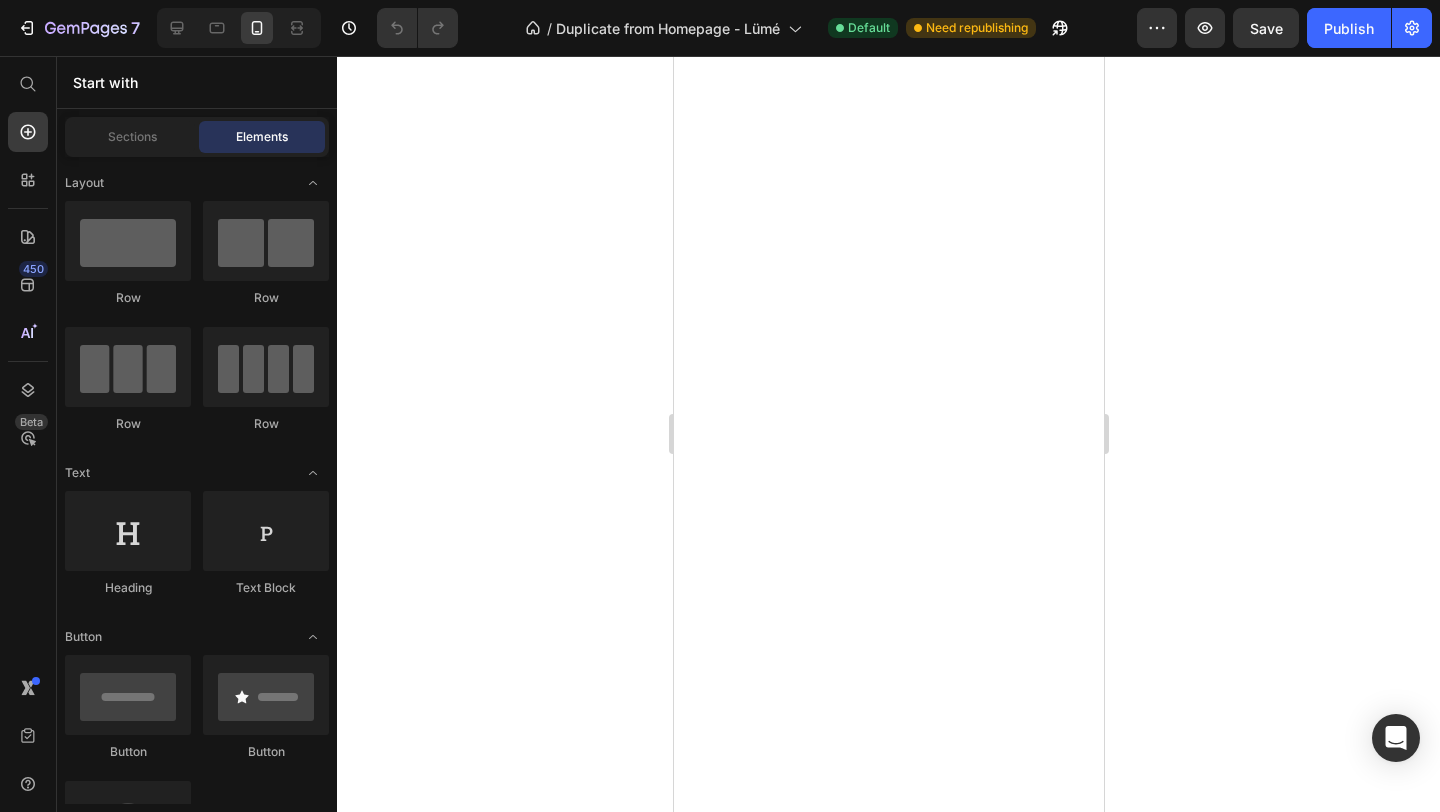 scroll, scrollTop: 0, scrollLeft: 0, axis: both 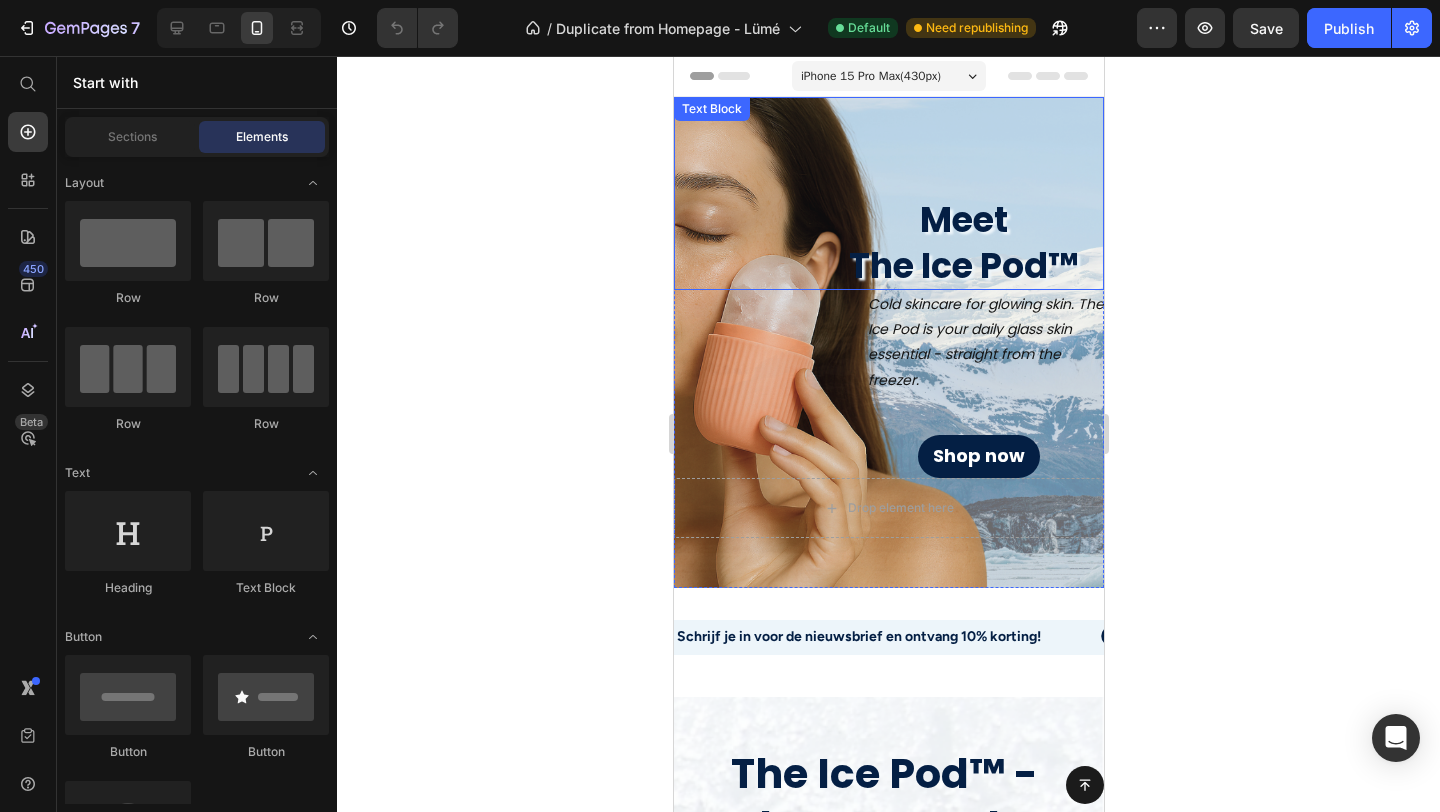 click on "Meet" at bounding box center (963, 219) 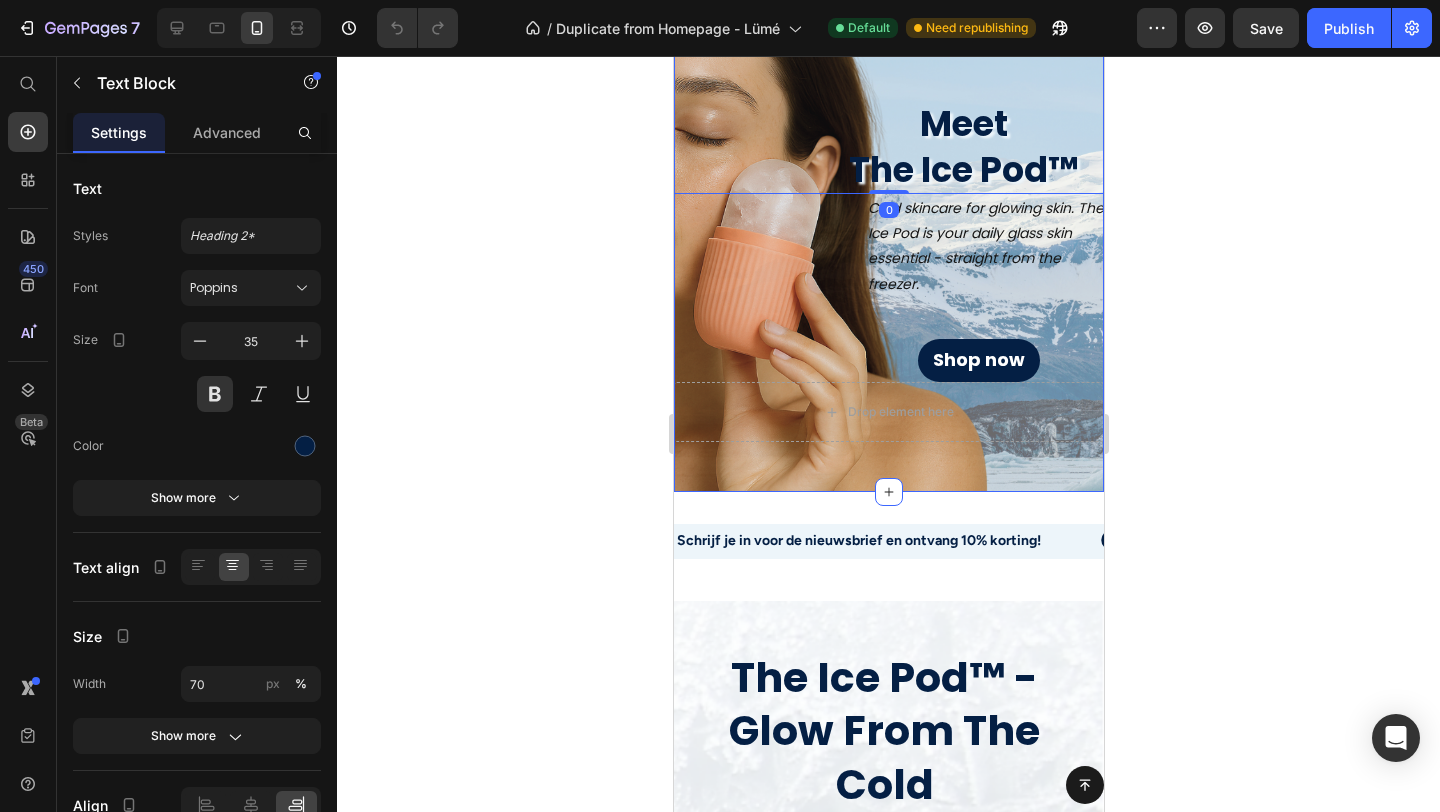 scroll, scrollTop: 486, scrollLeft: 0, axis: vertical 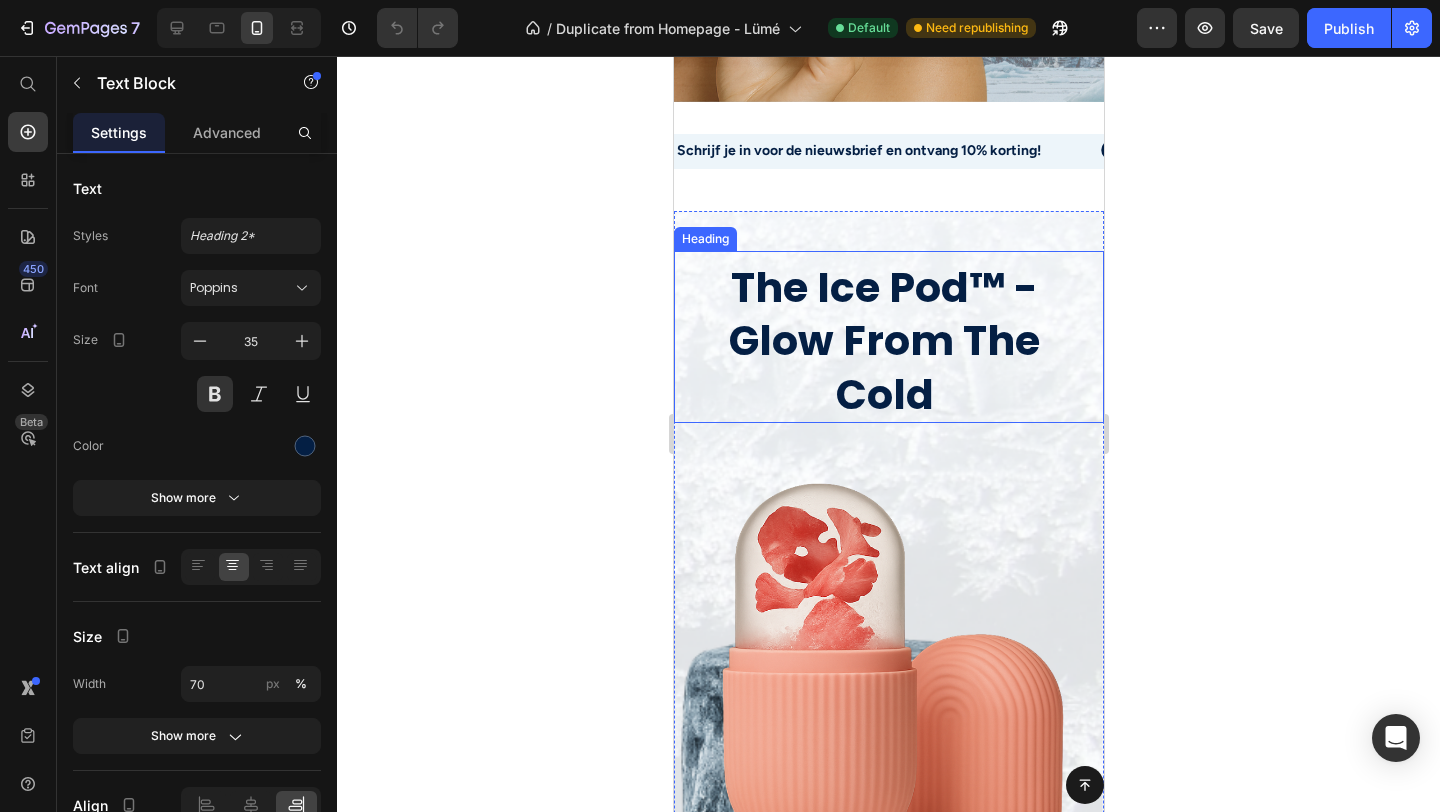 click on "The Ice Pod™ - Glow From The Cold" at bounding box center [883, 341] 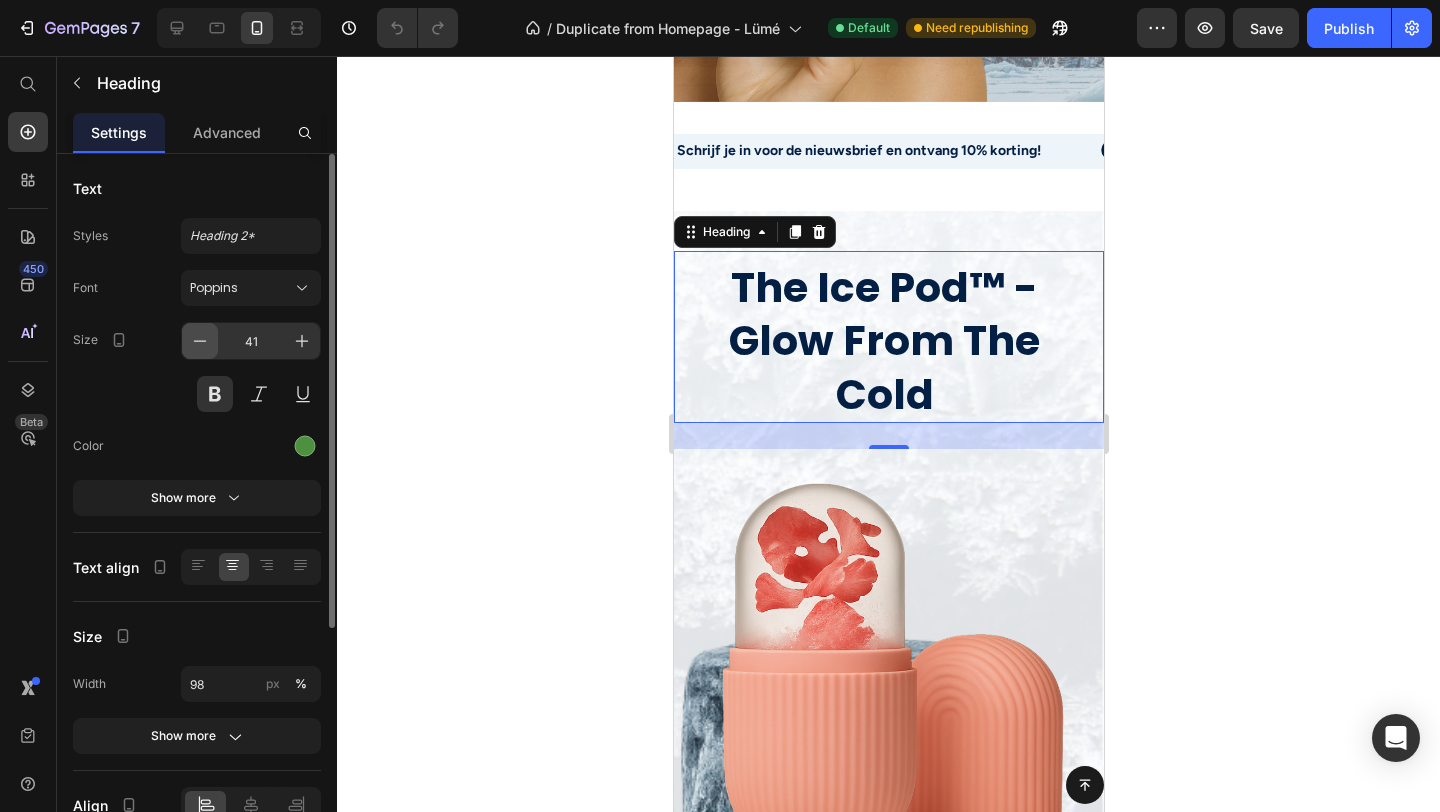 click at bounding box center (200, 341) 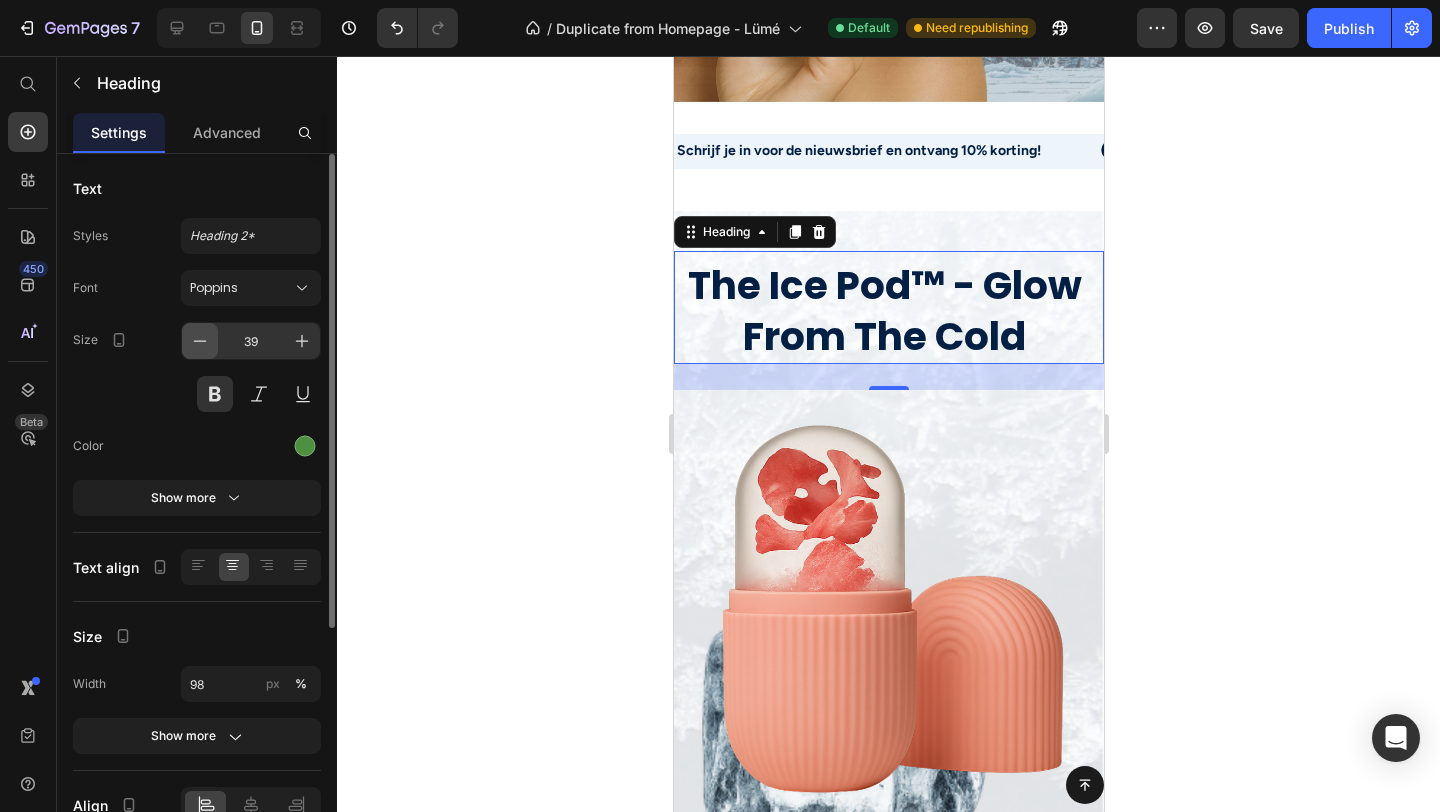 click at bounding box center [200, 341] 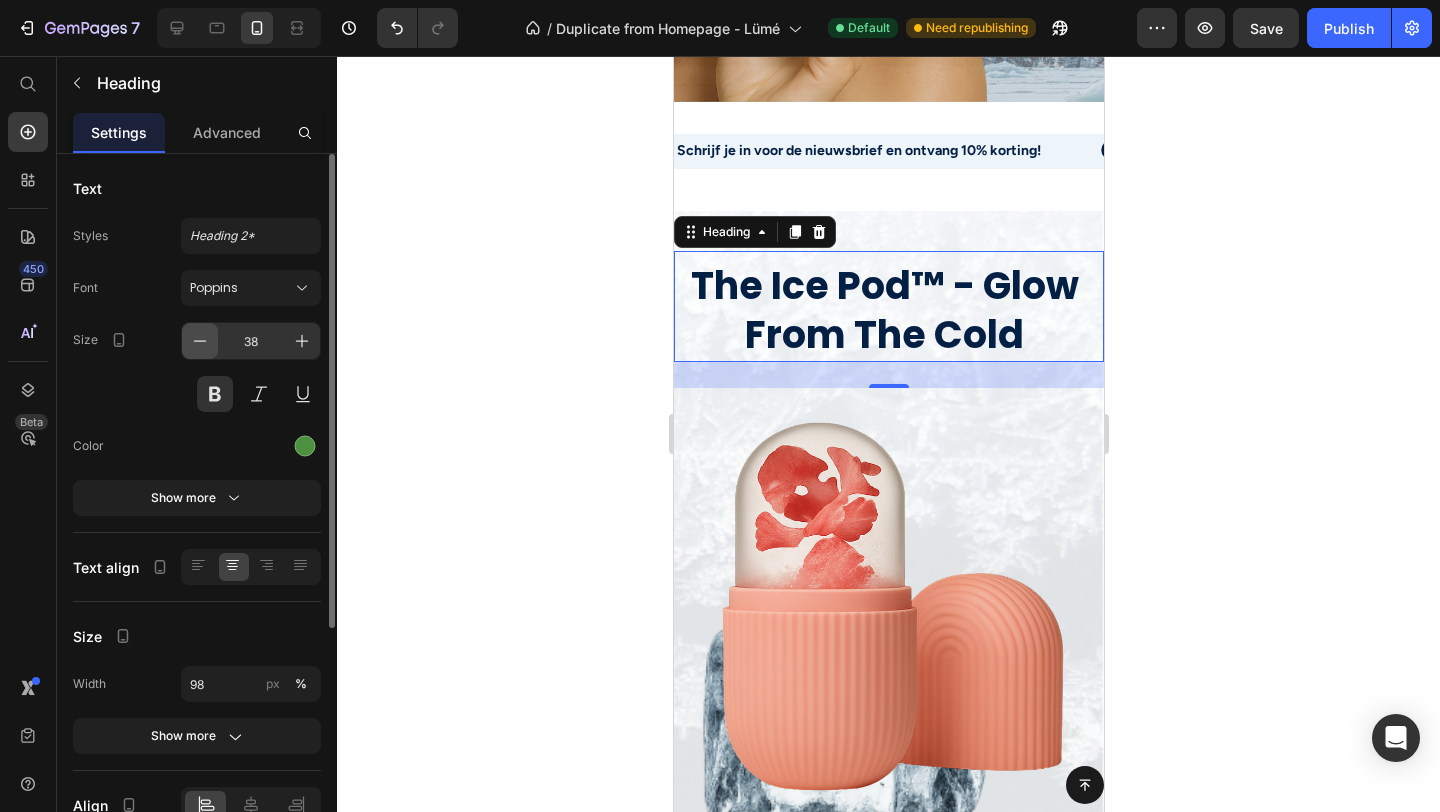 click at bounding box center (200, 341) 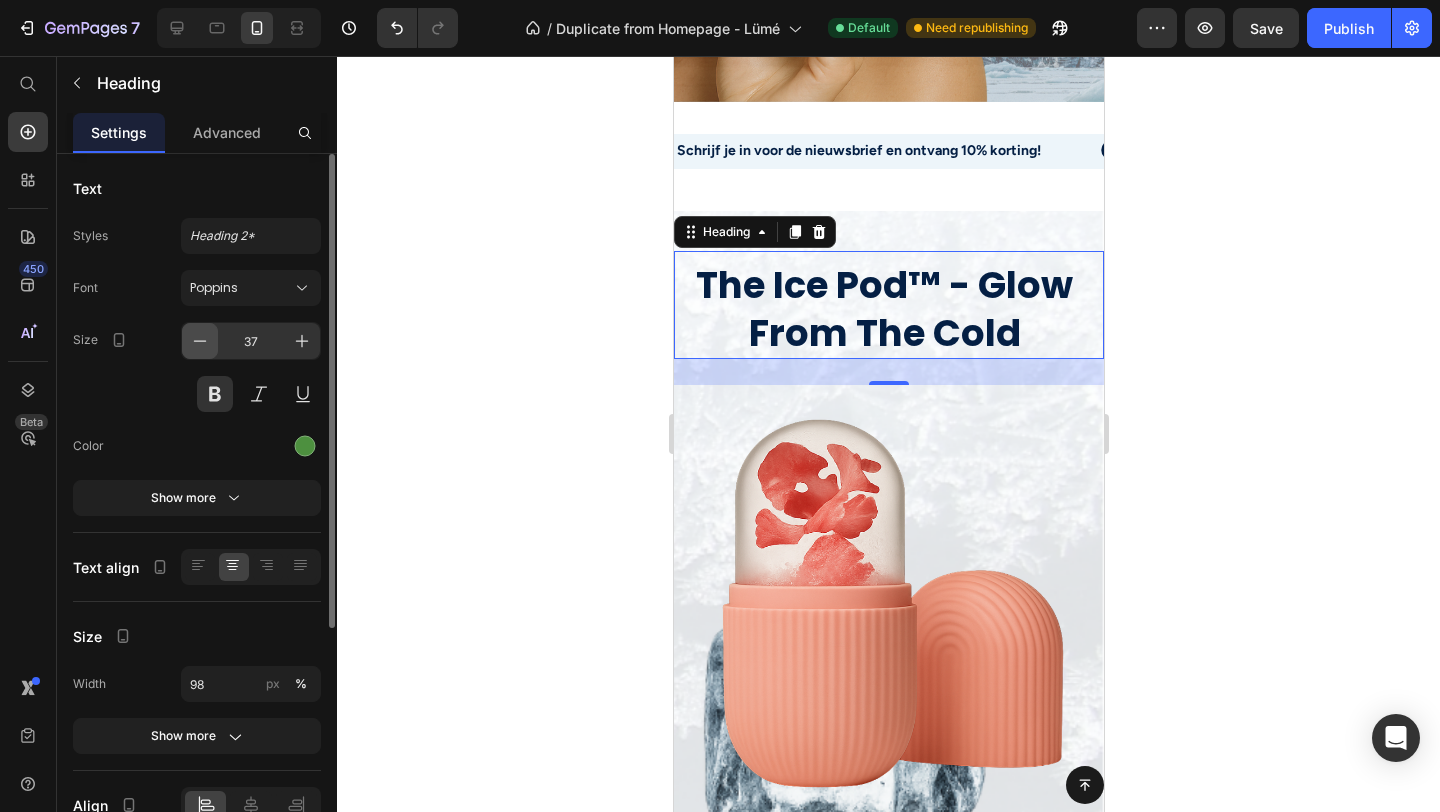 click at bounding box center (200, 341) 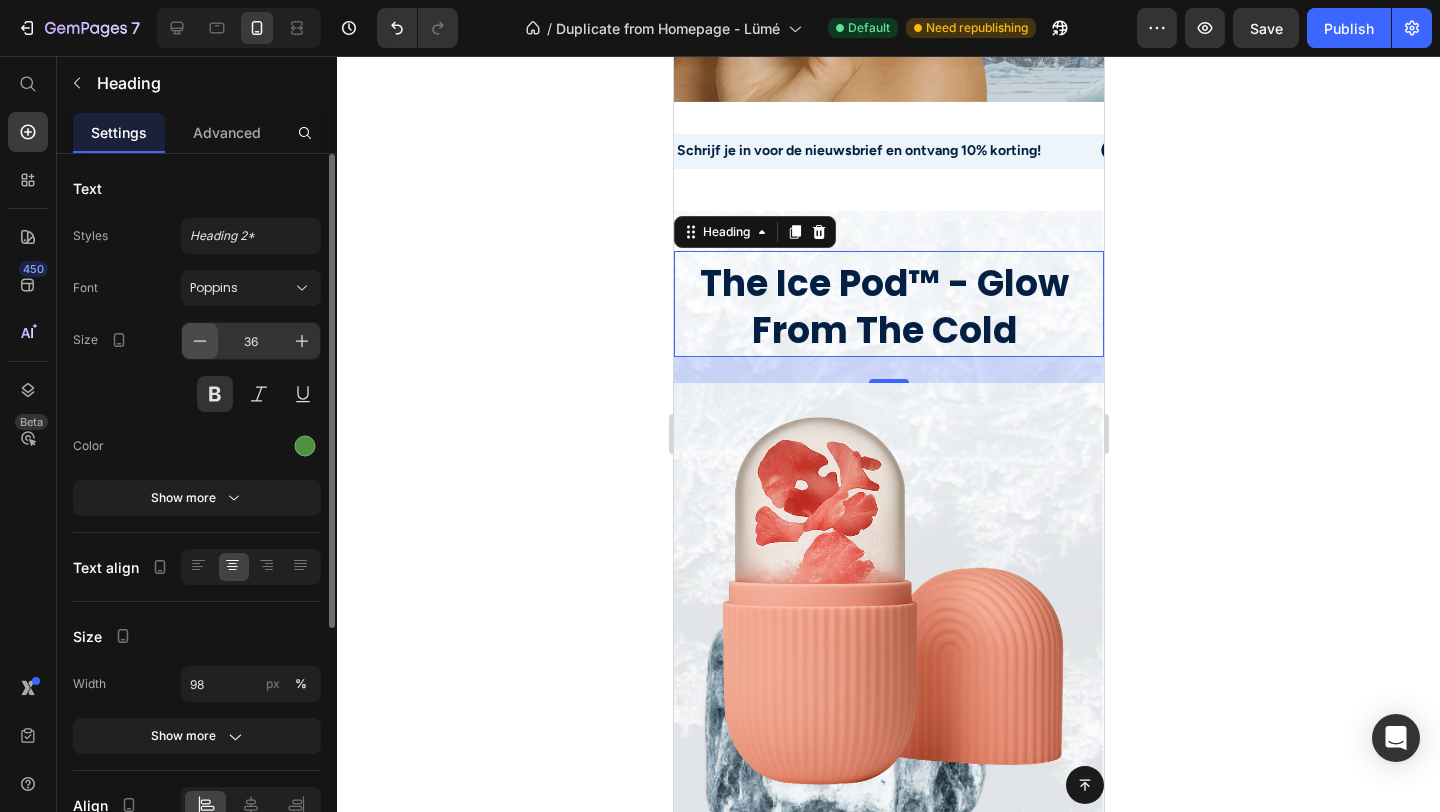 click at bounding box center (200, 341) 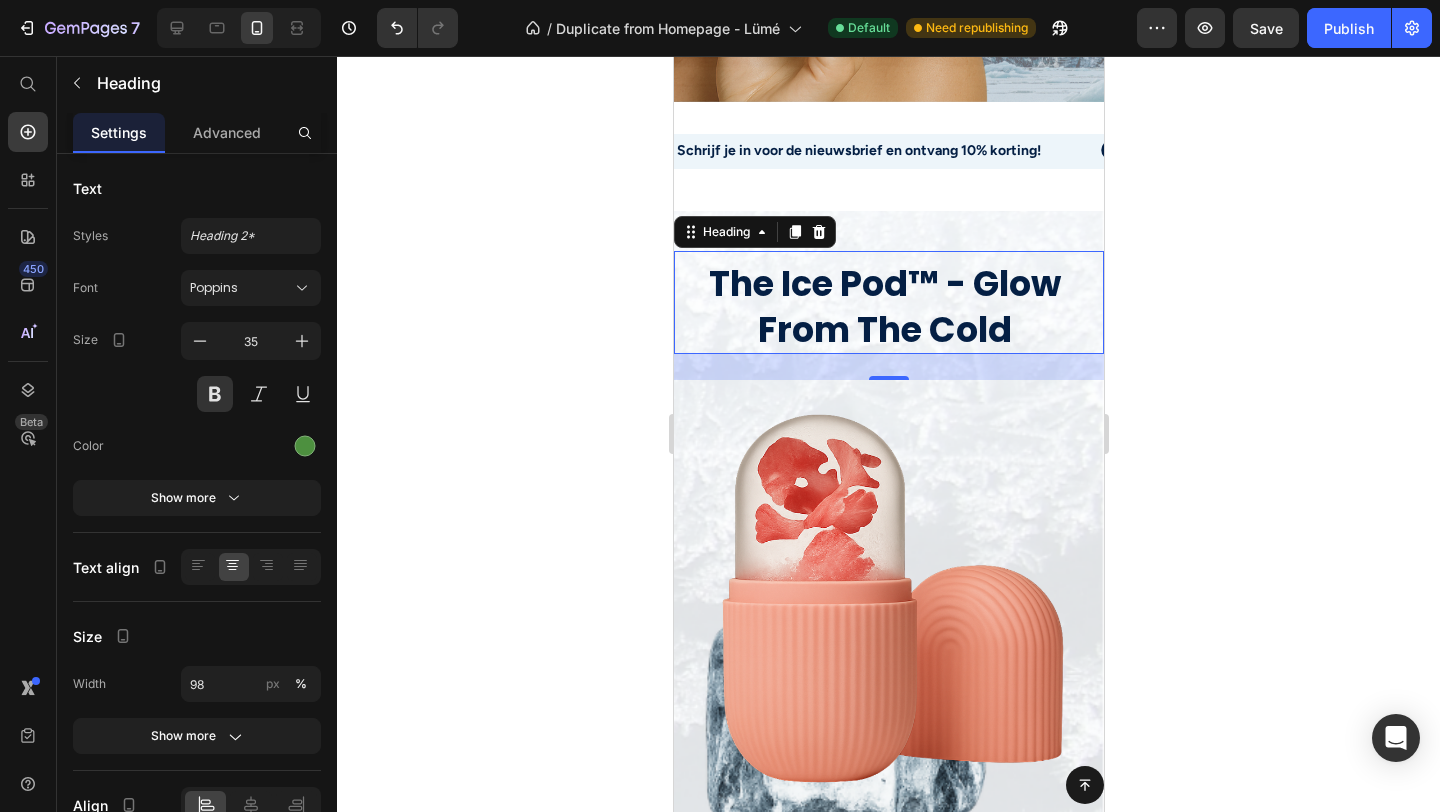 click 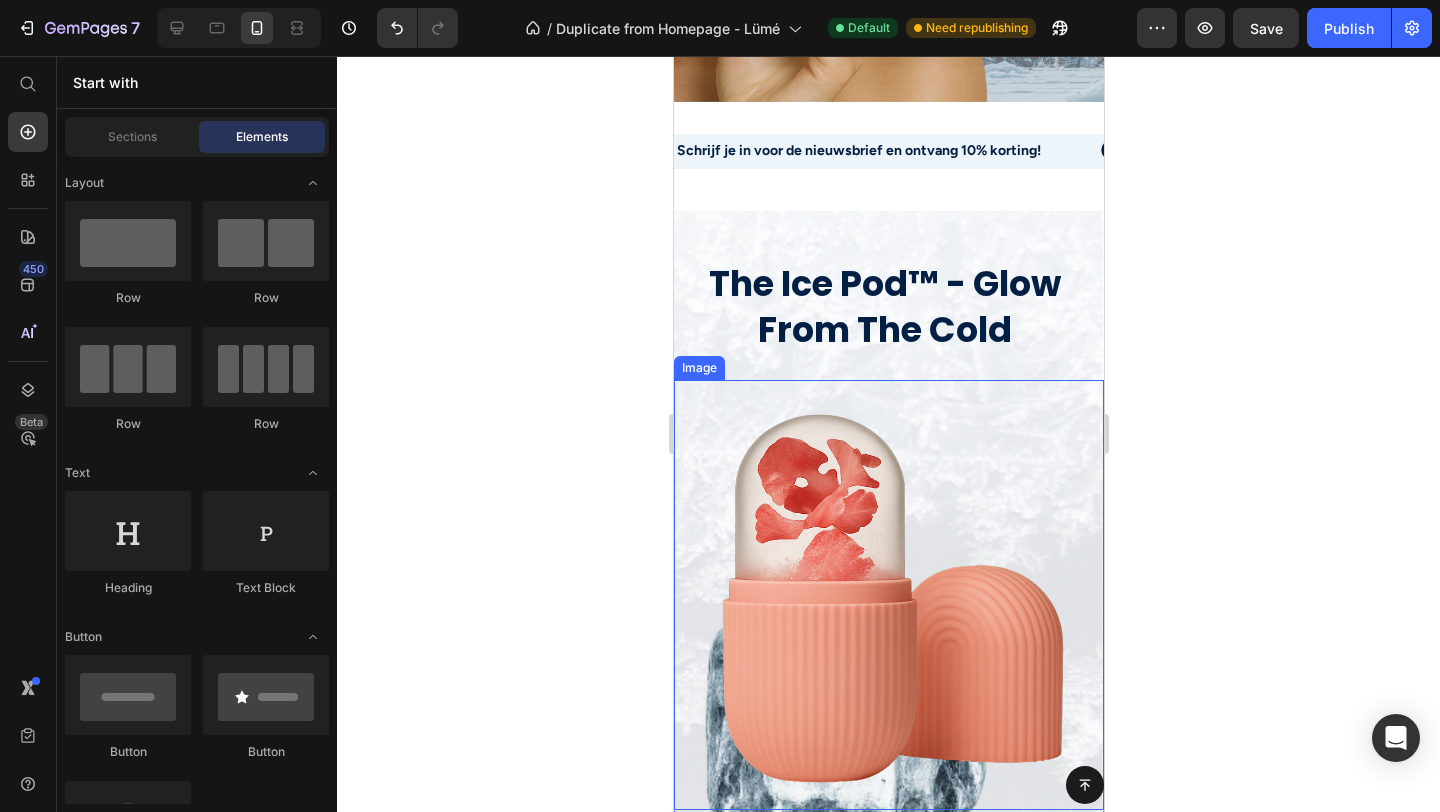 scroll, scrollTop: 525, scrollLeft: 0, axis: vertical 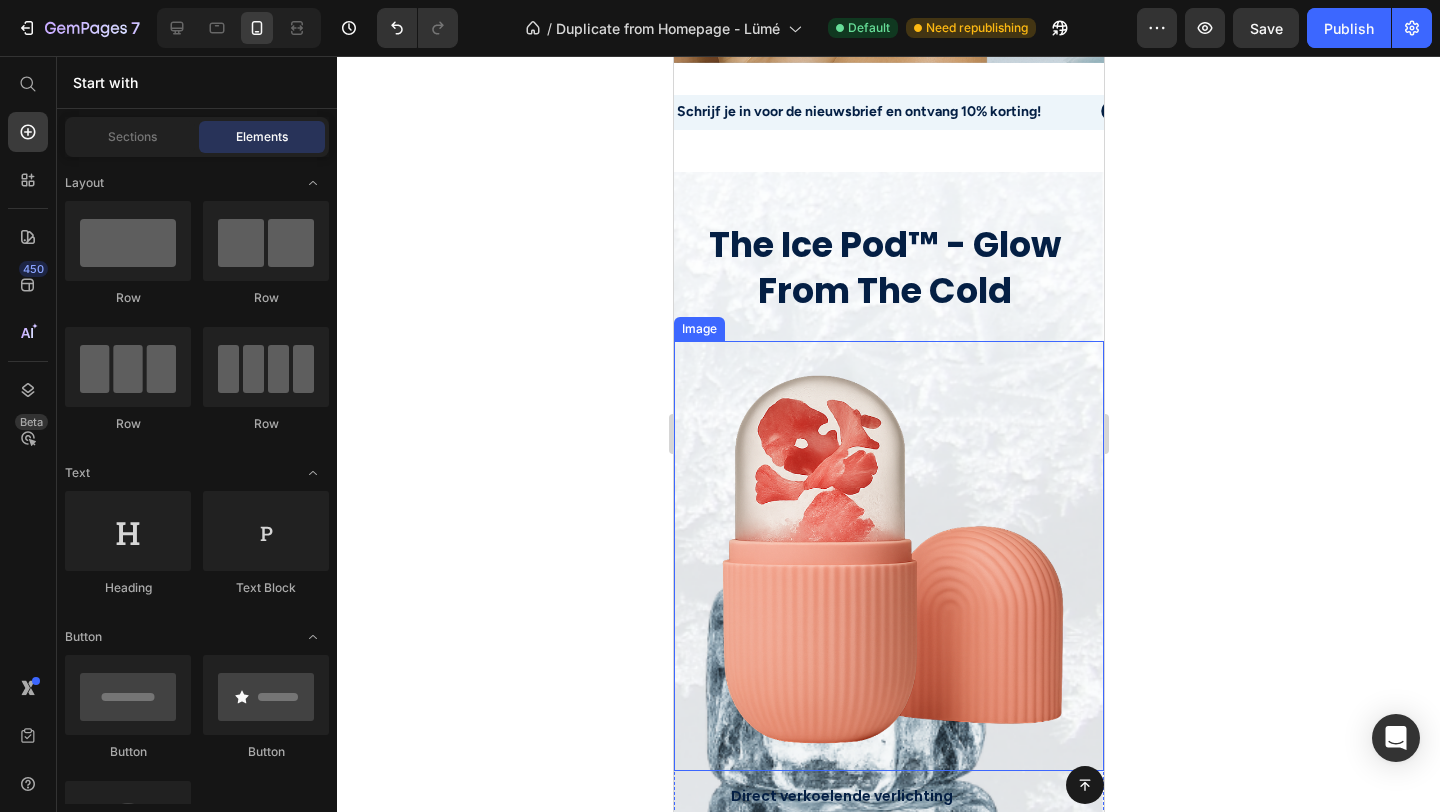 click at bounding box center [888, 556] 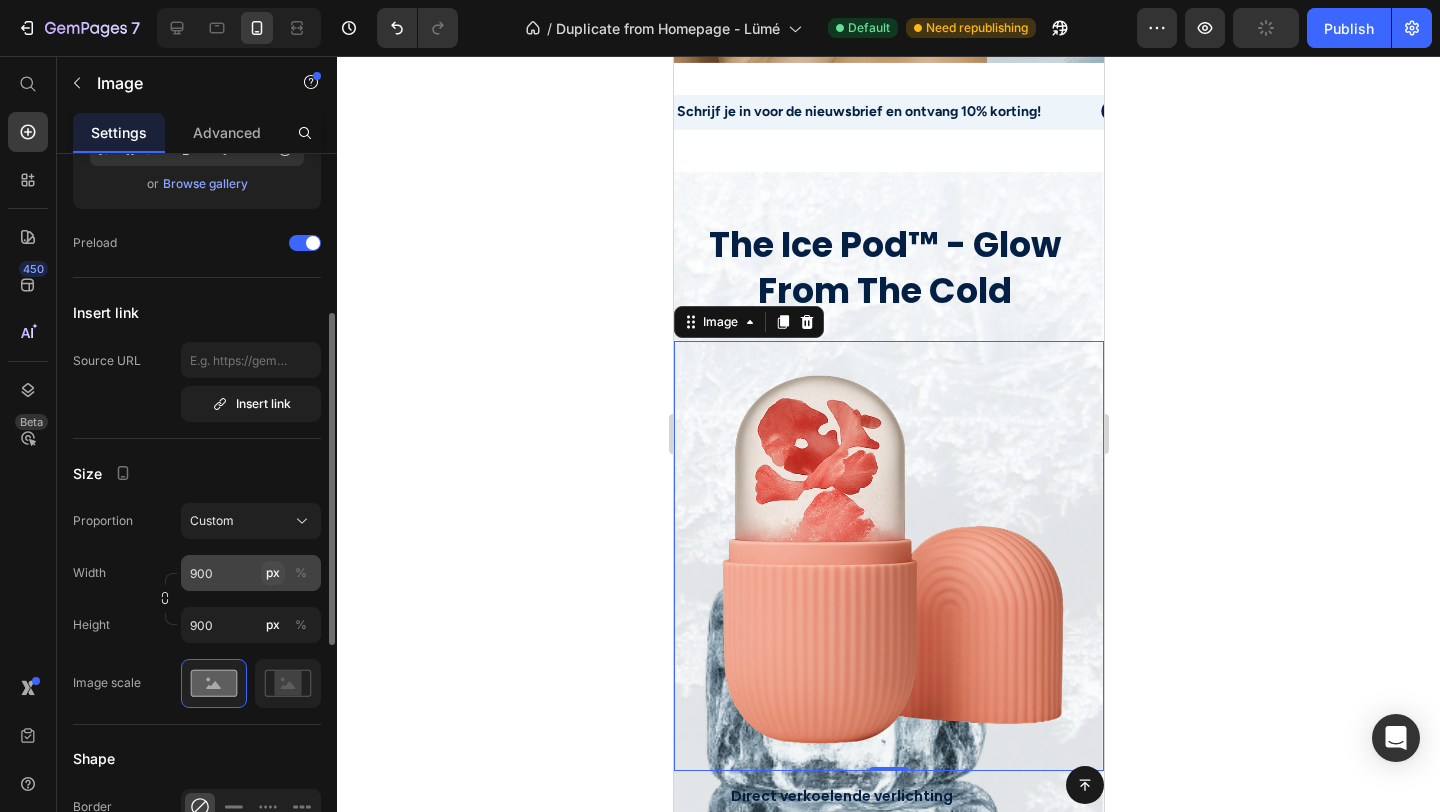scroll, scrollTop: 295, scrollLeft: 0, axis: vertical 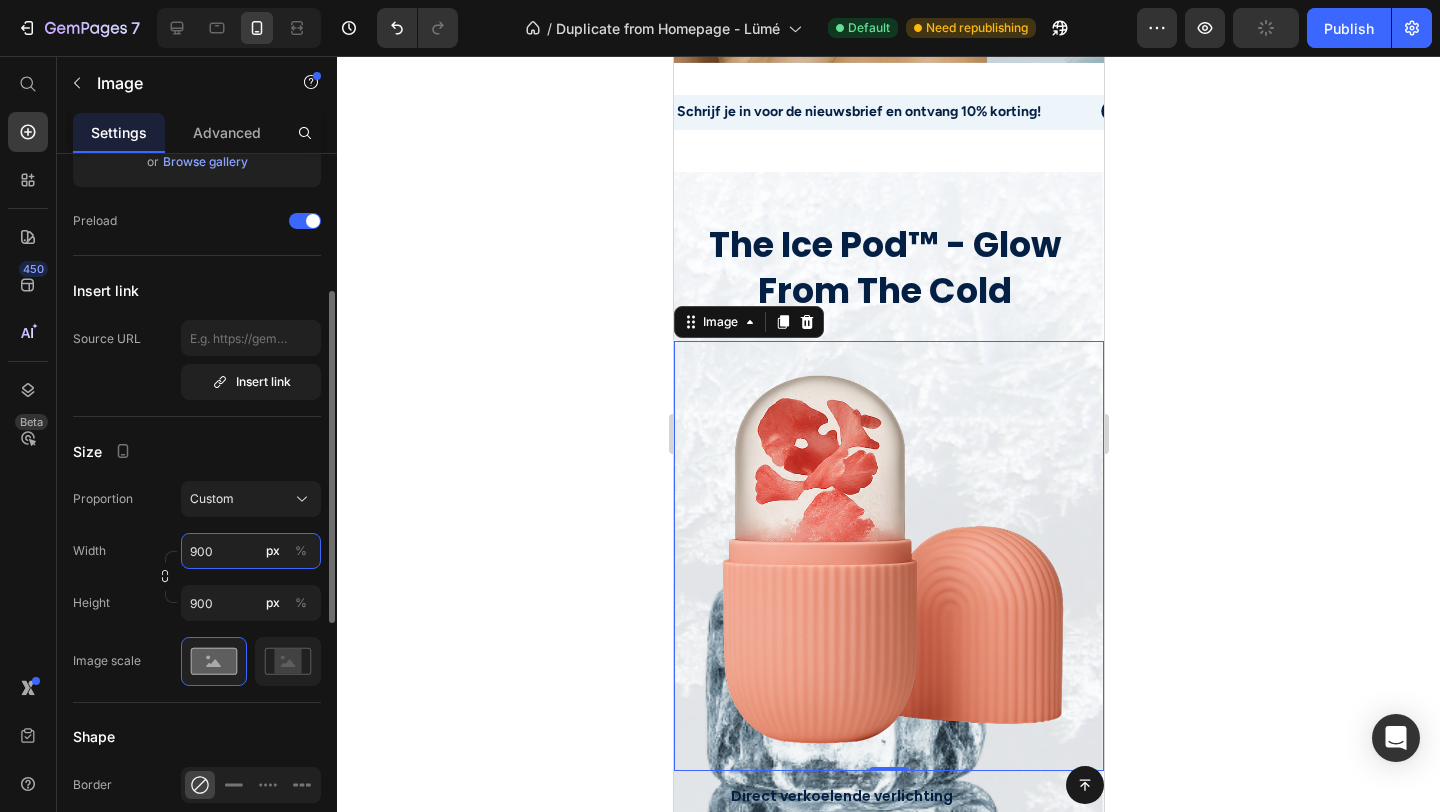 click on "900" at bounding box center [251, 551] 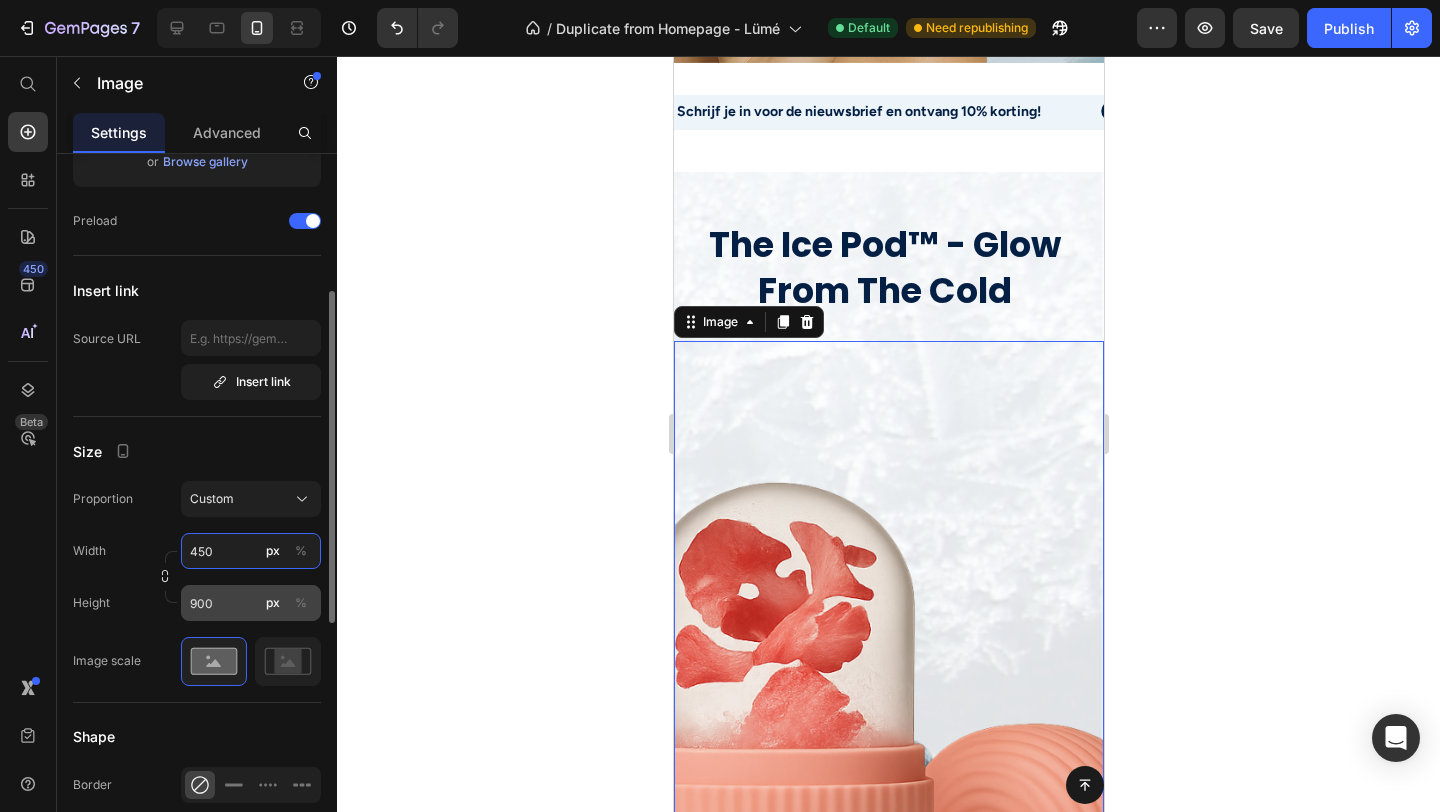 type on "450" 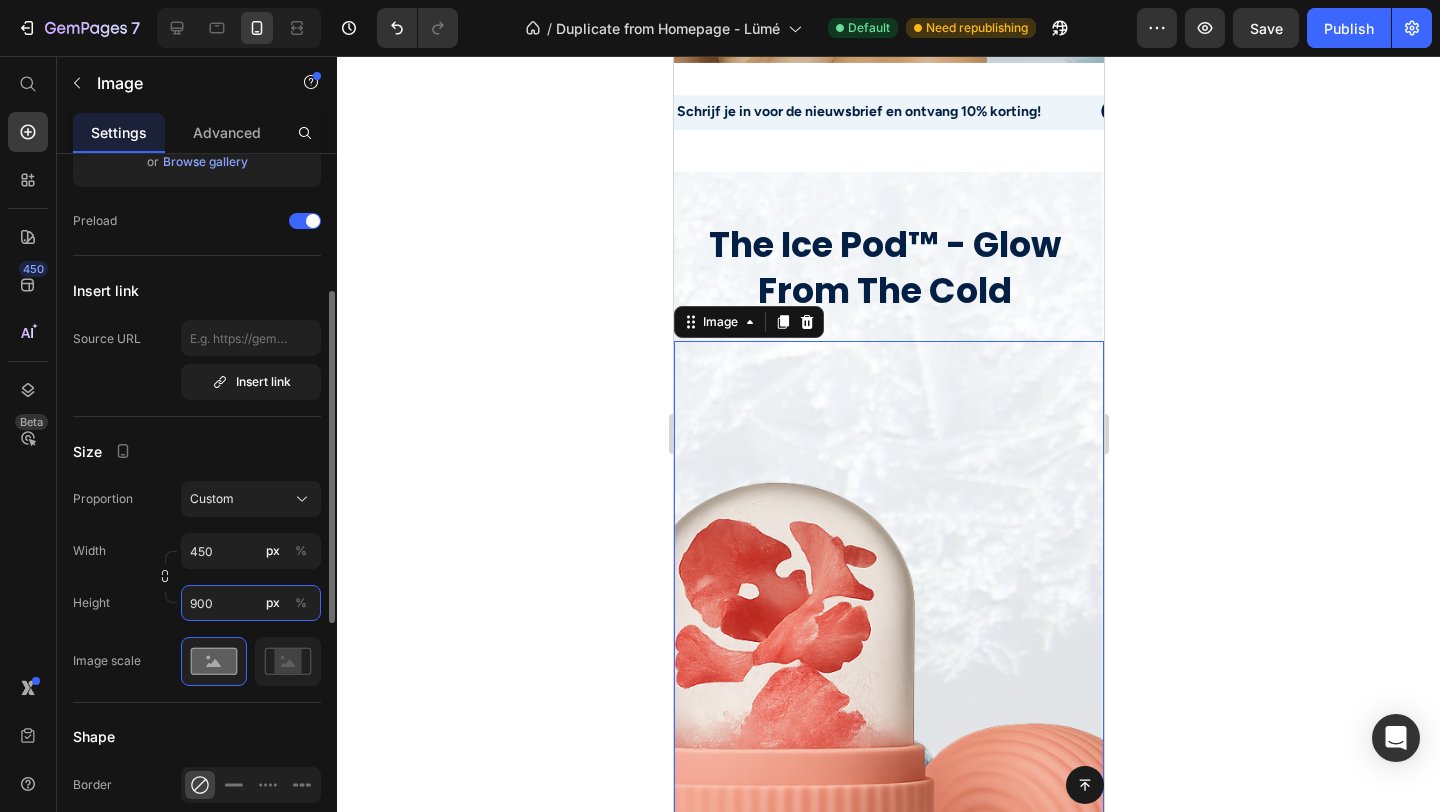click on "900" at bounding box center [251, 603] 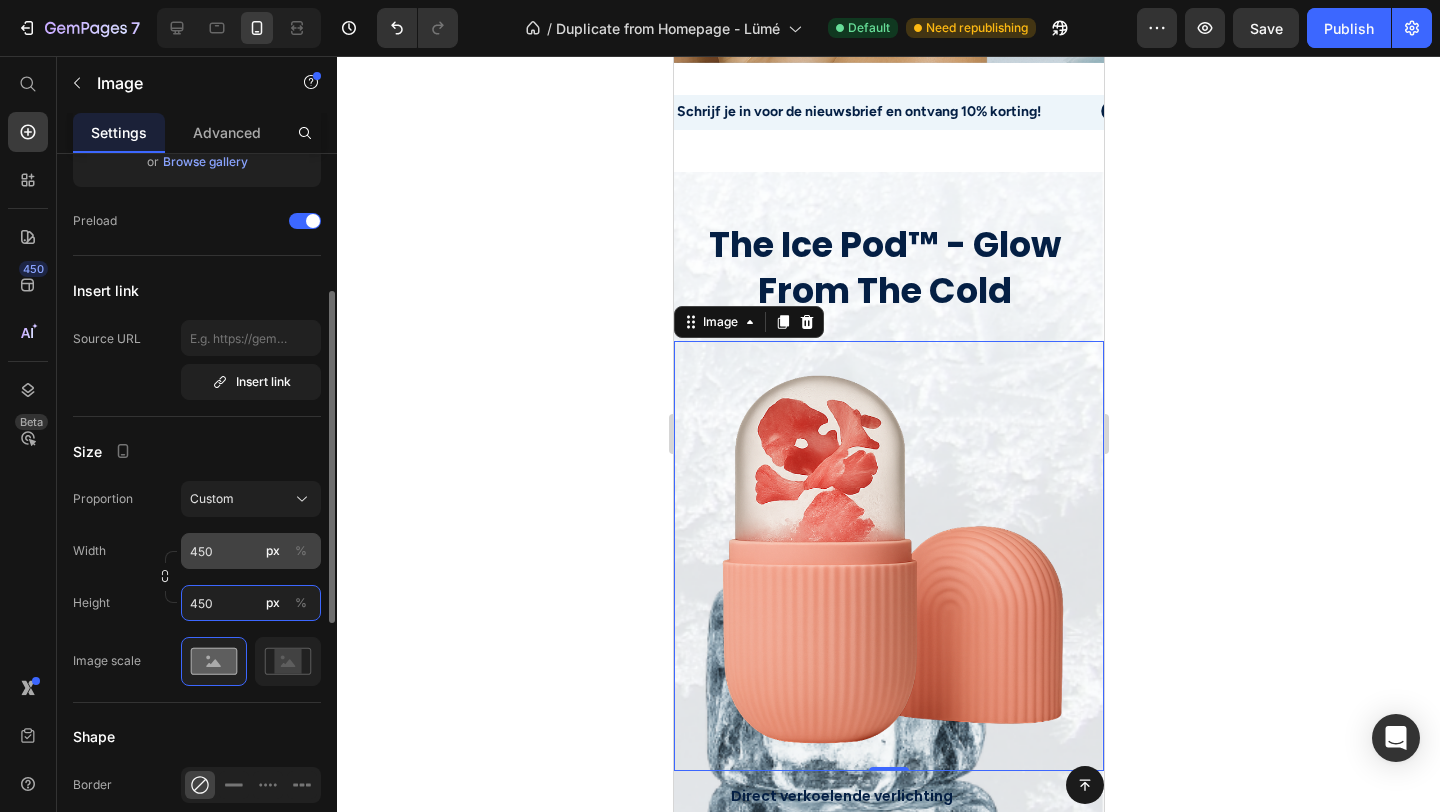 type on "450" 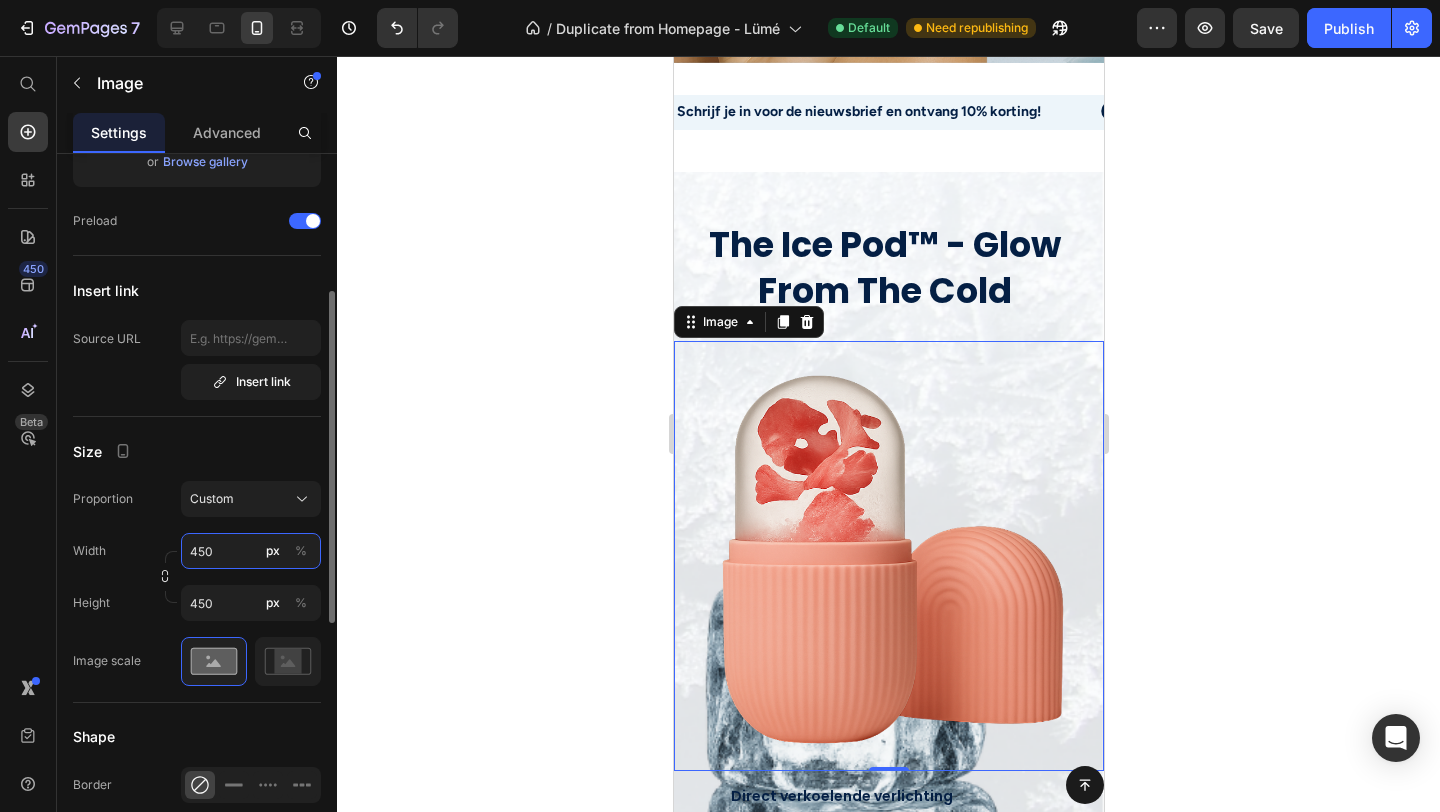 click on "450" at bounding box center (251, 551) 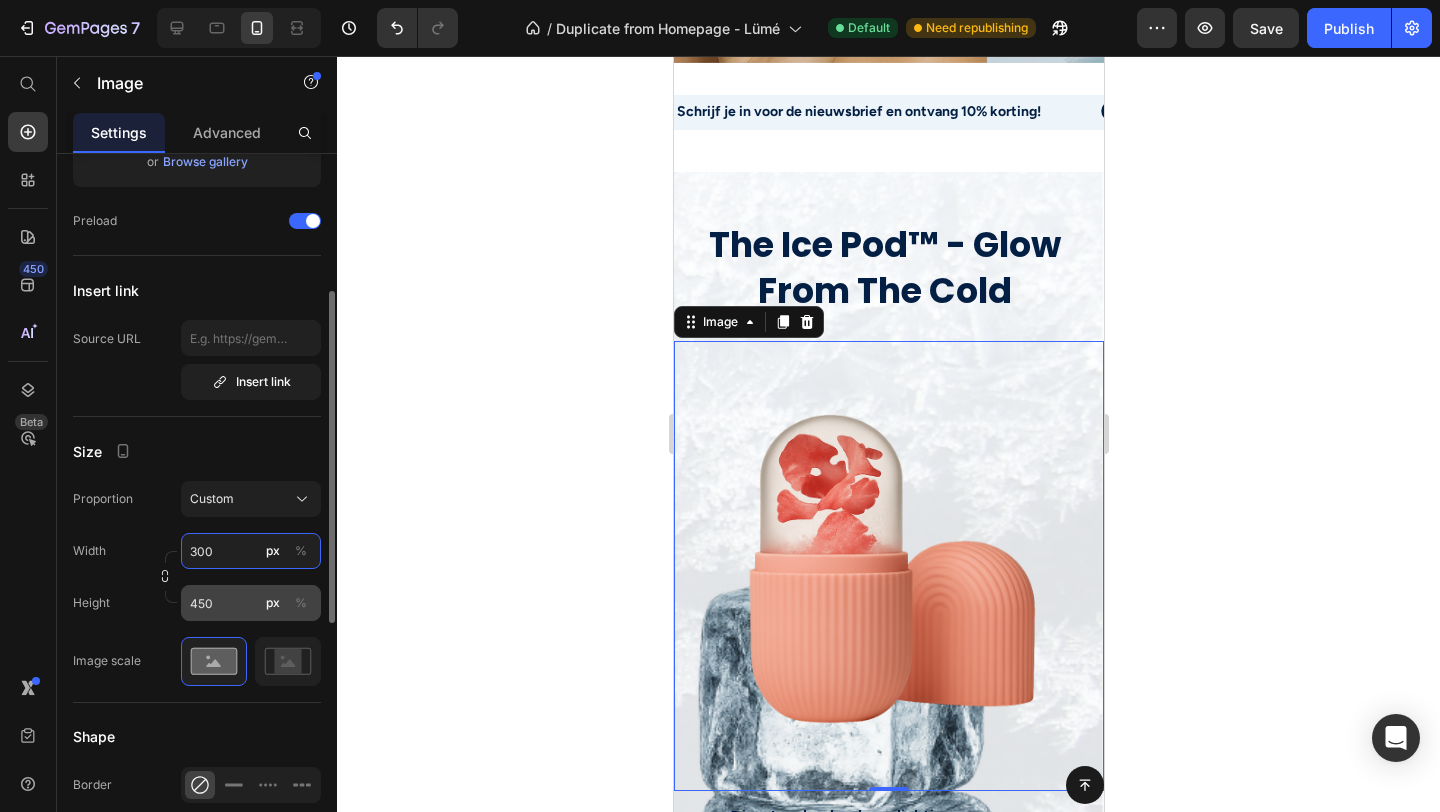 type on "300" 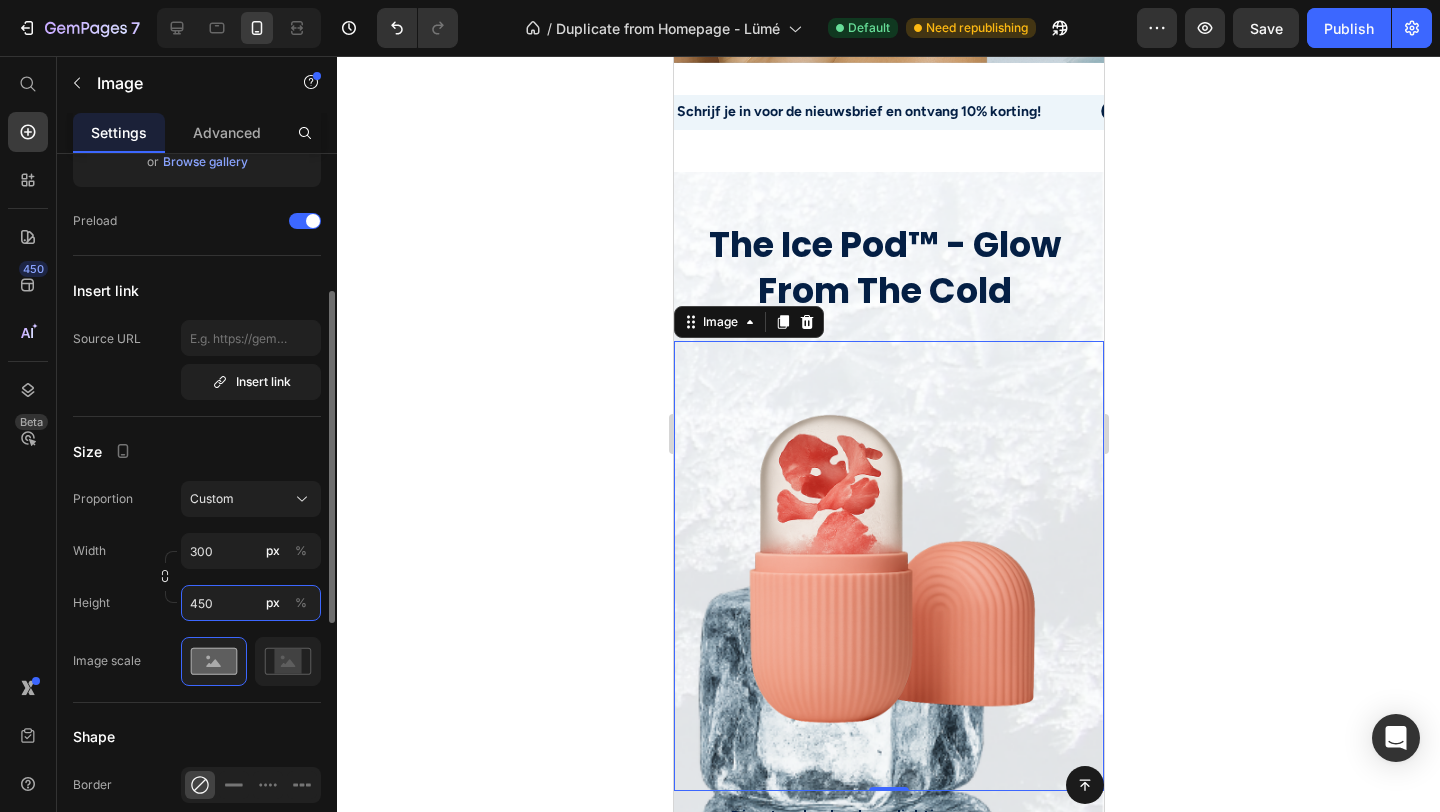 click on "450" at bounding box center [251, 603] 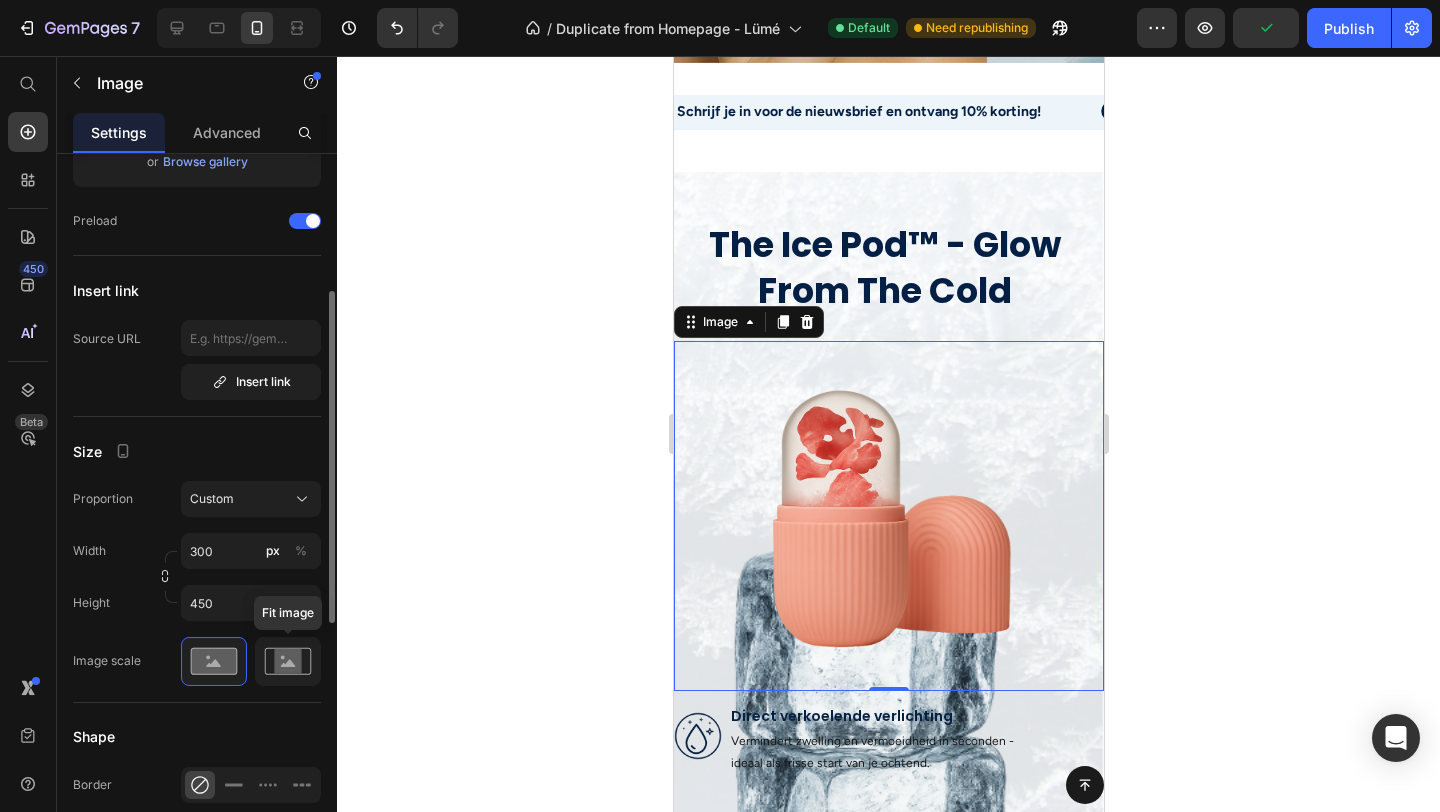 click 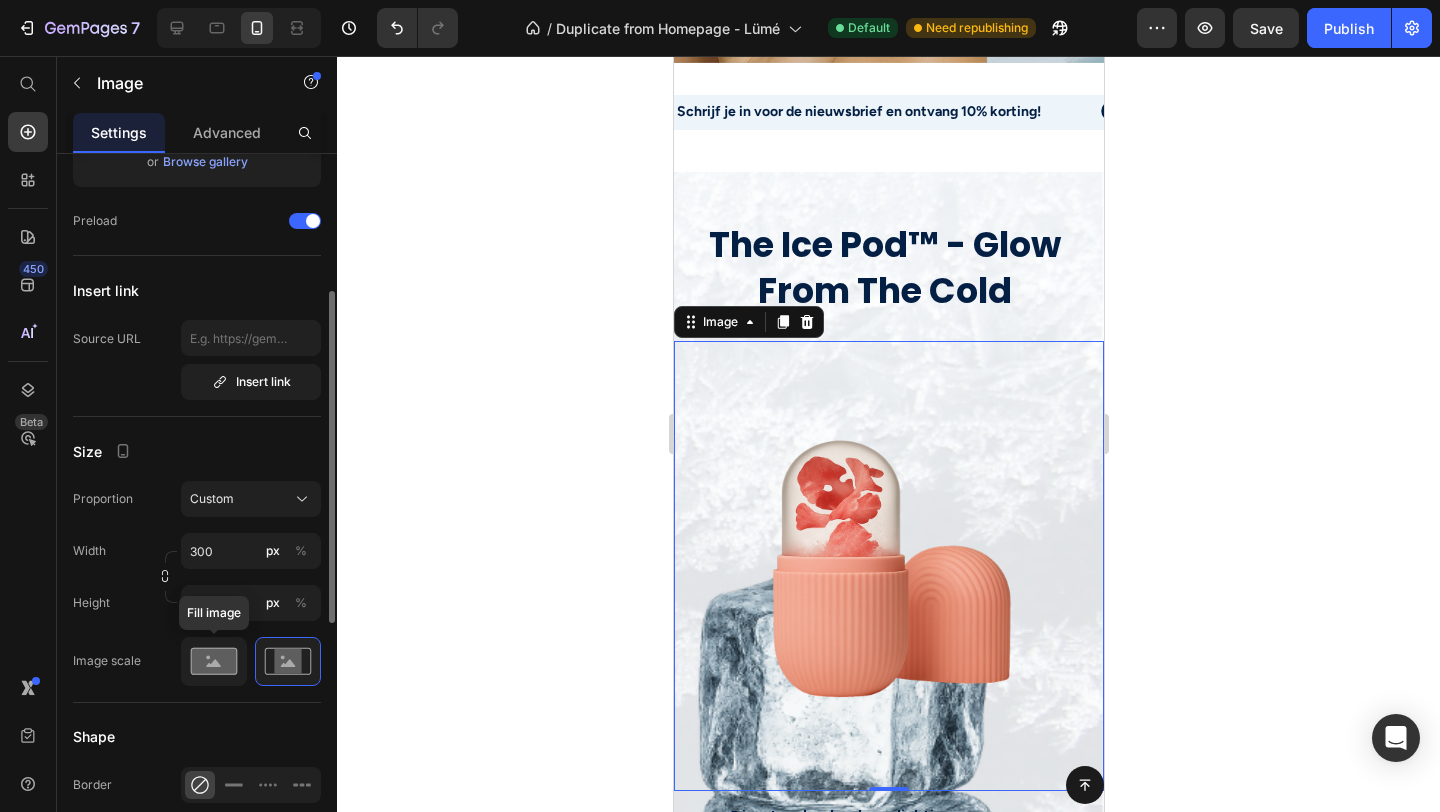 click 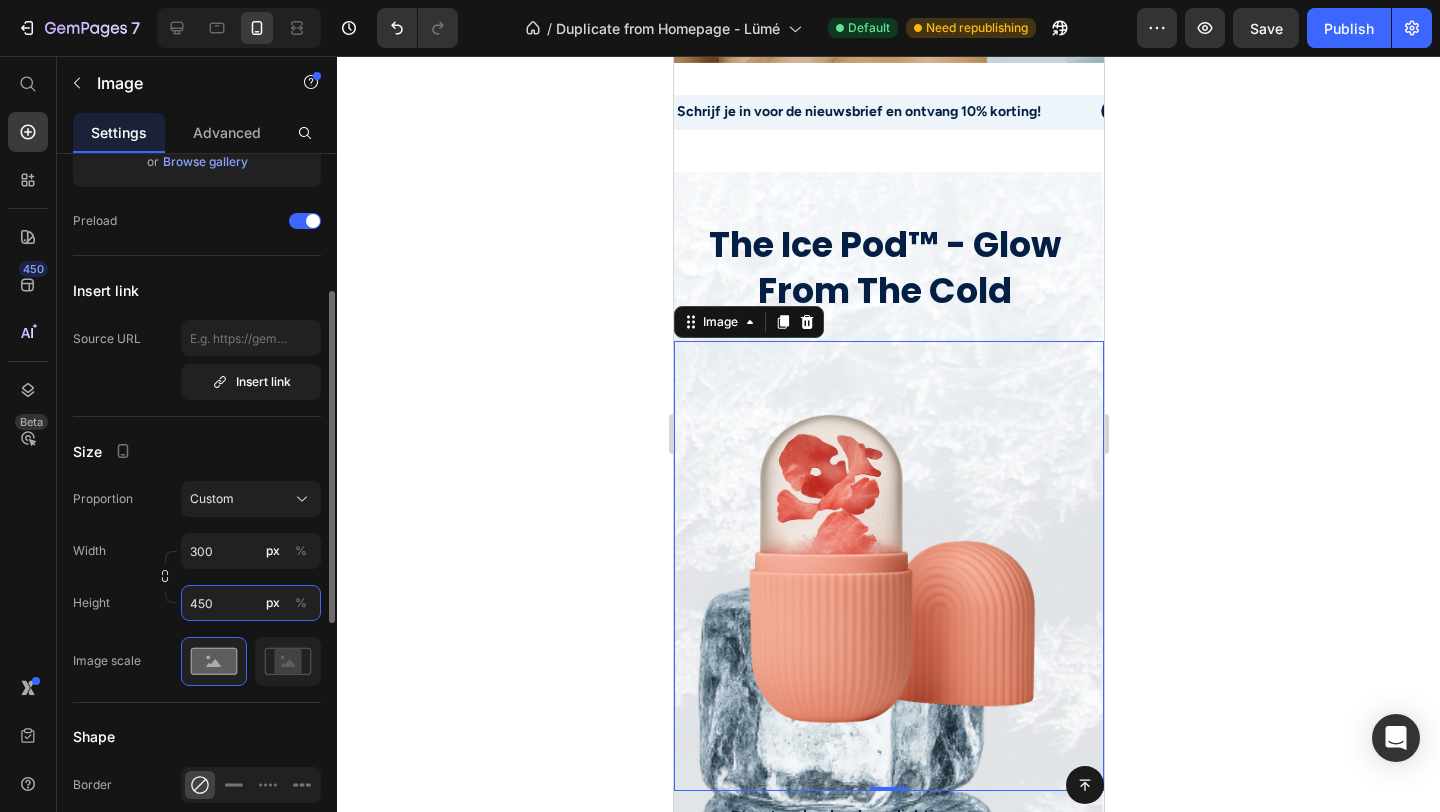 click on "450" at bounding box center [251, 603] 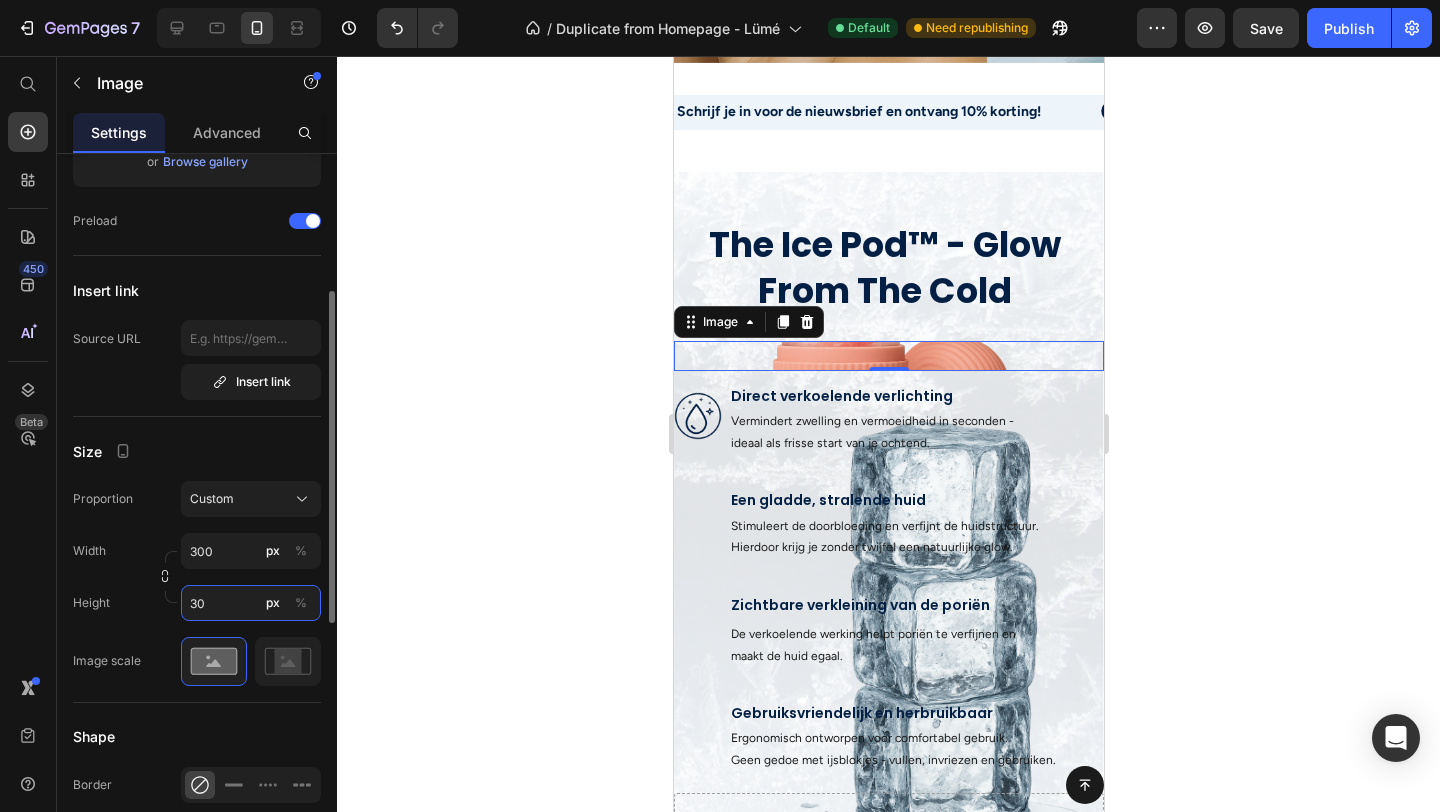 type on "300" 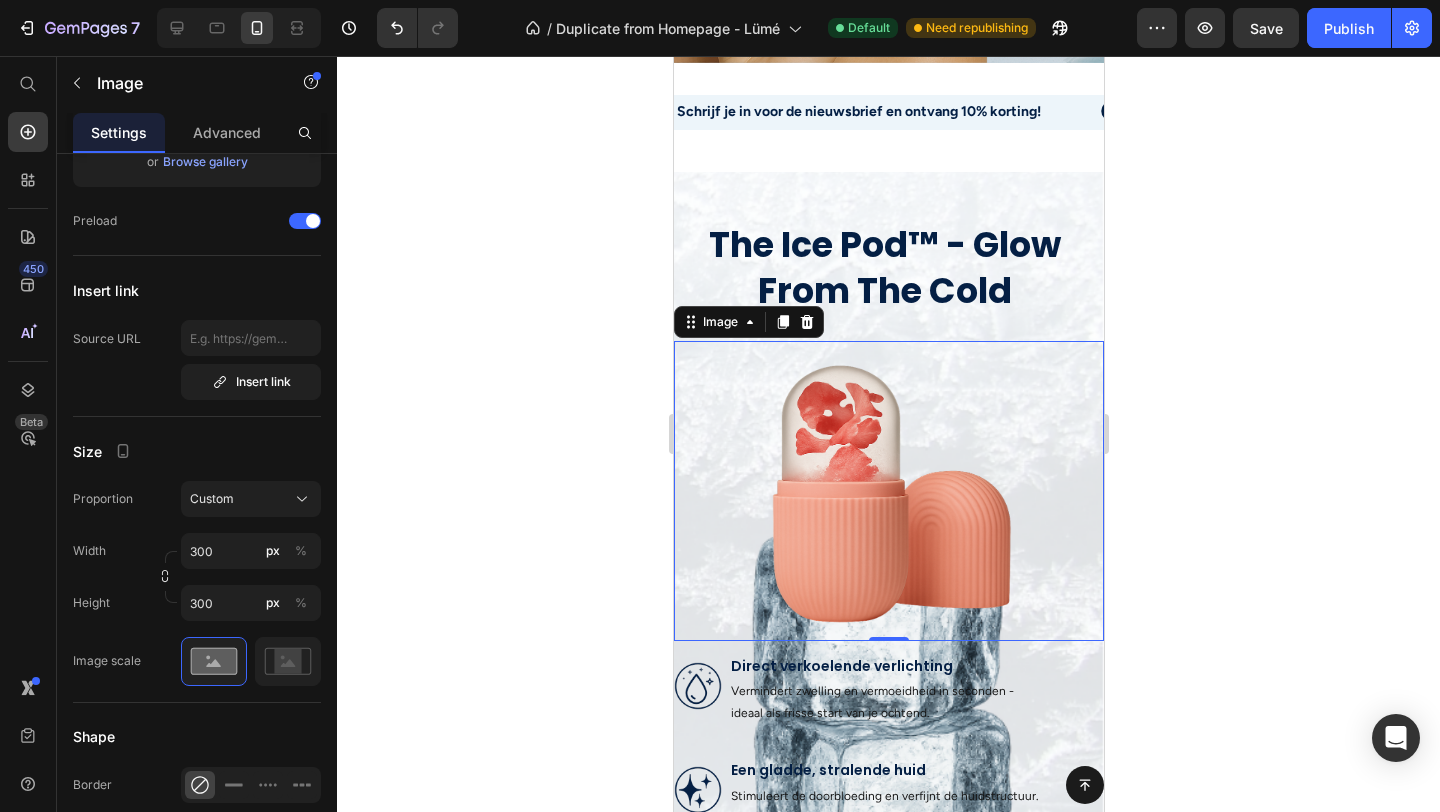 click 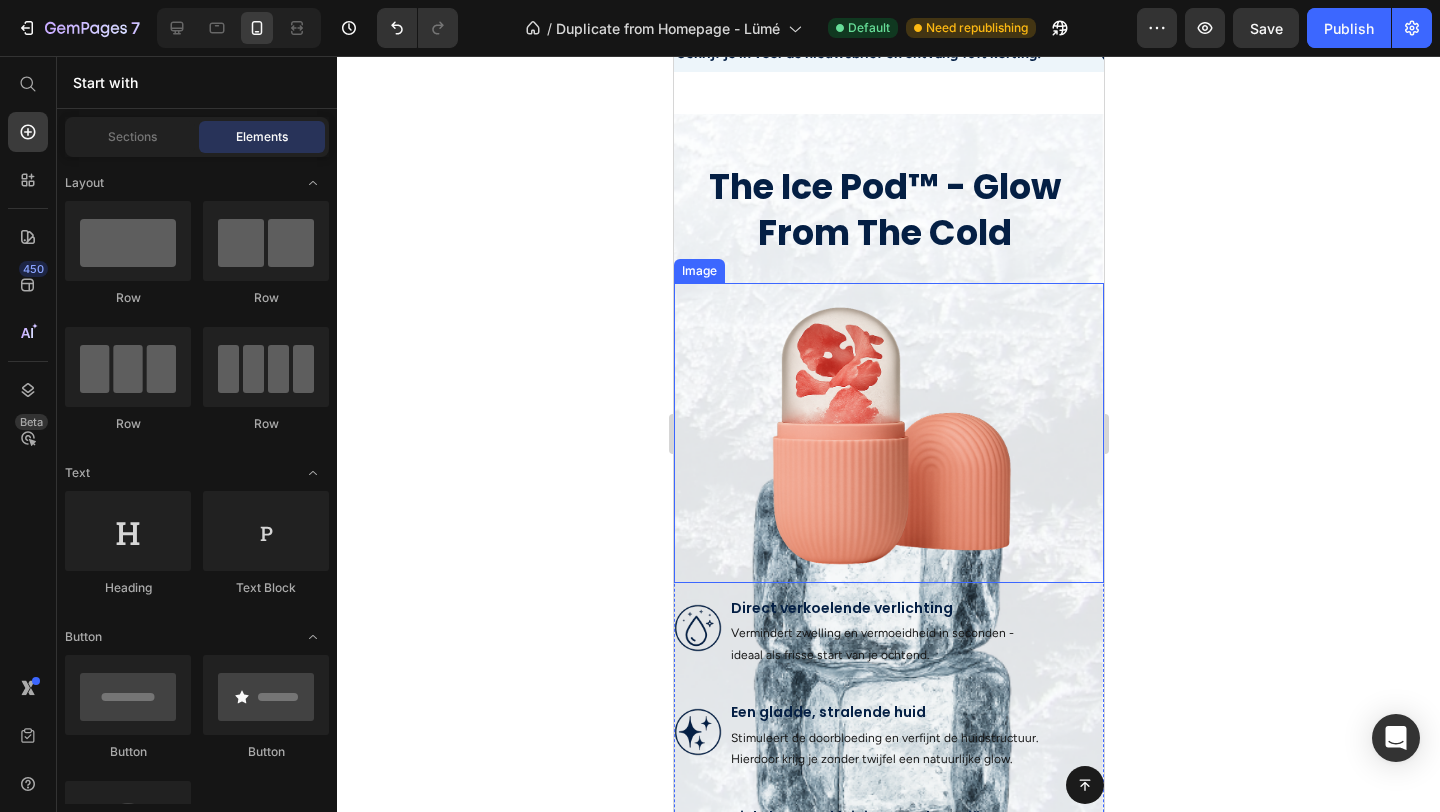 scroll, scrollTop: 562, scrollLeft: 0, axis: vertical 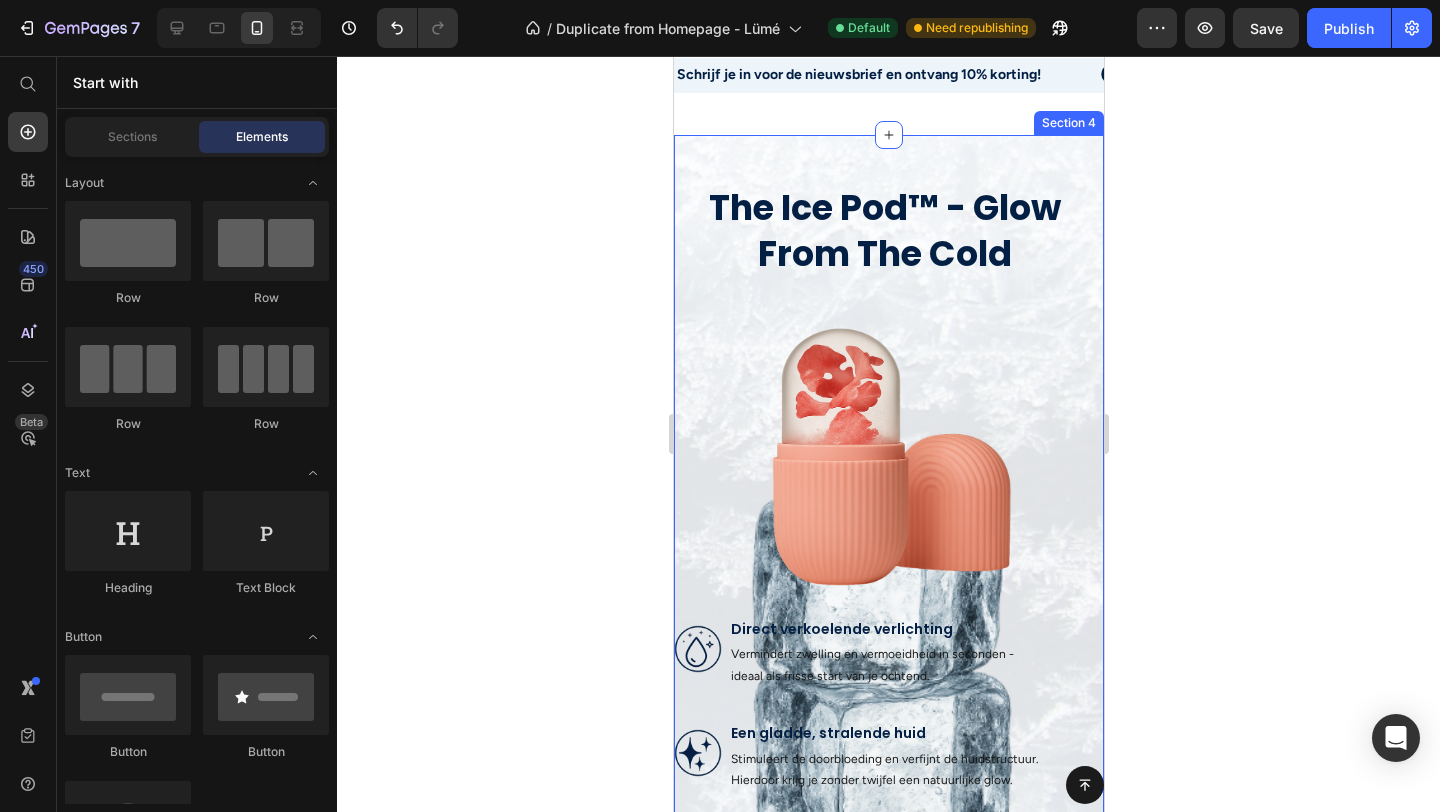 click on "The Ice Pod™ - Glow From The Cold Heading Image Image Direct verkoelende verlichting Text Block Vermindert zwelling en vermoeidheid in seconden -  ideaal als frisse start van je ochtend. Text Block Row Image Een gladde, stralende huid Text Block Stimuleert de doorbloeding en verfijnt de huidstructuur. Hierdoor krijg je zonder twijfel een natuurlijke glow. Text Block Row Image Zichtbare verkleining van de poriën Text Block Text Block De verkoelende werking helpt poriën te verfijnen en  maakt de huid egaal. Text Block Row Image Gebruiksvriendelijk en herbruikbaar Text Block Ergonomisch ontworpen voor comfortabel gebruik. Geen gedoe met ijsblokjes - vullen, invriezen en gebruiken. Text Block Row
Drop element here Row Section 4" at bounding box center [888, 622] 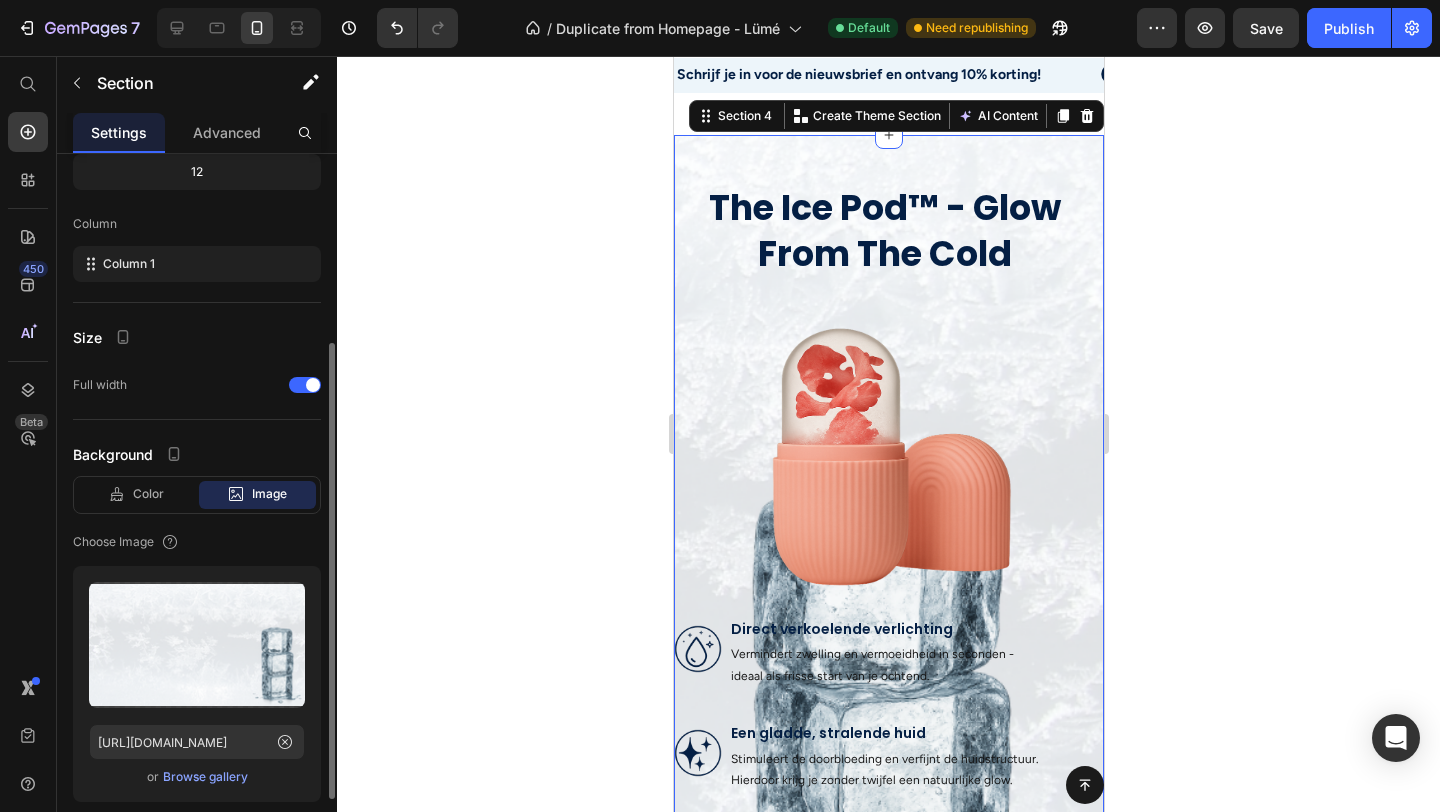 scroll, scrollTop: 257, scrollLeft: 0, axis: vertical 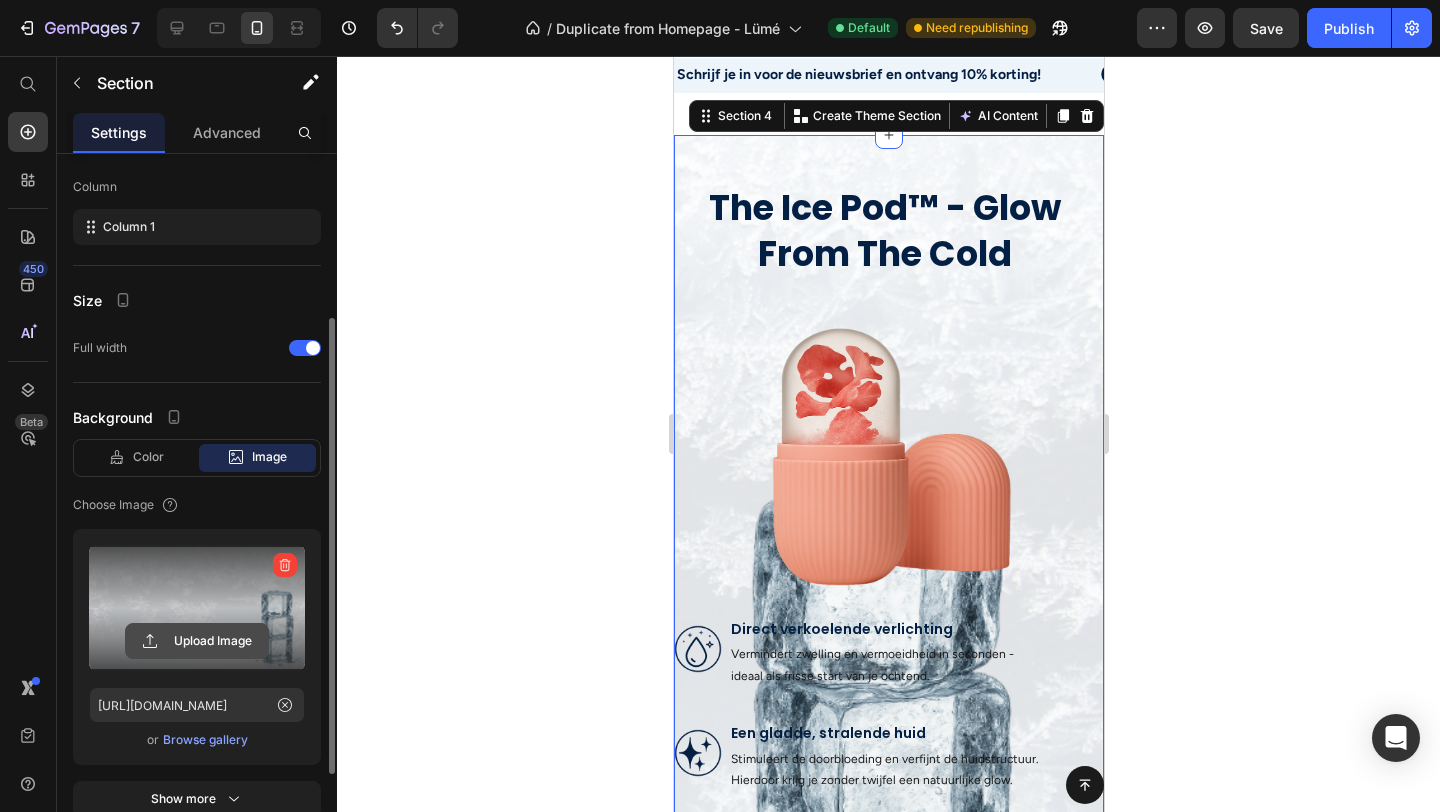 click 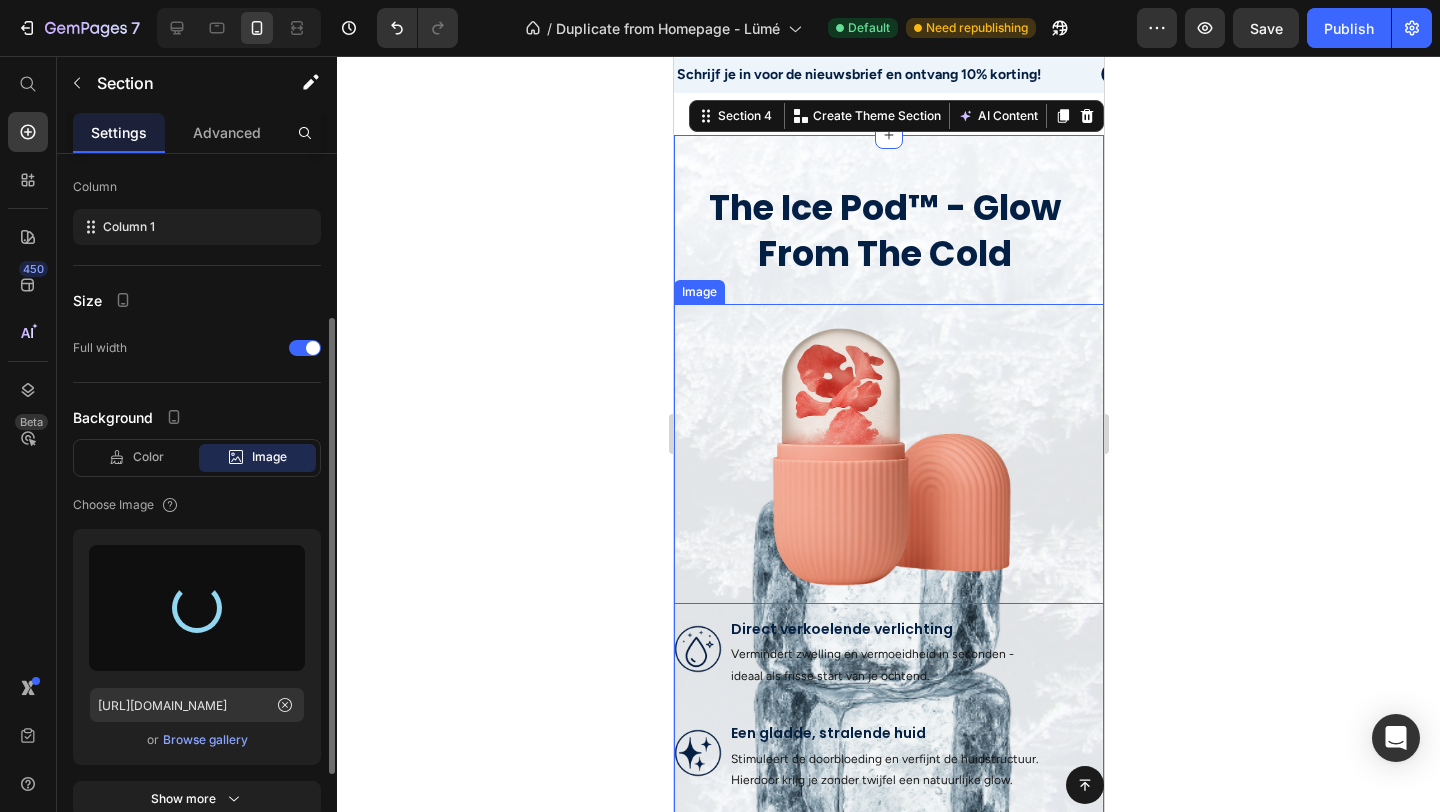 type on "https://cdn.shopify.com/s/files/1/0899/9059/4903/files/gempages_565594311618462625-7f9870dc-a848-4721-b4f2-e52941837e29.png" 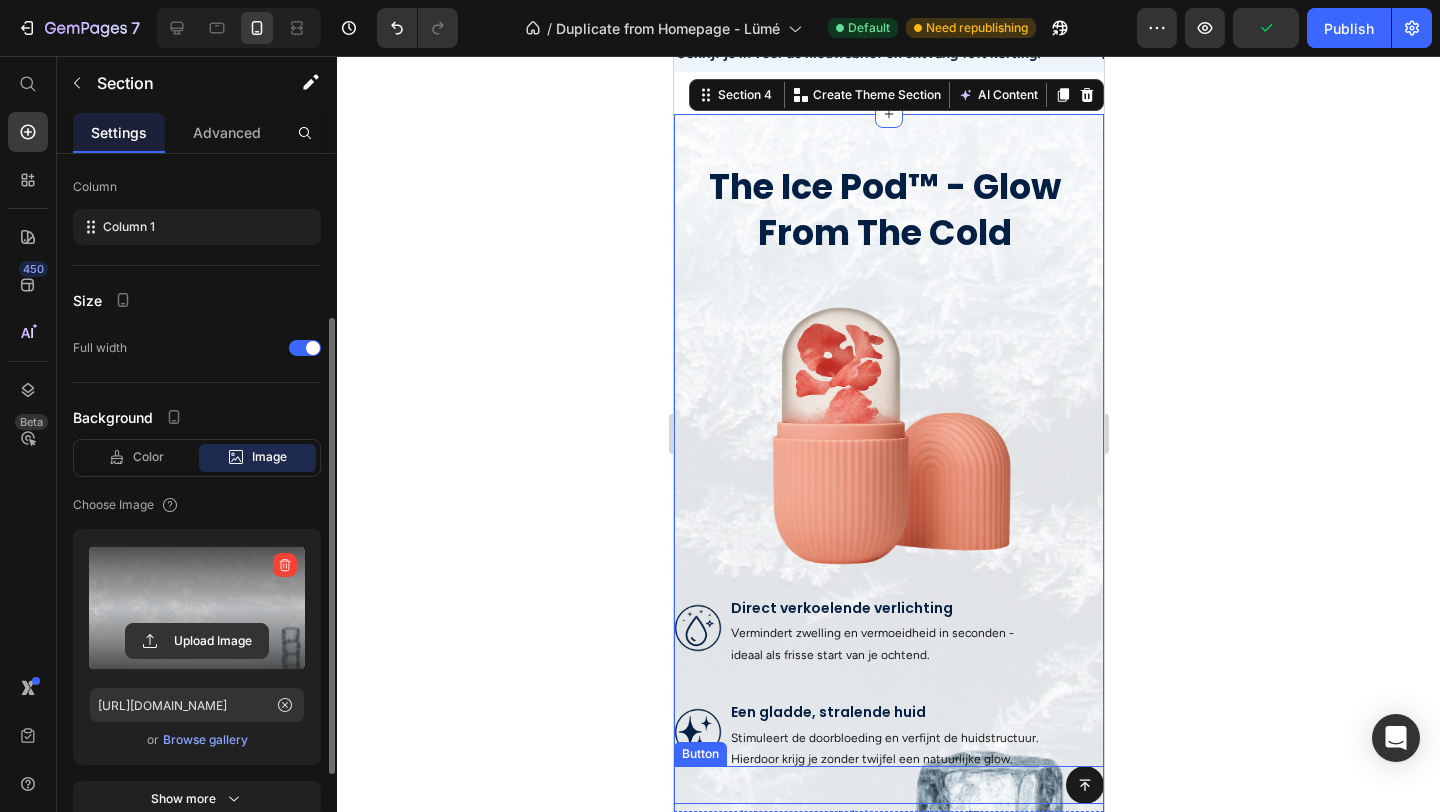 scroll, scrollTop: 654, scrollLeft: 0, axis: vertical 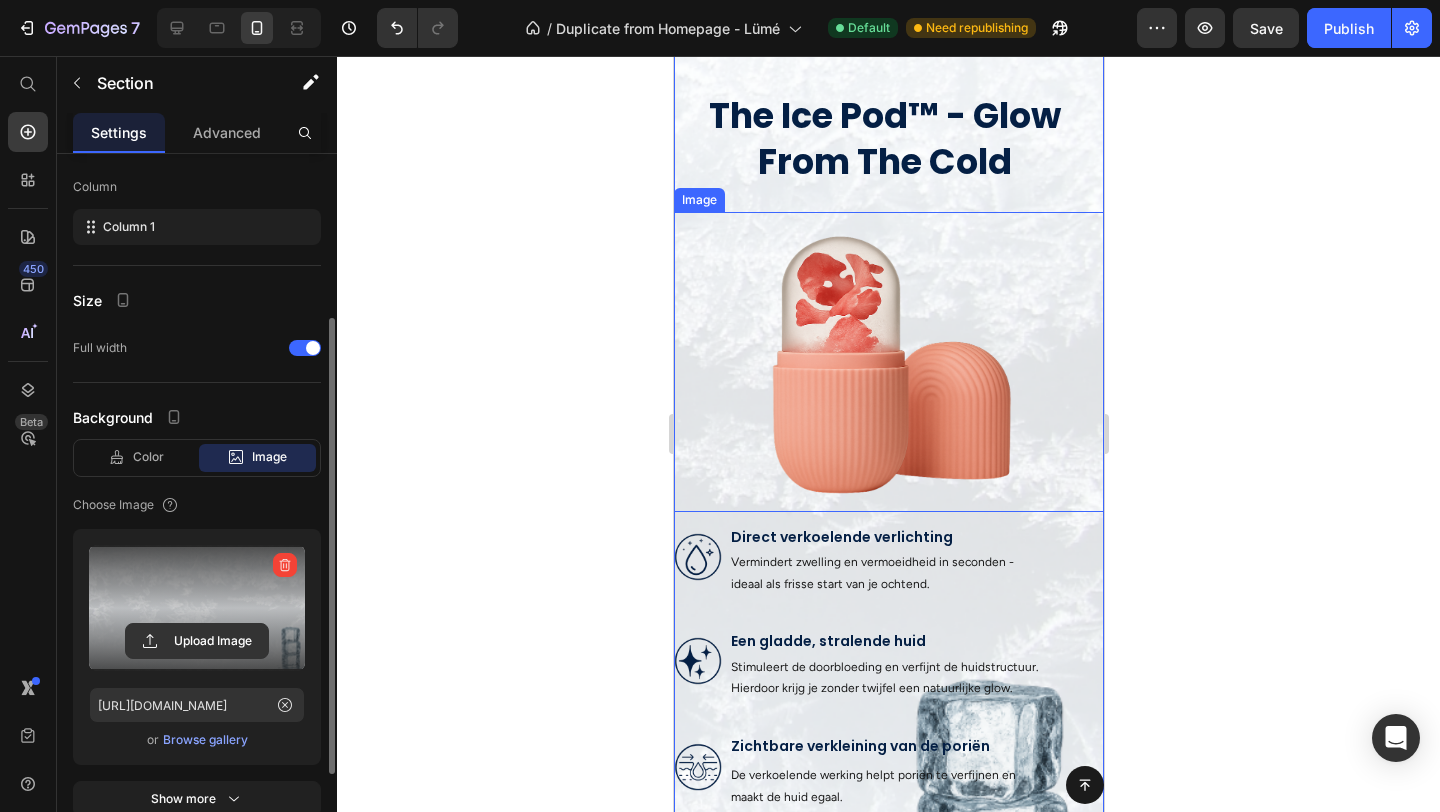click at bounding box center [888, 362] 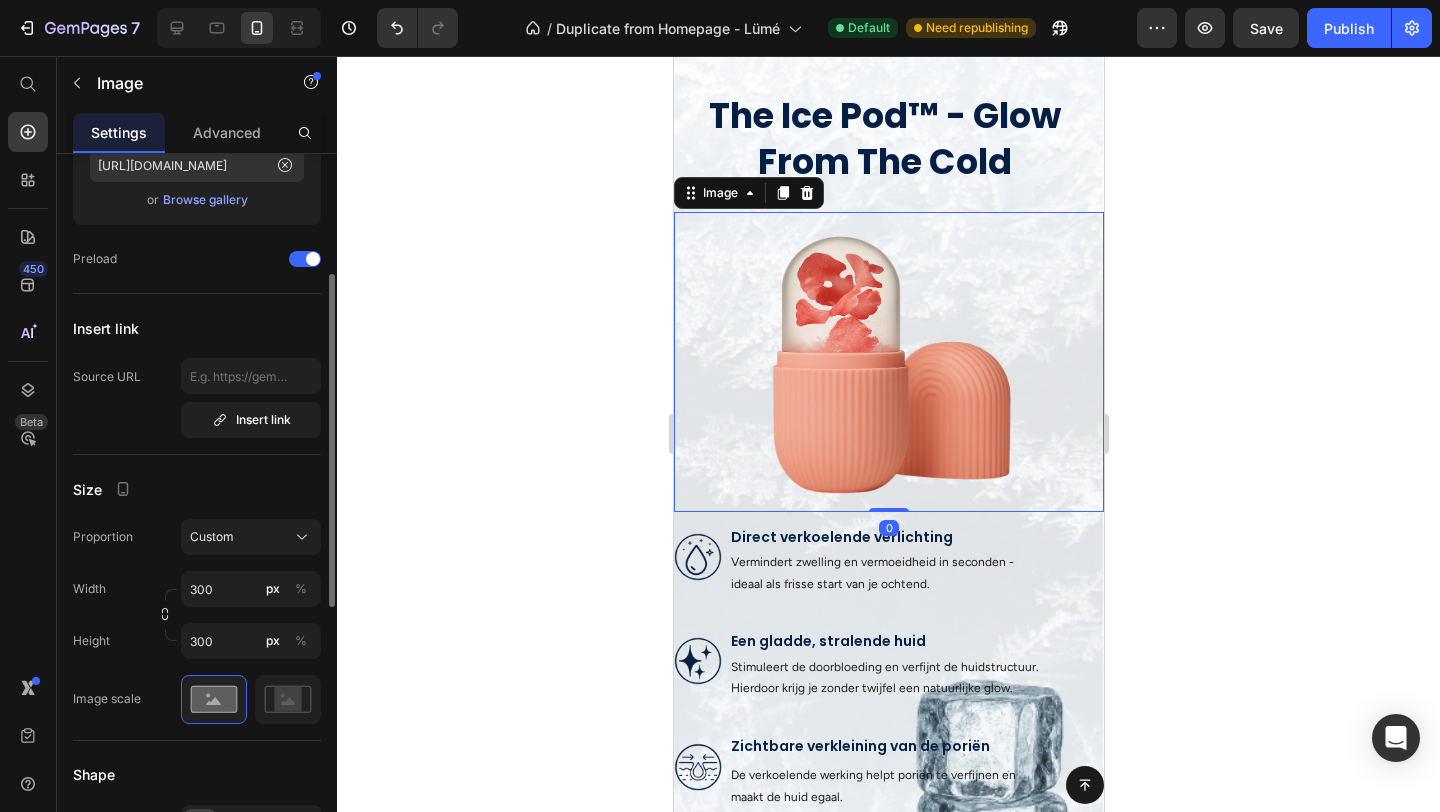 scroll, scrollTop: 0, scrollLeft: 0, axis: both 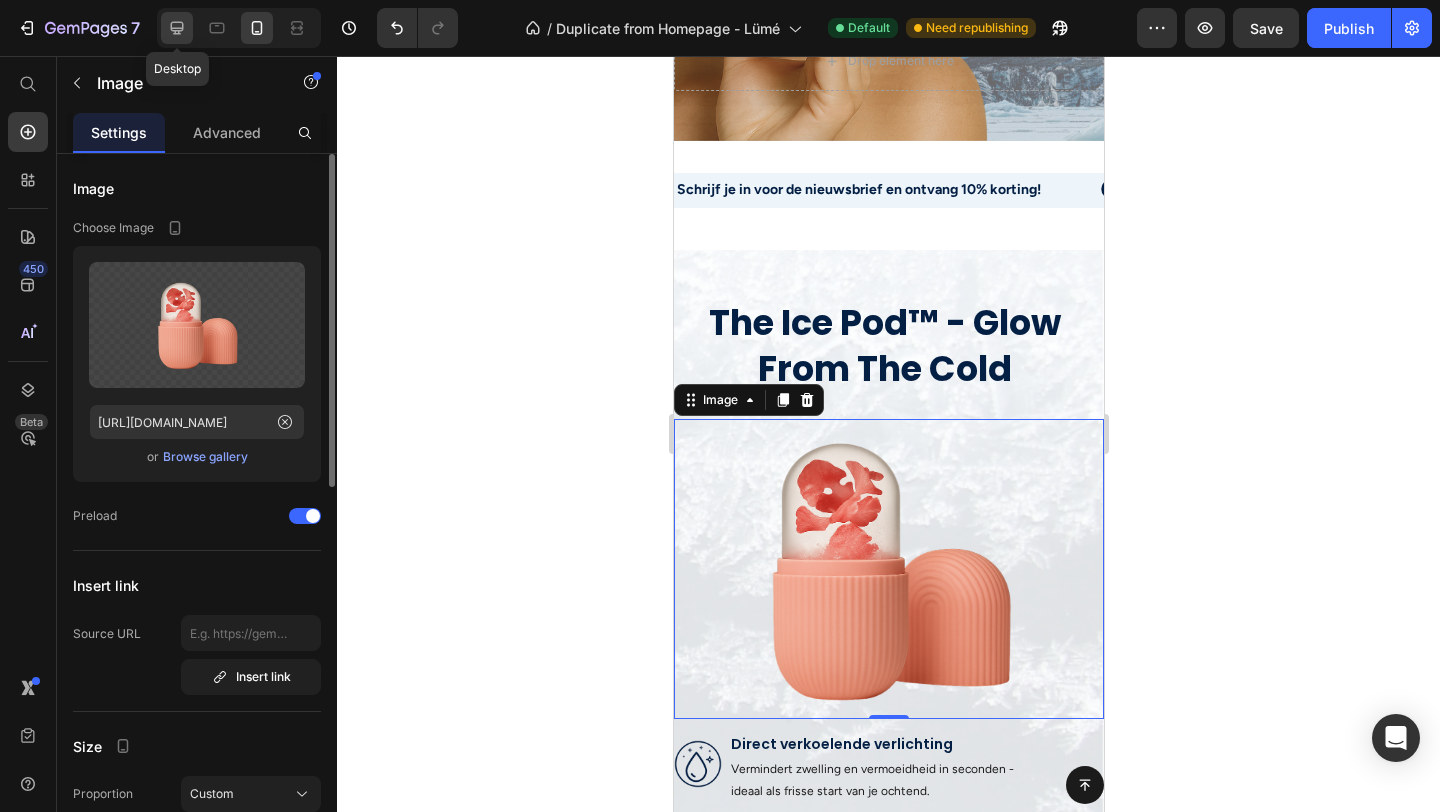 click 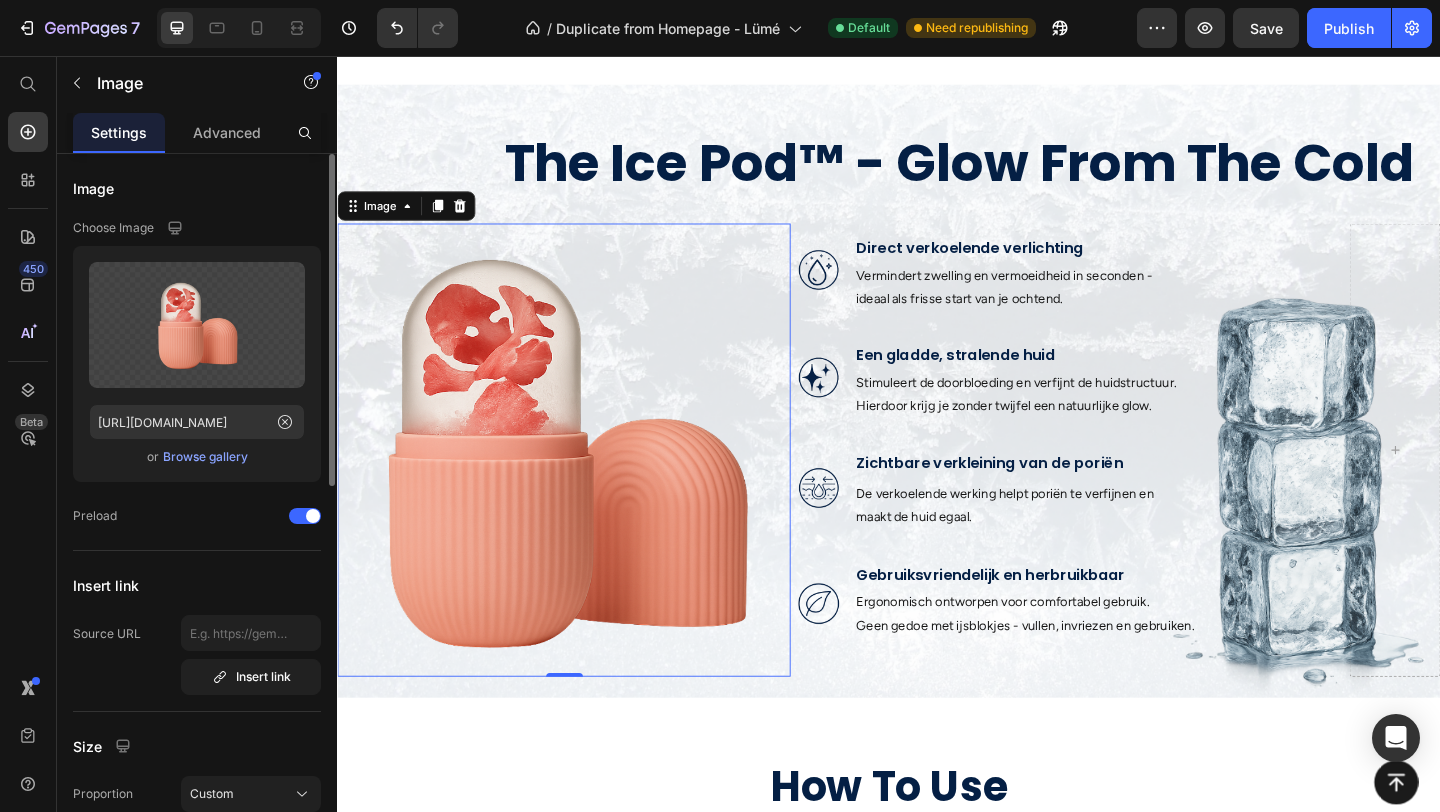 scroll, scrollTop: 438, scrollLeft: 0, axis: vertical 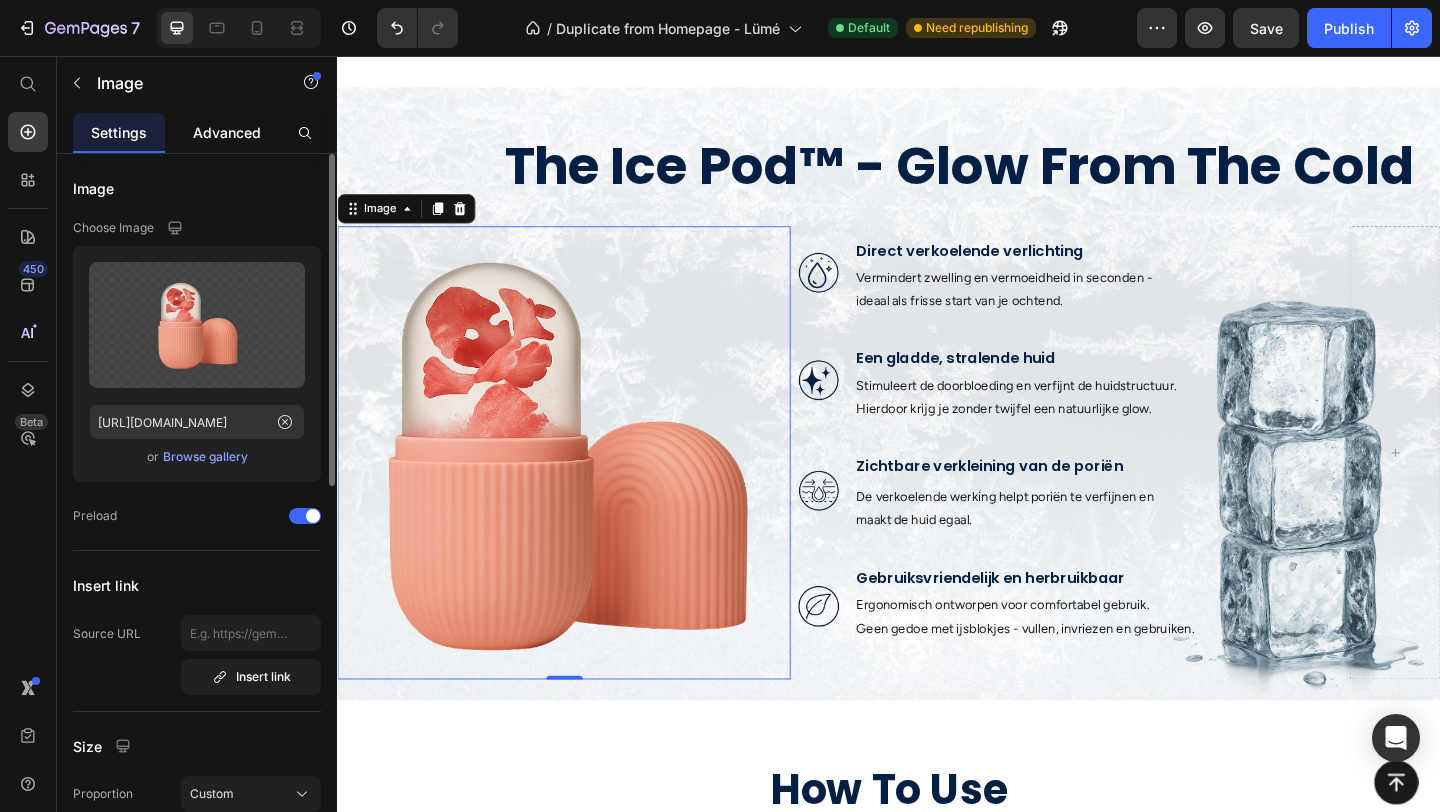 click on "Advanced" at bounding box center [227, 132] 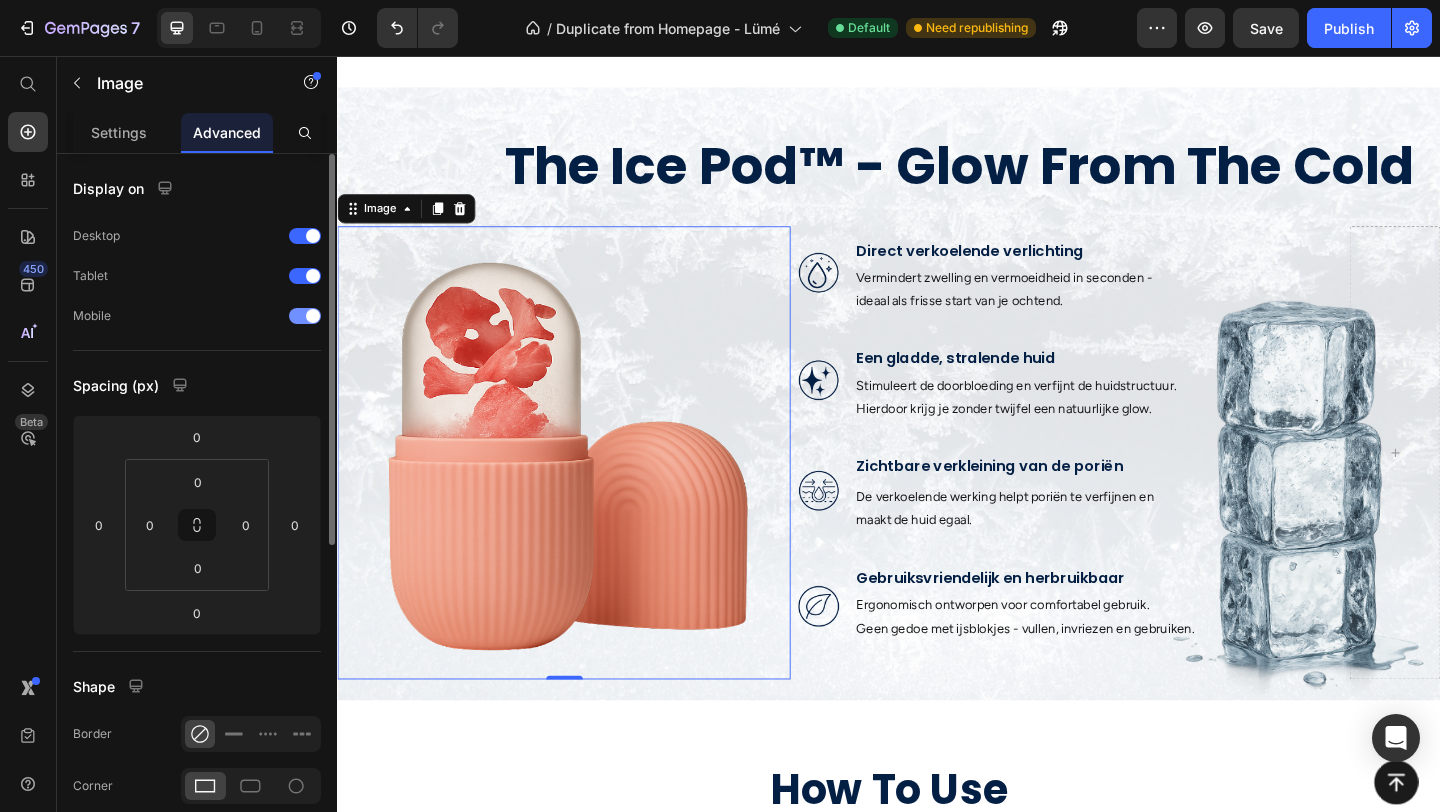 click at bounding box center [305, 316] 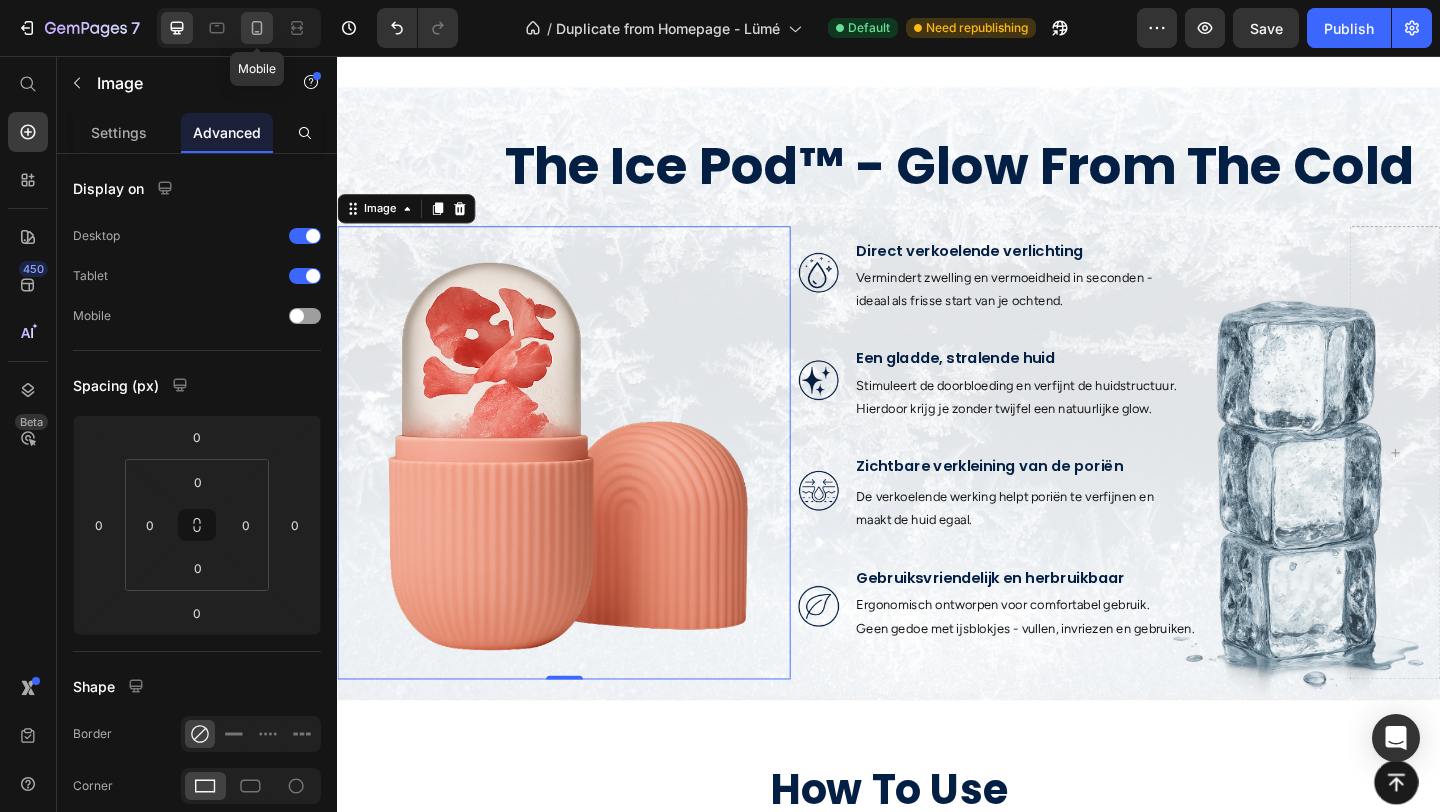 click 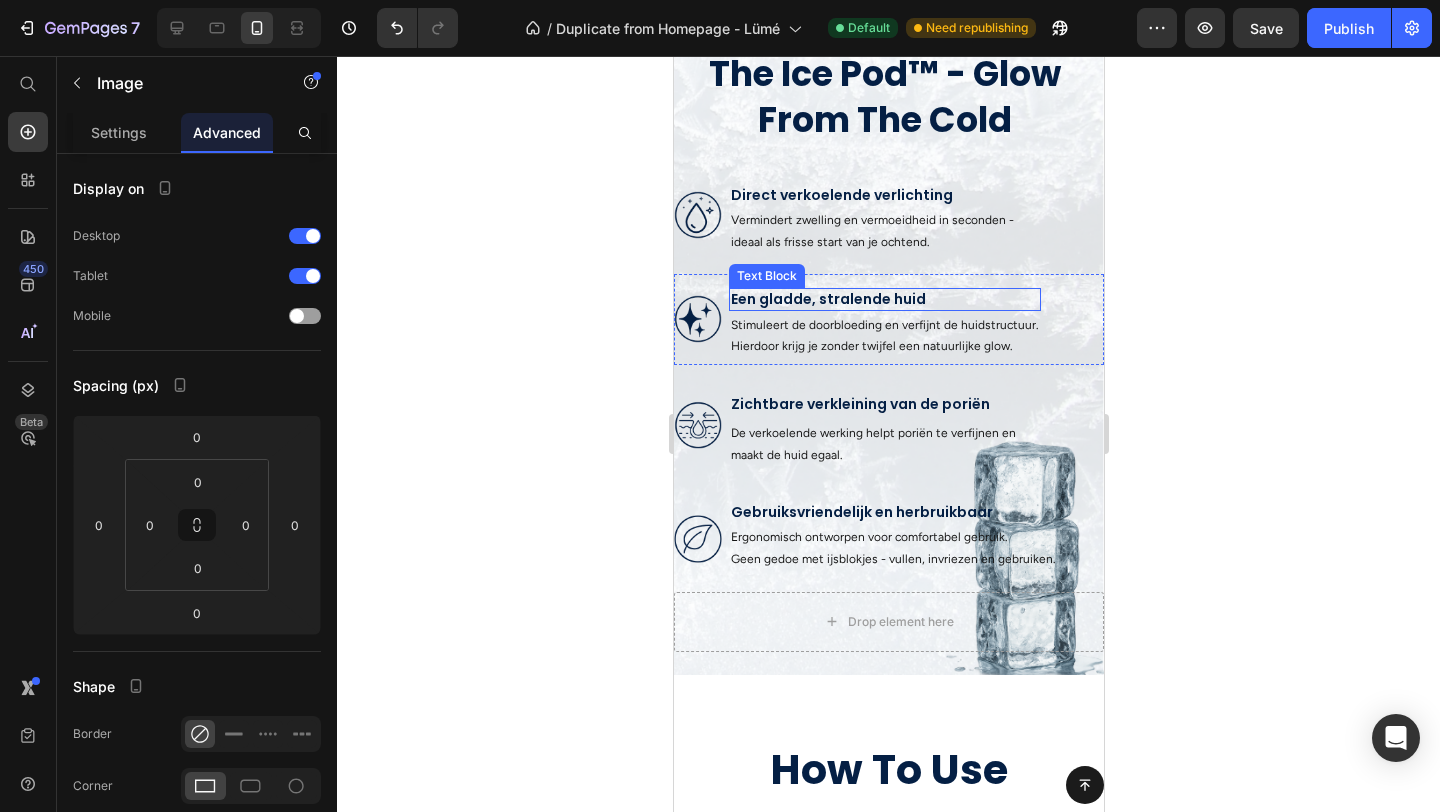 scroll, scrollTop: 701, scrollLeft: 0, axis: vertical 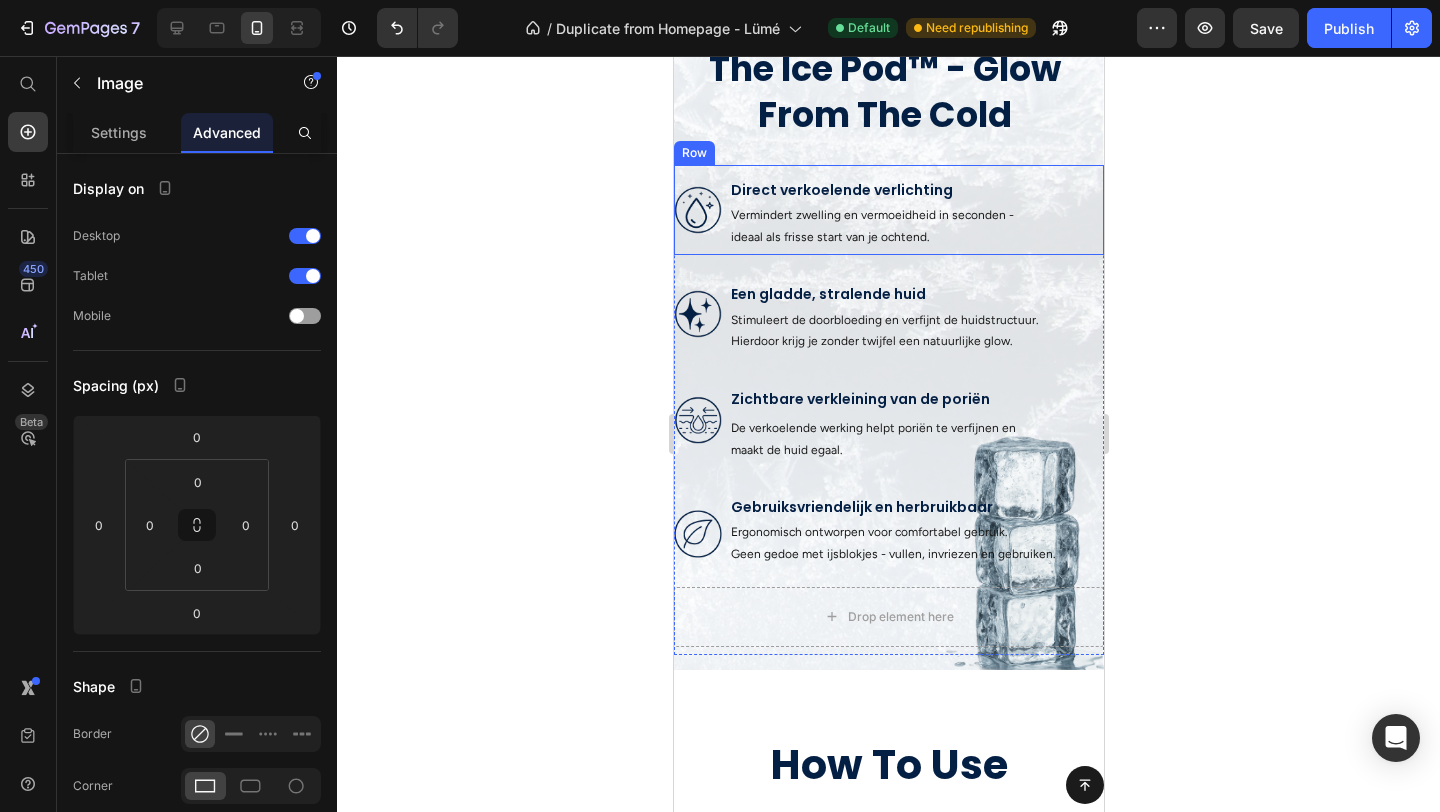 click on "Image Direct verkoelende verlichting Text Block Vermindert zwelling en vermoeidheid in seconden -  ideaal als frisse start van je ochtend. Text Block Row" at bounding box center (888, 210) 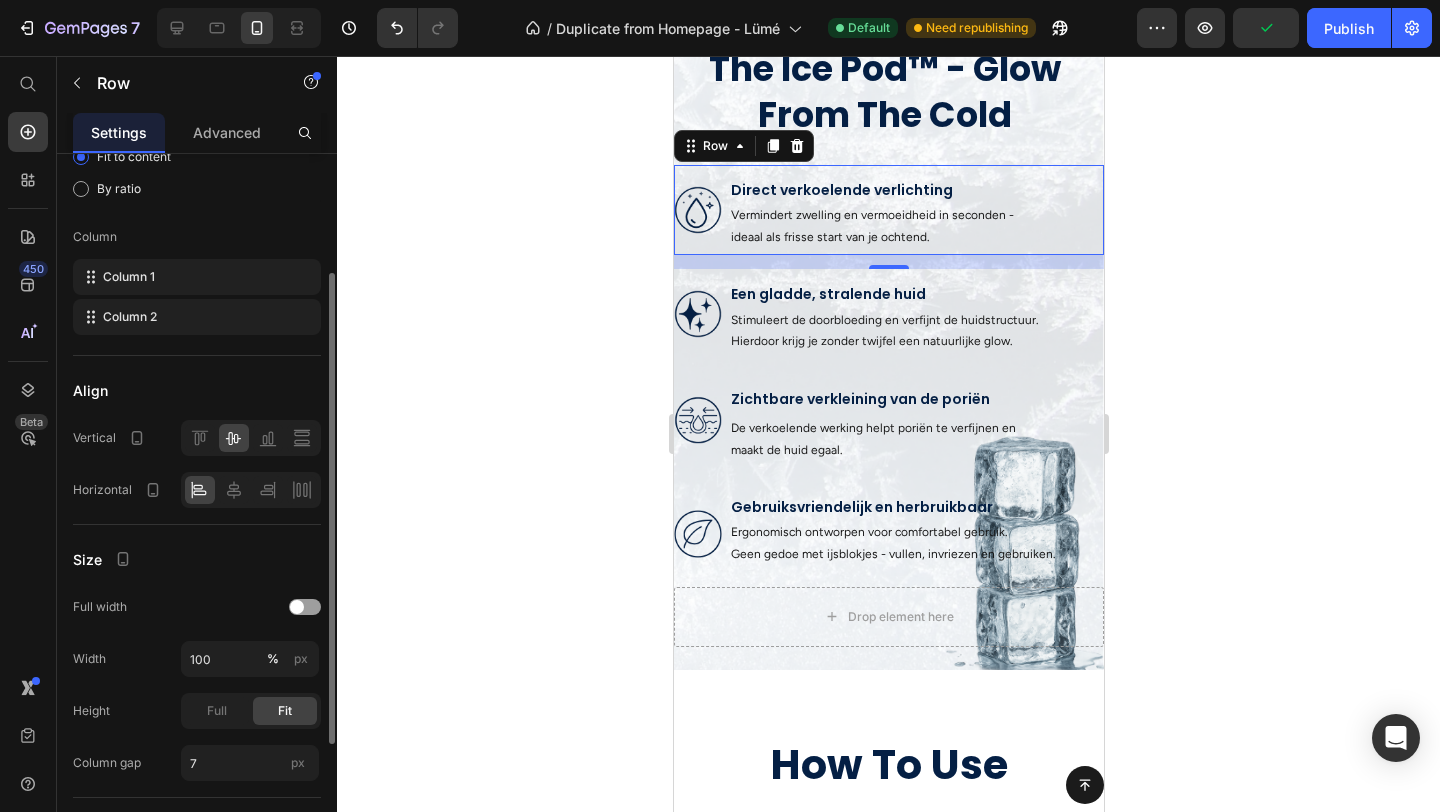 scroll, scrollTop: 170, scrollLeft: 0, axis: vertical 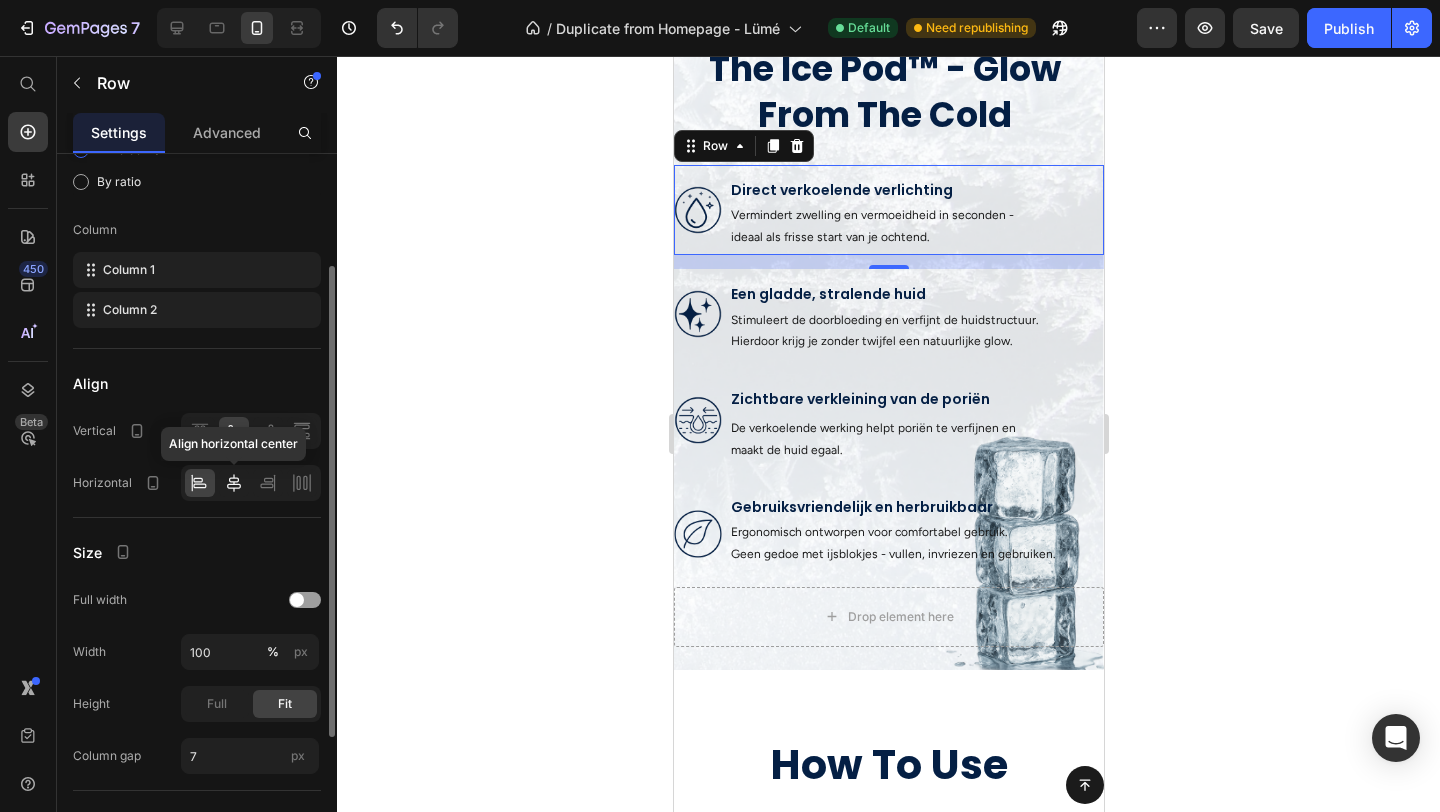 click 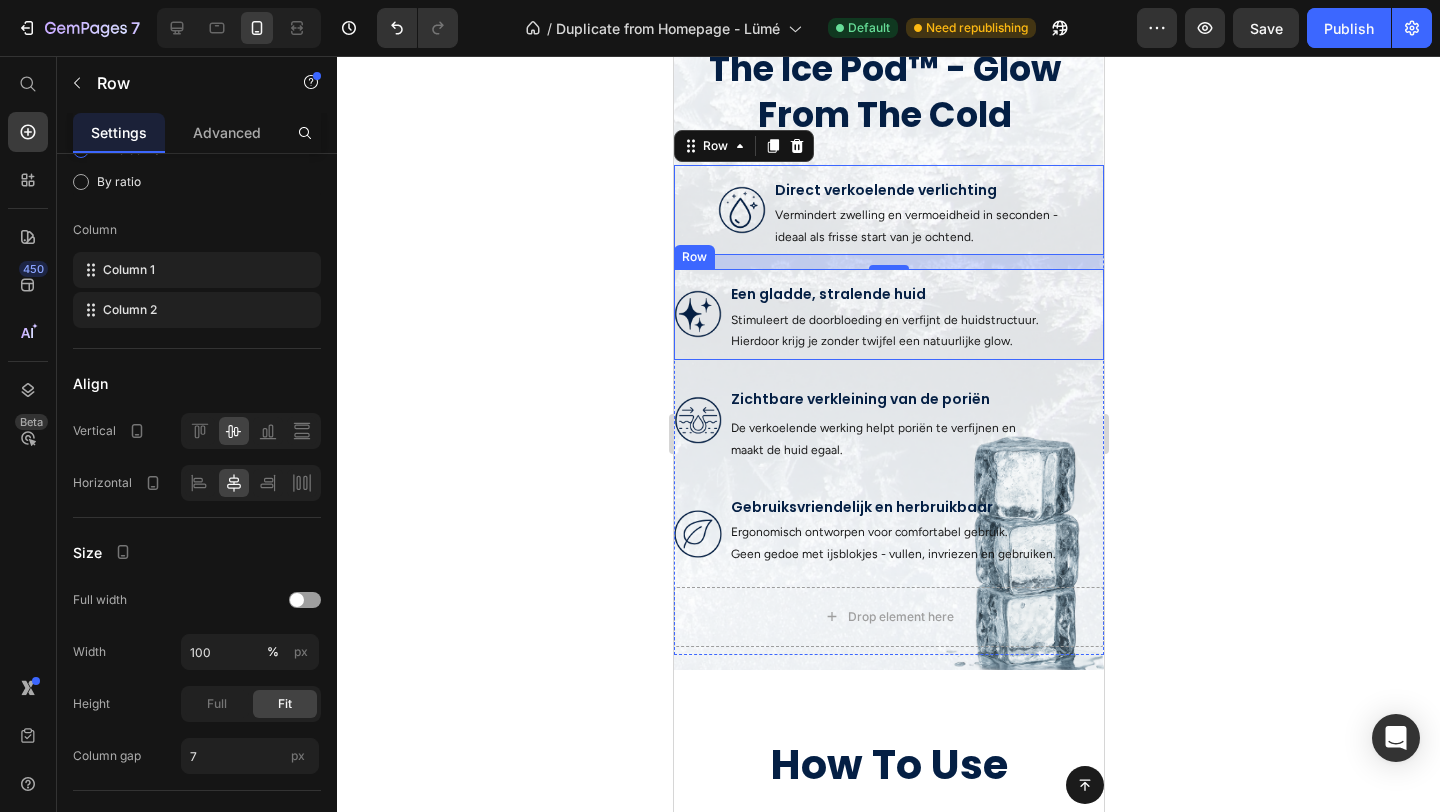 click on "Image Een gladde, stralende huid Text Block Stimuleert de doorbloeding en verfijnt de huidstructuur. Hierdoor krijg je zonder twijfel een natuurlijke glow. Text Block Row" at bounding box center [888, 314] 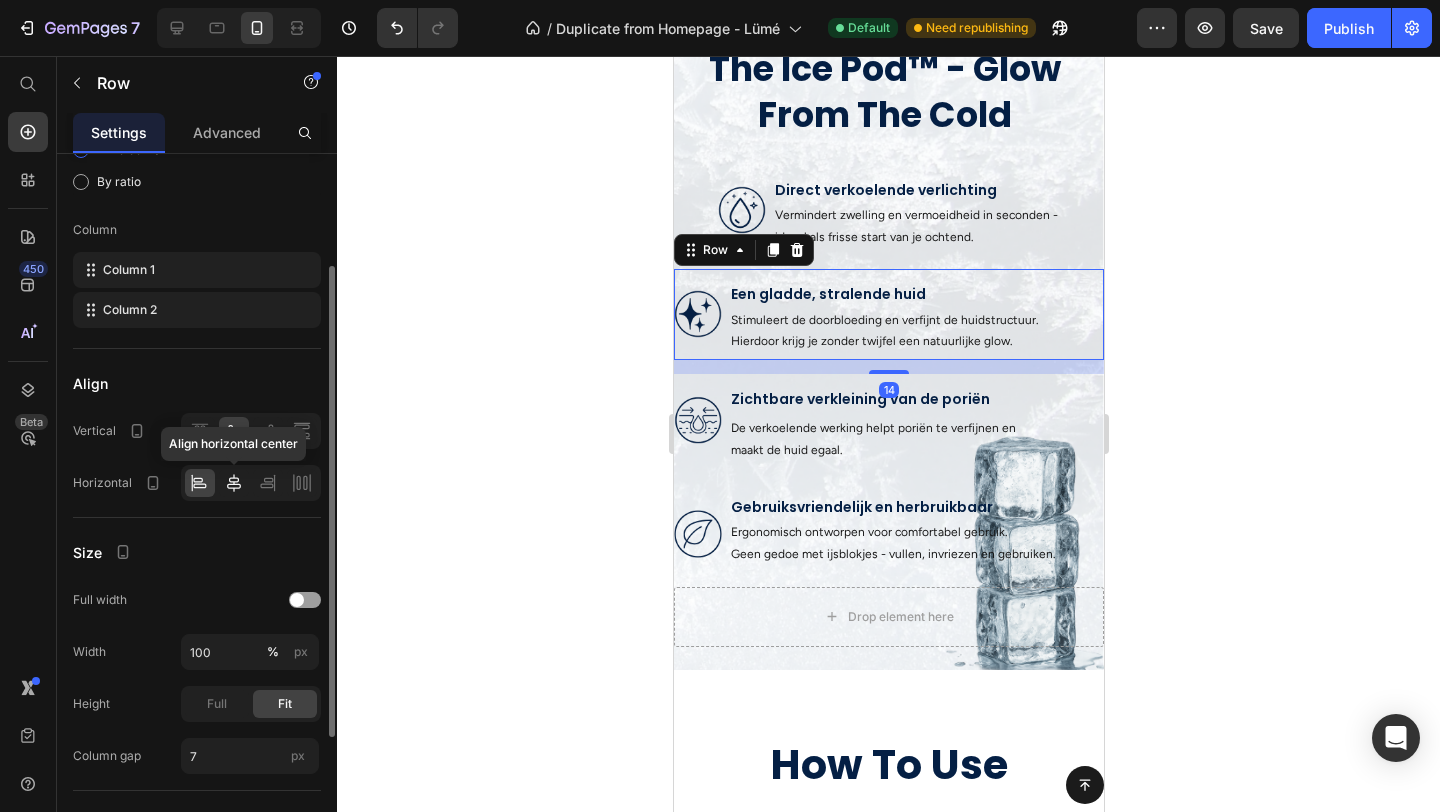click 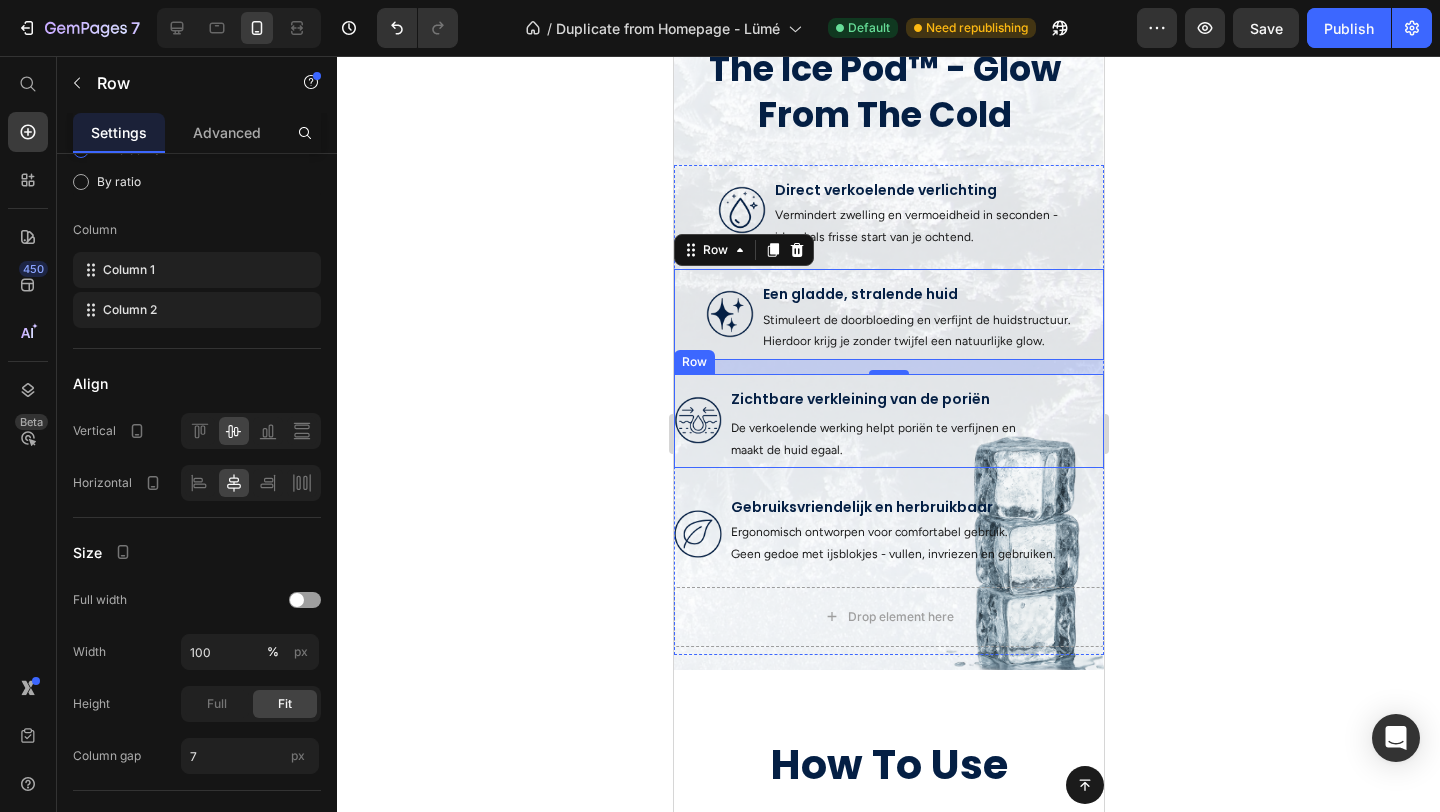 click on "Image Zichtbare verkleining van de poriën Text Block Text Block De verkoelende werking helpt poriën te verfijnen en  maakt de huid egaal. Text Block Row" at bounding box center [888, 421] 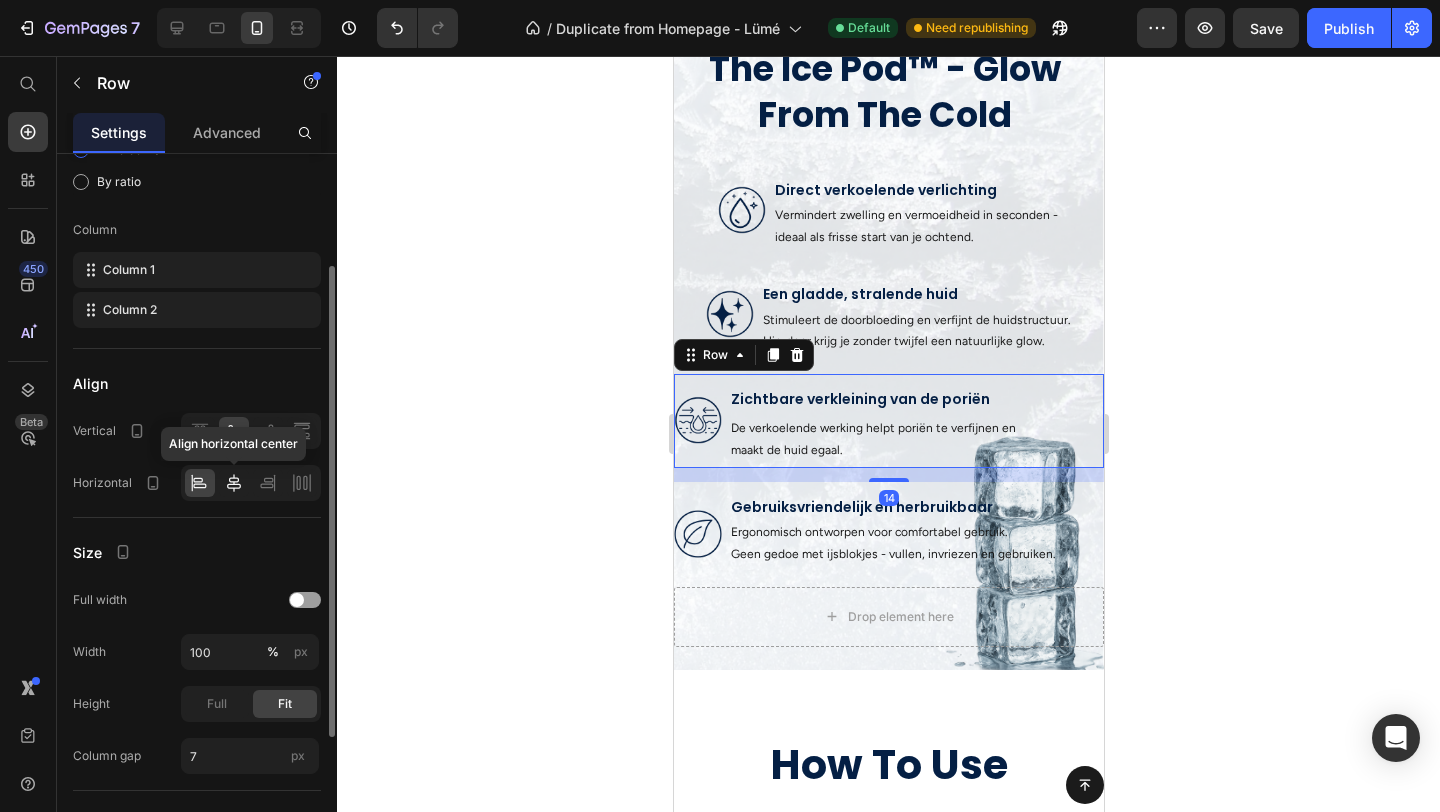 click 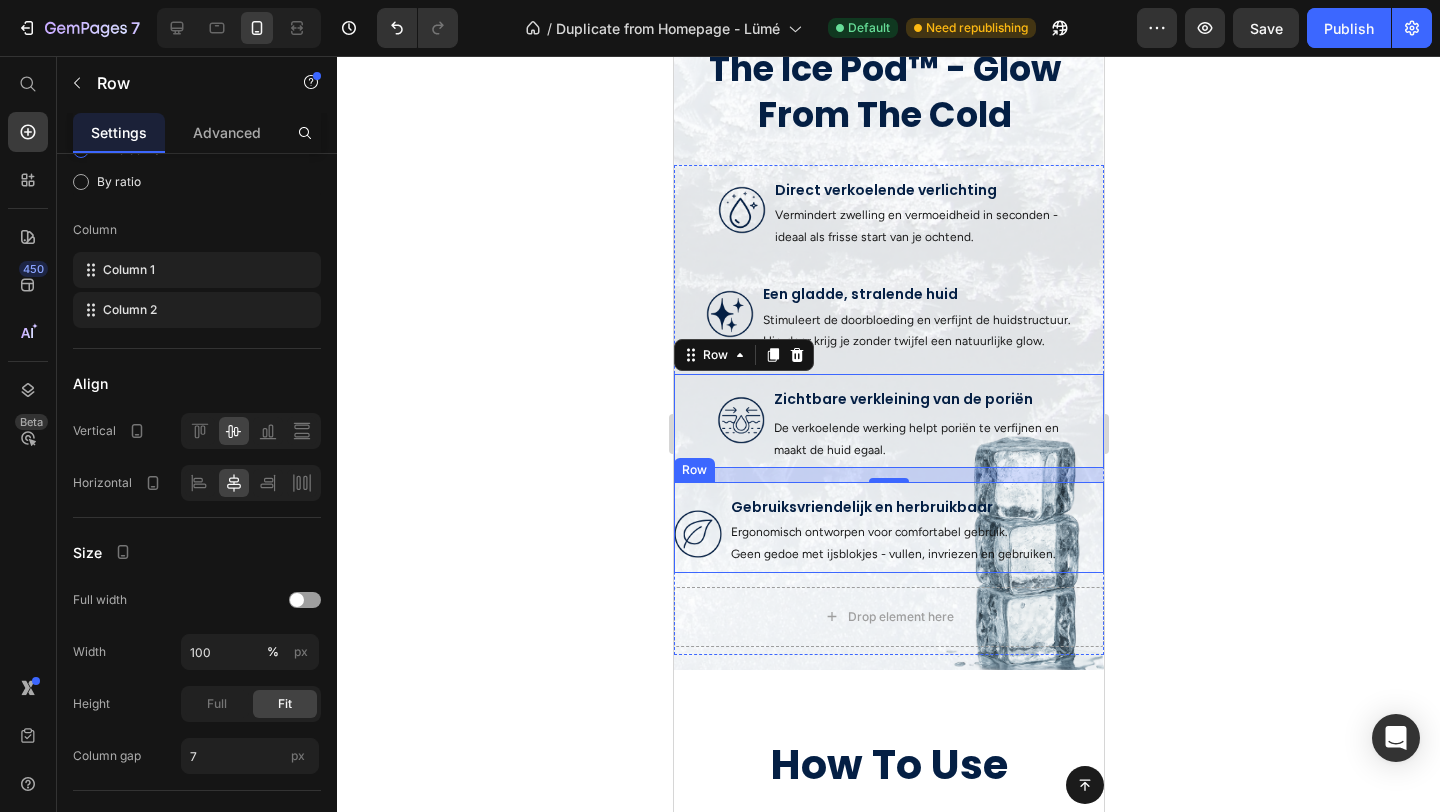 click on "Image Gebruiksvriendelijk en herbruikbaar Text Block Ergonomisch ontworpen voor comfortabel gebruik. Geen gedoe met ijsblokjes - vullen, invriezen en gebruiken. Text Block Row" at bounding box center (888, 527) 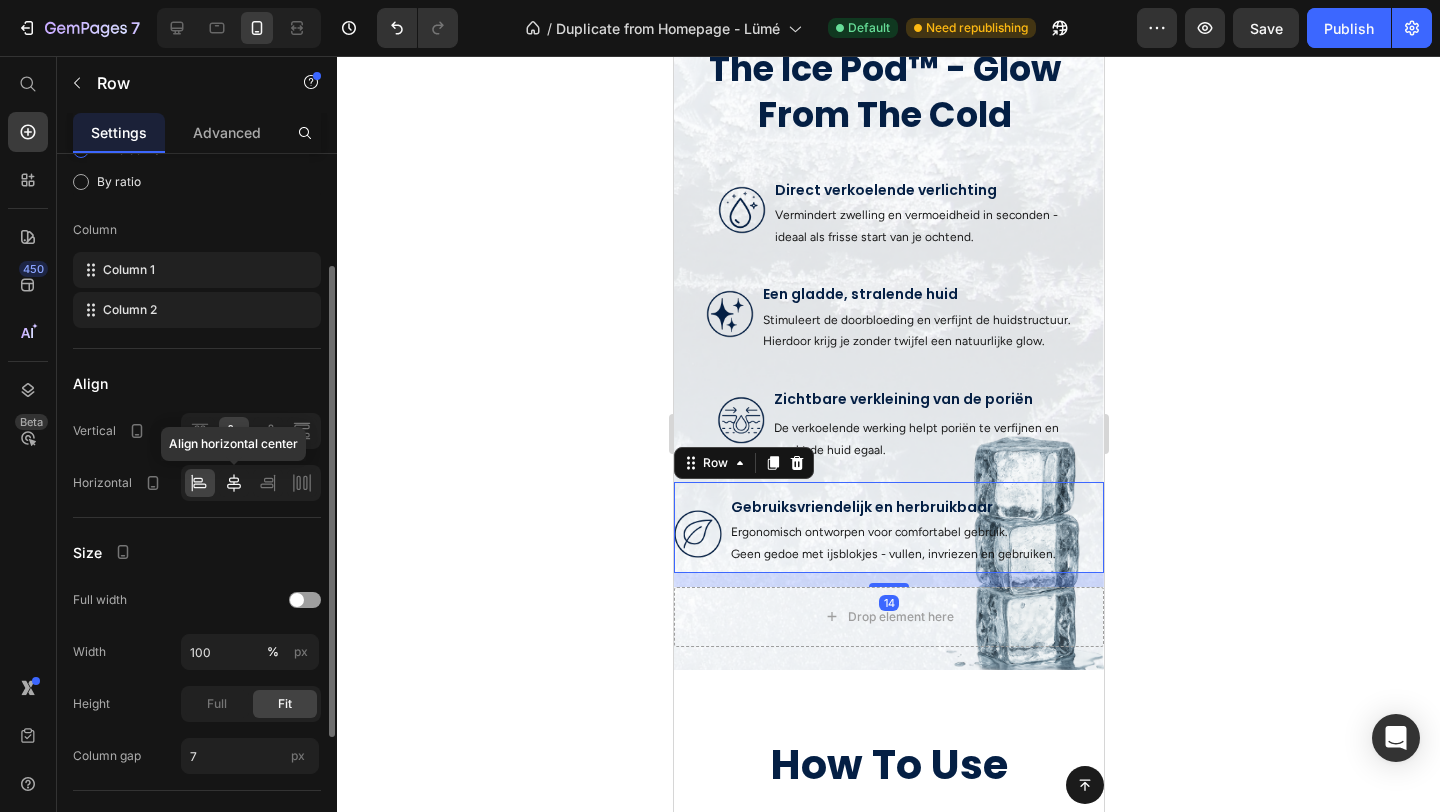 click 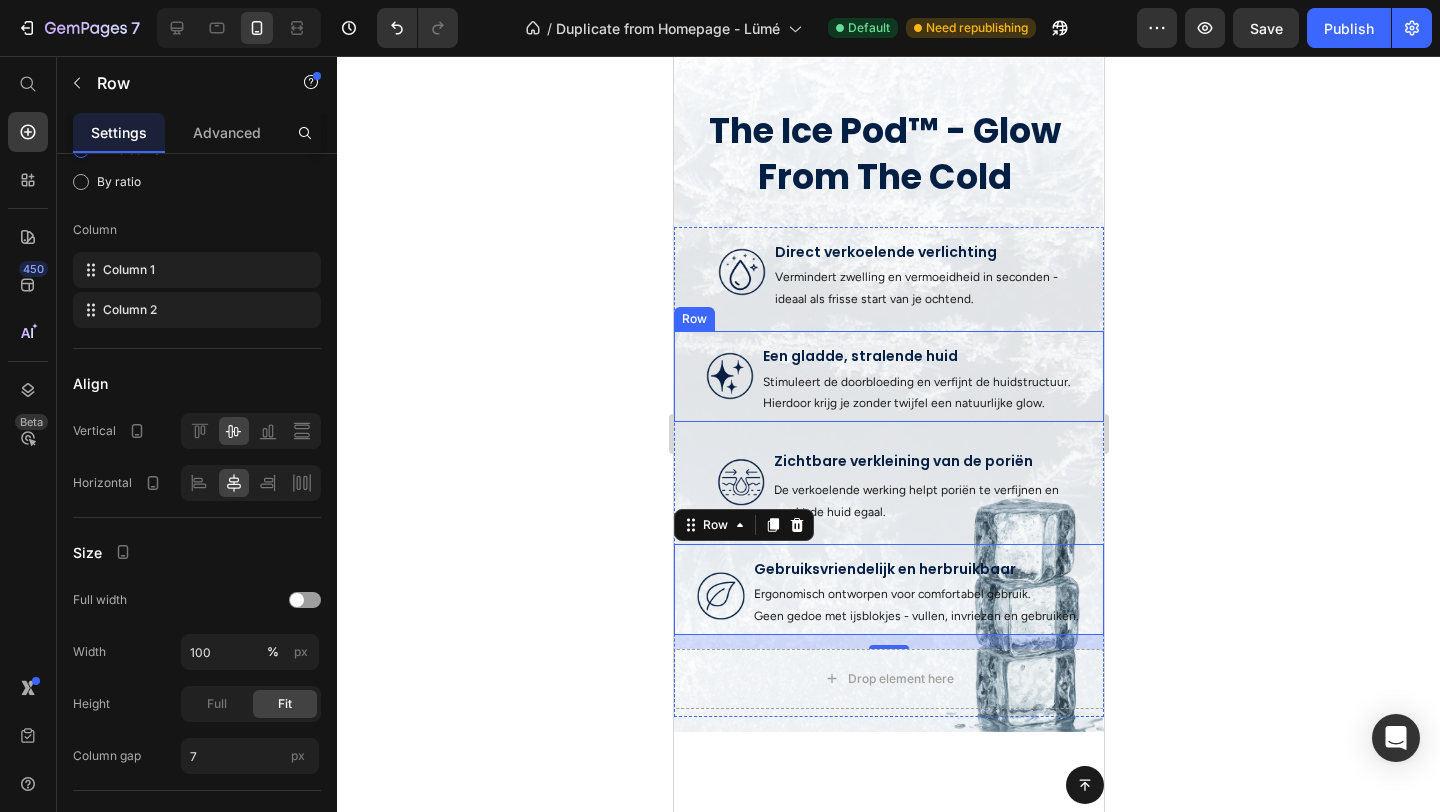 scroll, scrollTop: 621, scrollLeft: 0, axis: vertical 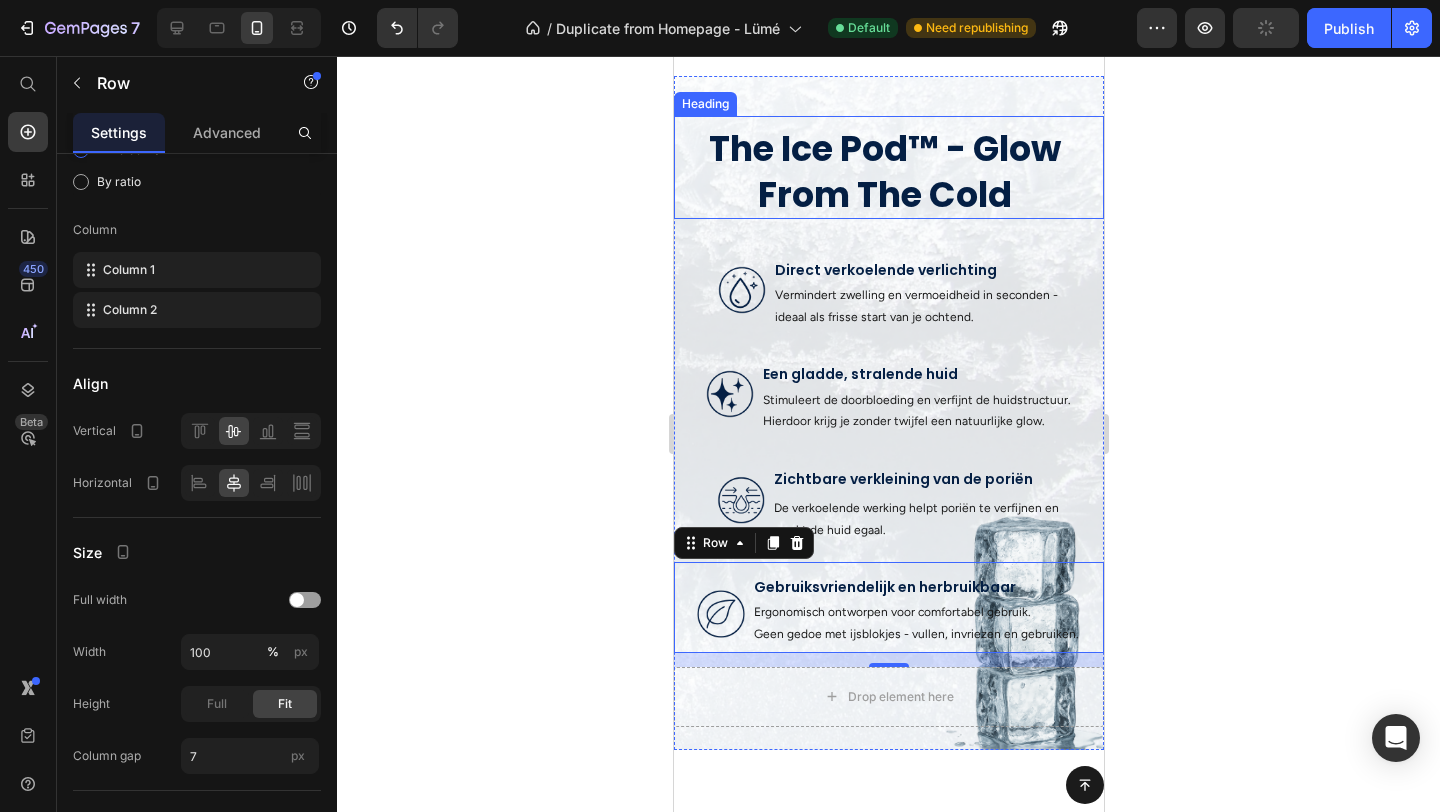click on "The Ice Pod™ - Glow From The Cold Heading Image Image Direct verkoelende verlichting Text Block Vermindert zwelling en vermoeidheid in seconden -  ideaal als frisse start van je ochtend. Text Block Row Image Een gladde, stralende huid Text Block Stimuleert de doorbloeding en verfijnt de huidstructuur. Hierdoor krijg je zonder twijfel een natuurlijke glow. Text Block Row Image Zichtbare verkleining van de poriën Text Block Text Block De verkoelende werking helpt poriën te verfijnen en  maakt de huid egaal. Text Block Row Image Gebruiksvriendelijk en herbruikbaar Text Block Ergonomisch ontworpen voor comfortabel gebruik. Geen gedoe met ijsblokjes - vullen, invriezen en gebruiken. Text Block Row   14
Drop element here Row" at bounding box center (888, 429) 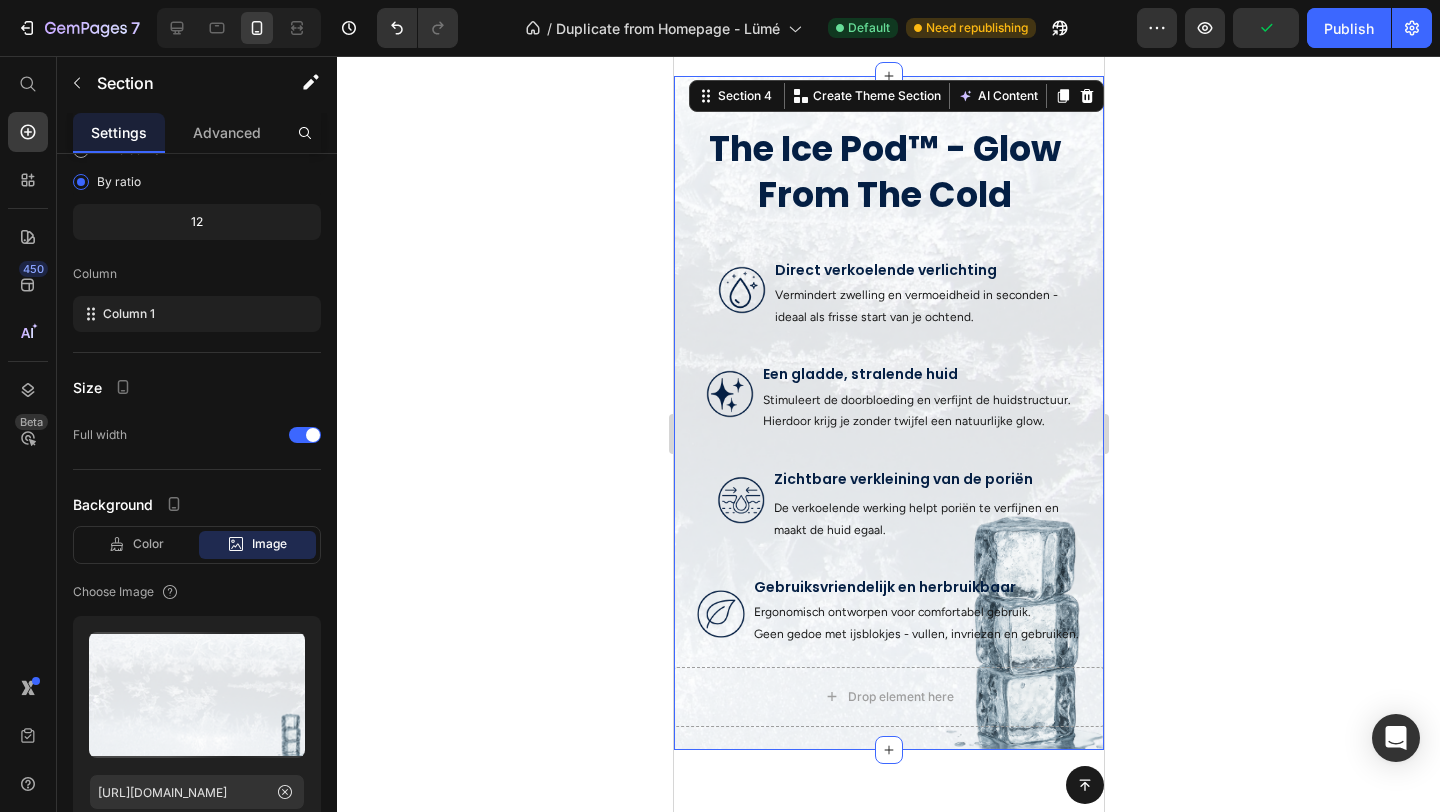 scroll, scrollTop: 0, scrollLeft: 0, axis: both 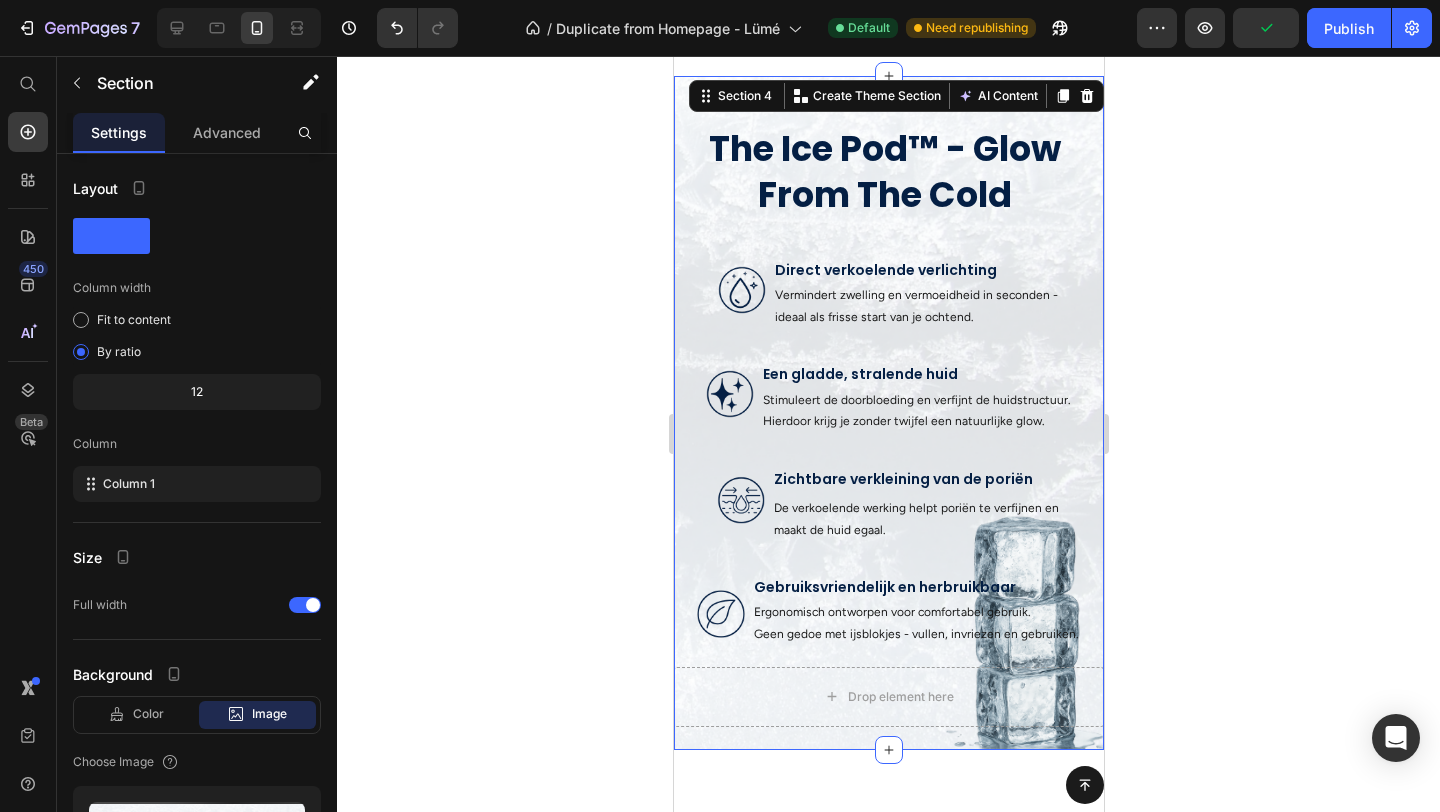click on "The Ice Pod™ - Glow From The Cold Heading Image Image Direct verkoelende verlichting Text Block Vermindert zwelling en vermoeidheid in seconden -  ideaal als frisse start van je ochtend. Text Block Row Image Een gladde, stralende huid Text Block Stimuleert de doorbloeding en verfijnt de huidstructuur. Hierdoor krijg je zonder twijfel een natuurlijke glow. Text Block Row Image Zichtbare verkleining van de poriën Text Block Text Block De verkoelende werking helpt poriën te verfijnen en  maakt de huid egaal. Text Block Row Image Gebruiksvriendelijk en herbruikbaar Text Block Ergonomisch ontworpen voor comfortabel gebruik. Geen gedoe met ijsblokjes - vullen, invriezen en gebruiken. Text Block Row
Drop element here Row" at bounding box center (888, 429) 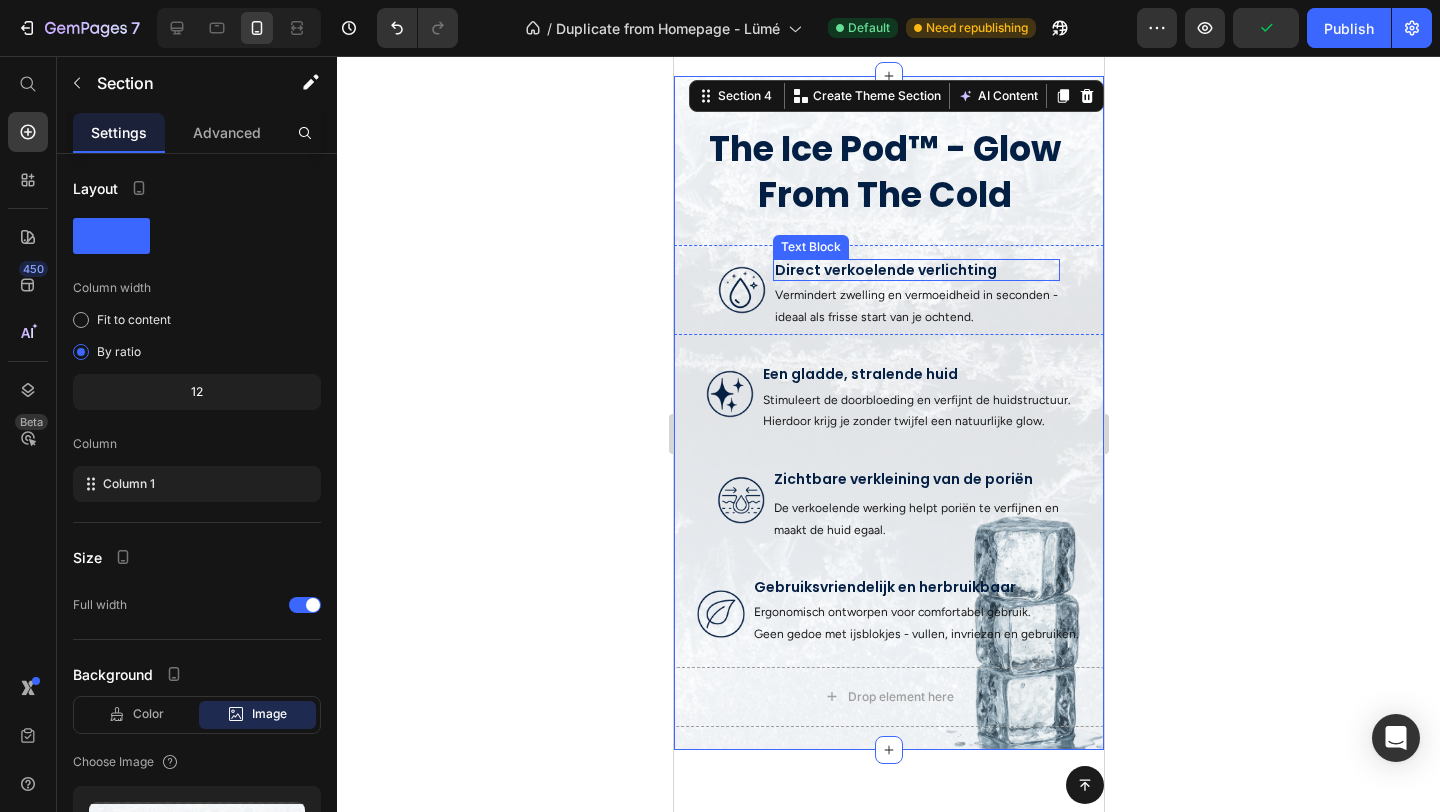 click on "Direct verkoelende verlichting" at bounding box center [915, 270] 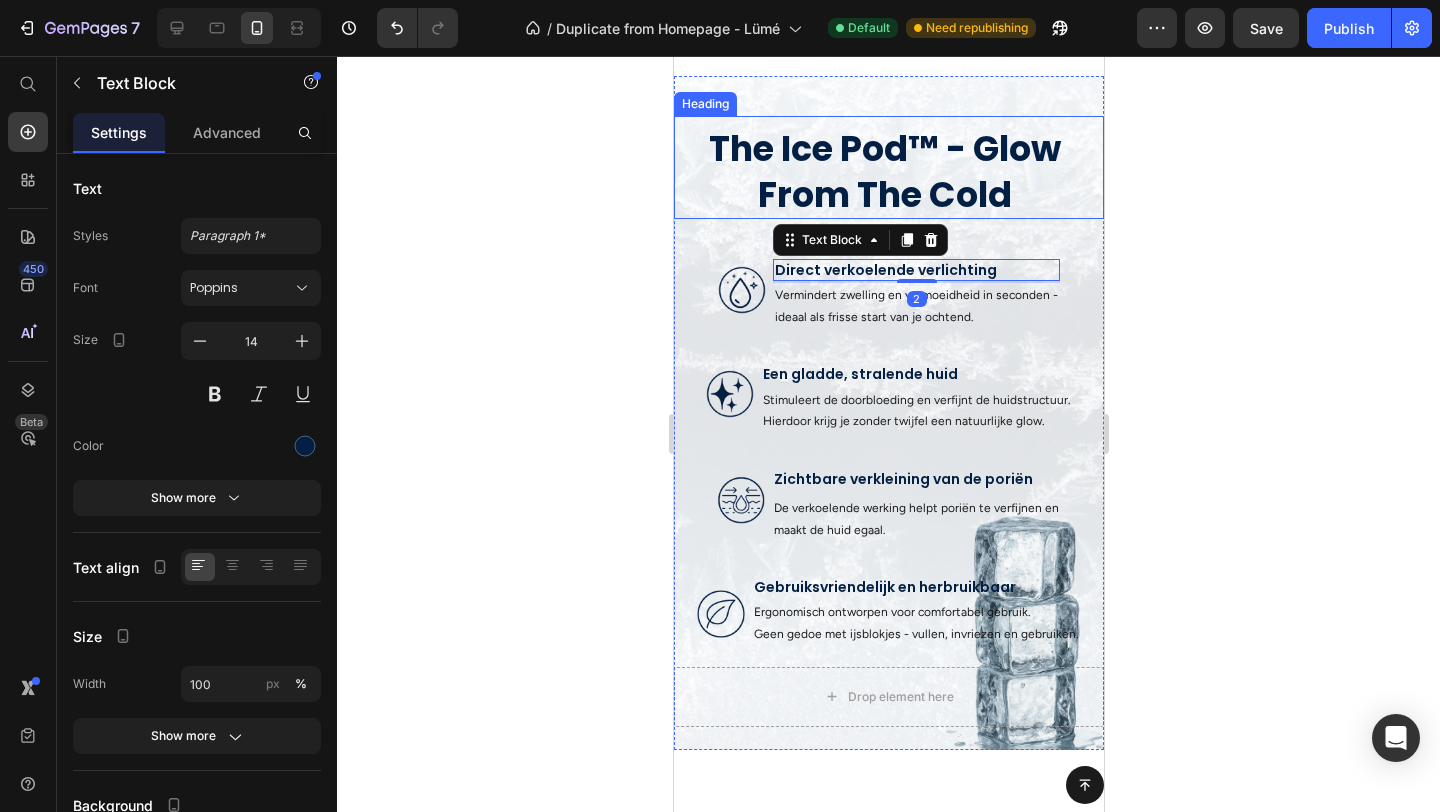 click on "The Ice Pod™ - Glow From The Cold" at bounding box center [883, 171] 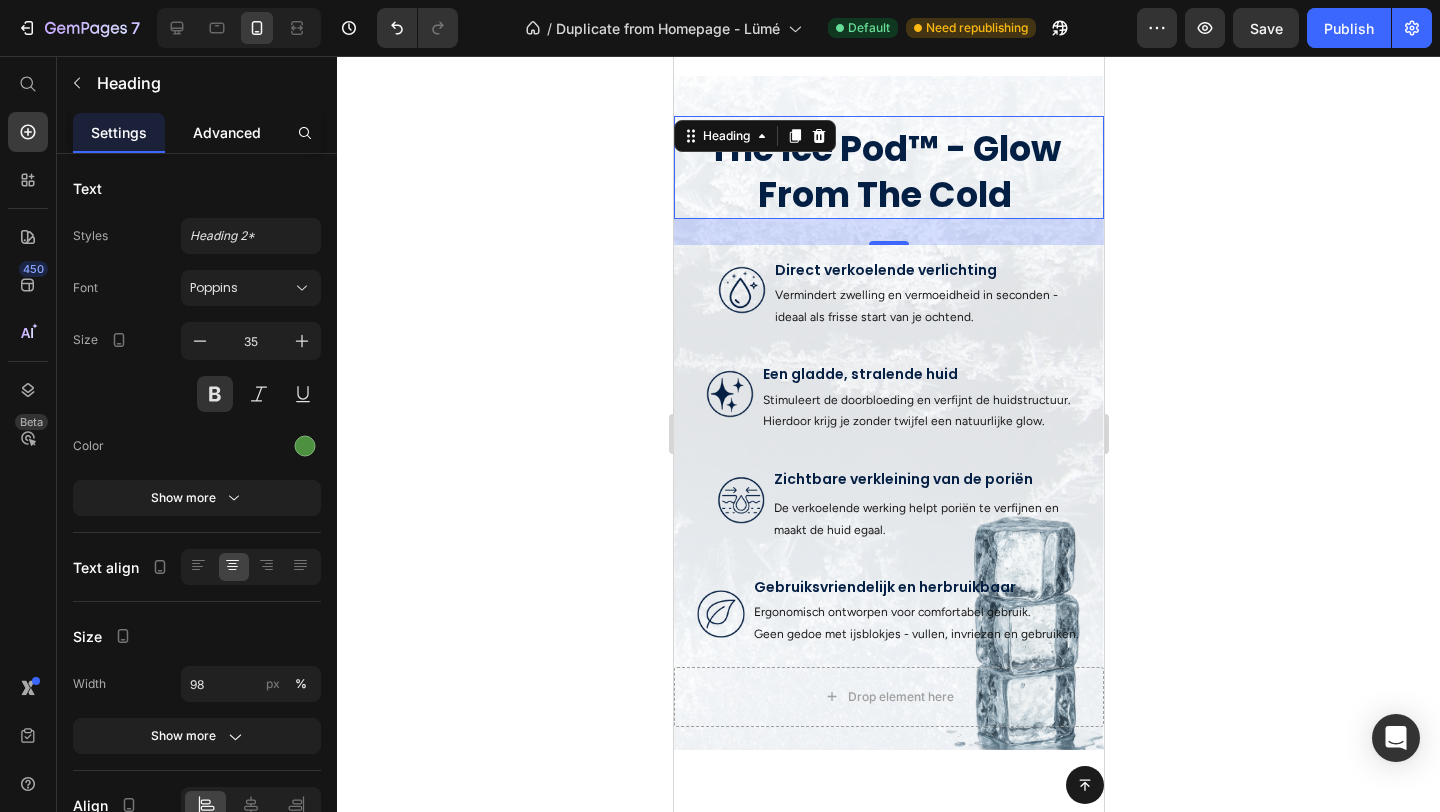 click on "Advanced" at bounding box center [227, 132] 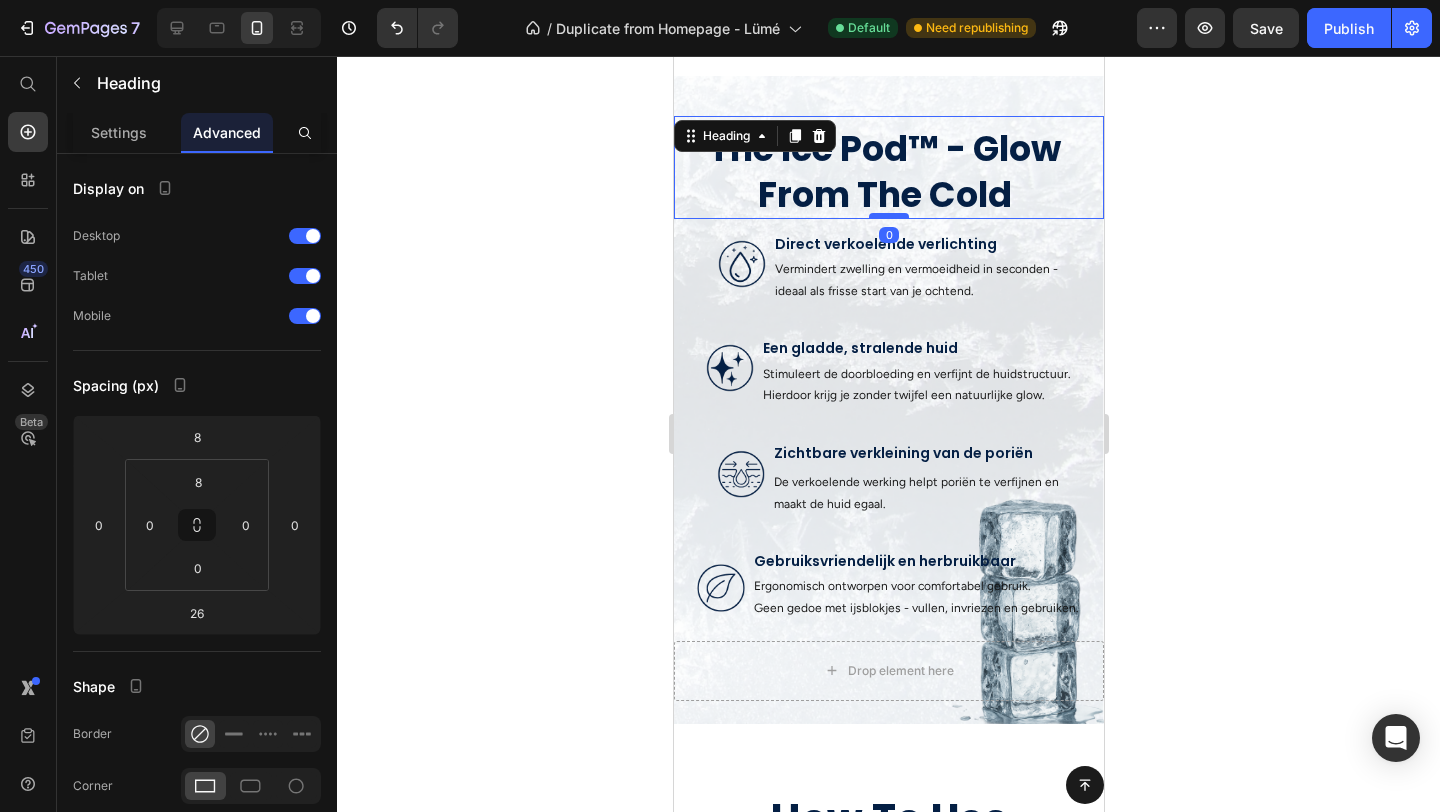 drag, startPoint x: 892, startPoint y: 238, endPoint x: 894, endPoint y: 212, distance: 26.076809 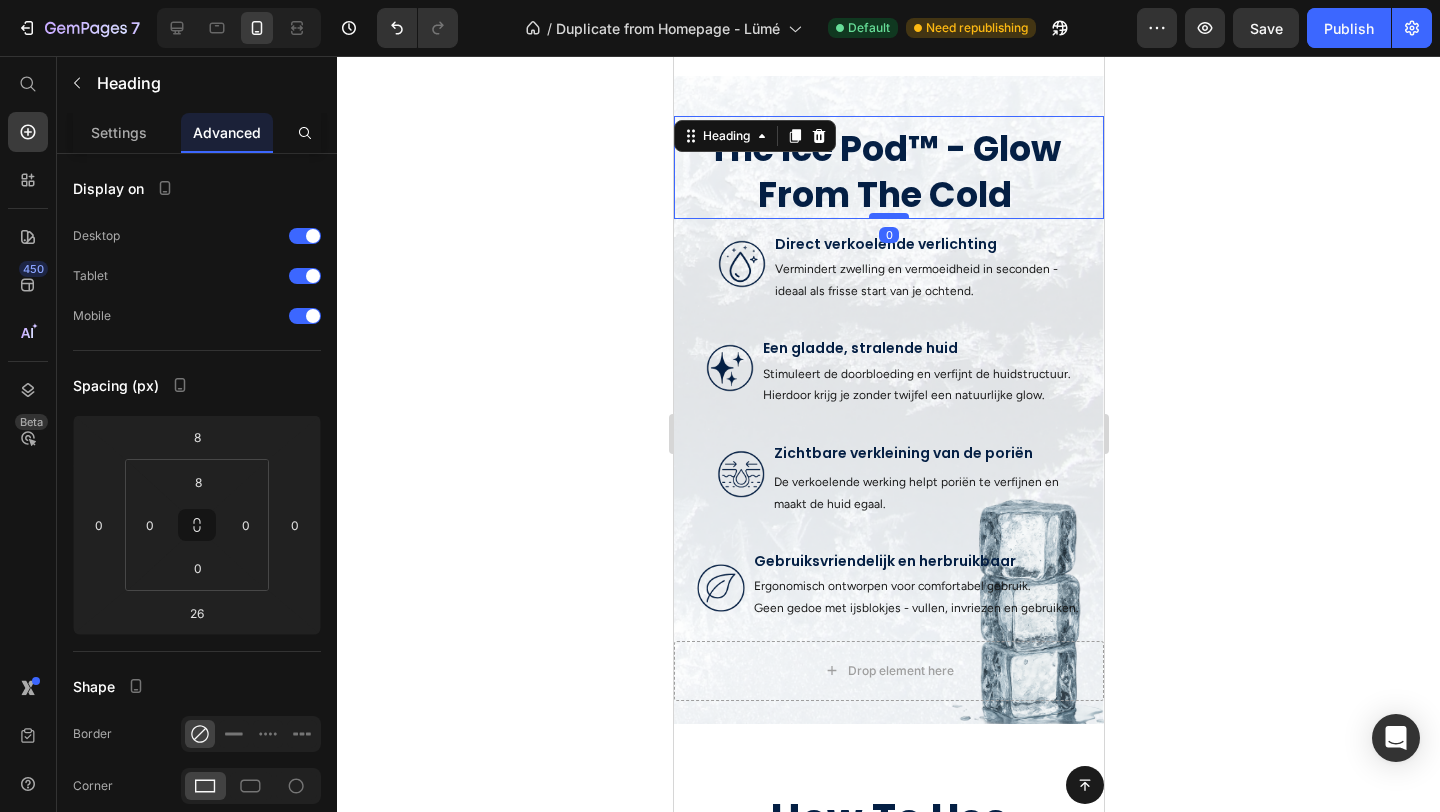 click at bounding box center [888, 216] 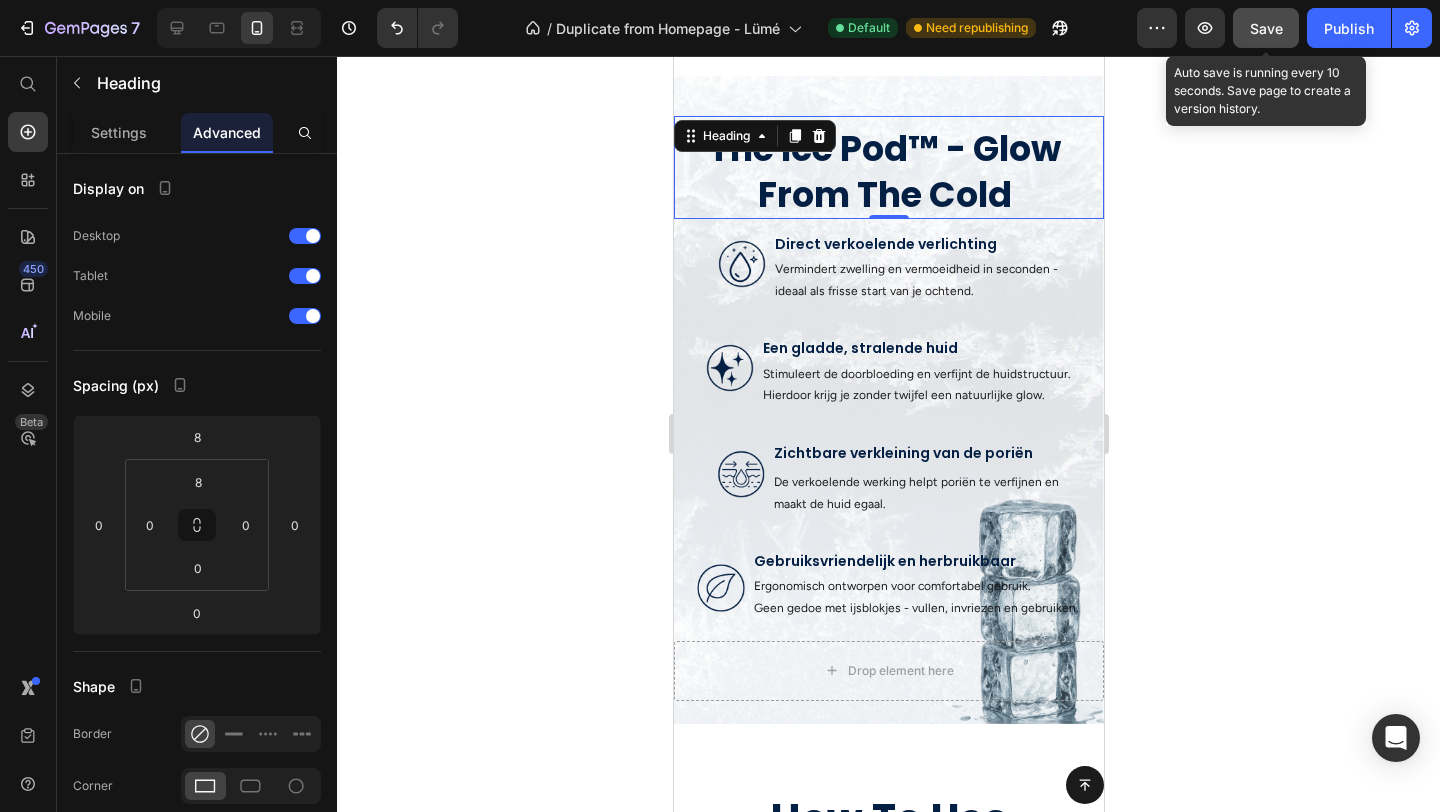 click on "Save" 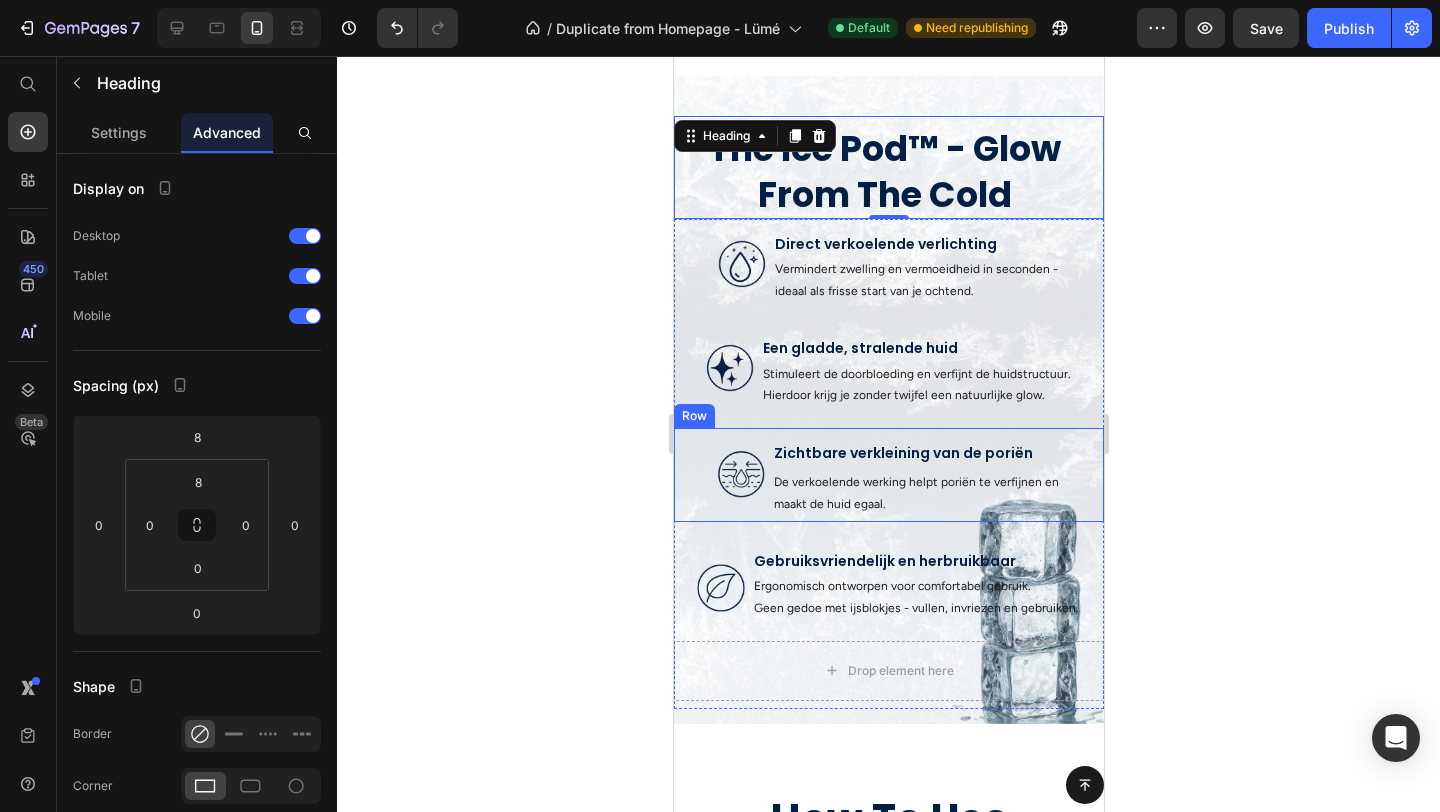 click on "Image Zichtbare verkleining van de poriën Text Block Text Block De verkoelende werking helpt poriën te verfijnen en  maakt de huid egaal. Text Block Row" at bounding box center (888, 475) 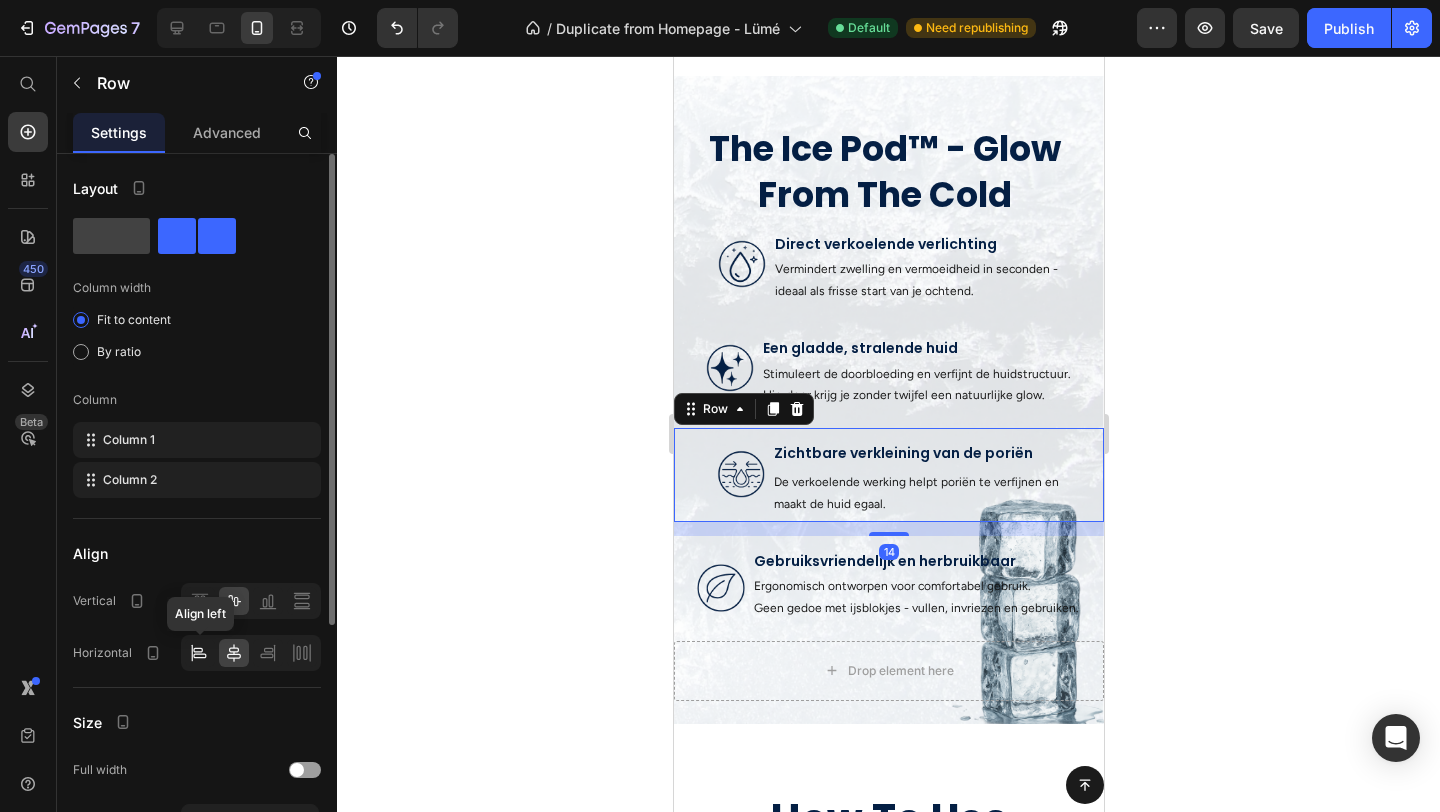 click 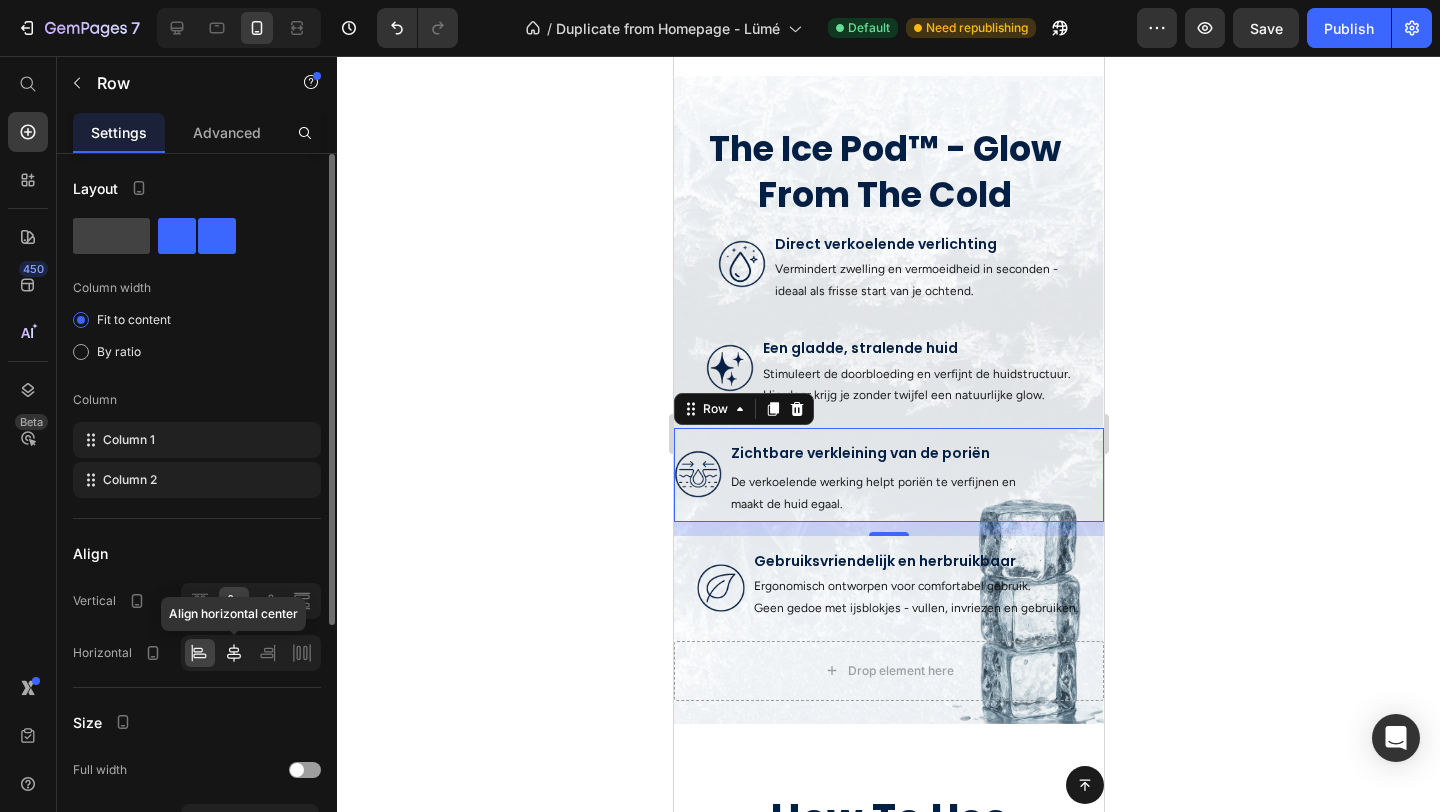click 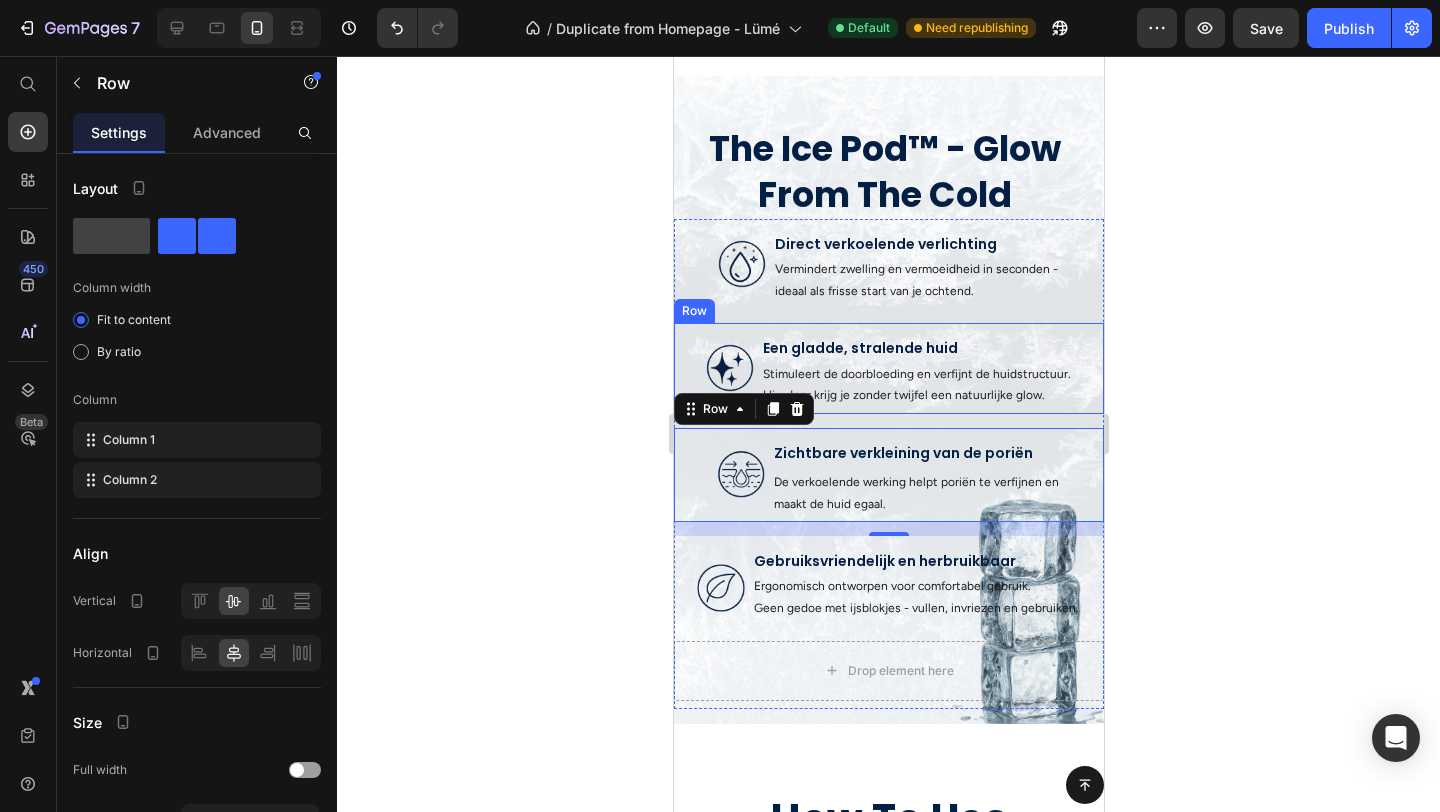 click on "Image Een gladde, stralende huid Text Block Stimuleert de doorbloeding en verfijnt de huidstructuur. Hierdoor krijg je zonder twijfel een natuurlijke glow. Text Block Row" at bounding box center [888, 368] 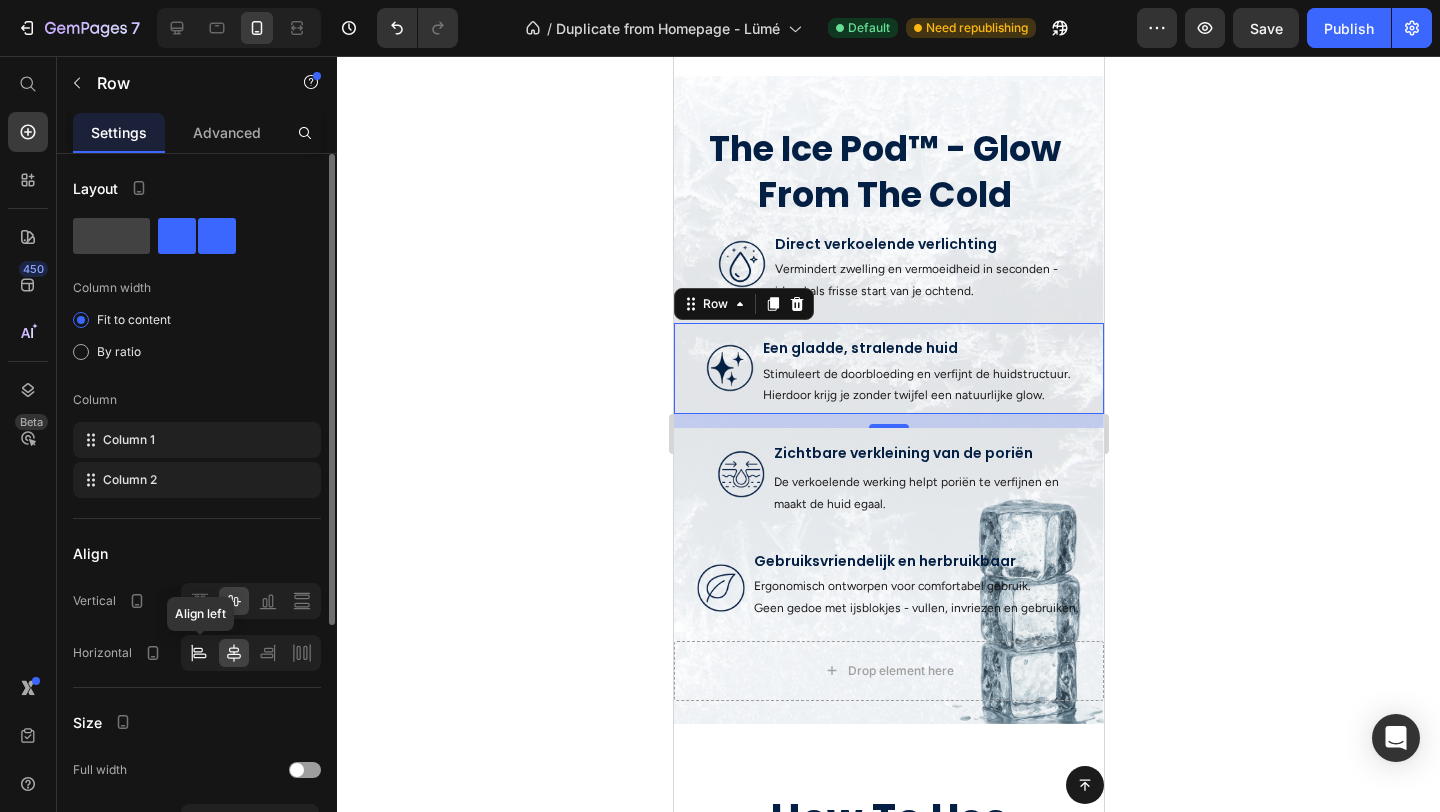 click 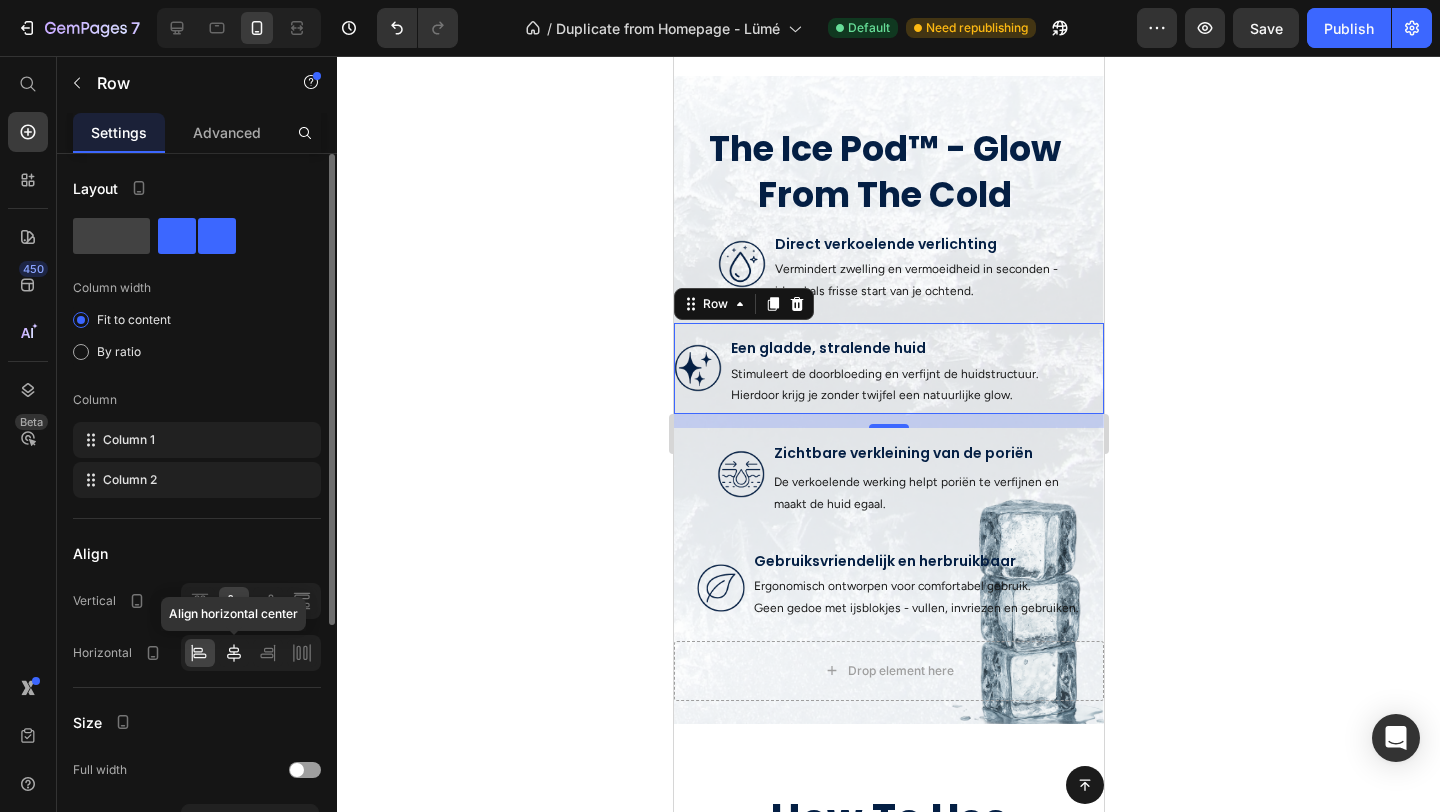 click 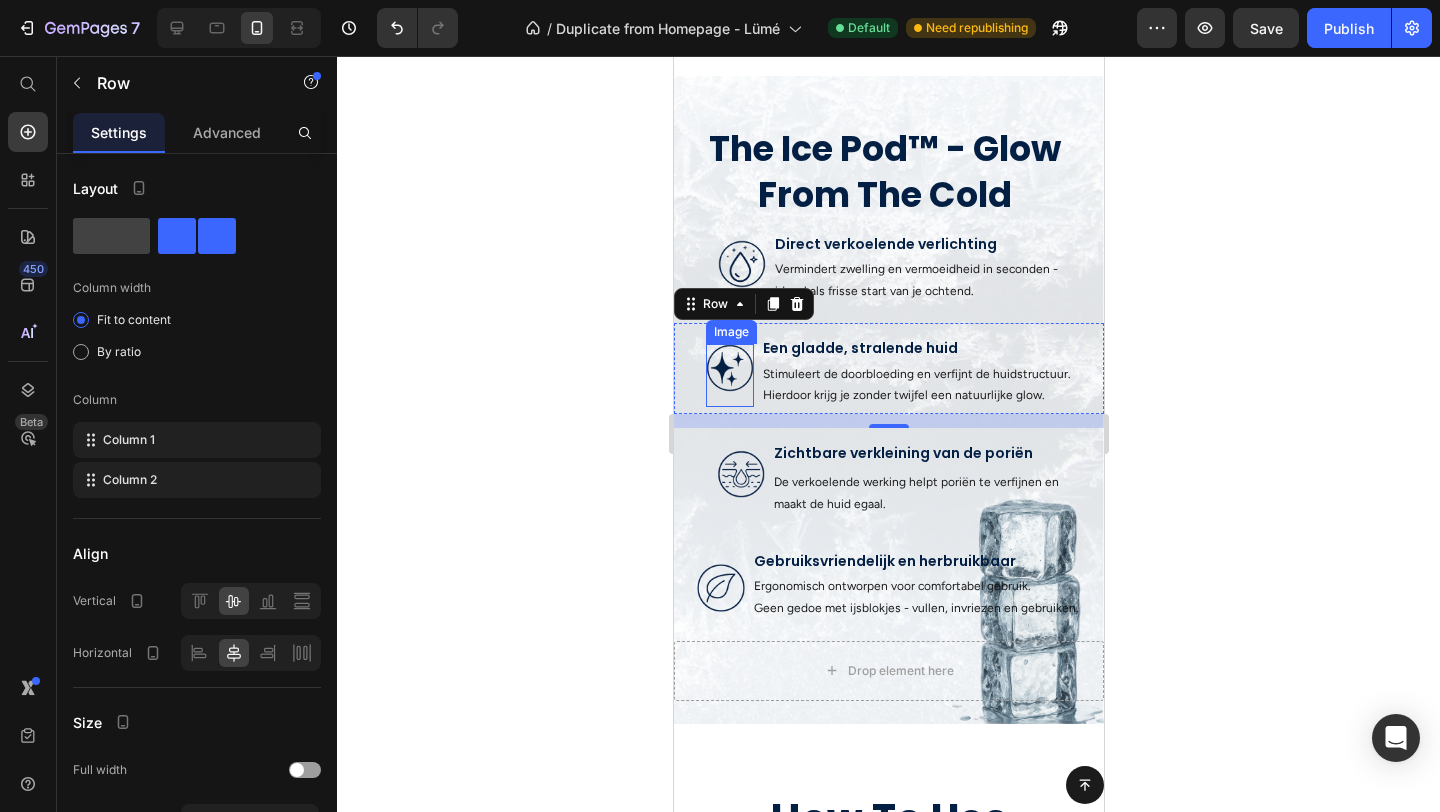 click at bounding box center (729, 375) 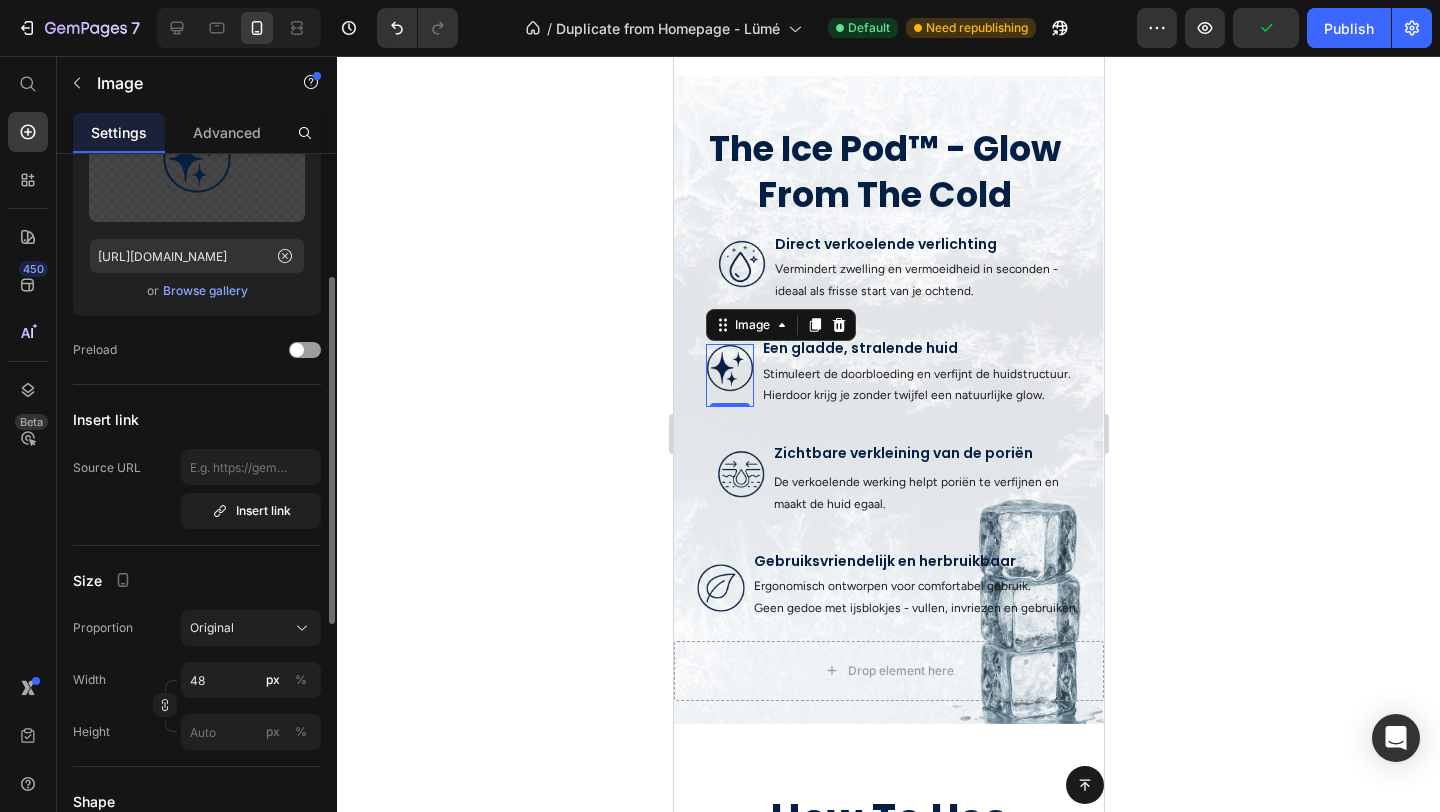 scroll, scrollTop: 234, scrollLeft: 0, axis: vertical 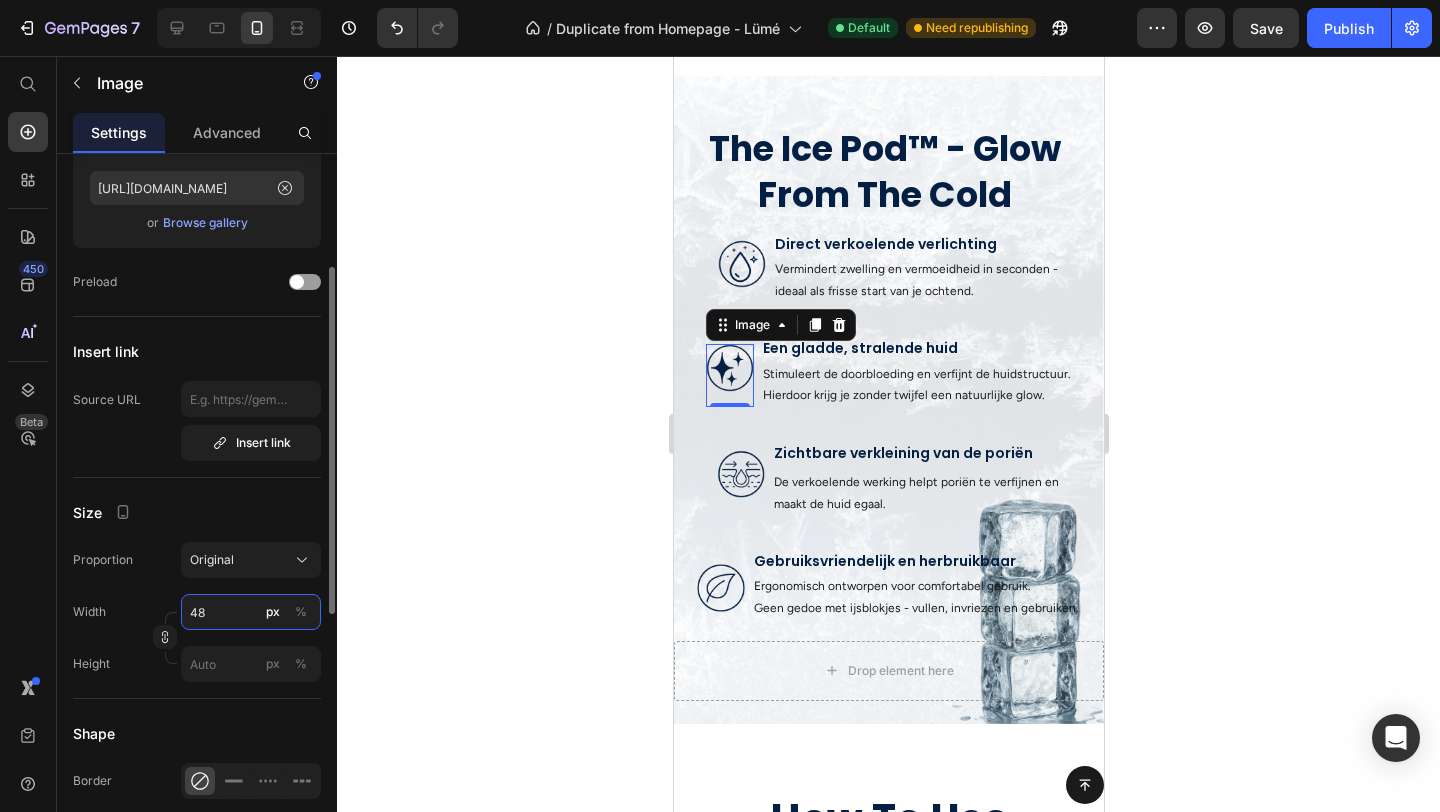 click on "48" at bounding box center (251, 612) 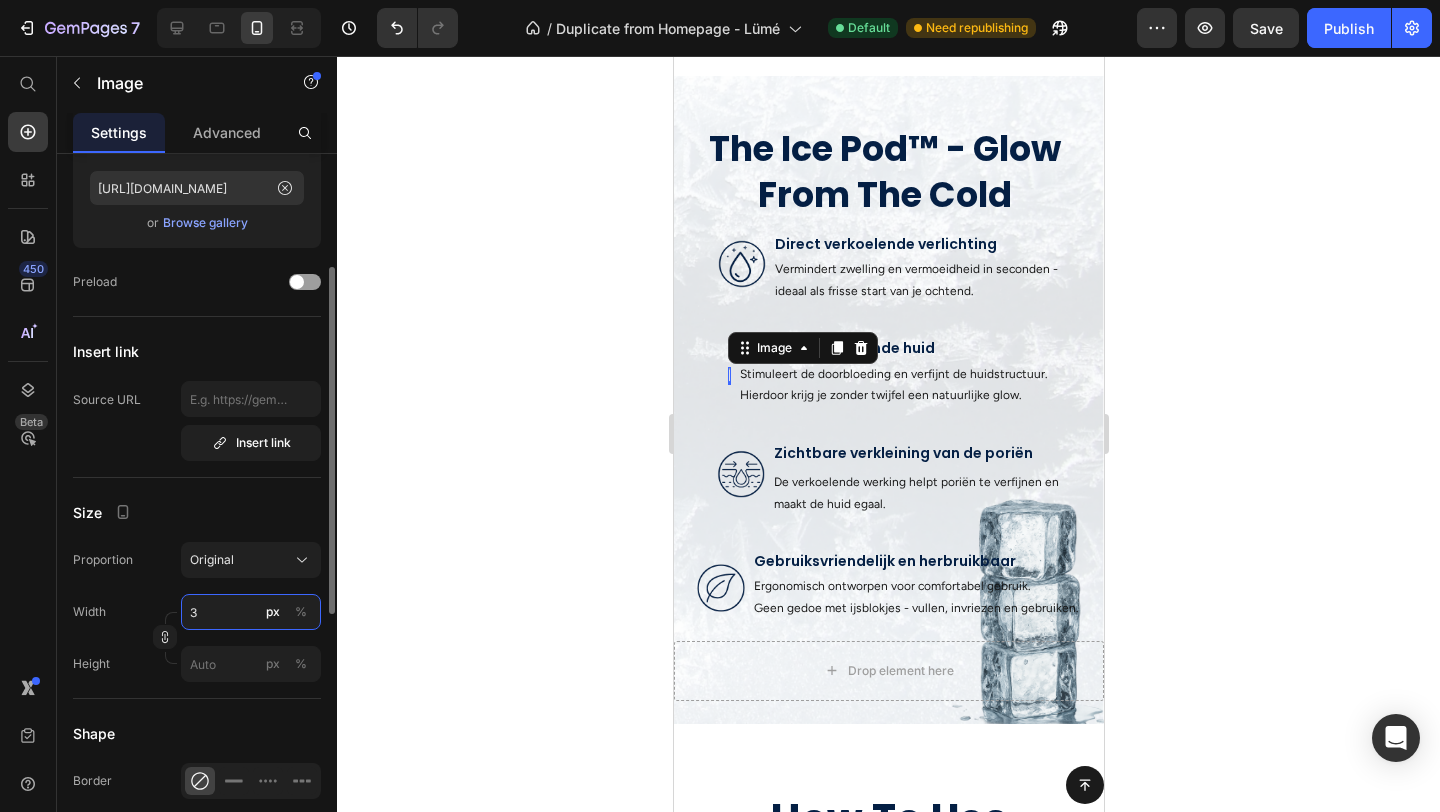 type on "35" 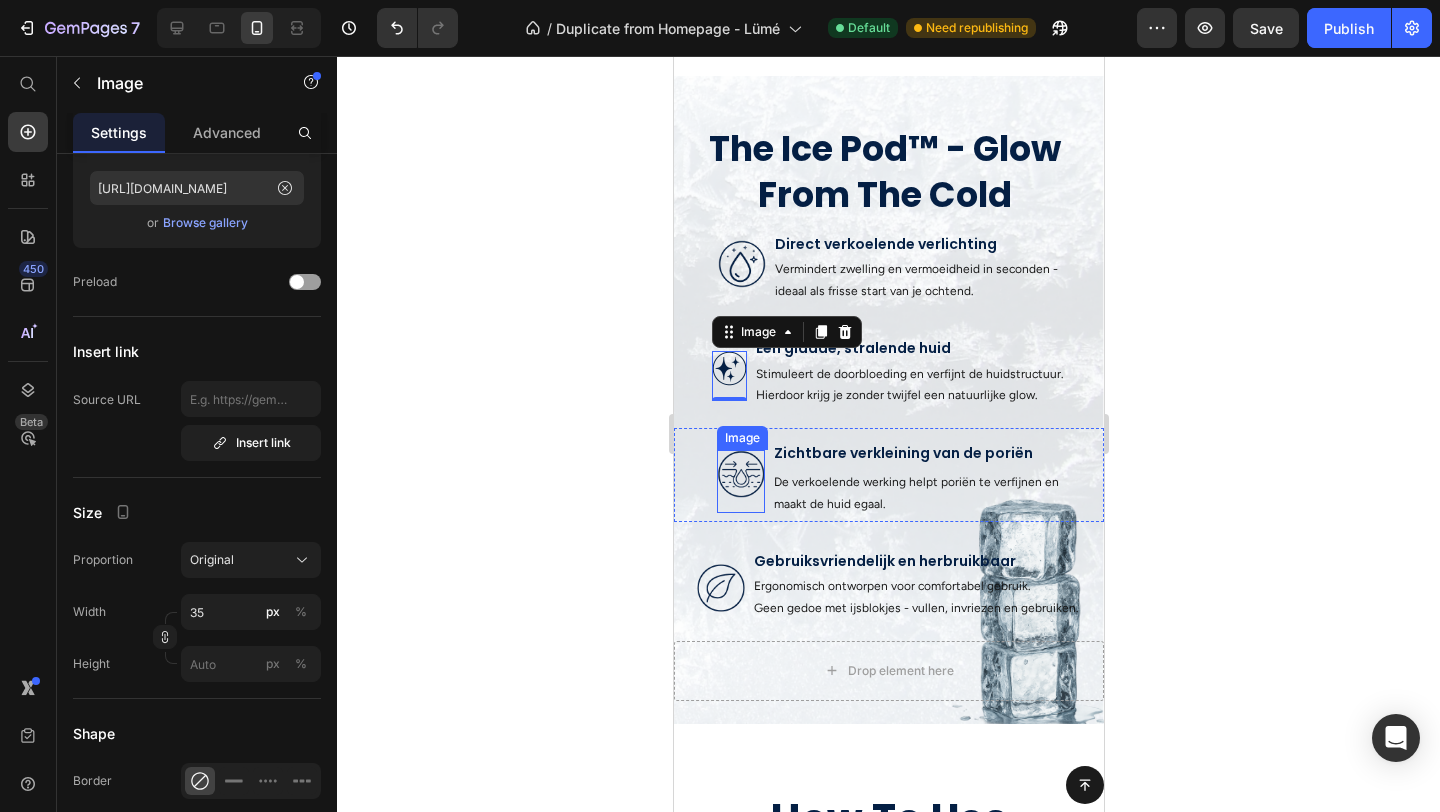 click at bounding box center [740, 481] 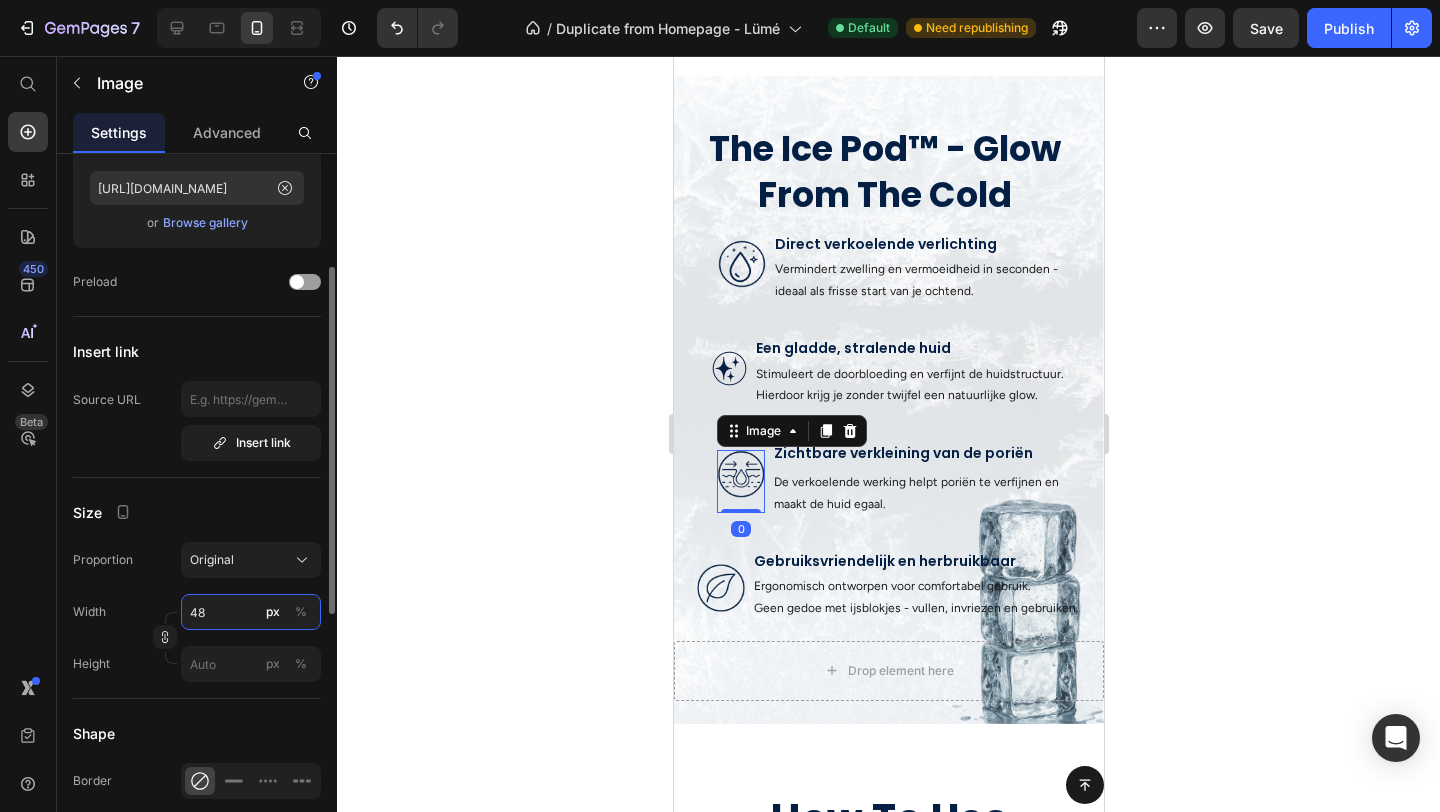 click on "48" at bounding box center [251, 612] 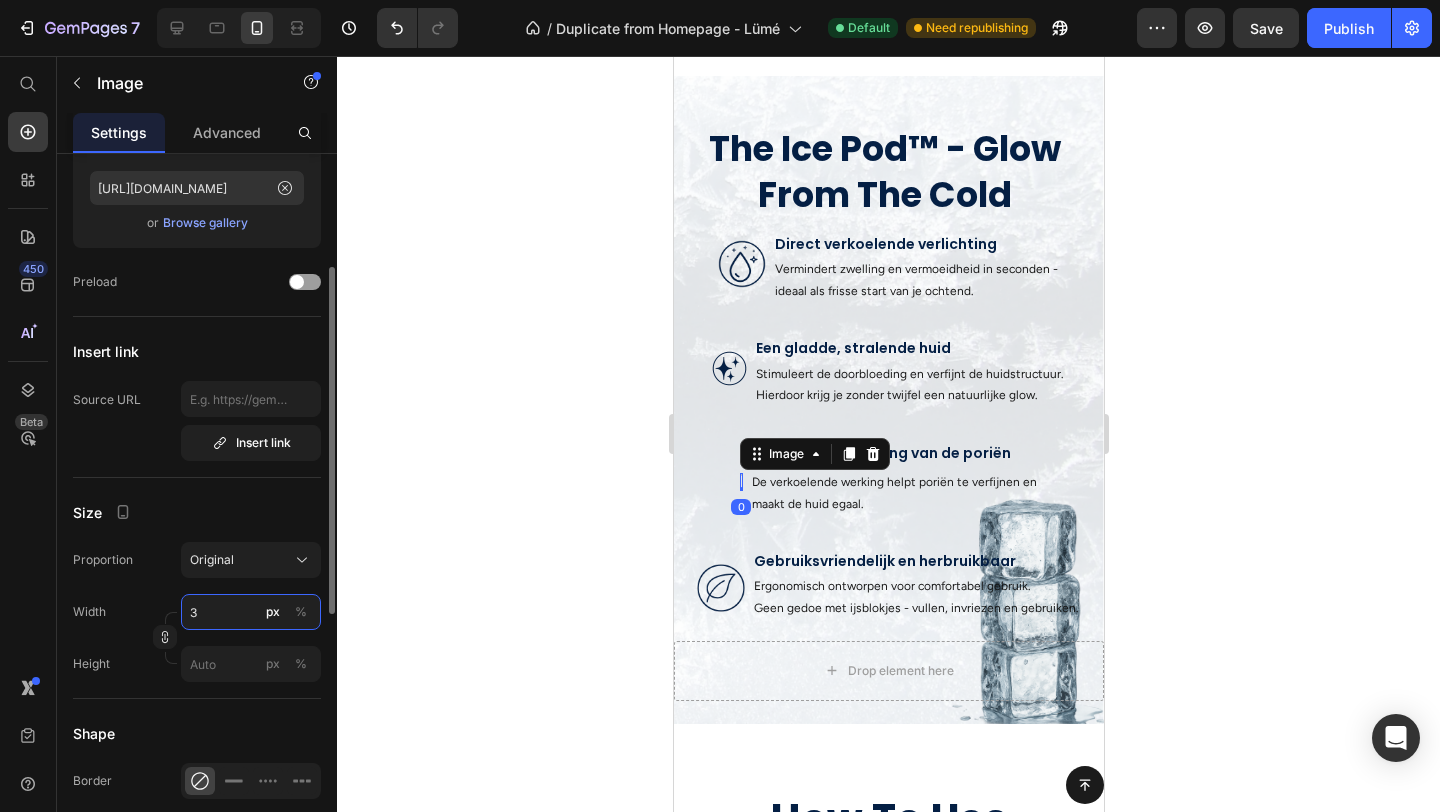 type on "35" 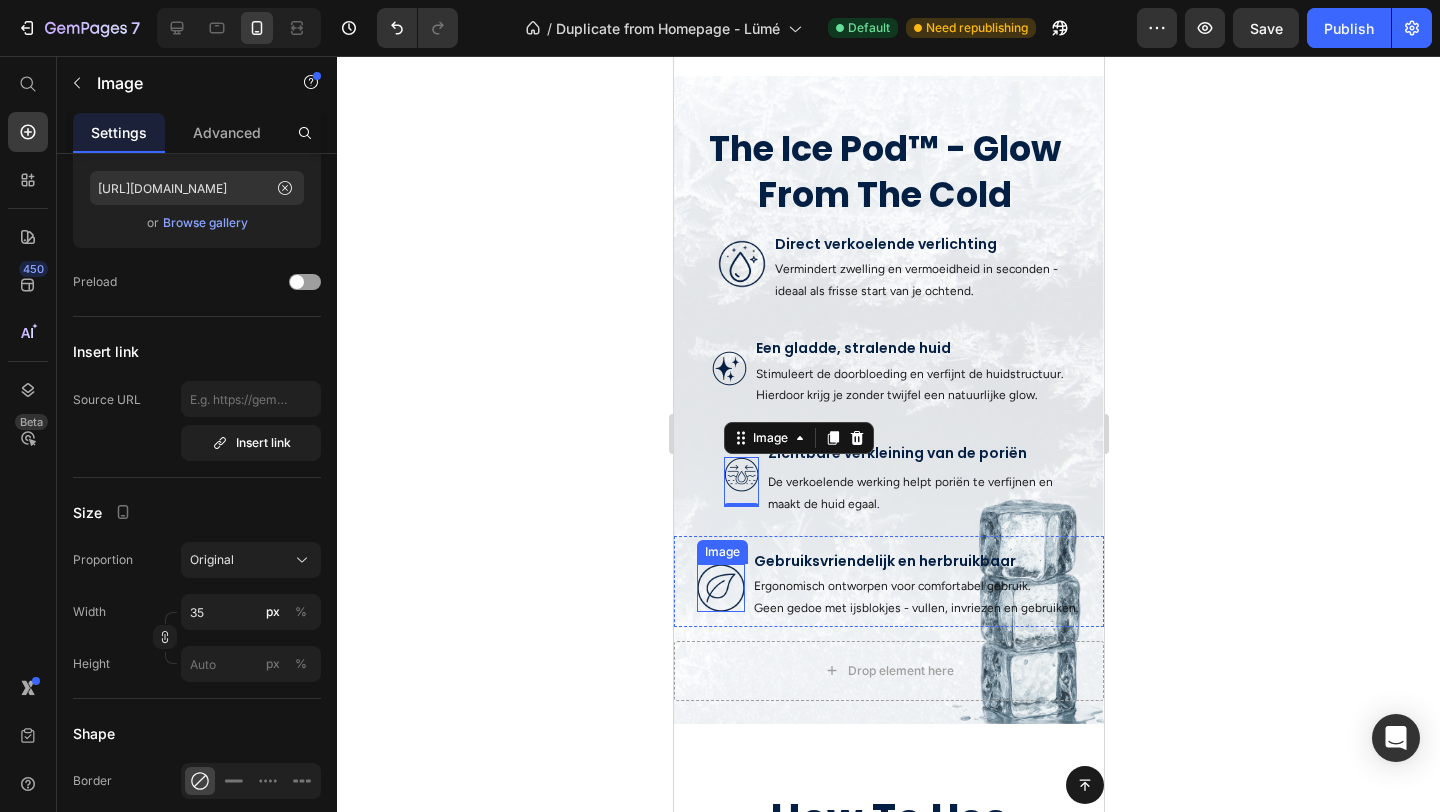 click at bounding box center (720, 588) 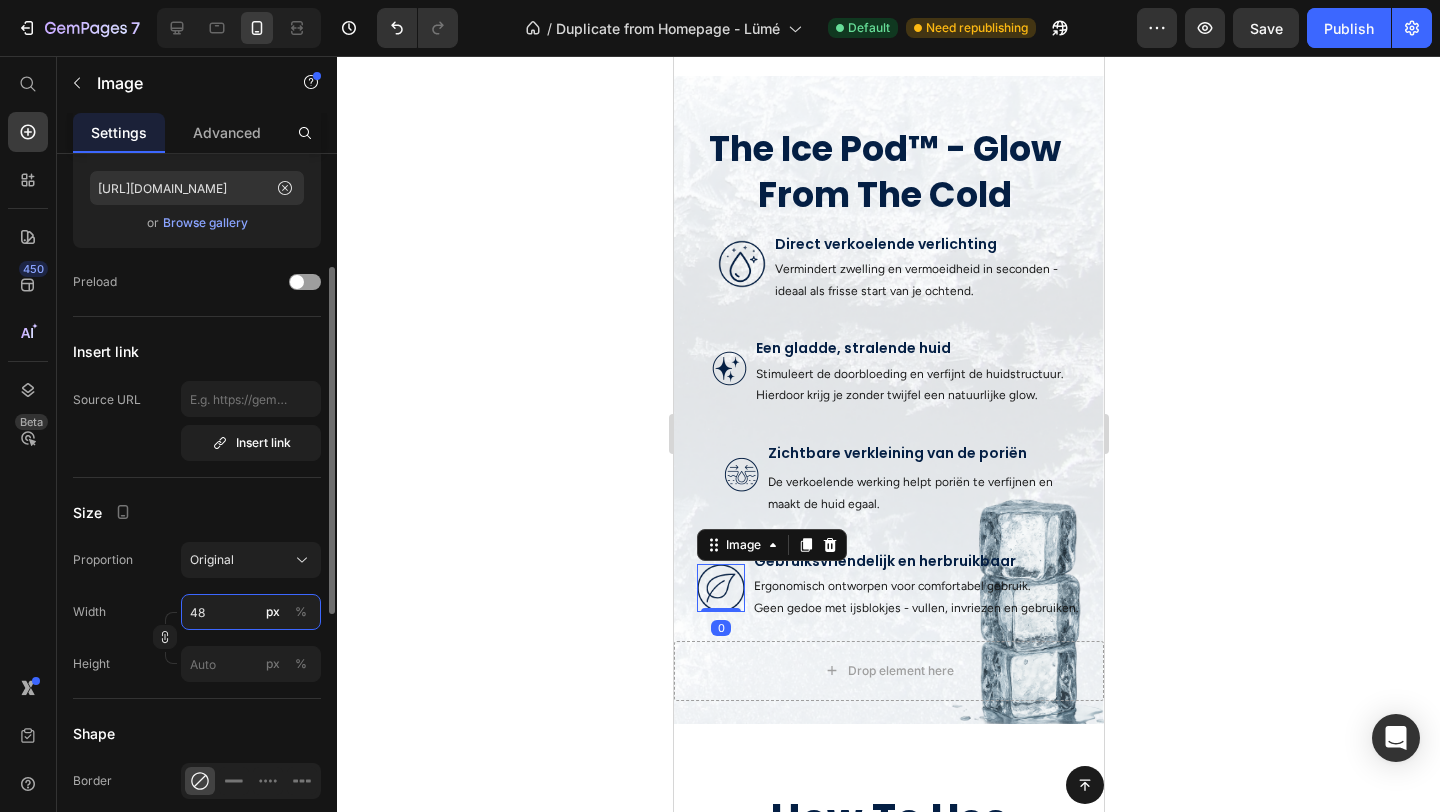 click on "48" at bounding box center (251, 612) 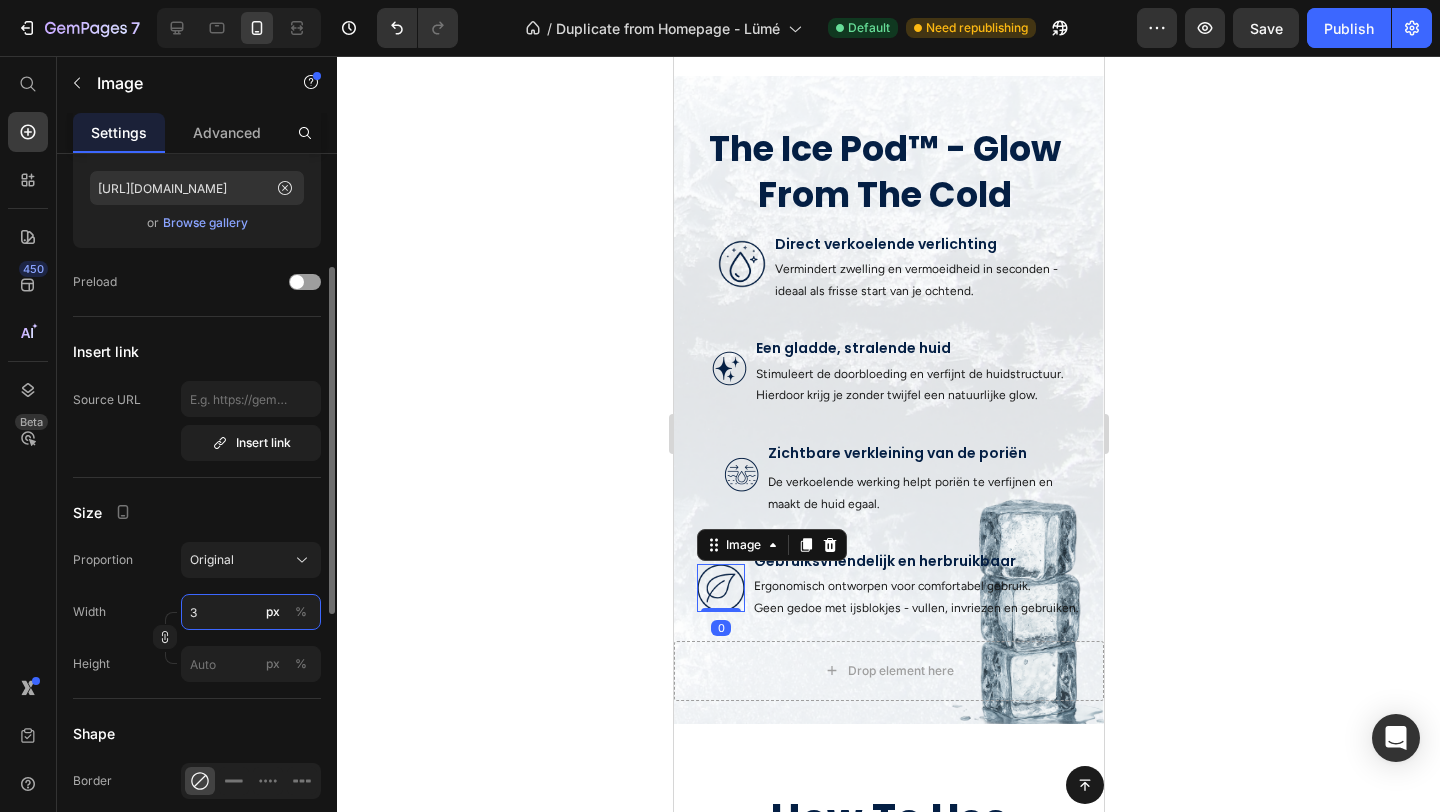 type on "35" 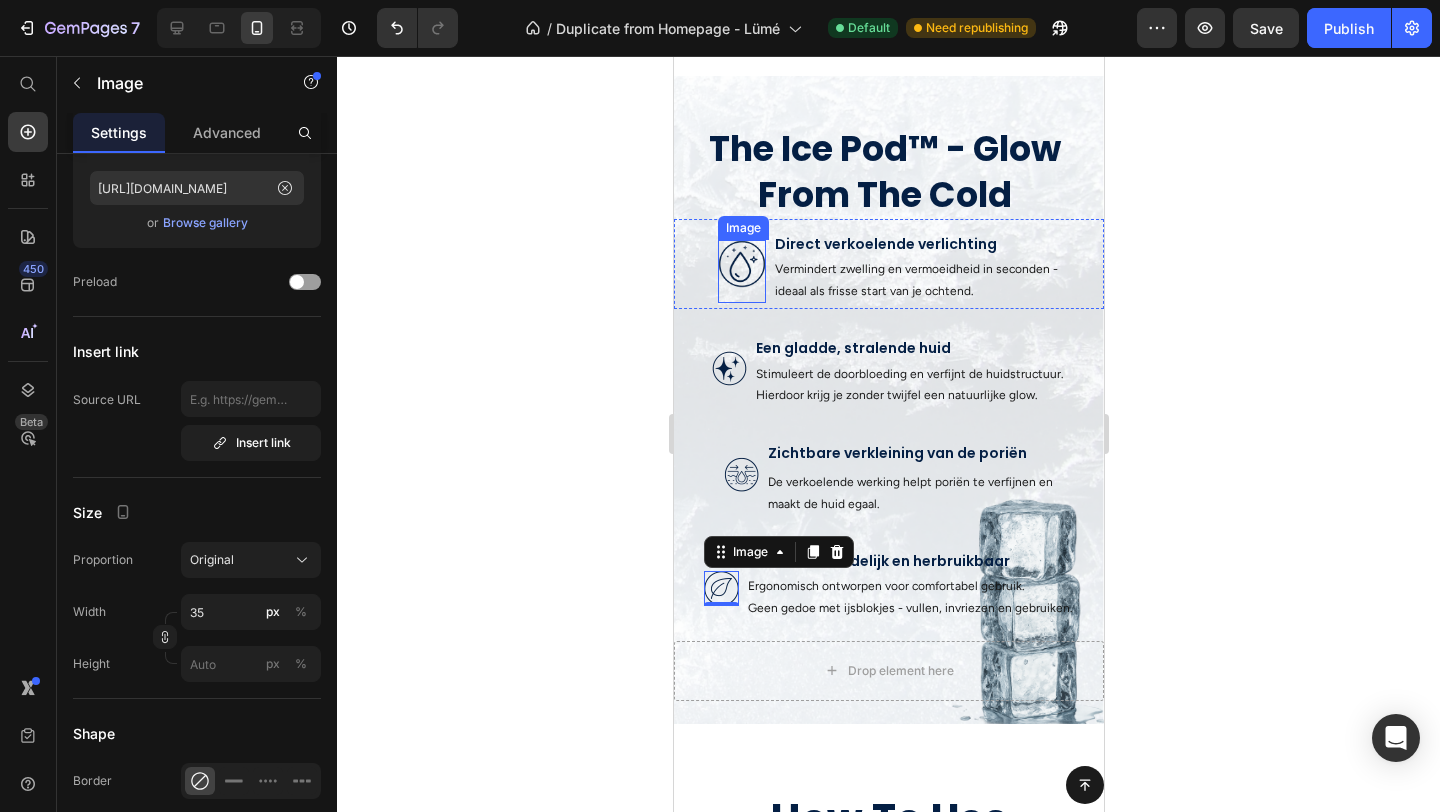 click at bounding box center (741, 271) 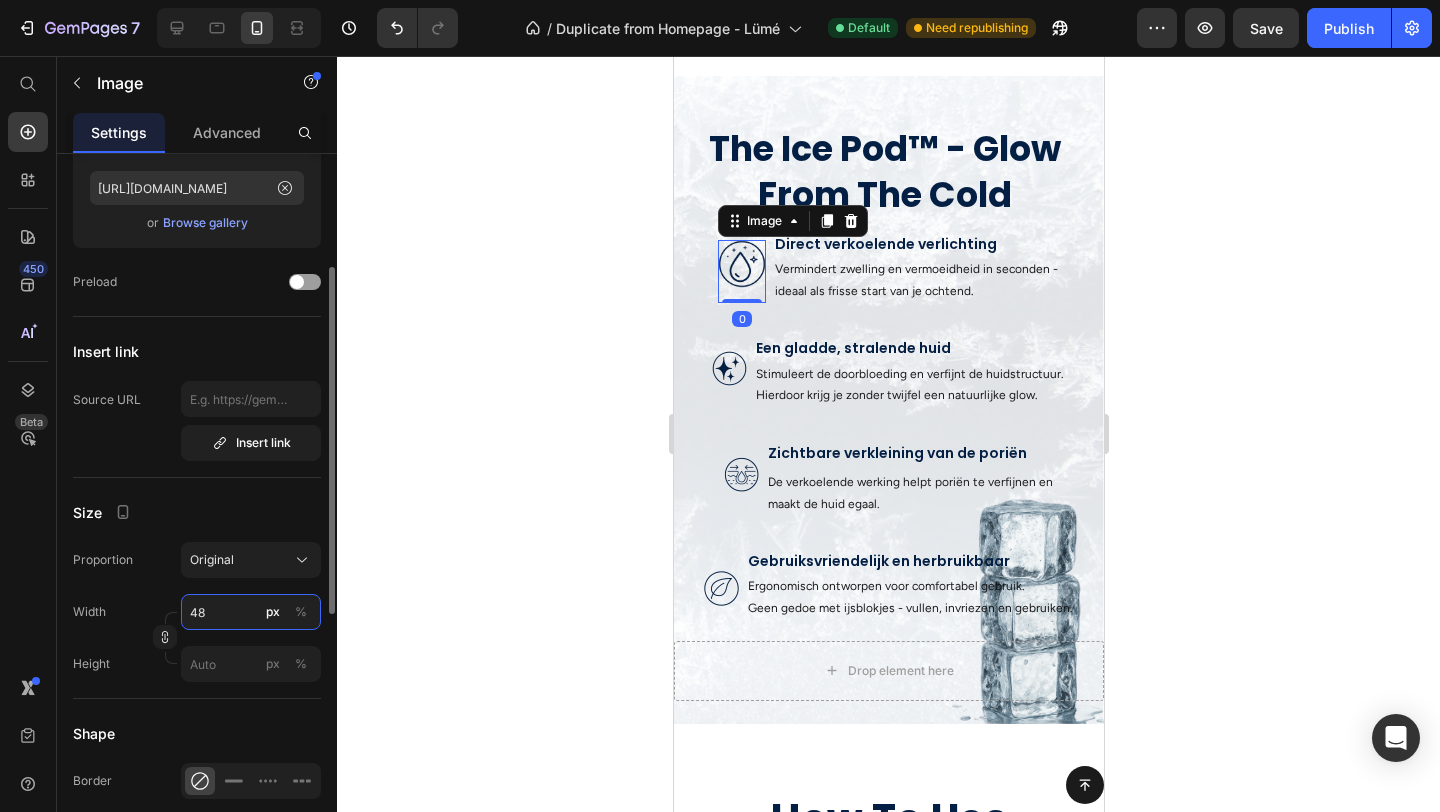 click on "48" at bounding box center [251, 612] 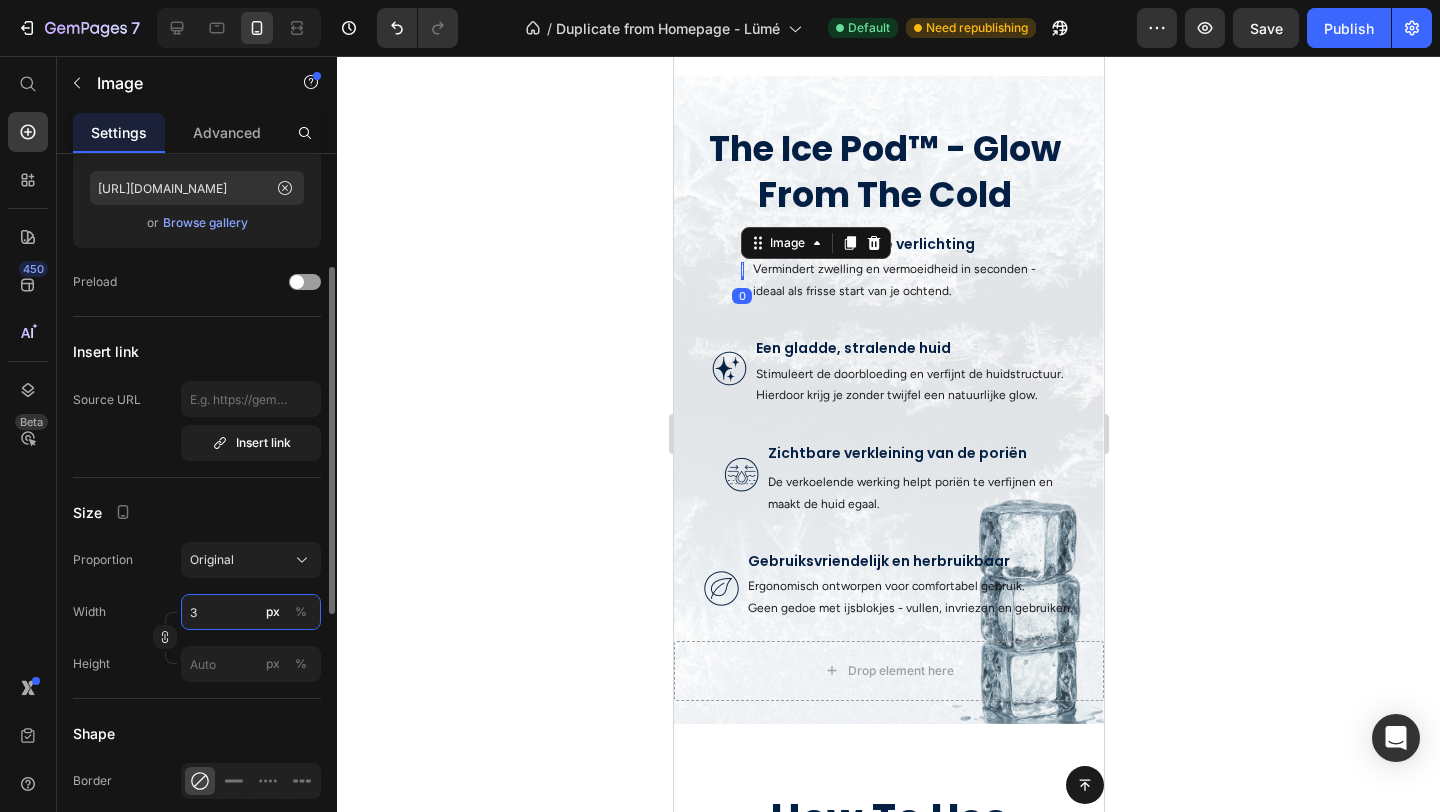 type on "35" 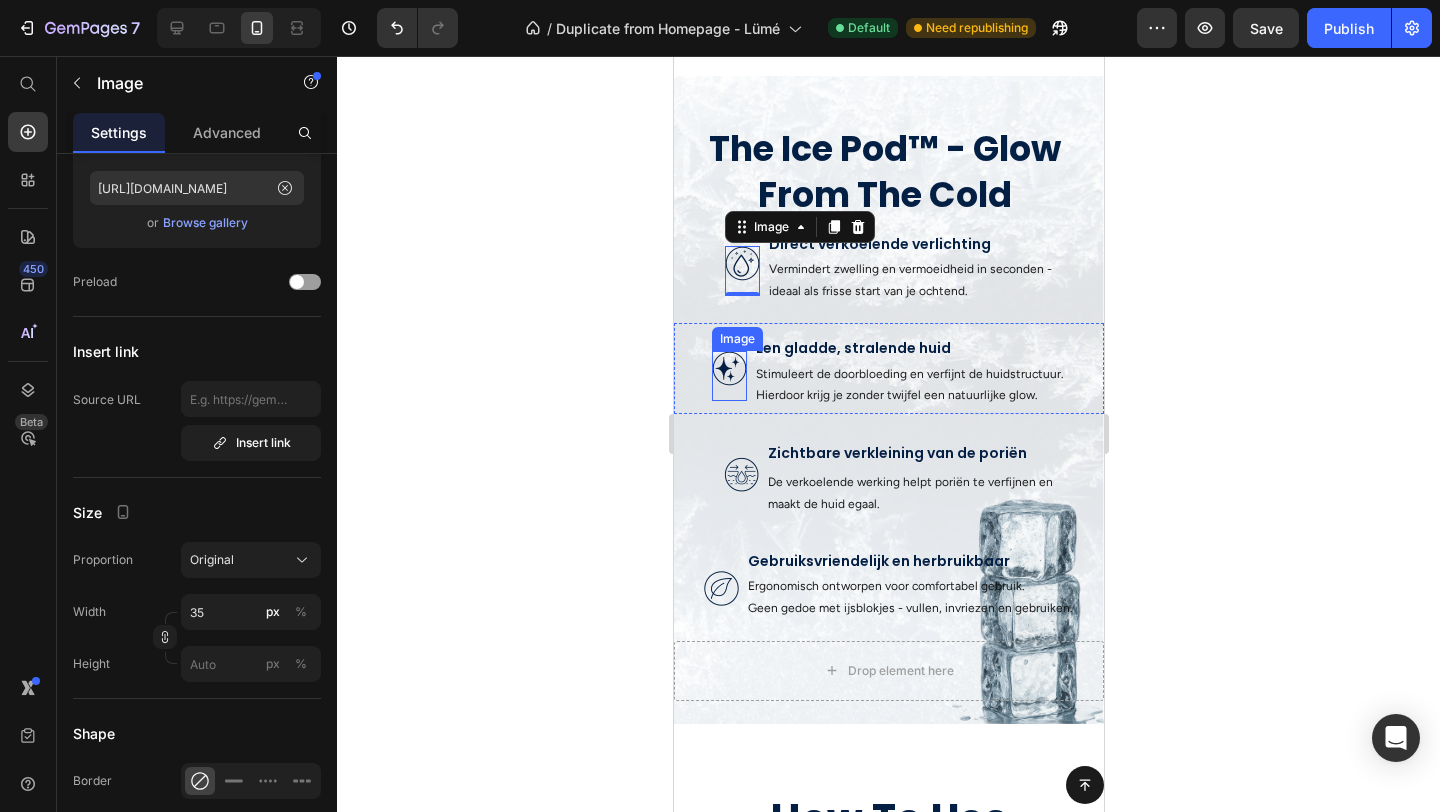 click at bounding box center (728, 376) 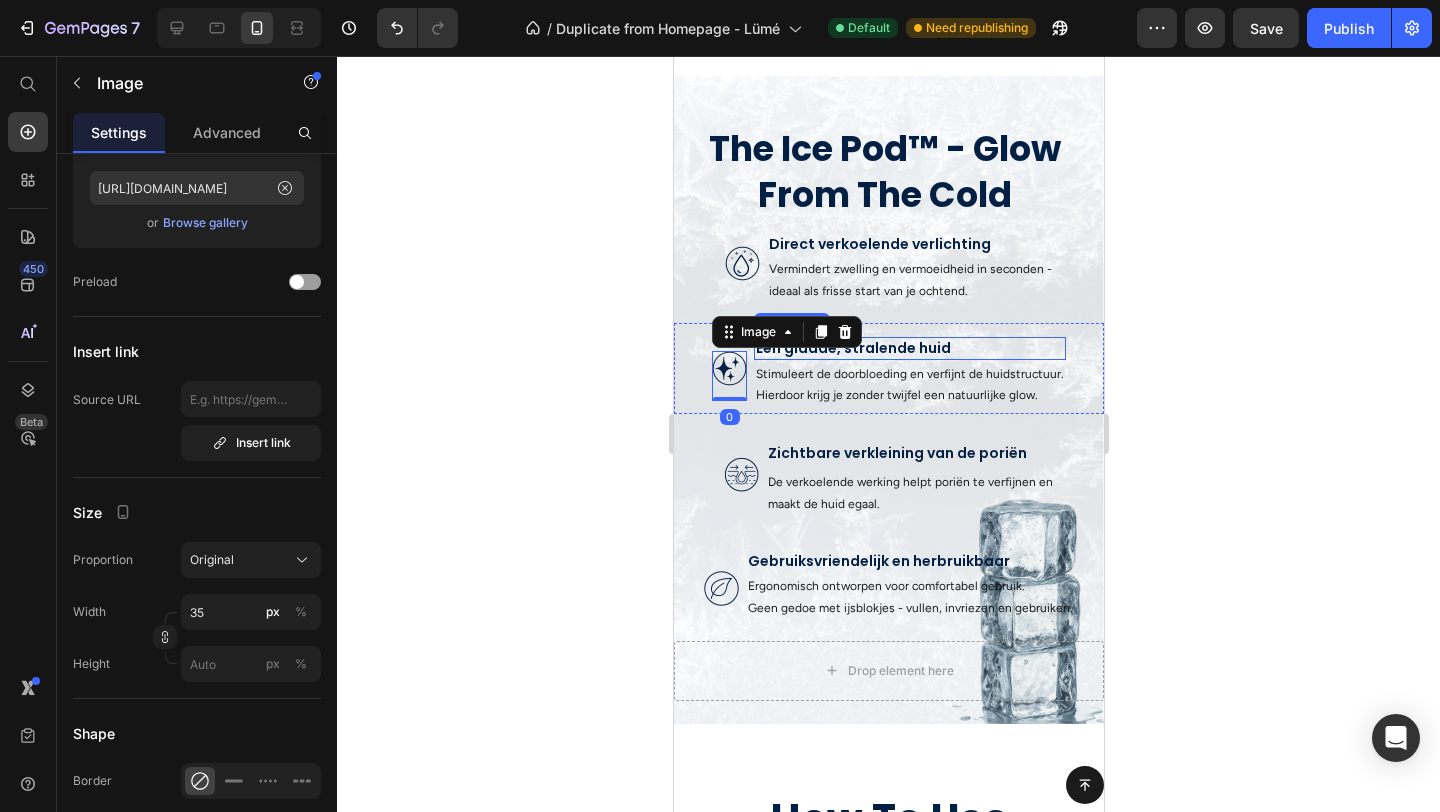 click on "Een gladde, stralende huid" at bounding box center (909, 348) 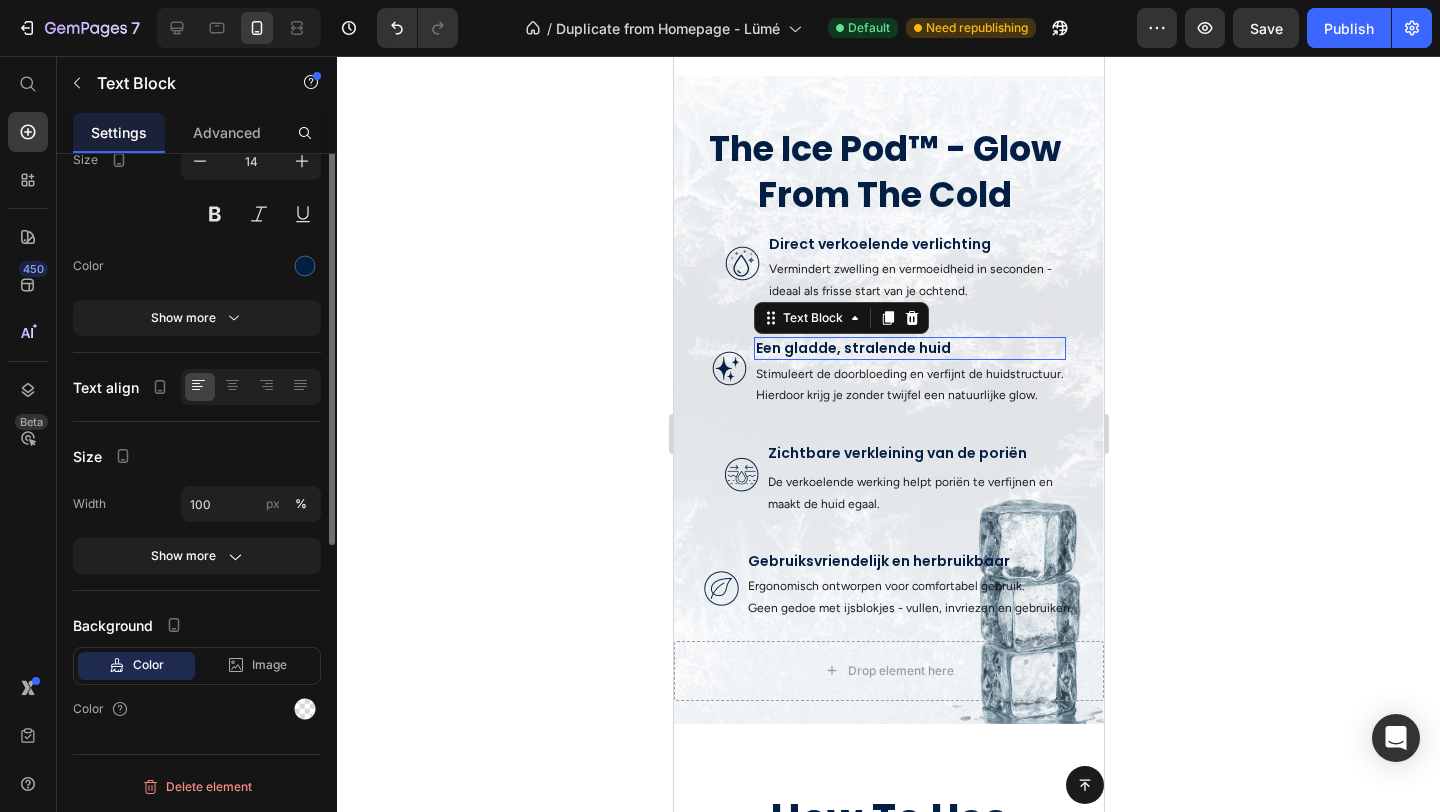 scroll, scrollTop: 0, scrollLeft: 0, axis: both 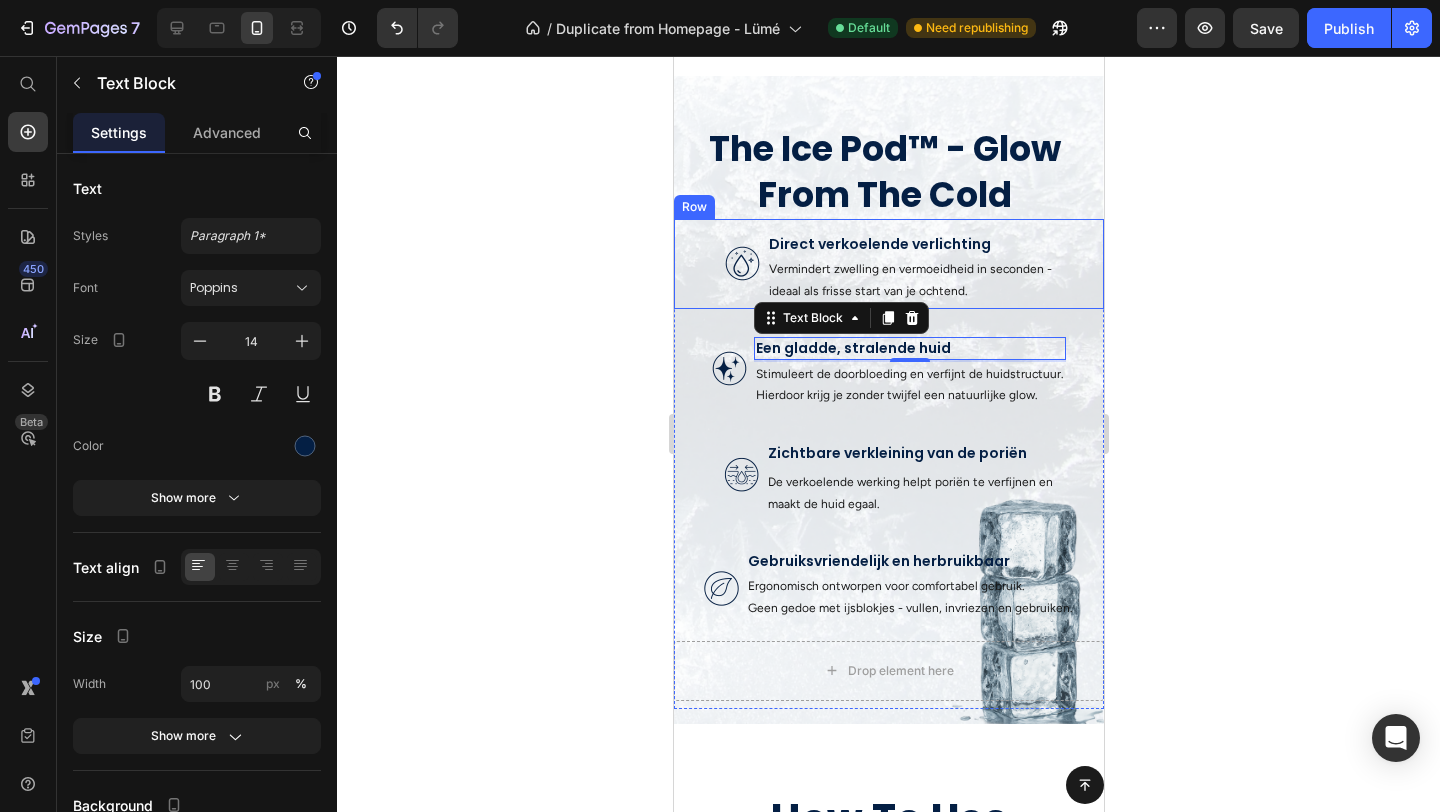 click on "Direct verkoelende verlichting Text Block Vermindert zwelling en vermoeidheid in seconden -  ideaal als frisse start van je ochtend. Text Block" at bounding box center [909, 271] 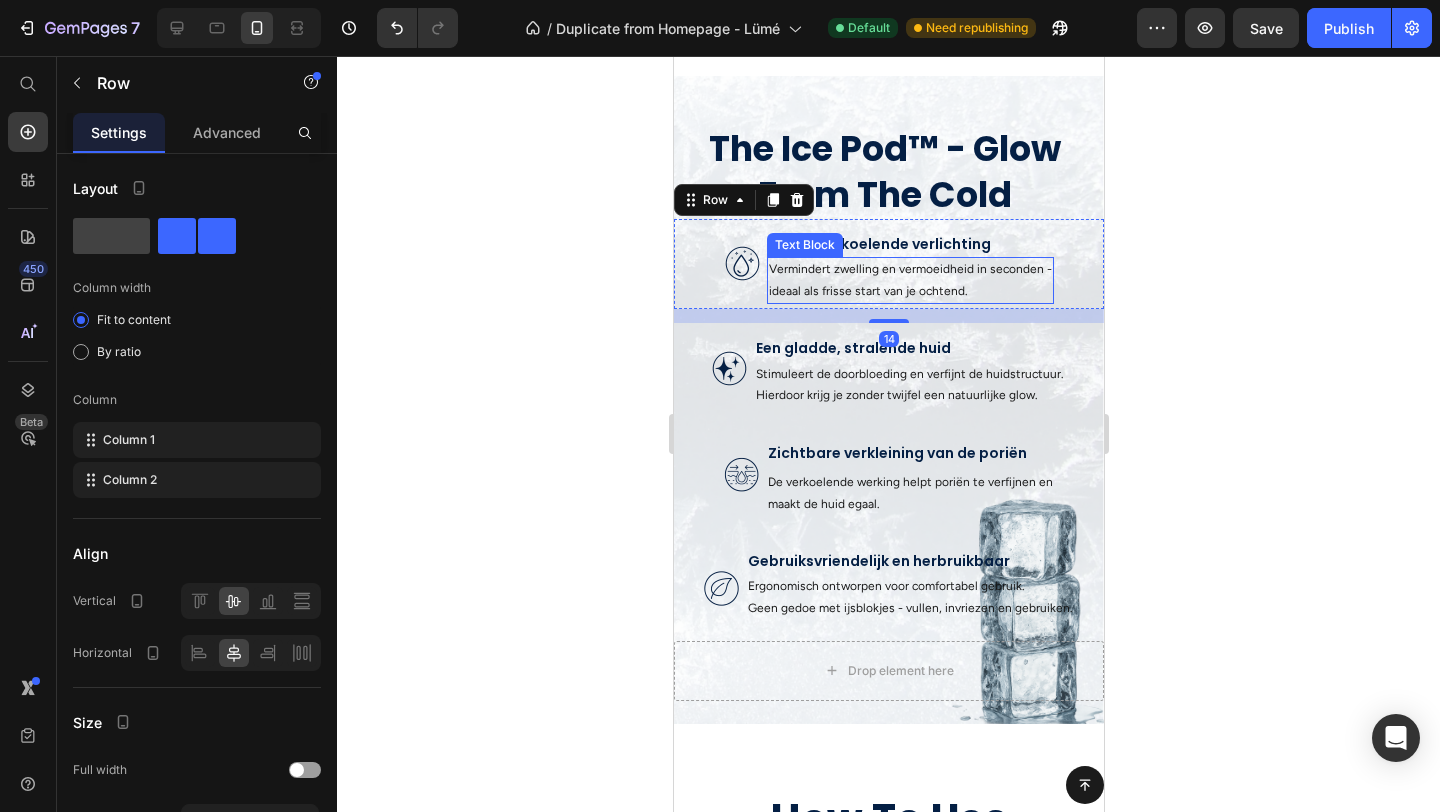 click on "Vermindert zwelling en vermoeidheid in seconden -  ideaal als frisse start van je ochtend." at bounding box center [909, 280] 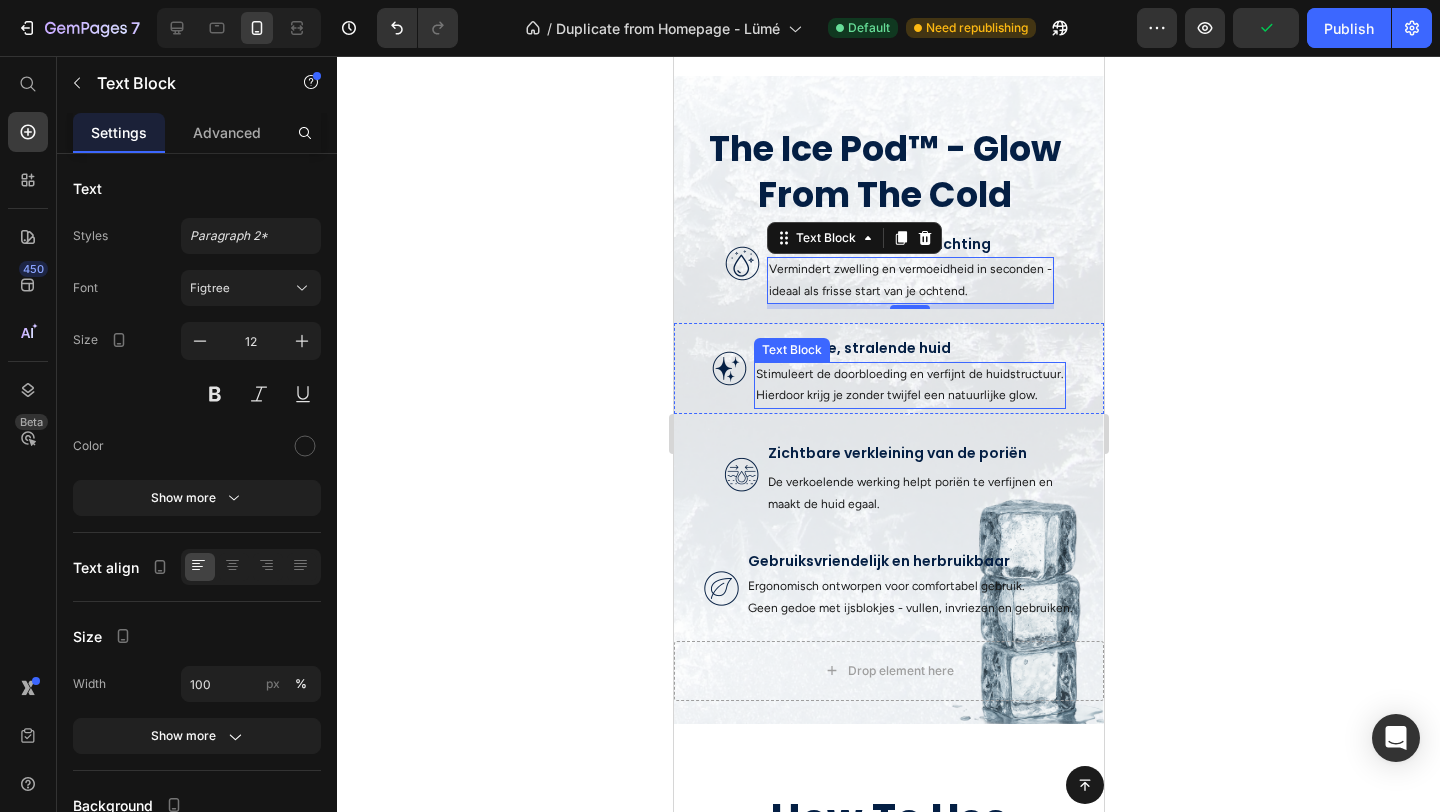 click on "Stimuleert de doorbloeding en verfijnt de huidstructuur. Hierdoor krijg je zonder twijfel een natuurlijke glow." at bounding box center [909, 385] 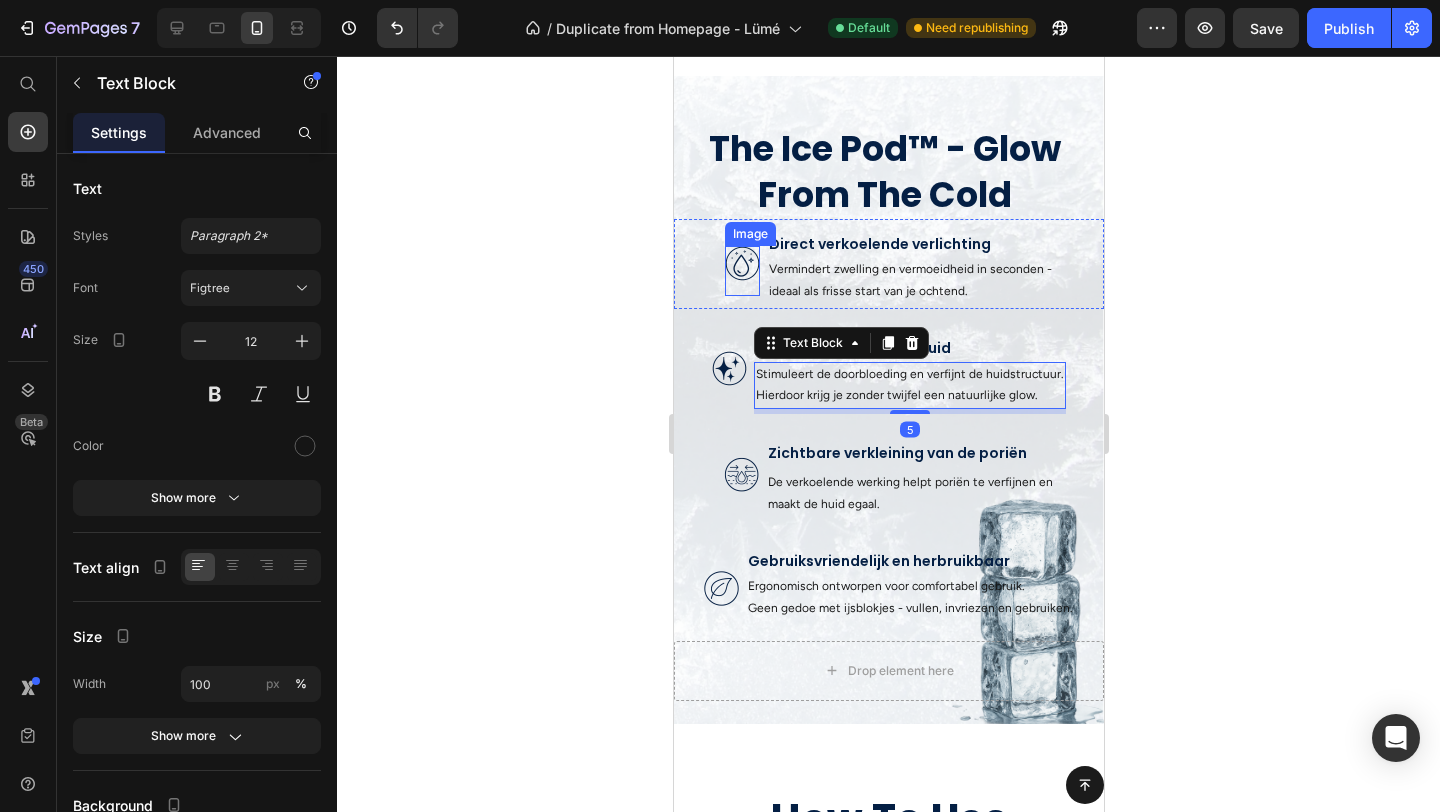 click at bounding box center [741, 271] 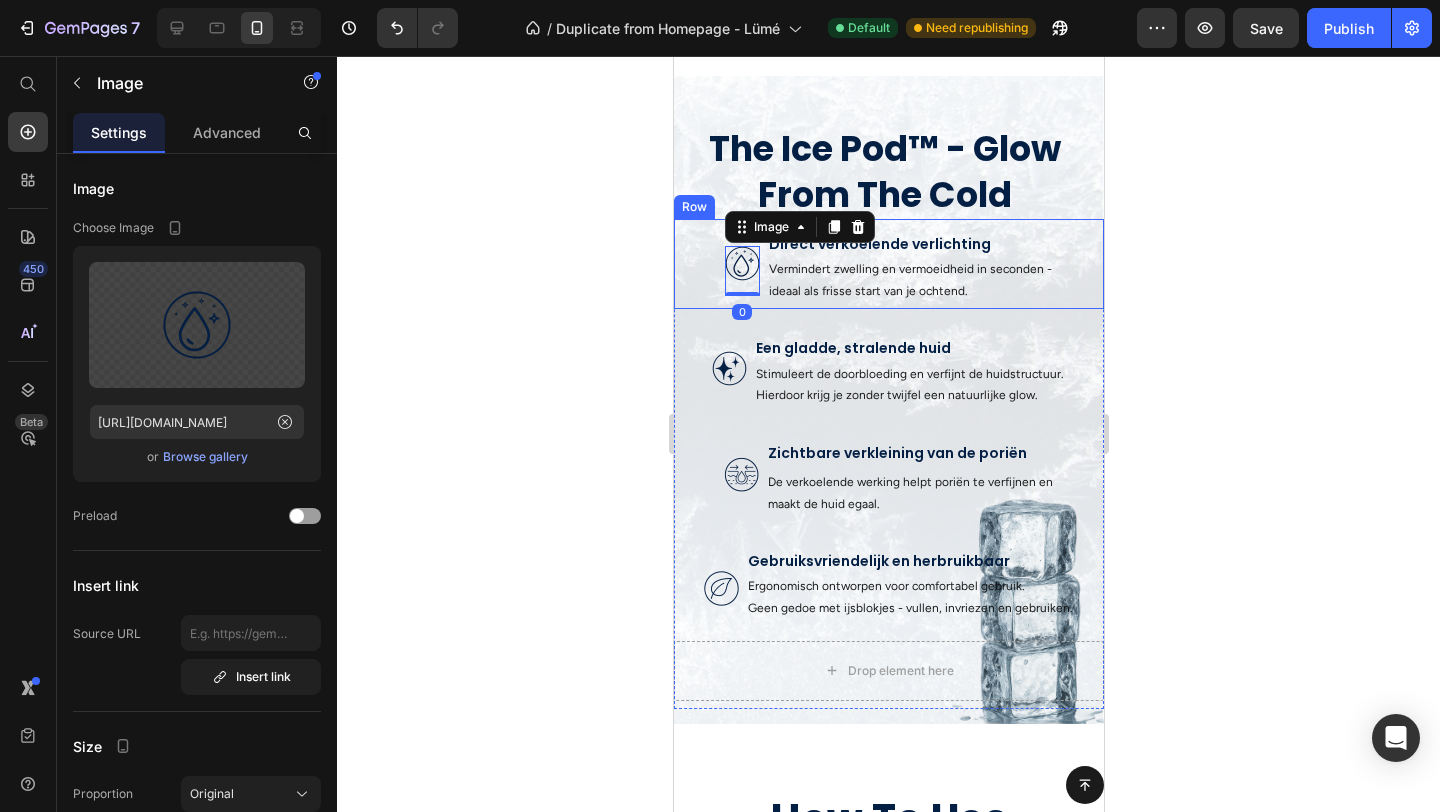 click on "Image   0 Direct verkoelende verlichting Text Block Vermindert zwelling en vermoeidheid in seconden -  ideaal als frisse start van je ochtend. Text Block Row" at bounding box center (888, 264) 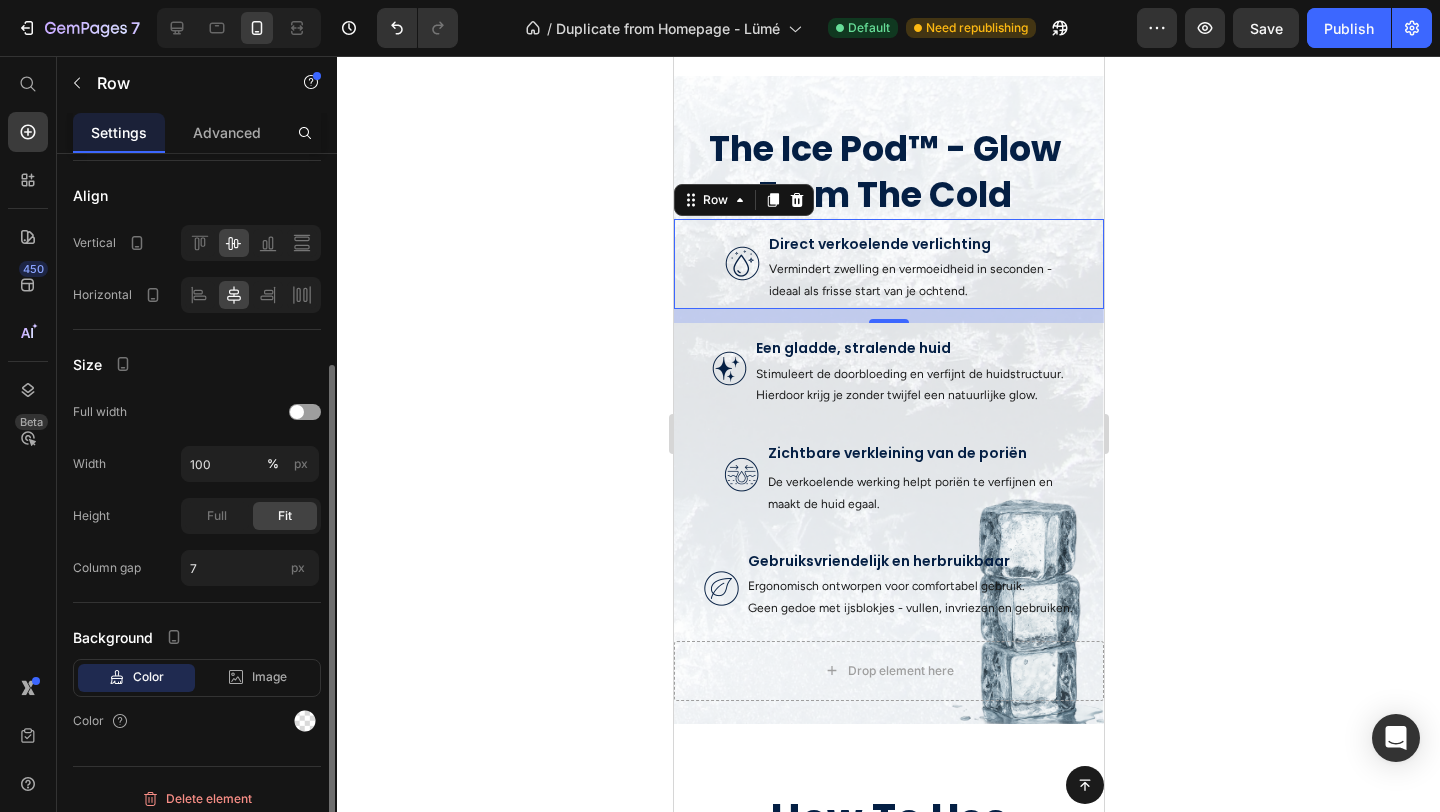 scroll, scrollTop: 370, scrollLeft: 0, axis: vertical 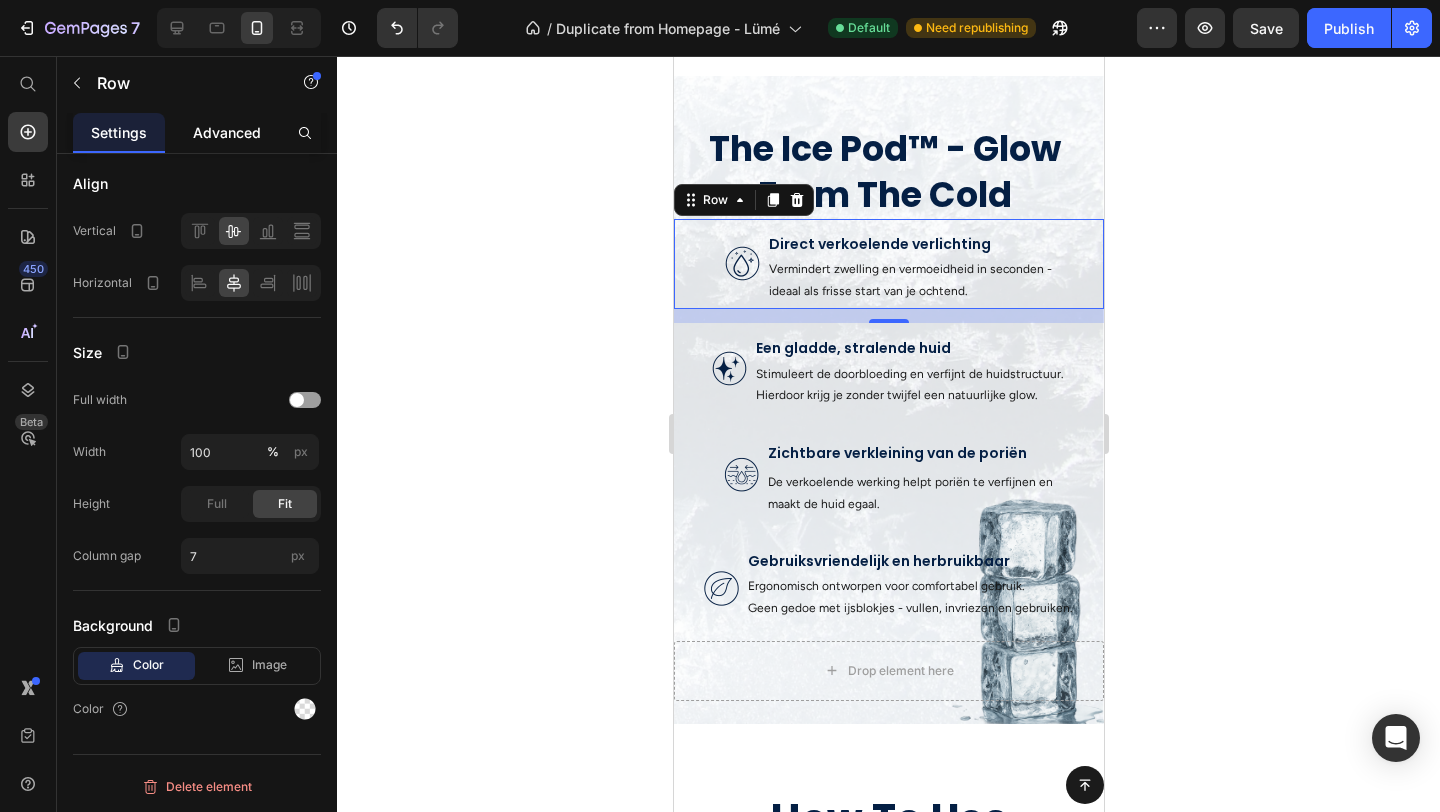 click on "Advanced" at bounding box center [227, 132] 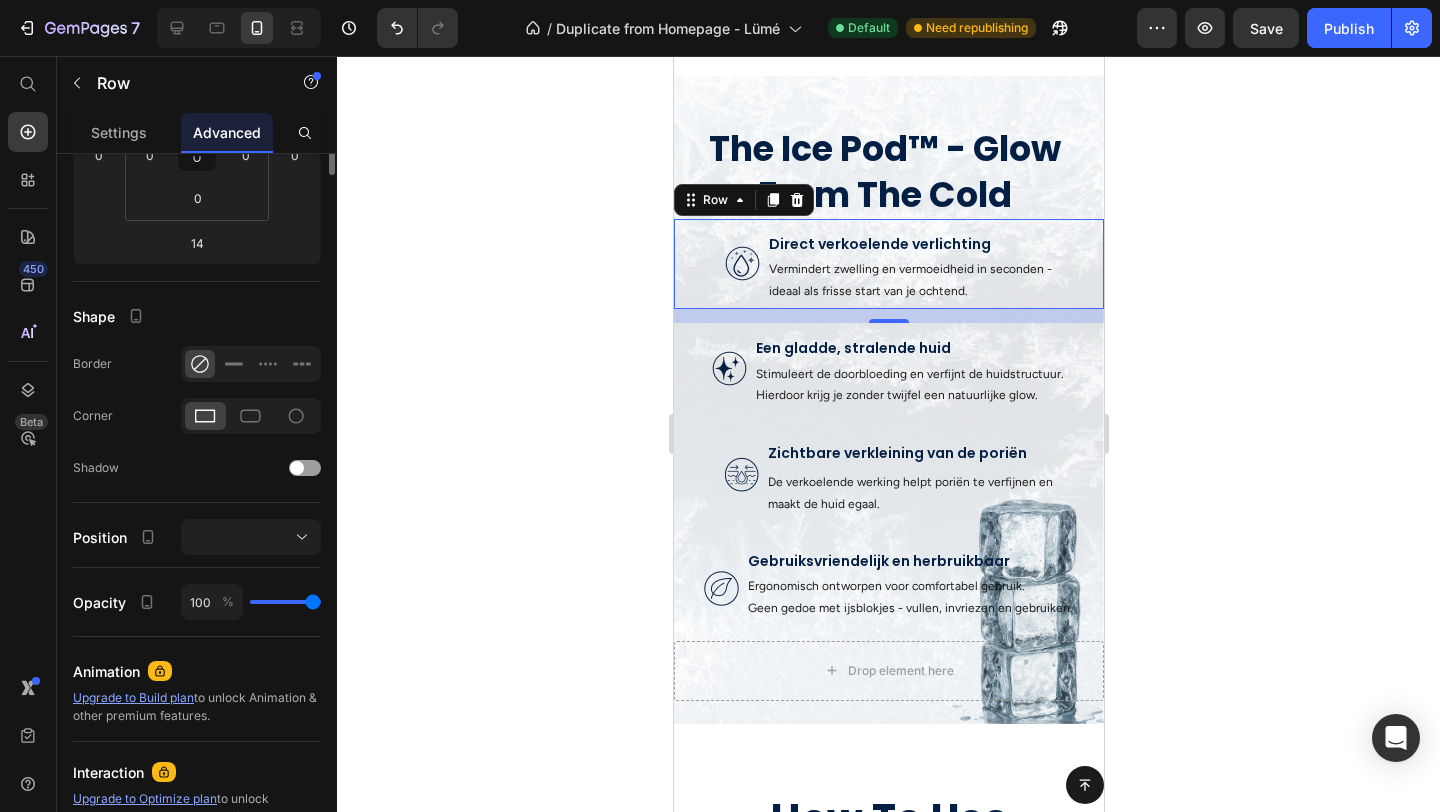 scroll, scrollTop: 0, scrollLeft: 0, axis: both 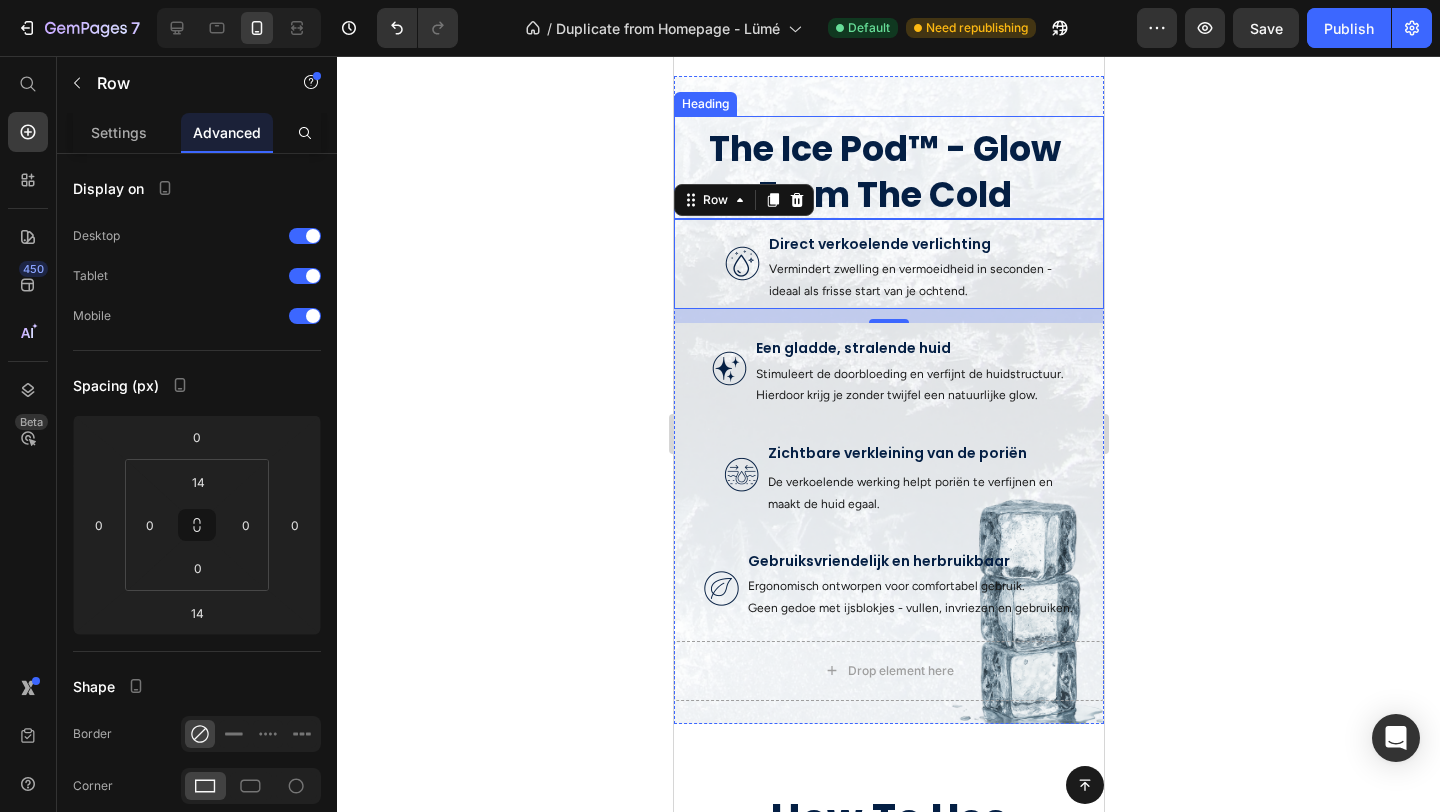 click on "The Ice Pod™ - Glow From The Cold" at bounding box center (884, 171) 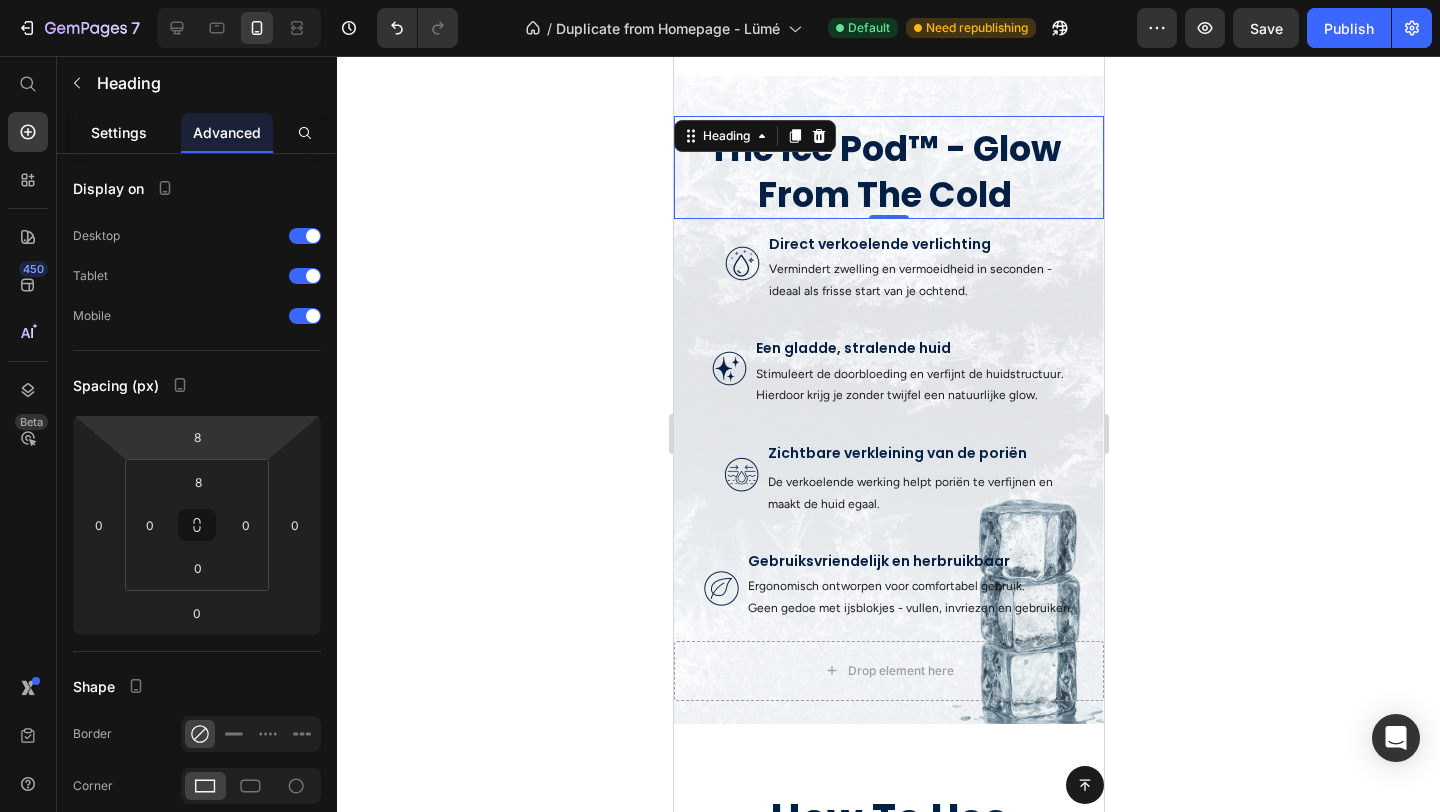 click on "Settings" at bounding box center (119, 132) 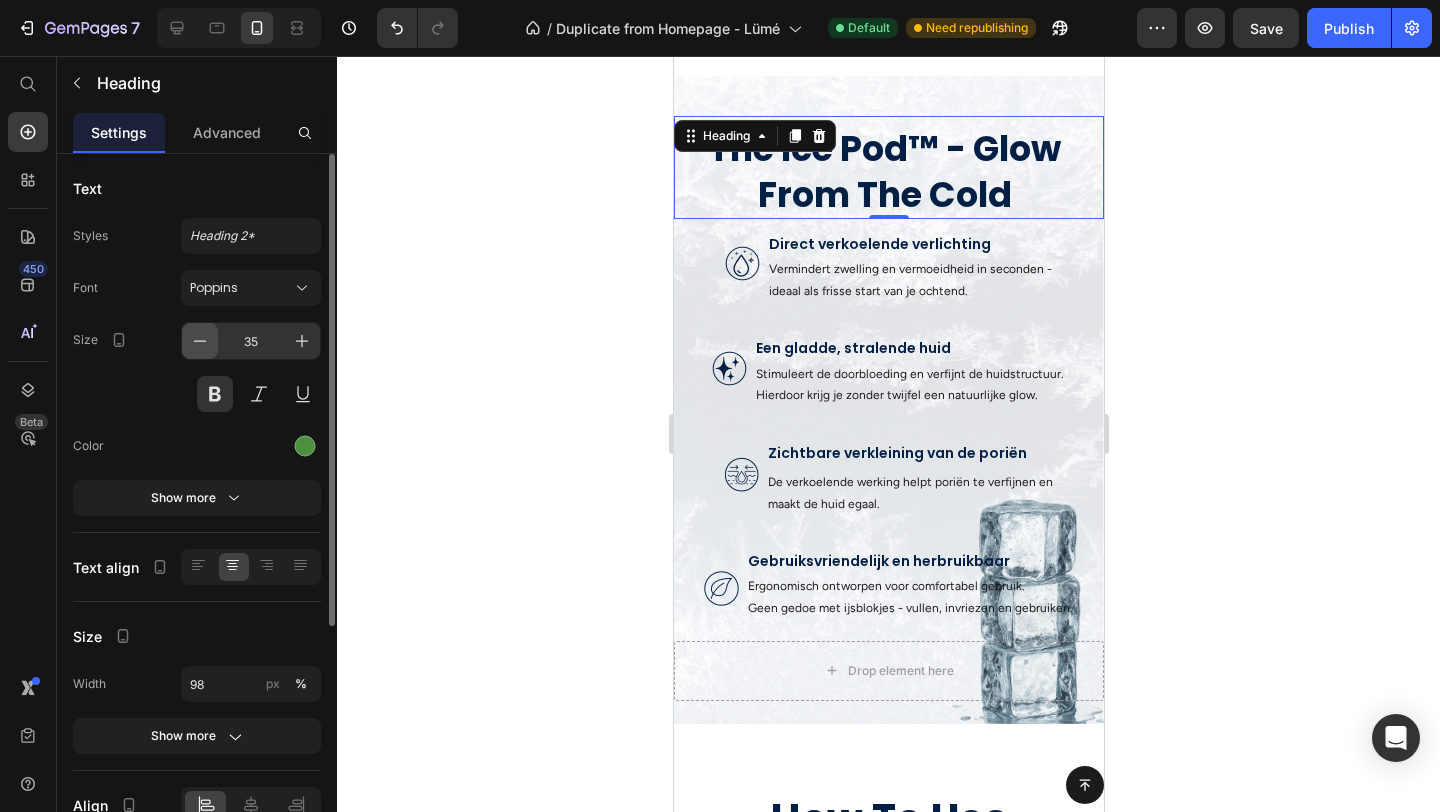 click 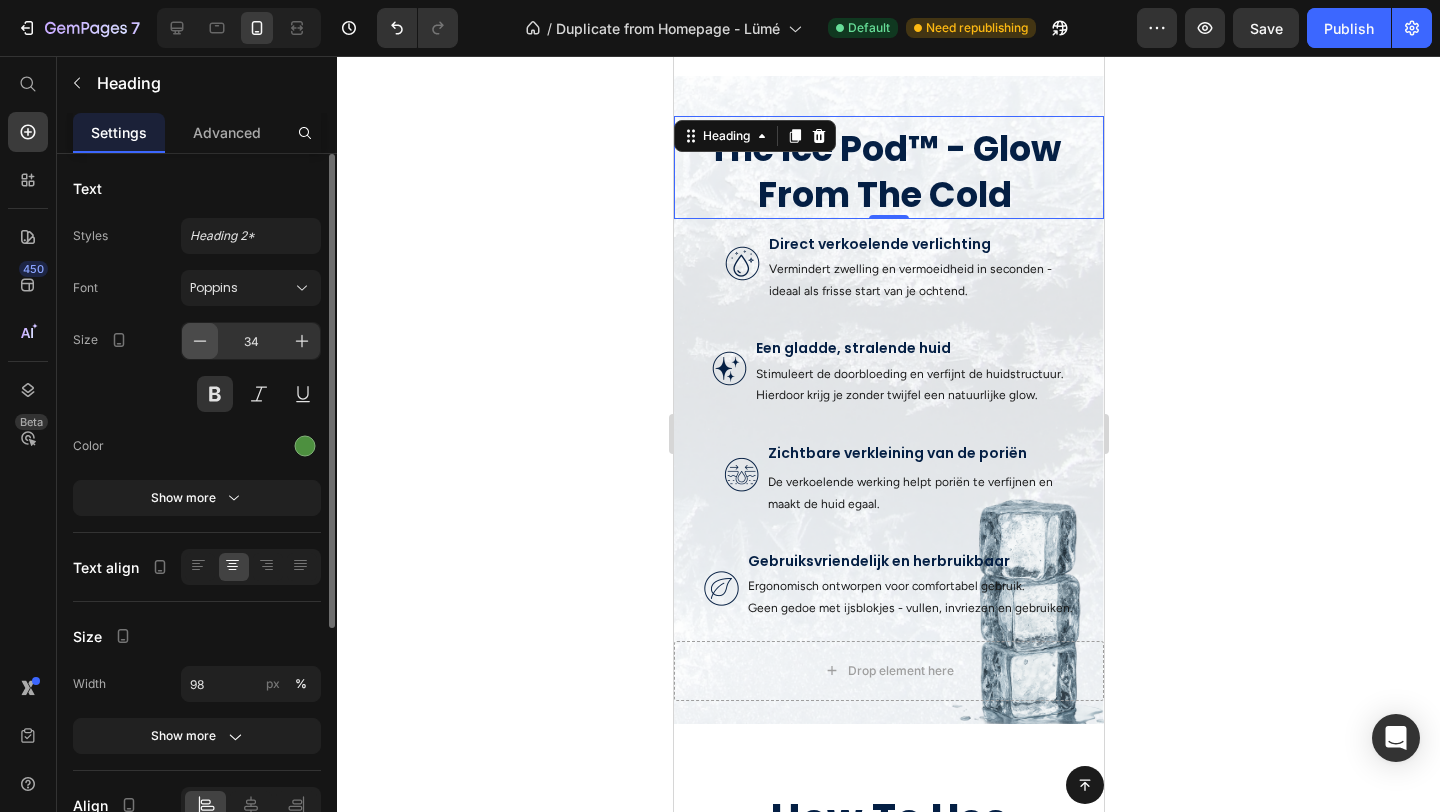 click 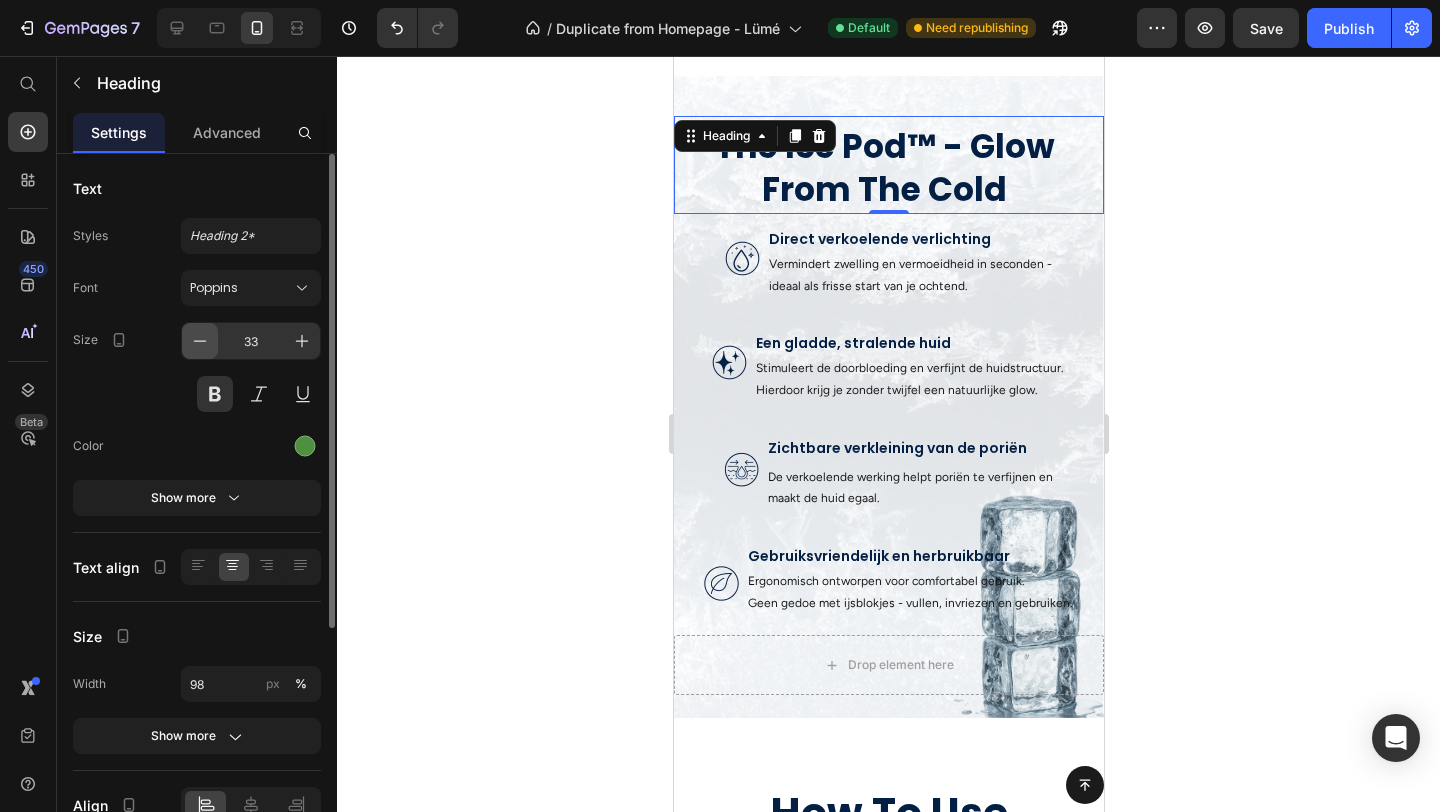 click 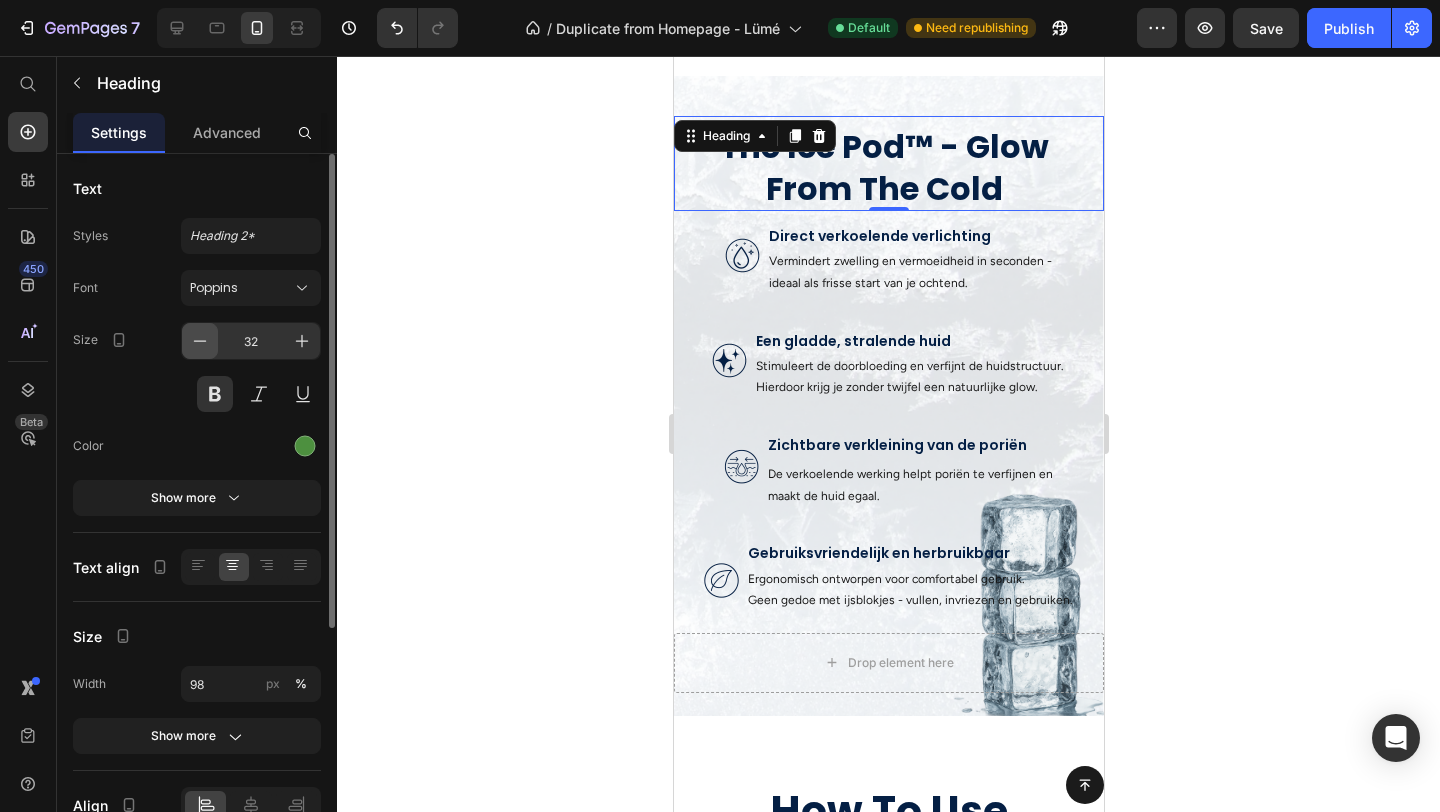 click 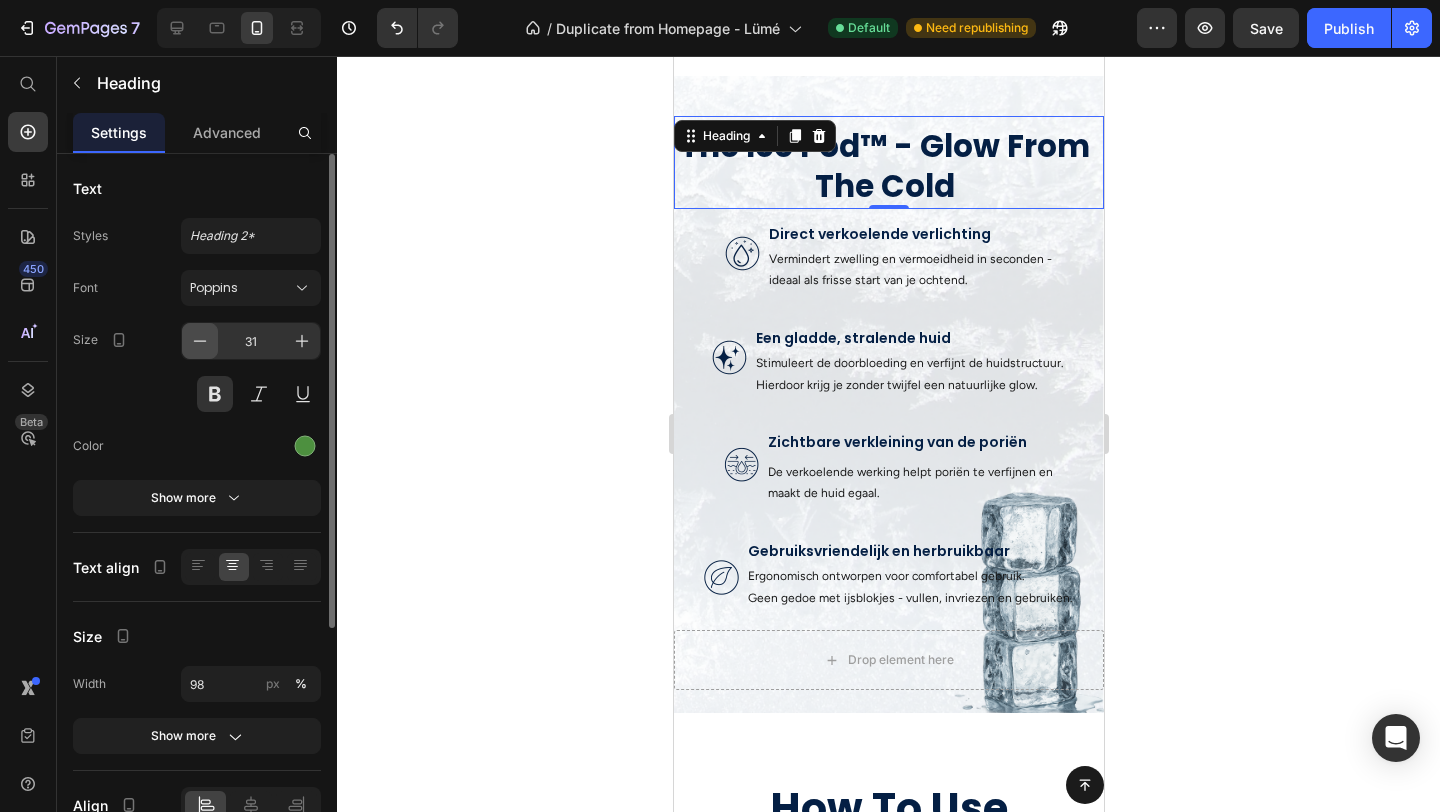 click 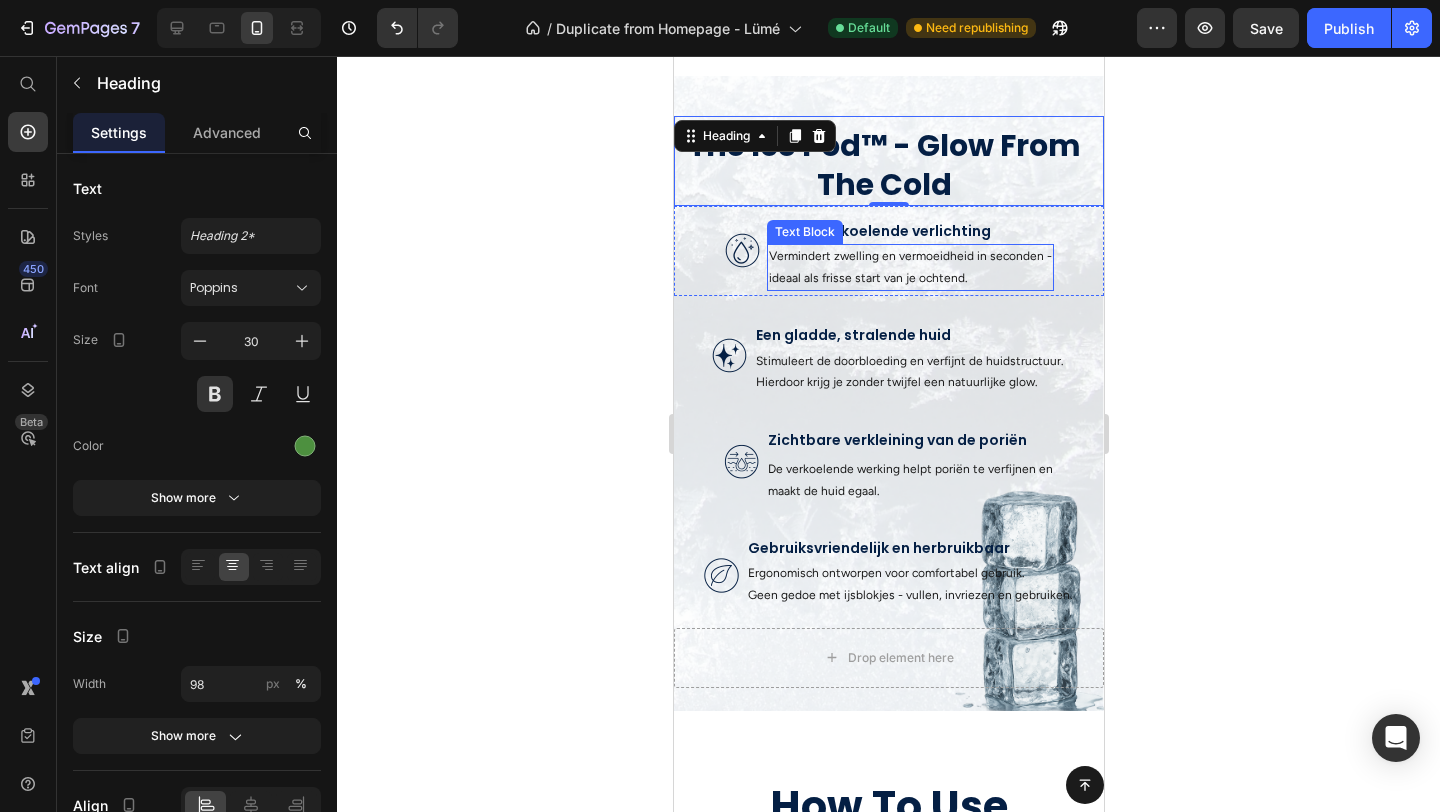 click on "Vermindert zwelling en vermoeidheid in seconden -  ideaal als frisse start van je ochtend." at bounding box center (909, 267) 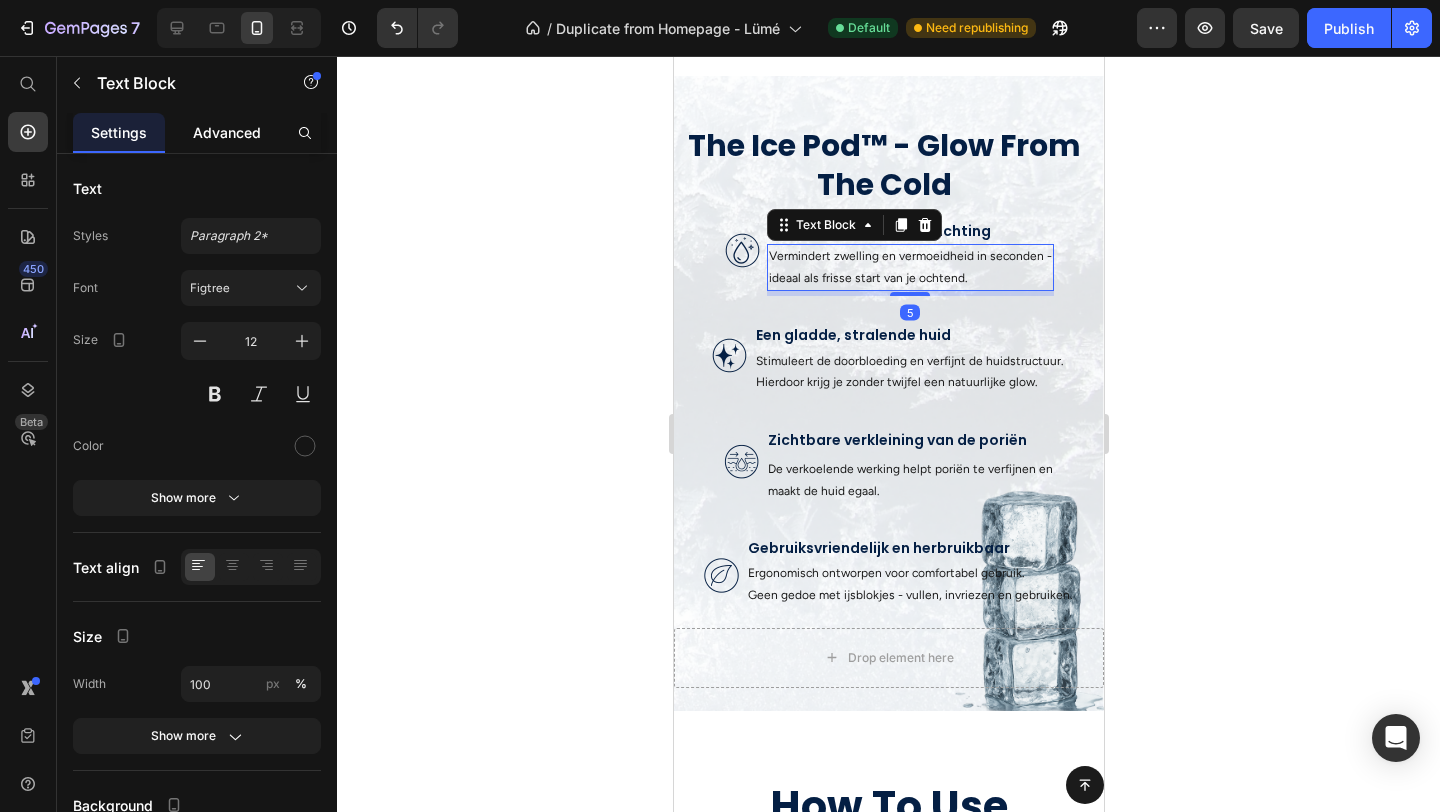 click on "Advanced" at bounding box center (227, 132) 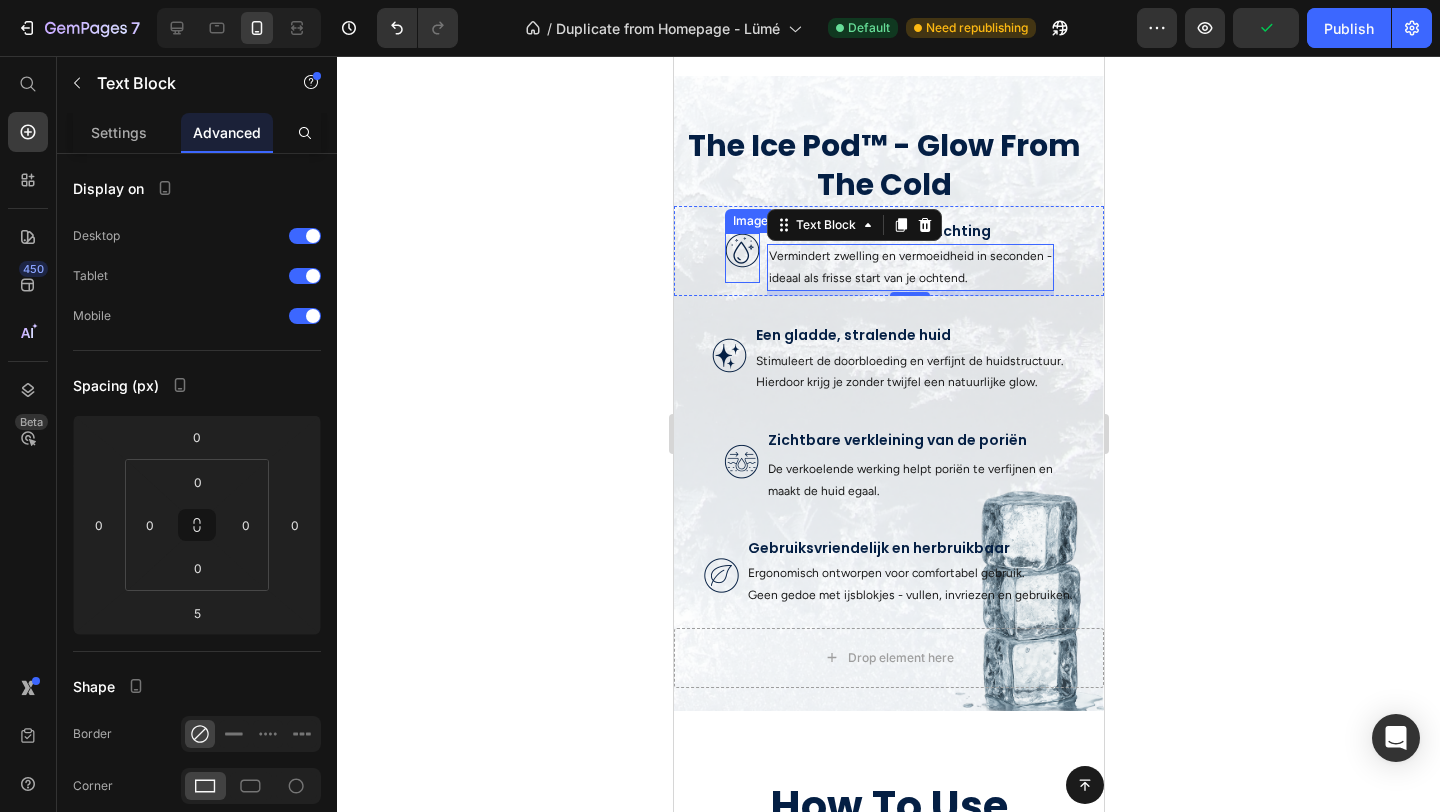 click at bounding box center [741, 258] 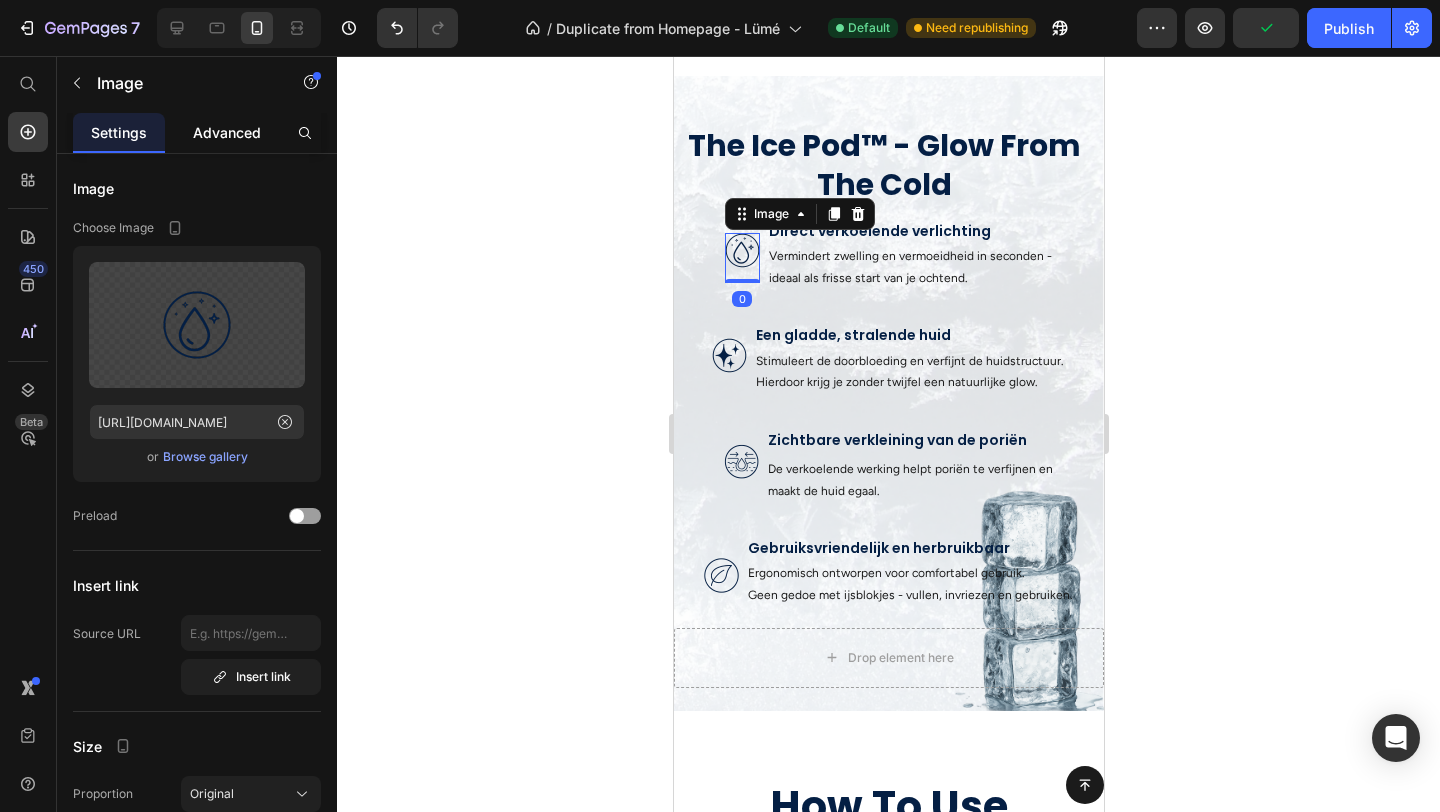 click on "Advanced" at bounding box center (227, 132) 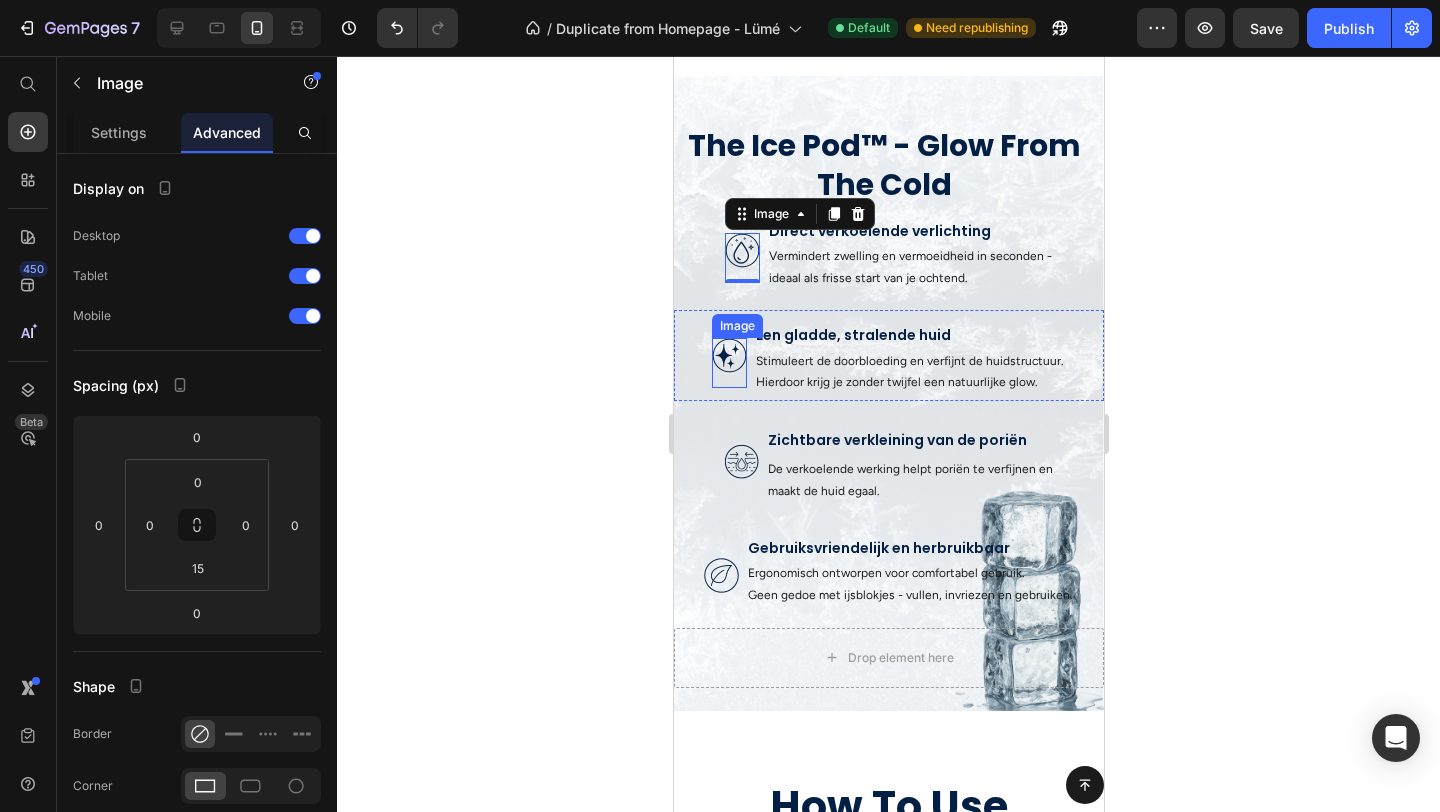 click at bounding box center [728, 363] 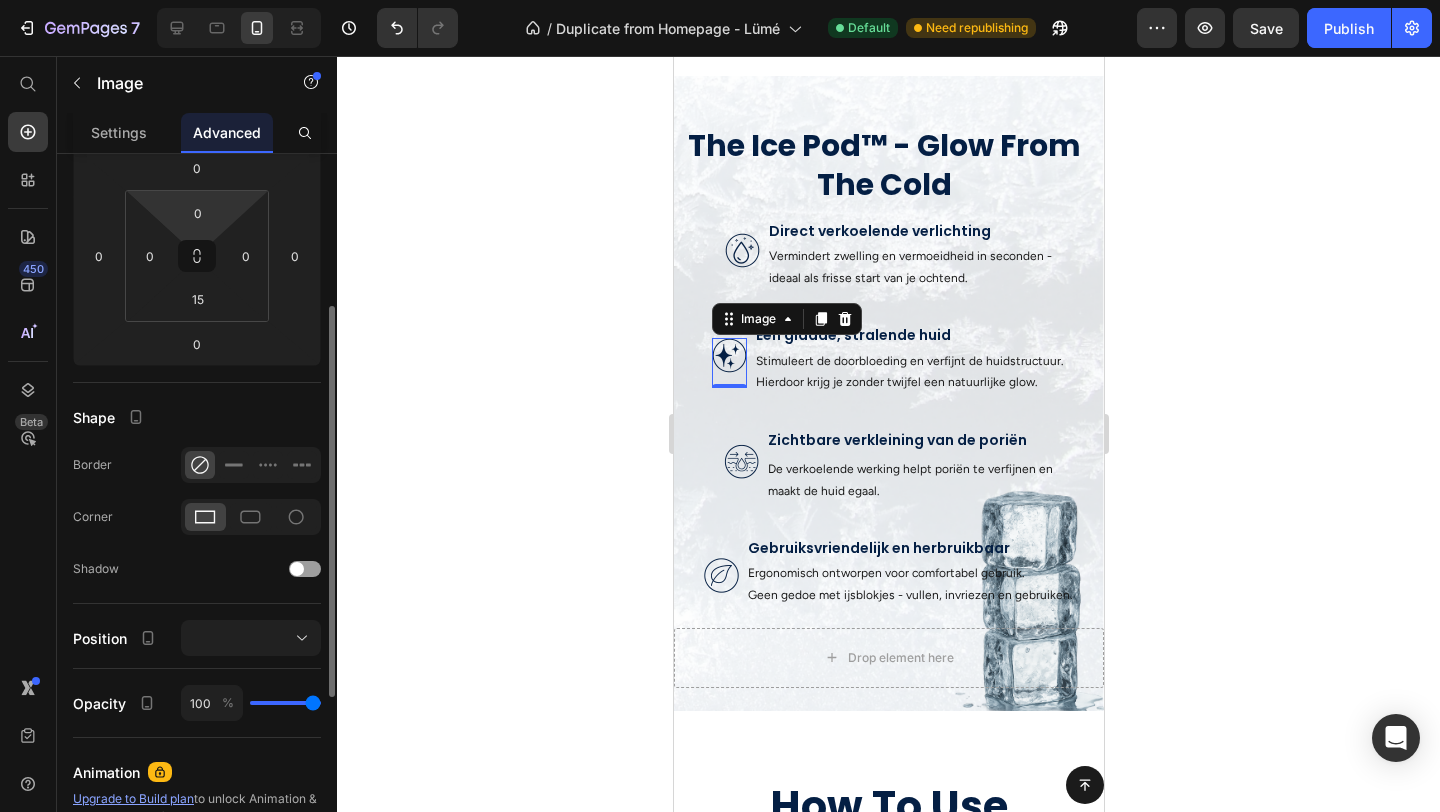 scroll, scrollTop: 275, scrollLeft: 0, axis: vertical 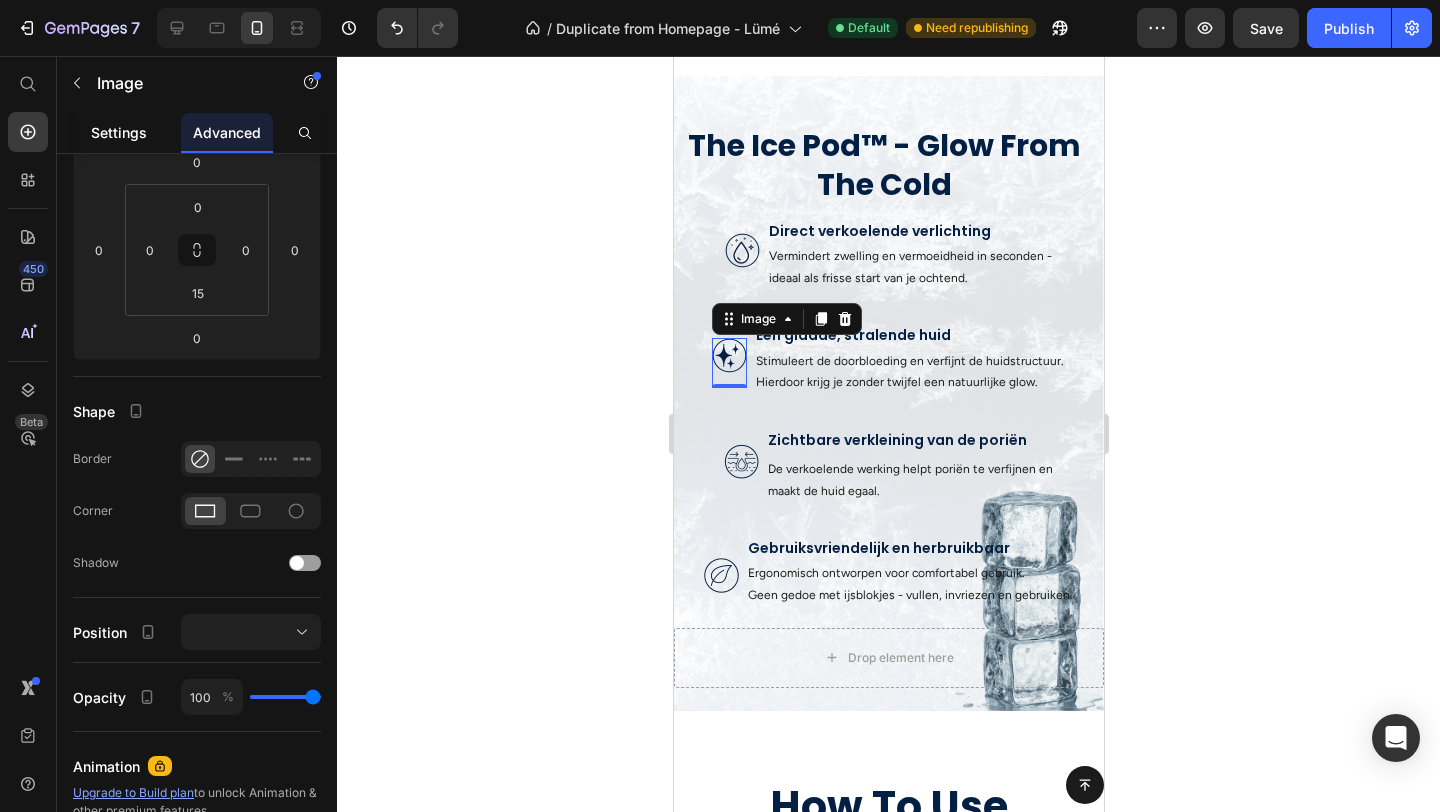 click on "Settings" 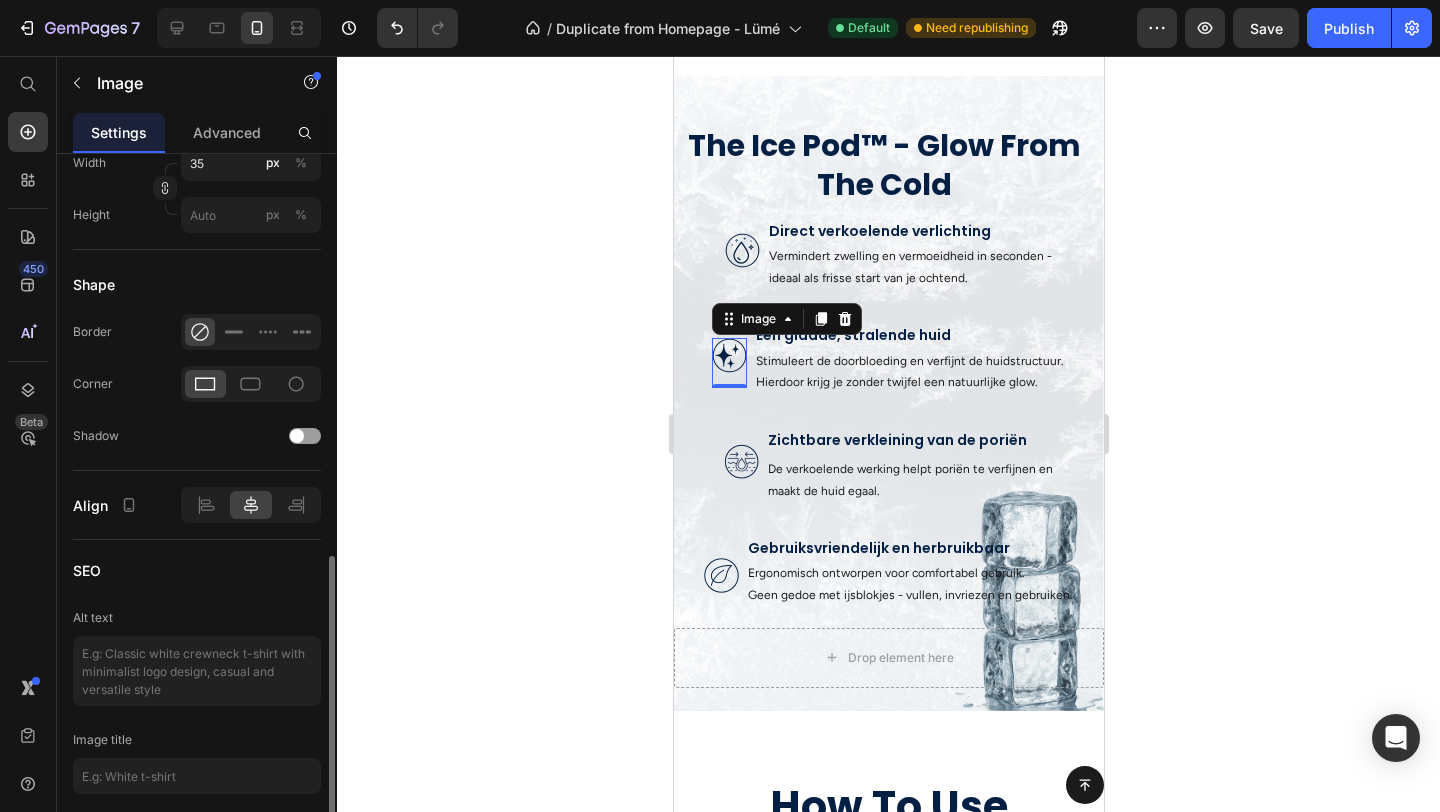 scroll, scrollTop: 756, scrollLeft: 0, axis: vertical 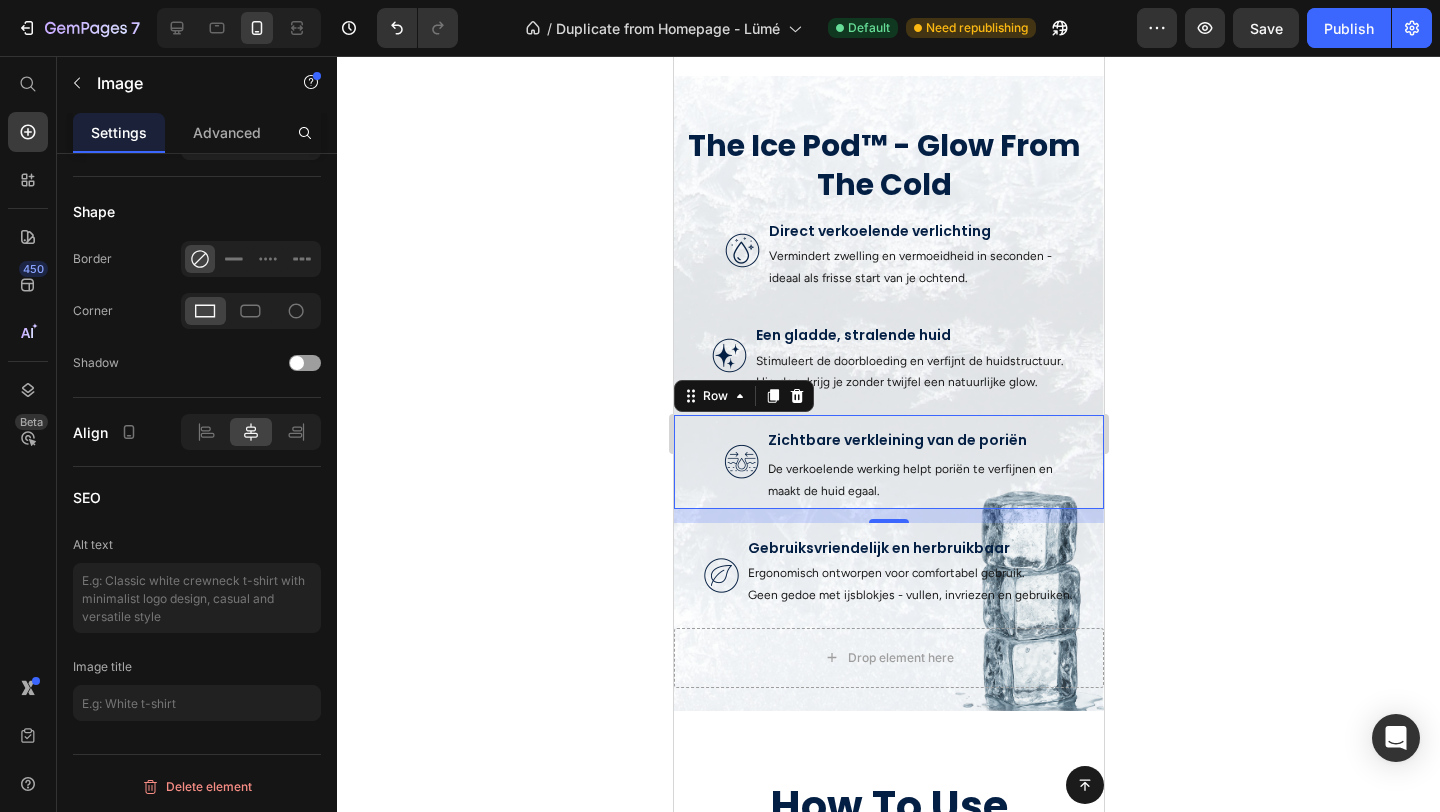 click on "Image Zichtbare verkleining van de poriën Text Block Text Block De verkoelende werking helpt poriën te verfijnen en  maakt de huid egaal. Text Block Row   0" at bounding box center (888, 462) 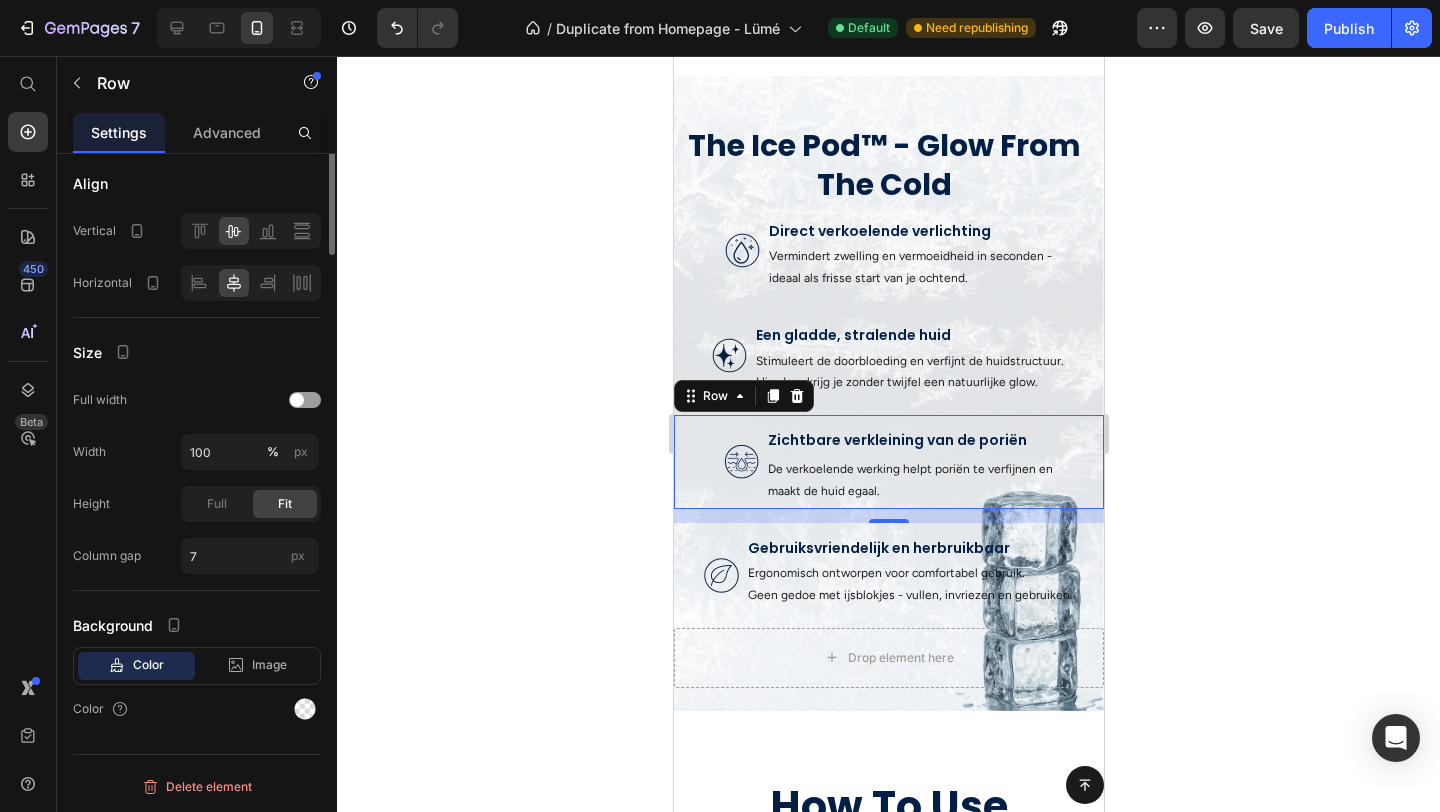 scroll, scrollTop: 0, scrollLeft: 0, axis: both 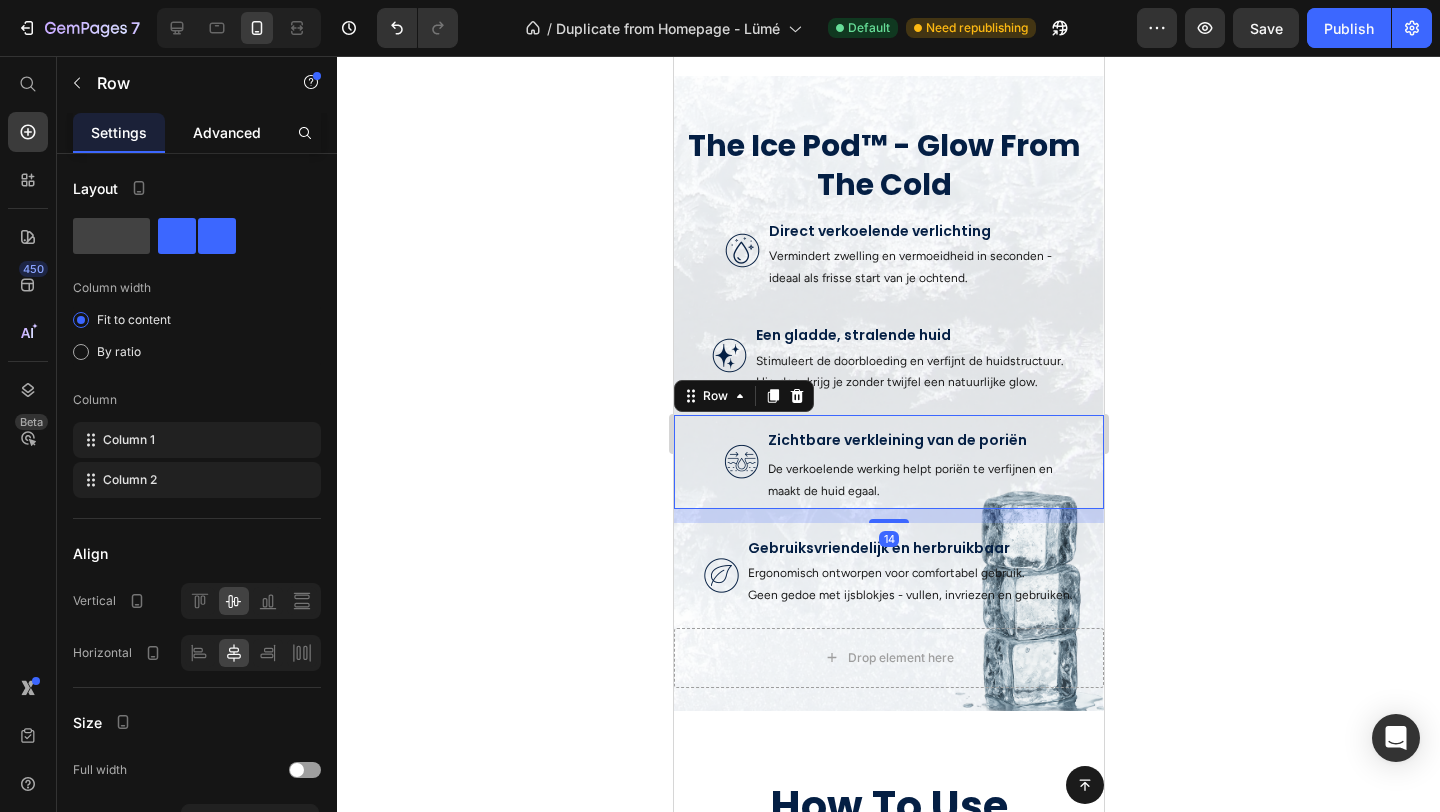 click on "Advanced" at bounding box center [227, 132] 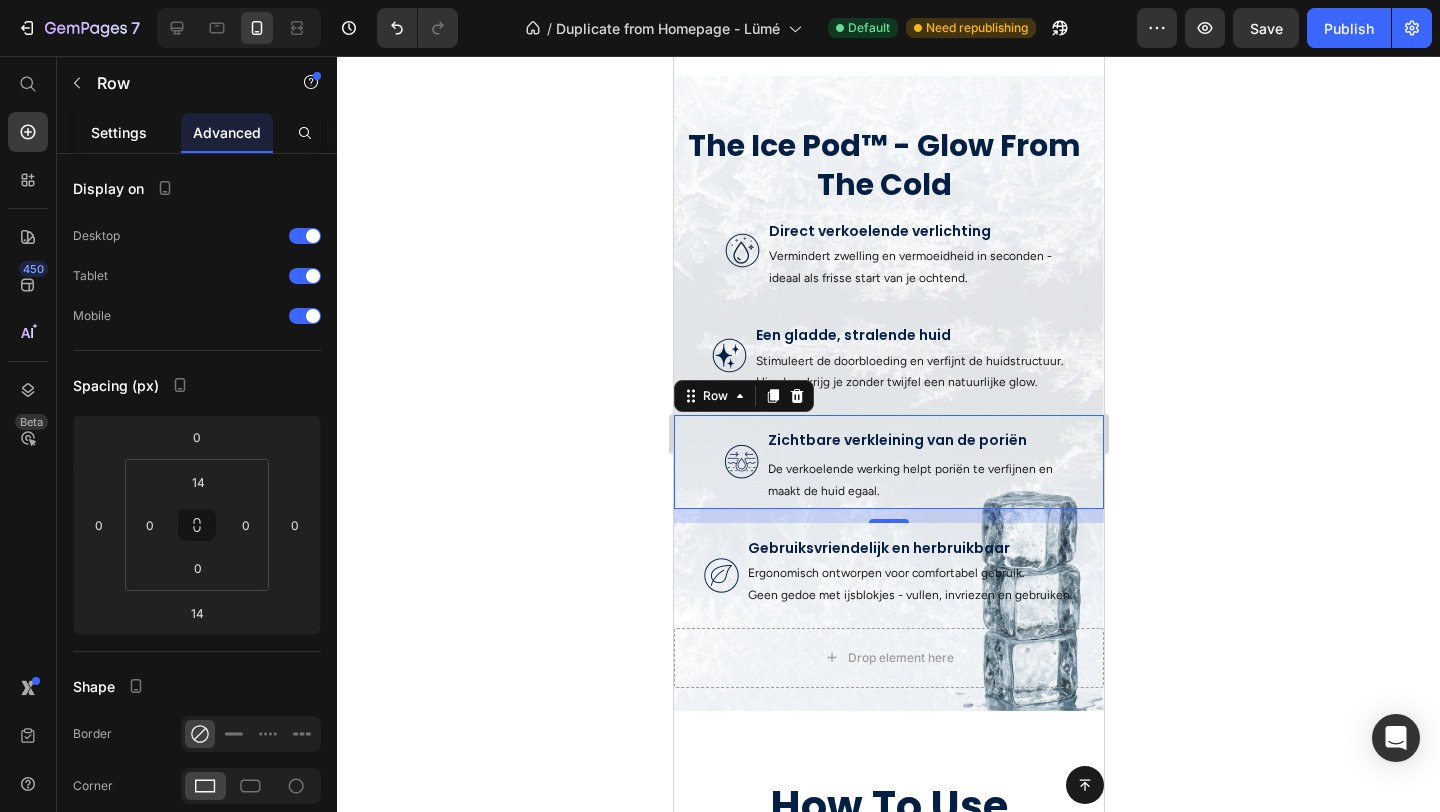 click on "Settings" 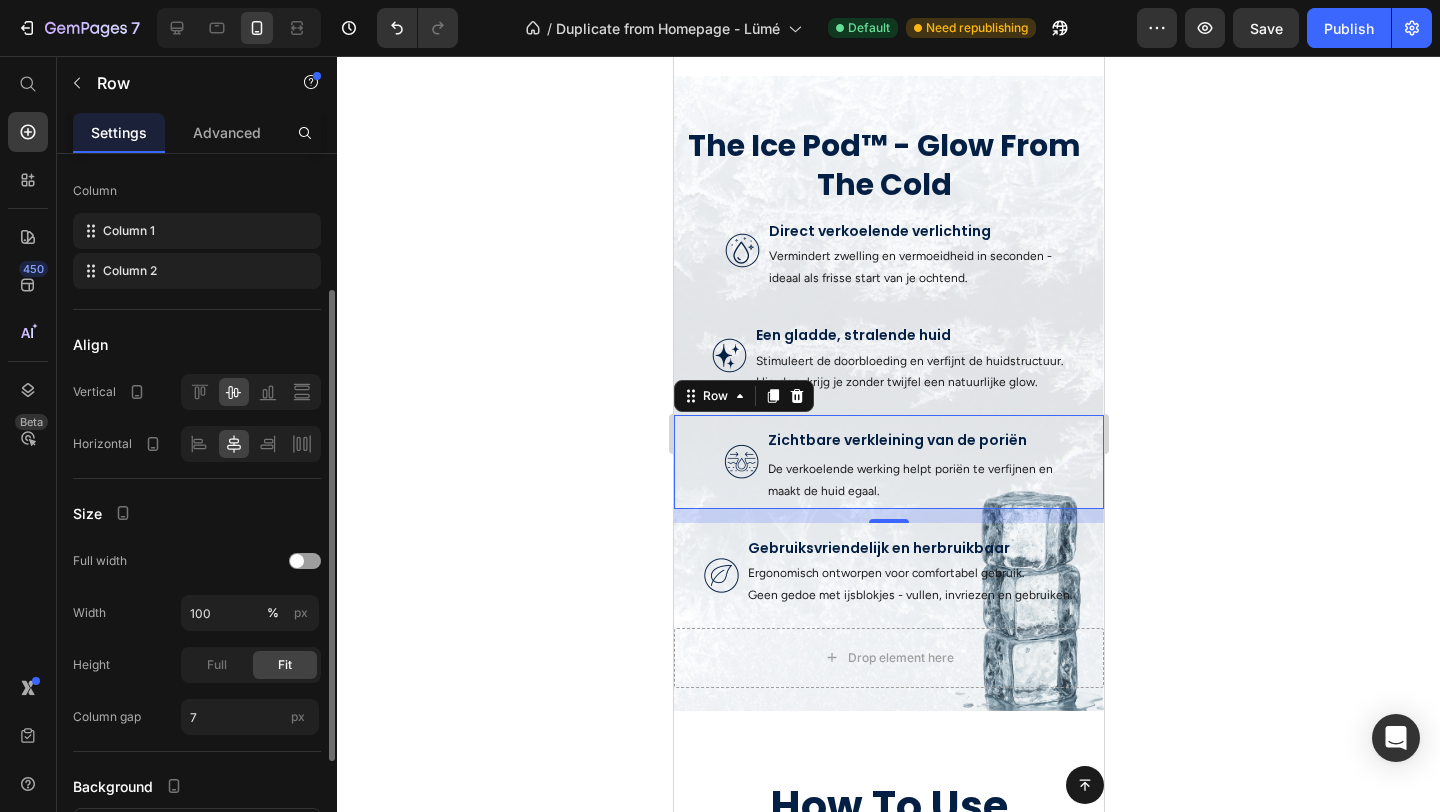 scroll, scrollTop: 210, scrollLeft: 0, axis: vertical 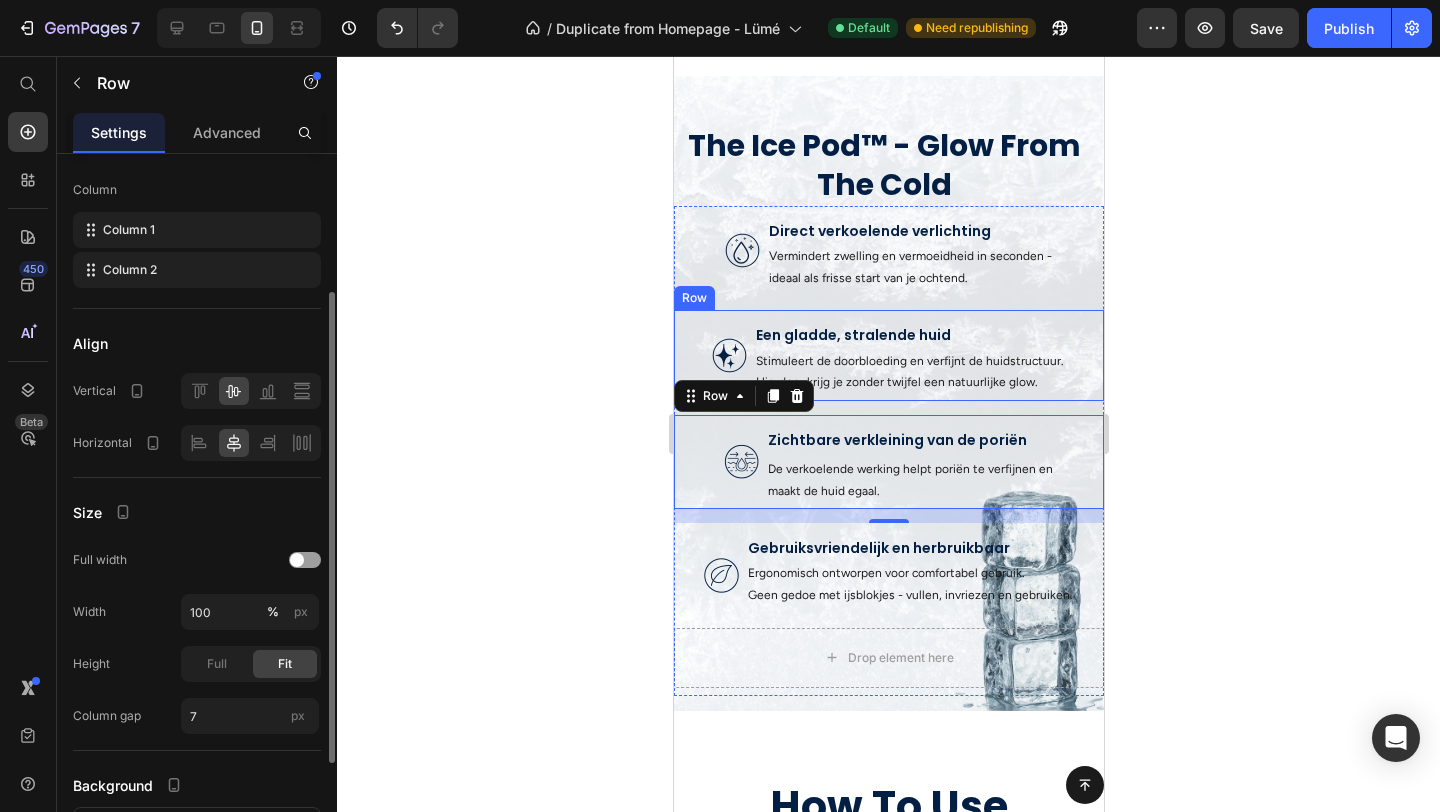 click on "Image Een gladde, stralende huid Text Block Stimuleert de doorbloeding en verfijnt de huidstructuur. Hierdoor krijg je zonder twijfel een natuurlijke glow. Text Block Row" at bounding box center (888, 355) 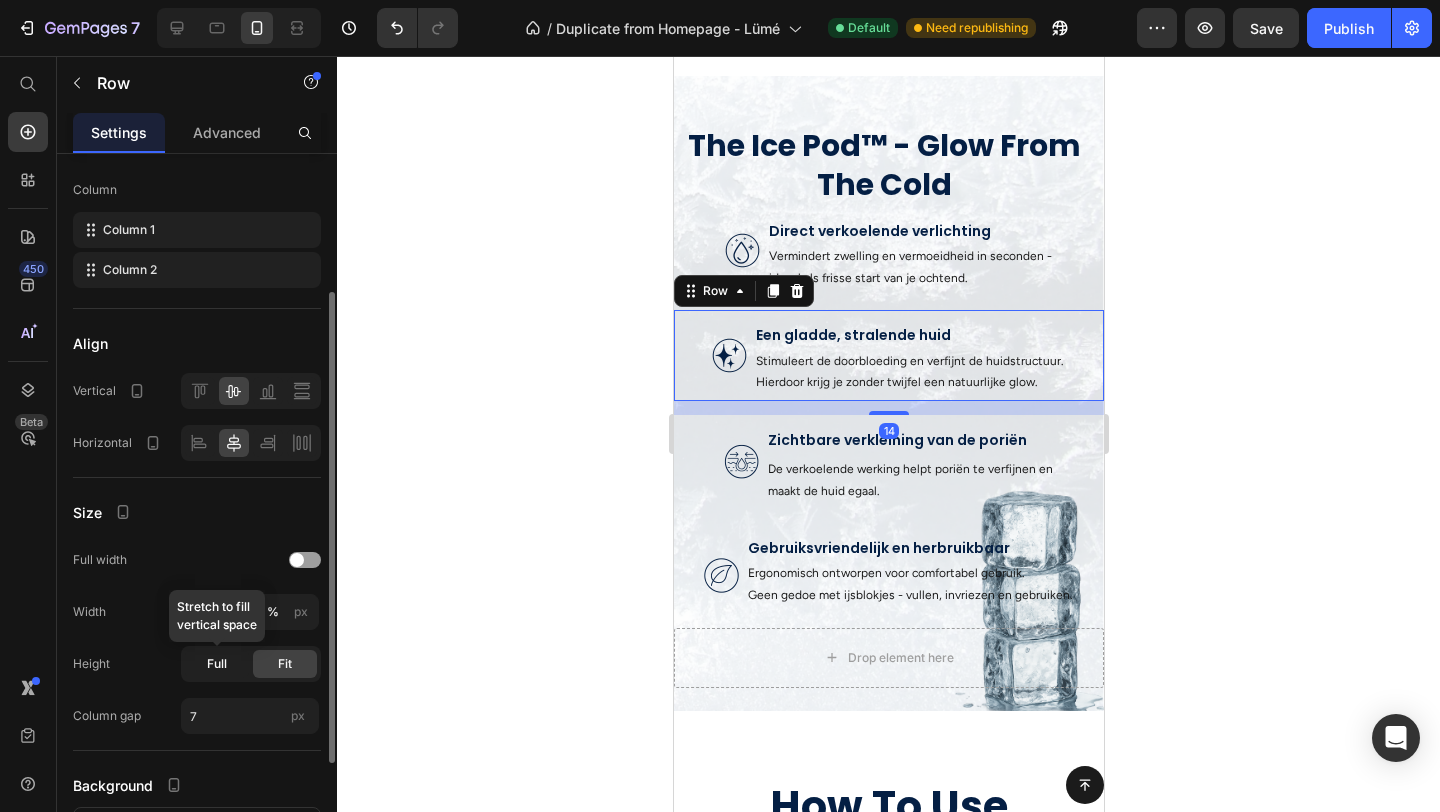 click on "Full" 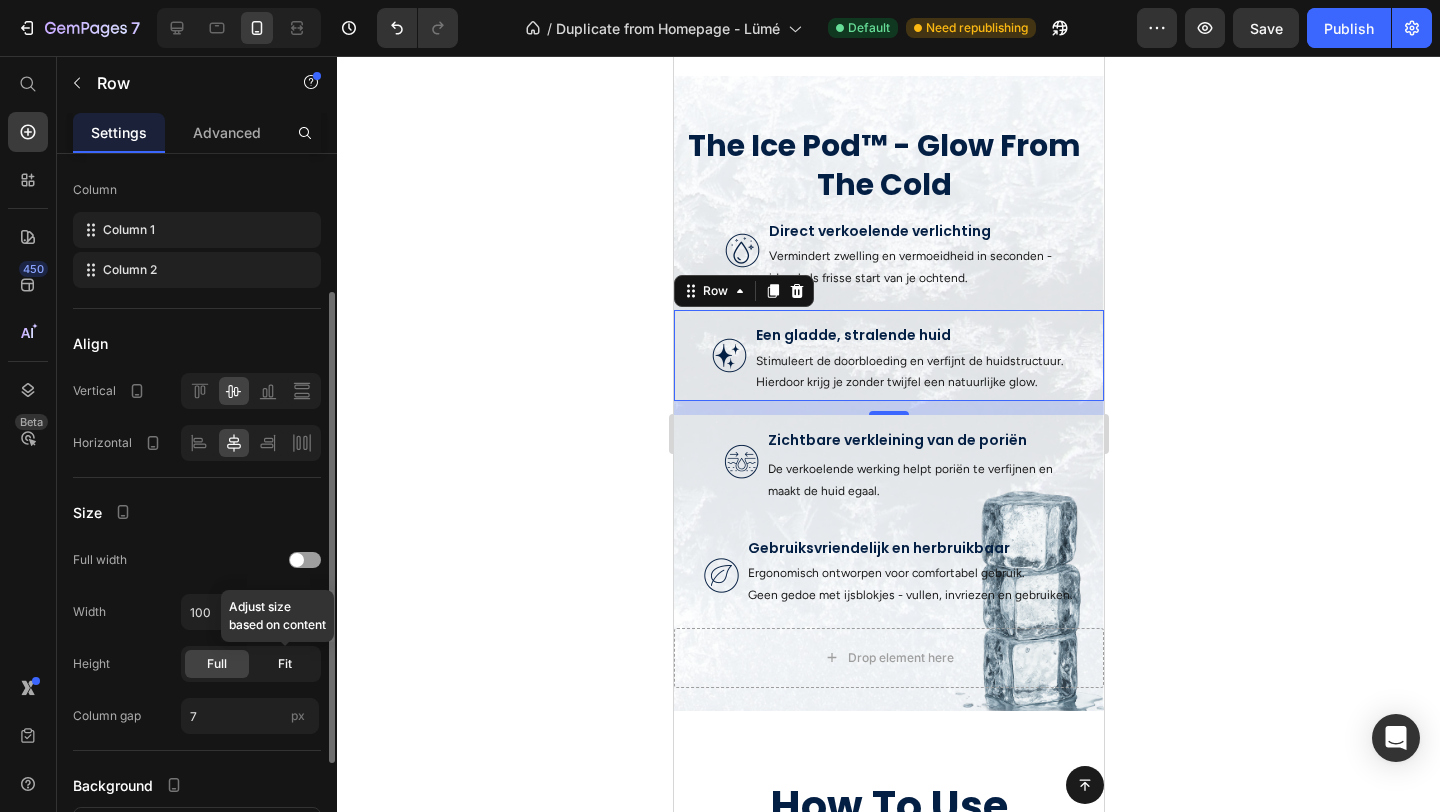 click on "Fit" 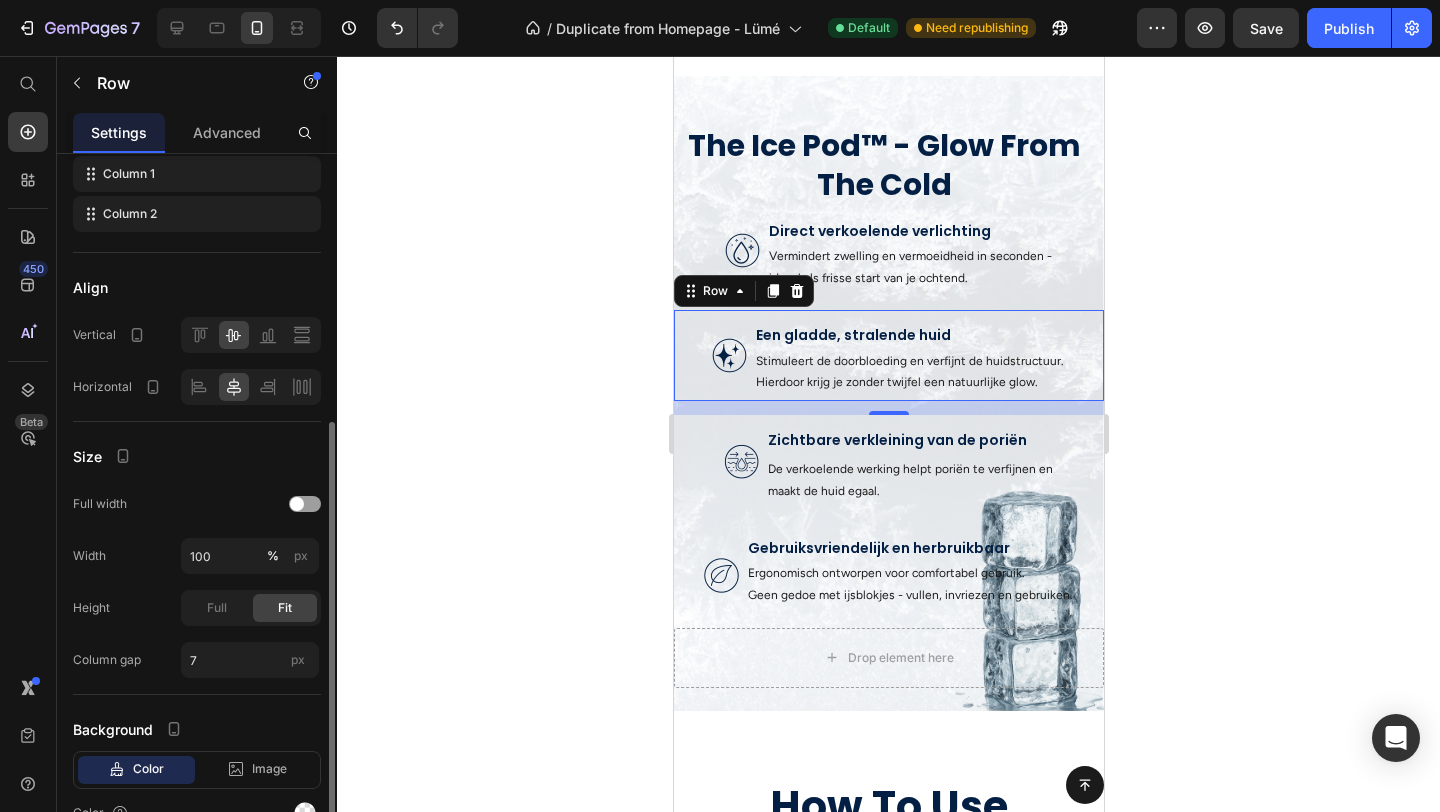 scroll, scrollTop: 370, scrollLeft: 0, axis: vertical 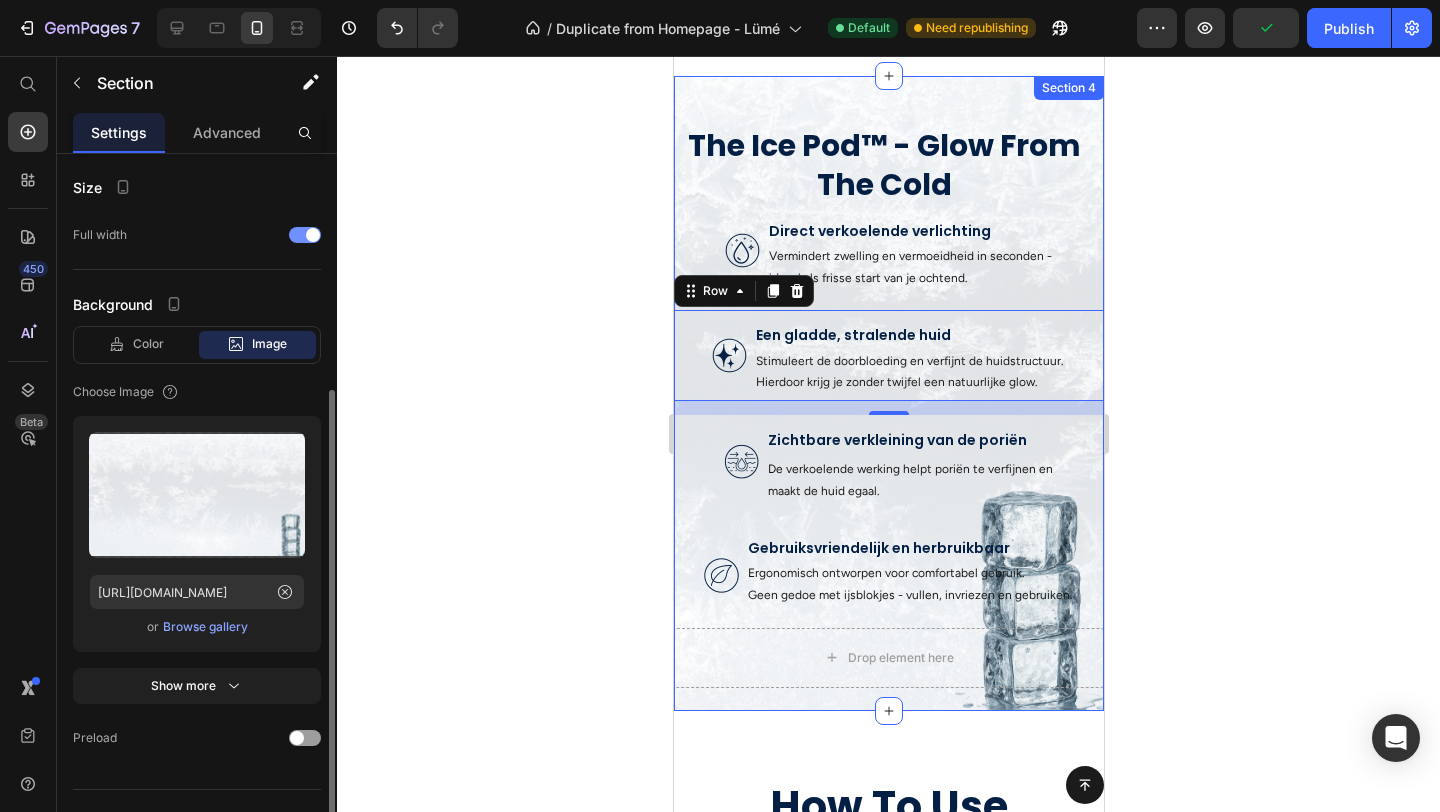click on "The Ice Pod™ - Glow From The Cold Heading Image Image Direct verkoelende verlichting Text Block Vermindert zwelling en vermoeidheid in seconden -  ideaal als frisse start van je ochtend. Text Block Row Image Een gladde, stralende huid Text Block Stimuleert de doorbloeding en verfijnt de huidstructuur. Hierdoor krijg je zonder twijfel een natuurlijke glow. Text Block Row   14 Image Zichtbare verkleining van de poriën Text Block Text Block De verkoelende werking helpt poriën te verfijnen en  maakt de huid egaal. Text Block Row Image Gebruiksvriendelijk en herbruikbaar Text Block Ergonomisch ontworpen voor comfortabel gebruik. Geen gedoe met ijsblokjes - vullen, invriezen en gebruiken. Text Block Row
Drop element here Row Section 4" at bounding box center [888, 393] 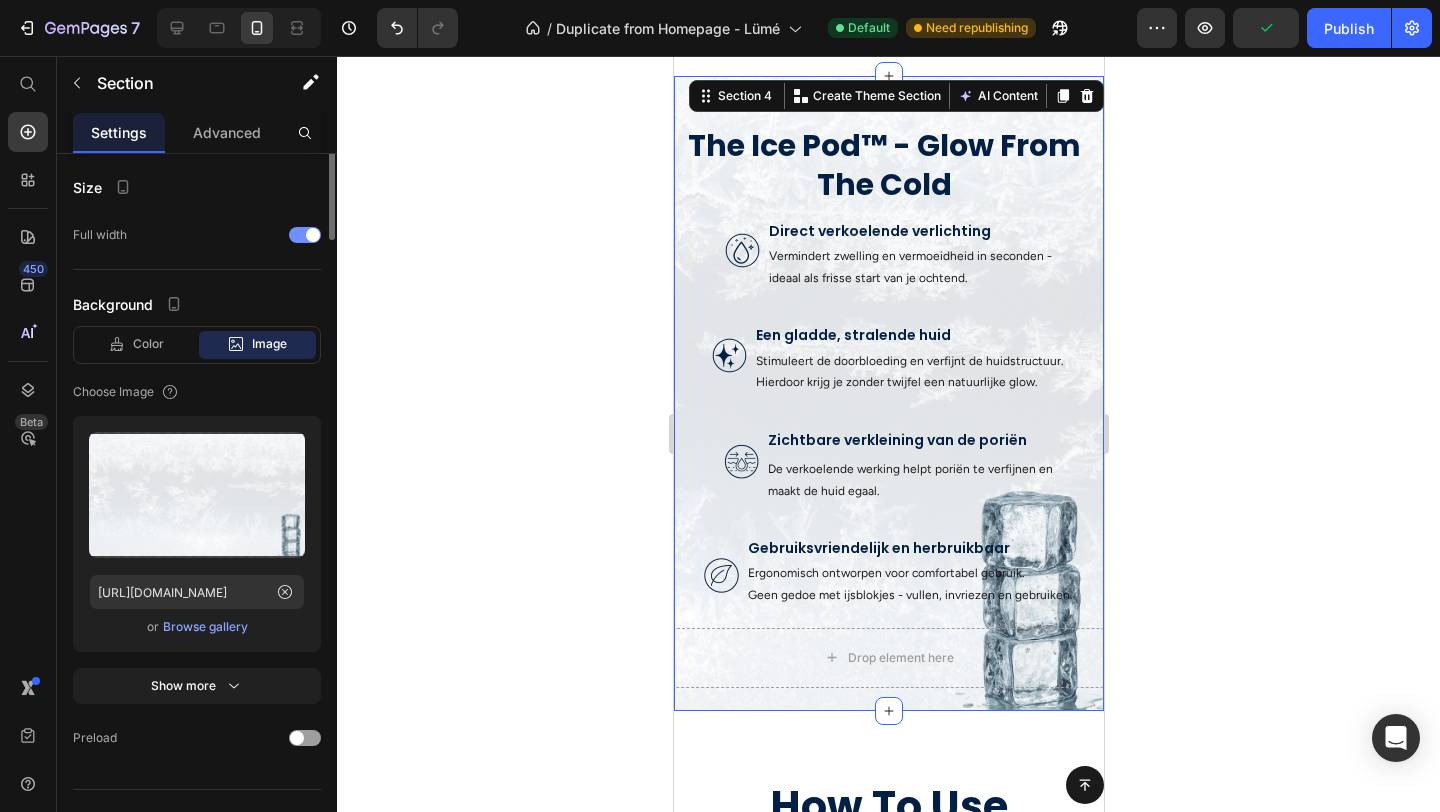 scroll, scrollTop: 0, scrollLeft: 0, axis: both 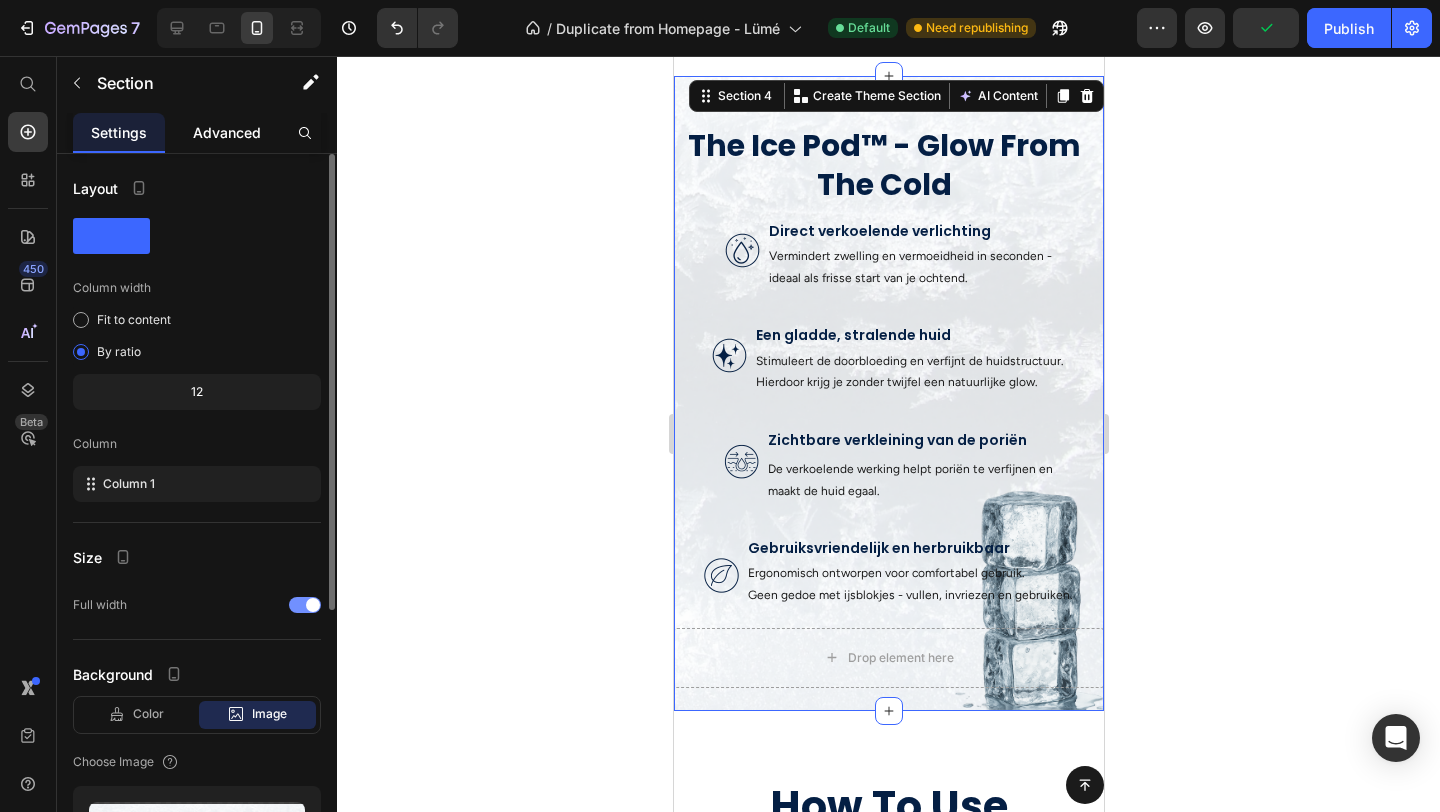 click on "Advanced" at bounding box center (227, 132) 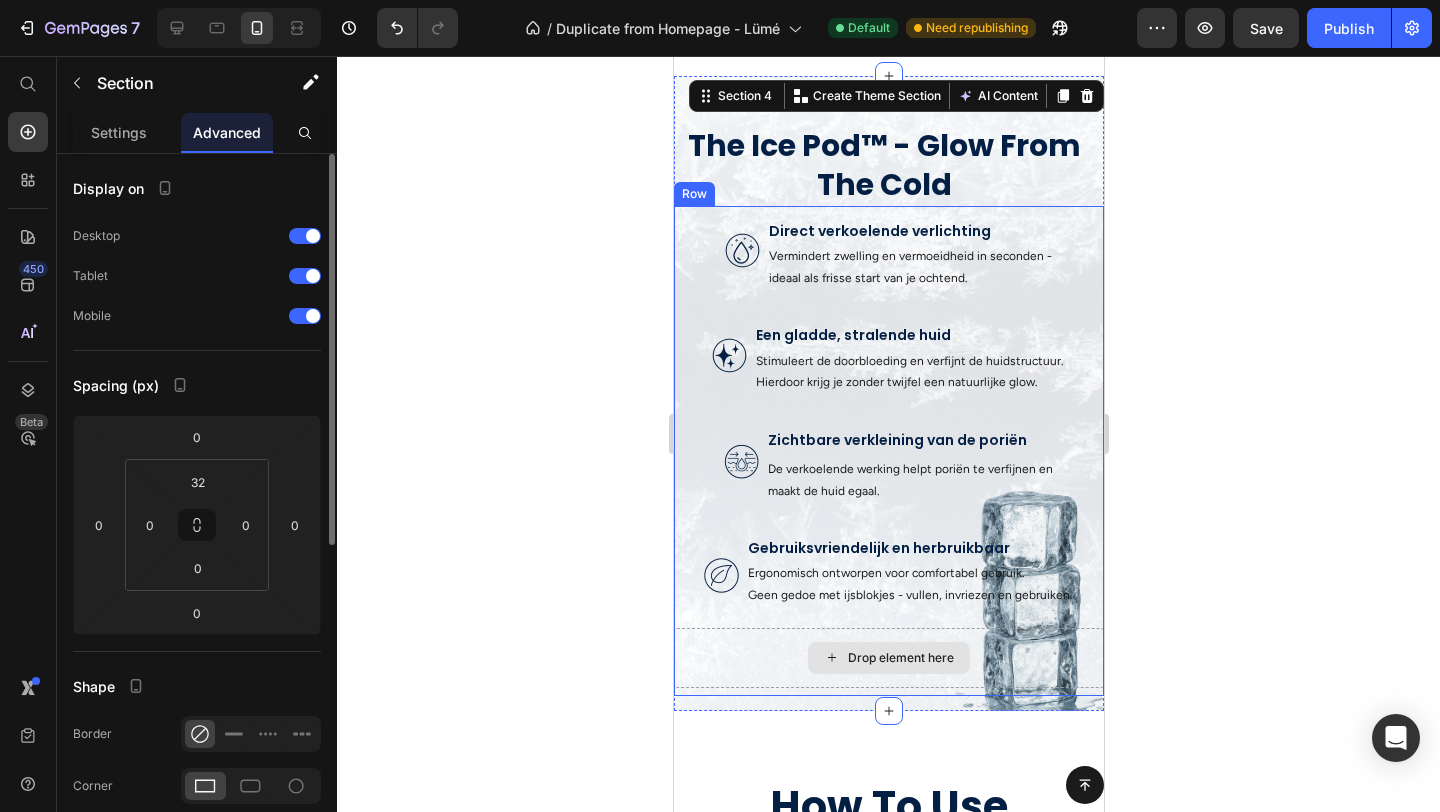 click on "Drop element here" at bounding box center [888, 658] 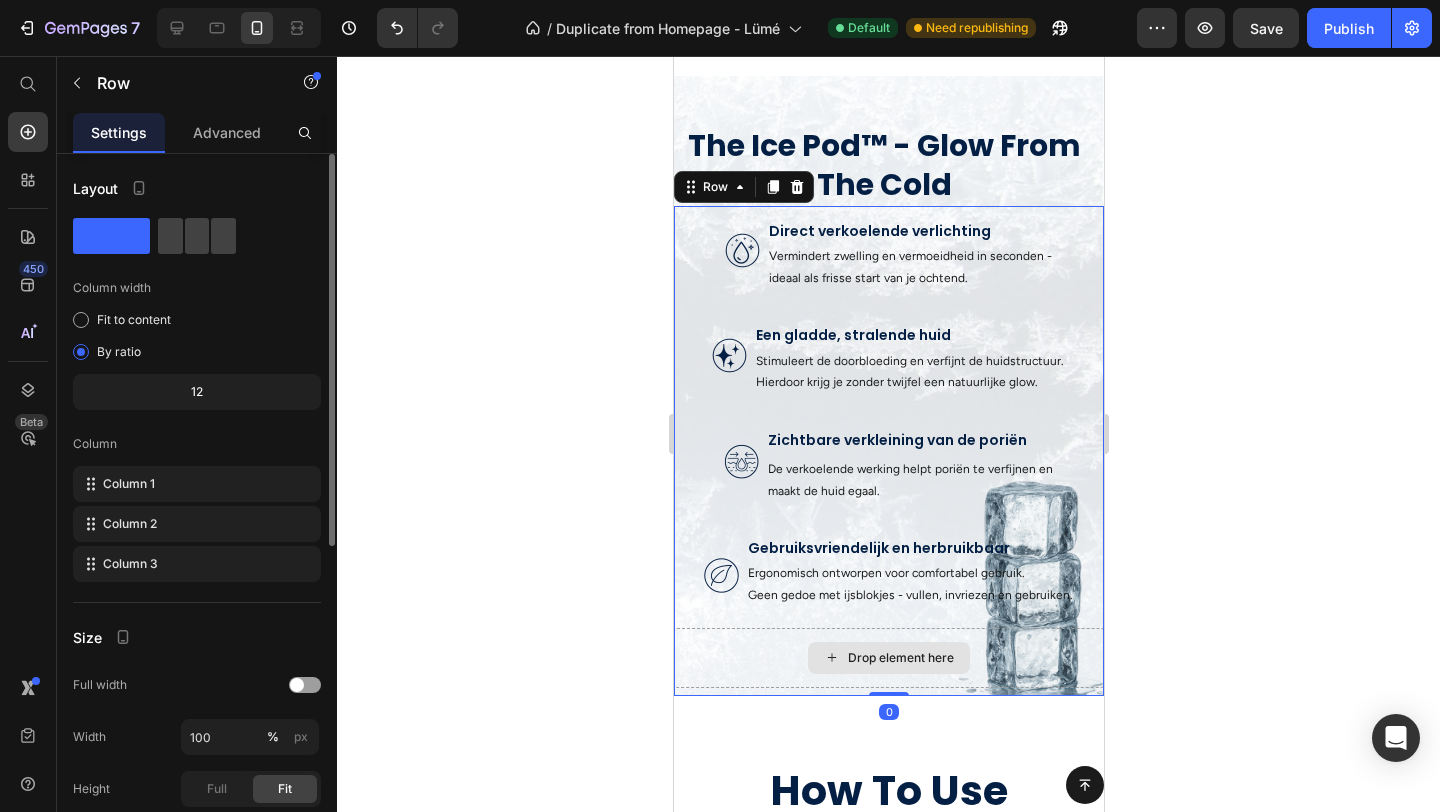 drag, startPoint x: 872, startPoint y: 709, endPoint x: 895, endPoint y: 668, distance: 47.010635 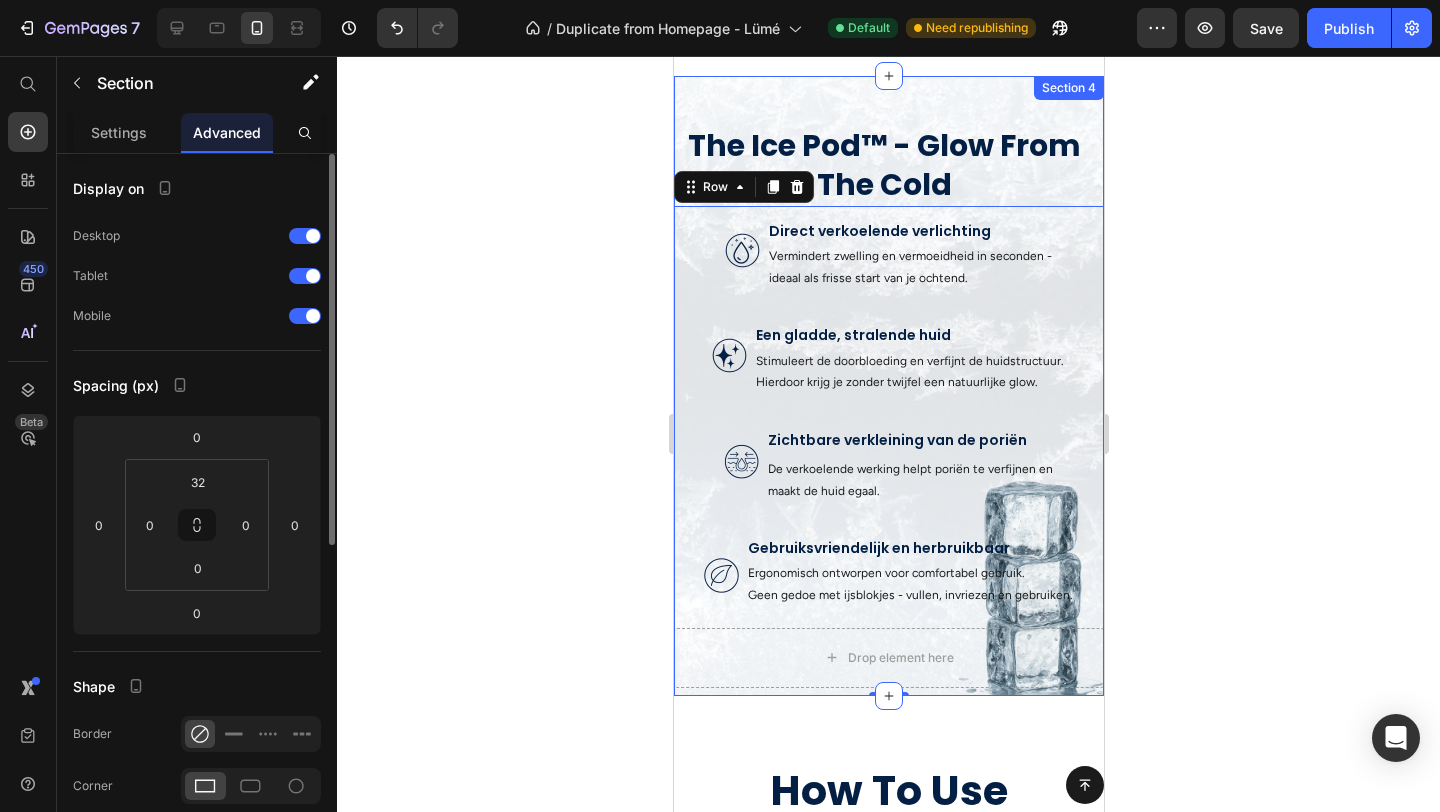 click on "The Ice Pod™ - Glow From The Cold Heading Image Image Direct verkoelende verlichting Text Block Vermindert zwelling en vermoeidheid in seconden -  ideaal als frisse start van je ochtend. Text Block Row Image Een gladde, stralende huid Text Block Stimuleert de doorbloeding en verfijnt de huidstructuur. Hierdoor krijg je zonder twijfel een natuurlijke glow. Text Block Row Image Zichtbare verkleining van de poriën Text Block Text Block De verkoelende werking helpt poriën te verfijnen en  maakt de huid egaal. Text Block Row Image Gebruiksvriendelijk en herbruikbaar Text Block Ergonomisch ontworpen voor comfortabel gebruik. Geen gedoe met ijsblokjes - vullen, invriezen en gebruiken. Text Block Row
Drop element here Row   0 Section 4" at bounding box center [888, 386] 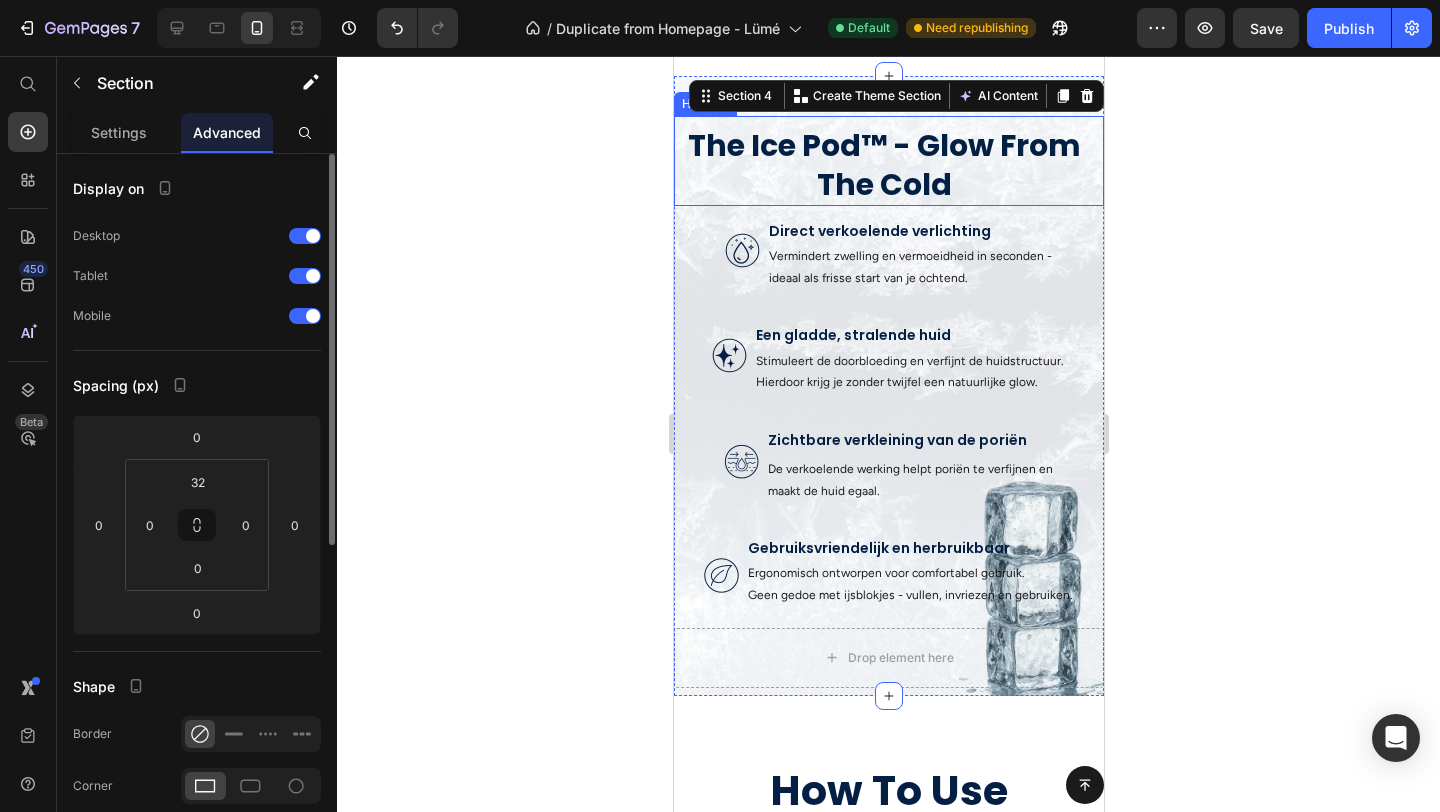click on "The Ice Pod™ - Glow From The Cold" at bounding box center [883, 165] 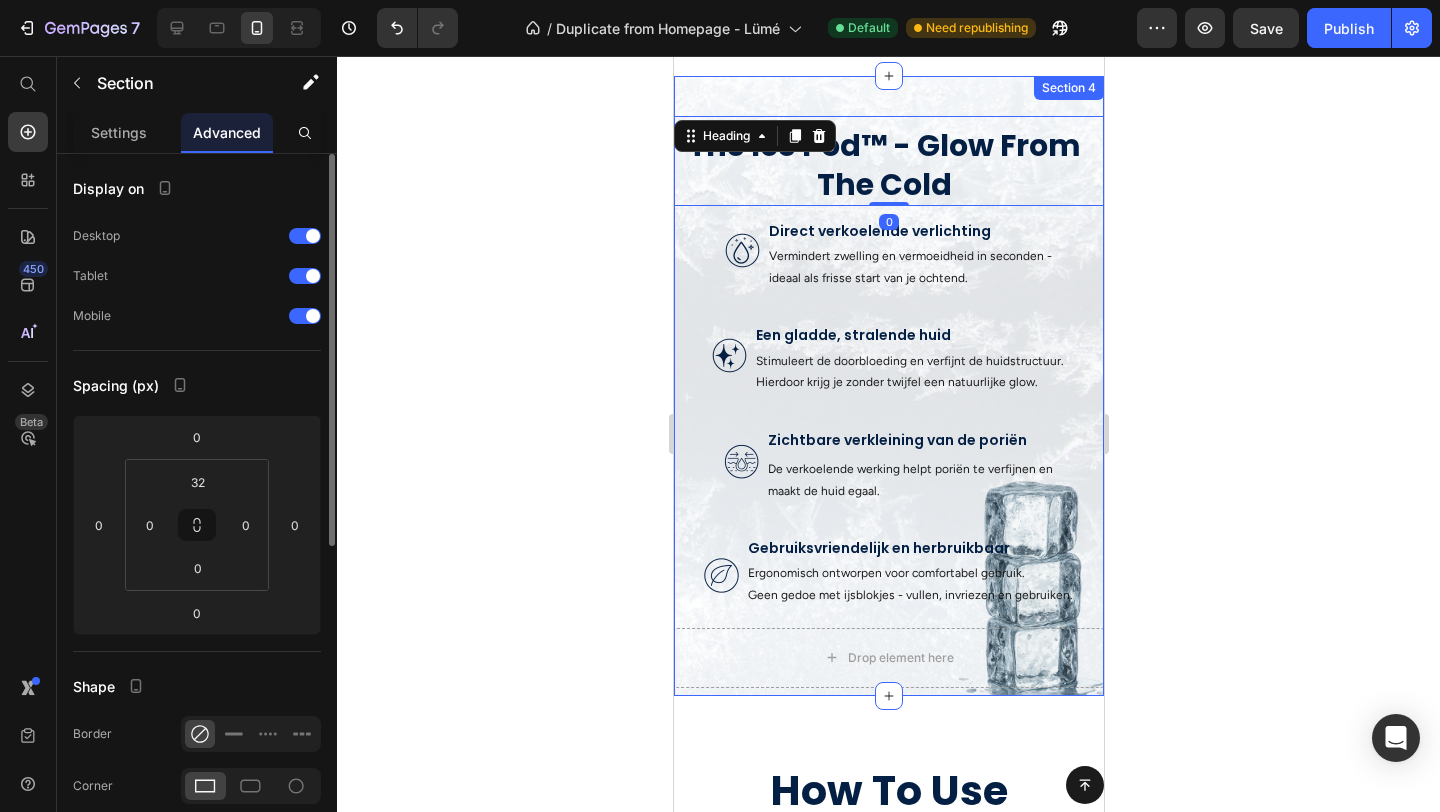 click on "The Ice Pod™ - Glow From The Cold Heading   0 Image Image Direct verkoelende verlichting Text Block Vermindert zwelling en vermoeidheid in seconden -  ideaal als frisse start van je ochtend. Text Block Row Image Een gladde, stralende huid Text Block Stimuleert de doorbloeding en verfijnt de huidstructuur. Hierdoor krijg je zonder twijfel een natuurlijke glow. Text Block Row Image Zichtbare verkleining van de poriën Text Block Text Block De verkoelende werking helpt poriën te verfijnen en  maakt de huid egaal. Text Block Row Image Gebruiksvriendelijk en herbruikbaar Text Block Ergonomisch ontworpen voor comfortabel gebruik. Geen gedoe met ijsblokjes - vullen, invriezen en gebruiken. Text Block Row
Drop element here Row Section 4" at bounding box center [888, 386] 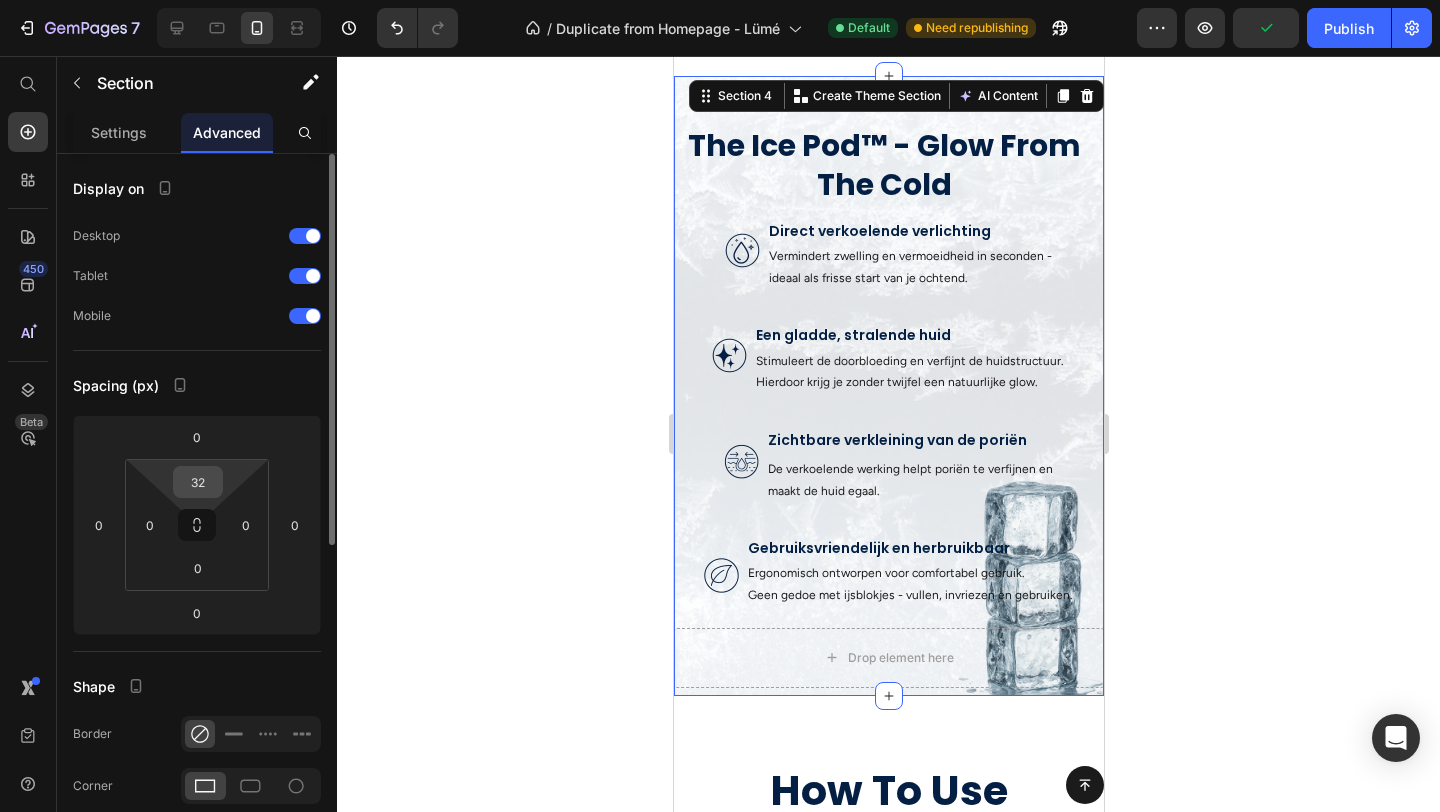 click on "32" at bounding box center (198, 482) 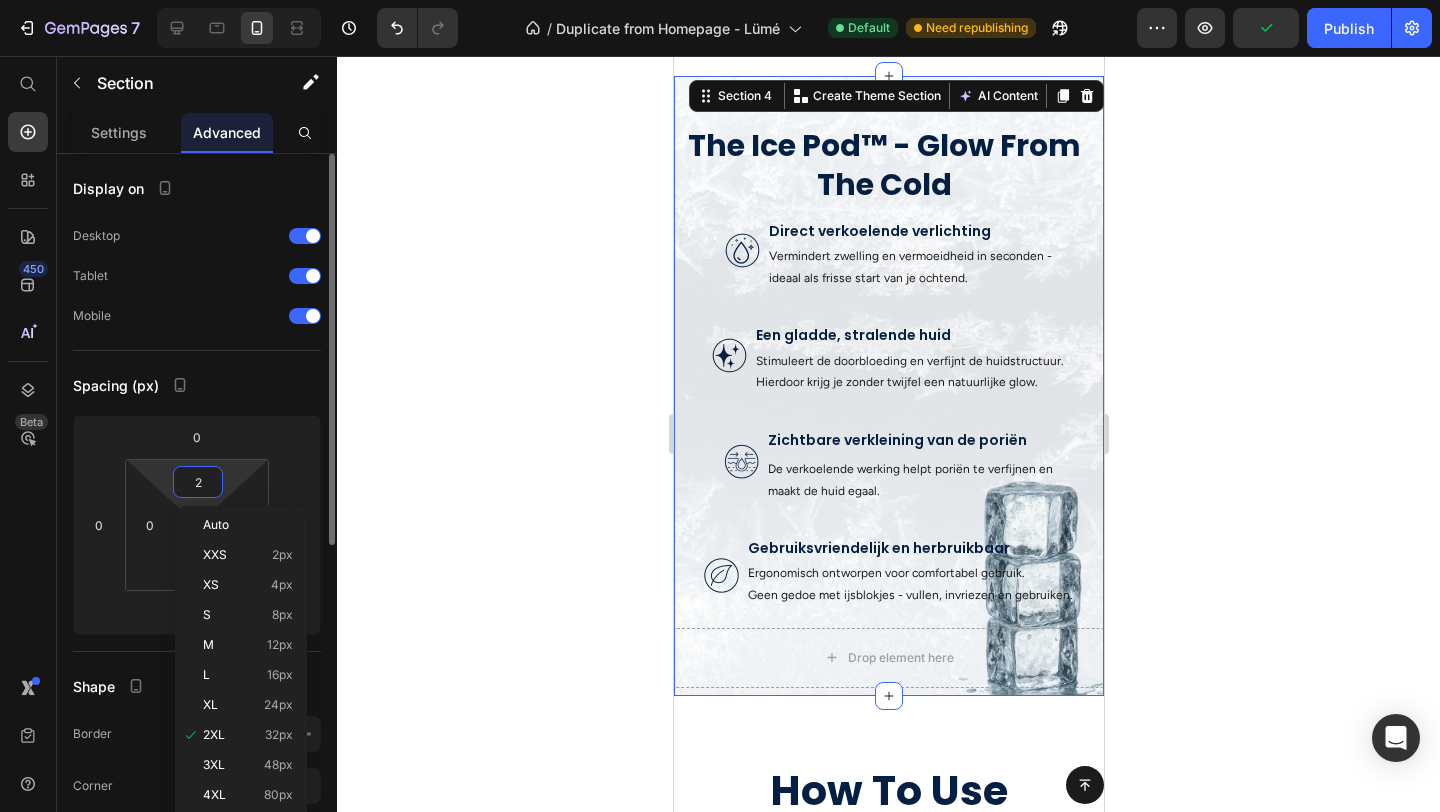 type on "20" 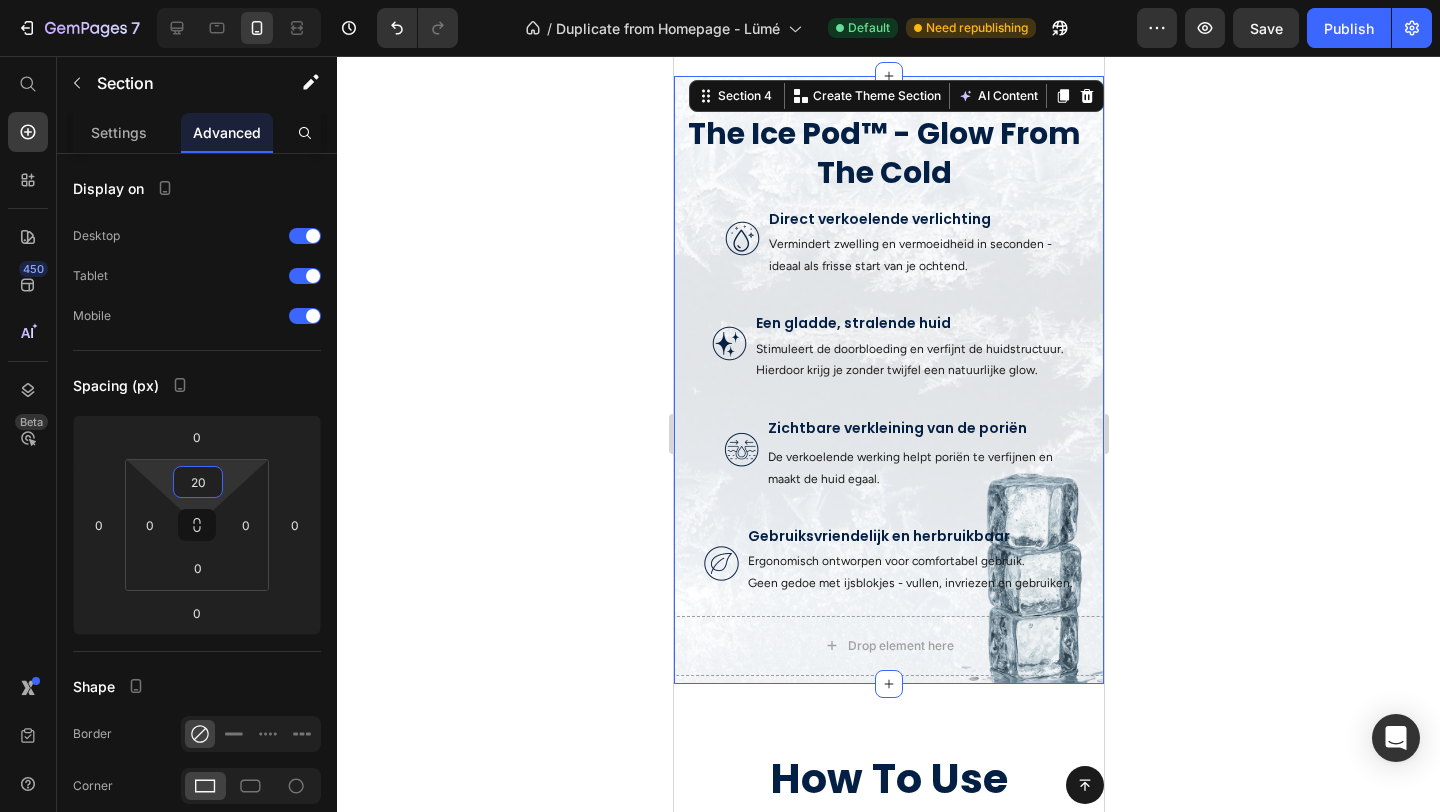click 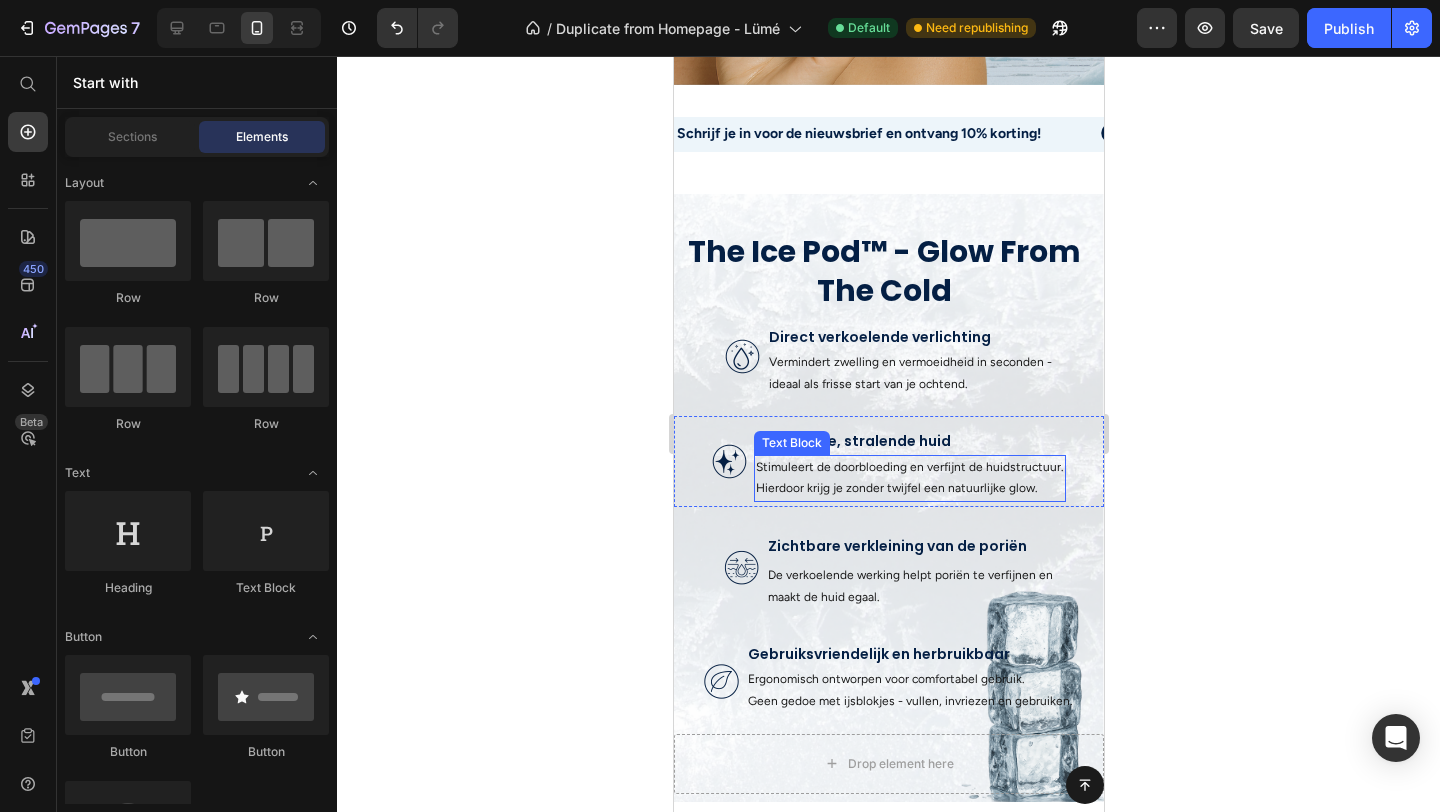 scroll, scrollTop: 502, scrollLeft: 0, axis: vertical 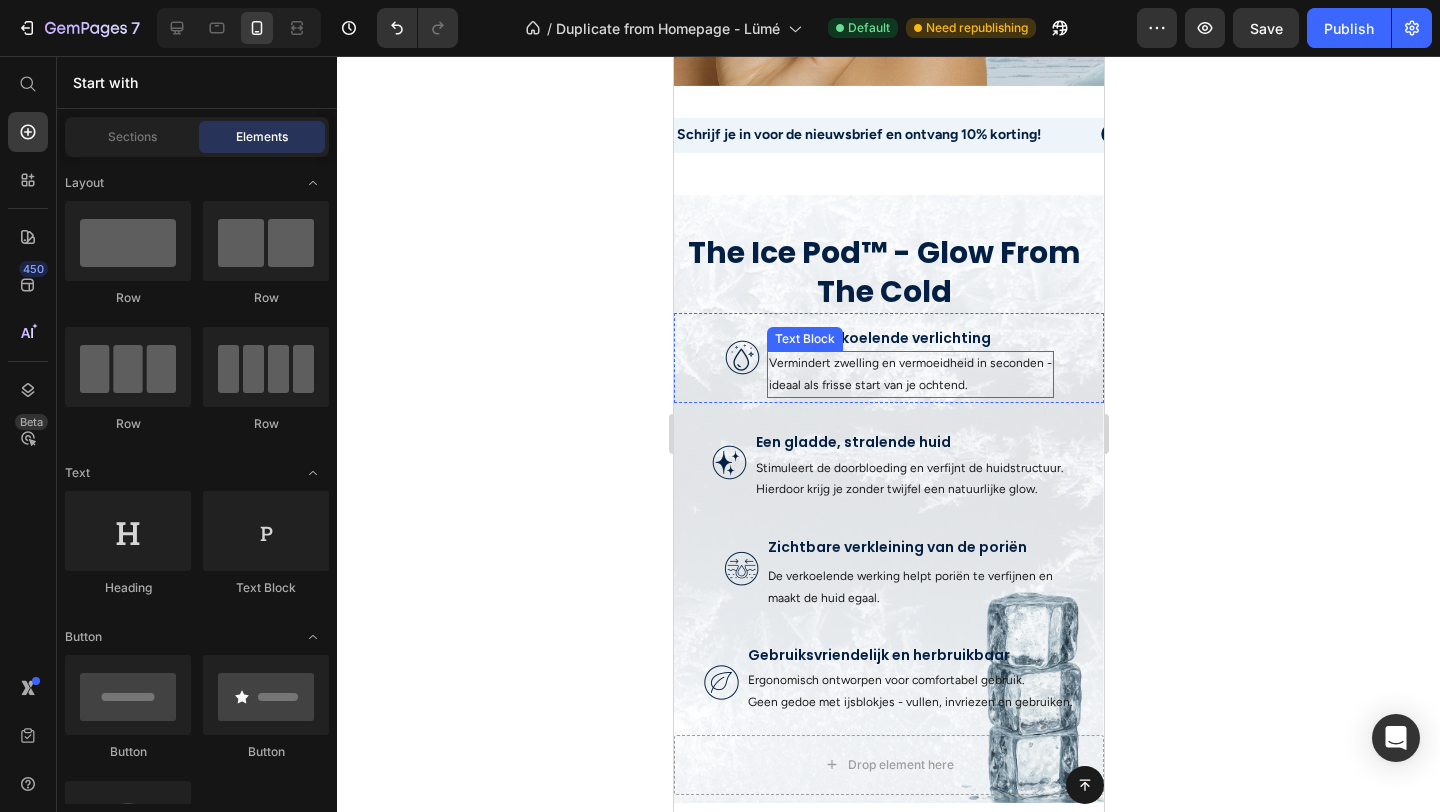 click on "Vermindert zwelling en vermoeidheid in seconden -  ideaal als frisse start van je ochtend." at bounding box center (909, 374) 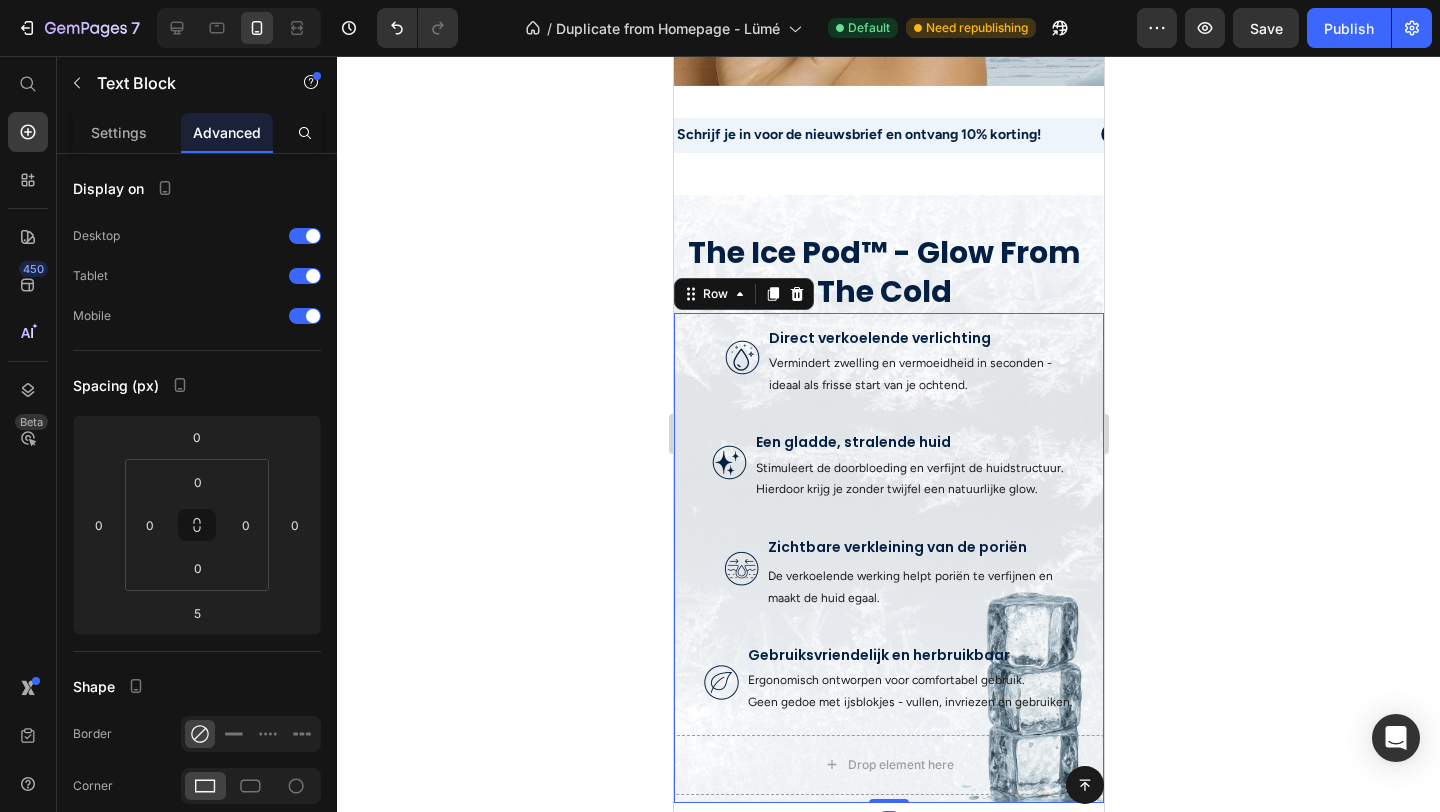 click on "Image Direct verkoelende verlichting Text Block Vermindert zwelling en vermoeidheid in seconden -  ideaal als frisse start van je ochtend. Text Block Row Image Een gladde, stralende huid Text Block Stimuleert de doorbloeding en verfijnt de huidstructuur. Hierdoor krijg je zonder twijfel een natuurlijke glow. Text Block Row Image Zichtbare verkleining van de poriën Text Block Text Block De verkoelende werking helpt poriën te verfijnen en  maakt de huid egaal. Text Block Row Image Gebruiksvriendelijk en herbruikbaar Text Block Ergonomisch ontworpen voor comfortabel gebruik. Geen gedoe met ijsblokjes - vullen, invriezen en gebruiken. Text Block Row" at bounding box center [888, 524] 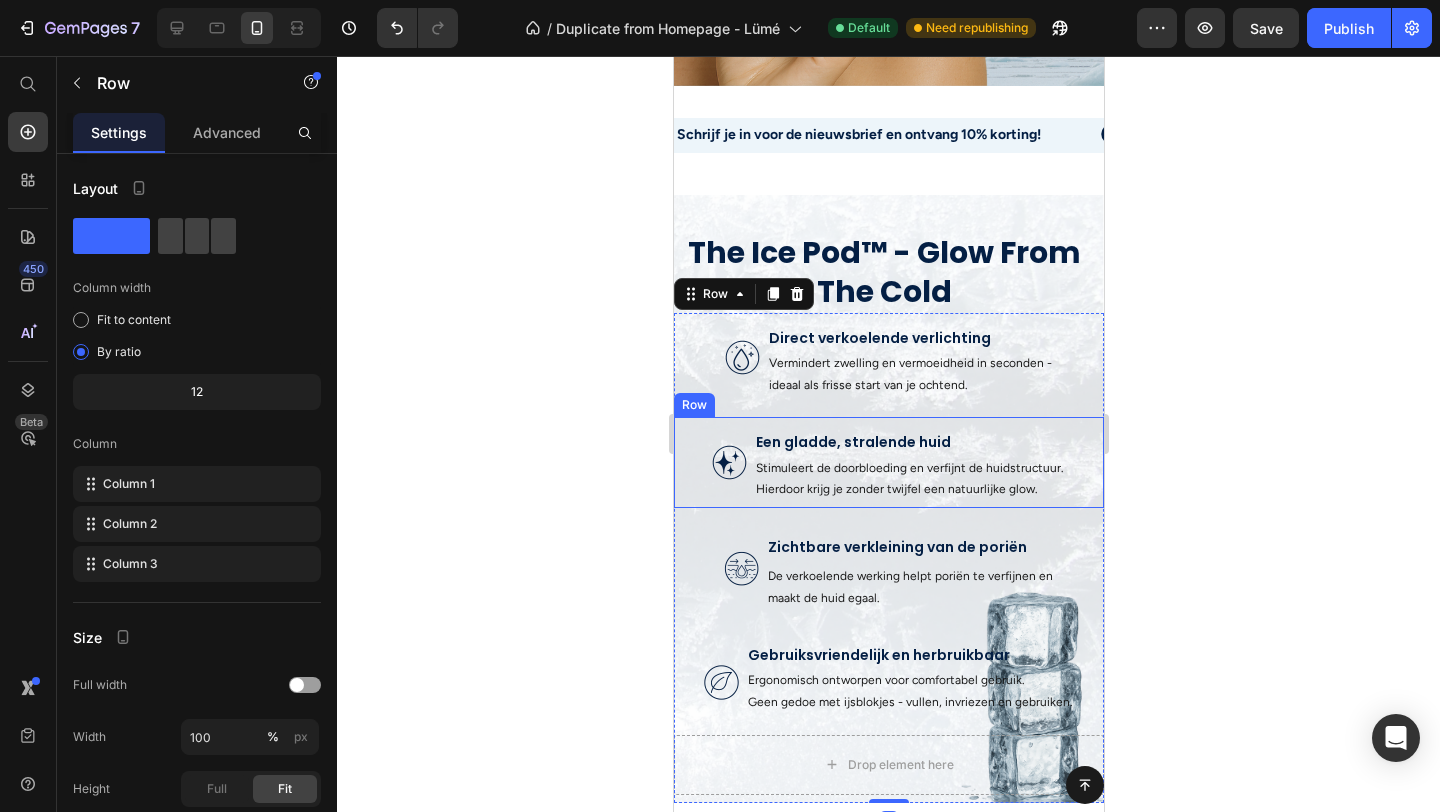 click on "Een gladde, stralende huid" at bounding box center (909, 442) 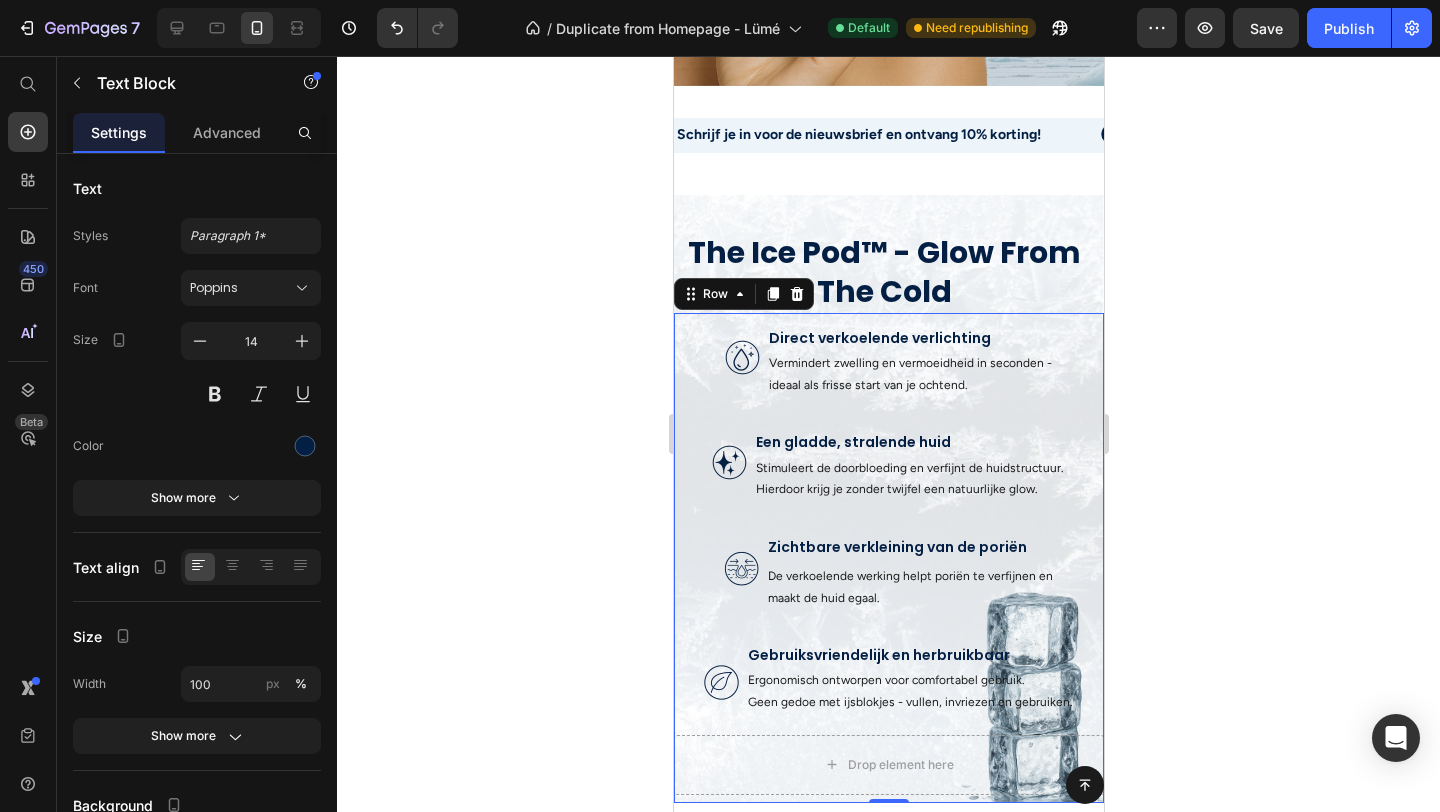 click on "Image Direct verkoelende verlichting Text Block Vermindert zwelling en vermoeidheid in seconden -  ideaal als frisse start van je ochtend. Text Block Row Image Een gladde, stralende huid Text Block Stimuleert de doorbloeding en verfijnt de huidstructuur. Hierdoor krijg je zonder twijfel een natuurlijke glow. Text Block Row Image Zichtbare verkleining van de poriën Text Block Text Block De verkoelende werking helpt poriën te verfijnen en  maakt de huid egaal. Text Block Row Image Gebruiksvriendelijk en herbruikbaar Text Block Ergonomisch ontworpen voor comfortabel gebruik. Geen gedoe met ijsblokjes - vullen, invriezen en gebruiken. Text Block Row" at bounding box center (888, 524) 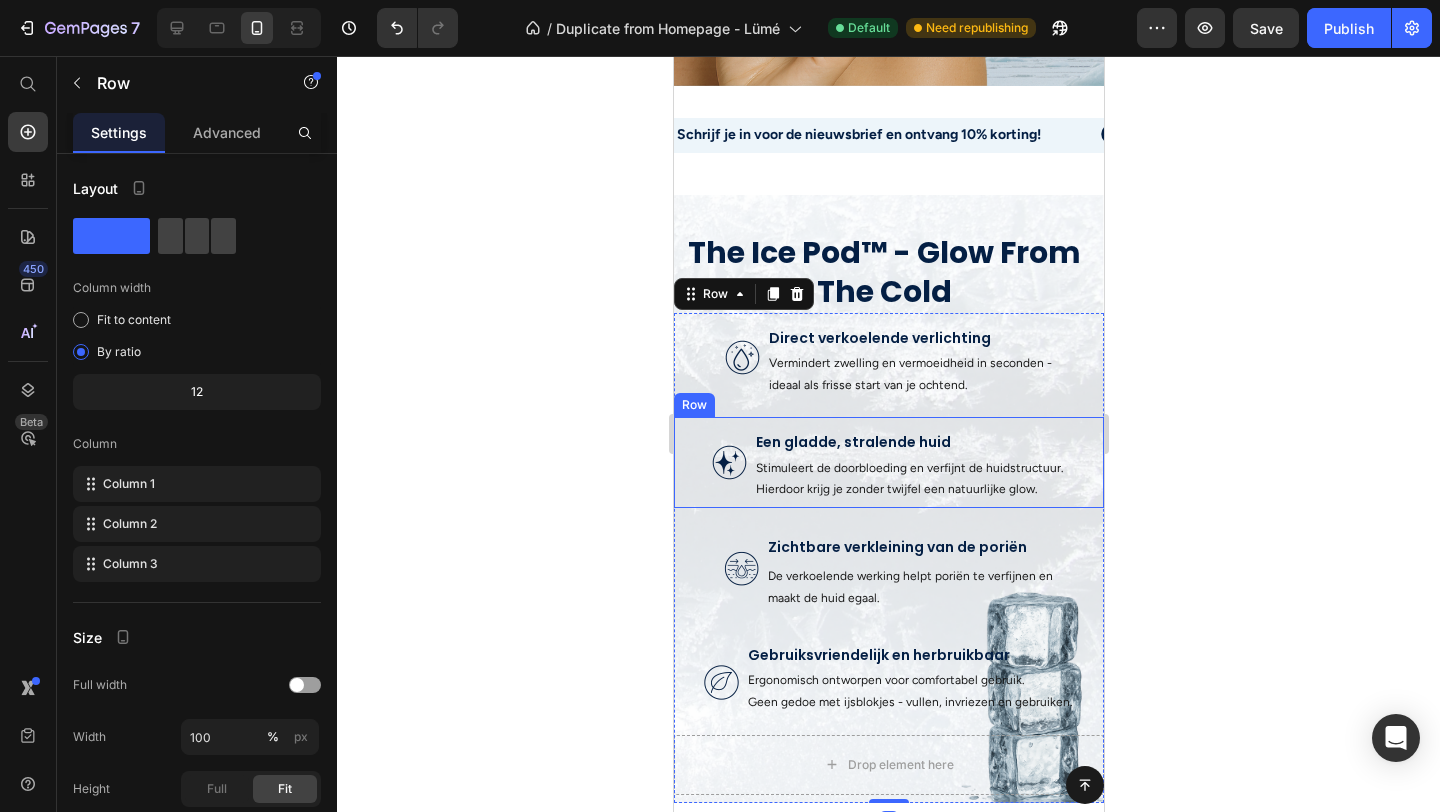 click on "Image Een gladde, stralende huid Text Block Stimuleert de doorbloeding en verfijnt de huidstructuur. Hierdoor krijg je zonder twijfel een natuurlijke glow. Text Block Row" at bounding box center (888, 462) 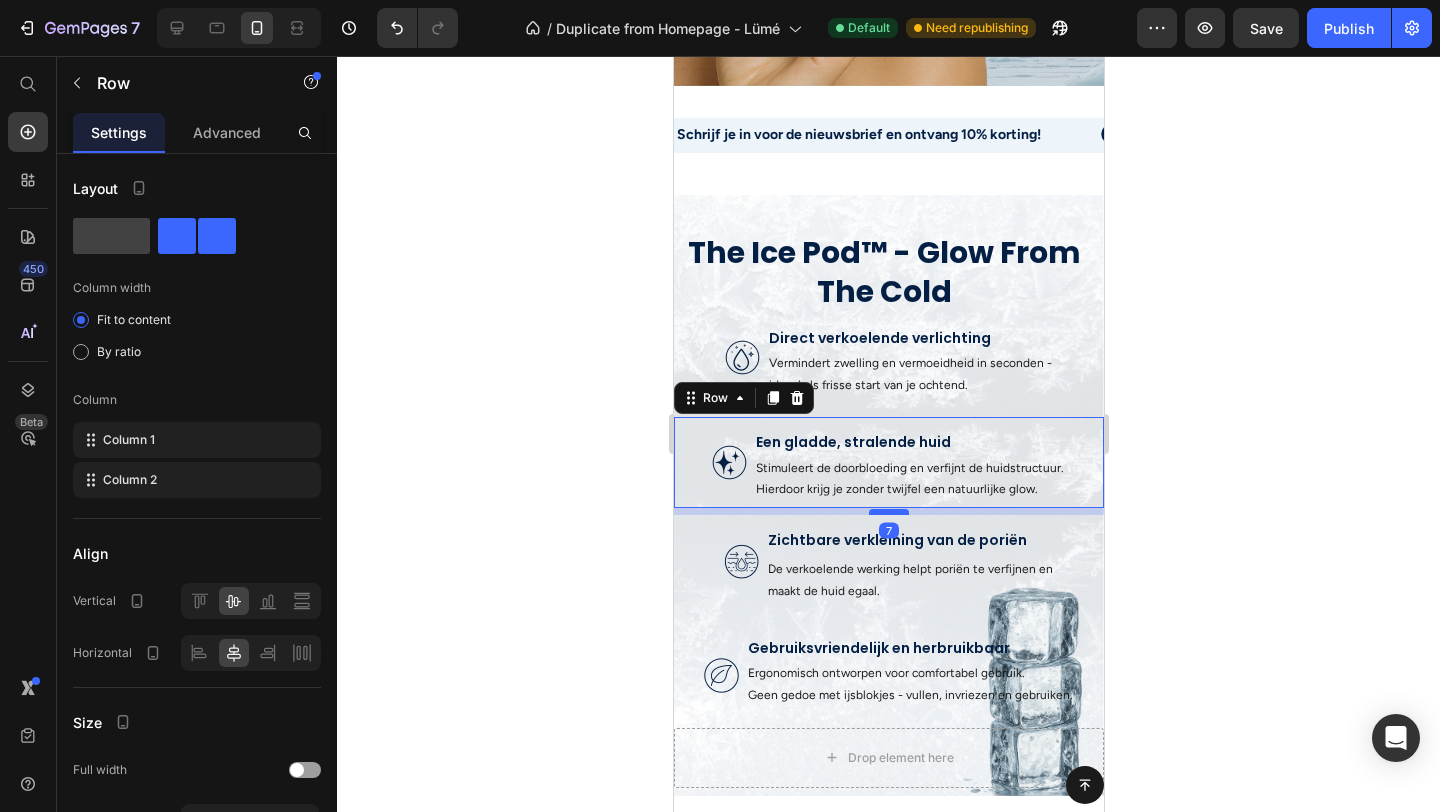 click at bounding box center [888, 512] 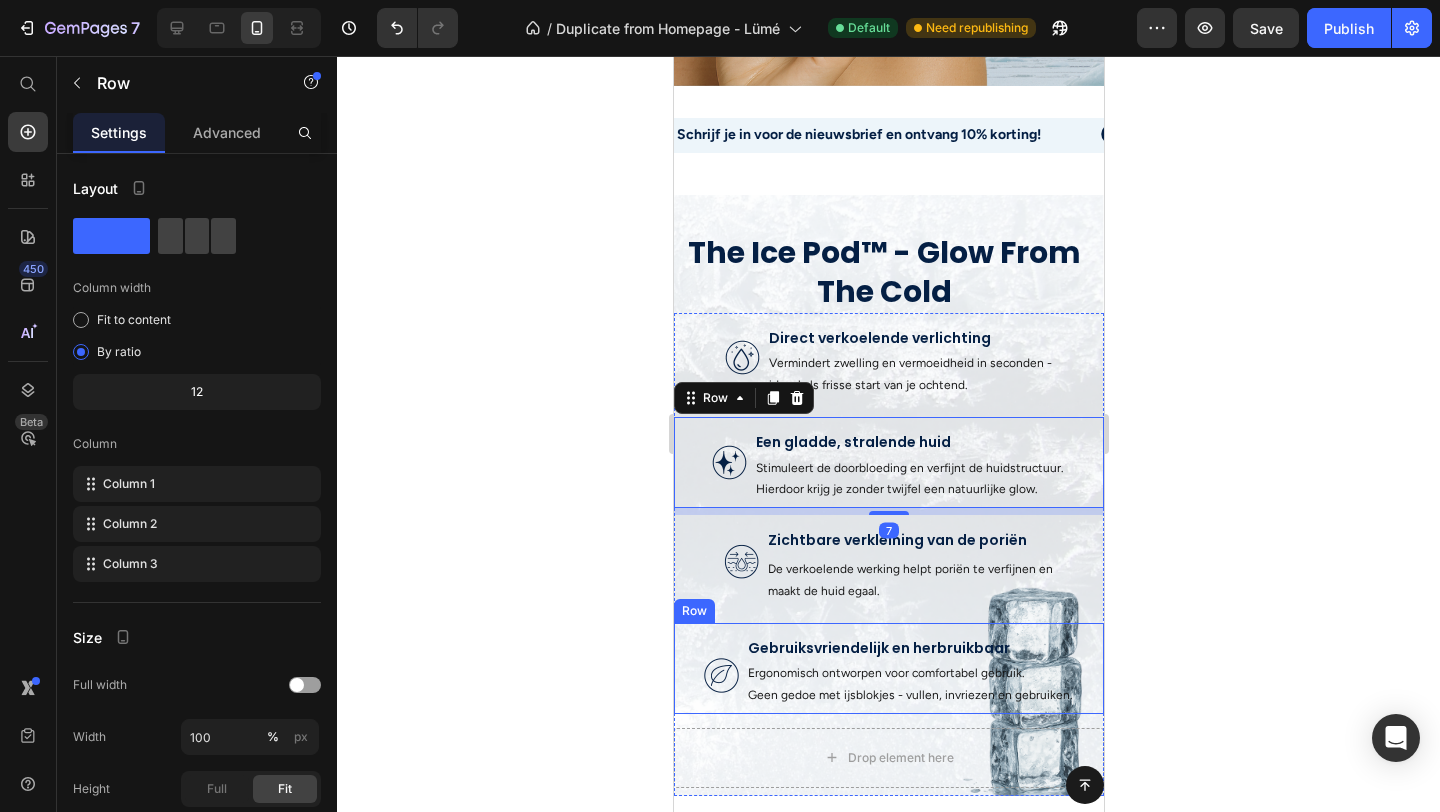 click on "Image Direct verkoelende verlichting Text Block Vermindert zwelling en vermoeidheid in seconden -  ideaal als frisse start van je ochtend. Text Block Row Image Een gladde, stralende huid Text Block Stimuleert de doorbloeding en verfijnt de huidstructuur. Hierdoor krijg je zonder twijfel een natuurlijke glow. Text Block Row   7 Image Zichtbare verkleining van de poriën Text Block Text Block De verkoelende werking helpt poriën te verfijnen en  maakt de huid egaal. Text Block Row Image Gebruiksvriendelijk en herbruikbaar Text Block Ergonomisch ontworpen voor comfortabel gebruik. Geen gedoe met ijsblokjes - vullen, invriezen en gebruiken. Text Block Row" at bounding box center (888, 520) 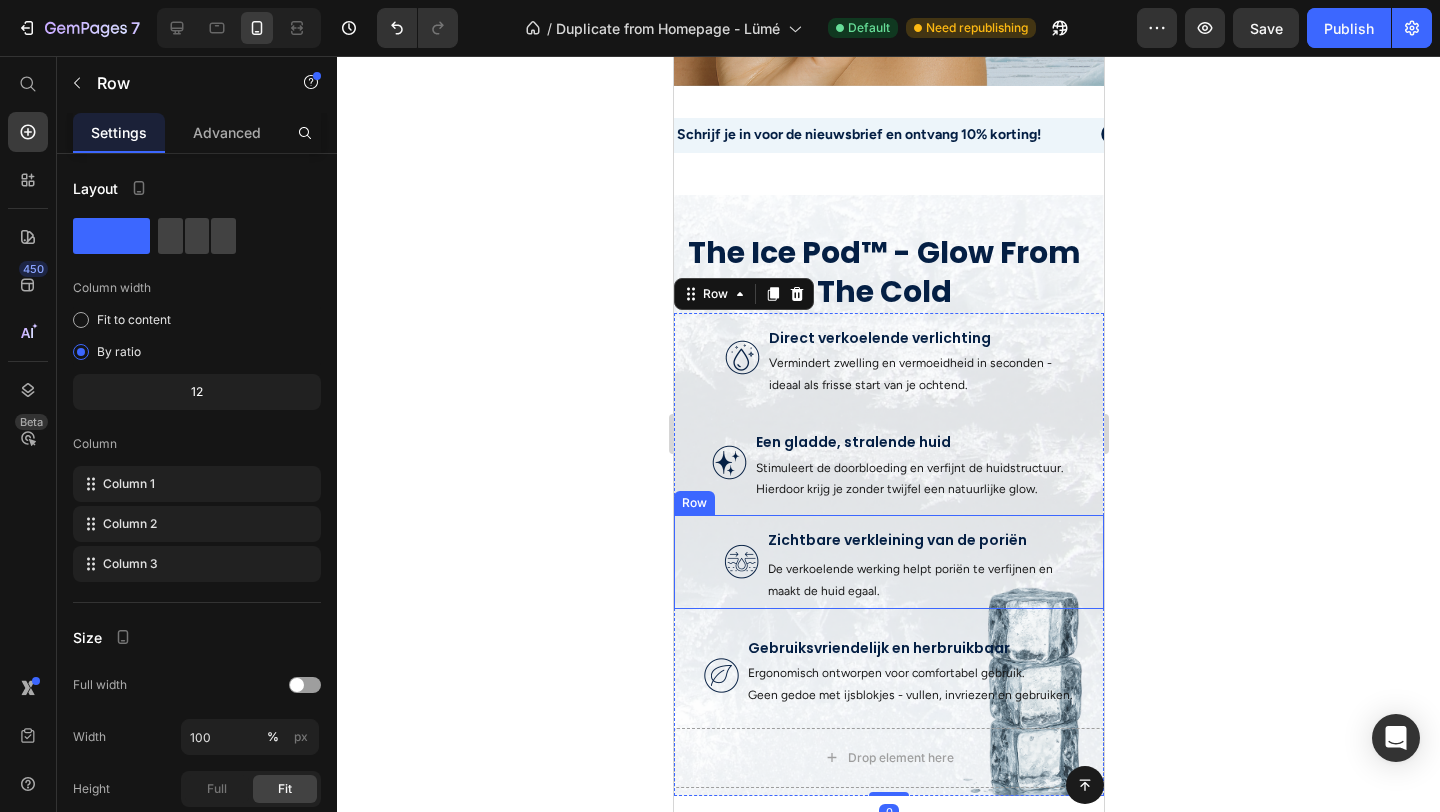 click on "Image Zichtbare verkleining van de poriën Text Block Text Block De verkoelende werking helpt poriën te verfijnen en  maakt de huid egaal. Text Block Row" at bounding box center [888, 562] 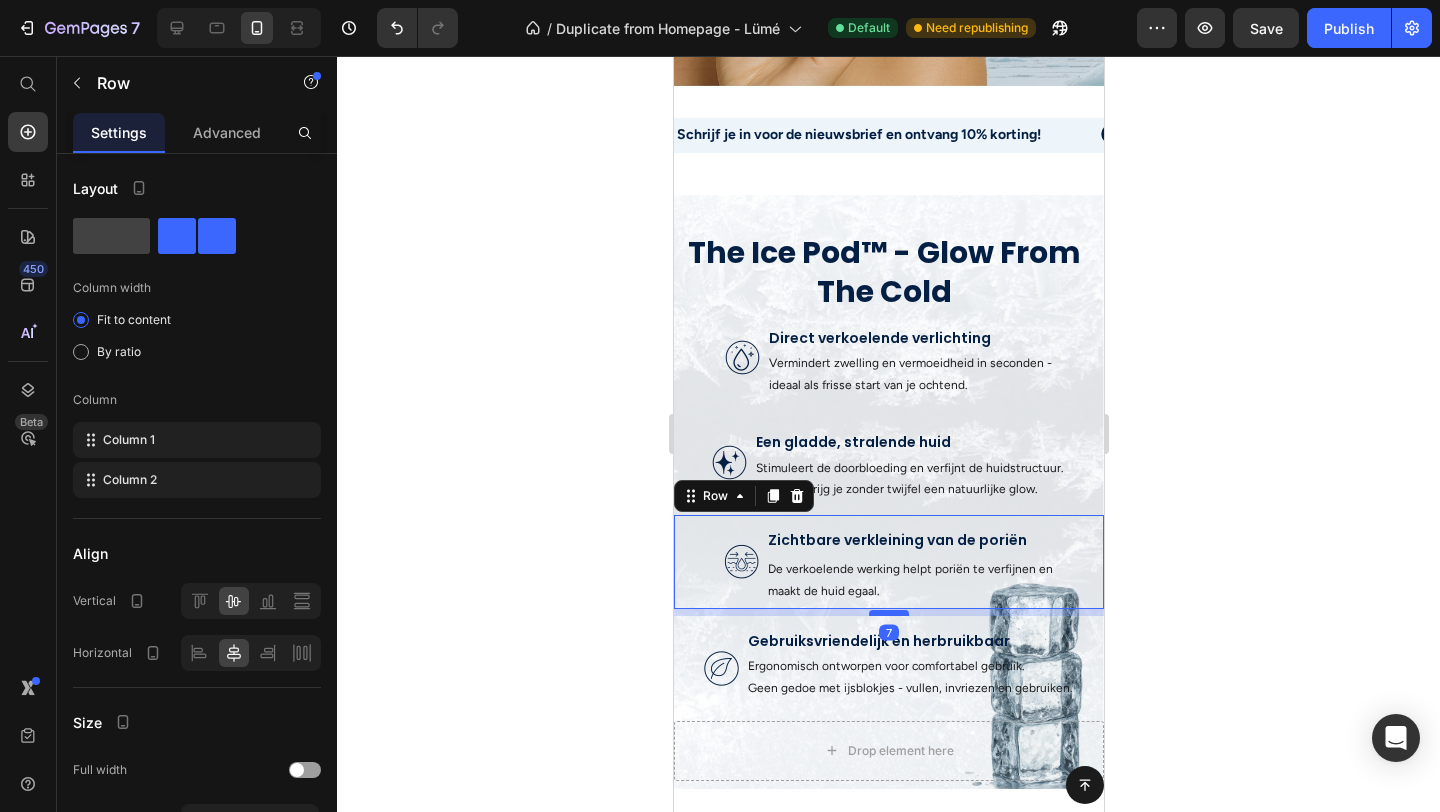 click at bounding box center (888, 613) 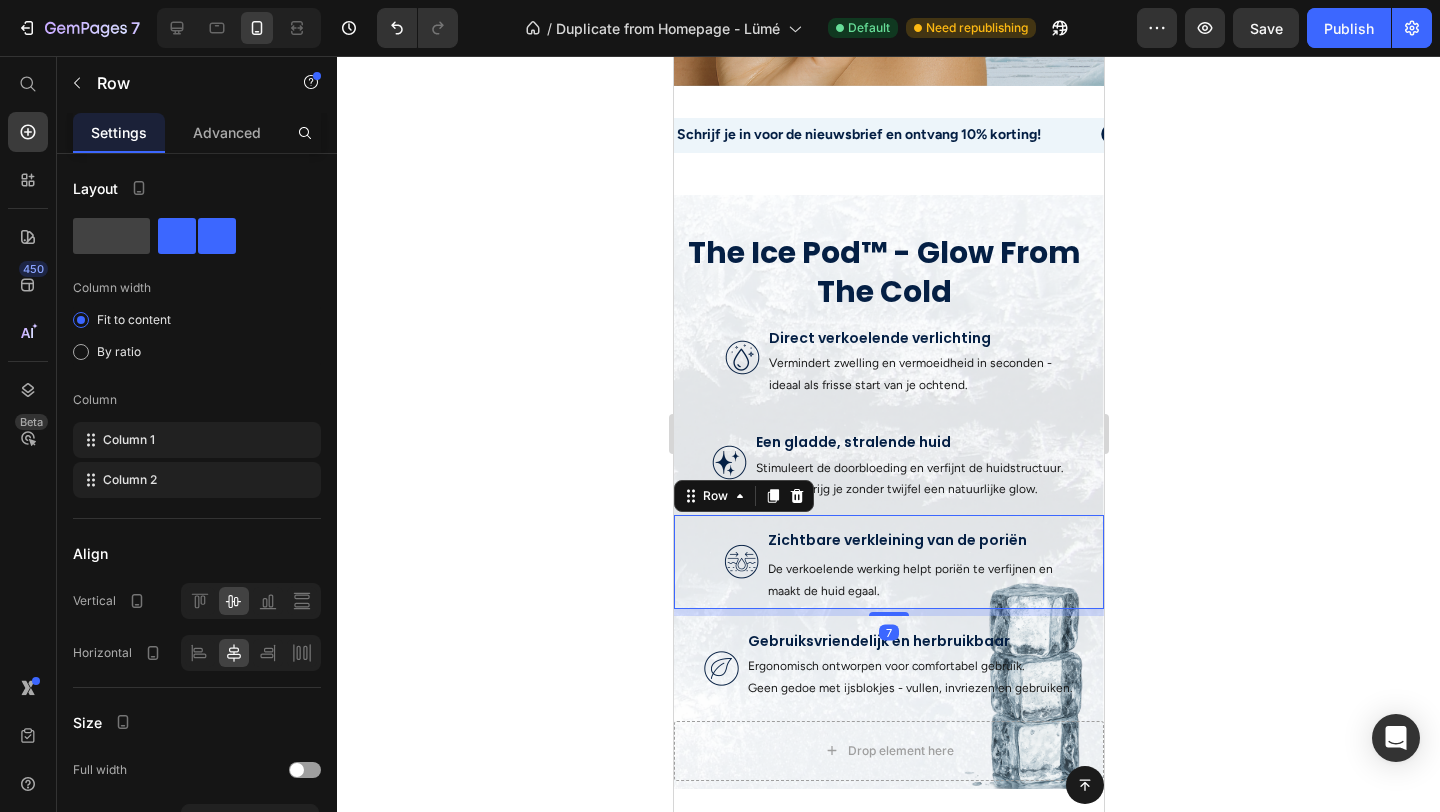 click 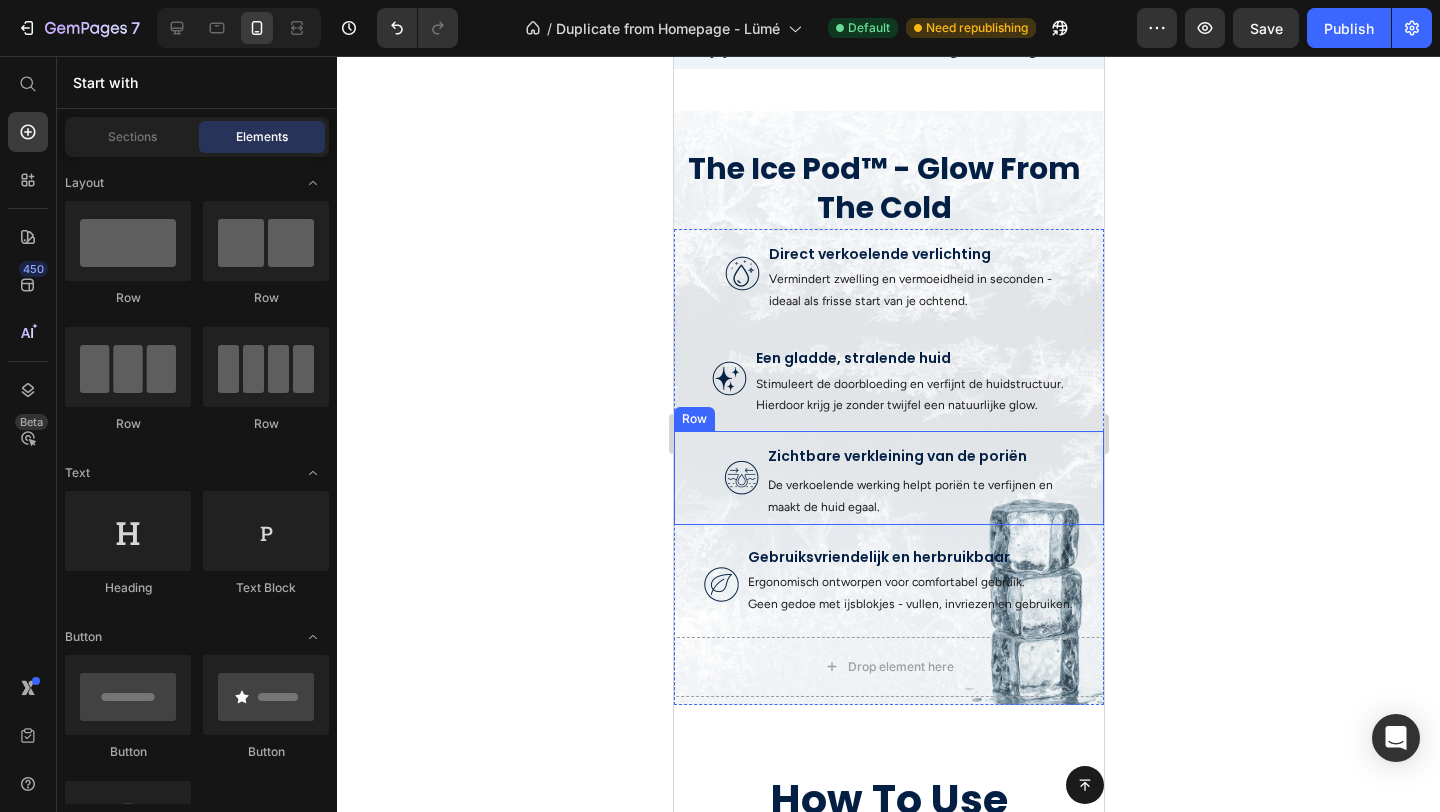 scroll, scrollTop: 590, scrollLeft: 0, axis: vertical 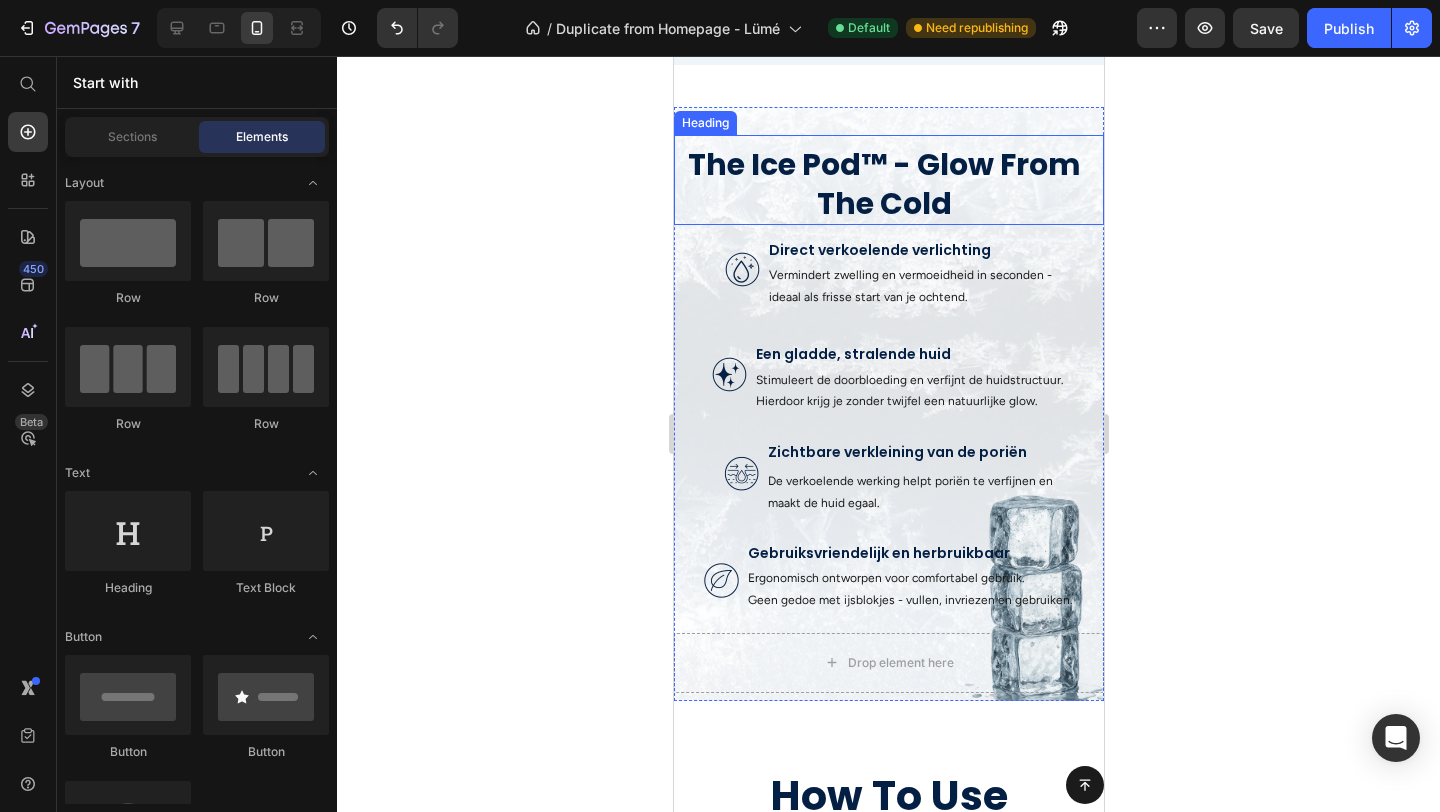click on "The Ice Pod™ - Glow From The Cold" at bounding box center (883, 184) 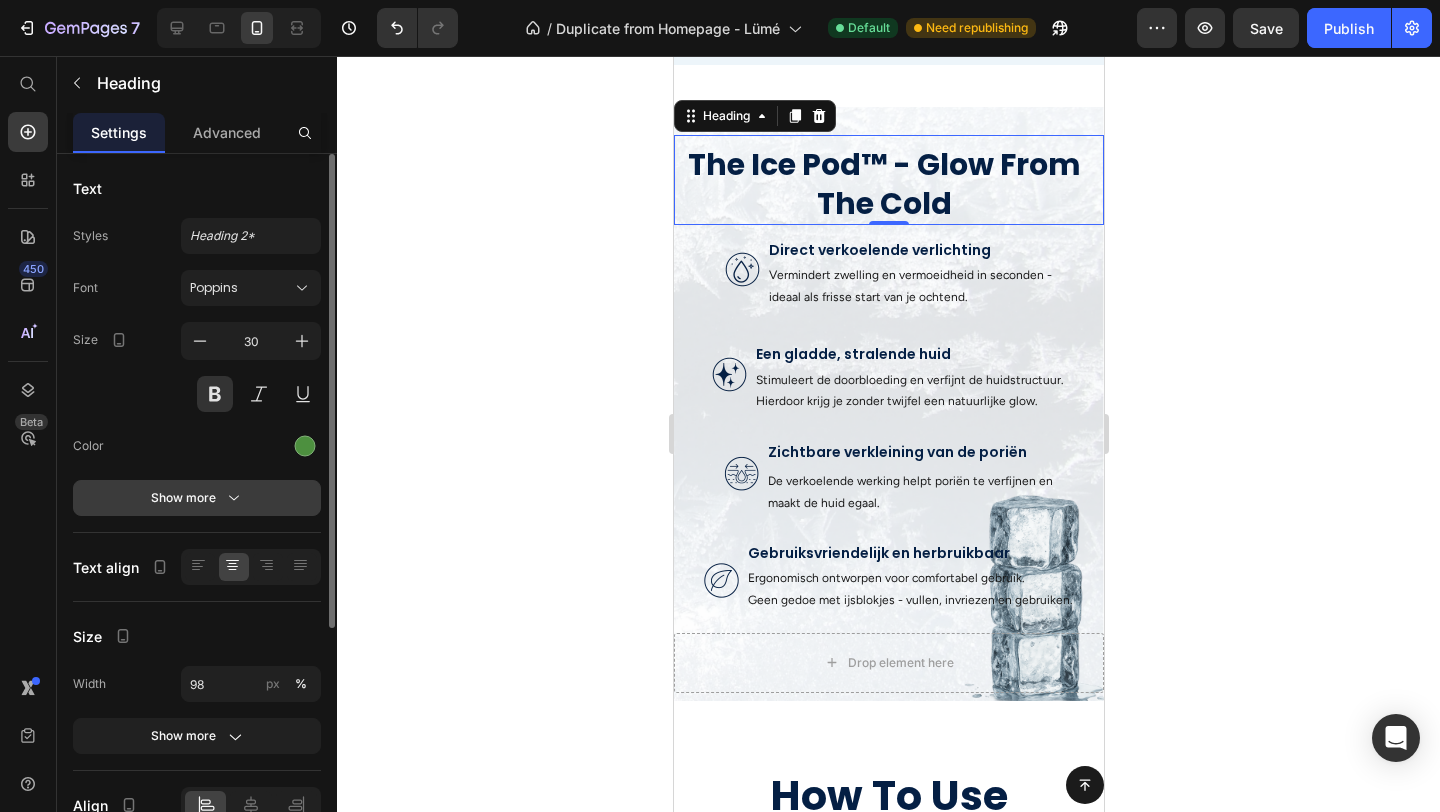 click on "Show more" at bounding box center [197, 498] 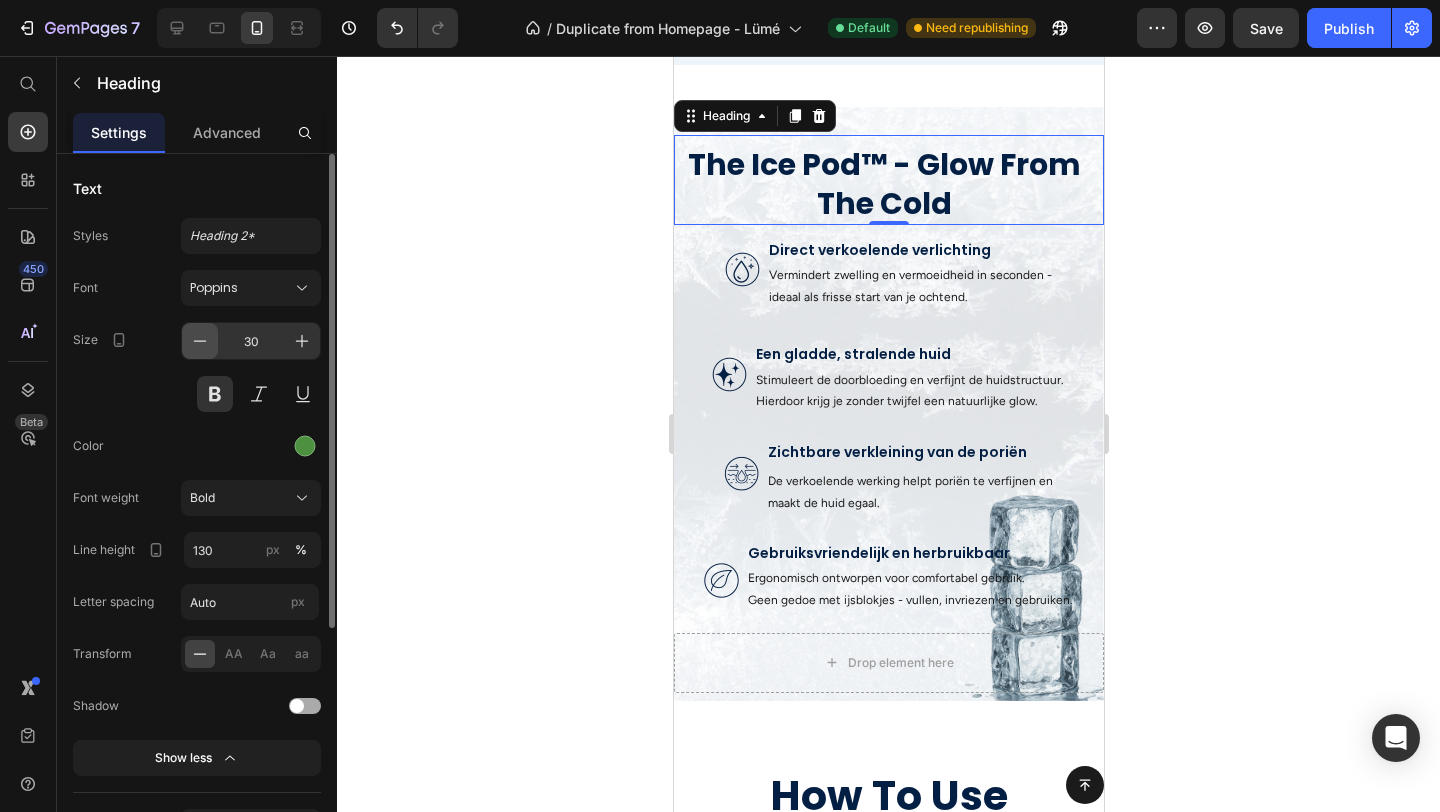click 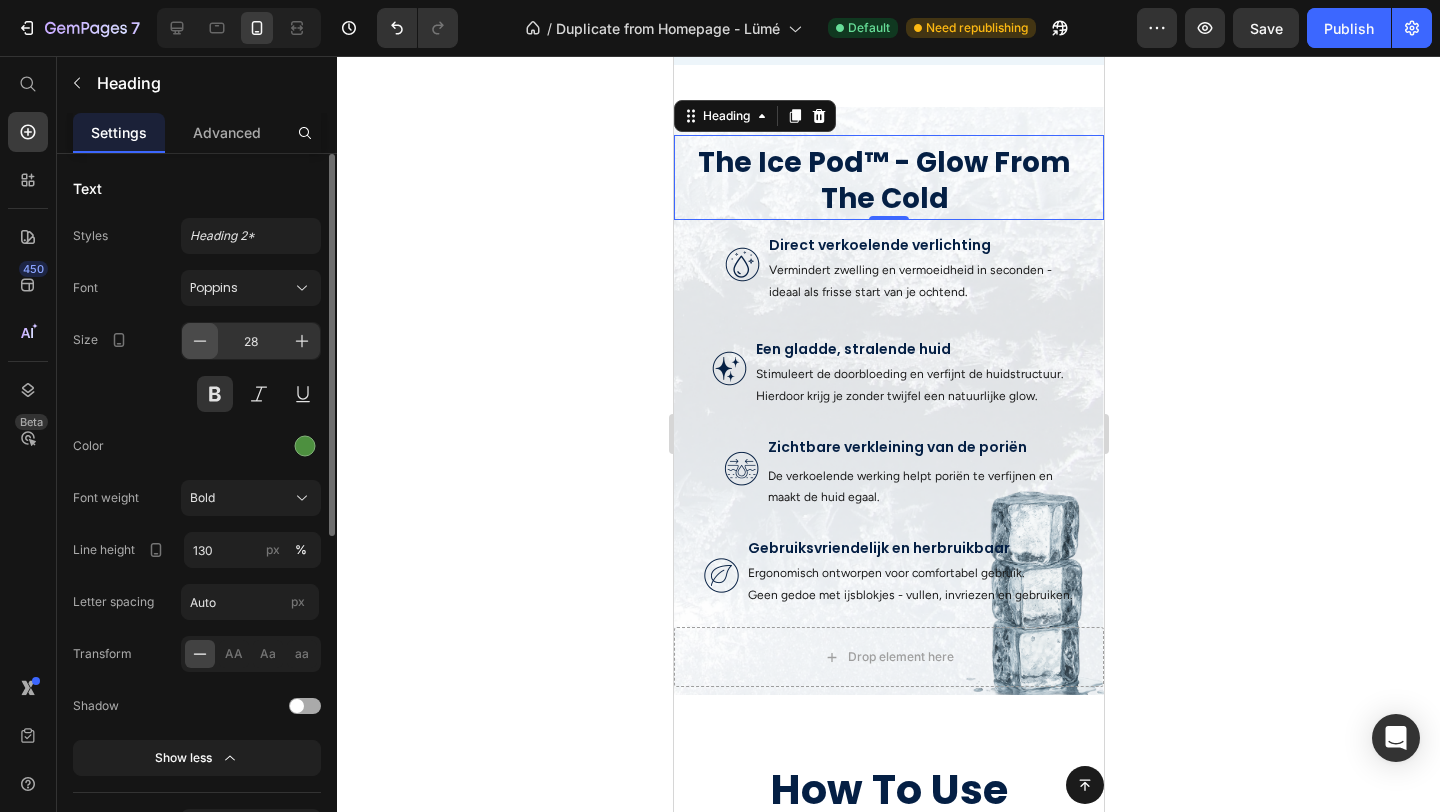 click 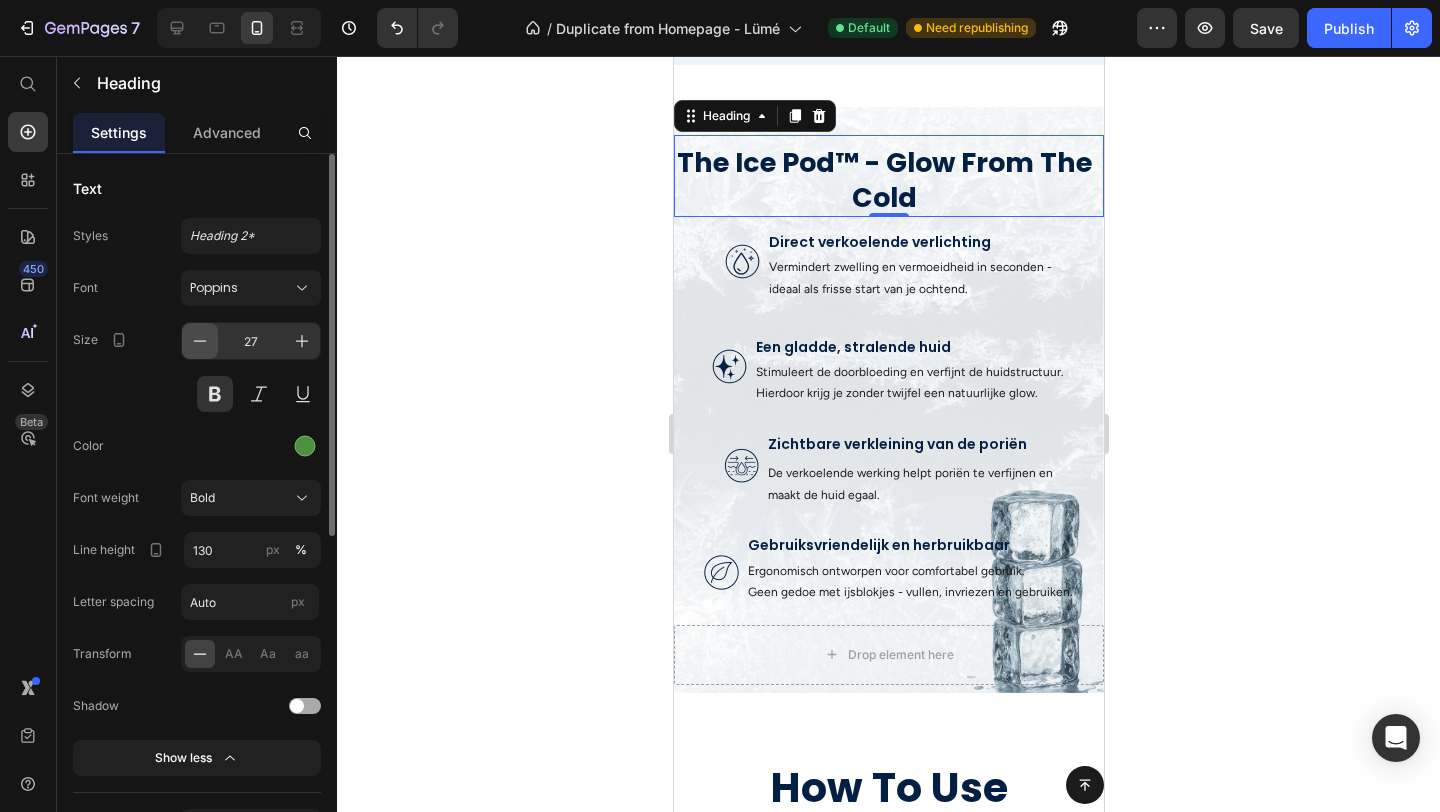 click 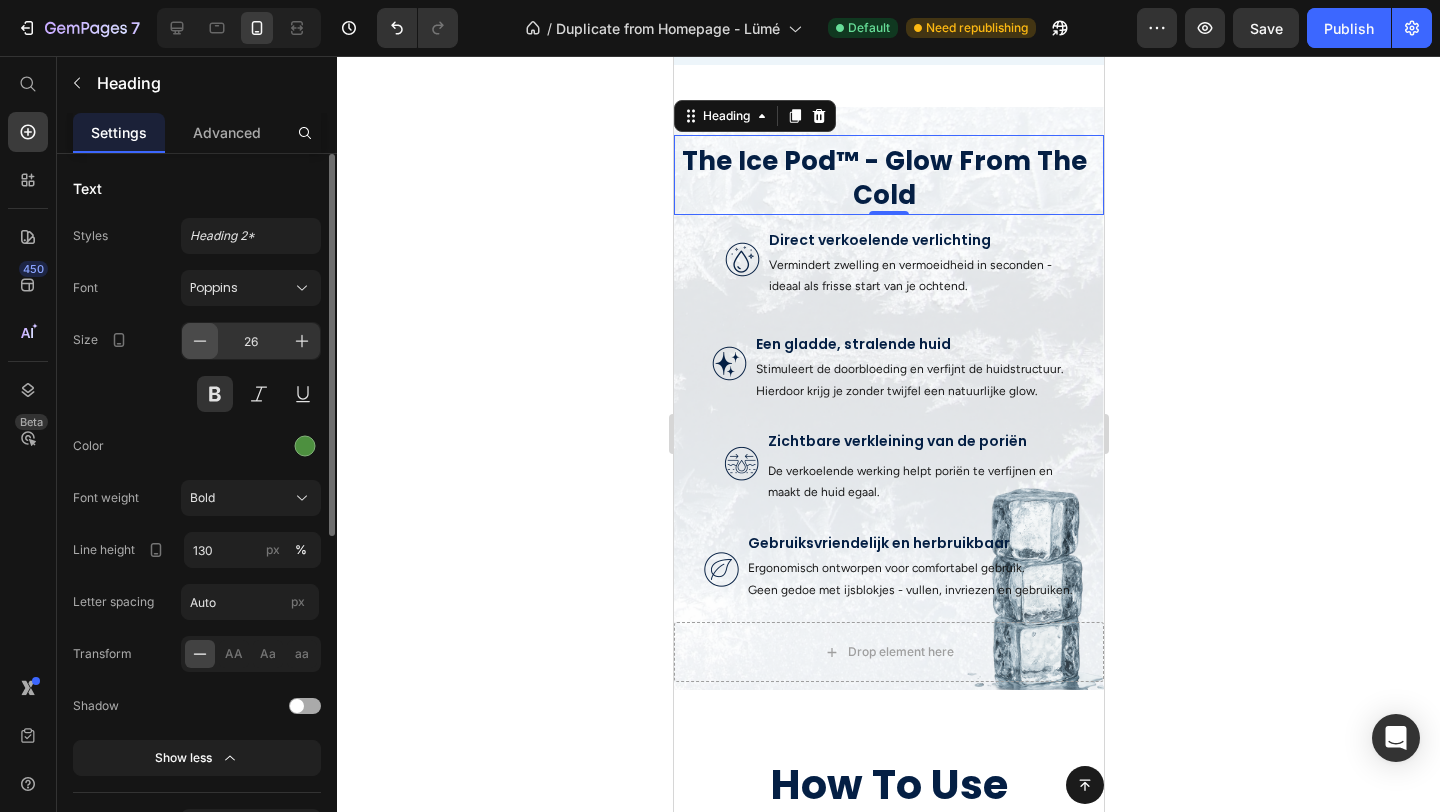 click 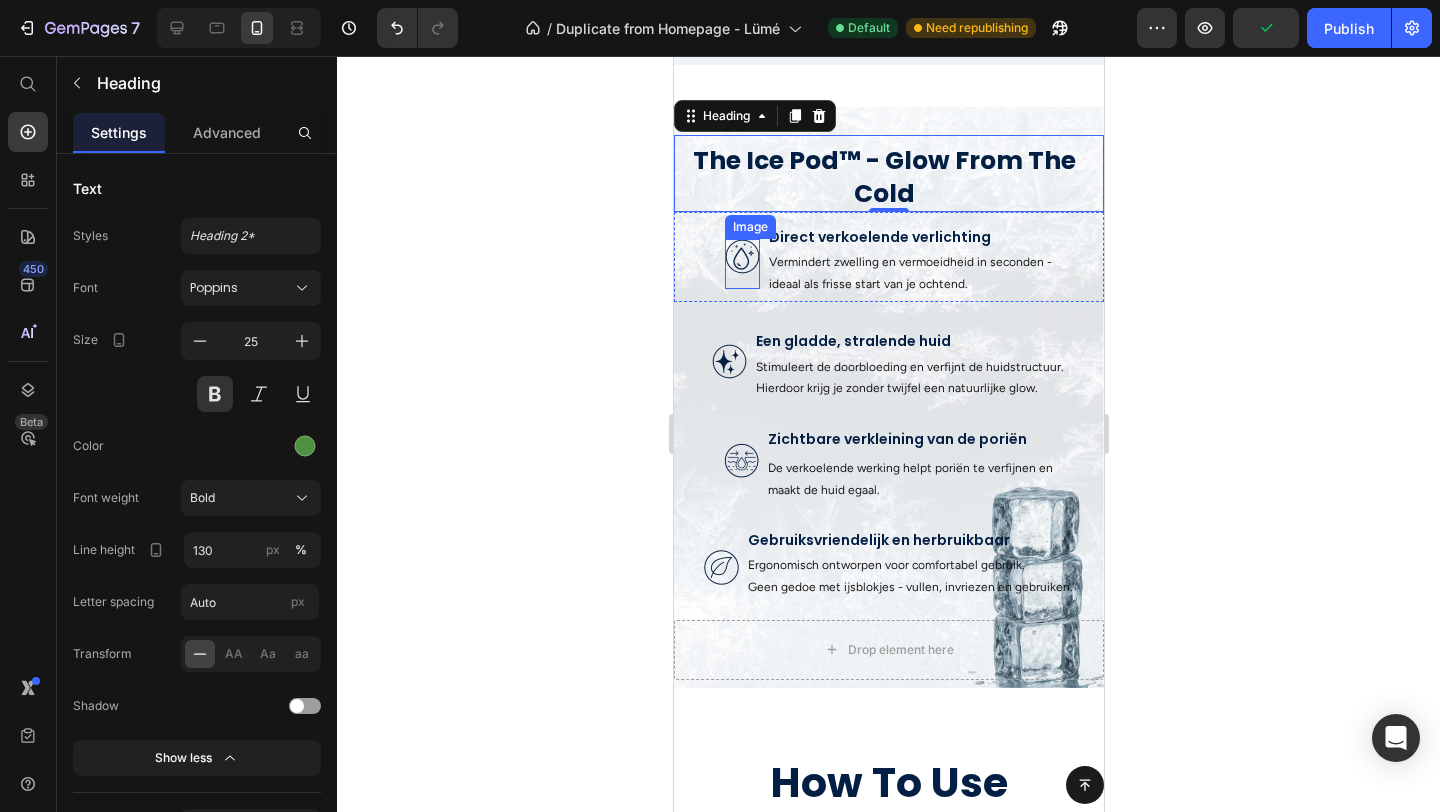 click at bounding box center [741, 264] 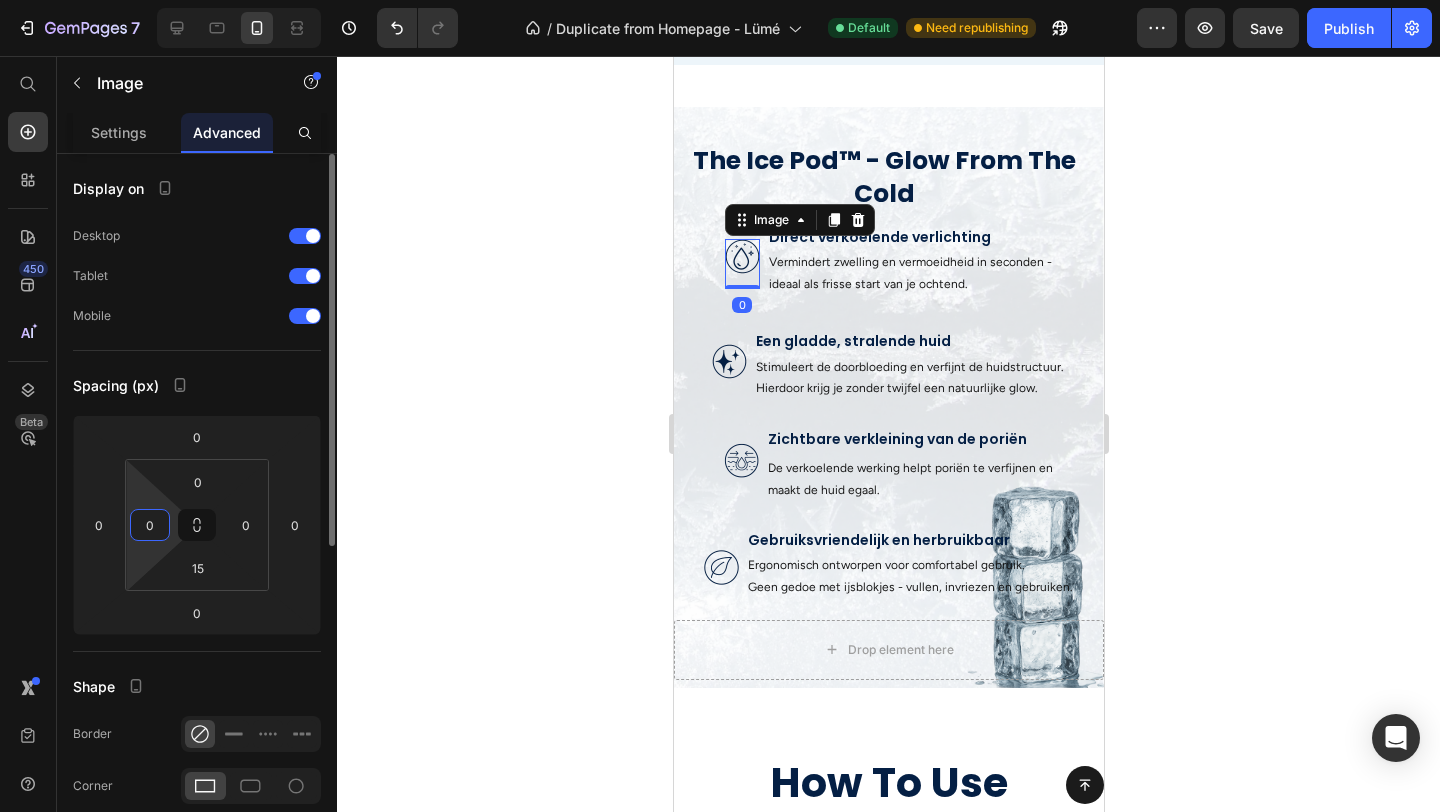 click on "0" at bounding box center (150, 525) 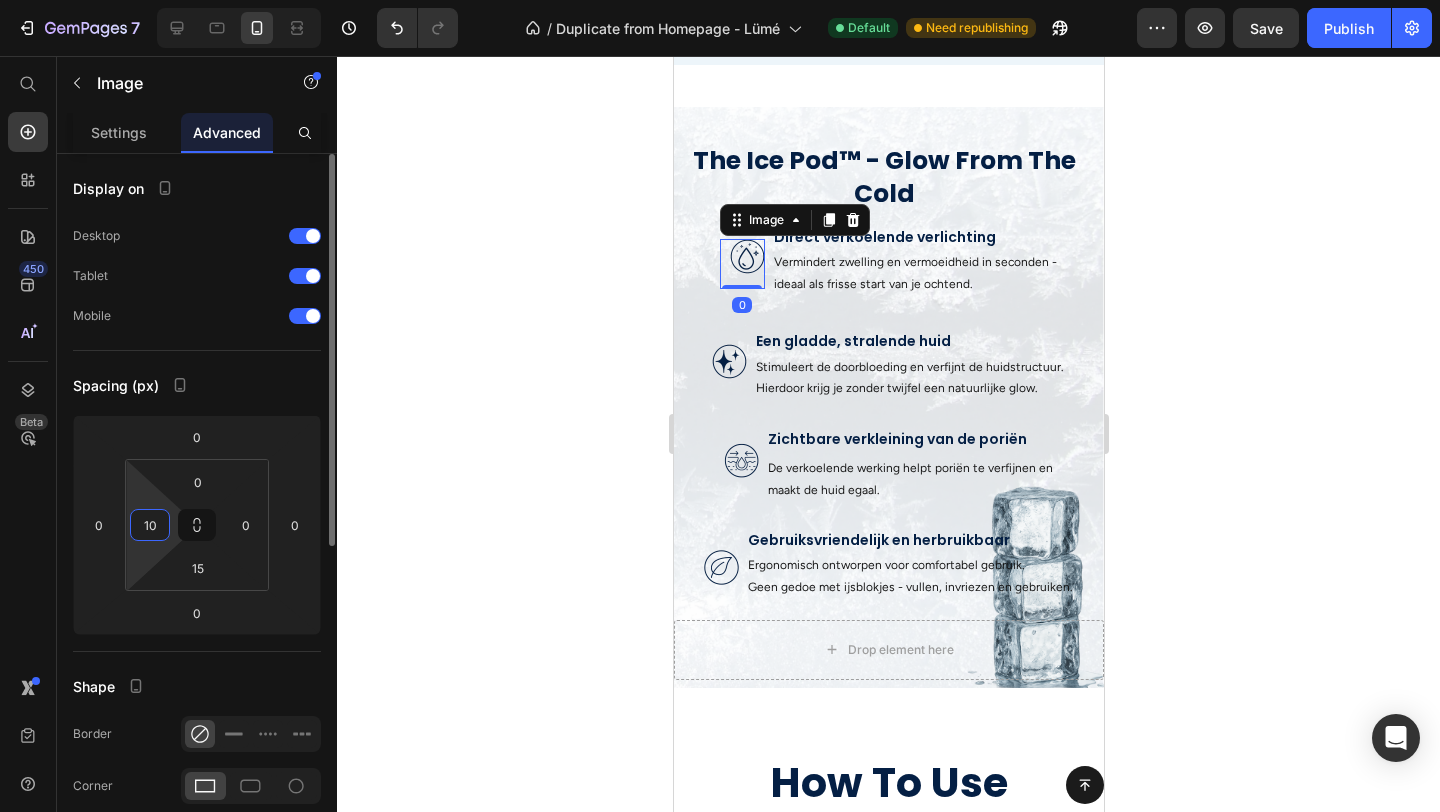 type on "1" 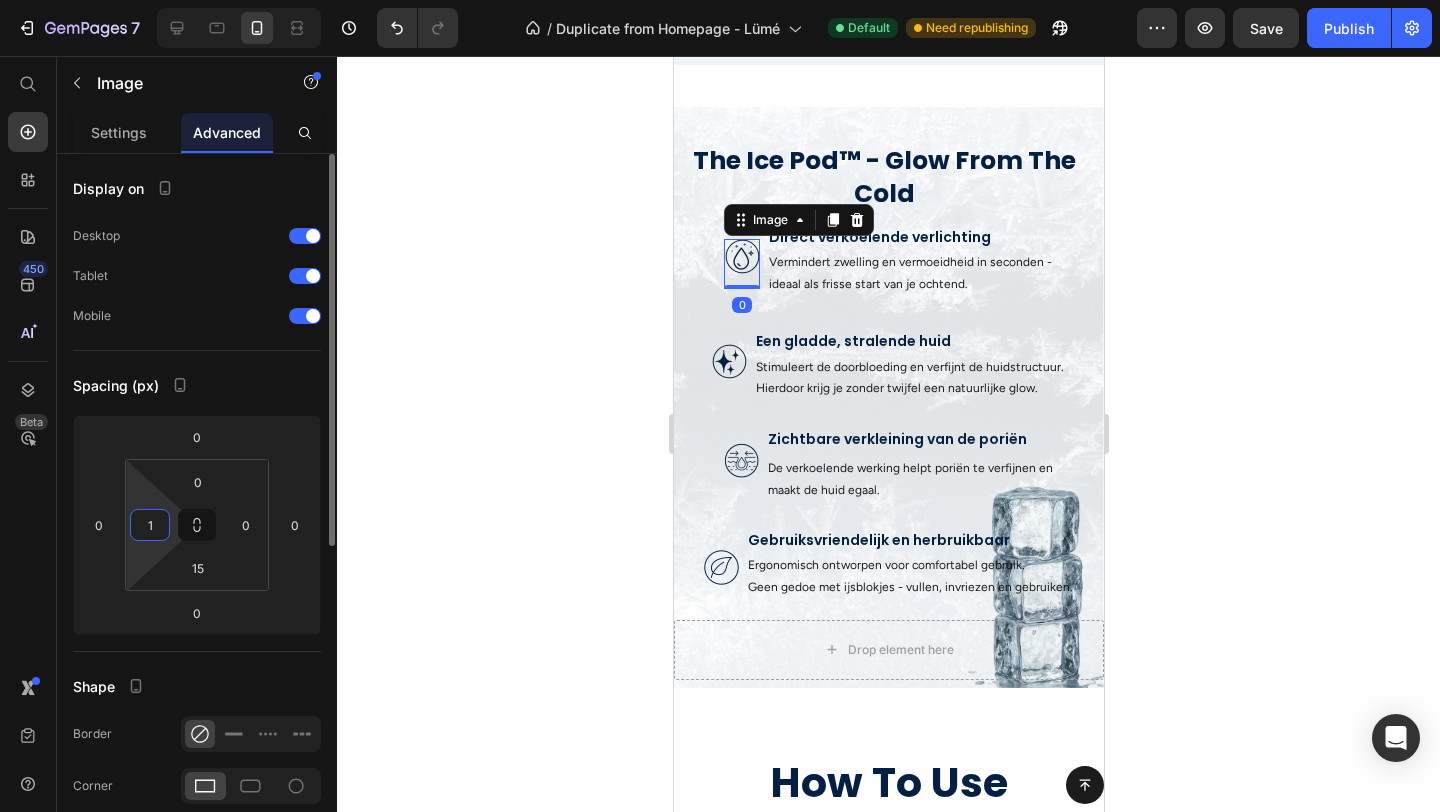type 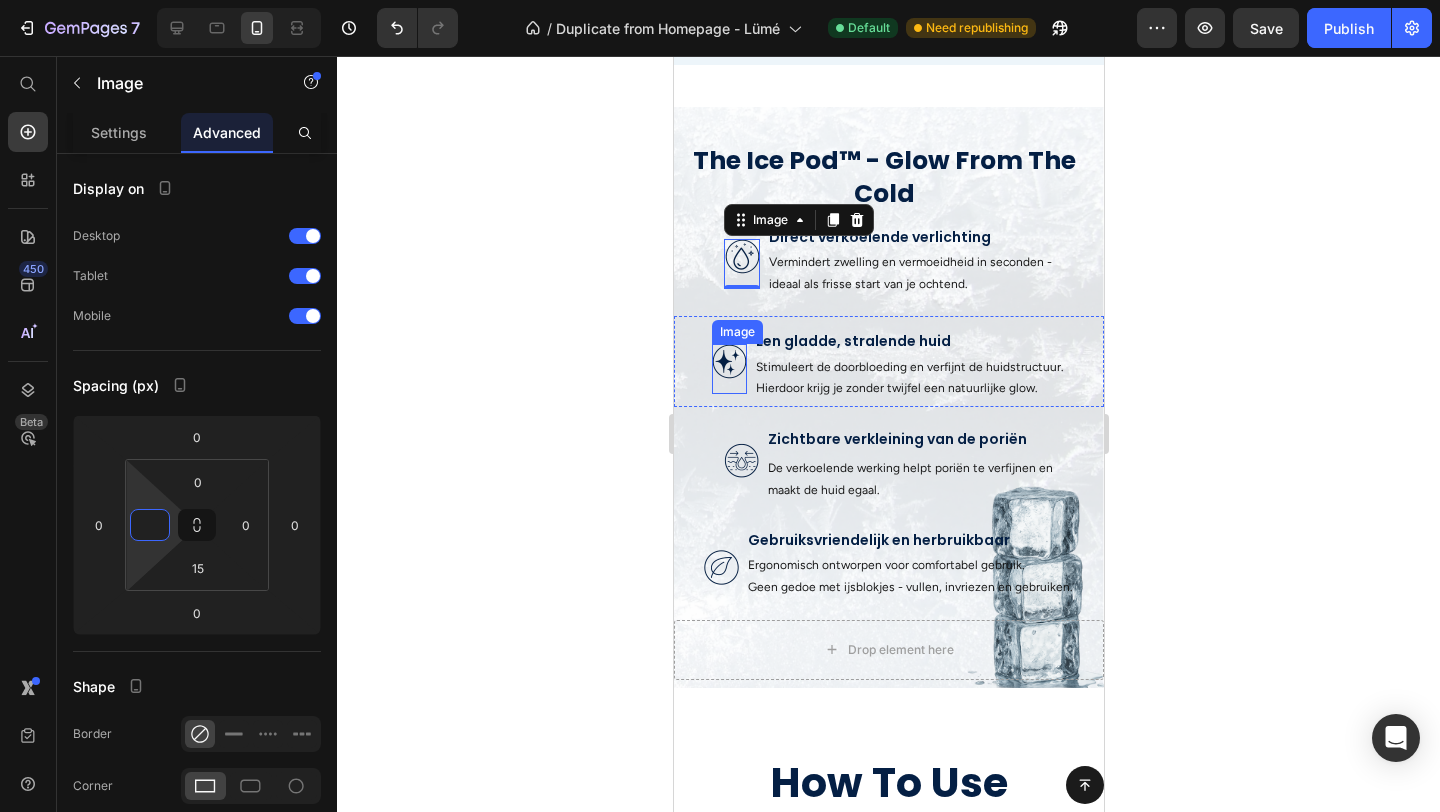 click at bounding box center [728, 369] 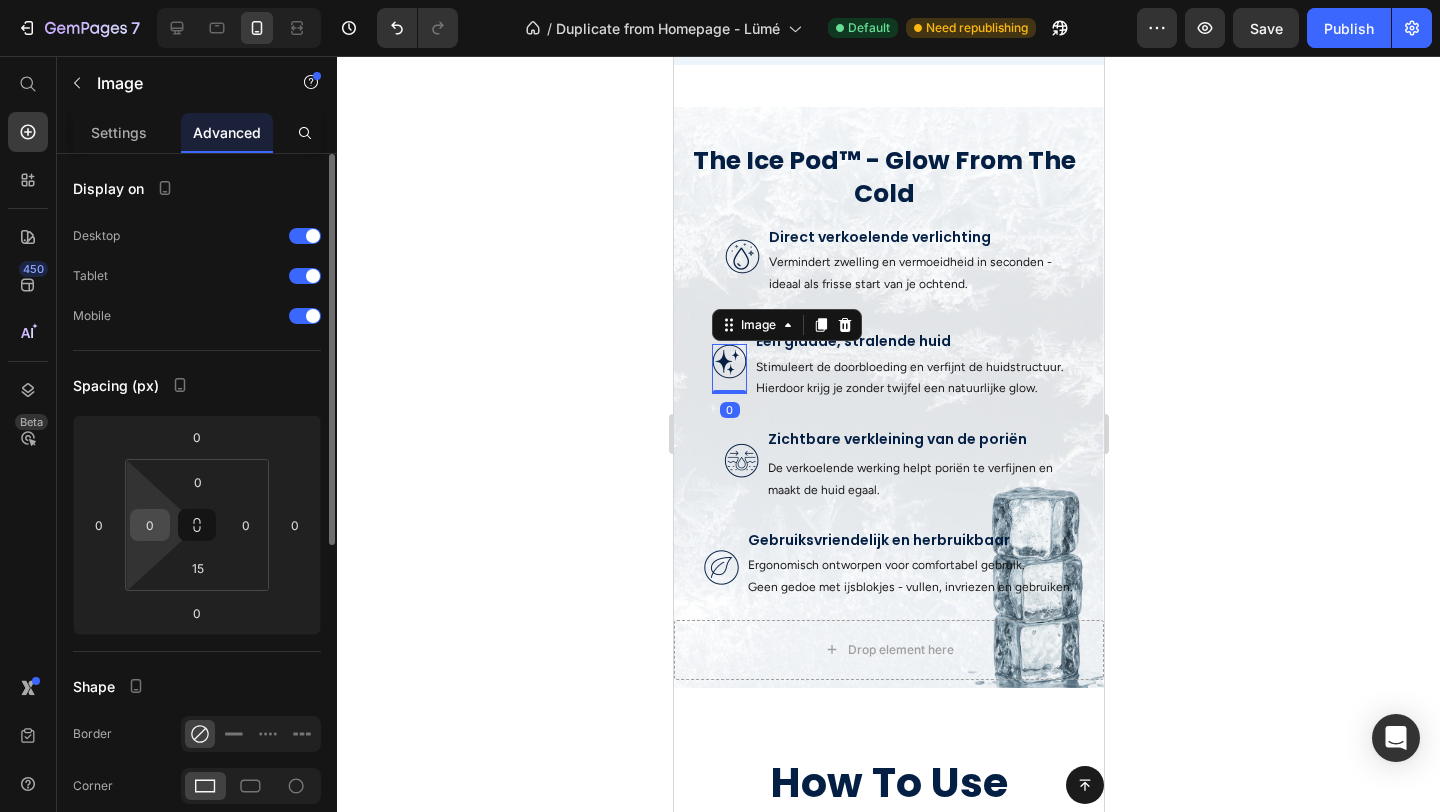 click on "0" at bounding box center (150, 525) 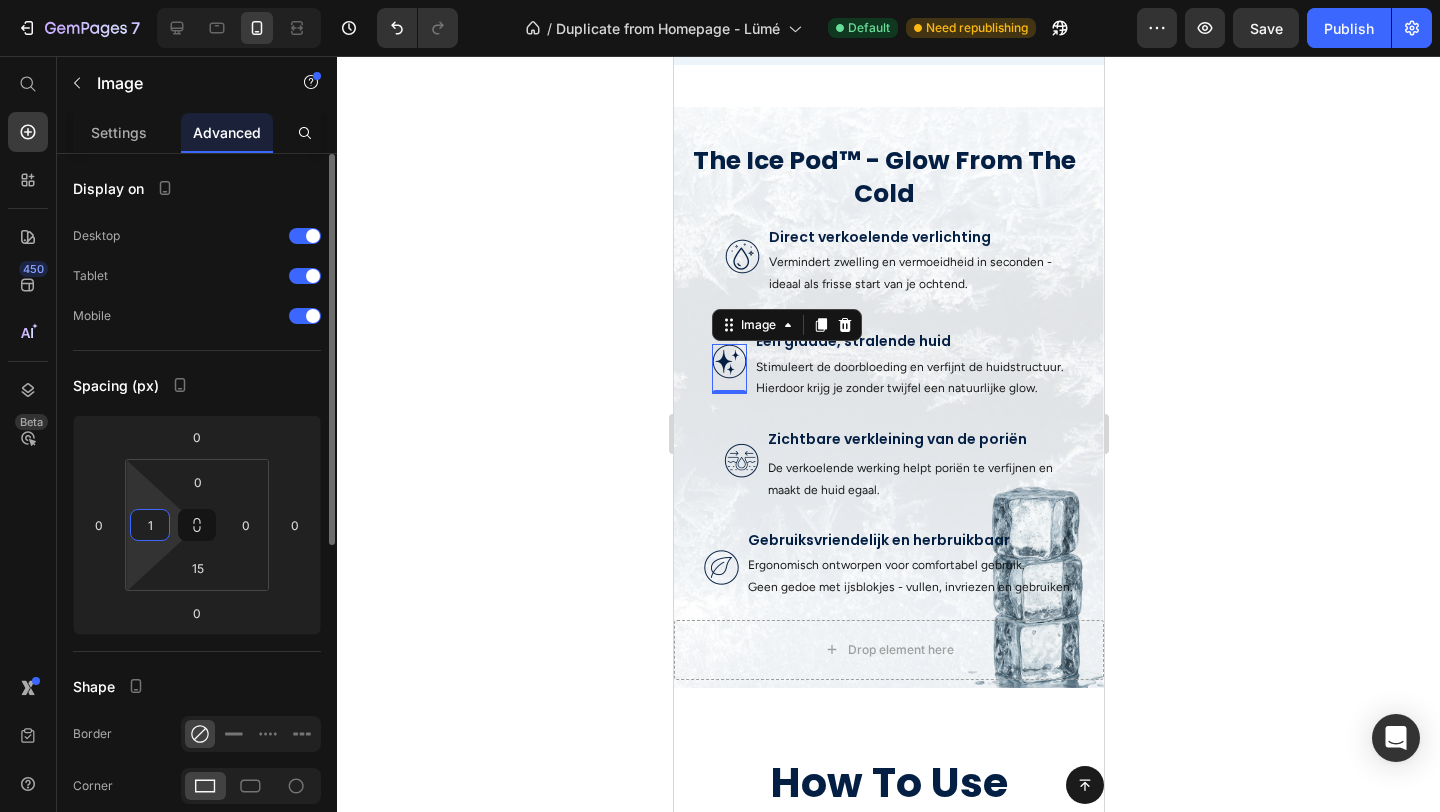 type on "10" 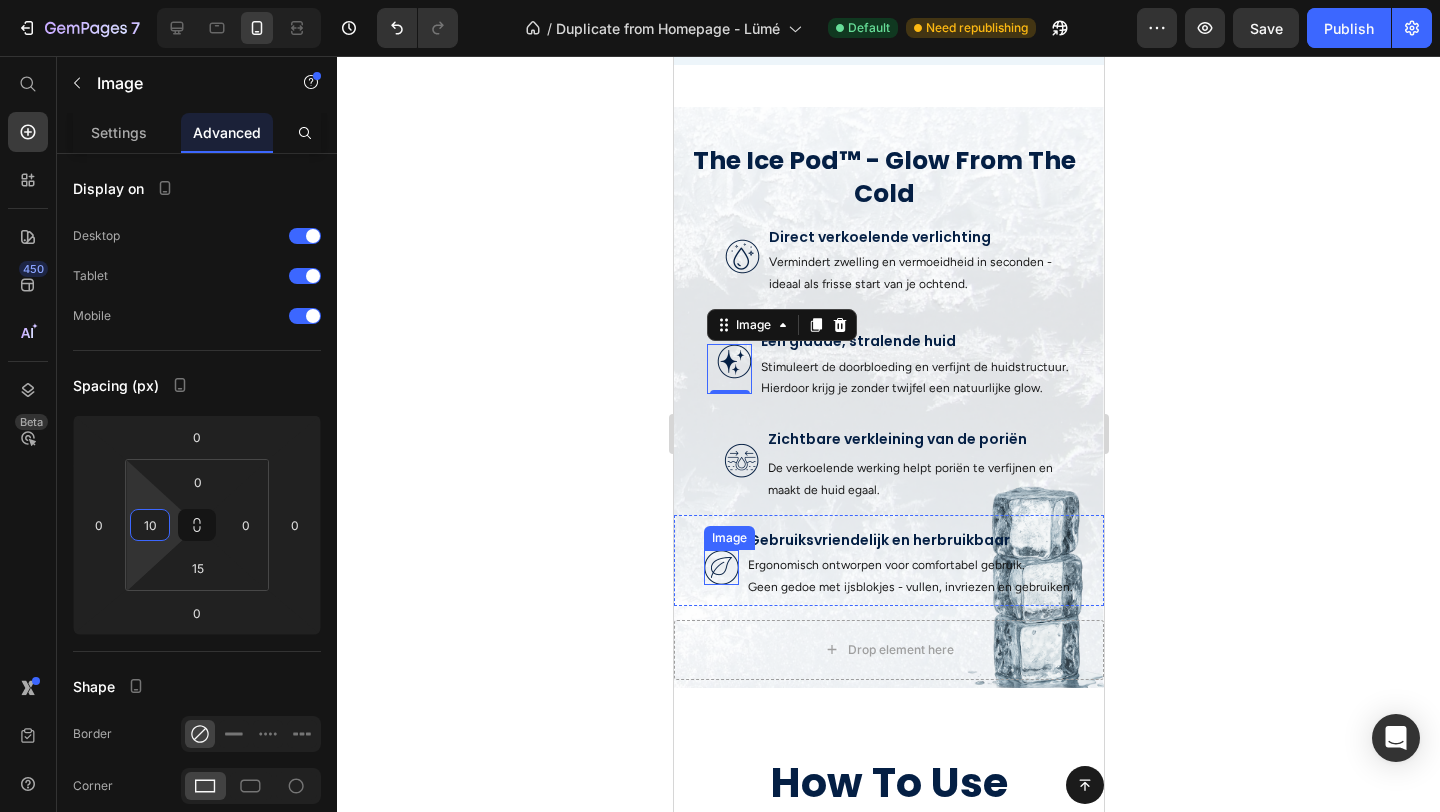 click at bounding box center (720, 567) 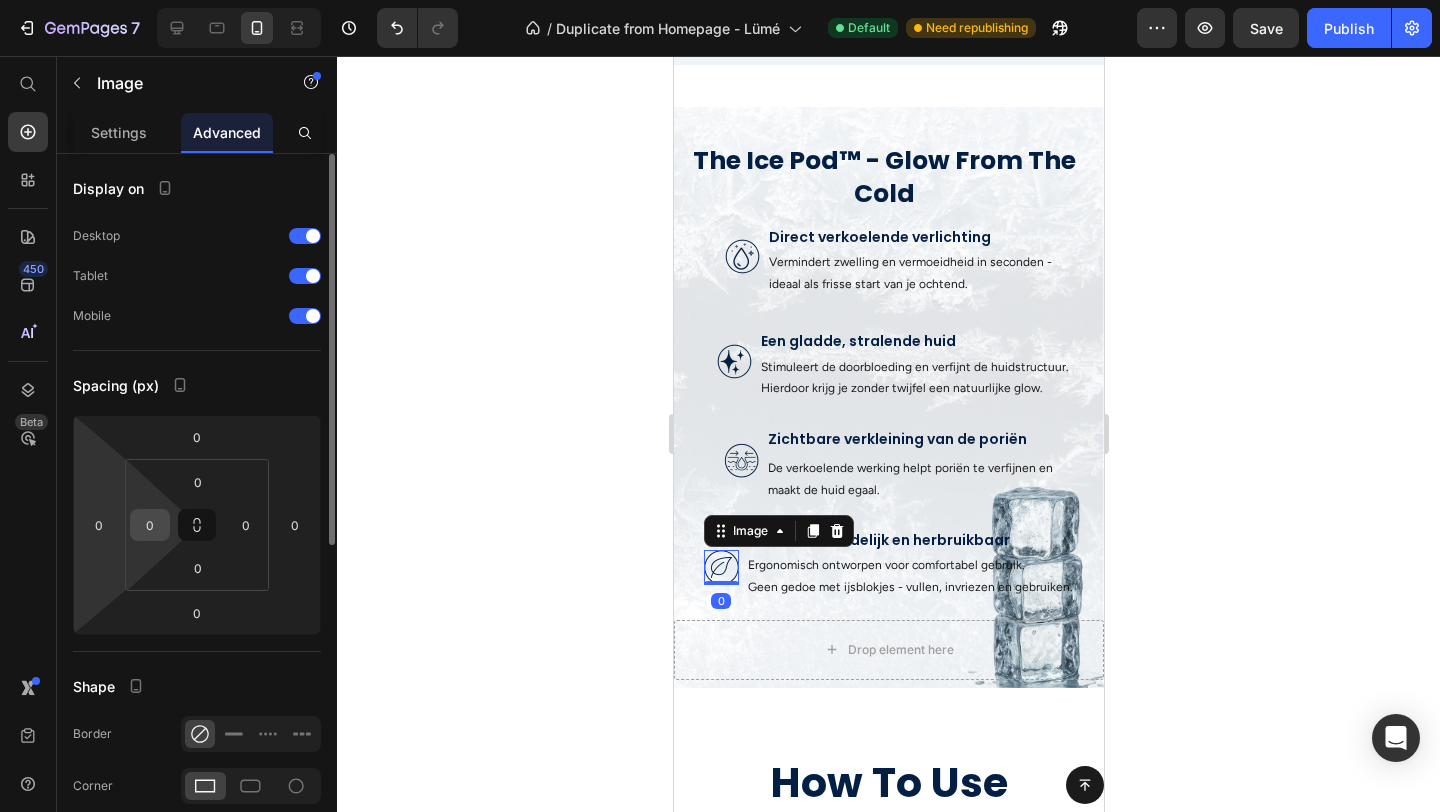 click on "0" at bounding box center [150, 525] 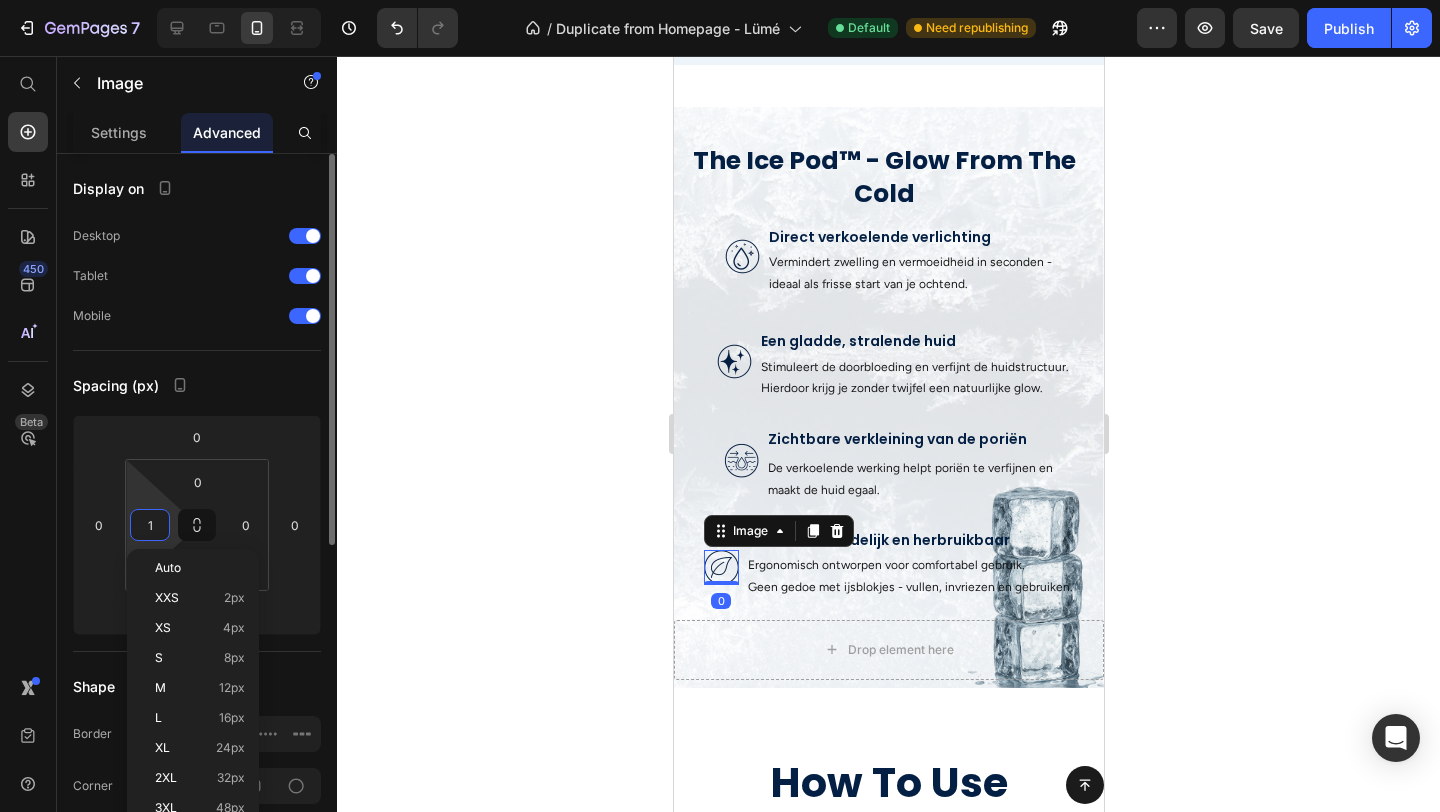type on "10" 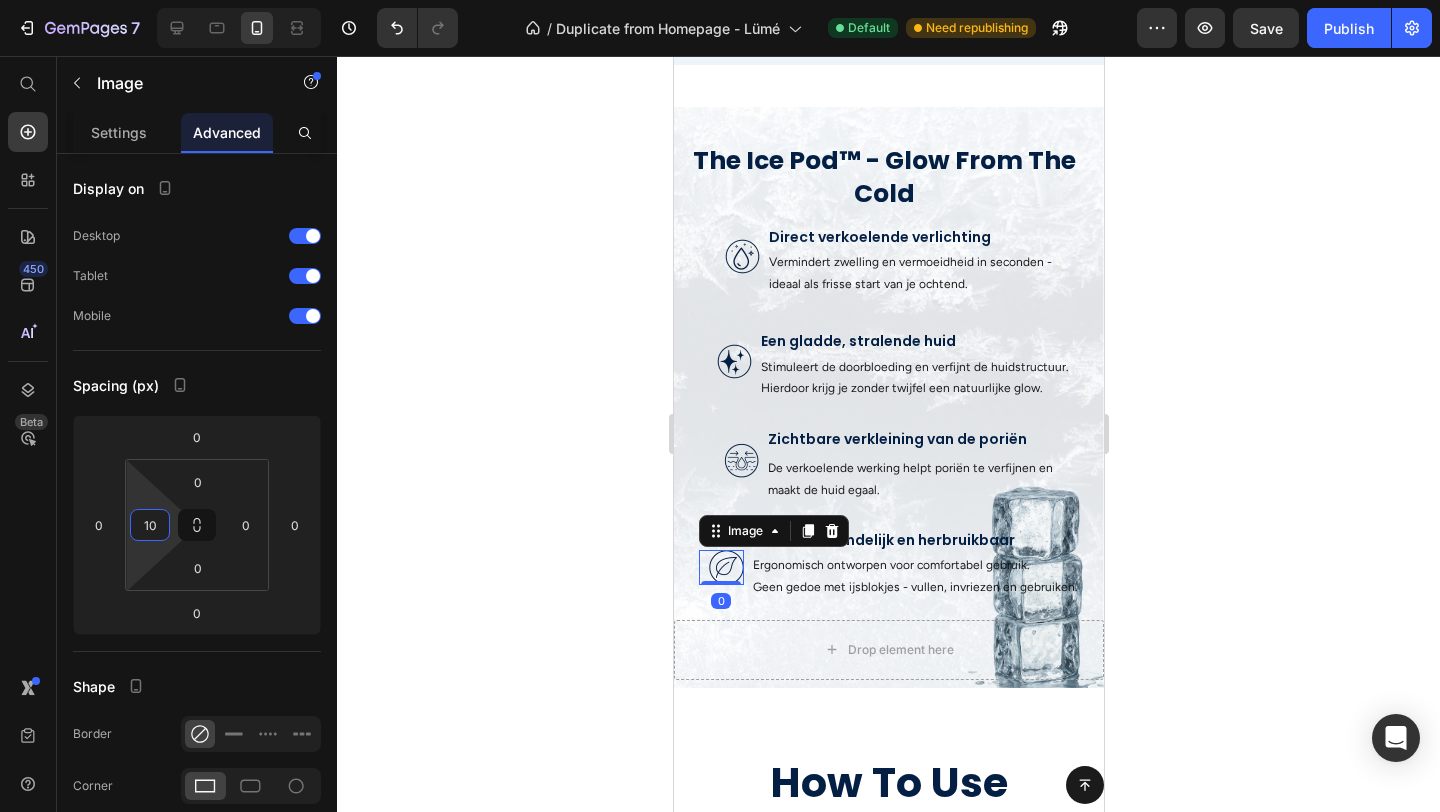 click 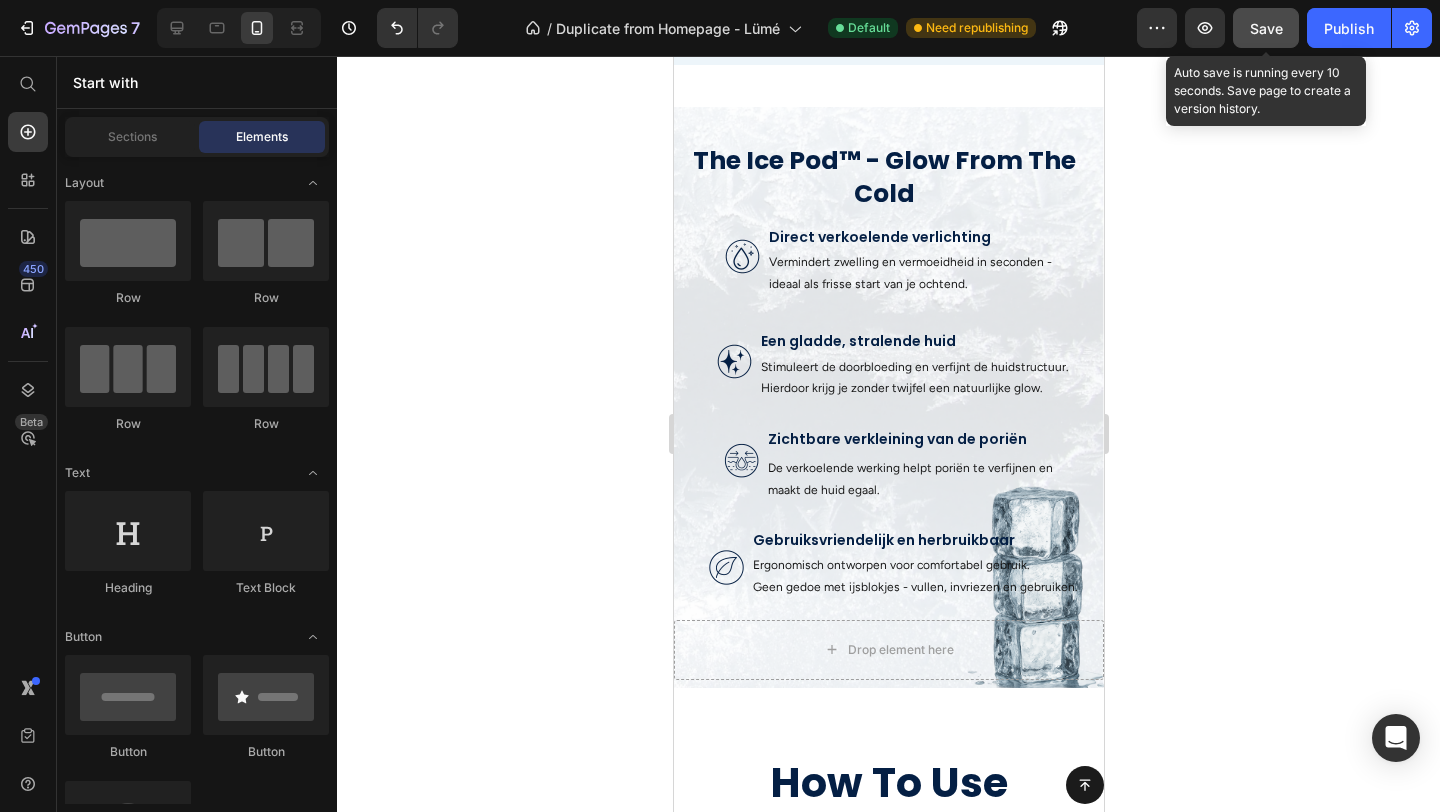 click on "Save" 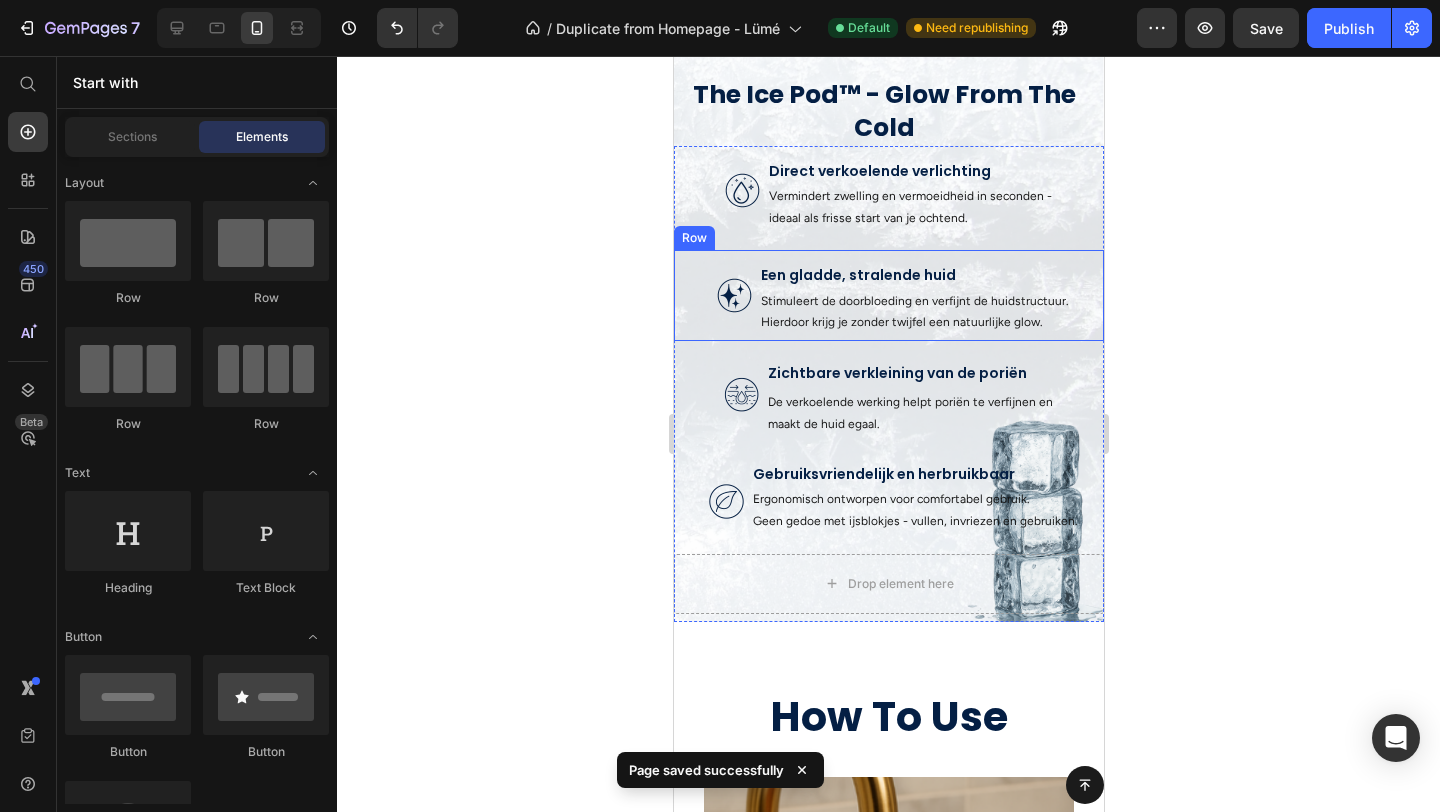 scroll, scrollTop: 680, scrollLeft: 0, axis: vertical 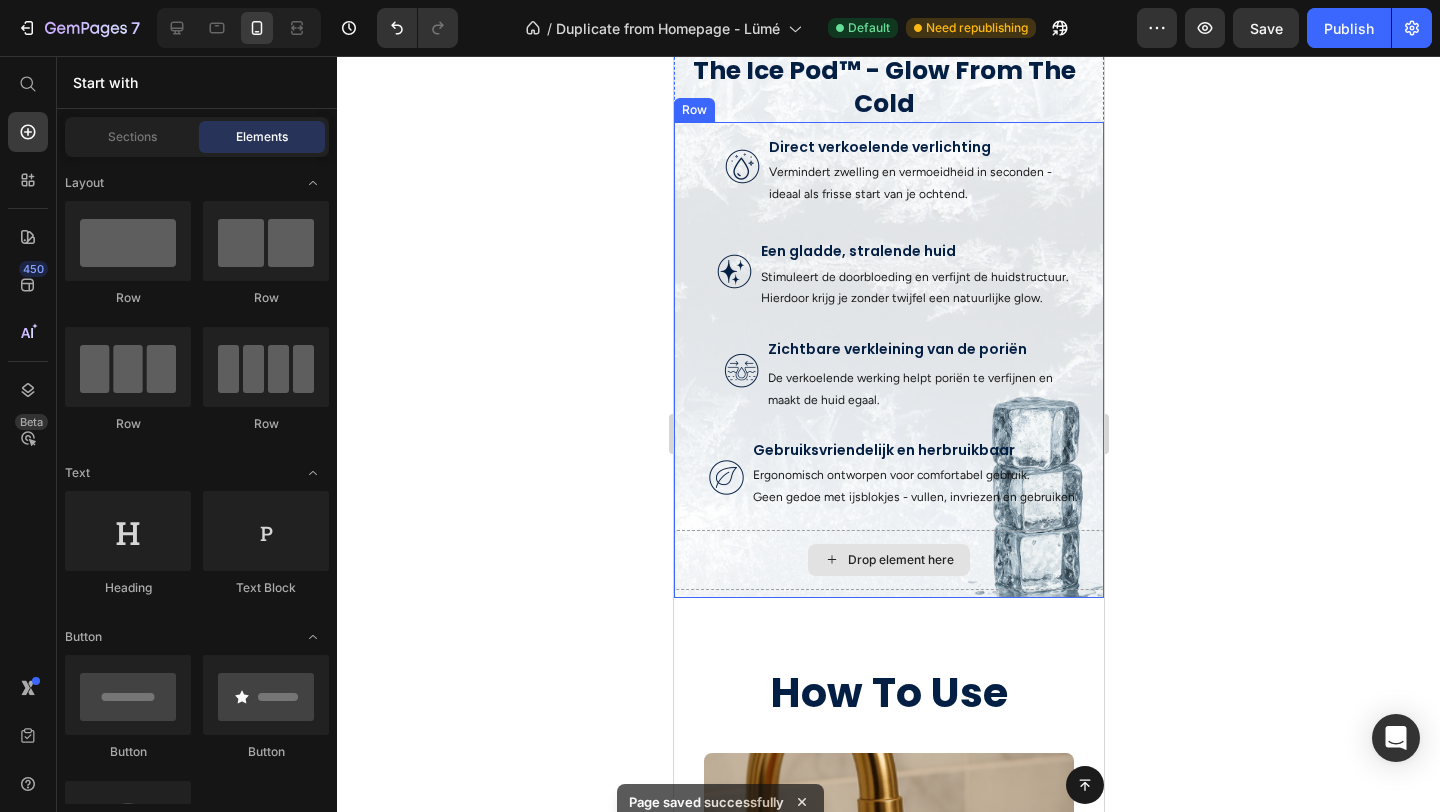 click on "Drop element here" at bounding box center [888, 560] 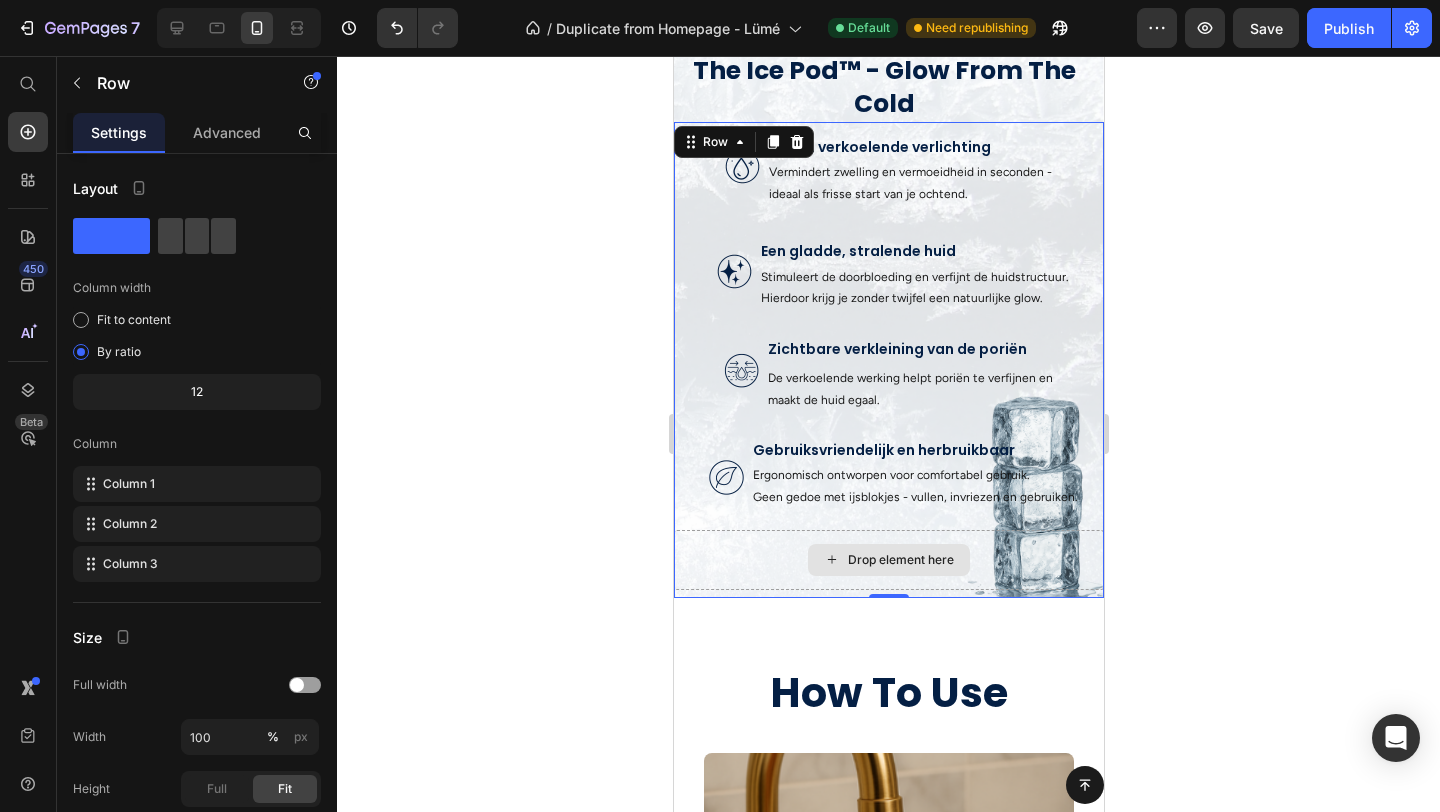 drag, startPoint x: 880, startPoint y: 597, endPoint x: 923, endPoint y: 563, distance: 54.81788 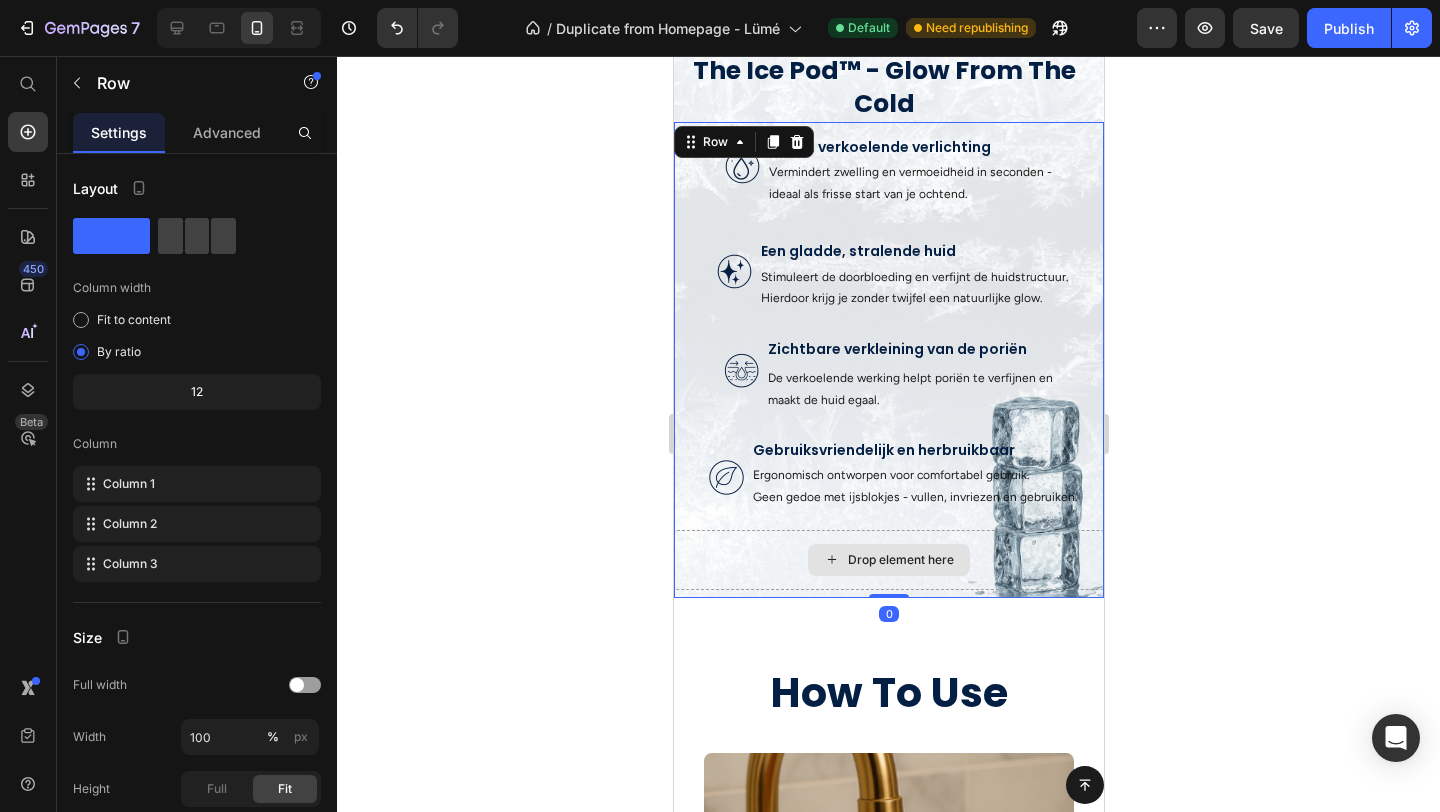 drag, startPoint x: 902, startPoint y: 592, endPoint x: 912, endPoint y: 575, distance: 19.723083 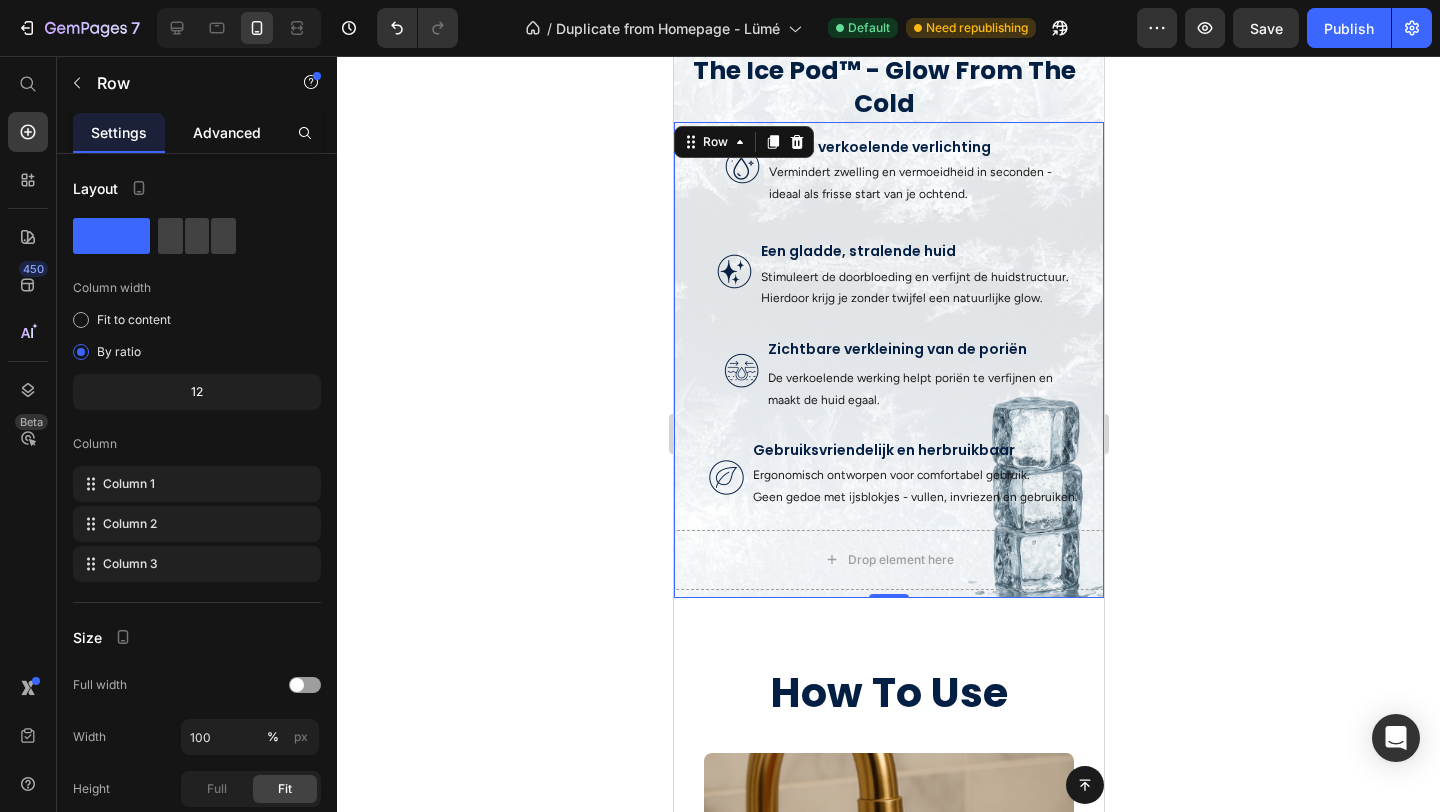 click on "Advanced" 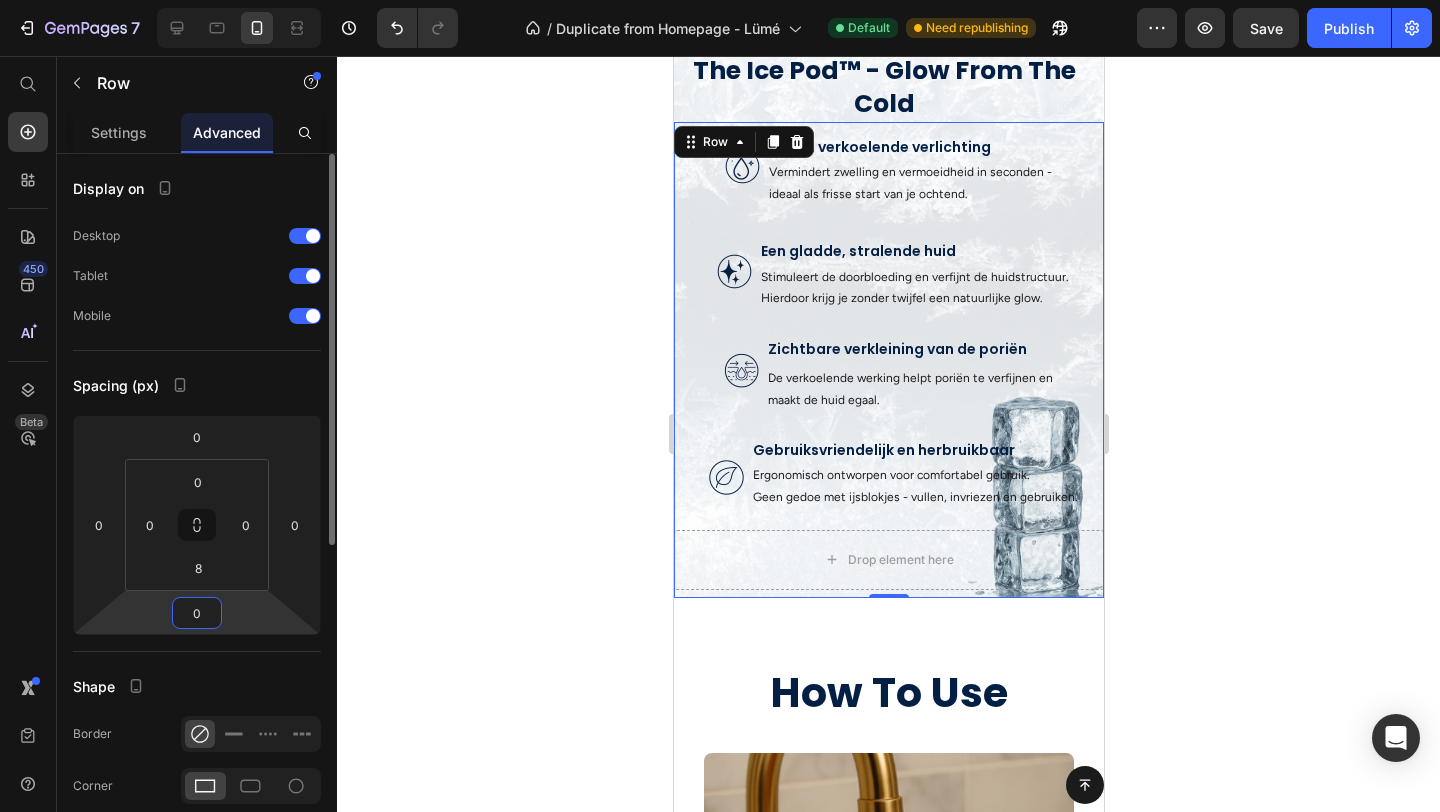 click on "7   /  Duplicate from Homepage - Lümé Default Need republishing Preview  Save   Publish  450 Beta Start with Sections Elements Hero Section Product Detail Brands Trusted Badges Guarantee Product Breakdown How to use Testimonials Compare Bundle FAQs Social Proof Brand Story Product List Collection Blog List Contact Sticky Add to Cart Custom Footer Browse Library 450 Layout
Row
Row
Row
Row Text
Heading
Text Block Button
Button
Button
Sticky Back to top Media
Image" at bounding box center [720, 0] 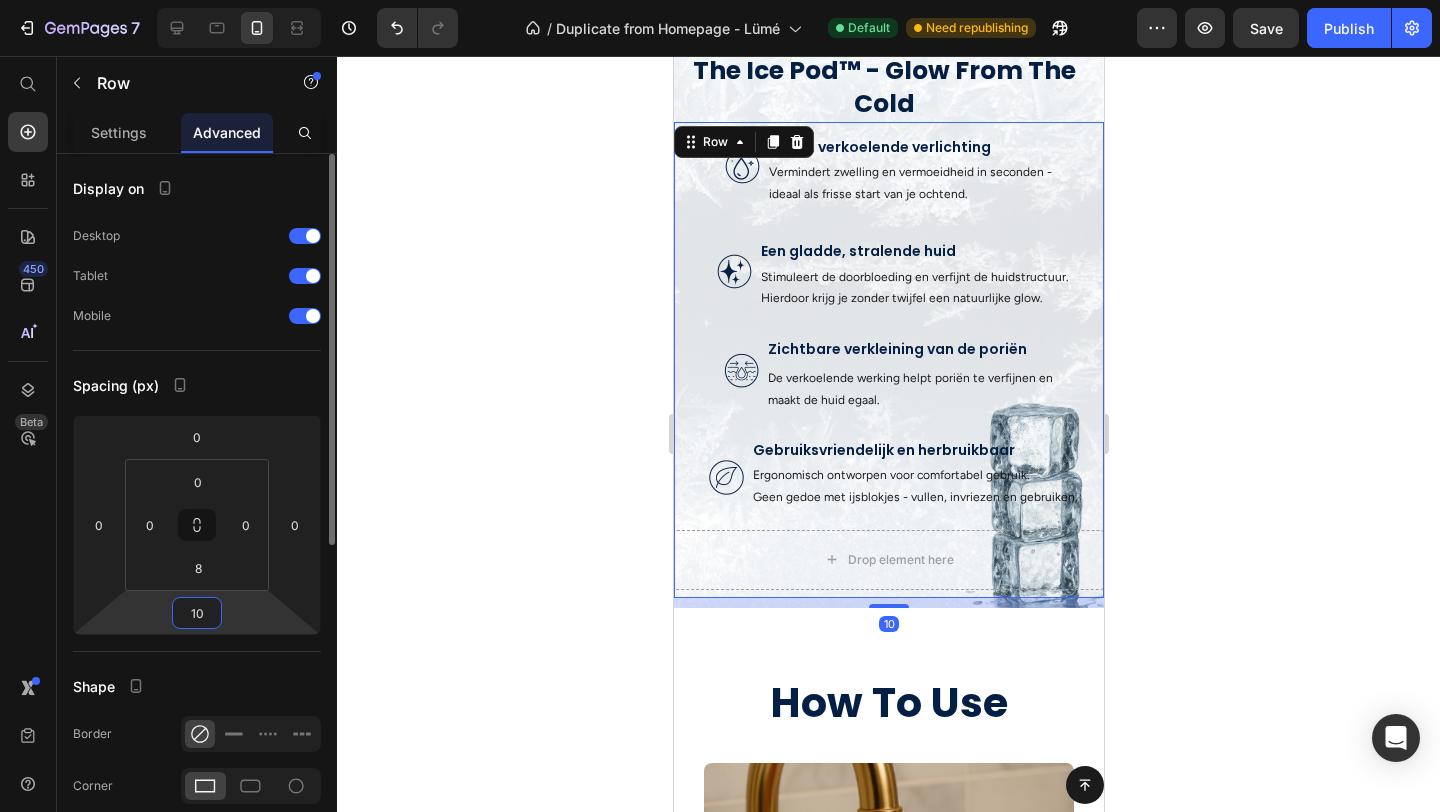 type on "1" 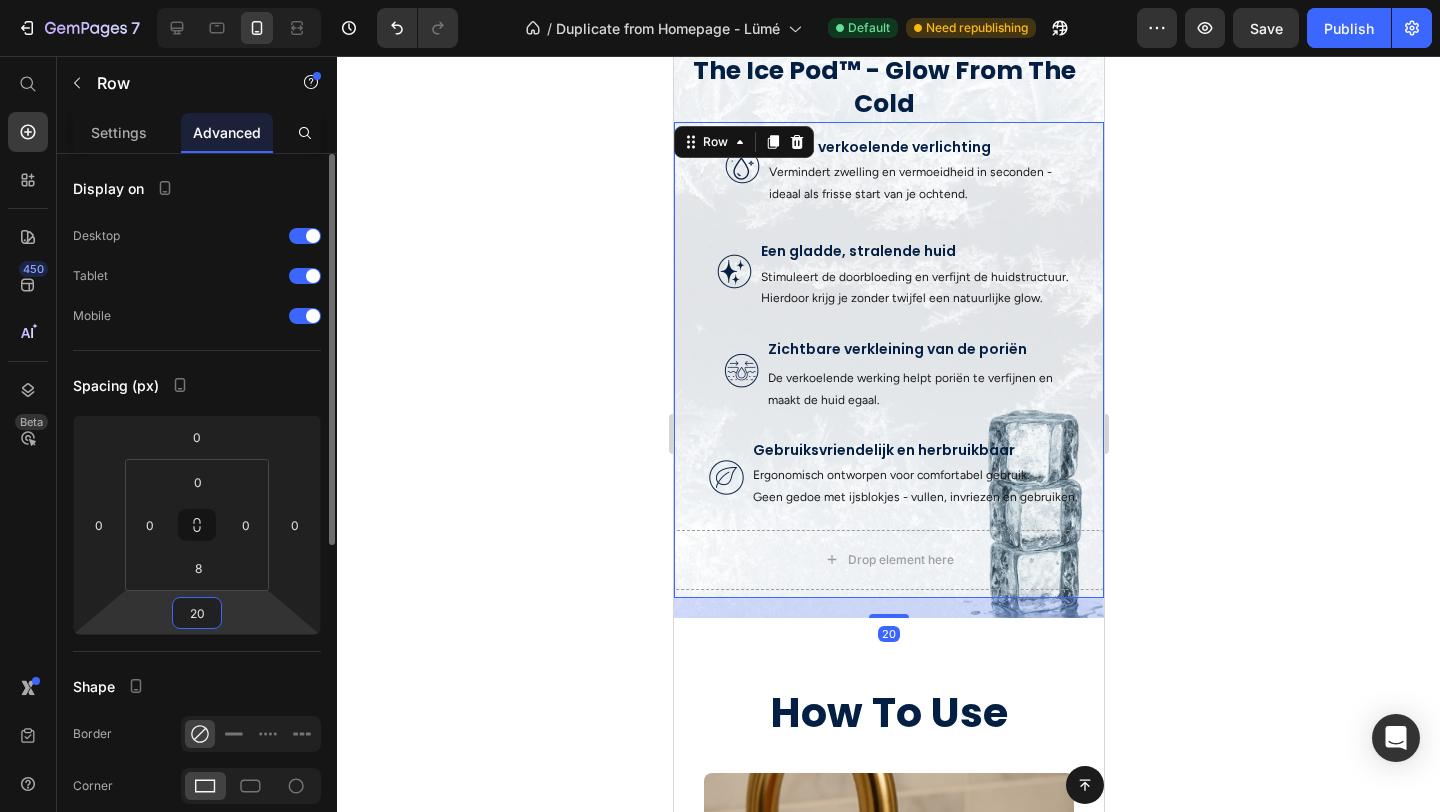 type on "2" 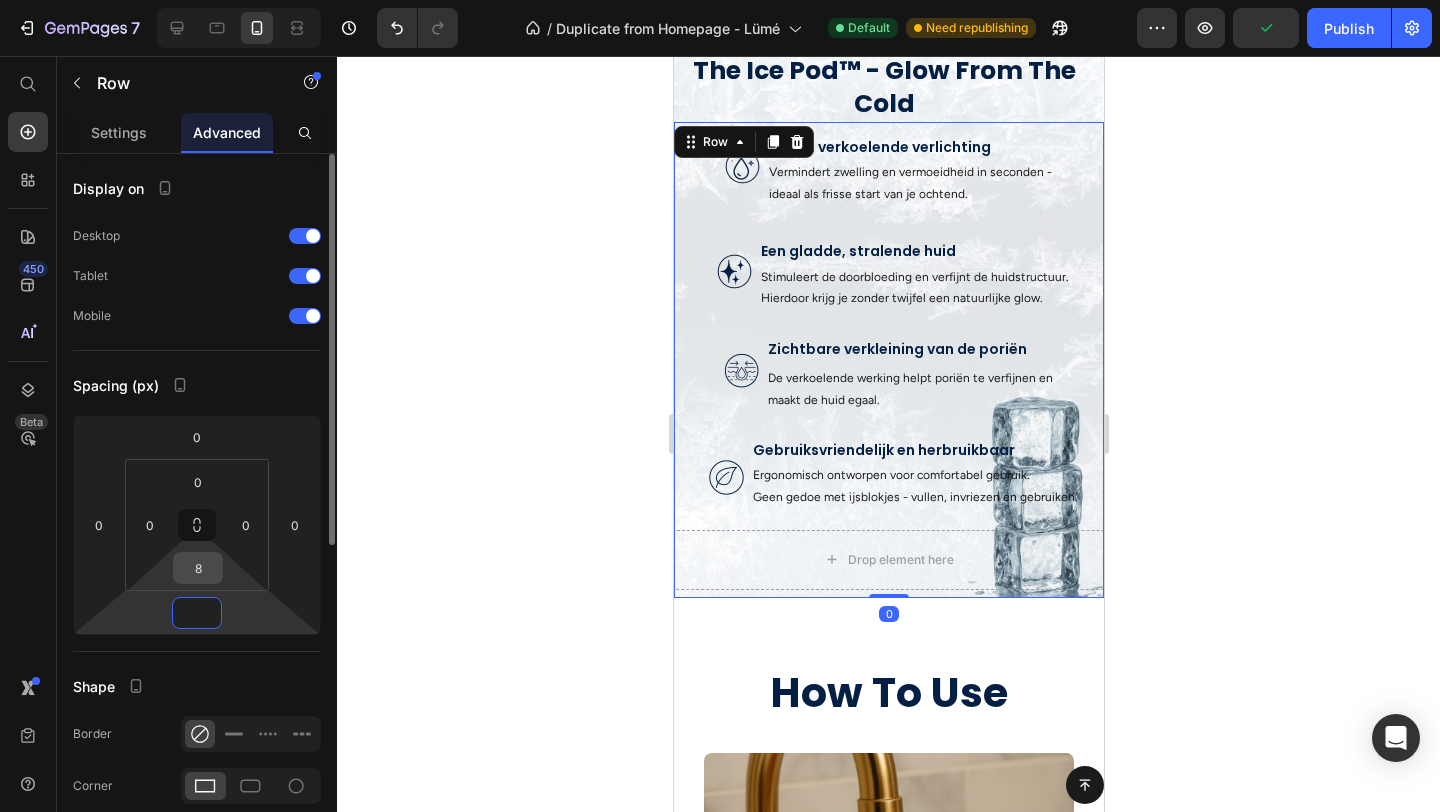 click on "8" at bounding box center (198, 568) 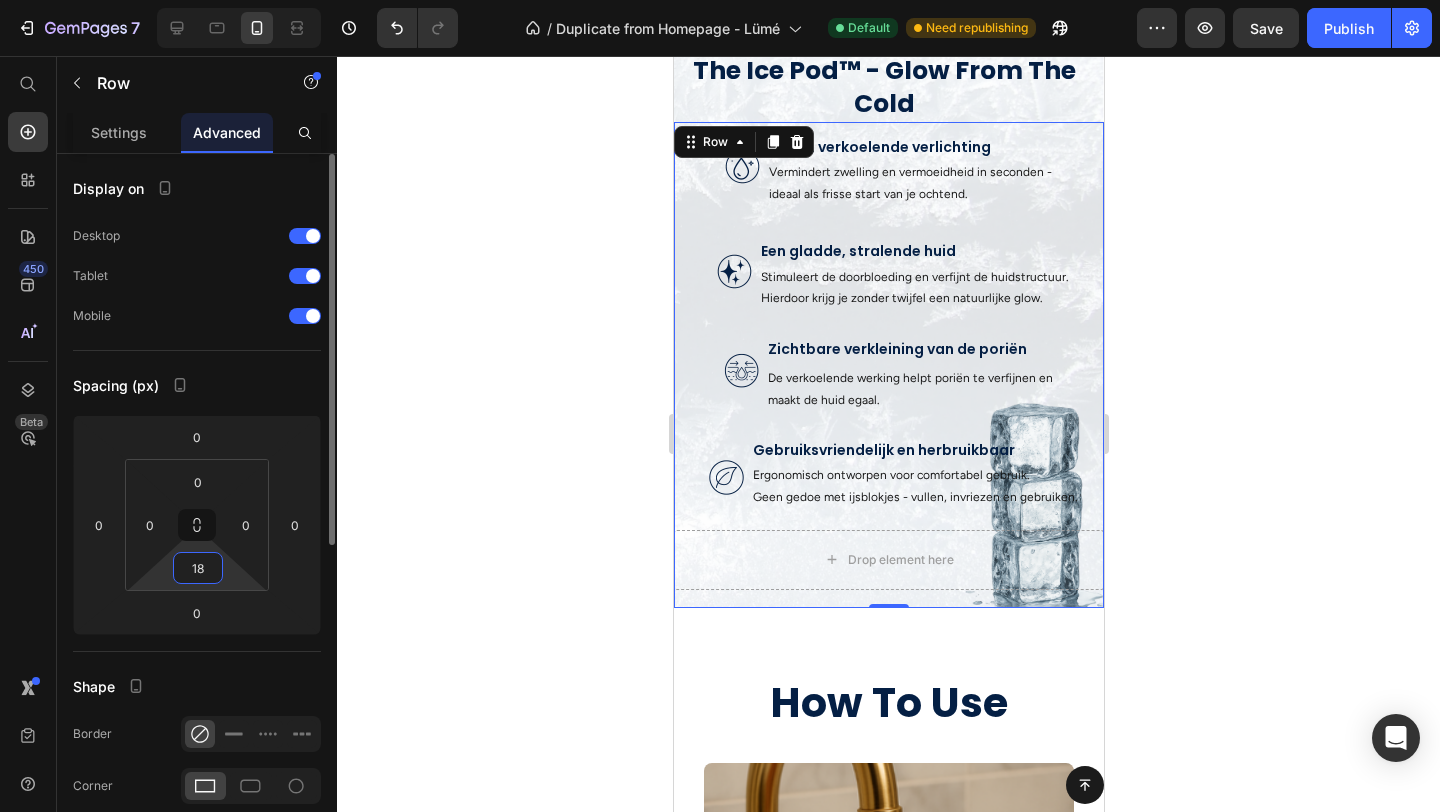 type on "1" 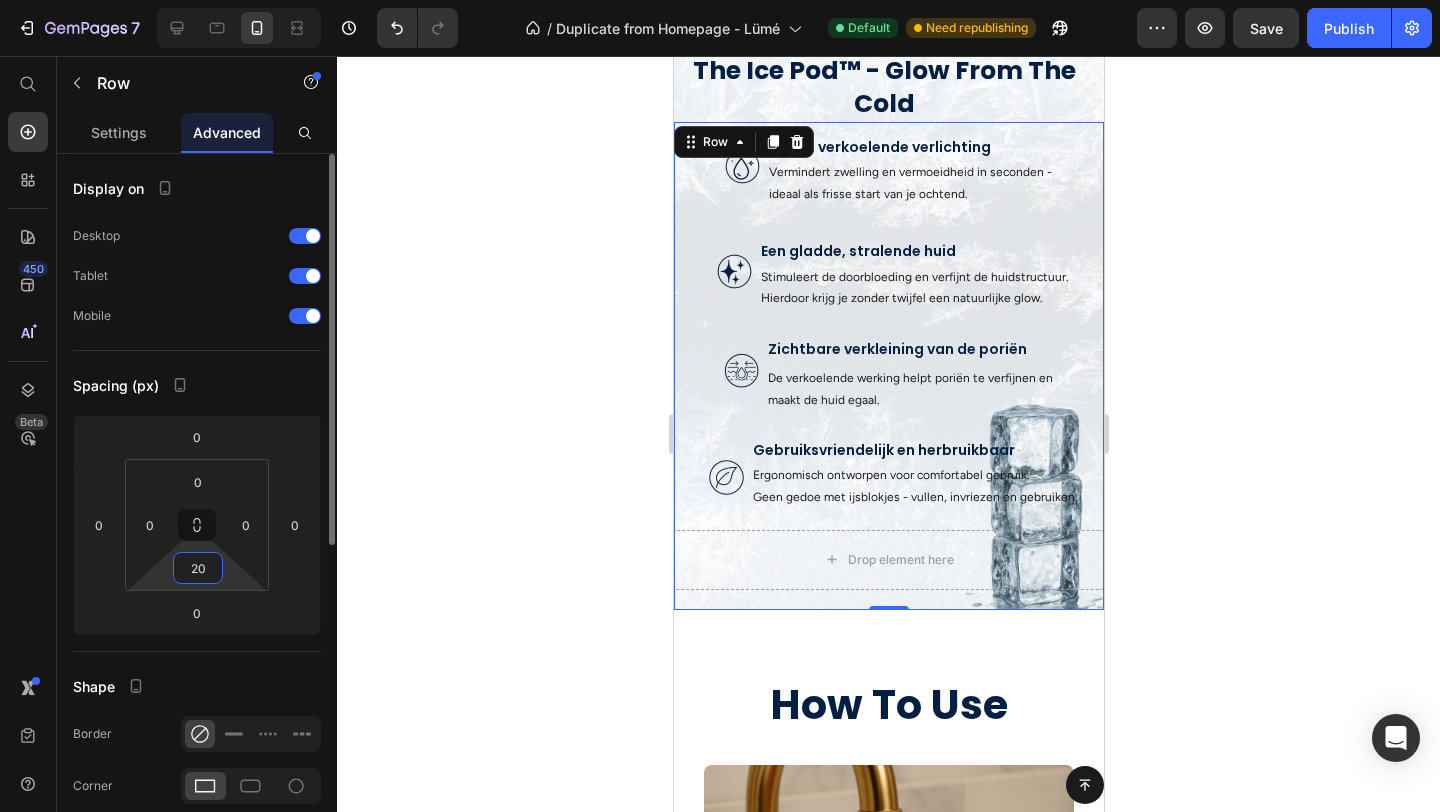 type on "2" 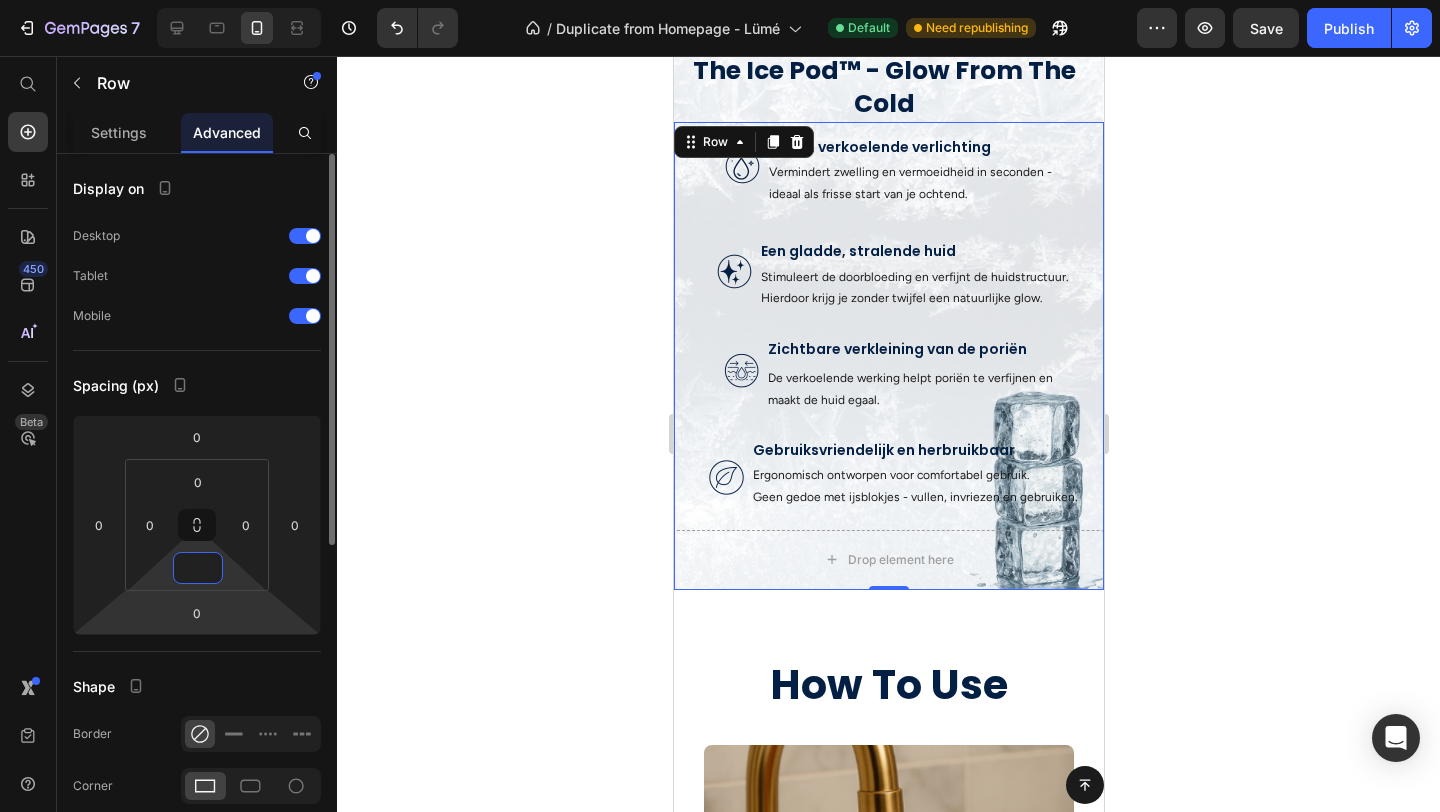 click on "7   /  Duplicate from Homepage - Lümé Default Need republishing Preview  Save   Publish  450 Beta Start with Sections Elements Hero Section Product Detail Brands Trusted Badges Guarantee Product Breakdown How to use Testimonials Compare Bundle FAQs Social Proof Brand Story Product List Collection Blog List Contact Sticky Add to Cart Custom Footer Browse Library 450 Layout
Row
Row
Row
Row Text
Heading
Text Block Button
Button
Button
Sticky Back to top Media
Image" at bounding box center [720, 0] 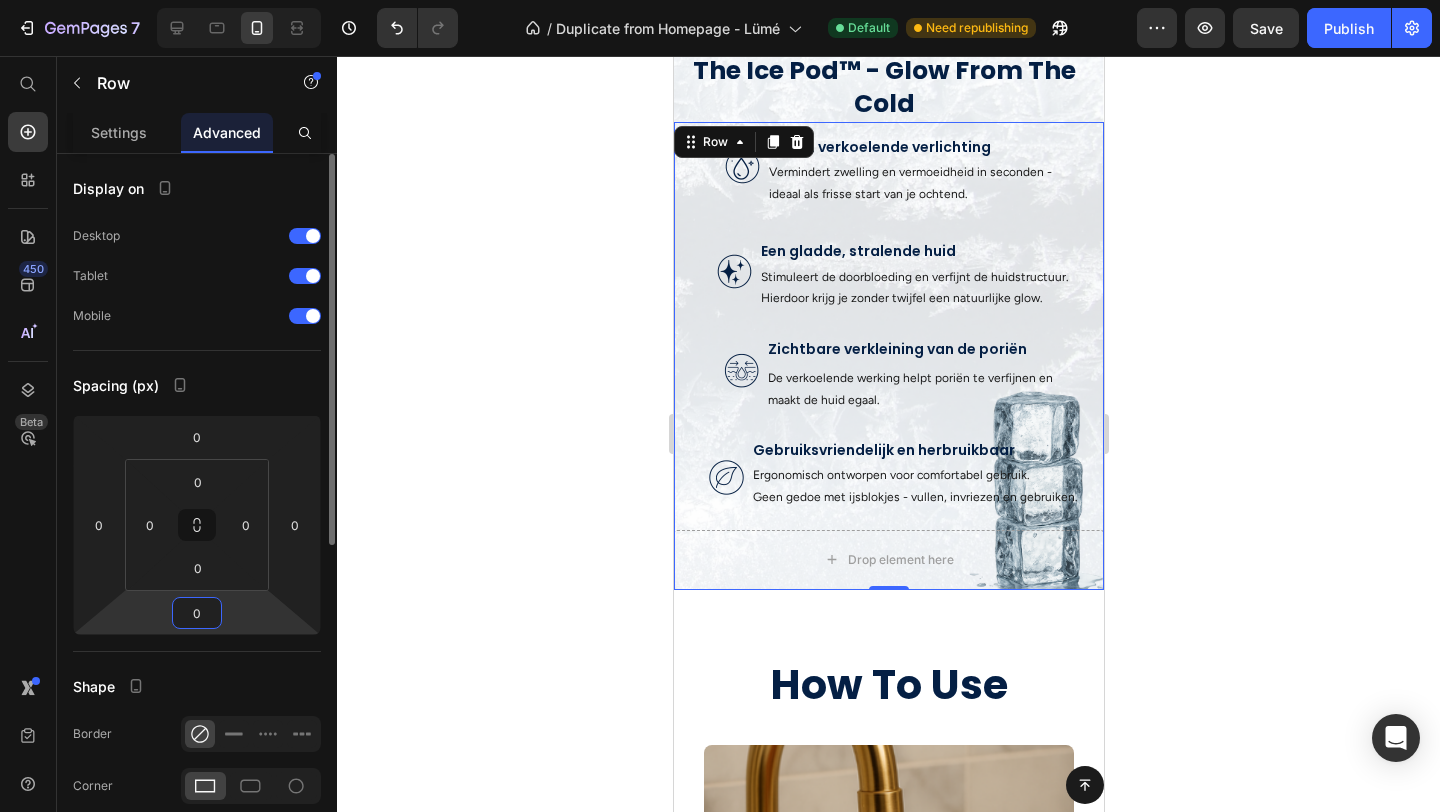 click on "7   /  Duplicate from Homepage - Lümé Default Need republishing Preview  Save   Publish  450 Beta Start with Sections Elements Hero Section Product Detail Brands Trusted Badges Guarantee Product Breakdown How to use Testimonials Compare Bundle FAQs Social Proof Brand Story Product List Collection Blog List Contact Sticky Add to Cart Custom Footer Browse Library 450 Layout
Row
Row
Row
Row Text
Heading
Text Block Button
Button
Button
Sticky Back to top Media
Image" at bounding box center [720, 0] 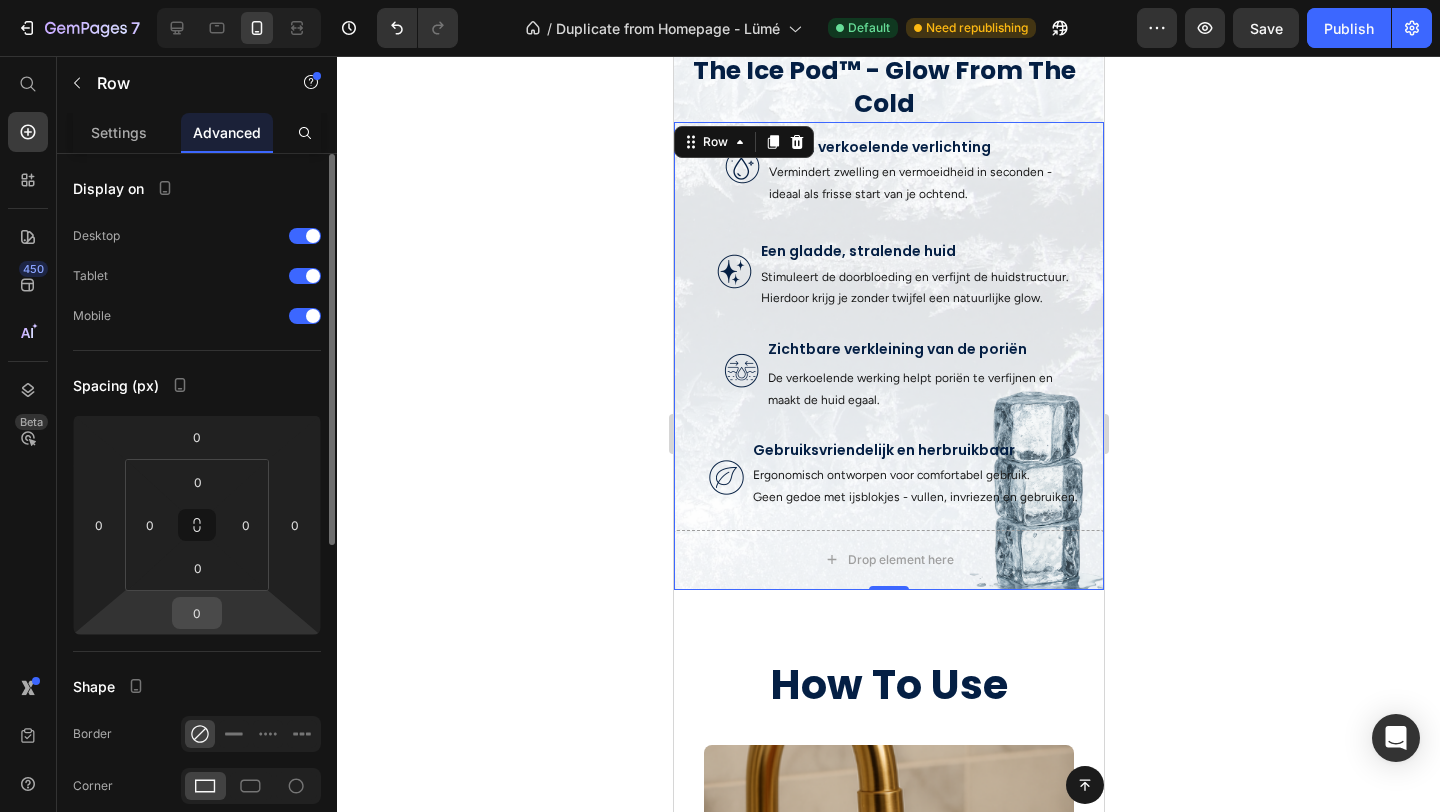 click on "0" at bounding box center [197, 613] 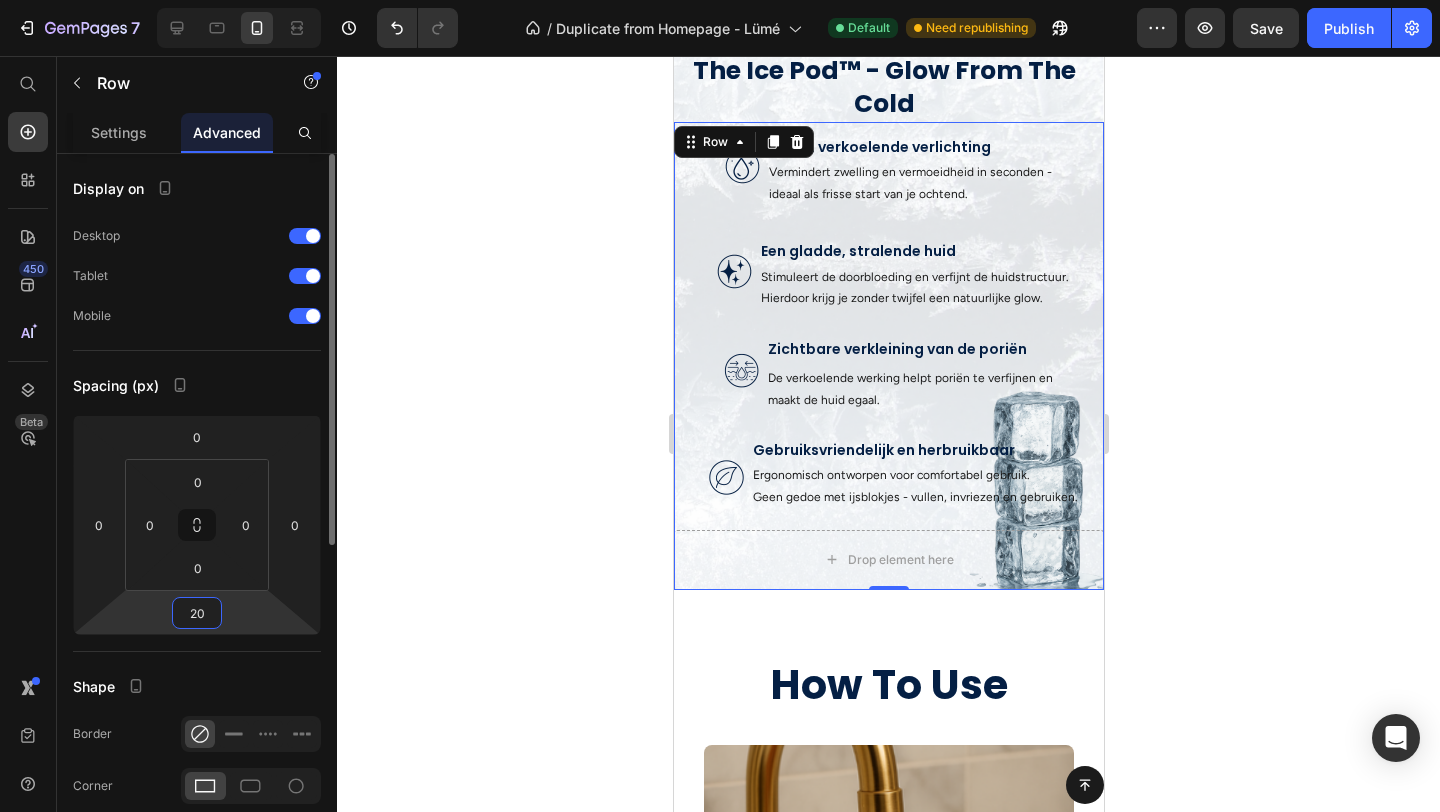 type on "200" 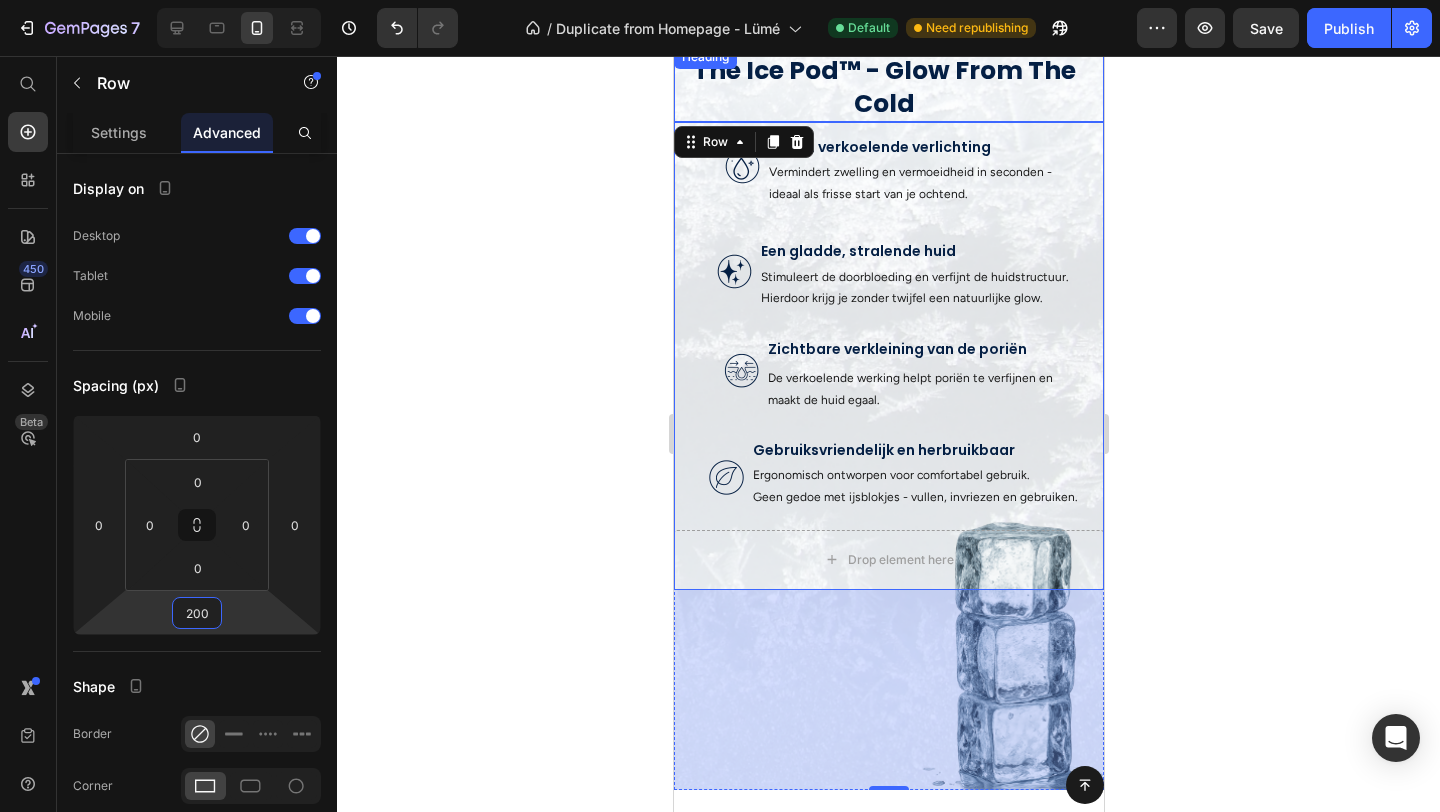 click on "The Ice Pod™ - Glow From The Cold" at bounding box center [883, 87] 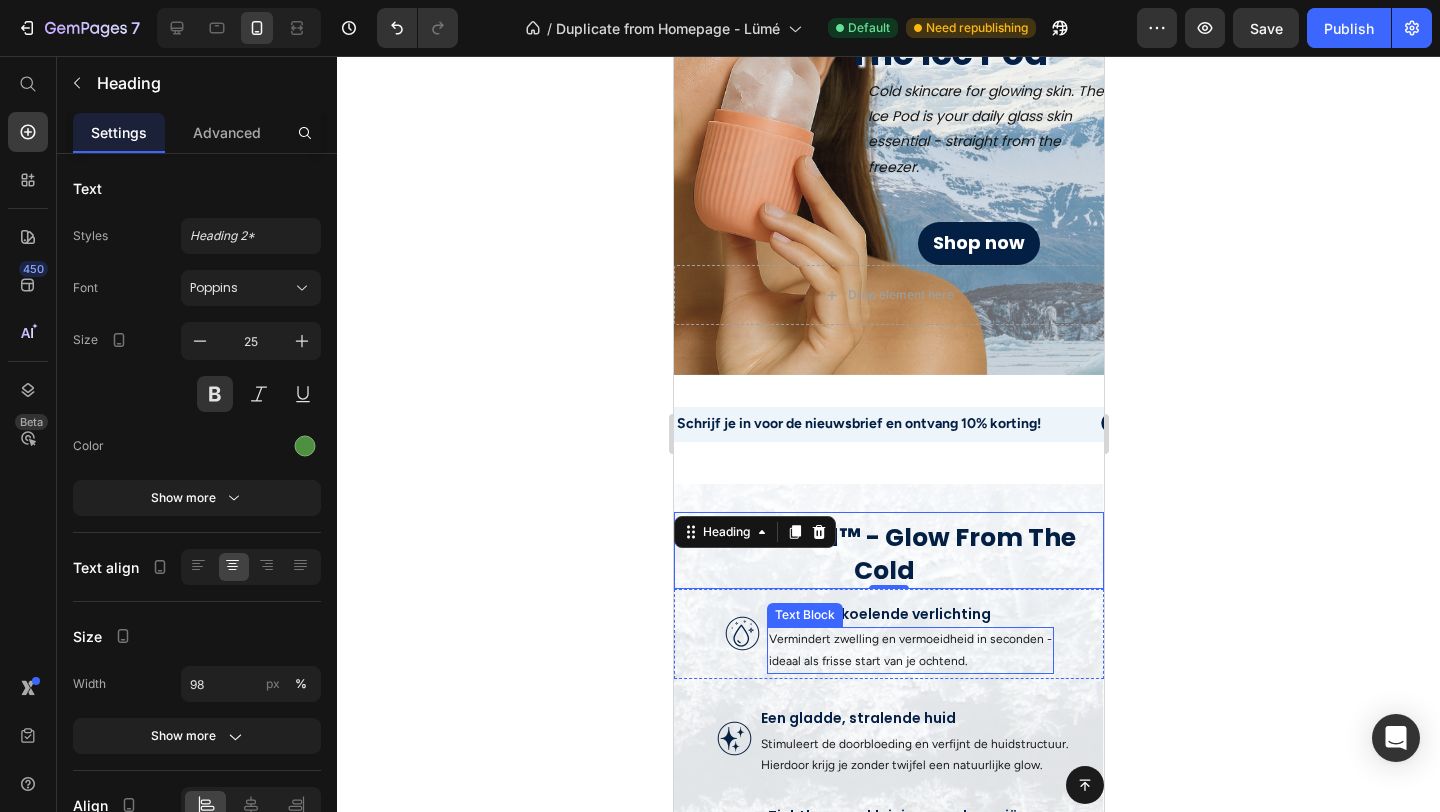 scroll, scrollTop: 0, scrollLeft: 0, axis: both 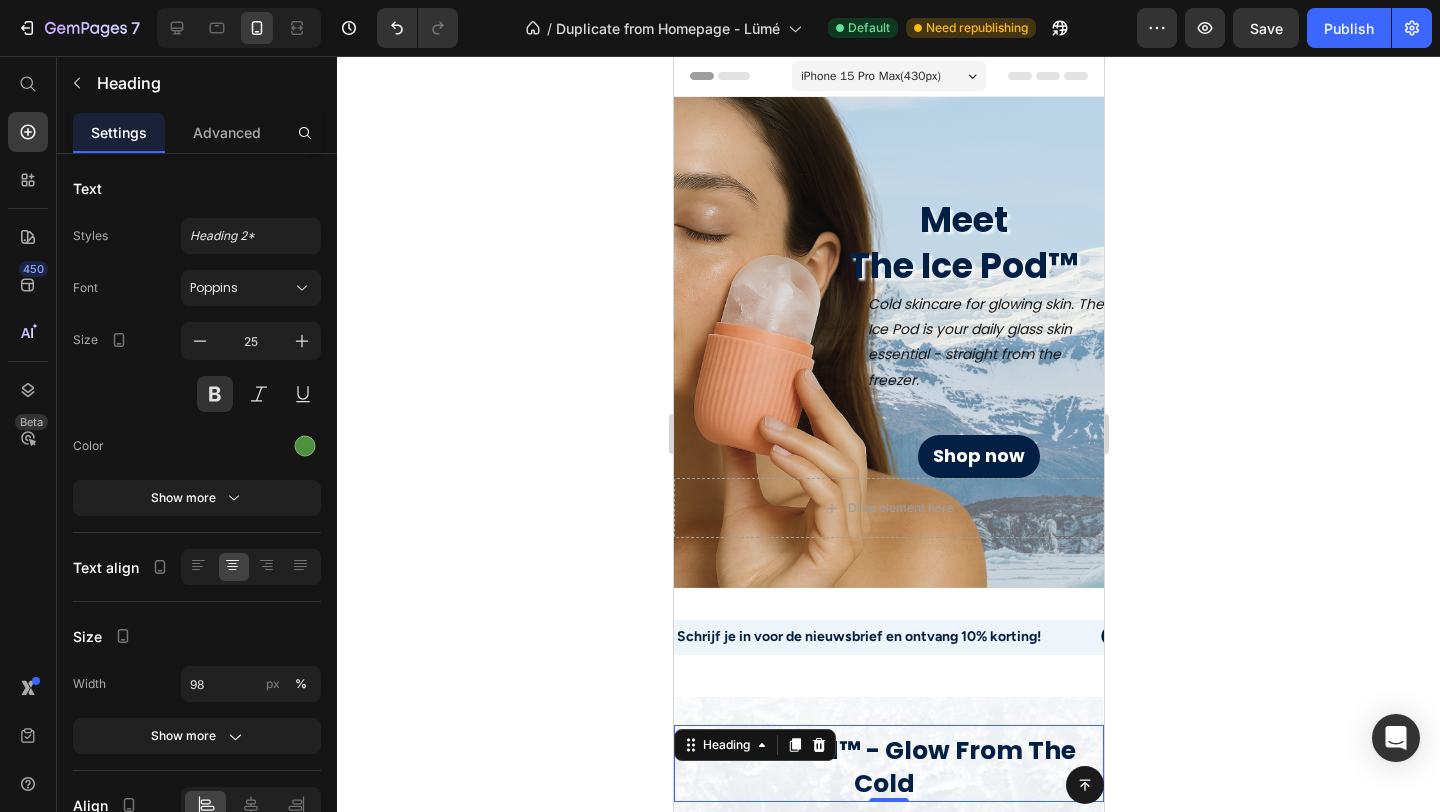click on "iPhone 15 Pro Max  ( 430 px)" at bounding box center [870, 76] 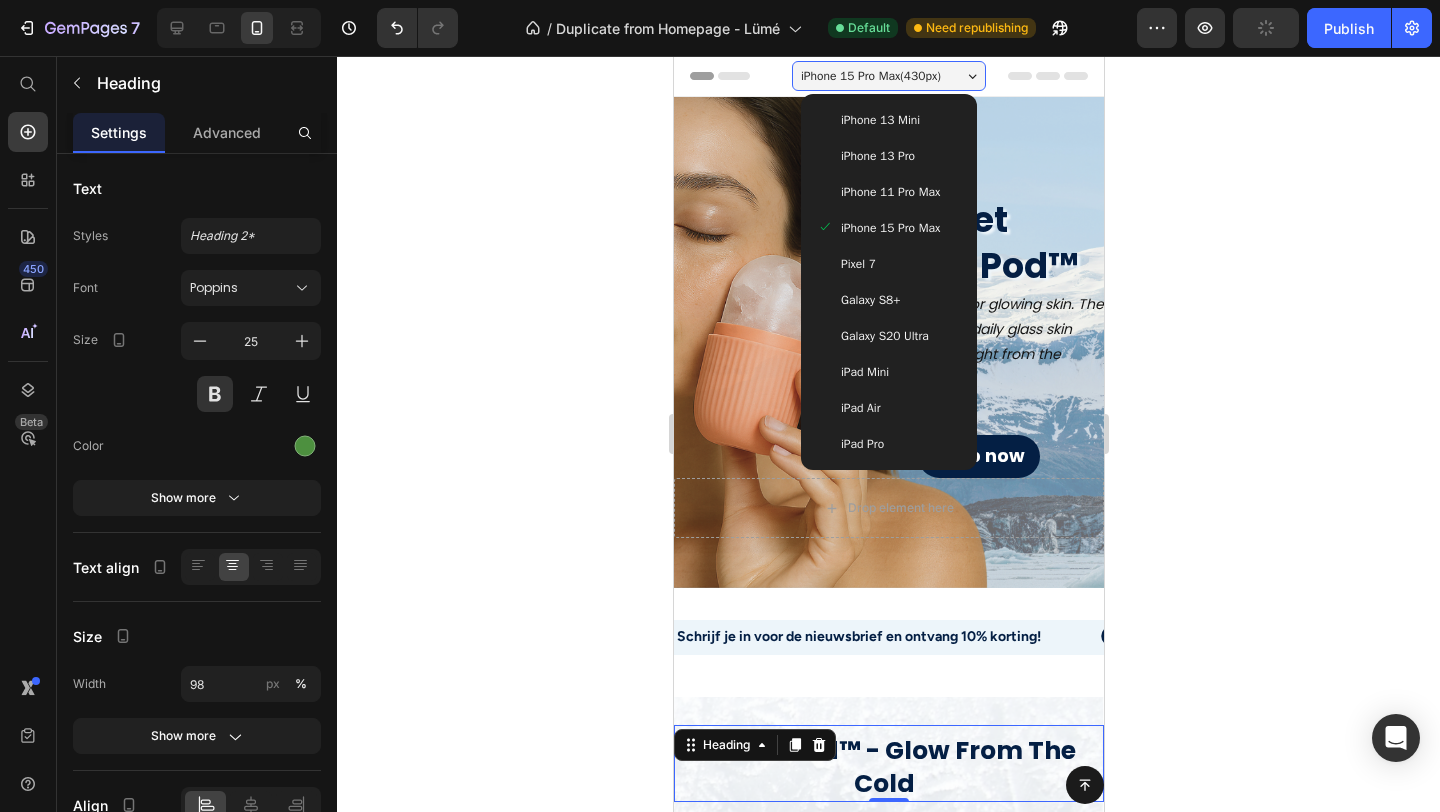 click on "iPhone 11 Pro Max" at bounding box center [889, 192] 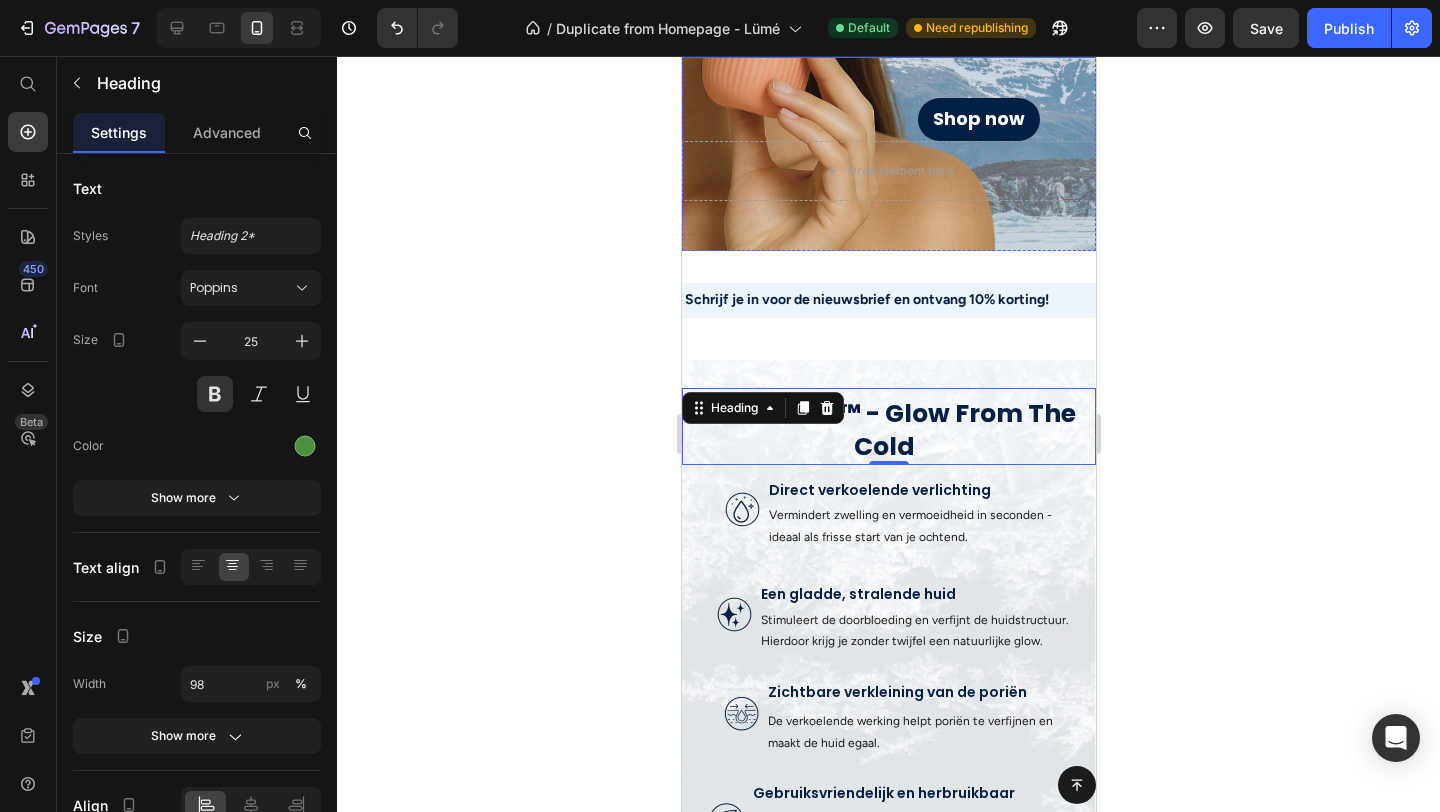 scroll, scrollTop: 434, scrollLeft: 0, axis: vertical 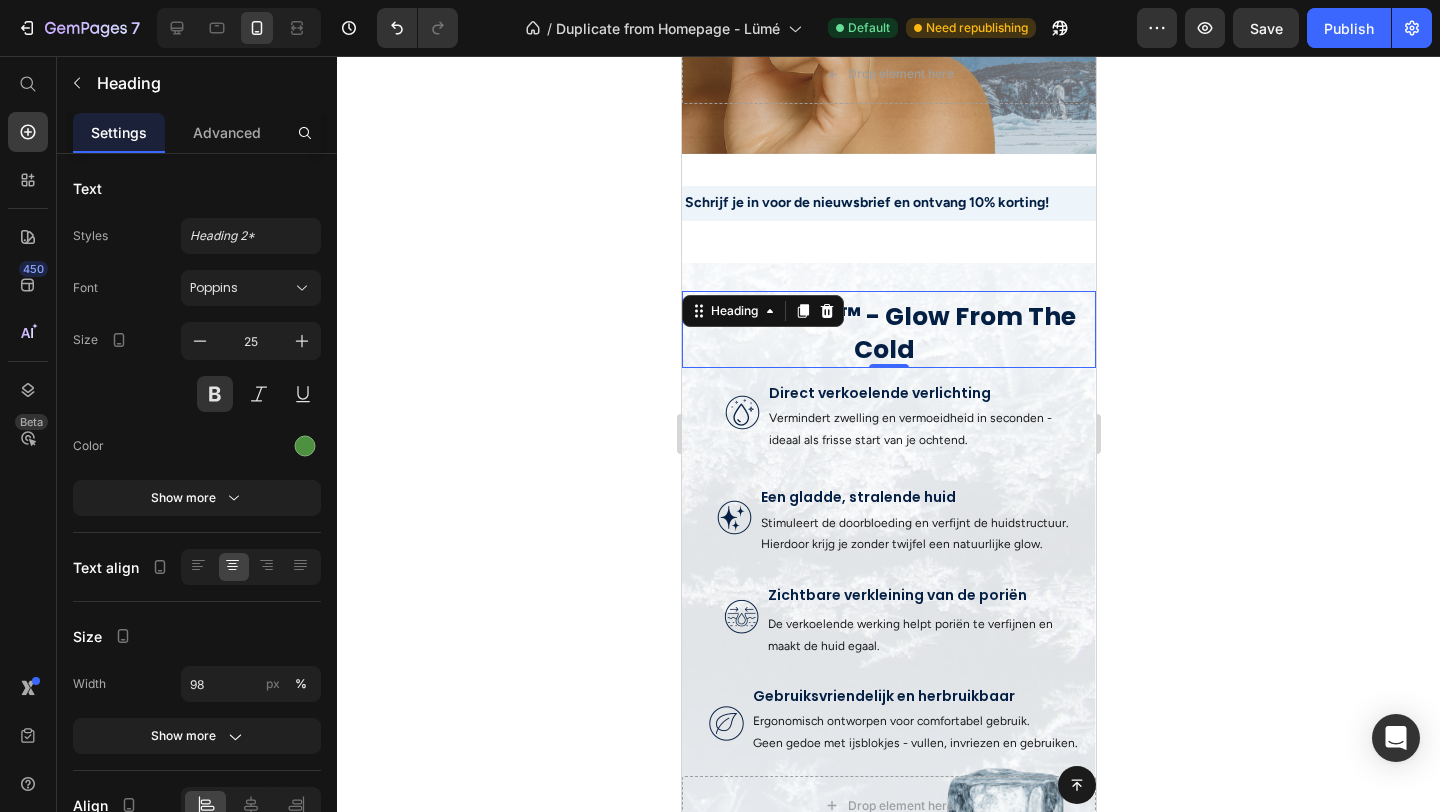click 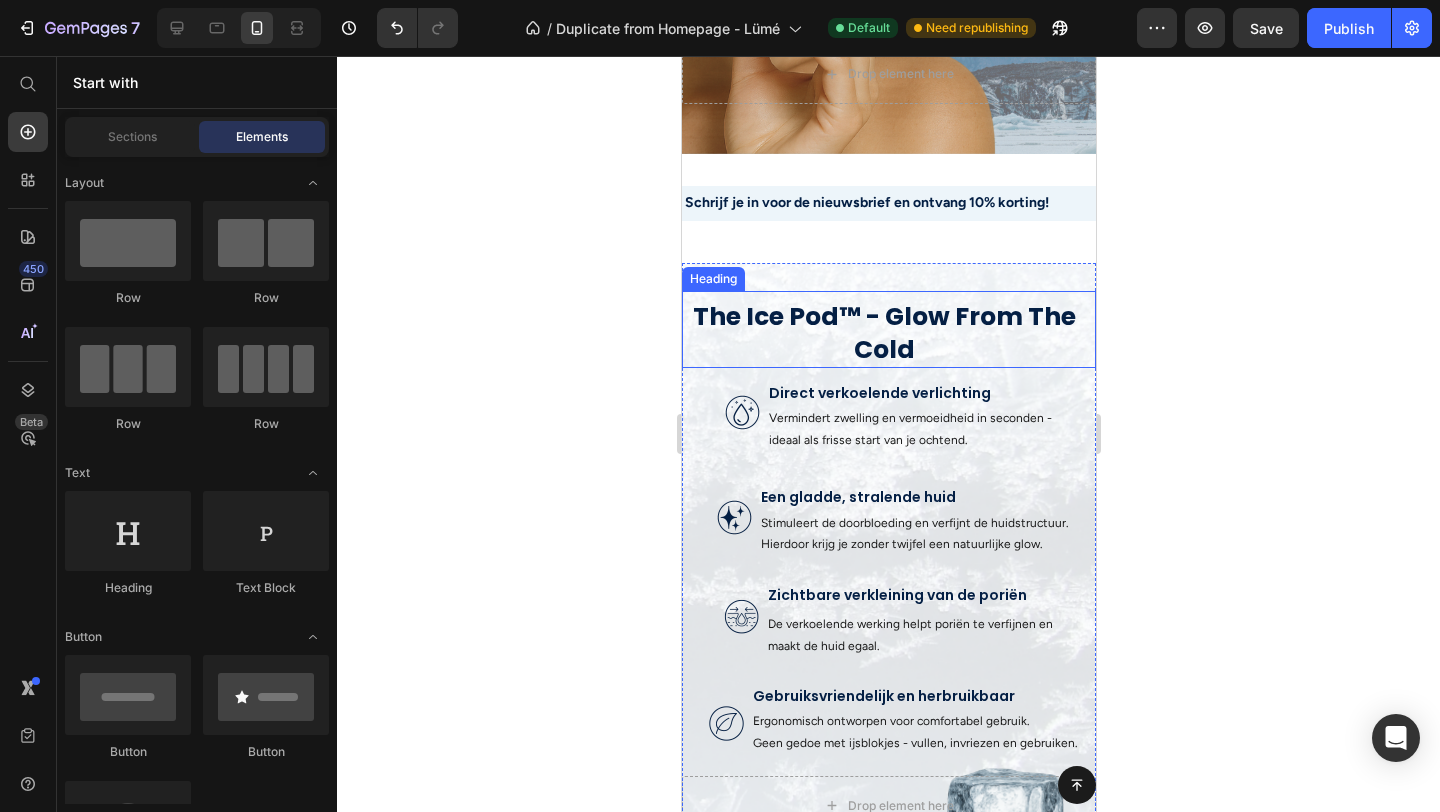 click on "The Ice Pod™ - Glow From The Cold" at bounding box center (883, 333) 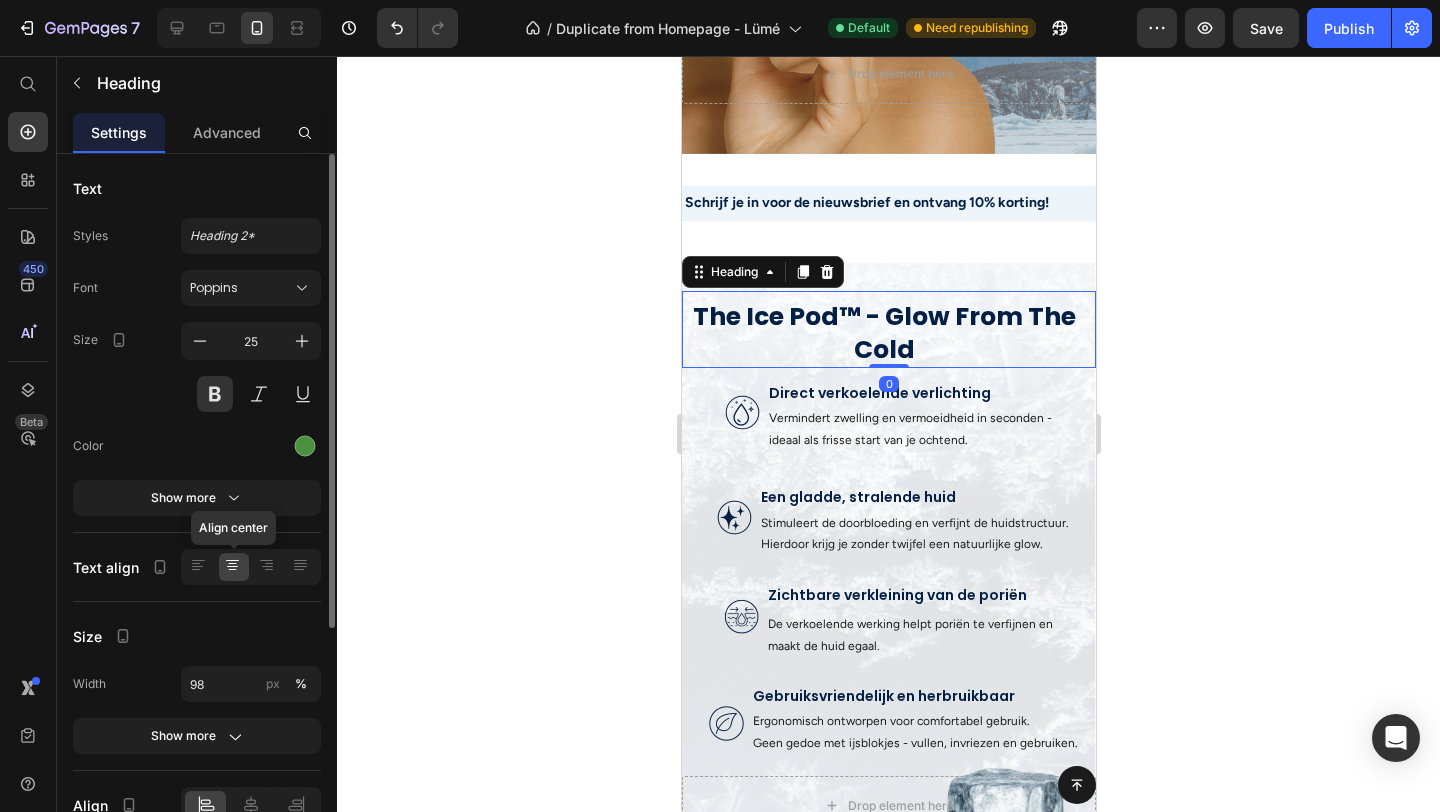 click 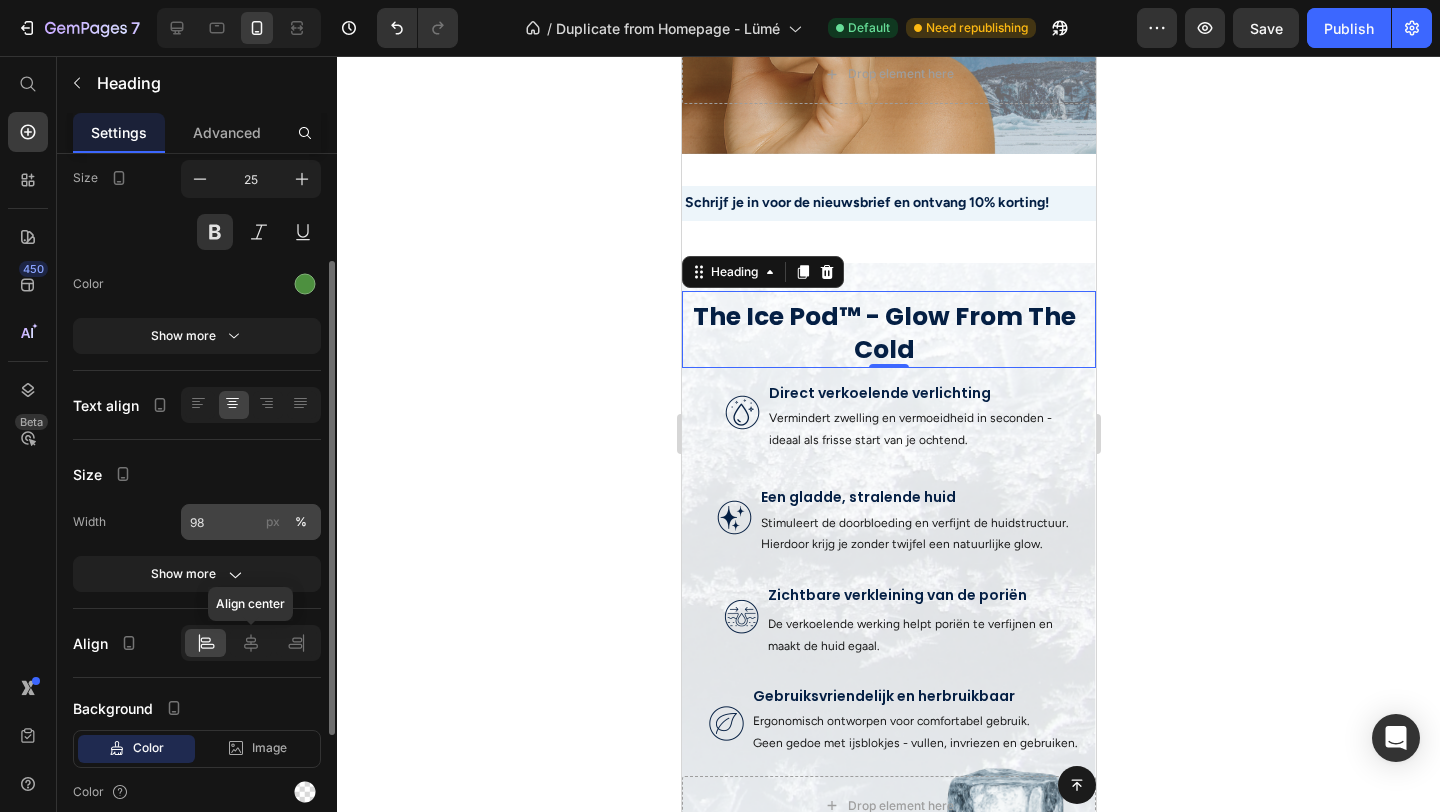scroll, scrollTop: 161, scrollLeft: 0, axis: vertical 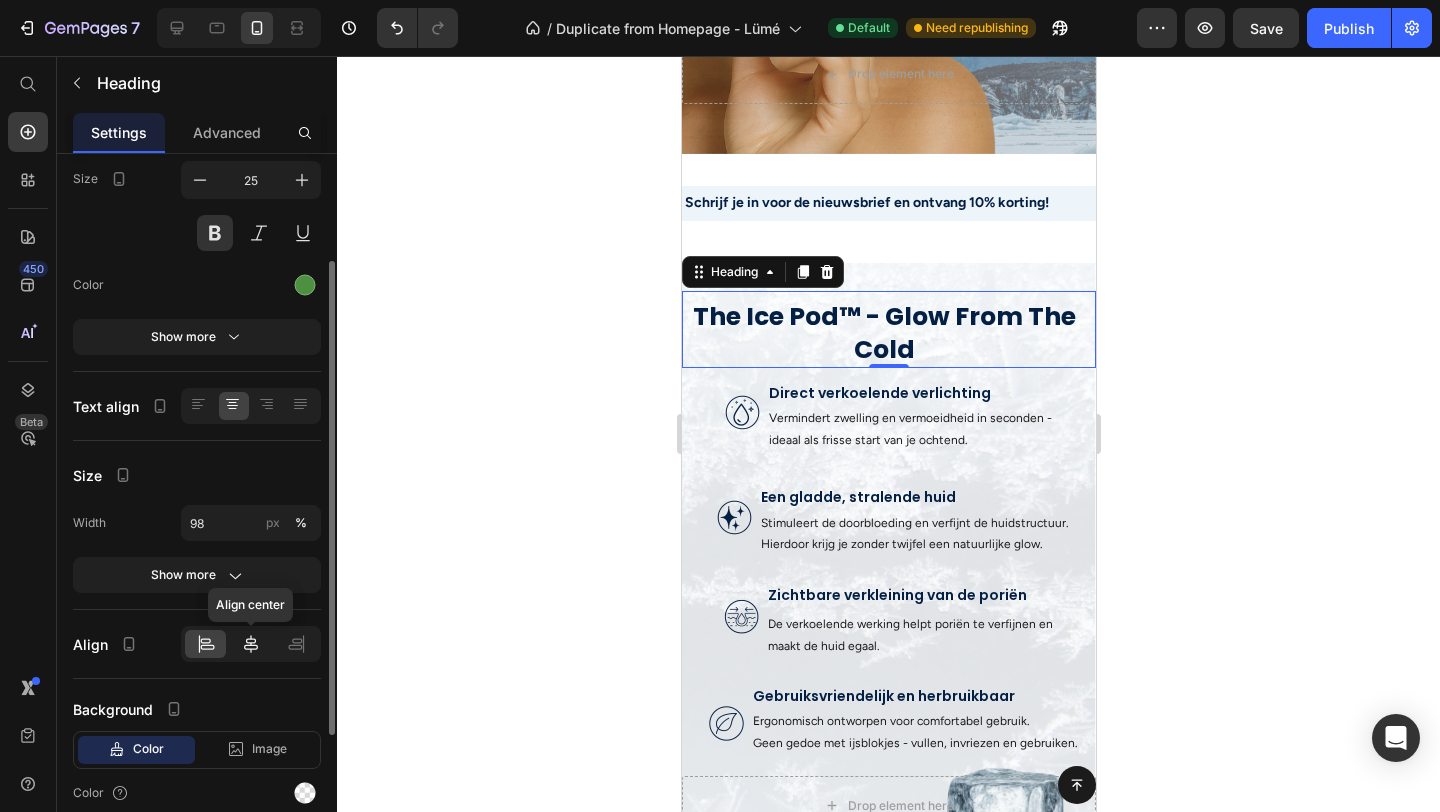 click 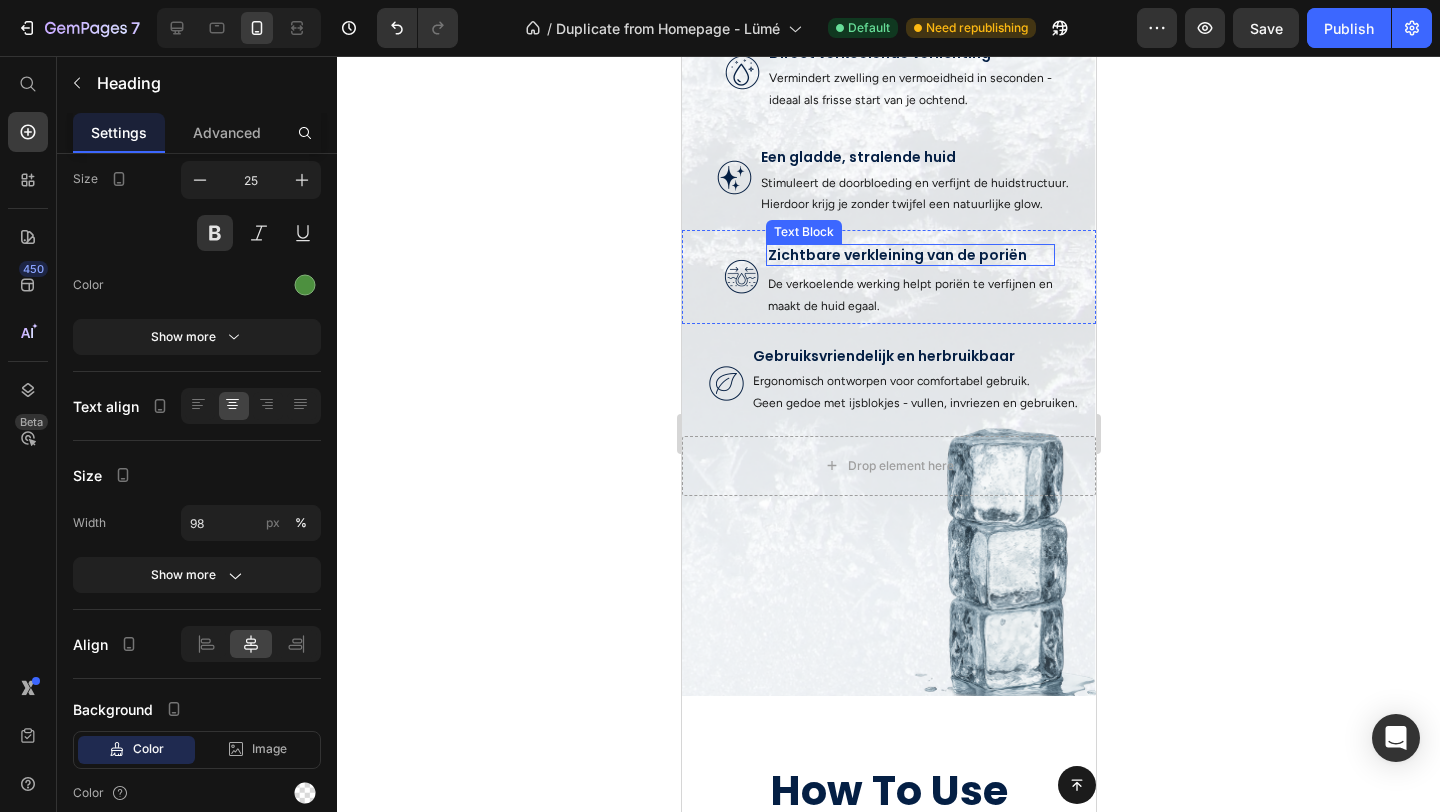 scroll, scrollTop: 782, scrollLeft: 0, axis: vertical 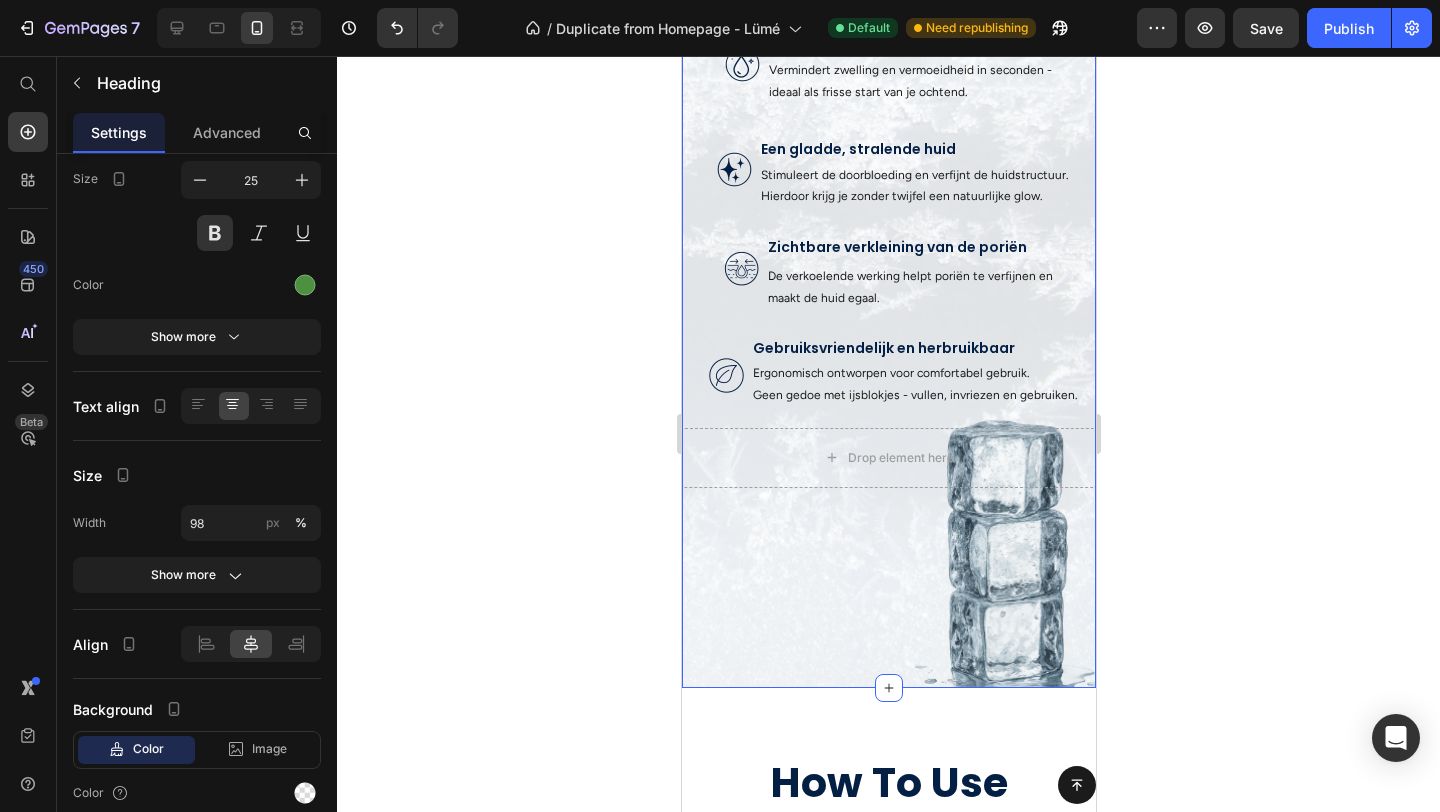 click on "The Ice Pod™ - Glow From The Cold Heading   0 Image Image Direct verkoelende verlichting Text Block Vermindert zwelling en vermoeidheid in seconden -  ideaal als frisse start van je ochtend. Text Block Row Image Een gladde, stralende huid Text Block Stimuleert de doorbloeding en verfijnt de huidstructuur. Hierdoor krijg je zonder twijfel een natuurlijke glow. Text Block Row Image Zichtbare verkleining van de poriën Text Block Text Block De verkoelende werking helpt poriën te verfijnen en  maakt de huid egaal. Text Block Row Image Gebruiksvriendelijk en herbruikbaar Text Block Ergonomisch ontworpen voor comfortabel gebruik. Geen gedoe met ijsblokjes - vullen, invriezen en gebruiken. Text Block Row
Drop element here Row" at bounding box center [888, 311] 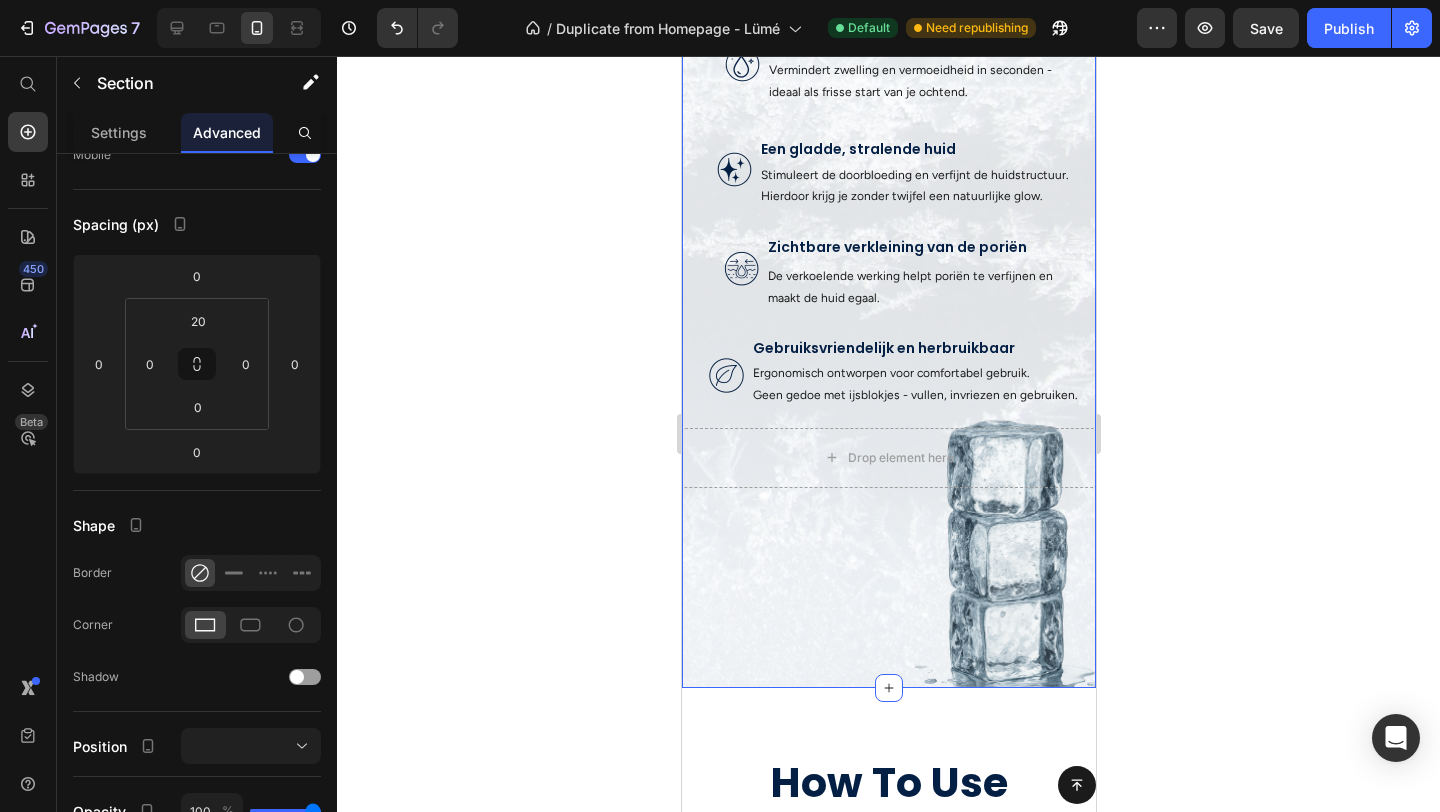 scroll, scrollTop: 0, scrollLeft: 0, axis: both 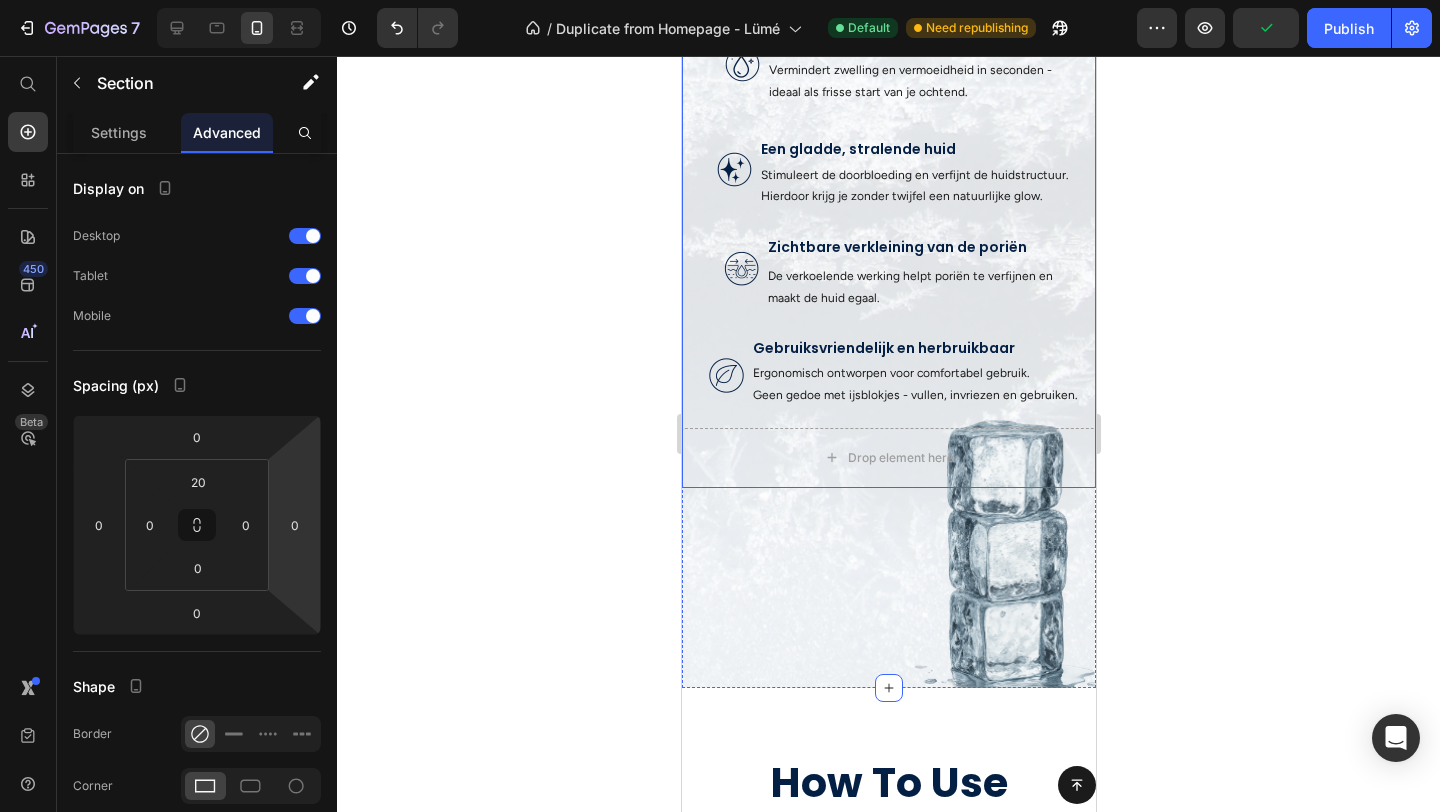 click on "Image Direct verkoelende verlichting Text Block Vermindert zwelling en vermoeidheid in seconden -  ideaal als frisse start van je ochtend. Text Block Row Image Een gladde, stralende huid Text Block Stimuleert de doorbloeding en verfijnt de huidstructuur. Hierdoor krijg je zonder twijfel een natuurlijke glow. Text Block Row Image Zichtbare verkleining van de poriën Text Block Text Block De verkoelende werking helpt poriën te verfijnen en  maakt de huid egaal. Text Block Row Image Gebruiksvriendelijk en herbruikbaar Text Block Ergonomisch ontworpen voor comfortabel gebruik. Geen gedoe met ijsblokjes - vullen, invriezen en gebruiken. Text Block Row" at bounding box center [888, 224] 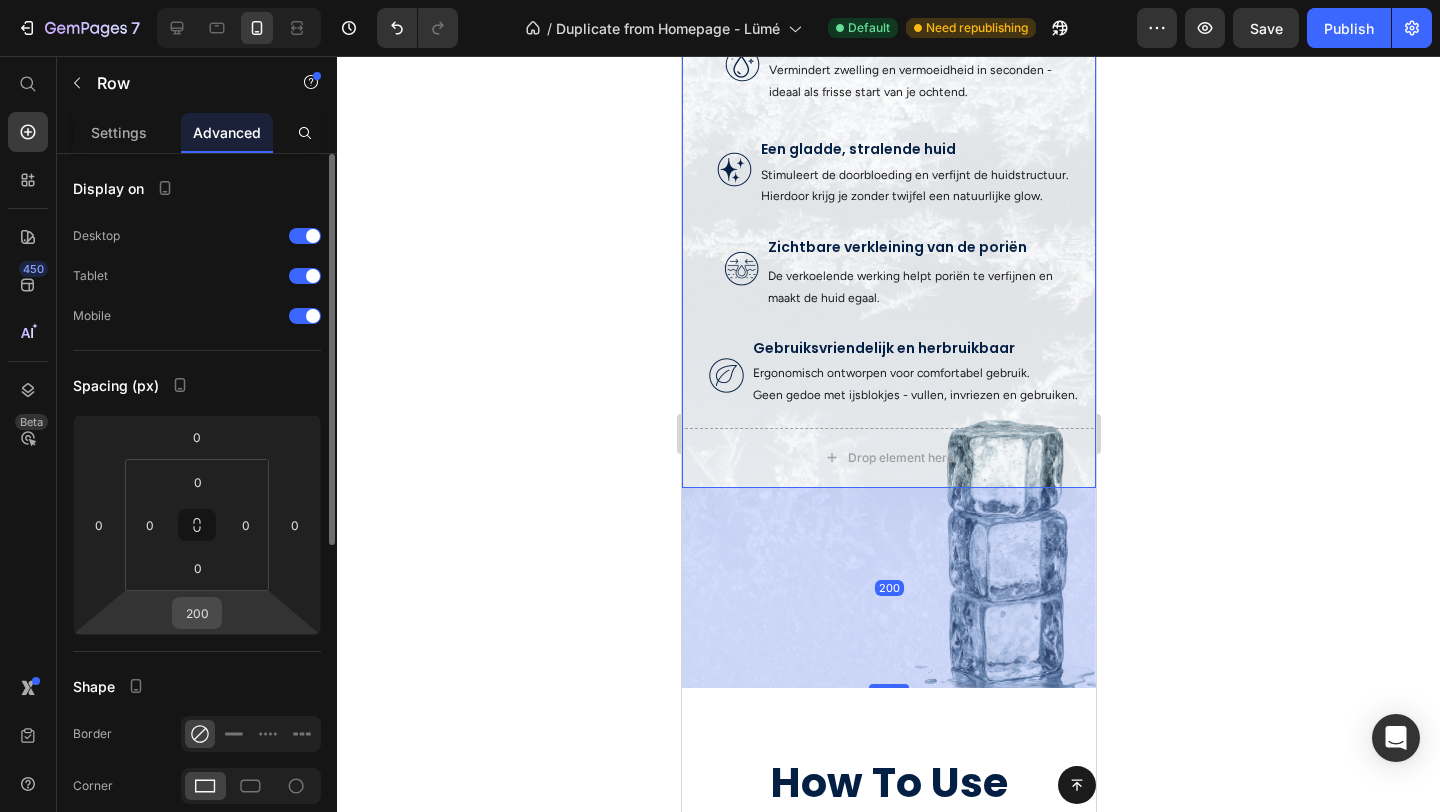 click on "200" at bounding box center (197, 613) 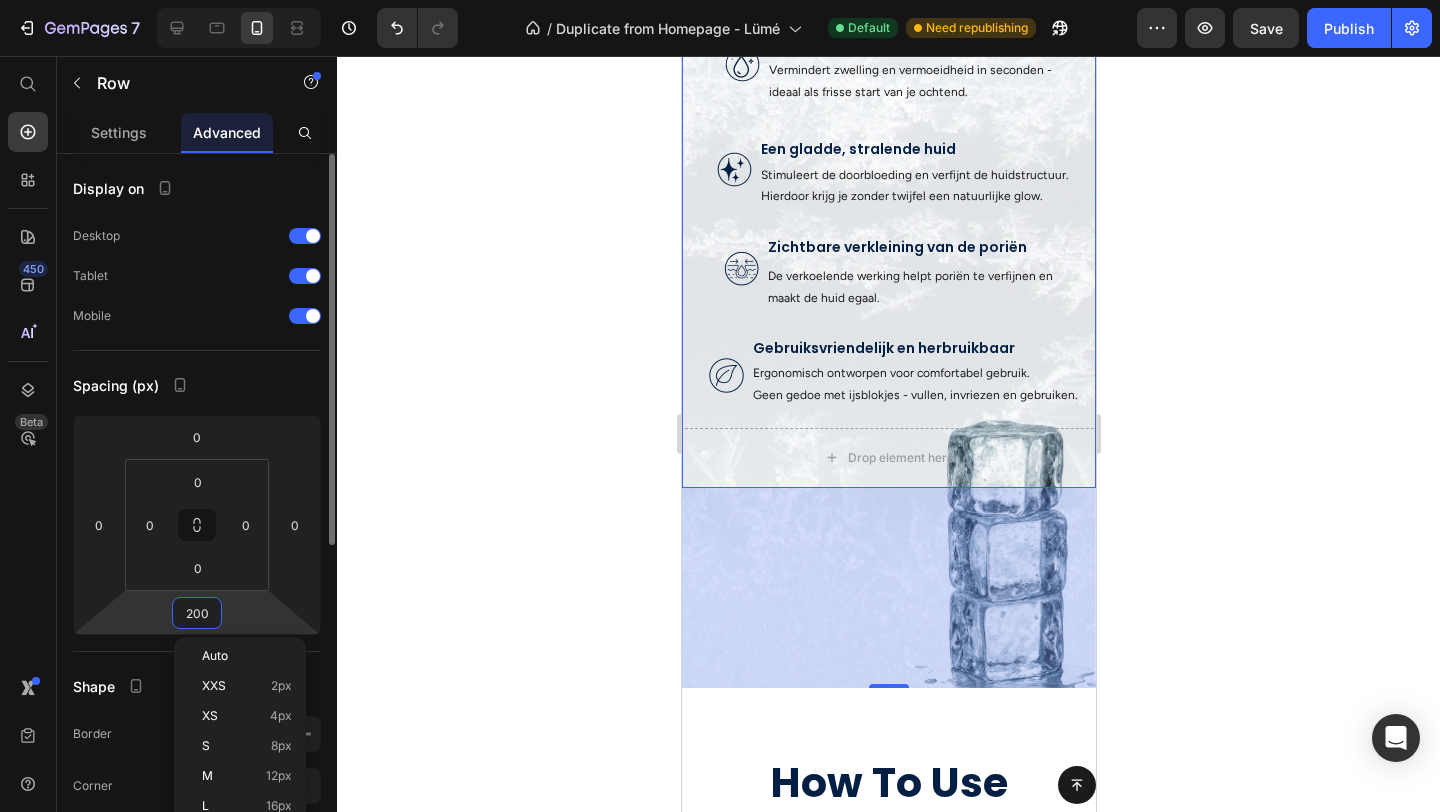 type 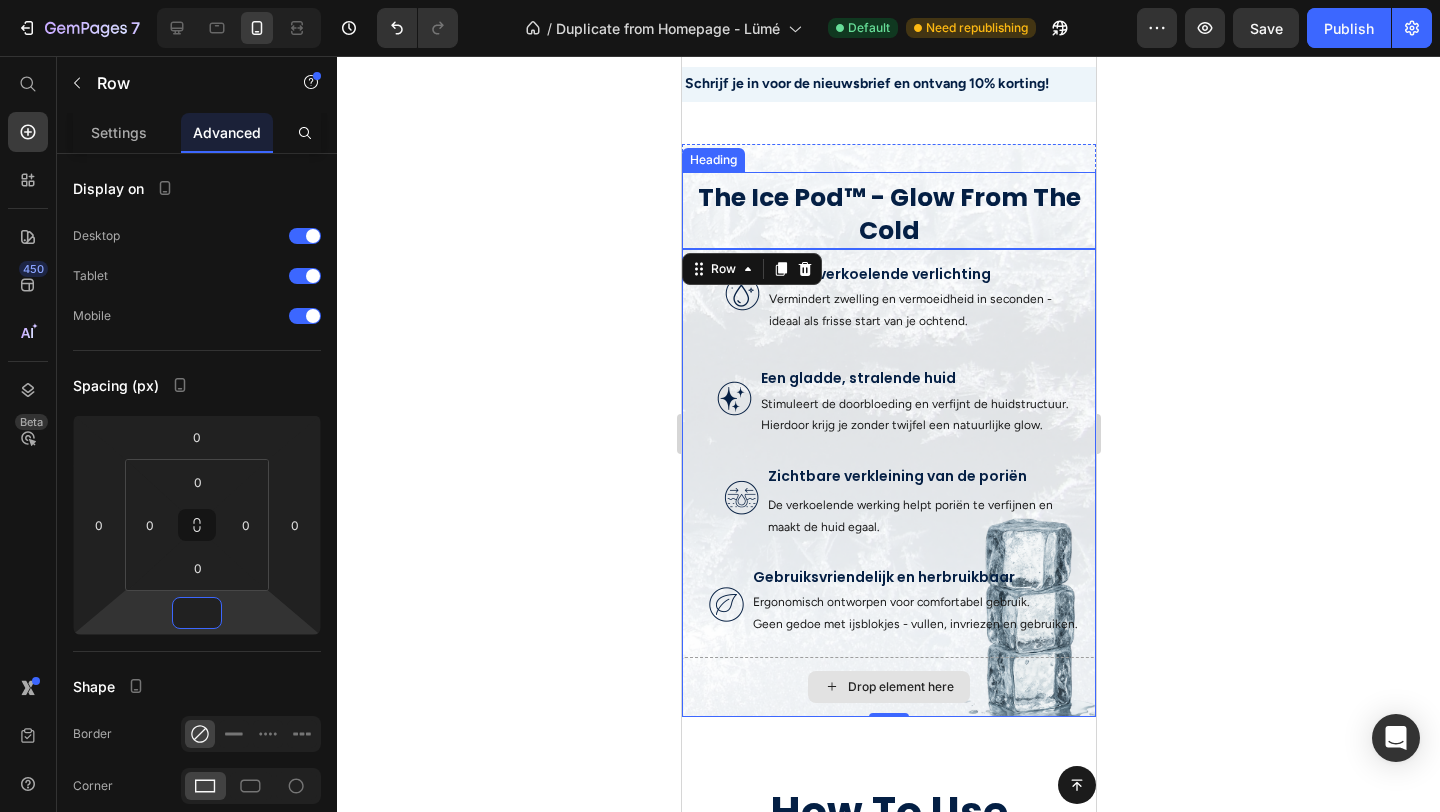 scroll, scrollTop: 543, scrollLeft: 0, axis: vertical 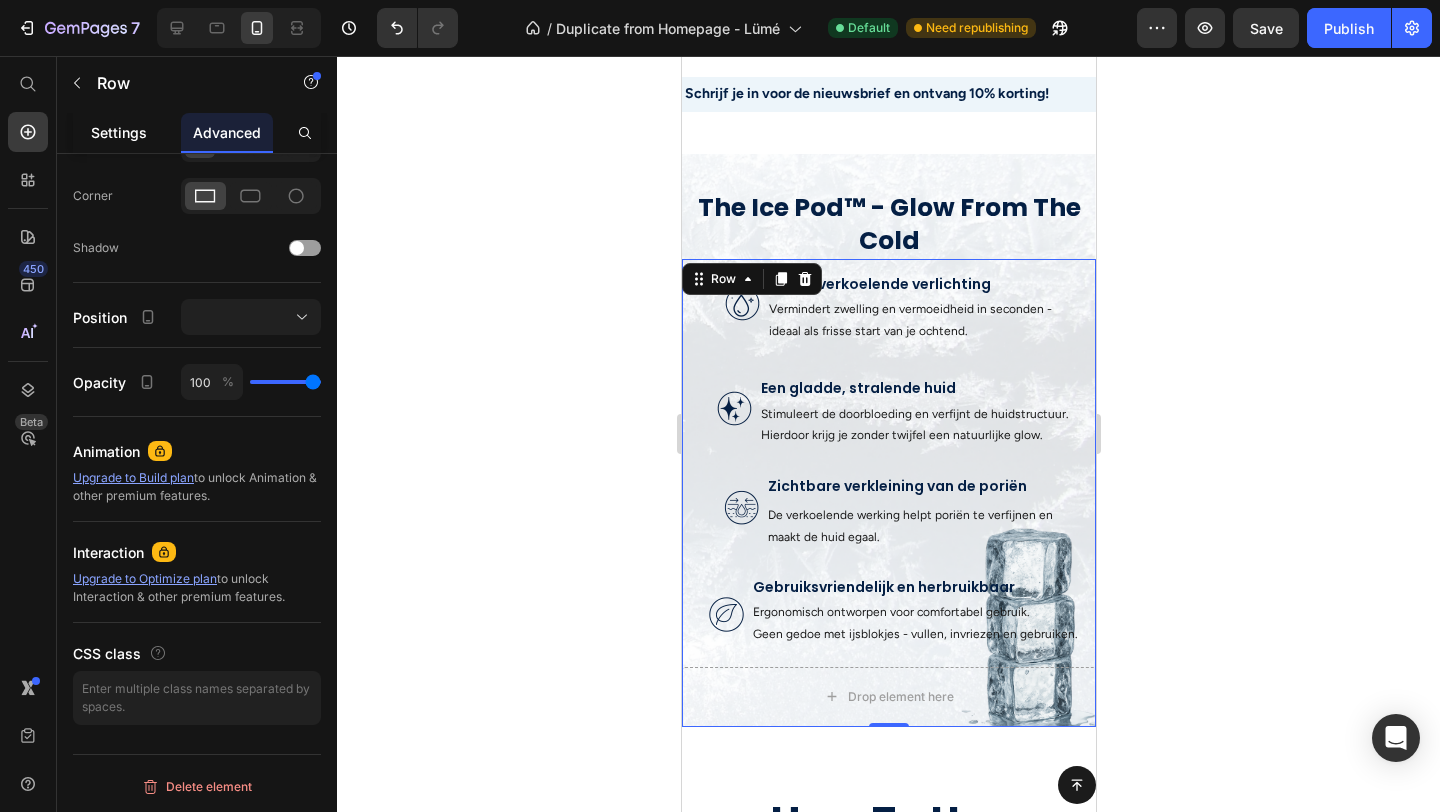 click on "Settings" at bounding box center (119, 132) 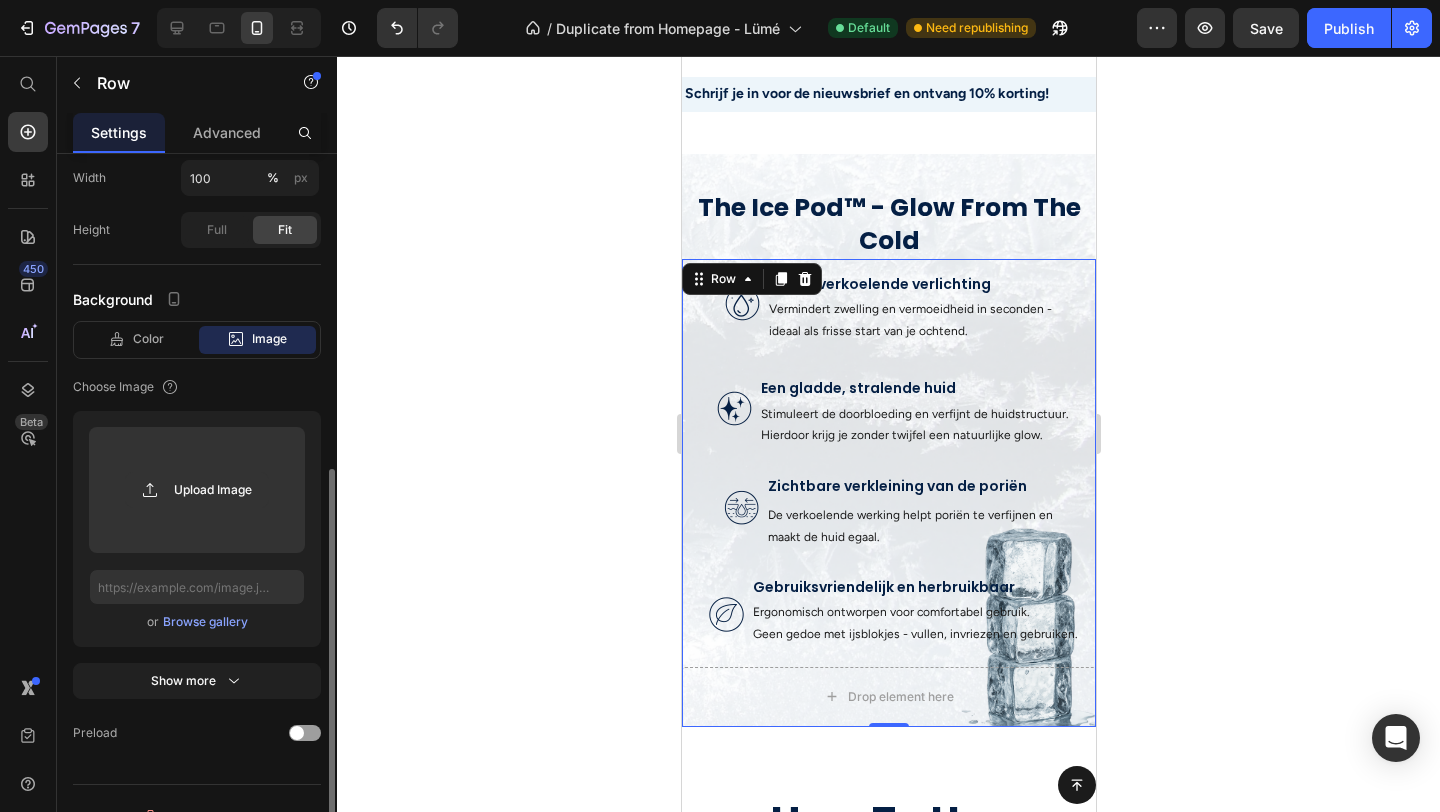 scroll, scrollTop: 569, scrollLeft: 0, axis: vertical 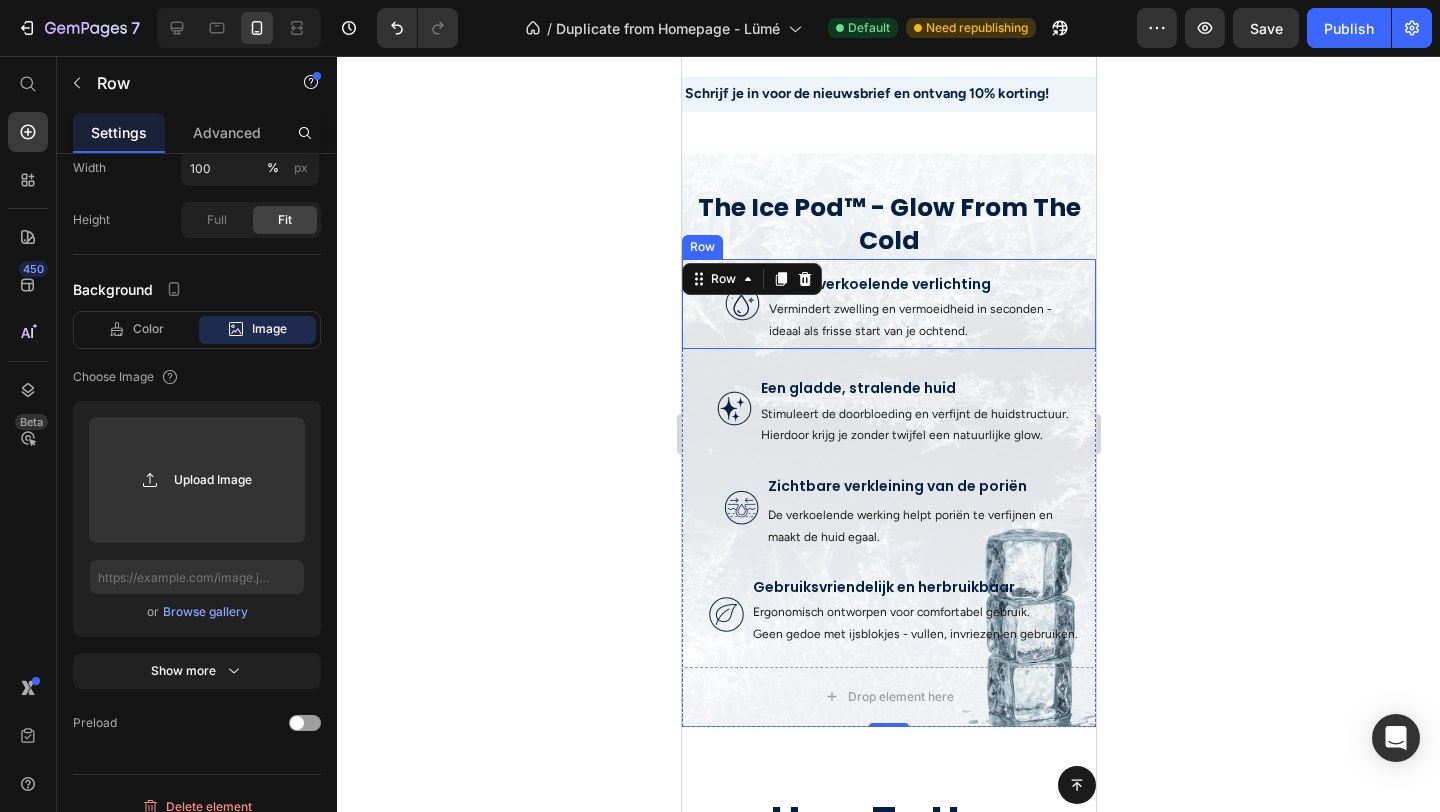 click on "Image" at bounding box center [741, 311] 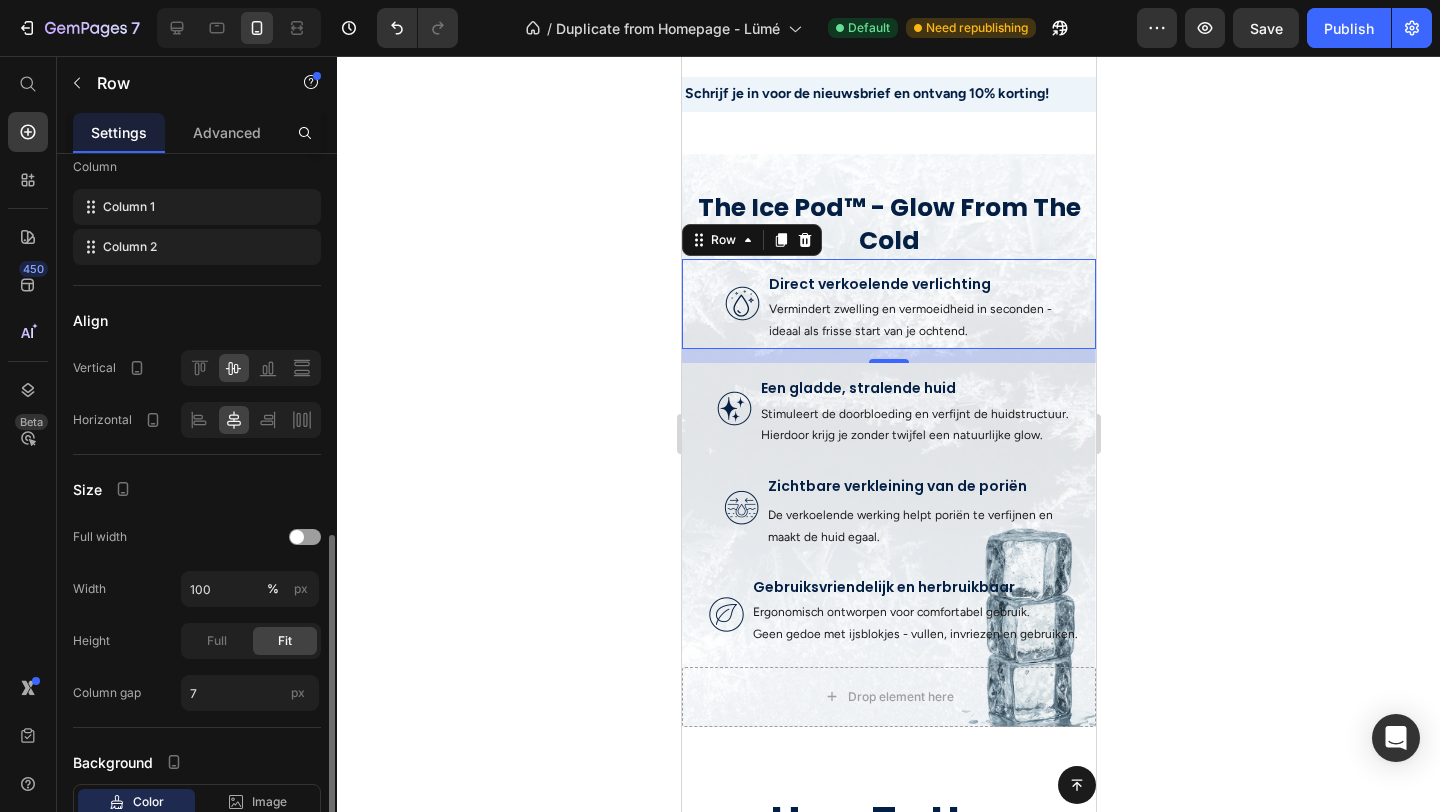 scroll, scrollTop: 370, scrollLeft: 0, axis: vertical 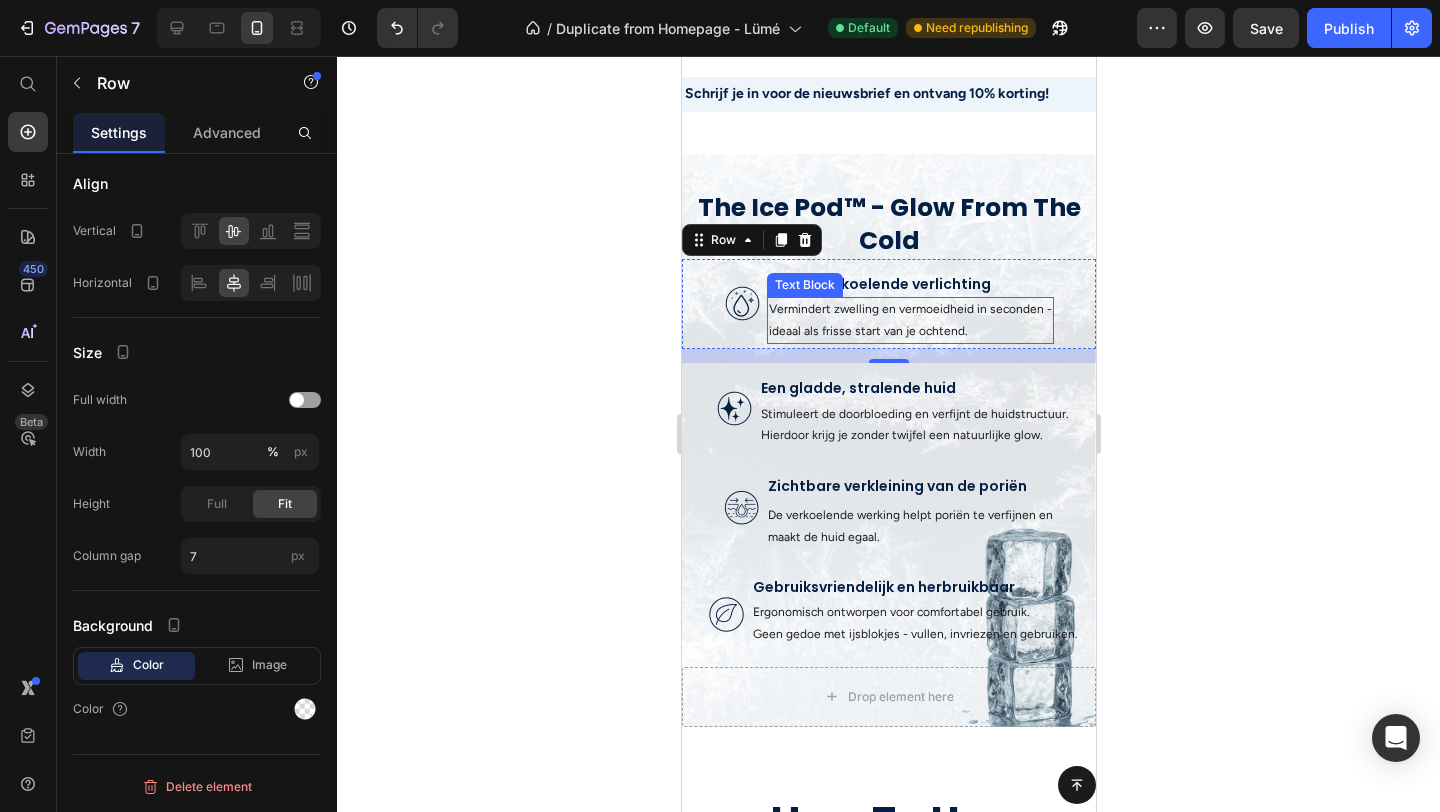 click on "Vermindert zwelling en vermoeidheid in seconden -  ideaal als frisse start van je ochtend." at bounding box center (909, 320) 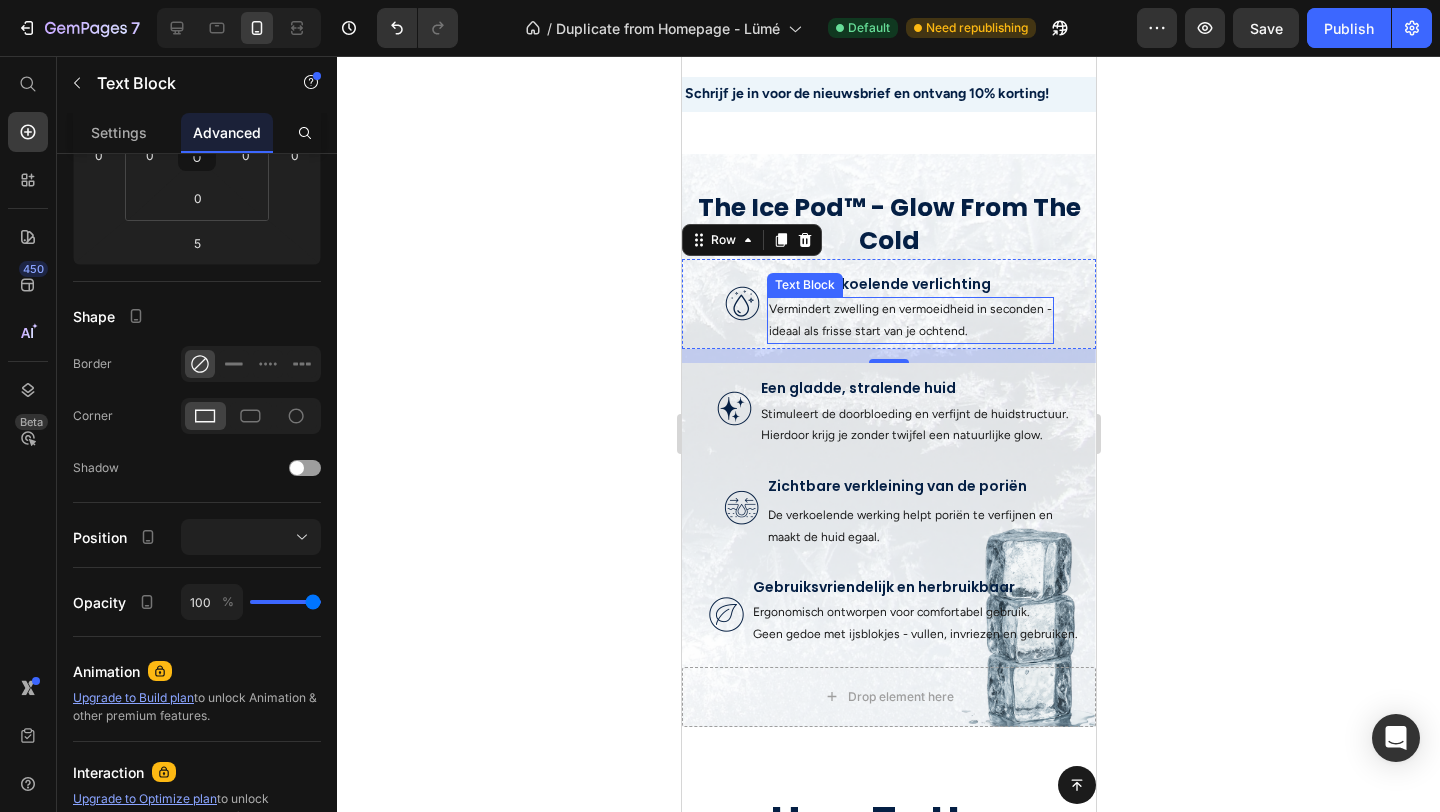 scroll, scrollTop: 0, scrollLeft: 0, axis: both 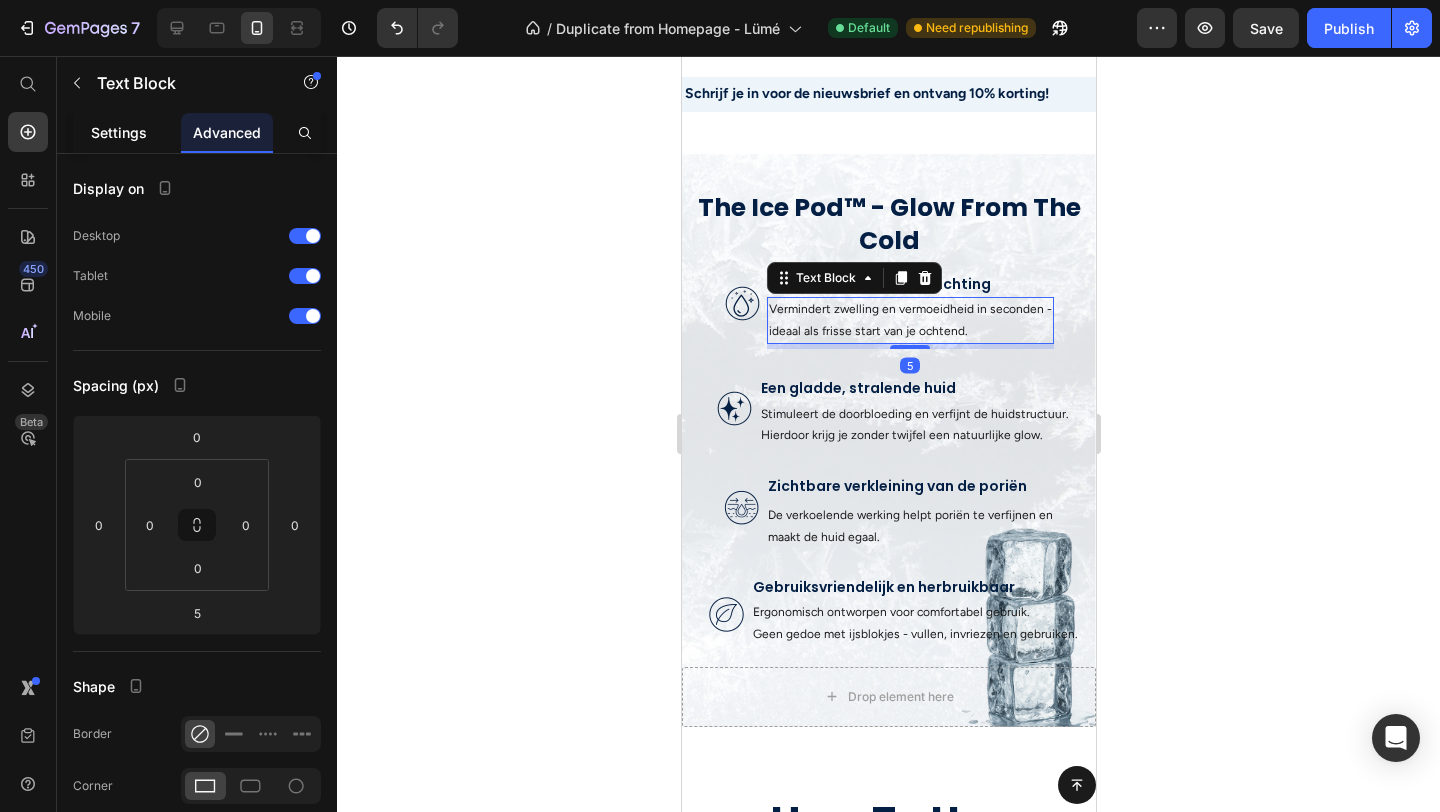 click on "Settings" at bounding box center (119, 132) 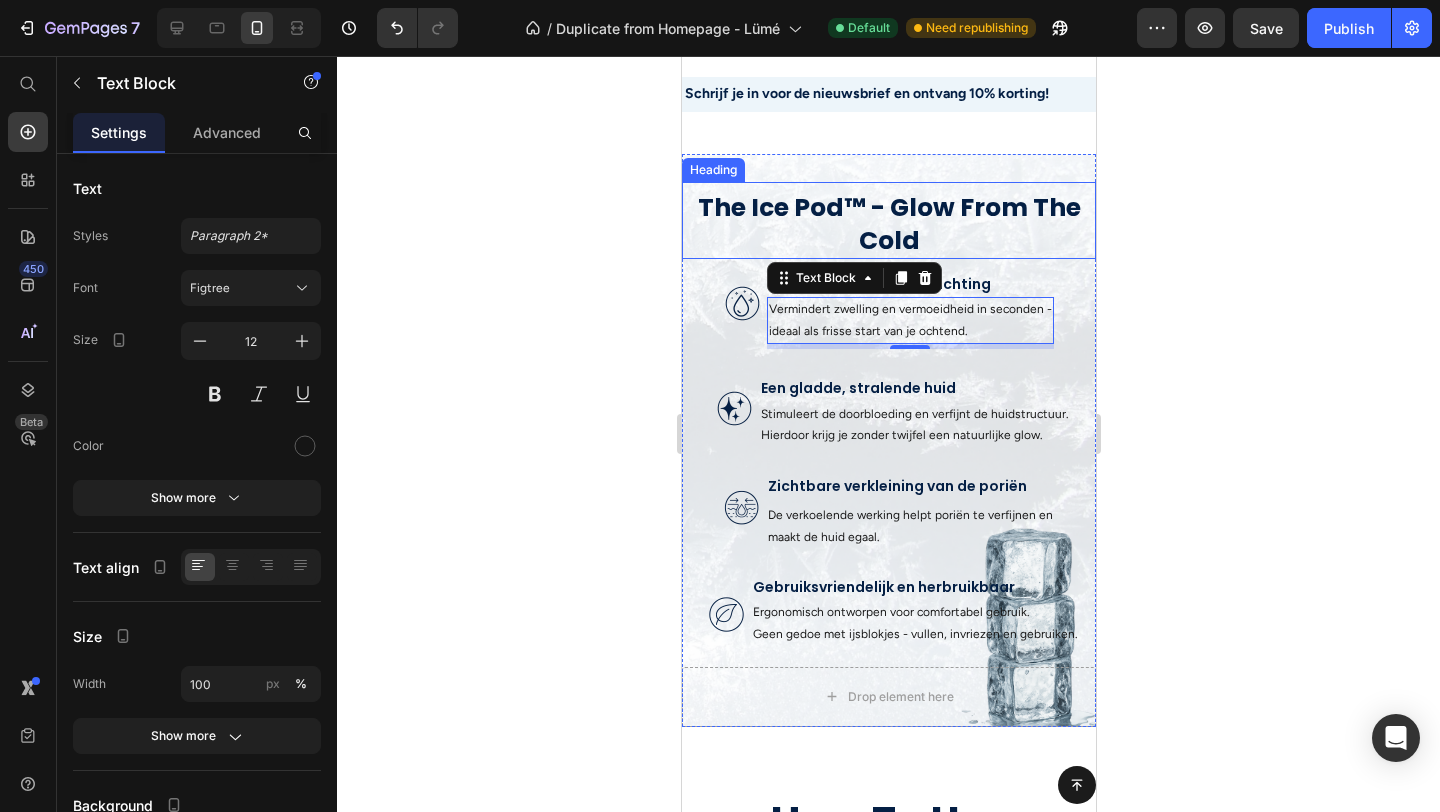 click on "The Ice Pod™ - Glow From The Cold" at bounding box center (888, 224) 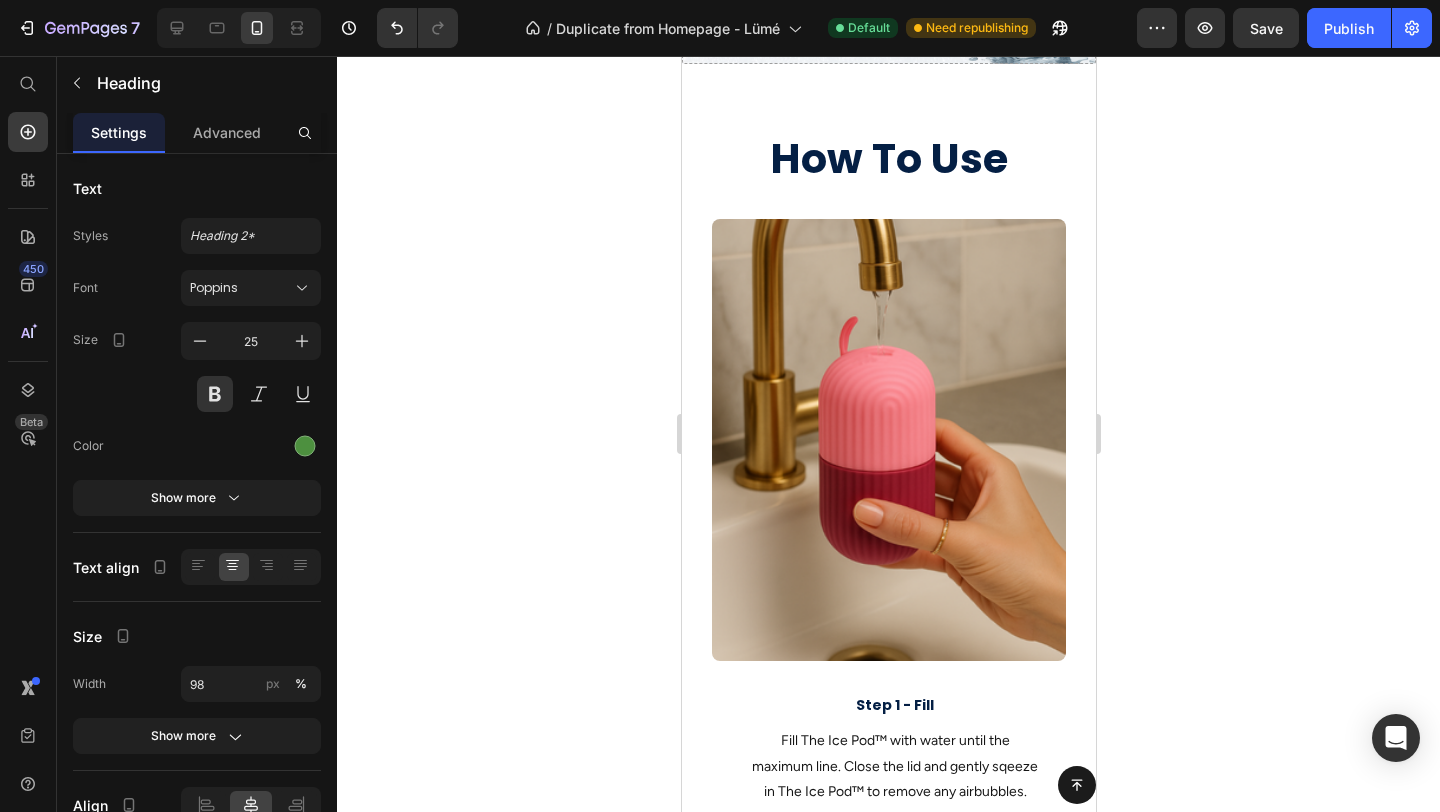 scroll, scrollTop: 1198, scrollLeft: 0, axis: vertical 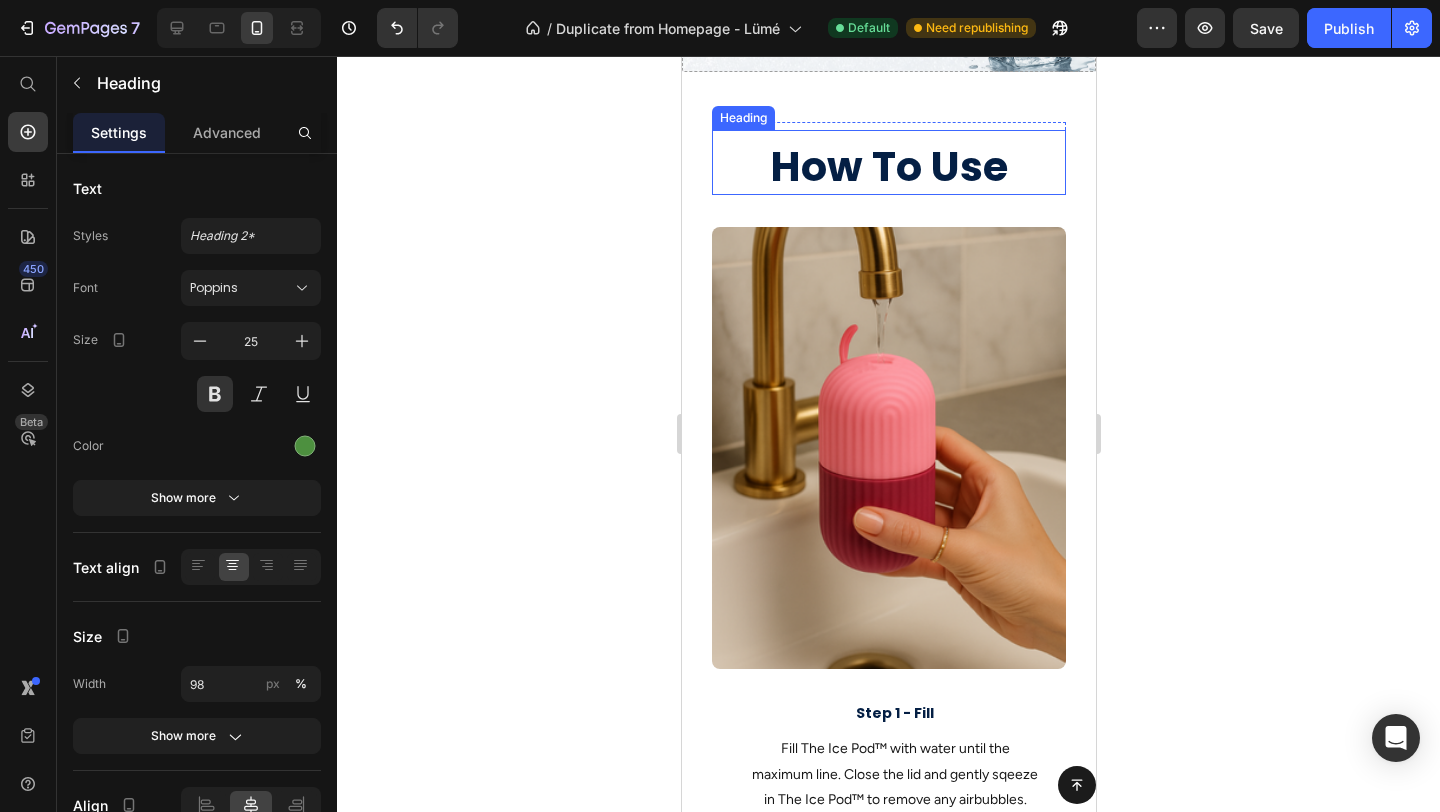 click on "How To Use" at bounding box center (888, 166) 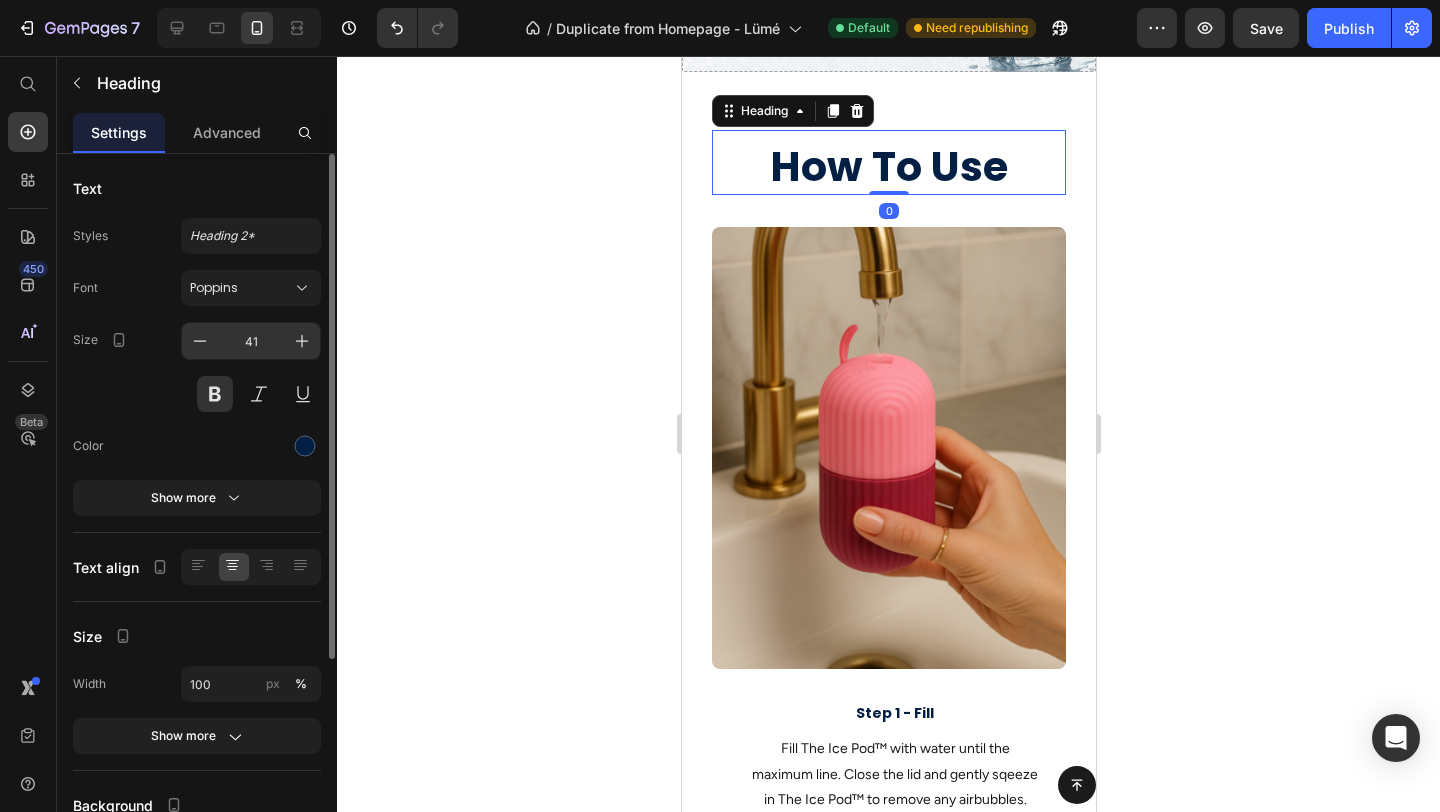 click on "41" at bounding box center [251, 341] 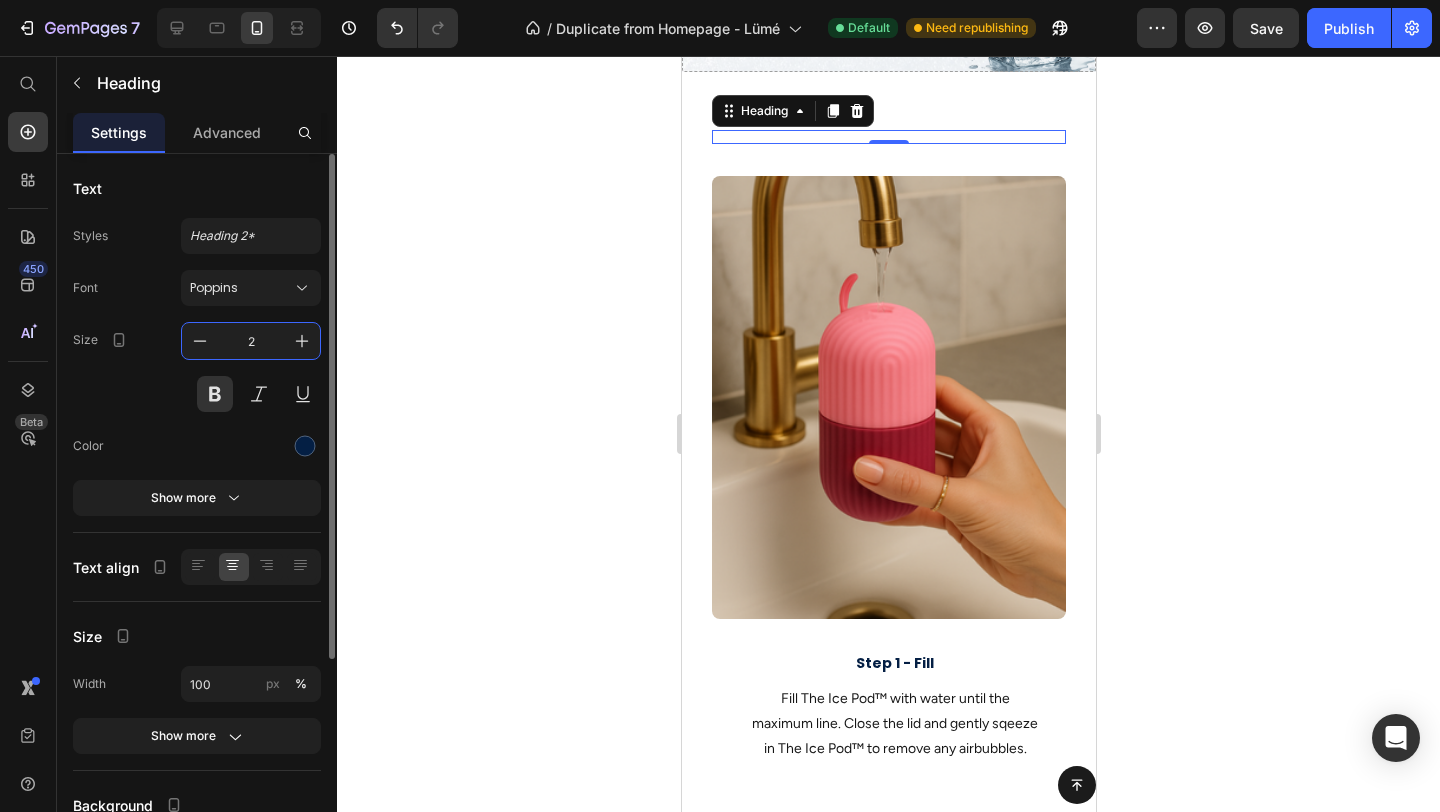 type on "25" 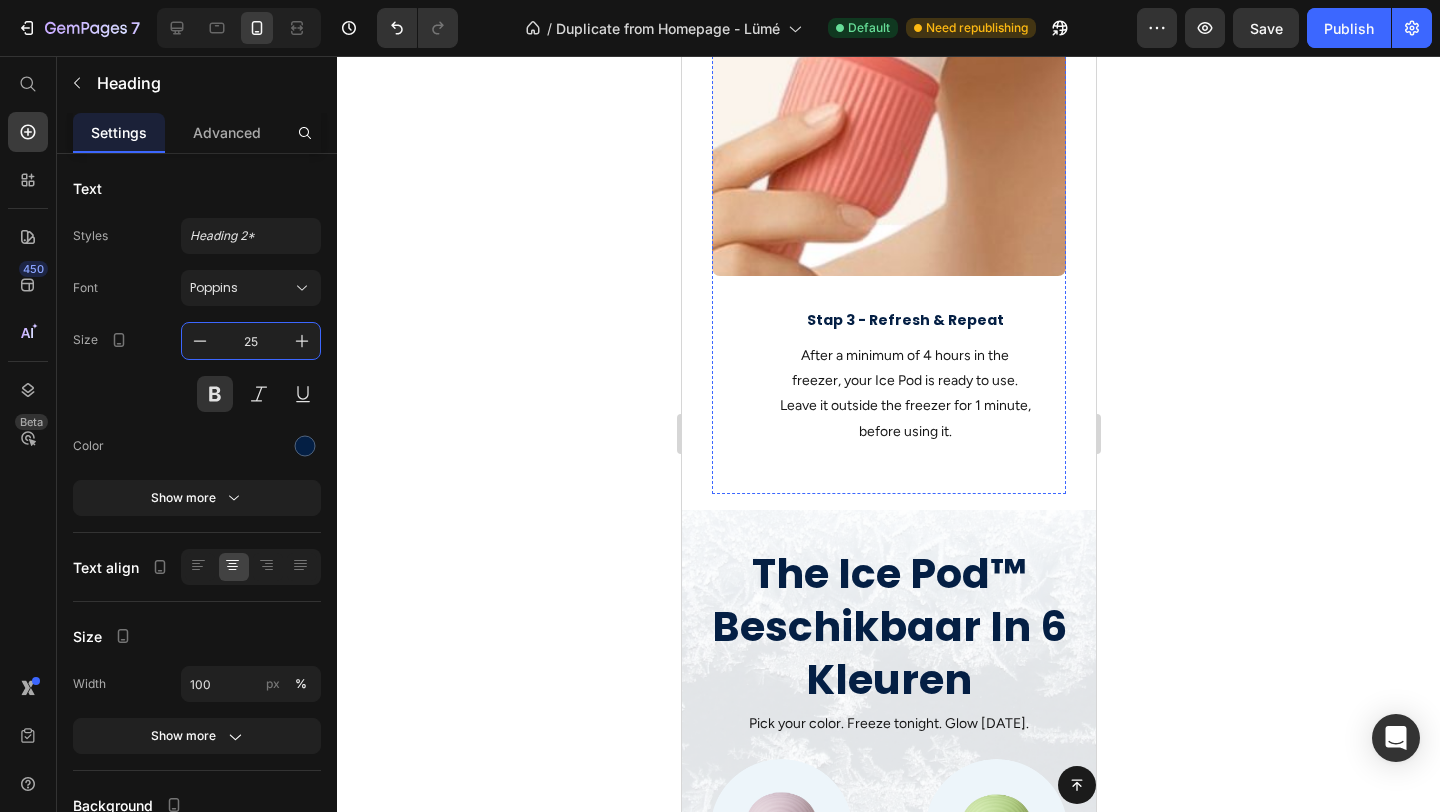 scroll, scrollTop: 2900, scrollLeft: 0, axis: vertical 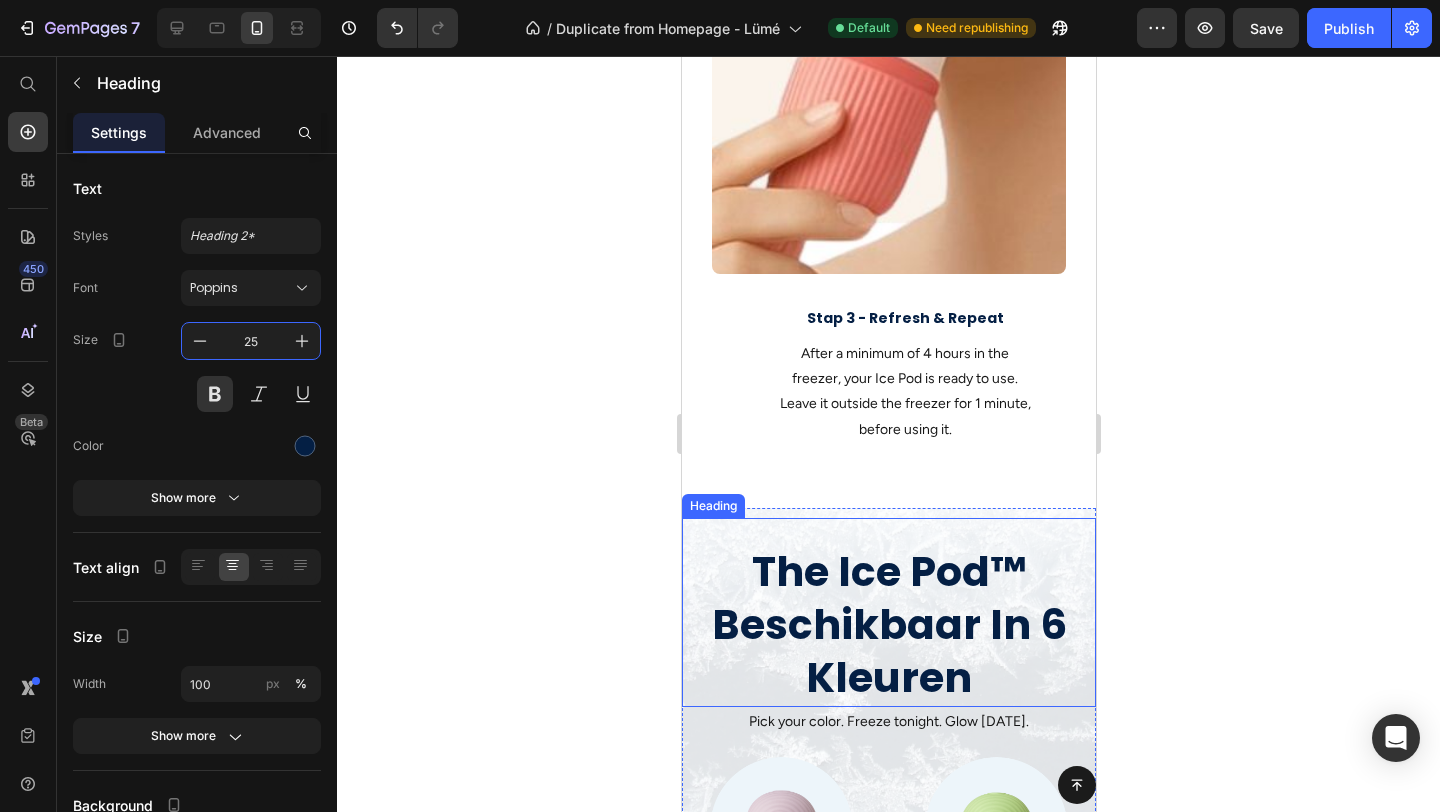 click on "The Ice Pod™ Beschikbaar In 6 Kleuren" at bounding box center (888, 625) 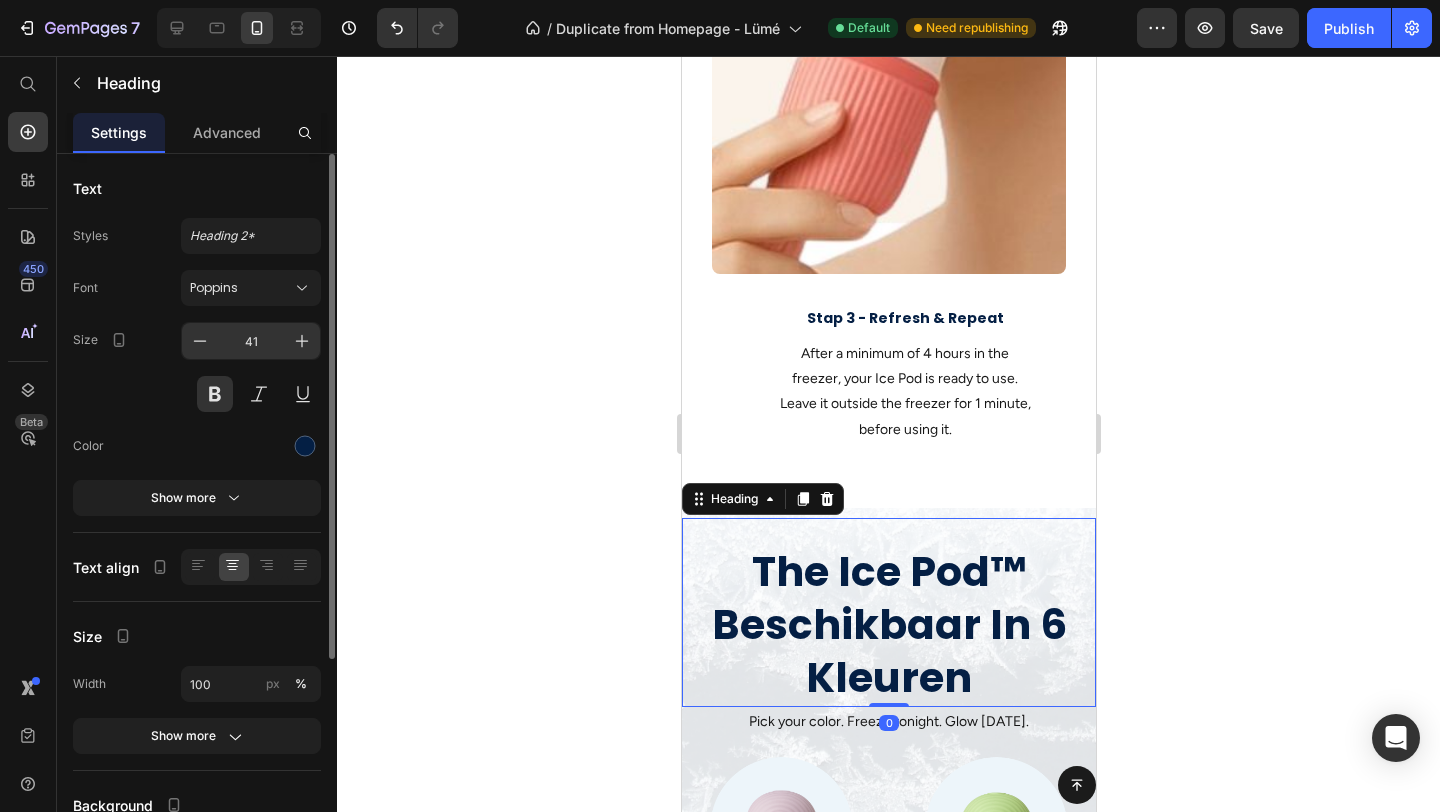 click on "41" at bounding box center (251, 341) 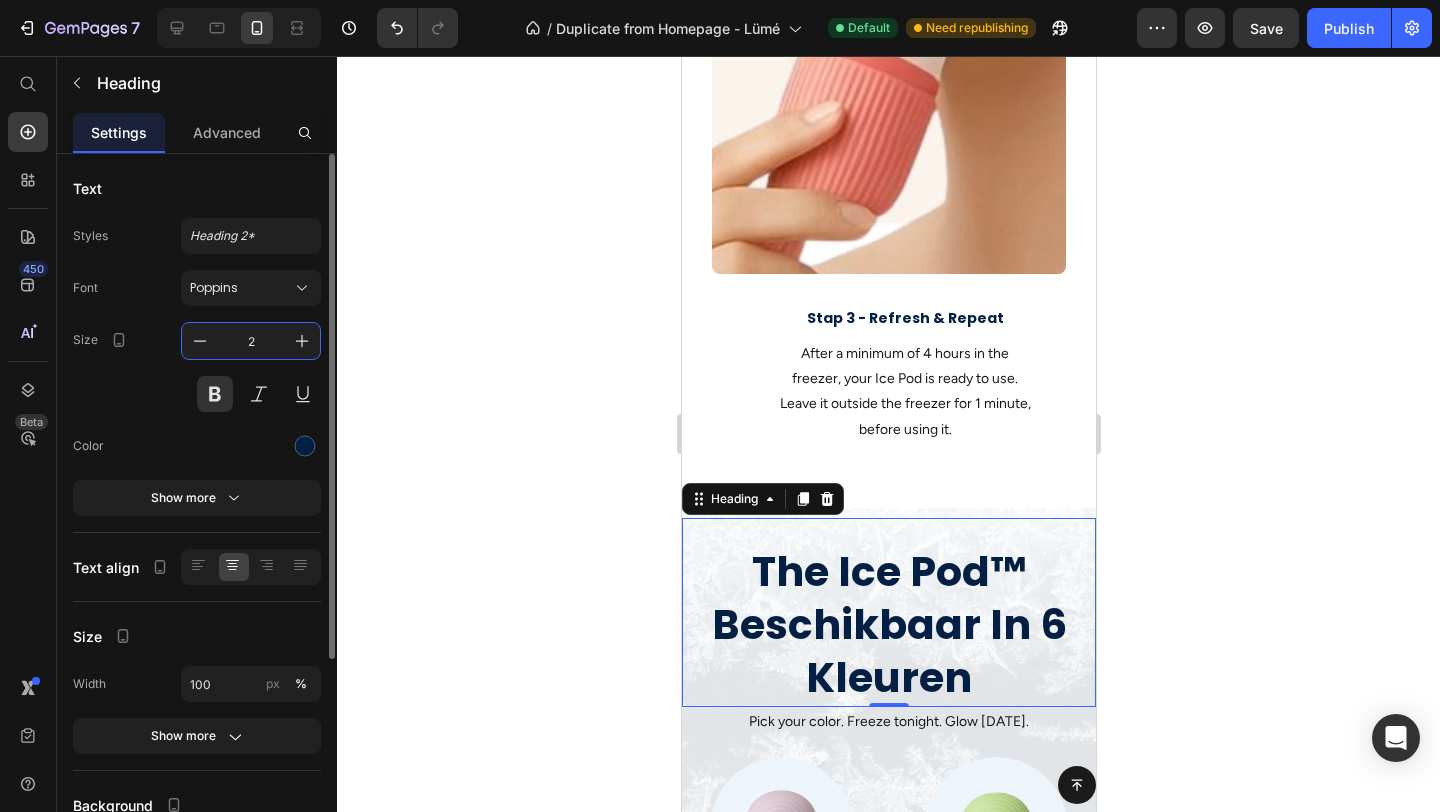 type on "25" 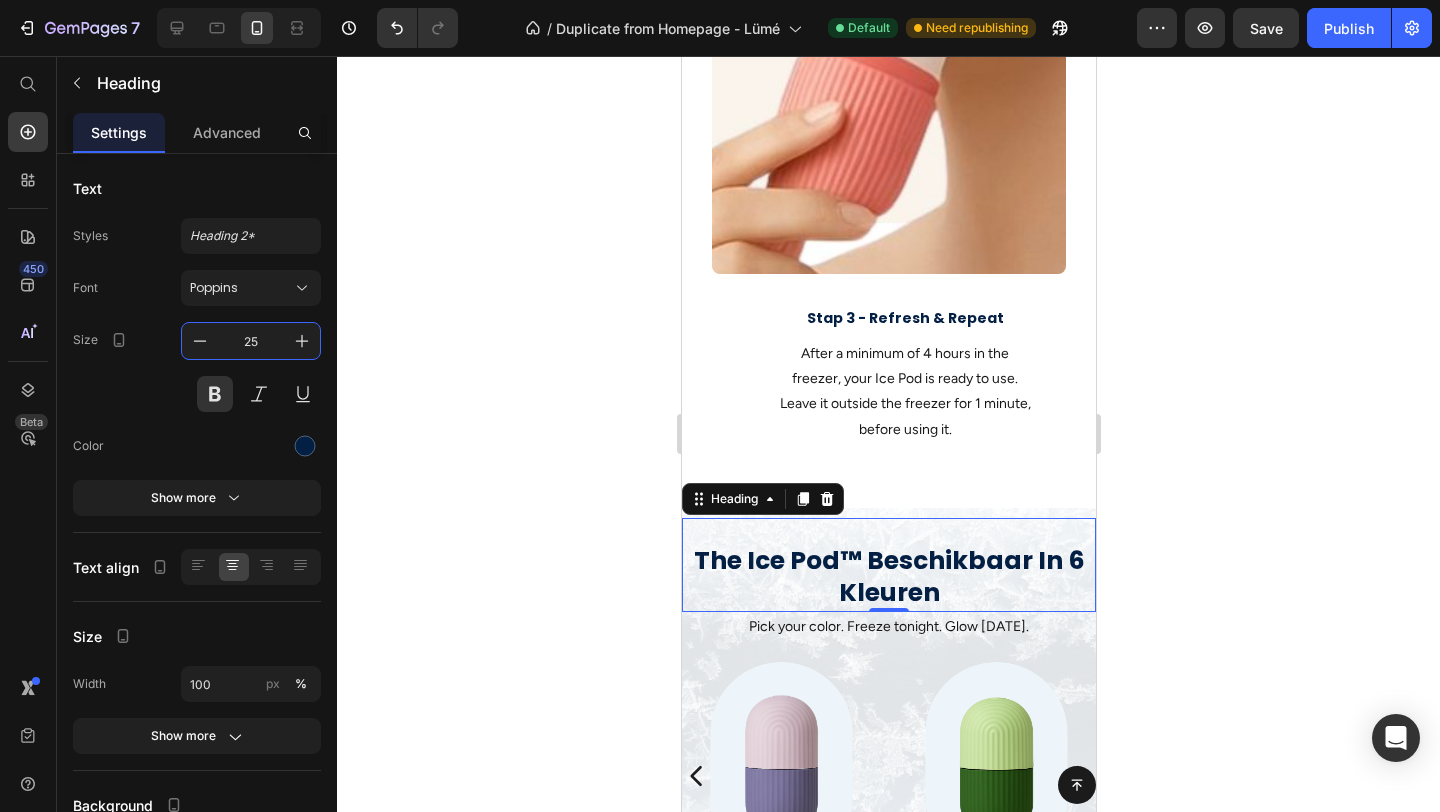 click 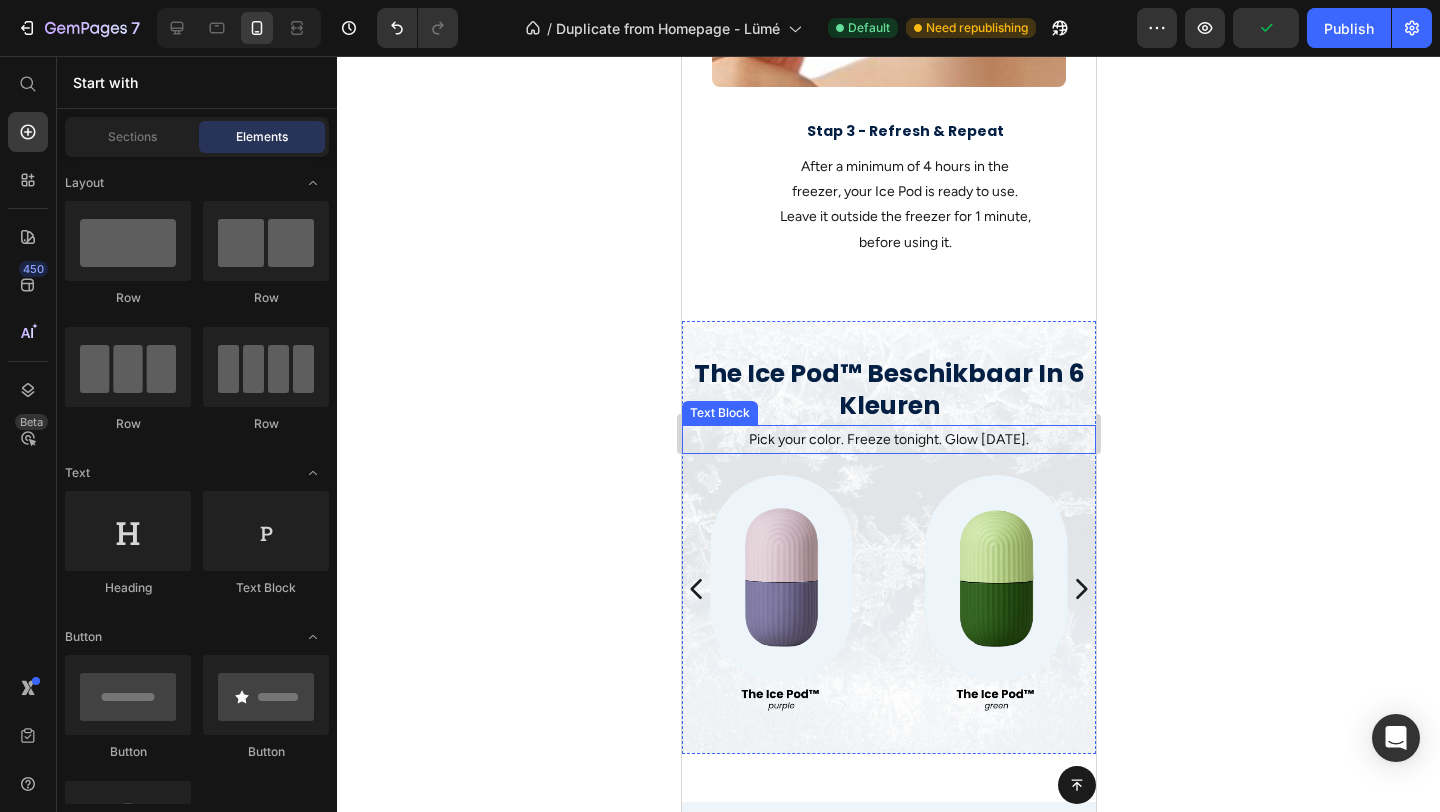 scroll, scrollTop: 3283, scrollLeft: 0, axis: vertical 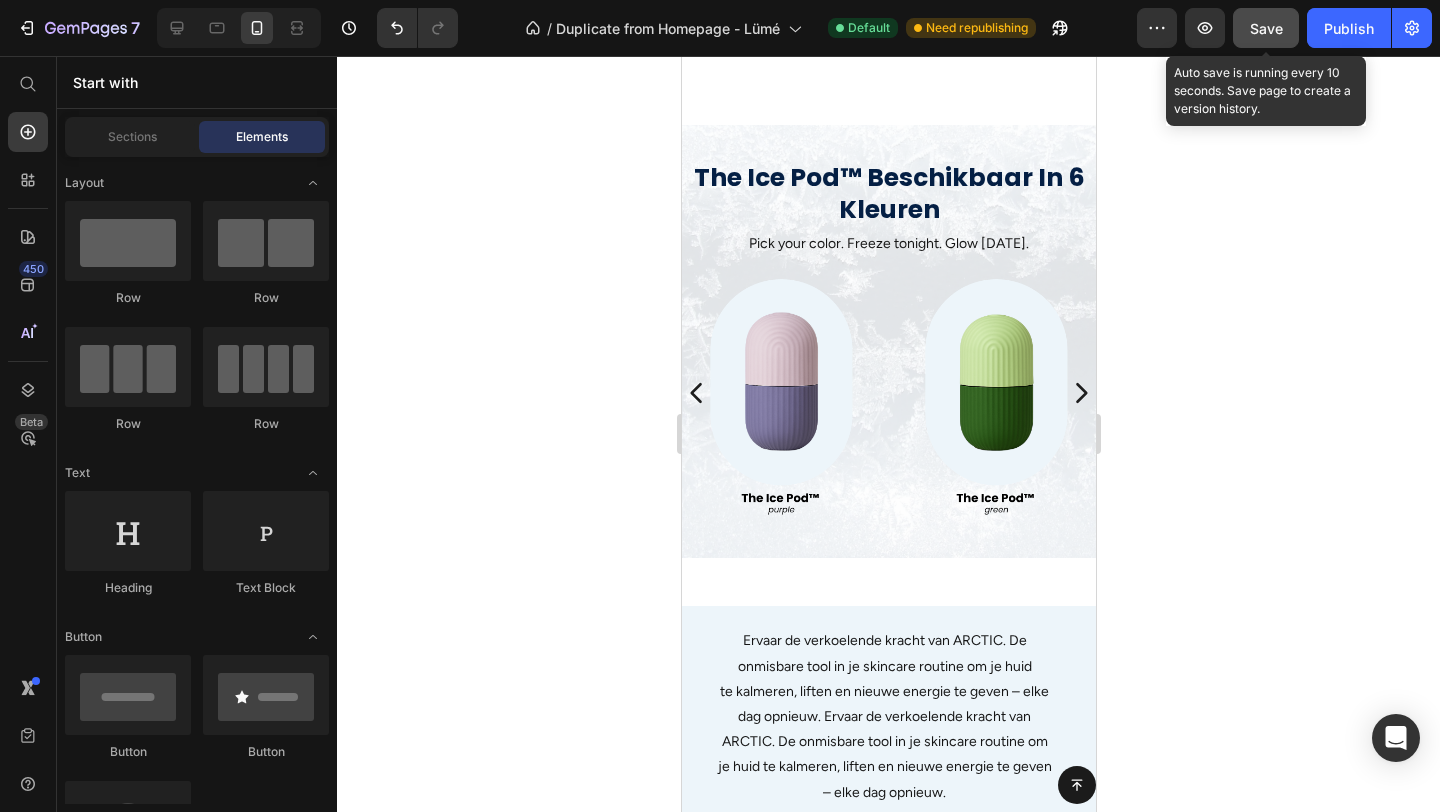 click on "Save" 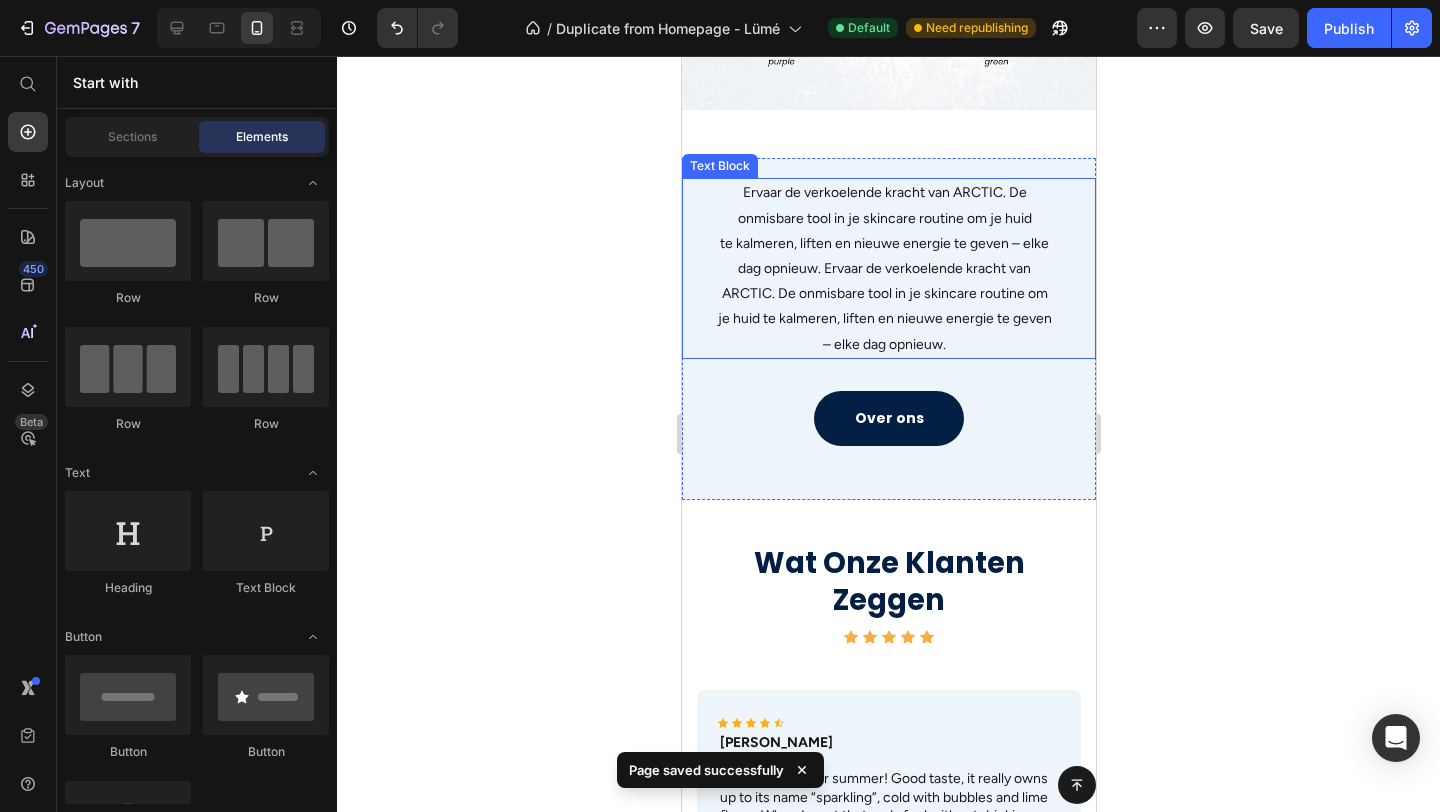 scroll, scrollTop: 3728, scrollLeft: 0, axis: vertical 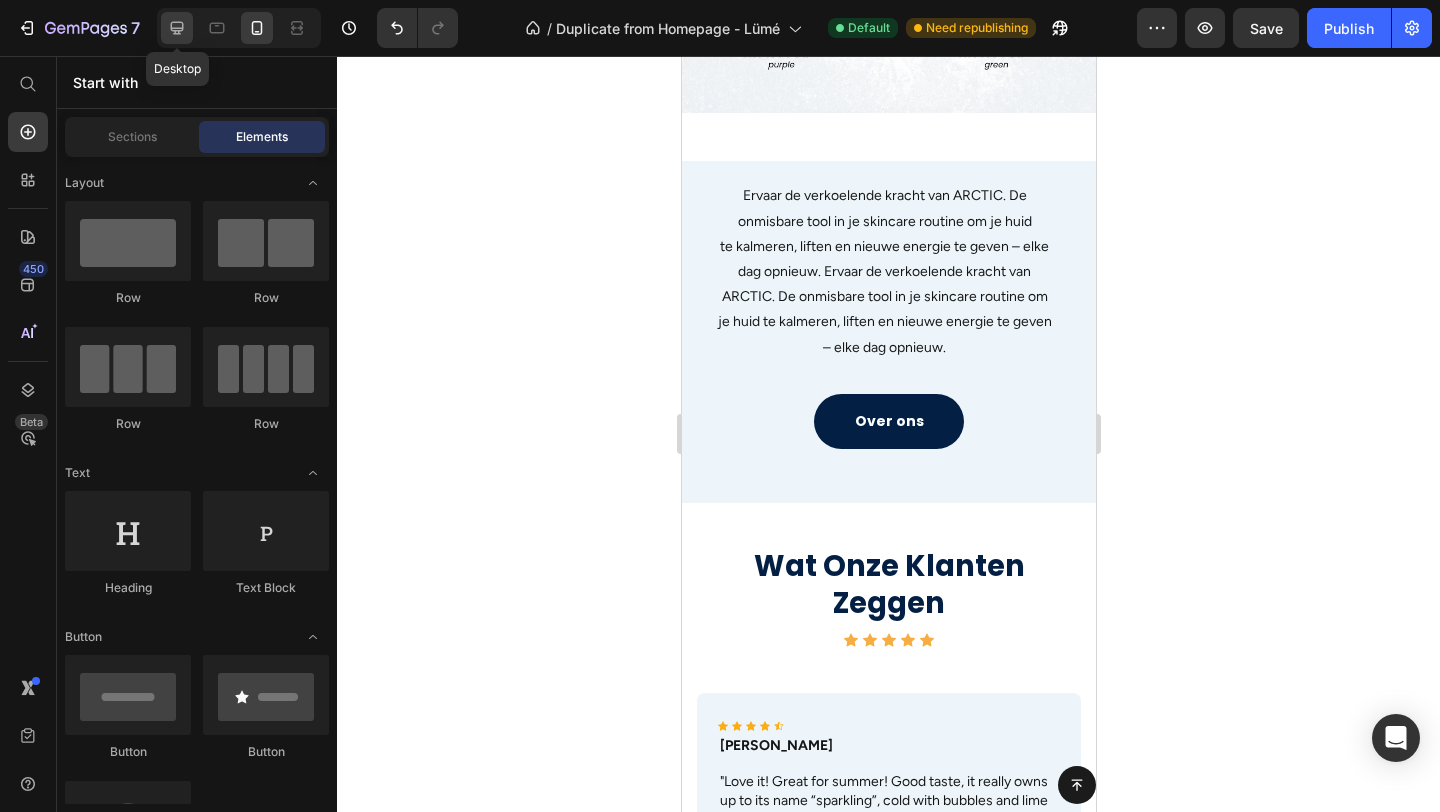 click 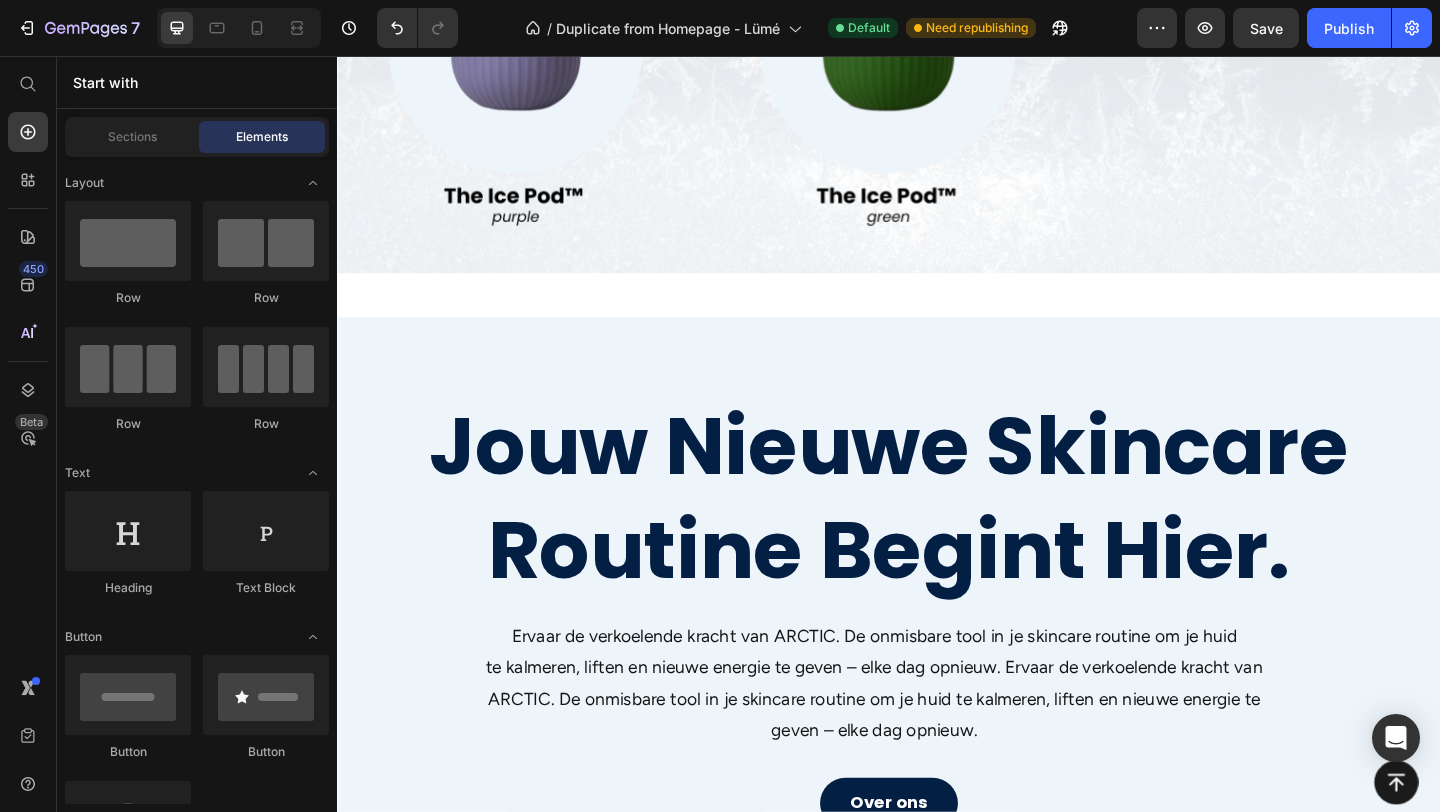 scroll, scrollTop: 2501, scrollLeft: 0, axis: vertical 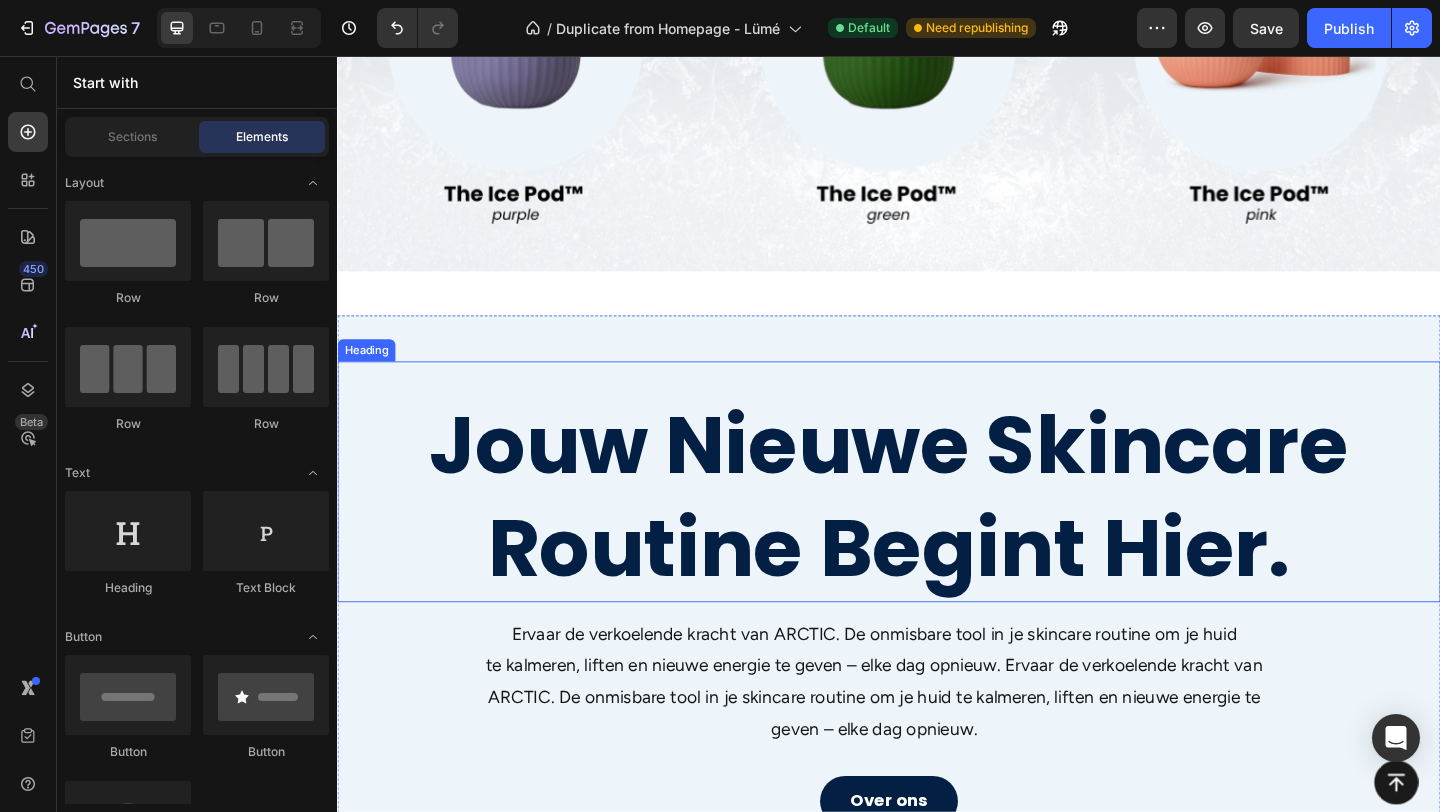 click on "Jouw Nieuwe Skincare Routine Begint Hier." at bounding box center (937, 535) 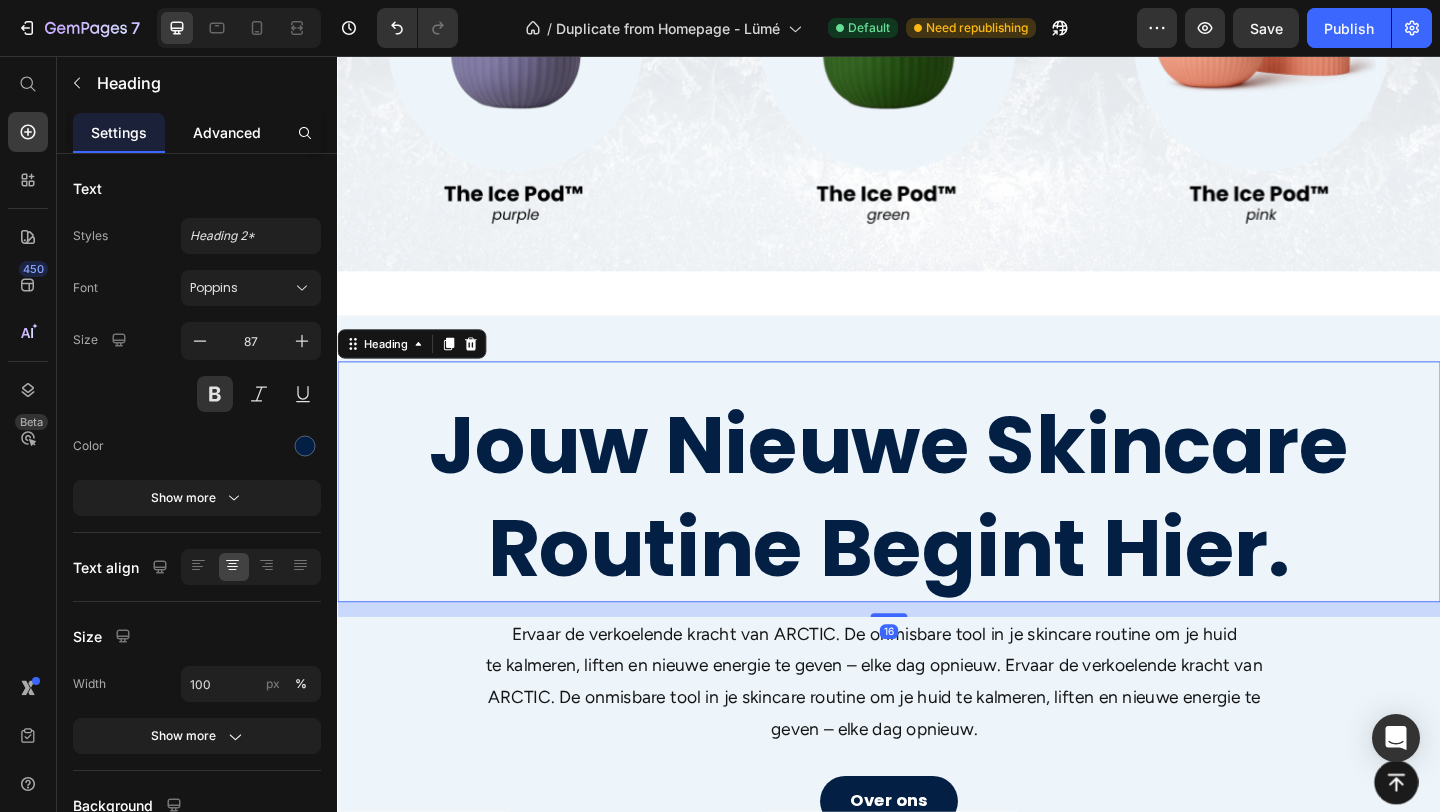 click on "Advanced" 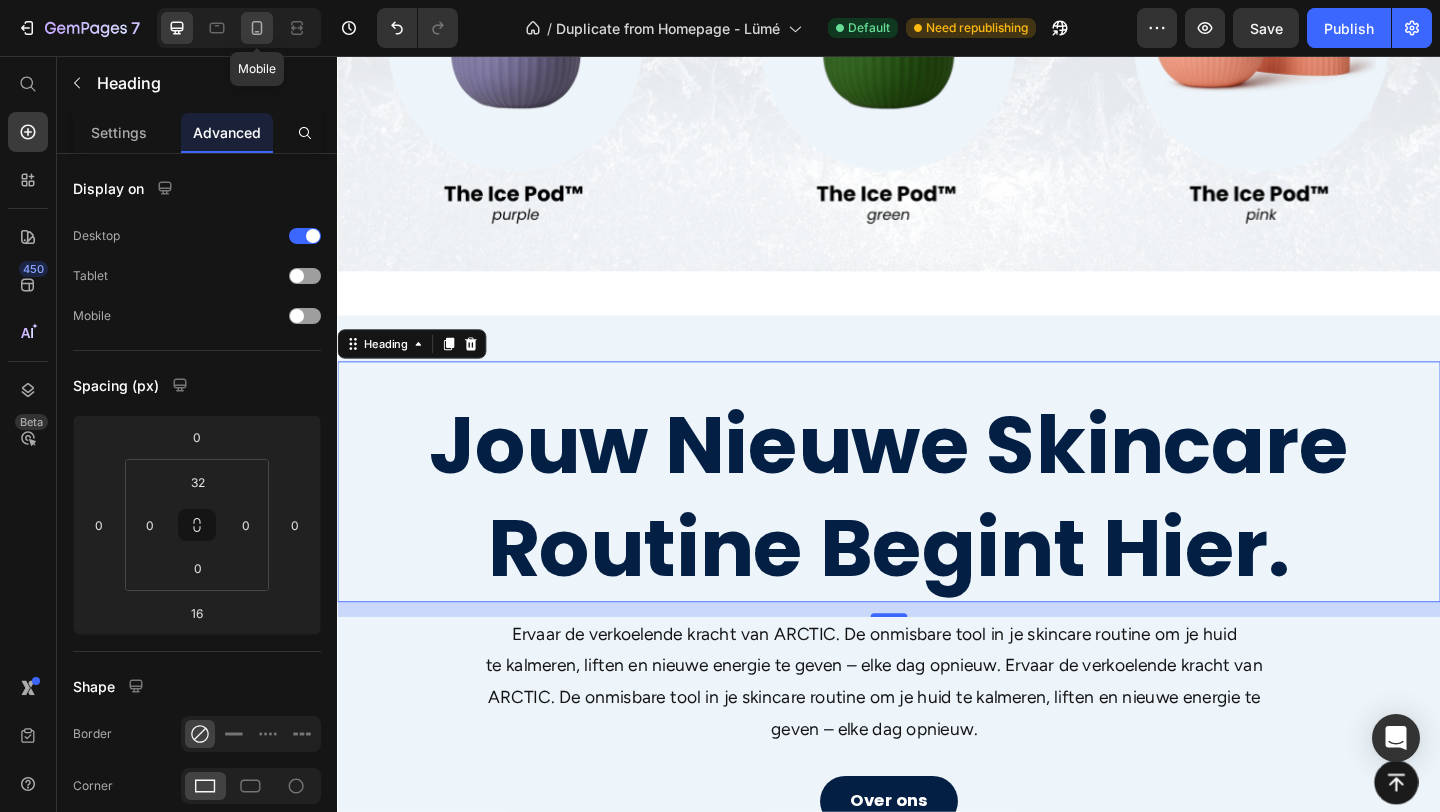 click 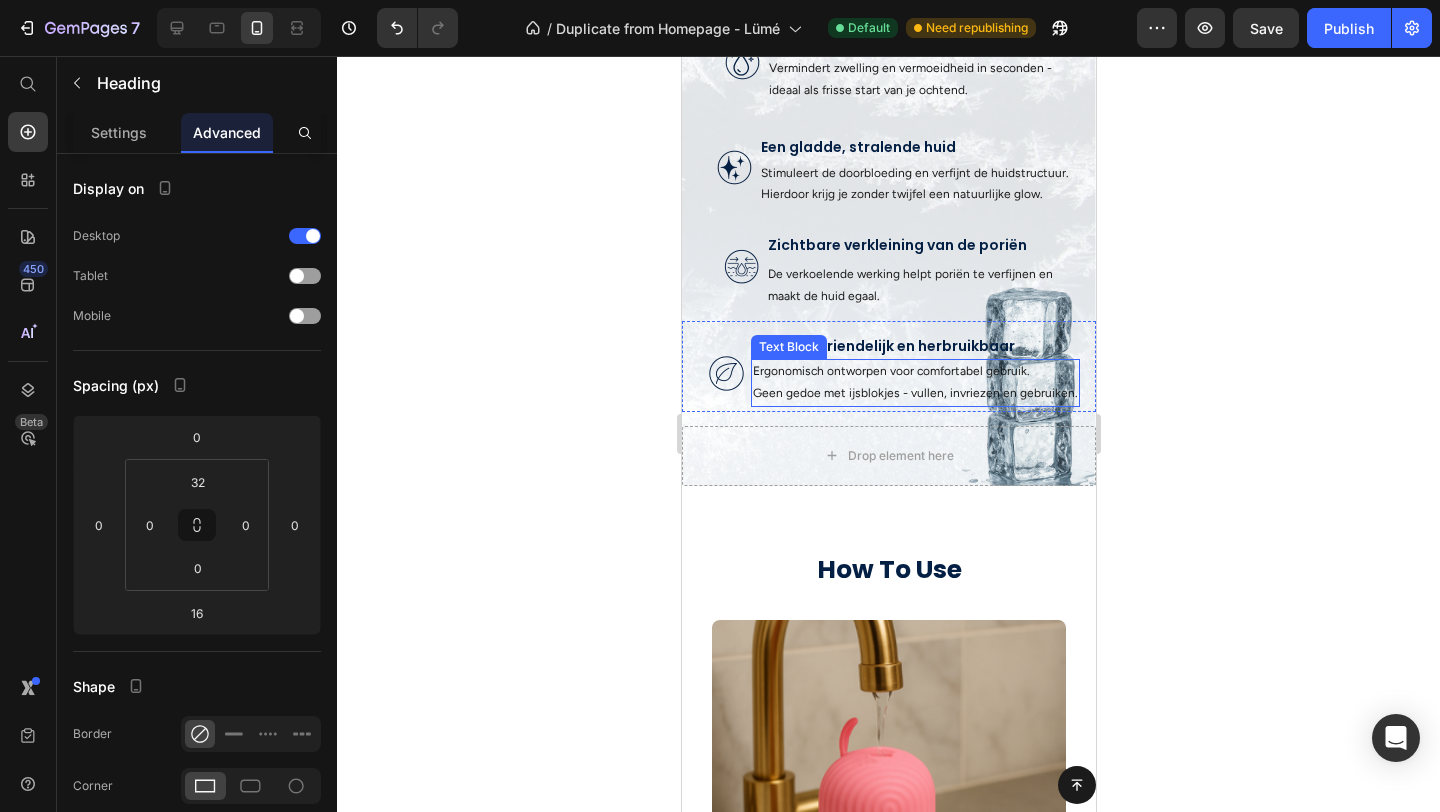 scroll, scrollTop: 499, scrollLeft: 0, axis: vertical 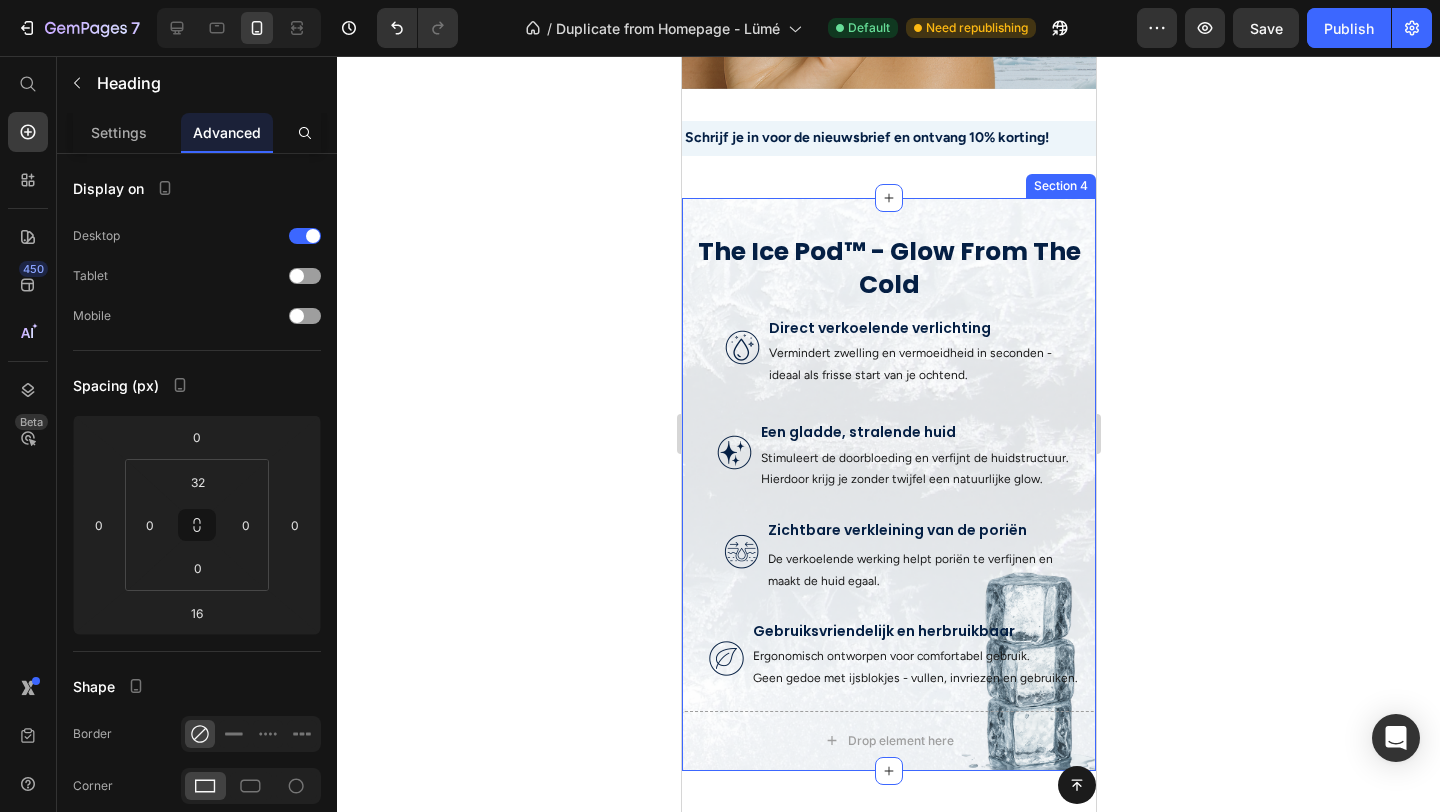 click on "The Ice Pod™ - Glow From The Cold Heading Image Image Direct verkoelende verlichting Text Block Vermindert zwelling en vermoeidheid in seconden -  ideaal als frisse start van je ochtend. Text Block Row Image Een gladde, stralende huid Text Block Stimuleert de doorbloeding en verfijnt de huidstructuur. Hierdoor krijg je zonder twijfel een natuurlijke glow. Text Block Row Image Zichtbare verkleining van de poriën Text Block Text Block De verkoelende werking helpt poriën te verfijnen en  maakt de huid egaal. Text Block Row Image Gebruiksvriendelijk en herbruikbaar Text Block Ergonomisch ontworpen voor comfortabel gebruik. Geen gedoe met ijsblokjes - vullen, invriezen en gebruiken. Text Block Row
Drop element here Row Section 4" at bounding box center (888, 484) 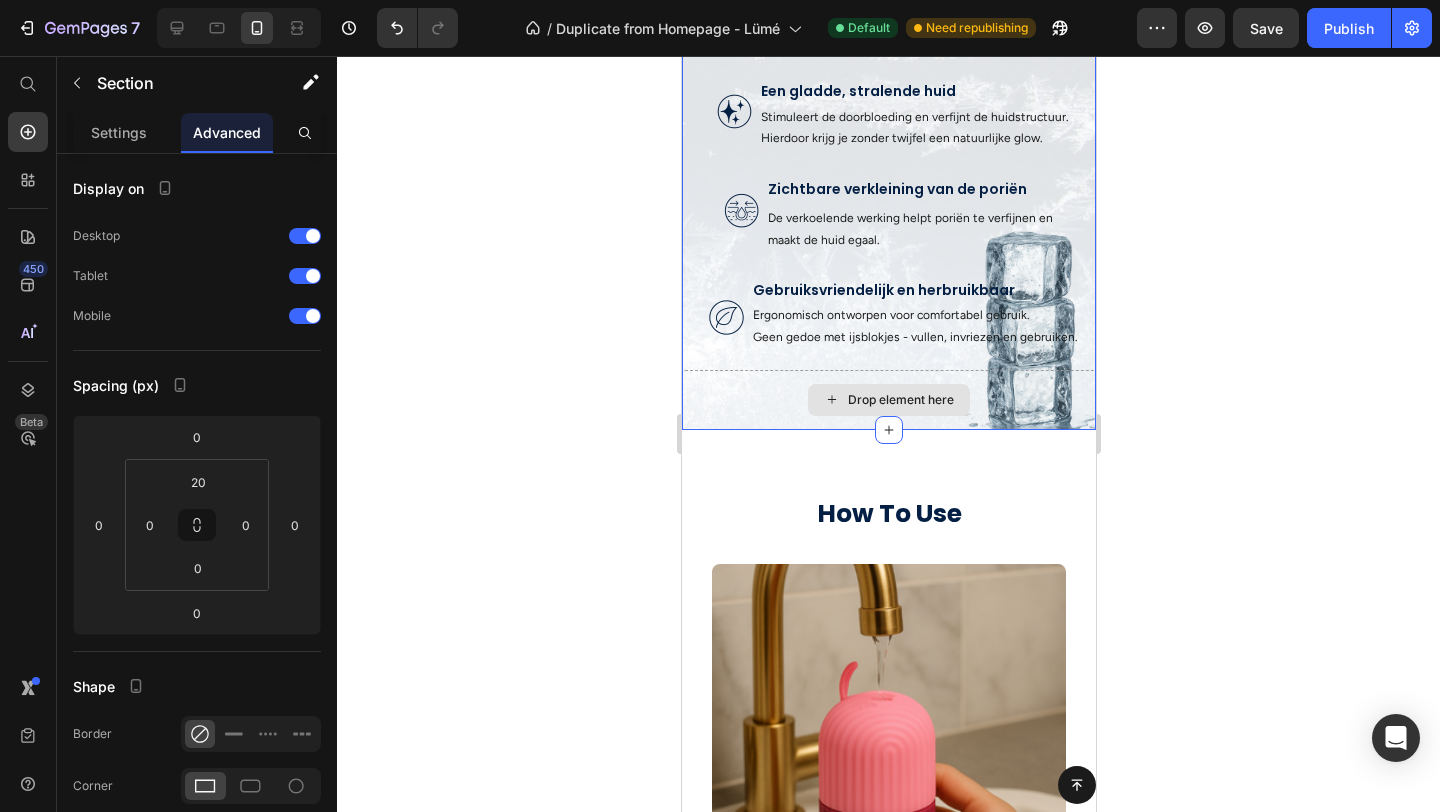 scroll, scrollTop: 906, scrollLeft: 0, axis: vertical 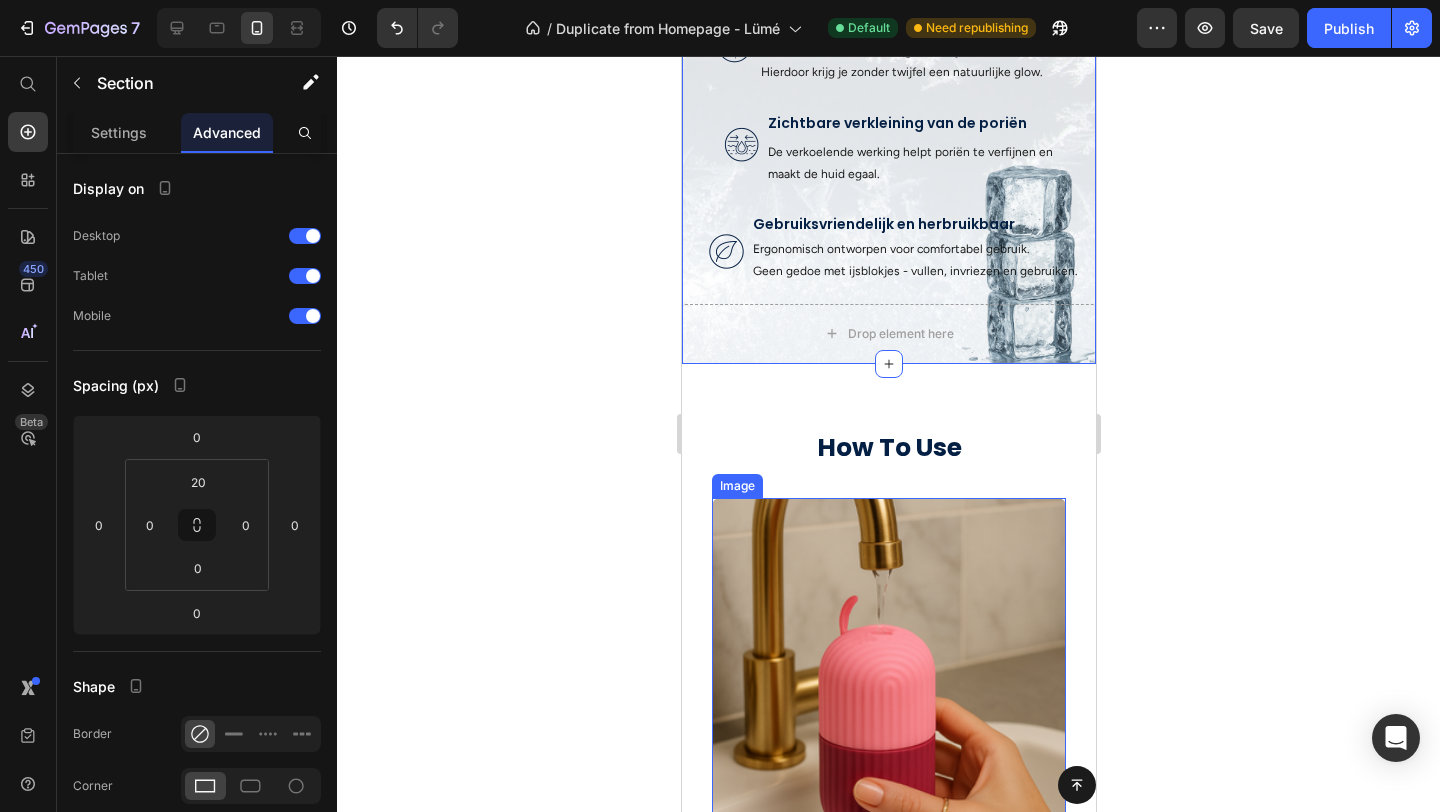 click at bounding box center (888, 719) 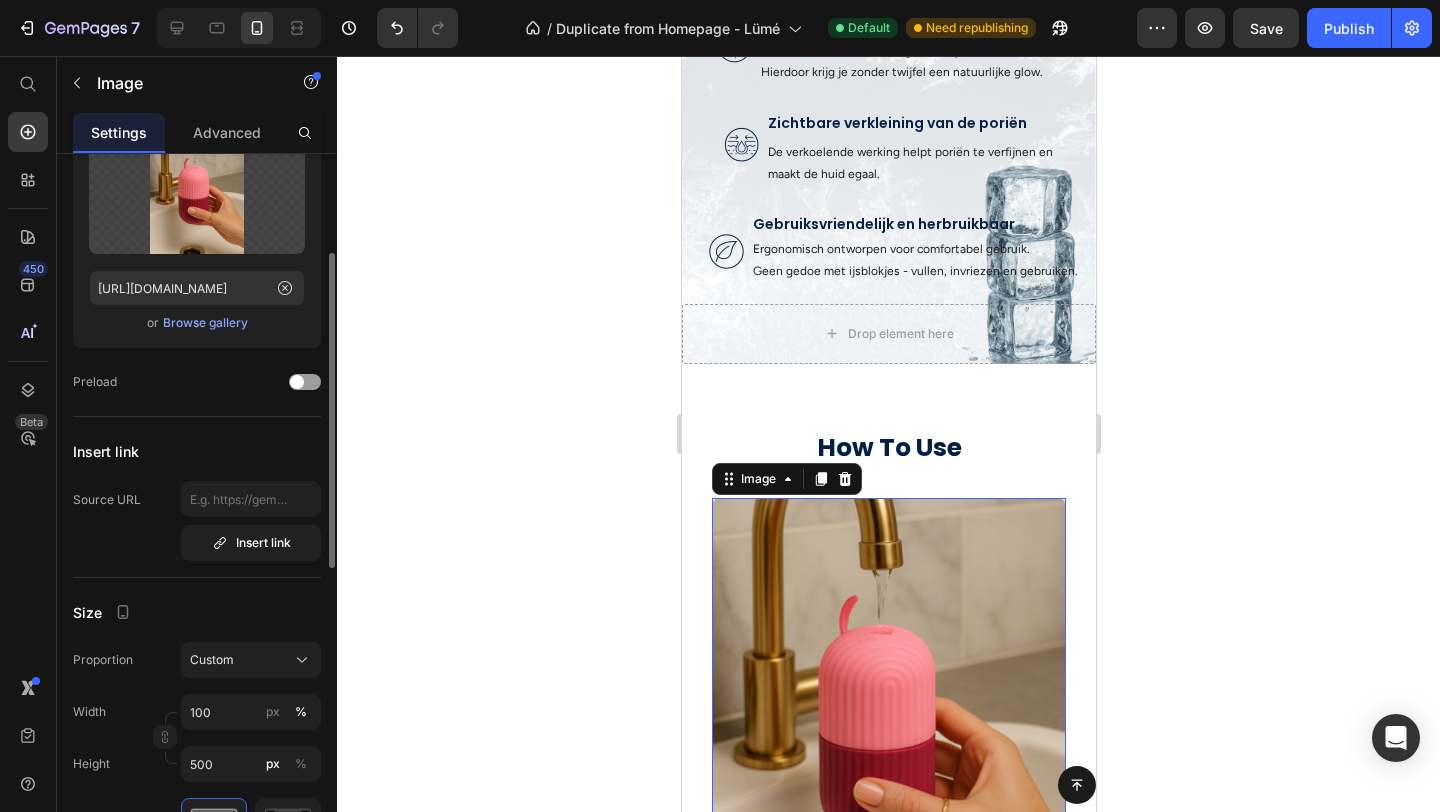 scroll, scrollTop: 262, scrollLeft: 0, axis: vertical 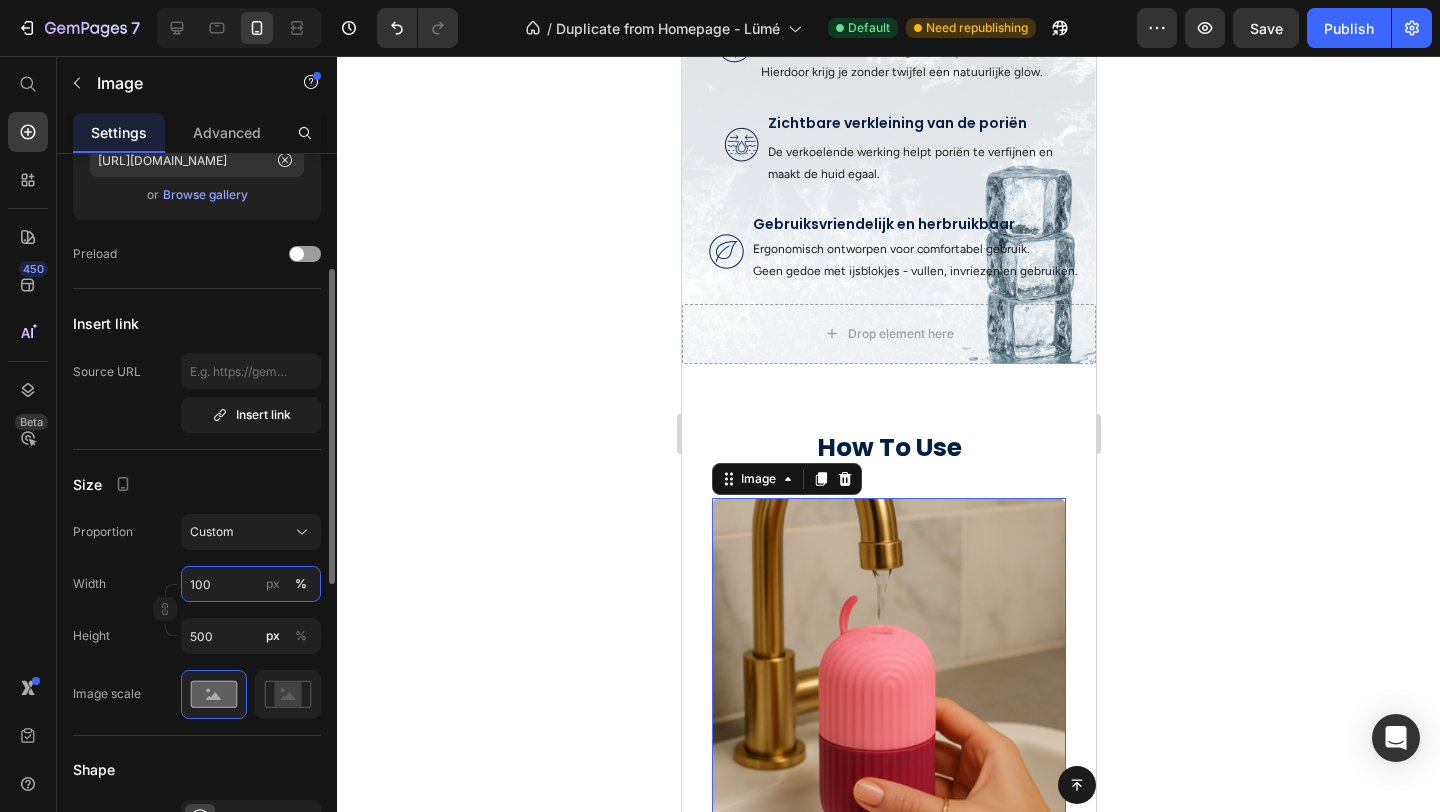 click on "100" at bounding box center (251, 584) 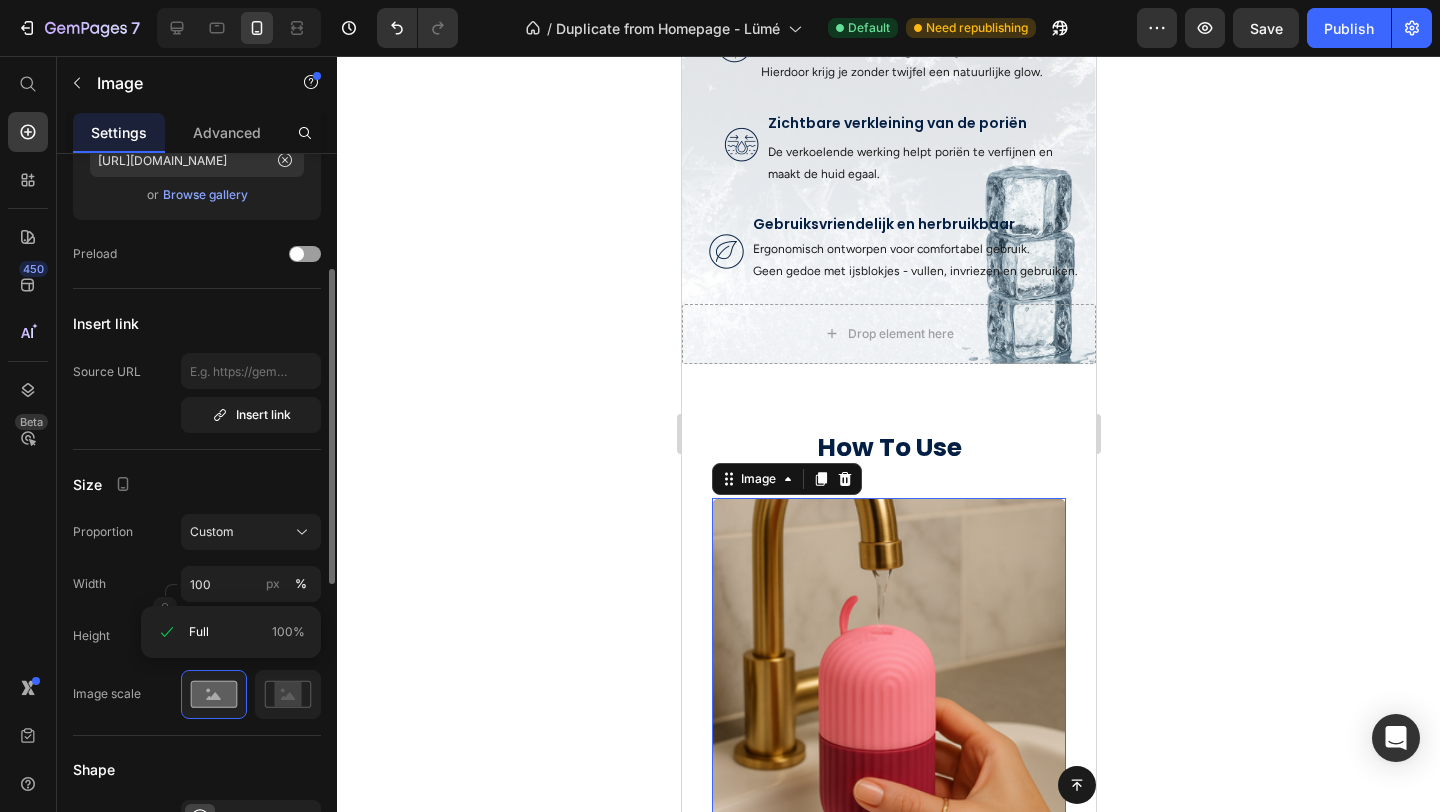 click on "Width 100 px %" at bounding box center [197, 584] 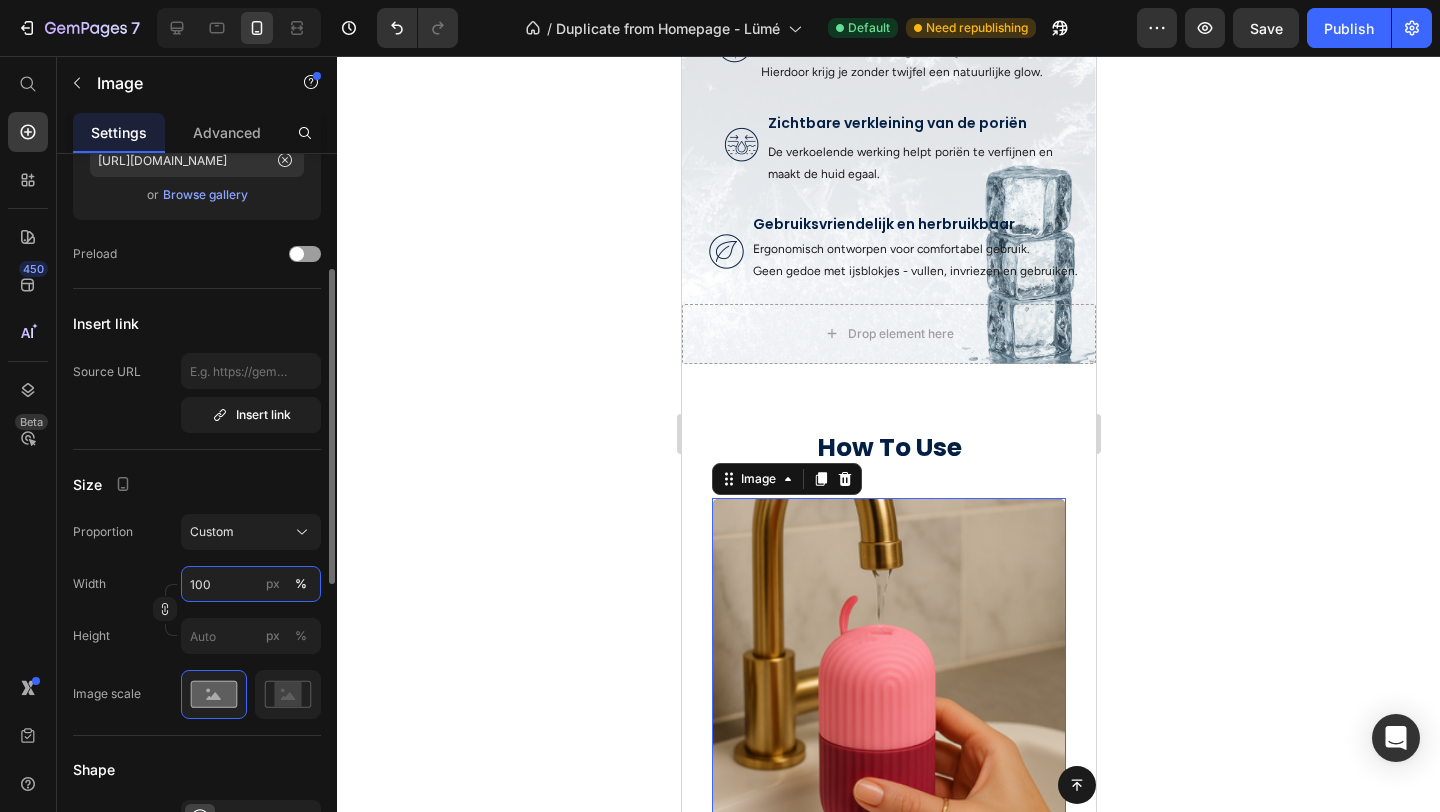 click on "100" at bounding box center (251, 584) 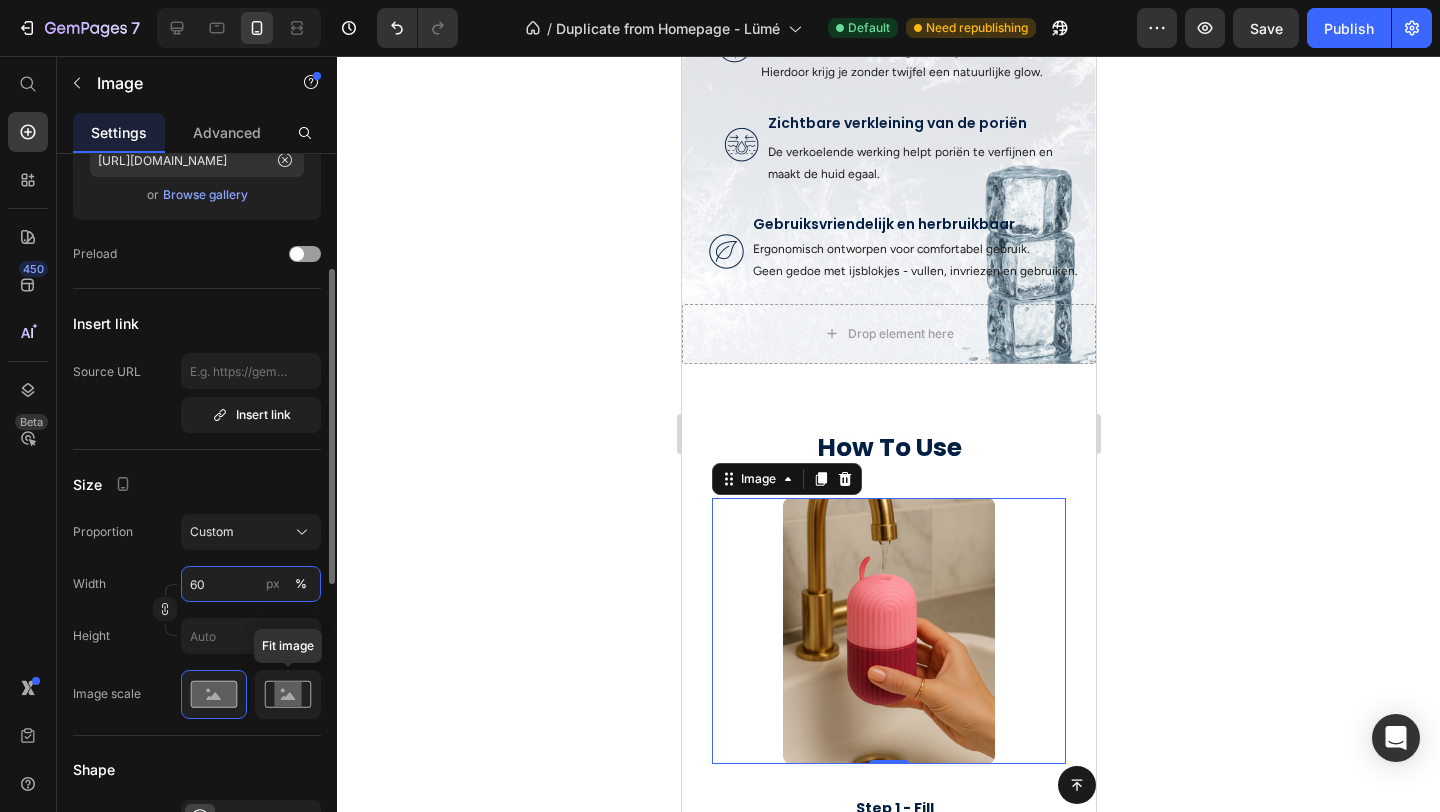 type on "60" 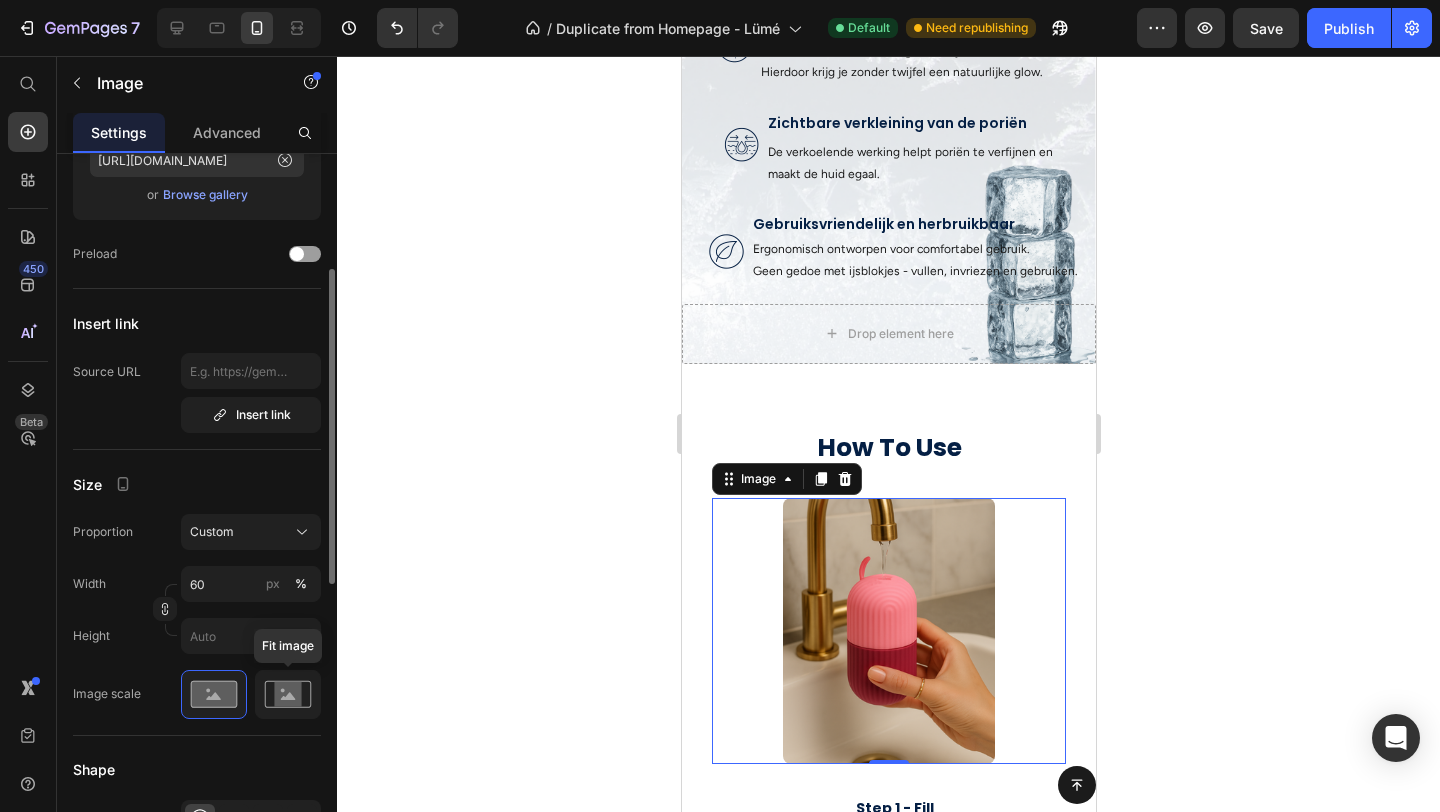 click 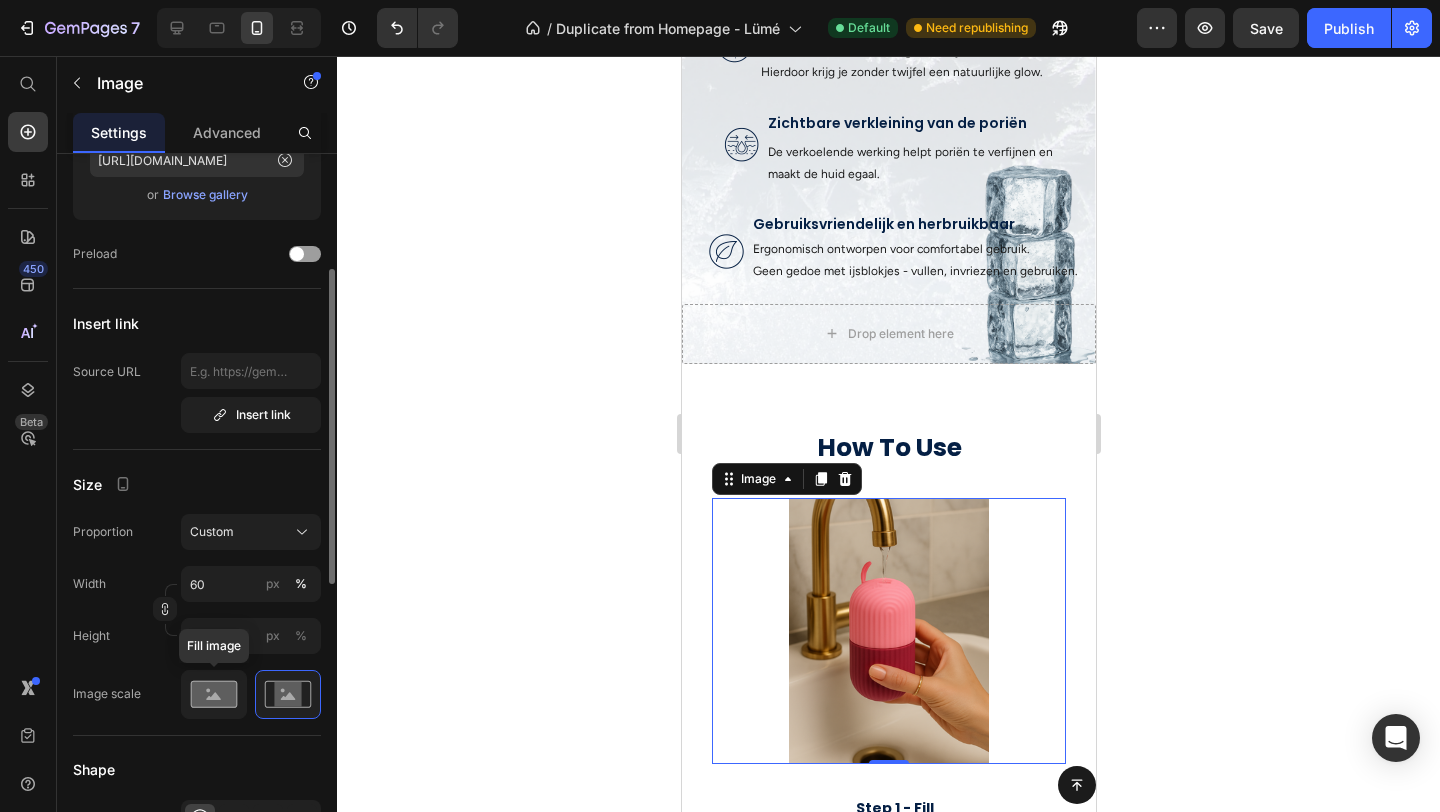 click 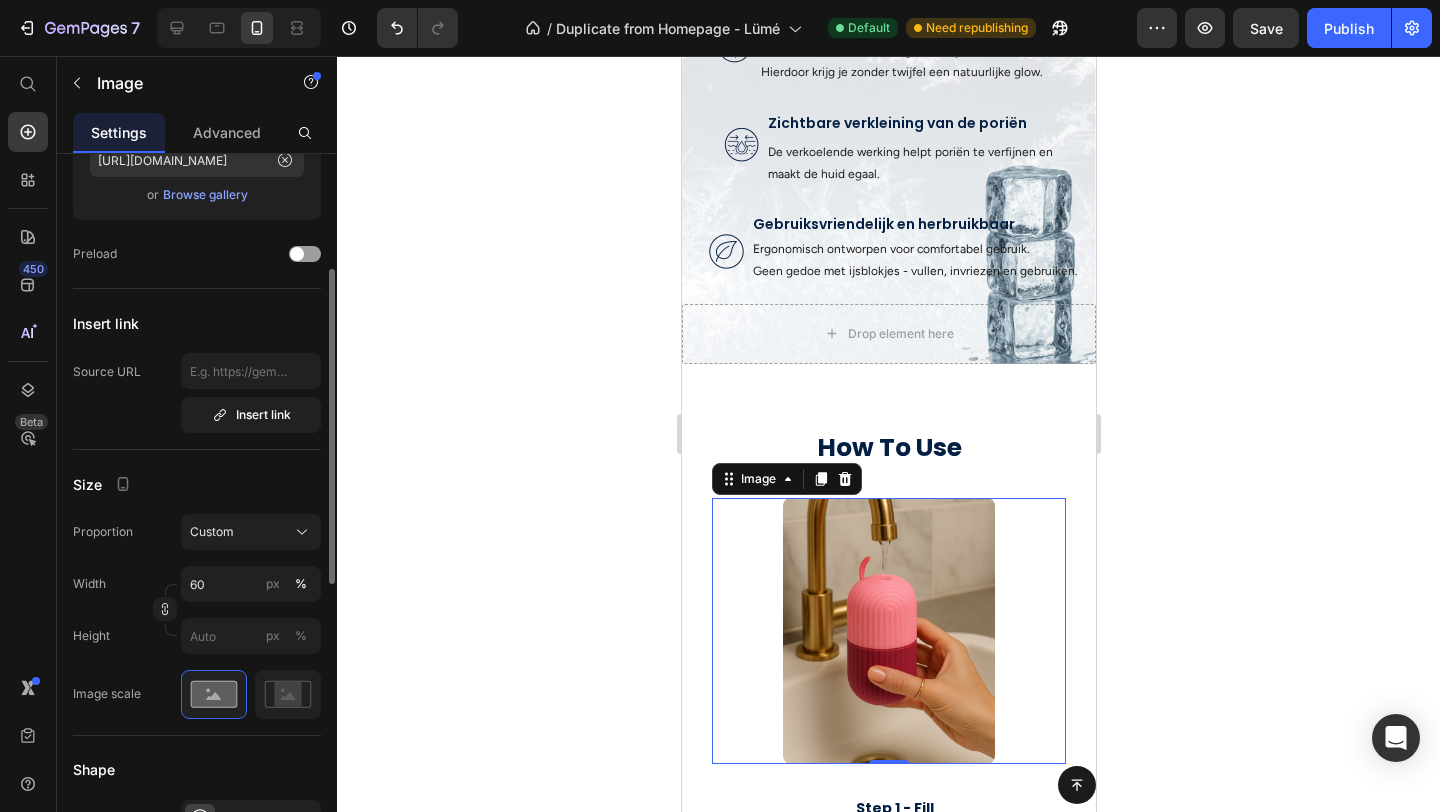 click on "Size Proportion Custom Width 60 px % Height px % Image scale" 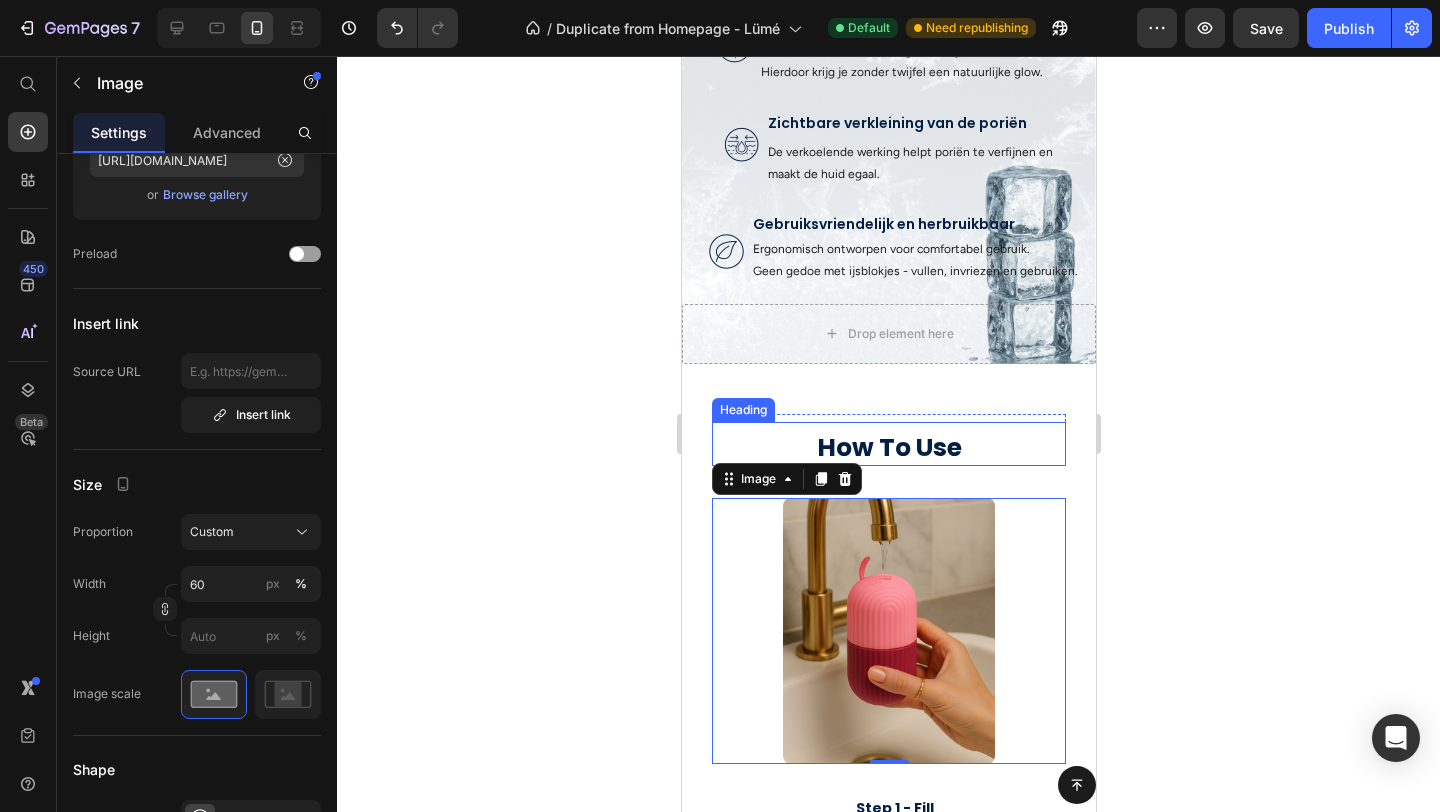 click on "How To Use Heading" at bounding box center (888, 444) 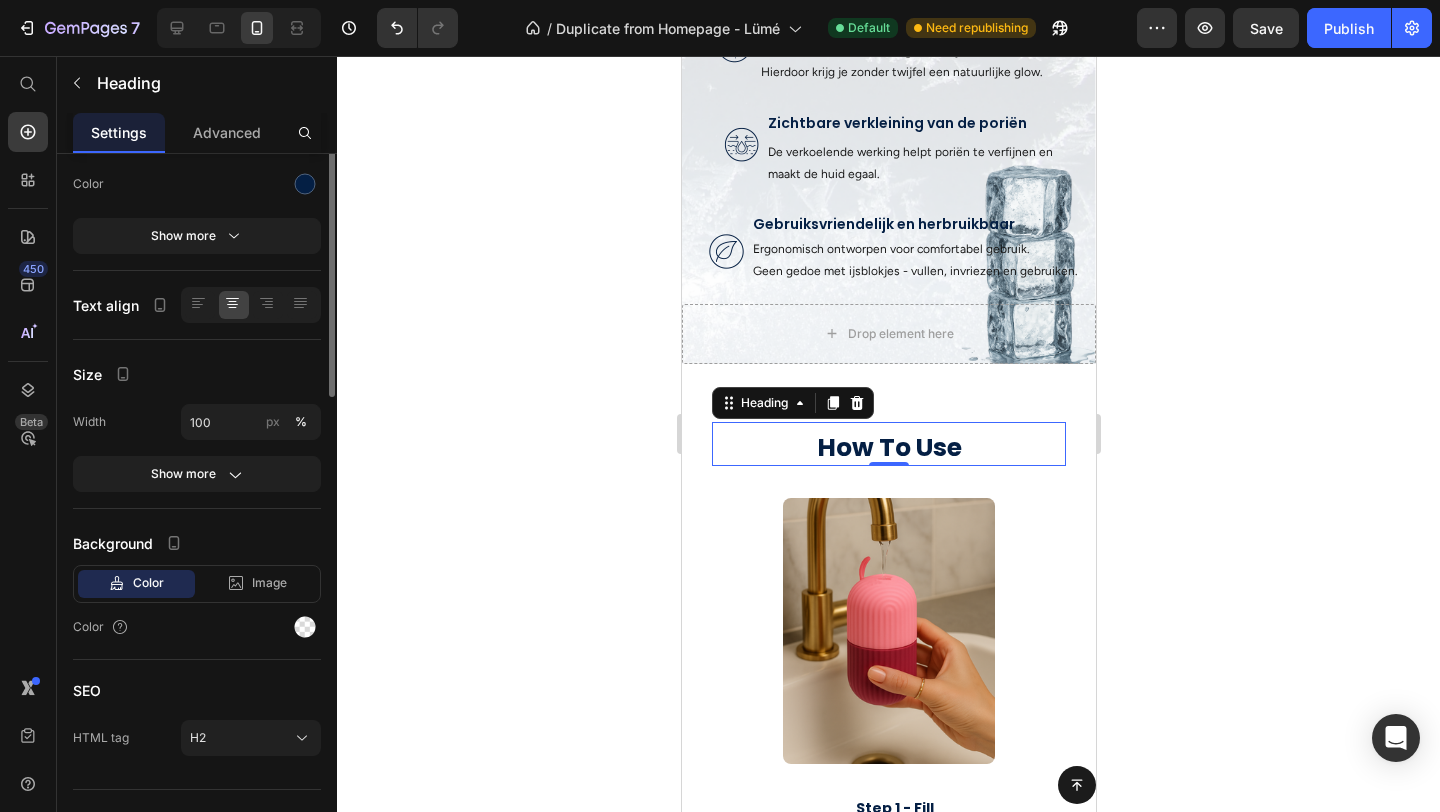 scroll, scrollTop: 0, scrollLeft: 0, axis: both 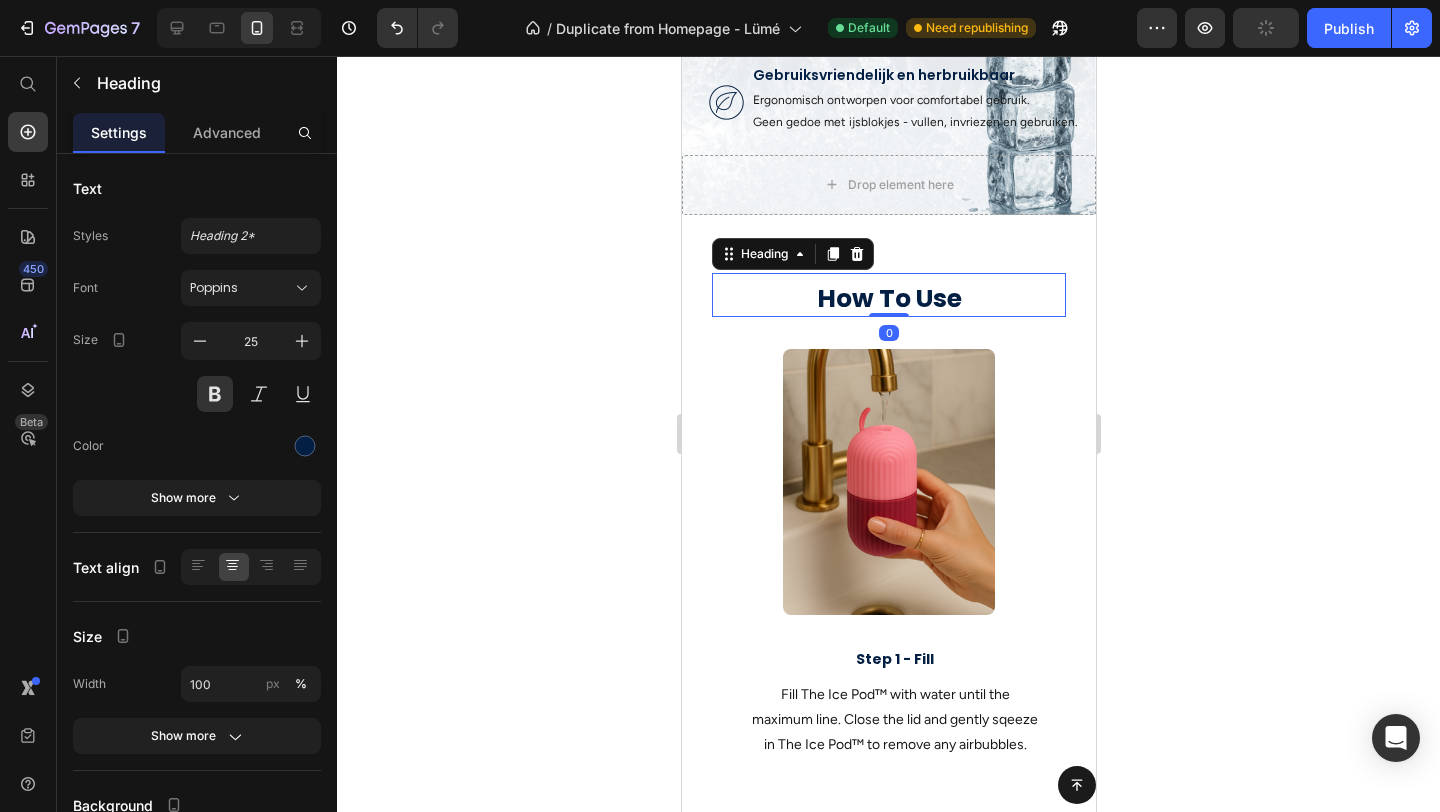 click at bounding box center (888, 481) 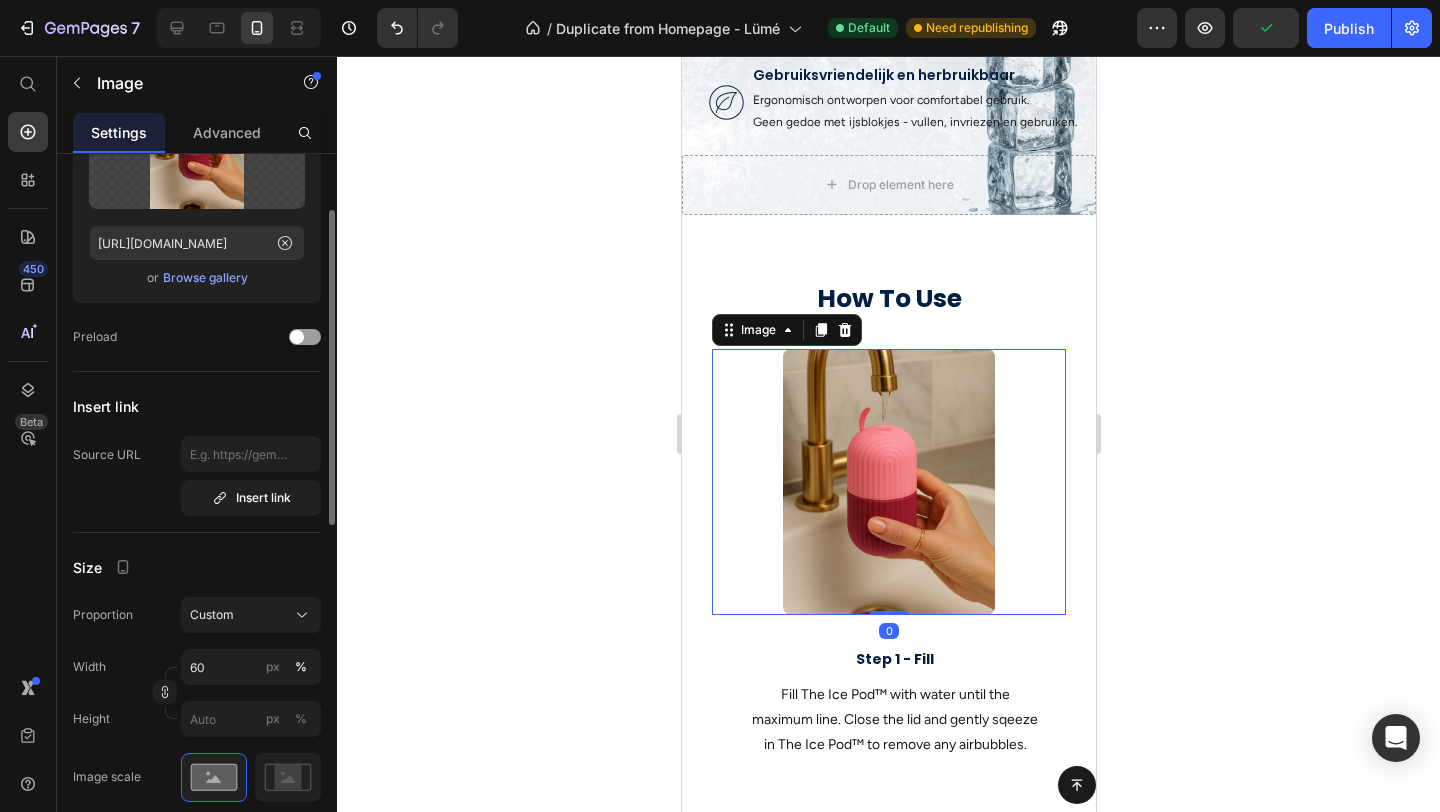 scroll, scrollTop: 323, scrollLeft: 0, axis: vertical 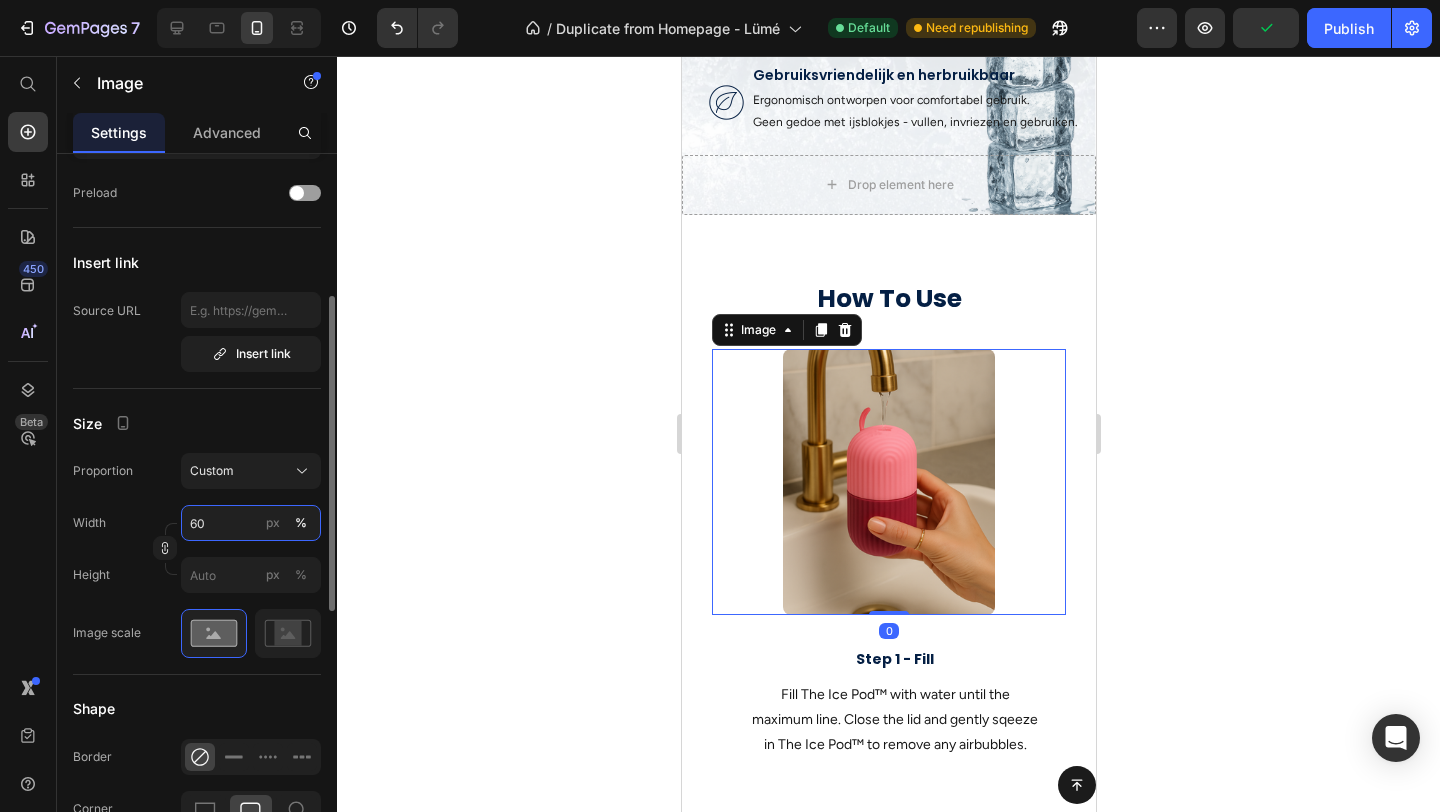 click on "60" at bounding box center [251, 523] 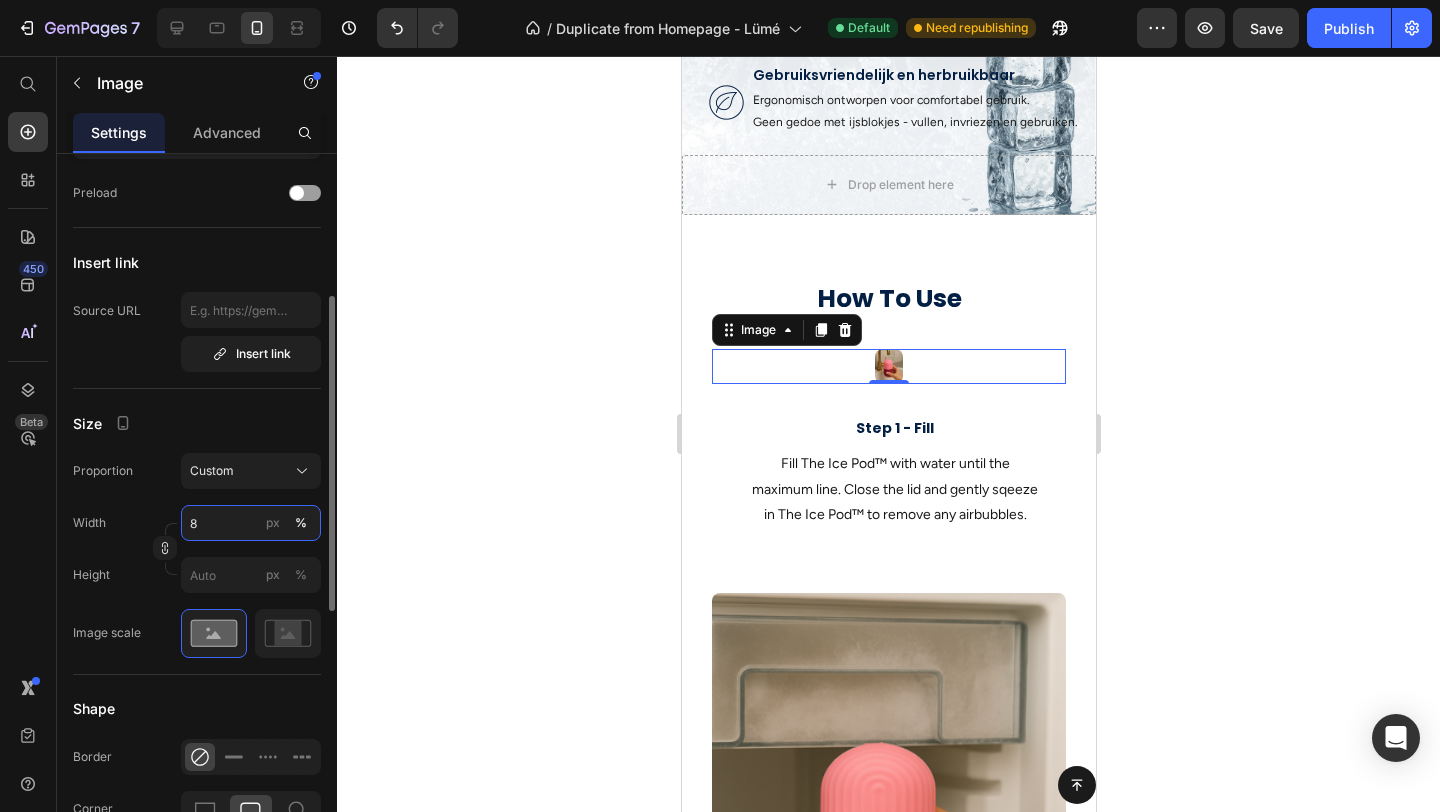 type on "80" 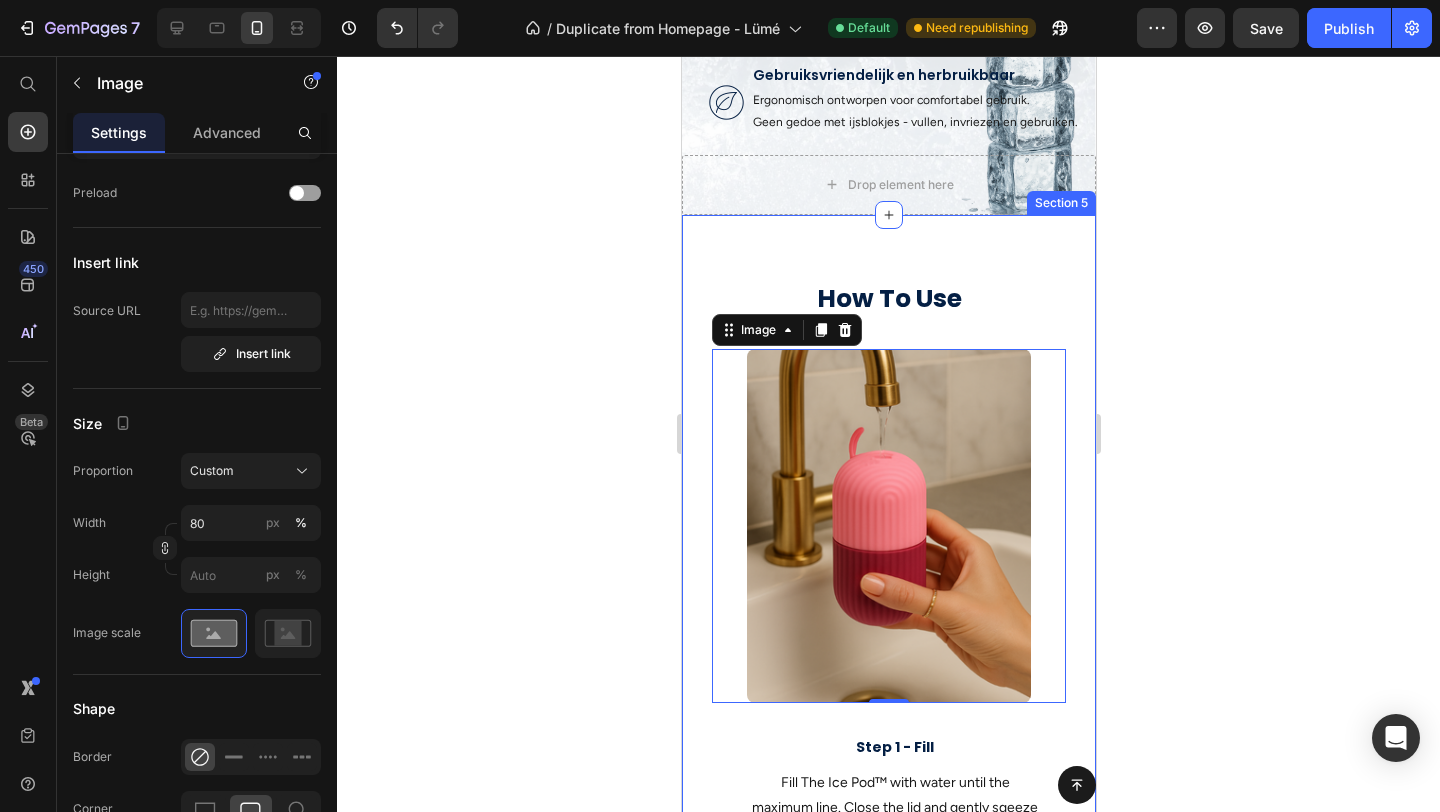 click on "How To Use Heading Row Image   0 Step 1 - Fill Text block Fill The Ice Pod™ with water until the maximum line. Close the lid and gently sqeeze in The Ice Pod™ to remove any airbubbles.  Text block Row Image Step 2 - Freeze Text block Place The Ice Pod™ in the freezer. For the most perfect form, we recommend placing it upside down. This way you prefend any airbubbles. Text block Row Image Stap 3 - Refresh & Repeat Text block After a minimum of 4 hours in the freezer, your Ice Pod is ready to use. Leave it outside the freezer for 1 minute, before using it. Text block Row Row Section 5" at bounding box center (888, 1240) 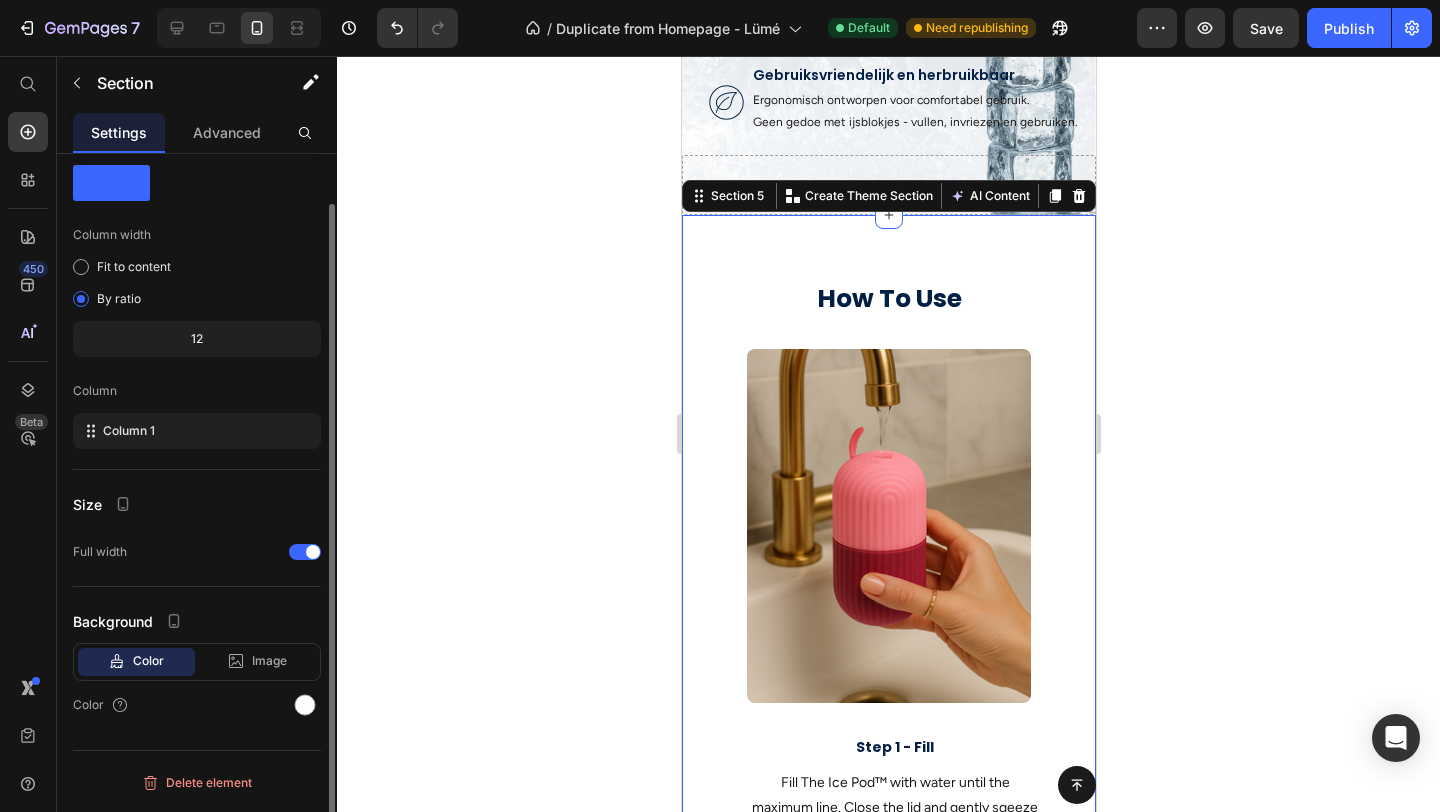scroll, scrollTop: 0, scrollLeft: 0, axis: both 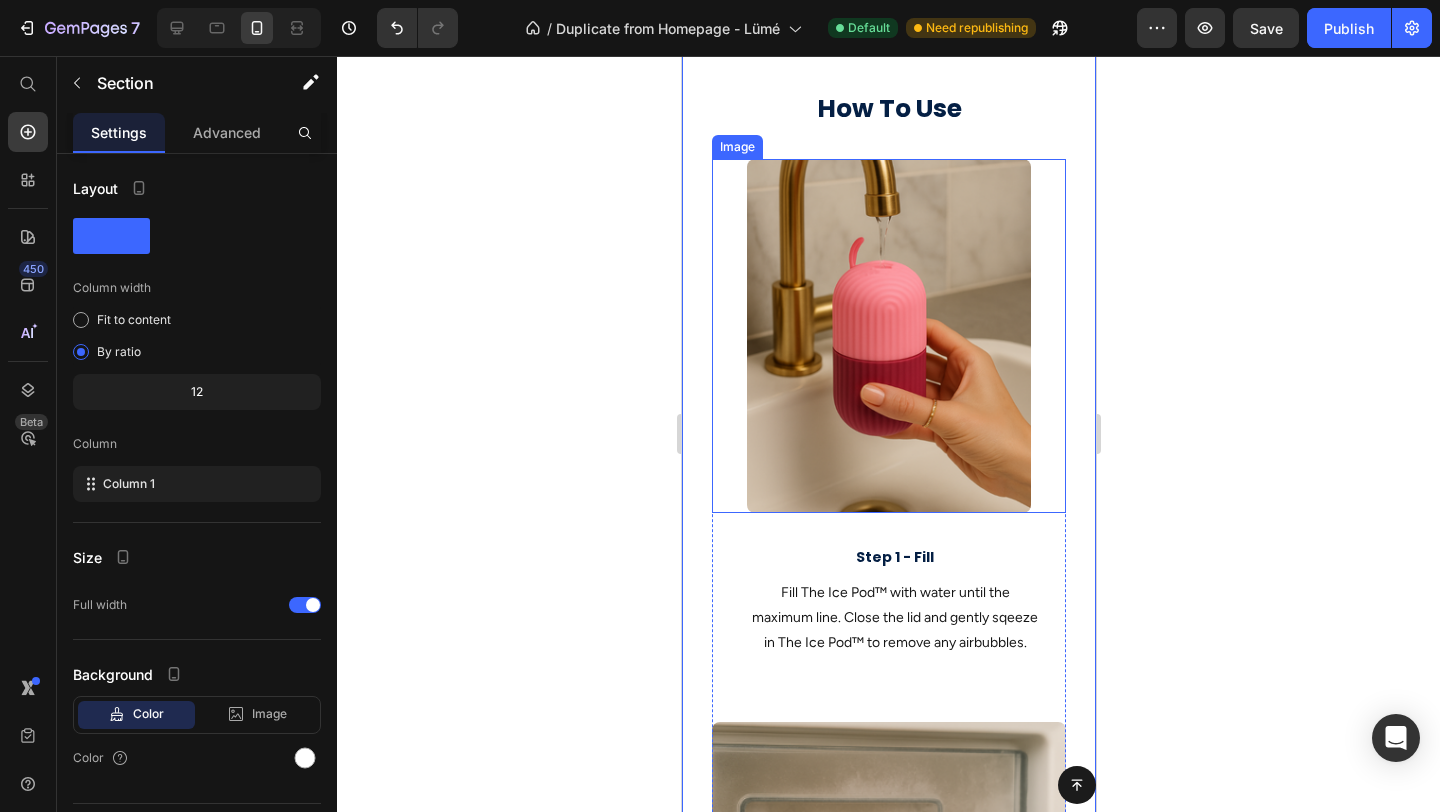 click at bounding box center [888, 336] 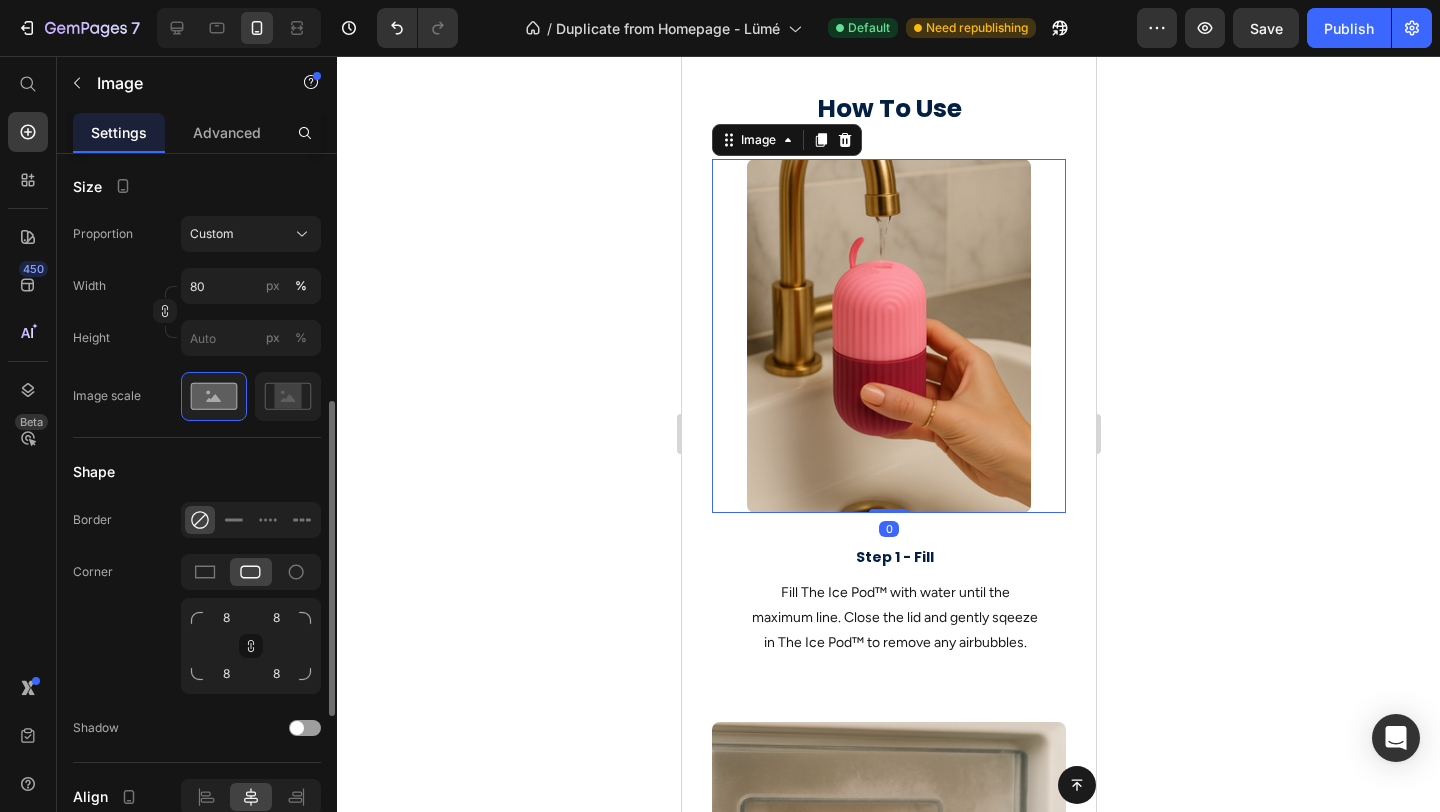 scroll, scrollTop: 562, scrollLeft: 0, axis: vertical 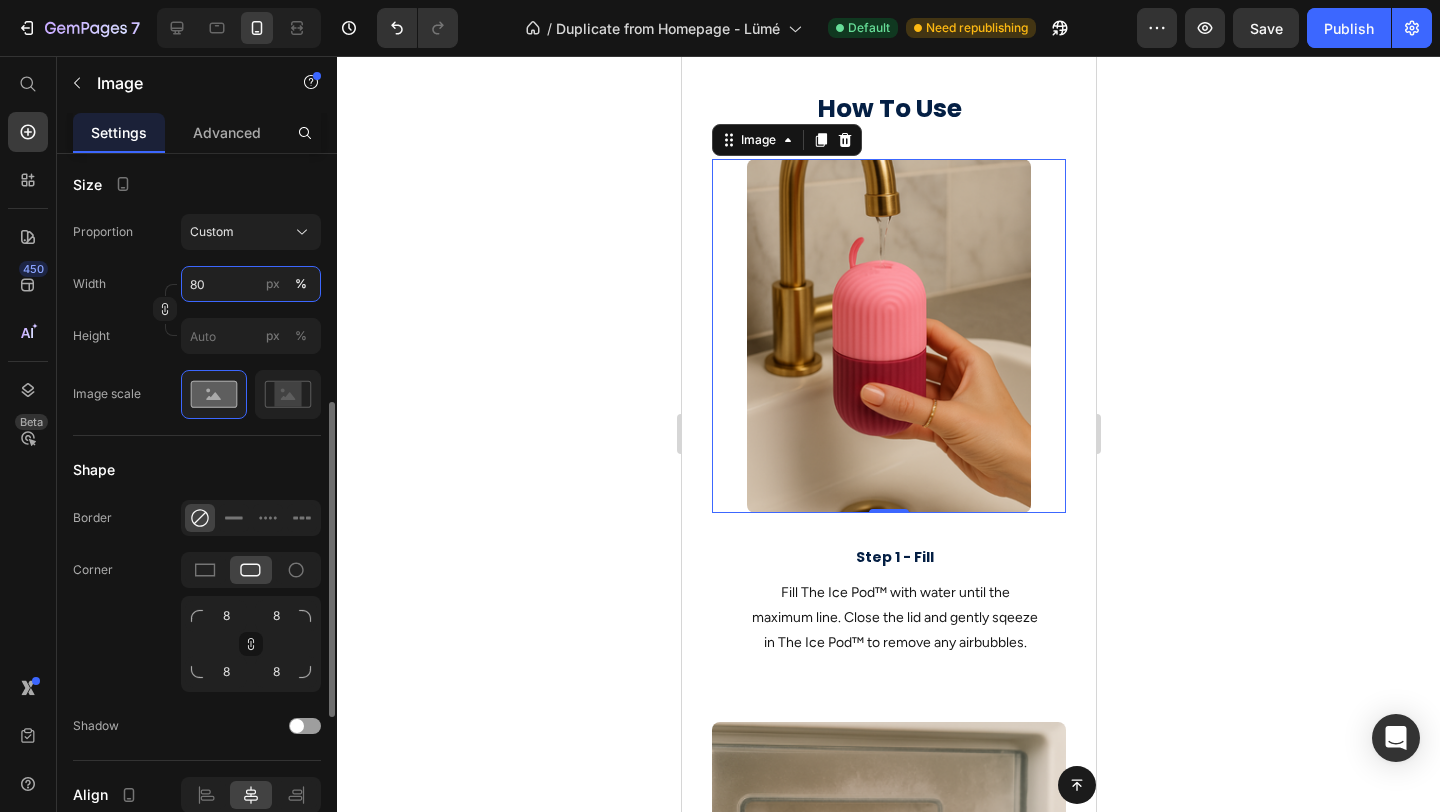 click on "80" at bounding box center (251, 284) 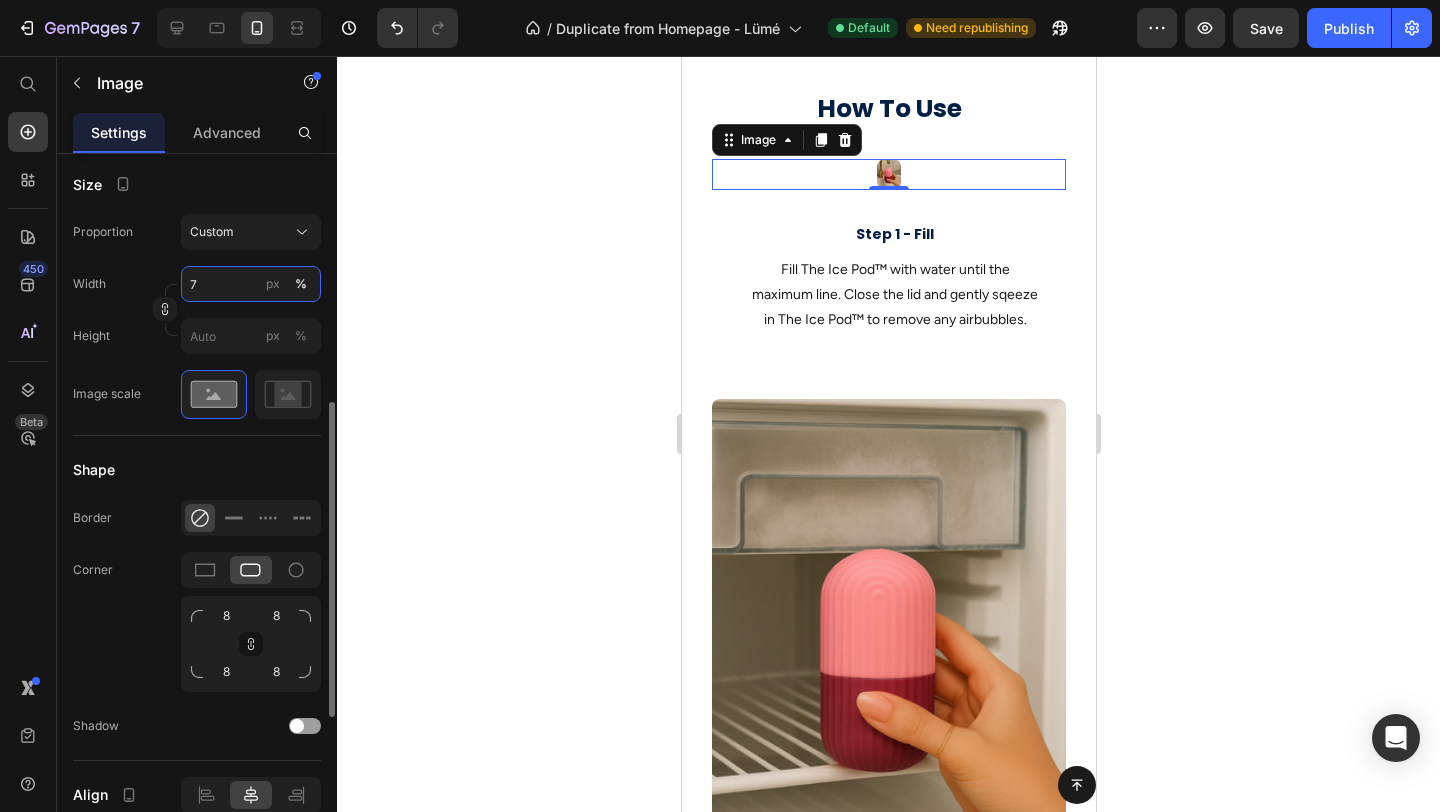 type on "75" 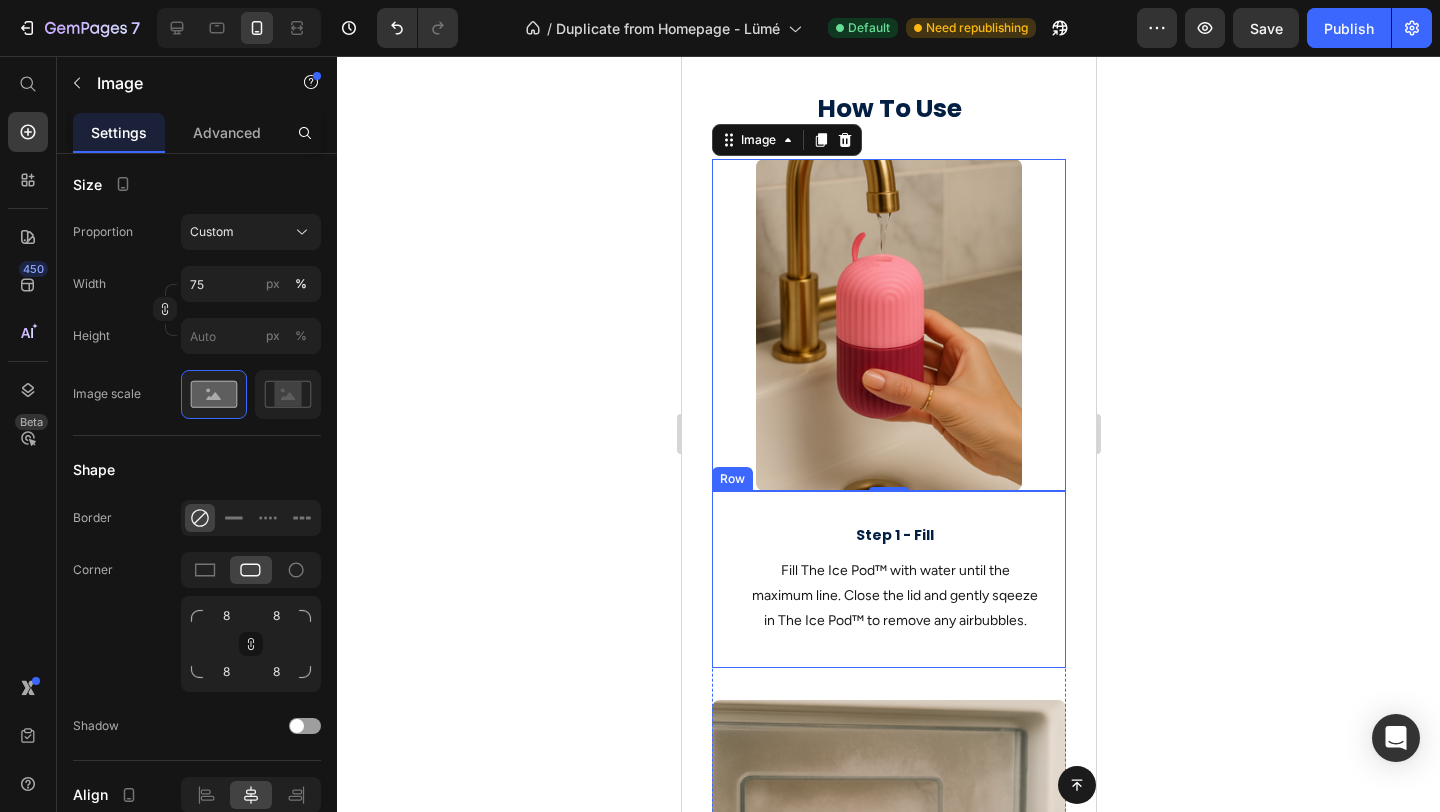 click on "Step 1 - Fill Text block Fill The Ice Pod™ with water until the maximum line. Close the lid and gently sqeeze in The Ice Pod™ to remove any airbubbles.  Text block Row" at bounding box center (888, 579) 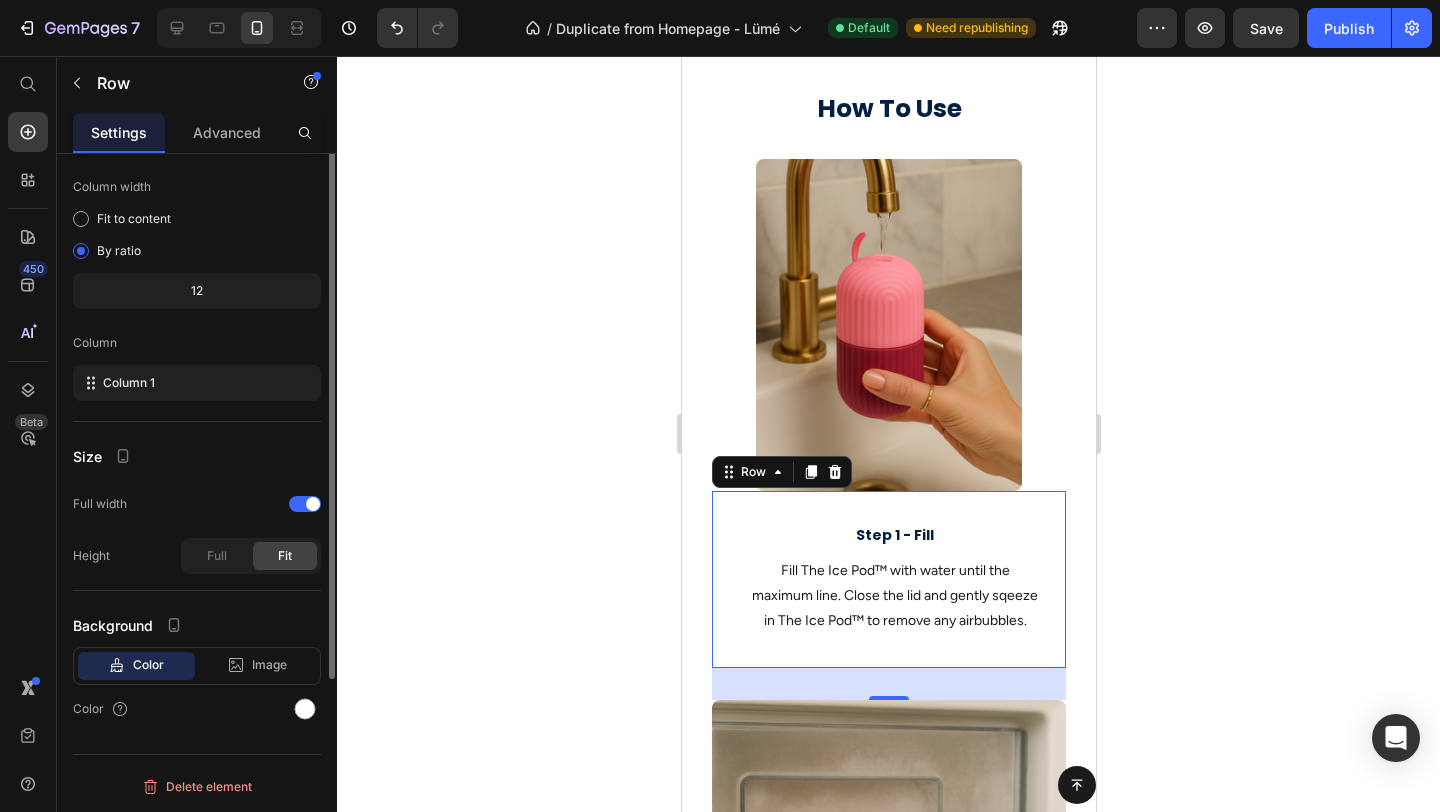 scroll, scrollTop: 0, scrollLeft: 0, axis: both 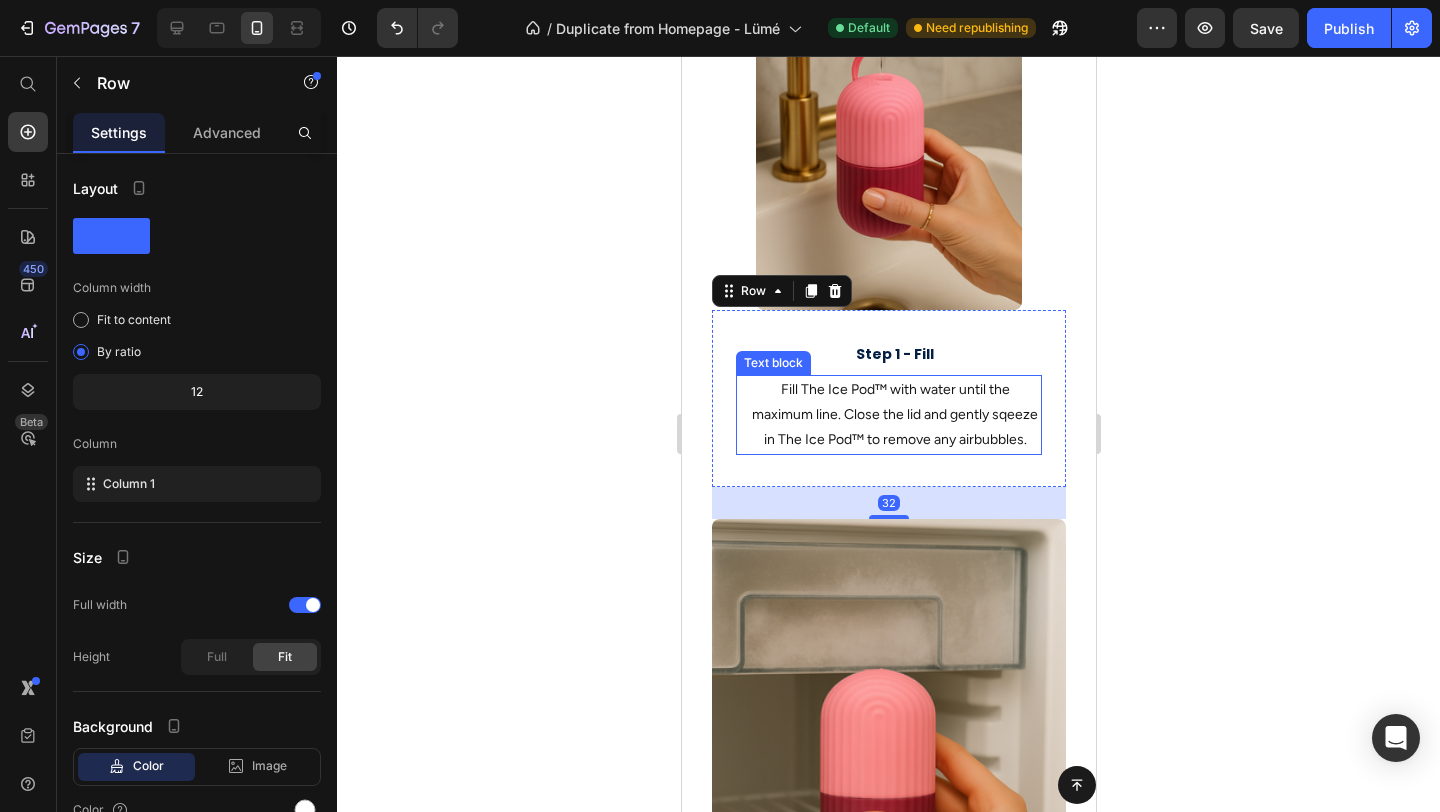 click on "Fill The Ice Pod™ with water until the maximum line. Close the lid and gently sqeeze in The Ice Pod™ to remove any airbubbles." at bounding box center [894, 415] 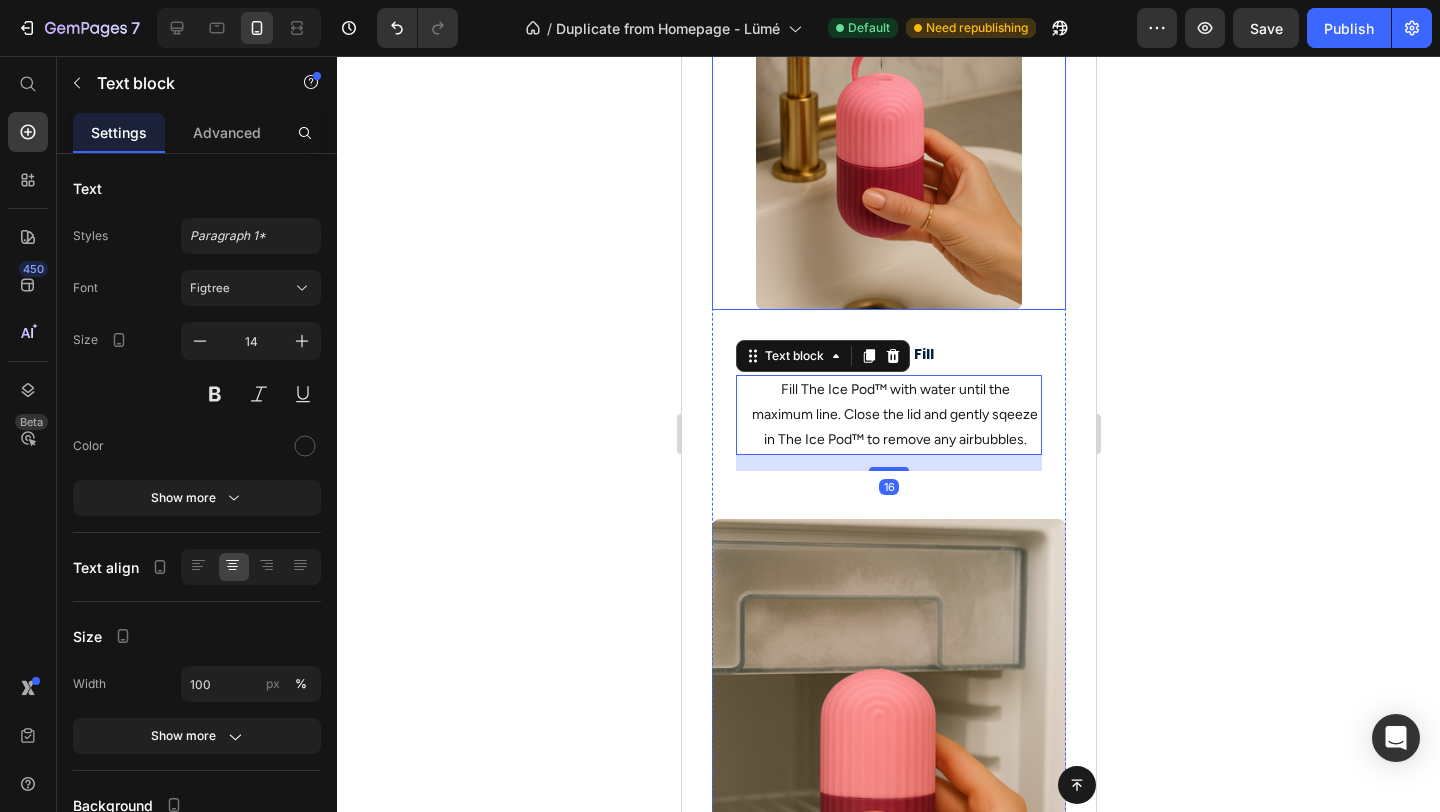 click at bounding box center (888, 144) 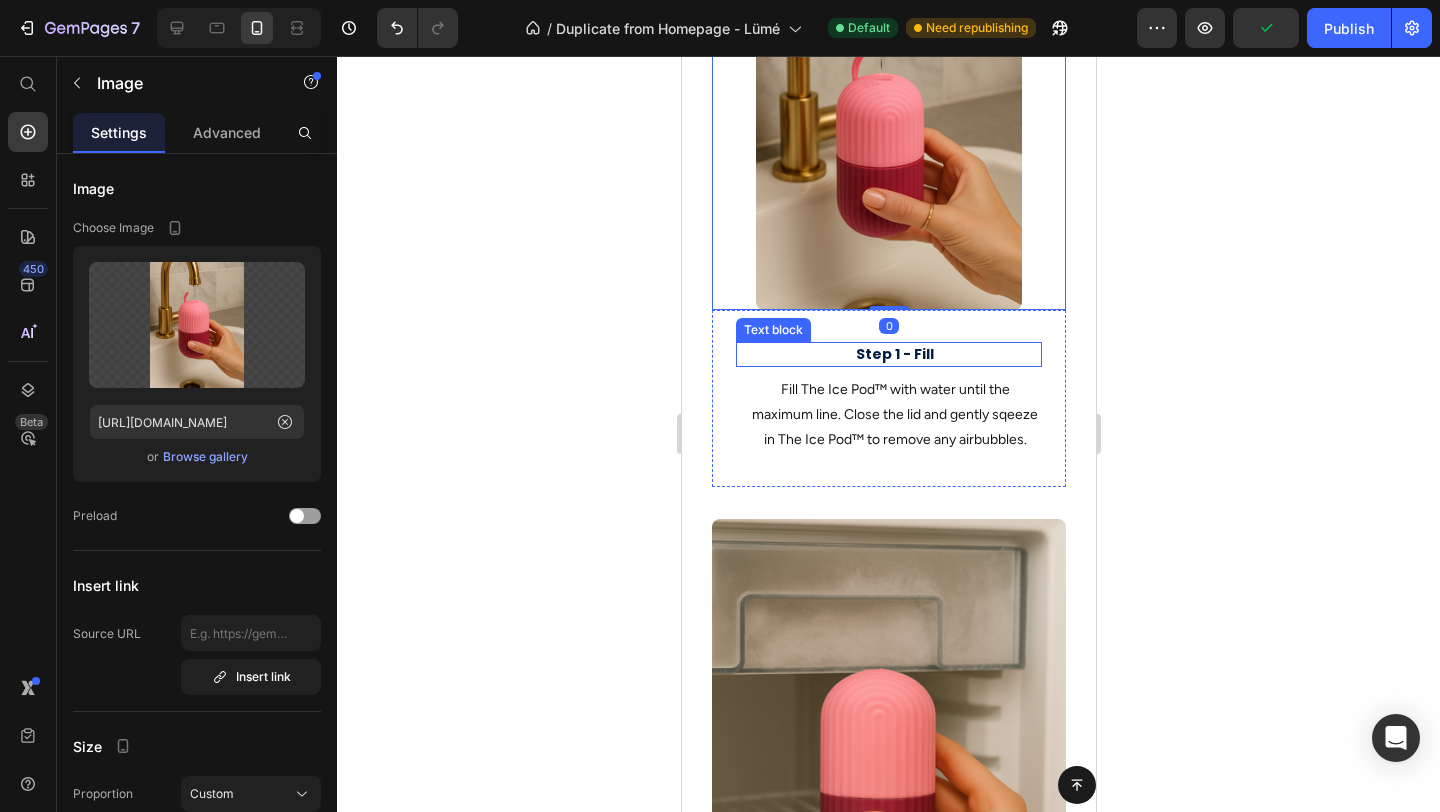 click on "Step 1 - Fill" at bounding box center [894, 354] 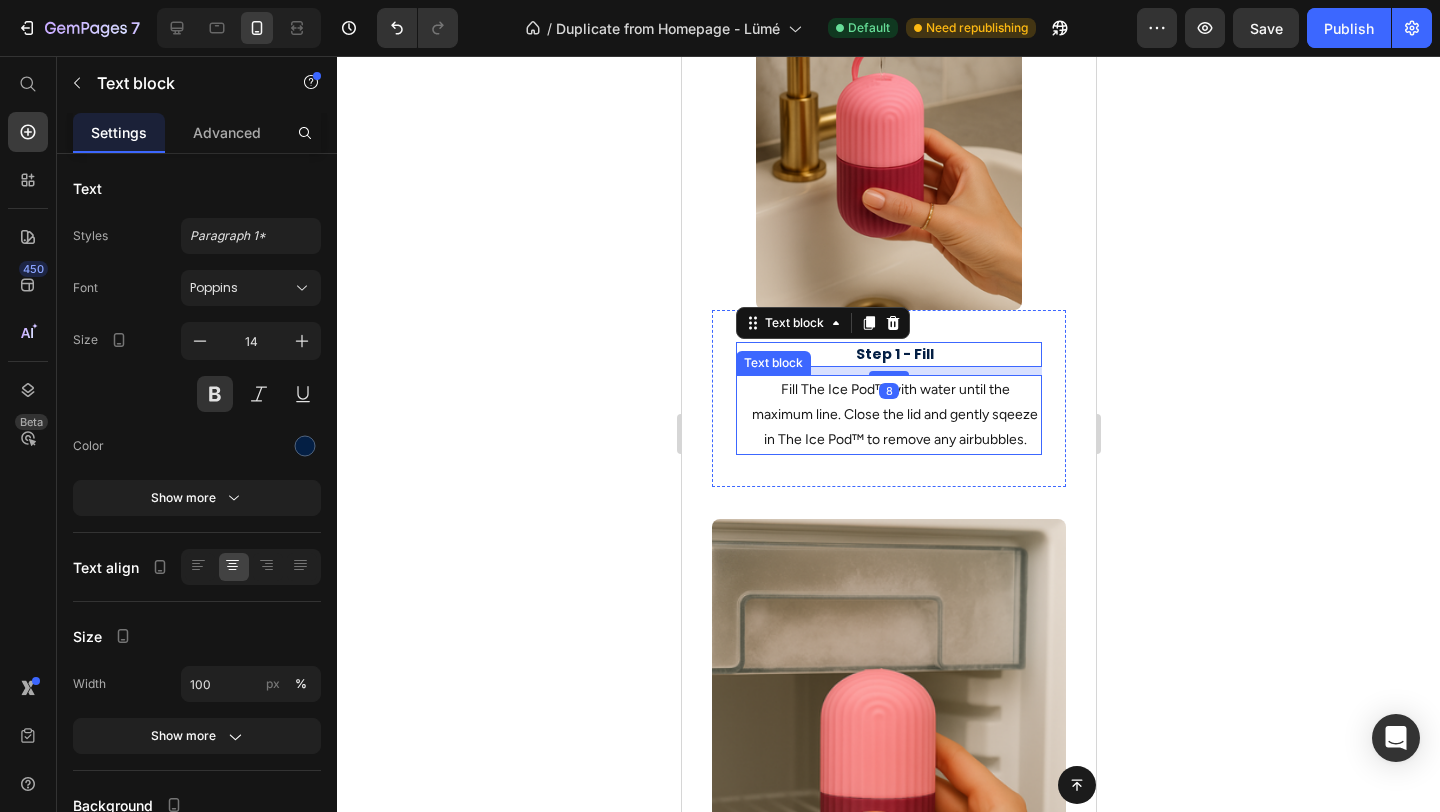 click on "Fill The Ice Pod™ with water until the maximum line. Close the lid and gently sqeeze in The Ice Pod™ to remove any airbubbles." at bounding box center (894, 415) 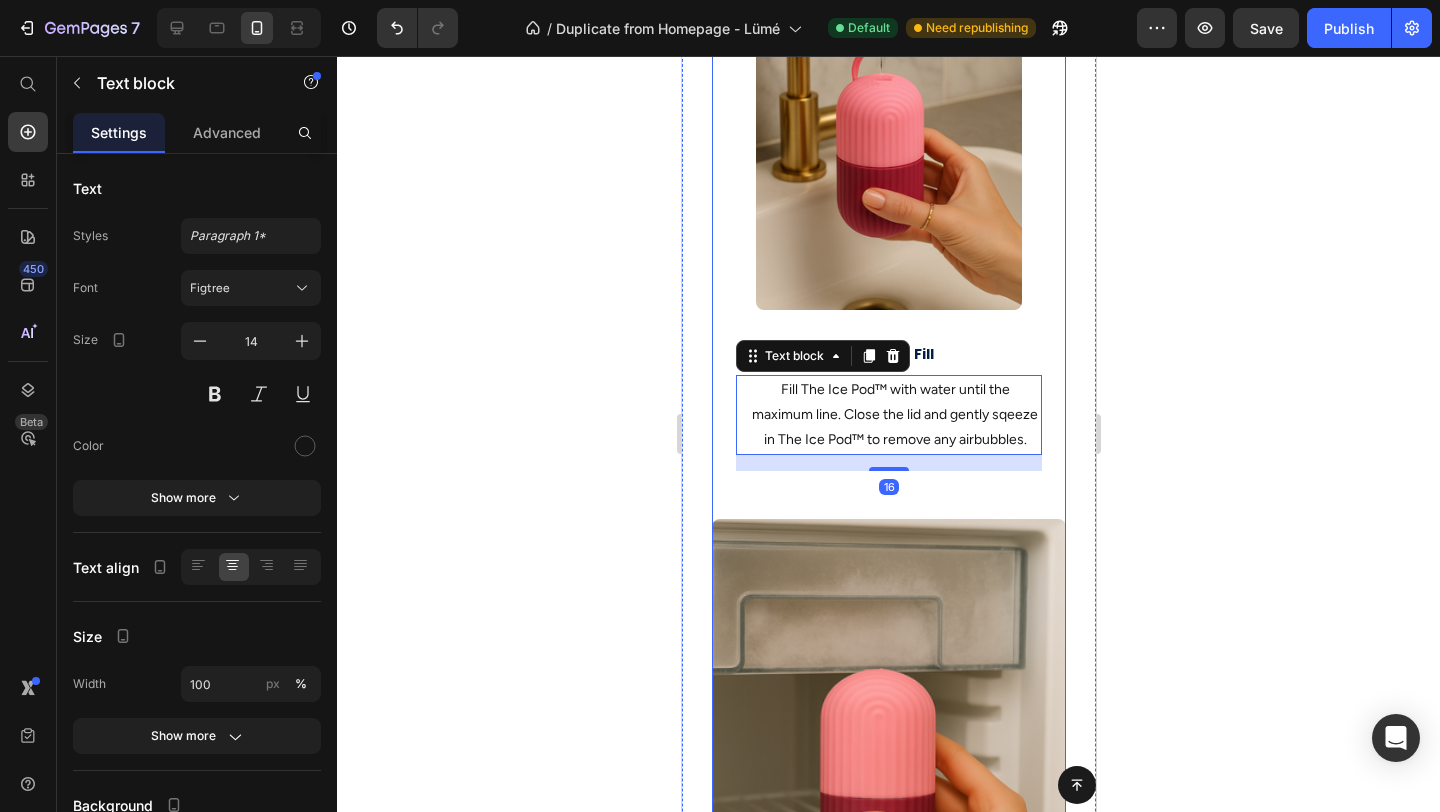 click on "Image Step 1 - Fill Text block Fill The Ice Pod™ with water until the maximum line. Close the lid and gently sqeeze in The Ice Pod™ to remove any airbubbles.  Text block   16 Row" at bounding box center [888, 248] 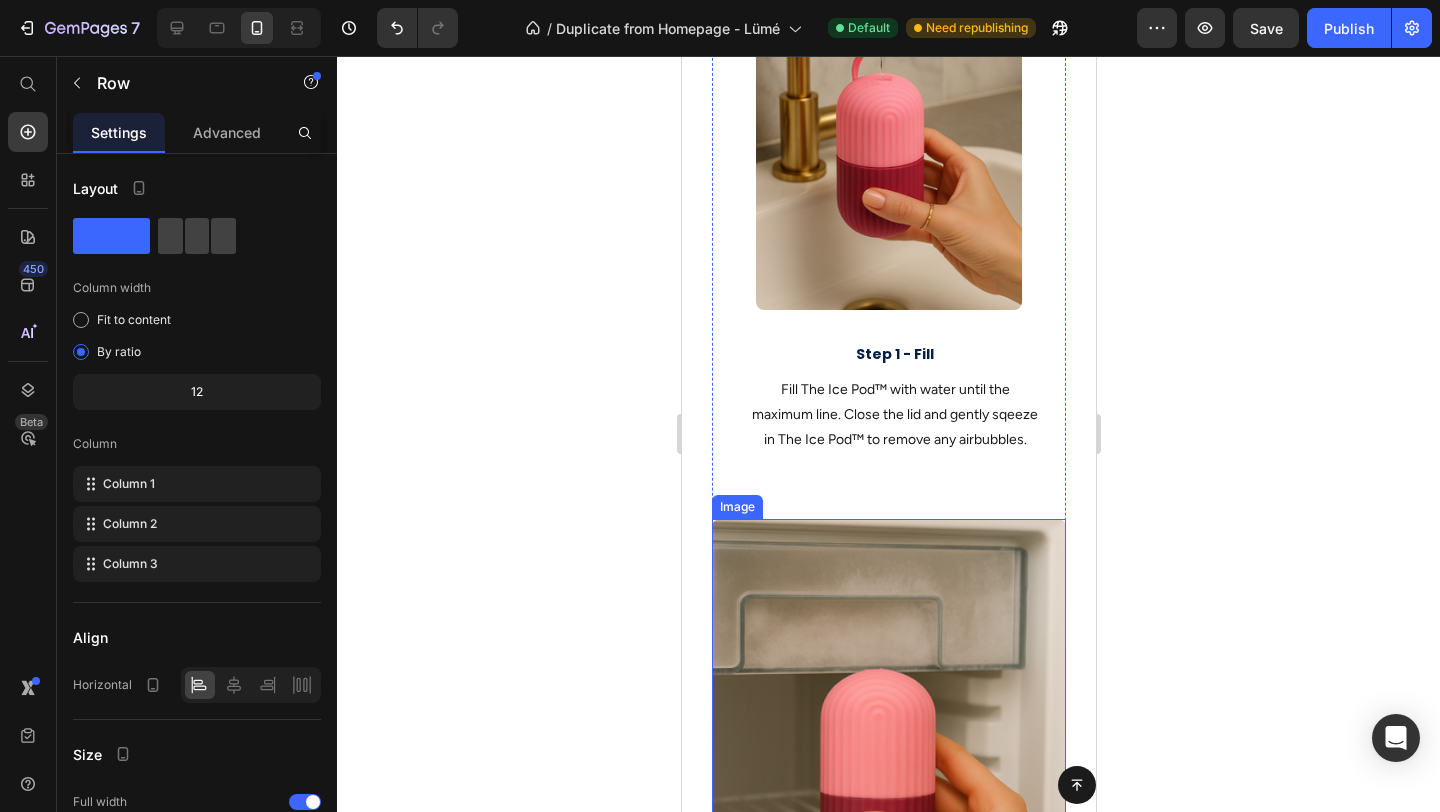 click at bounding box center [888, 740] 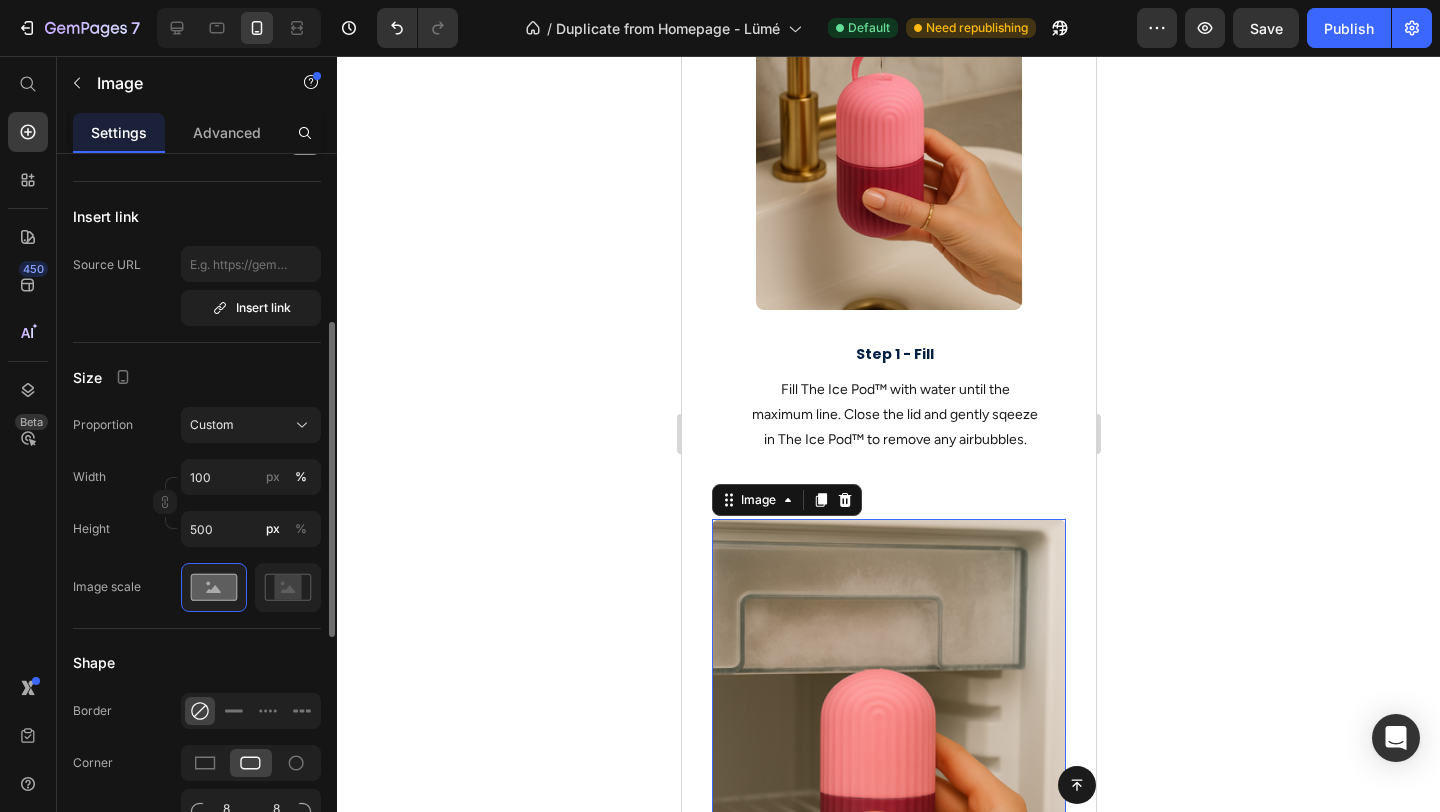 scroll, scrollTop: 377, scrollLeft: 0, axis: vertical 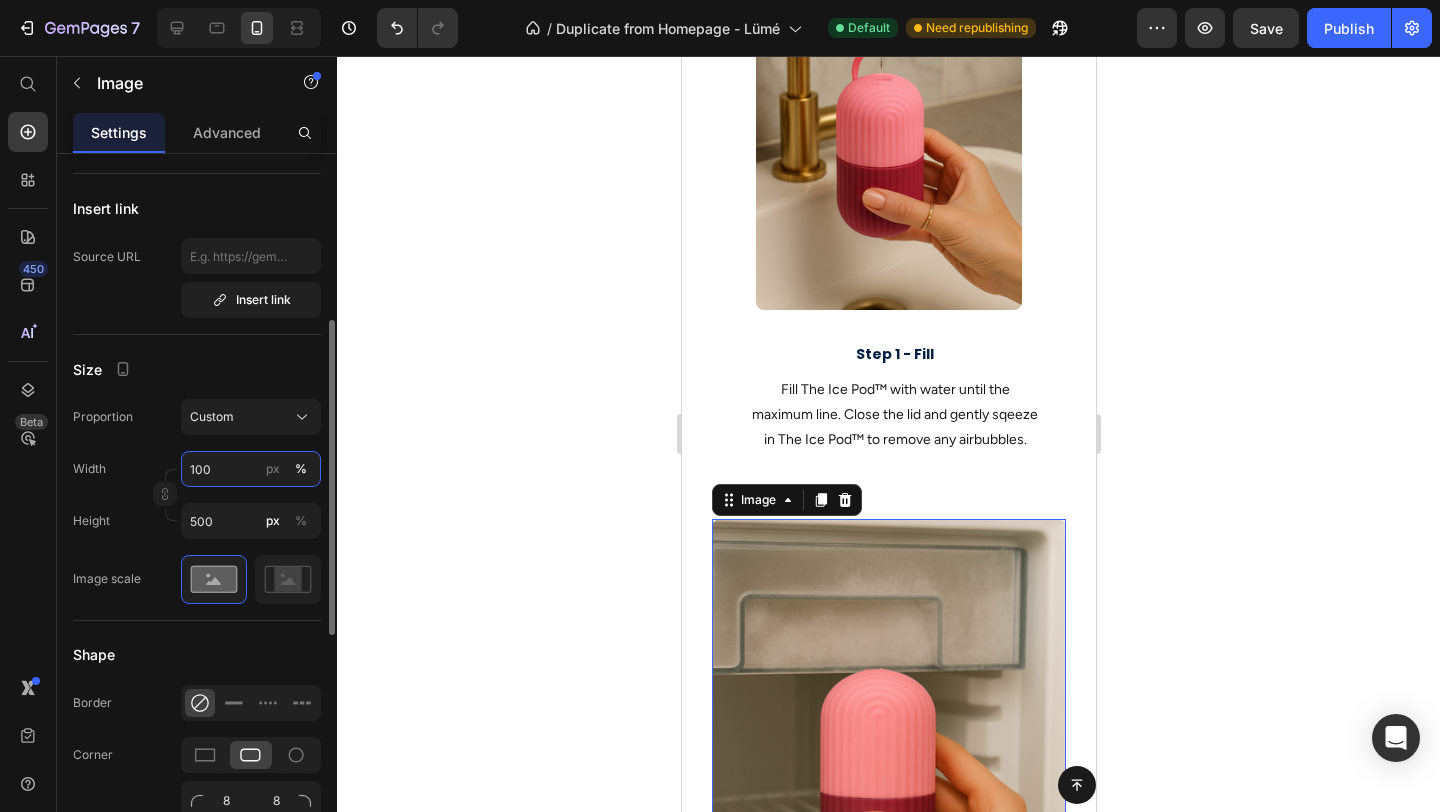 click on "100" at bounding box center [251, 469] 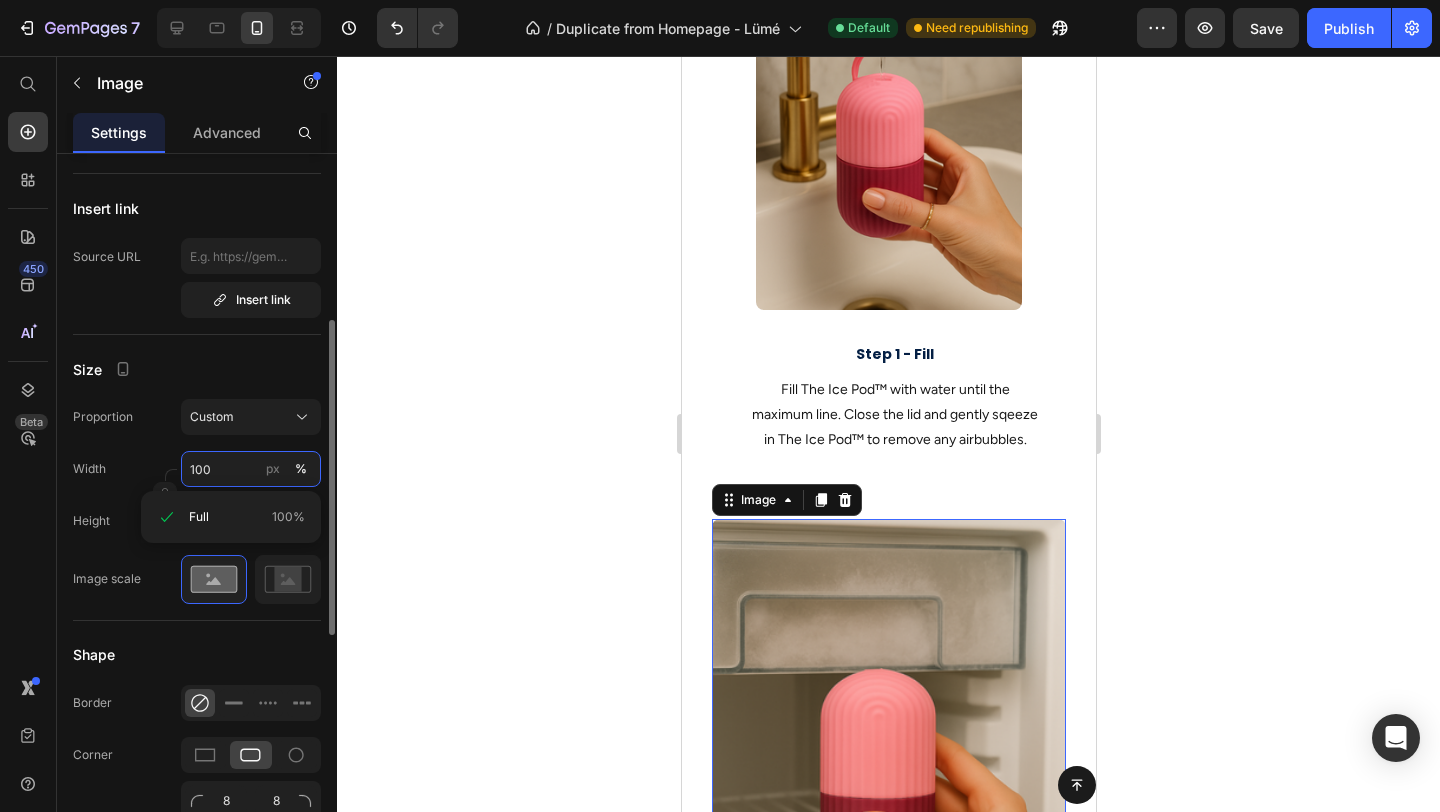 type on "7" 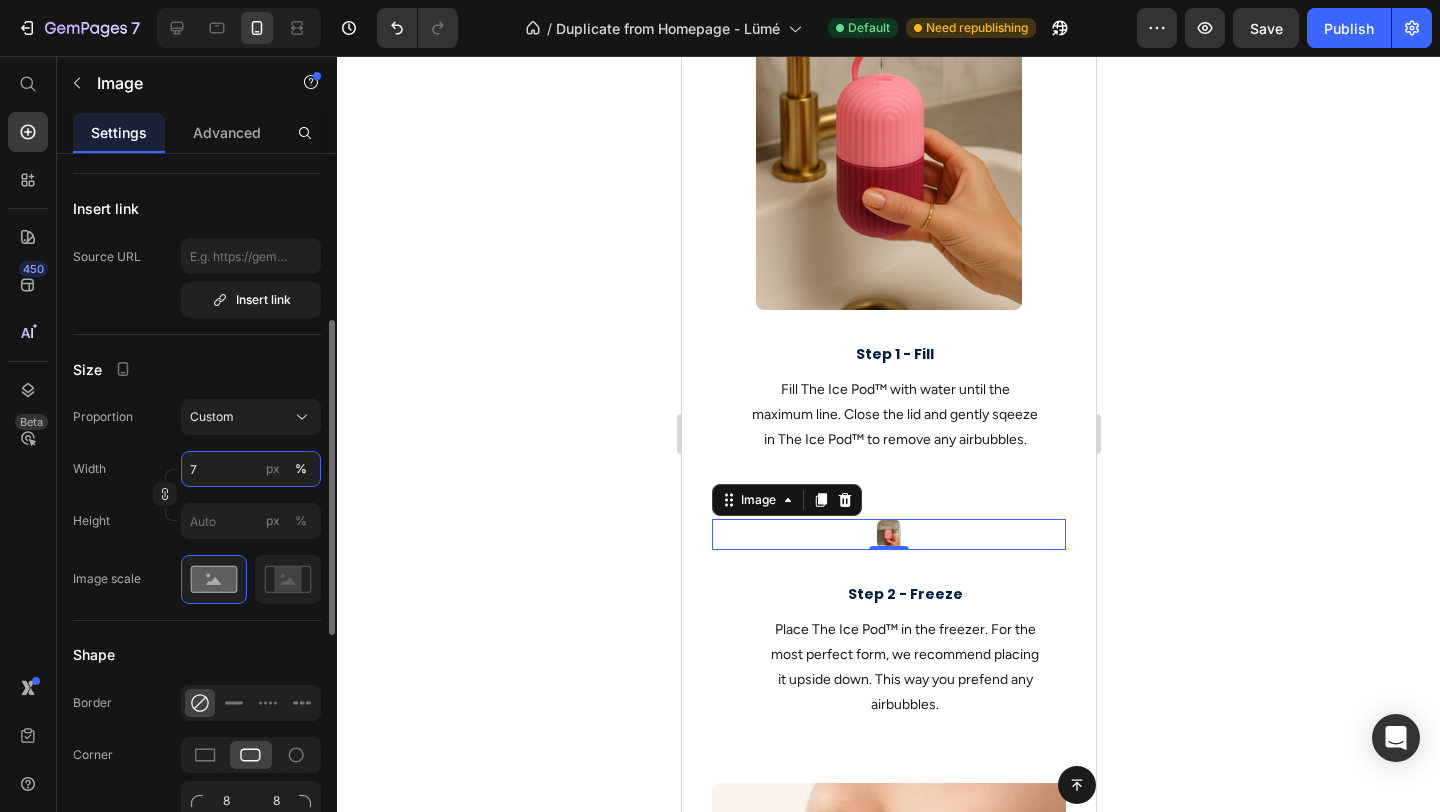 type on "75" 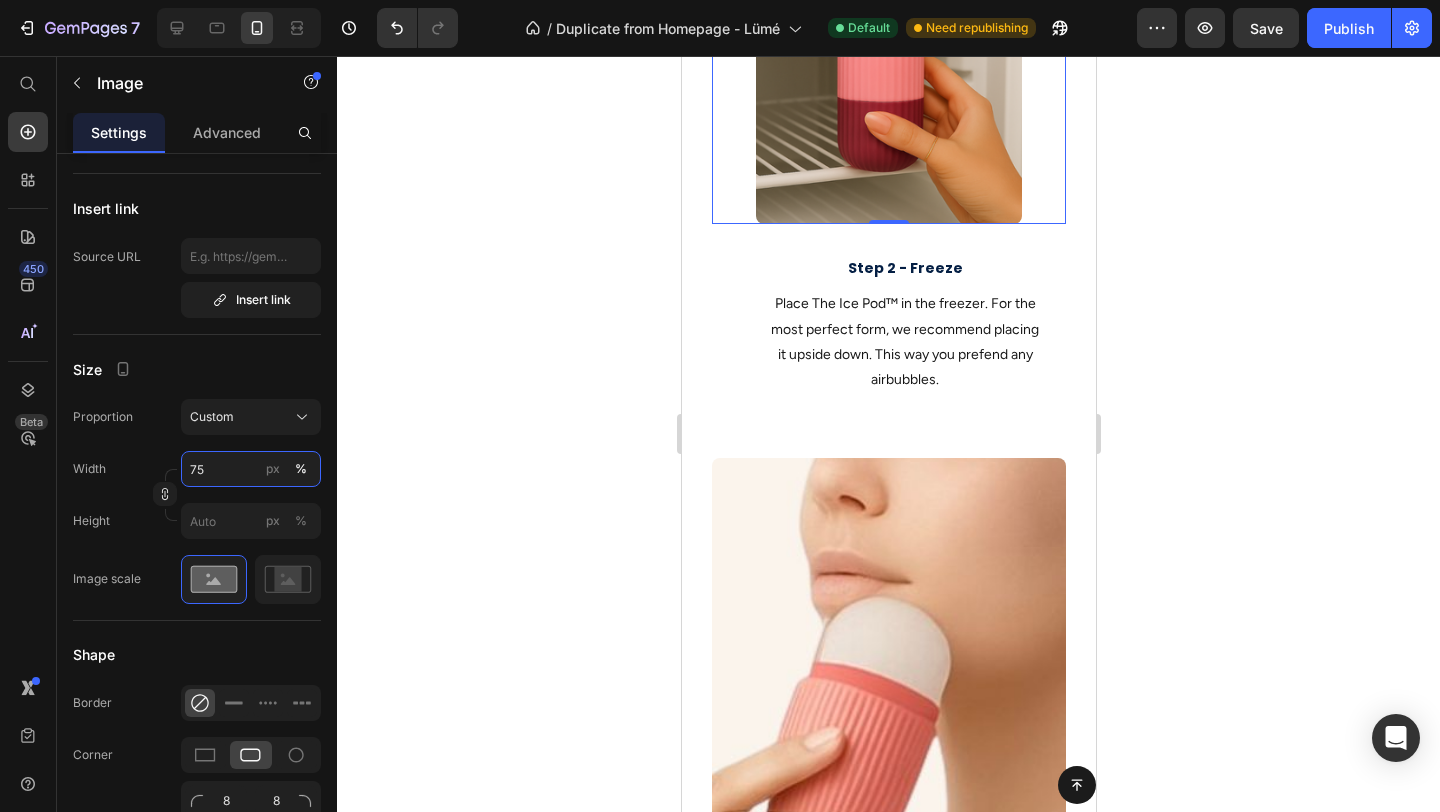 scroll, scrollTop: 2055, scrollLeft: 0, axis: vertical 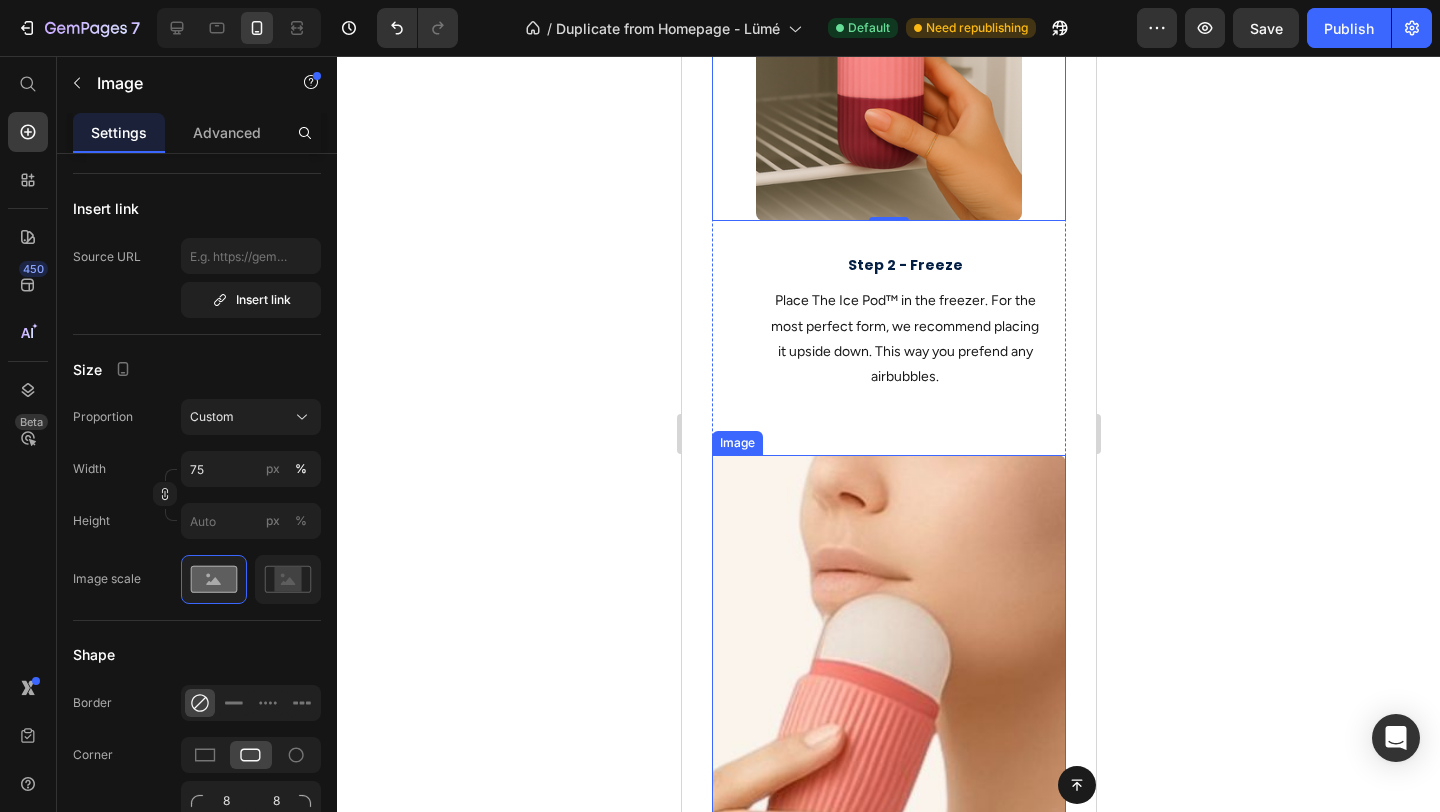 click at bounding box center (888, 676) 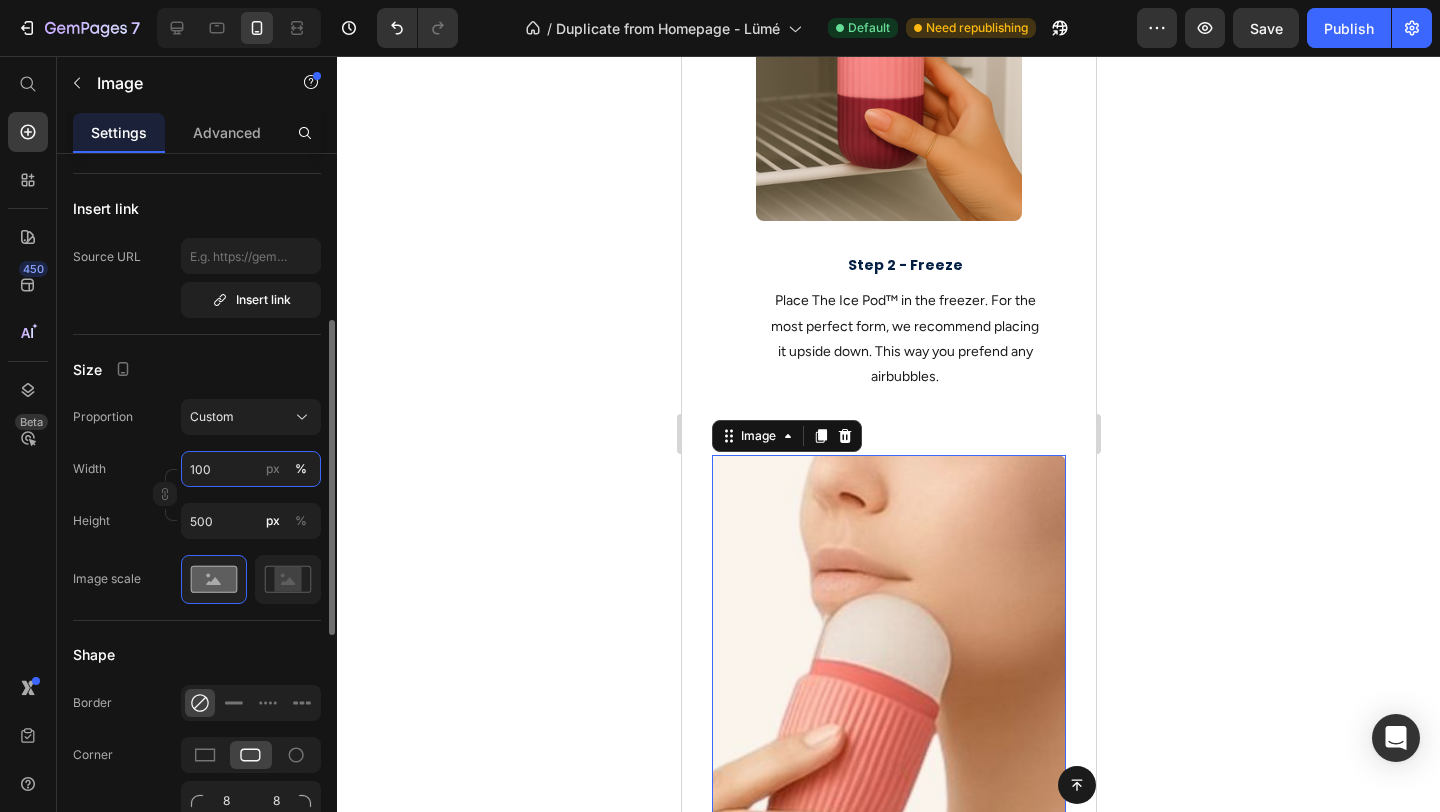 click on "100" at bounding box center [251, 469] 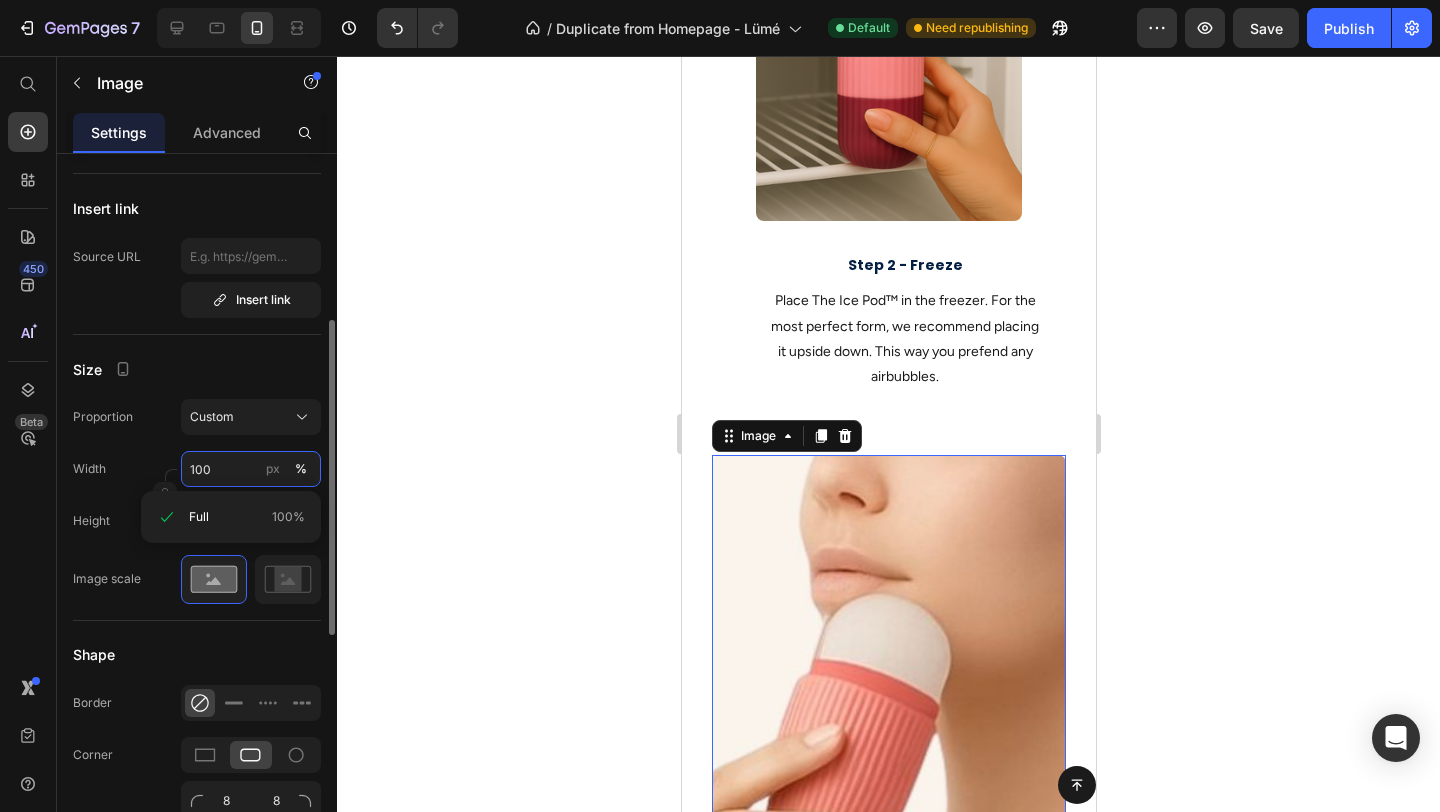 type on "7" 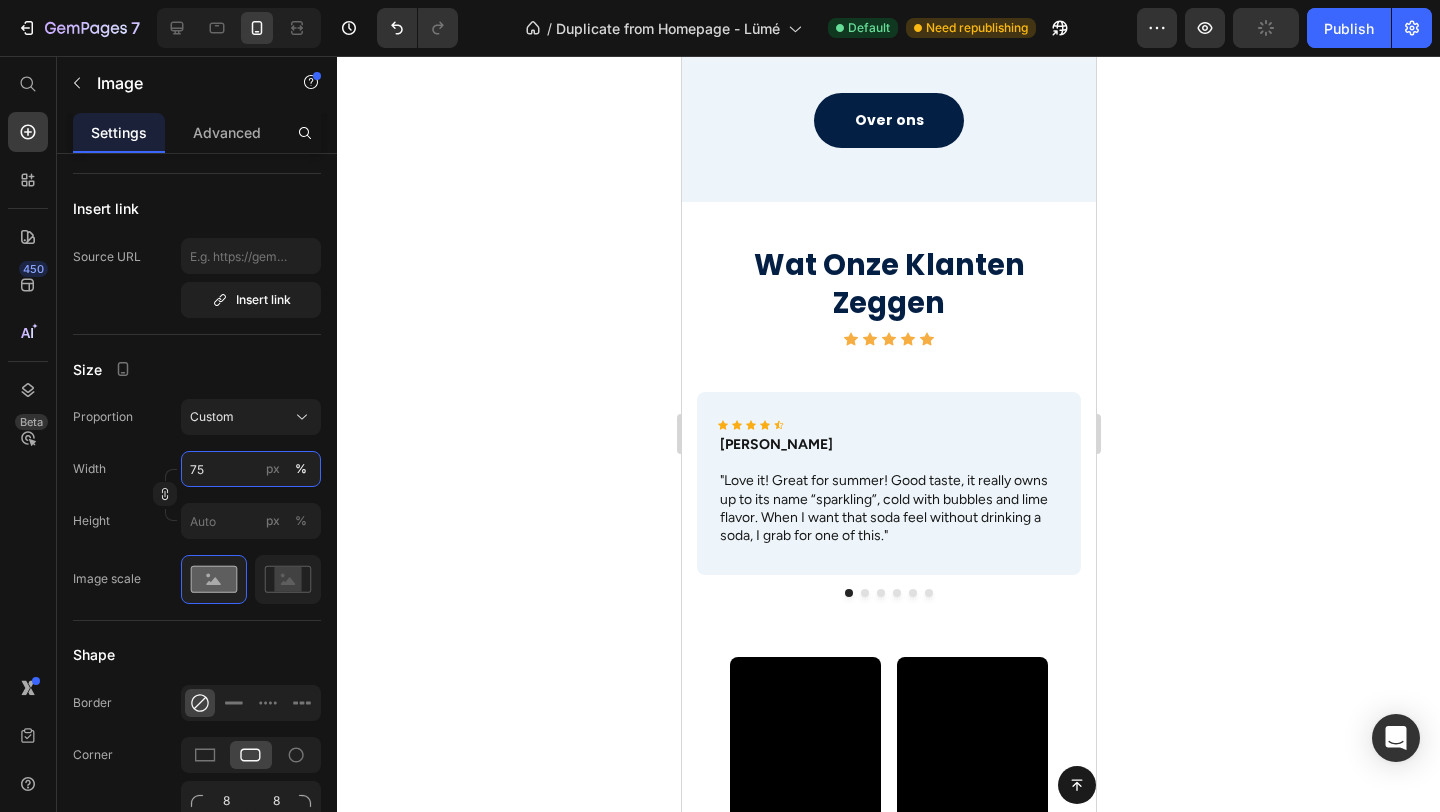 scroll, scrollTop: 4054, scrollLeft: 0, axis: vertical 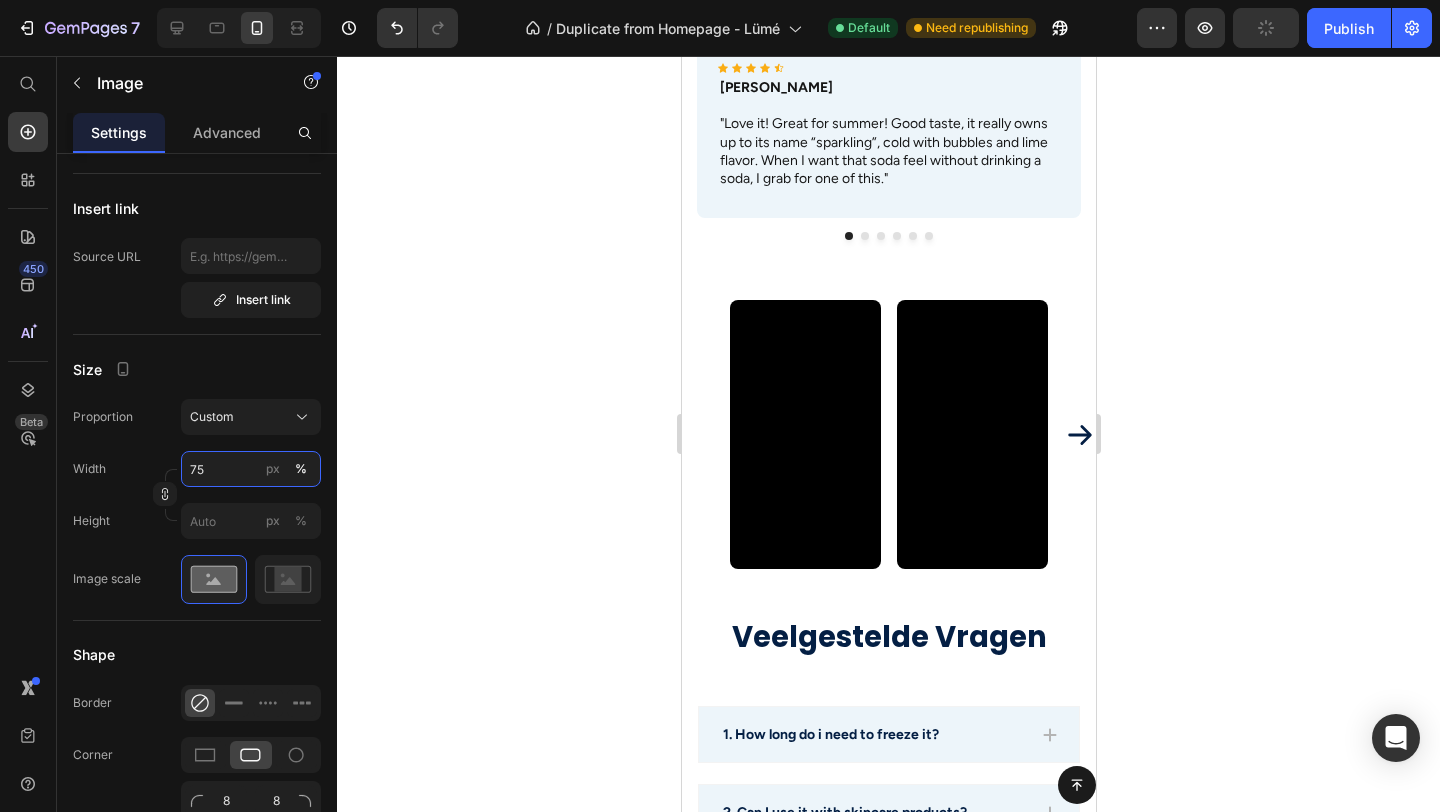 type on "100" 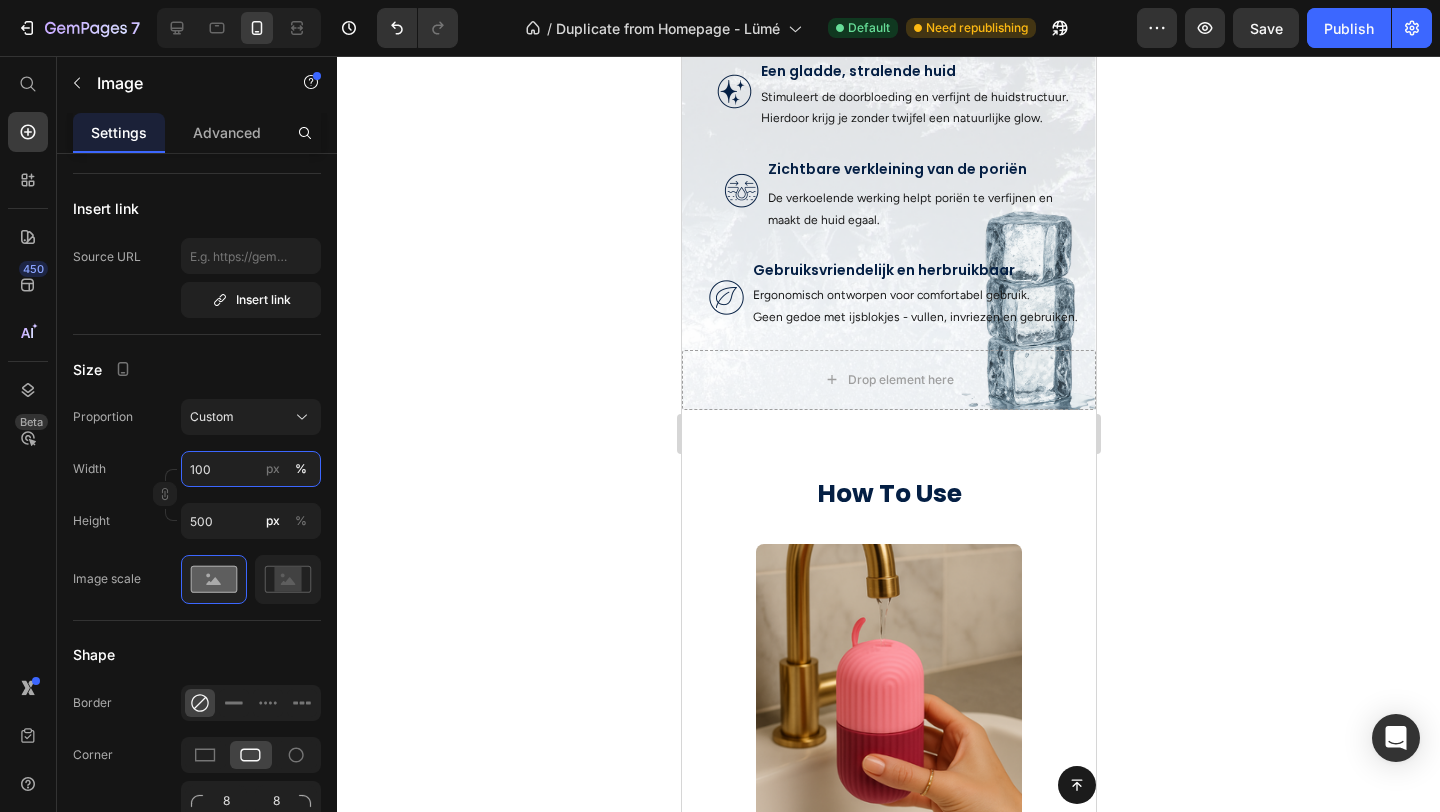 scroll, scrollTop: 822, scrollLeft: 0, axis: vertical 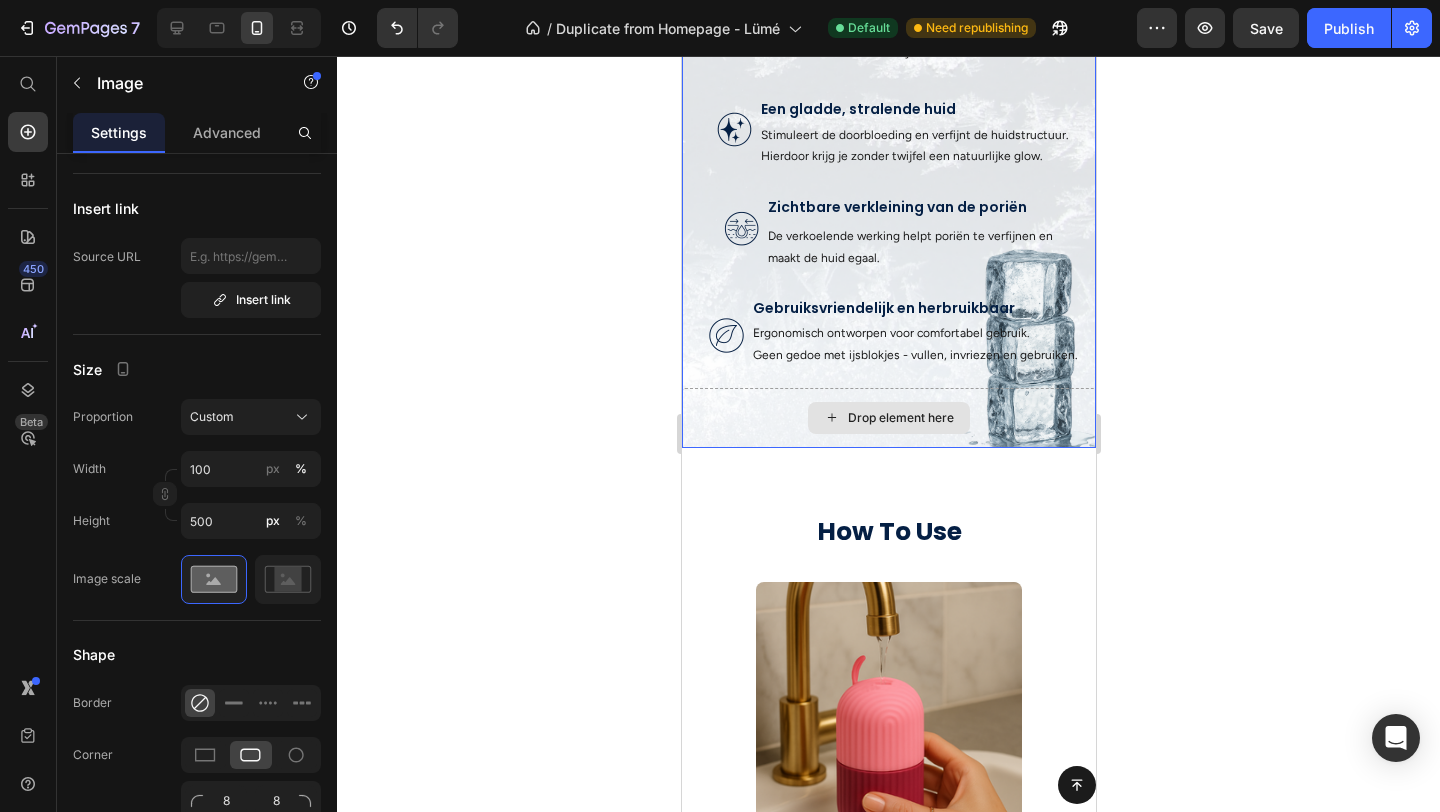 click on "Drop element here" at bounding box center (888, 418) 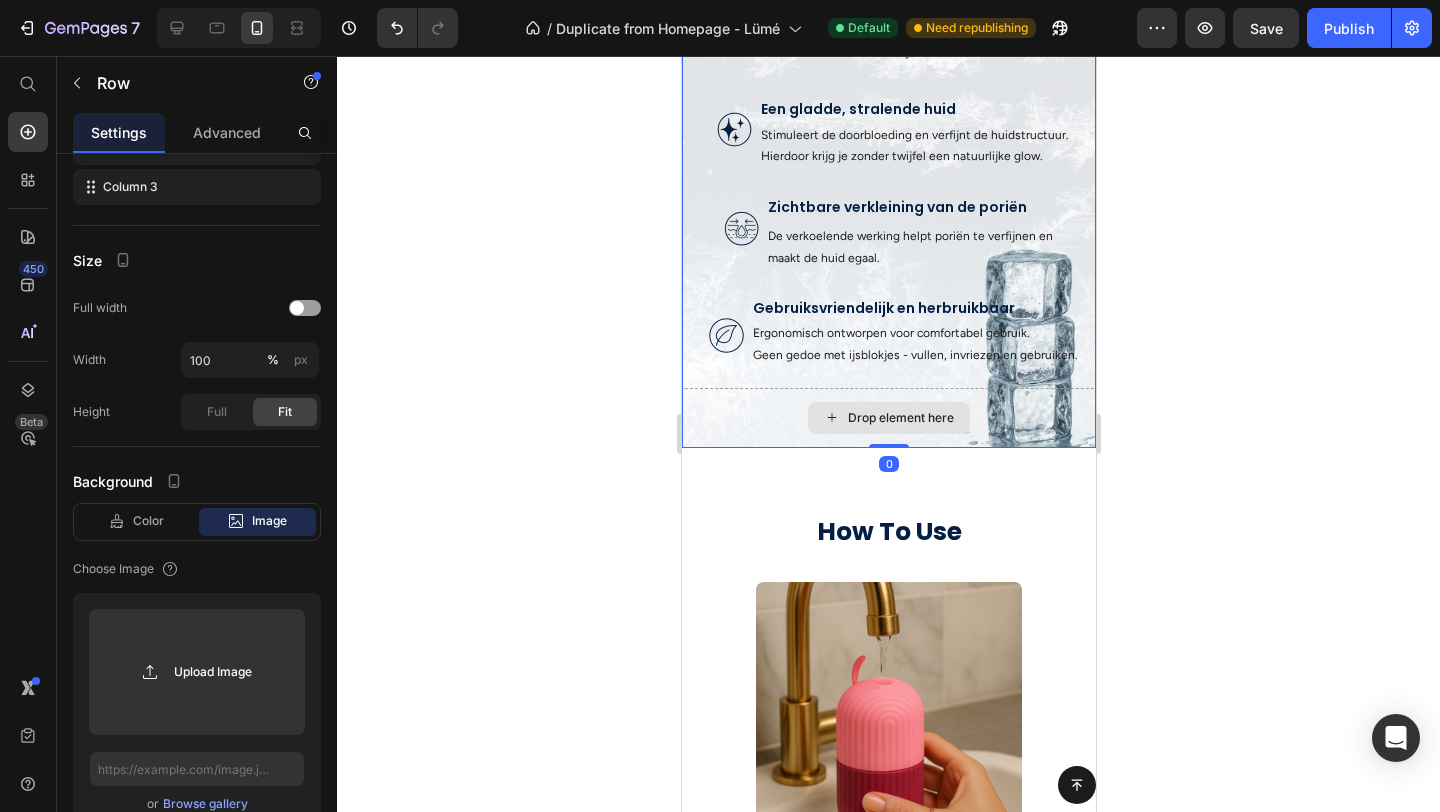 scroll, scrollTop: 0, scrollLeft: 0, axis: both 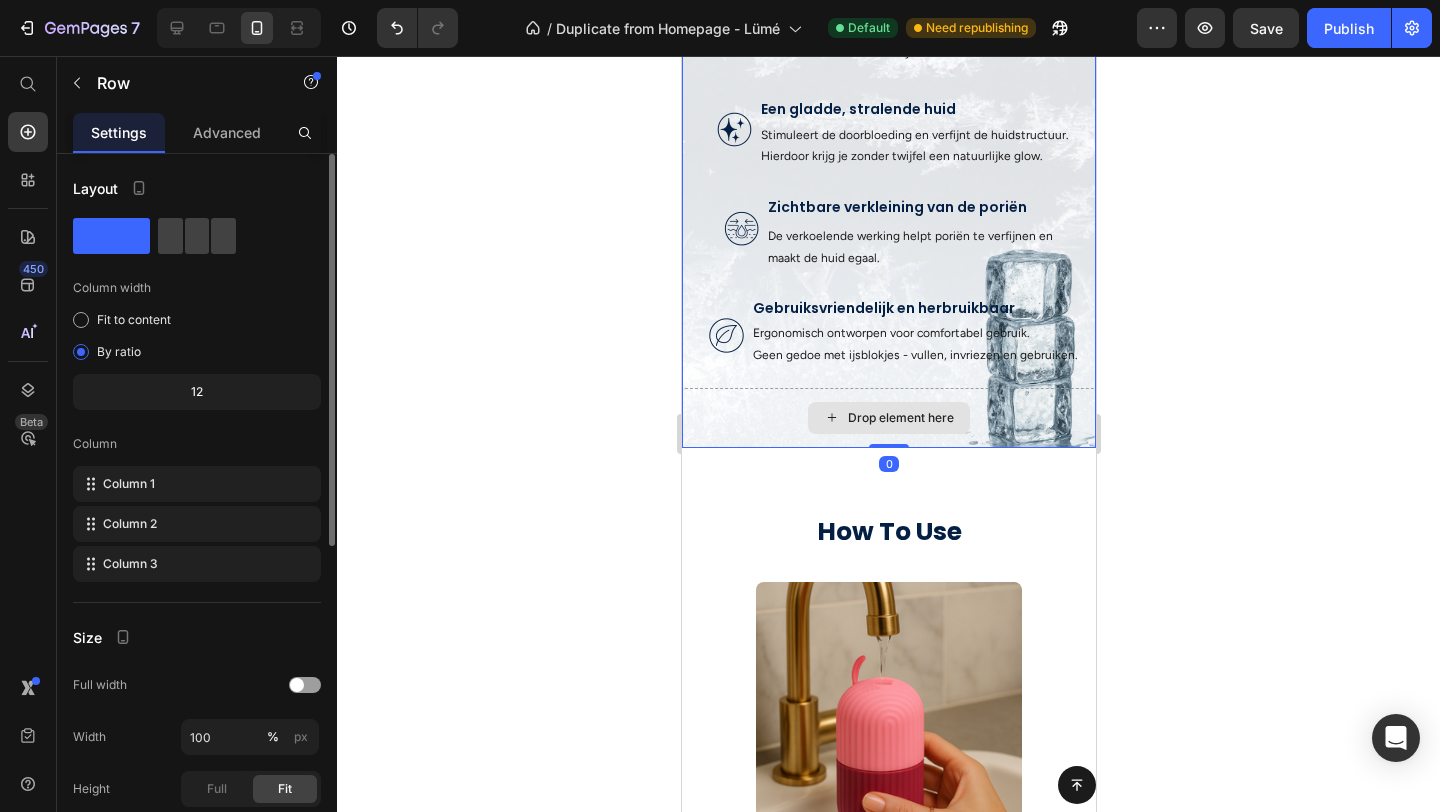 click on "Drop element here" at bounding box center (888, 418) 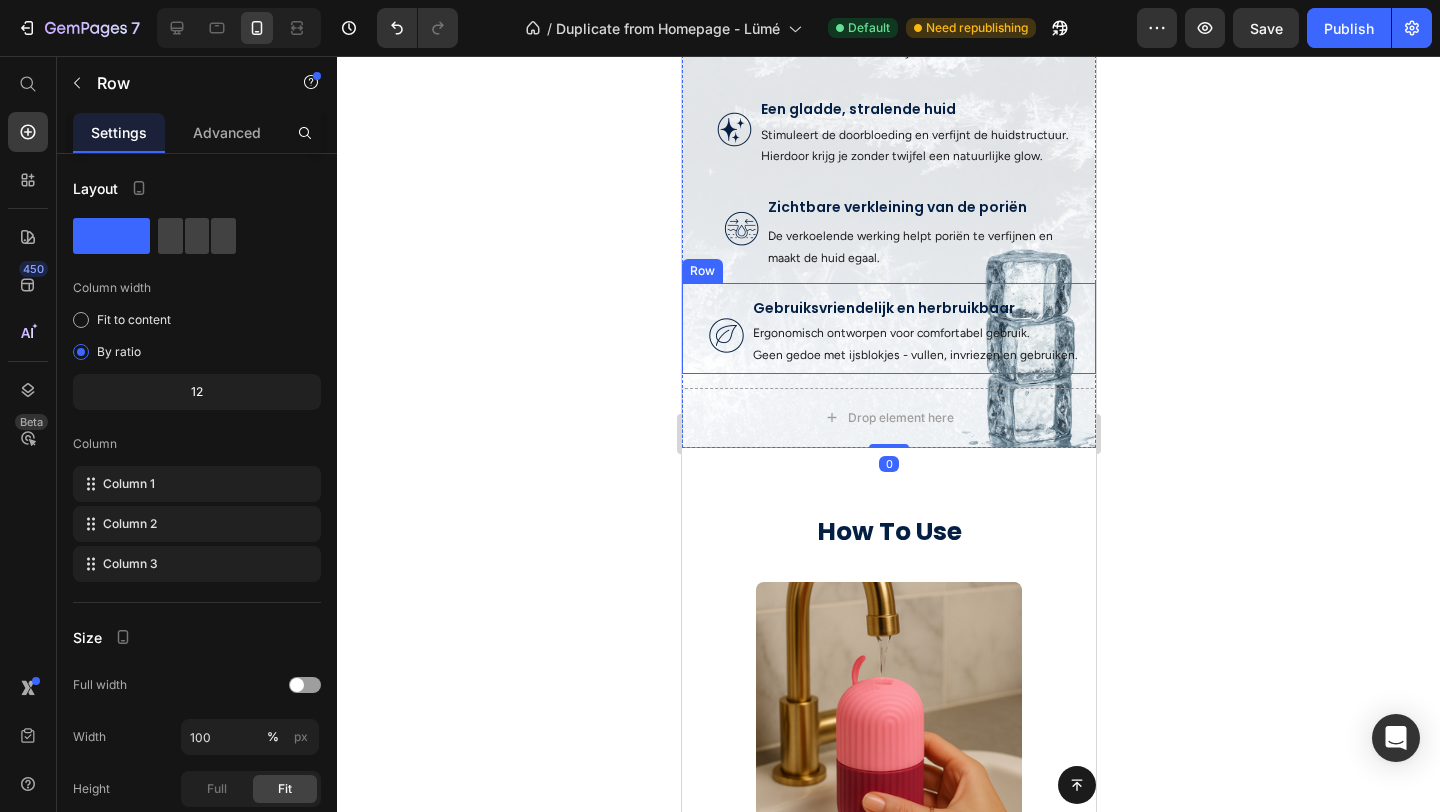 scroll, scrollTop: 777, scrollLeft: 0, axis: vertical 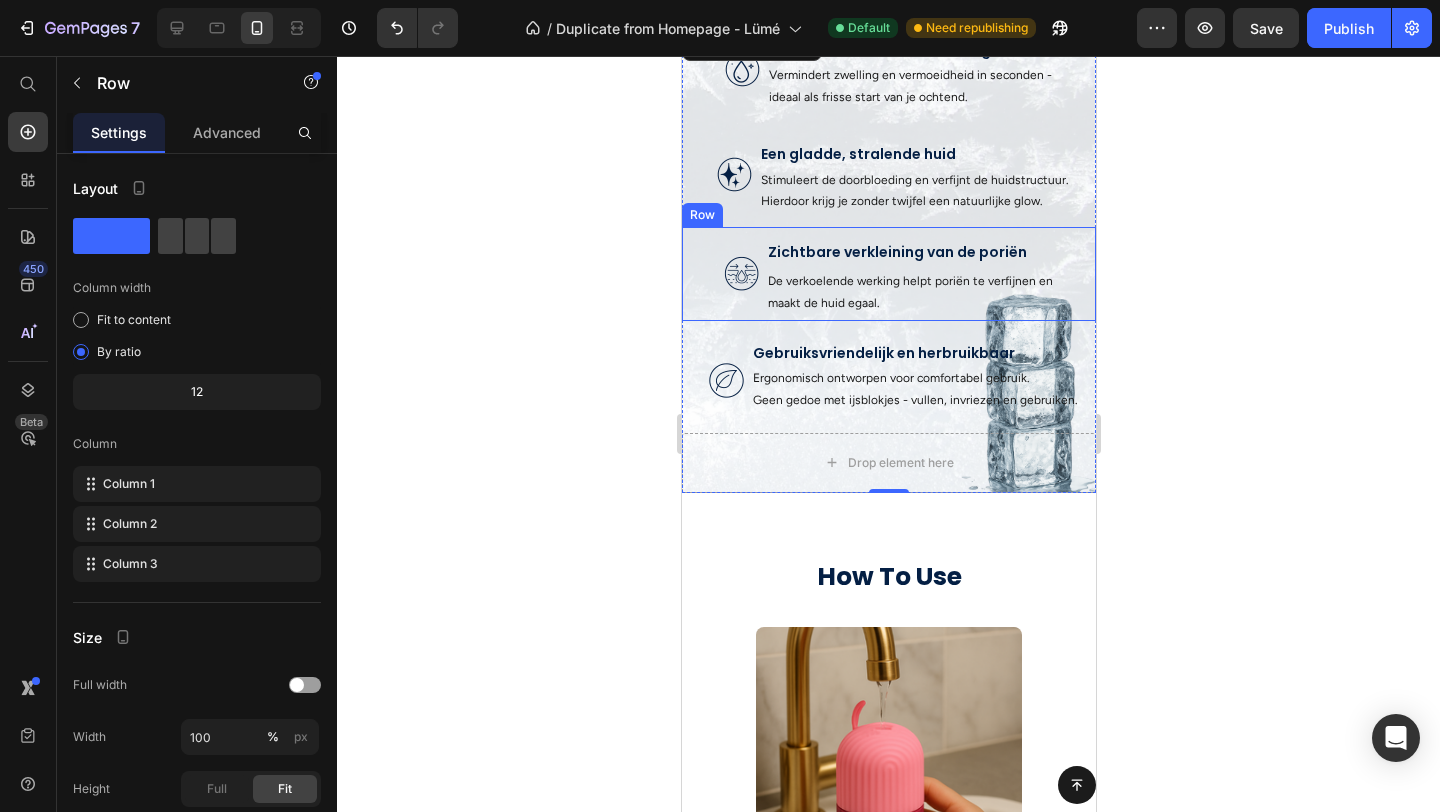 click on "Image Zichtbare verkleining van de poriën Text Block Text Block De verkoelende werking helpt poriën te verfijnen en  maakt de huid egaal. Text Block Row" at bounding box center [888, 274] 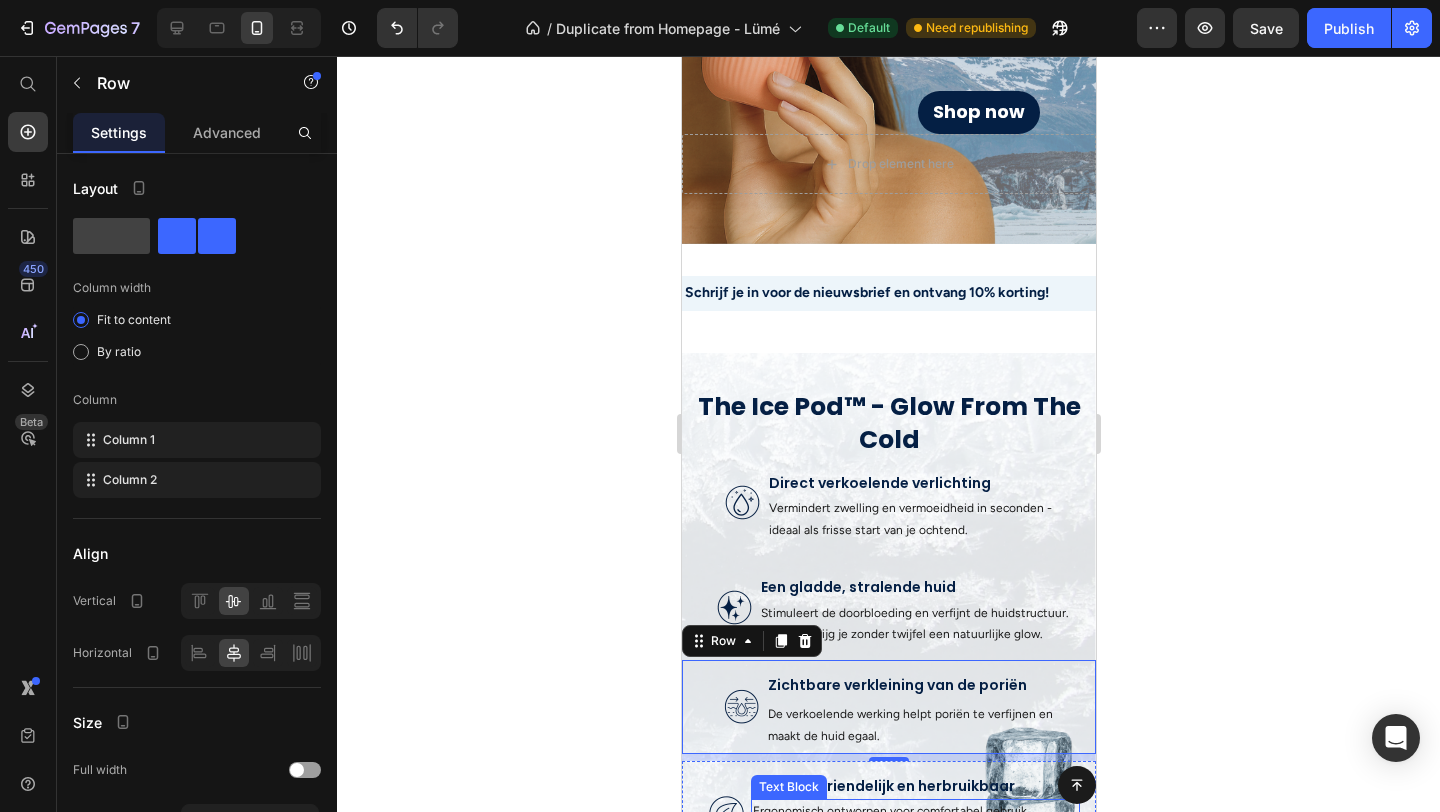 scroll, scrollTop: 256, scrollLeft: 0, axis: vertical 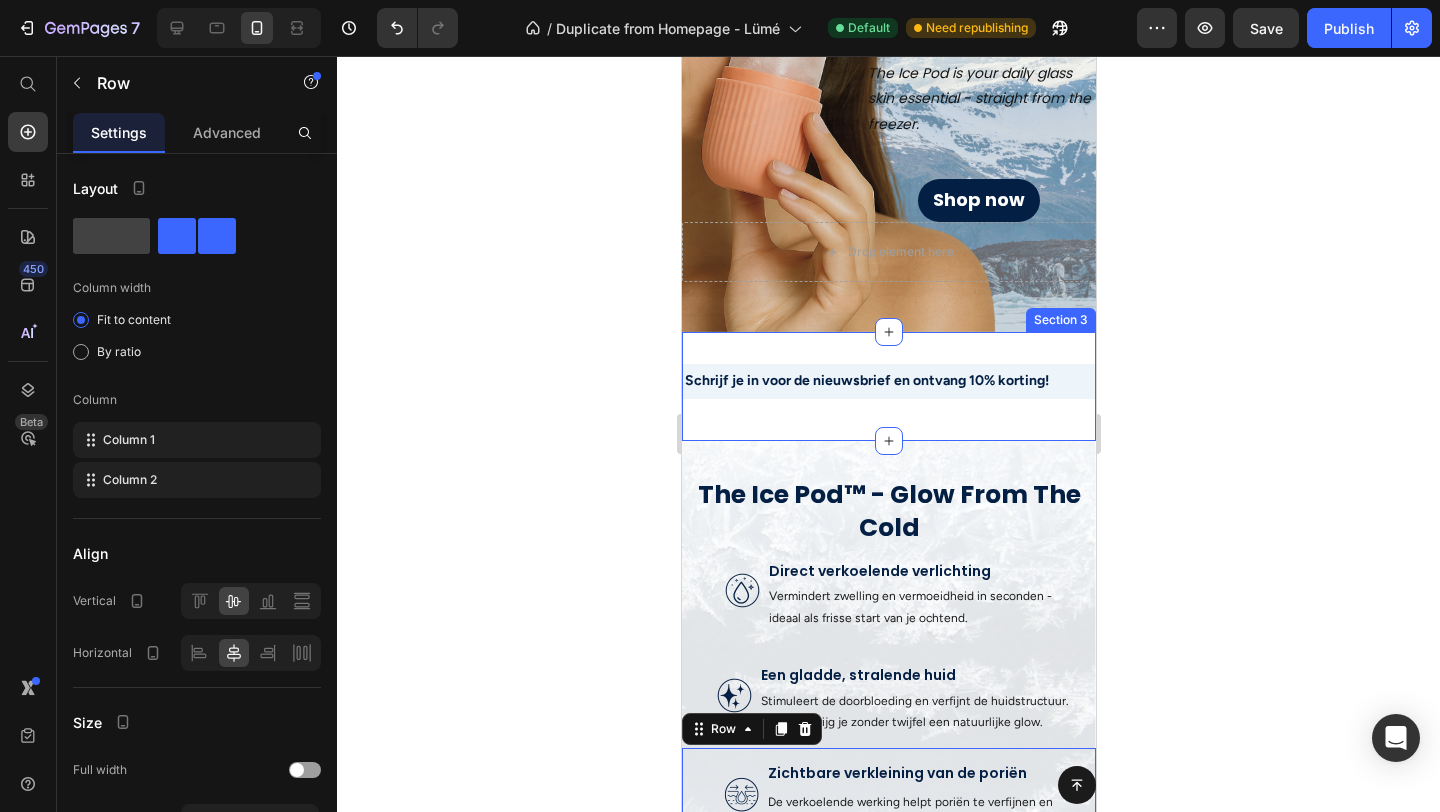 click on "Schrijf je in voor de nieuwsbrief en ontvang 10% korting! Text
Gratis verzending bij bestellingen boven de €25, - Text
Op werkdagen voor 23 uur besteld = morgen in huis! Text
Schrijf je in voor de nieuwsbrief en ontvang 10% korting! Text
Gratis verzending bij bestellingen boven de €25, - Text
Op werkdagen voor 23 uur besteld = morgen in huis! Text
Marquee" at bounding box center [888, 402] 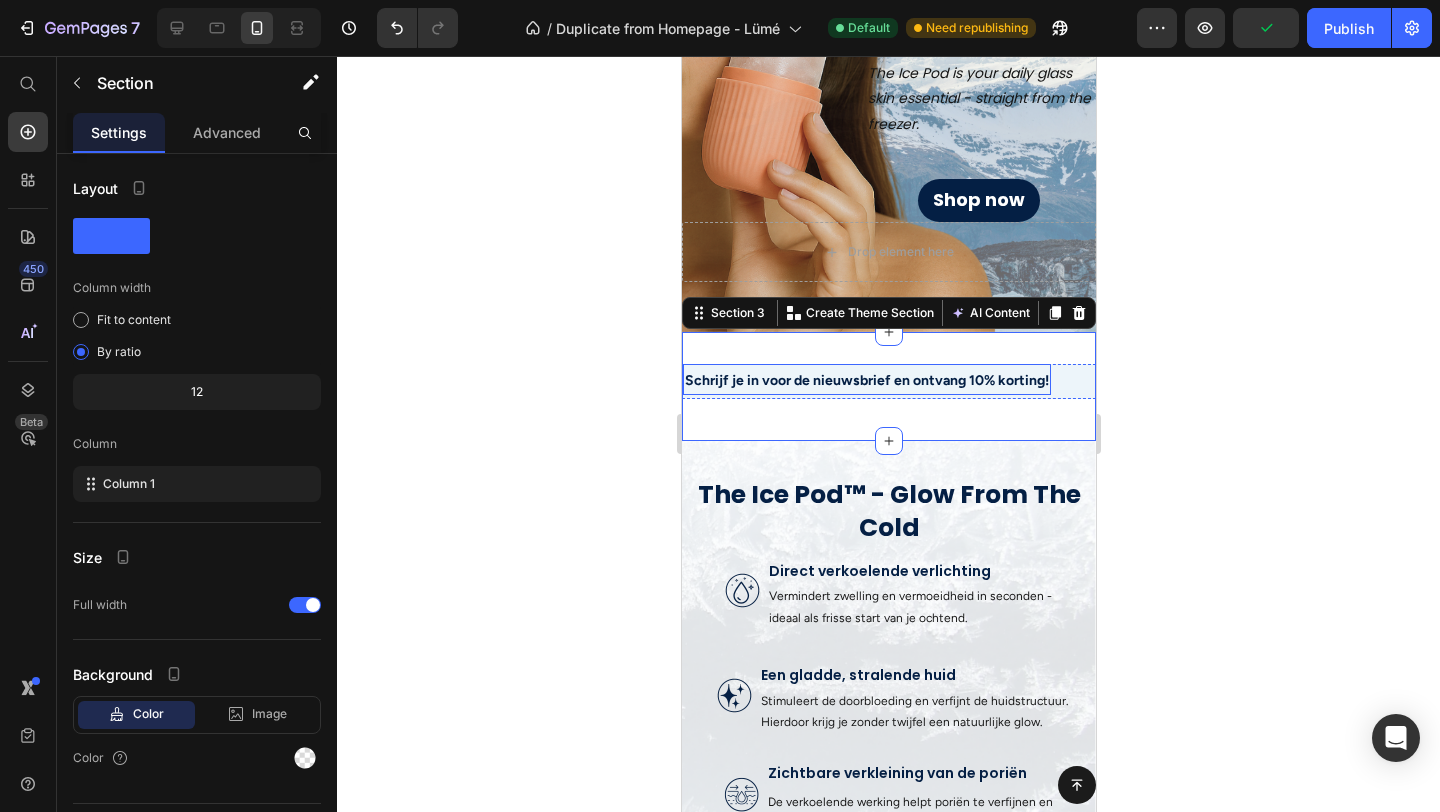 click on "Schrijf je in voor de nieuwsbrief en ontvang 10% korting!" at bounding box center (866, 380) 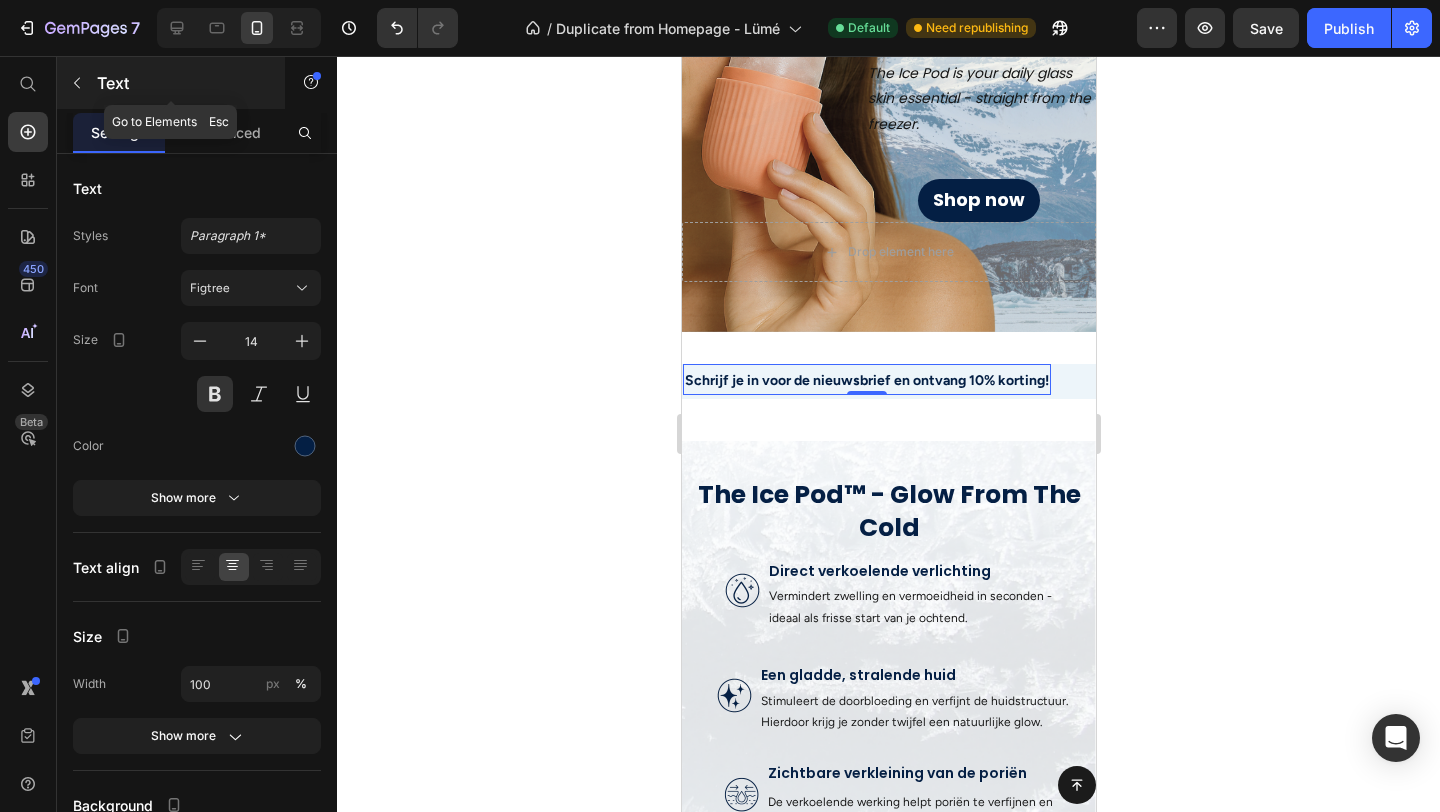 click 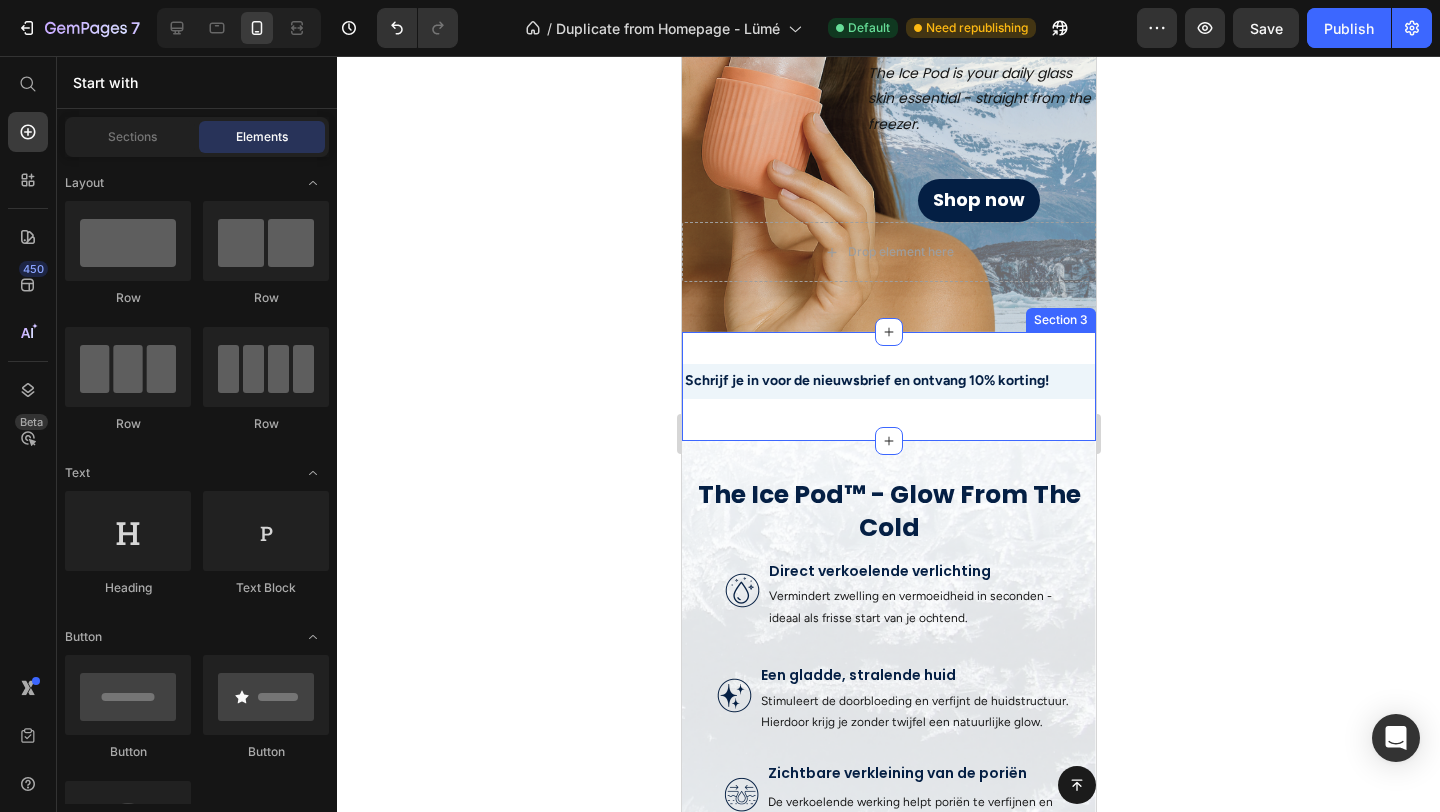 click on "Schrijf je in voor de nieuwsbrief en ontvang 10% korting! Text
Gratis verzending bij bestellingen boven de €25, - Text
Op werkdagen voor 23 uur besteld = morgen in huis! Text
Schrijf je in voor de nieuwsbrief en ontvang 10% korting! Text
Gratis verzending bij bestellingen boven de €25, - Text
Op werkdagen voor 23 uur besteld = morgen in huis! Text
Marquee" at bounding box center (888, 402) 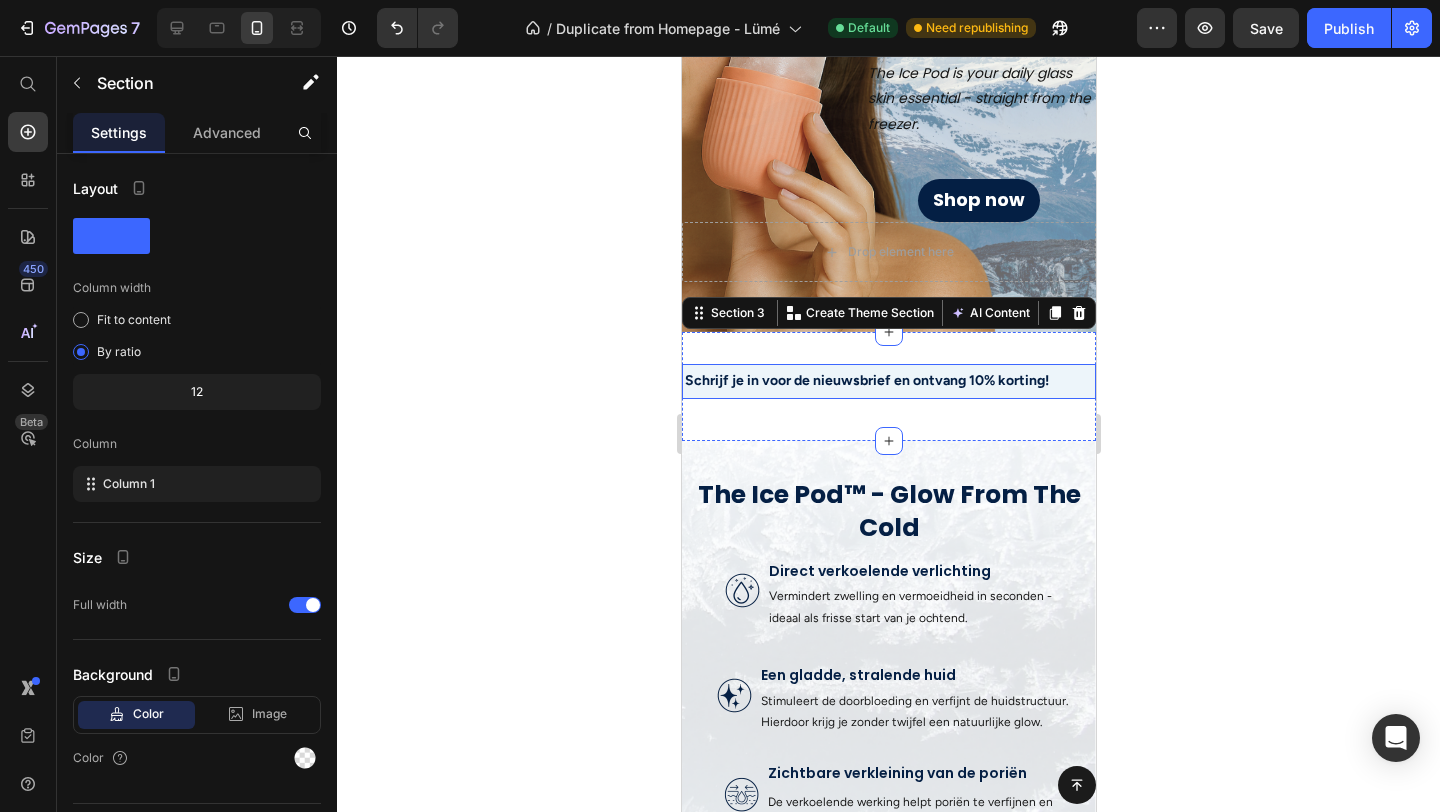 click on "Schrijf je in voor de nieuwsbrief en ontvang 10% korting! Text" at bounding box center (934, 379) 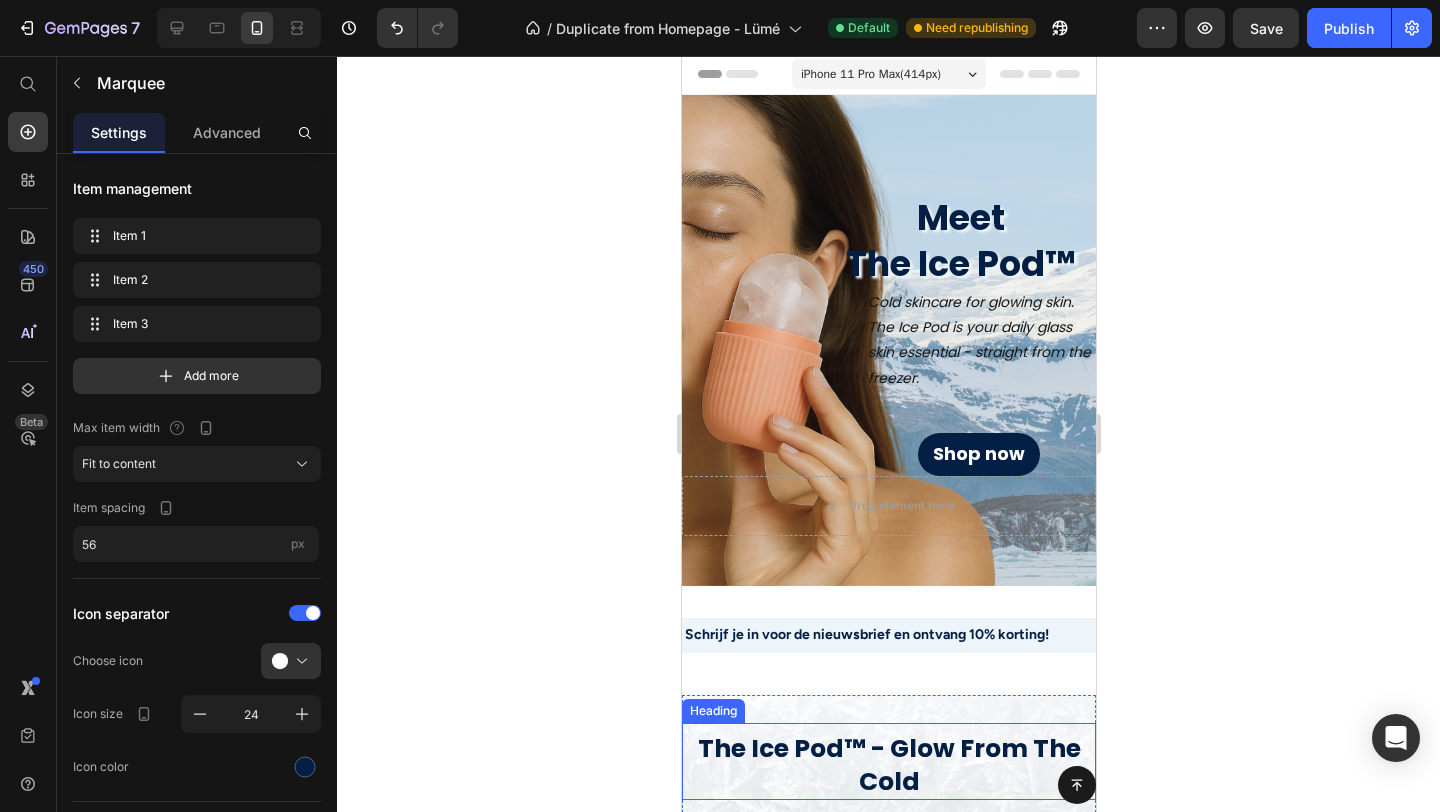 scroll, scrollTop: 0, scrollLeft: 0, axis: both 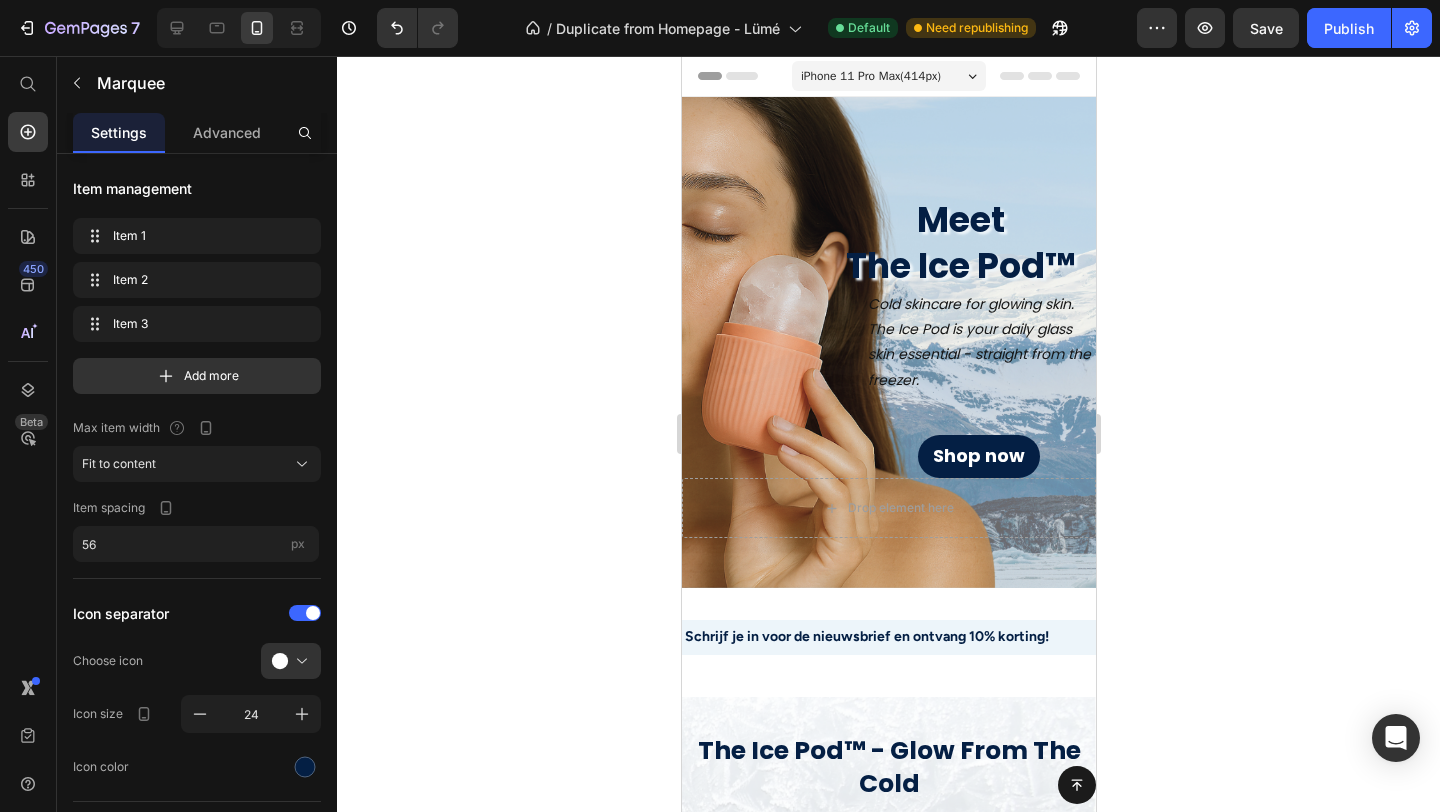 click on "Schrijf je in voor de nieuwsbrief en ontvang 10% korting! Text" at bounding box center (934, 635) 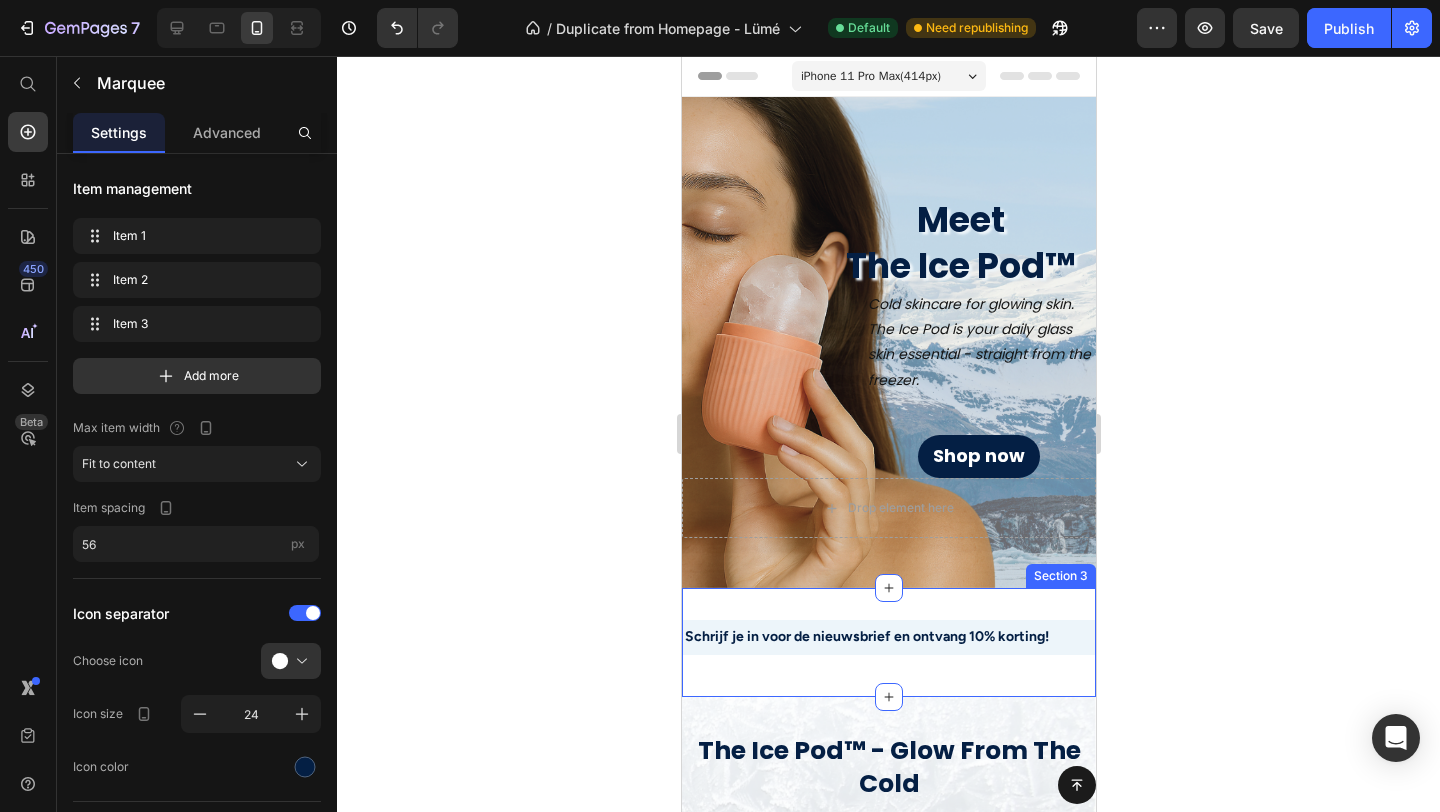 click on "Schrijf je in voor de nieuwsbrief en ontvang 10% korting! Text
Gratis verzending bij bestellingen boven de €25, - Text
Op werkdagen voor 23 uur besteld = morgen in huis! Text
Schrijf je in voor de nieuwsbrief en ontvang 10% korting! Text
Gratis verzending bij bestellingen boven de €25, - Text
Op werkdagen voor 23 uur besteld = morgen in huis! Text
Marquee Section 3" at bounding box center (888, 642) 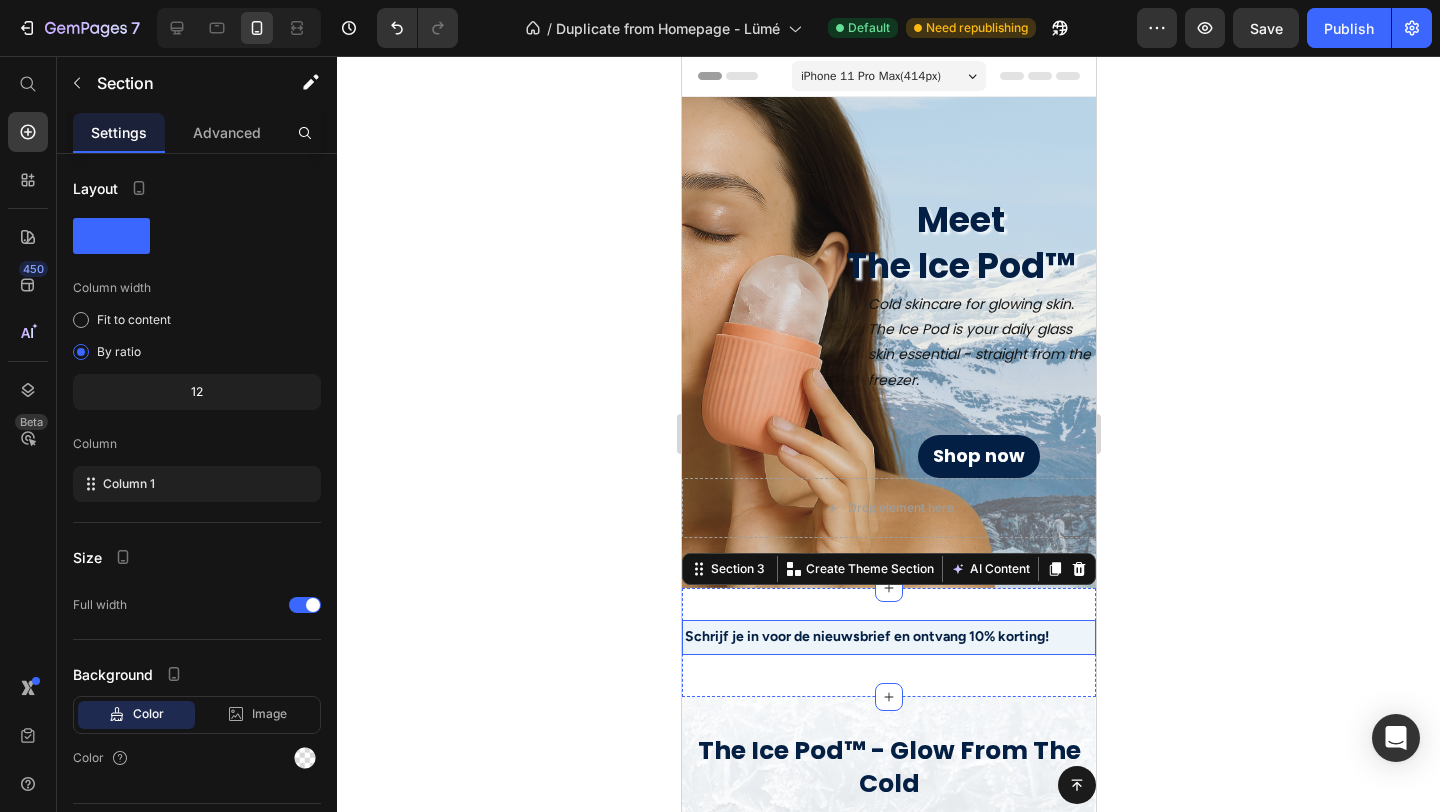 click on "Schrijf je in voor de nieuwsbrief en ontvang 10% korting! Text" at bounding box center [934, 635] 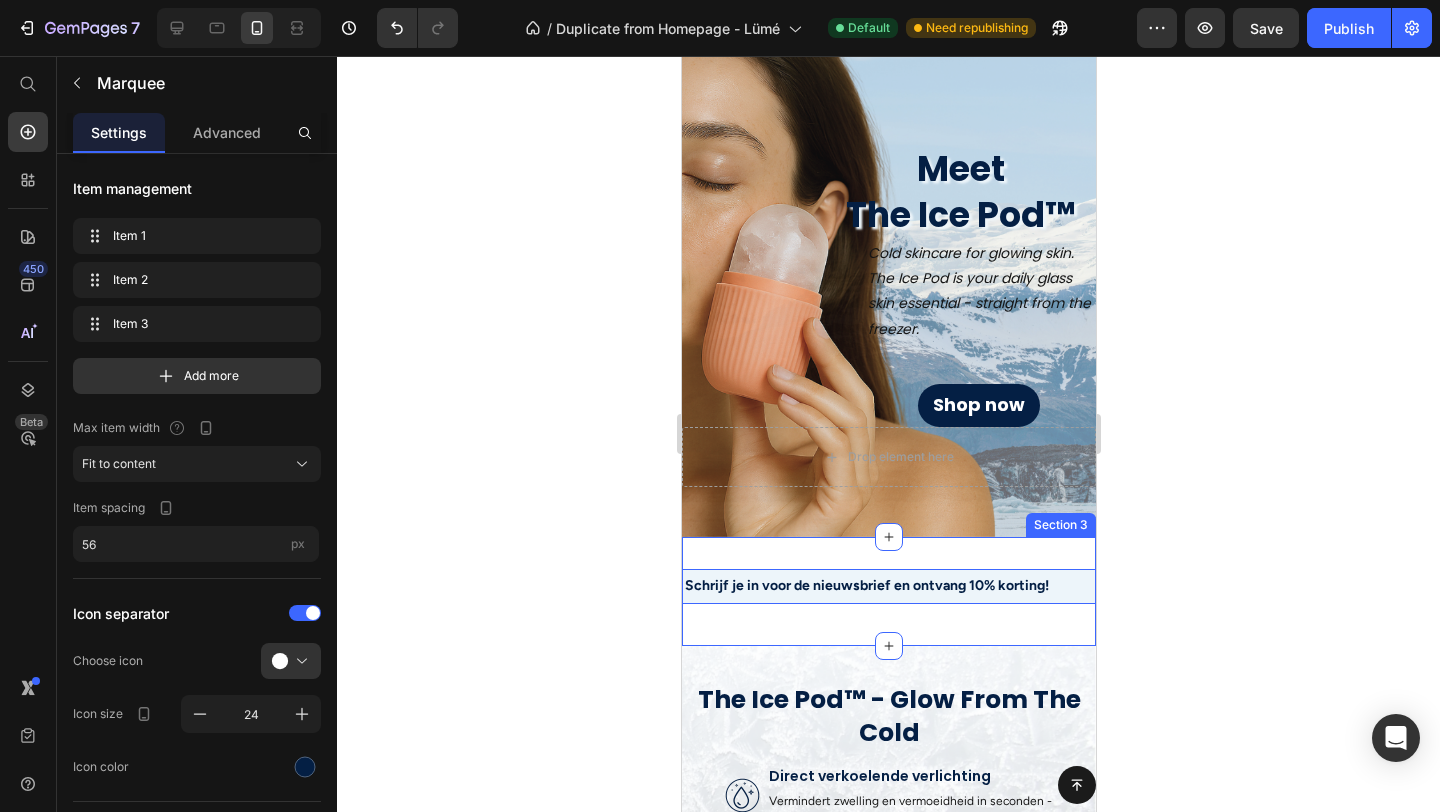 scroll, scrollTop: 52, scrollLeft: 0, axis: vertical 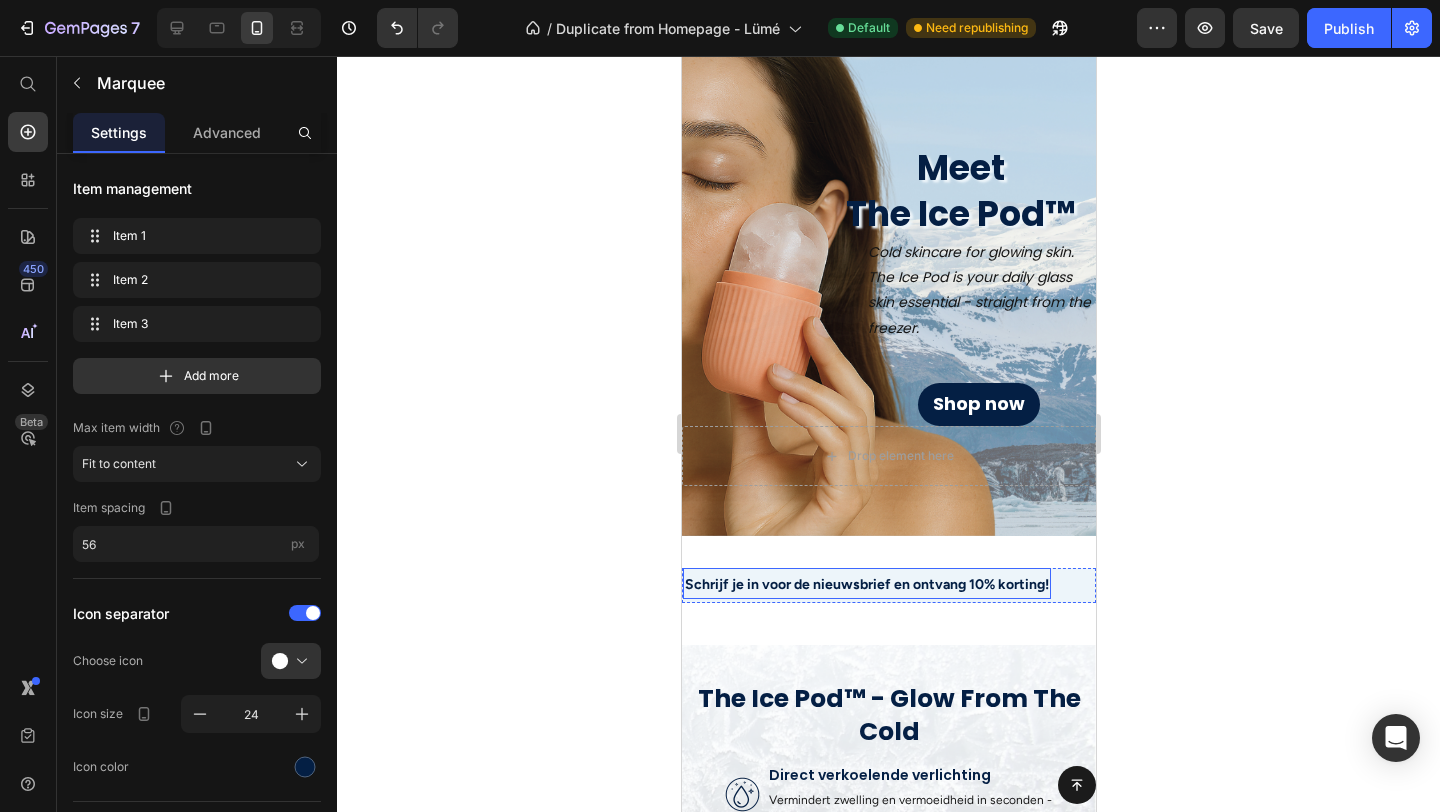 click on "Schrijf je in voor de nieuwsbrief en ontvang 10% korting!" at bounding box center [866, 584] 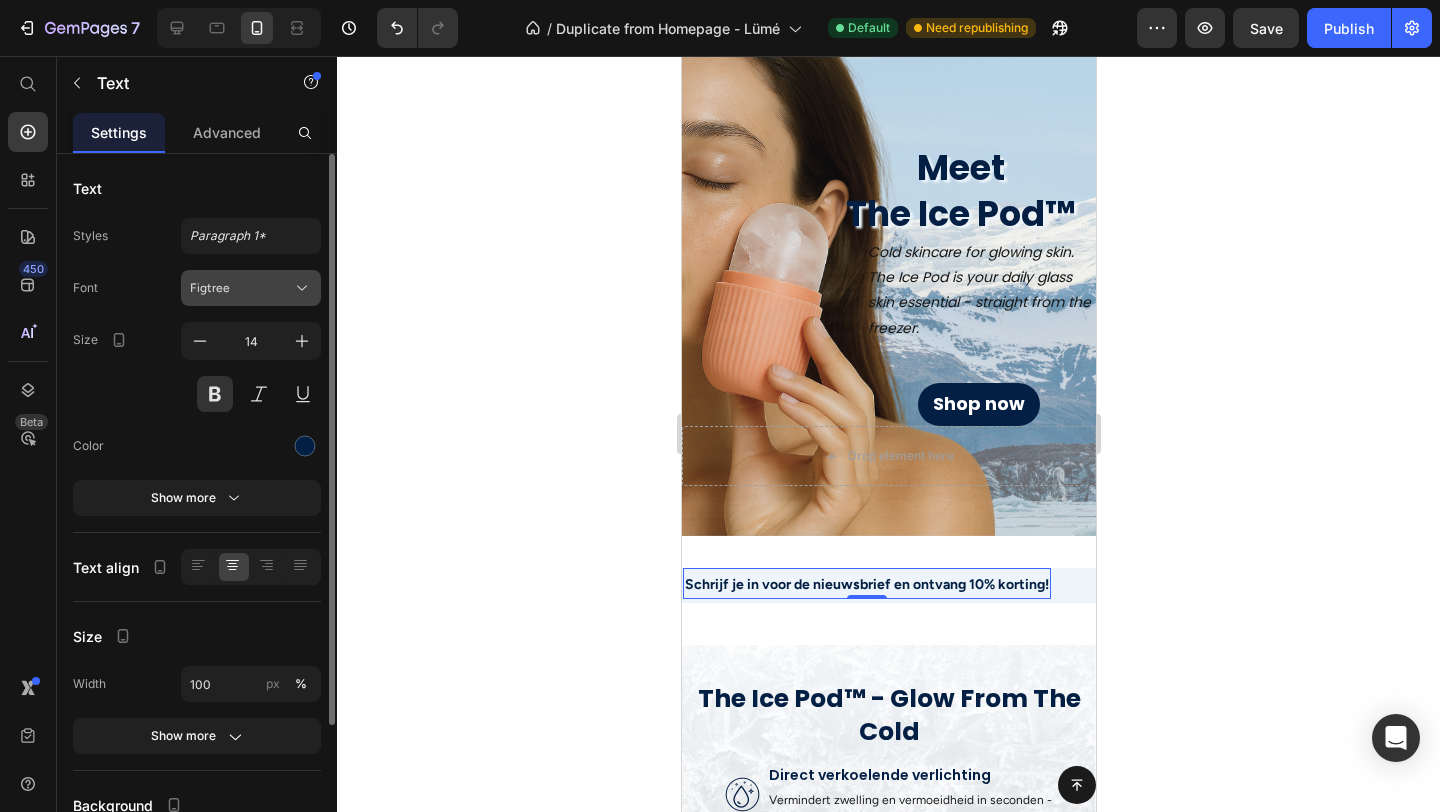 click on "Figtree" at bounding box center (241, 288) 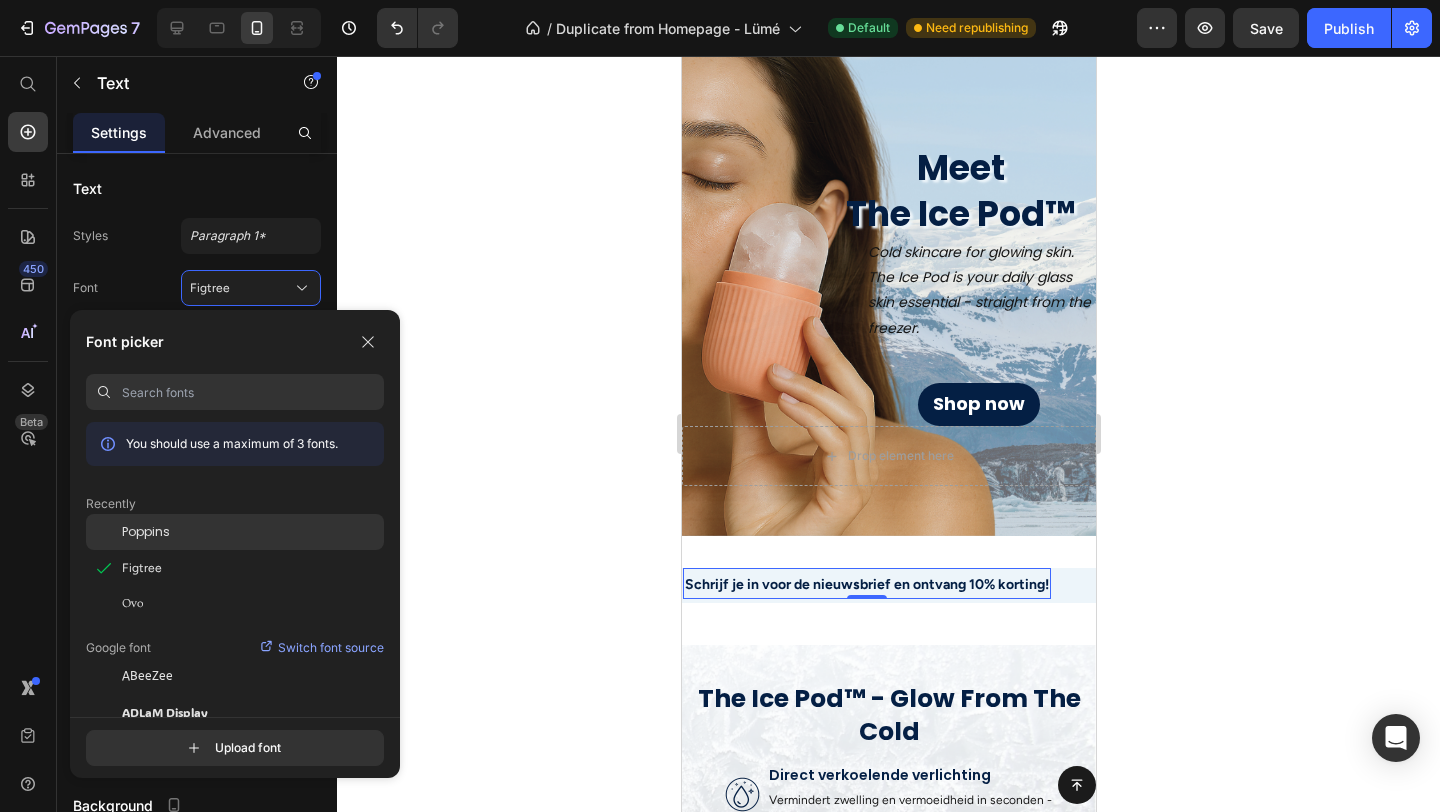 click on "Poppins" 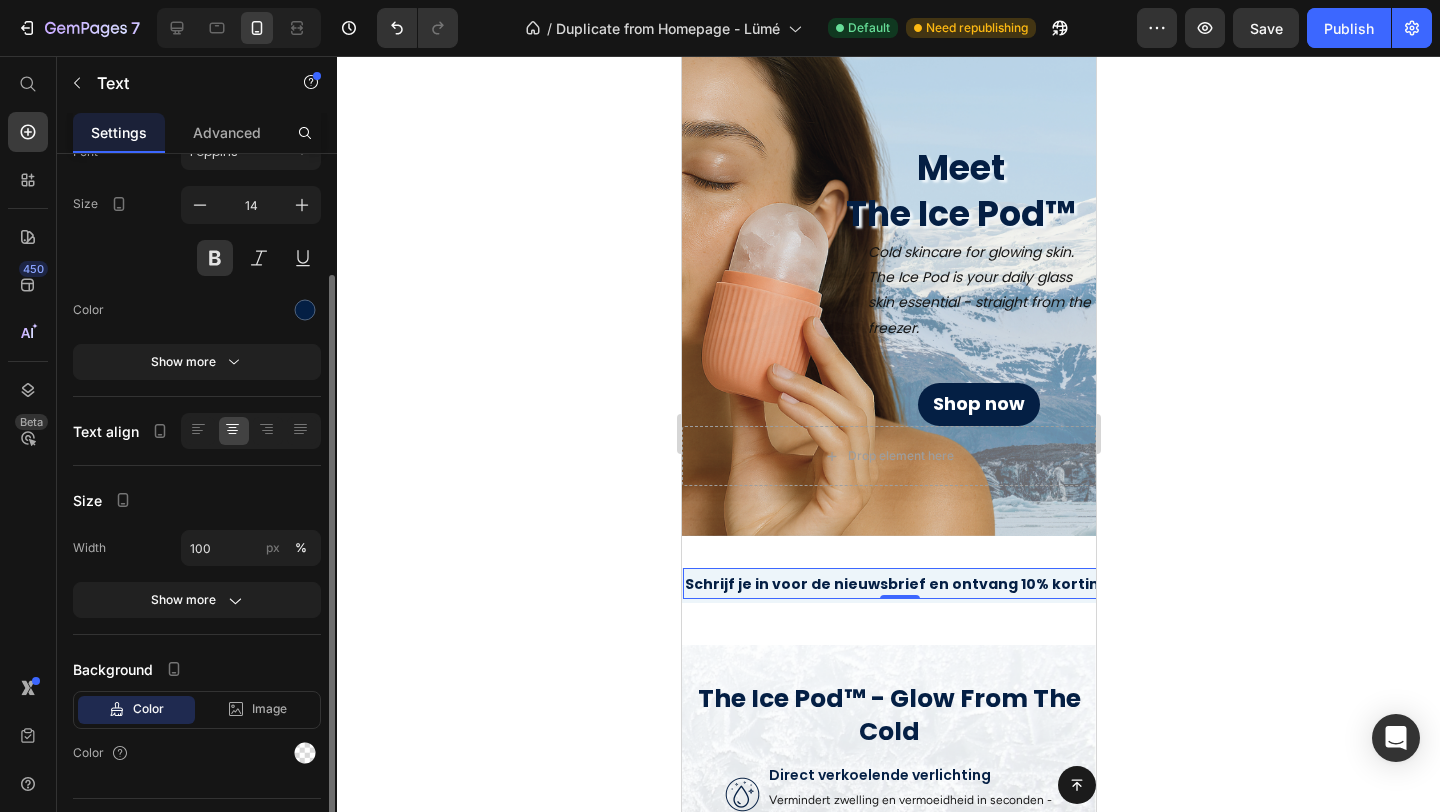 scroll, scrollTop: 143, scrollLeft: 0, axis: vertical 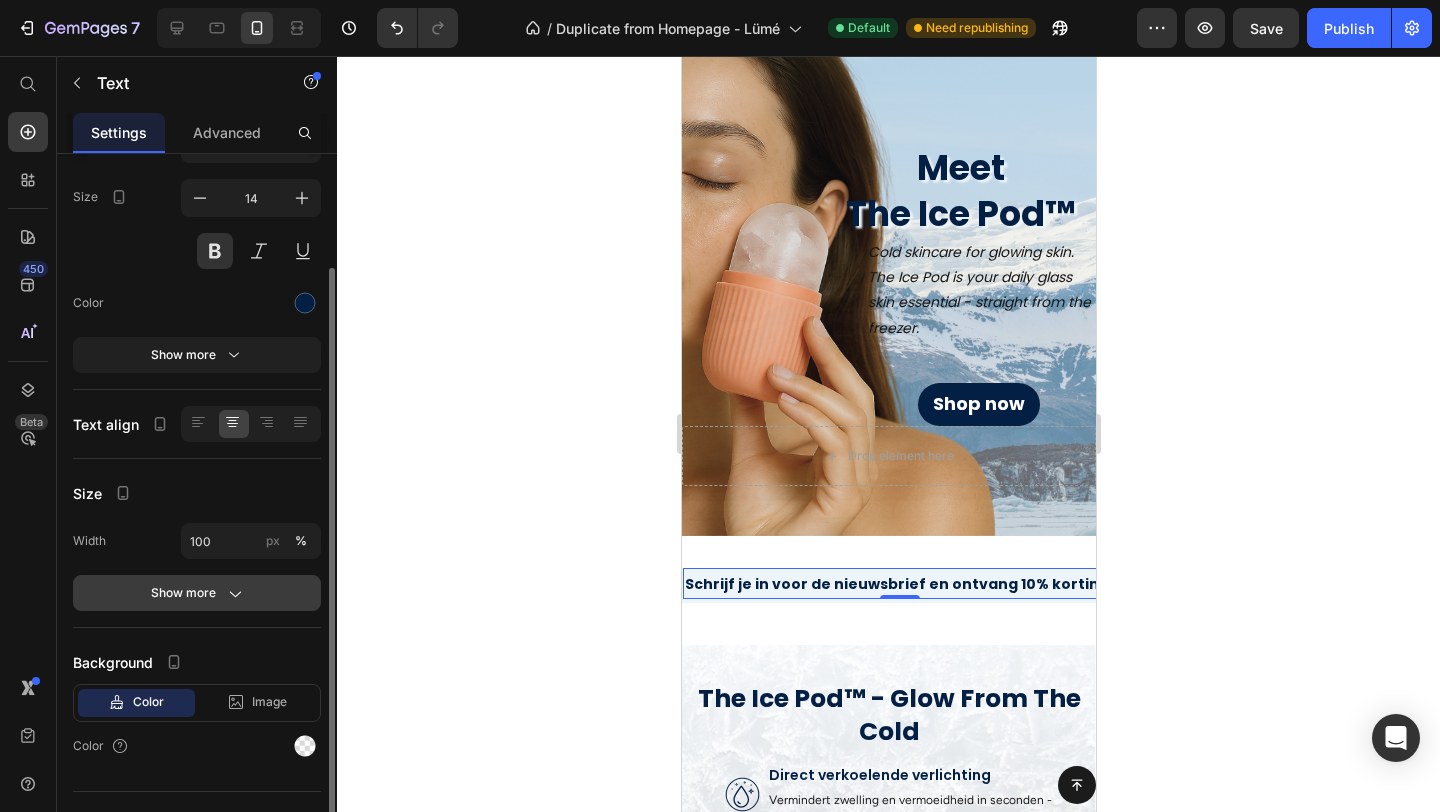 click on "Show more" at bounding box center (197, 593) 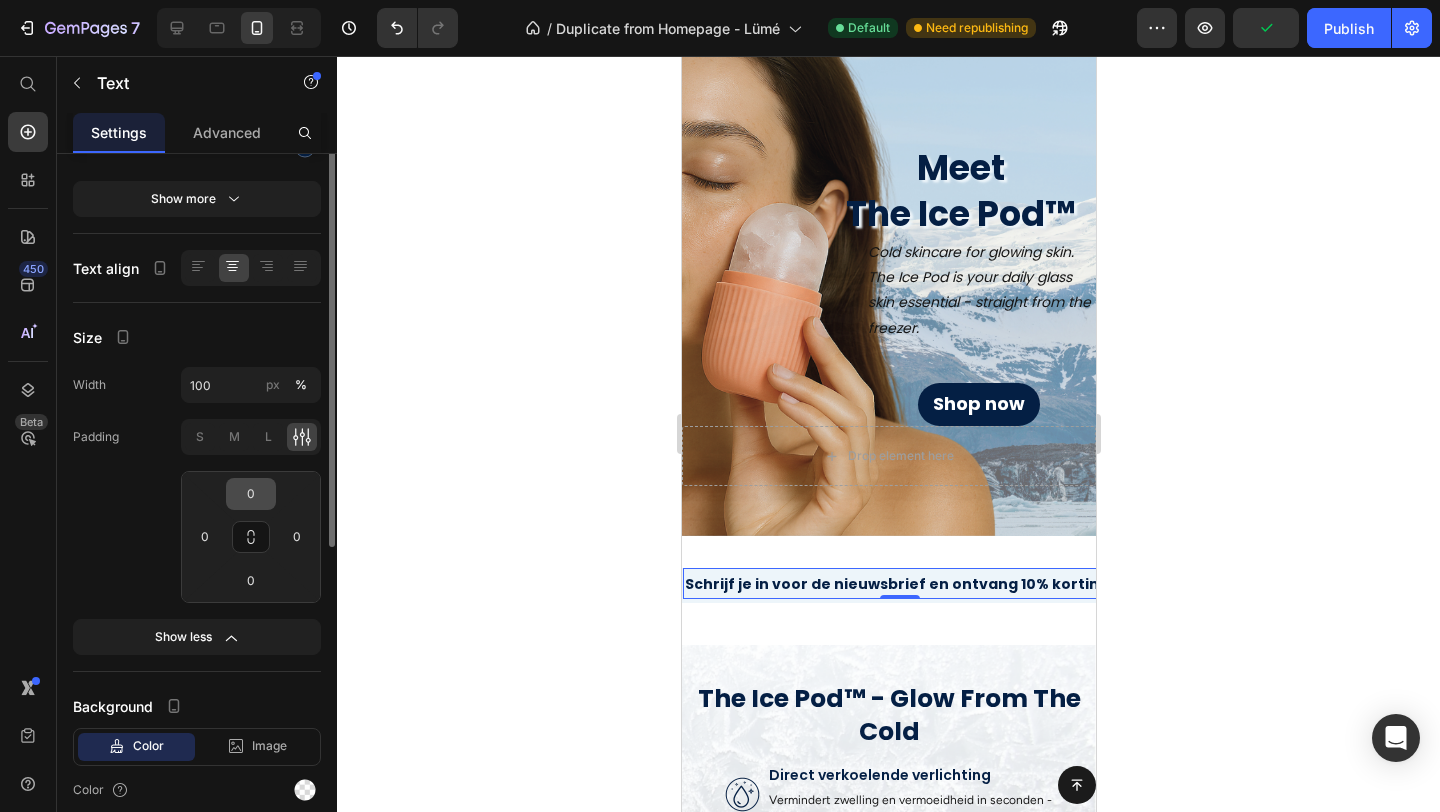 scroll, scrollTop: 0, scrollLeft: 0, axis: both 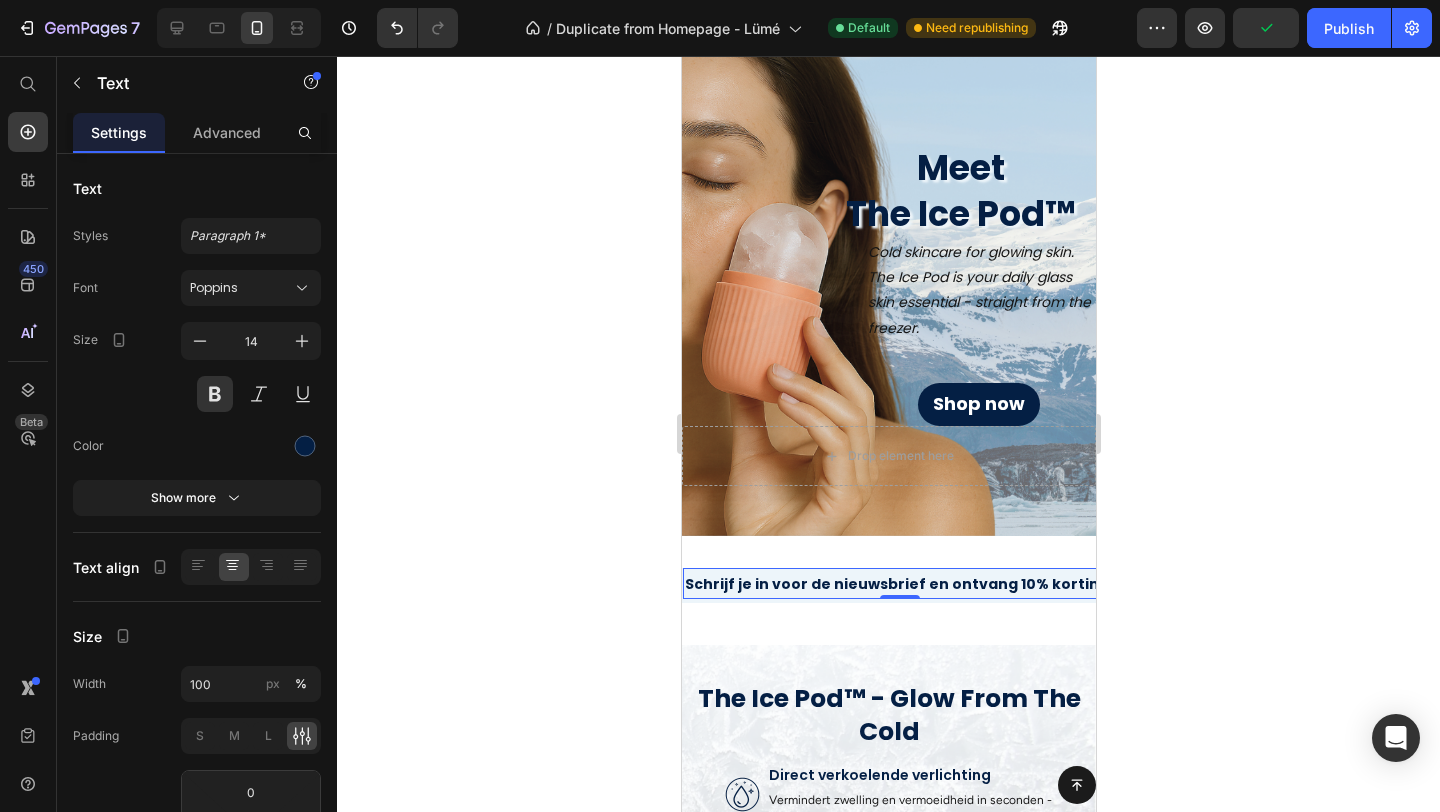 click on "Schrijf je in voor de nieuwsbrief en ontvang 10% korting!" at bounding box center (899, 584) 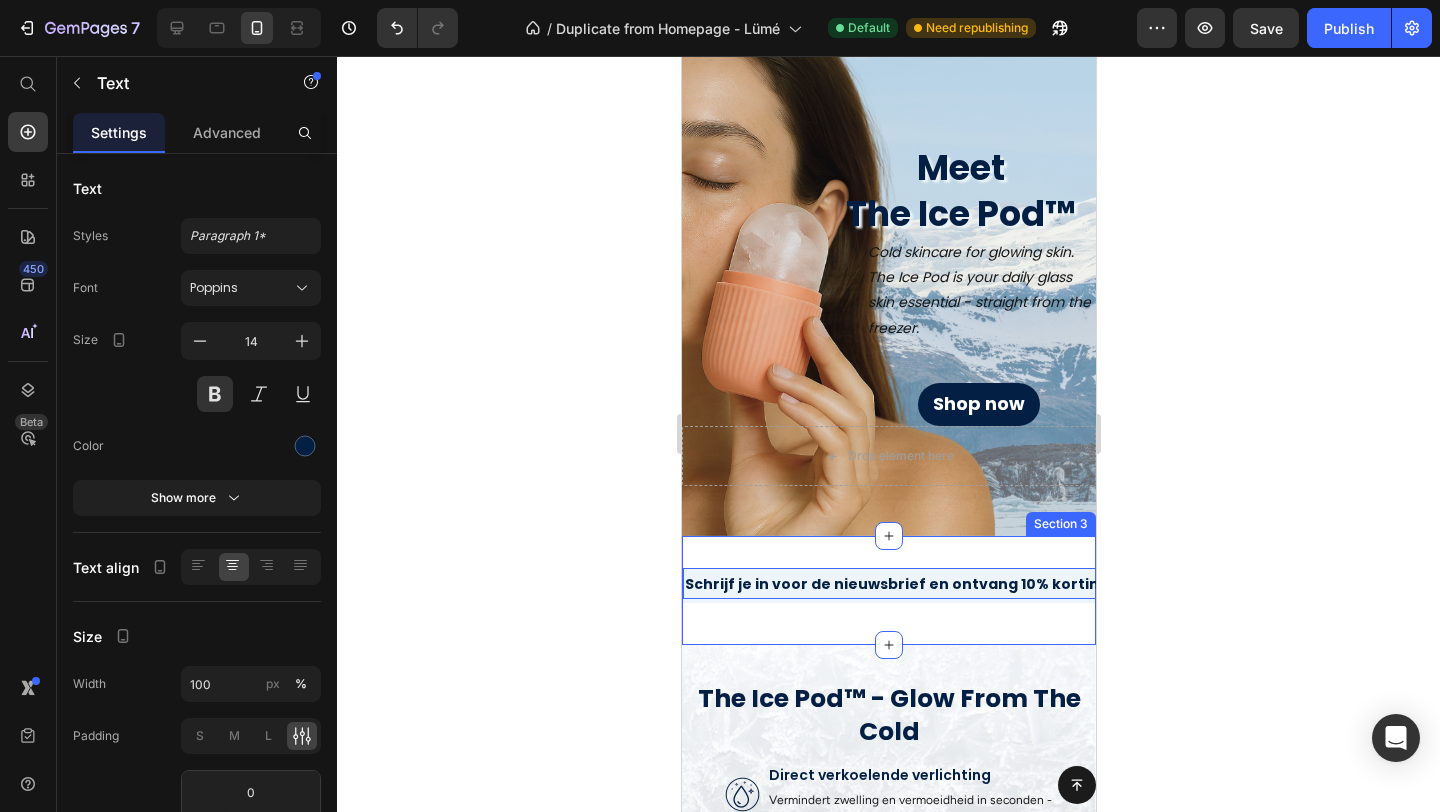 click on "Schrijf je in voor de nieuwsbrief en ontvang 10% korting! Text   0
Gratis verzending bij bestellingen boven de €25, - Text
Op werkdagen voor 23 uur besteld = morgen in huis! Text
Schrijf je in voor de nieuwsbrief en ontvang 10% korting! Text   0
Gratis verzending bij bestellingen boven de €25, - Text
Op werkdagen voor 23 uur besteld = morgen in huis! Text
Marquee" at bounding box center [888, 606] 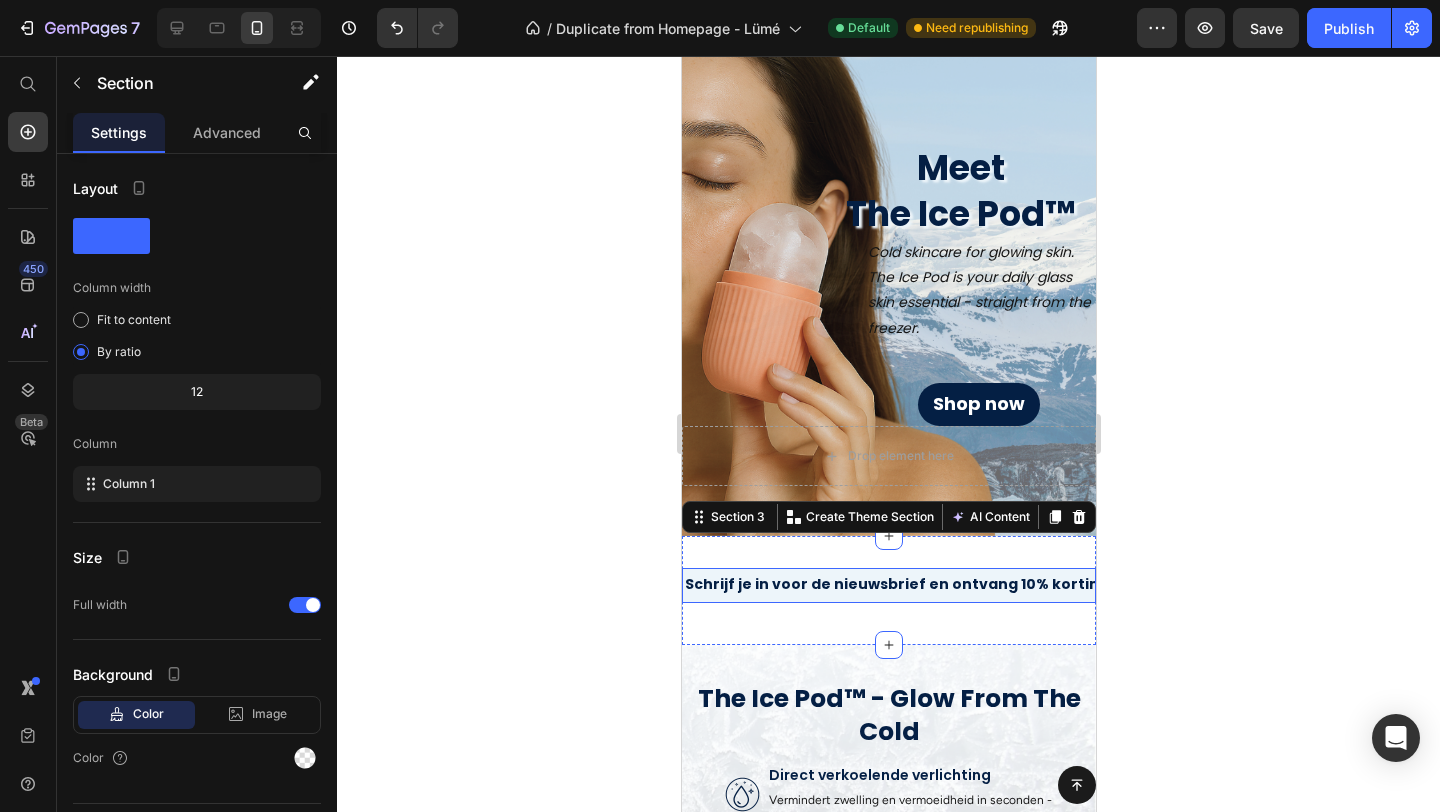 click on "Schrijf je in voor de nieuwsbrief en ontvang 10% korting! Text" at bounding box center [967, 583] 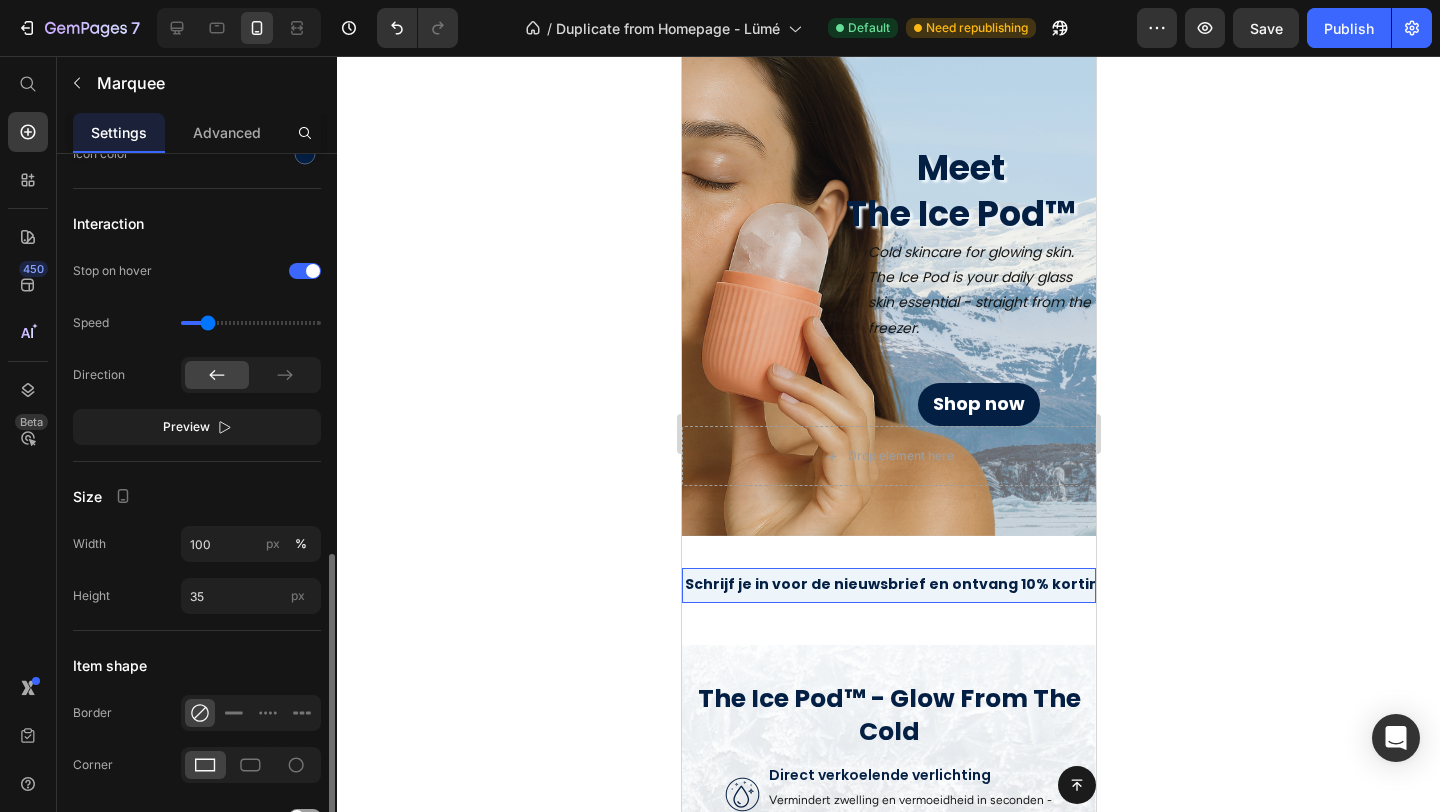 scroll, scrollTop: 896, scrollLeft: 0, axis: vertical 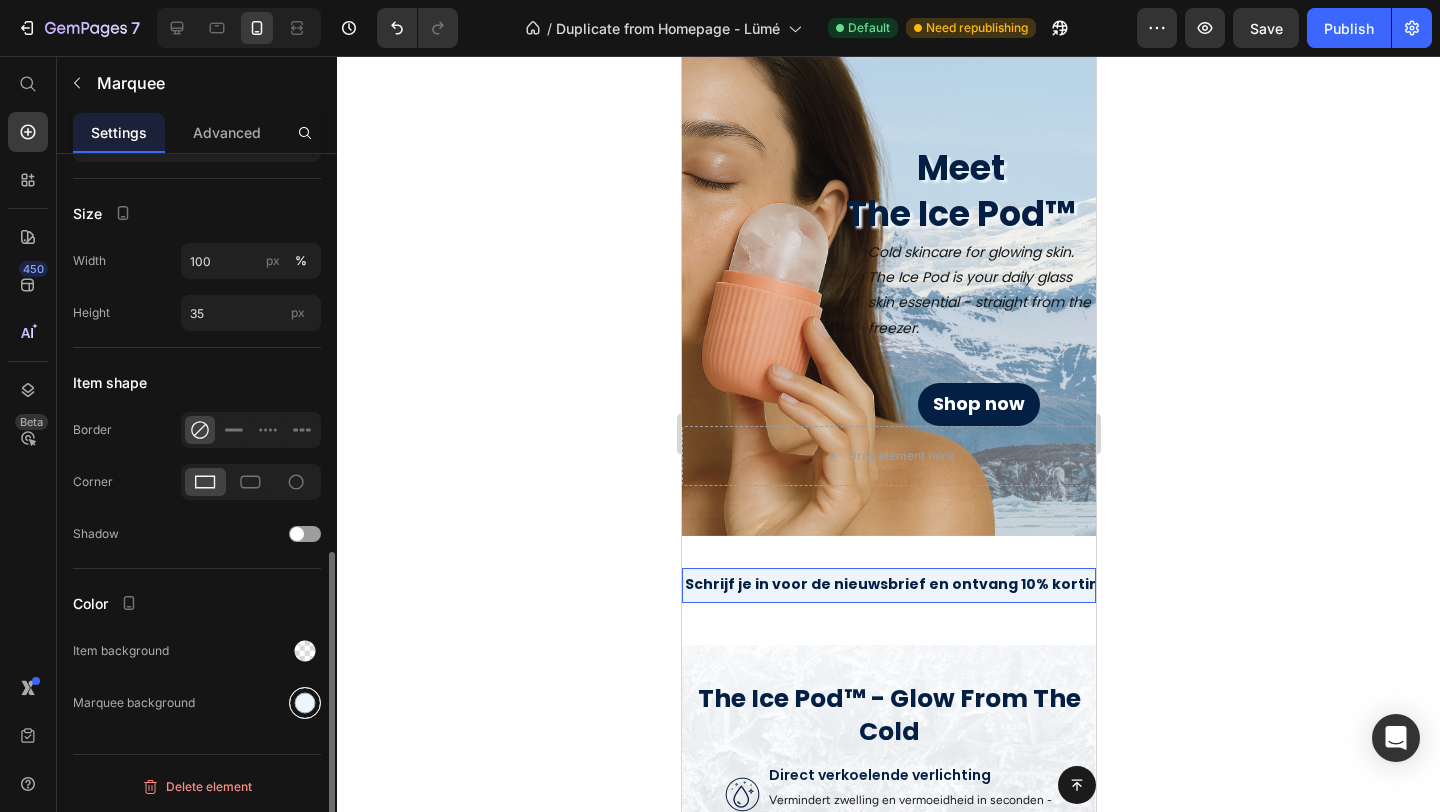 click at bounding box center (305, 703) 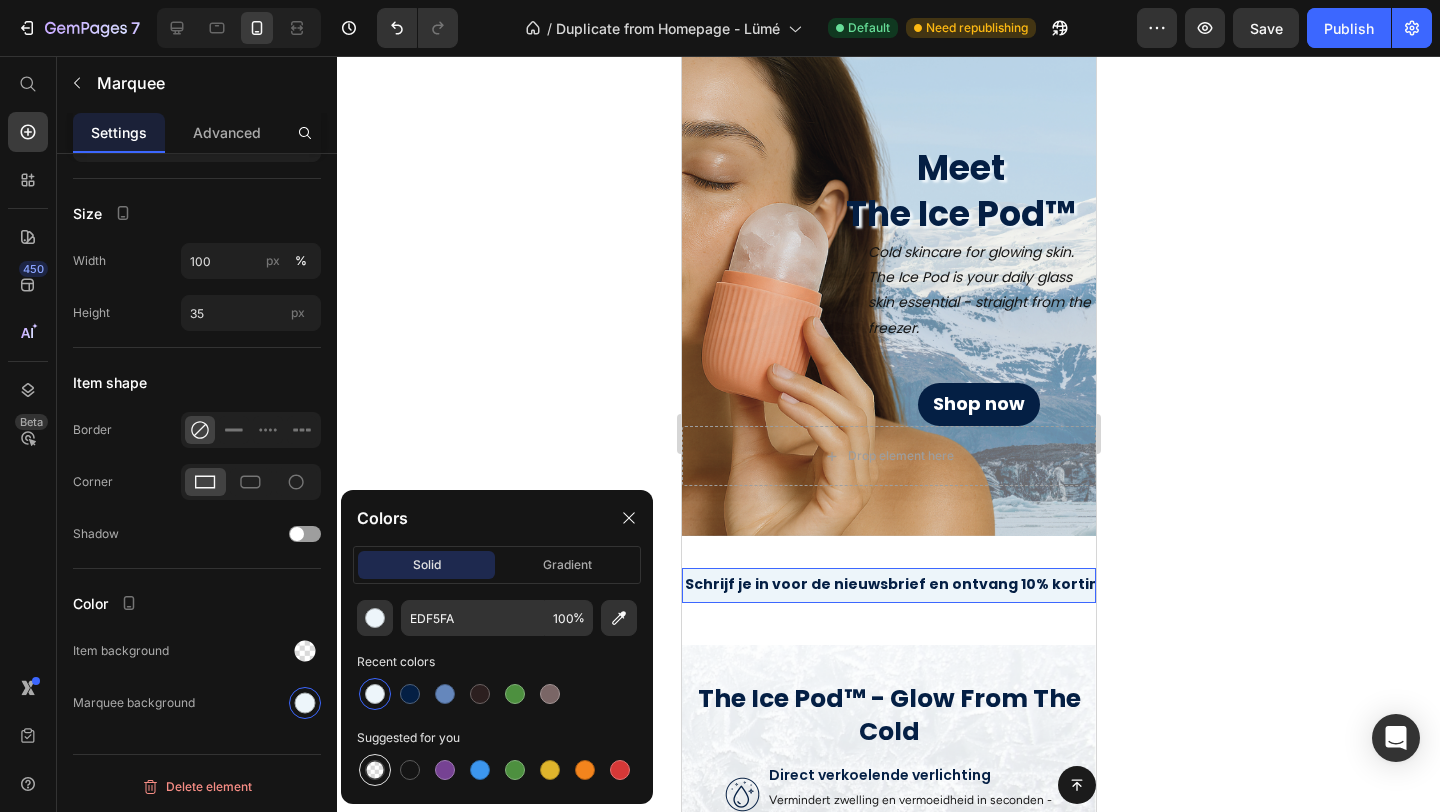 click at bounding box center [375, 770] 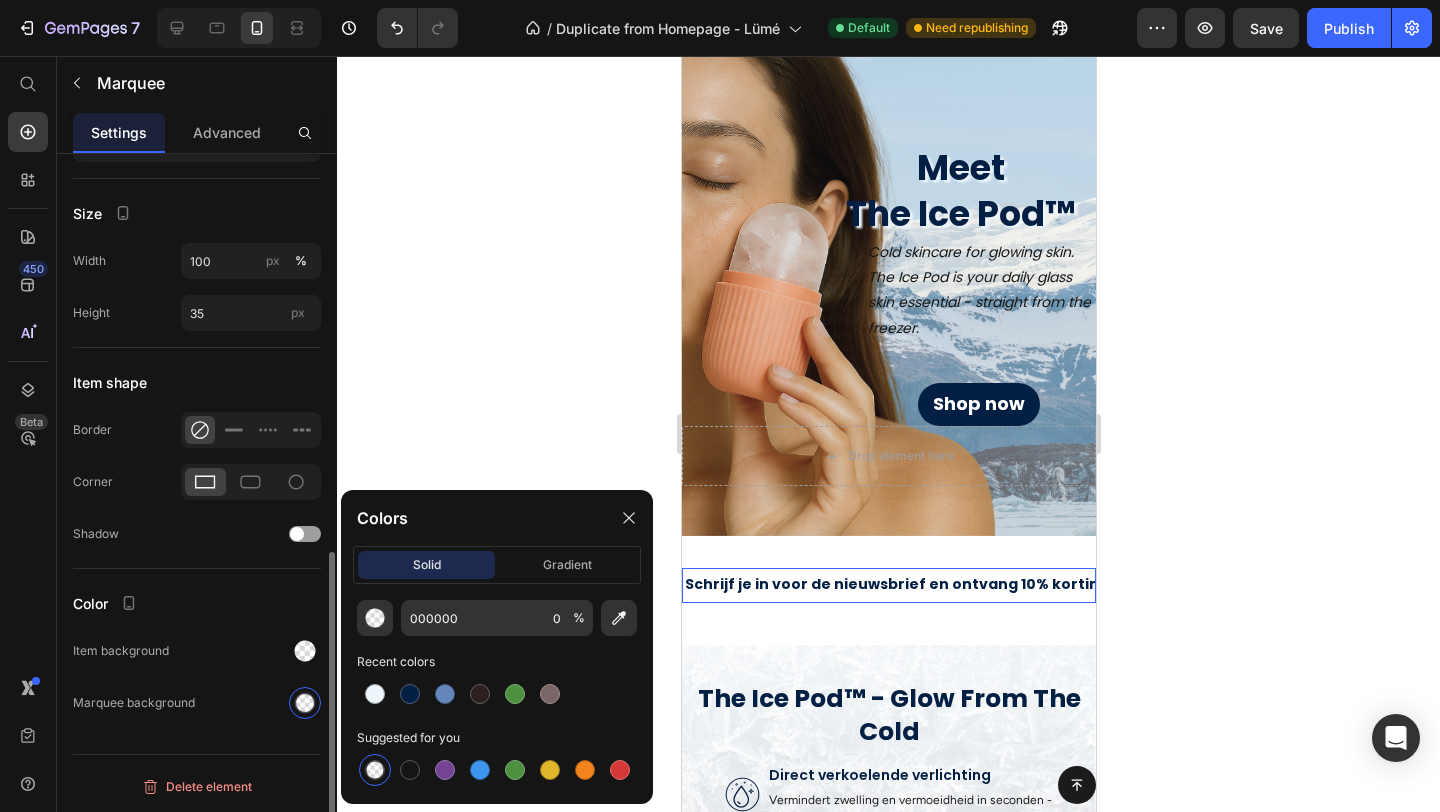 click on "Item management Item 1 Item 1 Item 2 Item 2 Item 3 Item 3 Add more Max item width Fit to content Item spacing 56 px Icon separator Choose icon
Icon size 24 Icon color Interaction Stop on hover Speed Direction Preview Size Width 100 px % Height 35 px Item shape Border Corner Shadow Color Item background Marquee background" at bounding box center [197, 14] 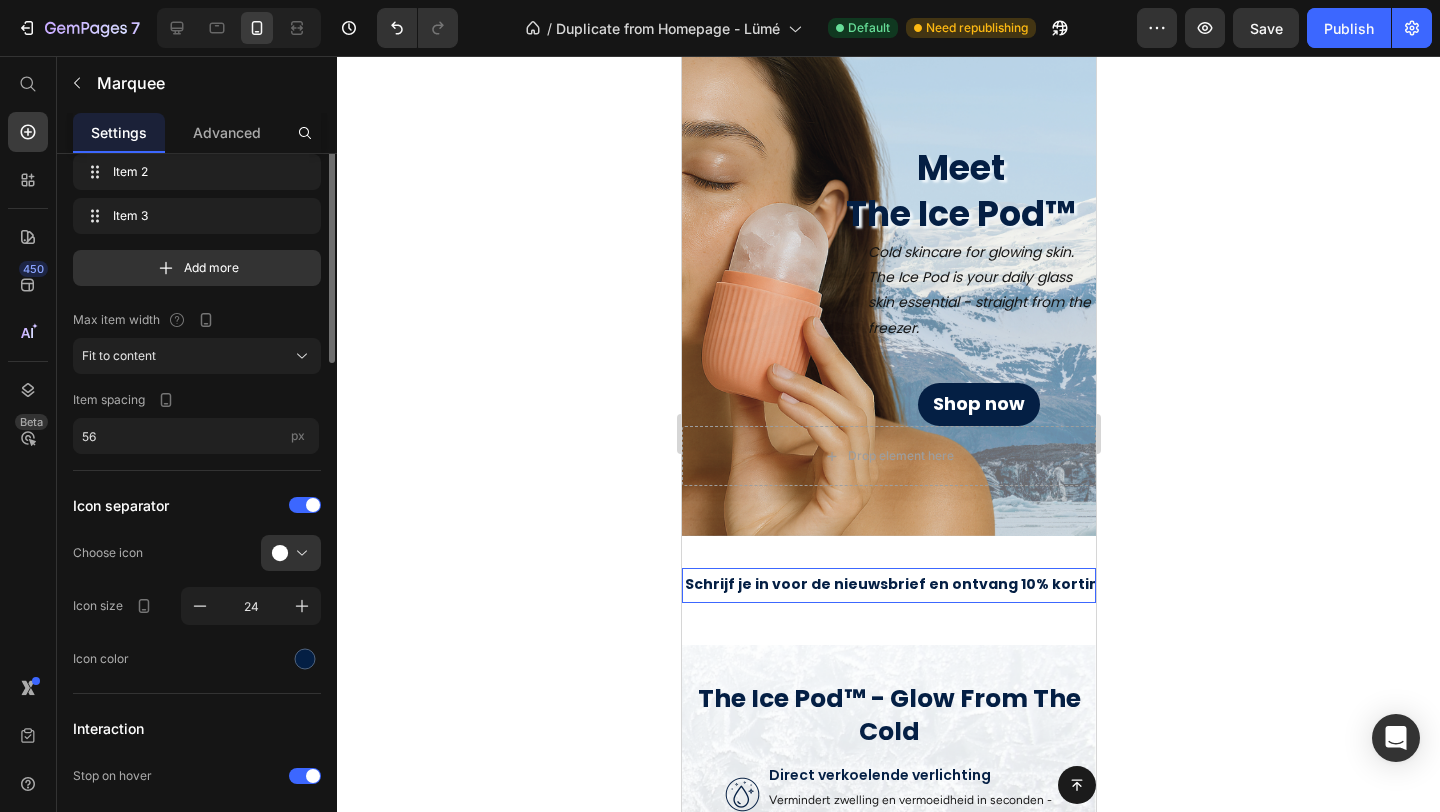 scroll, scrollTop: 0, scrollLeft: 0, axis: both 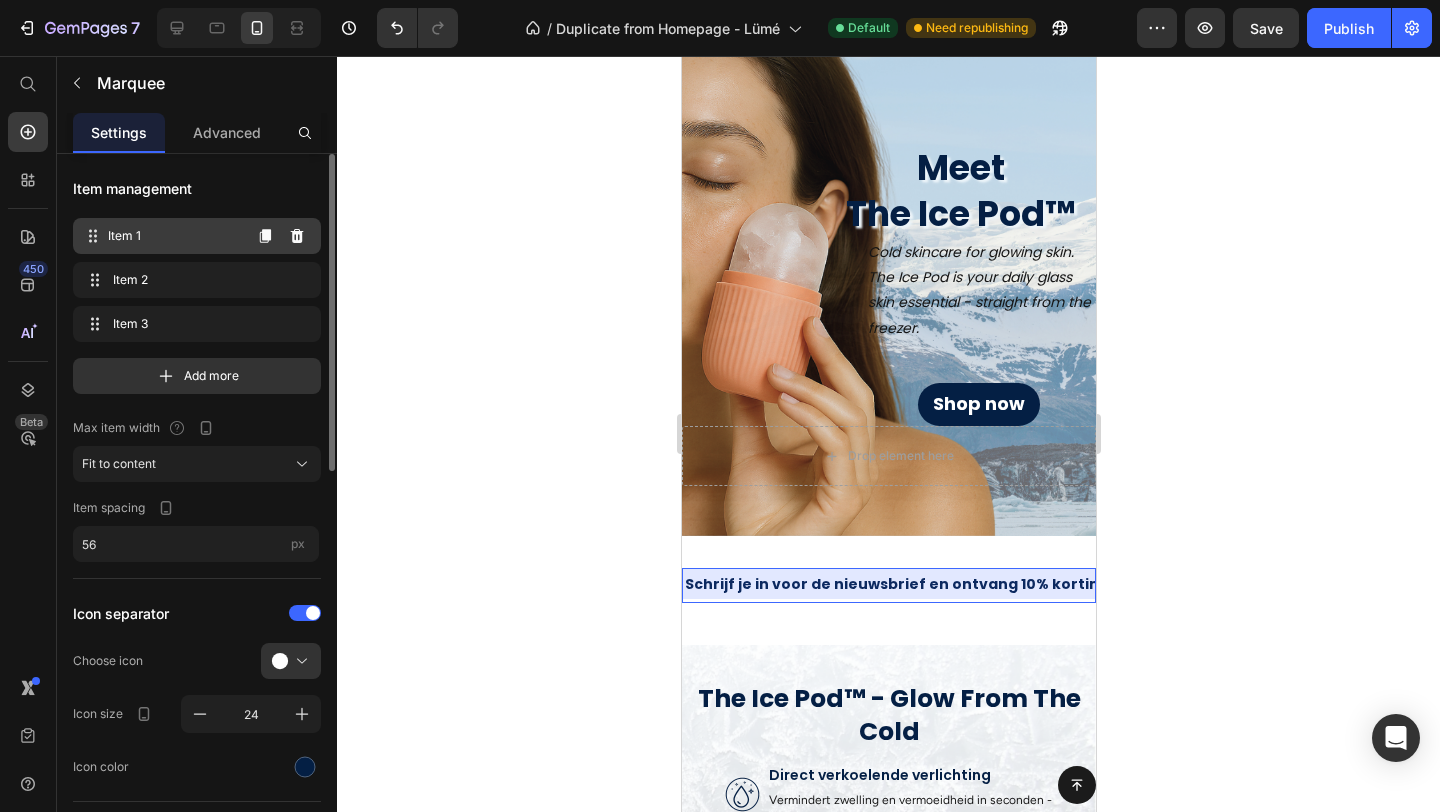 click on "Item 1" at bounding box center [174, 236] 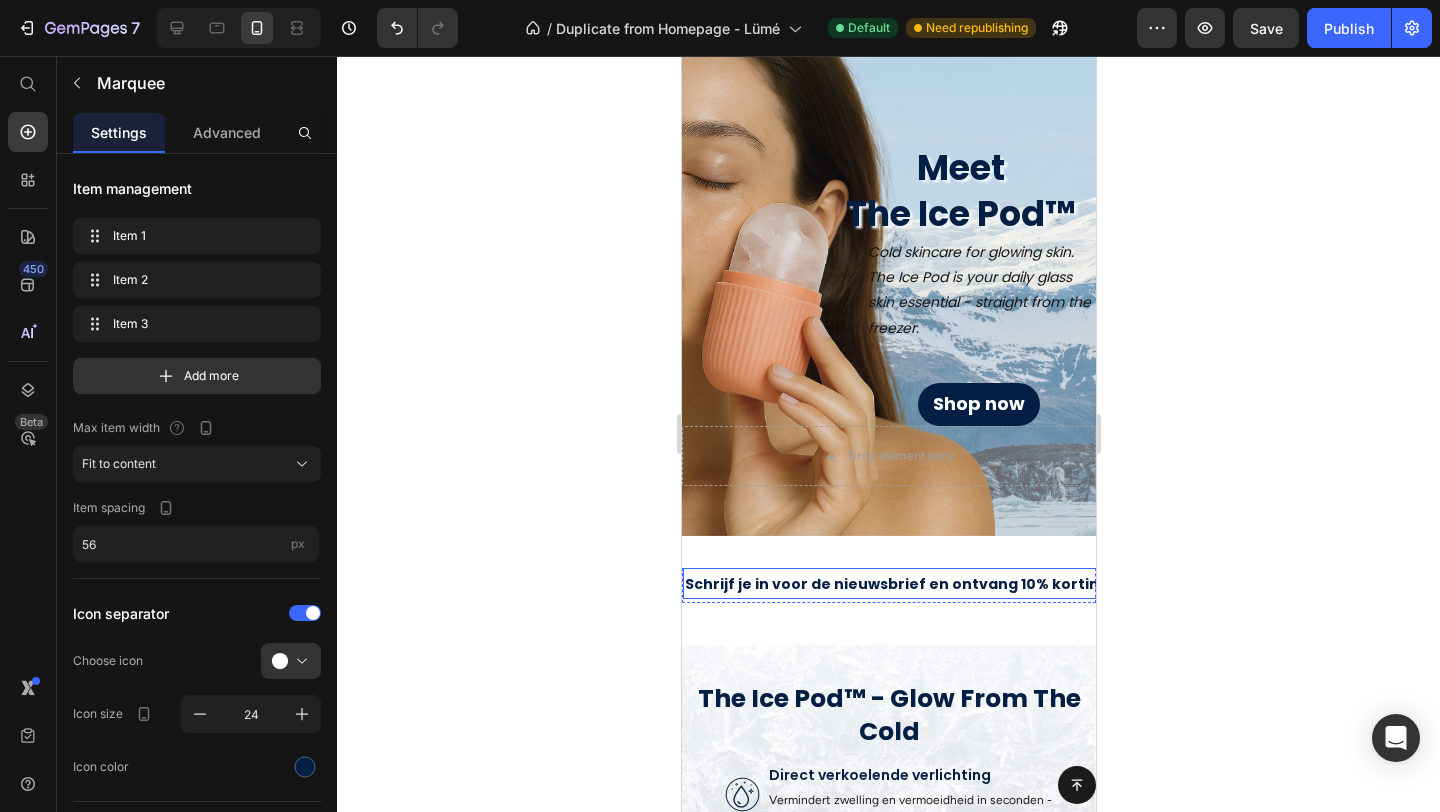 click on "Schrijf je in voor de nieuwsbrief en ontvang 10% korting!" at bounding box center [899, 584] 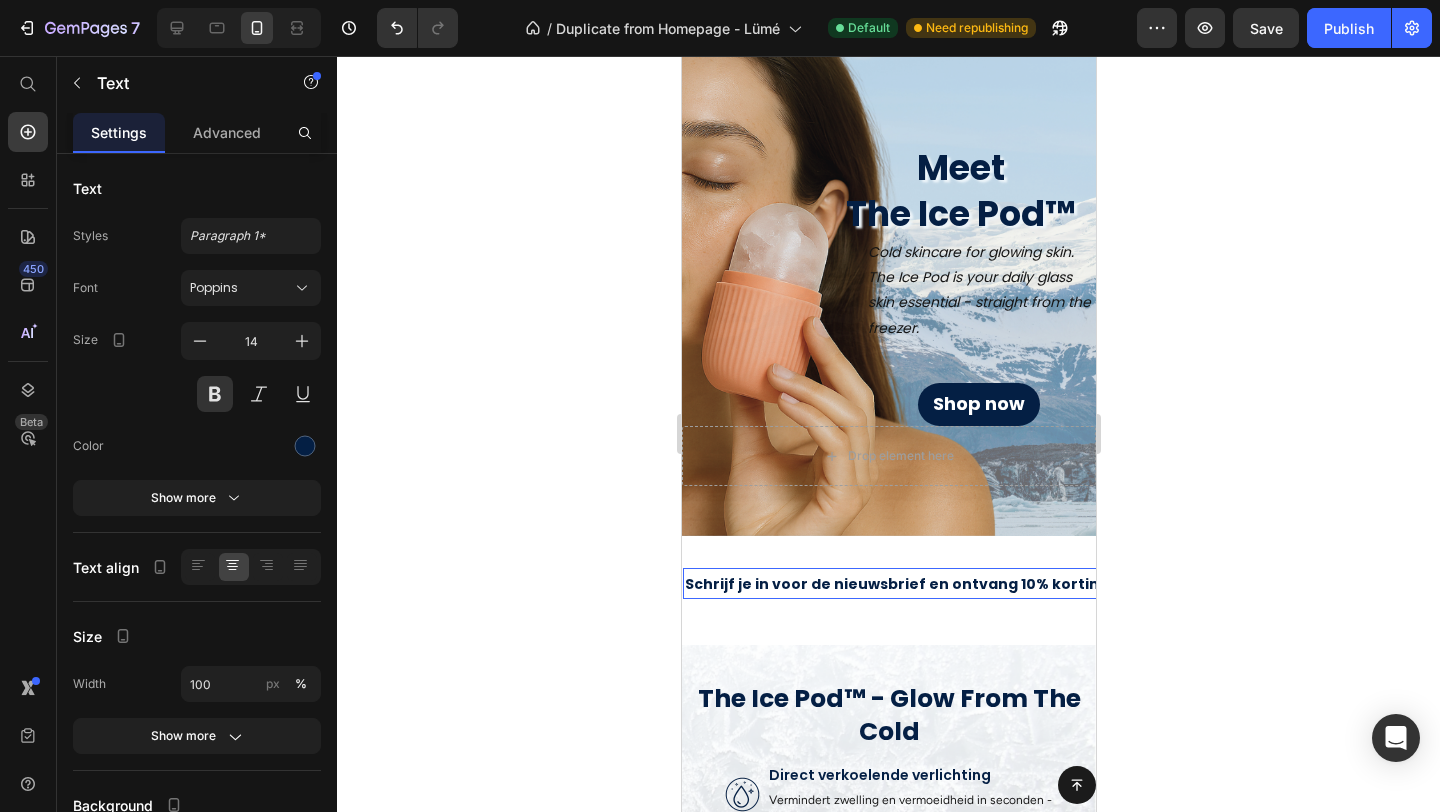 click on "Schrijf je in voor de nieuwsbrief en ontvang 10% korting!" at bounding box center (899, 584) 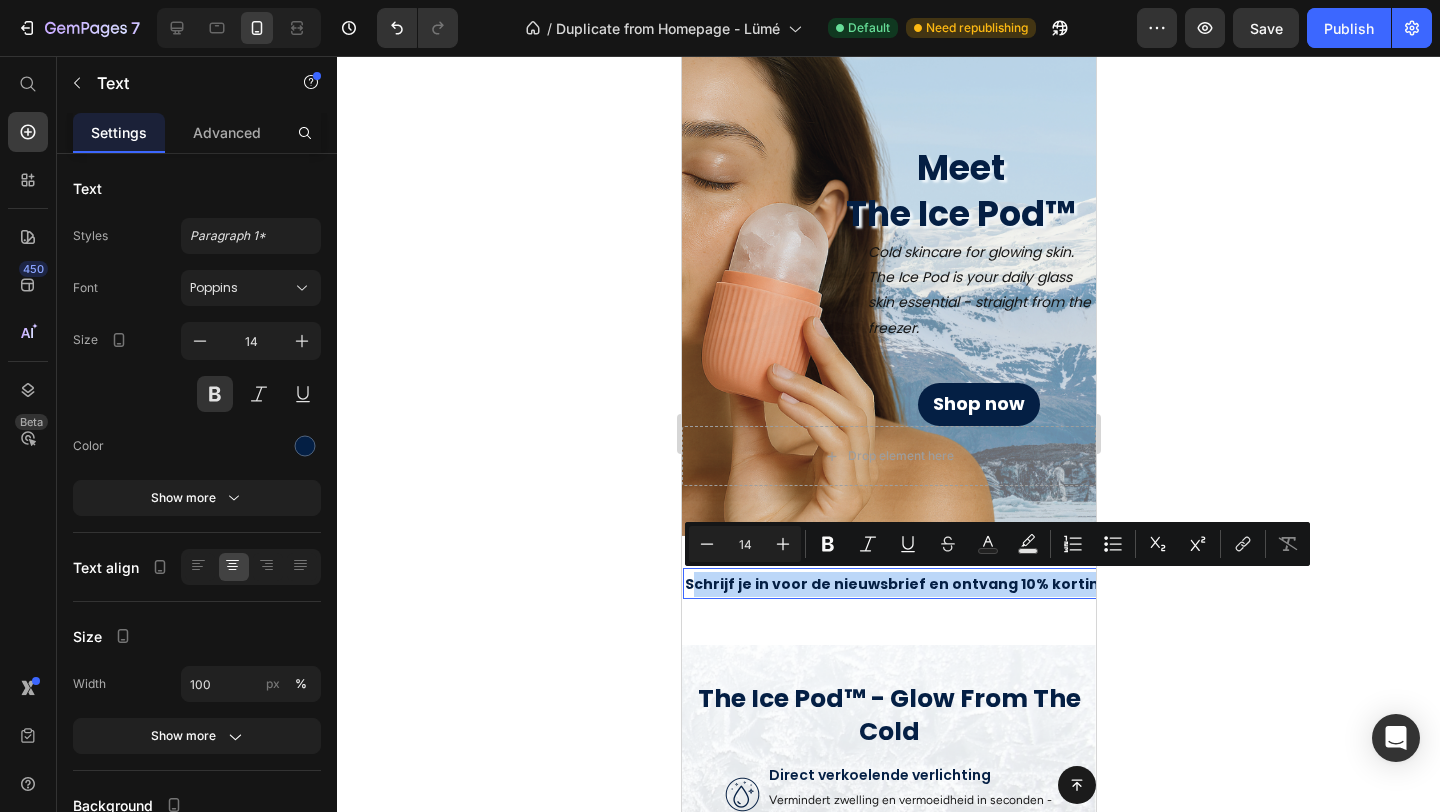 drag, startPoint x: 1083, startPoint y: 587, endPoint x: 695, endPoint y: 587, distance: 388 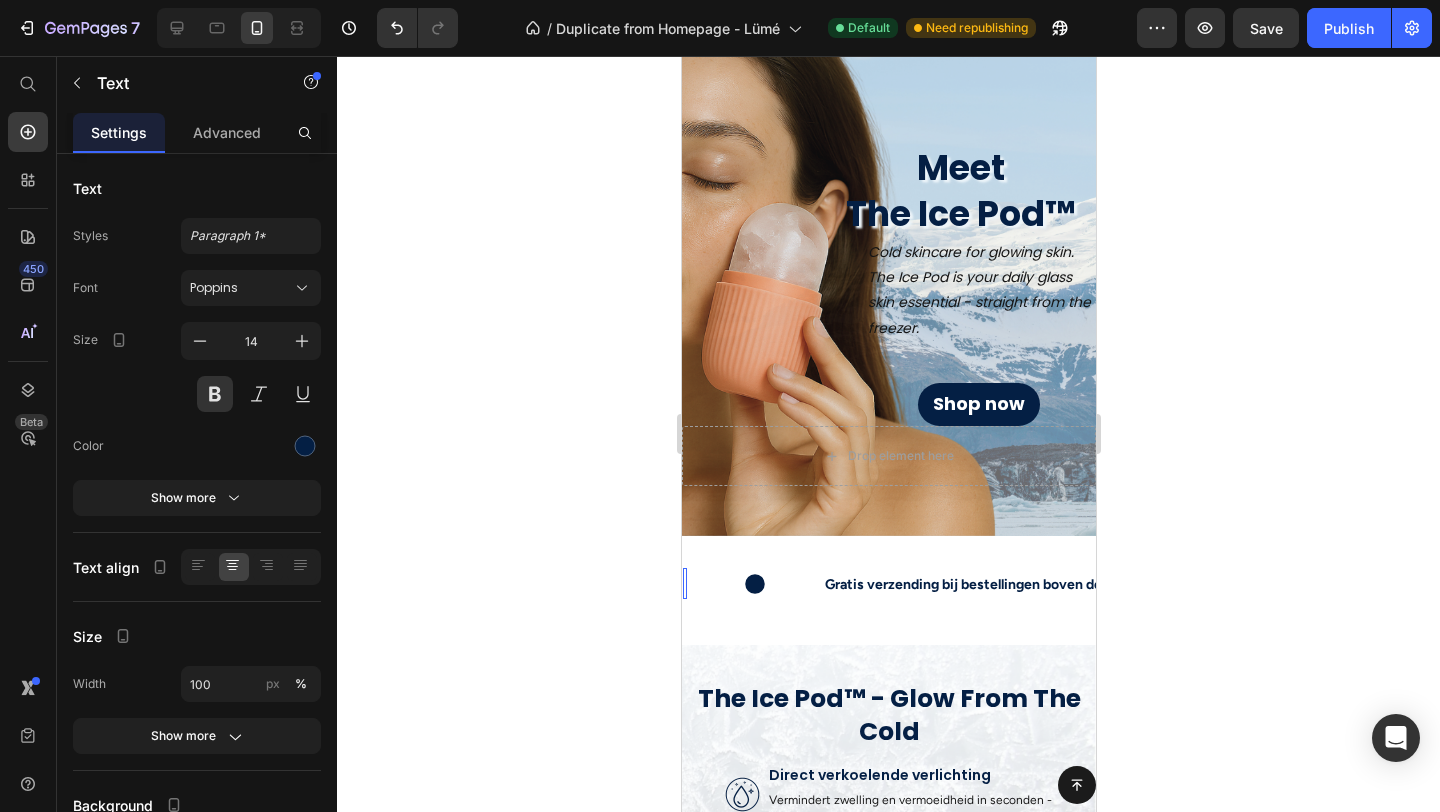 scroll, scrollTop: 39, scrollLeft: 0, axis: vertical 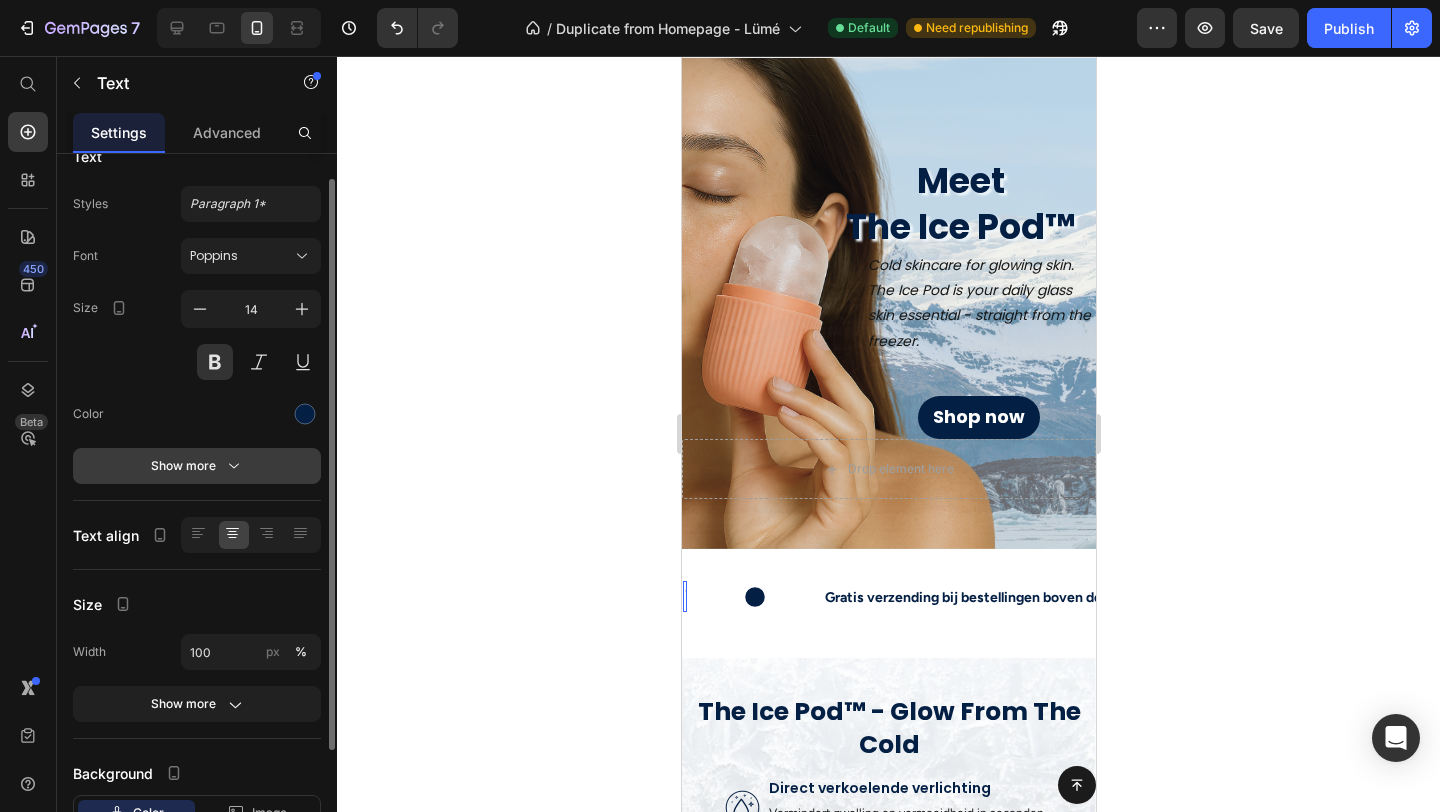 click on "Show more" at bounding box center [197, 466] 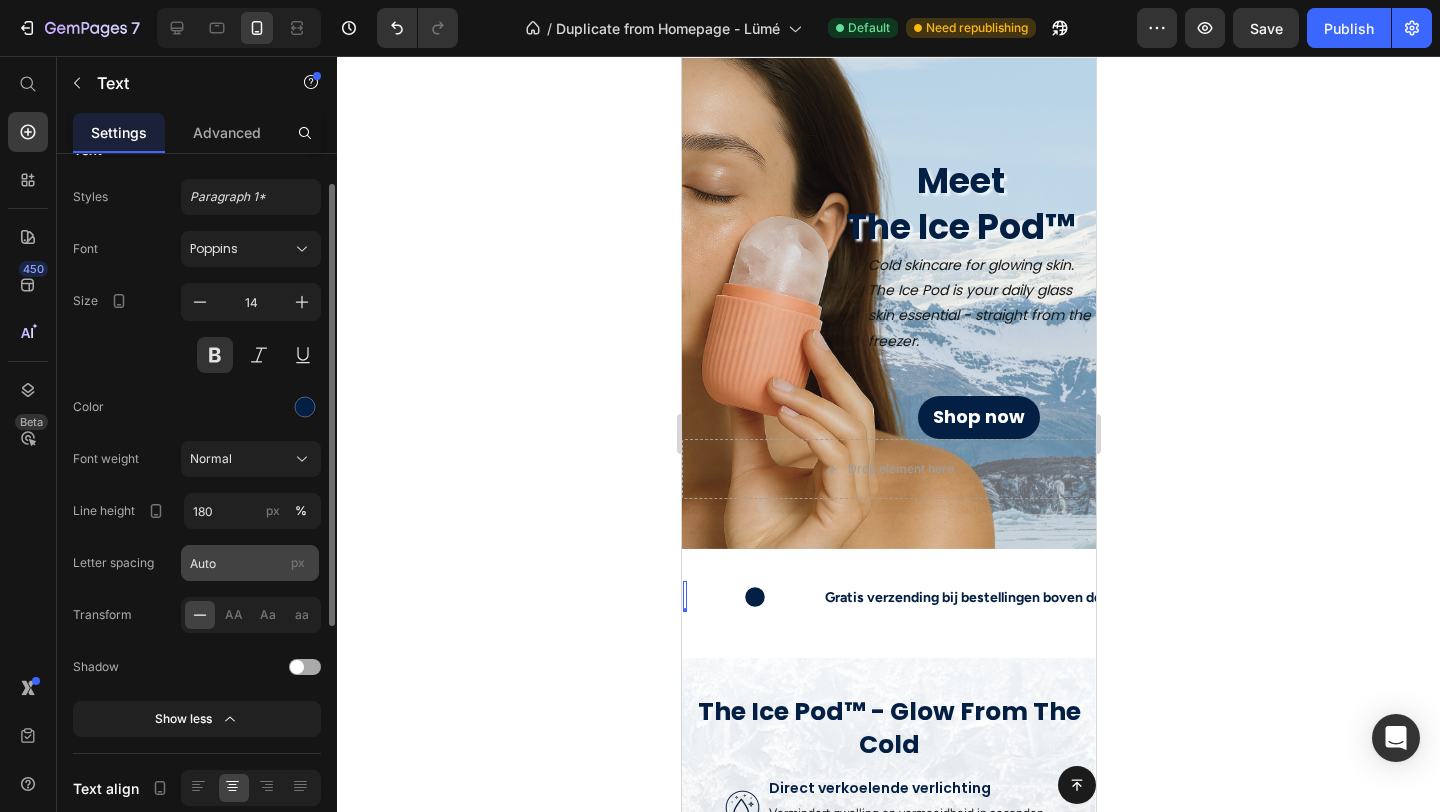 scroll, scrollTop: 43, scrollLeft: 0, axis: vertical 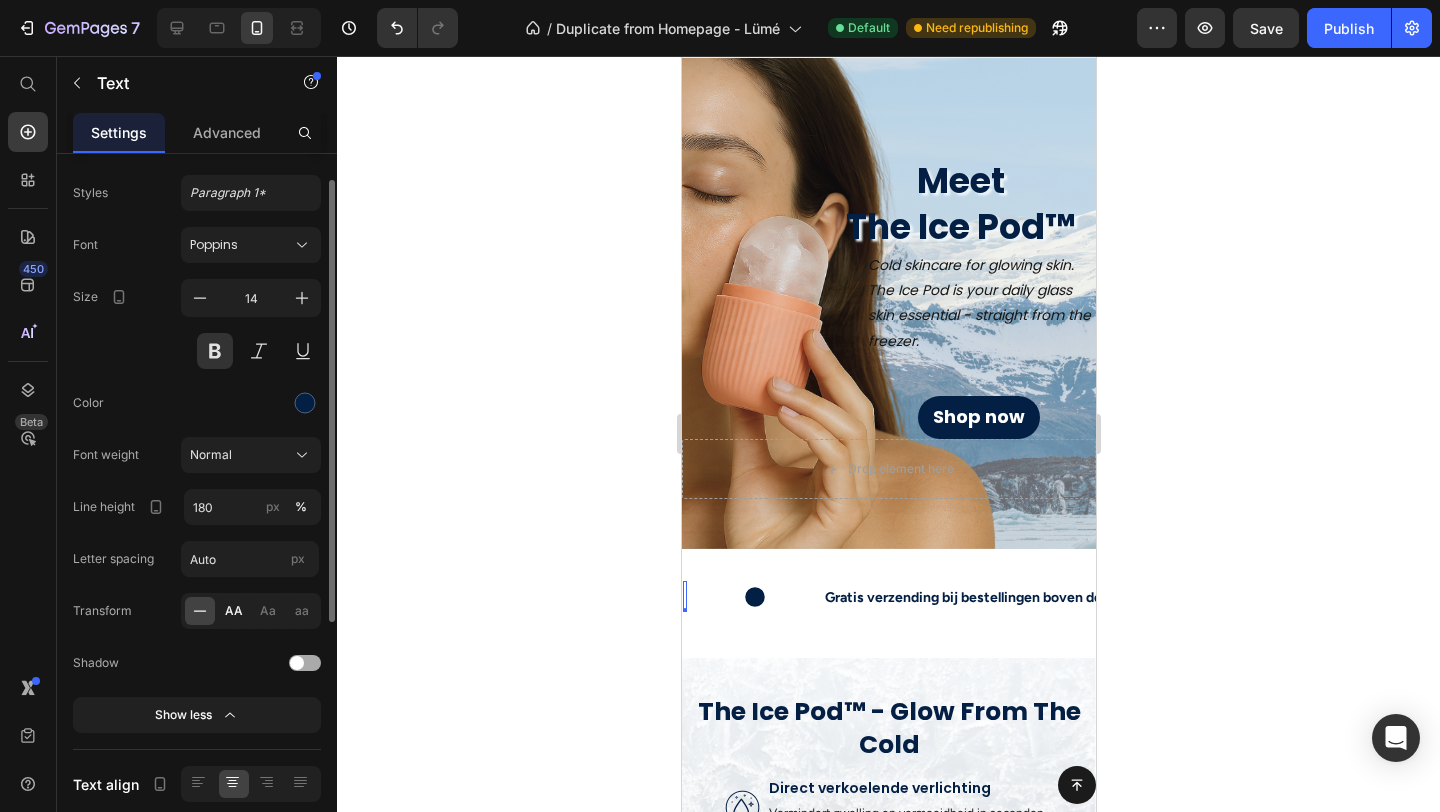 click on "AA" 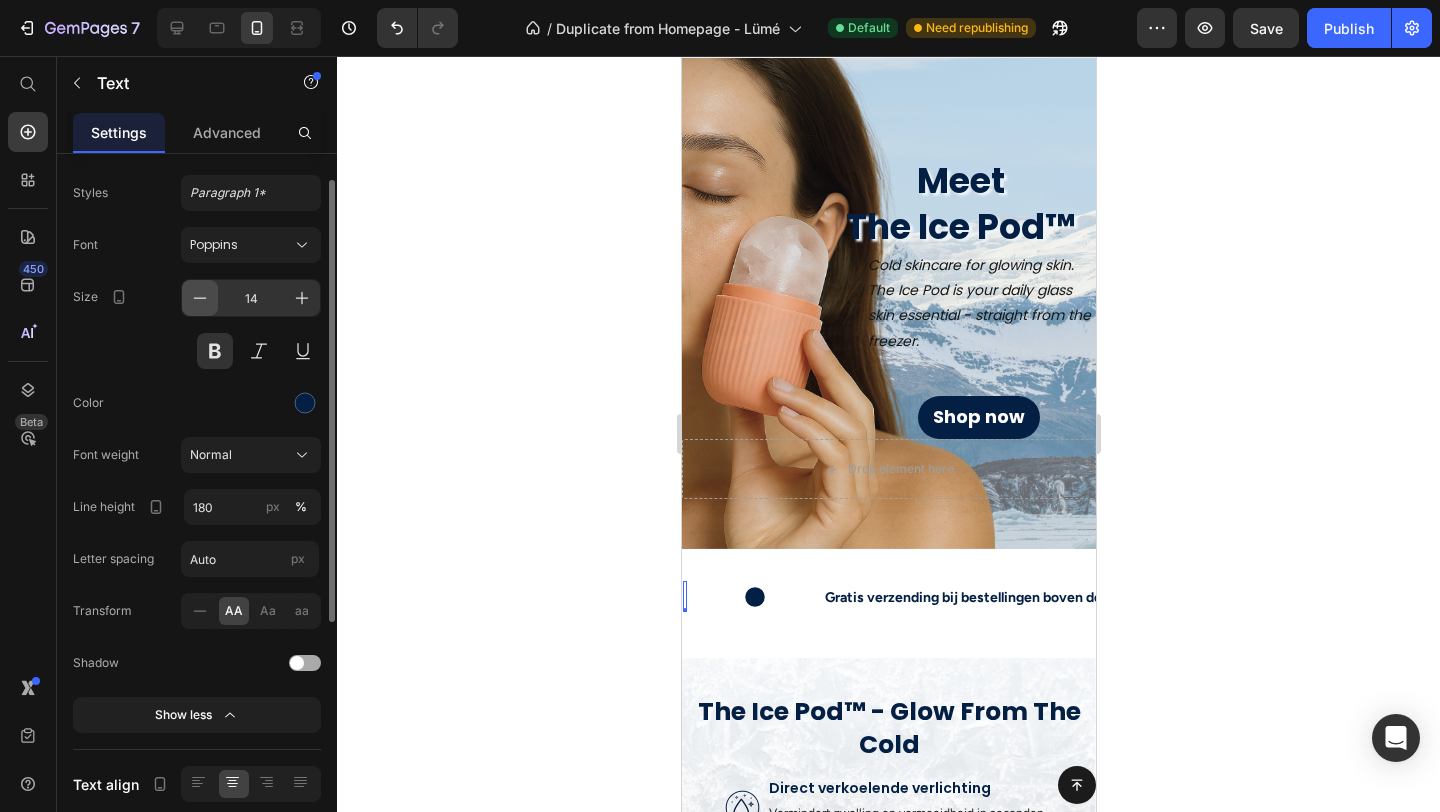 click at bounding box center [200, 298] 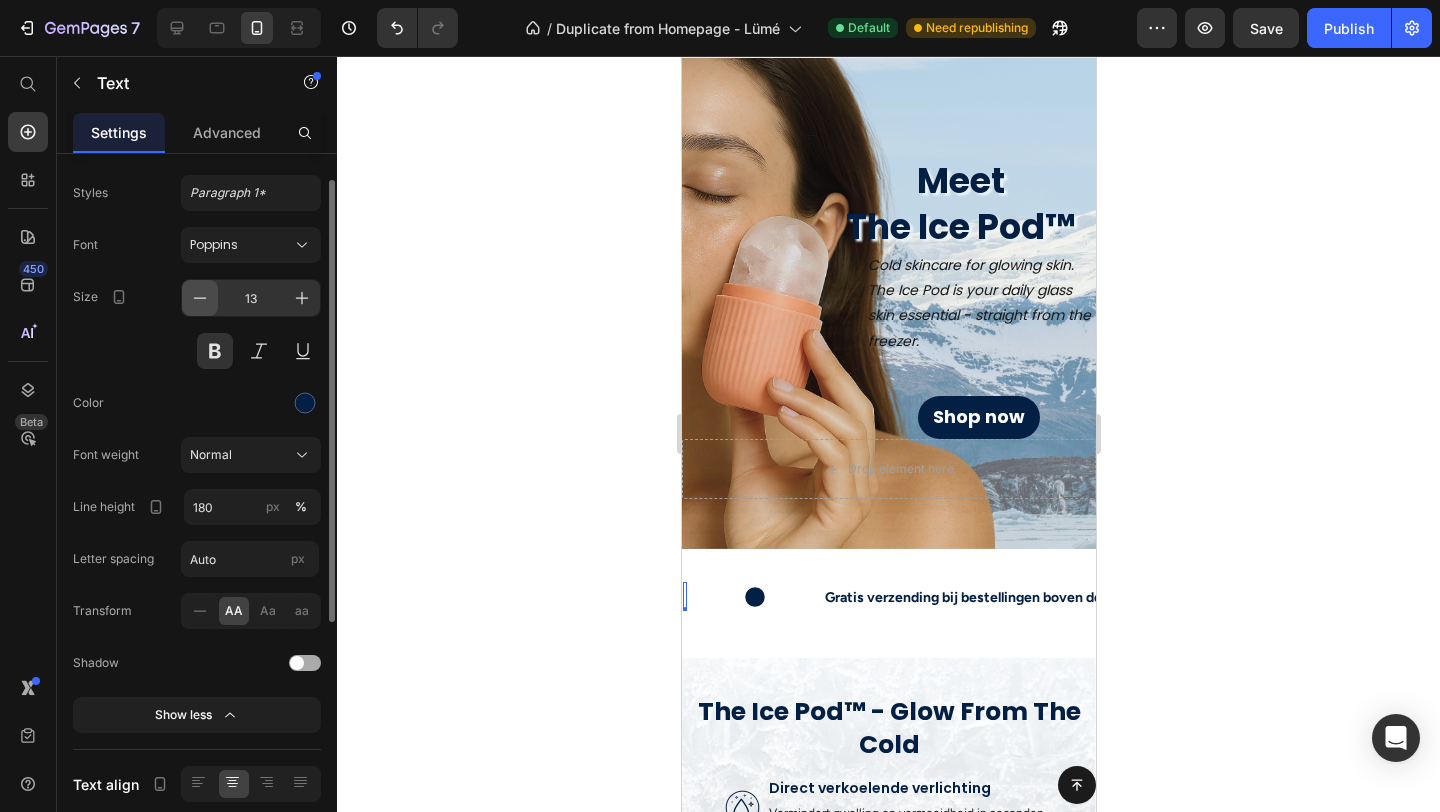 click at bounding box center (200, 298) 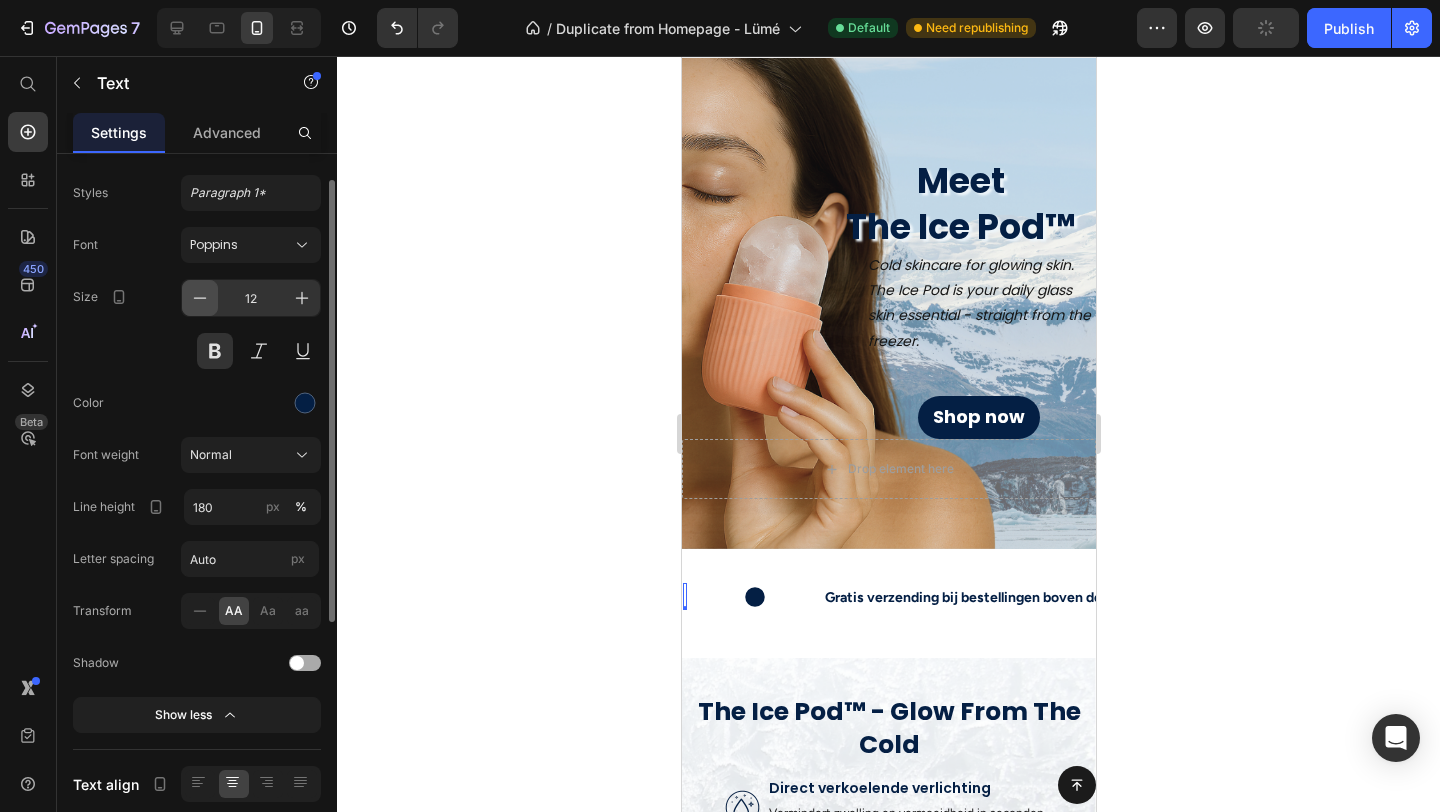 click at bounding box center [200, 298] 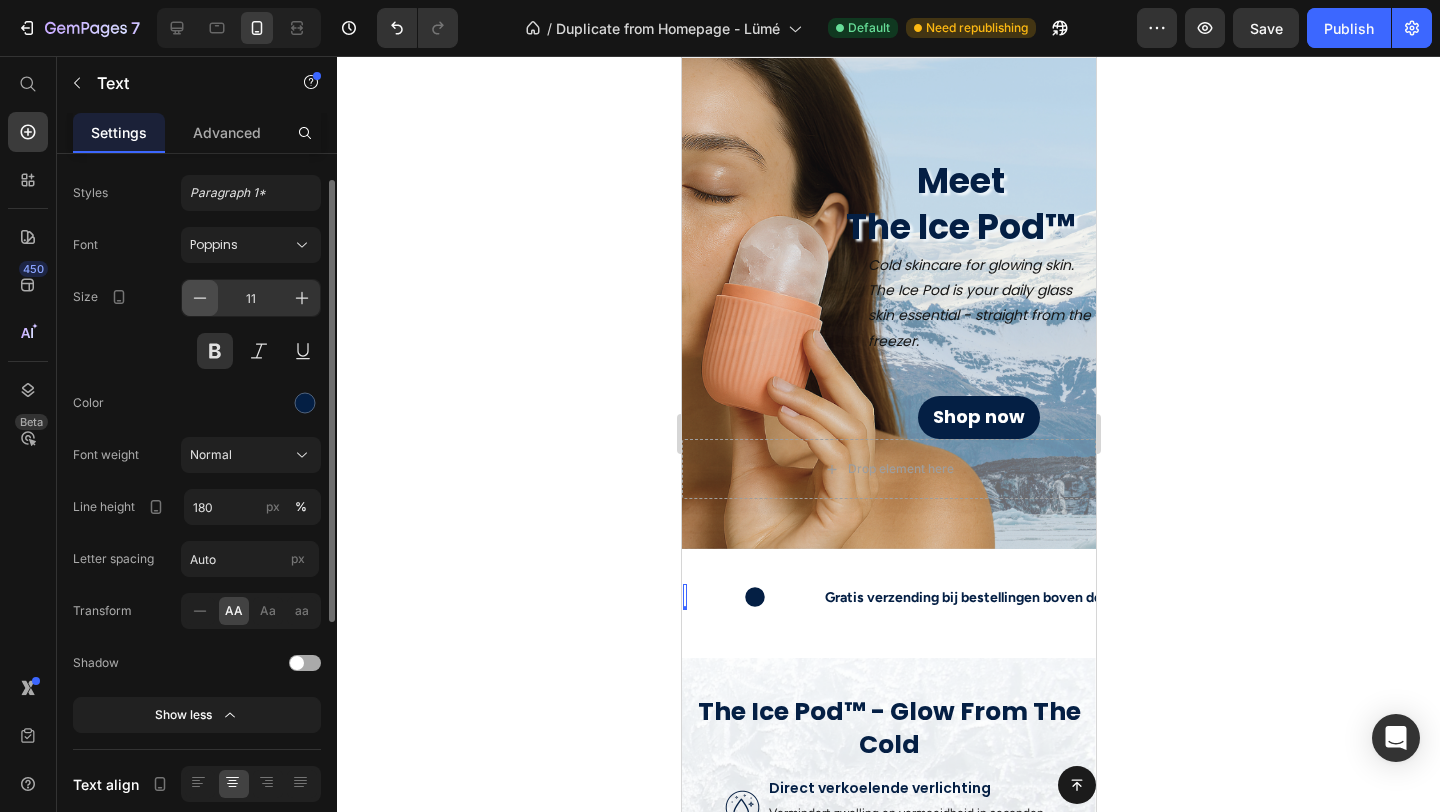 type 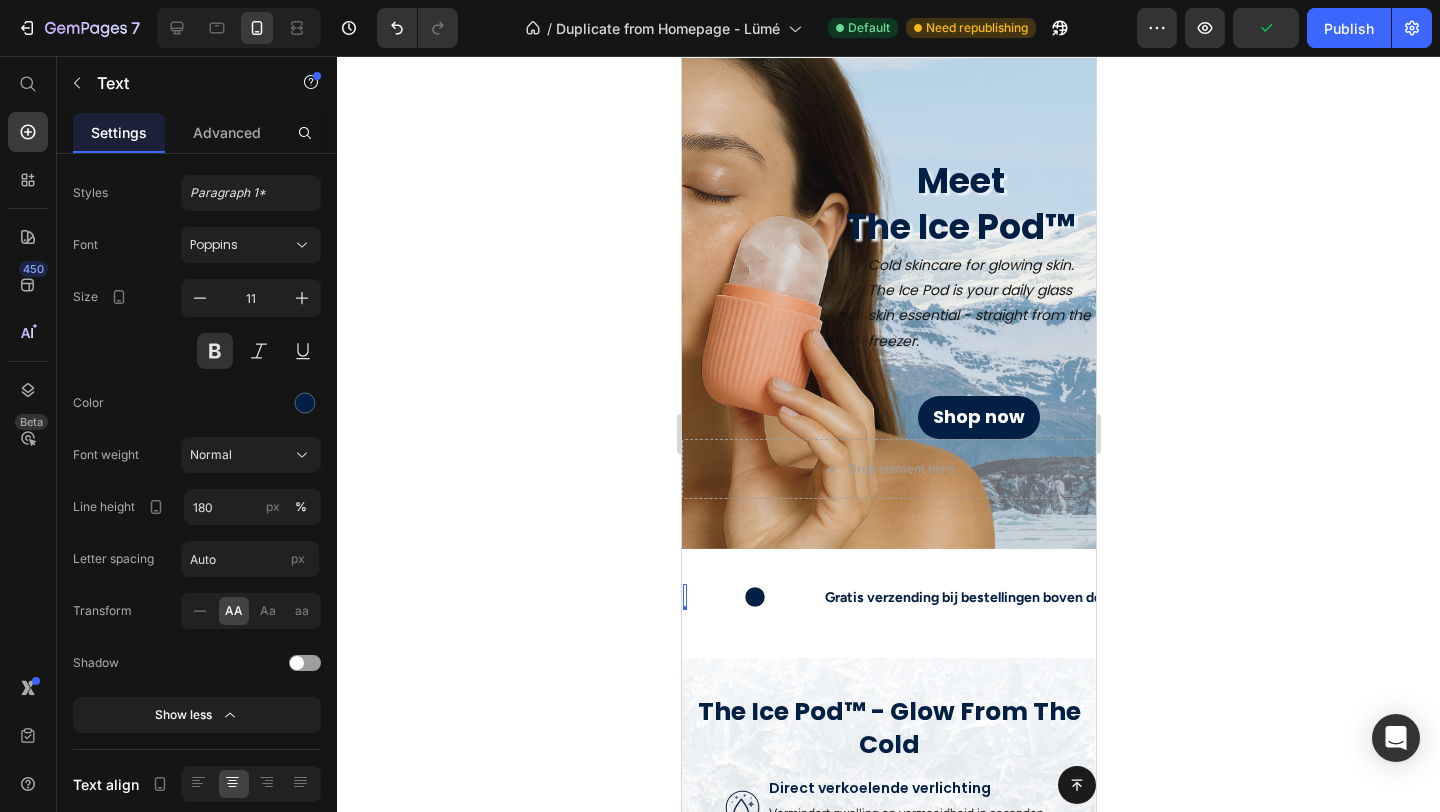 click at bounding box center [684, 598] 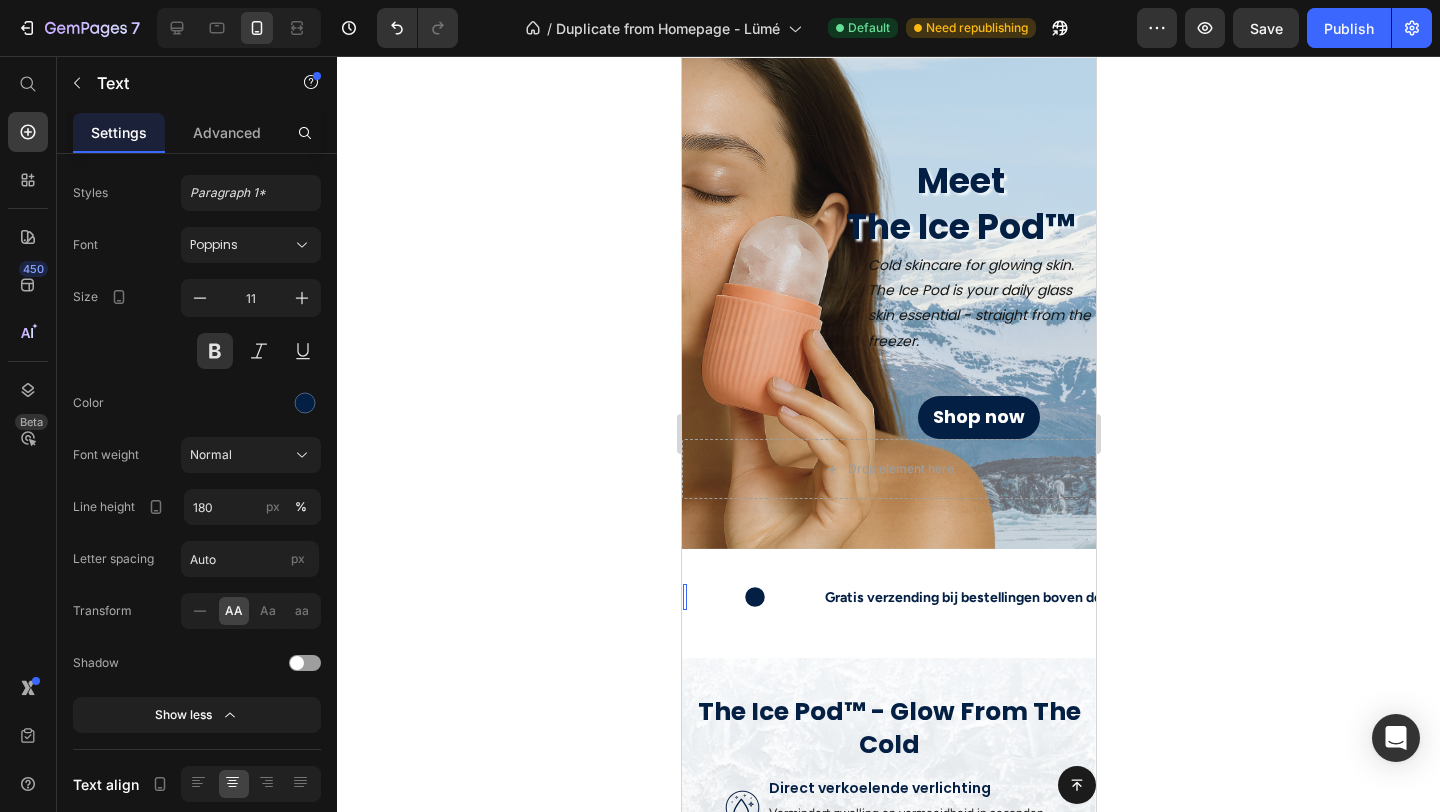 click at bounding box center (684, 598) 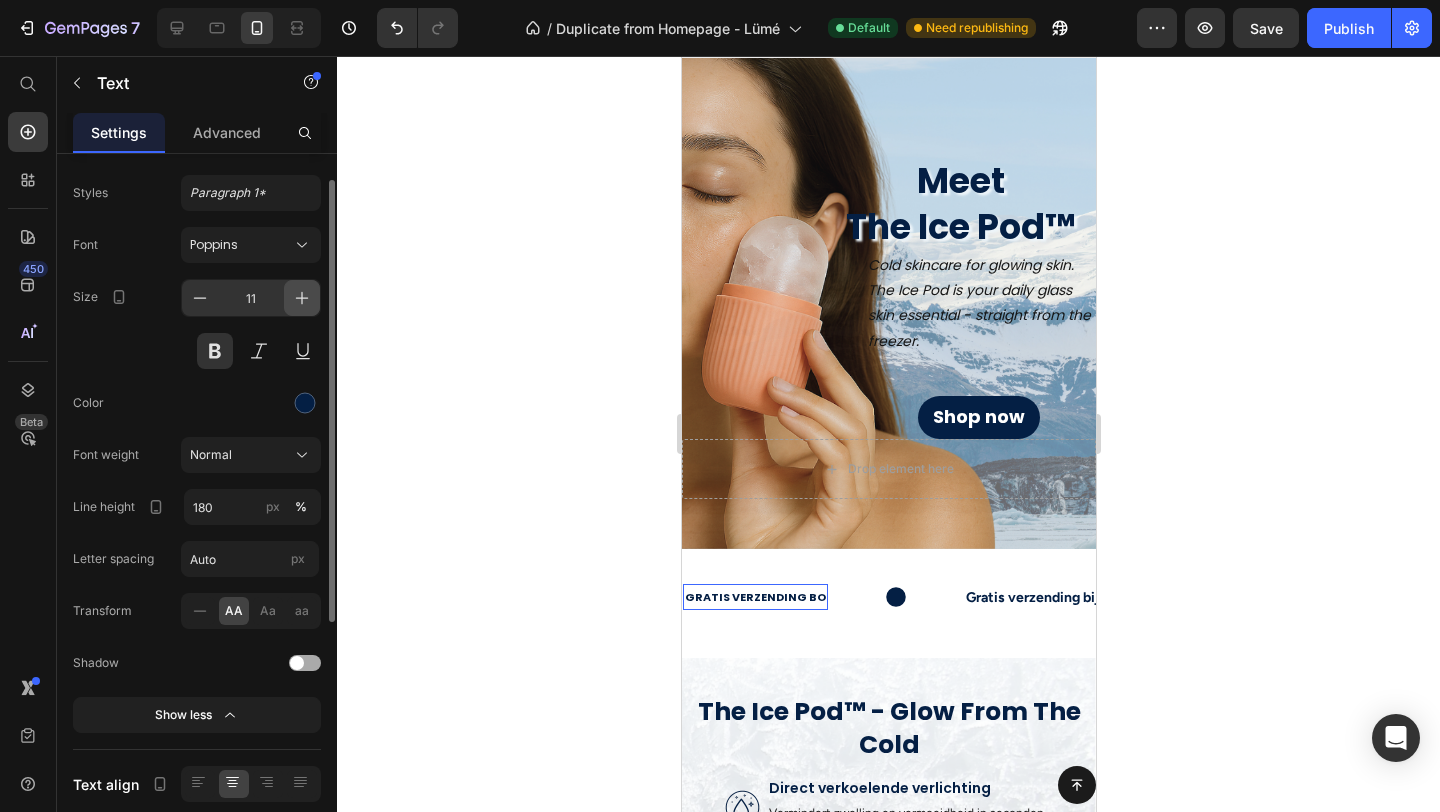 click at bounding box center (302, 298) 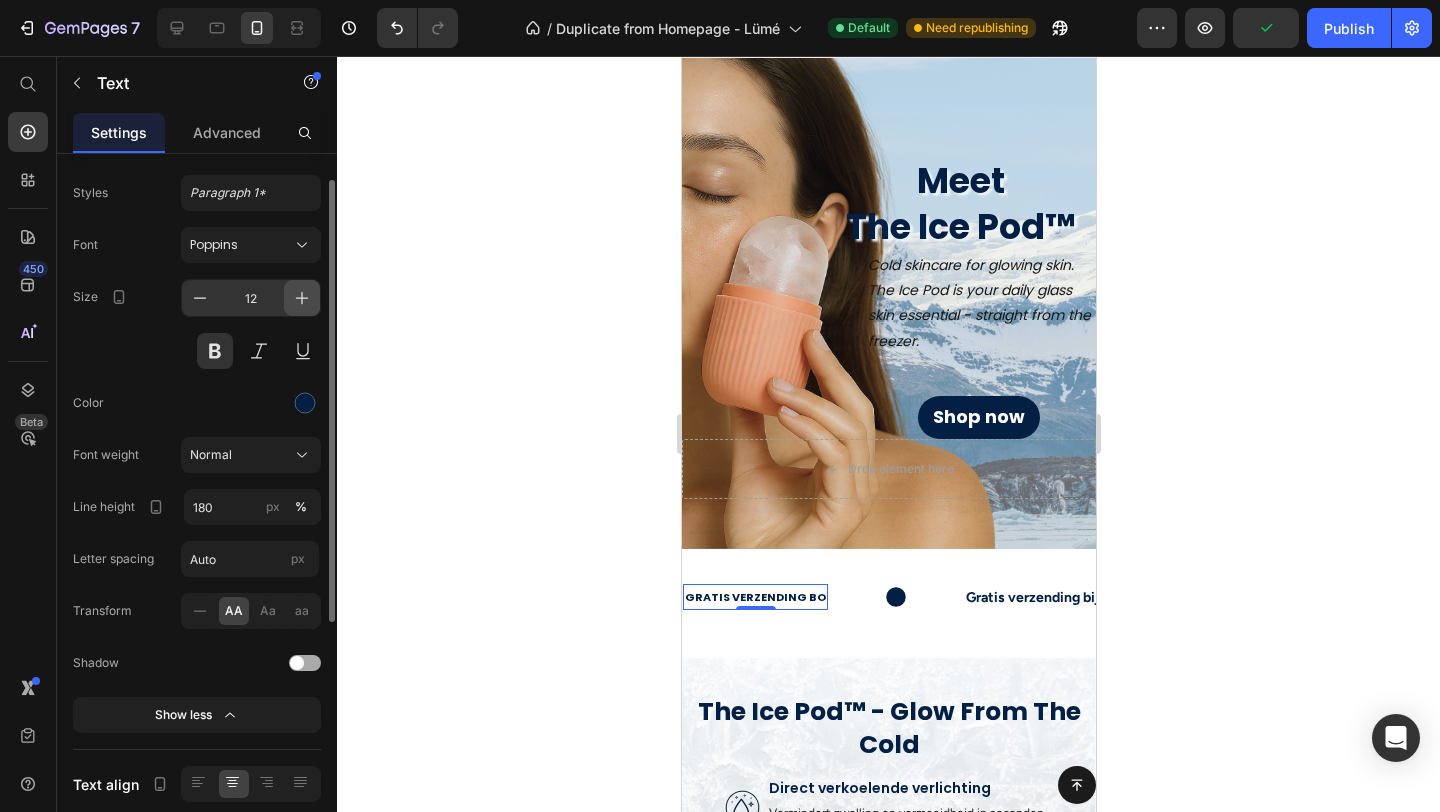 click at bounding box center [302, 298] 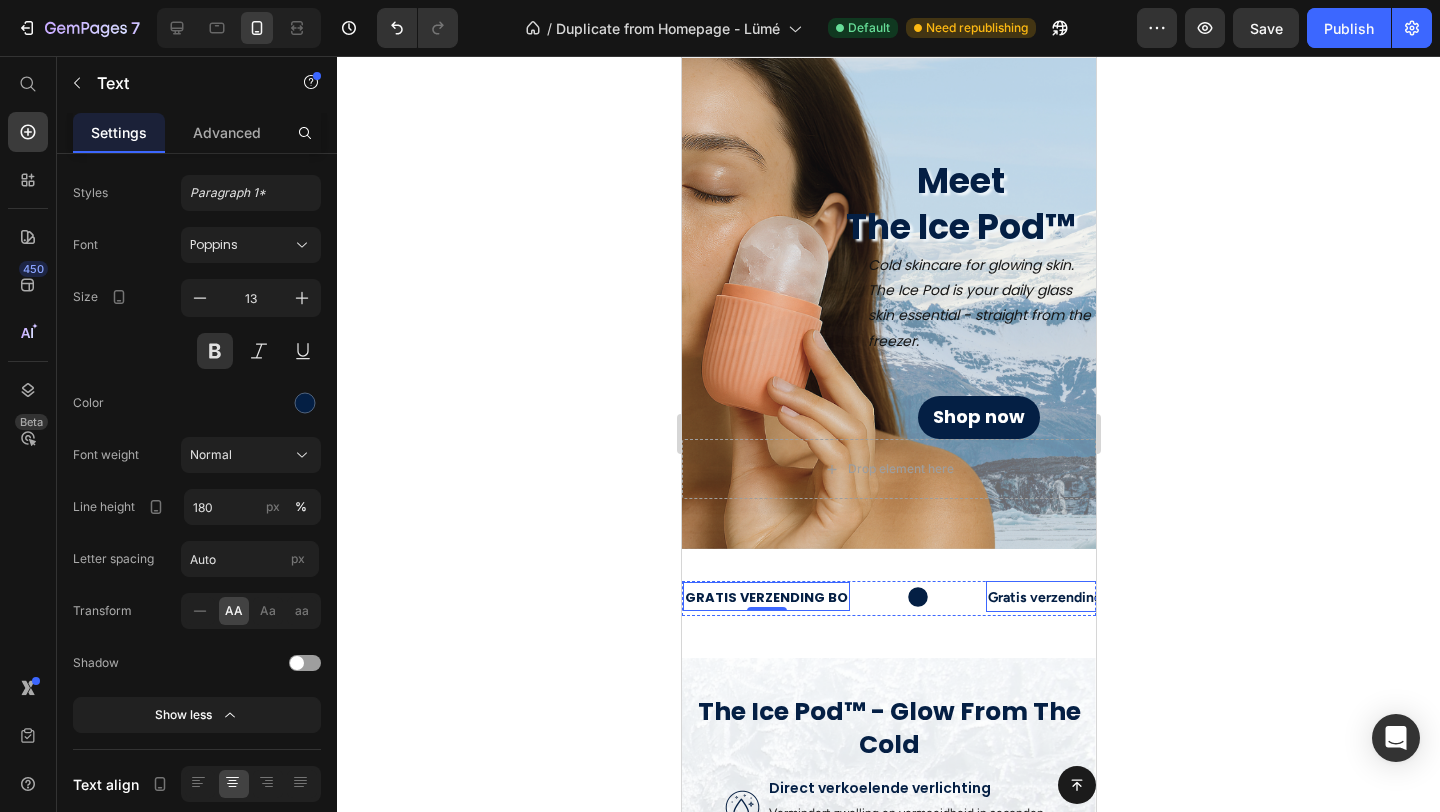 click on "Gratis verzending bij bestellingen boven de €25, -" at bounding box center [1146, 597] 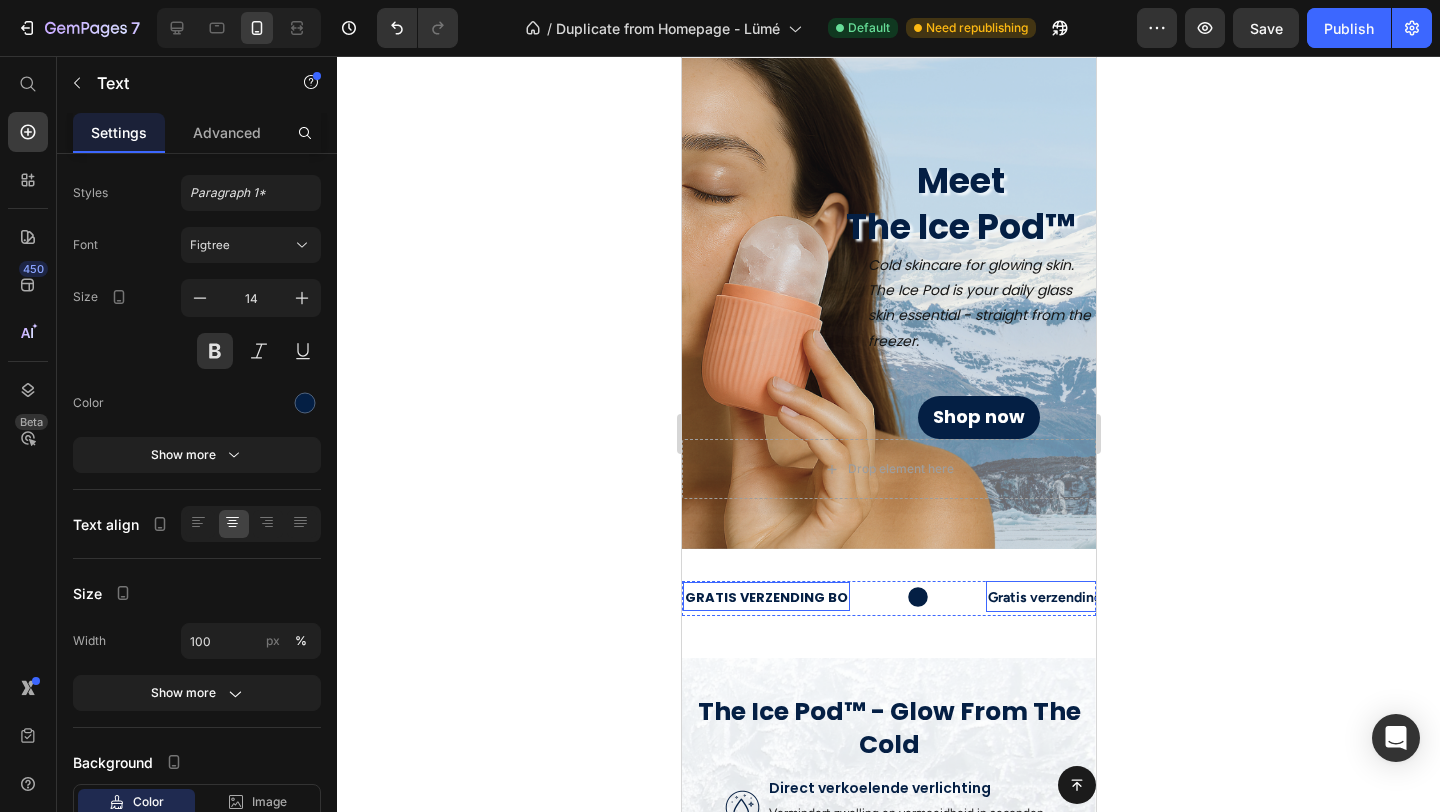 click on "gratis verzending bo" at bounding box center (765, 597) 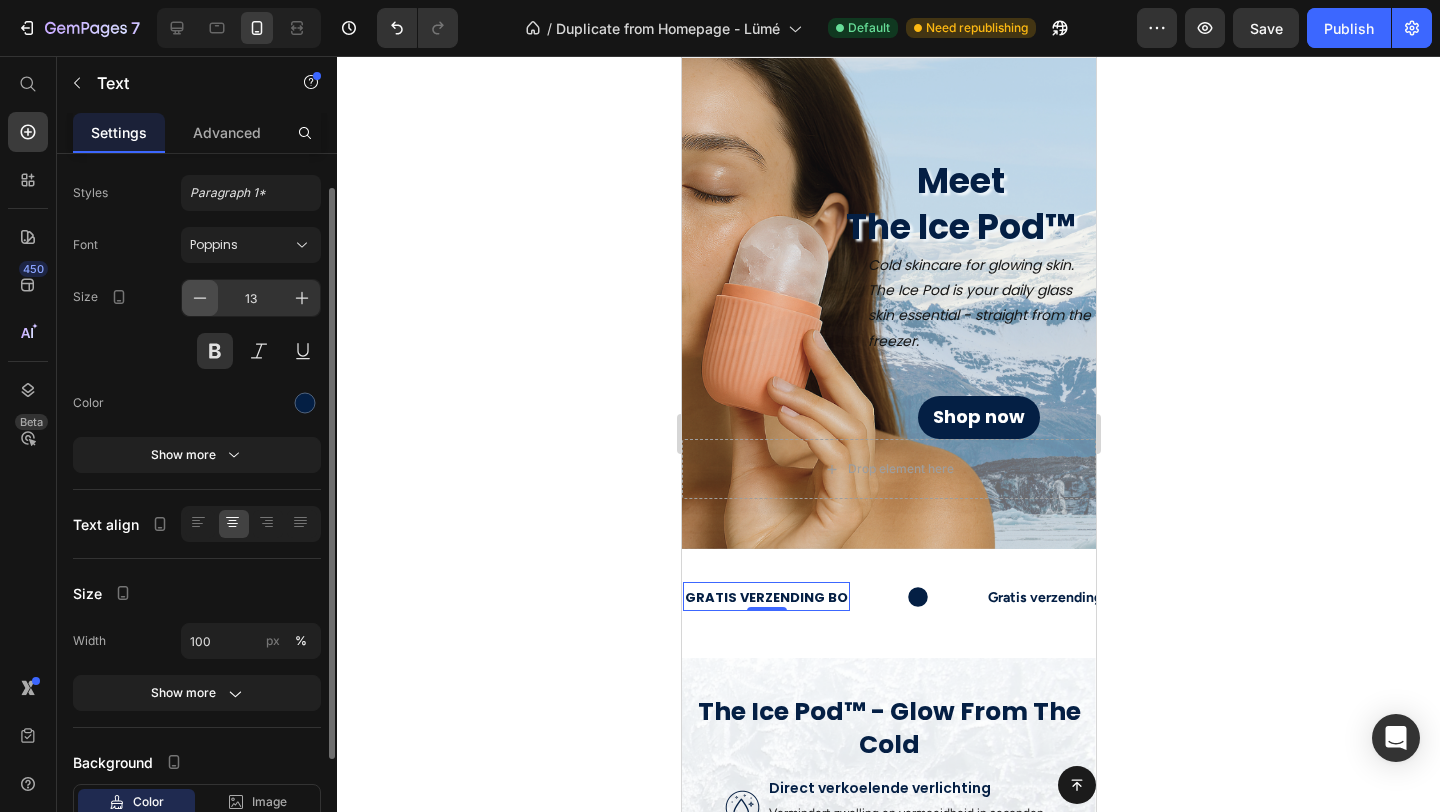 click at bounding box center (200, 298) 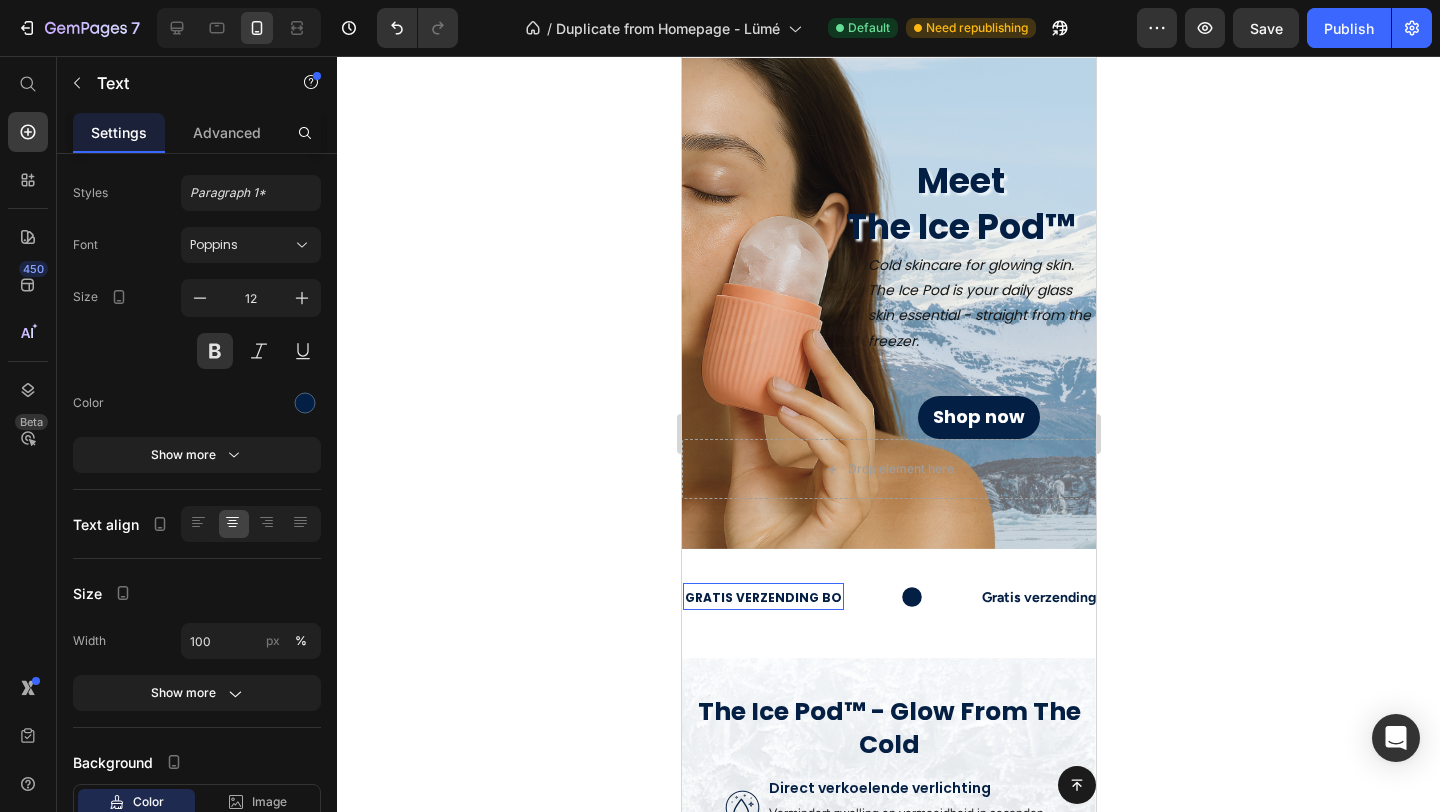 click on "gratis verzending bo" at bounding box center [762, 598] 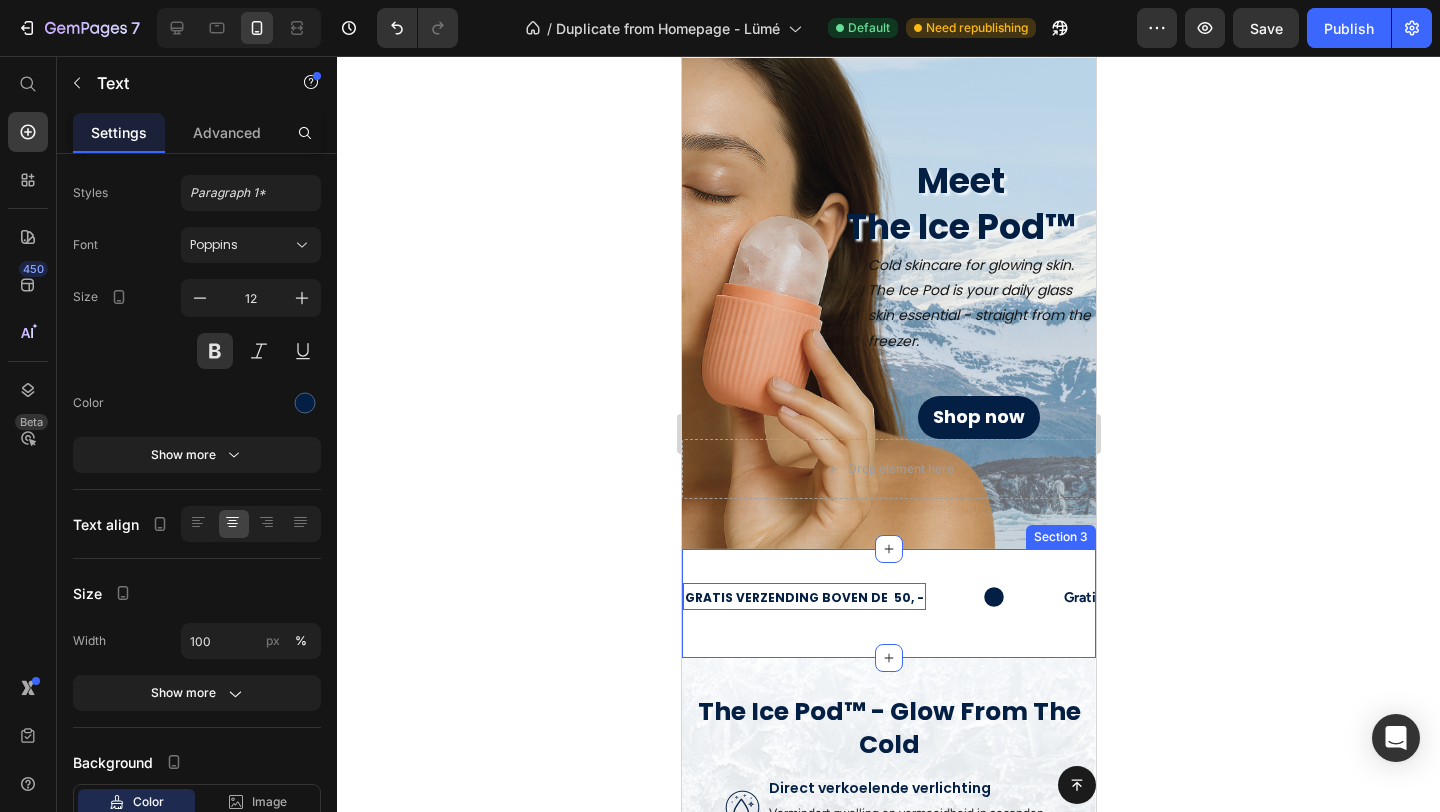 click on "gratis verzending boven de  50, - Text   0
Gratis verzending bij bestellingen boven de €25, - Text
Op werkdagen voor 23 uur besteld = morgen in huis! Text
gratis verzending boven de  50, - Text   0
Gratis verzending bij bestellingen boven de €25, - Text
Op werkdagen voor 23 uur besteld = morgen in huis! Text
Marquee" at bounding box center [888, 619] 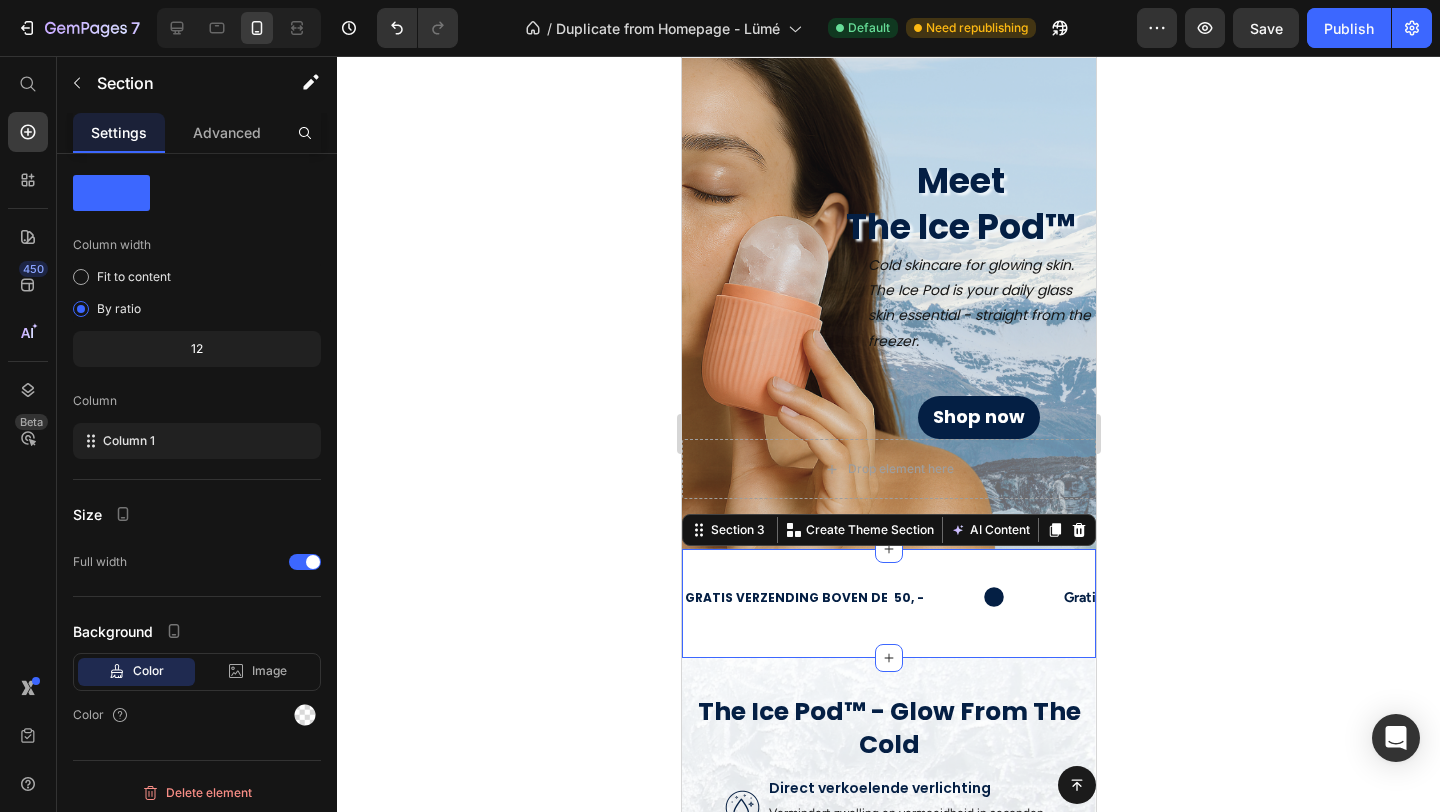 scroll, scrollTop: 0, scrollLeft: 0, axis: both 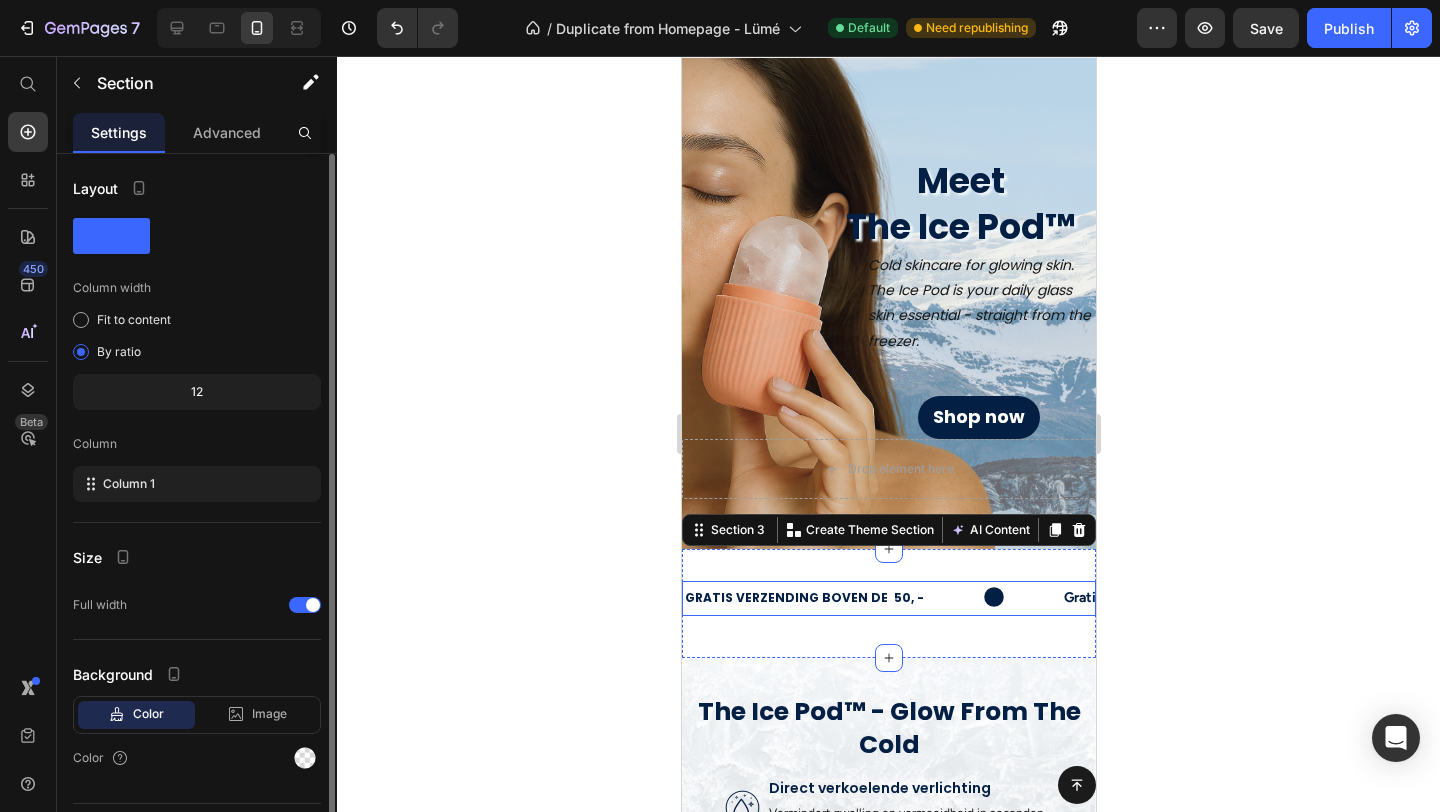 click 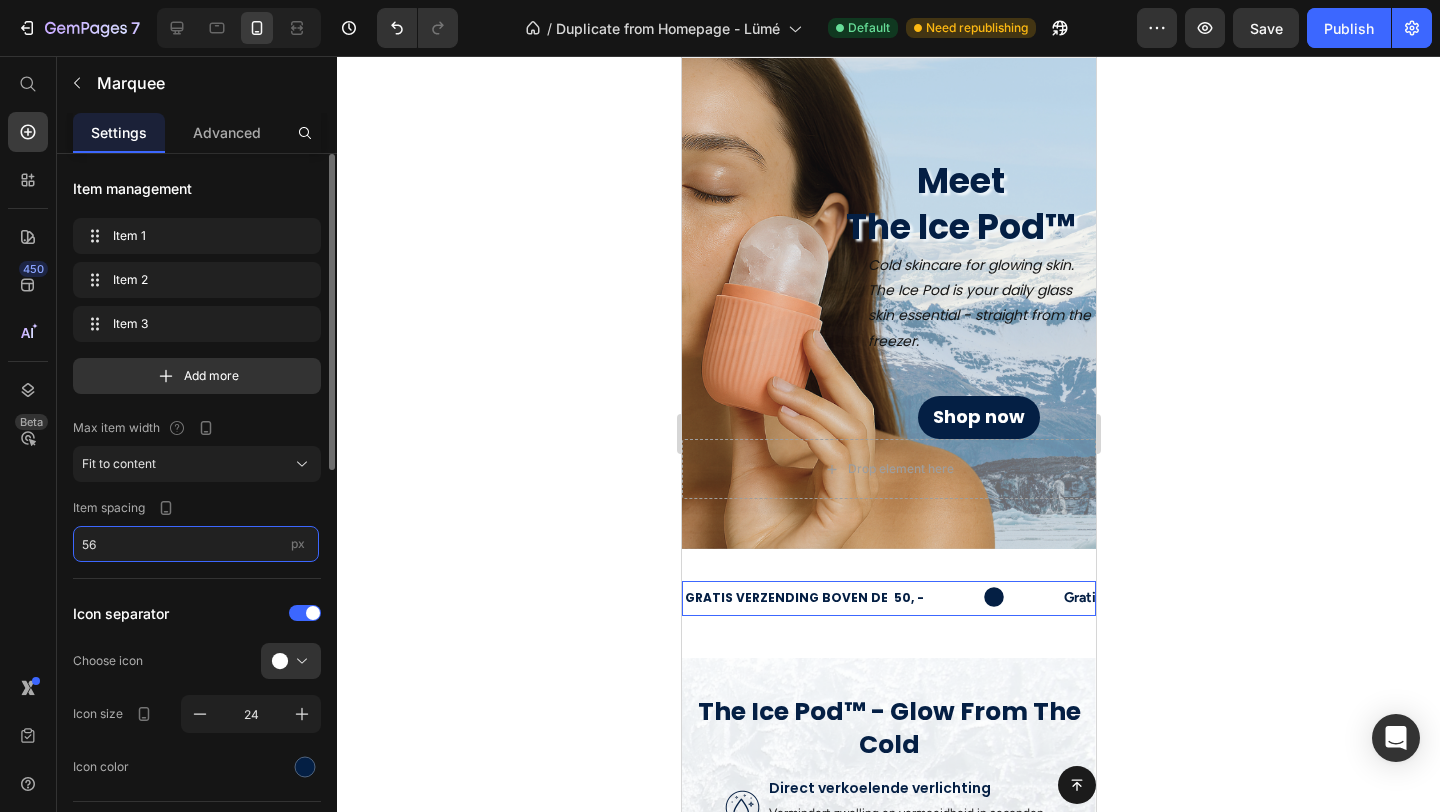 click on "56" at bounding box center (196, 544) 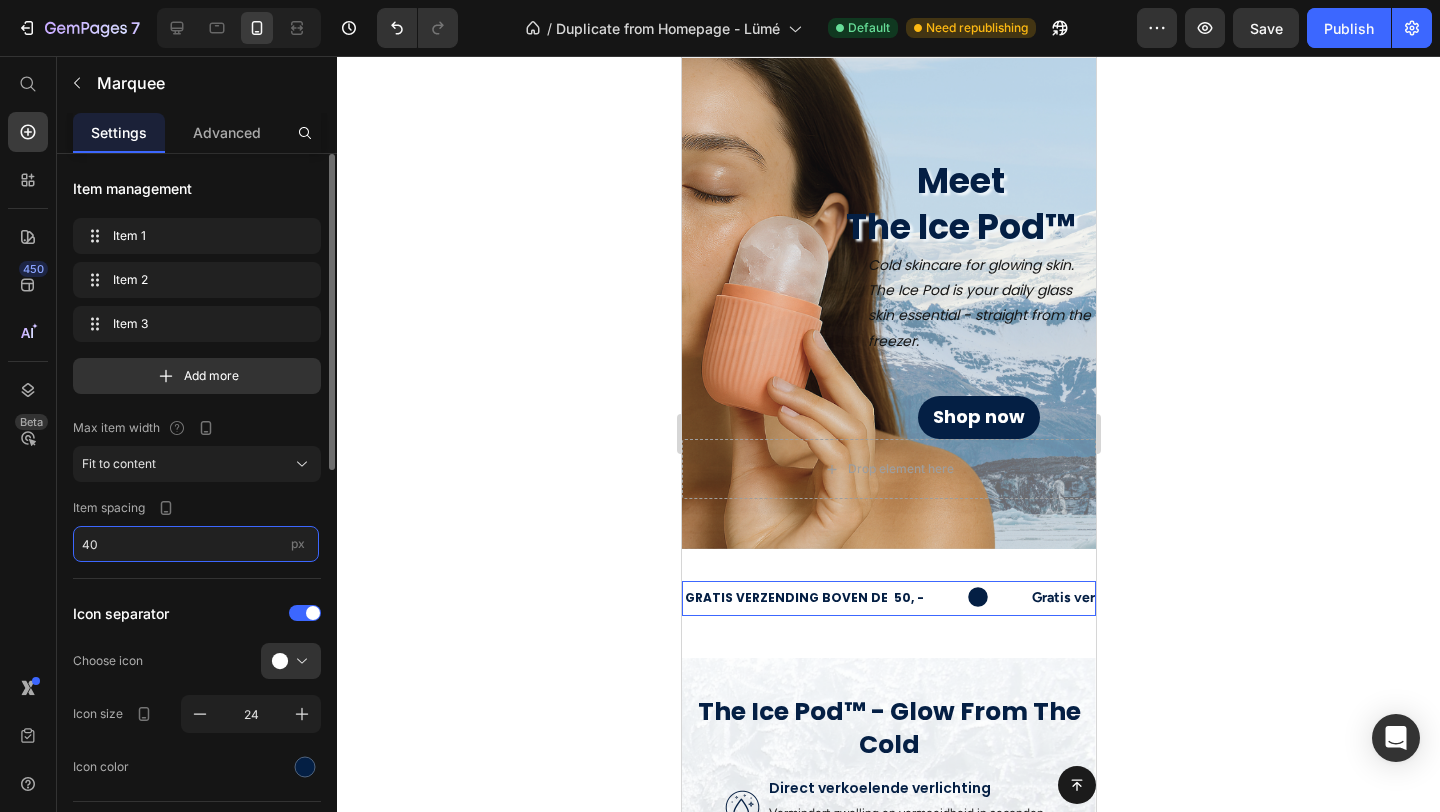 type on "4" 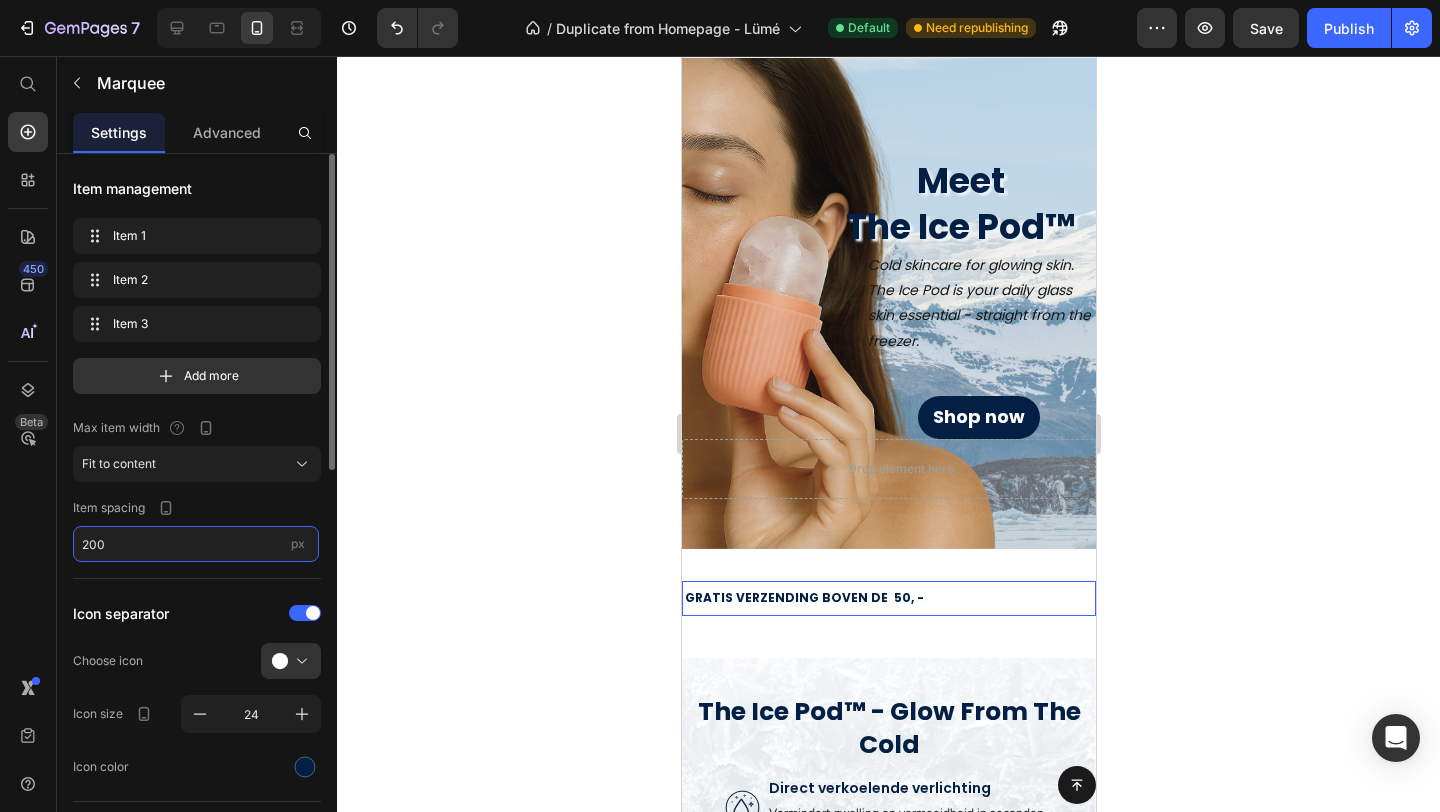 type on "20" 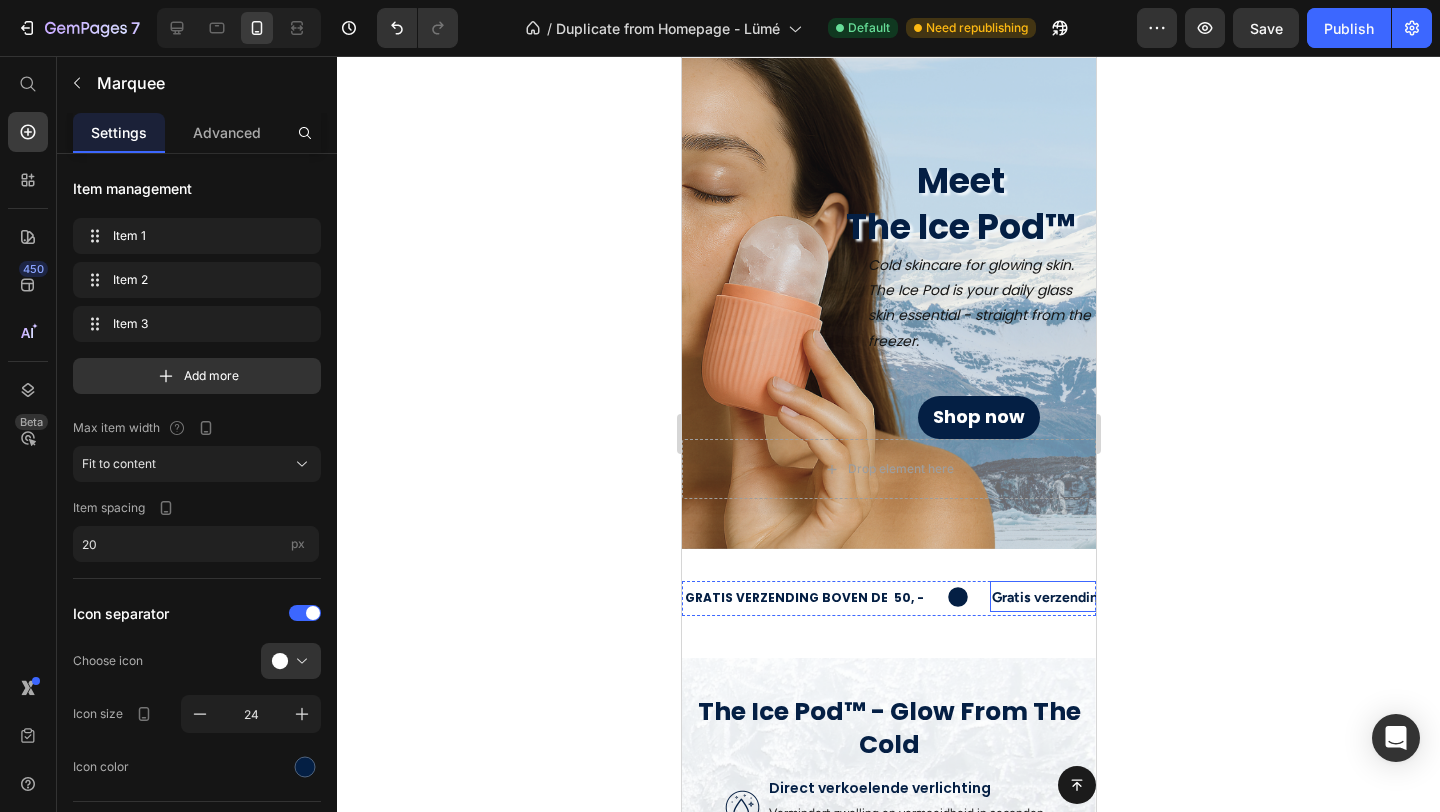 click on "Gratis verzending bij bestellingen boven de €25, -" at bounding box center [1150, 597] 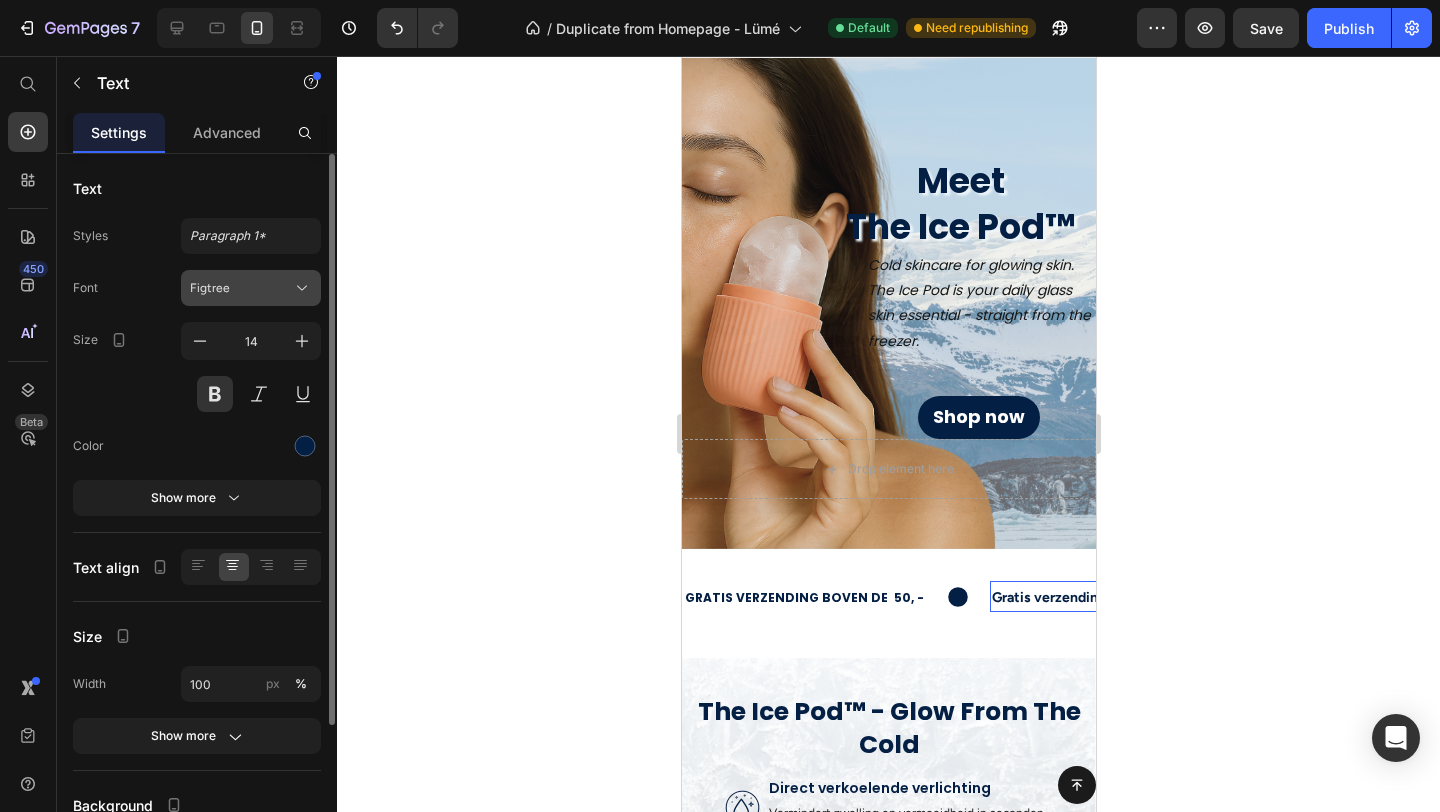 click on "Figtree" at bounding box center (241, 288) 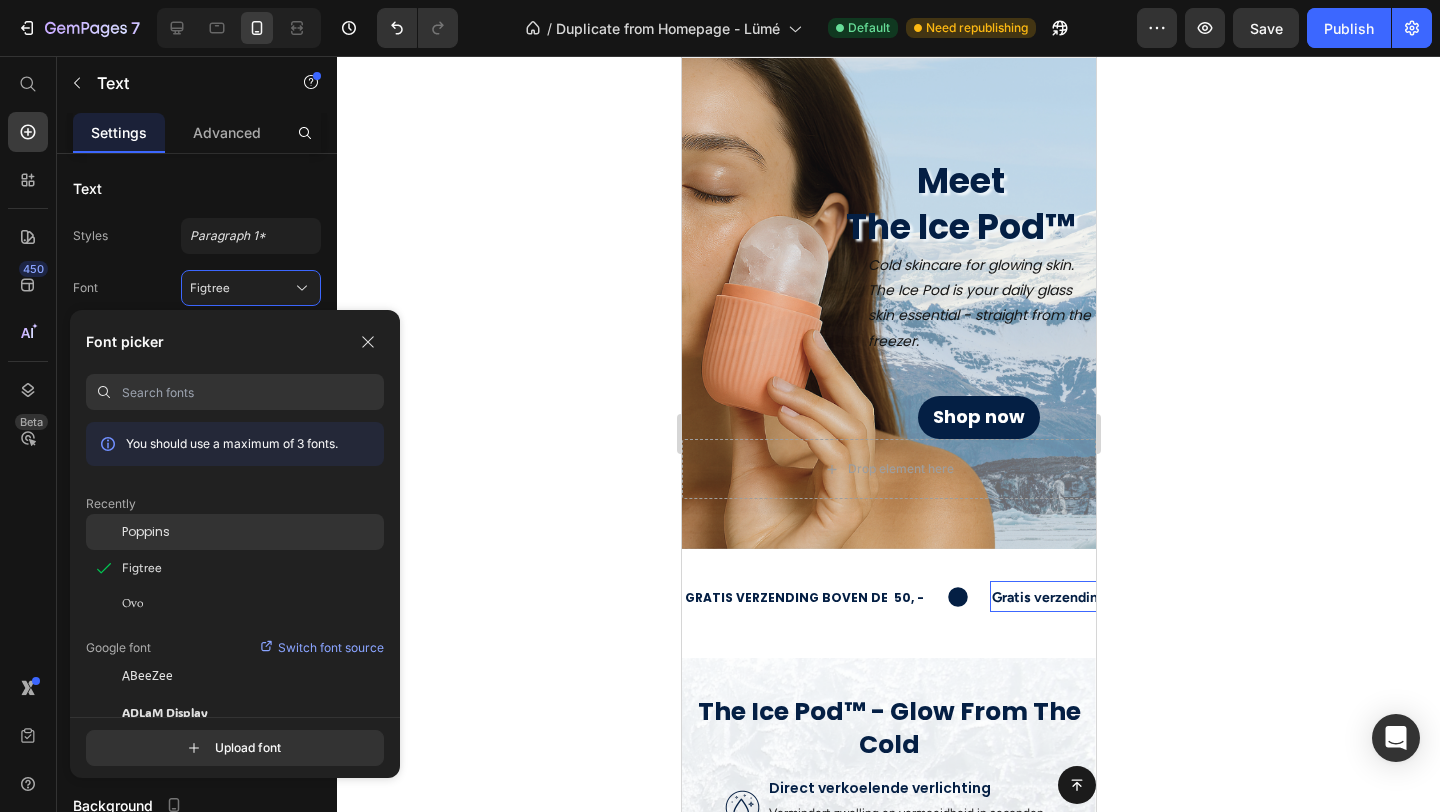 click on "Poppins" 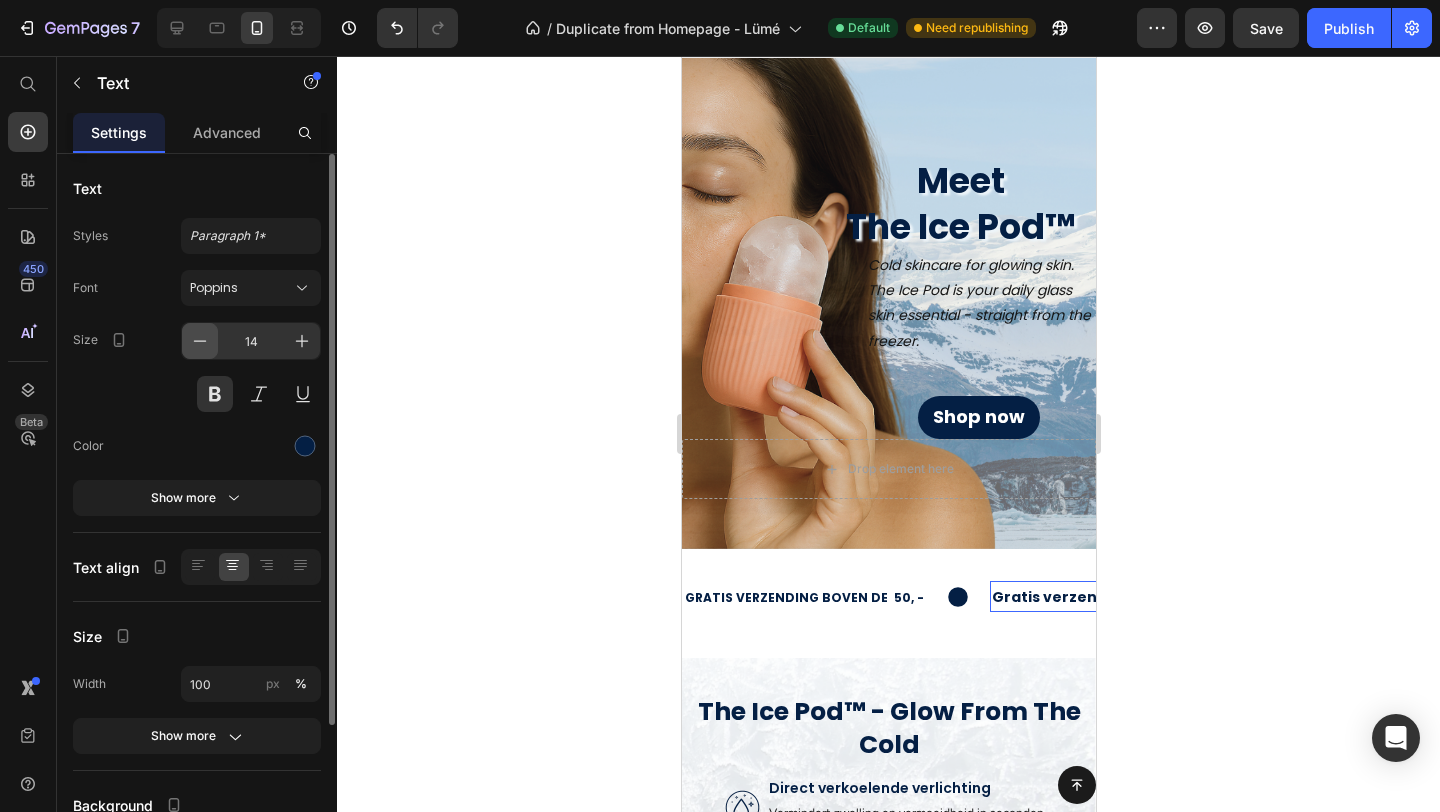 click 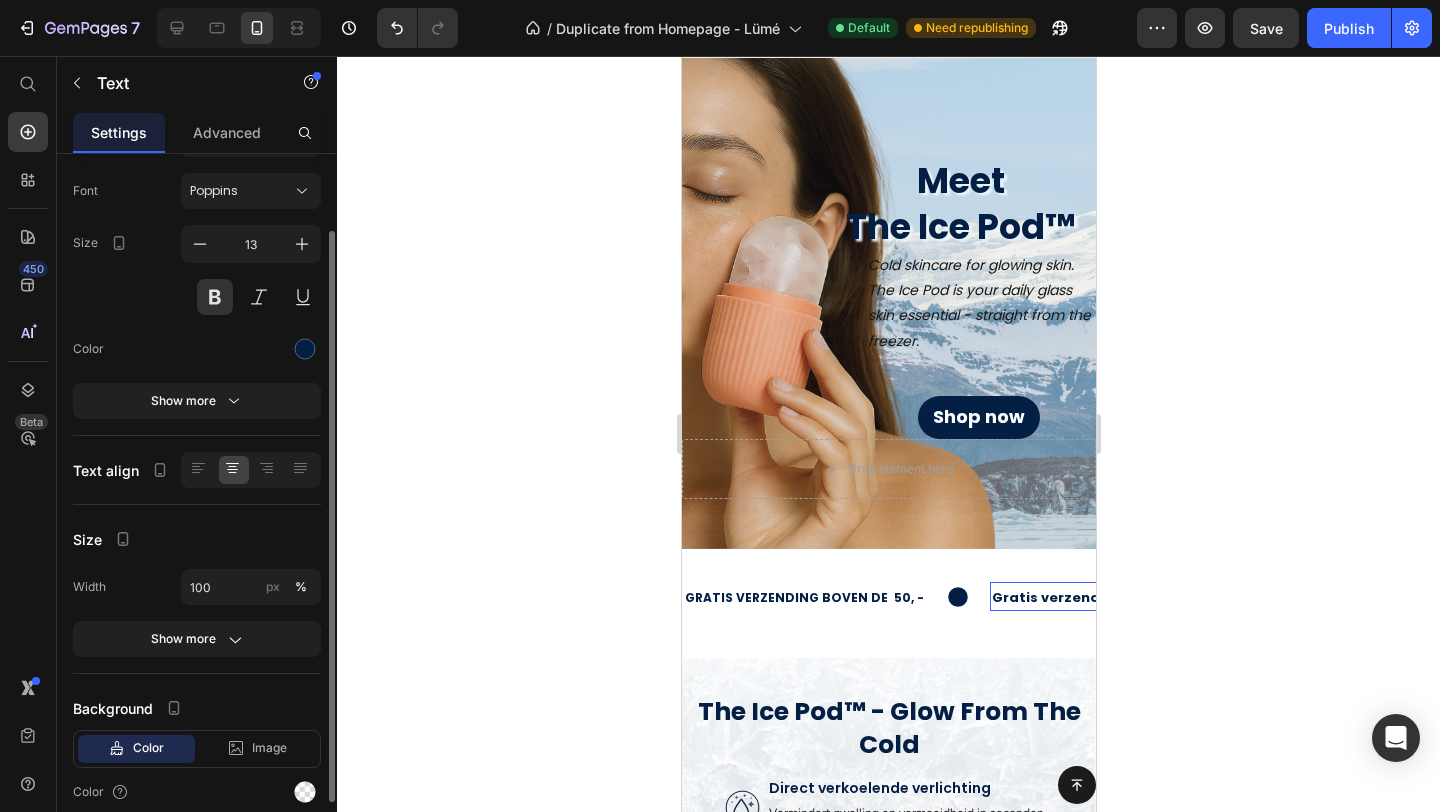 scroll, scrollTop: 98, scrollLeft: 0, axis: vertical 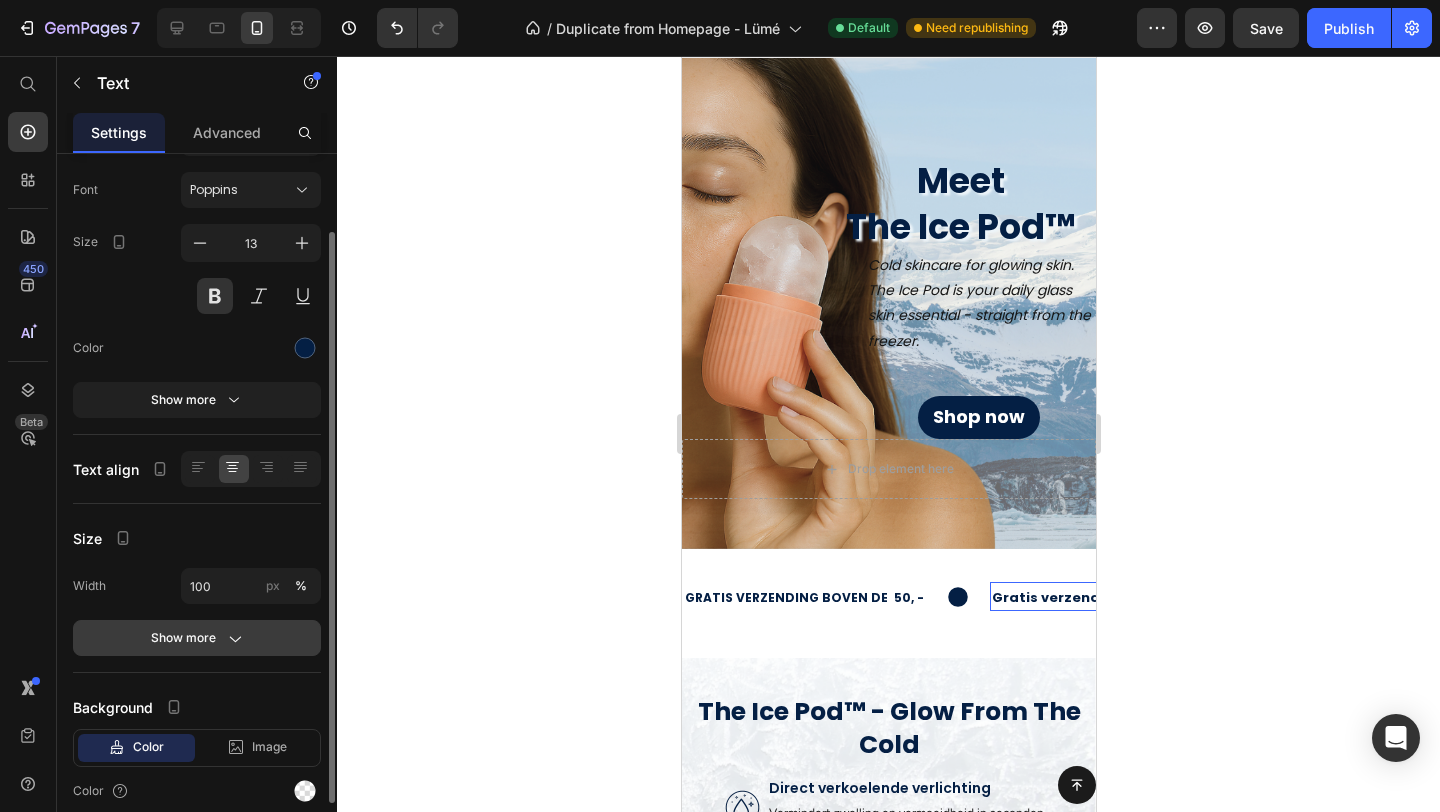 click on "Show more" 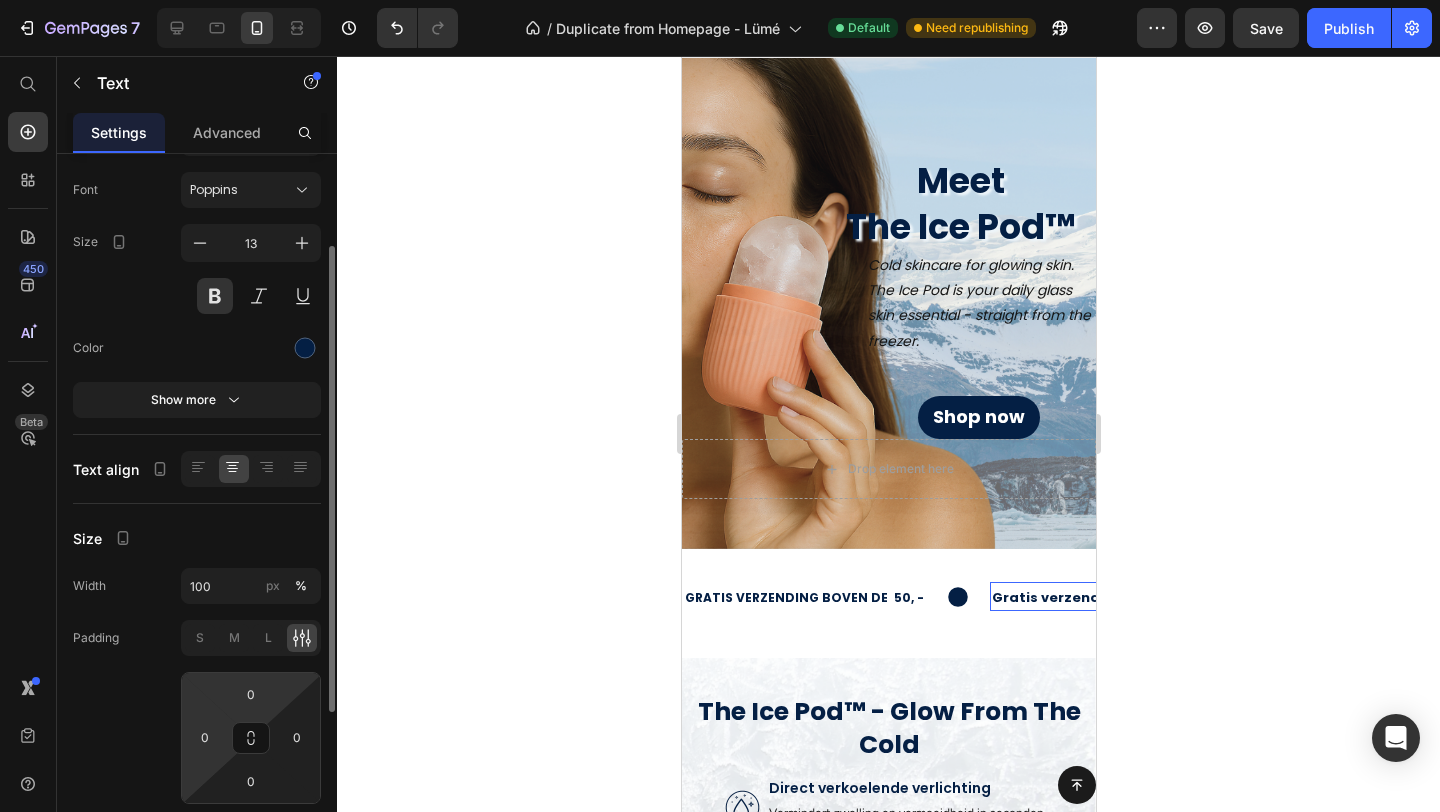 scroll, scrollTop: 380, scrollLeft: 0, axis: vertical 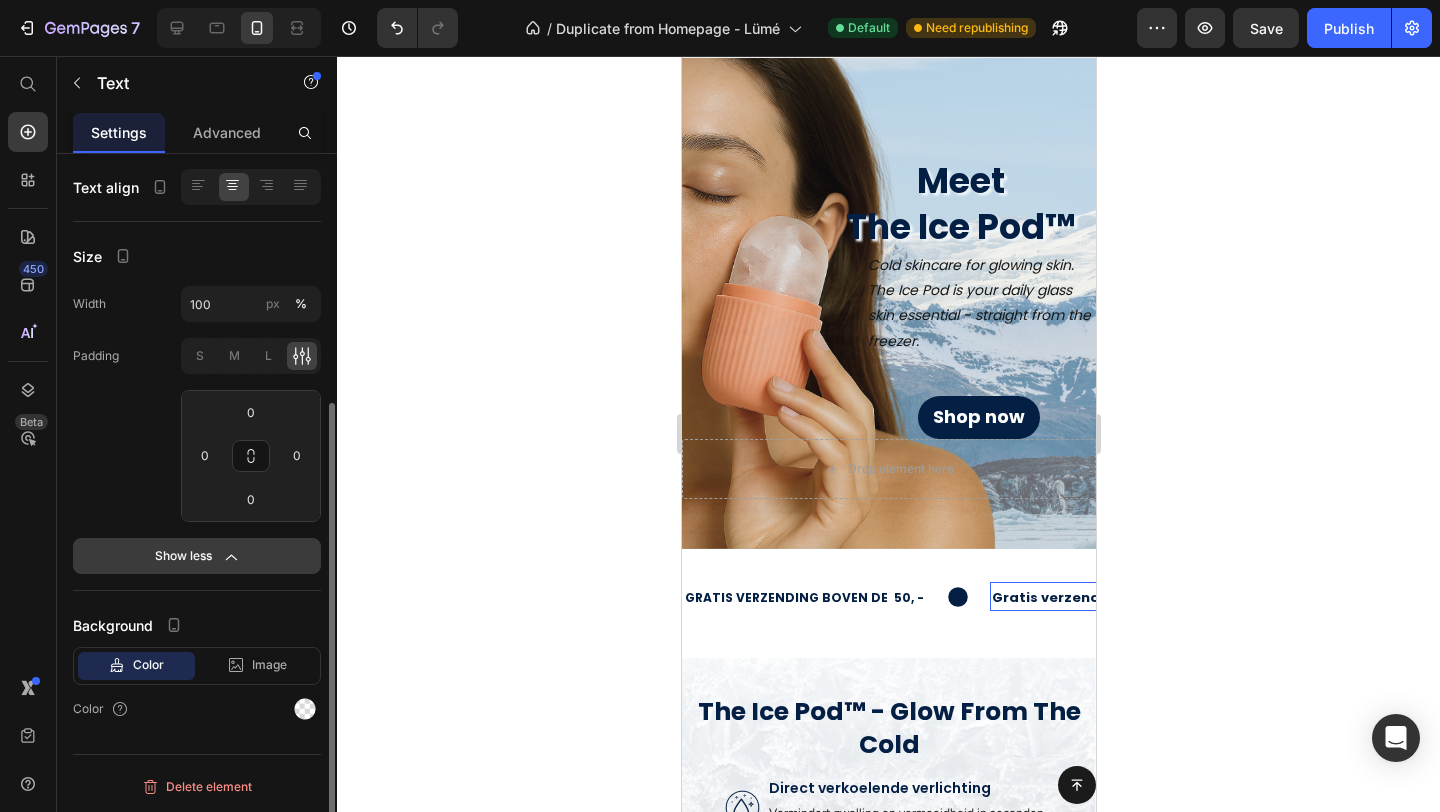 click on "Show less" 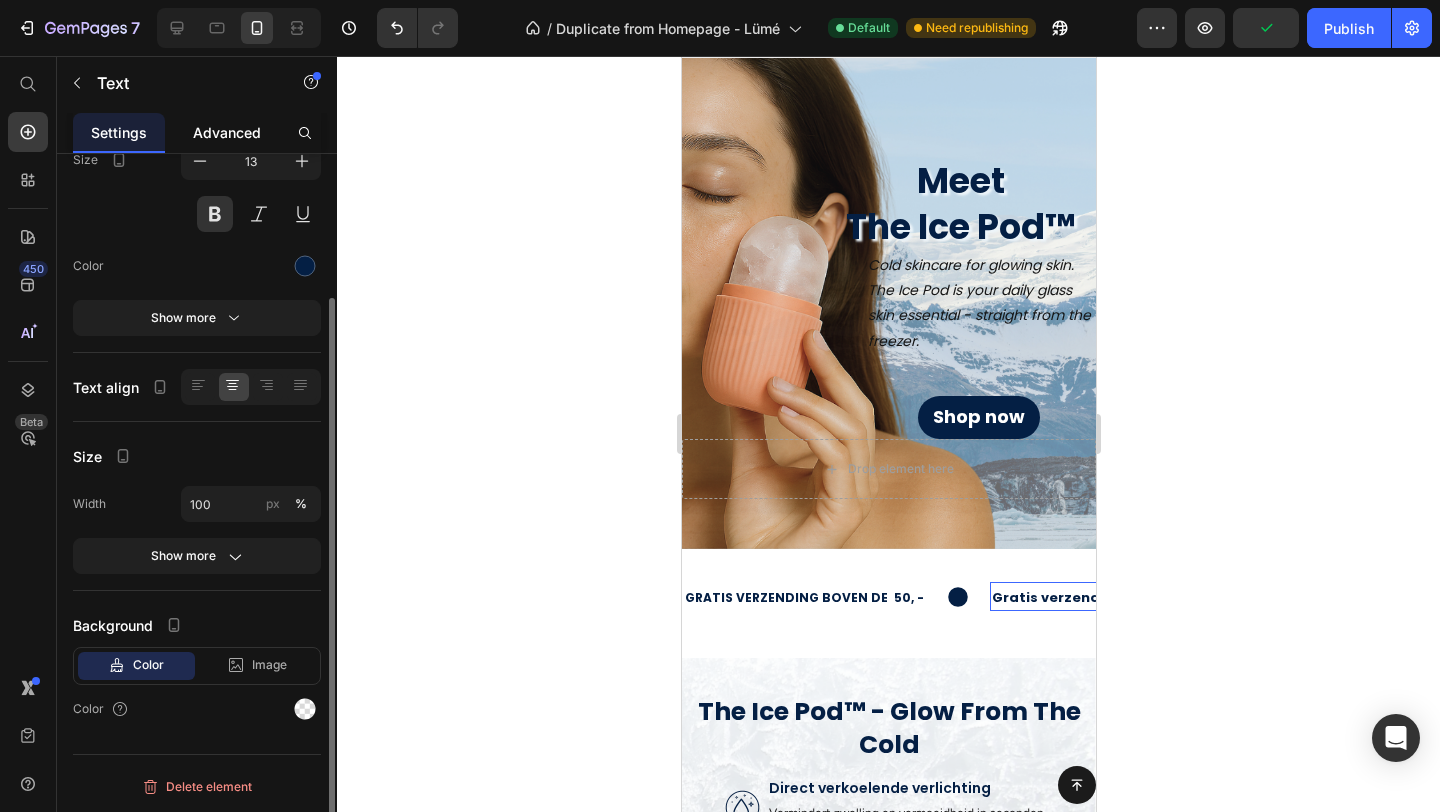 scroll, scrollTop: 180, scrollLeft: 0, axis: vertical 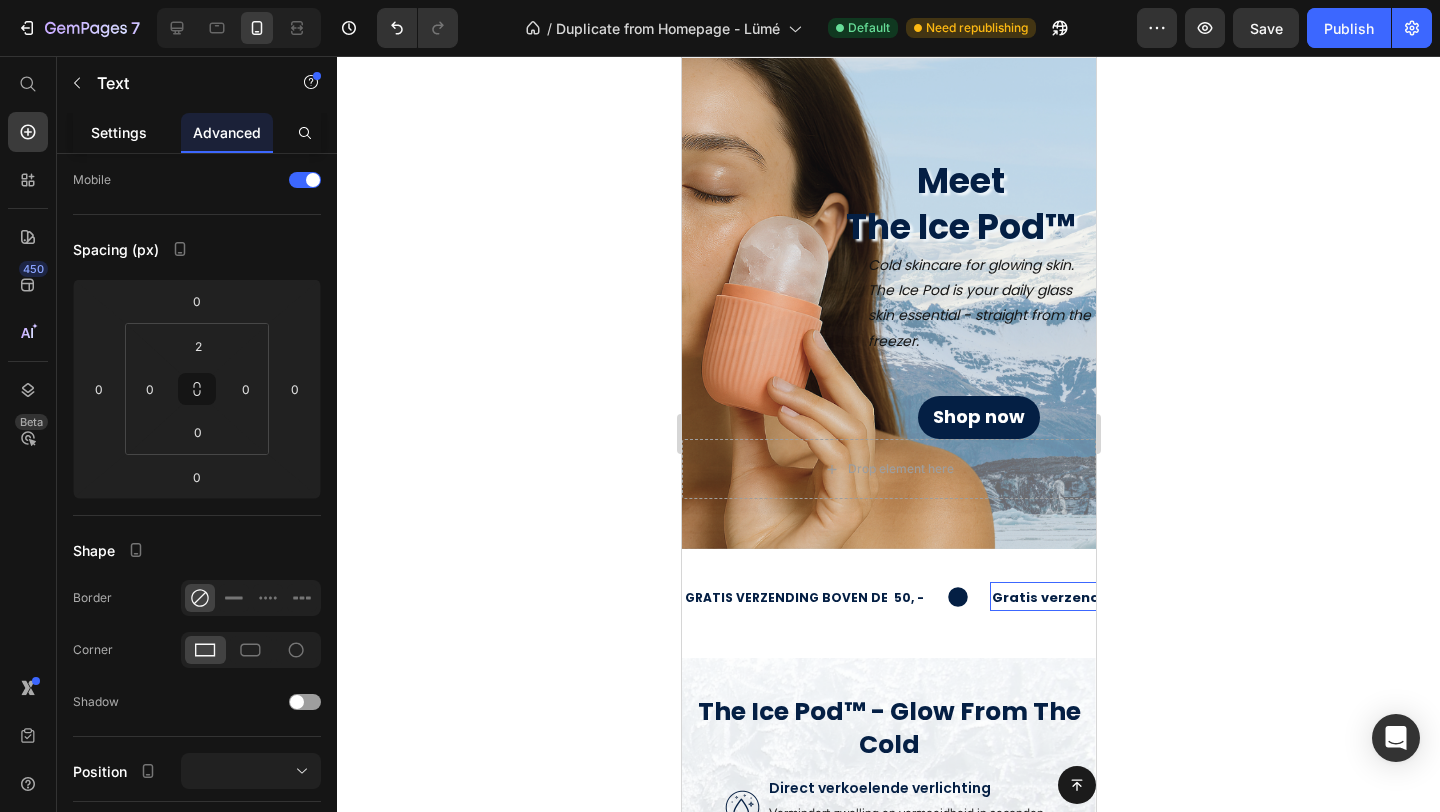 click on "Settings" 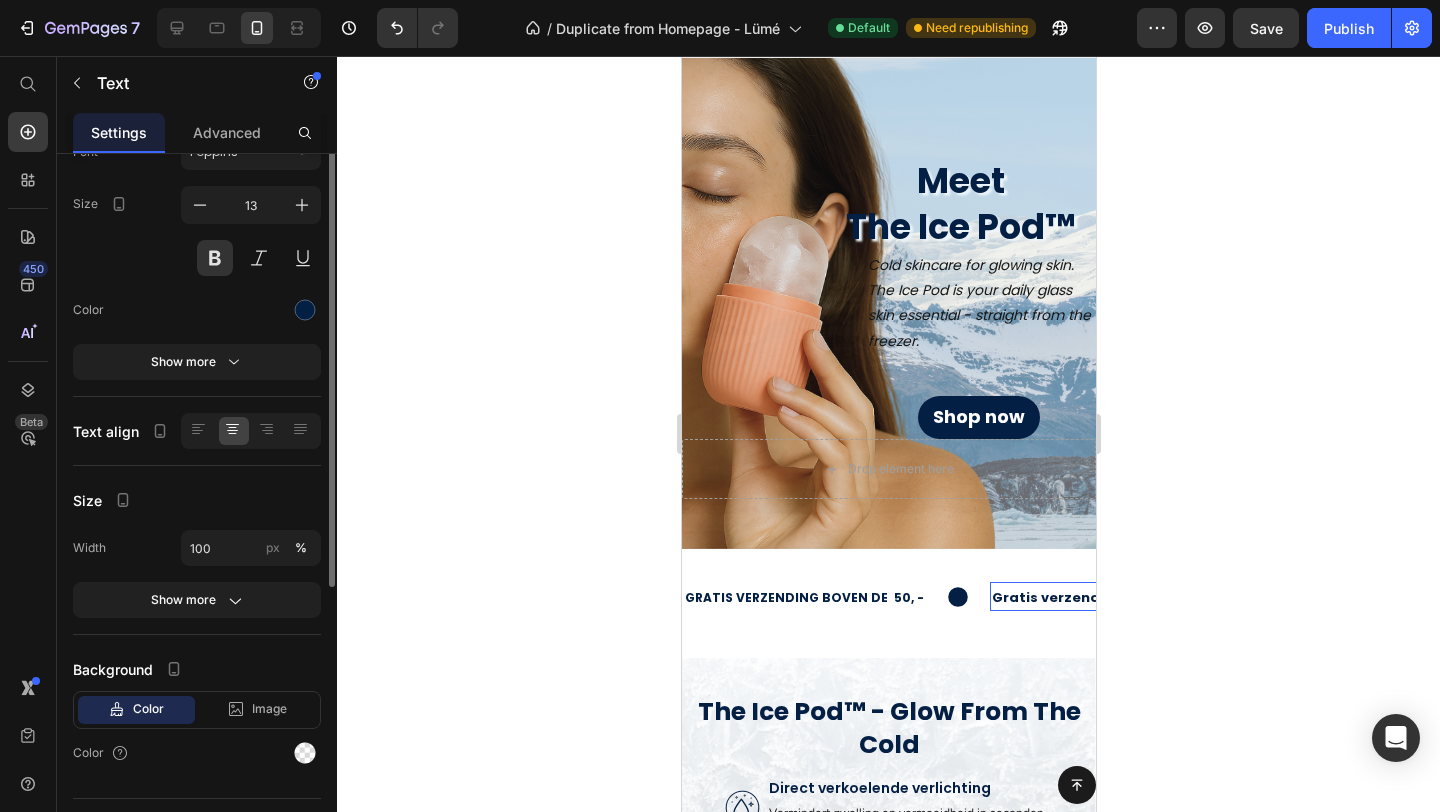 scroll, scrollTop: 0, scrollLeft: 0, axis: both 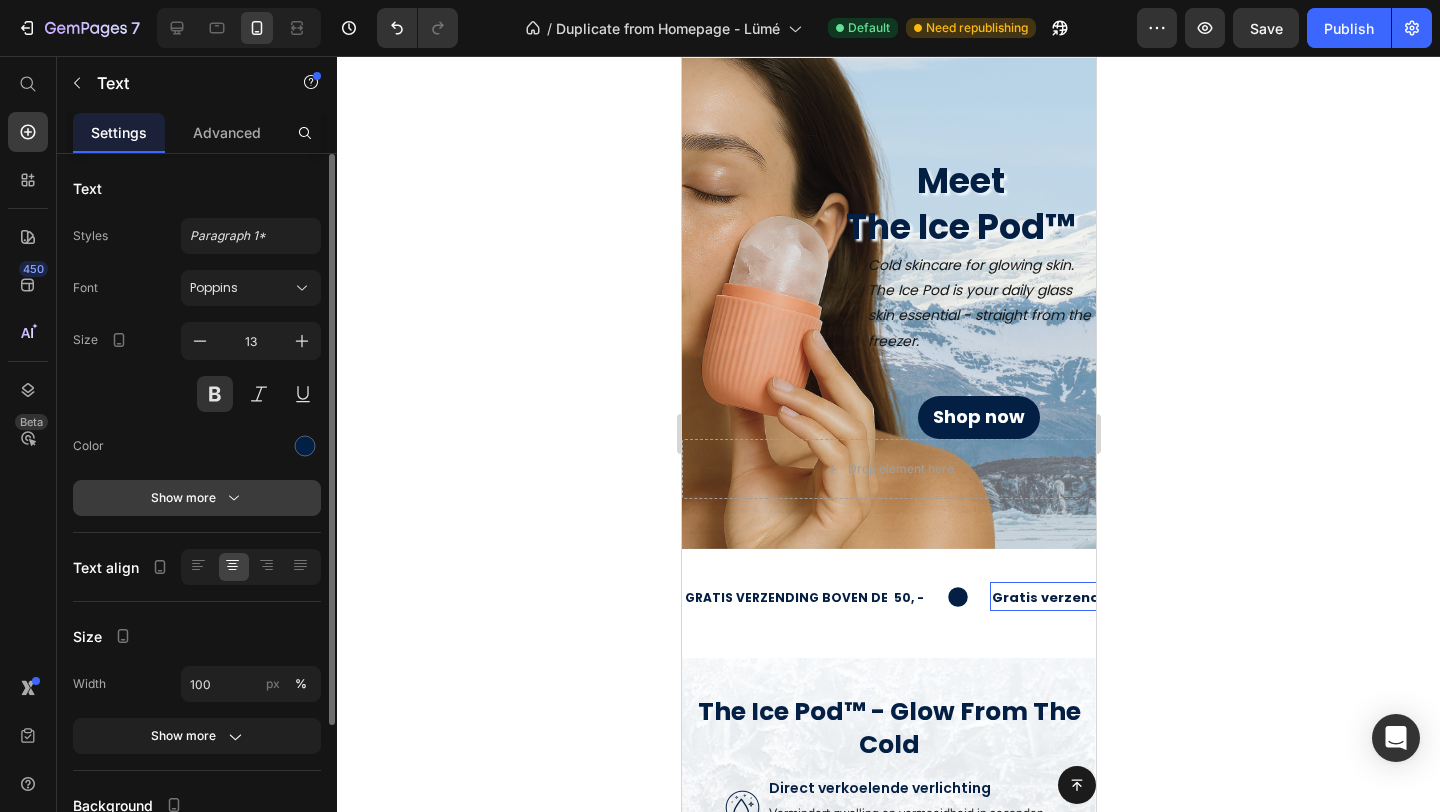 click 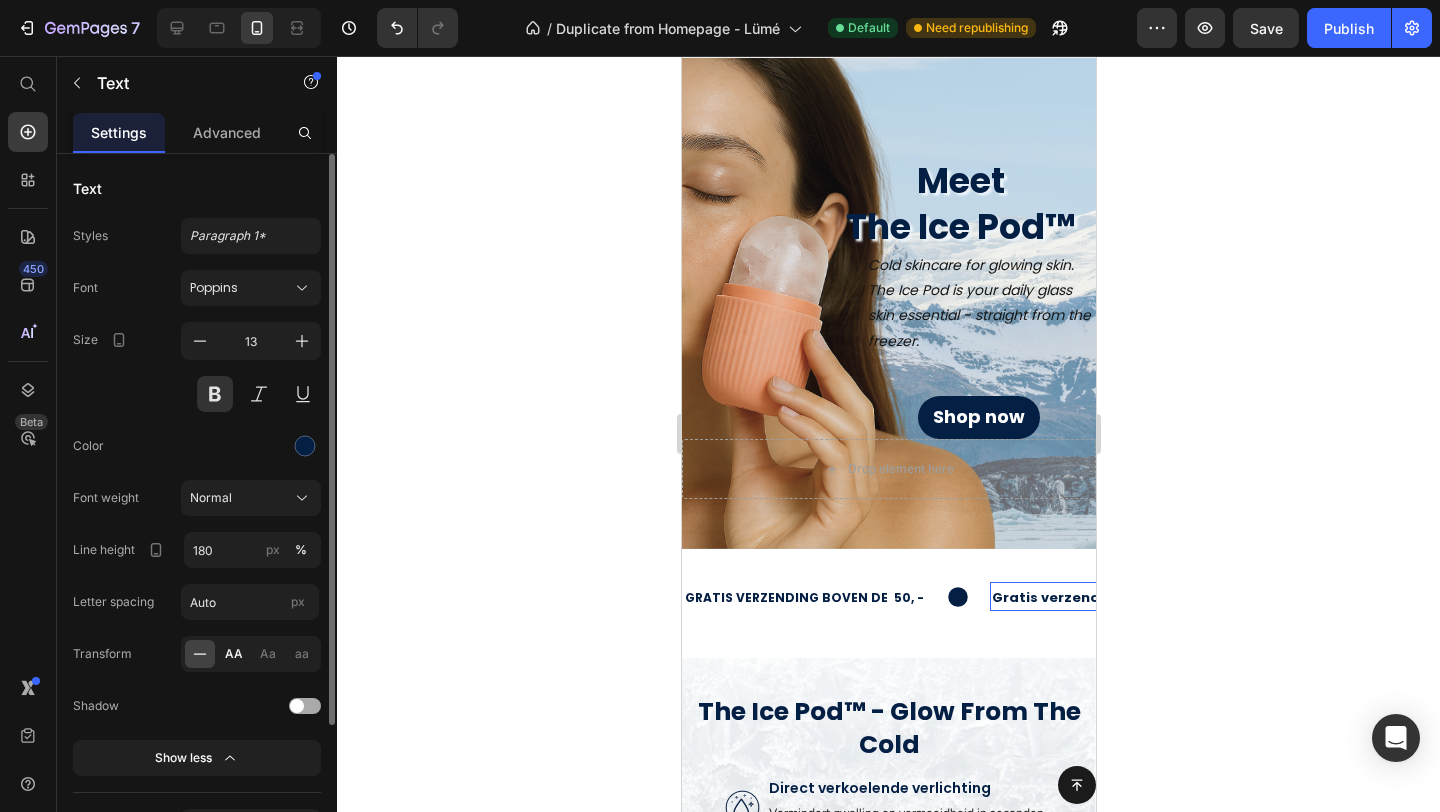 click on "AA" 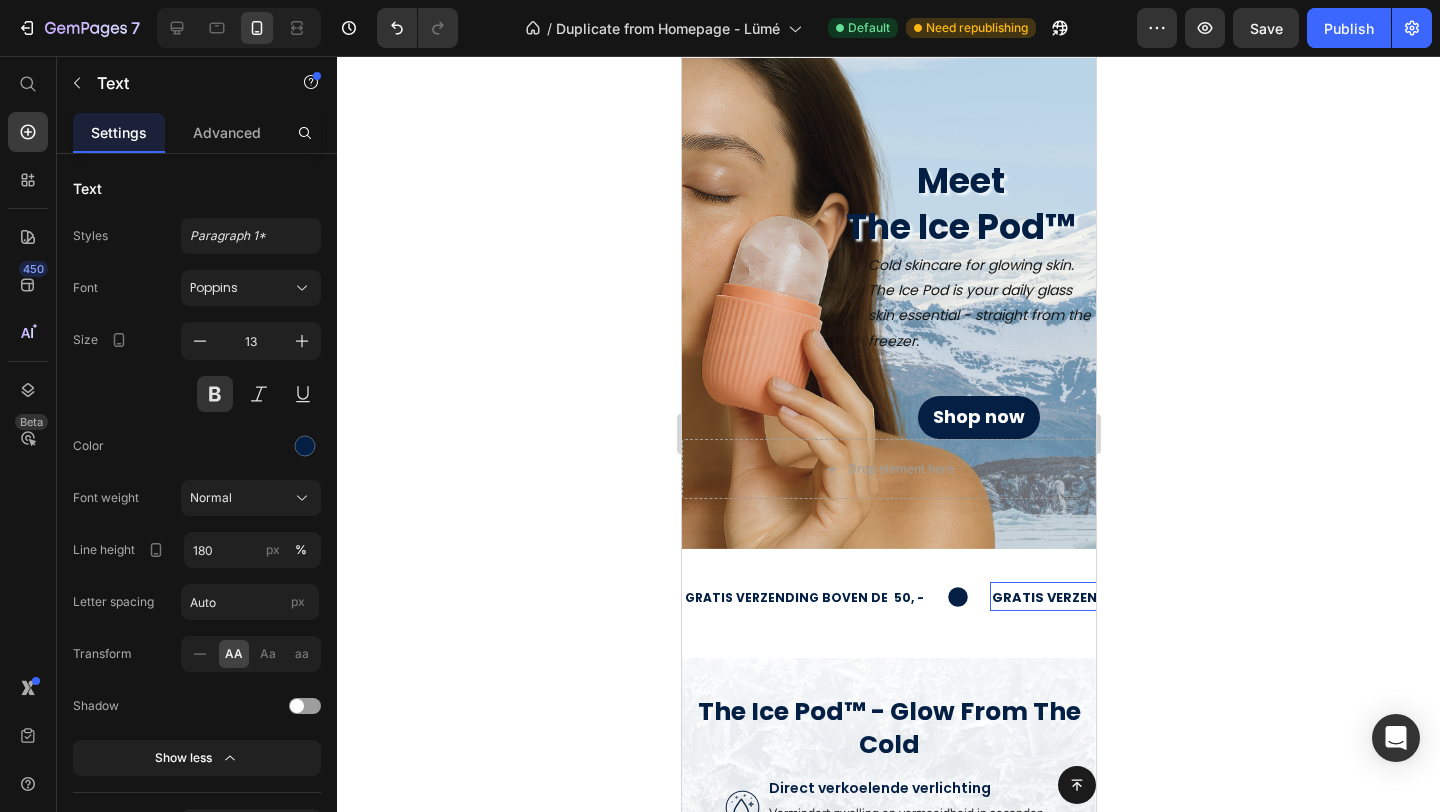 click on "Gratis verzending bij bestellingen boven de €25, -" at bounding box center (1180, 597) 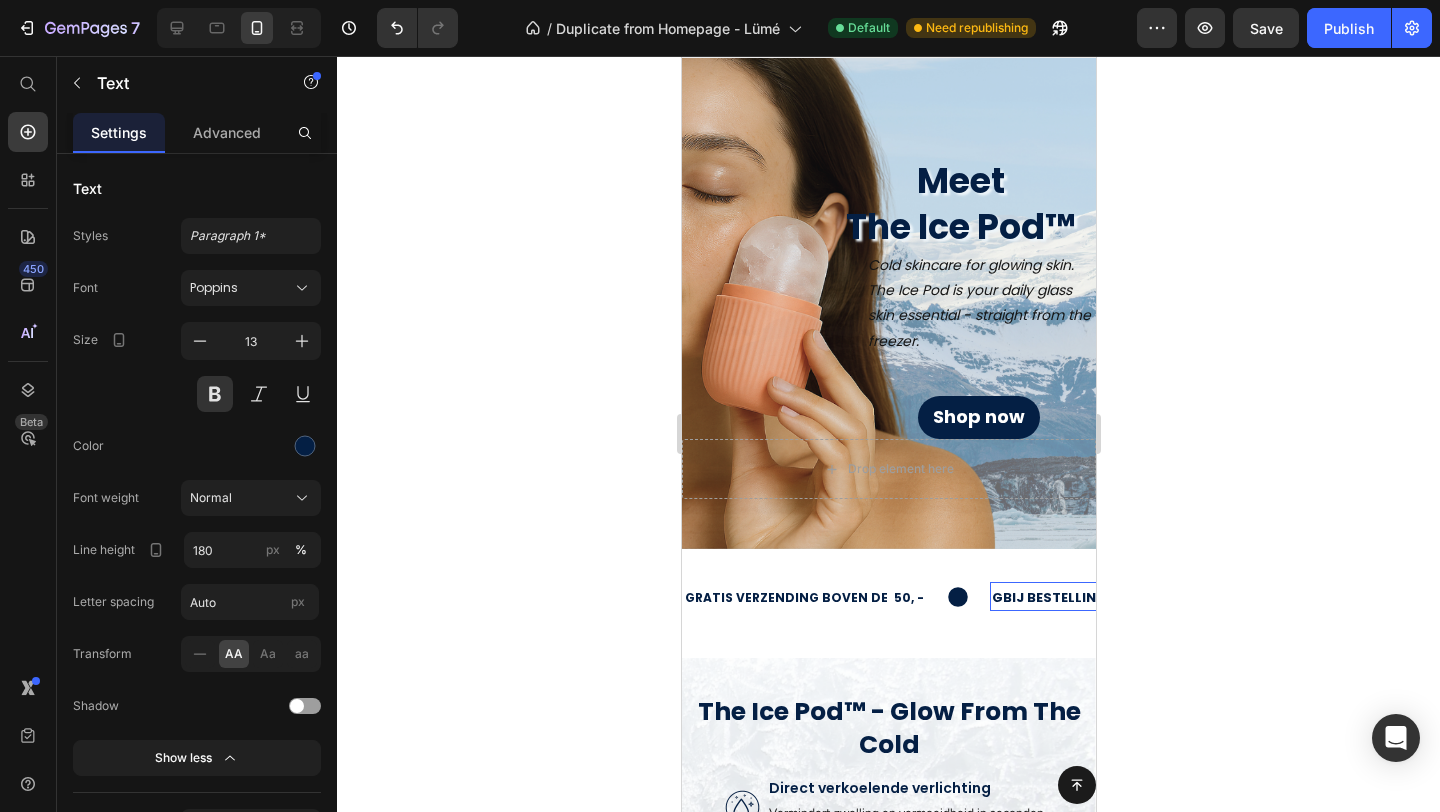 scroll, scrollTop: 0, scrollLeft: 209, axis: horizontal 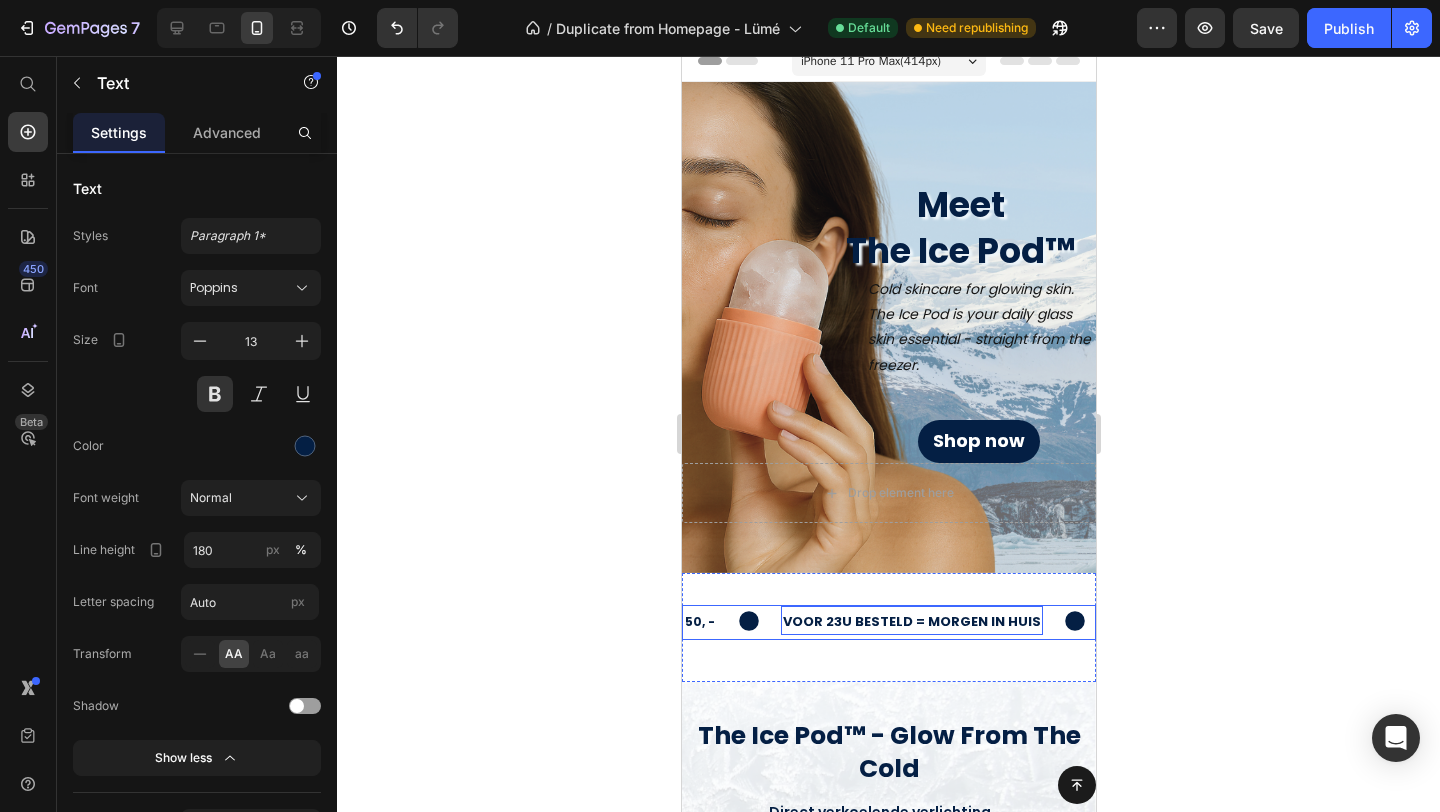 click 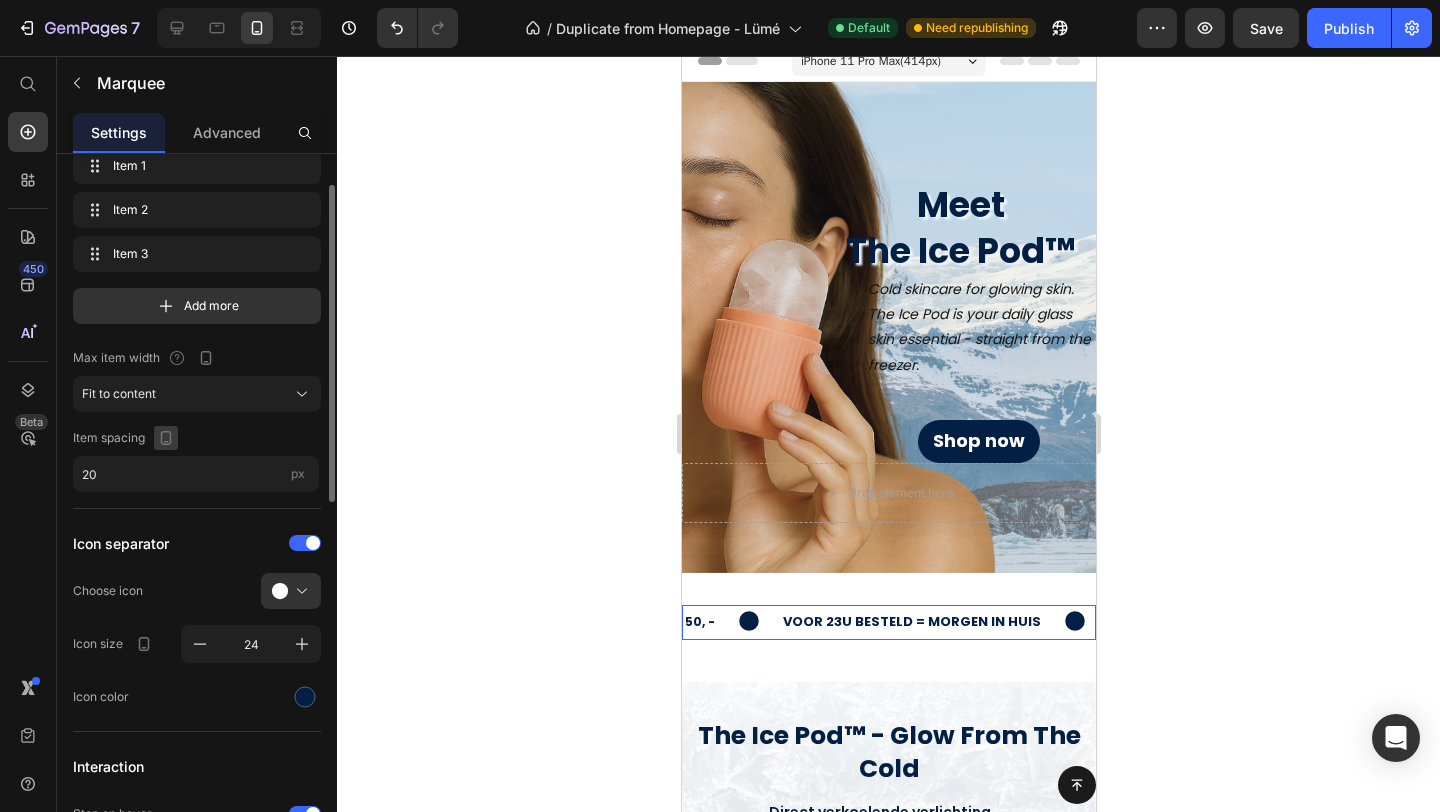 scroll, scrollTop: 76, scrollLeft: 0, axis: vertical 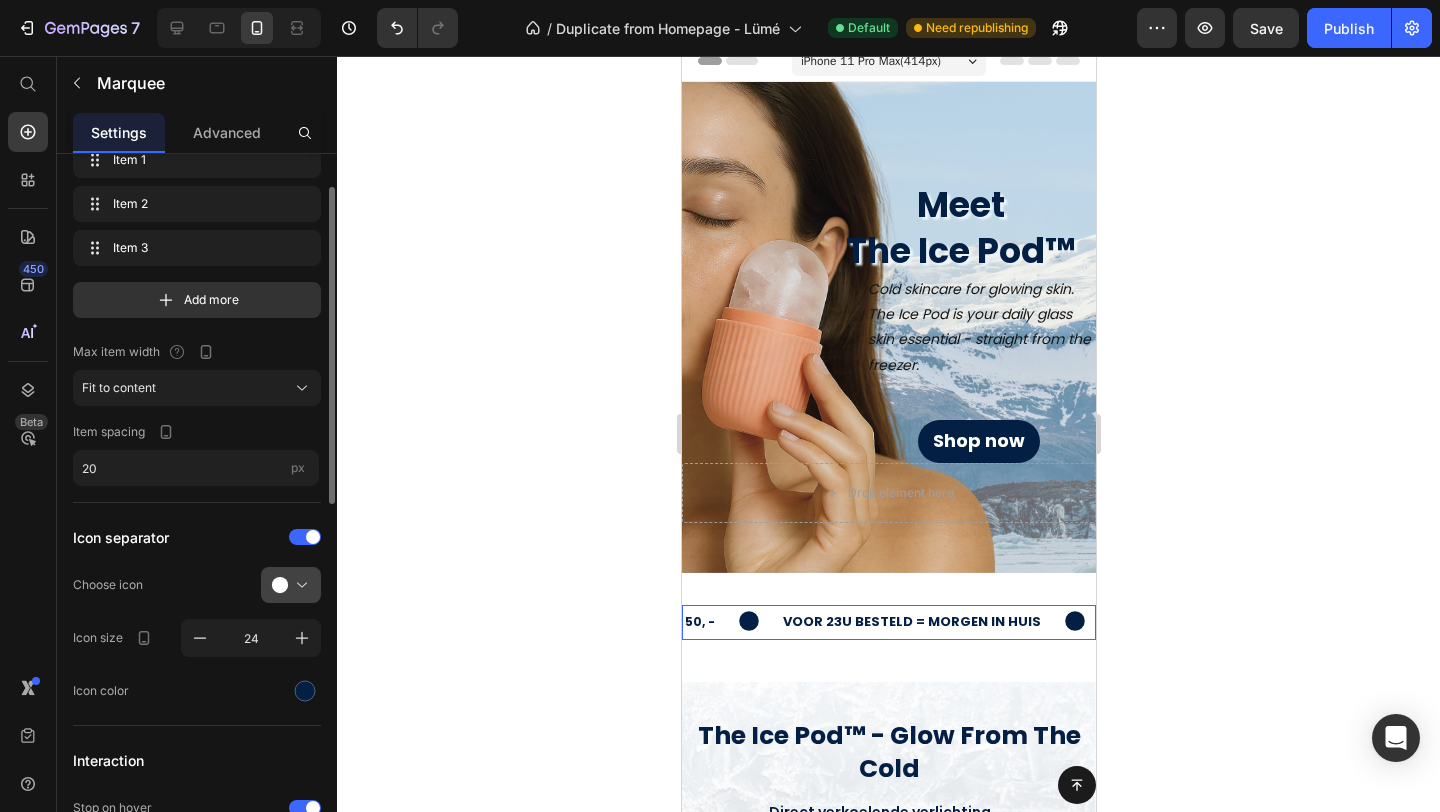 click at bounding box center (299, 585) 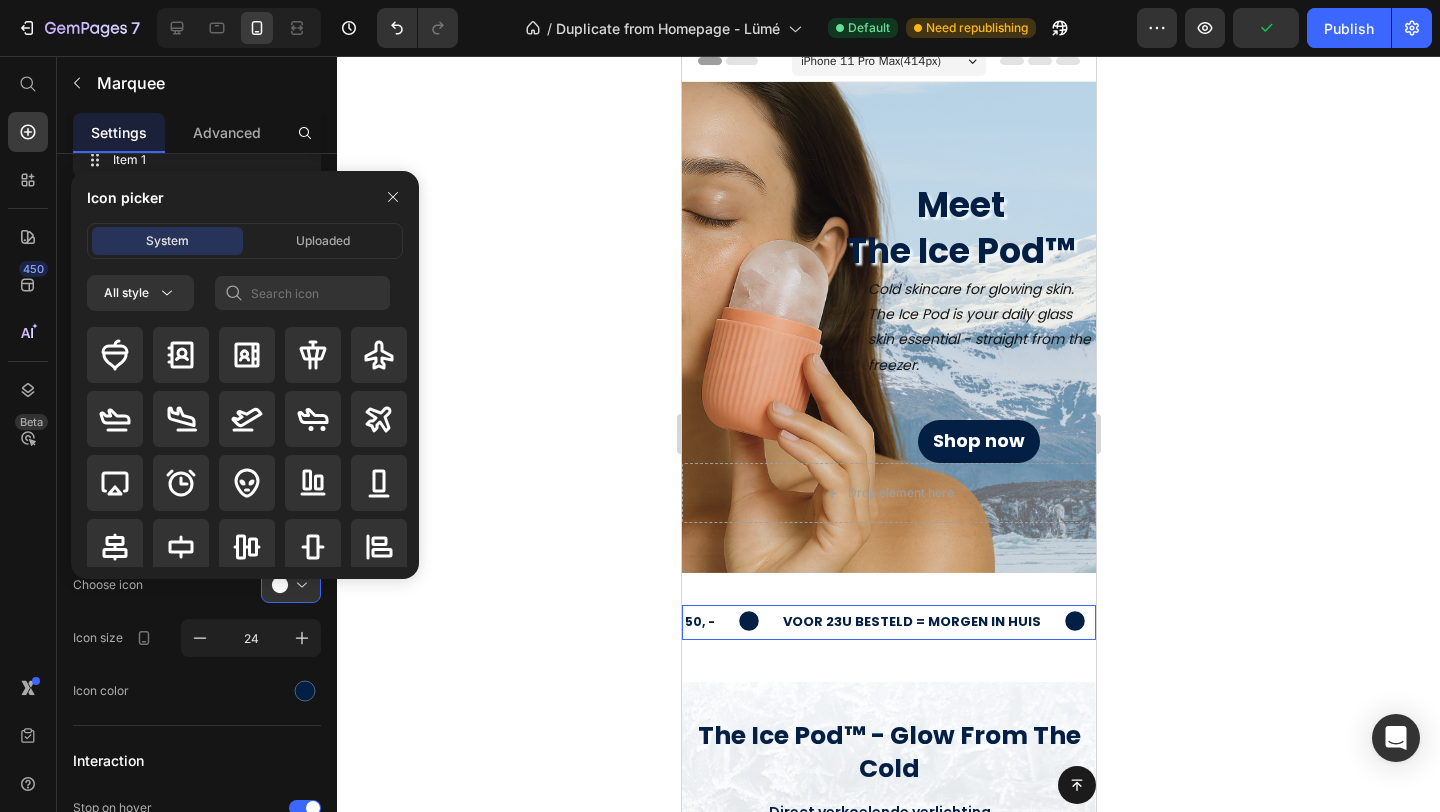 click on "Choose icon" 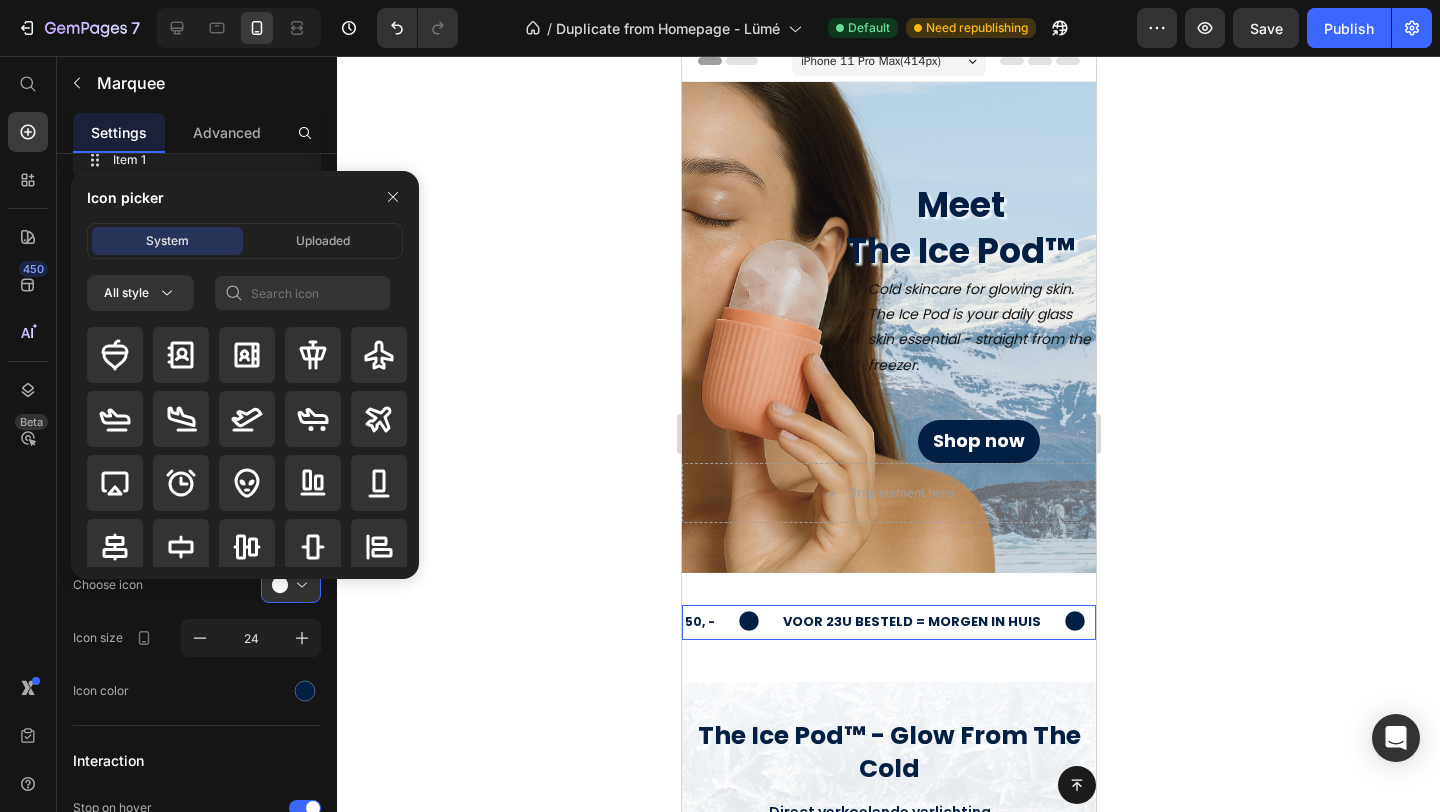 click on "Choose icon" 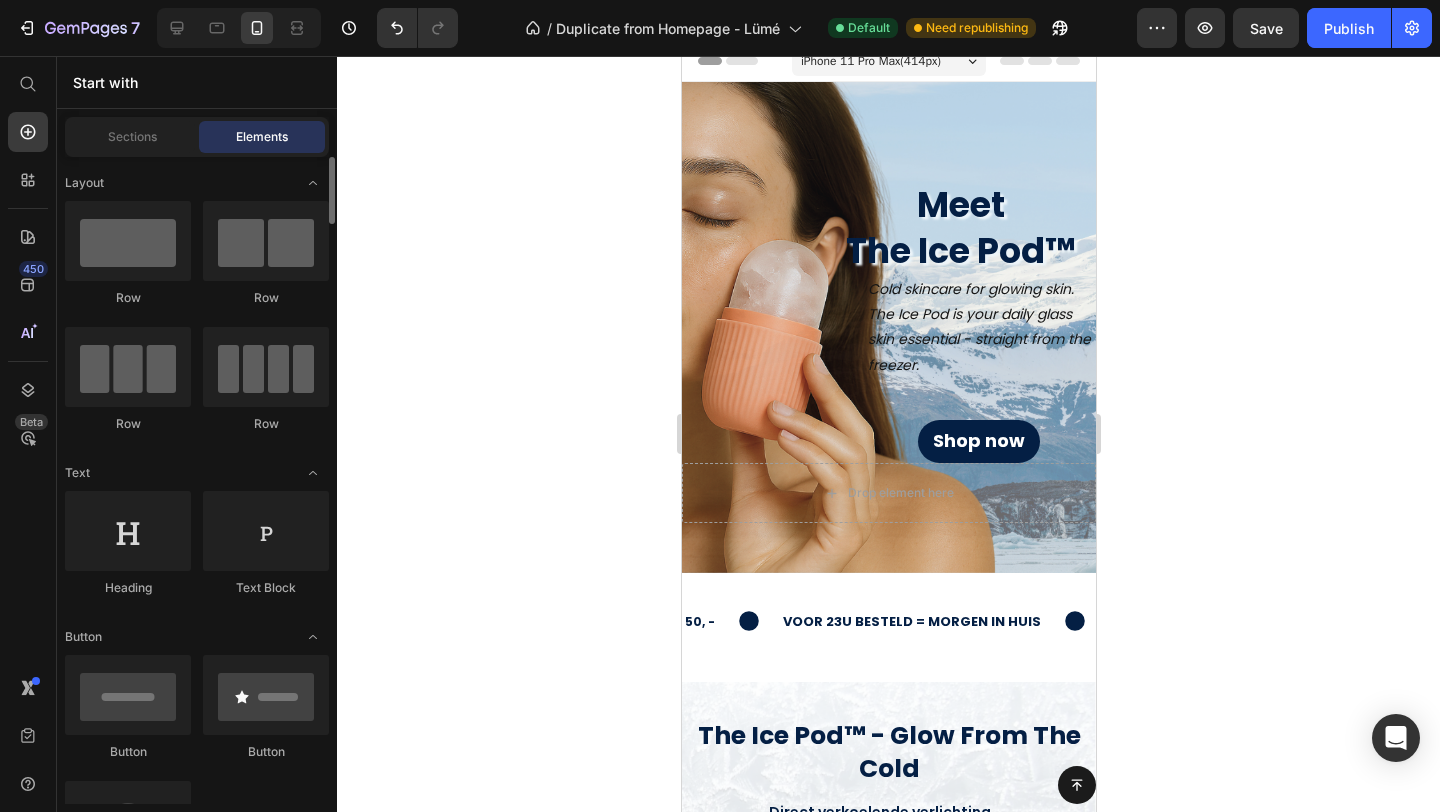 click on "Layout
Row
Row
Row
Row Text
Heading
Text Block Button
Button
Button
Sticky Back to top Media
Image
Image
Video
Video Banner" at bounding box center (197, 3246) 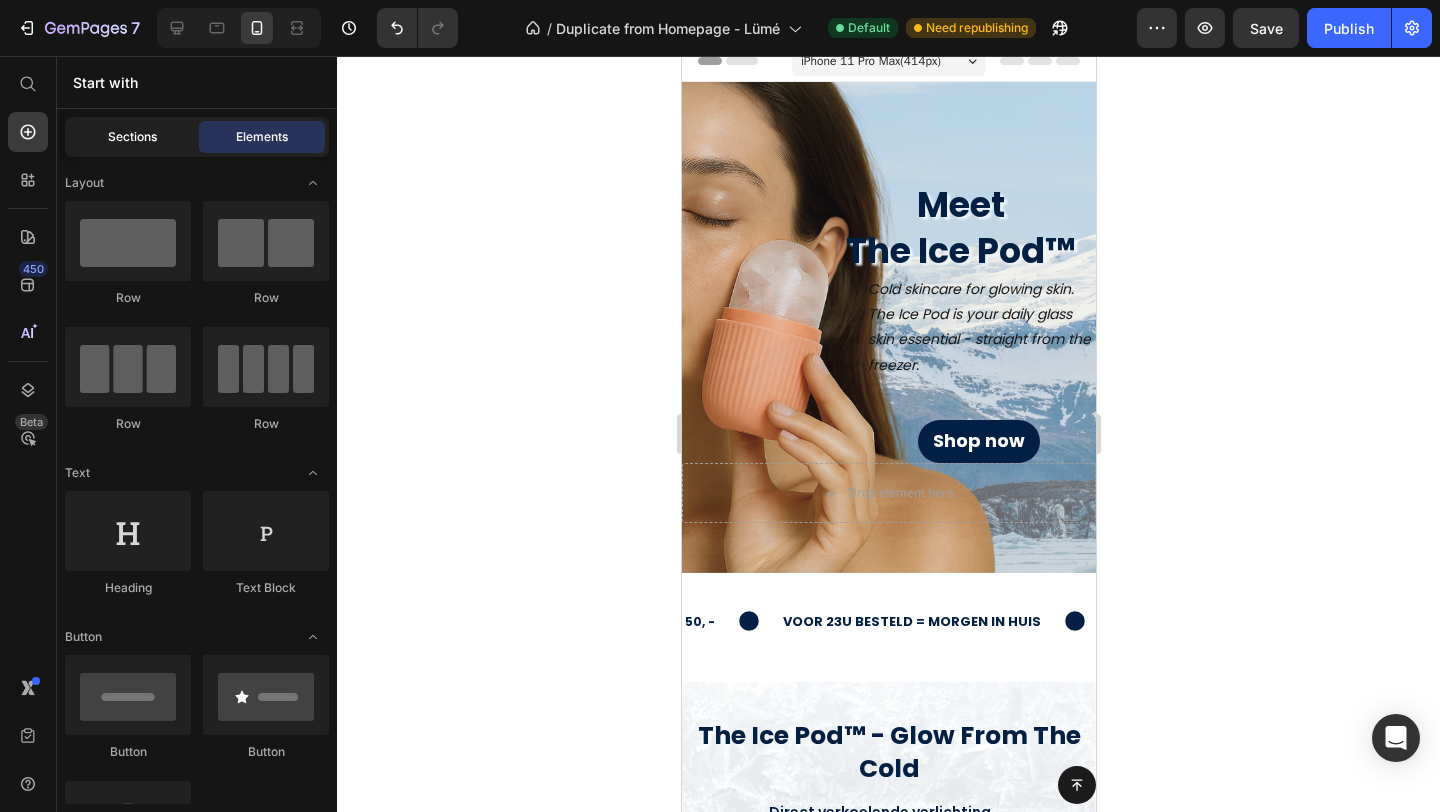 click on "Sections" at bounding box center [132, 137] 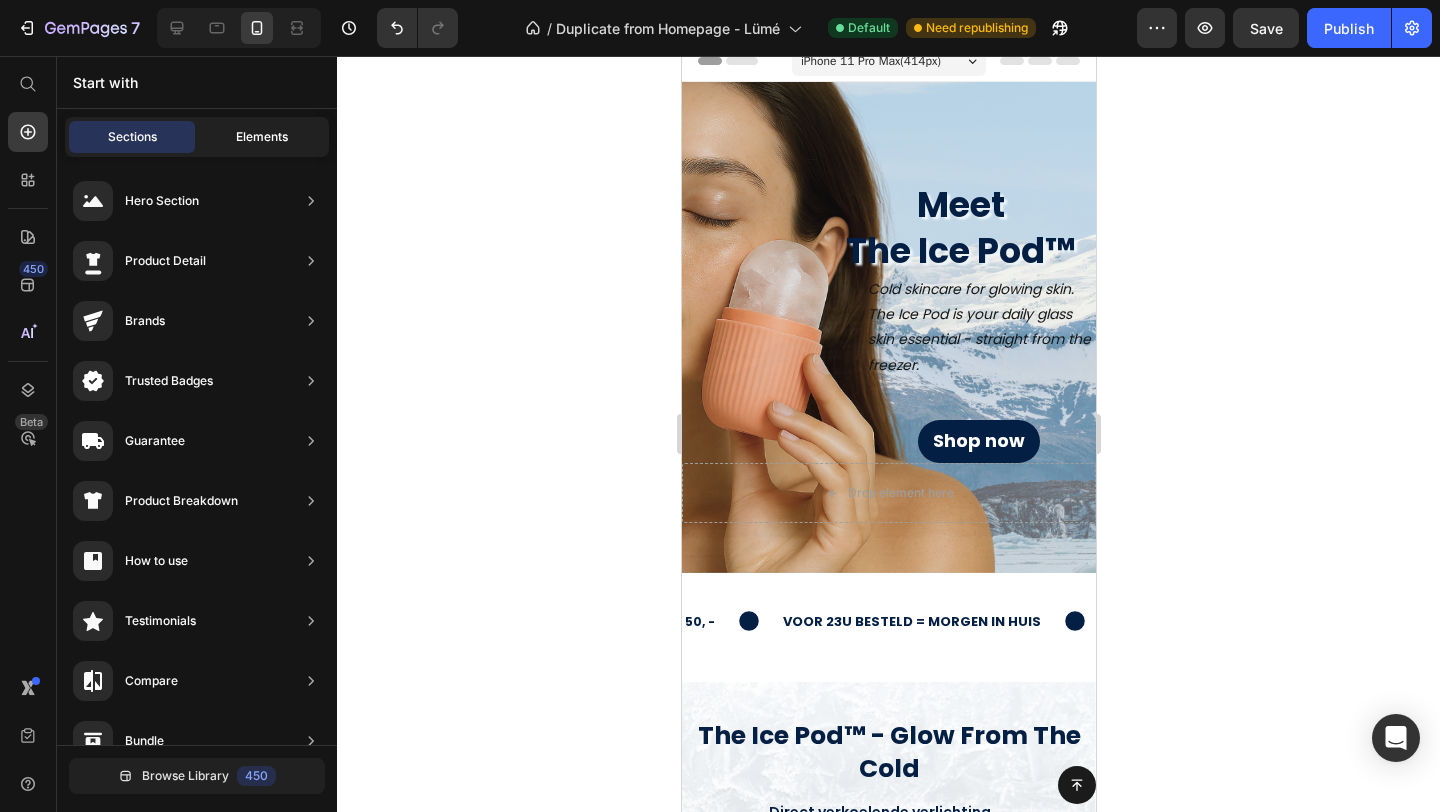 click on "Elements" 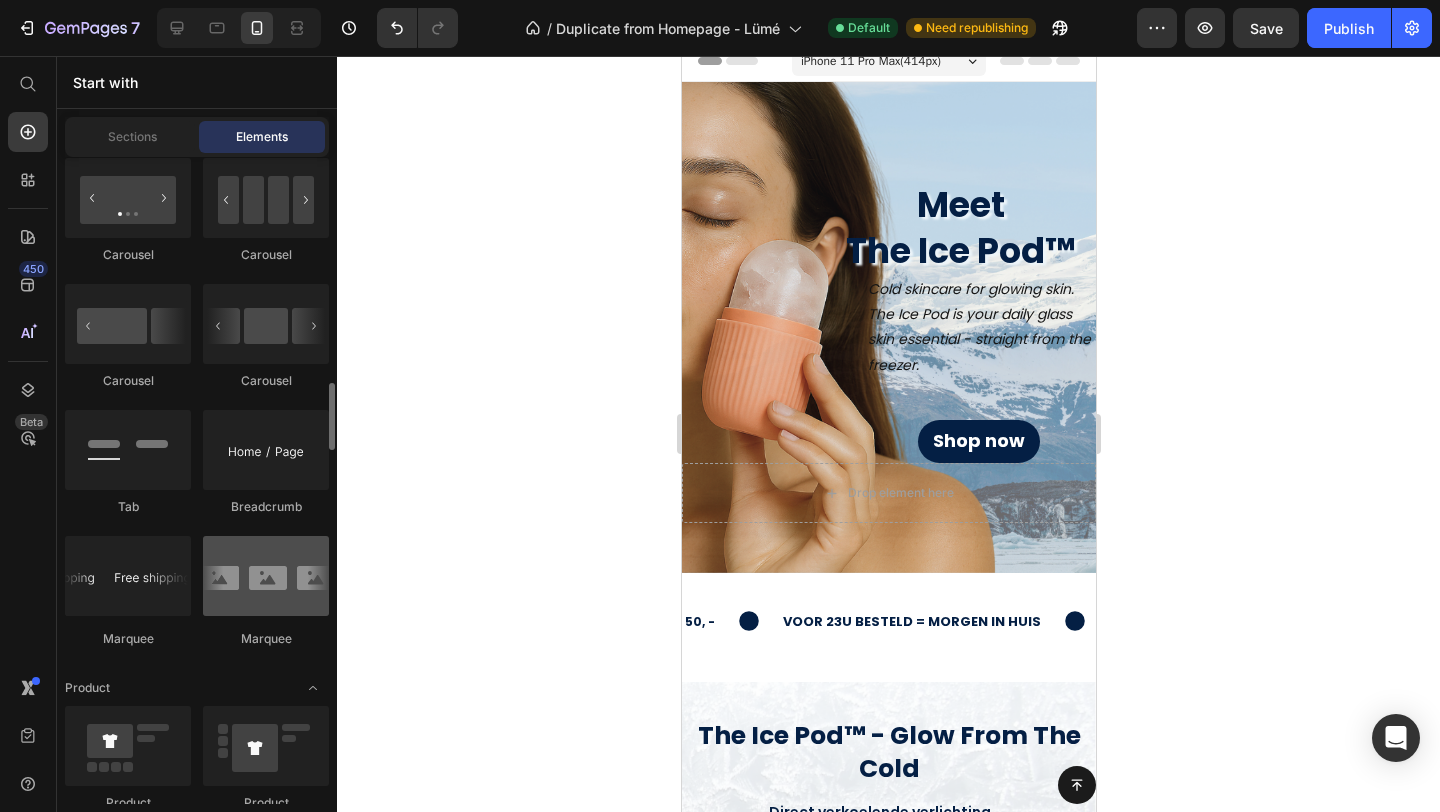 scroll, scrollTop: 2168, scrollLeft: 0, axis: vertical 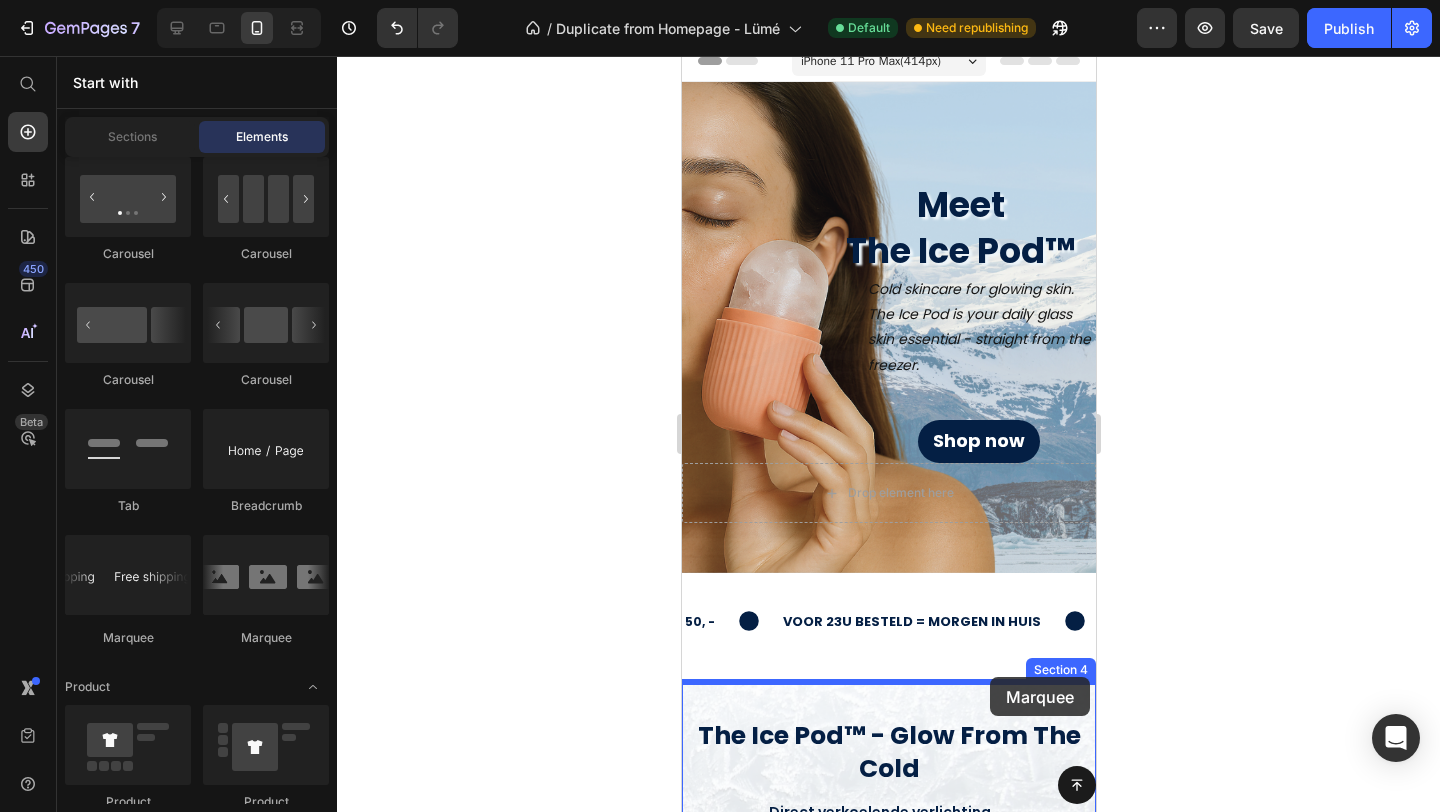 drag, startPoint x: 961, startPoint y: 616, endPoint x: 989, endPoint y: 677, distance: 67.11929 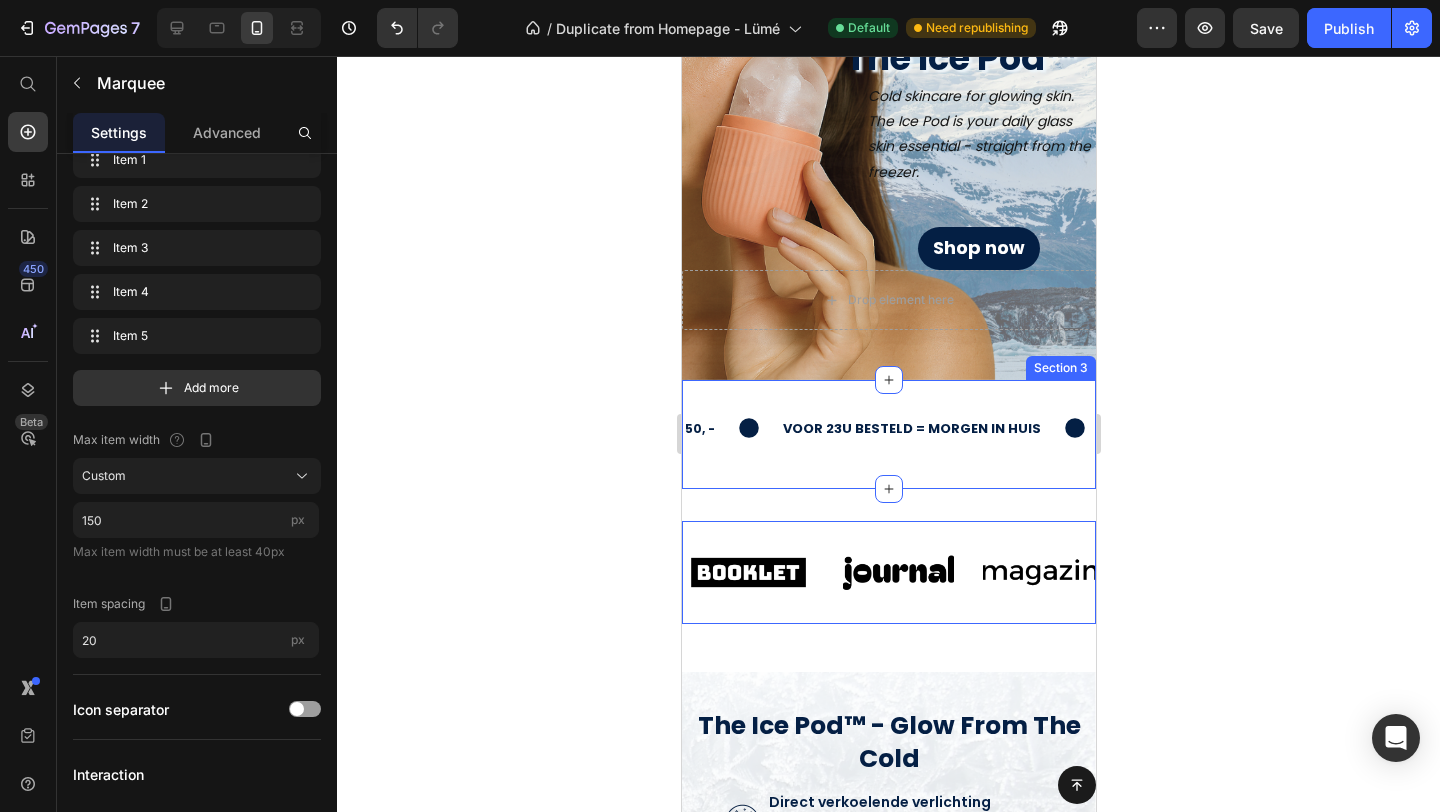 scroll, scrollTop: 213, scrollLeft: 0, axis: vertical 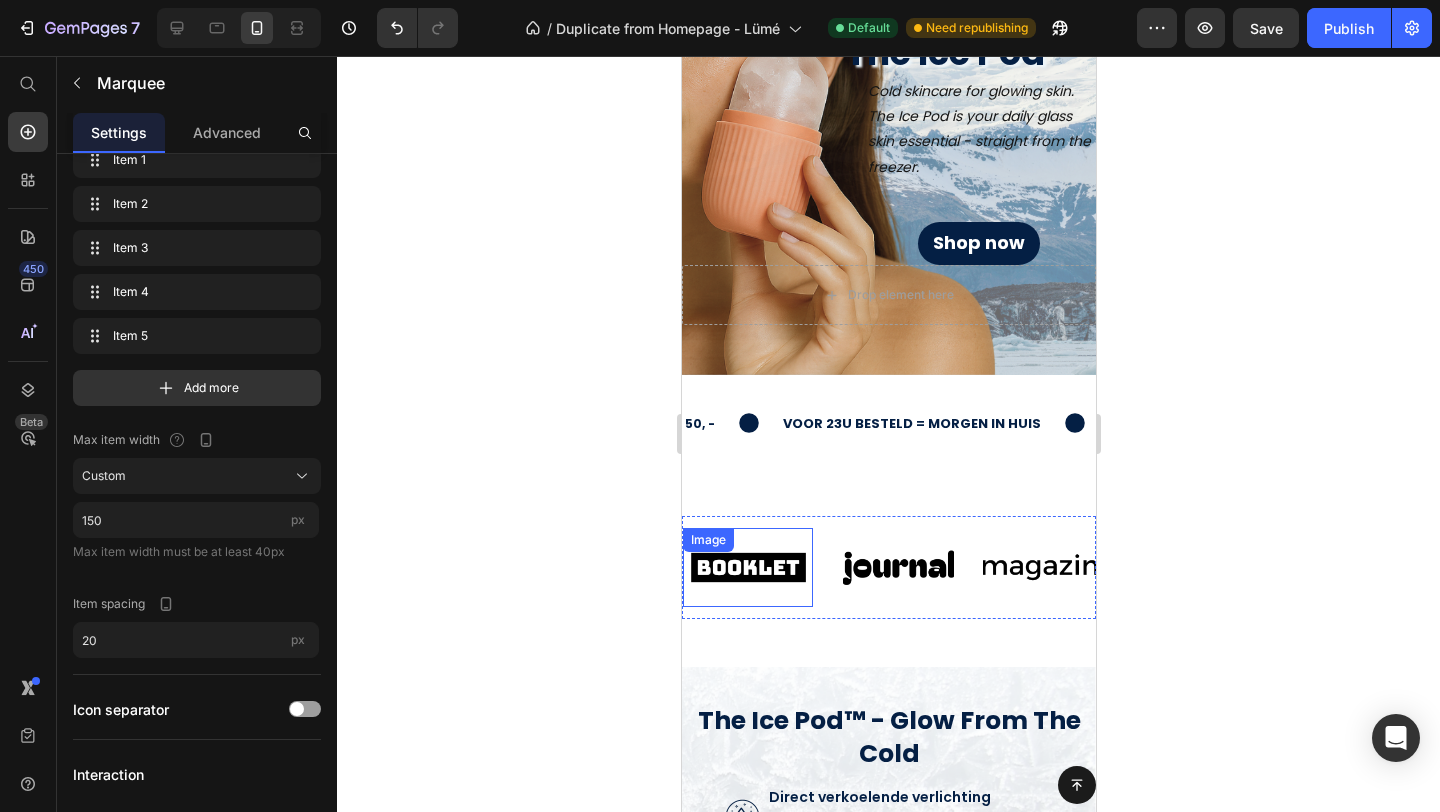 click at bounding box center [747, 567] 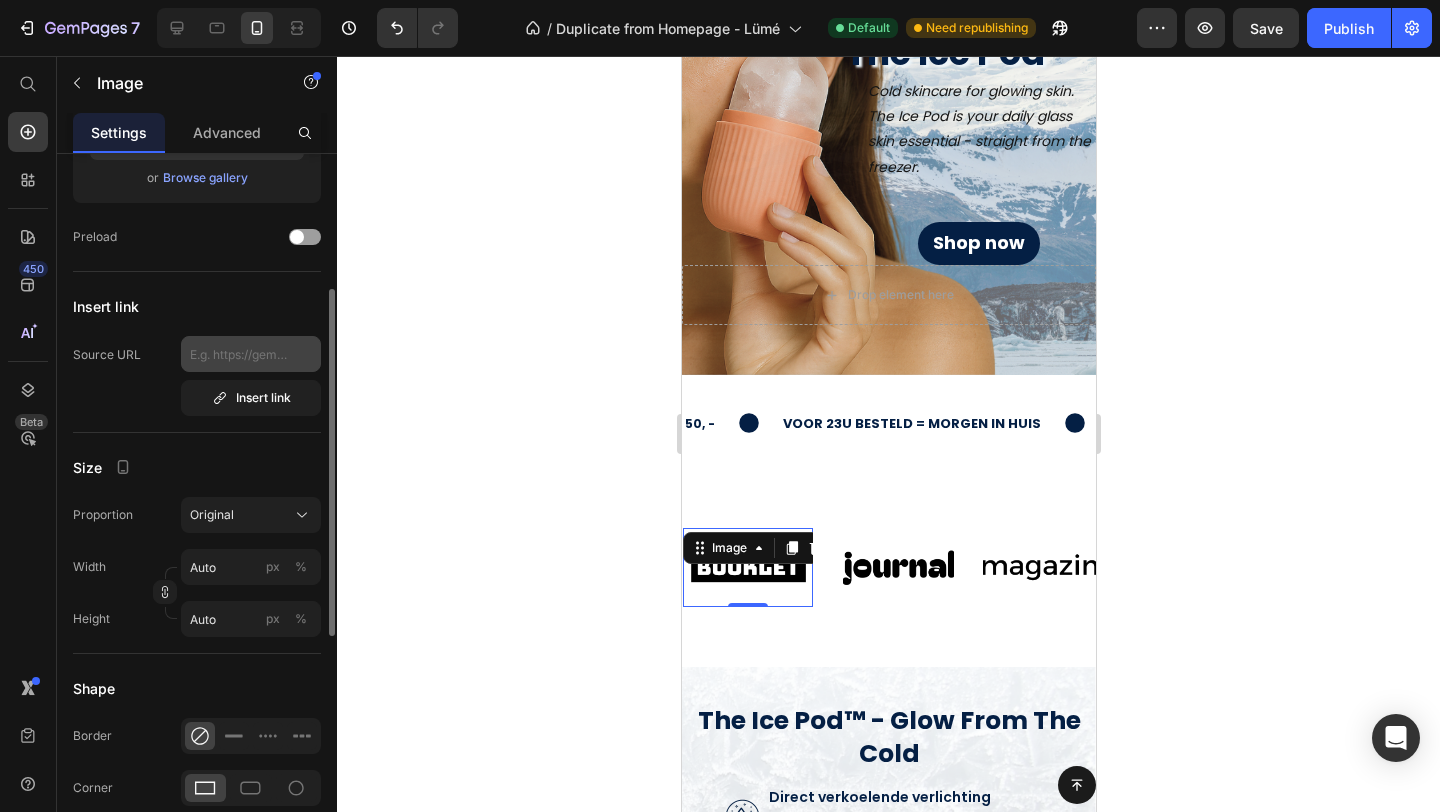 scroll, scrollTop: 94, scrollLeft: 0, axis: vertical 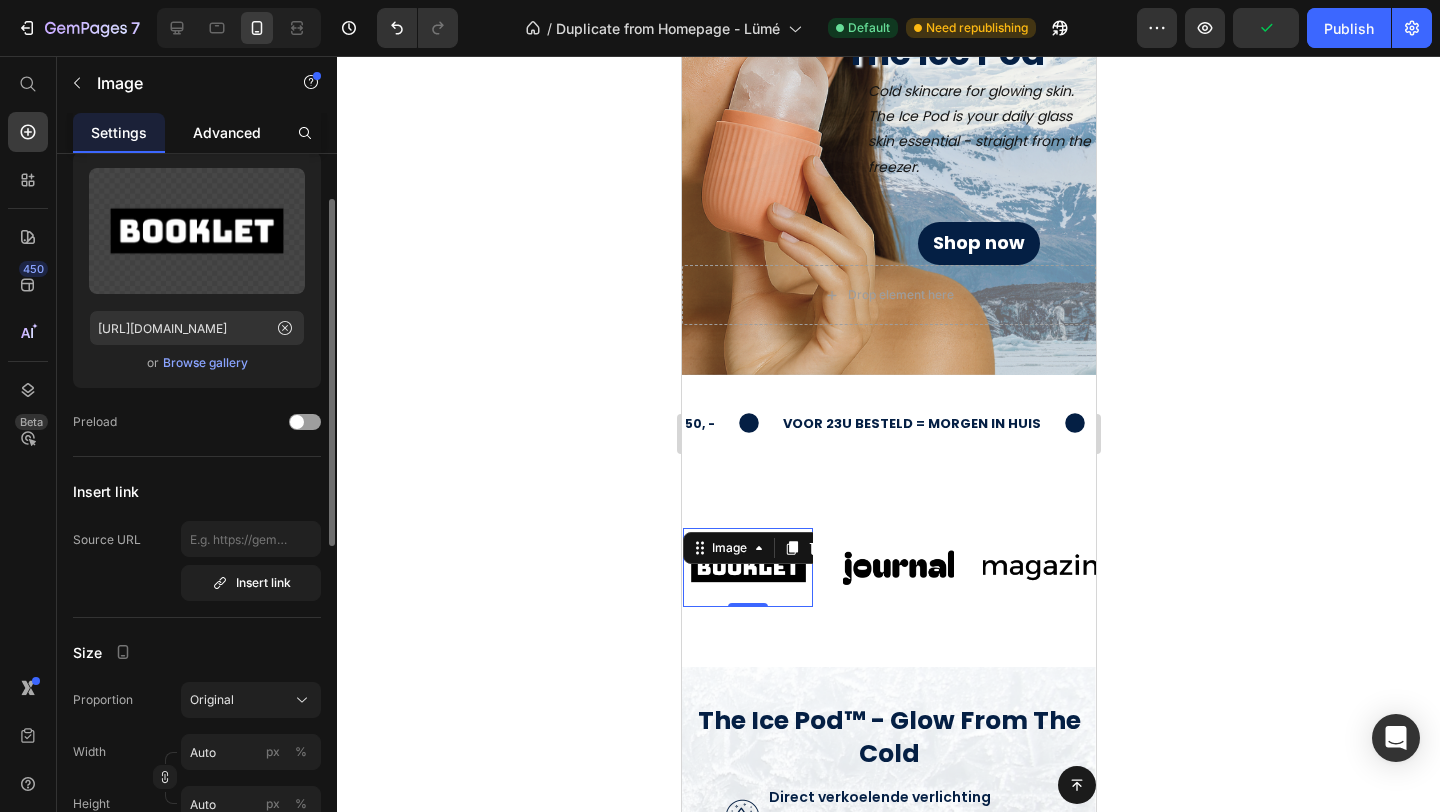 click on "Advanced" 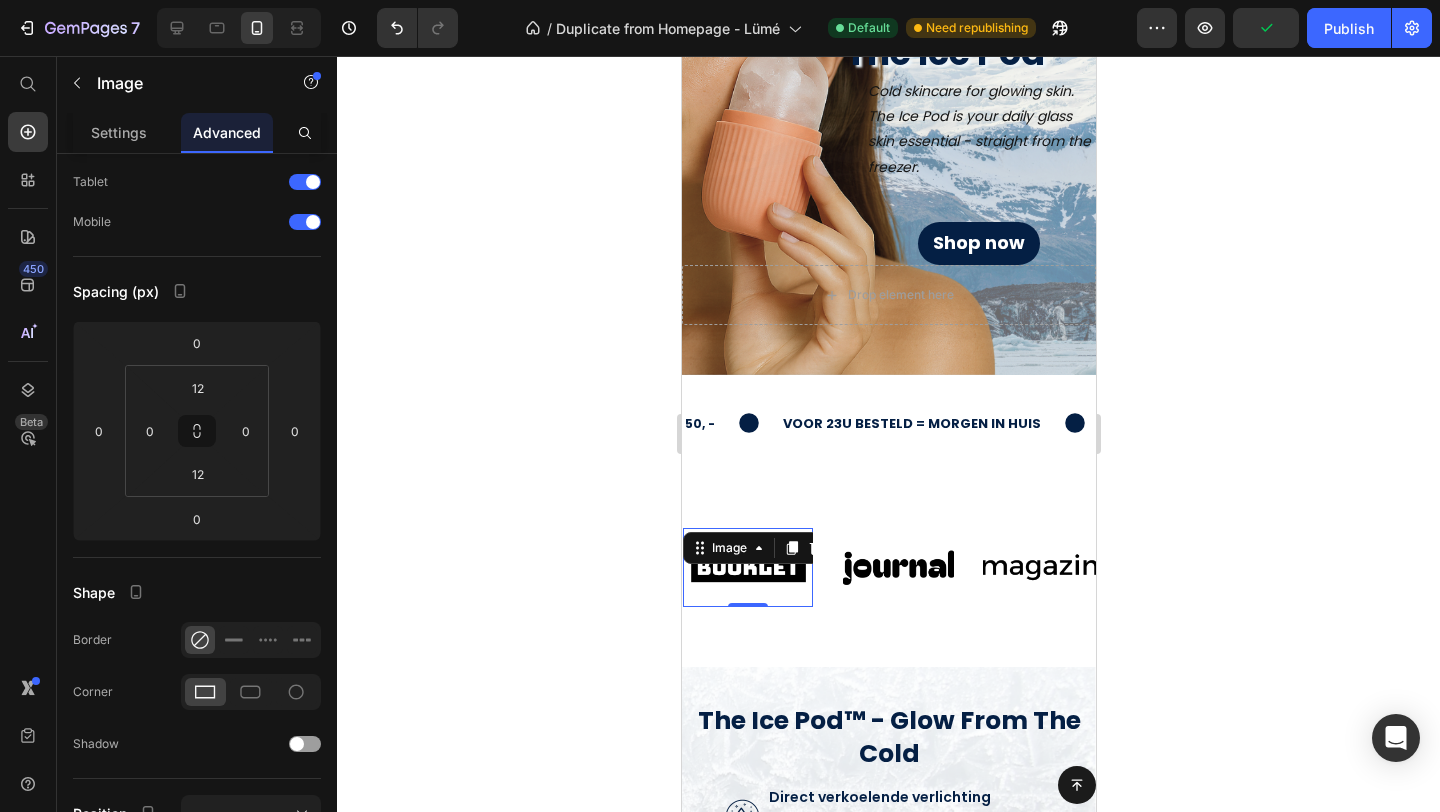 scroll, scrollTop: 0, scrollLeft: 0, axis: both 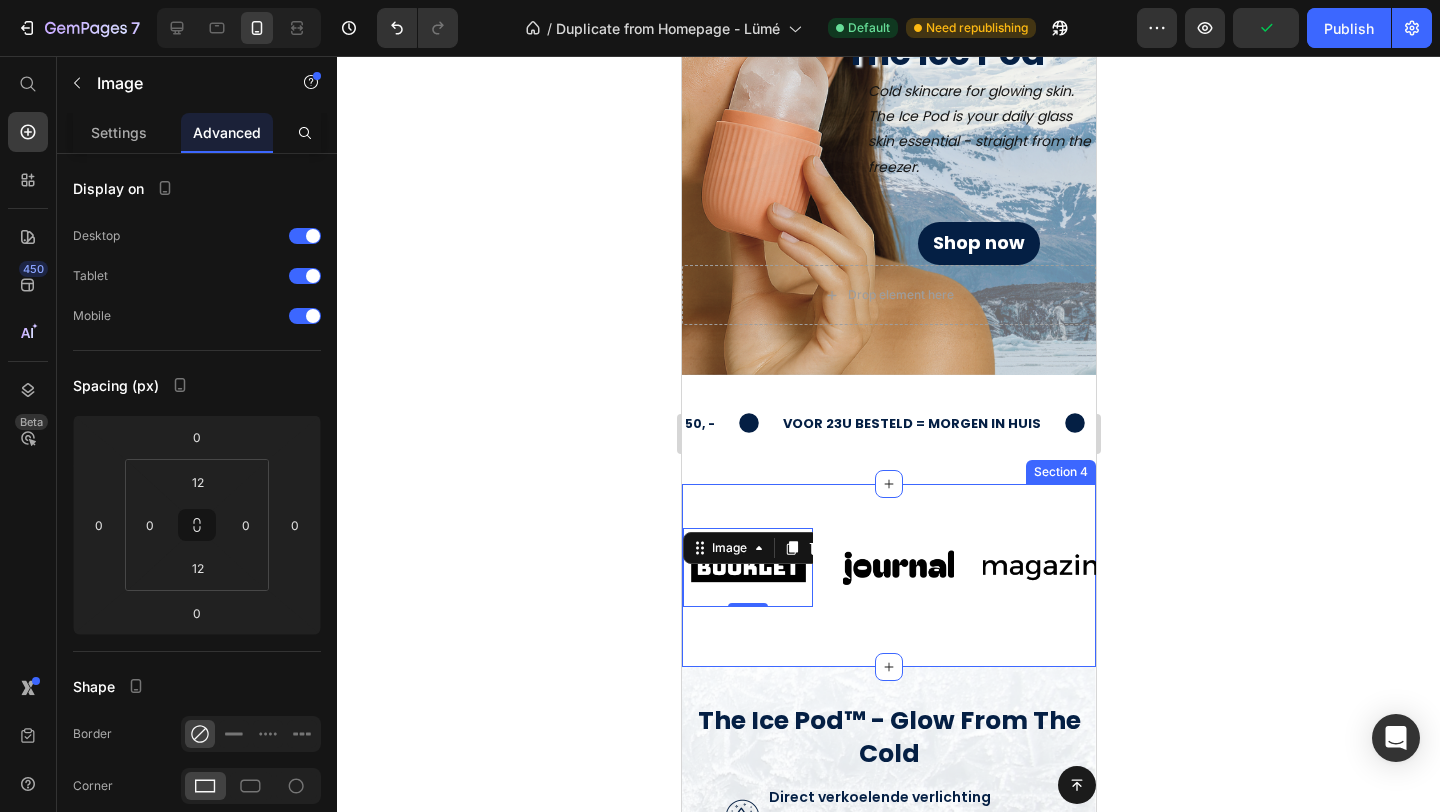 click on "Image   0 Image Image Image Image Image   0 Image Image Image Image Marquee Section 4" at bounding box center [888, 575] 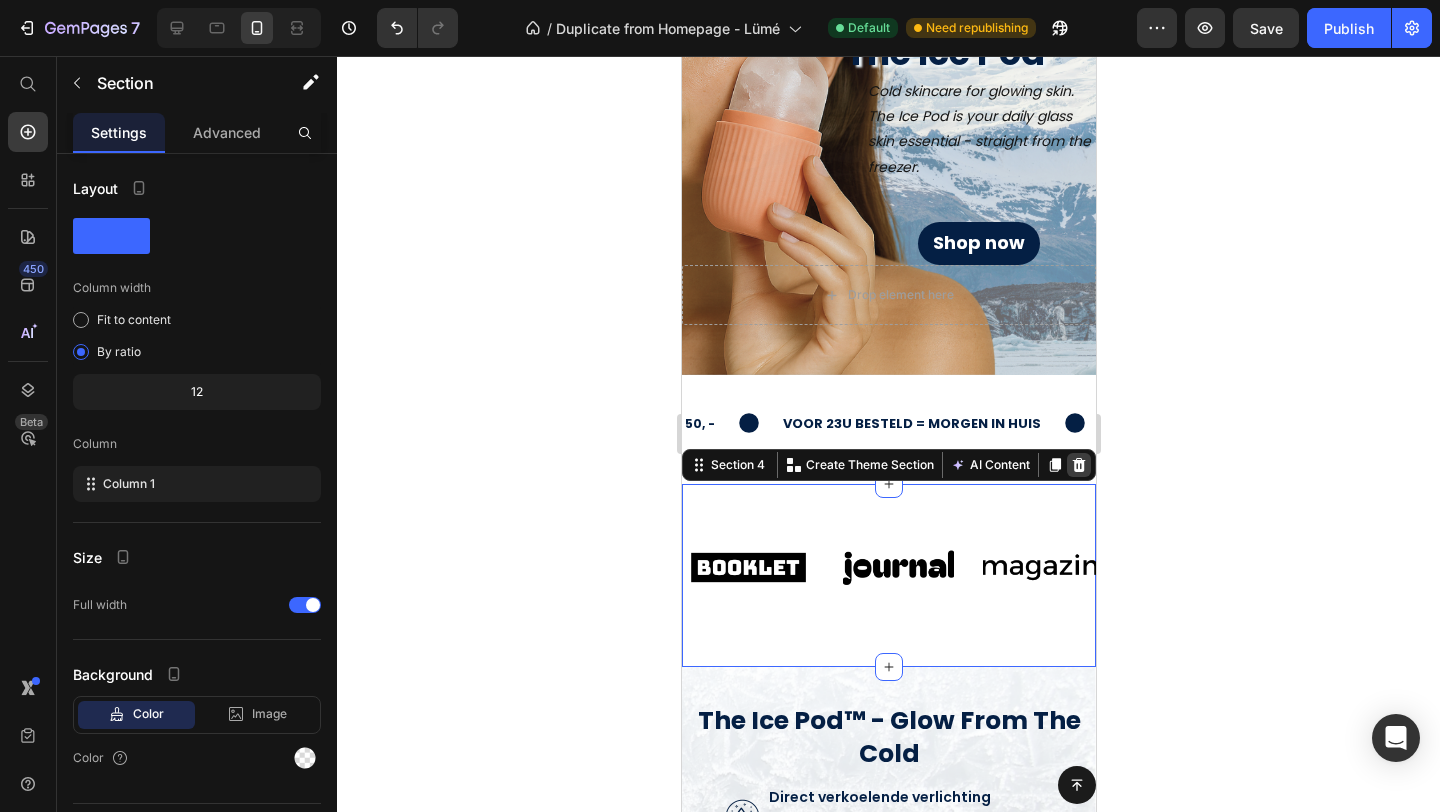 click at bounding box center [1078, 465] 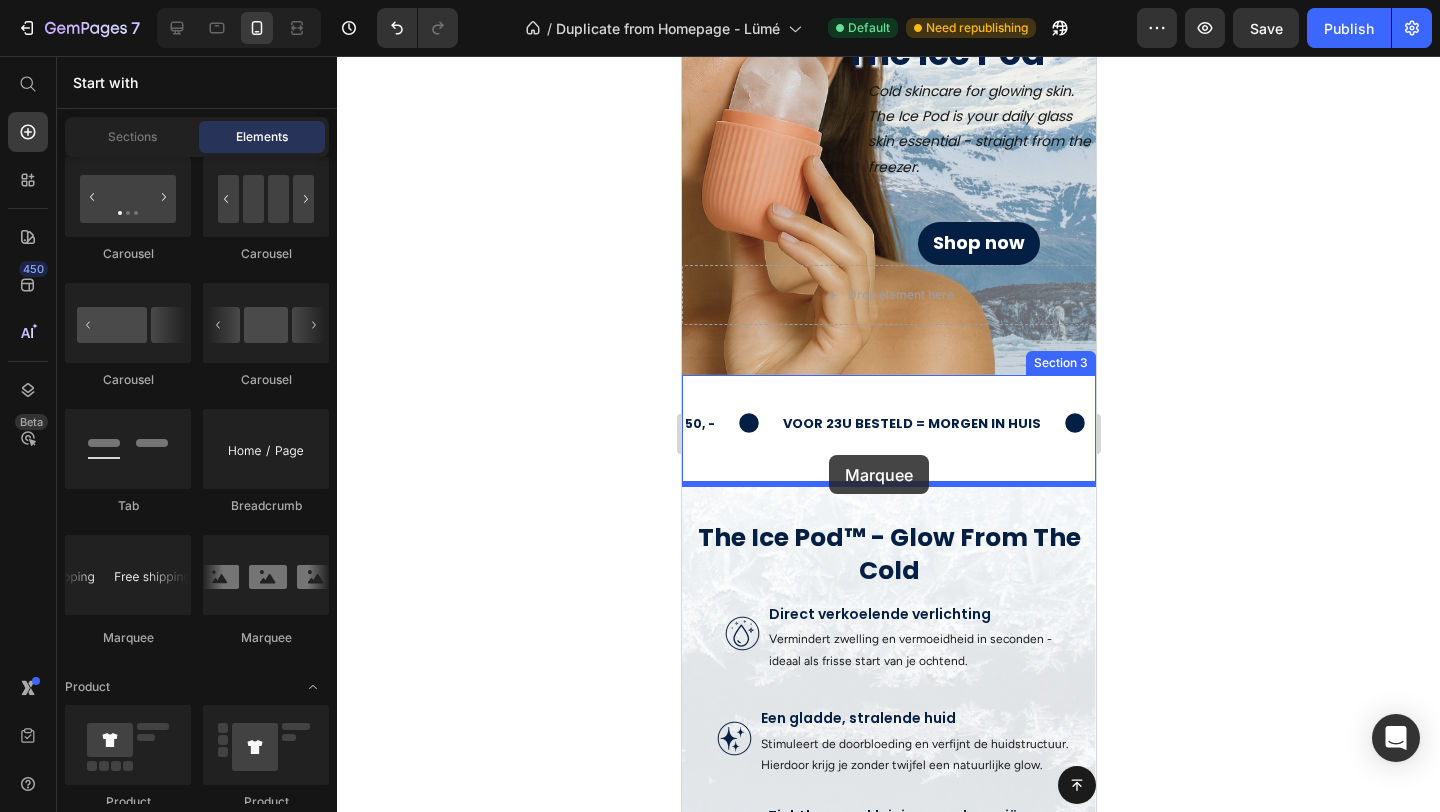 drag, startPoint x: 831, startPoint y: 627, endPoint x: 828, endPoint y: 455, distance: 172.02615 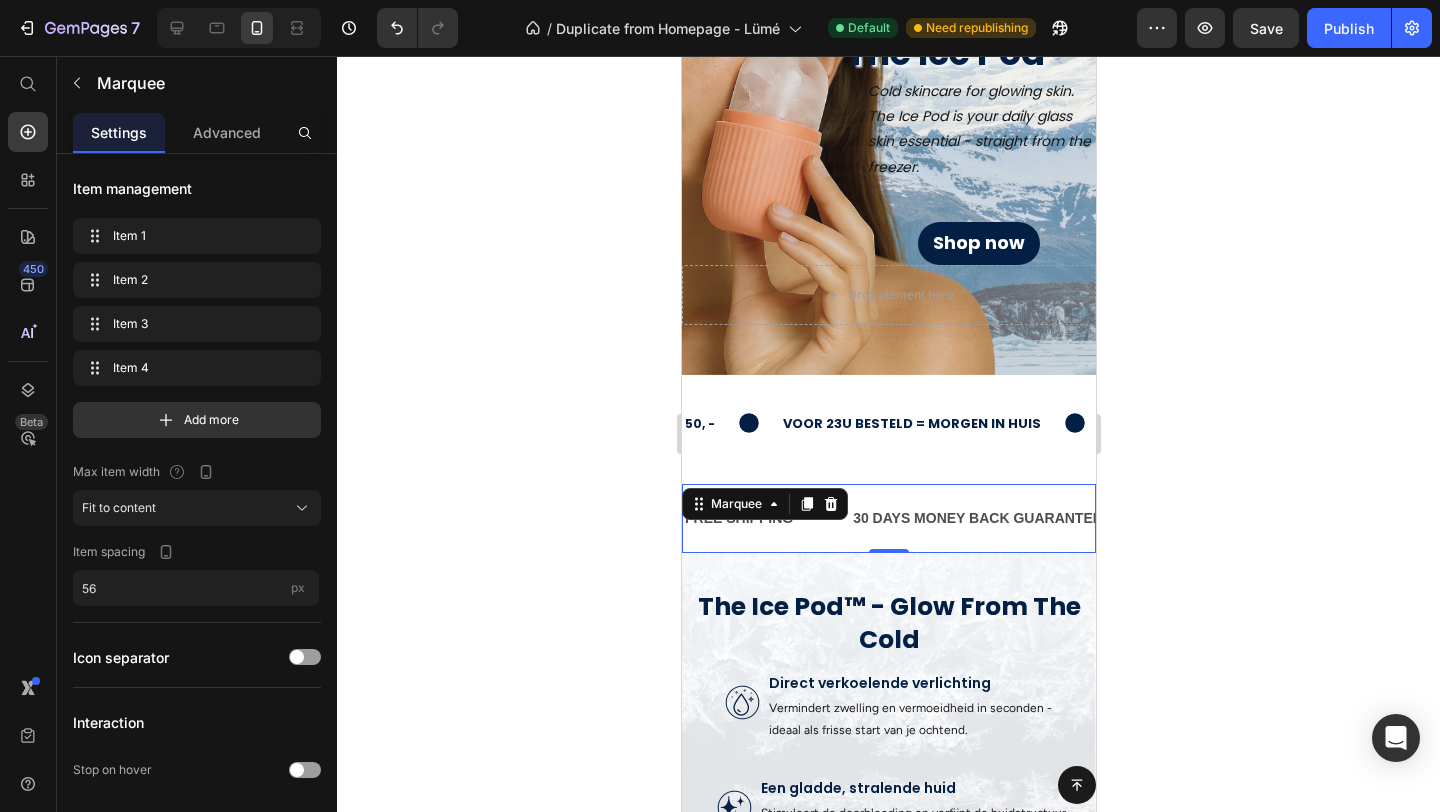 click on "FREE SHIPPING Text 30 DAYS MONEY BACK GUARANTEE Text LIMITED TIME 50% OFF SALE Text LIFE TIME WARRANTY Text FREE SHIPPING Text 30 DAYS MONEY BACK GUARANTEE Text LIMITED TIME 50% OFF SALE Text LIFE TIME WARRANTY Text Marquee   0" at bounding box center (888, 518) 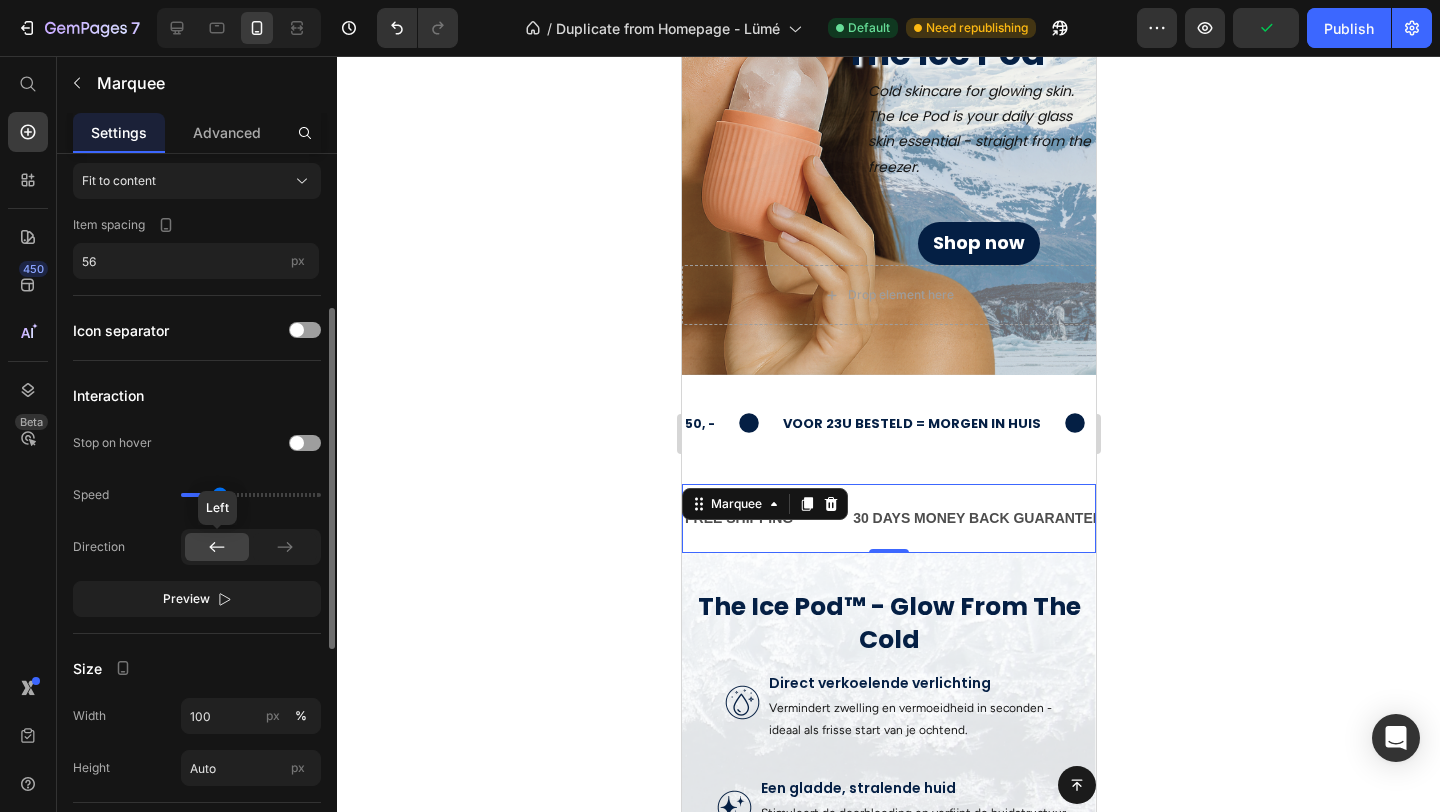 scroll, scrollTop: 326, scrollLeft: 0, axis: vertical 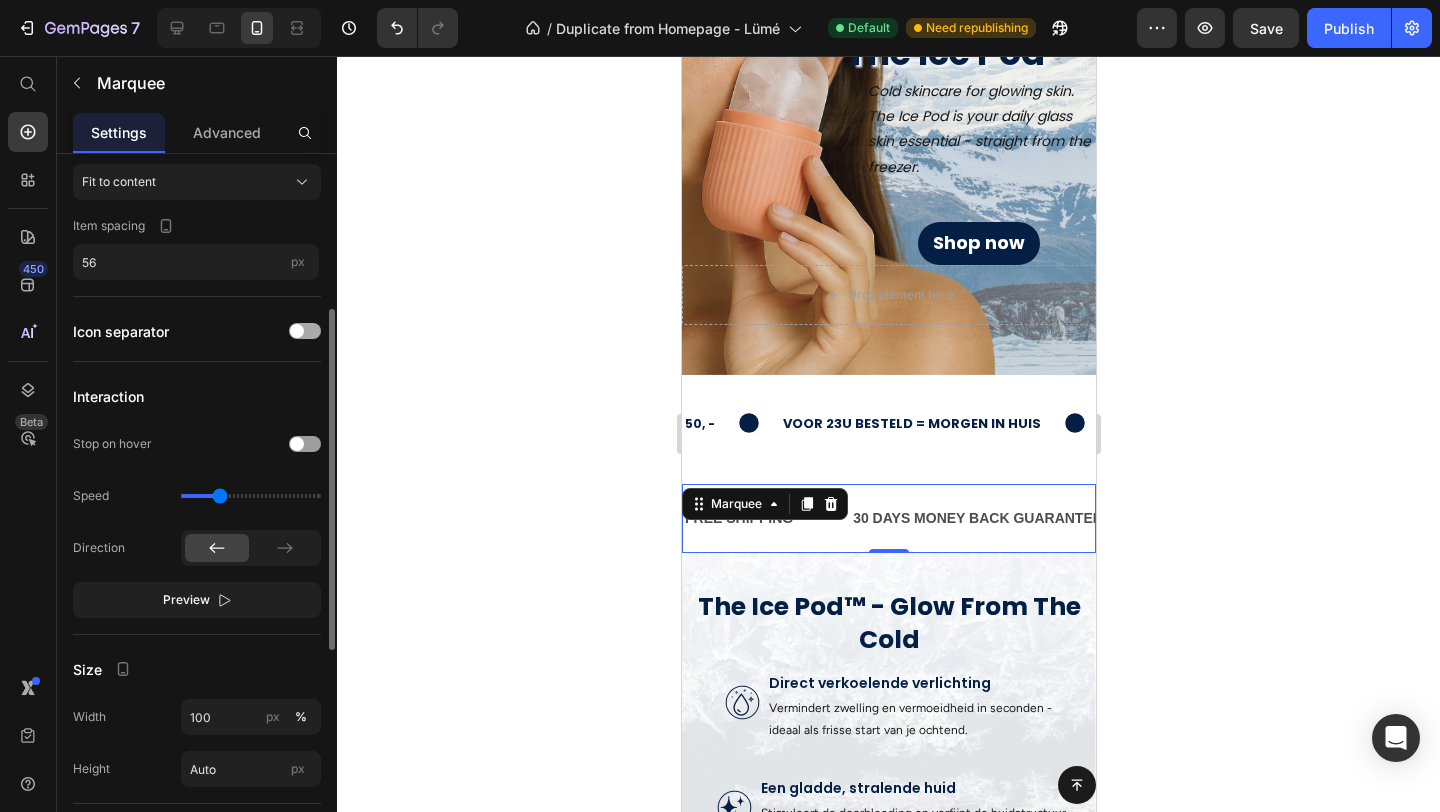 click at bounding box center [297, 331] 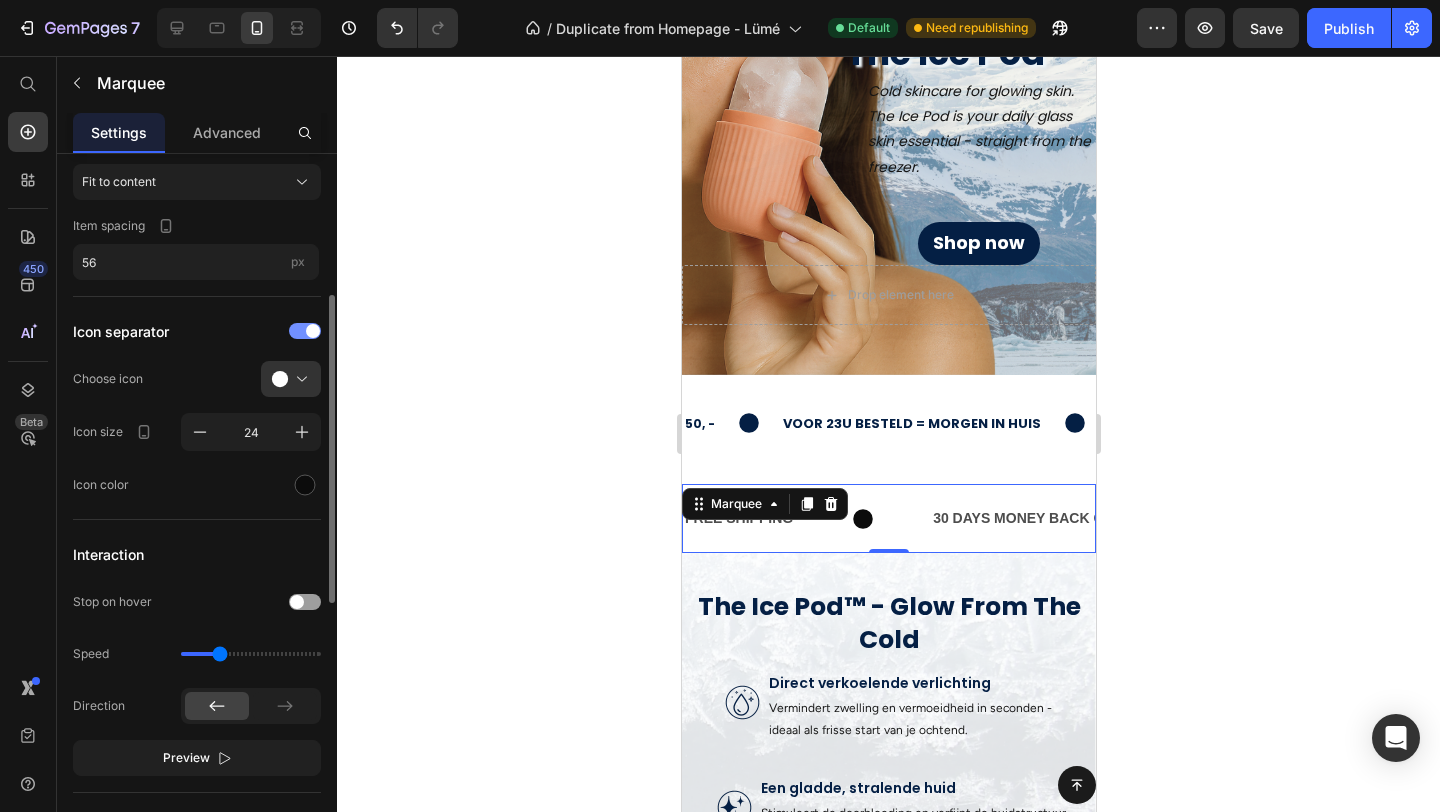 click at bounding box center (305, 331) 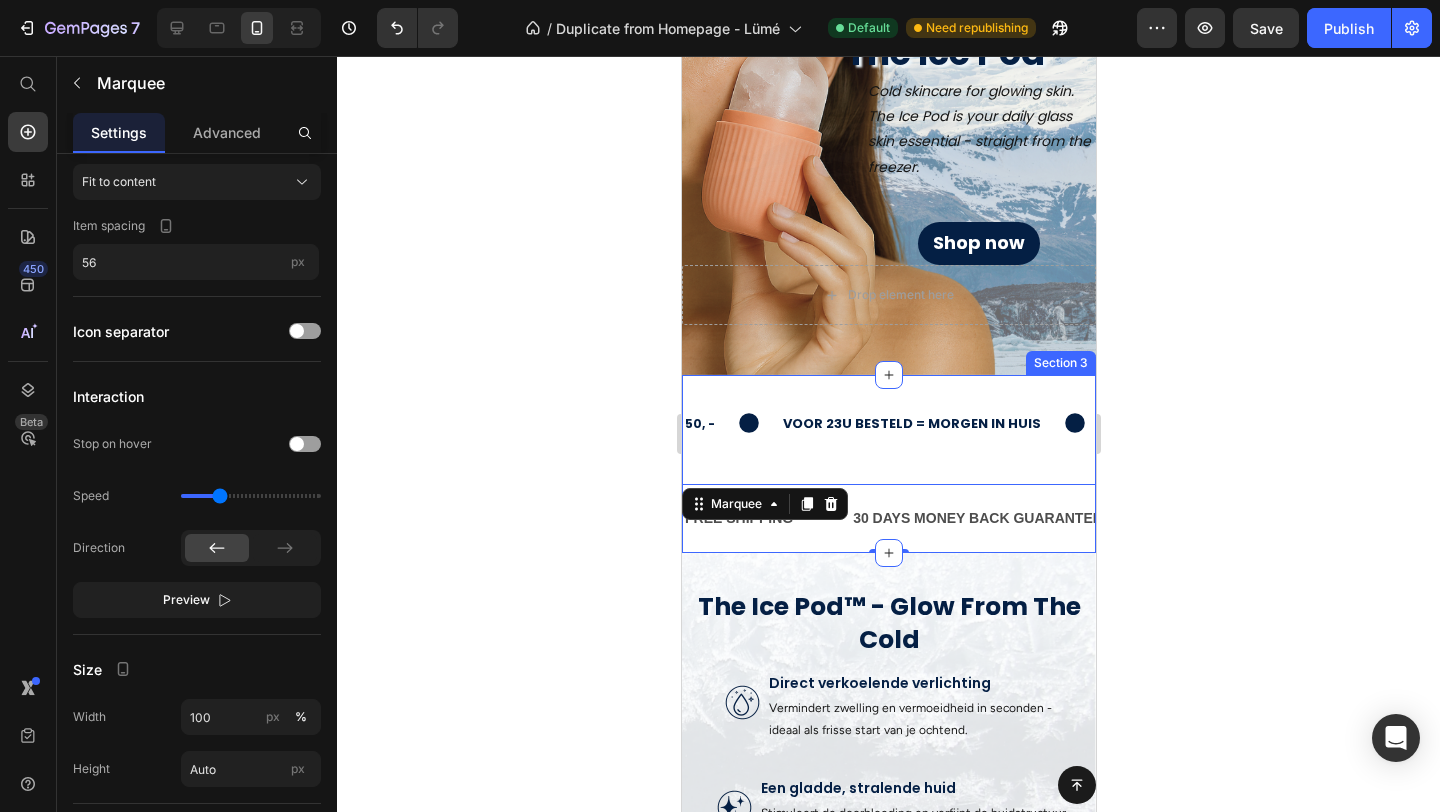 click on "gratis verzending boven de  50, - Text
voor 23u besteld = morgen in huis Text
Op werkdagen voor 23 uur besteld = morgen in huis! Text
gratis verzending boven de  50, - Text
voor 23u besteld = morgen in huis Text
Op werkdagen voor 23 uur besteld = morgen in huis! Text
Marquee" at bounding box center (888, 445) 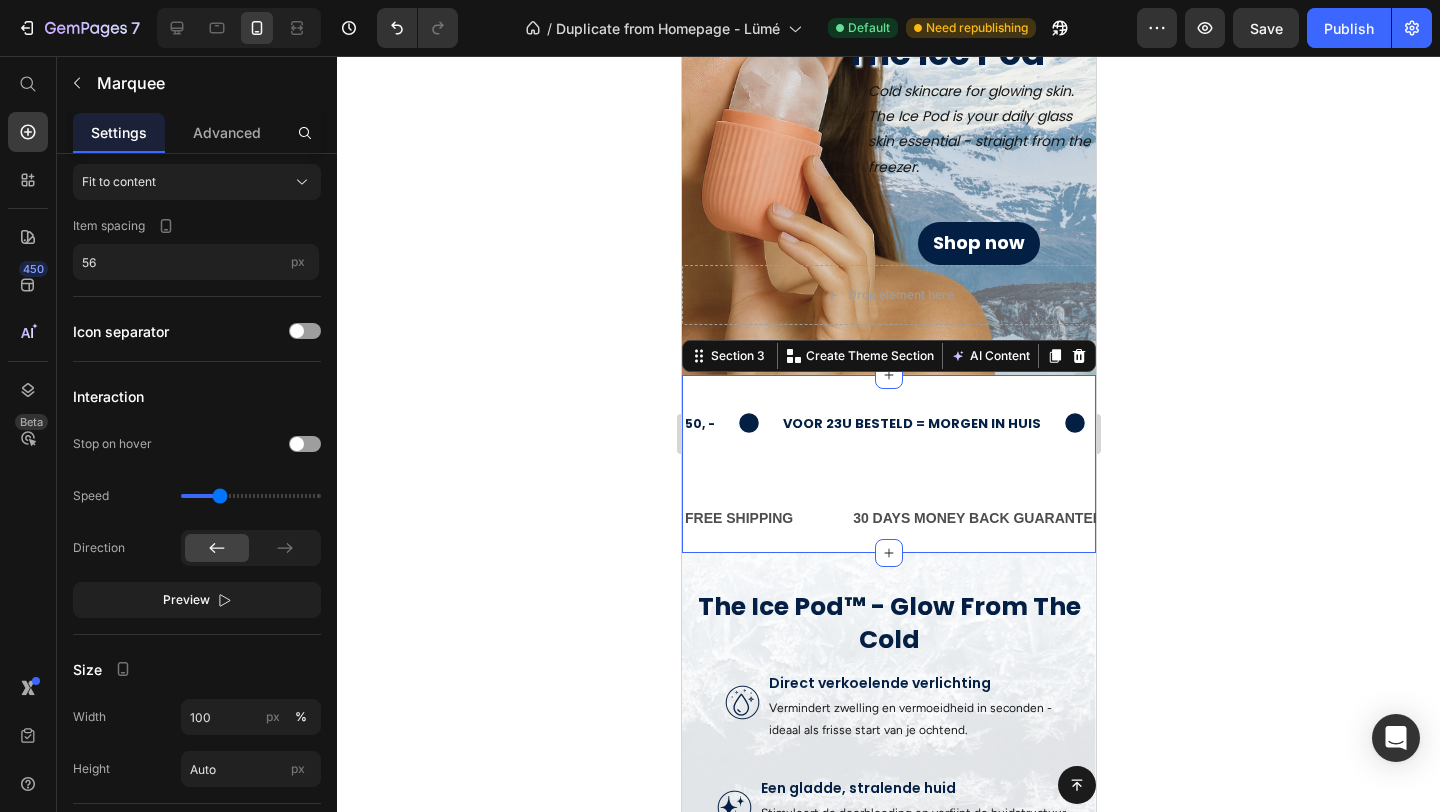 scroll, scrollTop: 0, scrollLeft: 0, axis: both 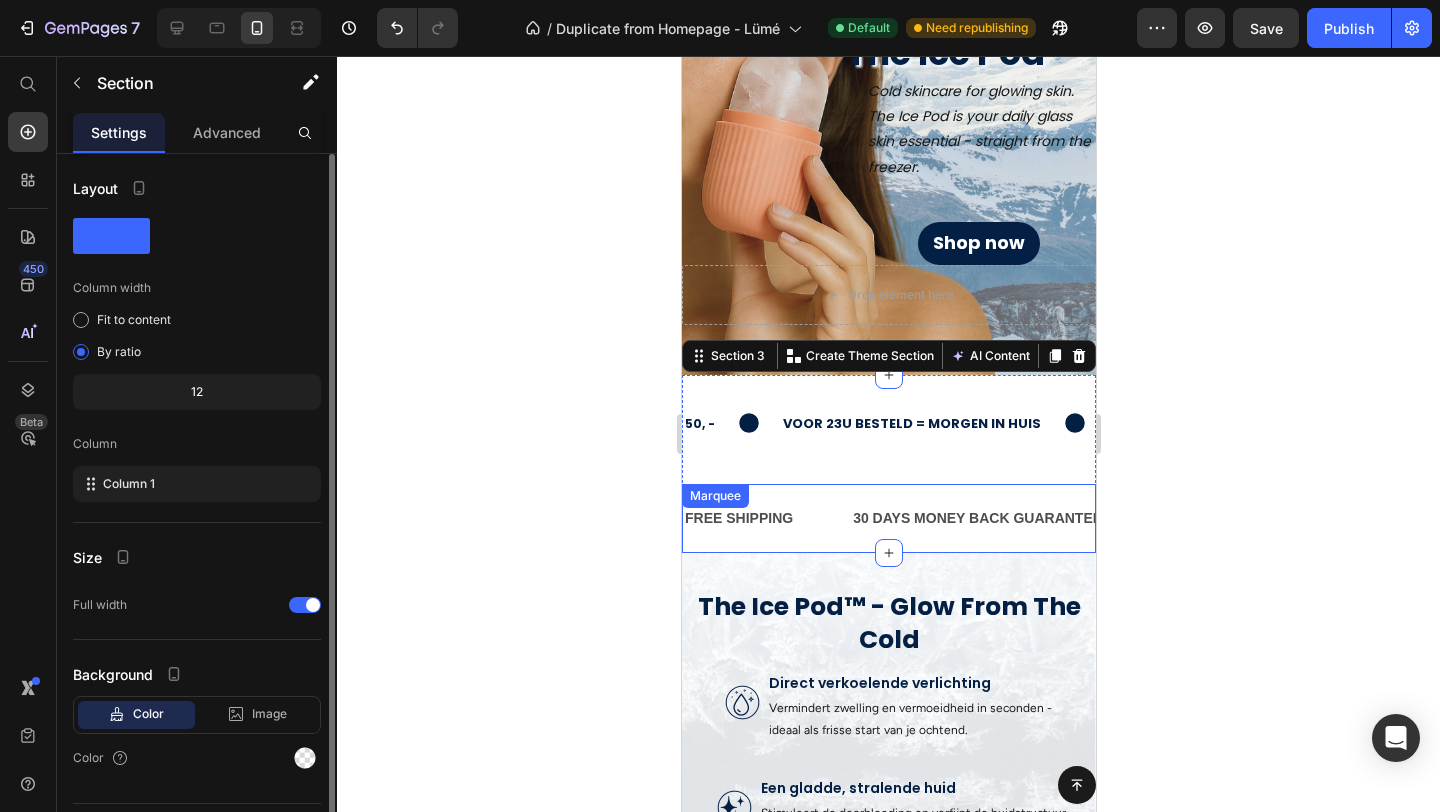 click on "FREE SHIPPING Text" at bounding box center (766, 518) 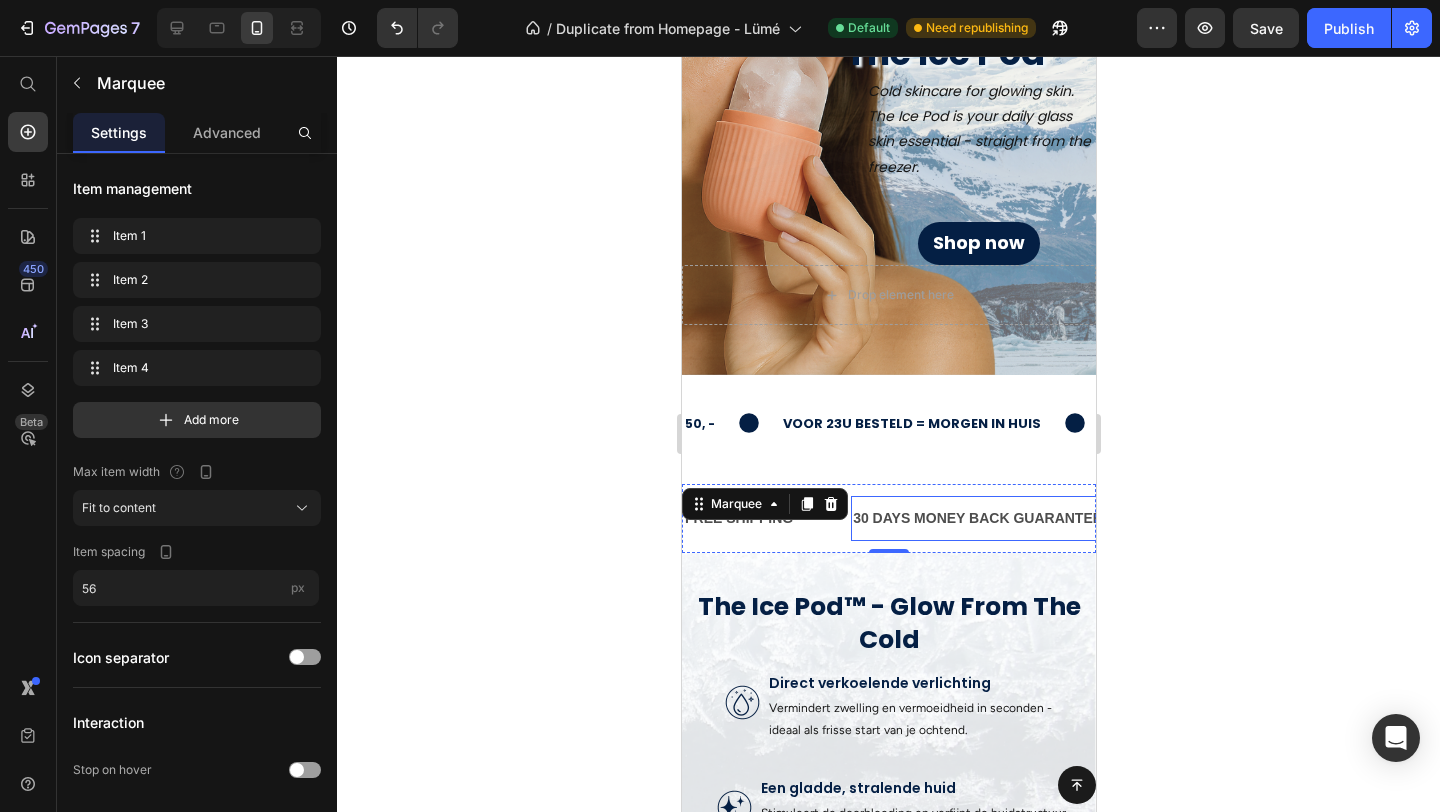 click on "30 DAYS MONEY BACK GUARANTEE" at bounding box center (976, 518) 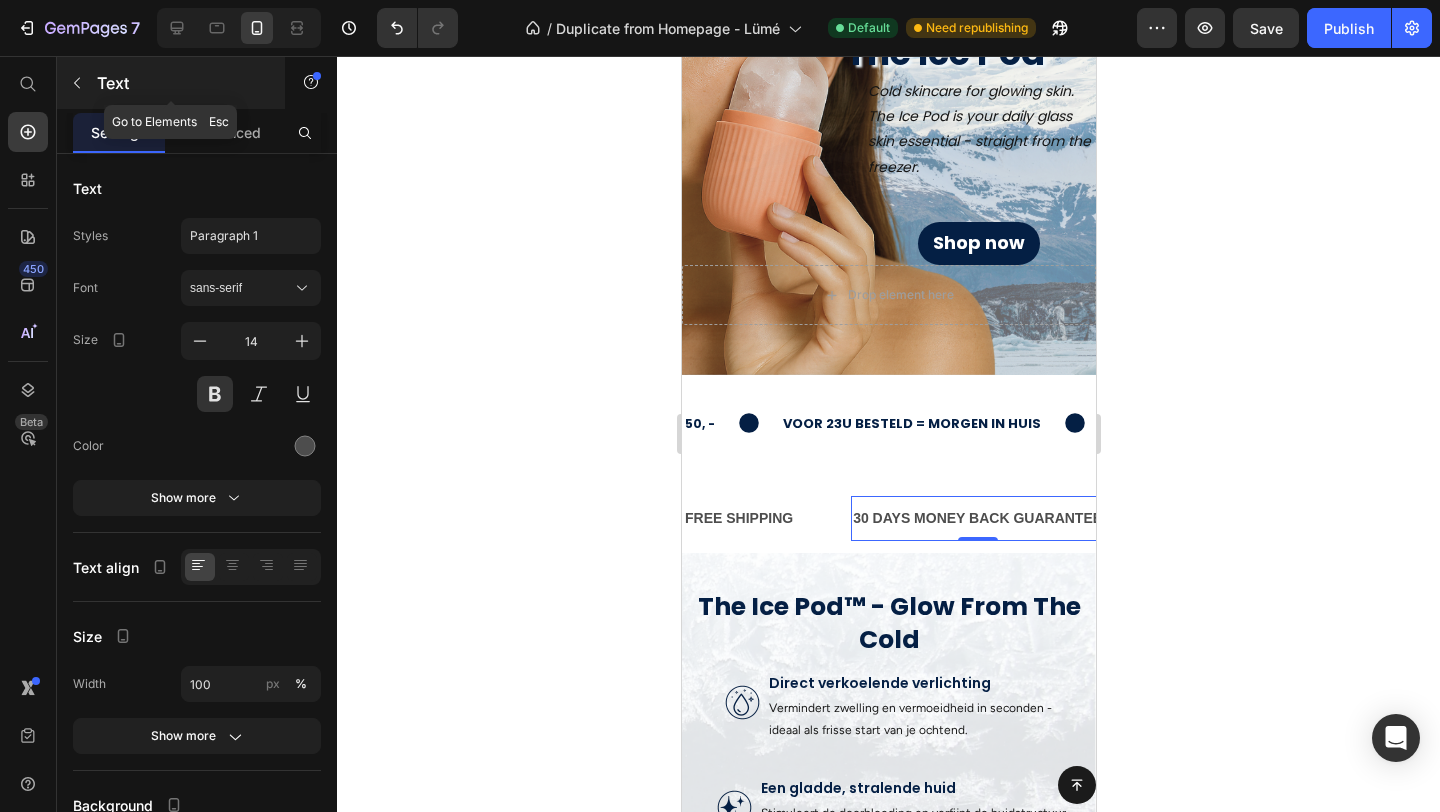click at bounding box center [77, 83] 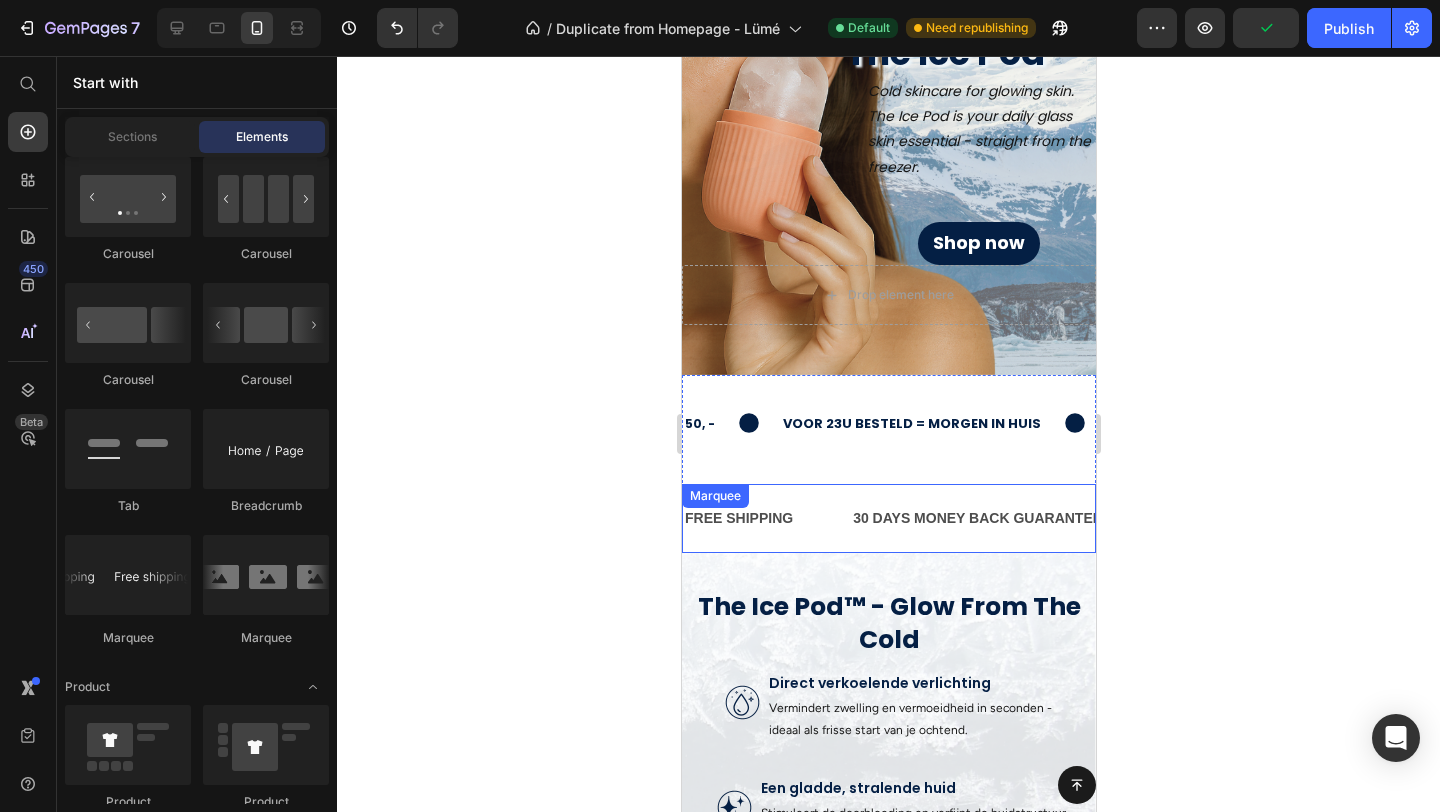 click on "FREE SHIPPING Text 30 DAYS MONEY BACK GUARANTEE Text LIMITED TIME 50% OFF SALE Text LIFE TIME WARRANTY Text FREE SHIPPING Text 30 DAYS MONEY BACK GUARANTEE Text LIMITED TIME 50% OFF SALE Text LIFE TIME WARRANTY Text Marquee" at bounding box center [888, 518] 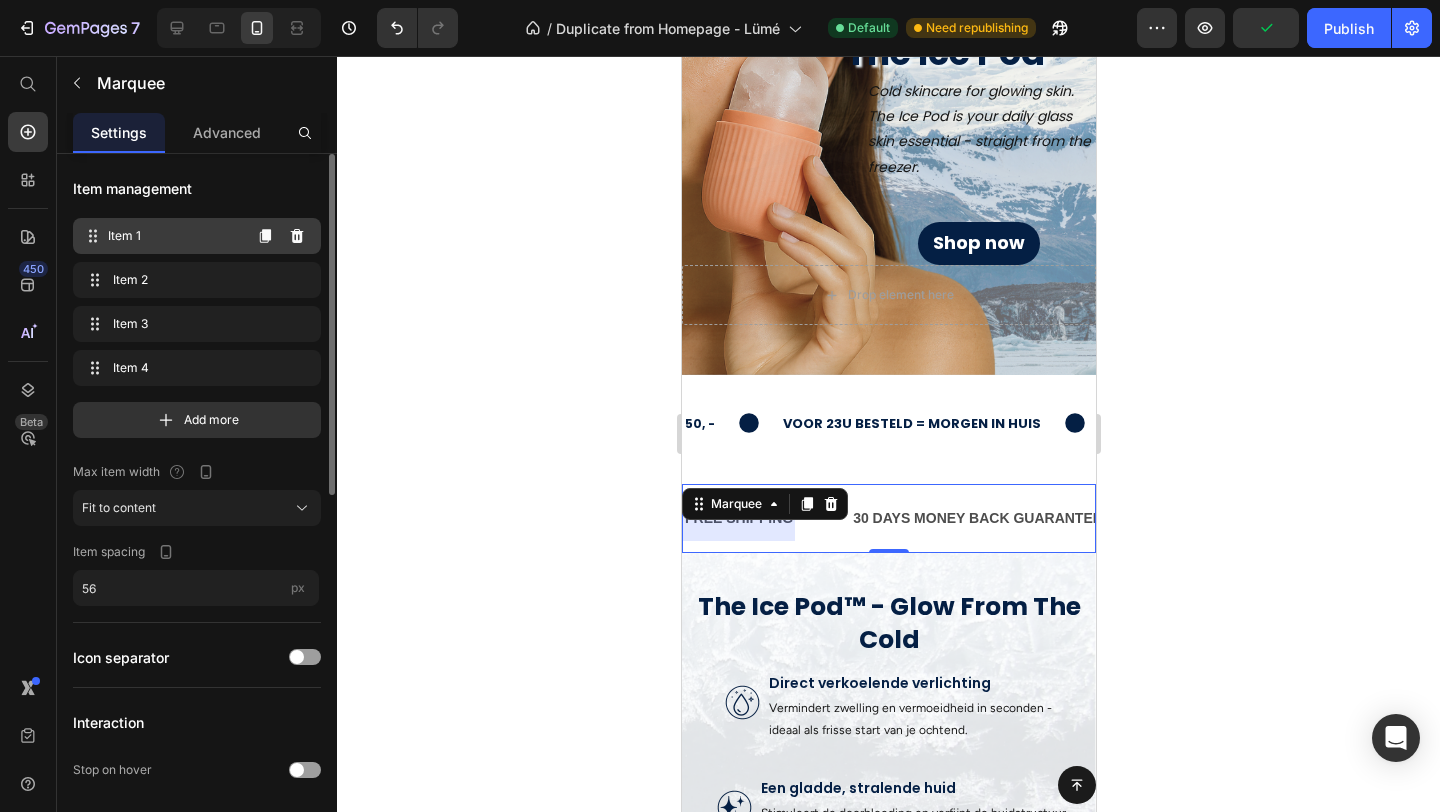 click on "Item 1" at bounding box center [174, 236] 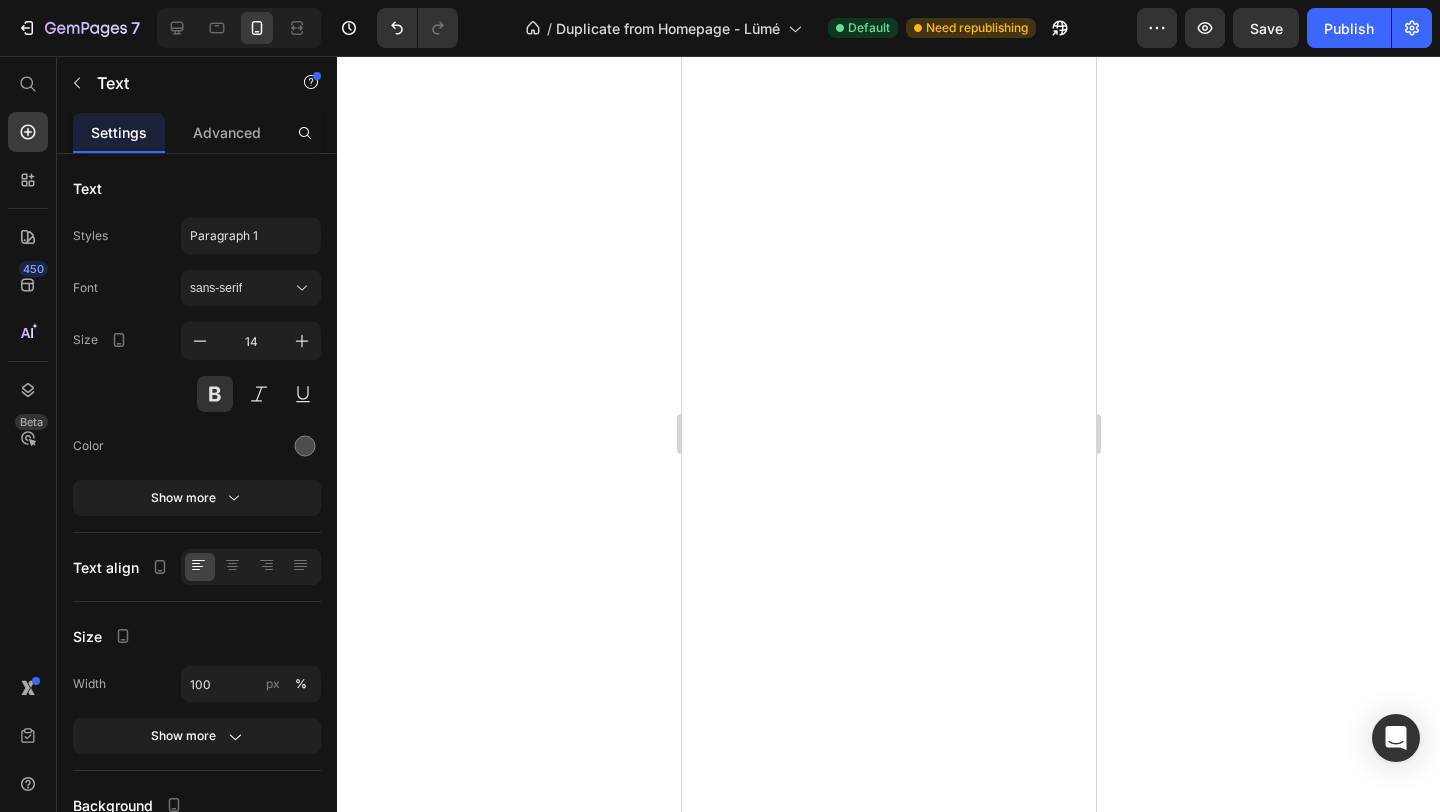scroll, scrollTop: 0, scrollLeft: 0, axis: both 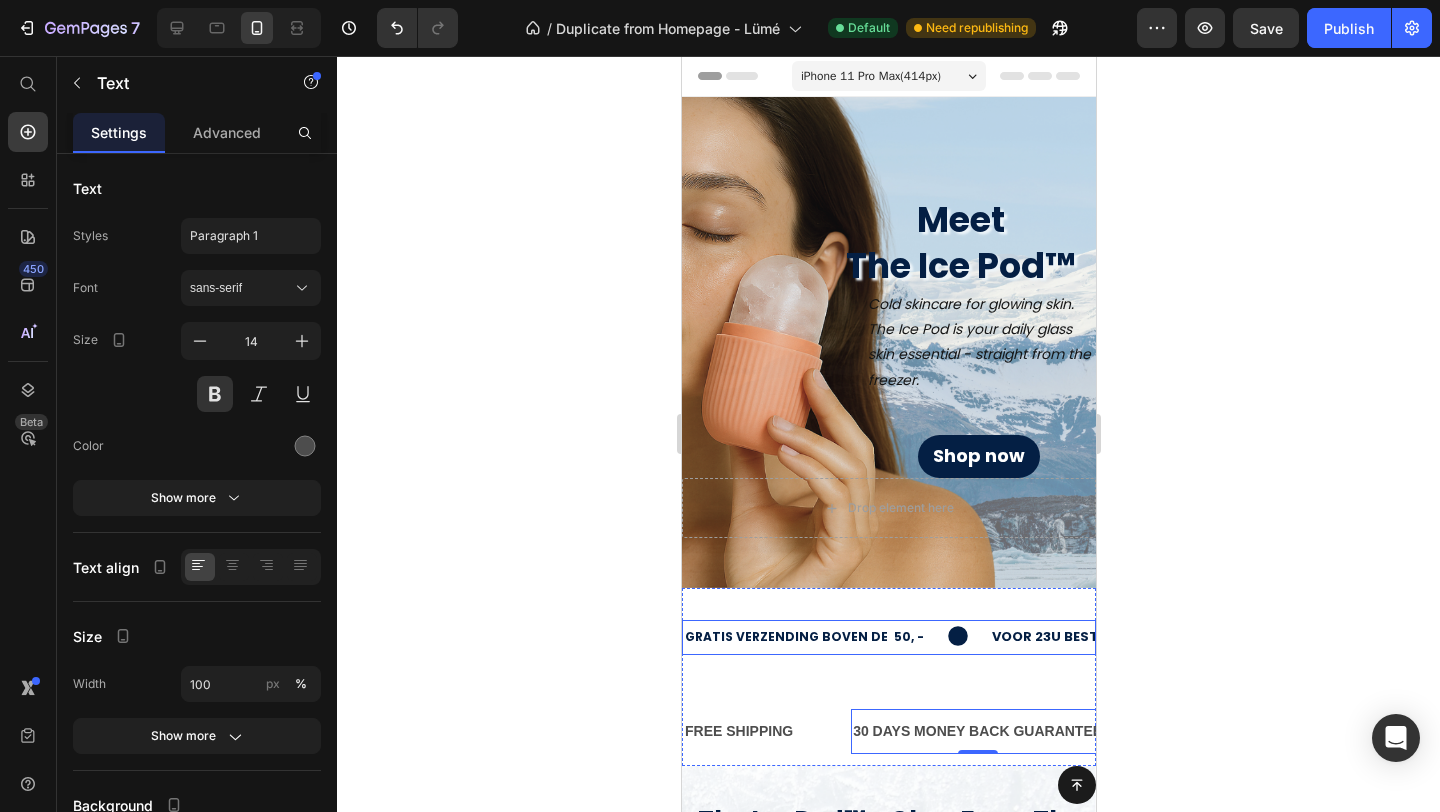 click on "gratis verzending boven de  50, - Text" at bounding box center [835, 636] 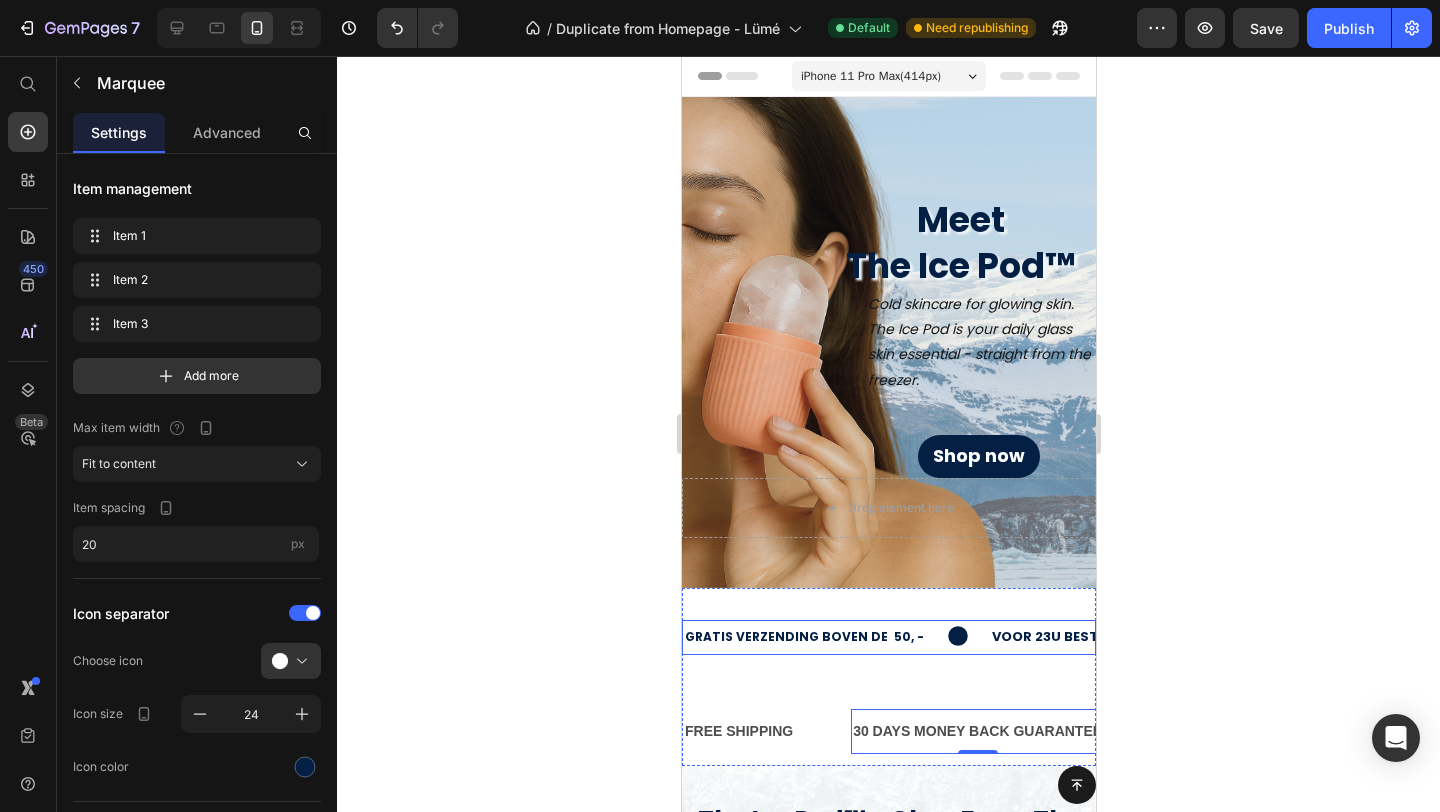 scroll, scrollTop: 0, scrollLeft: 0, axis: both 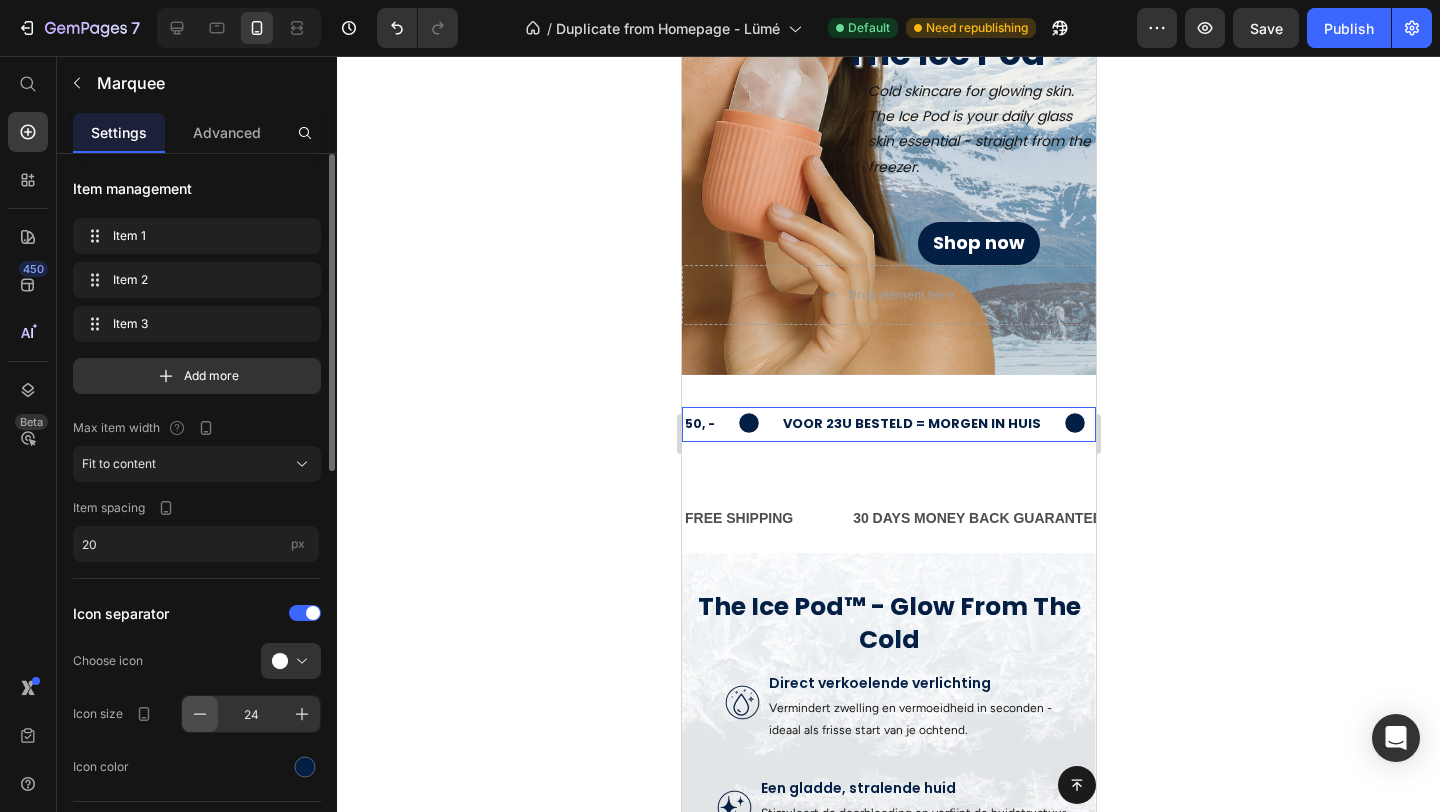 click 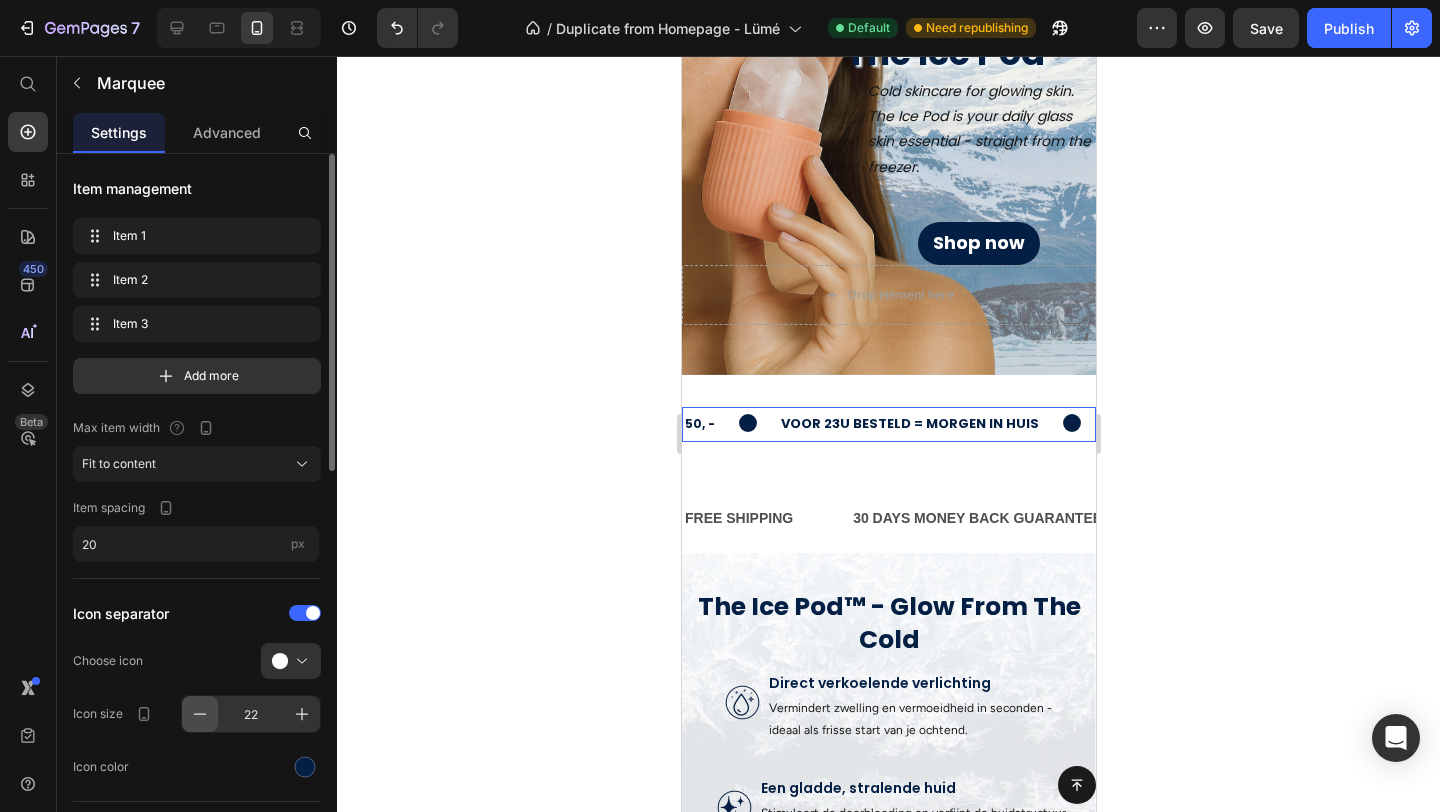 click 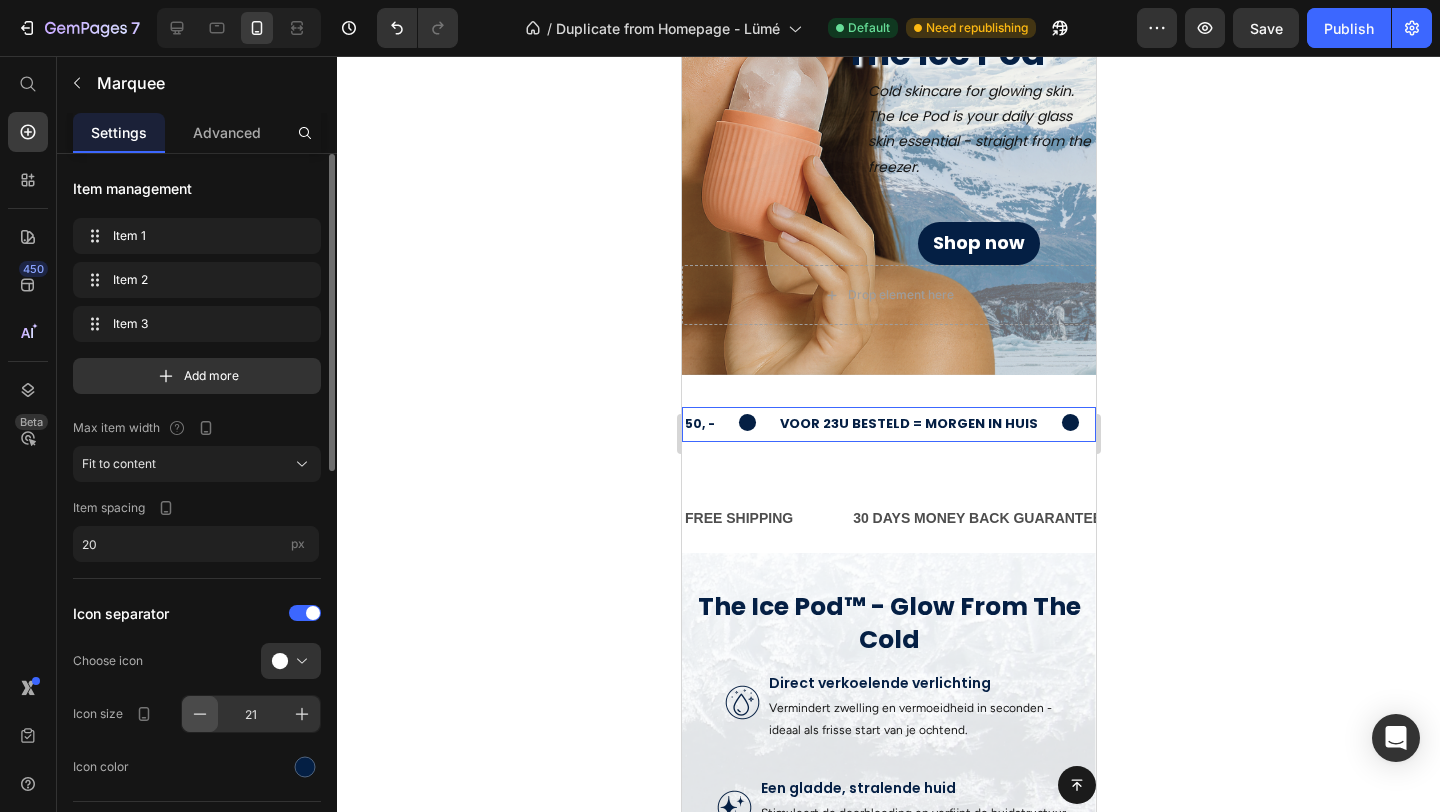 click 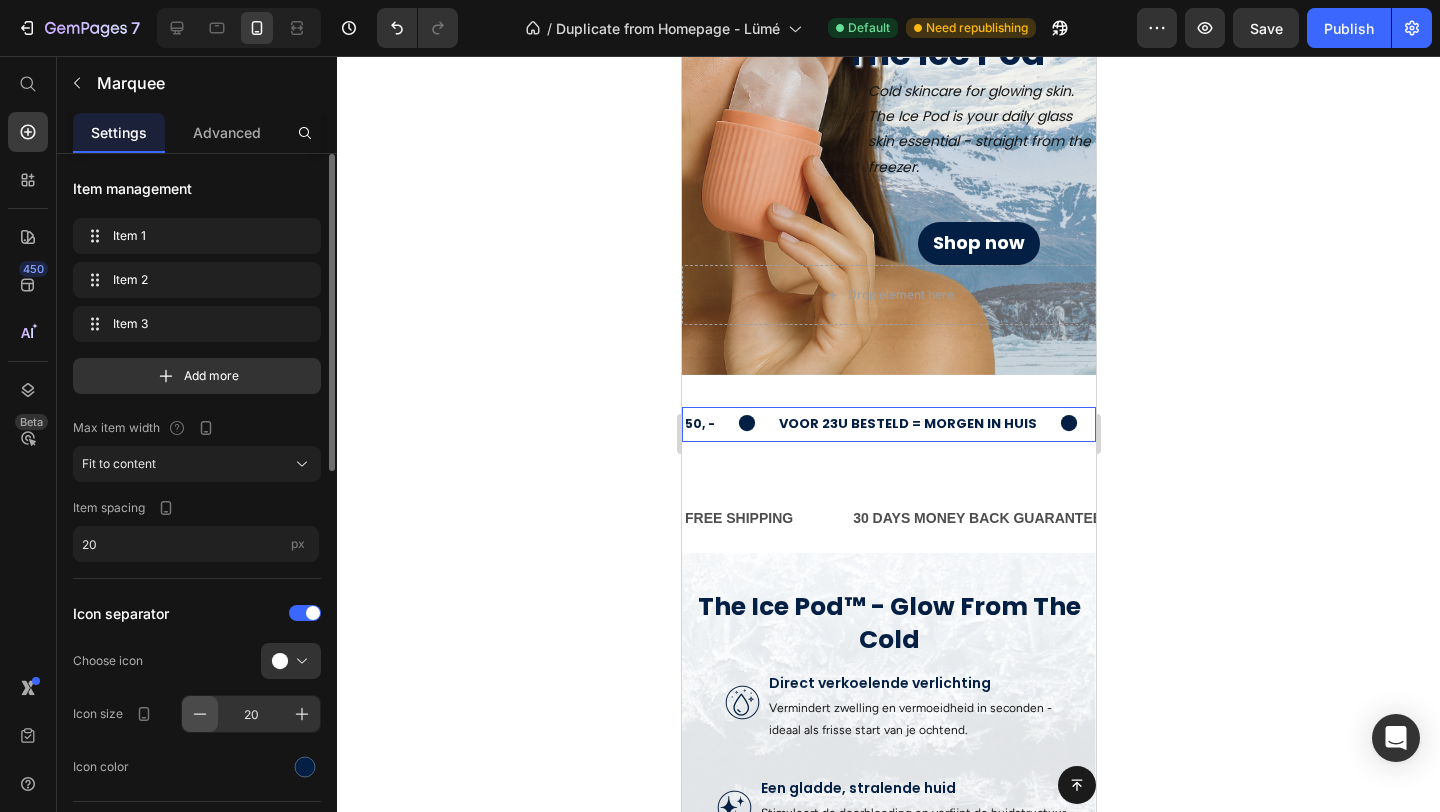 click 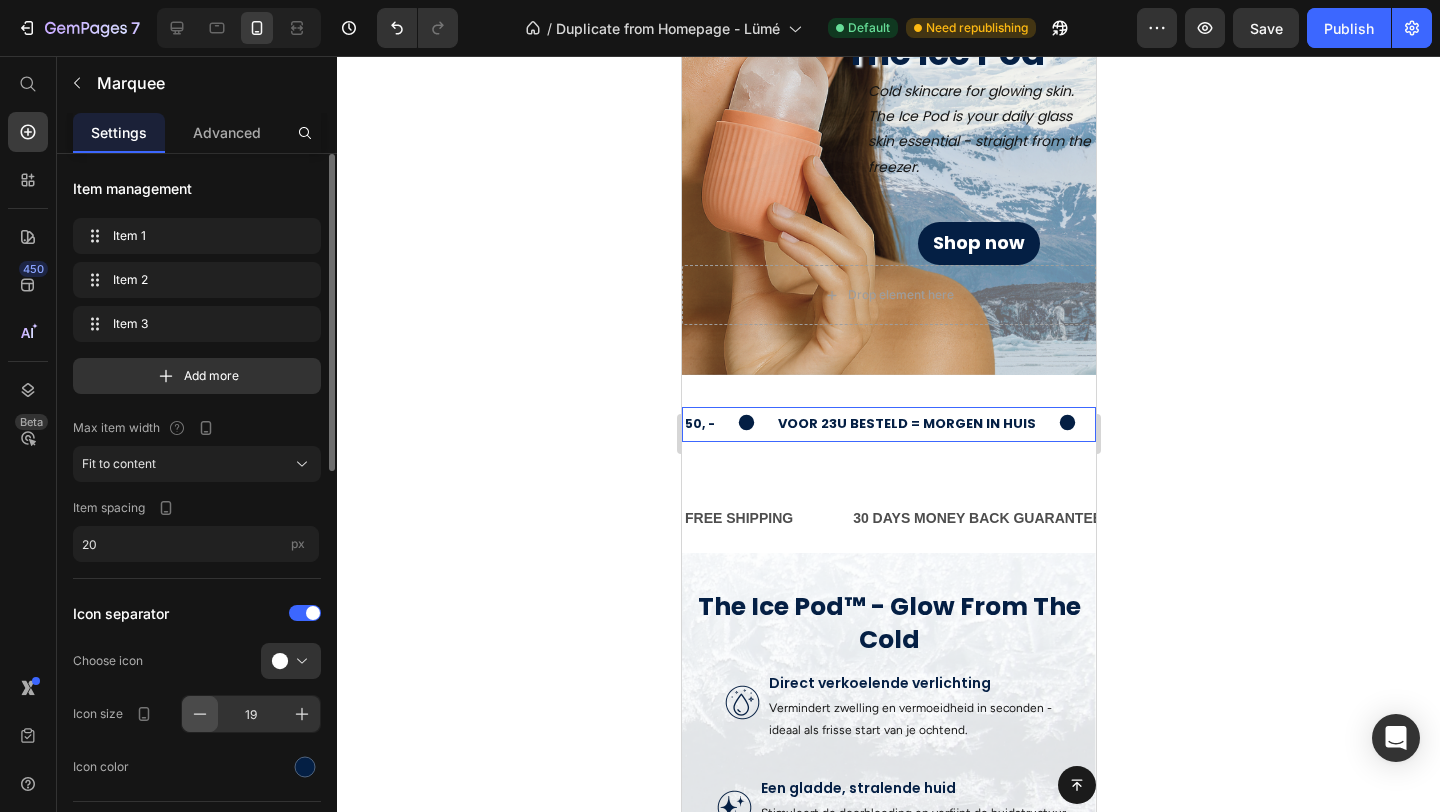 click 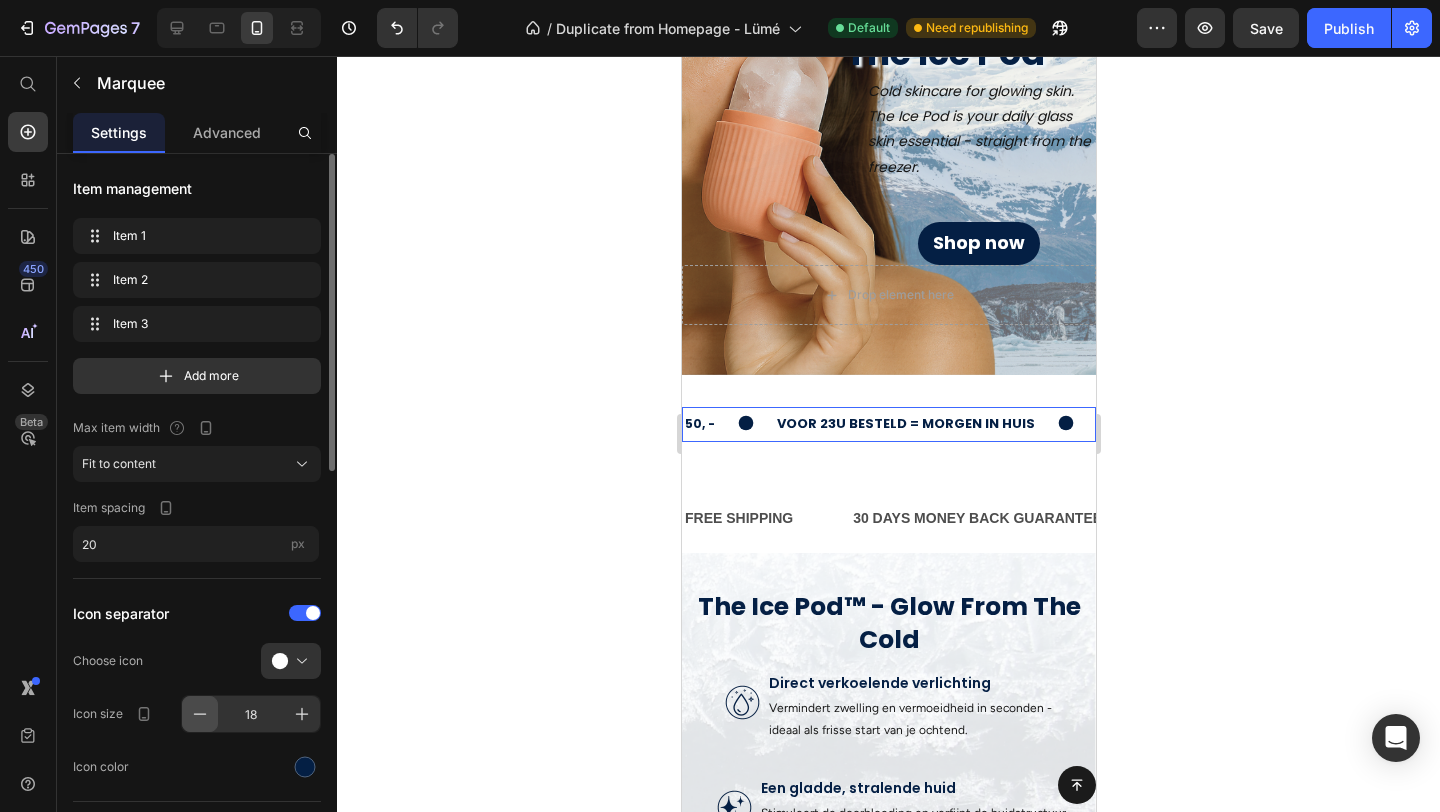 click 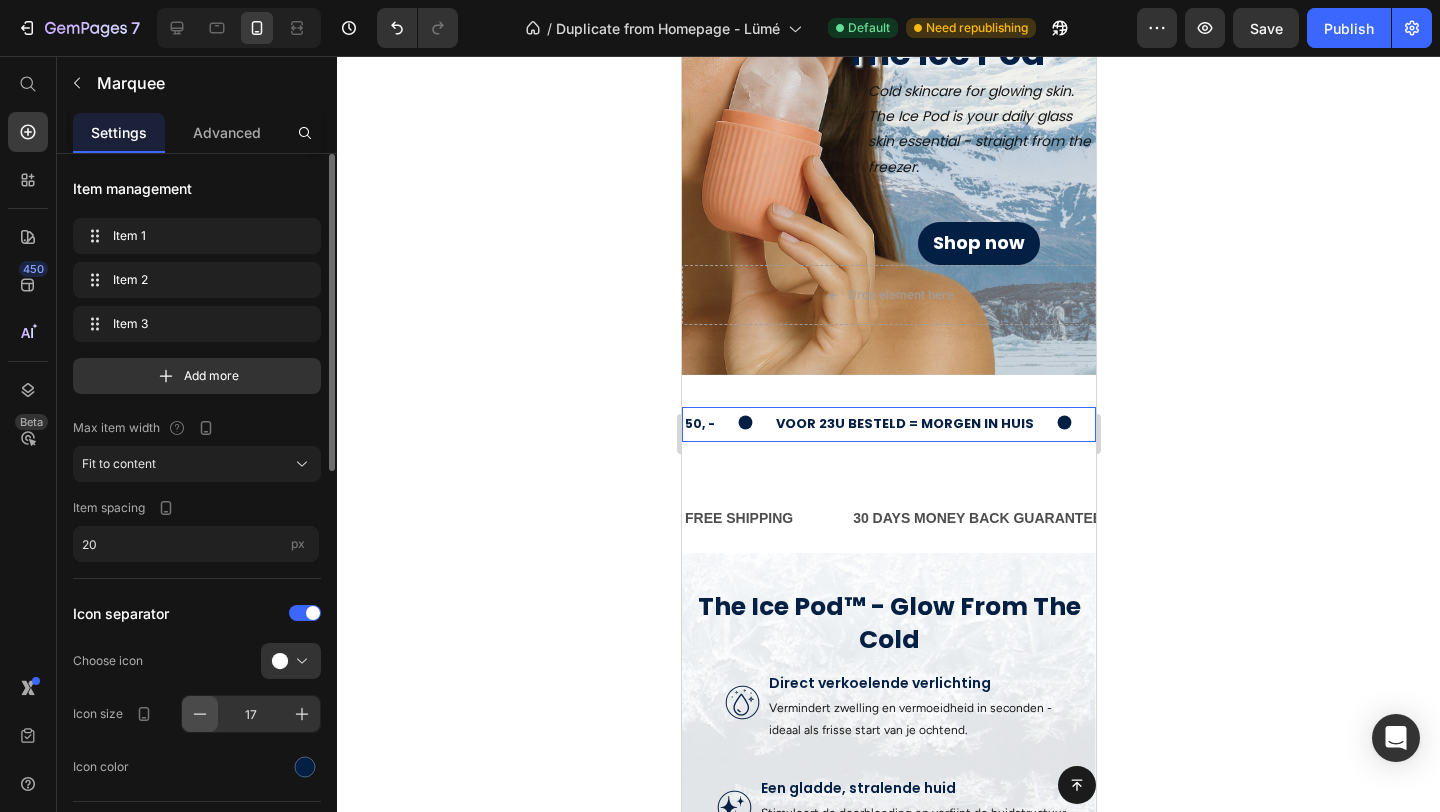 click 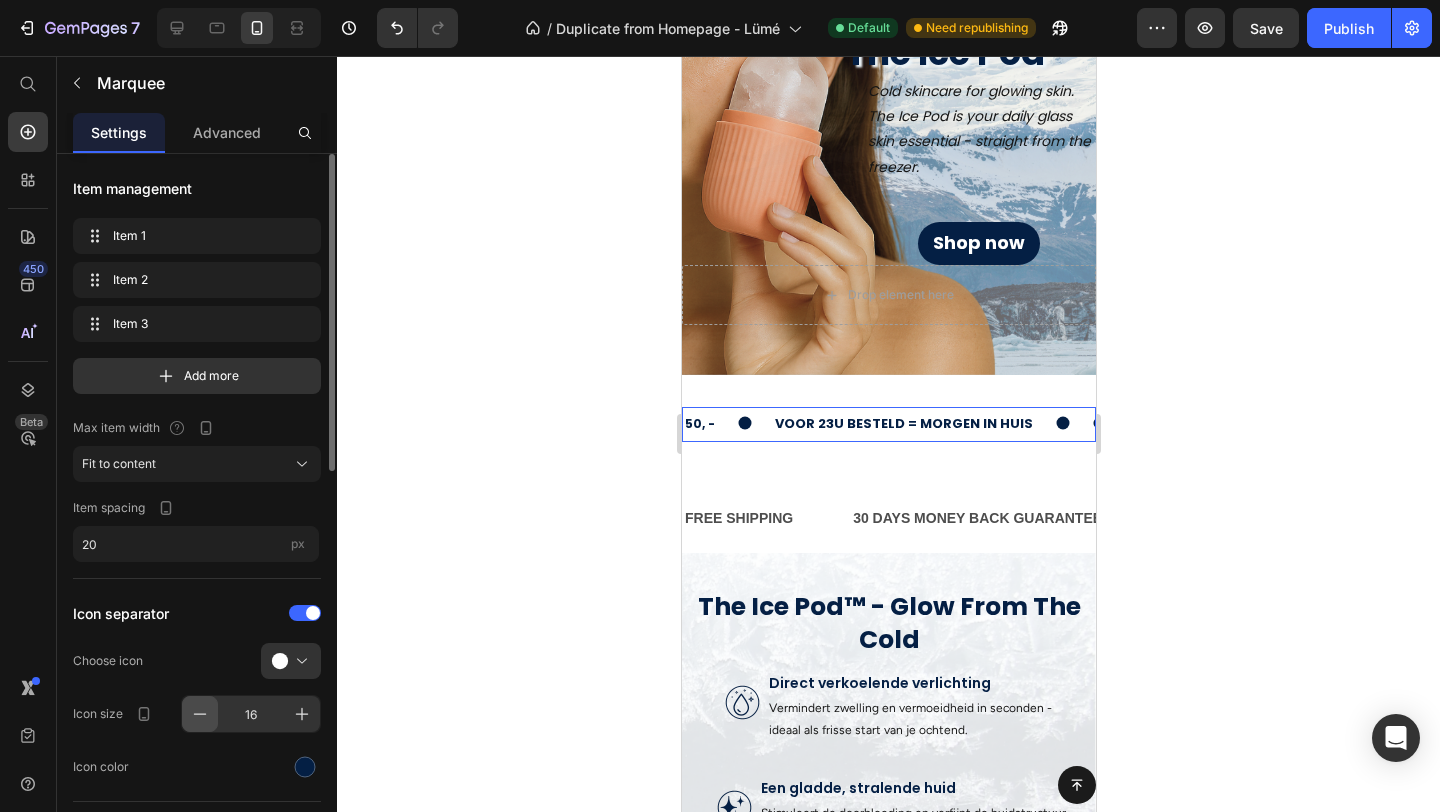 click 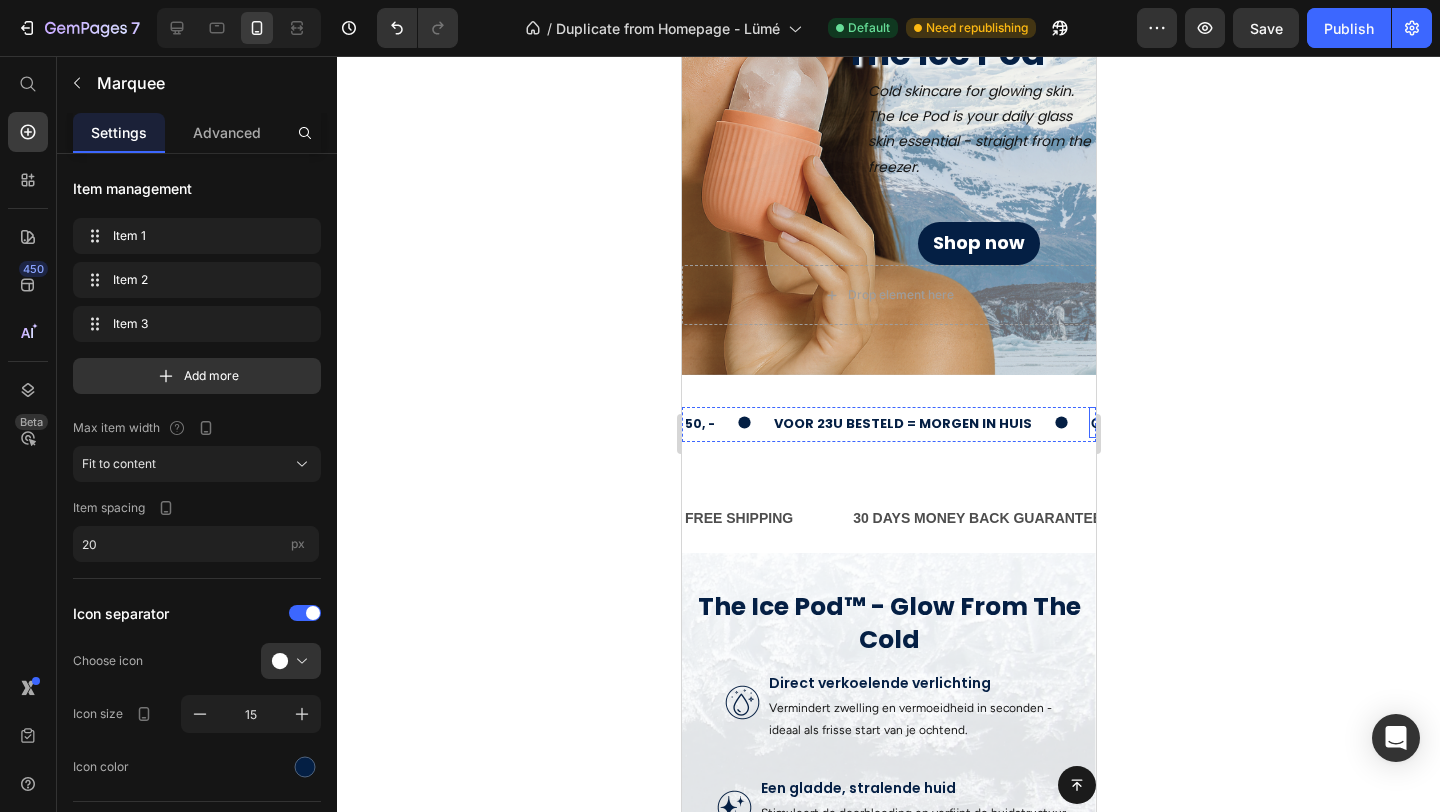 click on "Op werkdagen voor 23 uur besteld = morgen in huis!" at bounding box center (1256, 423) 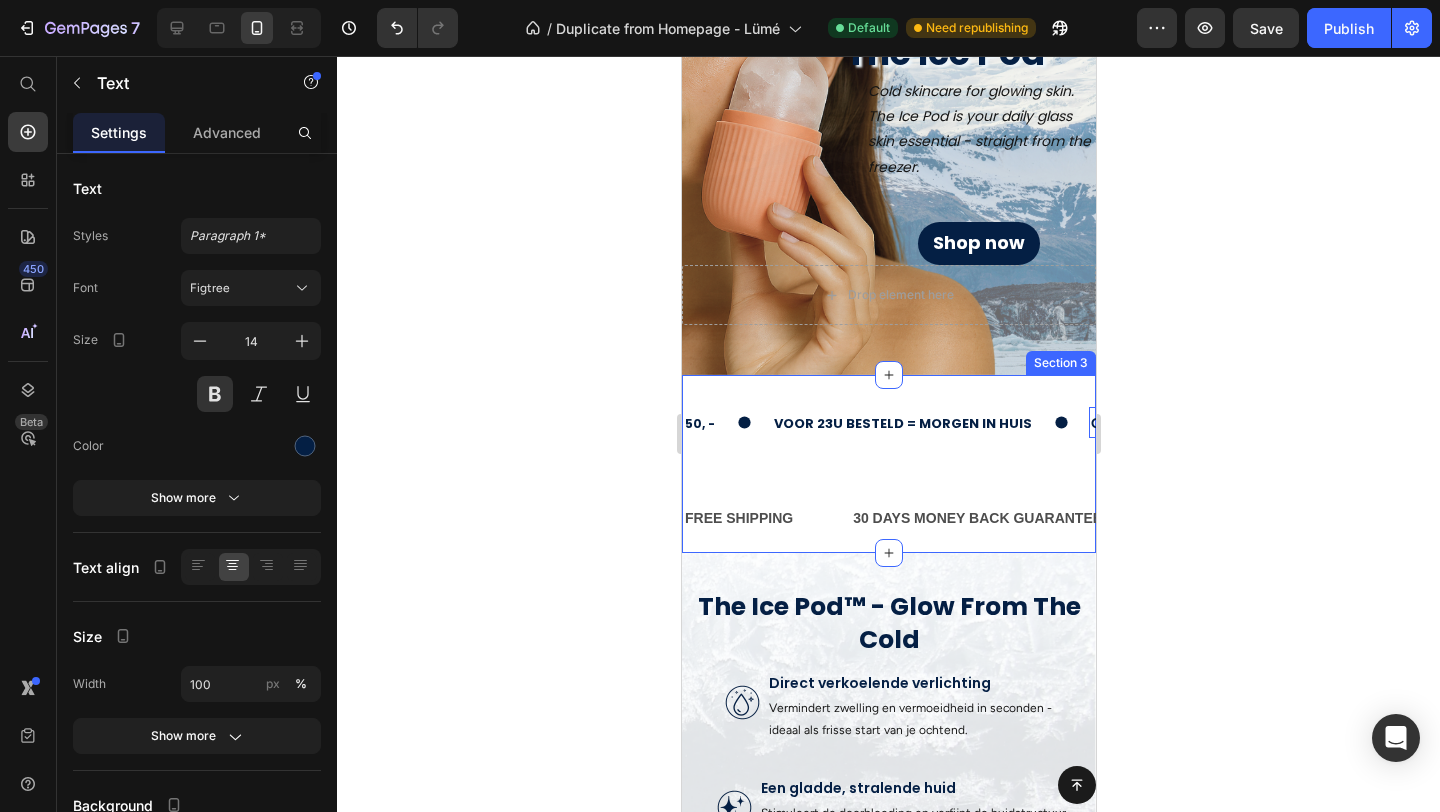 click on "gratis verzending boven de  50, - Text
voor 23u besteld = morgen in huis Text
Op werkdagen voor 23 uur besteld = morgen in huis! Text   0
gratis verzending boven de  50, - Text
voor 23u besteld = morgen in huis Text
Op werkdagen voor 23 uur besteld = morgen in huis! Text   0
Marquee" at bounding box center (888, 445) 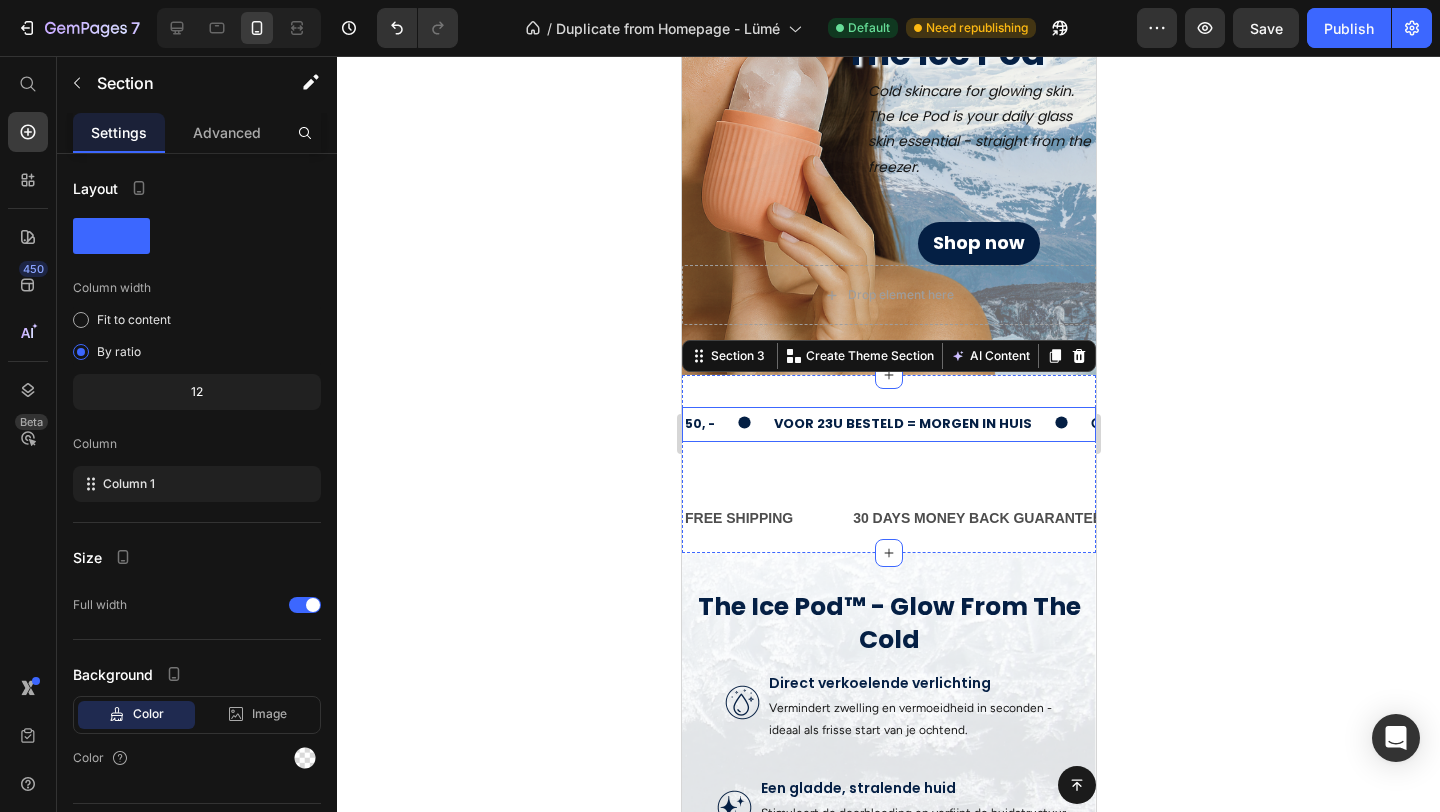 click on "gratis verzending boven de  50, - Text" at bounding box center (622, 423) 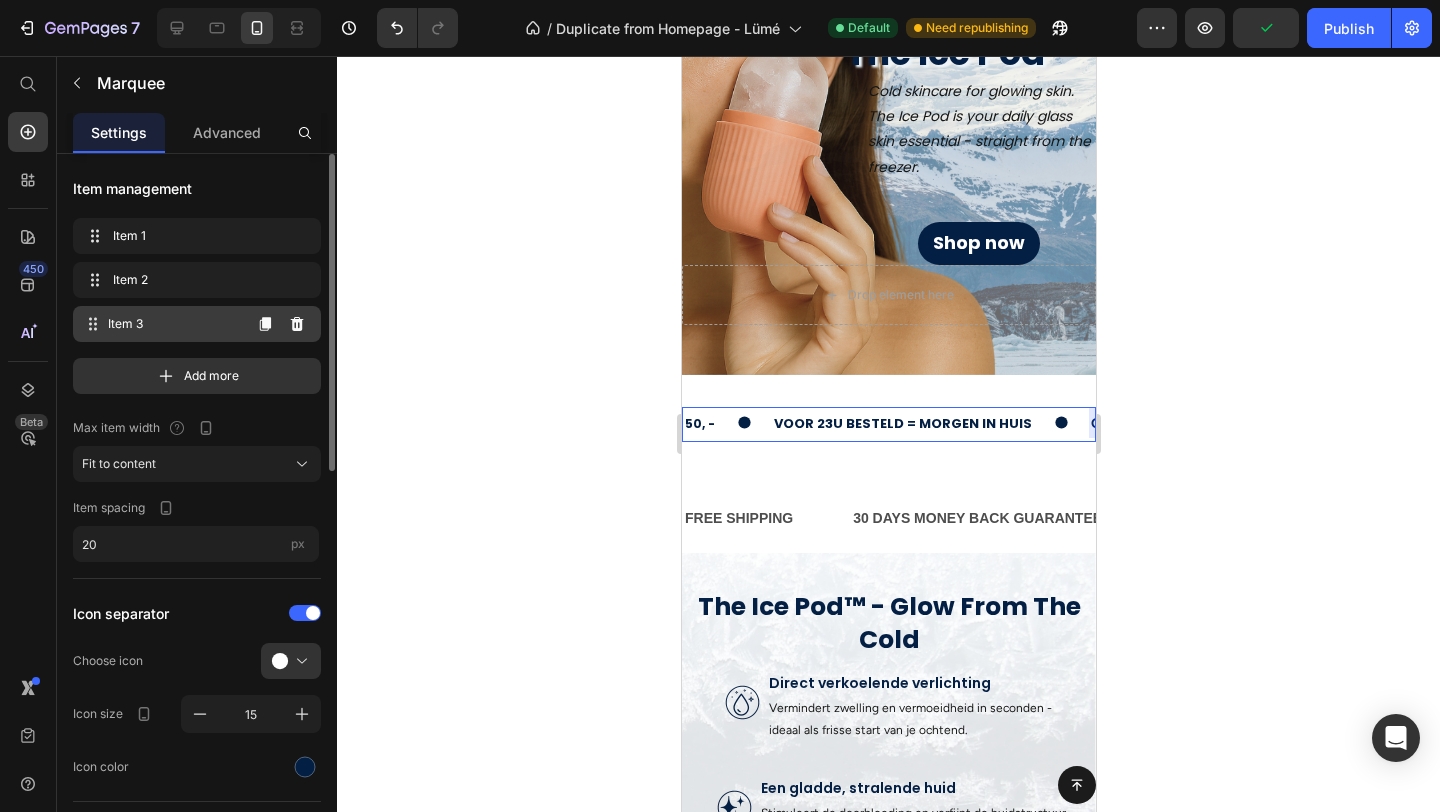 click 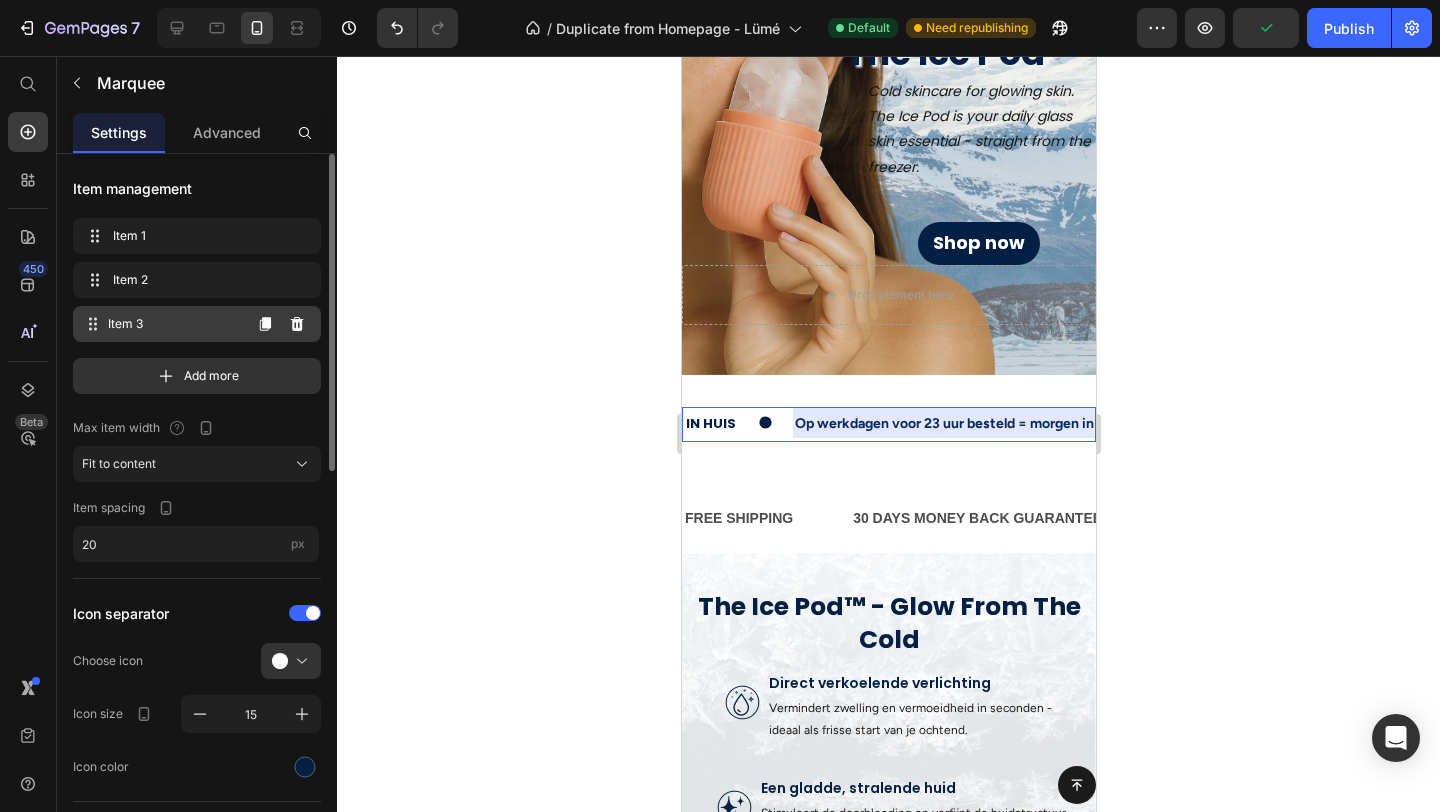 scroll, scrollTop: 0, scrollLeft: 544, axis: horizontal 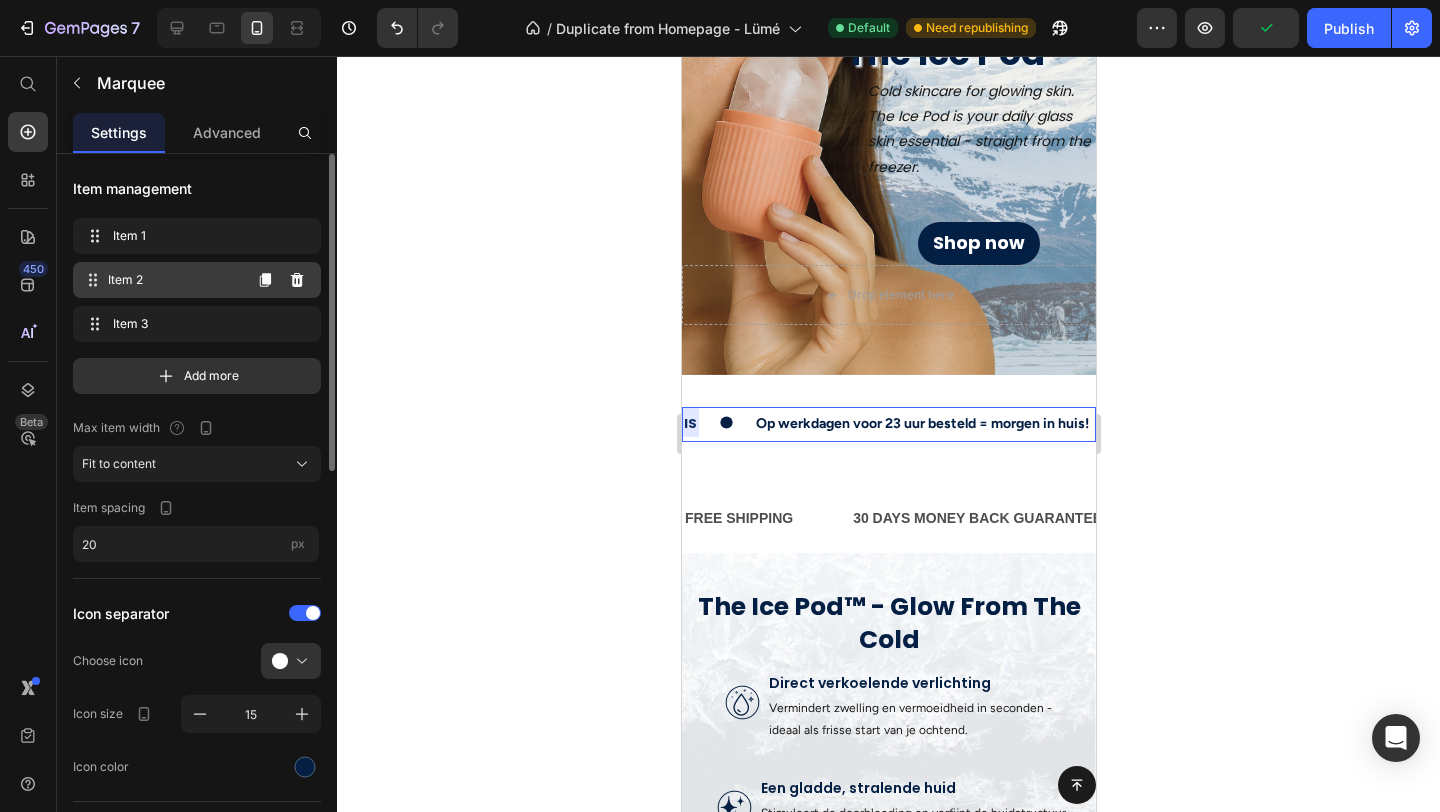click on "Item 2" at bounding box center [174, 280] 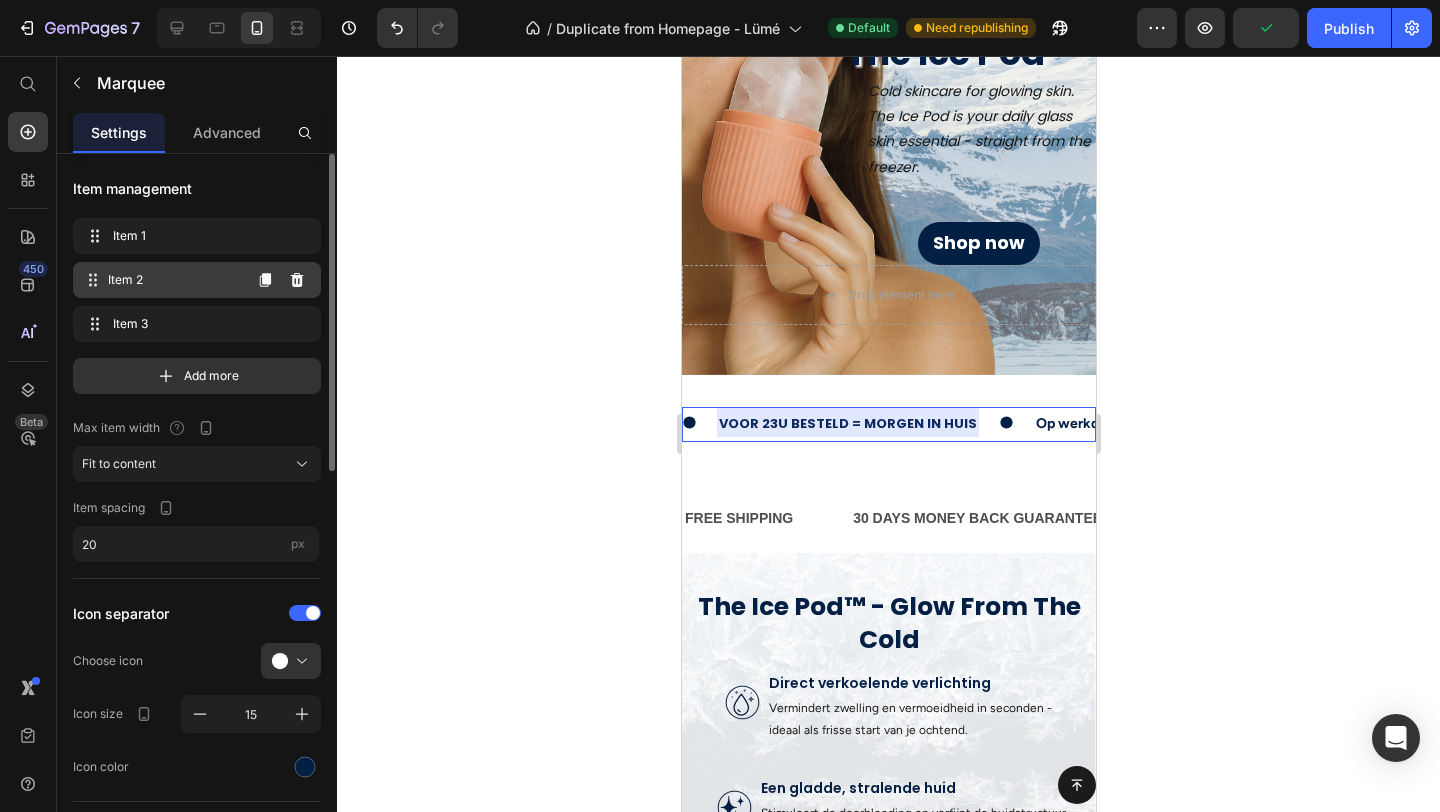 scroll, scrollTop: 0, scrollLeft: 195, axis: horizontal 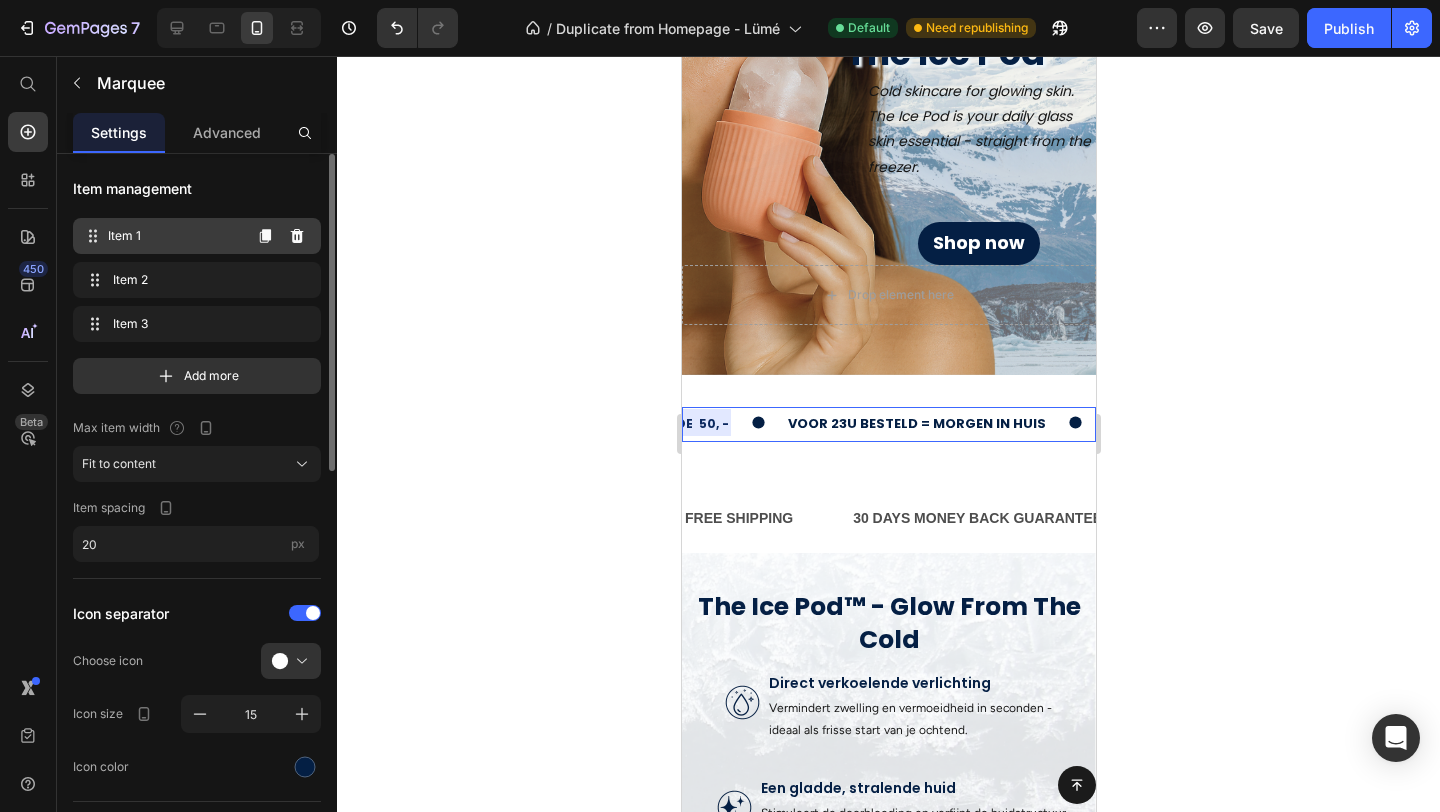 click on "Item 1 Item 1" at bounding box center [161, 236] 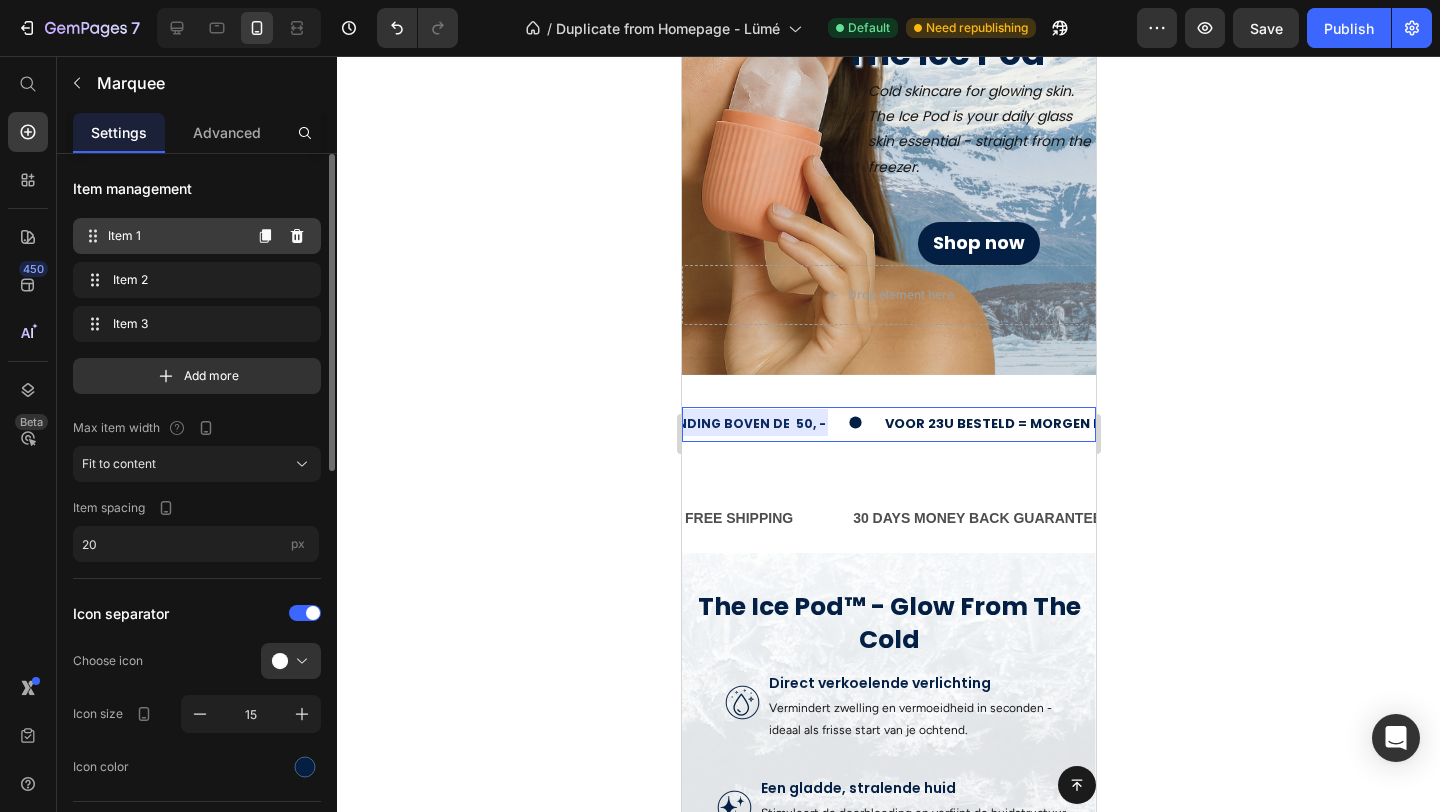 scroll, scrollTop: 0, scrollLeft: 0, axis: both 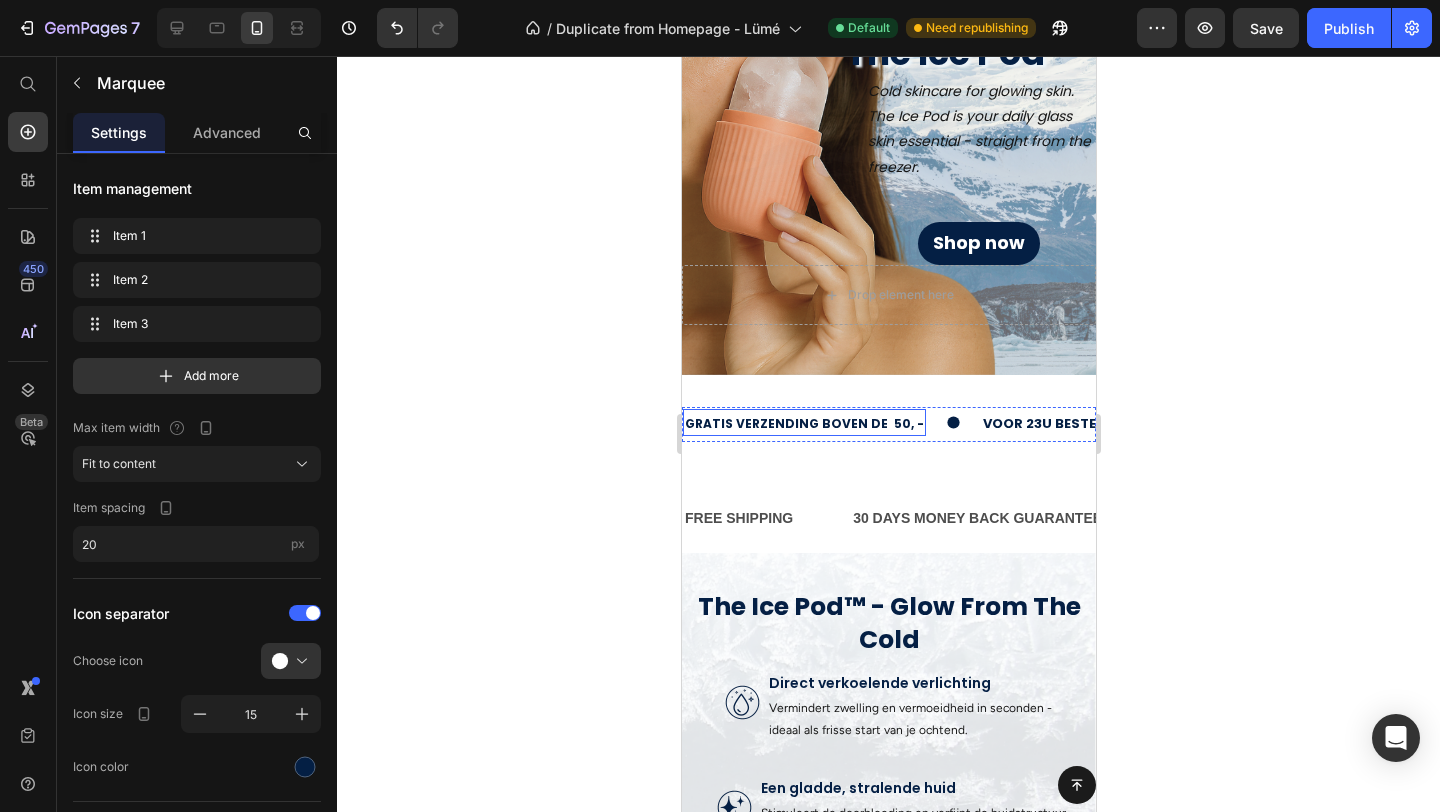 click on "gratis verzending boven de  50, -" at bounding box center (803, 424) 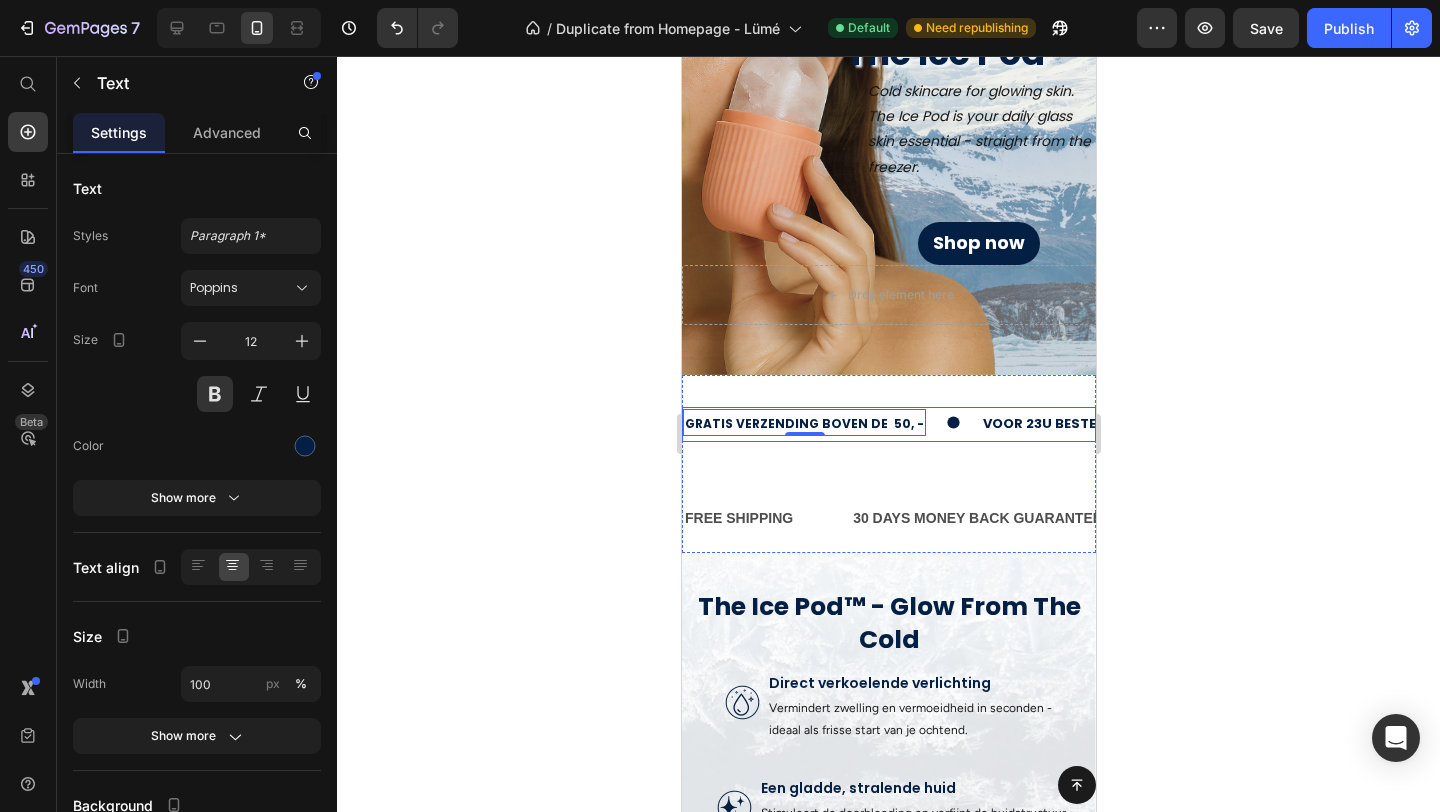 click on "gratis verzending boven de  50, - Text   0" at bounding box center (831, 423) 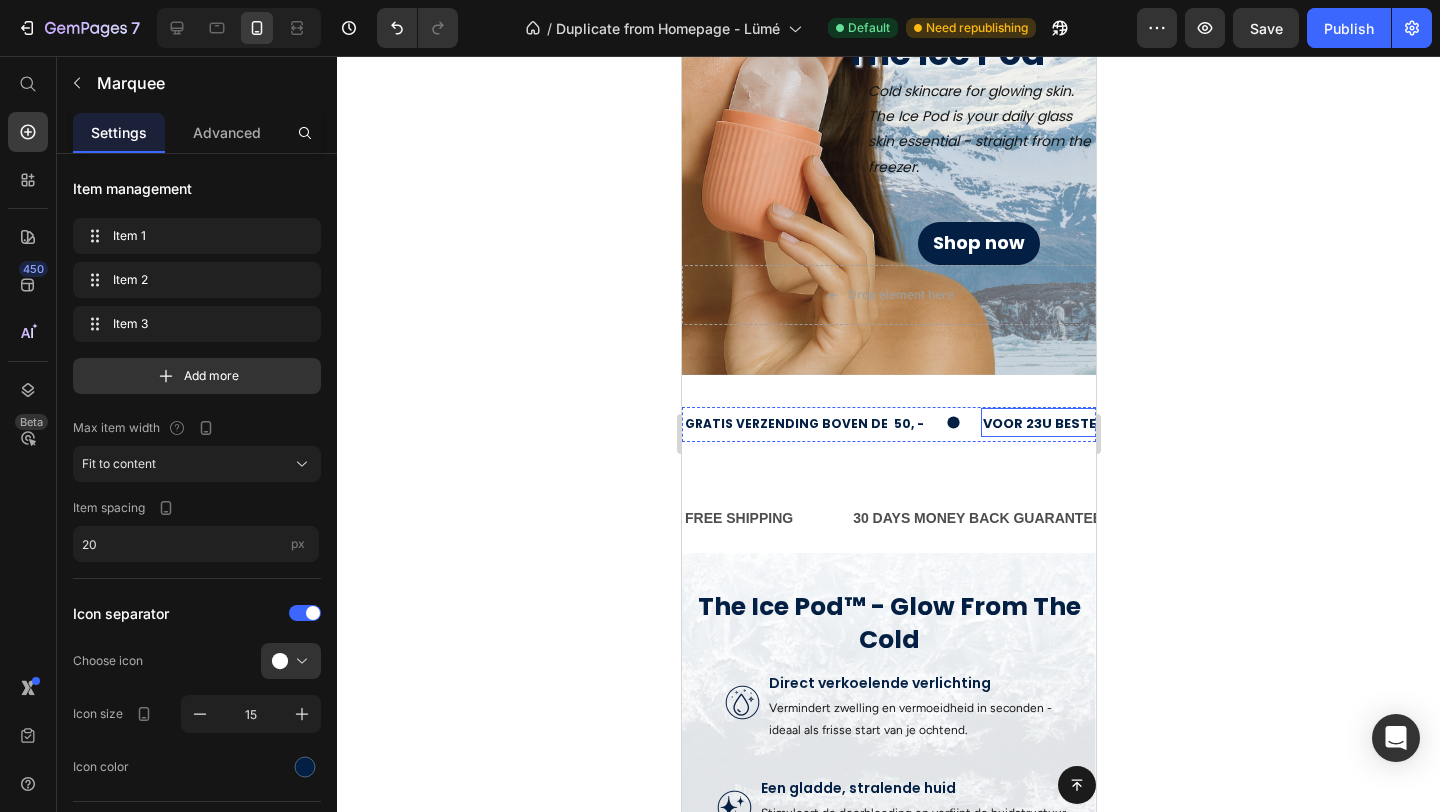 click on "voor 23u besteld = morgen in huis" at bounding box center [1111, 423] 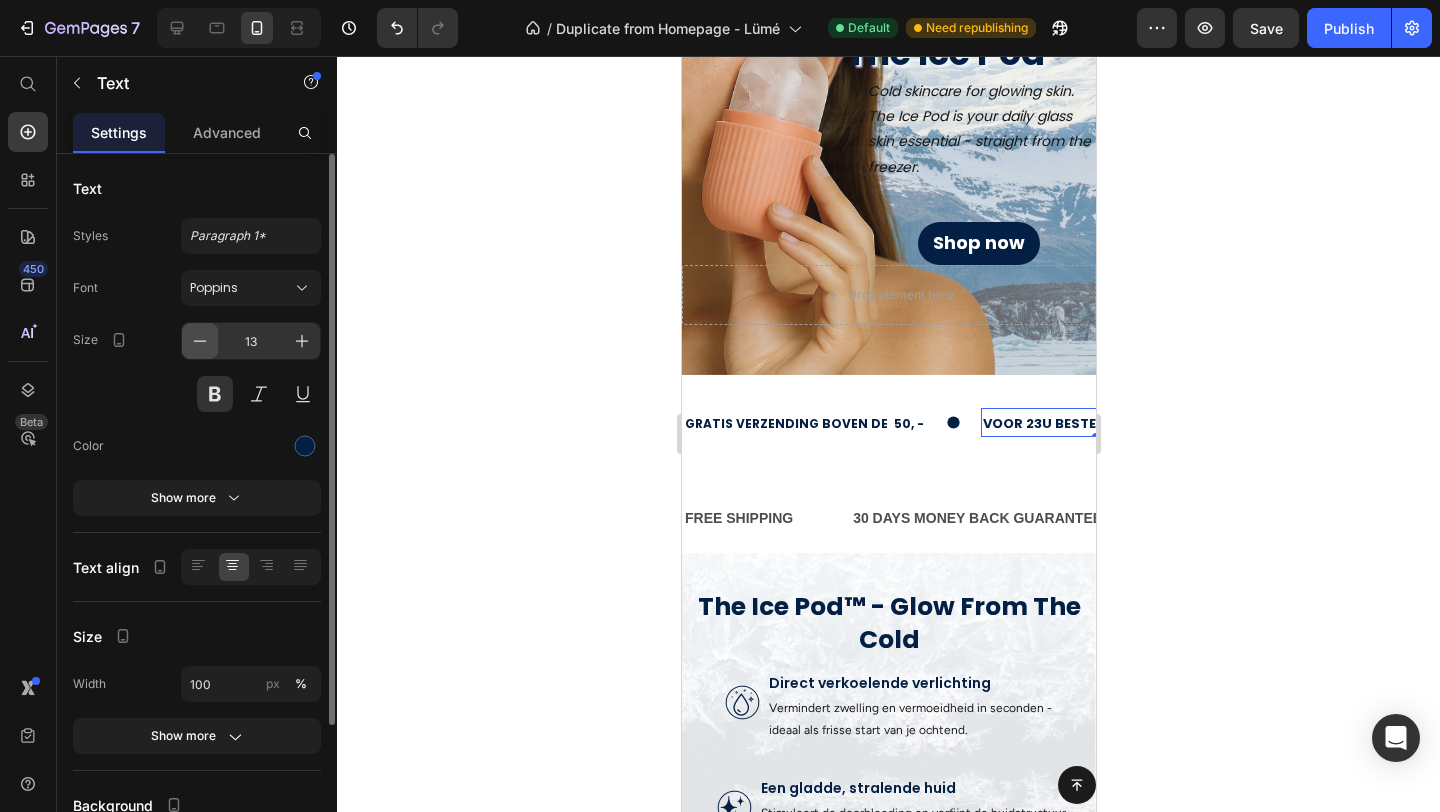 click 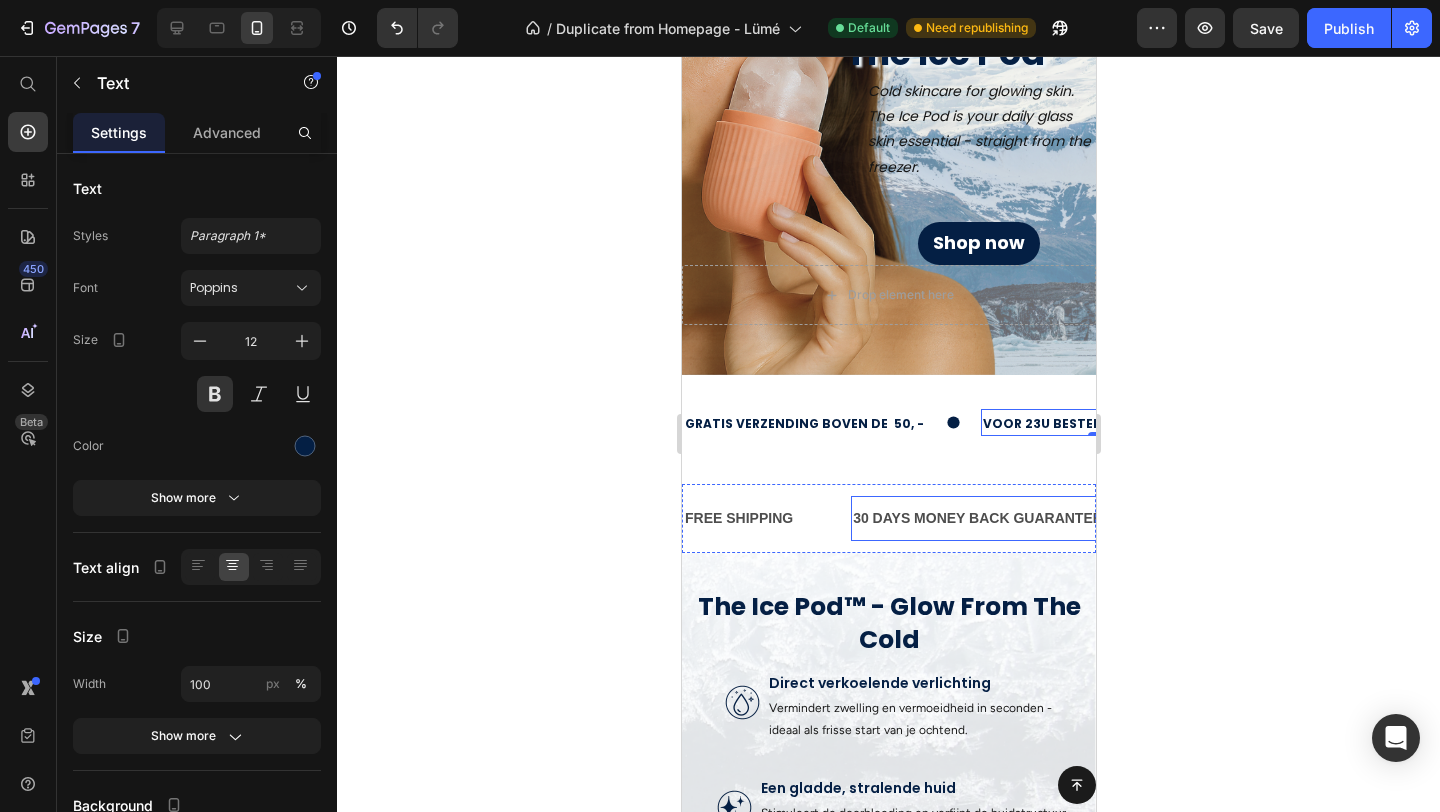 click on "30 DAYS MONEY BACK GUARANTEE" at bounding box center [976, 518] 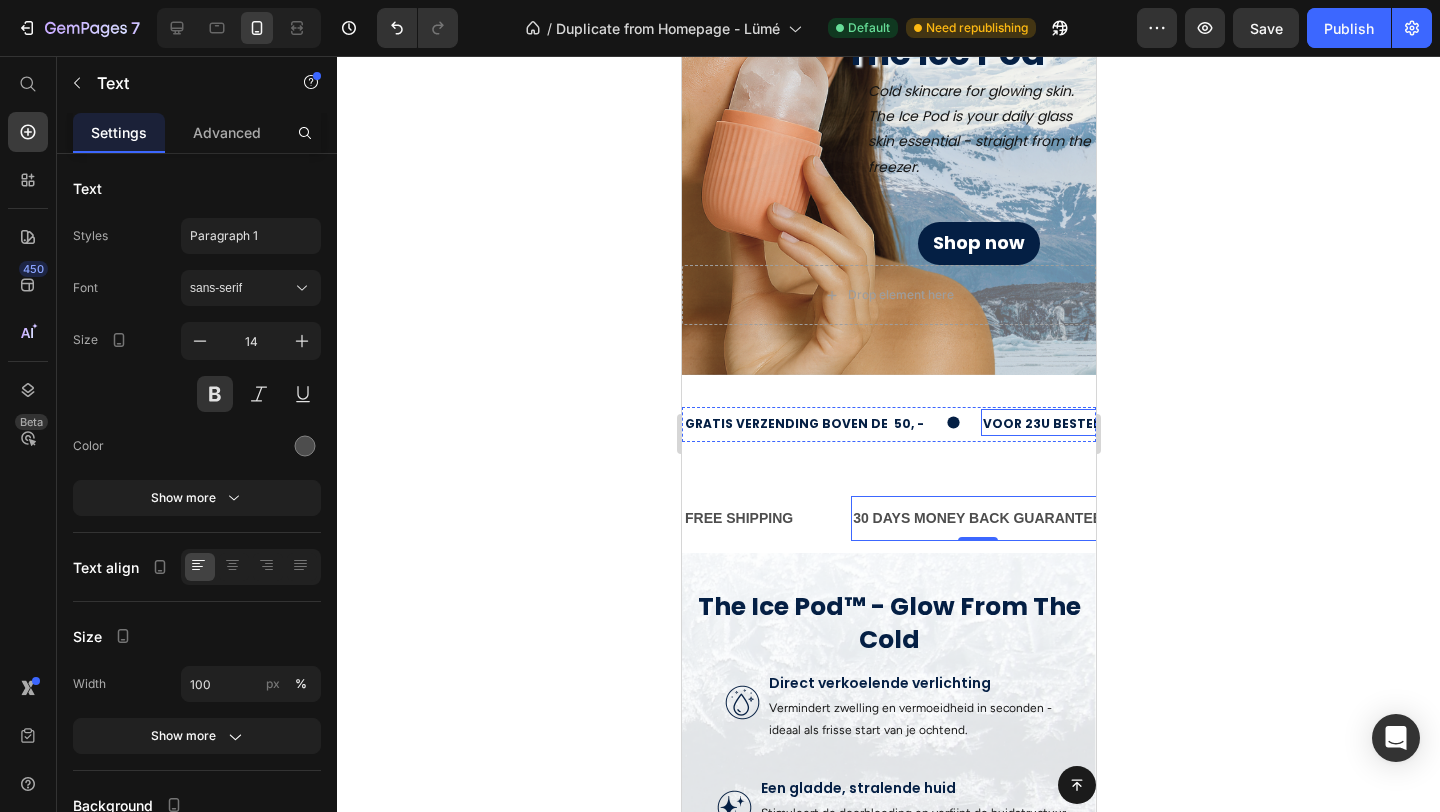 click on "voor 23u besteld = morgen in huis" at bounding box center [1106, 424] 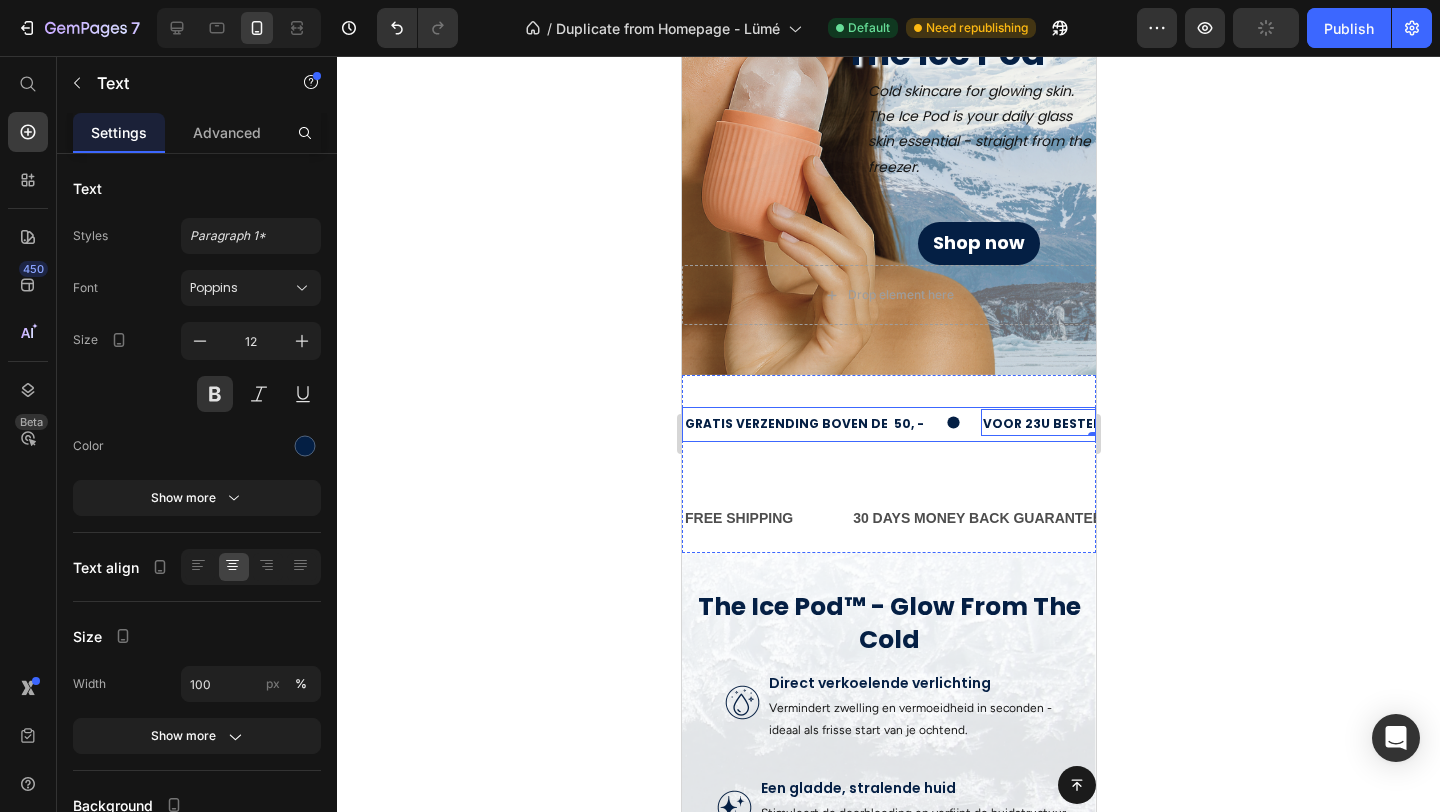 click on "gratis verzending boven de  50, - Text
voor 23u besteld = morgen in huis Text   0
Op werkdagen voor 23 uur besteld = morgen in huis! Text" at bounding box center (1181, 422) 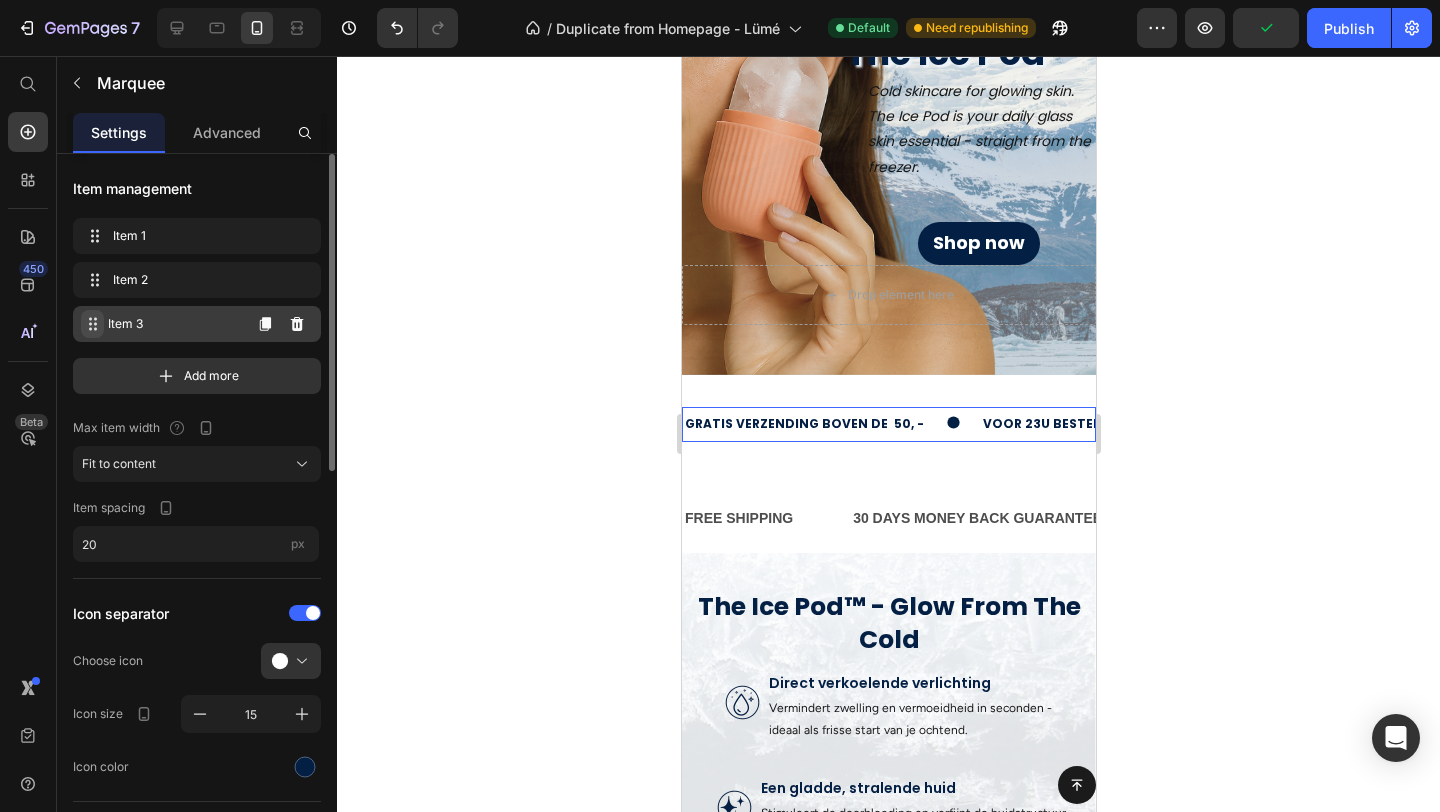 click at bounding box center (92, 324) 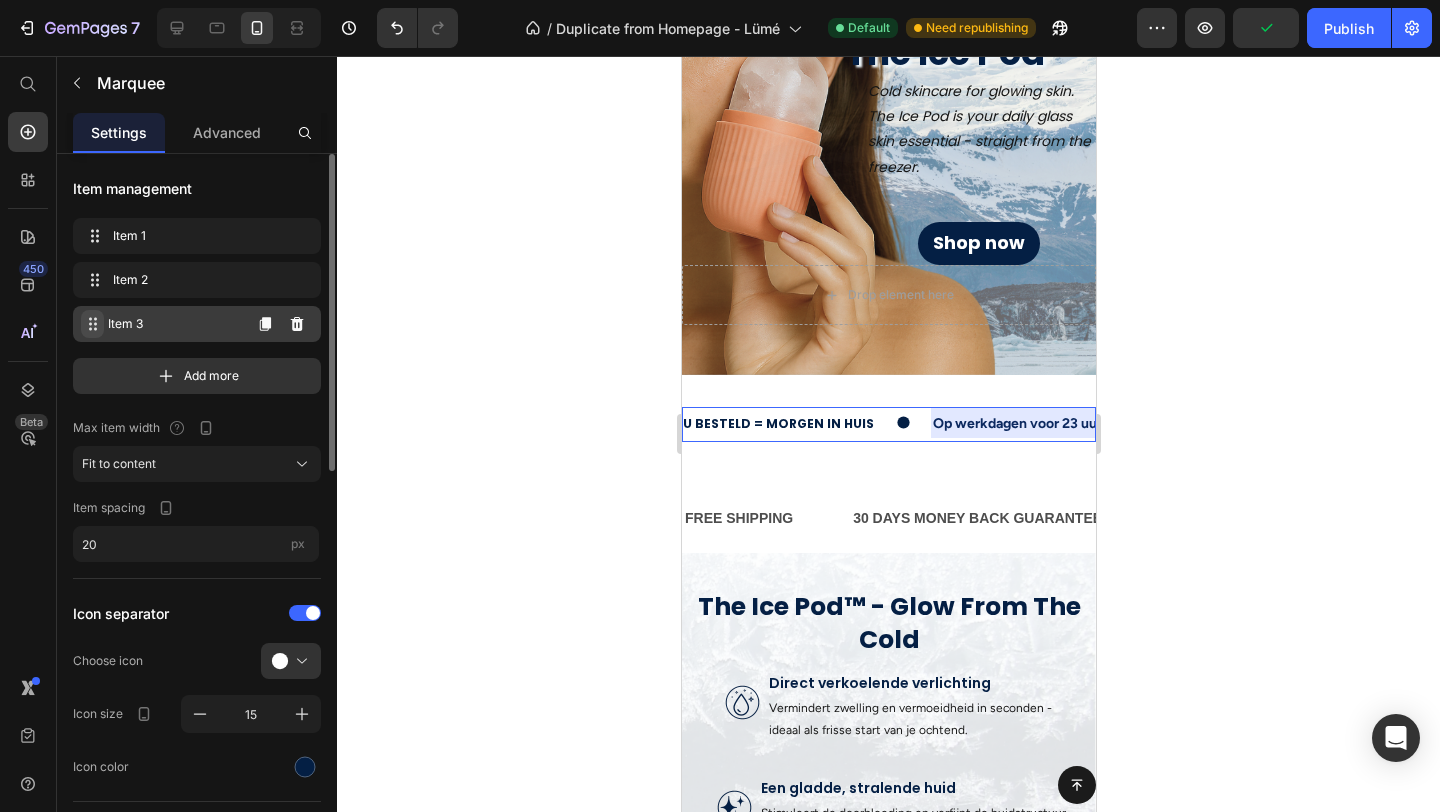 scroll, scrollTop: 0, scrollLeft: 525, axis: horizontal 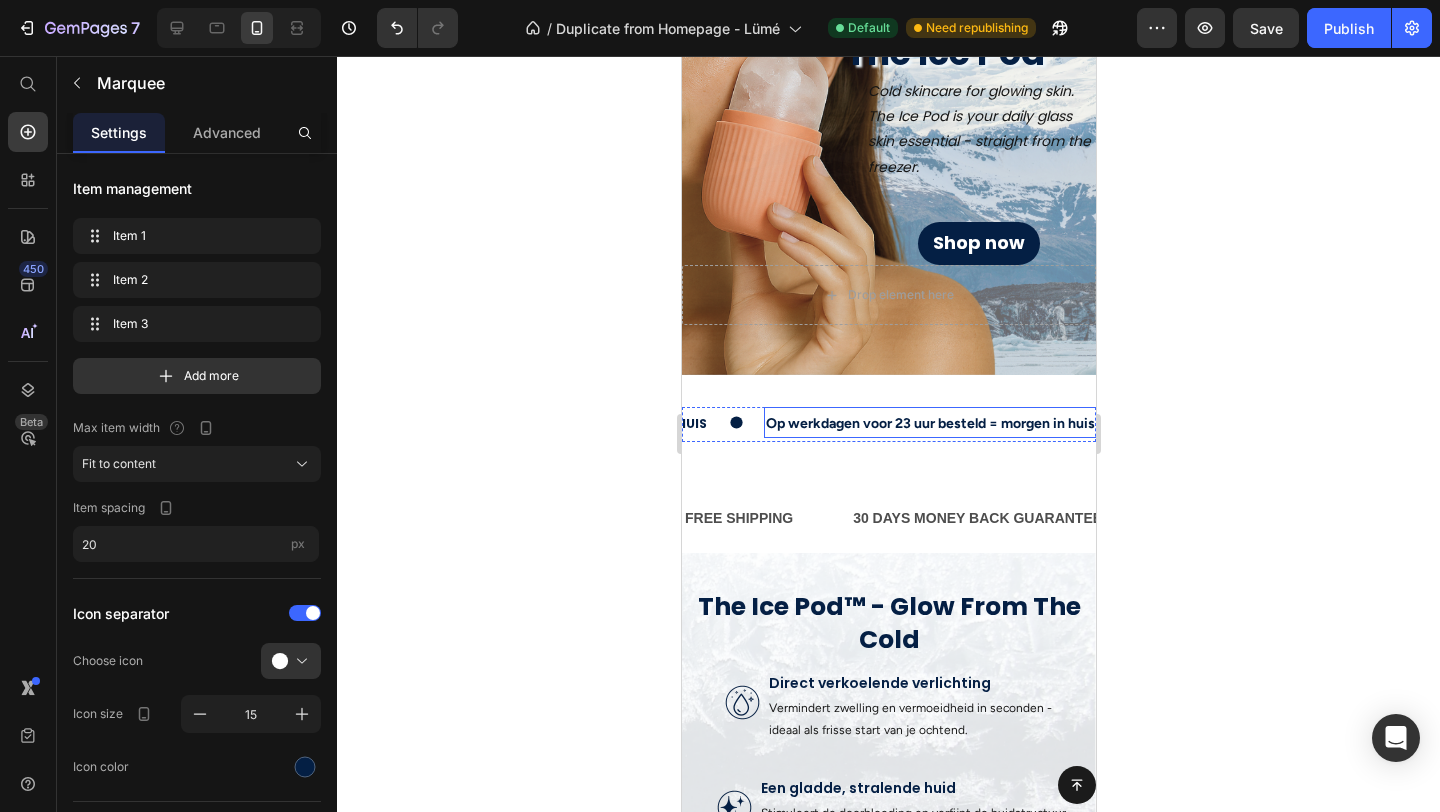 click on "Op werkdagen voor 23 uur besteld = morgen in huis!" at bounding box center [931, 423] 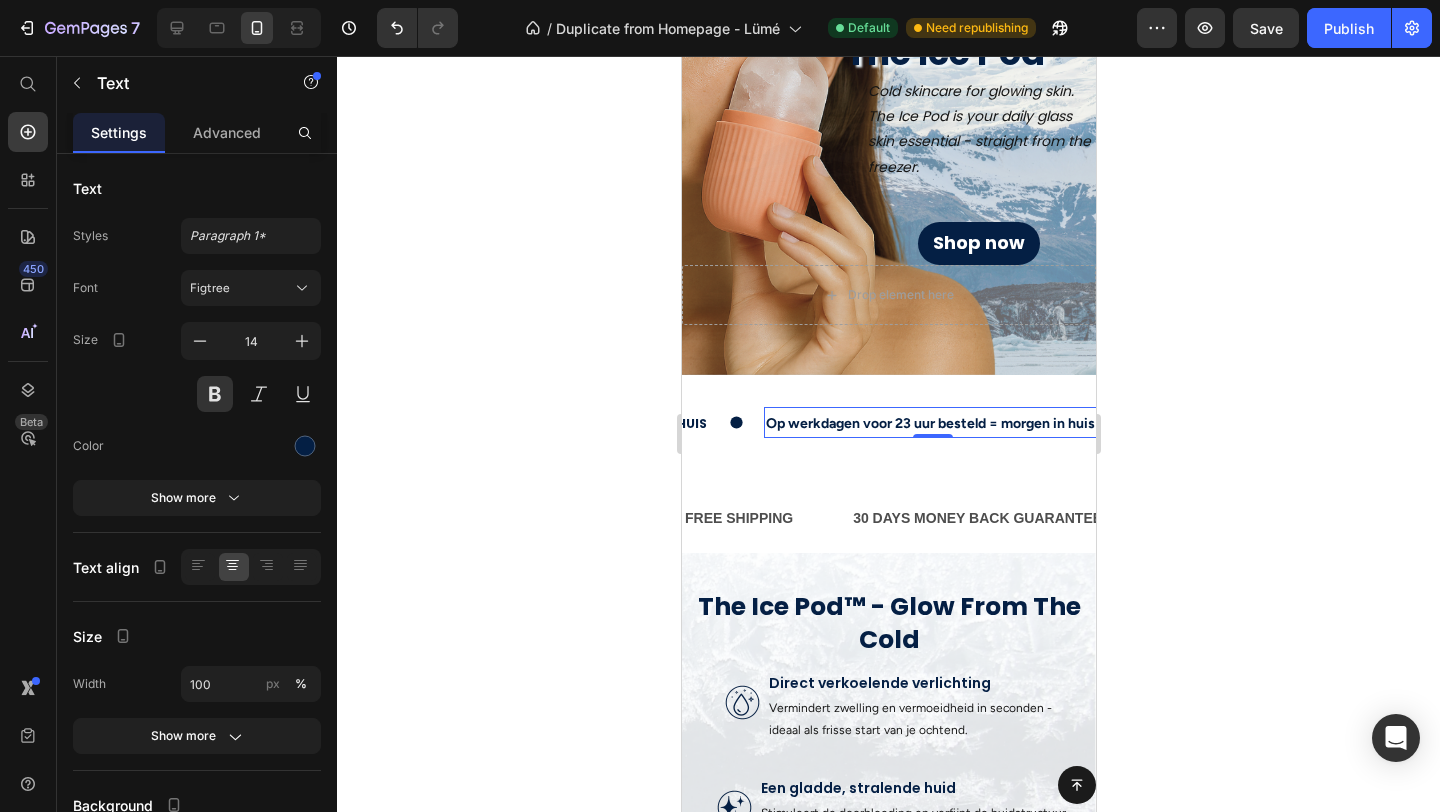 click on "Op werkdagen voor 23 uur besteld = morgen in huis!" at bounding box center [931, 423] 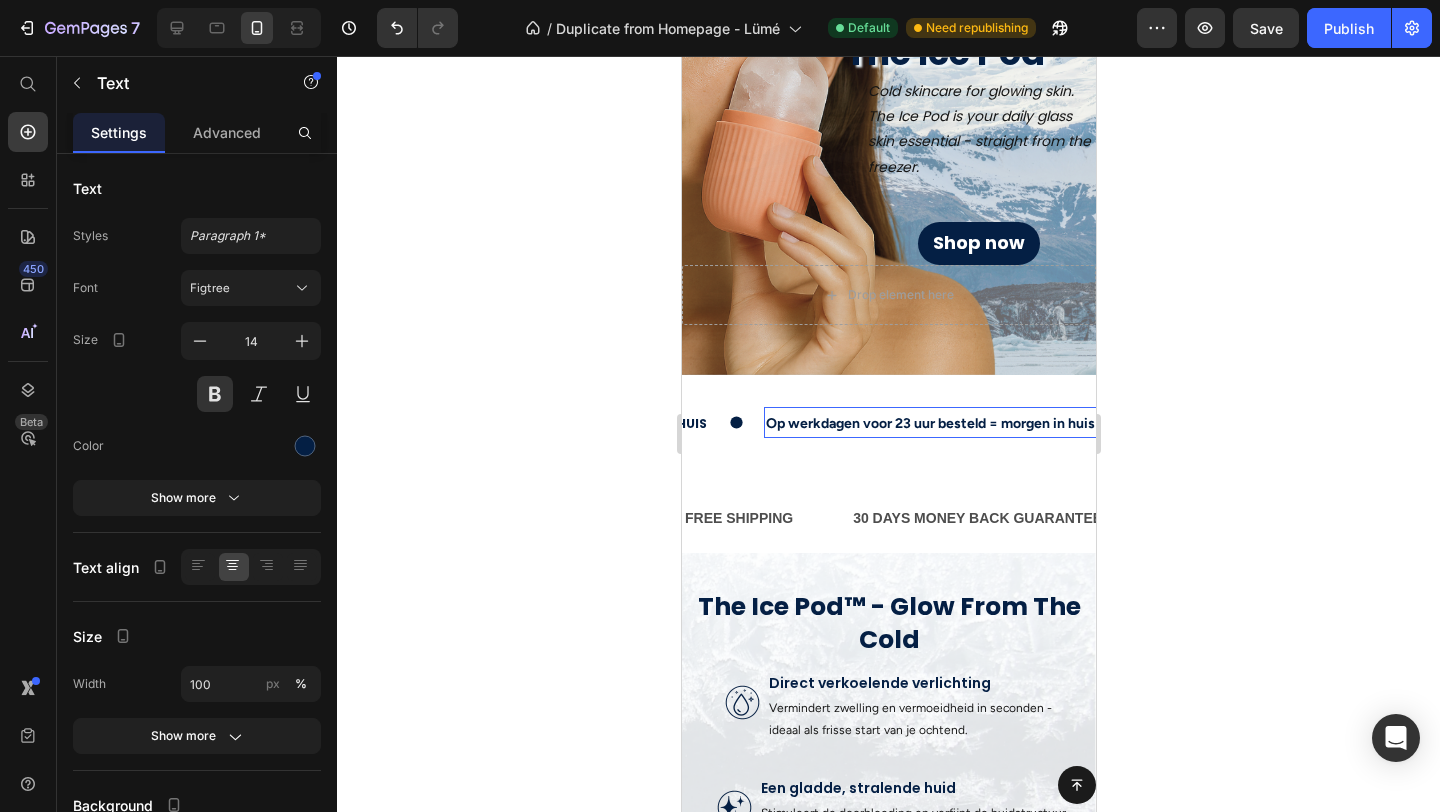 click on "Op werkdagen voor 23 uur besteld = morgen in huis!" at bounding box center [931, 423] 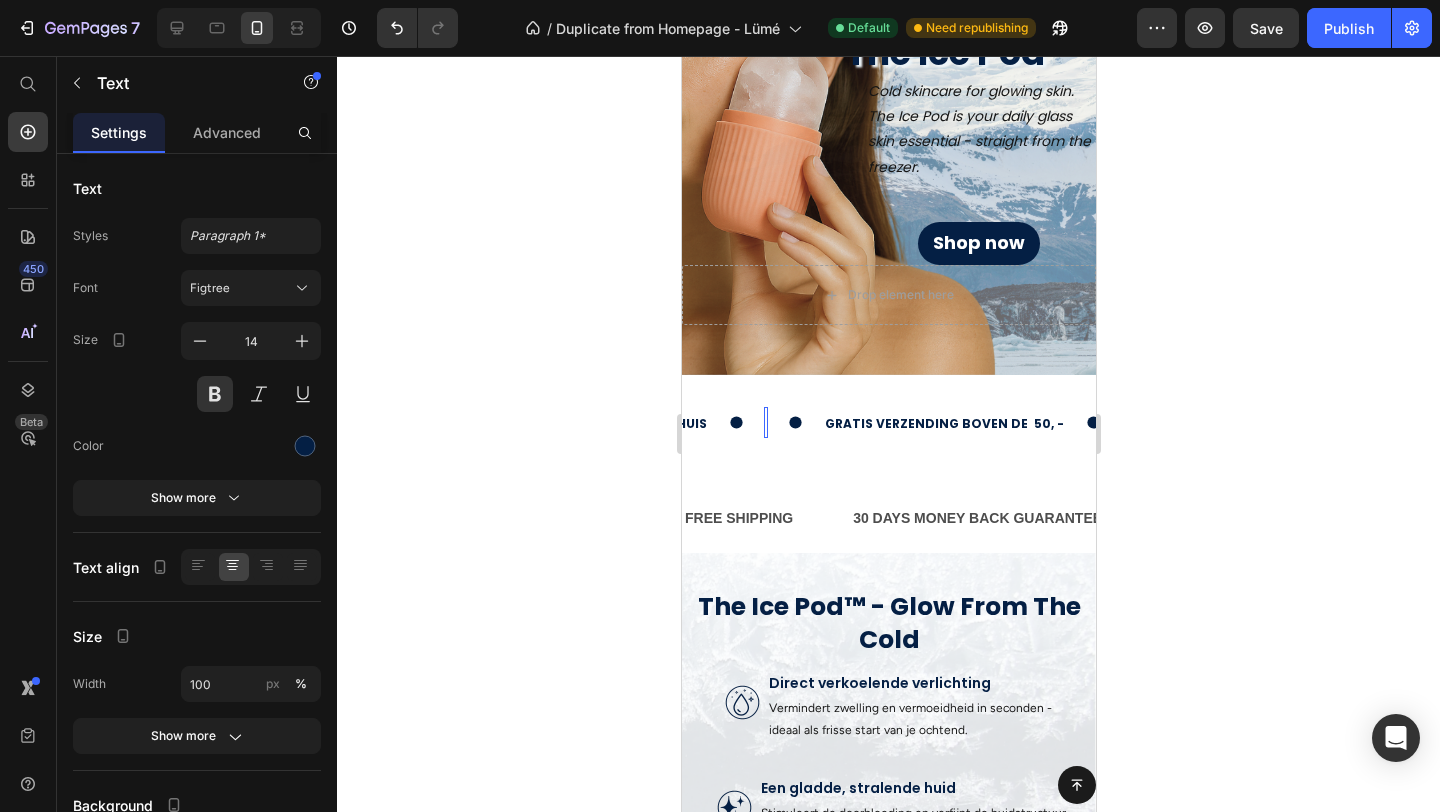 scroll, scrollTop: 202, scrollLeft: 0, axis: vertical 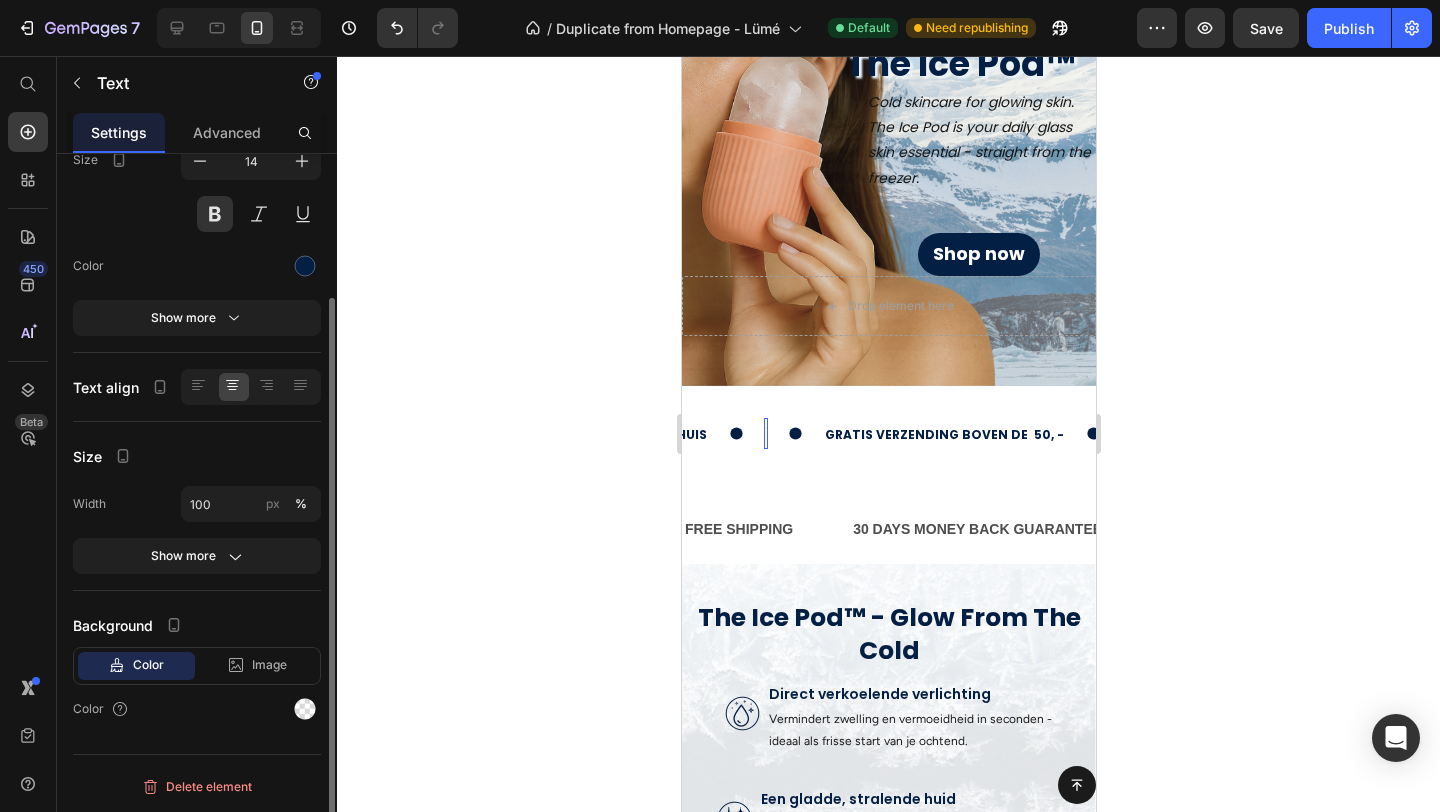click on "Font Figtree Size 14 Color Show more" at bounding box center (197, 213) 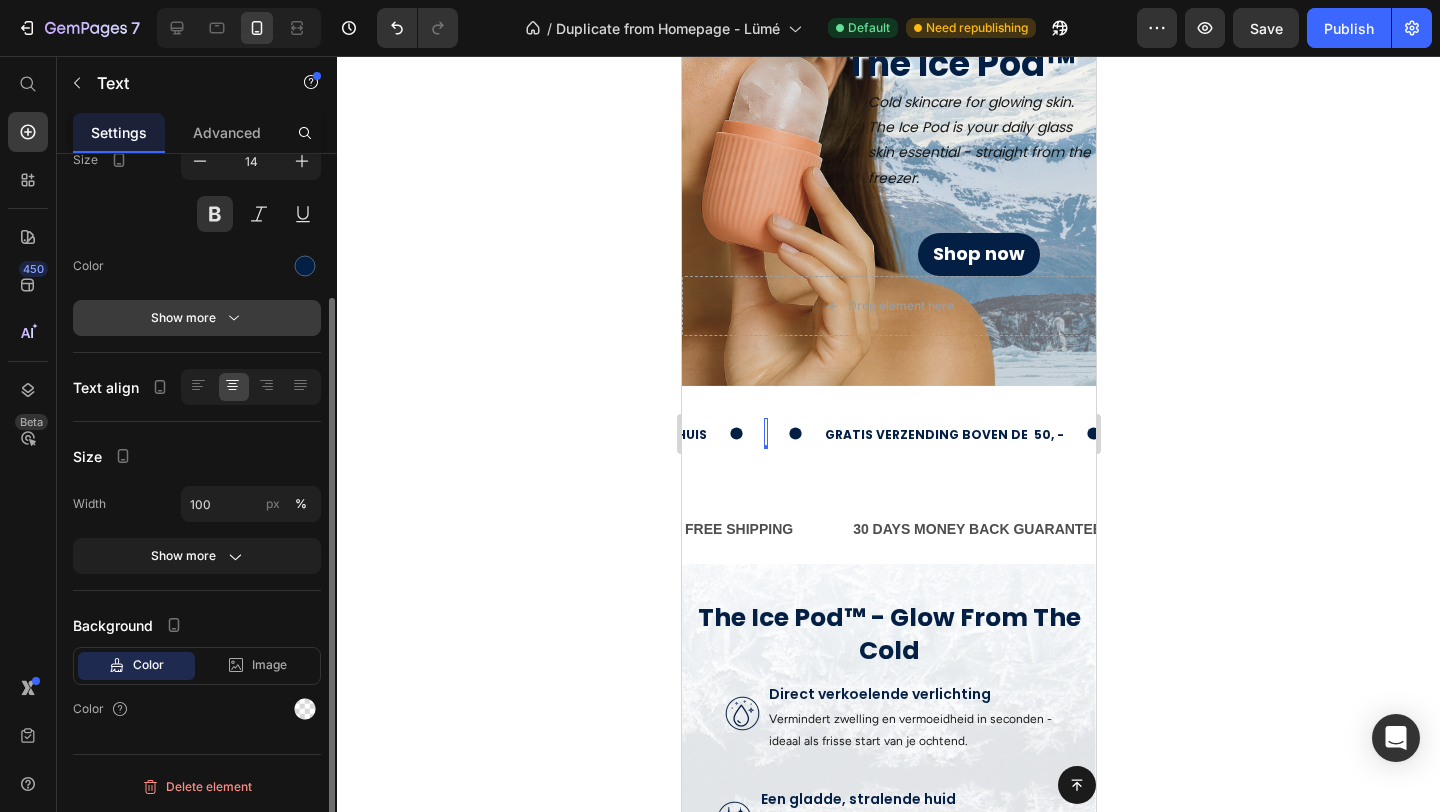 click on "Show more" at bounding box center [197, 318] 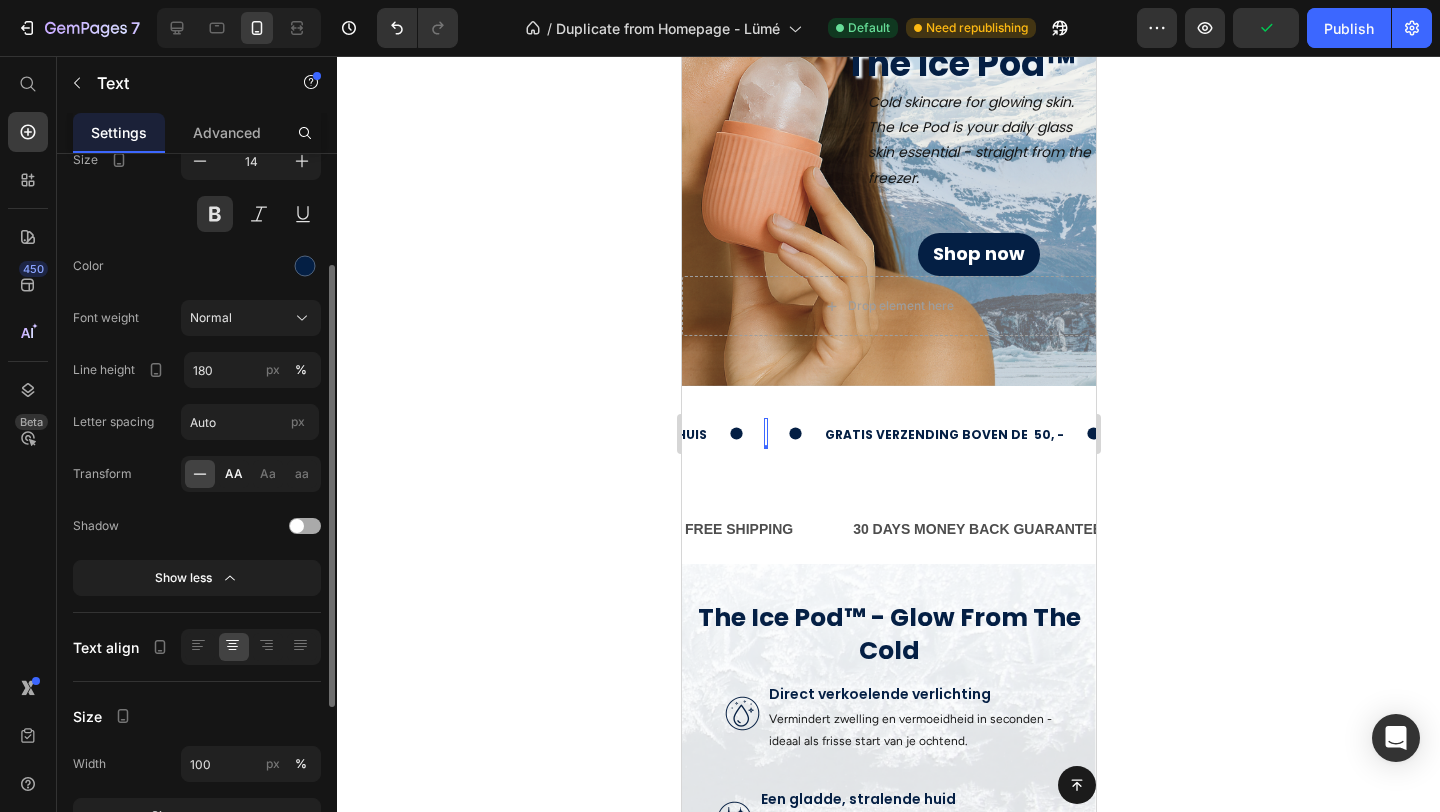 click on "AA" 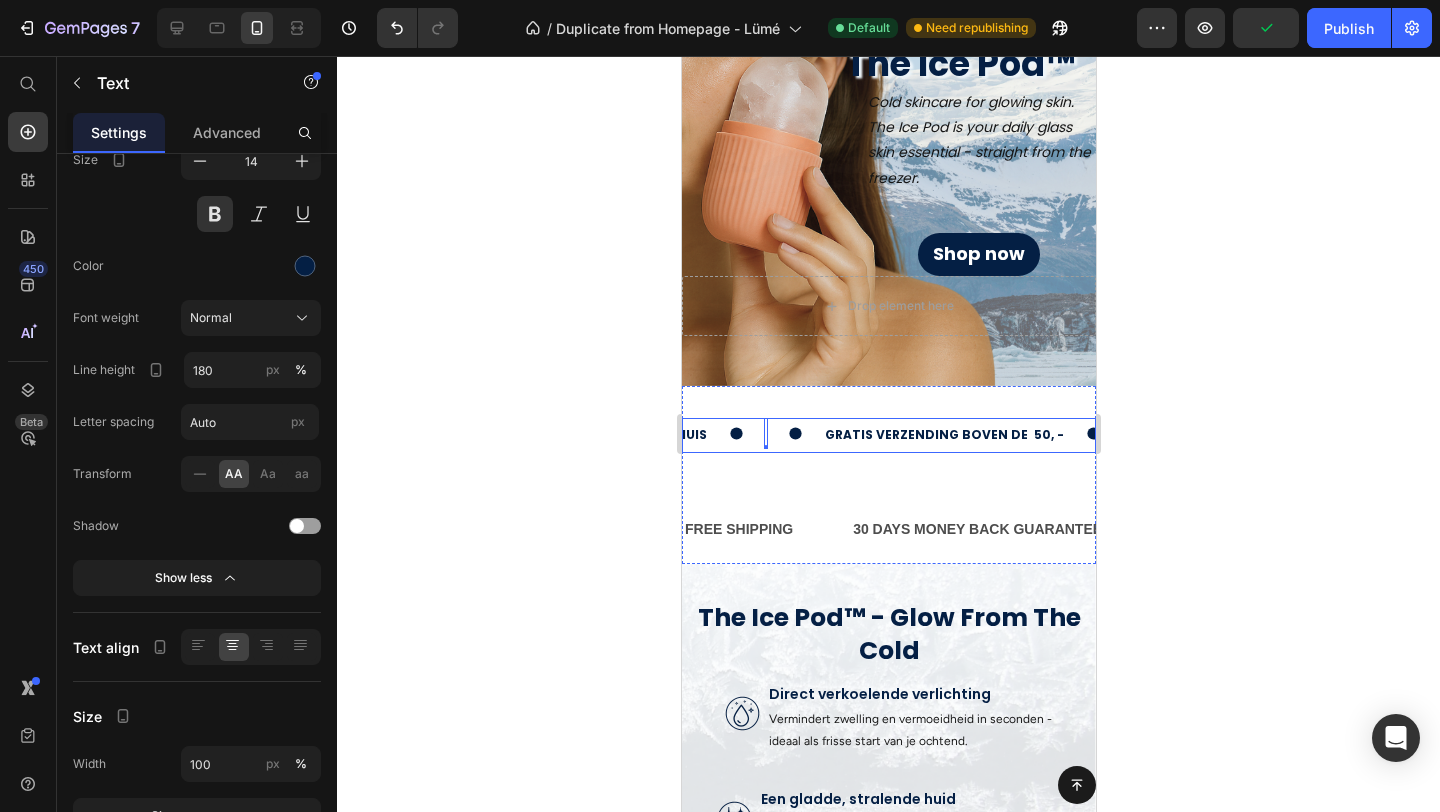 click on "Text   0" at bounding box center (792, 433) 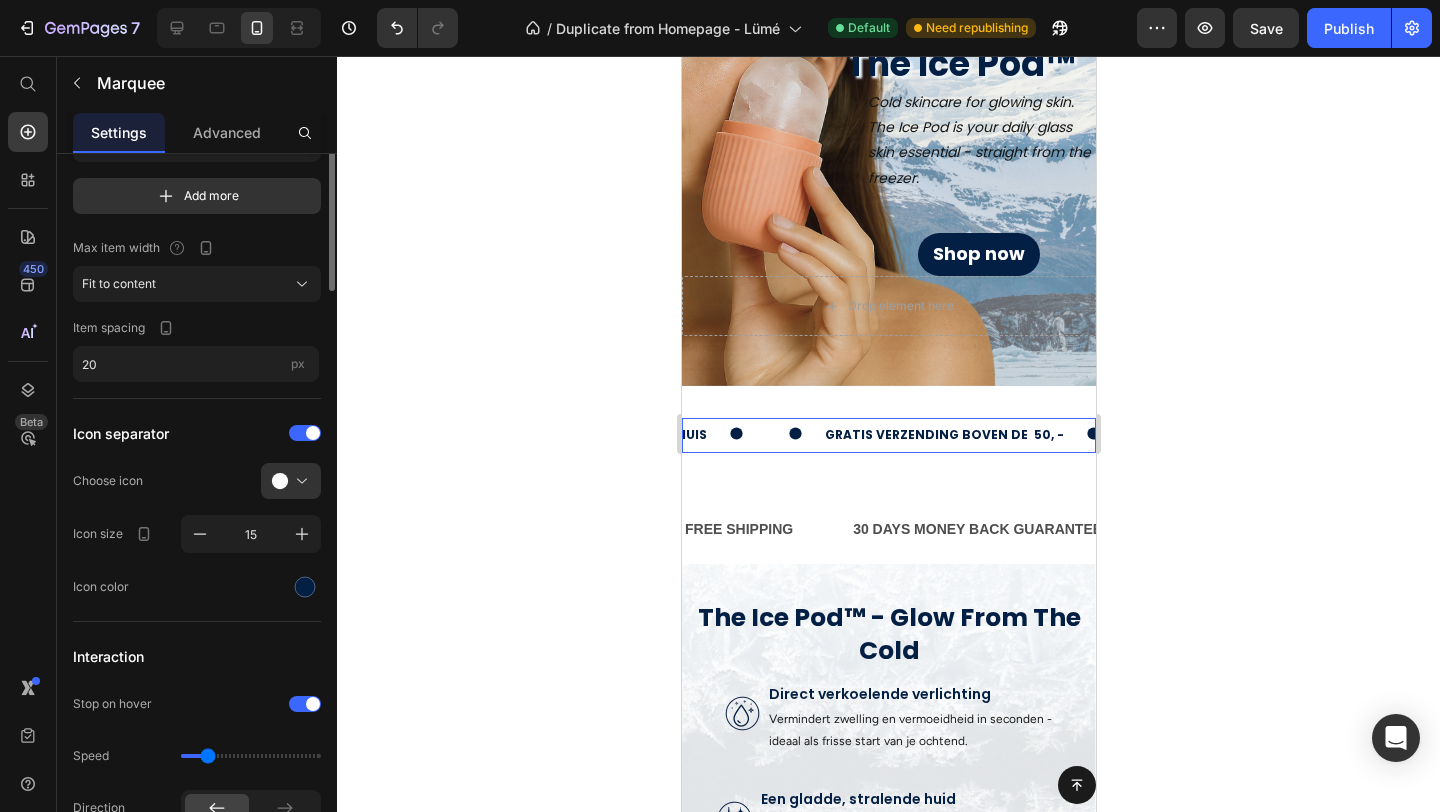 scroll, scrollTop: 0, scrollLeft: 0, axis: both 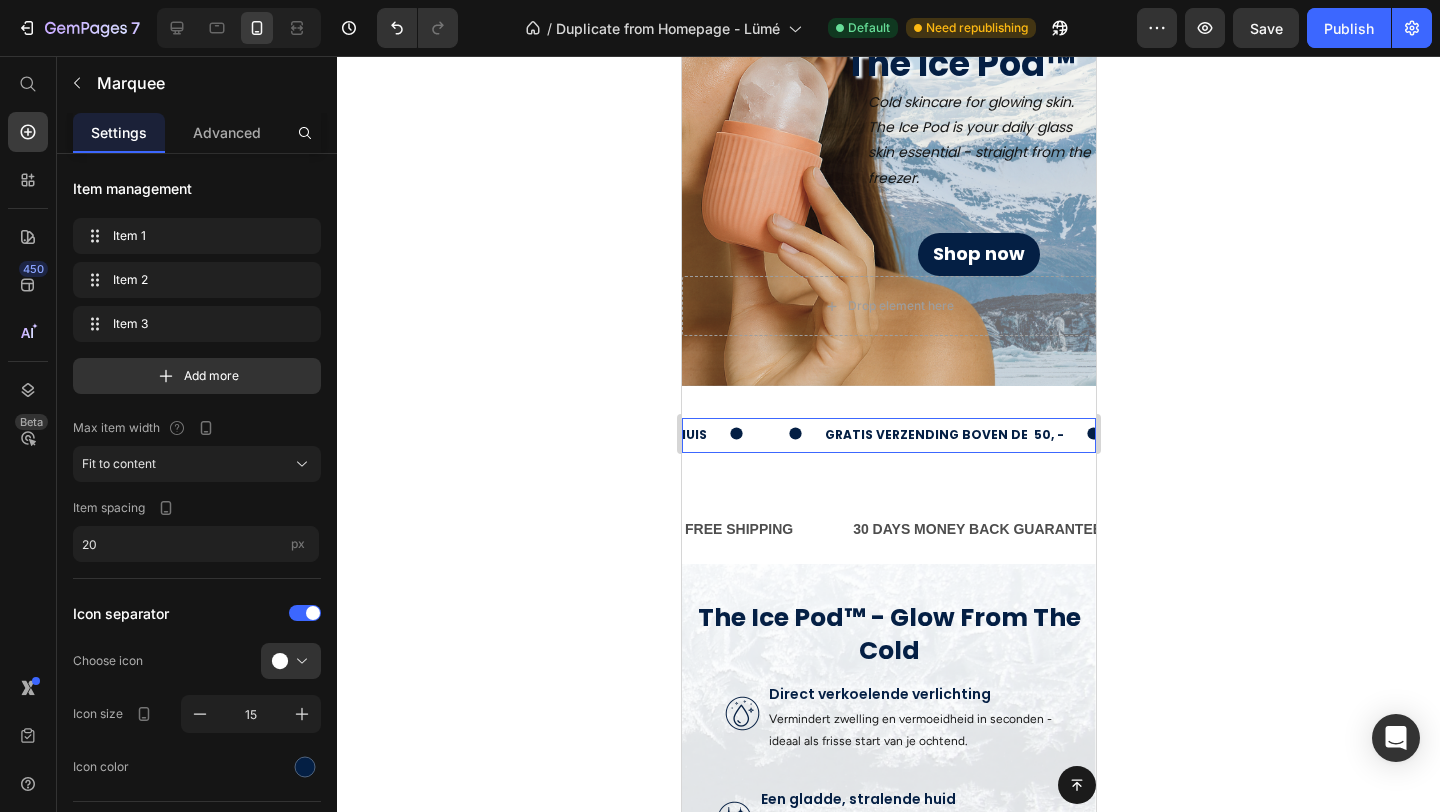 click on "Text" at bounding box center (792, 433) 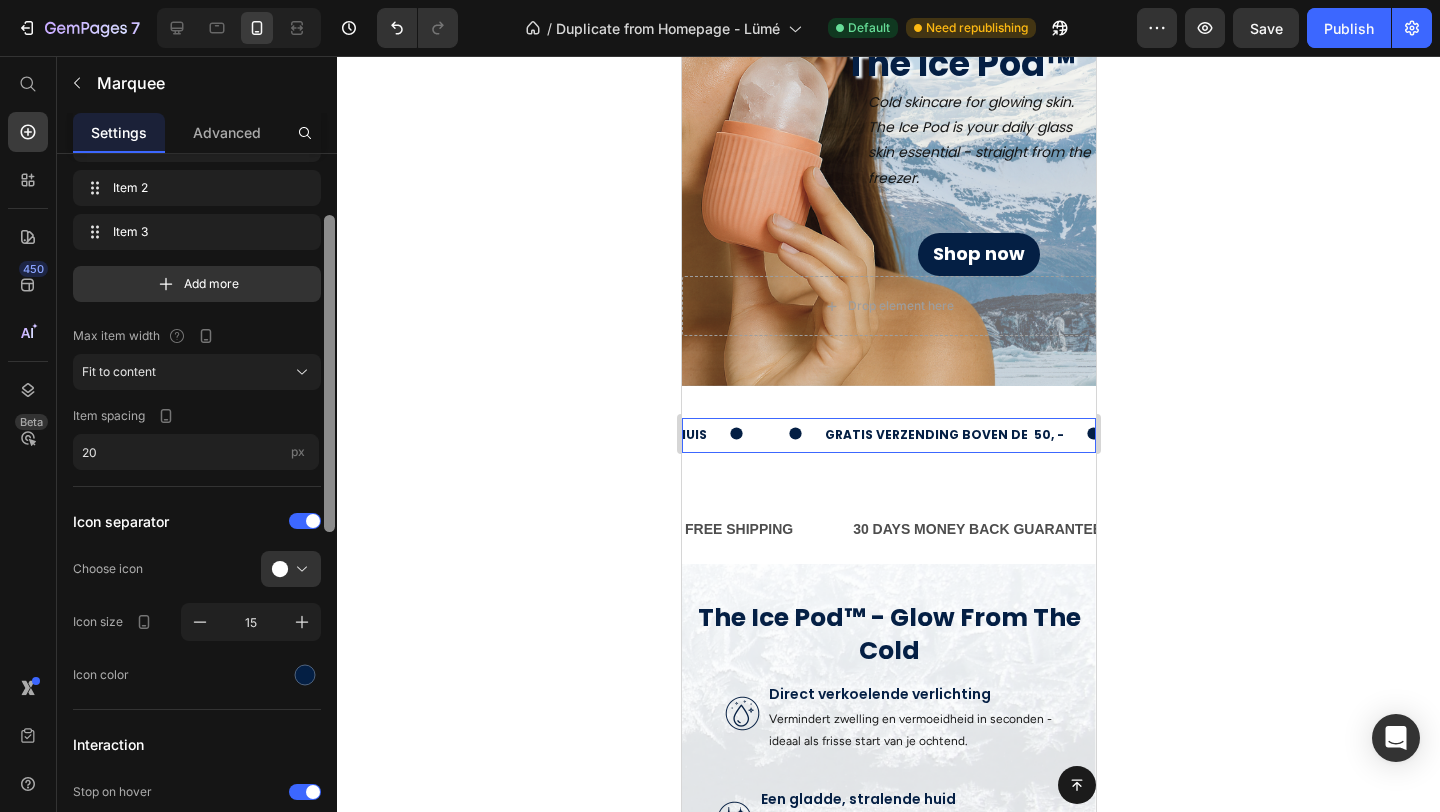 scroll, scrollTop: 108, scrollLeft: 0, axis: vertical 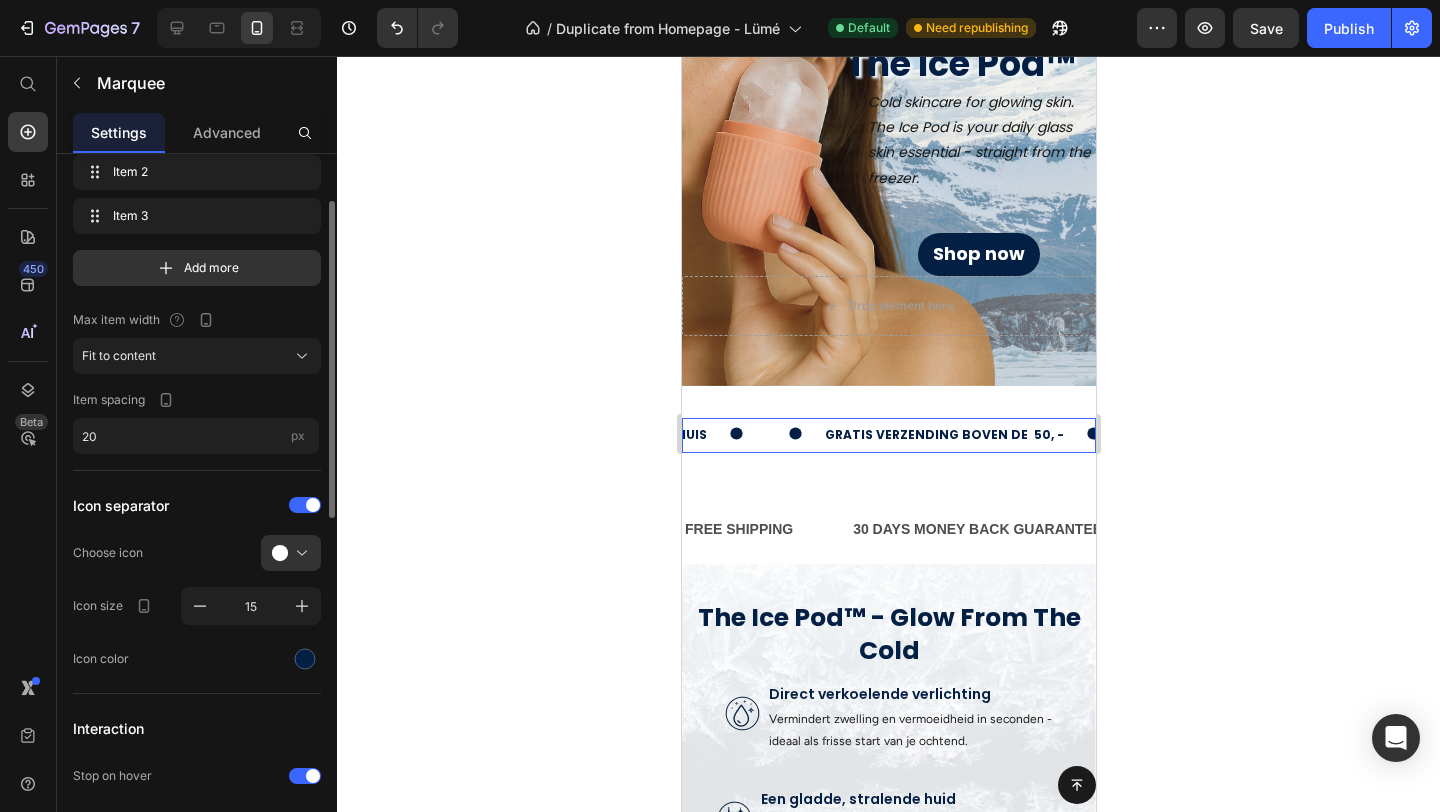 click on "voor 23u besteld = morgen in huis Text" at bounding box center (609, 434) 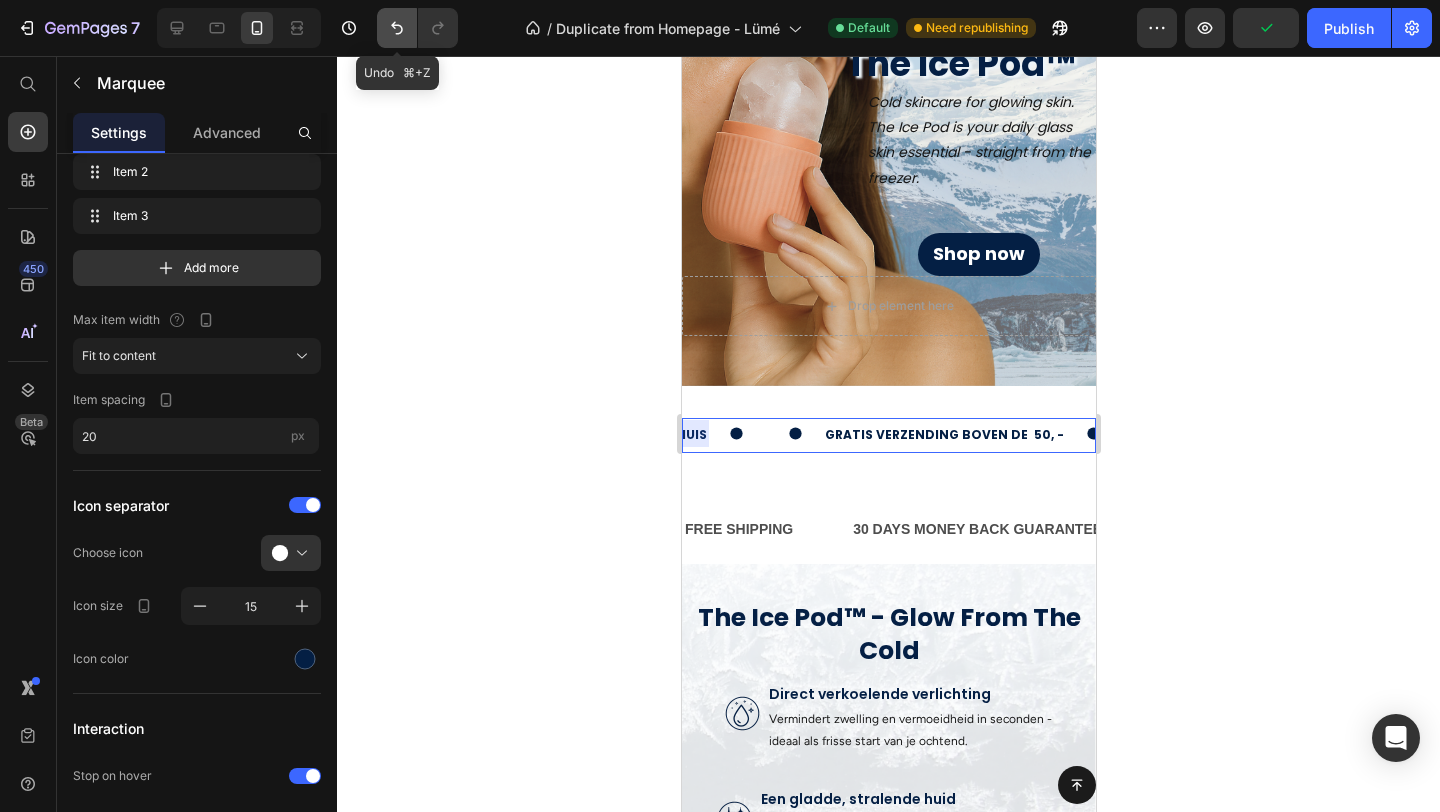click 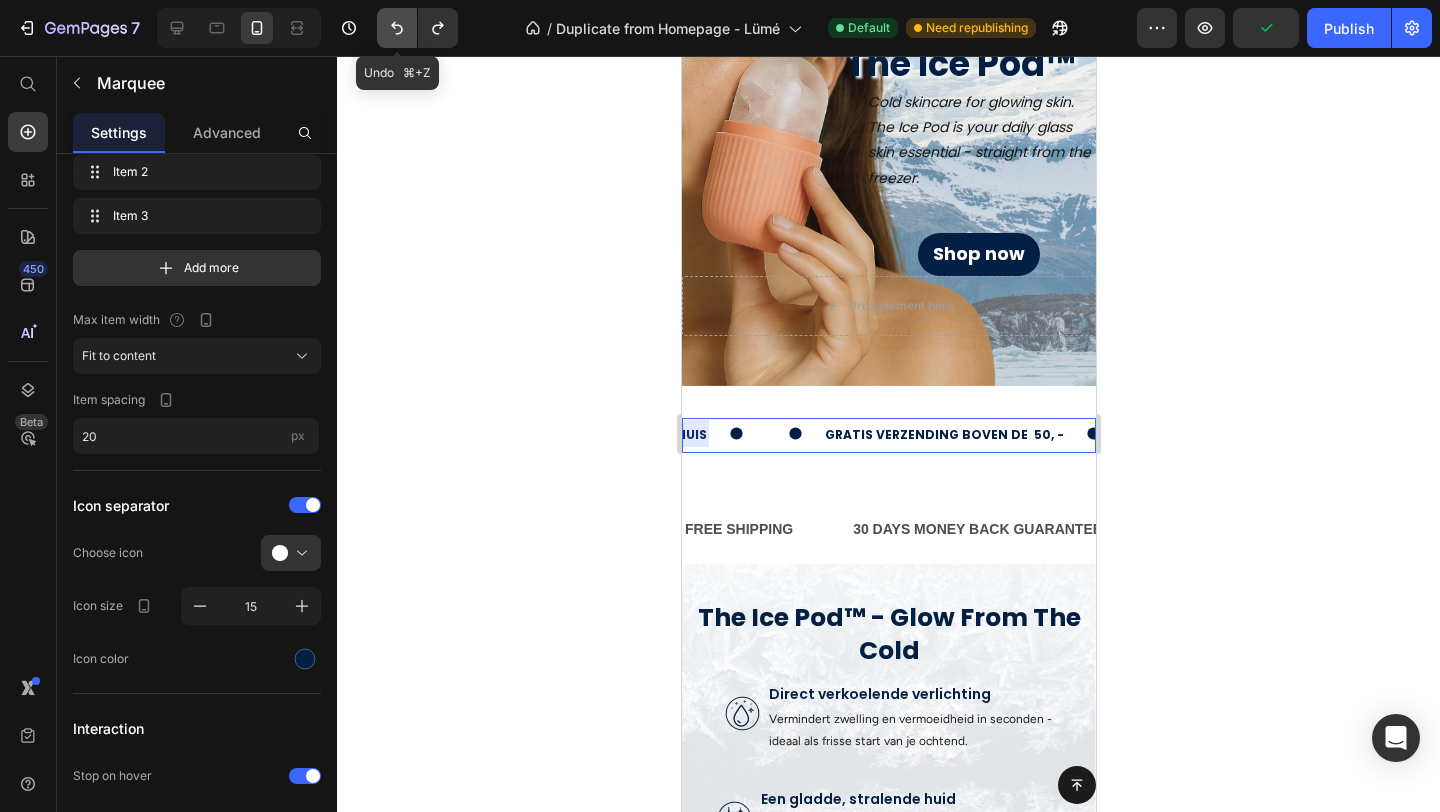 click 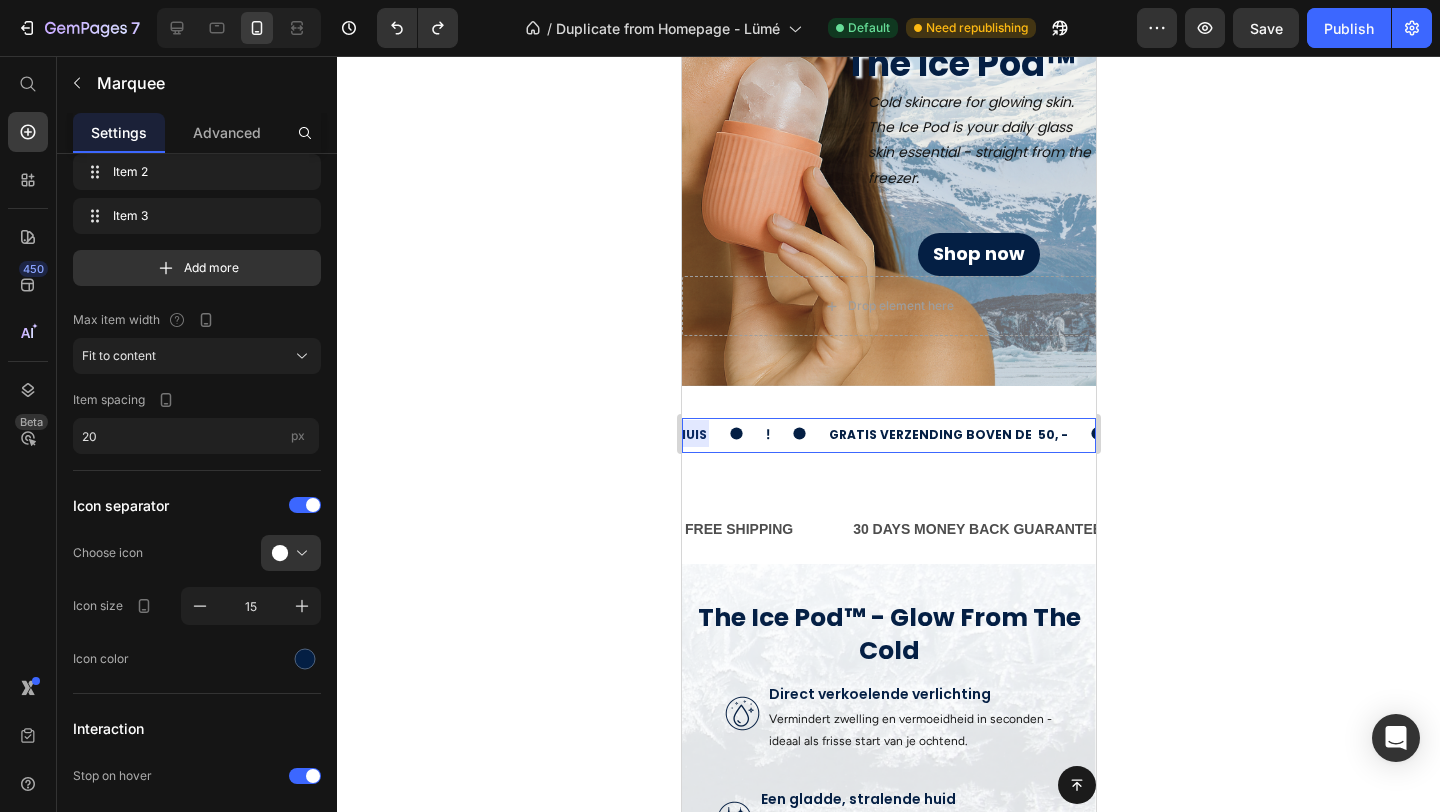 click on "!" at bounding box center (767, 434) 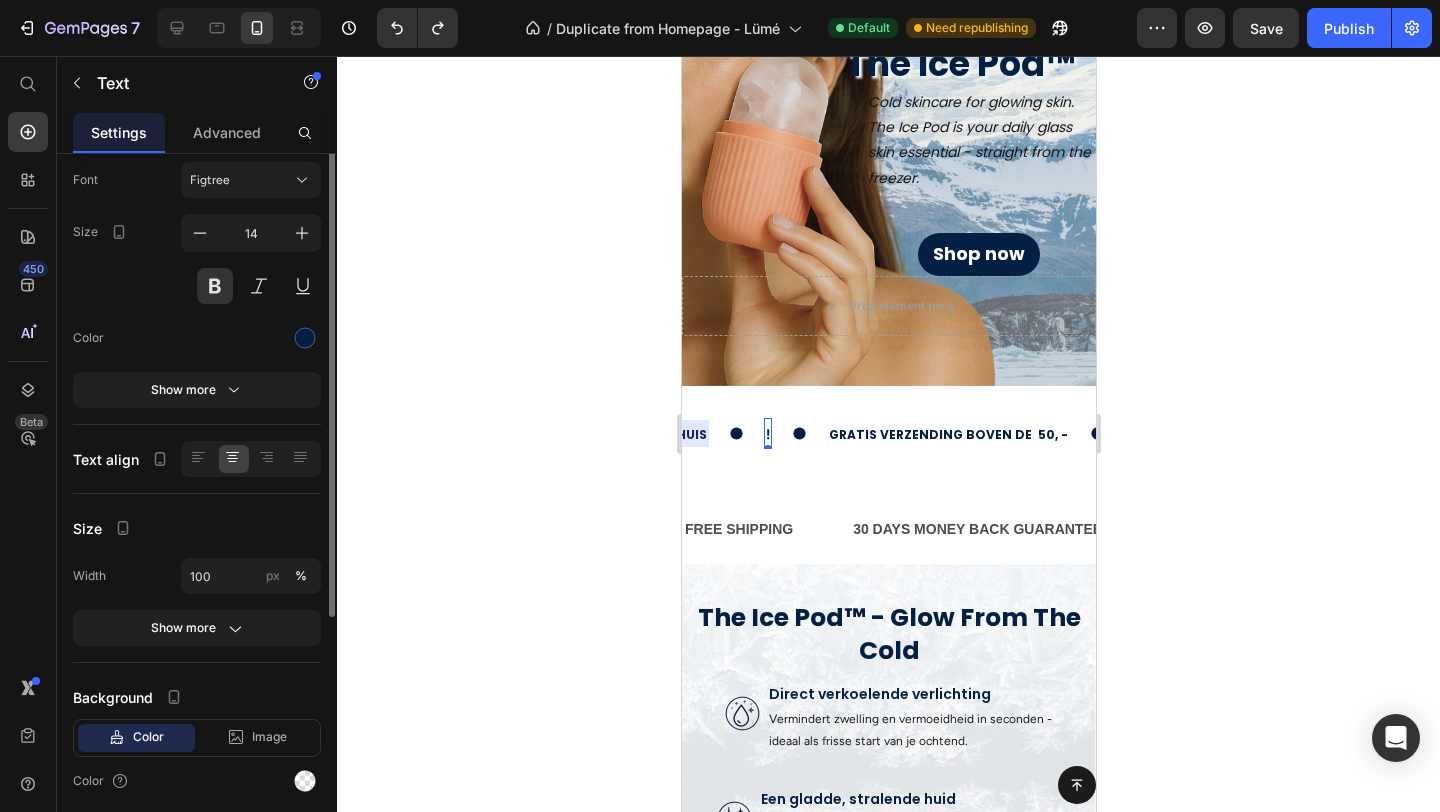 scroll, scrollTop: 0, scrollLeft: 0, axis: both 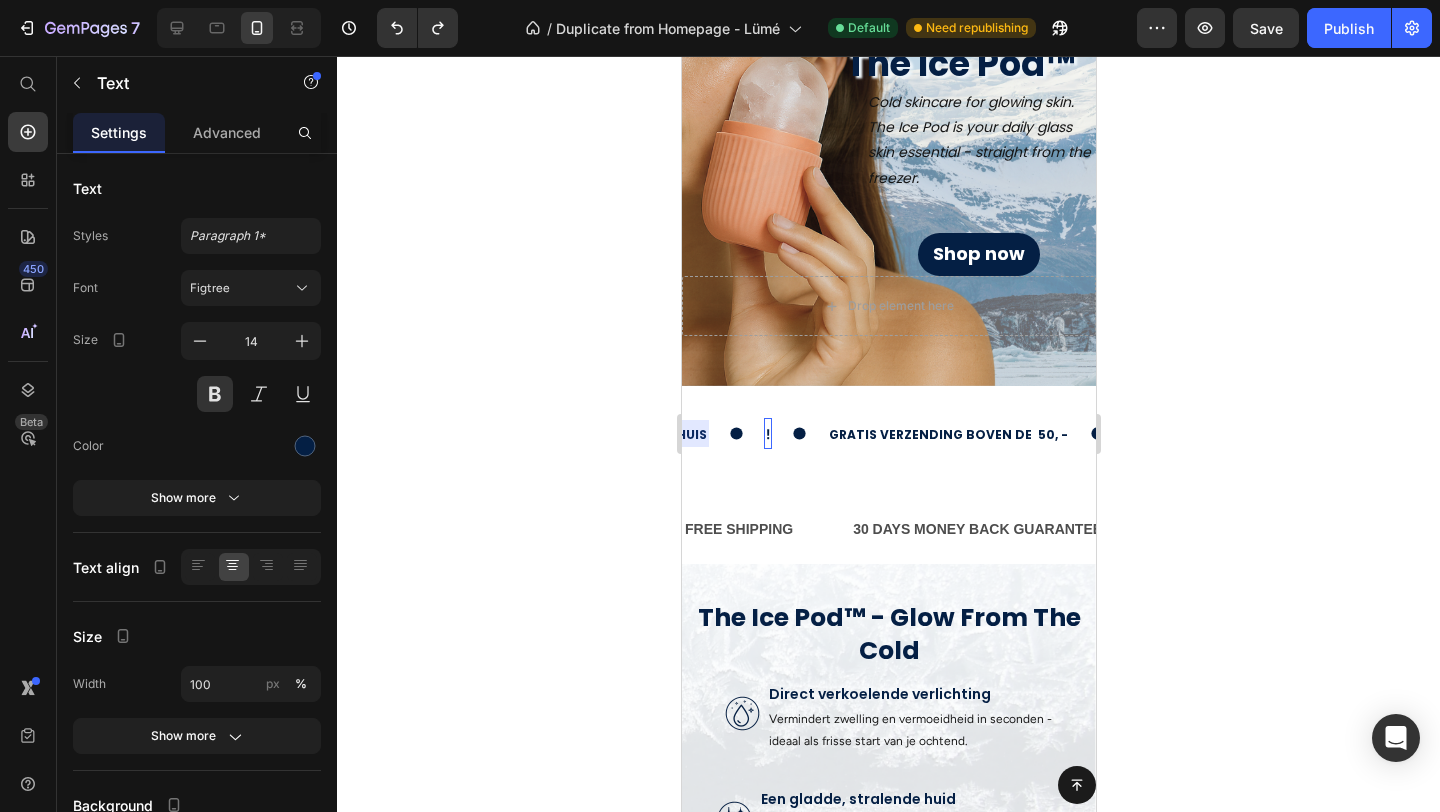 click on "!" at bounding box center [767, 434] 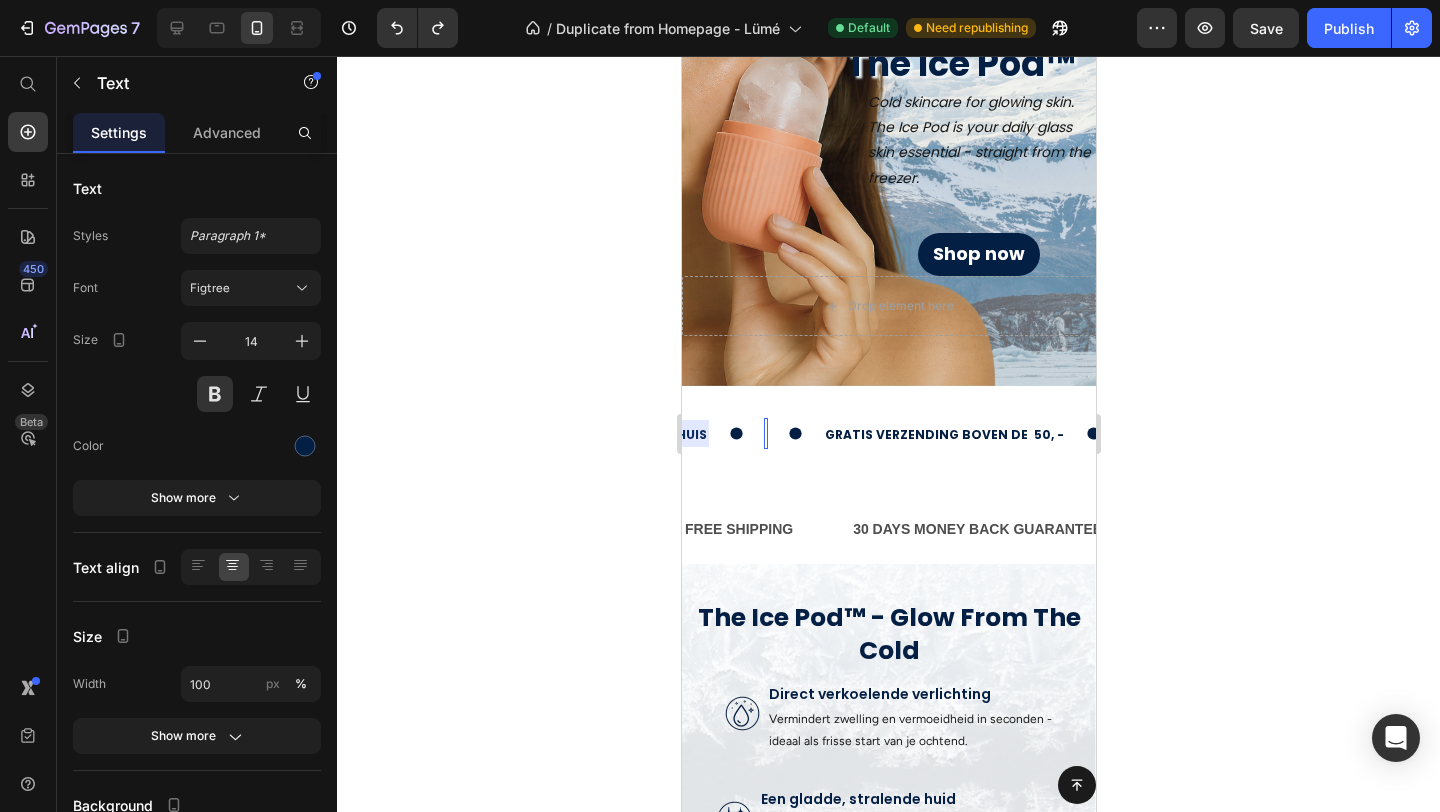 scroll, scrollTop: 191, scrollLeft: 0, axis: vertical 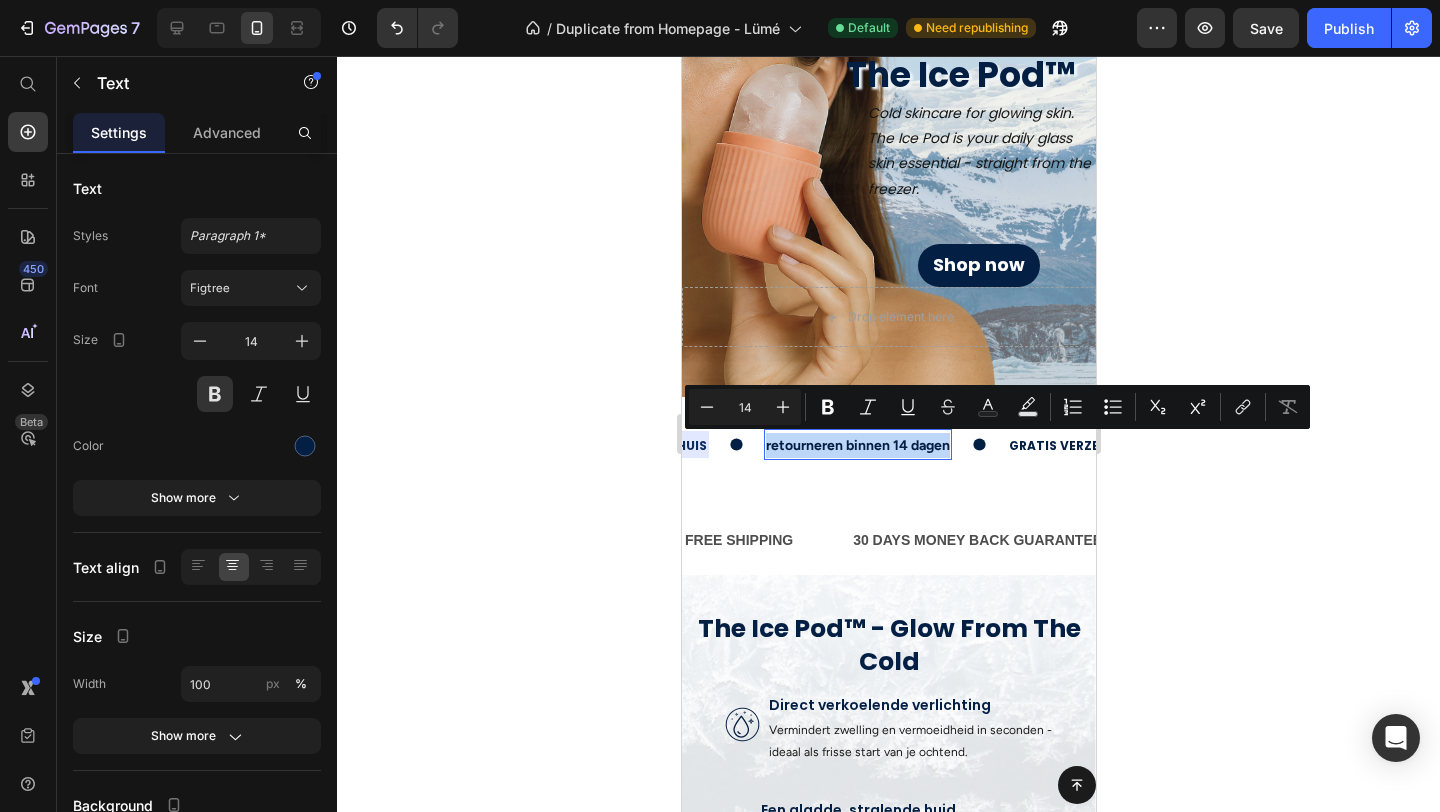 drag, startPoint x: 903, startPoint y: 449, endPoint x: 720, endPoint y: 451, distance: 183.01093 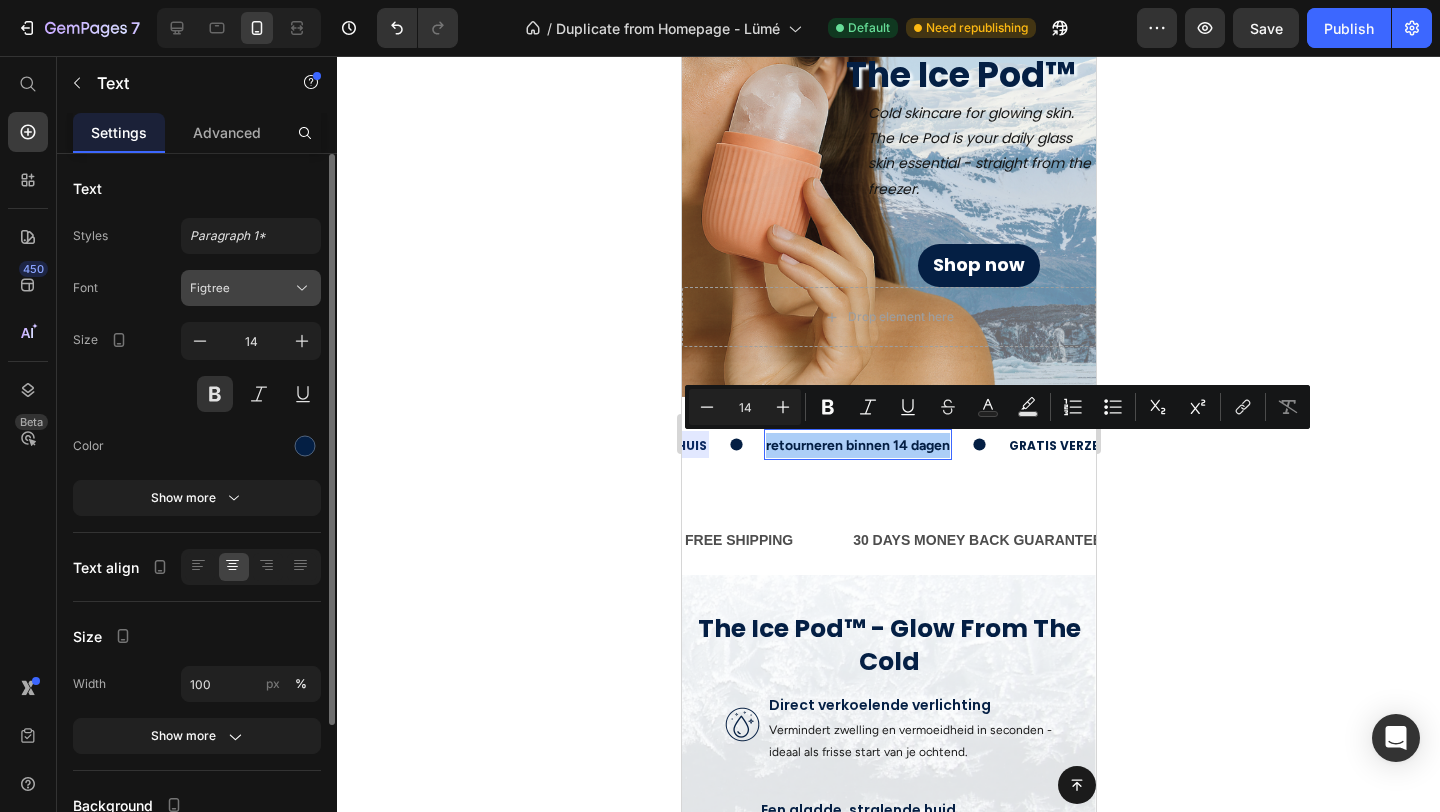 click on "Figtree" at bounding box center (241, 288) 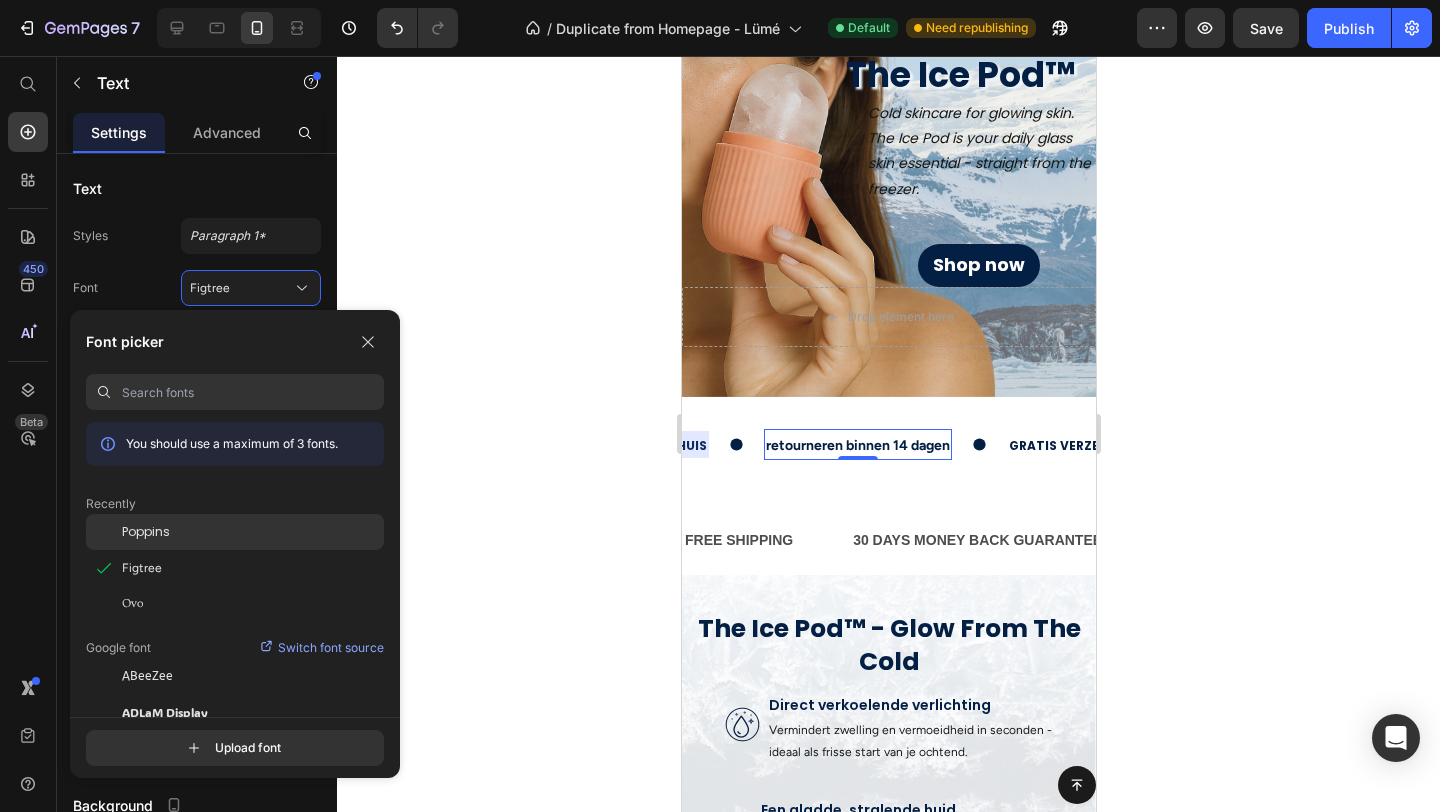 click on "Poppins" 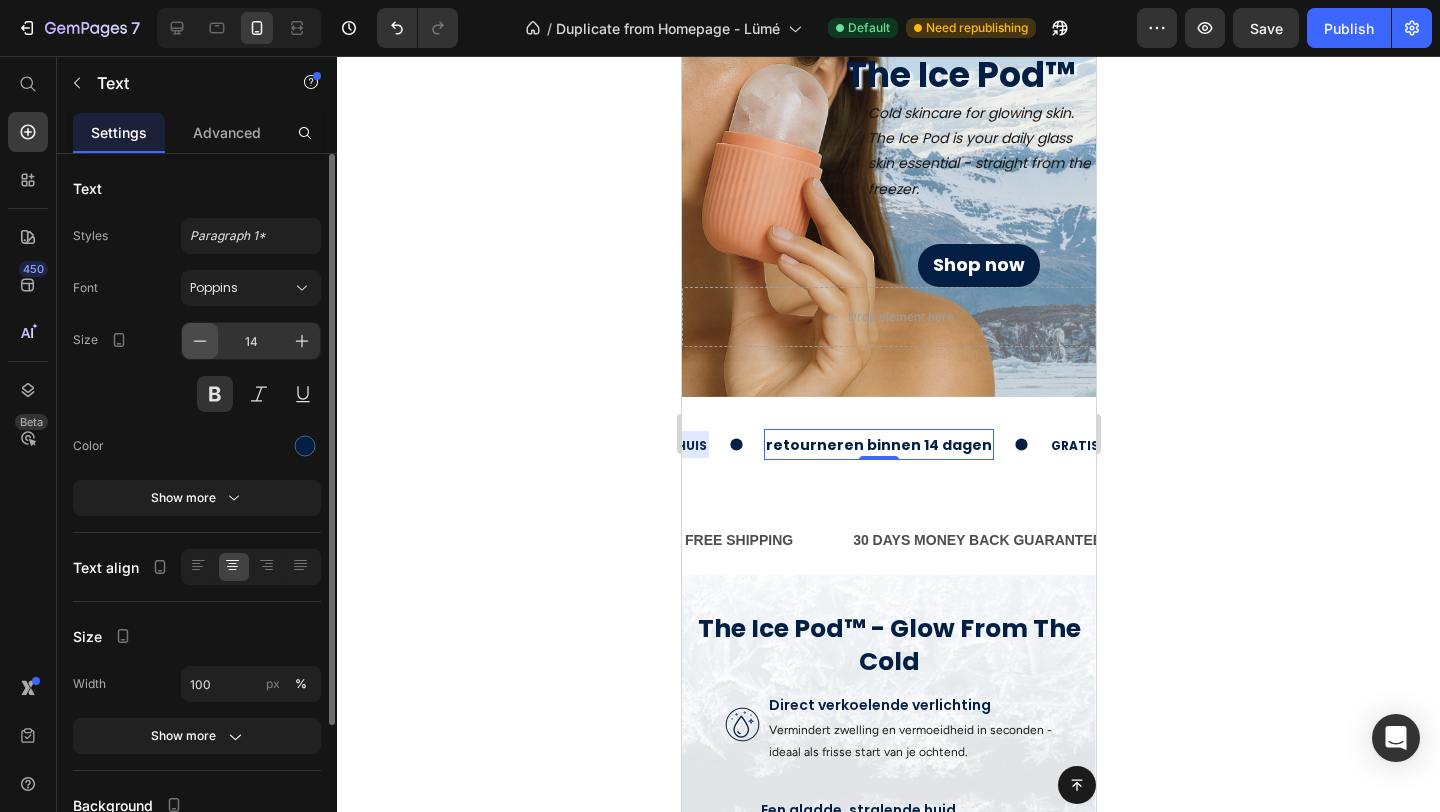 click at bounding box center (200, 341) 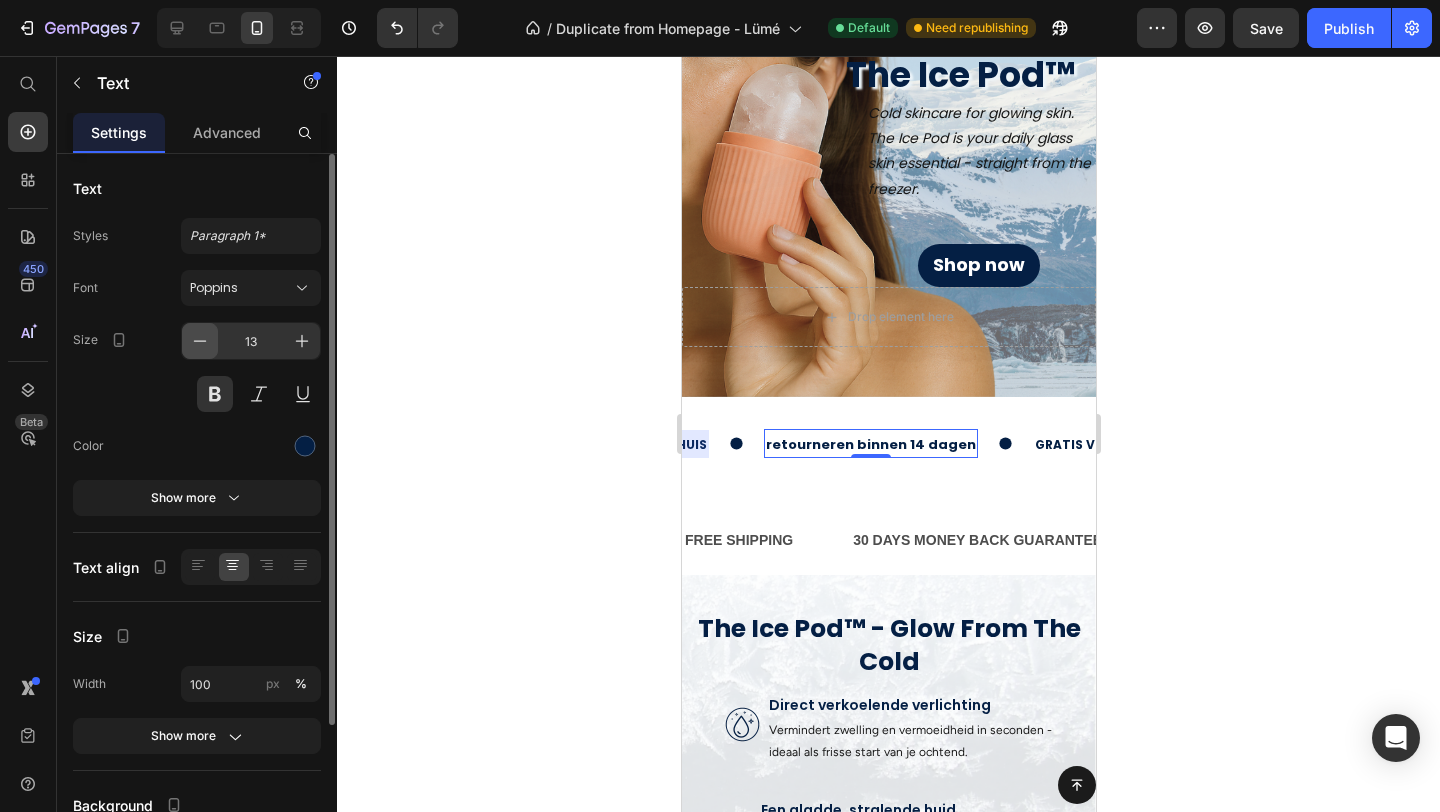 click at bounding box center (200, 341) 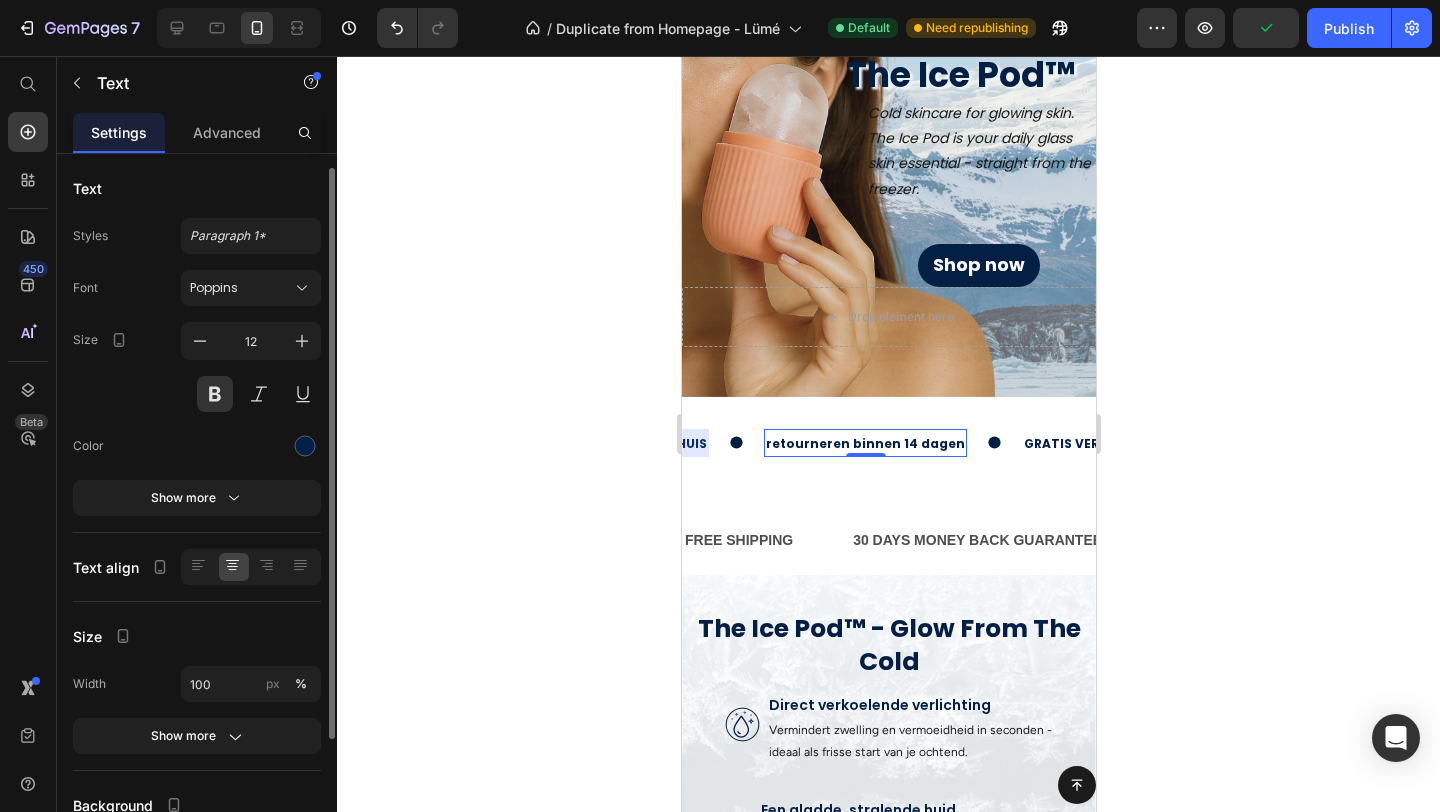 scroll, scrollTop: 18, scrollLeft: 0, axis: vertical 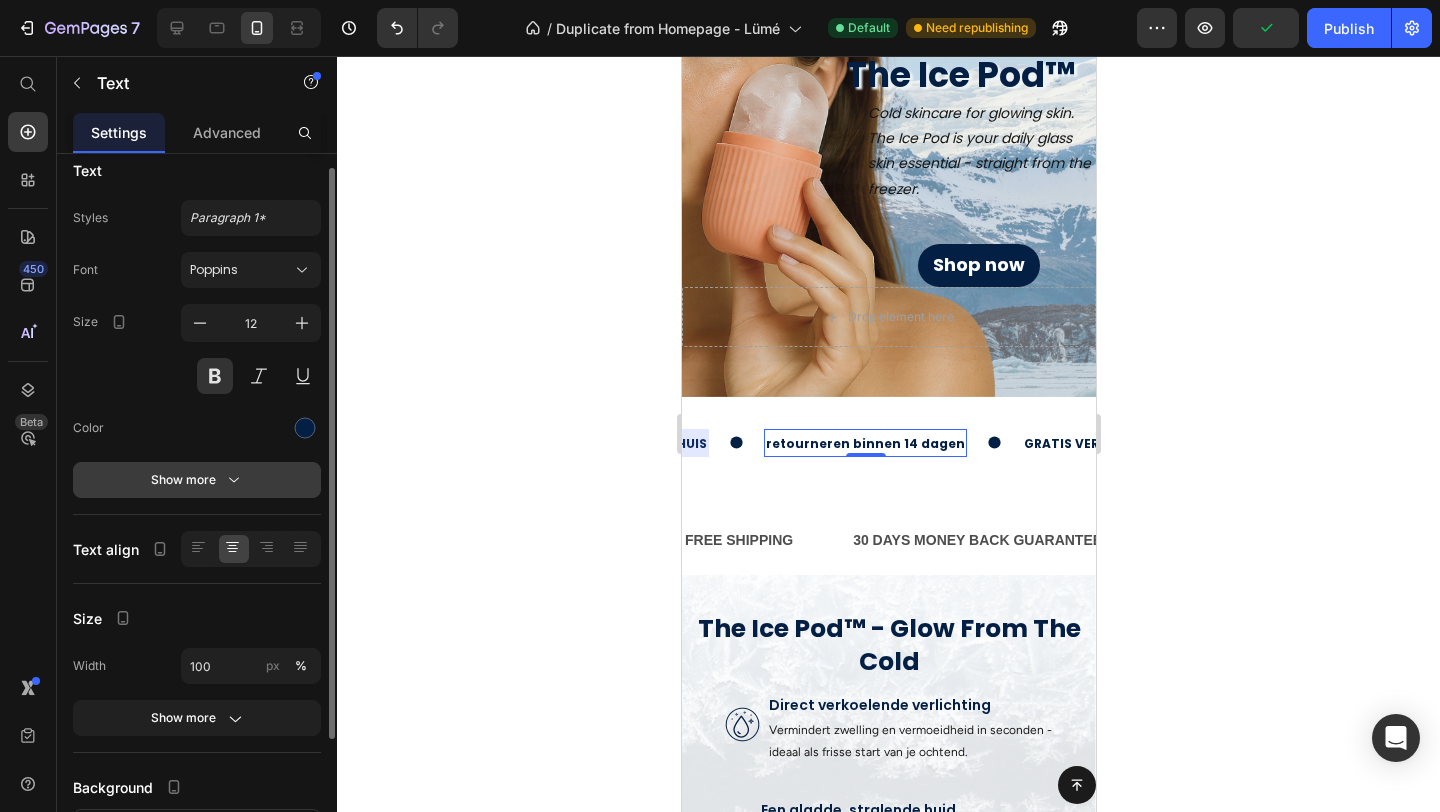 click 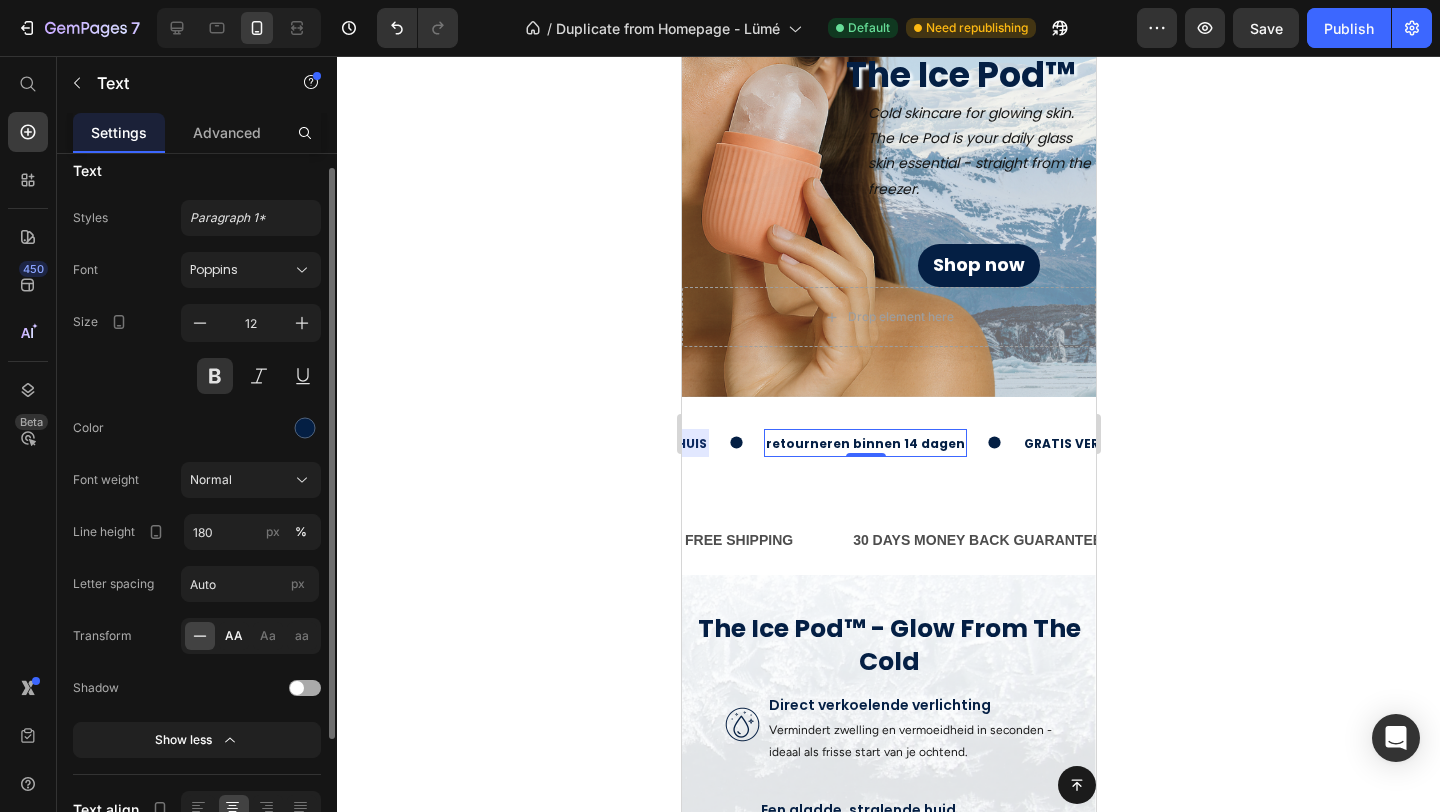 click on "AA" 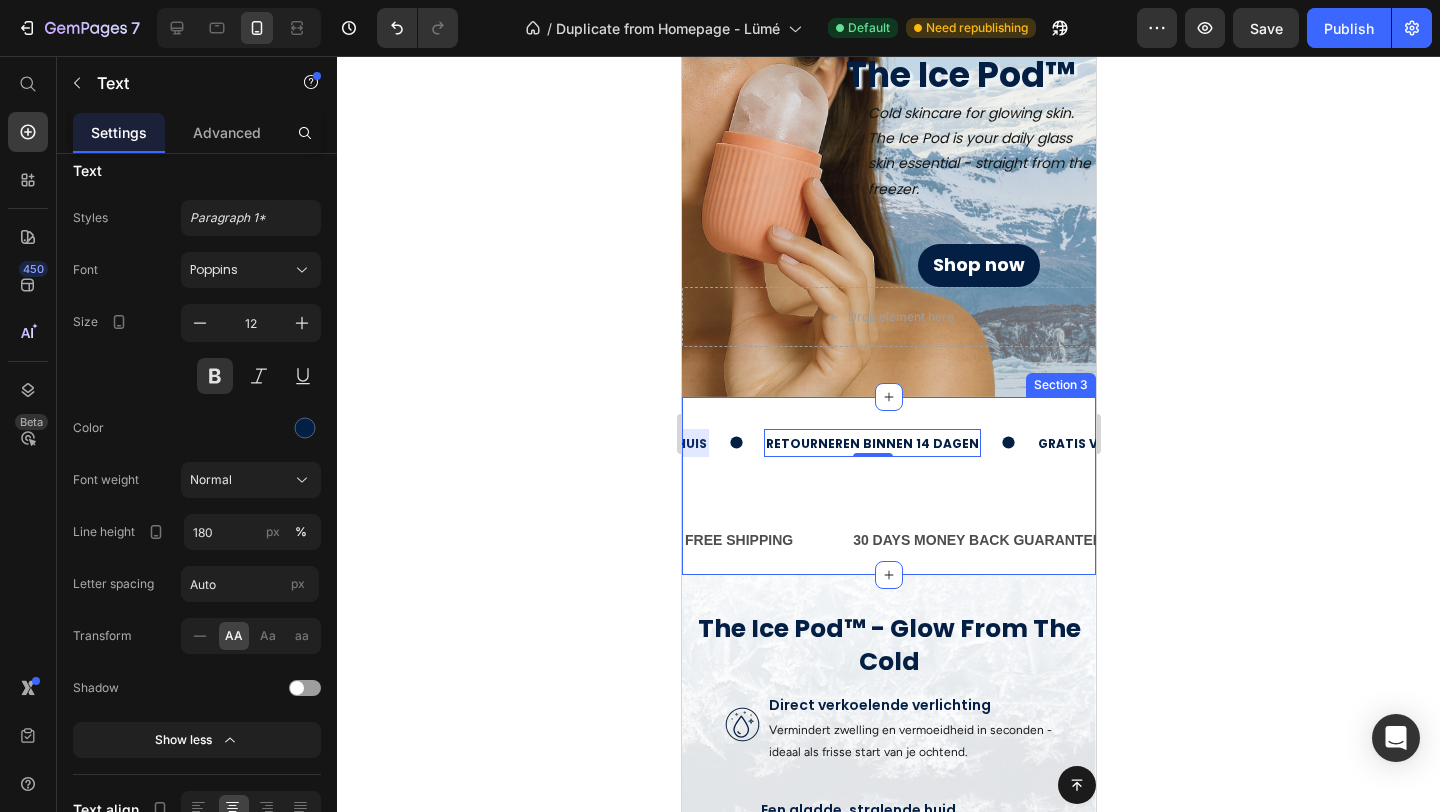 click on "gratis verzending boven de  50, - Text
voor 23u besteld = morgen in huis Text
retourneren binnen 14 dagen Text   0
gratis verzending boven de  50, - Text
voor 23u besteld = morgen in huis Text
retourneren binnen 14 dagen Text   0
Marquee" at bounding box center (888, 467) 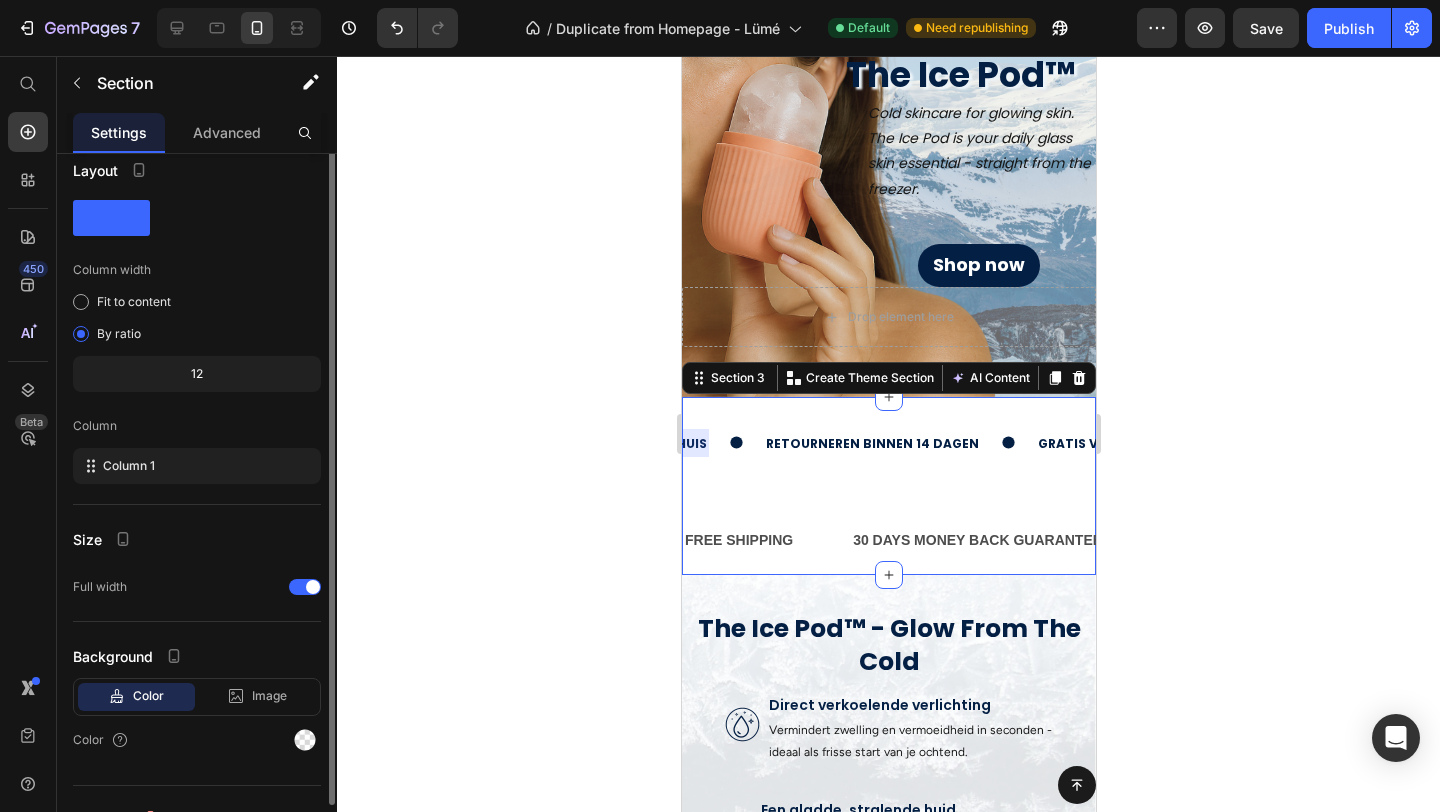 scroll, scrollTop: 0, scrollLeft: 0, axis: both 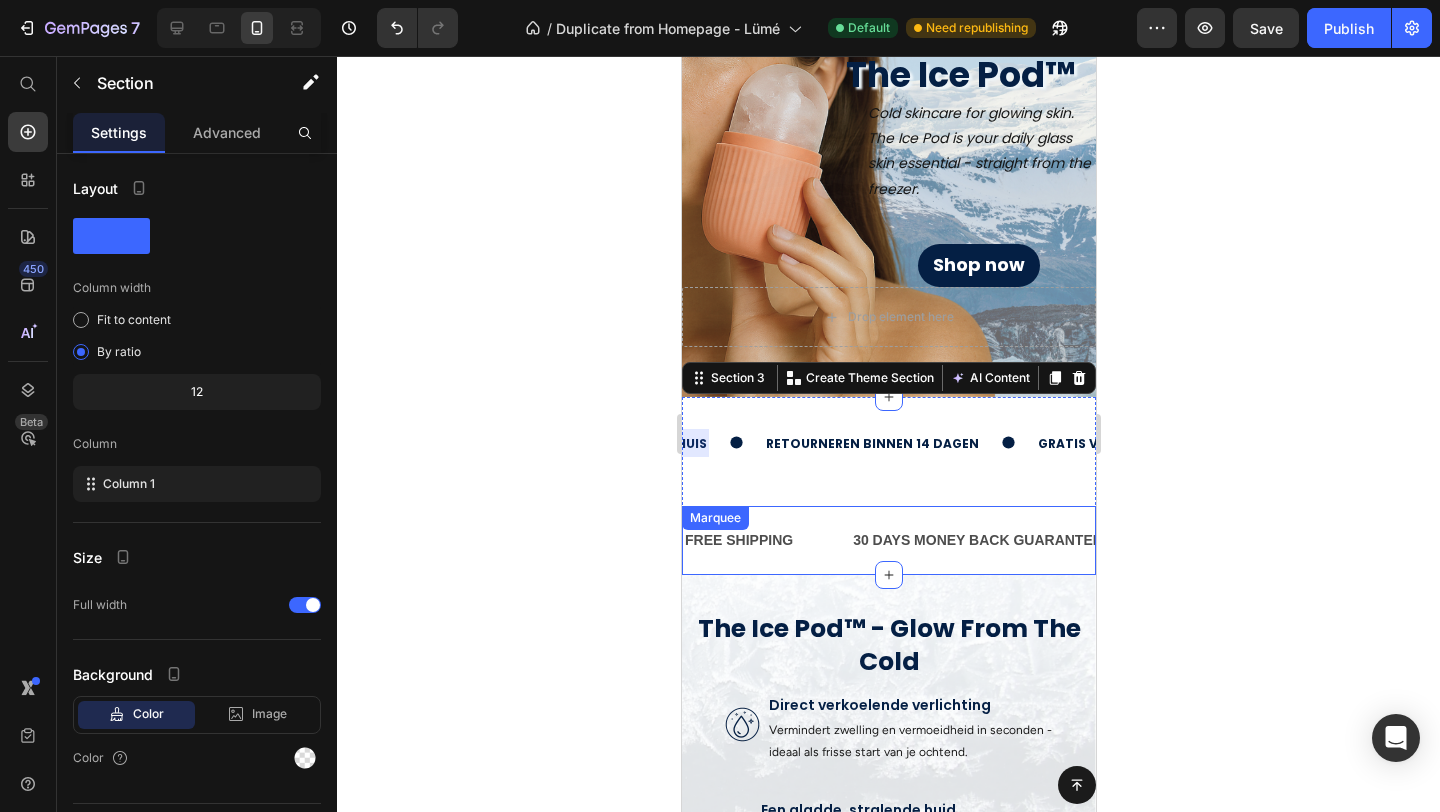 click on "FREE SHIPPING Text" at bounding box center (766, 540) 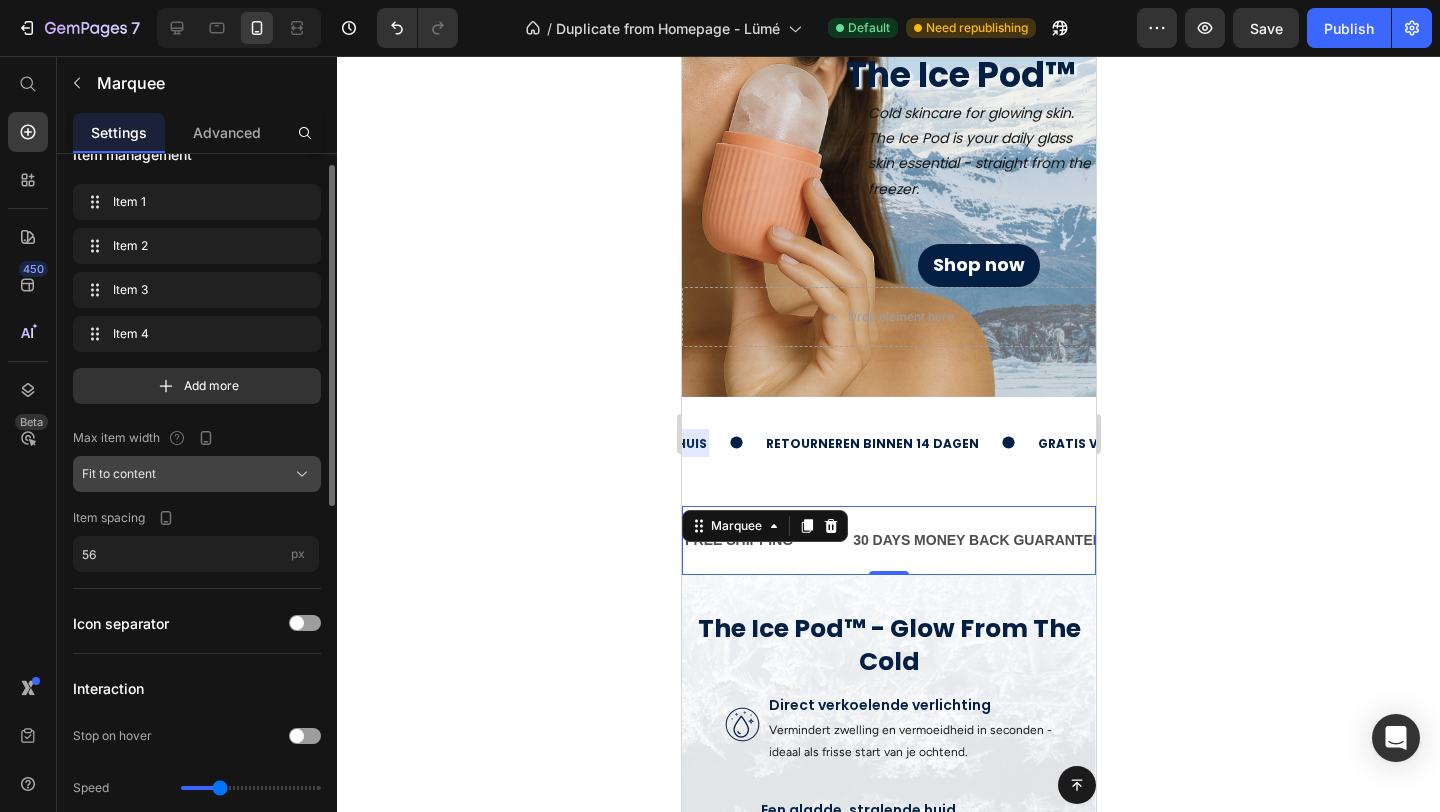 scroll, scrollTop: 39, scrollLeft: 0, axis: vertical 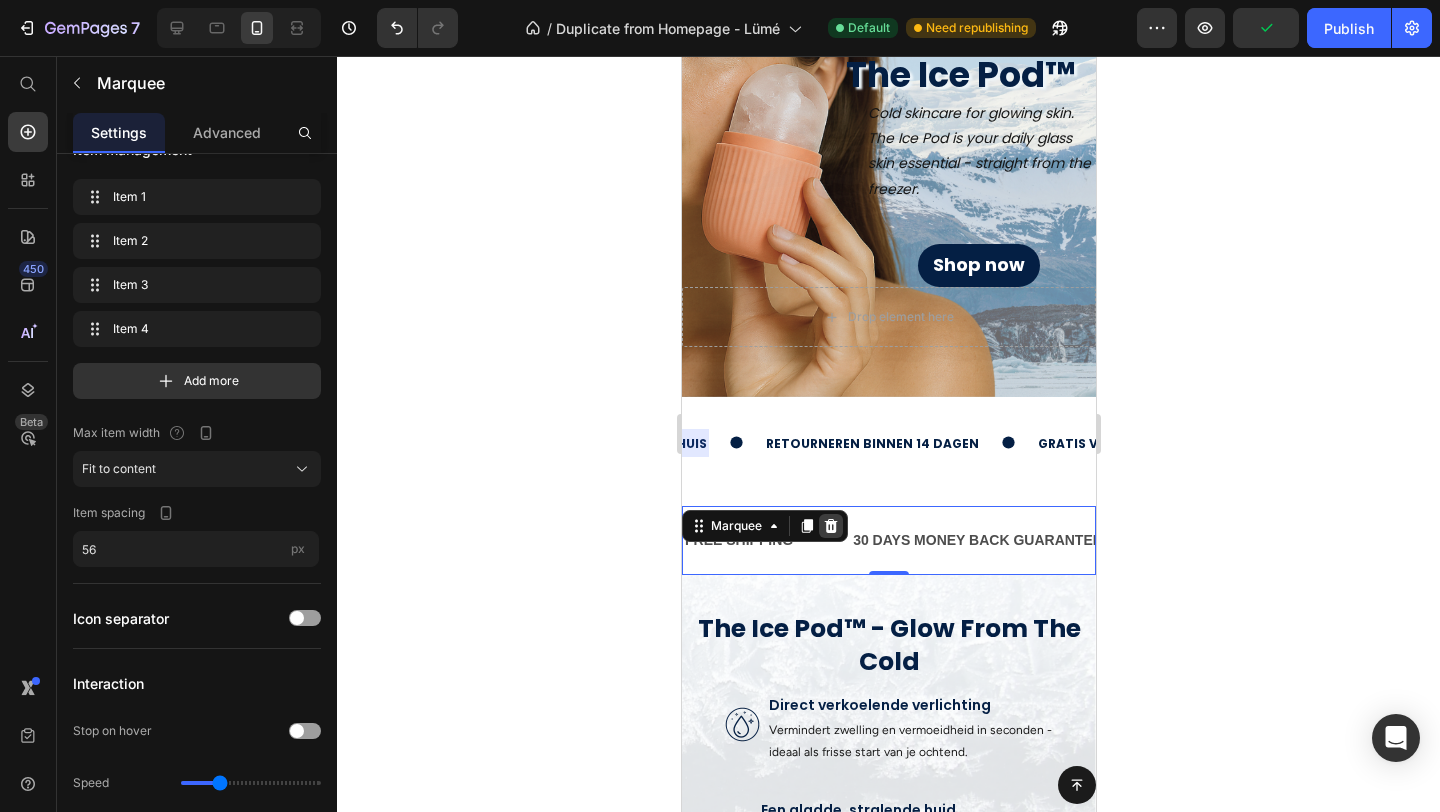 click 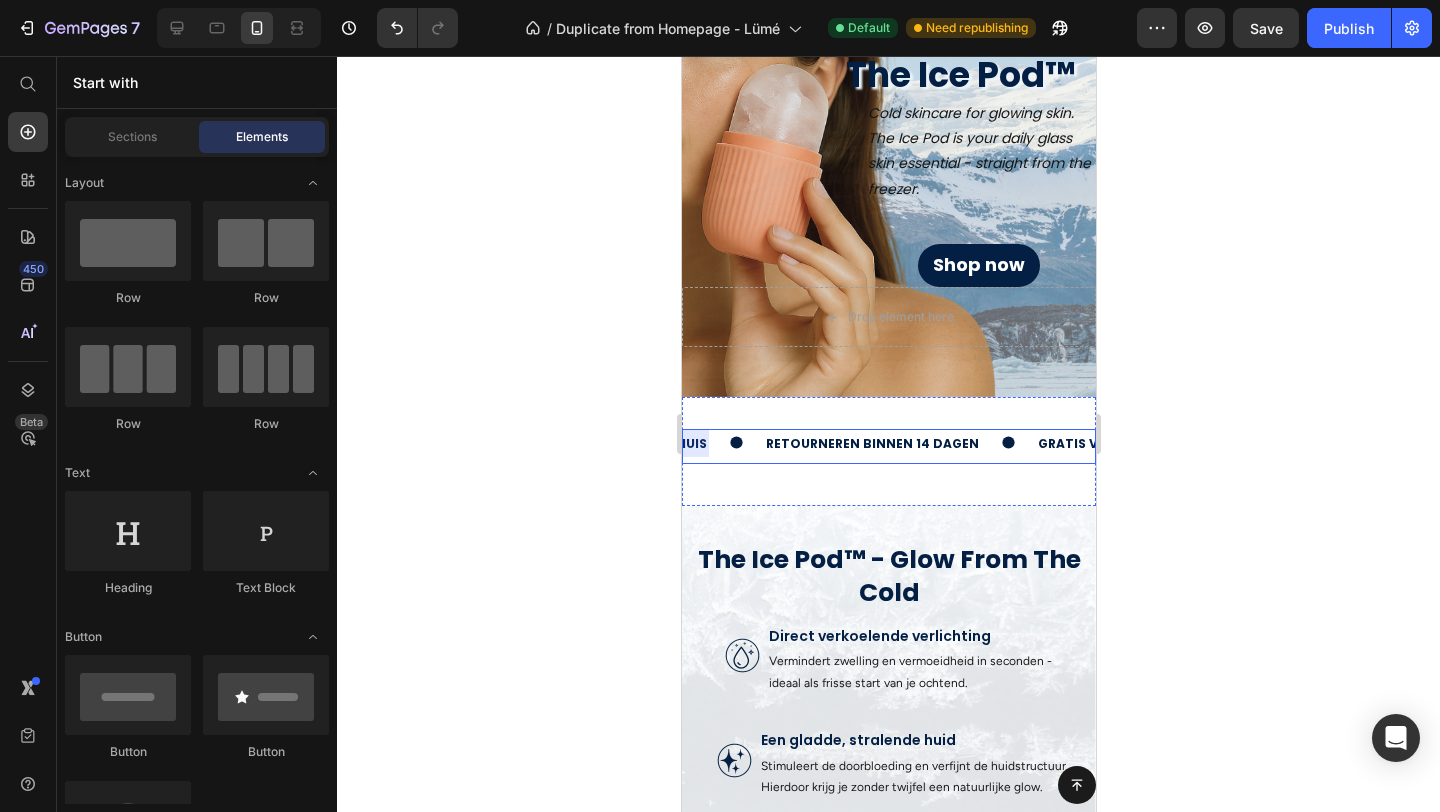 click 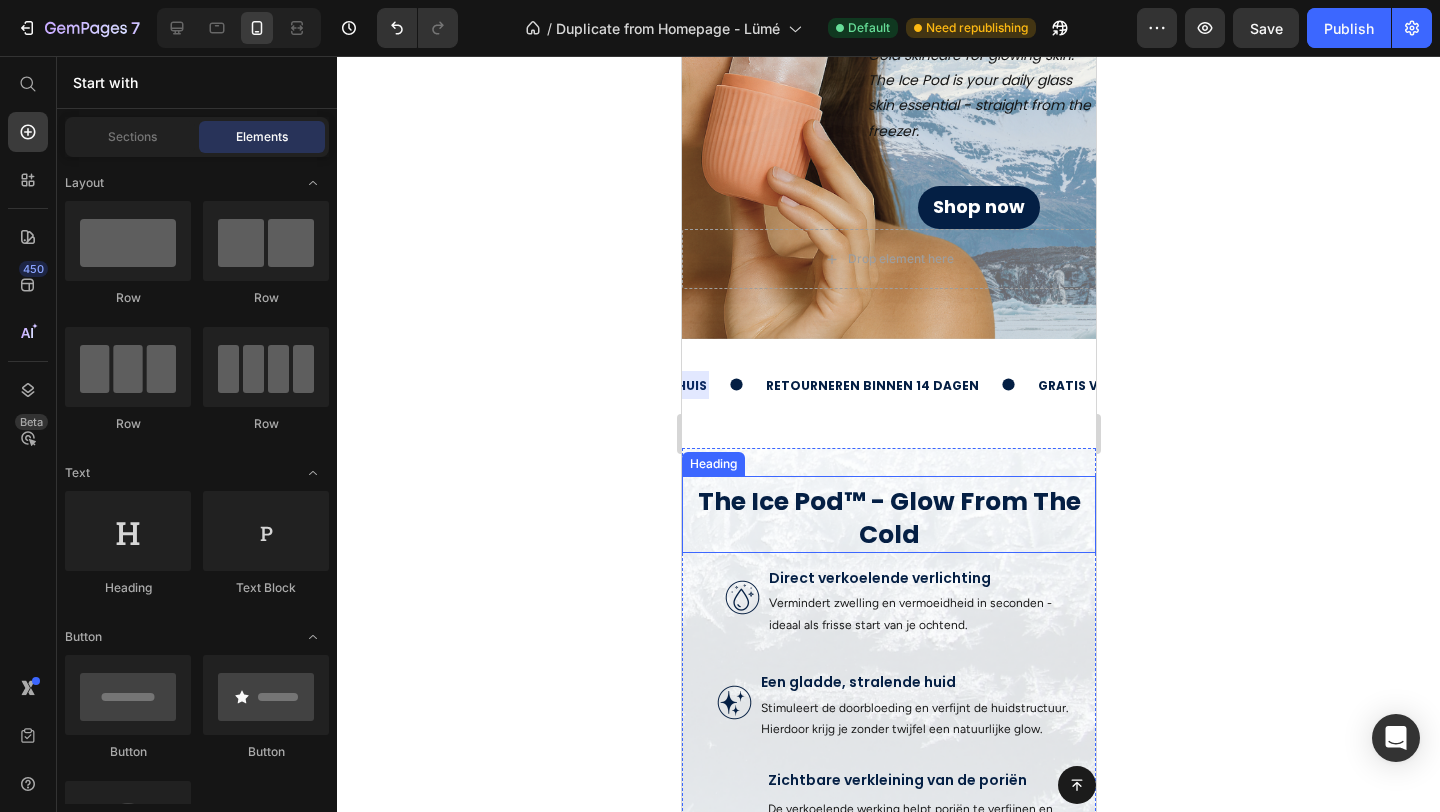 scroll, scrollTop: 295, scrollLeft: 0, axis: vertical 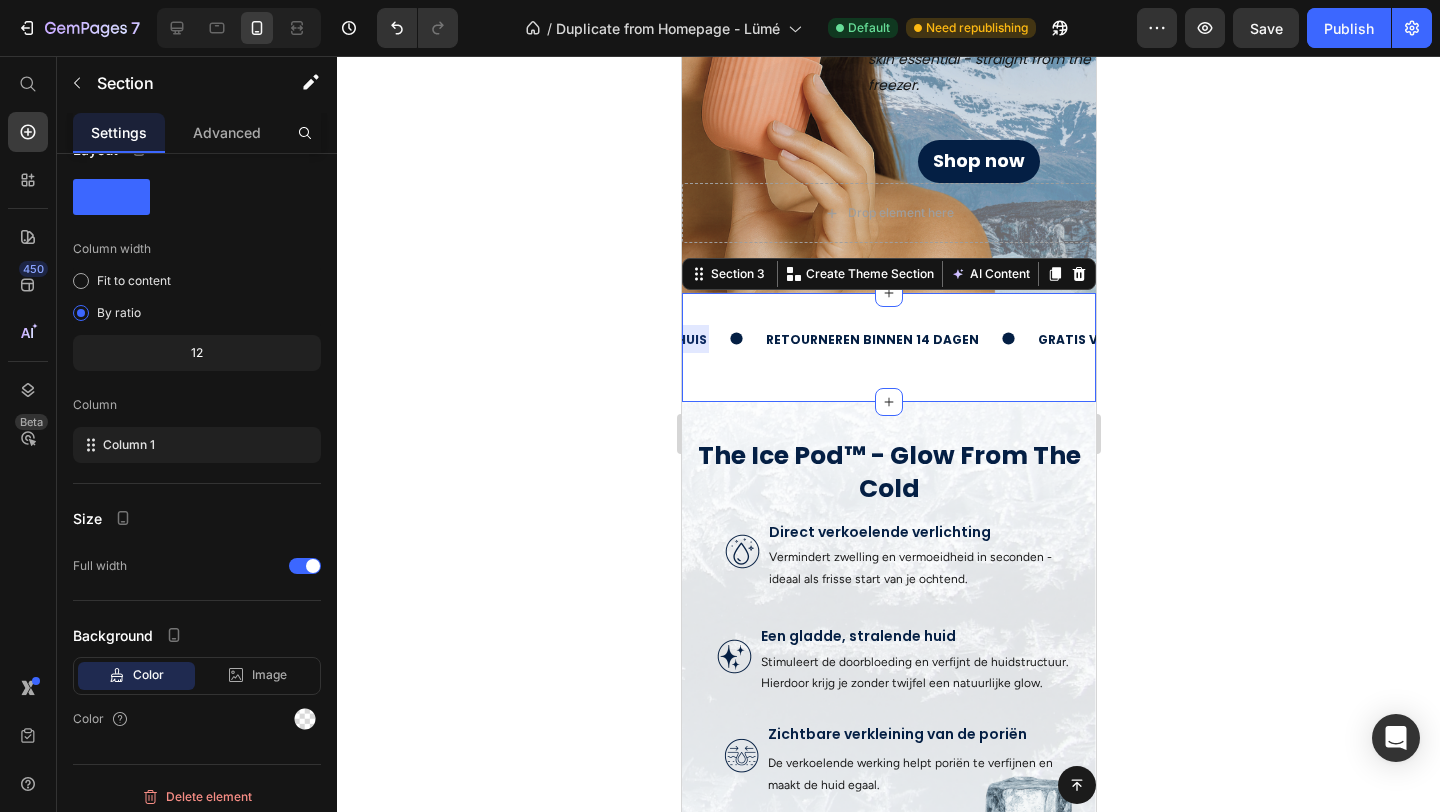 click on "gratis verzending boven de  50, - Text
voor 23u besteld = morgen in huis Text
retourneren binnen 14 dagen Text
gratis verzending boven de  50, - Text
voor 23u besteld = morgen in huis Text
retourneren binnen 14 dagen Text
Marquee" at bounding box center (888, 363) 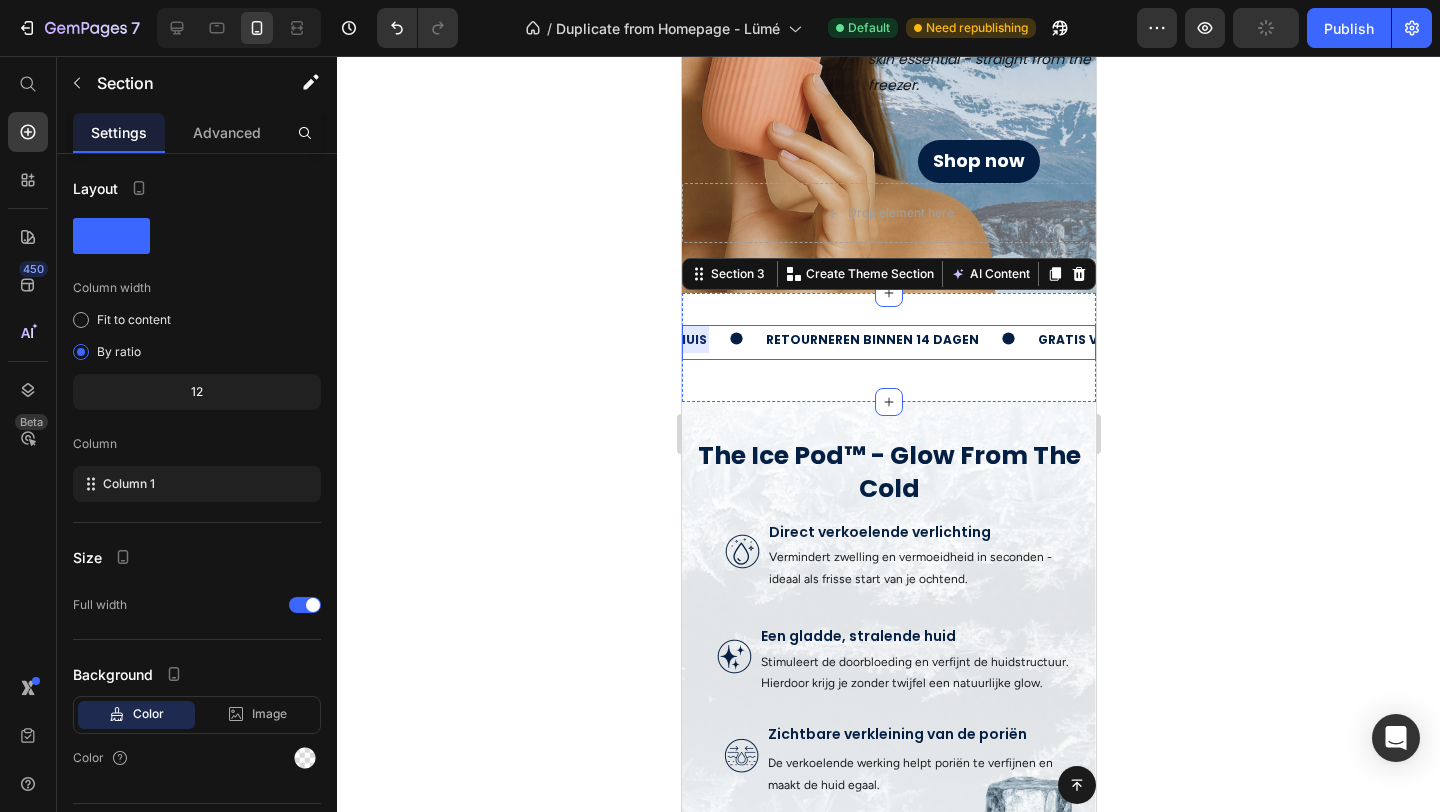 click on "gratis verzending boven de  50, - Text
voor 23u besteld = morgen in huis Text
retourneren binnen 14 dagen Text
gratis verzending boven de  50, - Text
voor 23u besteld = morgen in huis Text
retourneren binnen 14 dagen Text" at bounding box center (888, 342) 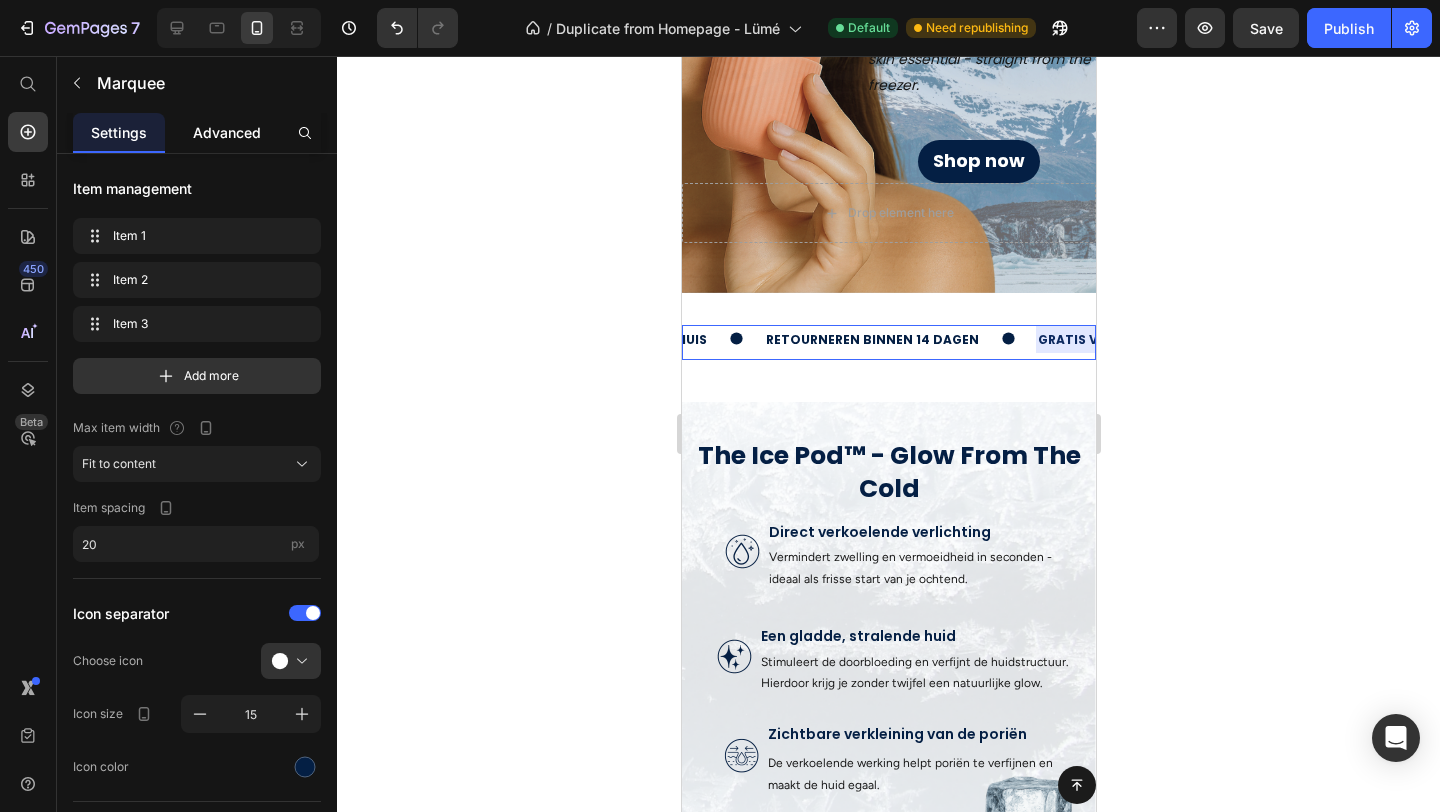 click on "Advanced" at bounding box center (227, 132) 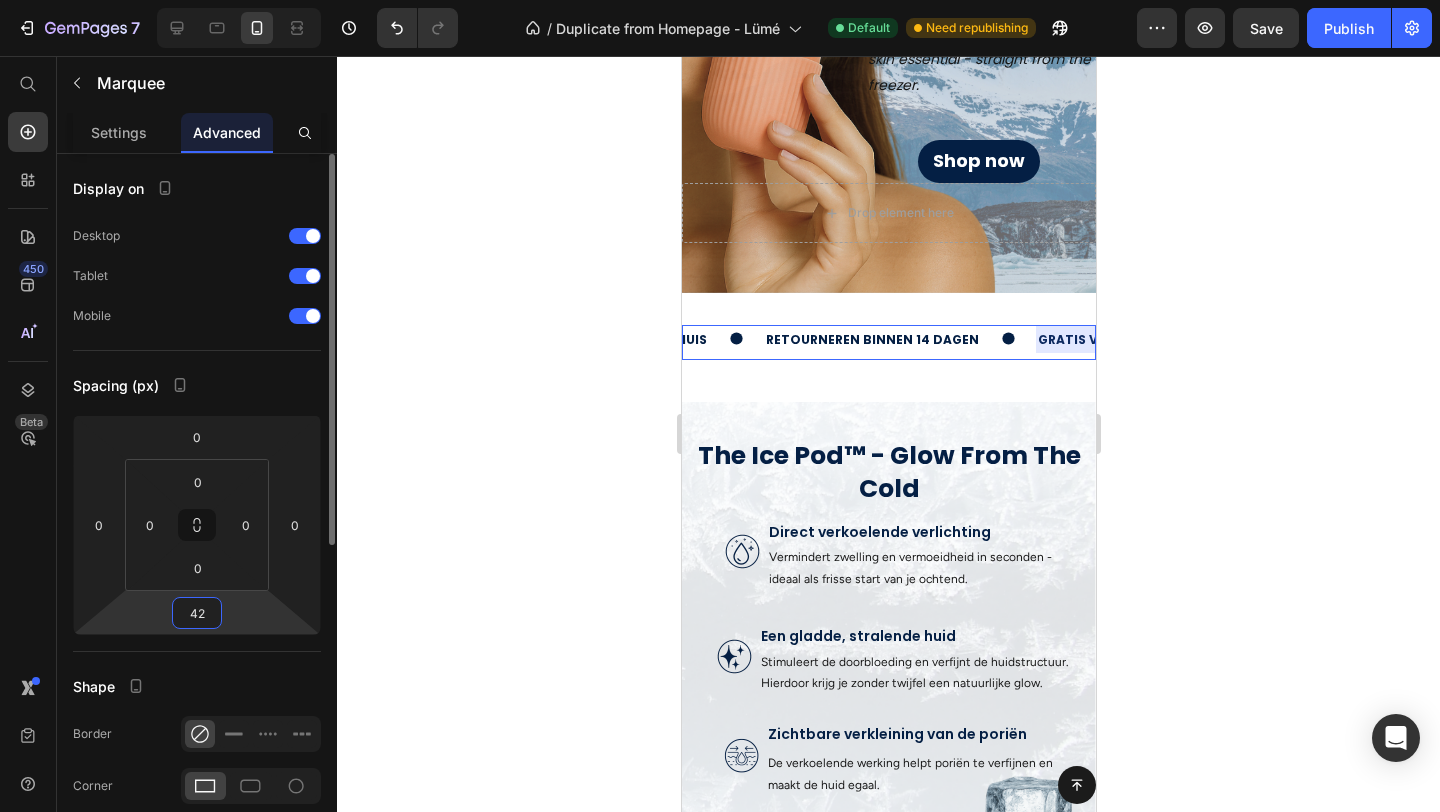 click on "42" at bounding box center [197, 613] 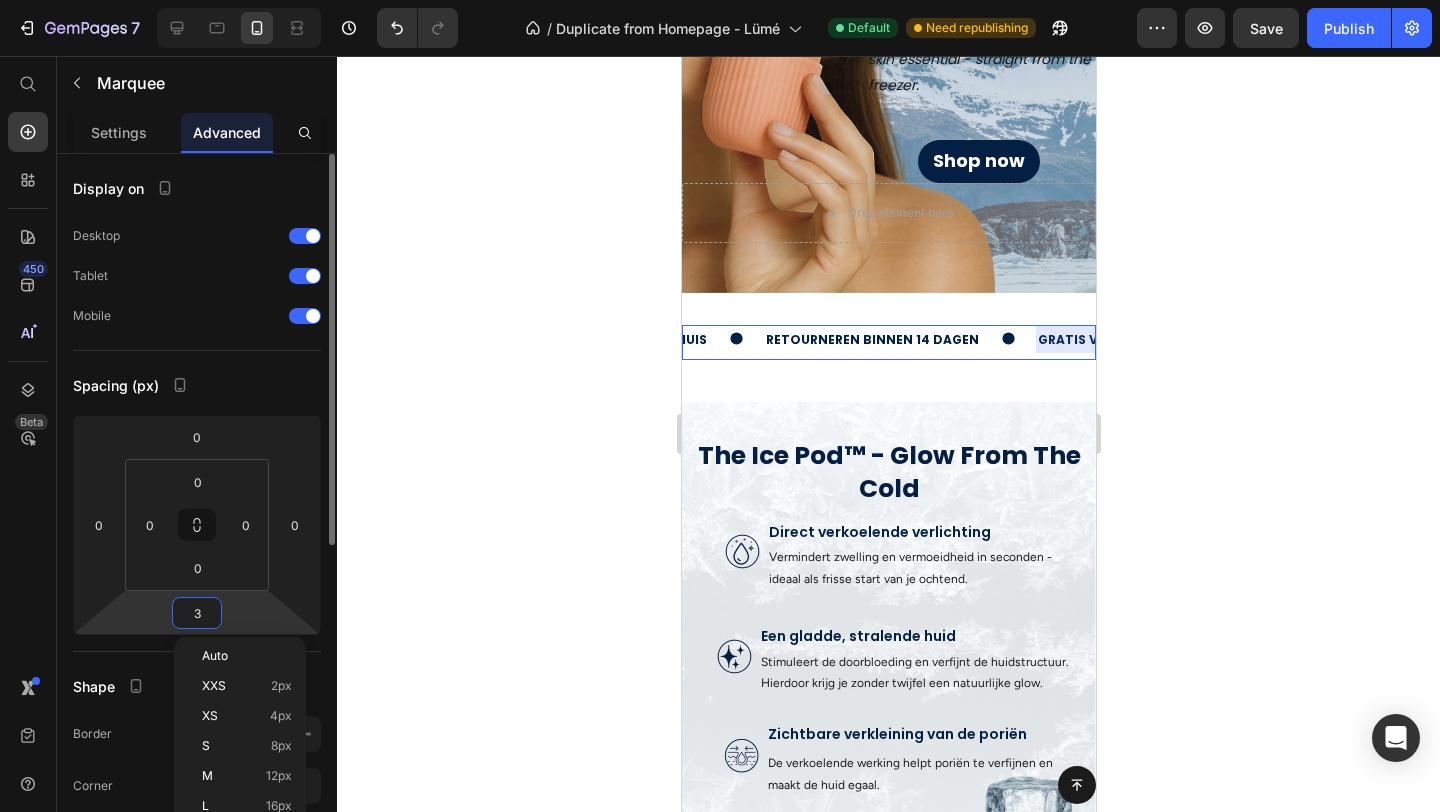 type on "35" 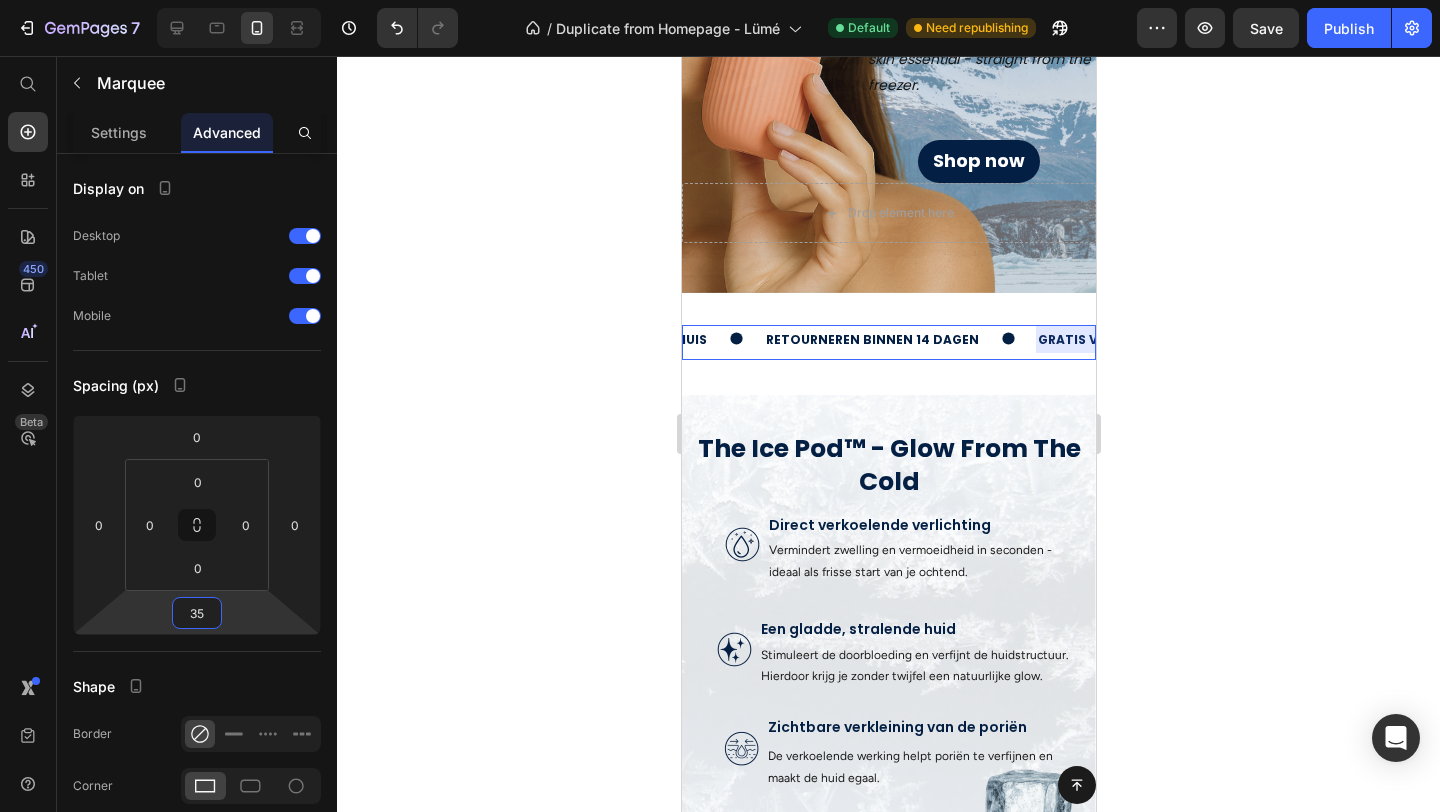 click 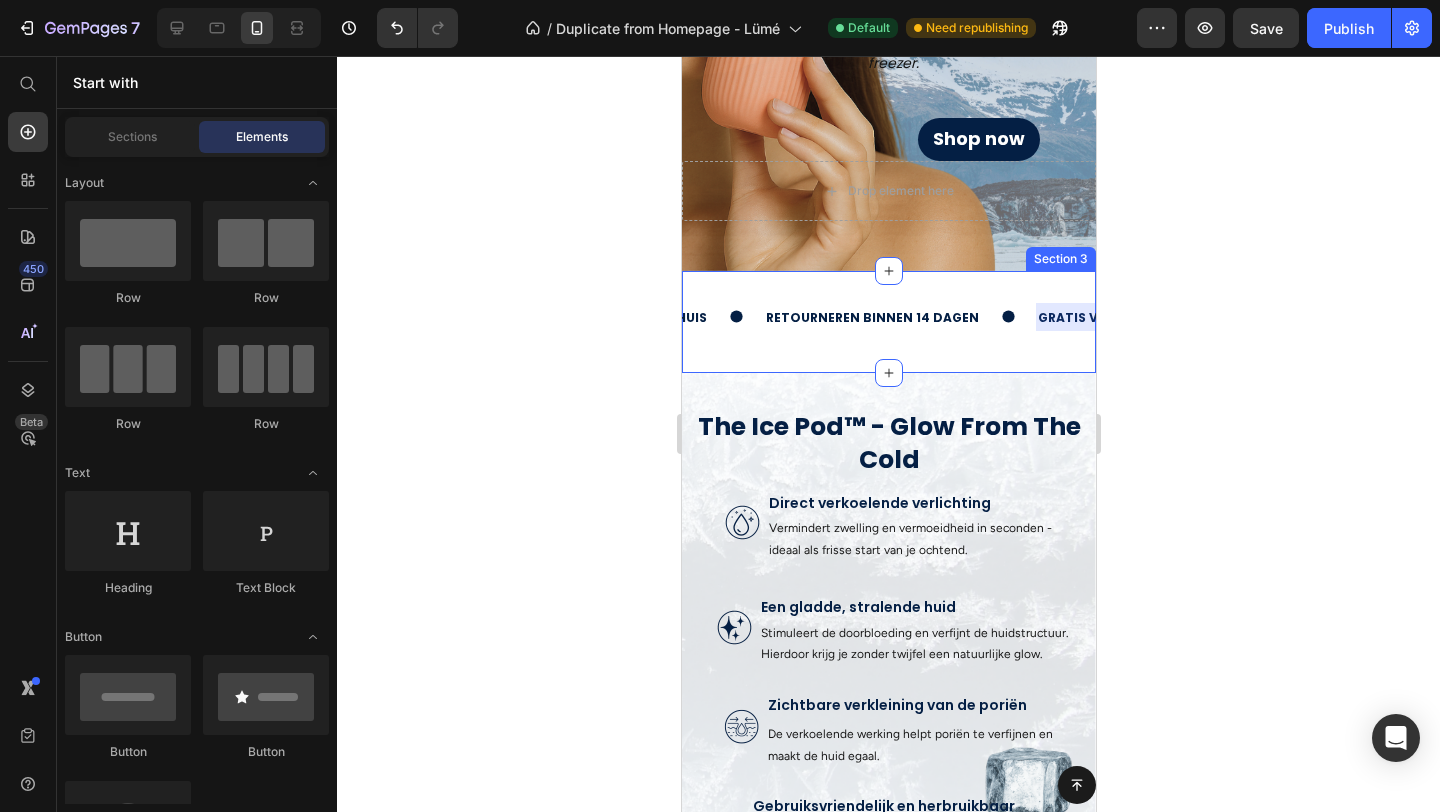 scroll, scrollTop: 319, scrollLeft: 0, axis: vertical 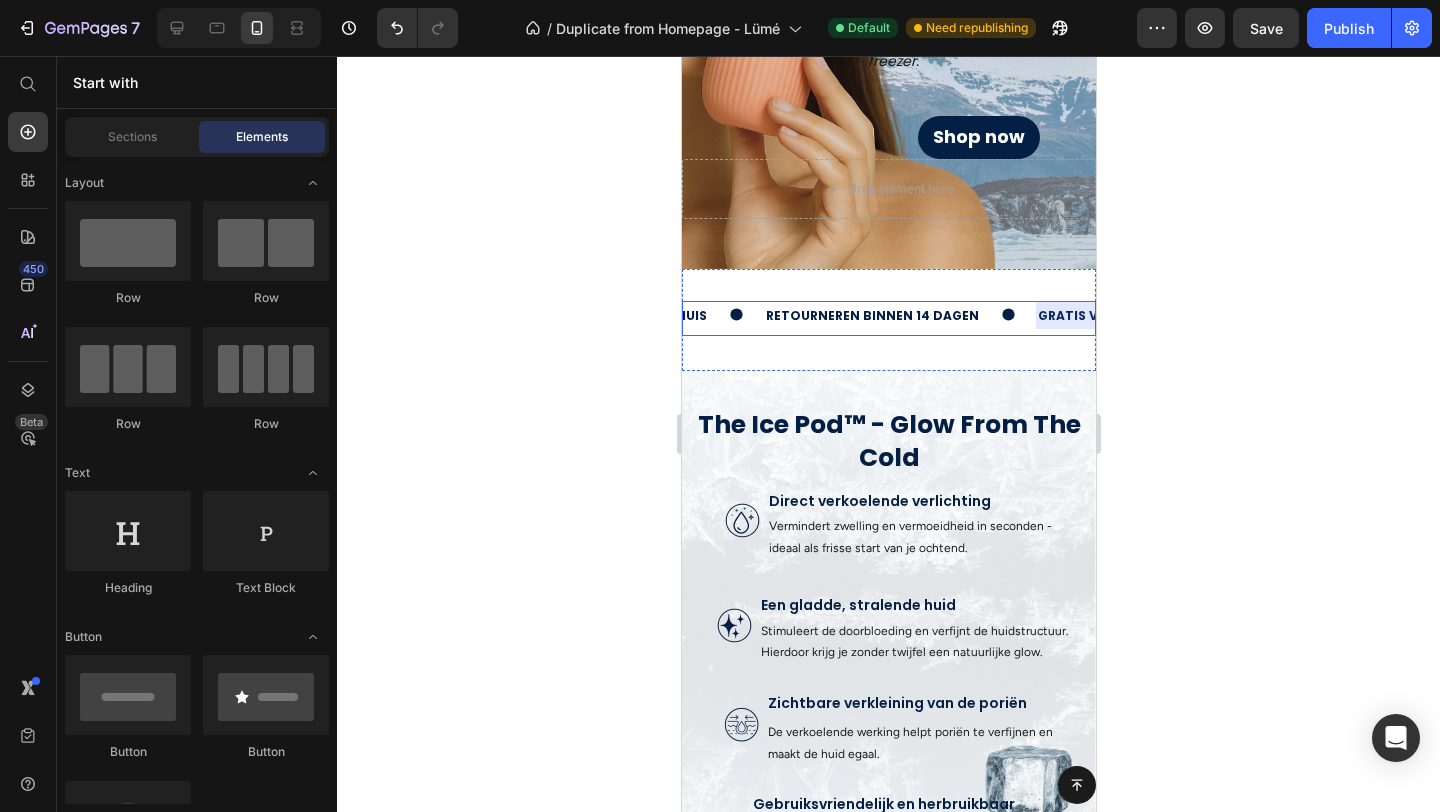 click on "gratis verzending boven de  50, - Text
voor 23u besteld = morgen in huis Text
retourneren binnen 14 dagen Text
gratis verzending boven de  50, - Text
voor 23u besteld = morgen in huis Text
retourneren binnen 14 dagen Text" at bounding box center (888, 318) 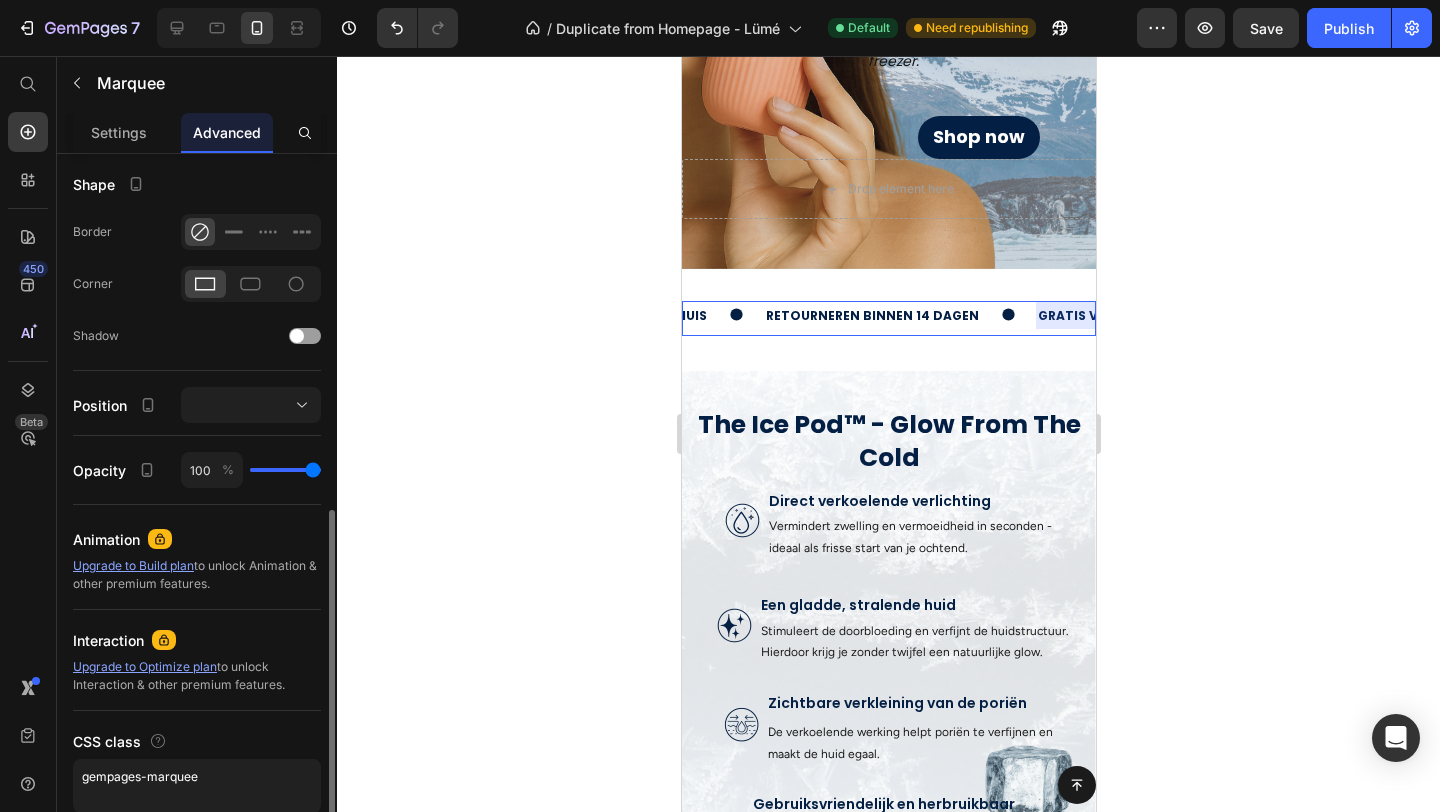 scroll, scrollTop: 590, scrollLeft: 0, axis: vertical 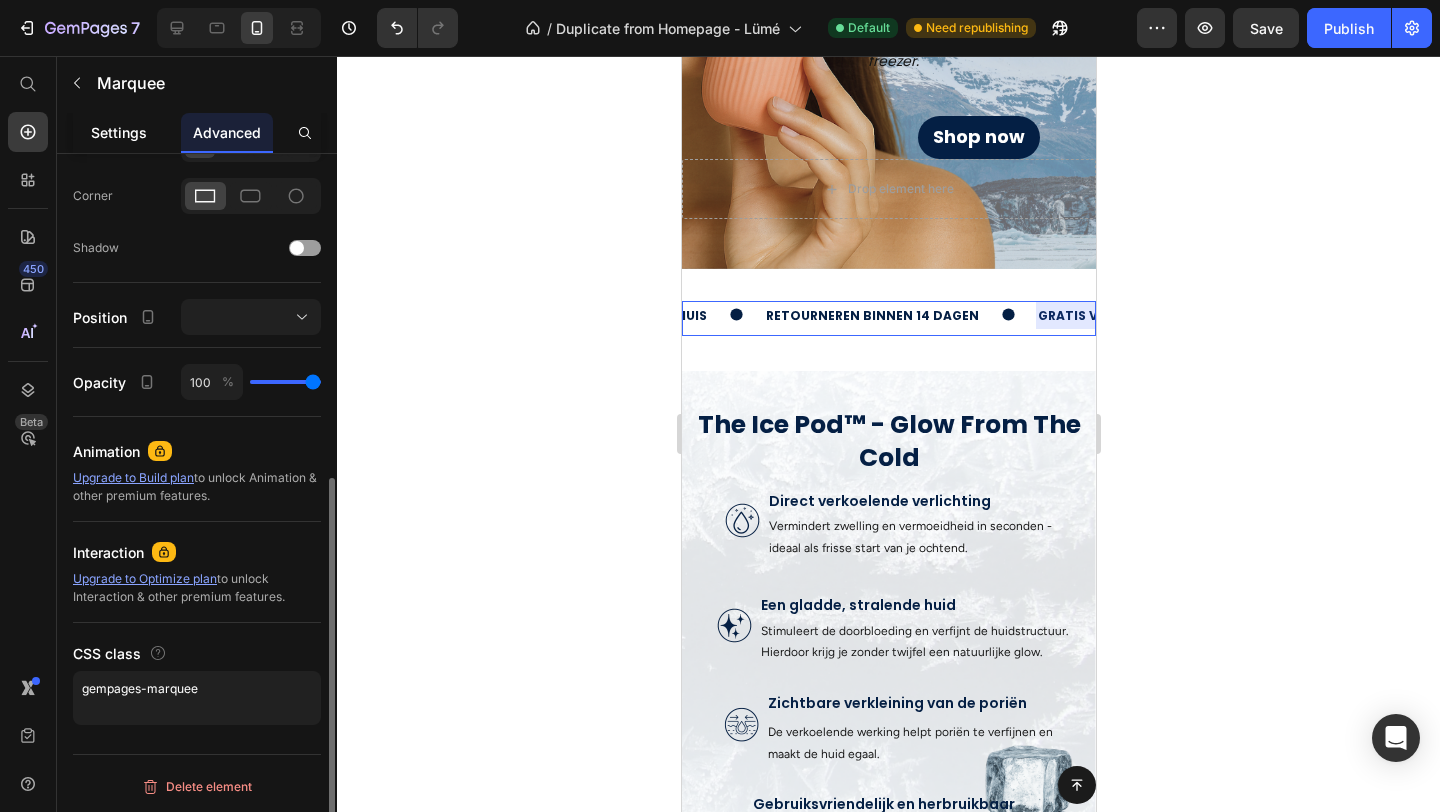 click on "Settings" at bounding box center (119, 132) 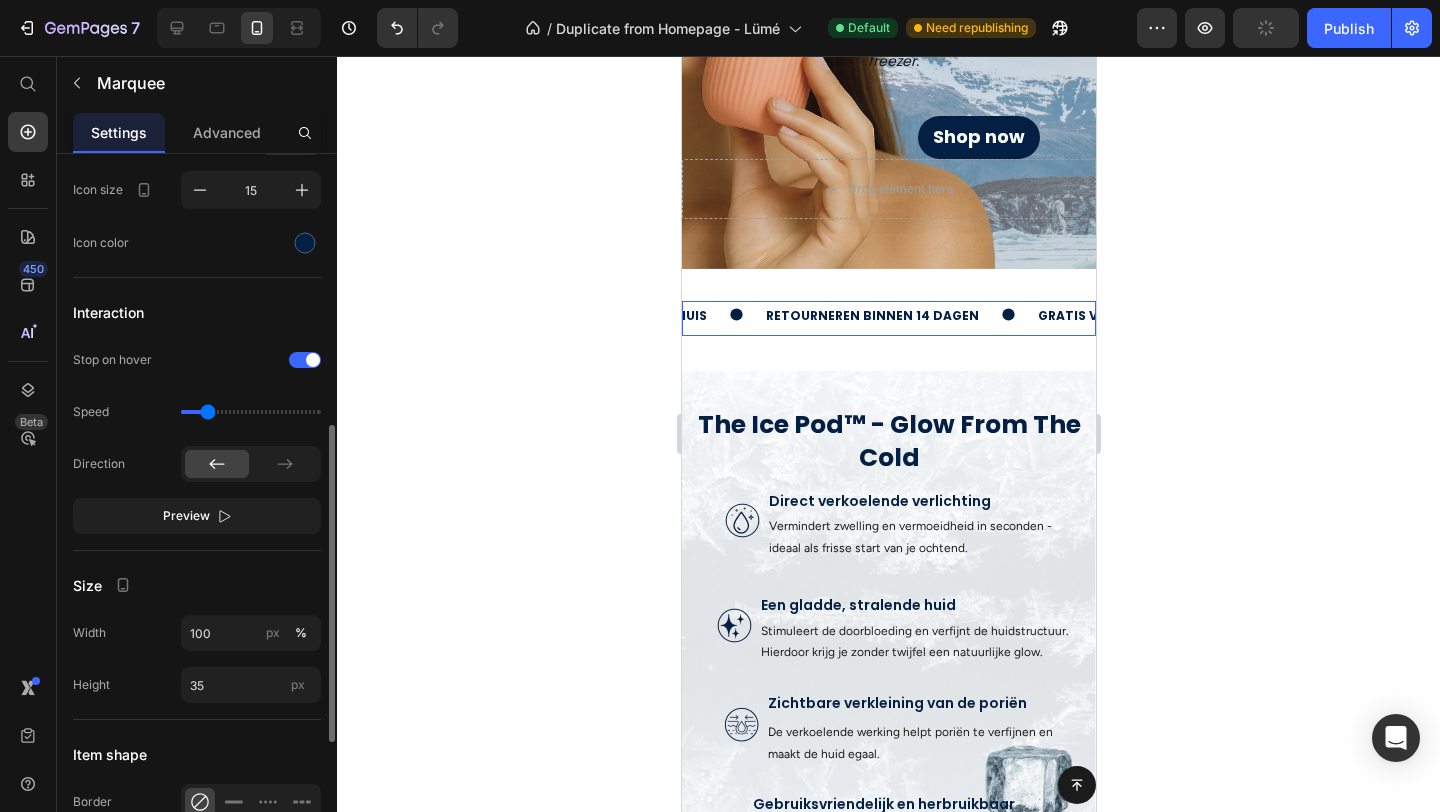 scroll, scrollTop: 551, scrollLeft: 0, axis: vertical 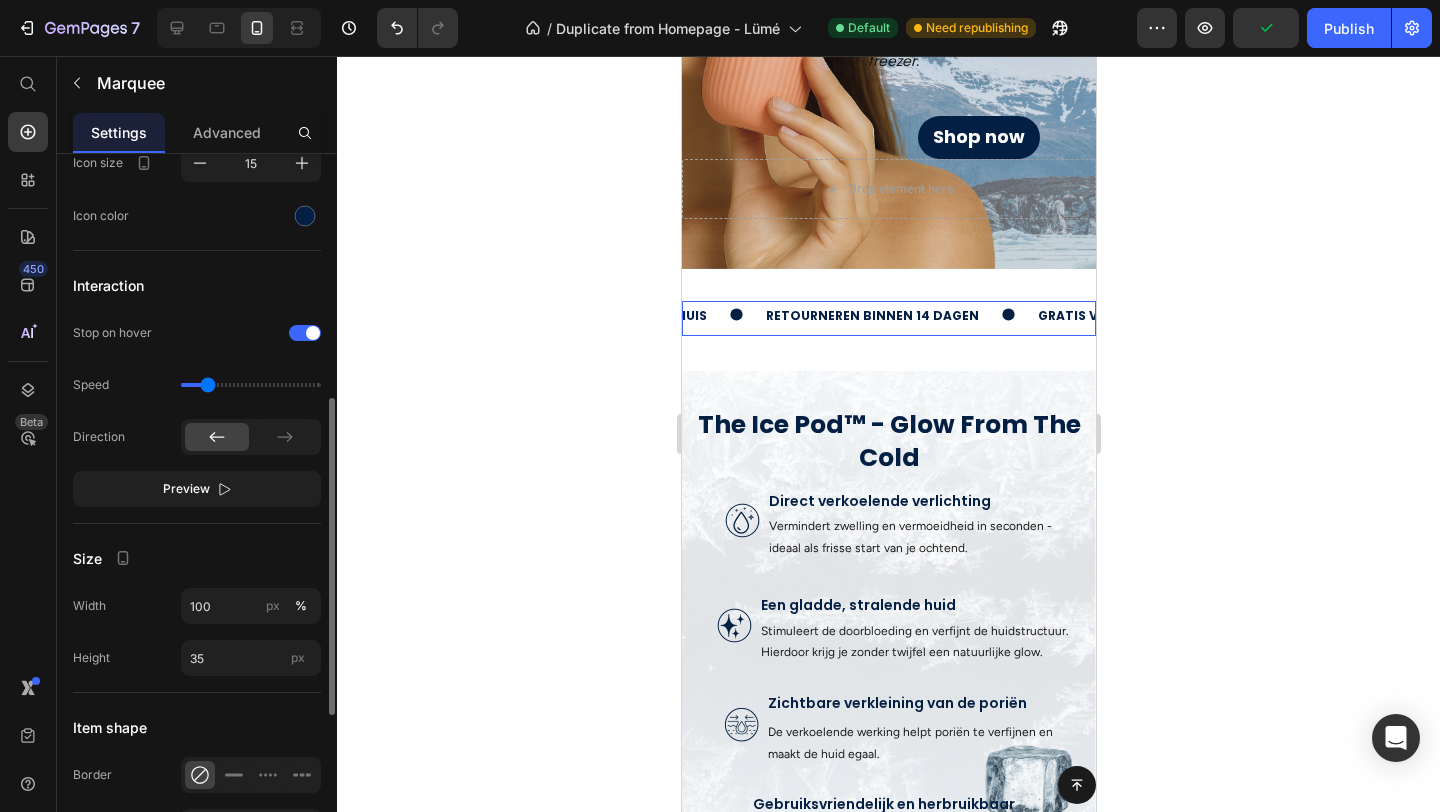 click on "Interaction Stop on hover Speed Direction Preview" 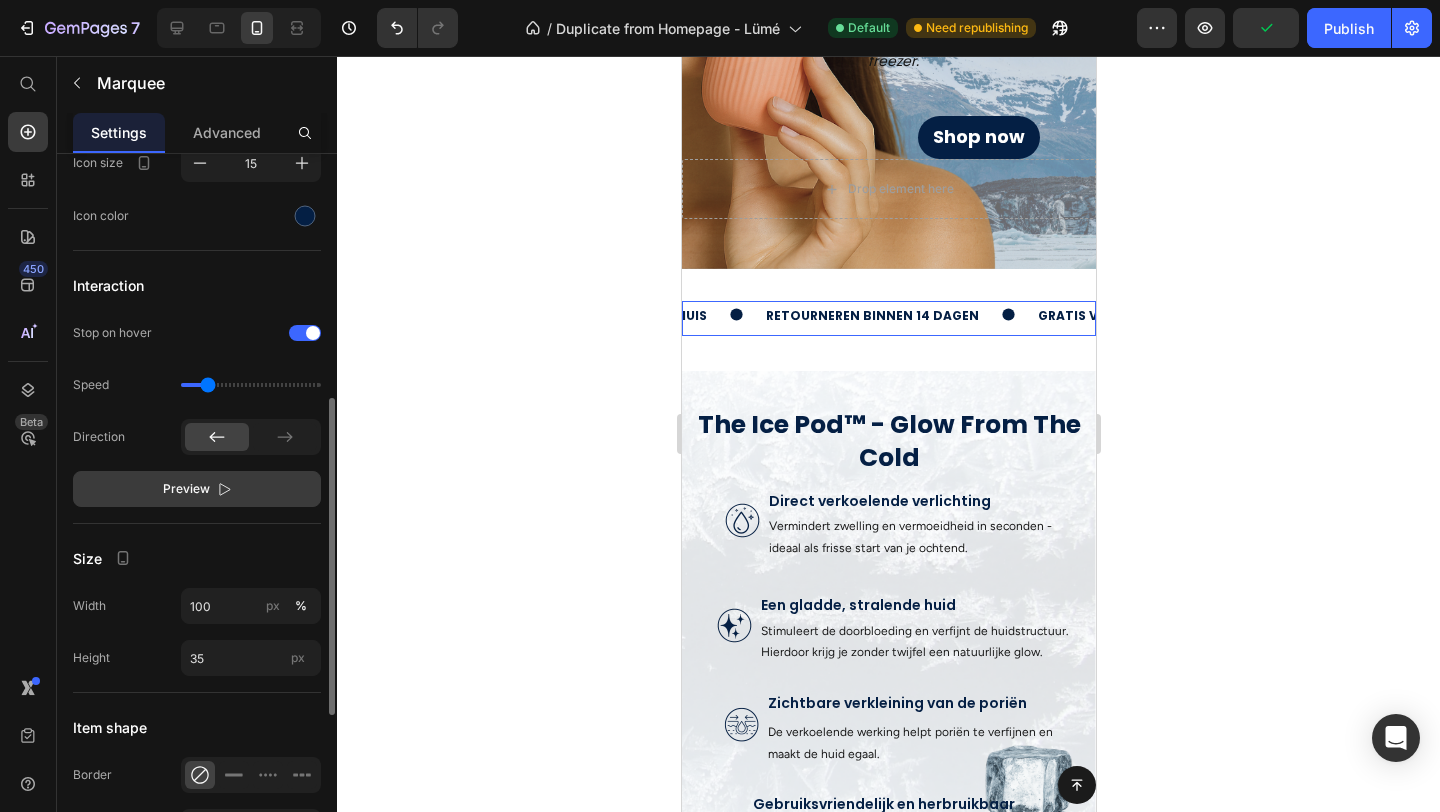 click on "Preview" at bounding box center [197, 489] 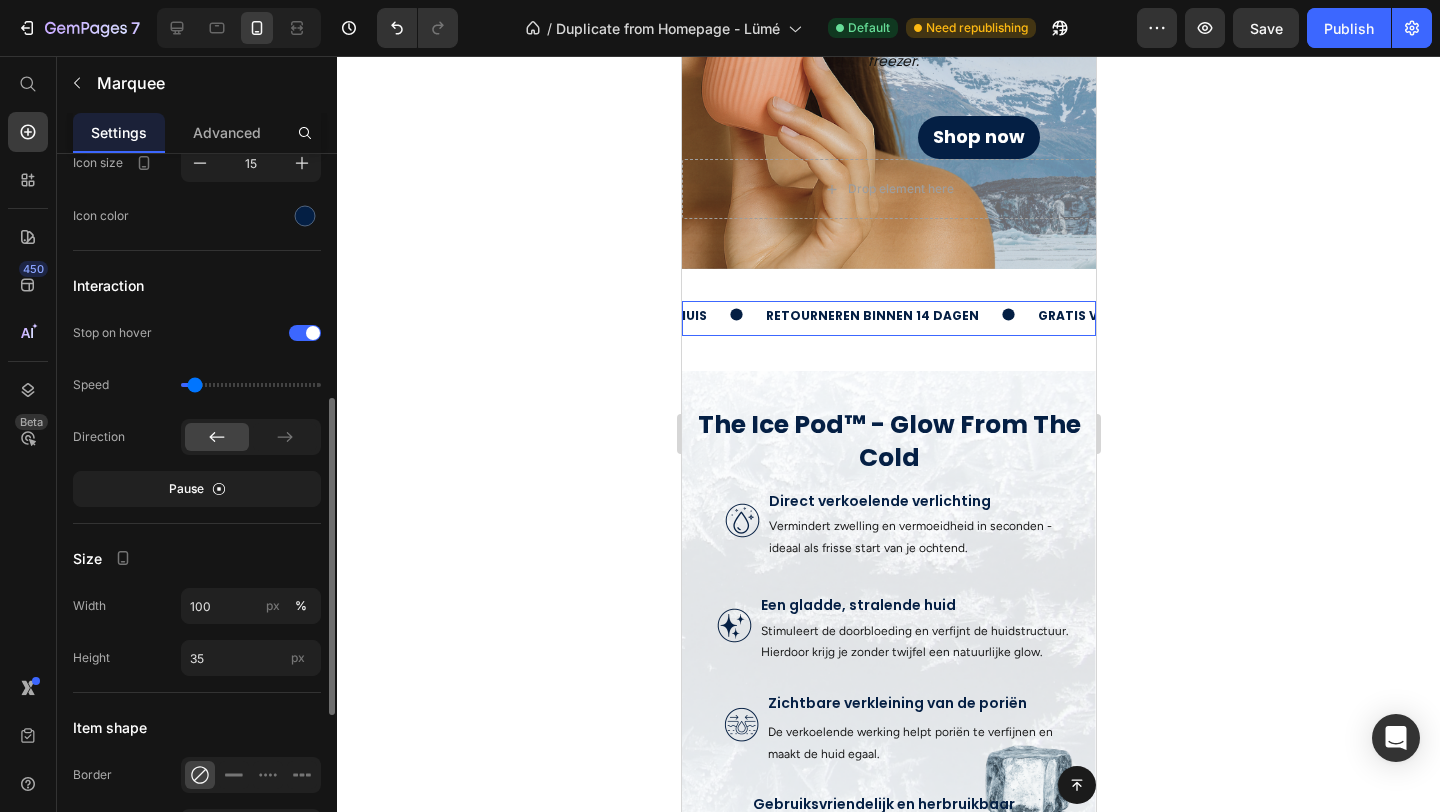 drag, startPoint x: 210, startPoint y: 390, endPoint x: 194, endPoint y: 390, distance: 16 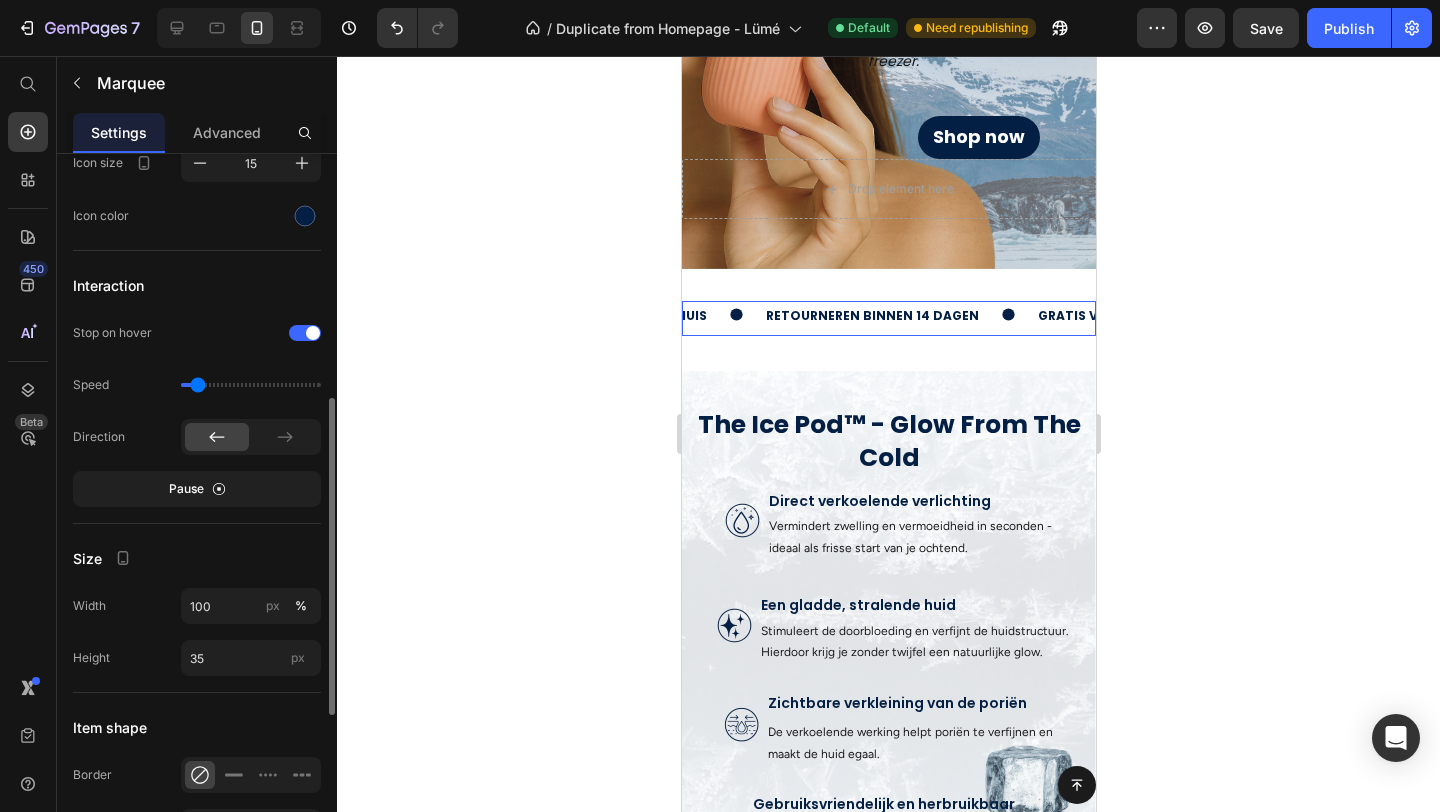 click at bounding box center [251, 385] 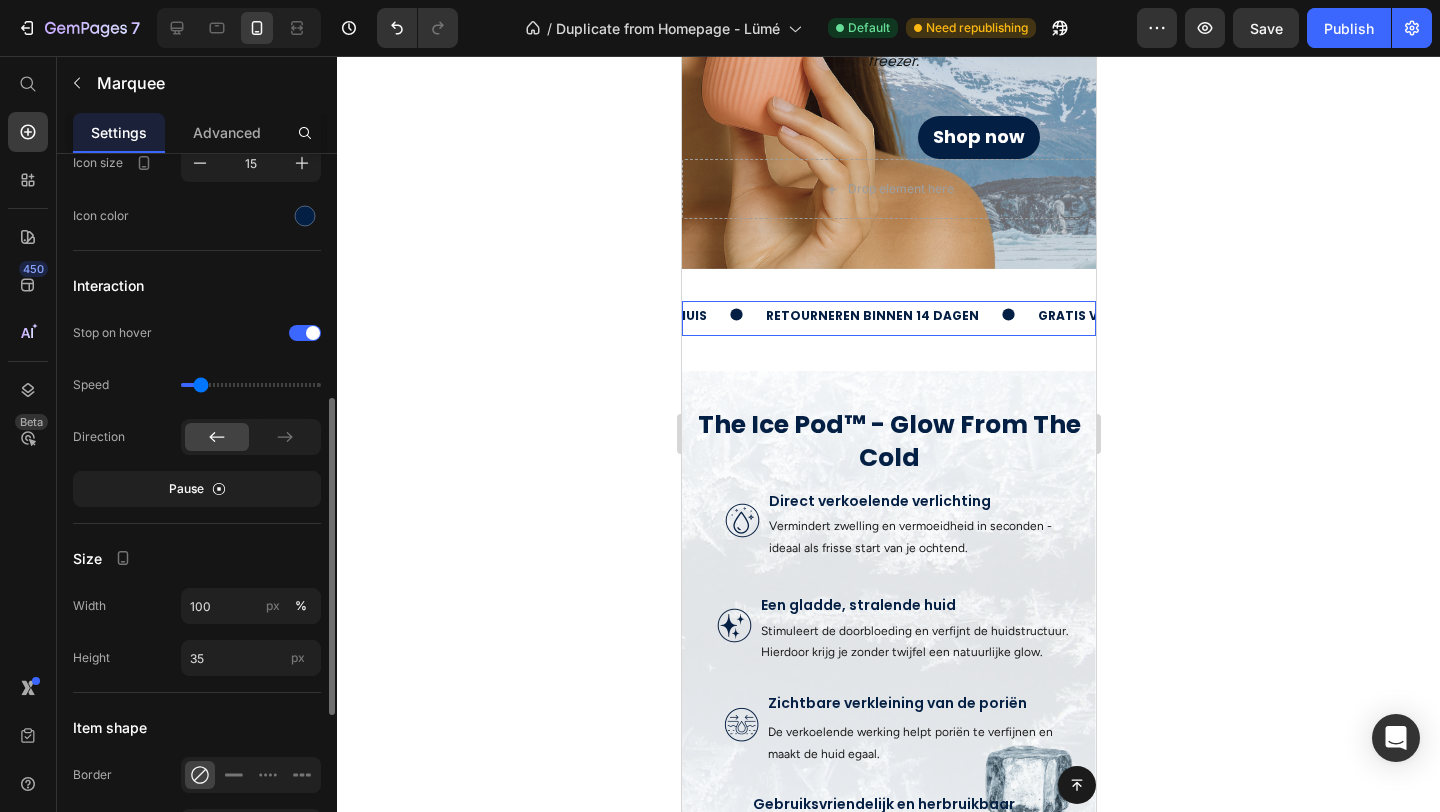 type on "0.4" 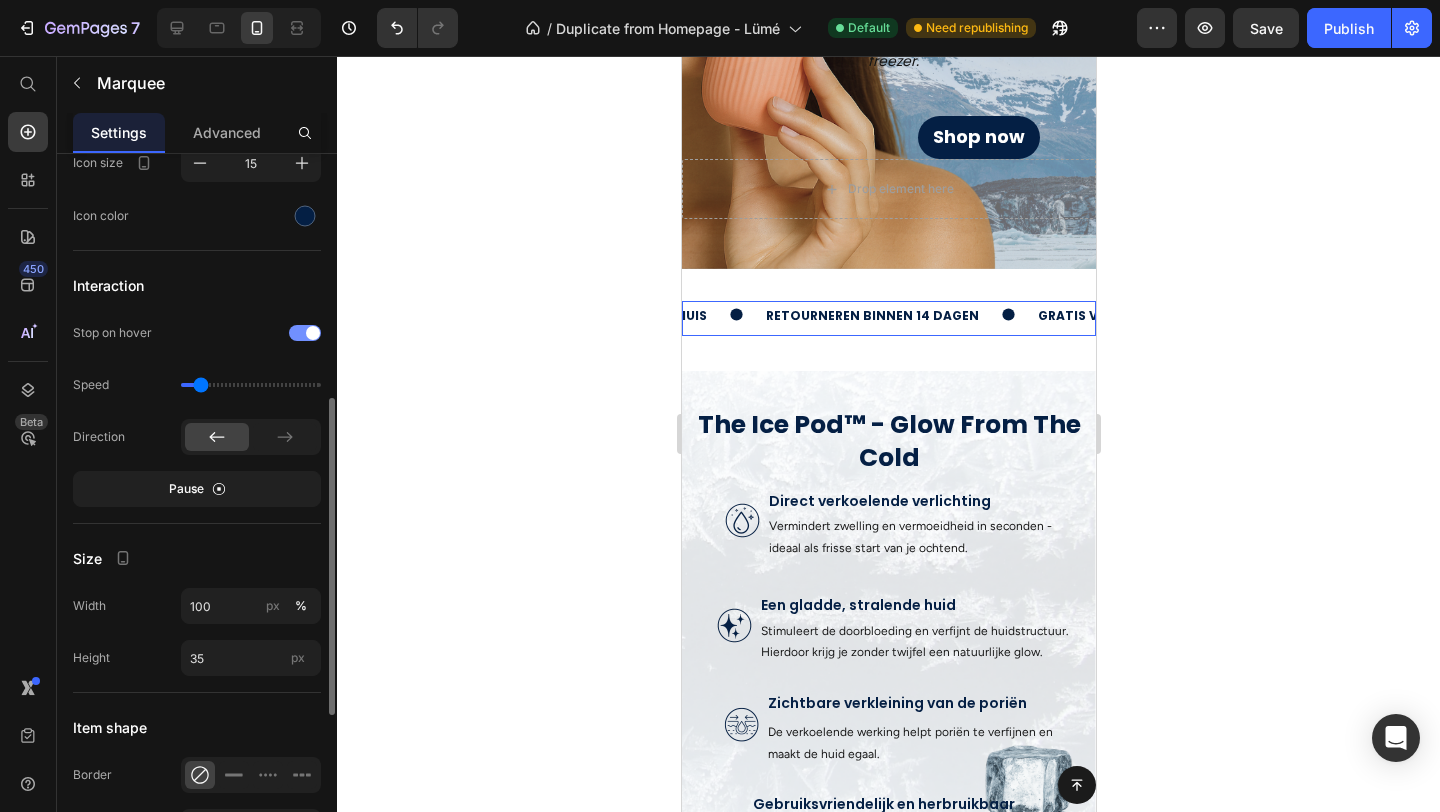 click on "Stop on hover" 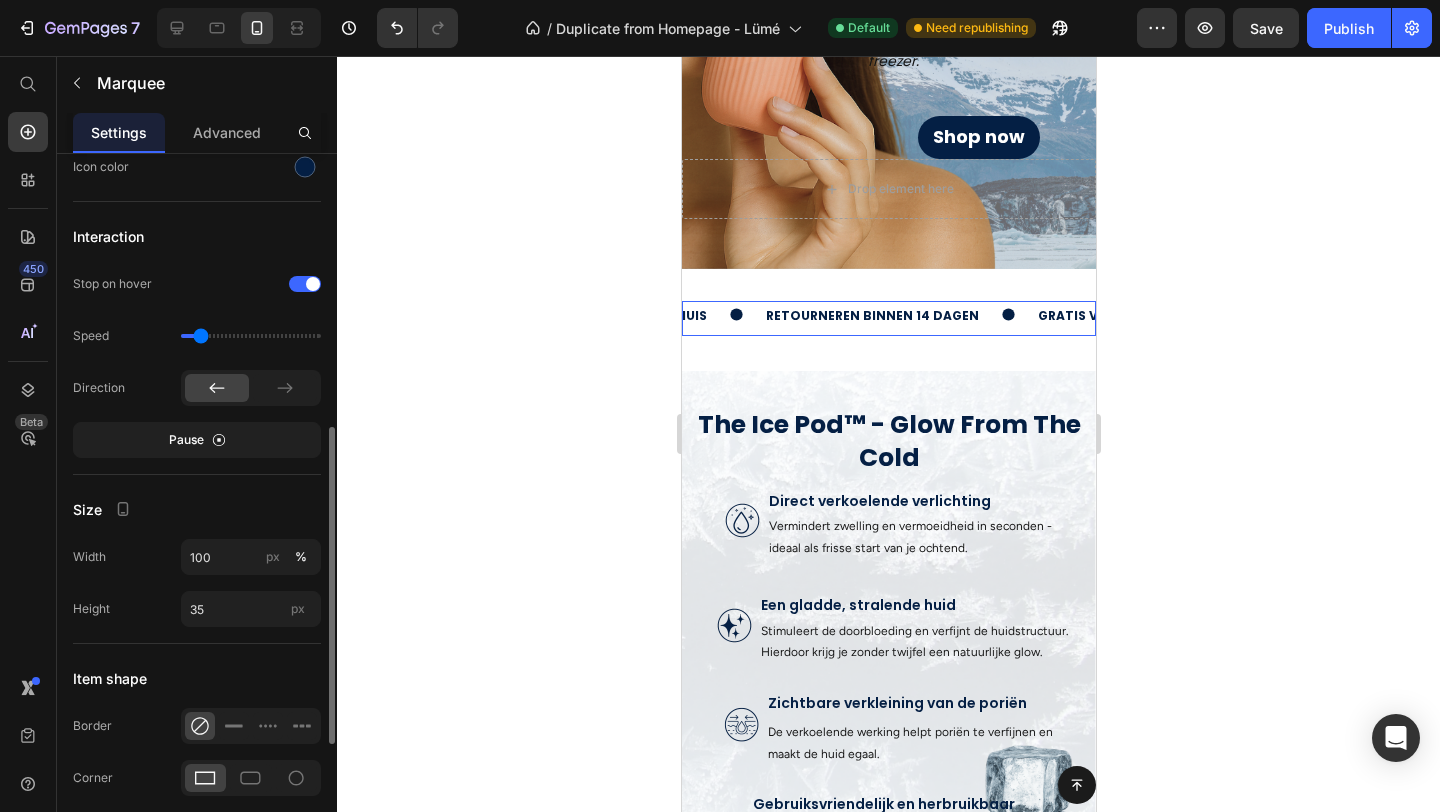 scroll, scrollTop: 607, scrollLeft: 0, axis: vertical 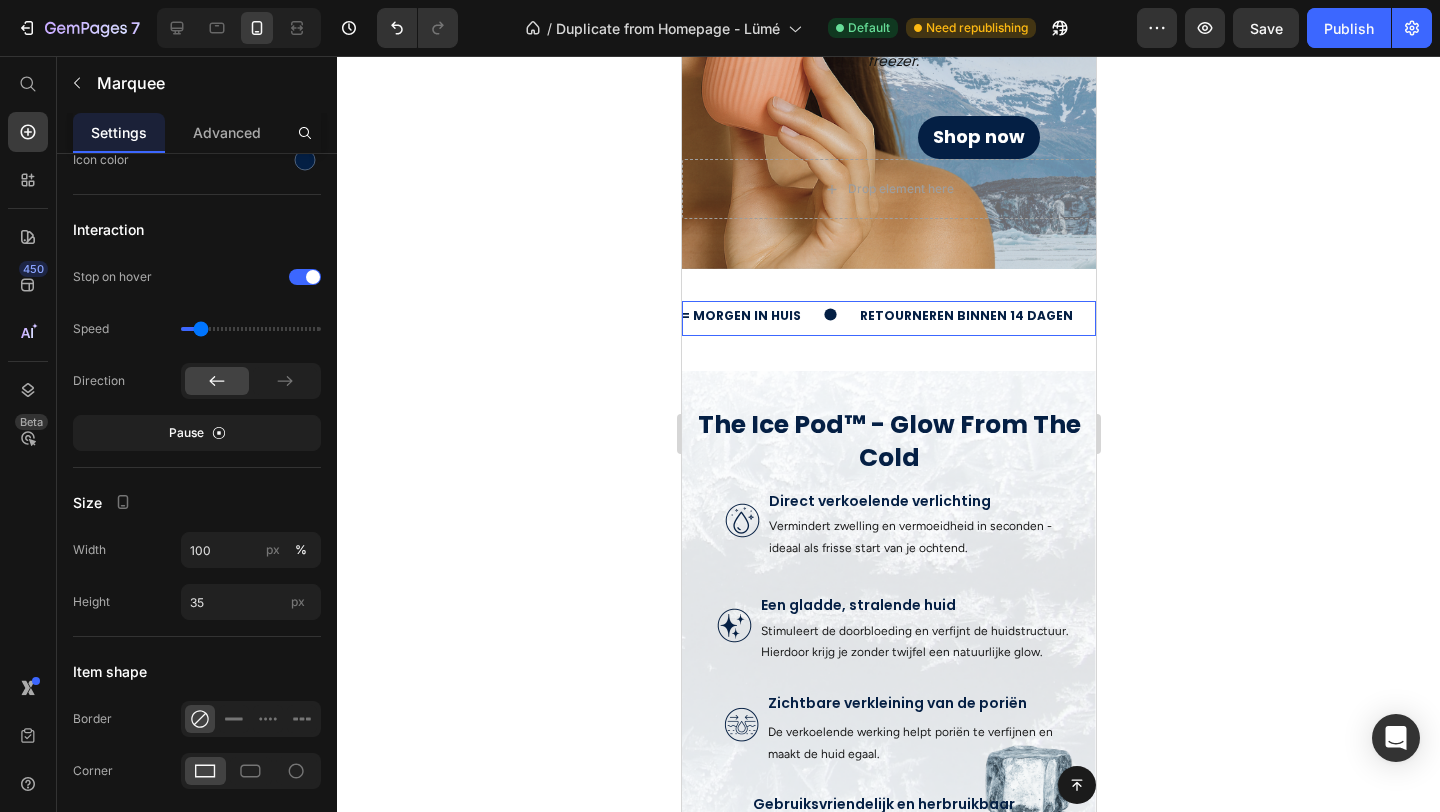 click 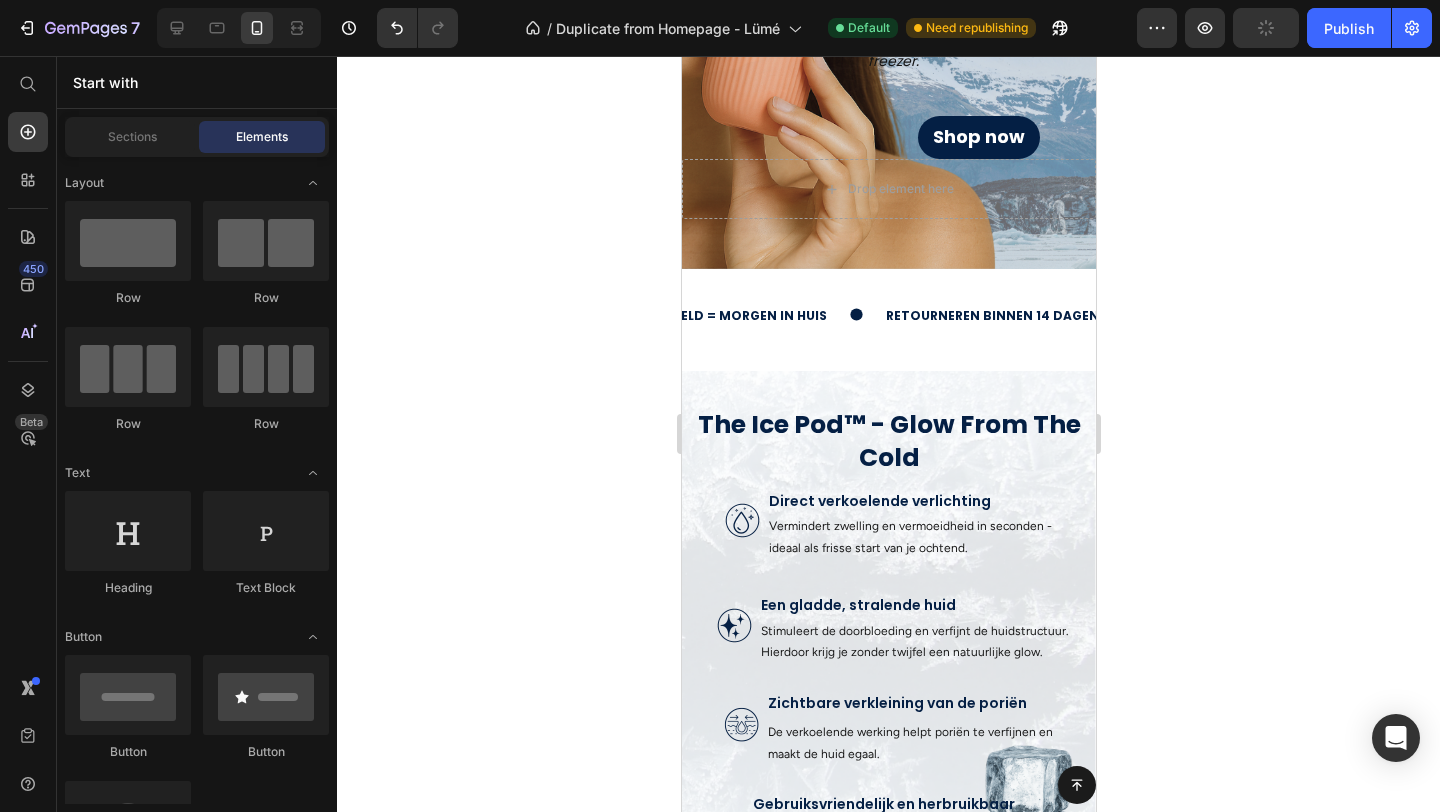 scroll, scrollTop: 0, scrollLeft: 405, axis: horizontal 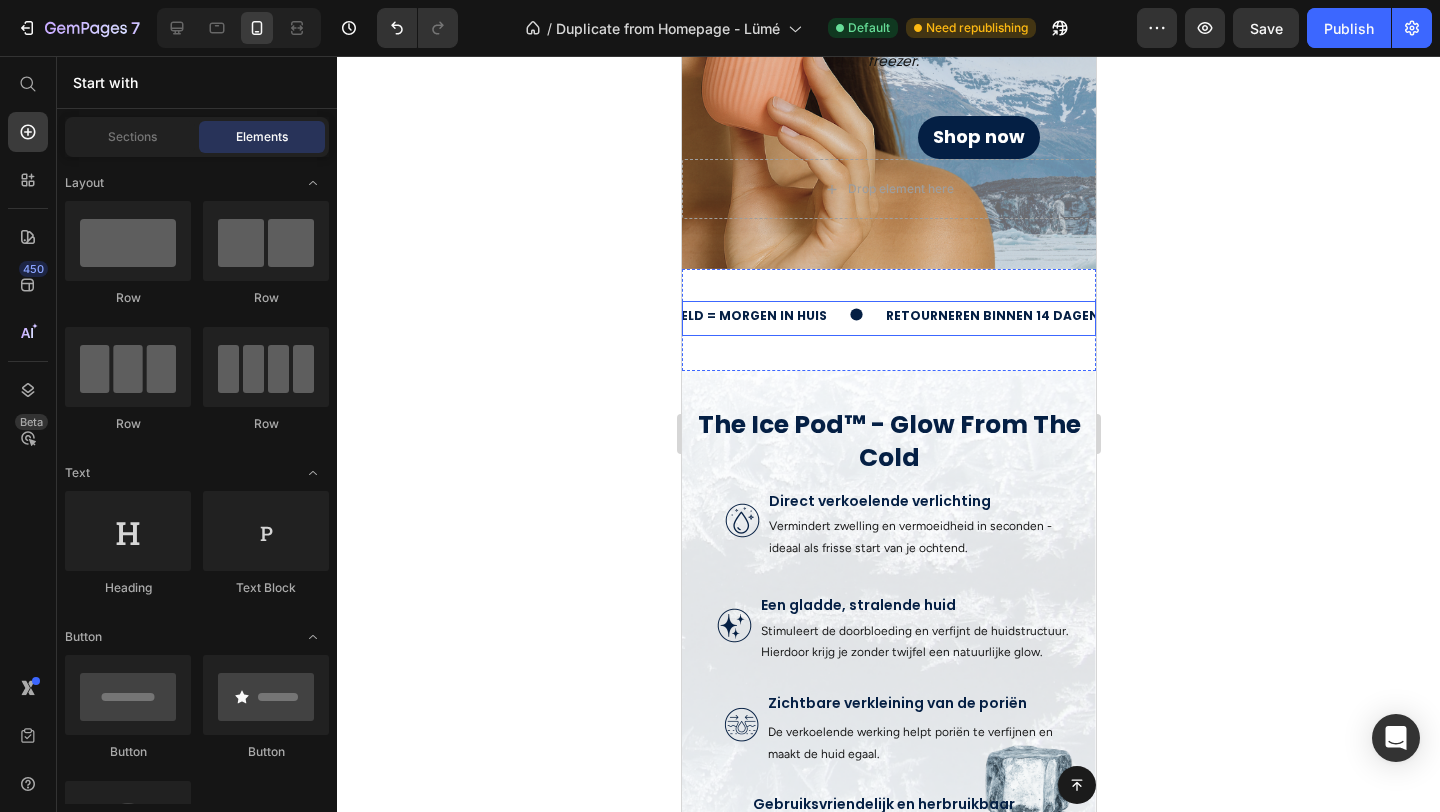 click on "gratis verzending boven de  50, - Text
voor 23u besteld = morgen in huis Text
retourneren binnen 14 dagen Text
gratis verzending boven de  50, - Text
voor 23u besteld = morgen in huis Text
retourneren binnen 14 dagen Text
Marquee" at bounding box center [888, 318] 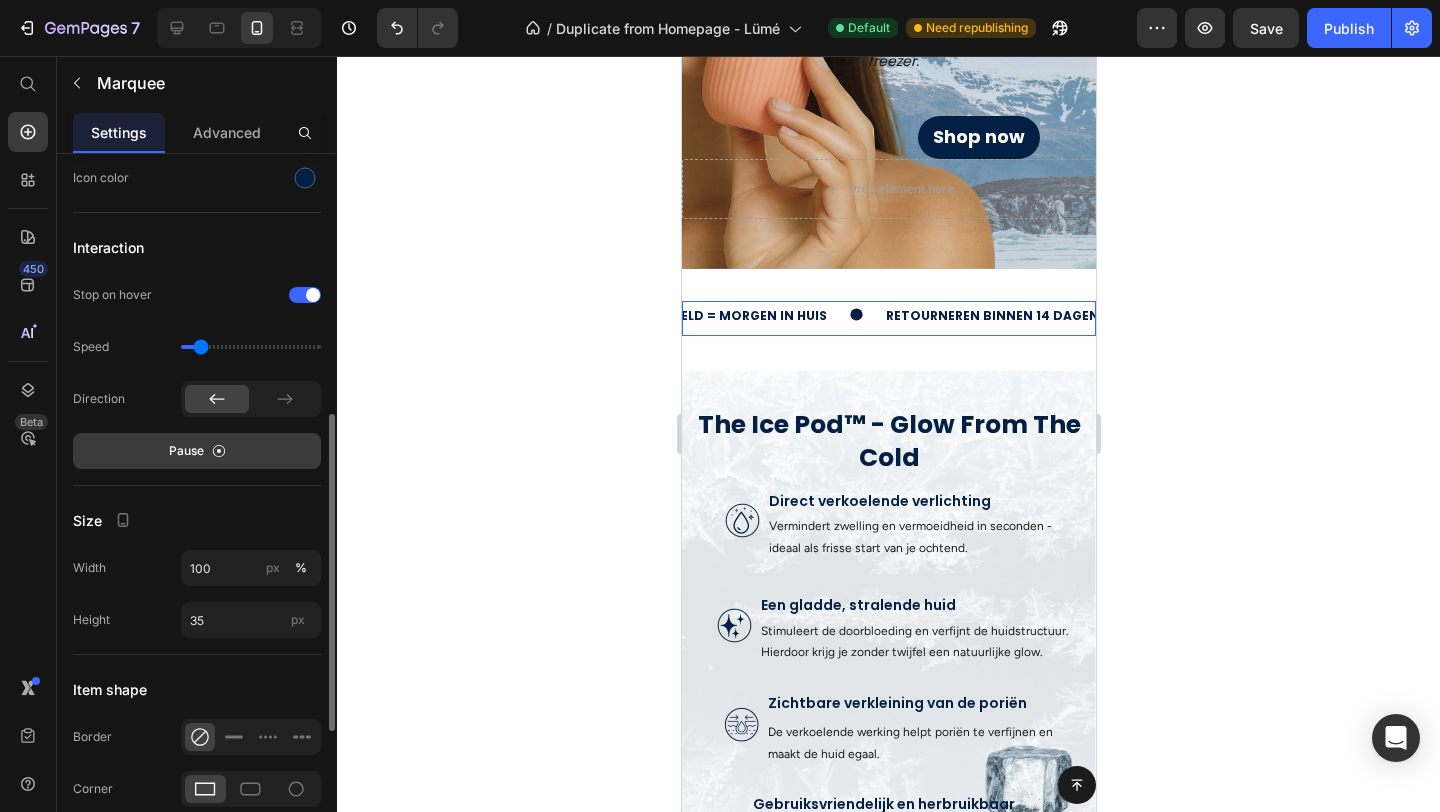scroll, scrollTop: 588, scrollLeft: 0, axis: vertical 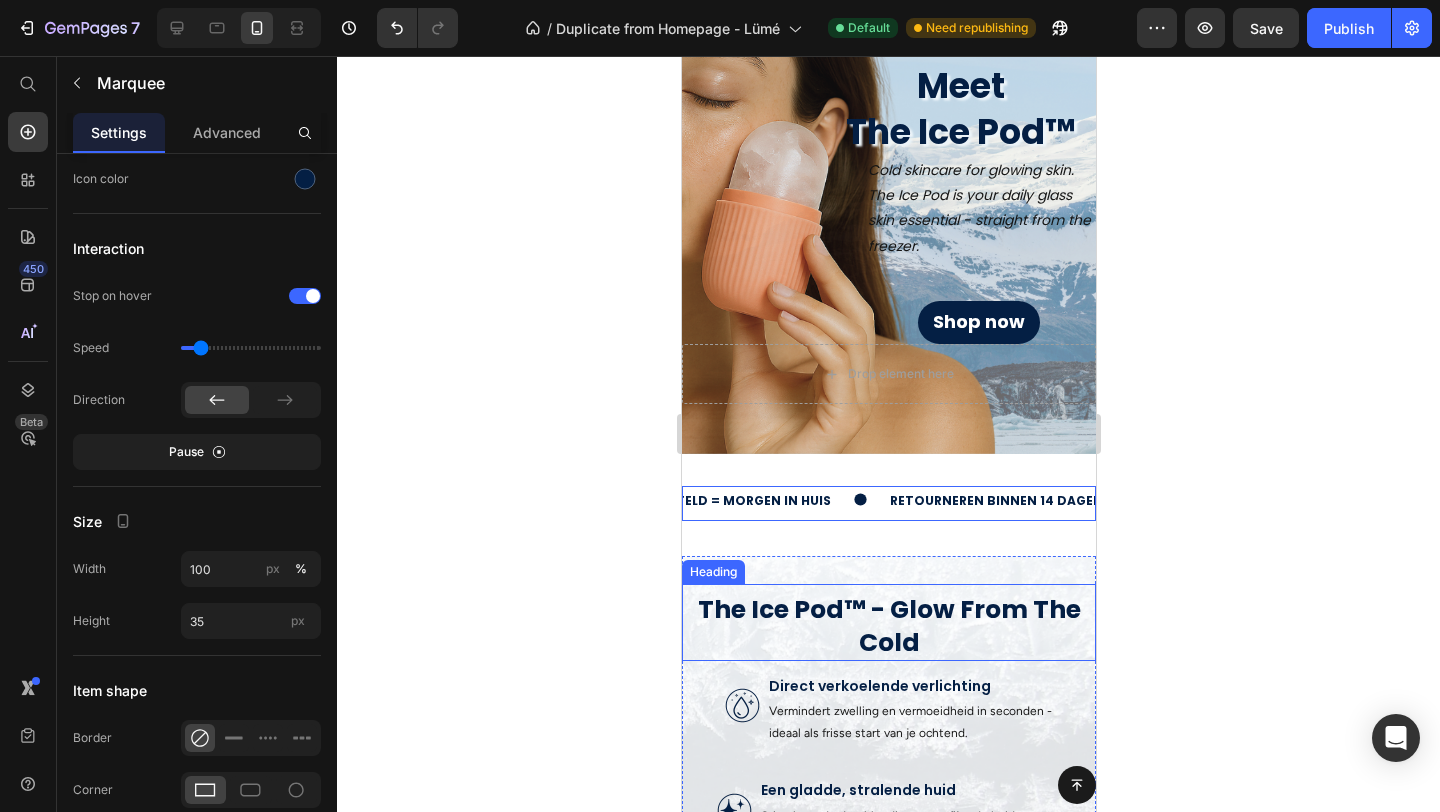 click on "The Ice Pod™ - Glow From The Cold" at bounding box center (888, 626) 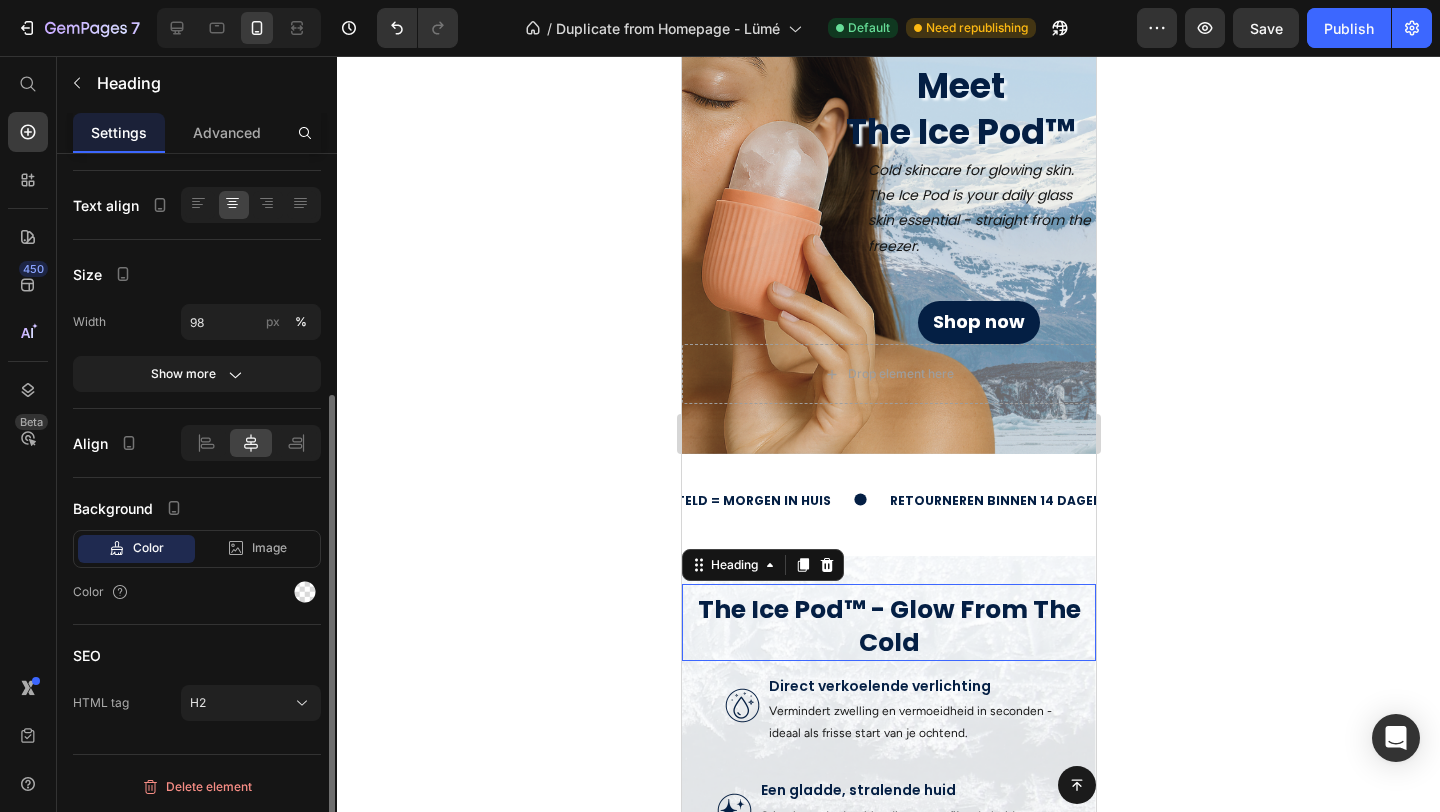scroll, scrollTop: 0, scrollLeft: 0, axis: both 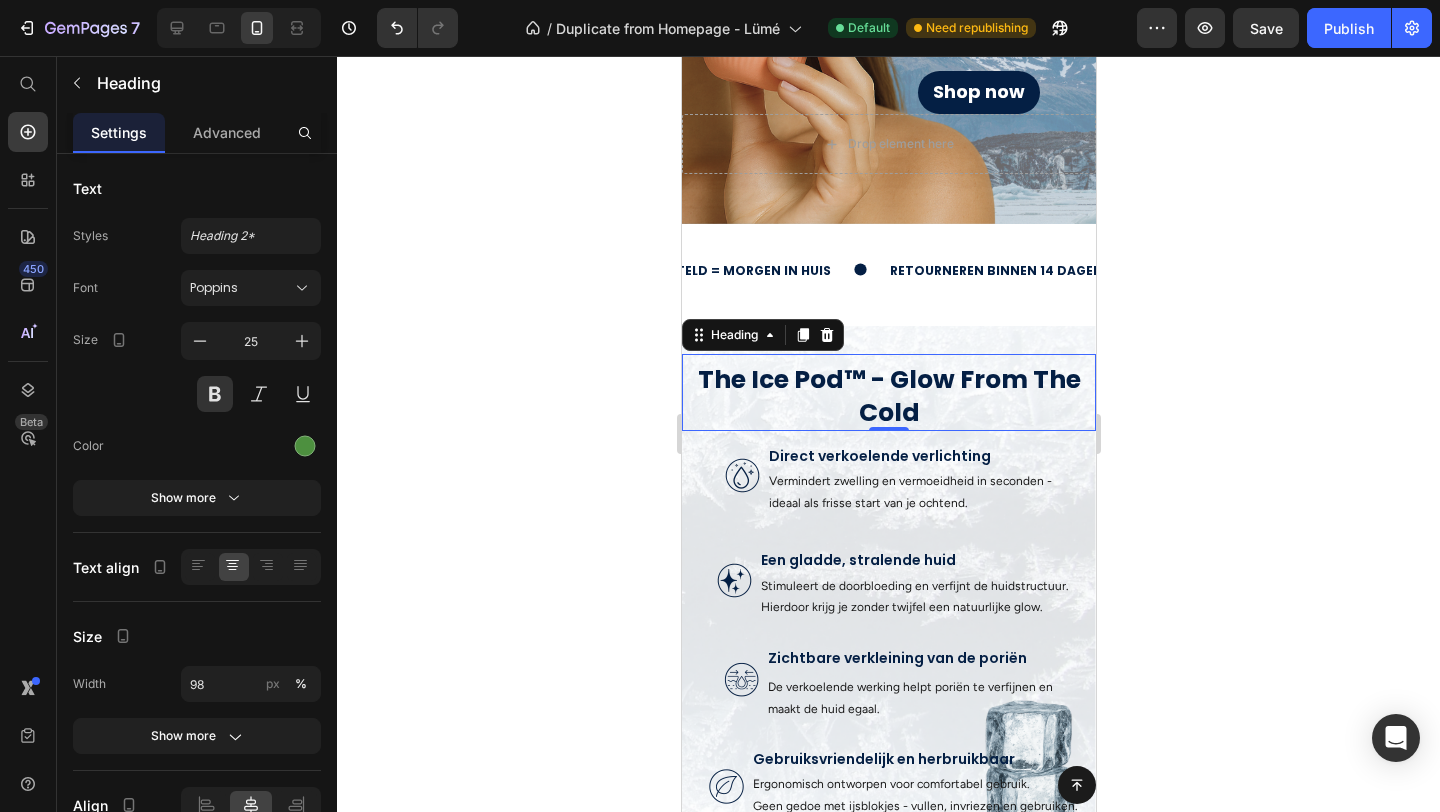 click on "The Ice Pod™ - Glow From The Cold" at bounding box center [888, 396] 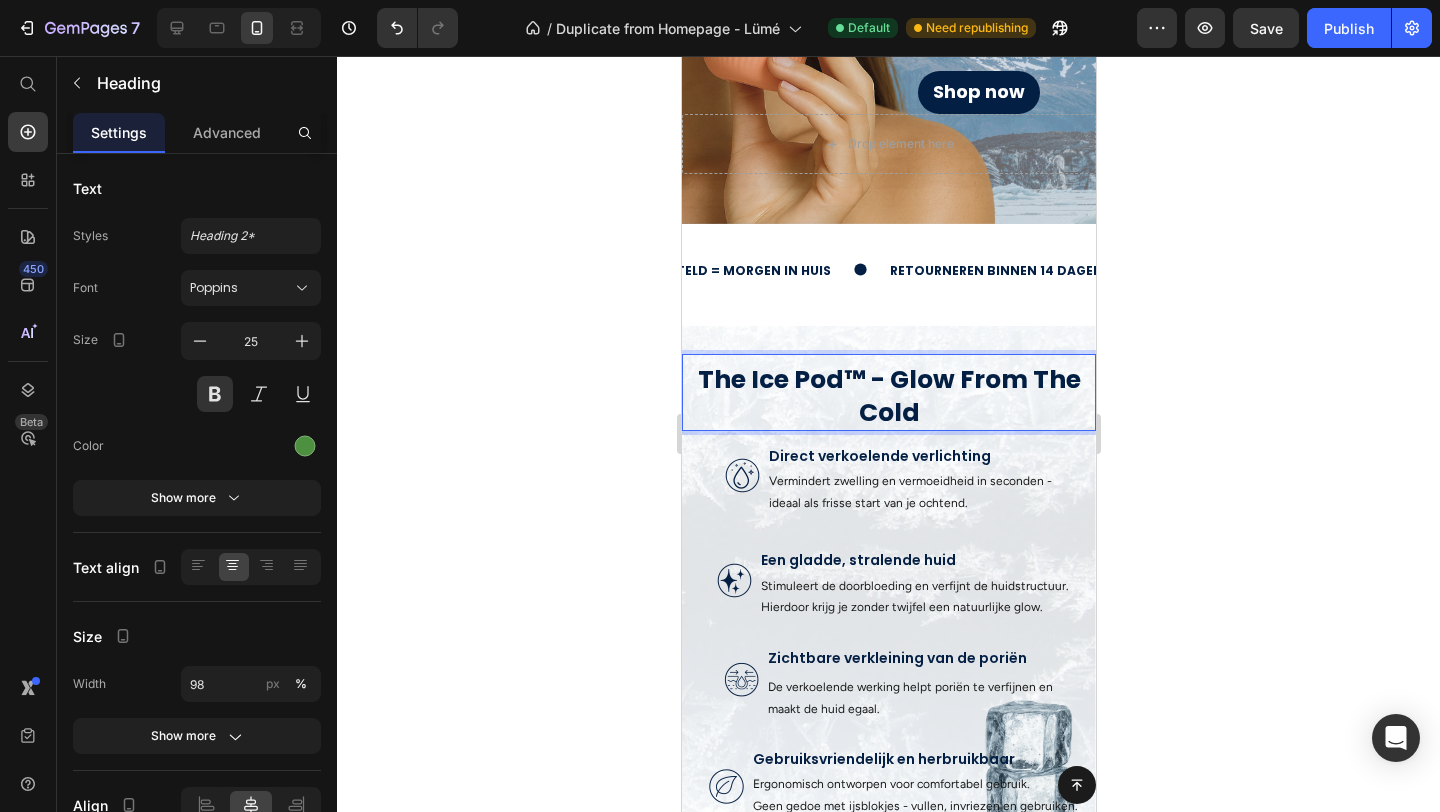 click on "The Ice Pod™ - Glow From The Cold" at bounding box center [888, 396] 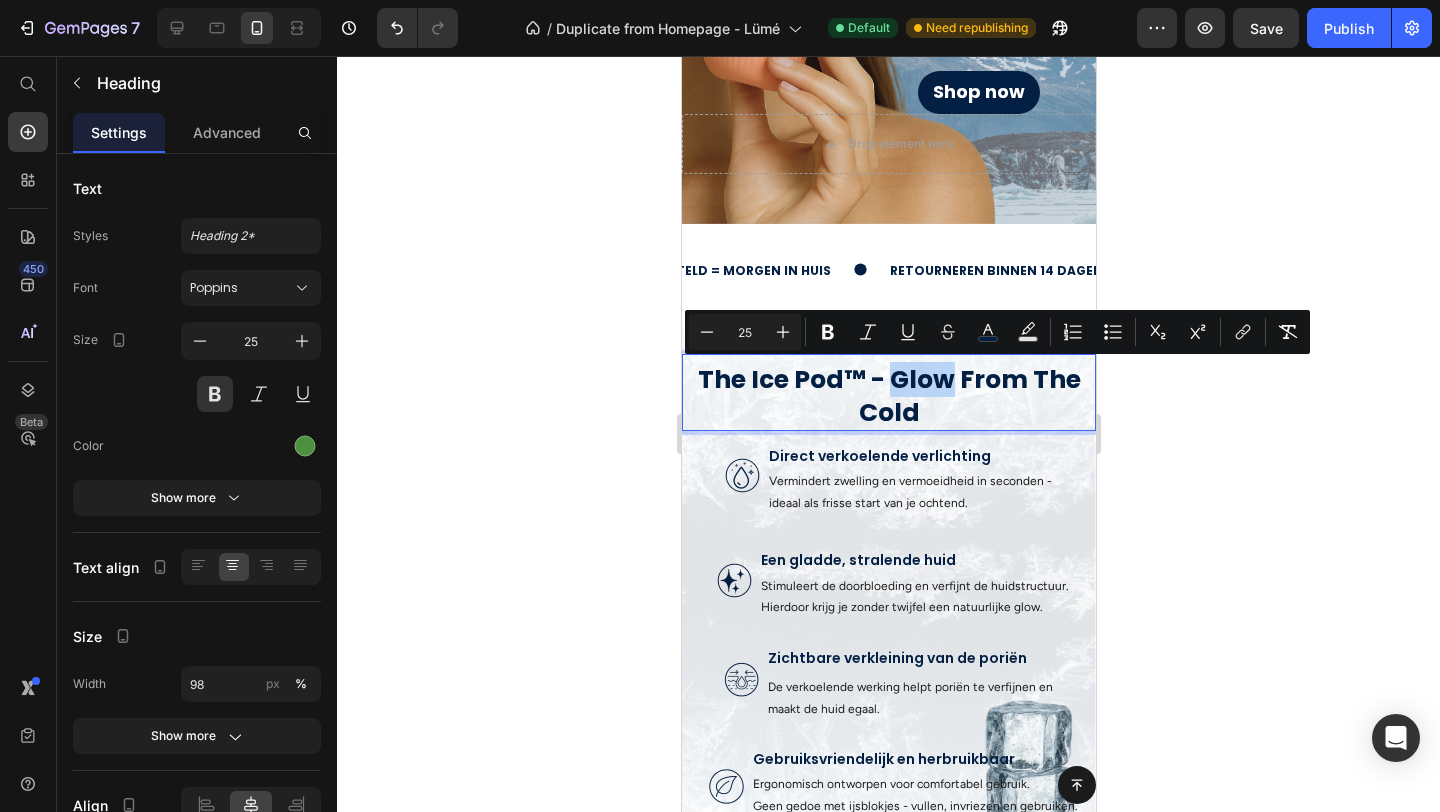 click on "The Ice Pod™ - Glow From The Cold" at bounding box center (888, 396) 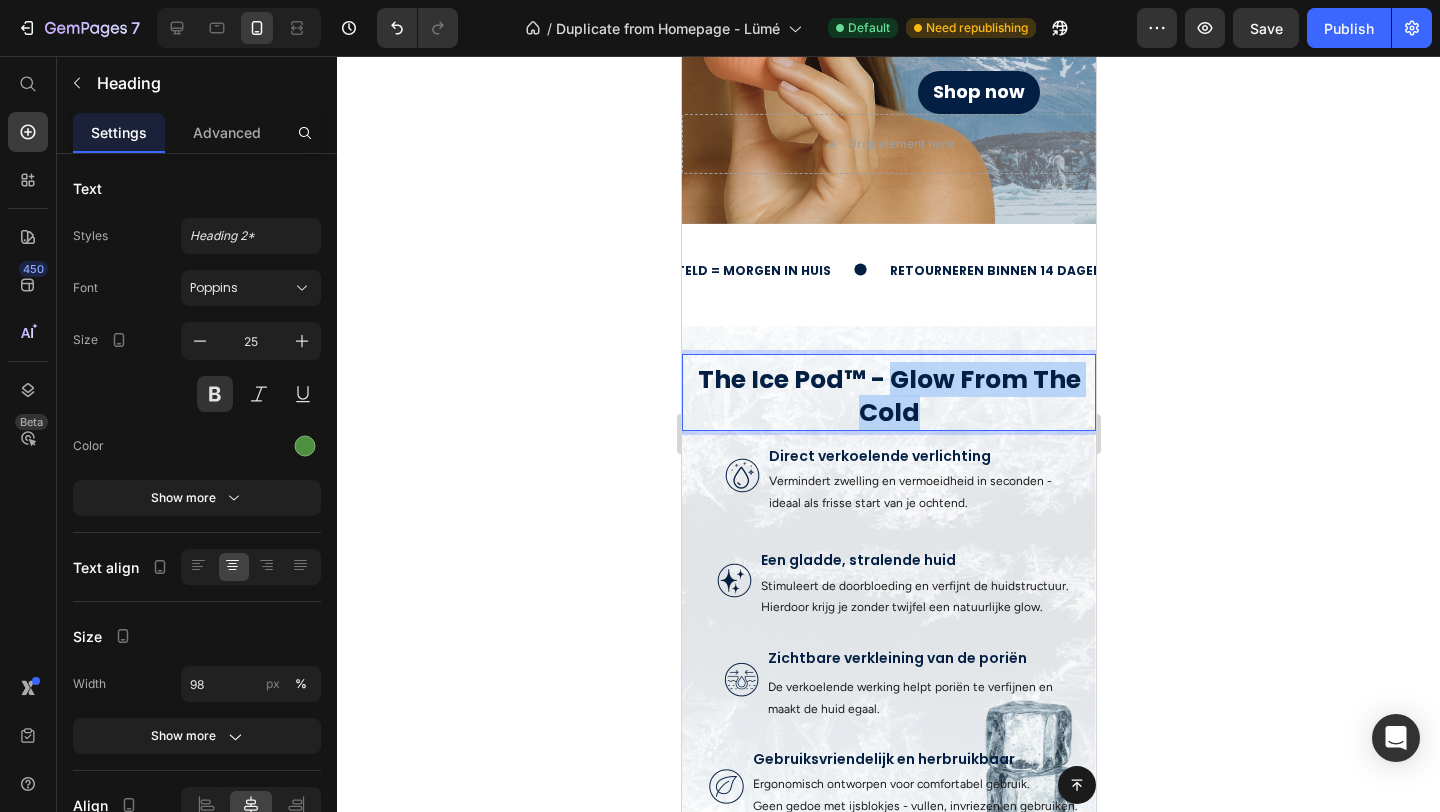 drag, startPoint x: 893, startPoint y: 379, endPoint x: 964, endPoint y: 409, distance: 77.07788 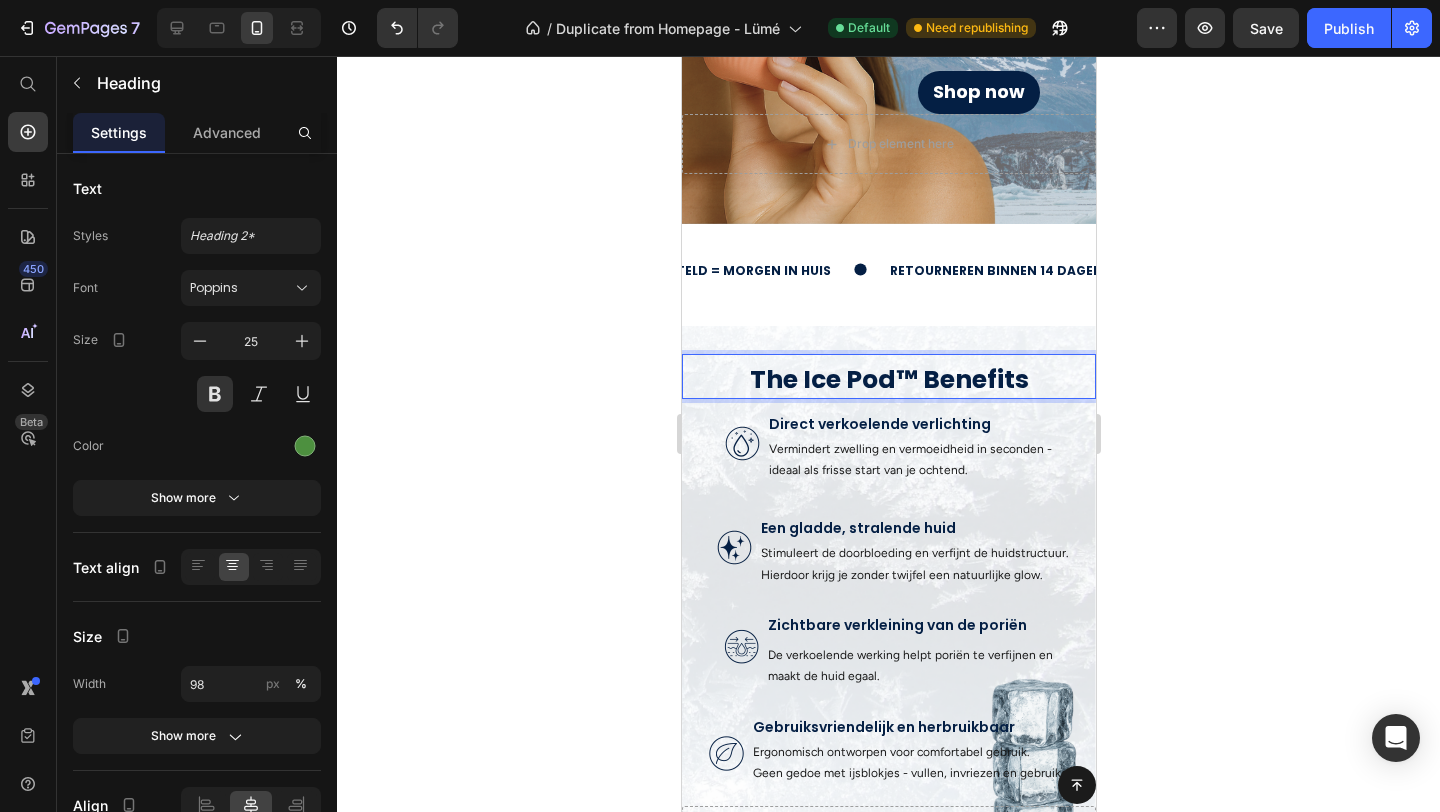 click 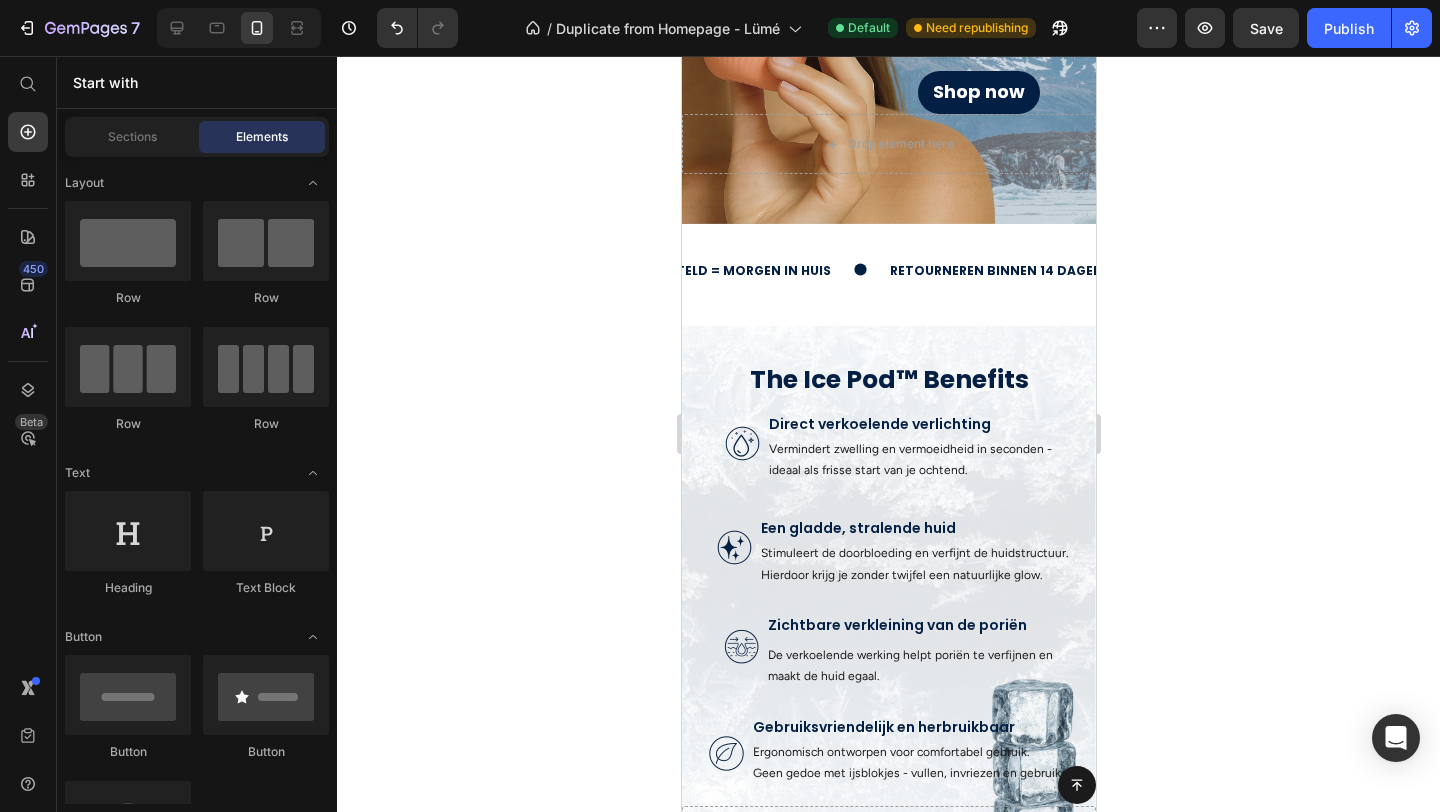 click 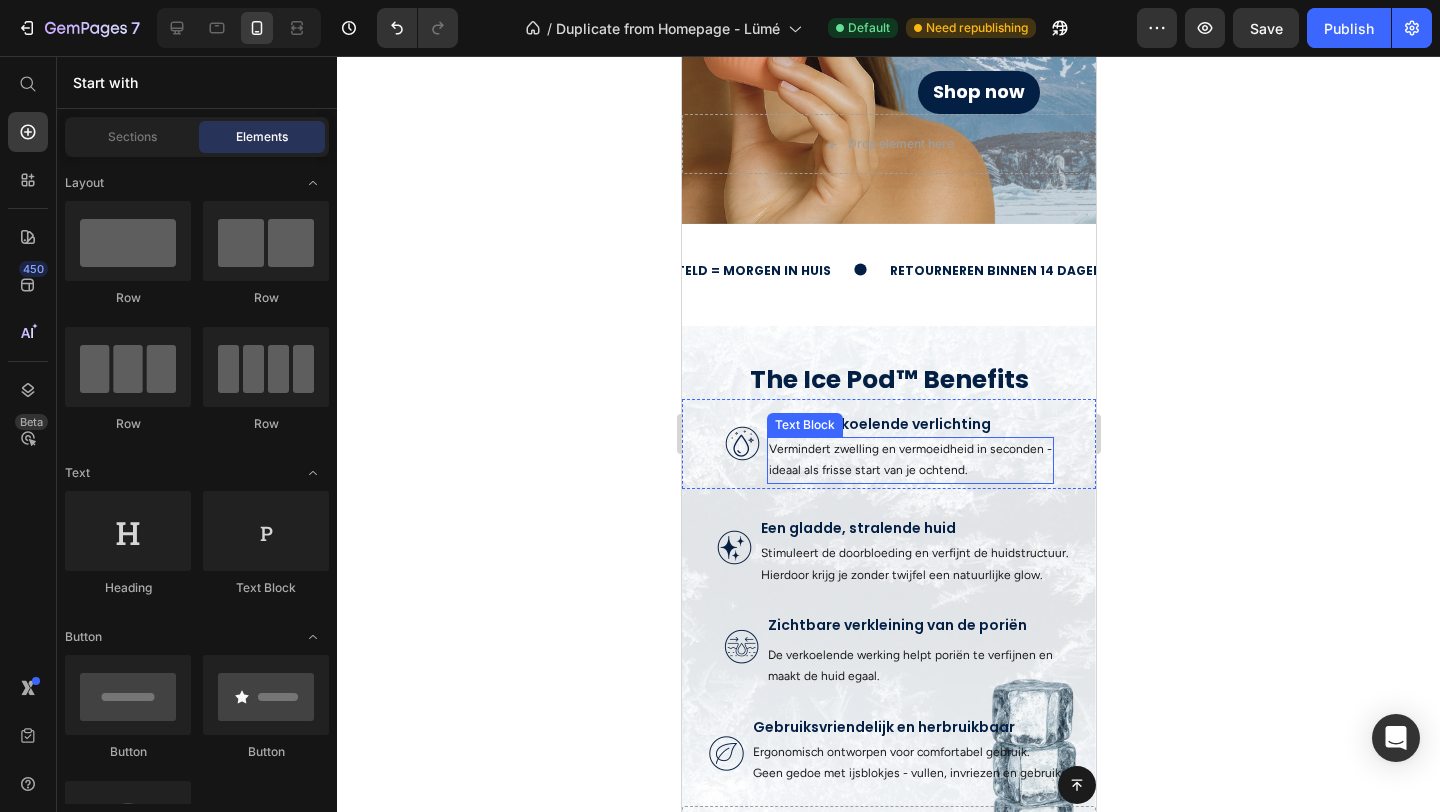 scroll, scrollTop: 445, scrollLeft: 0, axis: vertical 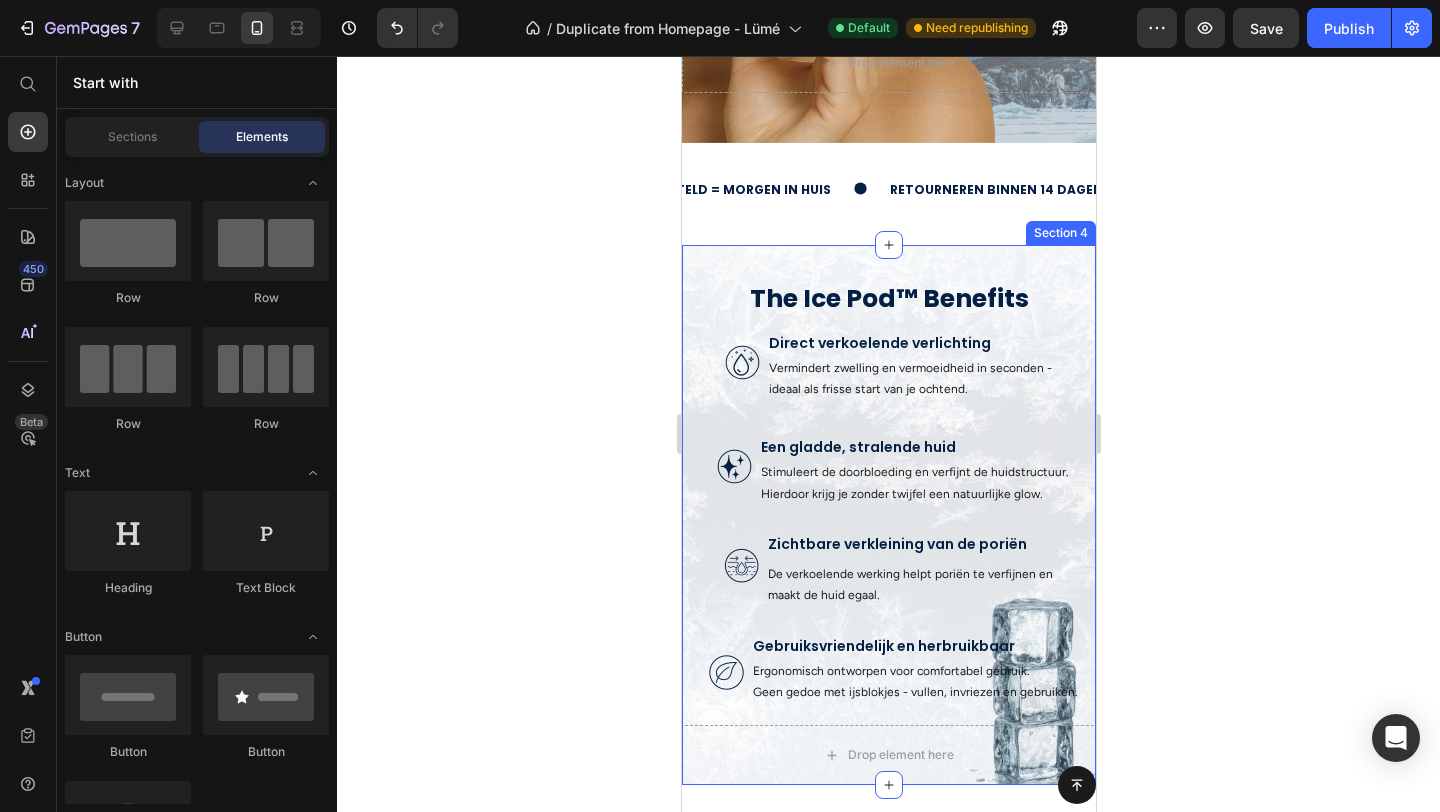 click on "⁠⁠⁠⁠⁠⁠⁠ The Ice Pod™ Benefits Heading Image Image Direct verkoelende verlichting Text Block Vermindert zwelling en vermoeidheid in seconden -  ideaal als frisse start van je ochtend. Text Block Row Image Een gladde, stralende huid Text Block Stimuleert de doorbloeding en verfijnt de huidstructuur. Hierdoor krijg je zonder twijfel een natuurlijke glow. Text Block Row Image Zichtbare verkleining van de poriën Text Block Text Block De verkoelende werking helpt poriën te verfijnen en  maakt de huid egaal. Text Block Row Image Gebruiksvriendelijk en herbruikbaar Text Block Ergonomisch ontworpen voor comfortabel gebruik. Geen gedoe met ijsblokjes - vullen, invriezen en gebruiken. Text Block Row
Drop element here Row" at bounding box center [888, 525] 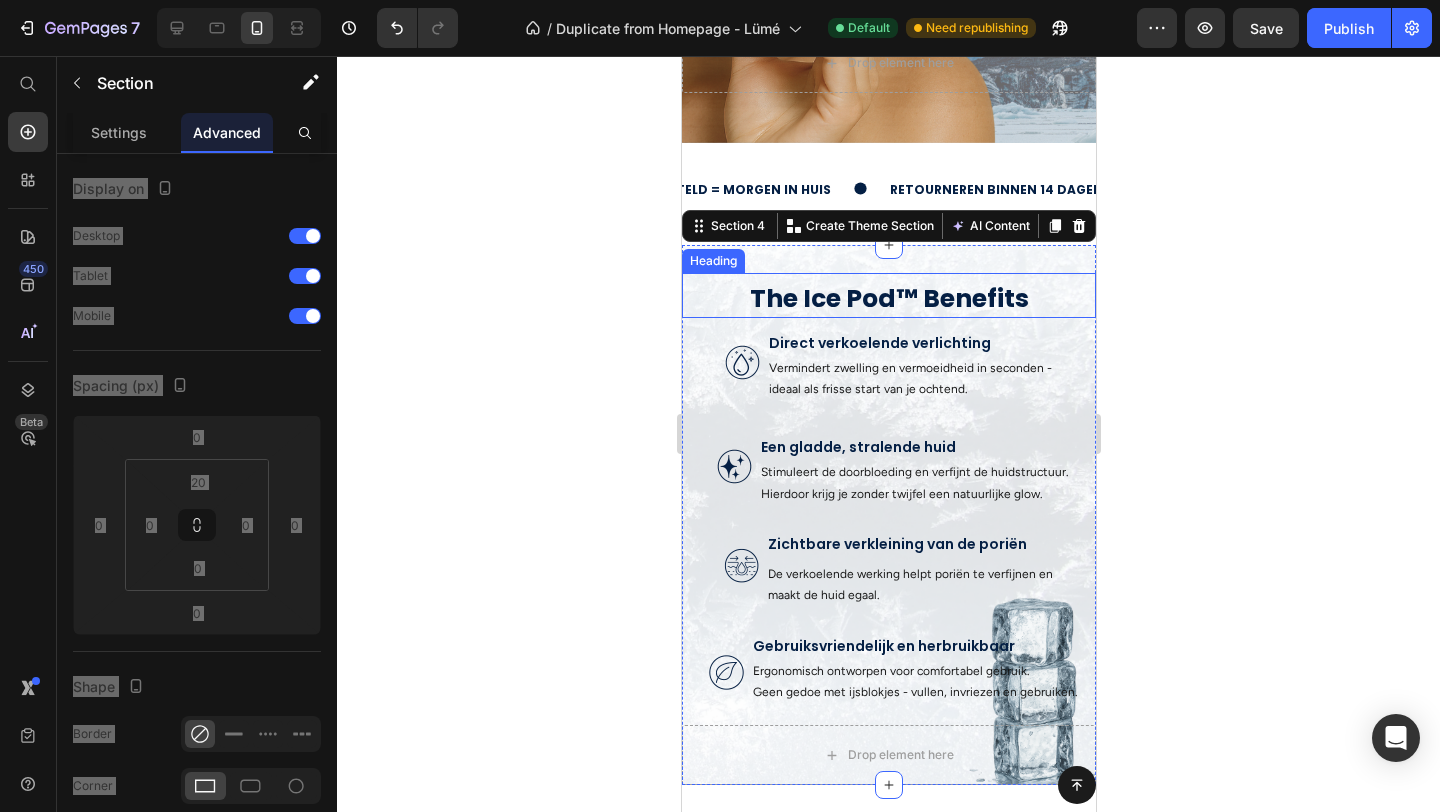 click on "The Ice Pod™ Benefits" at bounding box center (888, 298) 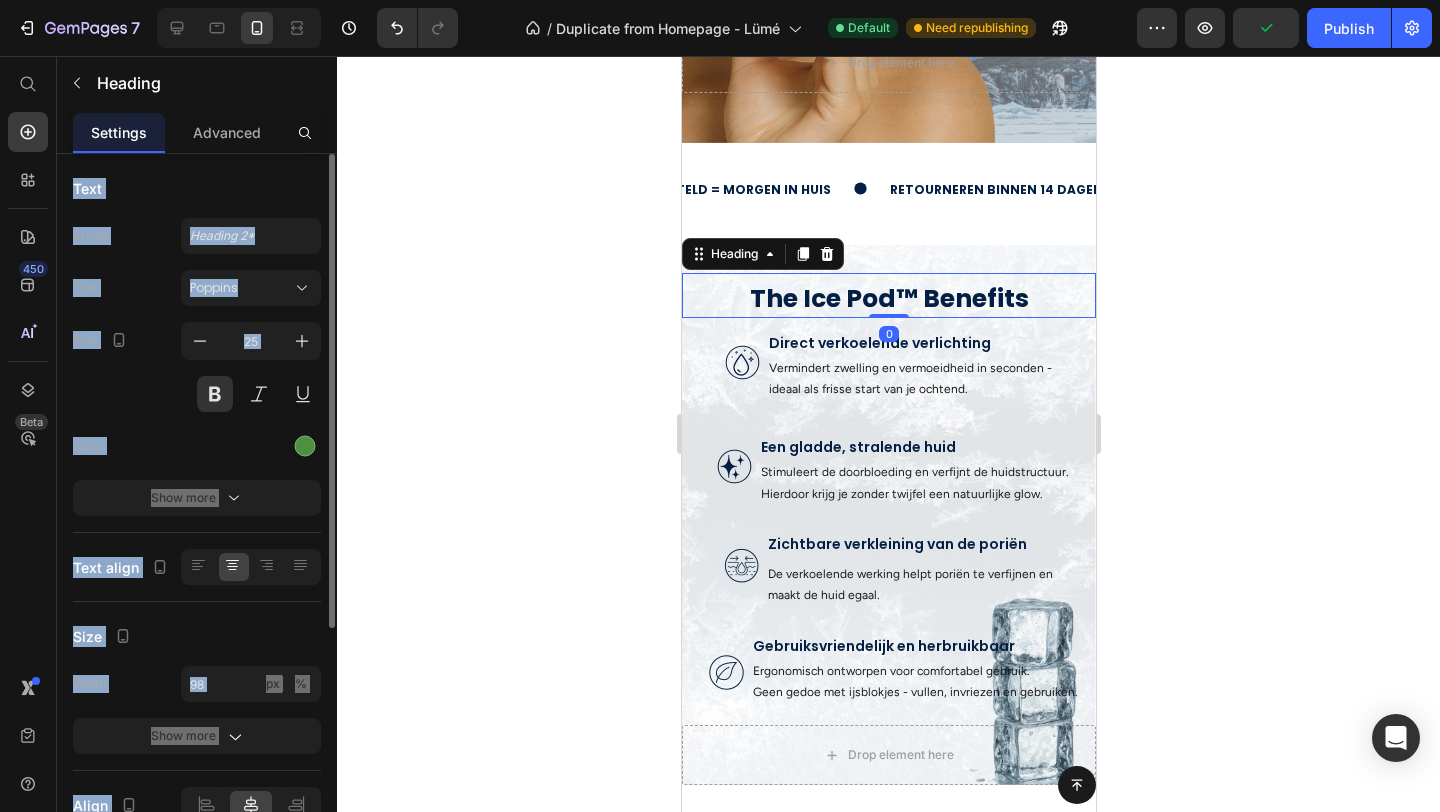 click on "Text Styles Heading 2* Font Poppins Size 25 Color Show more Text align Size Width 98 px % Show more Align Background Color Image Video  Color  SEO HTML tag H2  Delete element" at bounding box center (197, 692) 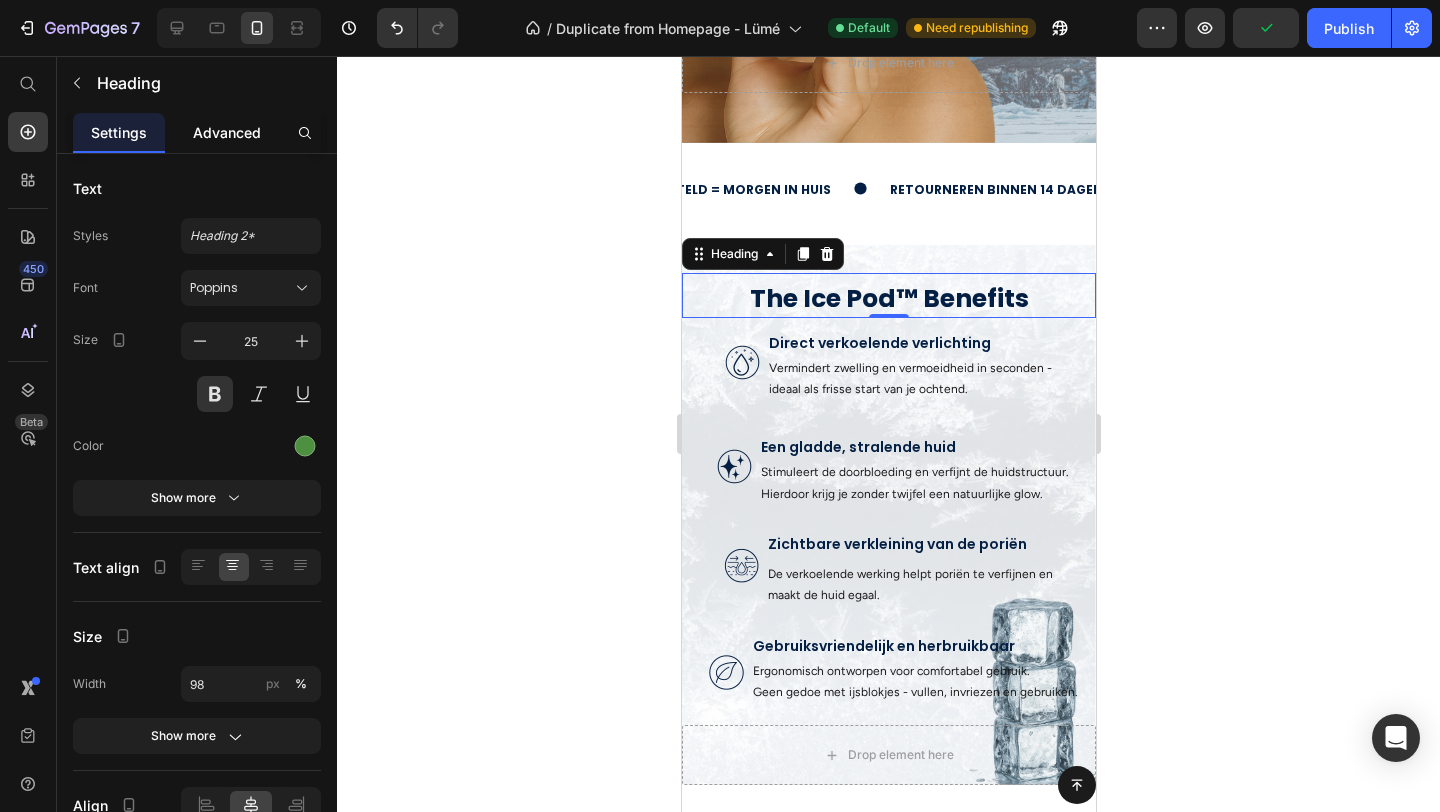 click on "Advanced" at bounding box center (227, 132) 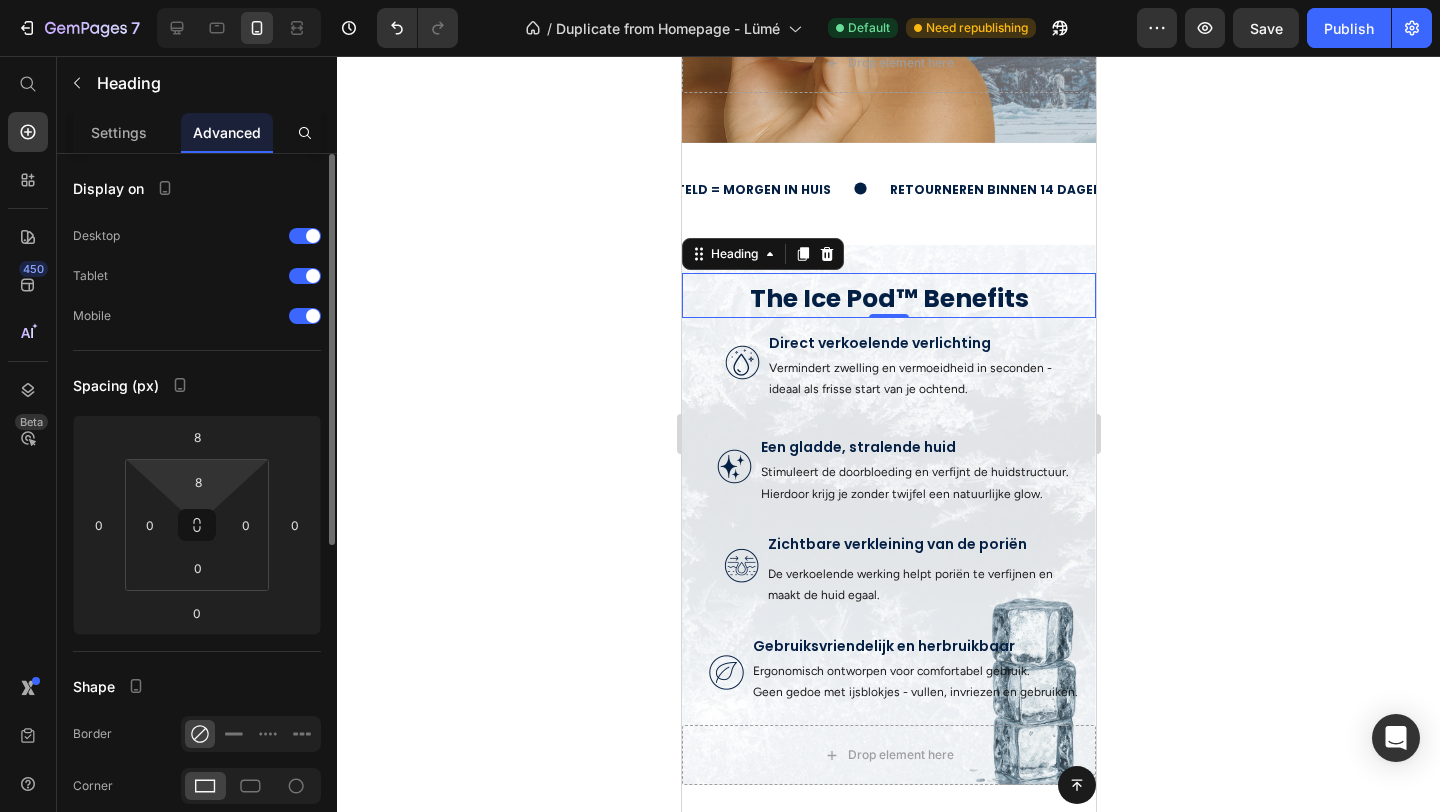 click on "7   /  Duplicate from Homepage - Lümé Default Need republishing Preview  Save   Publish  450 Beta Start with Sections Elements Hero Section Product Detail Brands Trusted Badges Guarantee Product Breakdown How to use Testimonials Compare Bundle FAQs Social Proof Brand Story Product List Collection Blog List Contact Sticky Add to Cart Custom Footer Browse Library 450 Layout
Row
Row
Row
Row Text
Heading
Text Block Button
Button
Button
Sticky Back to top Media
Image" at bounding box center (720, 0) 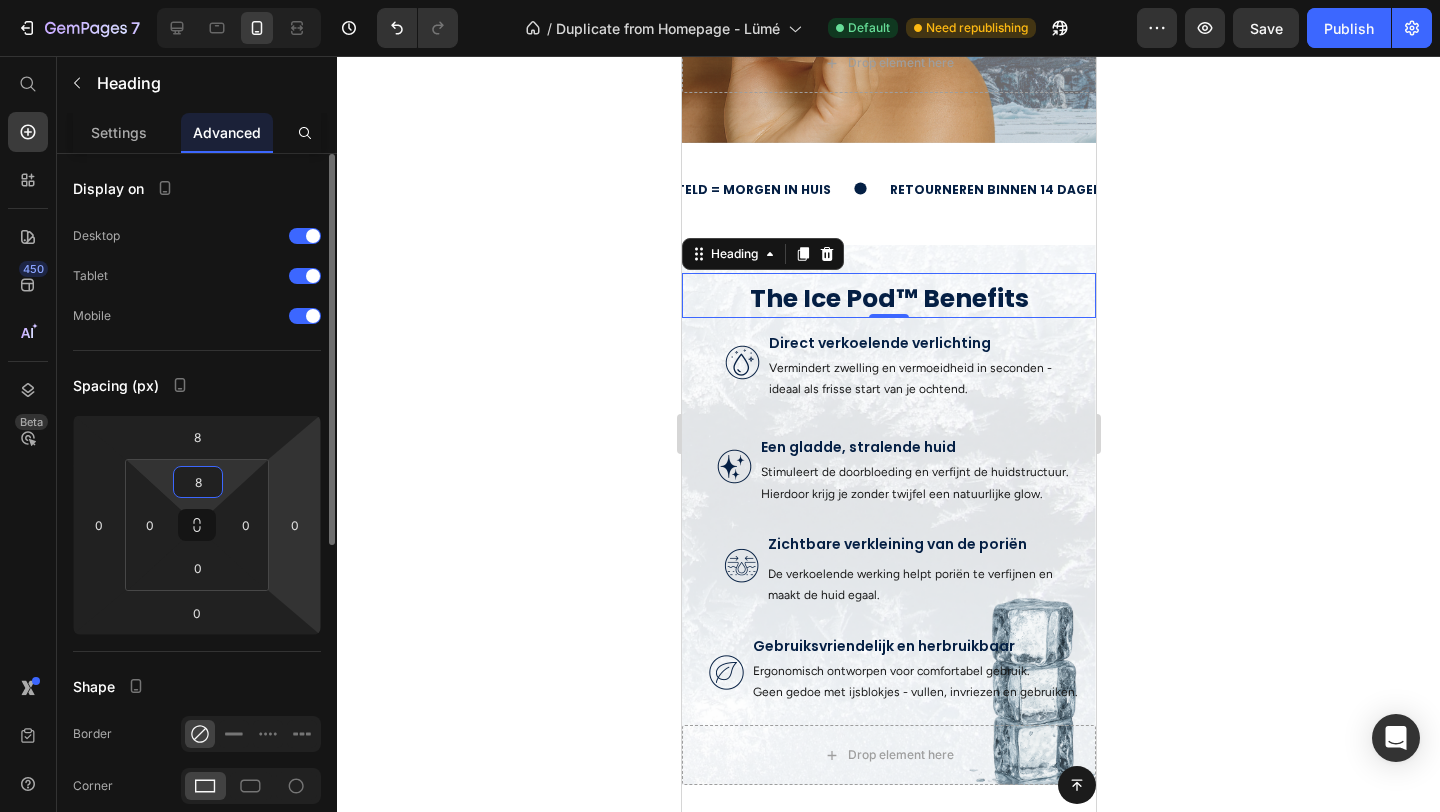type on "6" 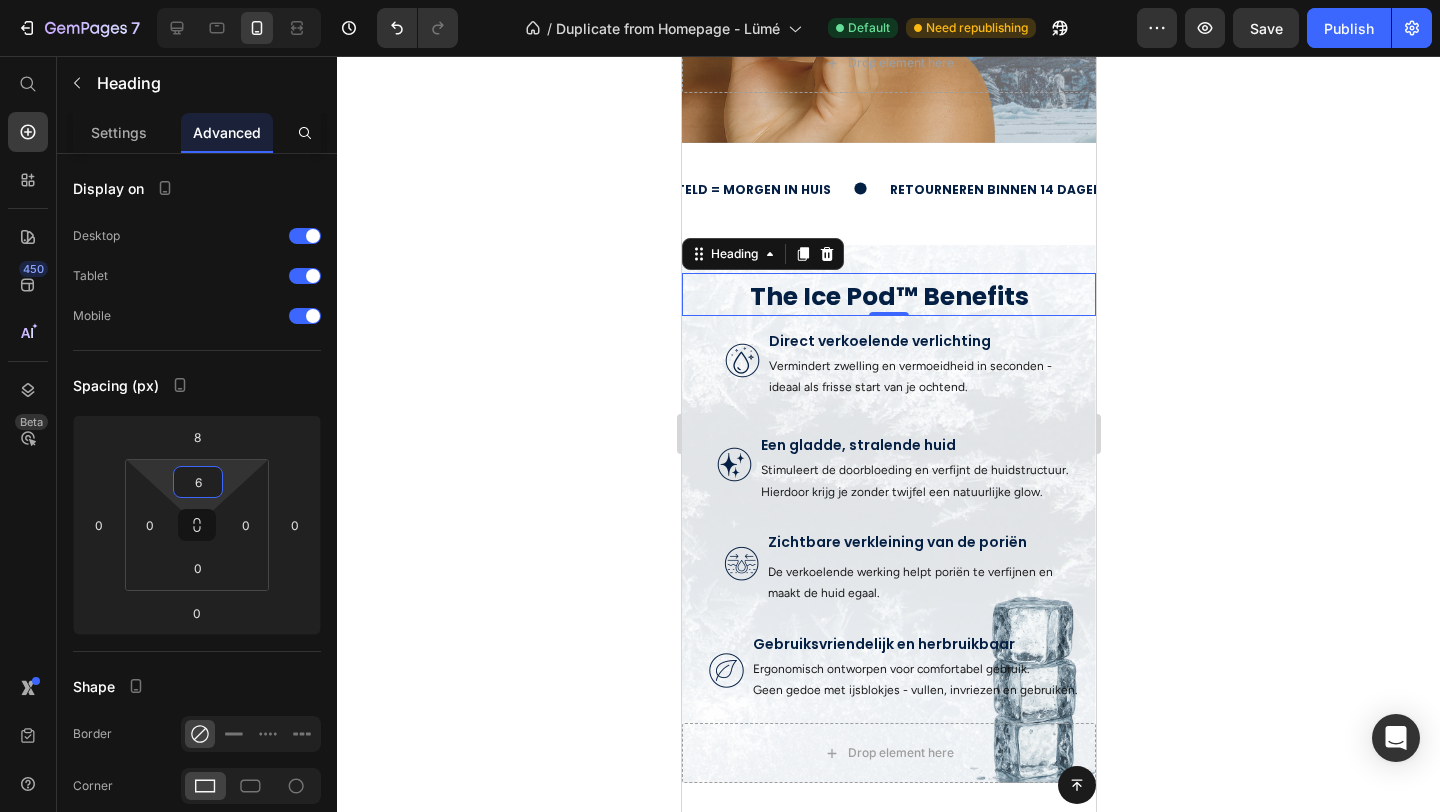 click 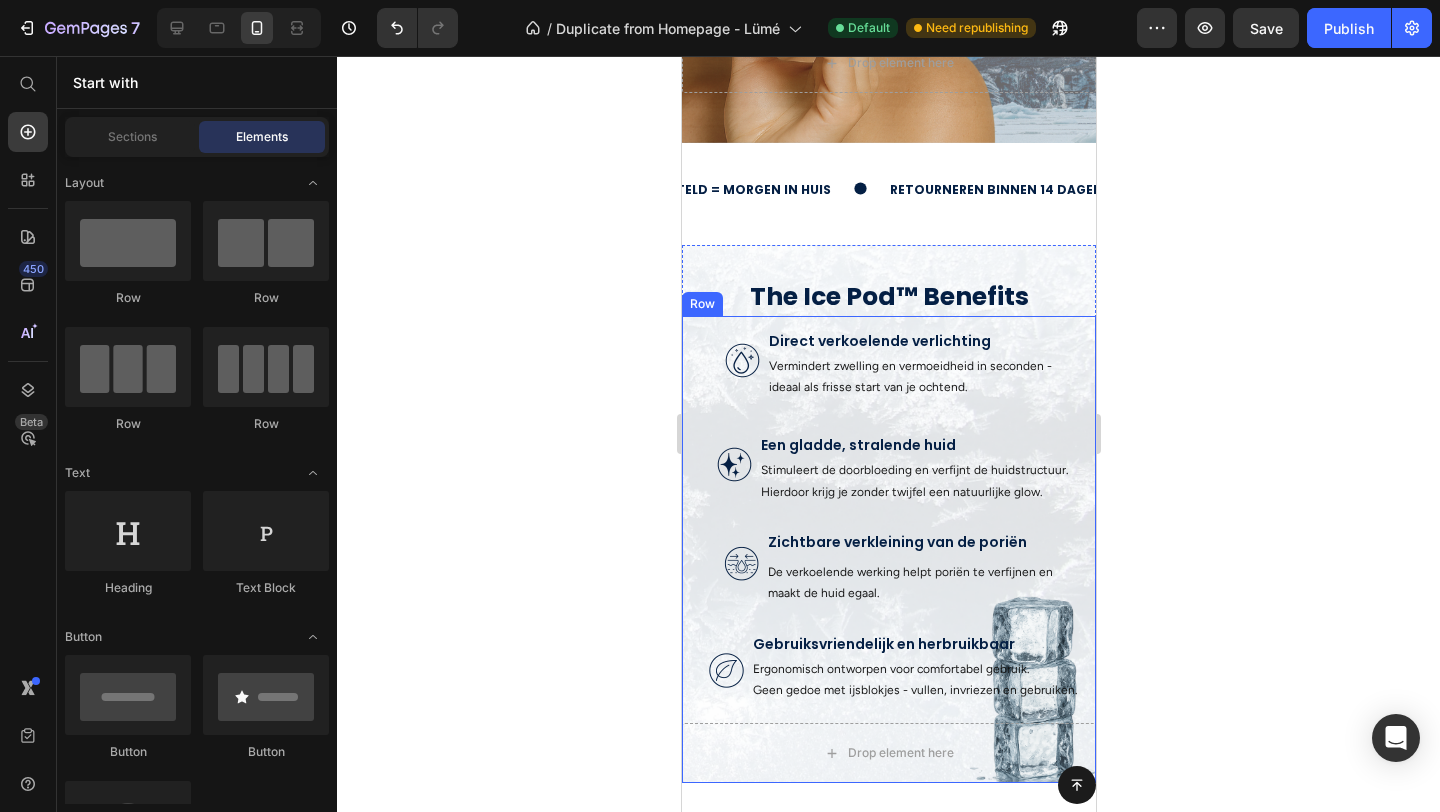click on "Image Direct verkoelende verlichting Text Block Vermindert zwelling en vermoeidheid in seconden -  ideaal als frisse start van je ochtend. Text Block Row Image Een gladde, stralende huid Text Block Stimuleert de doorbloeding en verfijnt de huidstructuur. Hierdoor krijg je zonder twijfel een natuurlijke glow. Text Block Row Image Zichtbare verkleining van de poriën Text Block Text Block De verkoelende werking helpt poriën te verfijnen en  maakt de huid egaal. Text Block Row Image Gebruiksvriendelijk en herbruikbaar Text Block Ergonomisch ontworpen voor comfortabel gebruik. Geen gedoe met ijsblokjes - vullen, invriezen en gebruiken. Text Block Row" at bounding box center [888, 520] 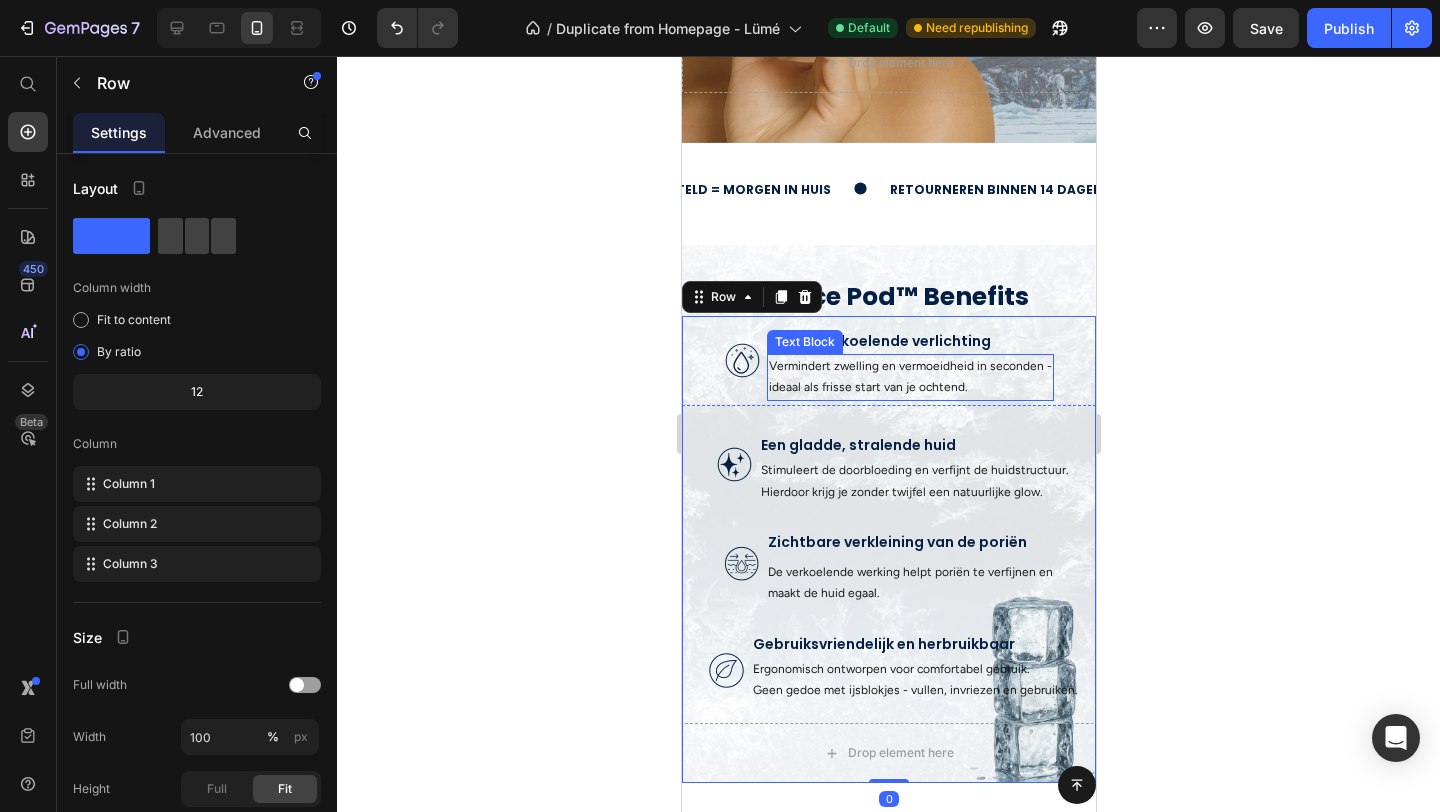 click on "Vermindert zwelling en vermoeidheid in seconden -  ideaal als frisse start van je ochtend." at bounding box center (909, 377) 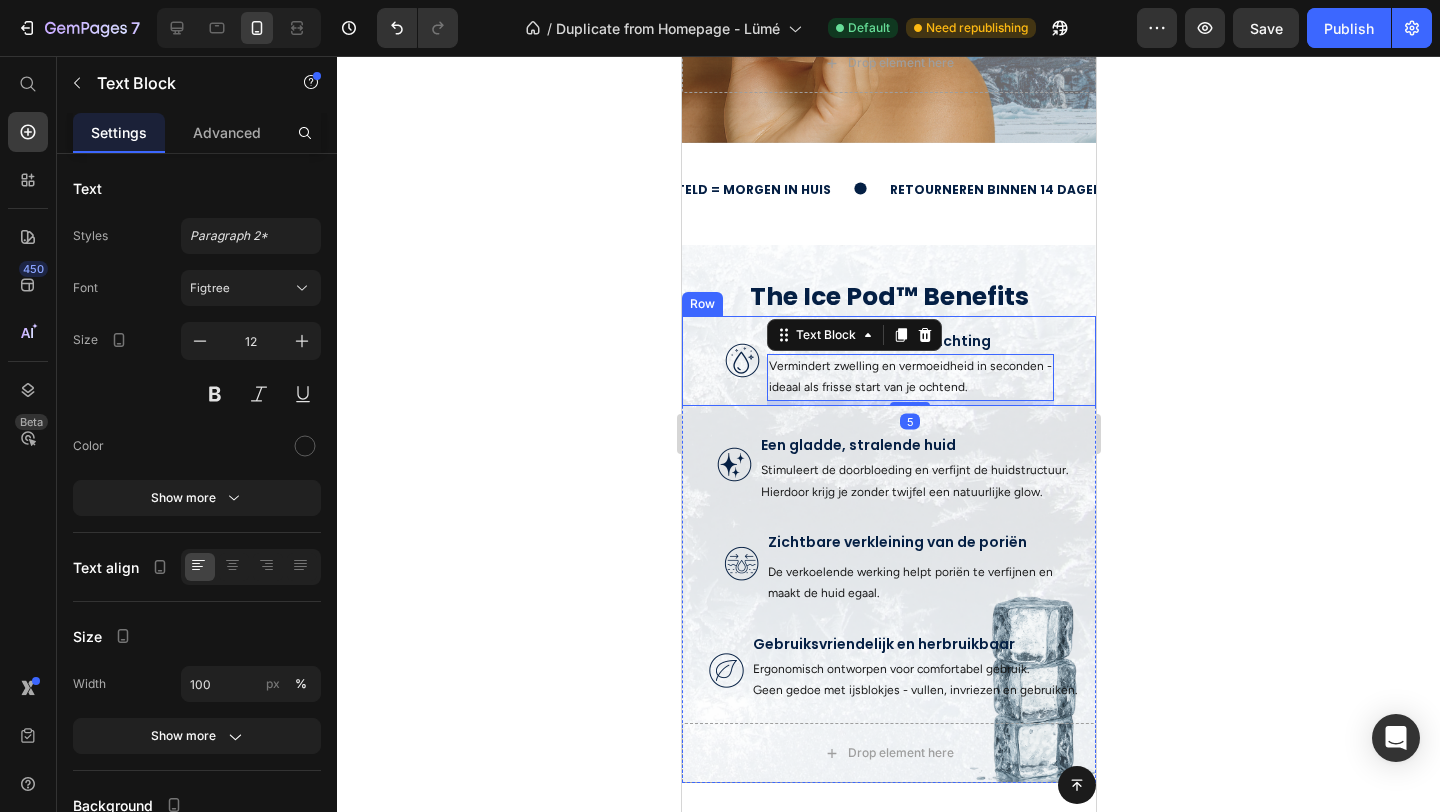 click on "Image Direct verkoelende verlichting Text Block Vermindert zwelling en vermoeidheid in seconden -  ideaal als frisse start van je ochtend. Text Block   5 Row" at bounding box center (888, 361) 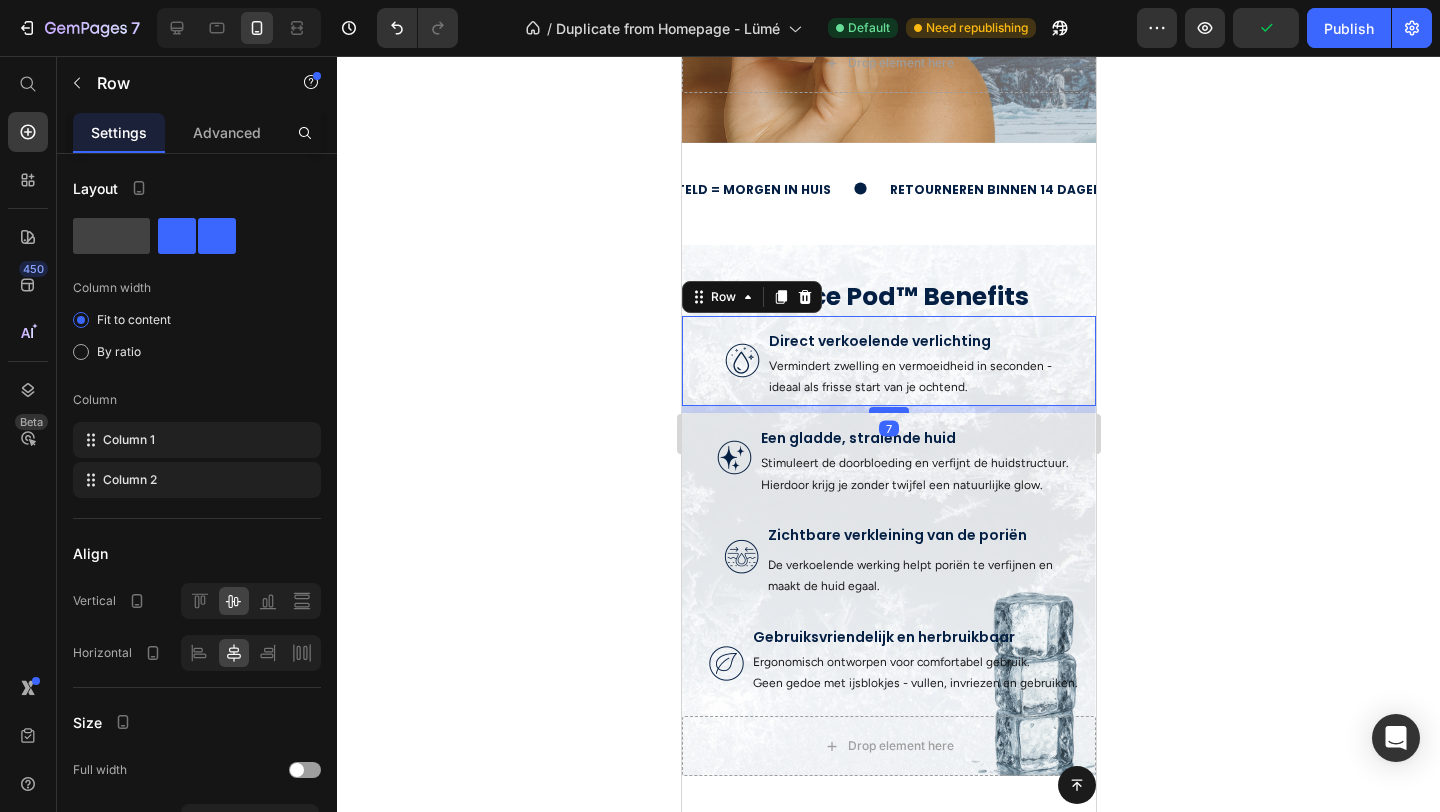 click at bounding box center [888, 410] 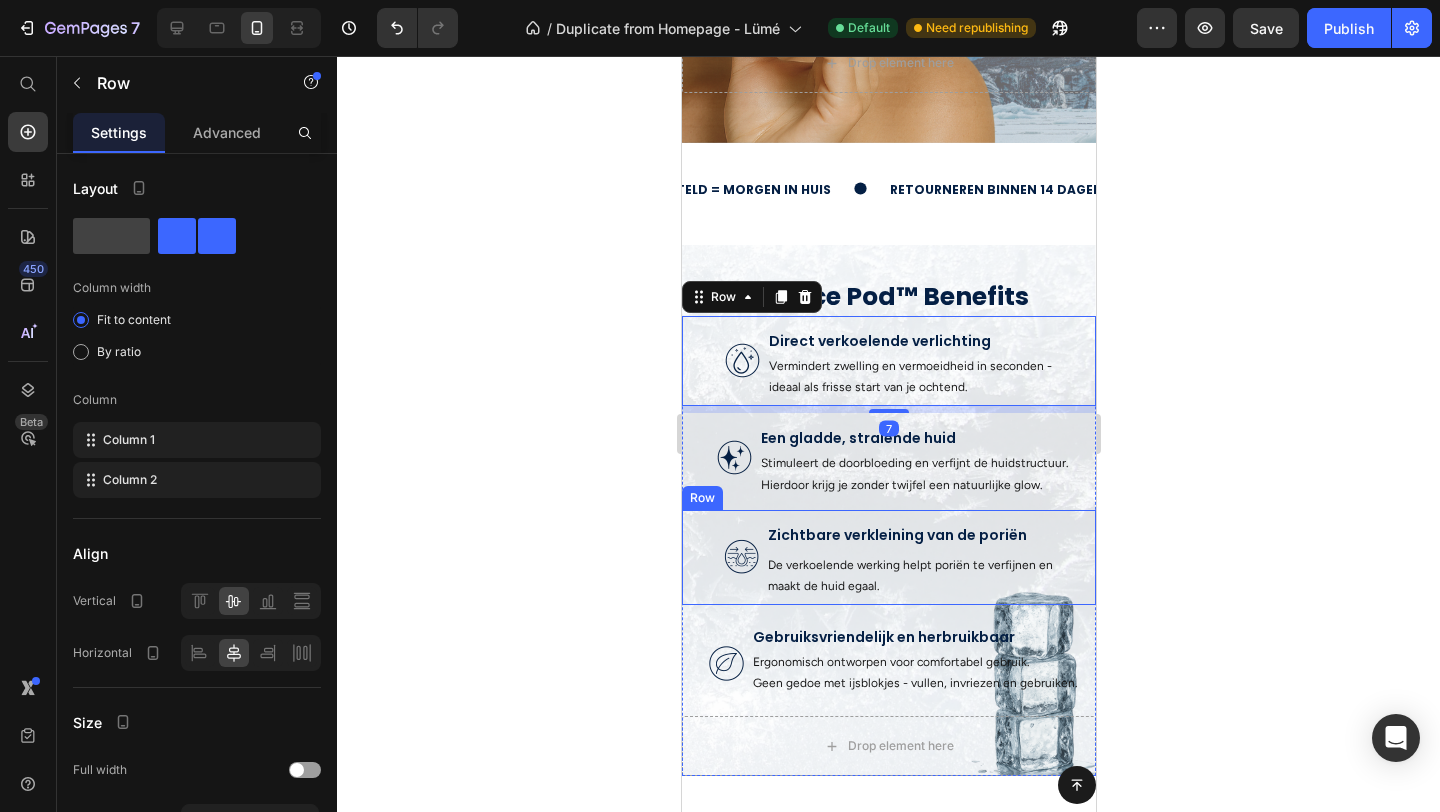 click on "Image Zichtbare verkleining van de poriën Text Block Text Block De verkoelende werking helpt poriën te verfijnen en  maakt de huid egaal. Text Block Row" at bounding box center (888, 557) 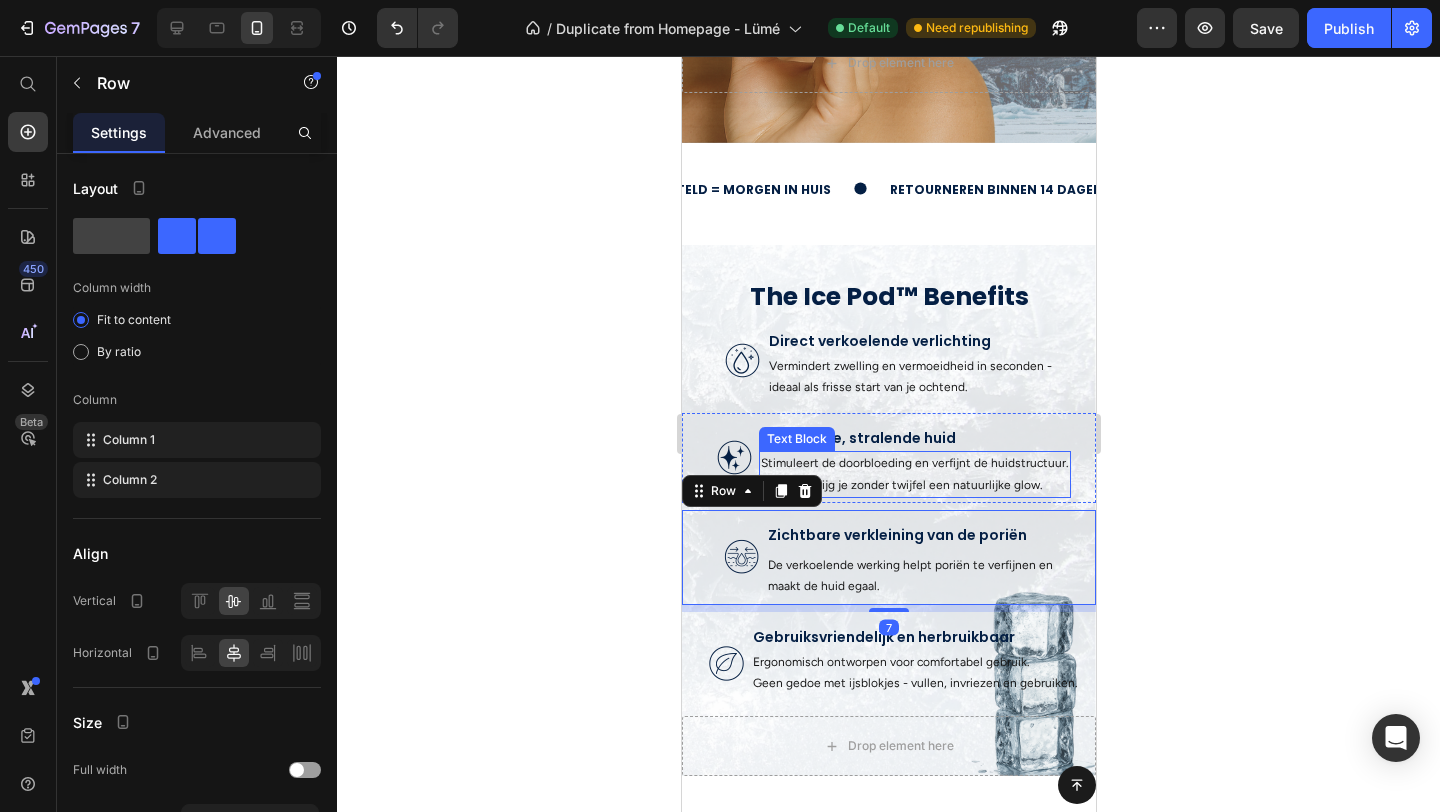 click on "Stimuleert de doorbloeding en verfijnt de huidstructuur. Hierdoor krijg je zonder twijfel een natuurlijke glow." at bounding box center (914, 474) 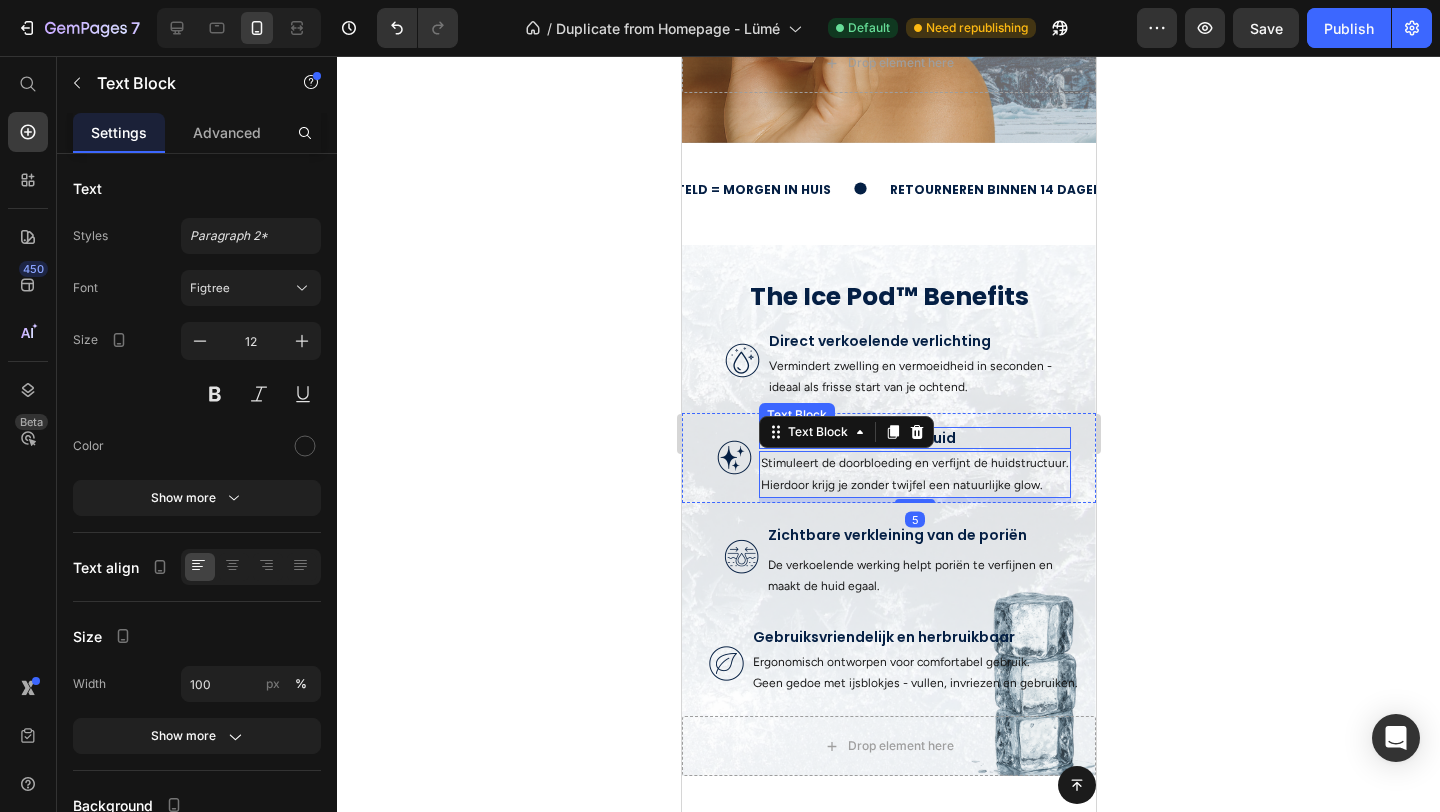 click on "Een gladde, stralende huid" at bounding box center [914, 438] 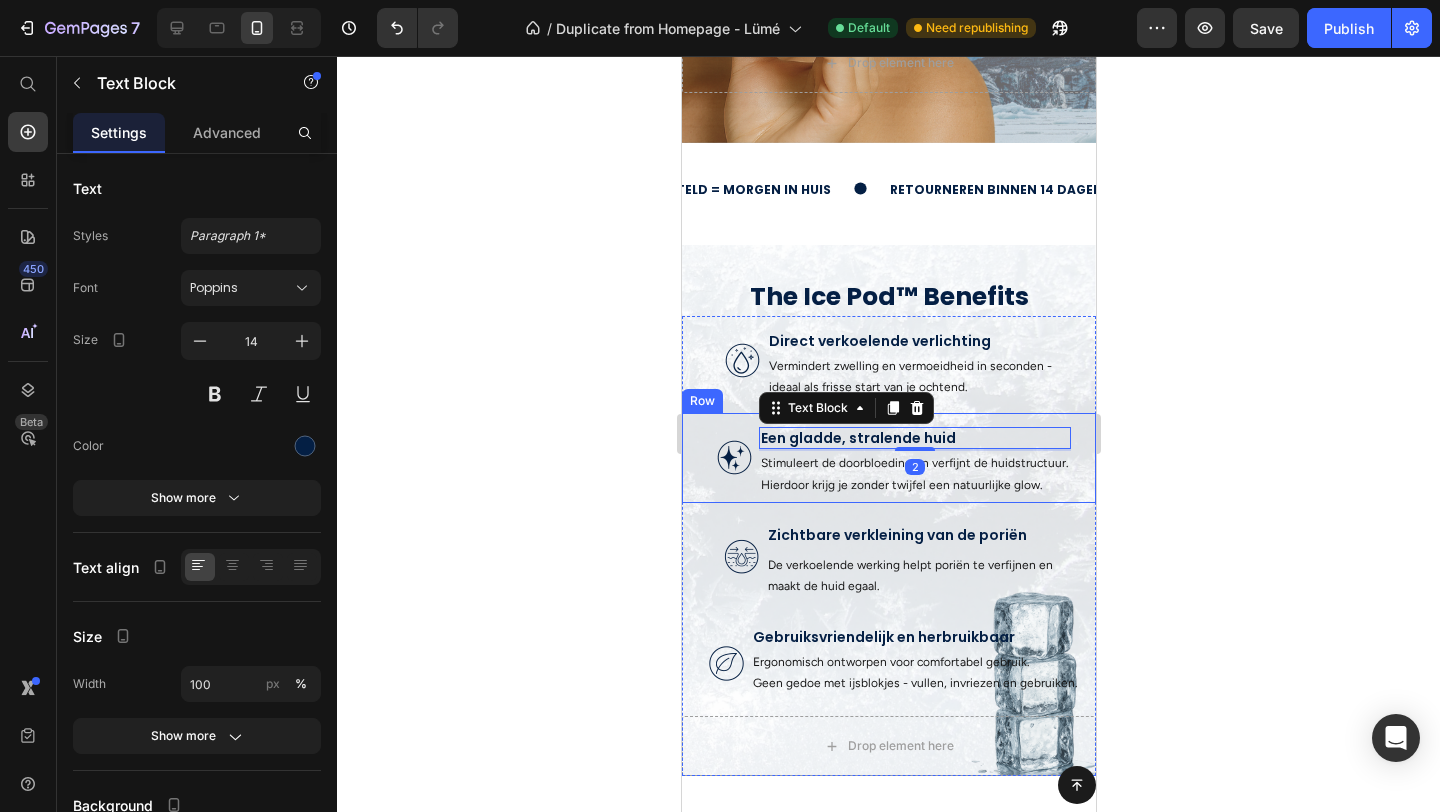 click on "Image Een gladde, stralende huid Text Block   2 Stimuleert de doorbloeding en verfijnt de huidstructuur. Hierdoor krijg je zonder twijfel een natuurlijke glow. Text Block Row" at bounding box center (888, 458) 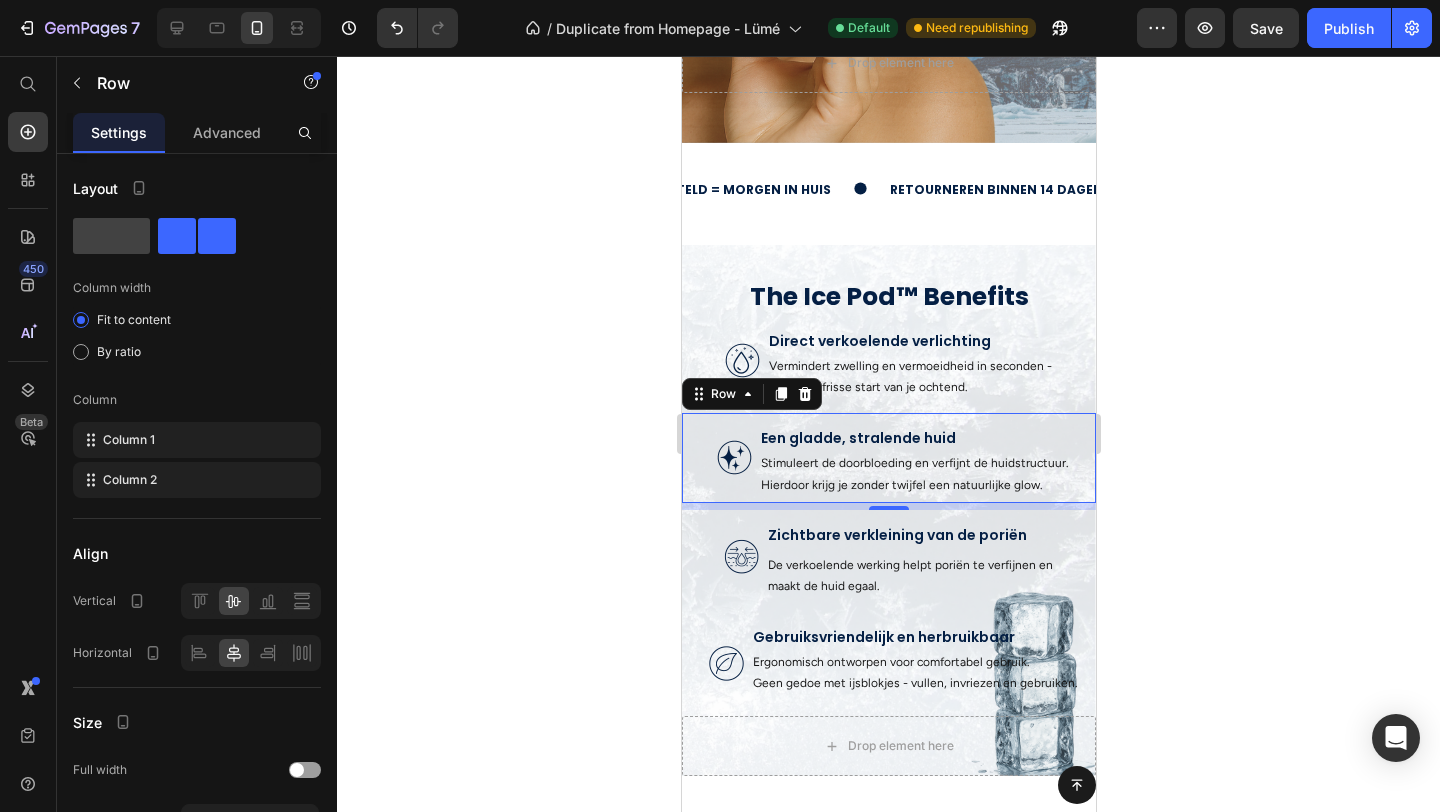 click on "Image Een gladde, stralende huid Text Block Stimuleert de doorbloeding en verfijnt de huidstructuur. Hierdoor krijg je zonder twijfel een natuurlijke glow. Text Block Row   7" at bounding box center [888, 458] 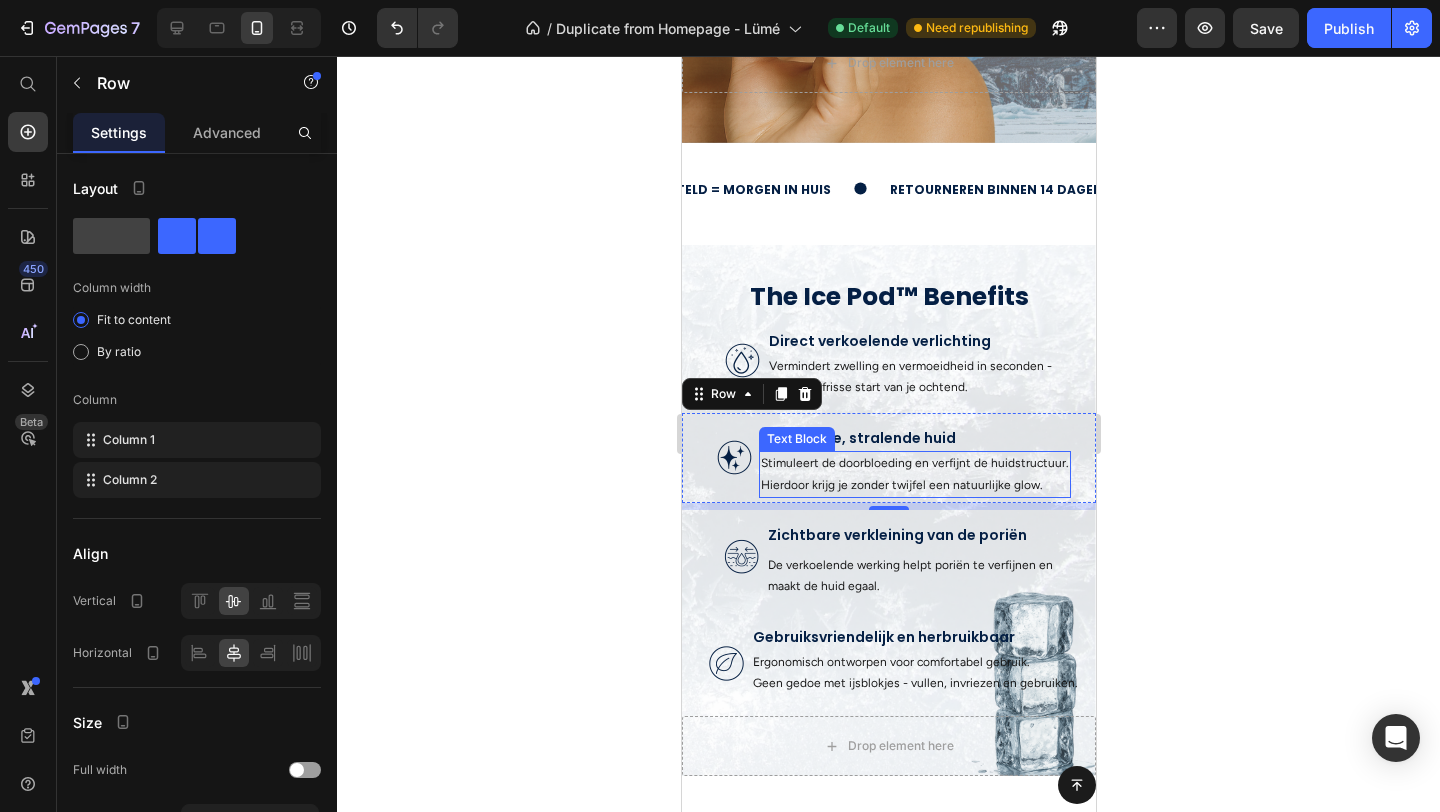 click on "Stimuleert de doorbloeding en verfijnt de huidstructuur. Hierdoor krijg je zonder twijfel een natuurlijke glow." at bounding box center [914, 474] 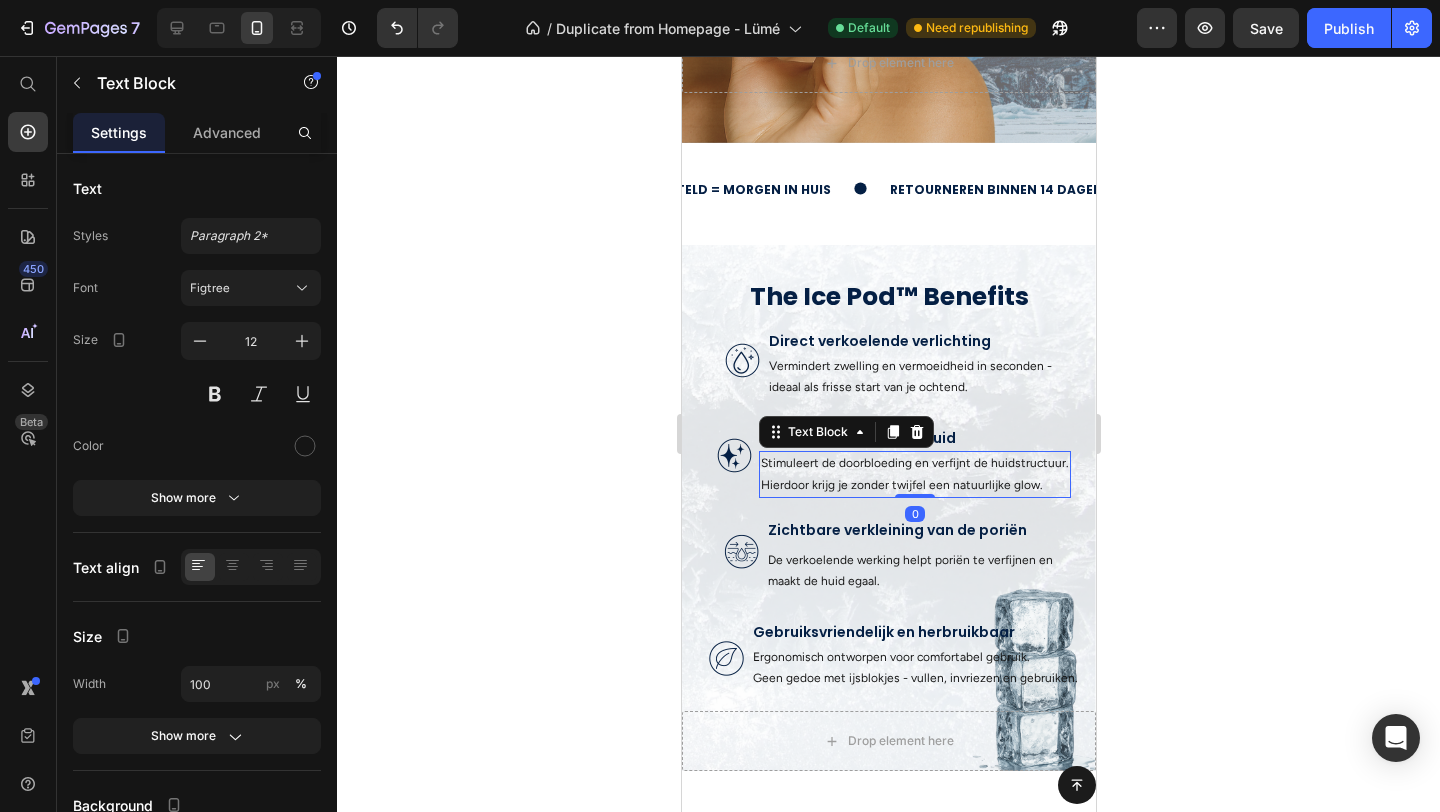 drag, startPoint x: 924, startPoint y: 500, endPoint x: 921, endPoint y: 468, distance: 32.140316 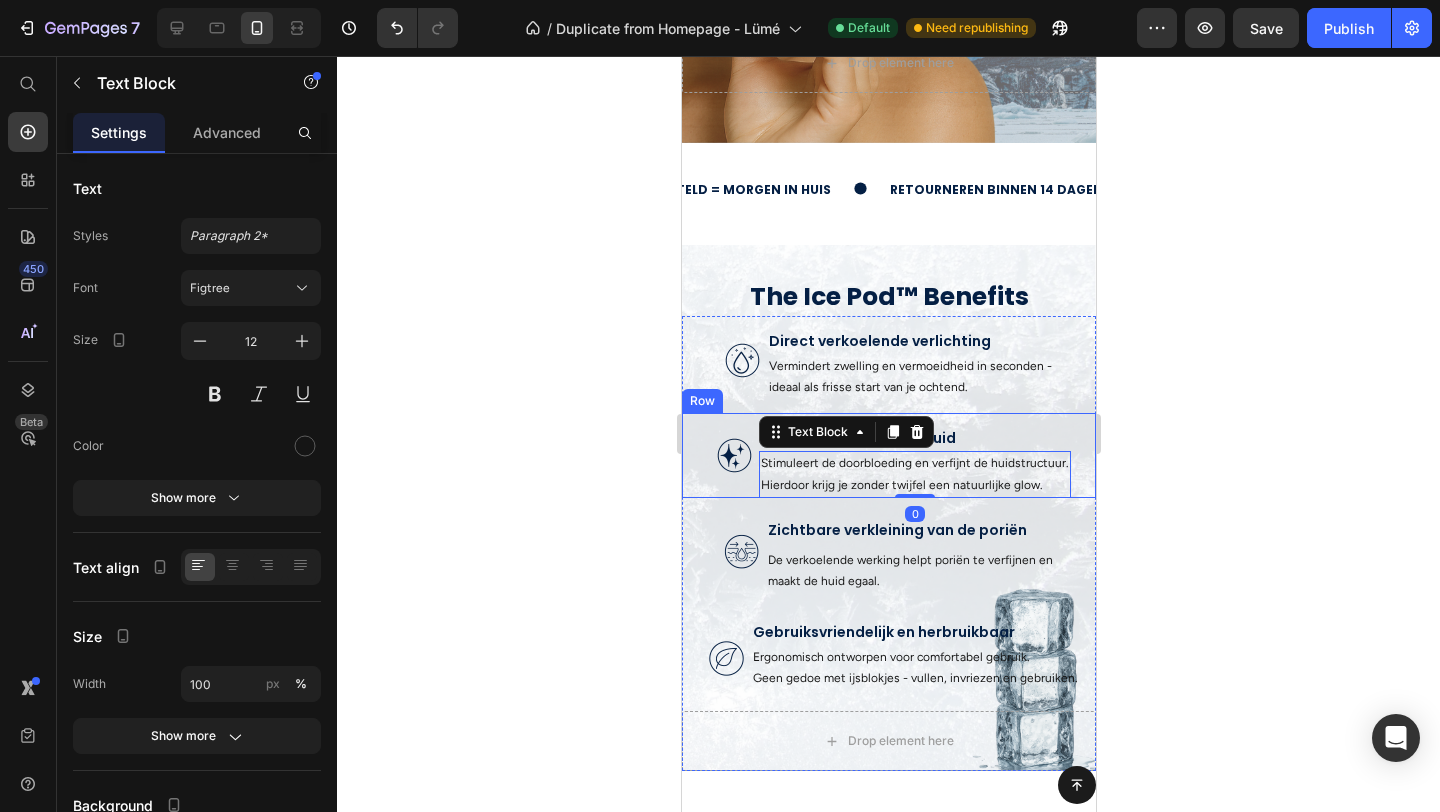 click on "Image Een gladde, stralende huid Text Block Stimuleert de doorbloeding en verfijnt de huidstructuur. Hierdoor krijg je zonder twijfel een natuurlijke glow. Text Block   0 Row" at bounding box center [888, 455] 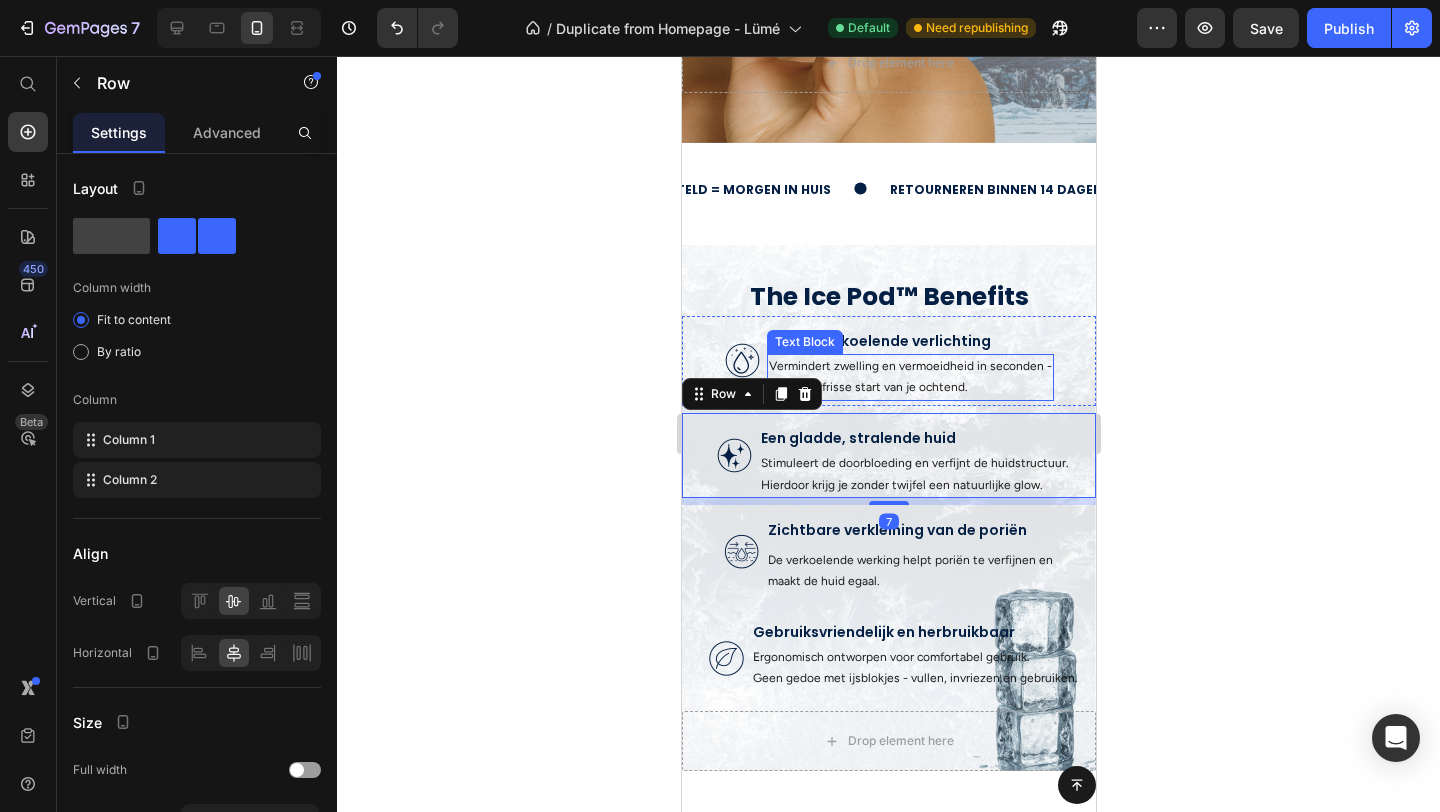 click on "Vermindert zwelling en vermoeidheid in seconden -  ideaal als frisse start van je ochtend." at bounding box center [909, 377] 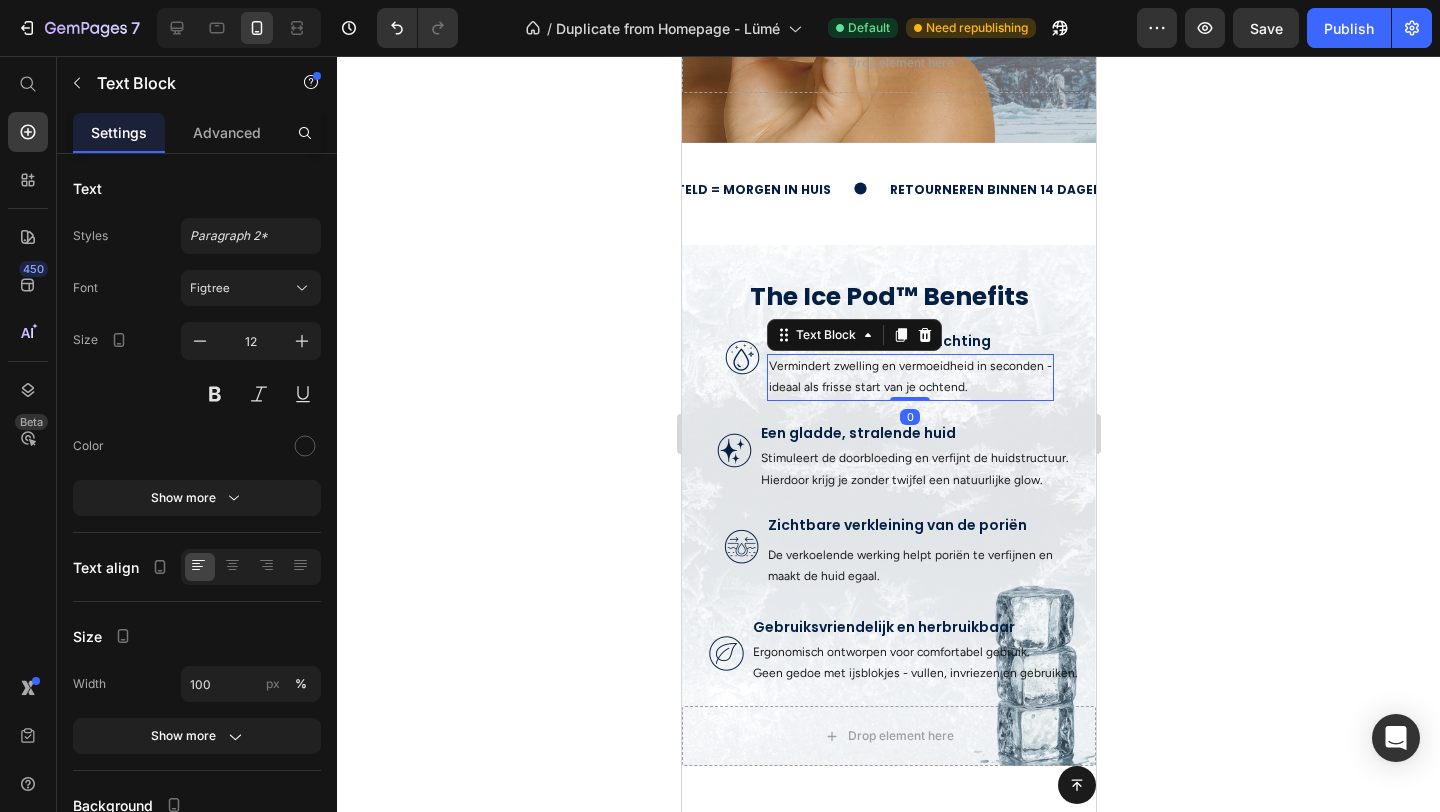 drag, startPoint x: 923, startPoint y: 404, endPoint x: 918, endPoint y: 363, distance: 41.303753 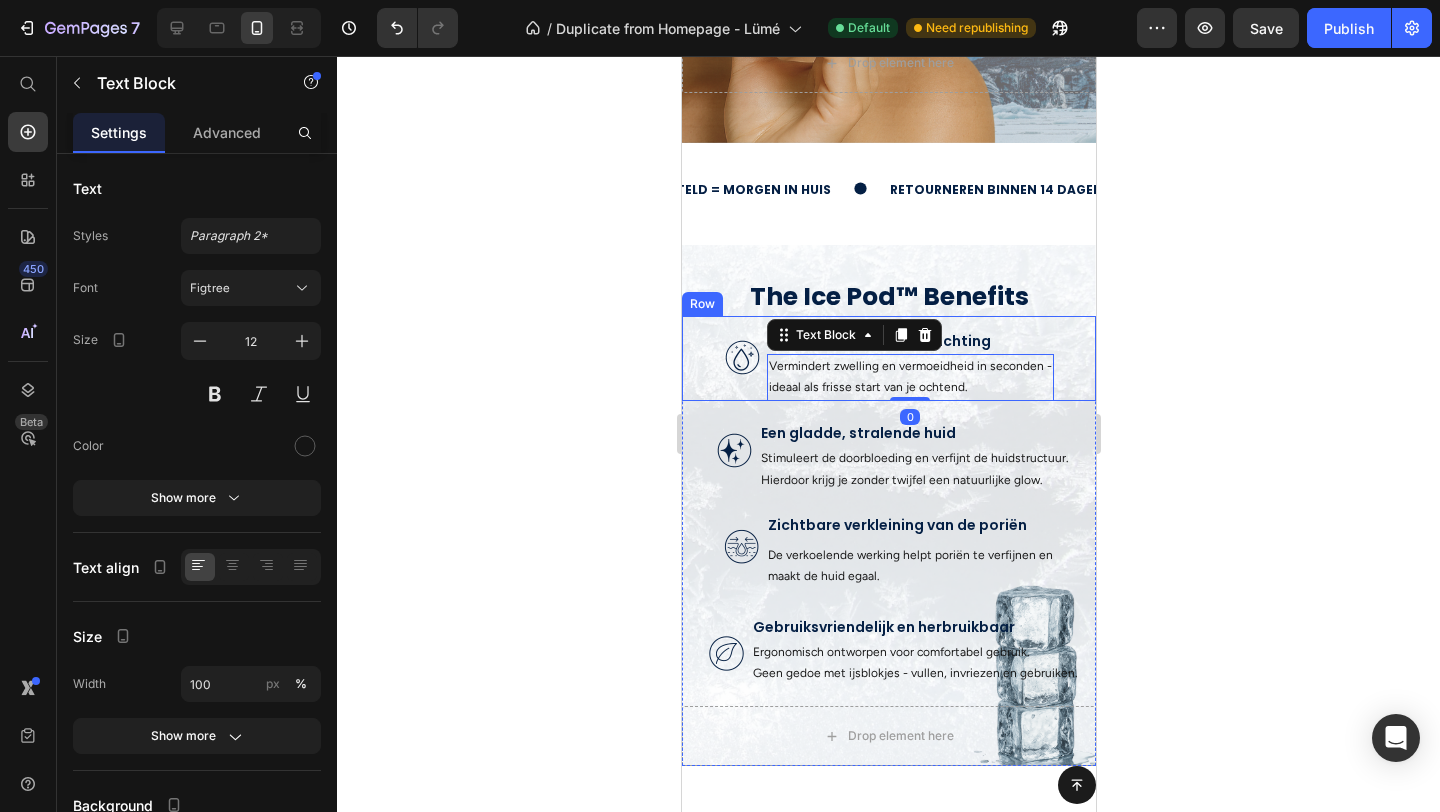 click on "Image Direct verkoelende verlichting Text Block Vermindert zwelling en vermoeidheid in seconden -  ideaal als frisse start van je ochtend. Text Block   0 Row" at bounding box center (888, 358) 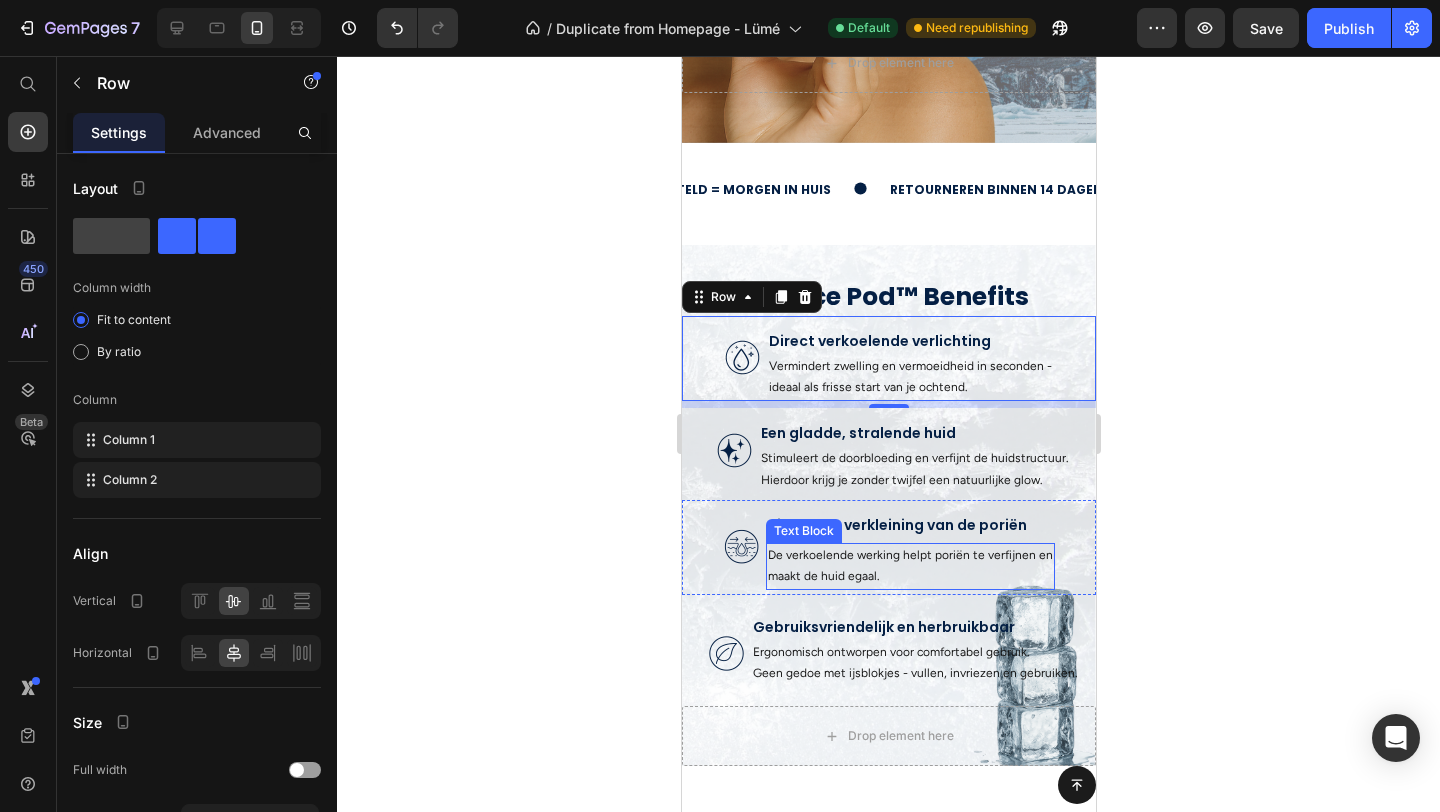 click on "De verkoelende werking helpt poriën te verfijnen en  maakt de huid egaal." at bounding box center [909, 566] 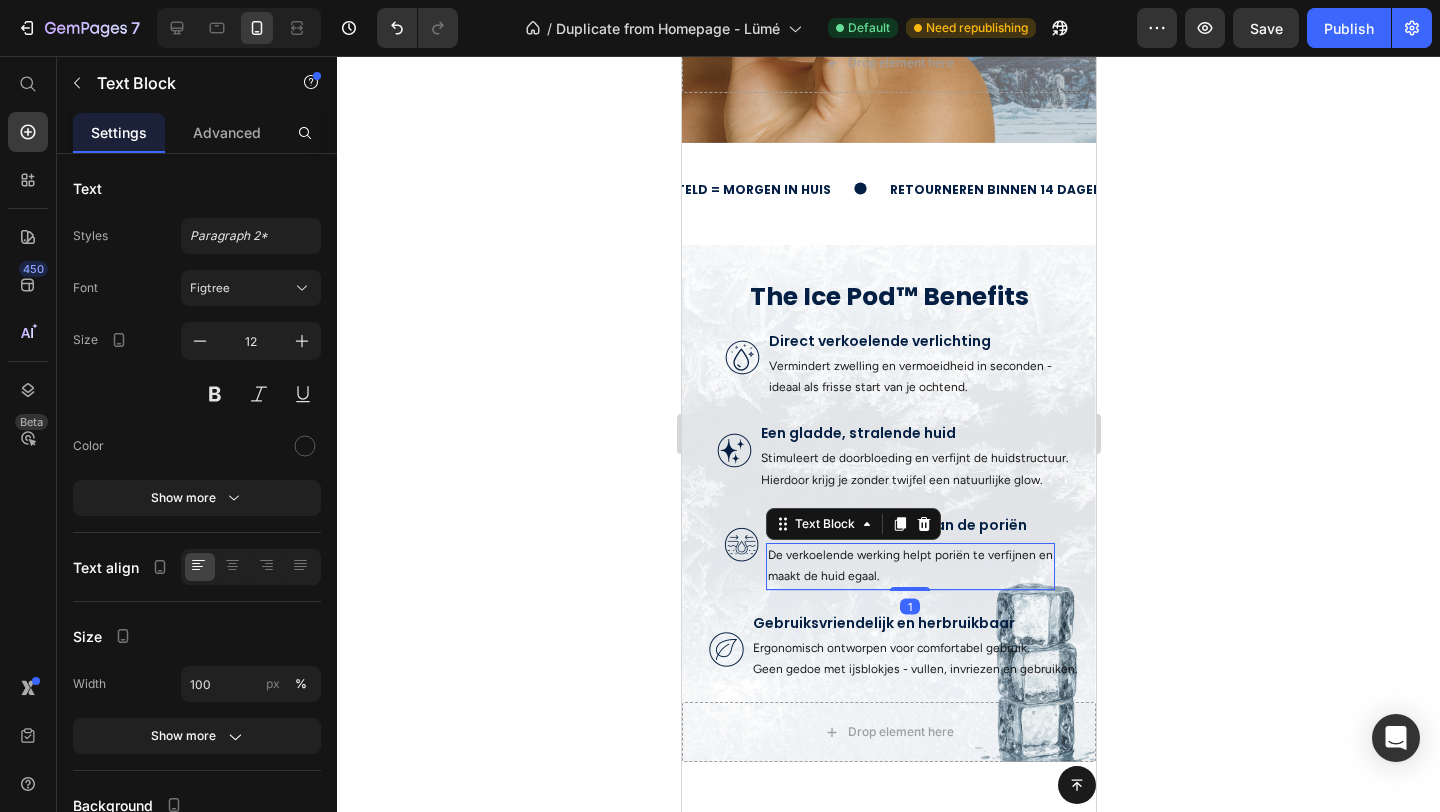 drag, startPoint x: 921, startPoint y: 592, endPoint x: 933, endPoint y: 497, distance: 95.7549 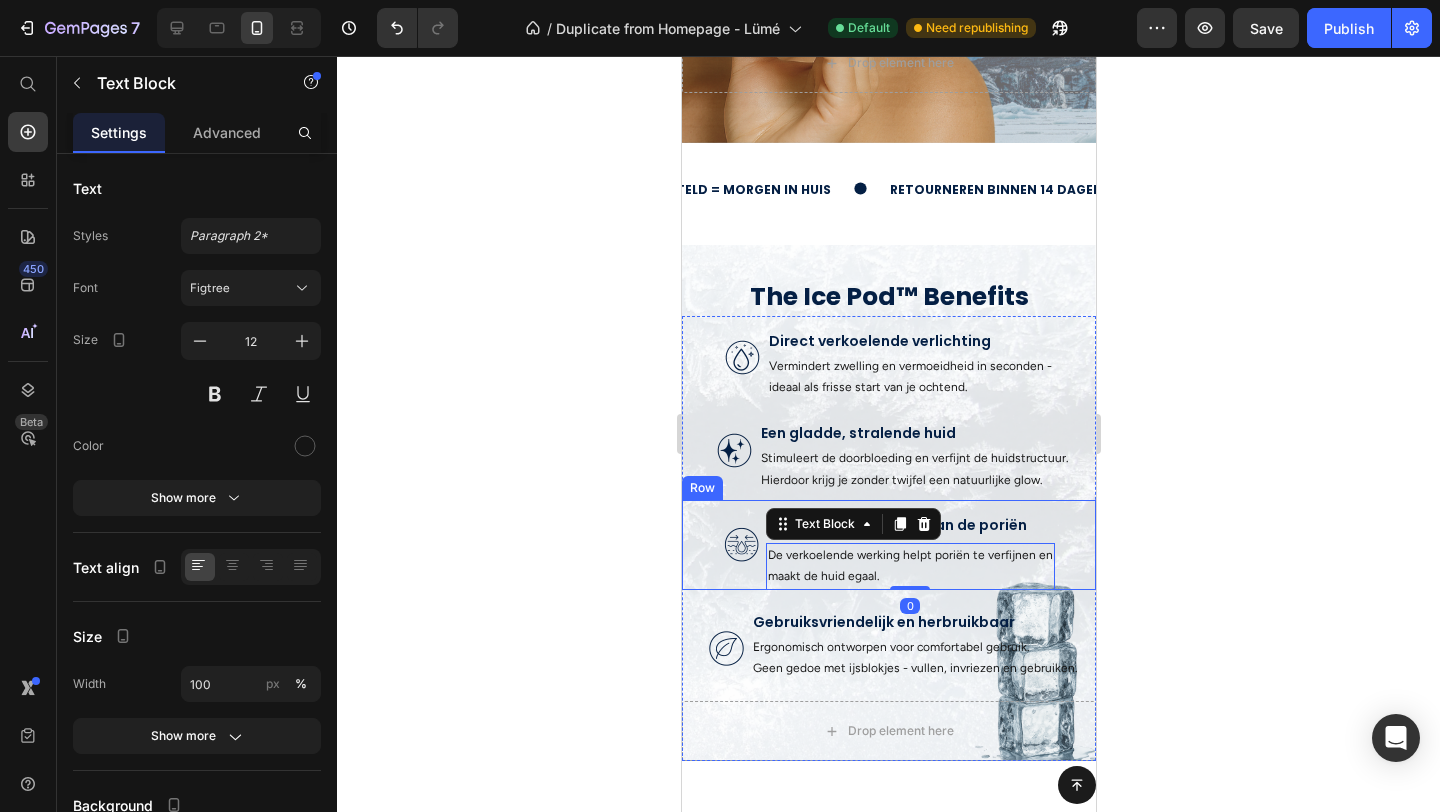 click on "Image Zichtbare verkleining van de poriën Text Block Text Block De verkoelende werking helpt poriën te verfijnen en  maakt de huid egaal. Text Block   0 Row" at bounding box center (888, 544) 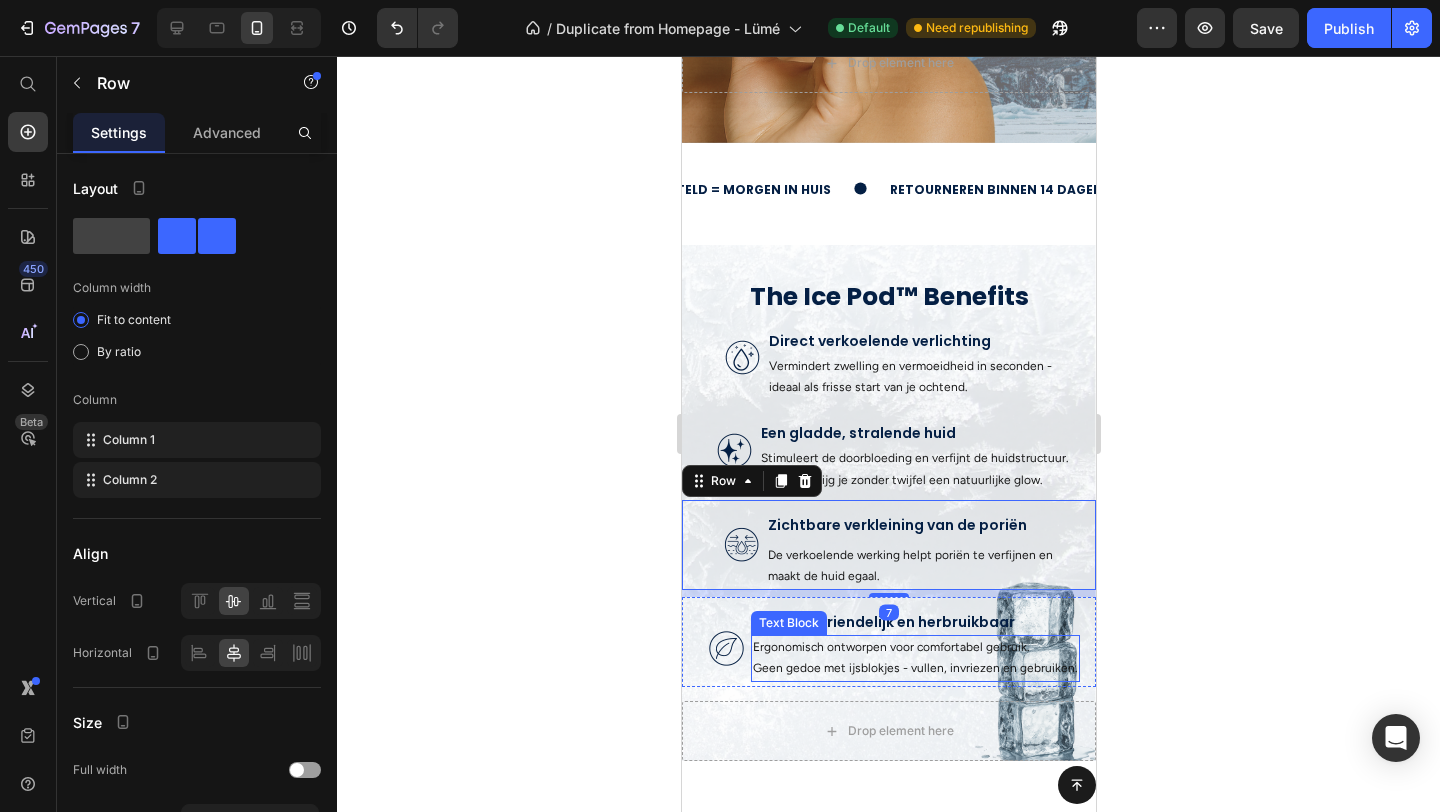 click on "Ergonomisch ontworpen voor comfortabel gebruik. Geen gedoe met ijsblokjes - vullen, invriezen en gebruiken." at bounding box center (914, 658) 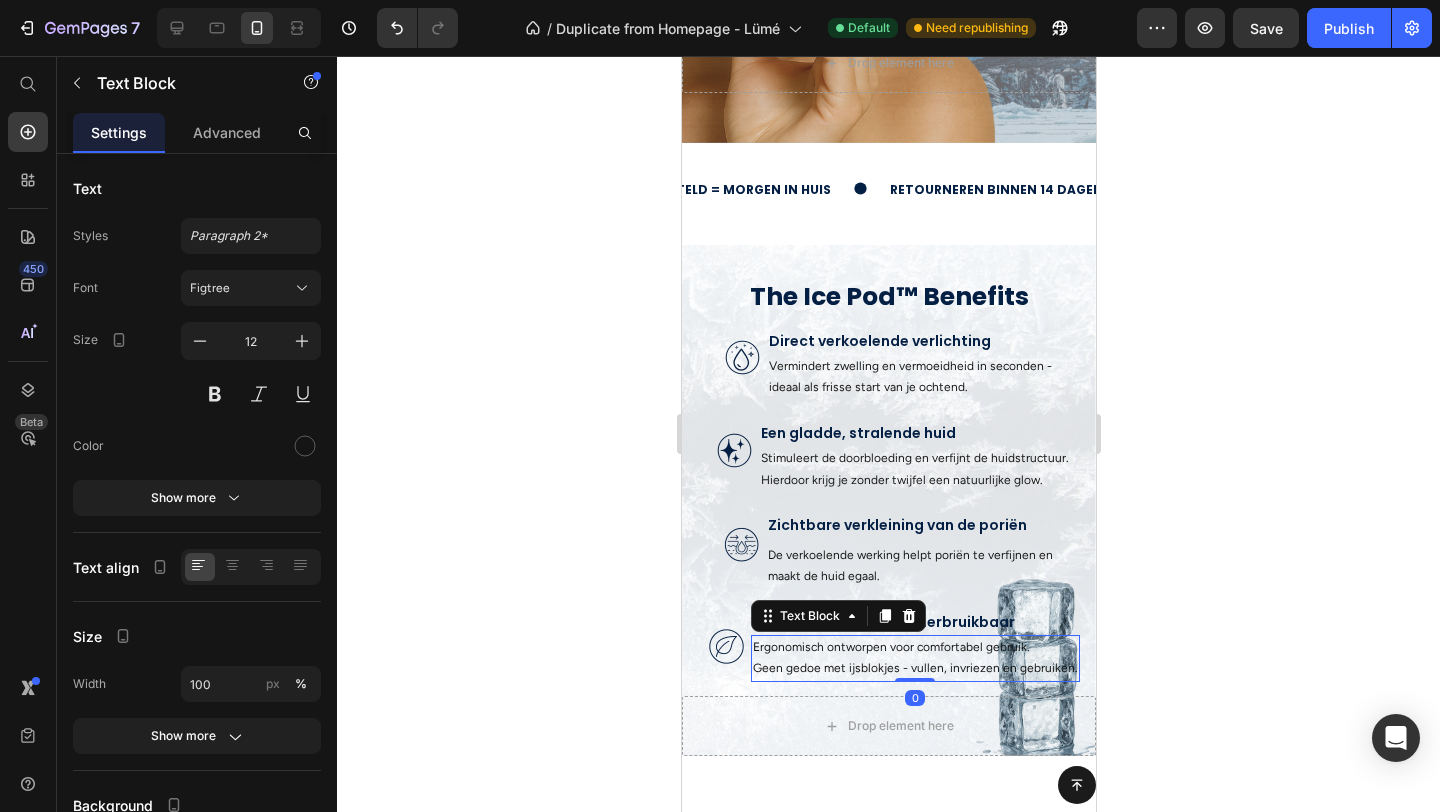 drag, startPoint x: 921, startPoint y: 686, endPoint x: 948, endPoint y: 565, distance: 123.97581 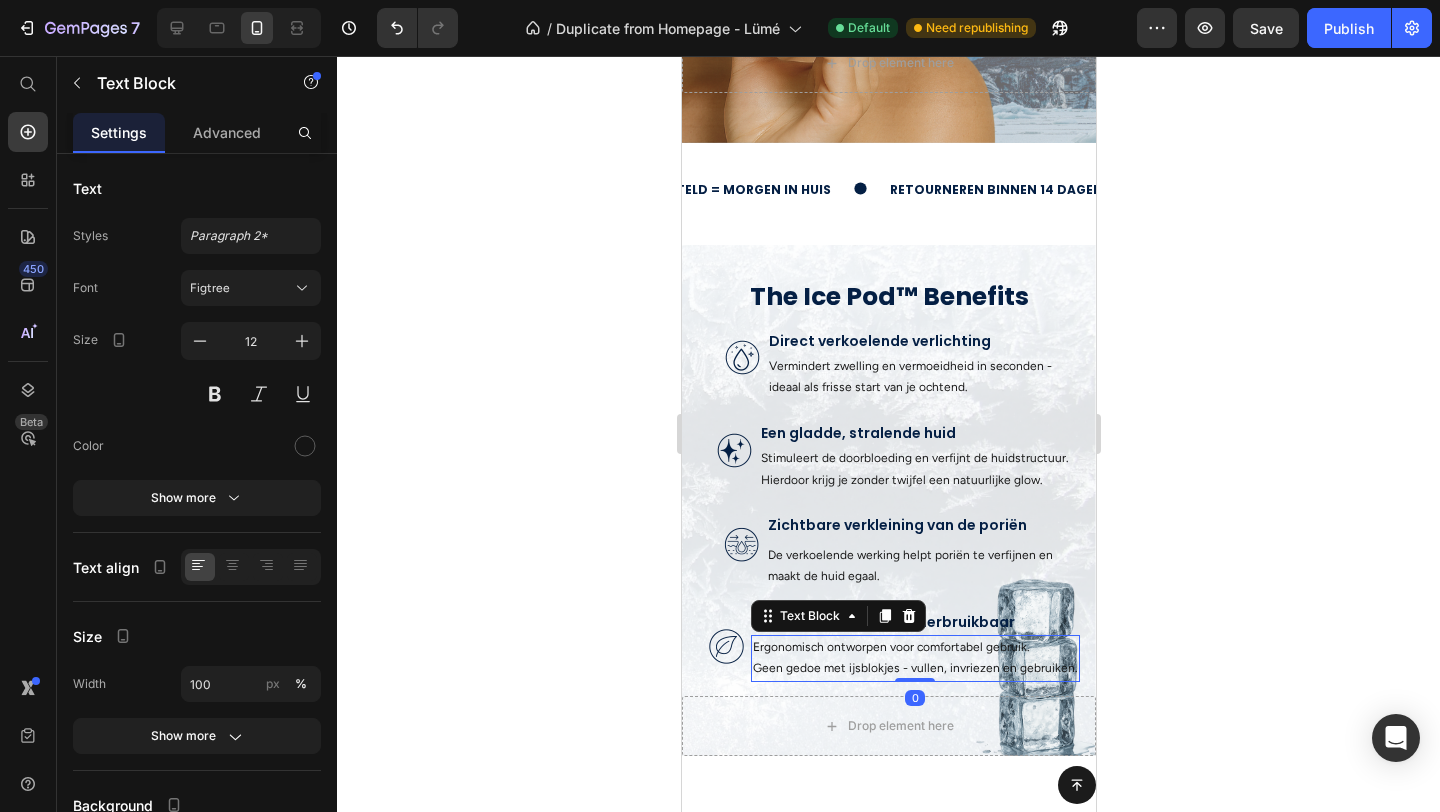 click 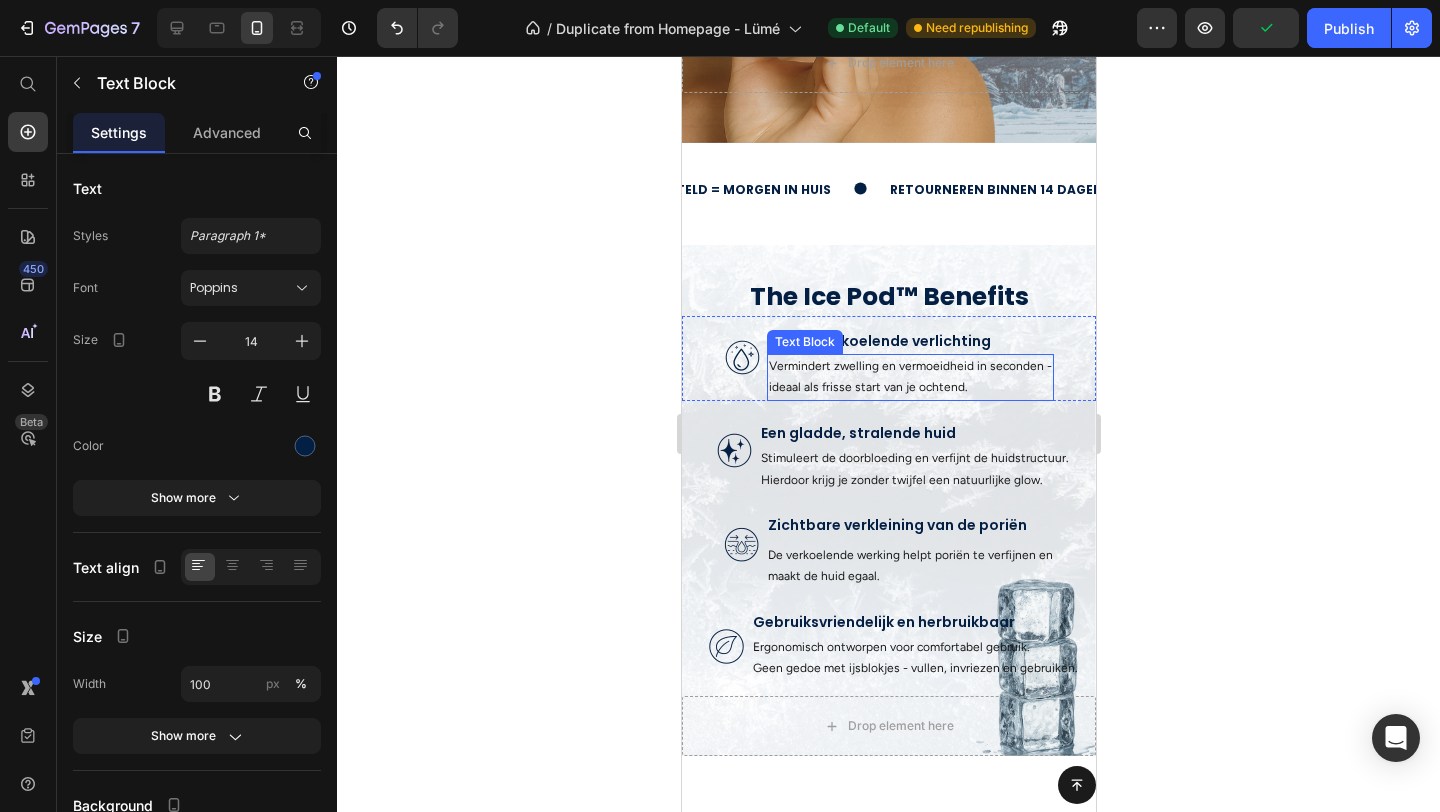 click on "Direct verkoelende verlichting" at bounding box center [909, 341] 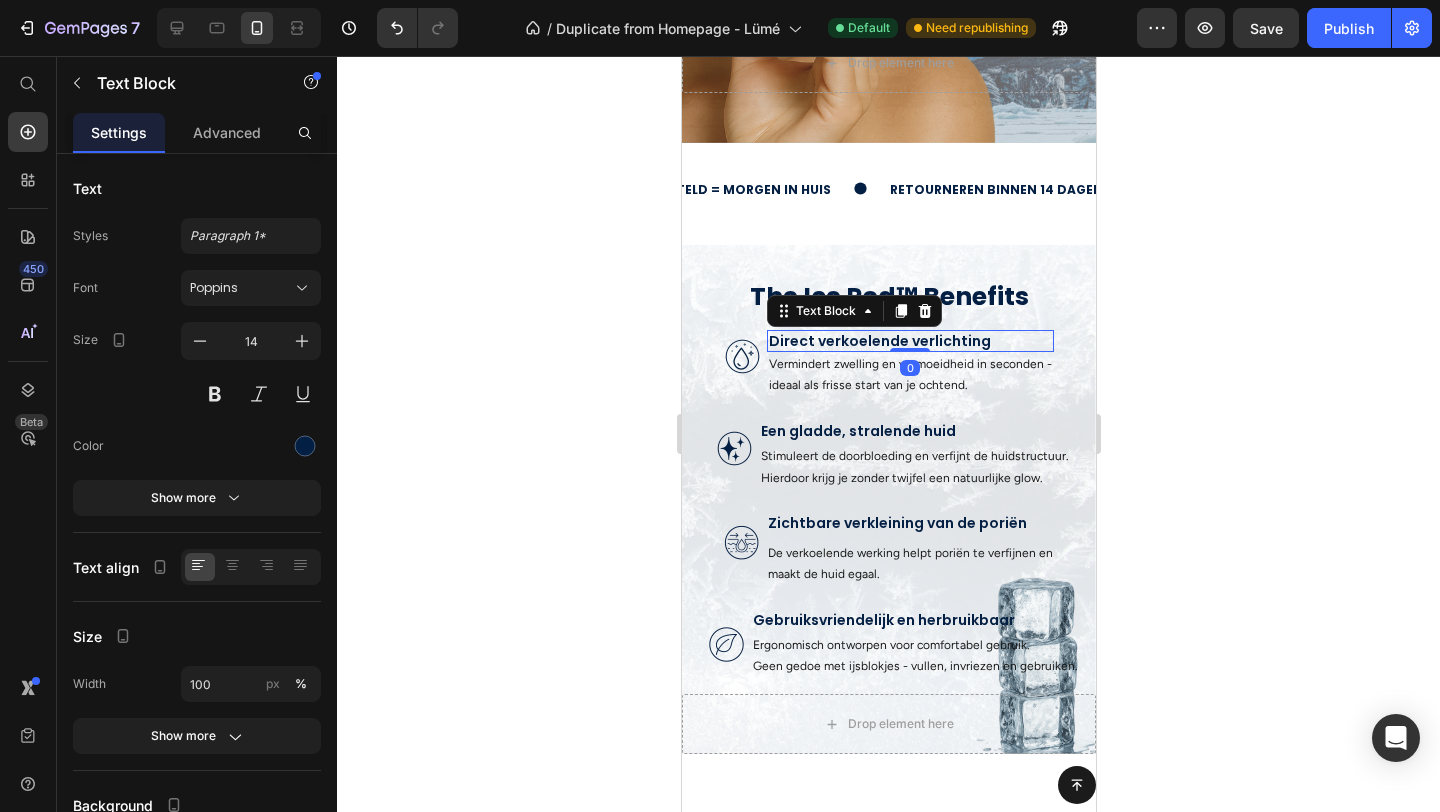 drag, startPoint x: 910, startPoint y: 352, endPoint x: 914, endPoint y: 331, distance: 21.377558 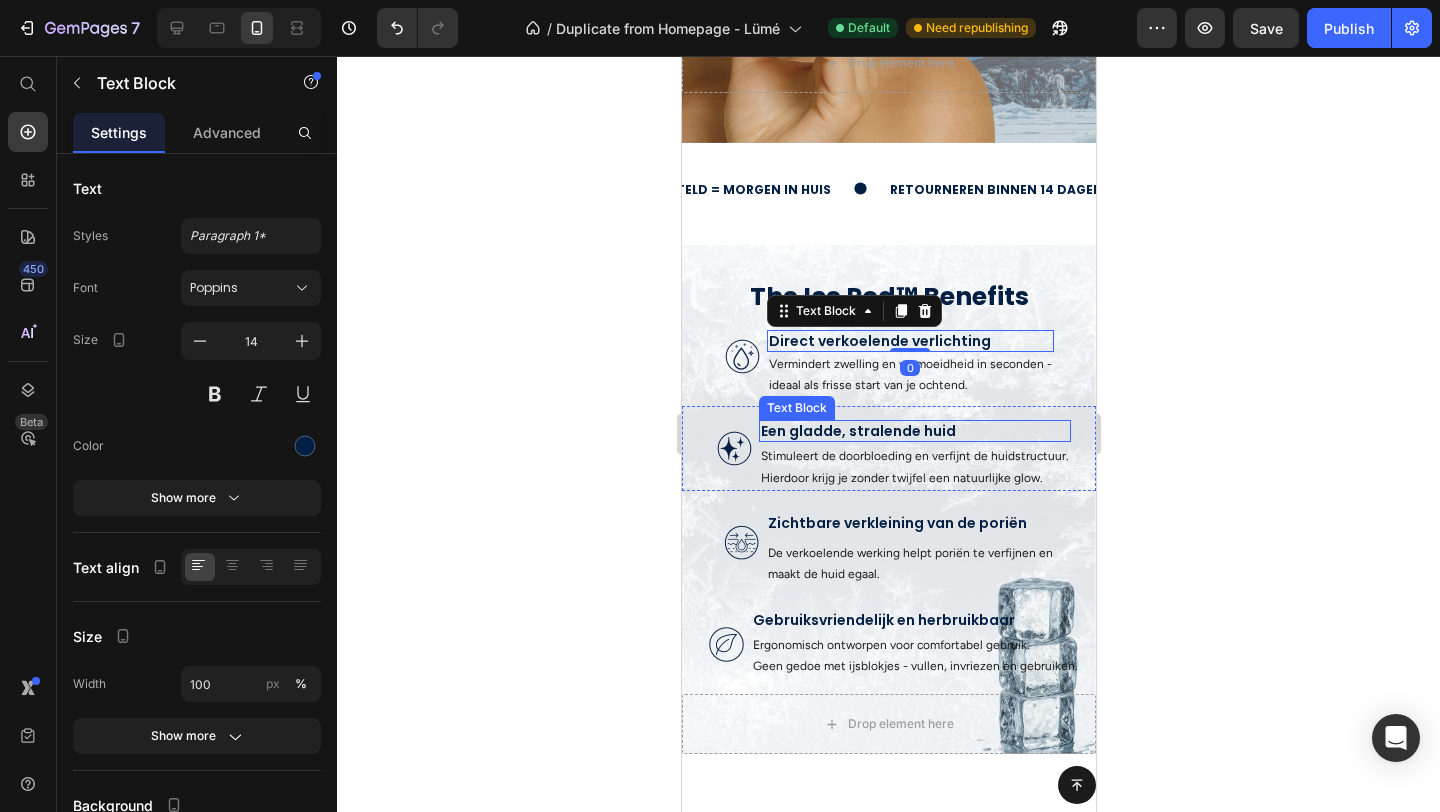 click on "Een gladde, stralende huid" at bounding box center [914, 431] 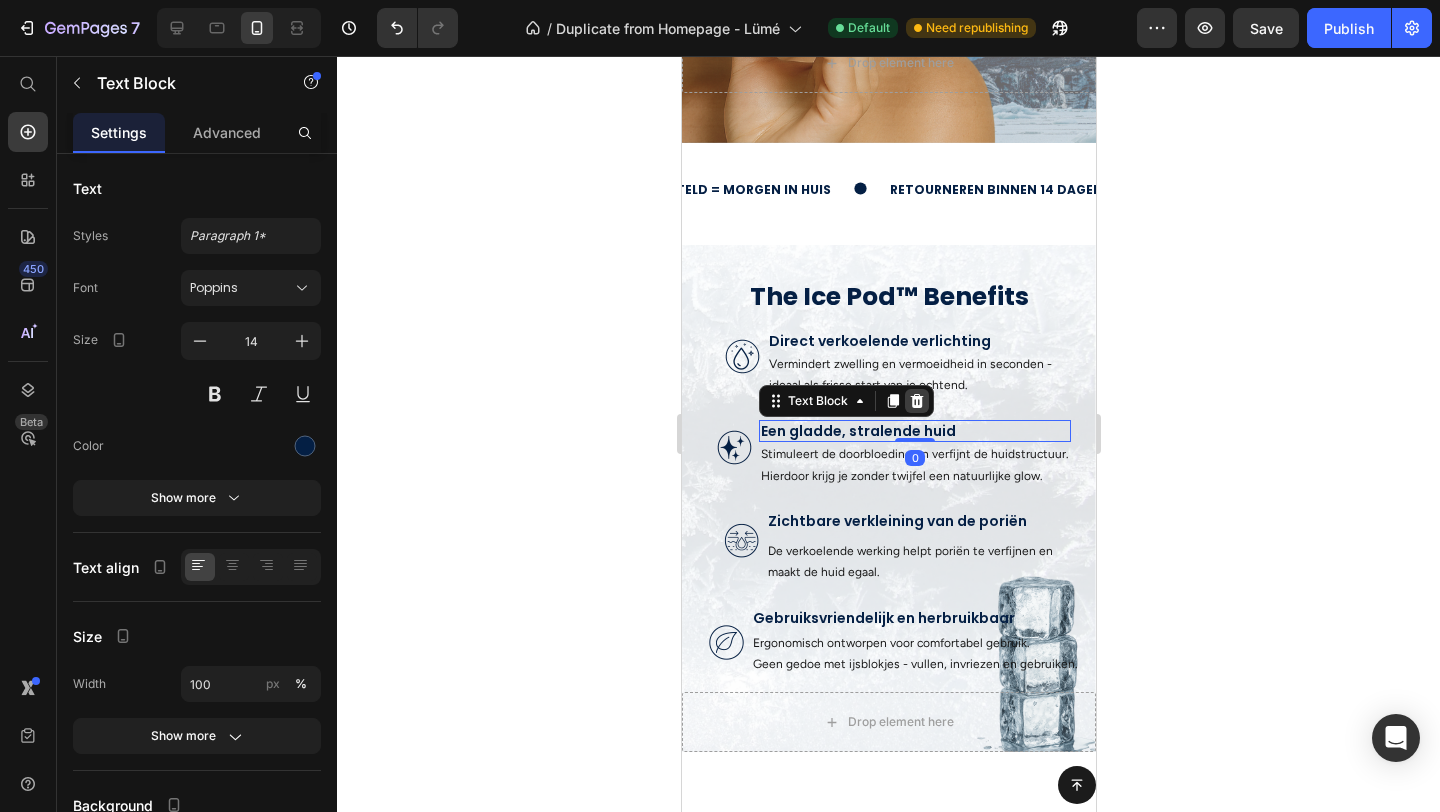 drag, startPoint x: 909, startPoint y: 443, endPoint x: 924, endPoint y: 408, distance: 38.078865 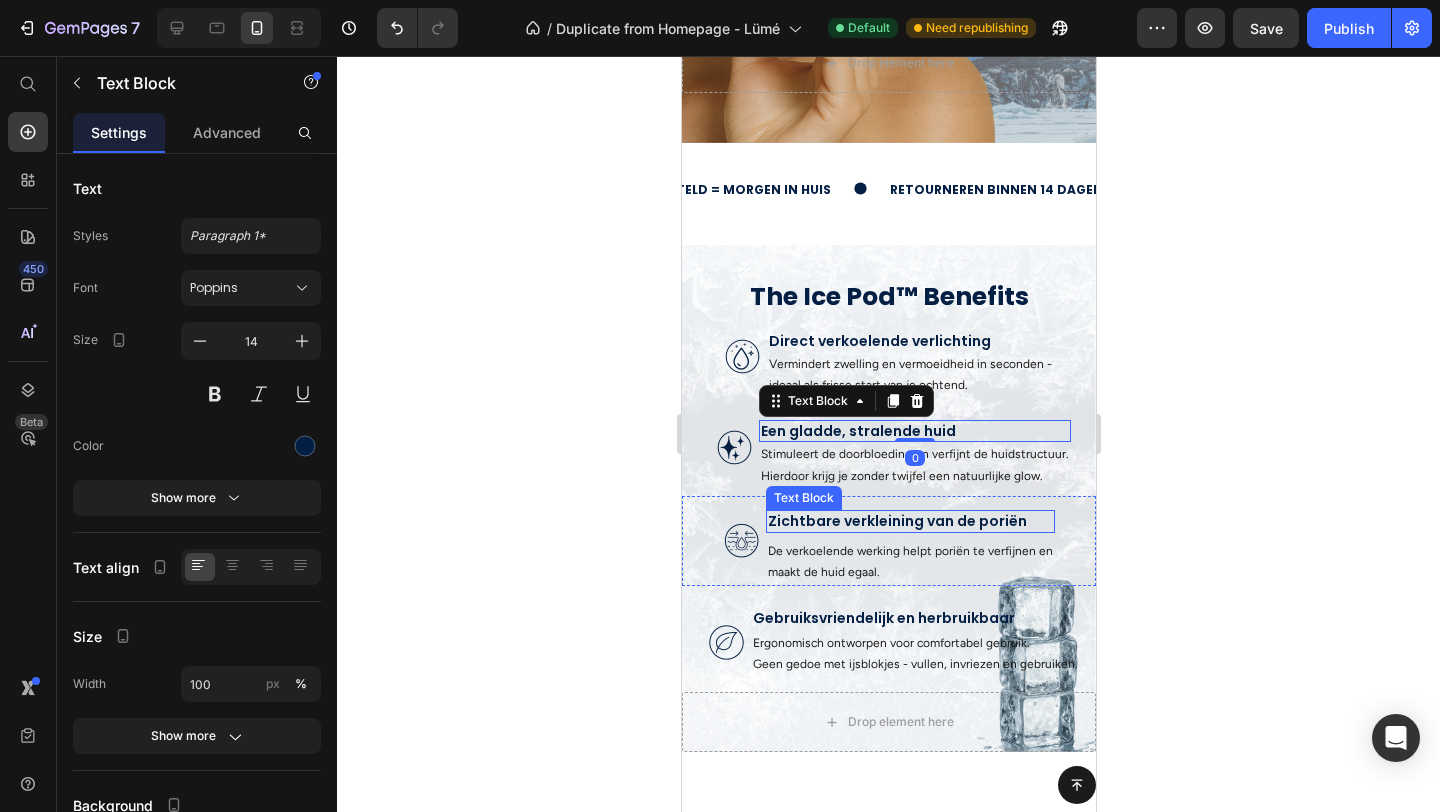 click on "Zichtbare verkleining van de poriën" at bounding box center (909, 521) 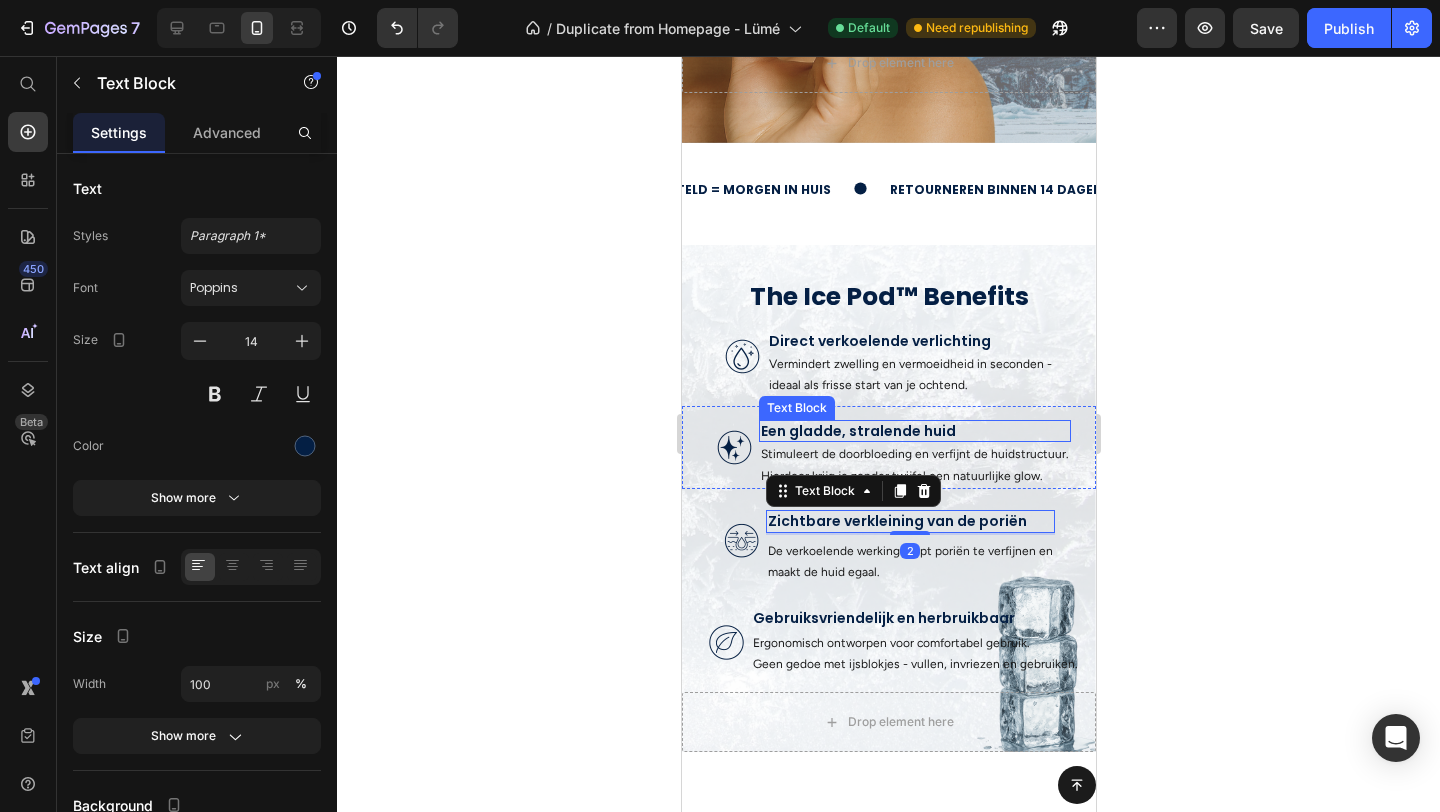 click on "Een gladde, stralende huid" at bounding box center (914, 431) 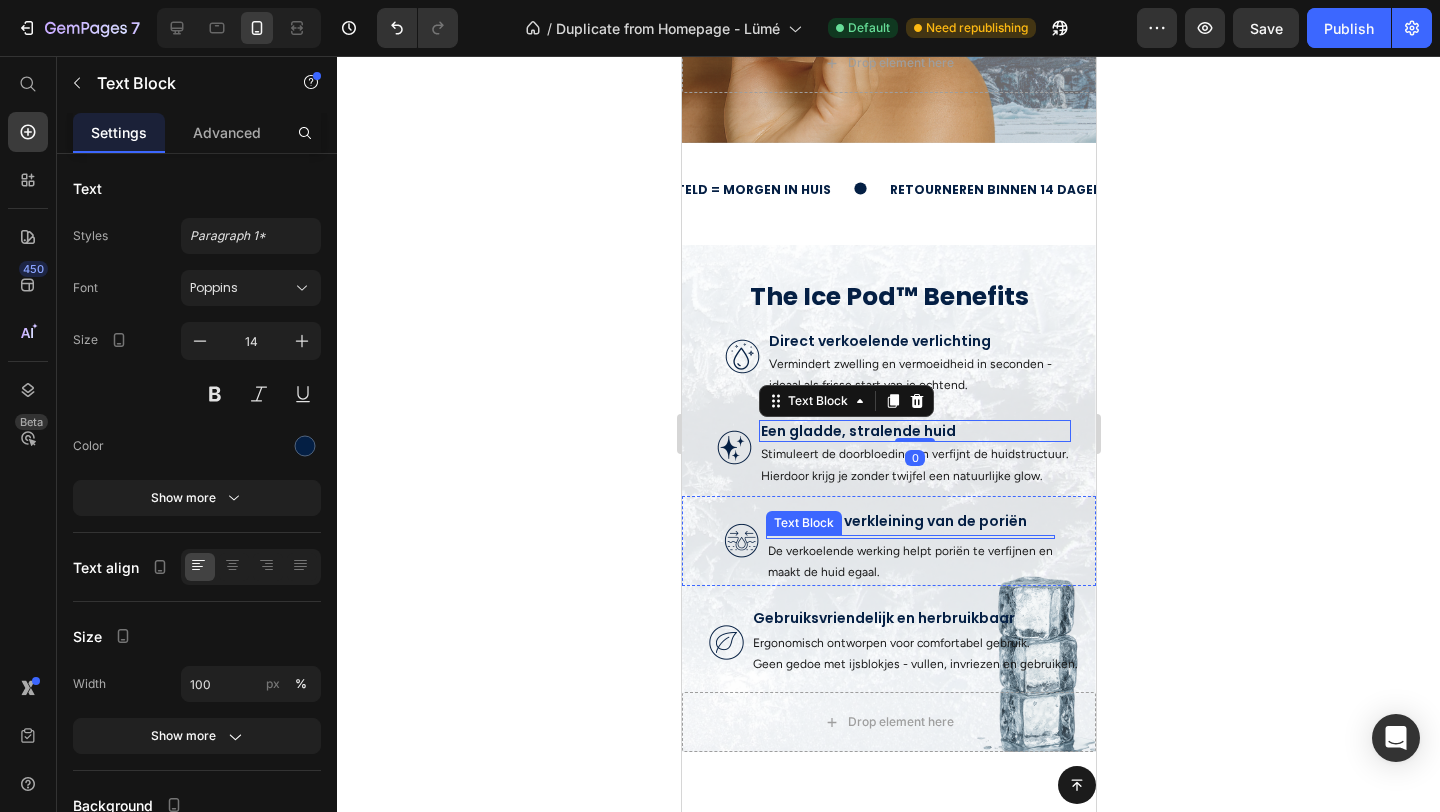 click on "Zichtbare verkleining van de poriën" at bounding box center (909, 521) 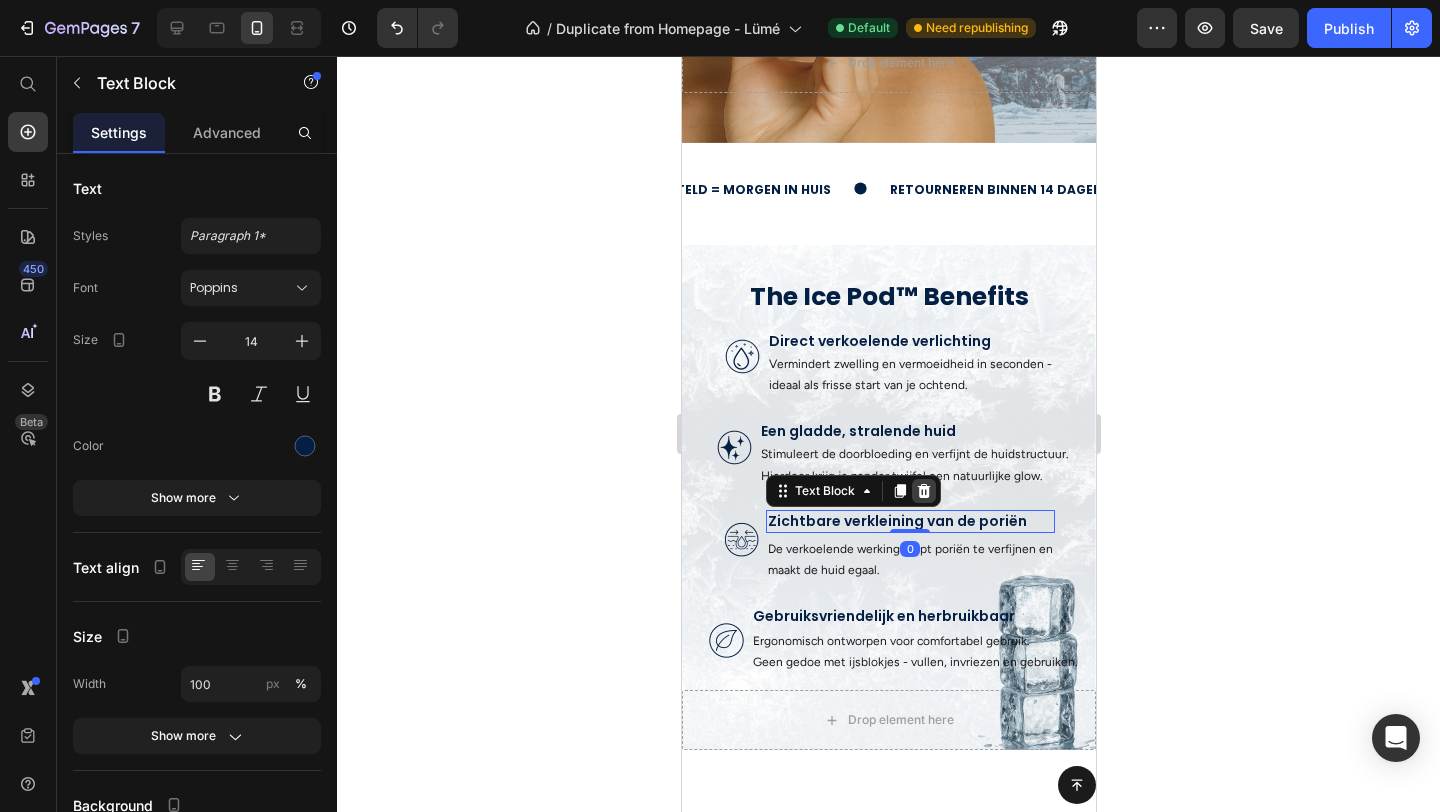 drag, startPoint x: 911, startPoint y: 533, endPoint x: 918, endPoint y: 488, distance: 45.54119 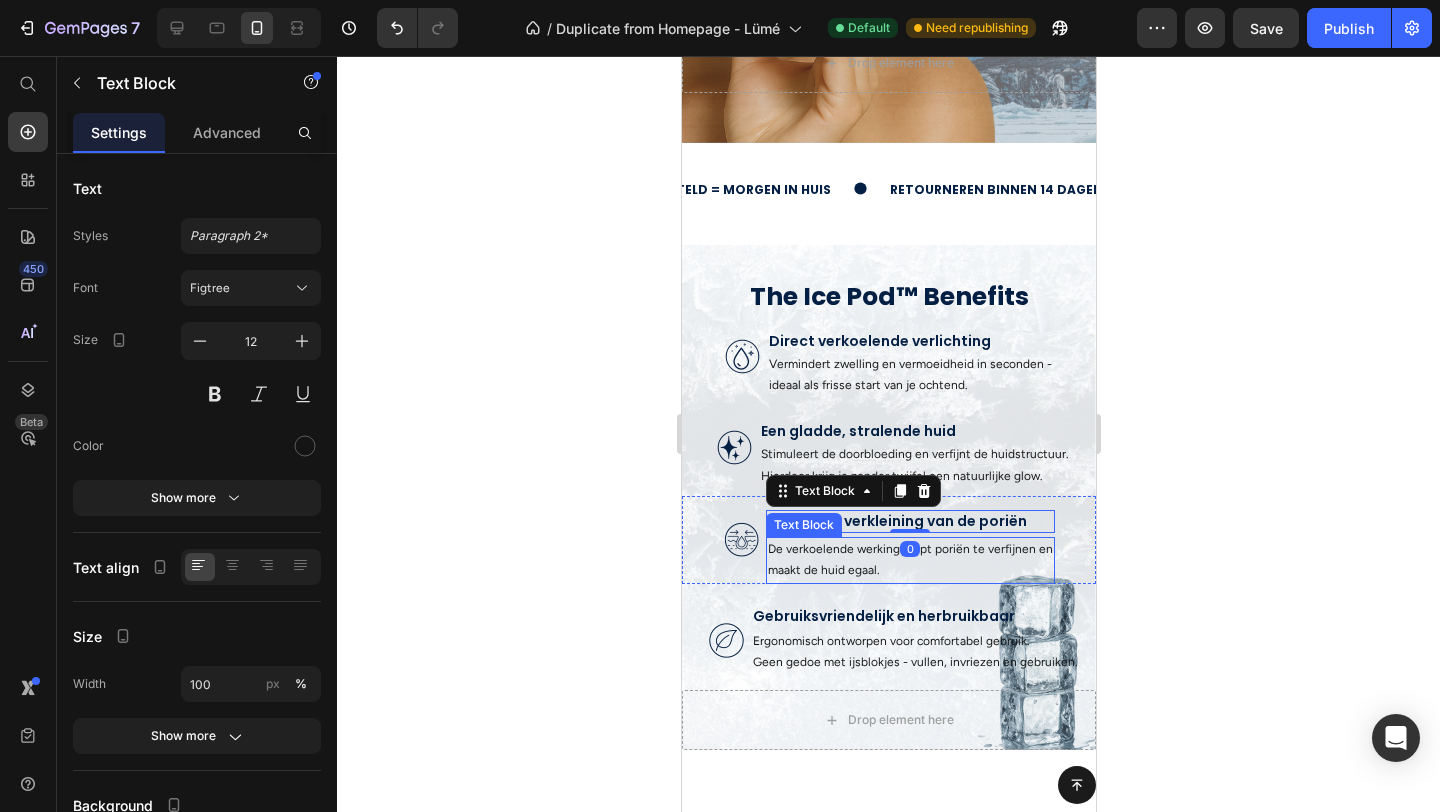 click on "De verkoelende werking helpt poriën te verfijnen en  maakt de huid egaal." at bounding box center (909, 560) 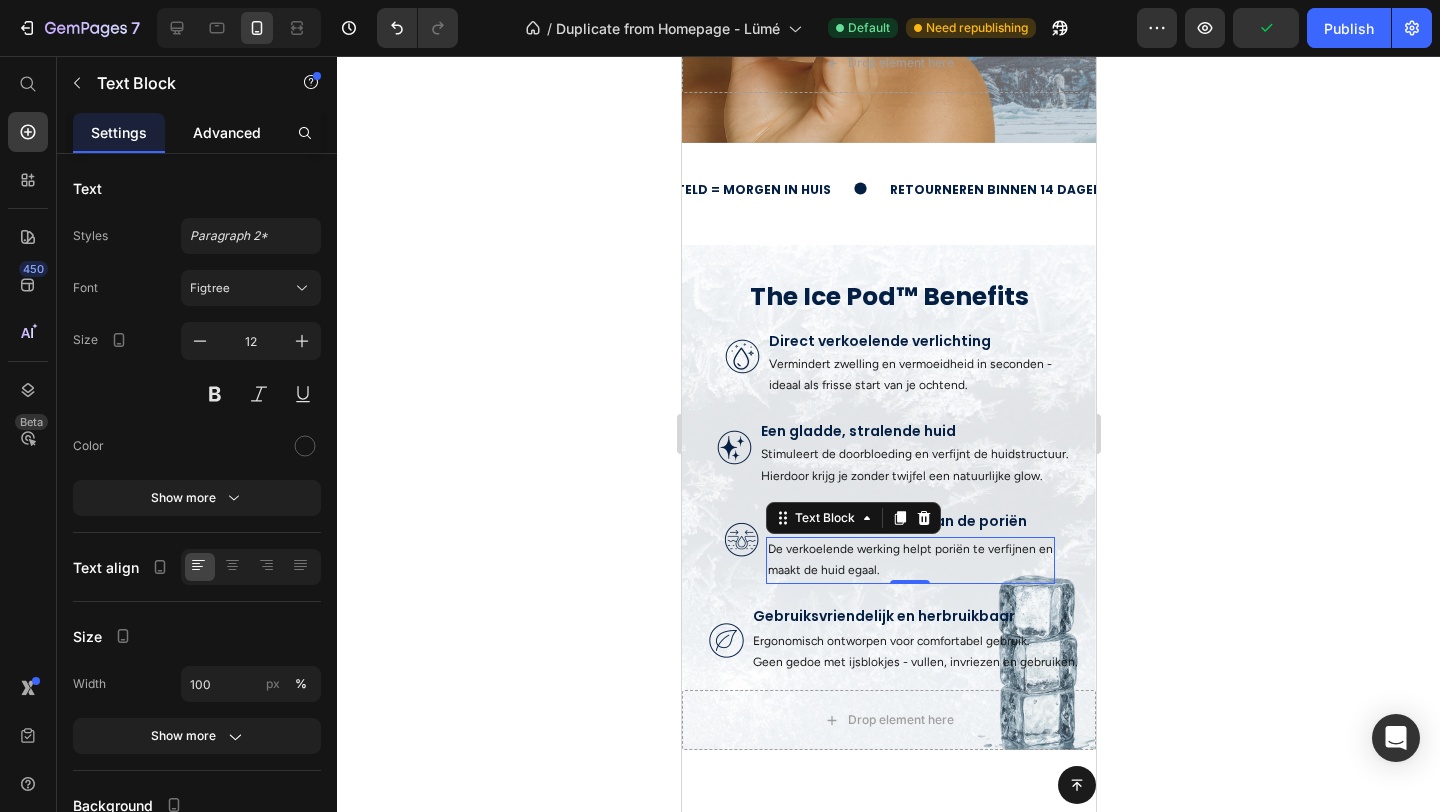 click on "Advanced" 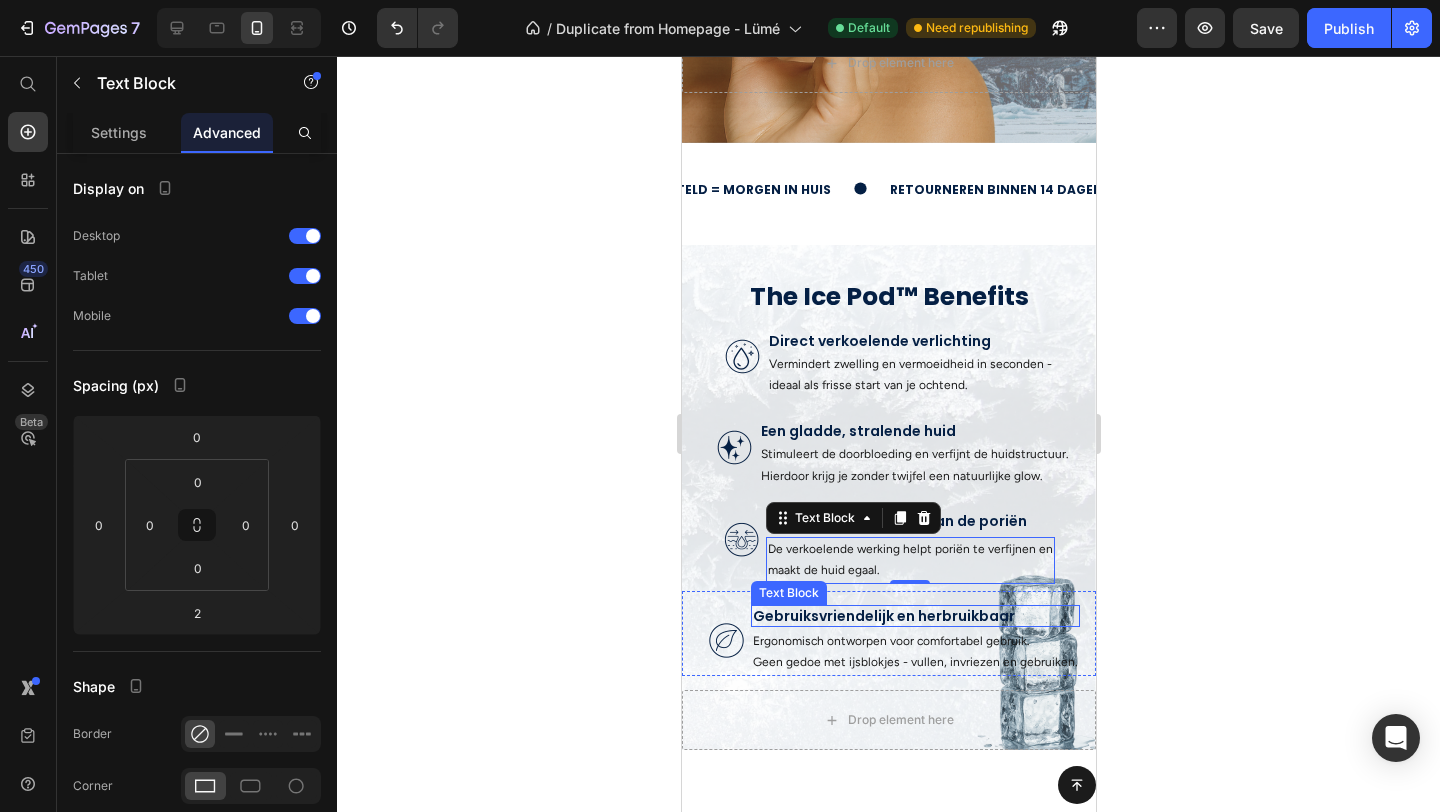 click on "Gebruiksvriendelijk en herbruikbaar" at bounding box center [914, 616] 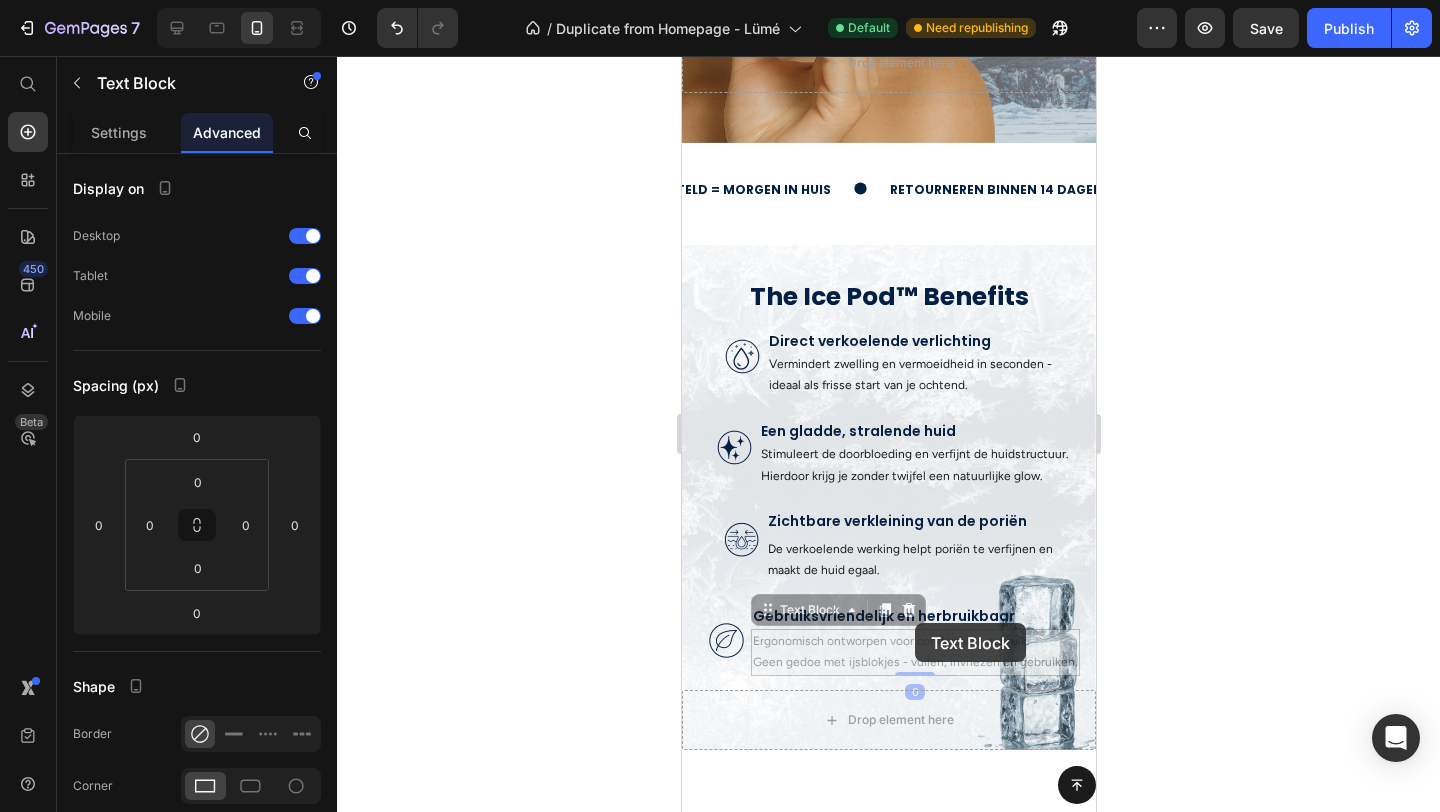 click on "iPhone 11 Pro Max  ( 414 px) iPhone 13 Mini iPhone 13 Pro iPhone 11 Pro Max iPhone 15 Pro Max Pixel 7 Galaxy S8+ Galaxy S20 Ultra iPad Mini iPad Air iPad Pro Header
Button Sticky Meet  The Ice Pod™  Text Block Cold skincare for glowing skin. The Ice Pod is your daily glass skin essential - straight from the freezer. Text Block Shop now Button
Drop element here Section 2 gratis verzending boven de  50, - Text
voor 23u besteld = morgen in huis Text
retourneren binnen 14 dagen Text
gratis verzending boven de  50, - Text
voor 23u besteld = morgen in huis Text
retourneren binnen 14 dagen Text
Marquee Section 3 ⁠⁠⁠⁠⁠⁠⁠ The Ice Pod™ Benefits Heading Image Image Direct verkoelende verlichting Text Block Vermindert zwelling en vermoeidheid in seconden -  ideaal als frisse start van je ochtend. Text Block Row Image Een gladde, stralende huid Text Block Text Block Row" at bounding box center (888, 2967) 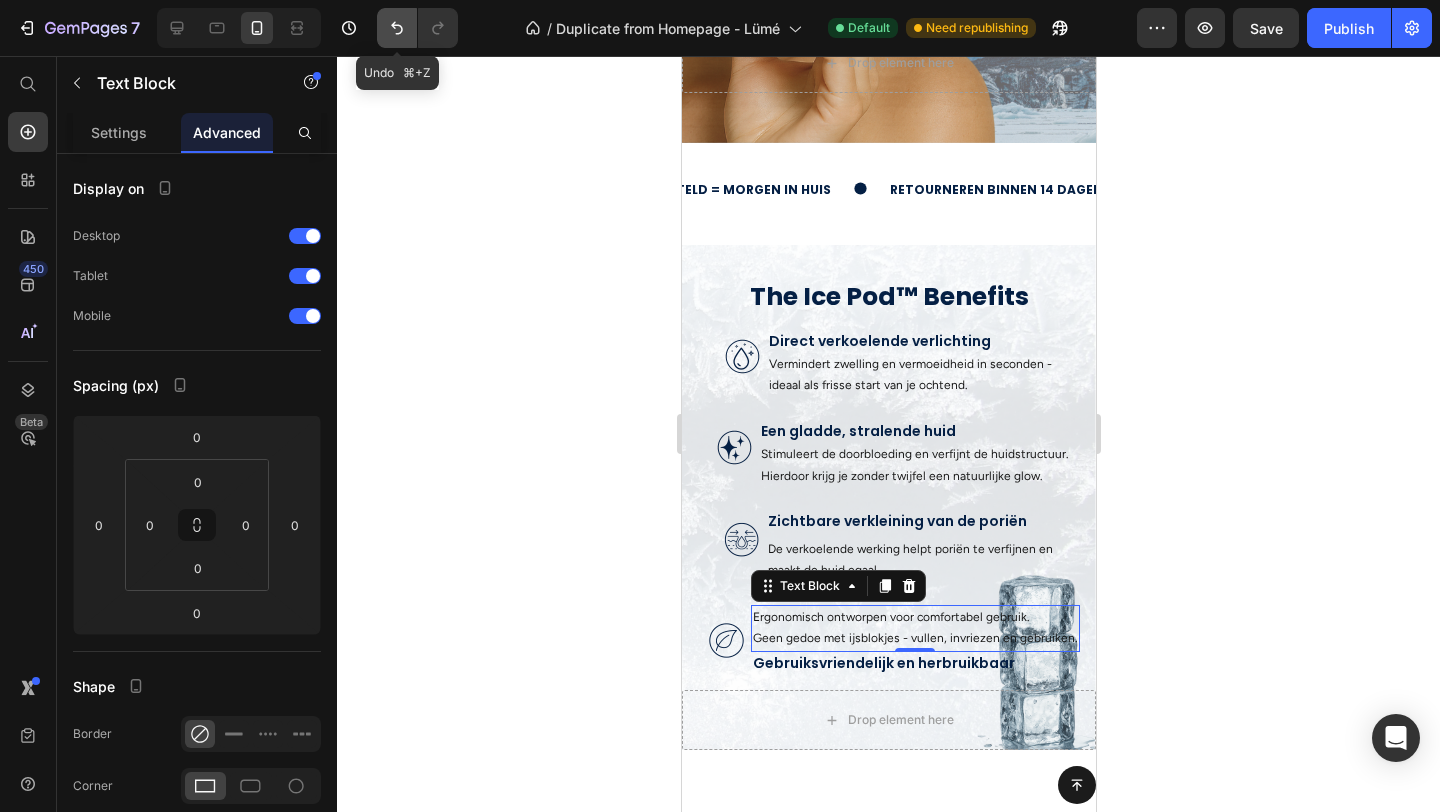 click 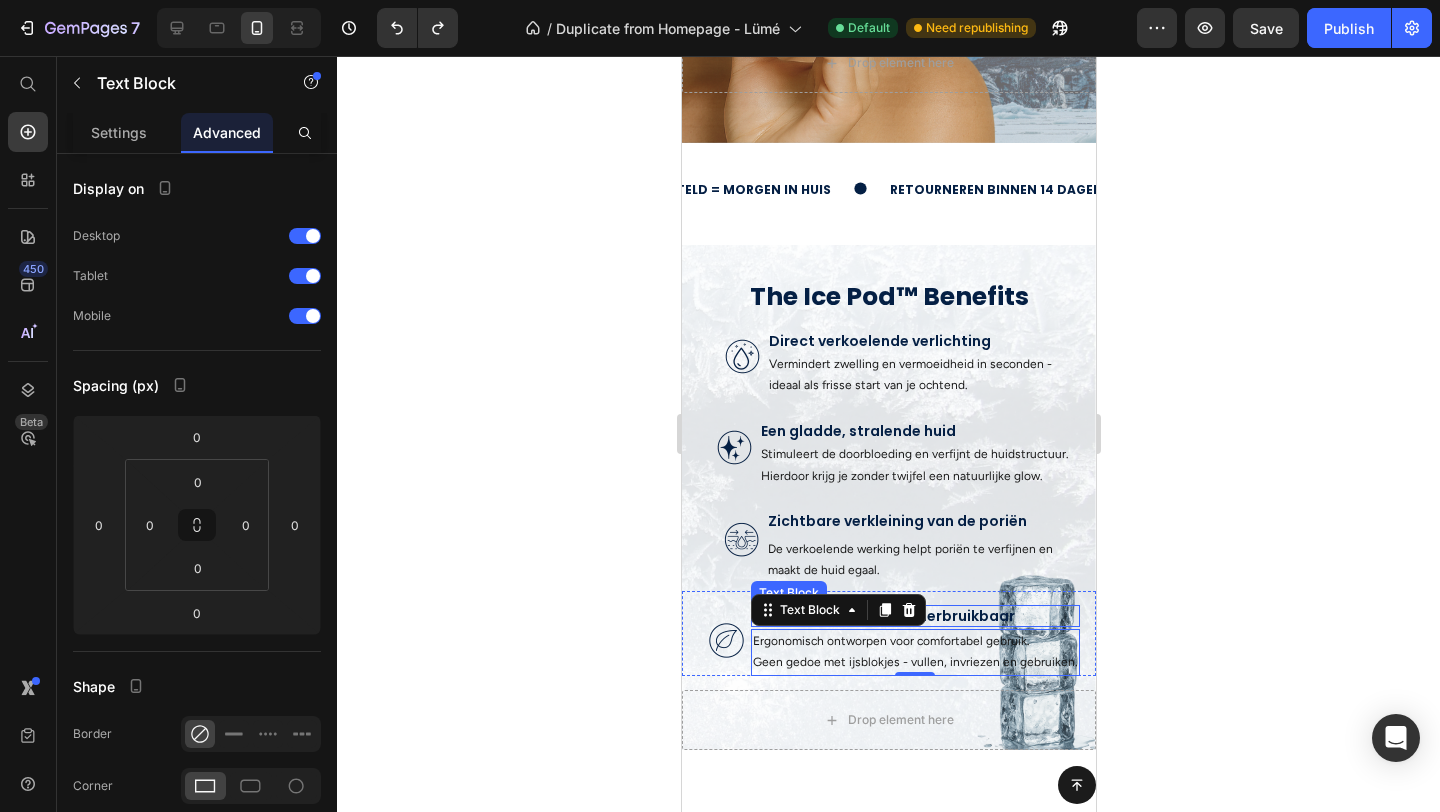click on "Gebruiksvriendelijk en herbruikbaar" at bounding box center [914, 616] 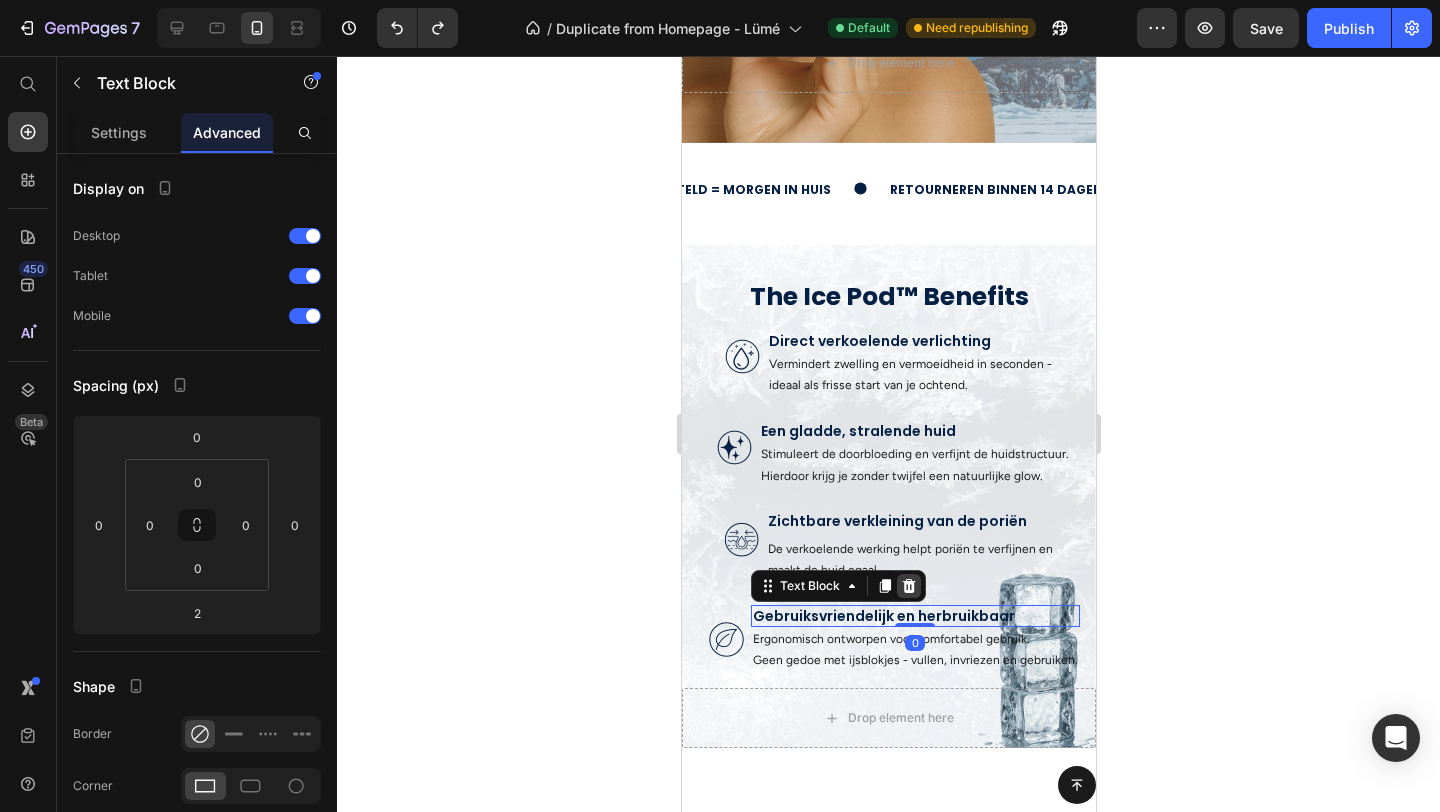 drag, startPoint x: 907, startPoint y: 626, endPoint x: 922, endPoint y: 583, distance: 45.54119 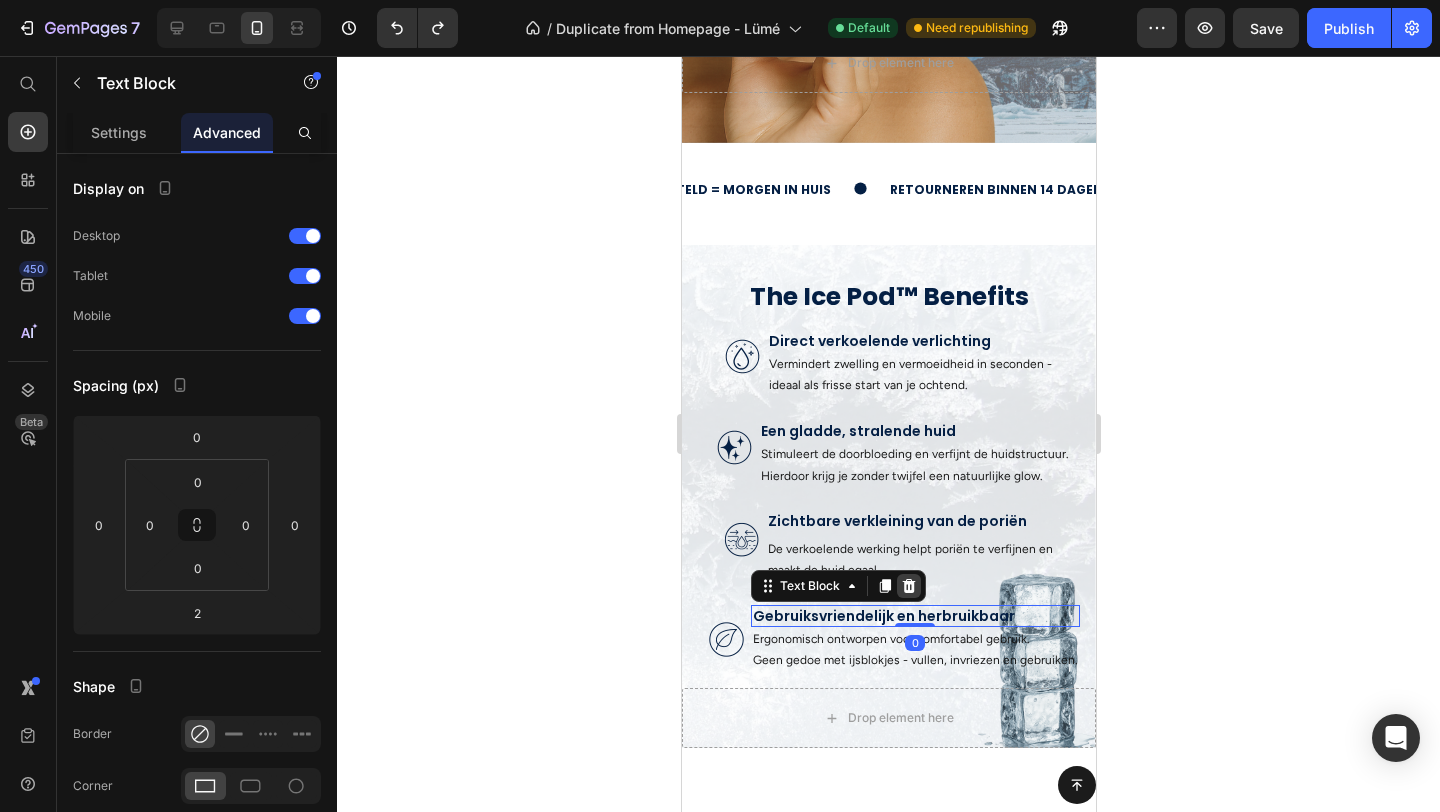 click on "Gebruiksvriendelijk en herbruikbaar Text Block   0" at bounding box center (914, 616) 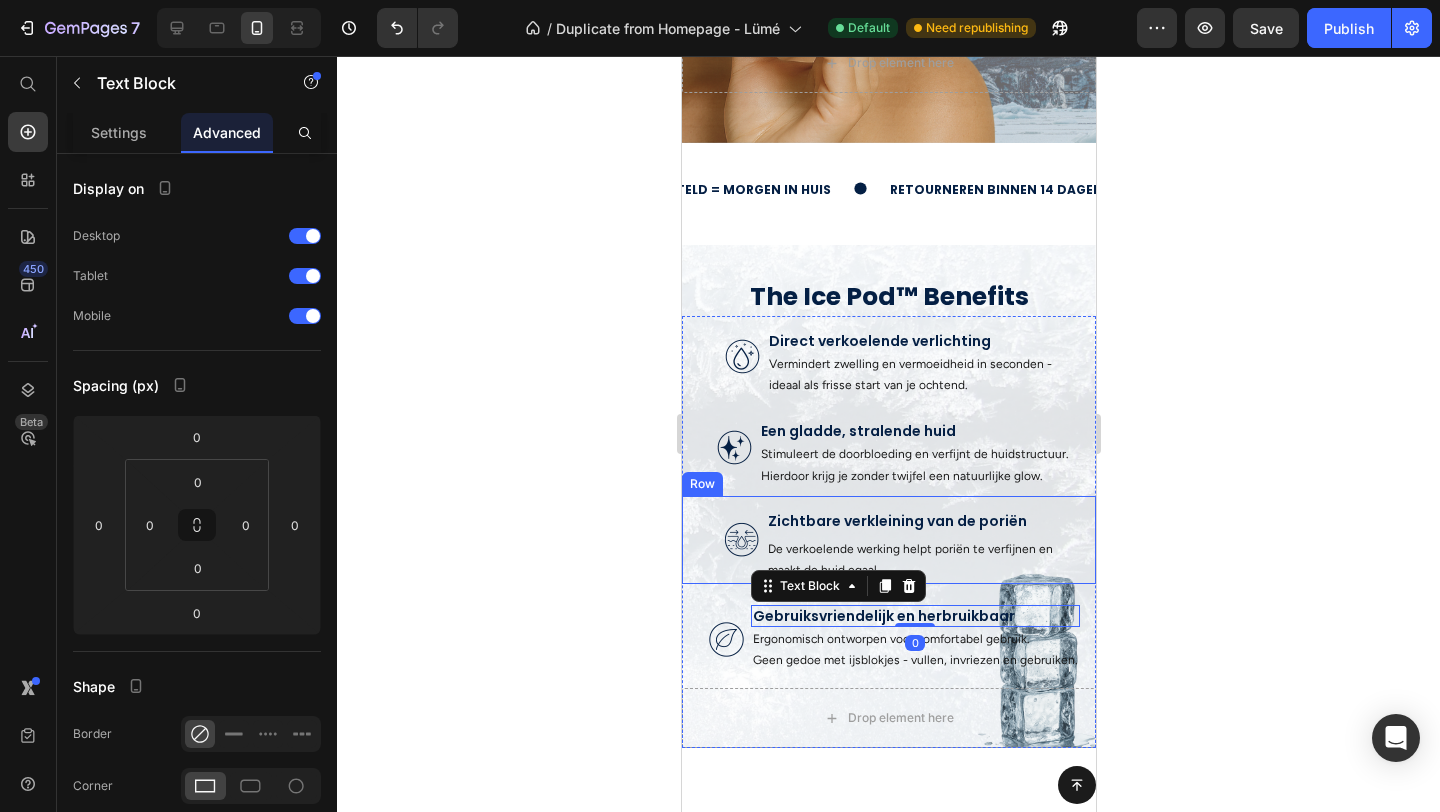 click 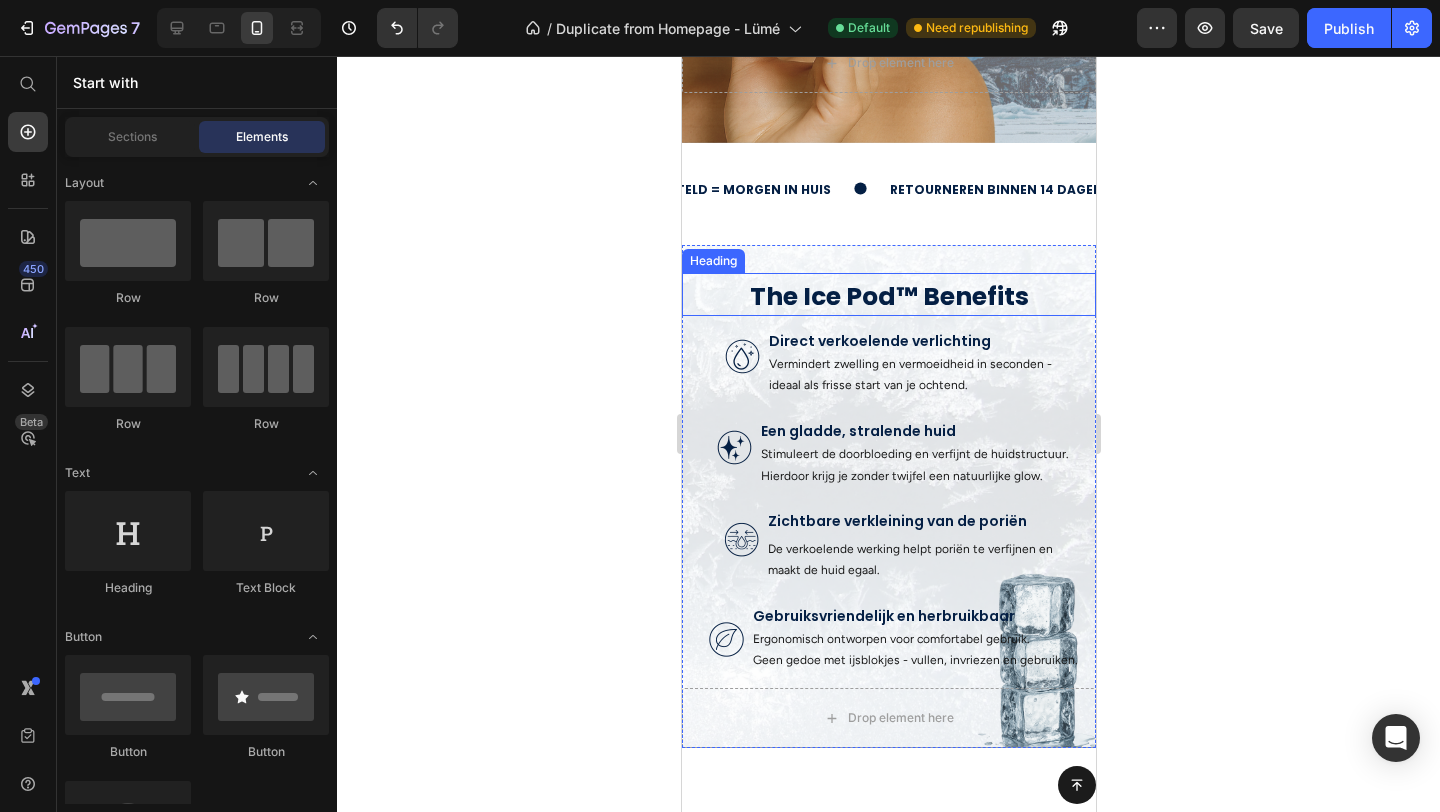 click on "⁠⁠⁠⁠⁠⁠⁠ The Ice Pod™ Benefits" at bounding box center [888, 297] 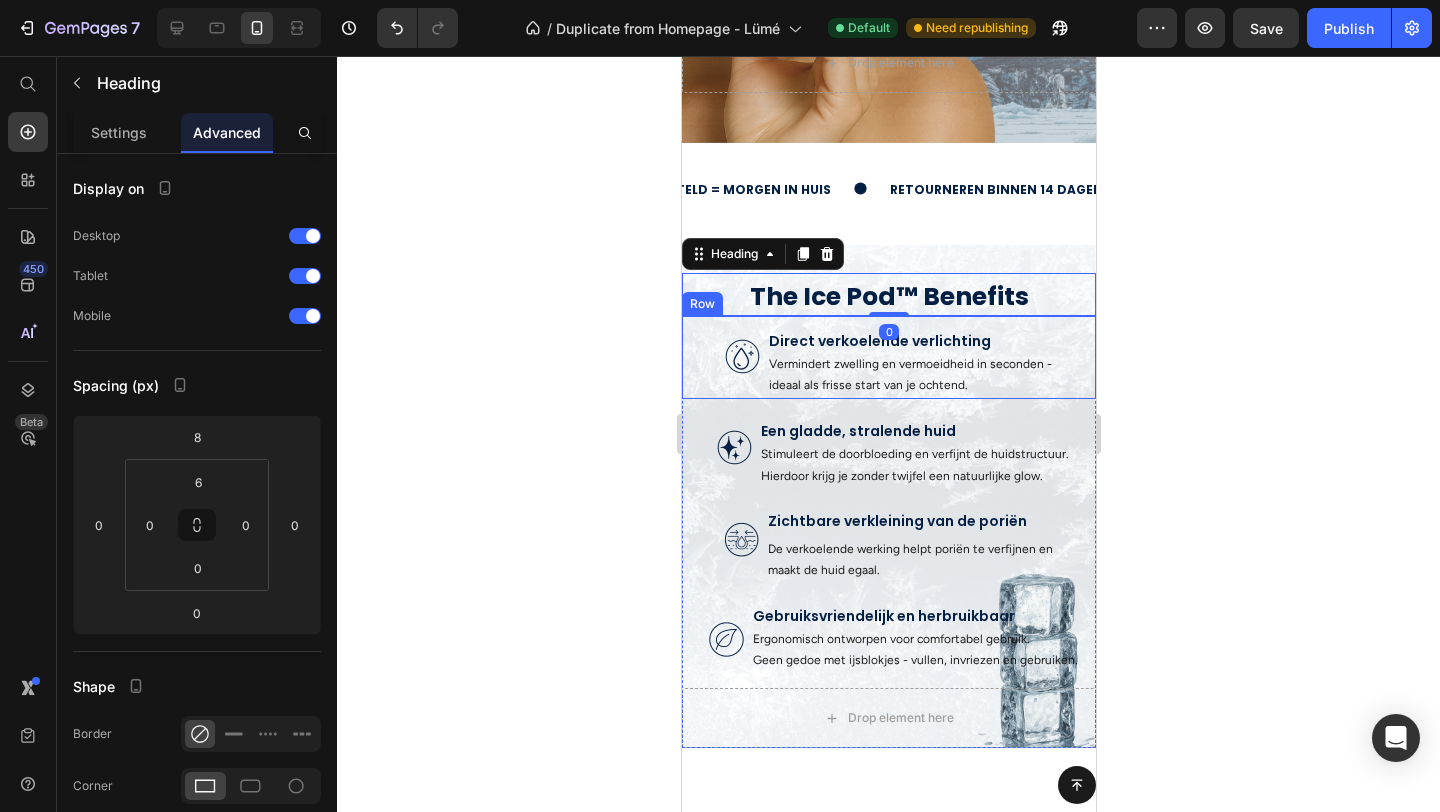click on "Image Direct verkoelende verlichting Text Block Vermindert zwelling en vermoeidheid in seconden -  ideaal als frisse start van je ochtend. Text Block Row" at bounding box center [888, 357] 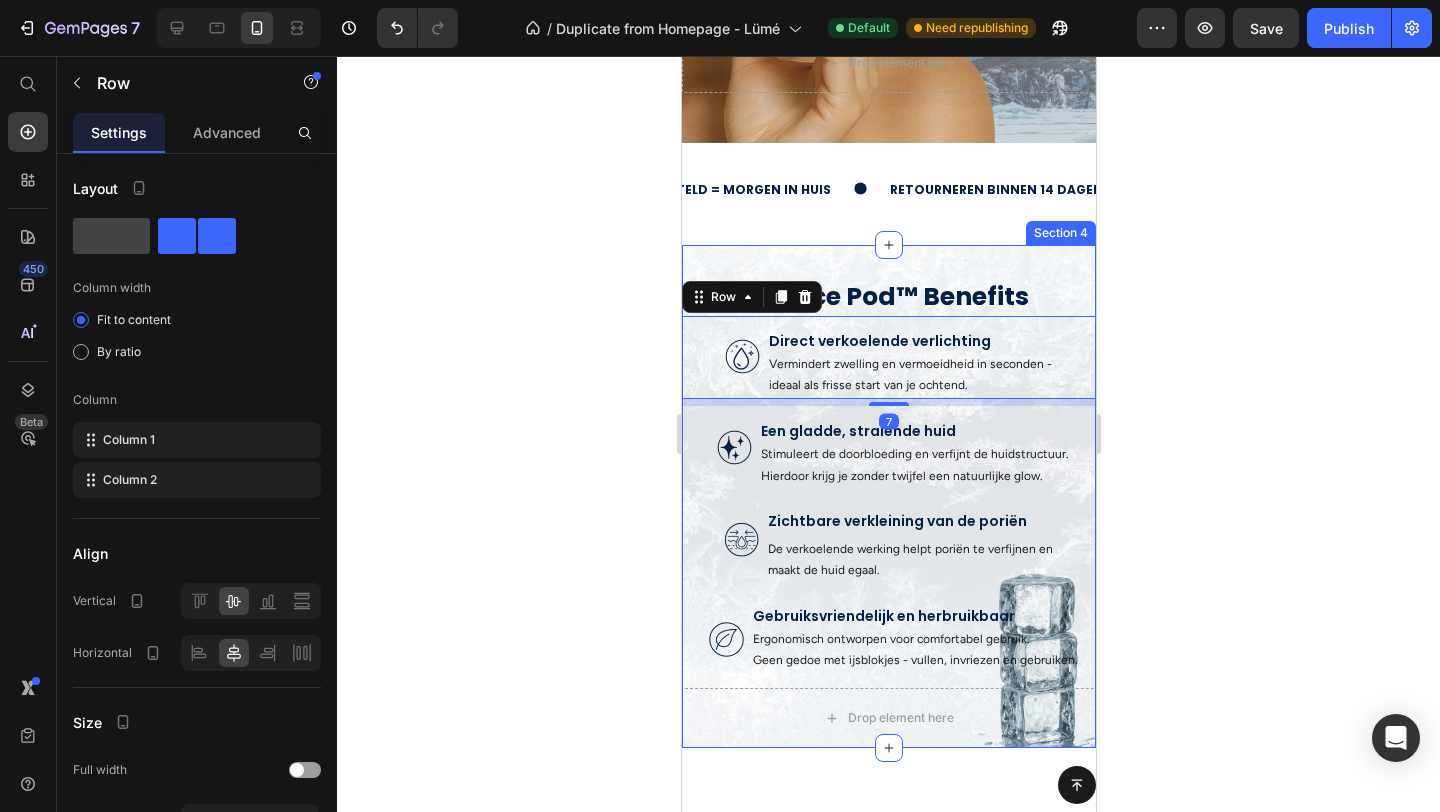 click on "⁠⁠⁠⁠⁠⁠⁠ The Ice Pod™ Benefits Heading Image Image Direct verkoelende verlichting Text Block Vermindert zwelling en vermoeidheid in seconden -  ideaal als frisse start van je ochtend. Text Block Row   7 Image Een gladde, stralende huid Text Block Stimuleert de doorbloeding en verfijnt de huidstructuur. Hierdoor krijg je zonder twijfel een natuurlijke glow. Text Block Row Image Zichtbare verkleining van de poriën Text Block Text Block De verkoelende werking helpt poriën te verfijnen en  maakt de huid egaal. Text Block Row Image Gebruiksvriendelijk en herbruikbaar Text Block Ergonomisch ontworpen voor comfortabel gebruik. Geen gedoe met ijsblokjes - vullen, invriezen en gebruiken. Text Block Row
Drop element here Row Section 4" at bounding box center [888, 496] 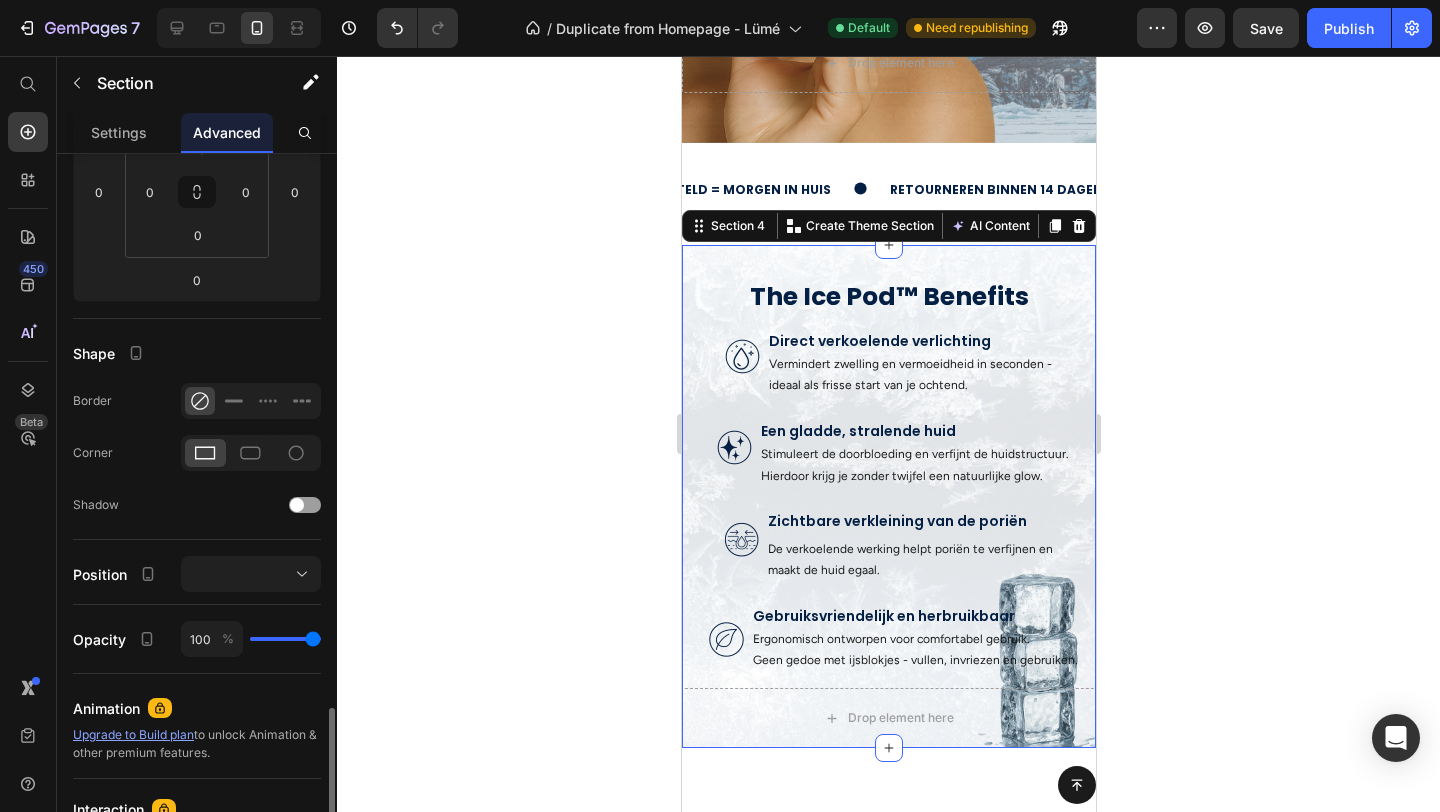 scroll, scrollTop: 590, scrollLeft: 0, axis: vertical 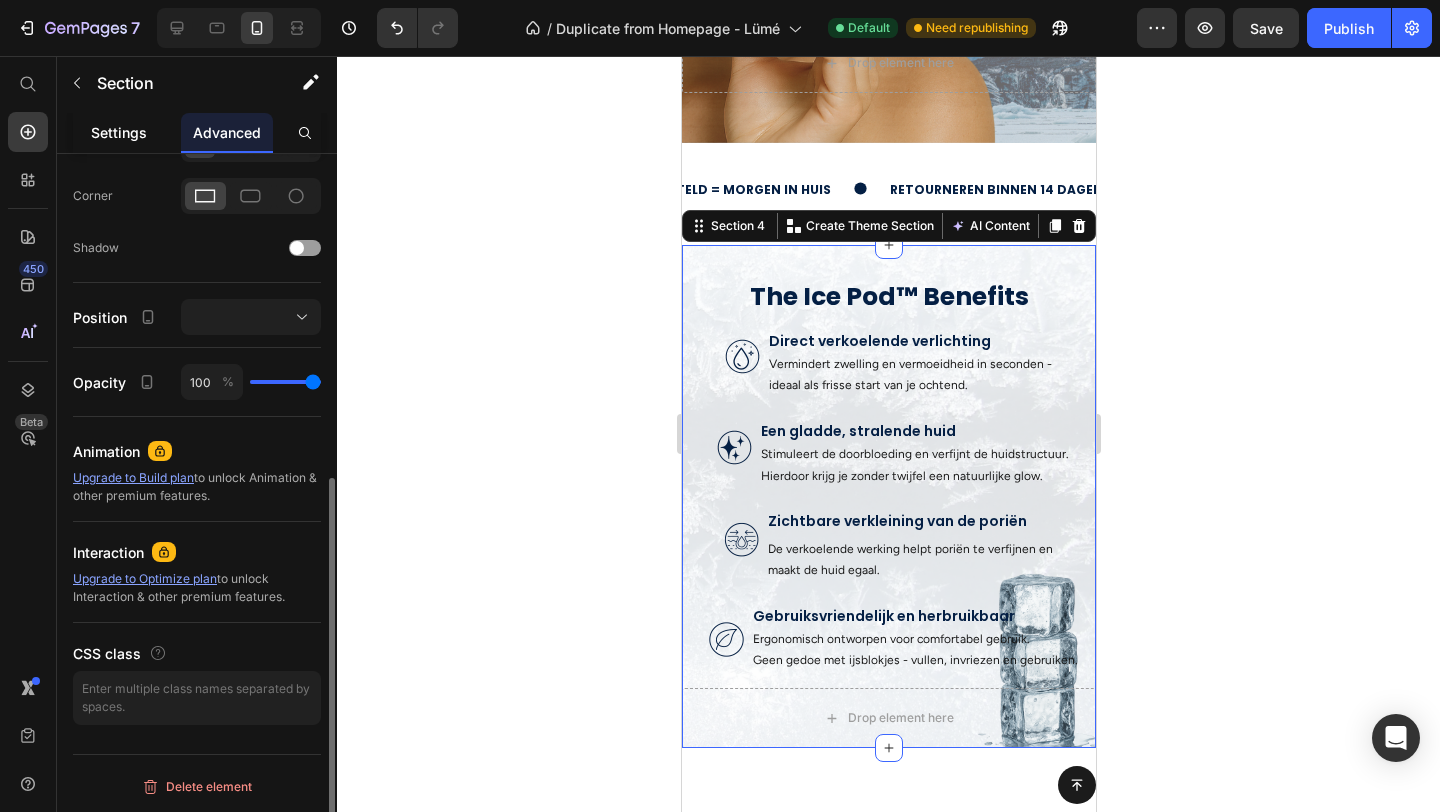click on "Settings" at bounding box center (119, 132) 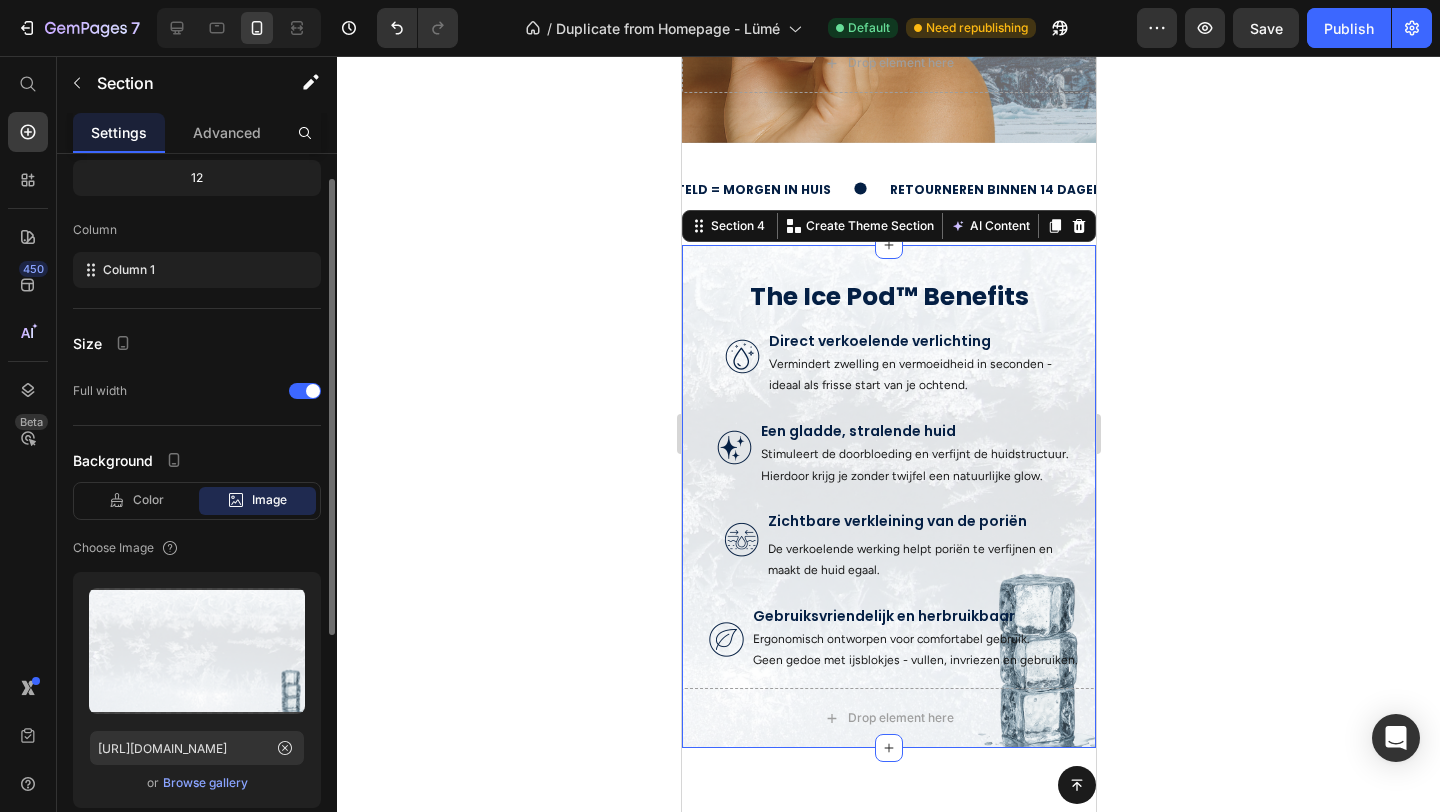 scroll, scrollTop: 405, scrollLeft: 0, axis: vertical 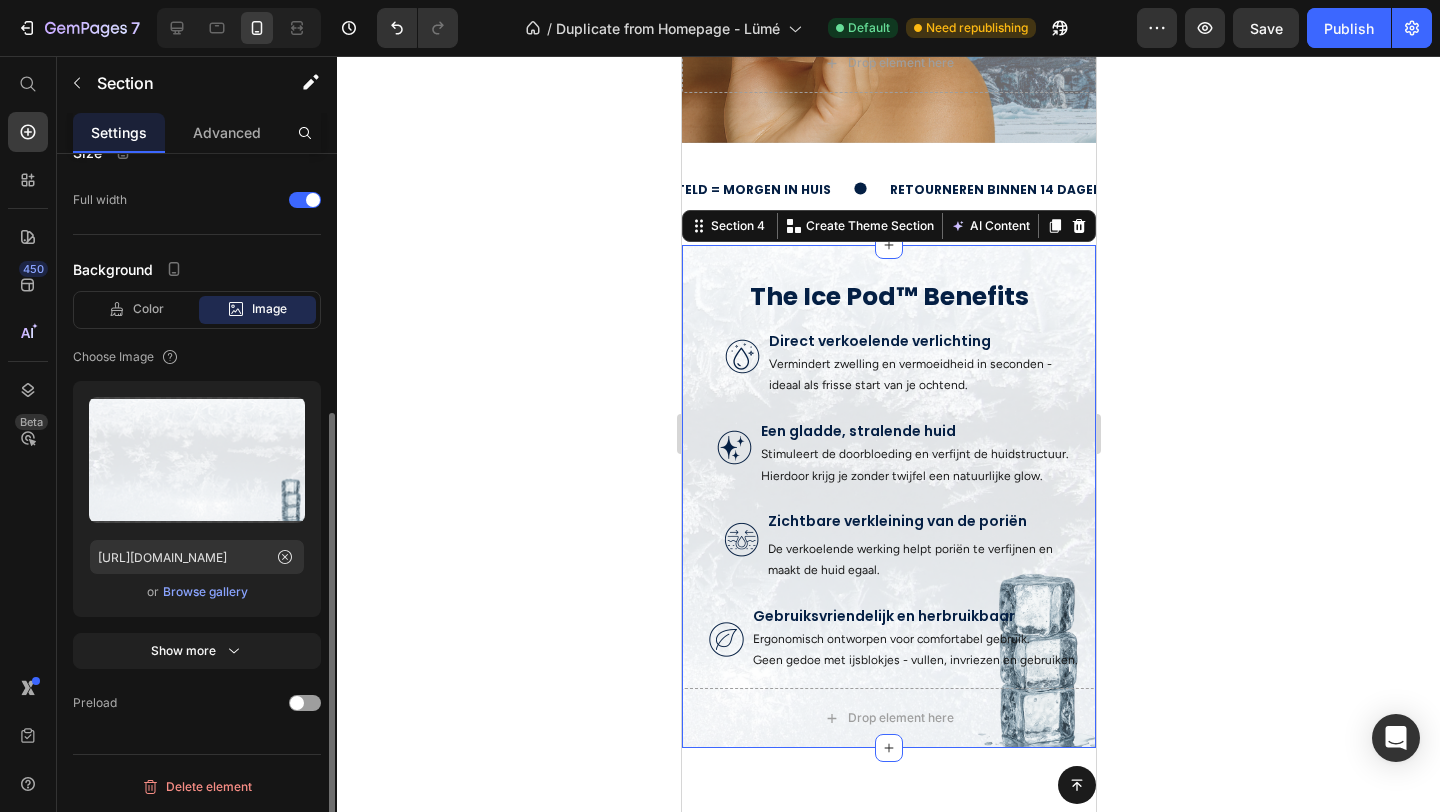 click on "Browse gallery" at bounding box center (205, 592) 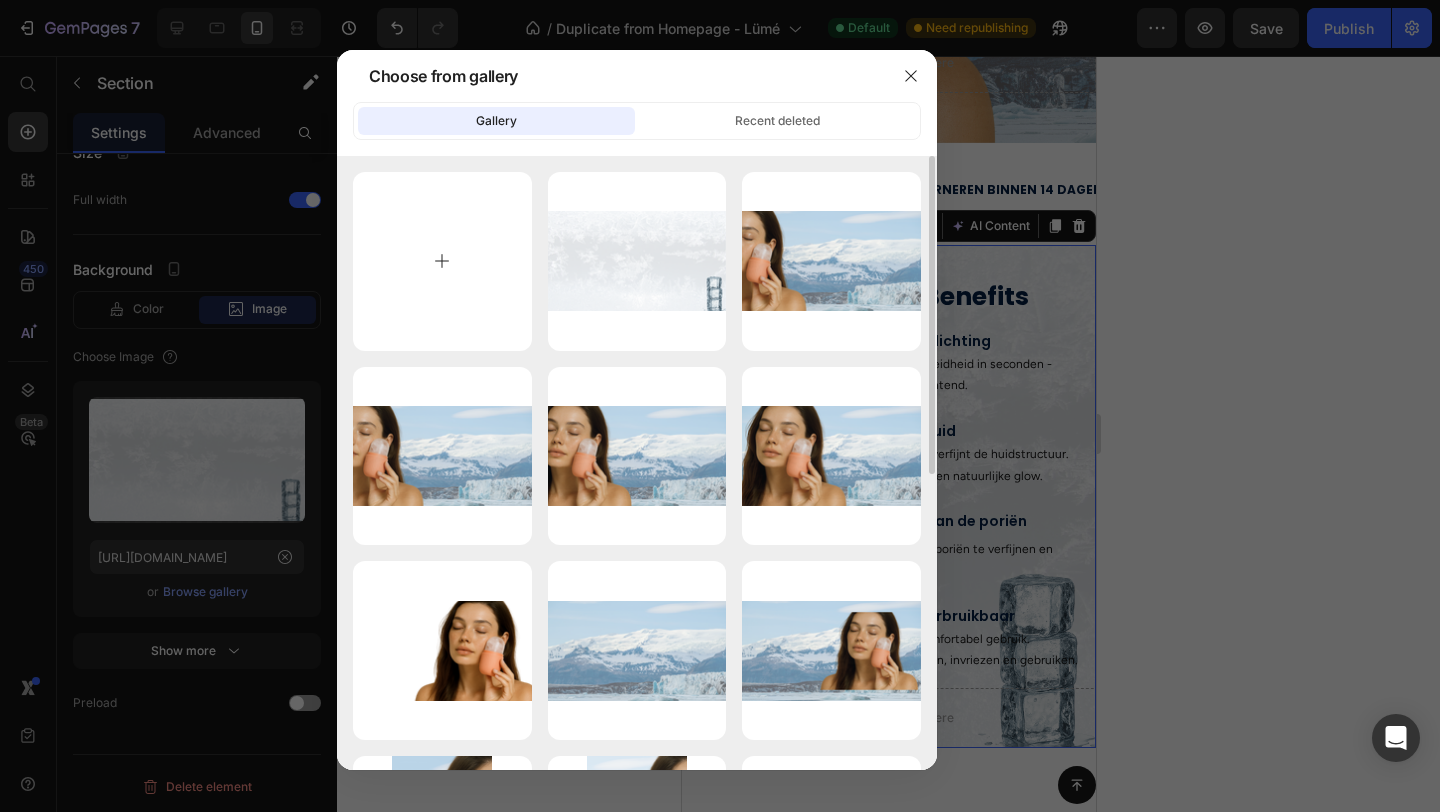 click at bounding box center (442, 261) 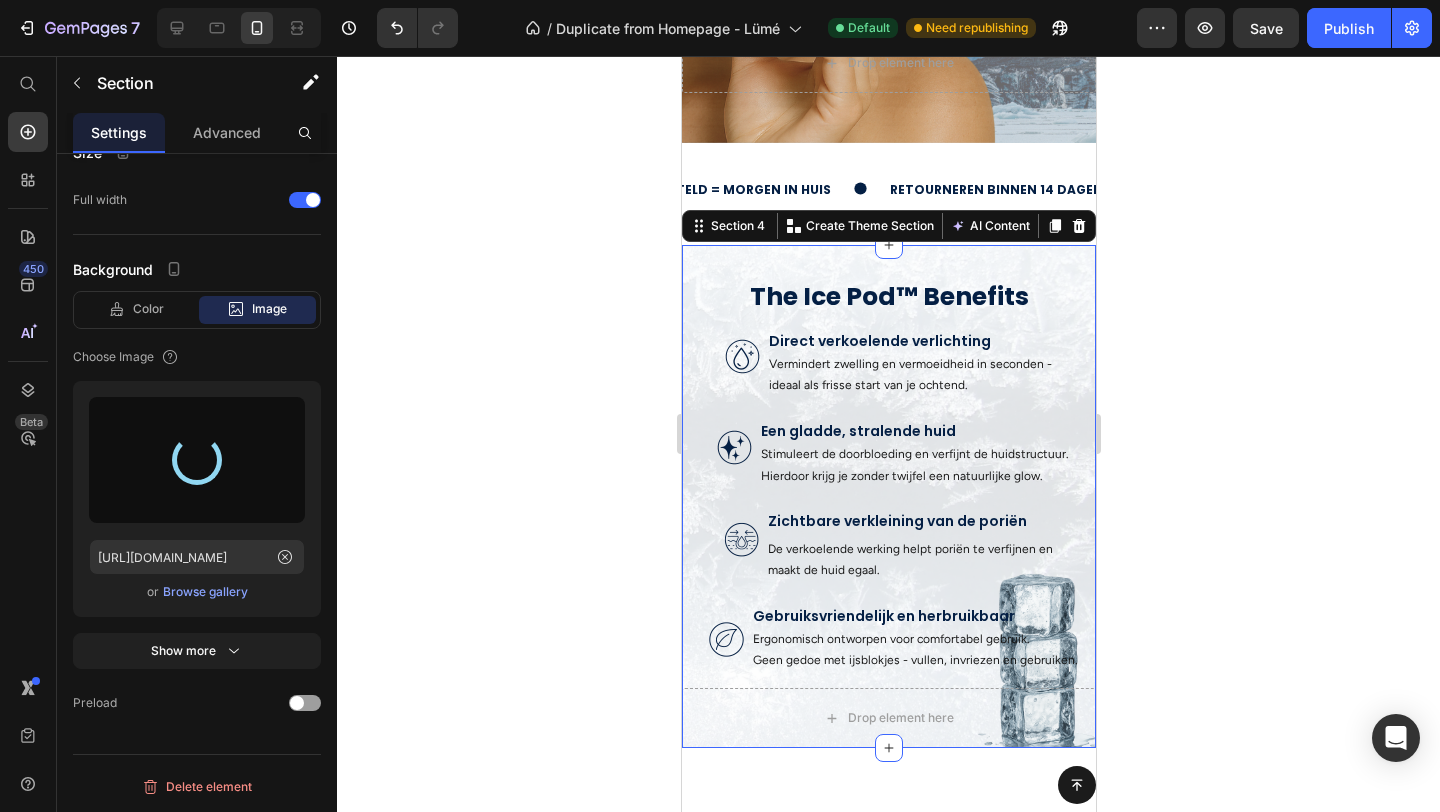 type on "https://cdn.shopify.com/s/files/1/0899/9059/4903/files/gempages_565594311618462625-05a9019b-0f3b-47cc-9ce0-94011f43570e.png" 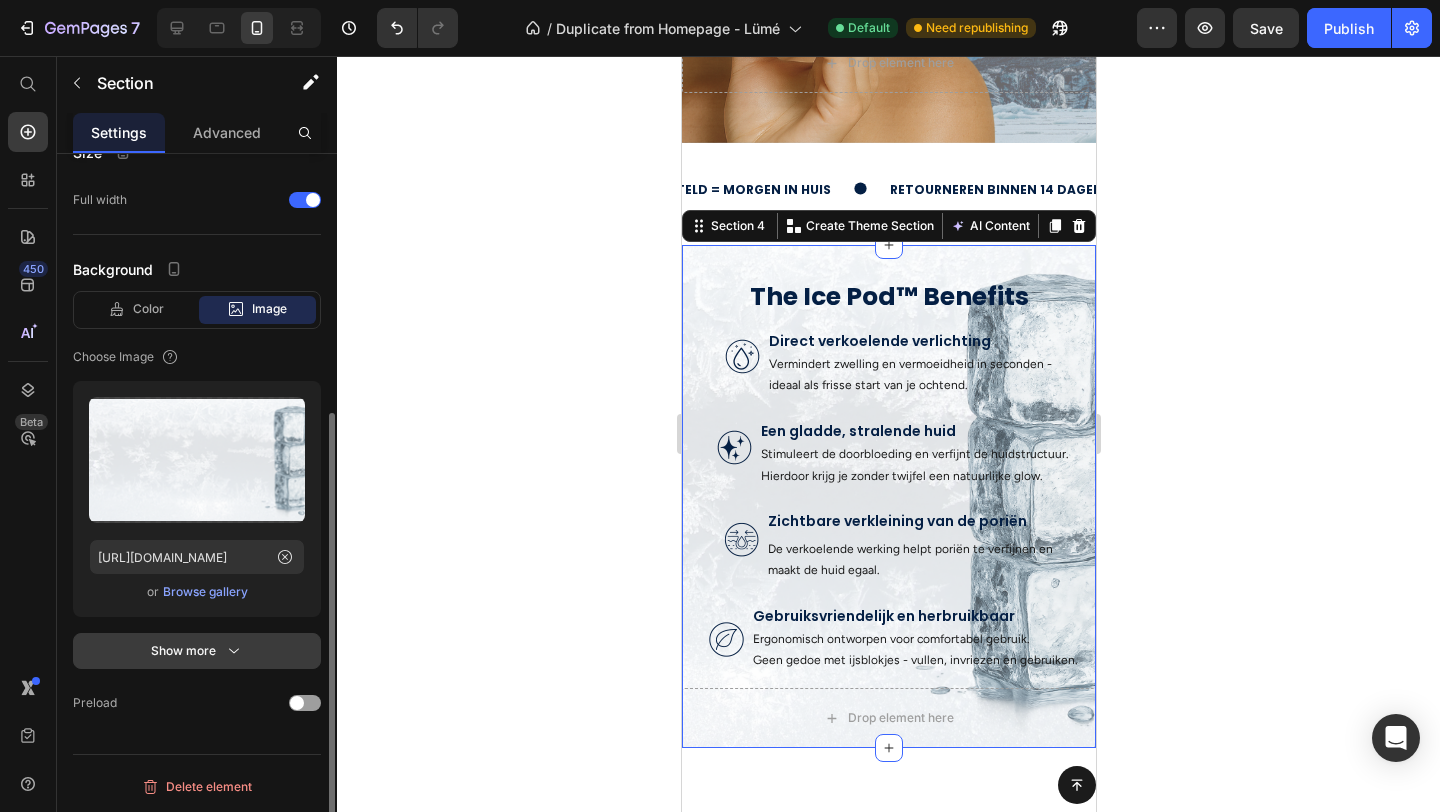 click on "Show more" at bounding box center (197, 651) 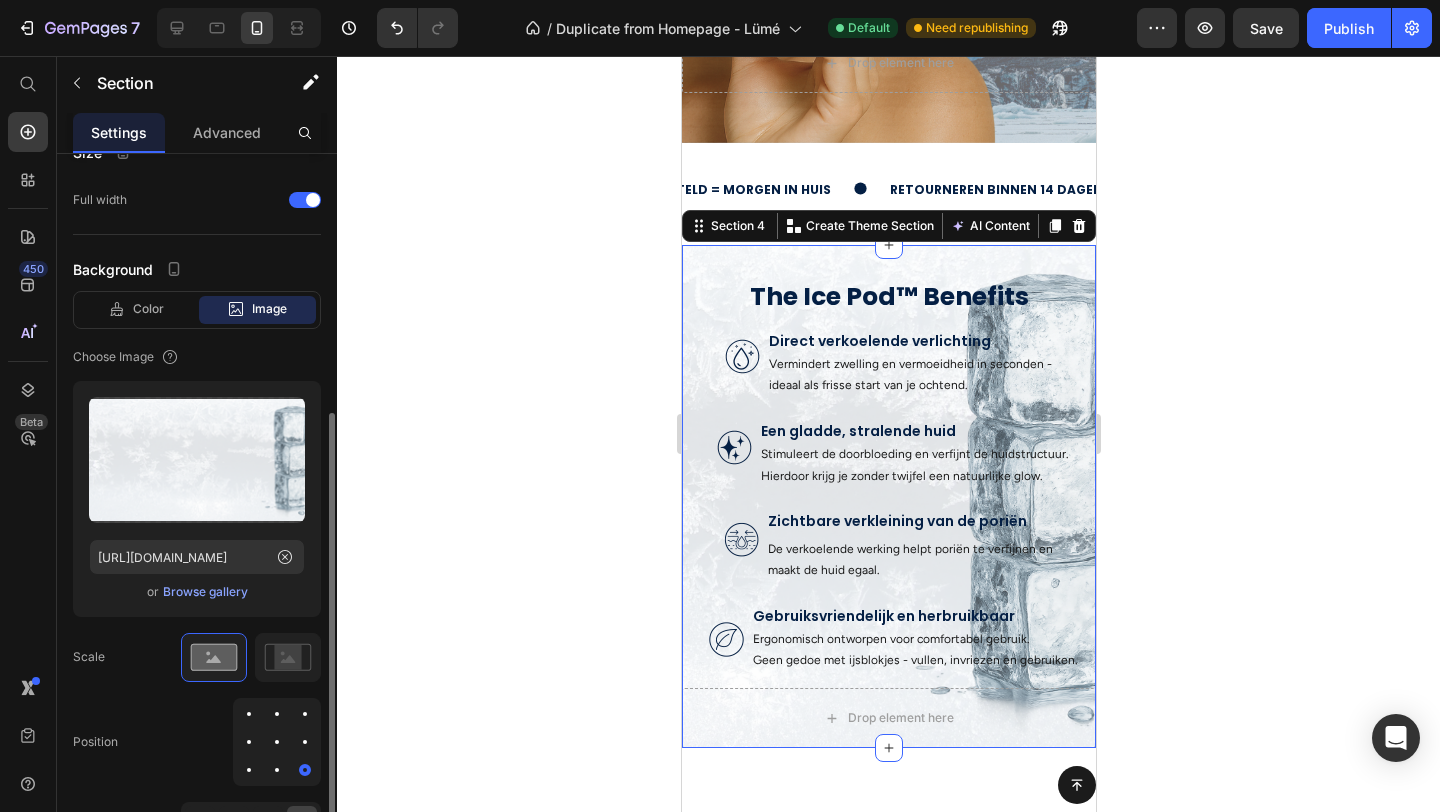 click at bounding box center [305, 742] 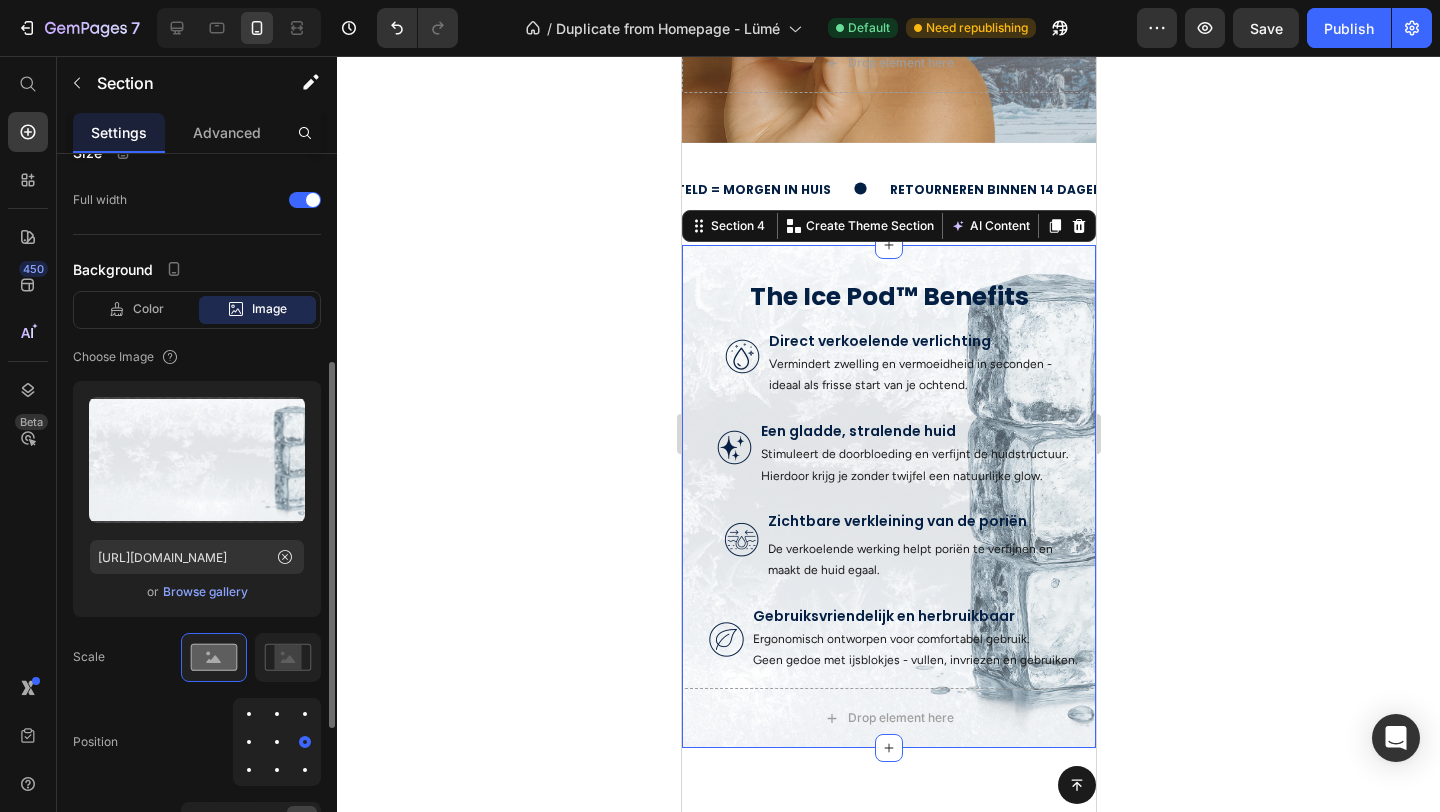 click at bounding box center (277, 742) 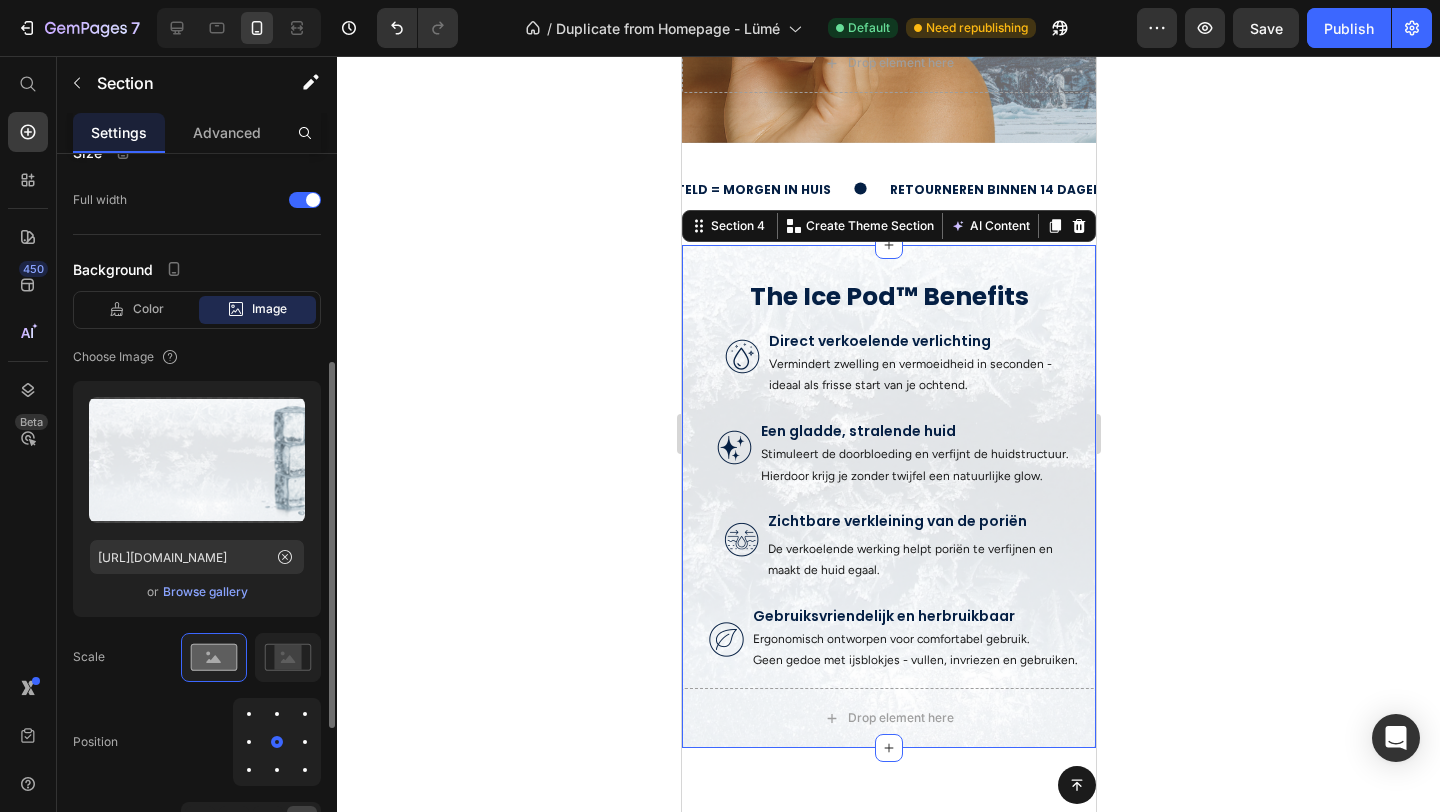 click at bounding box center (249, 742) 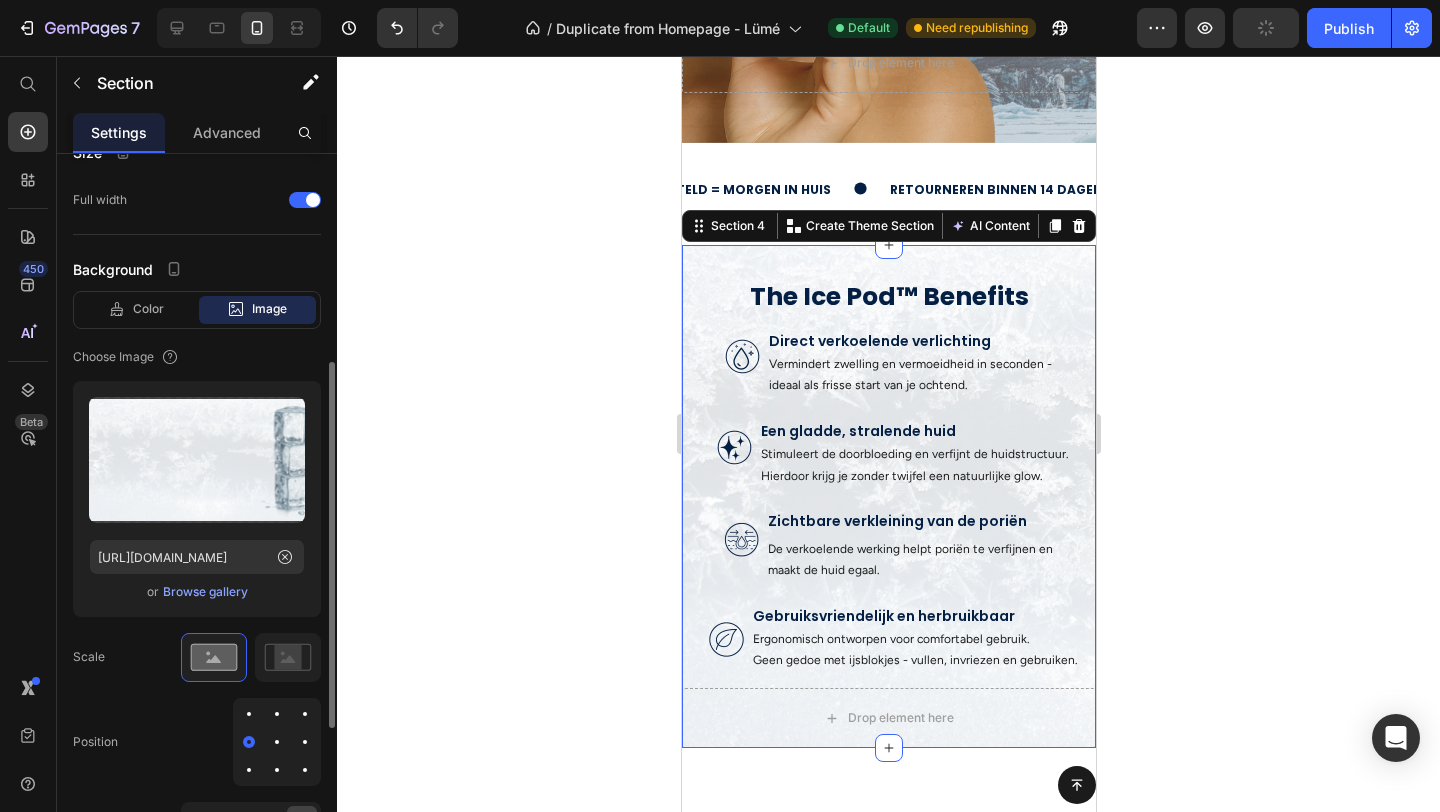 click at bounding box center [277, 742] 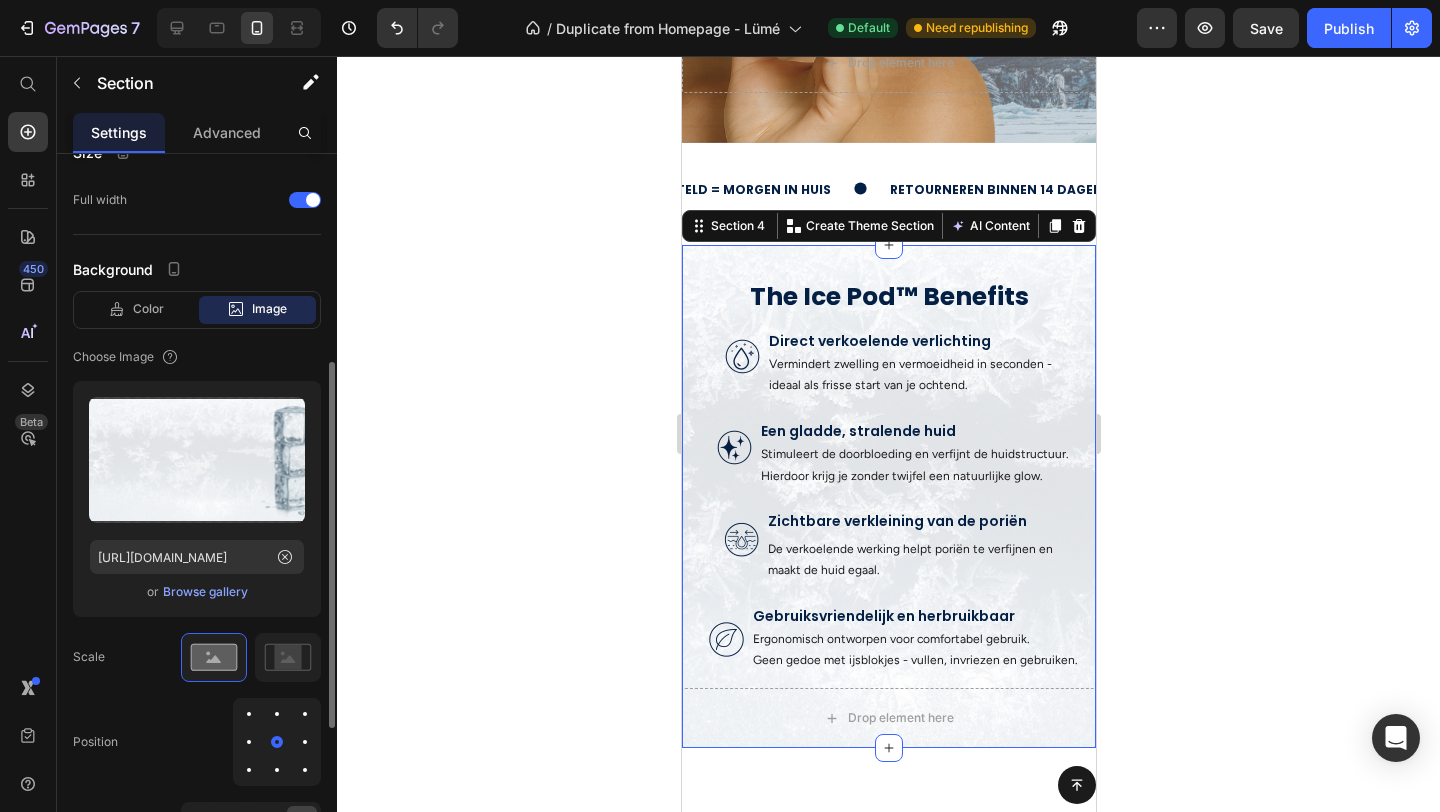 click at bounding box center (277, 742) 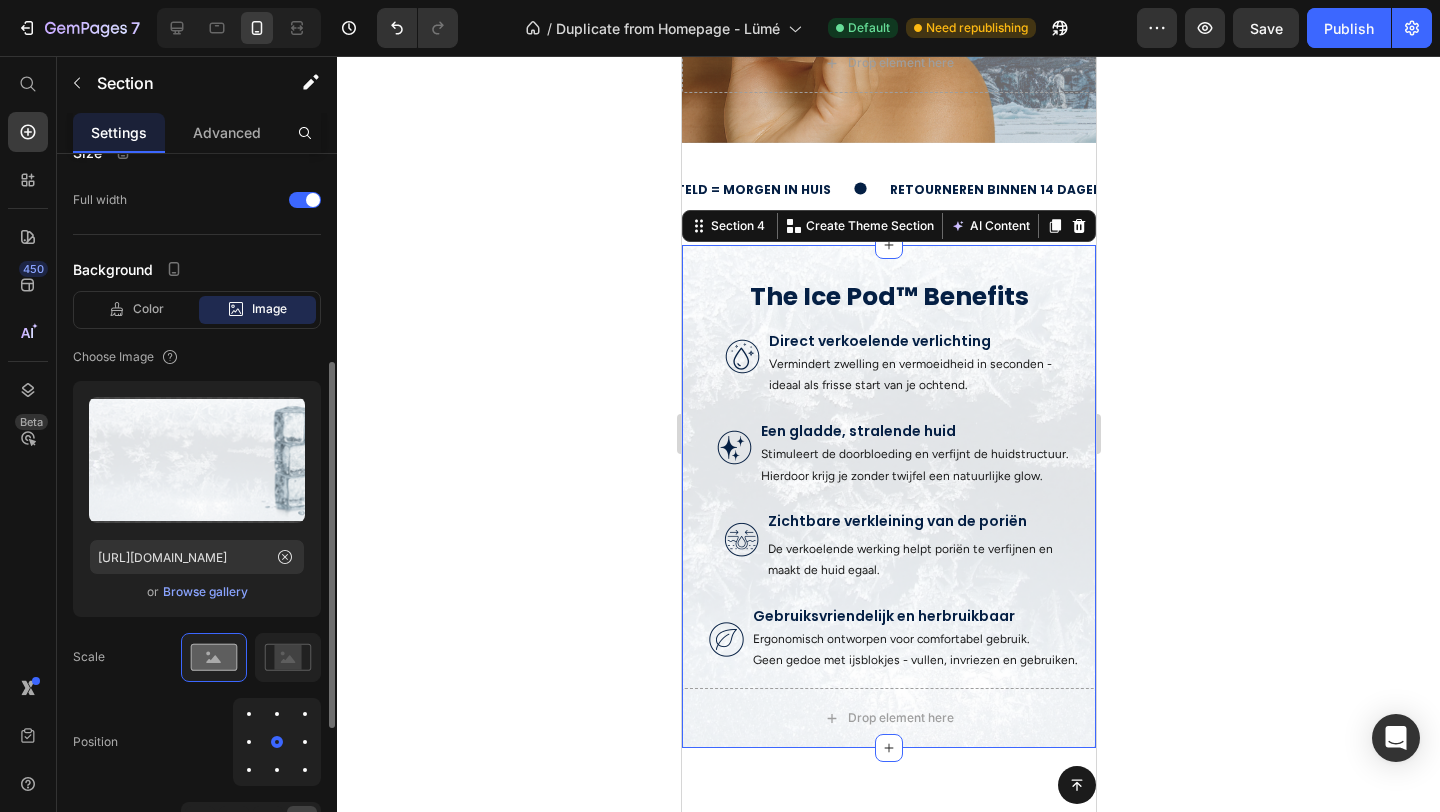 click at bounding box center [305, 742] 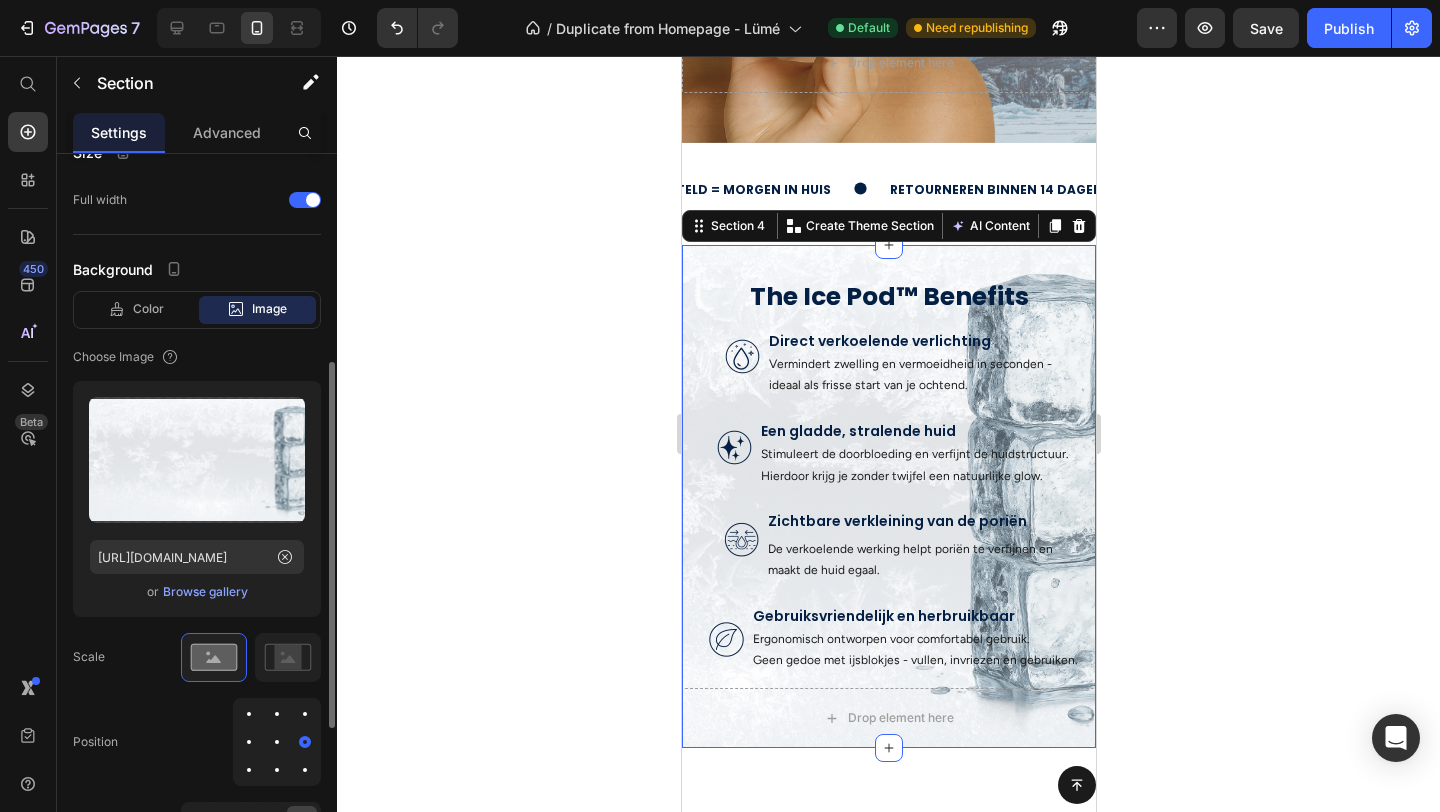 click at bounding box center (277, 742) 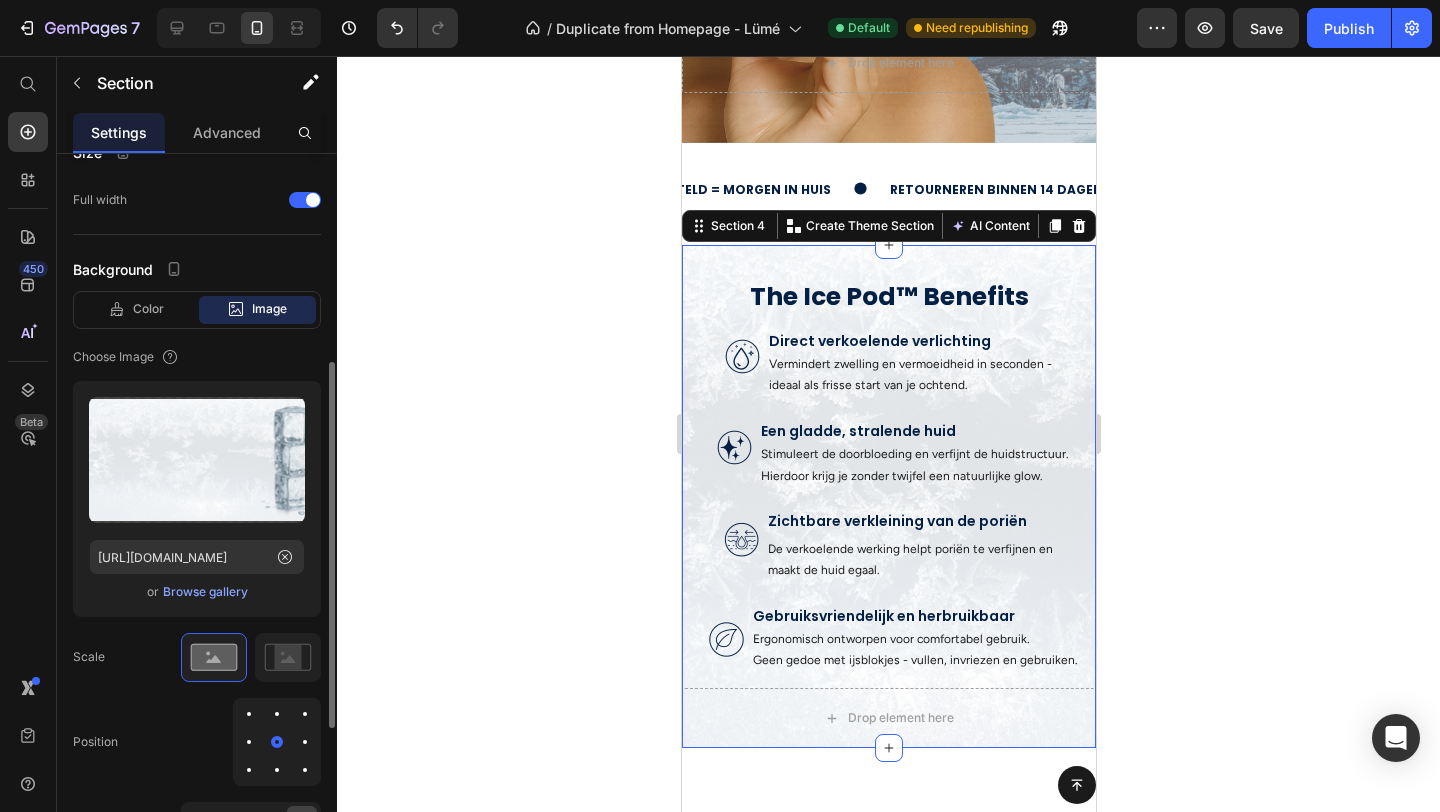 click on "Browse gallery" at bounding box center (205, 592) 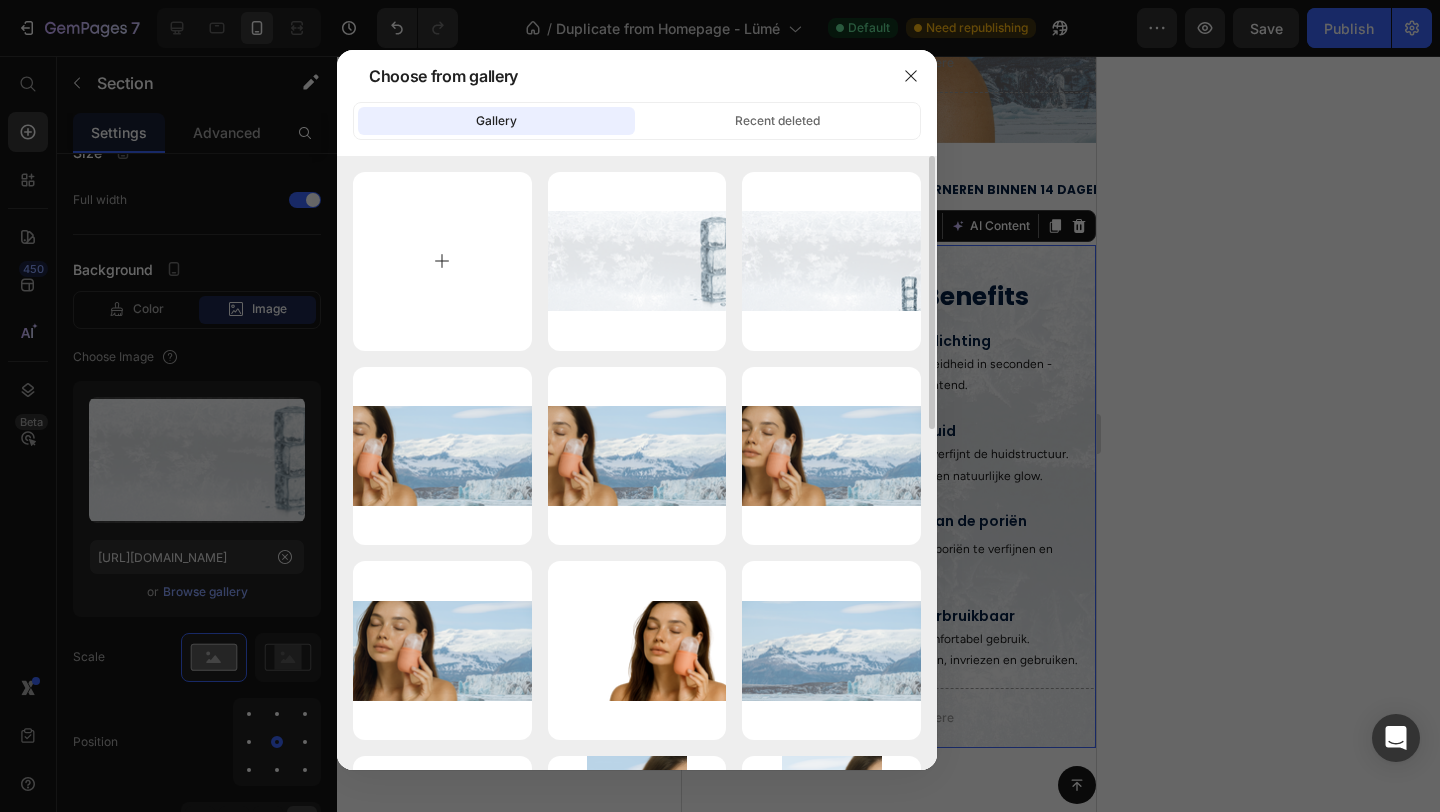 click at bounding box center [442, 261] 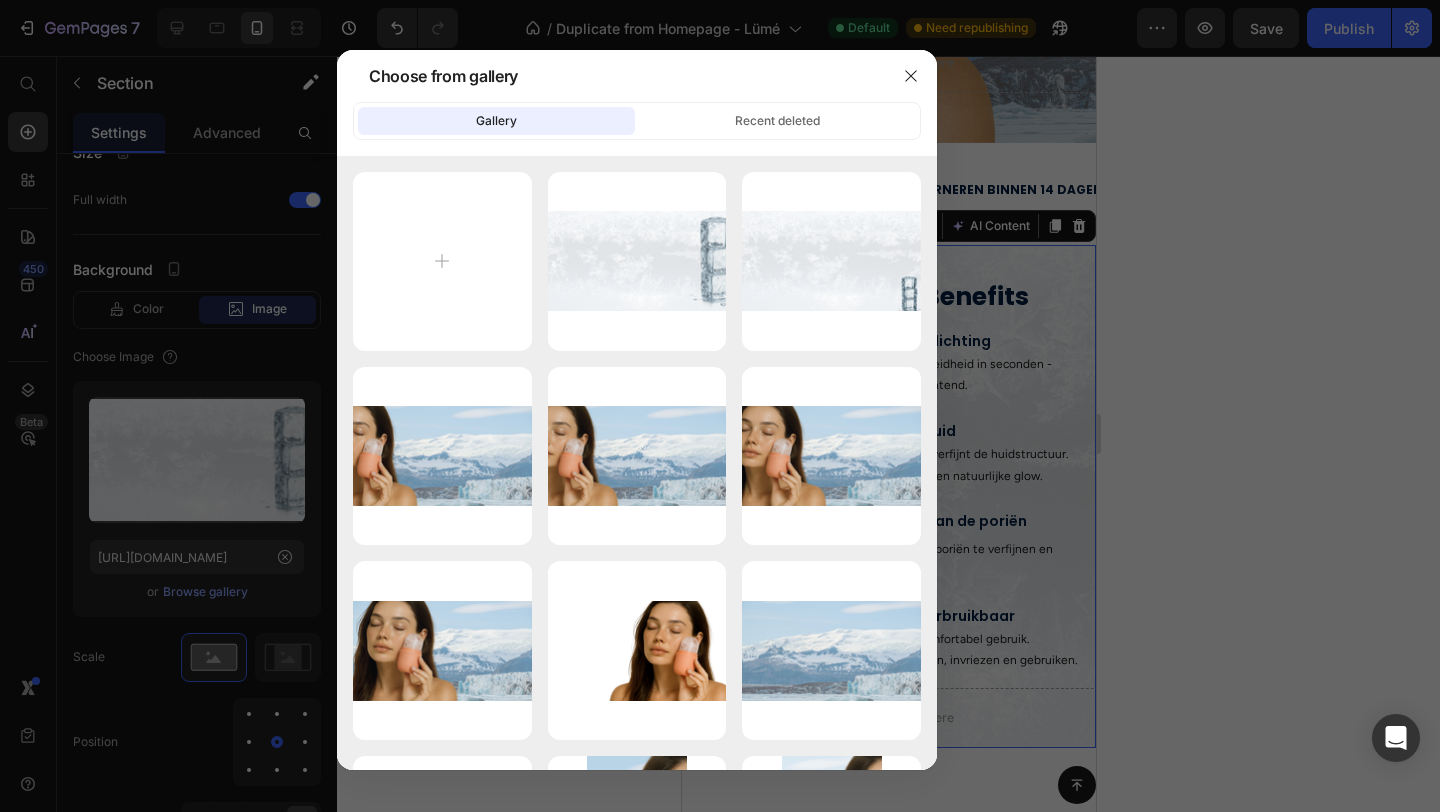 type on "C:\fakepath\Upgrade jouw skincare routine-13.png" 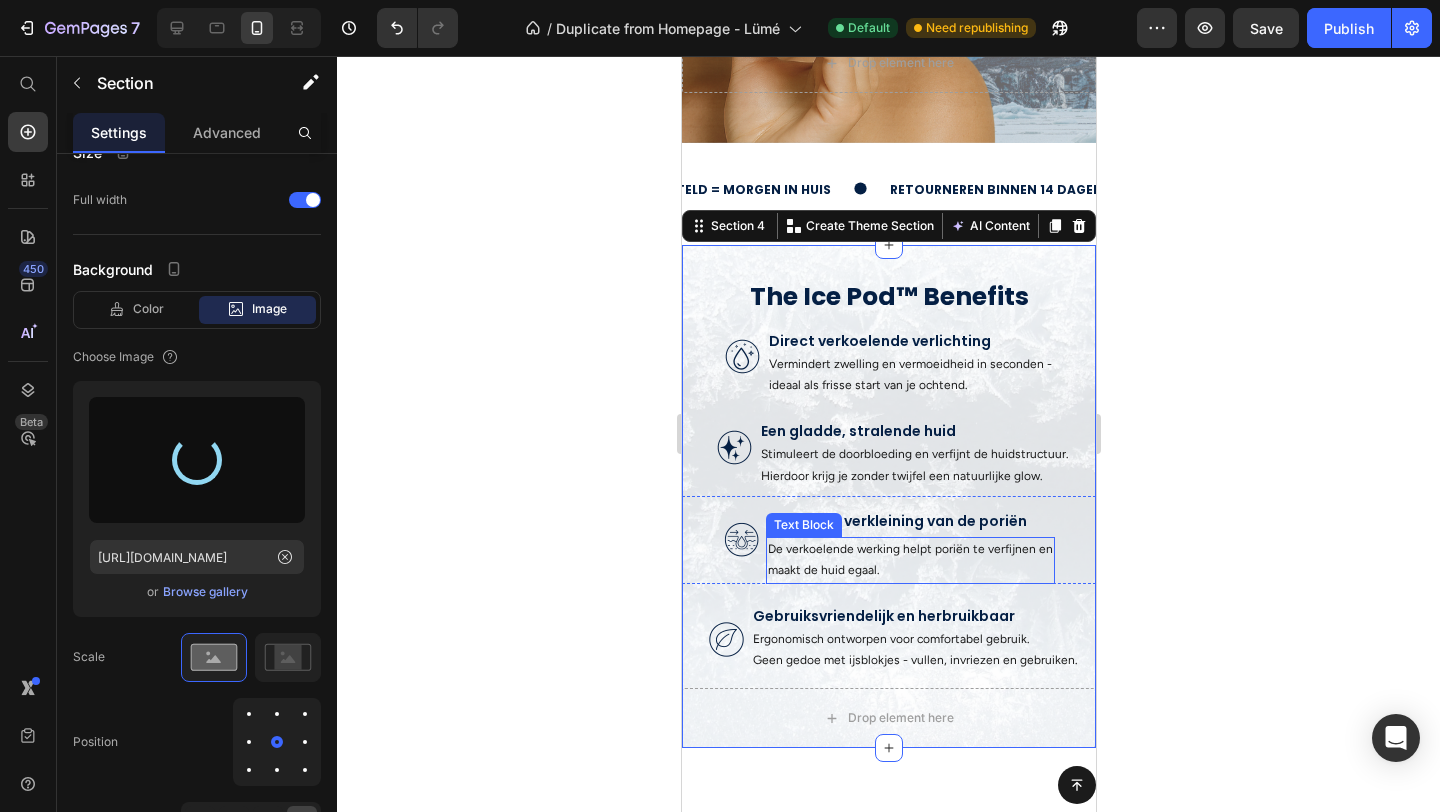 type on "https://cdn.shopify.com/s/files/1/0899/9059/4903/files/gempages_565594311618462625-f5c658a9-9e83-46c9-9965-d368cde56def.png" 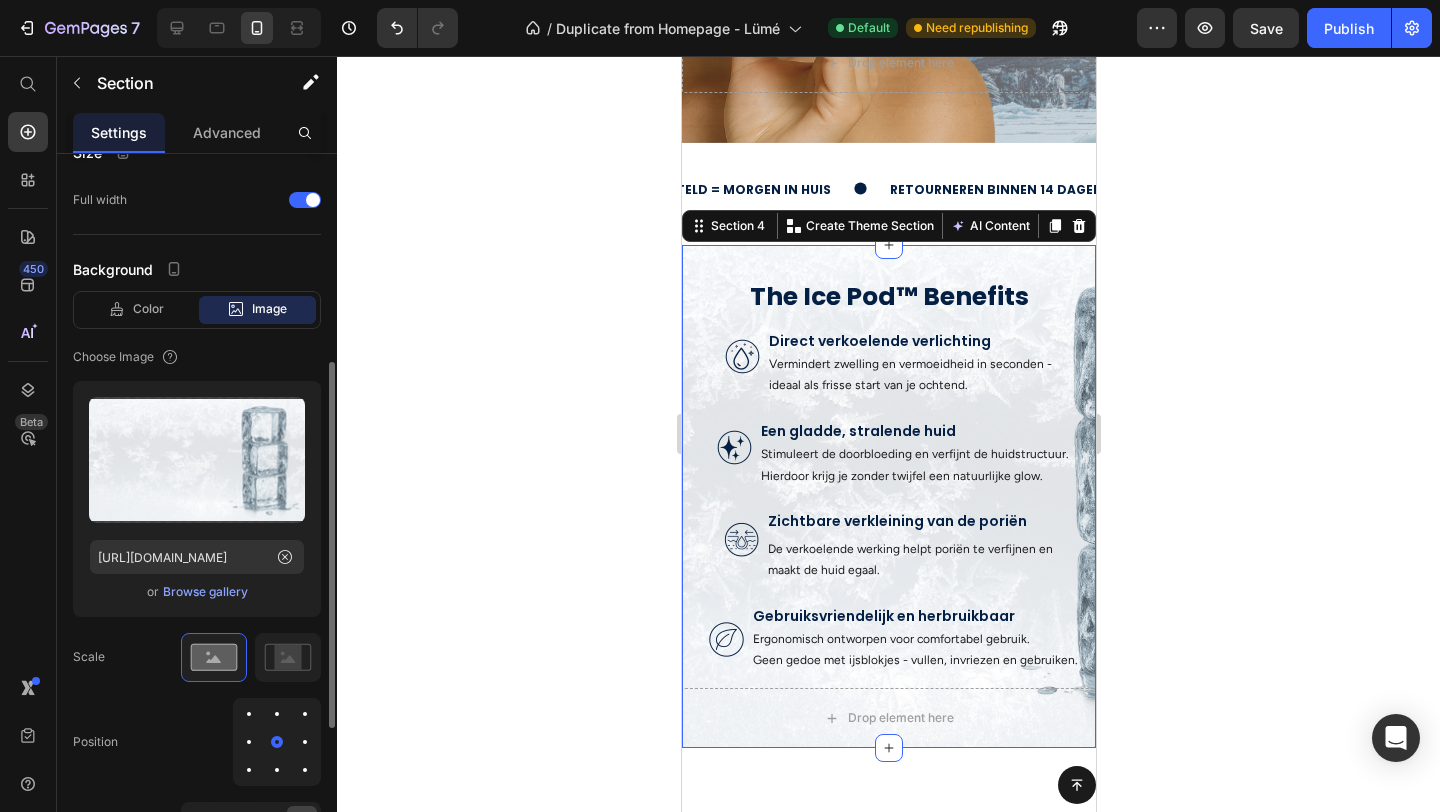 click at bounding box center (249, 742) 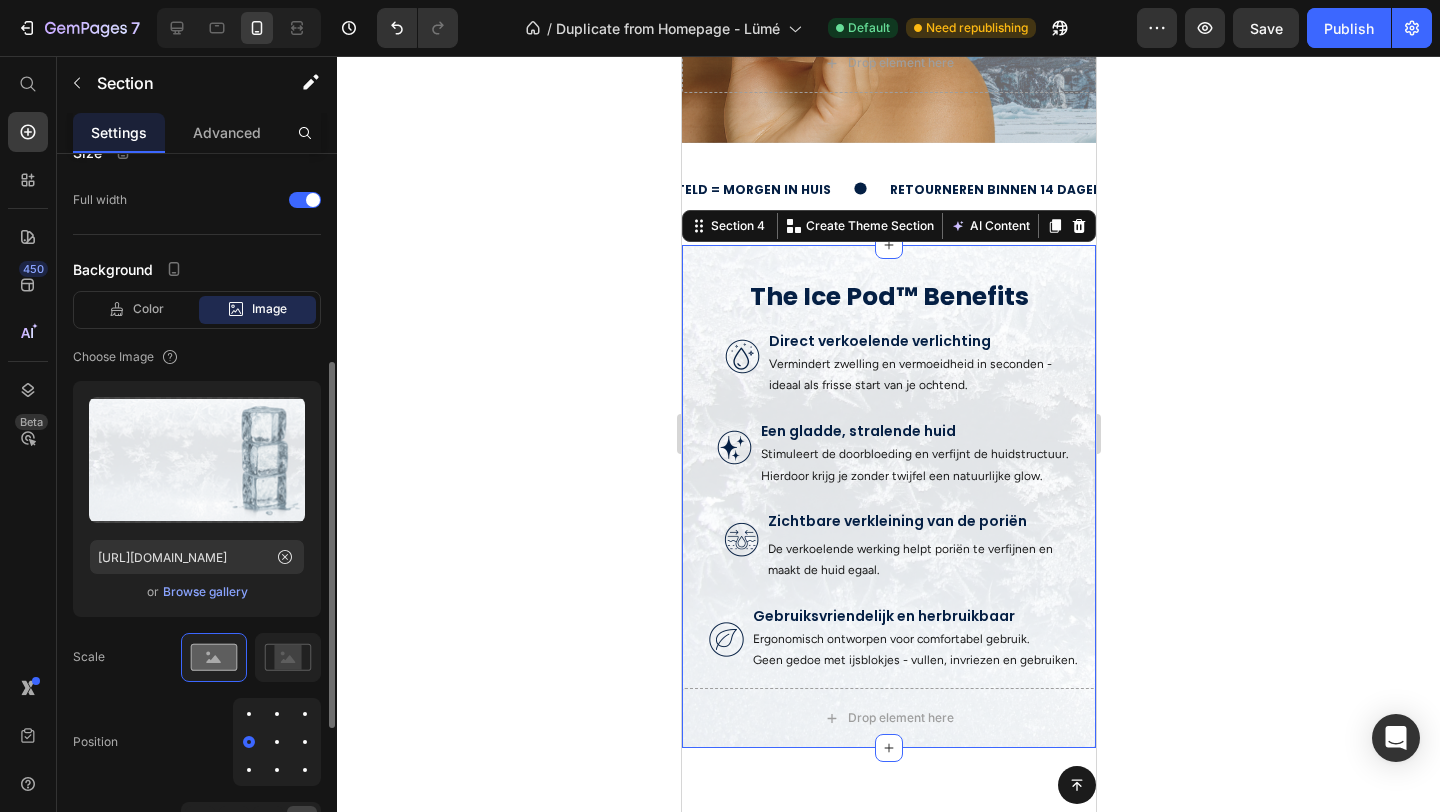 click at bounding box center [305, 742] 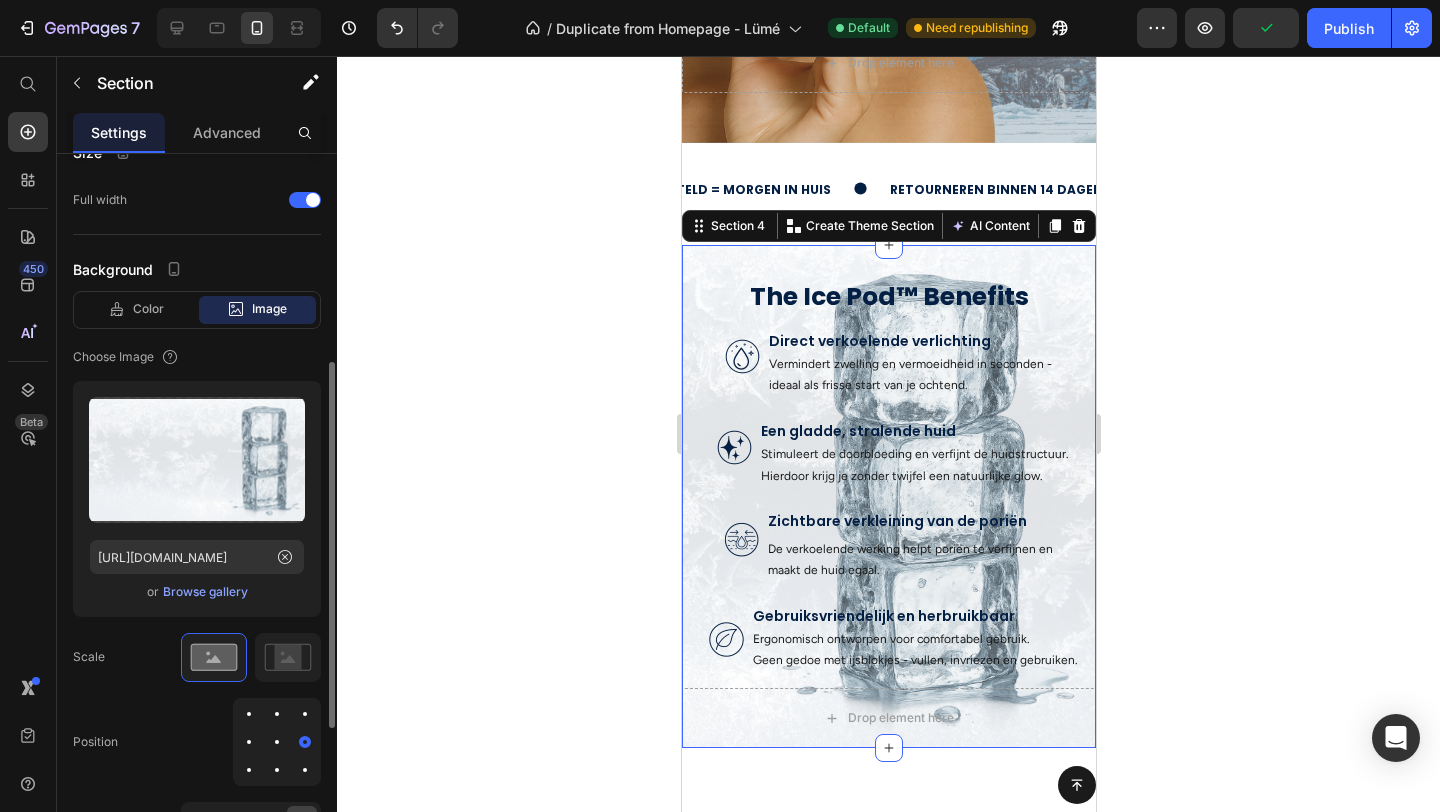 click at bounding box center [277, 742] 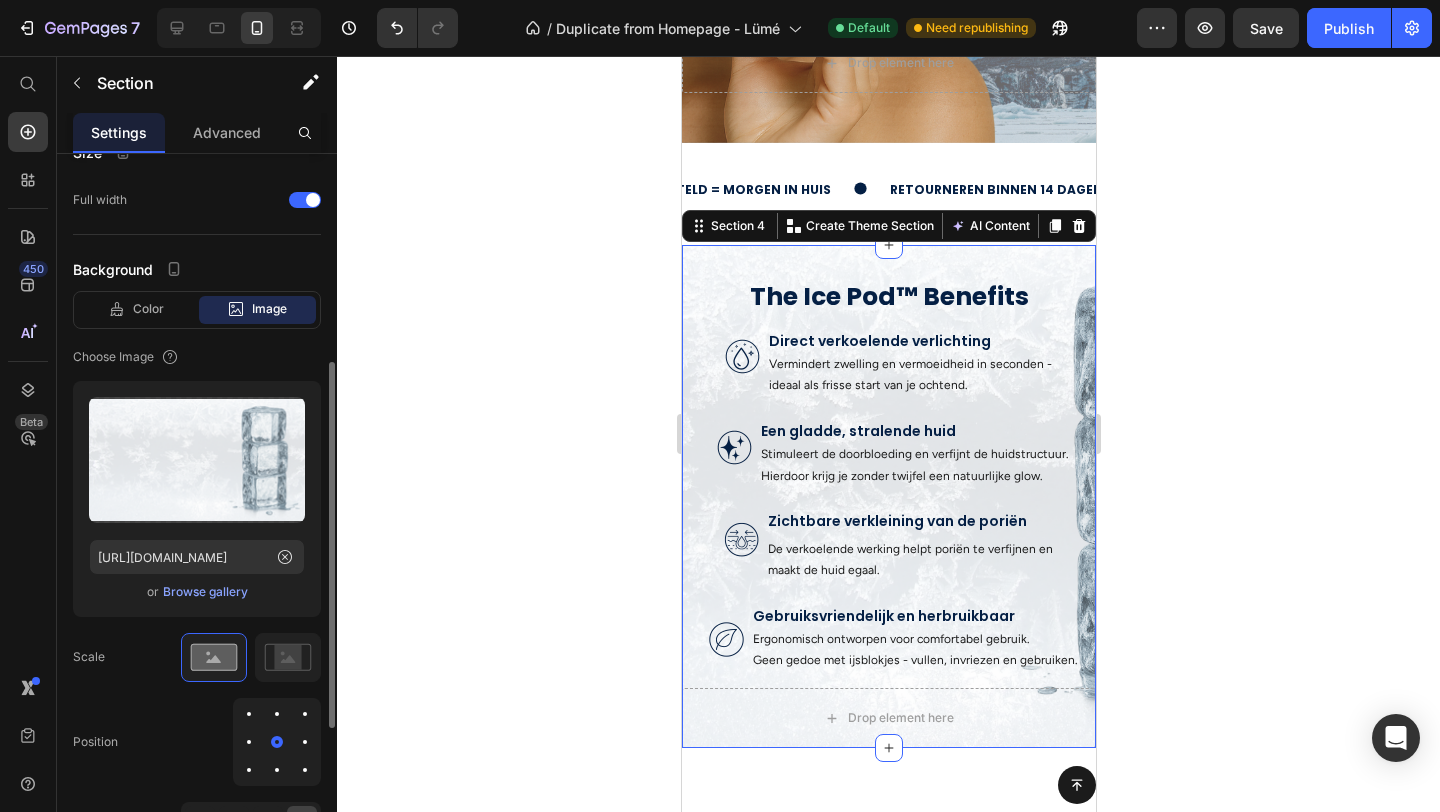 click at bounding box center (249, 742) 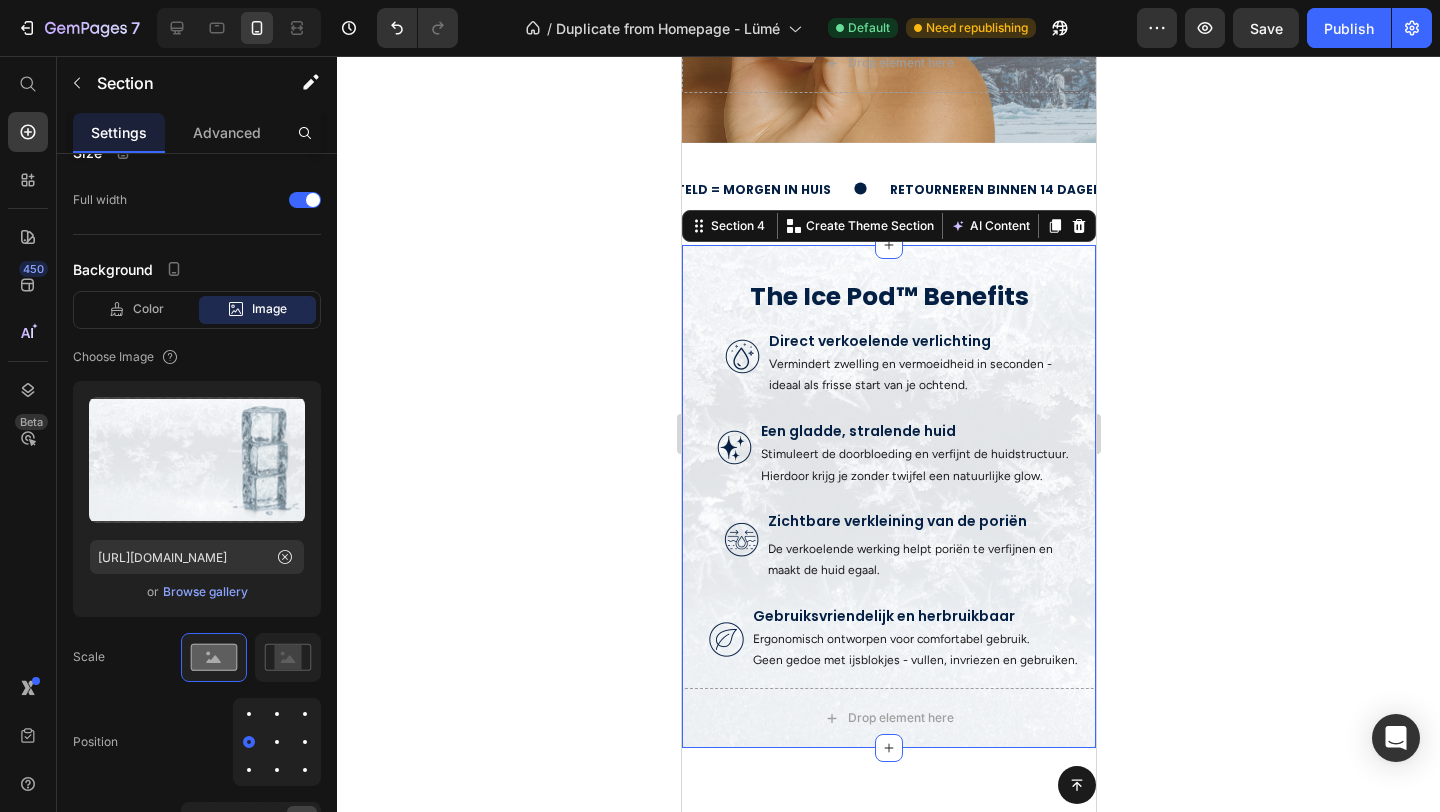 click 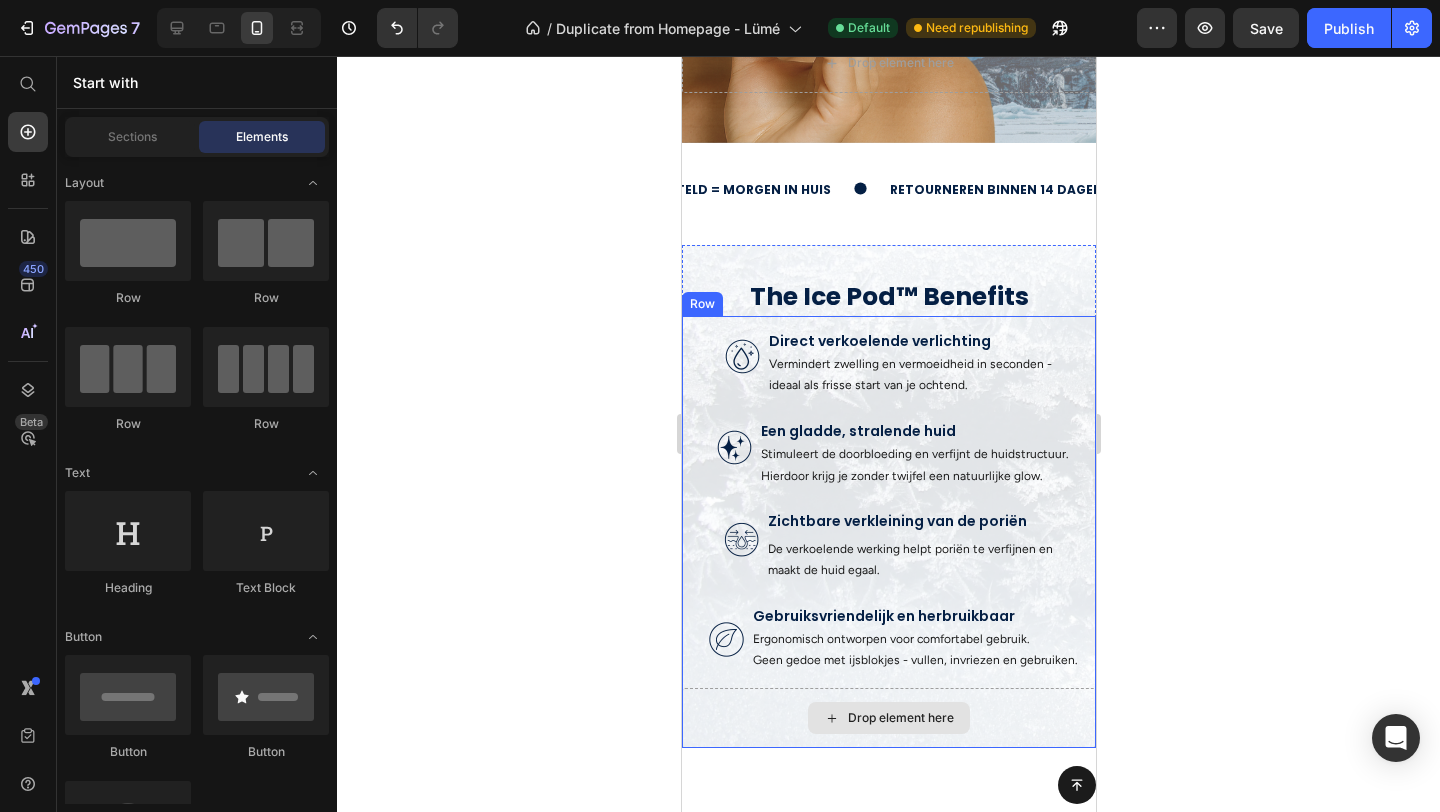 click on "Drop element here" at bounding box center [888, 718] 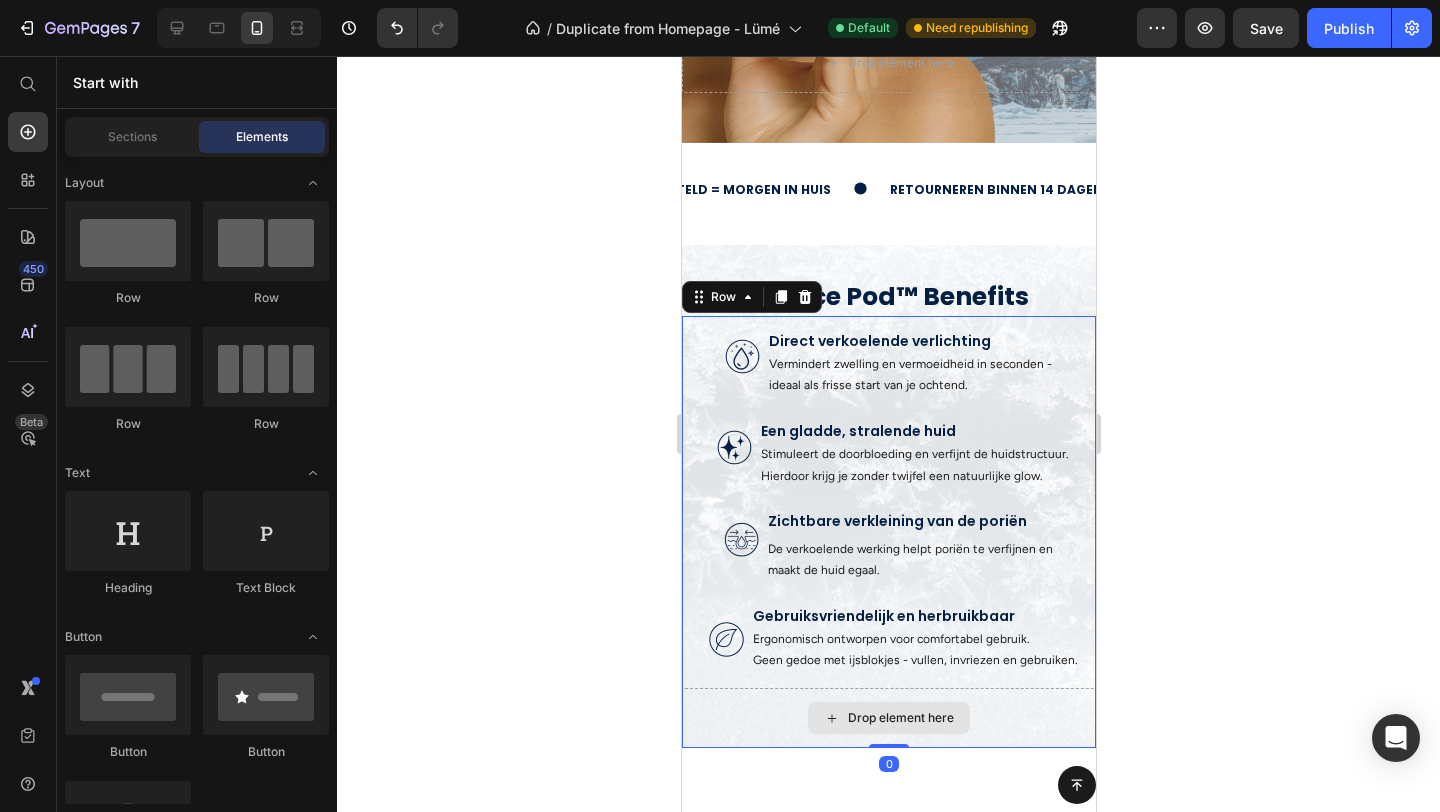 scroll, scrollTop: 0, scrollLeft: 0, axis: both 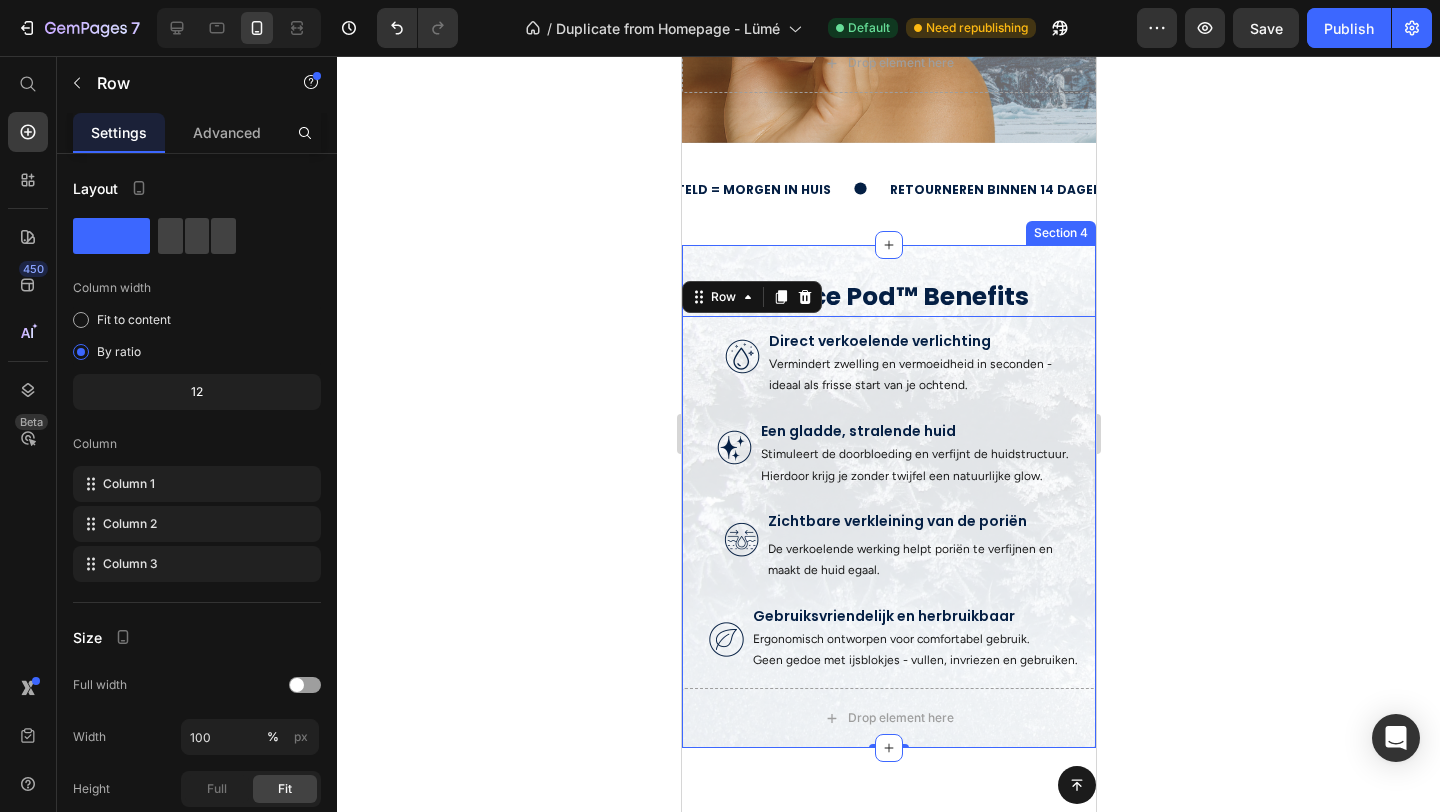 click on "⁠⁠⁠⁠⁠⁠⁠ The Ice Pod™ Benefits Heading Image Image Direct verkoelende verlichting Text Block Vermindert zwelling en vermoeidheid in seconden -  ideaal als frisse start van je ochtend. Text Block Row Image Een gladde, stralende huid Text Block Stimuleert de doorbloeding en verfijnt de huidstructuur. Hierdoor krijg je zonder twijfel een natuurlijke glow. Text Block Row Image Zichtbare verkleining van de poriën Text Block Text Block De verkoelende werking helpt poriën te verfijnen en  maakt de huid egaal. Text Block Row Image Gebruiksvriendelijk en herbruikbaar Text Block Ergonomisch ontworpen voor comfortabel gebruik. Geen gedoe met ijsblokjes - vullen, invriezen en gebruiken. Text Block Row
Drop element here Row   0 Section 4" at bounding box center [888, 496] 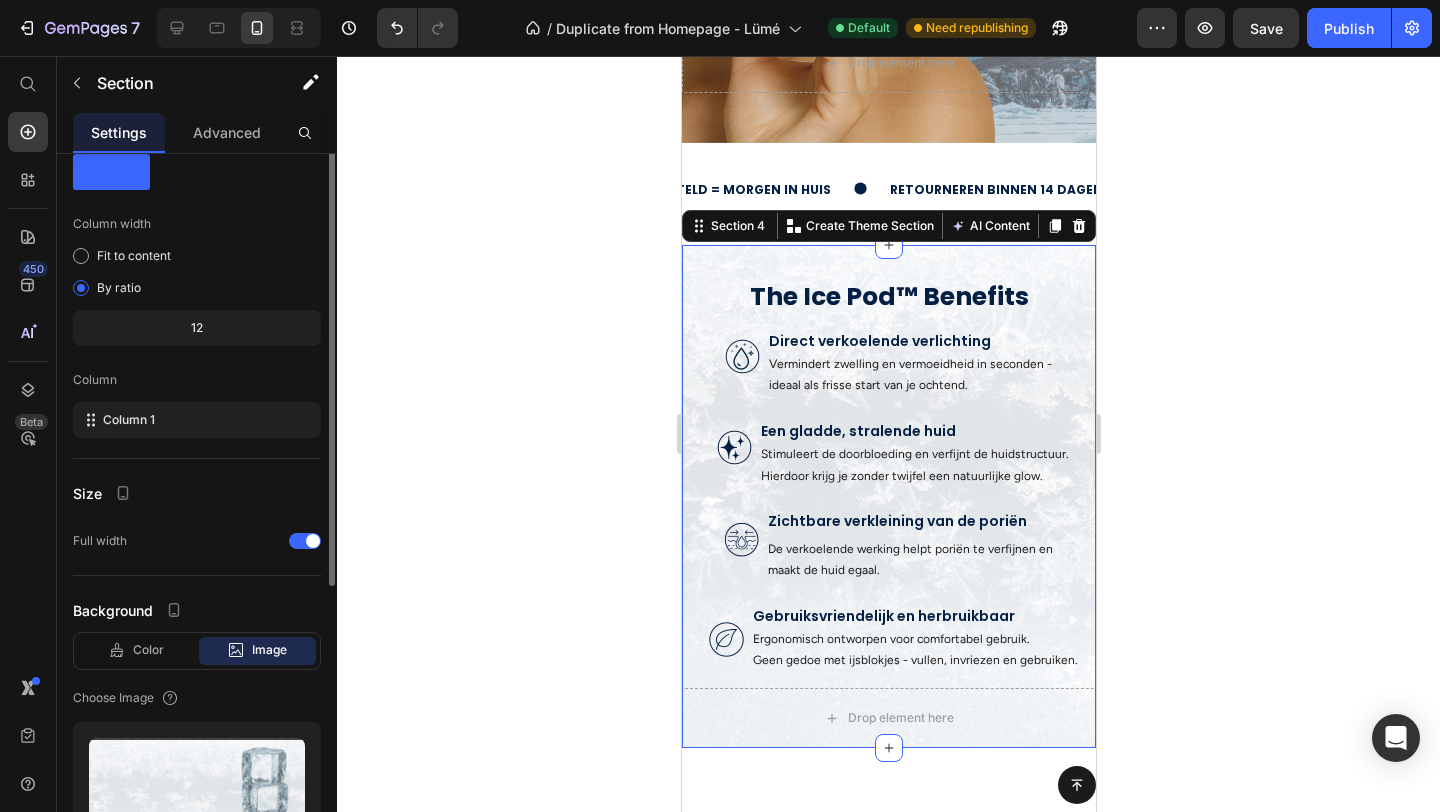 scroll, scrollTop: 70, scrollLeft: 0, axis: vertical 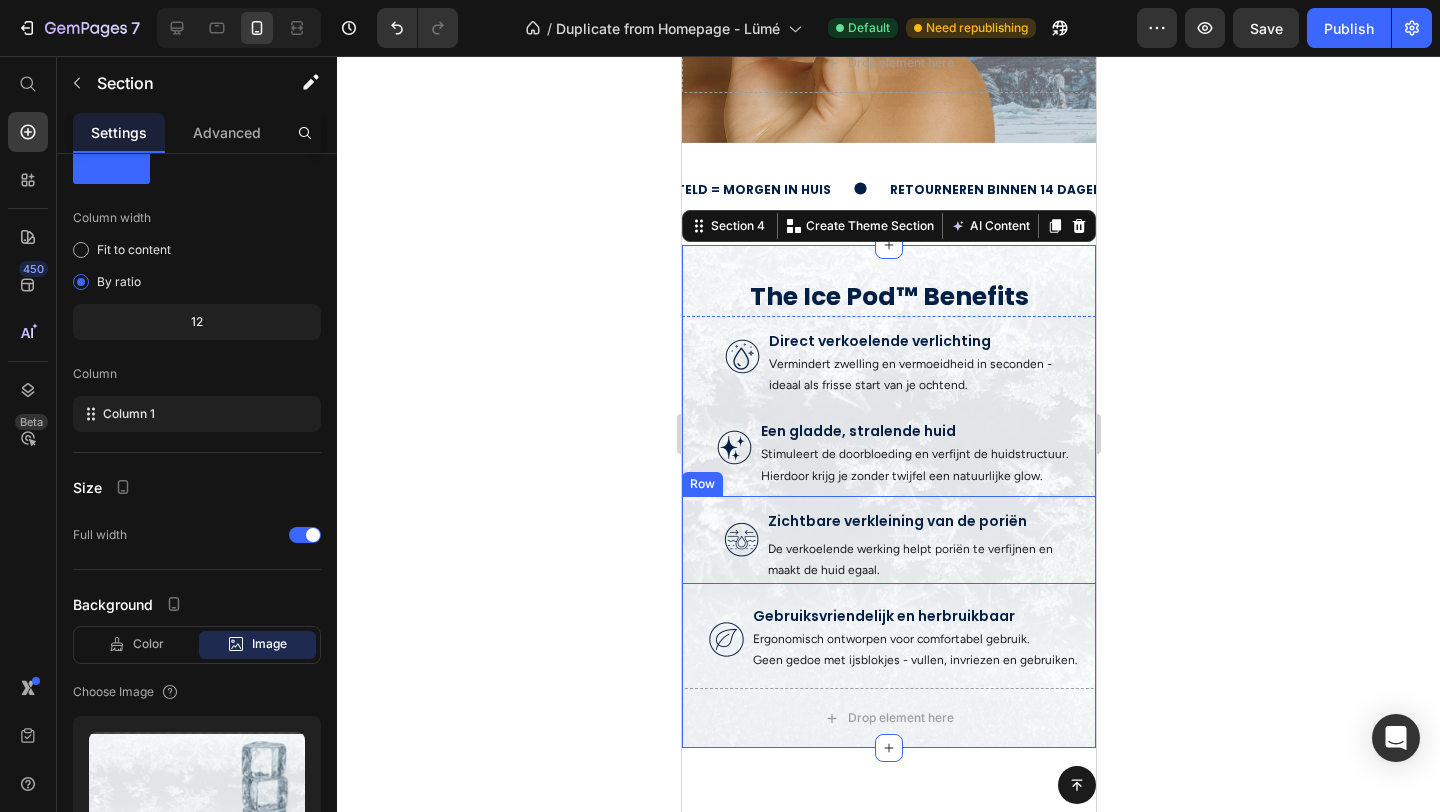 click on "Image Zichtbare verkleining van de poriën Text Block Text Block De verkoelende werking helpt poriën te verfijnen en  maakt de huid egaal. Text Block Row" at bounding box center (888, 539) 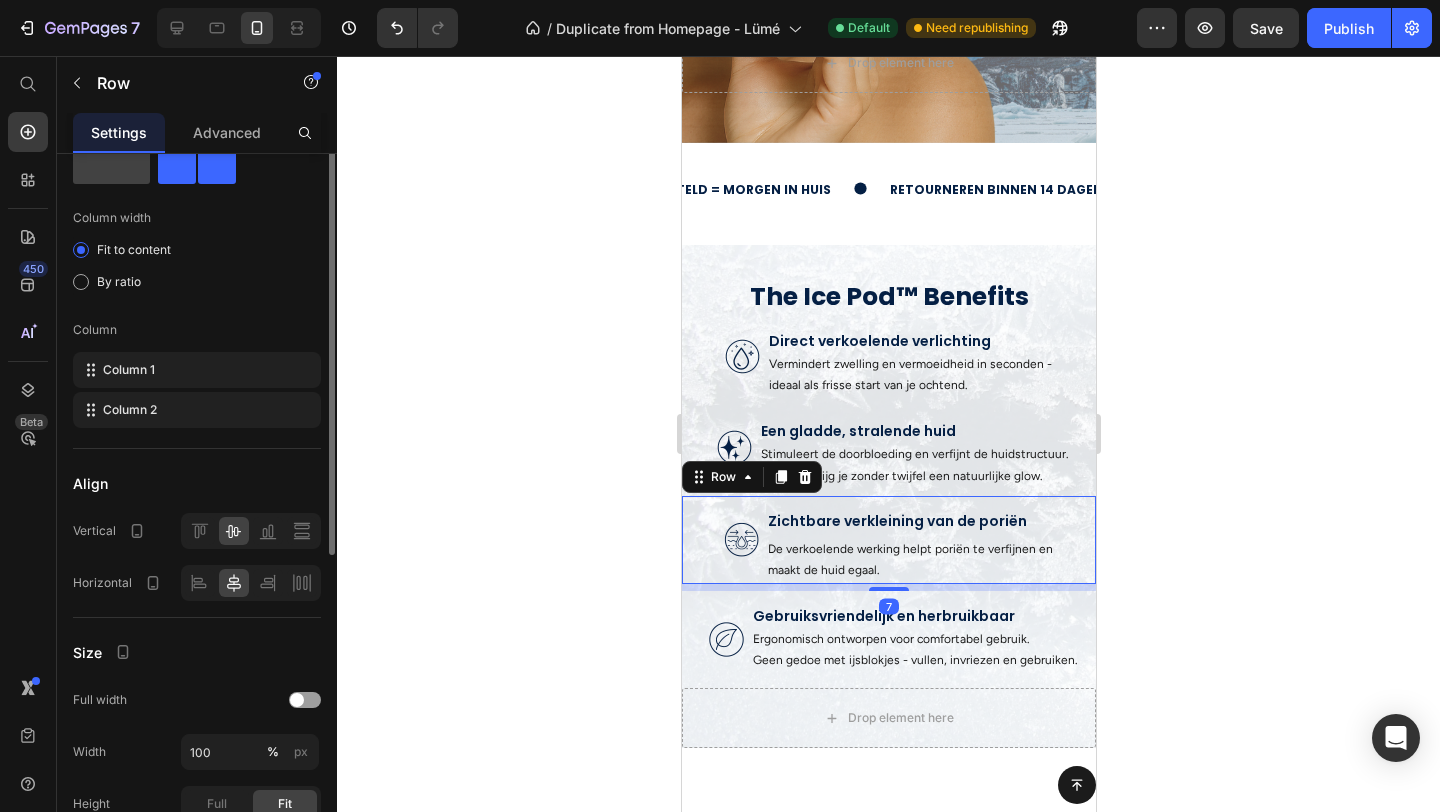 scroll, scrollTop: 0, scrollLeft: 0, axis: both 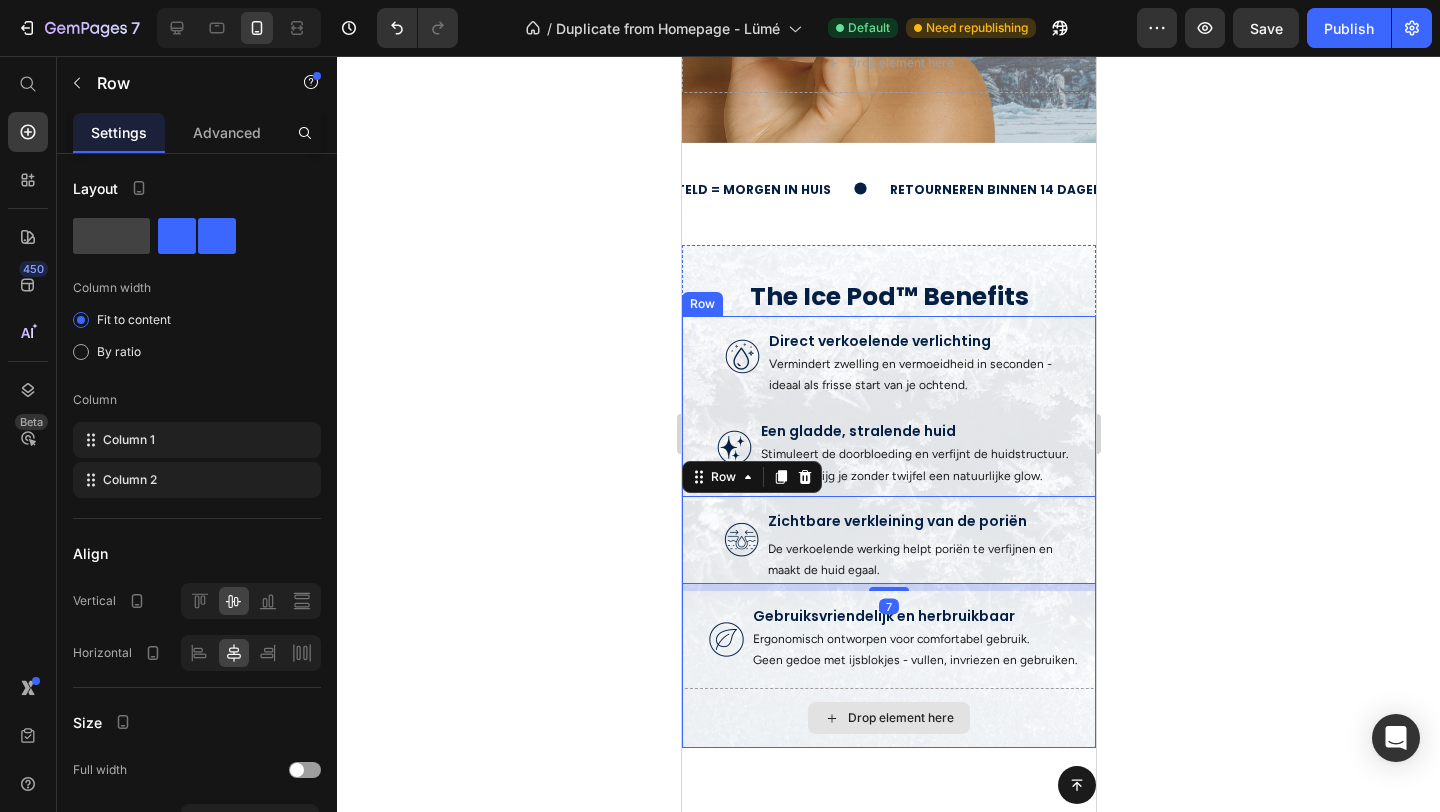 click on "Drop element here" at bounding box center [888, 718] 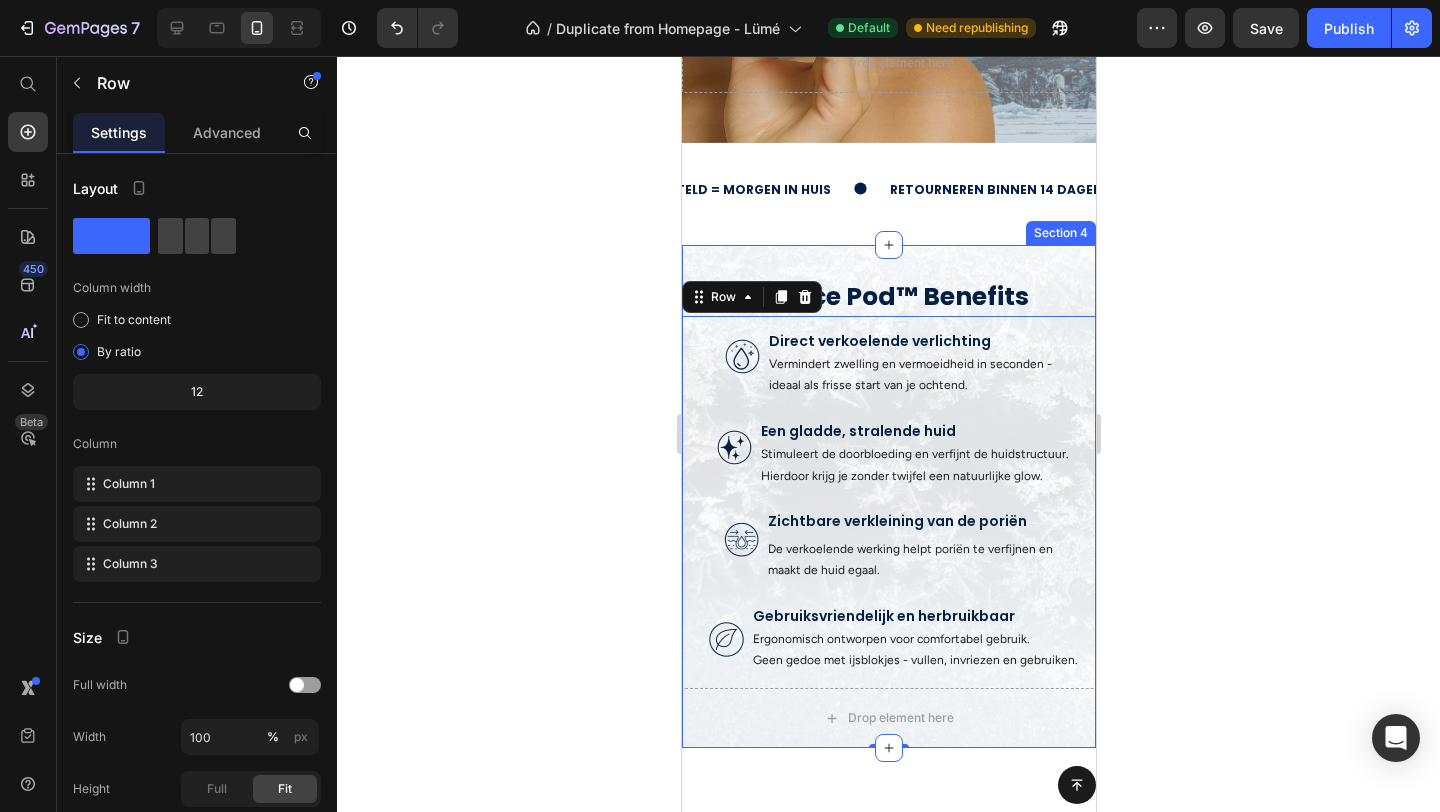 click on "⁠⁠⁠⁠⁠⁠⁠ The Ice Pod™ Benefits Heading Image Image Direct verkoelende verlichting Text Block Vermindert zwelling en vermoeidheid in seconden -  ideaal als frisse start van je ochtend. Text Block Row Image Een gladde, stralende huid Text Block Stimuleert de doorbloeding en verfijnt de huidstructuur. Hierdoor krijg je zonder twijfel een natuurlijke glow. Text Block Row Image Zichtbare verkleining van de poriën Text Block Text Block De verkoelende werking helpt poriën te verfijnen en  maakt de huid egaal. Text Block Row Image Gebruiksvriendelijk en herbruikbaar Text Block Ergonomisch ontworpen voor comfortabel gebruik. Geen gedoe met ijsblokjes - vullen, invriezen en gebruiken. Text Block Row
Drop element here Row   0 Section 4" at bounding box center [888, 496] 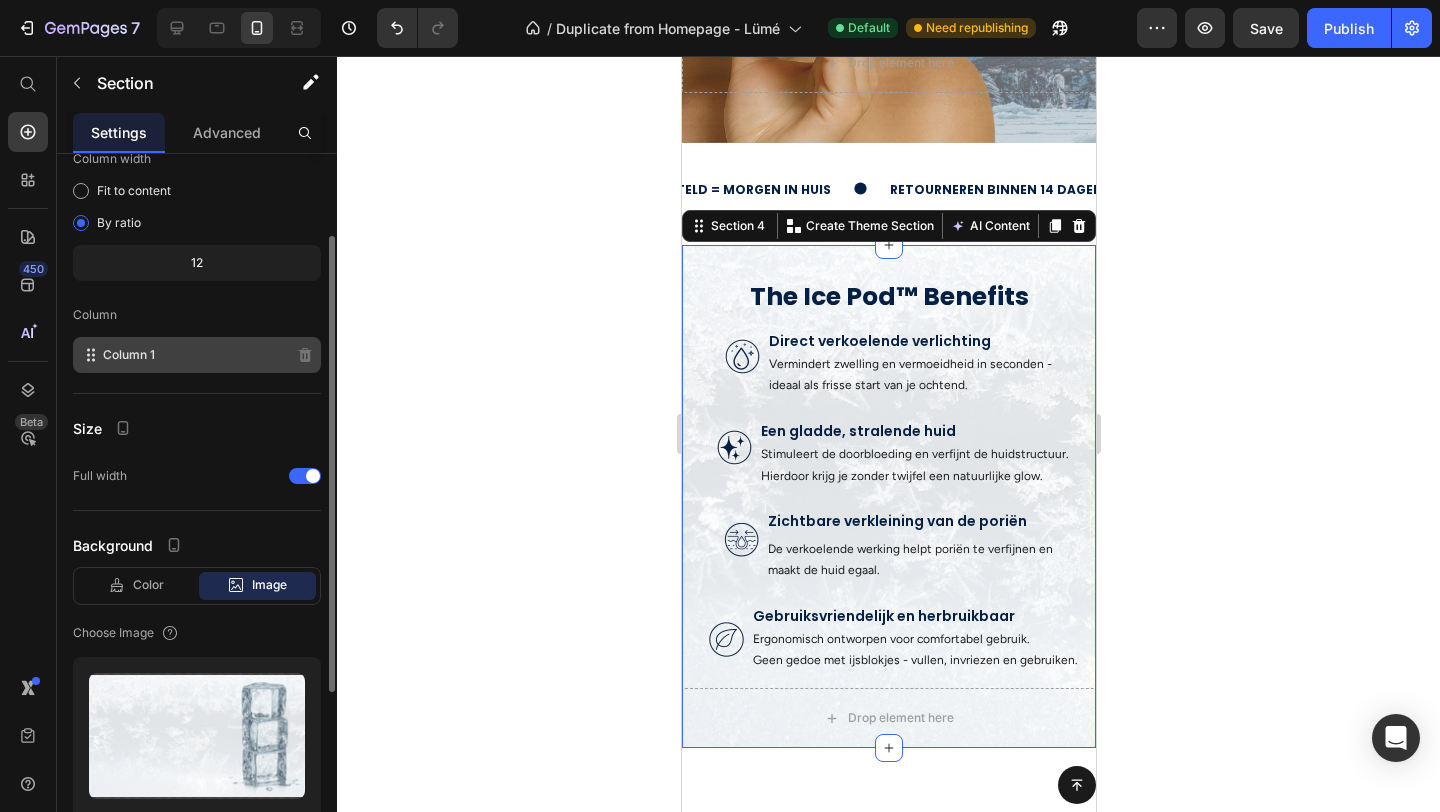 scroll, scrollTop: 0, scrollLeft: 0, axis: both 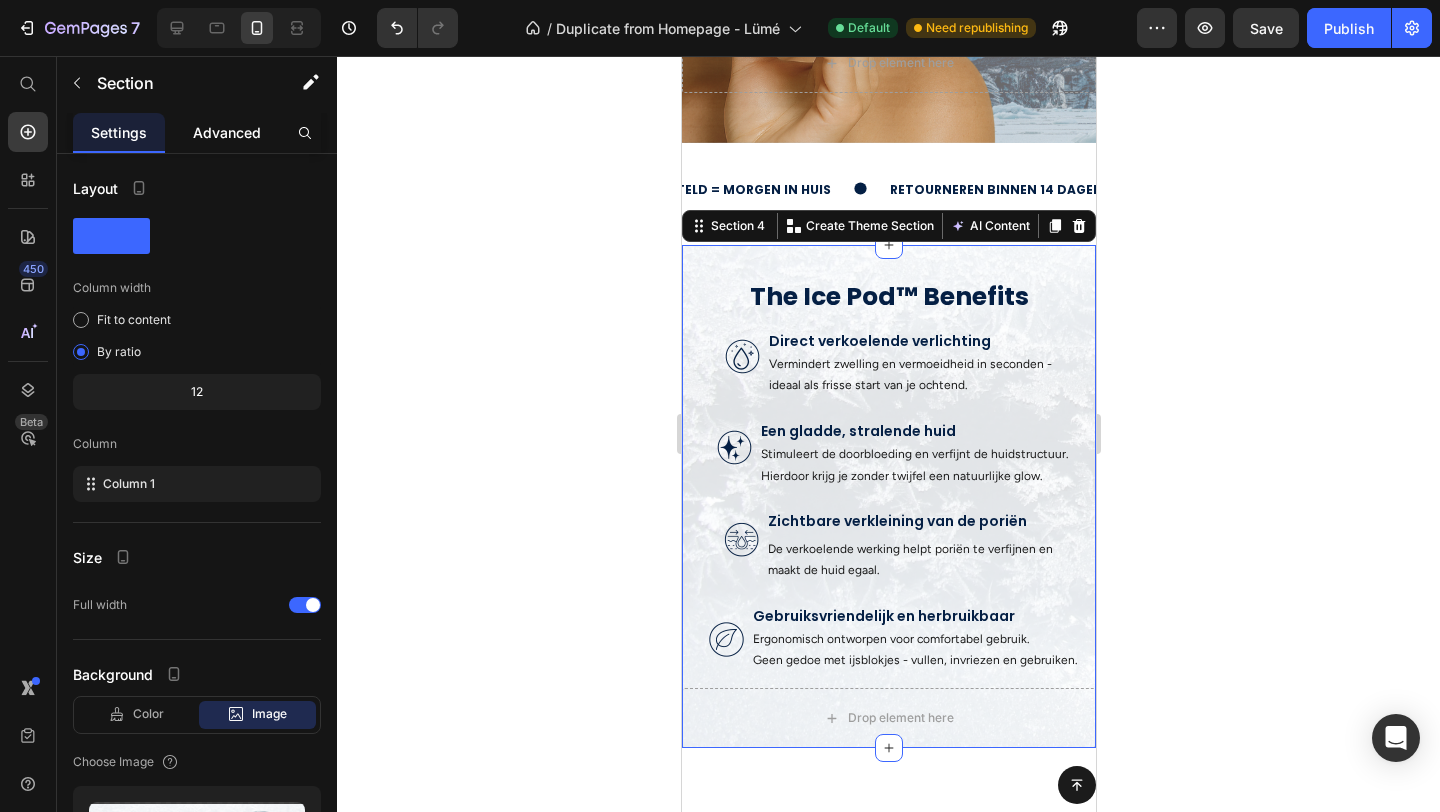 click on "Advanced" at bounding box center (227, 132) 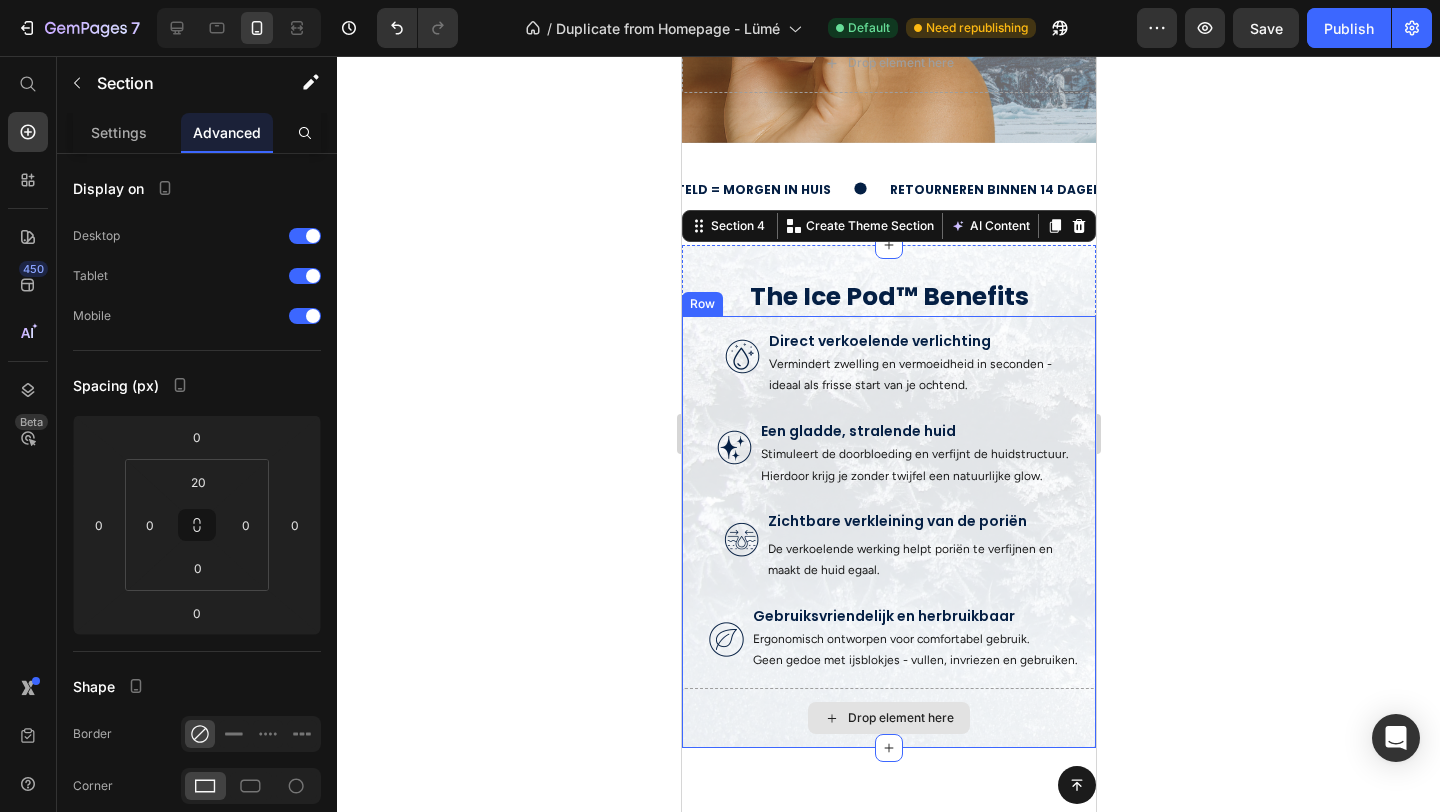 click on "Drop element here" at bounding box center (888, 718) 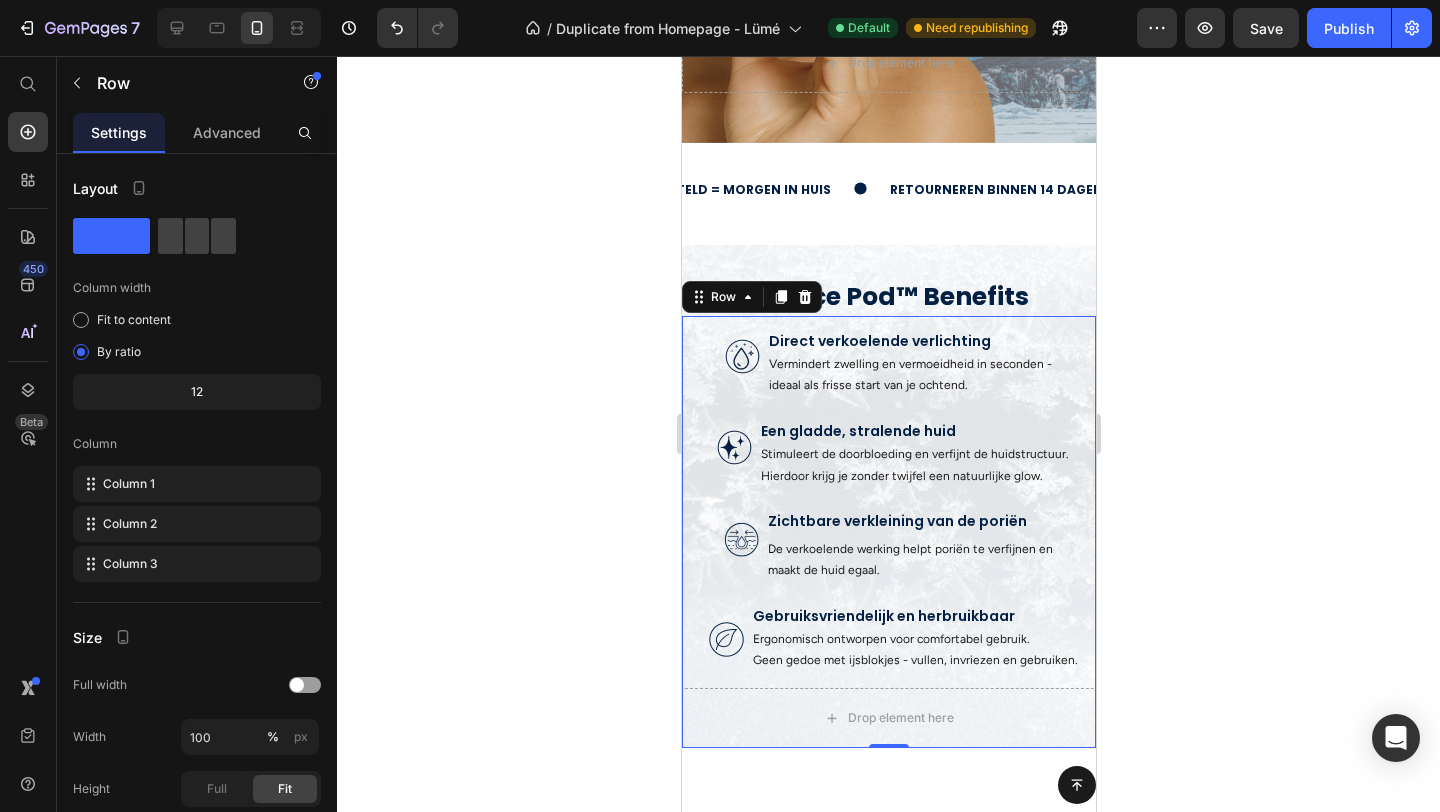 click on "Image Direct verkoelende verlichting Text Block Vermindert zwelling en vermoeidheid in seconden -  ideaal als frisse start van je ochtend. Text Block Row Image Een gladde, stralende huid Text Block Stimuleert de doorbloeding en verfijnt de huidstructuur. Hierdoor krijg je zonder twijfel een natuurlijke glow. Text Block Row Image Zichtbare verkleining van de poriën Text Block Text Block De verkoelende werking helpt poriën te verfijnen en  maakt de huid egaal. Text Block Row Image Gebruiksvriendelijk en herbruikbaar Text Block Ergonomisch ontworpen voor comfortabel gebruik. Geen gedoe met ijsblokjes - vullen, invriezen en gebruiken. Text Block Row" at bounding box center (888, 502) 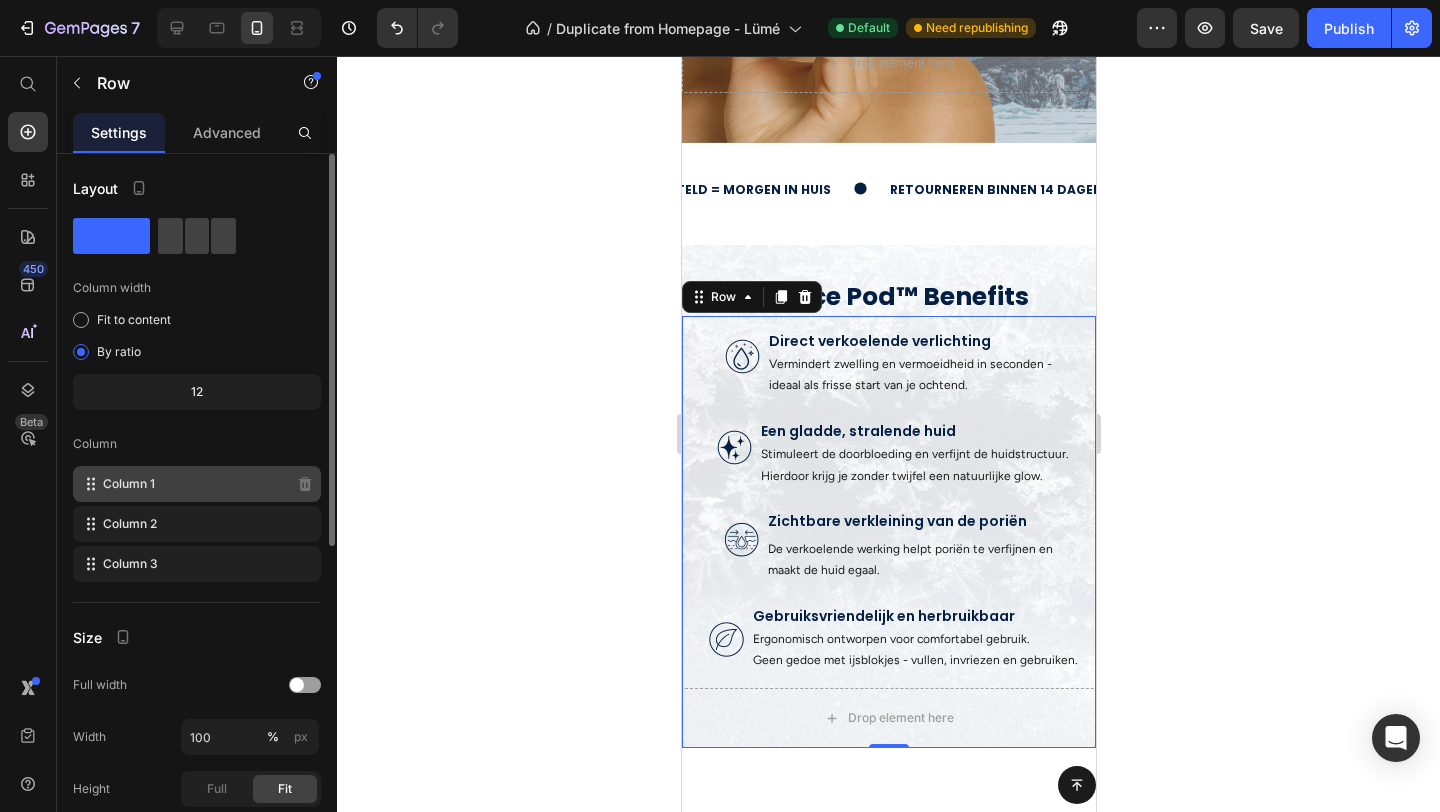 click on "Column 1" 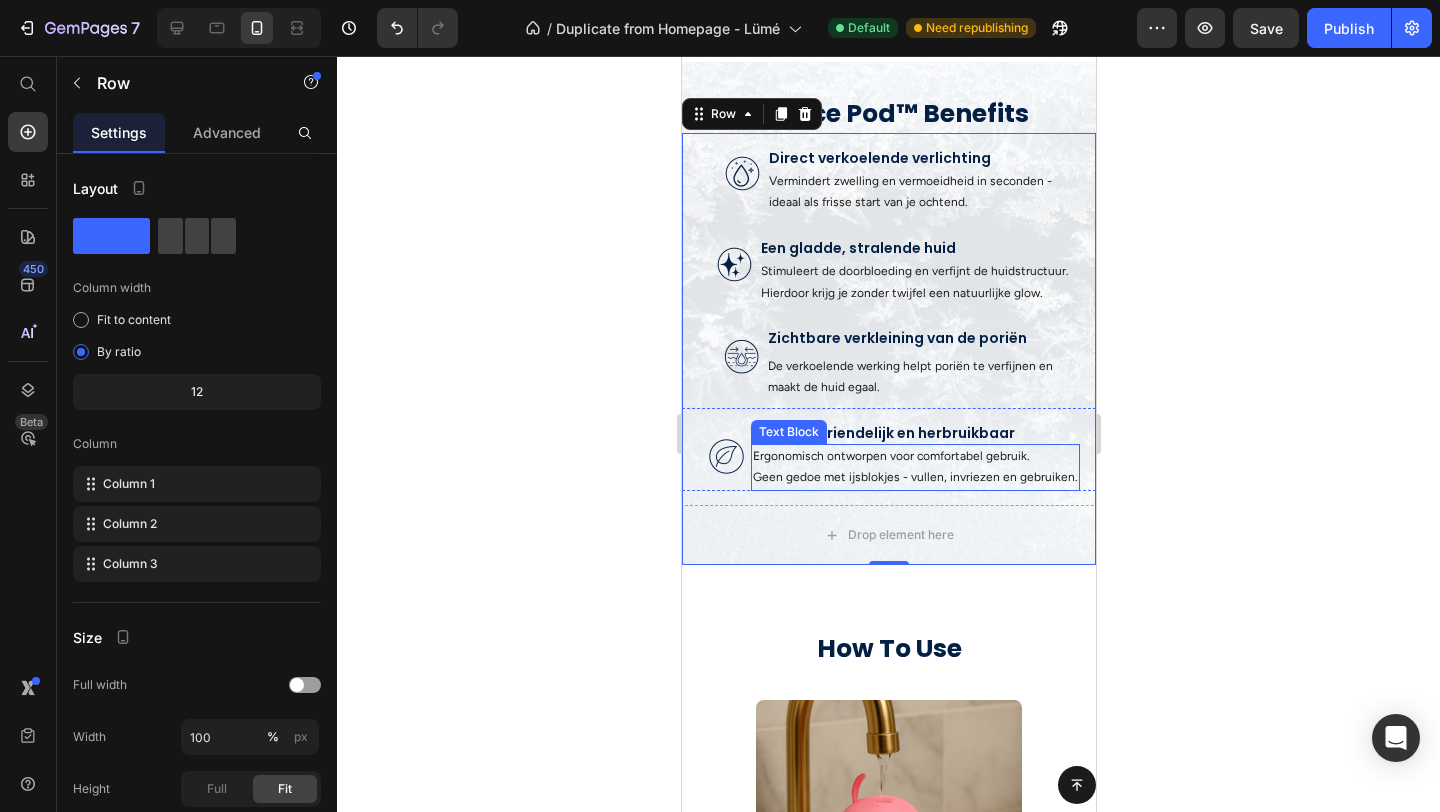 scroll, scrollTop: 620, scrollLeft: 0, axis: vertical 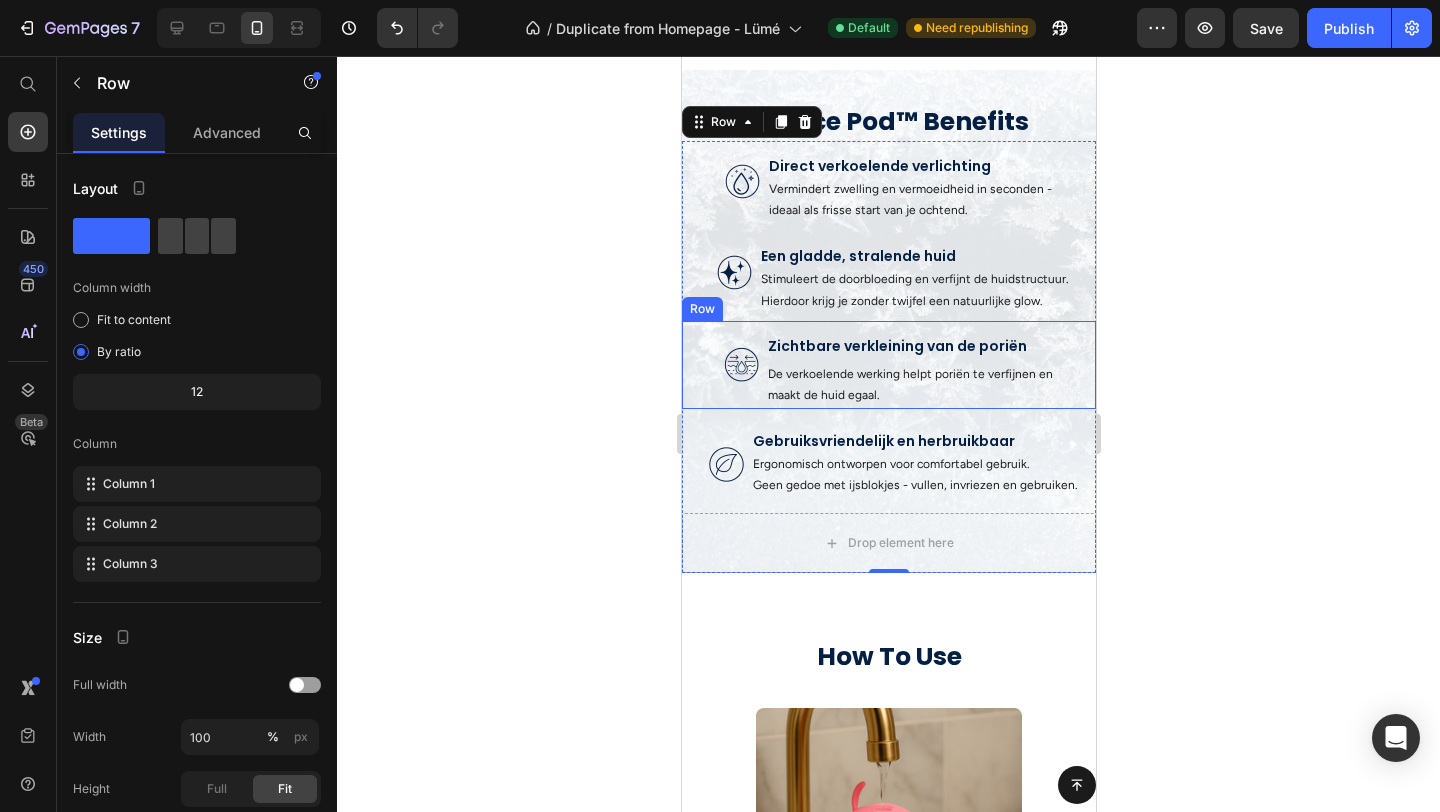 click on "Image Zichtbare verkleining van de poriën Text Block Text Block De verkoelende werking helpt poriën te verfijnen en  maakt de huid egaal. Text Block Row" at bounding box center (888, 364) 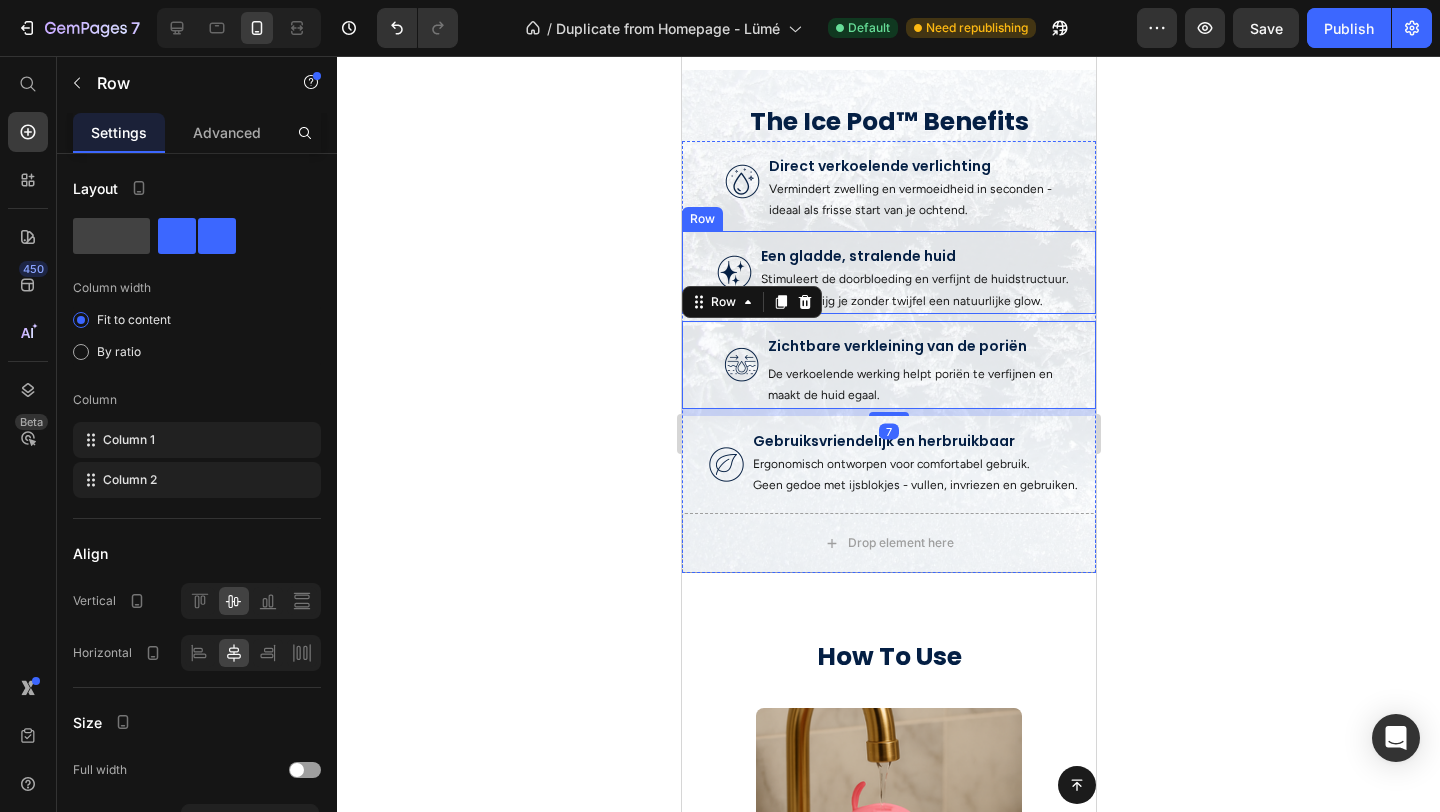 click on "Image Een gladde, stralende huid Text Block Stimuleert de doorbloeding en verfijnt de huidstructuur. Hierdoor krijg je zonder twijfel een natuurlijke glow. Text Block Row" at bounding box center (888, 272) 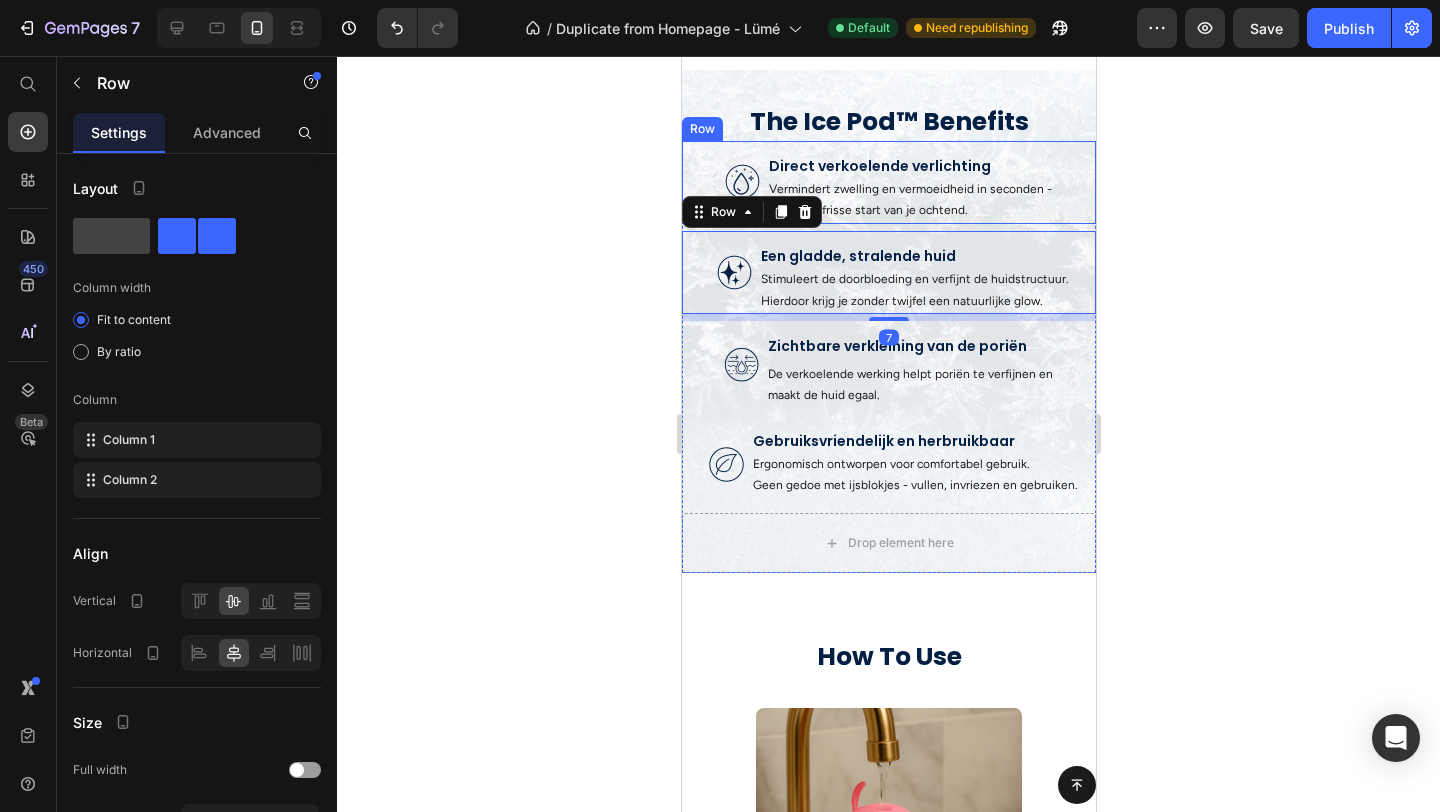 click on "Image Direct verkoelende verlichting Text Block Vermindert zwelling en vermoeidheid in seconden -  ideaal als frisse start van je ochtend. Text Block Row" at bounding box center [888, 182] 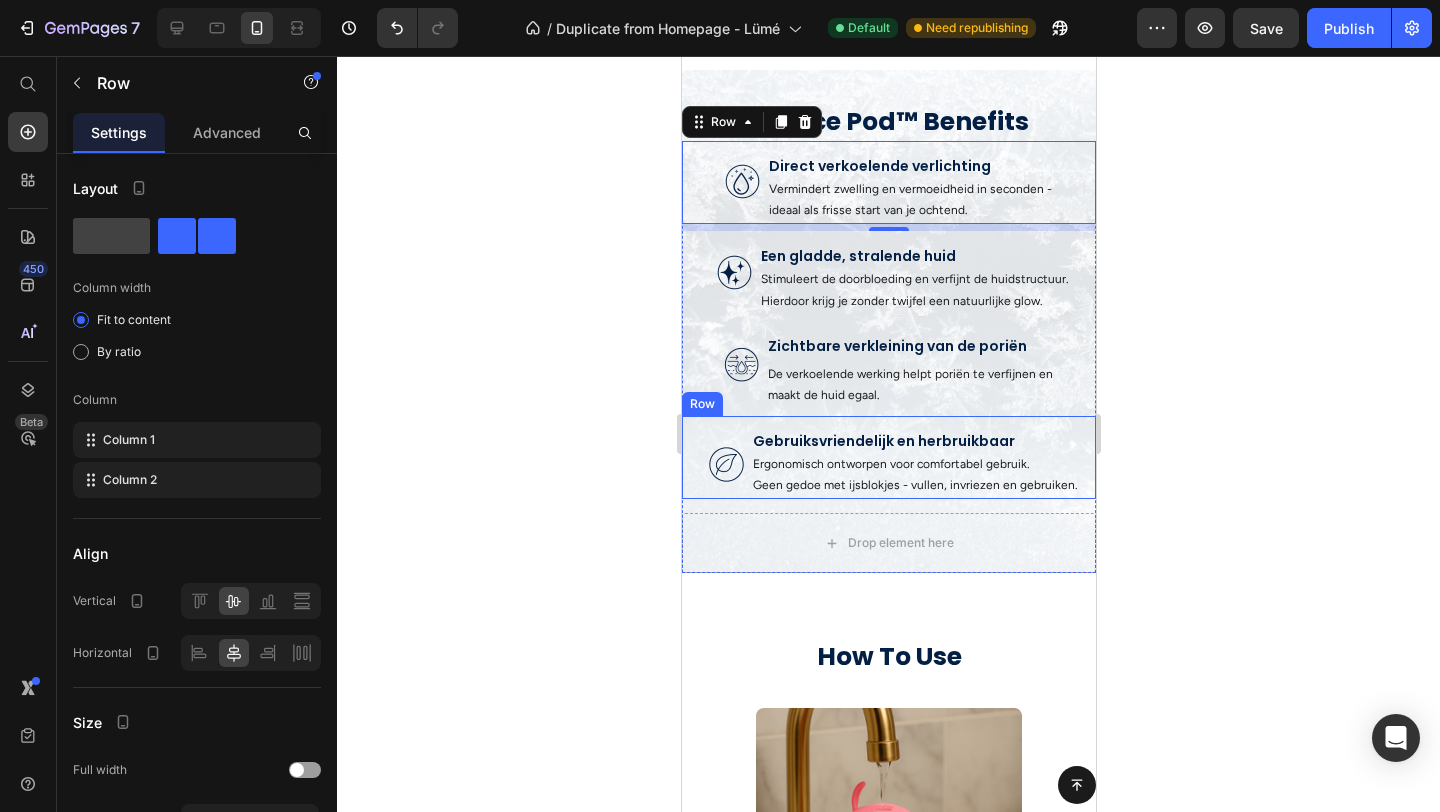 click on "Image Gebruiksvriendelijk en herbruikbaar Text Block Ergonomisch ontworpen voor comfortabel gebruik. Geen gedoe met ijsblokjes - vullen, invriezen en gebruiken. Text Block Row" at bounding box center [888, 457] 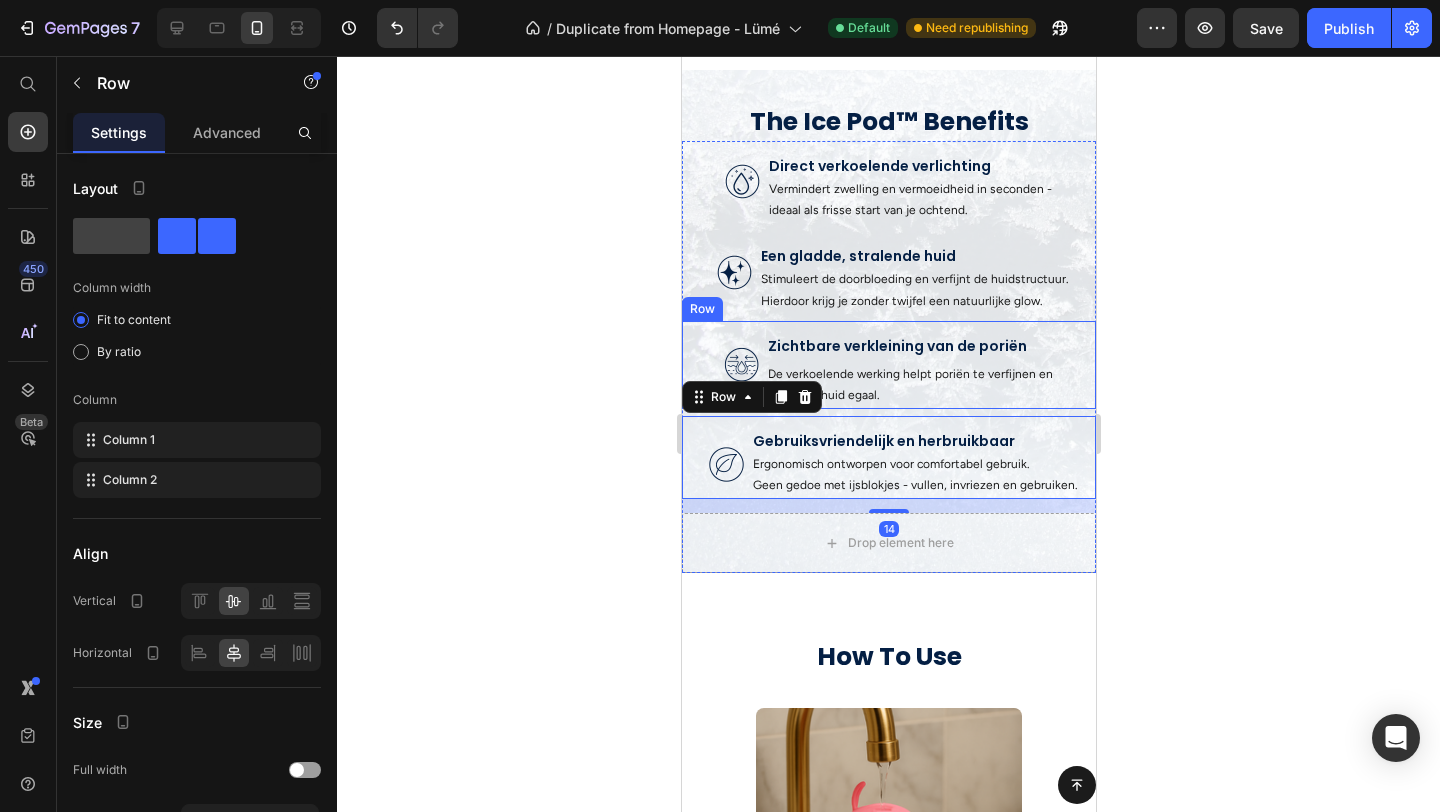 click on "Image Zichtbare verkleining van de poriën Text Block Text Block De verkoelende werking helpt poriën te verfijnen en  maakt de huid egaal. Text Block Row" at bounding box center (888, 364) 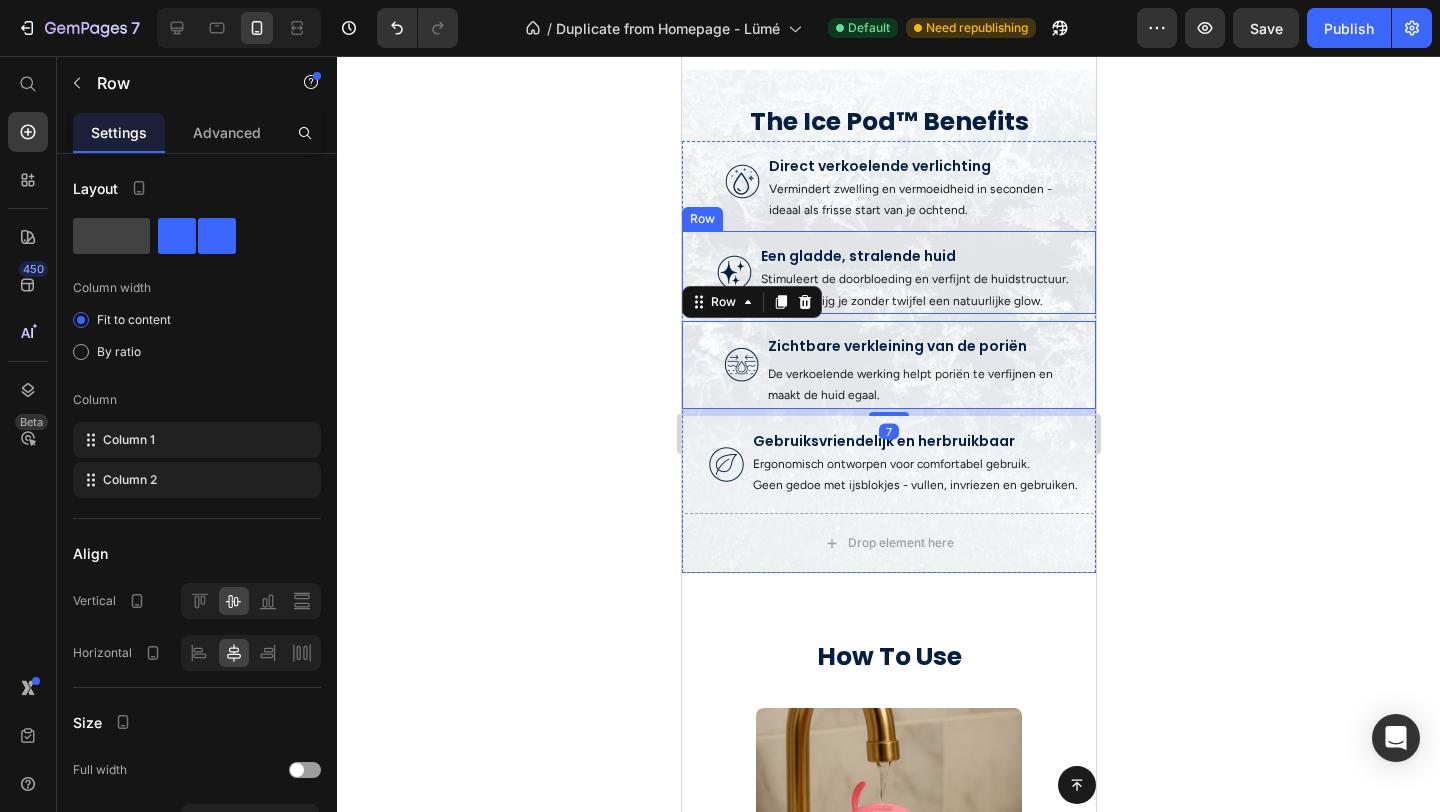 click on "Image Een gladde, stralende huid Text Block Stimuleert de doorbloeding en verfijnt de huidstructuur. Hierdoor krijg je zonder twijfel een natuurlijke glow. Text Block Row" at bounding box center (888, 272) 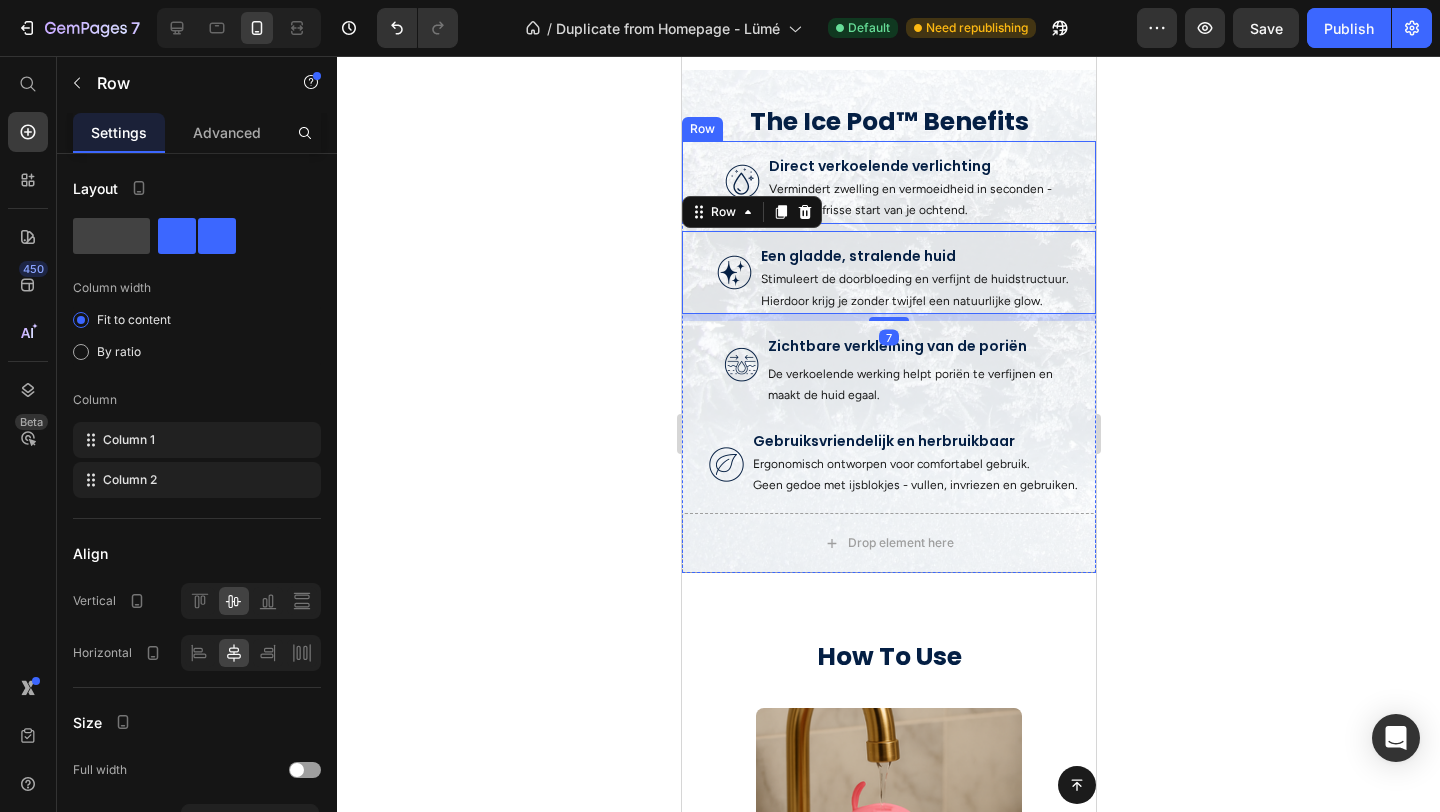 click on "Image Direct verkoelende verlichting Text Block Vermindert zwelling en vermoeidheid in seconden -  ideaal als frisse start van je ochtend. Text Block Row" at bounding box center [888, 182] 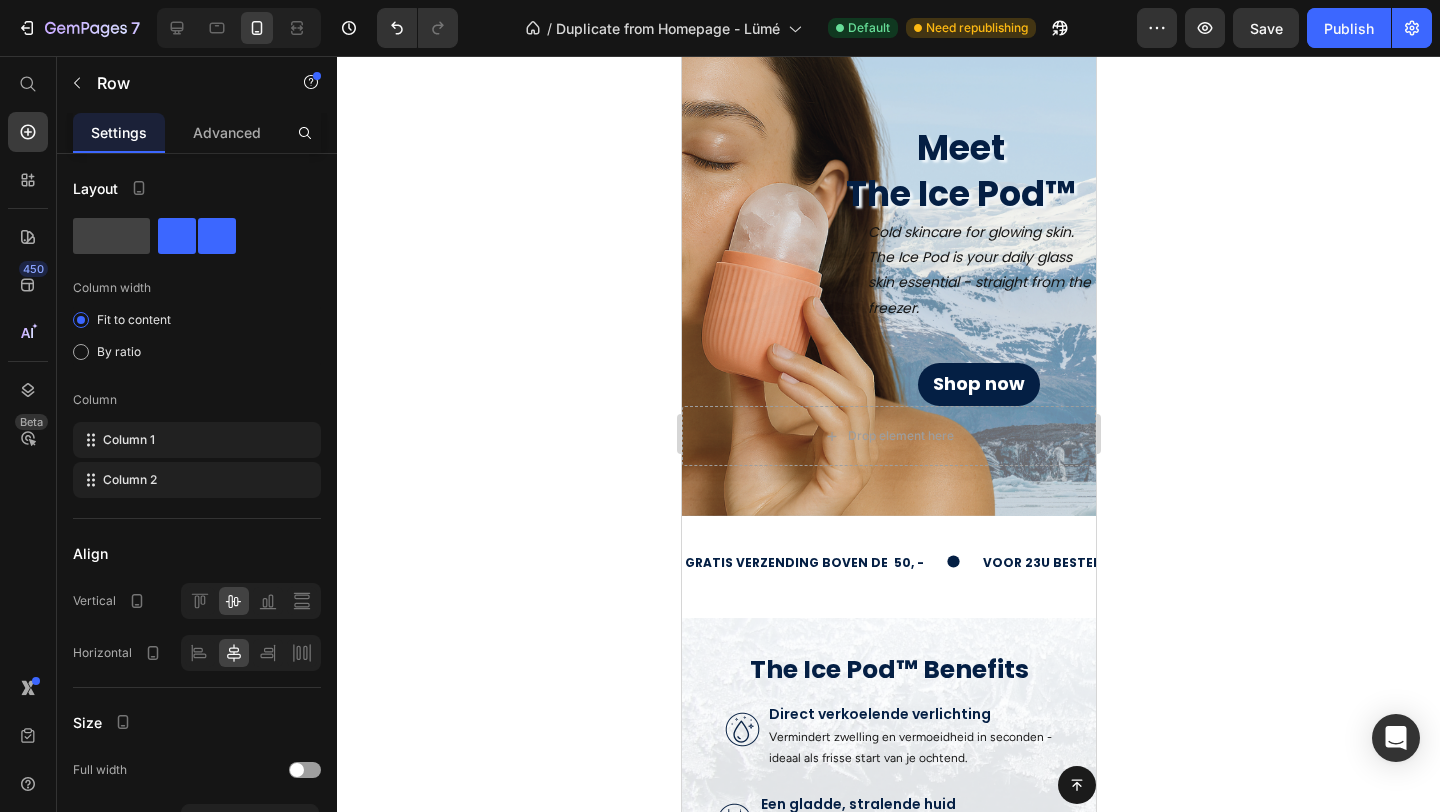scroll, scrollTop: 53, scrollLeft: 0, axis: vertical 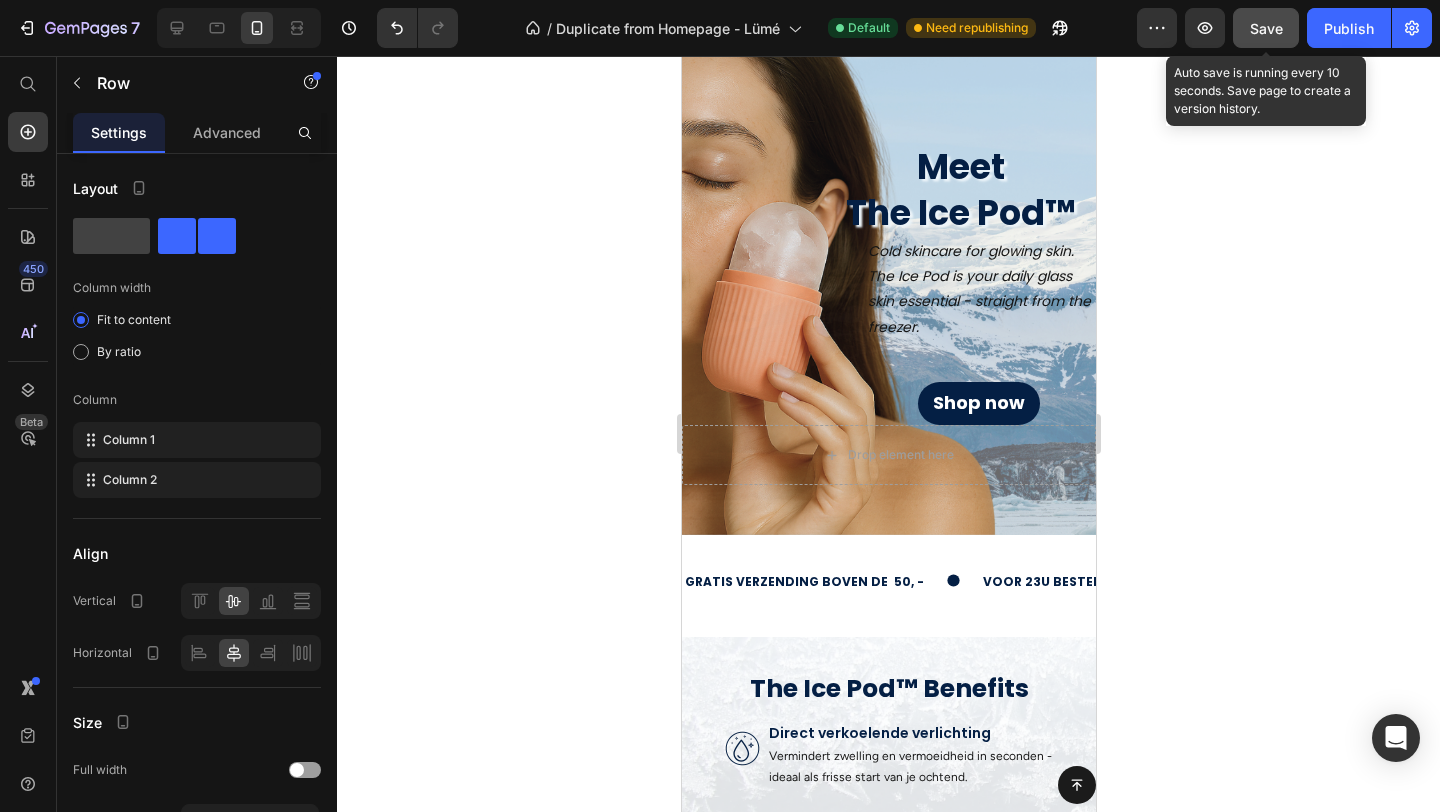 click on "Save" 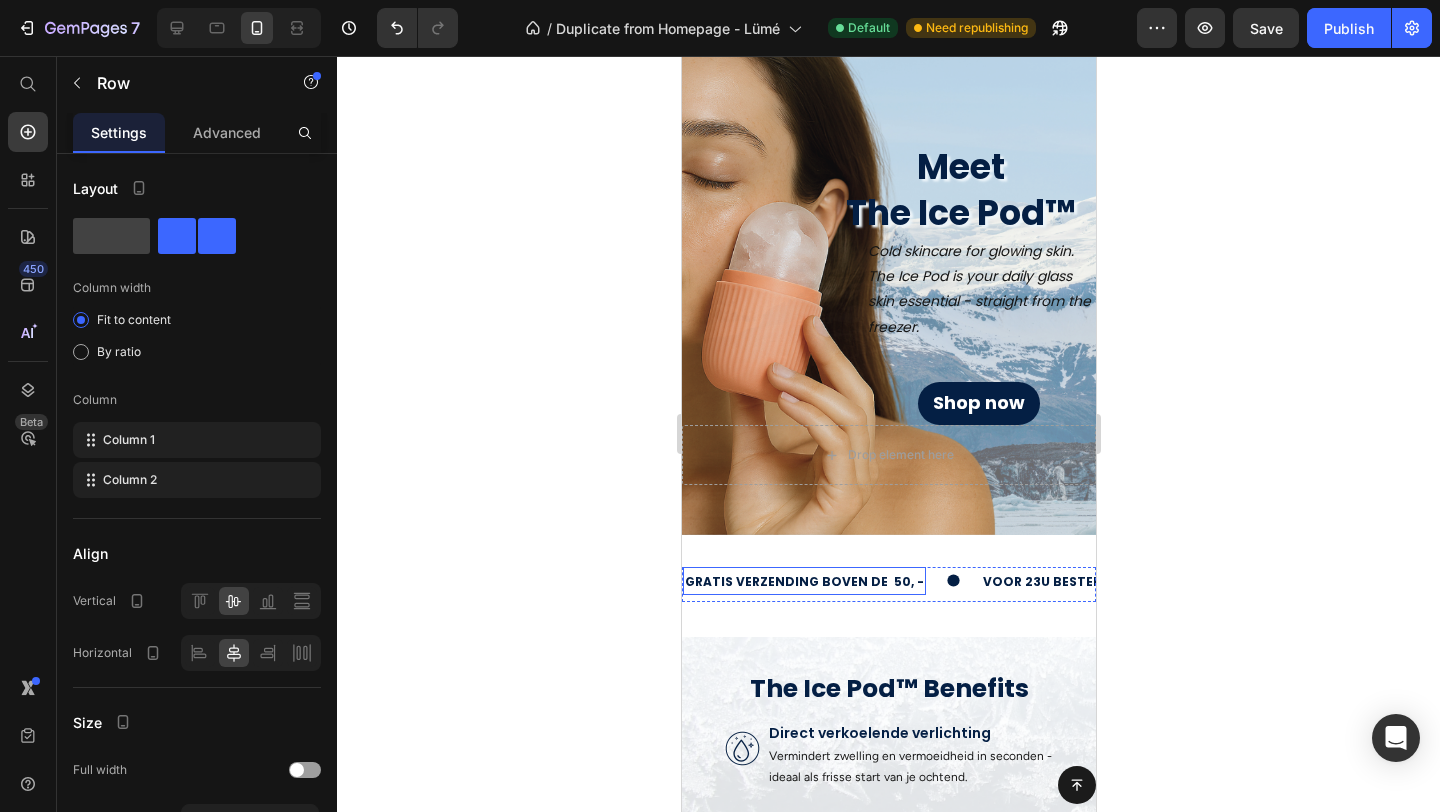 click on "gratis verzending boven de  50, -" at bounding box center (803, 582) 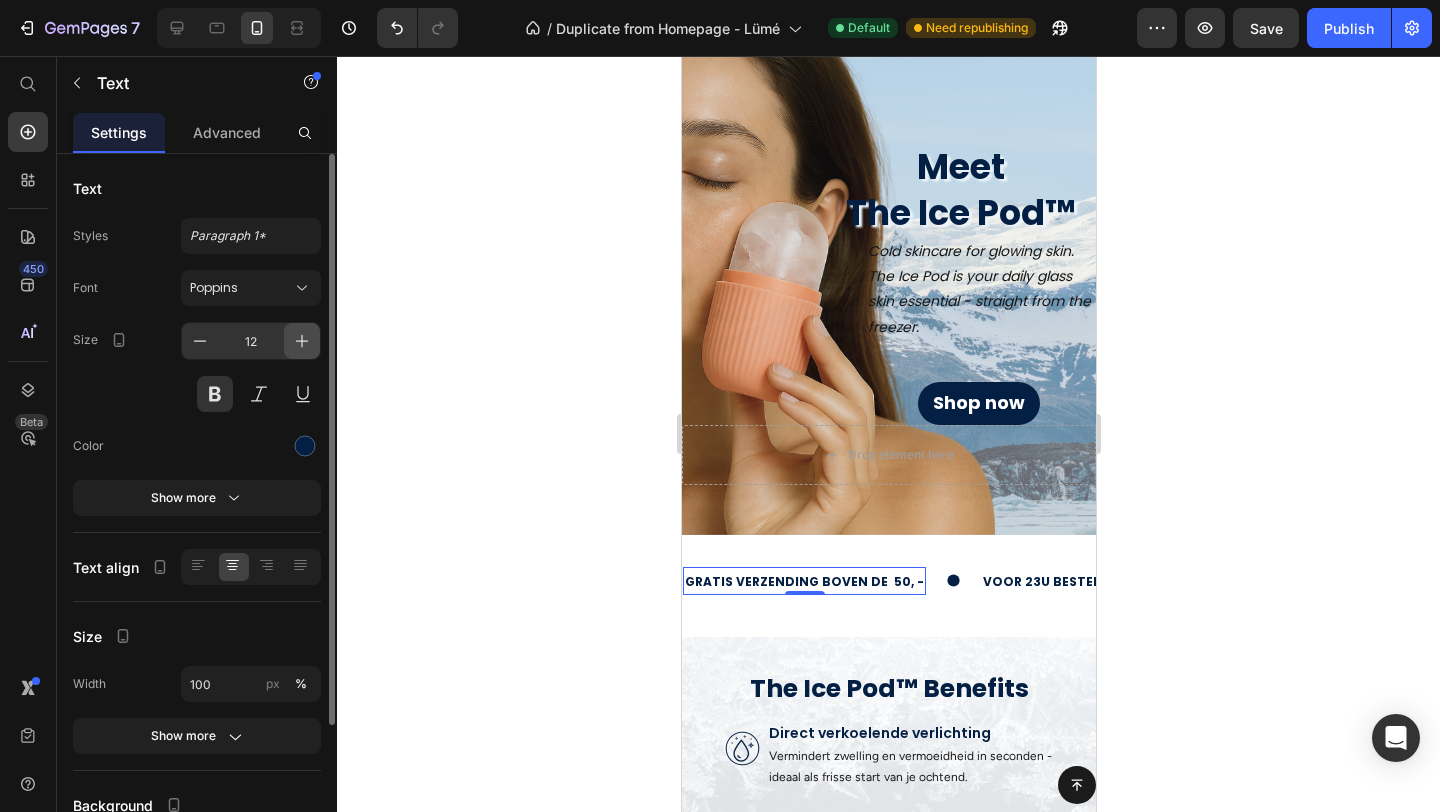 click 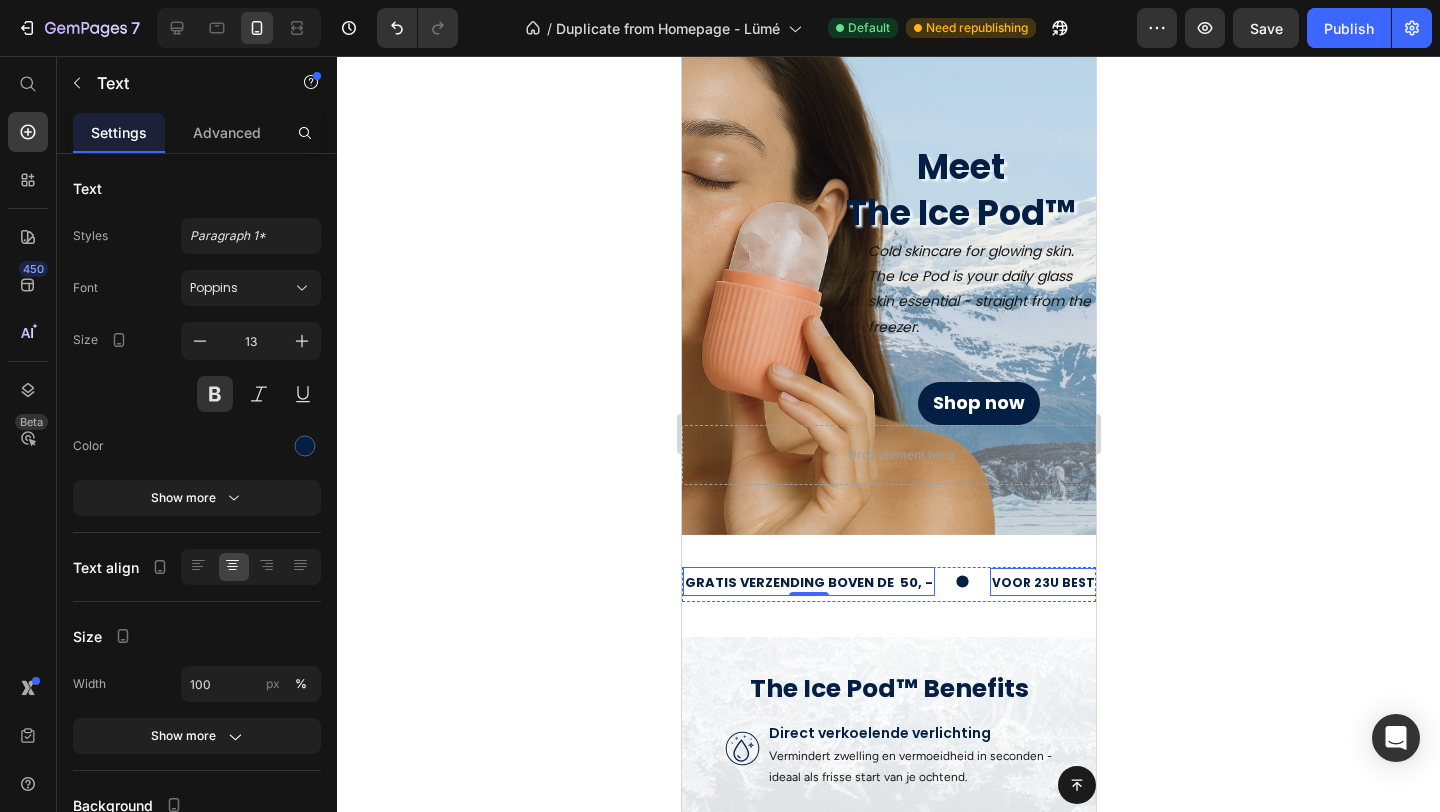 click on "voor 23u besteld = morgen in huis" at bounding box center [1115, 583] 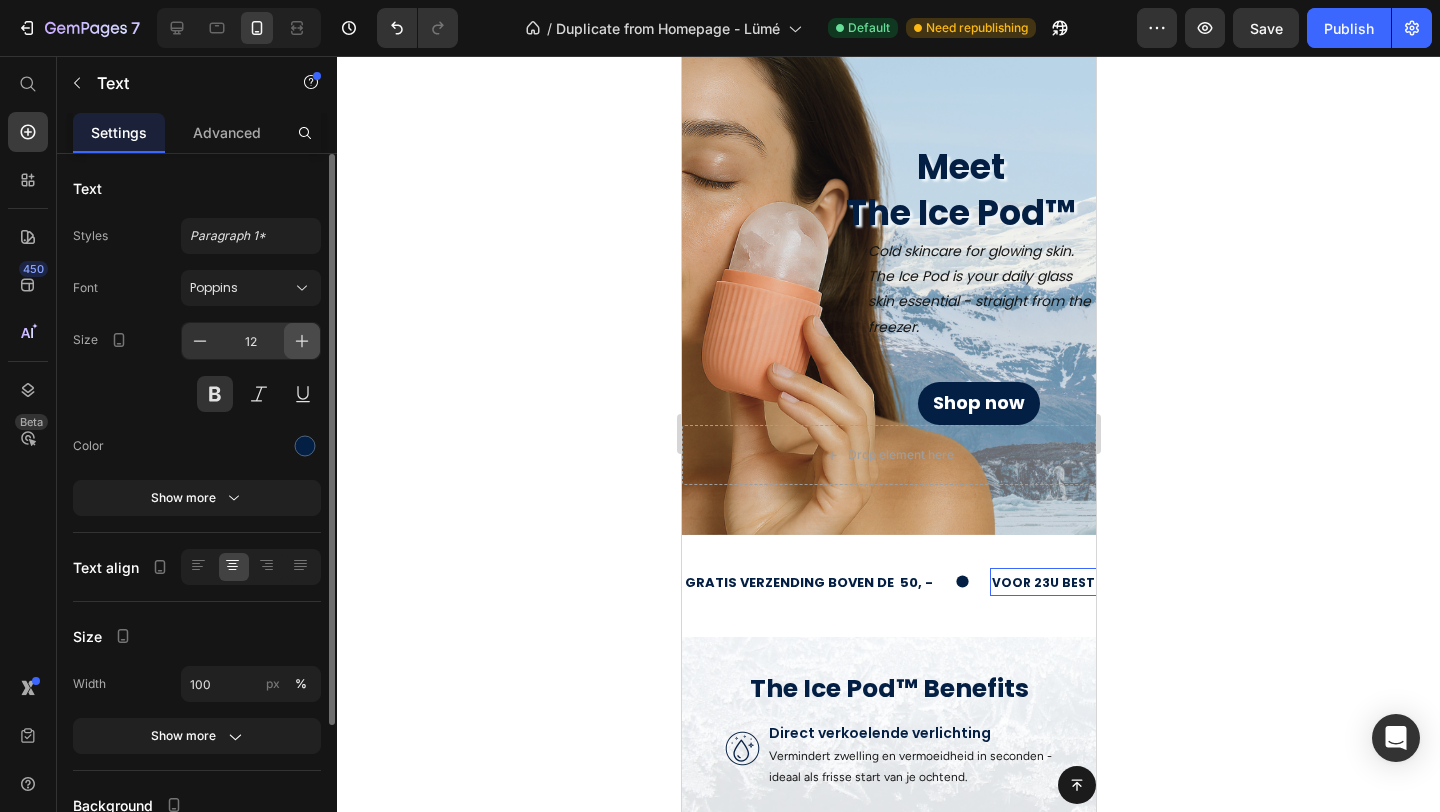 click 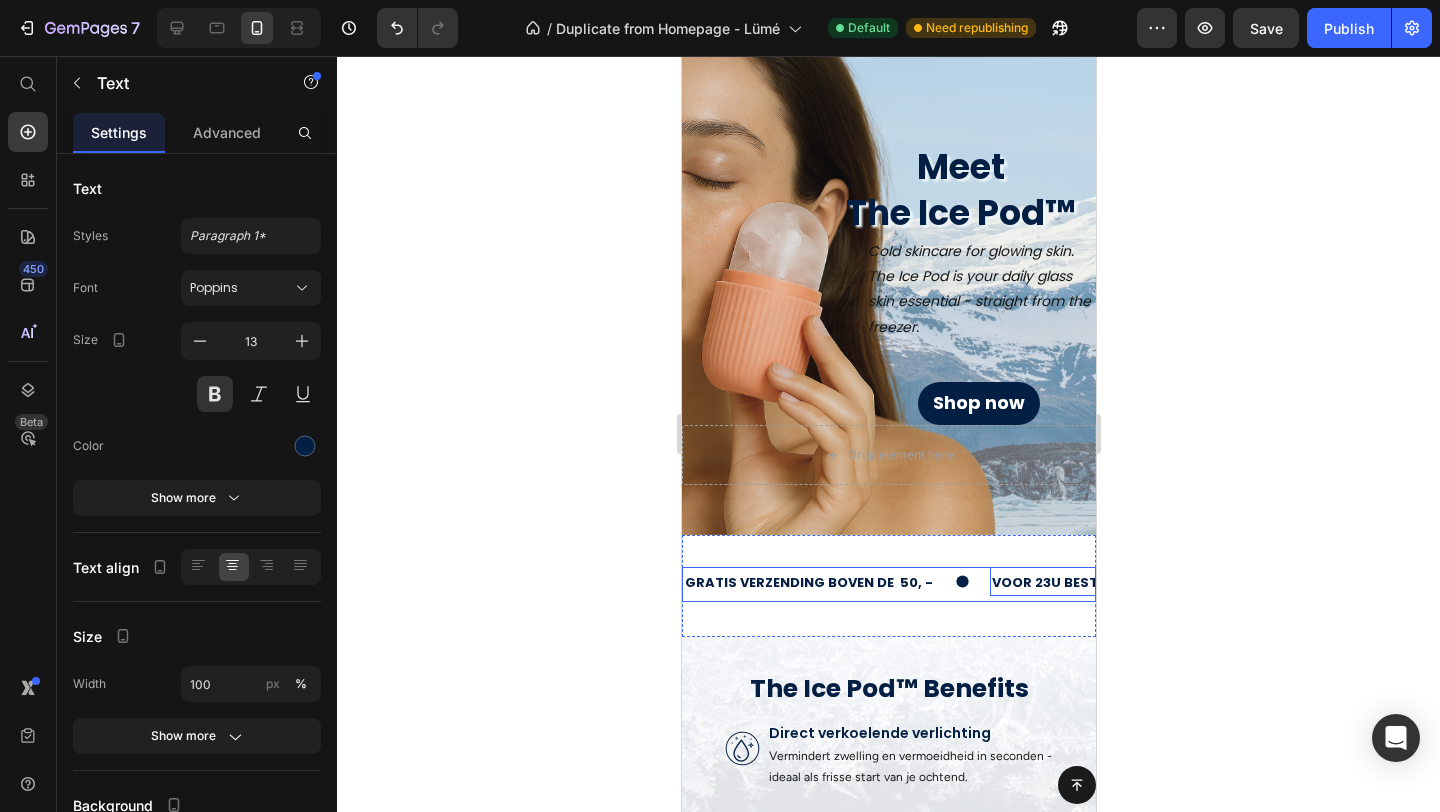 click on "gratis verzending boven de  50, - Text
voor 23u besteld = morgen in huis Text   0
retourneren binnen 14 dagen Text
gratis verzending boven de  50, - Text
voor 23u besteld = morgen in huis Text   0
retourneren binnen 14 dagen Text" at bounding box center [888, 584] 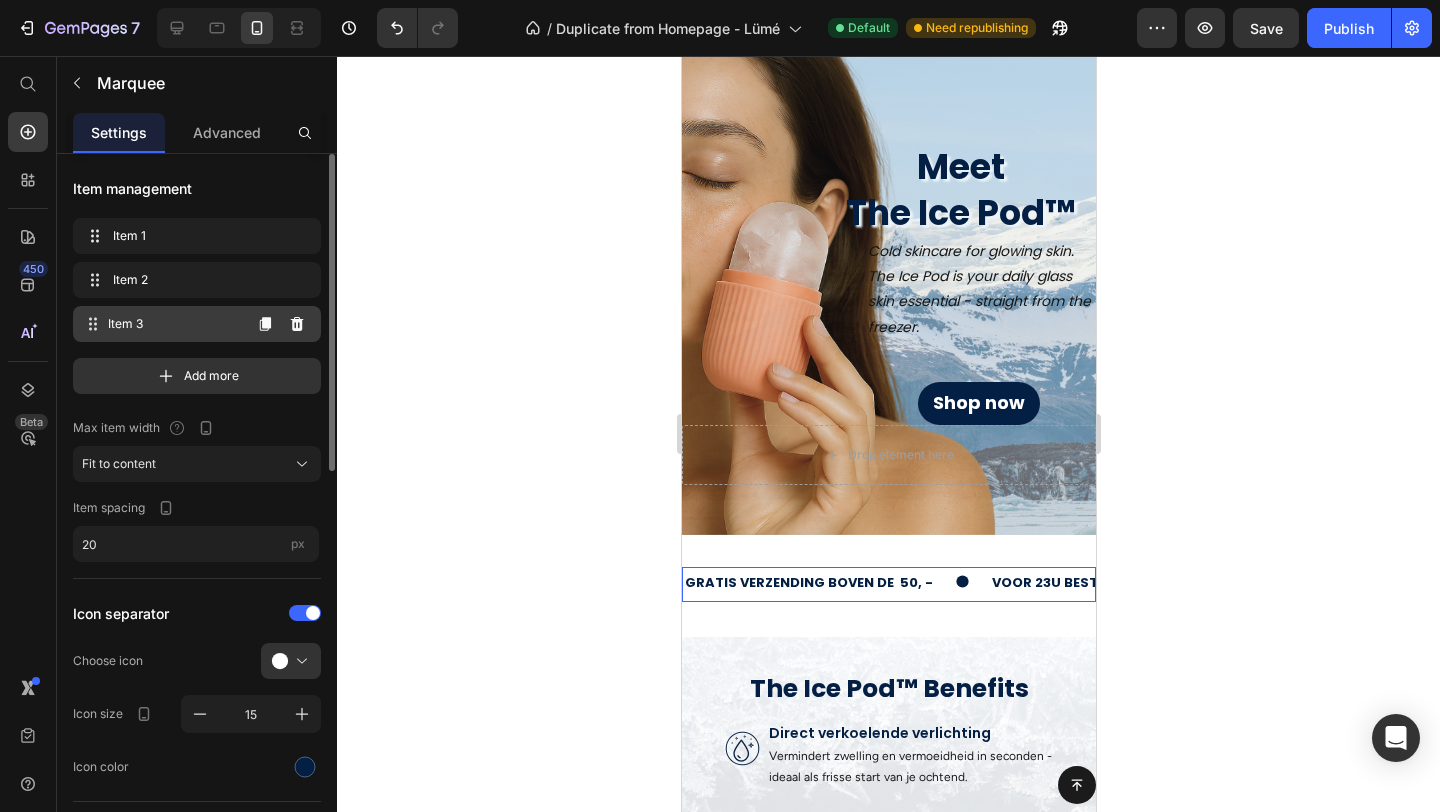 click on "Item 3" at bounding box center [174, 324] 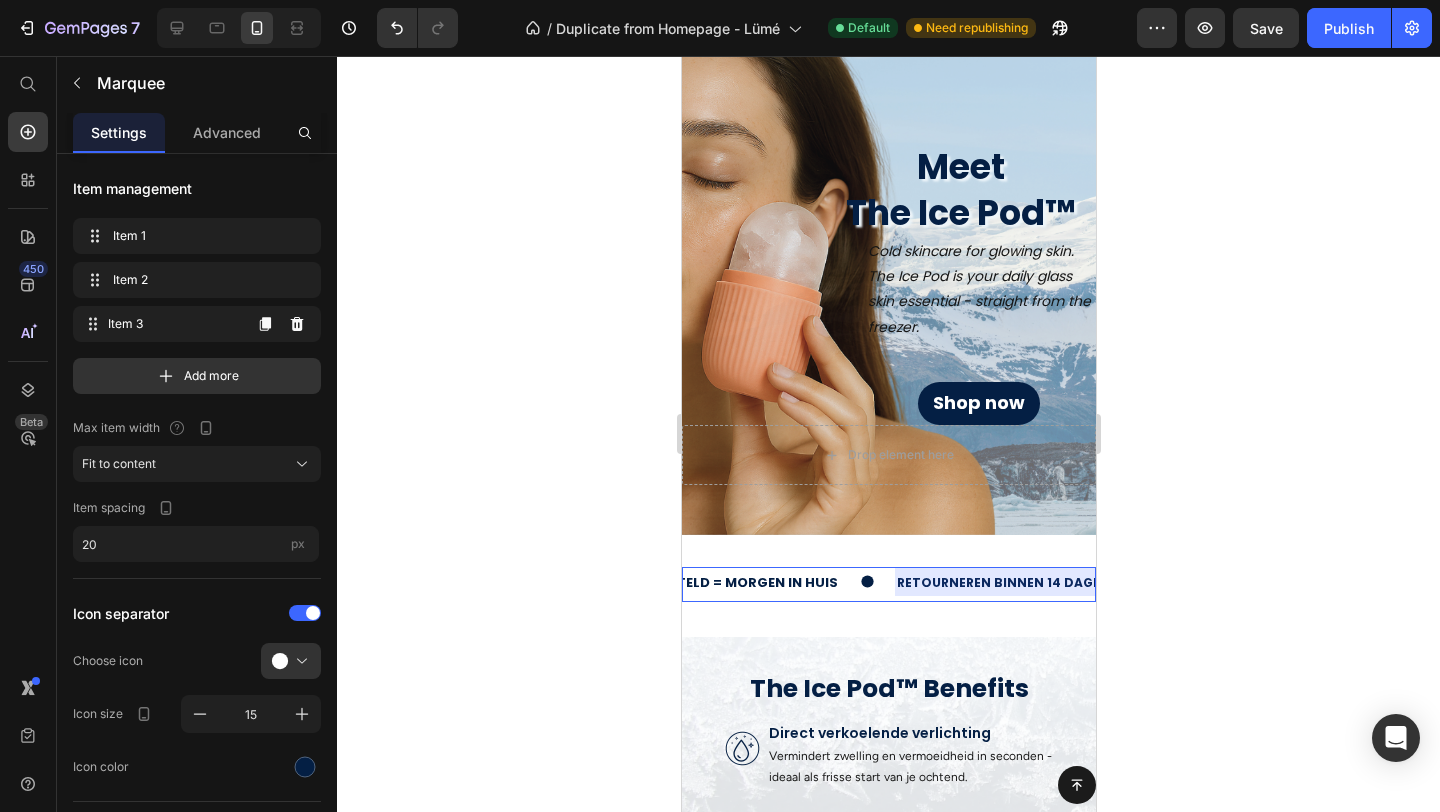 scroll, scrollTop: 0, scrollLeft: 491, axis: horizontal 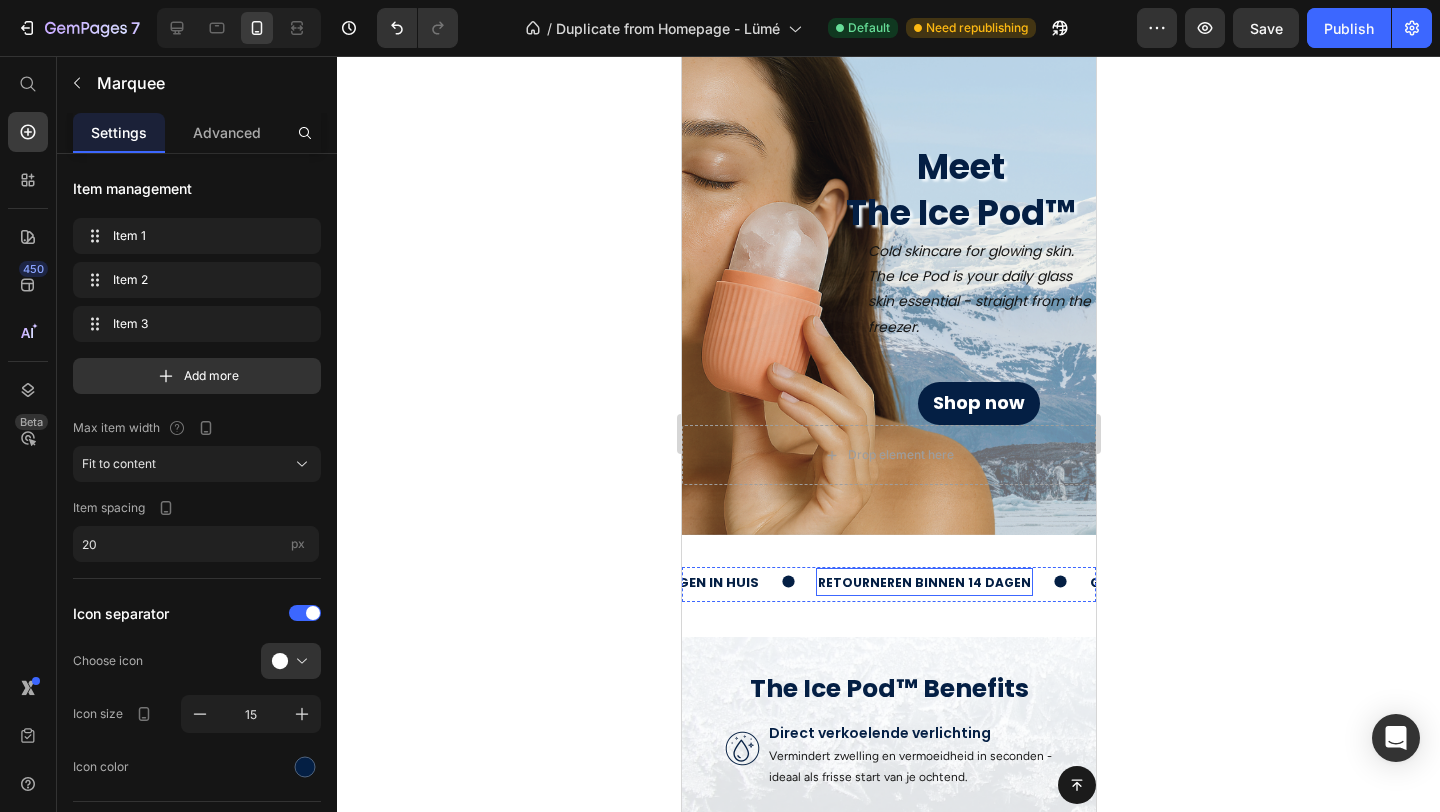 click on "retourneren binnen 14 dagen" at bounding box center (923, 583) 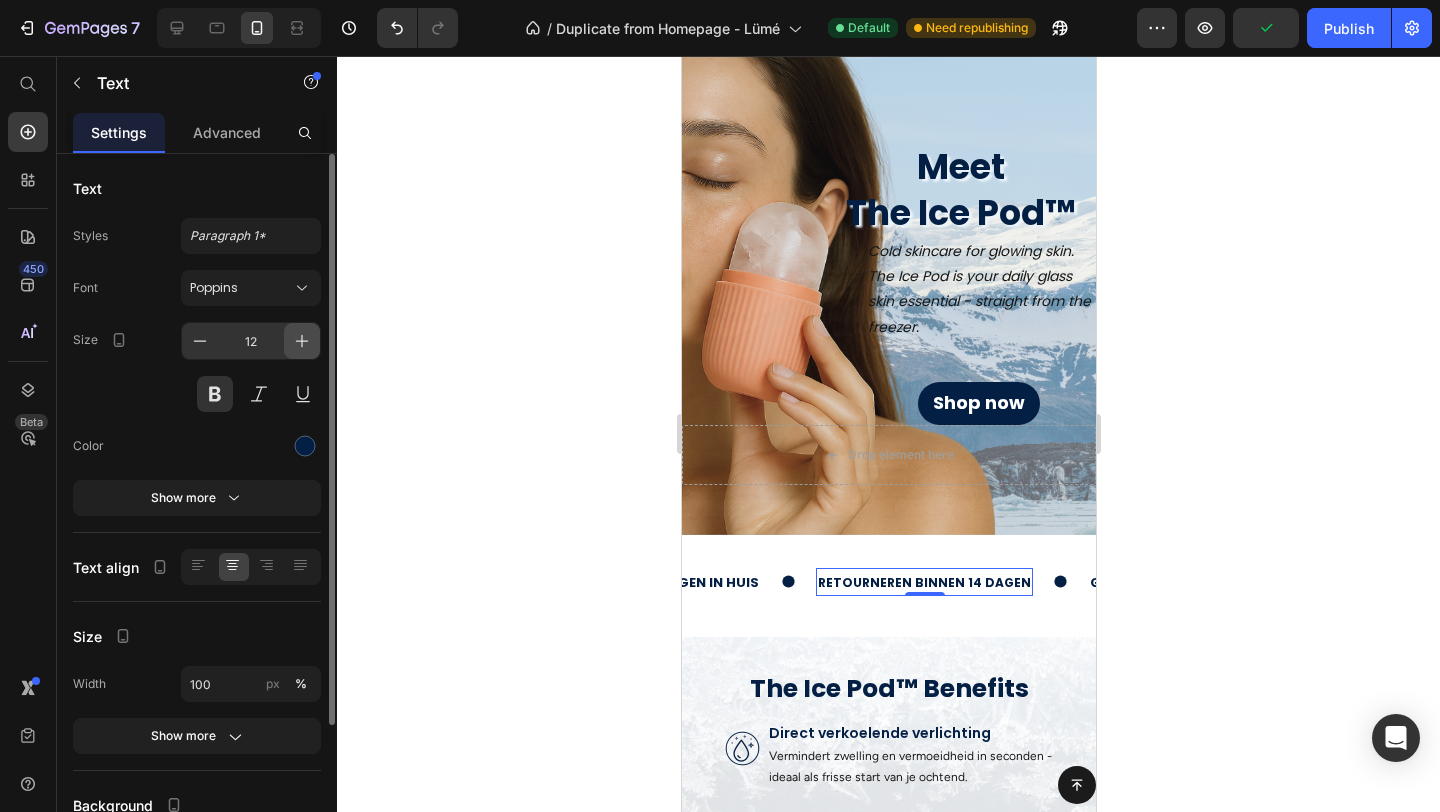 click 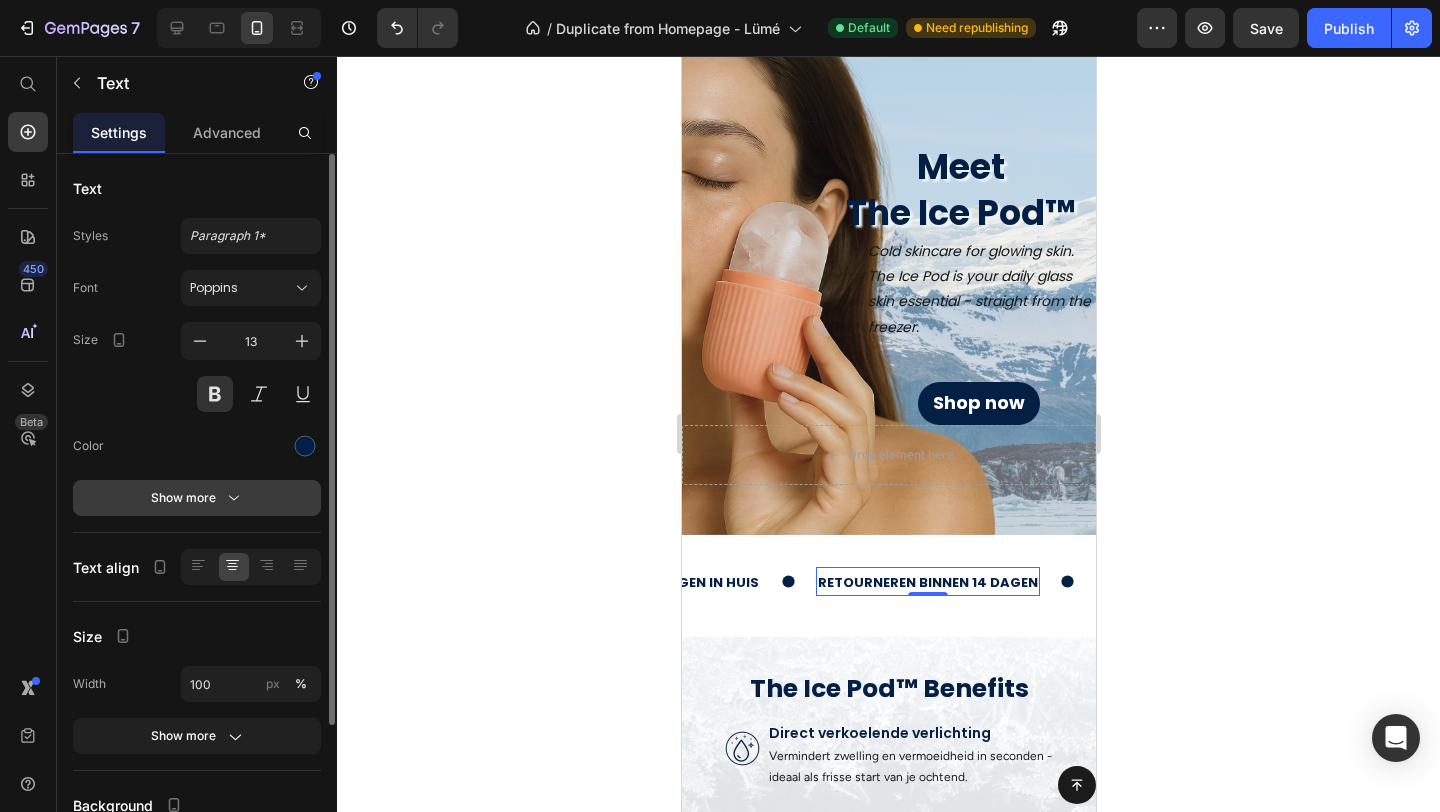 click on "Show more" at bounding box center [197, 498] 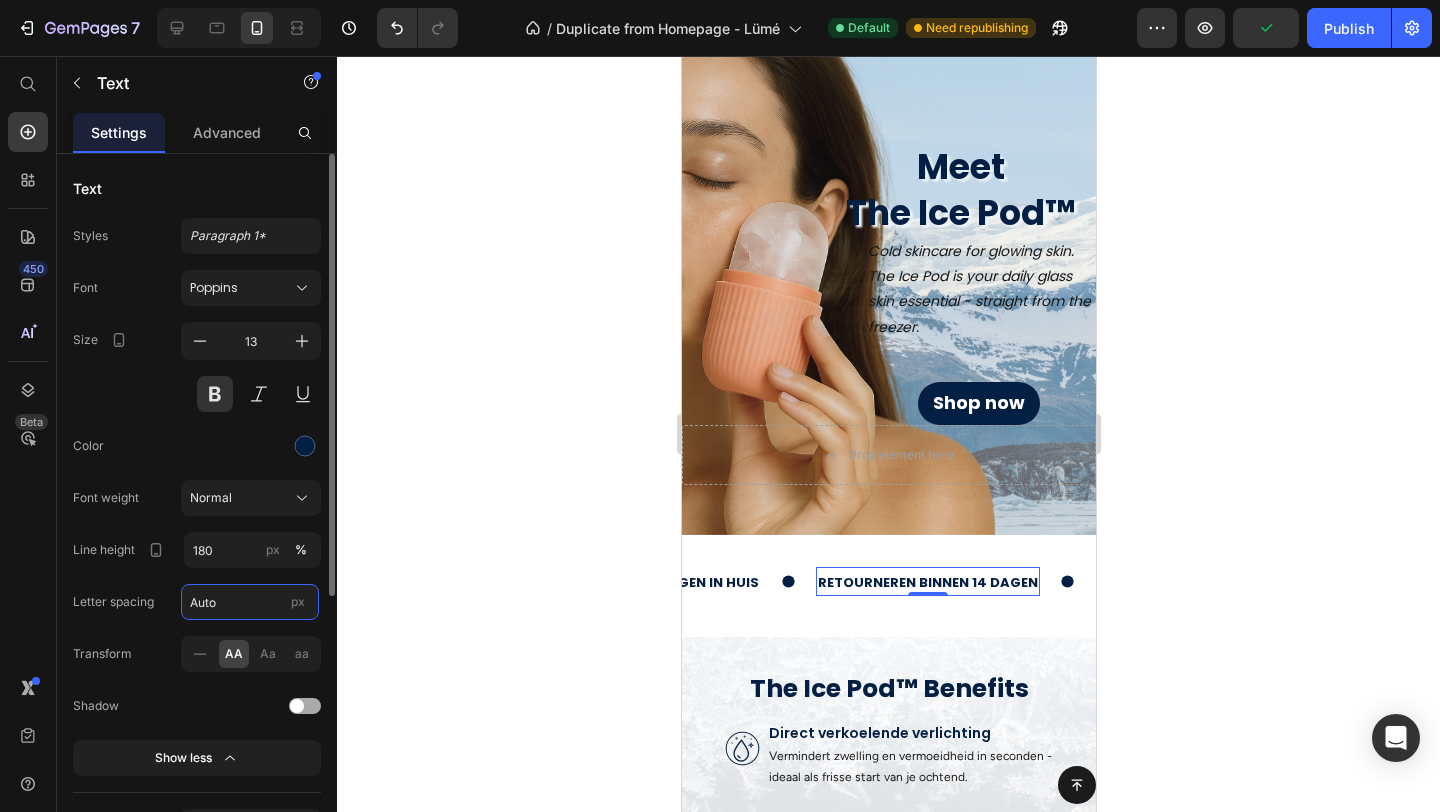 click on "Auto" at bounding box center (250, 602) 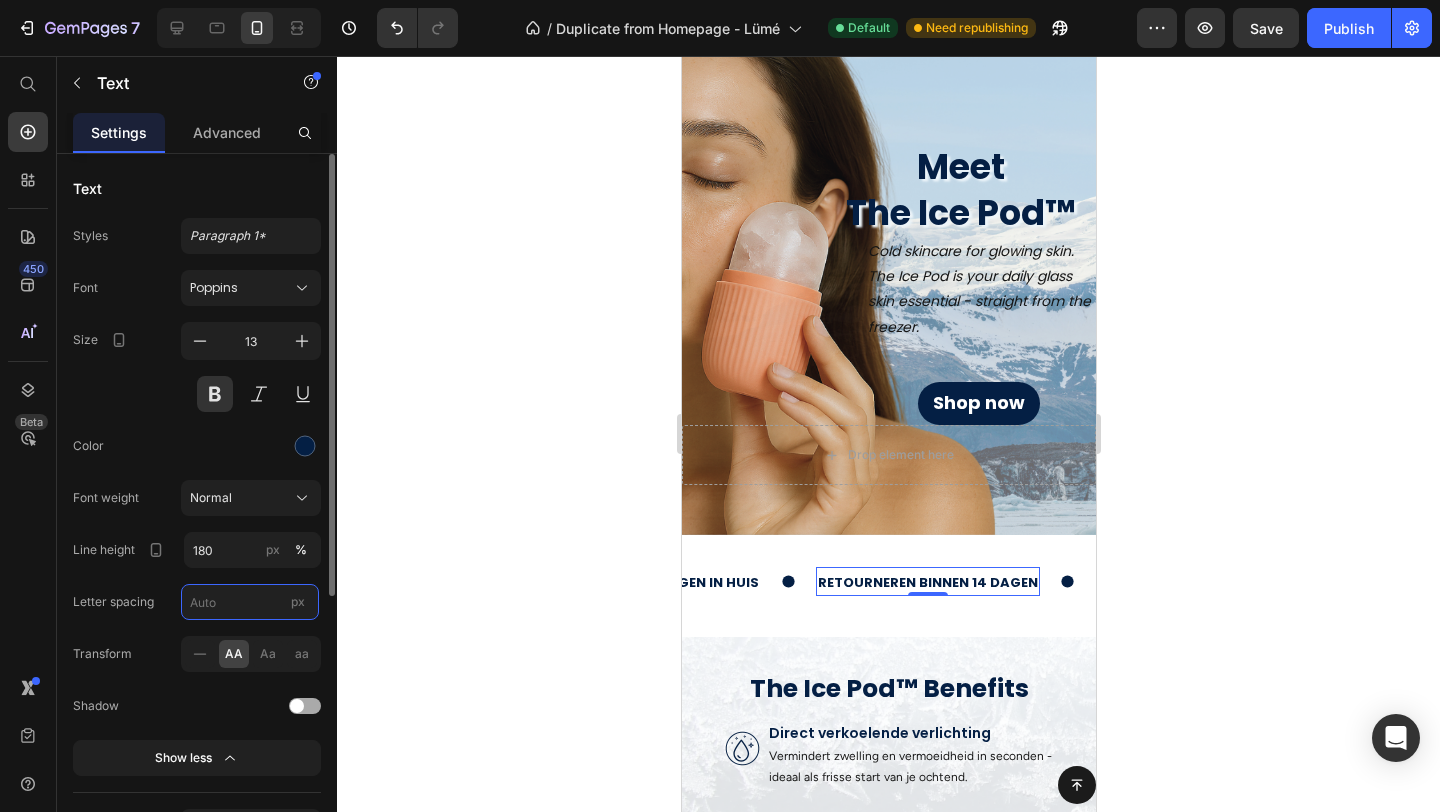 type on "0" 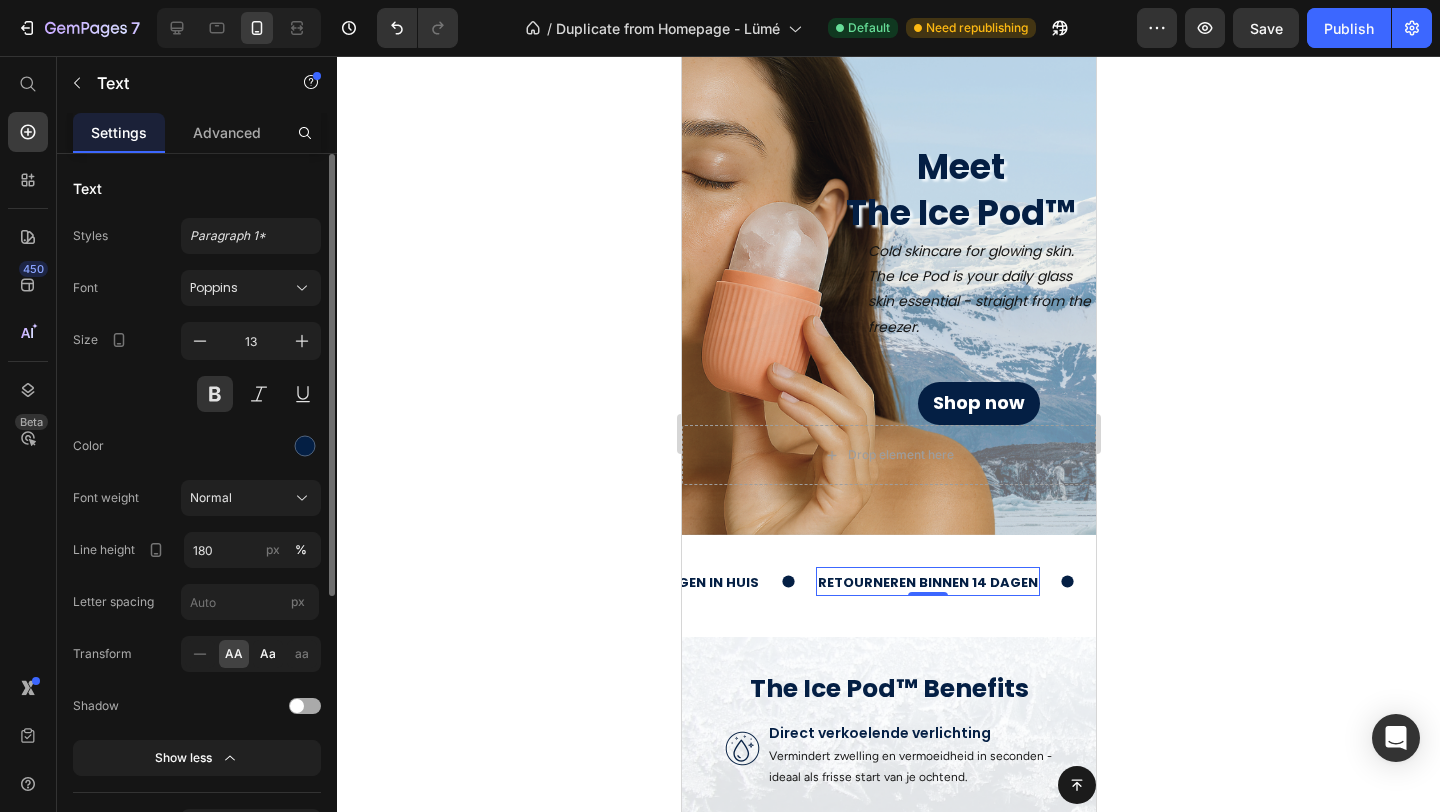 click on "Aa" 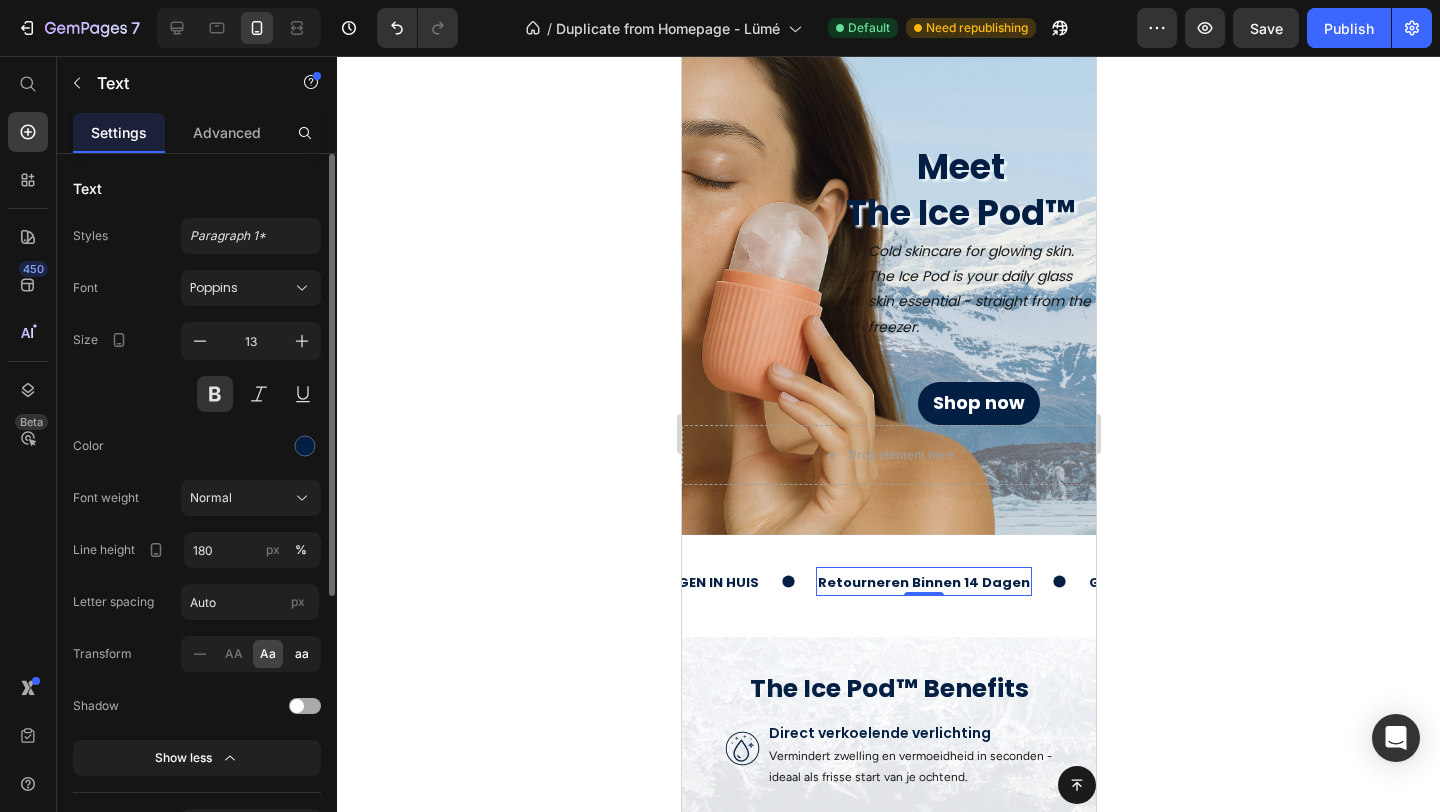 click on "aa" 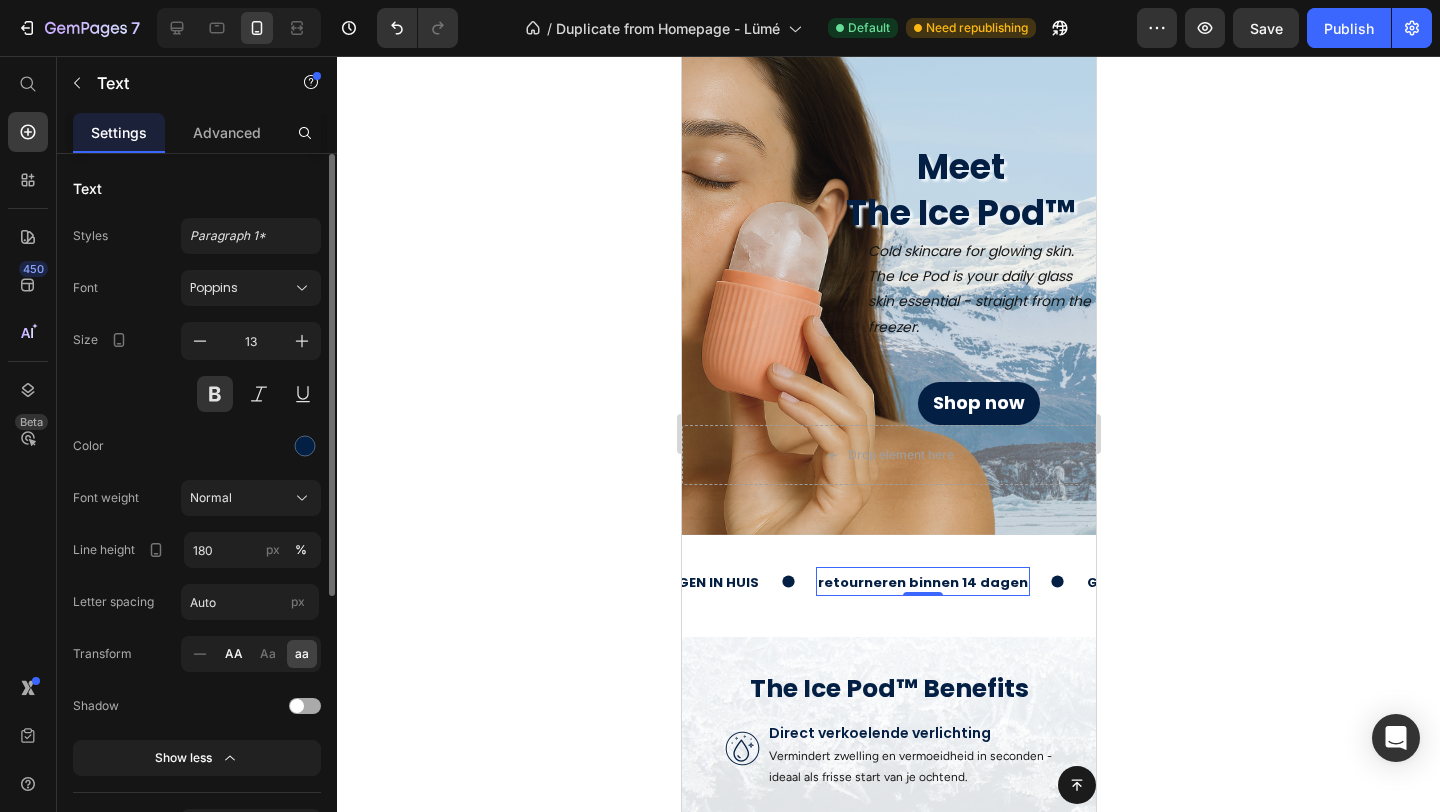 click on "AA" 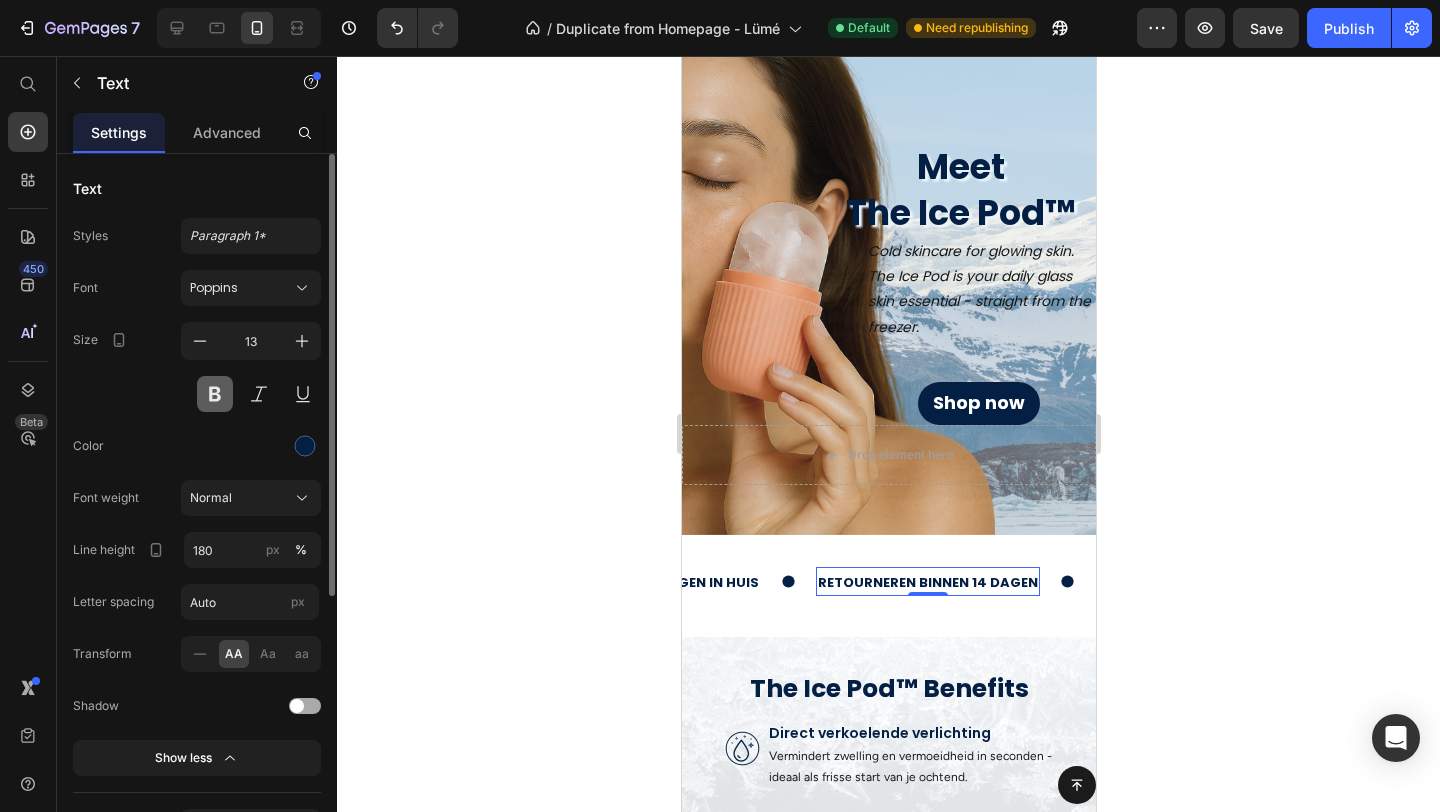 click at bounding box center (215, 394) 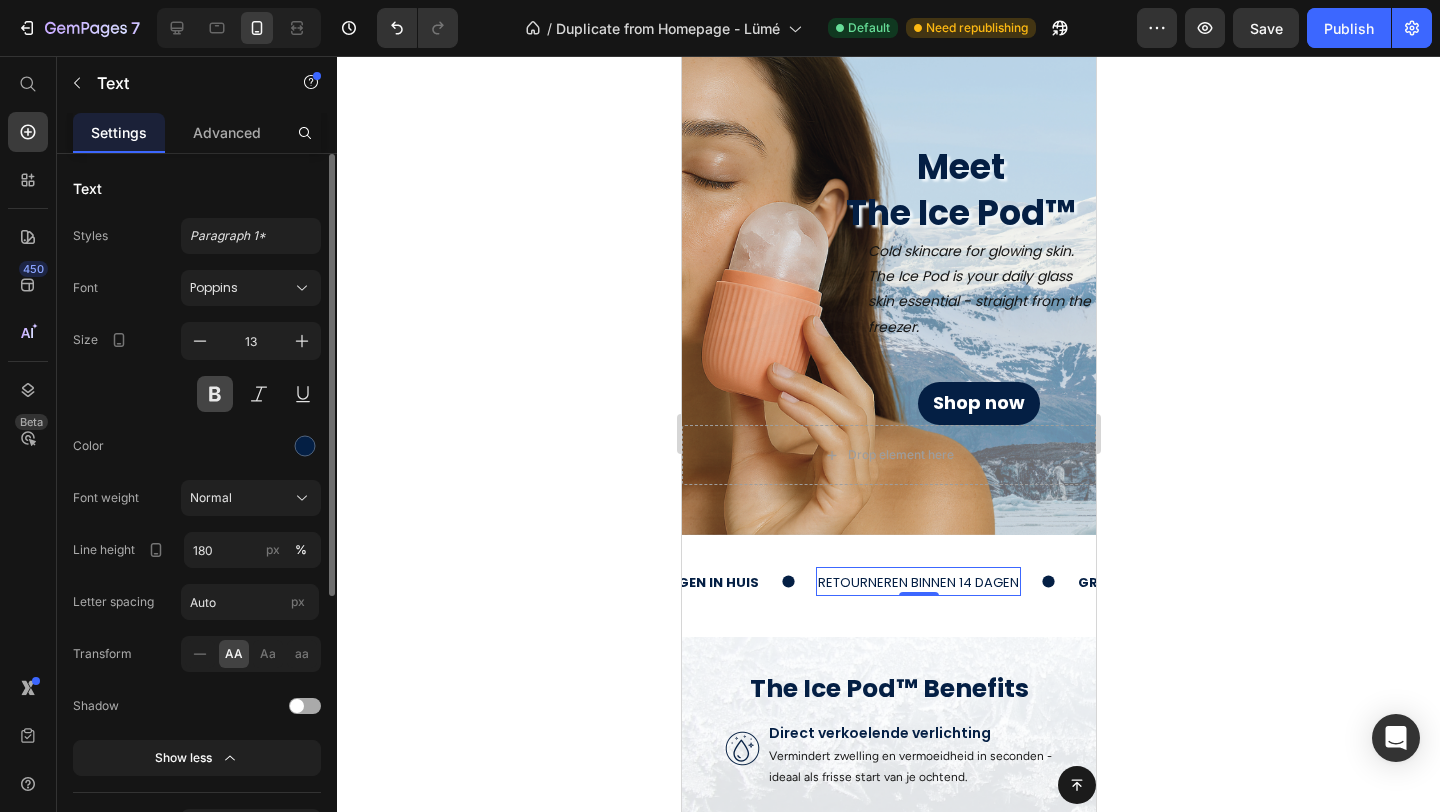 click at bounding box center [215, 394] 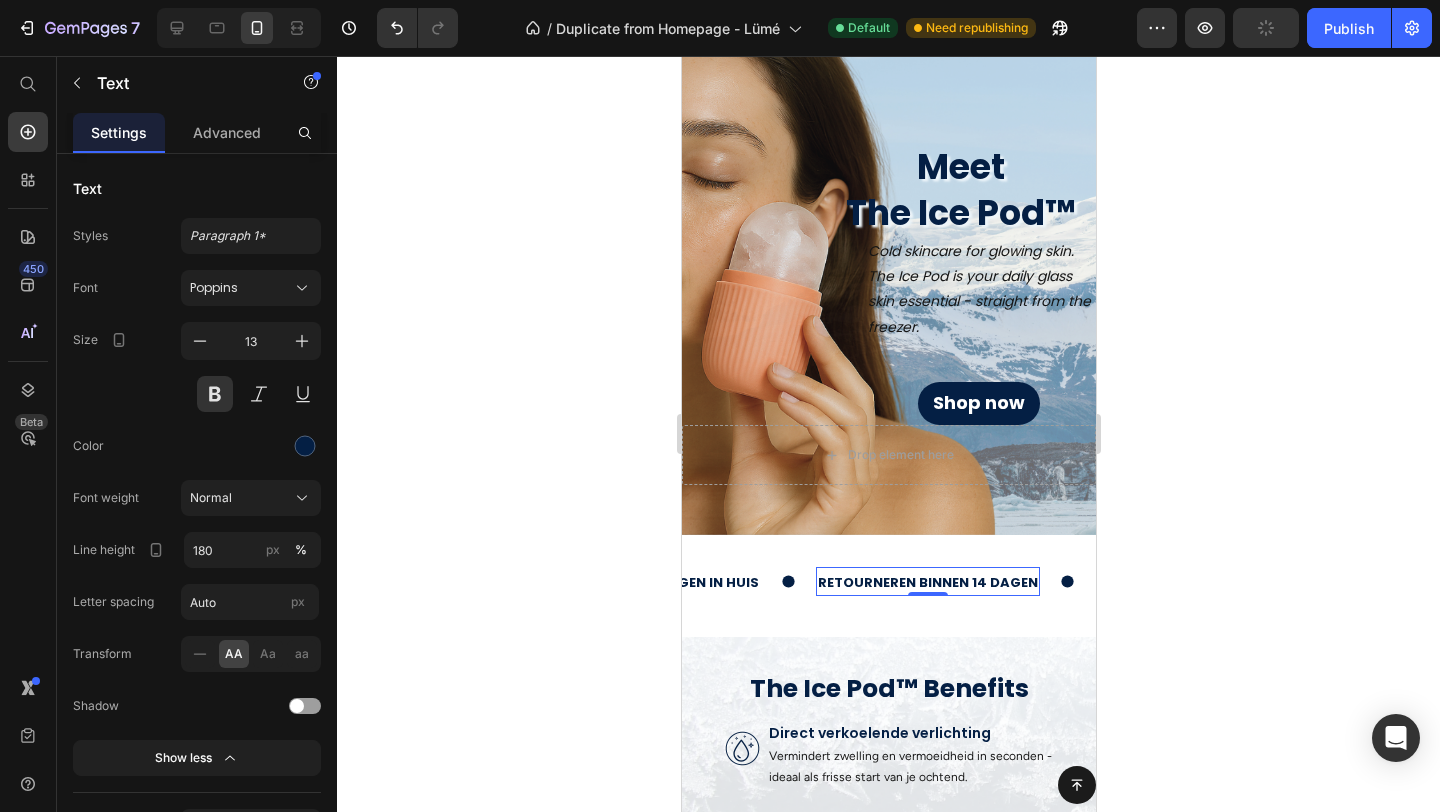 click 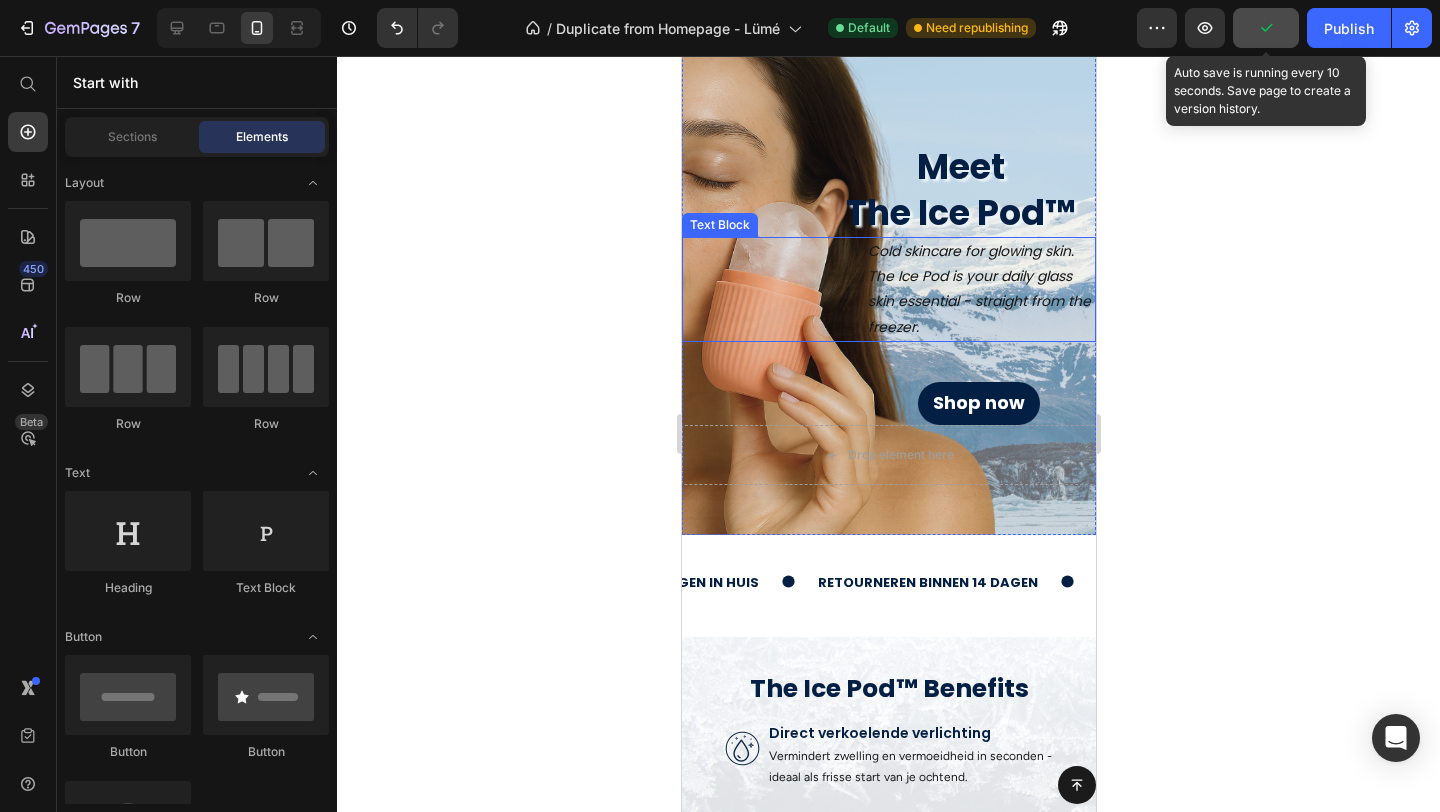 click 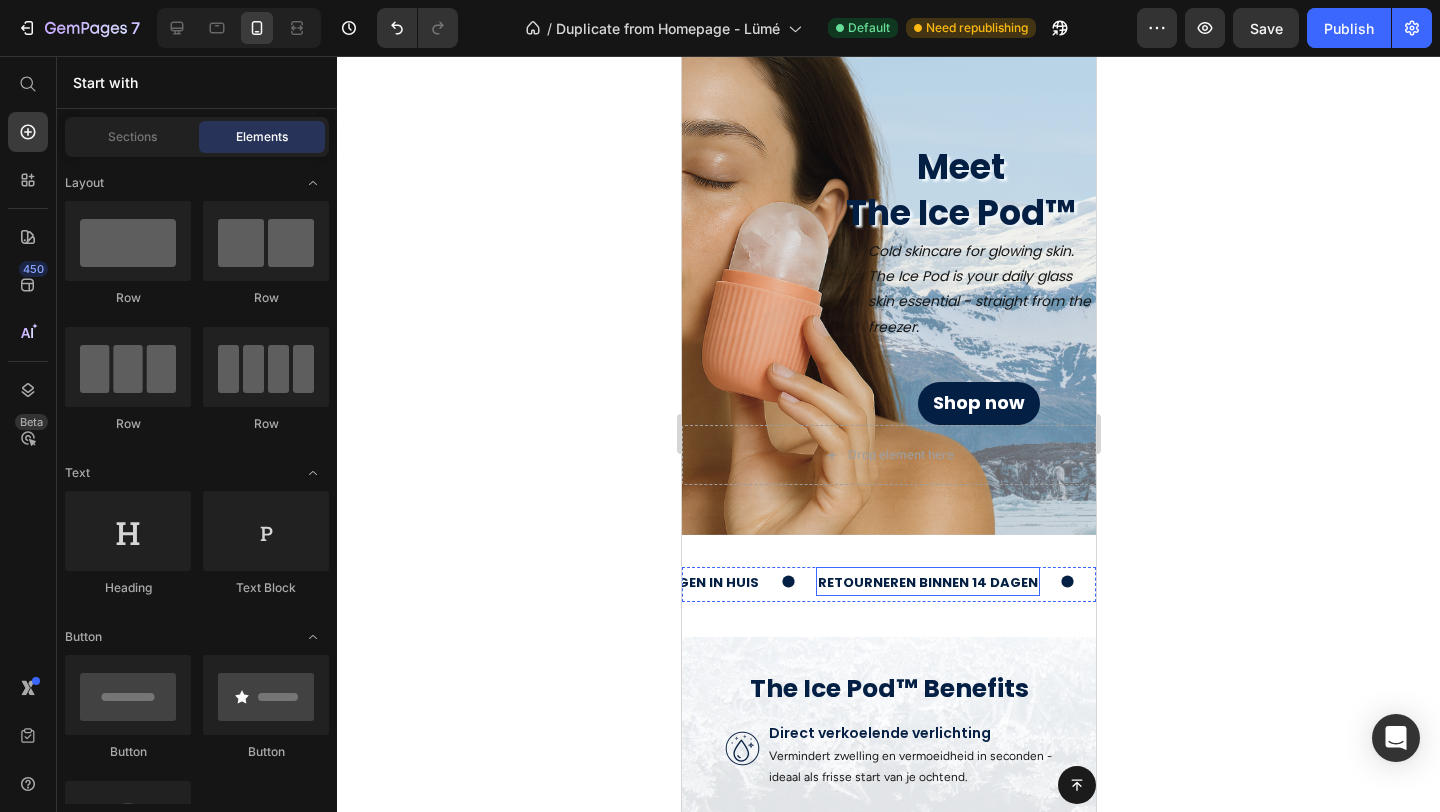 click on "retourneren binnen 14 dagen" at bounding box center [927, 582] 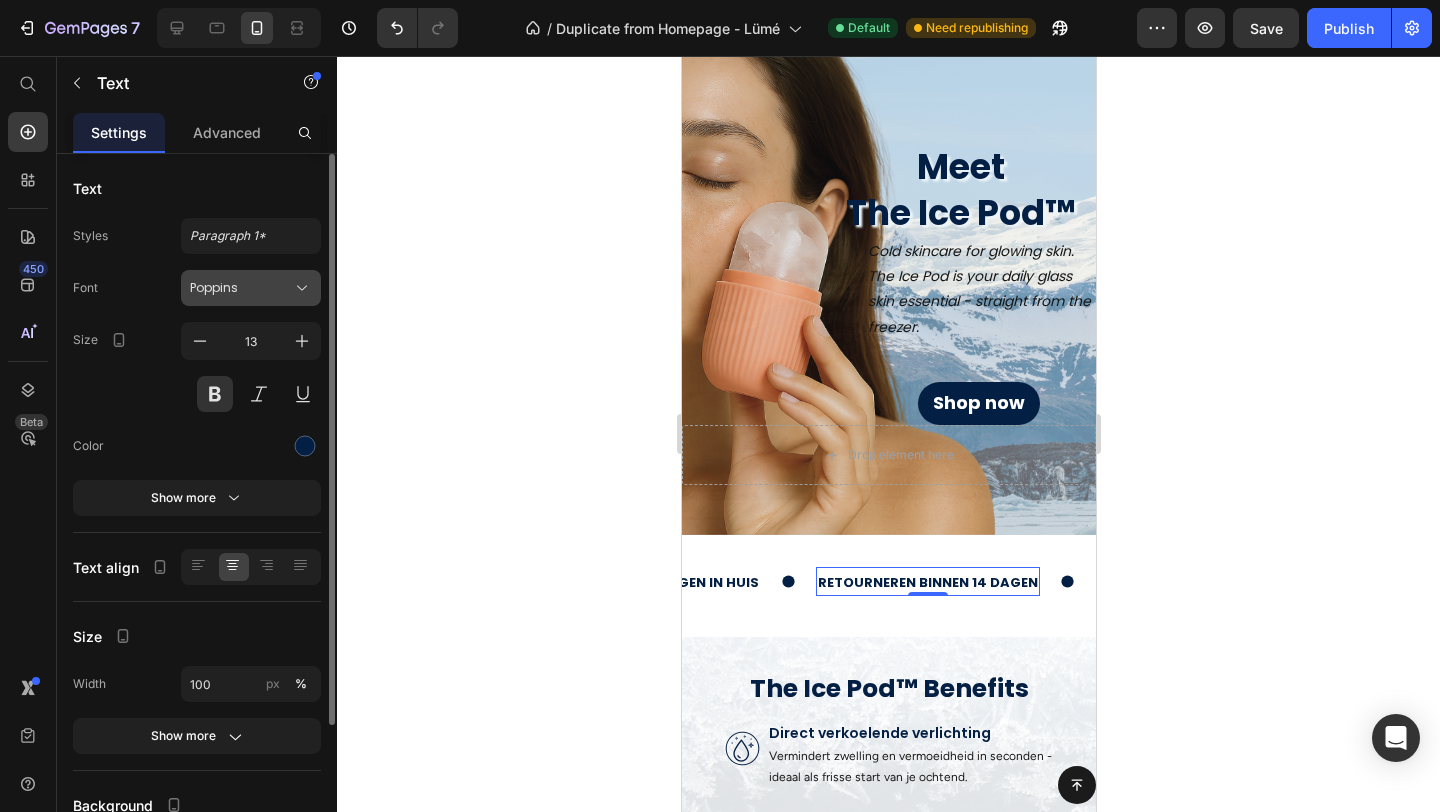 click on "Poppins" at bounding box center (241, 288) 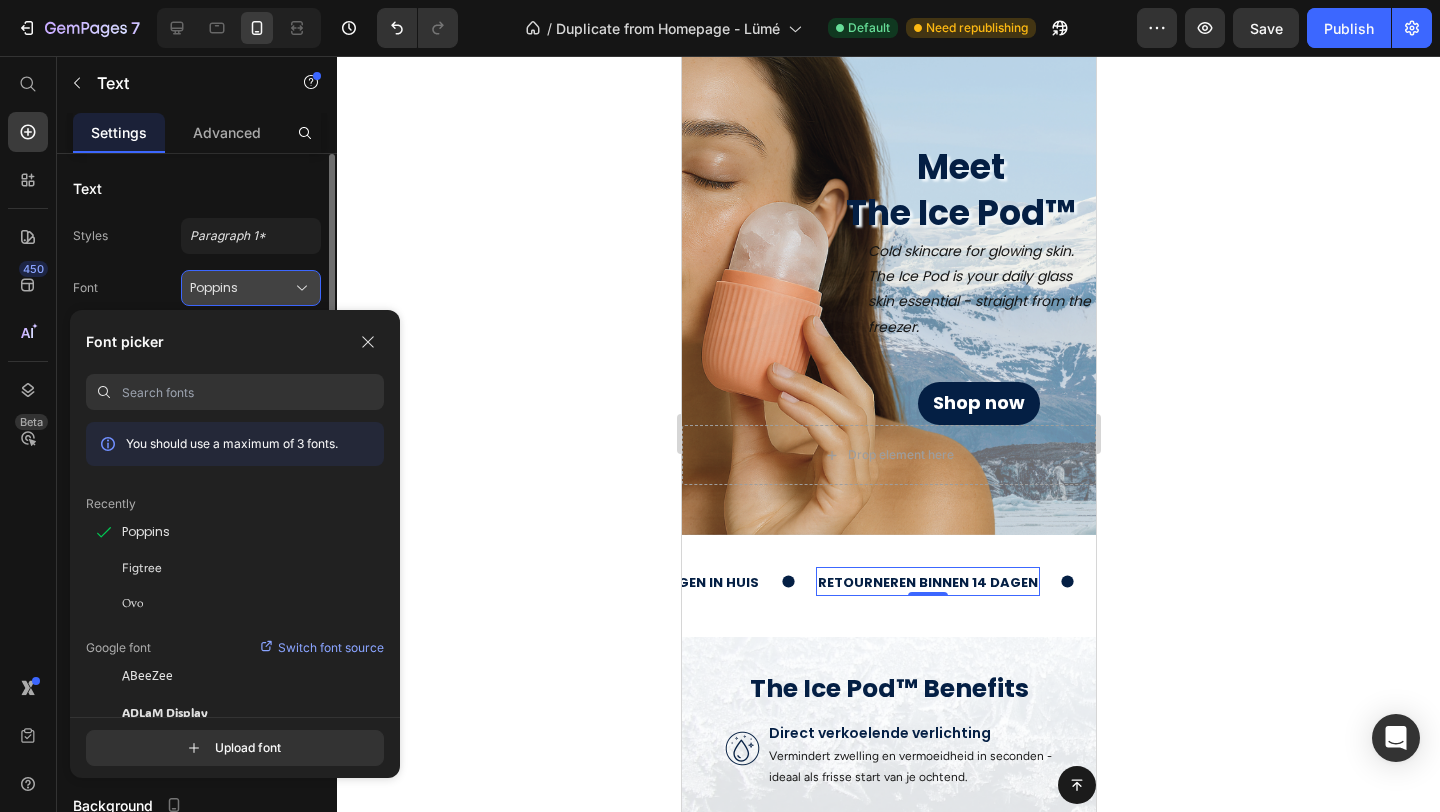 click on "Poppins" at bounding box center [241, 288] 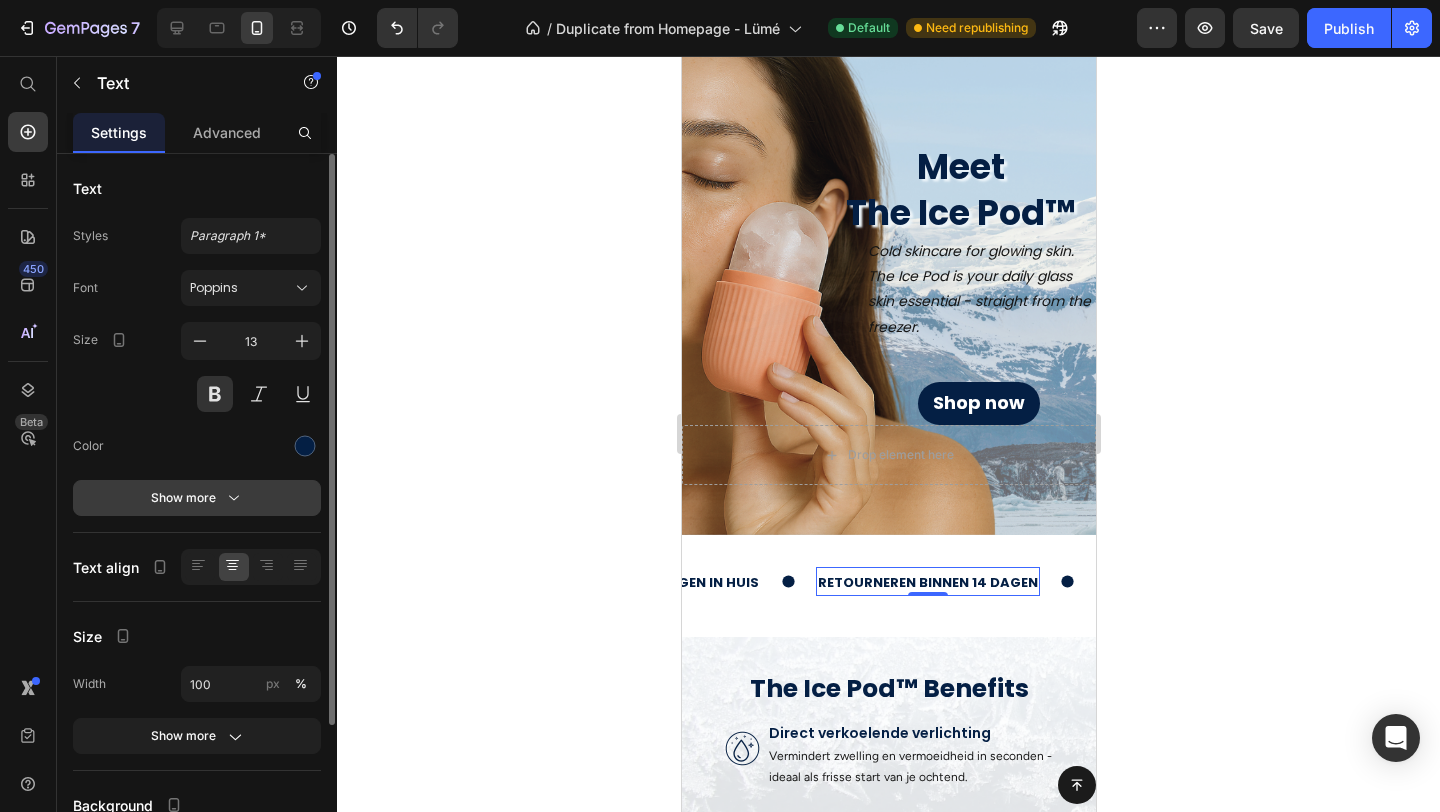 click on "Show more" at bounding box center [197, 498] 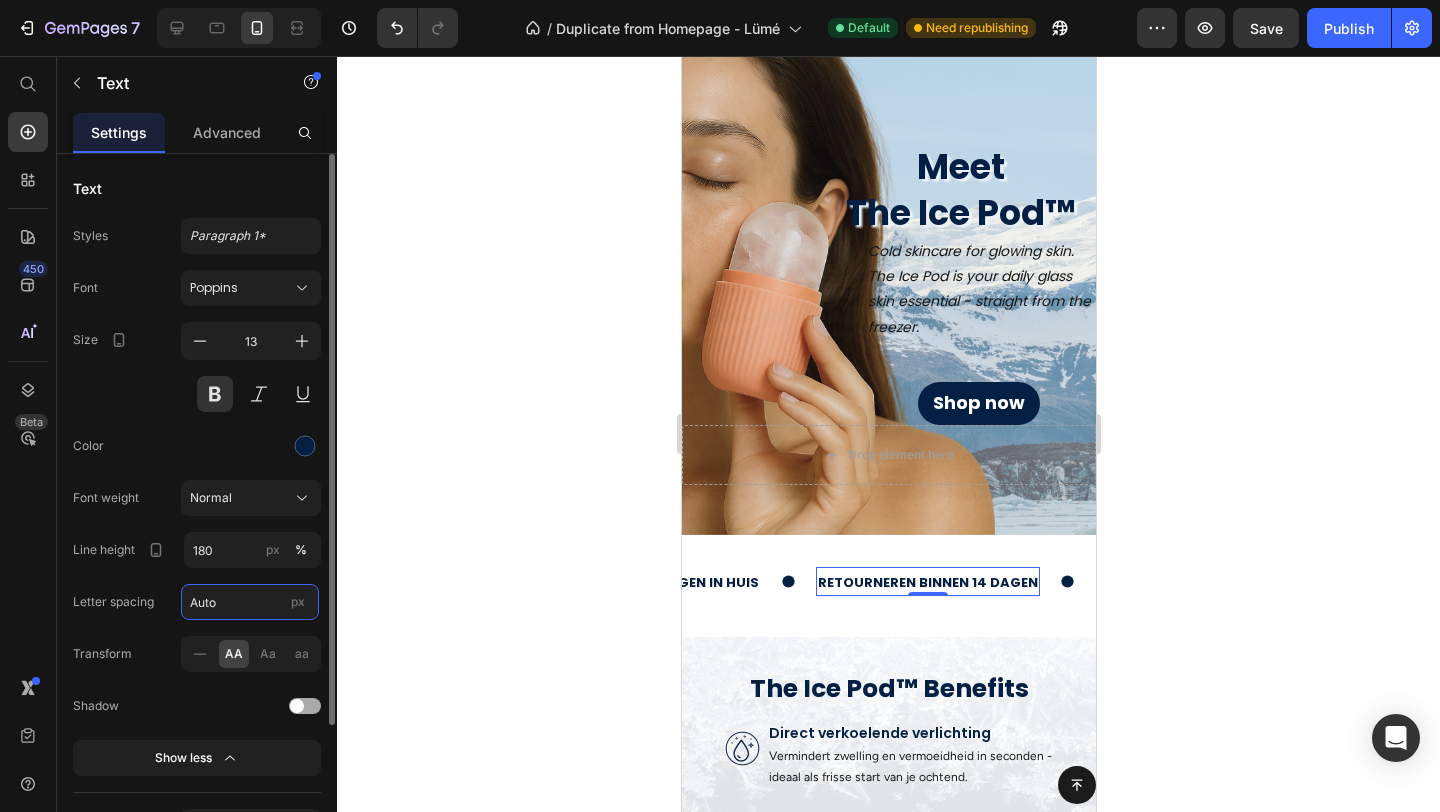 click on "Auto" at bounding box center (250, 602) 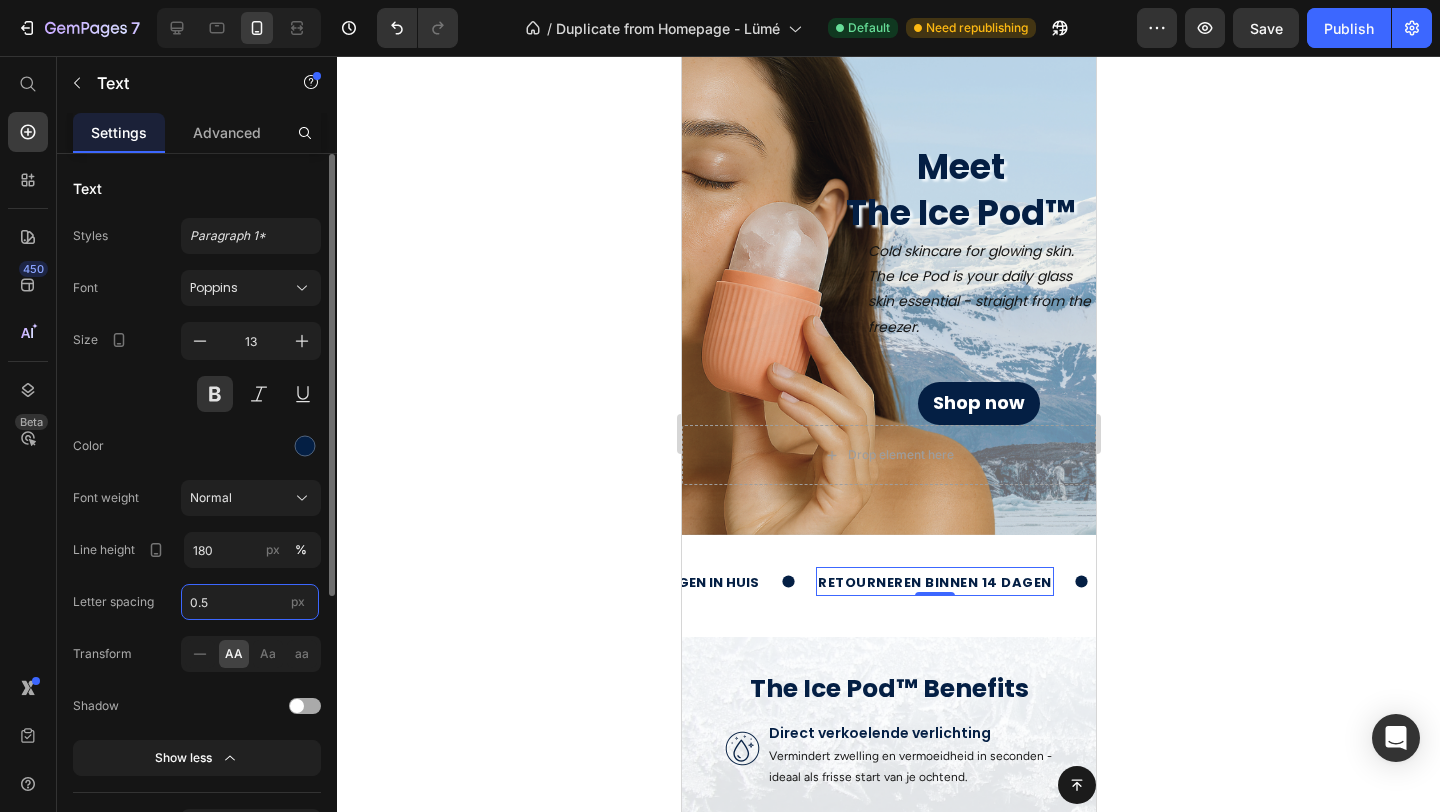 type on "0.5" 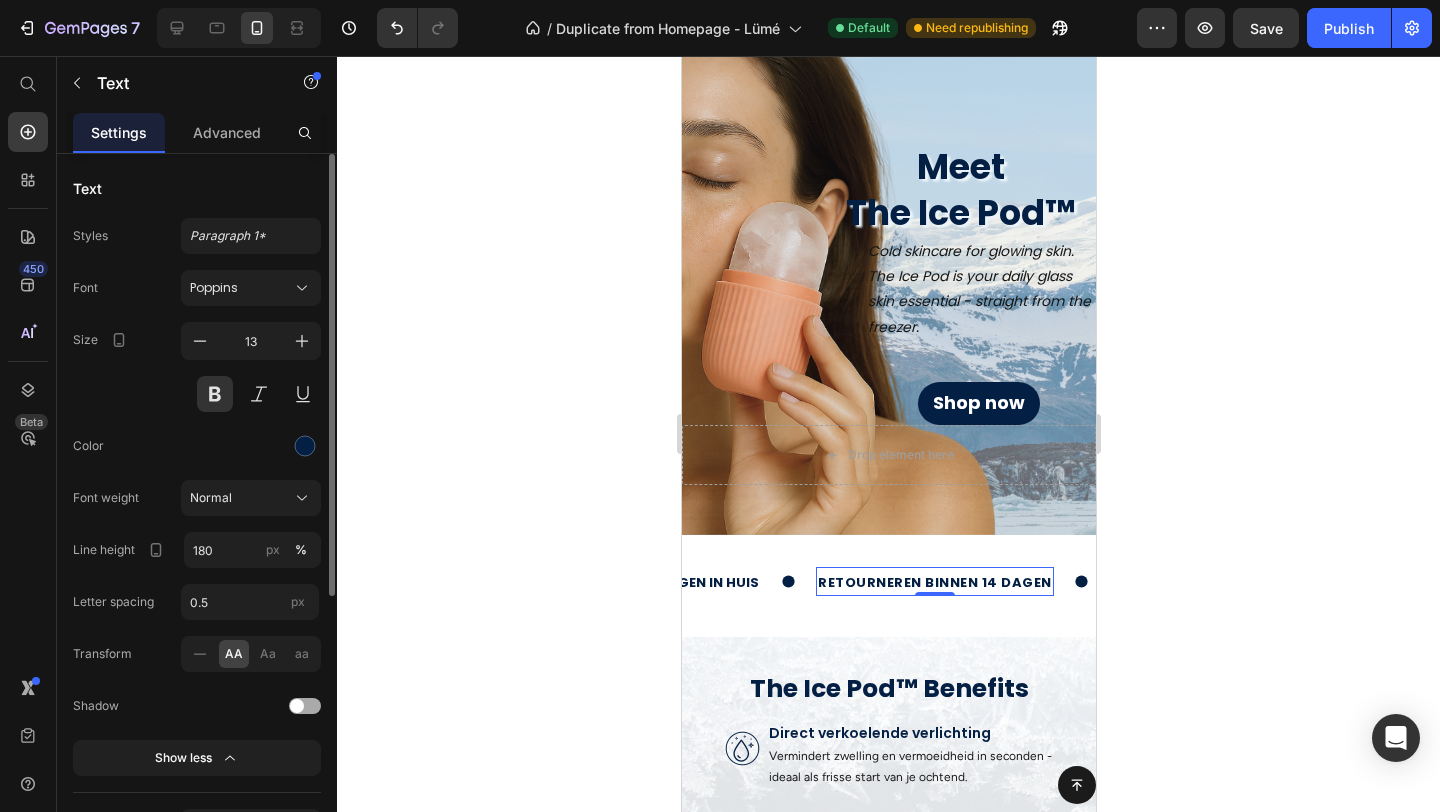 click on "Font Poppins Size 13 Color Font weight Normal Line height 180 px % Letter spacing 0.5 px Transform
AA Aa aa Shadow Show less" at bounding box center [197, 523] 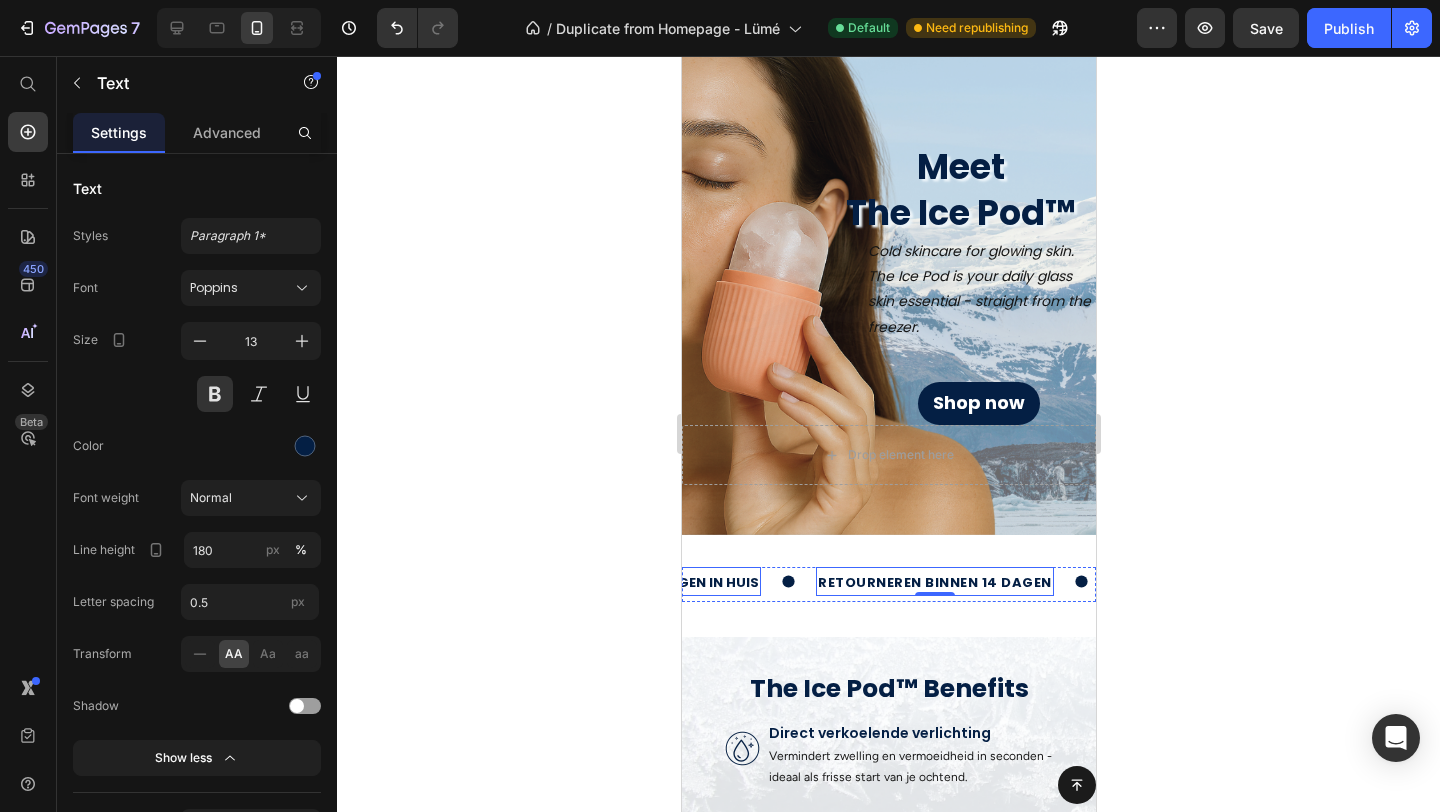 click on "voor 23u besteld = morgen in huis" at bounding box center (629, 582) 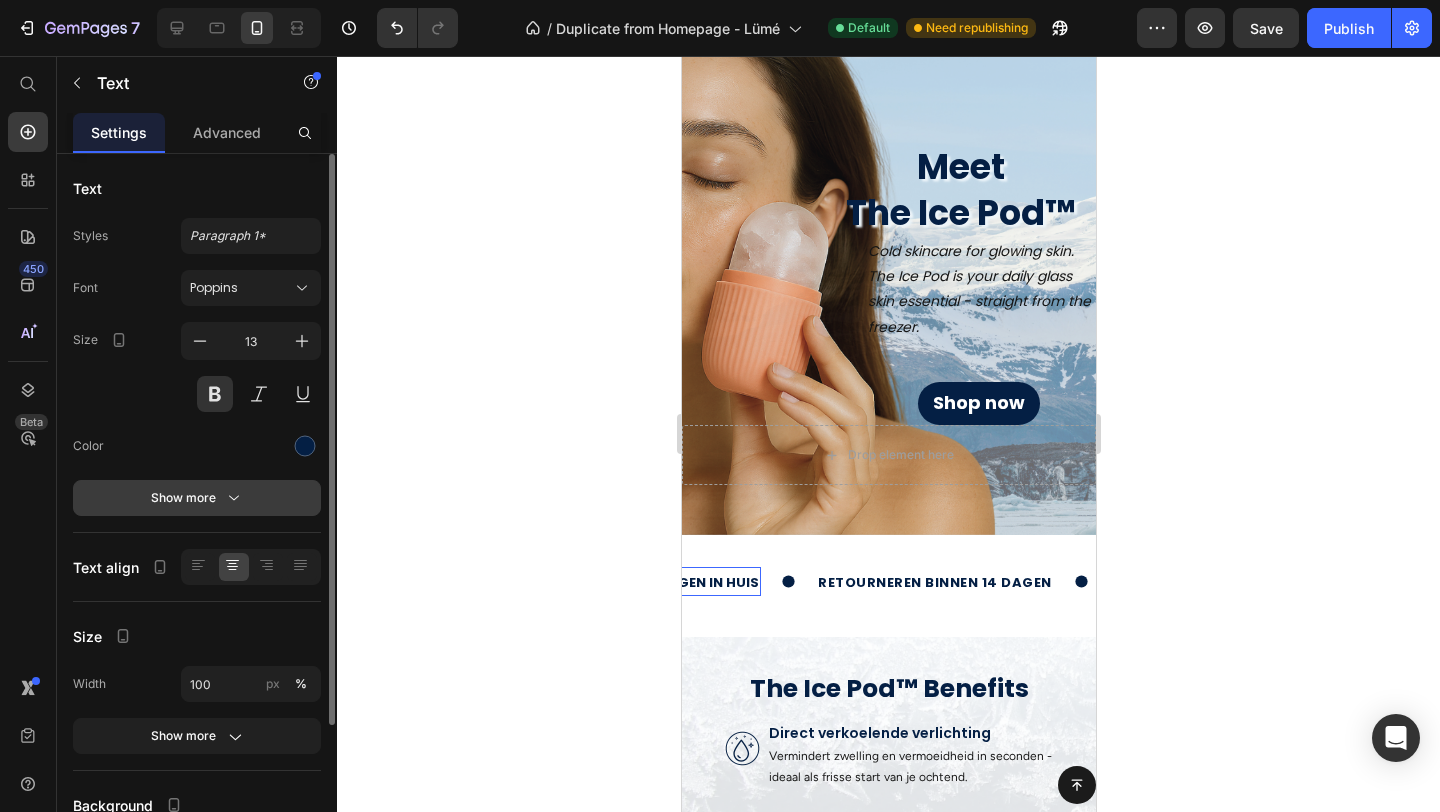 click 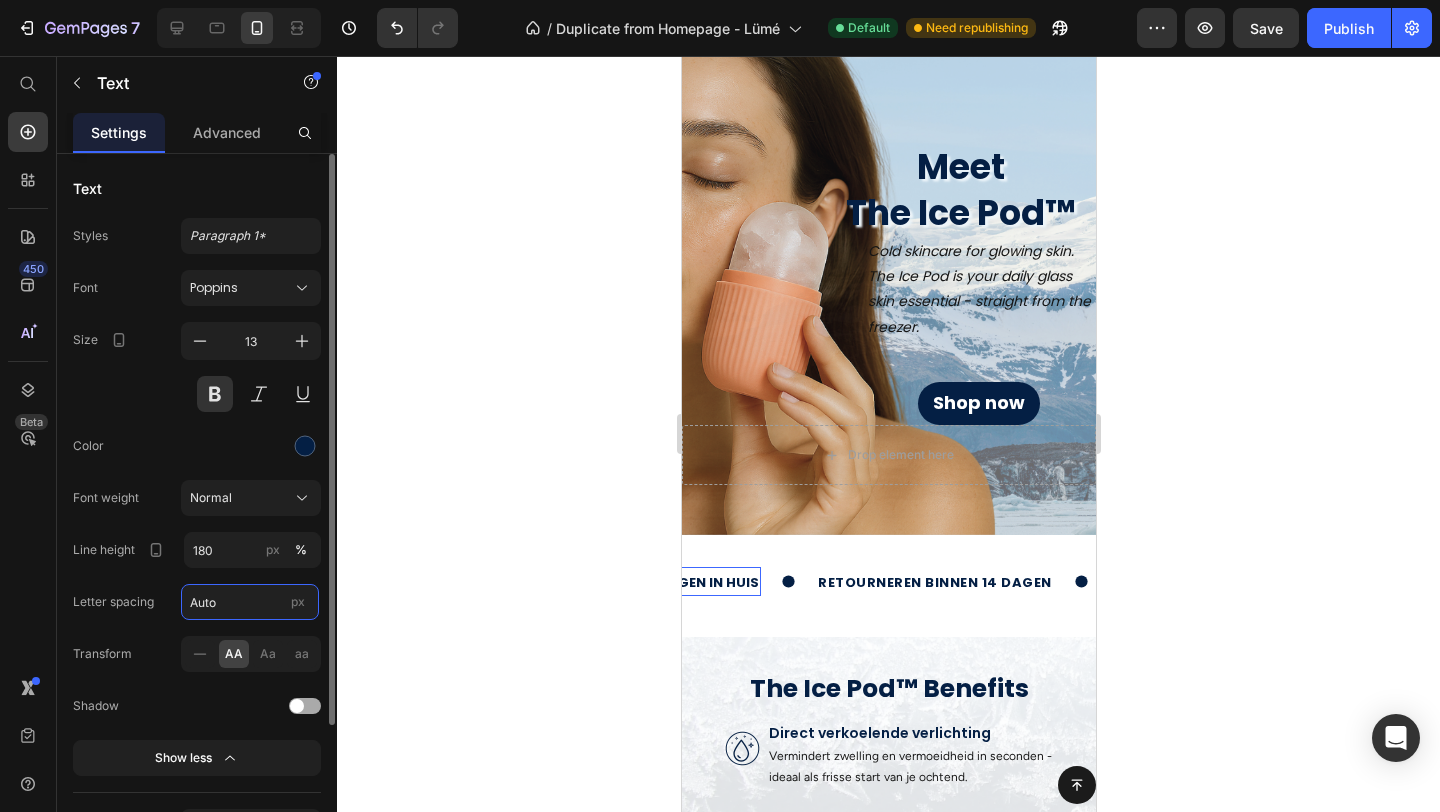 click on "Auto" at bounding box center [250, 602] 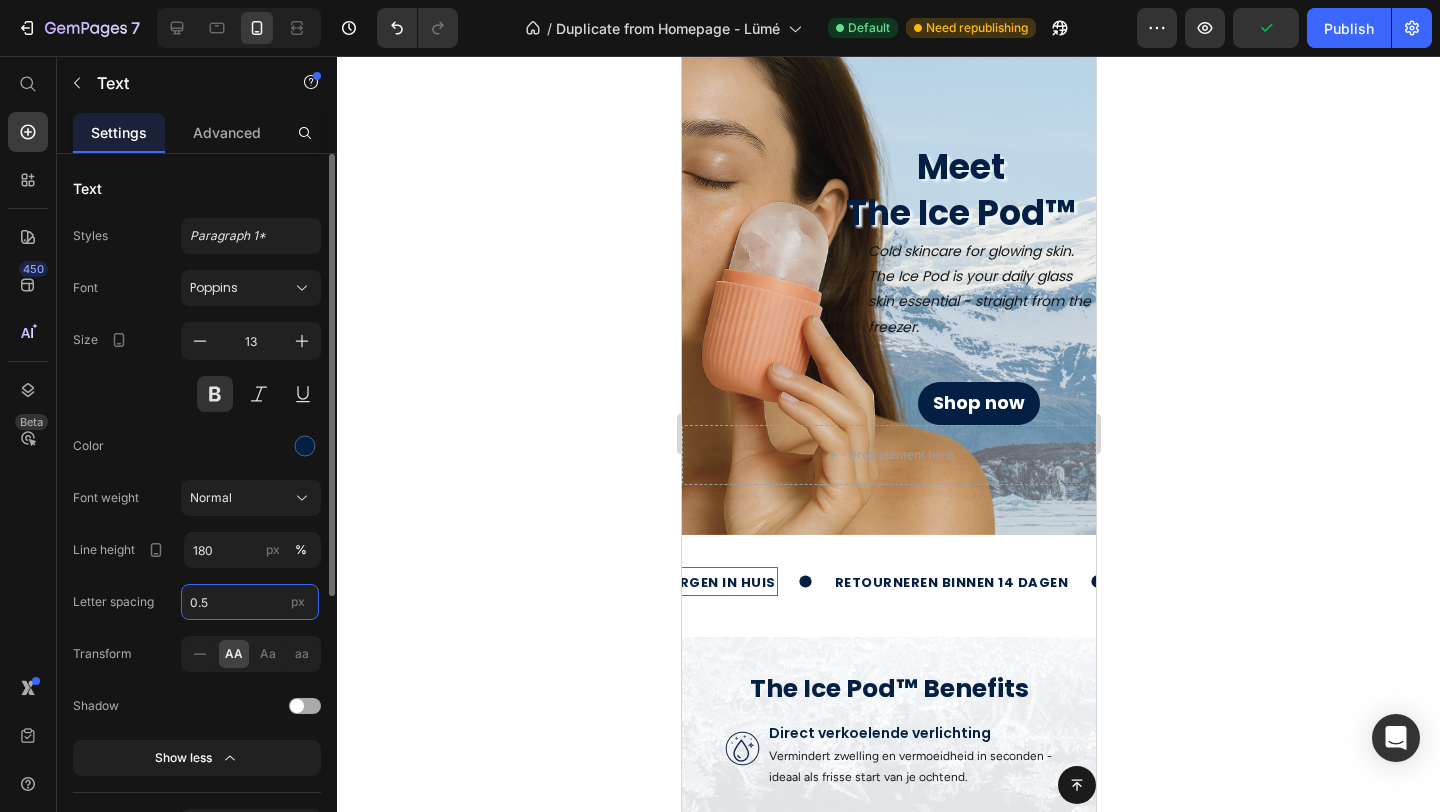 type on "0.5" 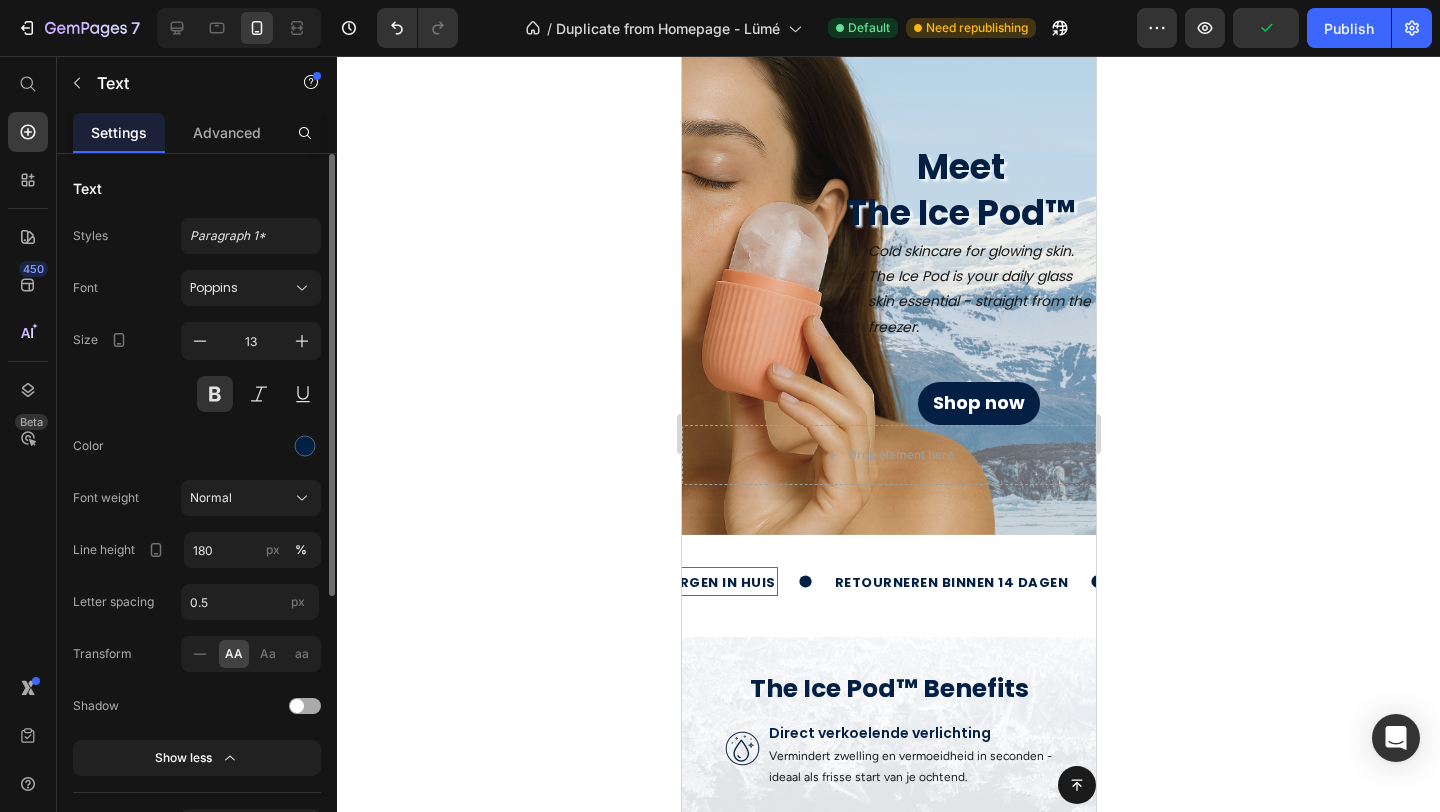 click at bounding box center (220, 706) 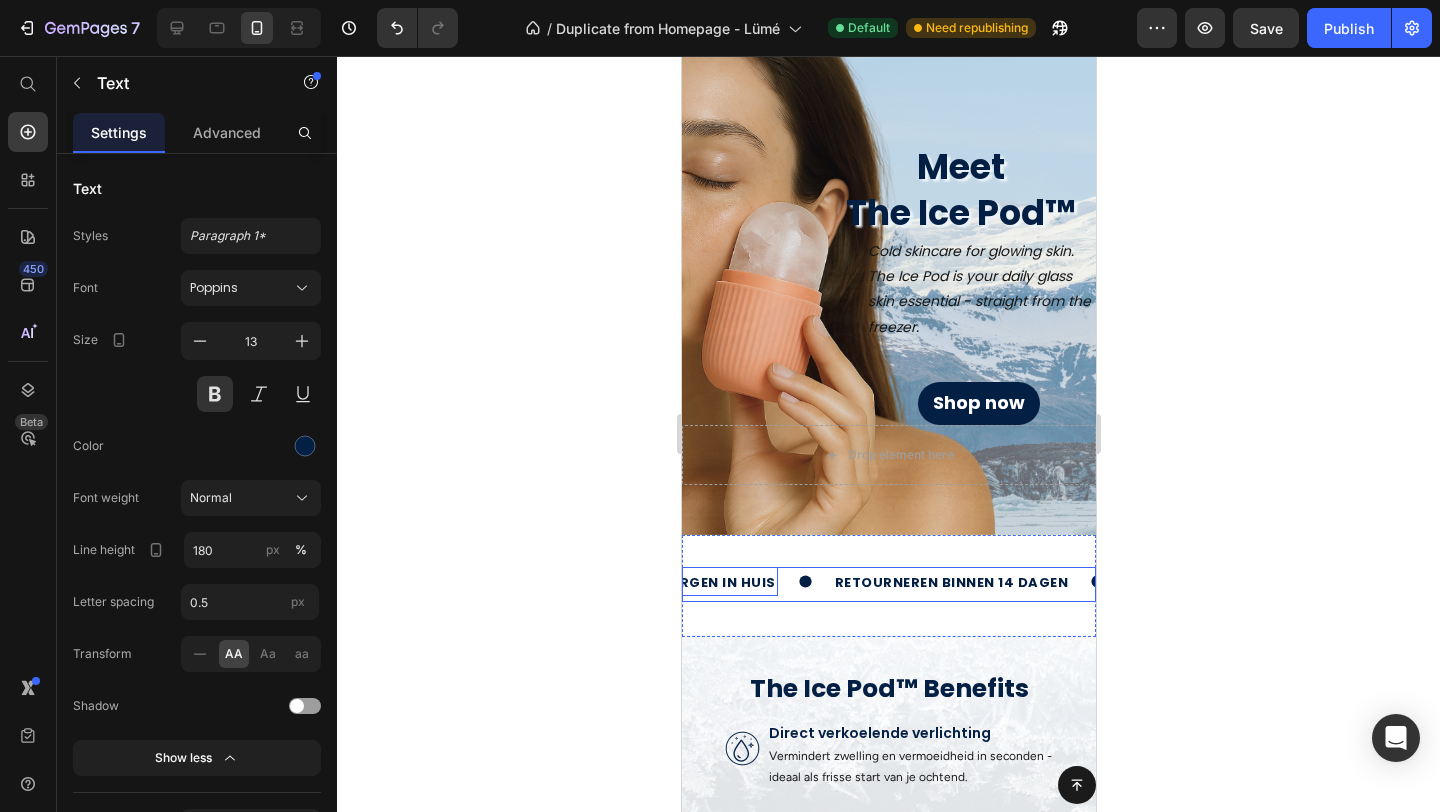 click on "gratis verzending boven de  50, - Text
voor 23u besteld = morgen in huis Text   0
retourneren binnen 14 dagen Text
gratis verzending boven de  50, - Text
voor 23u besteld = morgen in huis Text   0
retourneren binnen 14 dagen Text" at bounding box center [888, 584] 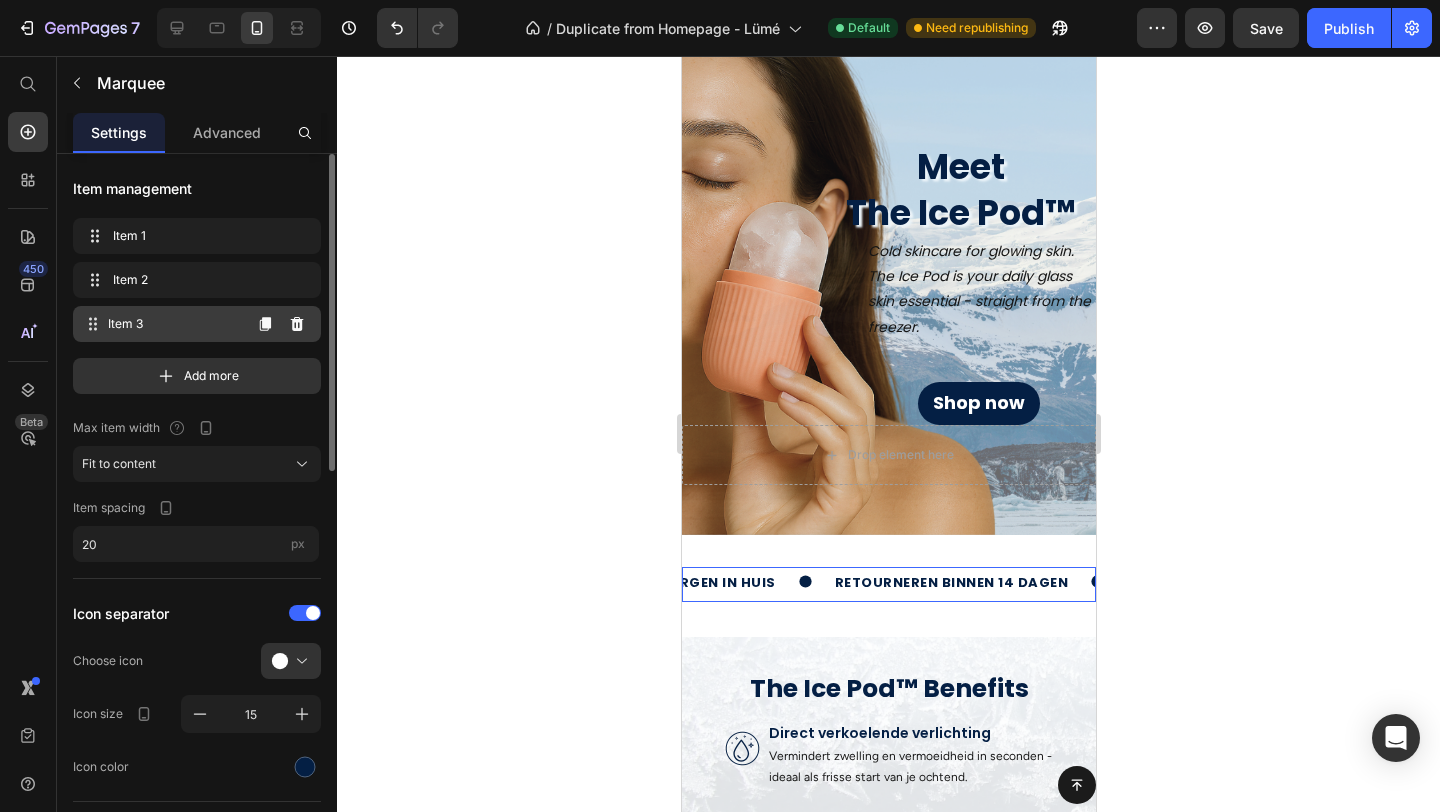 click on "Item 3" at bounding box center [174, 324] 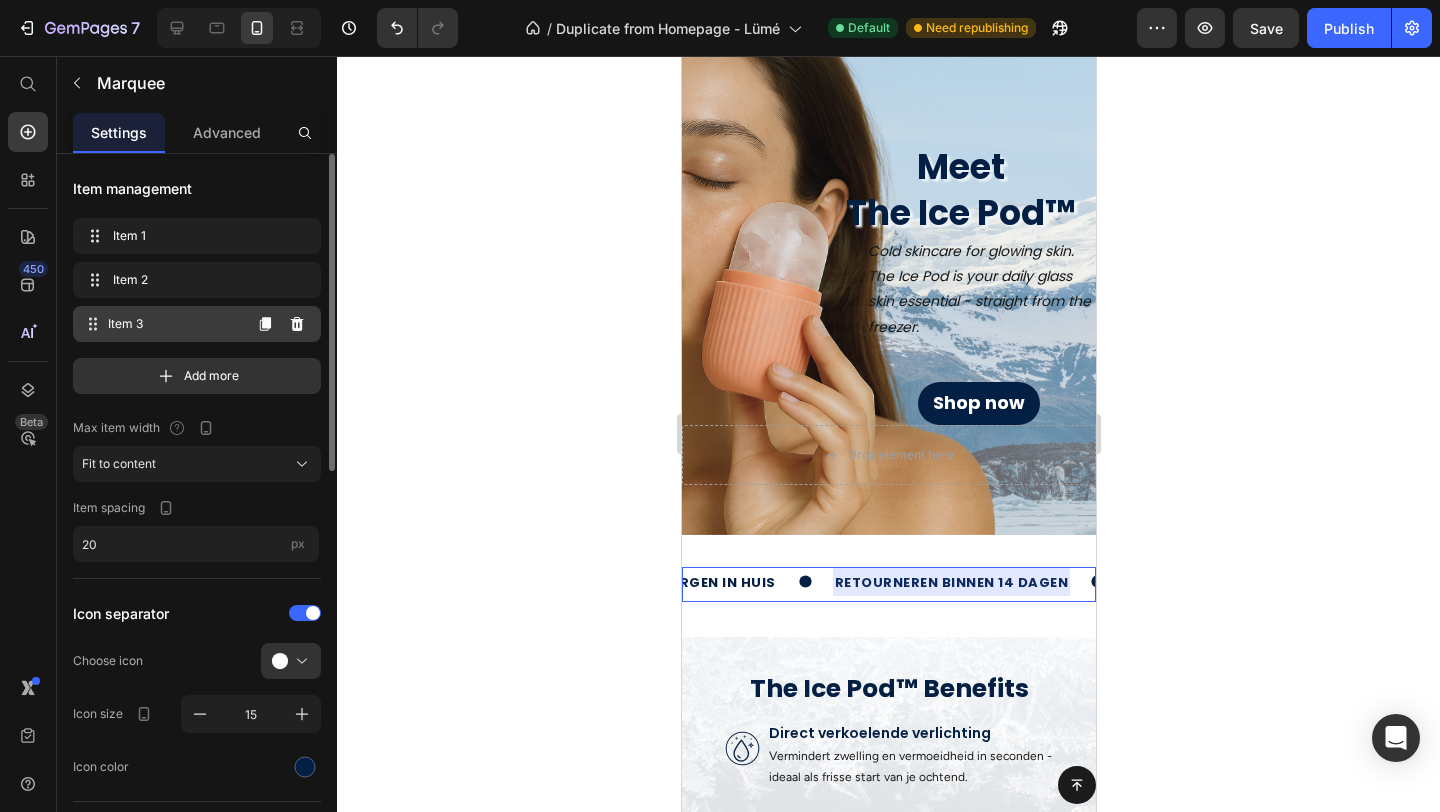 scroll, scrollTop: 0, scrollLeft: 522, axis: horizontal 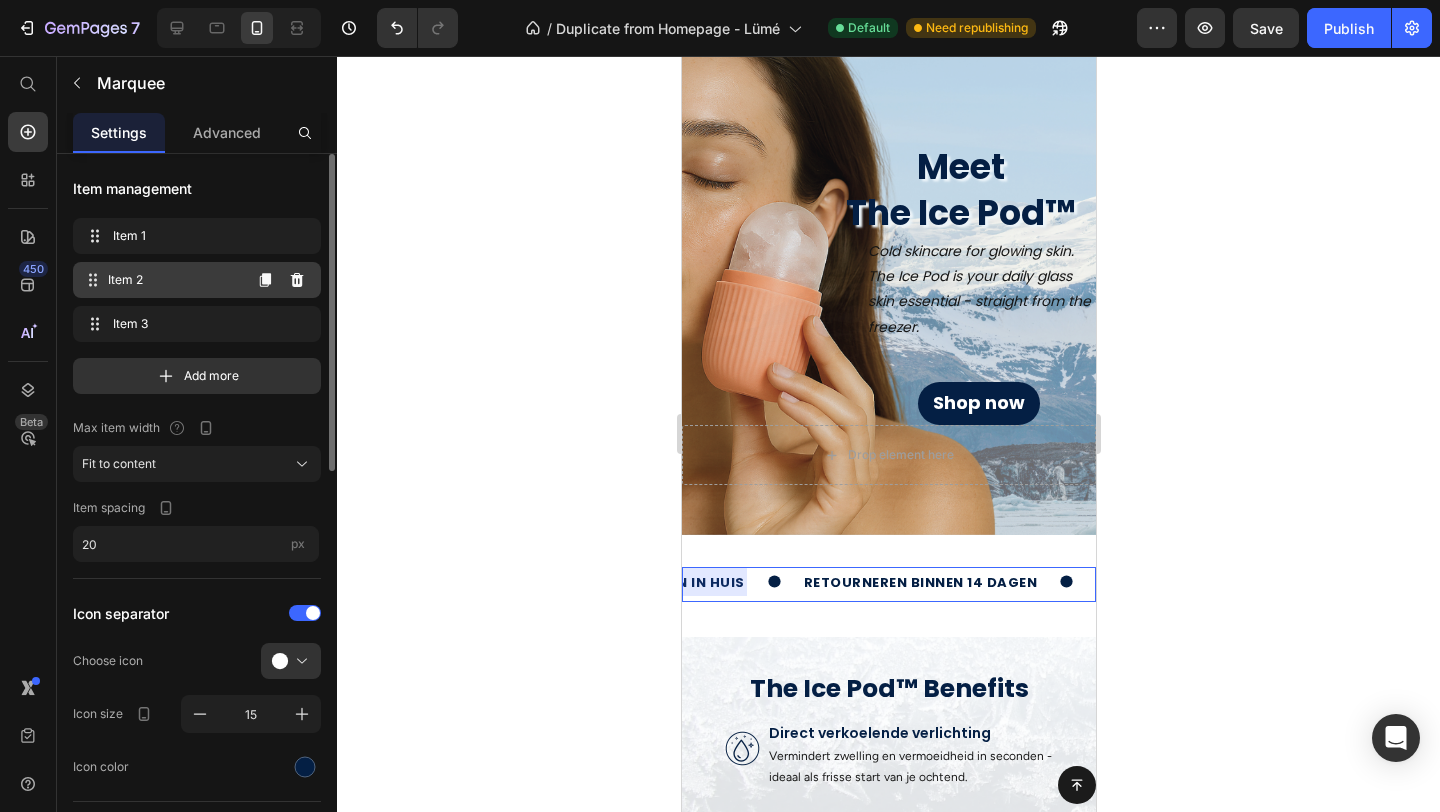 click on "Item 2" at bounding box center [174, 280] 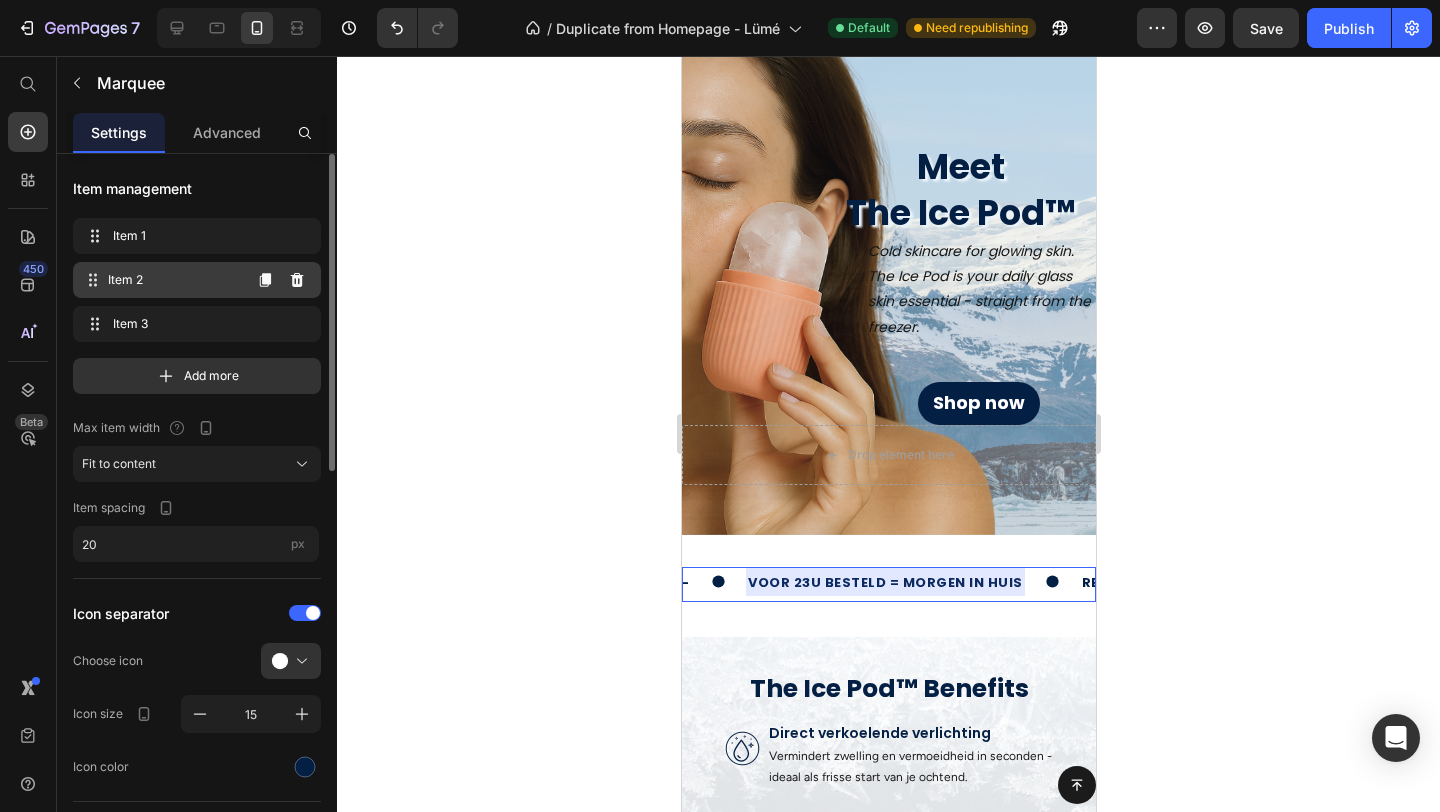 scroll, scrollTop: 0, scrollLeft: 221, axis: horizontal 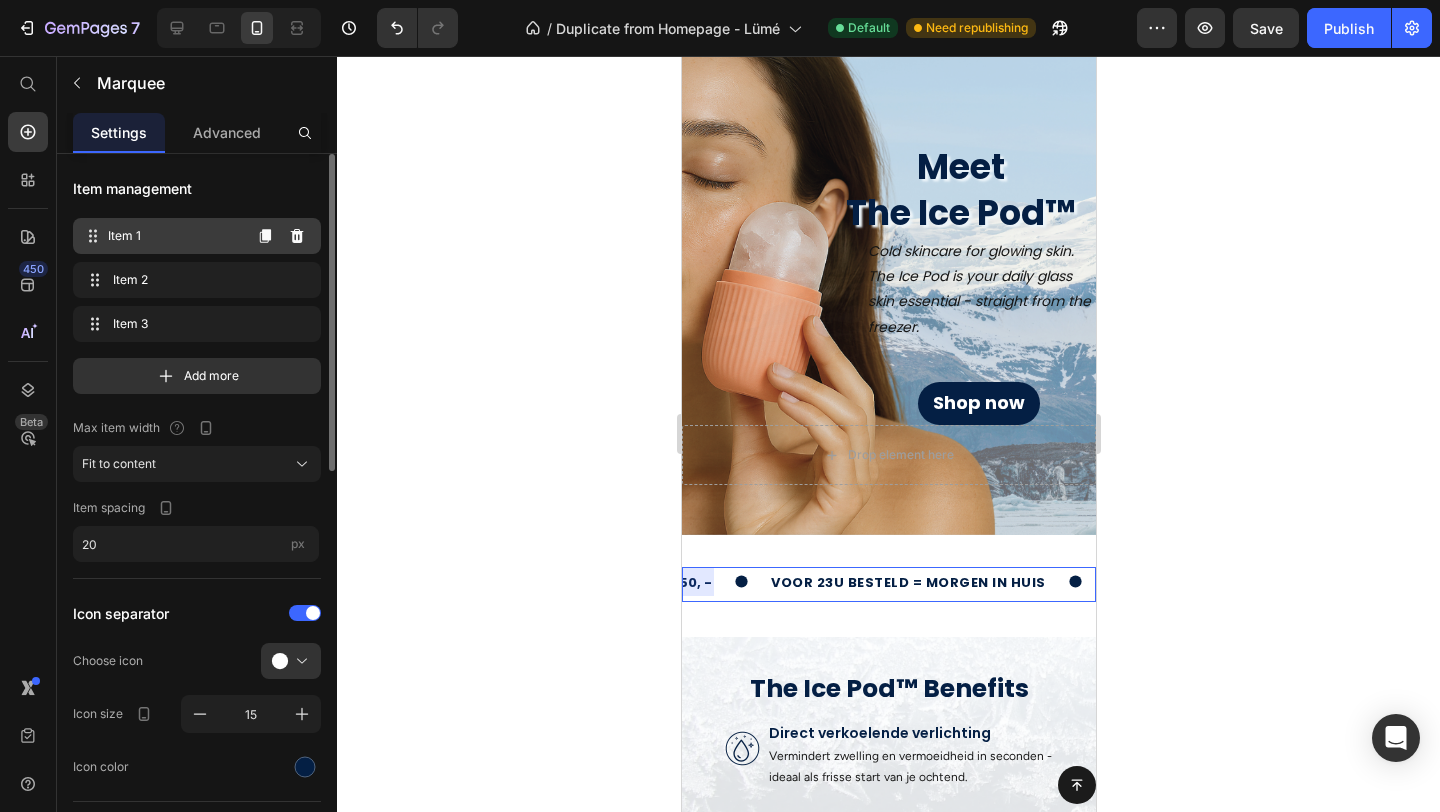 click on "Item 1 Item 1" at bounding box center (161, 236) 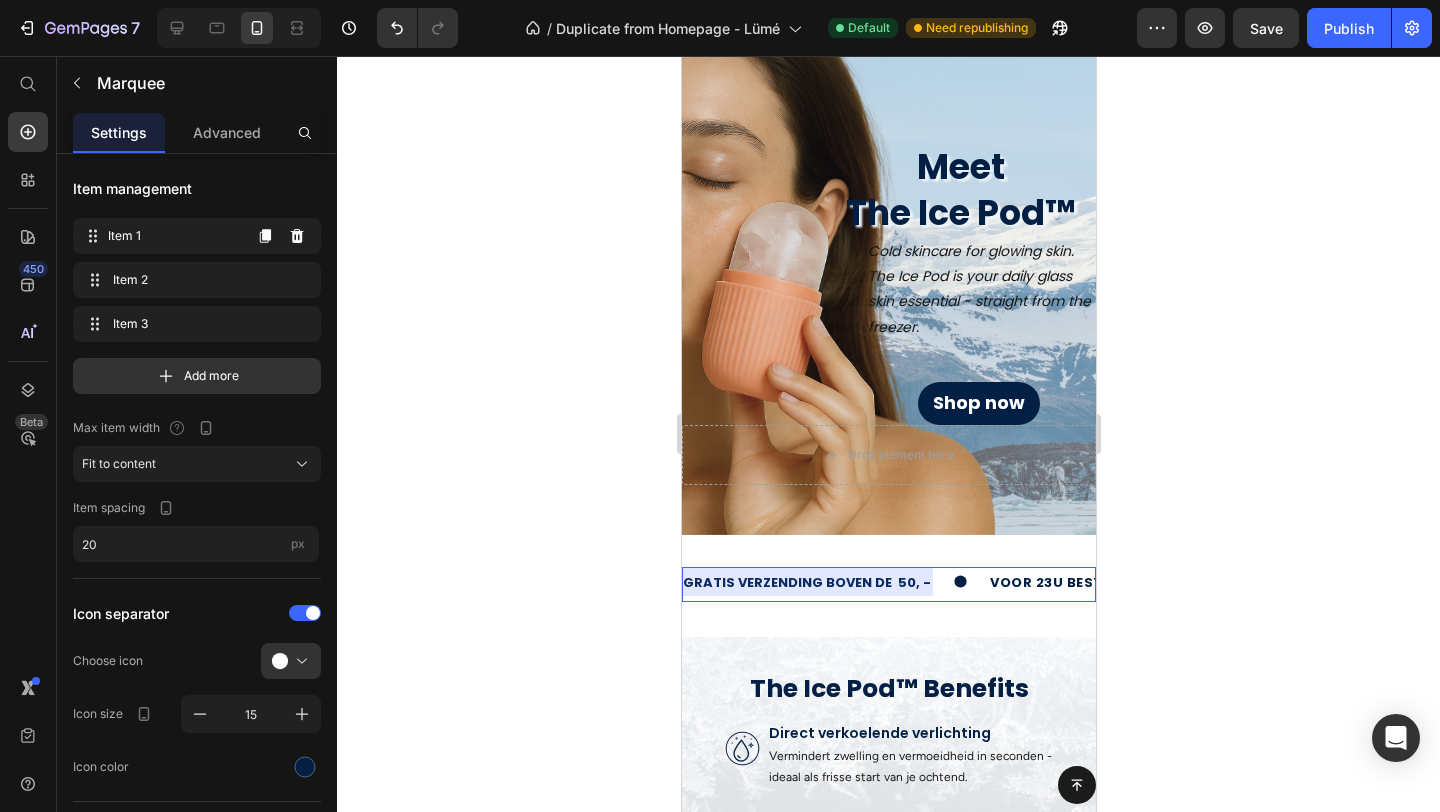 scroll, scrollTop: 0, scrollLeft: 0, axis: both 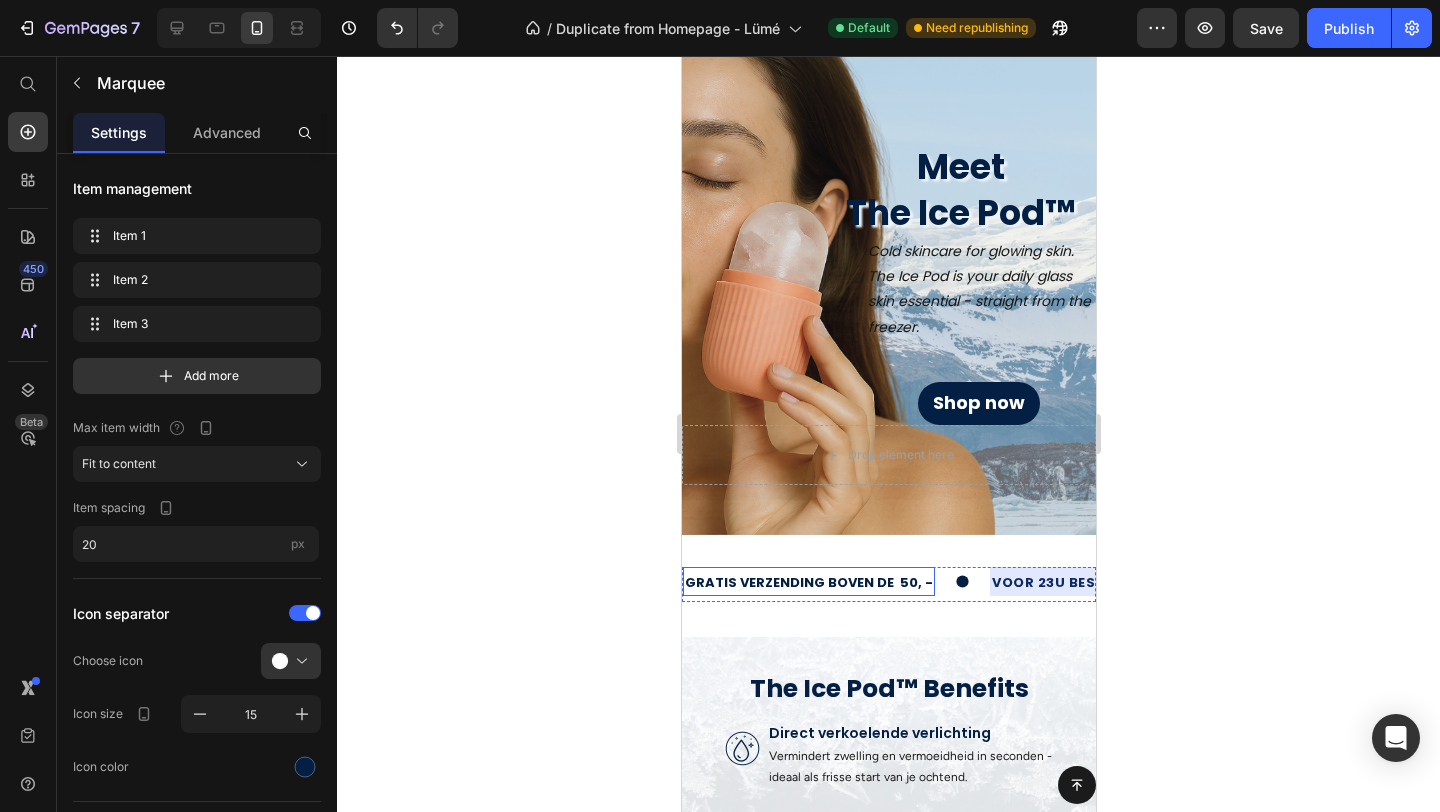 click on "gratis verzending boven de  50, -" at bounding box center [808, 582] 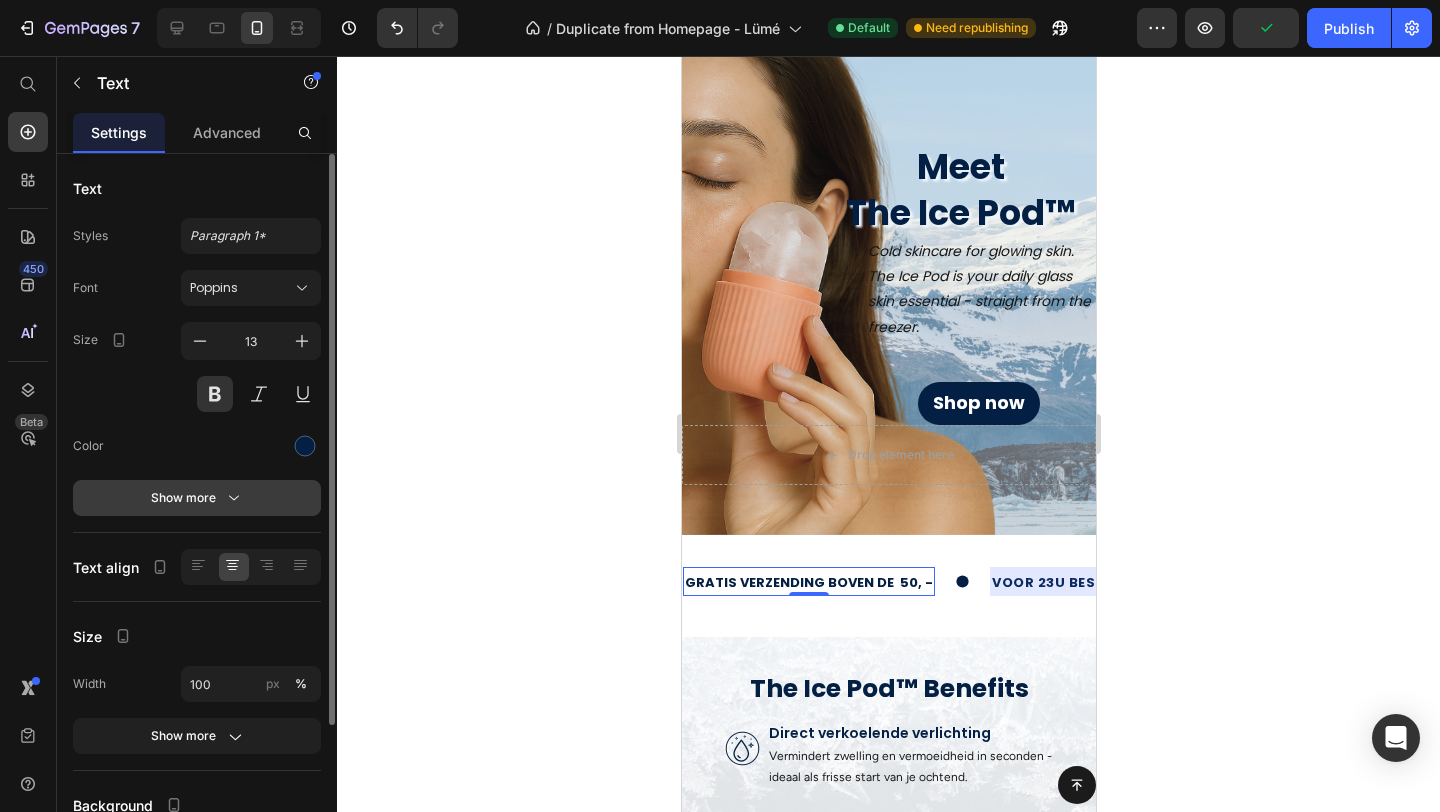 click on "Show more" at bounding box center [197, 498] 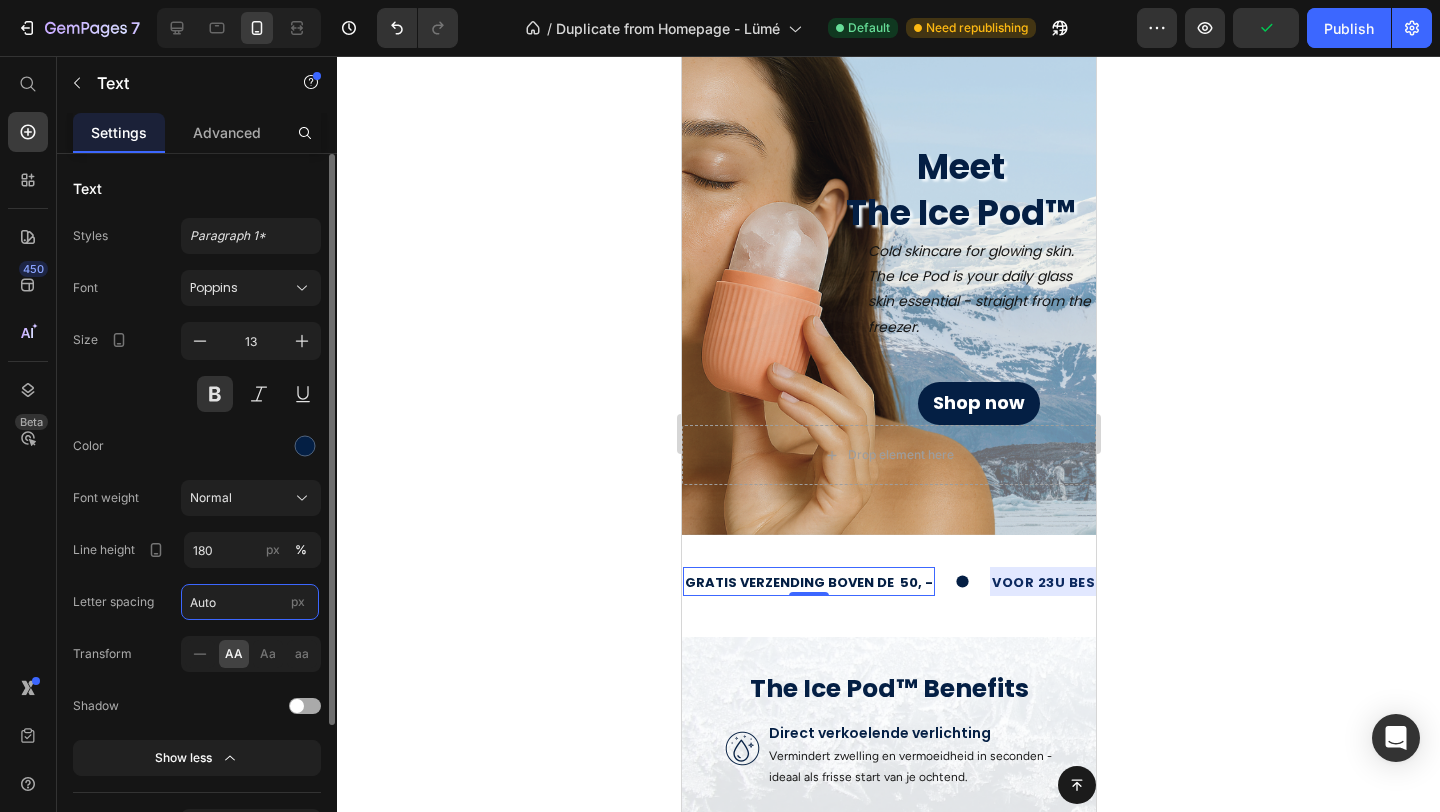 click on "Auto" at bounding box center [250, 602] 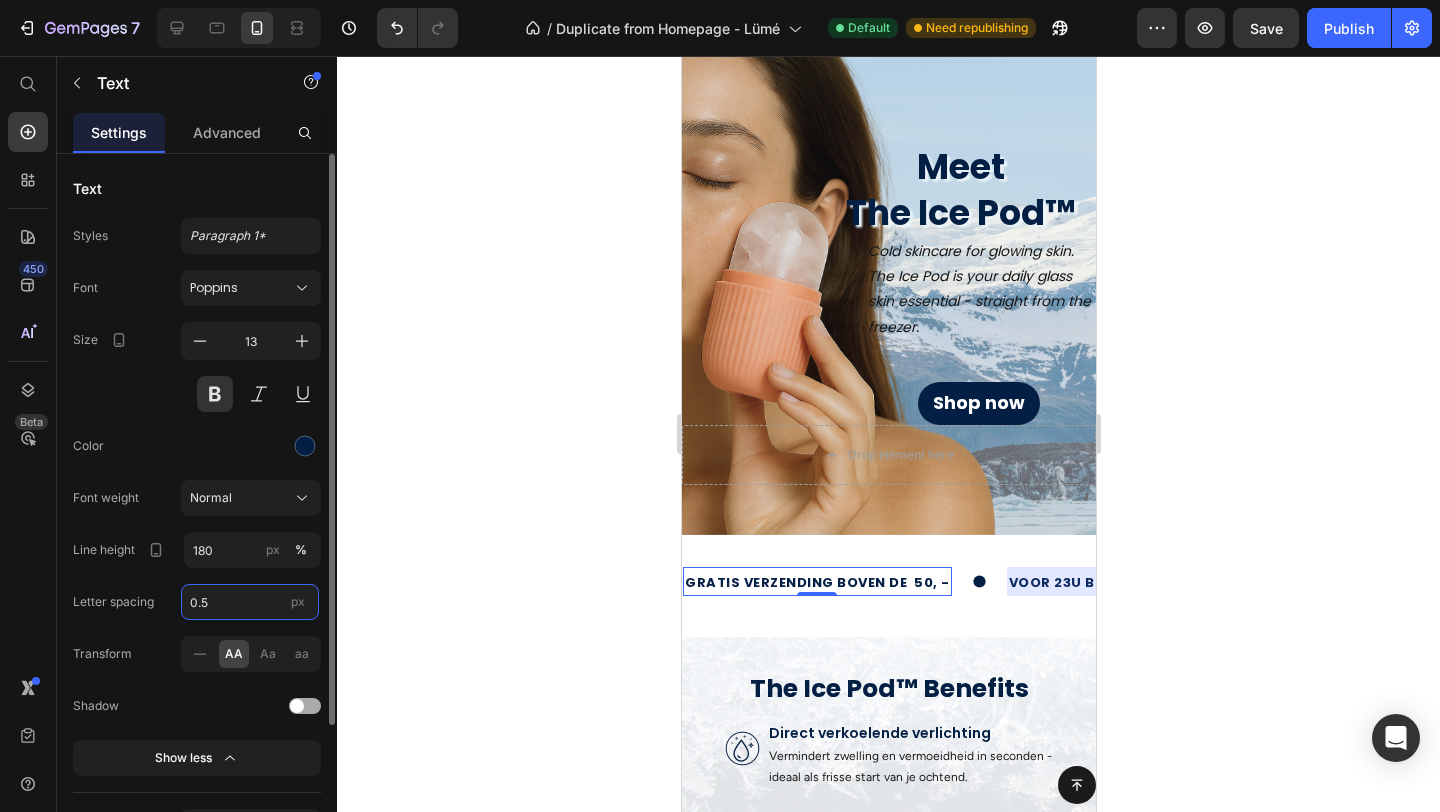 type on "0.5" 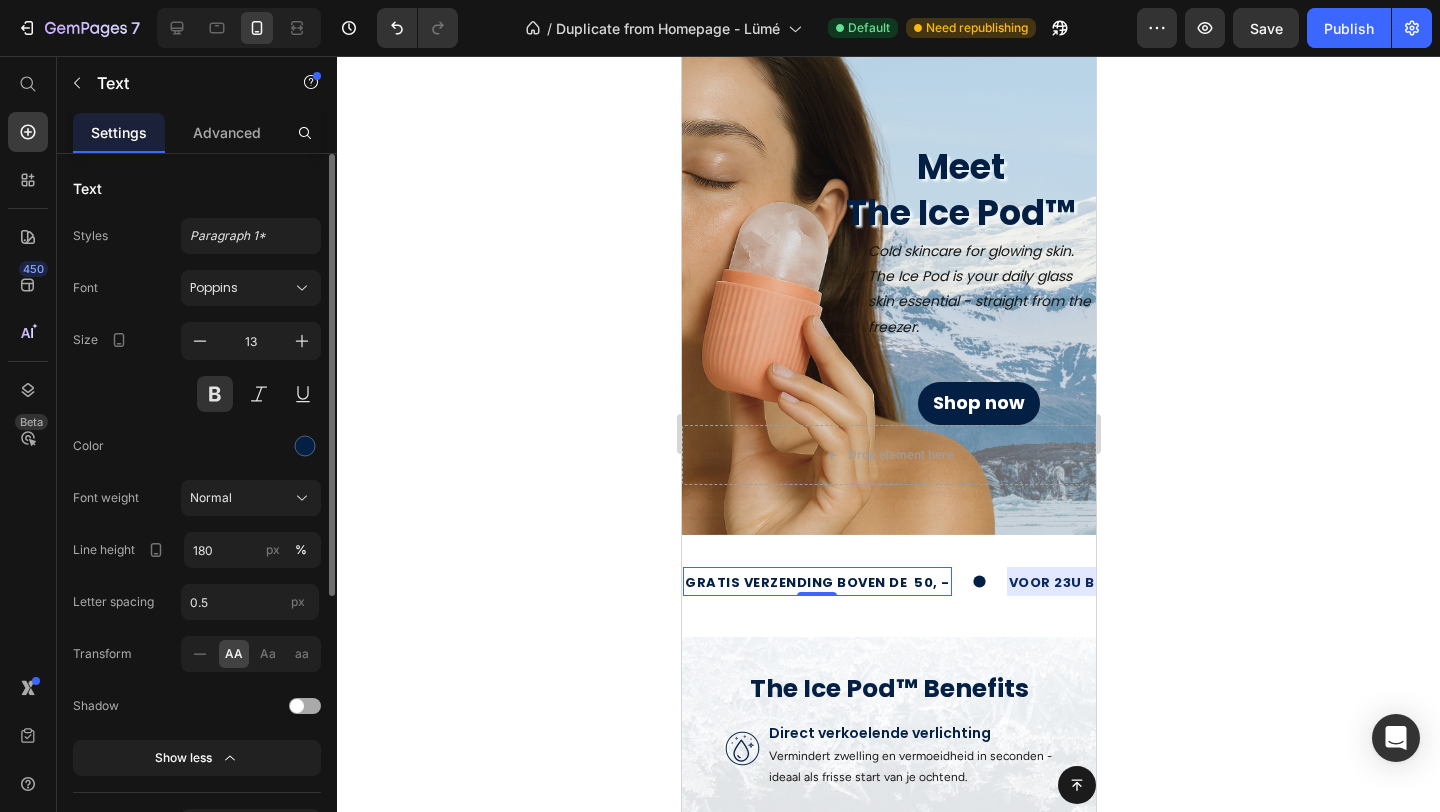 click at bounding box center [251, 446] 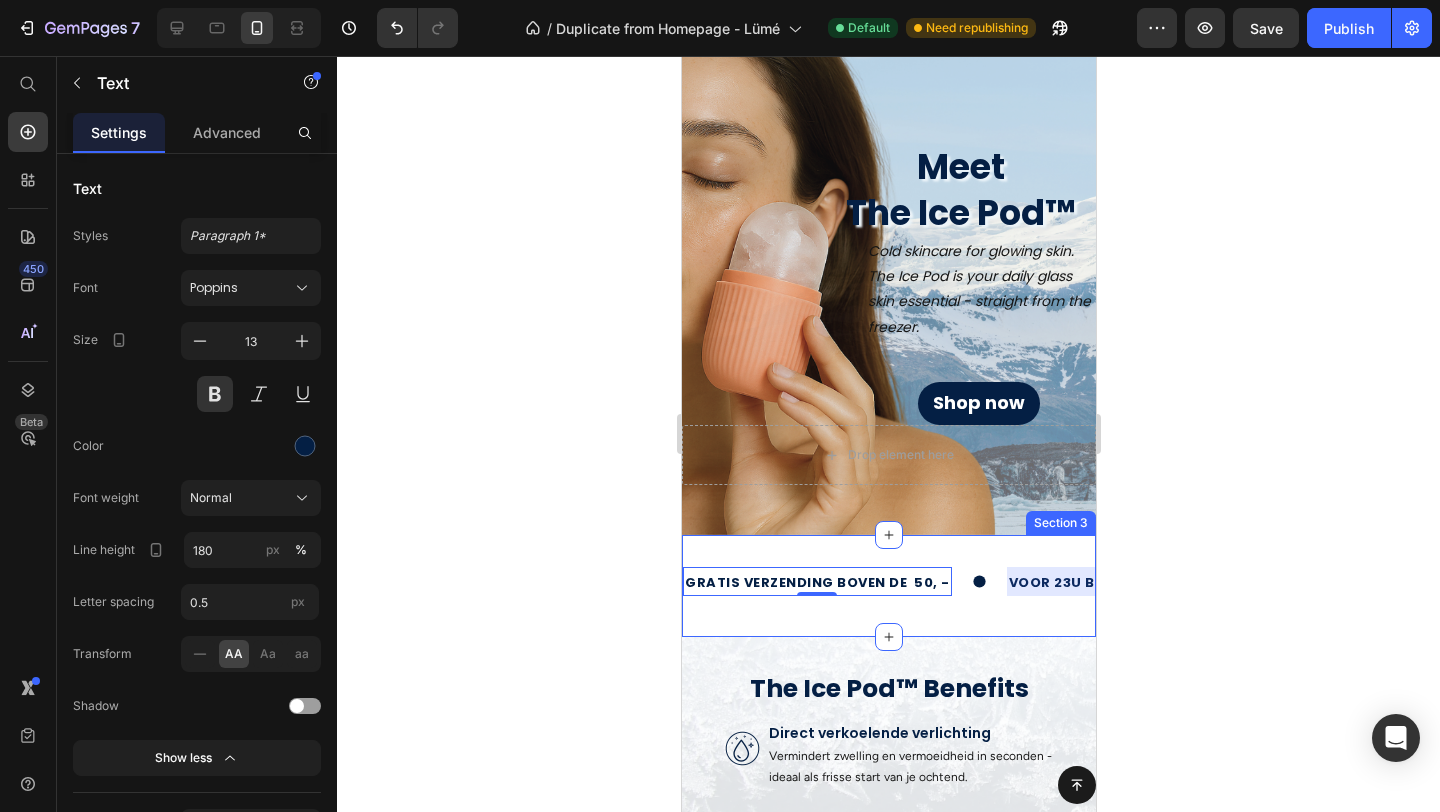 click on "gratis verzending boven de  50, - Text   0
voor 23u besteld = morgen in huis Text
retourneren binnen 14 dagen Text
gratis verzending boven de  50, - Text   0
voor 23u besteld = morgen in huis Text
retourneren binnen 14 dagen Text
Marquee" at bounding box center (888, 602) 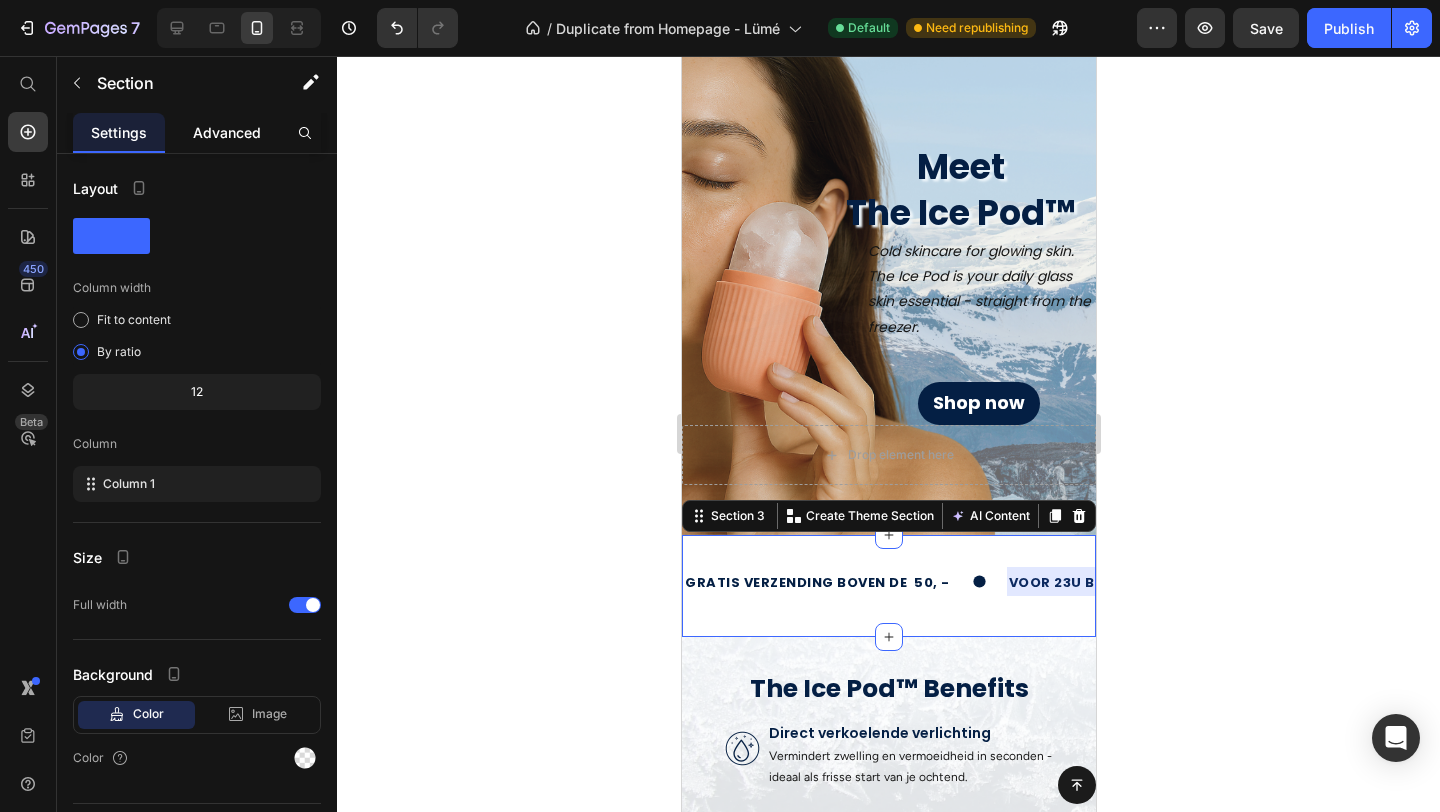 click on "Advanced" at bounding box center (227, 132) 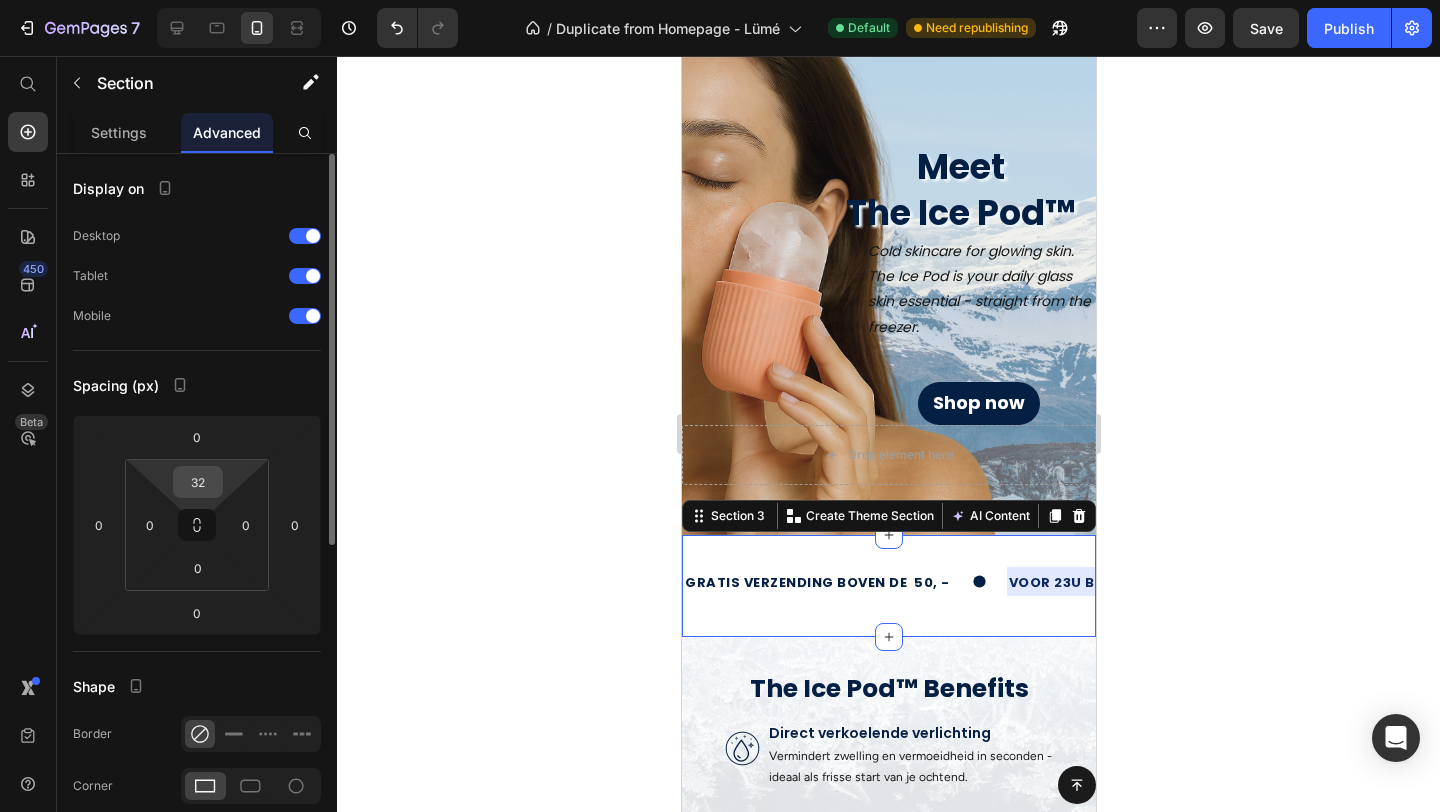 click on "32" at bounding box center [198, 482] 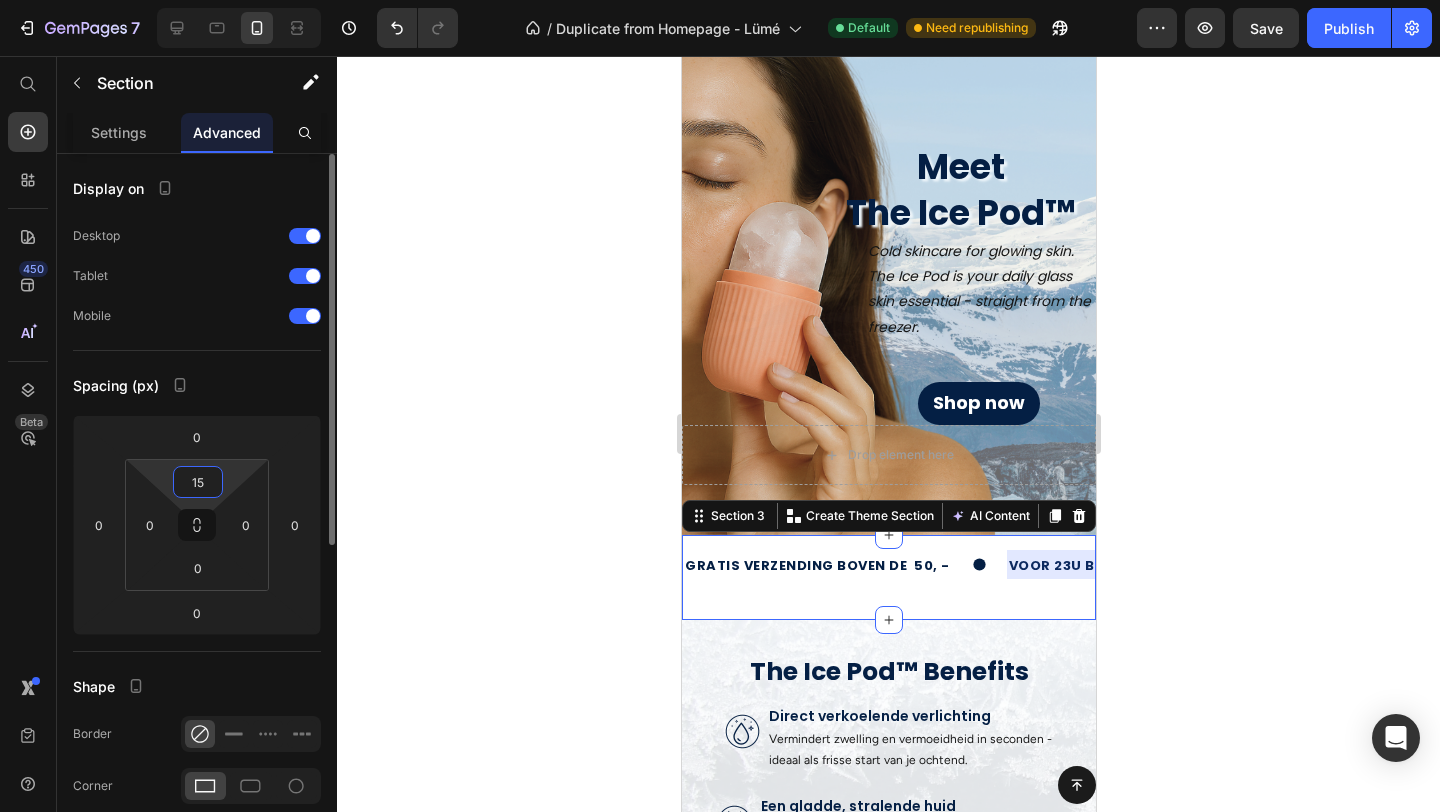 type on "1" 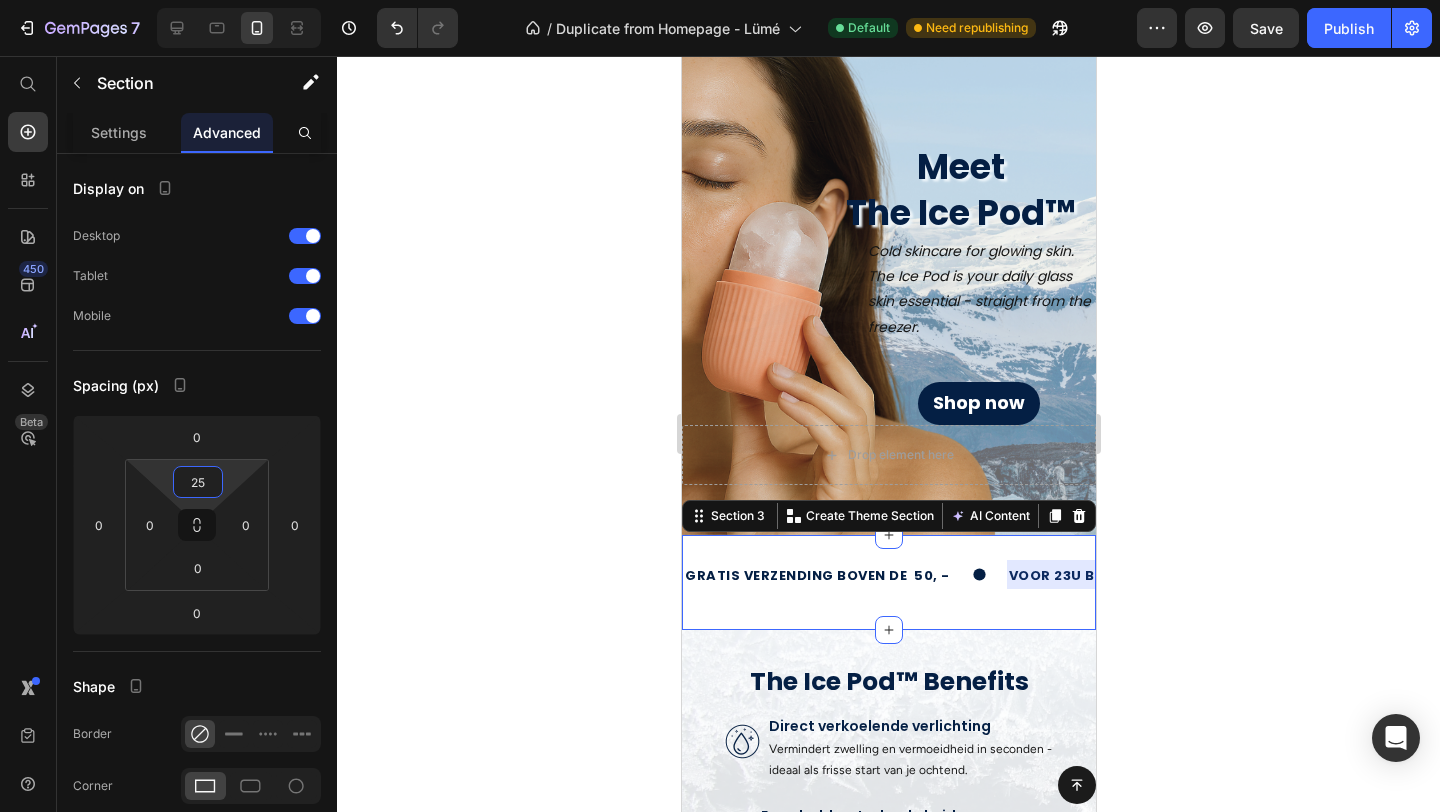 type on "25" 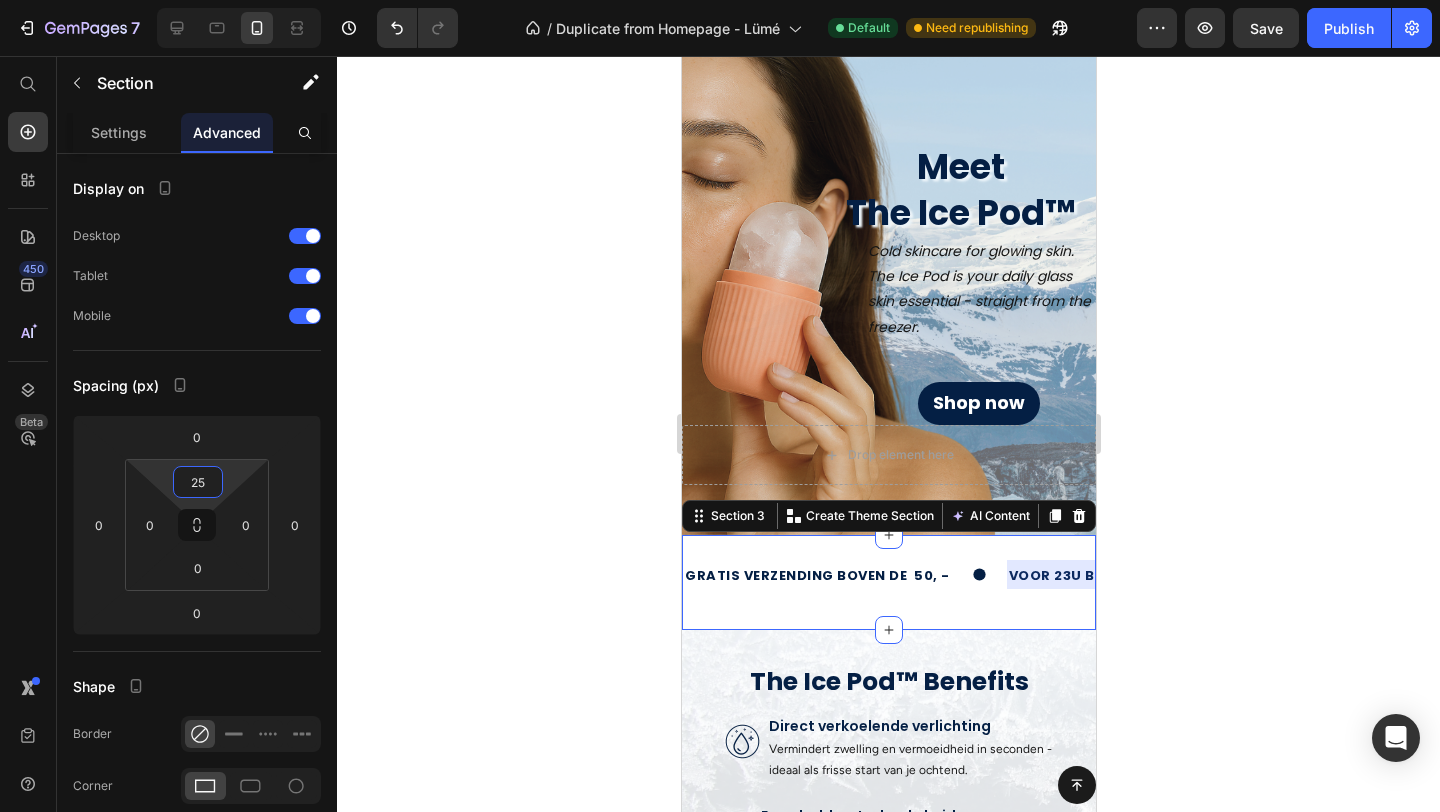 click on "gratis verzending boven de  50, - Text
voor 23u besteld = morgen in huis Text
retourneren binnen 14 dagen Text
gratis verzending boven de  50, - Text
voor 23u besteld = morgen in huis Text
retourneren binnen 14 dagen Text
Marquee" at bounding box center [888, 595] 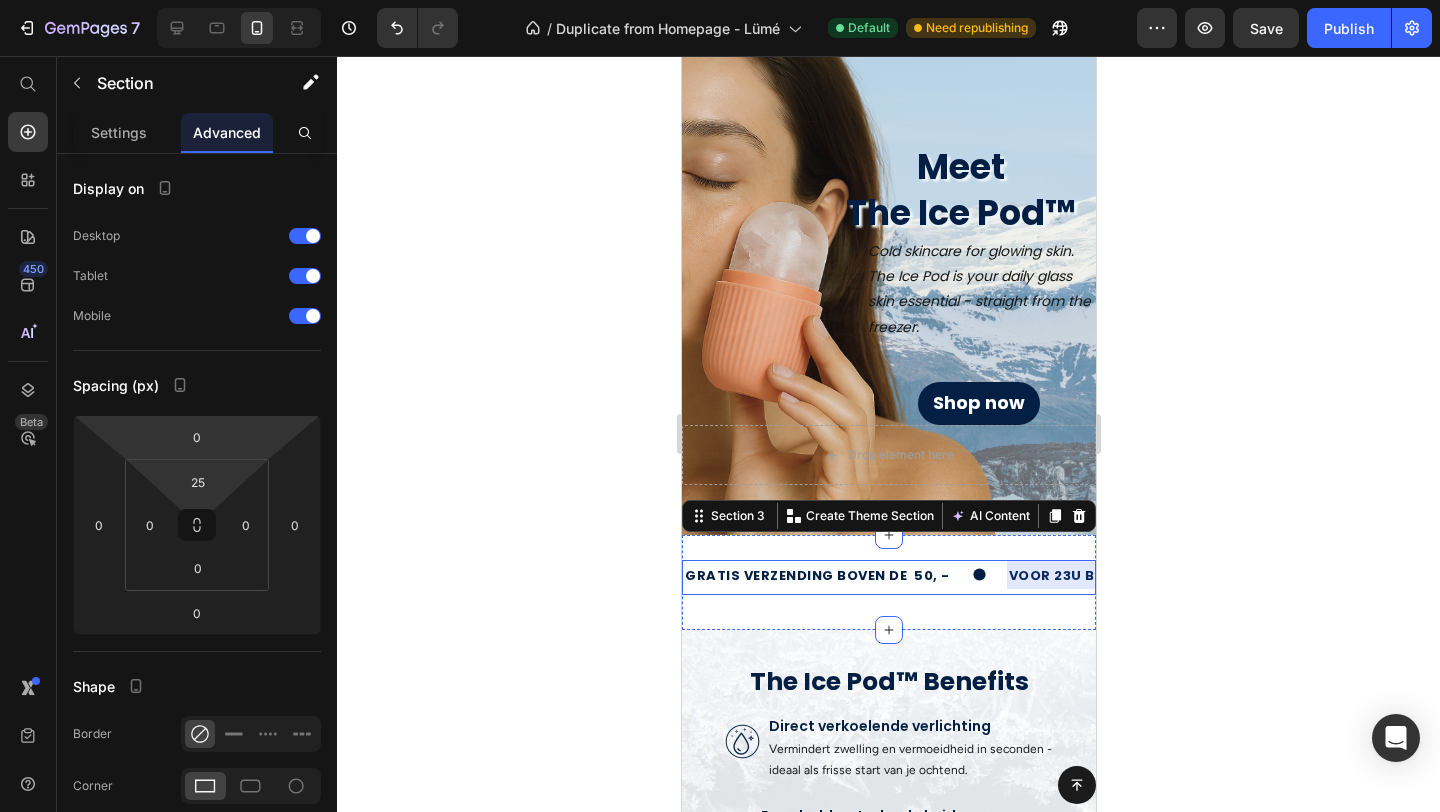 click on "gratis verzending boven de  50, - Text
voor 23u besteld = morgen in huis Text
retourneren binnen 14 dagen Text
gratis verzending boven de  50, - Text
voor 23u besteld = morgen in huis Text
retourneren binnen 14 dagen Text" at bounding box center [888, 577] 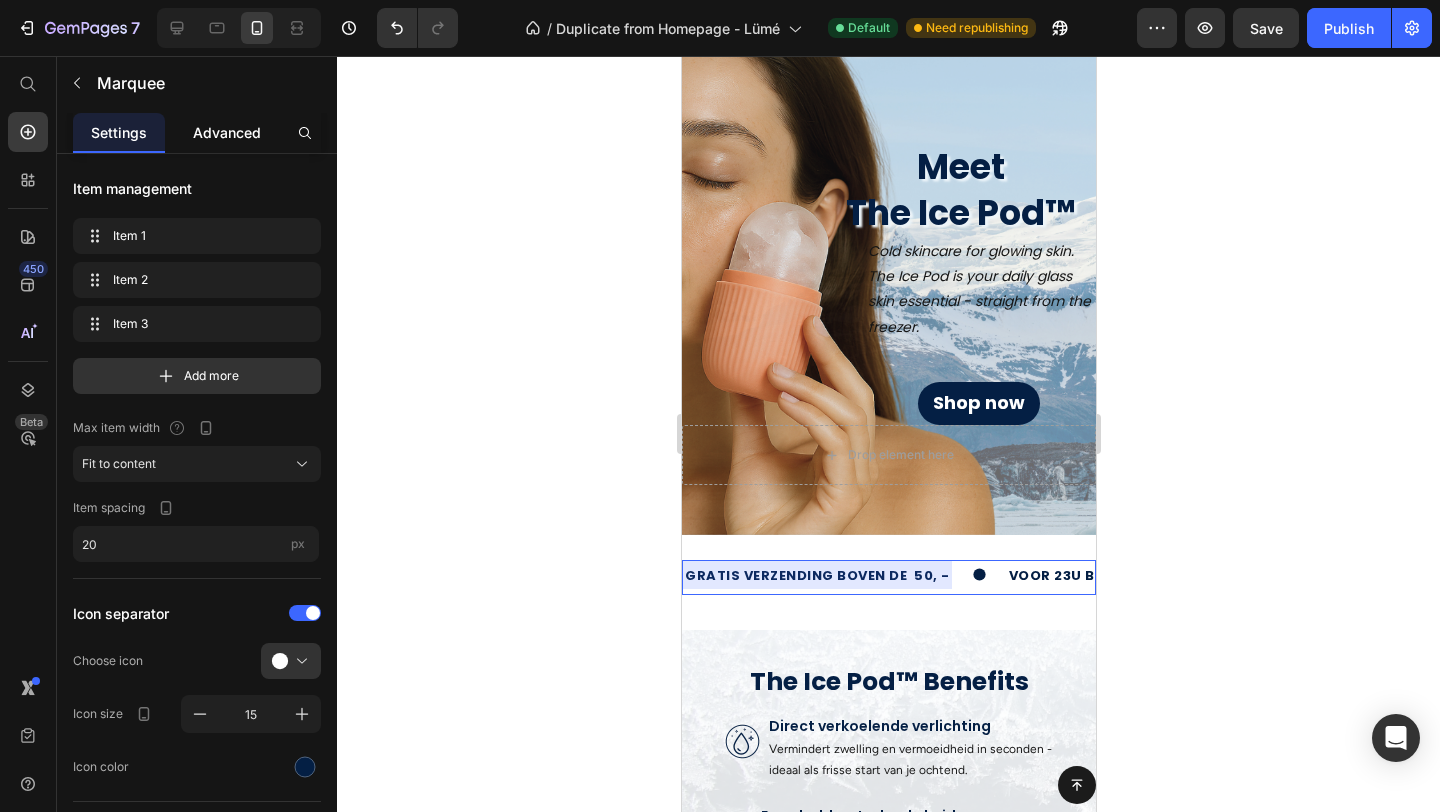 click on "Advanced" at bounding box center [227, 132] 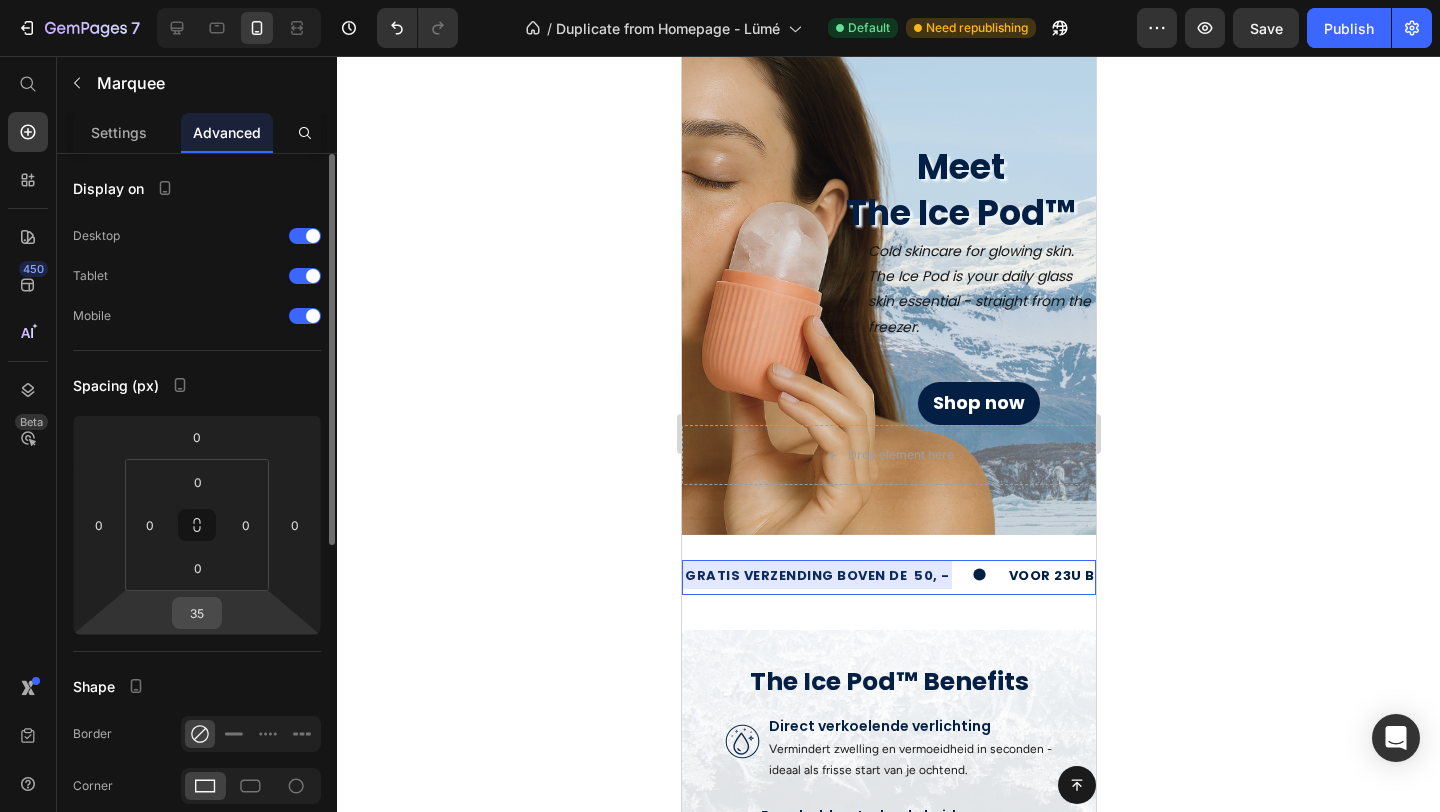 click on "35" at bounding box center [197, 613] 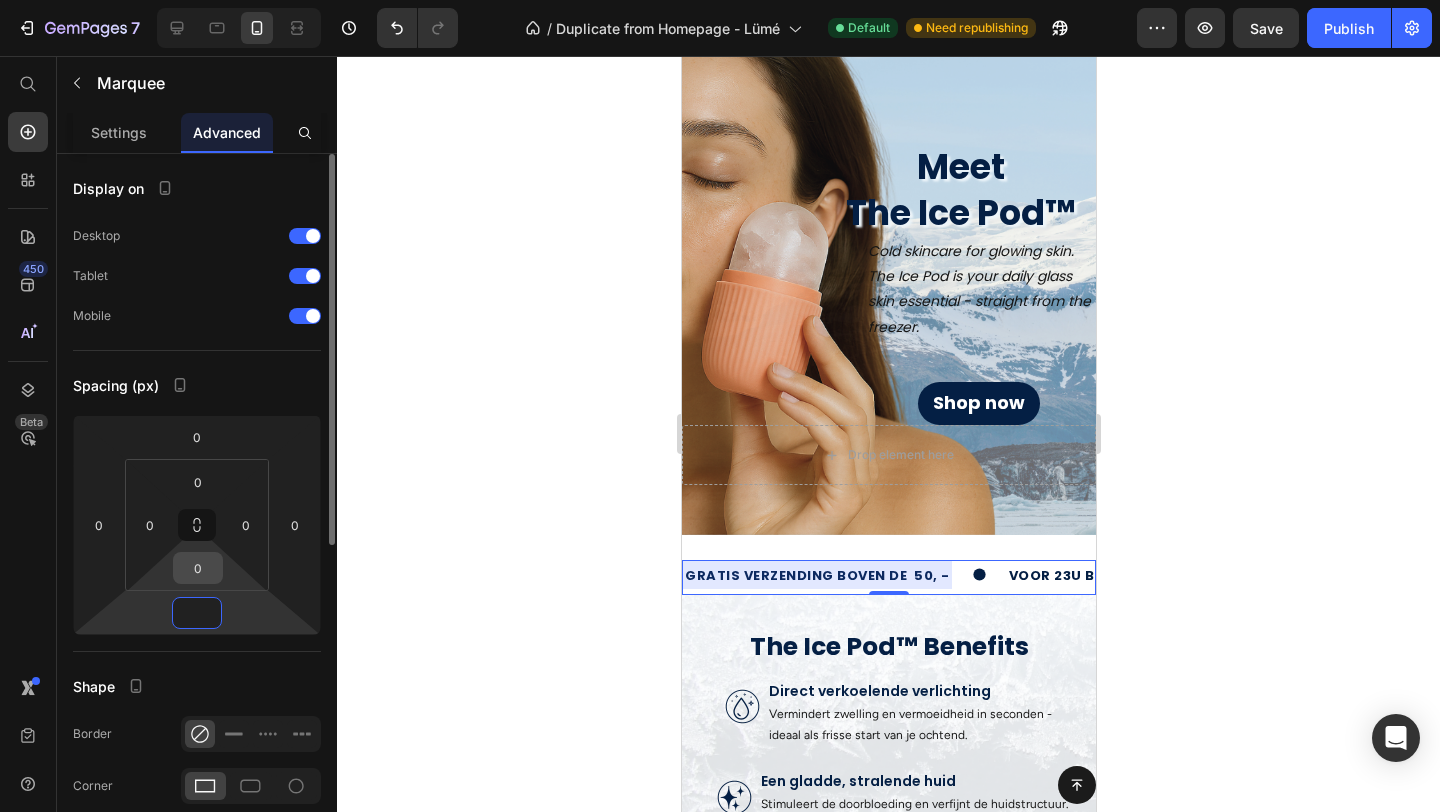 type on "0" 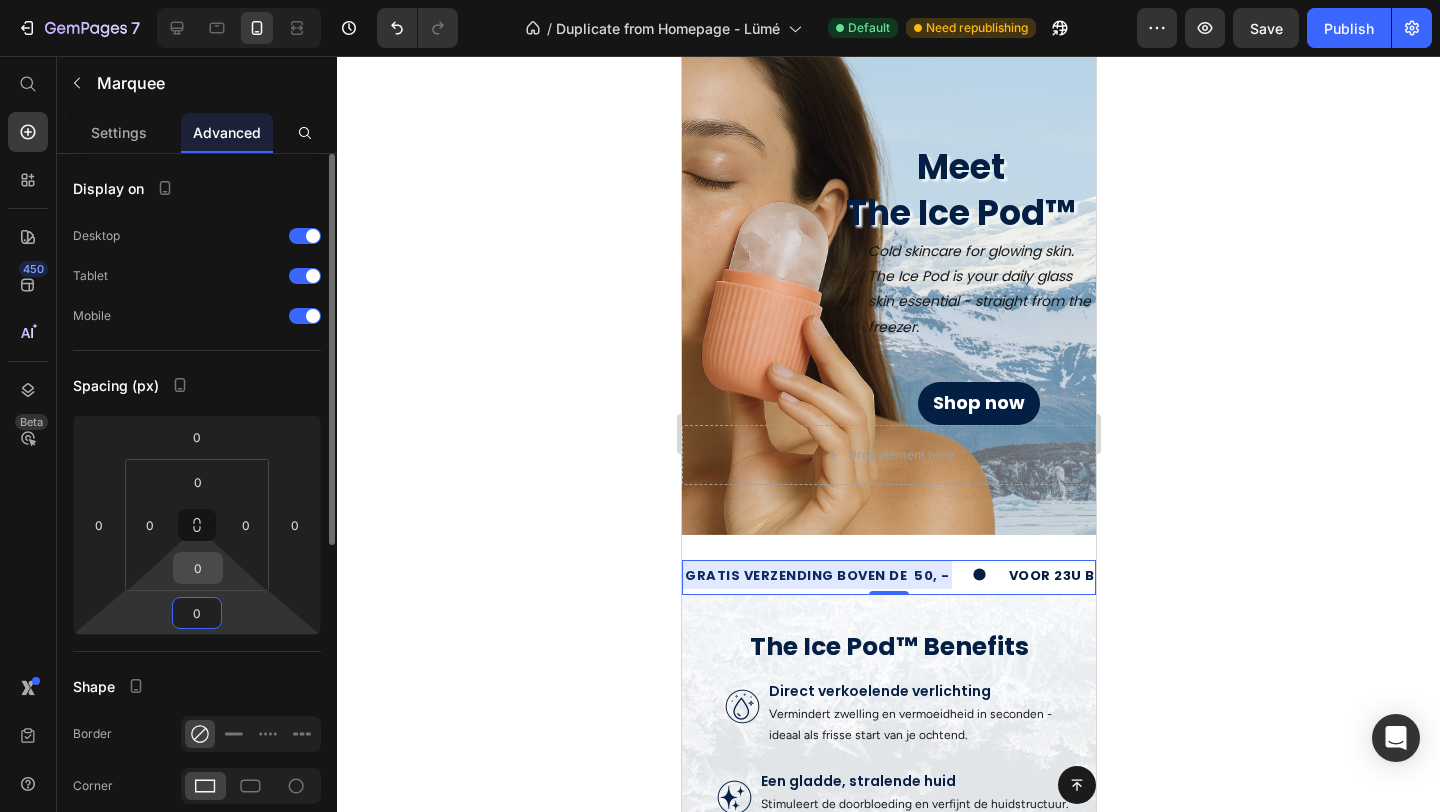click on "0" at bounding box center [198, 568] 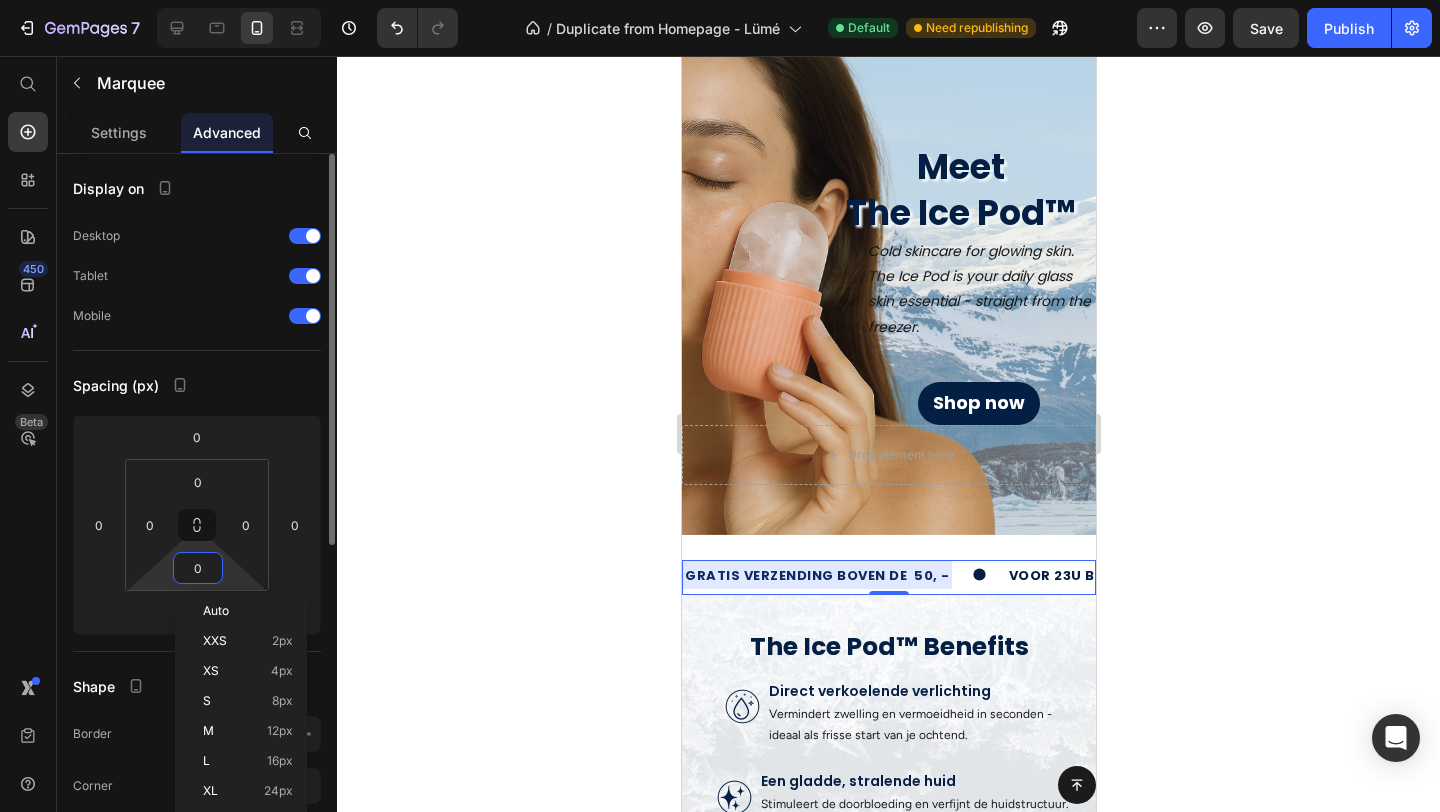 type on "2" 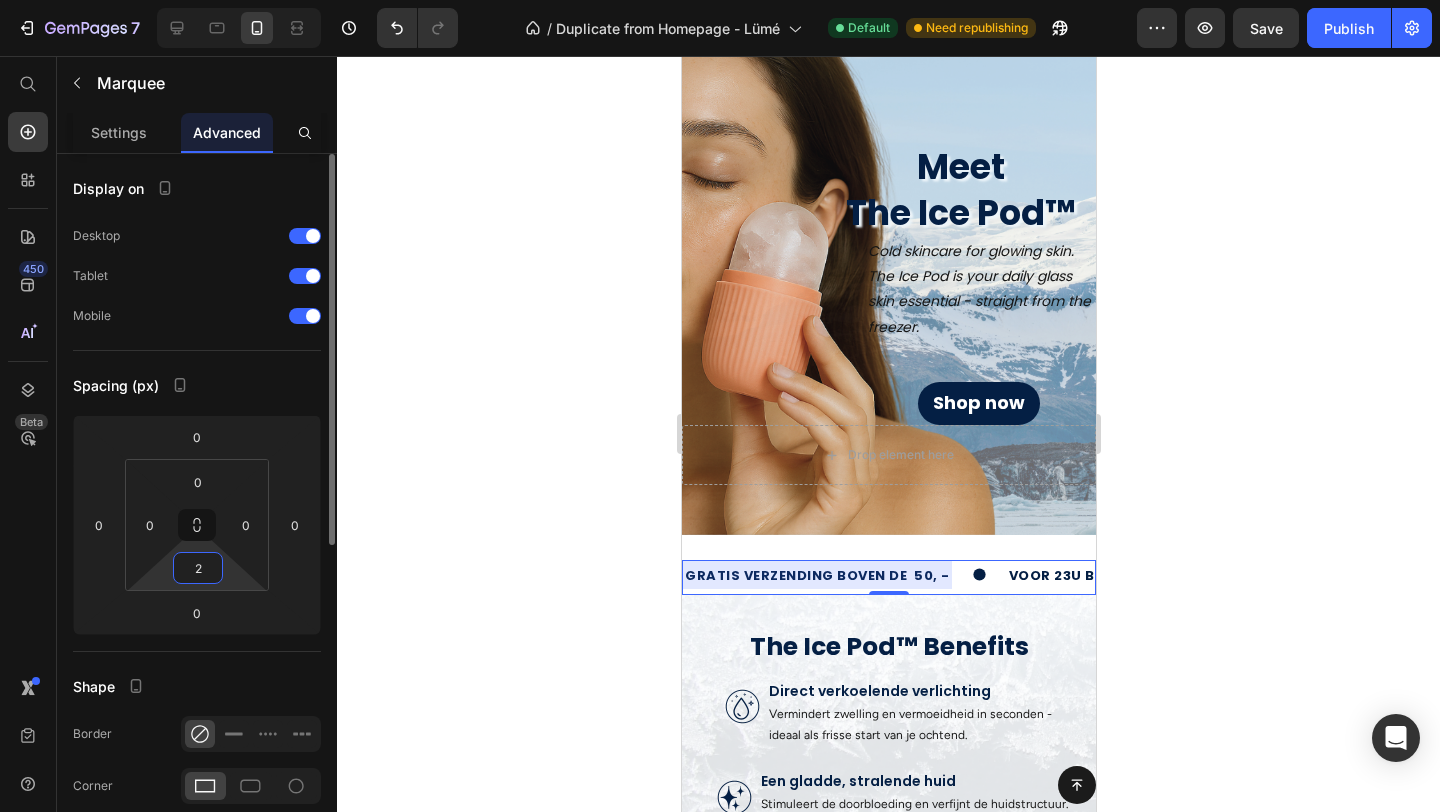 type 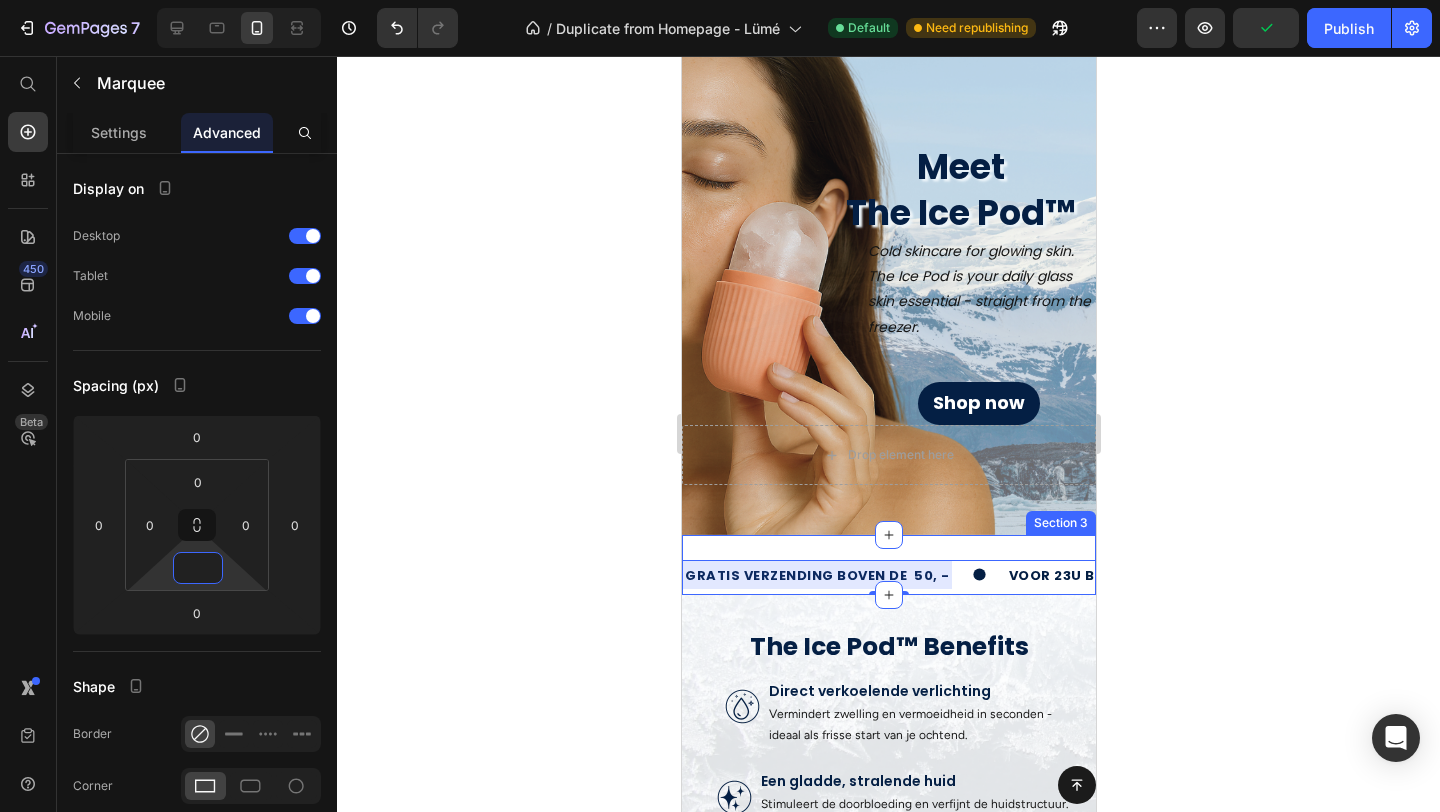 click on "gratis verzending boven de  50, - Text
voor 23u besteld = morgen in huis Text
retourneren binnen 14 dagen Text
gratis verzending boven de  50, - Text
voor 23u besteld = morgen in huis Text
retourneren binnen 14 dagen Text
Marquee   0 Section 3" at bounding box center [888, 565] 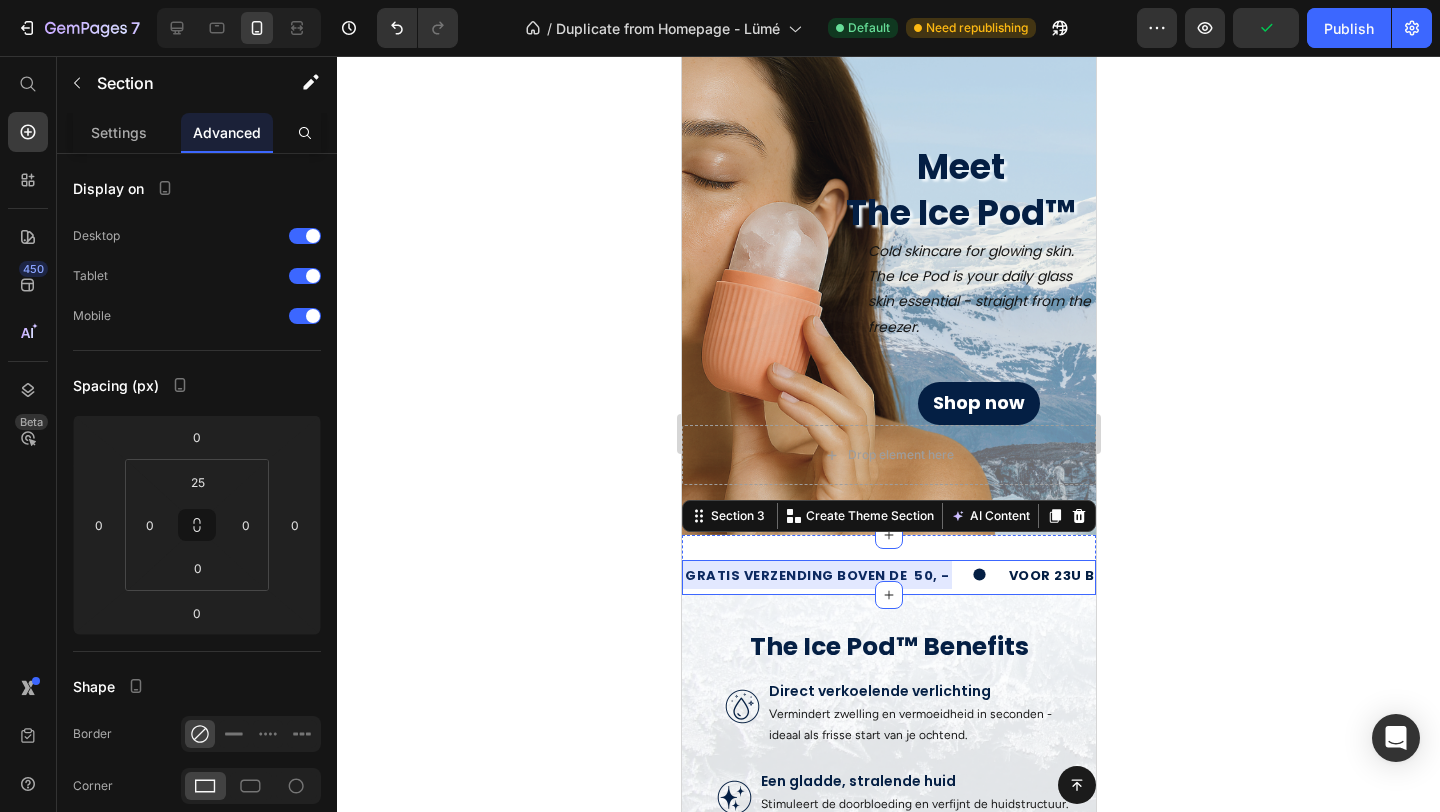 click on "gratis verzending boven de  50, - Text" at bounding box center [844, 574] 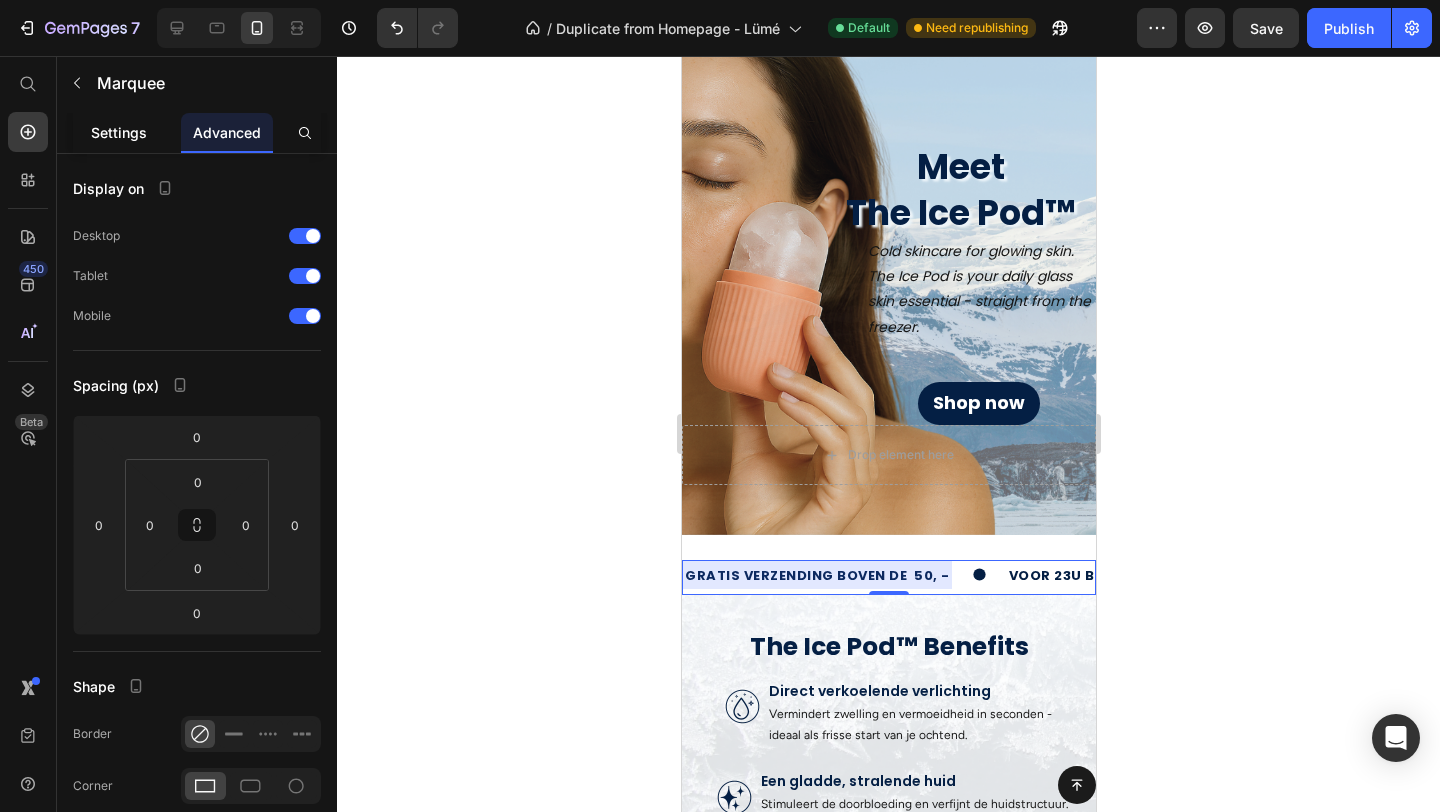 click on "Settings" at bounding box center (119, 132) 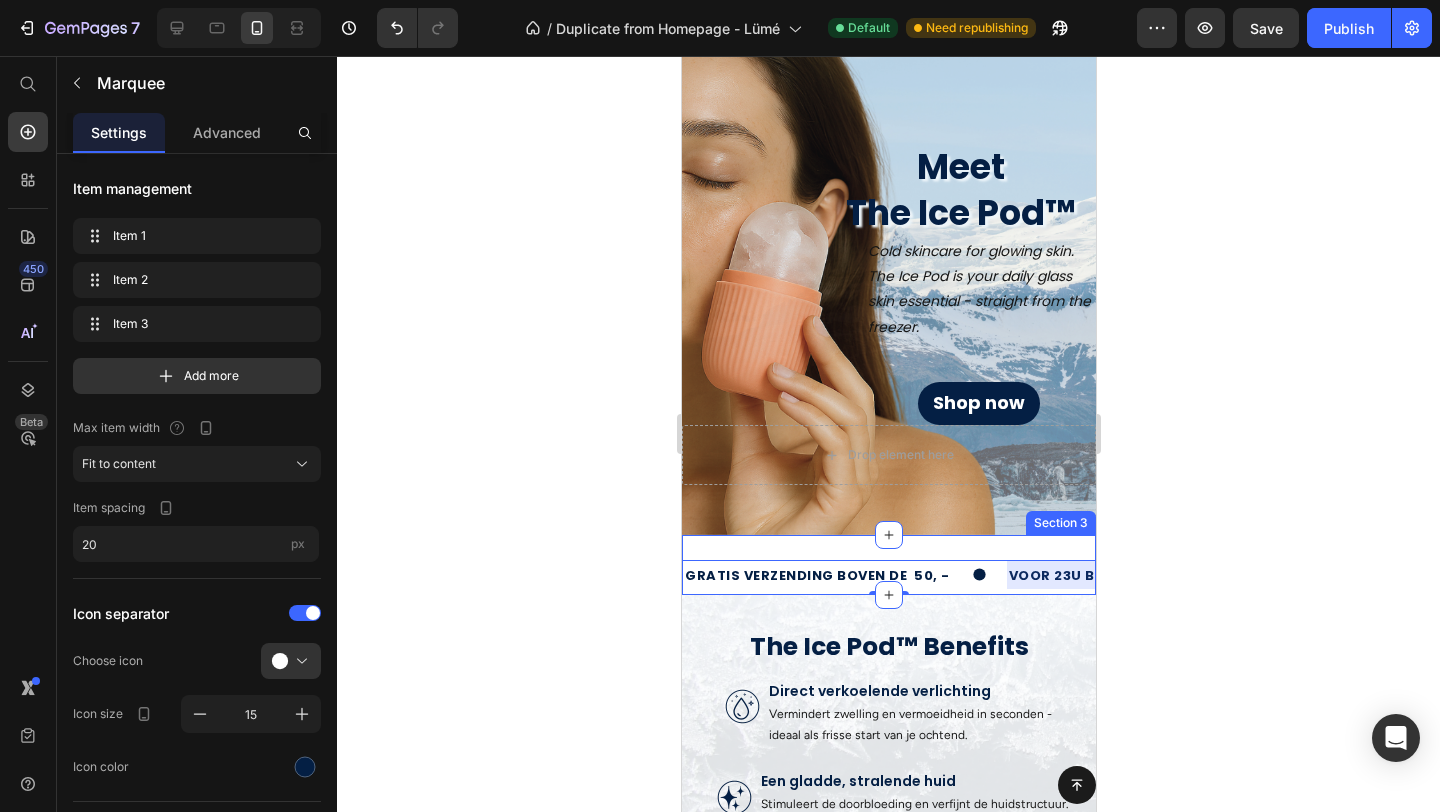 click on "gratis verzending boven de  50, - Text
voor 23u besteld = morgen in huis Text
retourneren binnen 14 dagen Text
gratis verzending boven de  50, - Text
voor 23u besteld = morgen in huis Text
retourneren binnen 14 dagen Text
Marquee   0 Section 3" at bounding box center (888, 565) 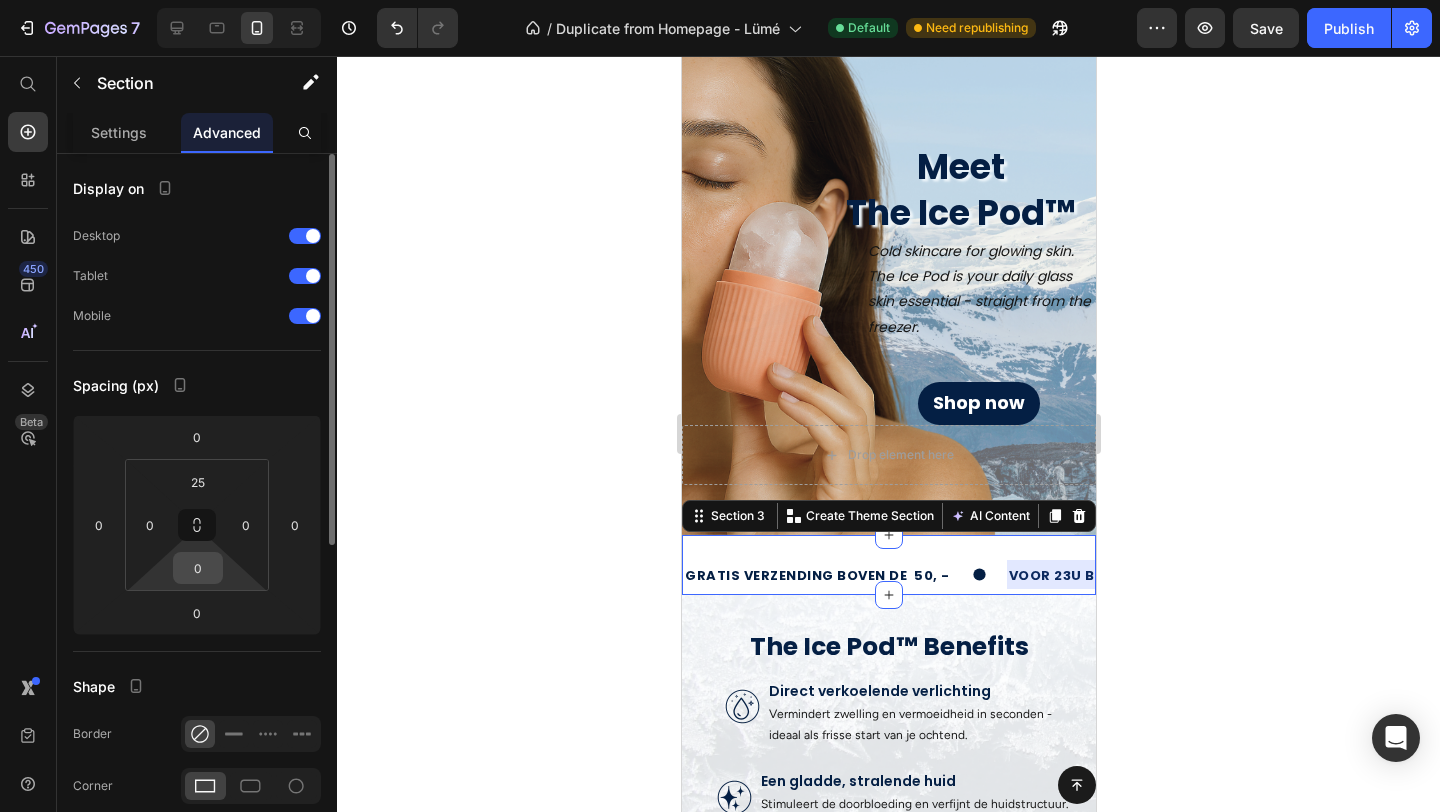 click on "0" at bounding box center (198, 568) 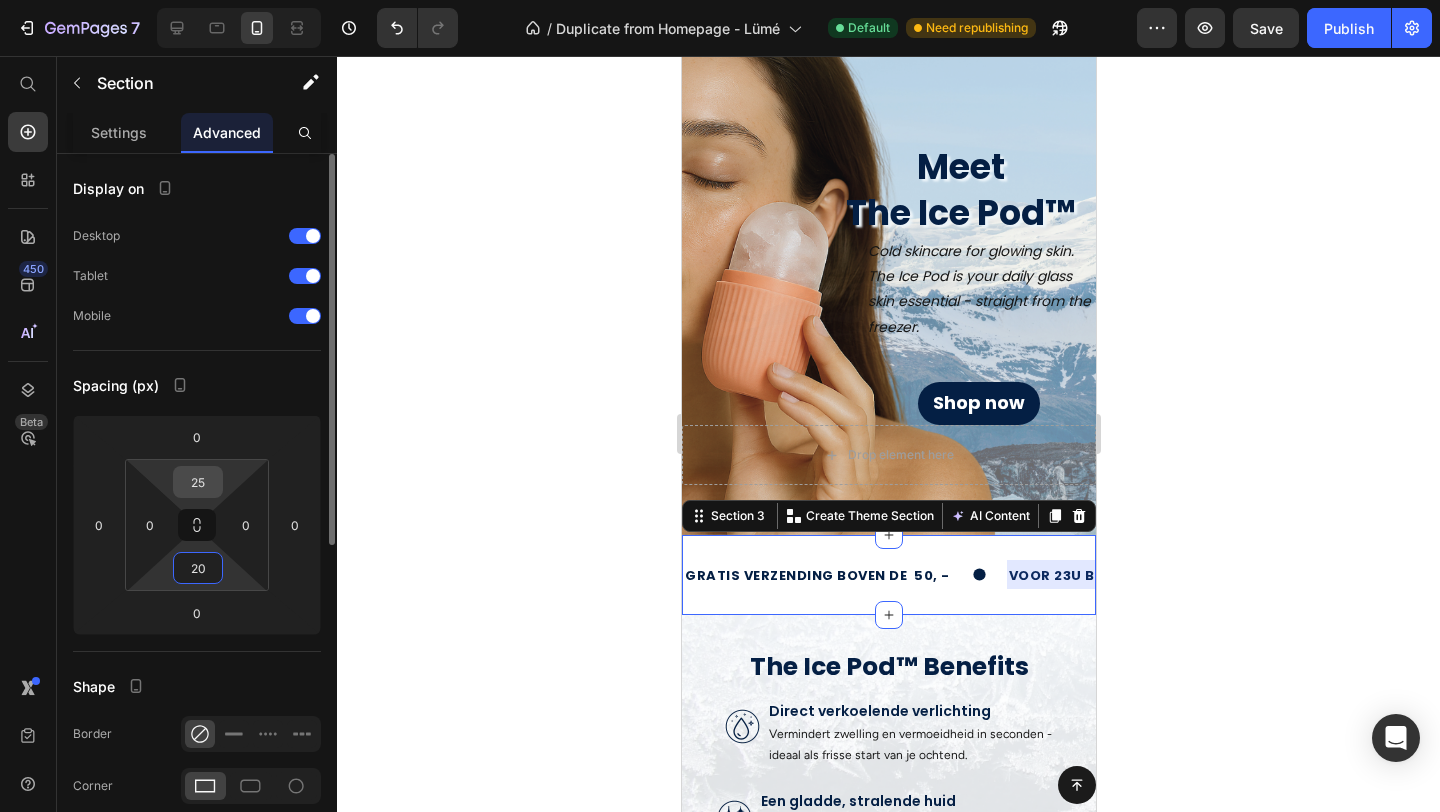 type on "20" 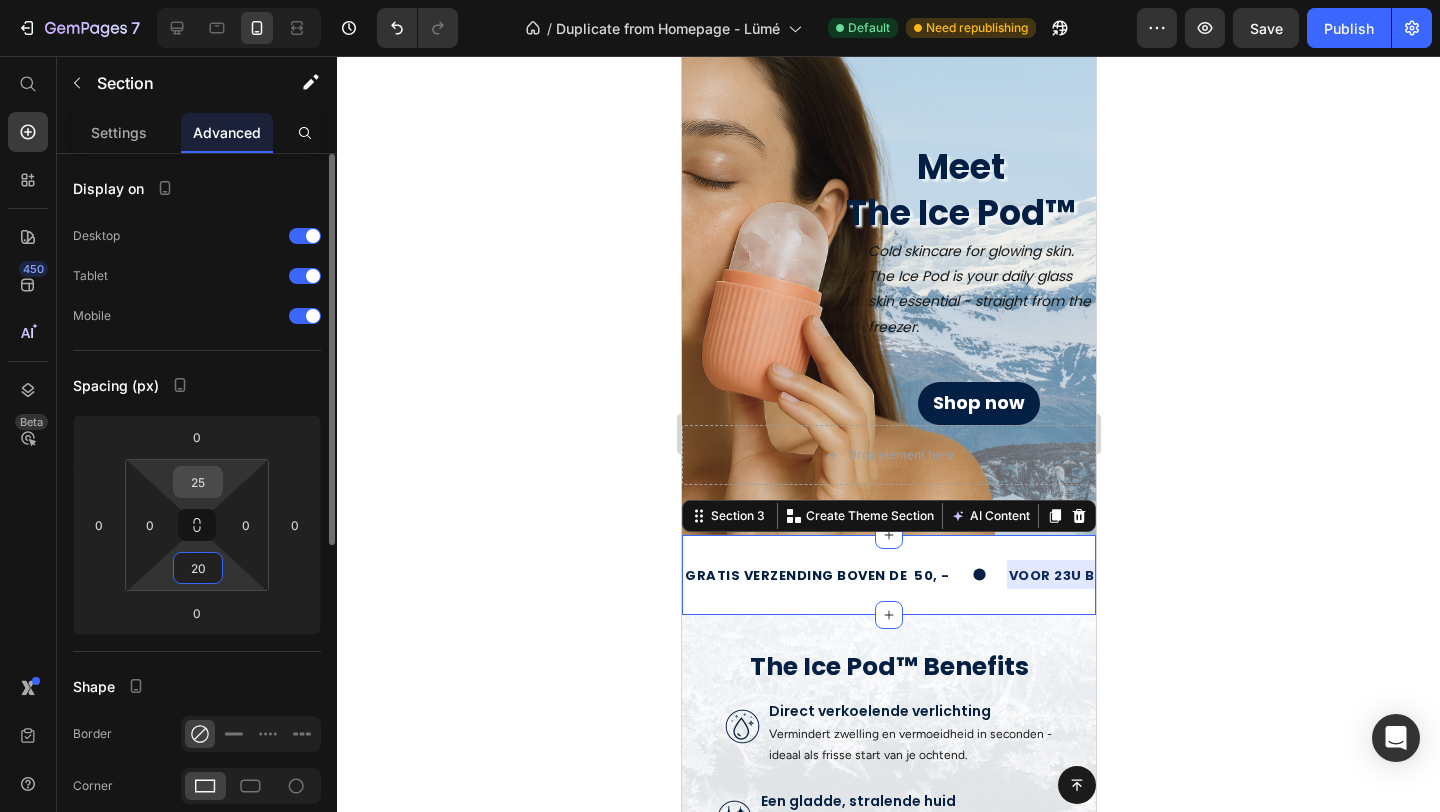 click on "25" at bounding box center (198, 482) 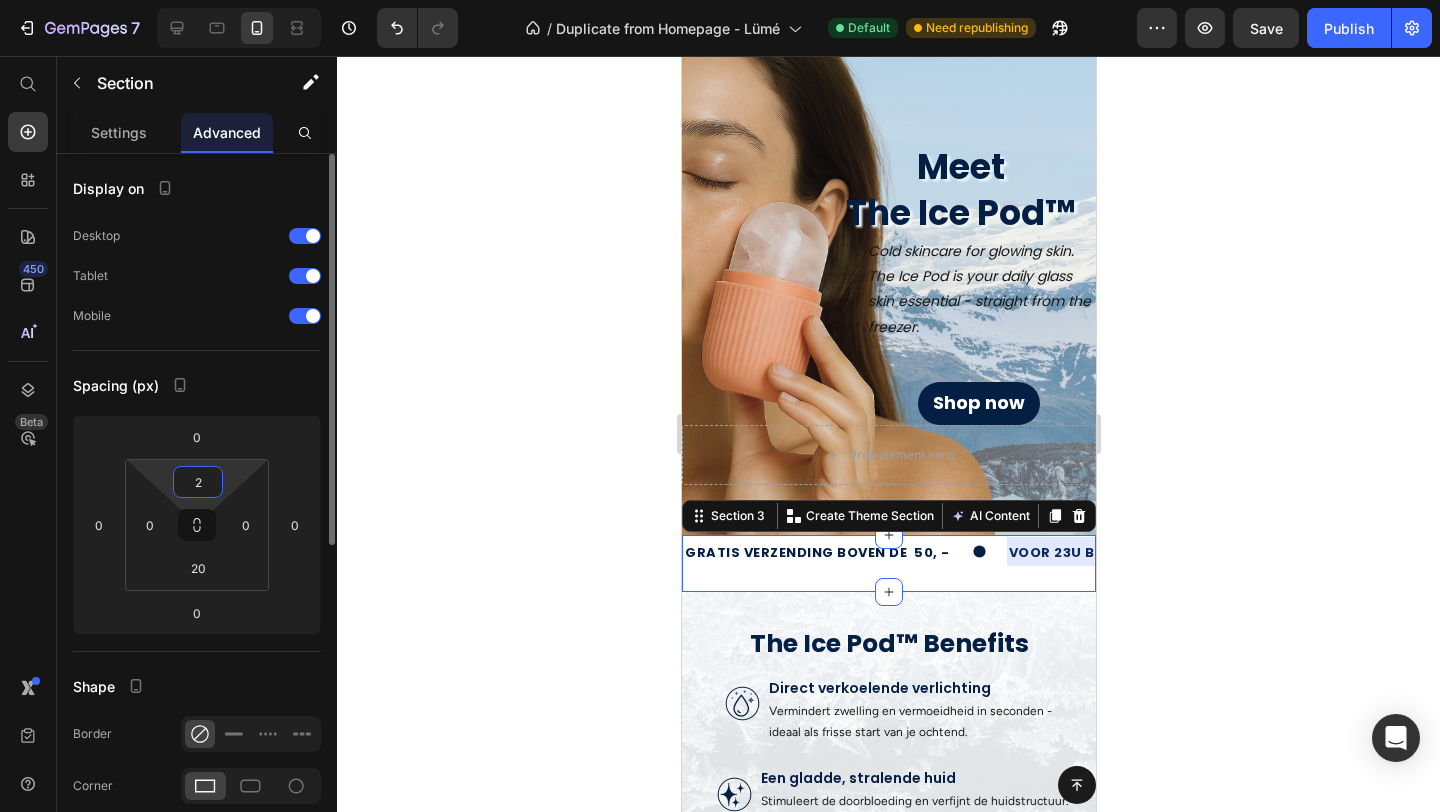 type on "20" 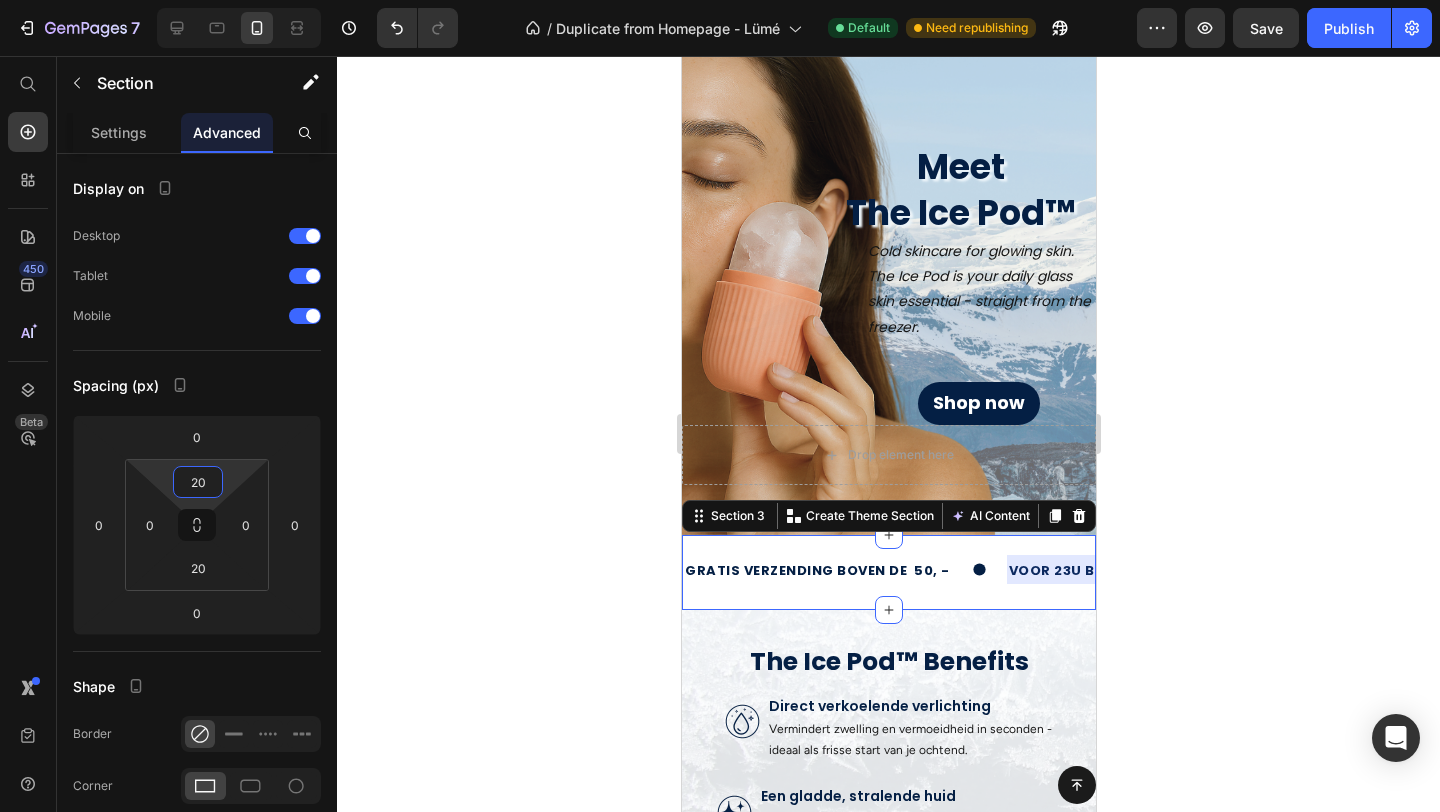 click 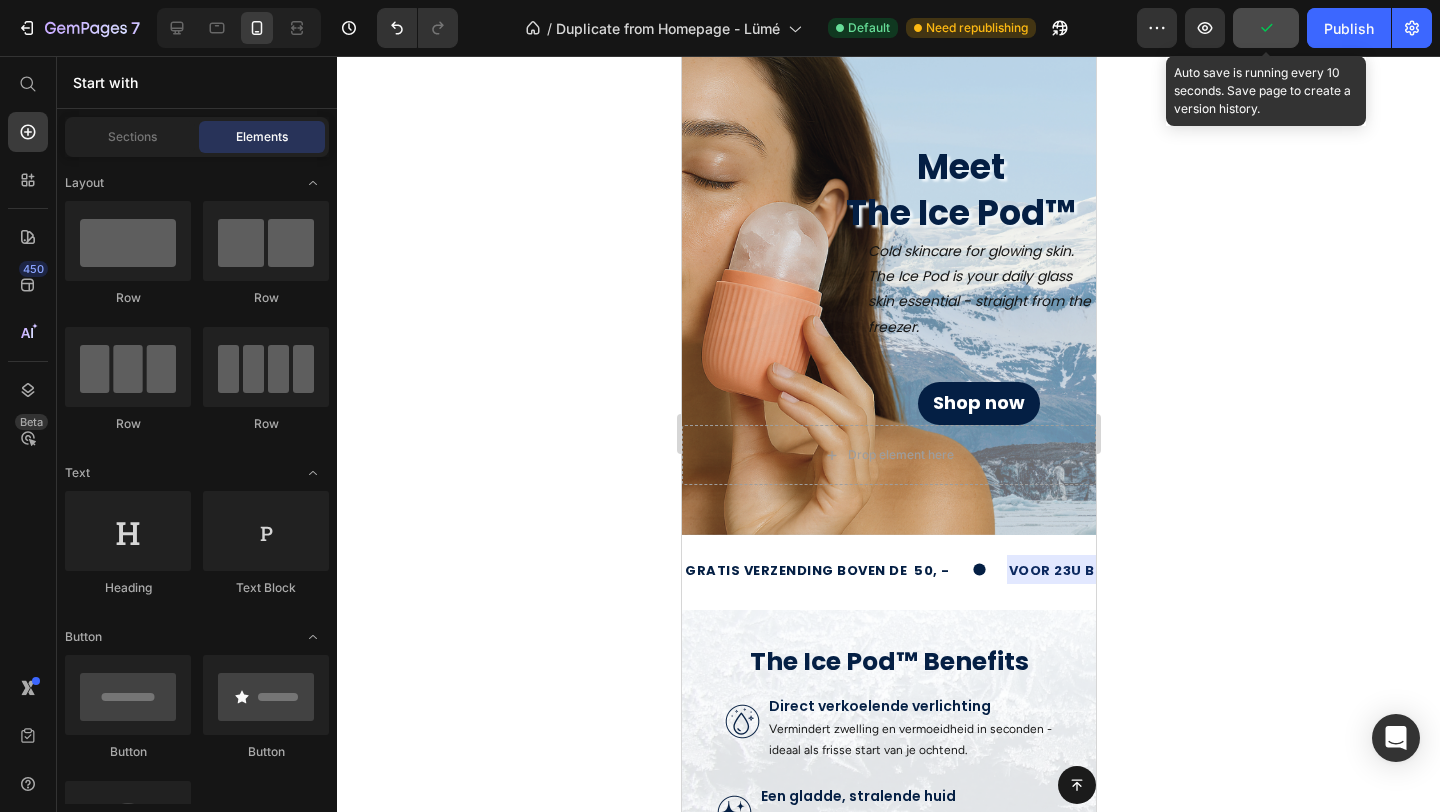 click 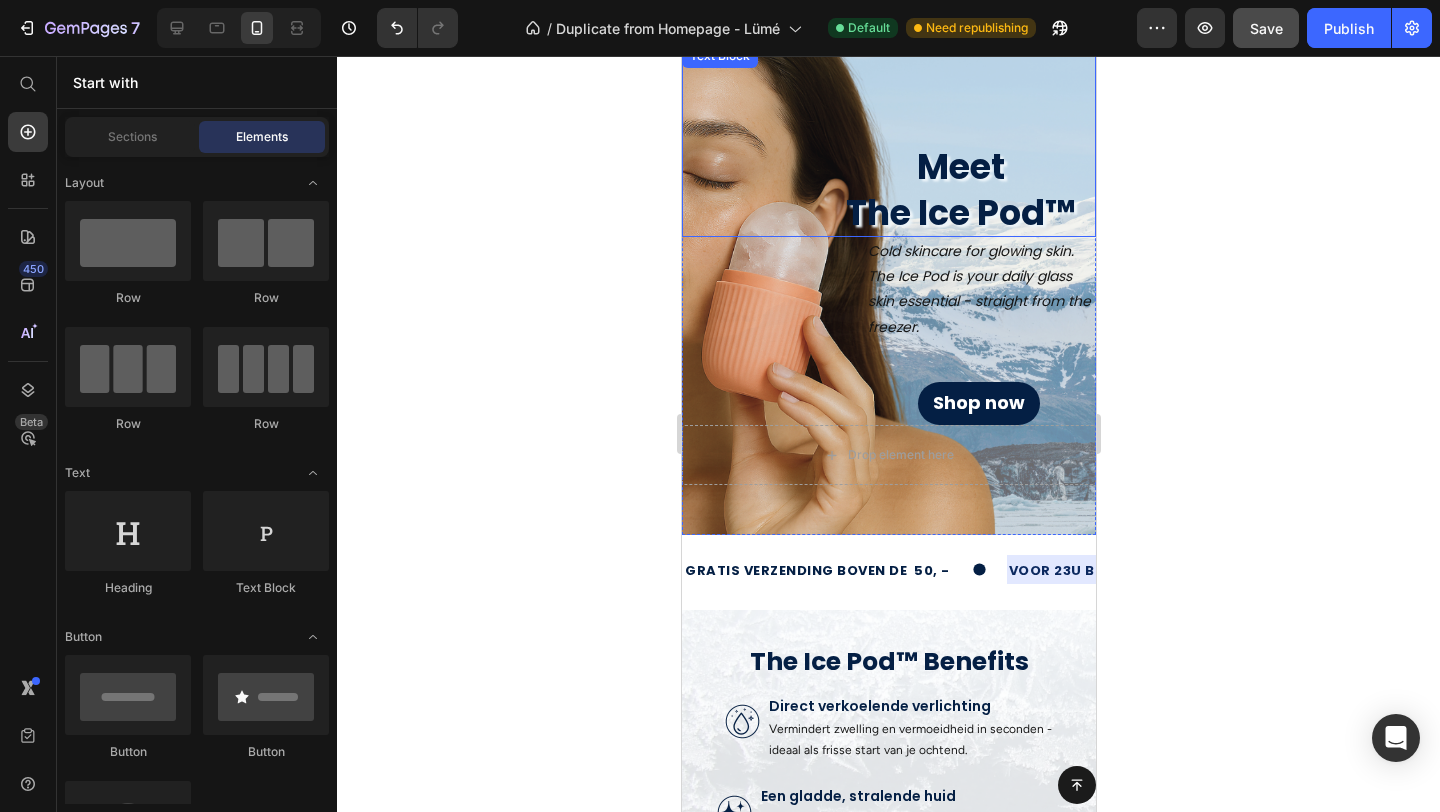 click on "Meet  The Ice Pod™  Text Block" at bounding box center [888, 140] 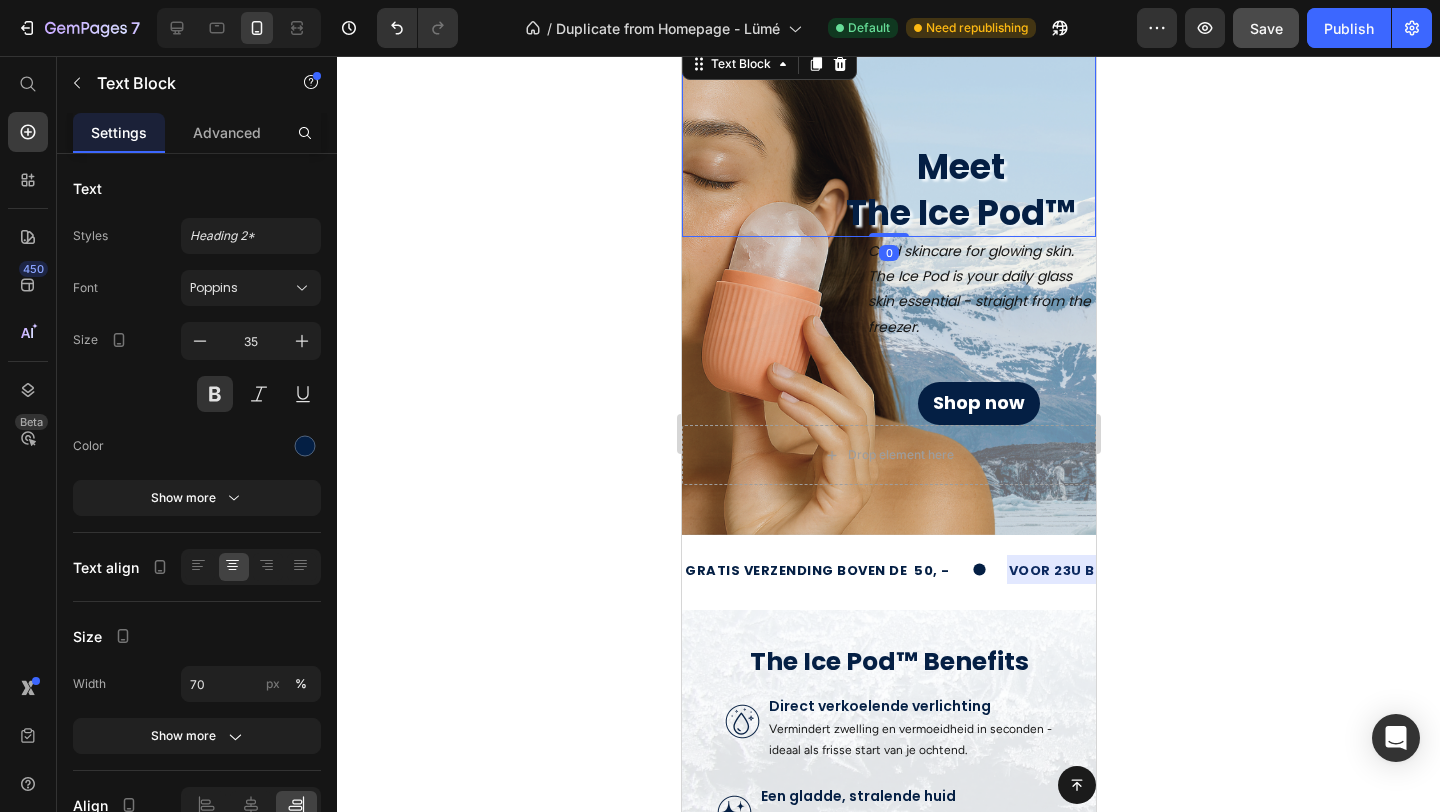 scroll, scrollTop: 0, scrollLeft: 0, axis: both 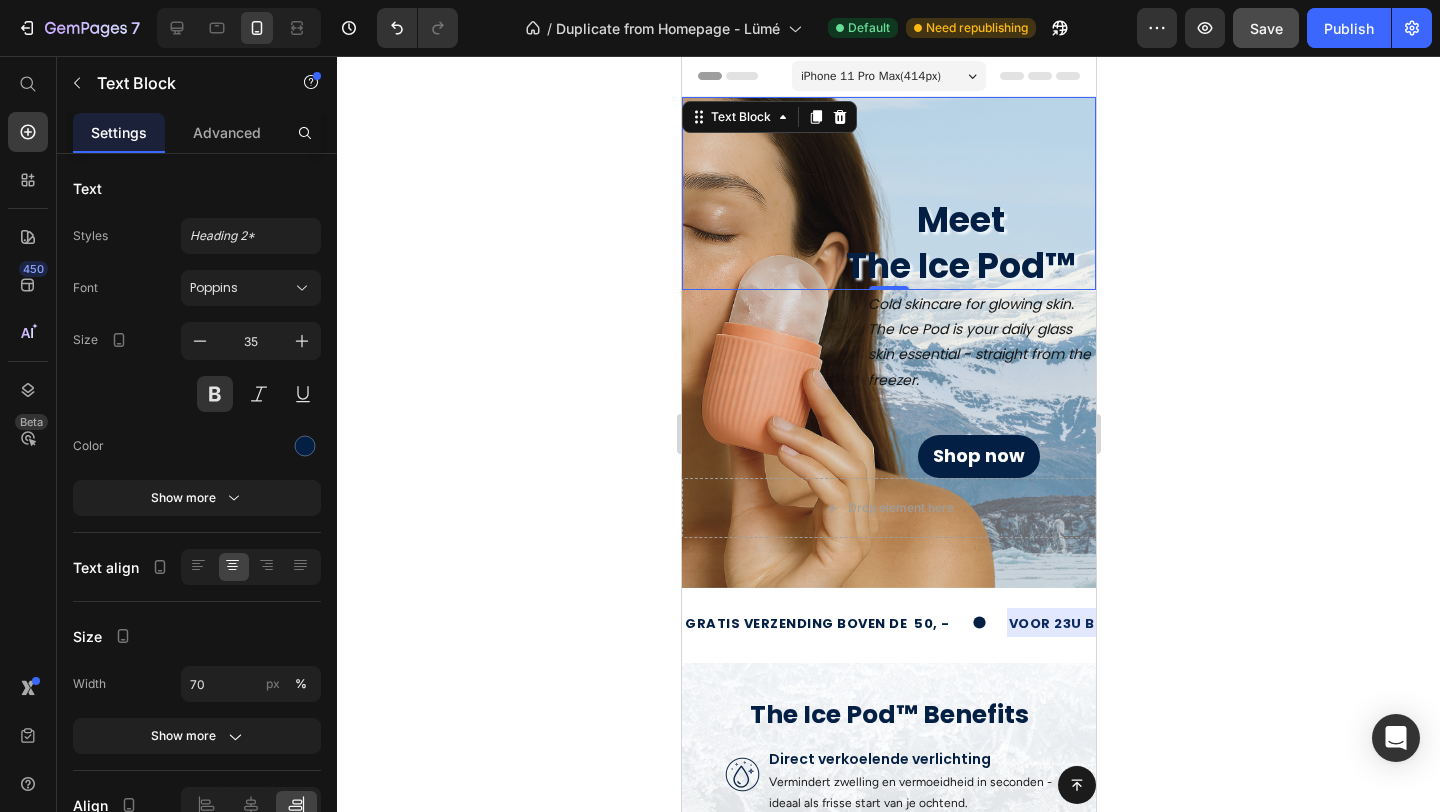 click on "Meet  The Ice Pod™  Text Block   0" at bounding box center (888, 193) 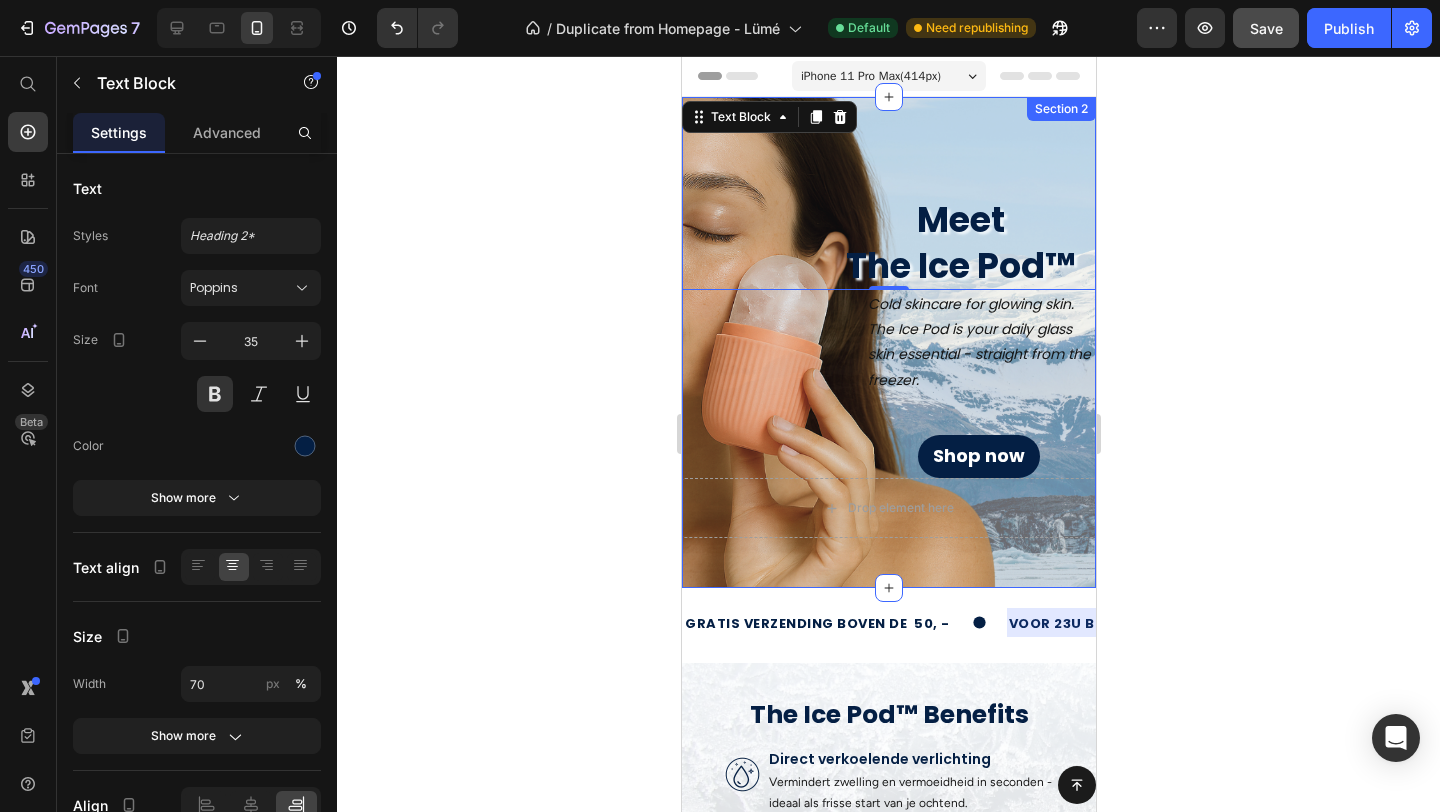 click on "Meet  The Ice Pod™  Text Block   0 Cold skincare for glowing skin. The Ice Pod is your daily glass skin essential - straight from the freezer. Text Block Shop now Button
Drop element here Section 2" at bounding box center (888, 342) 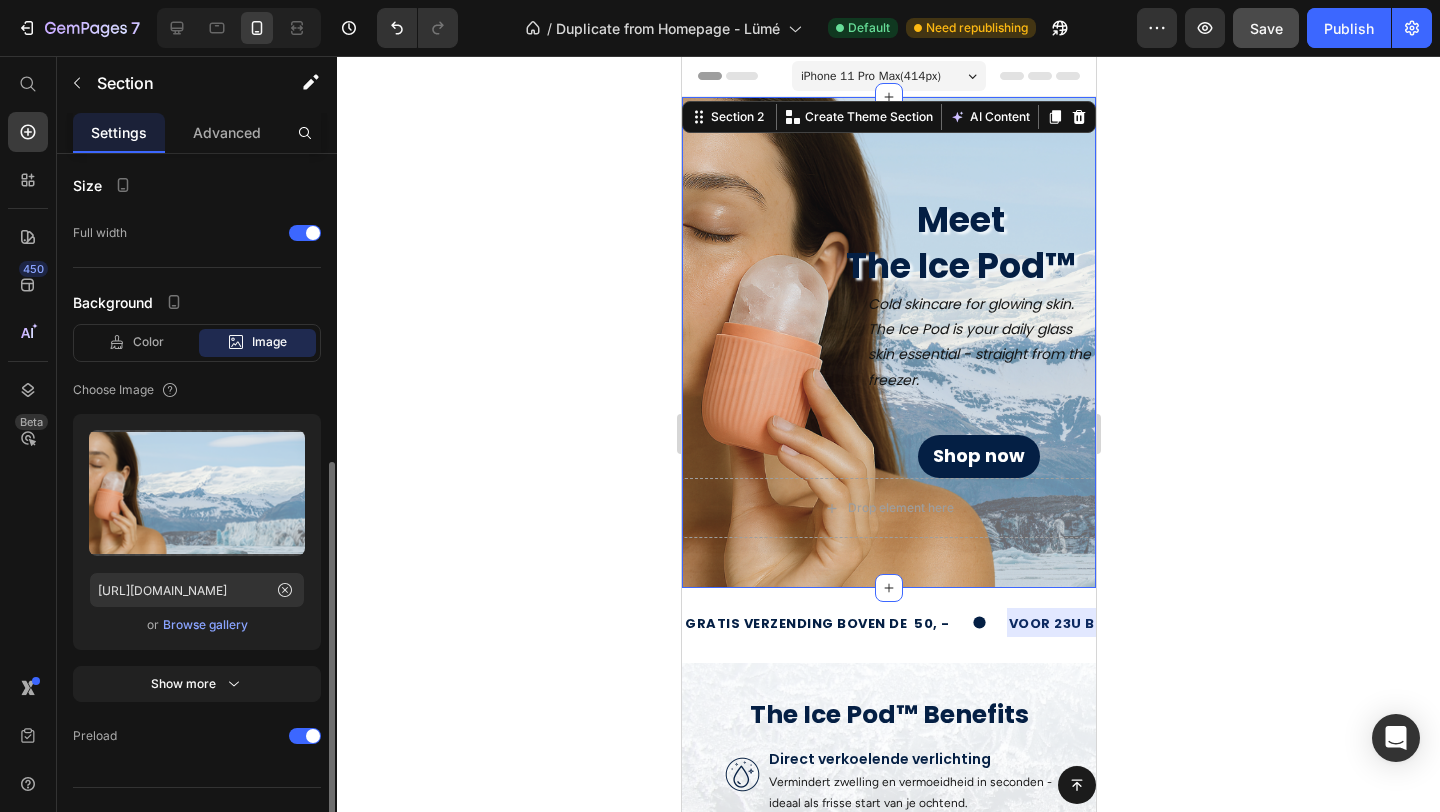 scroll, scrollTop: 445, scrollLeft: 0, axis: vertical 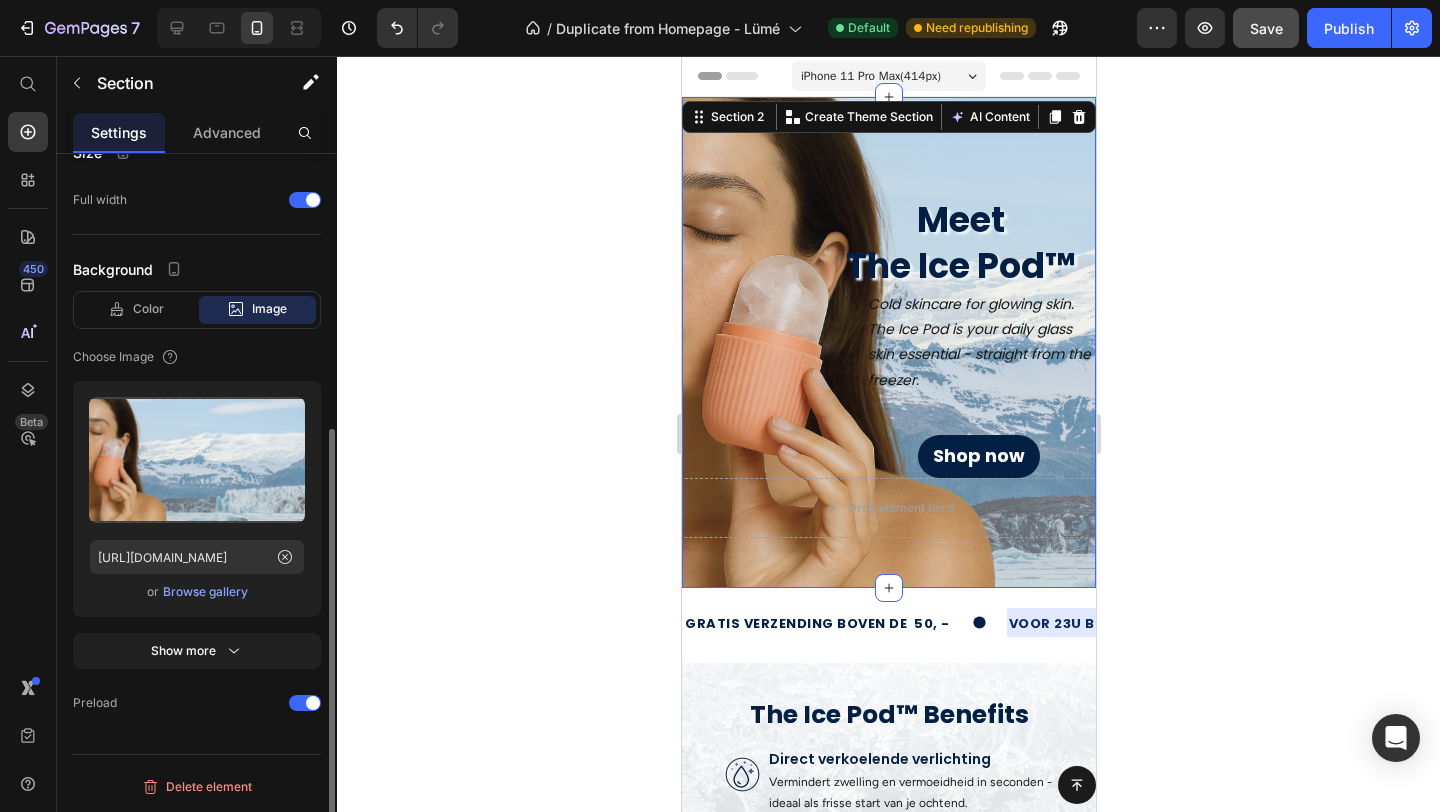 click on "Browse gallery" at bounding box center [205, 592] 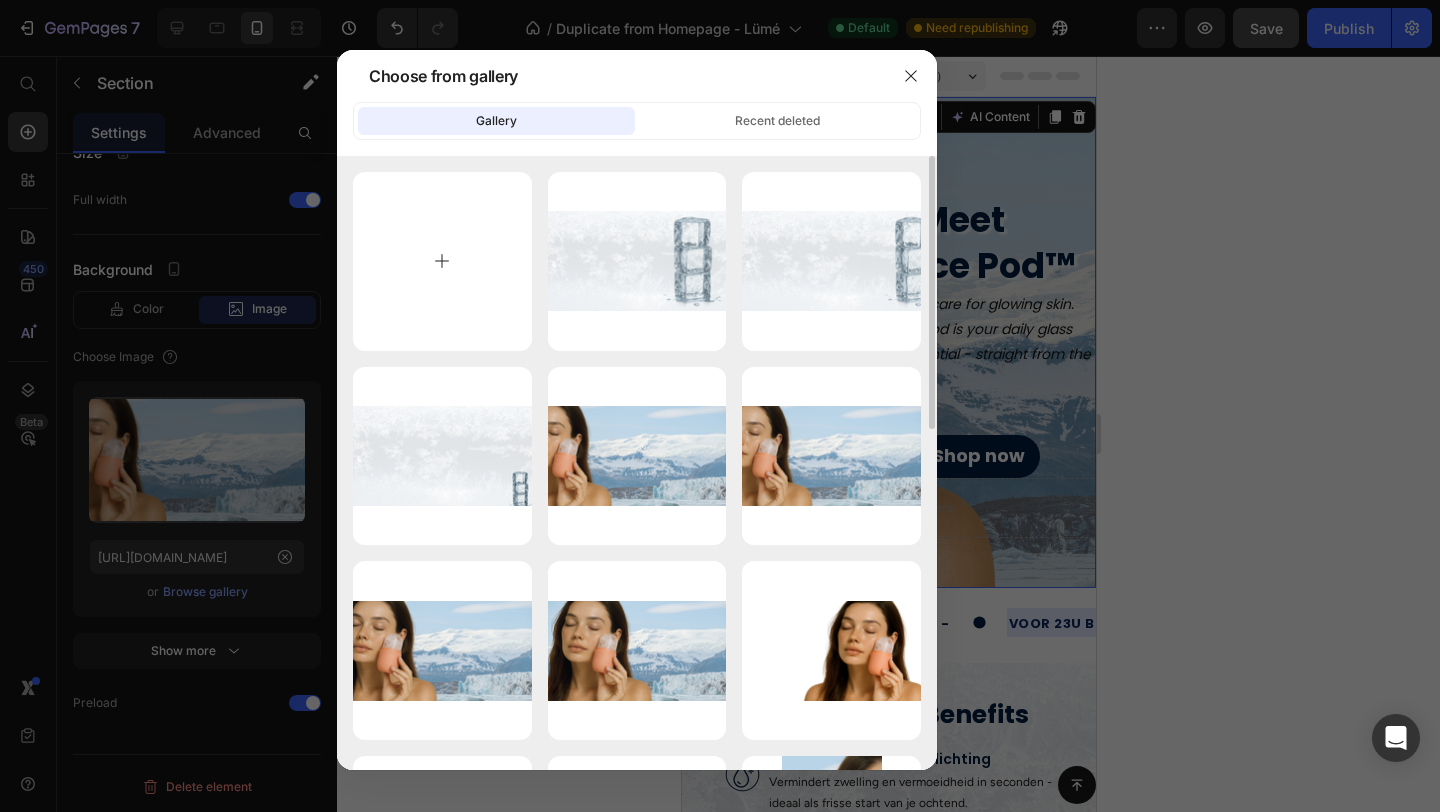 click at bounding box center [442, 261] 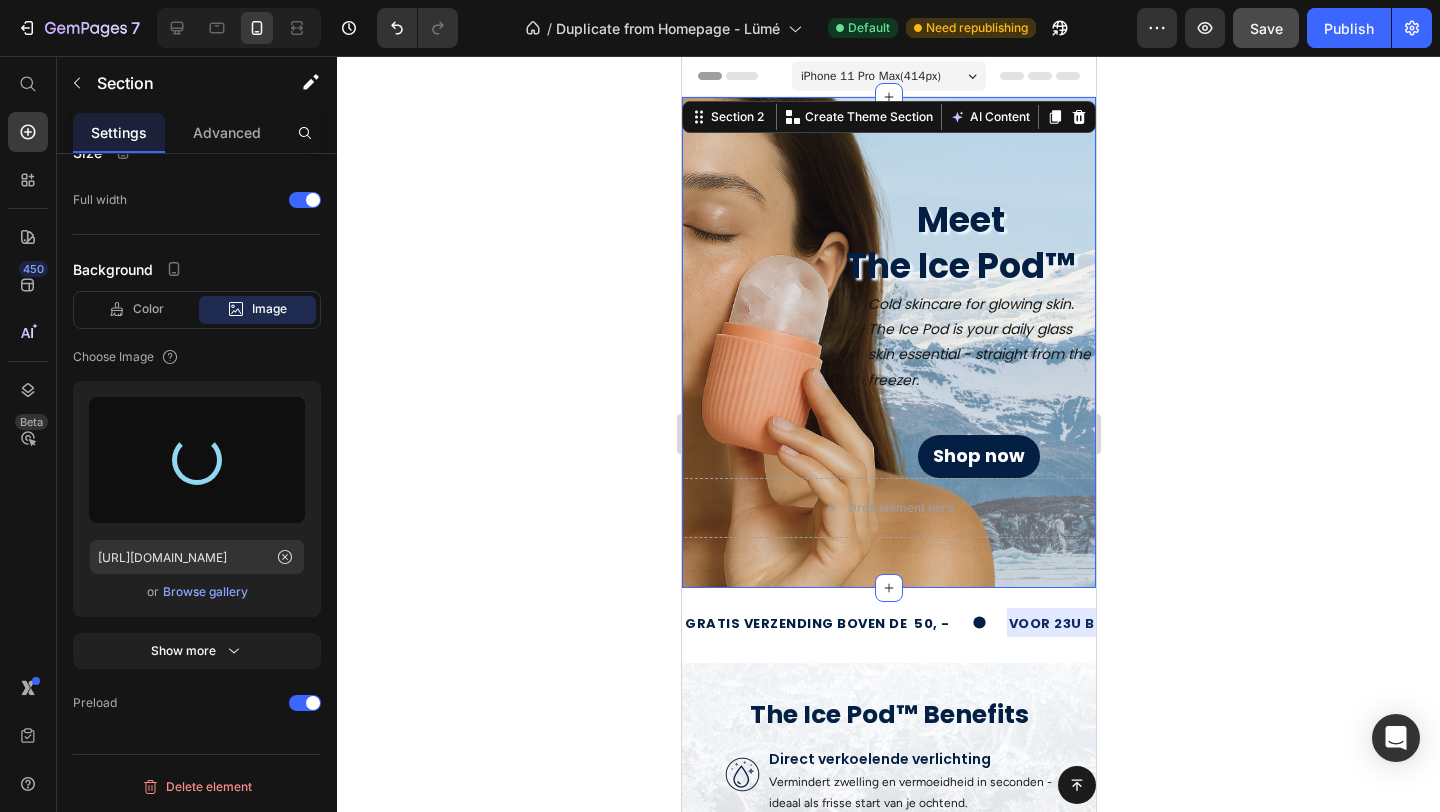 type on "https://cdn.shopify.com/s/files/1/0899/9059/4903/files/gempages_565594311618462625-05817d02-06a5-47b6-811a-9b6ab89bbcf2.png" 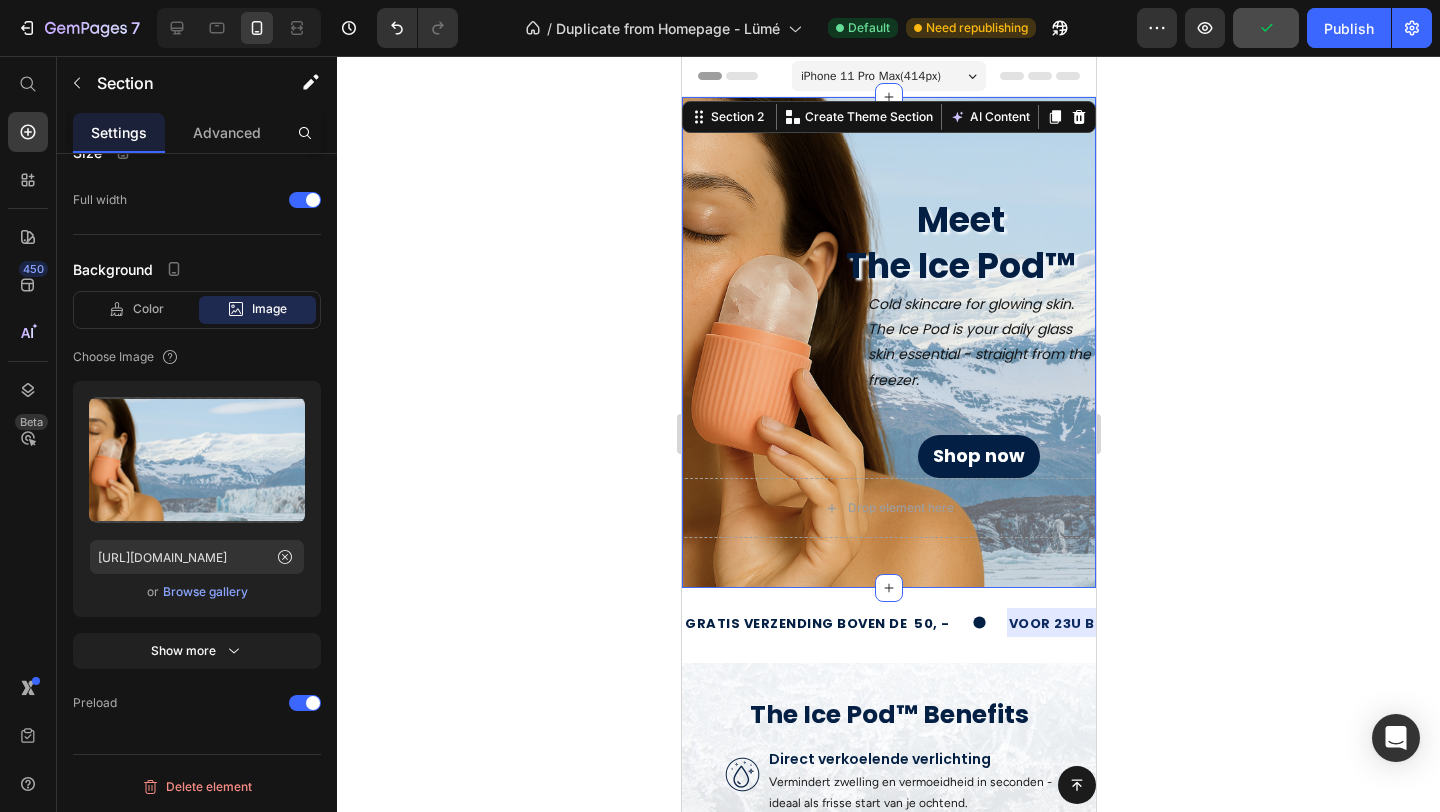 click 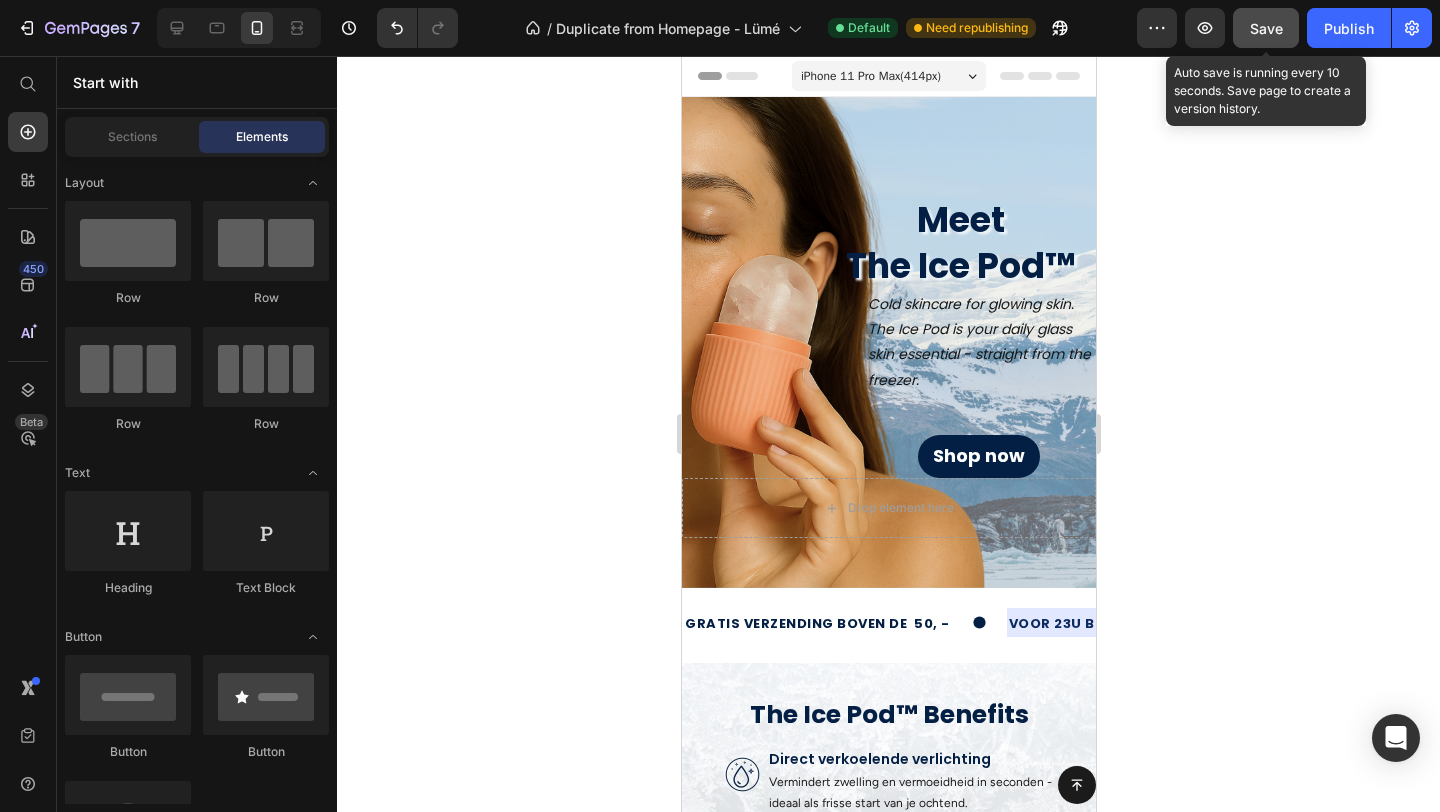 click on "Save" 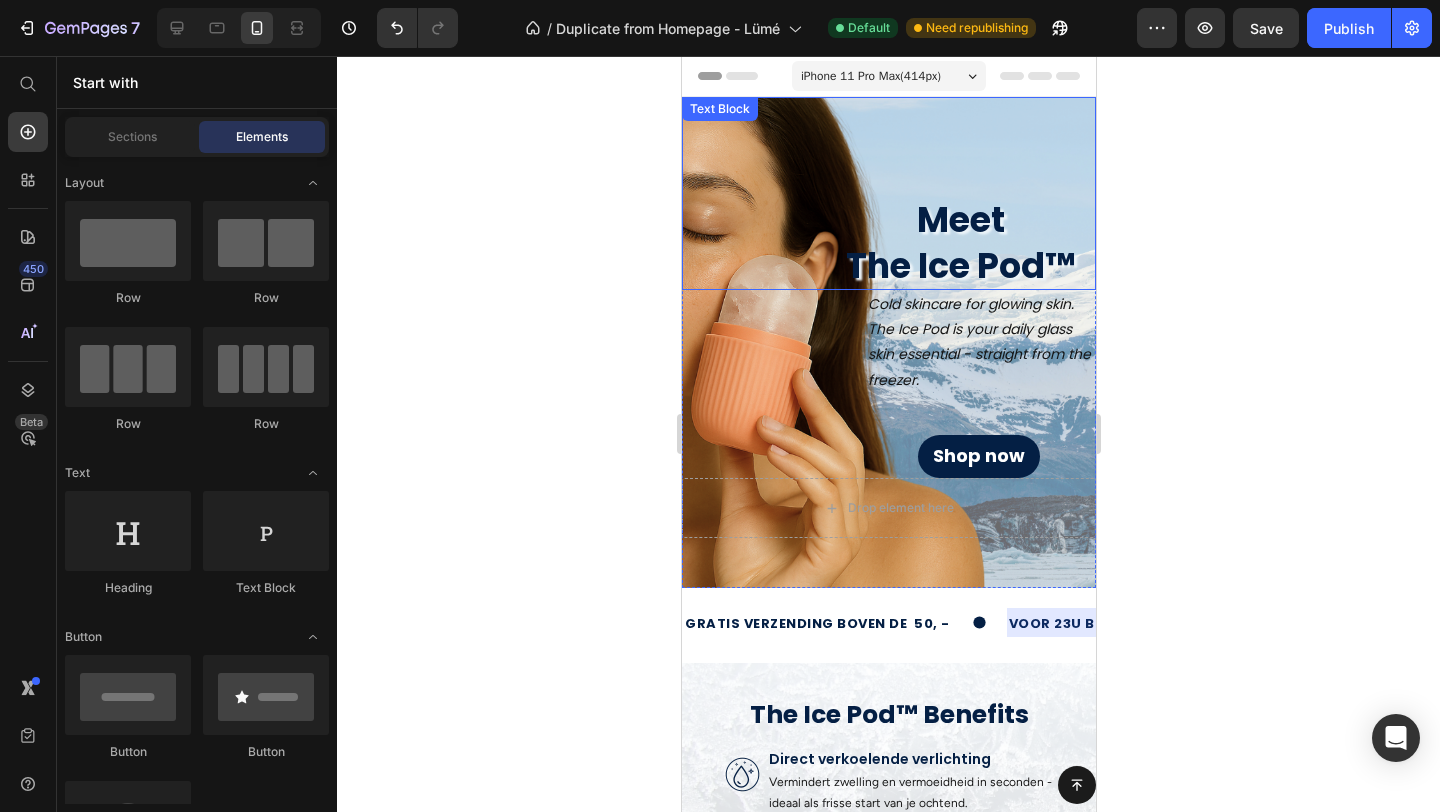 click on "Meet  The Ice Pod™  Text Block" at bounding box center (888, 193) 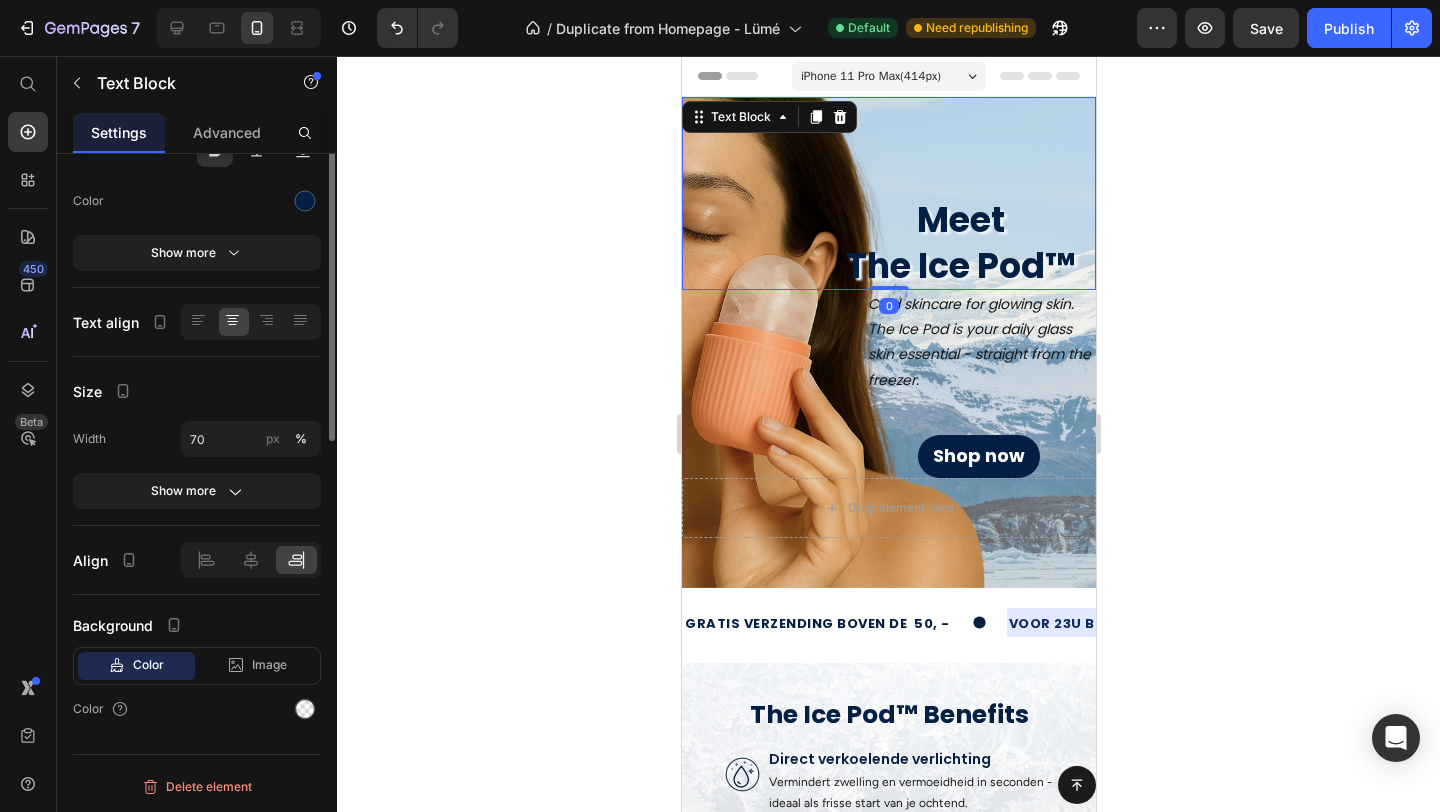 scroll, scrollTop: 0, scrollLeft: 0, axis: both 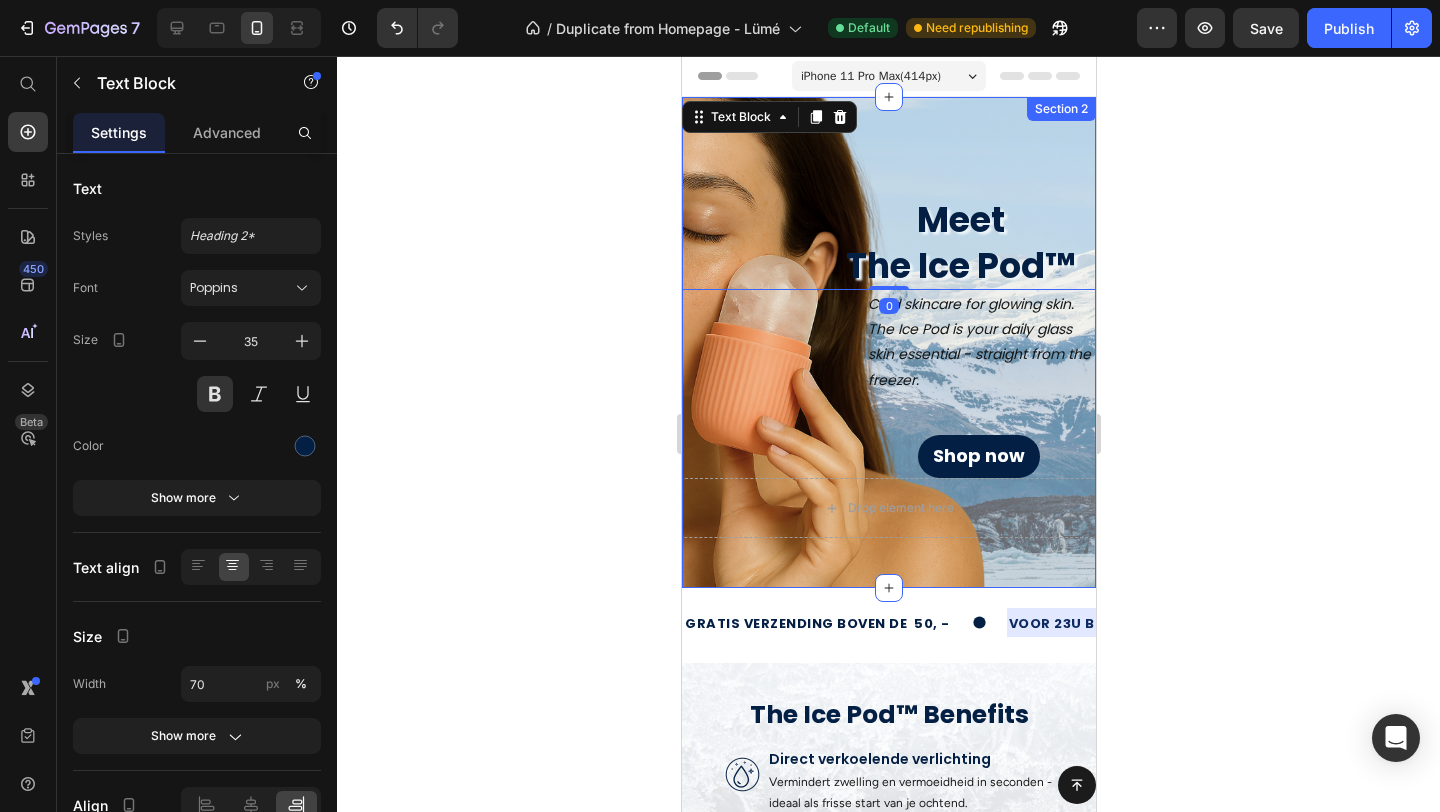 click on "Meet  The Ice Pod™  Text Block   0 Cold skincare for glowing skin. The Ice Pod is your daily glass skin essential - straight from the freezer. Text Block Shop now Button
Drop element here Section 2" at bounding box center [888, 342] 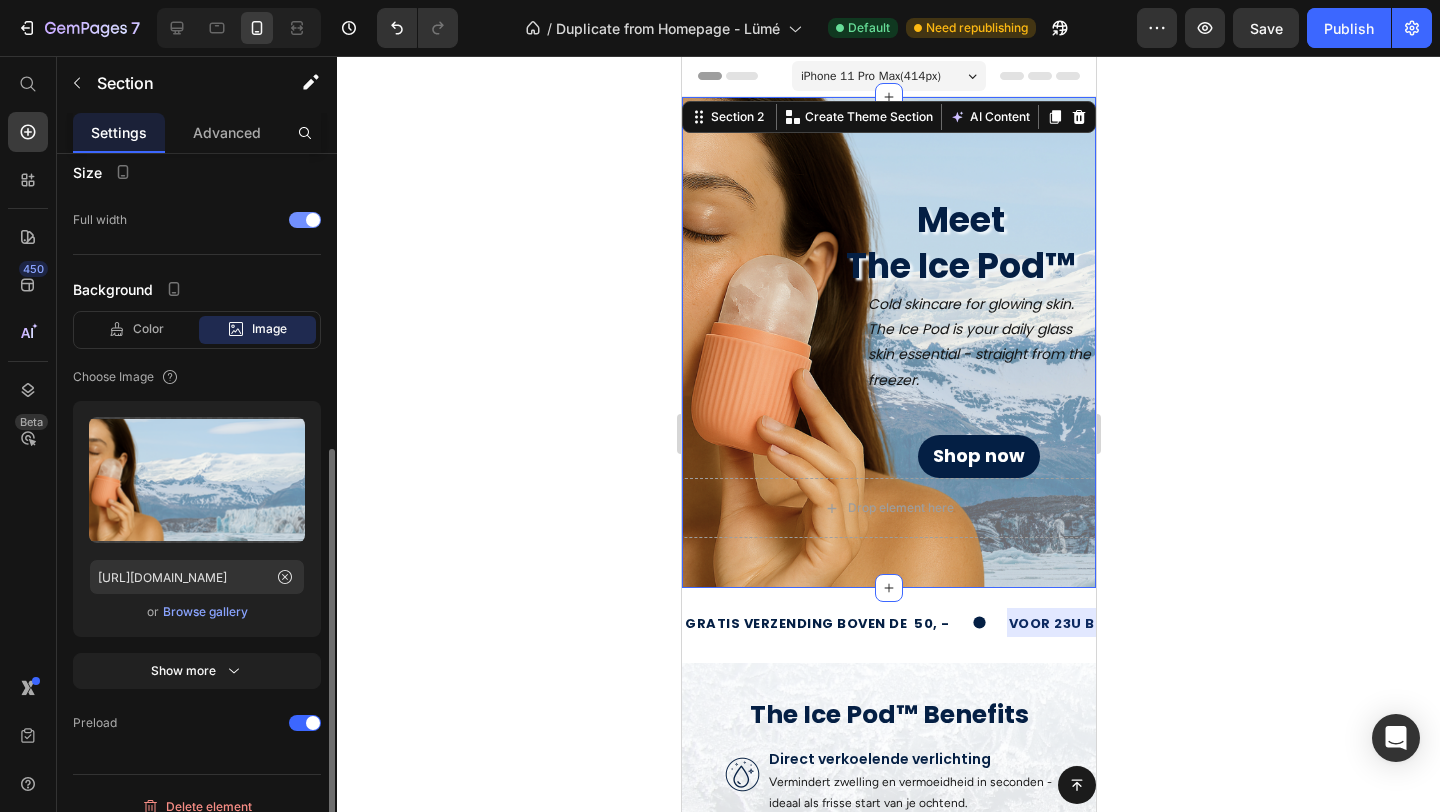 scroll, scrollTop: 445, scrollLeft: 0, axis: vertical 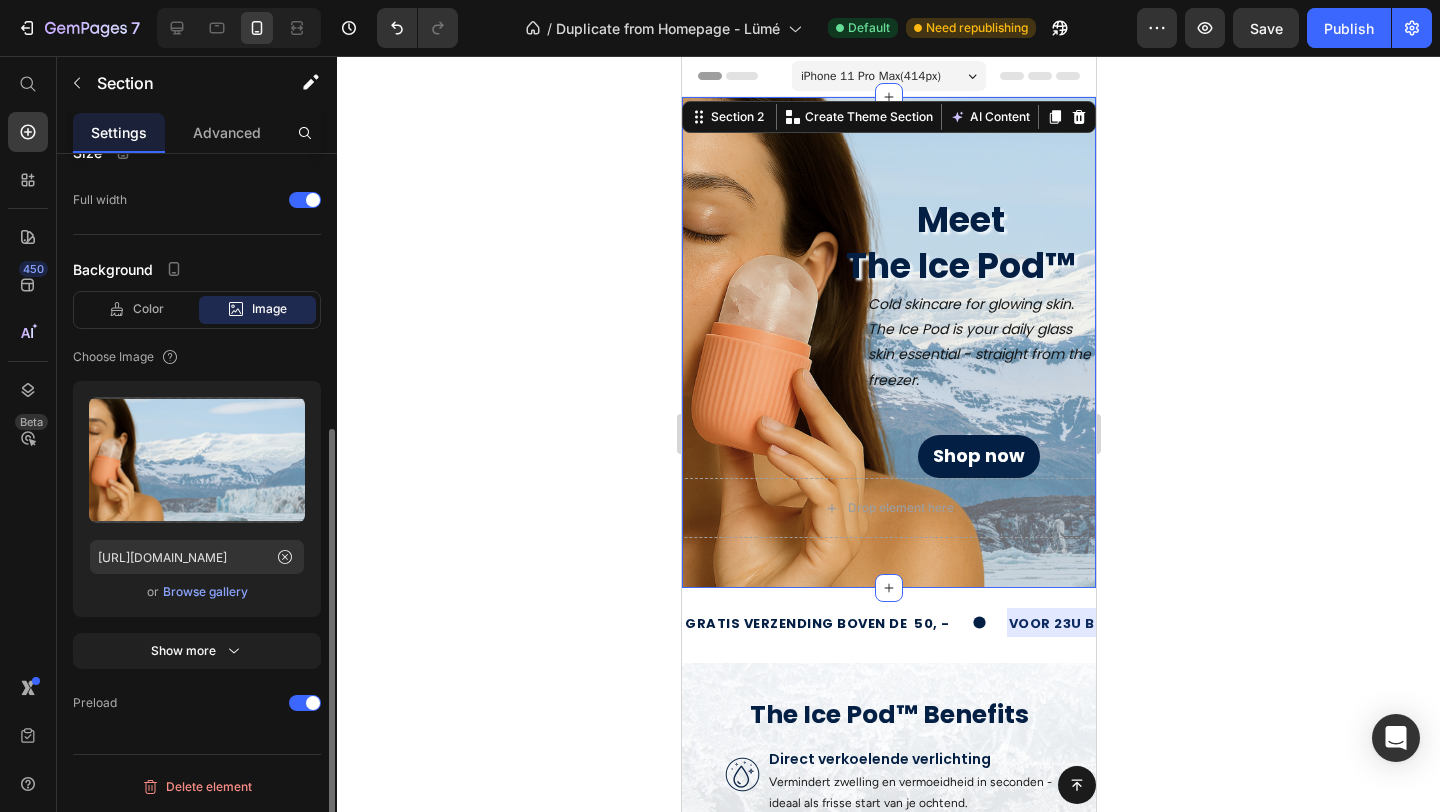 click on "Browse gallery" at bounding box center (205, 592) 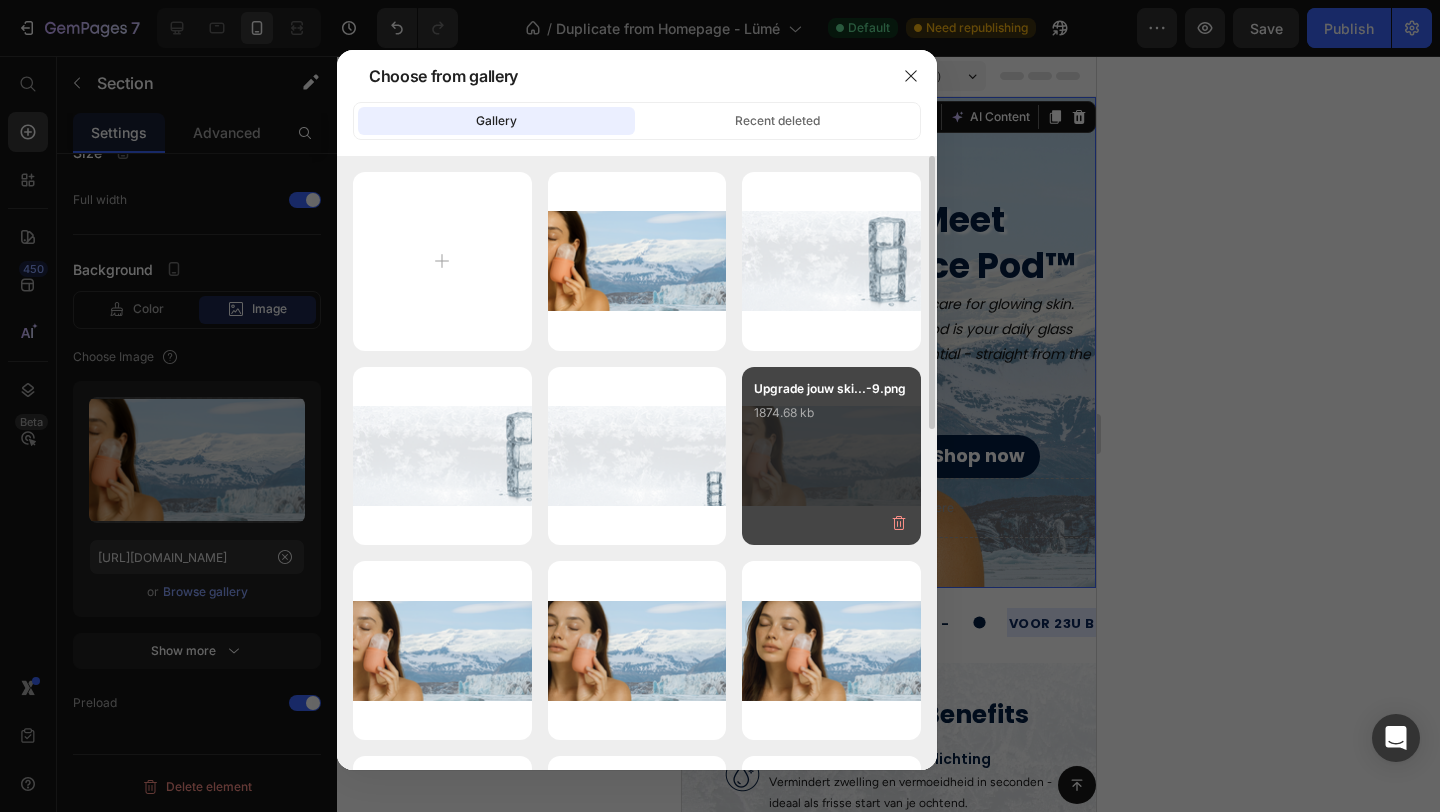 click on "Upgrade jouw ski...-9.png 1874.68 kb" at bounding box center (831, 419) 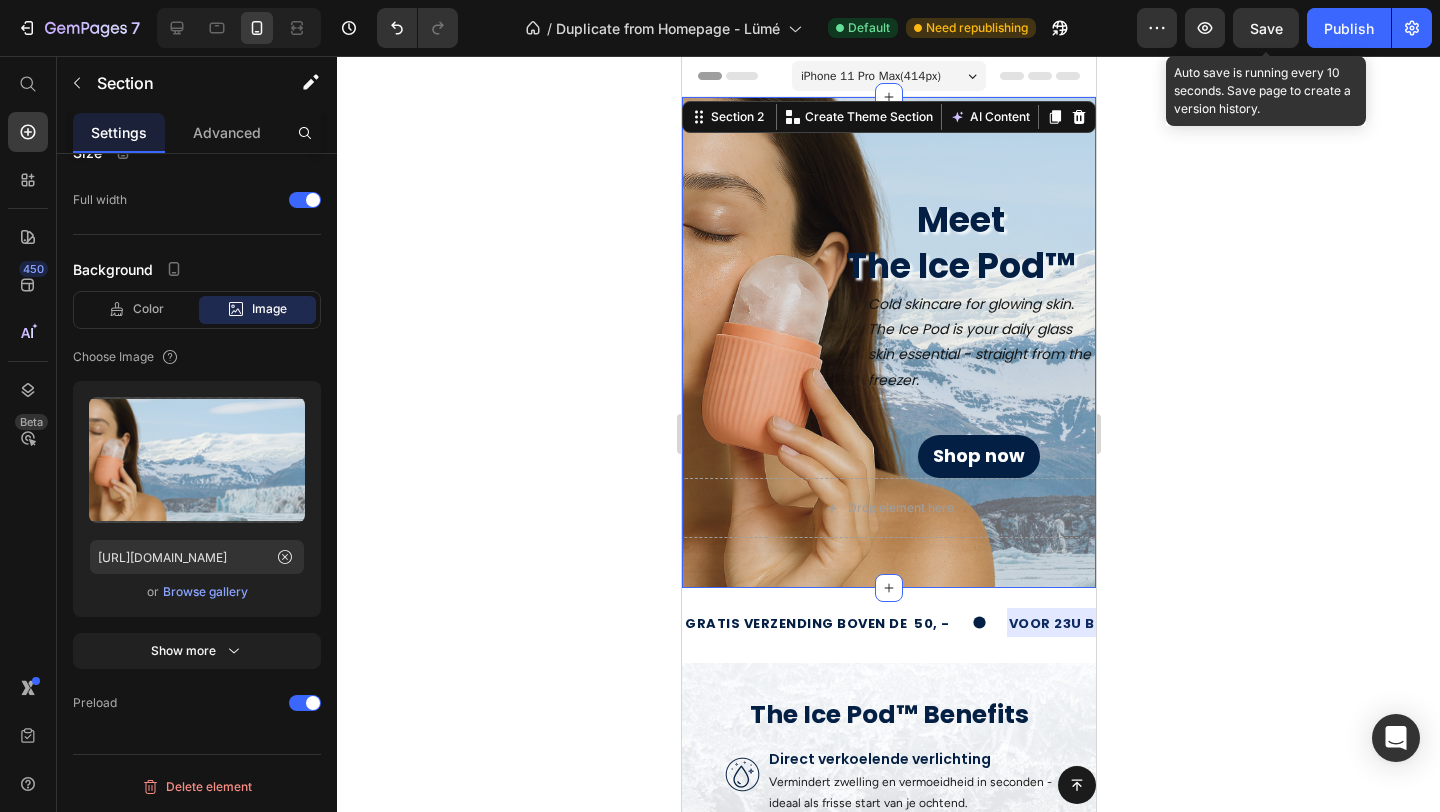 click on "Save" at bounding box center [1266, 28] 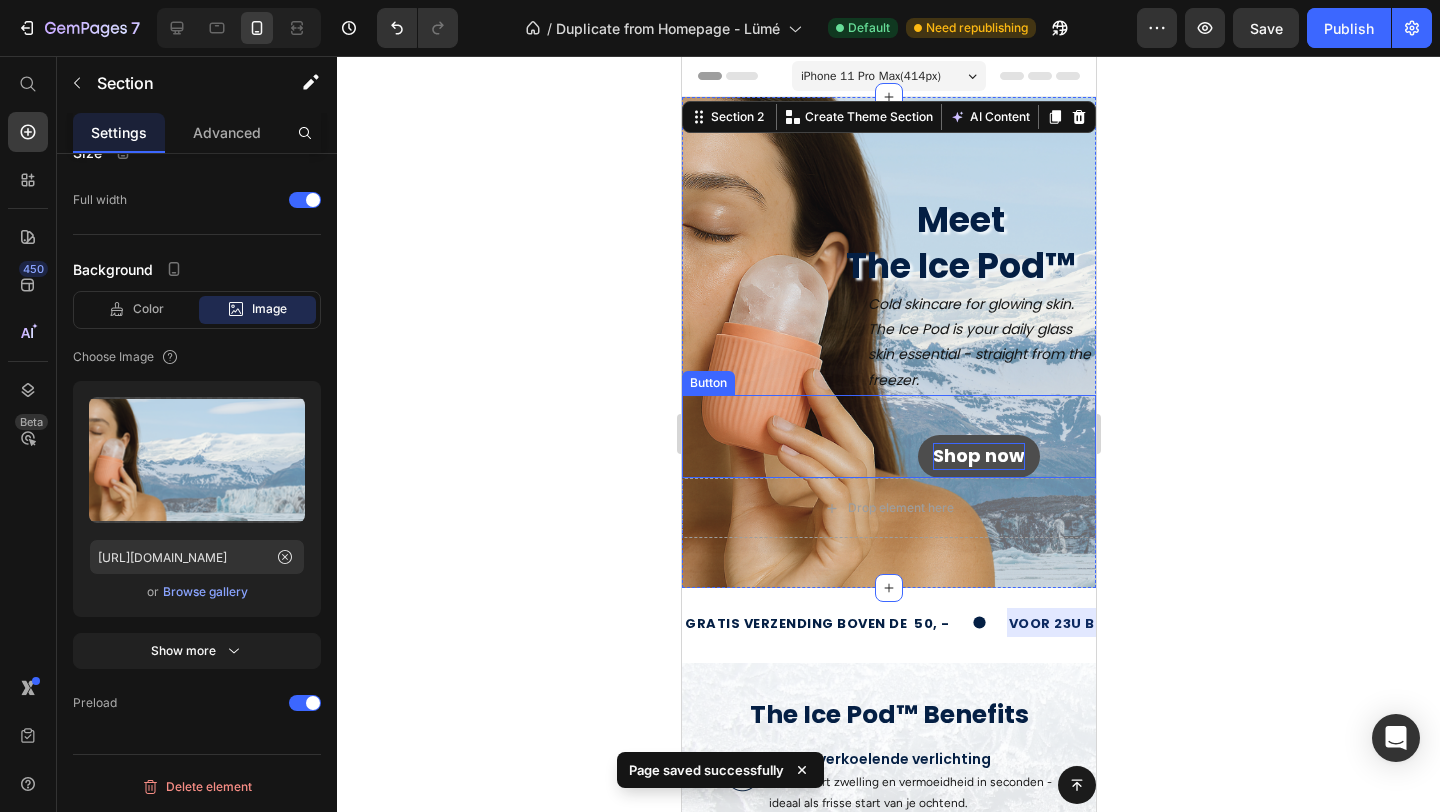 click on "Shop now" at bounding box center [978, 455] 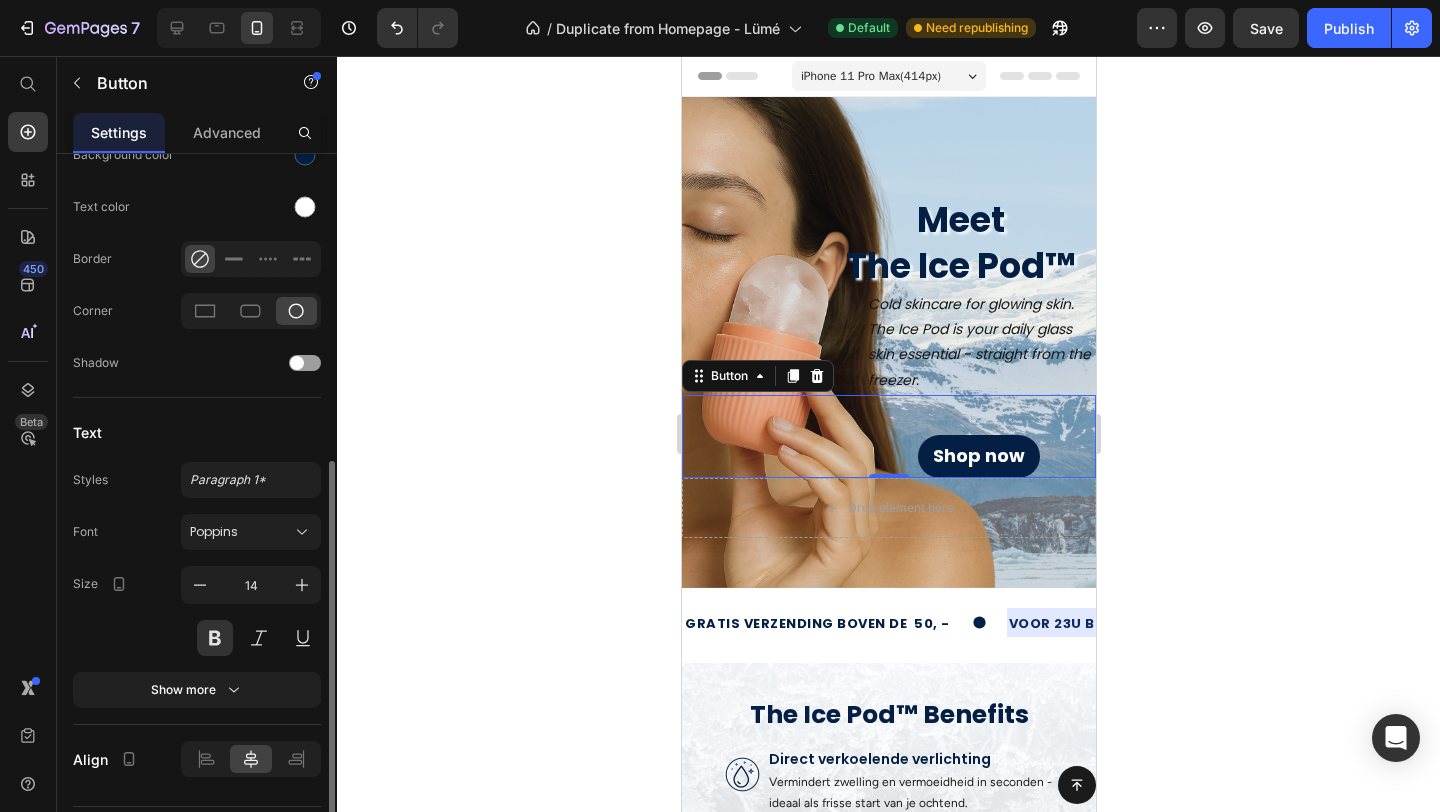 scroll, scrollTop: 575, scrollLeft: 0, axis: vertical 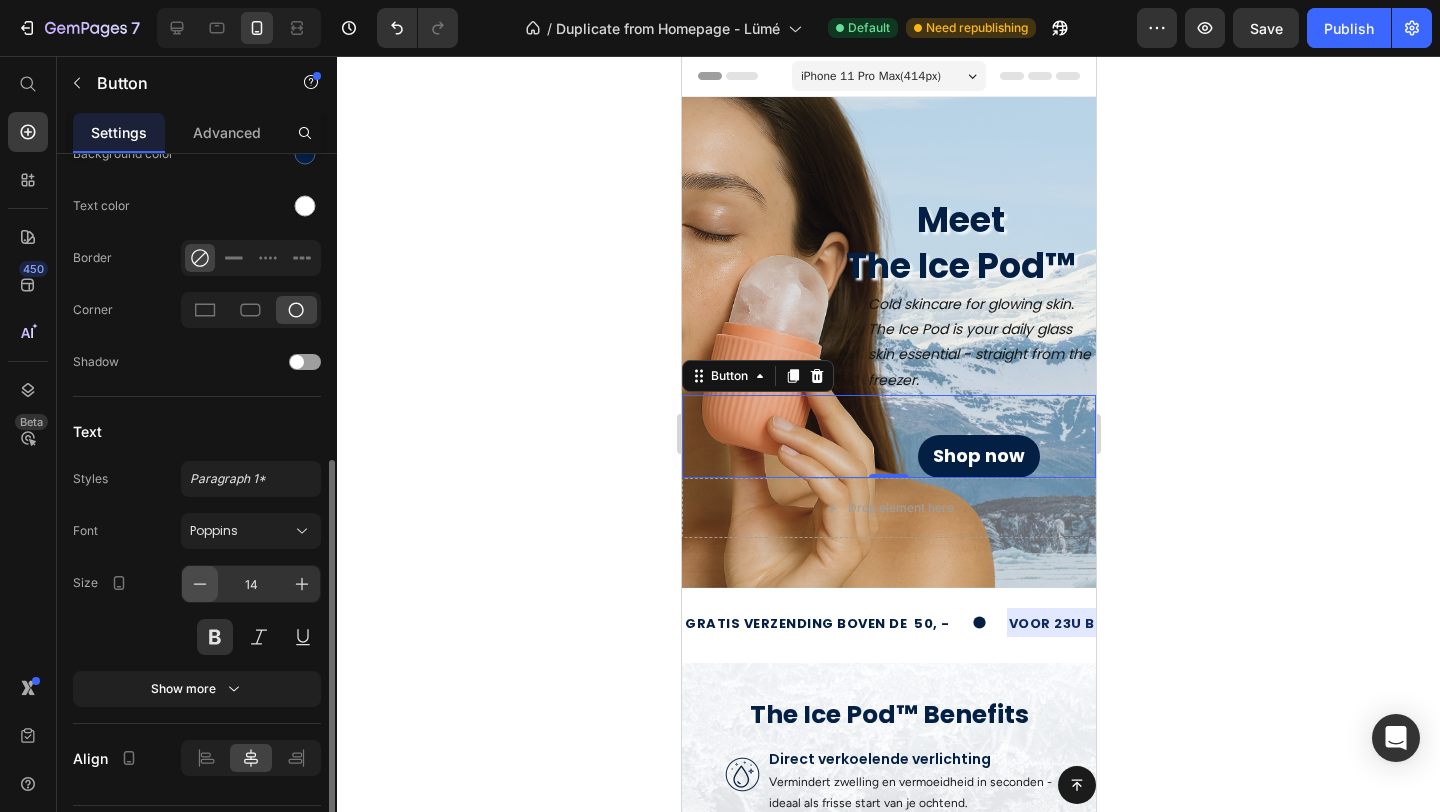 click at bounding box center (200, 584) 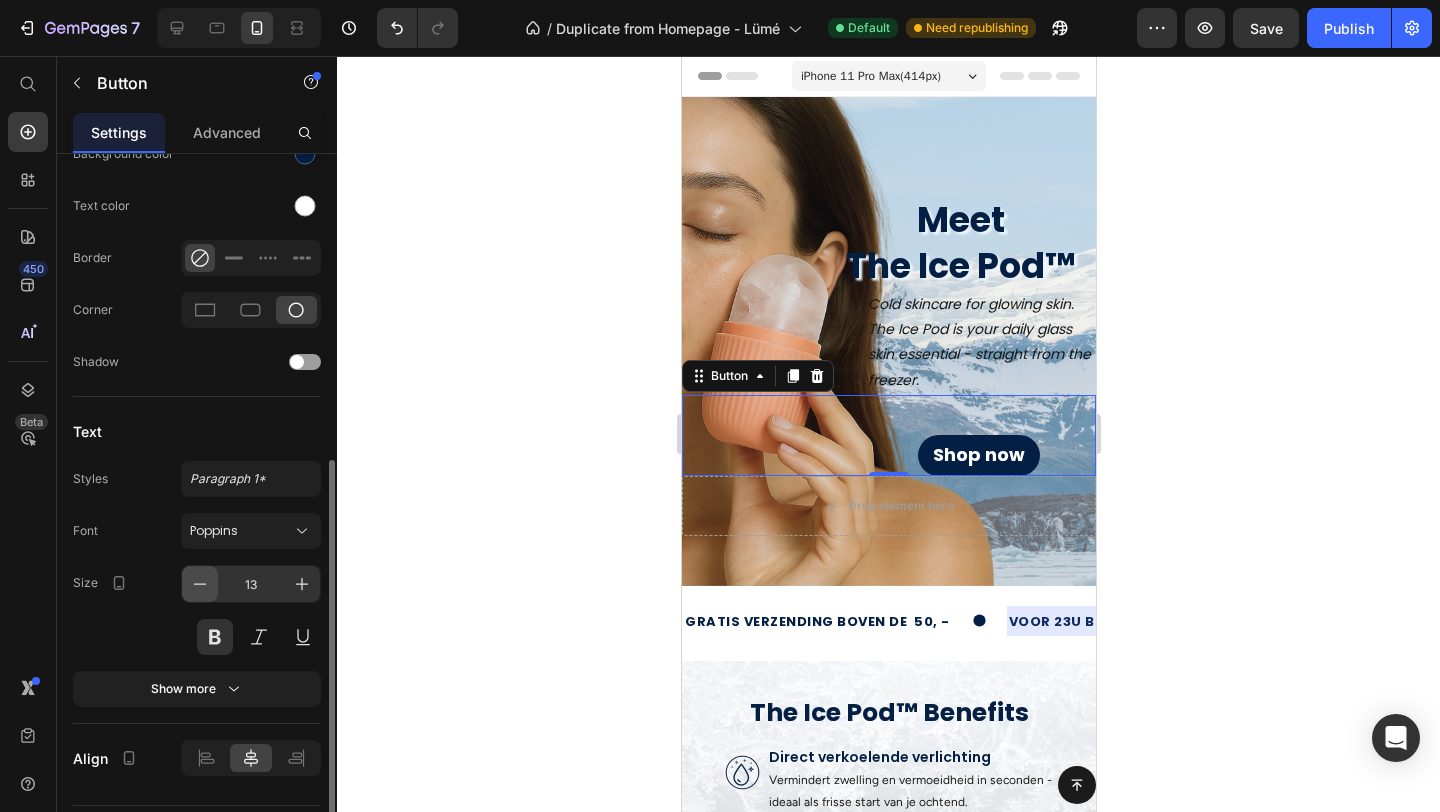 click at bounding box center (200, 584) 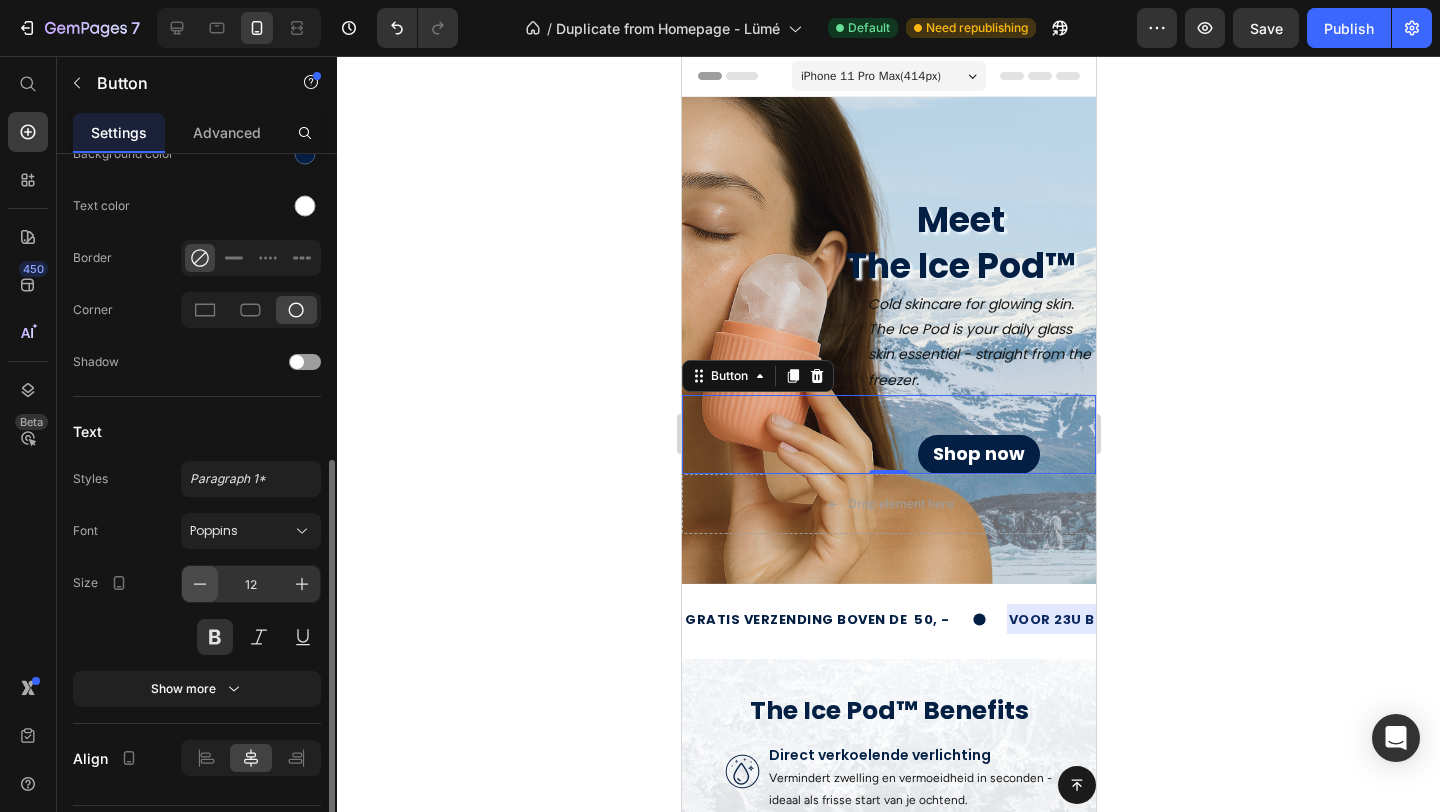 click at bounding box center [200, 584] 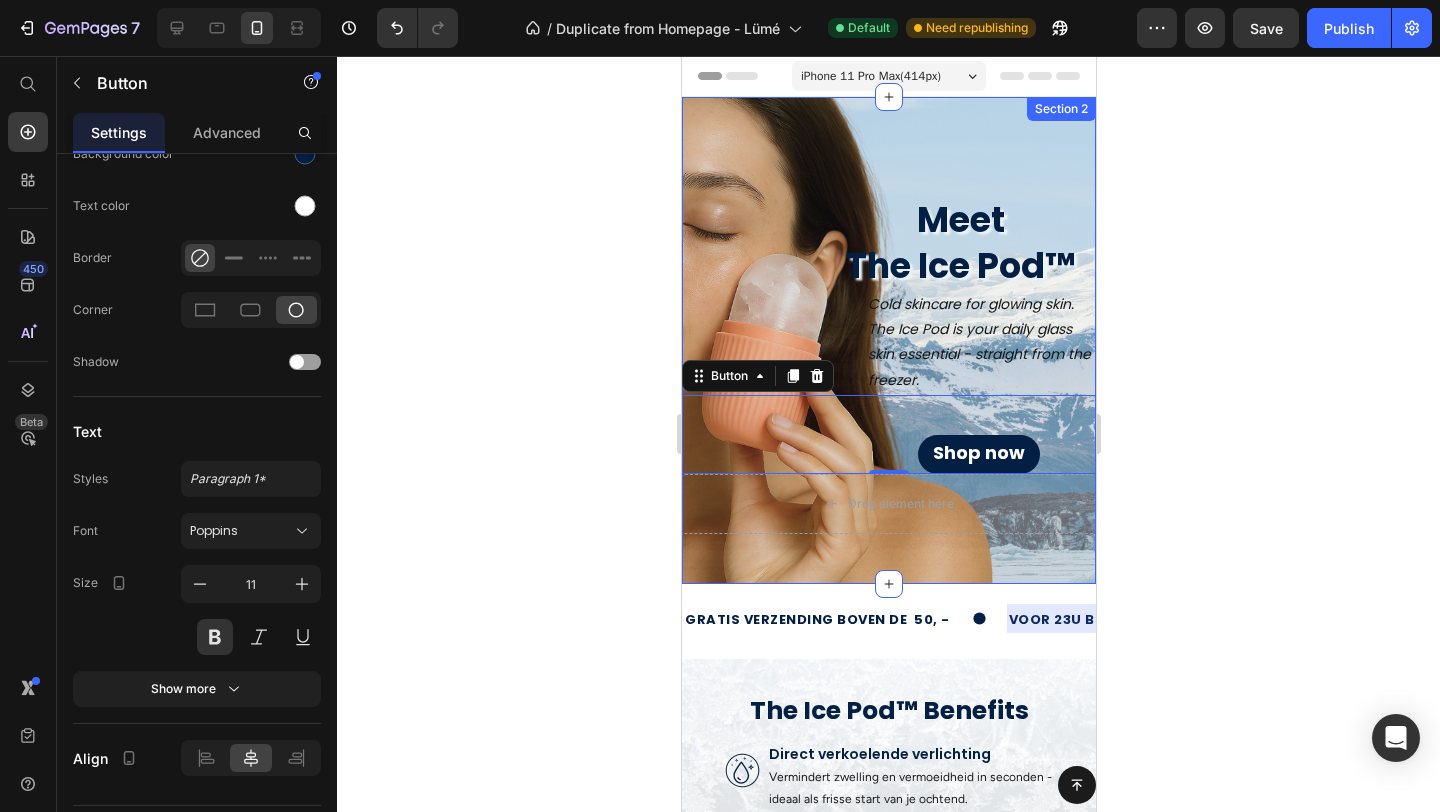 click 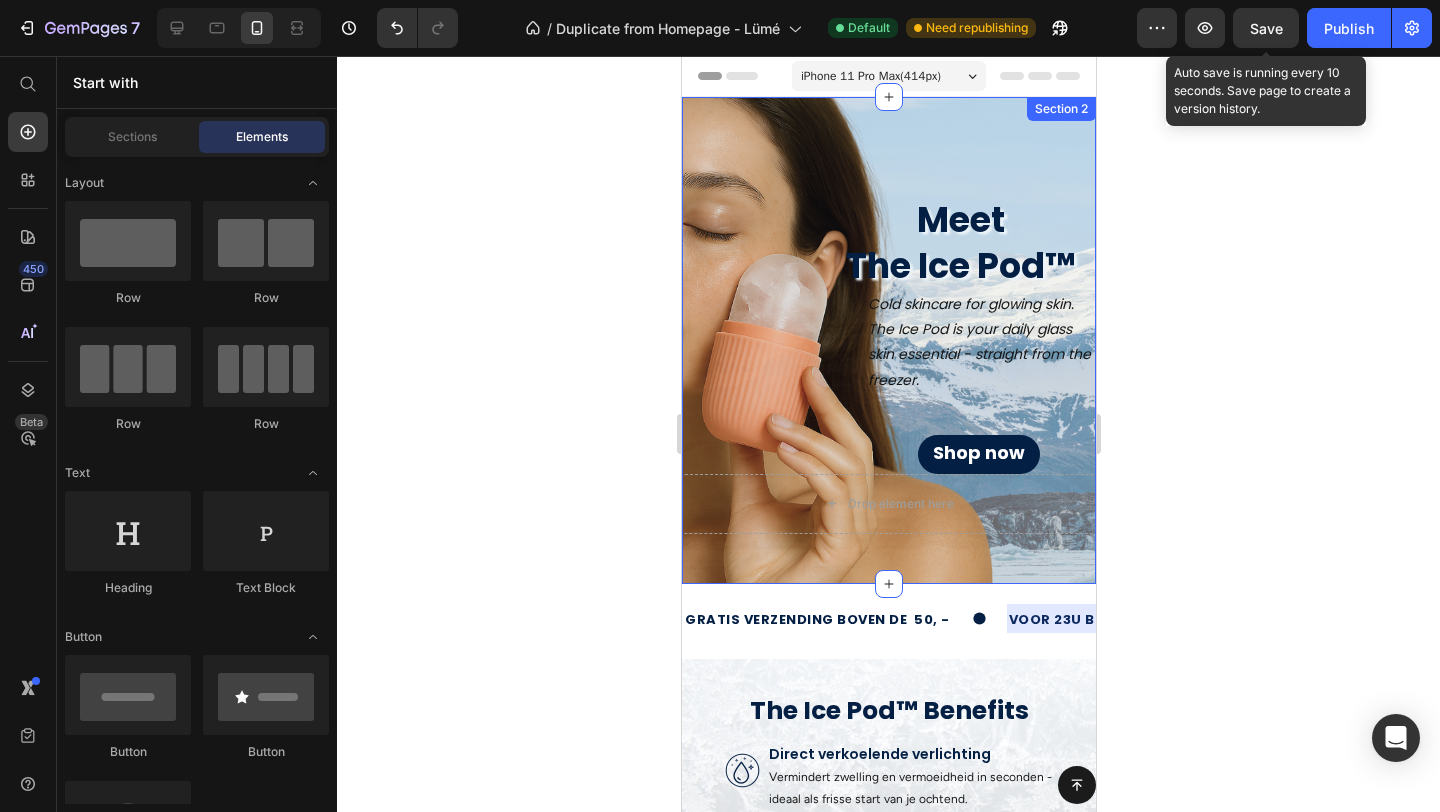 click on "Save" at bounding box center (1266, 28) 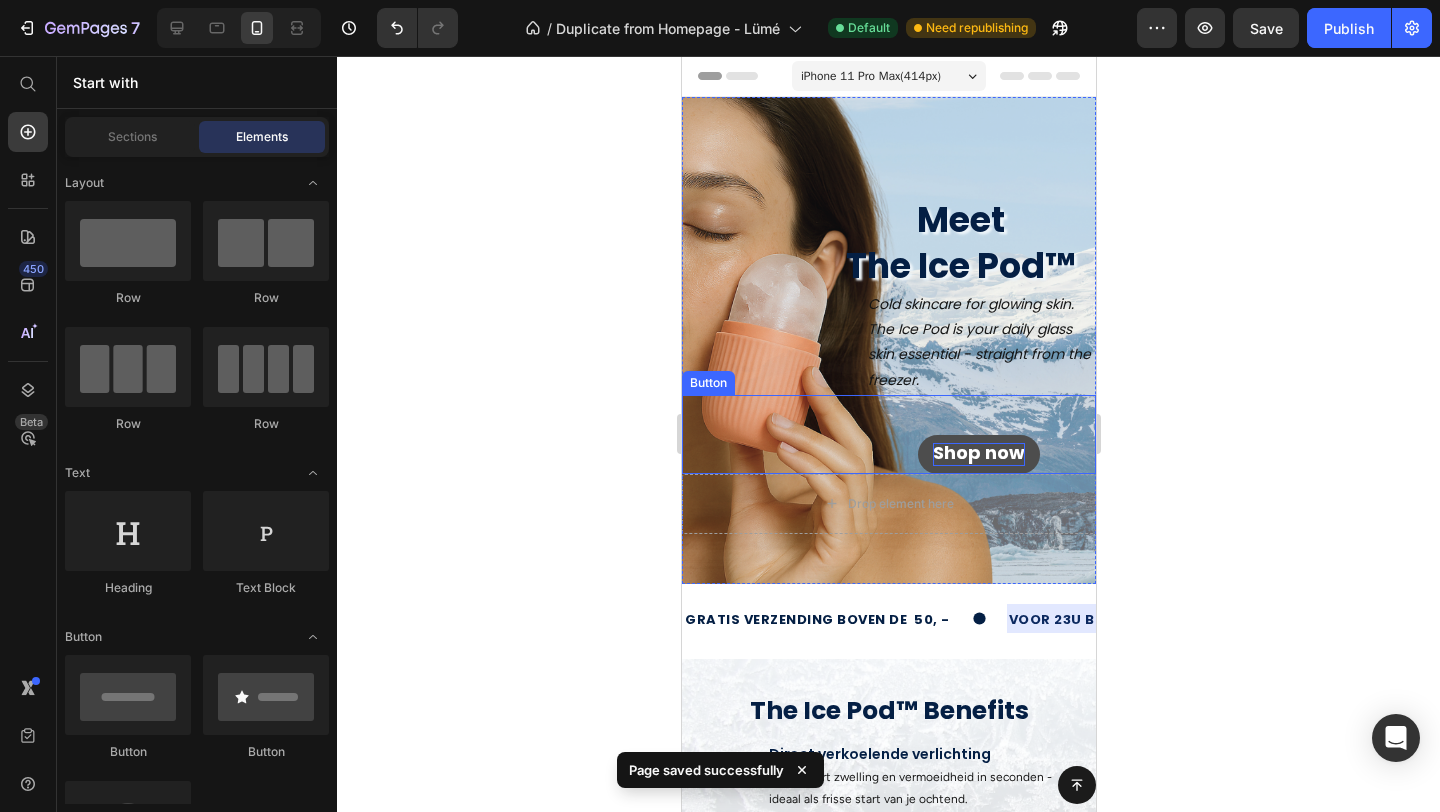 click on "Shop now" at bounding box center (978, 452) 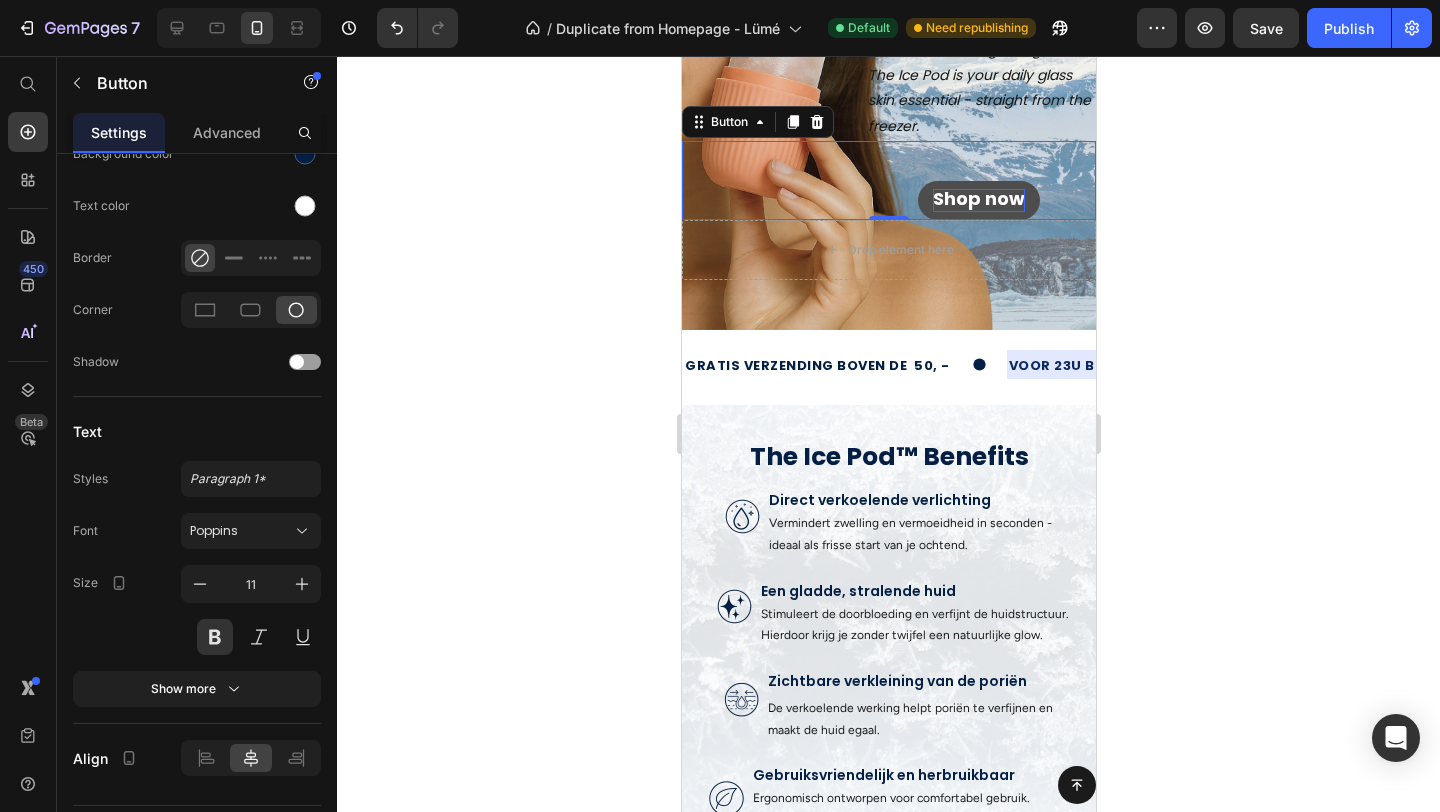 scroll, scrollTop: 256, scrollLeft: 0, axis: vertical 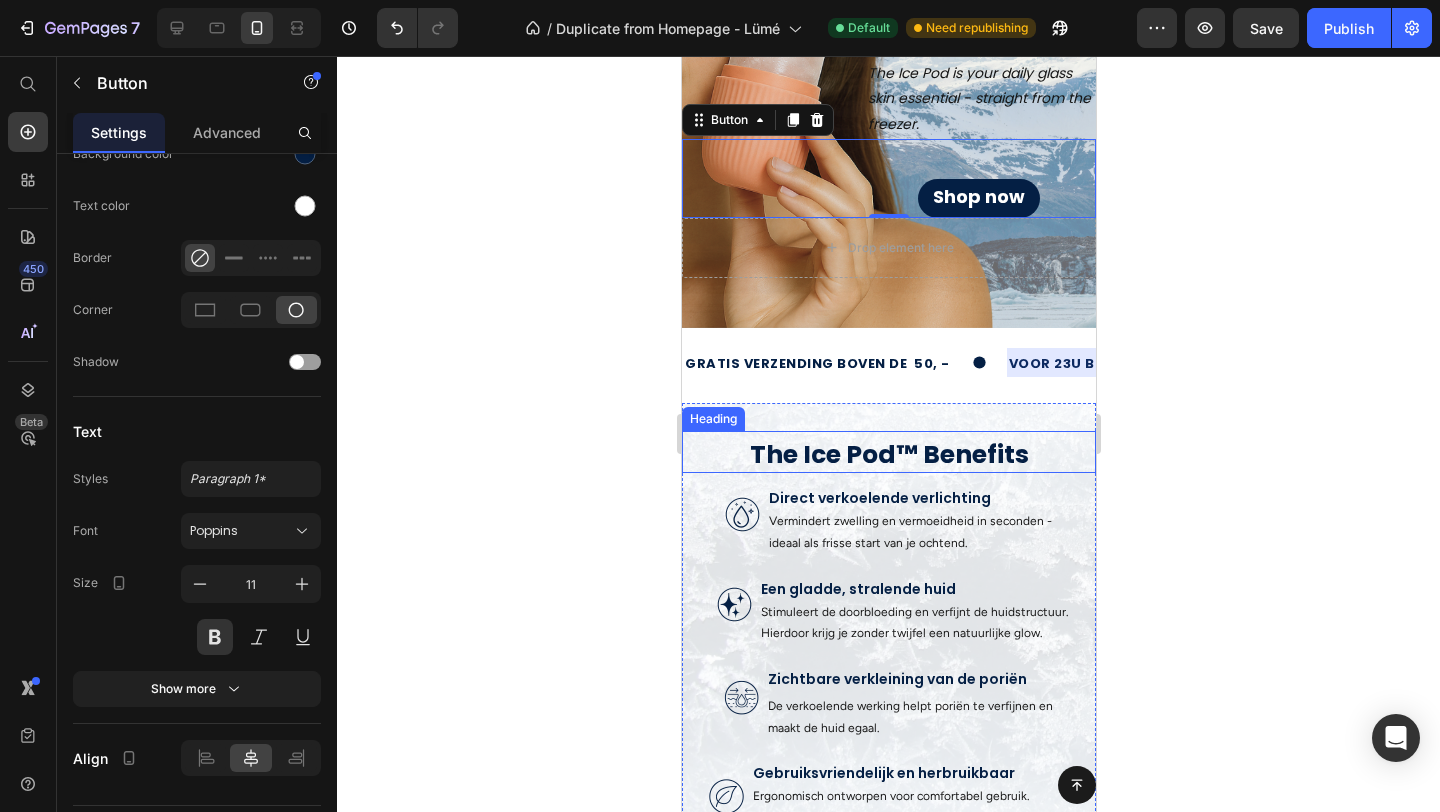 click on "The Ice Pod™ Benefits" at bounding box center [888, 454] 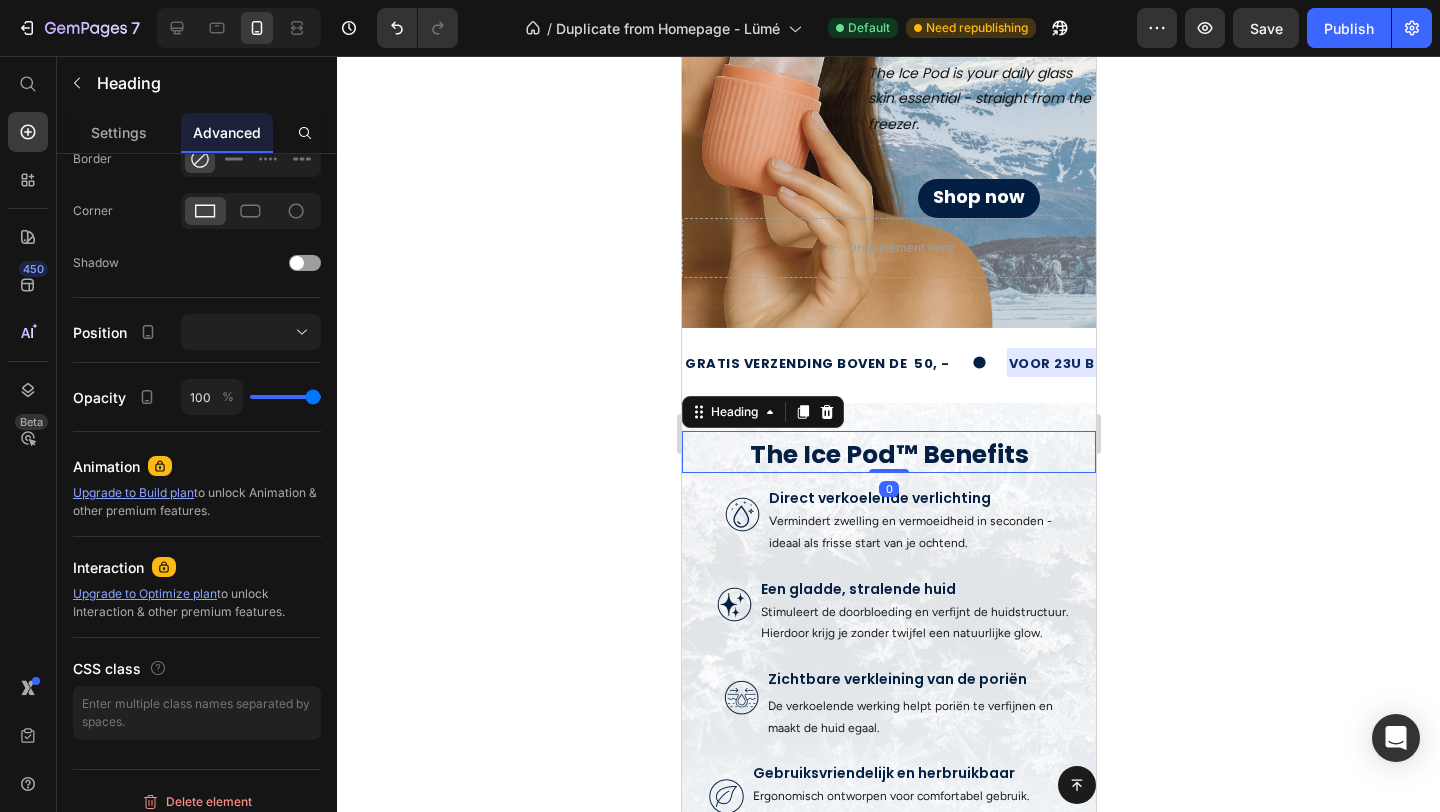 scroll, scrollTop: 0, scrollLeft: 0, axis: both 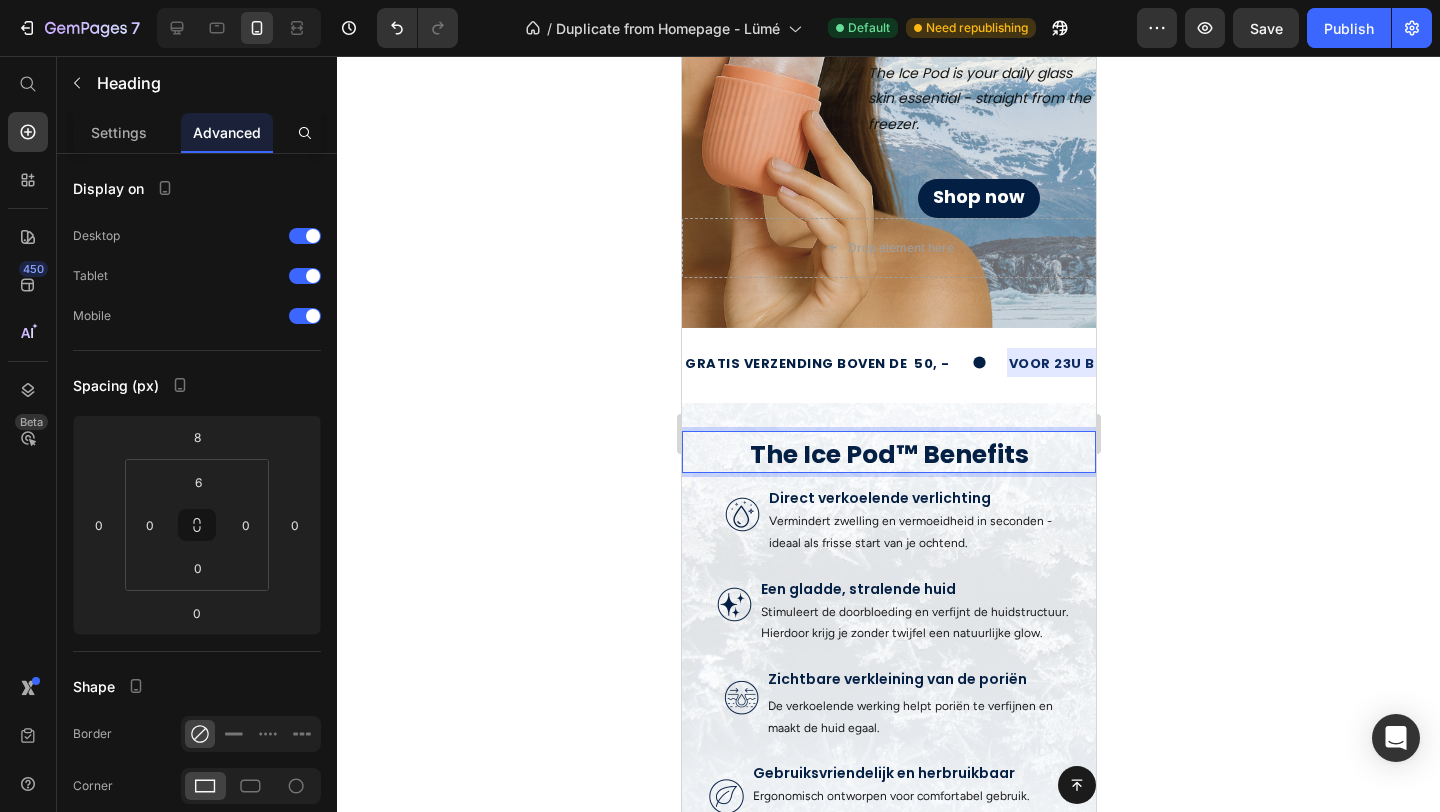 click on "The Ice Pod™ Benefits" at bounding box center [888, 454] 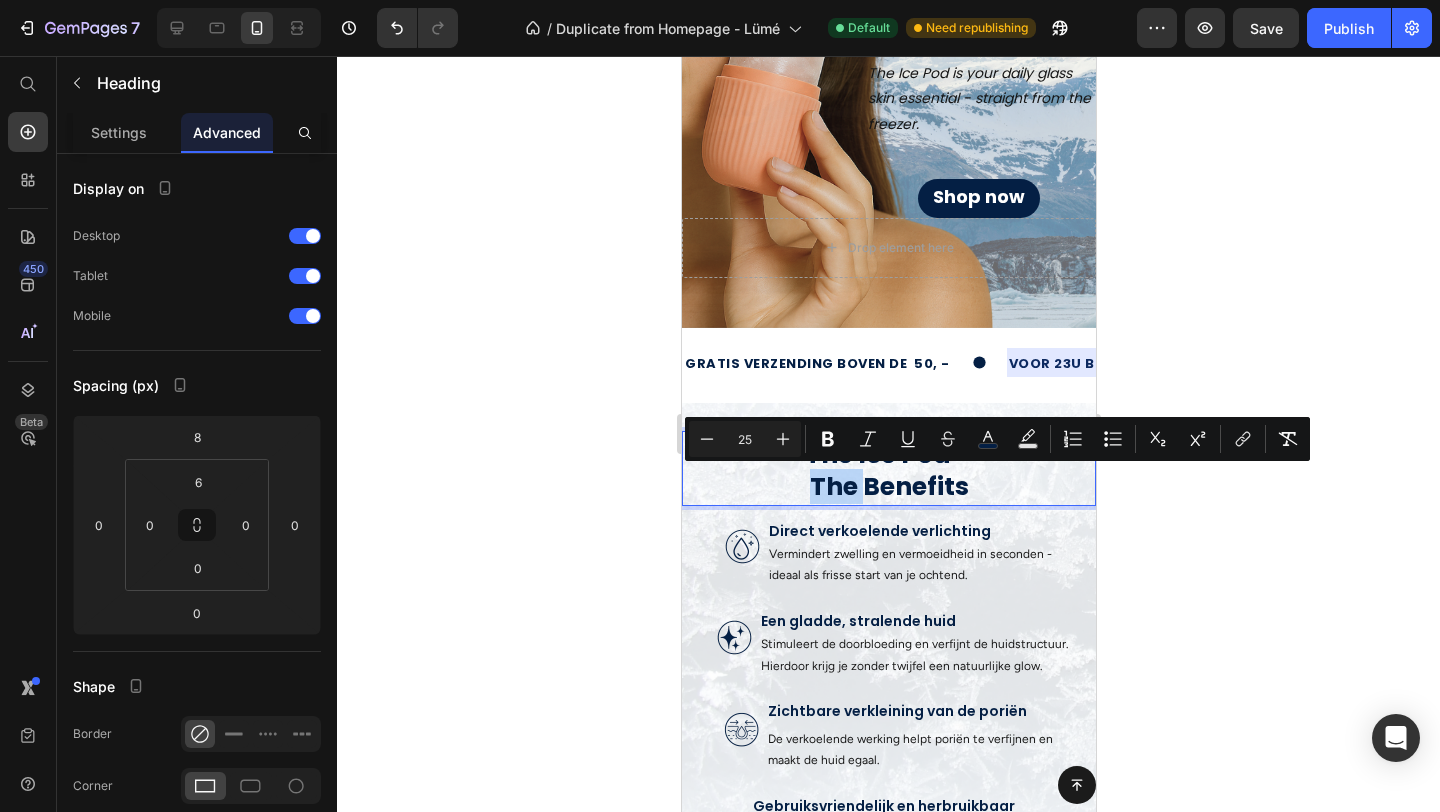 drag, startPoint x: 860, startPoint y: 479, endPoint x: 809, endPoint y: 479, distance: 51 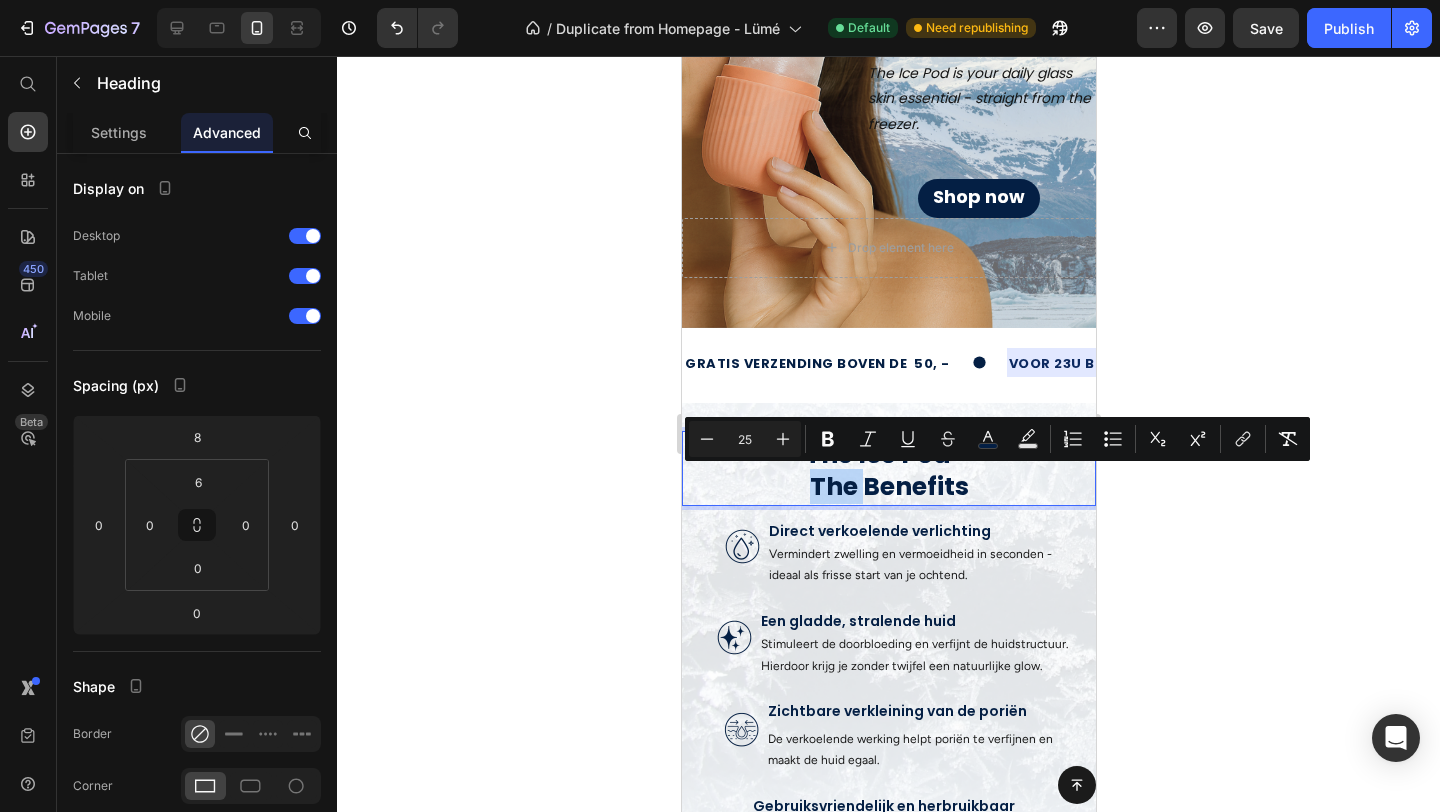 click on "The Benefits" at bounding box center (888, 486) 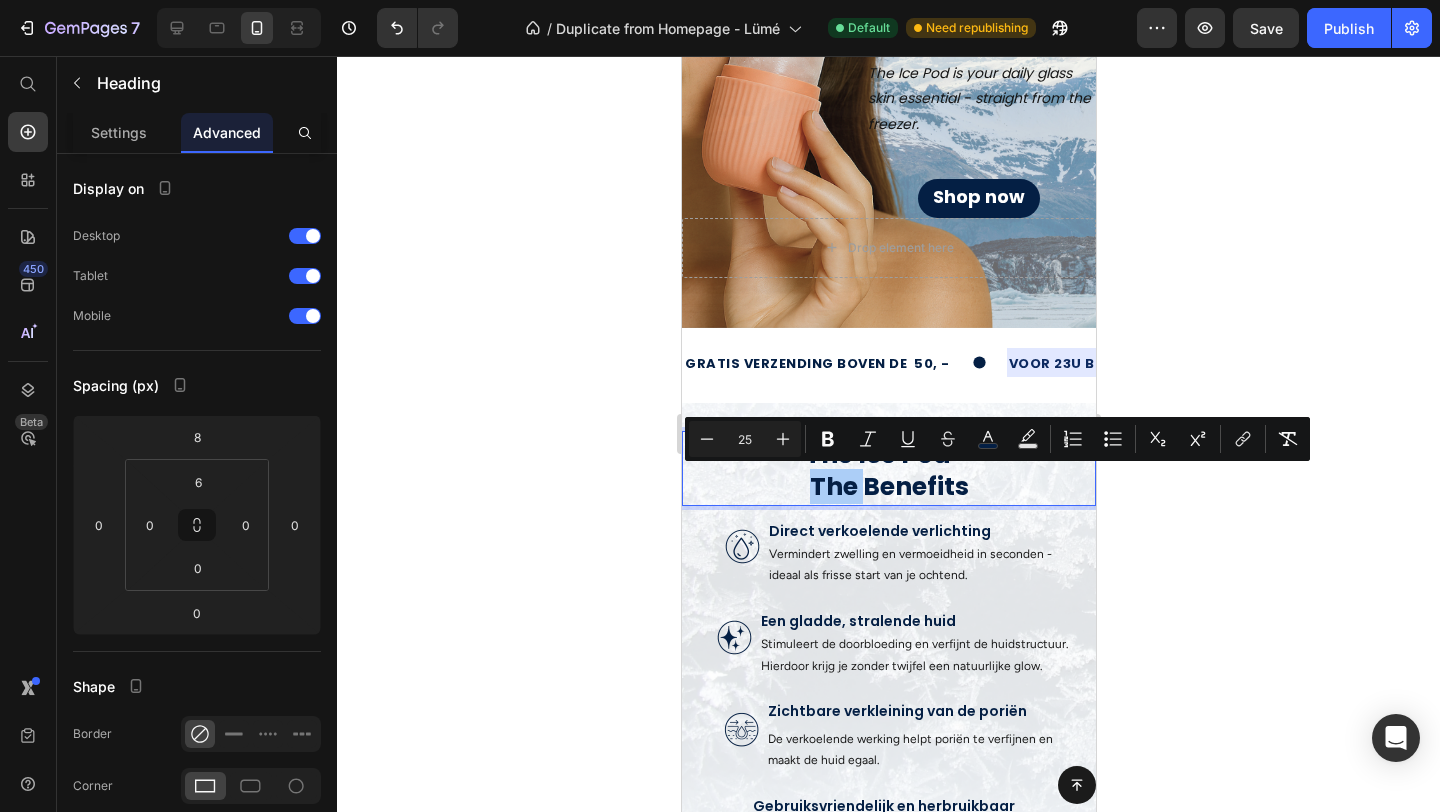 click 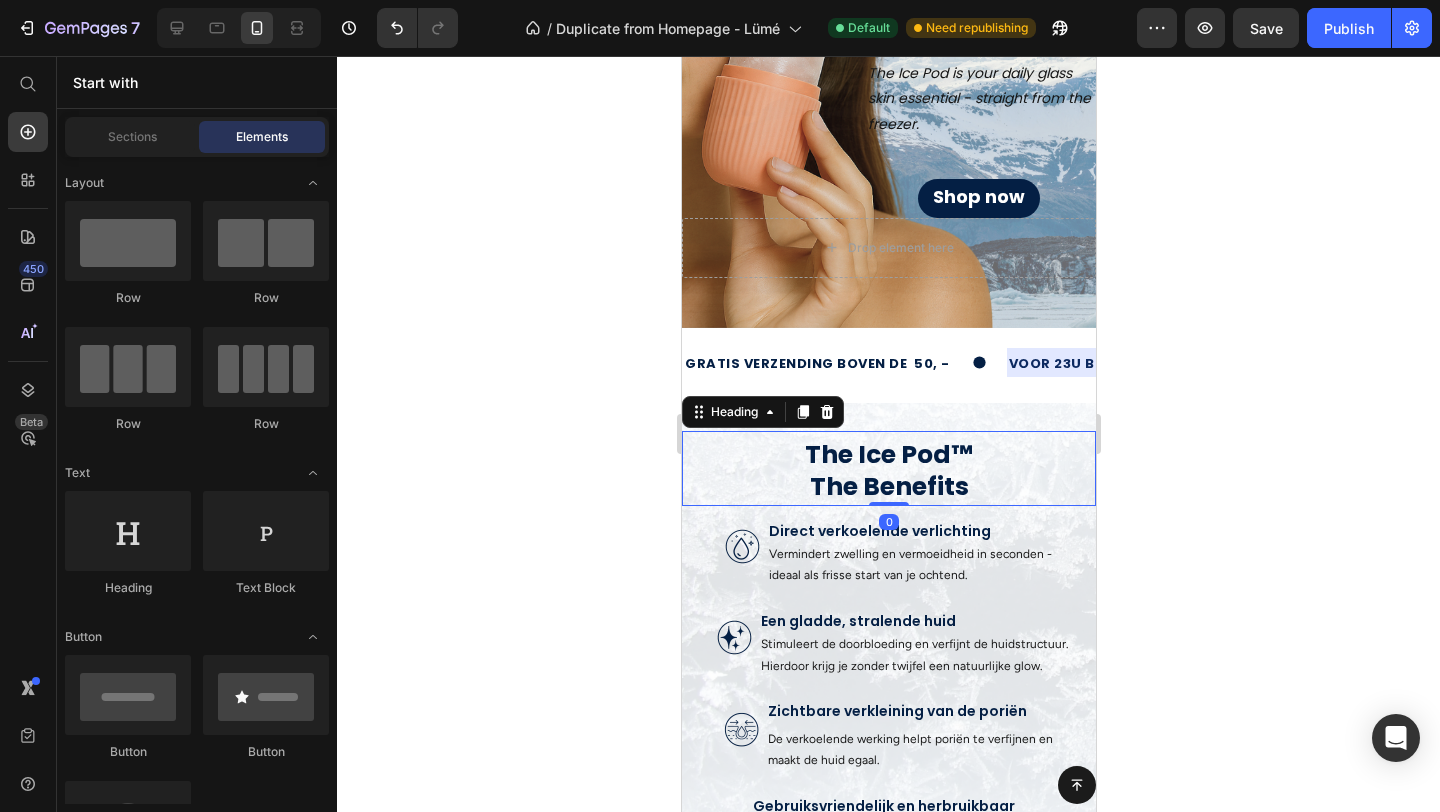 click on "The Benefits" at bounding box center (888, 486) 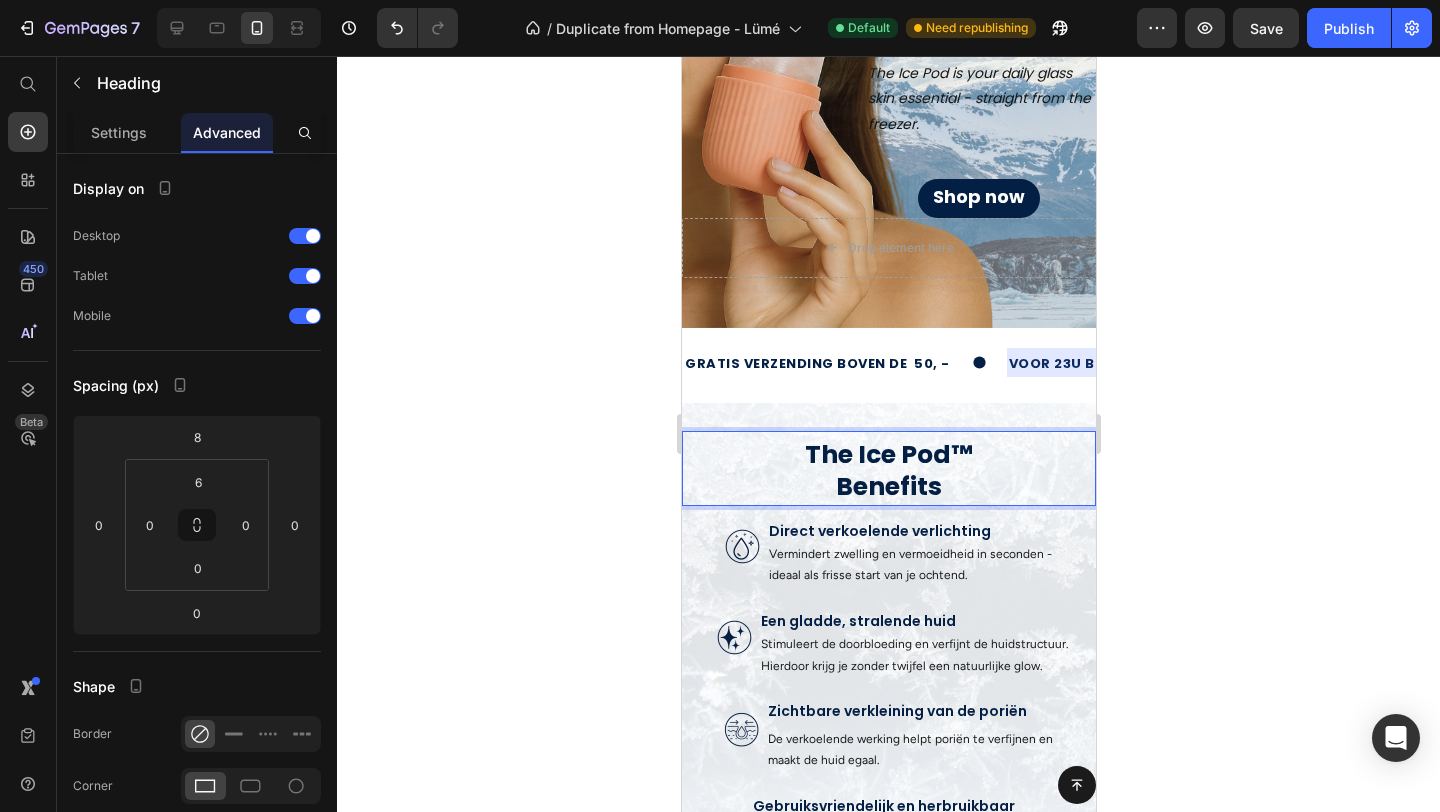 click 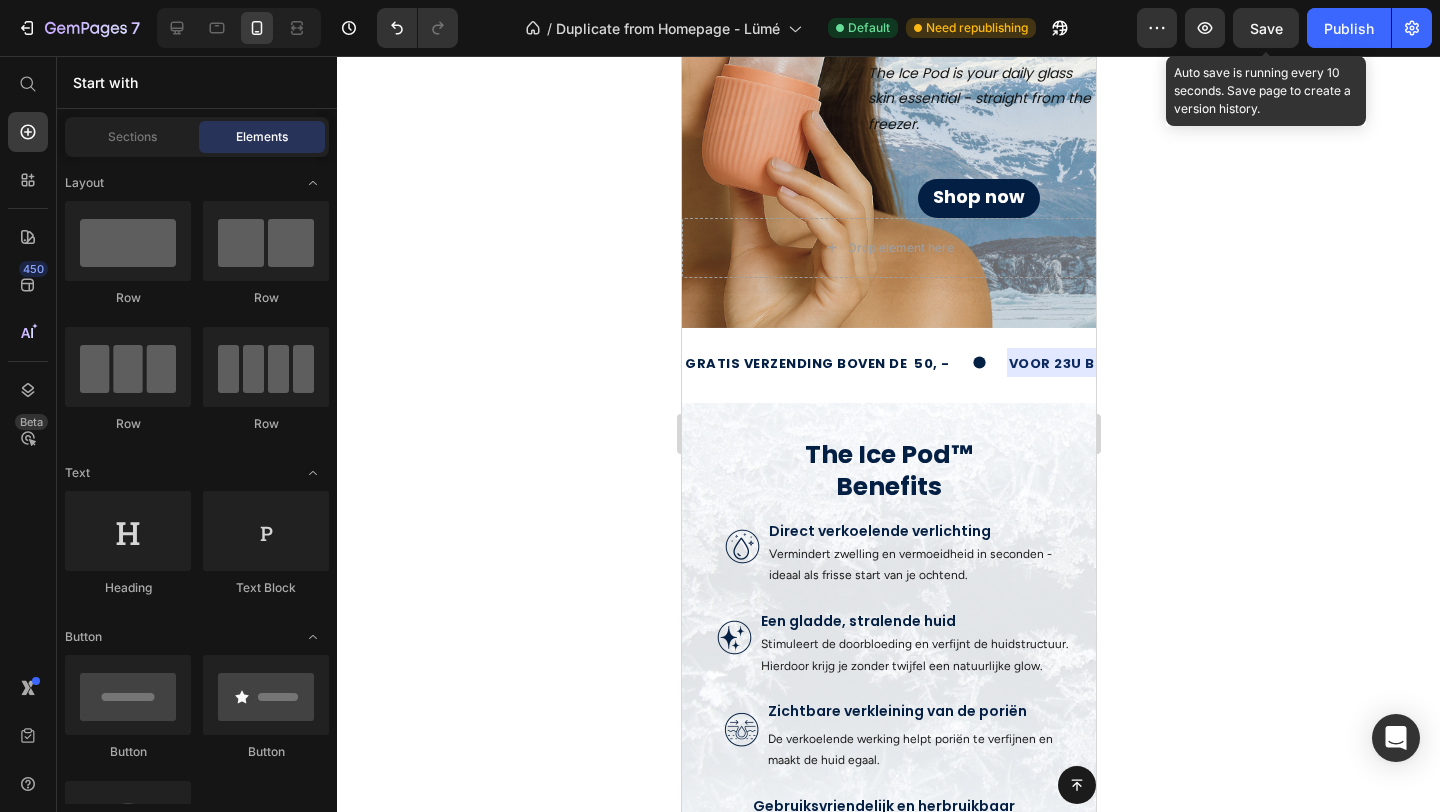 click on "Save" at bounding box center (1266, 28) 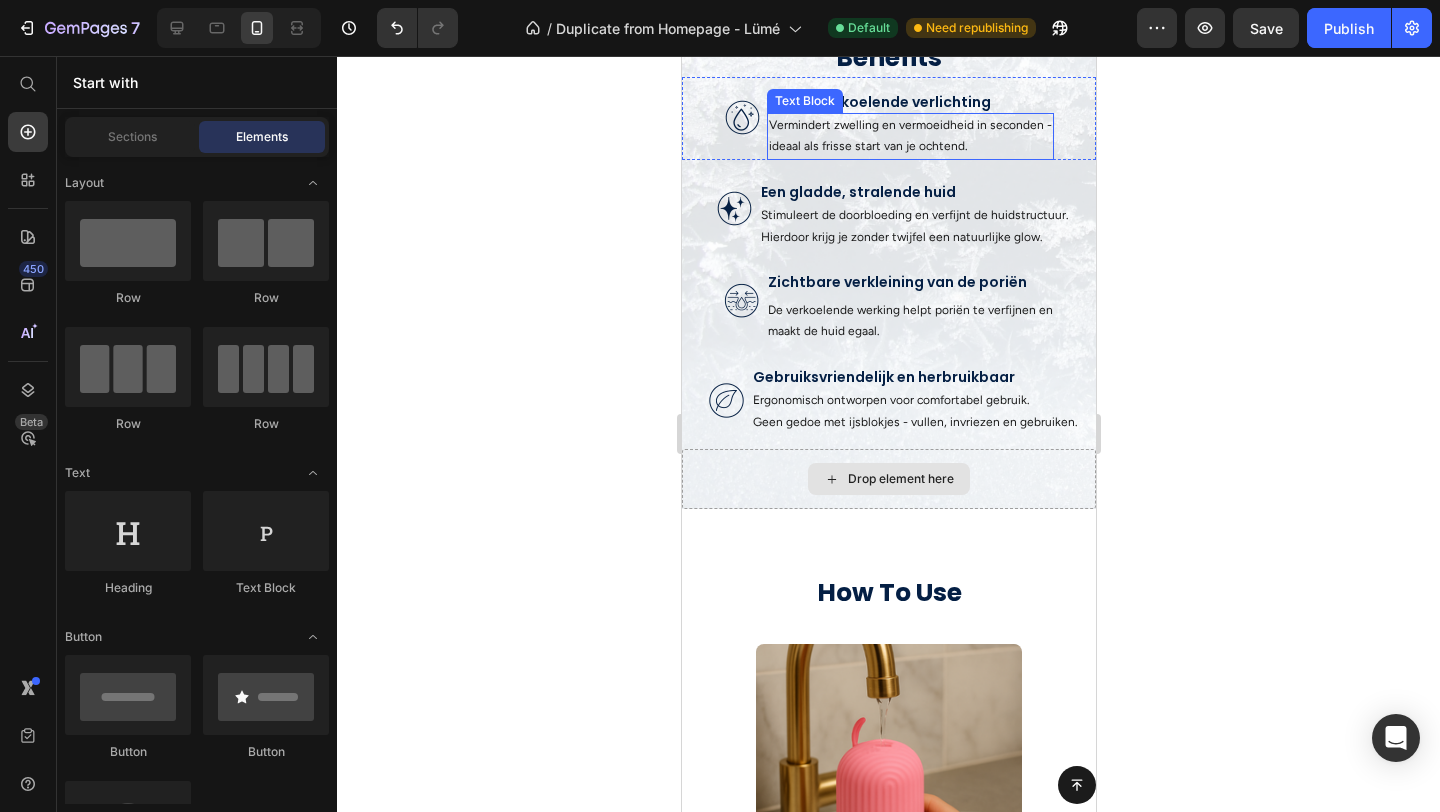 scroll, scrollTop: 721, scrollLeft: 0, axis: vertical 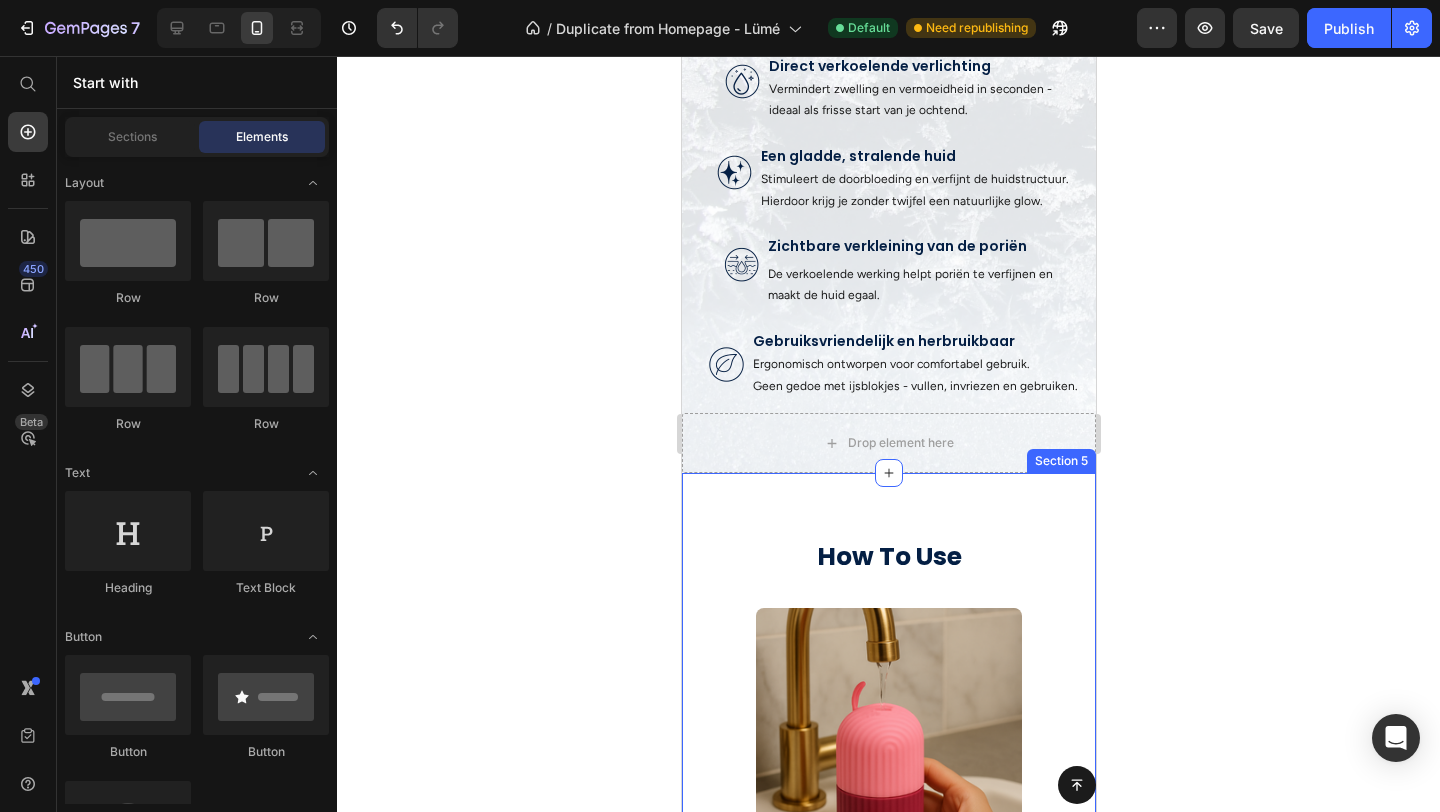 click on "How To Use Heading Row Image Step 1 - Fill Text block Fill The Ice Pod™ with water until the maximum line. Close the lid and gently sqeeze in The Ice Pod™ to remove any airbubbles.  Text block Row Image Step 2 - Freeze Text block Place The Ice Pod™ in the freezer. For the most perfect form, we recommend placing it upside down. This way you prefend any airbubbles. Text block Row Image Stap 3 - Refresh & Repeat Text block After a minimum of 4 hours in the freezer, your Ice Pod is ready to use. Leave it outside the freezer for 1 minute, before using it. Text block Row Row Section 5" at bounding box center (888, 1431) 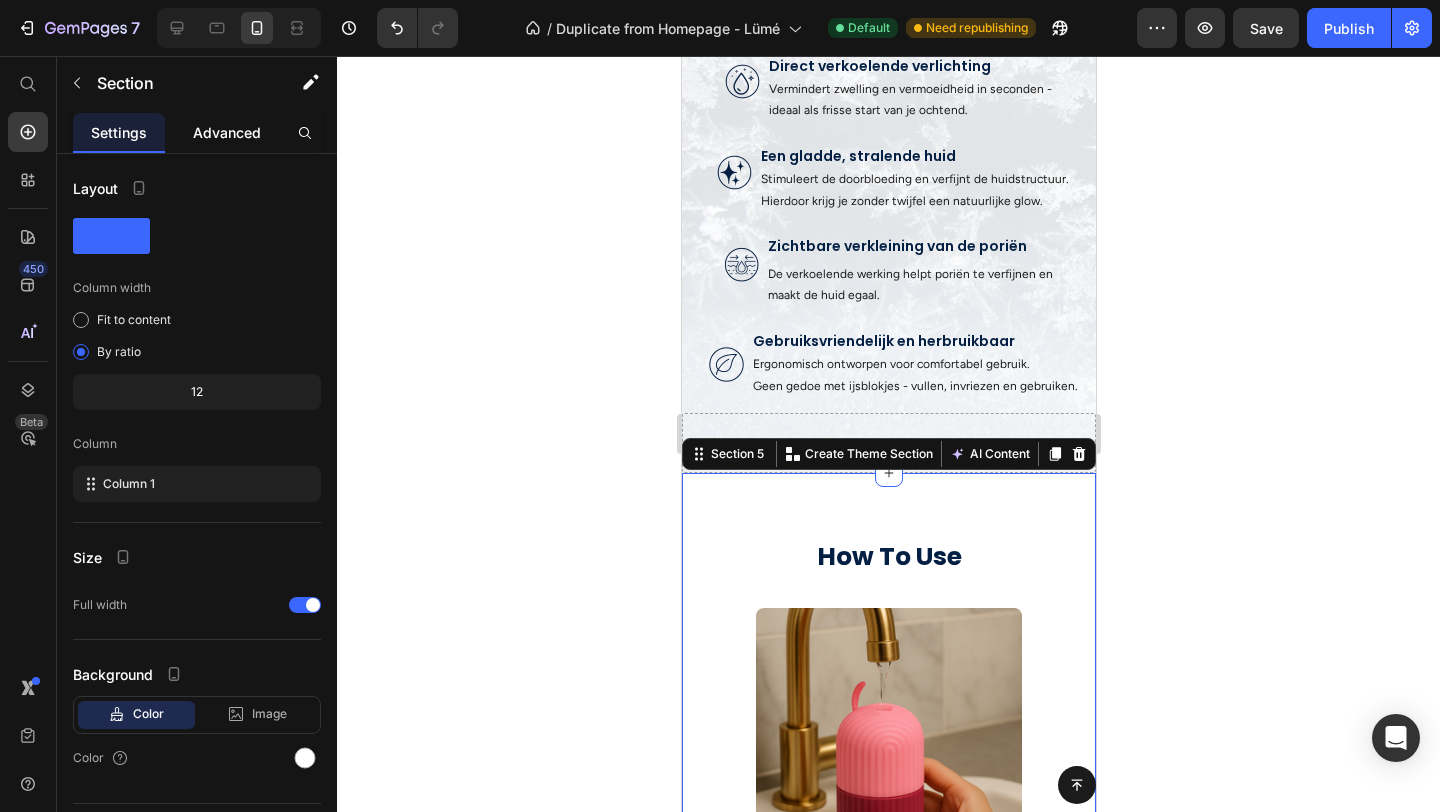 click on "Advanced" at bounding box center (227, 132) 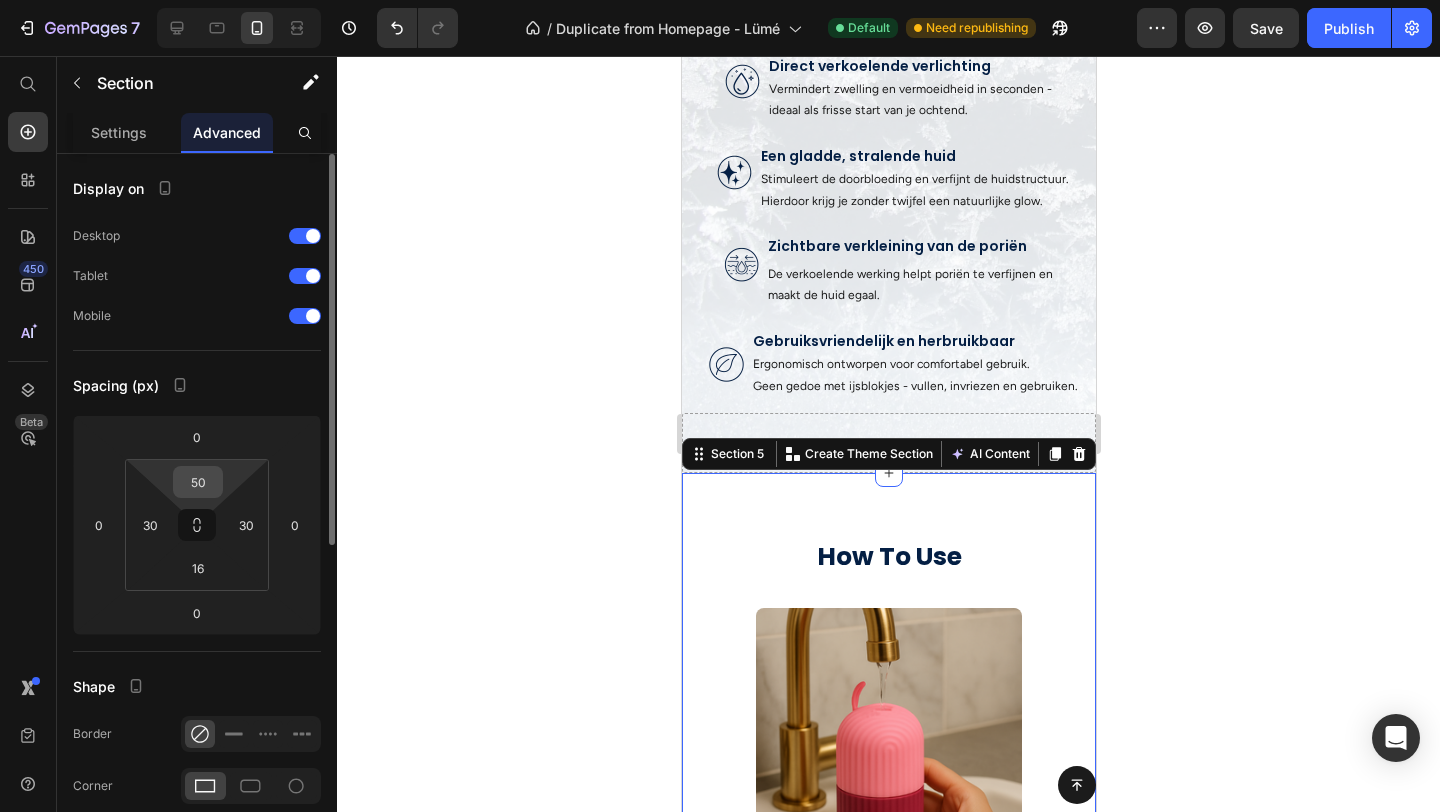 click on "50" at bounding box center [198, 482] 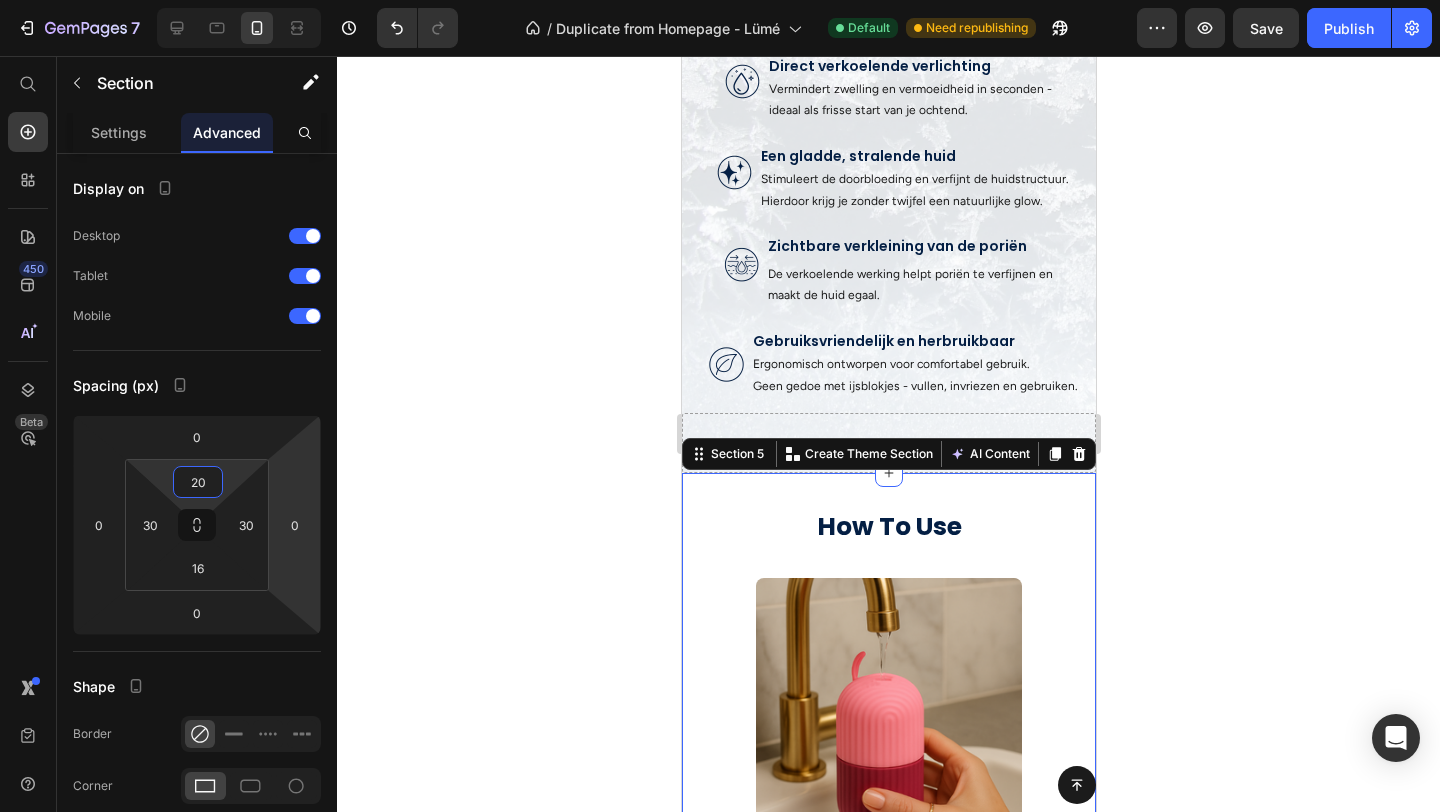type on "20" 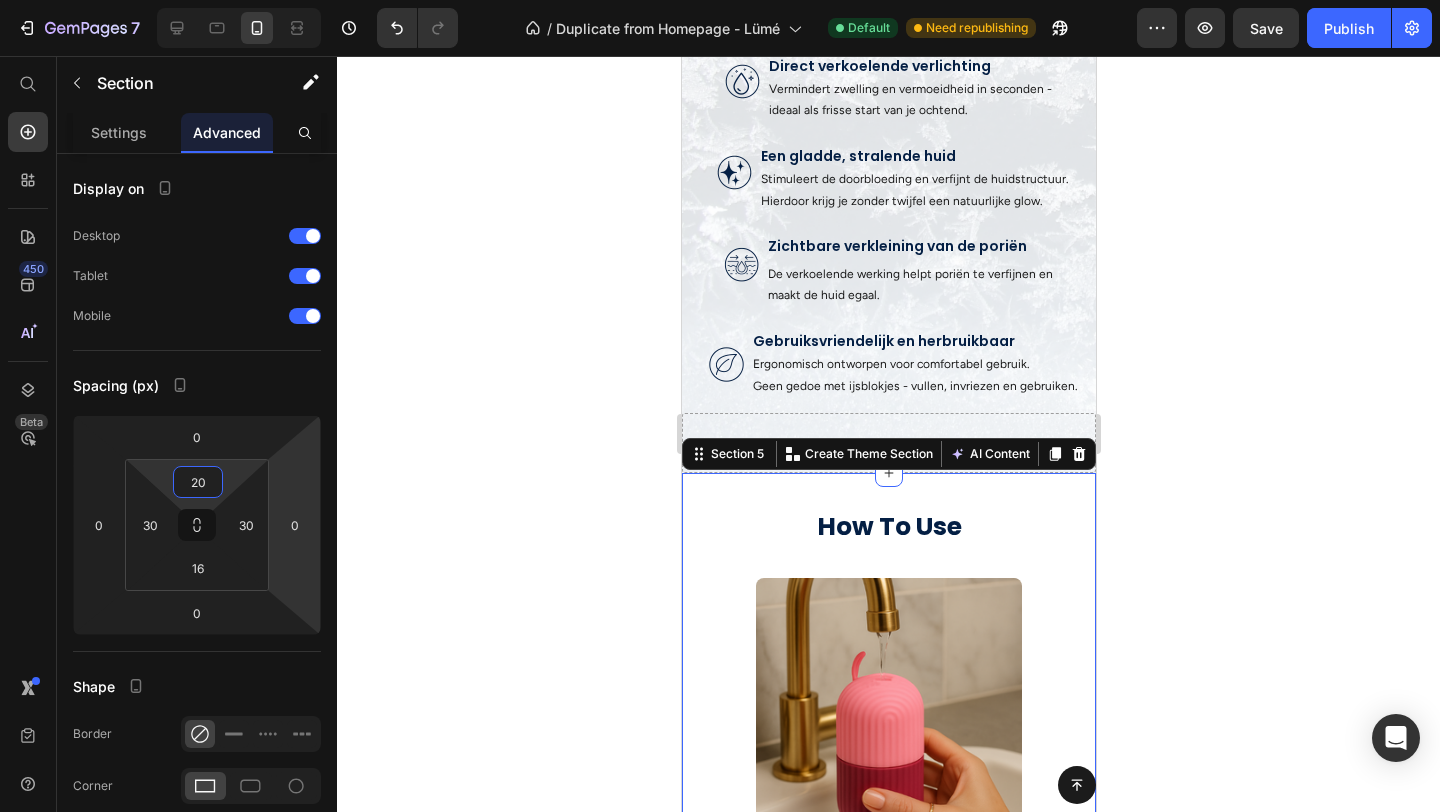 click on "How To Use Heading Row Image Step 1 - Fill Text block Fill The Ice Pod™ with water until the maximum line. Close the lid and gently sqeeze in The Ice Pod™ to remove any airbubbles.  Text block Row Image Step 2 - Freeze Text block Place The Ice Pod™ in the freezer. For the most perfect form, we recommend placing it upside down. This way you prefend any airbubbles. Text block Row Image Stap 3 - Refresh & Repeat Text block After a minimum of 4 hours in the freezer, your Ice Pod is ready to use. Leave it outside the freezer for 1 minute, before using it. Text block Row Row" at bounding box center (888, 1418) 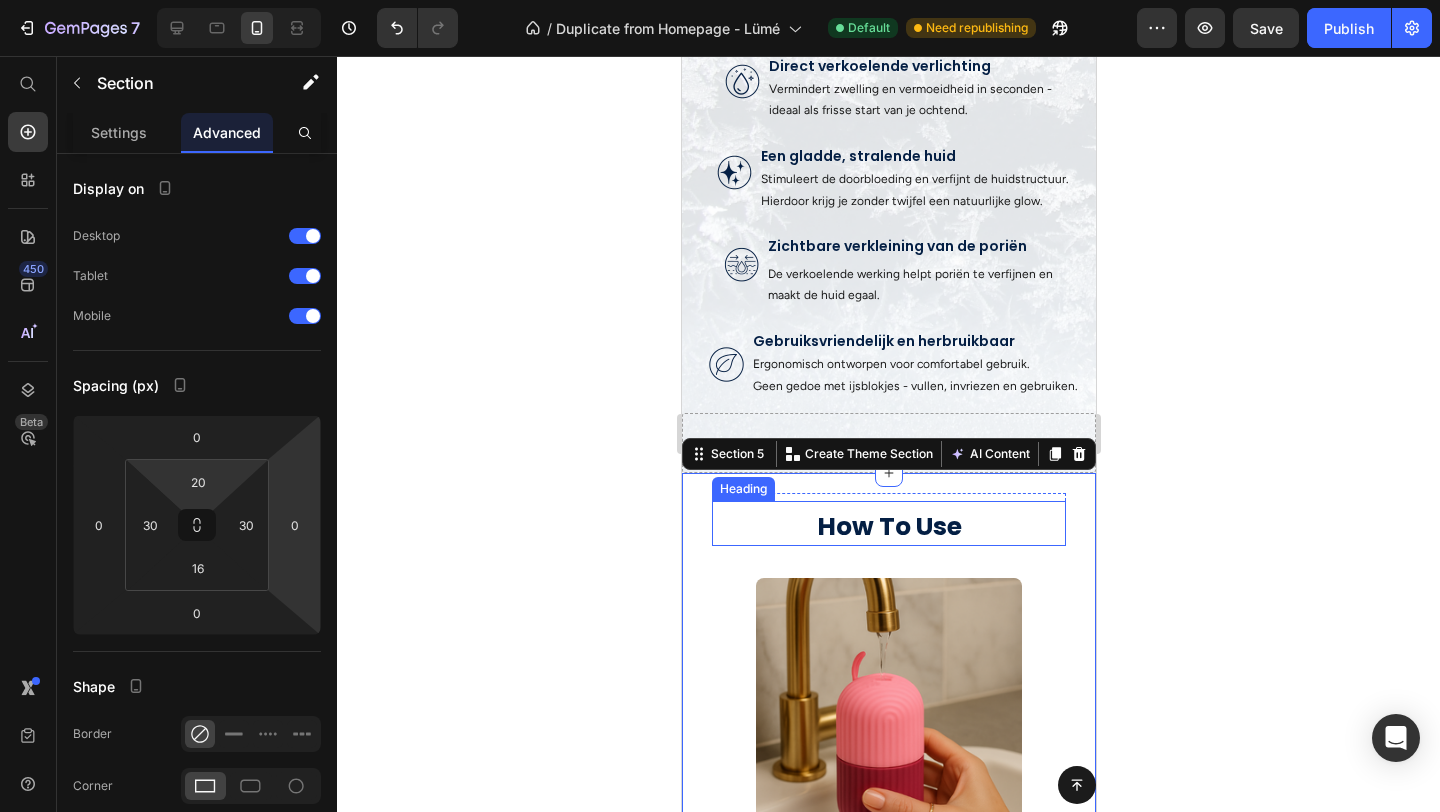 click on "How To Use" at bounding box center [888, 527] 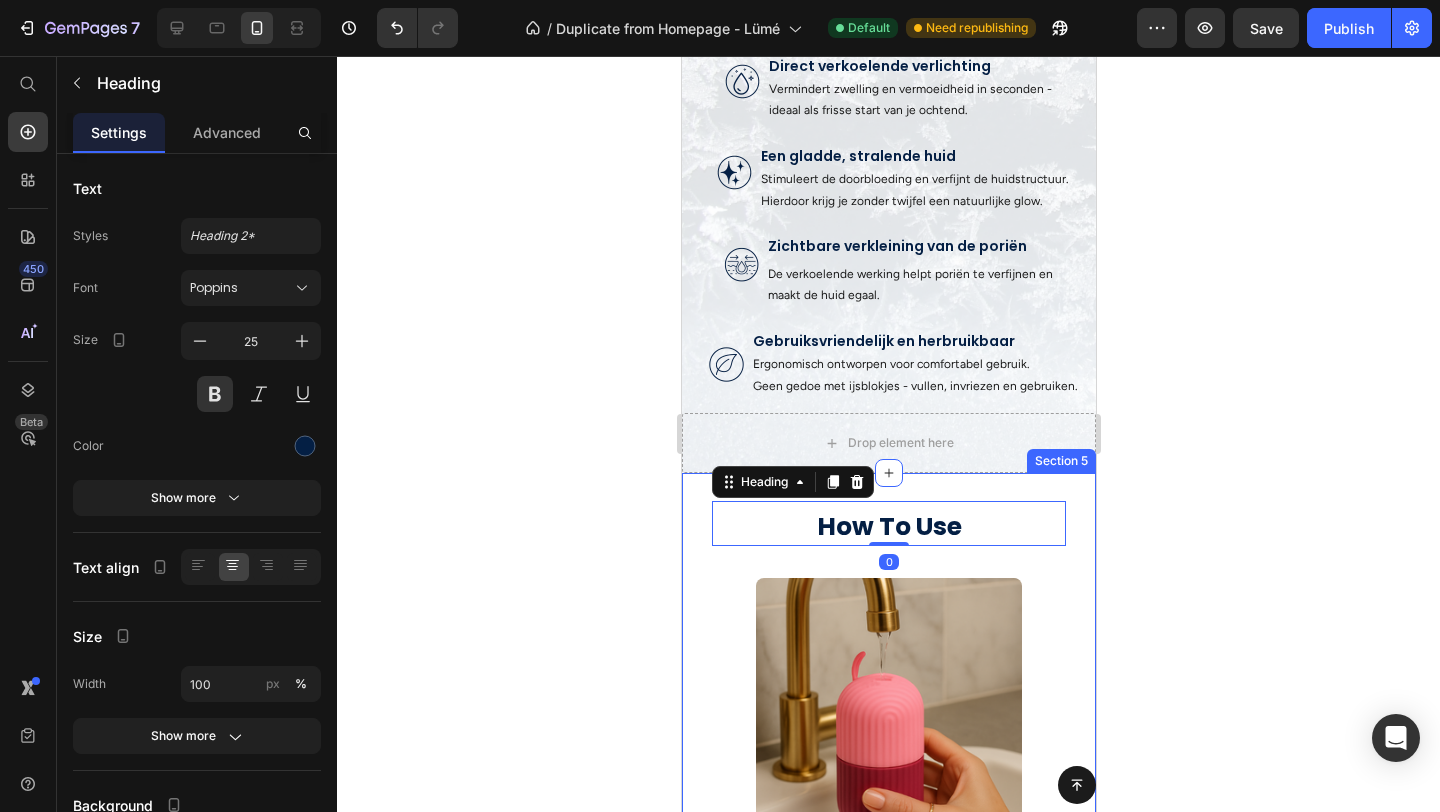 click on "How To Use Heading   0 Row Image Step 1 - Fill Text block Fill The Ice Pod™ with water until the maximum line. Close the lid and gently sqeeze in The Ice Pod™ to remove any airbubbles.  Text block Row Image Step 2 - Freeze Text block Place The Ice Pod™ in the freezer. For the most perfect form, we recommend placing it upside down. This way you prefend any airbubbles. Text block Row Image Stap 3 - Refresh & Repeat Text block After a minimum of 4 hours in the freezer, your Ice Pod is ready to use. Leave it outside the freezer for 1 minute, before using it. Text block Row Row" at bounding box center (888, 1418) 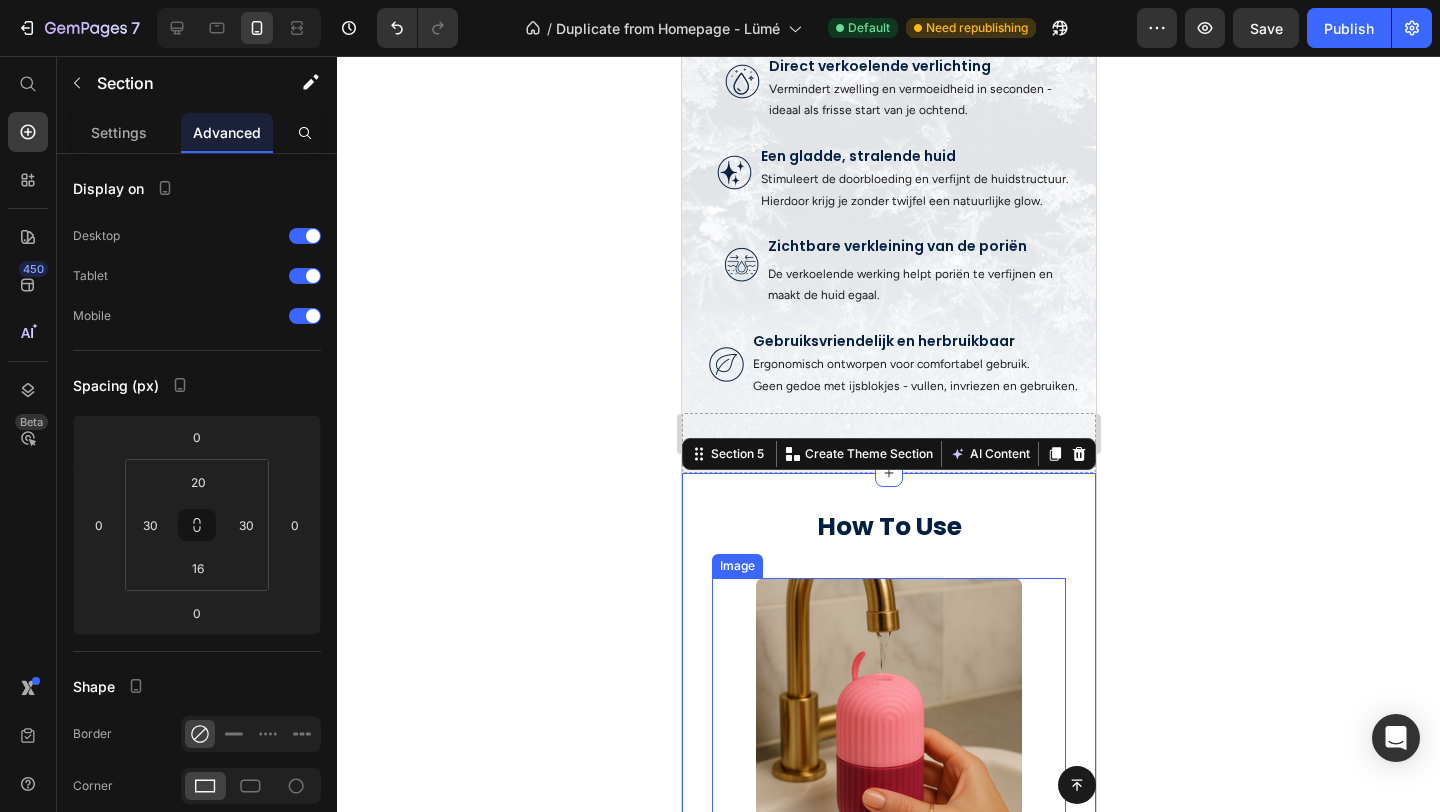 click at bounding box center (888, 744) 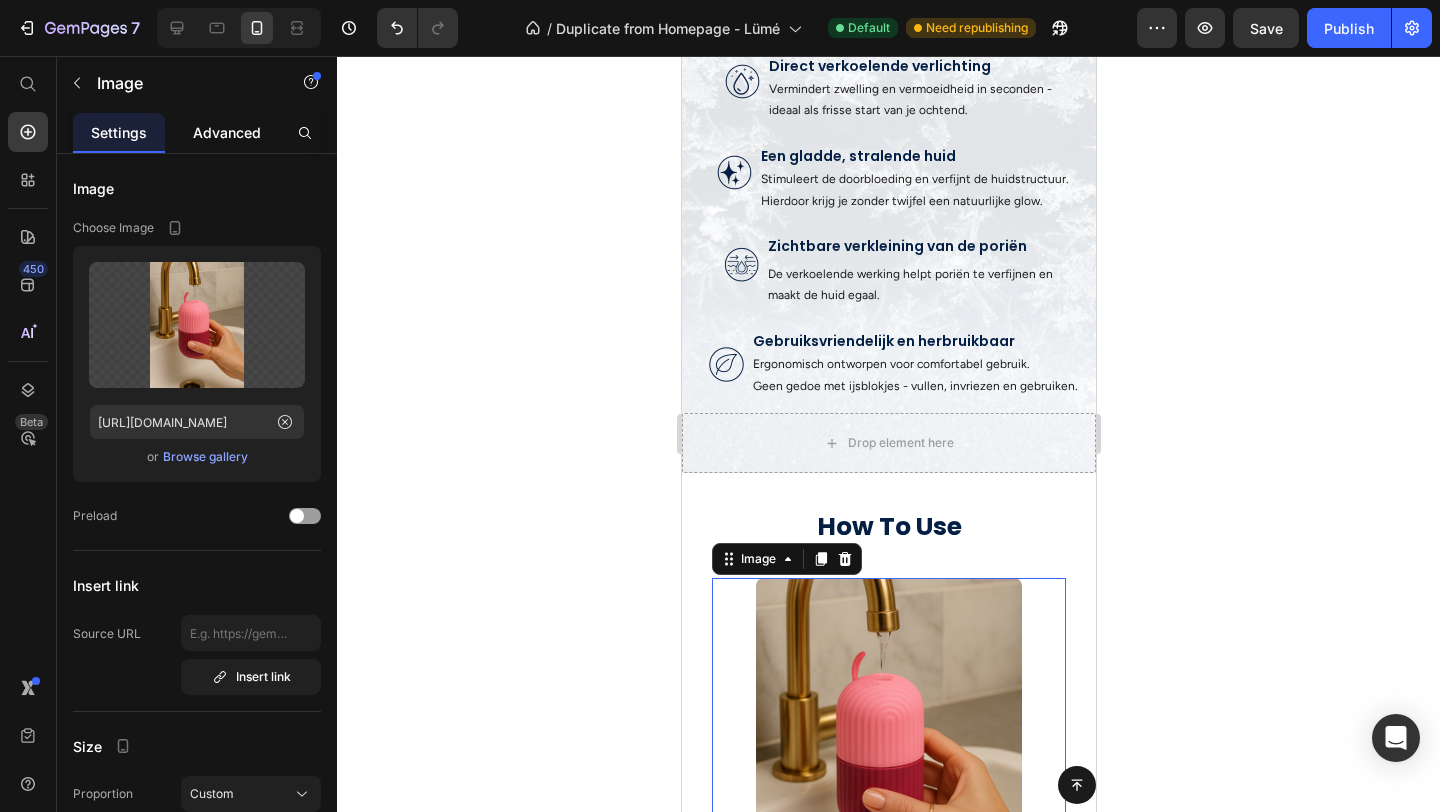 click on "Advanced" at bounding box center (227, 132) 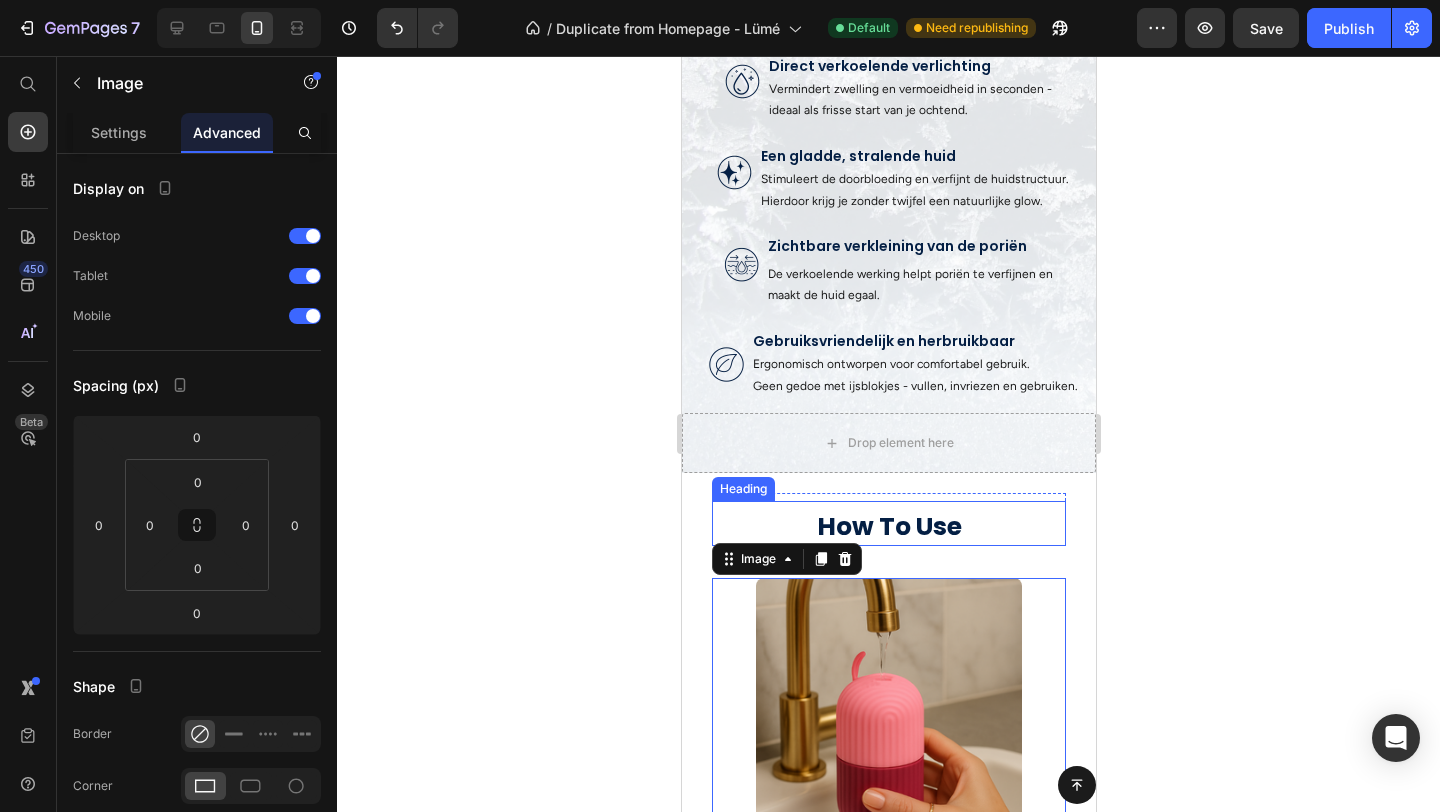 click on "How To Use" at bounding box center (888, 527) 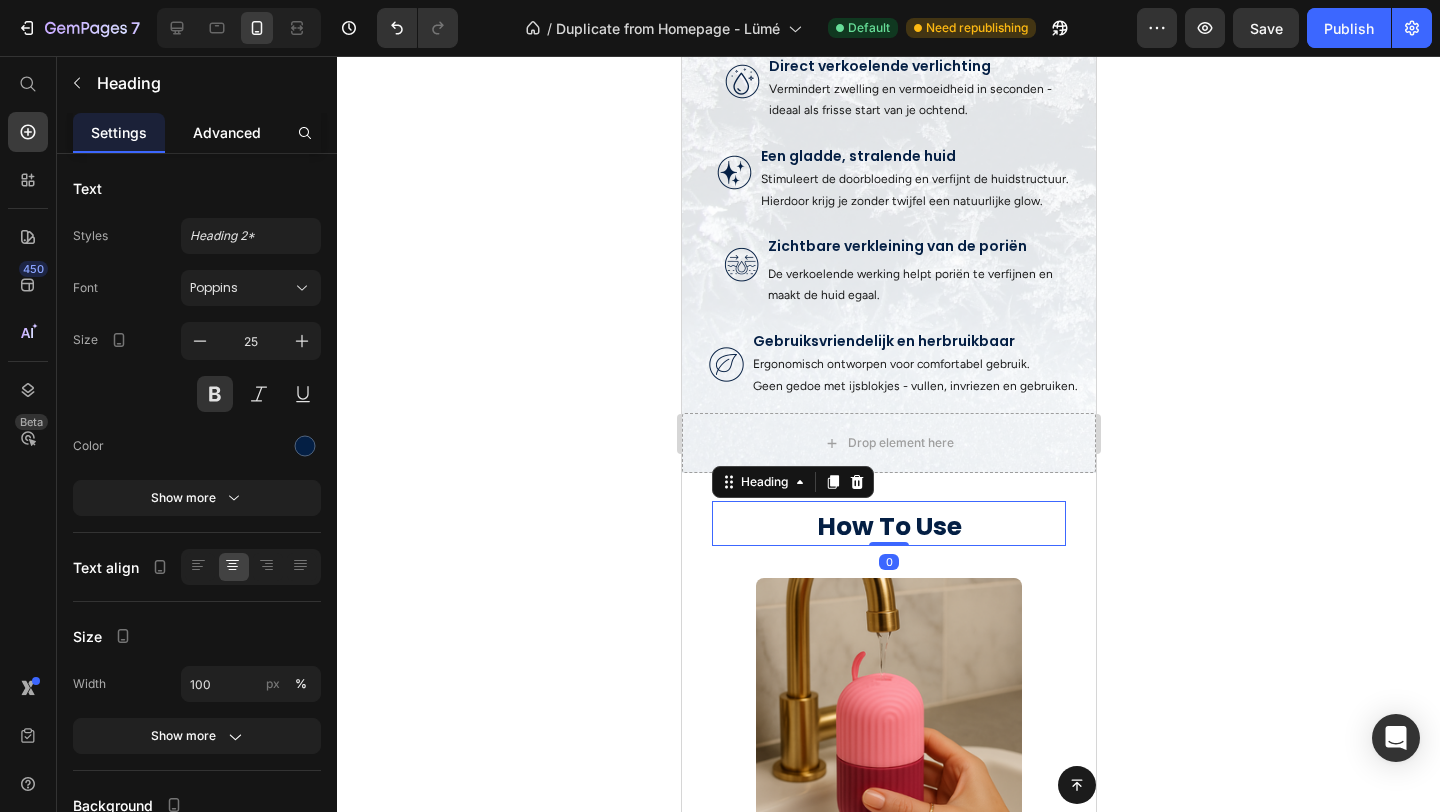 click on "Advanced" at bounding box center [227, 132] 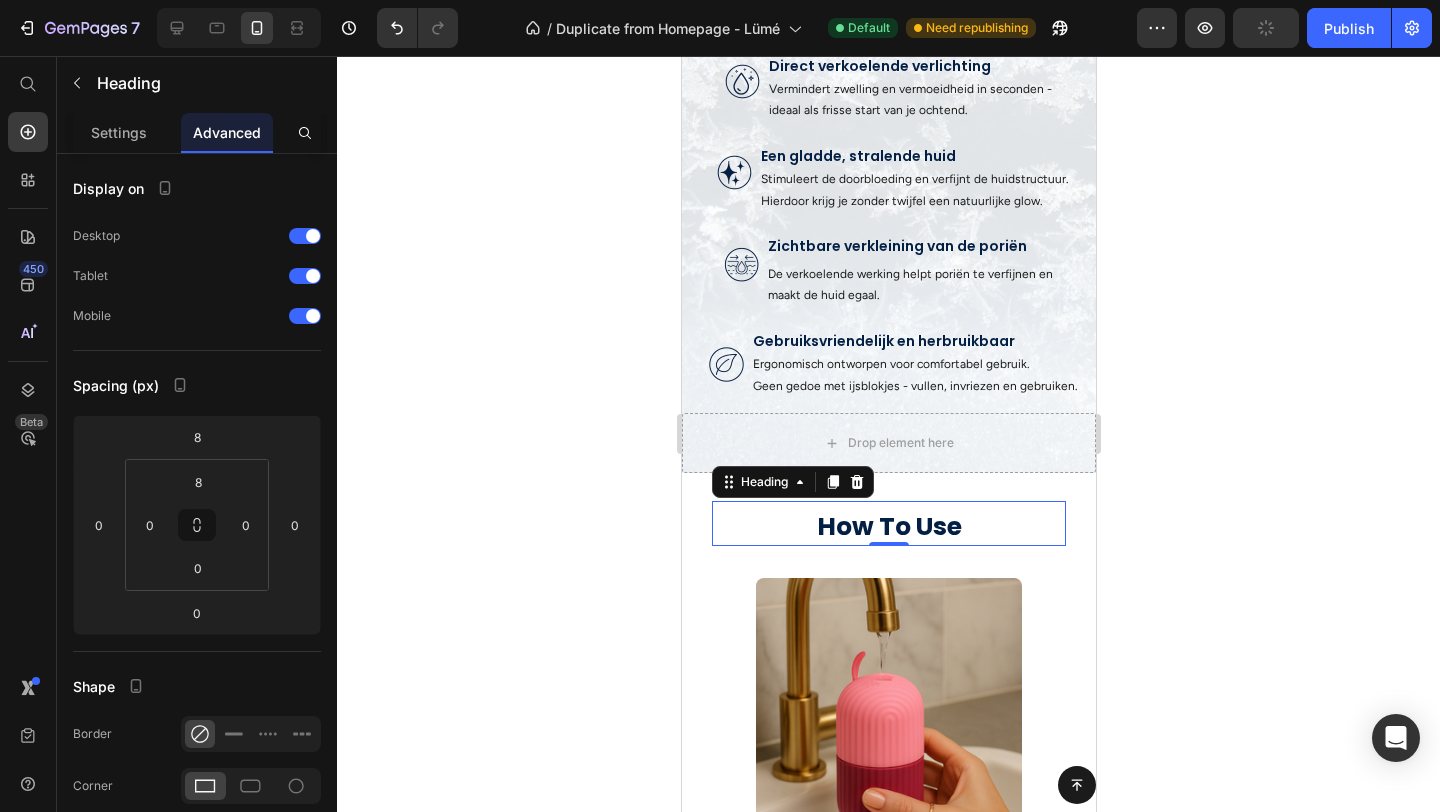 click 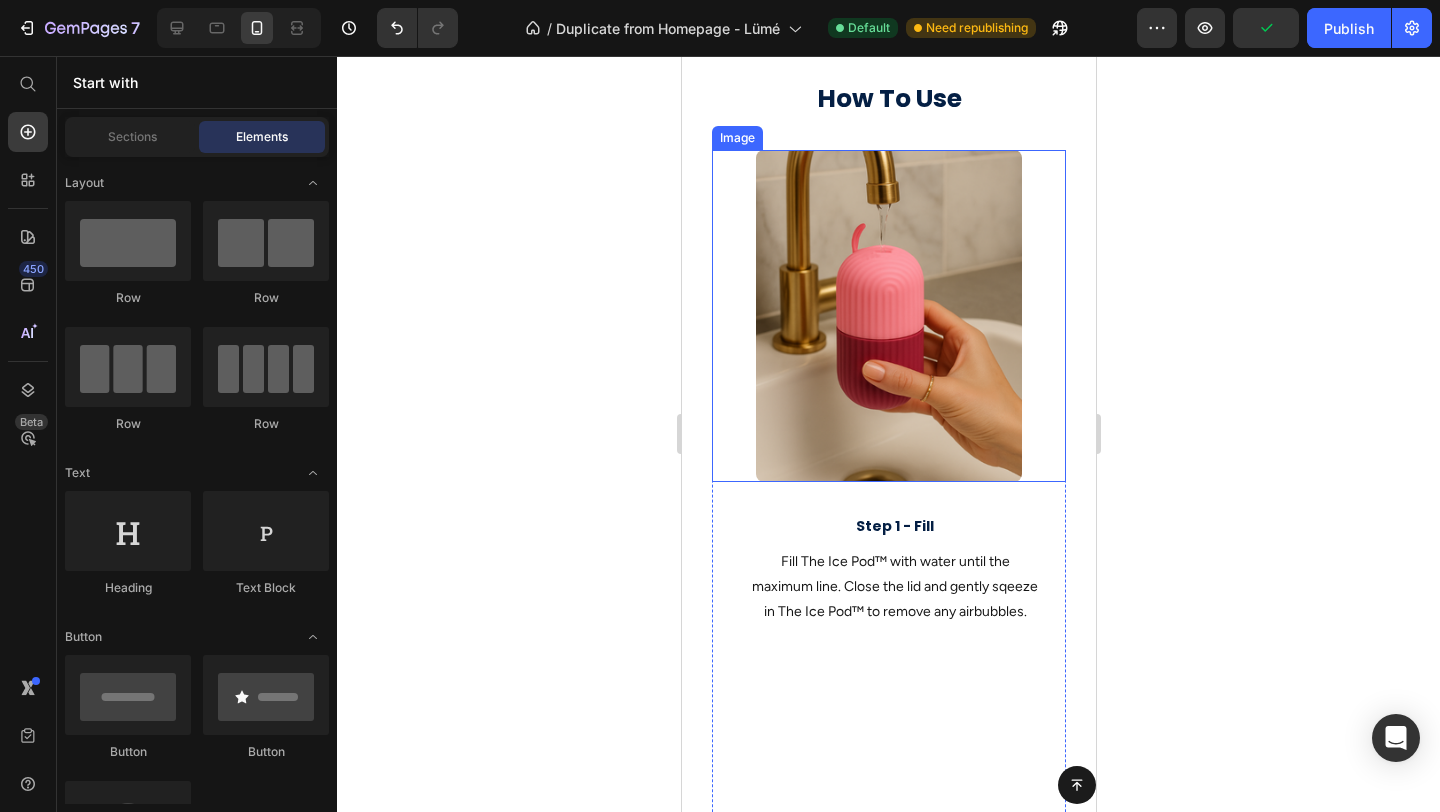 scroll, scrollTop: 1182, scrollLeft: 0, axis: vertical 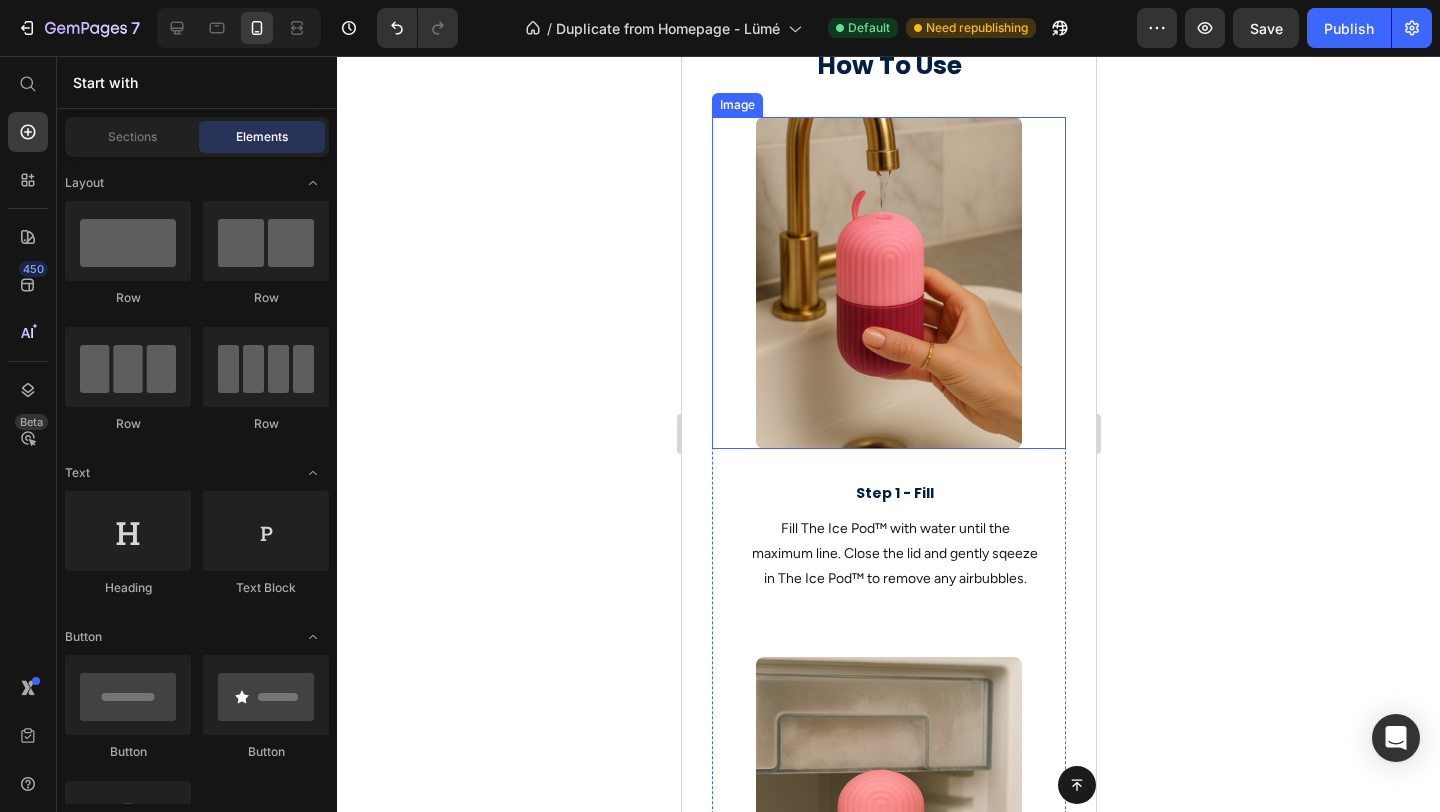 click at bounding box center (888, 283) 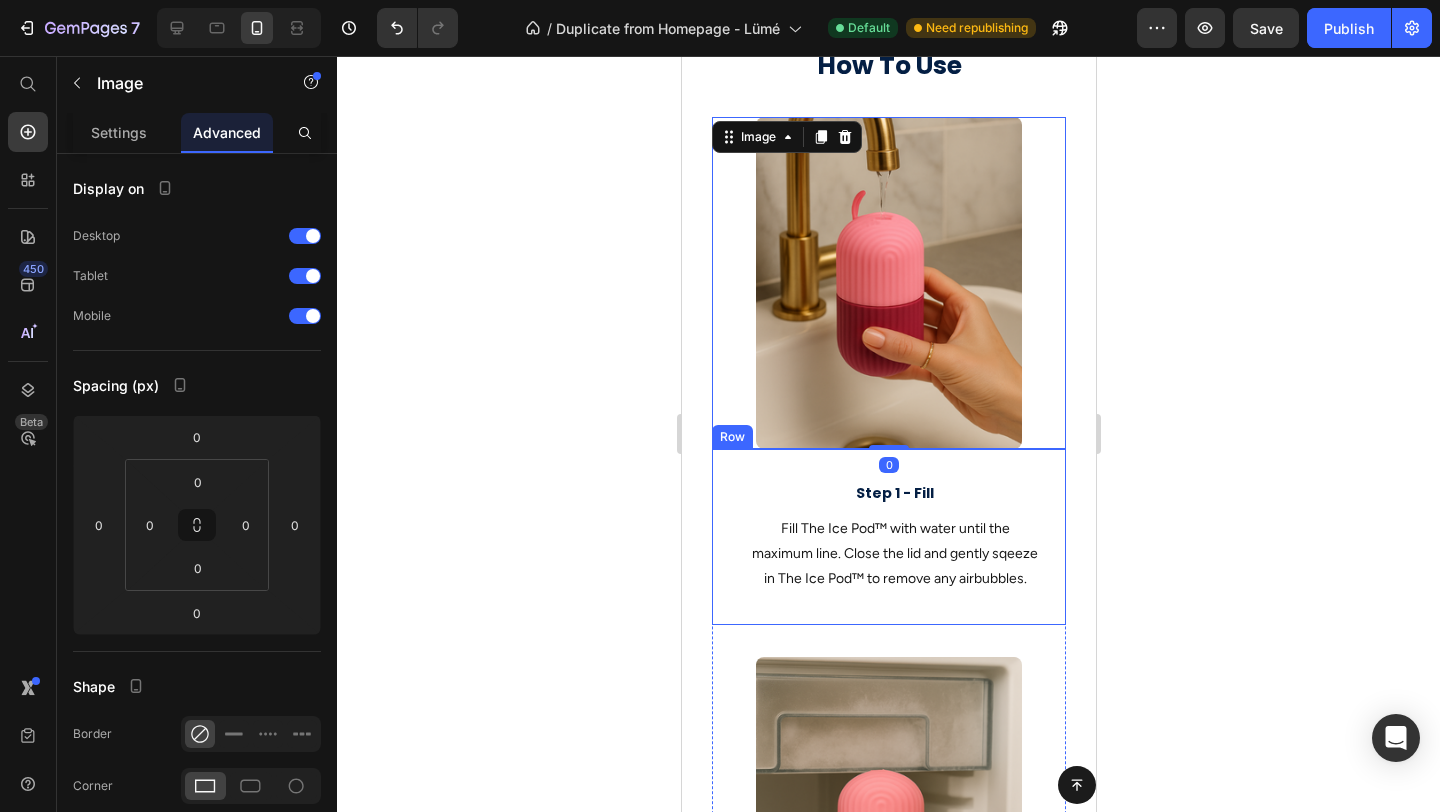 click on "Step 1 - Fill Text block Fill The Ice Pod™ with water until the maximum line. Close the lid and gently sqeeze in The Ice Pod™ to remove any airbubbles.  Text block Row" at bounding box center (888, 537) 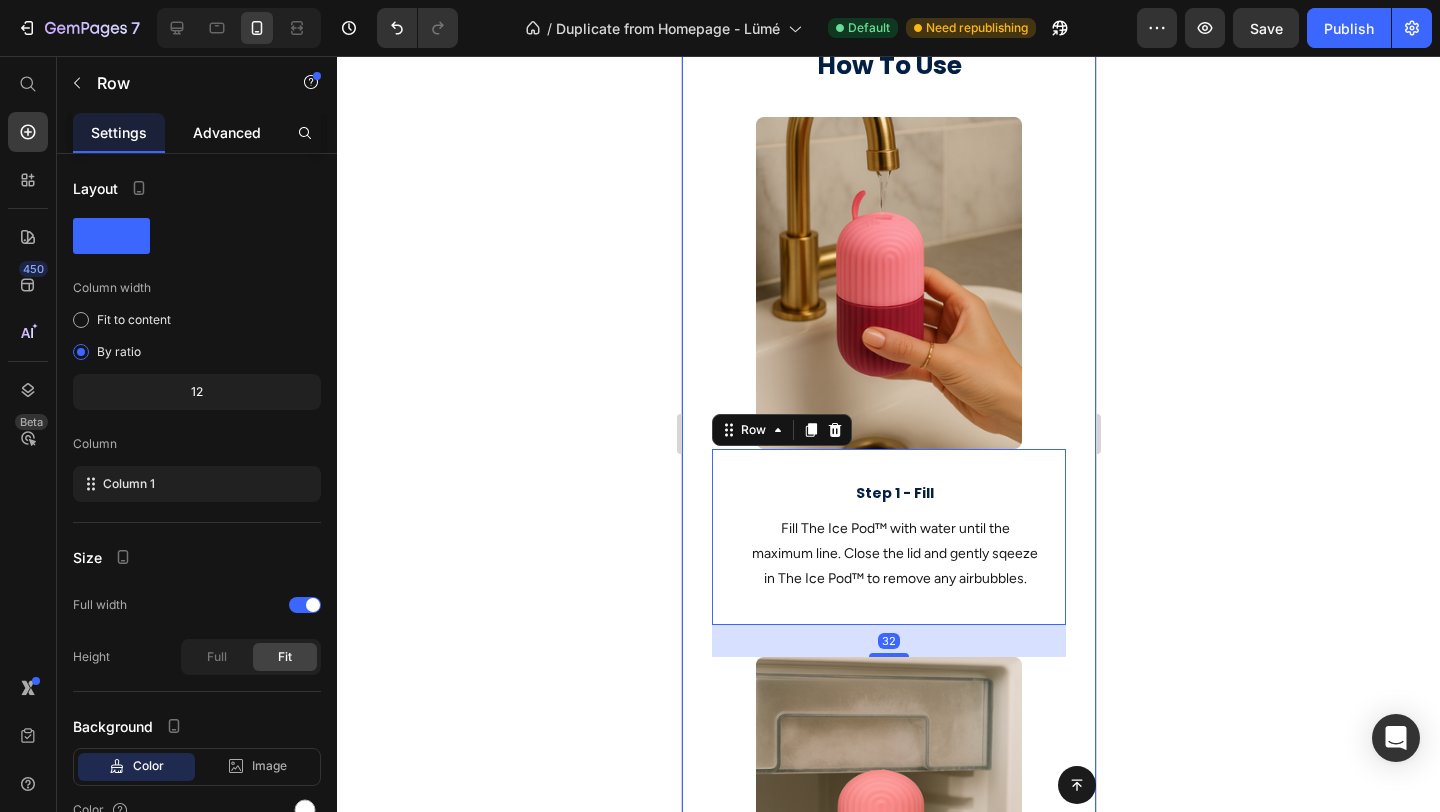 click on "Advanced" 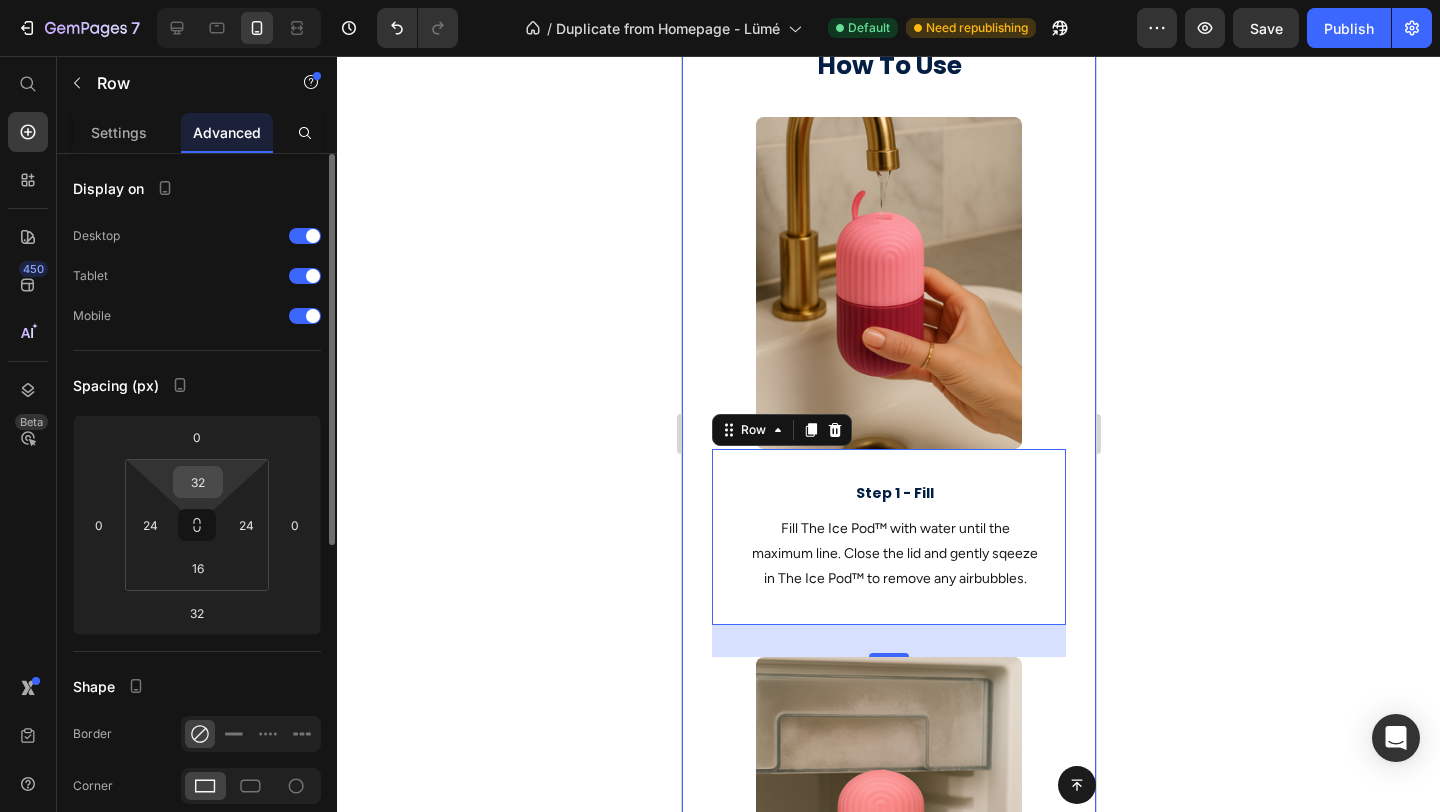 click on "32" at bounding box center [198, 482] 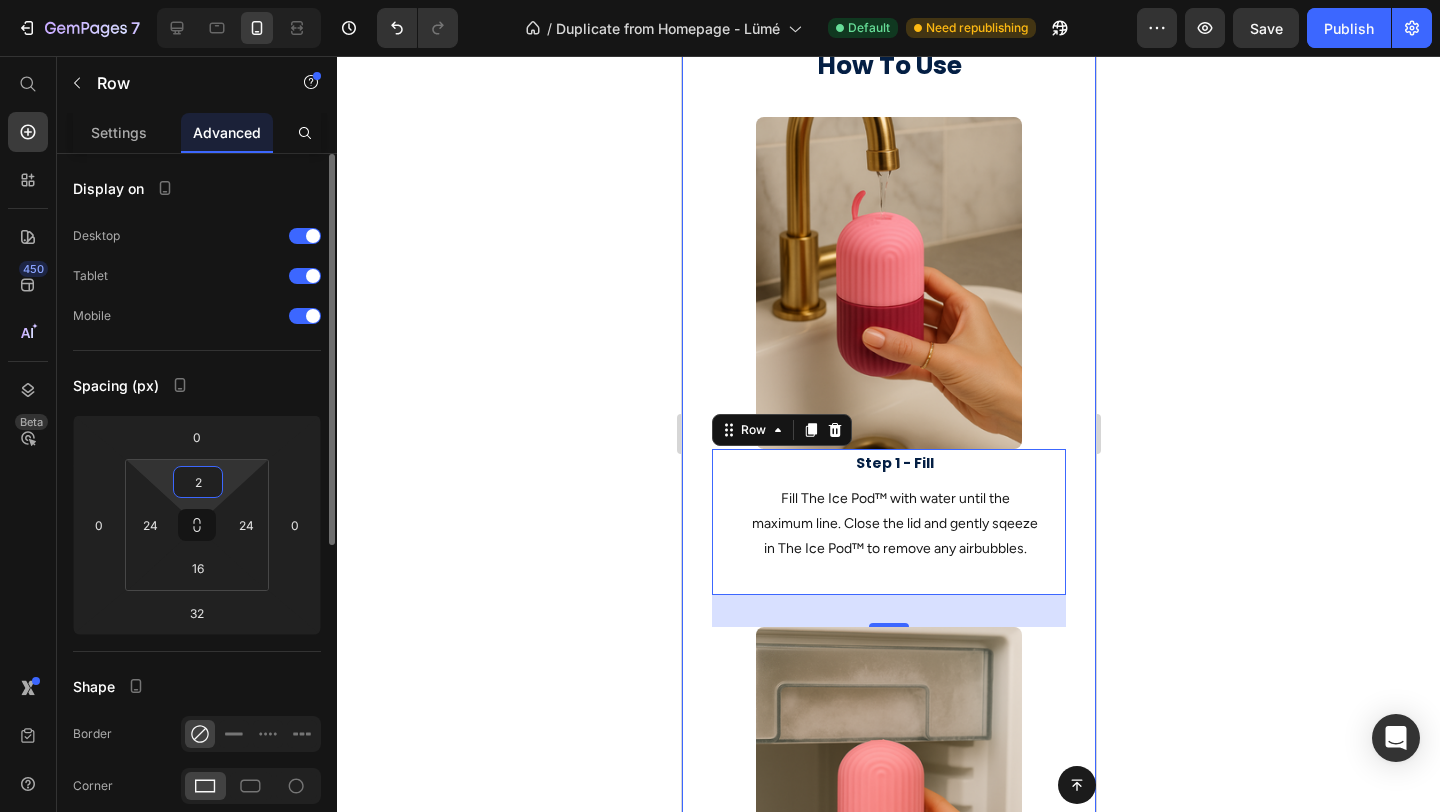 type on "20" 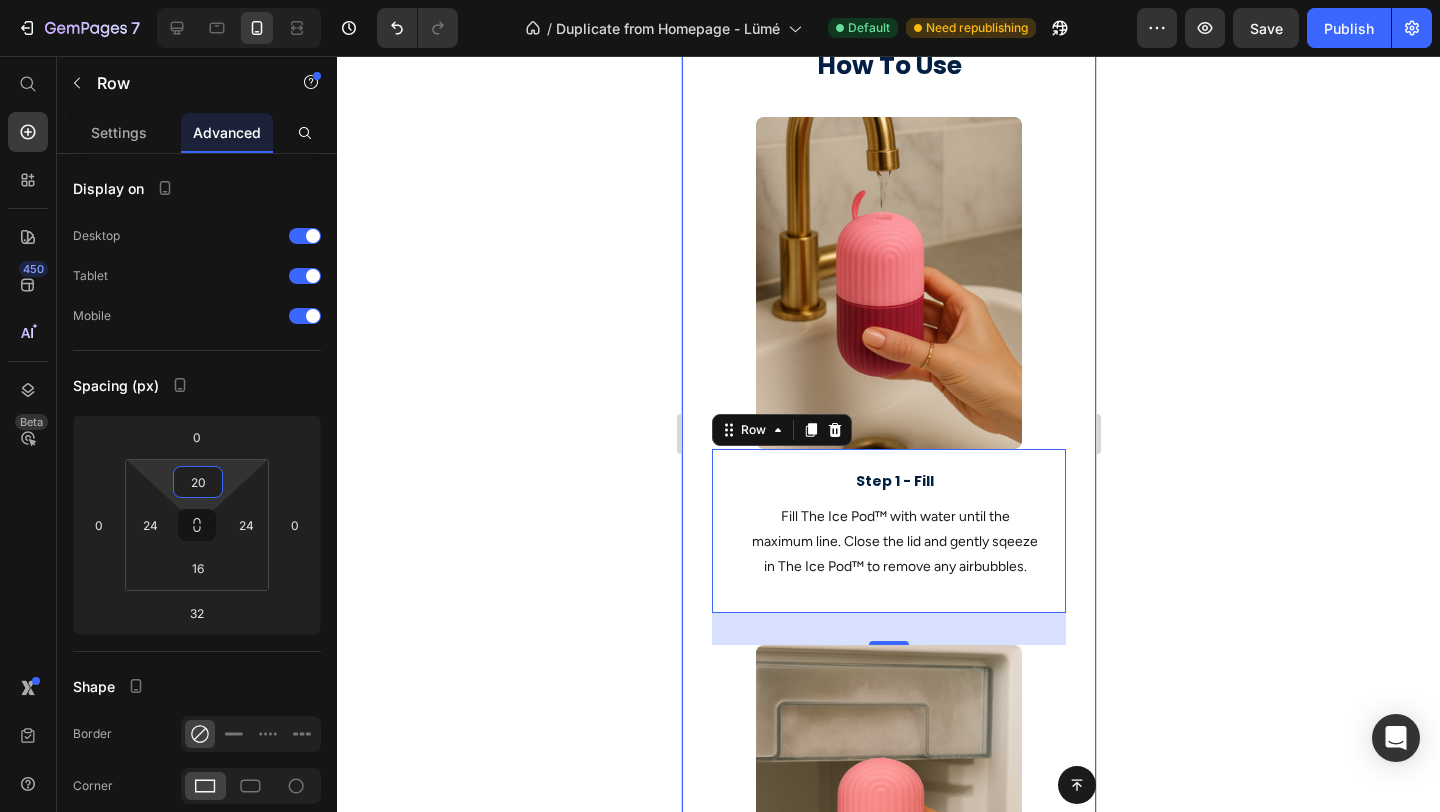 click on "How To Use Heading Row Image Step 1 - Fill Text block Fill The Ice Pod™ with water until the maximum line. Close the lid and gently sqeeze in The Ice Pod™ to remove any airbubbles.  Text block Row   32 Image Step 2 - Freeze Text block Place The Ice Pod™ in the freezer. For the most perfect form, we recommend placing it upside down. This way you prefend any airbubbles. Text block Row Image Stap 3 - Refresh & Repeat Text block After a minimum of 4 hours in the freezer, your Ice Pod is ready to use. Leave it outside the freezer for 1 minute, before using it. Text block Row Row" at bounding box center [888, 951] 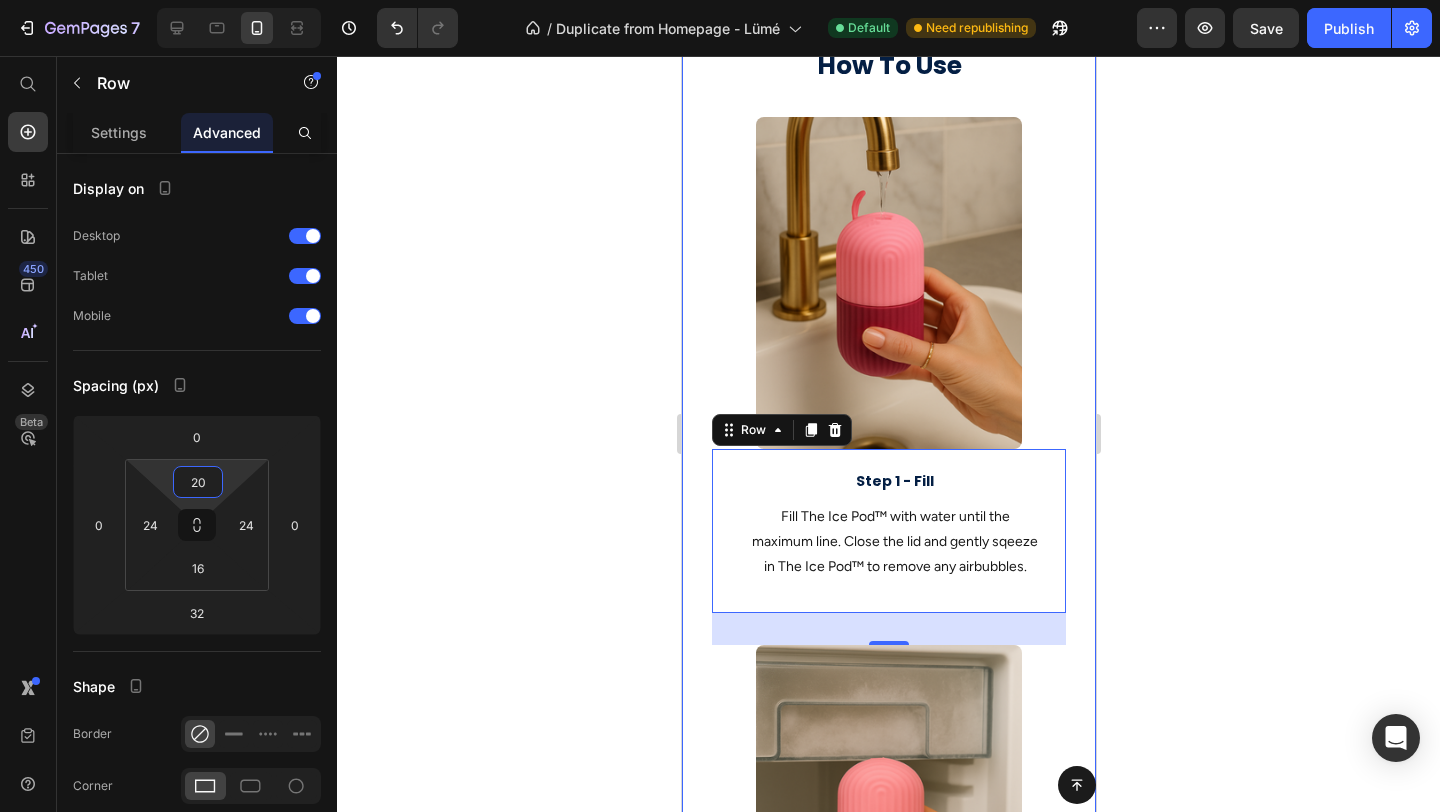click at bounding box center (888, 283) 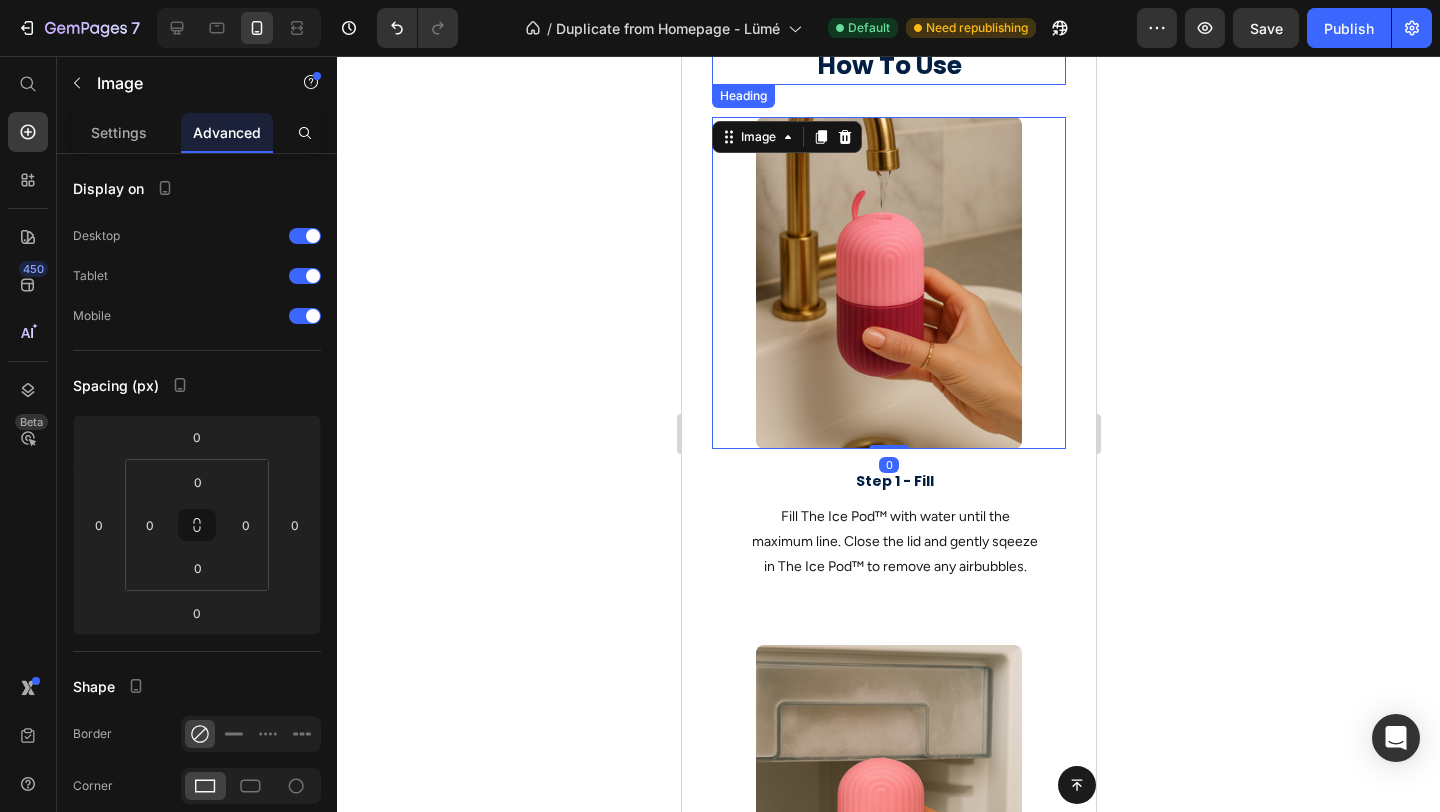 click on "How To Use" at bounding box center (888, 66) 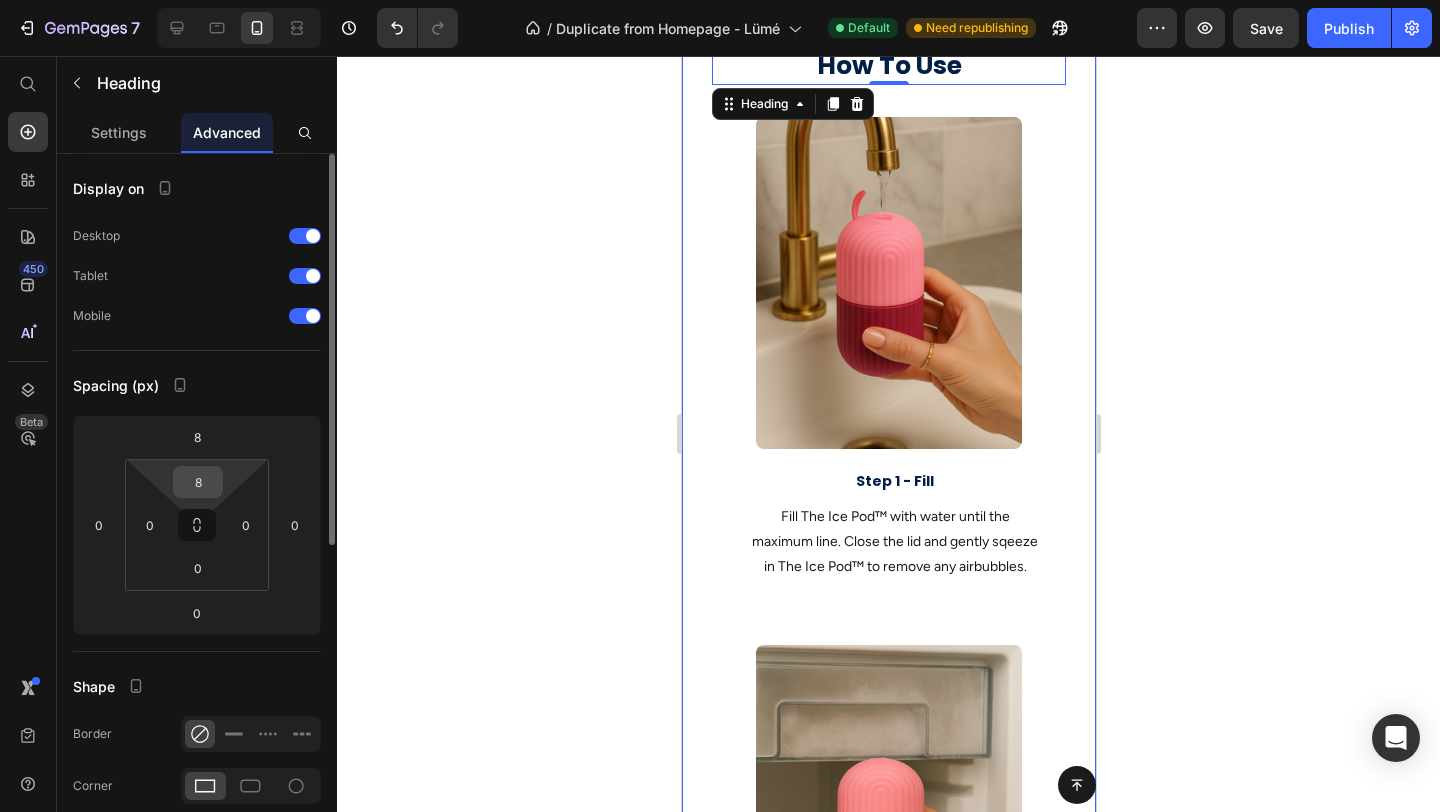 click on "8" at bounding box center [198, 482] 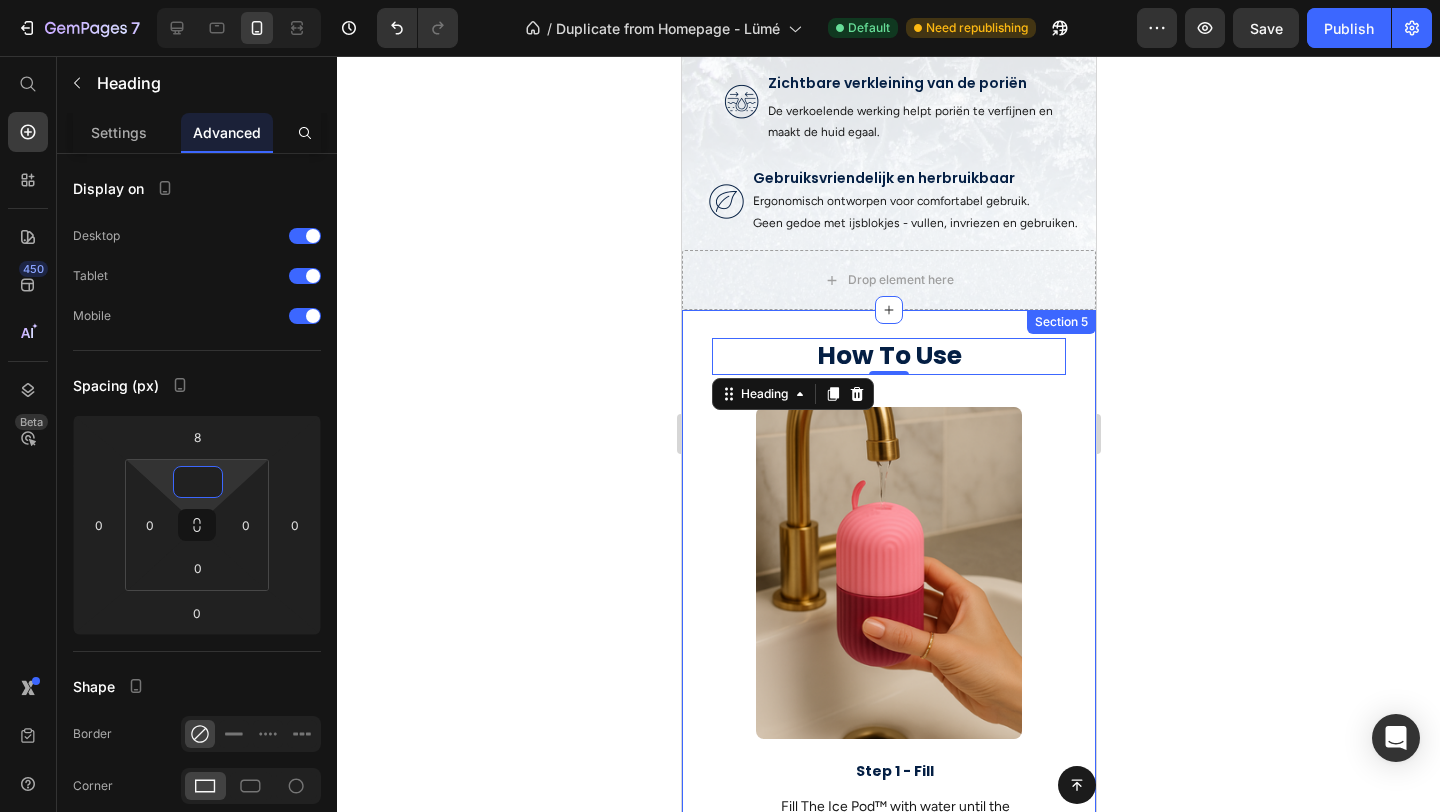 scroll, scrollTop: 886, scrollLeft: 0, axis: vertical 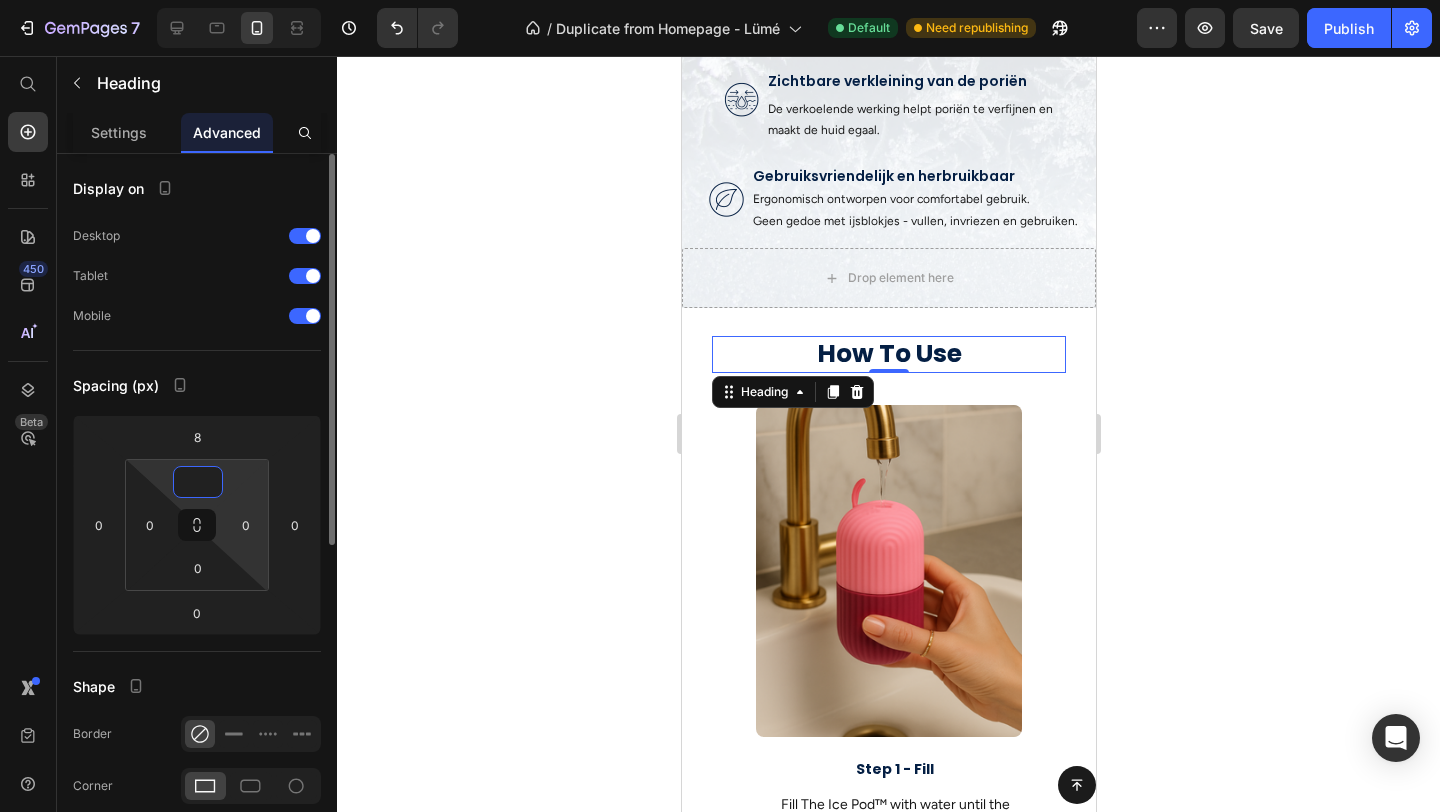type on "8" 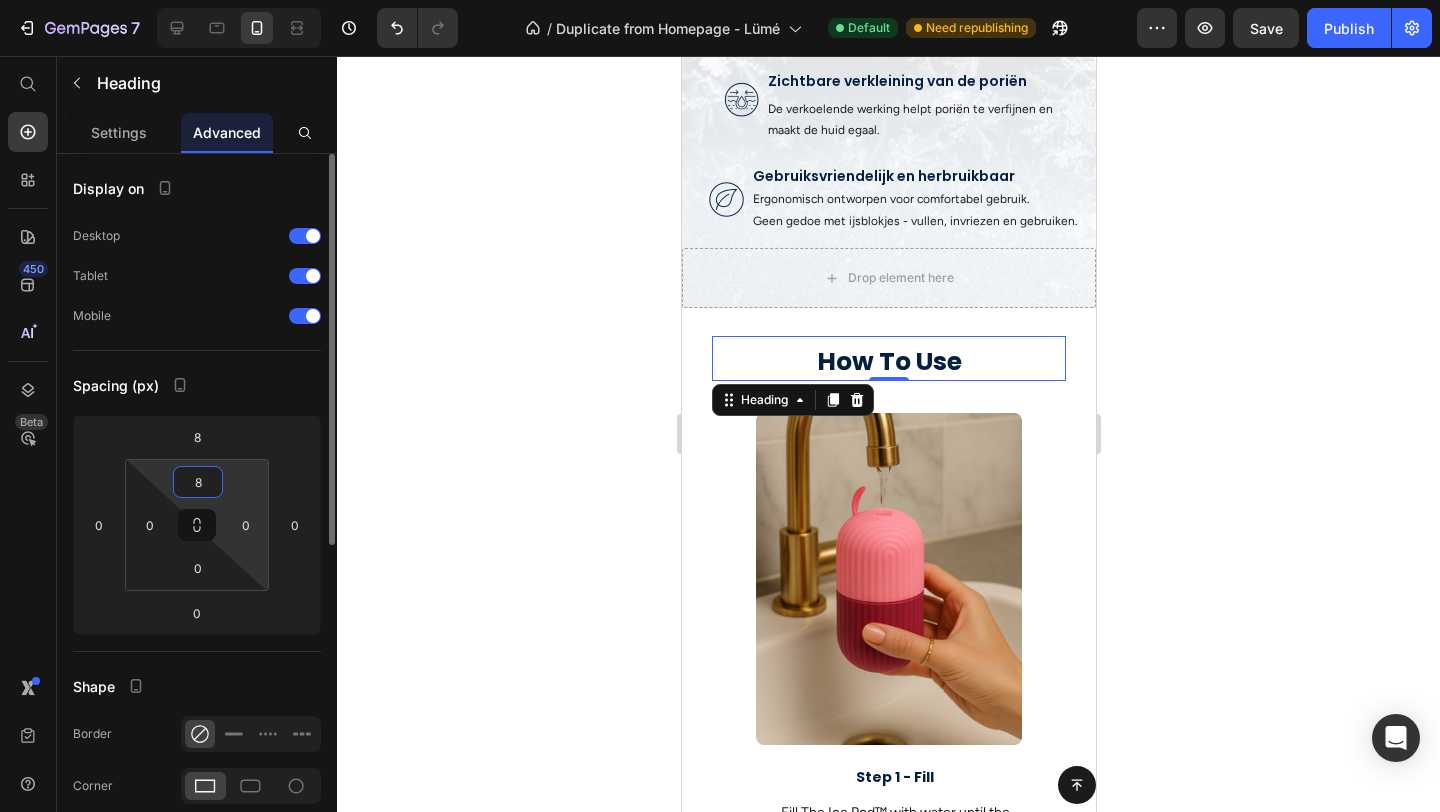 type 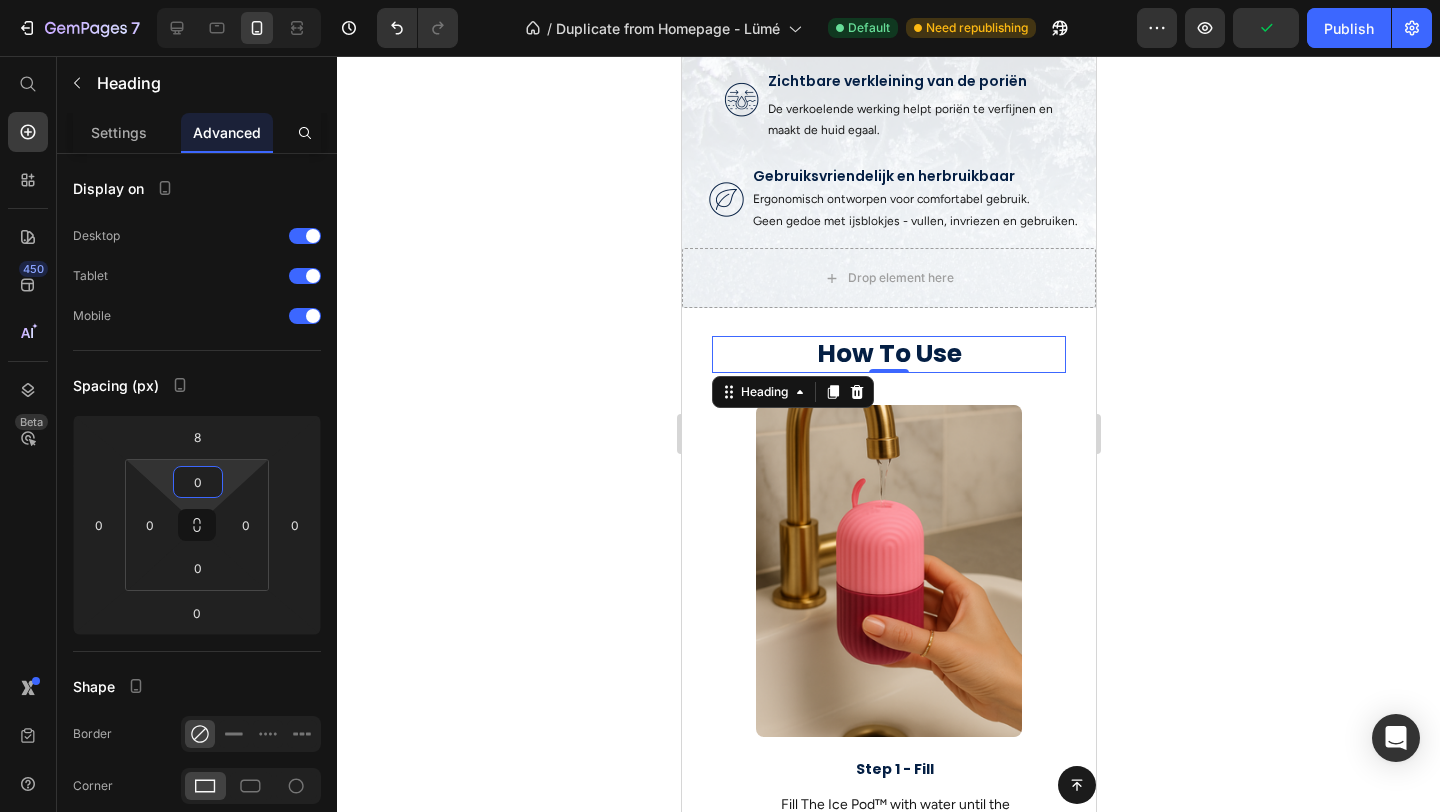 click 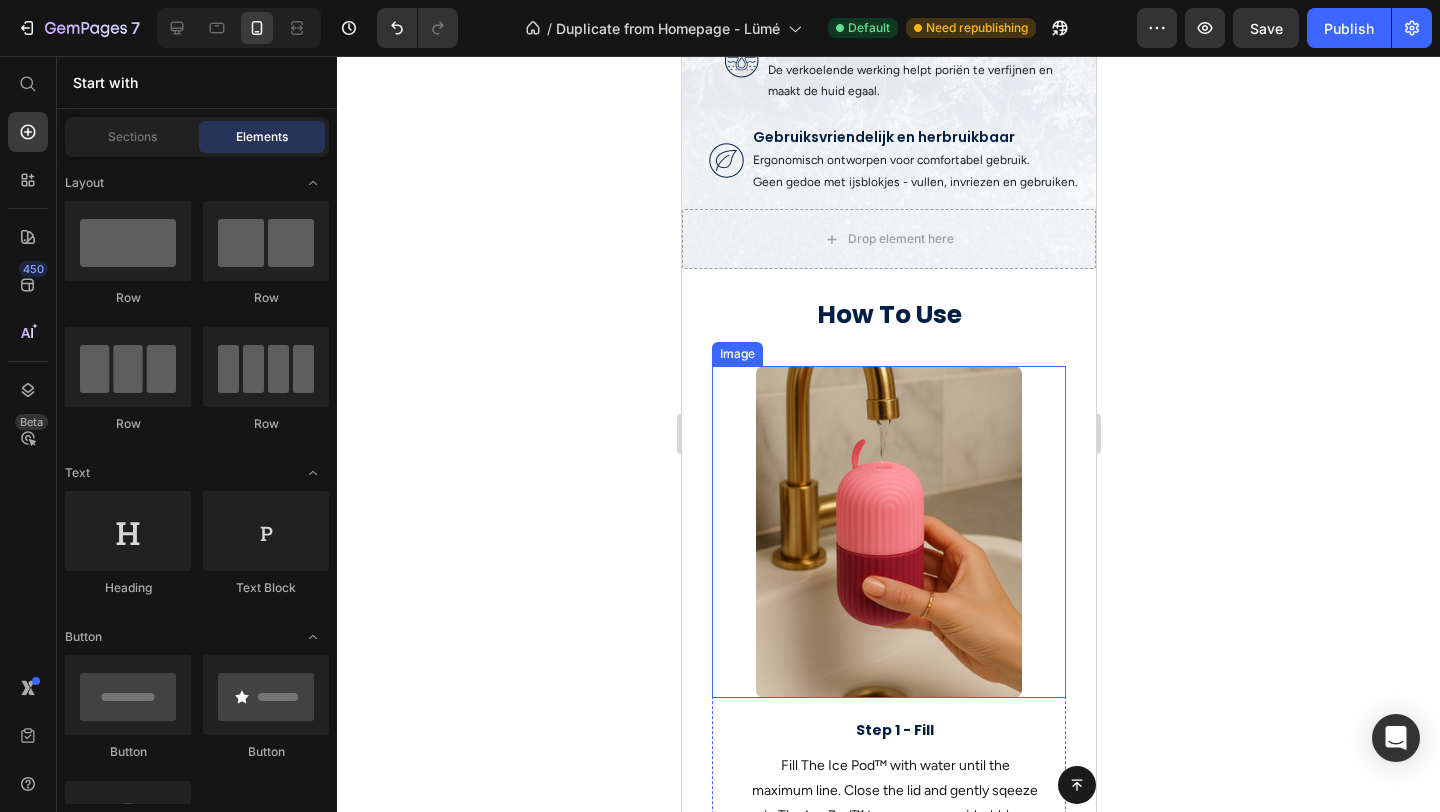 scroll, scrollTop: 932, scrollLeft: 0, axis: vertical 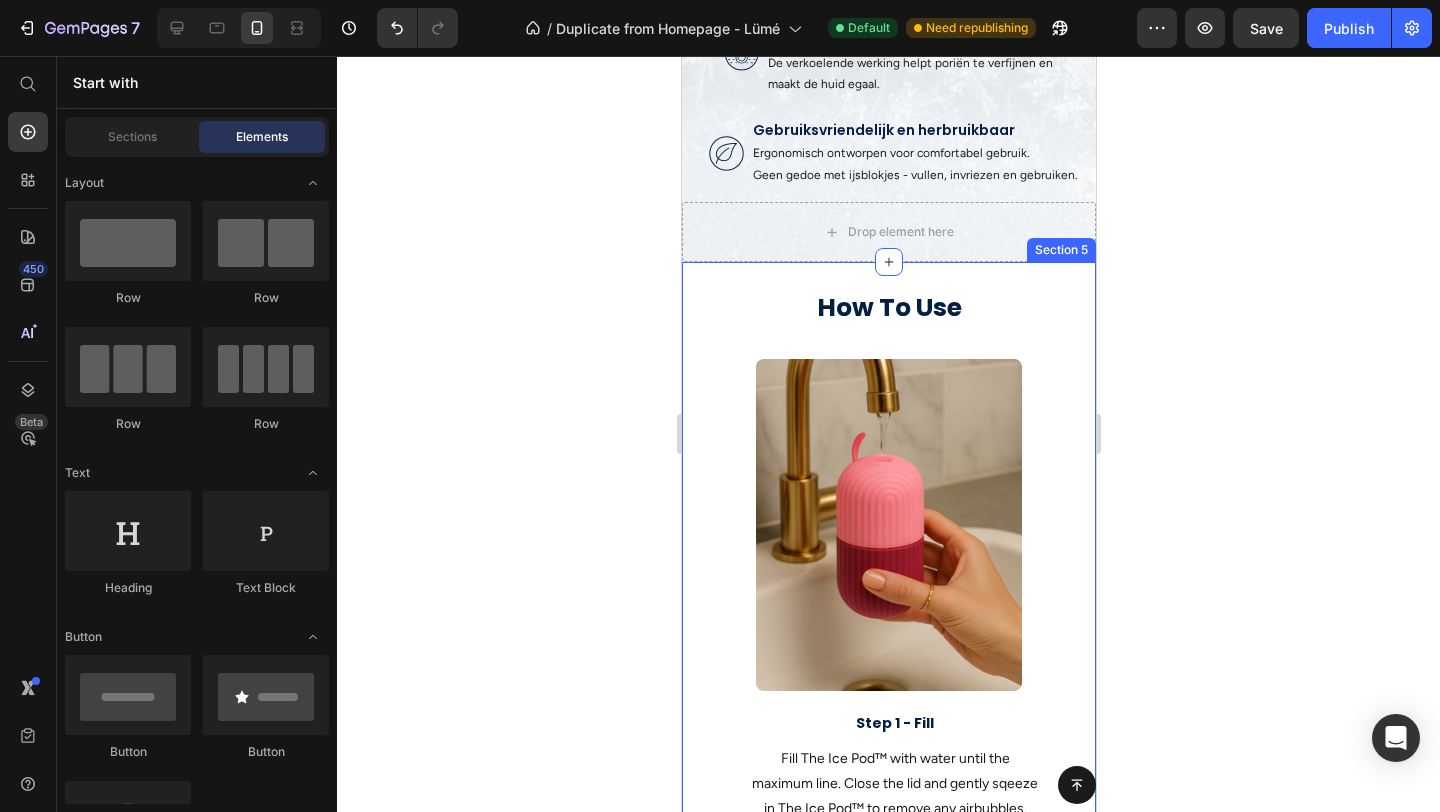 click on "How To Use Heading Row Image Step 1 - Fill Text block Fill The Ice Pod™ with water until the maximum line. Close the lid and gently sqeeze in The Ice Pod™ to remove any airbubbles.  Text block Row Image Step 2 - Freeze Text block Place The Ice Pod™ in the freezer. For the most perfect form, we recommend placing it upside down. This way you prefend any airbubbles. Text block Row Image Stap 3 - Refresh & Repeat Text block After a minimum of 4 hours in the freezer, your Ice Pod is ready to use. Leave it outside the freezer for 1 minute, before using it. Text block Row Row" at bounding box center [888, 1197] 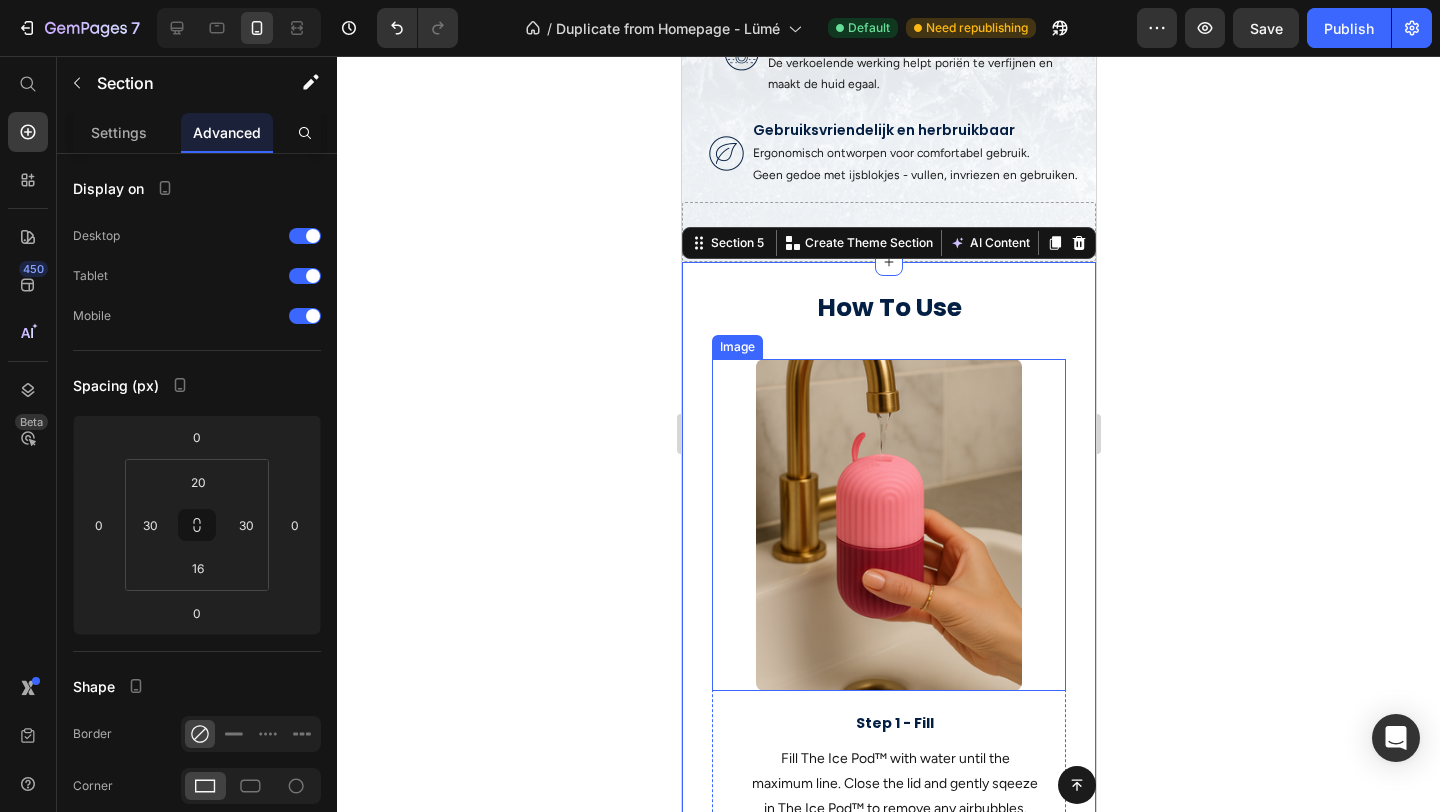 click at bounding box center [888, 525] 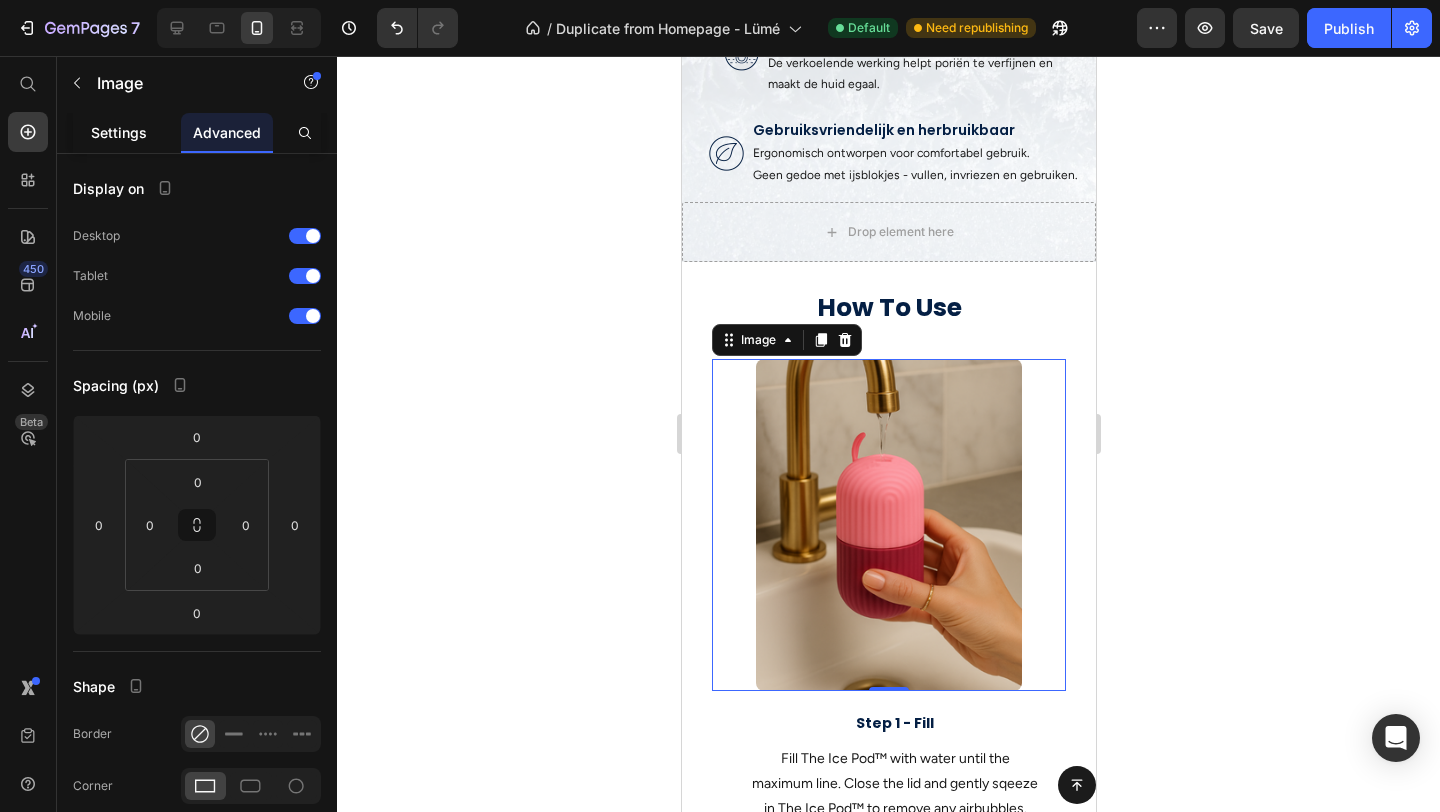 click on "Settings" at bounding box center (119, 132) 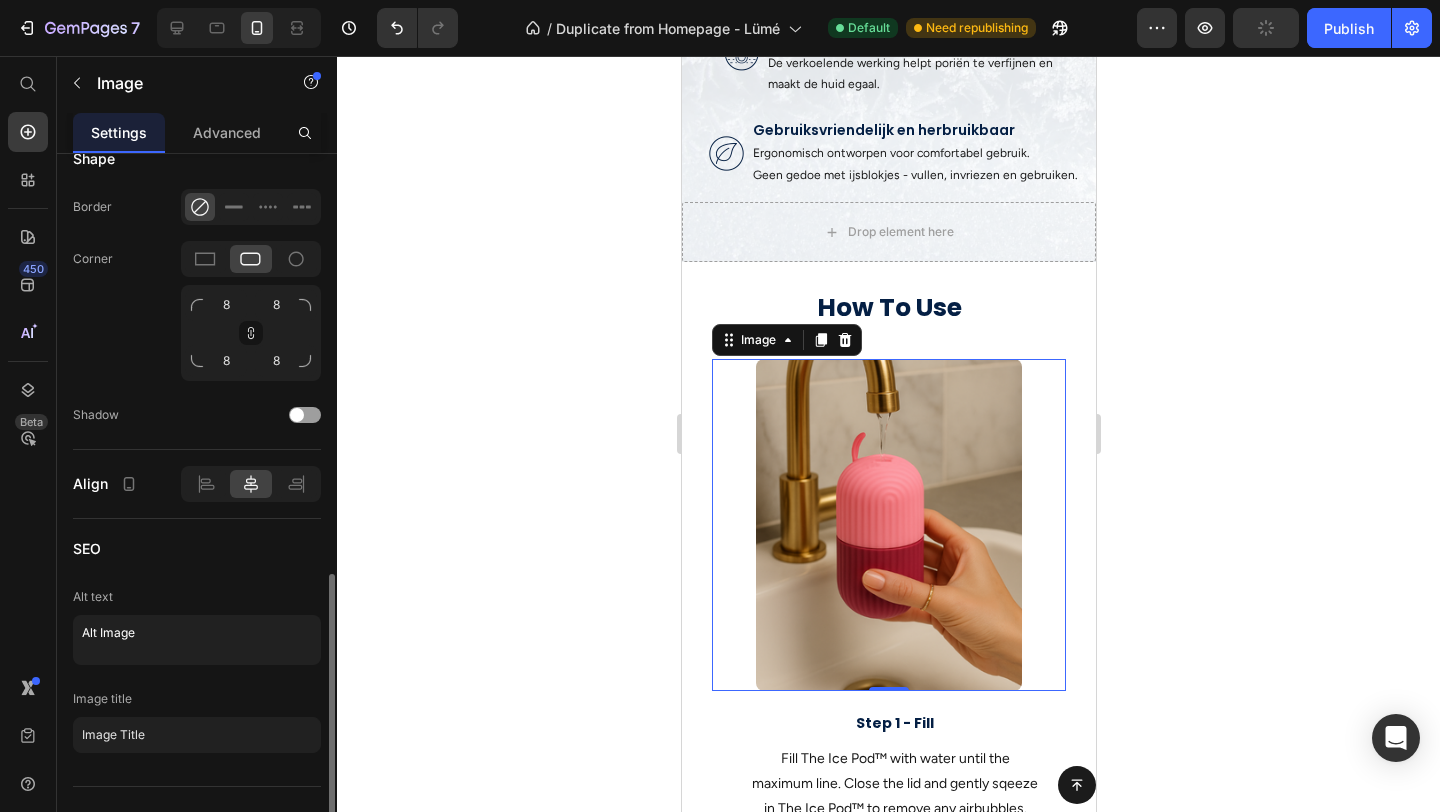 scroll, scrollTop: 905, scrollLeft: 0, axis: vertical 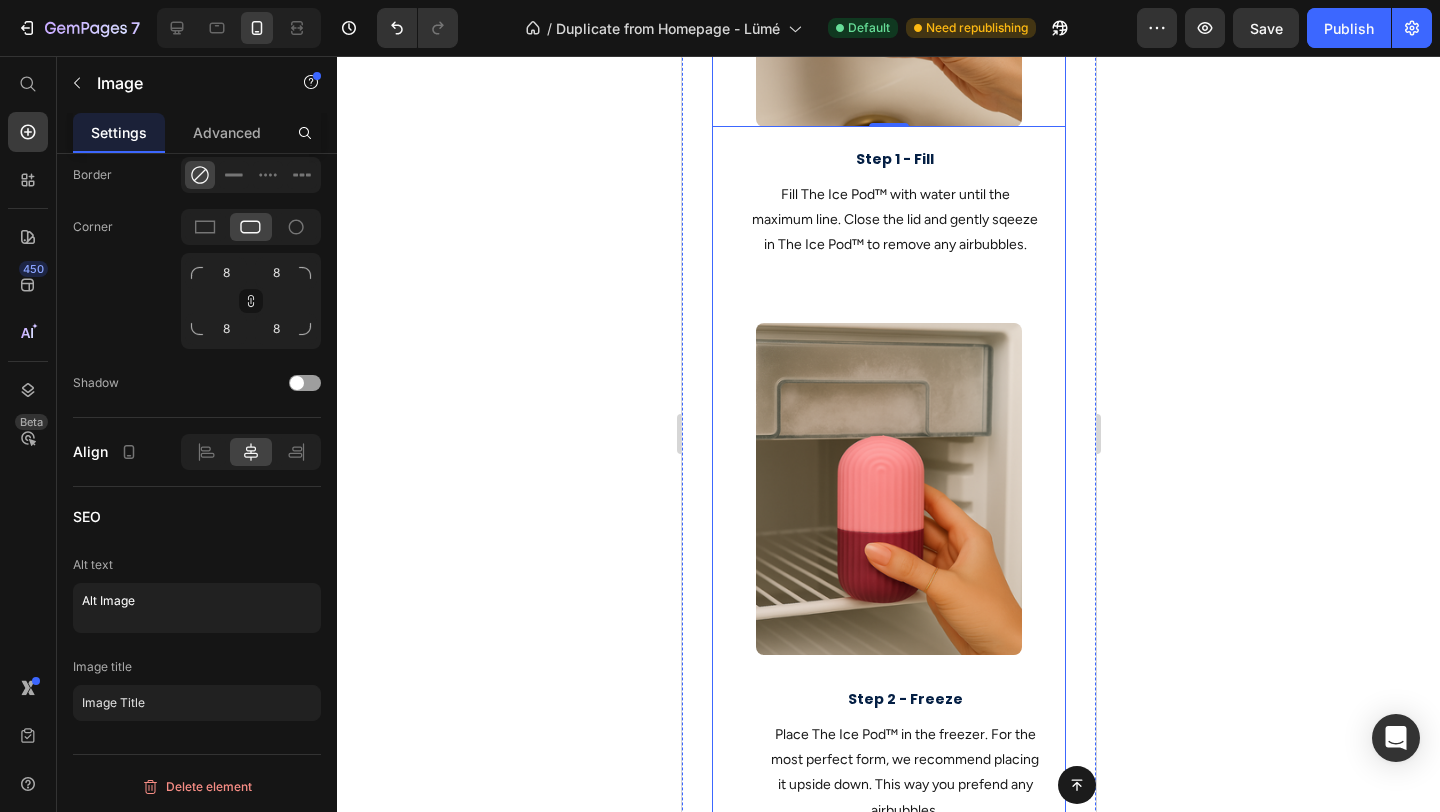 click on "Image   0 Step 1 - Fill Text block Fill The Ice Pod™ with water until the maximum line. Close the lid and gently sqeeze in The Ice Pod™ to remove any airbubbles.  Text block Row" at bounding box center [888, 59] 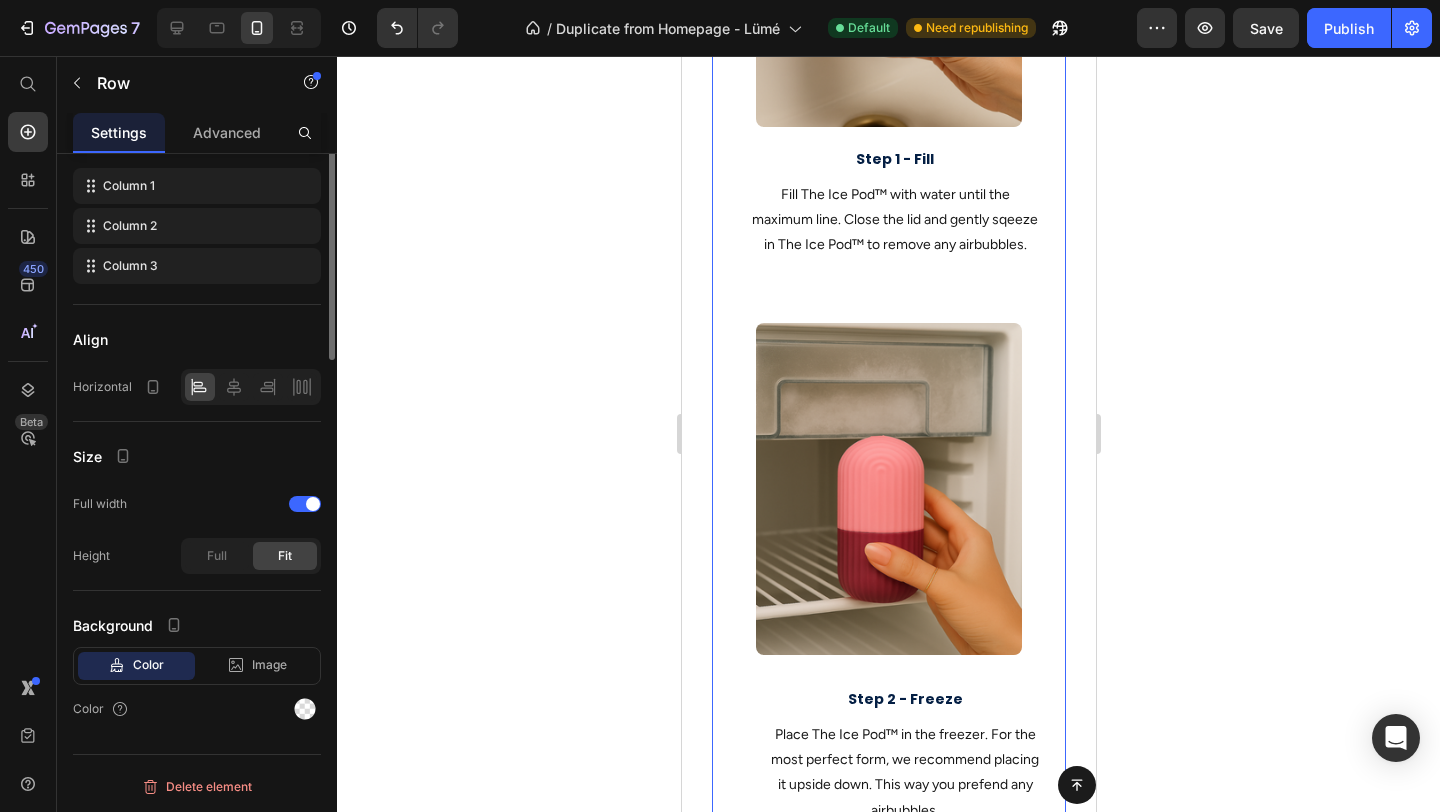 scroll, scrollTop: 0, scrollLeft: 0, axis: both 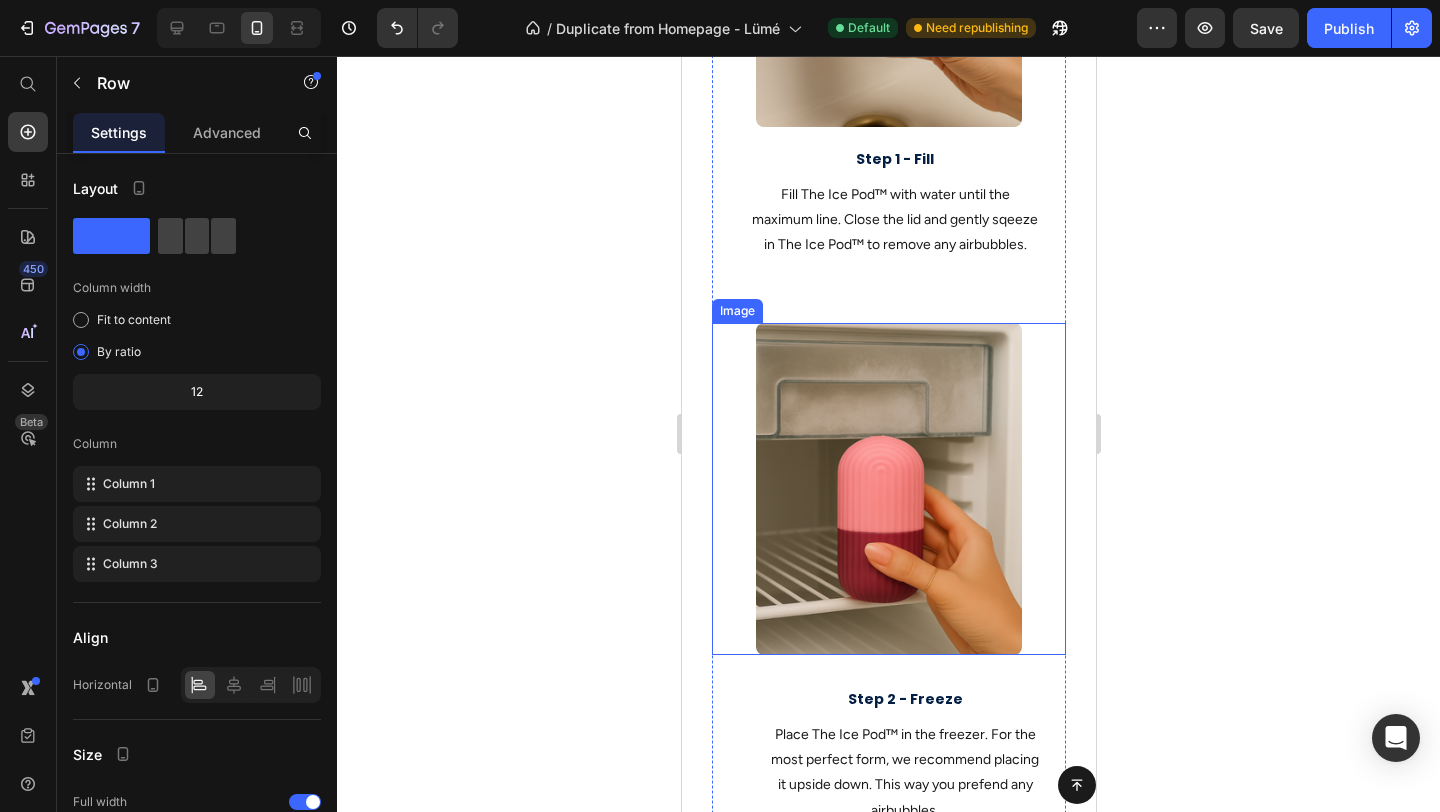click at bounding box center [888, 489] 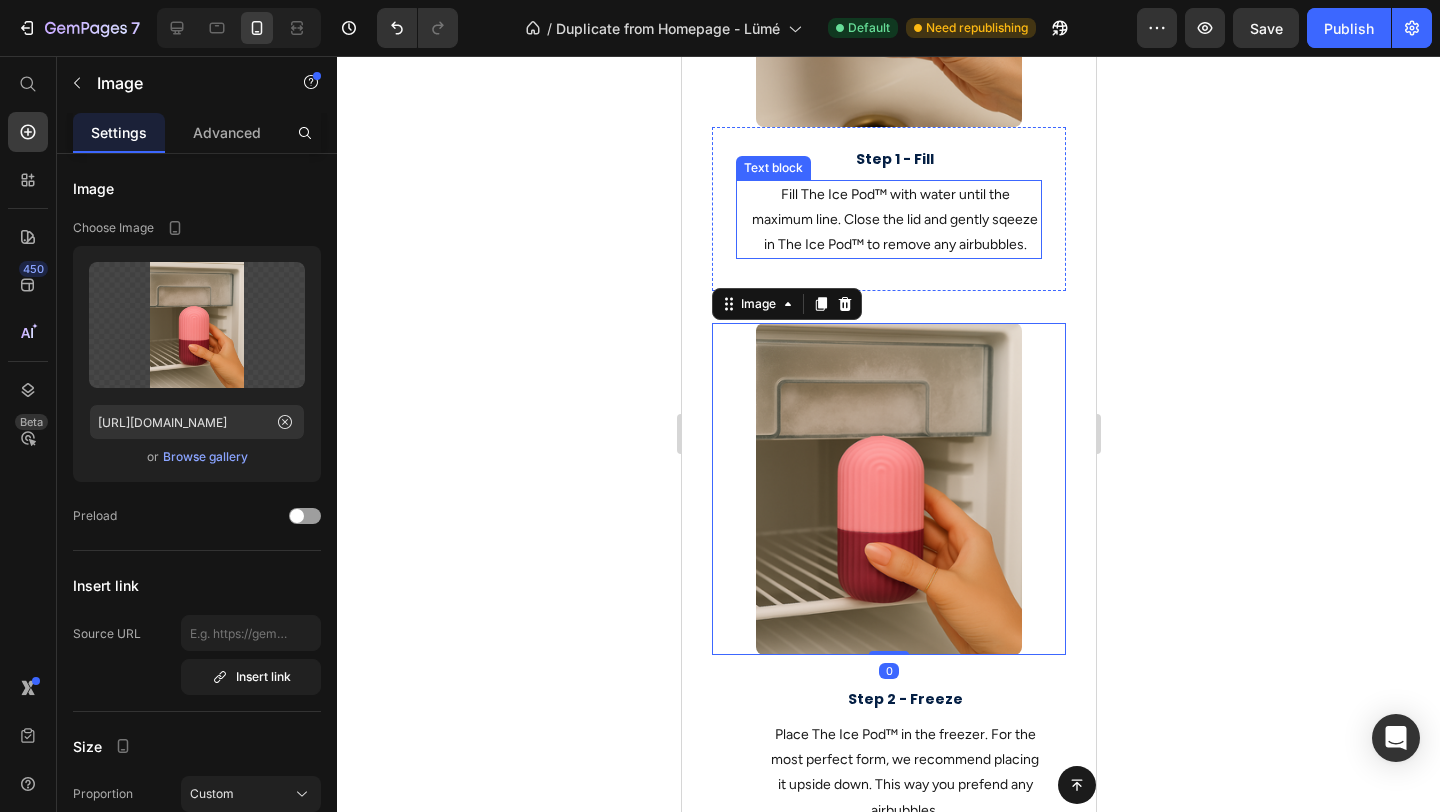 click on "Fill The Ice Pod™ with water until the maximum line. Close the lid and gently sqeeze in The Ice Pod™ to remove any airbubbles." at bounding box center [894, 220] 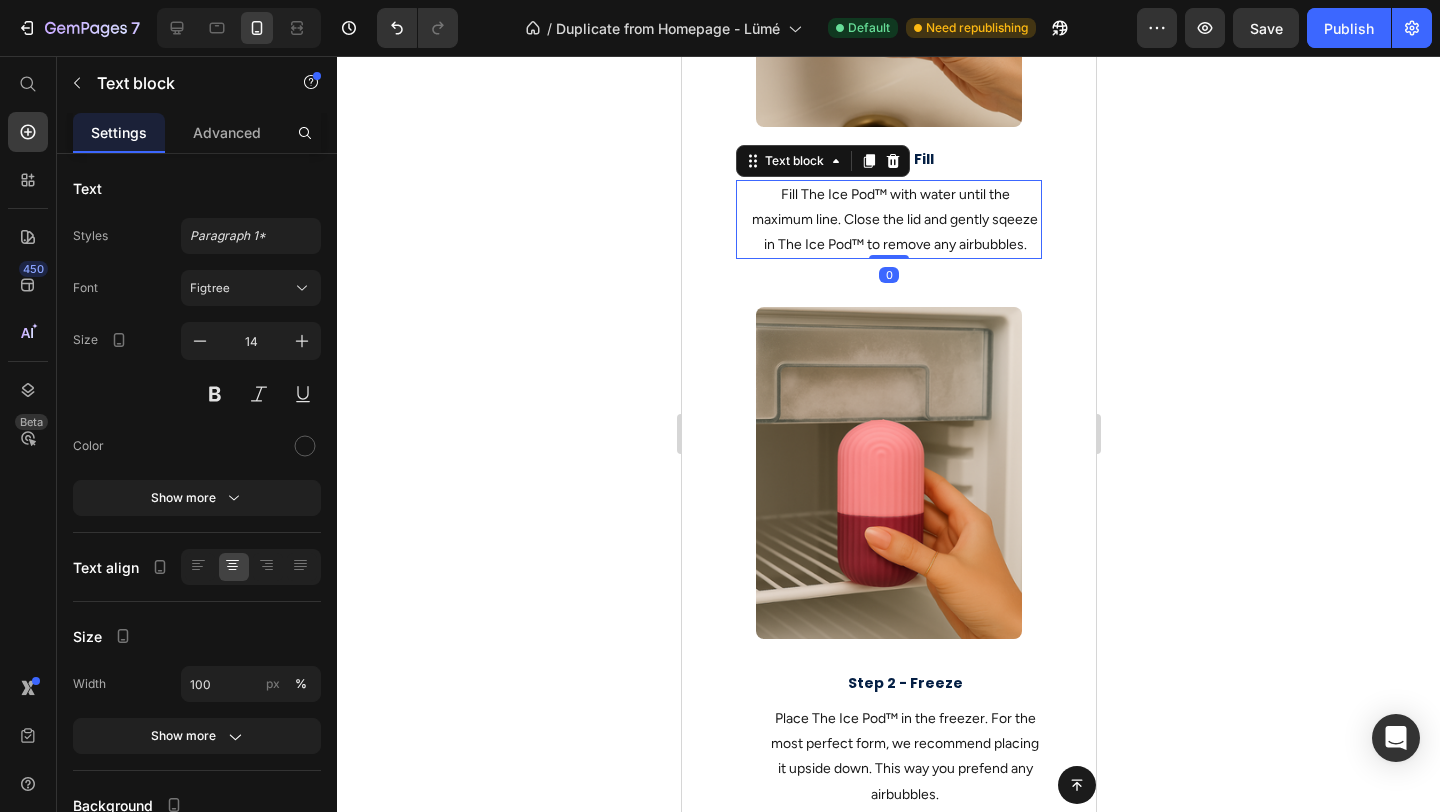 drag, startPoint x: 891, startPoint y: 272, endPoint x: 893, endPoint y: 214, distance: 58.034473 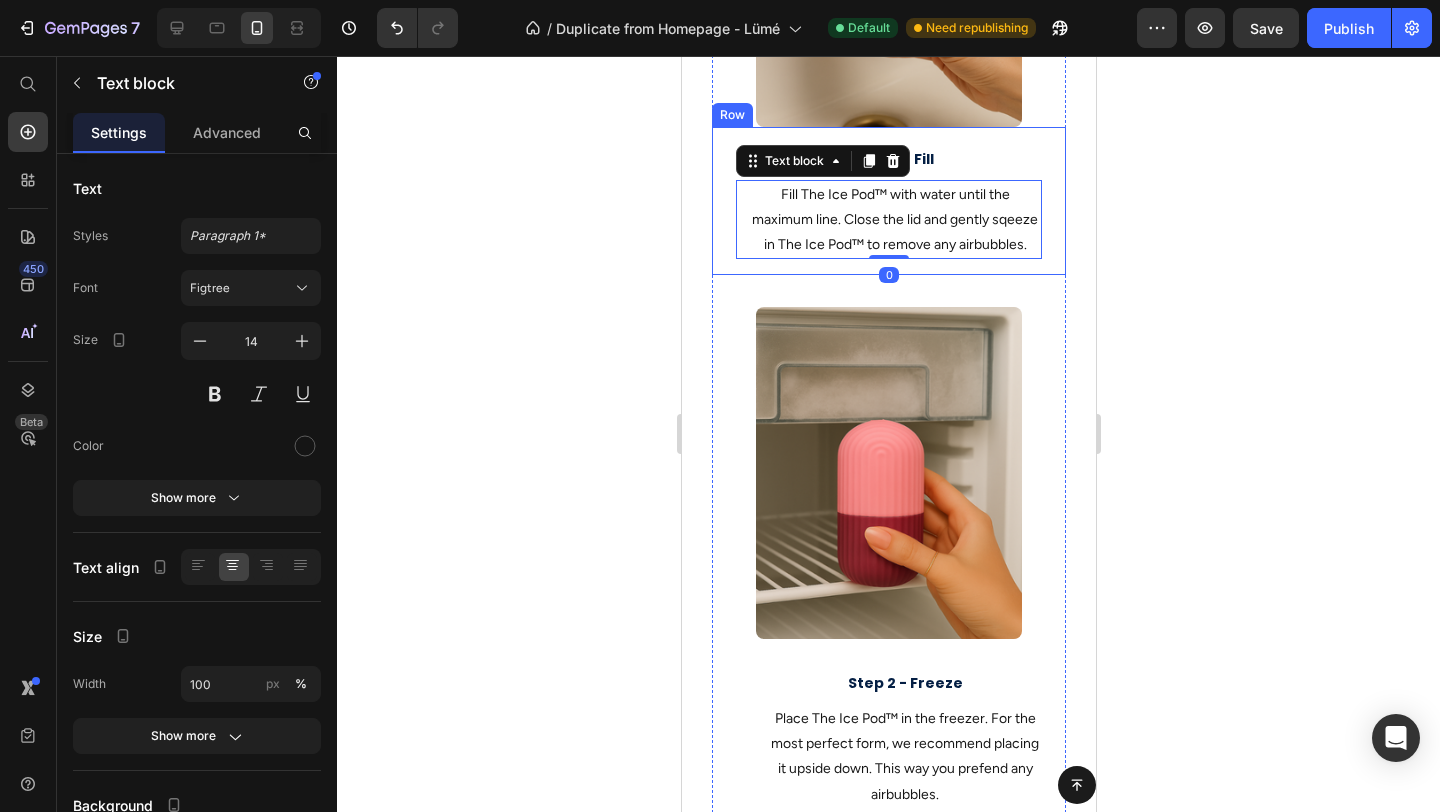 click on "Step 1 - Fill Text block Fill The Ice Pod™ with water until the maximum line. Close the lid and gently sqeeze in The Ice Pod™ to remove any airbubbles.  Text block   0 Row" at bounding box center (888, 201) 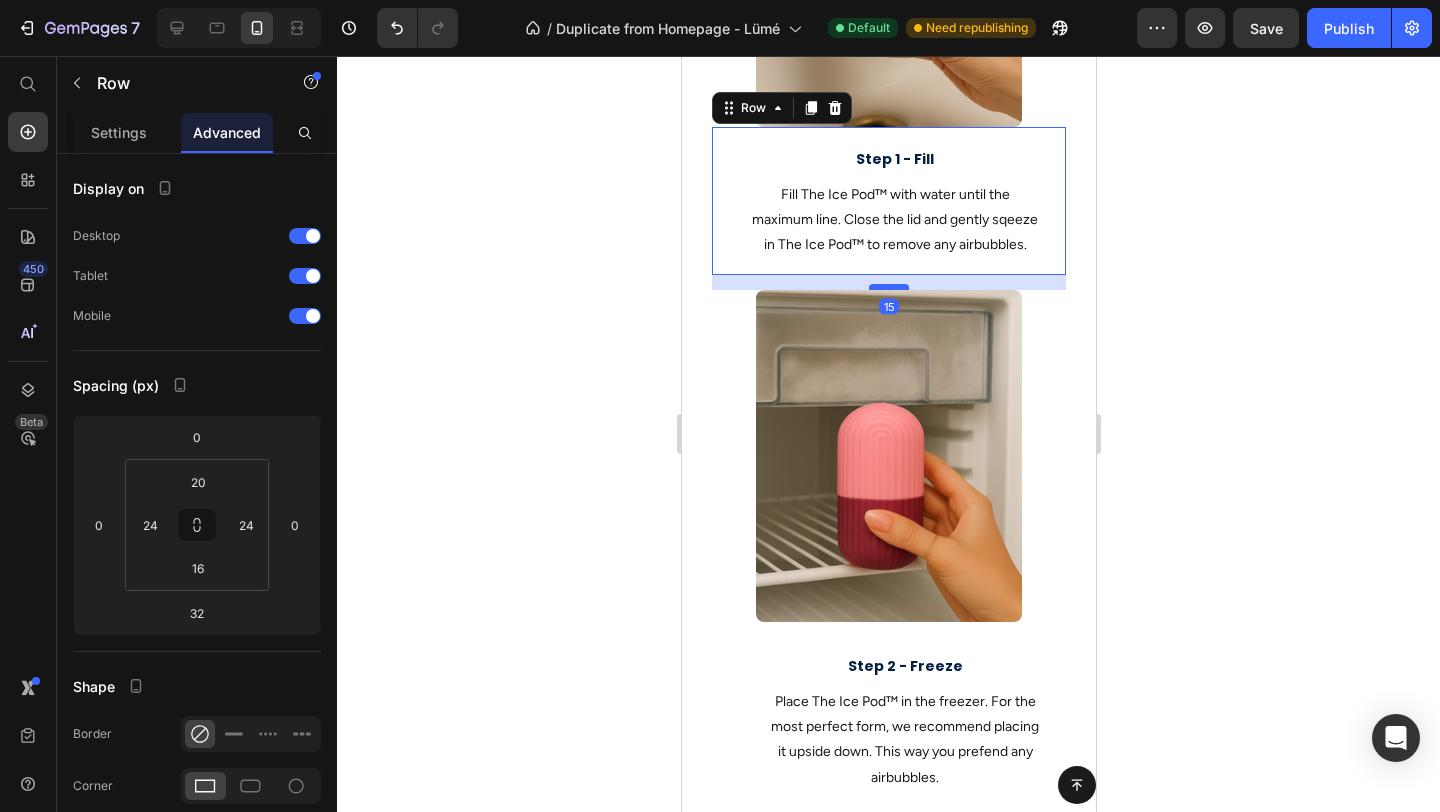 drag, startPoint x: 902, startPoint y: 306, endPoint x: 905, endPoint y: 289, distance: 17.262676 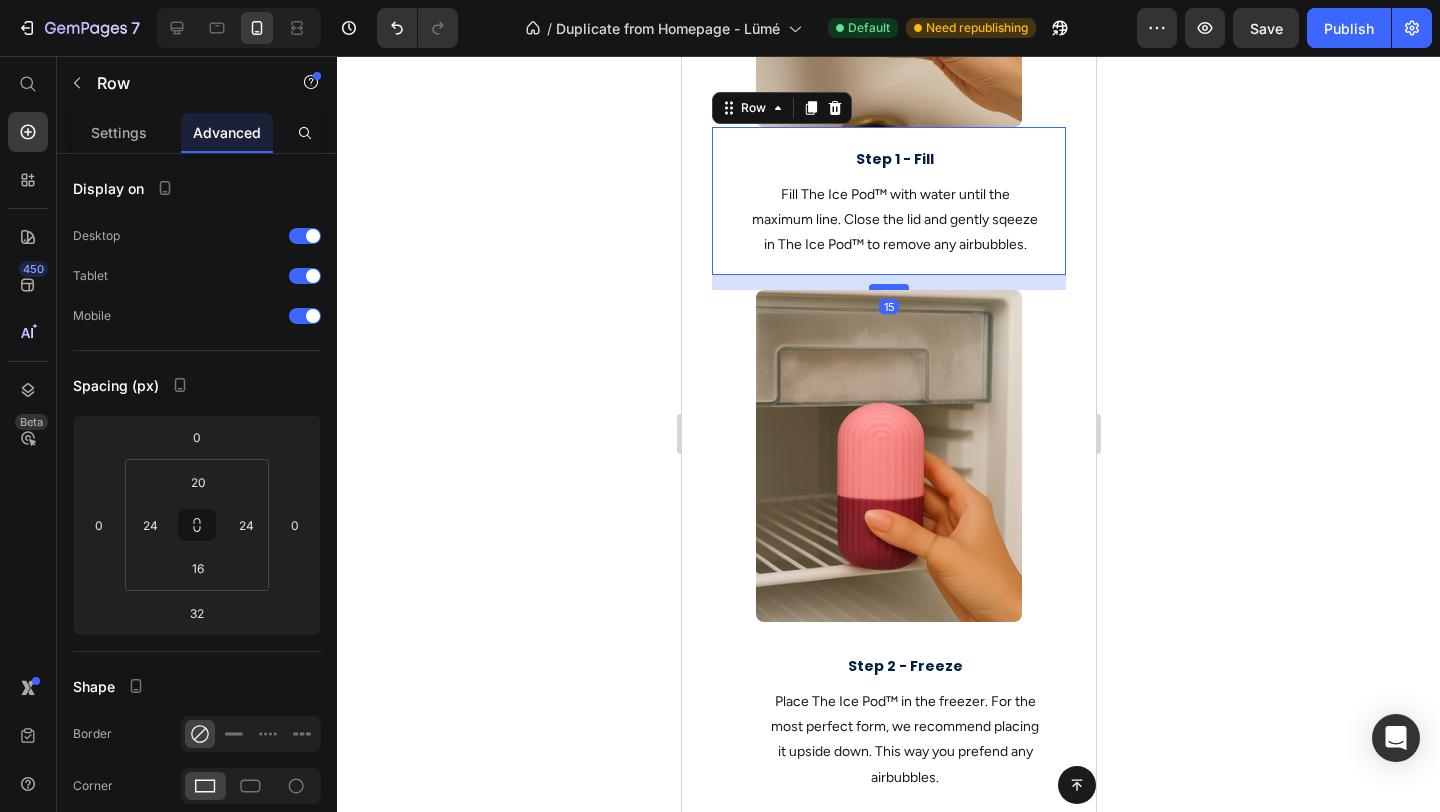 click at bounding box center (888, 287) 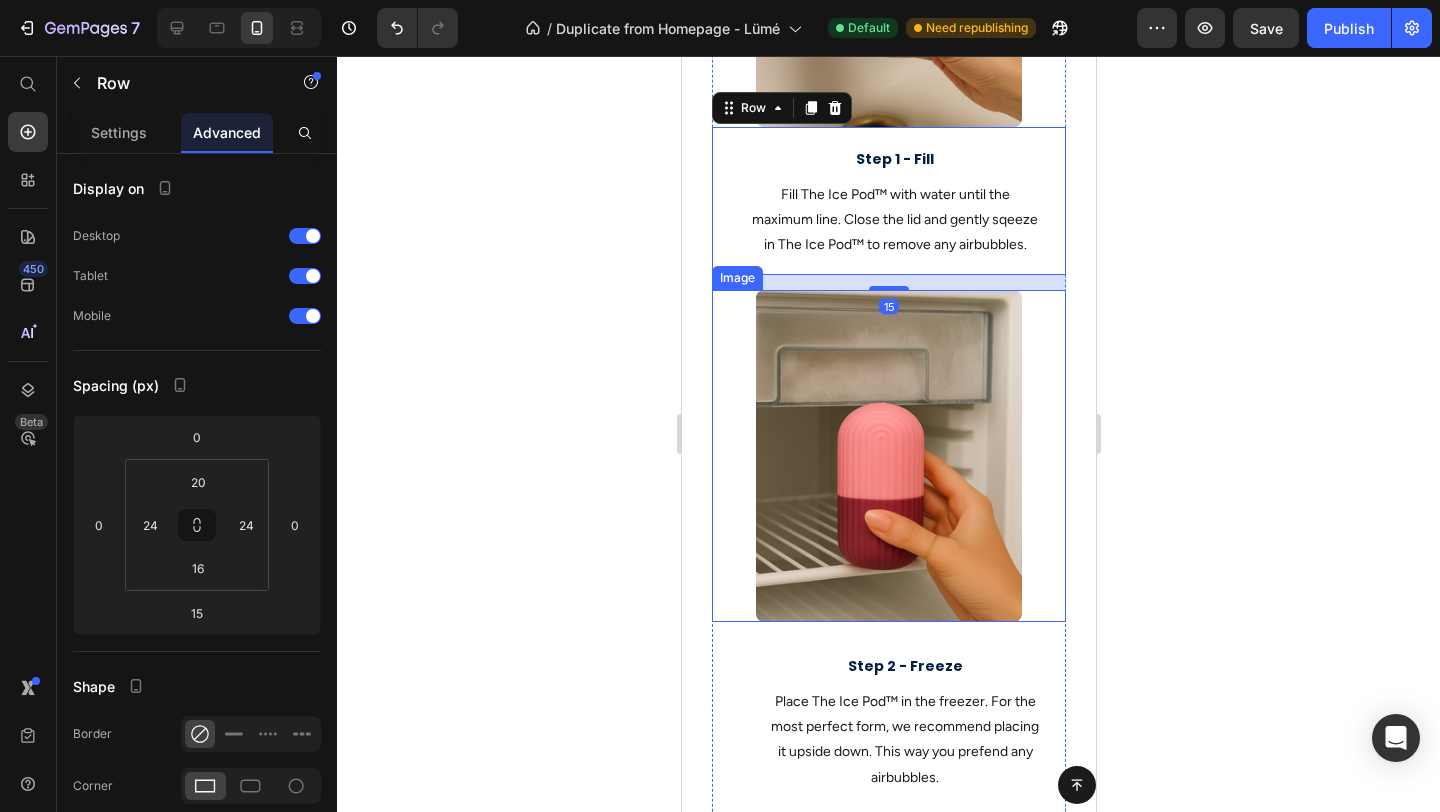 click at bounding box center (888, 456) 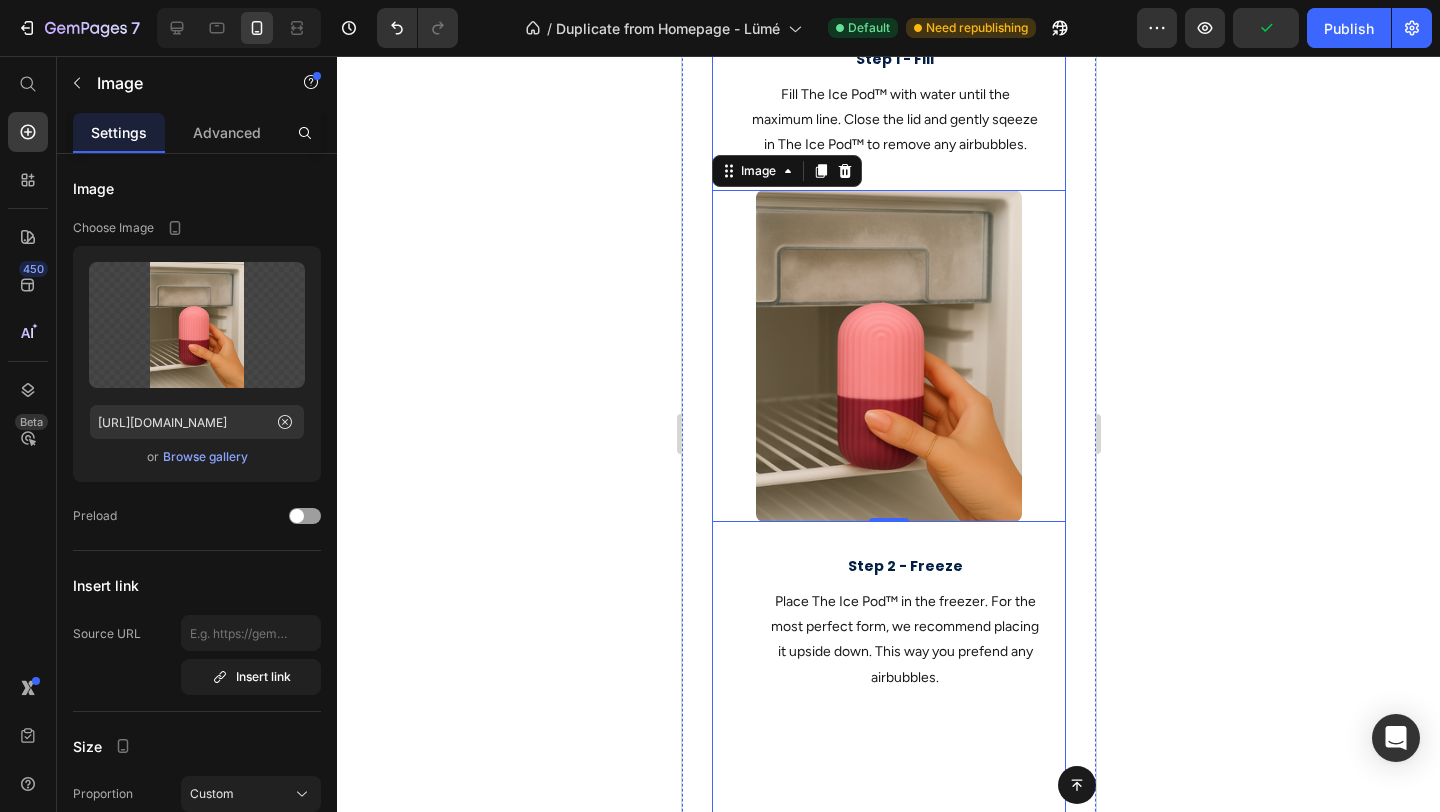 scroll, scrollTop: 1609, scrollLeft: 0, axis: vertical 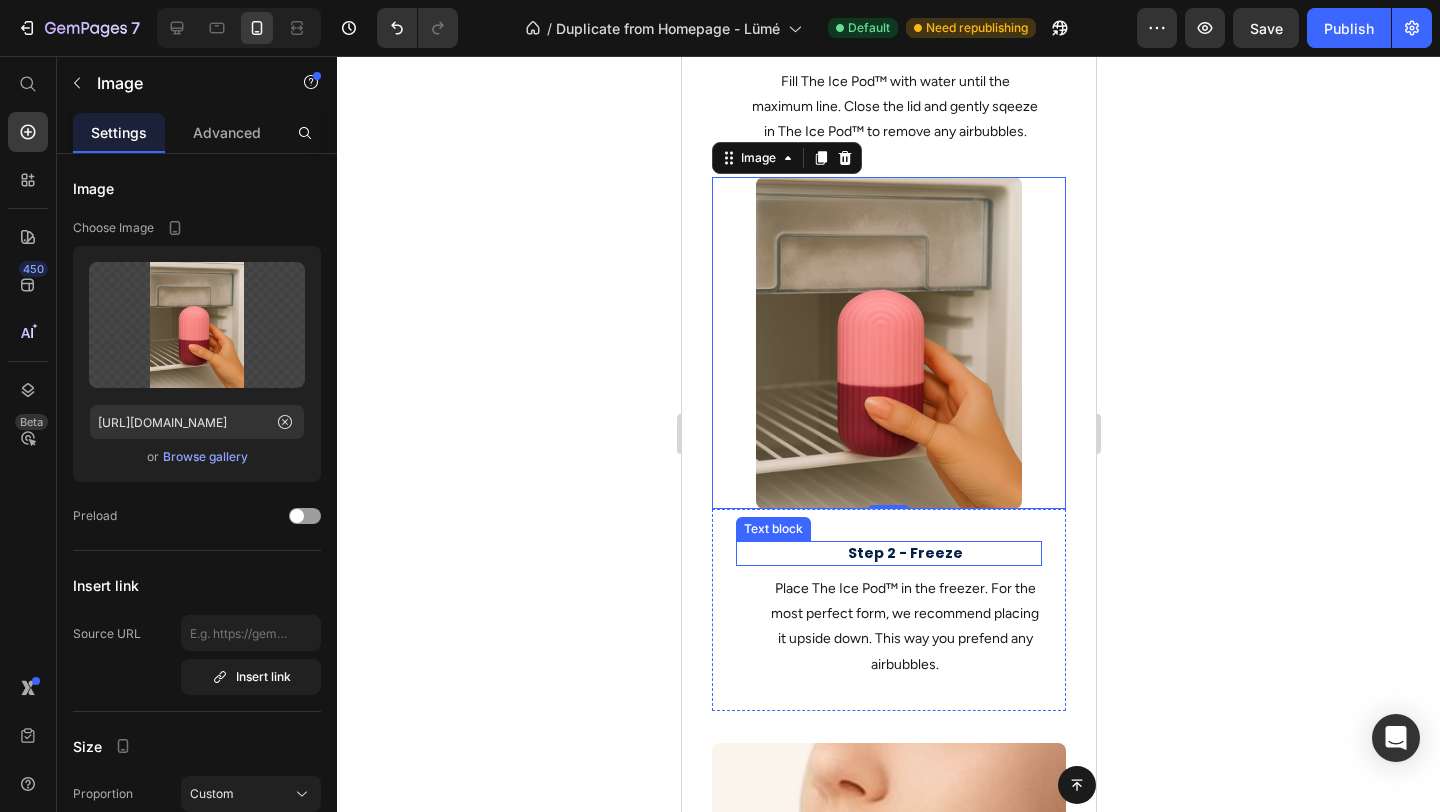 click on "Step 2 - Freeze" at bounding box center [904, 553] 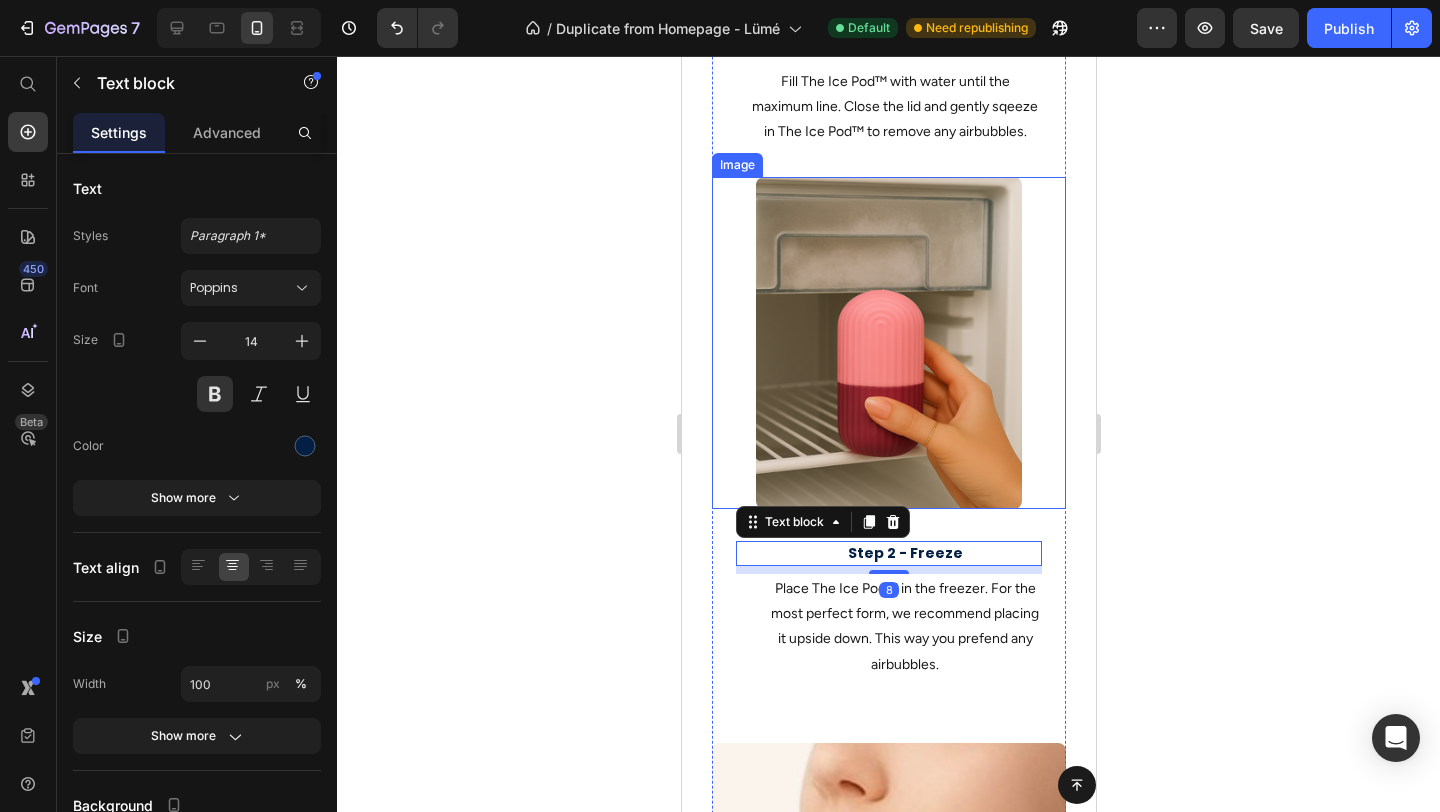 click at bounding box center (888, 343) 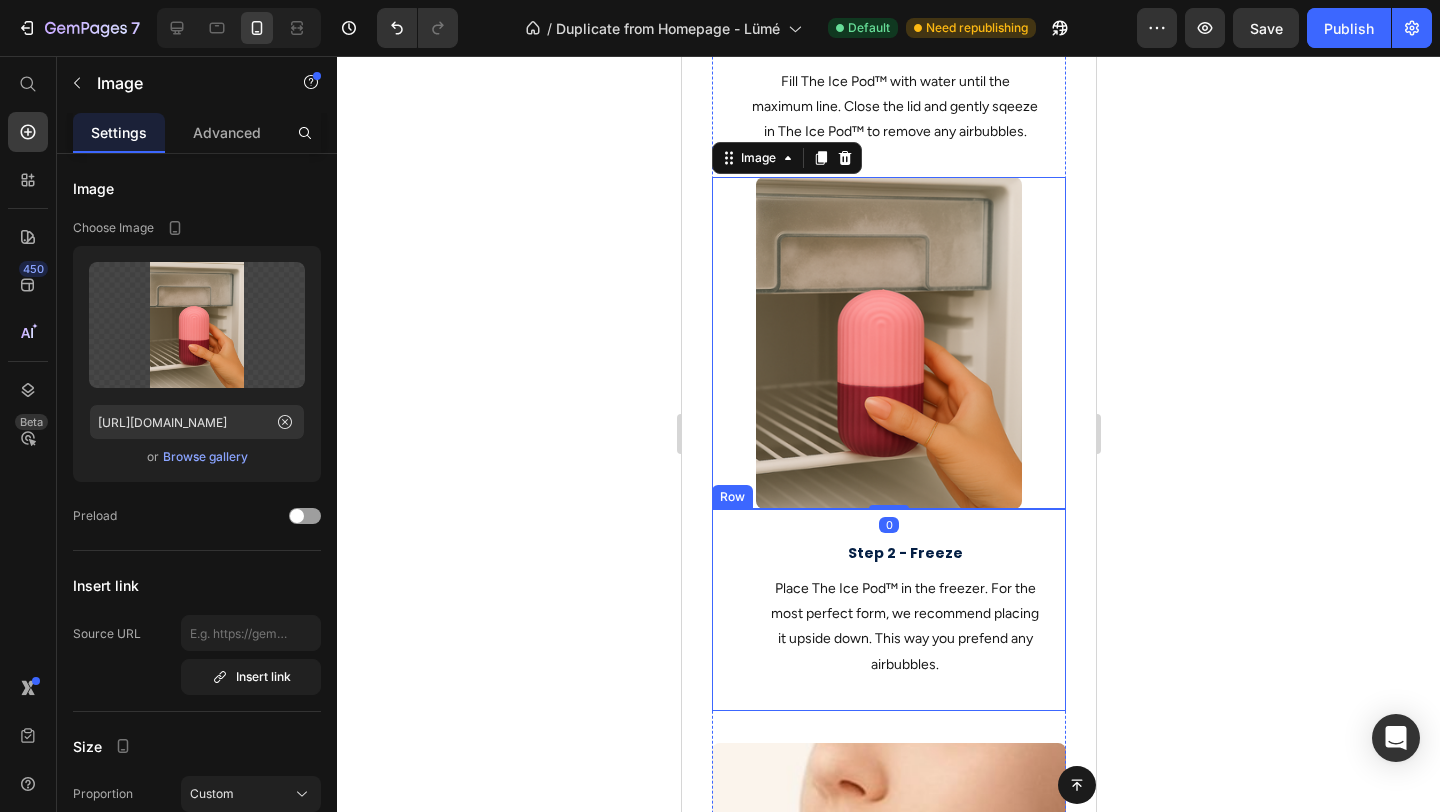 click on "Step 2 - Freeze Text block Place The Ice Pod™ in the freezer. For the most perfect form, we recommend placing it upside down. This way you prefend any airbubbles. Text block Row" at bounding box center [888, 610] 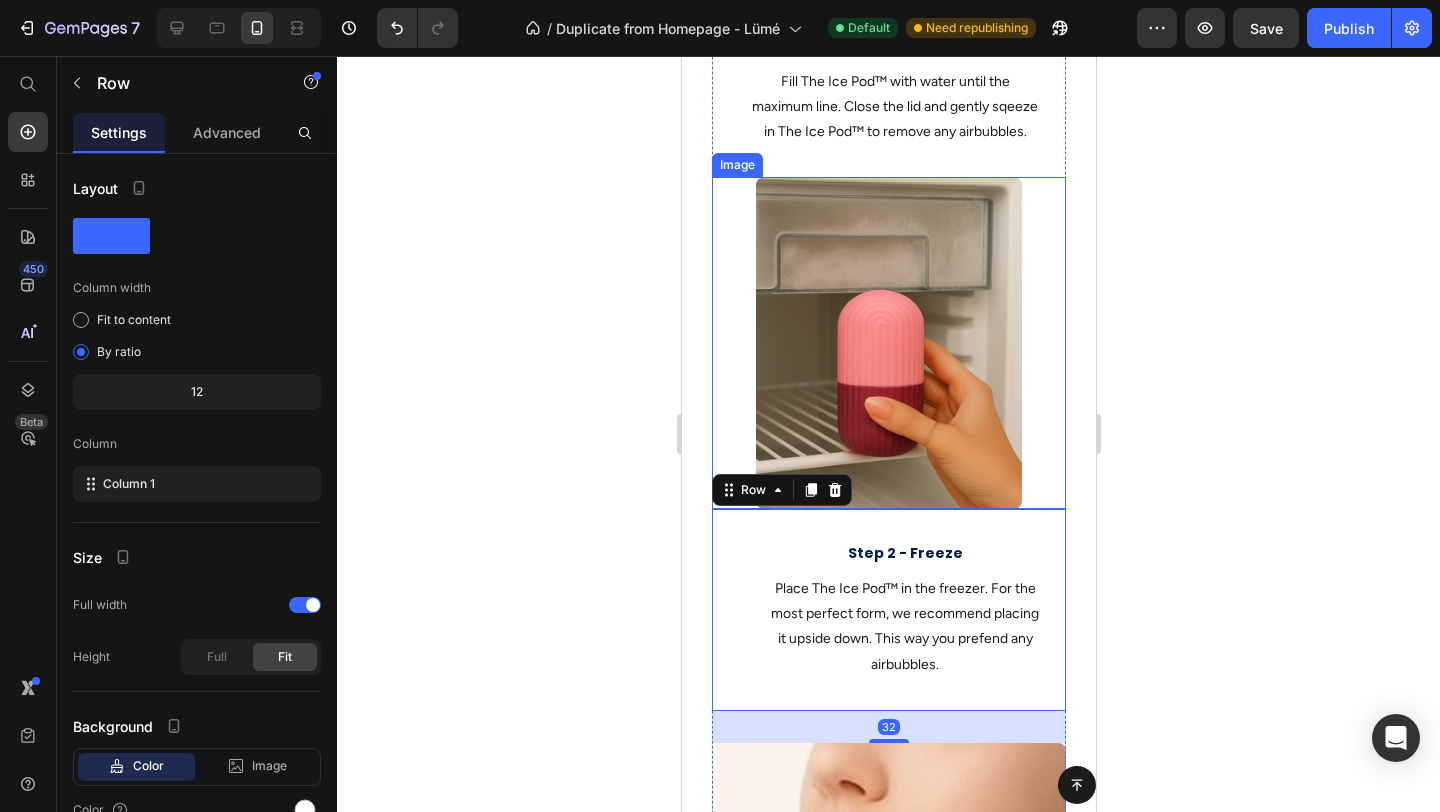 click at bounding box center [888, 343] 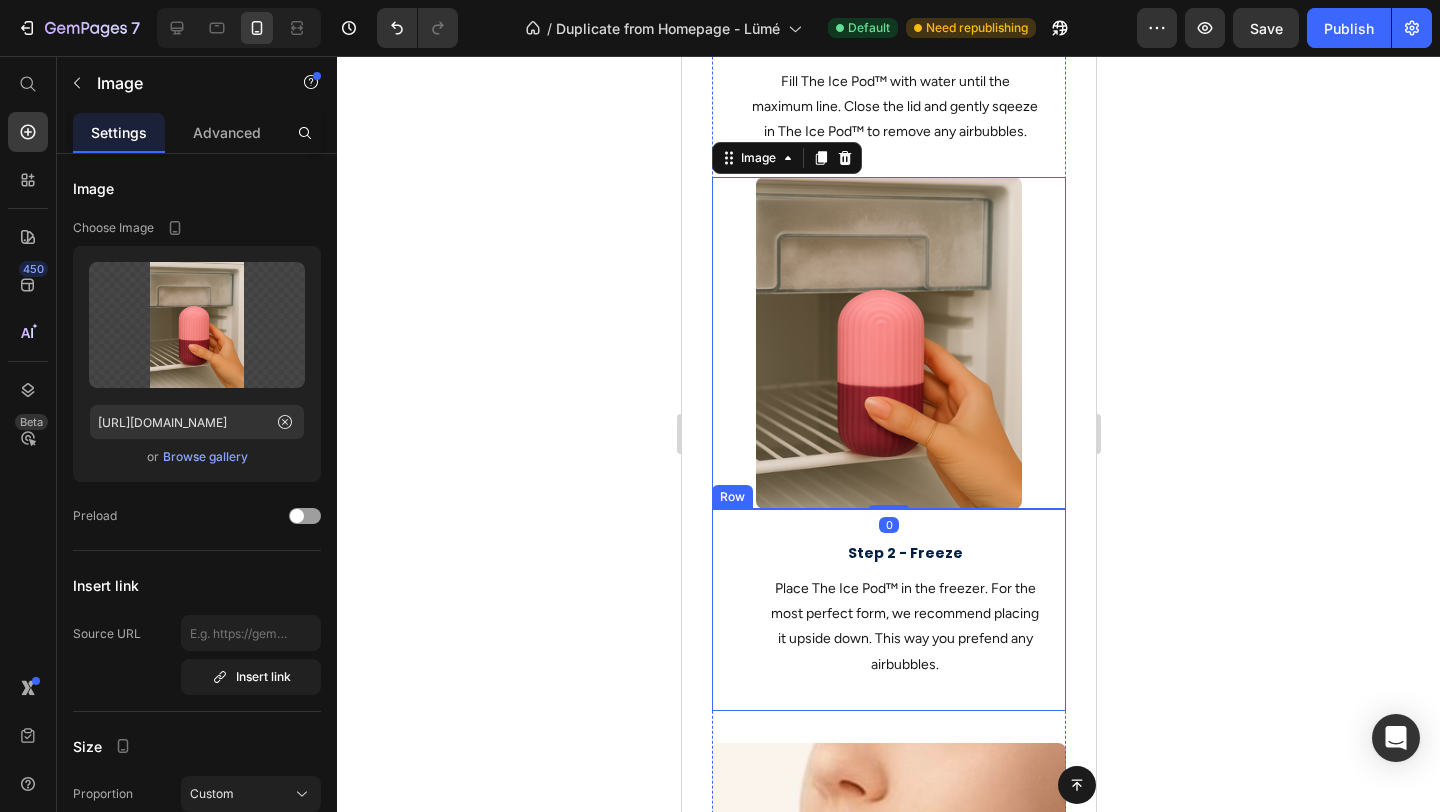 click on "Step 2 - Freeze Text block Place The Ice Pod™ in the freezer. For the most perfect form, we recommend placing it upside down. This way you prefend any airbubbles. Text block Row" at bounding box center (888, 610) 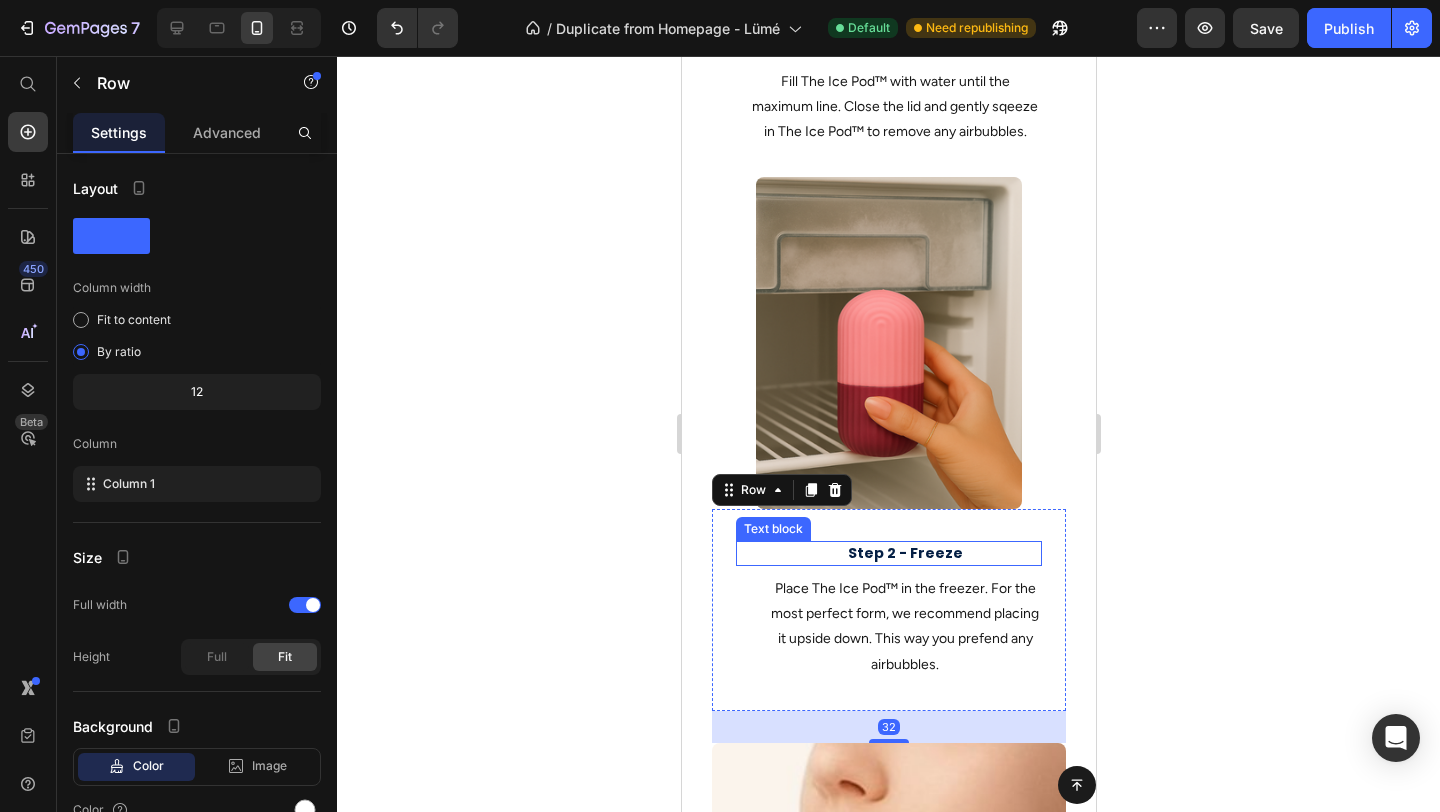 click on "Step 2 - Freeze" at bounding box center [904, 553] 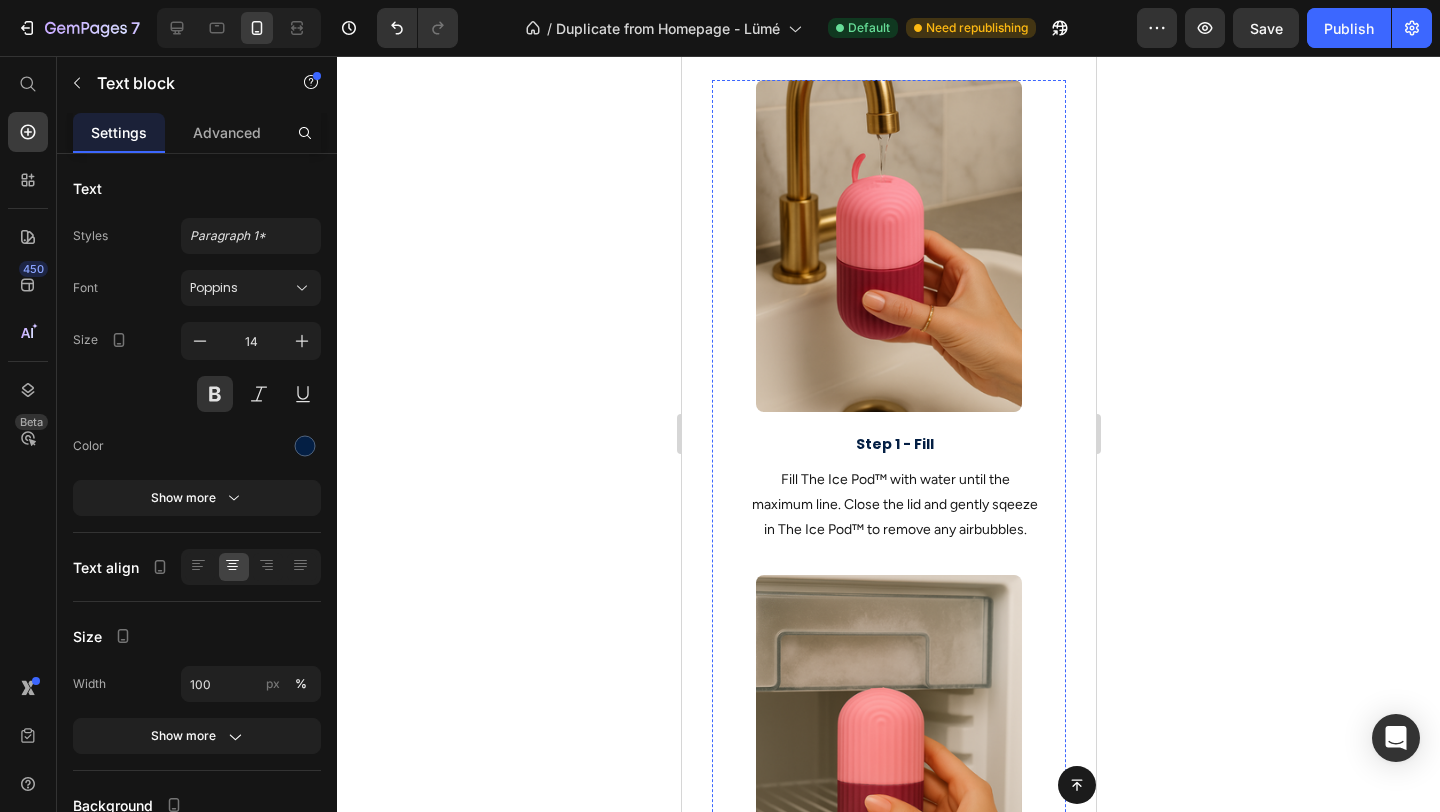 scroll, scrollTop: 1198, scrollLeft: 0, axis: vertical 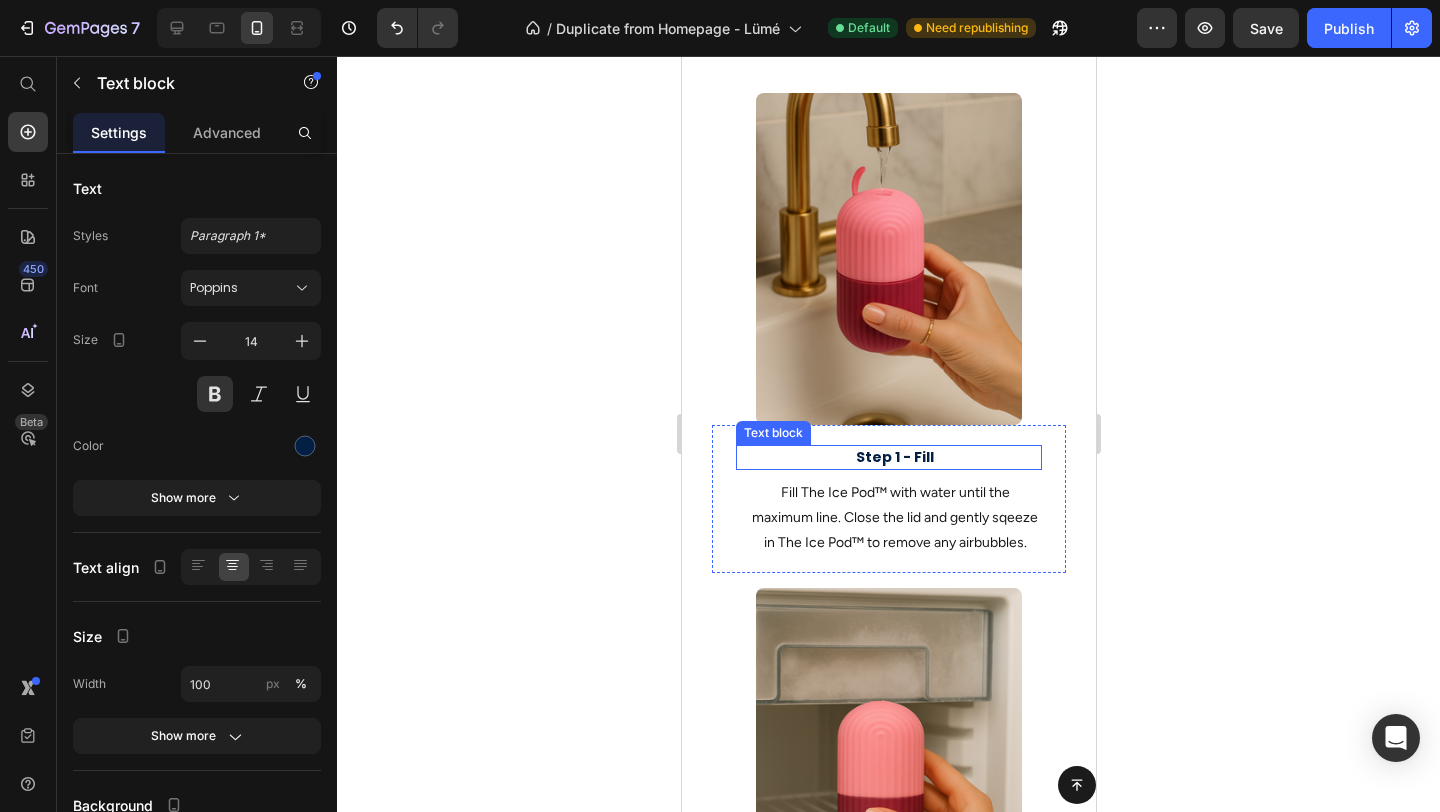 click on "Step 1 - Fill" at bounding box center (894, 457) 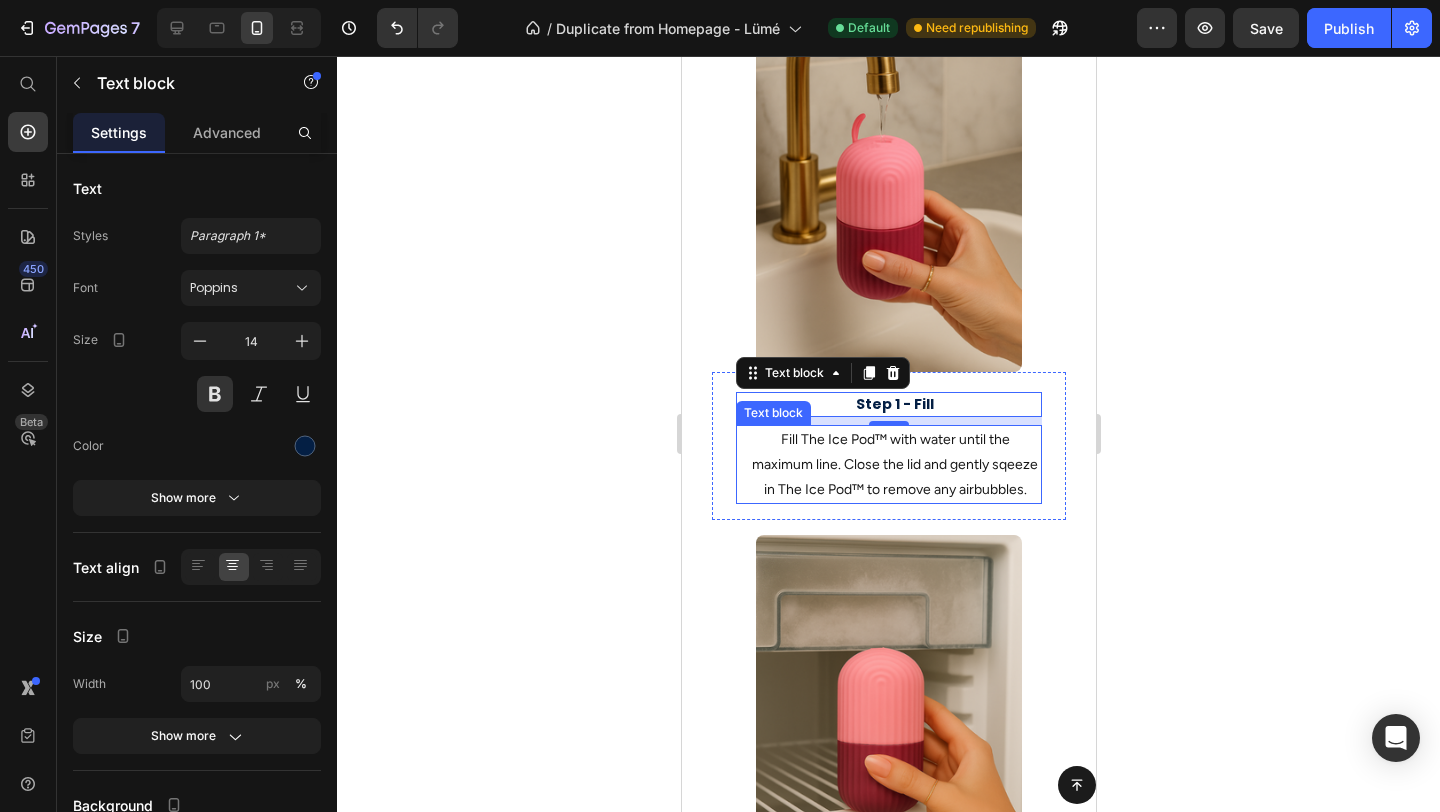 scroll, scrollTop: 1398, scrollLeft: 0, axis: vertical 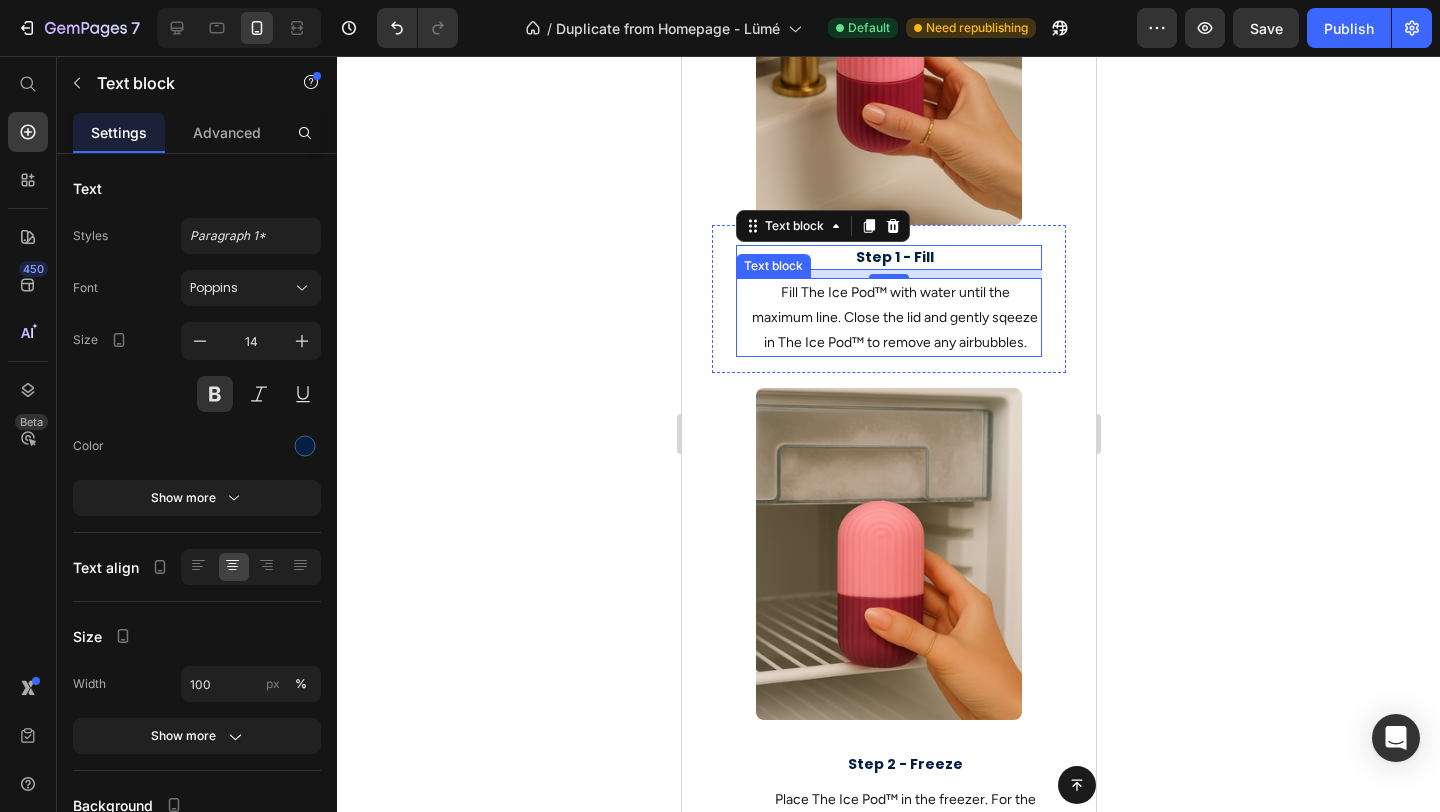 click on "Fill The Ice Pod™ with water until the maximum line. Close the lid and gently sqeeze in The Ice Pod™ to remove any airbubbles." at bounding box center [894, 318] 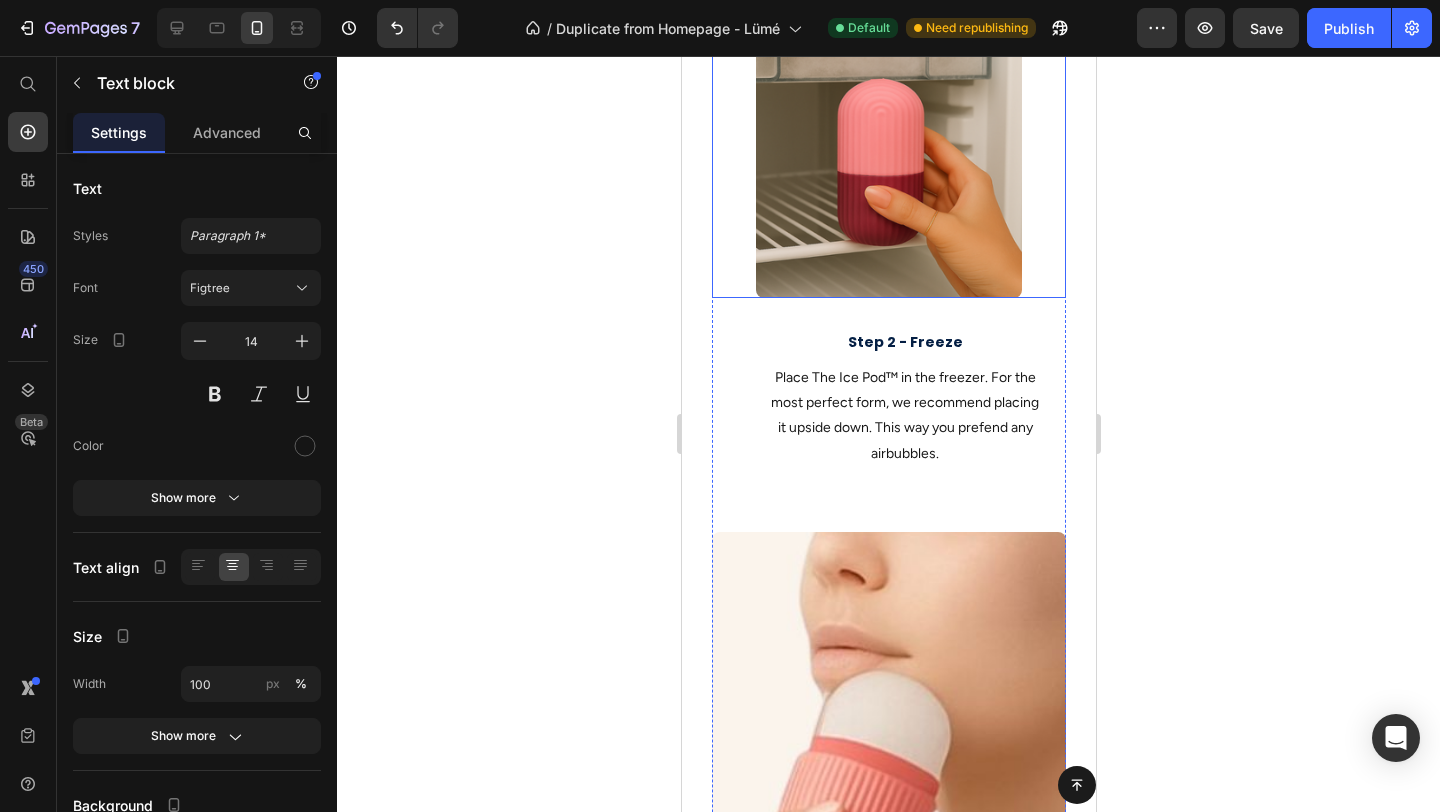 scroll, scrollTop: 1846, scrollLeft: 0, axis: vertical 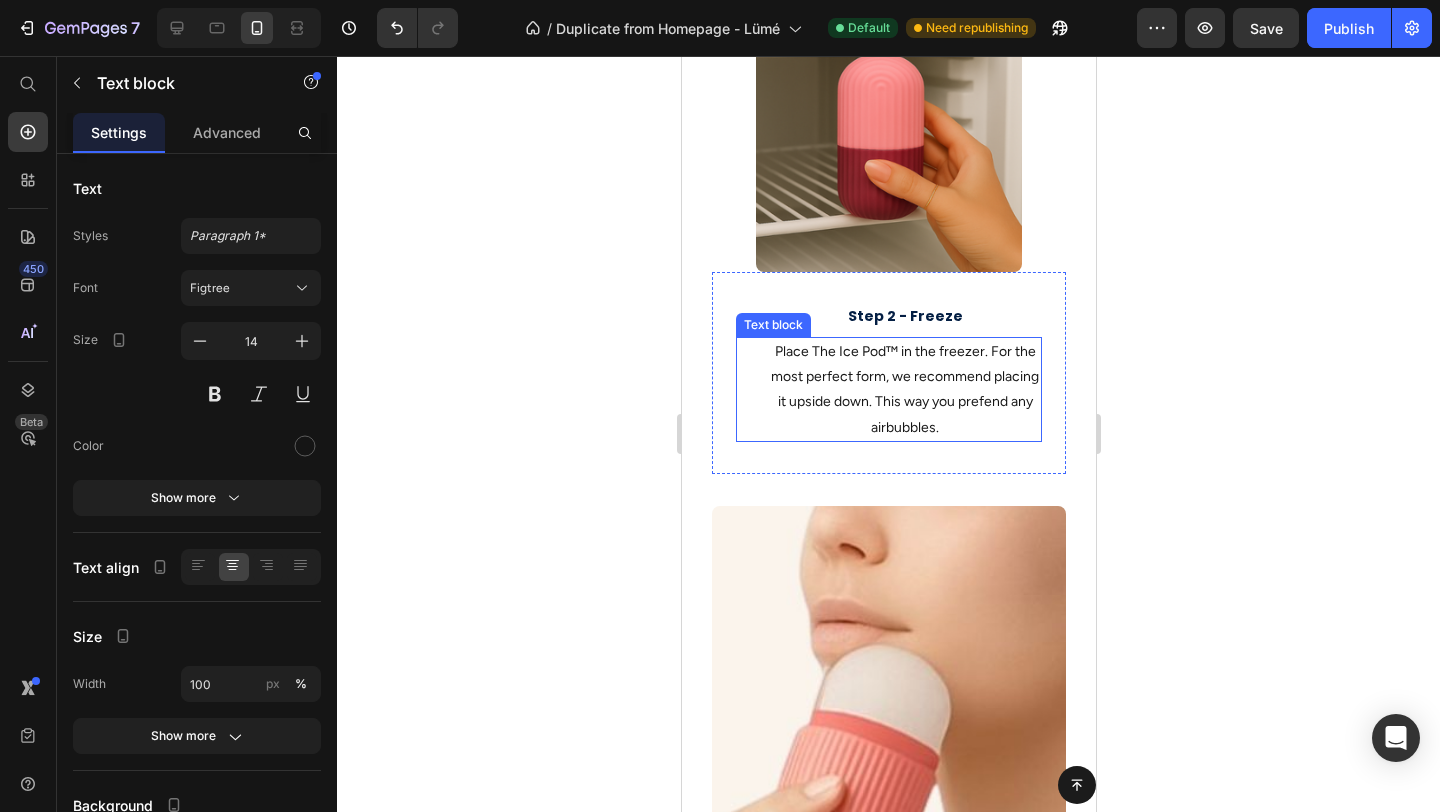 click on "Place The Ice Pod™ in the freezer. For the most perfect form, we recommend placing it upside down. This way you prefend any airbubbles." at bounding box center (904, 389) 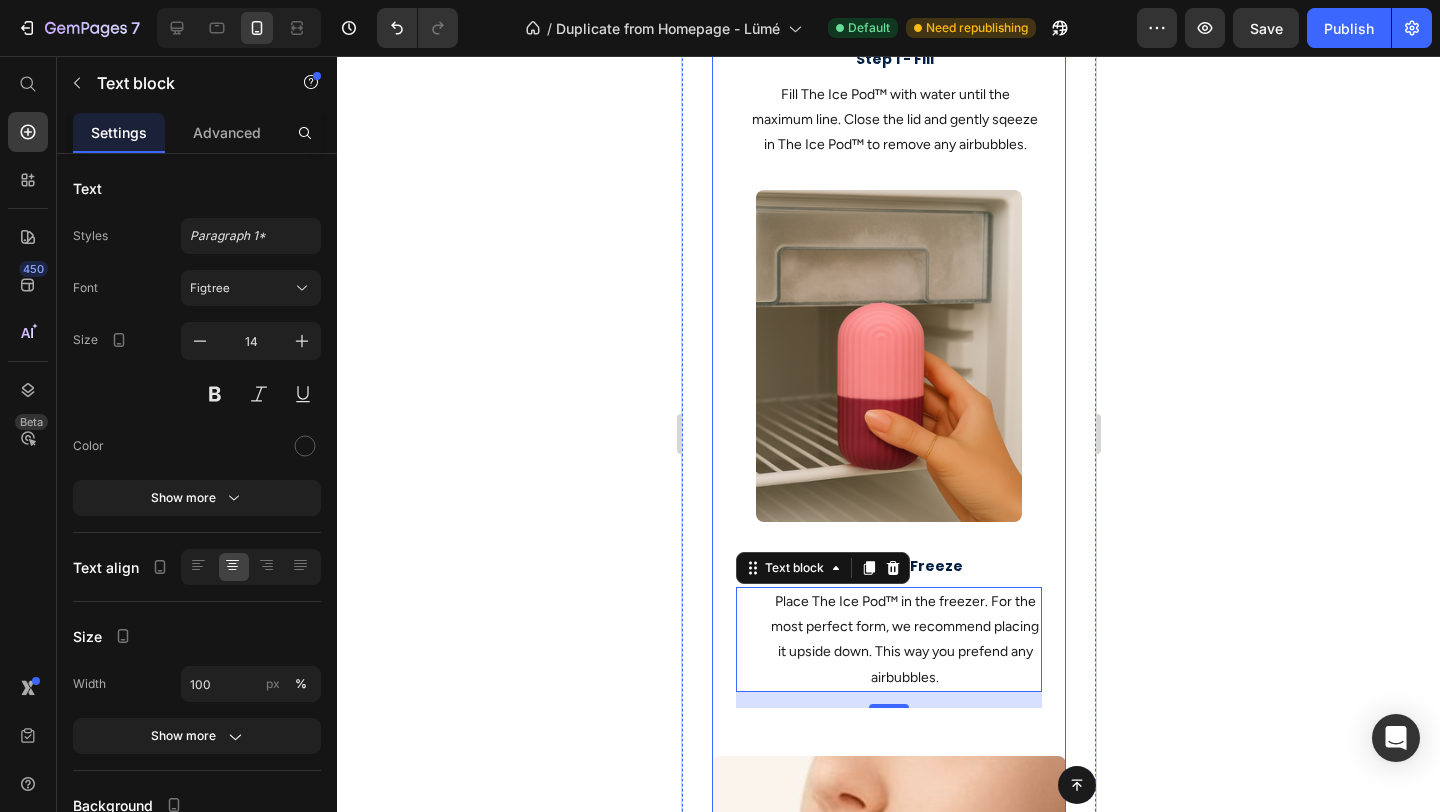 scroll, scrollTop: 1553, scrollLeft: 0, axis: vertical 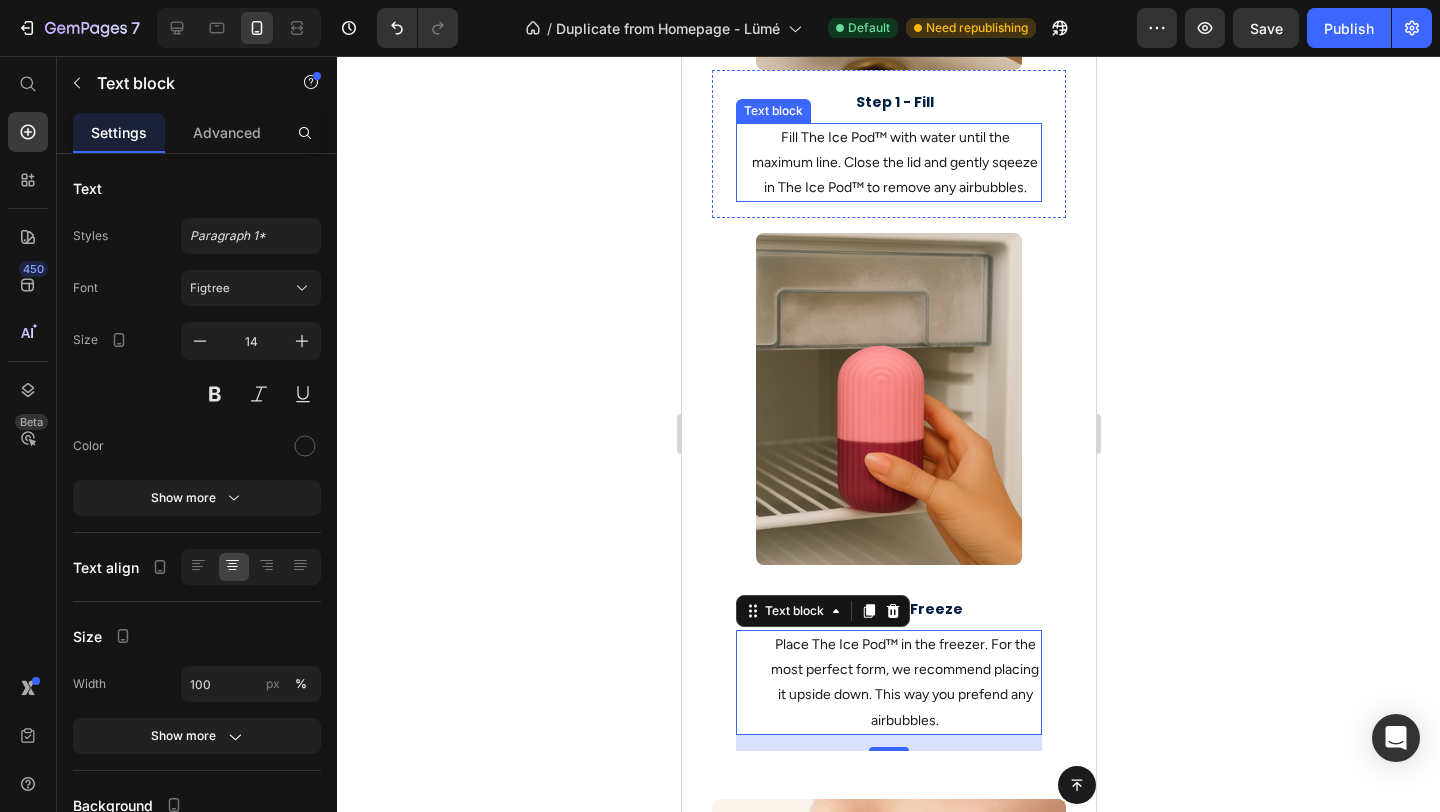 click on "Fill The Ice Pod™ with water until the maximum line. Close the lid and gently sqeeze in The Ice Pod™ to remove any airbubbles." at bounding box center [894, 163] 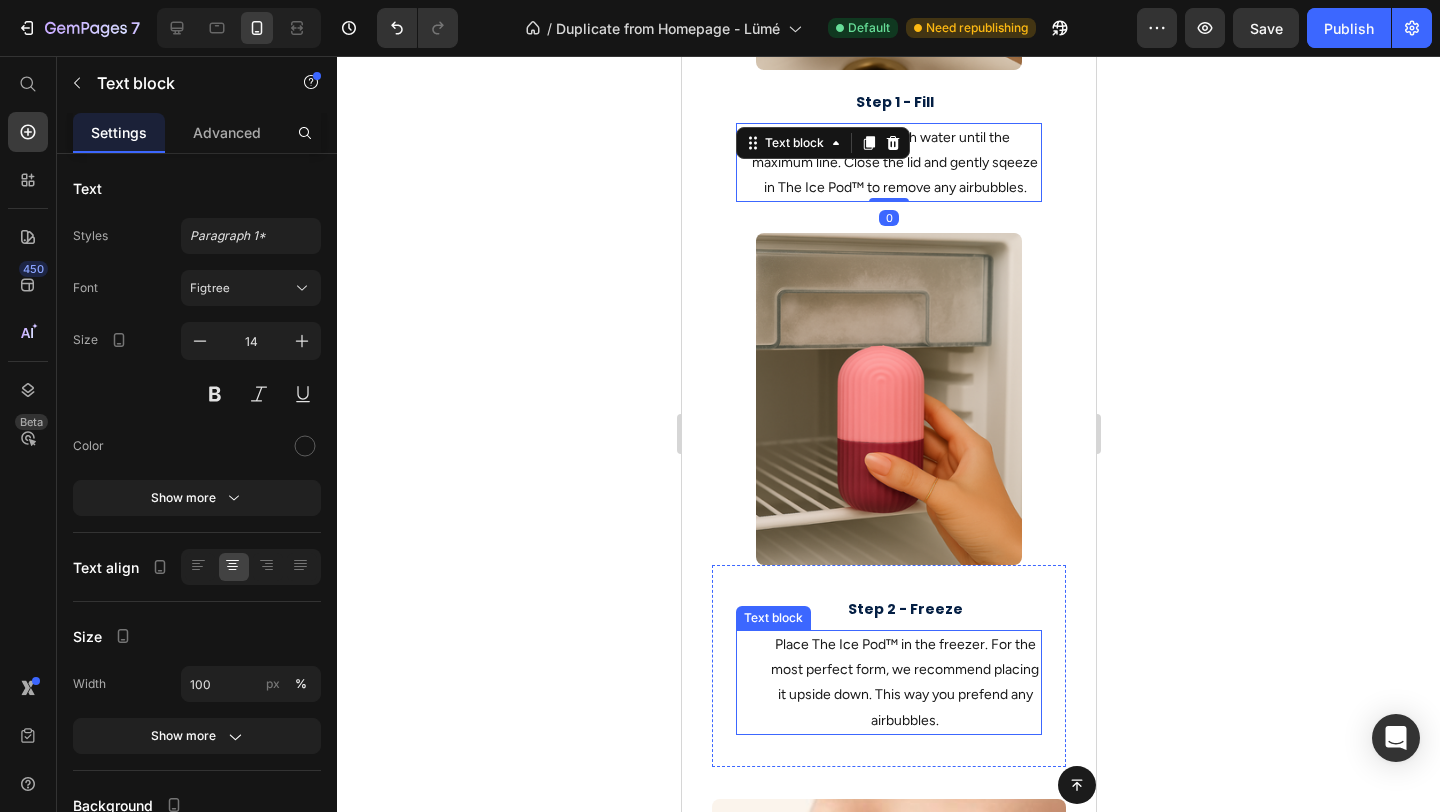 click on "Place The Ice Pod™ in the freezer. For the most perfect form, we recommend placing it upside down. This way you prefend any airbubbles." at bounding box center [904, 682] 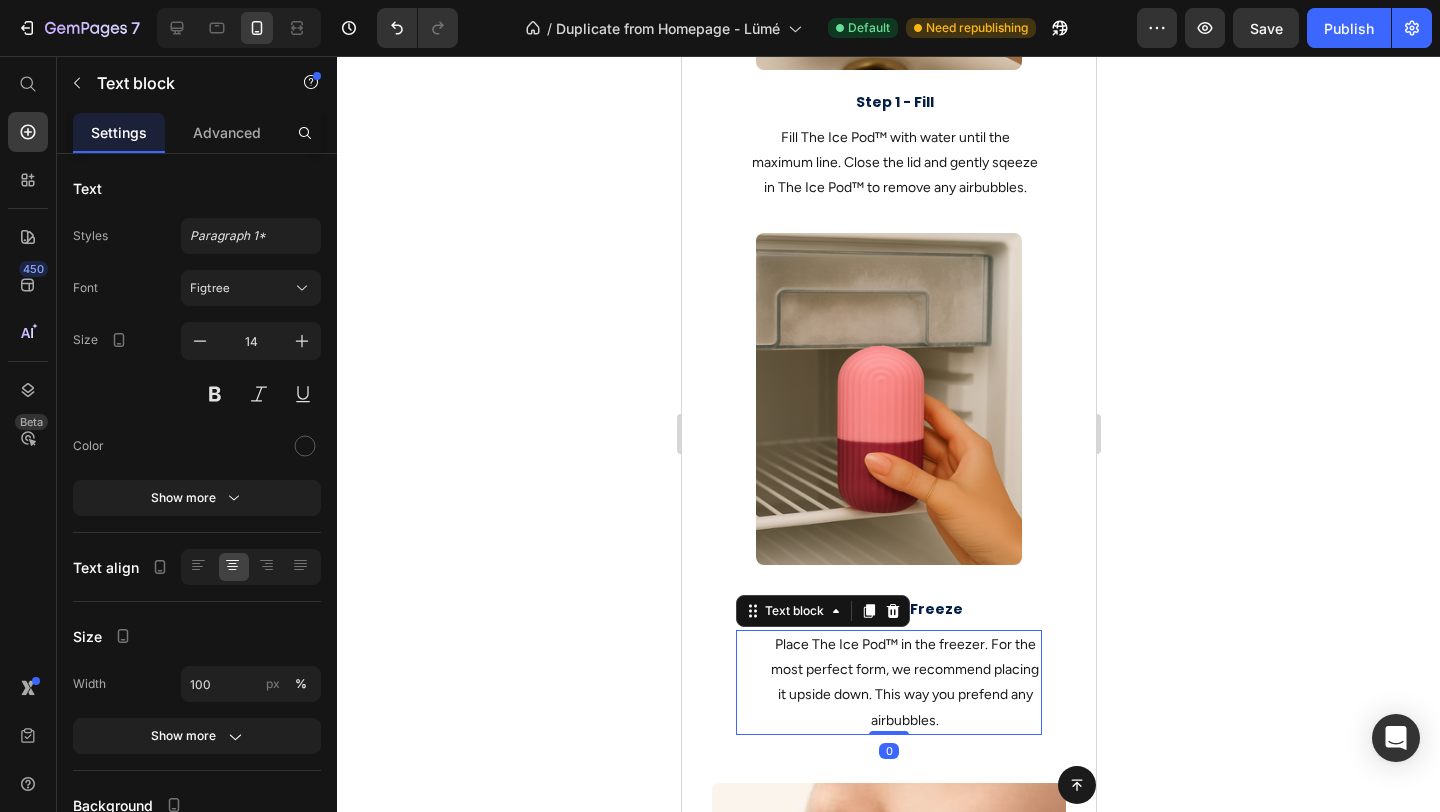 drag, startPoint x: 900, startPoint y: 749, endPoint x: 909, endPoint y: 664, distance: 85.47514 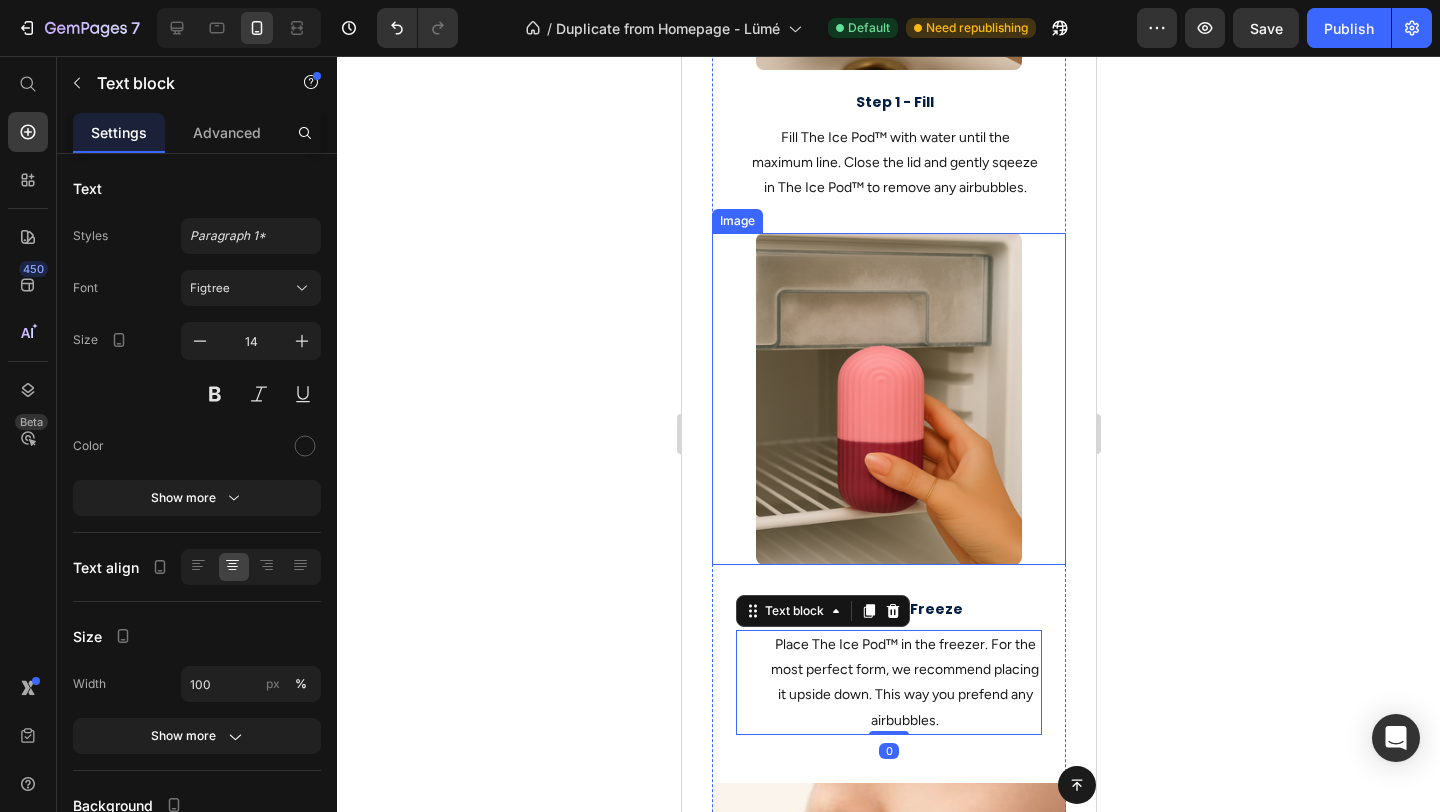 click at bounding box center [888, 399] 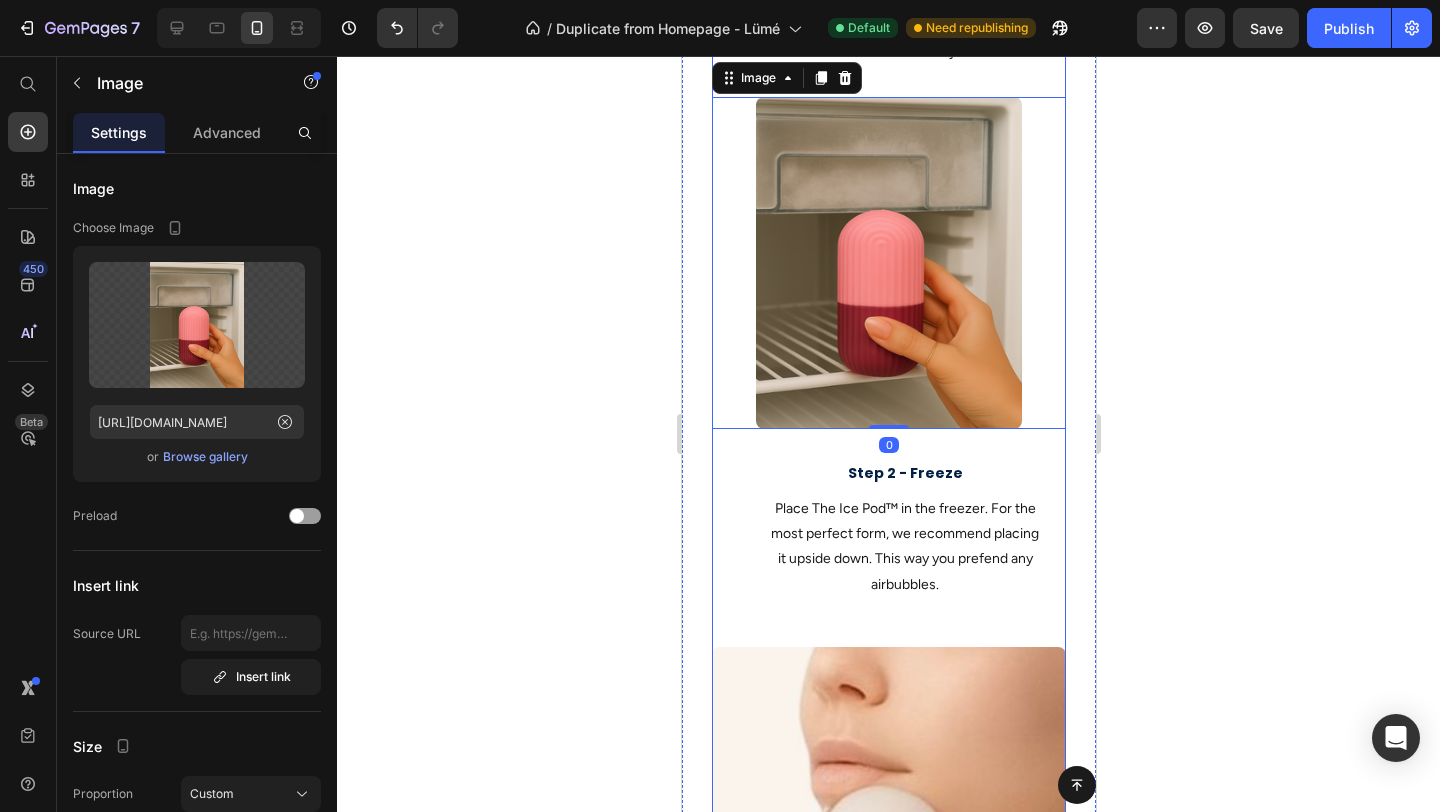 scroll, scrollTop: 1813, scrollLeft: 0, axis: vertical 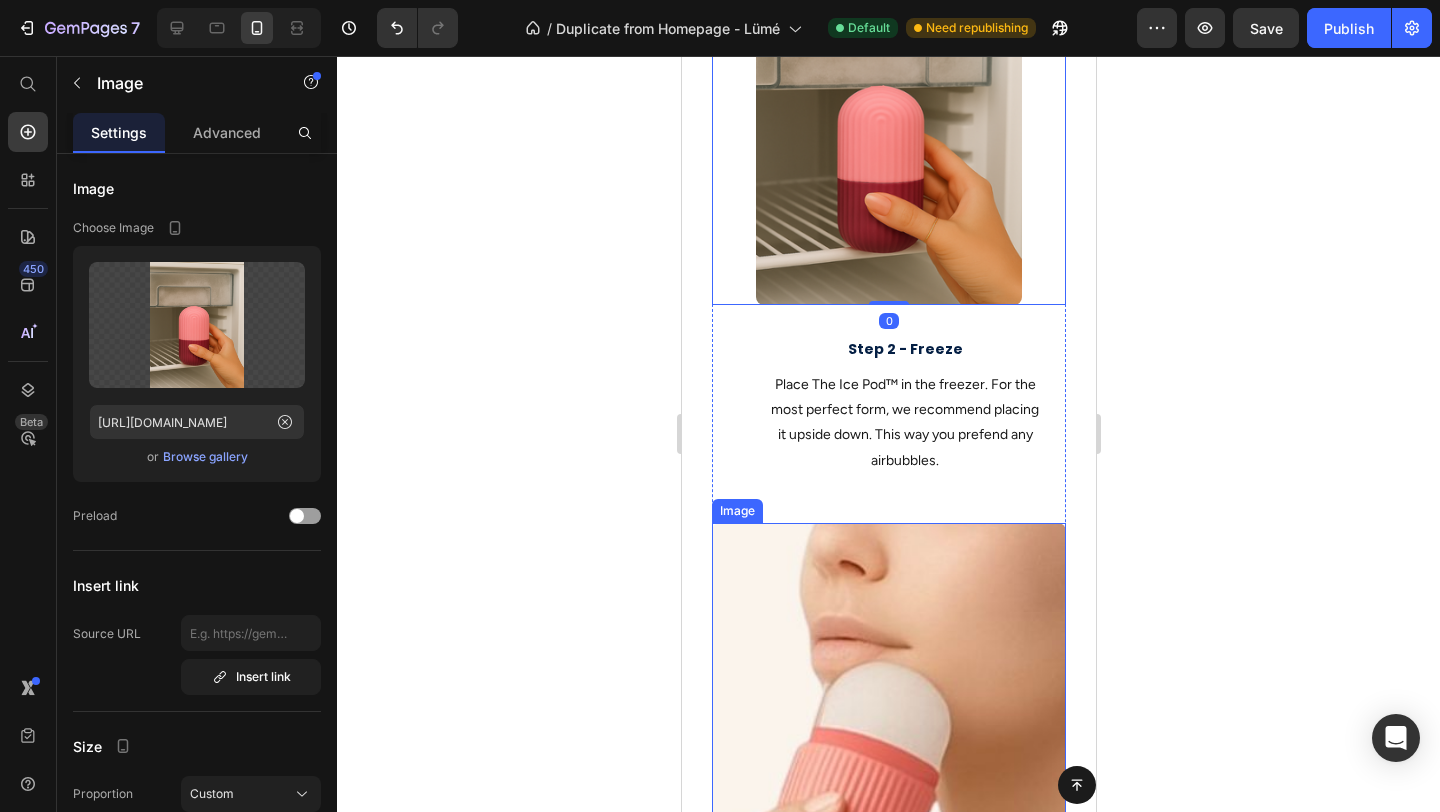 click at bounding box center (888, 744) 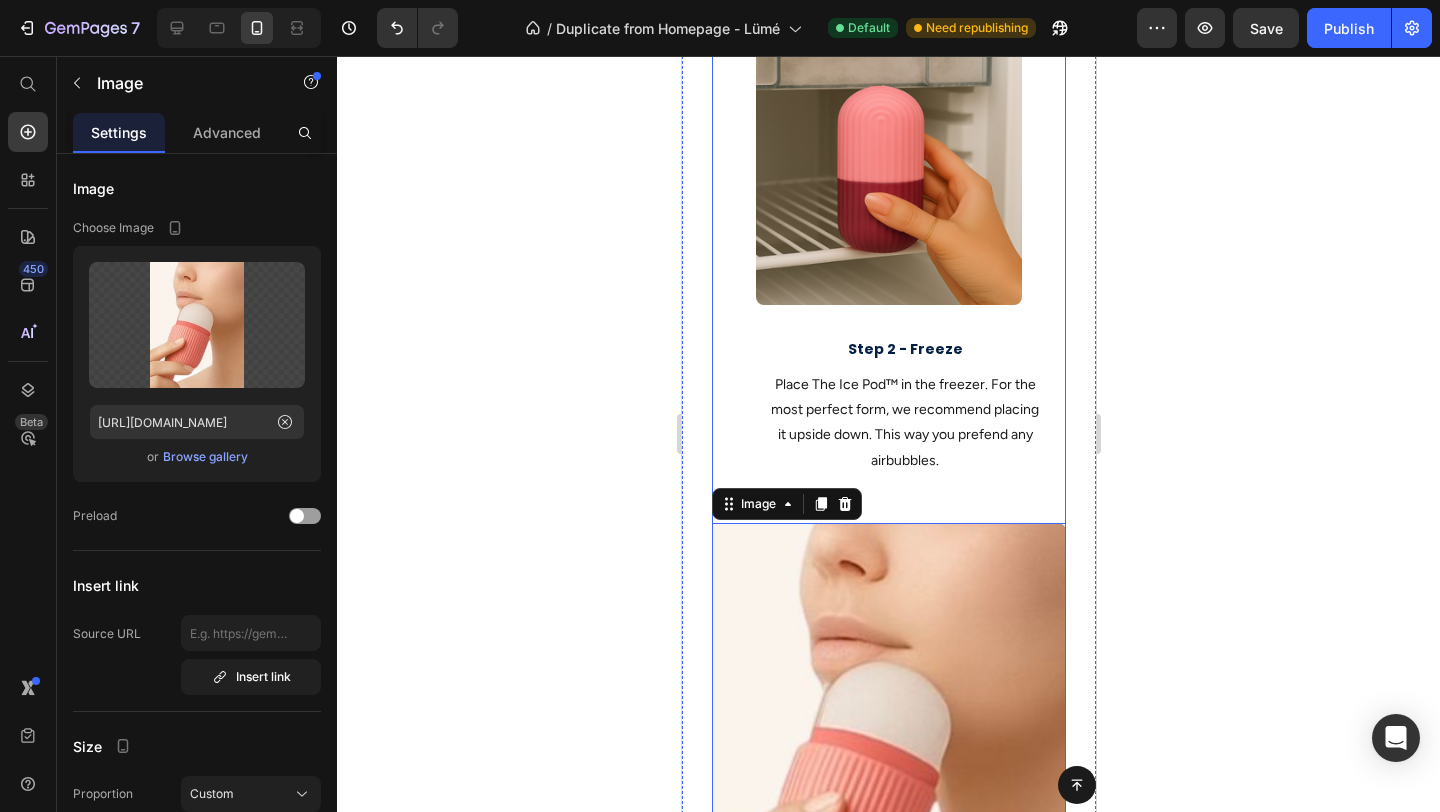 click on "Image Step 2 - Freeze Text block Place The Ice Pod™ in the freezer. For the most perfect form, we recommend placing it upside down. This way you prefend any airbubbles. Text block Row" at bounding box center (888, 248) 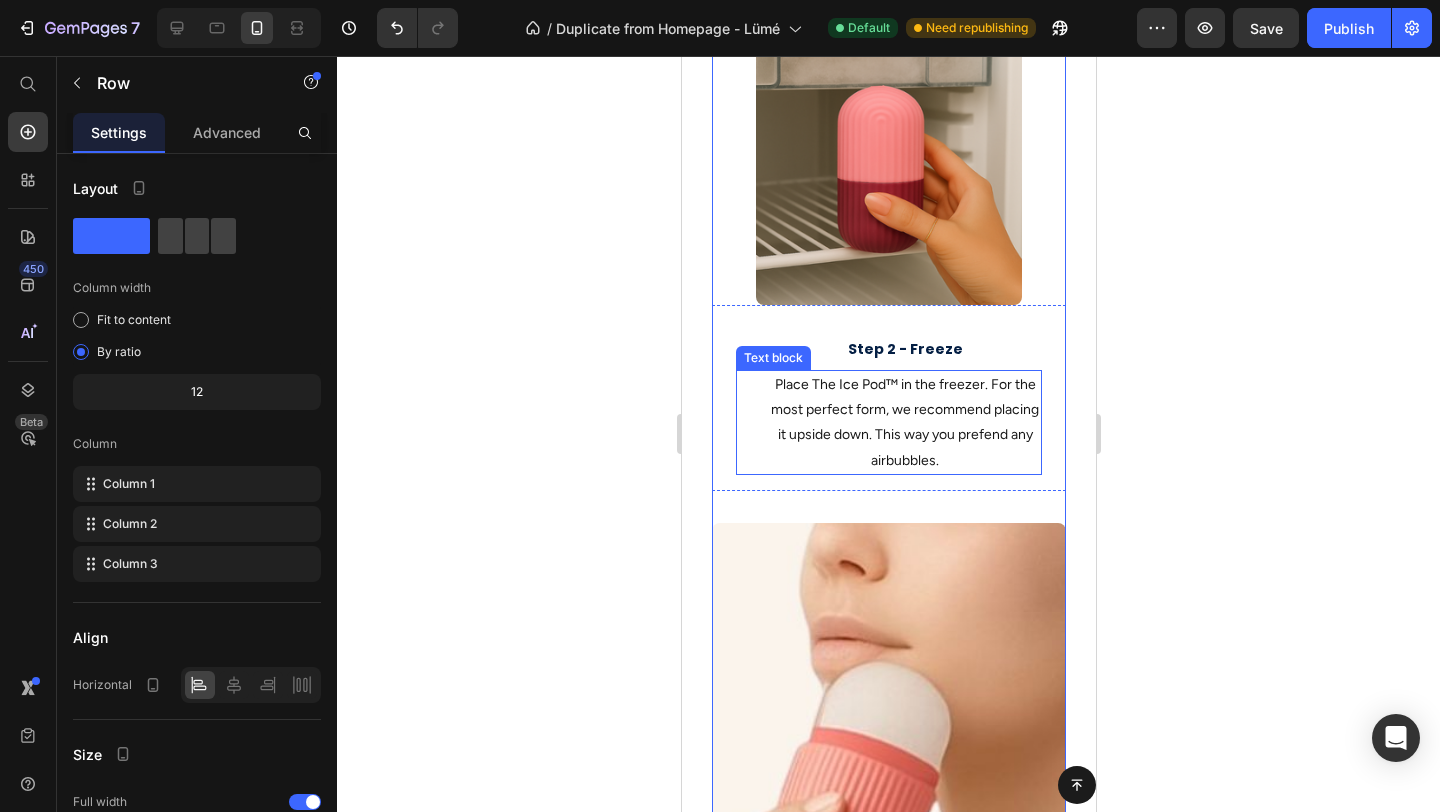 click on "Place The Ice Pod™ in the freezer. For the most perfect form, we recommend placing it upside down. This way you prefend any airbubbles." at bounding box center [904, 422] 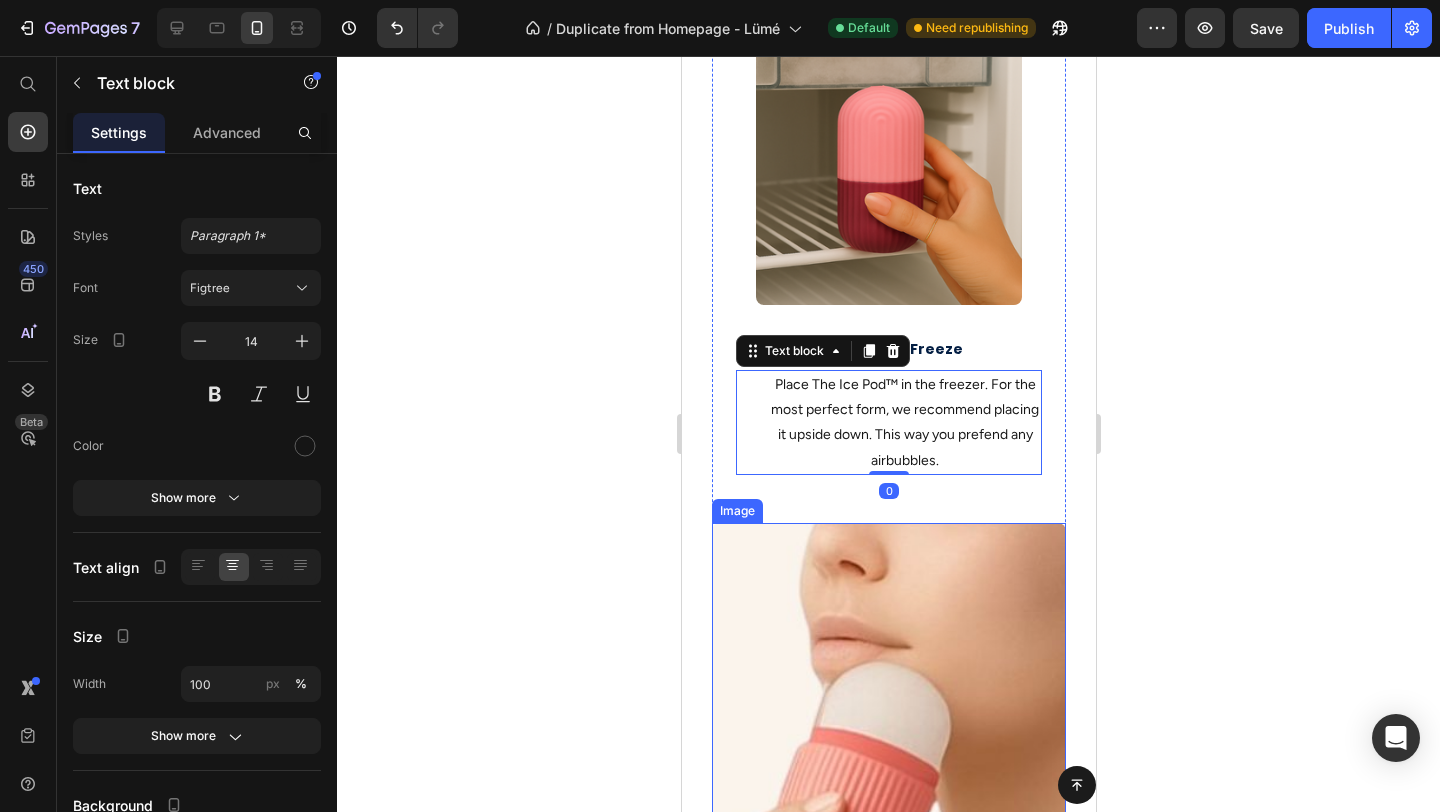 click at bounding box center [888, 744] 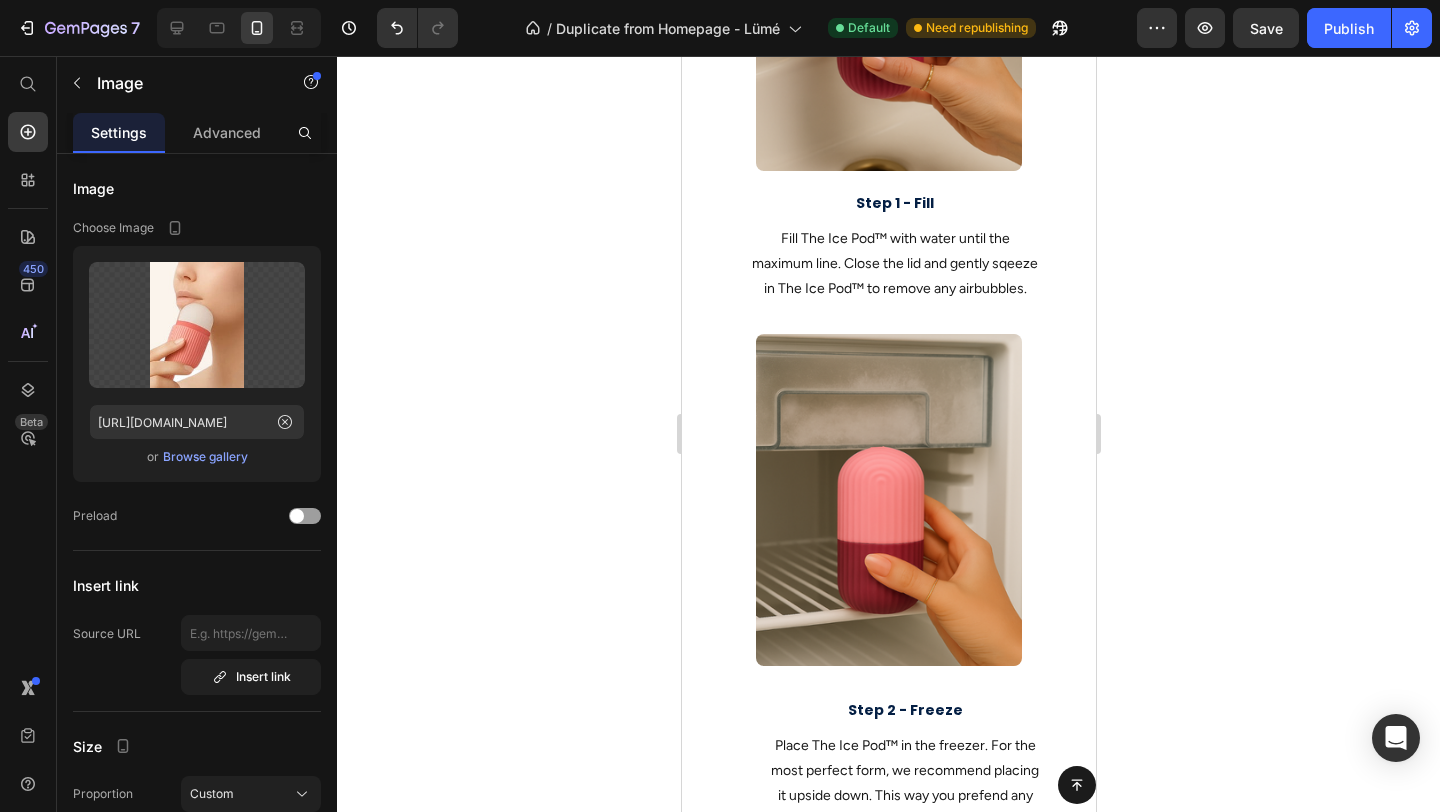 scroll, scrollTop: 1454, scrollLeft: 0, axis: vertical 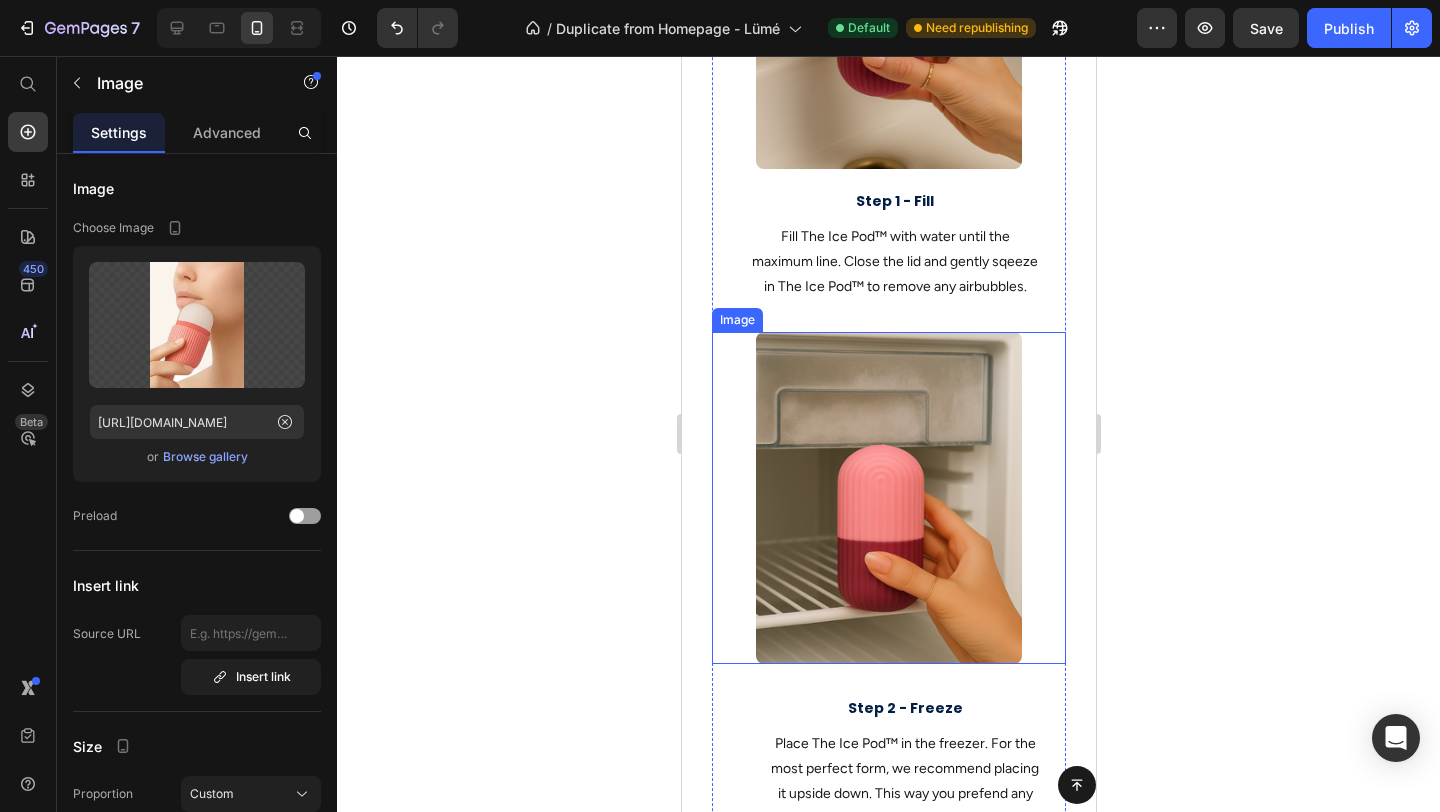 click at bounding box center [888, 498] 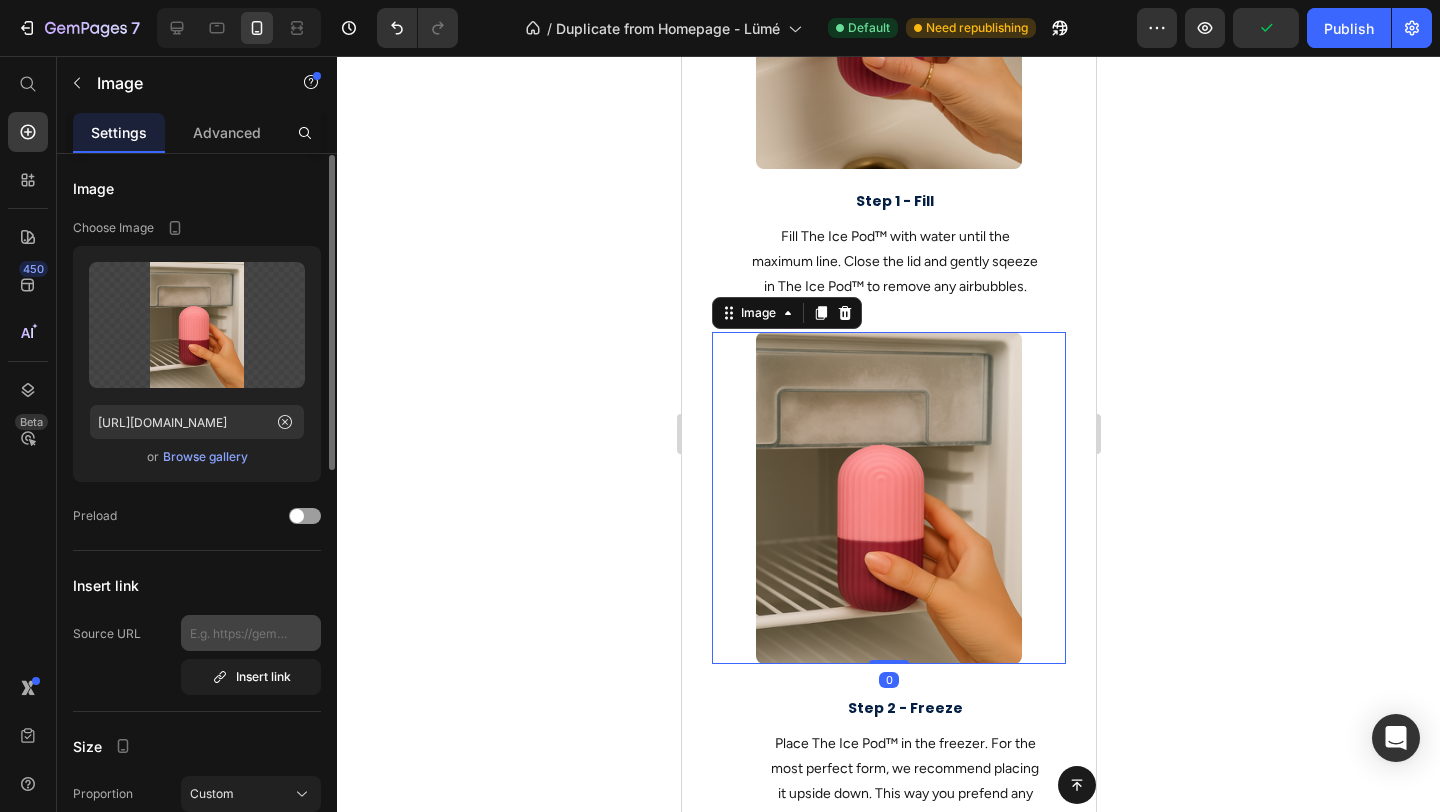 scroll, scrollTop: 133, scrollLeft: 0, axis: vertical 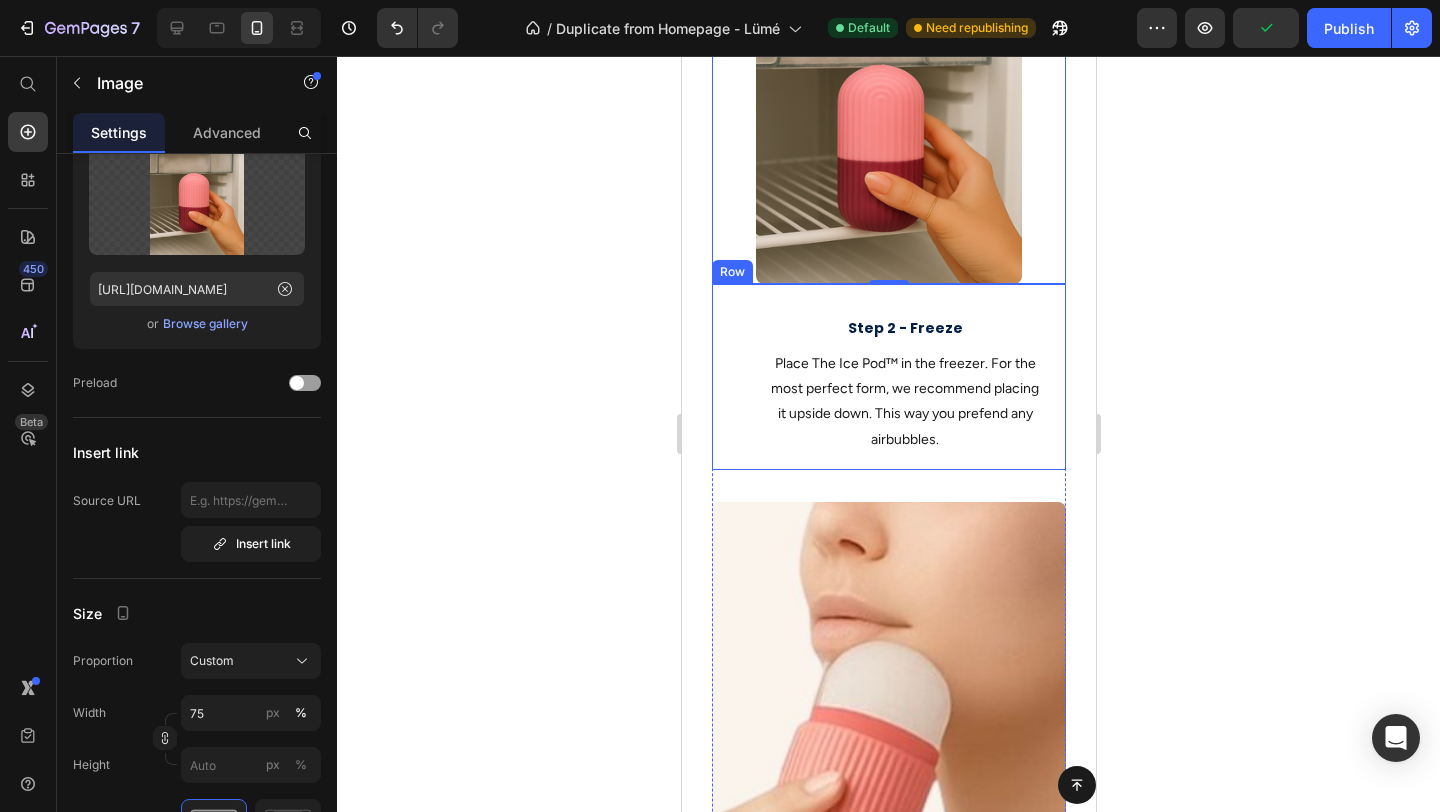 click at bounding box center (888, 723) 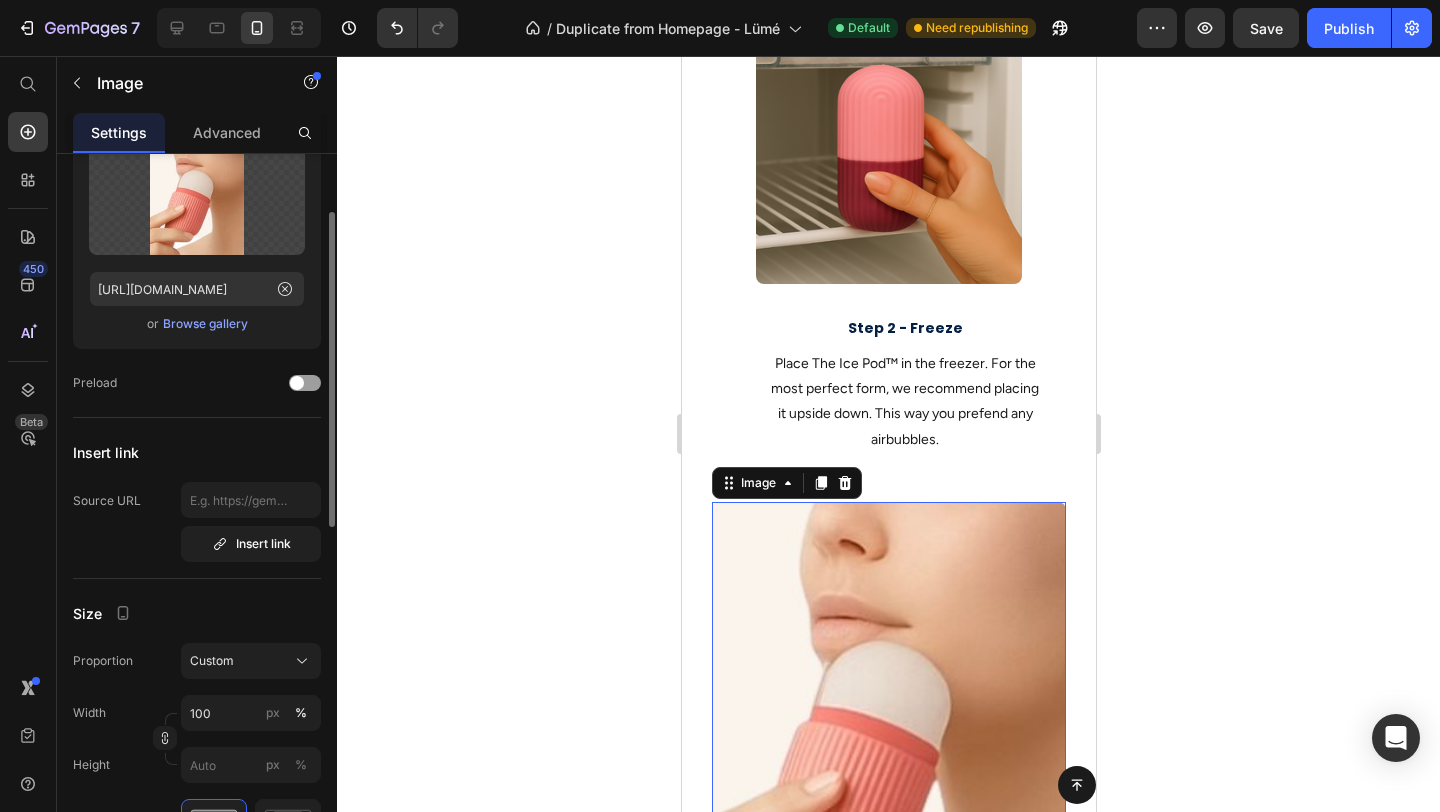 click on "Width 100 px % Height px %" 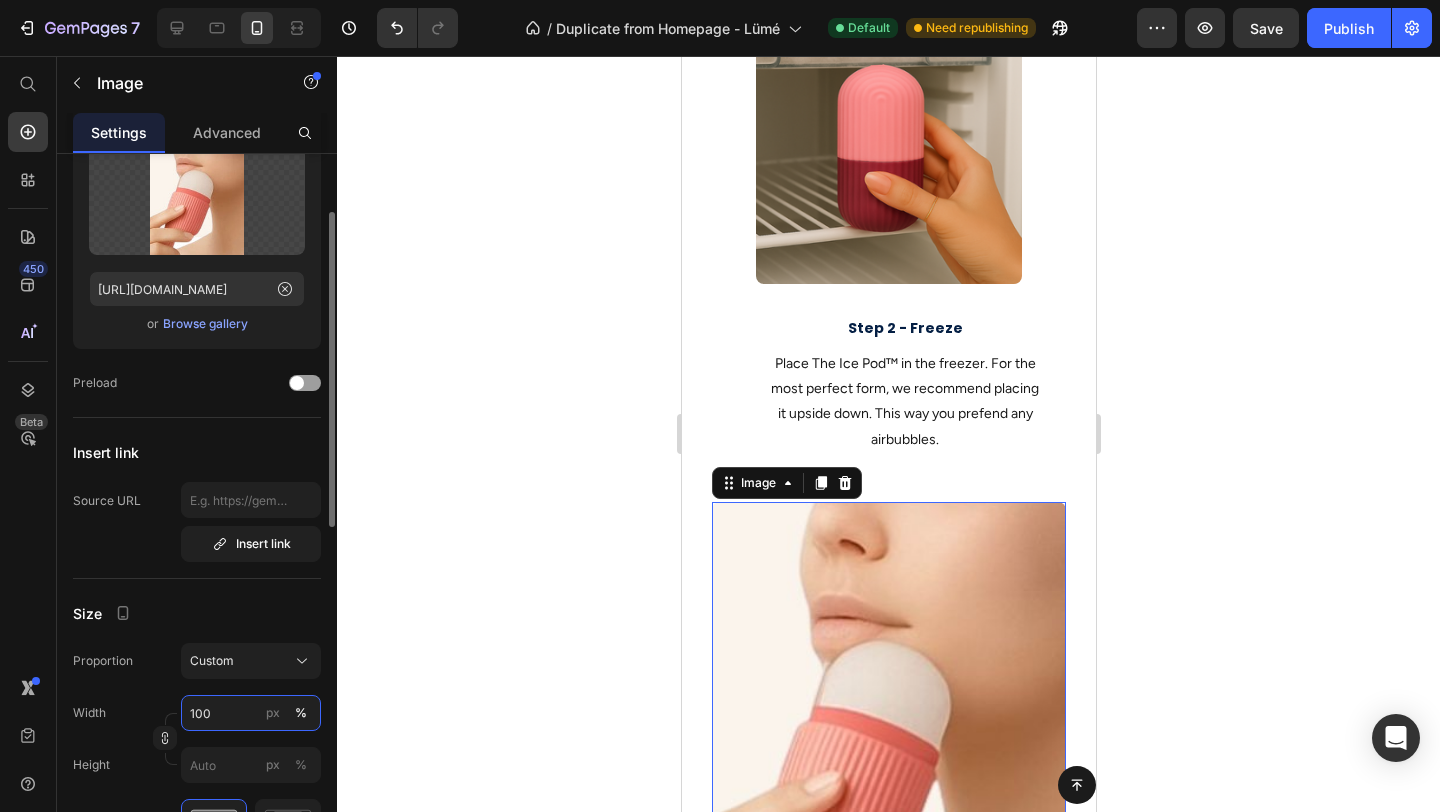 click on "100" at bounding box center [251, 713] 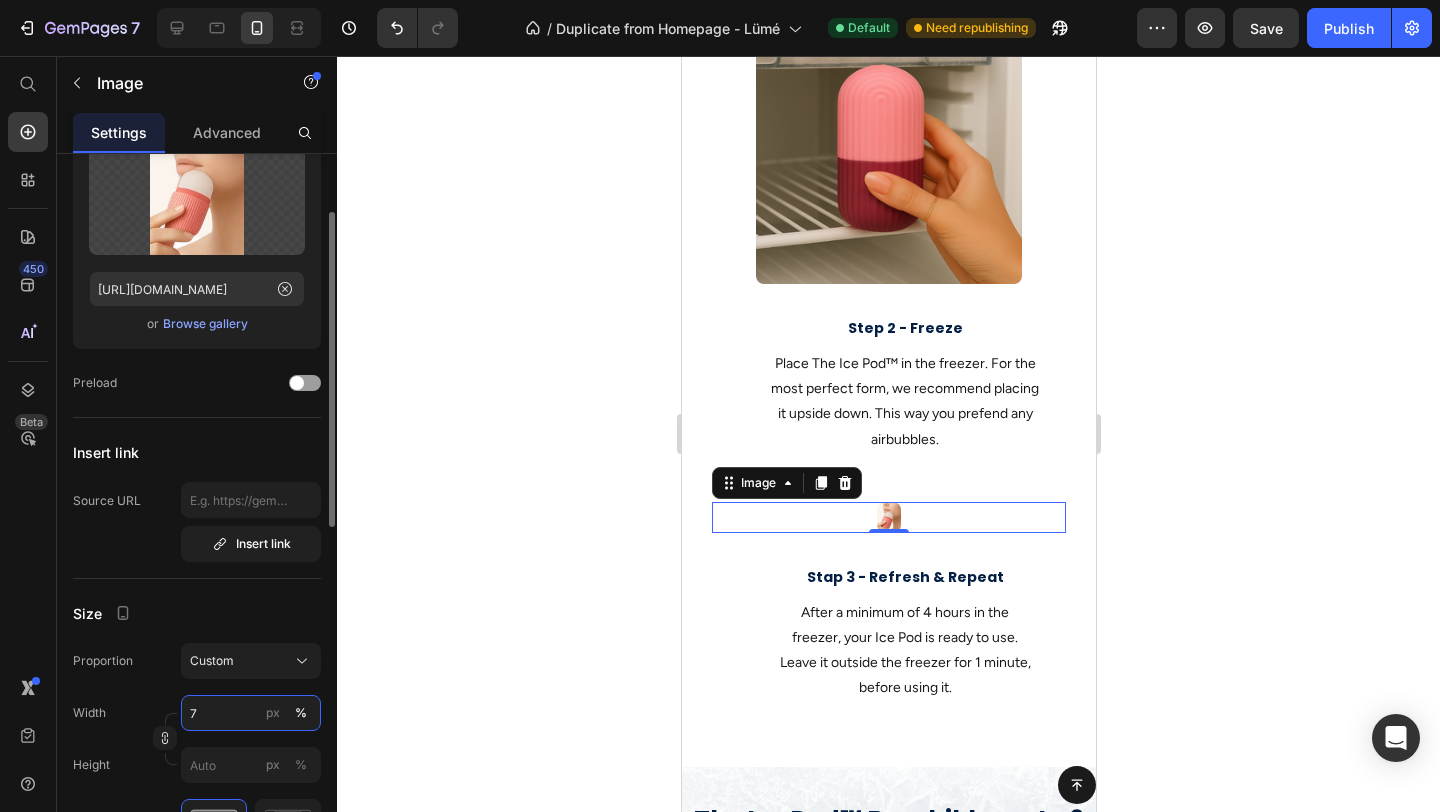 type on "75" 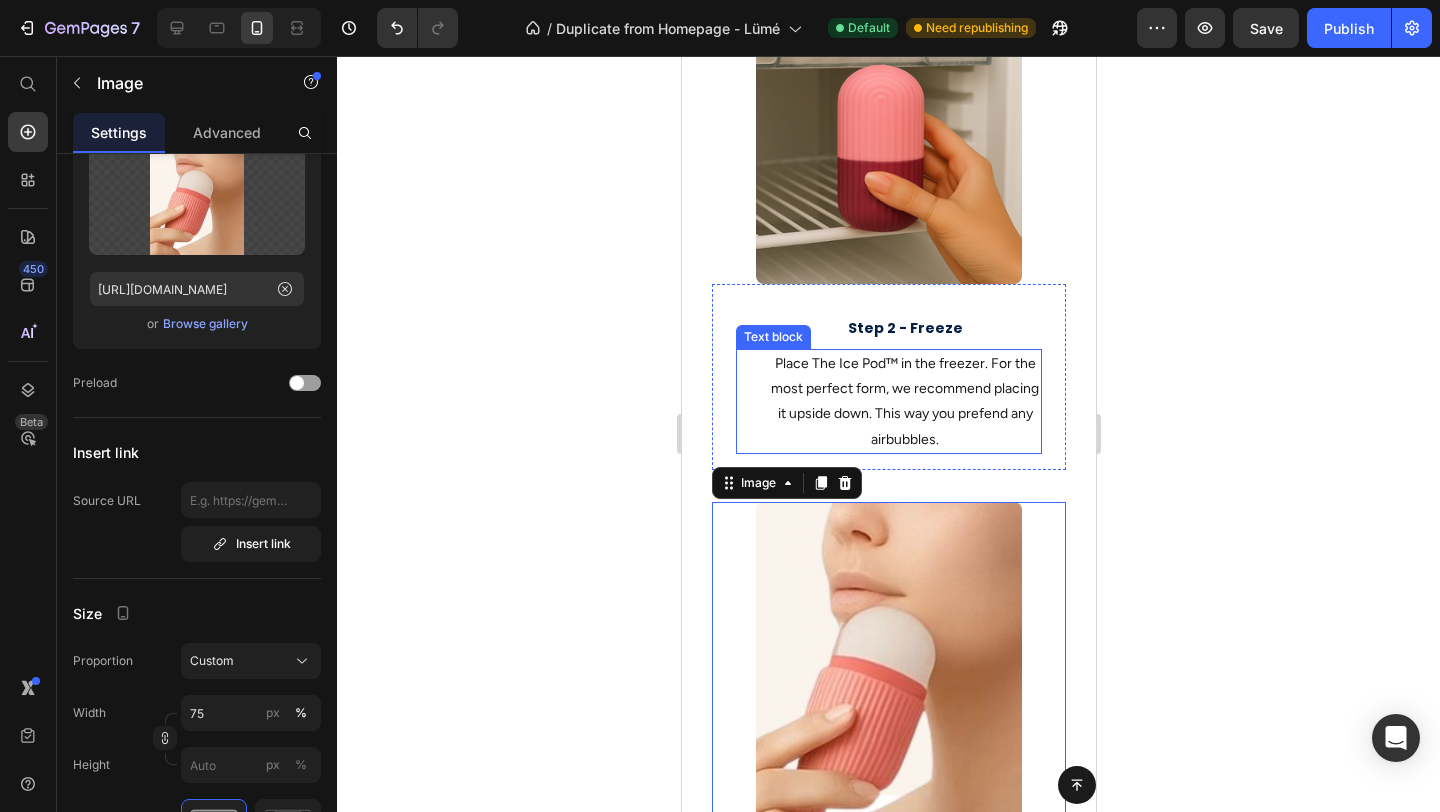 click on "Place The Ice Pod™ in the freezer. For the most perfect form, we recommend placing it upside down. This way you prefend any airbubbles. Text block" at bounding box center [888, 401] 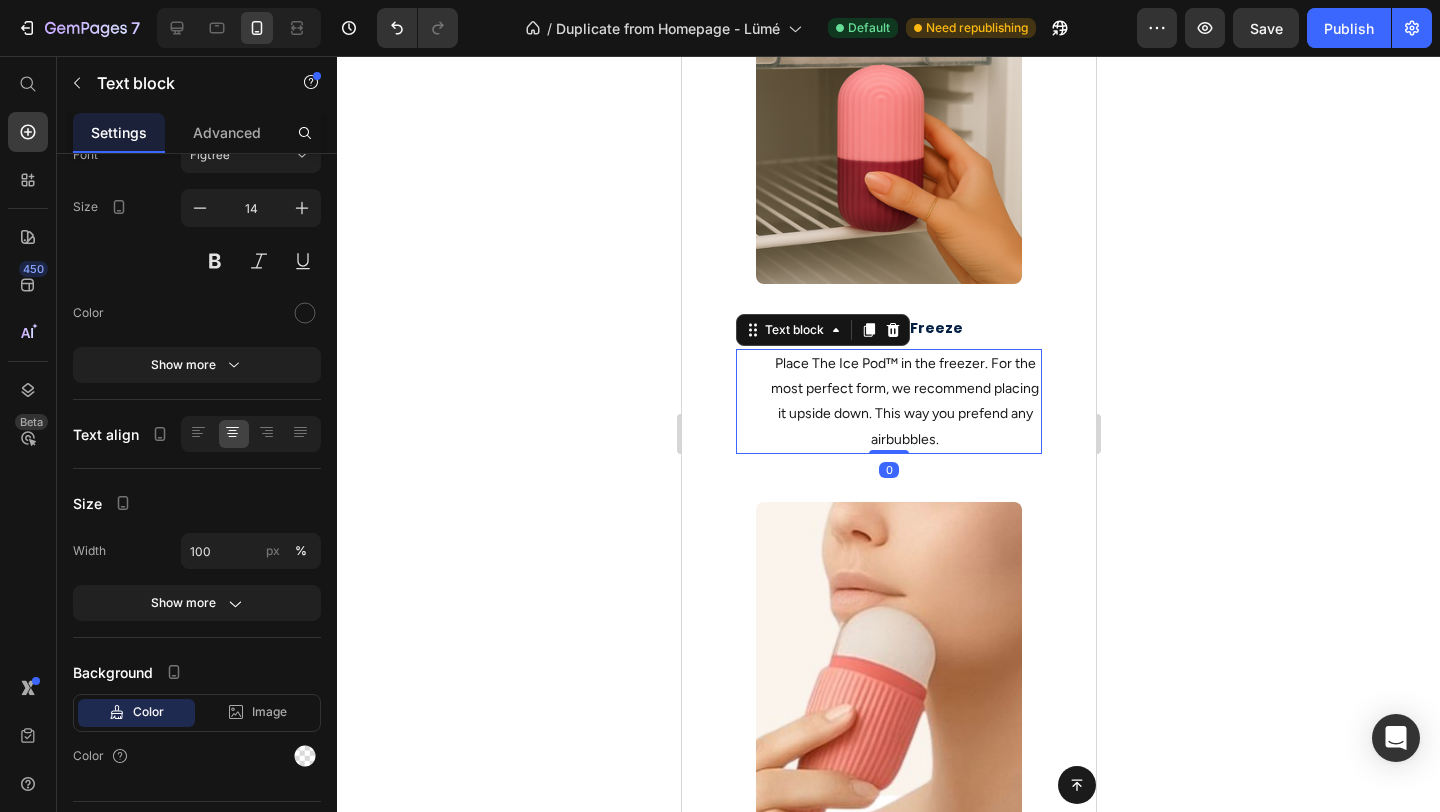 scroll, scrollTop: 0, scrollLeft: 0, axis: both 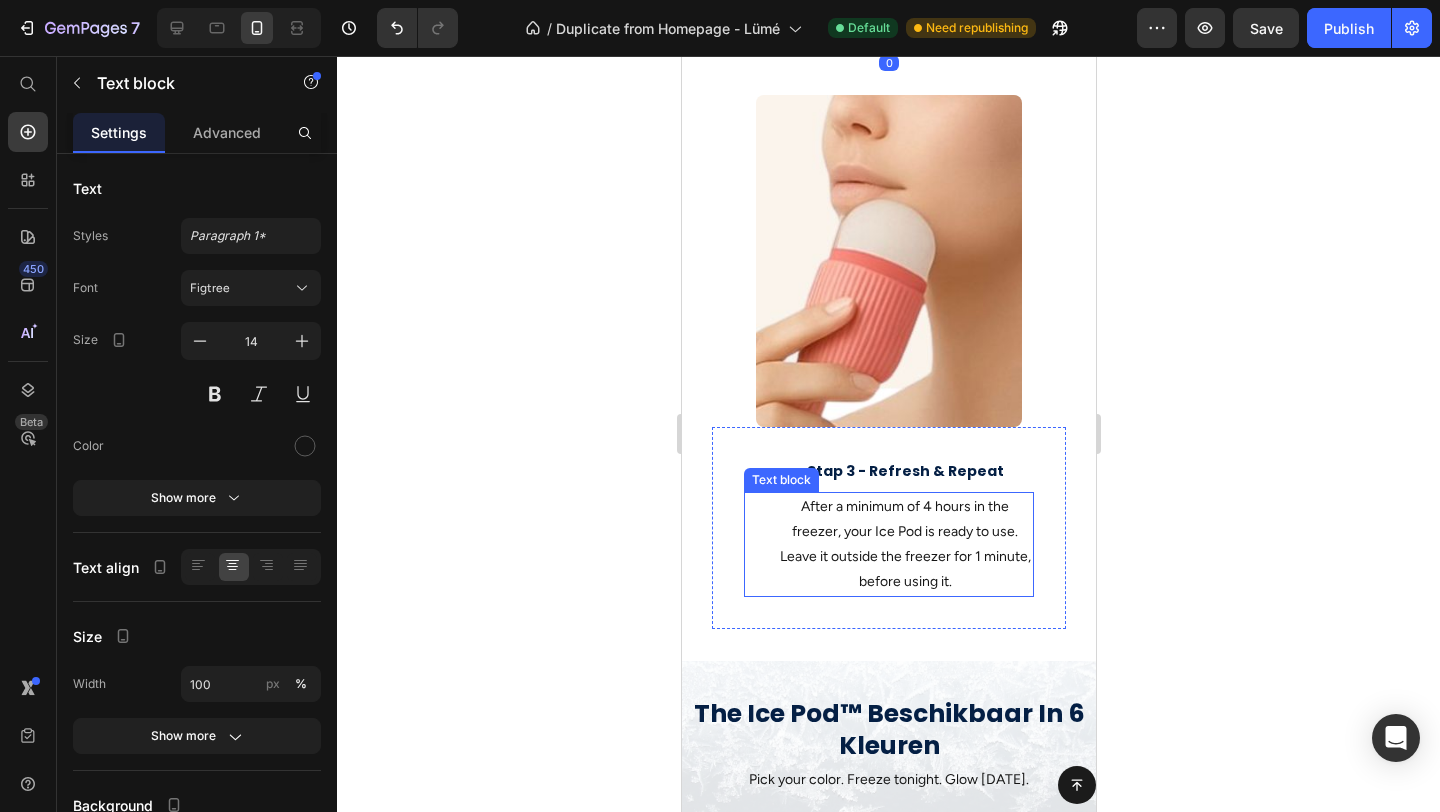 click on "After a minimum of 4 hours in the freezer, your Ice Pod is ready to use. Leave it outside the freezer for 1 minute, before using it." at bounding box center [904, 544] 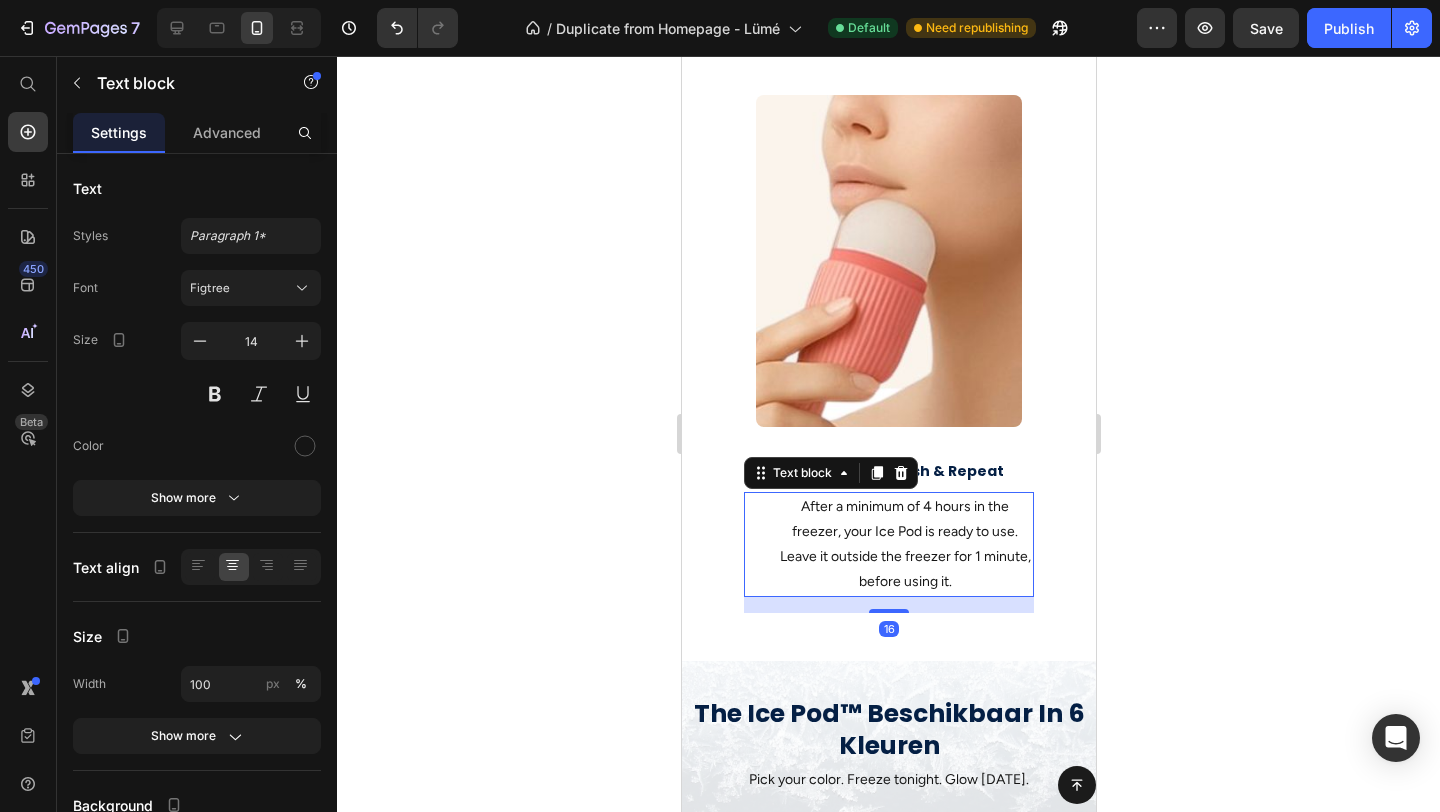 drag, startPoint x: 894, startPoint y: 609, endPoint x: 894, endPoint y: 544, distance: 65 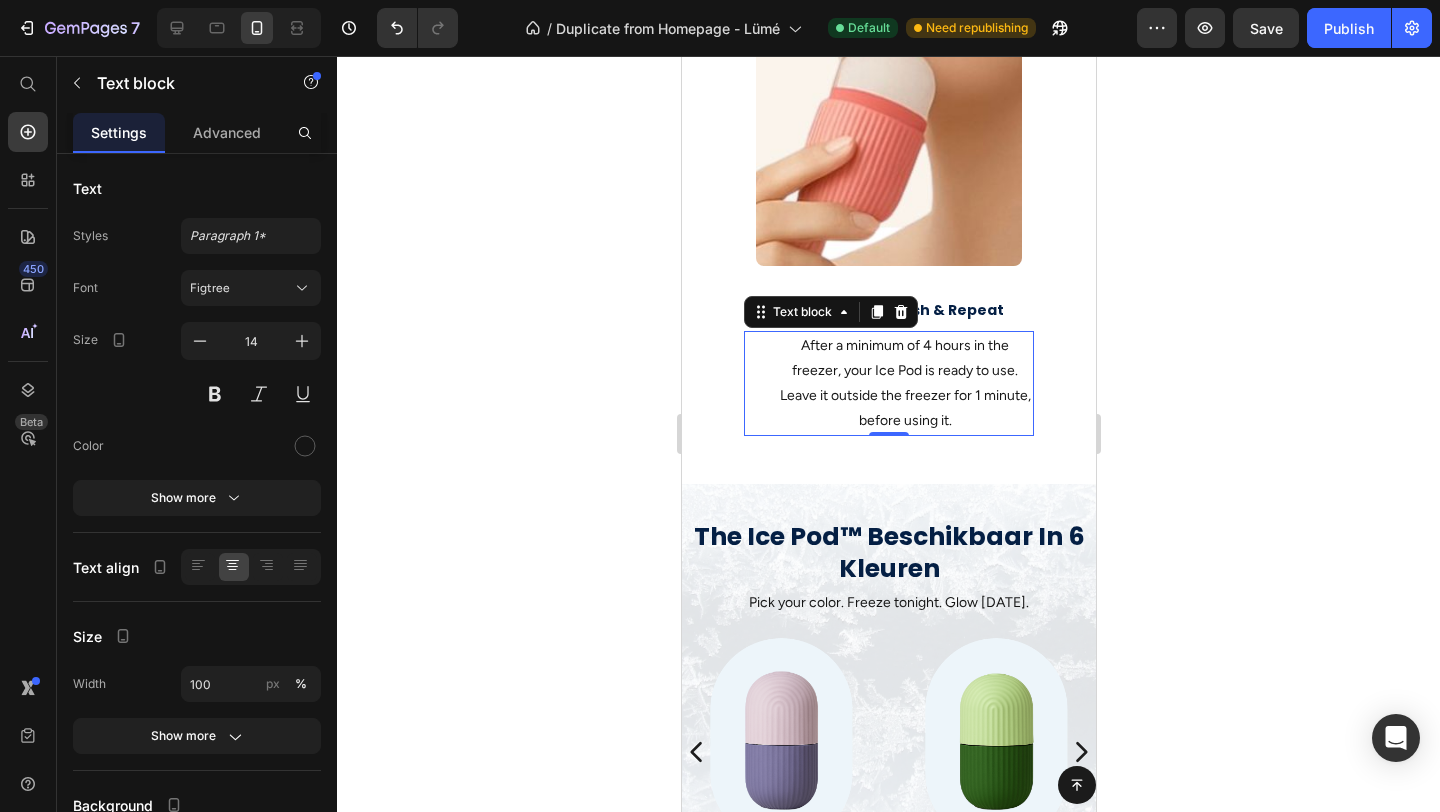scroll, scrollTop: 2424, scrollLeft: 0, axis: vertical 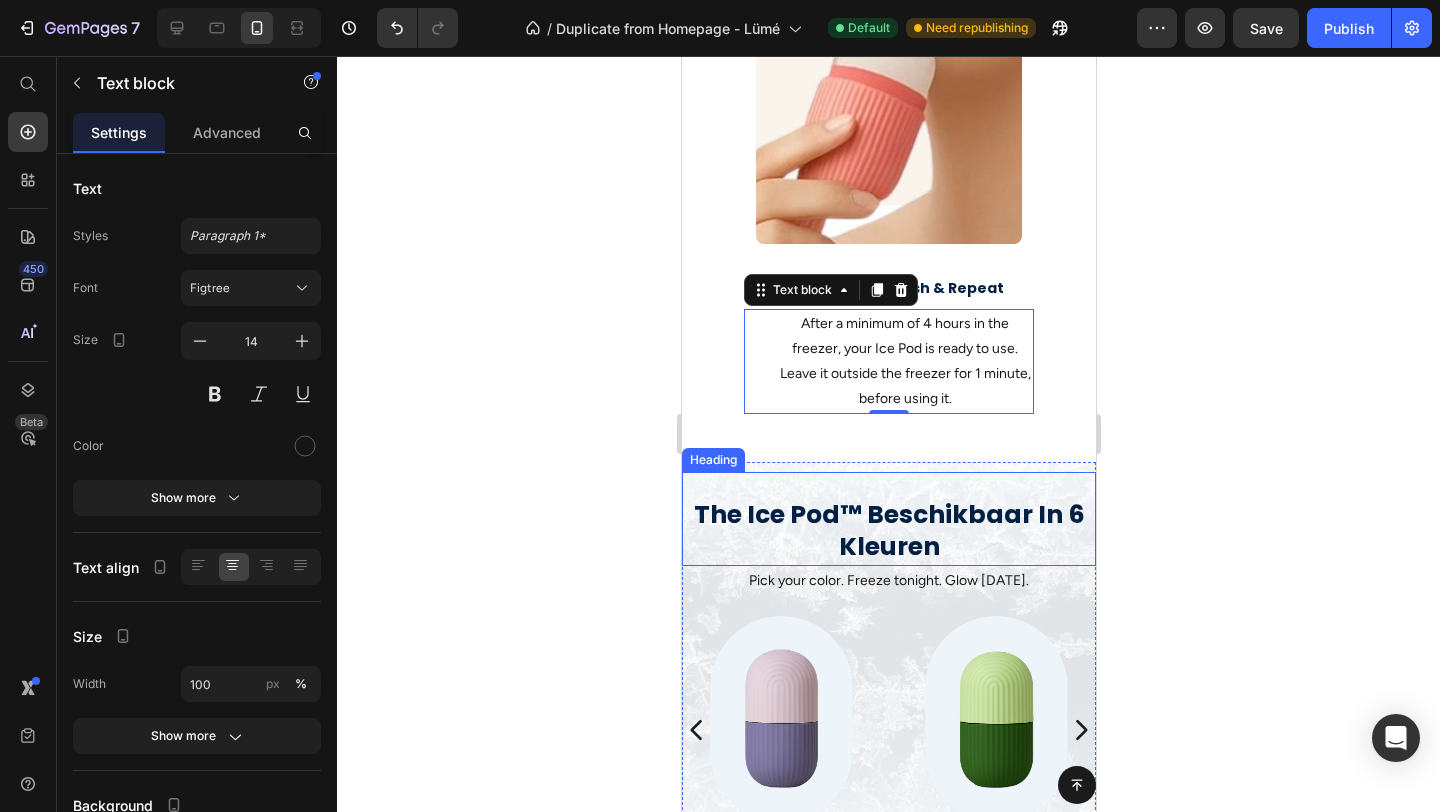 click on "The Ice Pod™ Beschikbaar In 6 Kleuren" at bounding box center [888, 531] 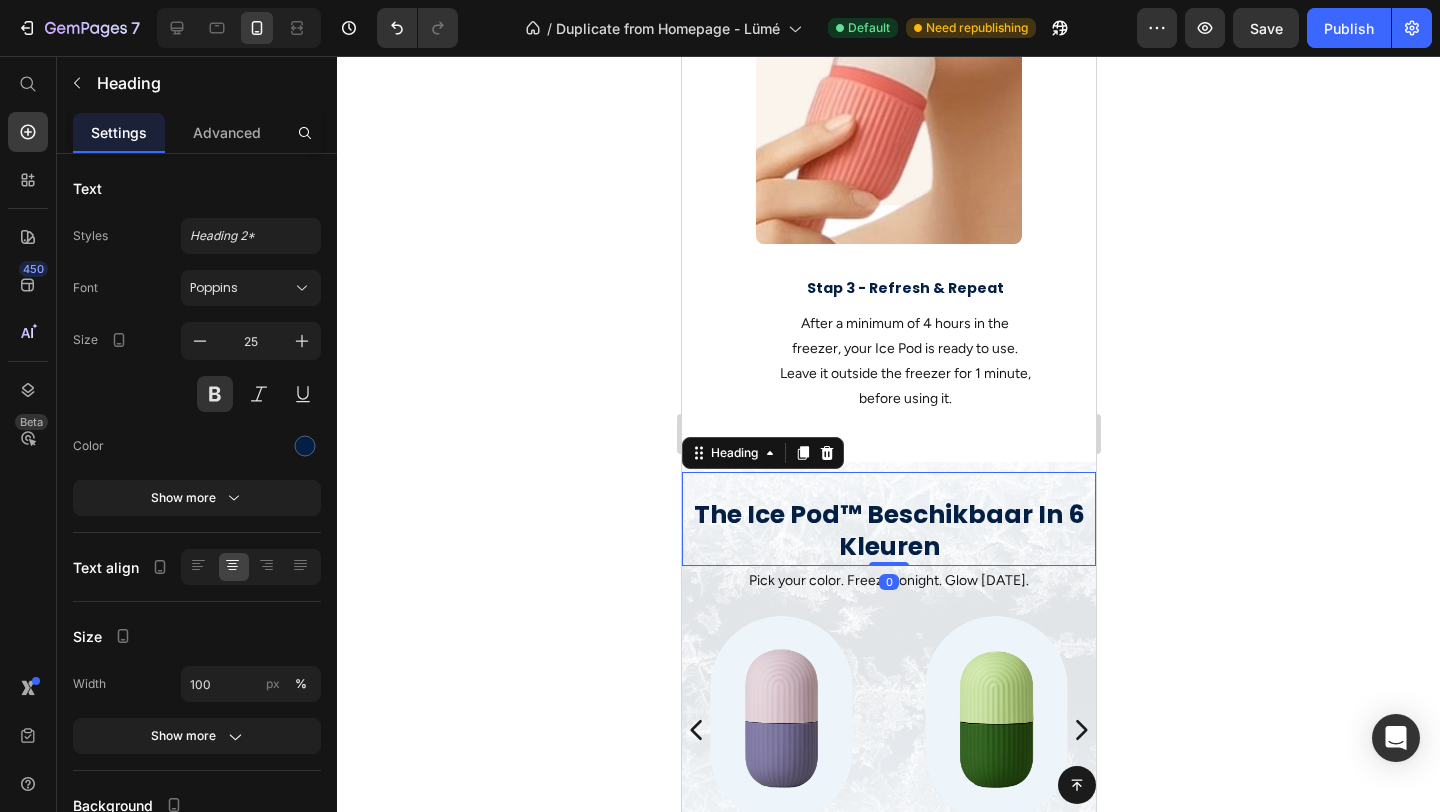 click on "The Ice Pod™ Beschikbaar In 6 Kleuren" at bounding box center [888, 531] 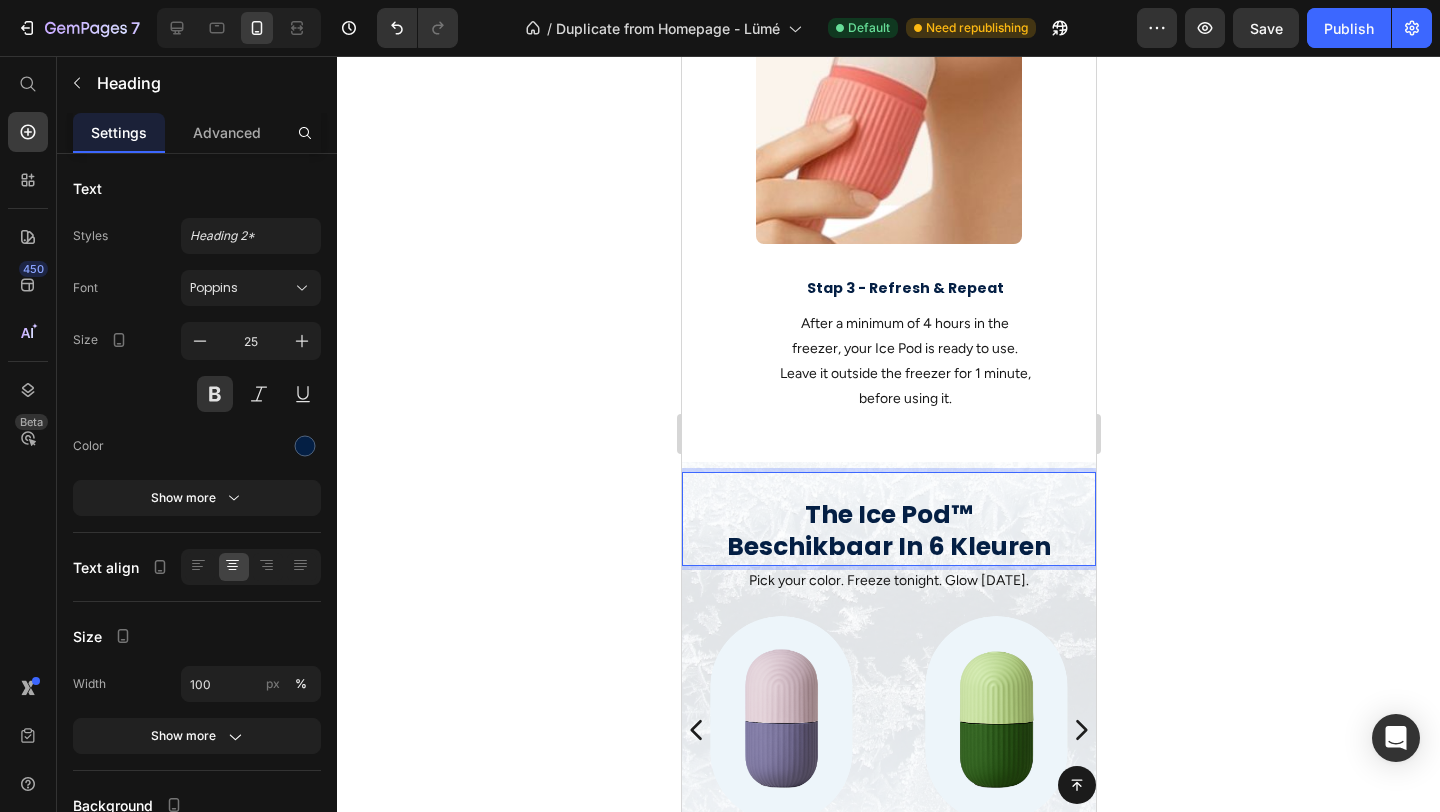 click 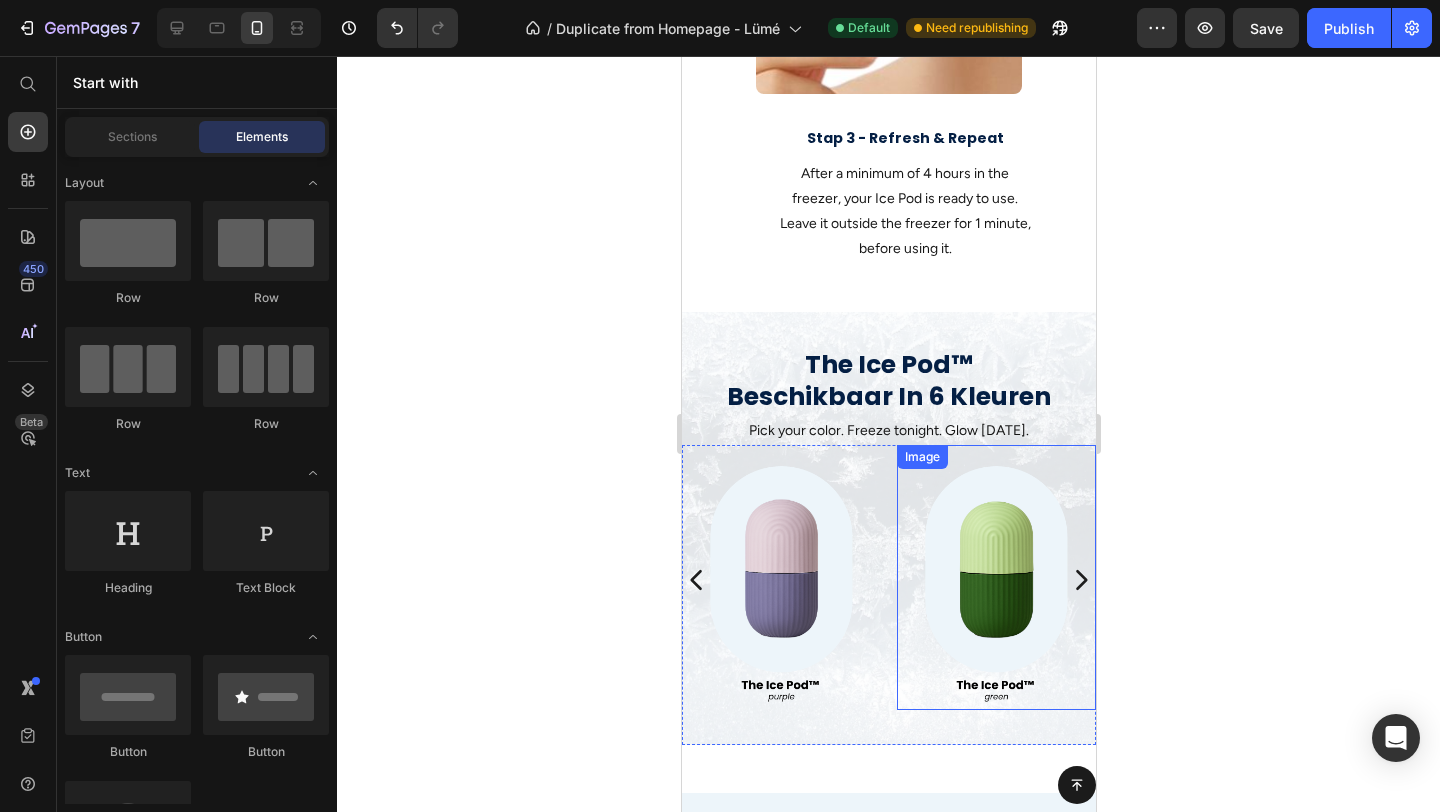scroll, scrollTop: 2648, scrollLeft: 0, axis: vertical 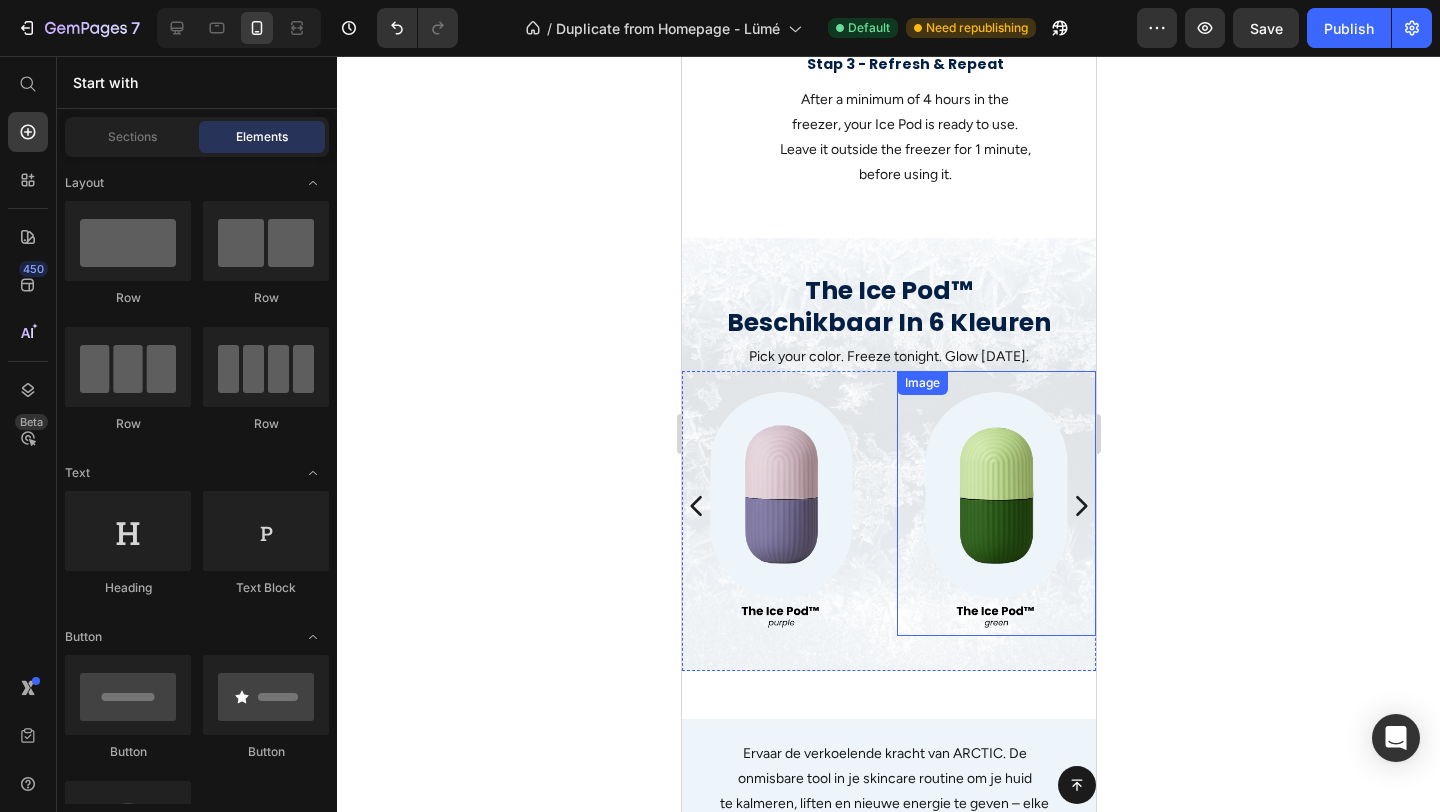 click at bounding box center [995, 503] 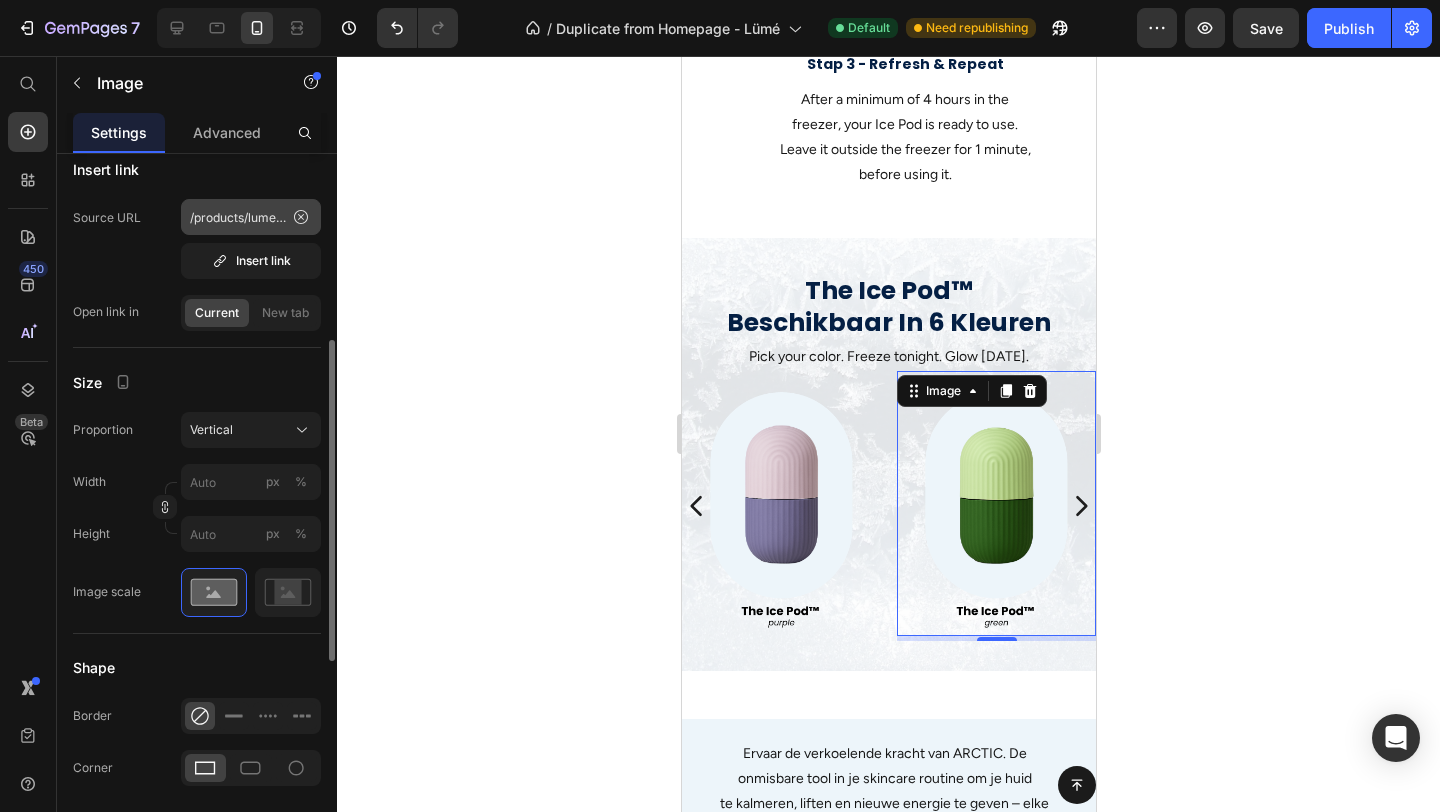scroll, scrollTop: 437, scrollLeft: 0, axis: vertical 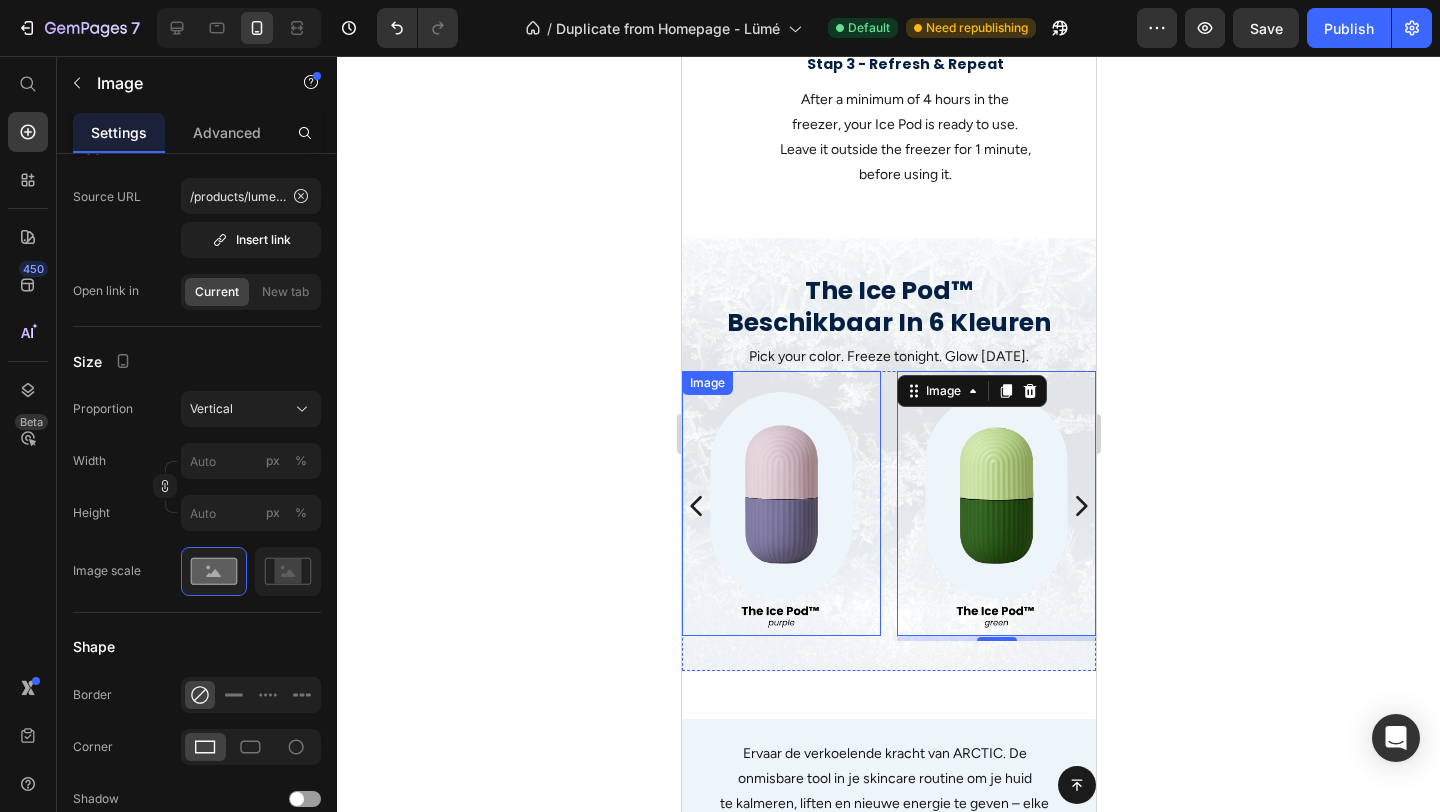 click at bounding box center (780, 503) 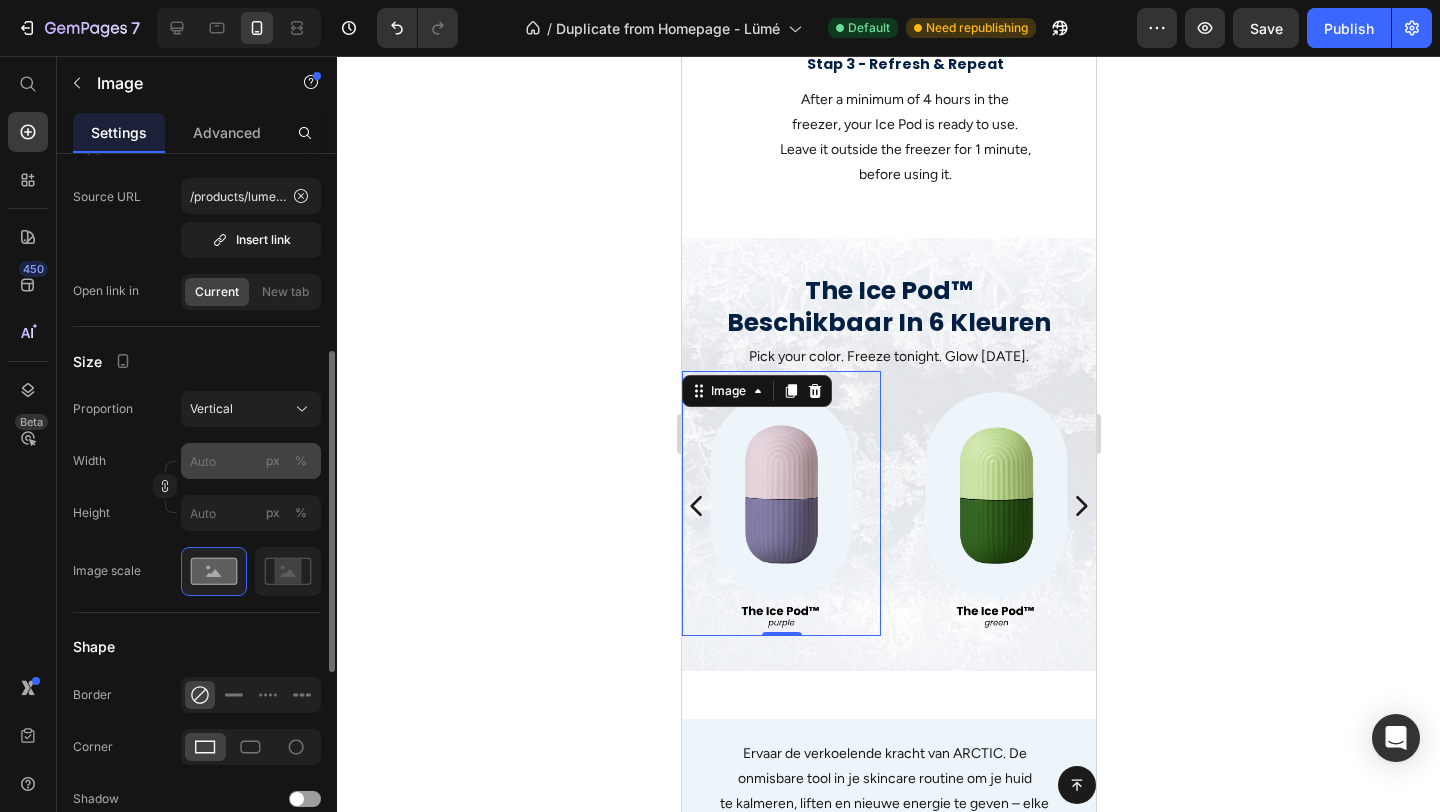 click on "px" 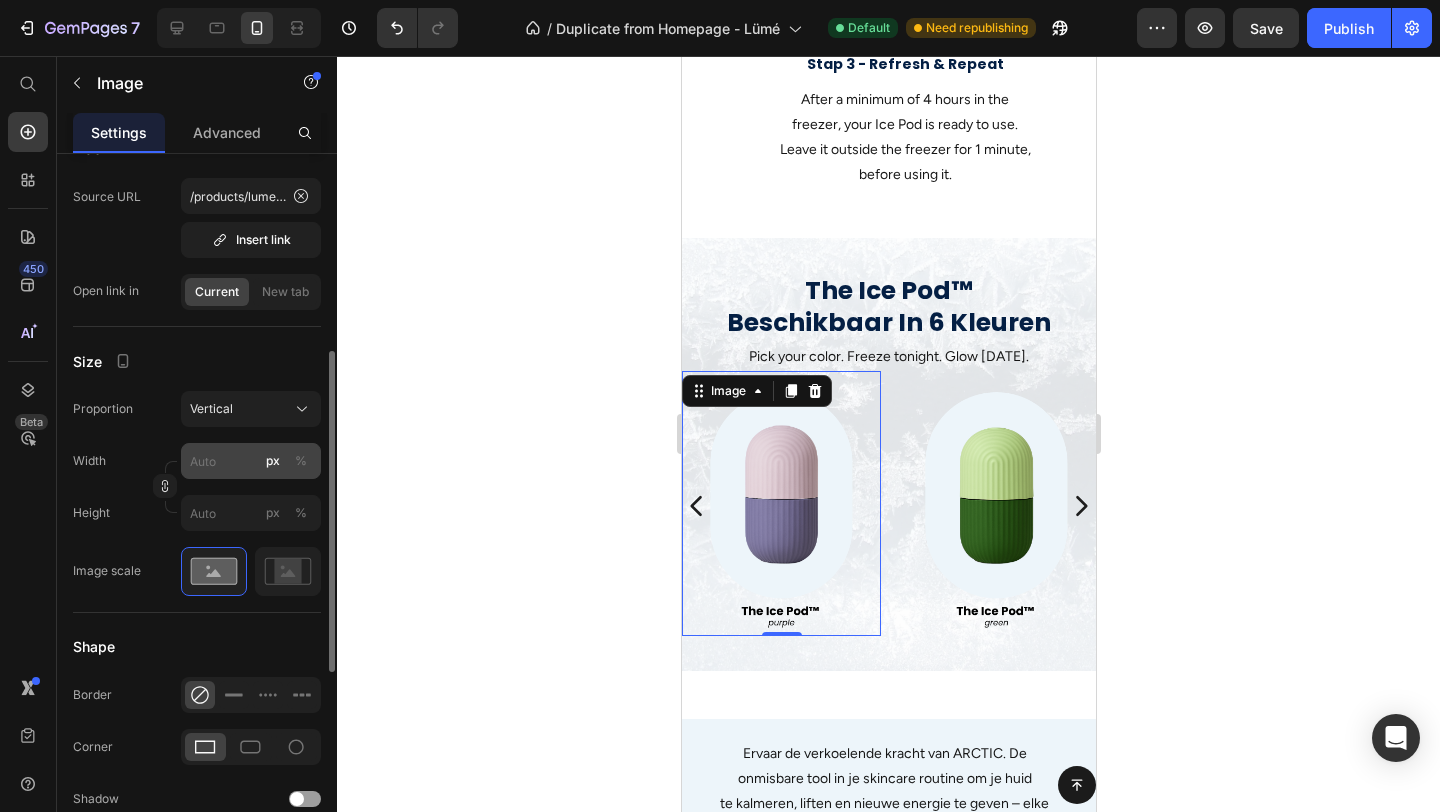 click on "%" 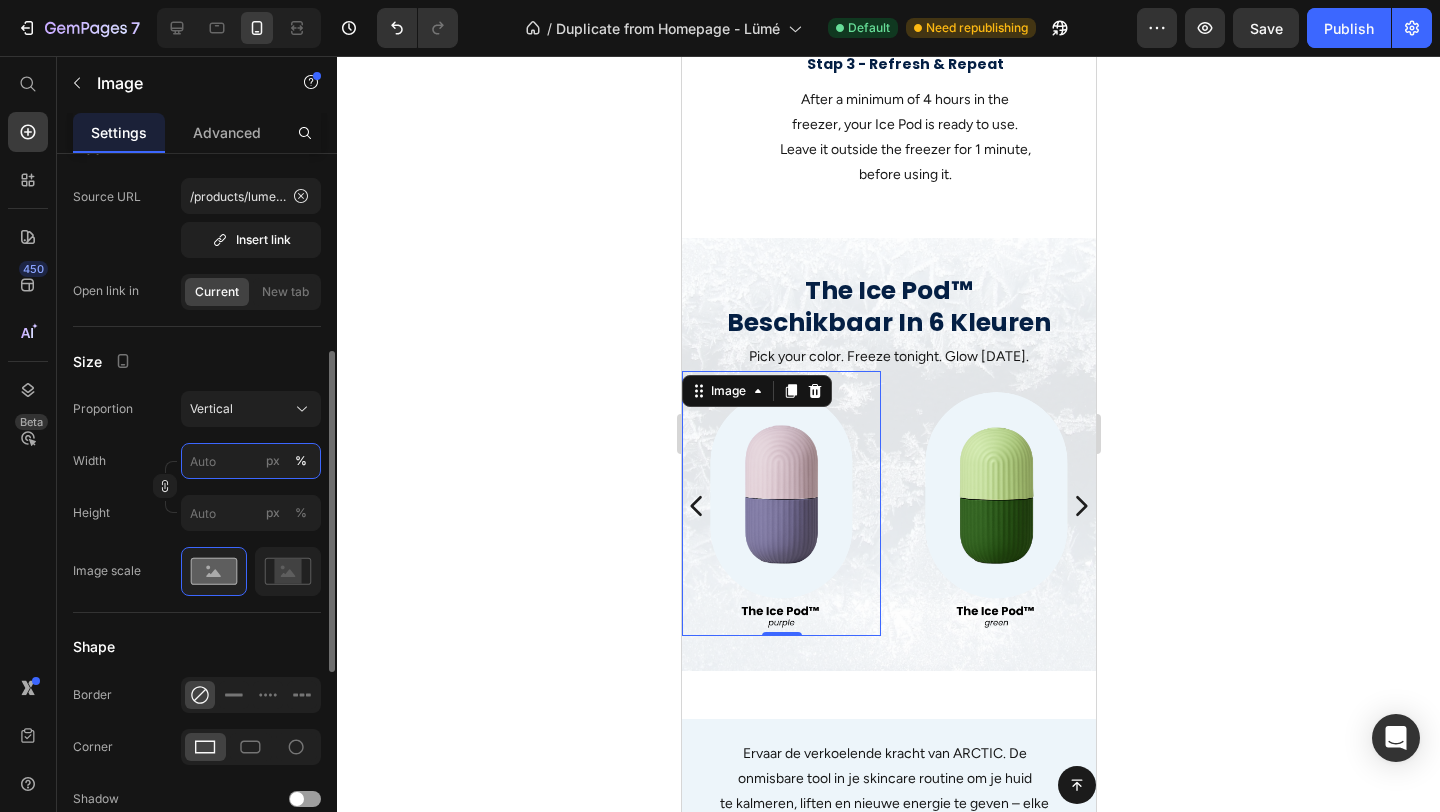 click on "px %" at bounding box center (251, 461) 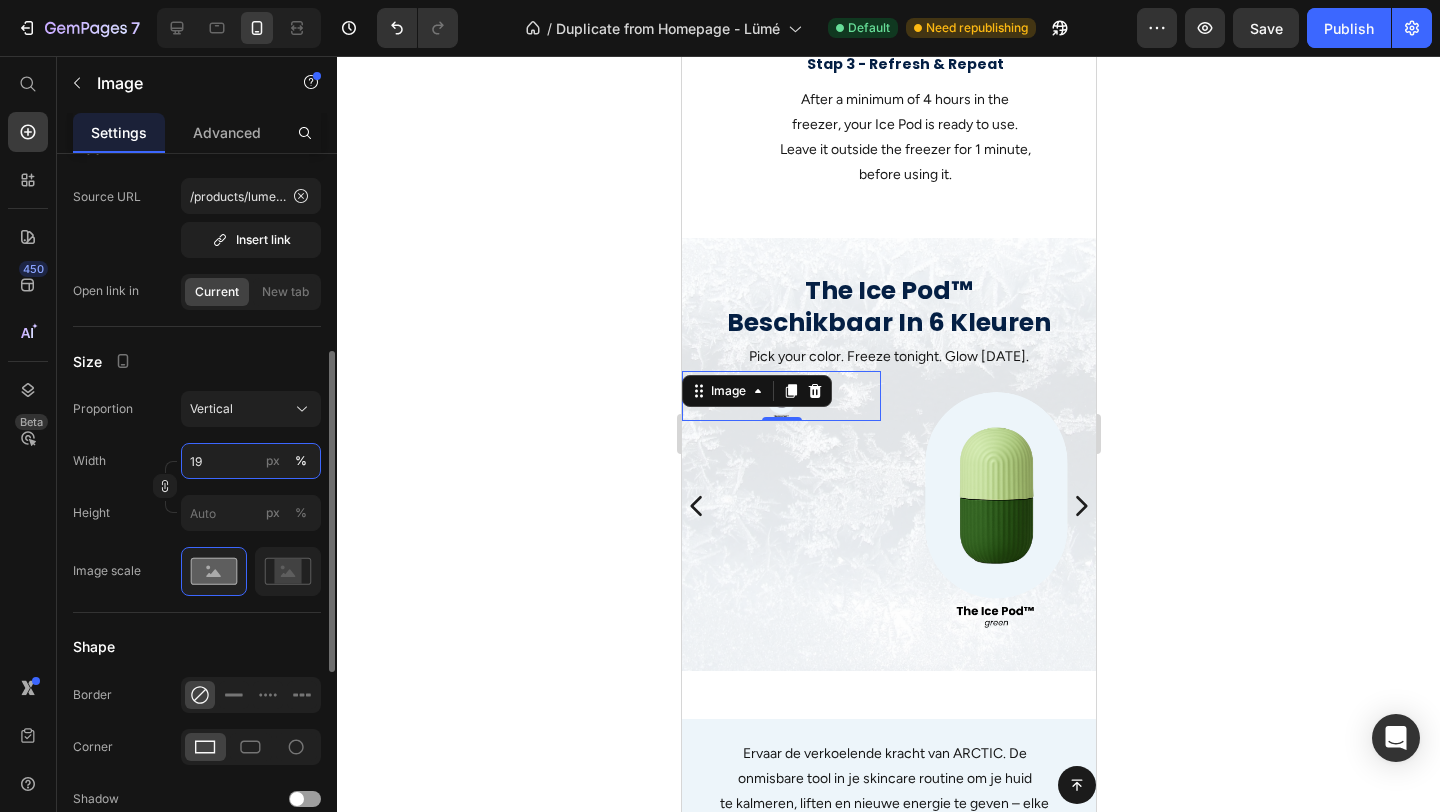 type on "1" 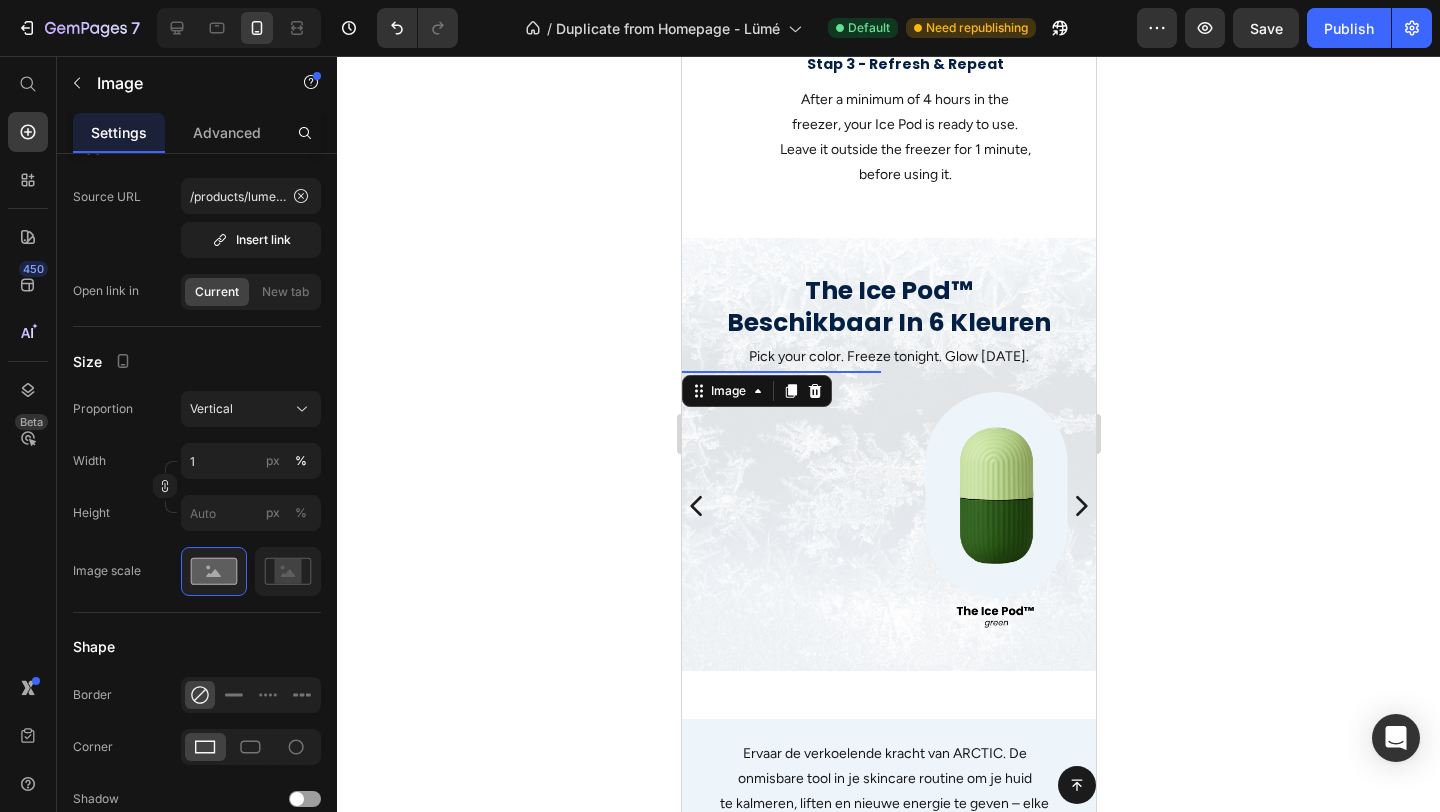 click on "Image   0" at bounding box center (780, 506) 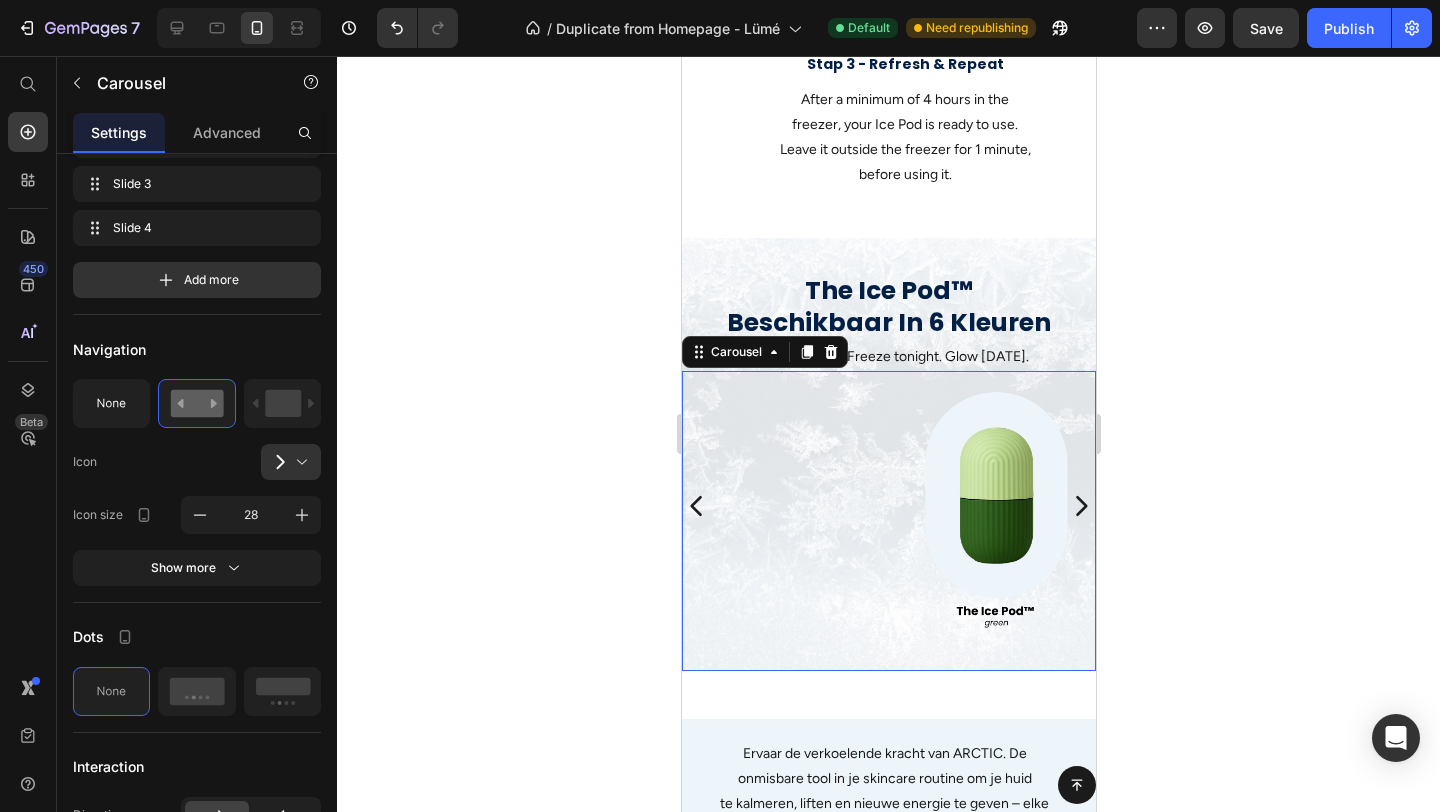 scroll, scrollTop: 0, scrollLeft: 0, axis: both 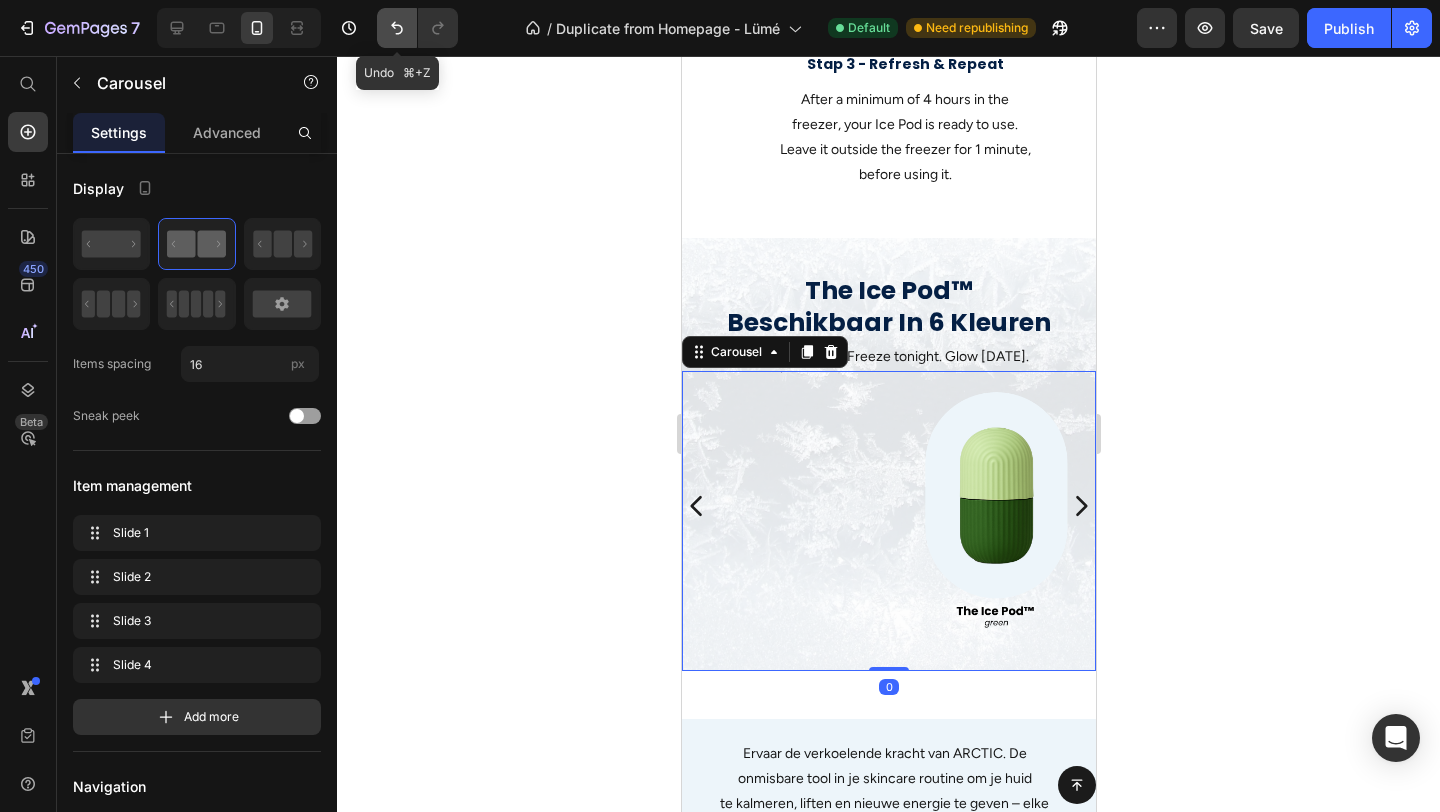 click 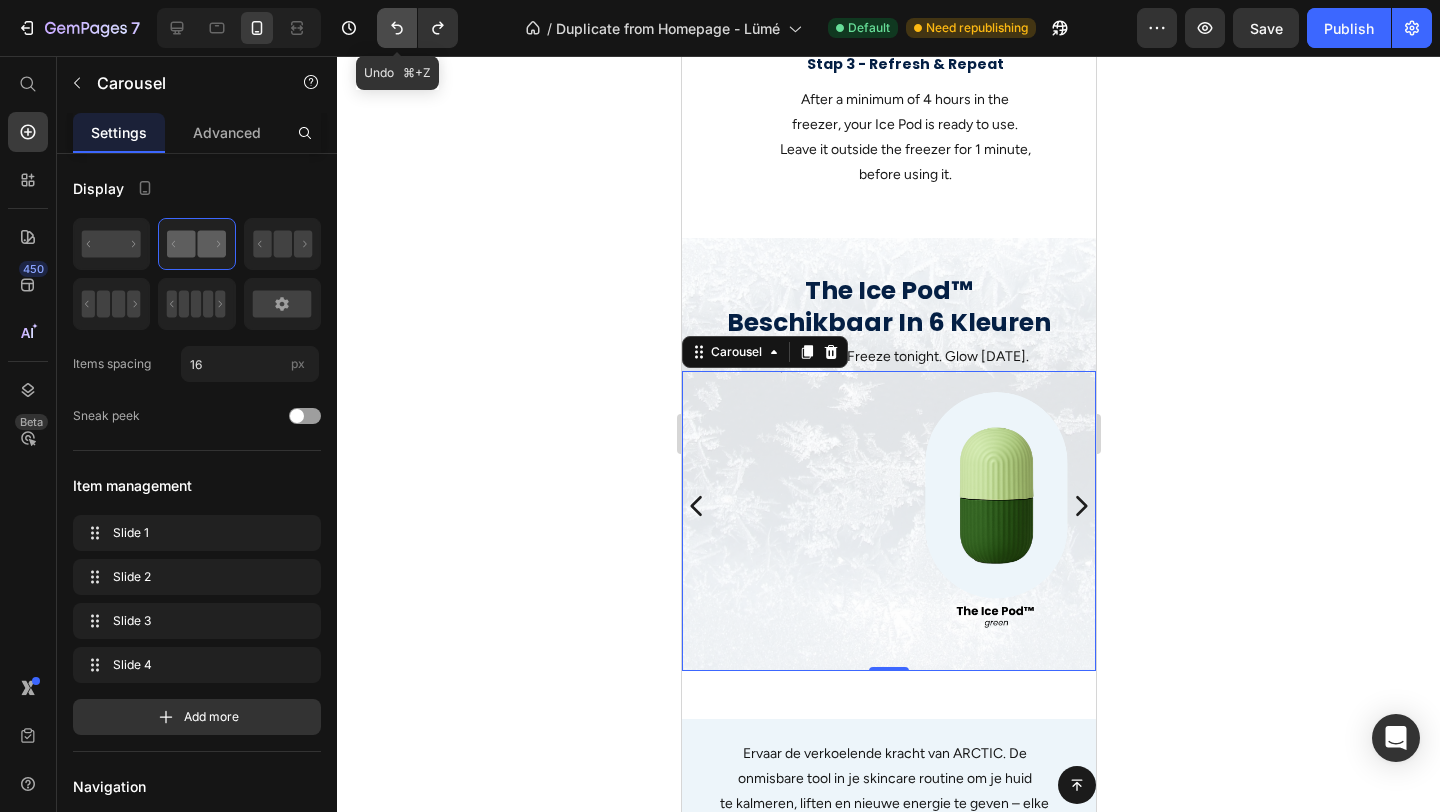 click 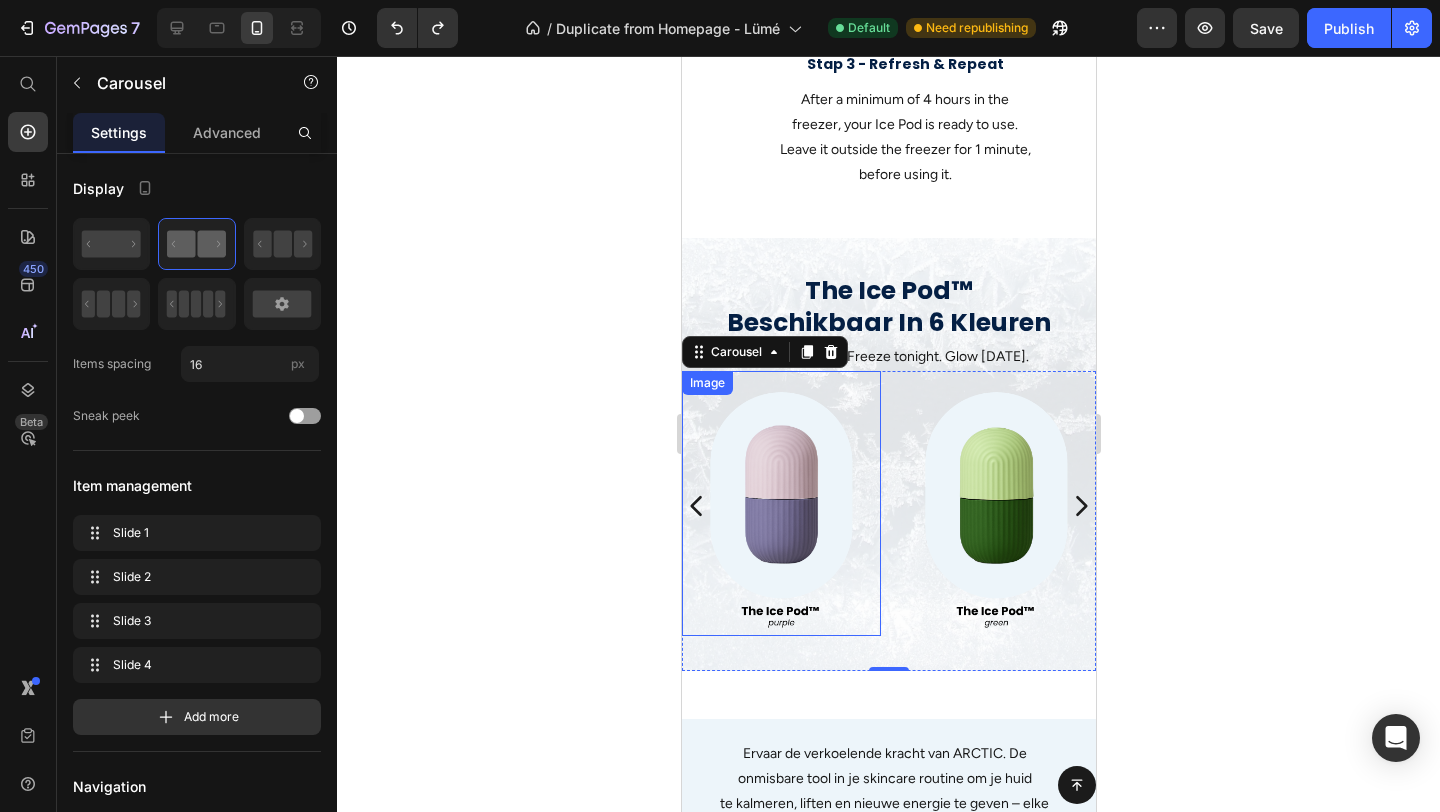 click at bounding box center [780, 503] 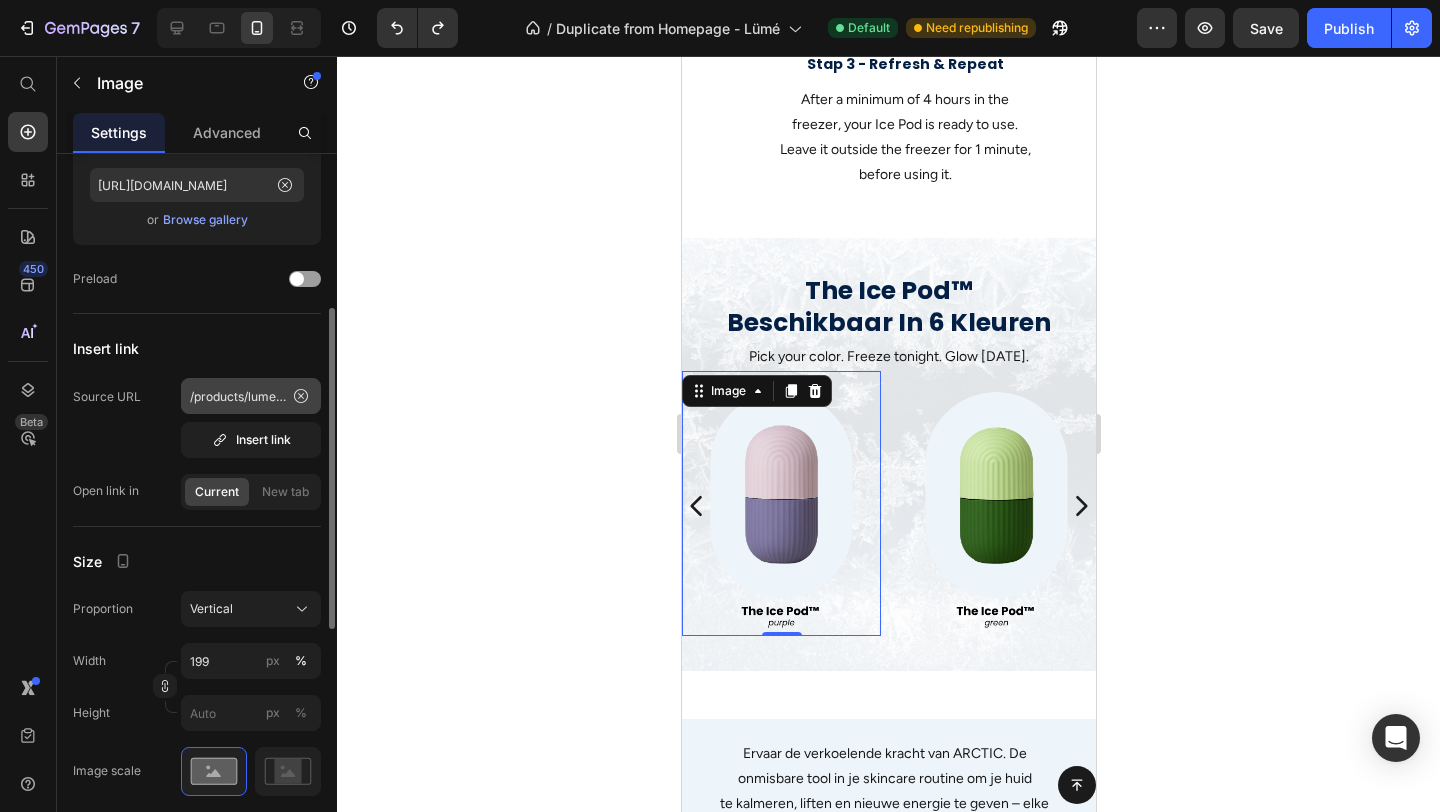scroll, scrollTop: 271, scrollLeft: 0, axis: vertical 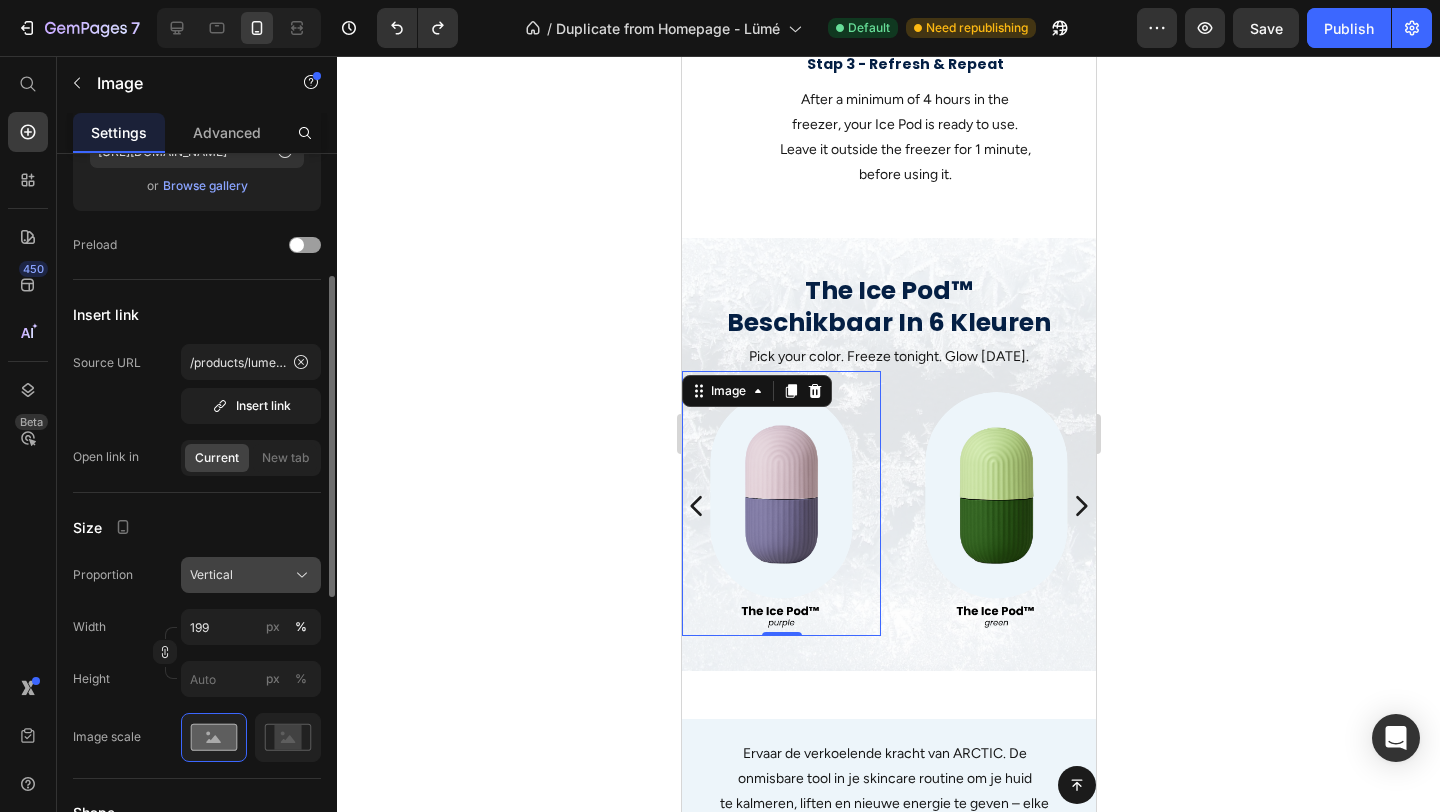 click on "Vertical" at bounding box center (251, 575) 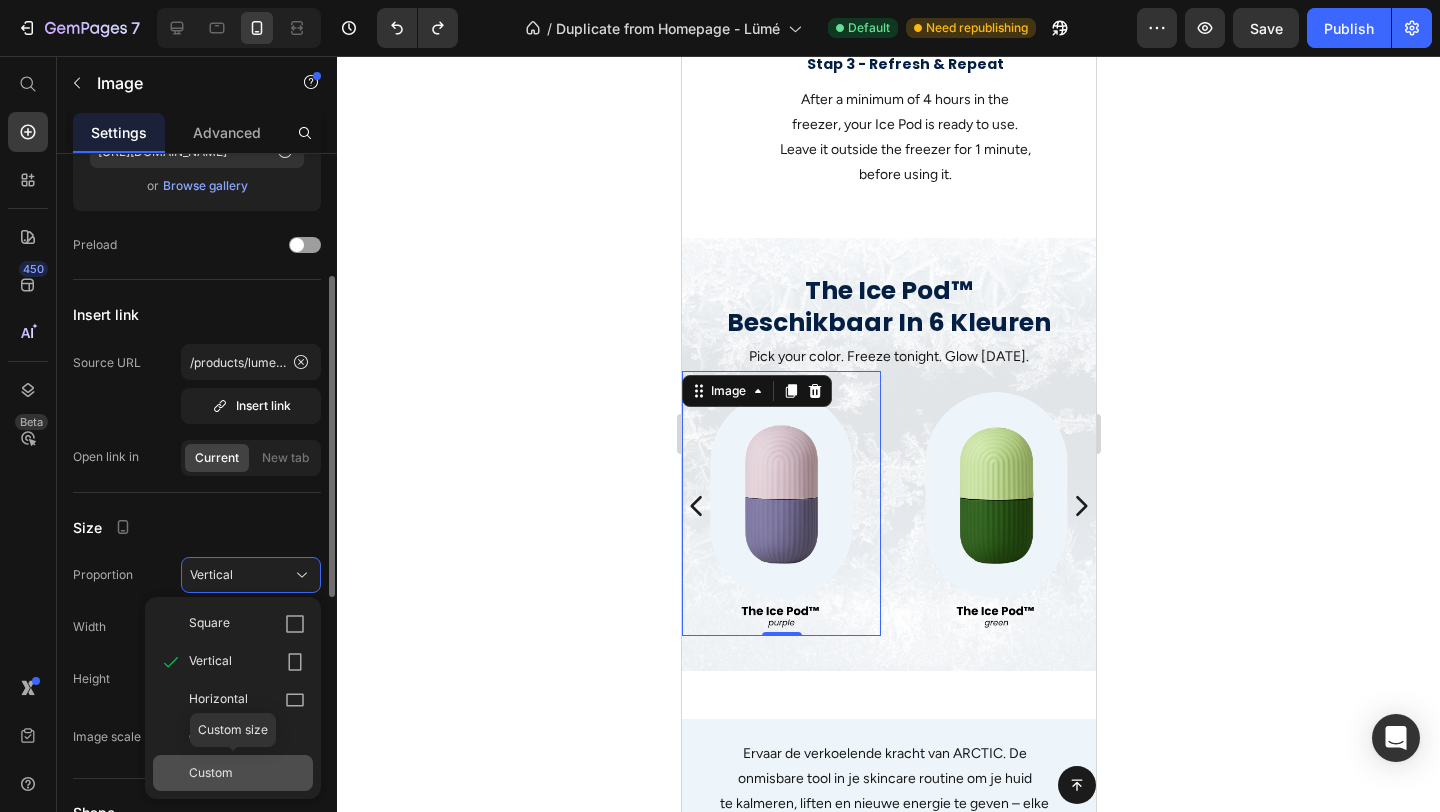 click on "Custom" at bounding box center [211, 773] 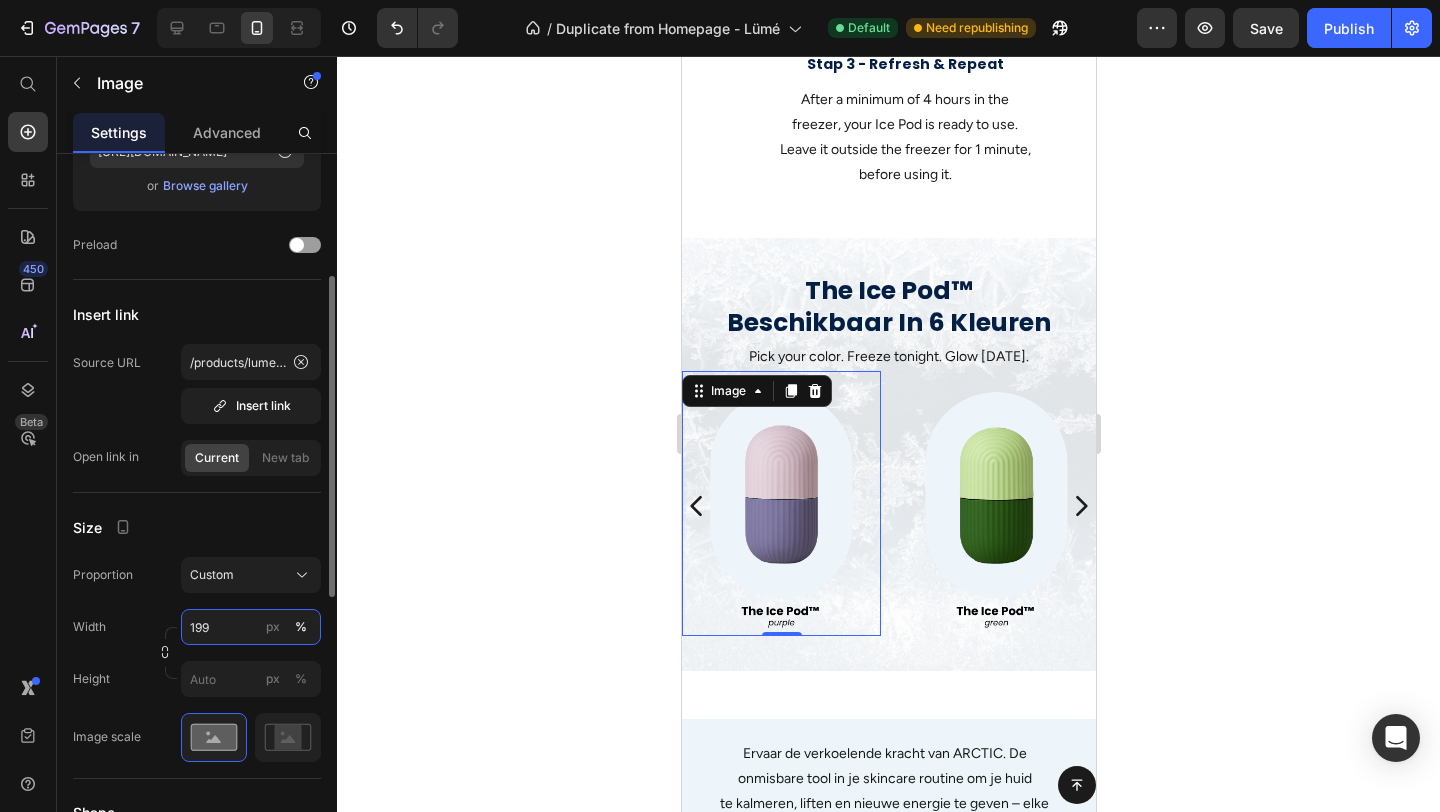 click on "199" at bounding box center [251, 627] 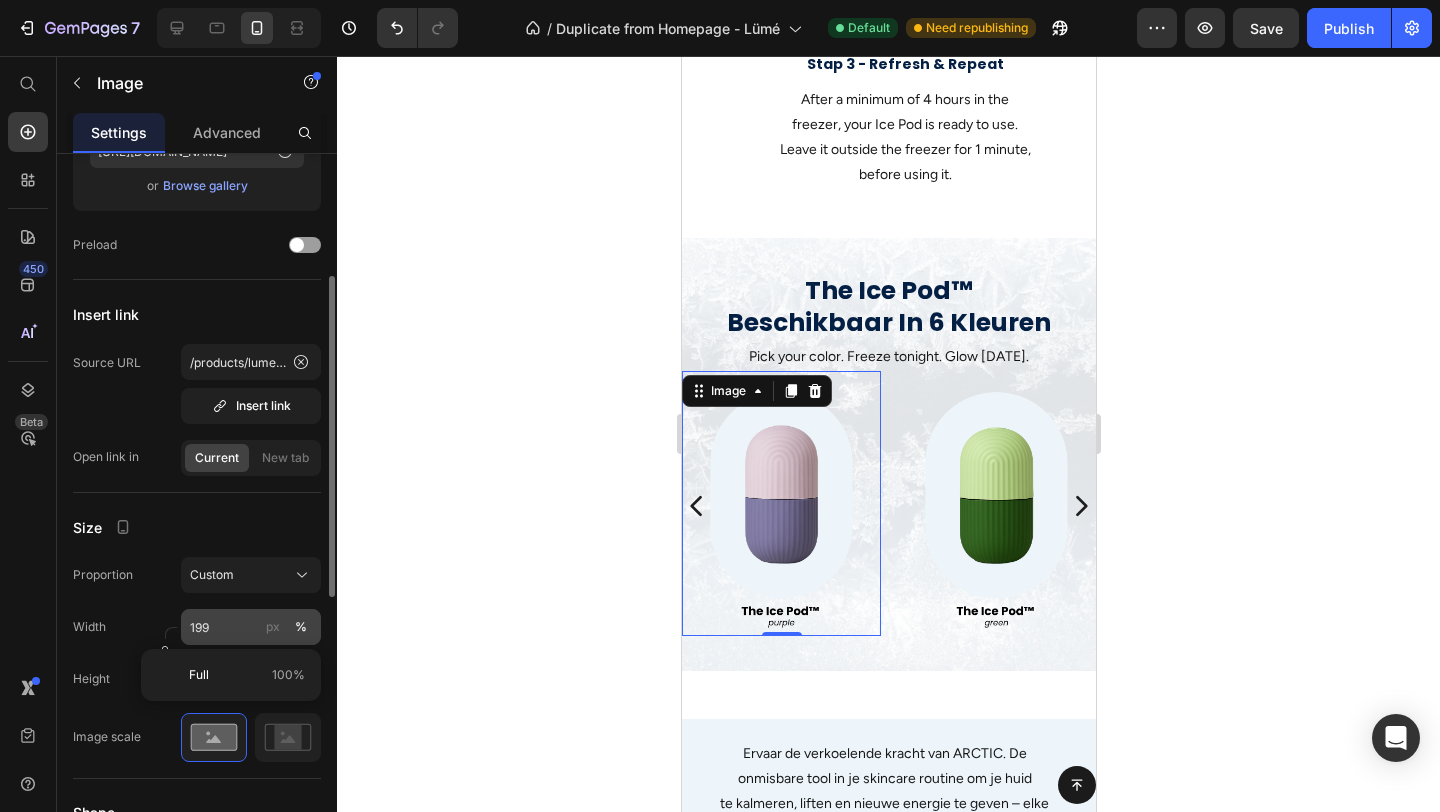 click on "px" at bounding box center [273, 627] 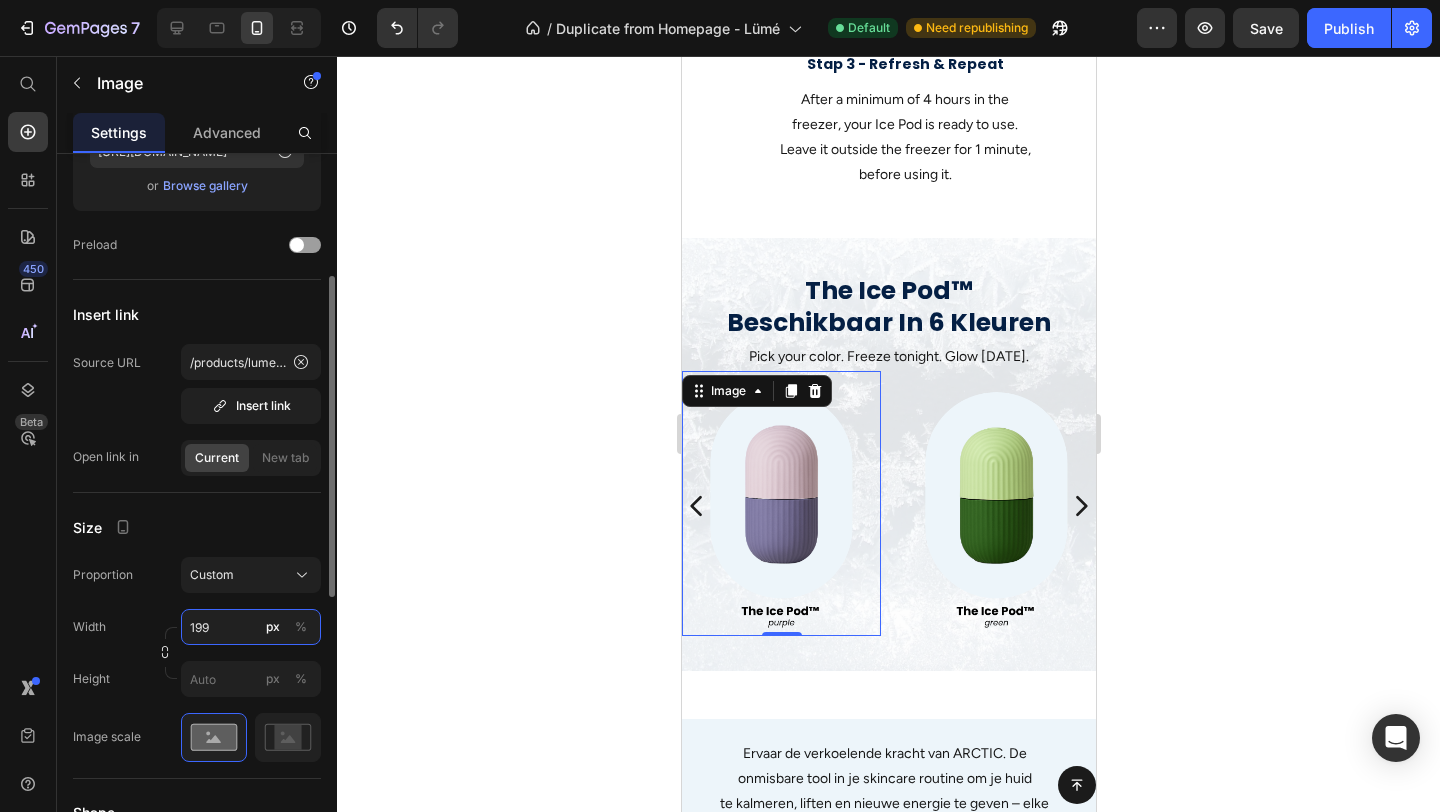 click on "199" at bounding box center [251, 627] 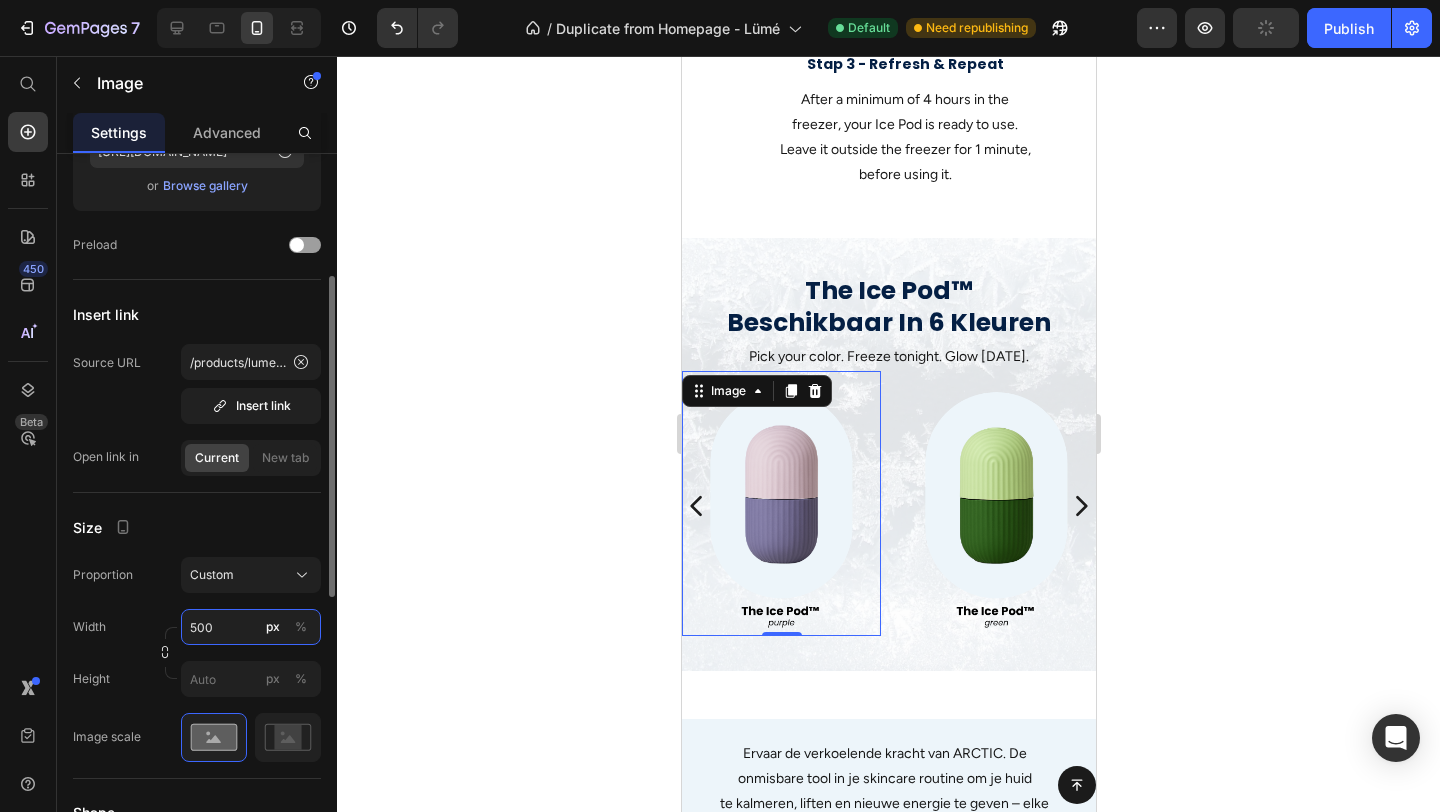 type on "199" 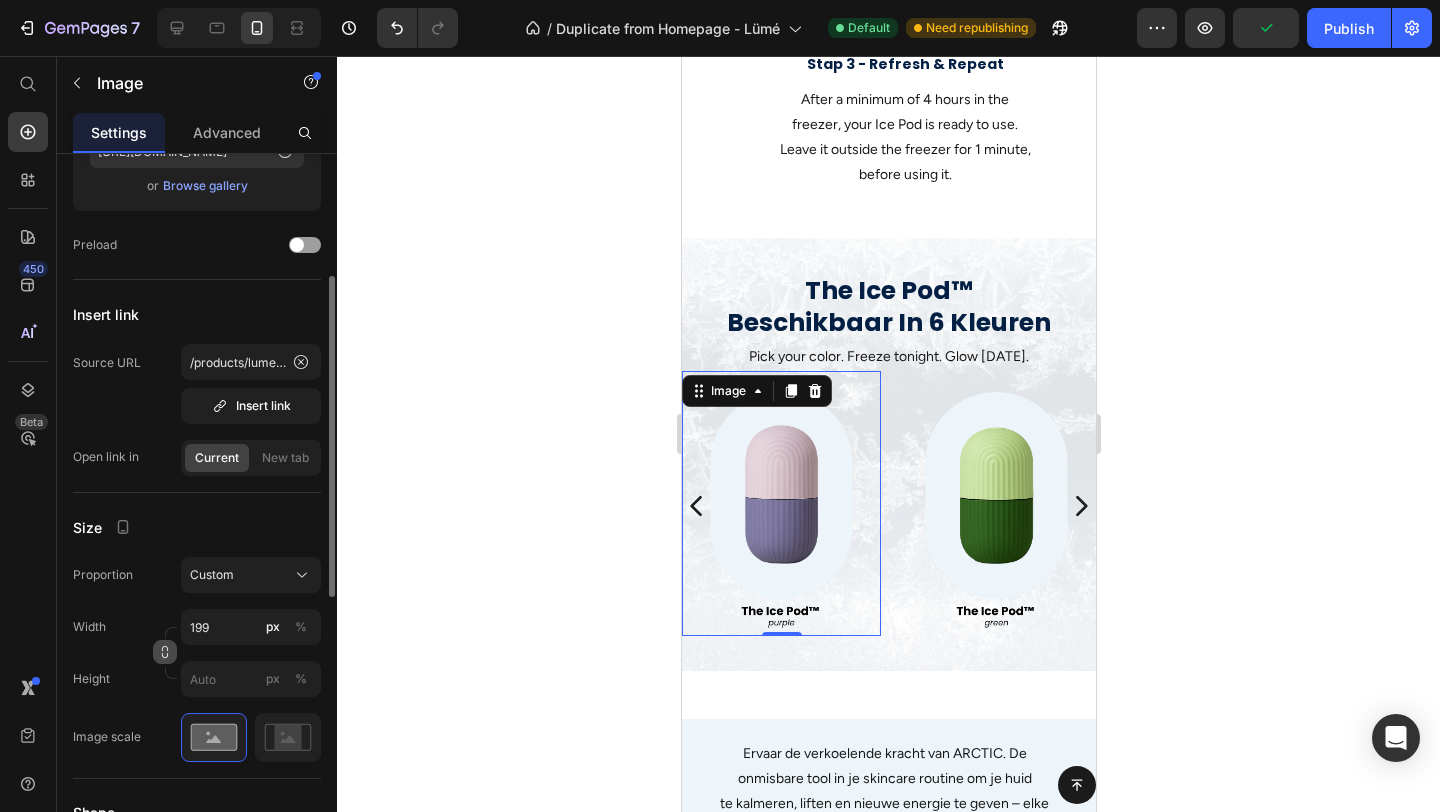 click 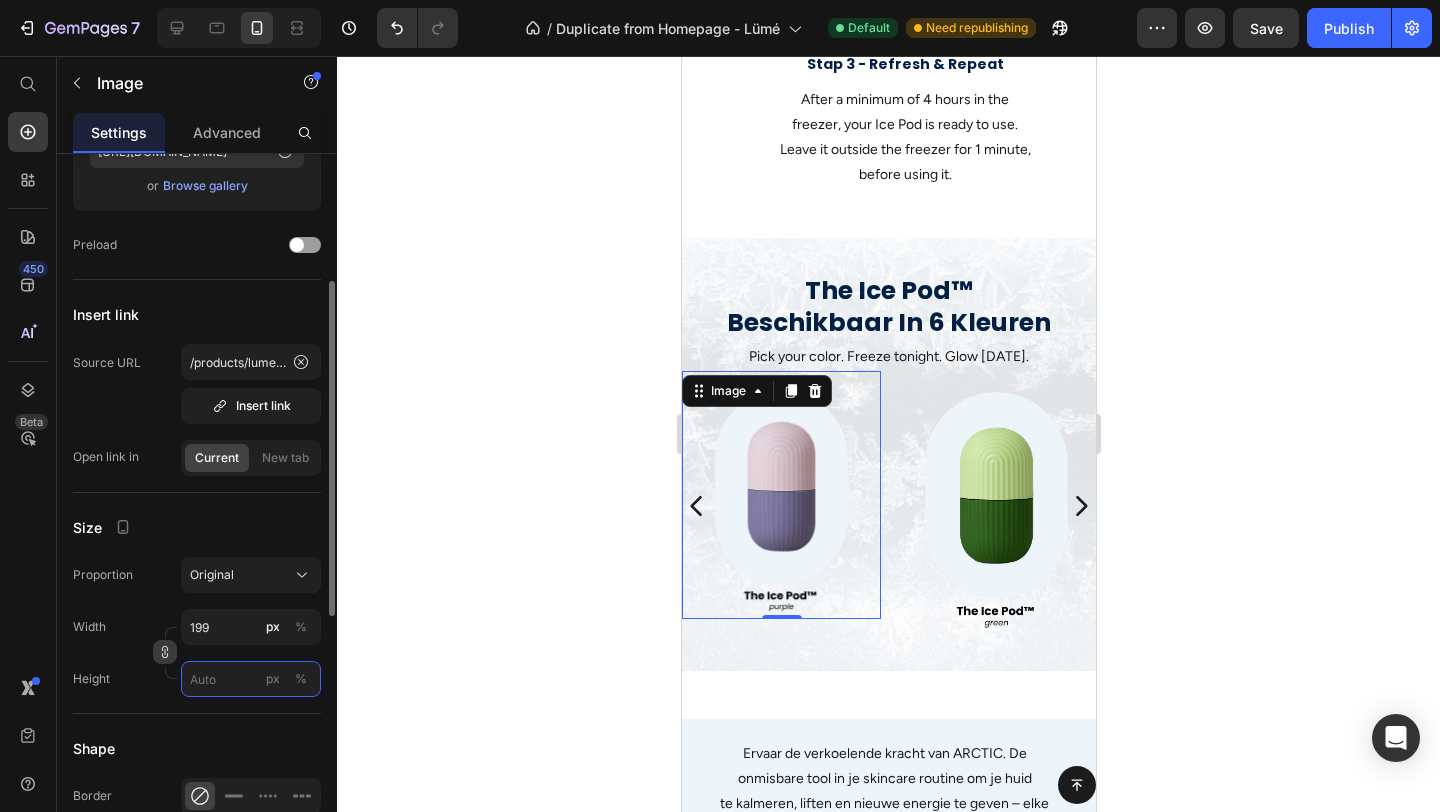 click on "px %" at bounding box center [251, 679] 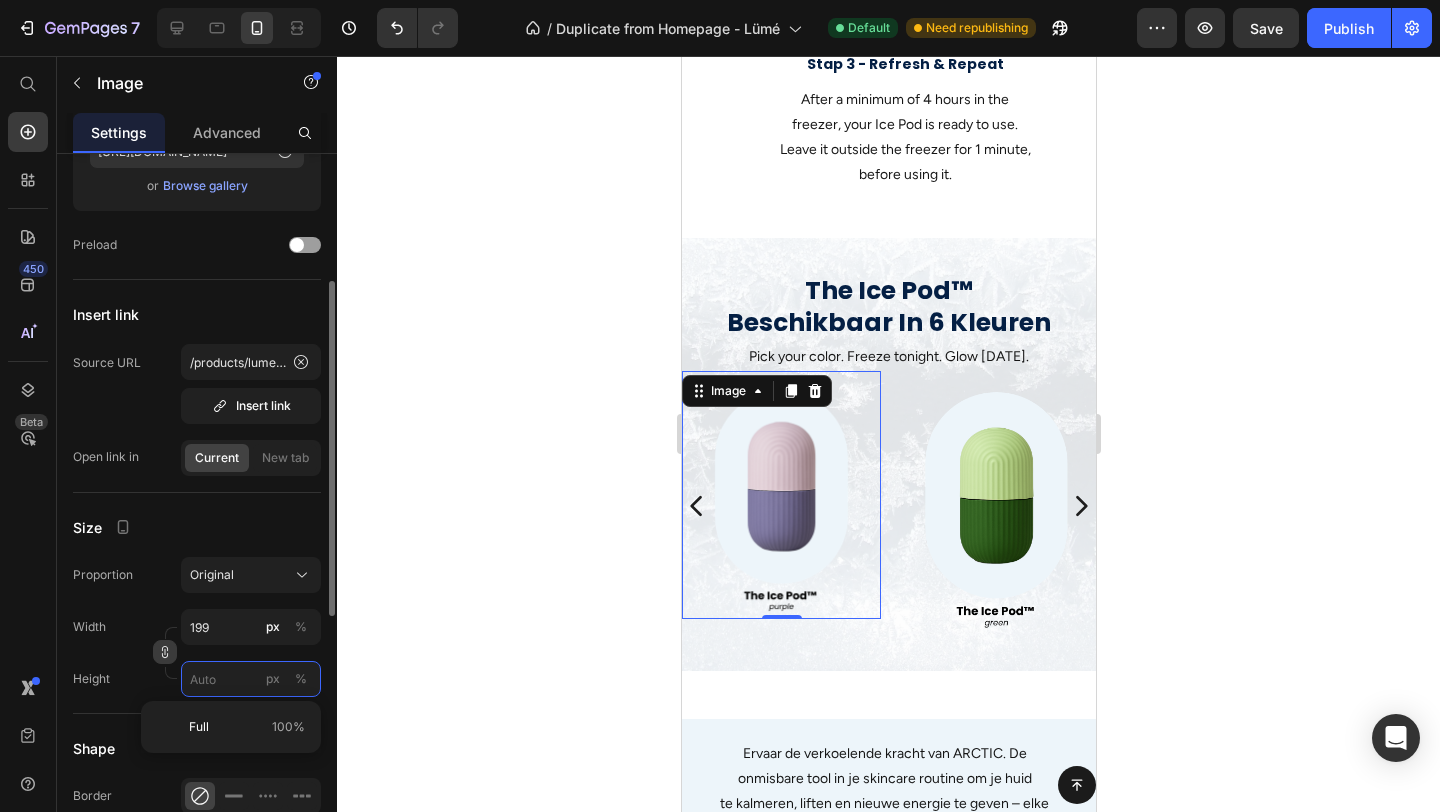 type 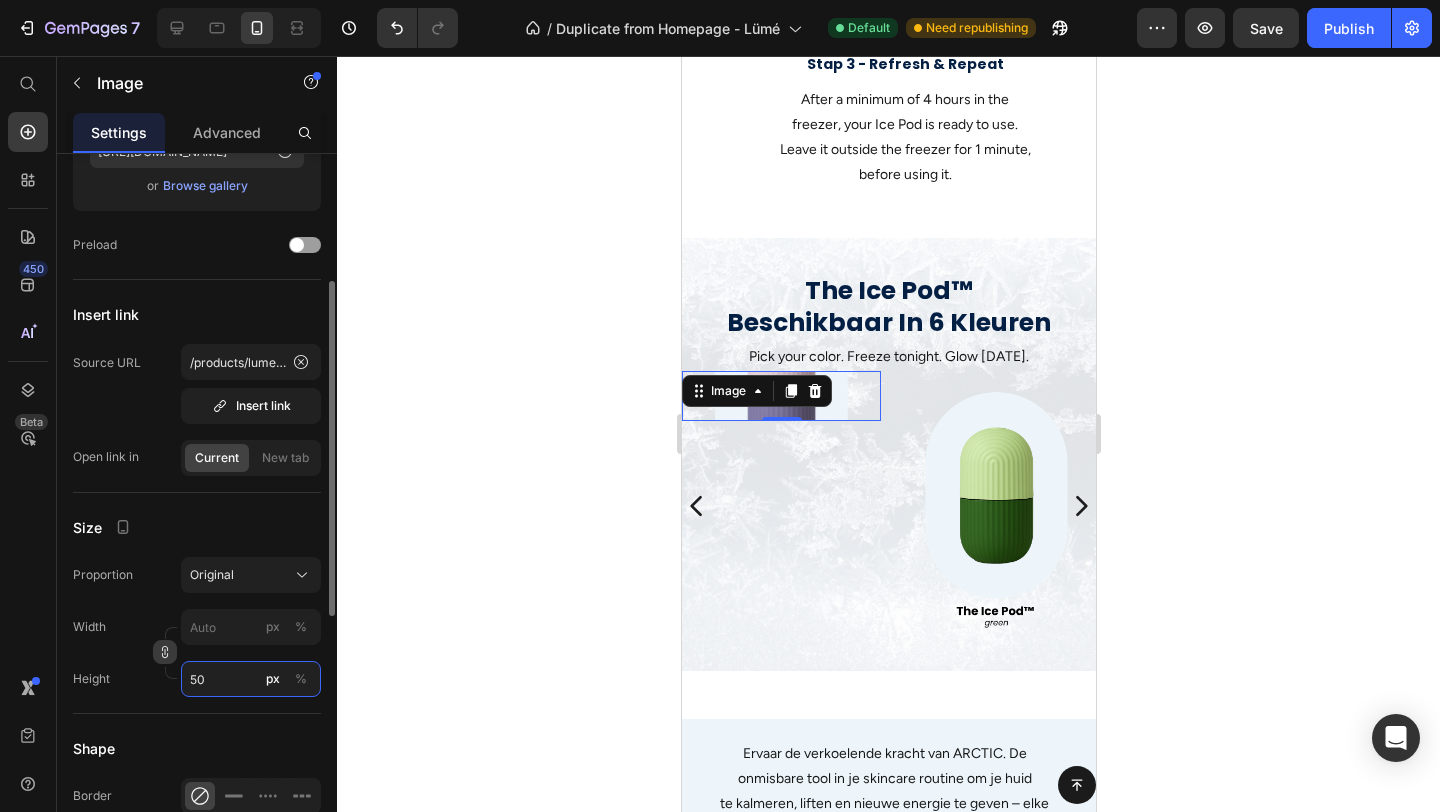 type on "5" 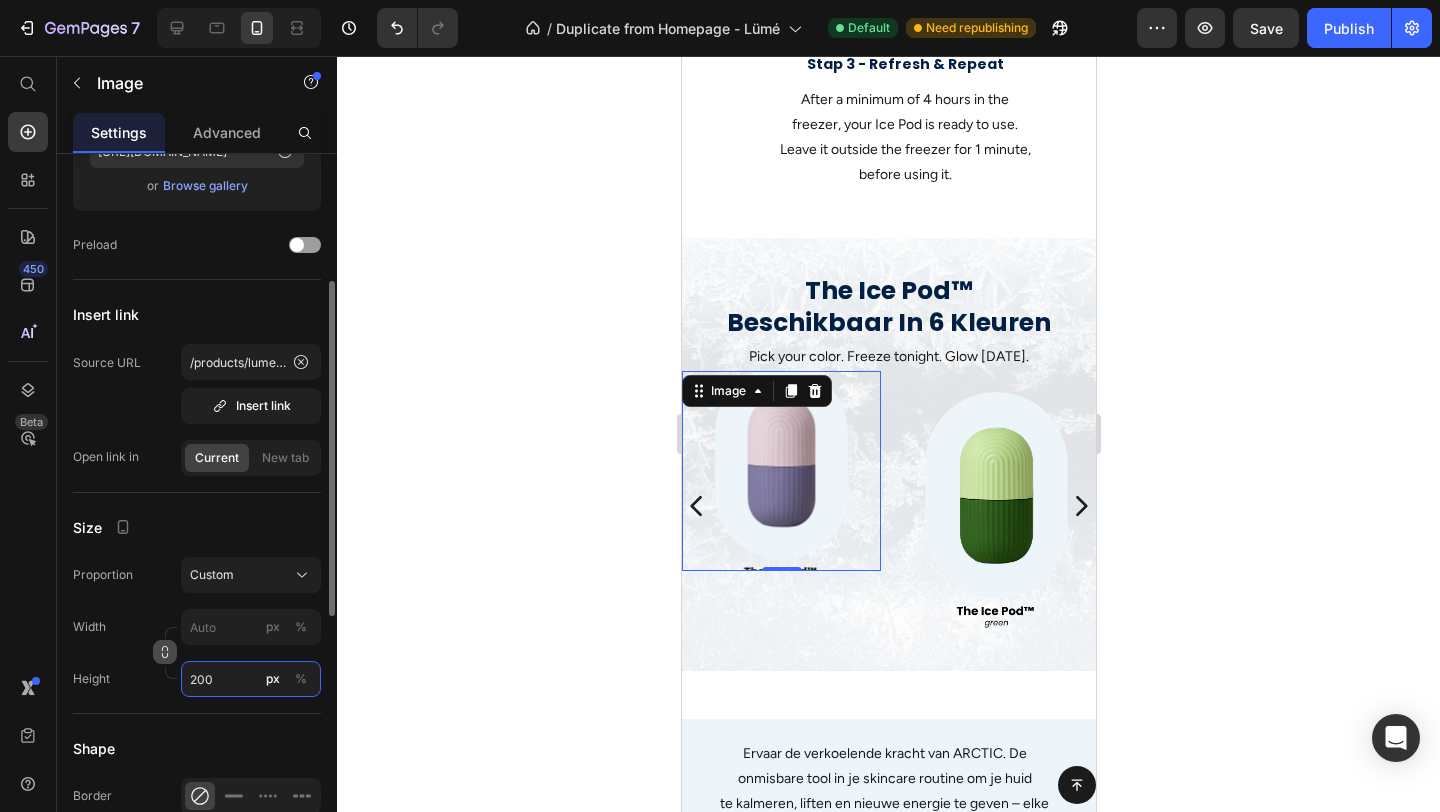 type on "5" 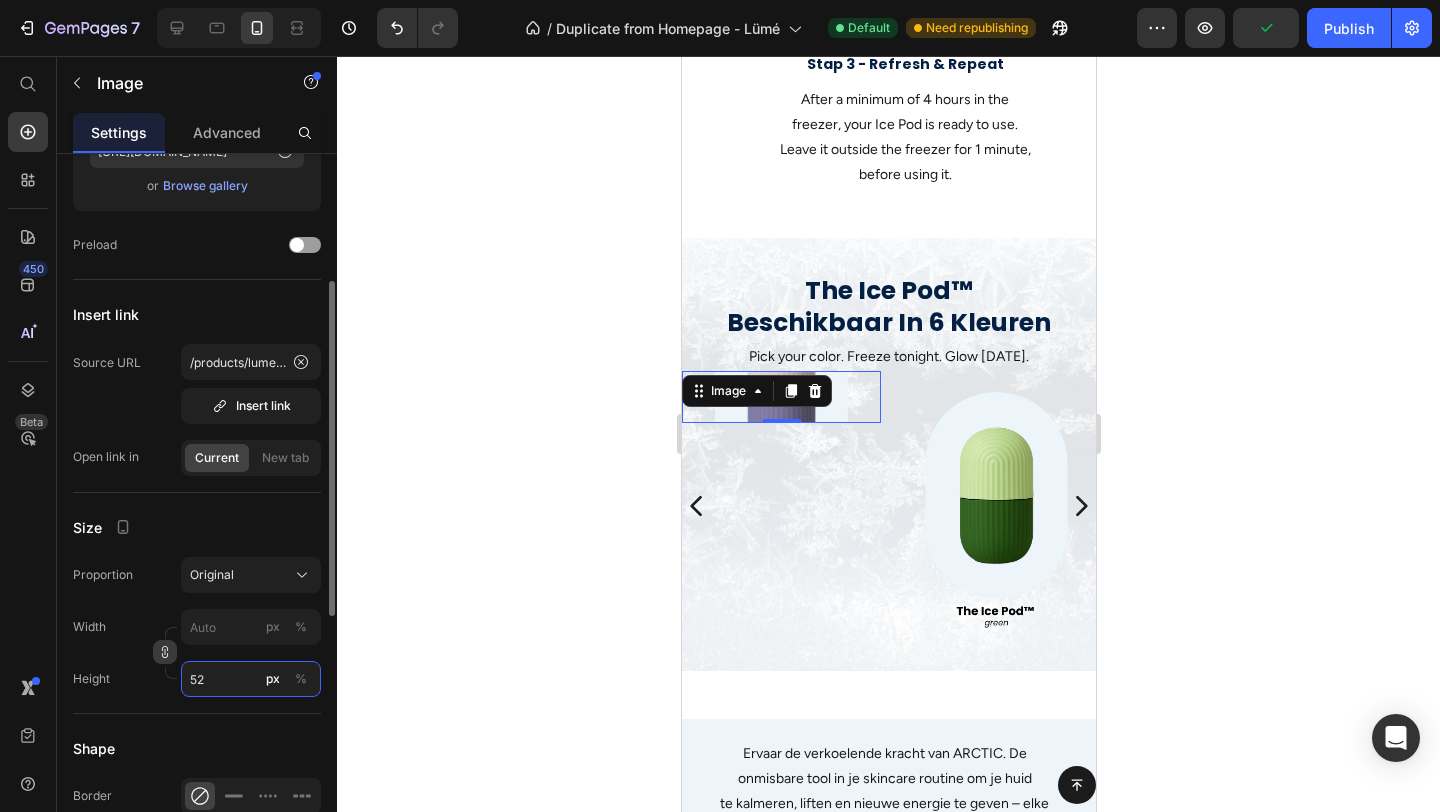 type on "5" 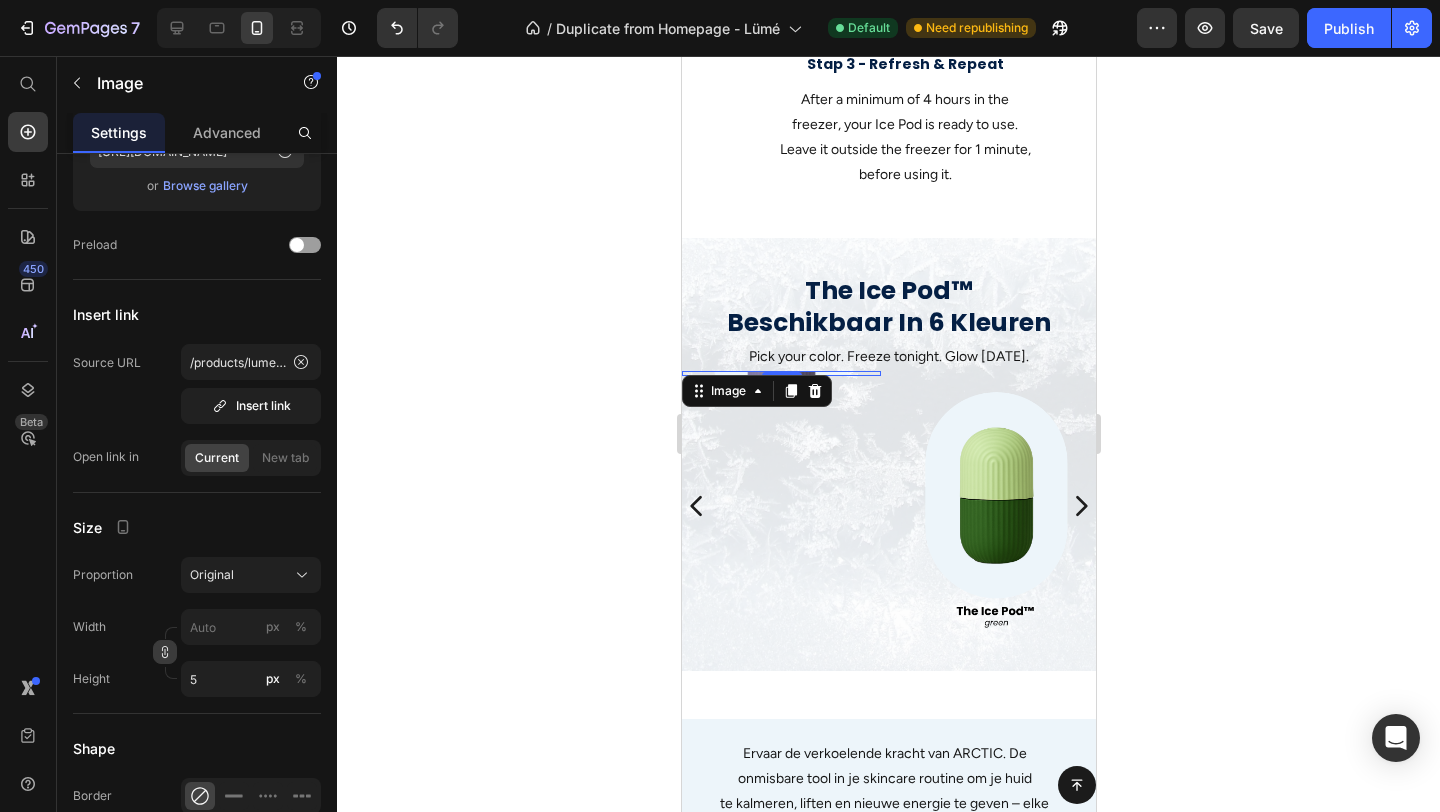 click 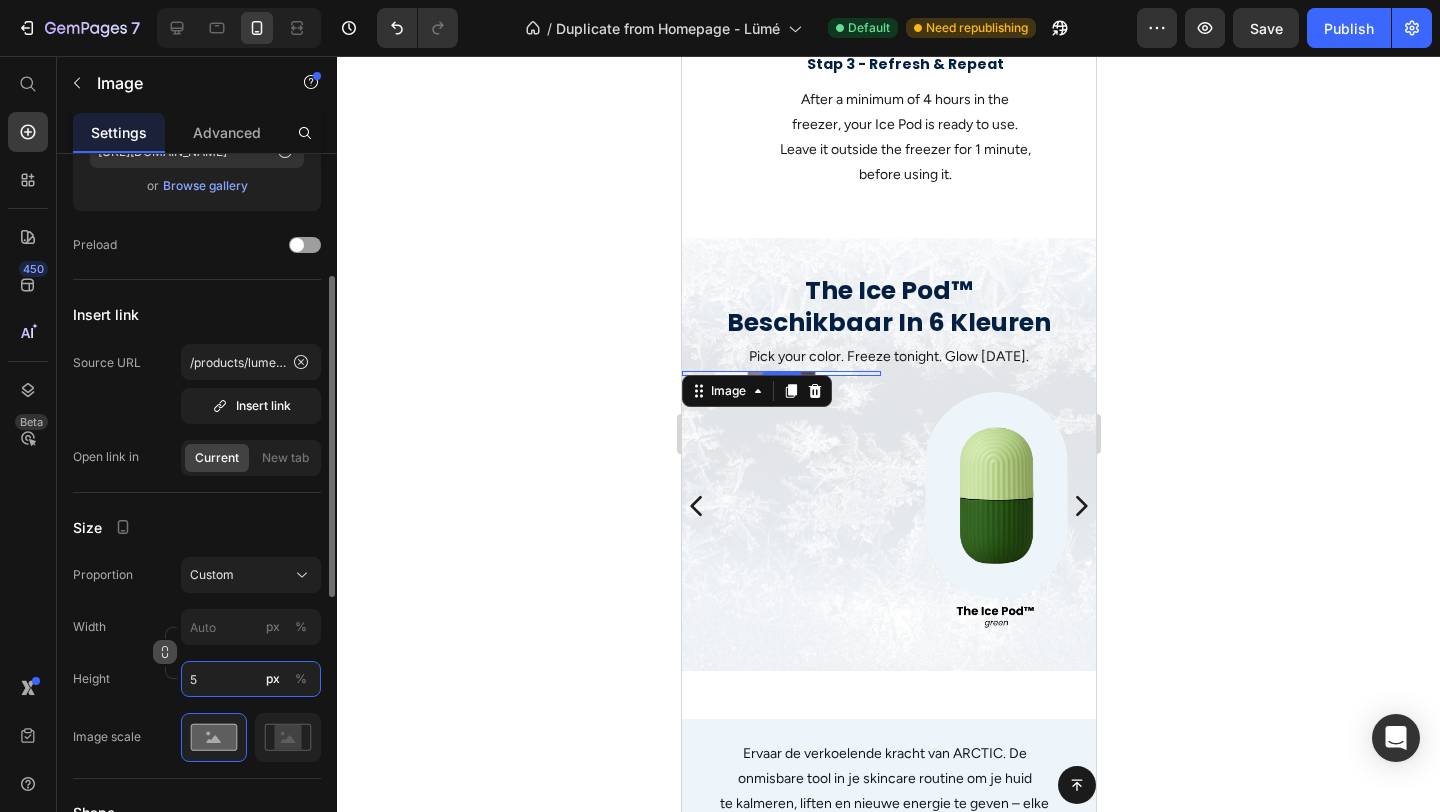 click on "5" at bounding box center (251, 679) 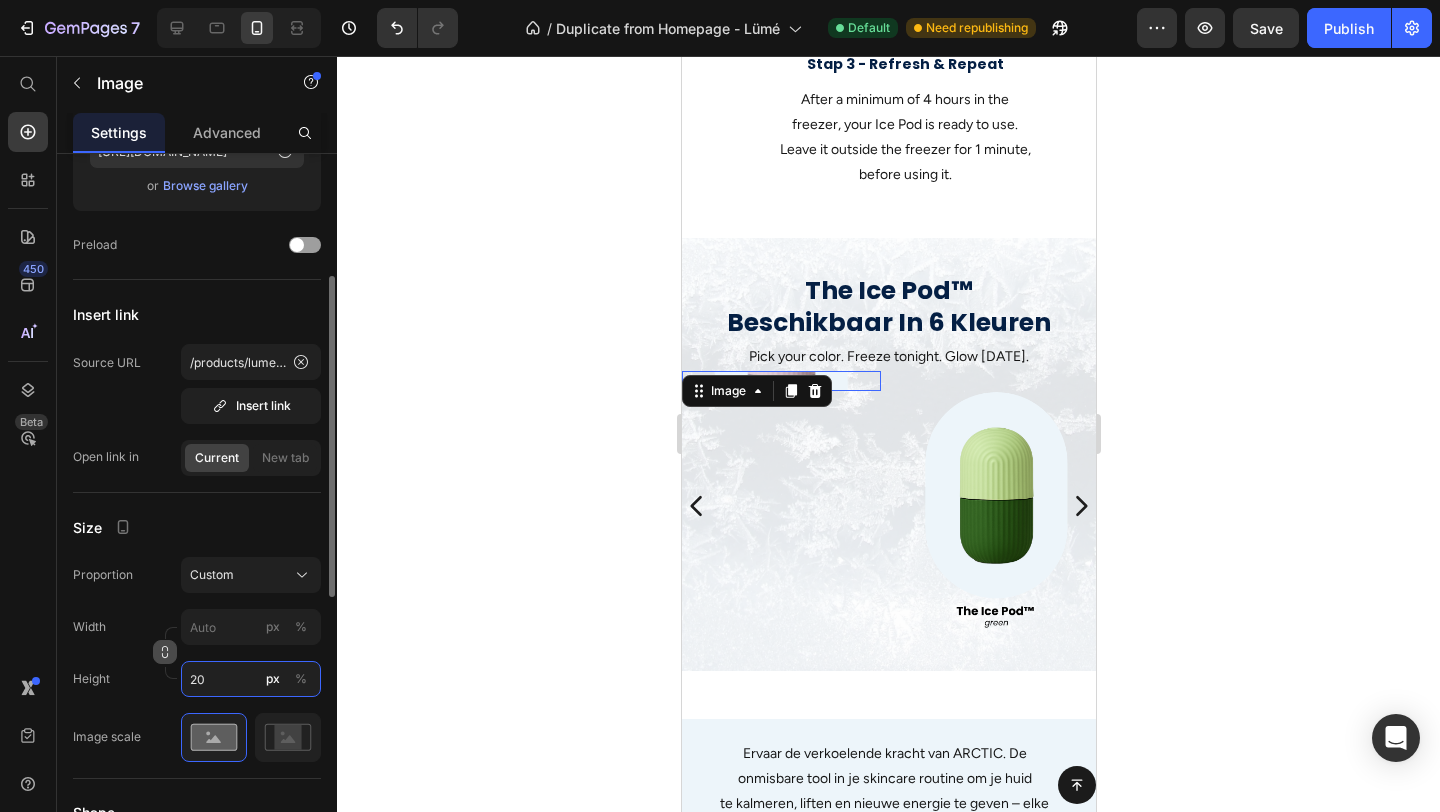 type on "2" 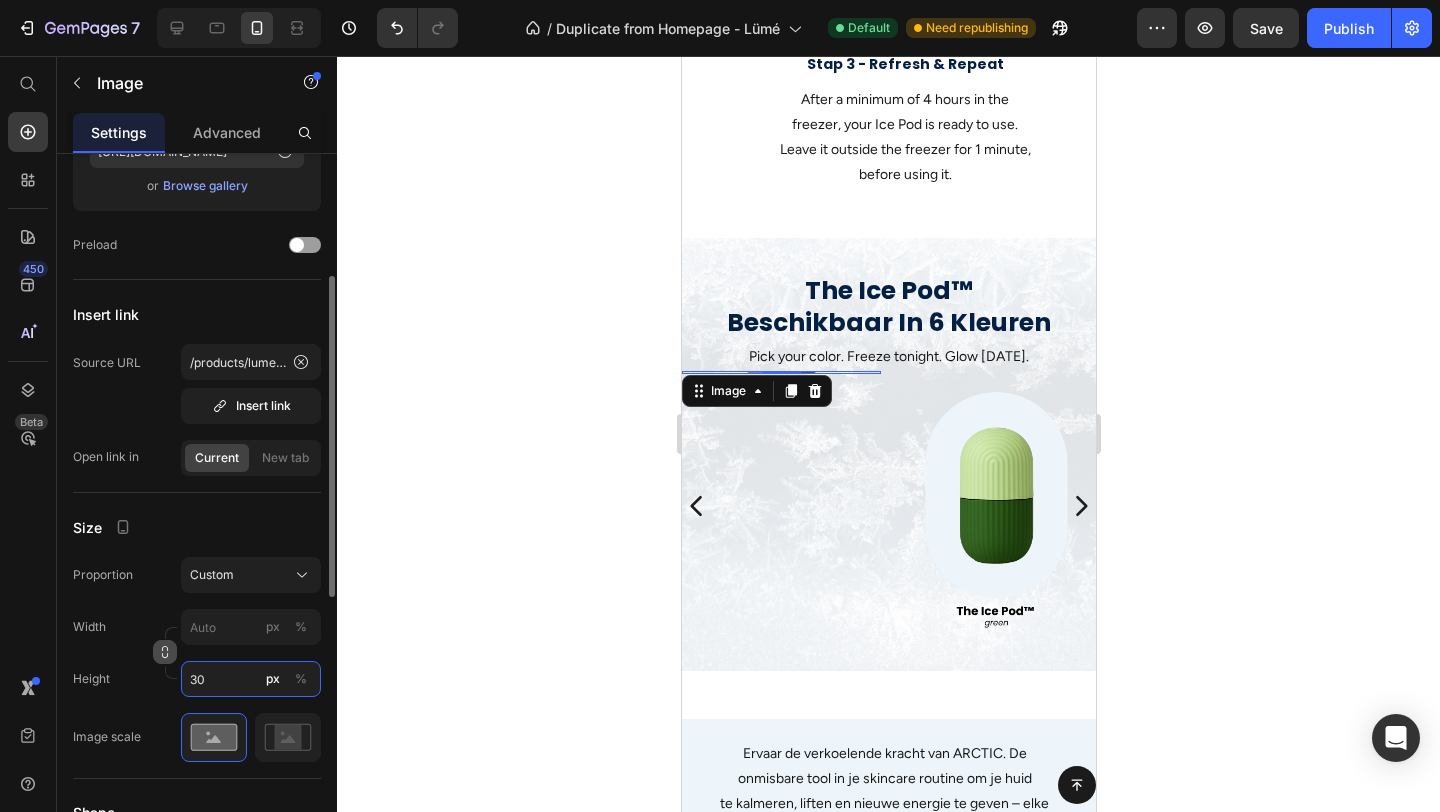 type on "300" 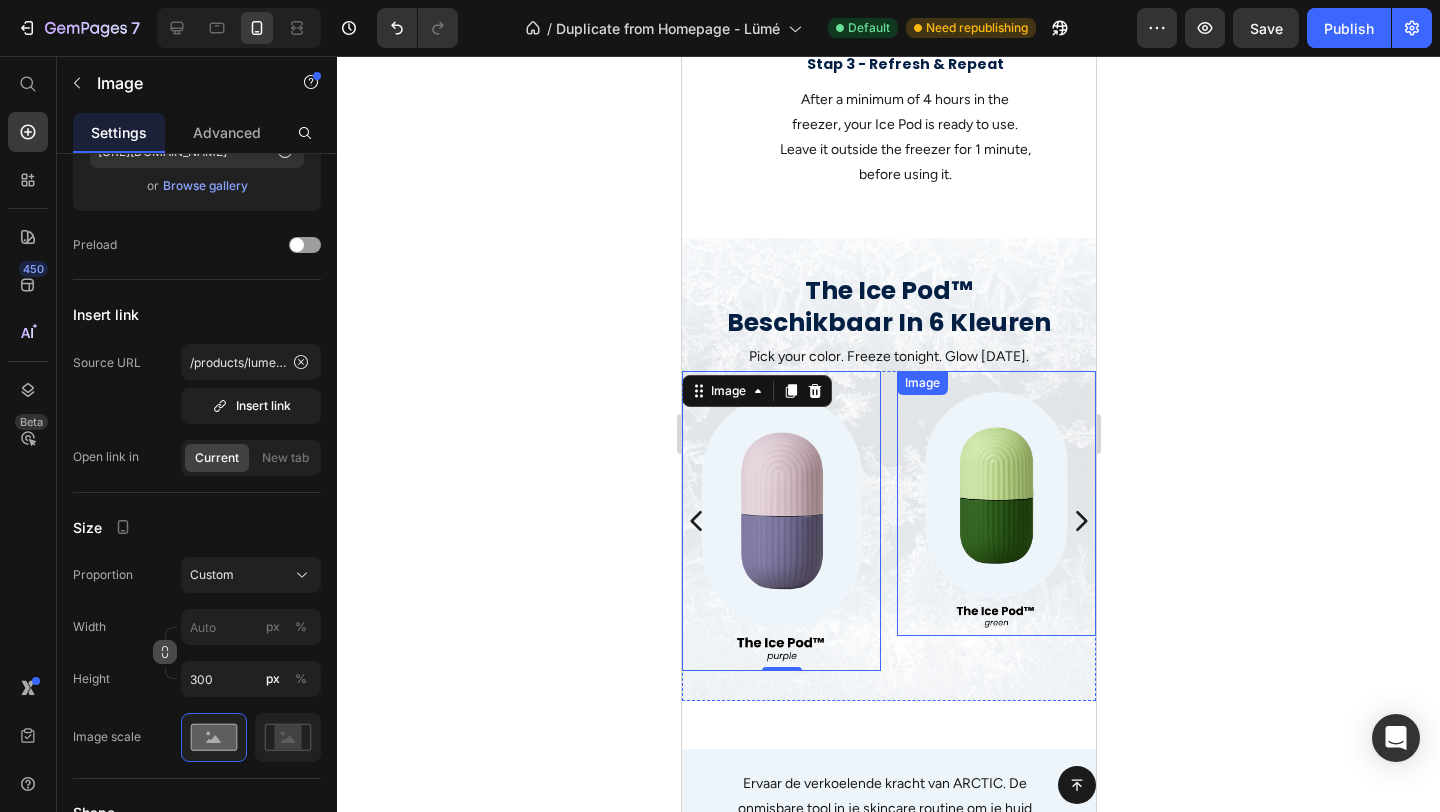 click at bounding box center [995, 503] 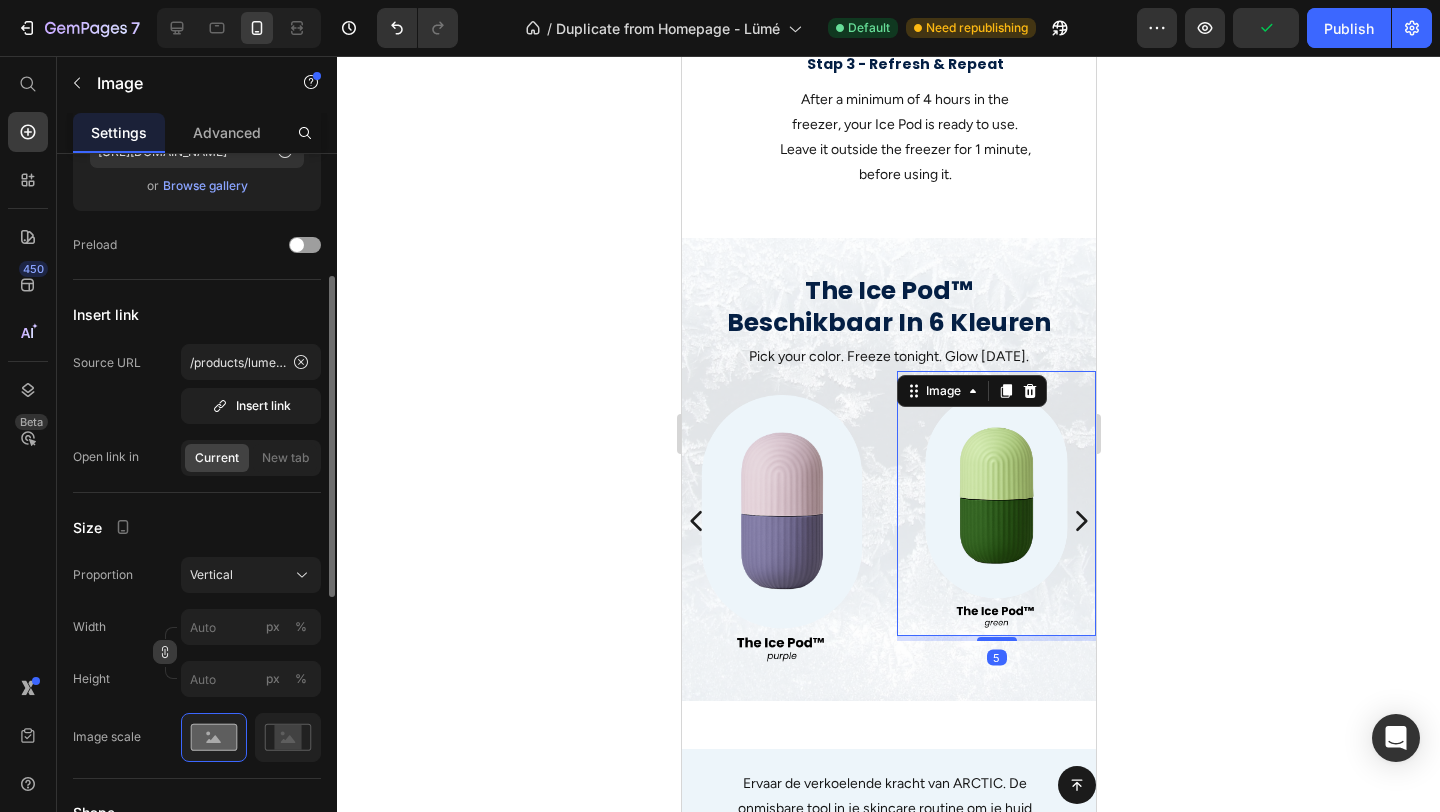 click 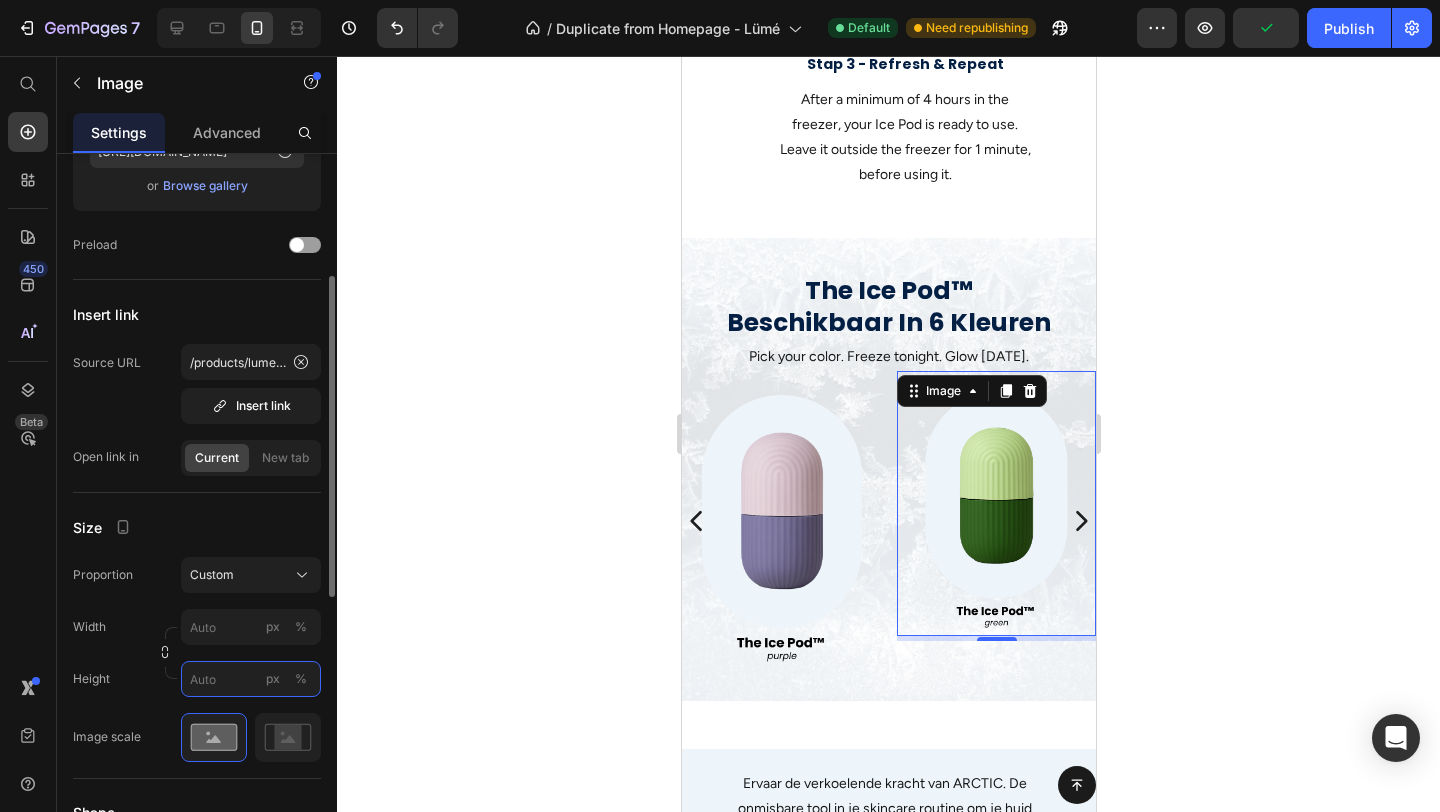 click on "px %" at bounding box center (251, 679) 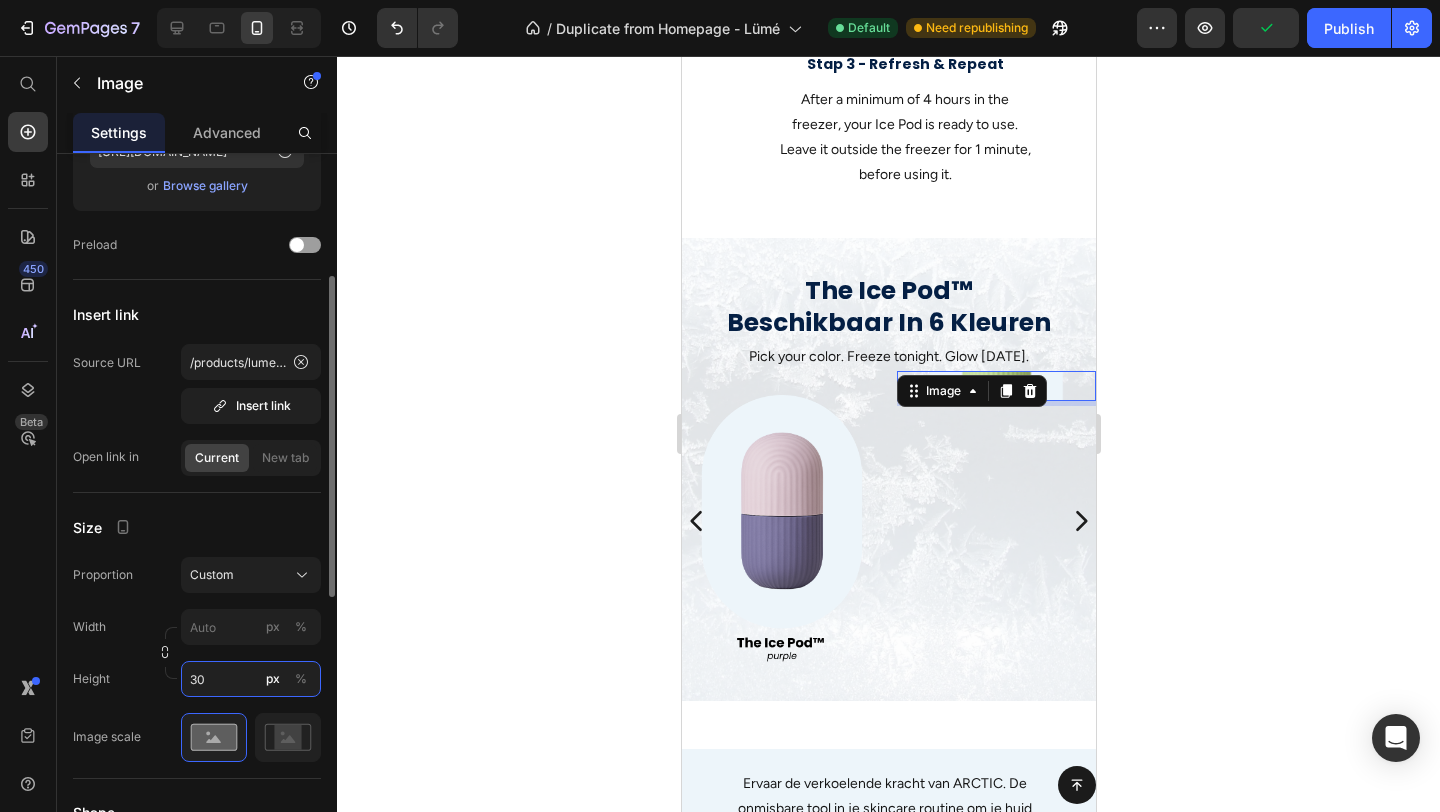 type on "300" 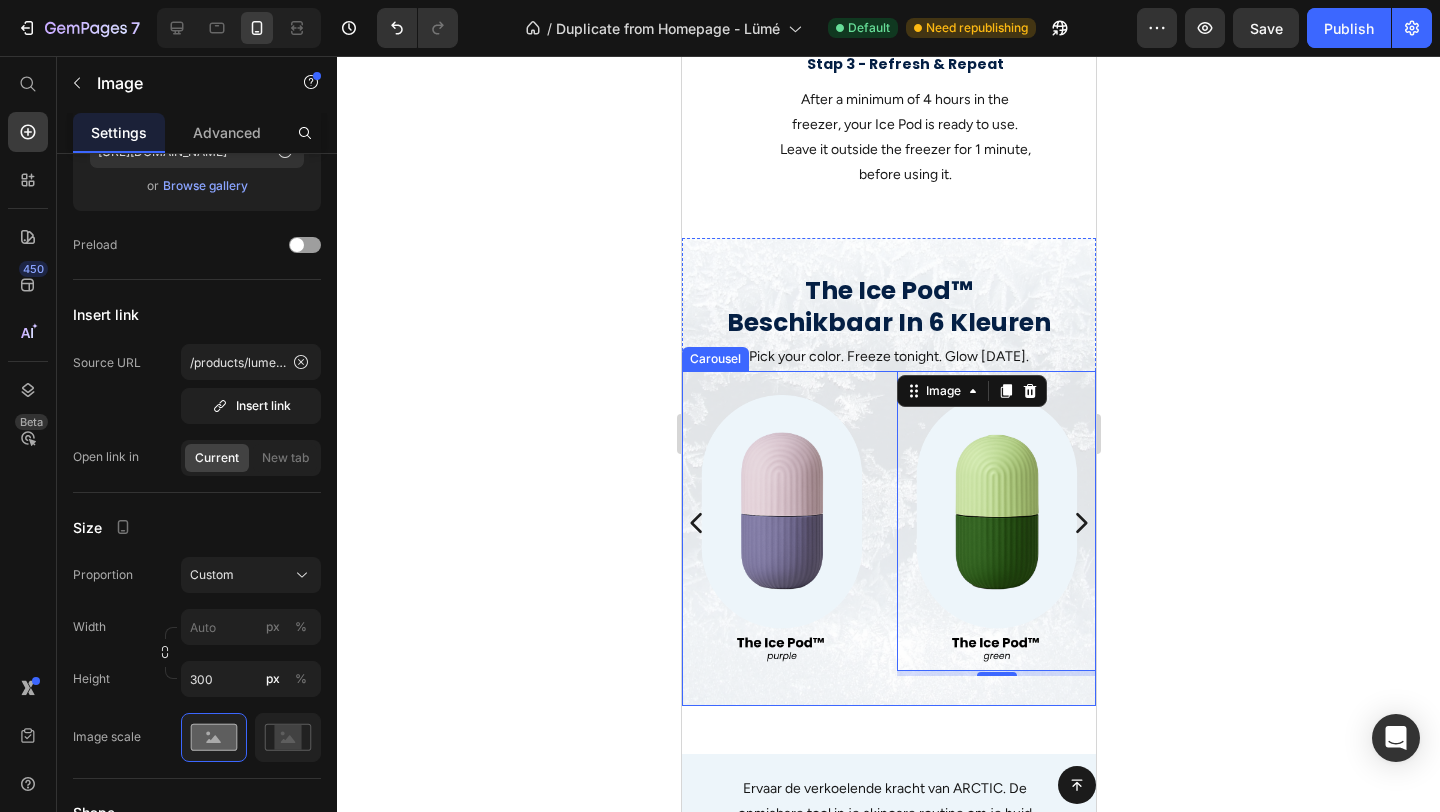 click 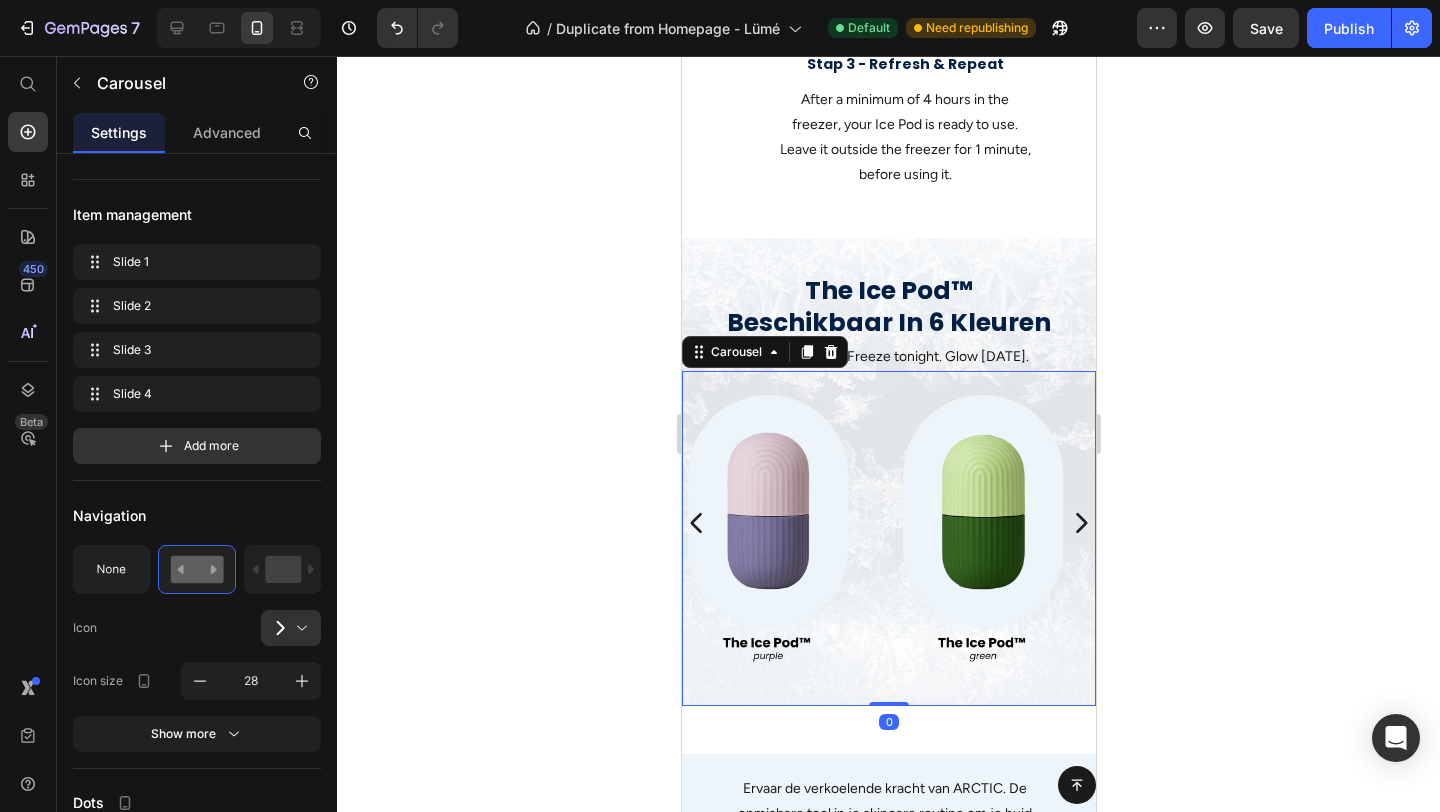 scroll, scrollTop: 0, scrollLeft: 0, axis: both 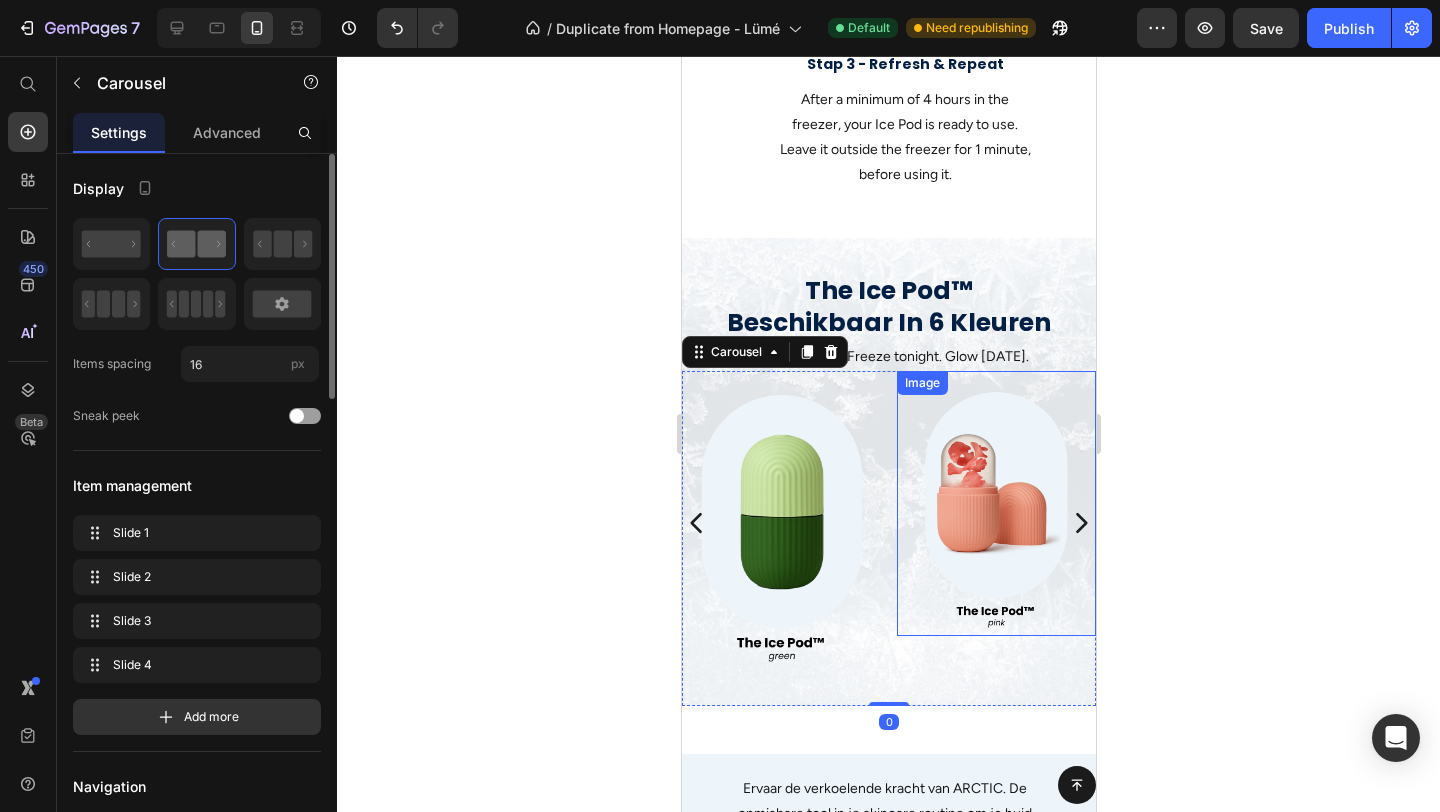 click at bounding box center (995, 503) 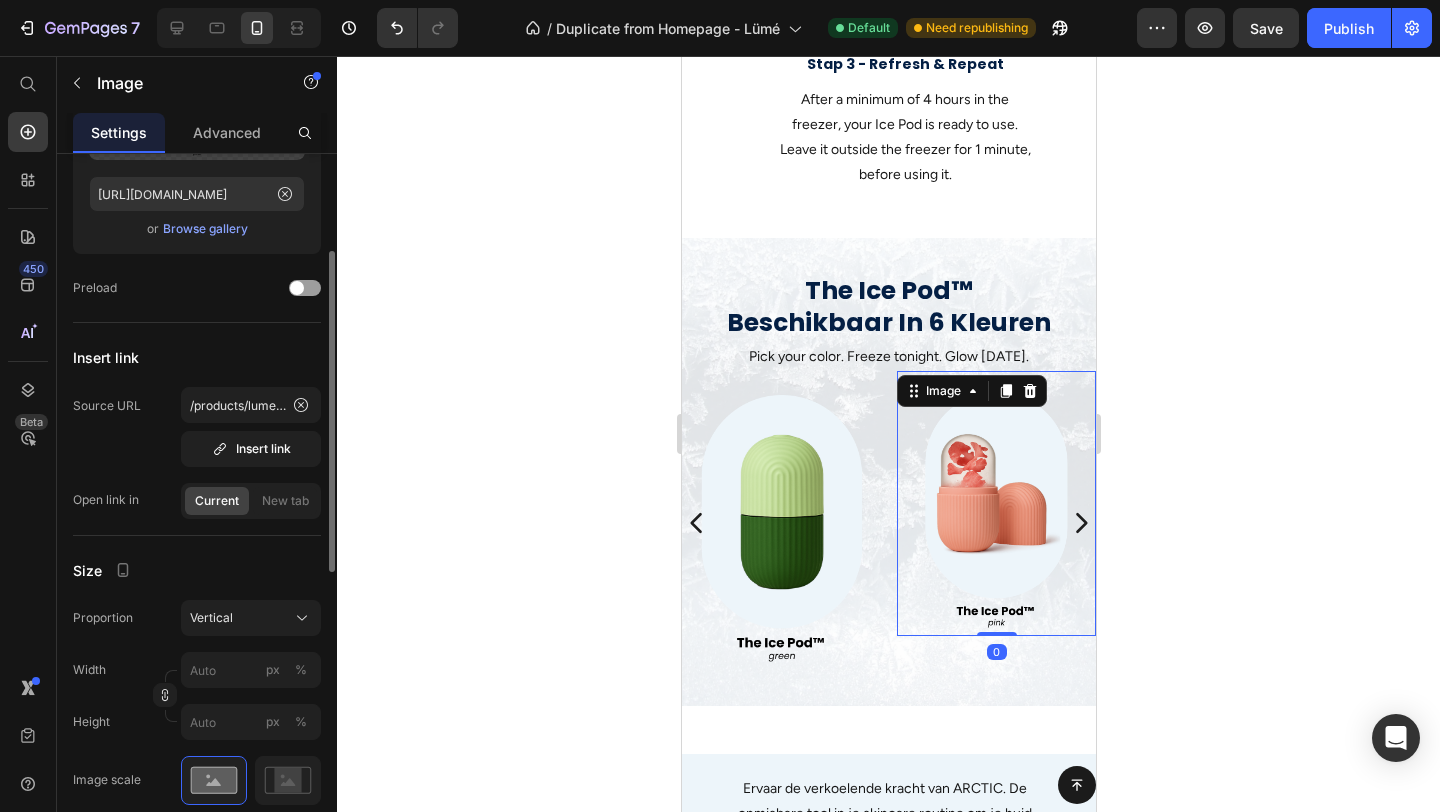 scroll, scrollTop: 230, scrollLeft: 0, axis: vertical 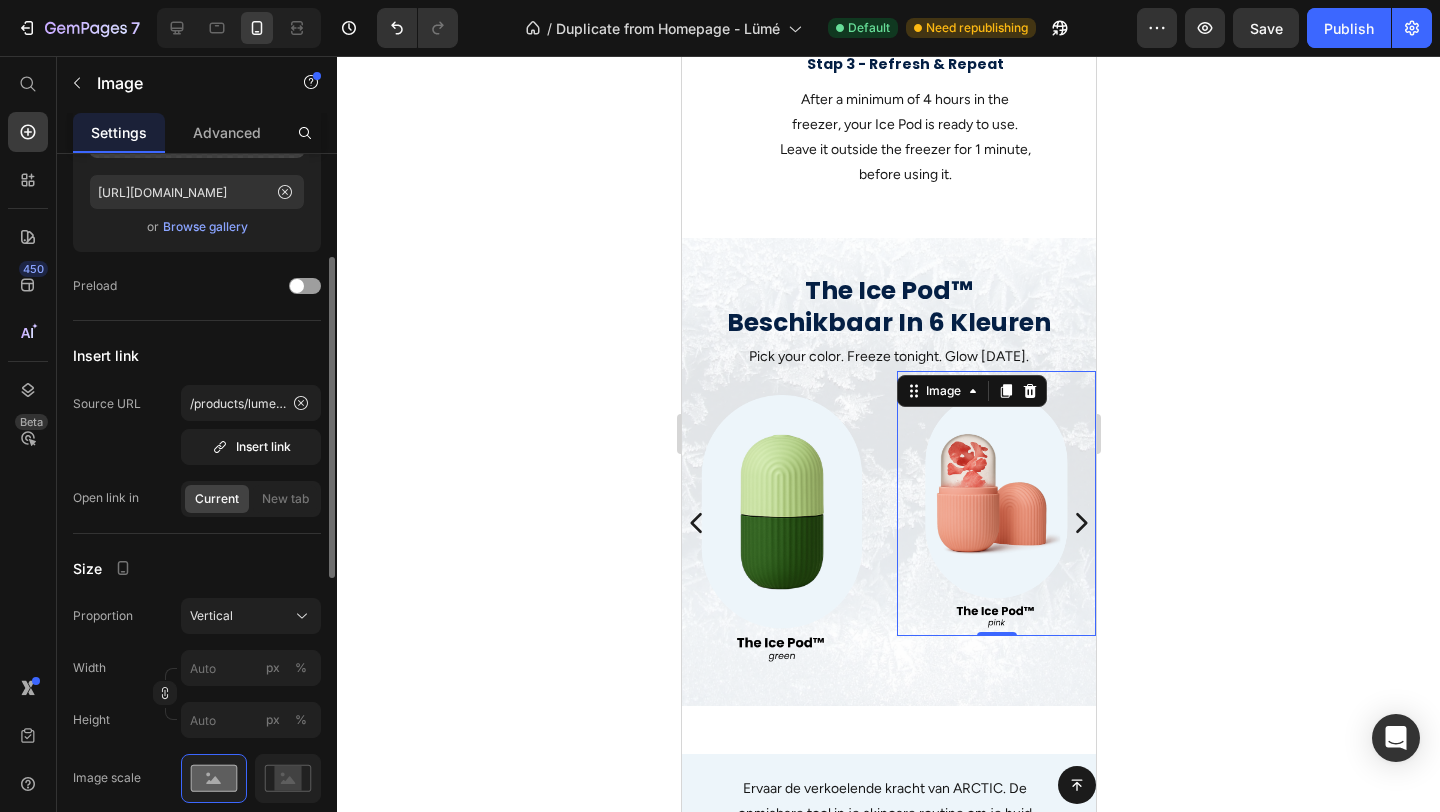 click at bounding box center [165, 694] 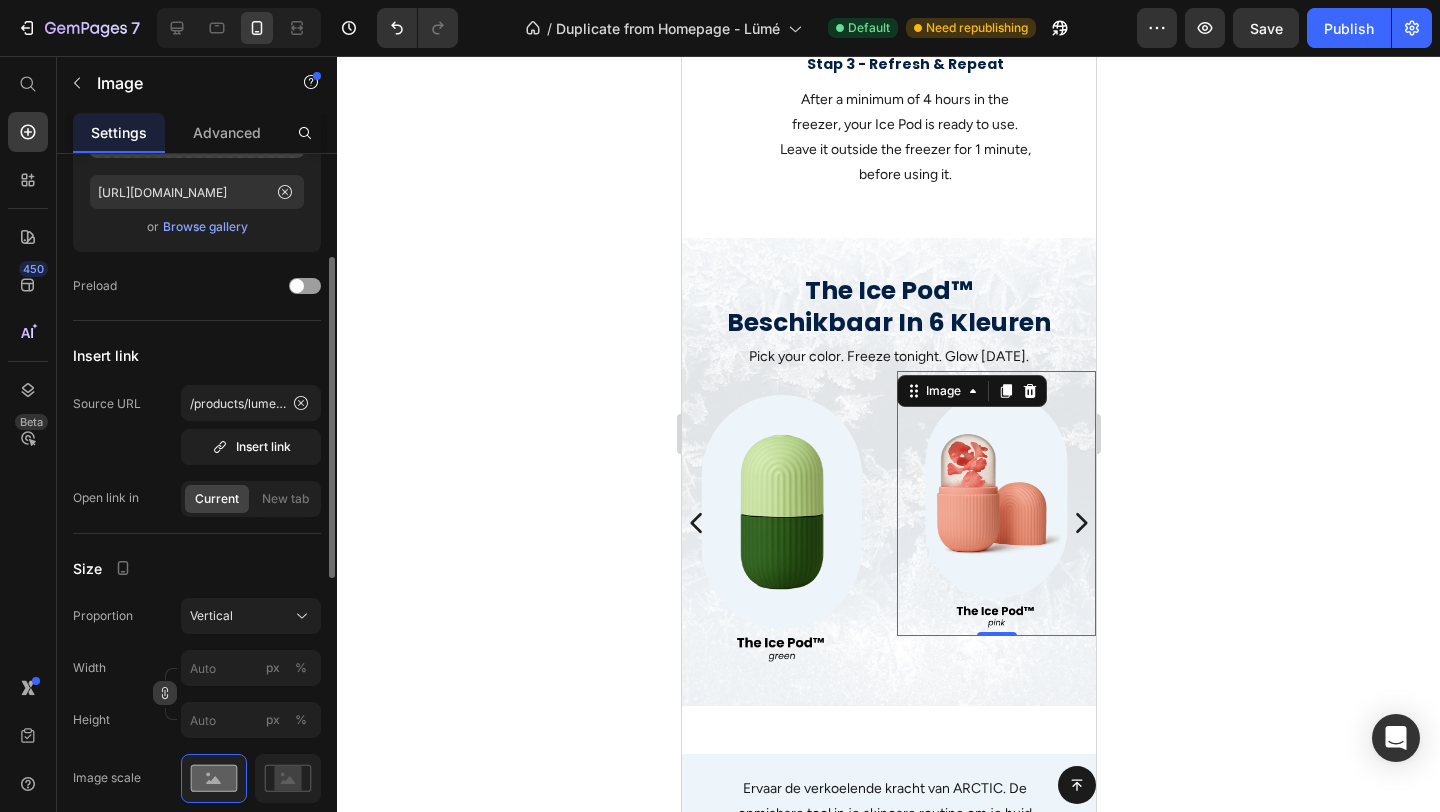click 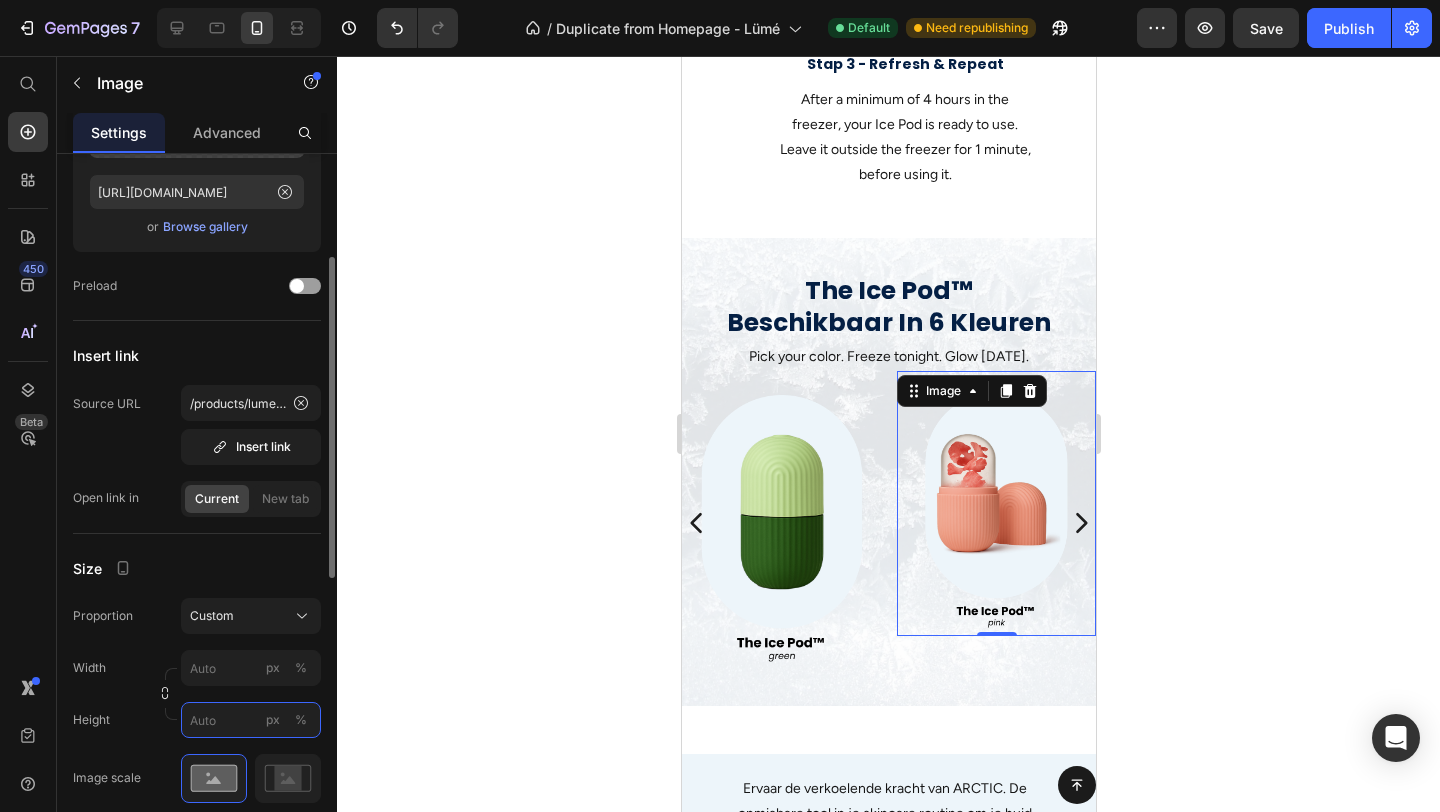 click on "px %" at bounding box center (251, 720) 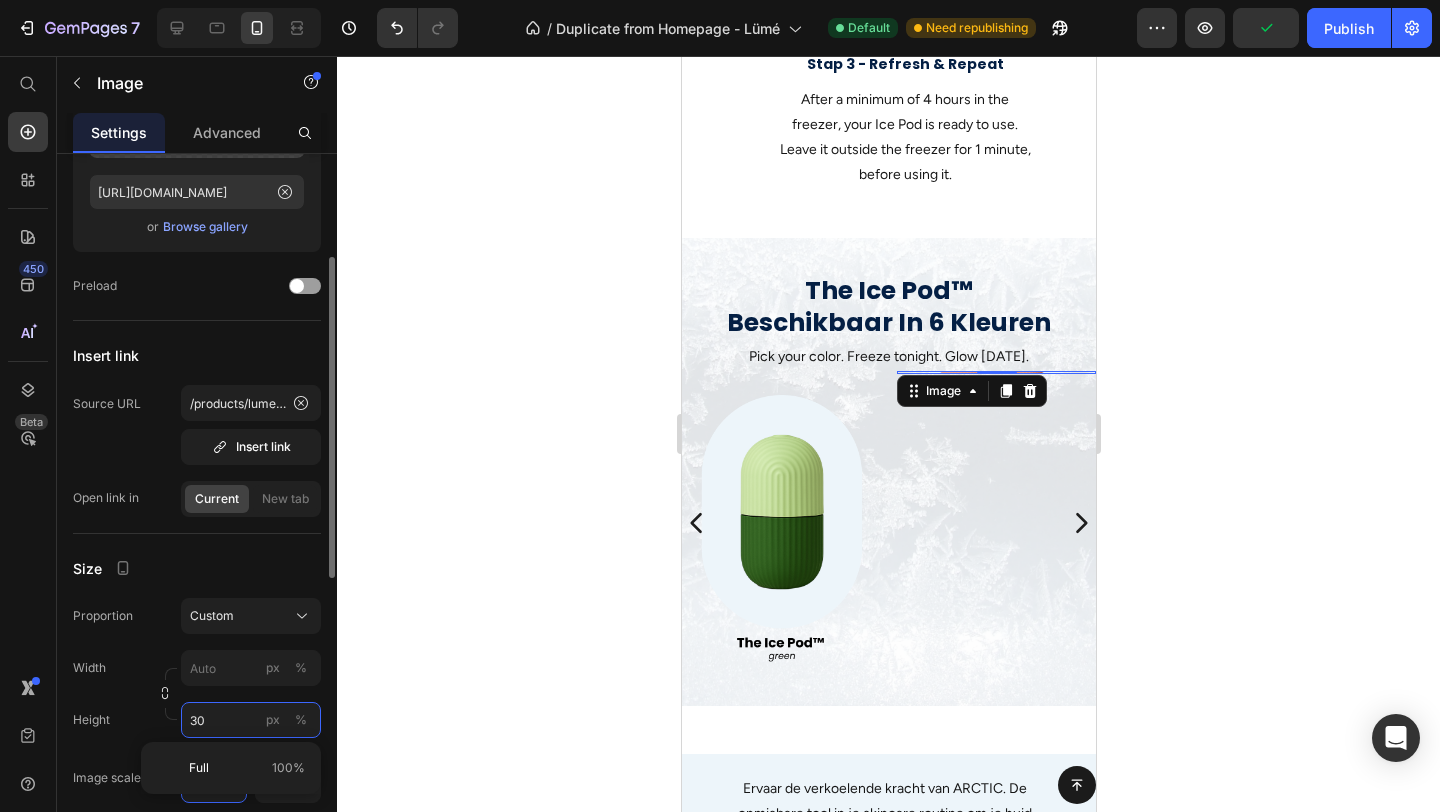 type on "300" 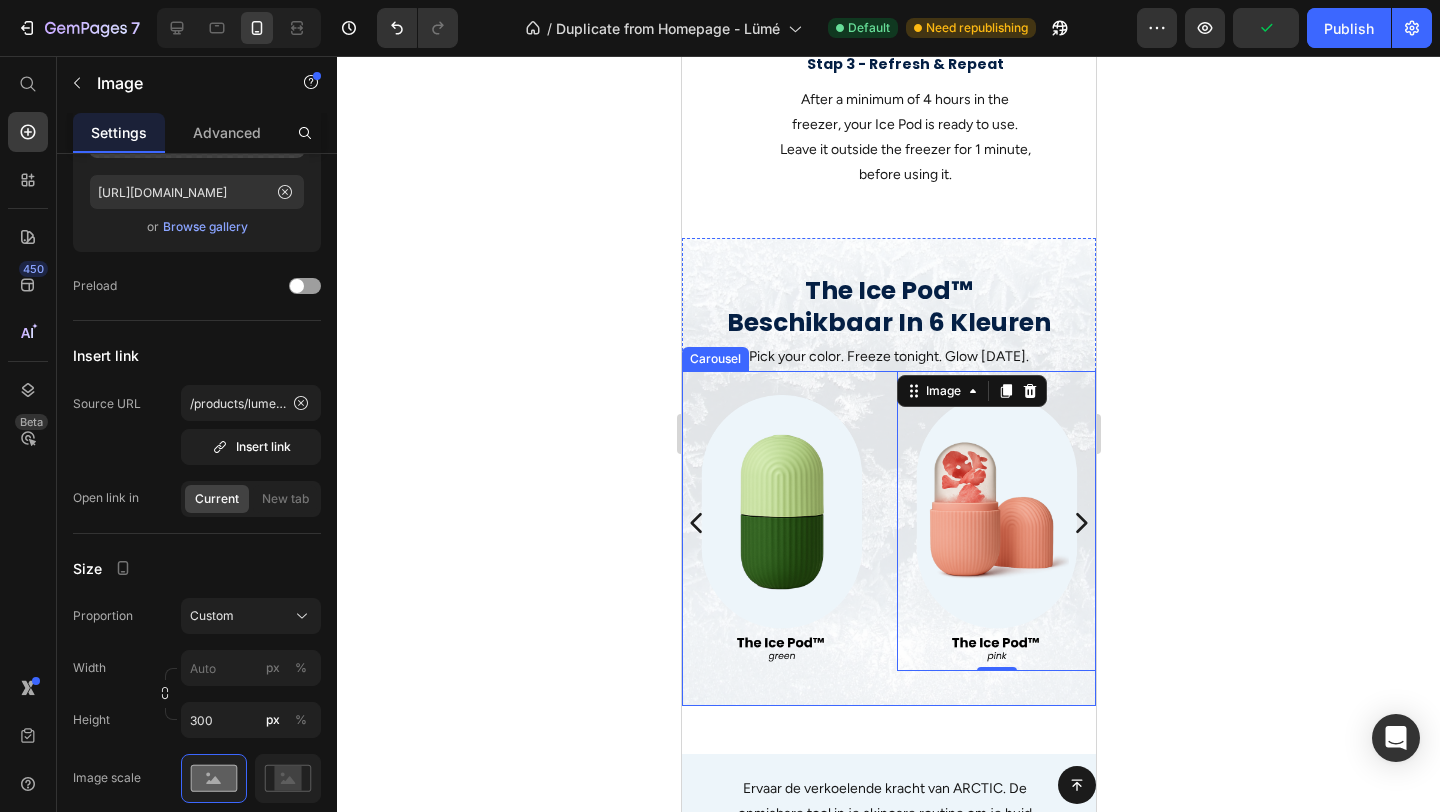 click 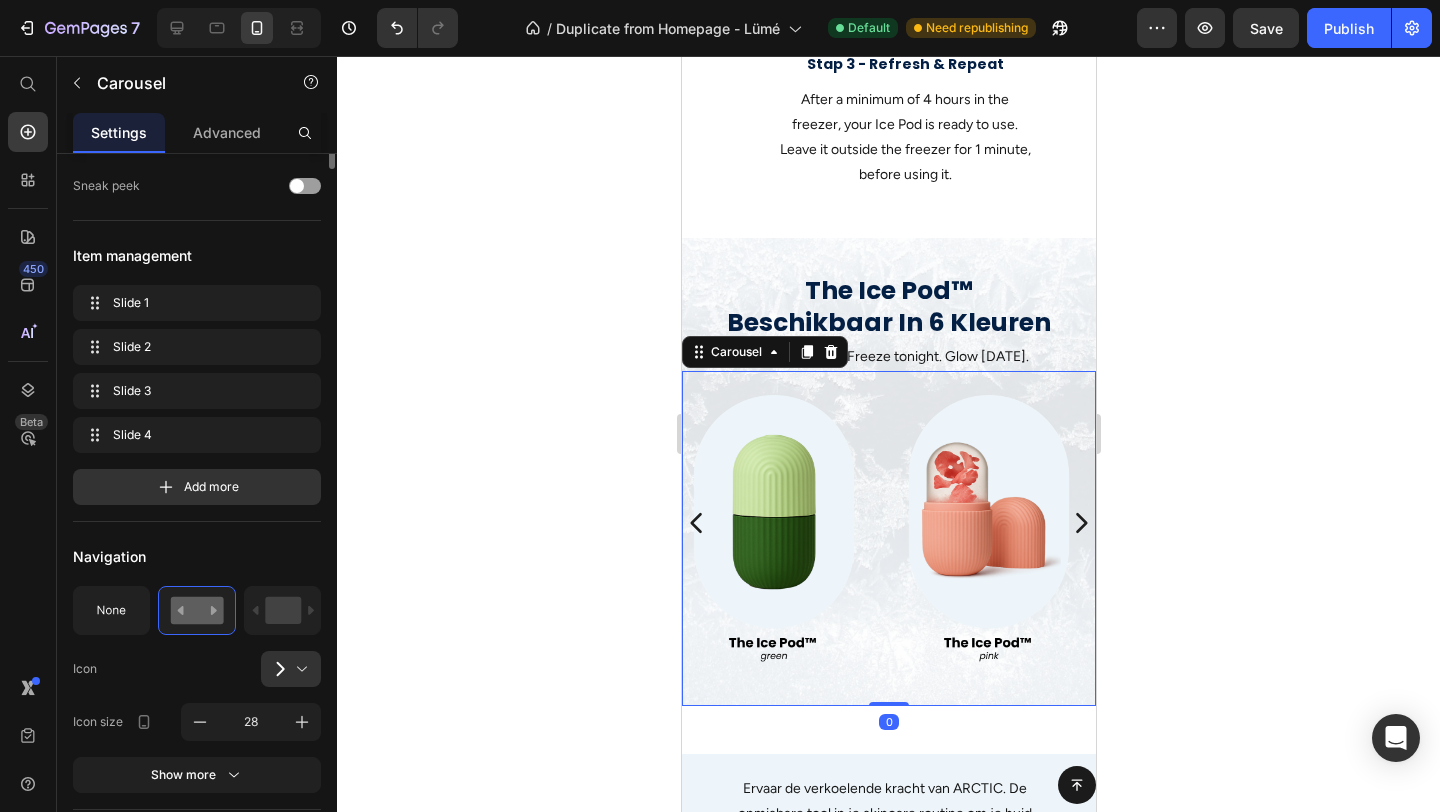 scroll, scrollTop: 0, scrollLeft: 0, axis: both 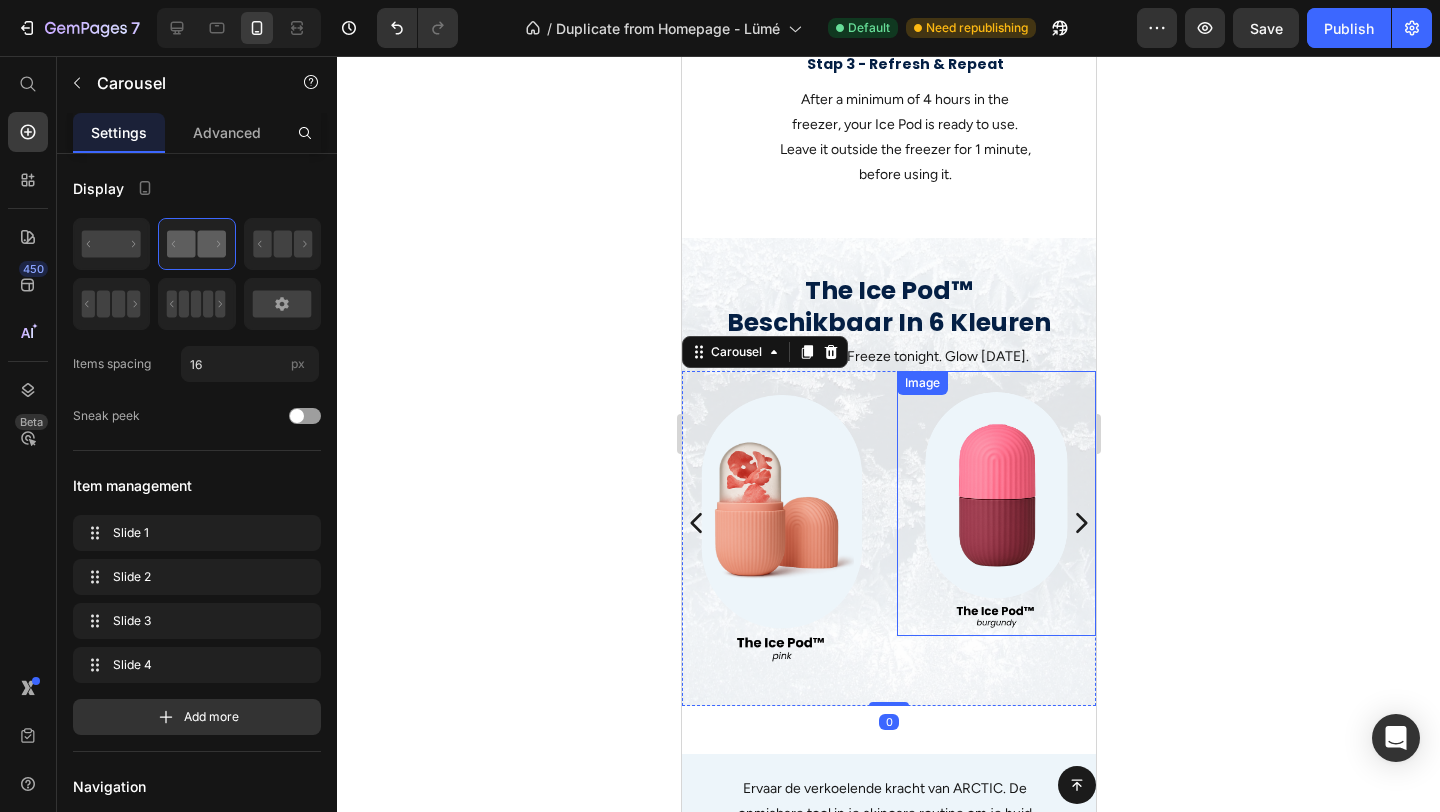 click at bounding box center (995, 503) 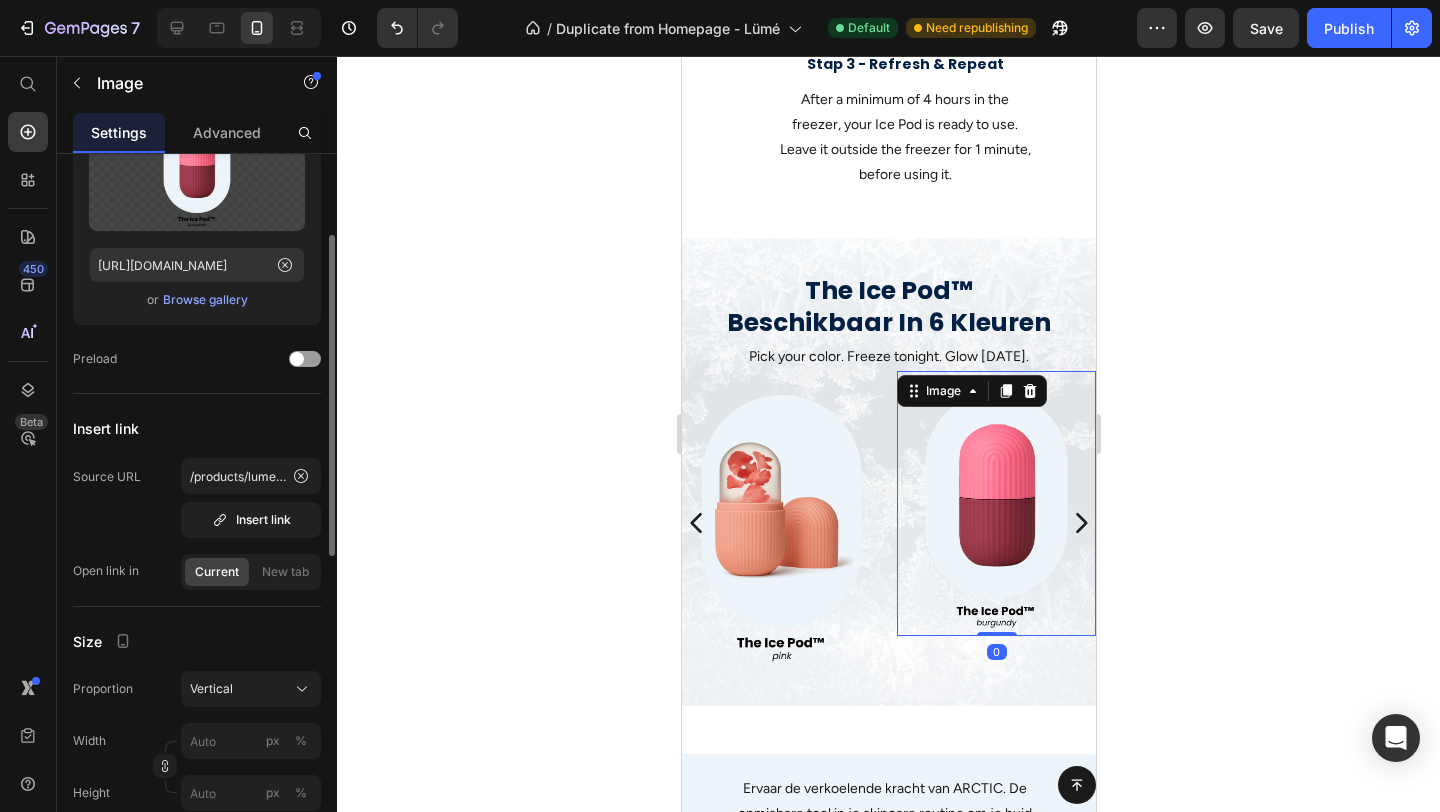 scroll, scrollTop: 164, scrollLeft: 0, axis: vertical 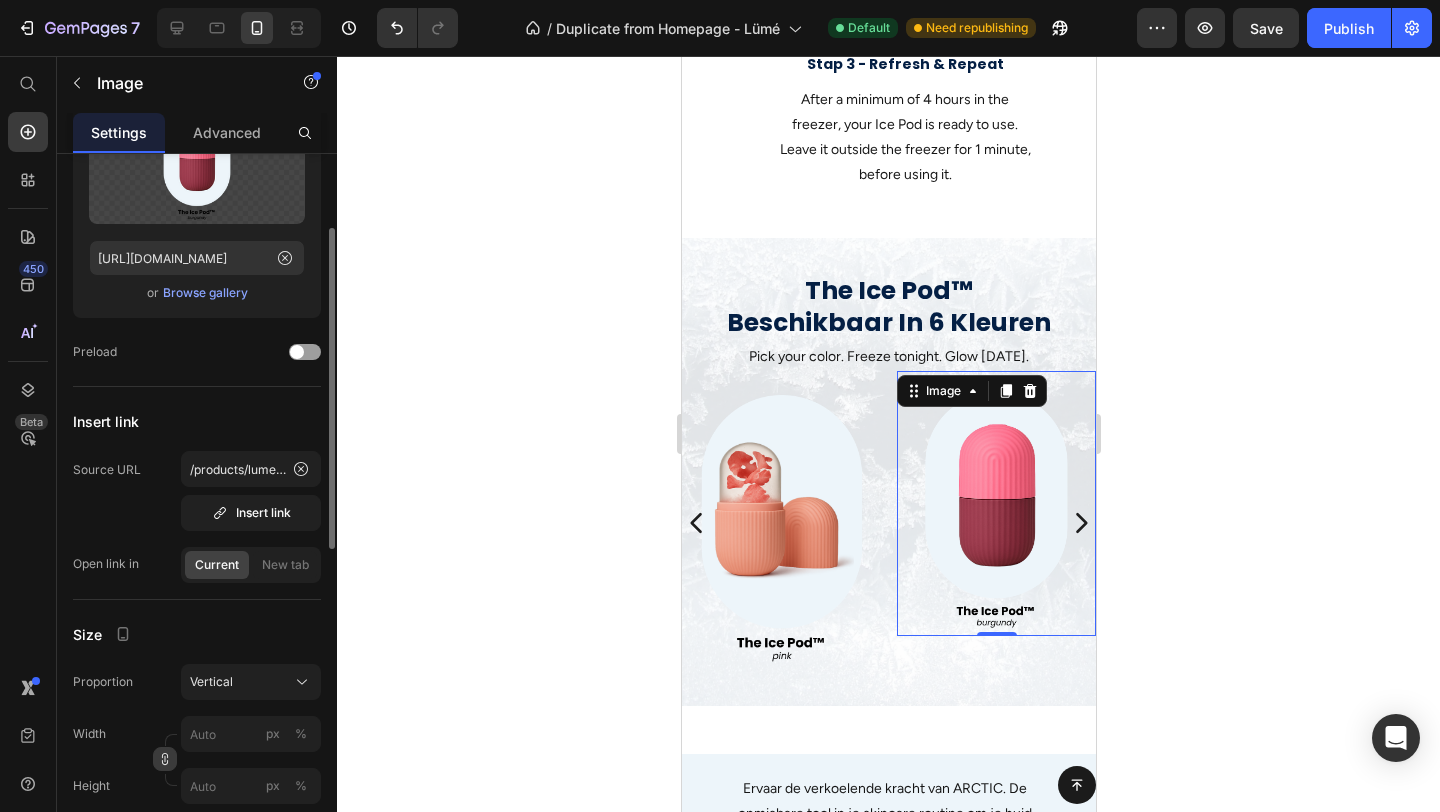 click 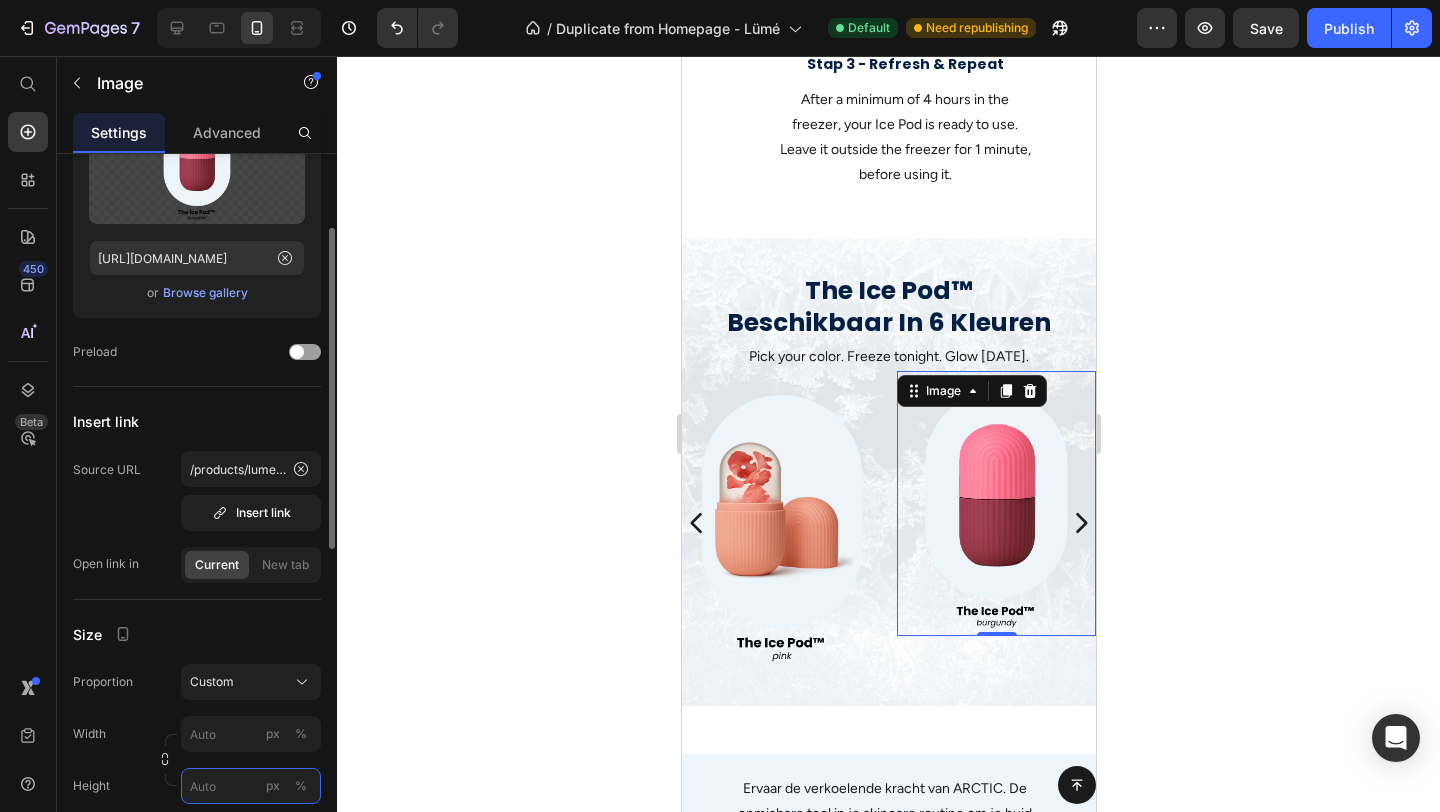 click on "px %" at bounding box center (251, 786) 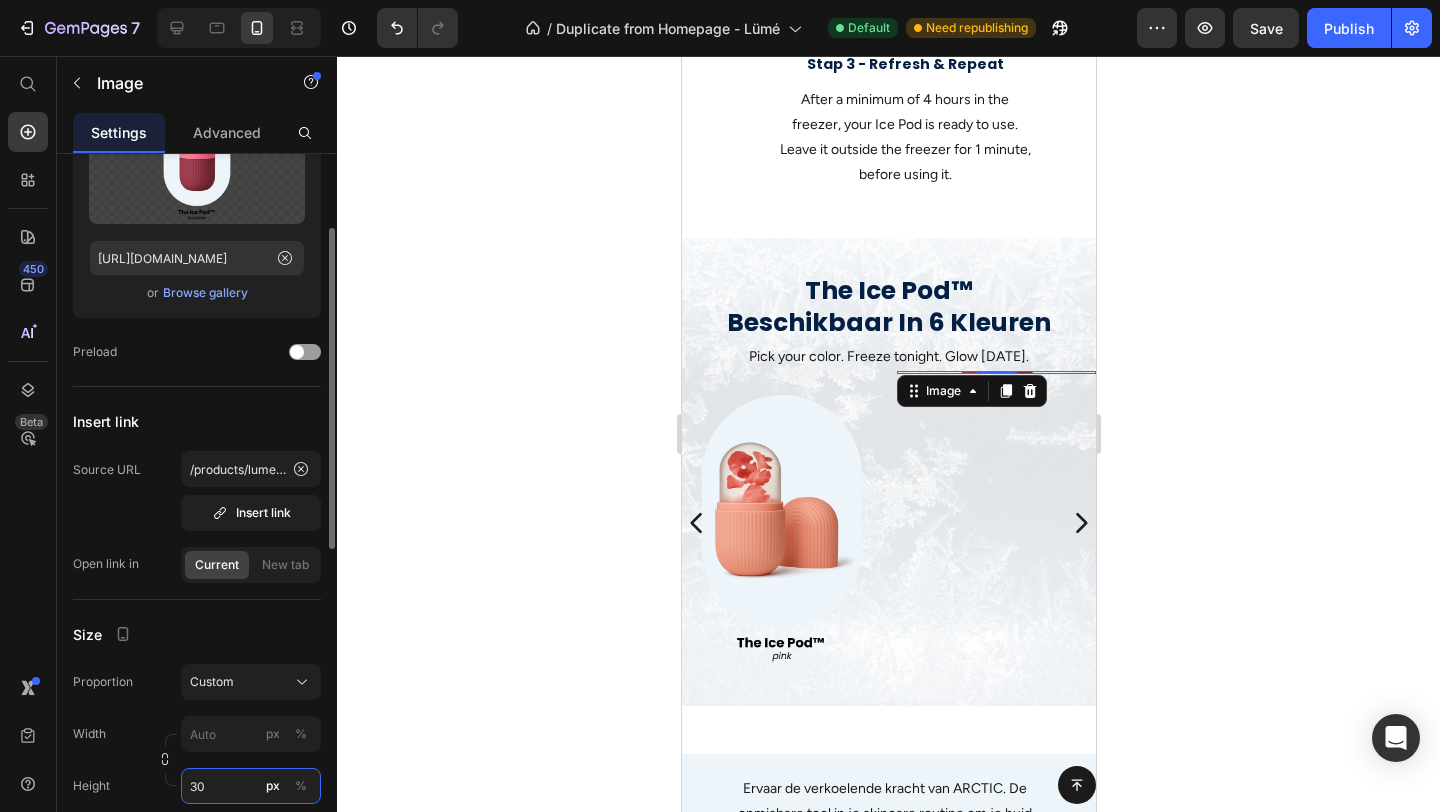 type on "300" 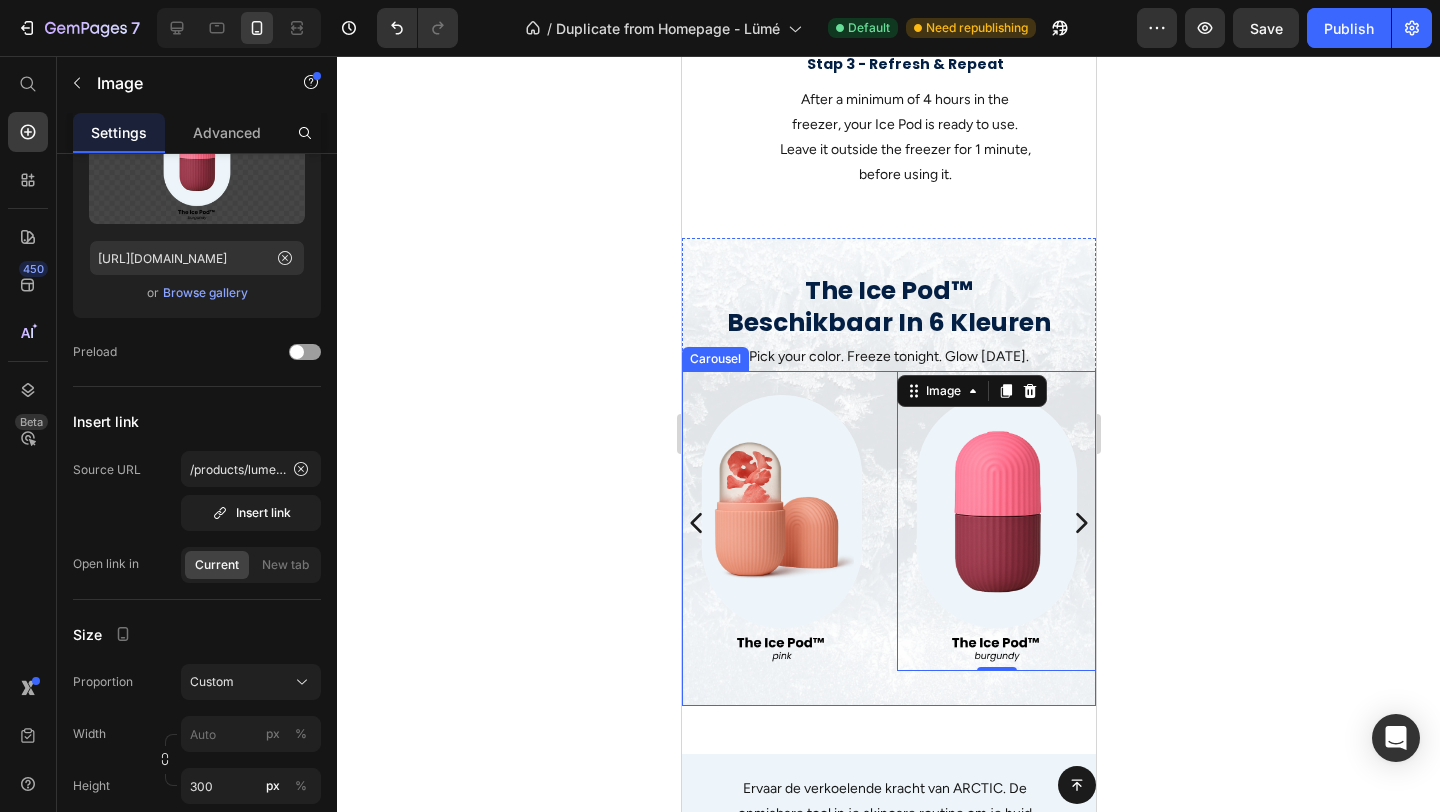 click 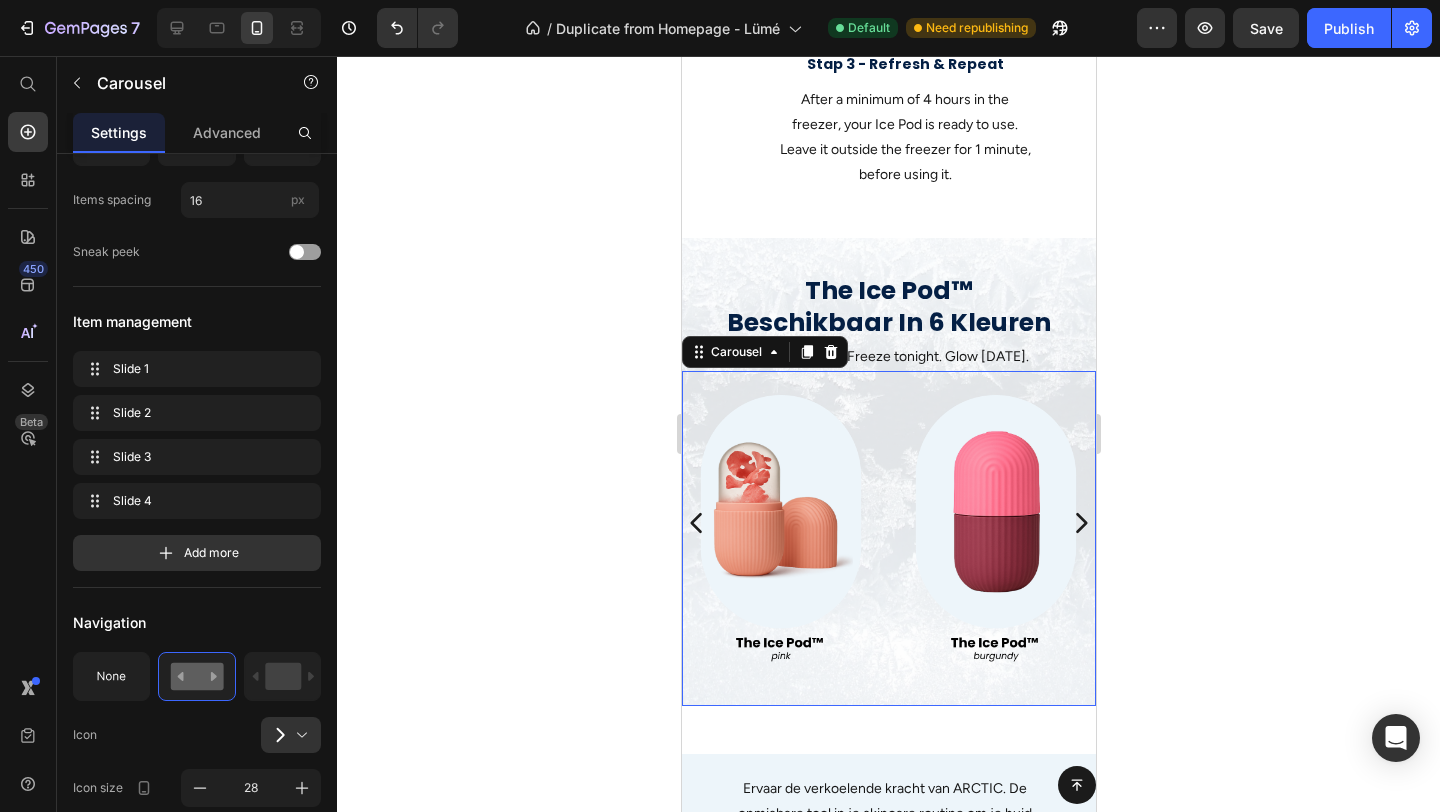 scroll, scrollTop: 0, scrollLeft: 0, axis: both 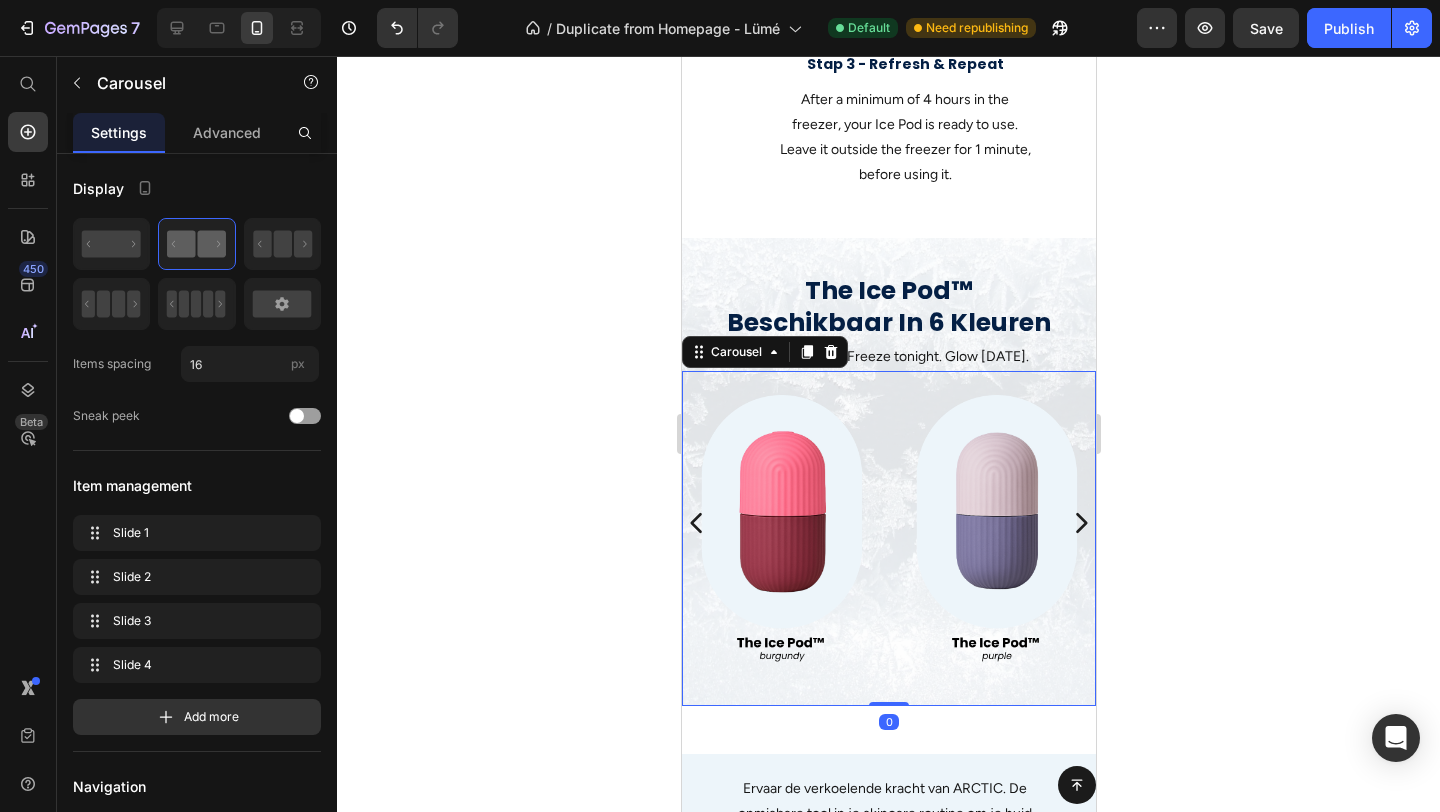 click 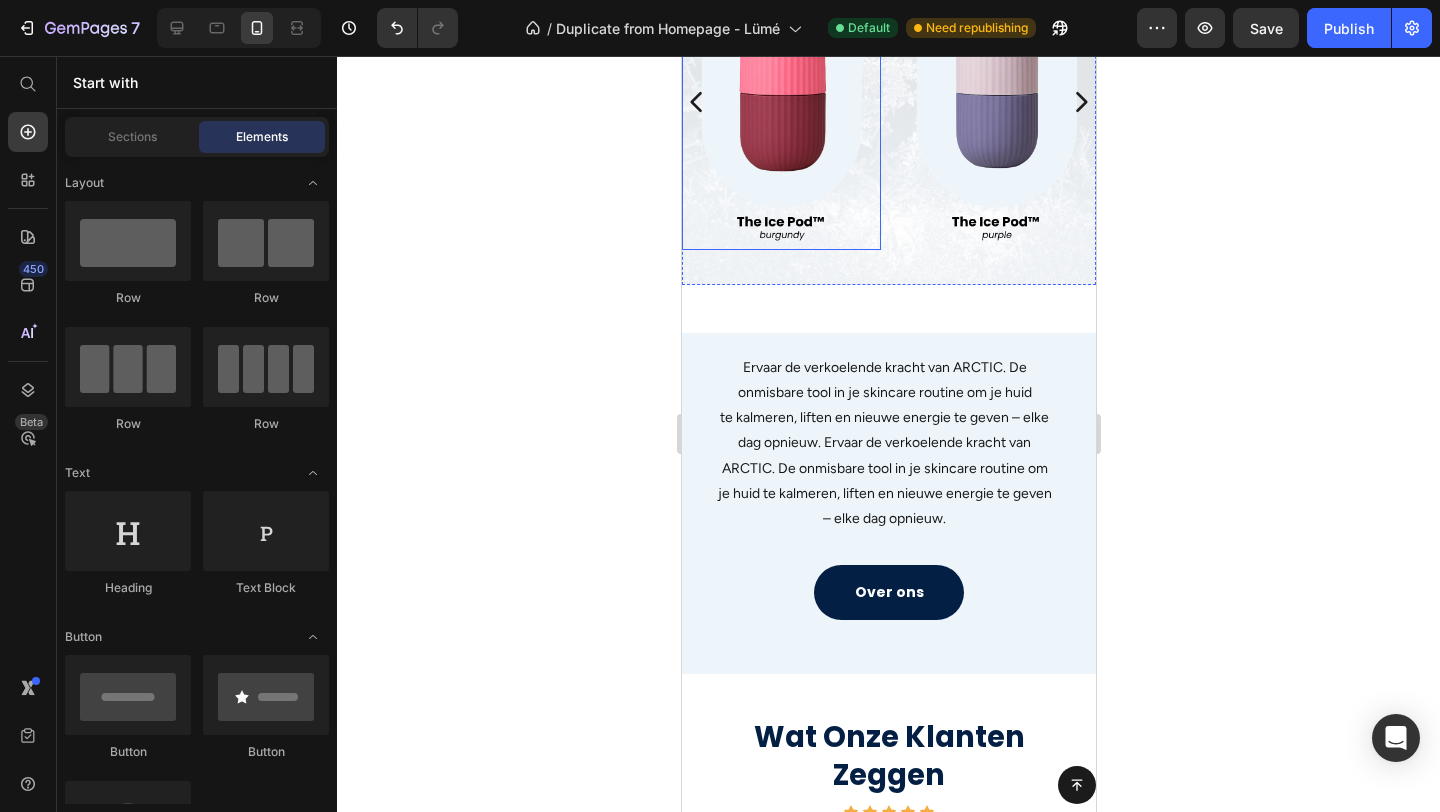 scroll, scrollTop: 3073, scrollLeft: 0, axis: vertical 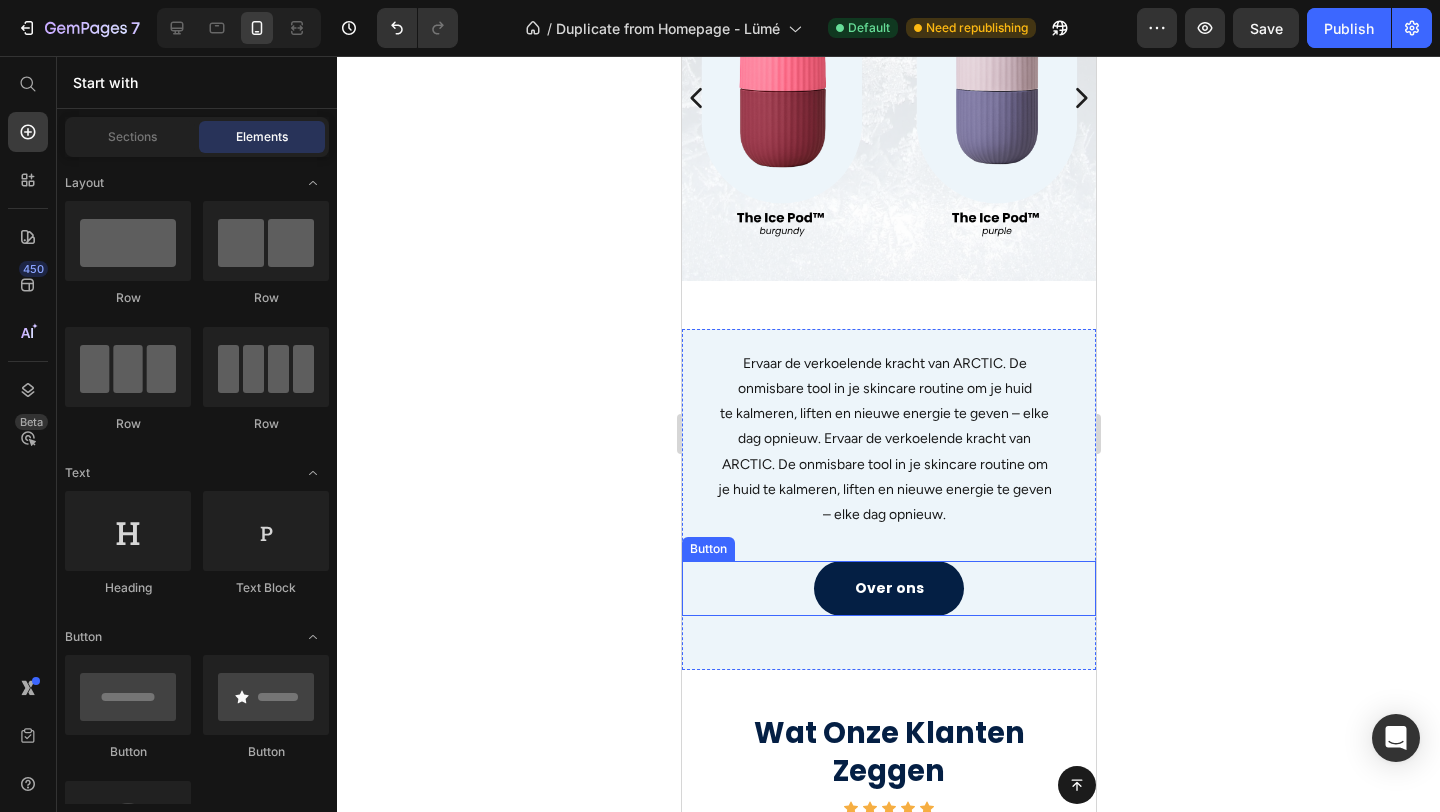 click on "Over ons Button" at bounding box center (888, 588) 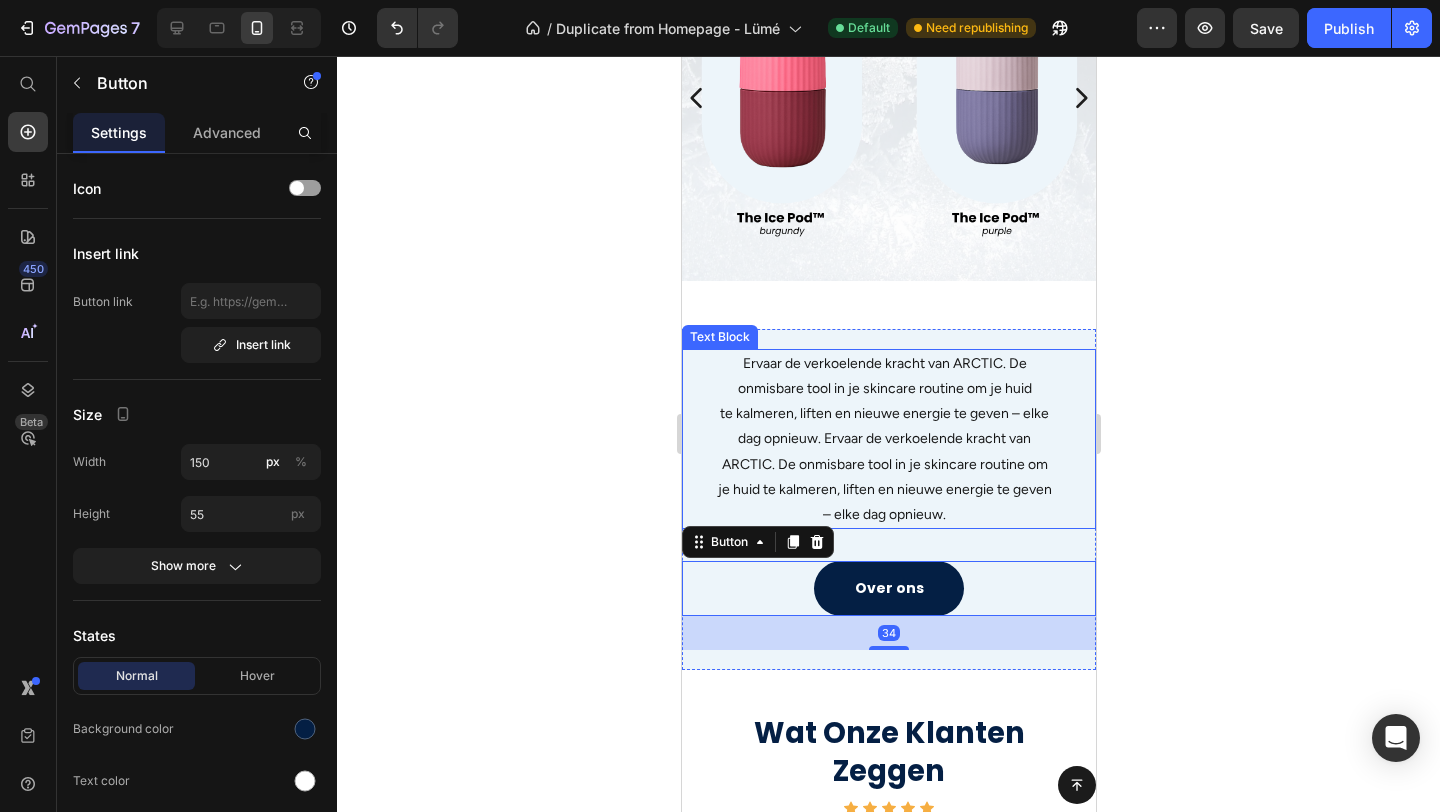 click on "Ervaar de verkoelende kracht van ARCTIC. De onmisbare tool in je skincare routine om je huid te kalmeren, liften en nieuwe energie te geven – elke dag opnieuw. Ervaar de verkoelende kracht van ARCTIC. De onmisbare tool in je skincare routine om je huid te kalmeren, liften en nieuwe energie te geven – elke dag opnieuw." at bounding box center (867, 439) 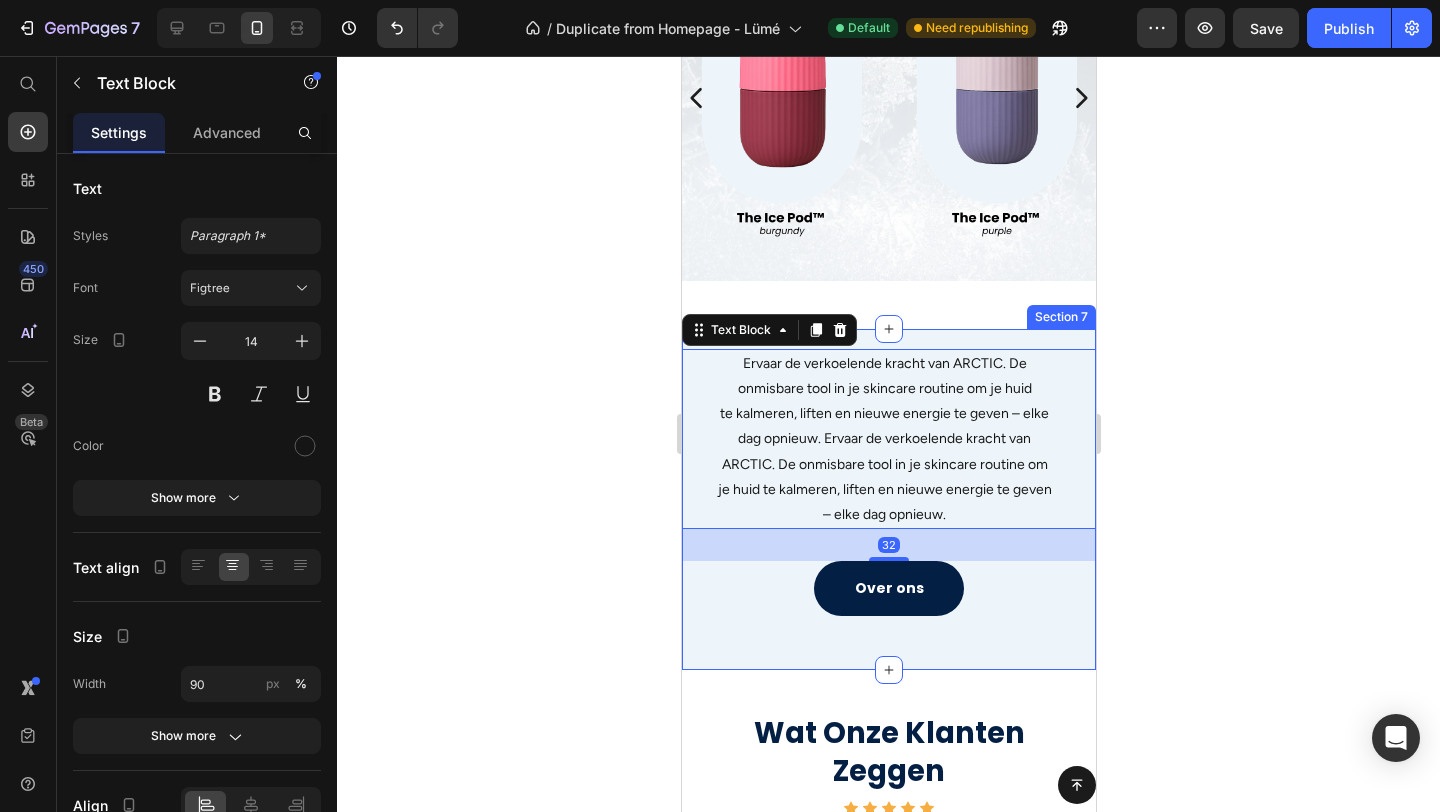click on "Jouw Nieuwe Skincare Routine Begint Hier. Heading Ervaar de verkoelende kracht van ARCTIC. De onmisbare tool in je skincare routine om je huid te kalmeren, liften en nieuwe energie te geven – elke dag opnieuw. Ervaar de verkoelende kracht van ARCTIC. De onmisbare tool in je skincare routine om je huid te kalmeren, liften en nieuwe energie te geven – elke dag opnieuw. Text Block   32 Over ons Button Section 7" at bounding box center [888, 499] 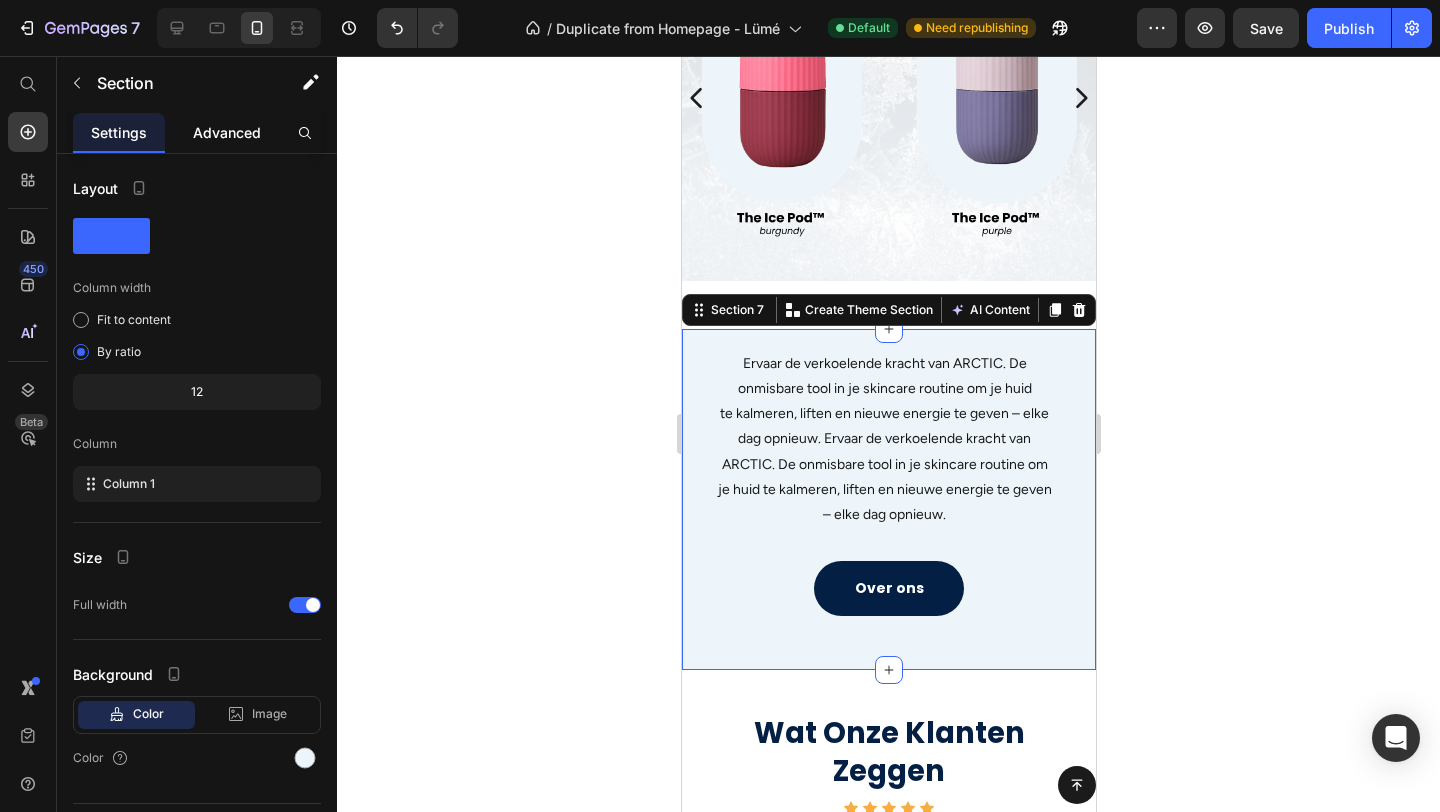 click on "Advanced" at bounding box center [227, 132] 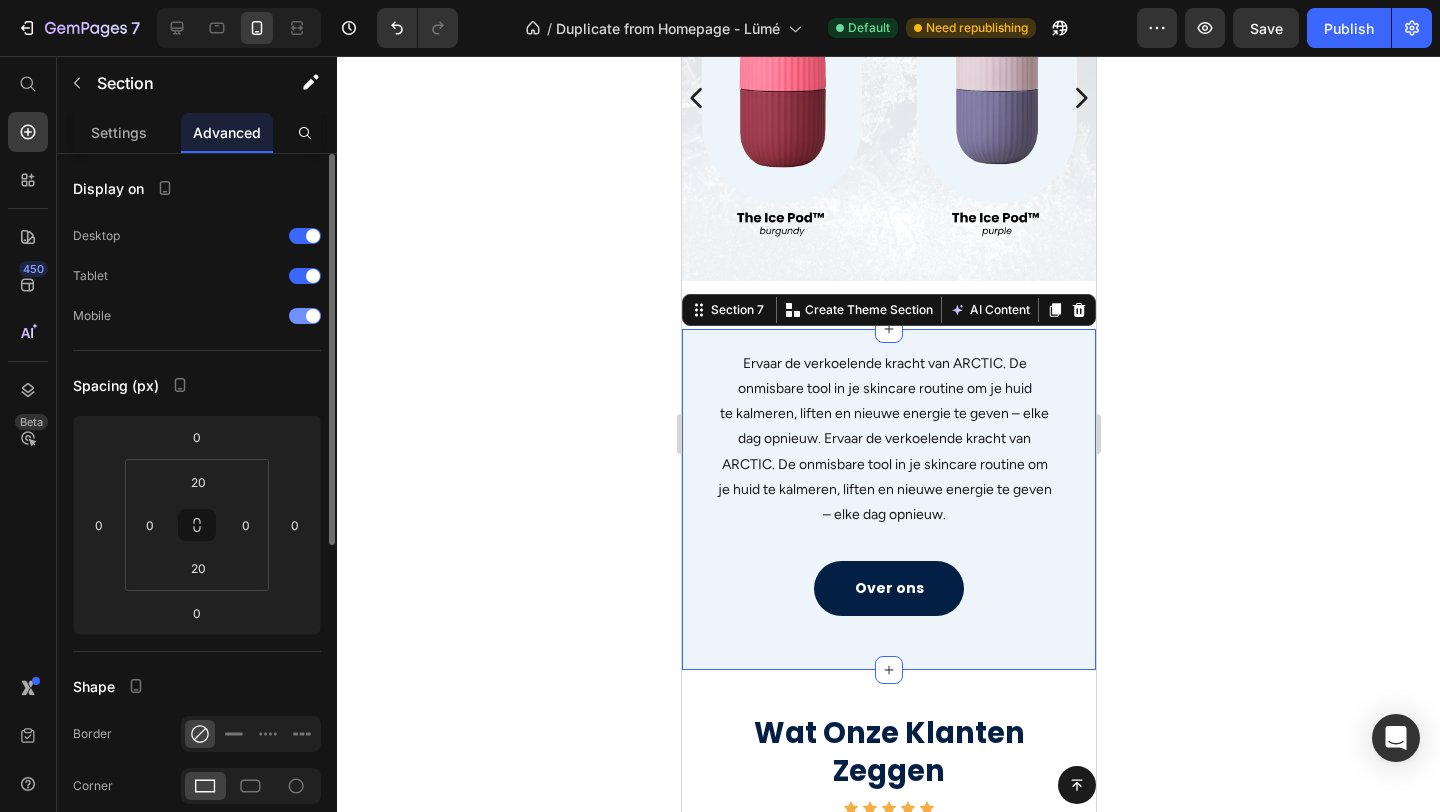 click at bounding box center (313, 316) 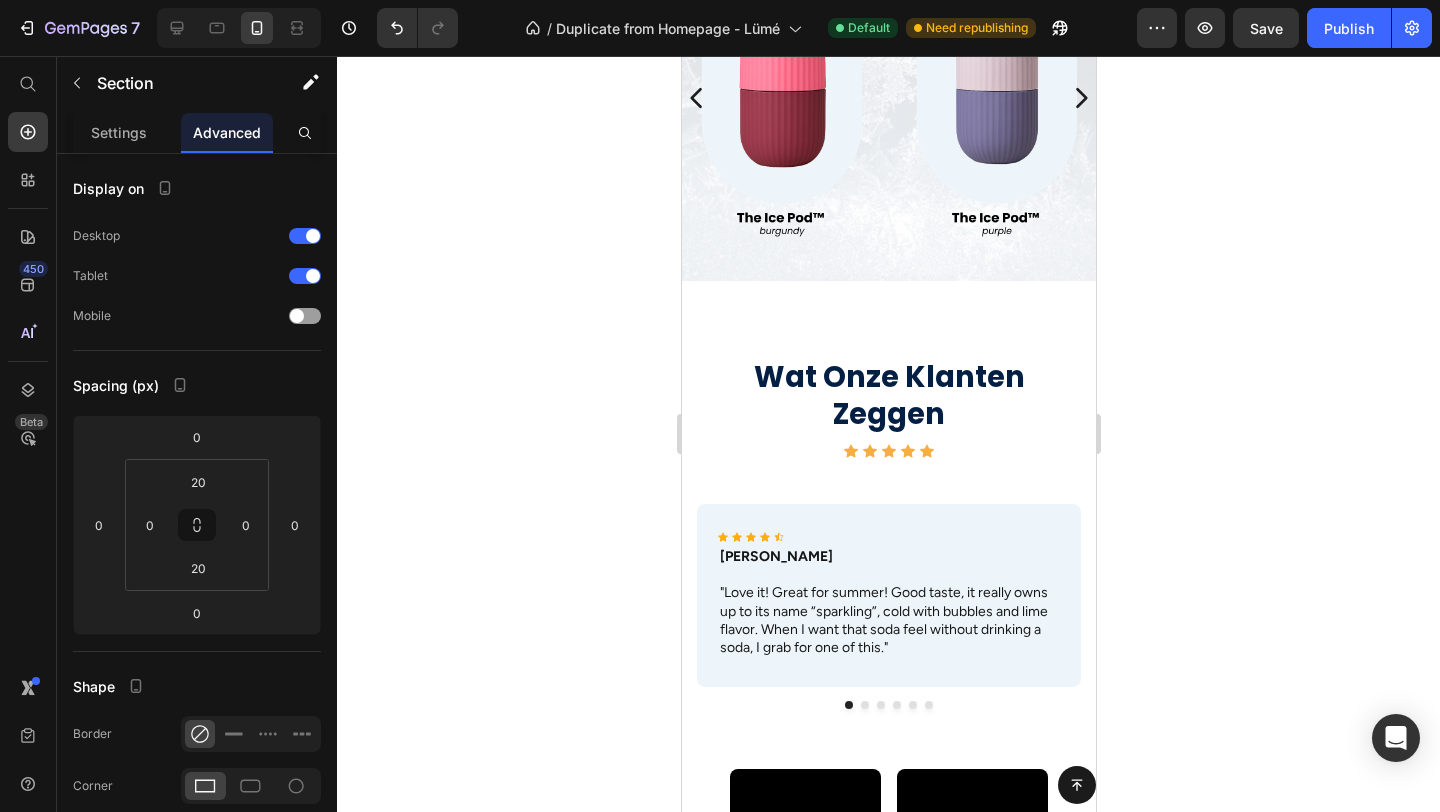 click on "Button Sticky How To Use Heading Row Image Step 1 - Fill Text block Fill The Ice Pod™ with water until the maximum line. Close the lid and gently sqeeze in The Ice Pod™ to remove any airbubbles.  Text block Row Image Step 2 - Freeze Text block Place The Ice Pod™ in the freezer. For the most perfect form, we recommend placing it upside down. This way you prefend any airbubbles. Text block Row Image Stap 3 - Refresh & Repeat Text block After a minimum of 4 hours in the freezer, your Ice Pod is ready to use. Leave it outside the freezer for 1 minute, before using it. Text block Row Row Section 5 The Ice Pod™  Beschikbaar In 6 Kleuren Heading Pick your color. Freeze tonight. Glow tomorrow. Text Block
Image Image Image Image
Carousel Section 6 Jouw Nieuwe Skincare Routine Begint Hier. Heading Text Block Over ons Button Section 7   You can create reusable sections Create Theme Section AI Content Write with GemAI What would you like to describe here? Product" at bounding box center (888, -102) 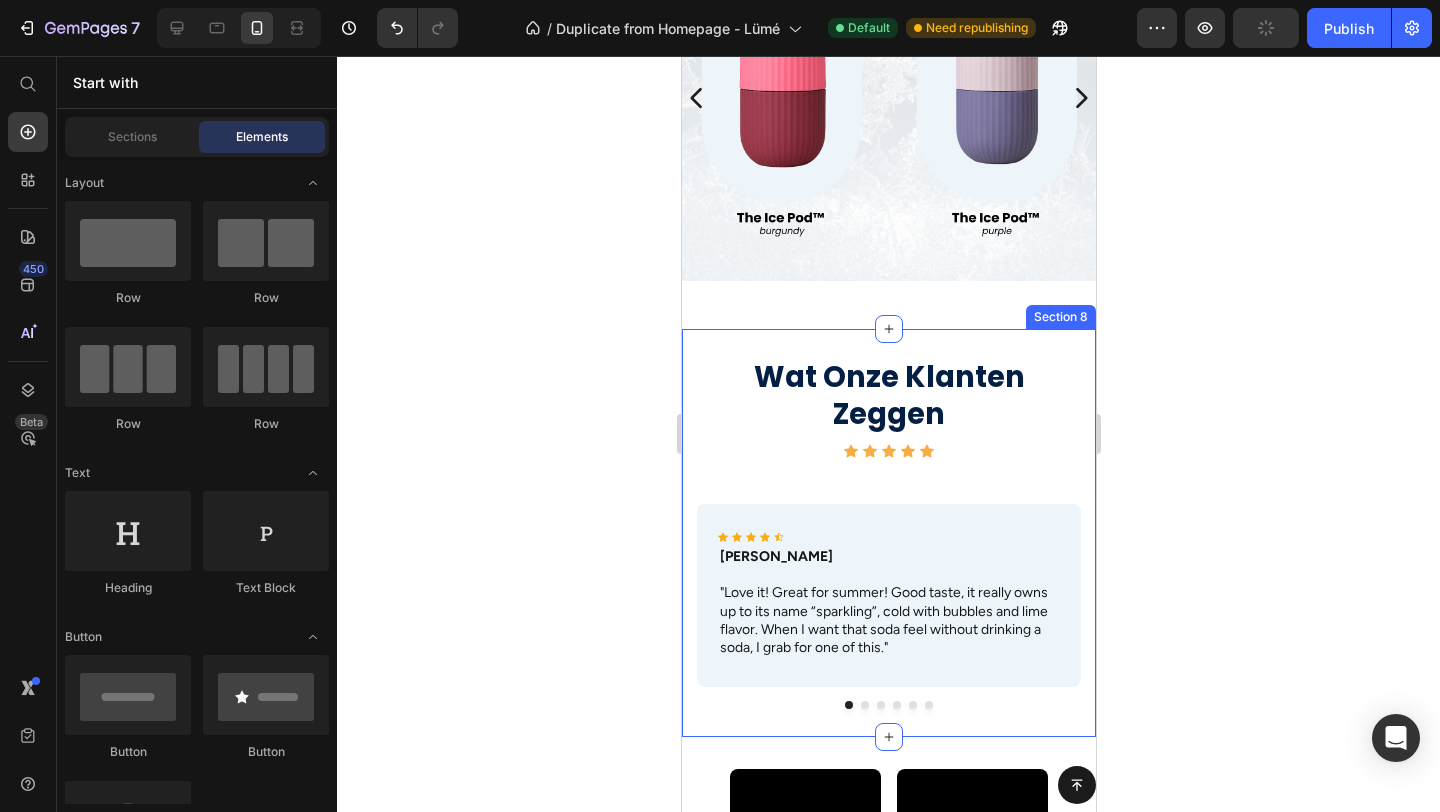 click on "Wat Onze Klanten Zeggen Heading Icon Icon Icon Icon Icon Icon List Row Icon Icon Icon Icon
Icon Icon List [PERSON_NAME] Text Block "Love it! Great for summer! Good taste, it really owns up to its name “sparkling”, cold with bubbles and lime flavor. When I want that soda feel without drinking a soda, I grab for one of this." Text Block Row Icon Icon Icon Icon
Icon Icon List [PERSON_NAME] Text Block "Love it! Great for summer! Good taste, it really owns up to its name “sparkling”, cold with bubbles and lime flavor. When I want that soda feel without drinking a soda, I grab for one of this." Text Block Row Icon Icon Icon Icon
Icon Icon List Max Sero Text Block "Love it! Great for summer! Good taste, it really owns up to its name “sparkling”, cold with bubbles and lime flavor. When I want that soda feel without drinking a soda, I grab for one of this." Text Block Row Icon Icon Icon Icon
Icon Icon List Max Sero Text Block Text Block Row Icon" at bounding box center [888, 533] 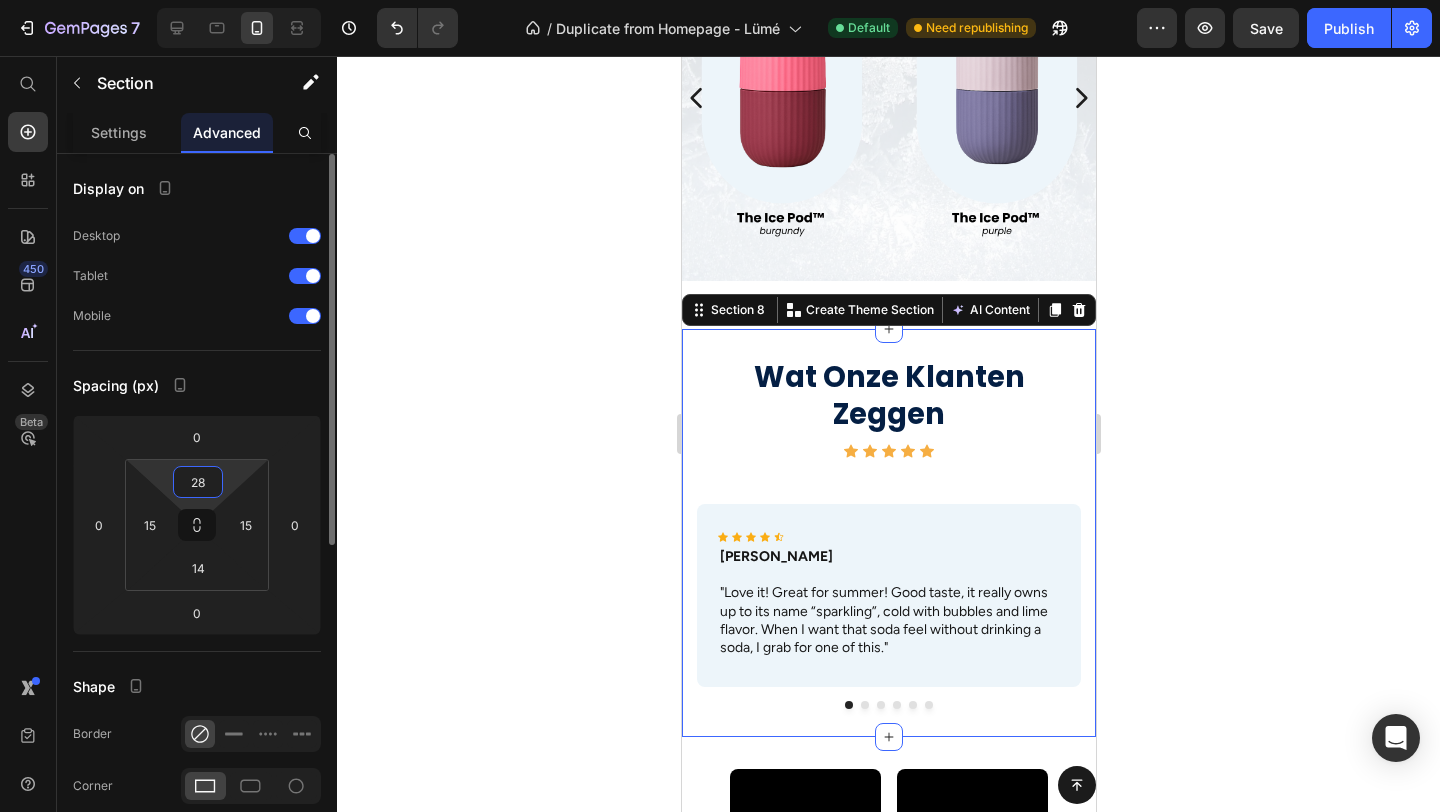 click on "28" at bounding box center (198, 482) 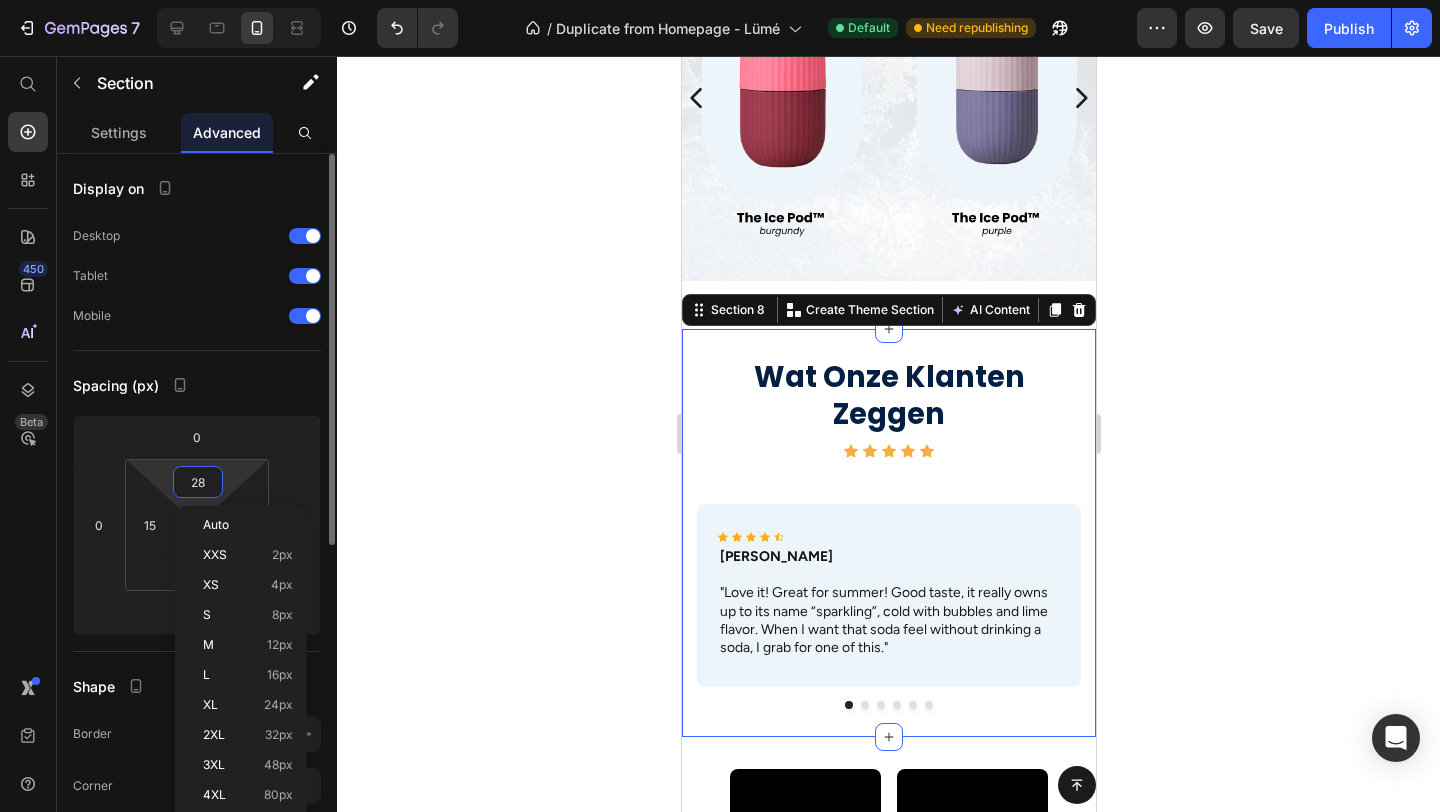 type 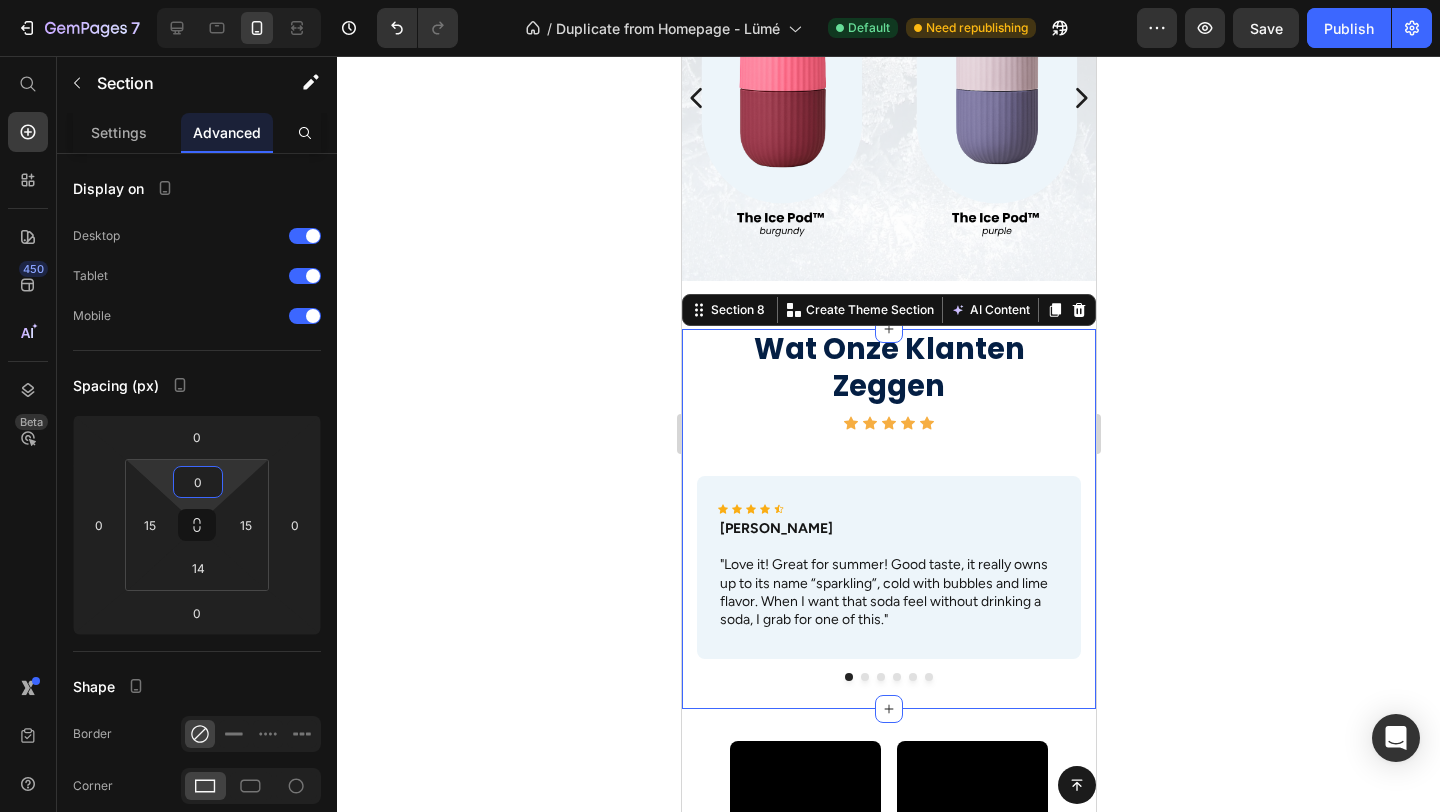 click 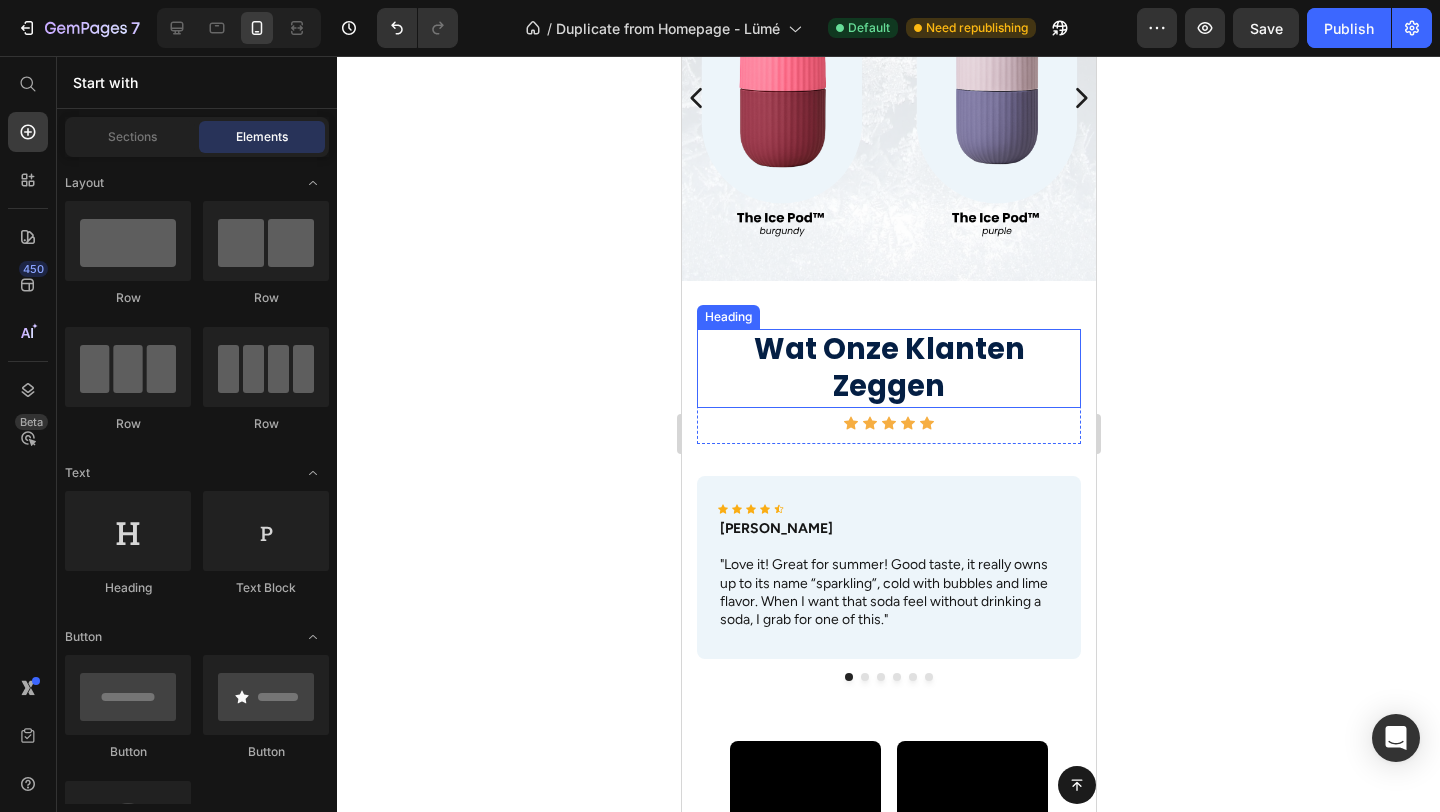 click on "Wat Onze Klanten Zeggen" at bounding box center (888, 368) 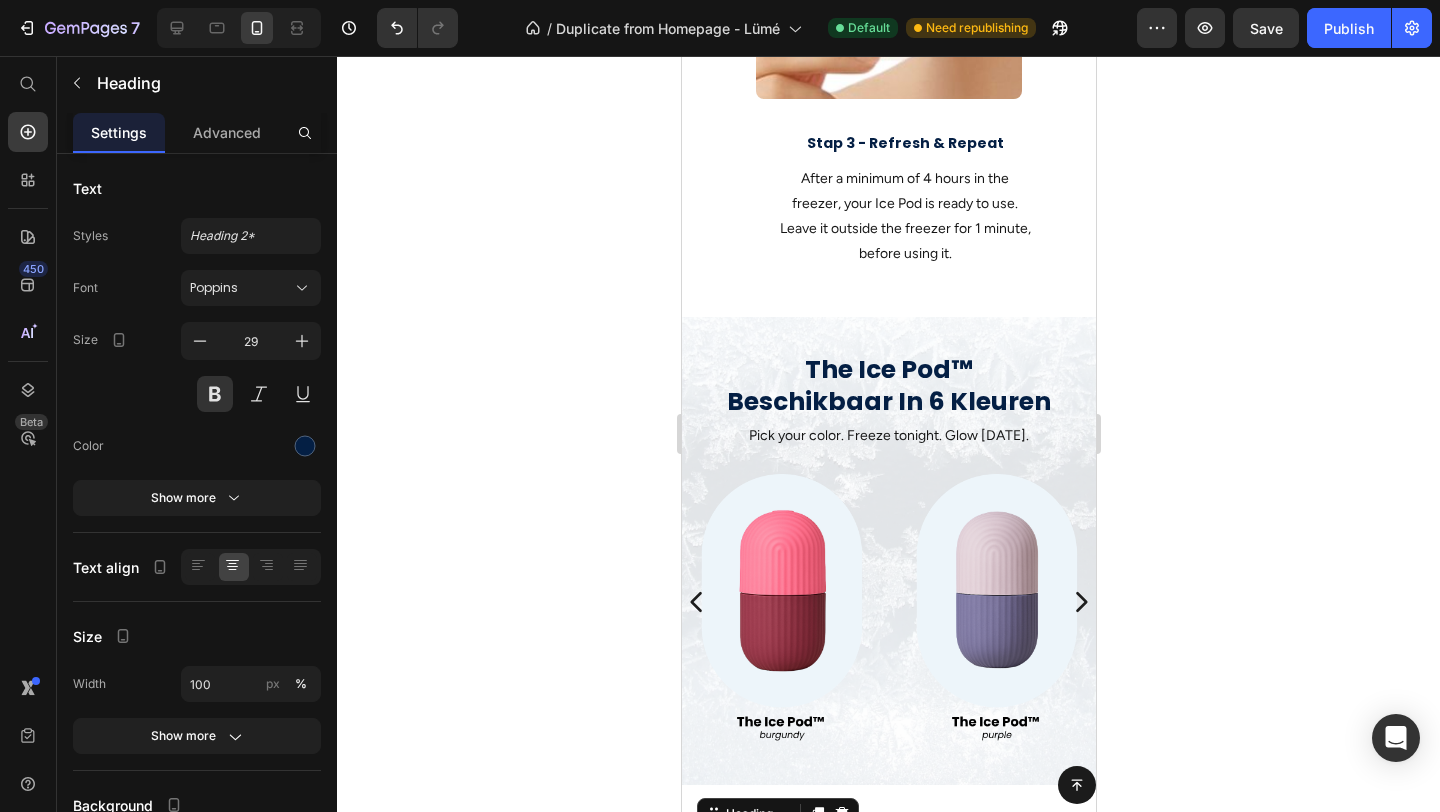 scroll, scrollTop: 2525, scrollLeft: 0, axis: vertical 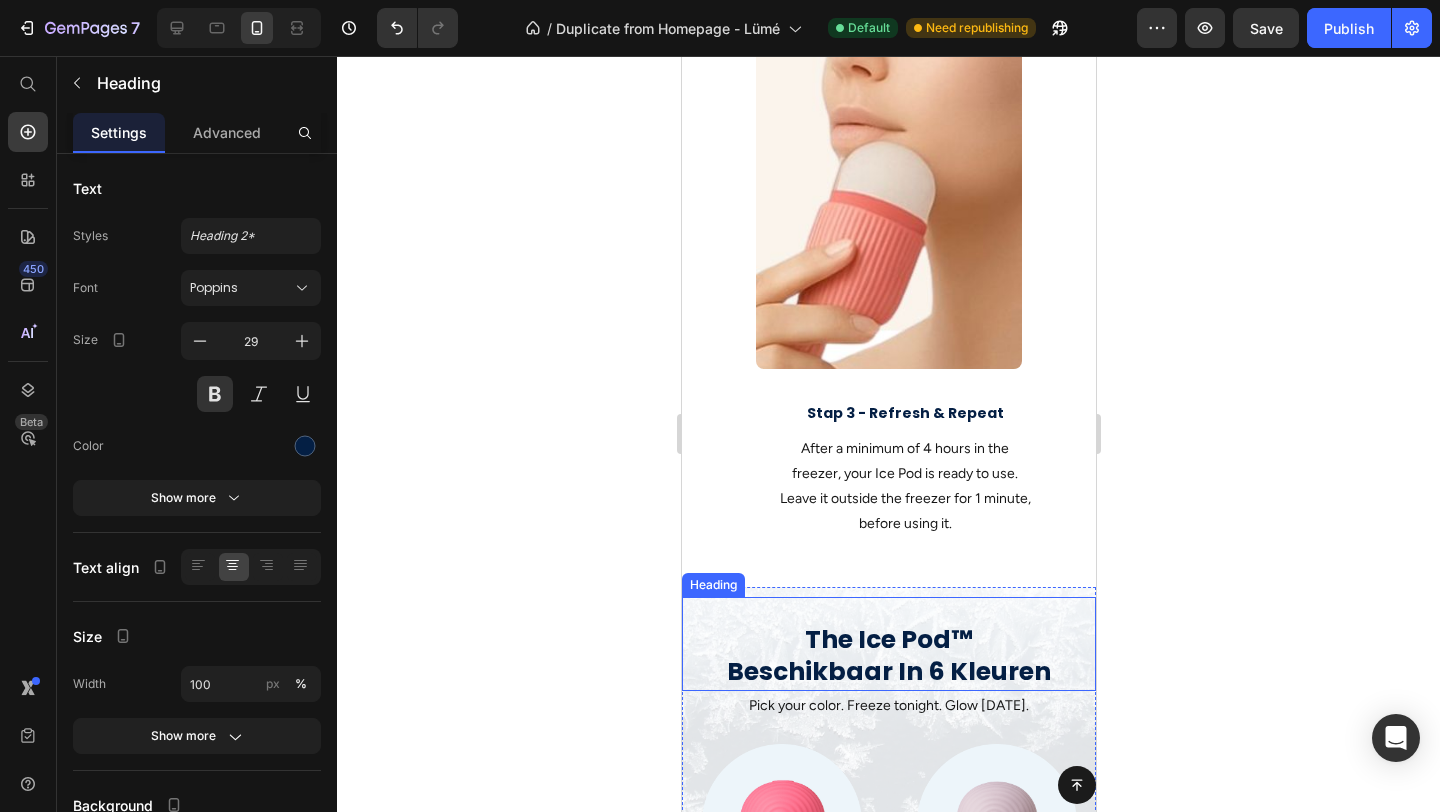 click on "The Ice Pod™  Beschikbaar In 6 Kleuren" at bounding box center [888, 656] 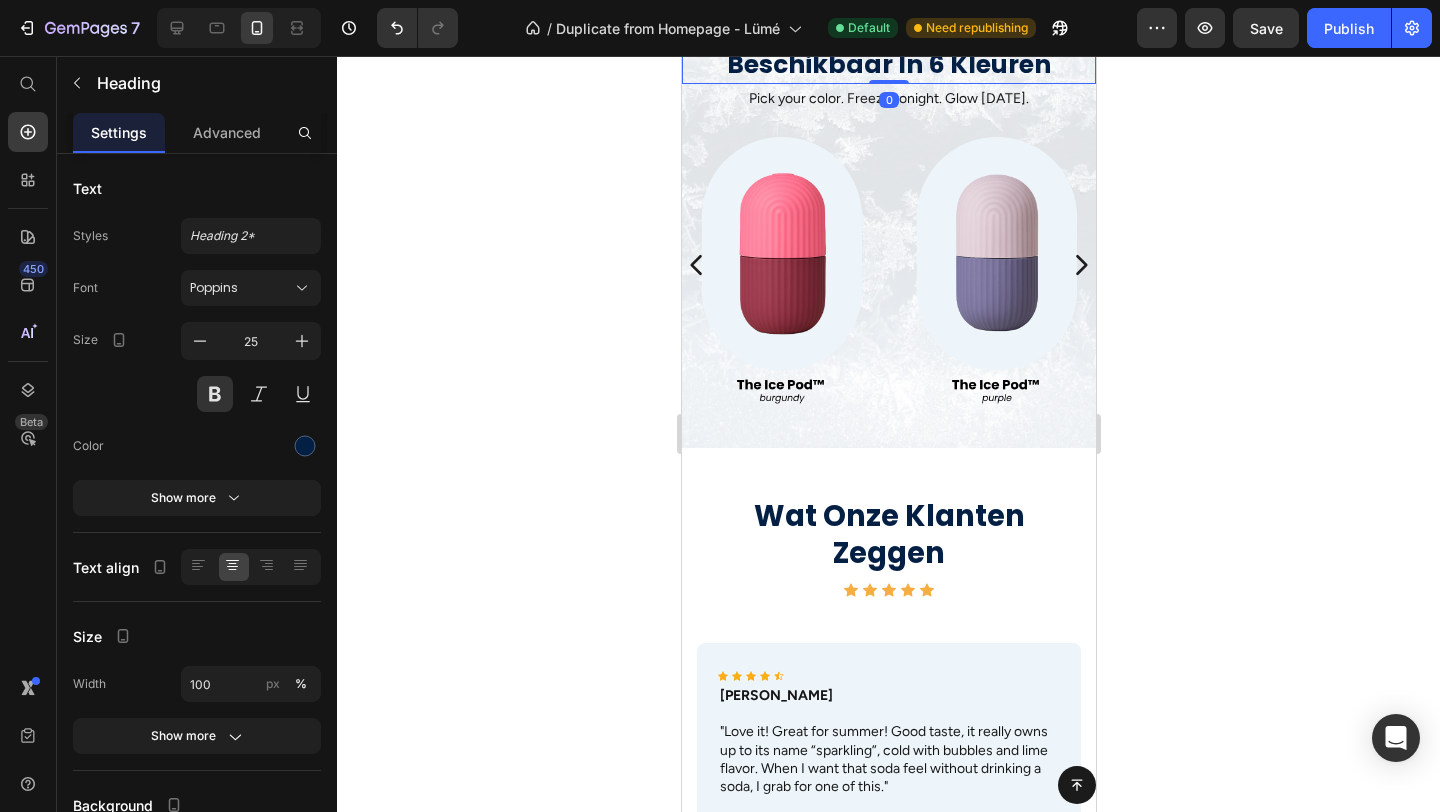 scroll, scrollTop: 2946, scrollLeft: 0, axis: vertical 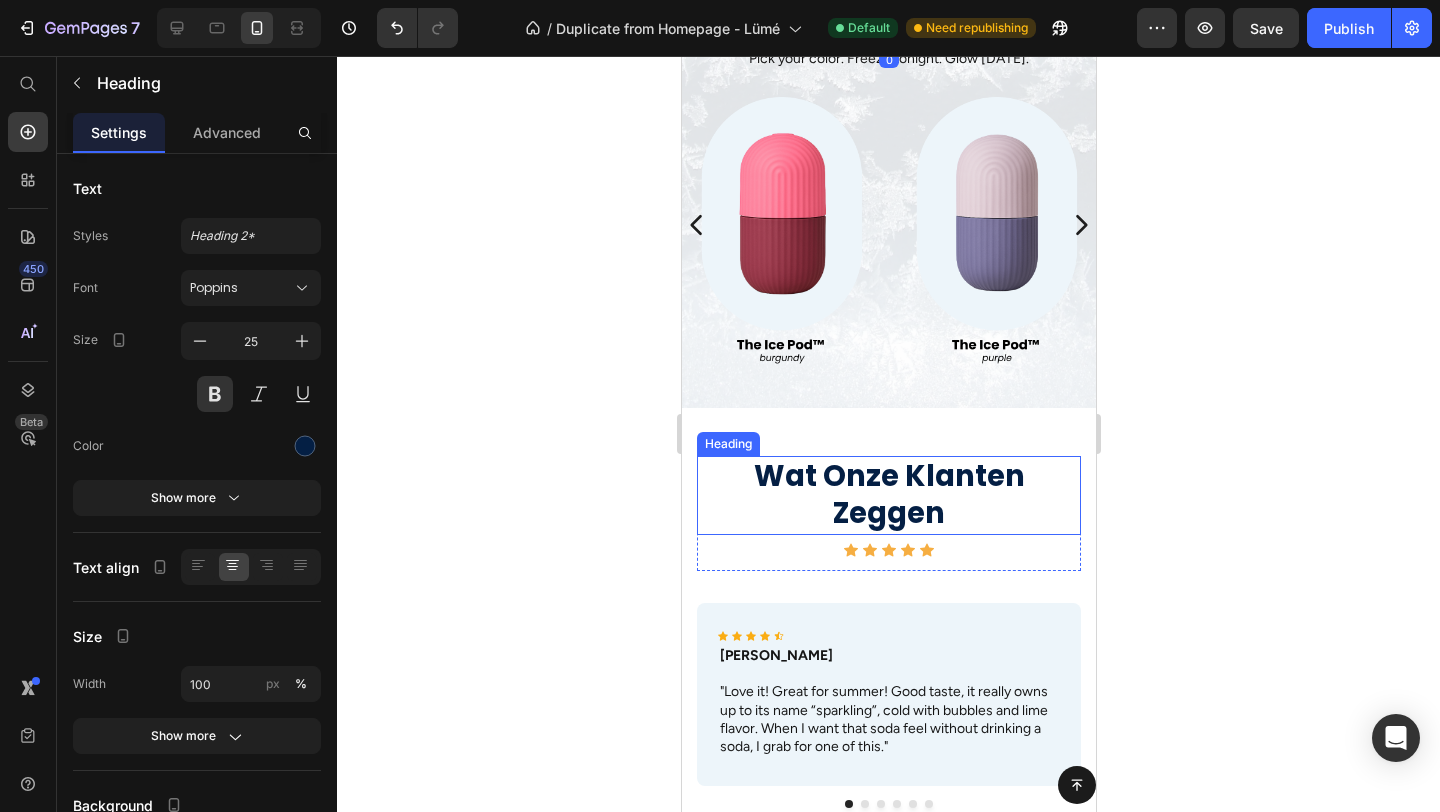 click on "Wat Onze Klanten Zeggen" at bounding box center (888, 495) 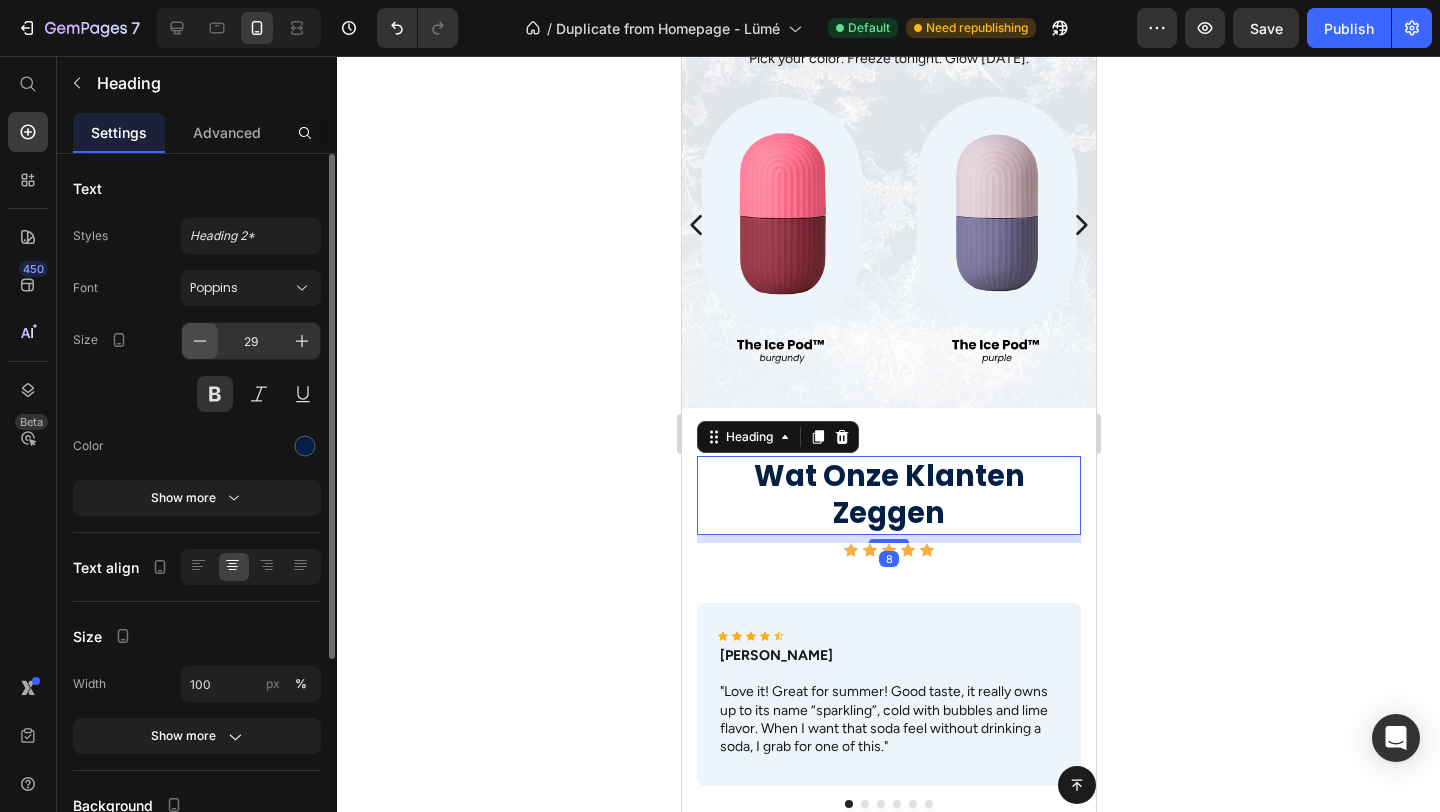 click 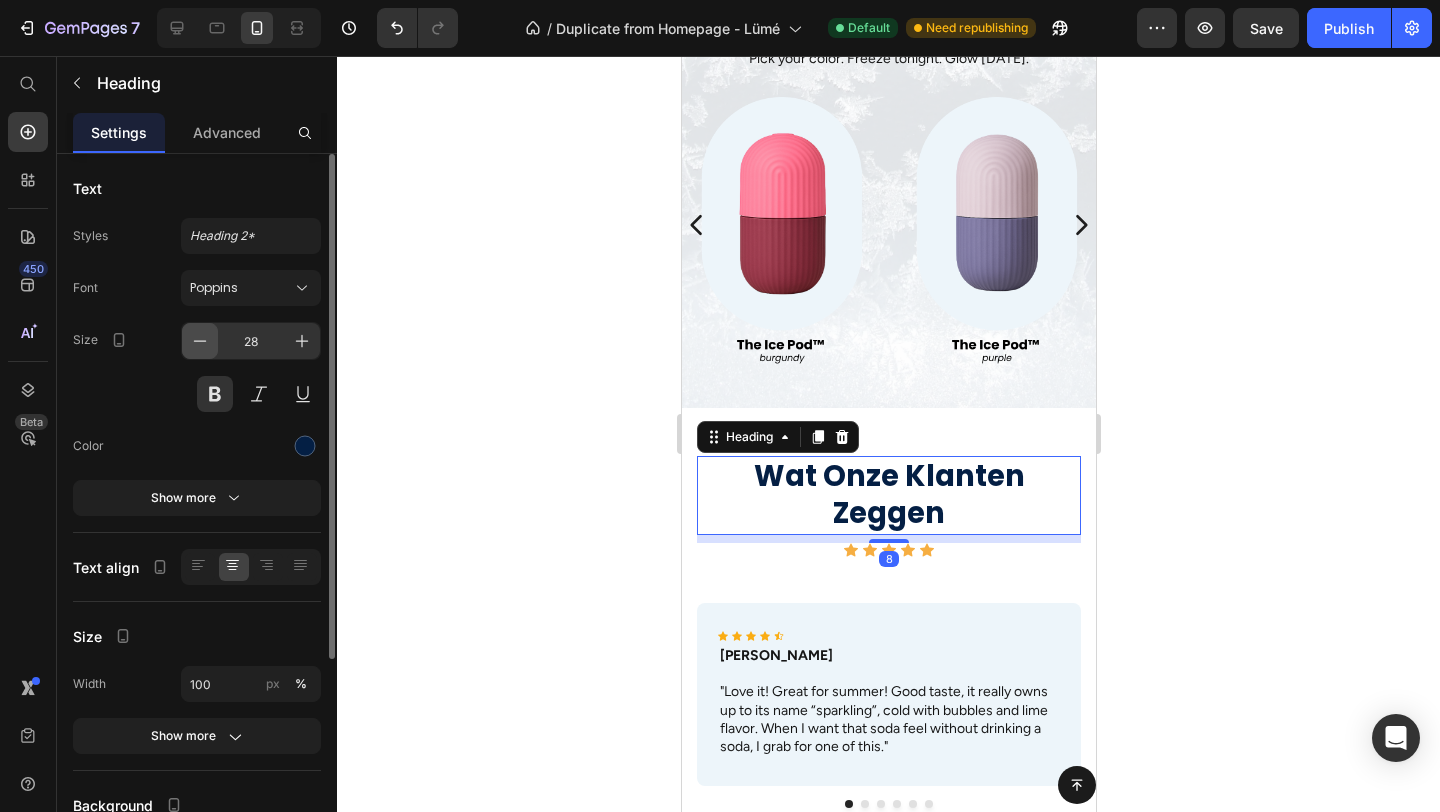 click 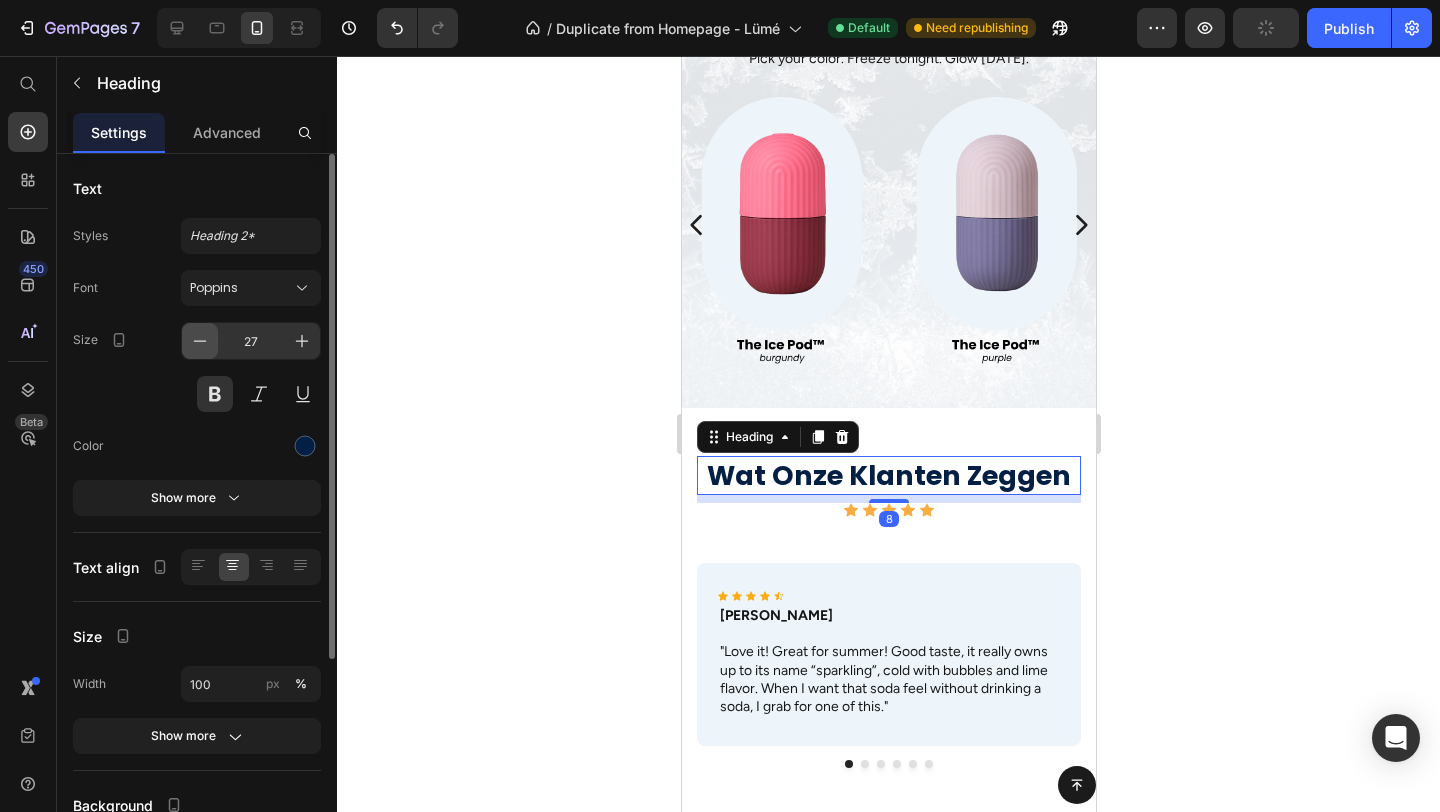 click 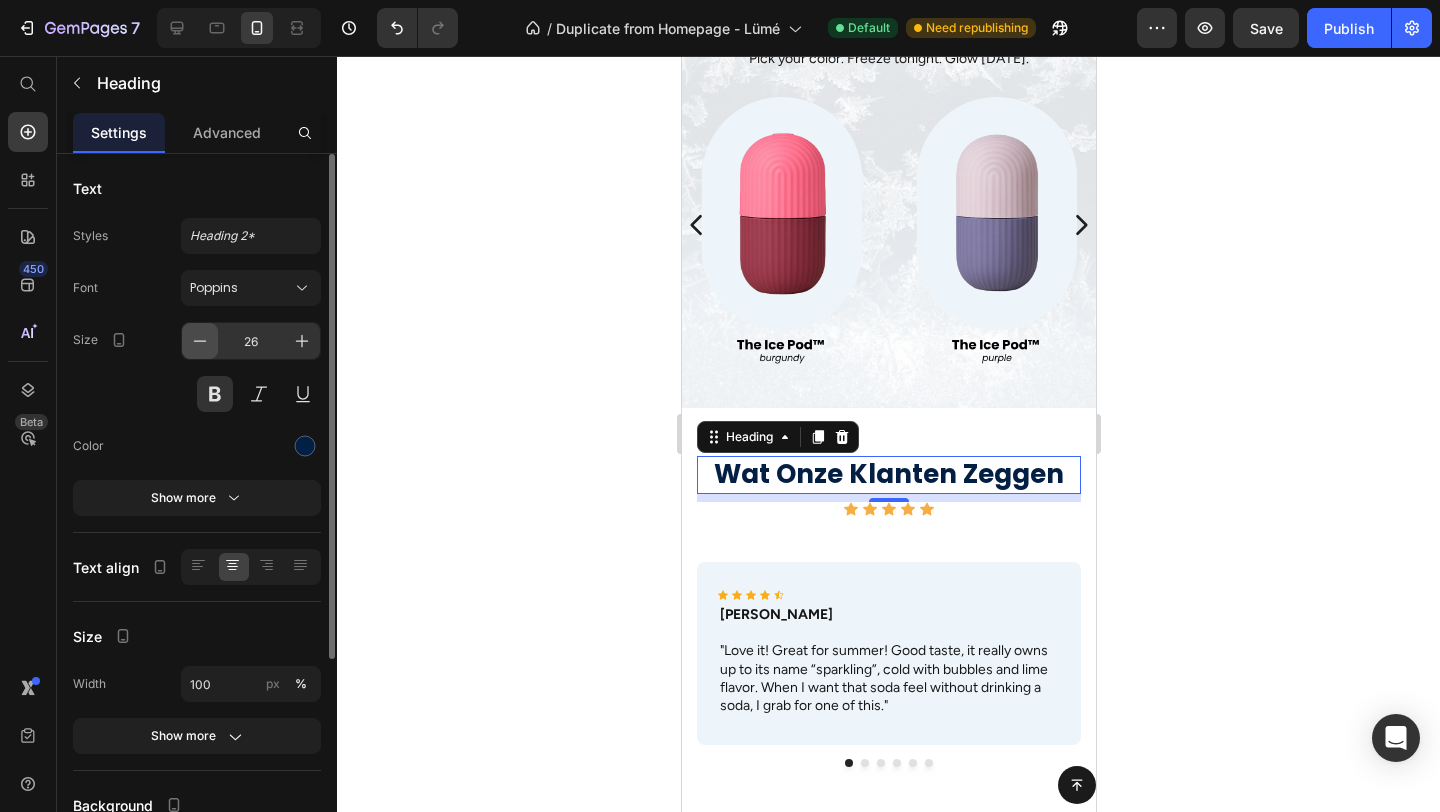 click 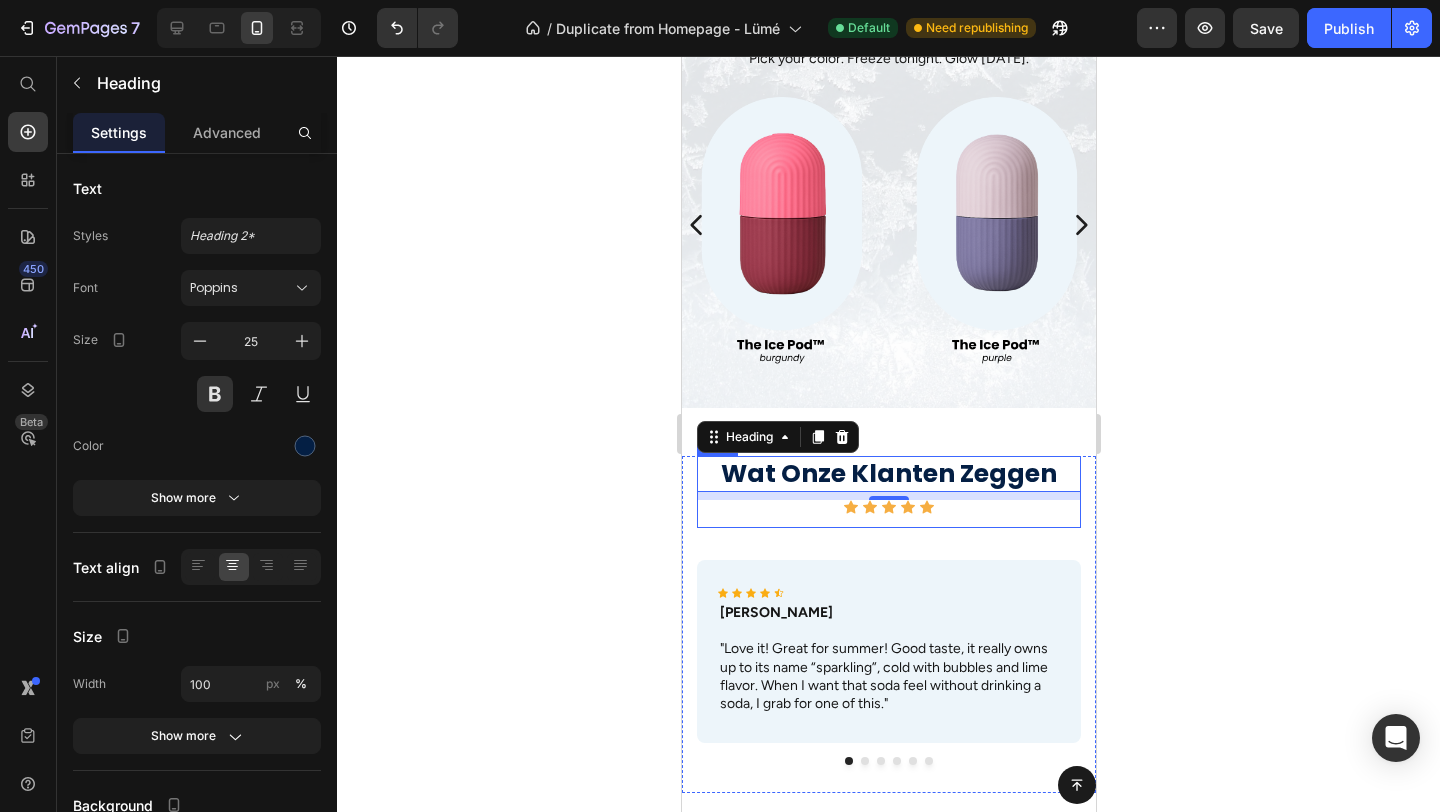 click on "Wat Onze Klanten Zeggen Heading   8 Icon Icon Icon Icon Icon Icon List" at bounding box center [888, 492] 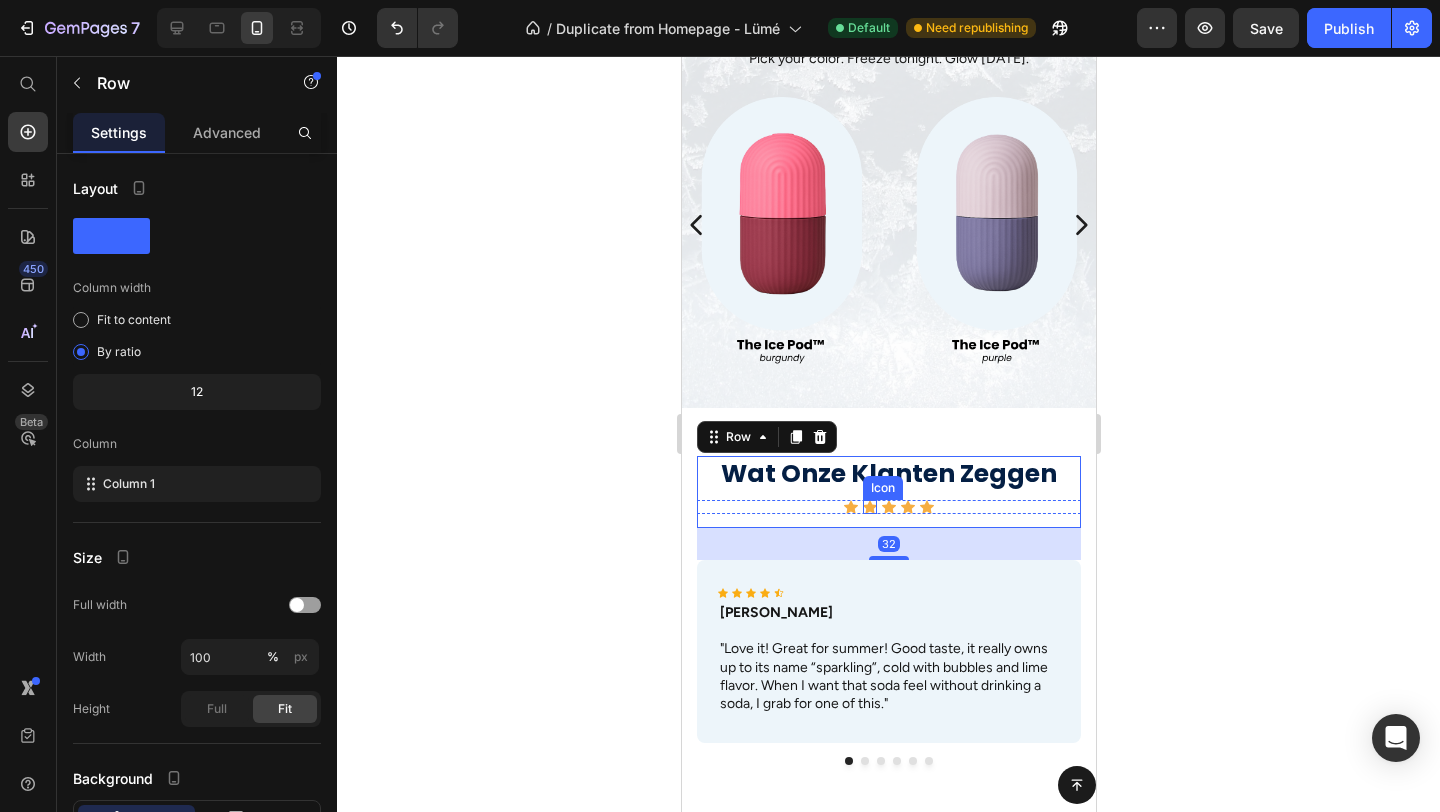 click 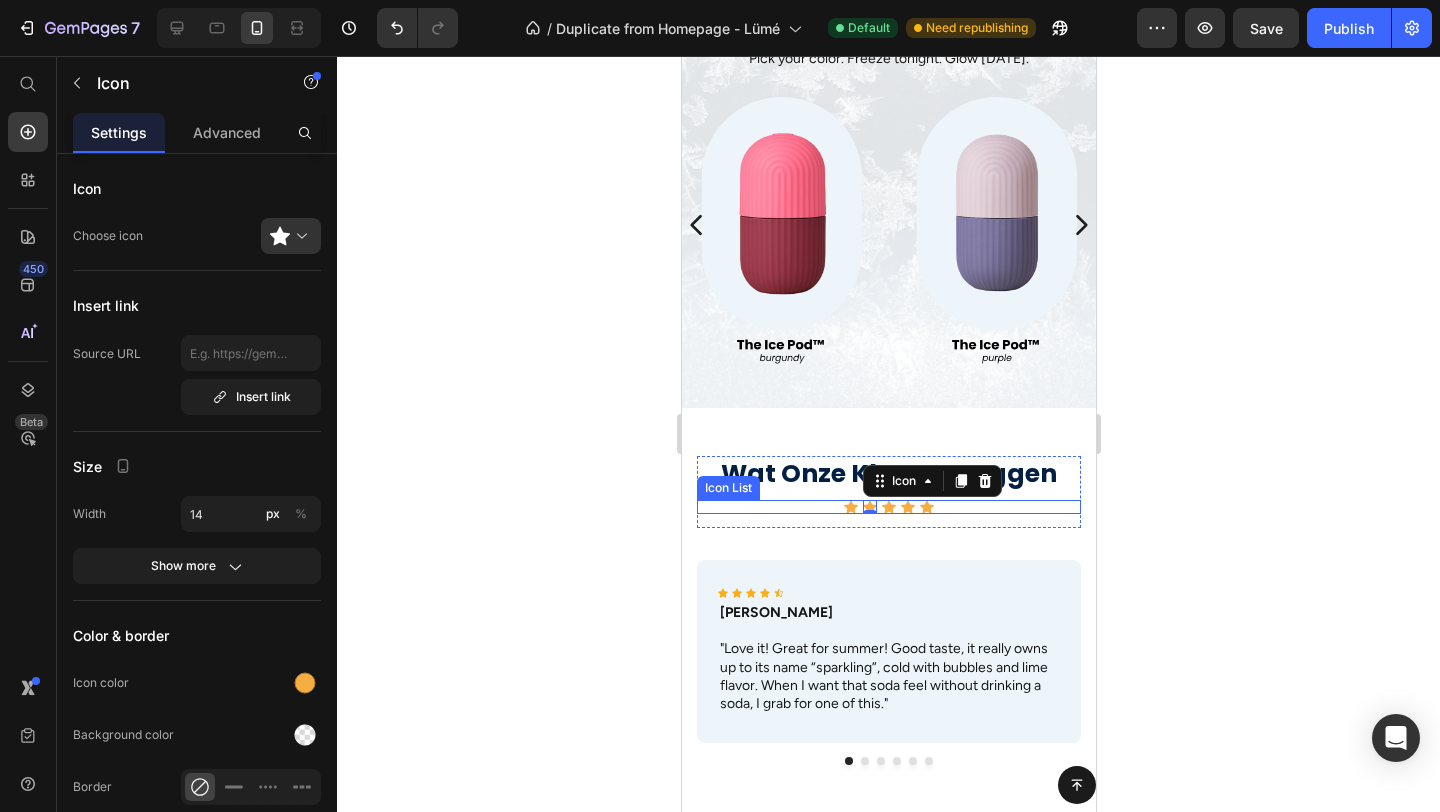 click on "Icon Icon   0 Icon Icon Icon" at bounding box center [888, 507] 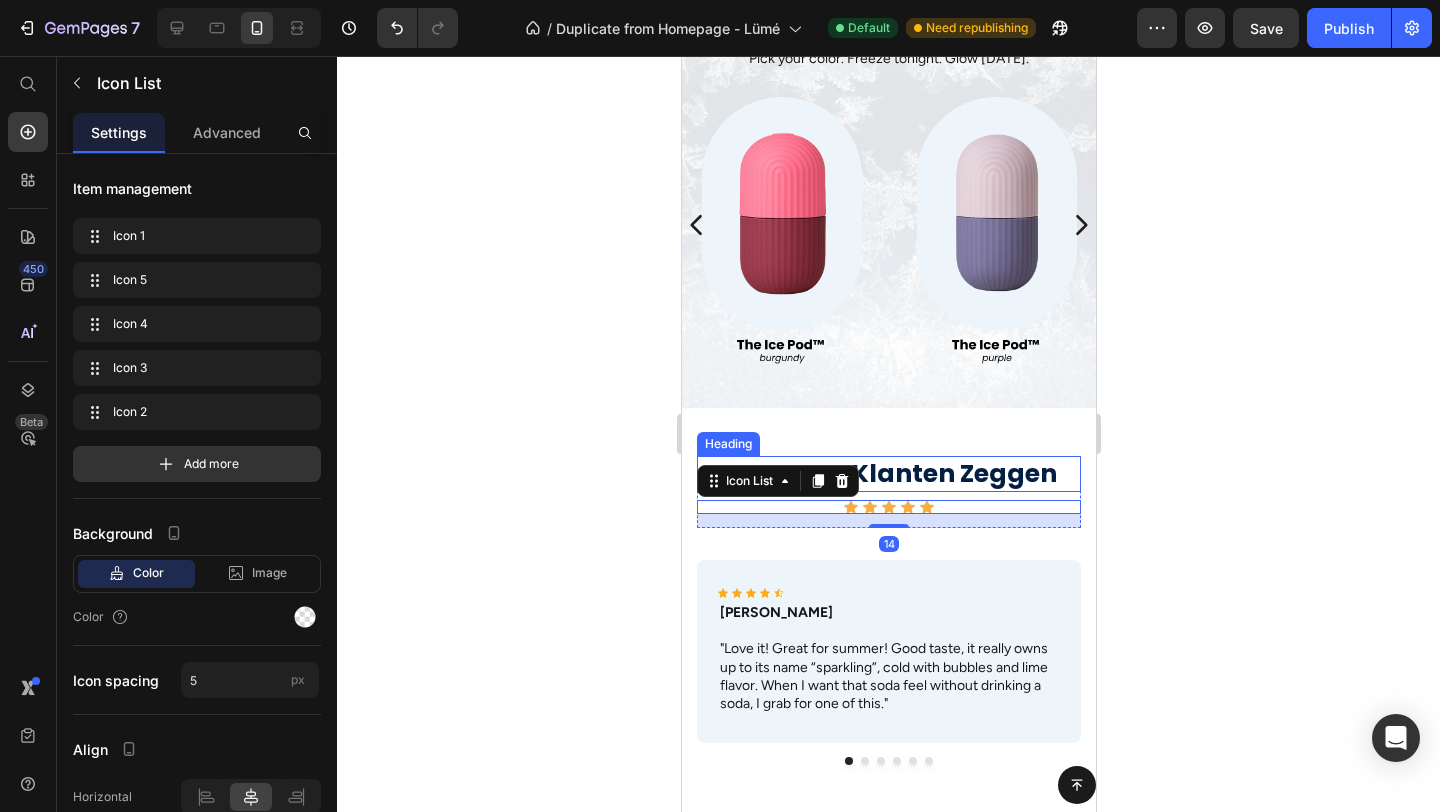 click on "Wat Onze Klanten Zeggen" at bounding box center (888, 474) 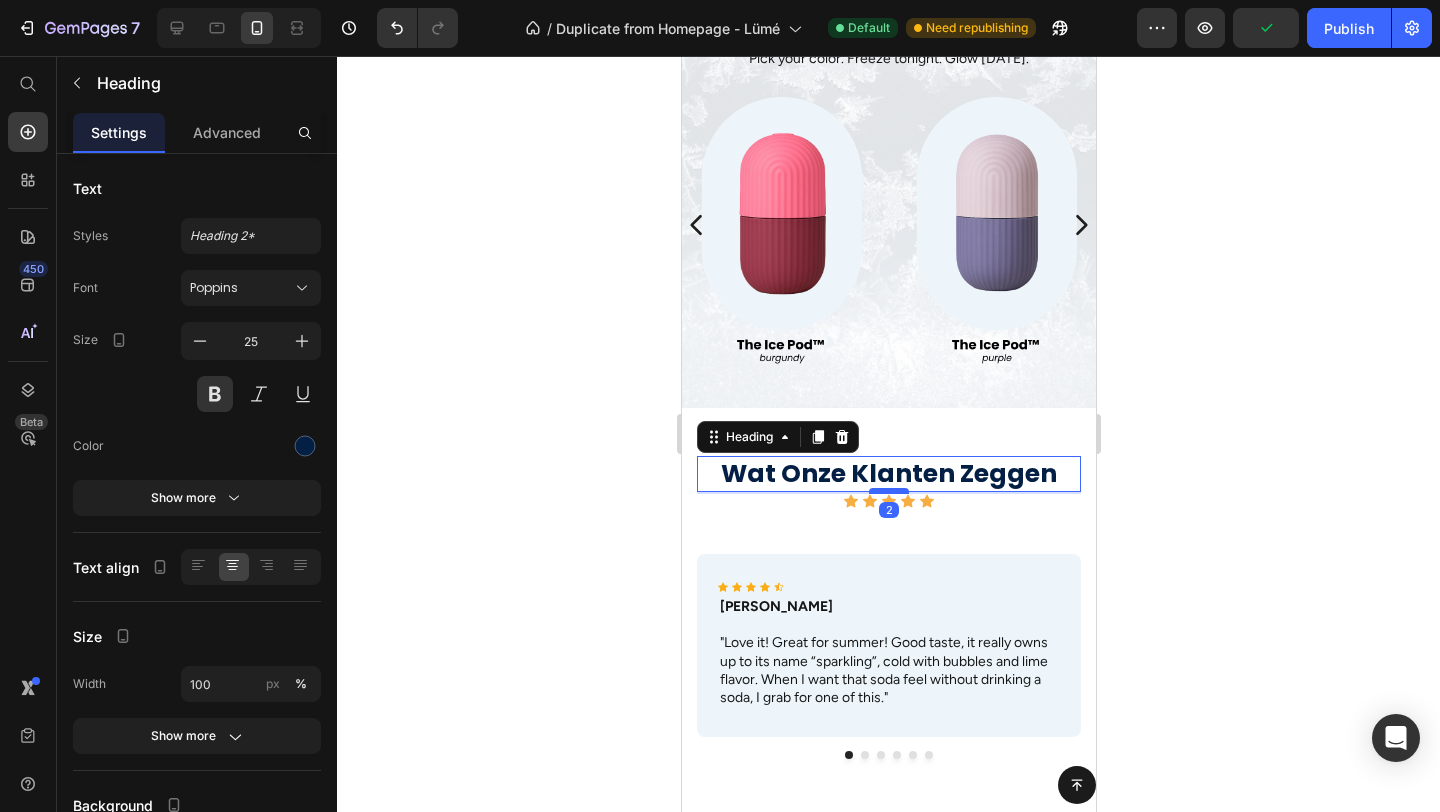 click at bounding box center (888, 491) 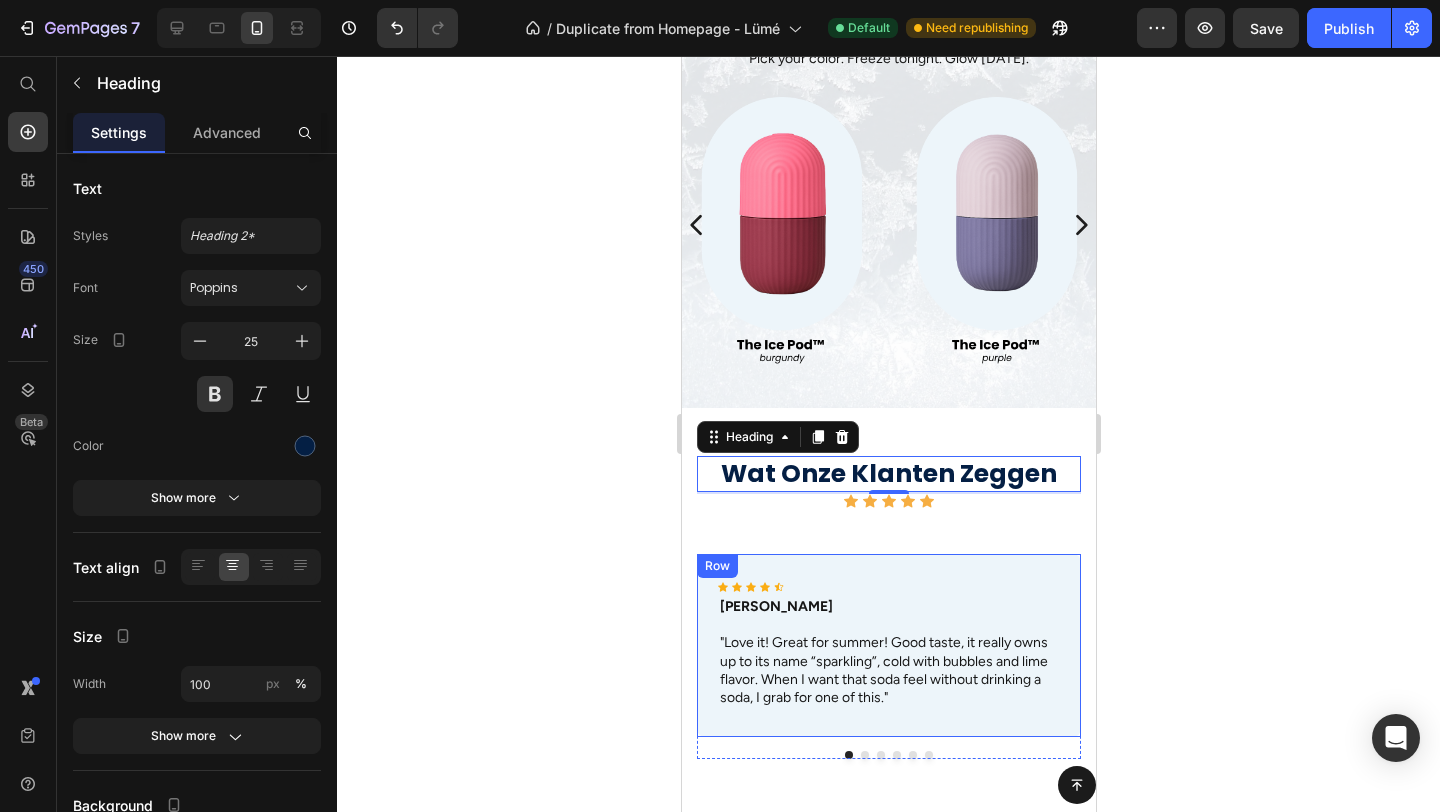 click on "Icon Icon Icon Icon
Icon Icon List [PERSON_NAME] Text Block "Love it! Great for summer! Good taste, it really owns up to its name “sparkling”, cold with bubbles and lime flavor. When I want that soda feel without drinking a soda, I grab for one of this." Text Block Row" at bounding box center (888, 645) 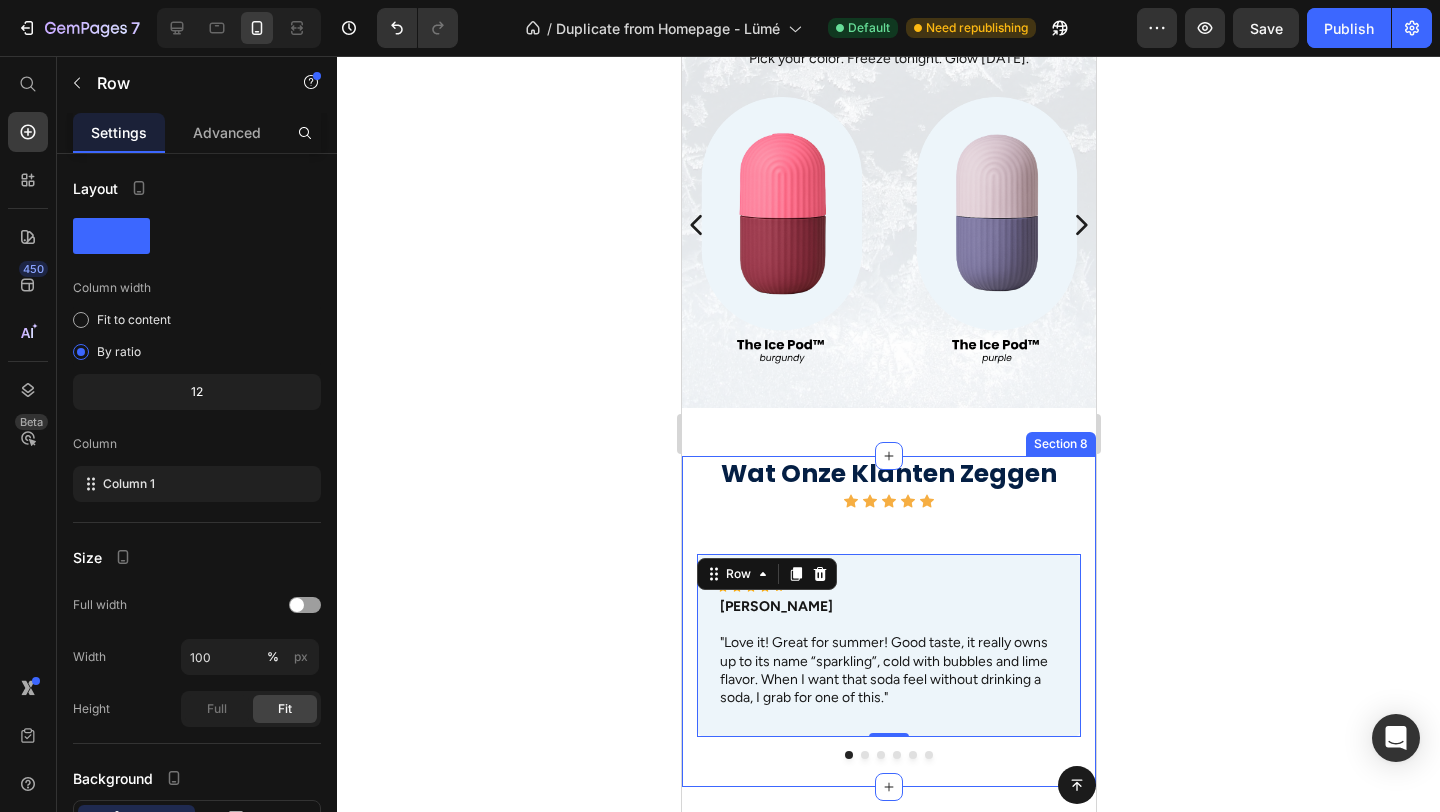 click on "Wat Onze Klanten Zeggen Heading Icon Icon Icon Icon Icon Icon List Row Icon Icon Icon Icon
Icon Icon List [PERSON_NAME] Text Block "Love it! Great for summer! Good taste, it really owns up to its name “sparkling”, cold with bubbles and lime flavor. When I want that soda feel without drinking a soda, I grab for one of this." Text Block Row   0 Icon Icon Icon Icon
Icon Icon List [PERSON_NAME] Text Block "Love it! Great for summer! Good taste, it really owns up to its name “sparkling”, cold with bubbles and lime flavor. When I want that soda feel without drinking a soda, I grab for one of this." Text Block Row Icon Icon Icon Icon
Icon Icon List Max Sero Text Block "Love it! Great for summer! Good taste, it really owns up to its name “sparkling”, cold with bubbles and lime flavor. When I want that soda feel without drinking a soda, I grab for one of this." Text Block Row Icon Icon Icon Icon
Icon Icon List Max Sero Text Block Text Block Row Row" at bounding box center [888, 615] 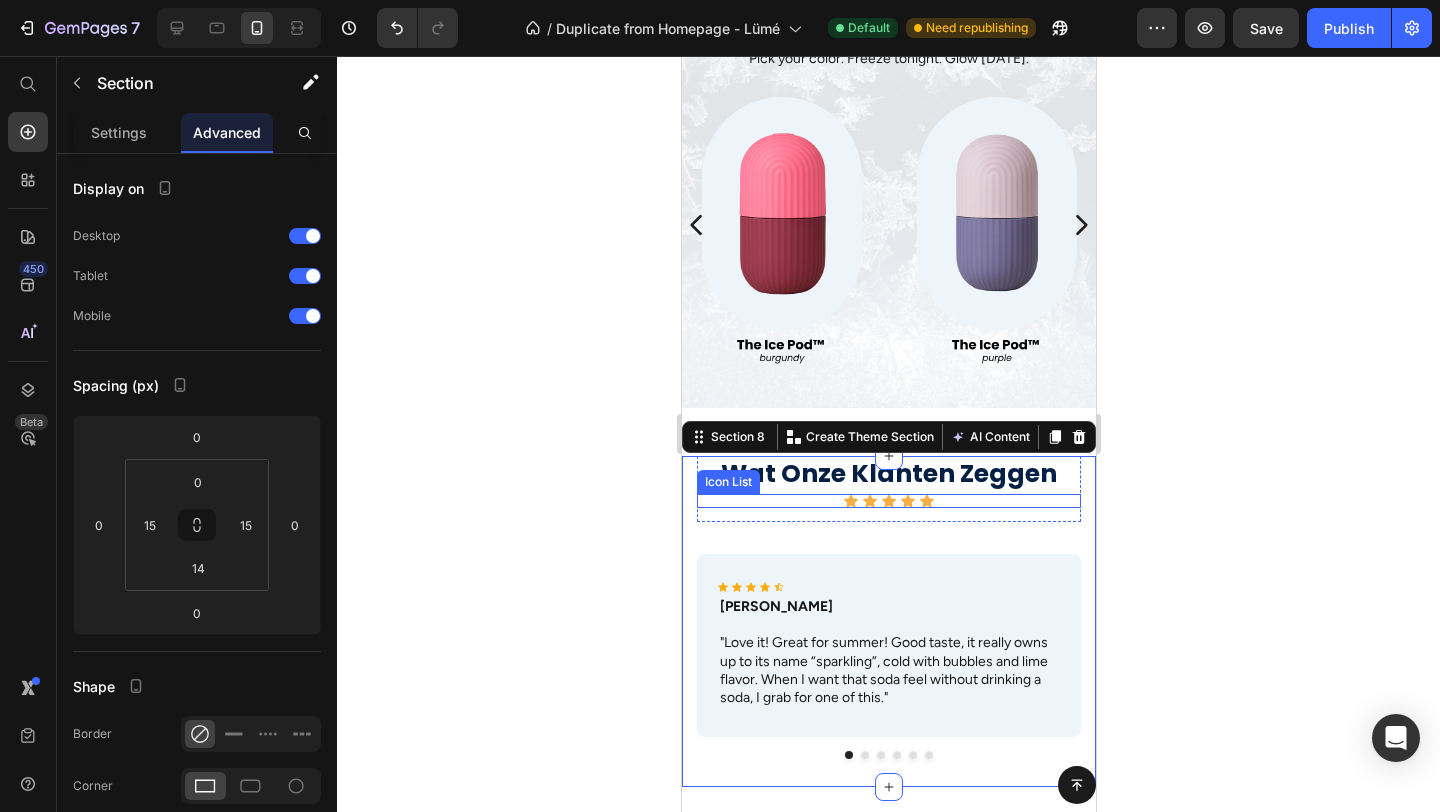 click on "Icon Icon Icon Icon Icon" at bounding box center (888, 501) 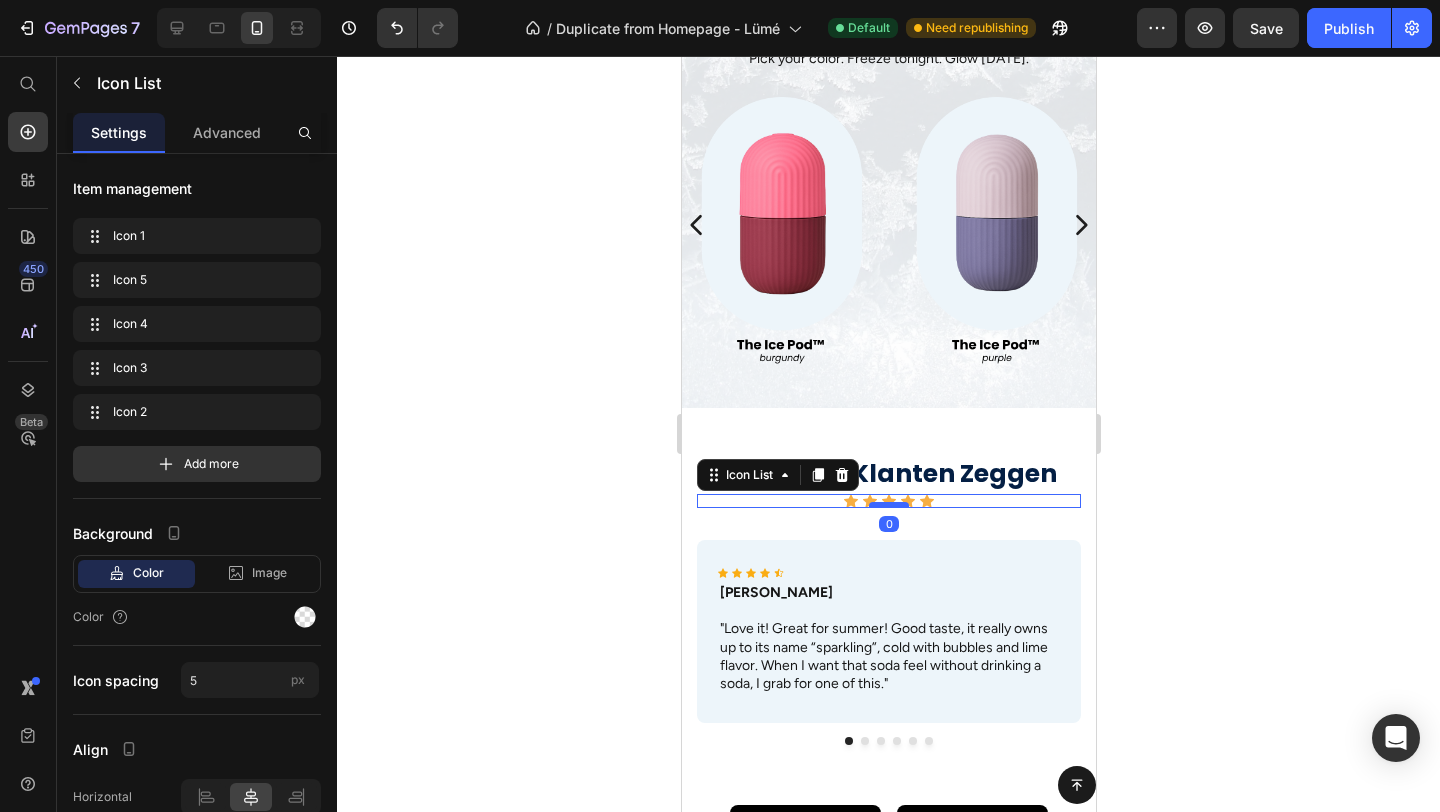 drag, startPoint x: 900, startPoint y: 519, endPoint x: 904, endPoint y: 502, distance: 17.464249 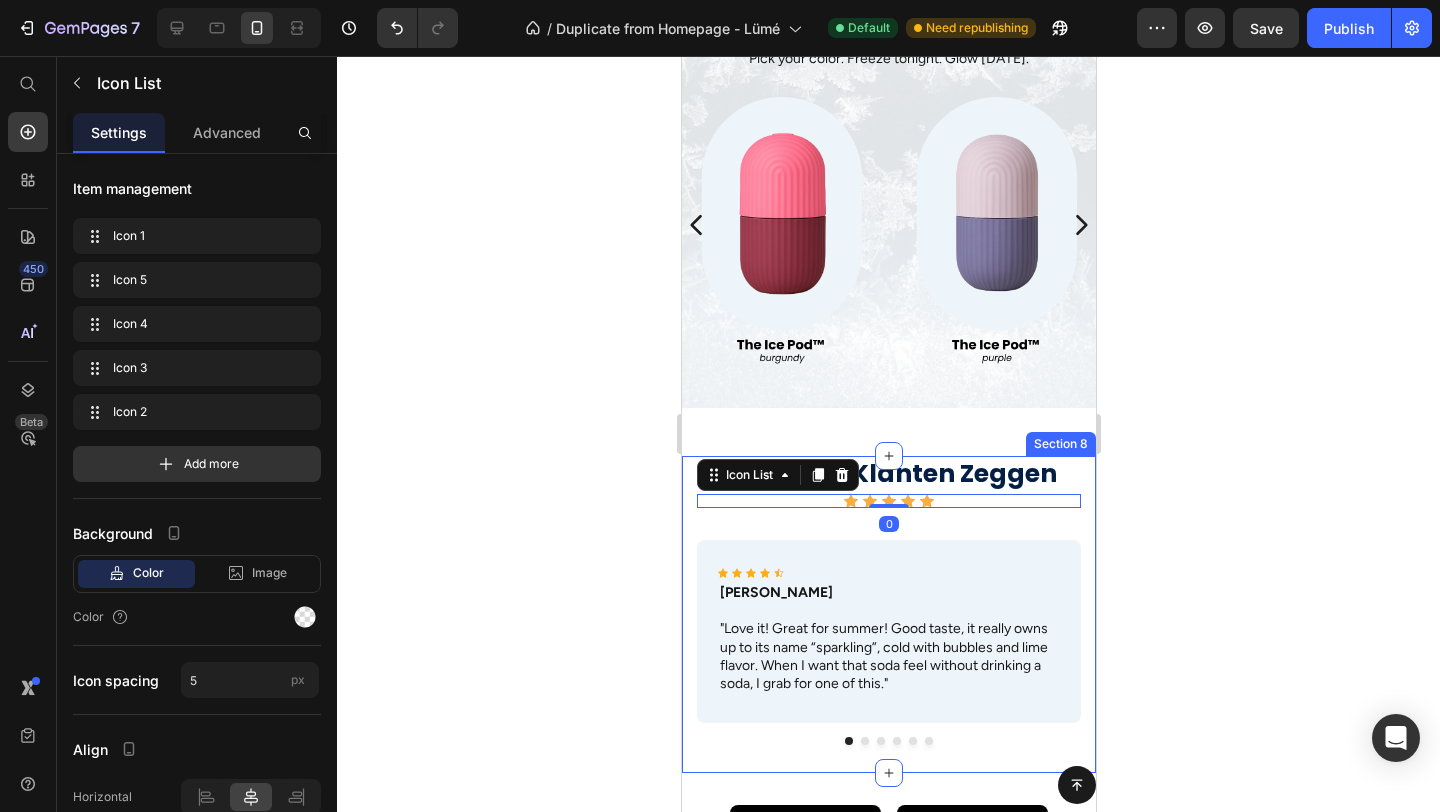 click on "Wat Onze Klanten Zeggen Heading Icon Icon Icon Icon Icon Icon List   0 Row Icon Icon Icon Icon
Icon Icon List [PERSON_NAME] Text Block "Love it! Great for summer! Good taste, it really owns up to its name “sparkling”, cold with bubbles and lime flavor. When I want that soda feel without drinking a soda, I grab for one of this." Text Block Row Icon Icon Icon Icon
Icon Icon List [PERSON_NAME] Text Block "Love it! Great for summer! Good taste, it really owns up to its name “sparkling”, cold with bubbles and lime flavor. When I want that soda feel without drinking a soda, I grab for one of this." Text Block Row Icon Icon Icon Icon
Icon Icon List Max Sero Text Block "Love it! Great for summer! Good taste, it really owns up to its name “sparkling”, cold with bubbles and lime flavor. When I want that soda feel without drinking a soda, I grab for one of this." Text Block Row Icon Icon Icon Icon
Icon Icon List Max Sero Text Block Text Block Row Row" at bounding box center [888, 608] 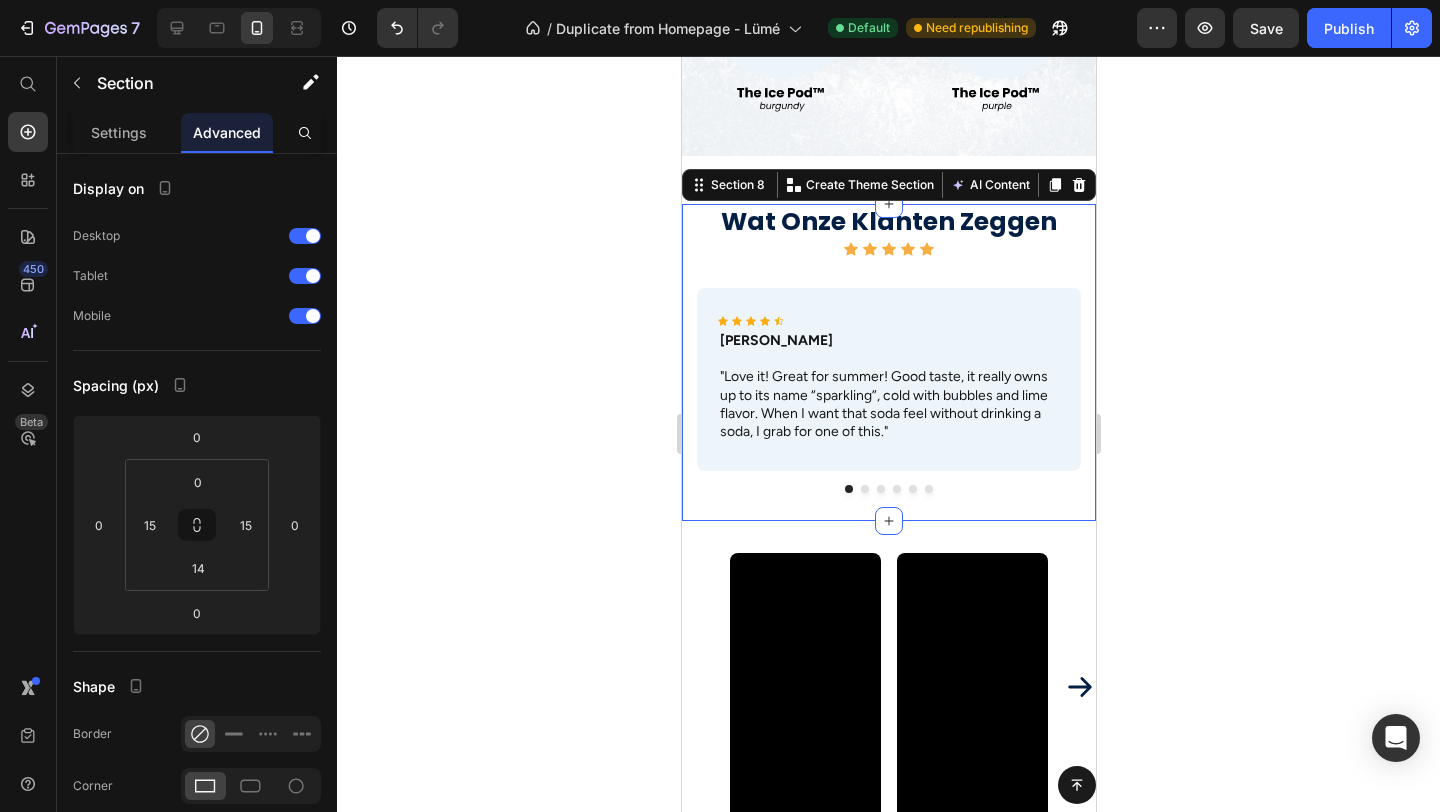 scroll, scrollTop: 3201, scrollLeft: 0, axis: vertical 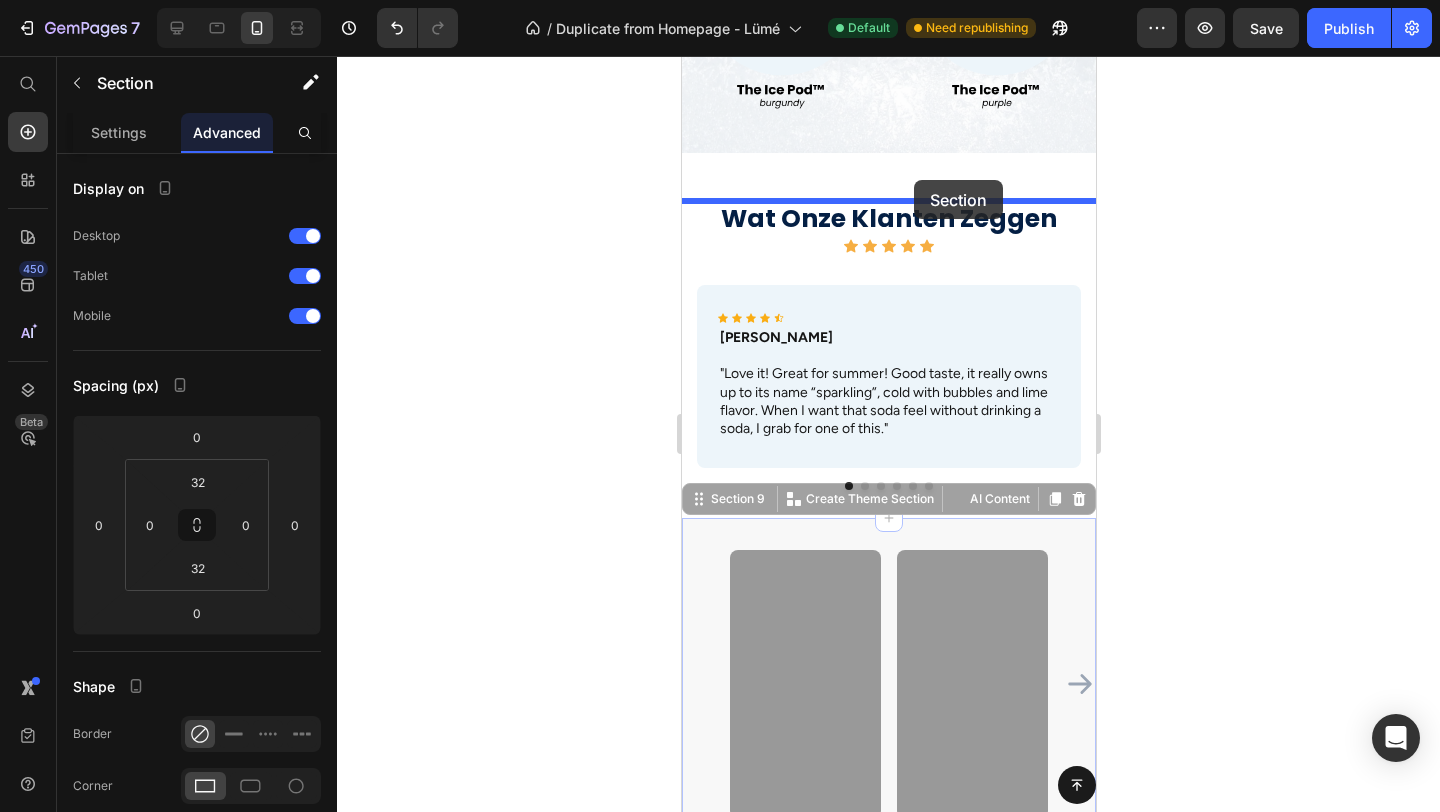 drag, startPoint x: 952, startPoint y: 531, endPoint x: 913, endPoint y: 179, distance: 354.15393 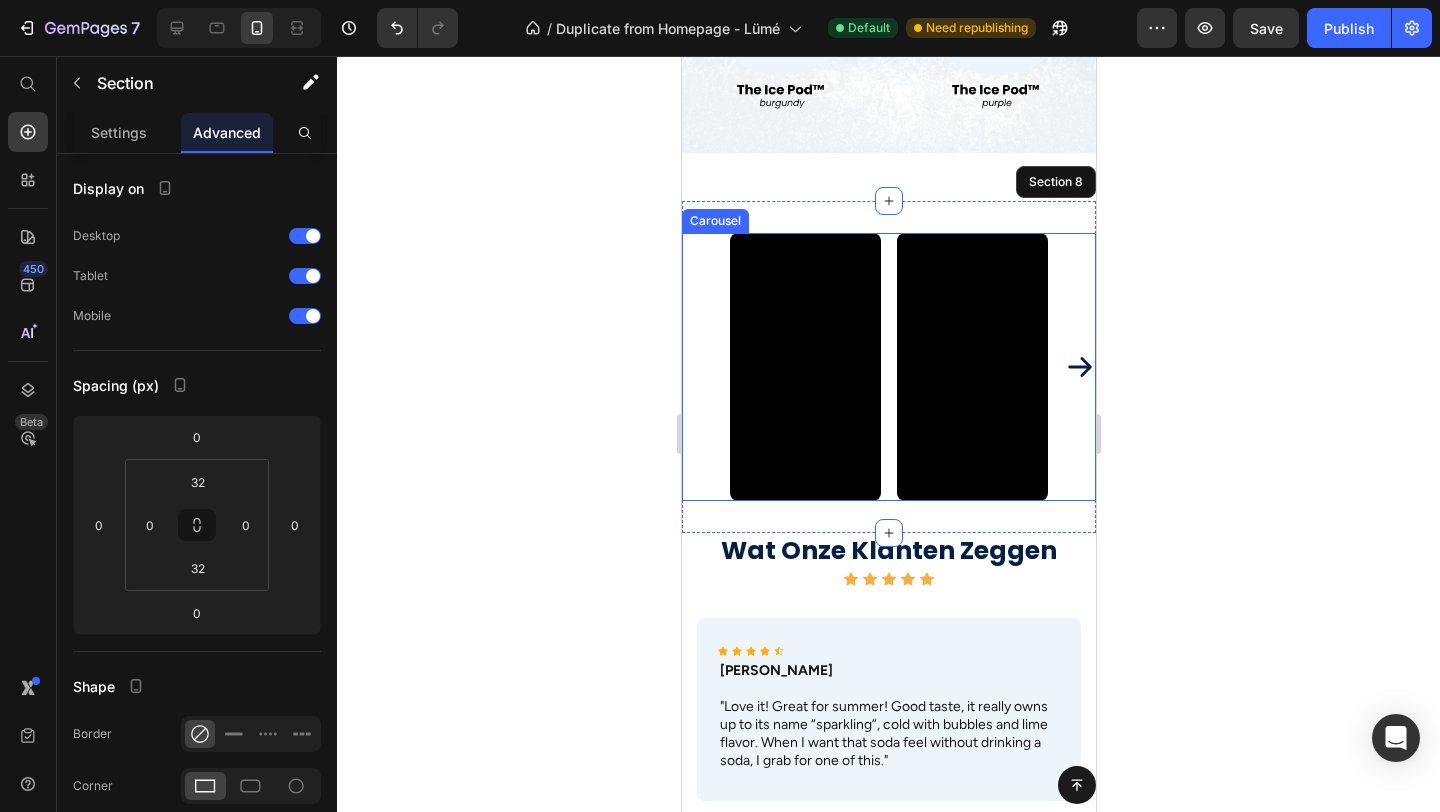 click 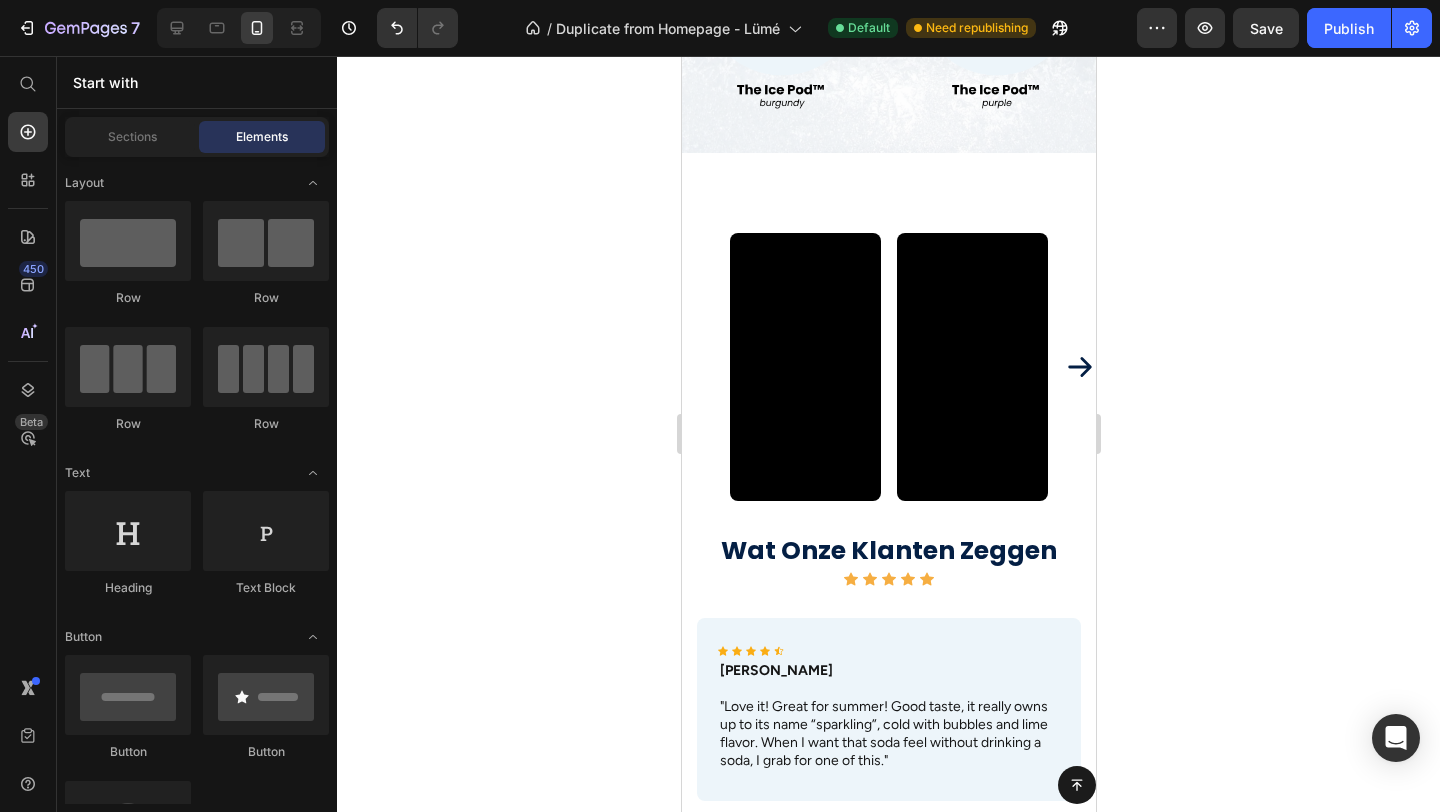 click on "Button Sticky How To Use Heading Row Image Step 1 - Fill Text block Fill The Ice Pod™ with water until the maximum line. Close the lid and gently sqeeze in The Ice Pod™ to remove any airbubbles.  Text block Row Image Step 2 - Freeze Text block Place The Ice Pod™ in the freezer. For the most perfect form, we recommend placing it upside down. This way you prefend any airbubbles. Text block Row Image Stap 3 - Refresh & Repeat Text block After a minimum of 4 hours in the freezer, your Ice Pod is ready to use. Leave it outside the freezer for 1 minute, before using it. Text block Row Row Section 5 The Ice Pod™  Beschikbaar In 6 Kleuren Heading Pick your color. Freeze tonight. Glow [DATE]. Text Block
Image Image Image Image
Carousel Section 6 Jouw Nieuwe Skincare Routine Begint Hier. Heading Text Block Over ons Button Section 7
Video Video Video Video
Carousel Section 8 Wat Onze Klanten Zeggen Heading Icon" at bounding box center [888, -276] 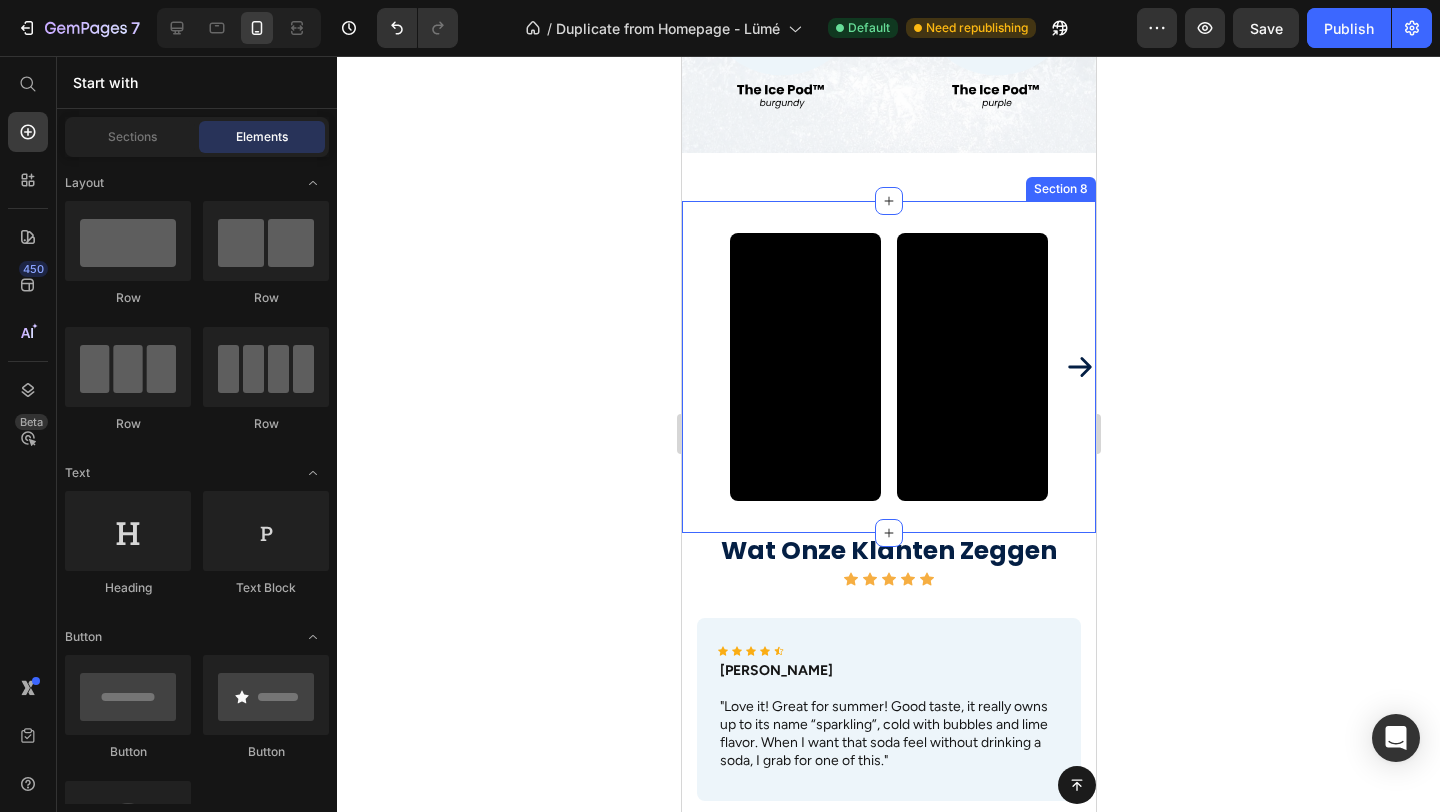 click on "Video Video Video Video
Carousel Section 8" at bounding box center (888, 367) 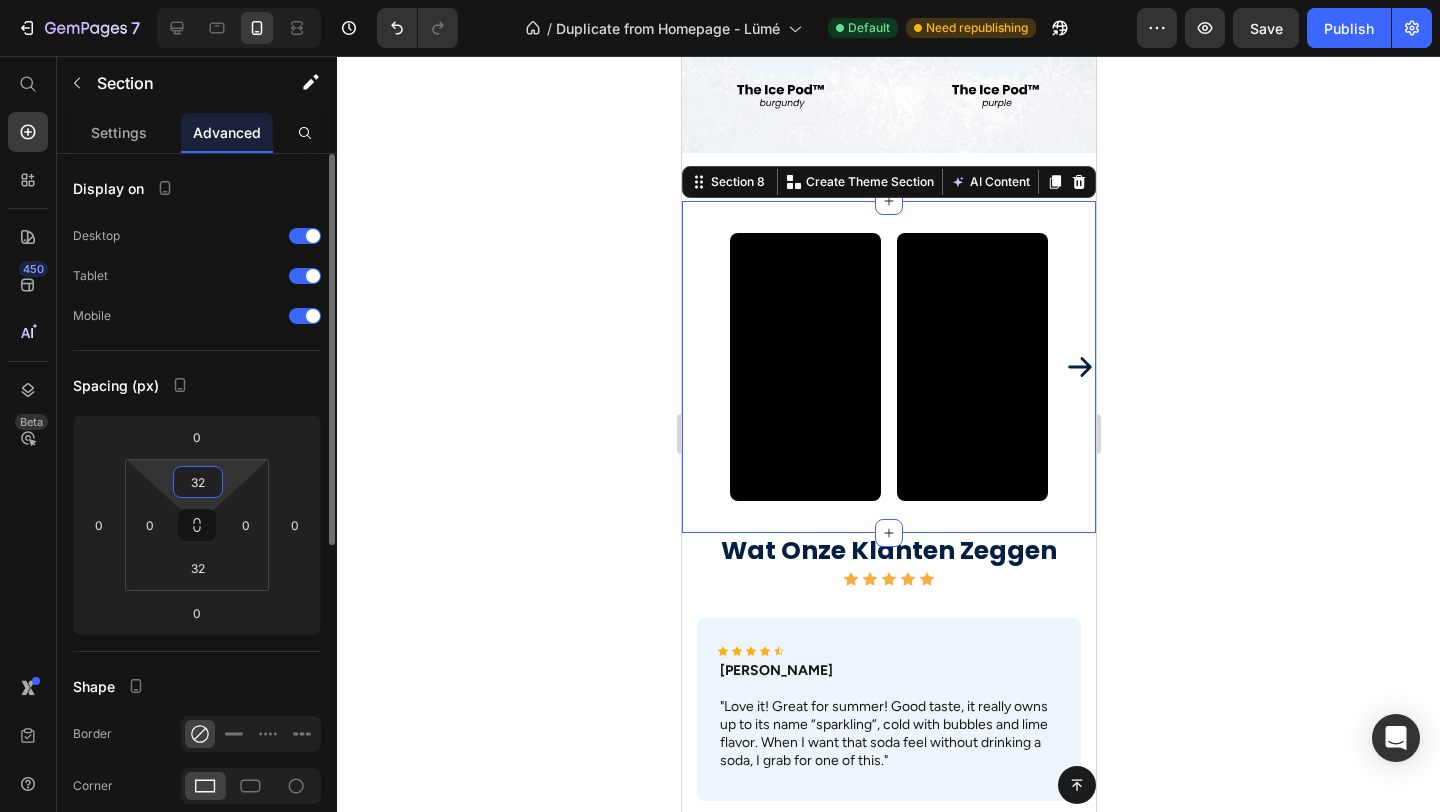 click on "32" at bounding box center (198, 482) 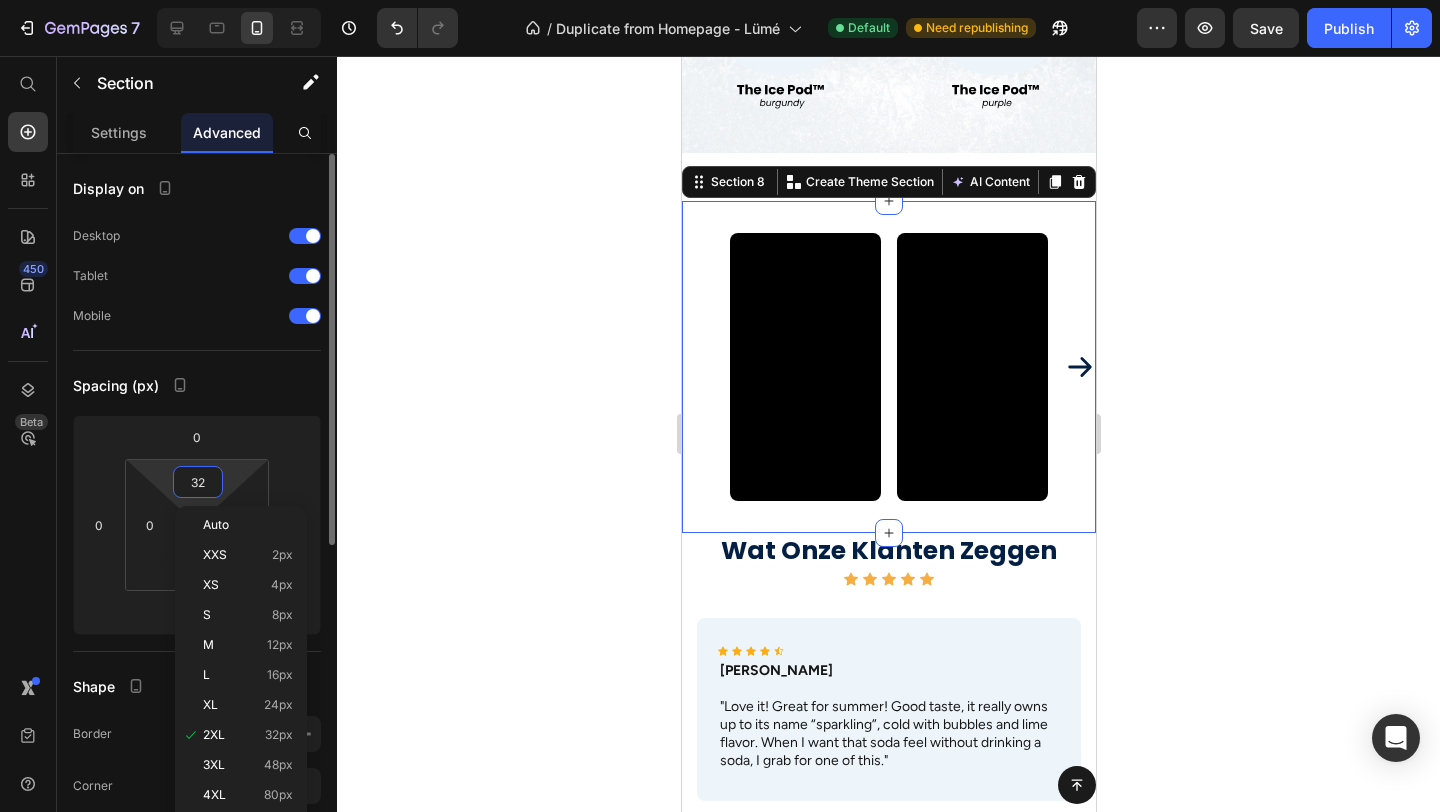 type 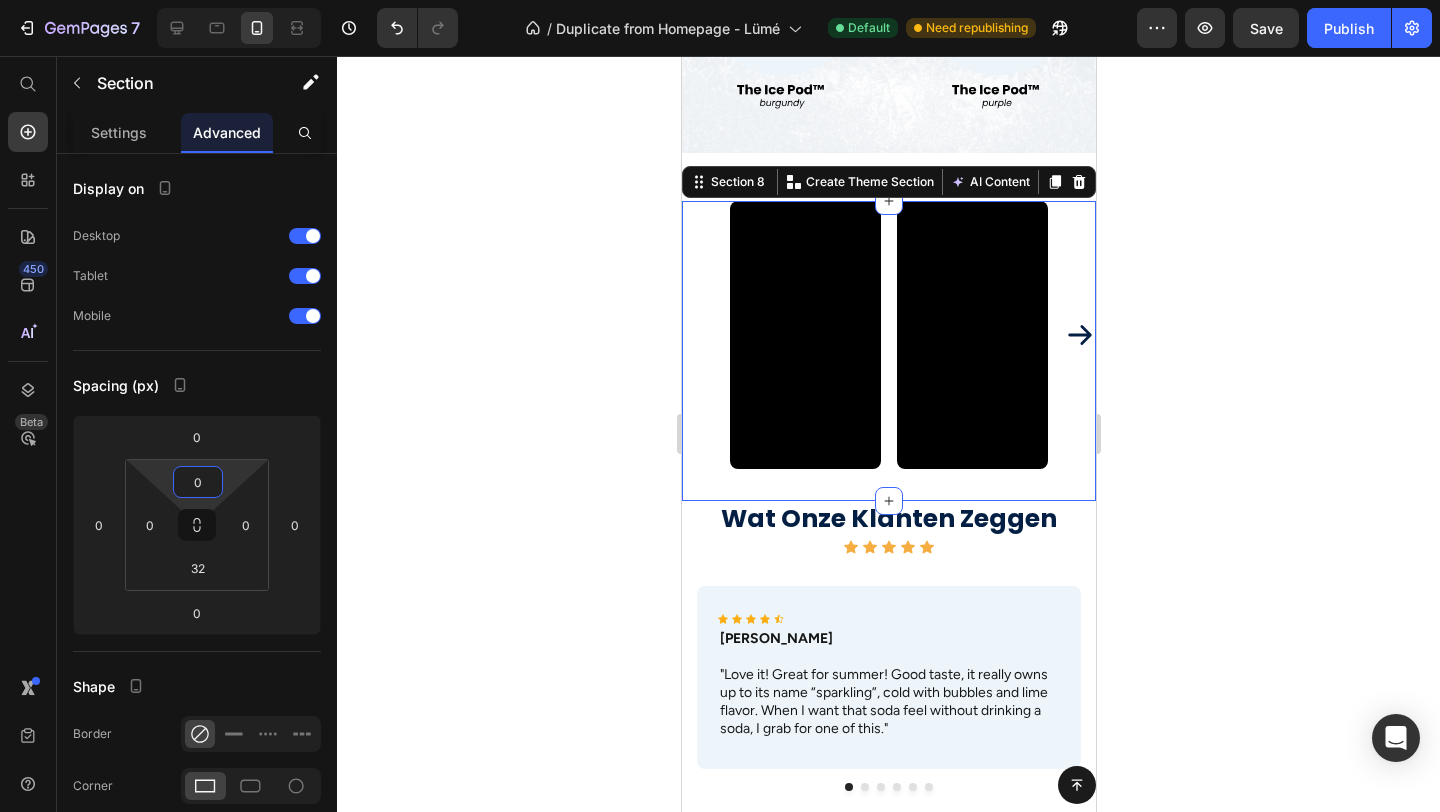 click 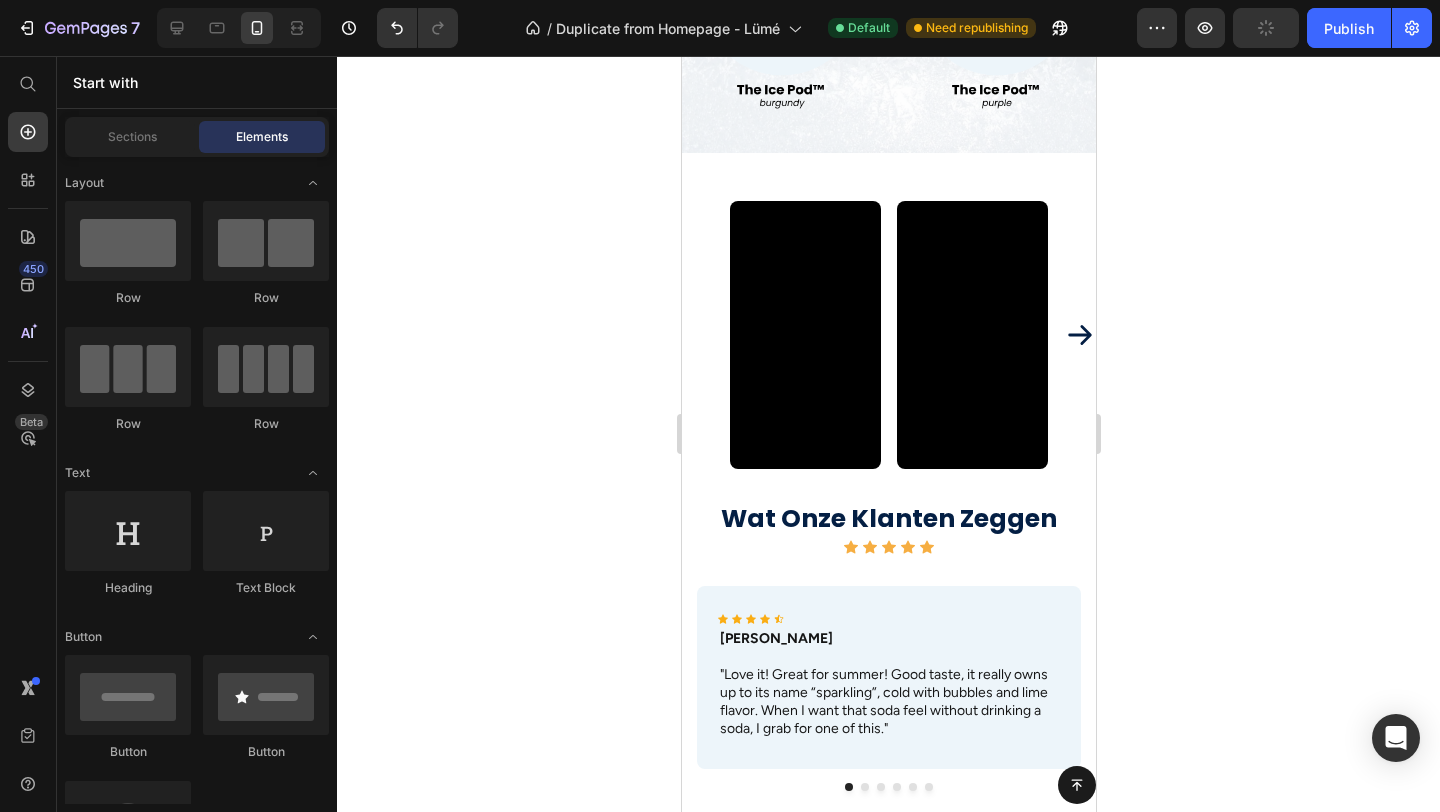 click on "Button Sticky How To Use Heading Row Image Step 1 - Fill Text block Fill The Ice Pod™ with water until the maximum line. Close the lid and gently sqeeze in The Ice Pod™ to remove any airbubbles.  Text block Row Image Step 2 - Freeze Text block Place The Ice Pod™ in the freezer. For the most perfect form, we recommend placing it upside down. This way you prefend any airbubbles. Text block Row Image Stap 3 - Refresh & Repeat Text block After a minimum of 4 hours in the freezer, your Ice Pod is ready to use. Leave it outside the freezer for 1 minute, before using it. Text block Row Row Section 5 The Ice Pod™  Beschikbaar In 6 Kleuren Heading Pick your color. Freeze tonight. Glow [DATE]. Text Block
Image Image Image Image
Carousel Section 6 Jouw Nieuwe Skincare Routine Begint Hier. Heading Text Block Over ons Button Section 7
Video Video Video Video
Carousel Section 8 Wat Onze Klanten Zeggen Heading Icon" at bounding box center (888, -292) 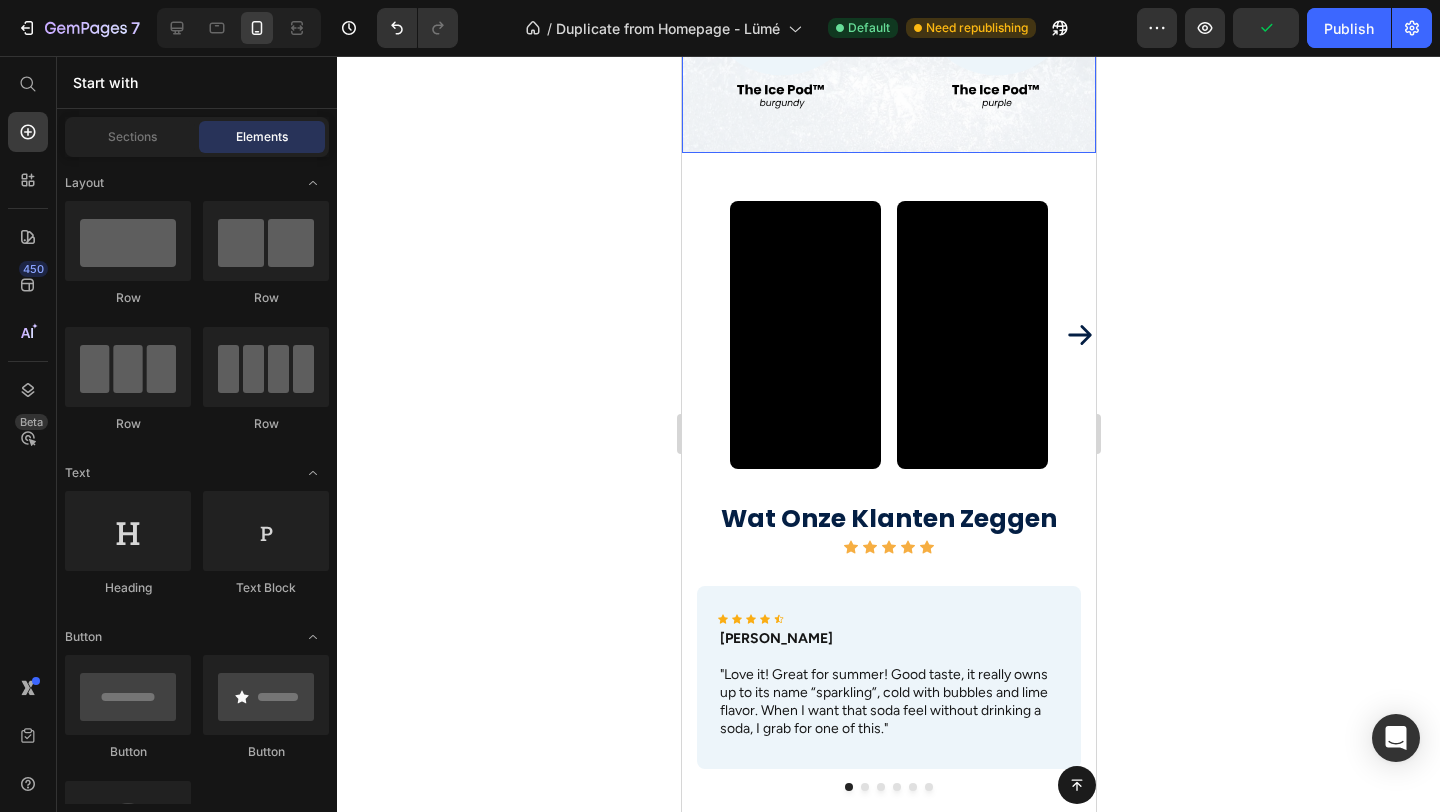 click on "Image" at bounding box center [995, -30] 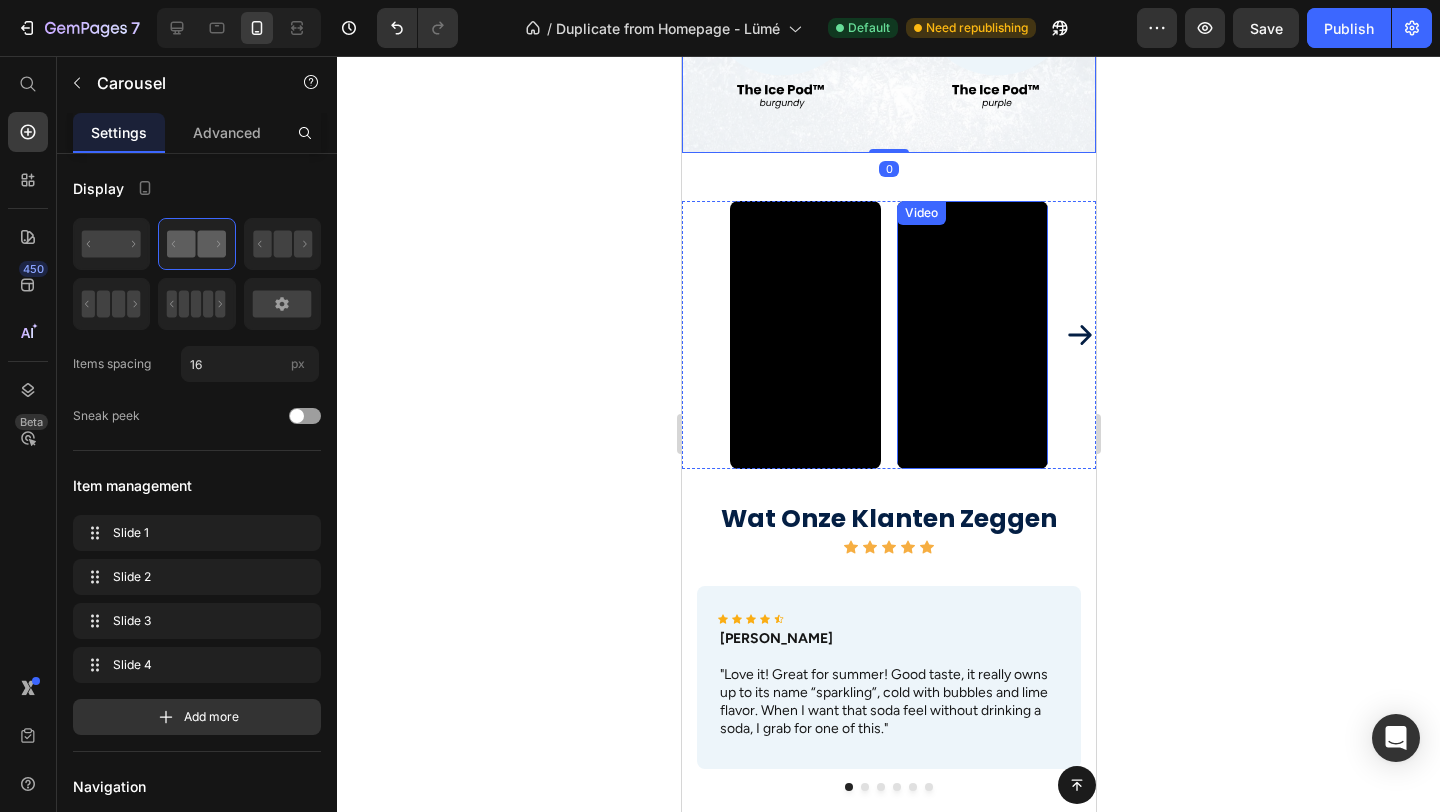 click on "Video" at bounding box center (971, 335) 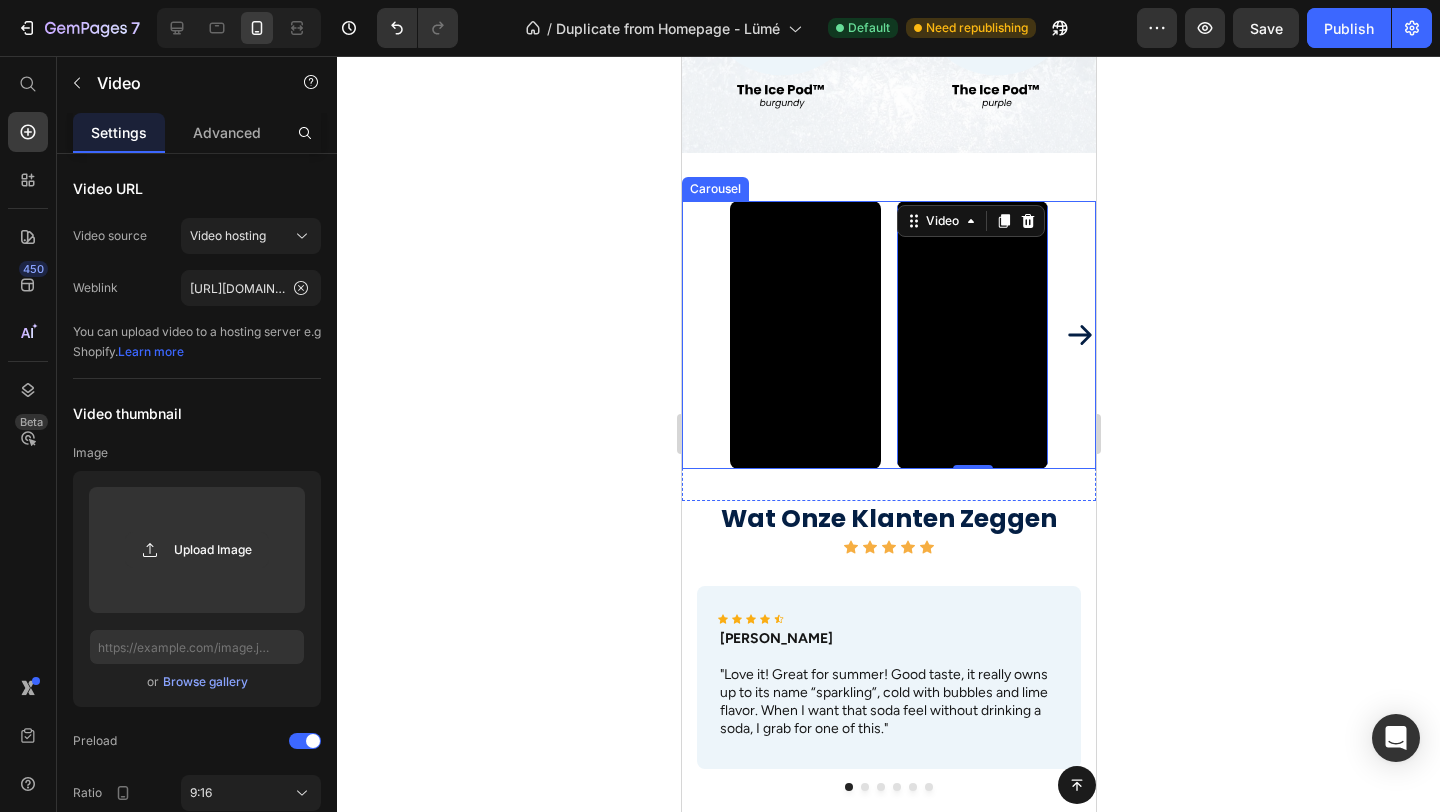 click on "Video Video   0 Video Video" at bounding box center (888, 335) 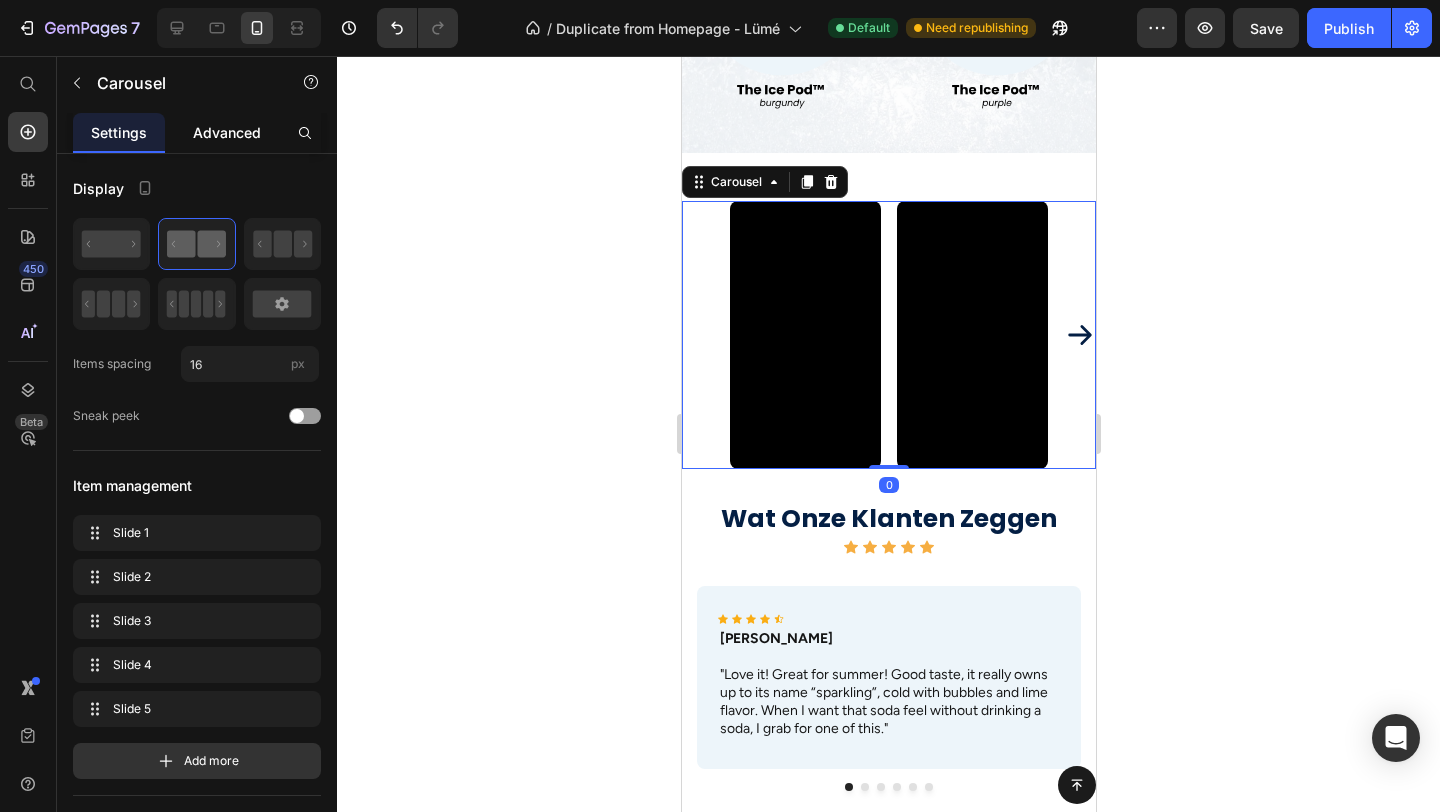 click on "Advanced" at bounding box center [227, 132] 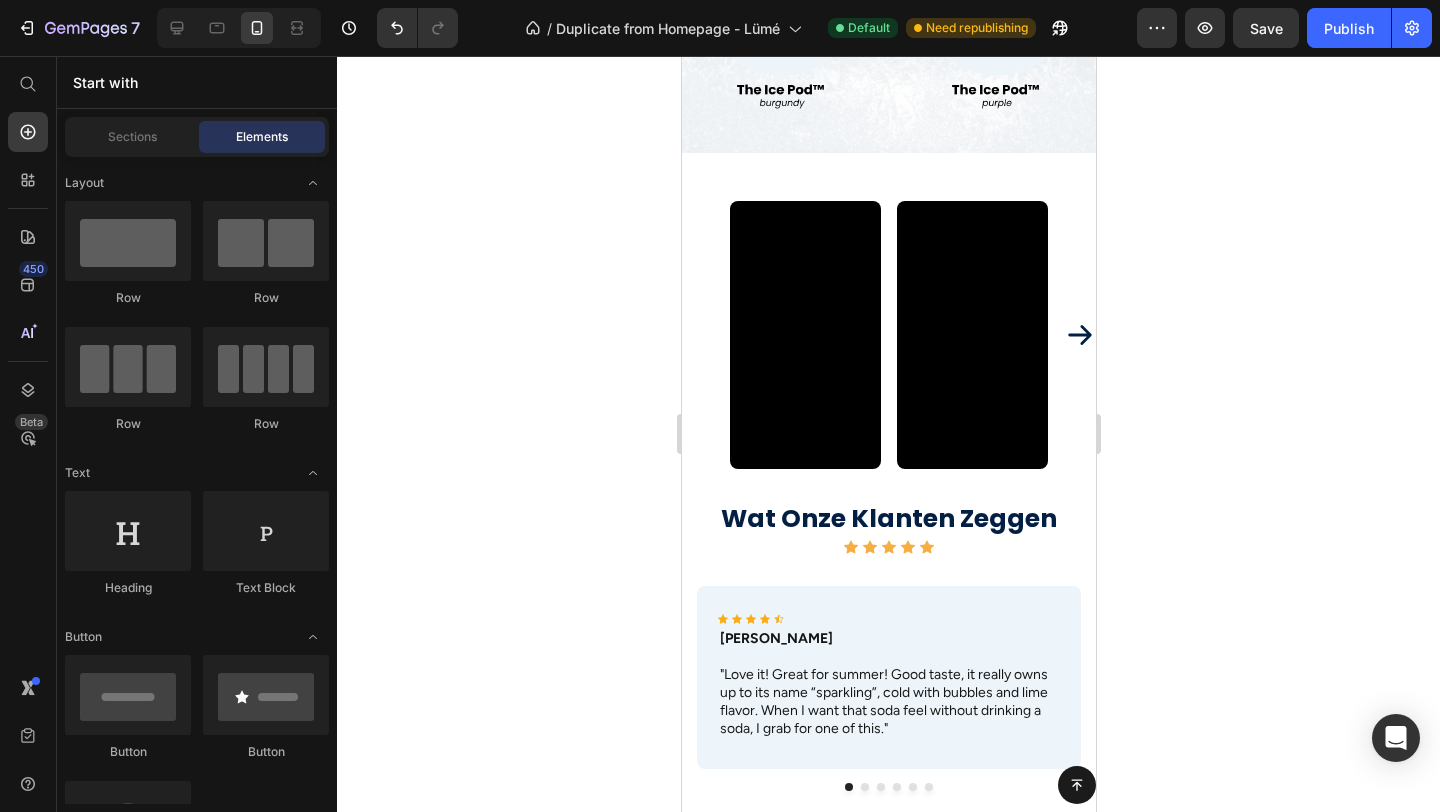 click on "Button Sticky How To Use Heading Row Image Step 1 - Fill Text block Fill The Ice Pod™ with water until the maximum line. Close the lid and gently sqeeze in The Ice Pod™ to remove any airbubbles.  Text block Row Image Step 2 - Freeze Text block Place The Ice Pod™ in the freezer. For the most perfect form, we recommend placing it upside down. This way you prefend any airbubbles. Text block Row Image Stap 3 - Refresh & Repeat Text block After a minimum of 4 hours in the freezer, your Ice Pod is ready to use. Leave it outside the freezer for 1 minute, before using it. Text block Row Row Section 5 The Ice Pod™  Beschikbaar In 6 Kleuren Heading Pick your color. Freeze tonight. Glow [DATE]. Text Block
Image Image Image Image
Carousel Section 6 Jouw Nieuwe Skincare Routine Begint Hier. Heading Text Block Over ons Button Section 7
Video Video Video Video
Carousel Section 8 Wat Onze Klanten Zeggen Heading Icon" at bounding box center (888, -292) 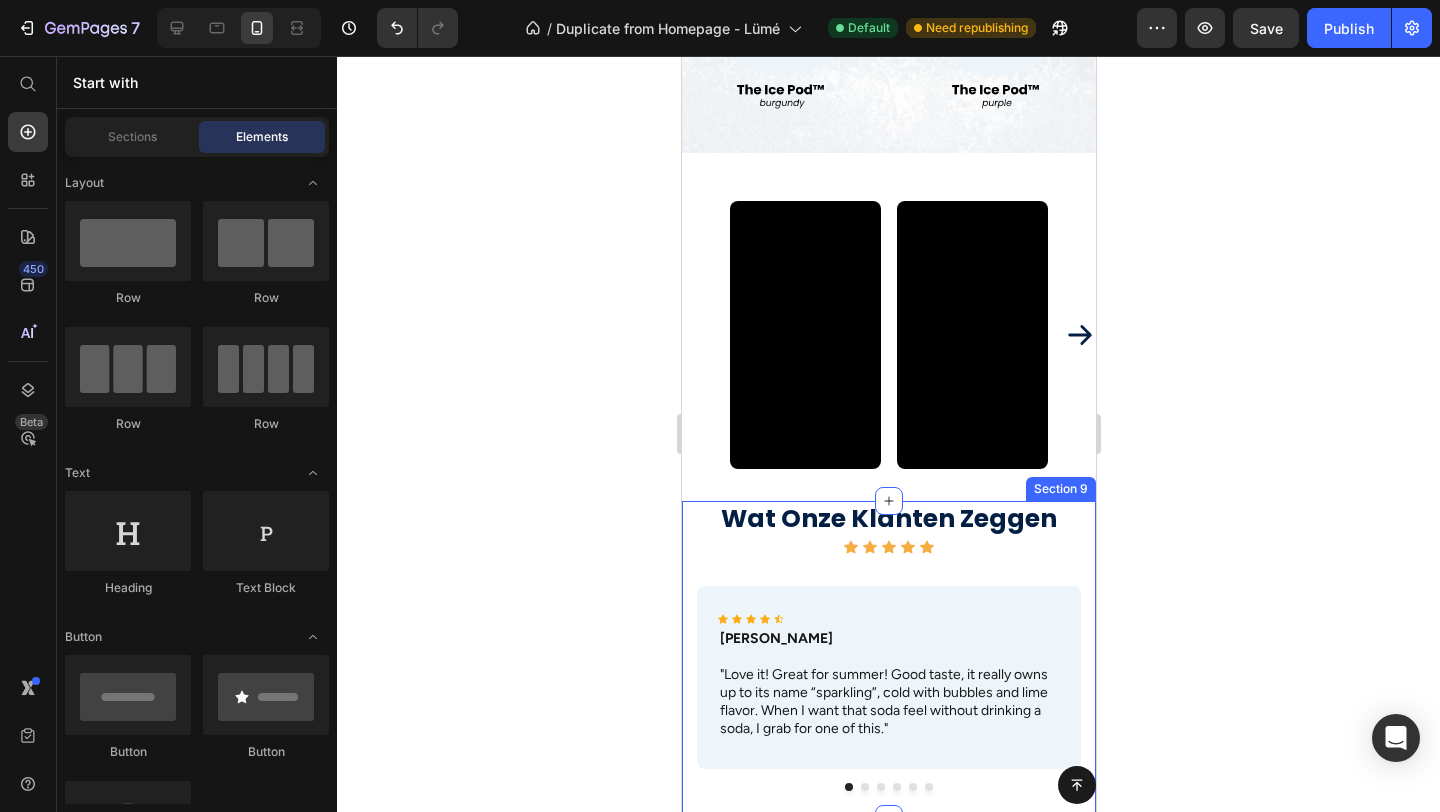 click on "Wat Onze Klanten Zeggen Heading Icon Icon Icon Icon Icon Icon List Row Icon Icon Icon Icon
Icon Icon List [PERSON_NAME] Text Block "Love it! Great for summer! Good taste, it really owns up to its name “sparkling”, cold with bubbles and lime flavor. When I want that soda feel without drinking a soda, I grab for one of this." Text Block Row Icon Icon Icon Icon
Icon Icon List [PERSON_NAME] Text Block "Love it! Great for summer! Good taste, it really owns up to its name “sparkling”, cold with bubbles and lime flavor. When I want that soda feel without drinking a soda, I grab for one of this." Text Block Row Icon Icon Icon Icon
Icon Icon List Max Sero Text Block "Love it! Great for summer! Good taste, it really owns up to its name “sparkling”, cold with bubbles and lime flavor. When I want that soda feel without drinking a soda, I grab for one of this." Text Block Row Icon Icon Icon Icon
Icon Icon List Max Sero Text Block Text Block Row Icon" at bounding box center (888, 653) 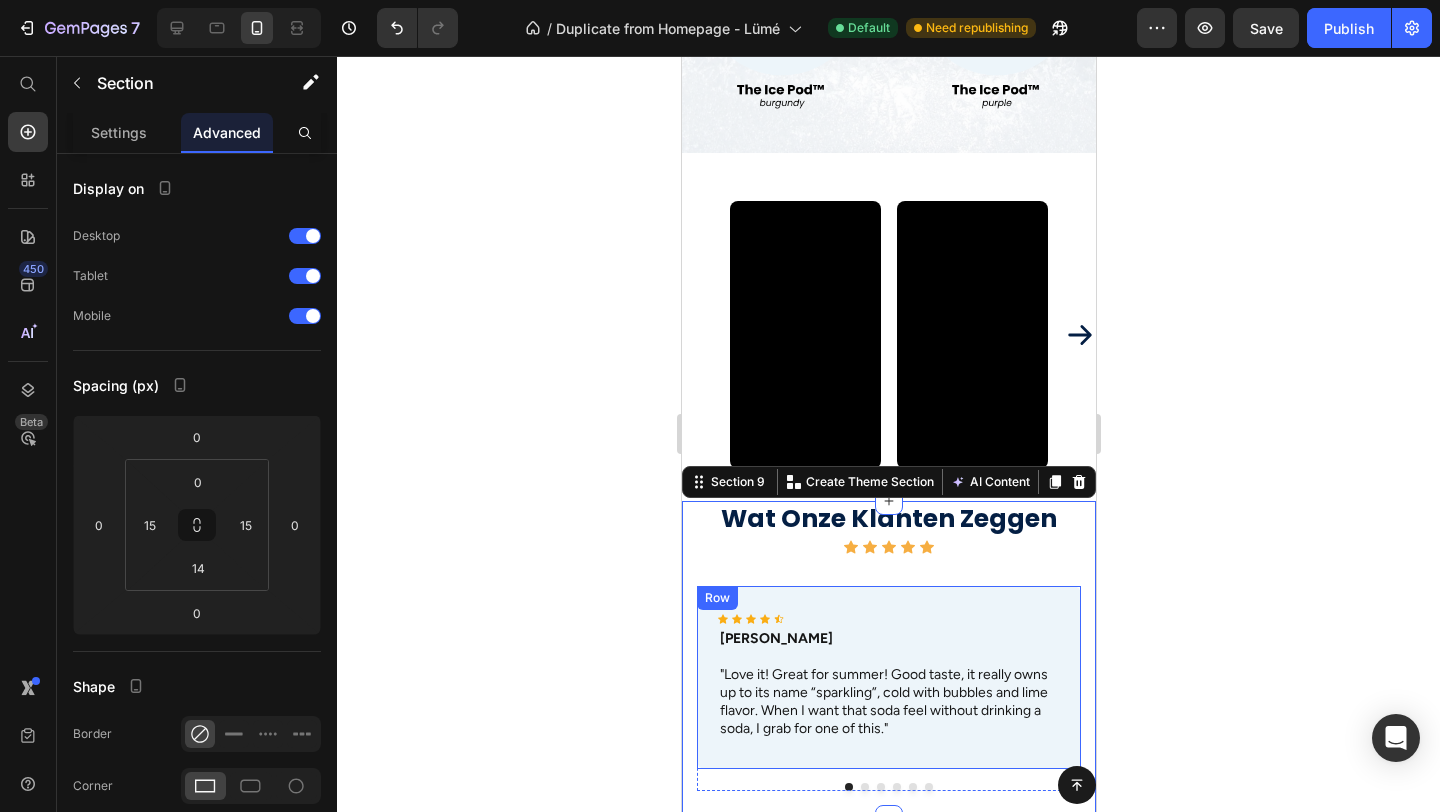 click on "Icon Icon Icon Icon
Icon Icon List [PERSON_NAME] Text Block "Love it! Great for summer! Good taste, it really owns up to its name “sparkling”, cold with bubbles and lime flavor. When I want that soda feel without drinking a soda, I grab for one of this." Text Block Row" at bounding box center (888, 677) 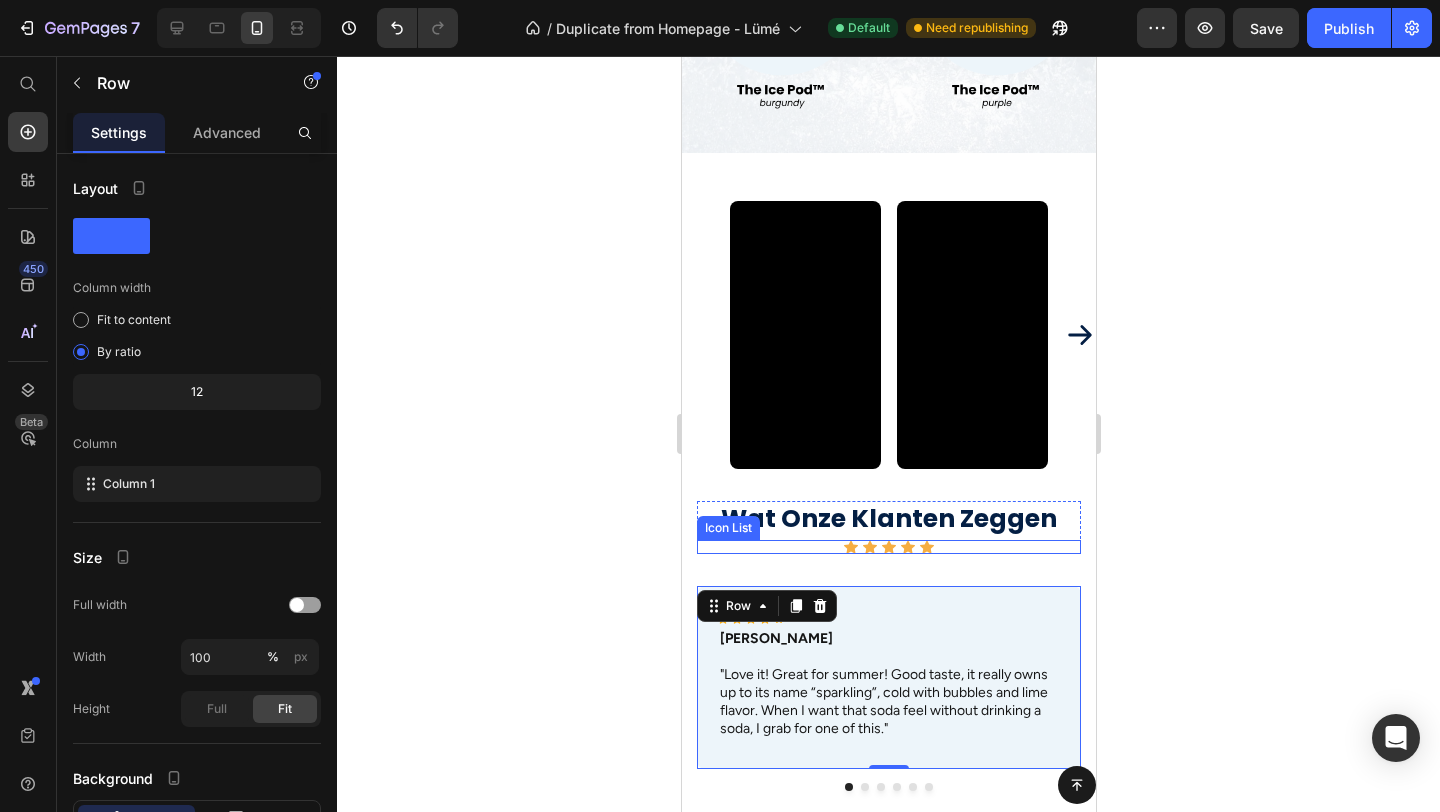 click on "Icon Icon Icon Icon Icon" at bounding box center (888, 547) 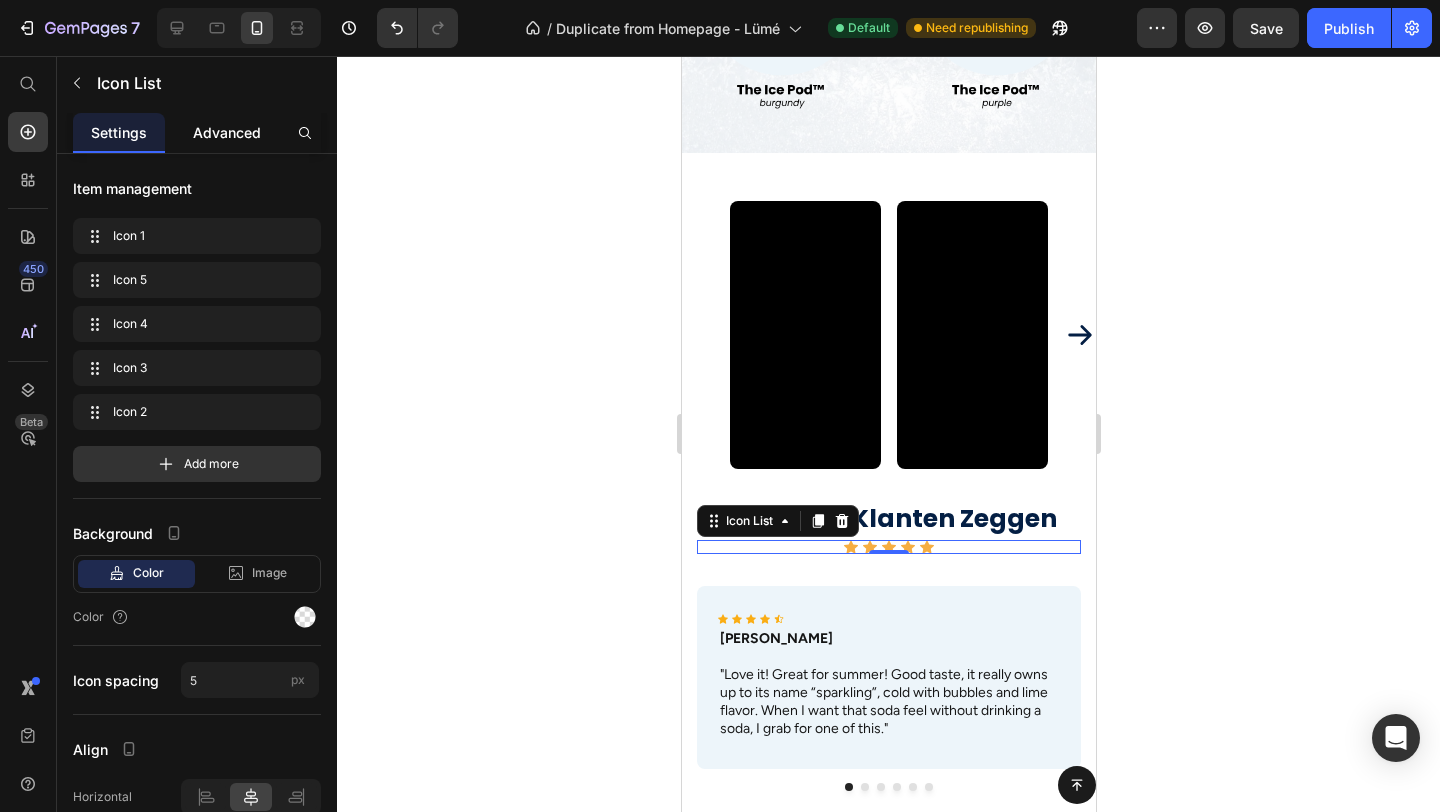 click on "Advanced" 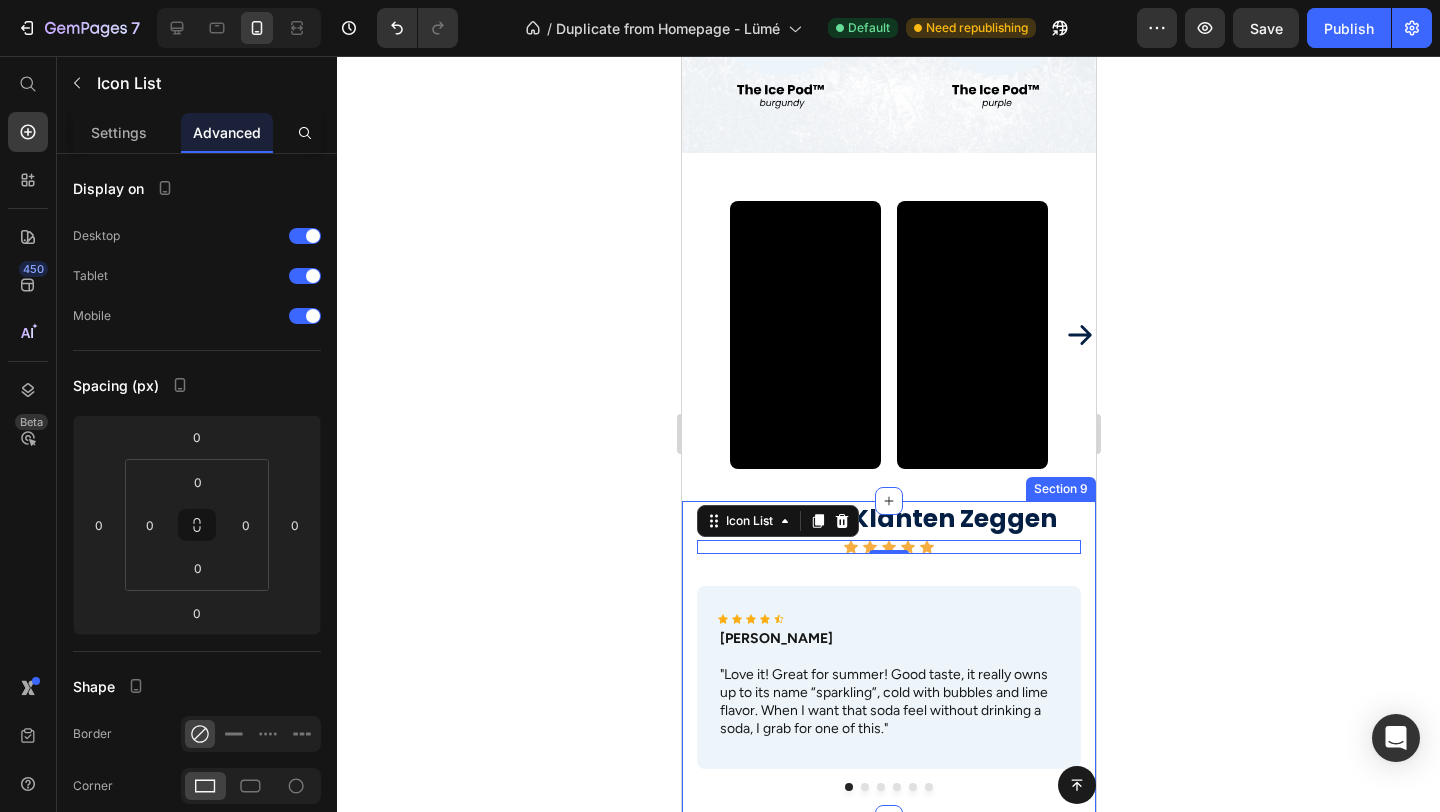click on "Wat Onze Klanten Zeggen Heading Icon Icon Icon Icon Icon Icon List   0 Row Icon Icon Icon Icon
Icon Icon List [PERSON_NAME] Text Block "Love it! Great for summer! Good taste, it really owns up to its name “sparkling”, cold with bubbles and lime flavor. When I want that soda feel without drinking a soda, I grab for one of this." Text Block Row Icon Icon Icon Icon
Icon Icon List [PERSON_NAME] Text Block "Love it! Great for summer! Good taste, it really owns up to its name “sparkling”, cold with bubbles and lime flavor. When I want that soda feel without drinking a soda, I grab for one of this." Text Block Row Icon Icon Icon Icon
Icon Icon List Max Sero Text Block "Love it! Great for summer! Good taste, it really owns up to its name “sparkling”, cold with bubbles and lime flavor. When I want that soda feel without drinking a soda, I grab for one of this." Text Block Row Icon Icon Icon Icon
Icon Icon List Max Sero Text Block Text Block Row Row" at bounding box center [888, 653] 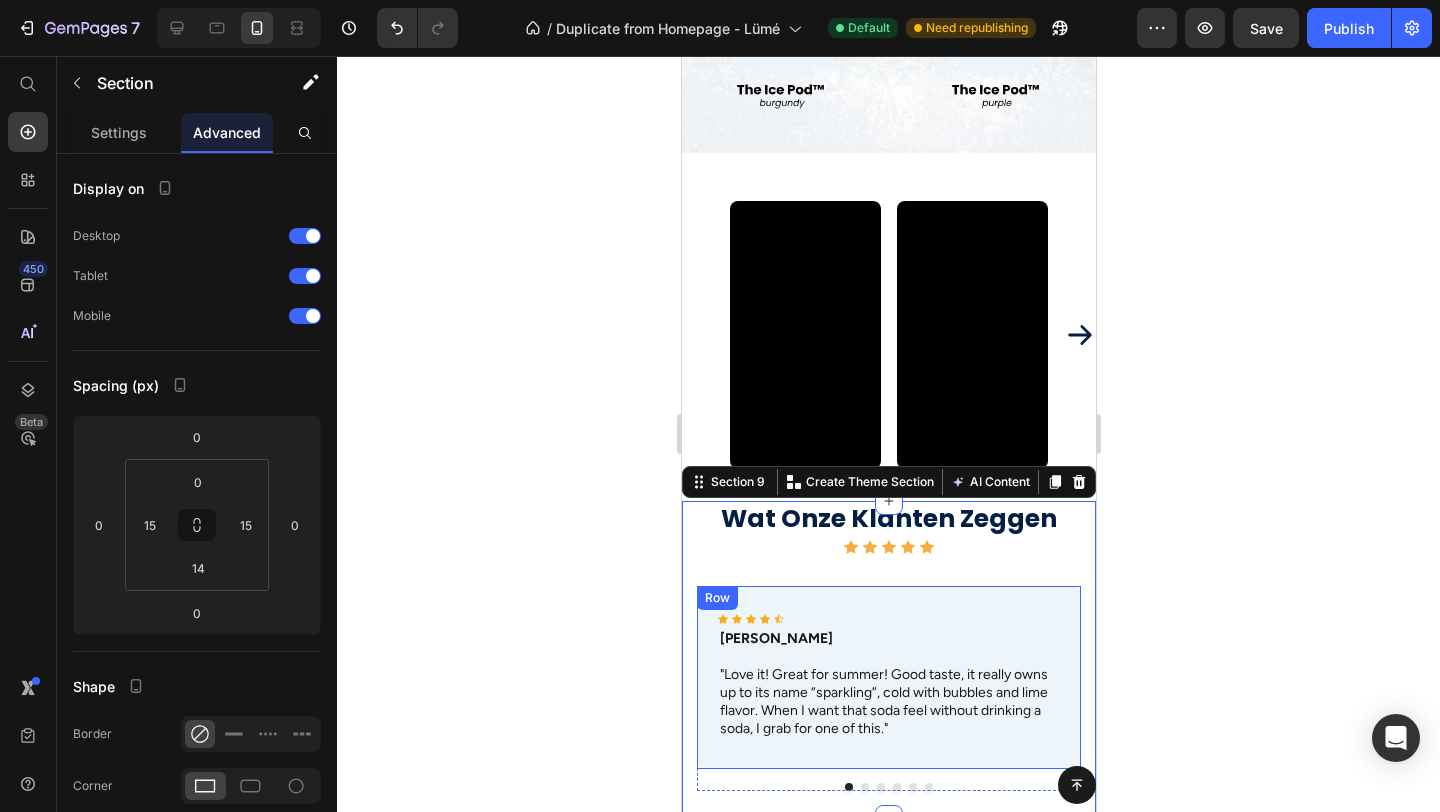 click on "Icon Icon Icon Icon
Icon Icon List [PERSON_NAME] Text Block "Love it! Great for summer! Good taste, it really owns up to its name “sparkling”, cold with bubbles and lime flavor. When I want that soda feel without drinking a soda, I grab for one of this." Text Block Row" at bounding box center [888, 677] 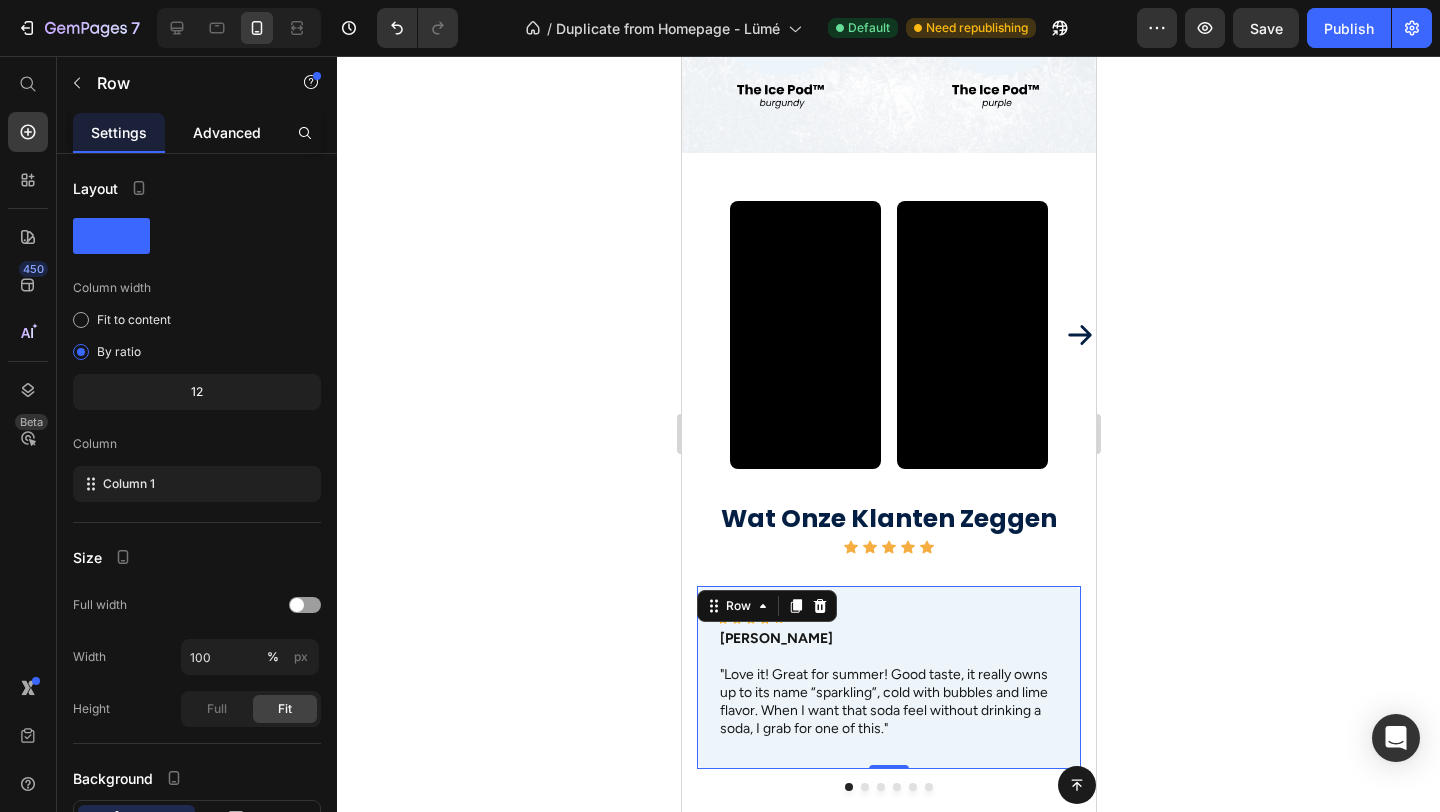click on "Advanced" at bounding box center [227, 132] 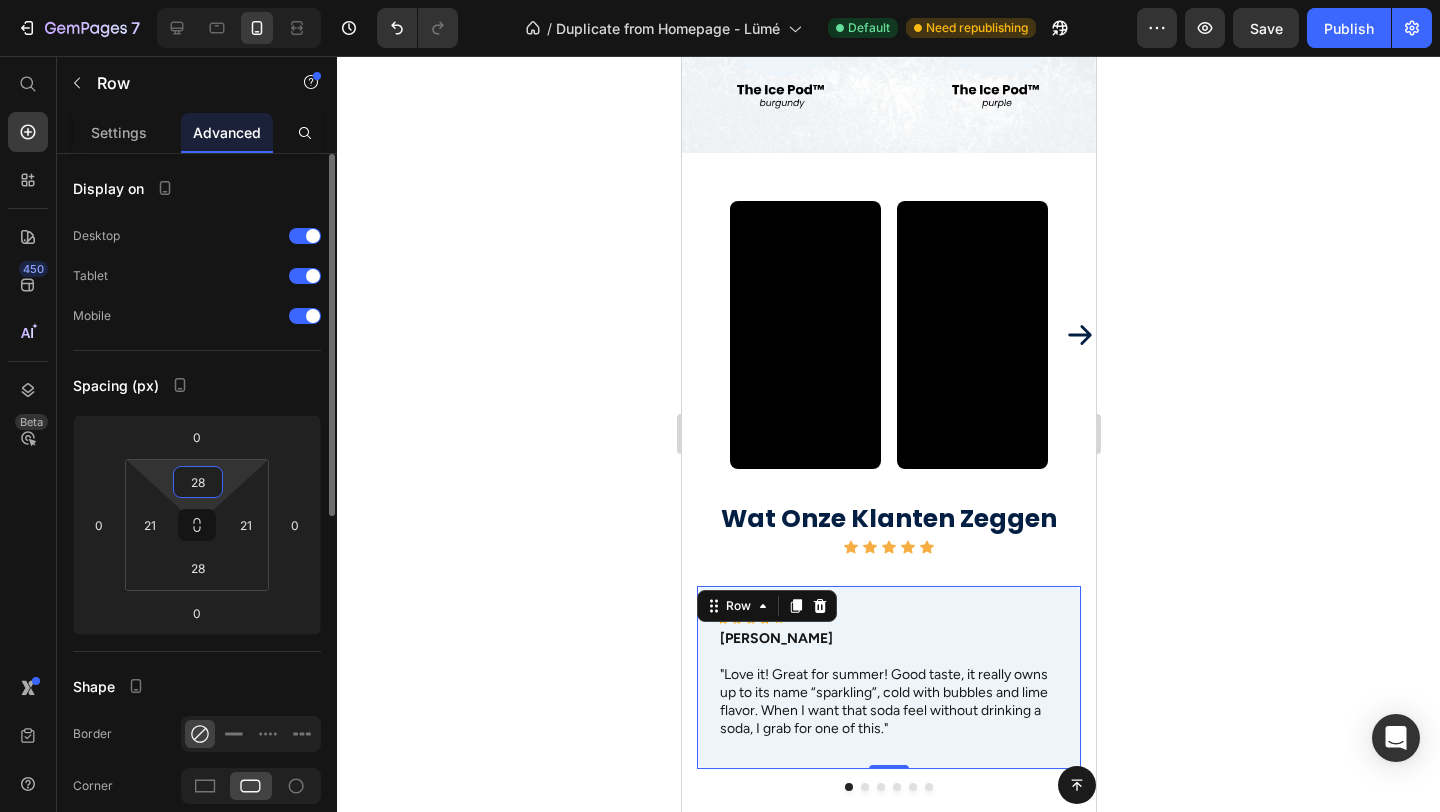 click on "28" at bounding box center (198, 482) 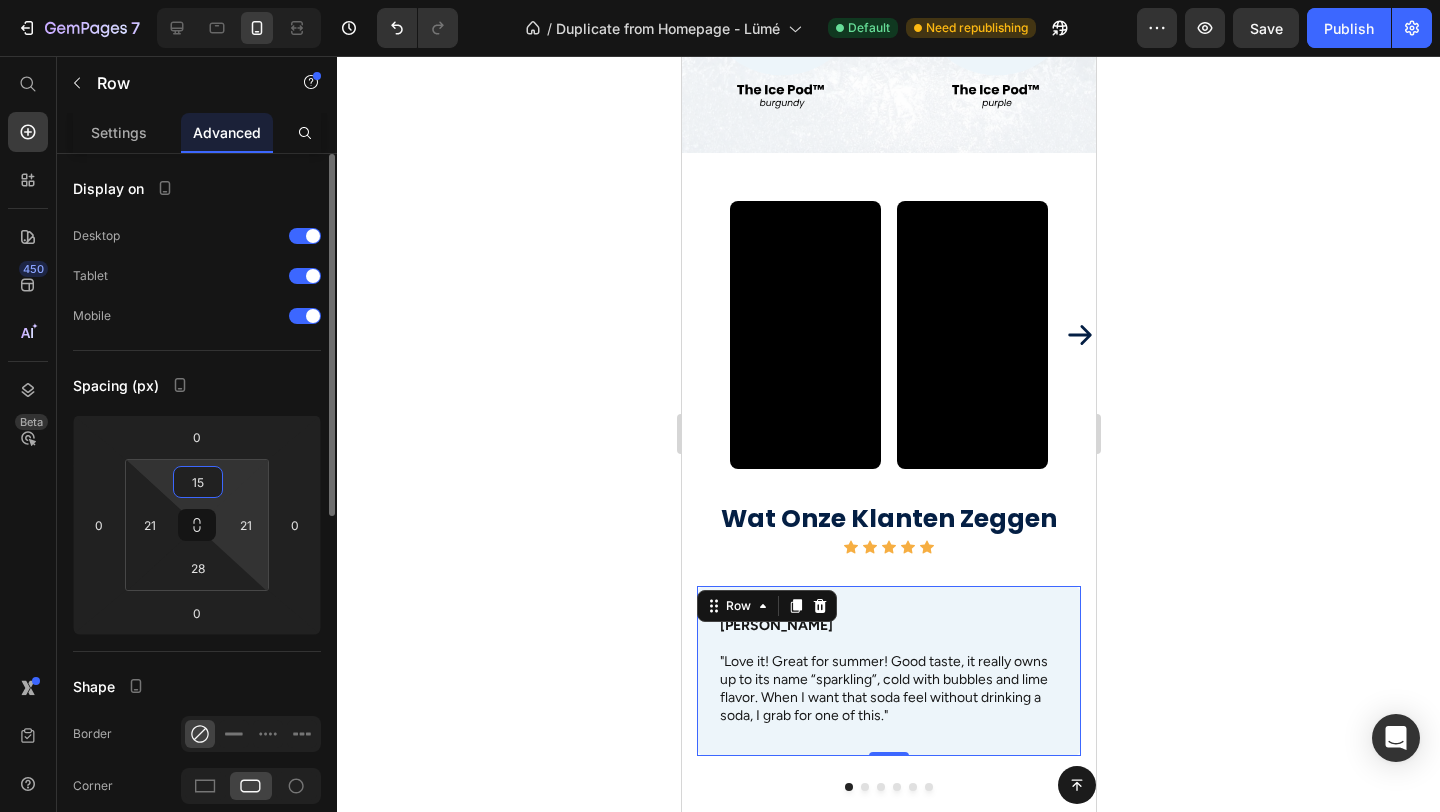 type on "1" 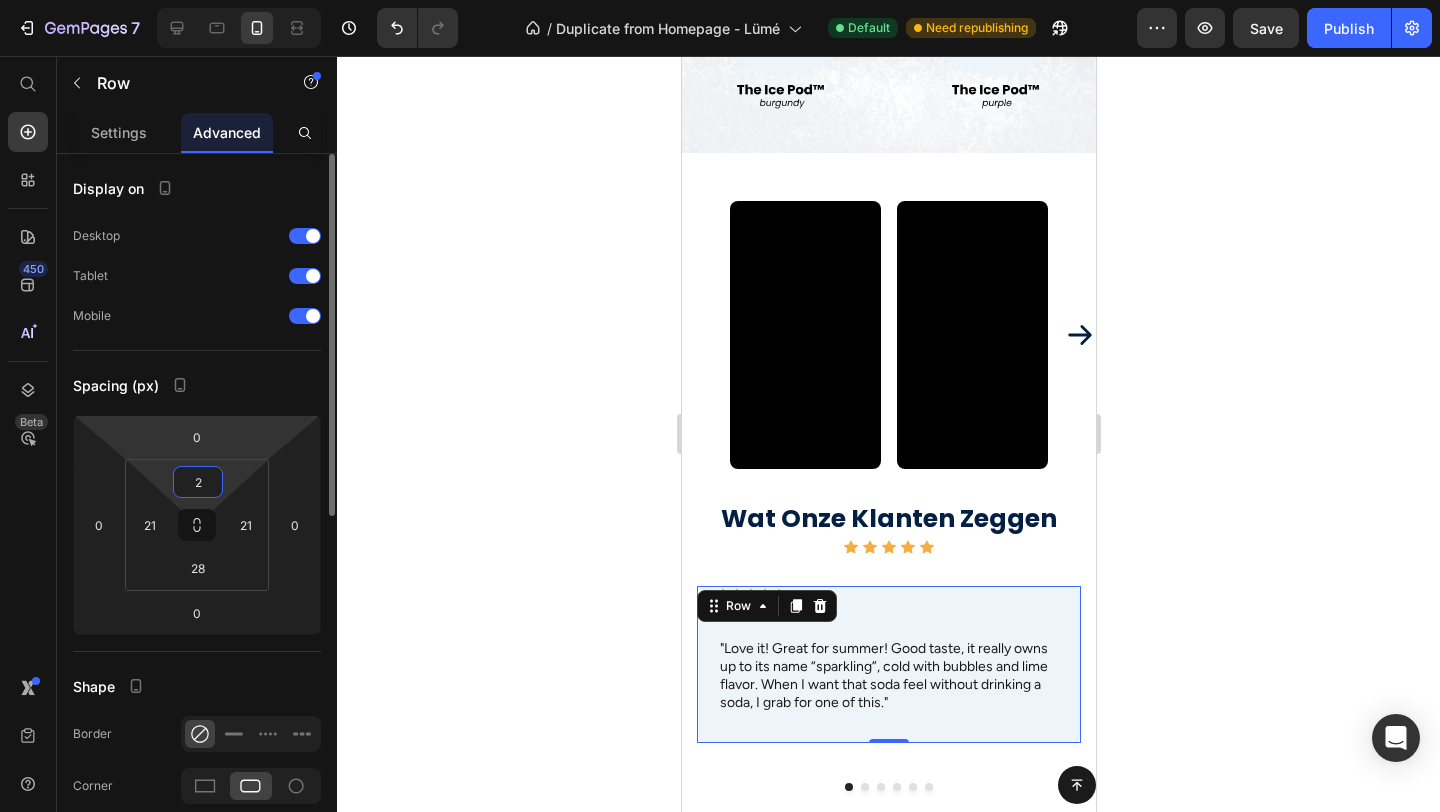 type on "28" 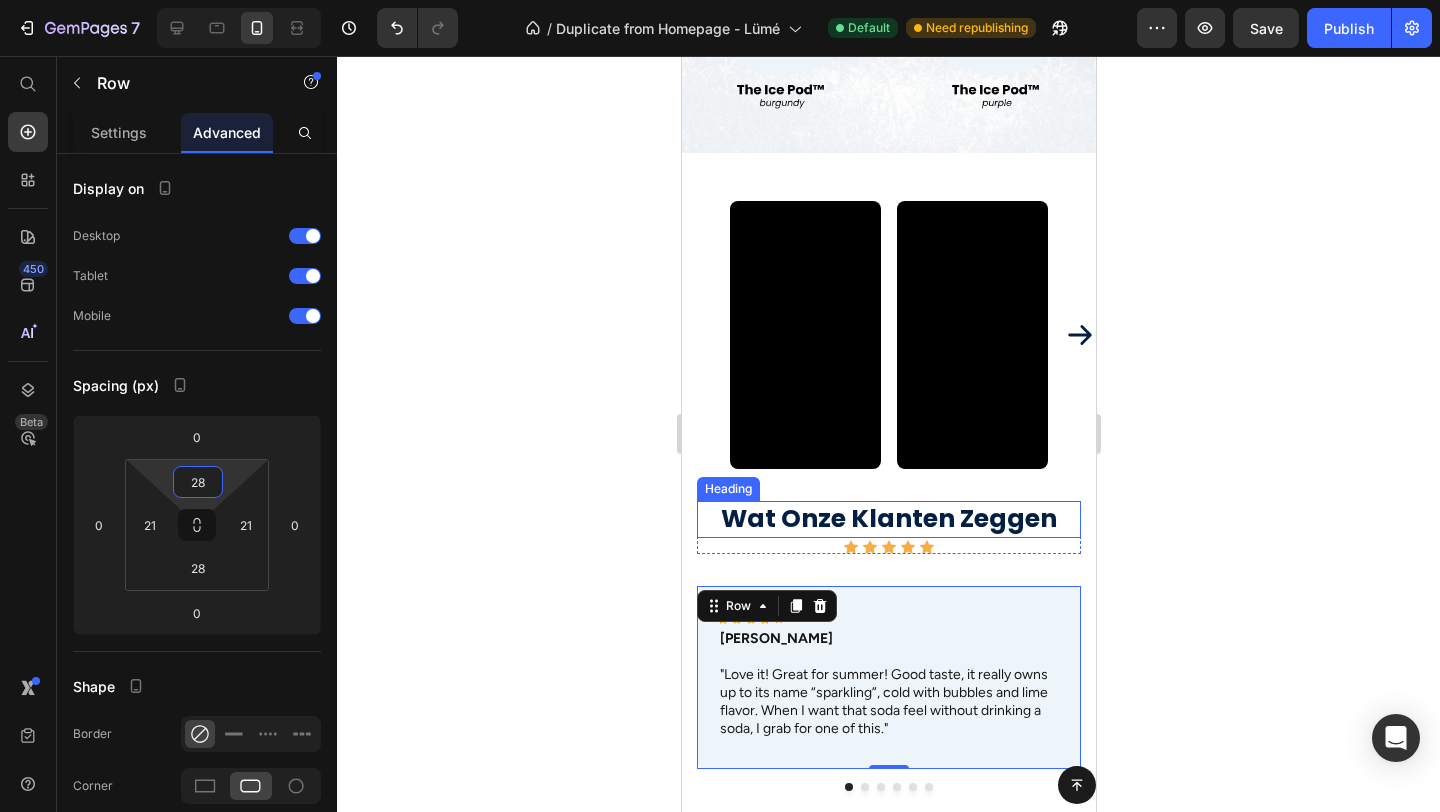 click on "Wat Onze Klanten Zeggen" at bounding box center [888, 519] 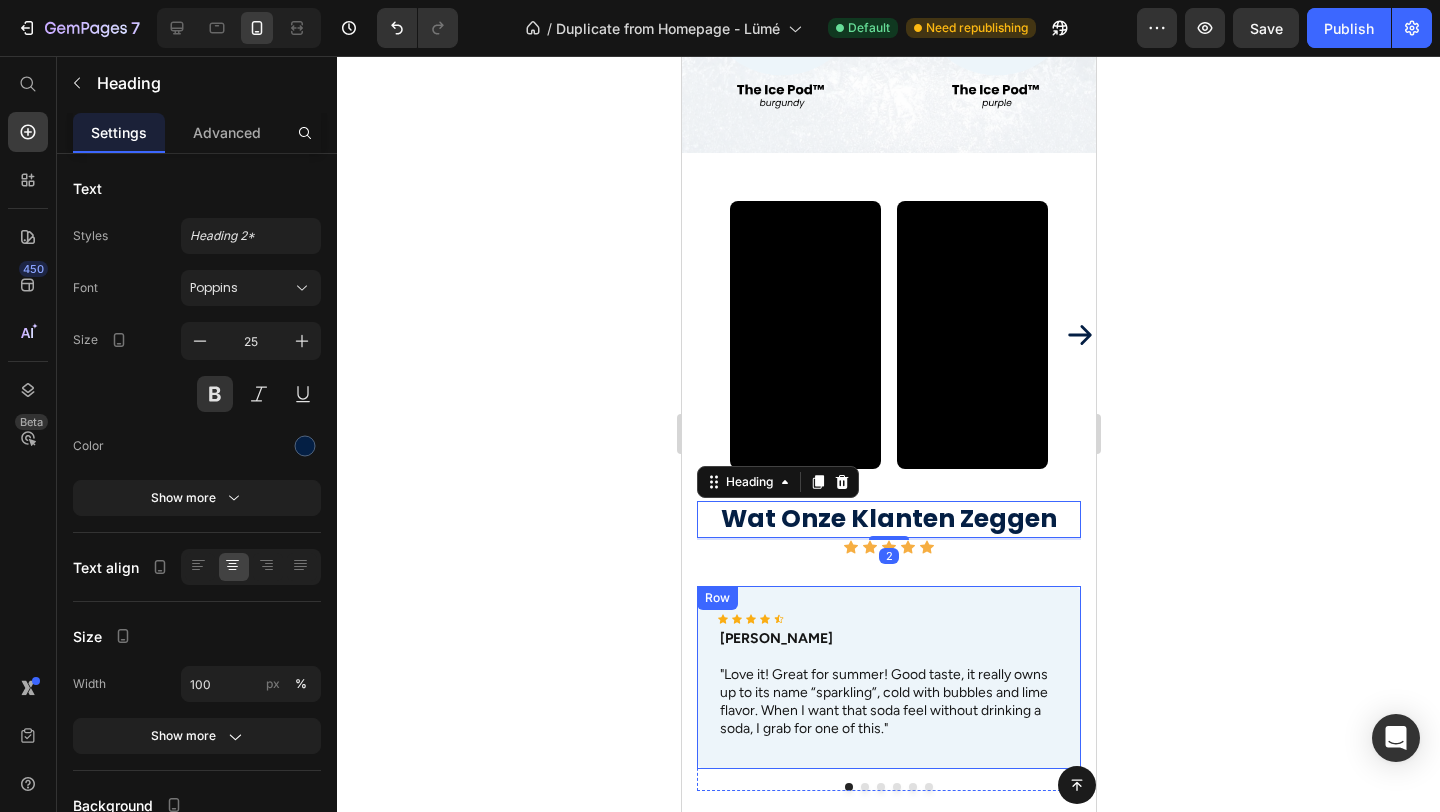 click on "Icon Icon Icon Icon
Icon Icon List [PERSON_NAME] Text Block "Love it! Great for summer! Good taste, it really owns up to its name “sparkling”, cold with bubbles and lime flavor. When I want that soda feel without drinking a soda, I grab for one of this." Text Block Row" at bounding box center [888, 677] 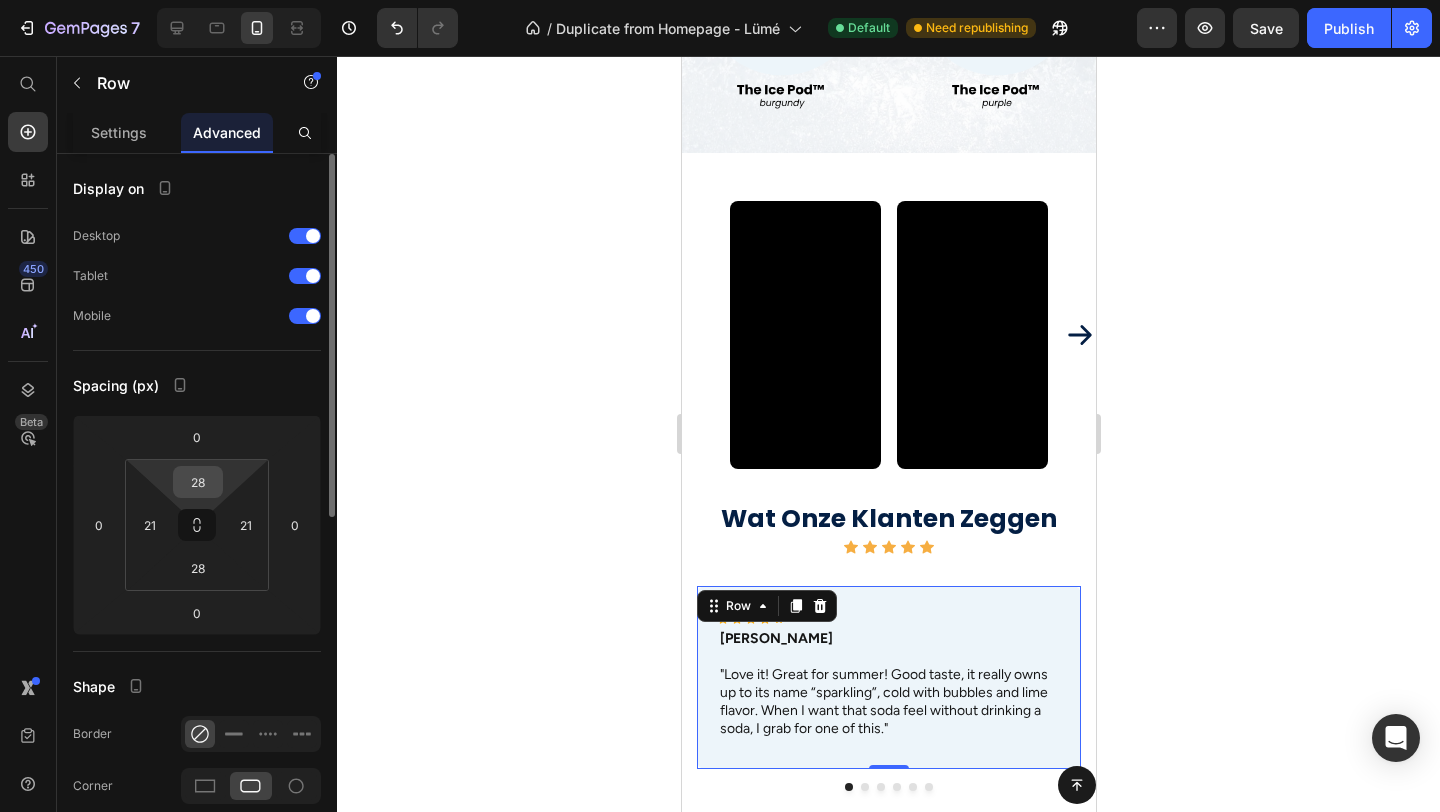 click on "28" at bounding box center [198, 482] 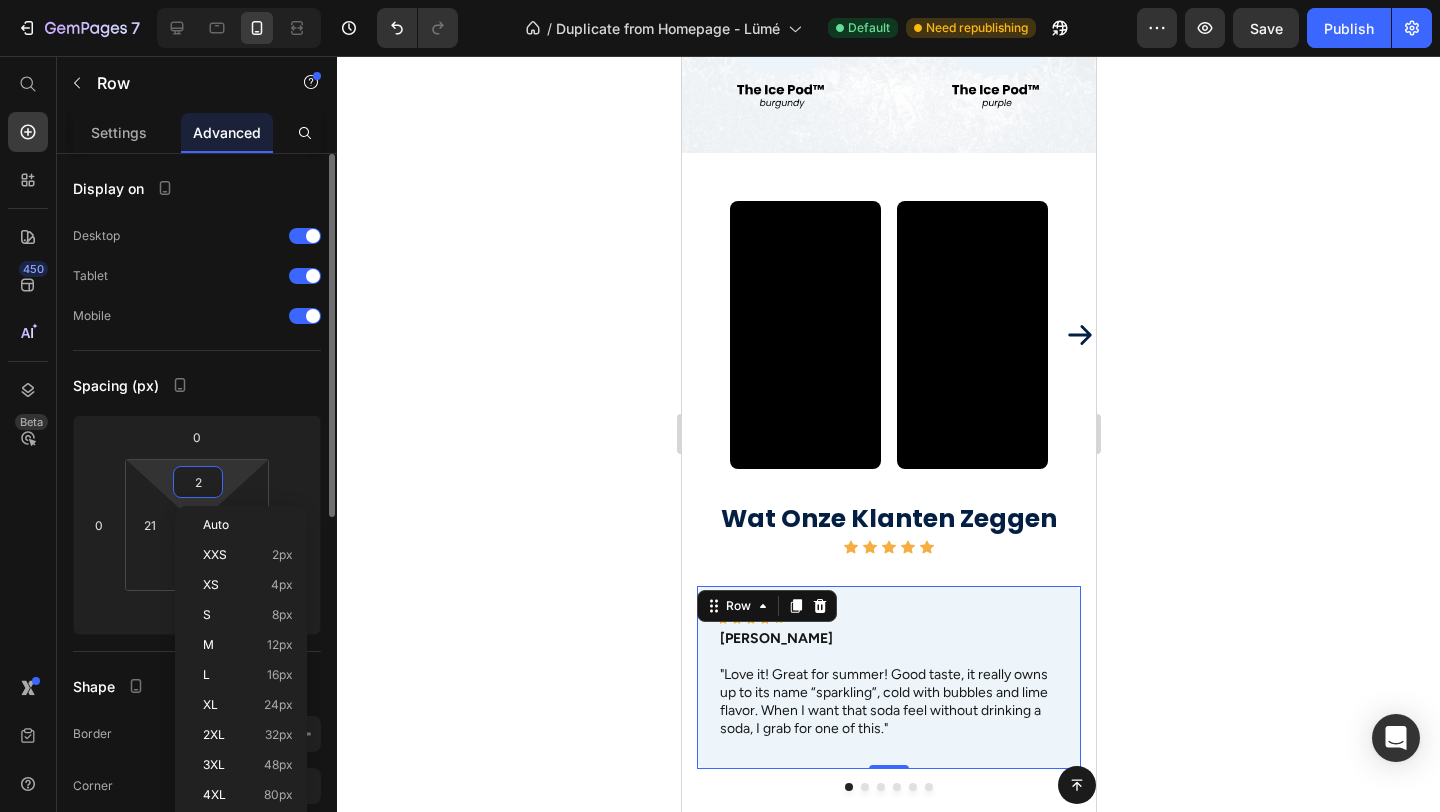 type on "20" 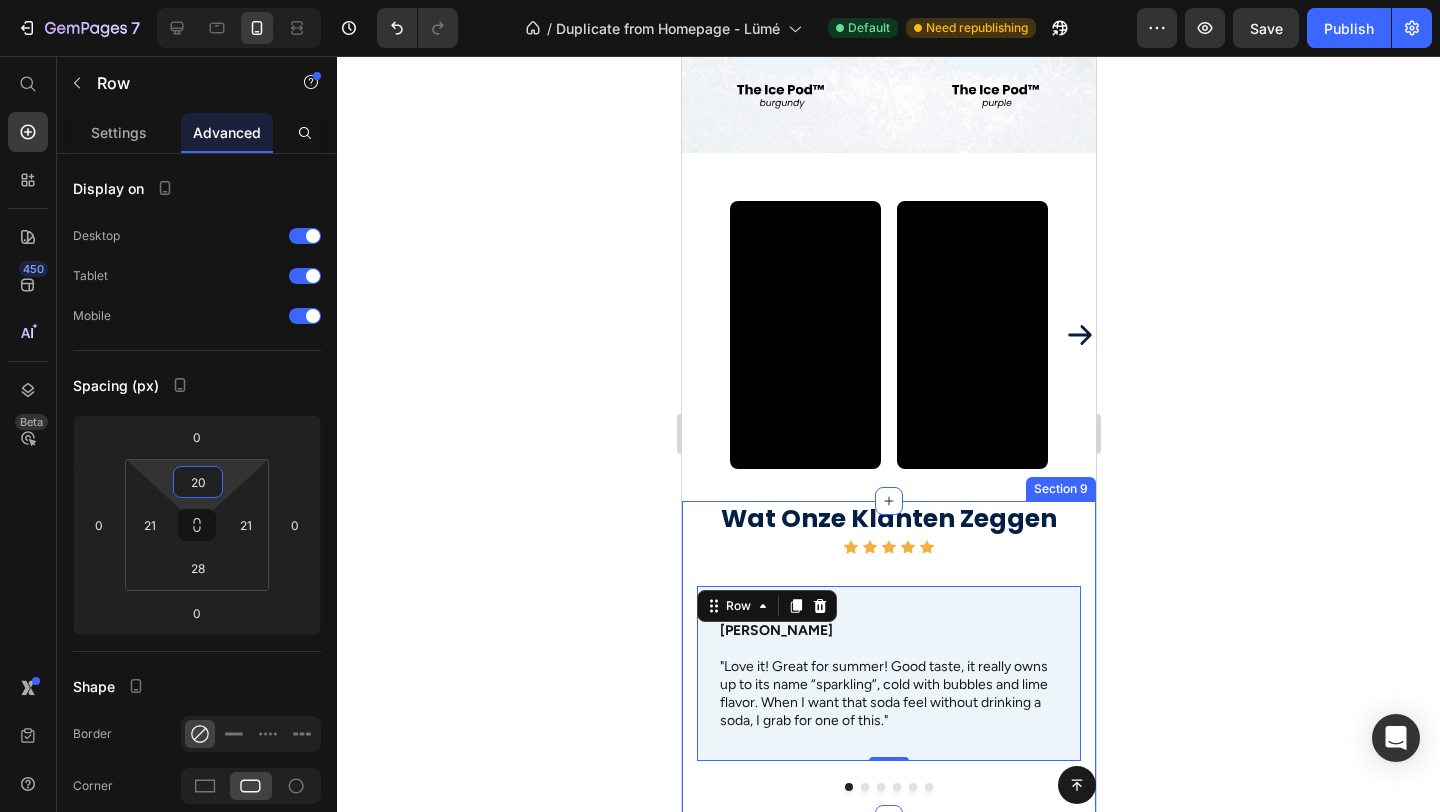click on "Wat Onze Klanten Zeggen Heading Icon Icon Icon Icon Icon Icon List Row Icon Icon Icon Icon
Icon Icon List [PERSON_NAME] Text Block "Love it! Great for summer! Good taste, it really owns up to its name “sparkling”, cold with bubbles and lime flavor. When I want that soda feel without drinking a soda, I grab for one of this." Text Block Row   0 Icon Icon Icon Icon
Icon Icon List [PERSON_NAME] Text Block "Love it! Great for summer! Good taste, it really owns up to its name “sparkling”, cold with bubbles and lime flavor. When I want that soda feel without drinking a soda, I grab for one of this." Text Block Row Icon Icon Icon Icon
Icon Icon List Max Sero Text Block "Love it! Great for summer! Good taste, it really owns up to its name “sparkling”, cold with bubbles and lime flavor. When I want that soda feel without drinking a soda, I grab for one of this." Text Block Row Icon Icon Icon Icon
Icon Icon List Max Sero Text Block Text Block Row Row" at bounding box center [888, 653] 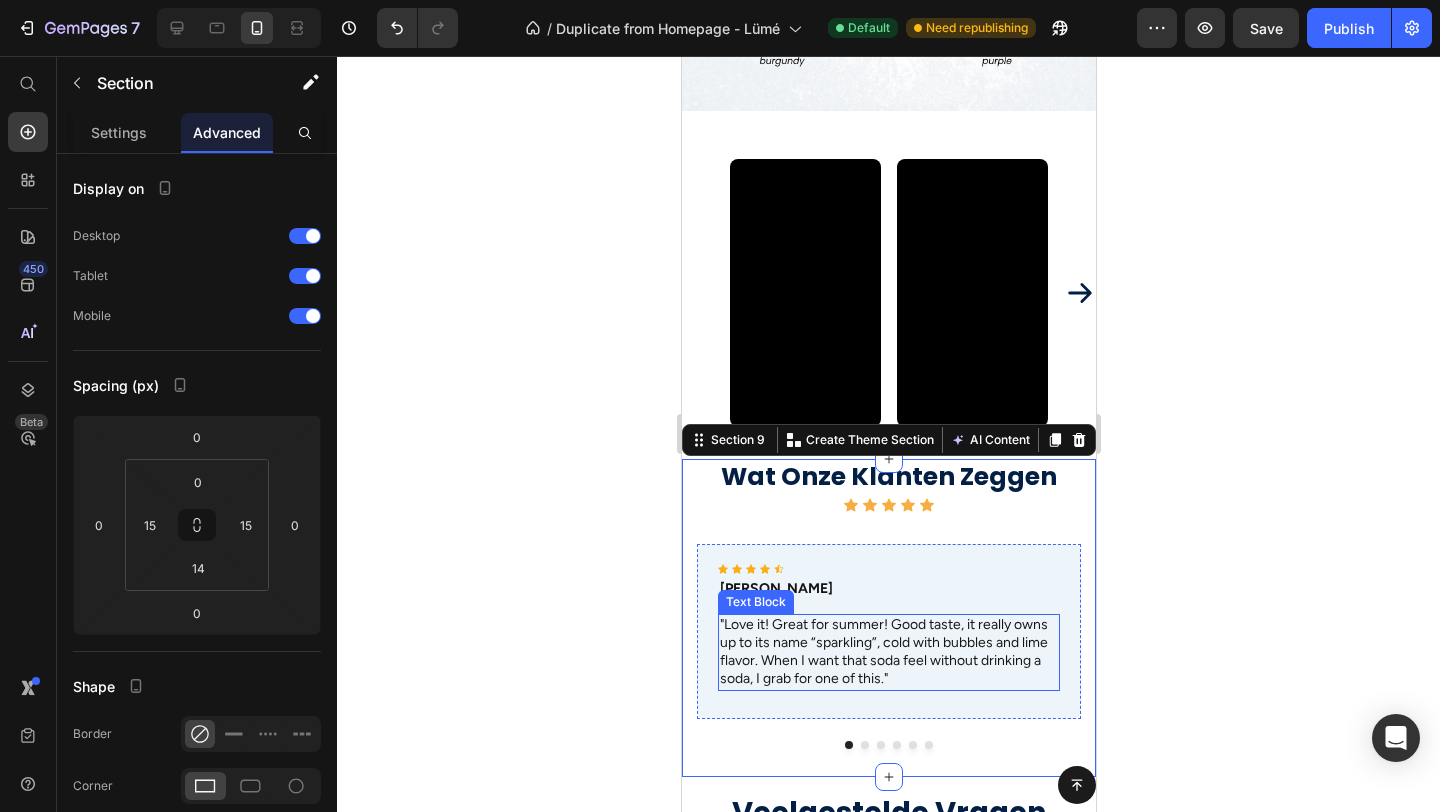 scroll, scrollTop: 3248, scrollLeft: 0, axis: vertical 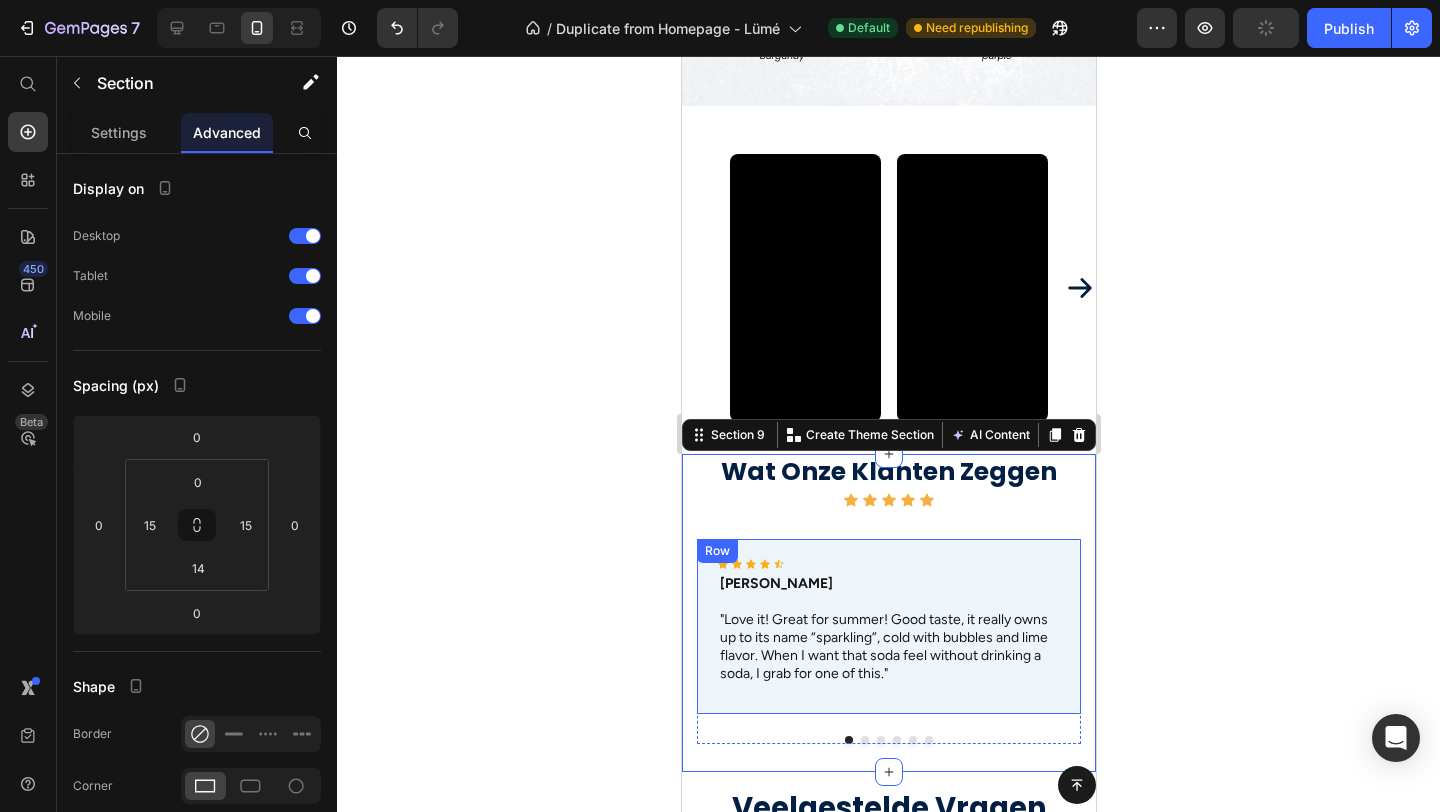click on "Icon Icon Icon Icon
Icon Icon List [PERSON_NAME] Text Block "Love it! Great for summer! Good taste, it really owns up to its name “sparkling”, cold with bubbles and lime flavor. When I want that soda feel without drinking a soda, I grab for one of this." Text Block Row" at bounding box center [888, 626] 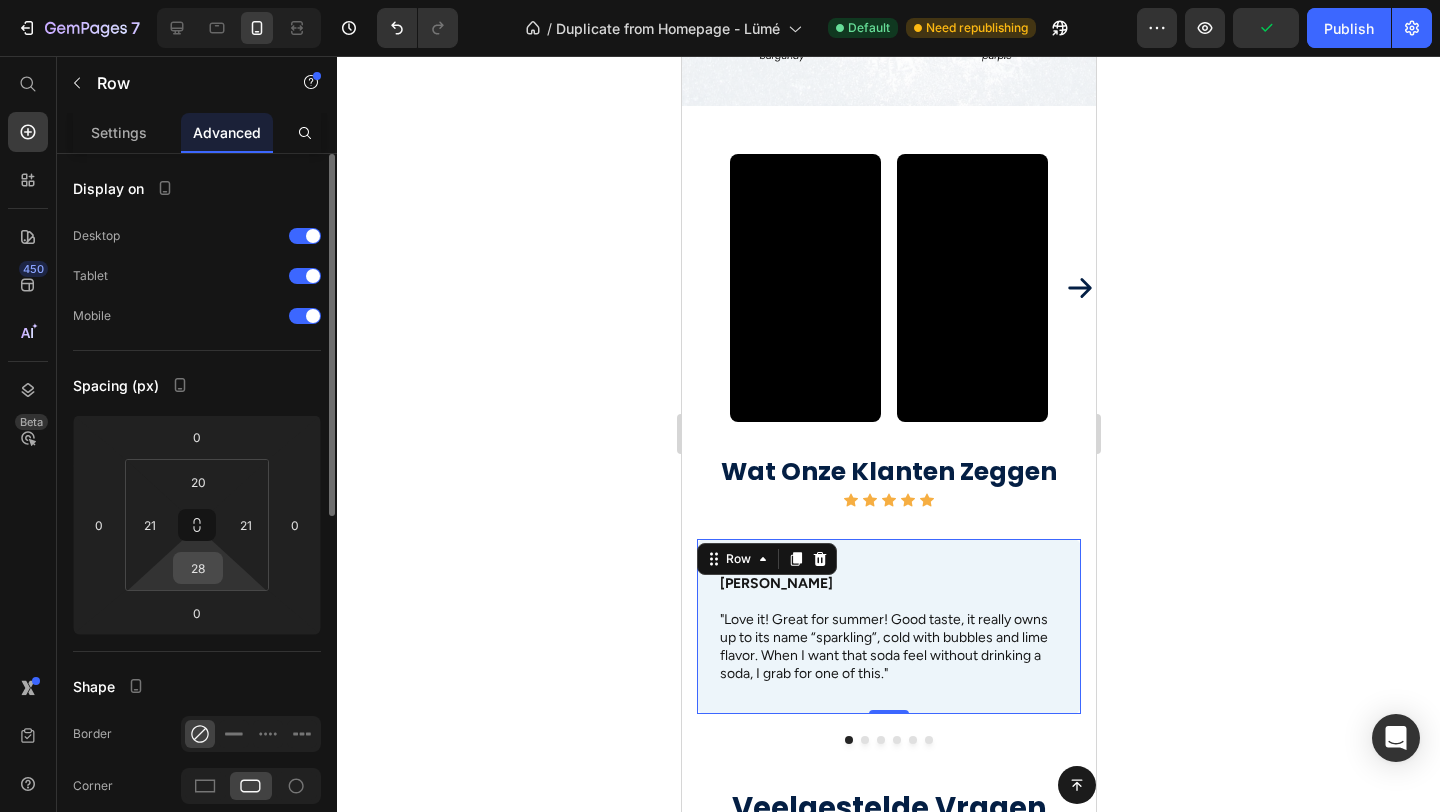 click on "28" at bounding box center [198, 568] 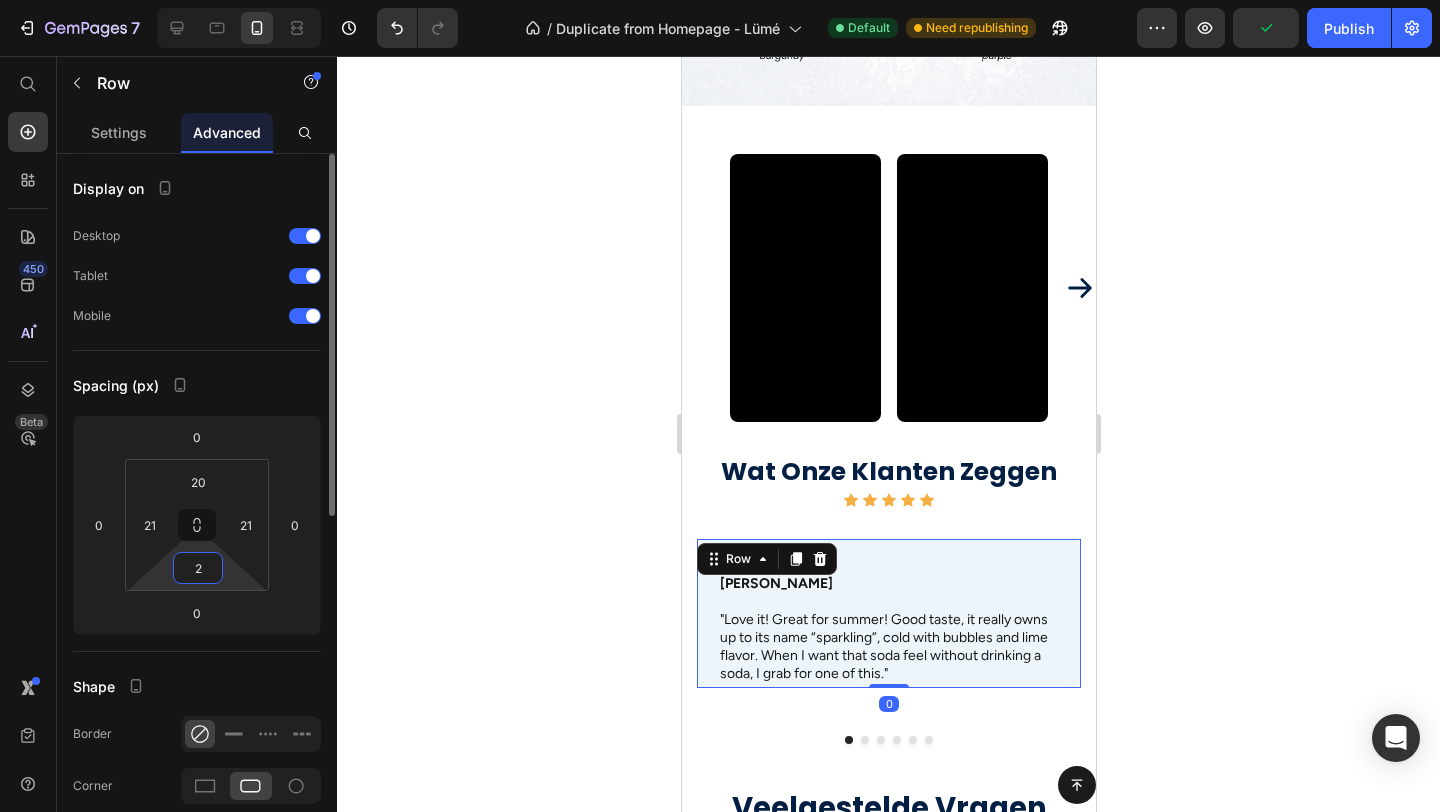 type on "20" 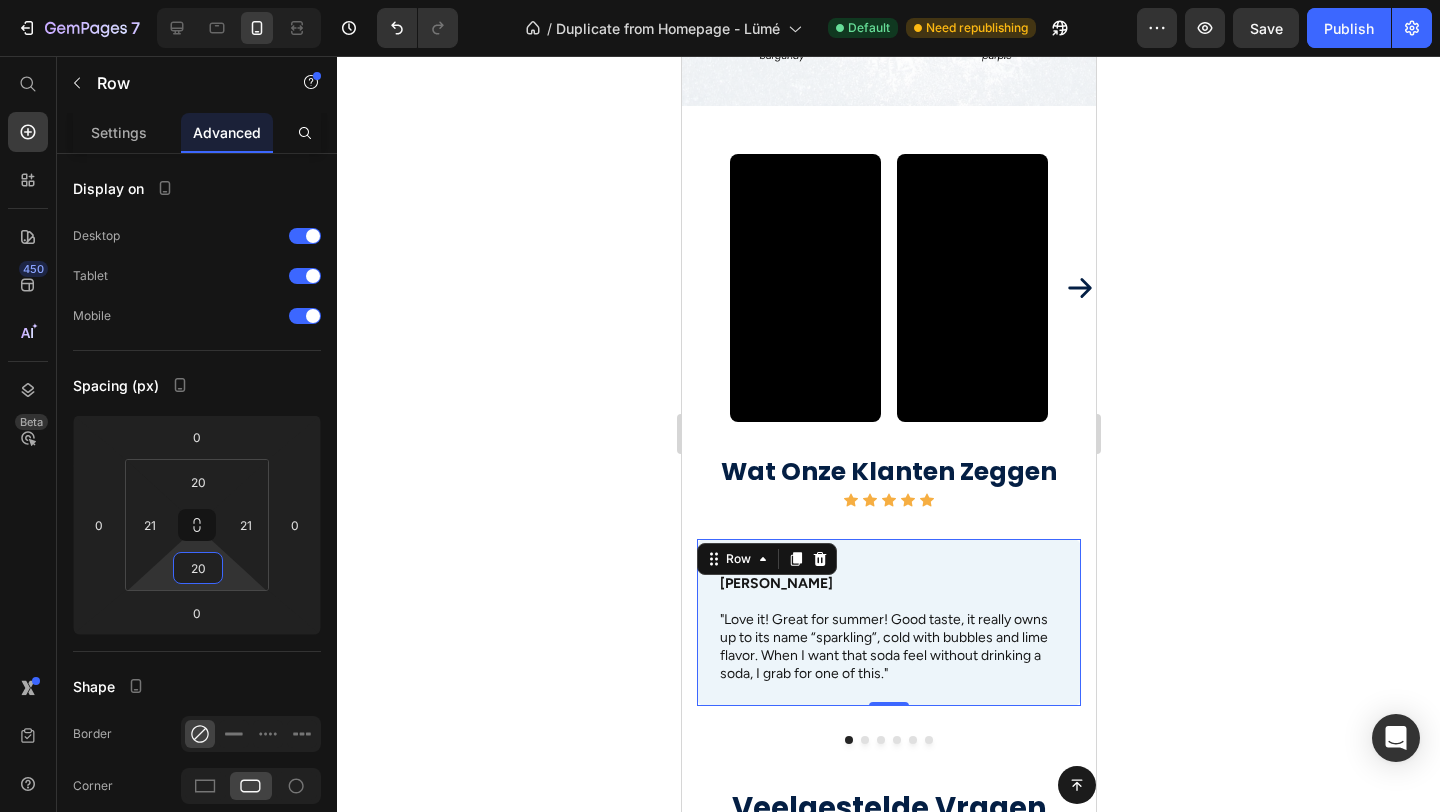 click 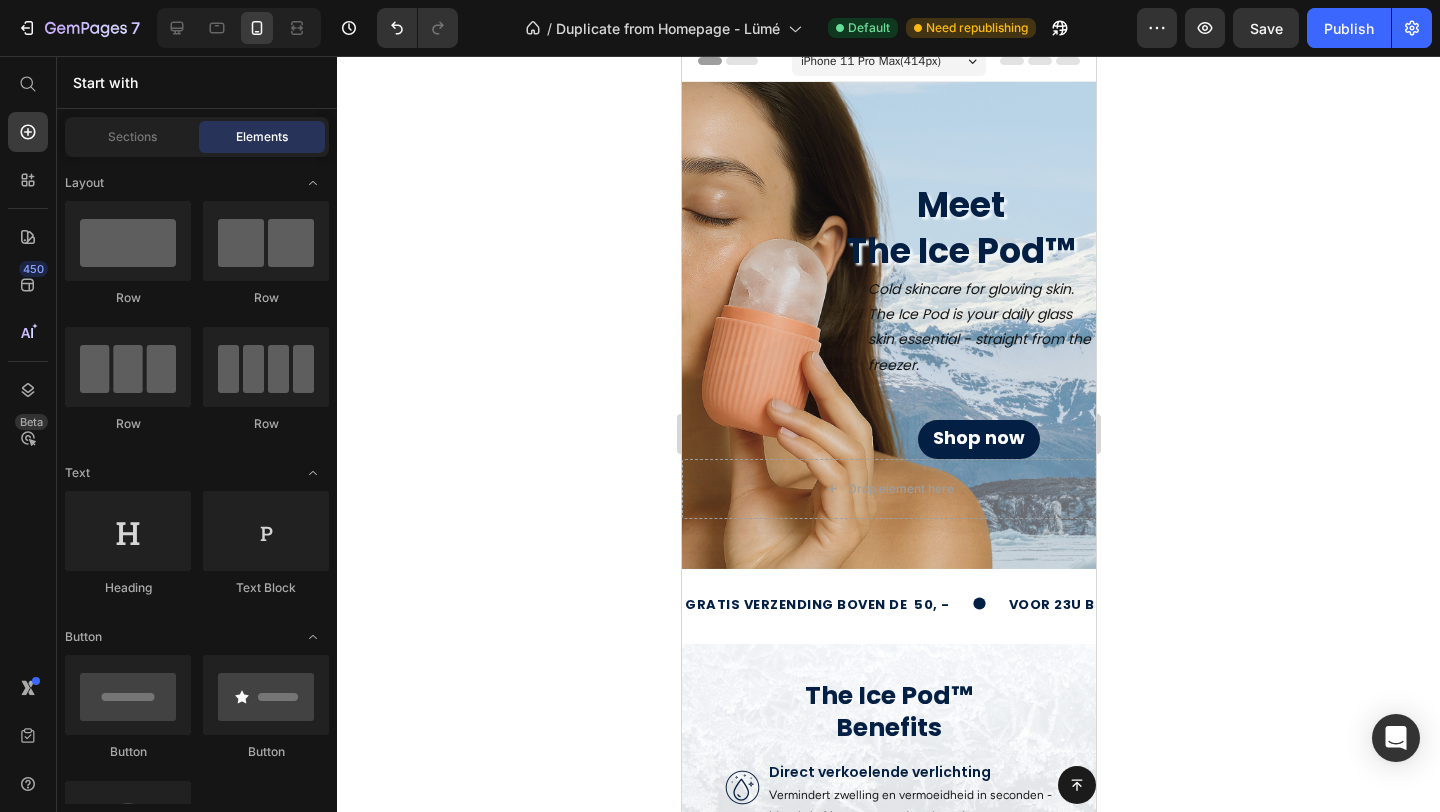 scroll, scrollTop: 5, scrollLeft: 0, axis: vertical 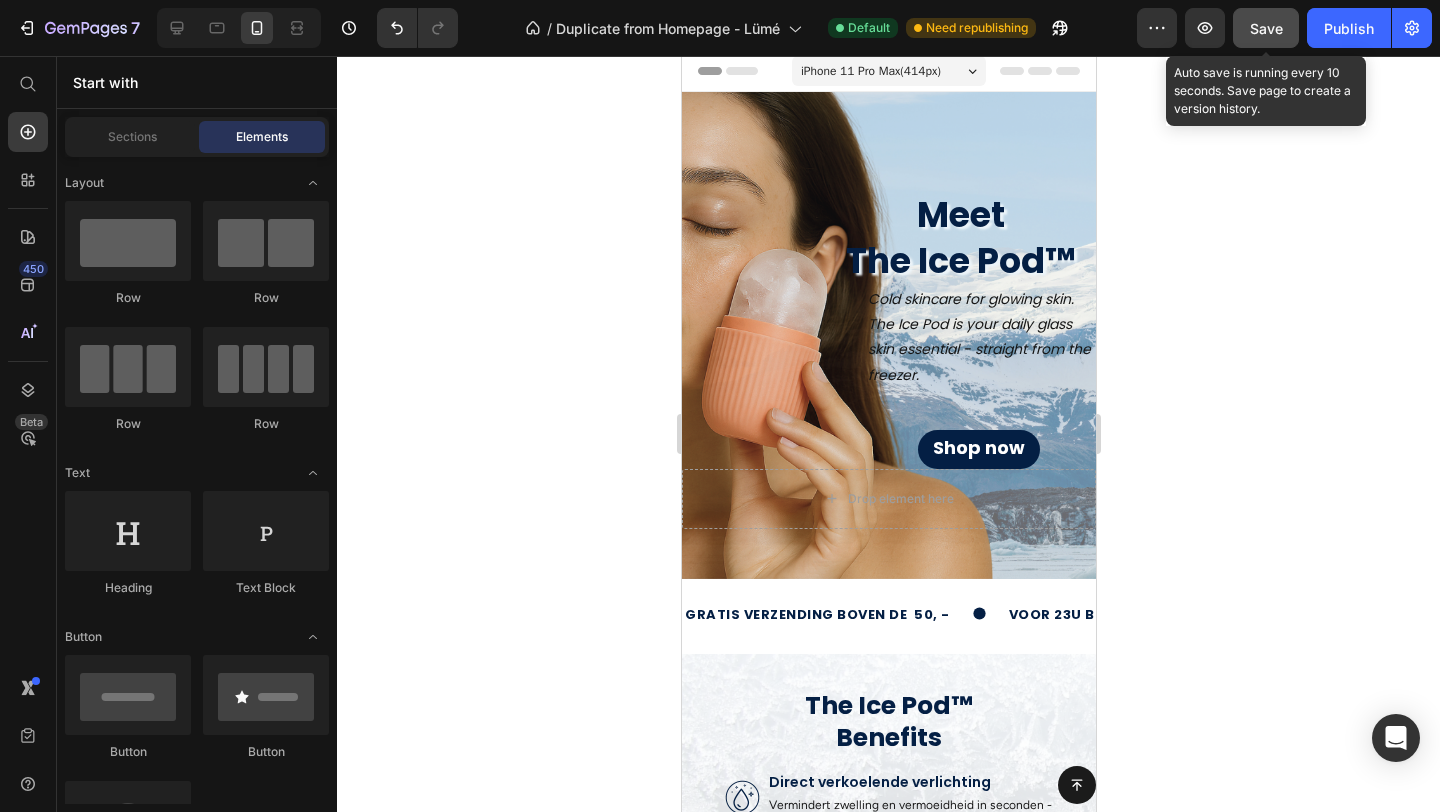 click on "Save" at bounding box center [1266, 28] 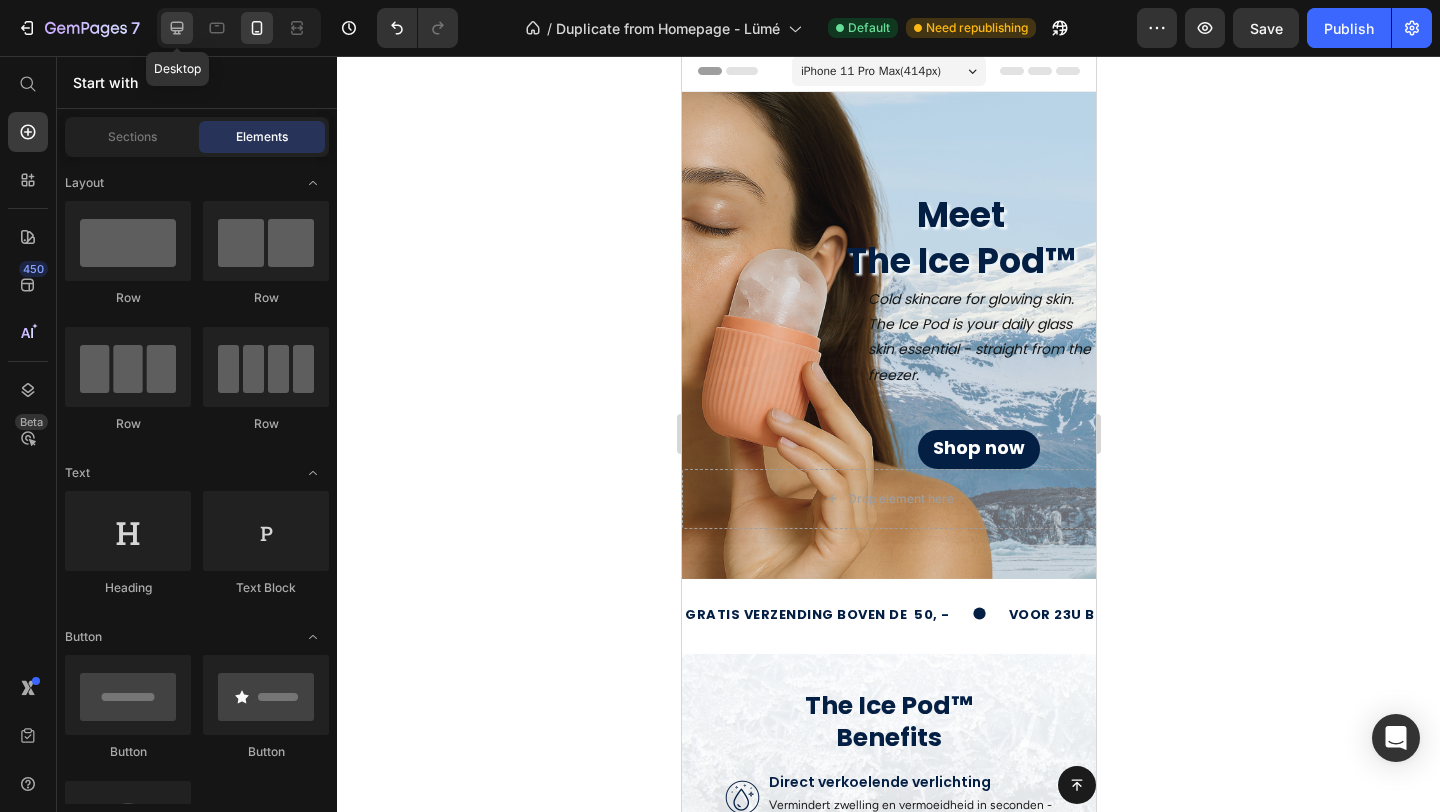 click 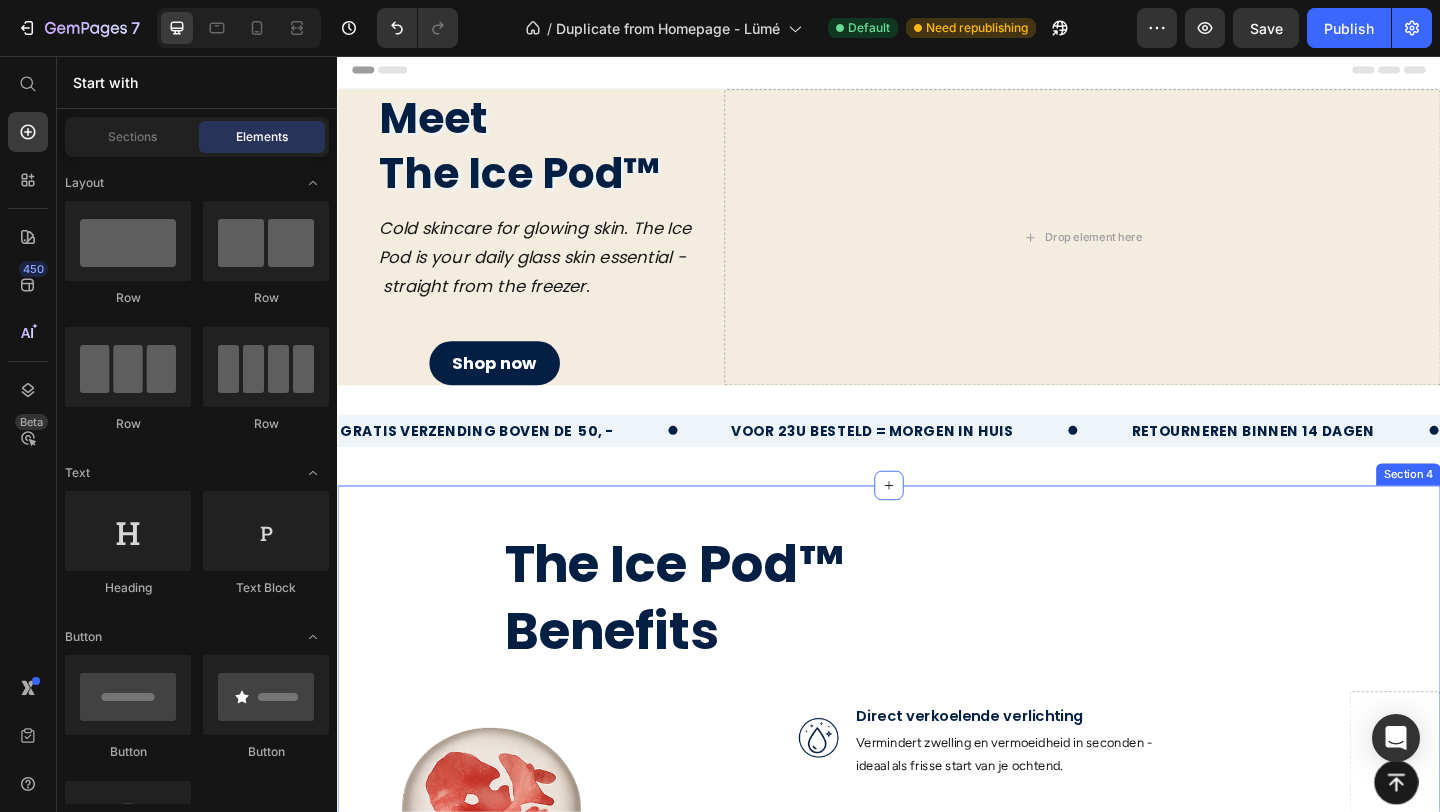 scroll, scrollTop: 0, scrollLeft: 0, axis: both 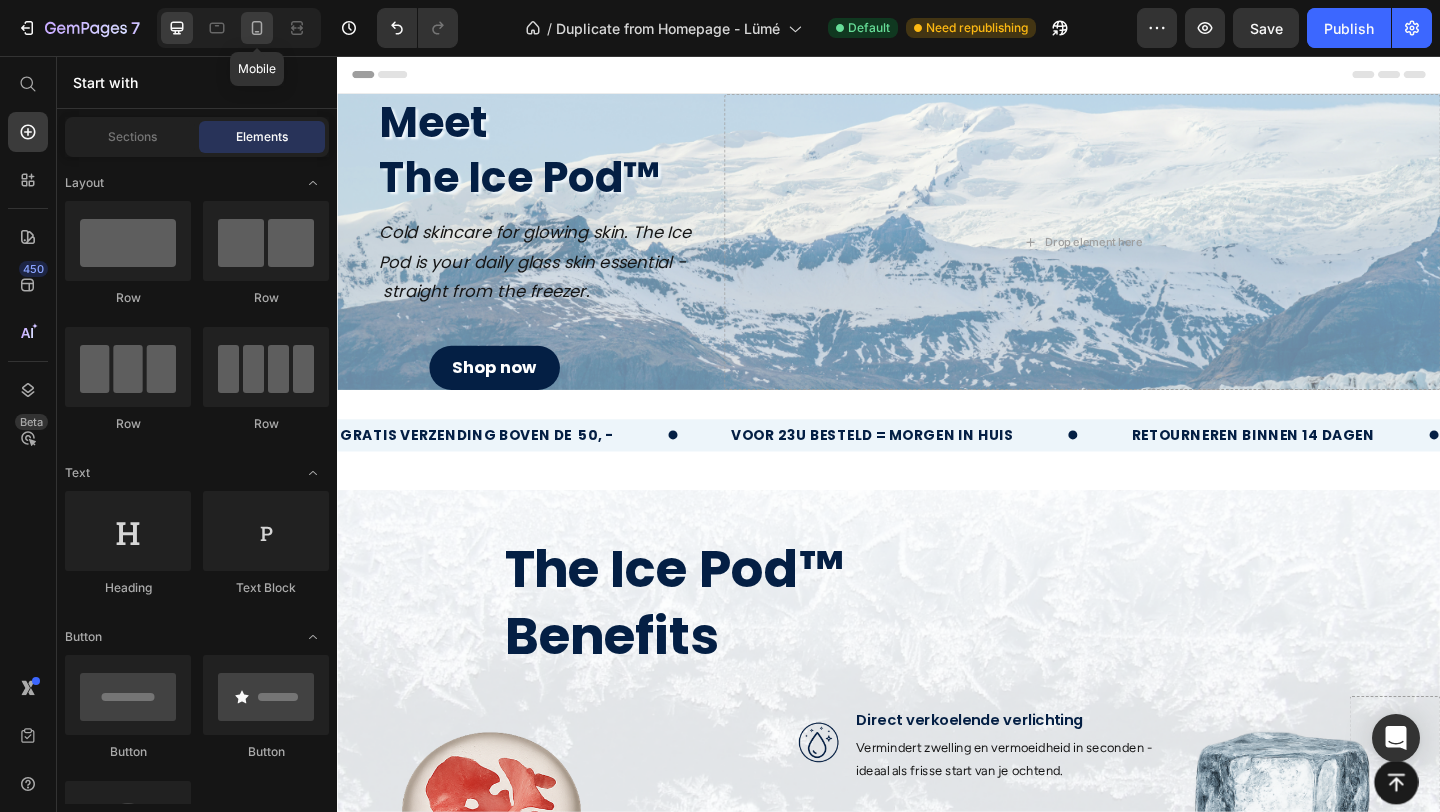 click 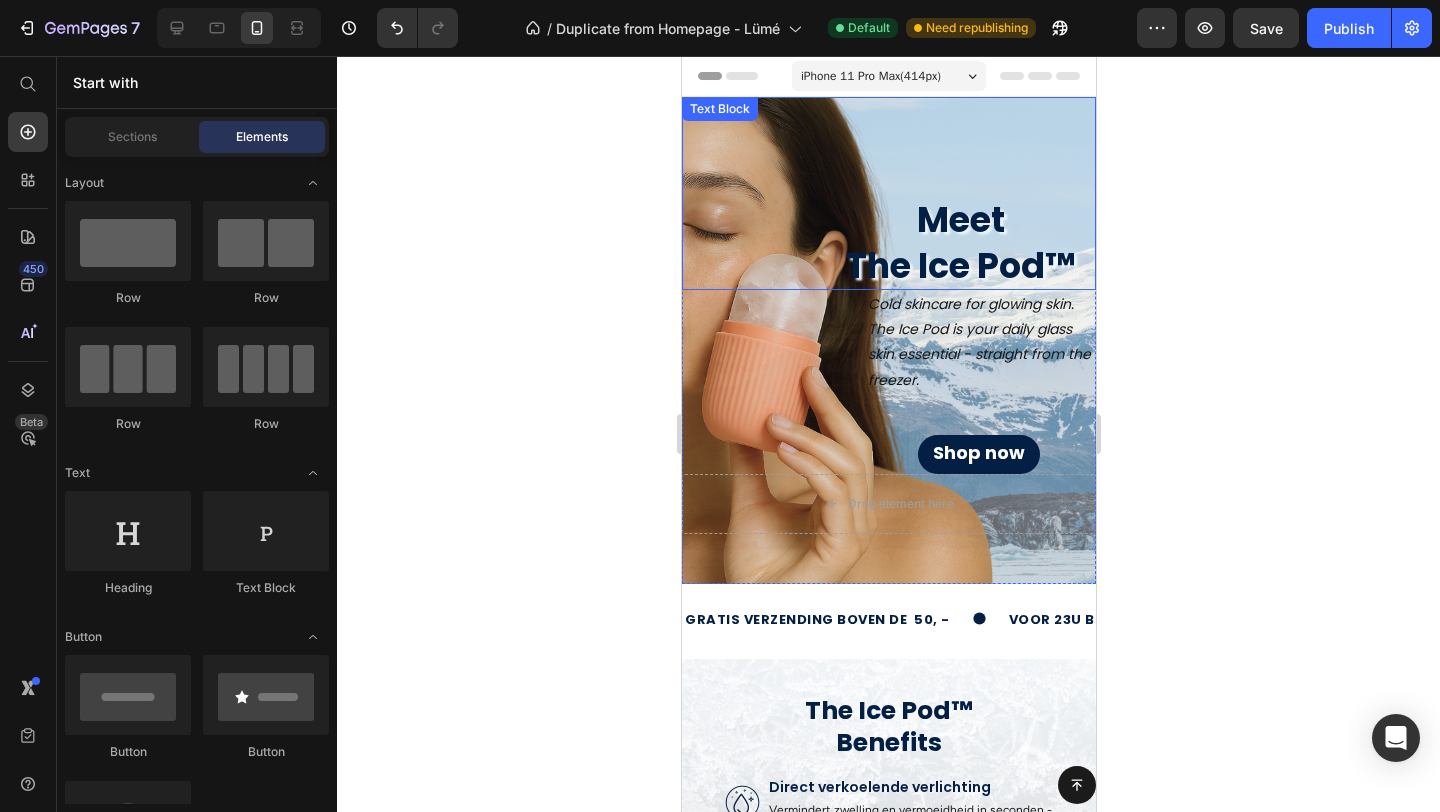 click on "Meet  The Ice Pod™  Text Block" at bounding box center [888, 193] 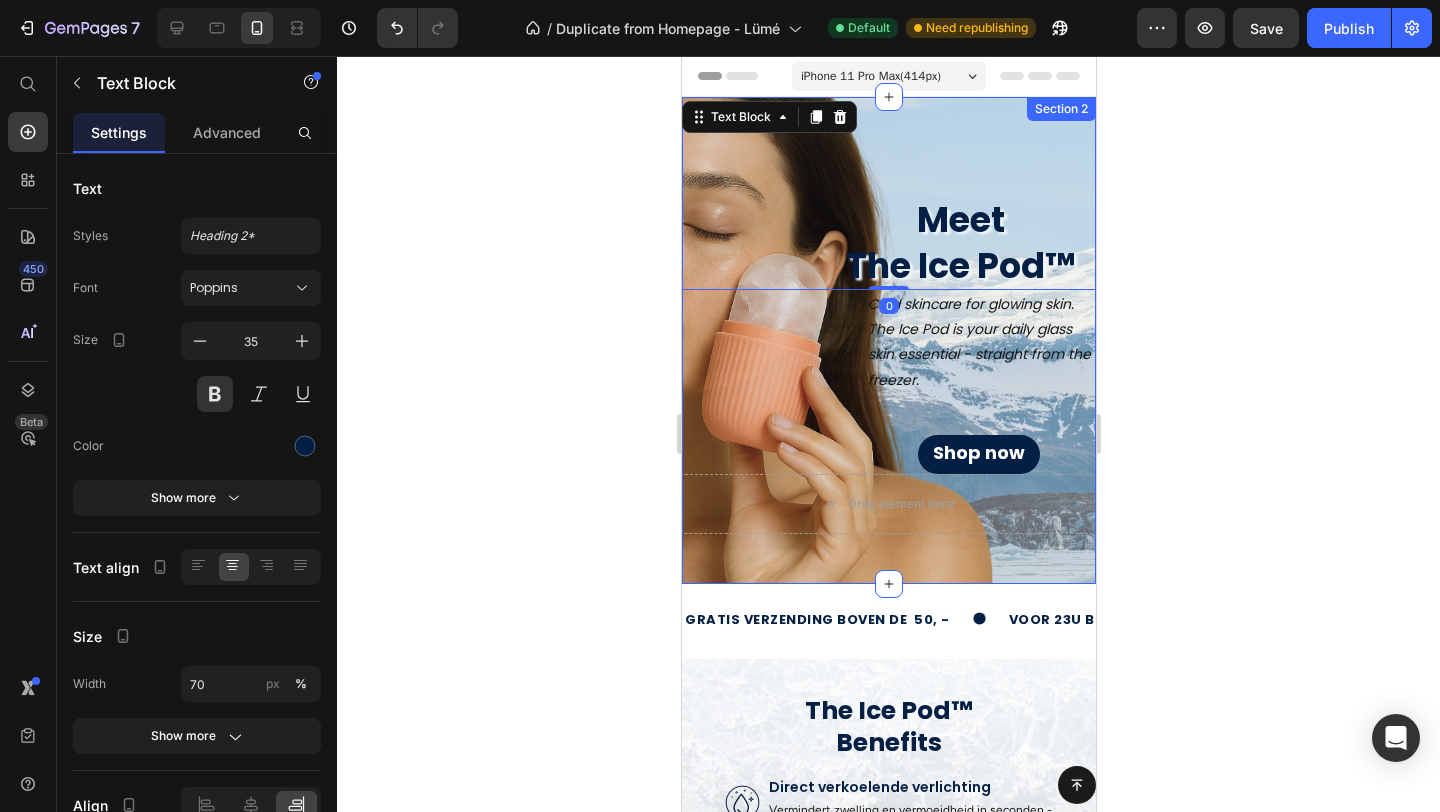 click on "Meet  The Ice Pod™  Text Block   0 Cold skincare for glowing skin. The Ice Pod is your daily glass skin essential - straight from the freezer. Text Block Shop now Button
Drop element here Section 2" at bounding box center (888, 340) 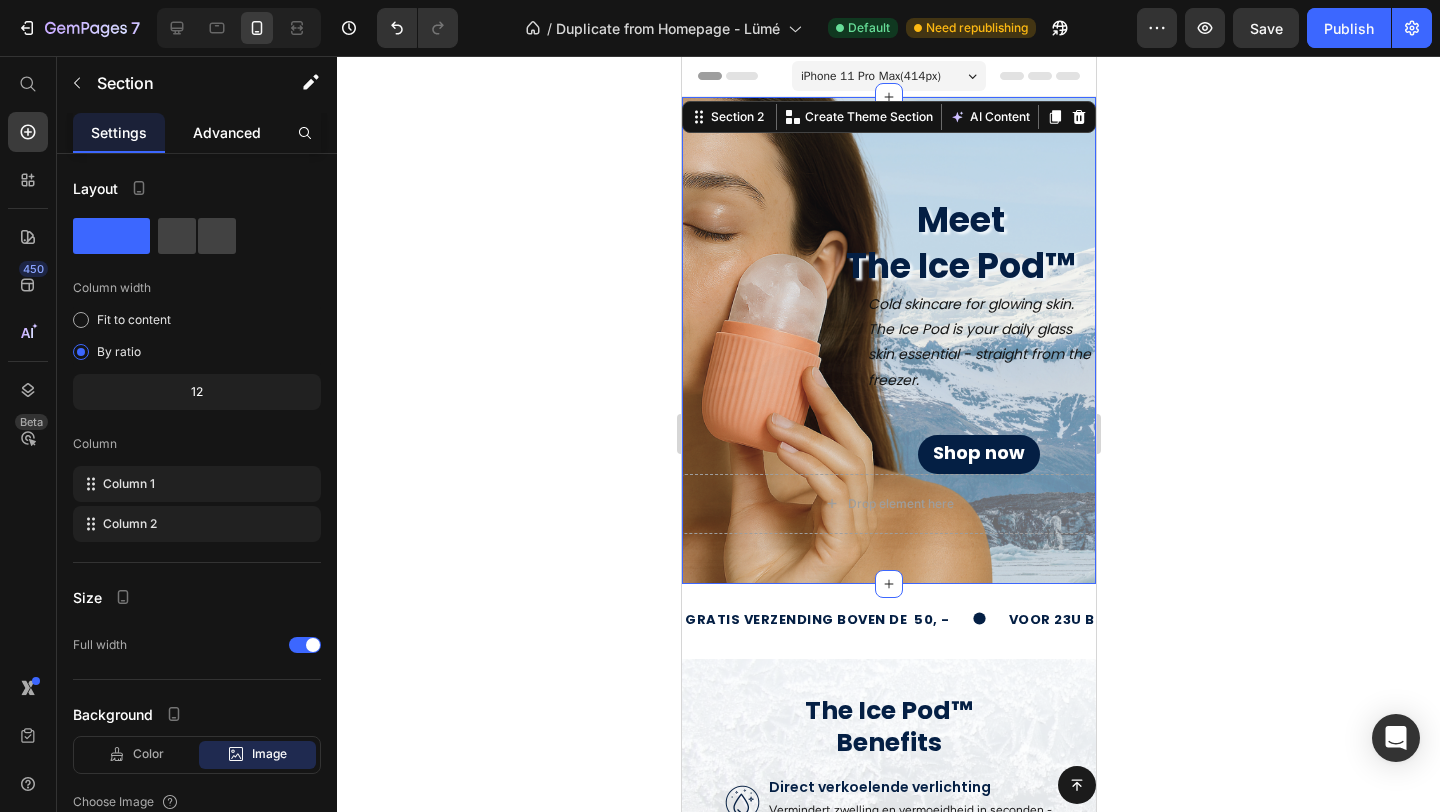 click on "Advanced" at bounding box center [227, 132] 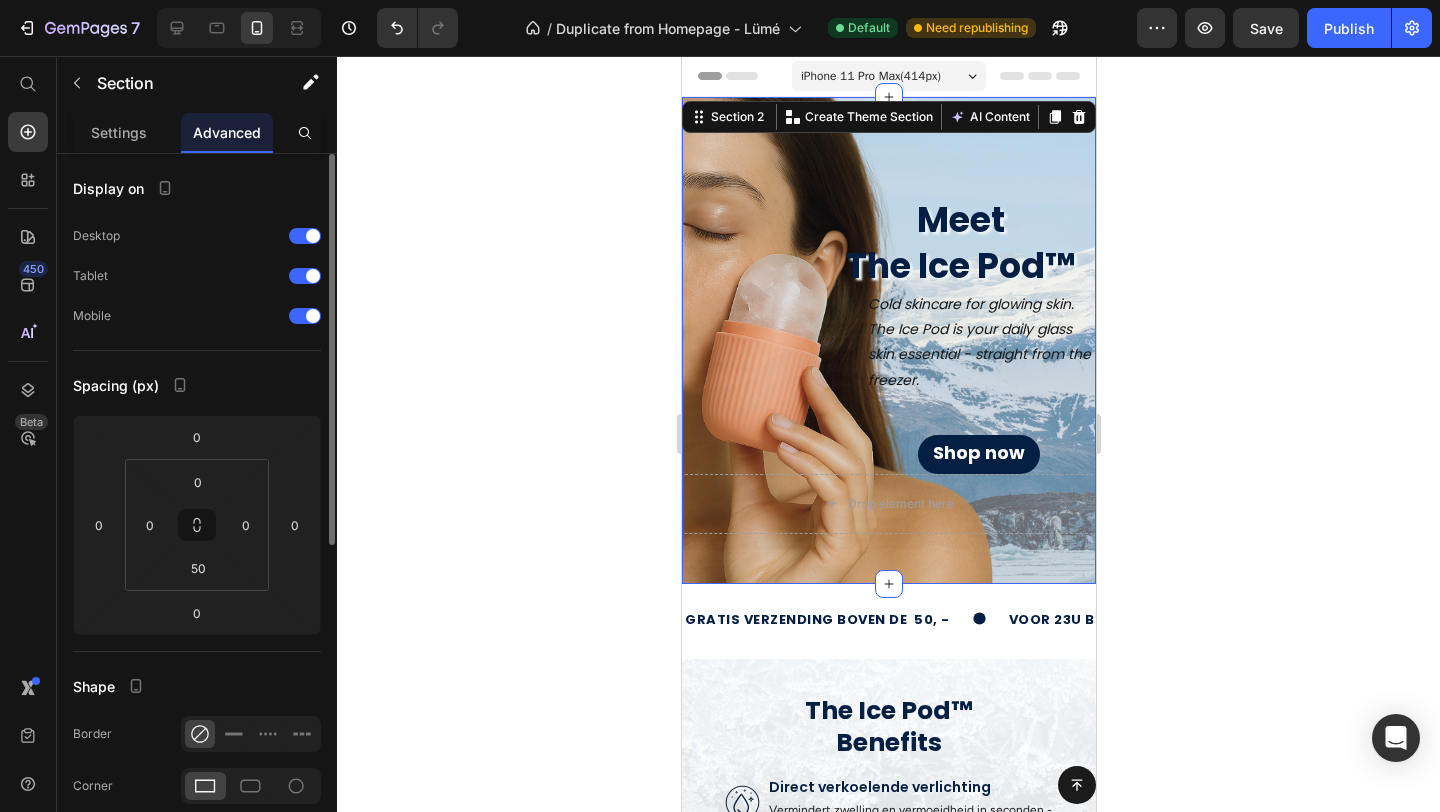 click on "Display on Desktop Tablet Mobile Spacing (px) 0 0 0 0 0 0 50 0 Shape Border Corner Shadow Position Opacity 100 % Animation Upgrade to Build plan  to unlock Animation & other premium features. Interaction Upgrade to Optimize plan  to unlock Interaction & other premium features. CSS class  Delete element" at bounding box center (197, 806) 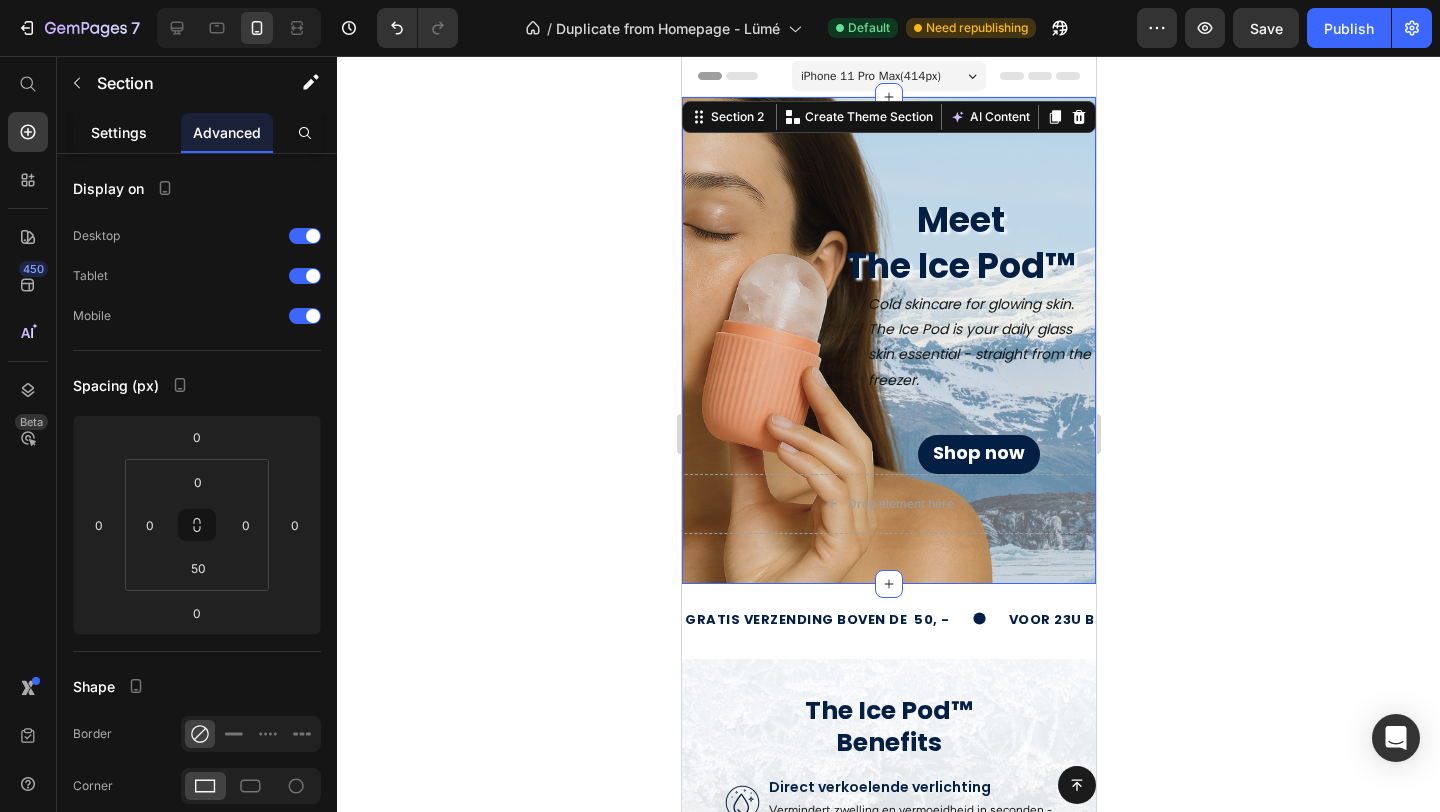 click on "Settings" at bounding box center (119, 132) 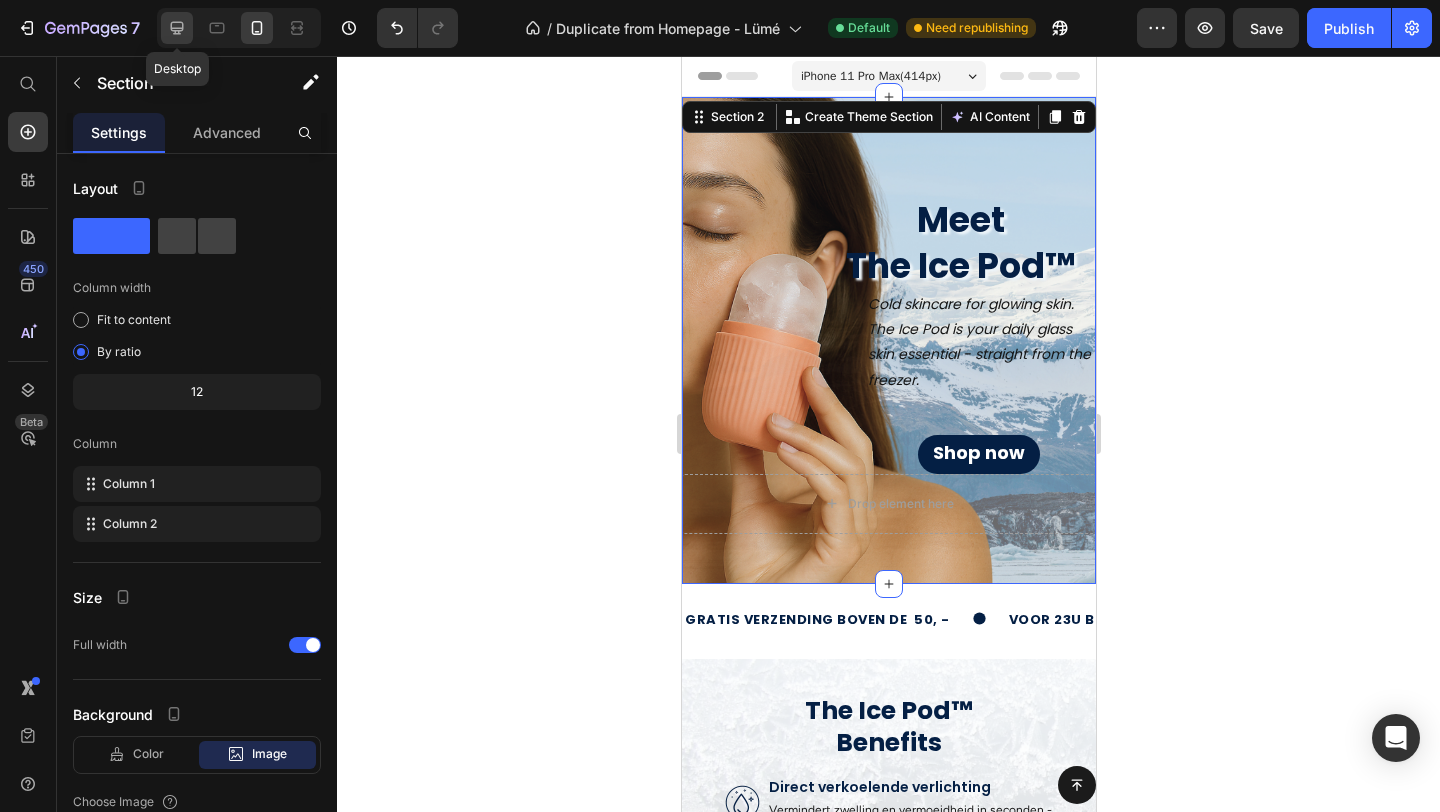 click 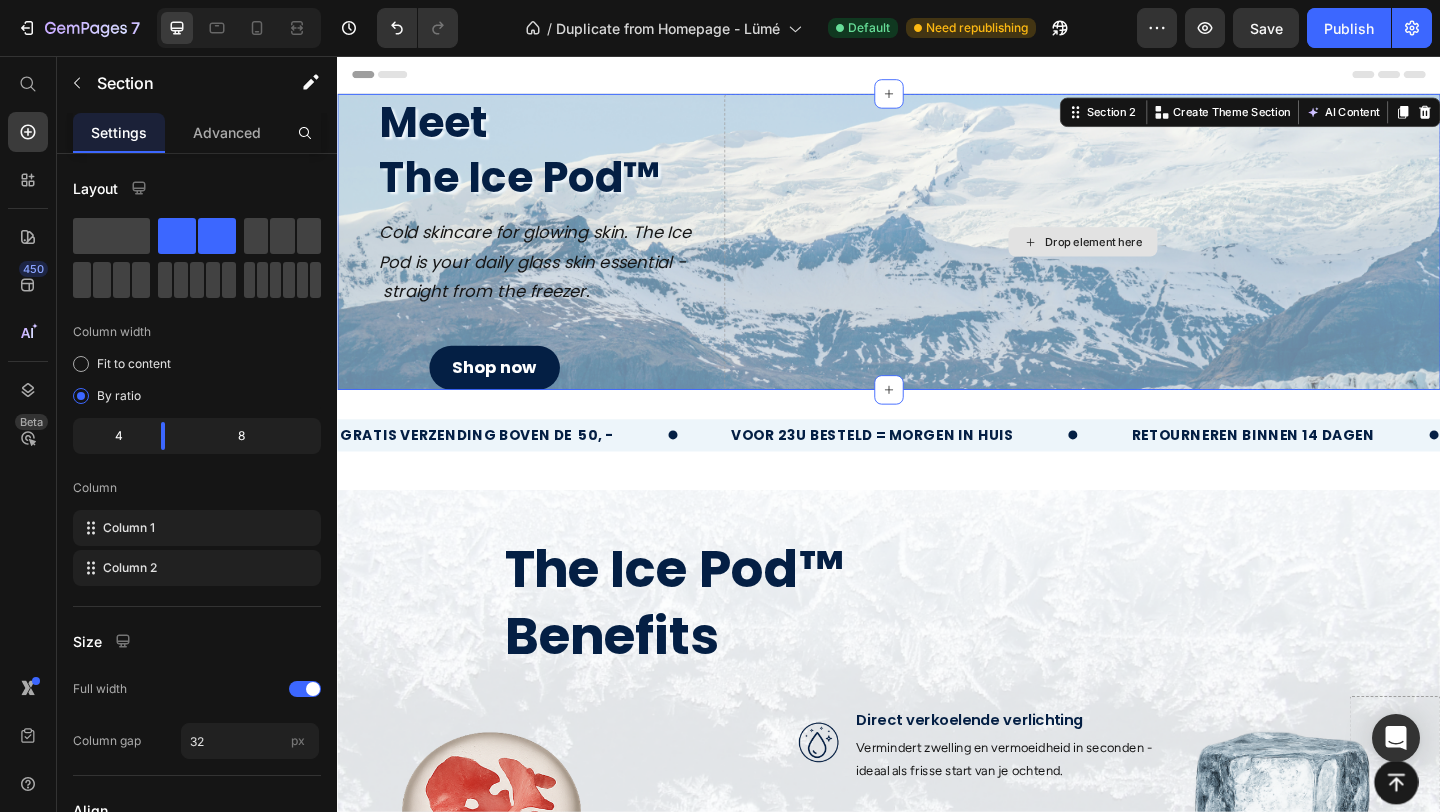 click on "Drop element here" at bounding box center [1147, 258] 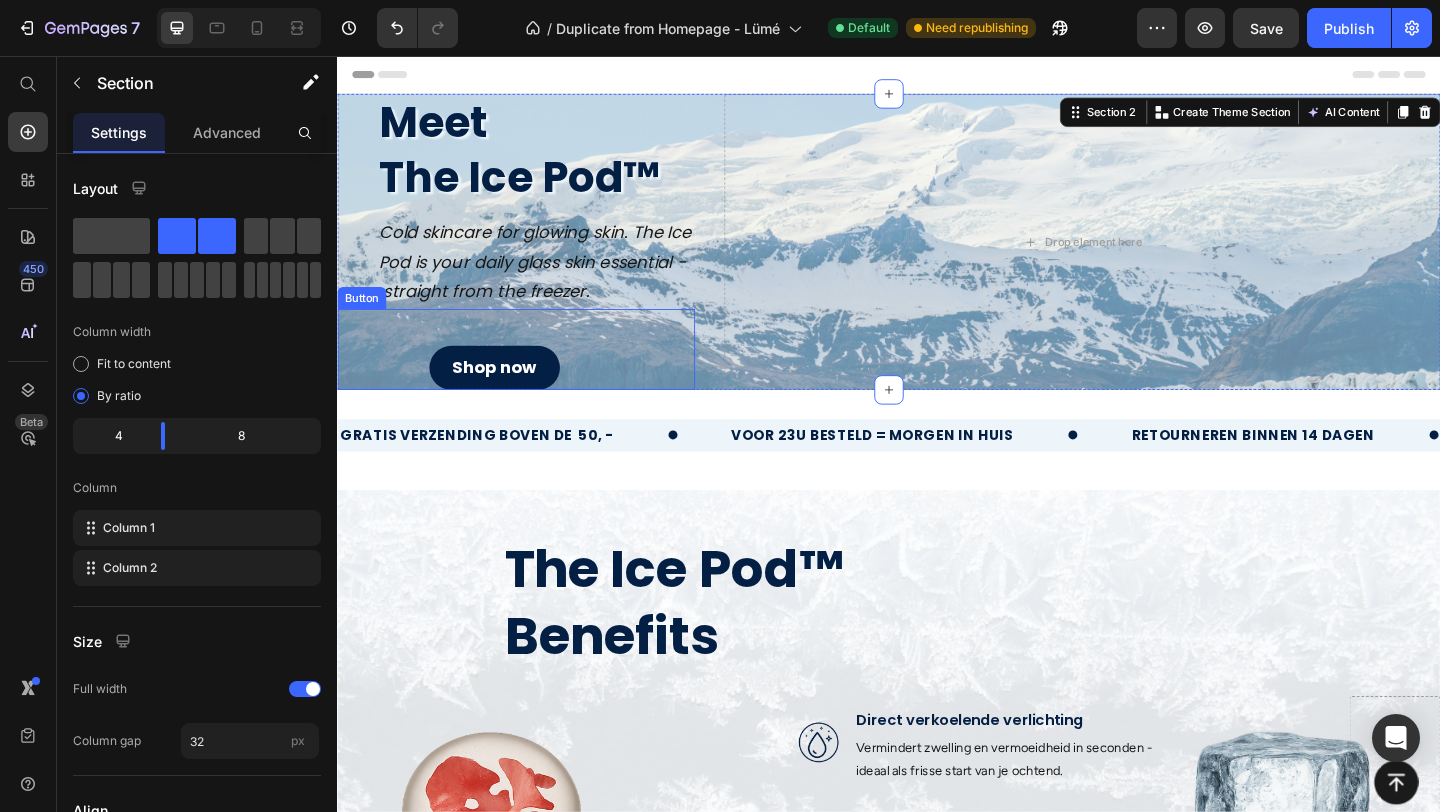 click on "Shop now Button" at bounding box center [531, 375] 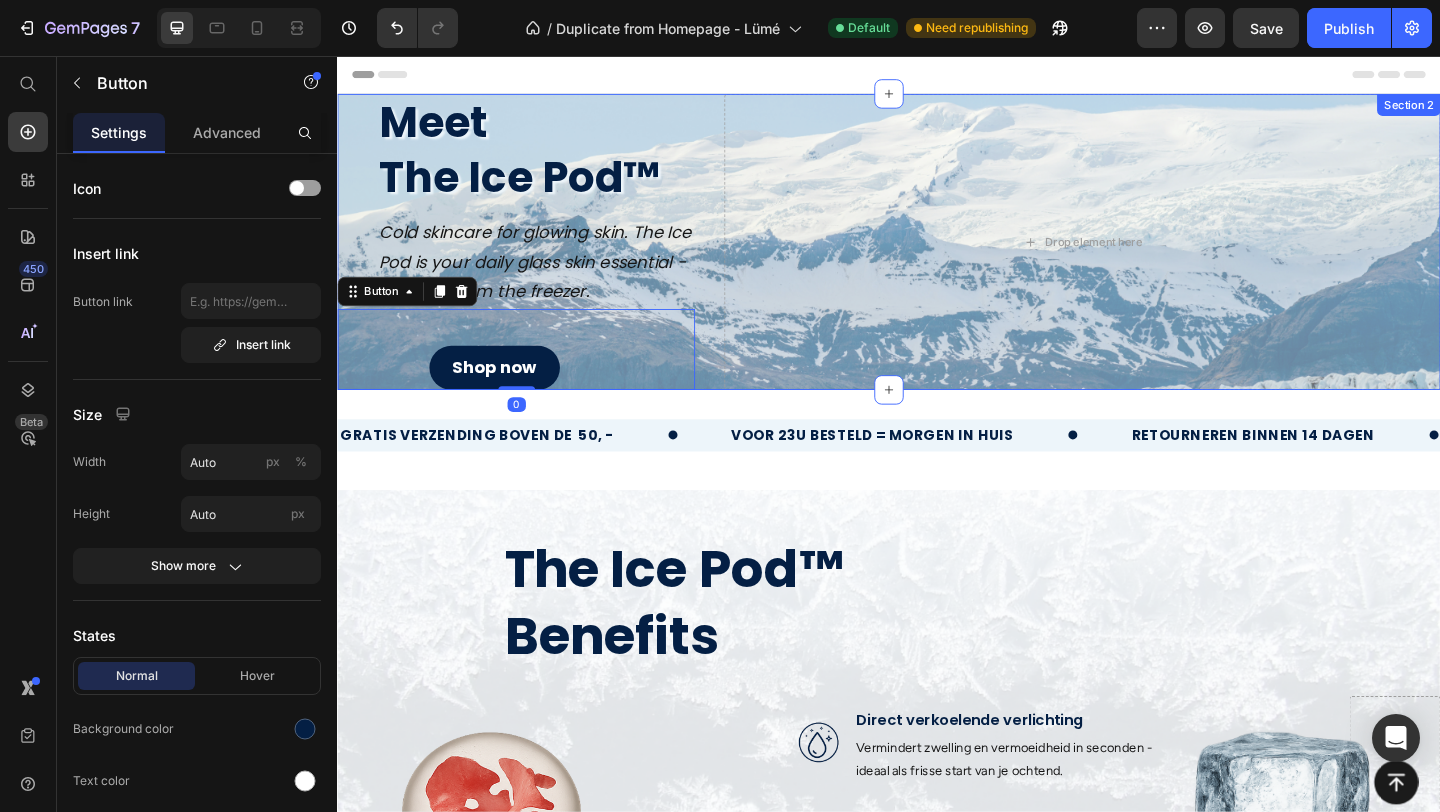 click on "Meet  The Ice Pod™  Text Block Cold skincare for glowing skin. The Ice Pod is your daily glass skin essential - straight from the freezer. Text Block Shop now Button   0
Drop element here Section 2" at bounding box center [937, 258] 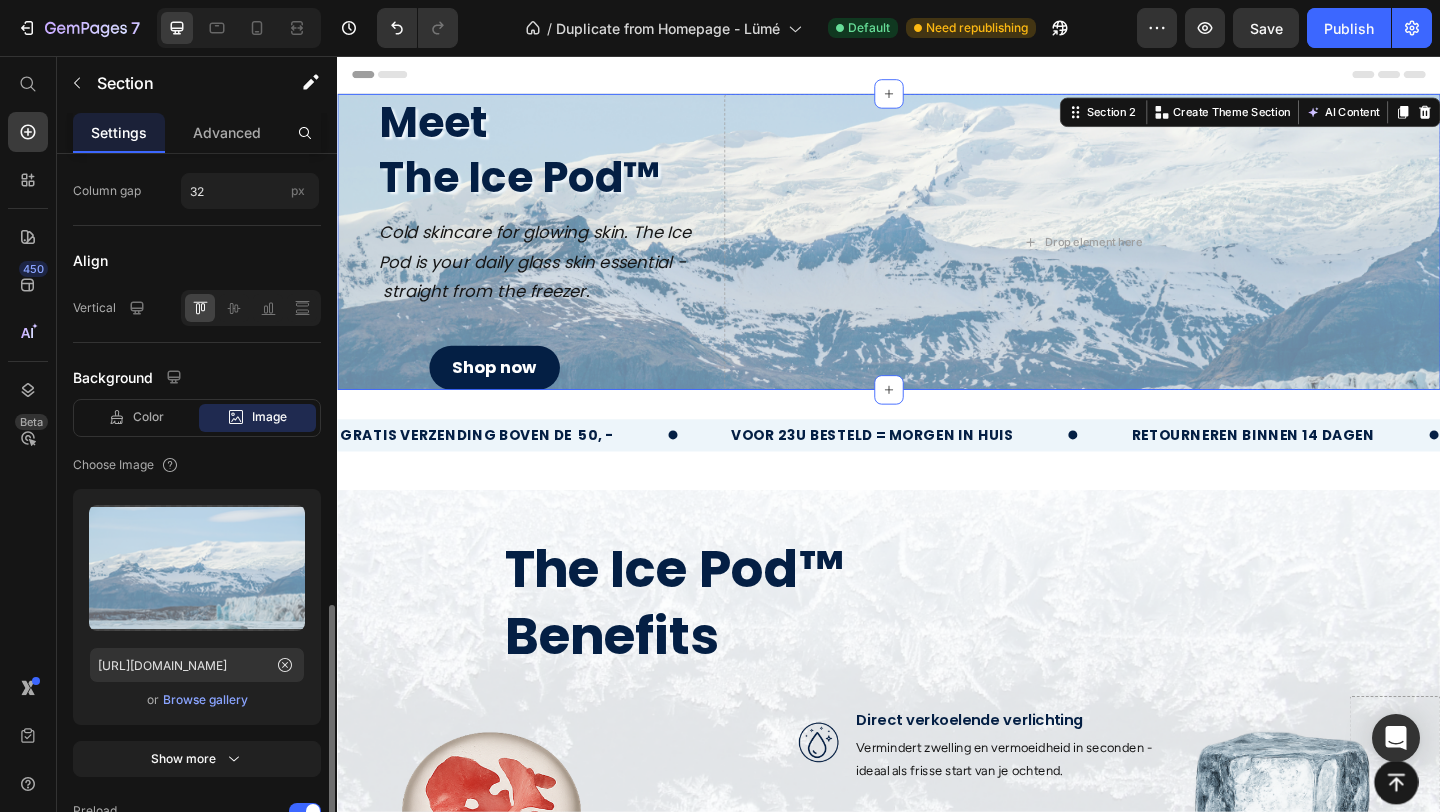 scroll, scrollTop: 658, scrollLeft: 0, axis: vertical 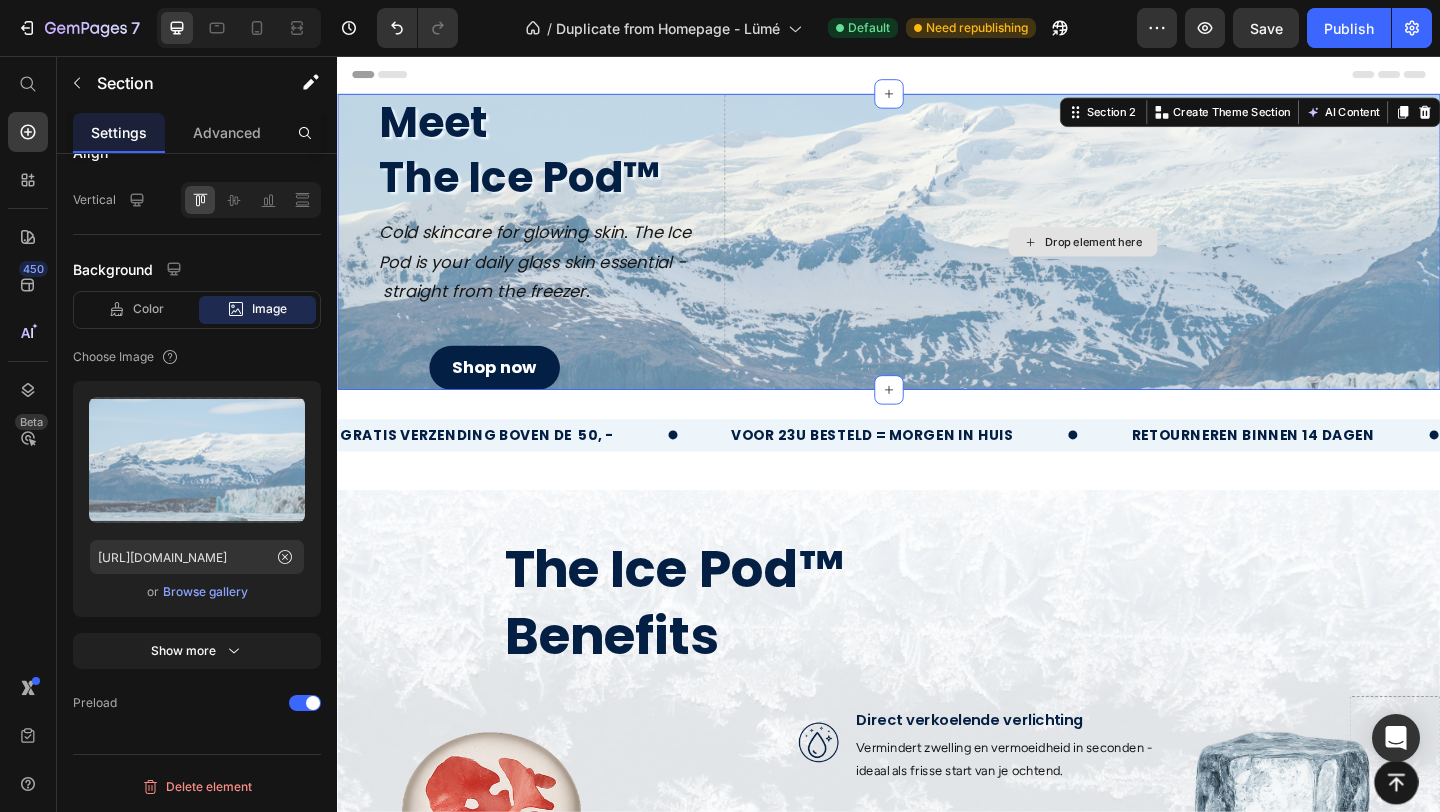 click on "Drop element here" at bounding box center [1147, 258] 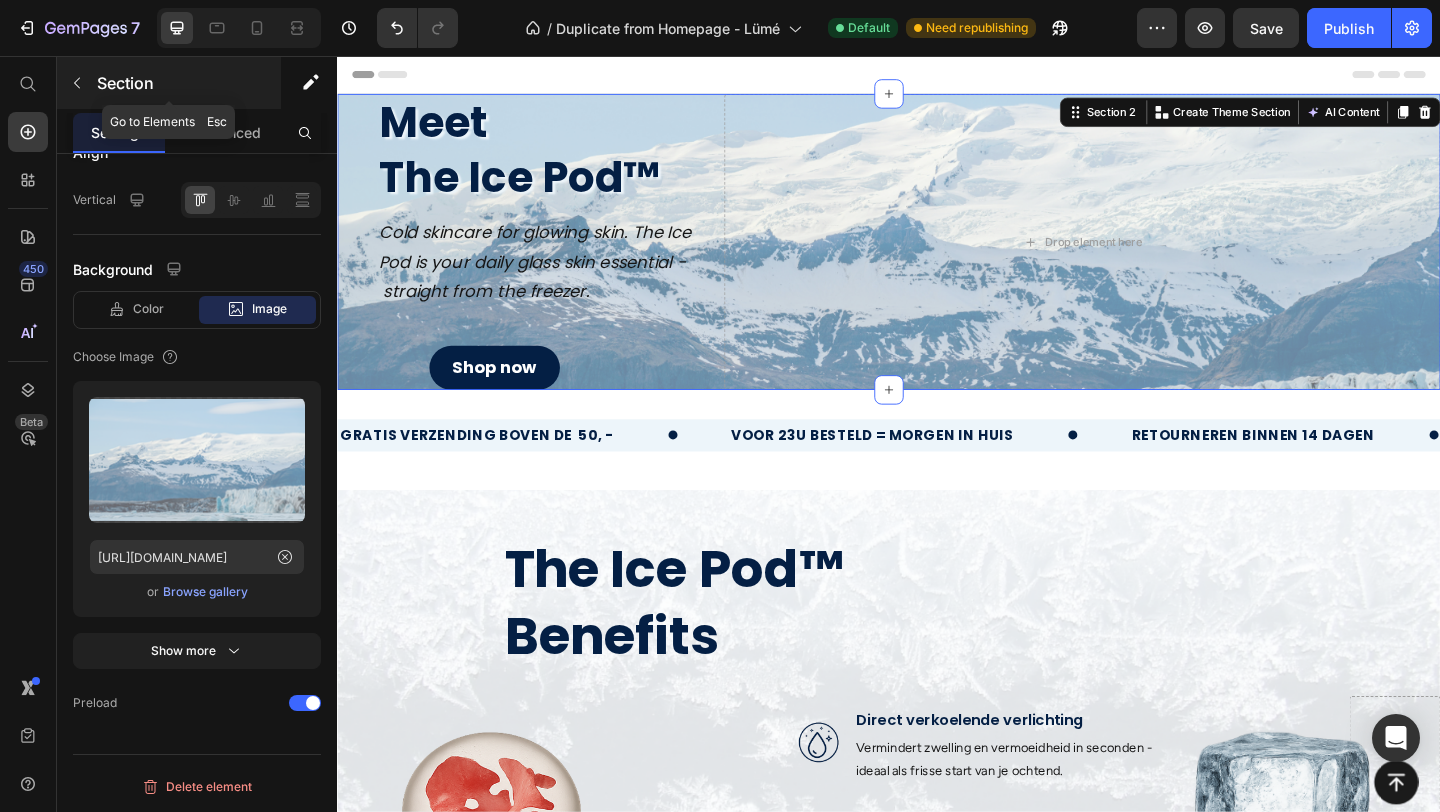 click on "Section" at bounding box center [169, 83] 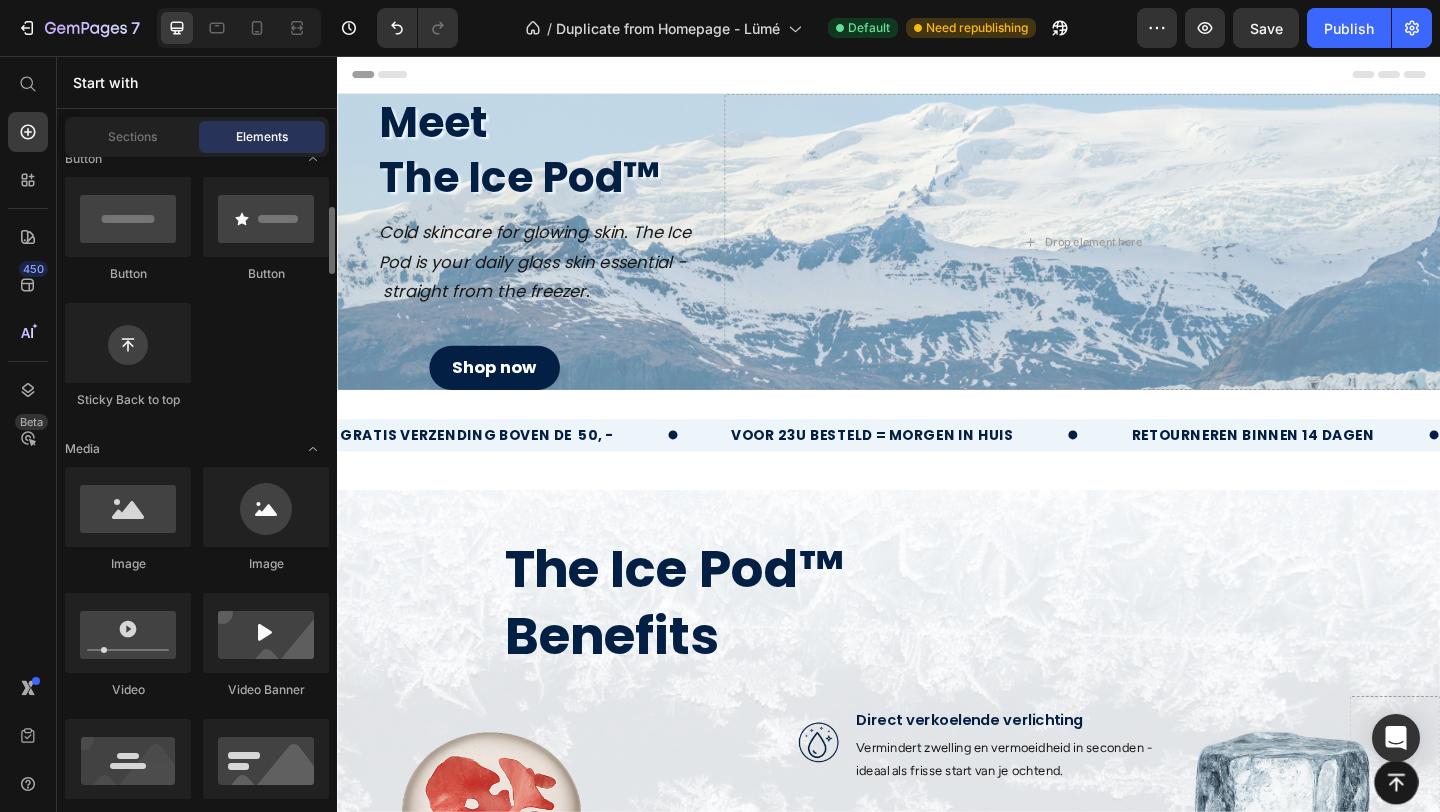 scroll, scrollTop: 477, scrollLeft: 0, axis: vertical 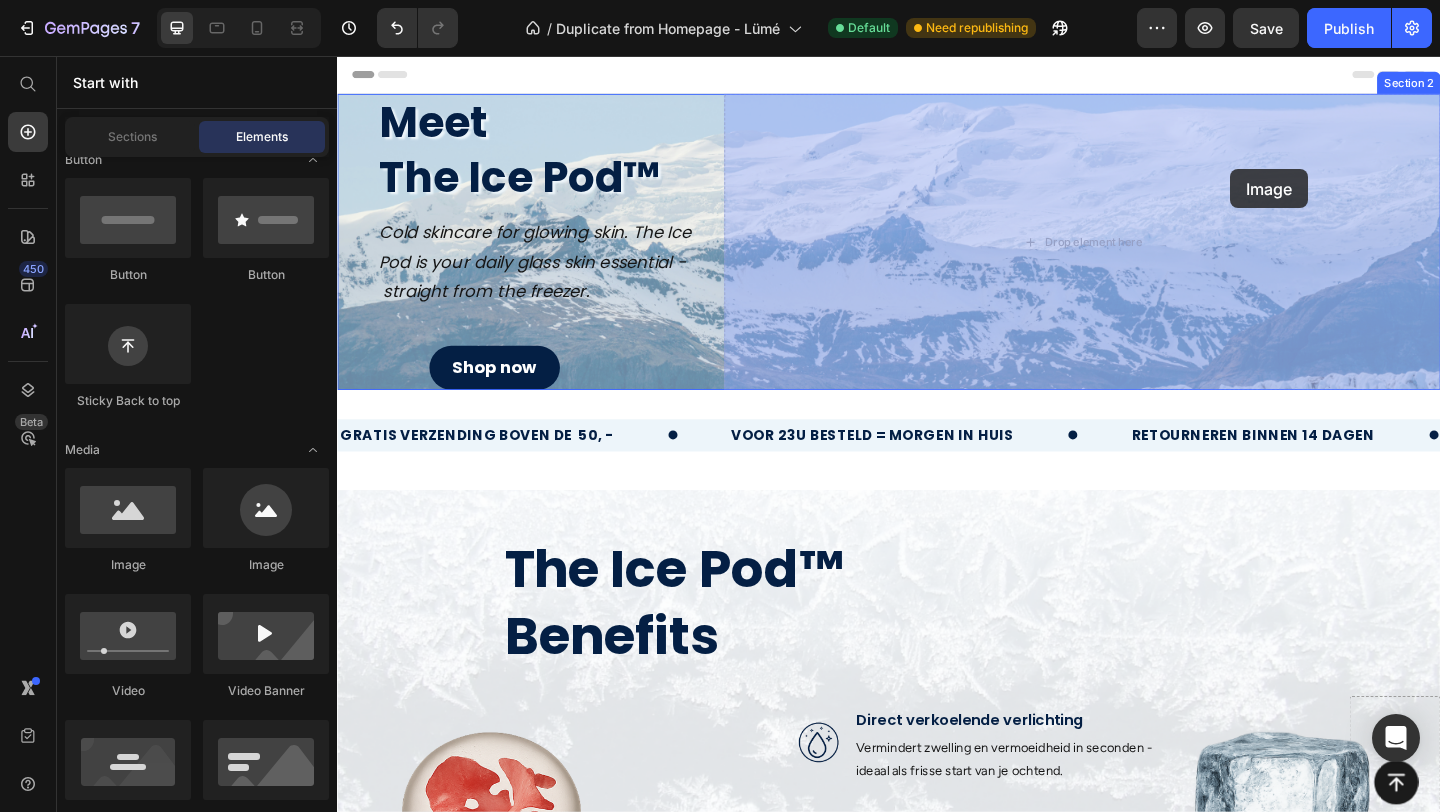 drag, startPoint x: 470, startPoint y: 560, endPoint x: 1243, endPoint y: 205, distance: 850.61975 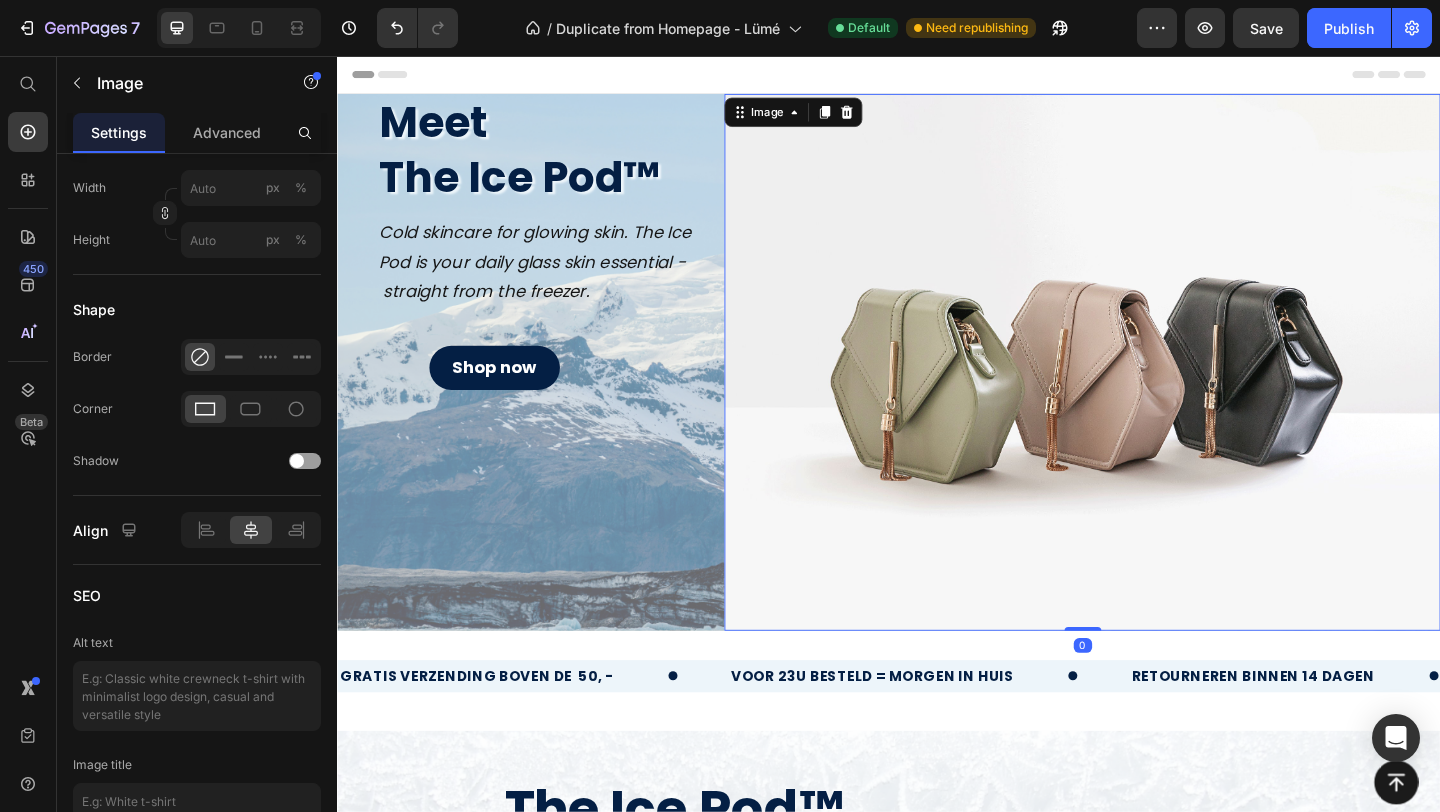 scroll, scrollTop: 0, scrollLeft: 0, axis: both 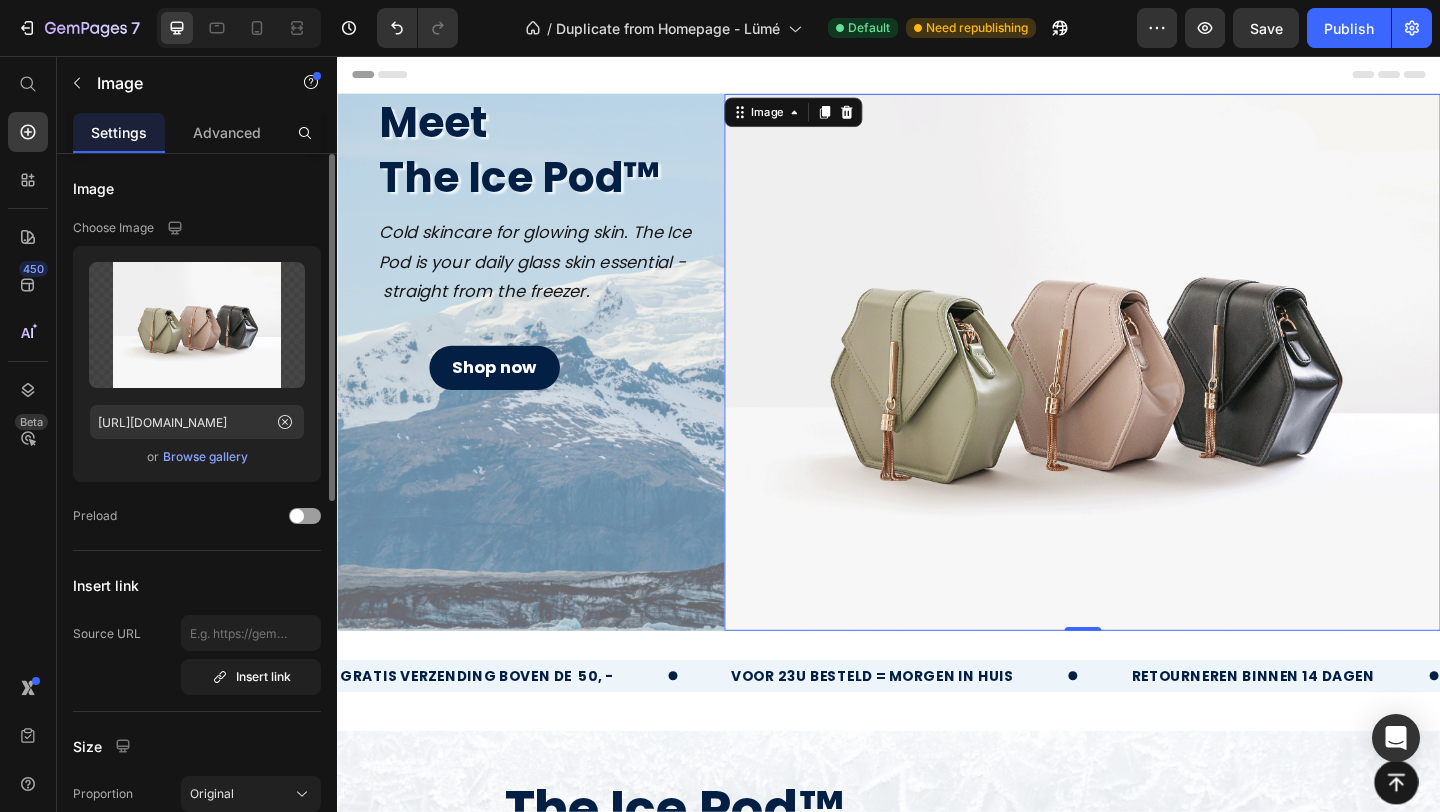 click on "Upload Image [URL][DOMAIN_NAME]  or   Browse gallery" 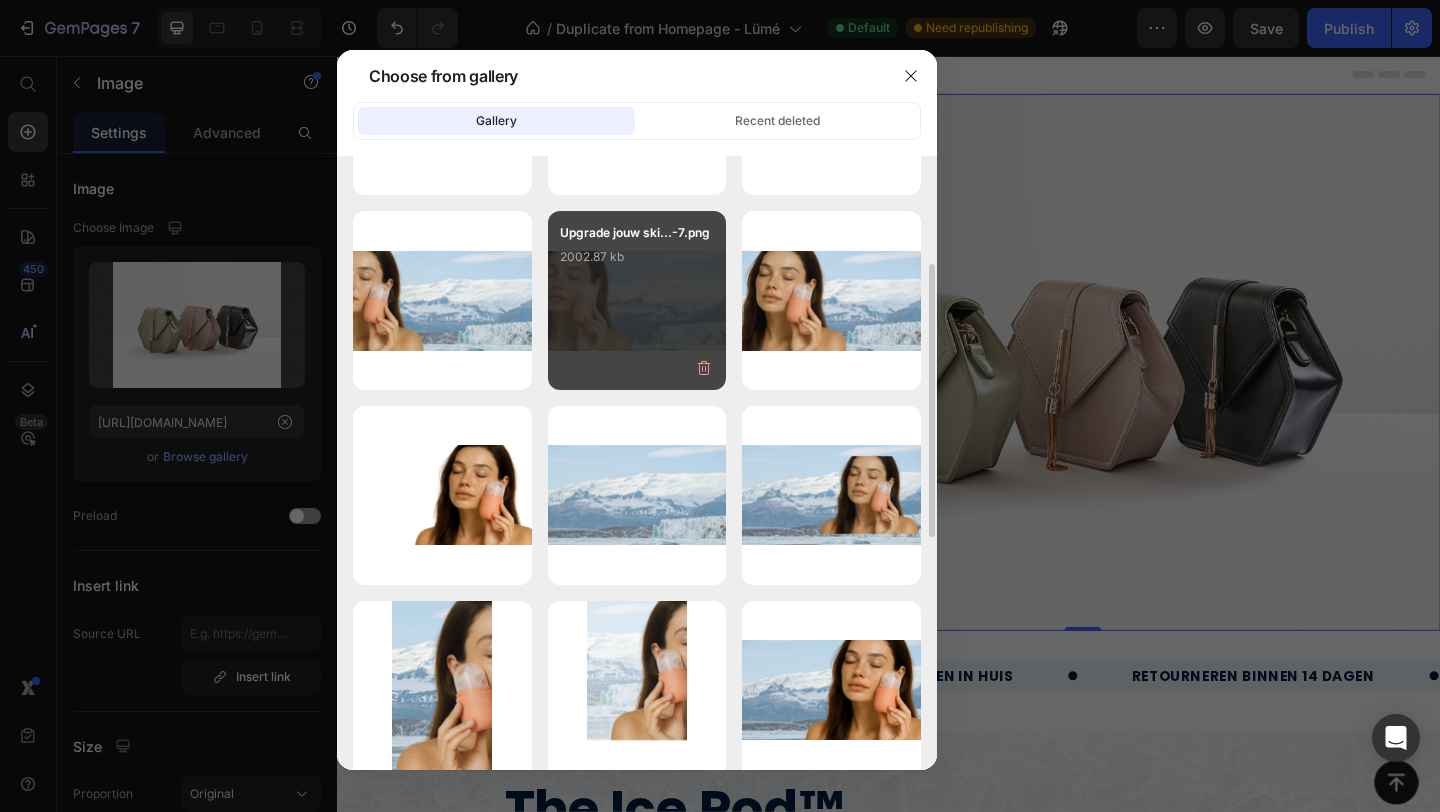 scroll, scrollTop: 352, scrollLeft: 0, axis: vertical 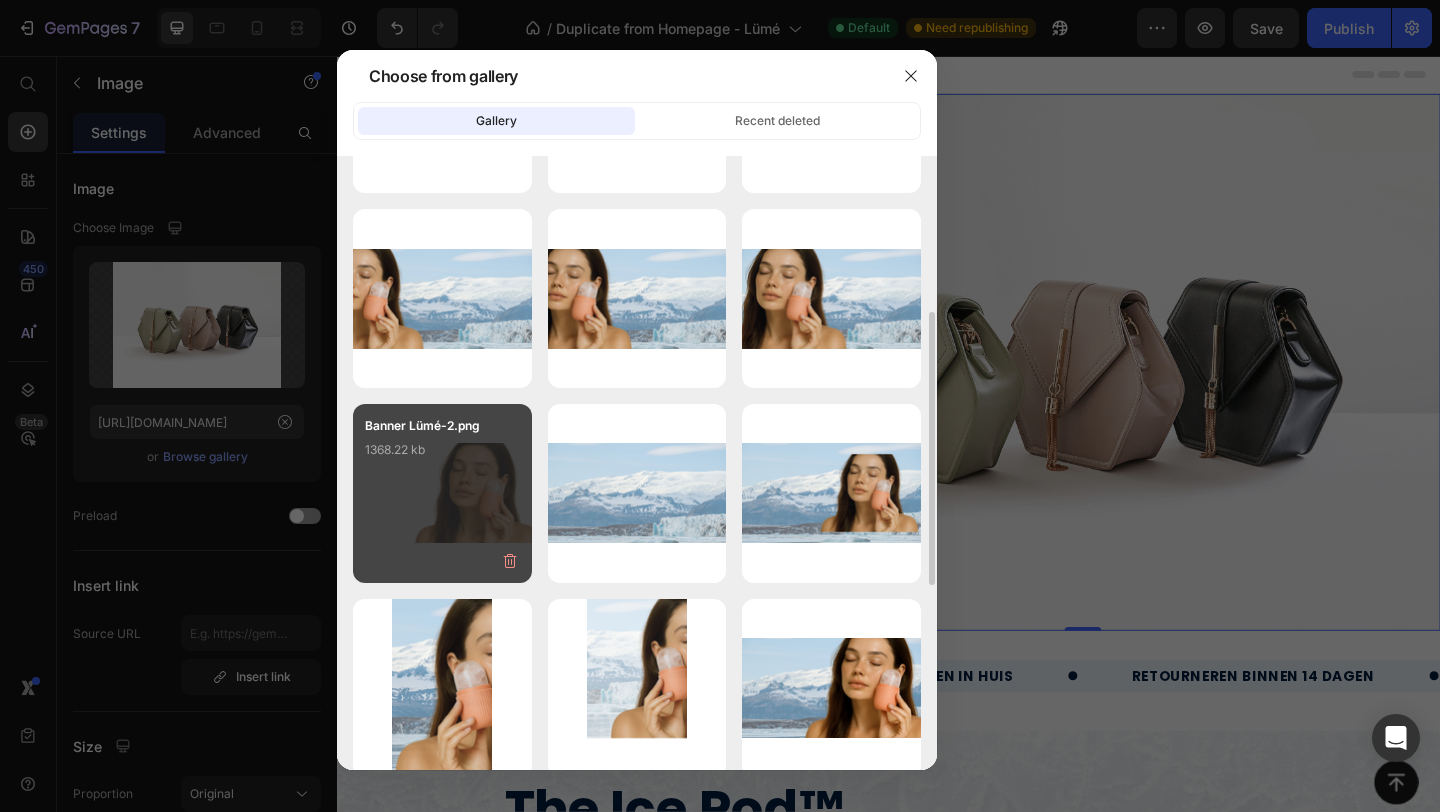 click on "Banner Lümé-2.png 1368.22 kb" at bounding box center [442, 493] 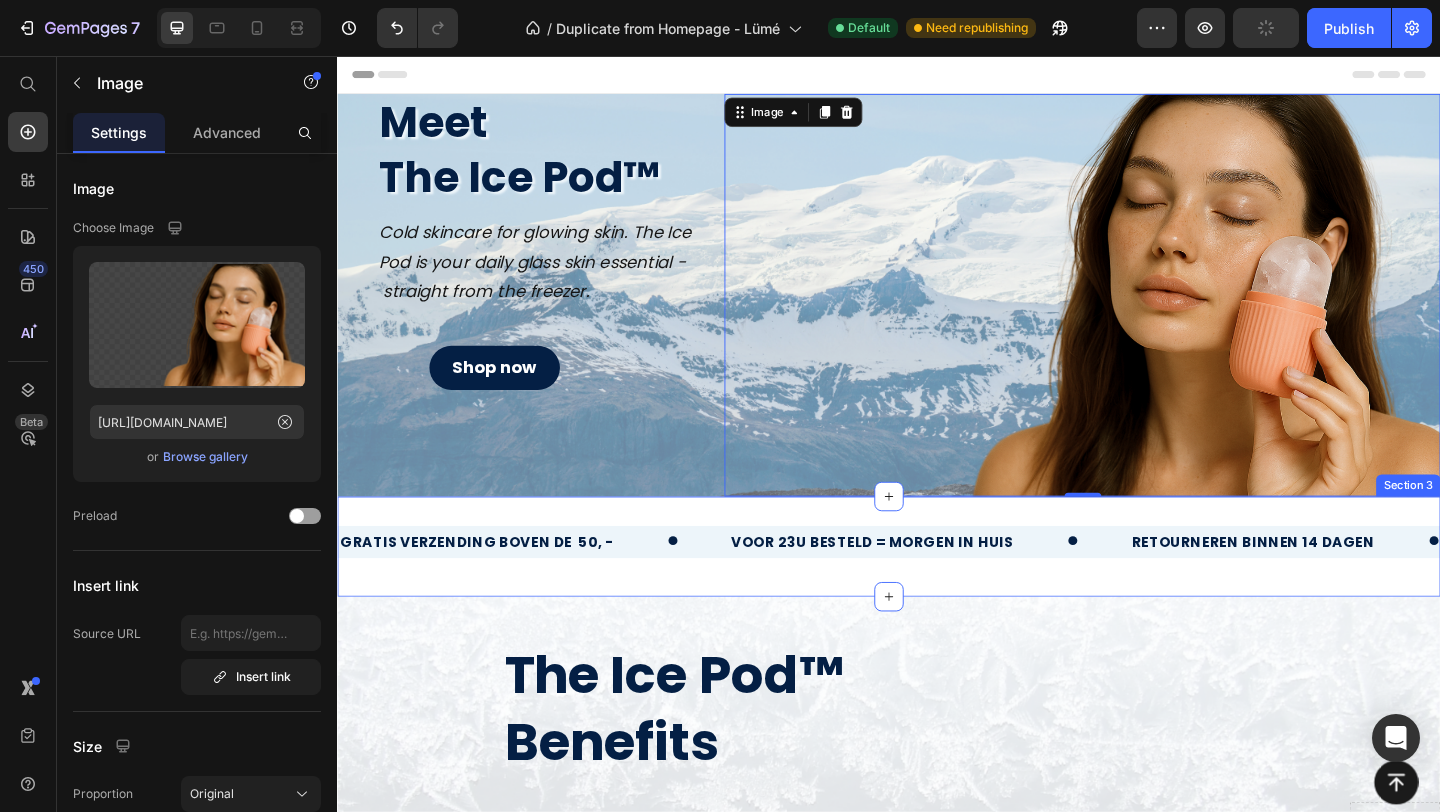 click on "gratis verzending boven de  50, - Text
voor 23u besteld = morgen in huis Text
retourneren binnen 14 dagen Text
gratis verzending boven de  50, - Text
voor 23u besteld = morgen in huis Text
retourneren binnen 14 dagen Text
Marquee" at bounding box center (937, 605) 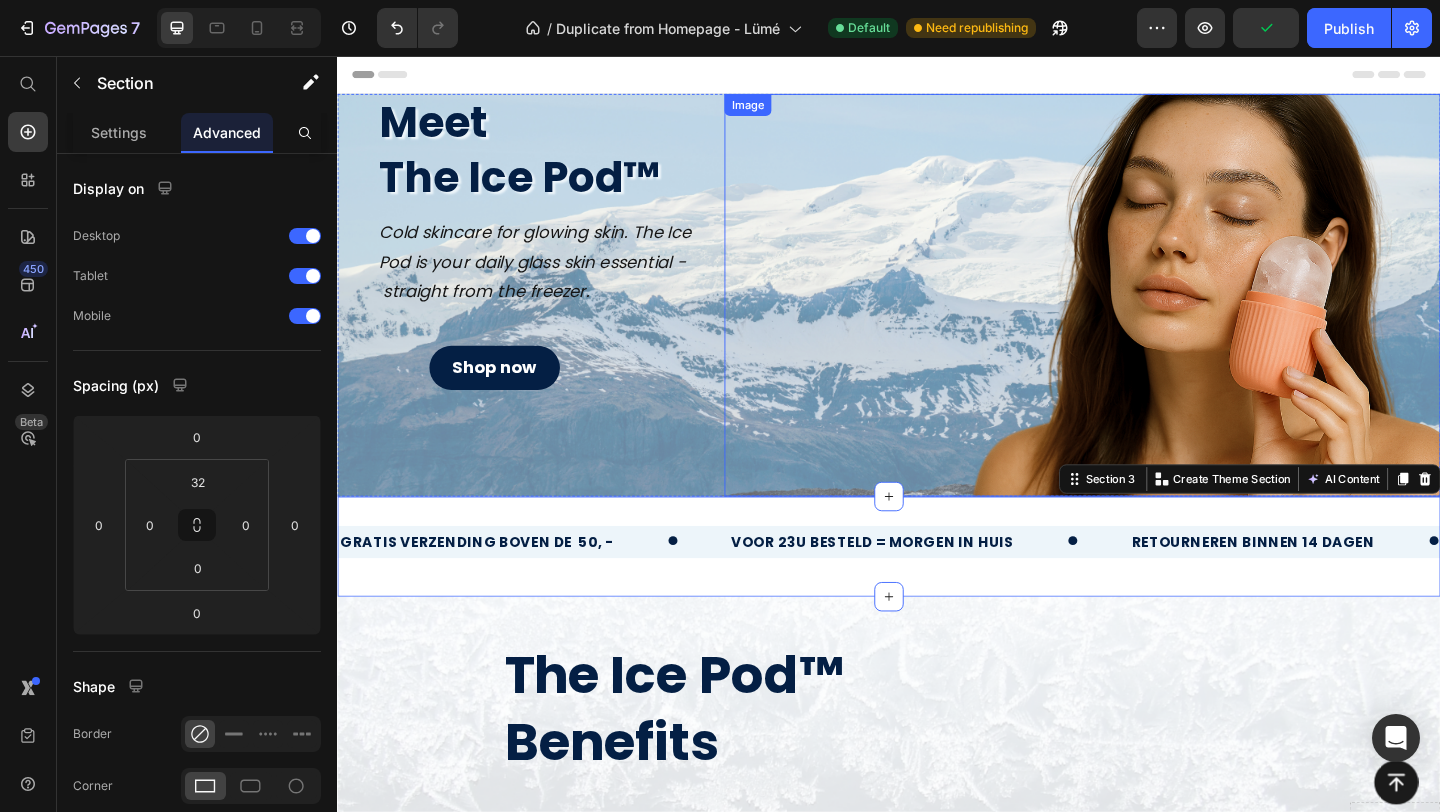 click at bounding box center (1147, 316) 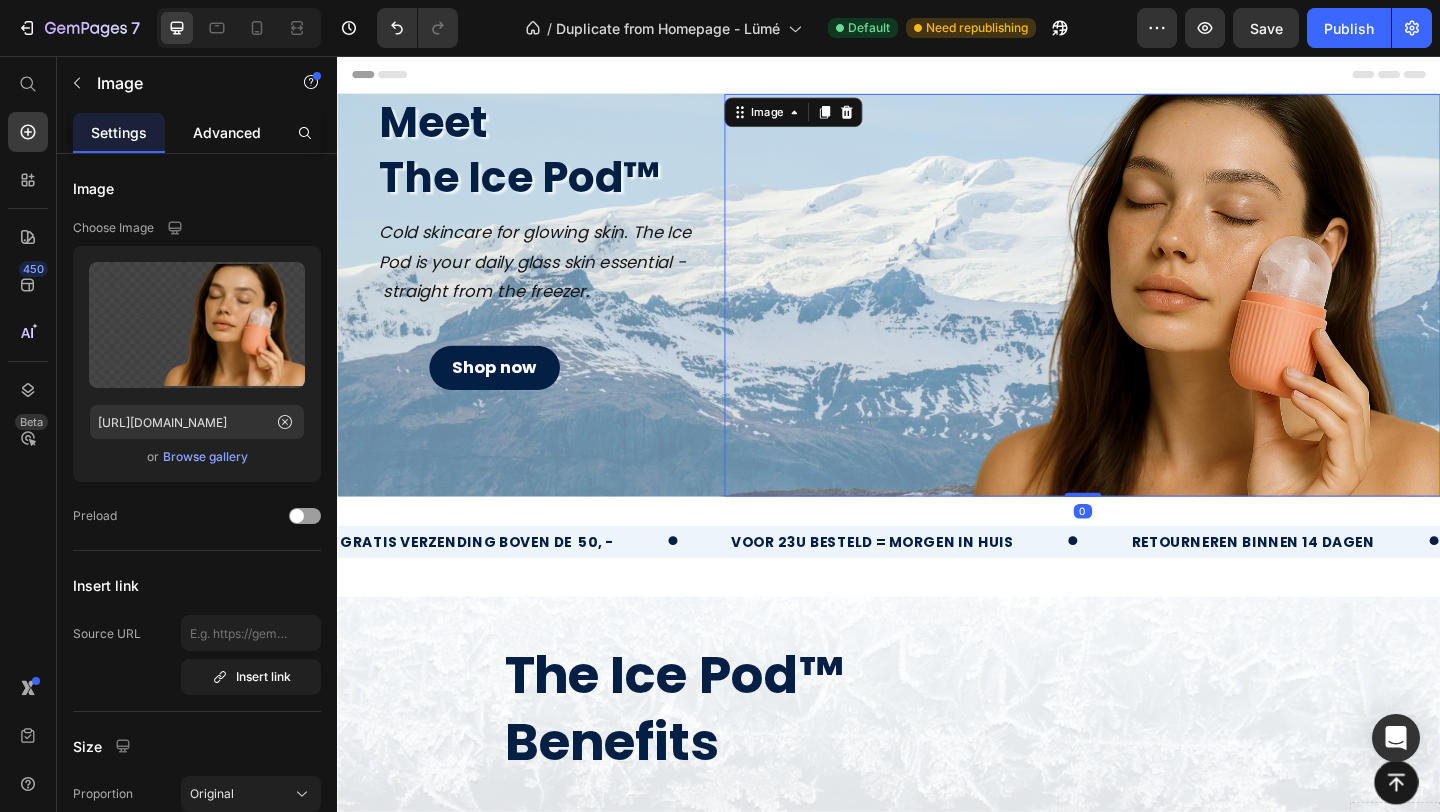 click on "Advanced" 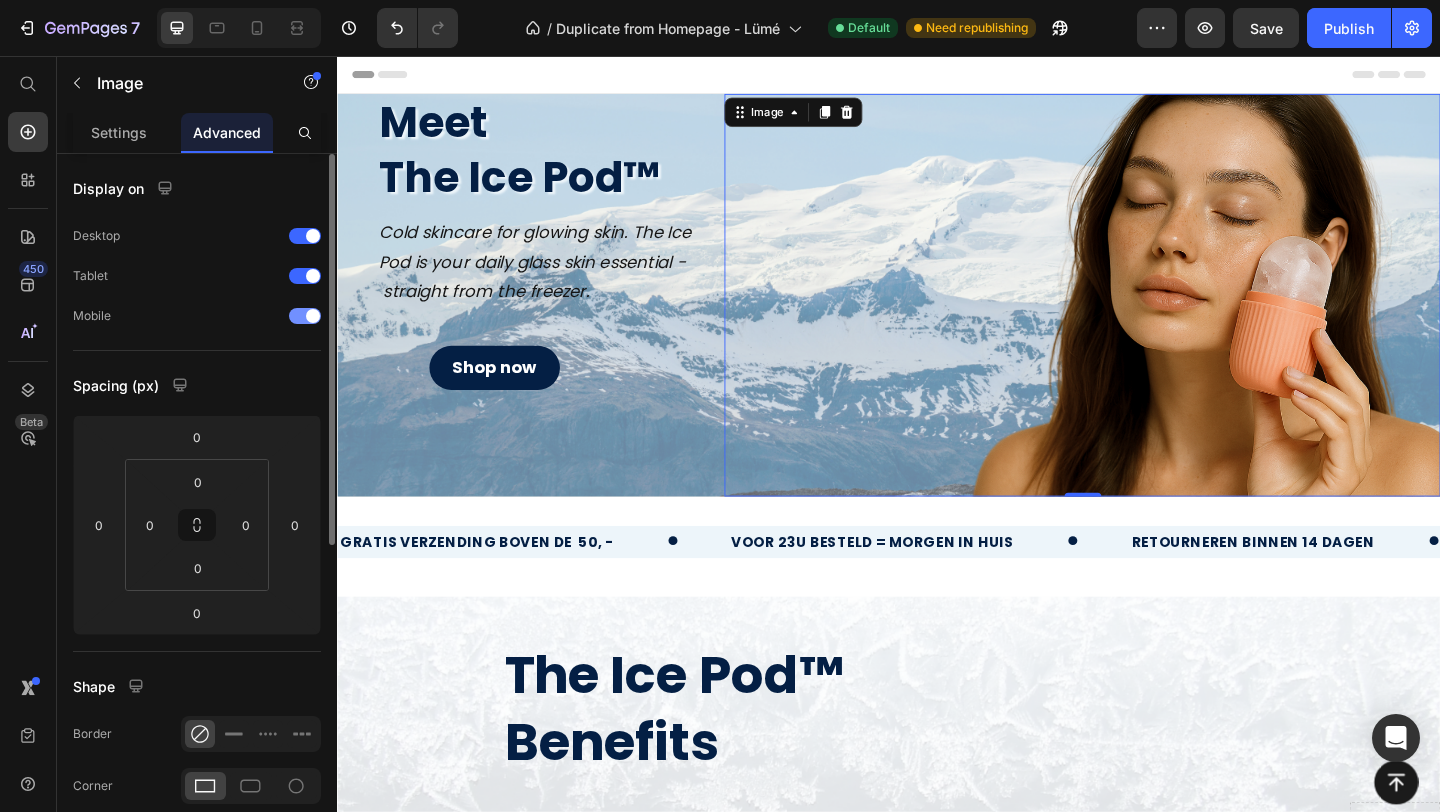 click at bounding box center (305, 316) 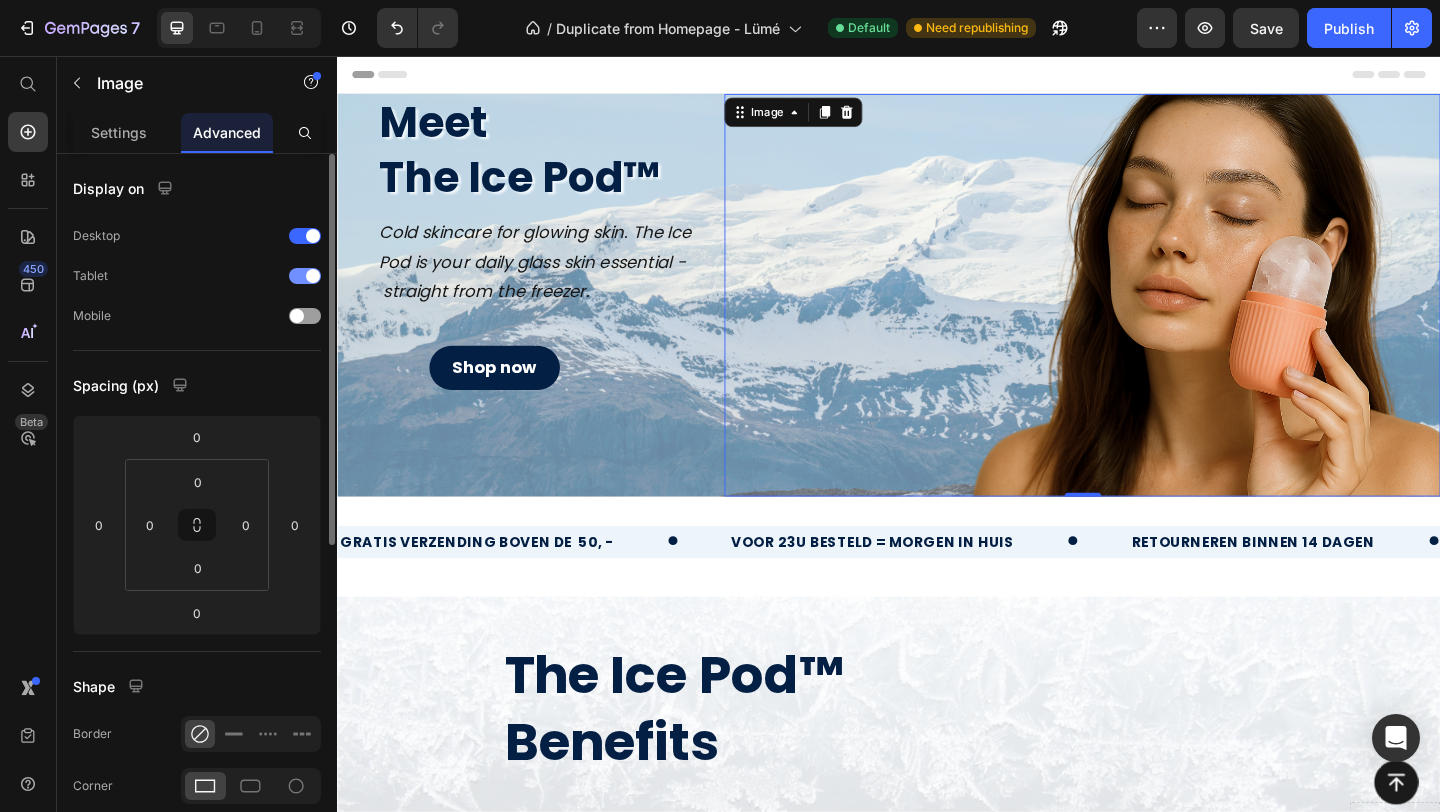 click at bounding box center [305, 276] 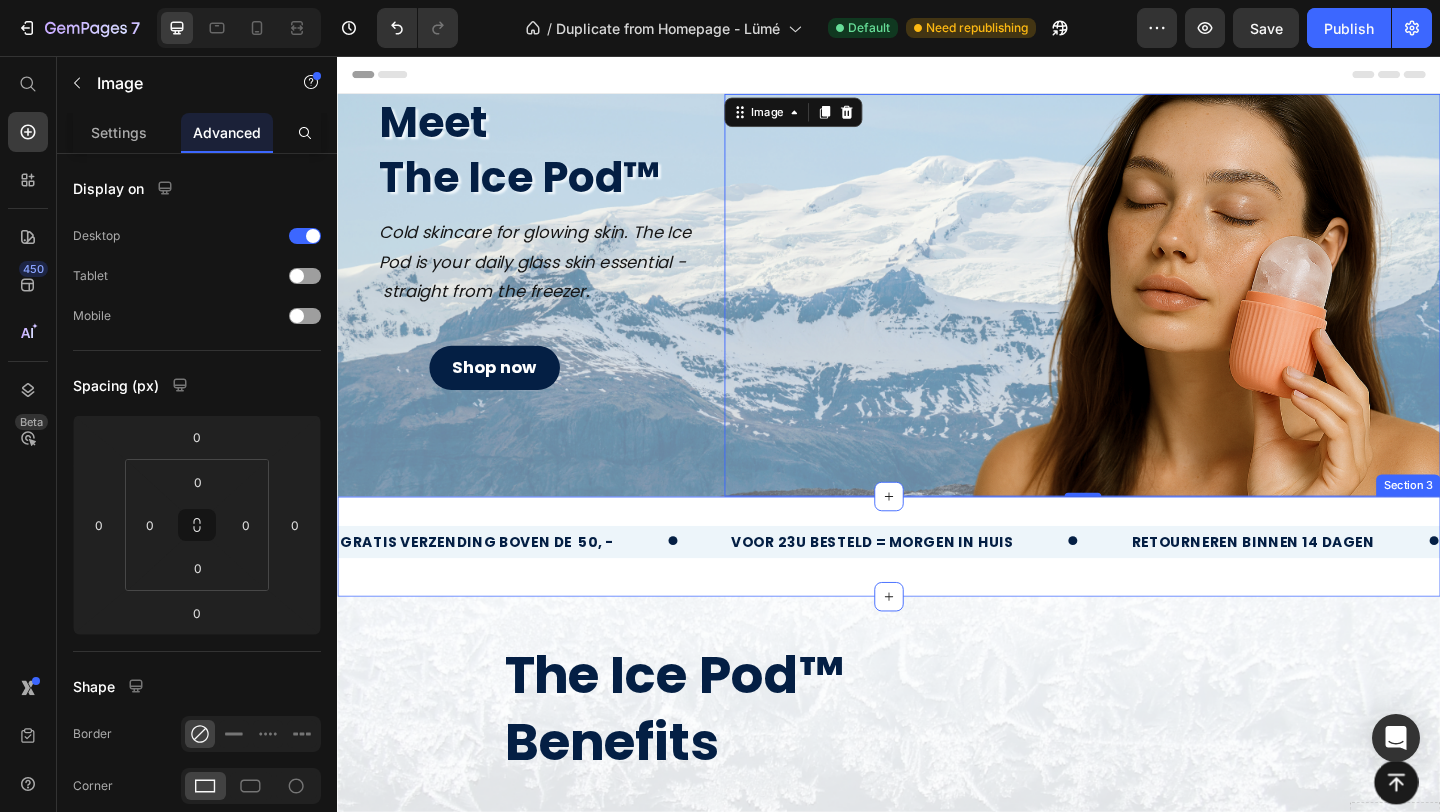click on "gratis verzending boven de  50, - Text
voor 23u besteld = morgen in huis Text
retourneren binnen 14 dagen Text
gratis verzending boven de  50, - Text
voor 23u besteld = morgen in huis Text
retourneren binnen 14 dagen Text
Marquee Section 3" at bounding box center (937, 589) 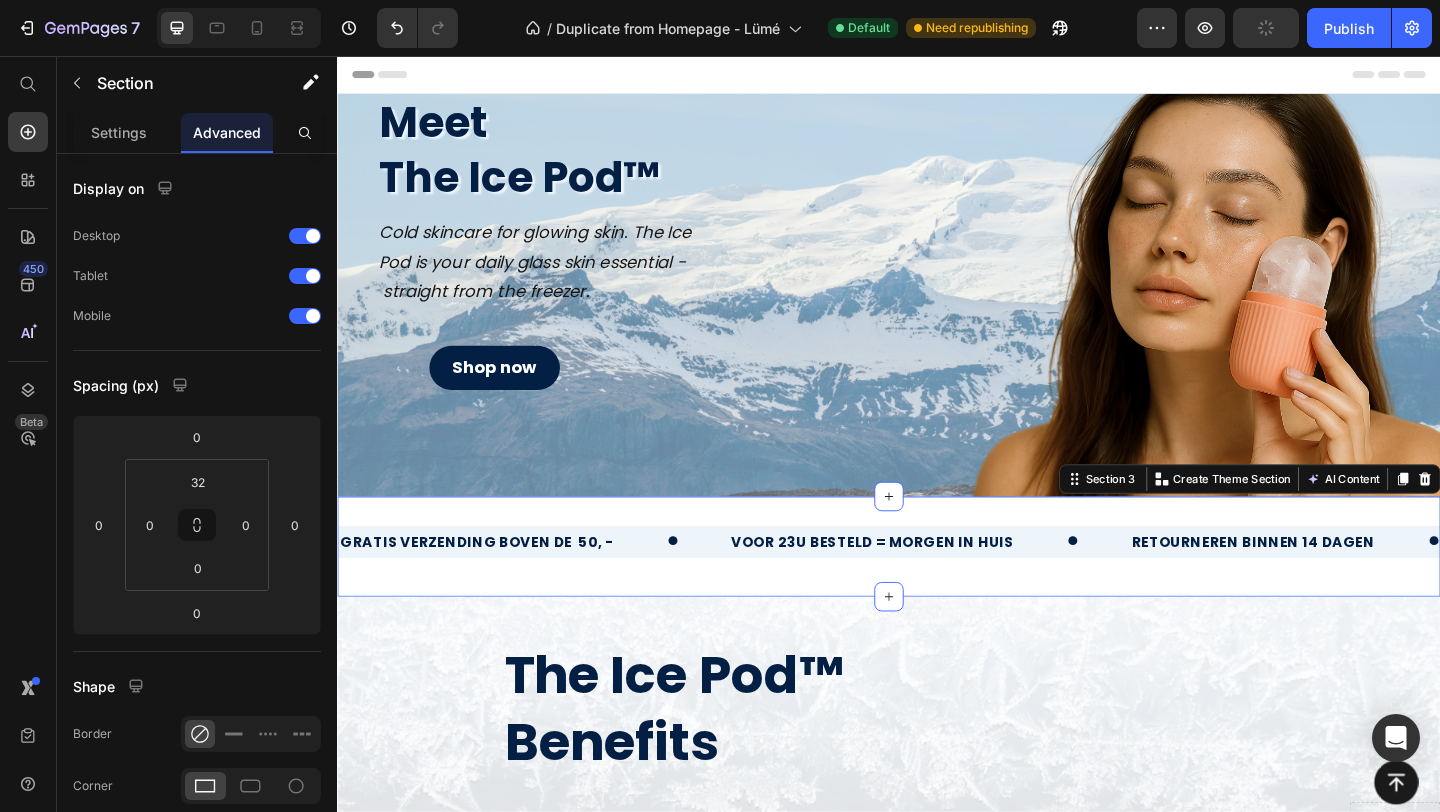 click on "gratis verzending boven de  50, - Text
voor 23u besteld = morgen in huis Text
retourneren binnen 14 dagen Text
gratis verzending boven de  50, - Text
voor 23u besteld = morgen in huis Text
retourneren binnen 14 dagen Text
Marquee" at bounding box center [937, 605] 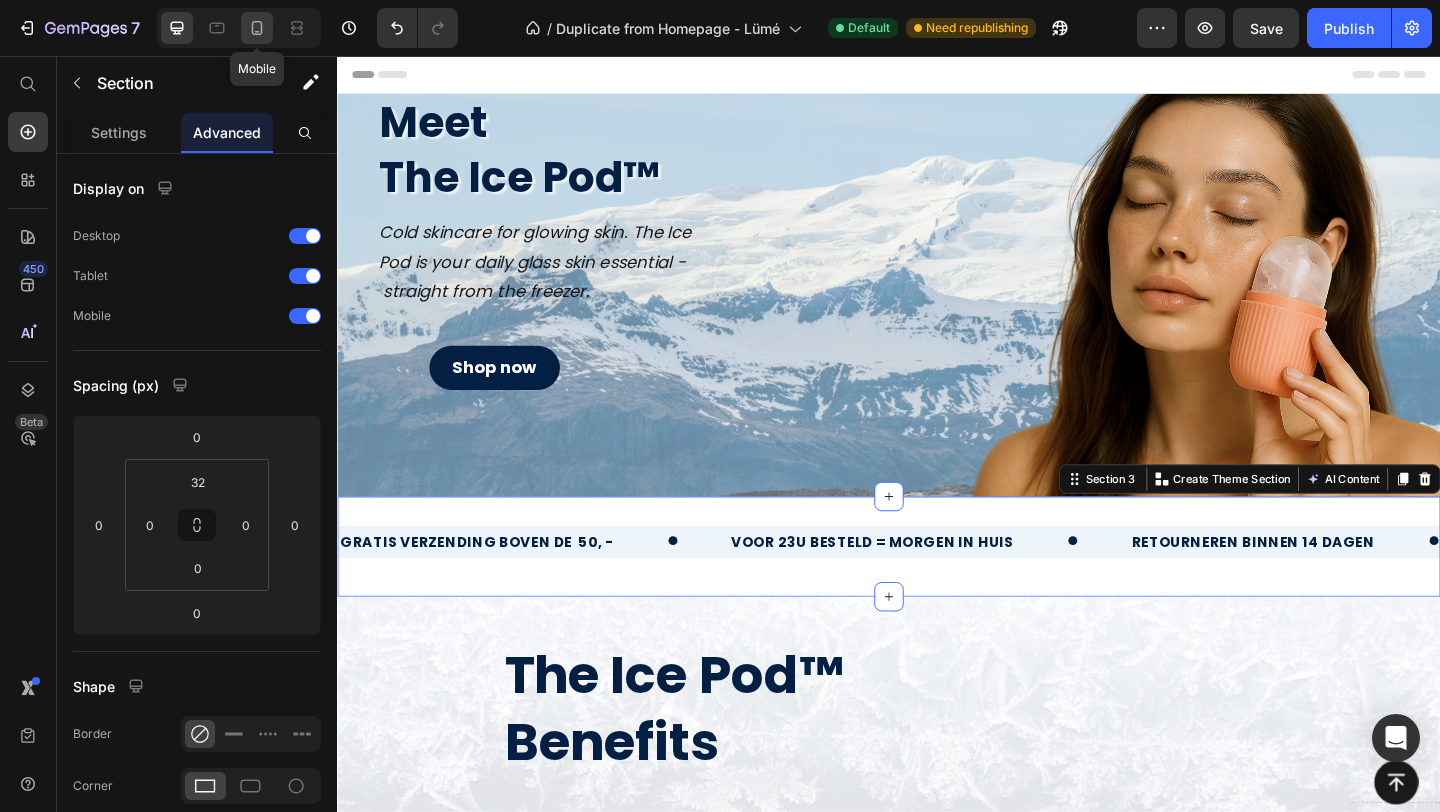 click 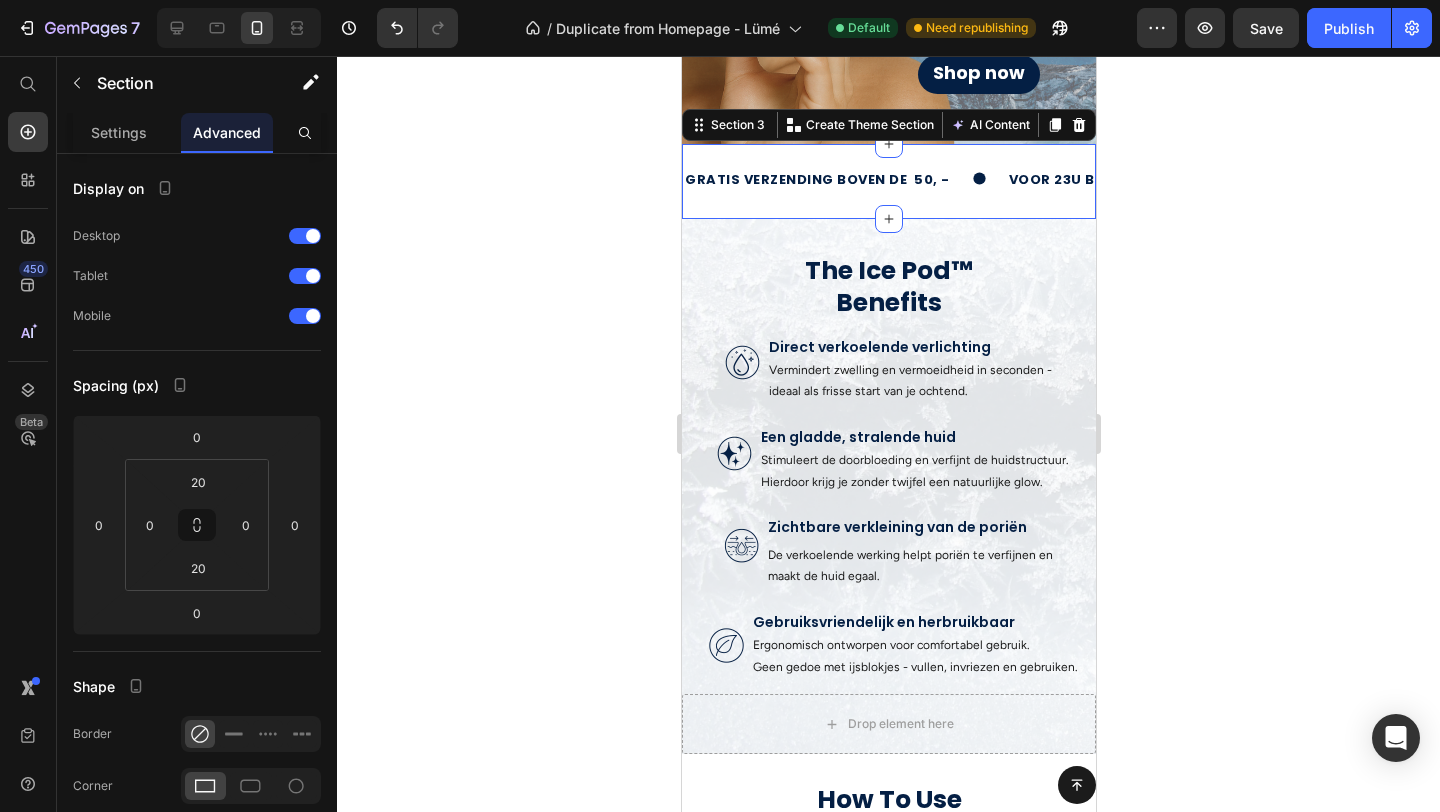 scroll, scrollTop: 398, scrollLeft: 0, axis: vertical 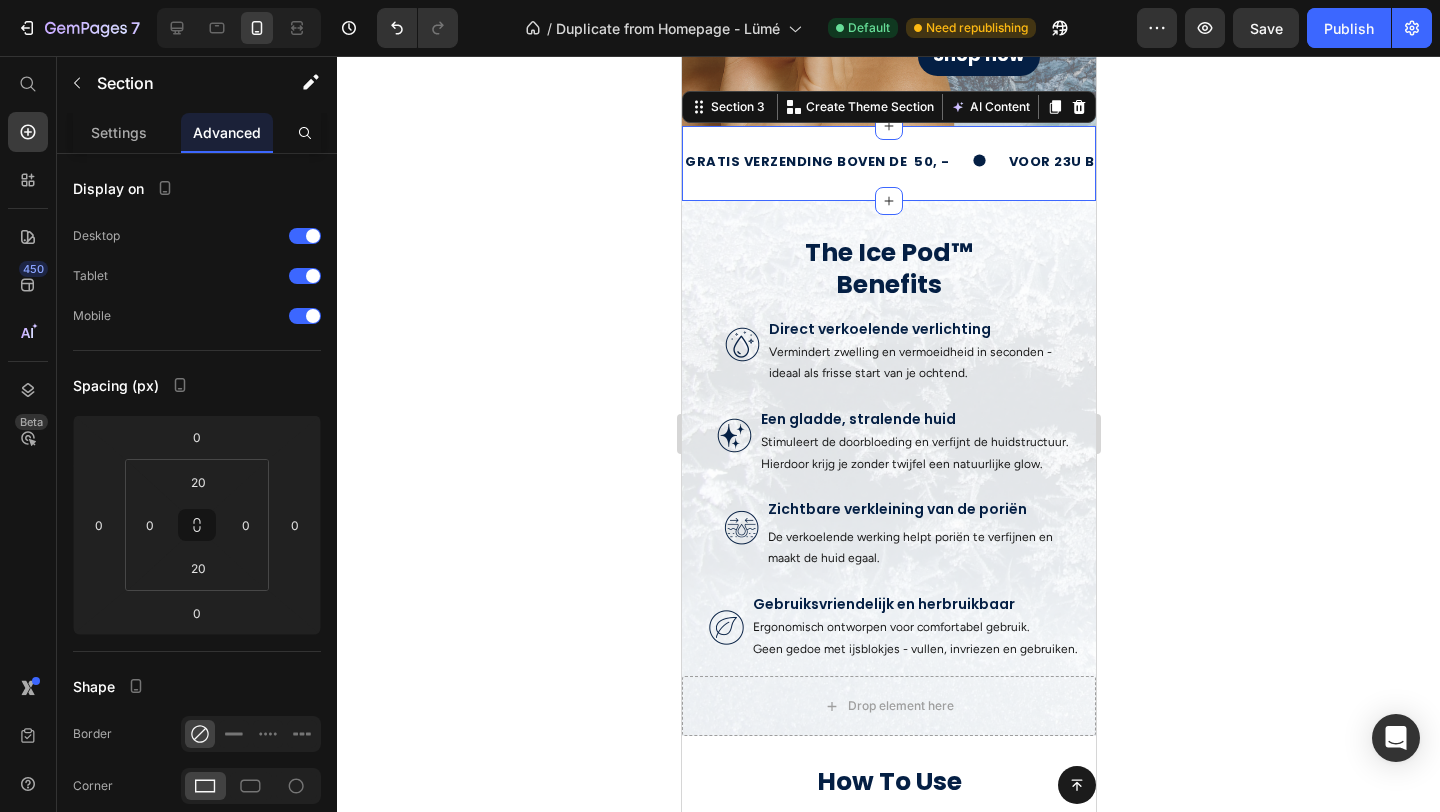 click on "gratis verzending boven de  50, - Text
voor 23u besteld = morgen in huis Text
retourneren binnen 14 dagen Text
gratis verzending boven de  50, - Text
voor 23u besteld = morgen in huis Text
retourneren binnen 14 dagen Text
Marquee Section 3   You can create reusable sections Create Theme Section AI Content Write with GemAI What would you like to describe here? Tone and Voice Persuasive Product Pink For The Win Show more Generate" at bounding box center (888, 163) 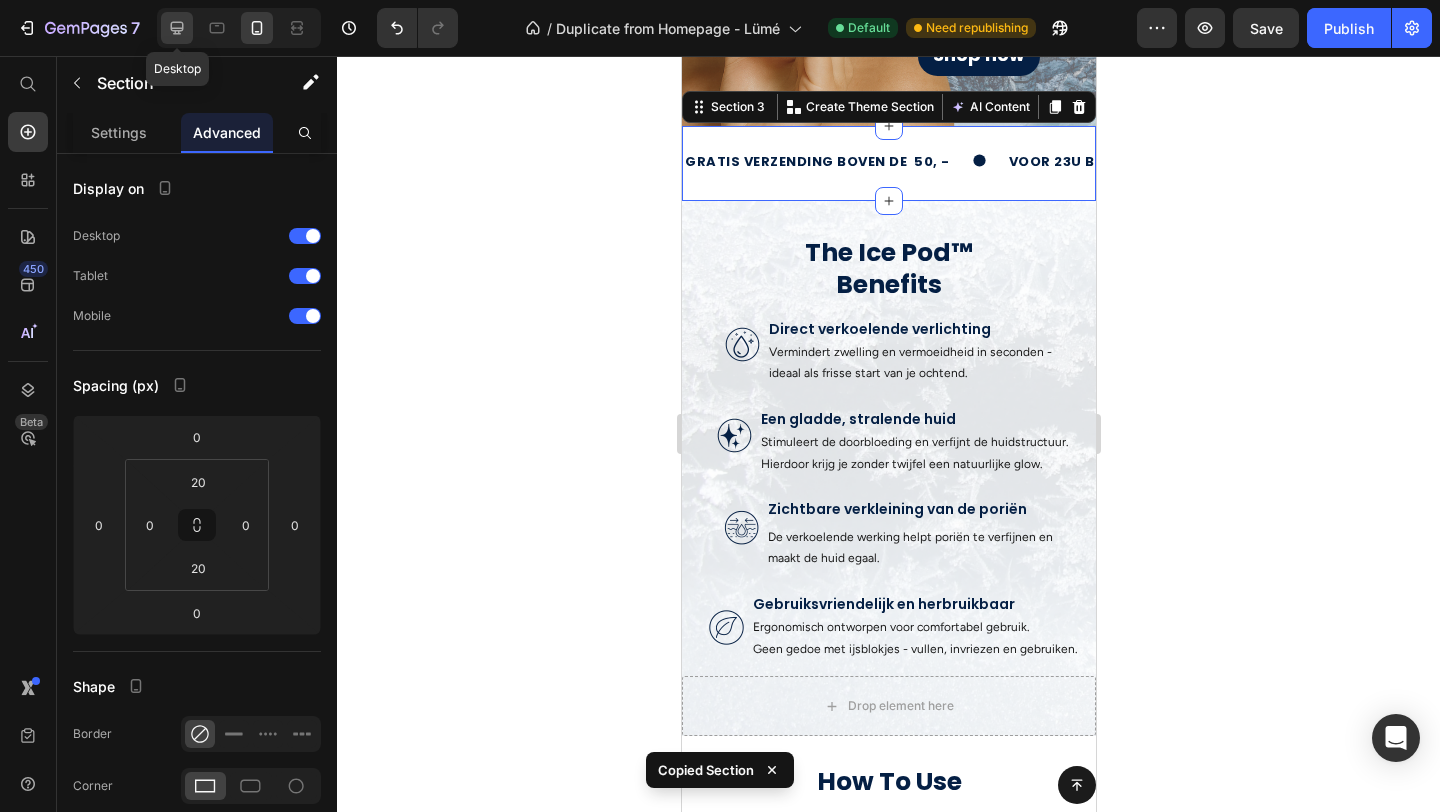 click 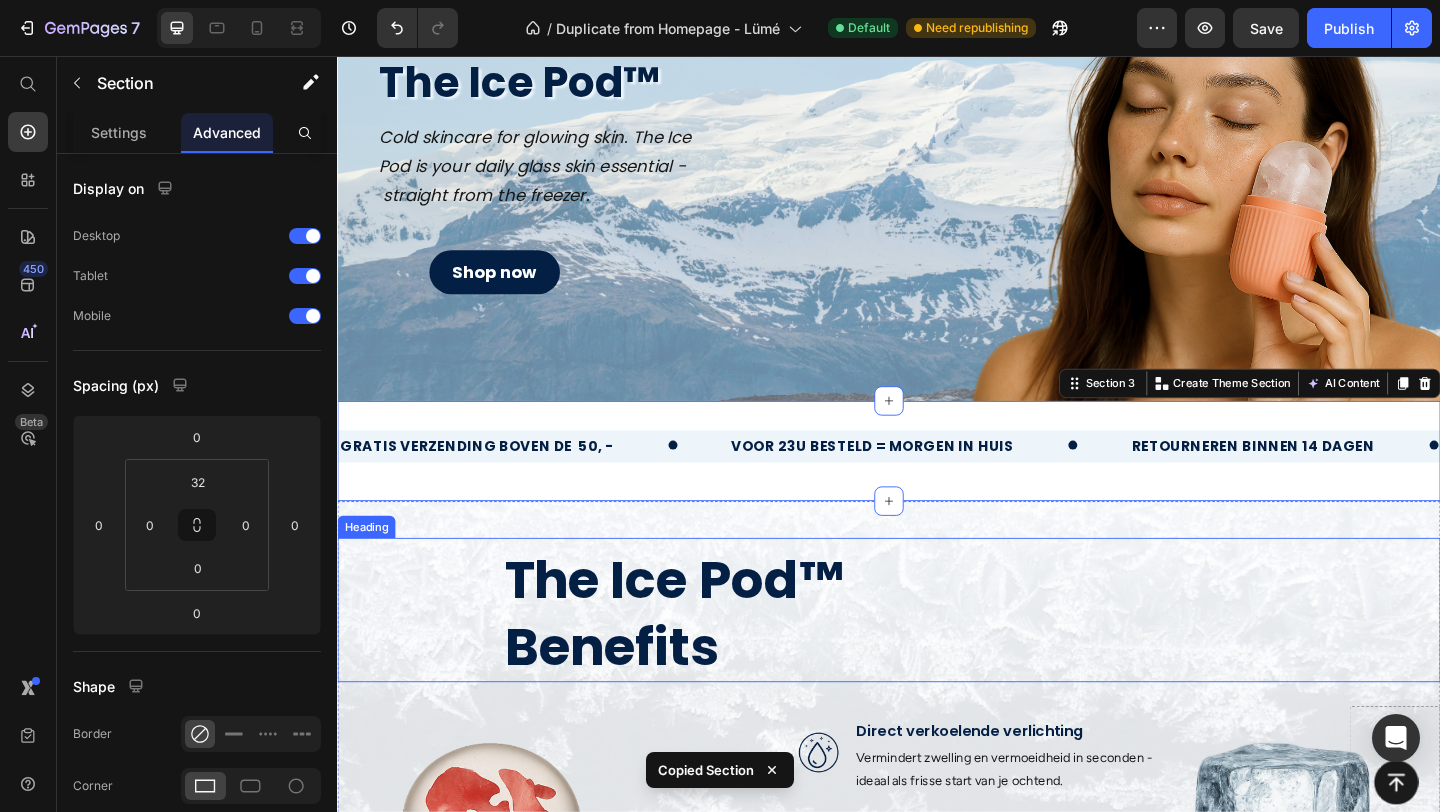scroll, scrollTop: 74, scrollLeft: 0, axis: vertical 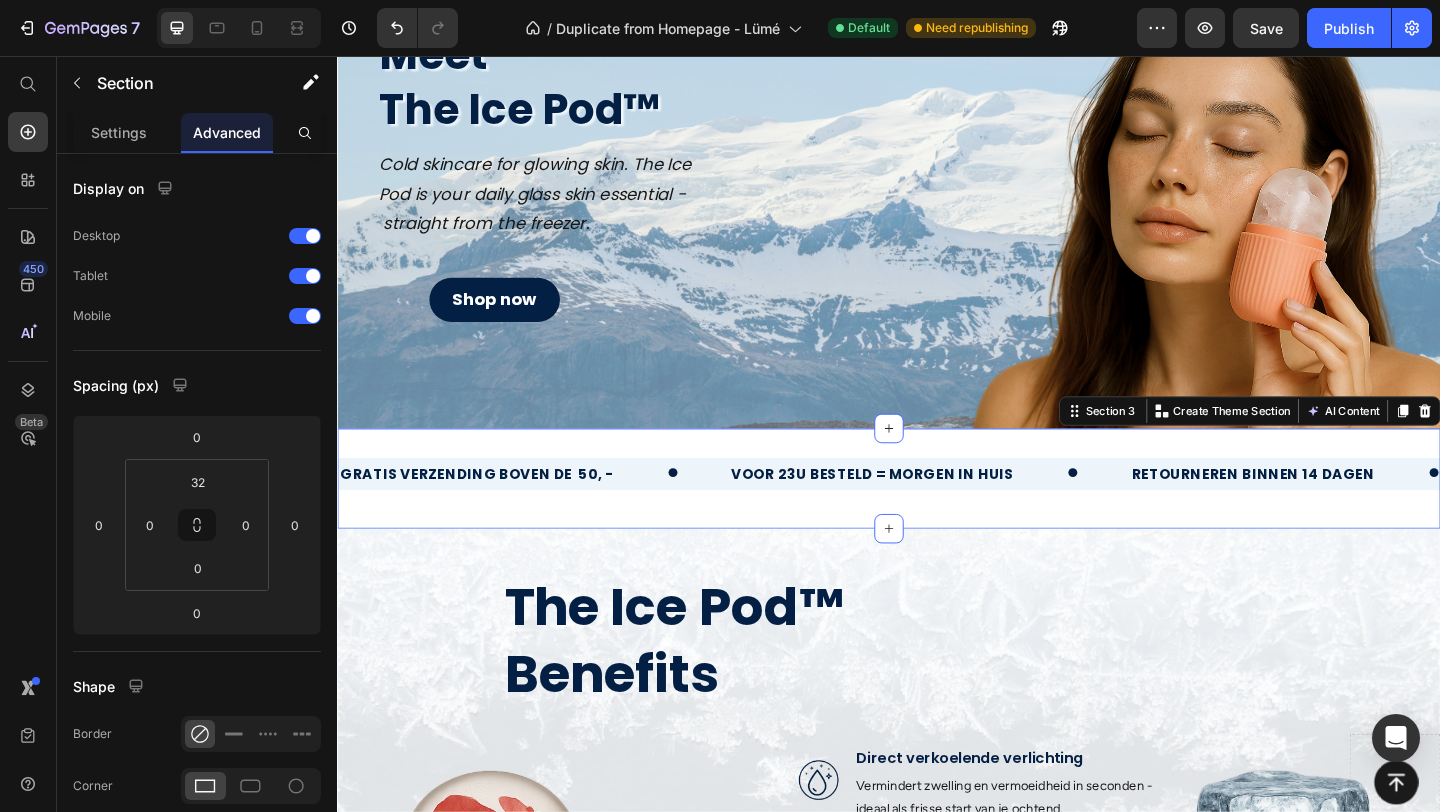 click on "gratis verzending boven de  50, - Text
voor 23u besteld = morgen in huis Text
retourneren binnen 14 dagen Text
gratis verzending boven de  50, - Text
voor 23u besteld = morgen in huis Text
retourneren binnen 14 dagen Text
Marquee" at bounding box center (937, 531) 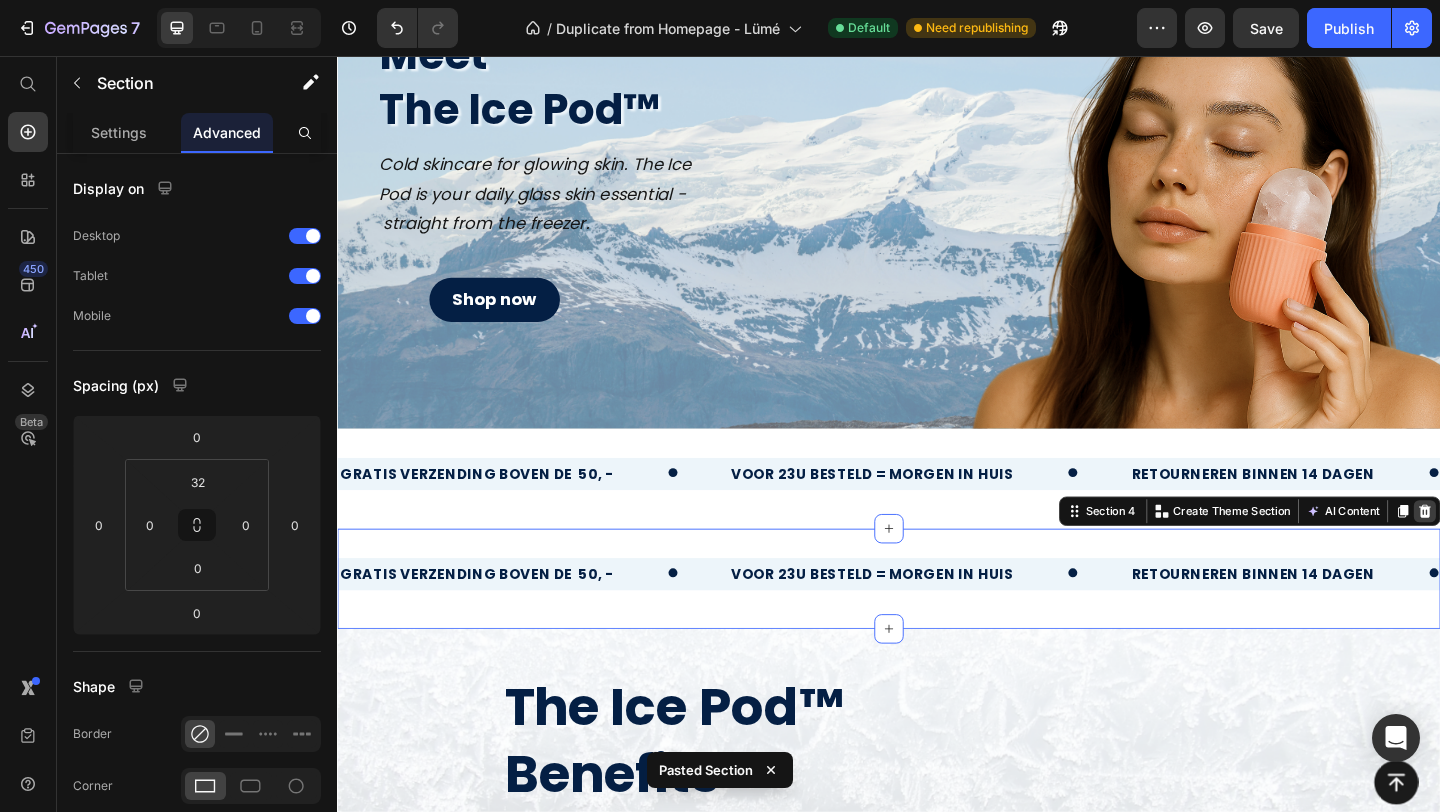 click at bounding box center [1520, 551] 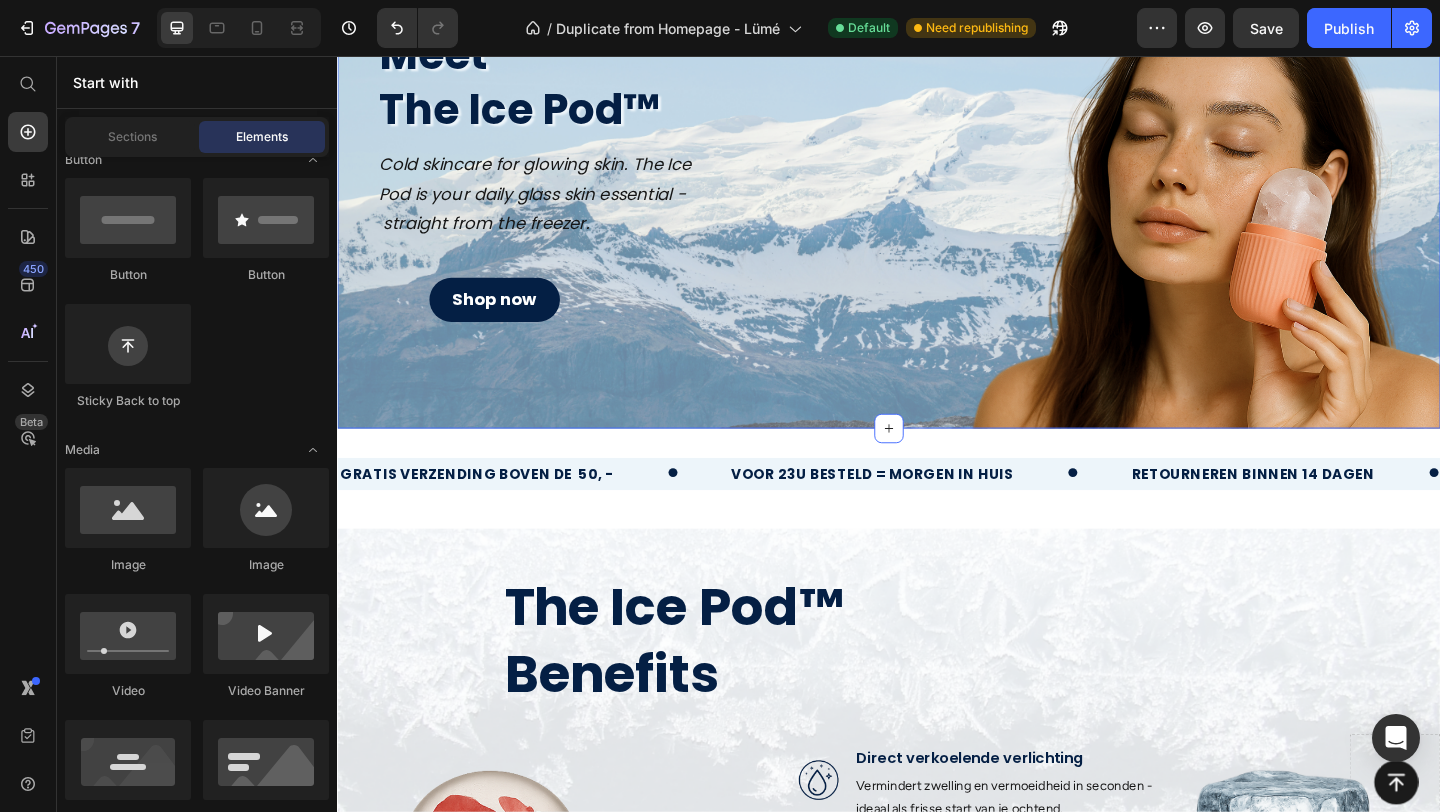 scroll, scrollTop: 0, scrollLeft: 0, axis: both 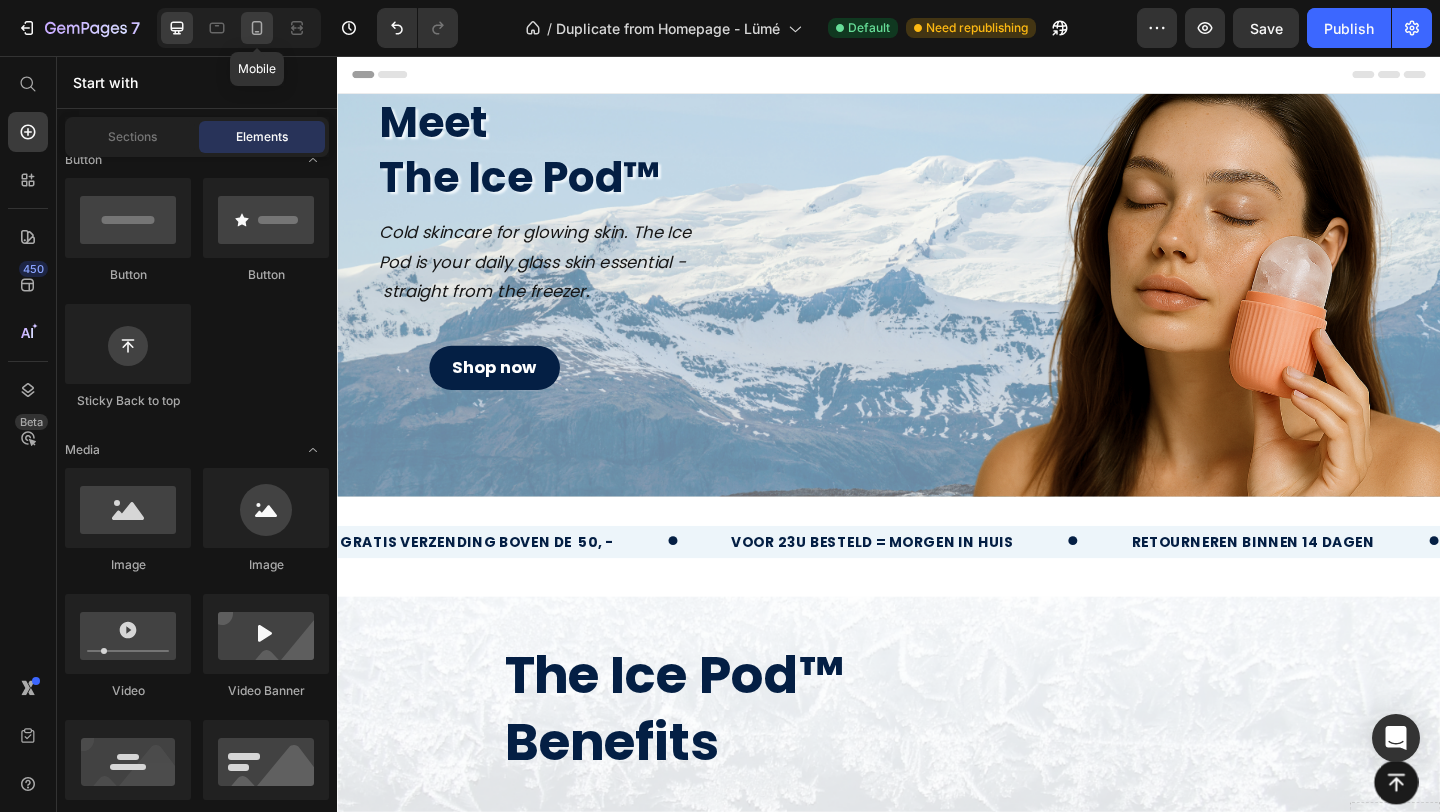 click 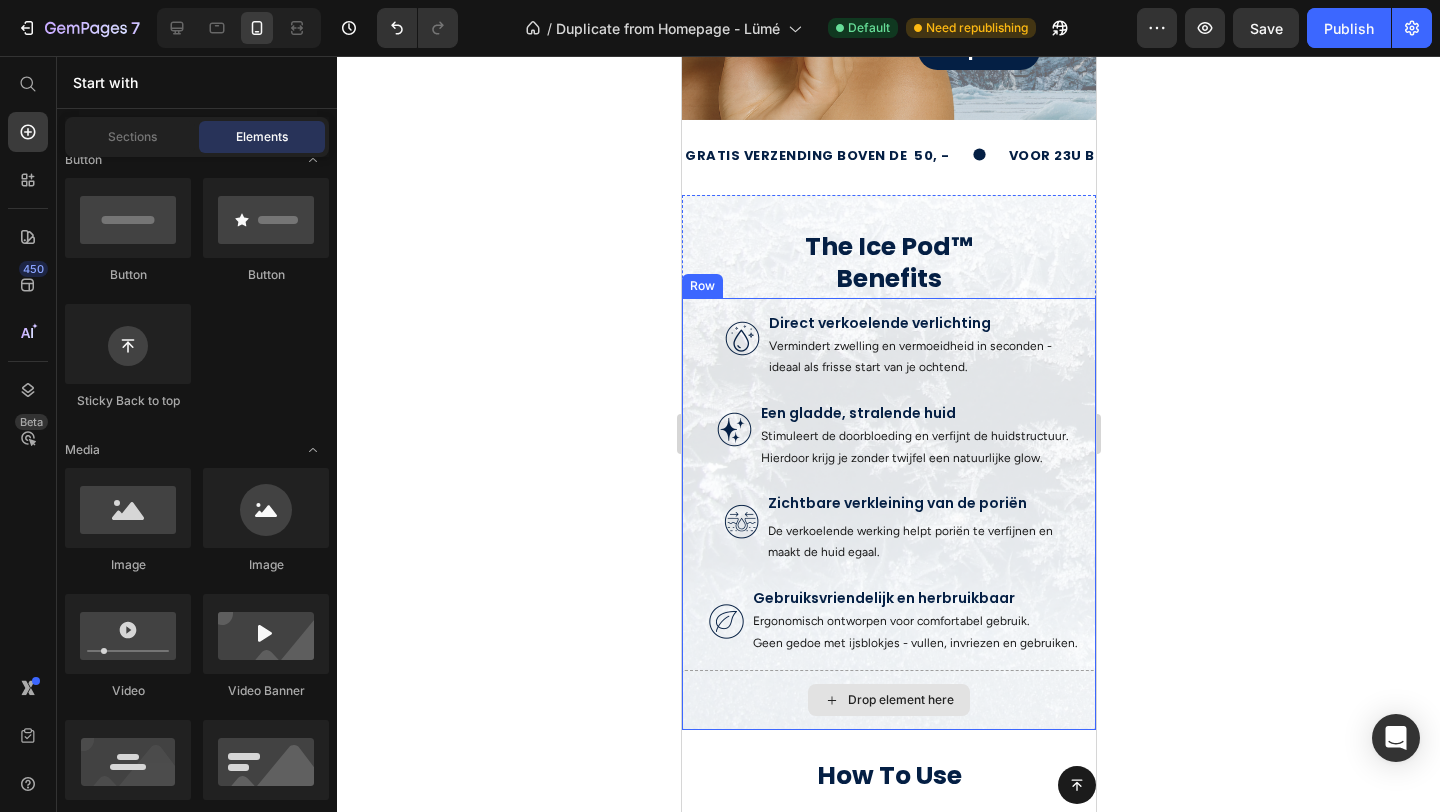 scroll, scrollTop: 398, scrollLeft: 0, axis: vertical 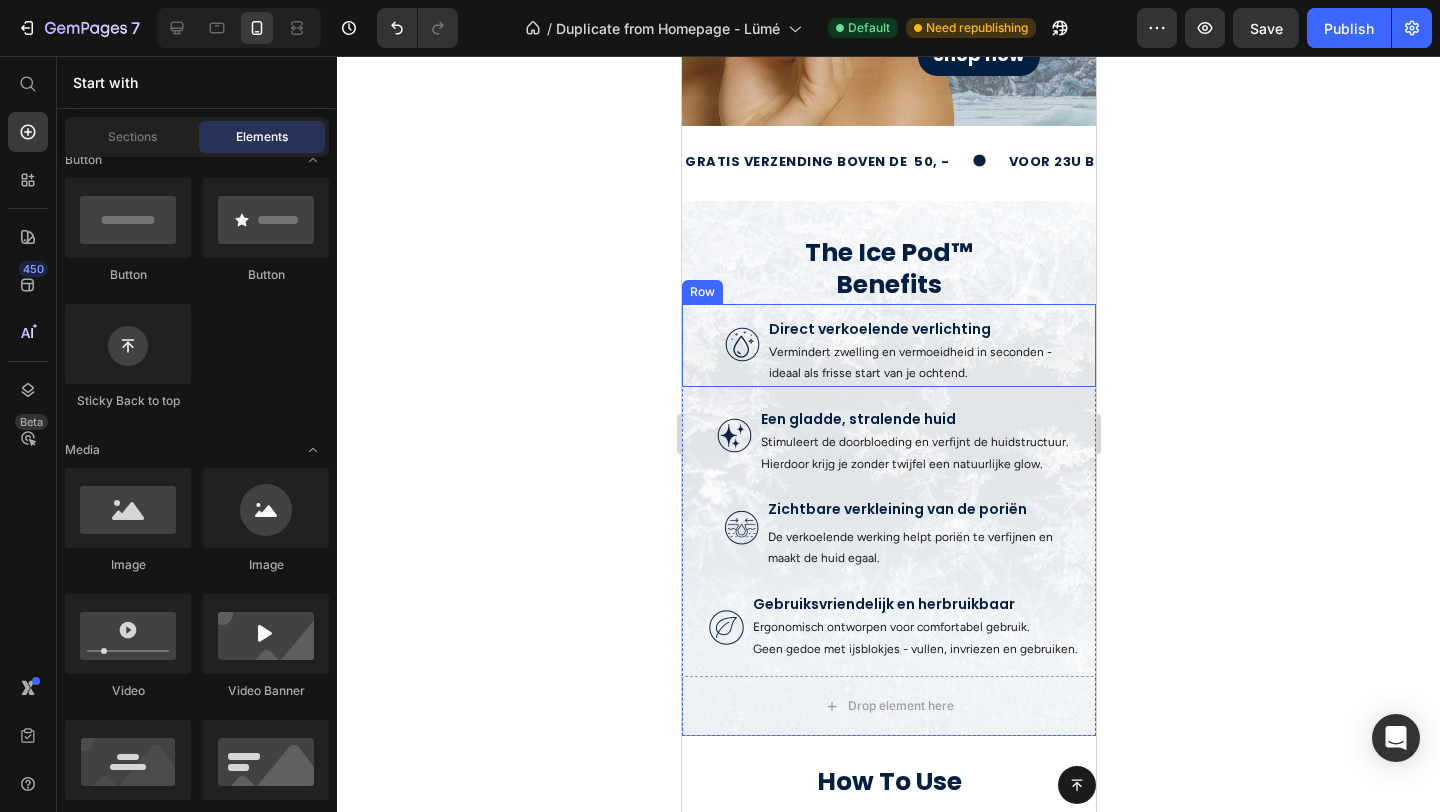 click on "Image Direct verkoelende verlichting Text Block Vermindert zwelling en vermoeidheid in seconden -  ideaal als frisse start van je ochtend. Text Block Row" at bounding box center (888, 345) 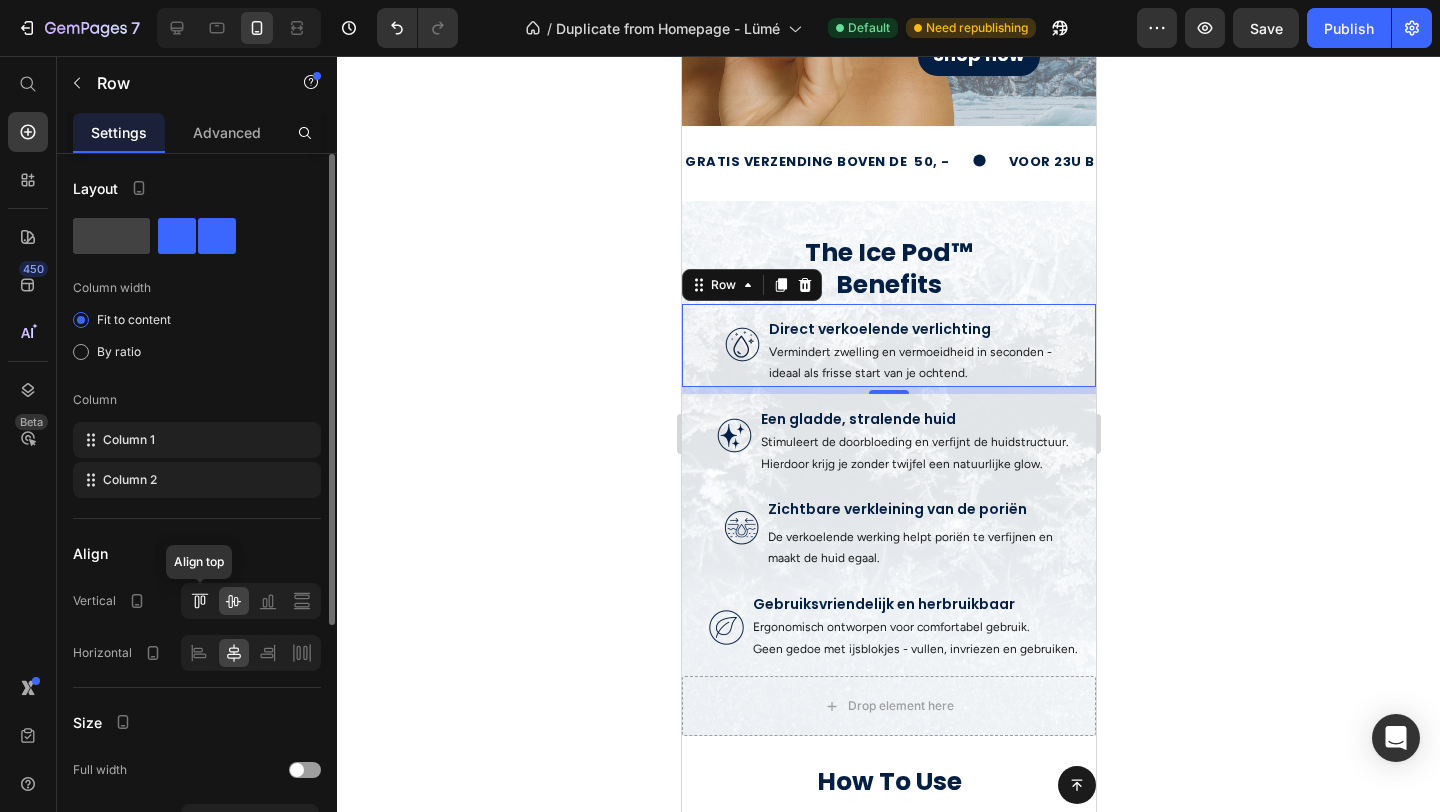 click 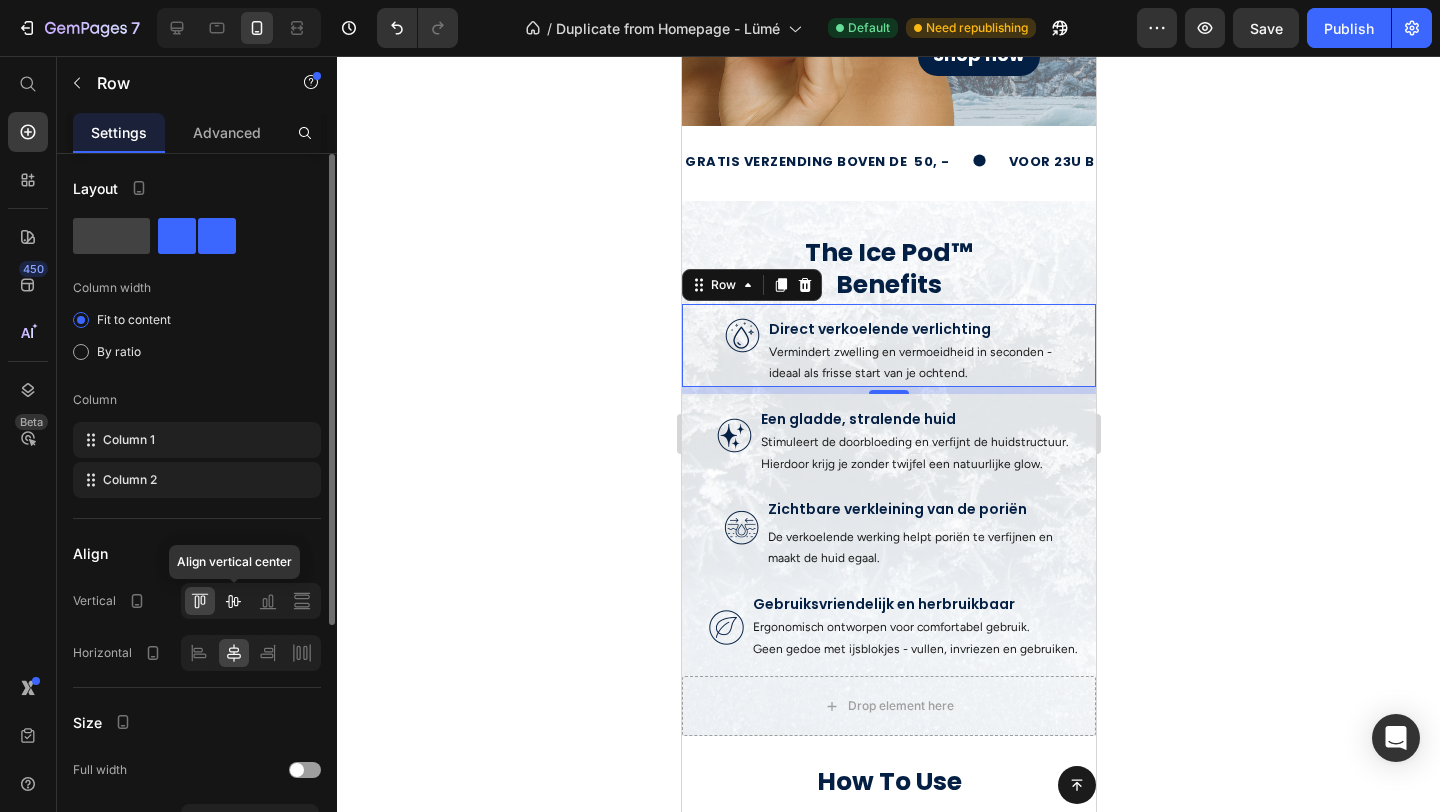 click 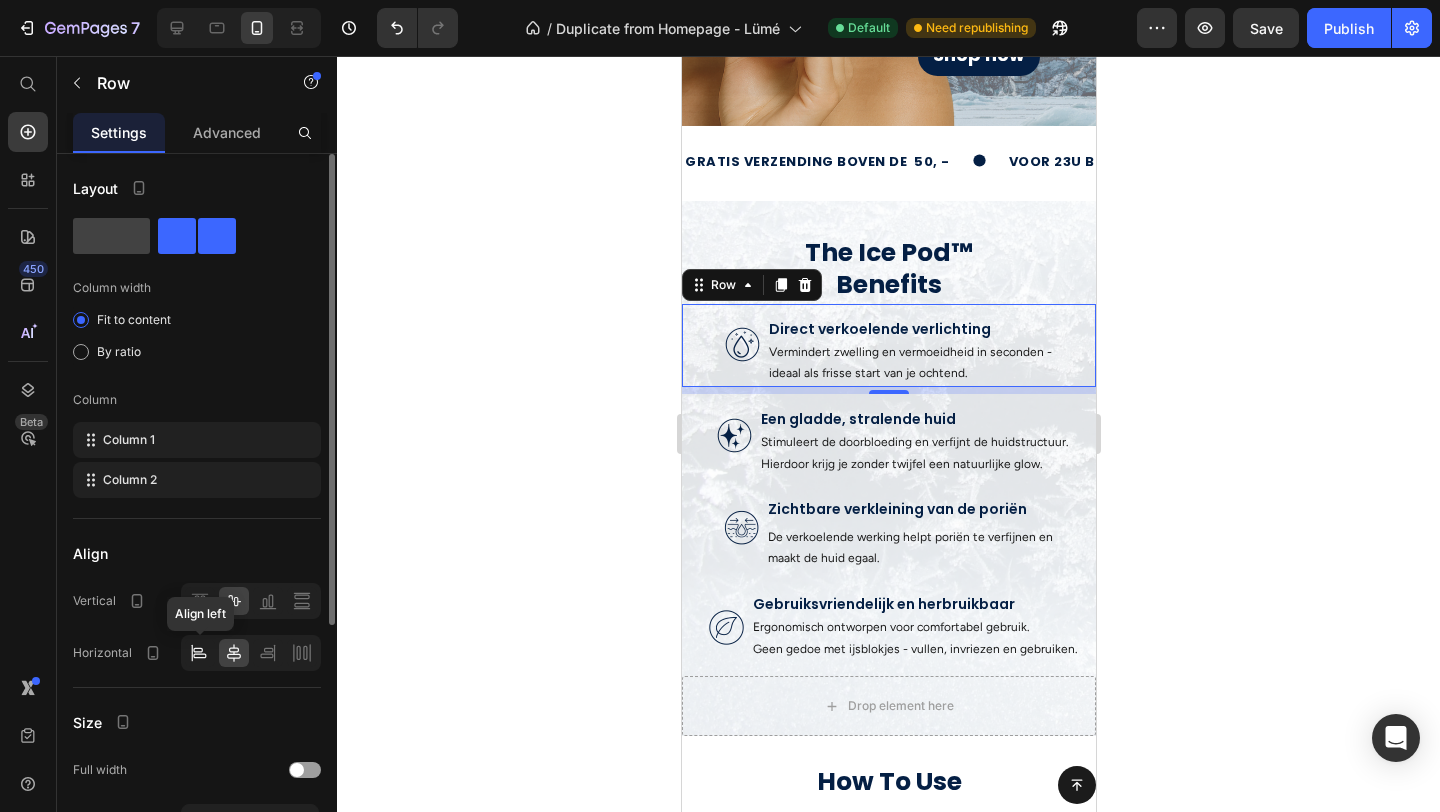 click 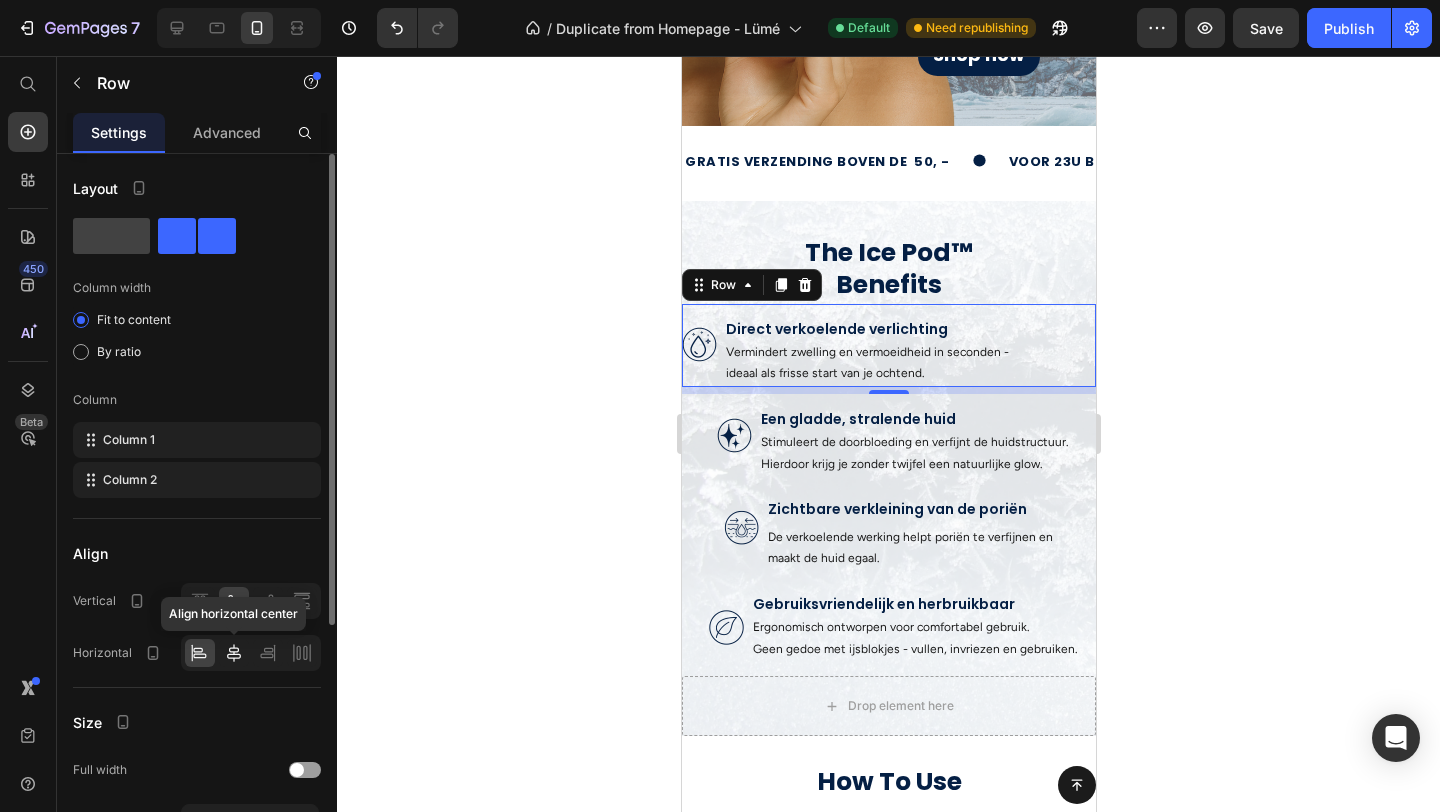 click 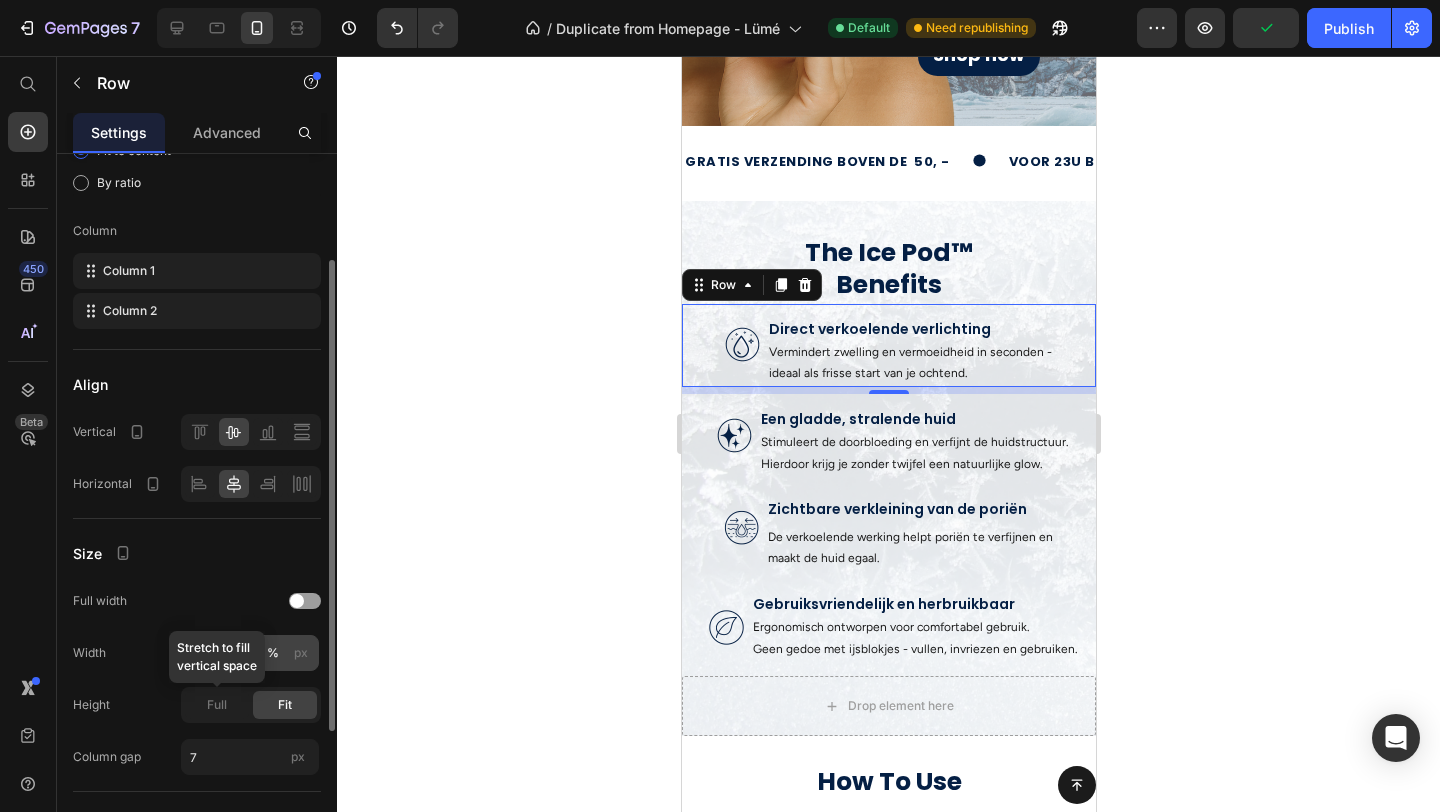 scroll, scrollTop: 171, scrollLeft: 0, axis: vertical 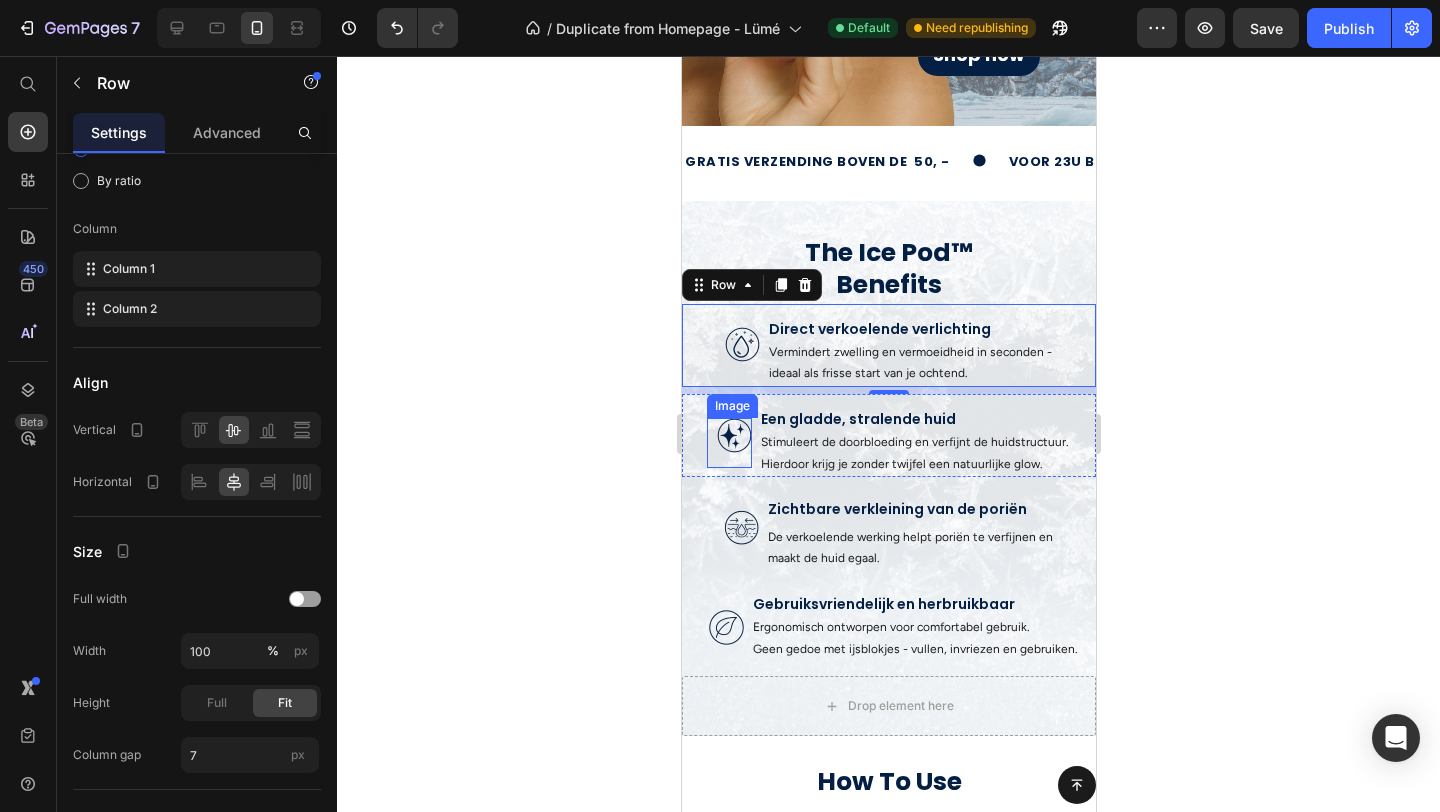 click at bounding box center (728, 443) 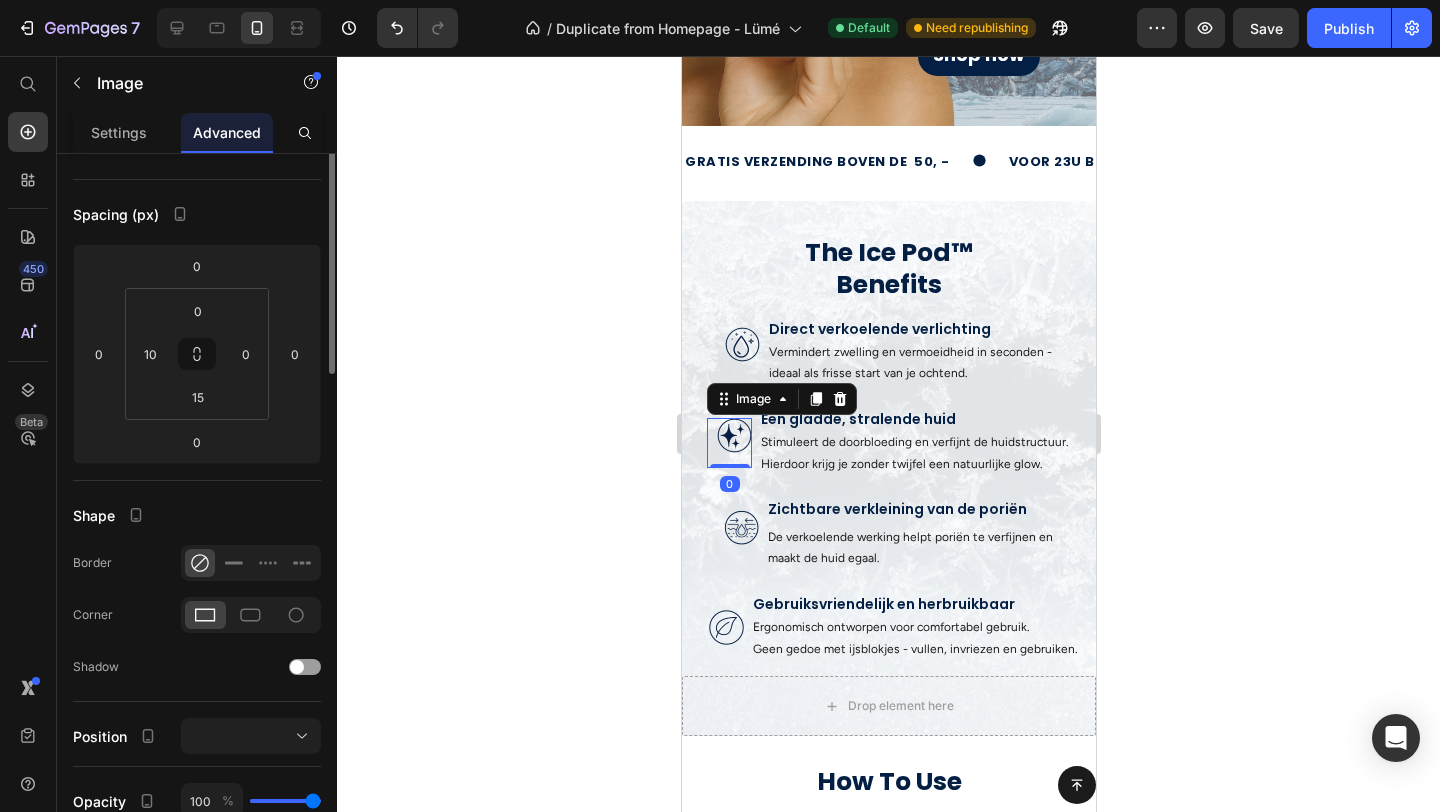 scroll, scrollTop: 0, scrollLeft: 0, axis: both 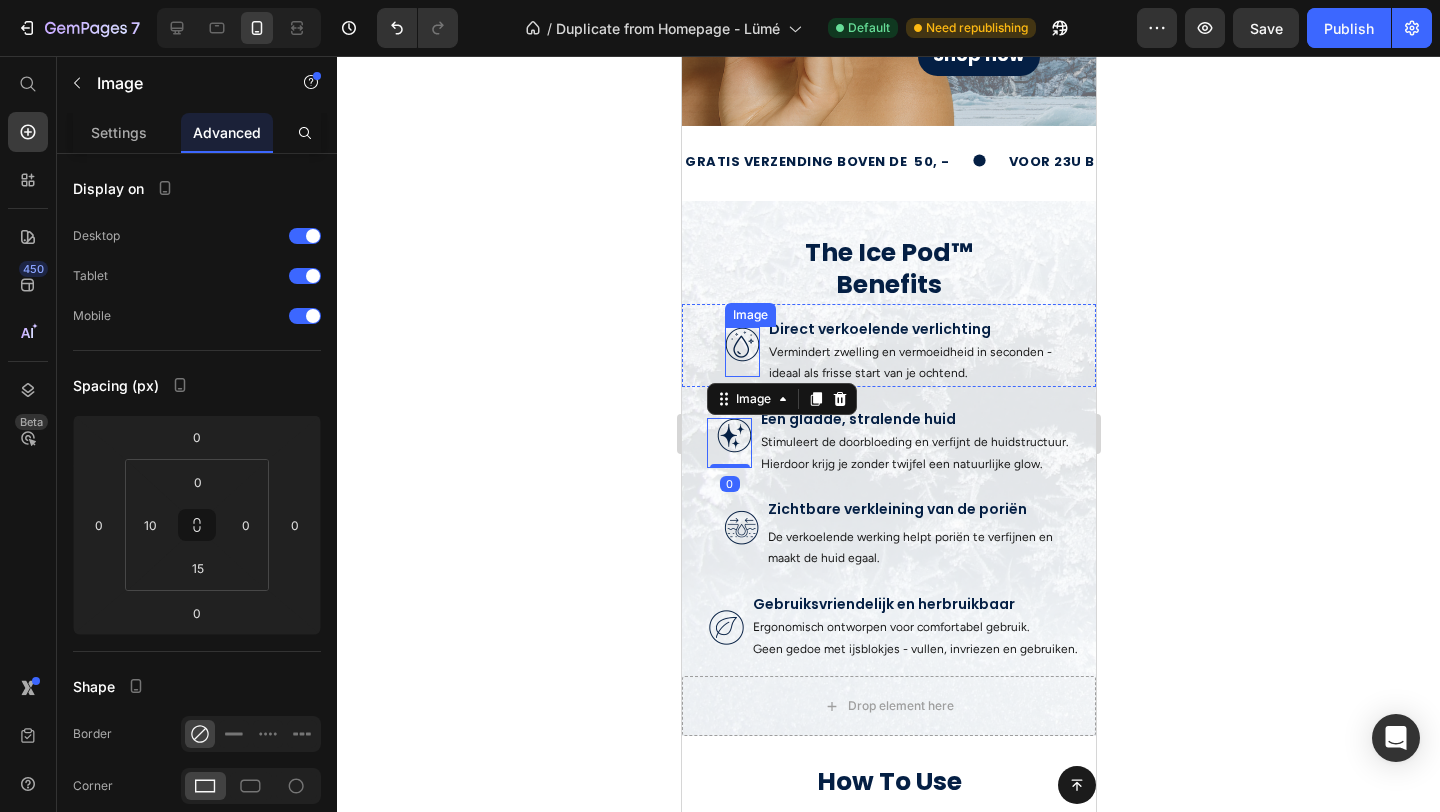 click at bounding box center (741, 352) 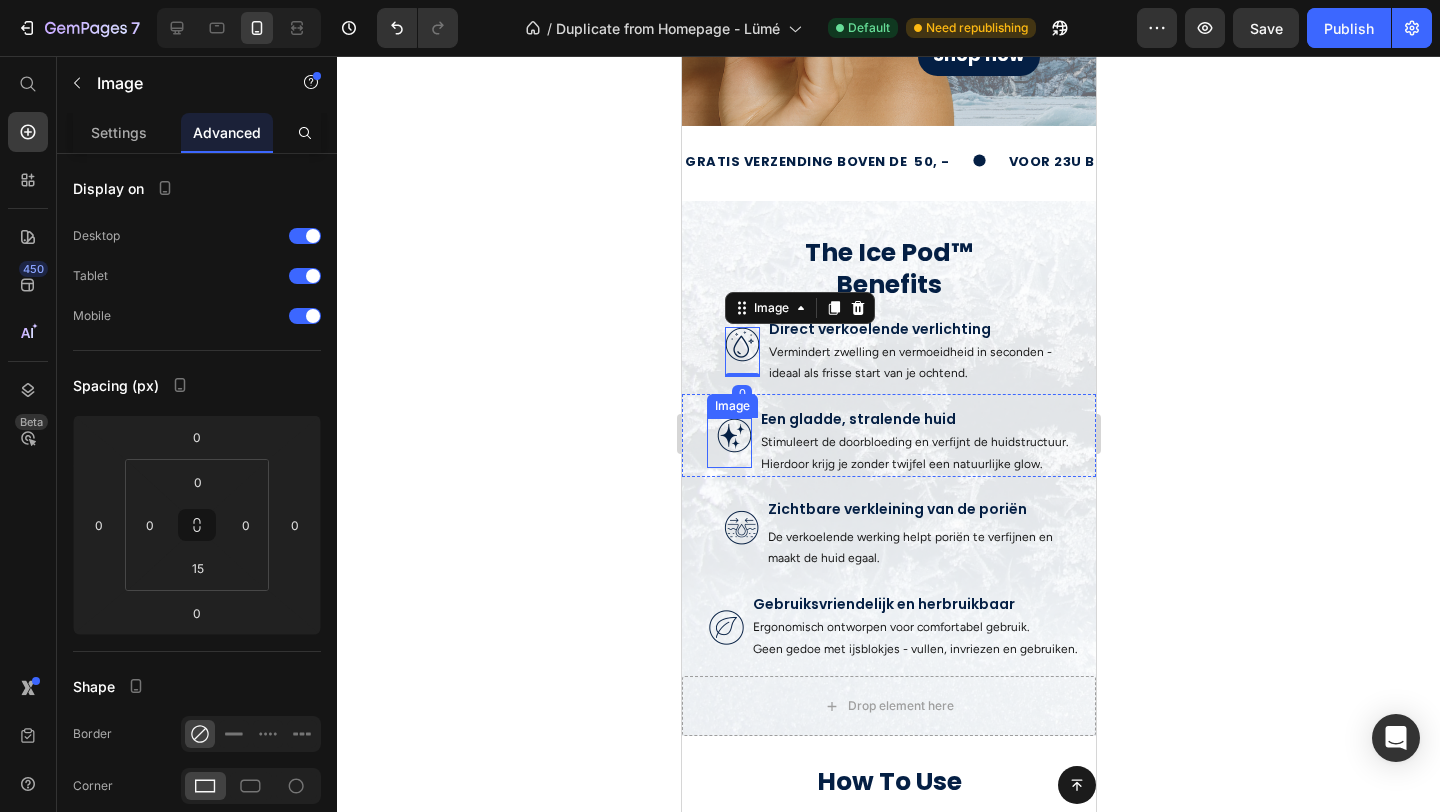 click at bounding box center (728, 443) 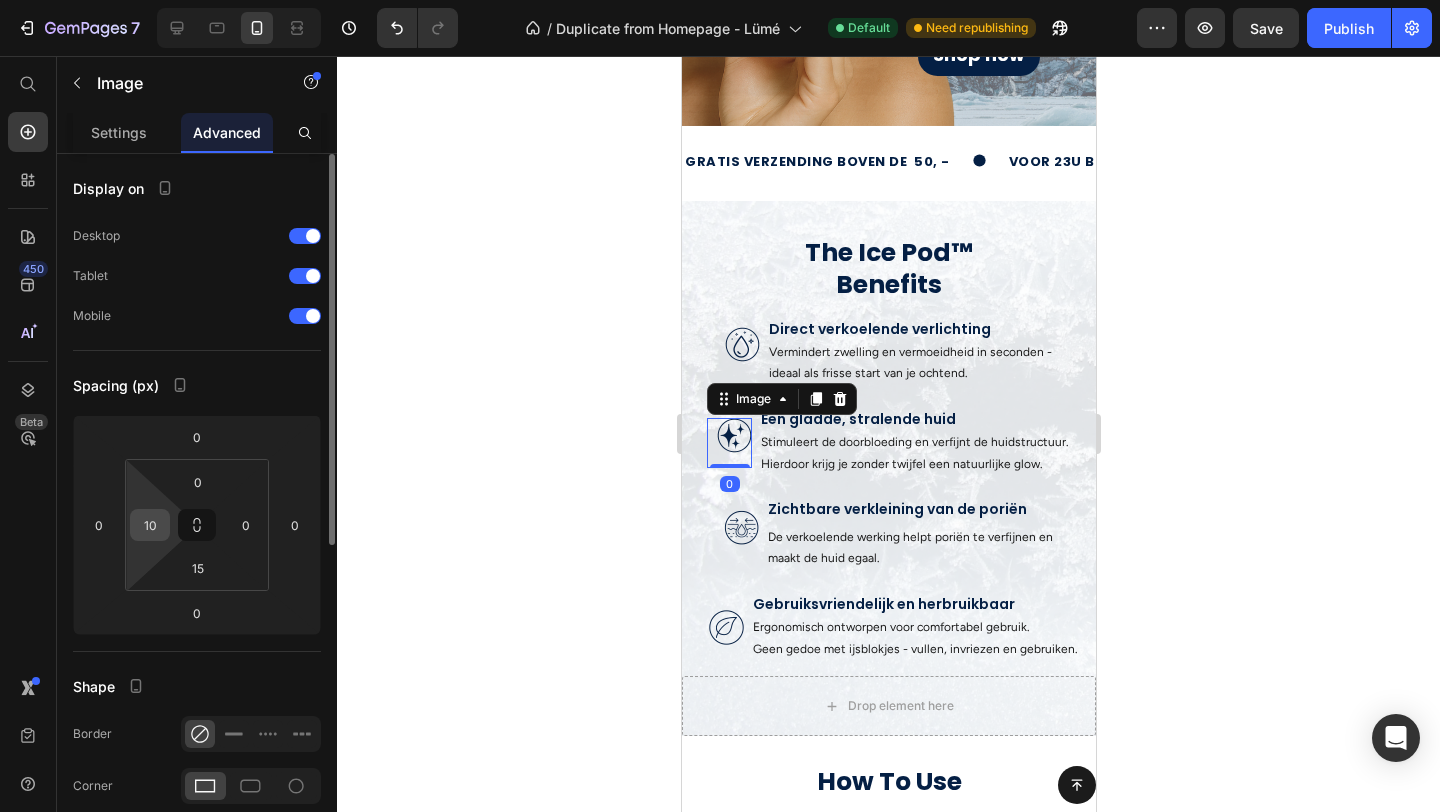 click on "10" at bounding box center (150, 525) 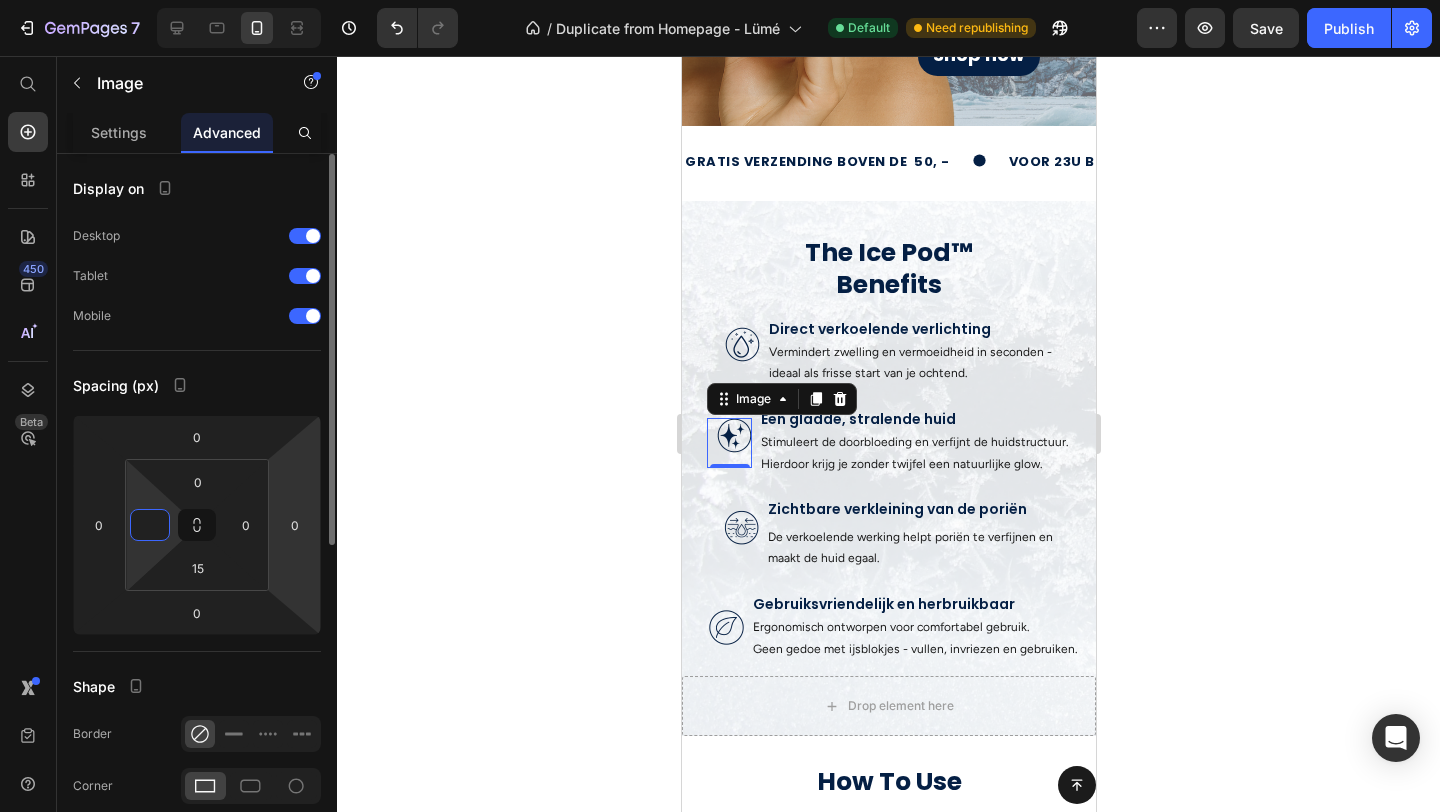 click on "7   /  Duplicate from Homepage - Lümé Default Need republishing Preview  Save   Publish  450 Beta Start with Sections Elements Hero Section Product Detail Brands Trusted Badges Guarantee Product Breakdown How to use Testimonials Compare Bundle FAQs Social Proof Brand Story Product List Collection Blog List Contact Sticky Add to Cart Custom Footer Browse Library 450 Layout
Row
Row
Row
Row Text
Heading
Text Block Button
Button
Button
Sticky Back to top Media
Image" at bounding box center (720, 0) 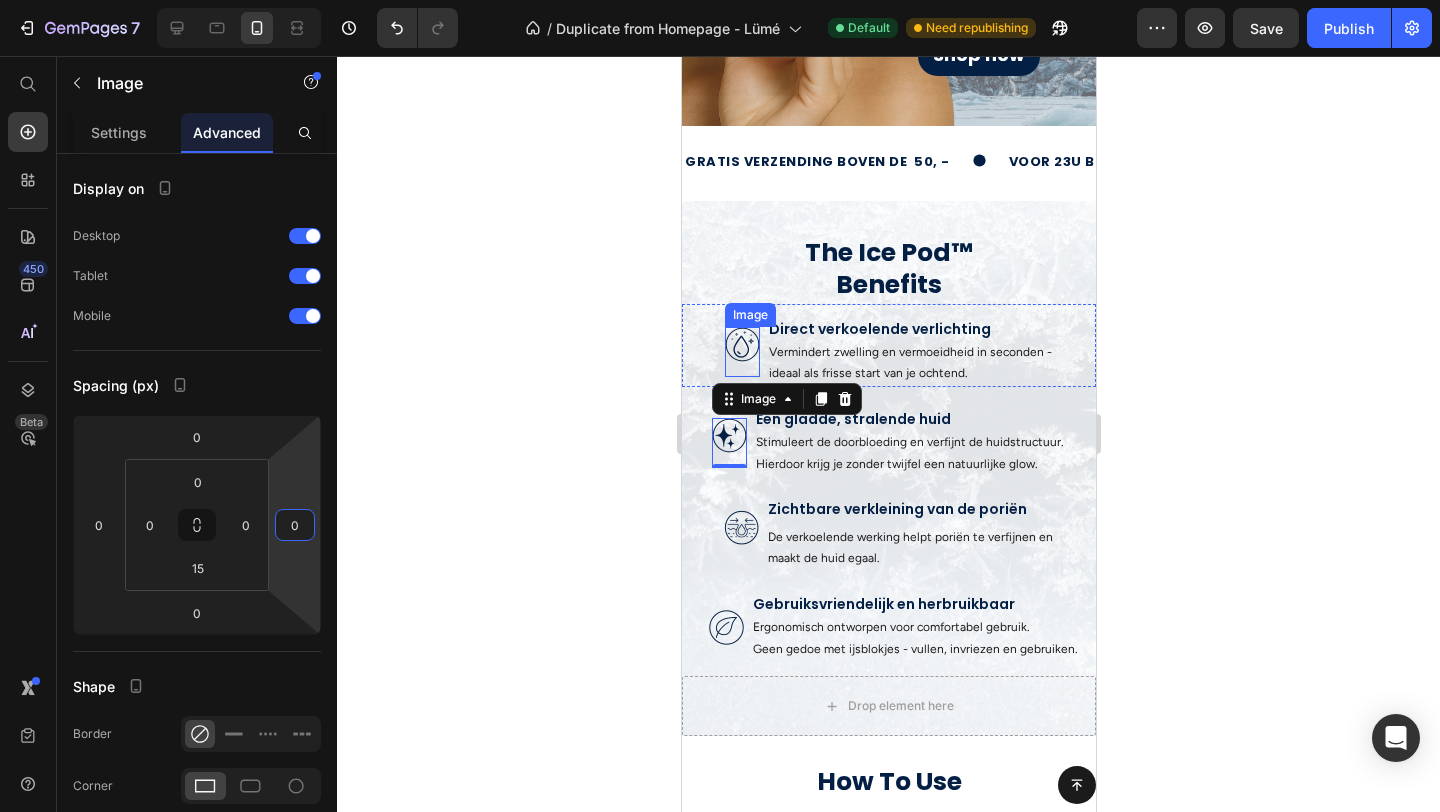 click at bounding box center [741, 352] 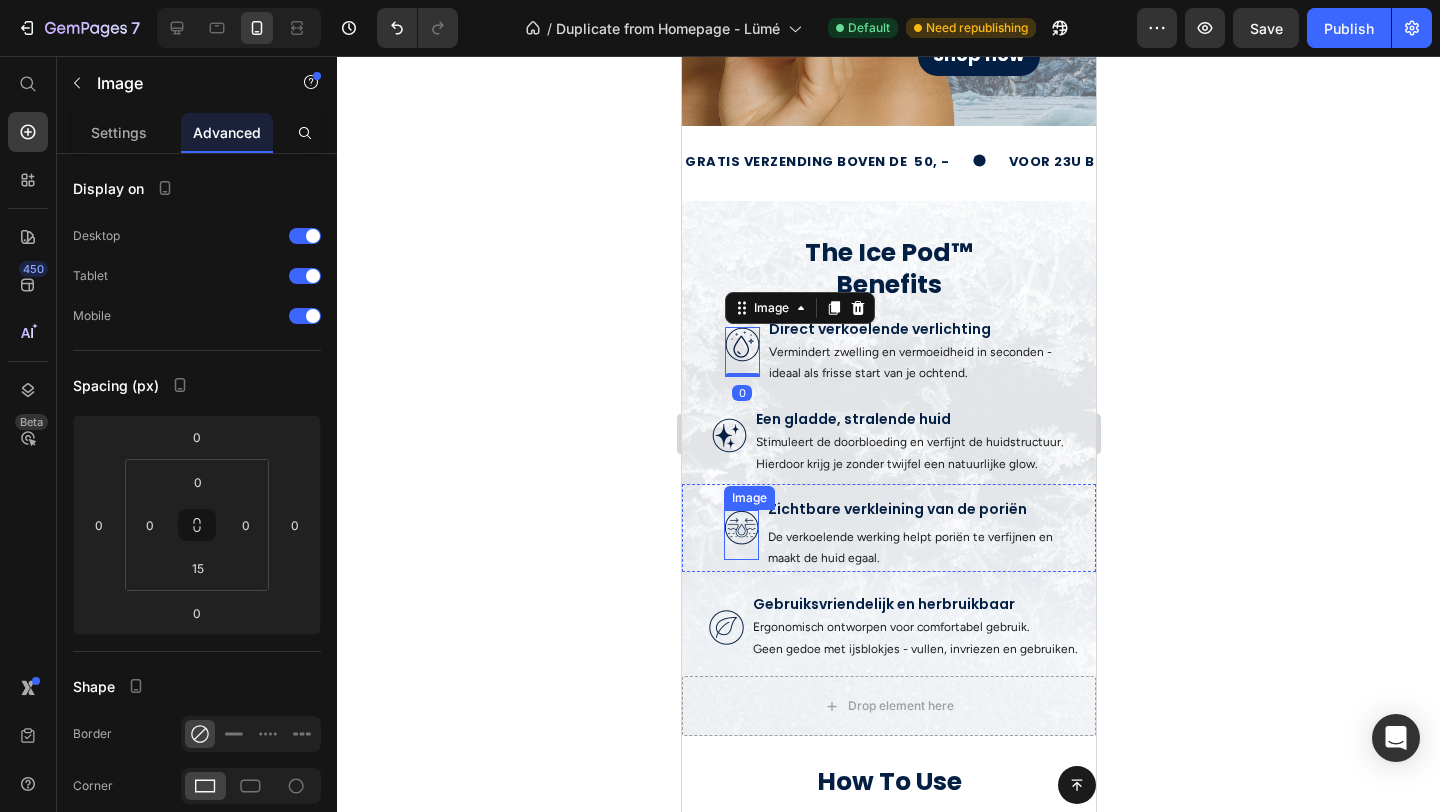 click at bounding box center (740, 535) 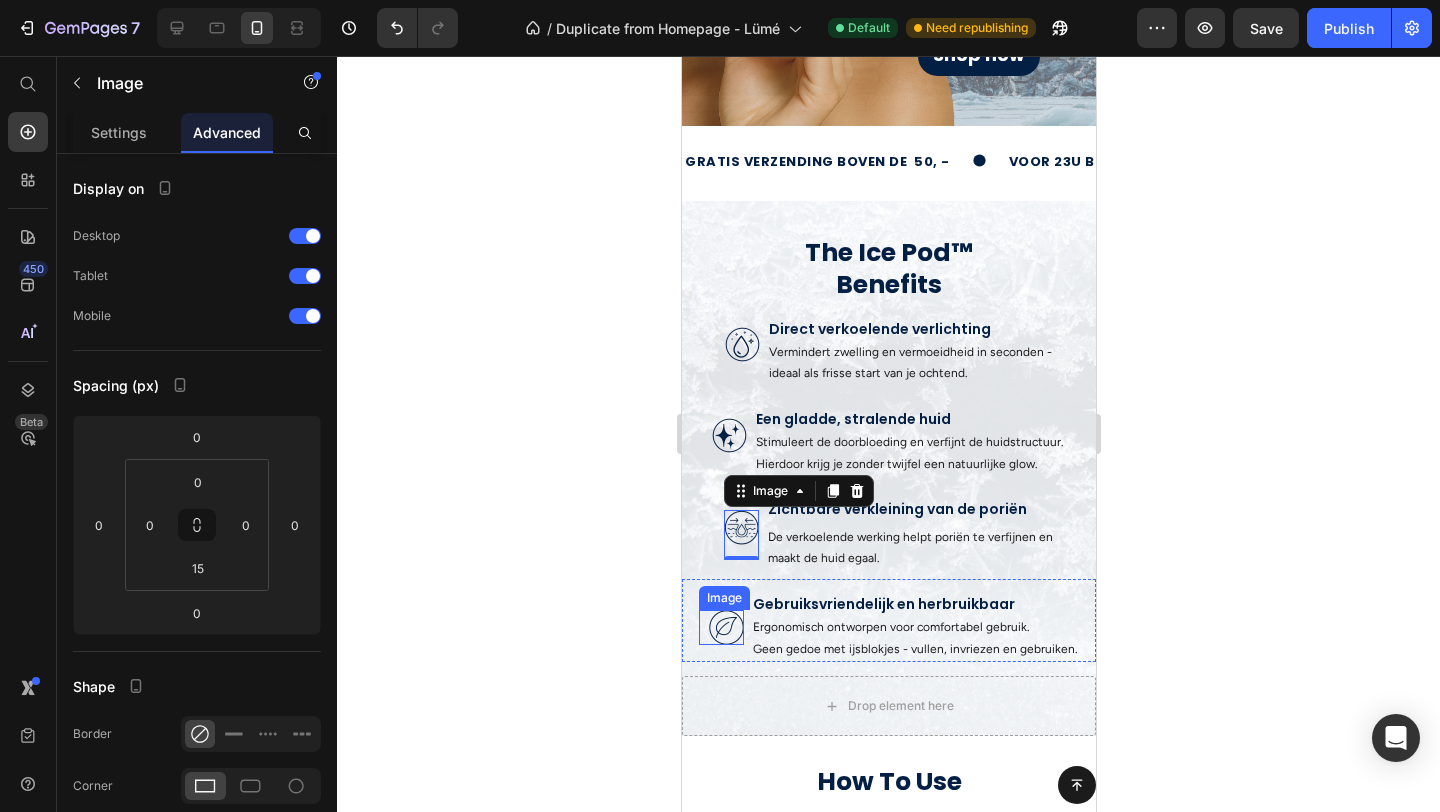 click at bounding box center (720, 627) 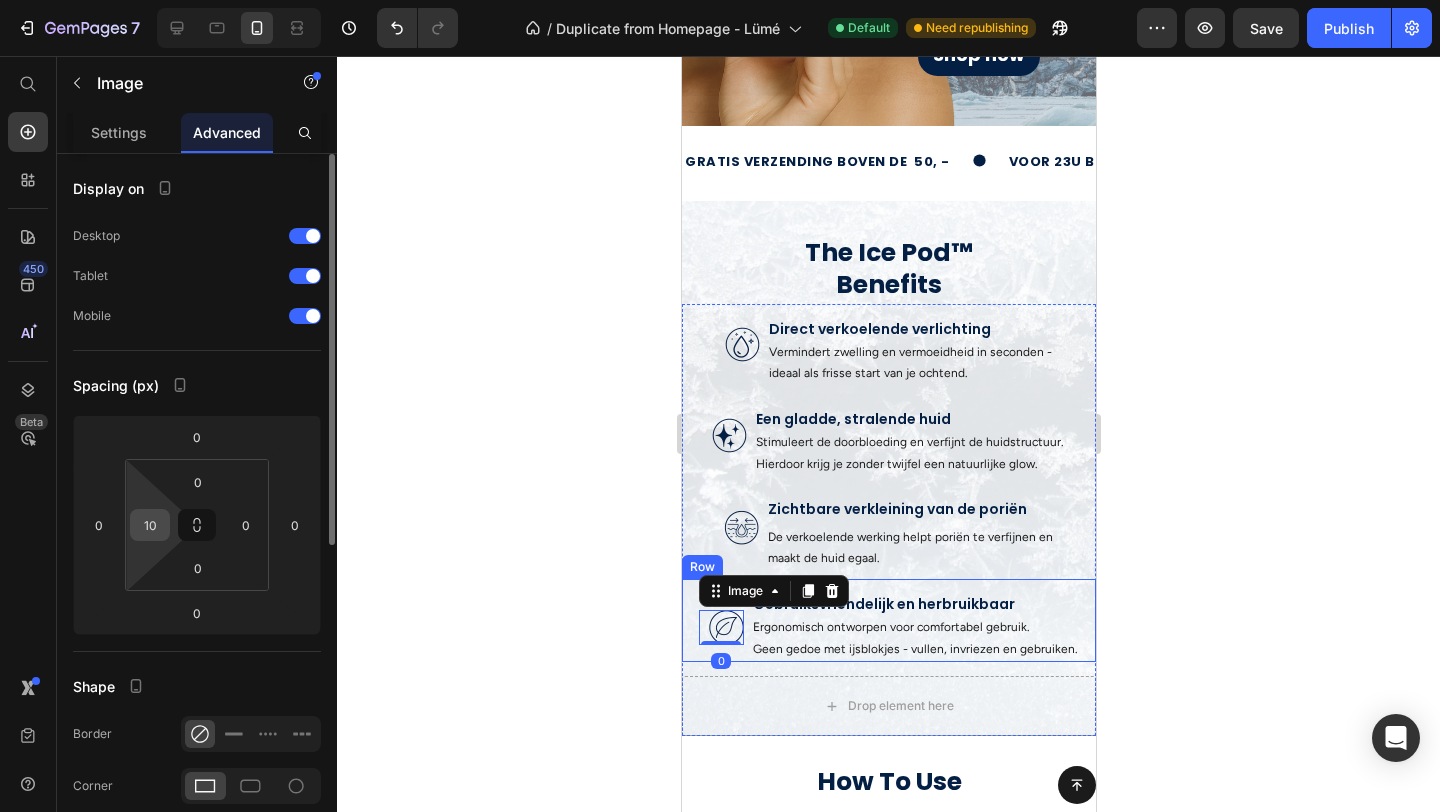 click on "10" at bounding box center [150, 525] 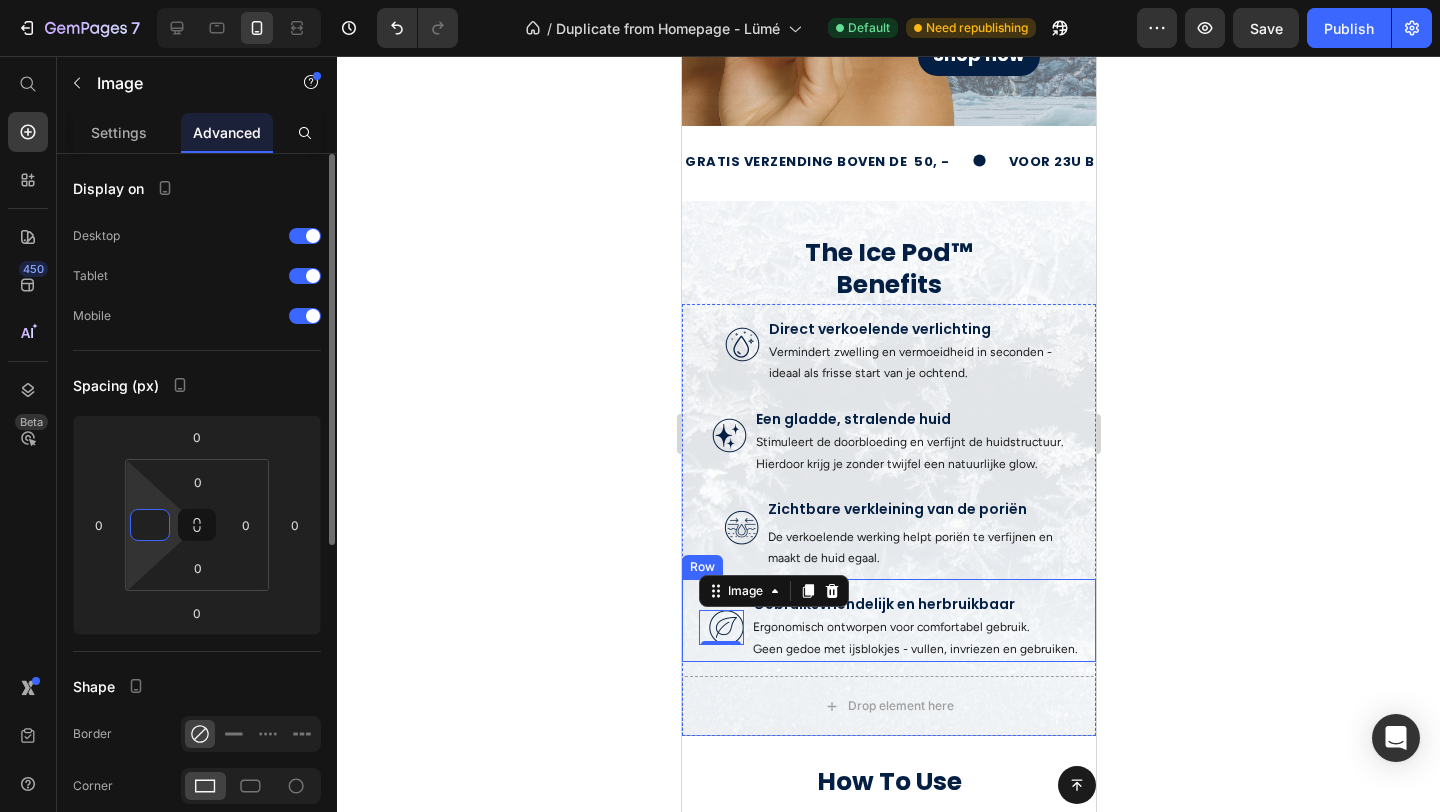 type on "0" 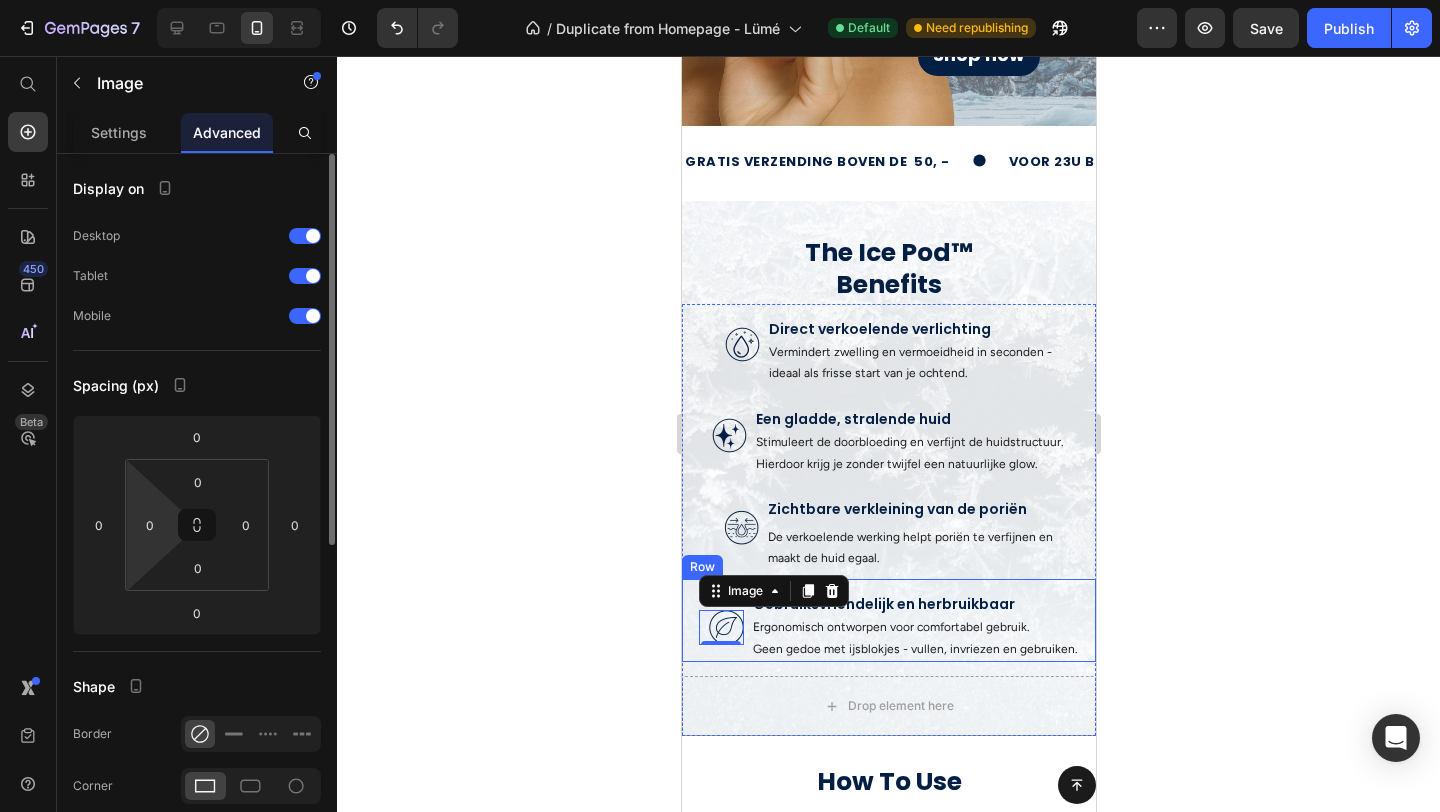 click 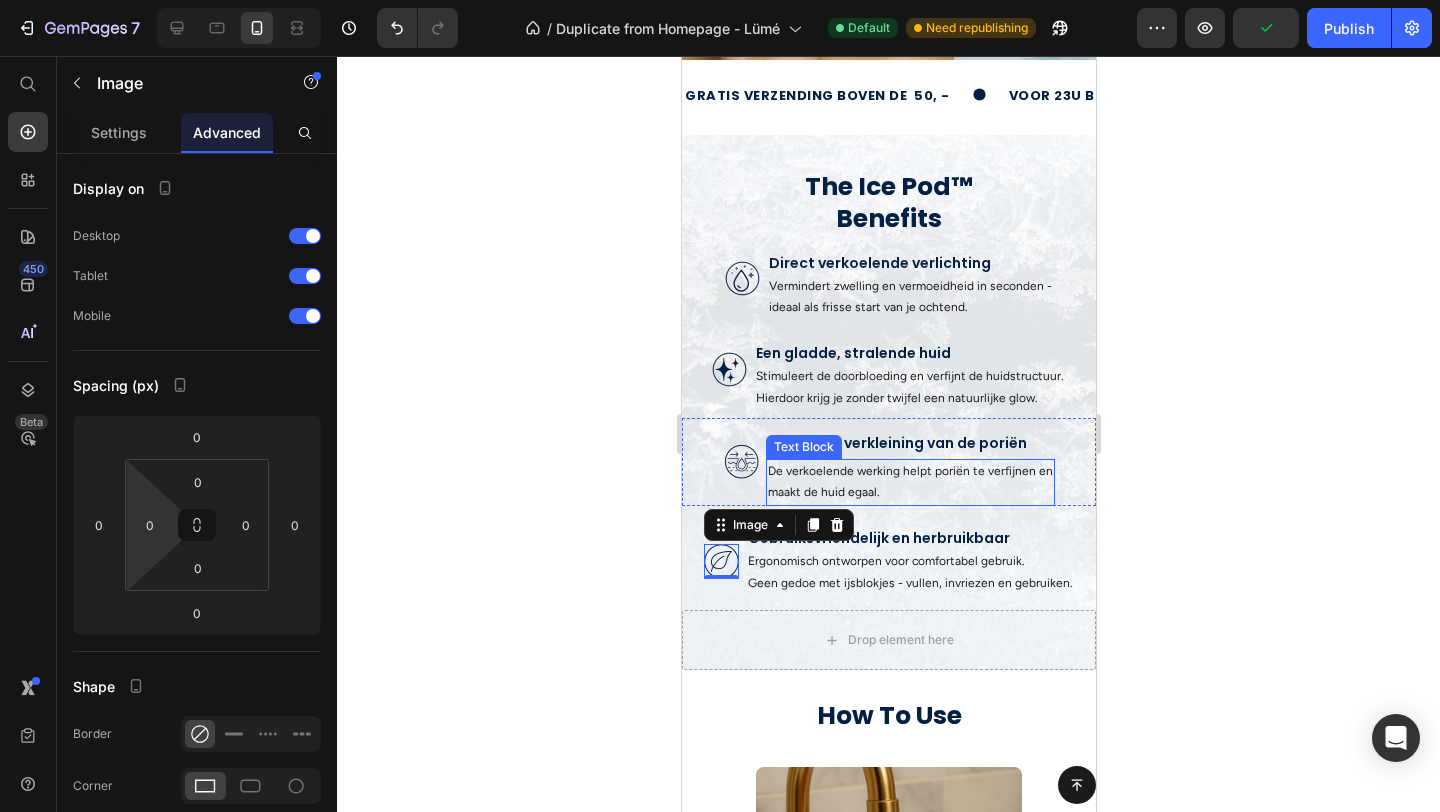 scroll, scrollTop: 471, scrollLeft: 0, axis: vertical 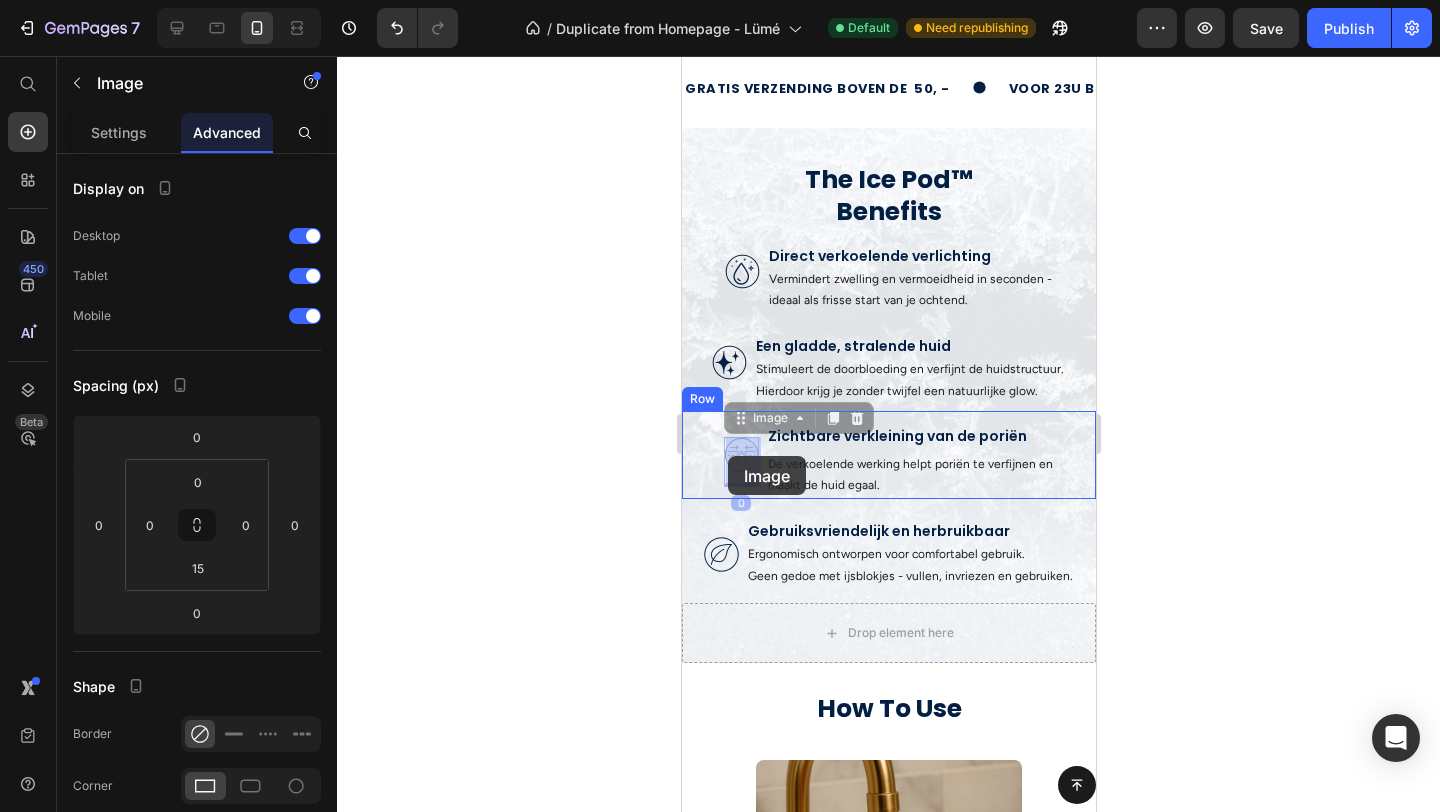 drag, startPoint x: 745, startPoint y: 444, endPoint x: 729, endPoint y: 456, distance: 20 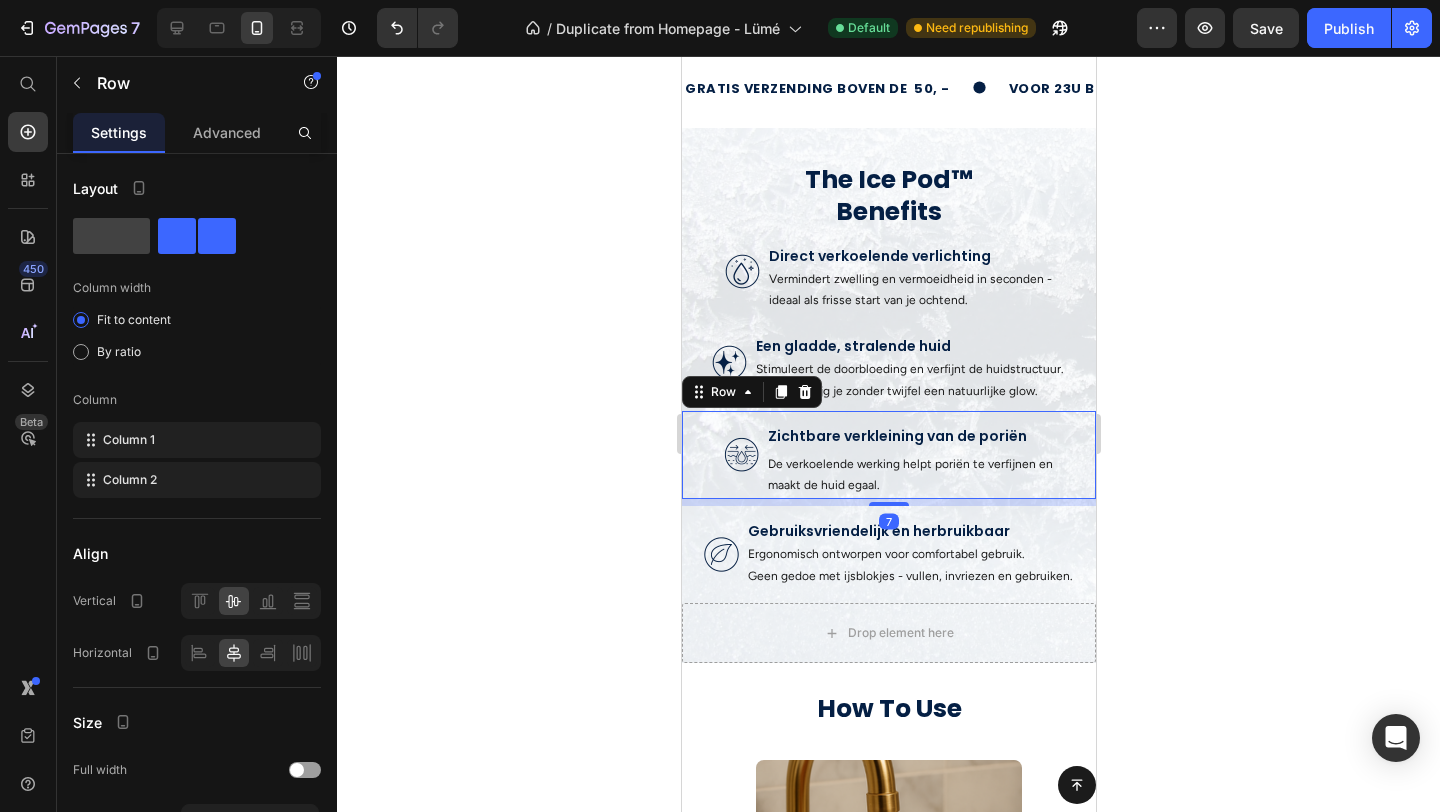 click on "Image Zichtbare verkleining van de poriën Text Block Text Block De verkoelende werking helpt poriën te verfijnen en  maakt de huid egaal. Text Block Row   7" at bounding box center [888, 454] 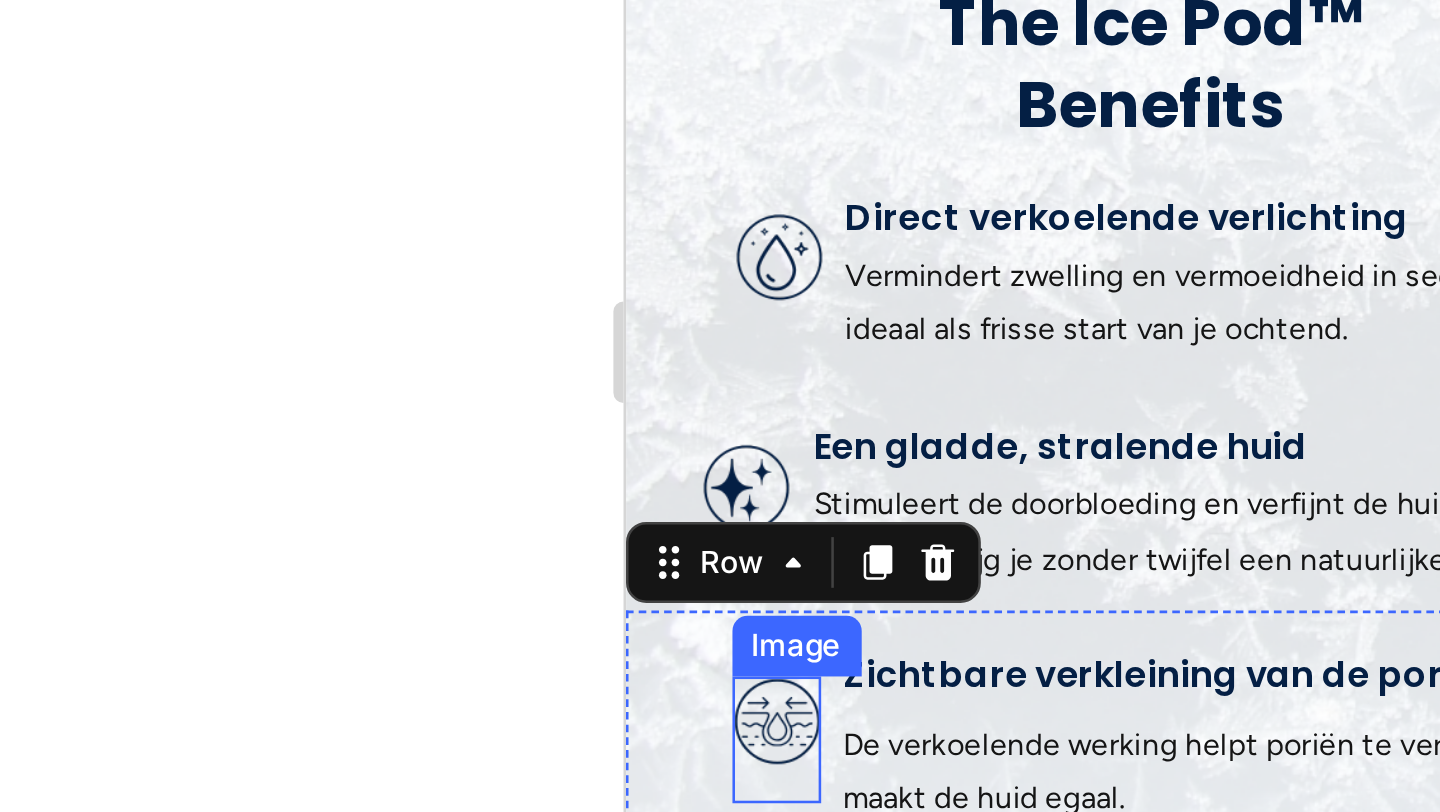 scroll, scrollTop: 347, scrollLeft: 0, axis: vertical 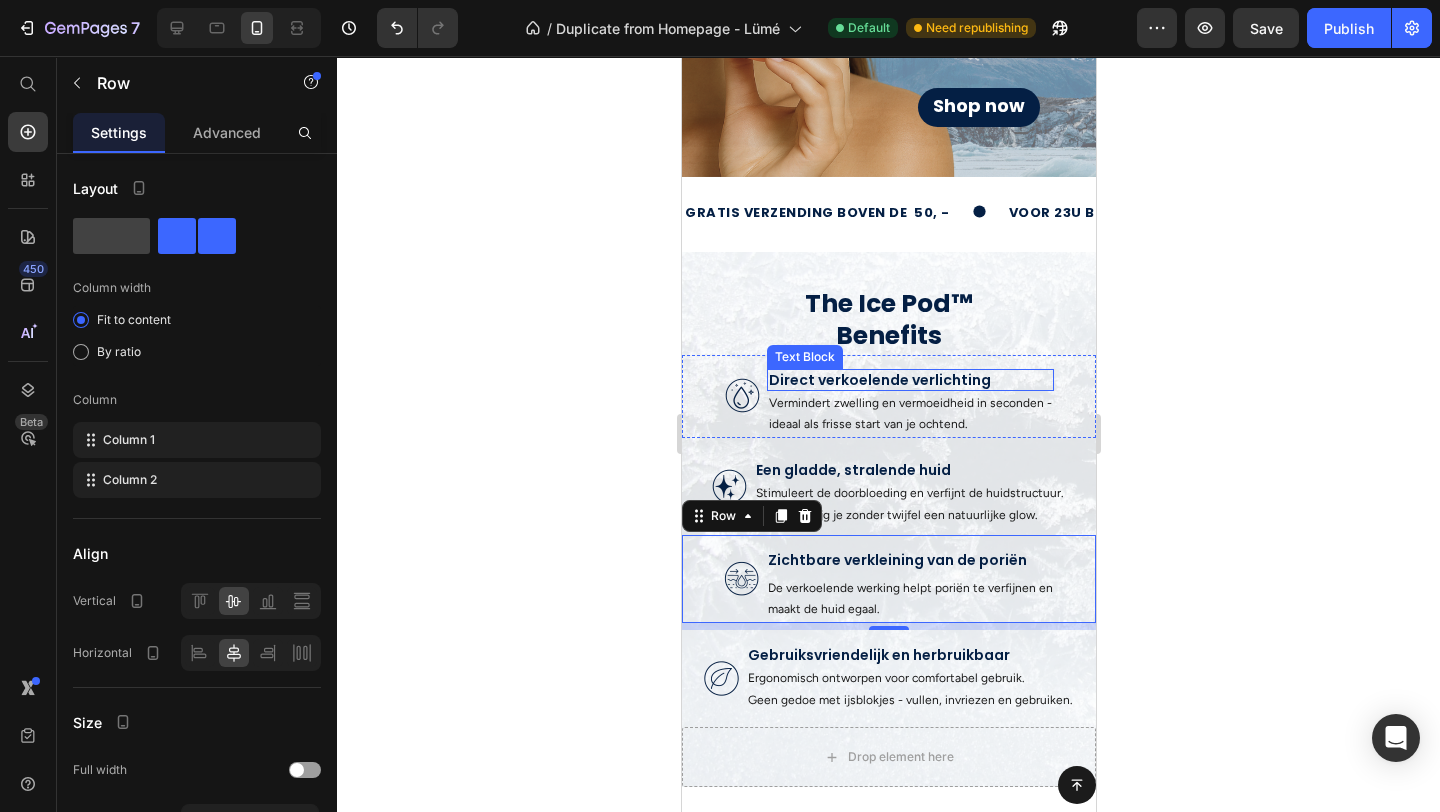 click on "Direct verkoelende verlichting" at bounding box center [909, 380] 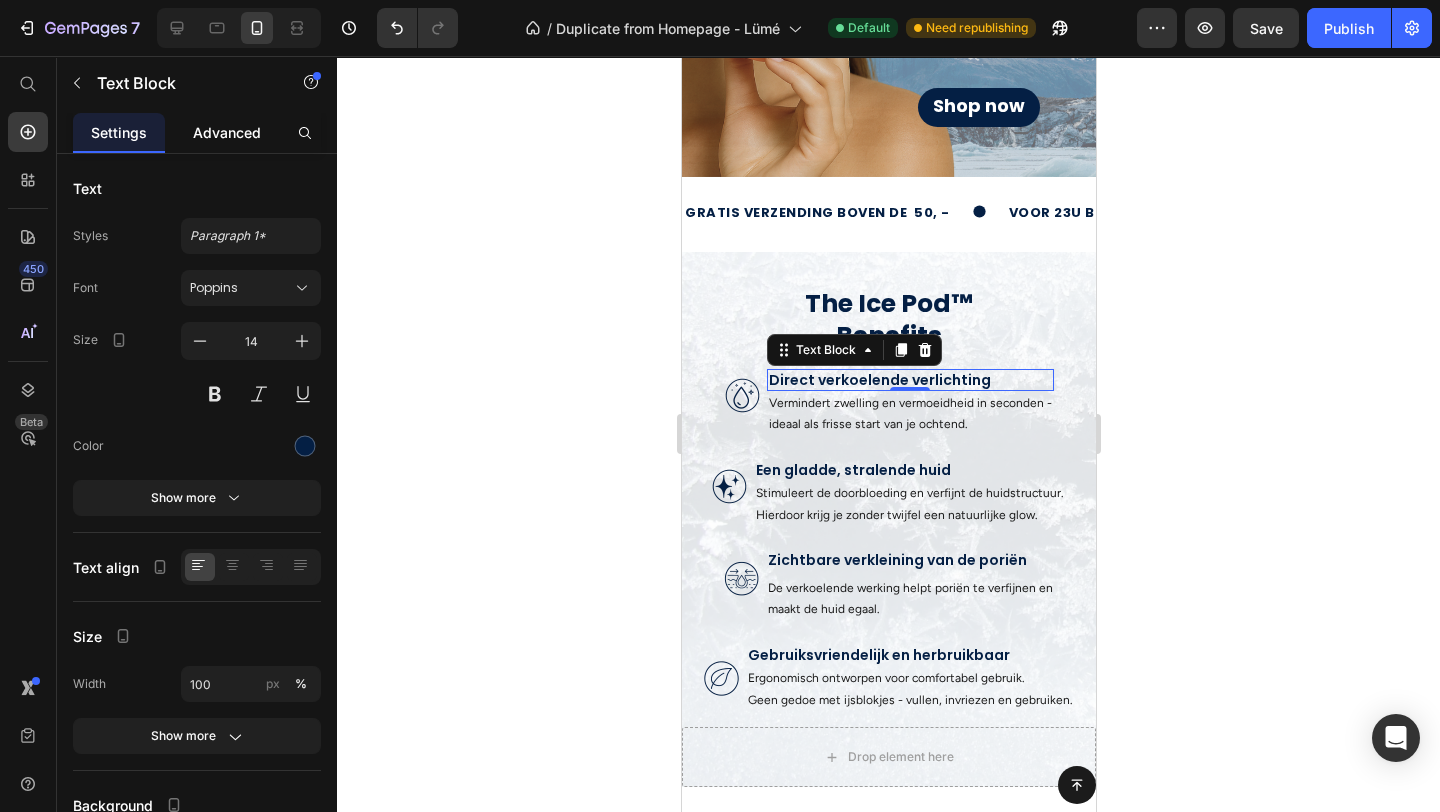 click on "Advanced" at bounding box center (227, 132) 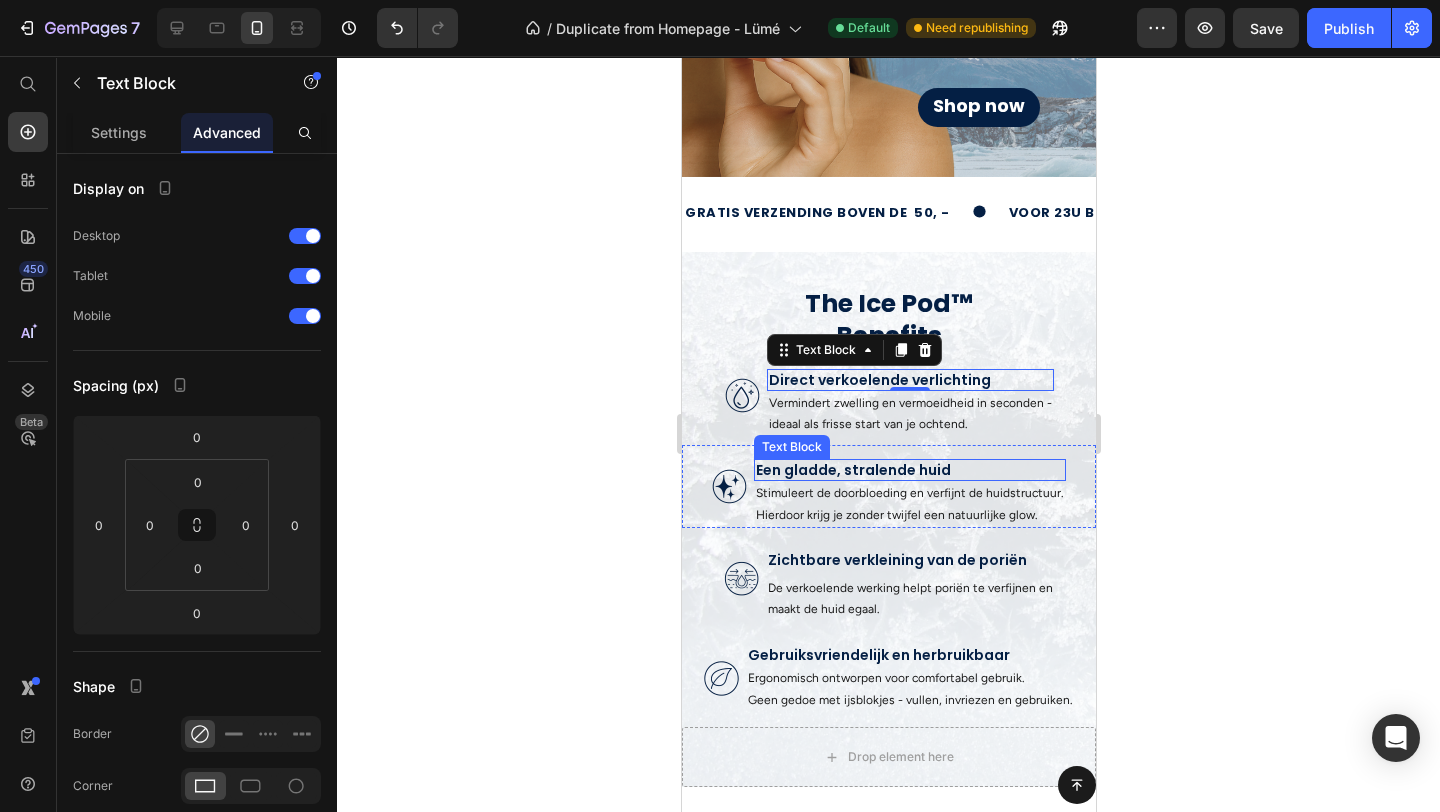 click on "Een gladde, stralende huid" at bounding box center [909, 470] 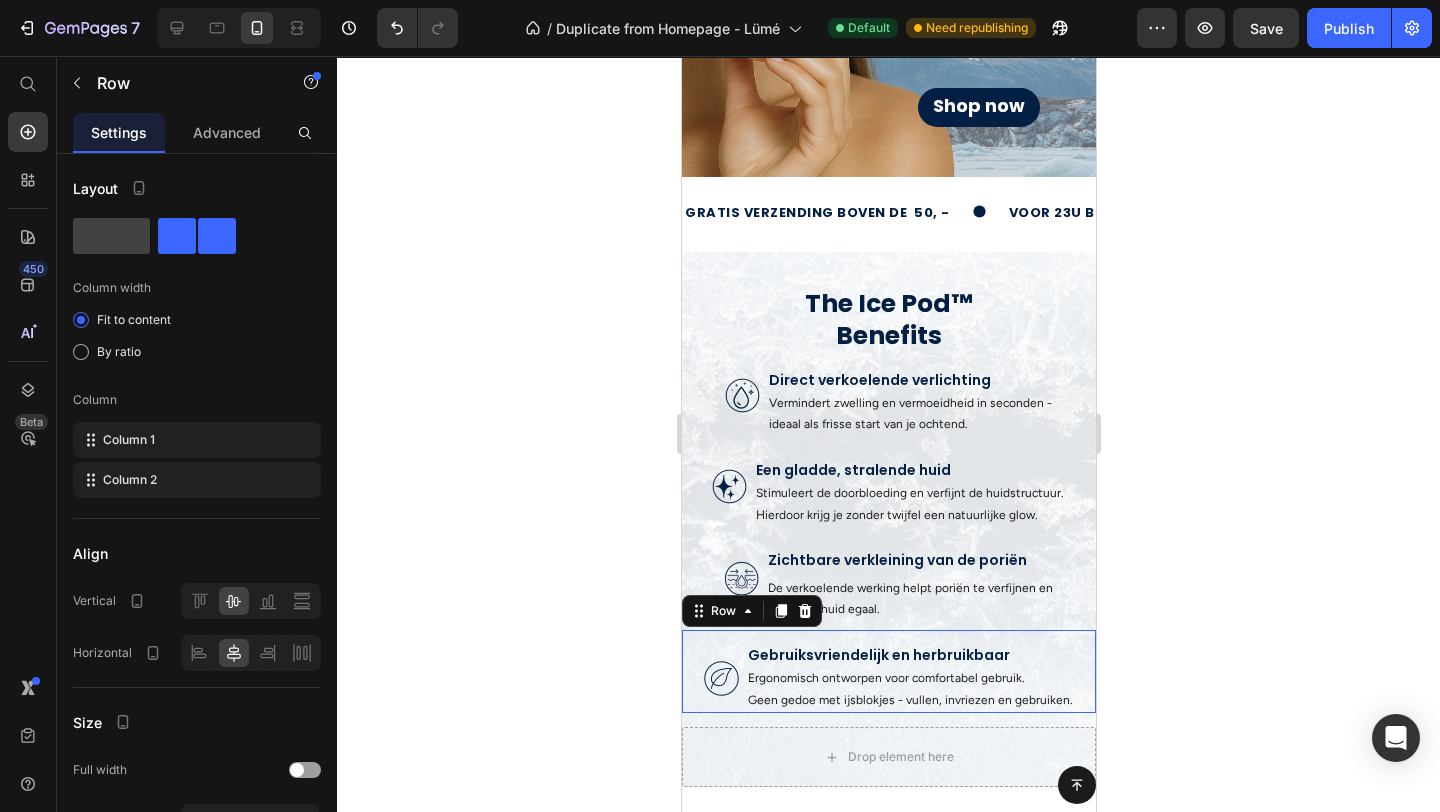 click on "Image" at bounding box center [720, 678] 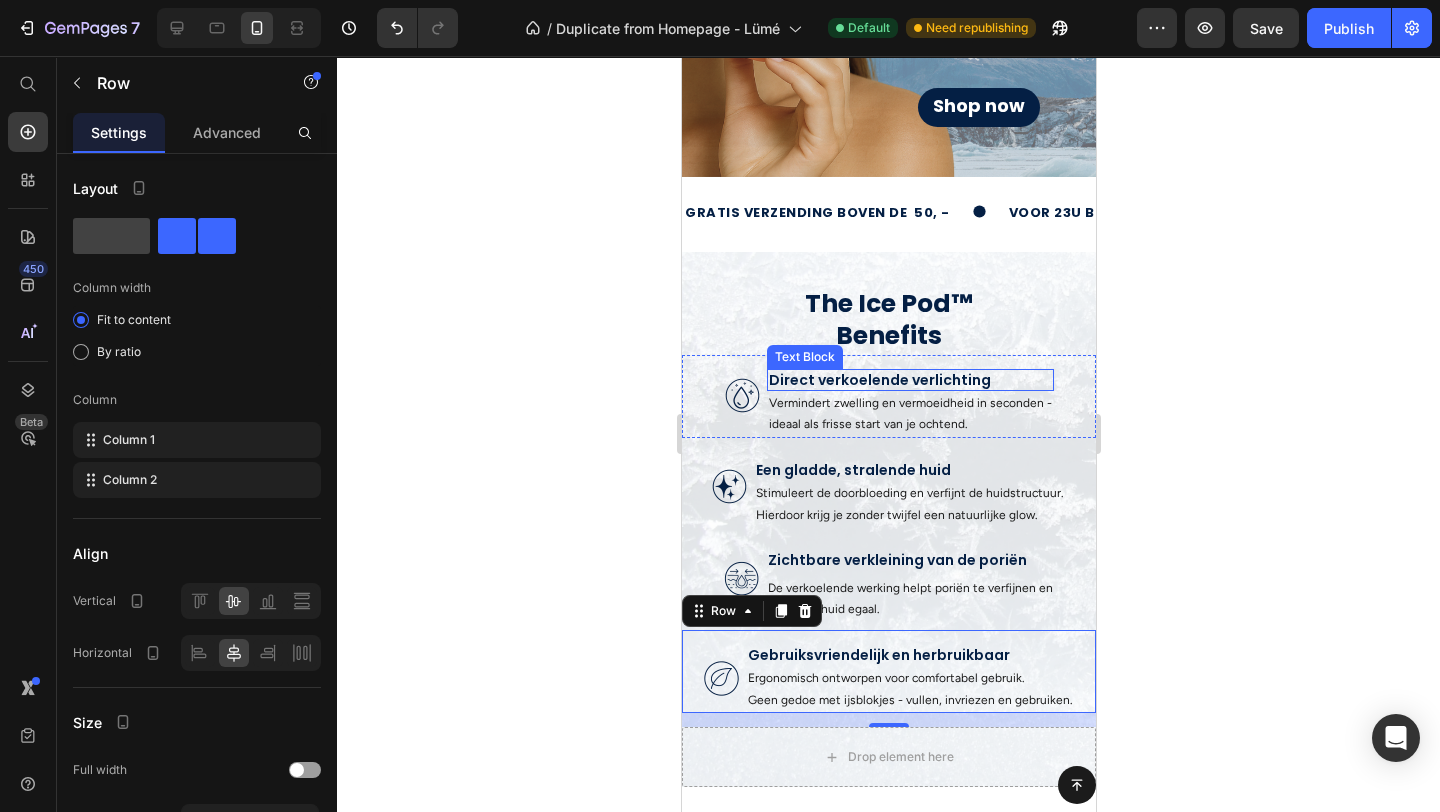click on "Direct verkoelende verlichting" at bounding box center [909, 380] 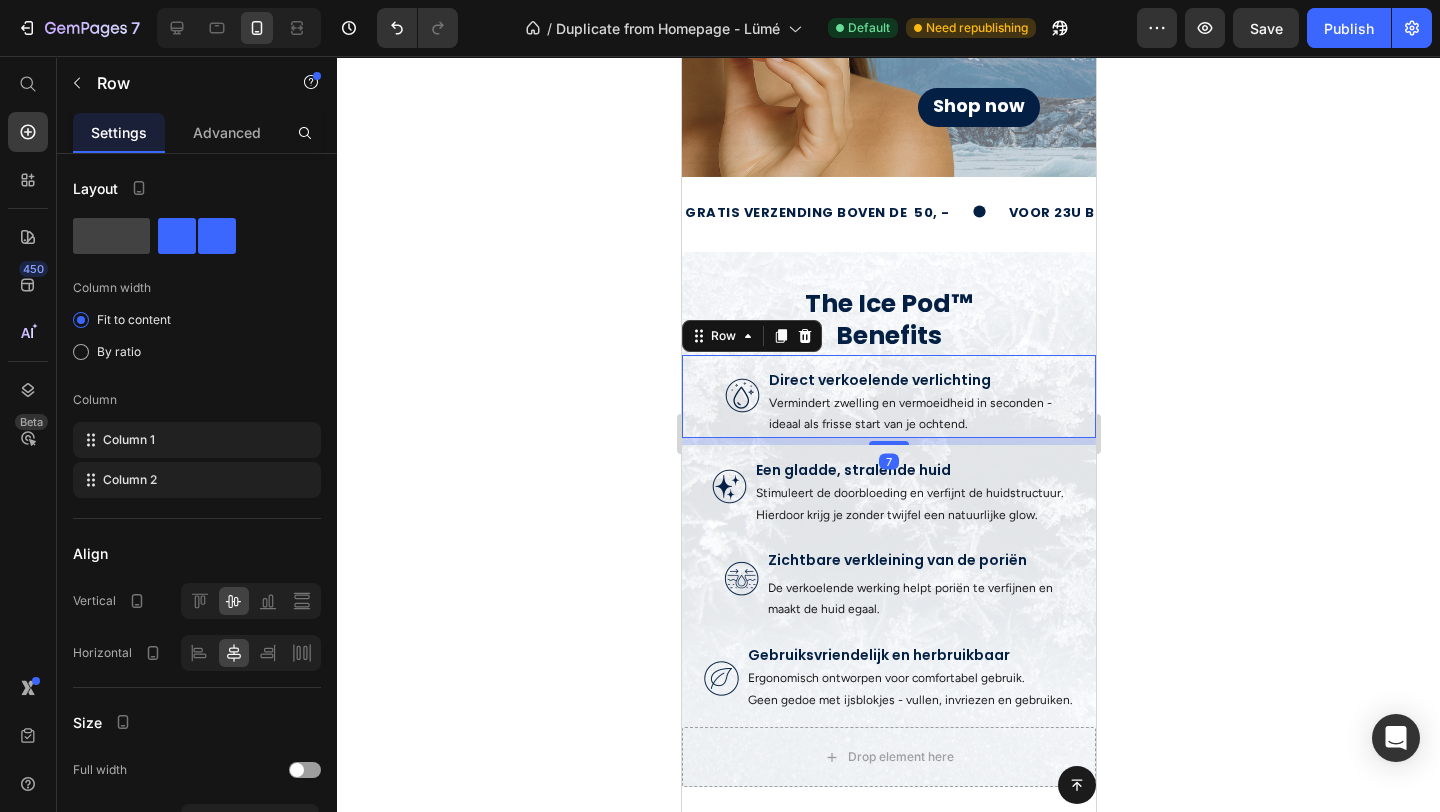 click on "Image Direct verkoelende verlichting Text Block Vermindert zwelling en vermoeidheid in seconden -  ideaal als frisse start van je ochtend. Text Block Row   7" at bounding box center (888, 396) 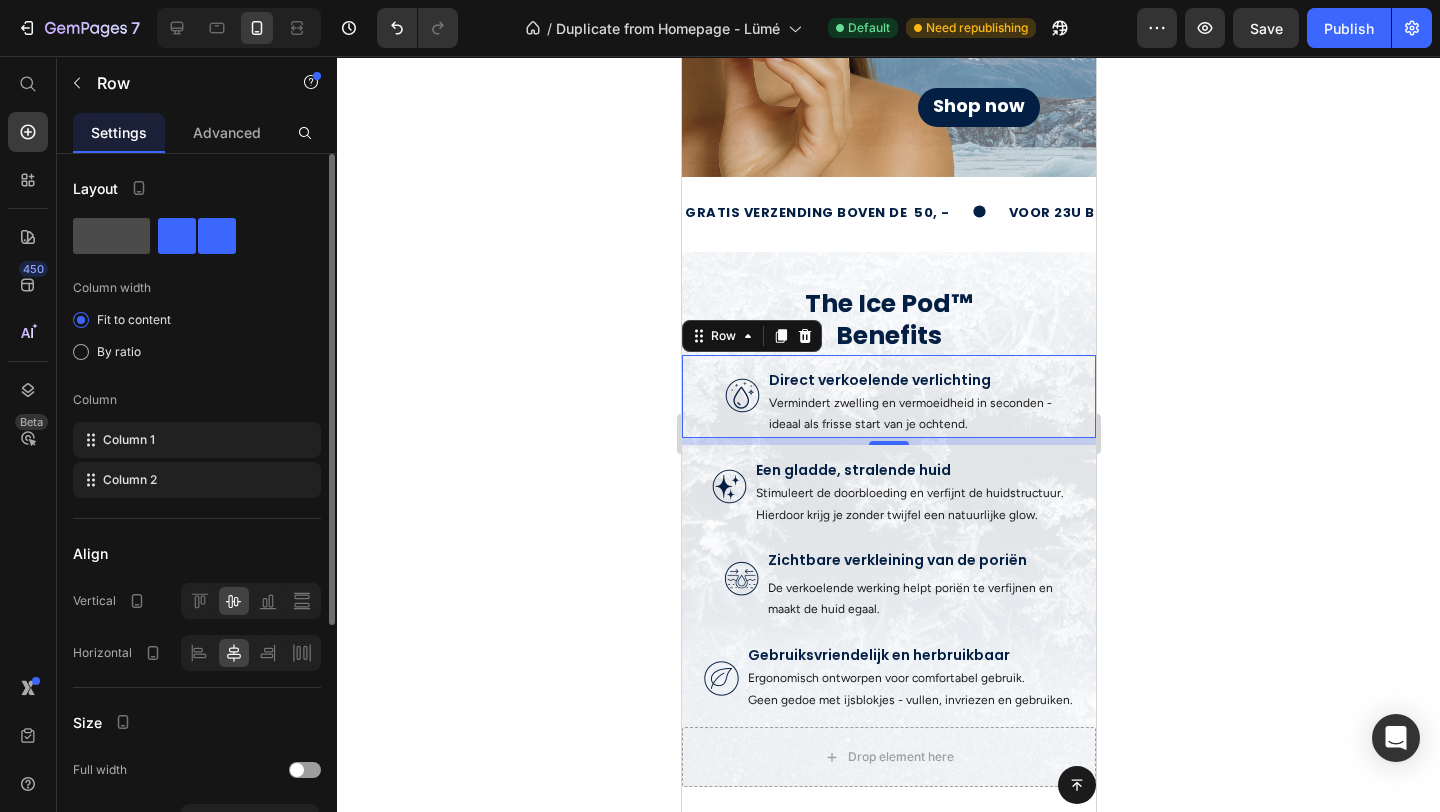 click 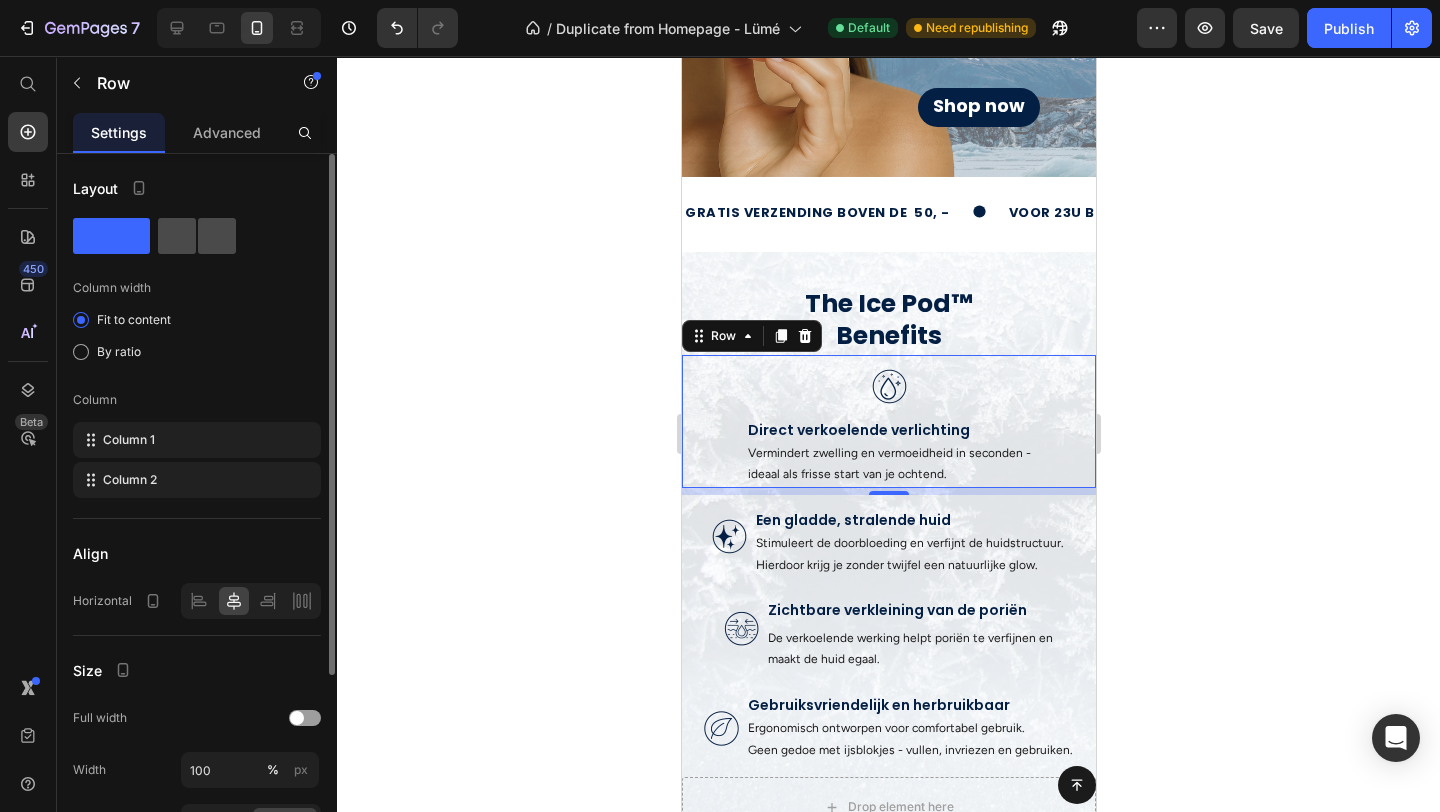 click 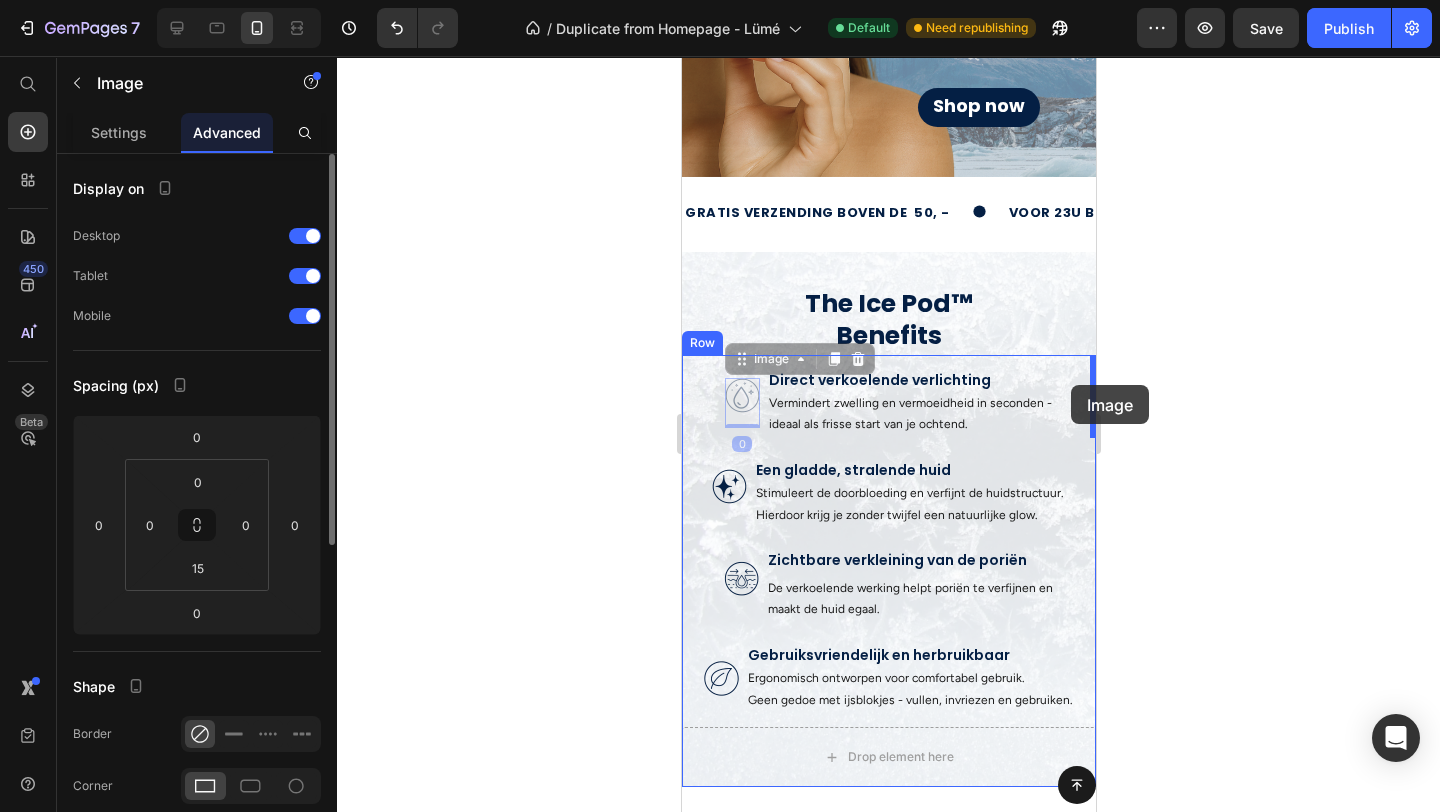 drag, startPoint x: 739, startPoint y: 405, endPoint x: 1070, endPoint y: 385, distance: 331.60367 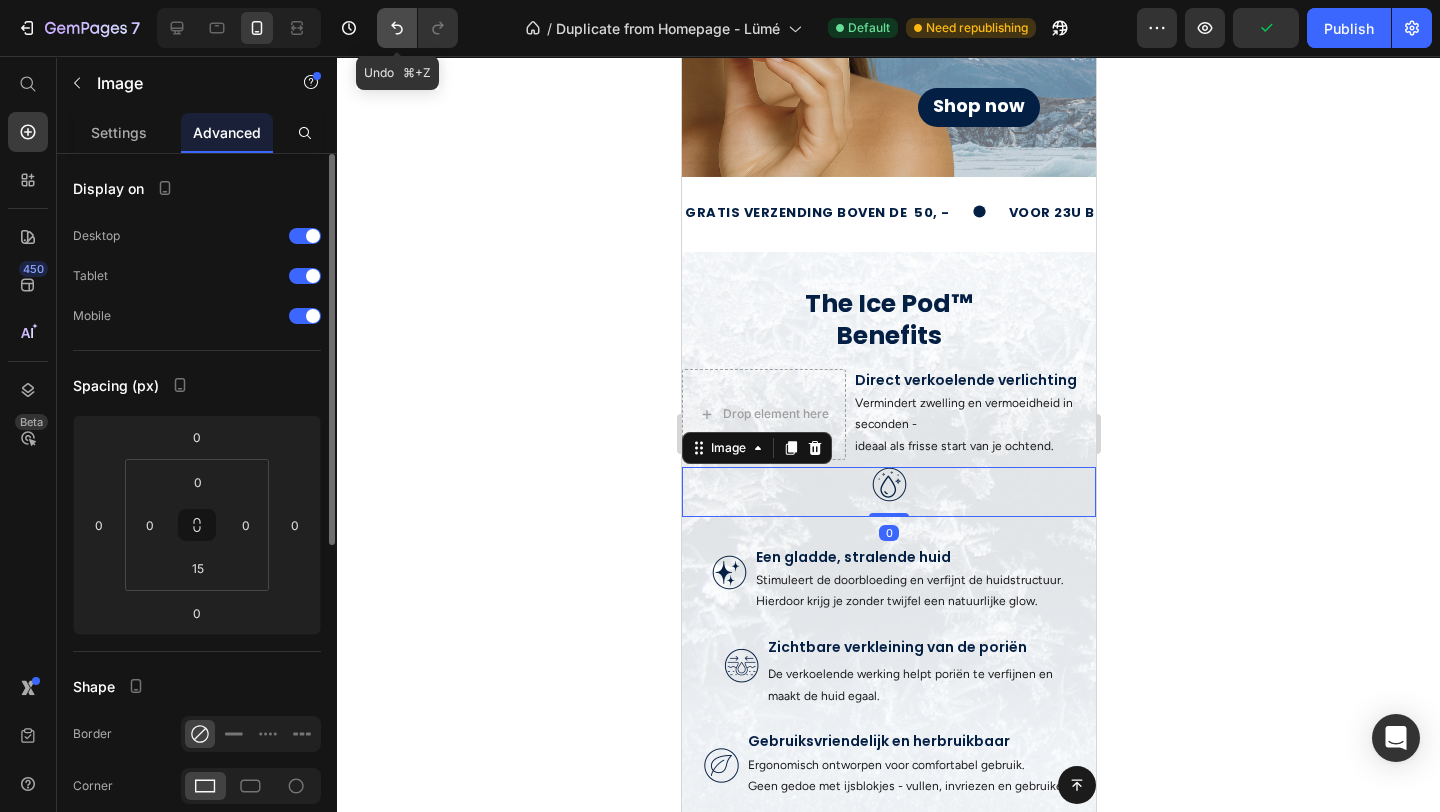 click 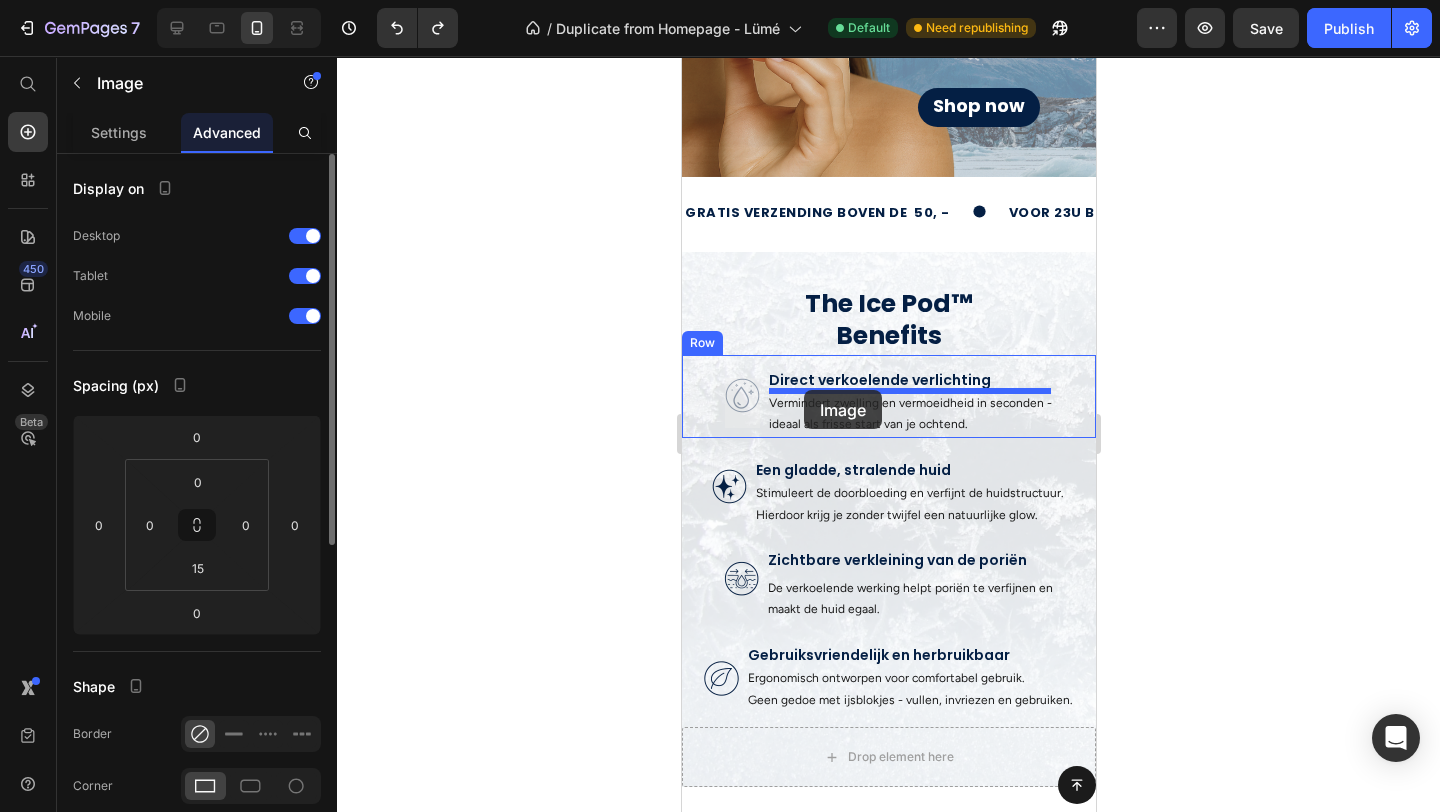 drag, startPoint x: 733, startPoint y: 390, endPoint x: 803, endPoint y: 390, distance: 70 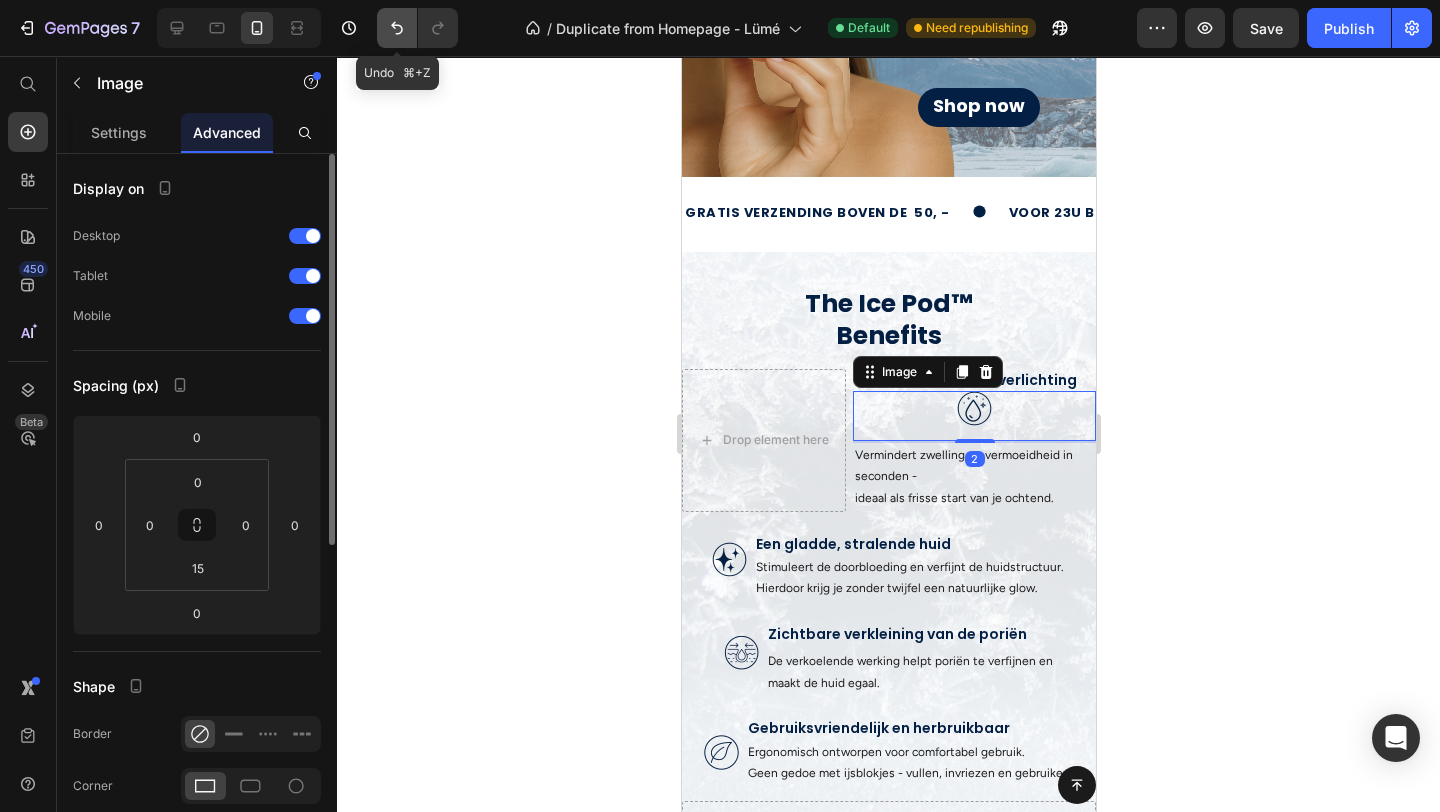 click 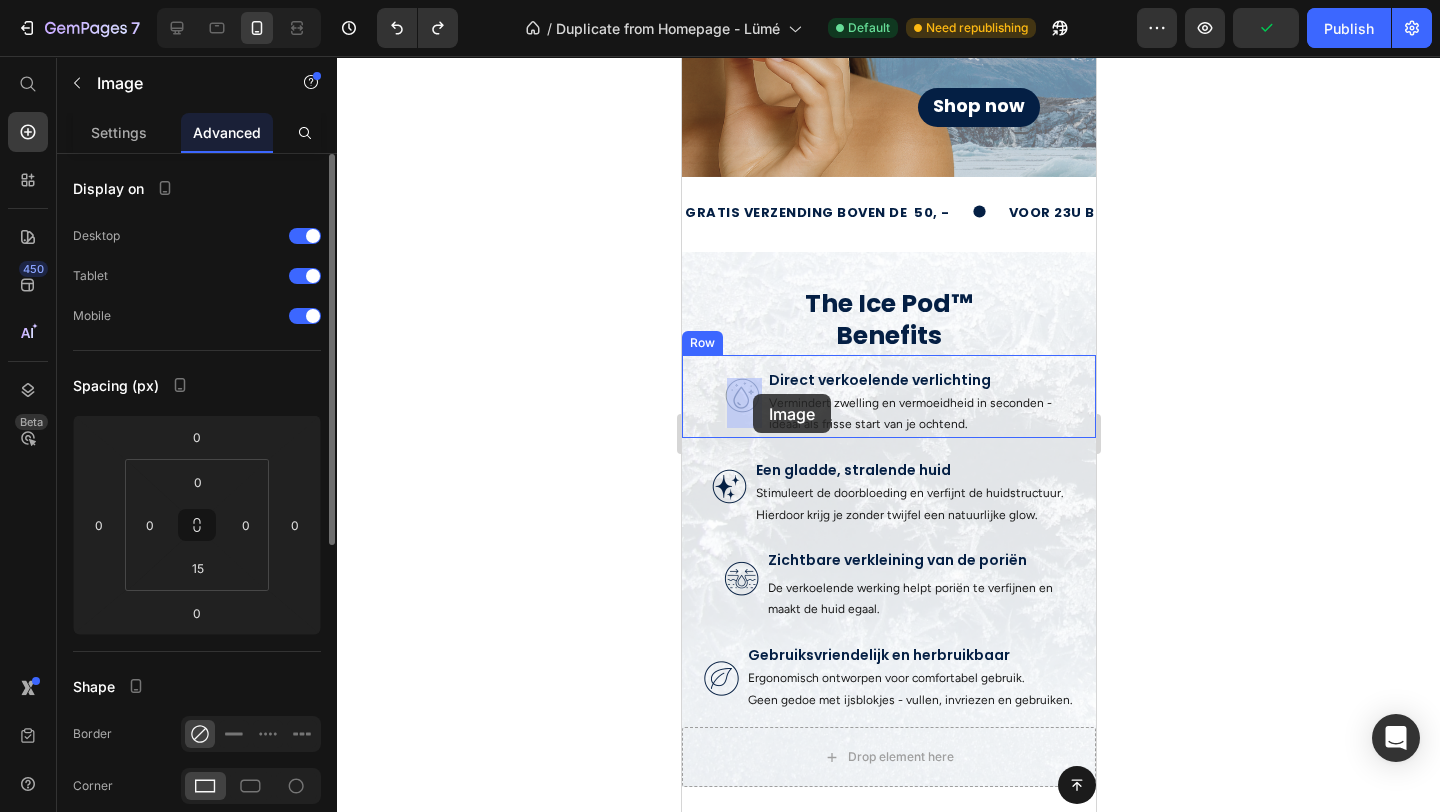 drag, startPoint x: 740, startPoint y: 397, endPoint x: 752, endPoint y: 394, distance: 12.369317 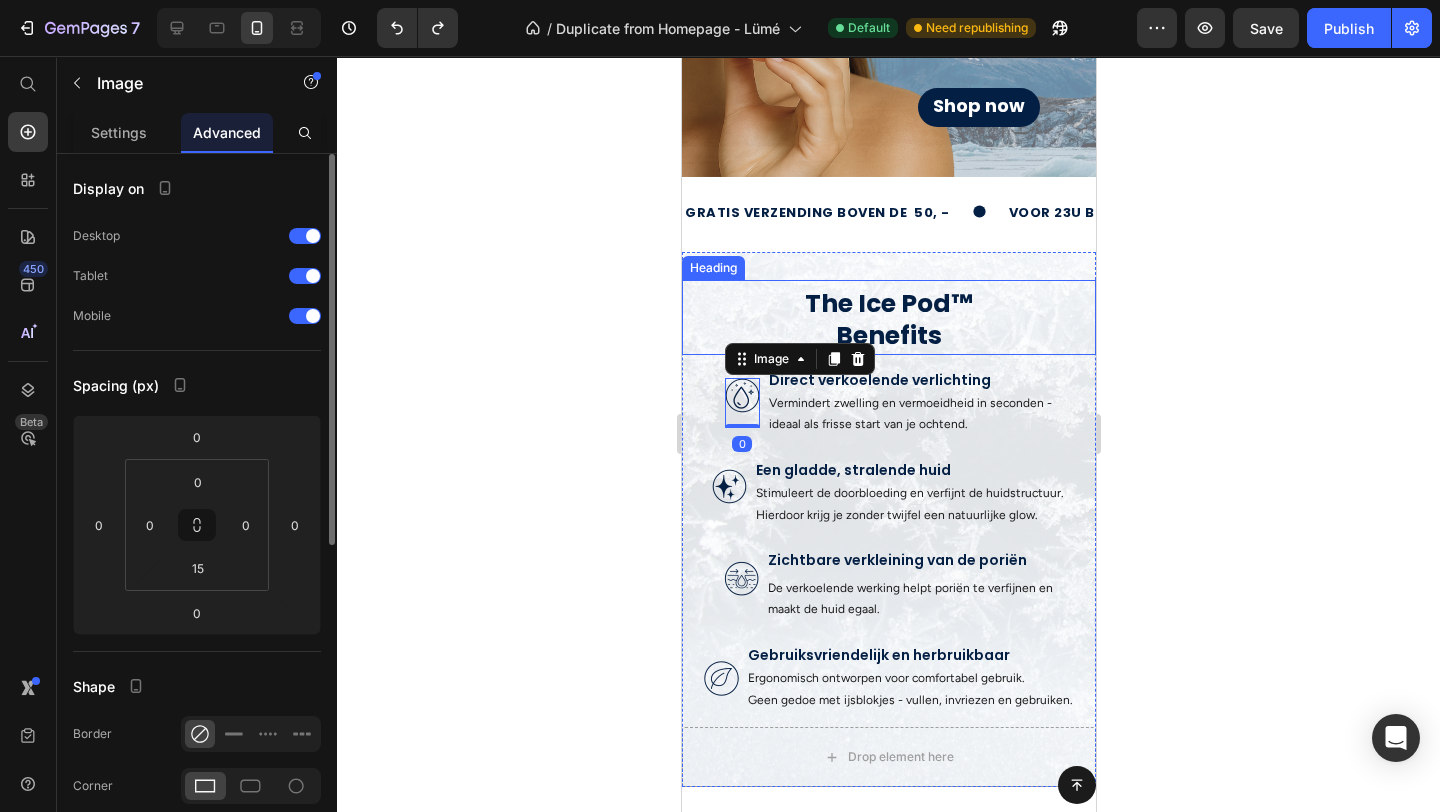click on "The Ice Pod™  Benefits" at bounding box center (888, 320) 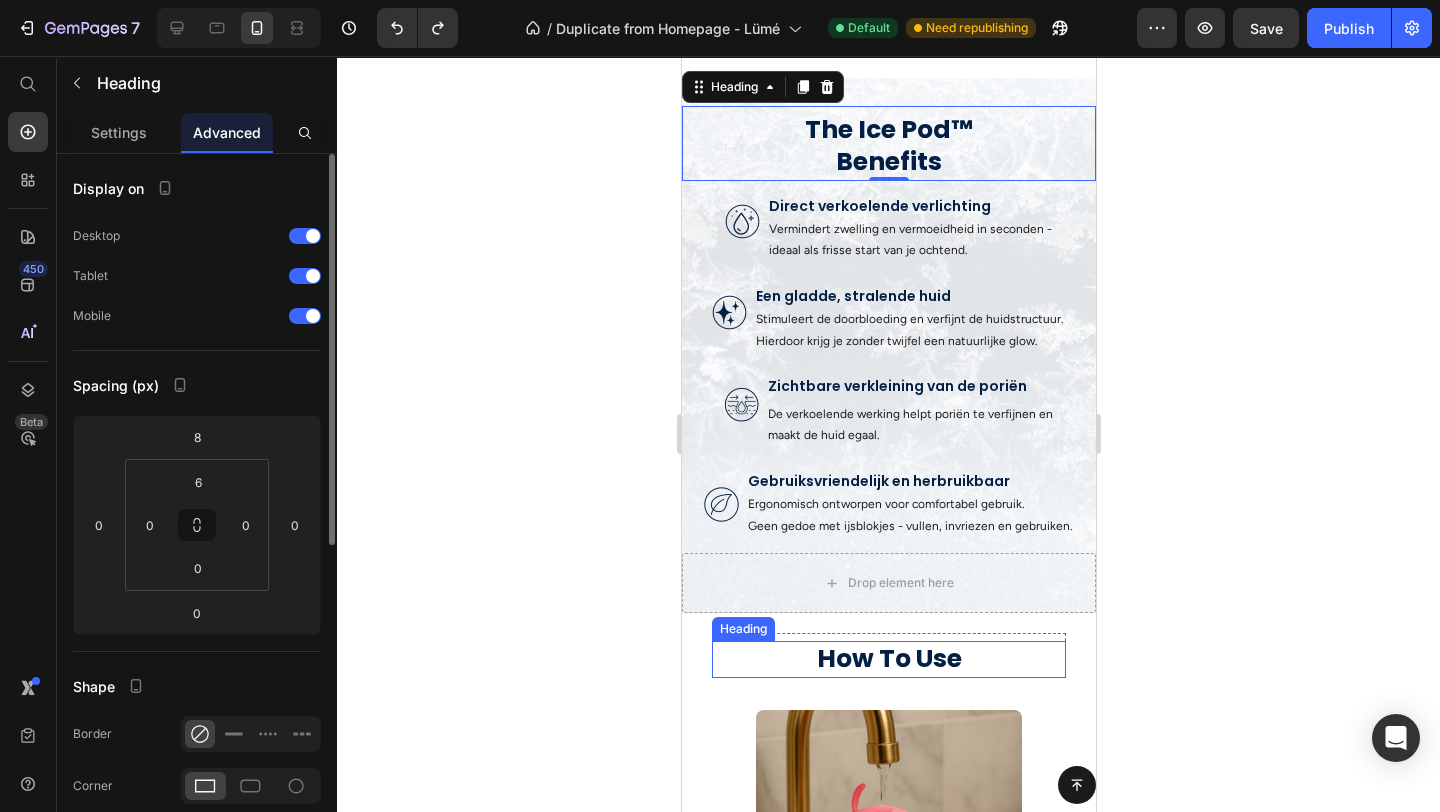 scroll, scrollTop: 503, scrollLeft: 0, axis: vertical 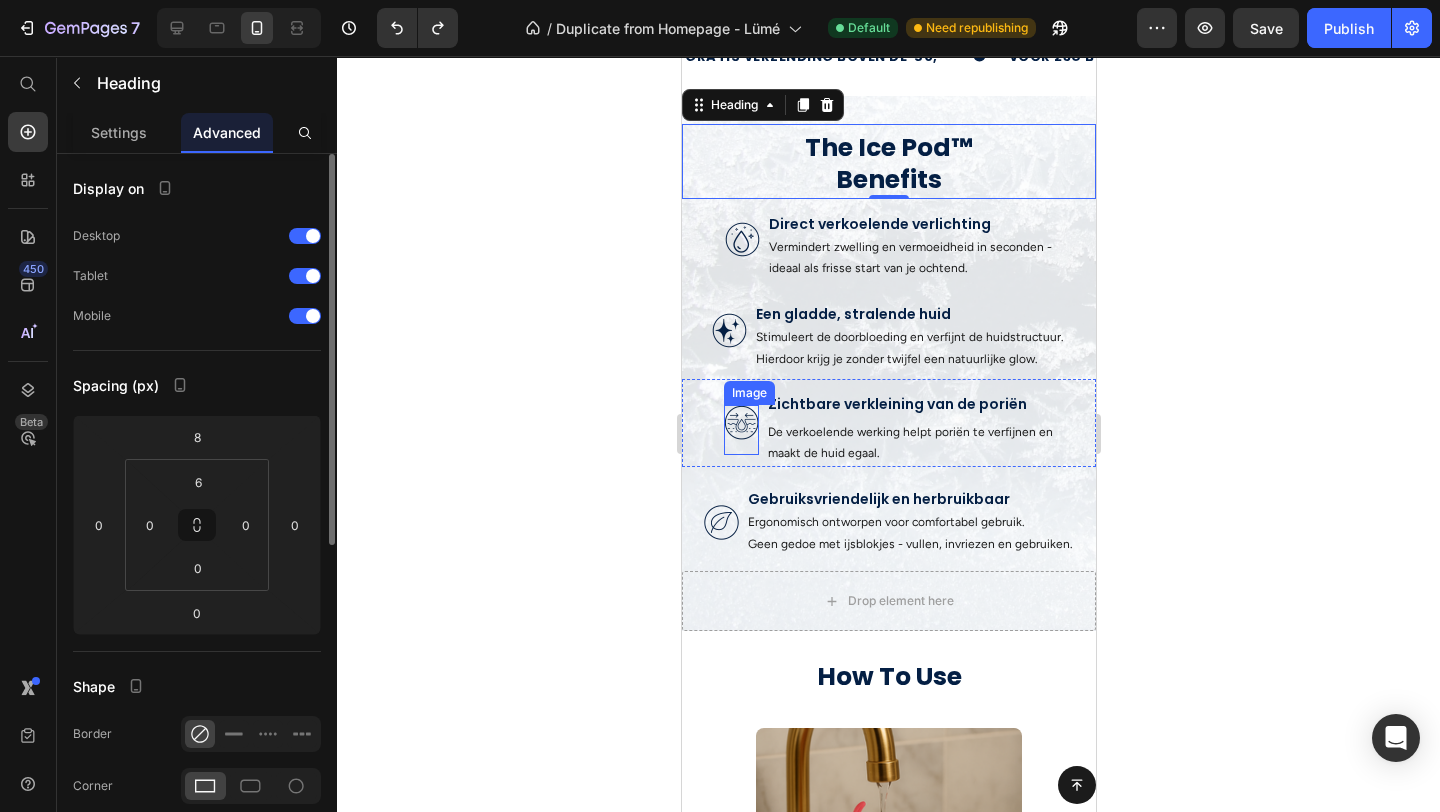 click at bounding box center (740, 430) 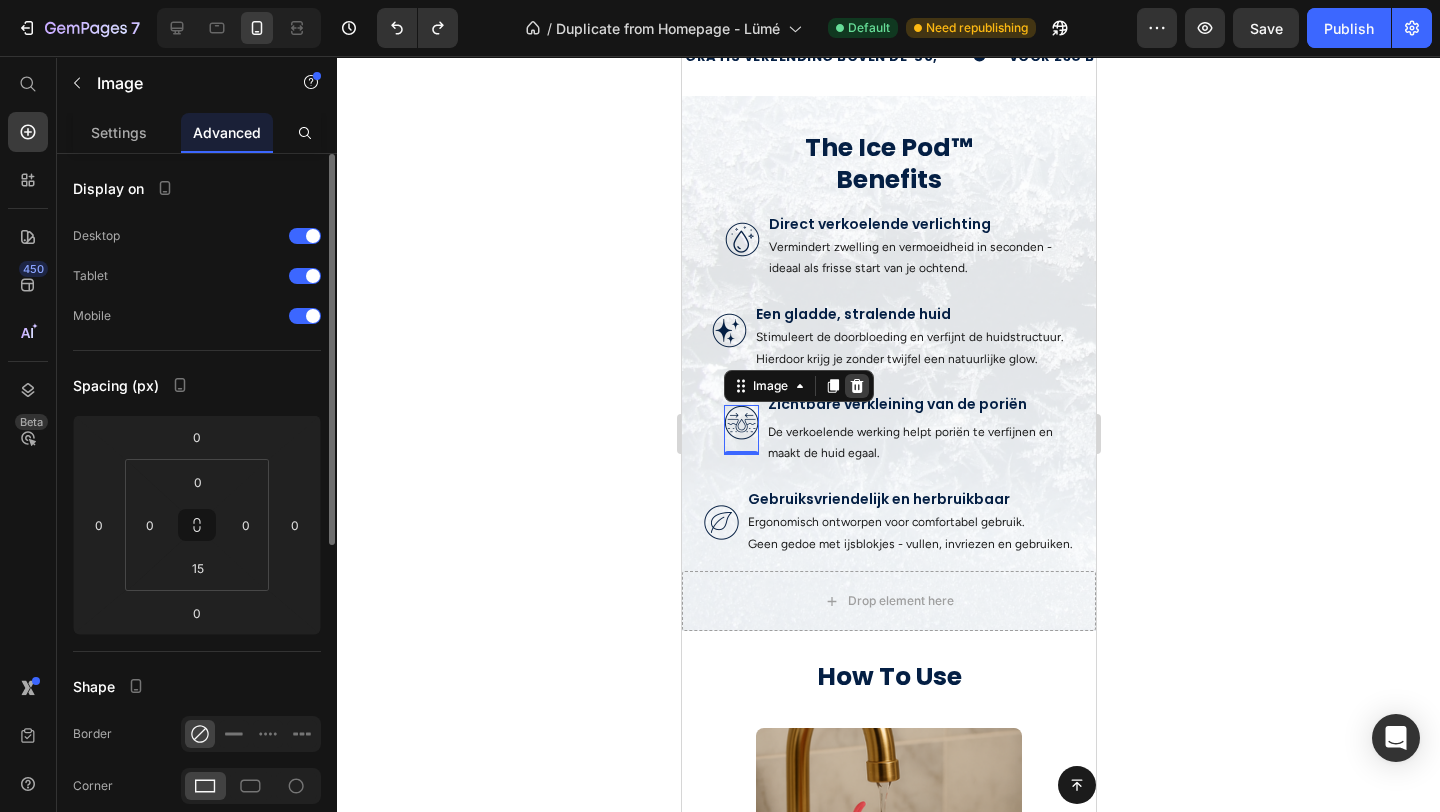 click at bounding box center [856, 386] 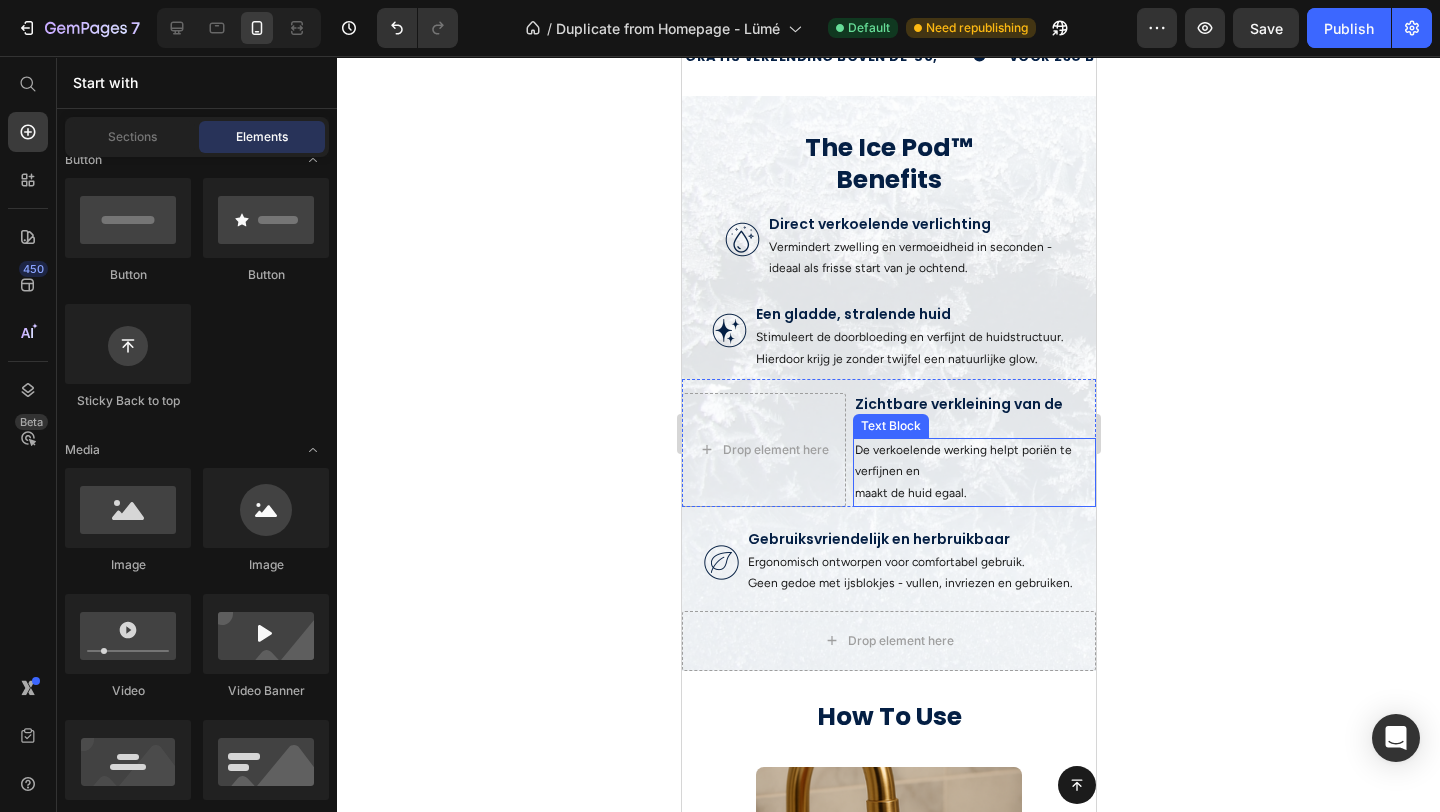 click on "De verkoelende werking helpt poriën te verfijnen en  maakt de huid egaal." at bounding box center [973, 472] 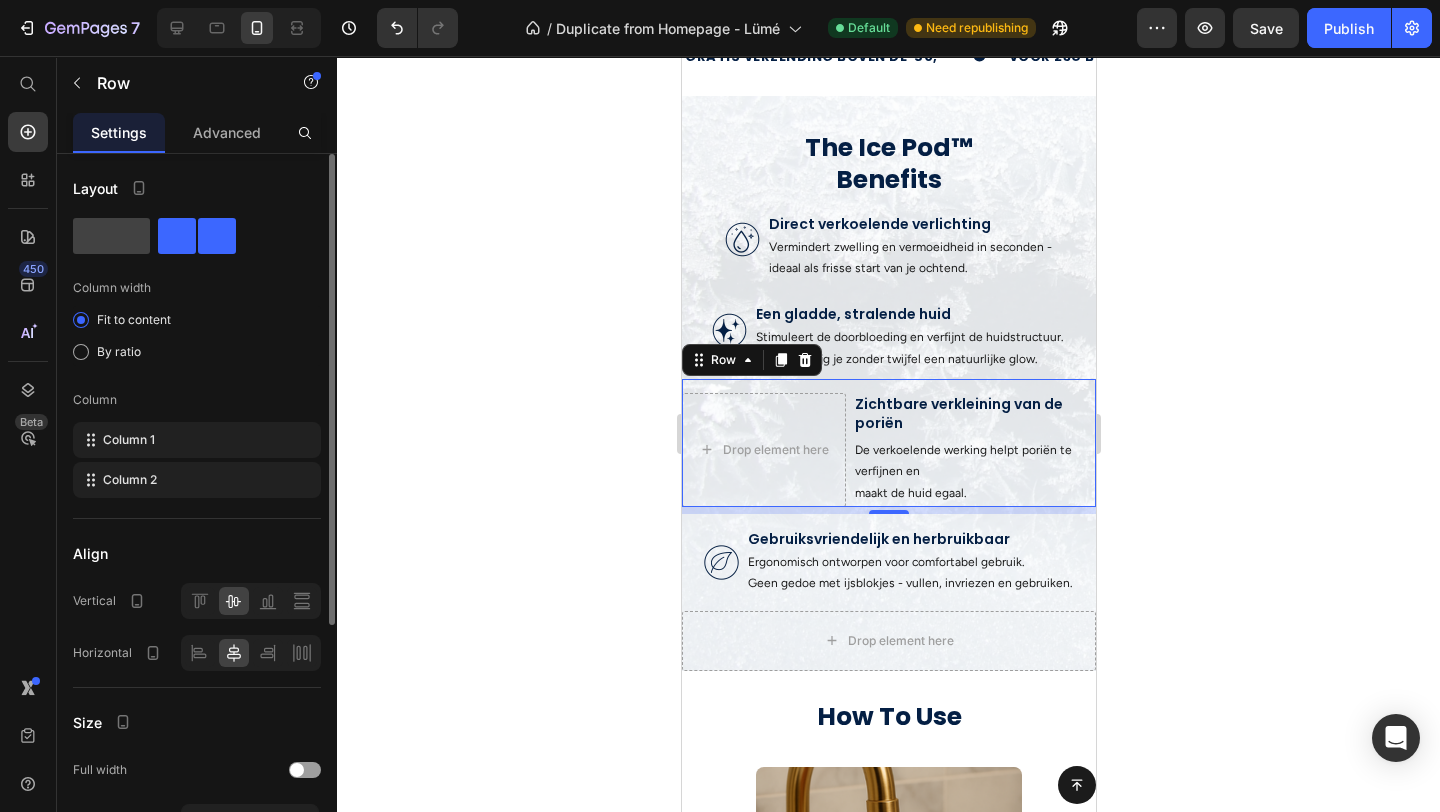 click on "Drop element here Zichtbare verkleining van de poriën Text Block Text Block De verkoelende werking helpt poriën te verfijnen en  maakt de huid egaal. Text Block Row   0" at bounding box center [888, 442] 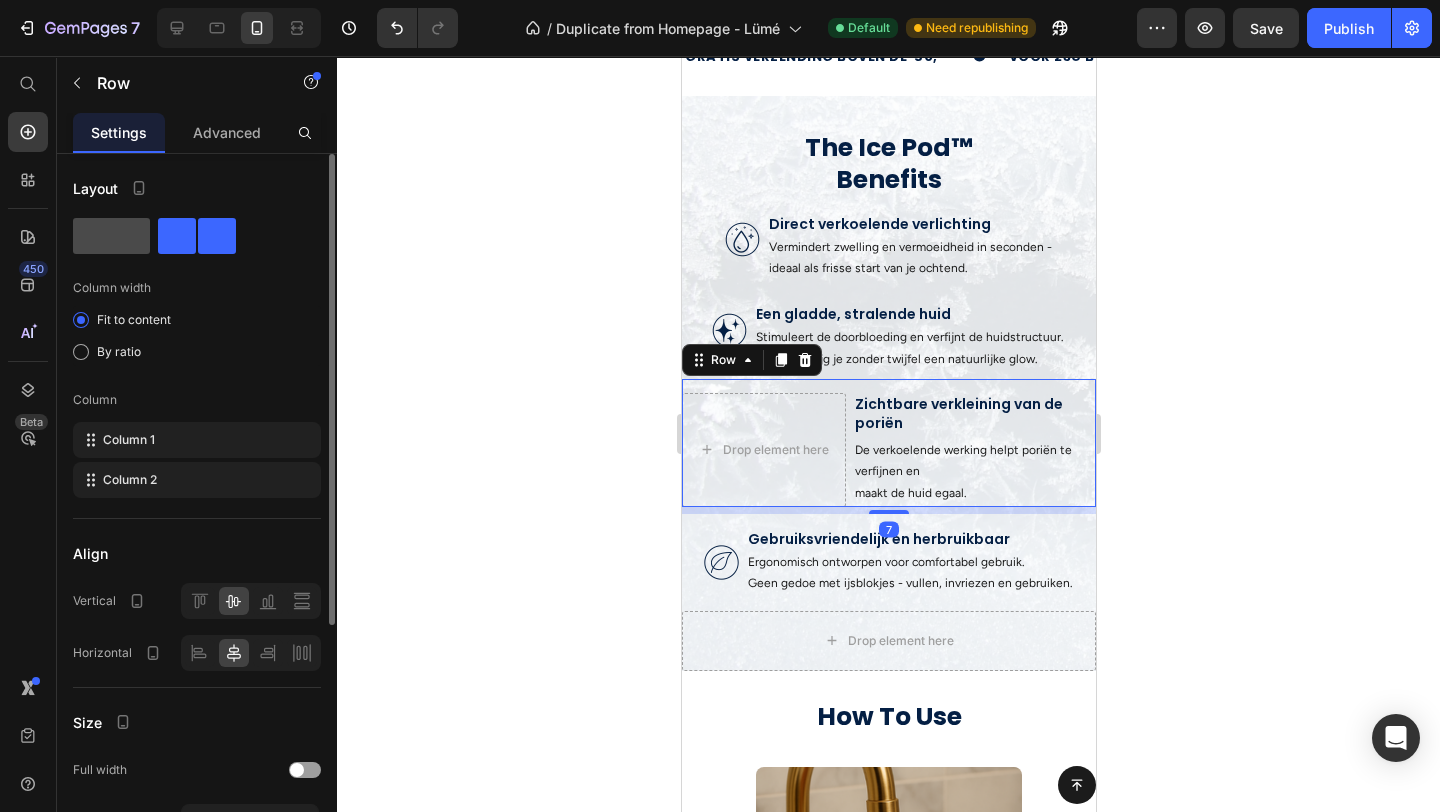 click 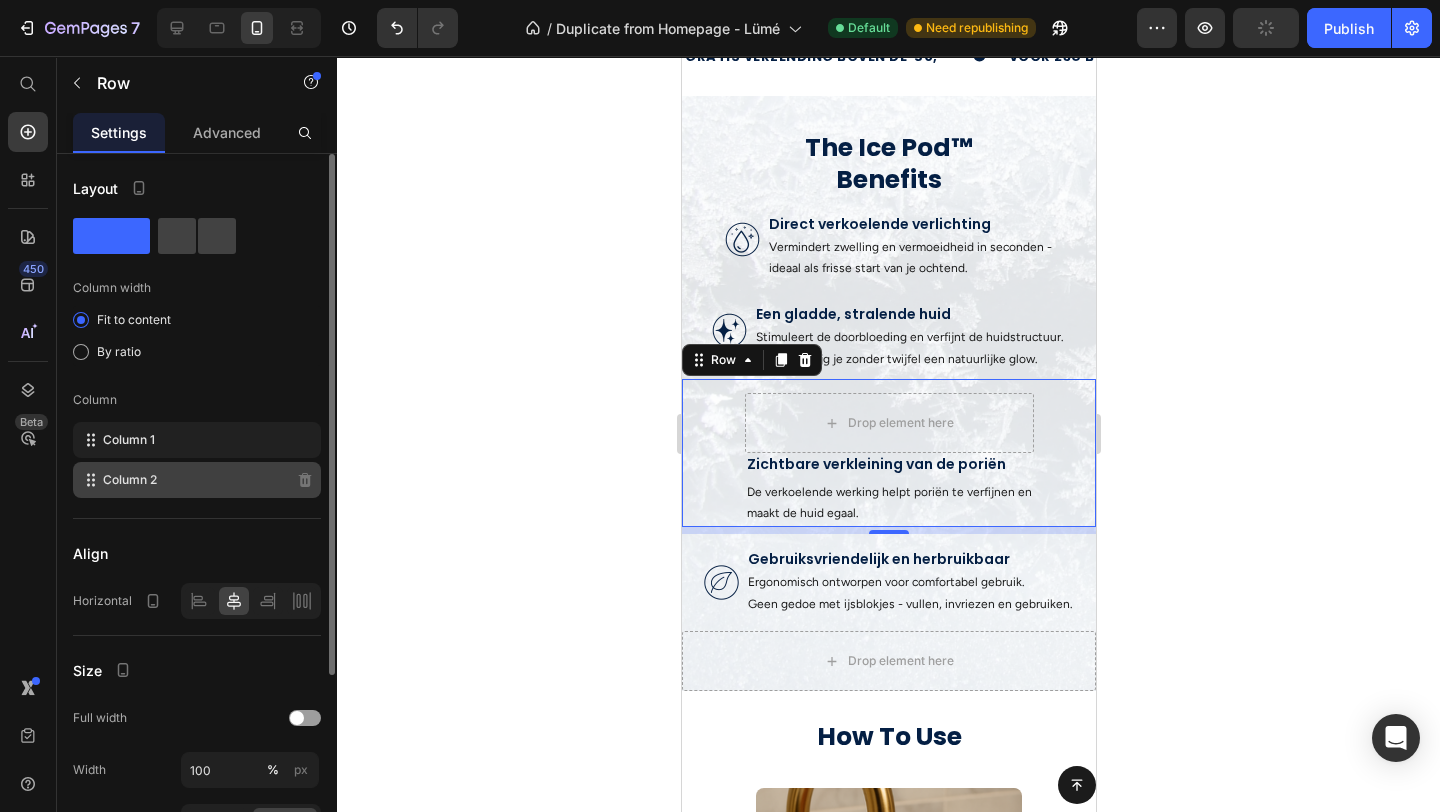 click on "Column 2" 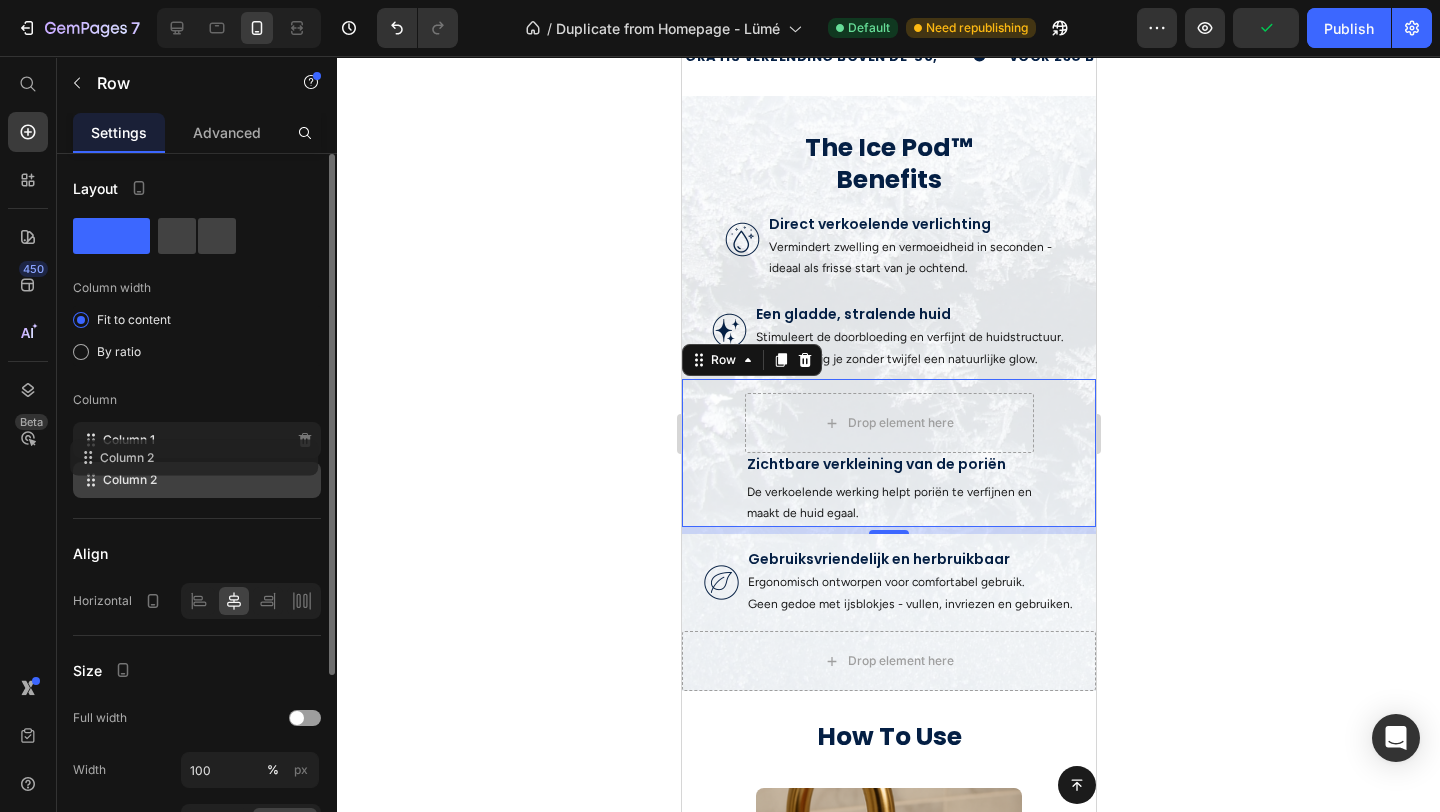 type 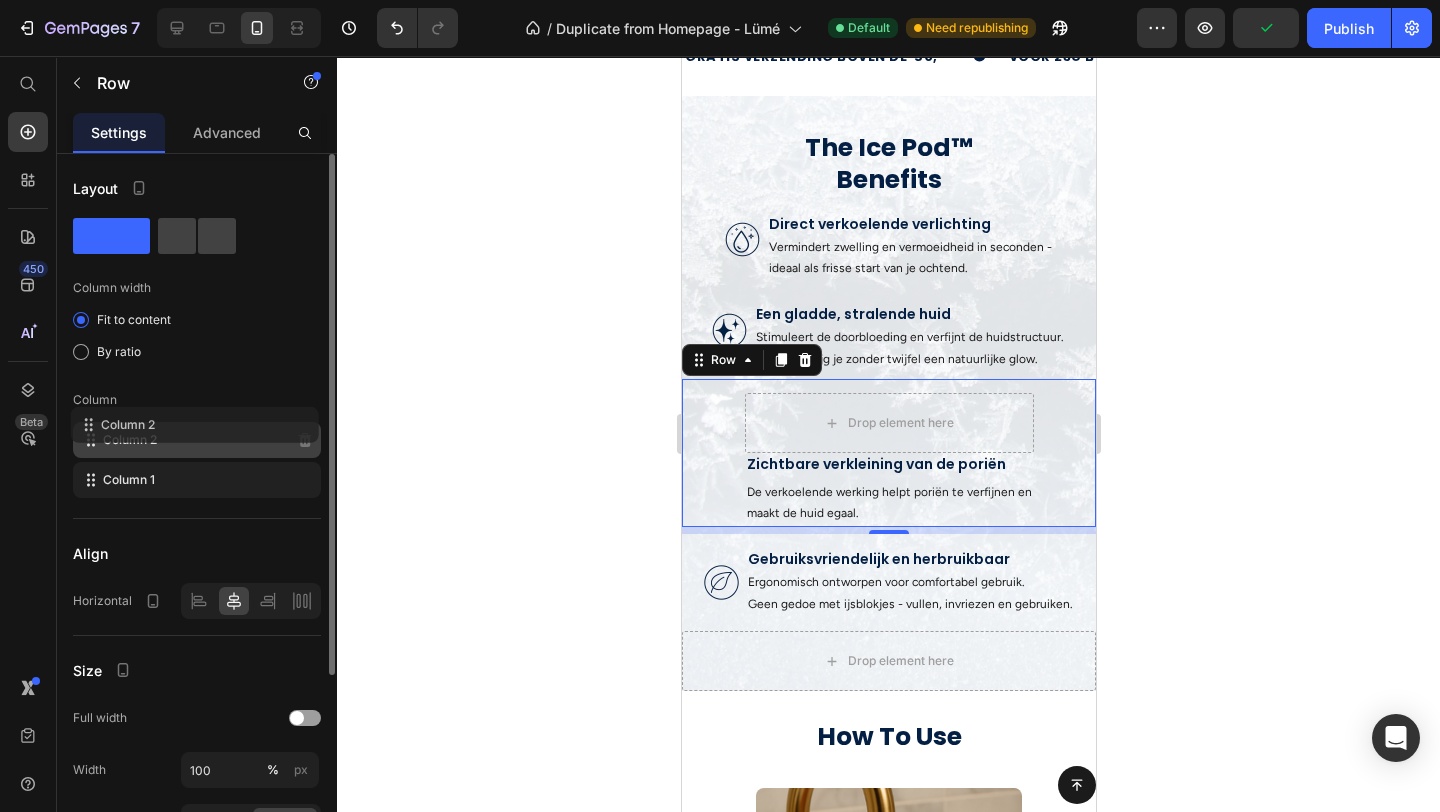 drag, startPoint x: 155, startPoint y: 487, endPoint x: 153, endPoint y: 428, distance: 59.03389 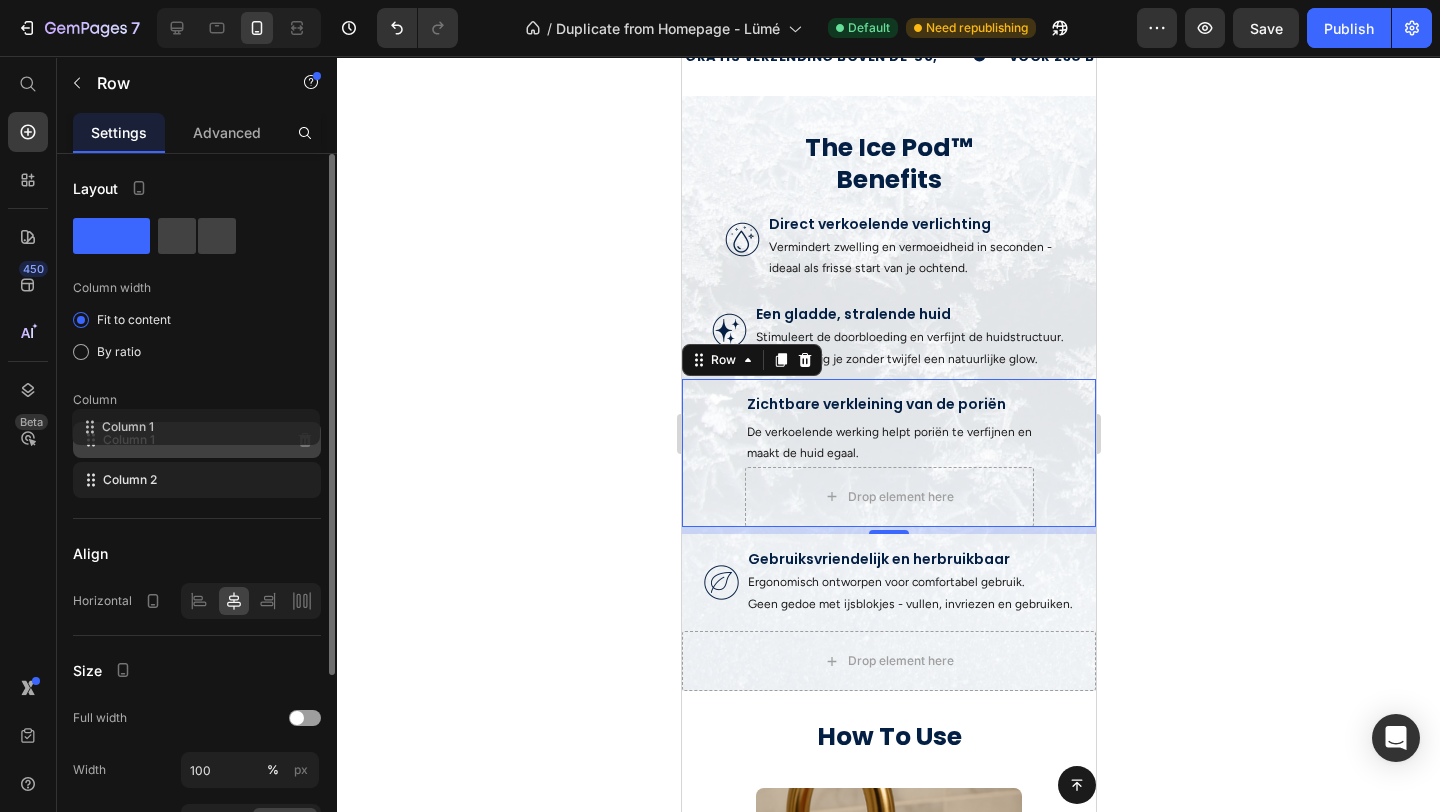 drag, startPoint x: 250, startPoint y: 485, endPoint x: 249, endPoint y: 428, distance: 57.00877 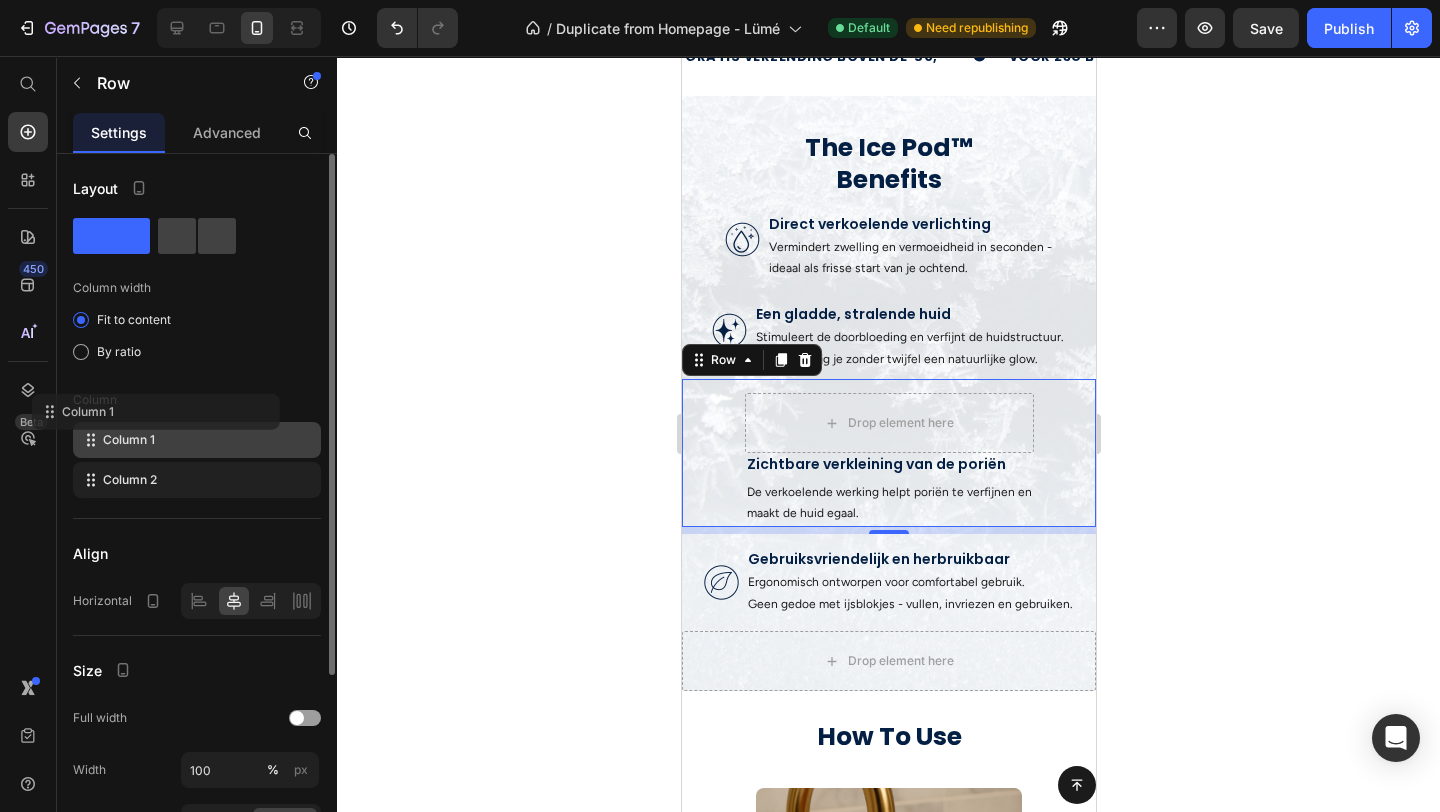 click on "Column" at bounding box center (197, 400) 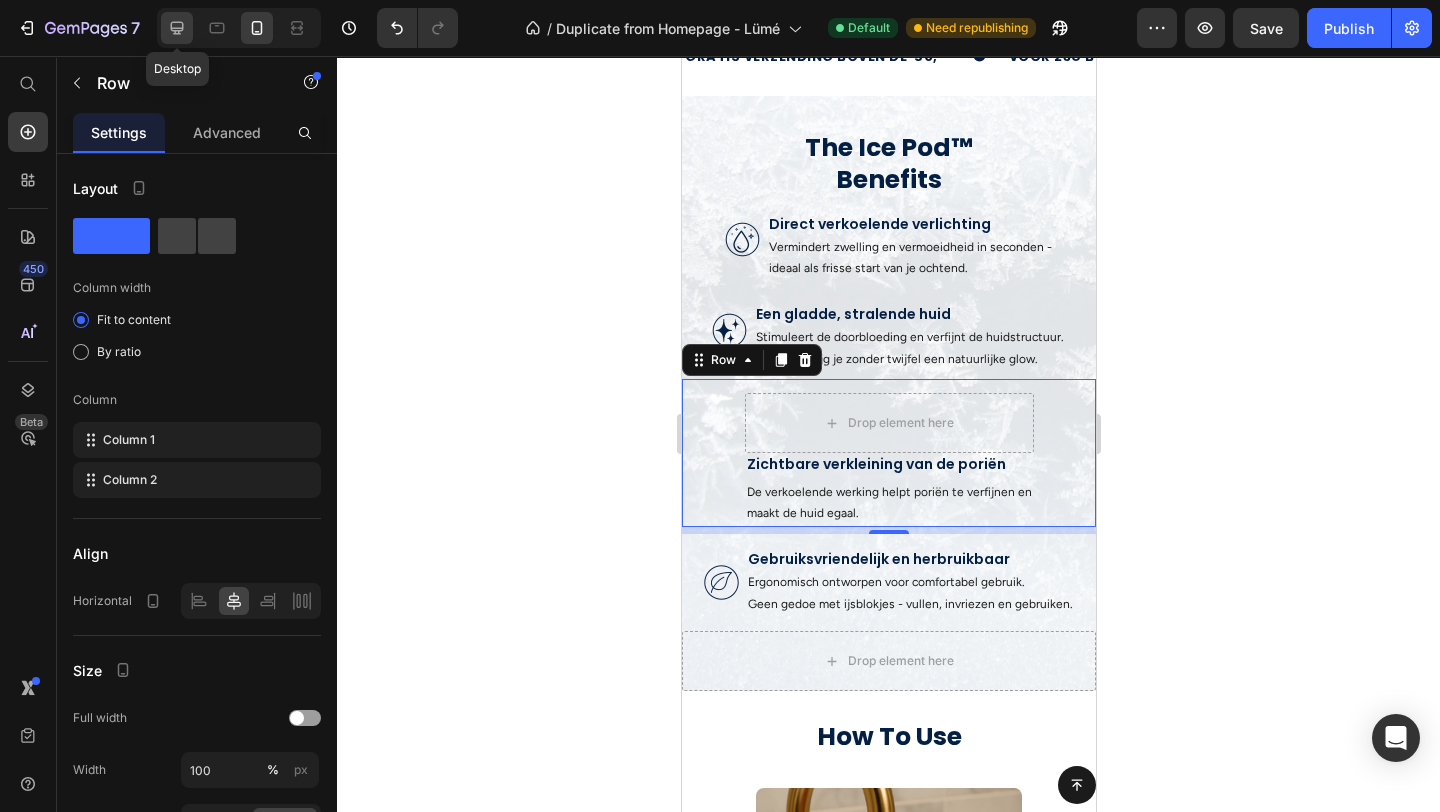 click 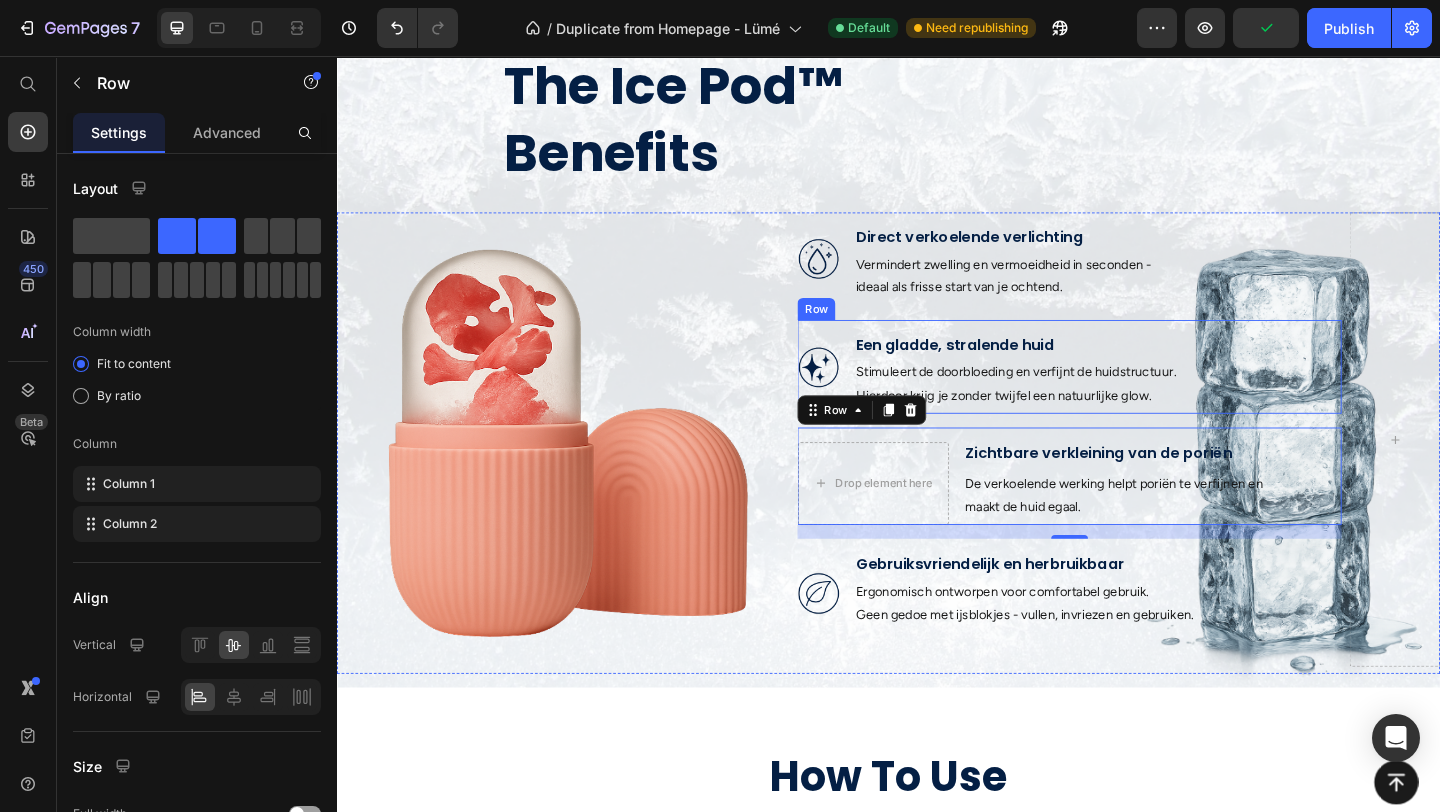 scroll, scrollTop: 627, scrollLeft: 0, axis: vertical 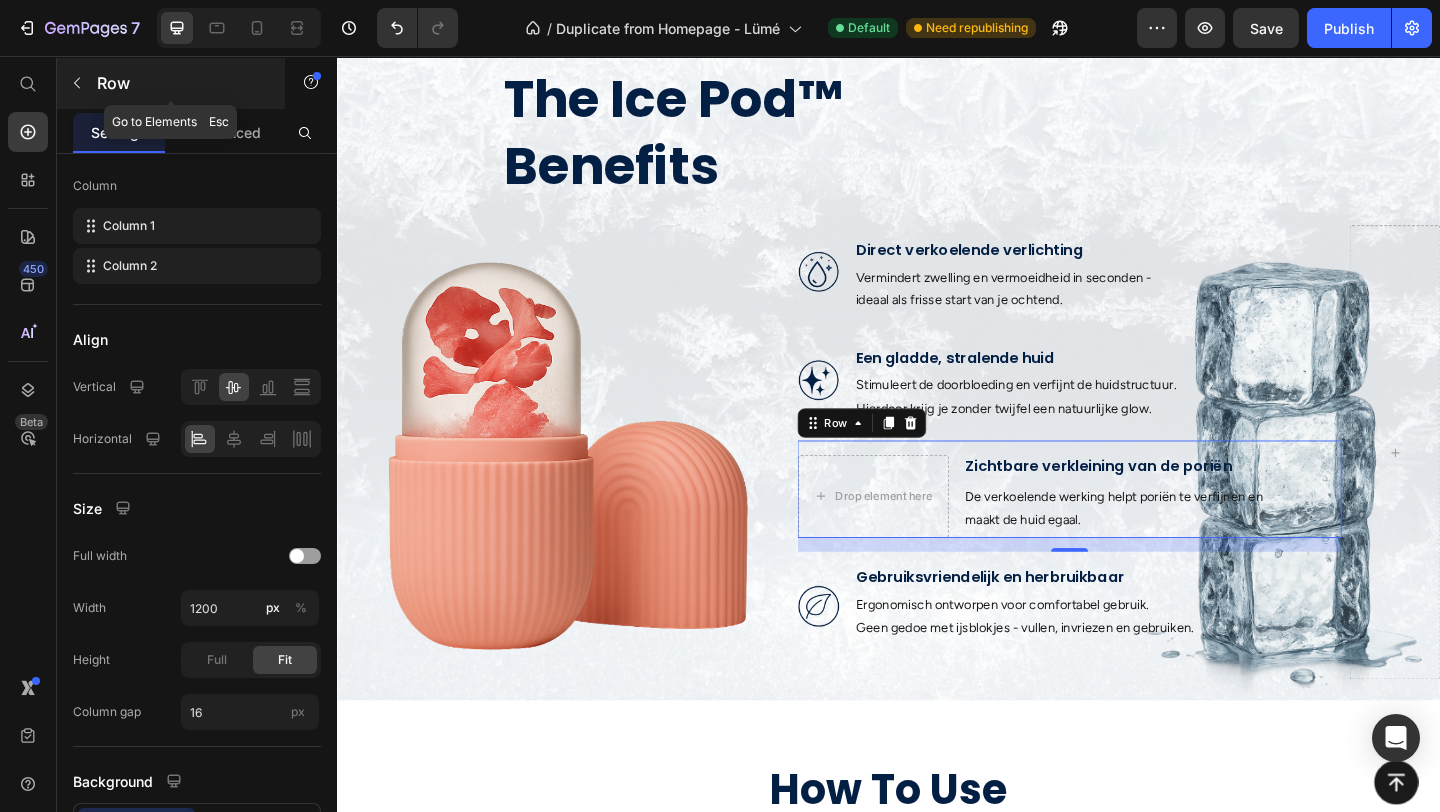 click 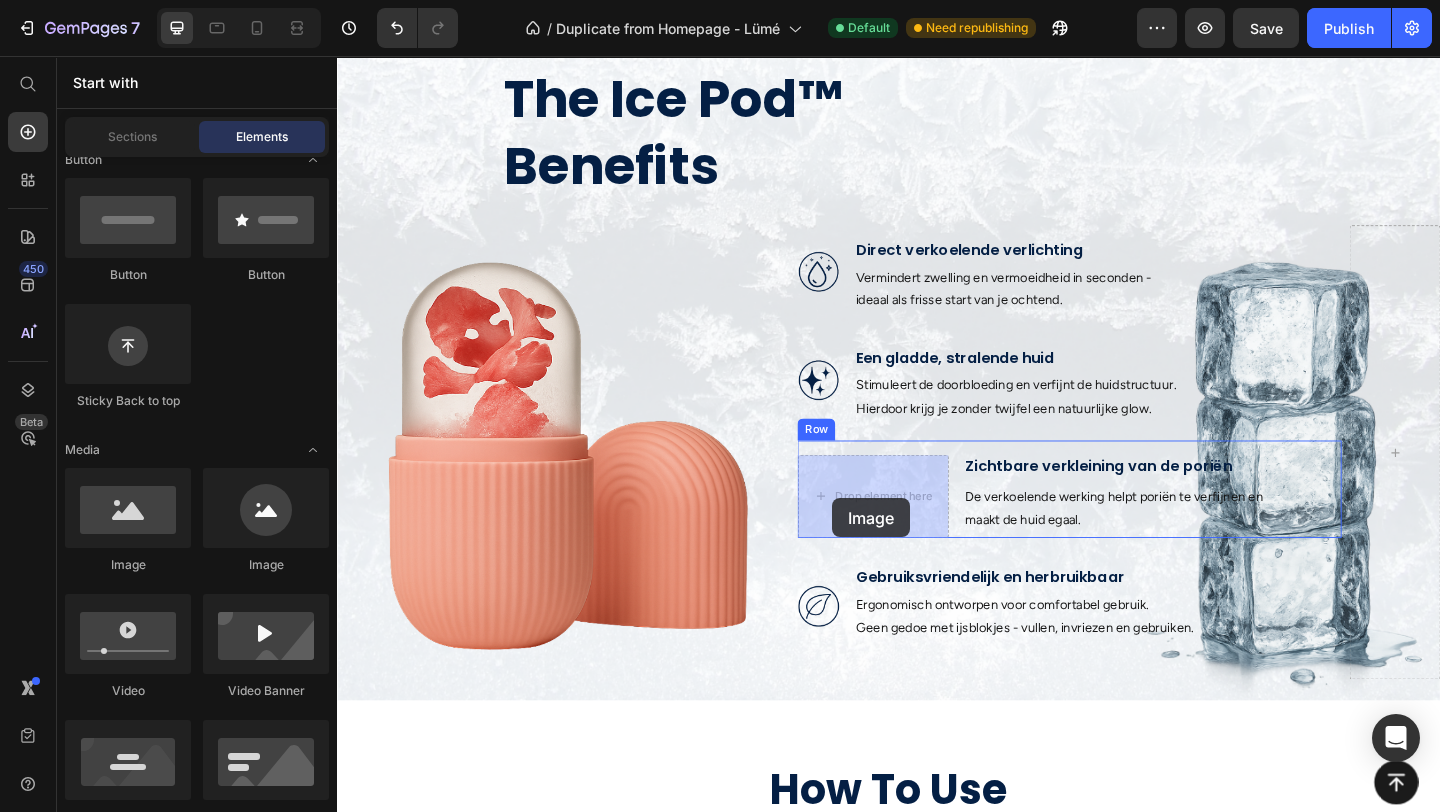 drag, startPoint x: 637, startPoint y: 568, endPoint x: 875, endPoint y: 537, distance: 240.01042 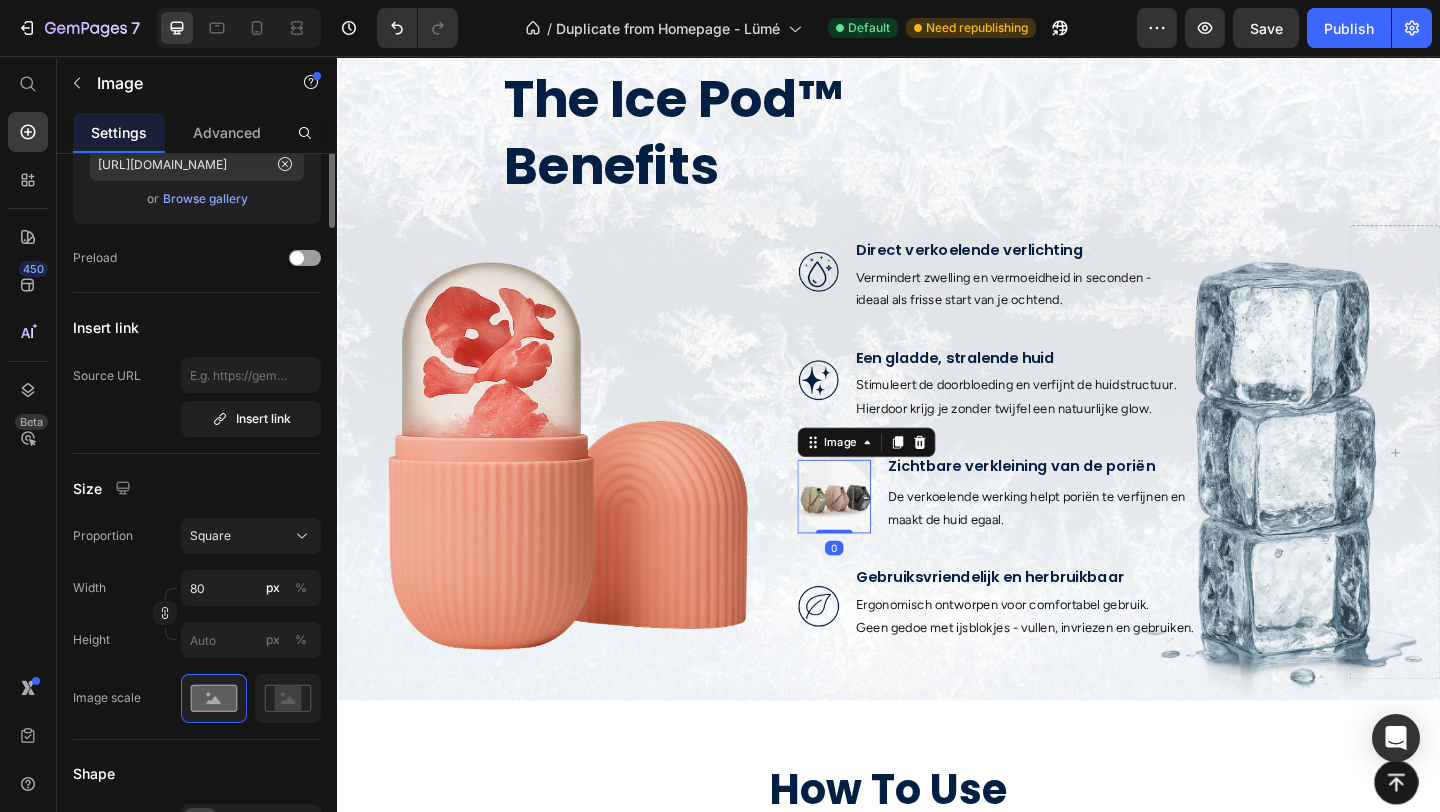scroll, scrollTop: 0, scrollLeft: 0, axis: both 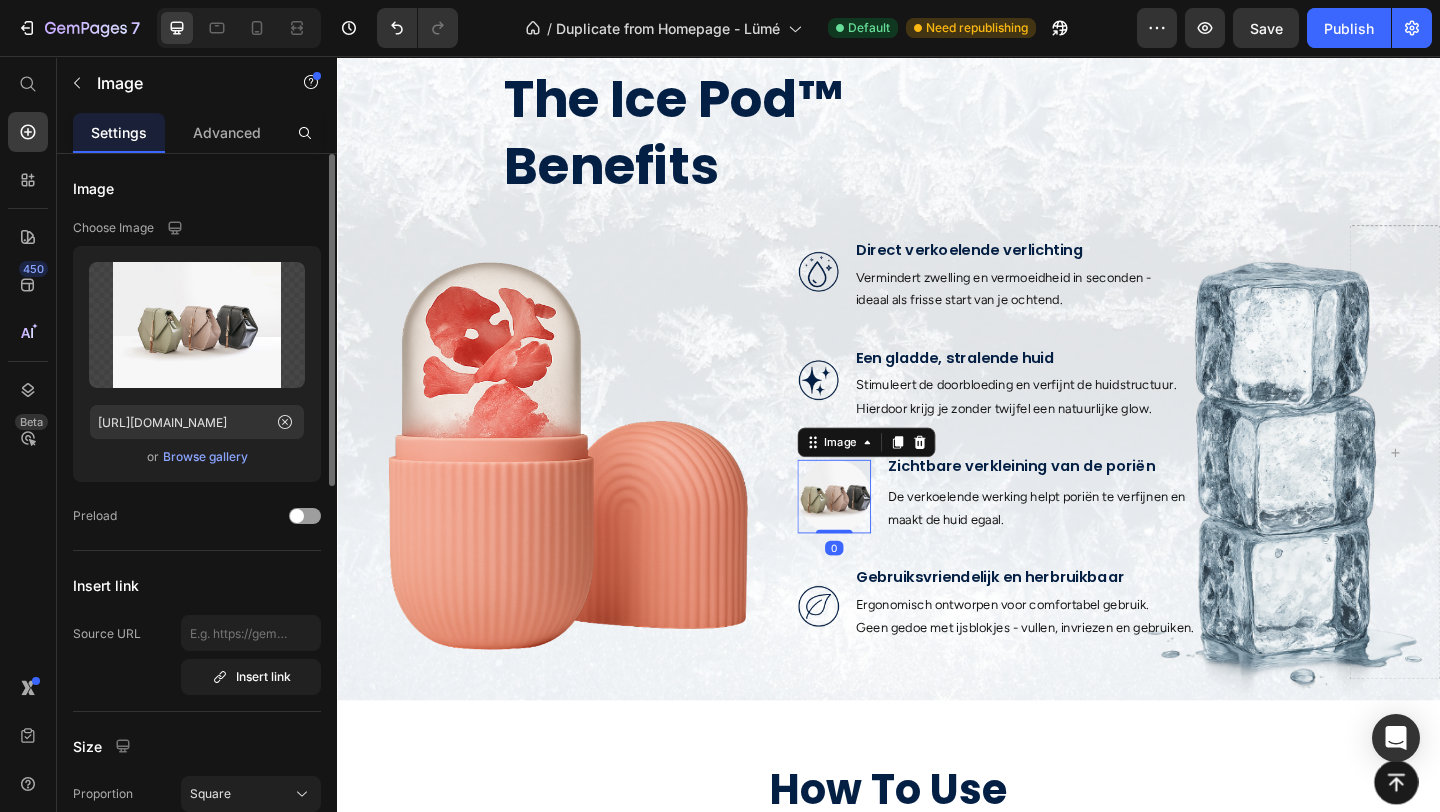 click on "Browse gallery" at bounding box center [205, 457] 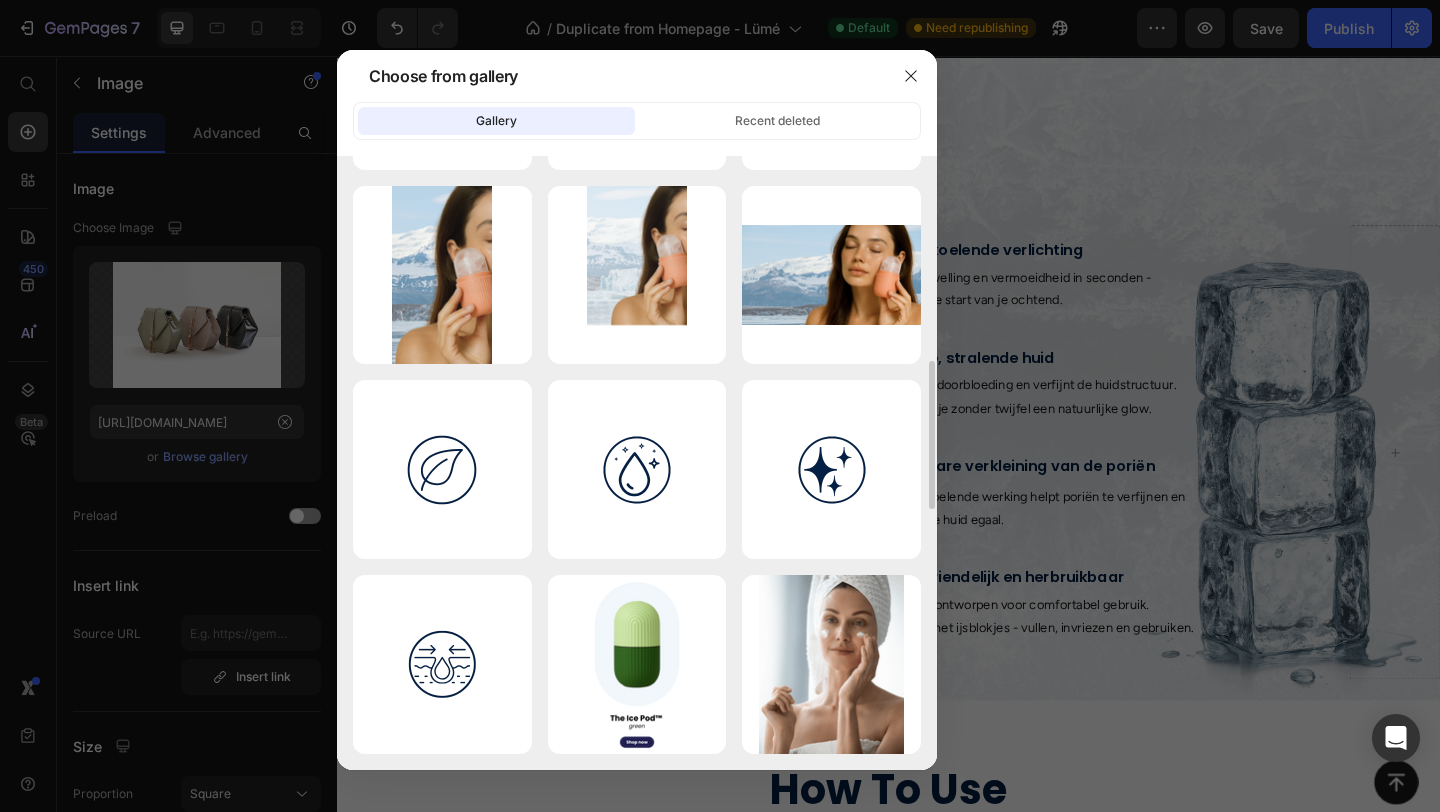 scroll, scrollTop: 855, scrollLeft: 0, axis: vertical 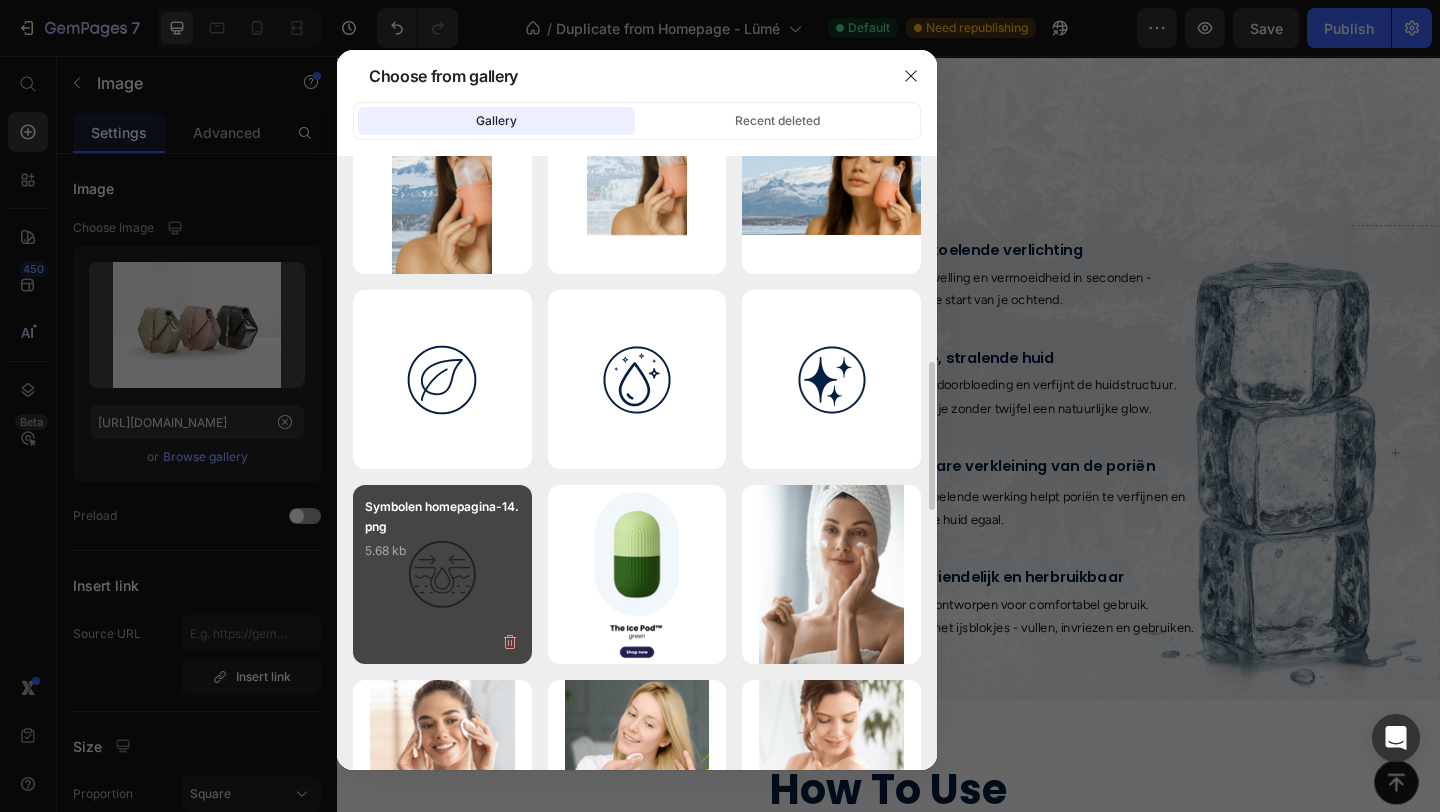 click on "5.68 kb" at bounding box center [442, 551] 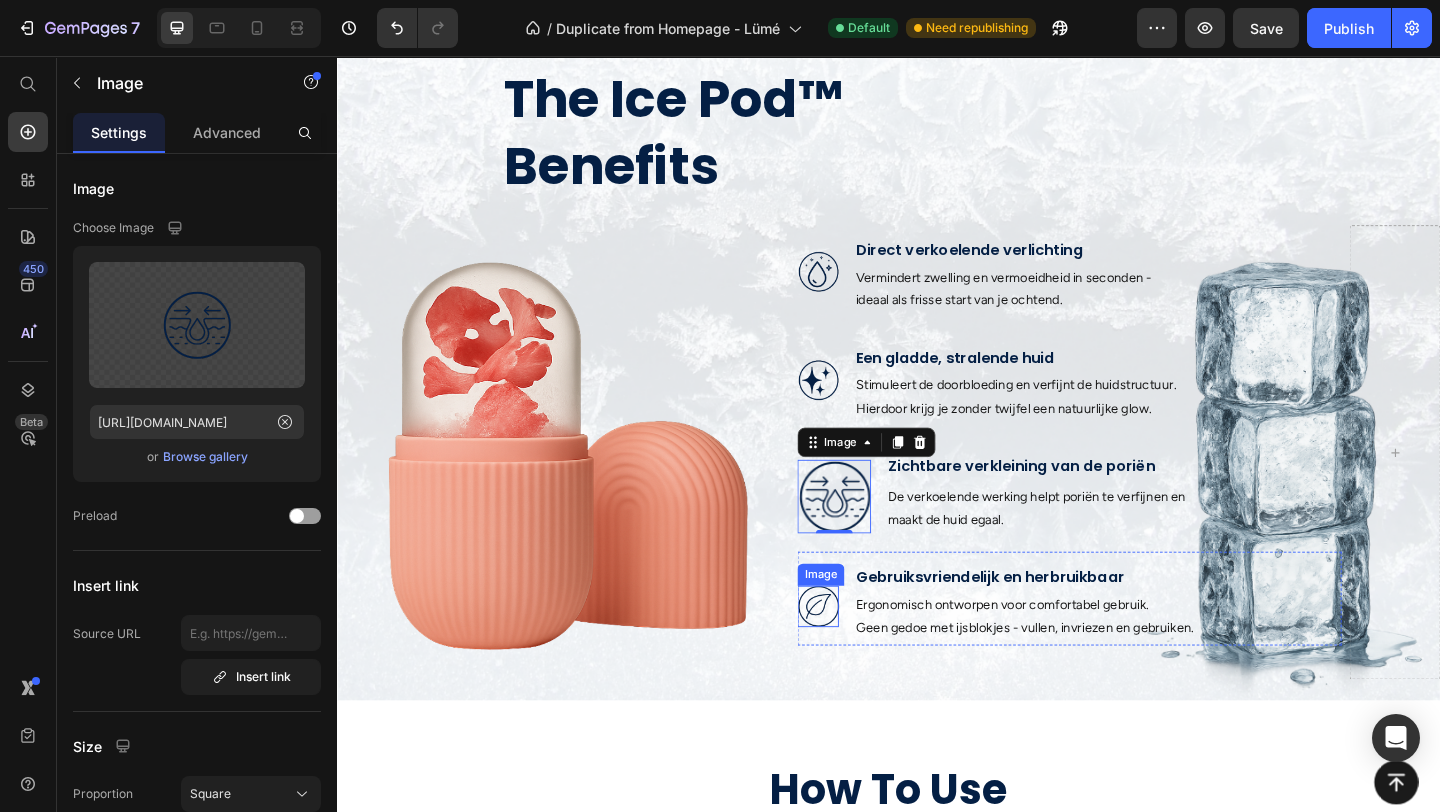 click on "Image" at bounding box center (860, 654) 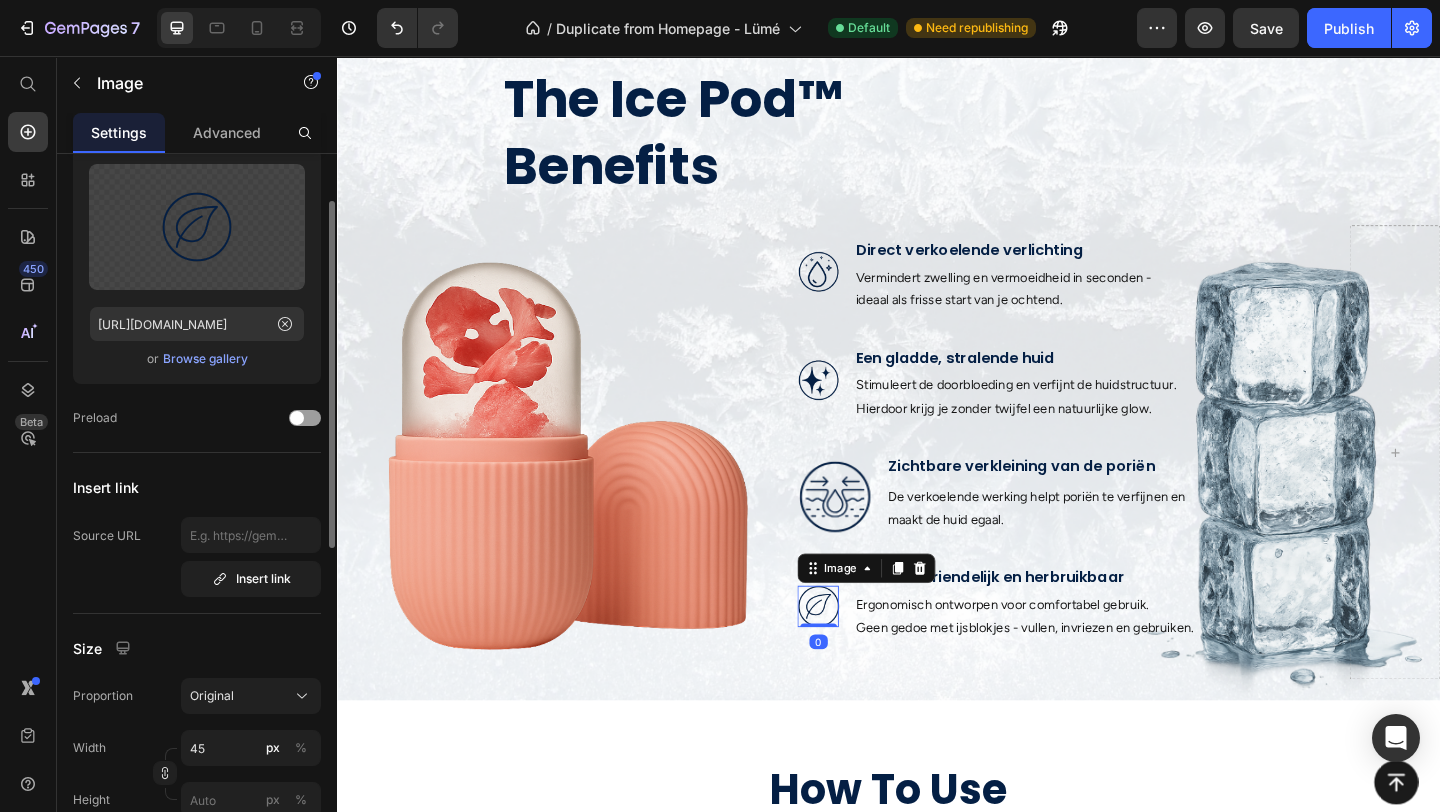 scroll, scrollTop: 120, scrollLeft: 0, axis: vertical 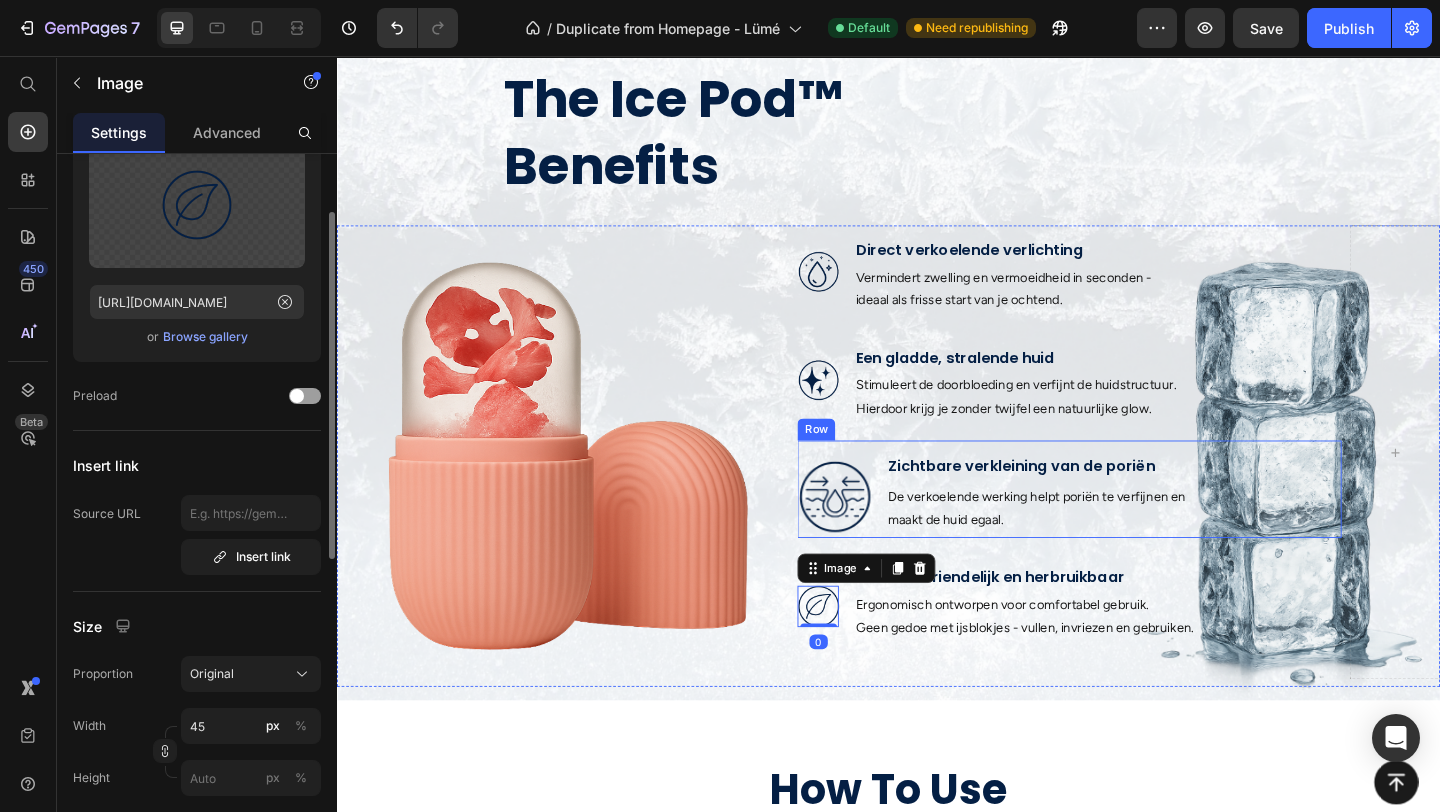 click at bounding box center (878, 535) 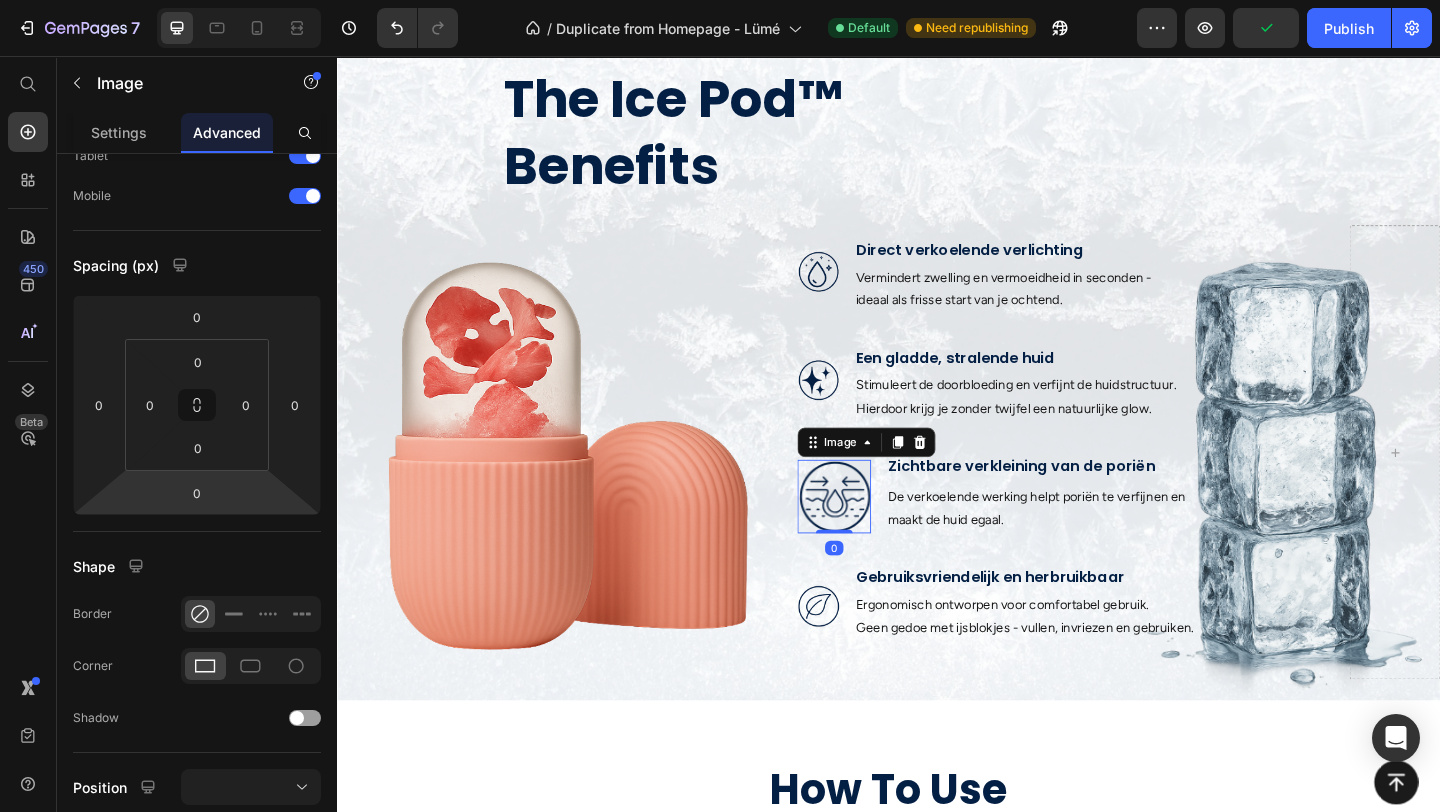 scroll, scrollTop: 569, scrollLeft: 0, axis: vertical 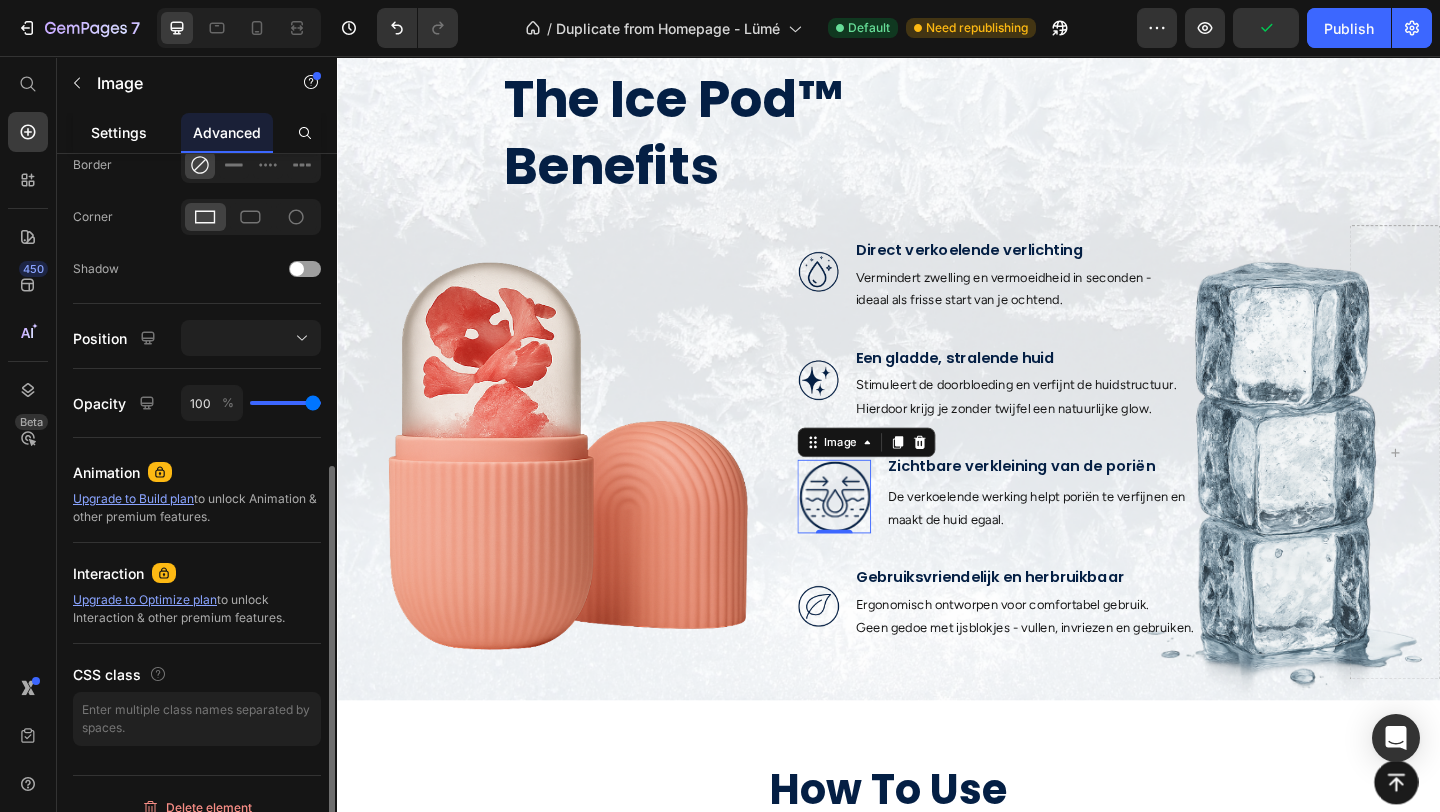 click on "Settings" at bounding box center [119, 132] 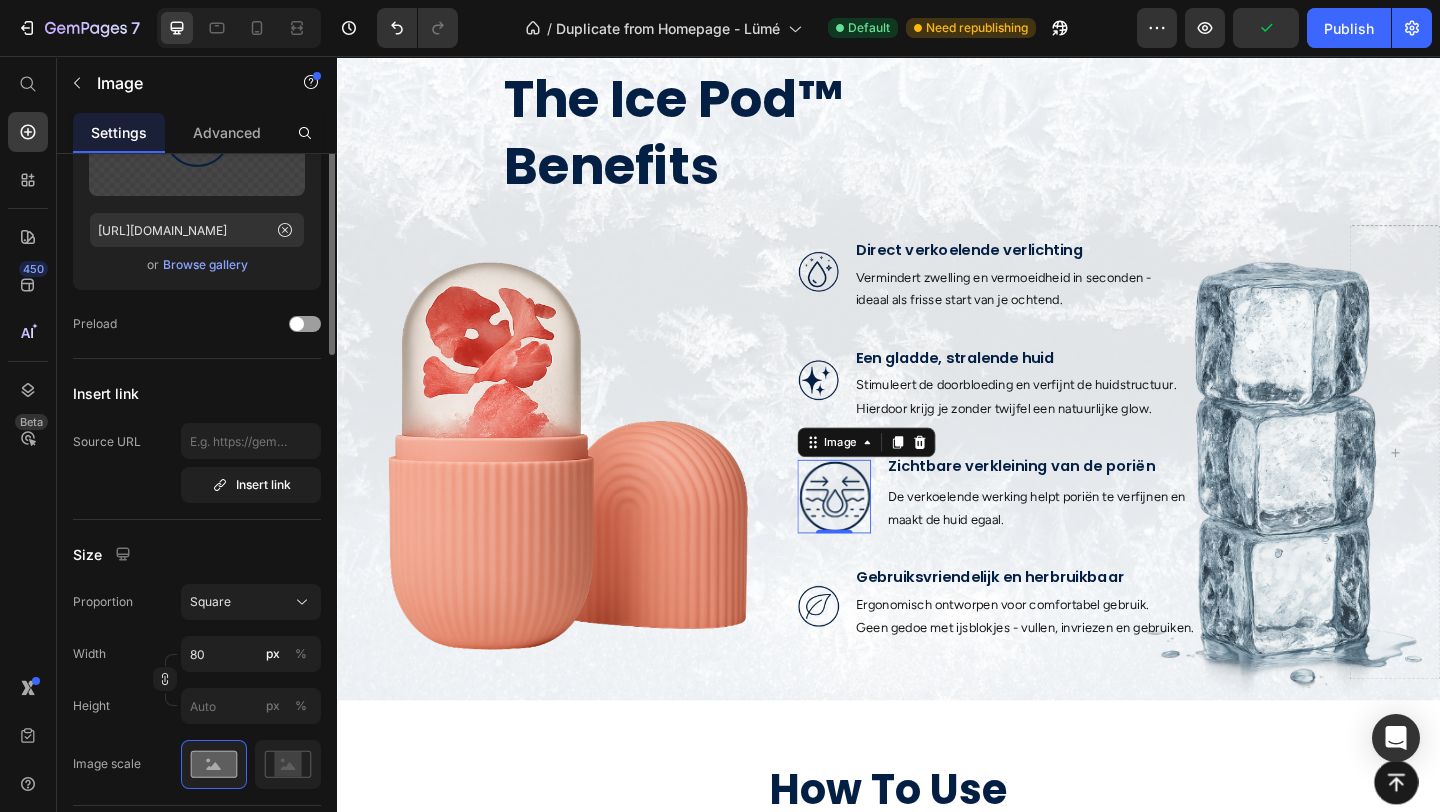scroll, scrollTop: 343, scrollLeft: 0, axis: vertical 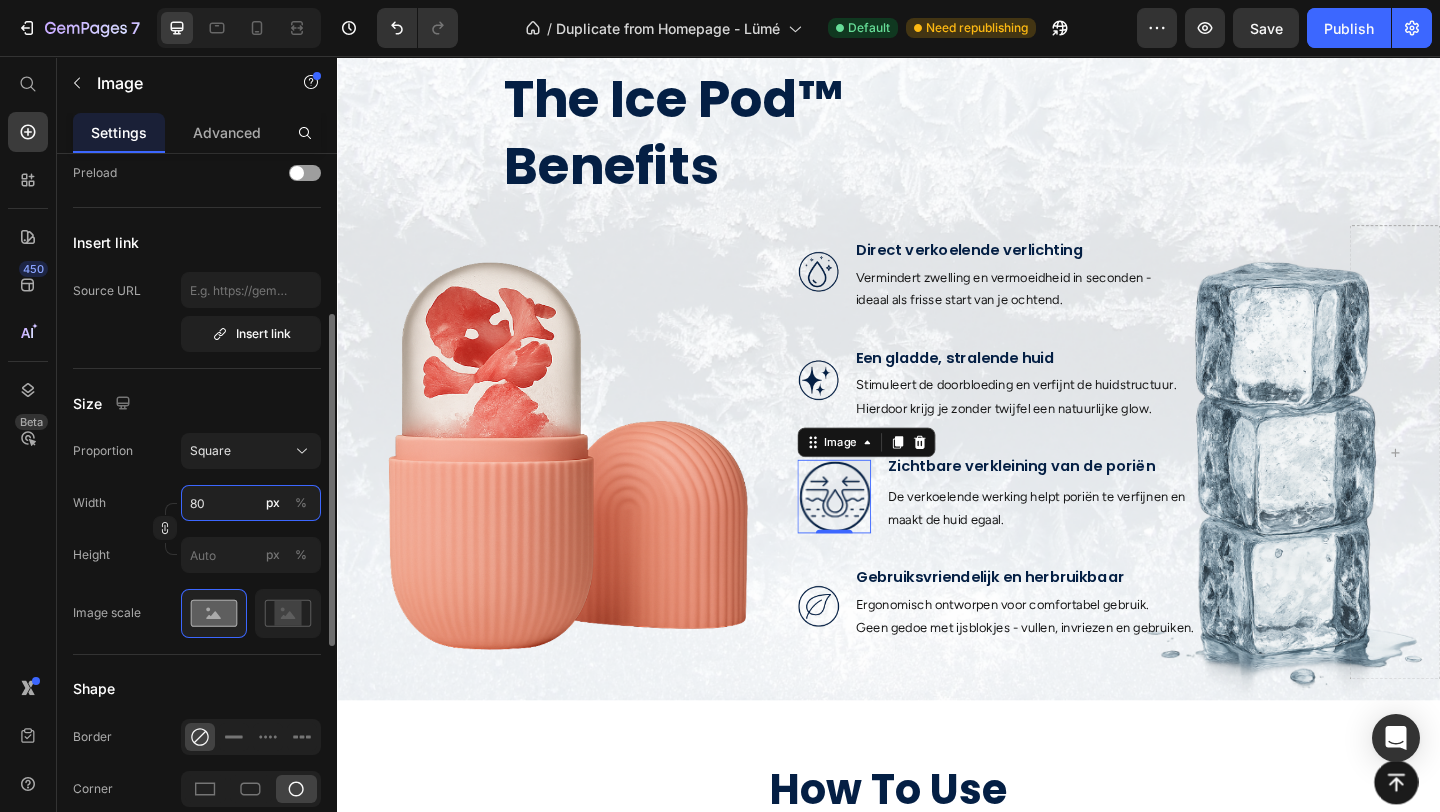 click on "80" at bounding box center (251, 503) 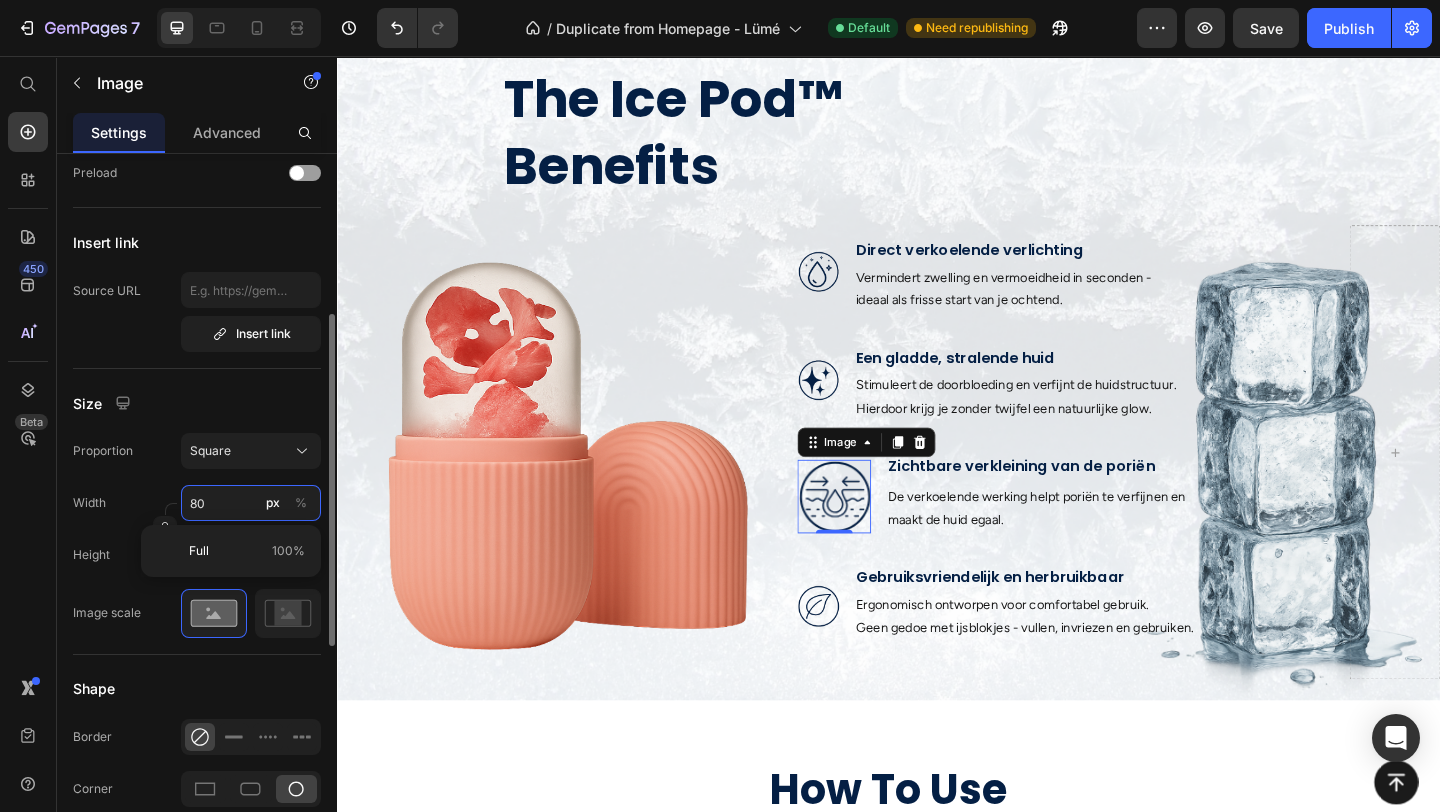 type on "4" 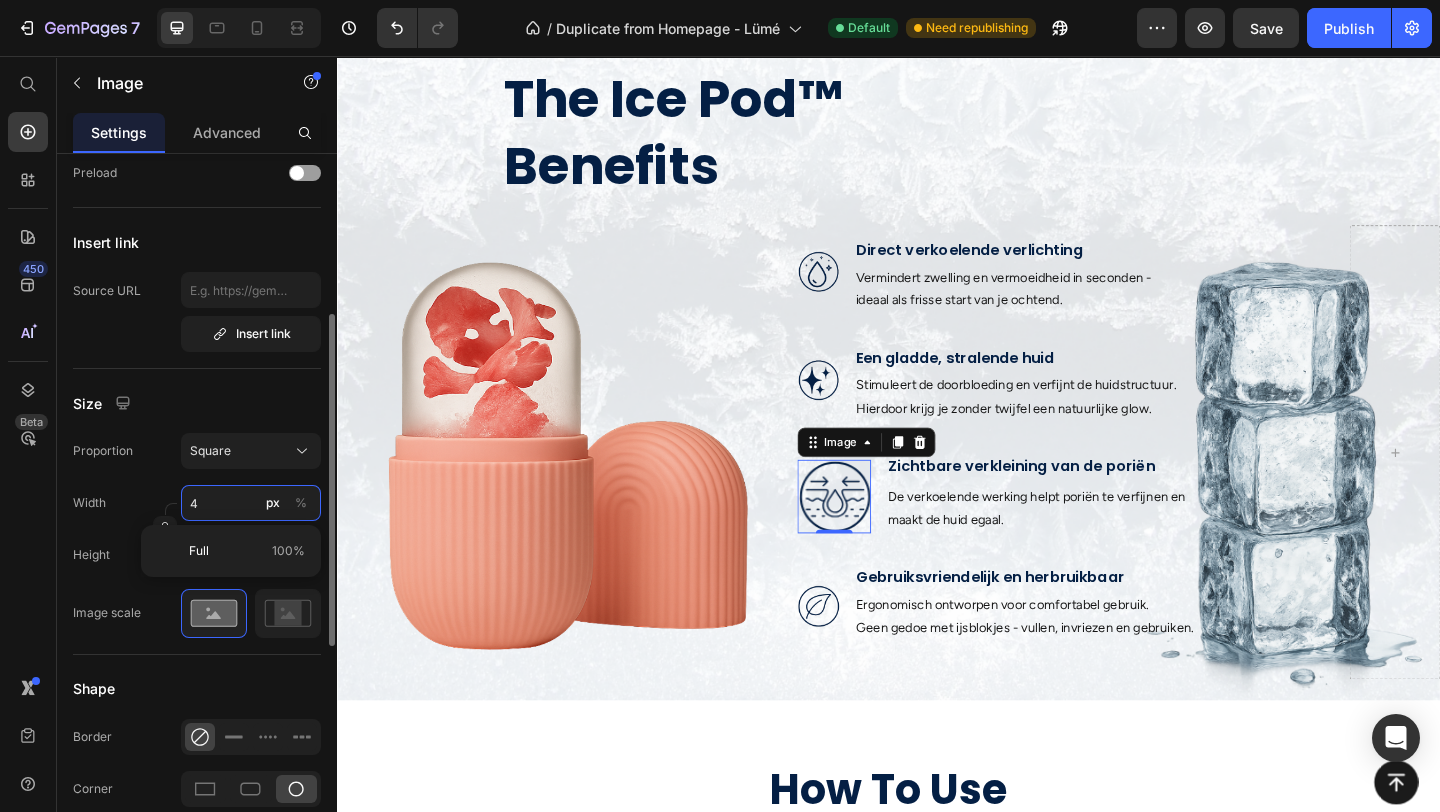 type on "45" 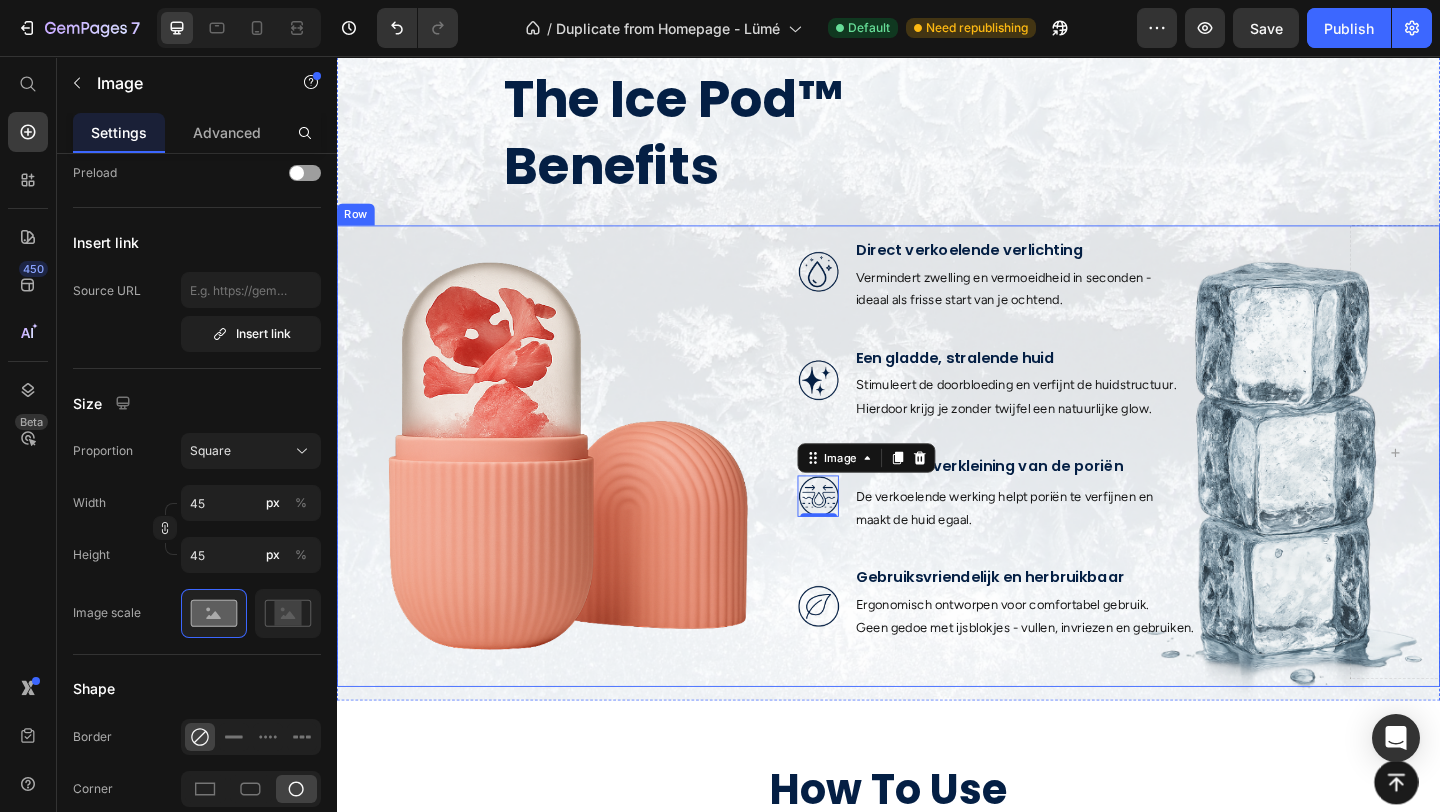 click on "Image Direct verkoelende verlichting Text Block Vermindert zwelling en vermoeidheid in seconden -  ideaal als frisse start van je ochtend. Text Block Row Image Een gladde, stralende huid Text Block Stimuleert de doorbloeding en verfijnt de huidstructuur. Hierdoor krijg je zonder twijfel een natuurlijke glow. Text Block Row Image   0 Zichtbare verkleining van de poriën Text Block Text Block De verkoelende werking helpt poriën te verfijnen en  maakt de huid egaal. Text Block Row Image Gebruiksvriendelijk en herbruikbaar Text Block Ergonomisch ontworpen voor comfortabel gebruik. Geen gedoe met ijsblokjes - vullen, invriezen en gebruiken. Text Block Row" at bounding box center (1134, 486) 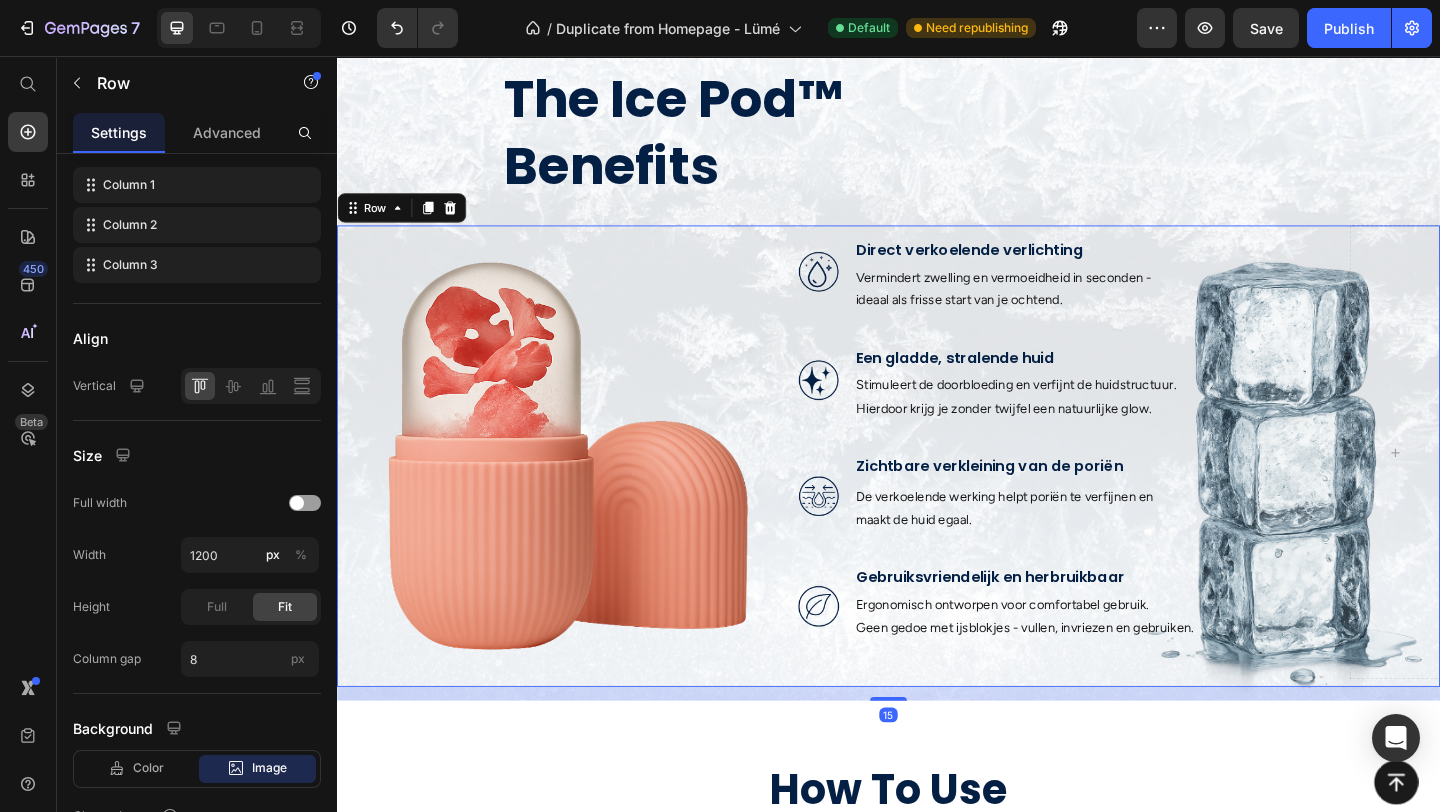 scroll, scrollTop: 0, scrollLeft: 0, axis: both 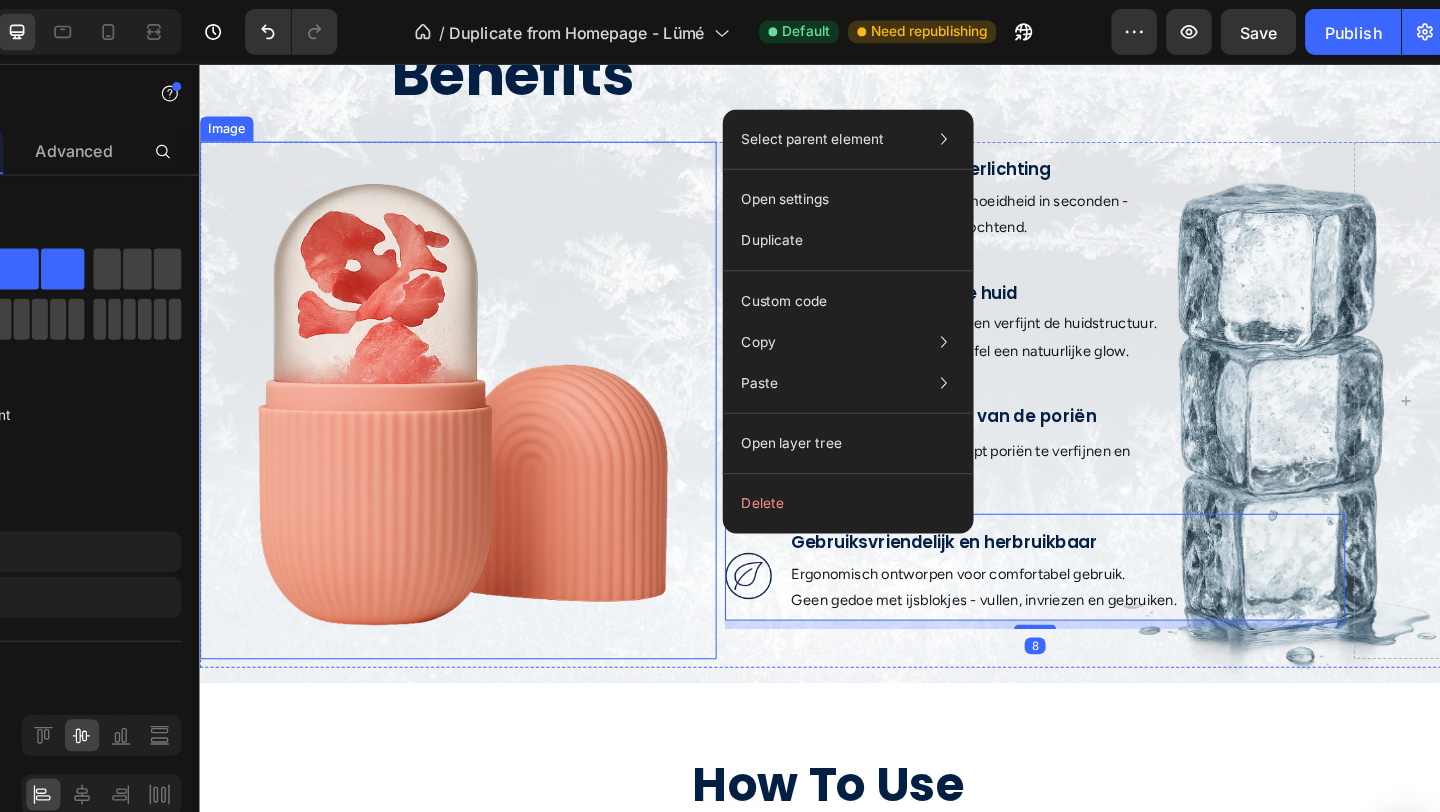 click at bounding box center [445, 383] 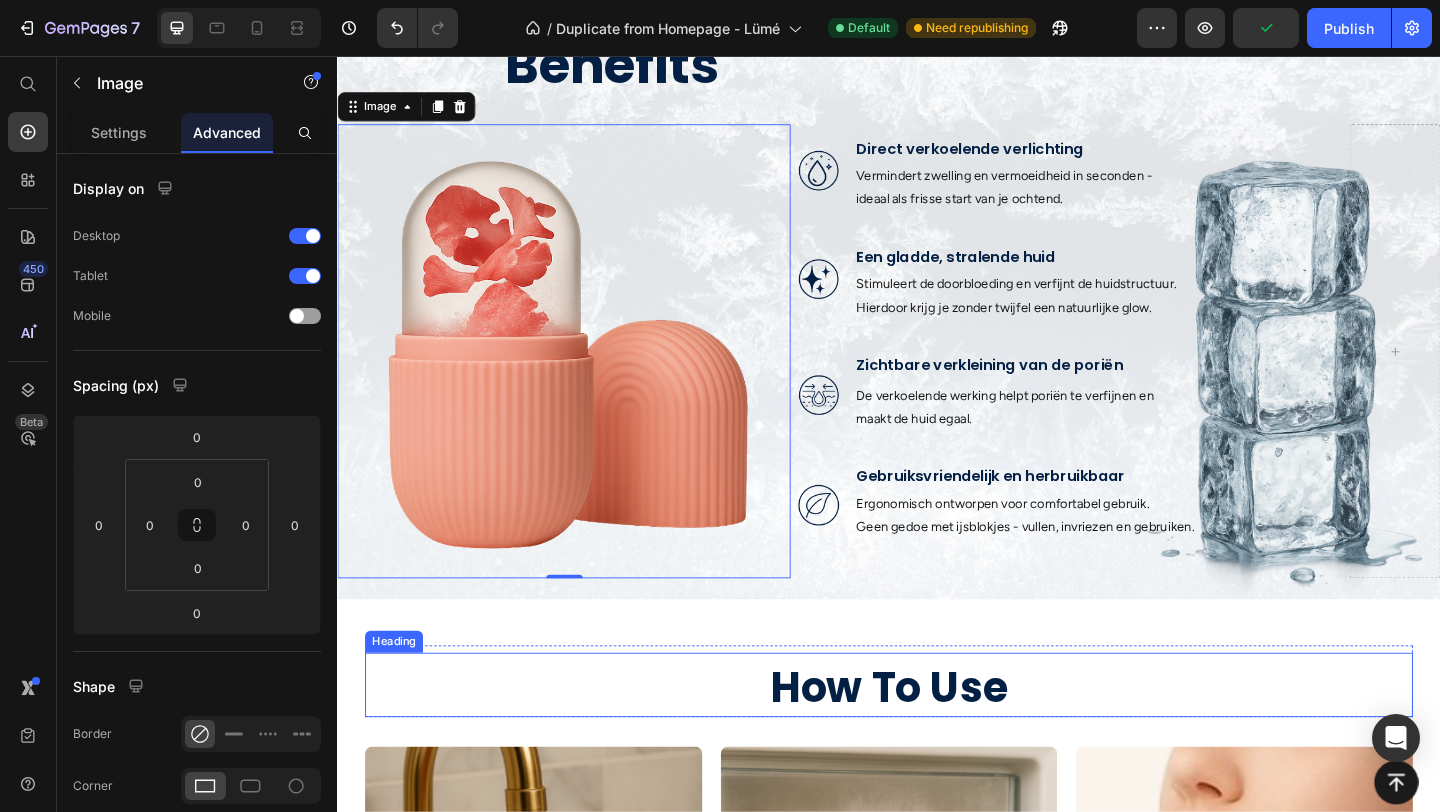 click on "How To Use Heading" at bounding box center (937, 740) 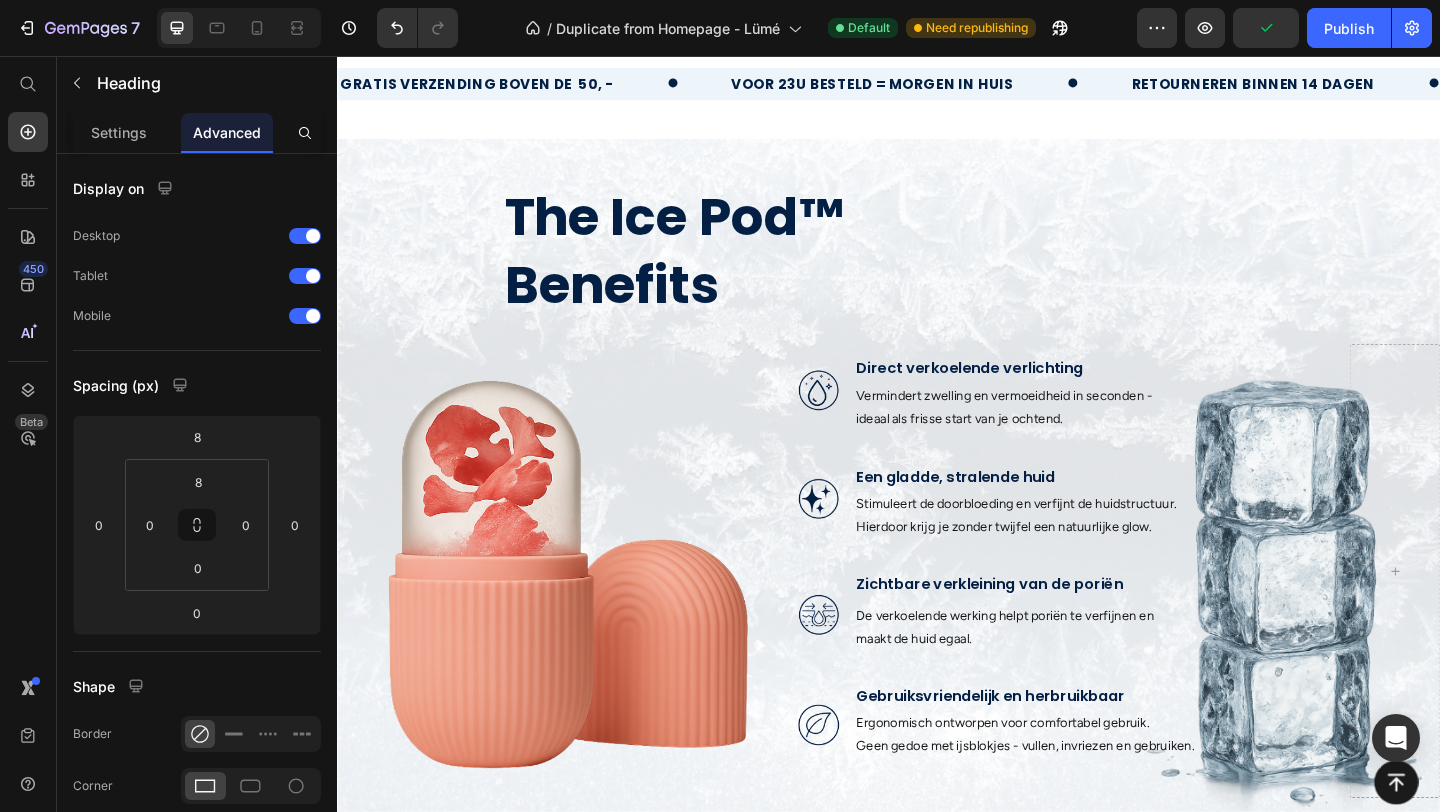 scroll, scrollTop: 494, scrollLeft: 0, axis: vertical 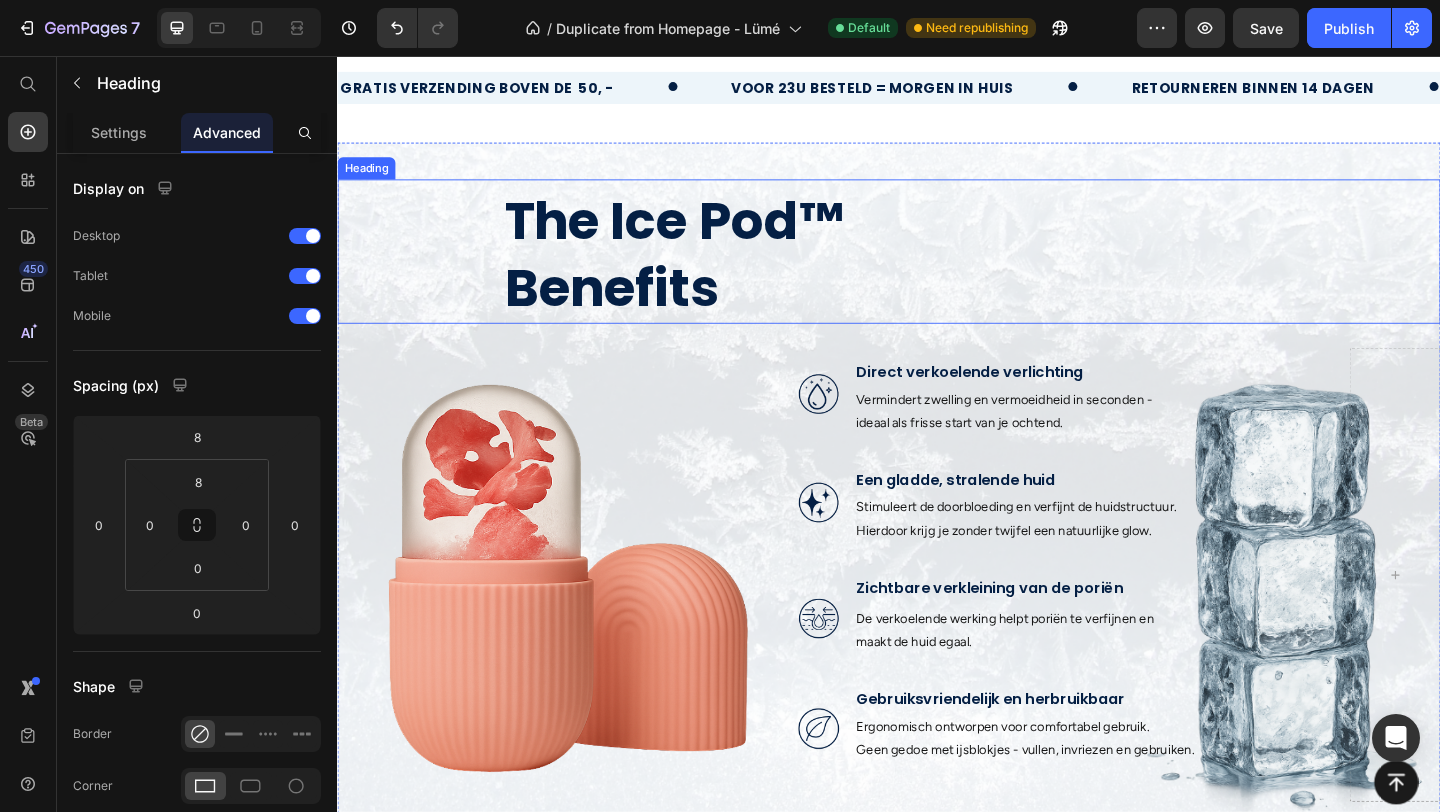 click on "Benefits" at bounding box center [635, 308] 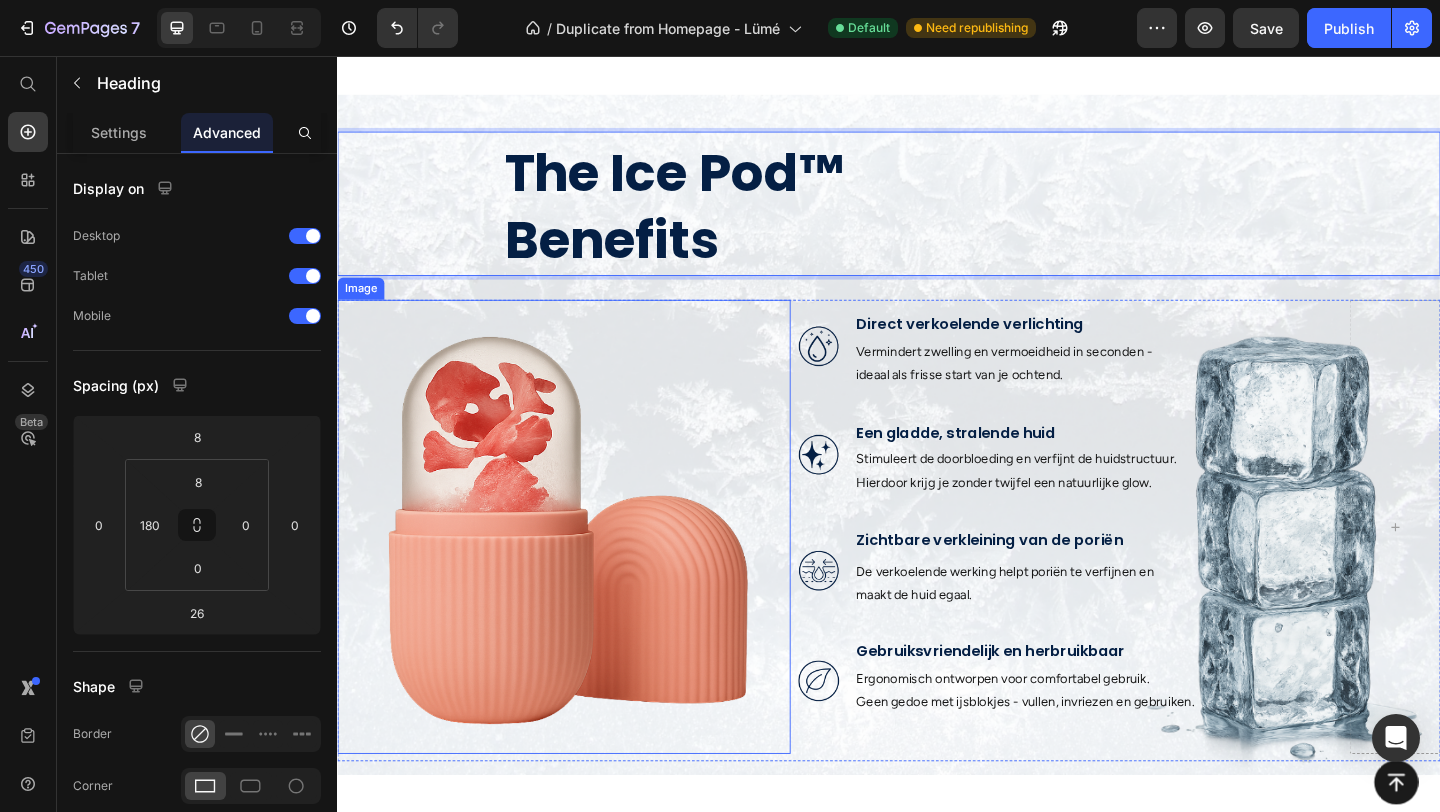 scroll, scrollTop: 548, scrollLeft: 0, axis: vertical 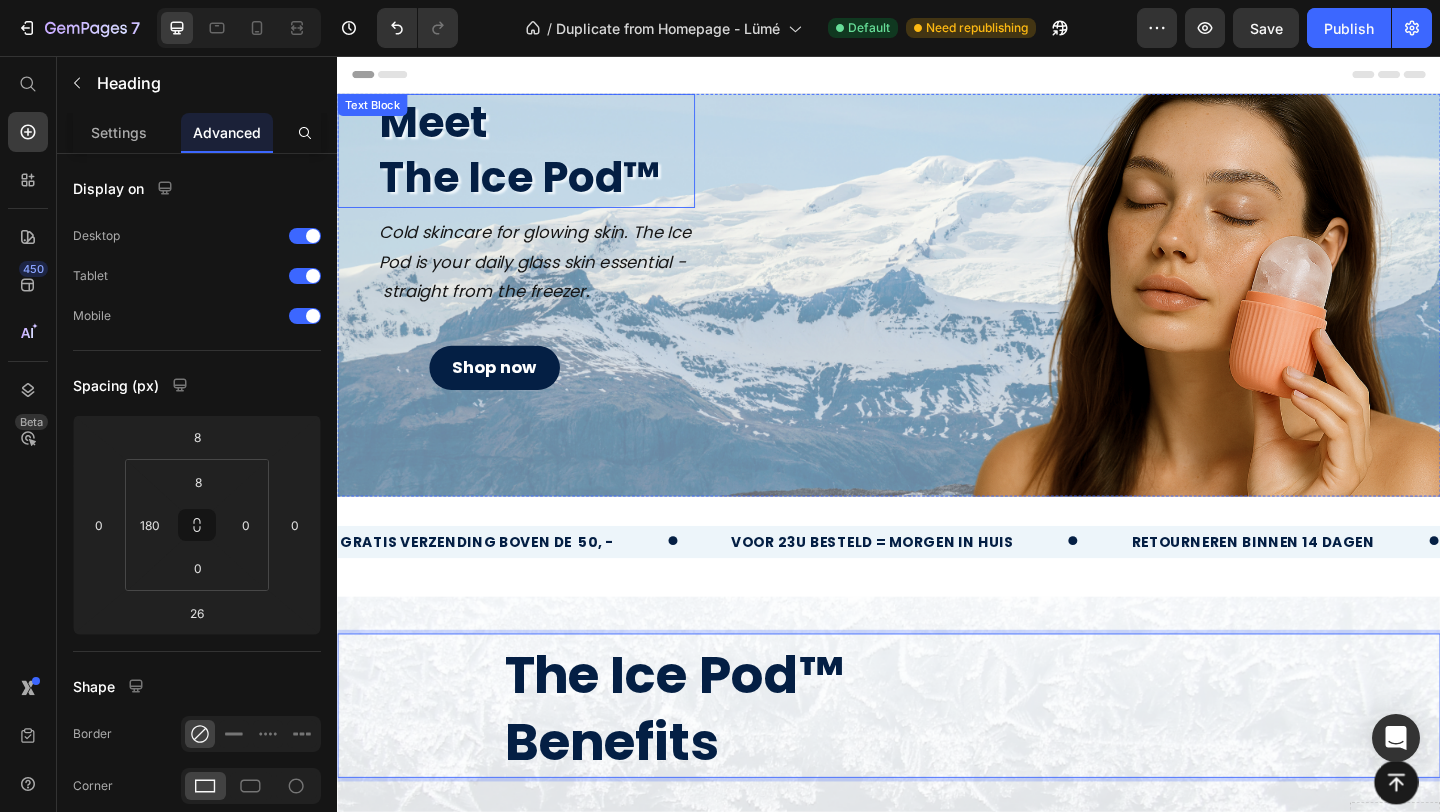 click on "The Ice Pod™" at bounding box center (535, 188) 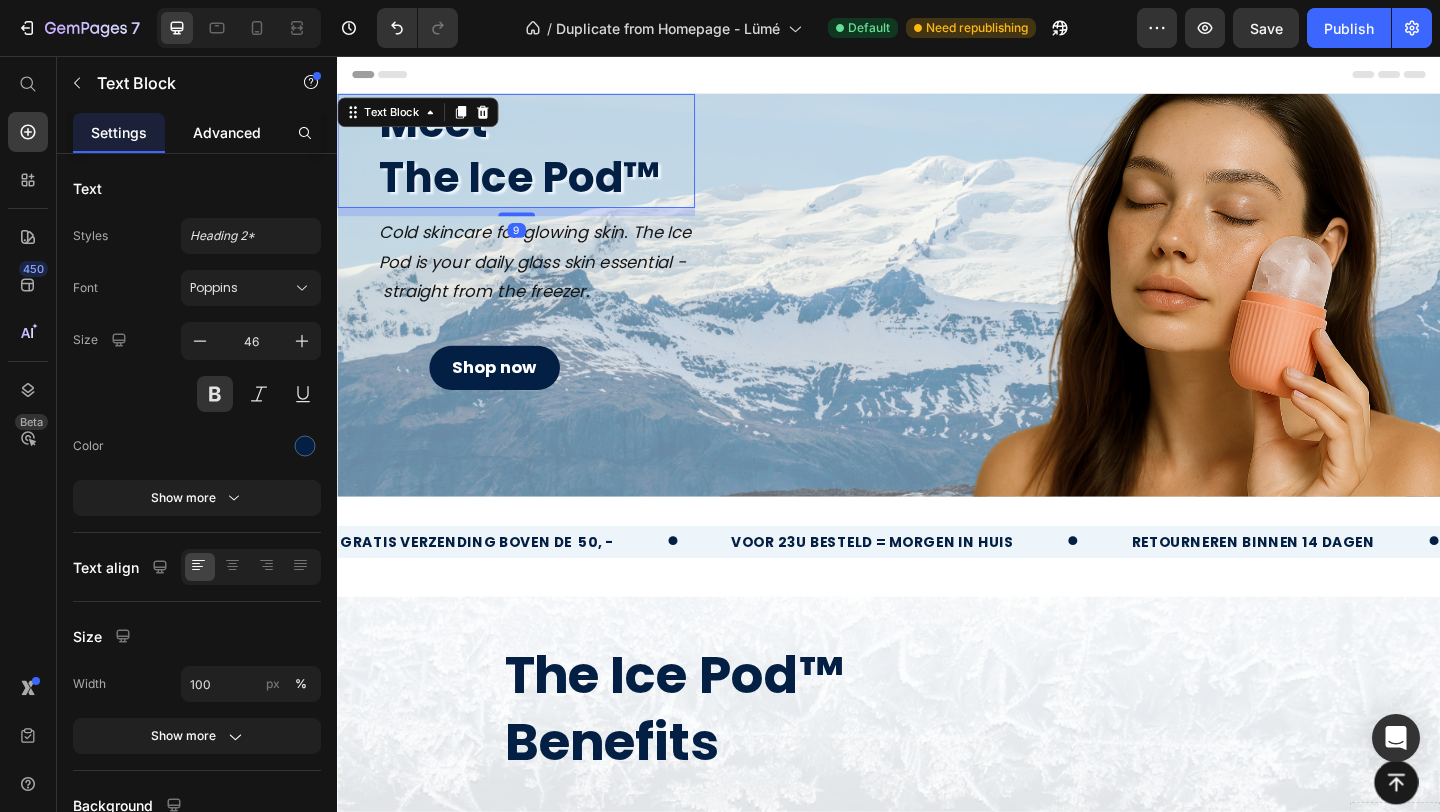 click on "Advanced" 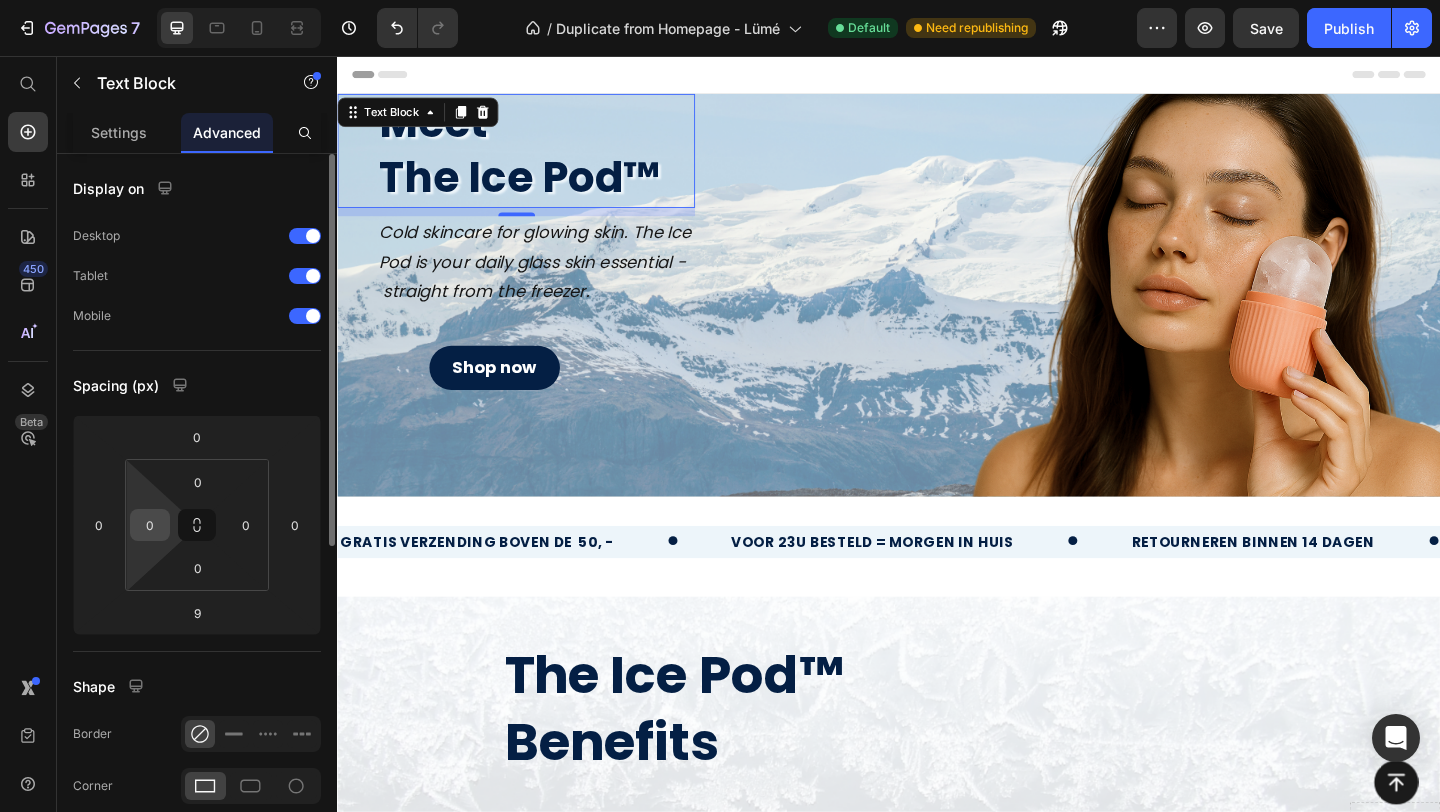 click on "0" at bounding box center (150, 525) 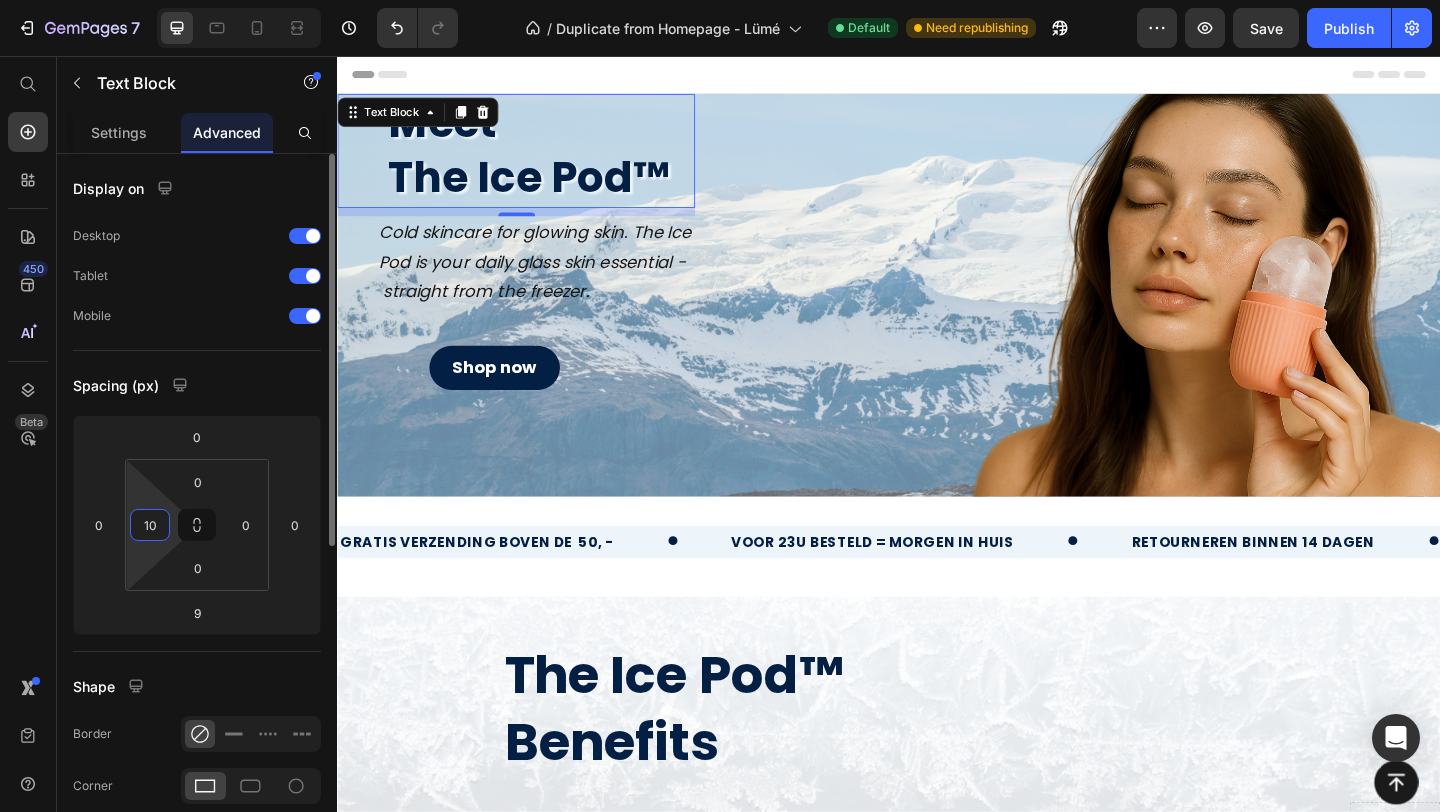 type on "1" 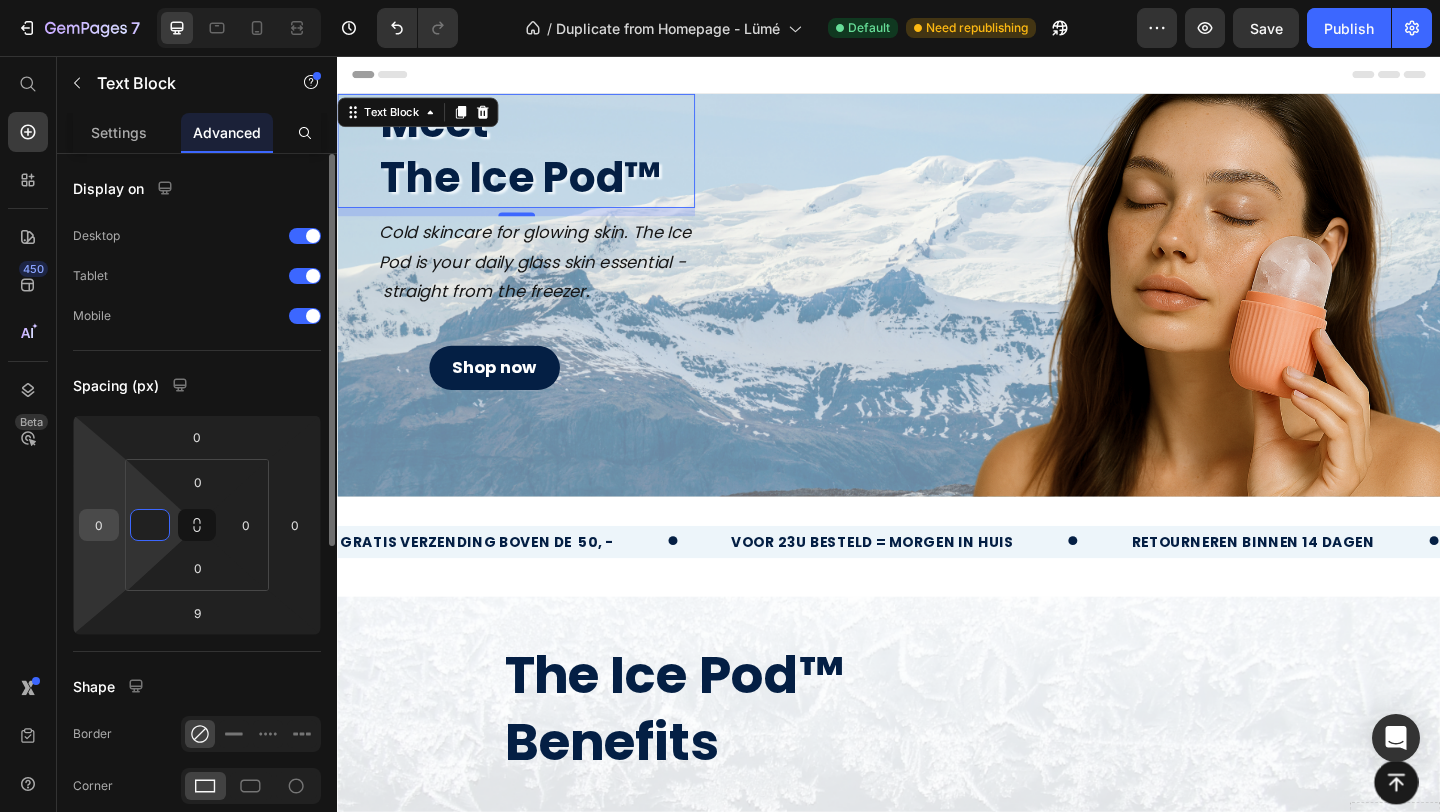 click on "0" at bounding box center (99, 525) 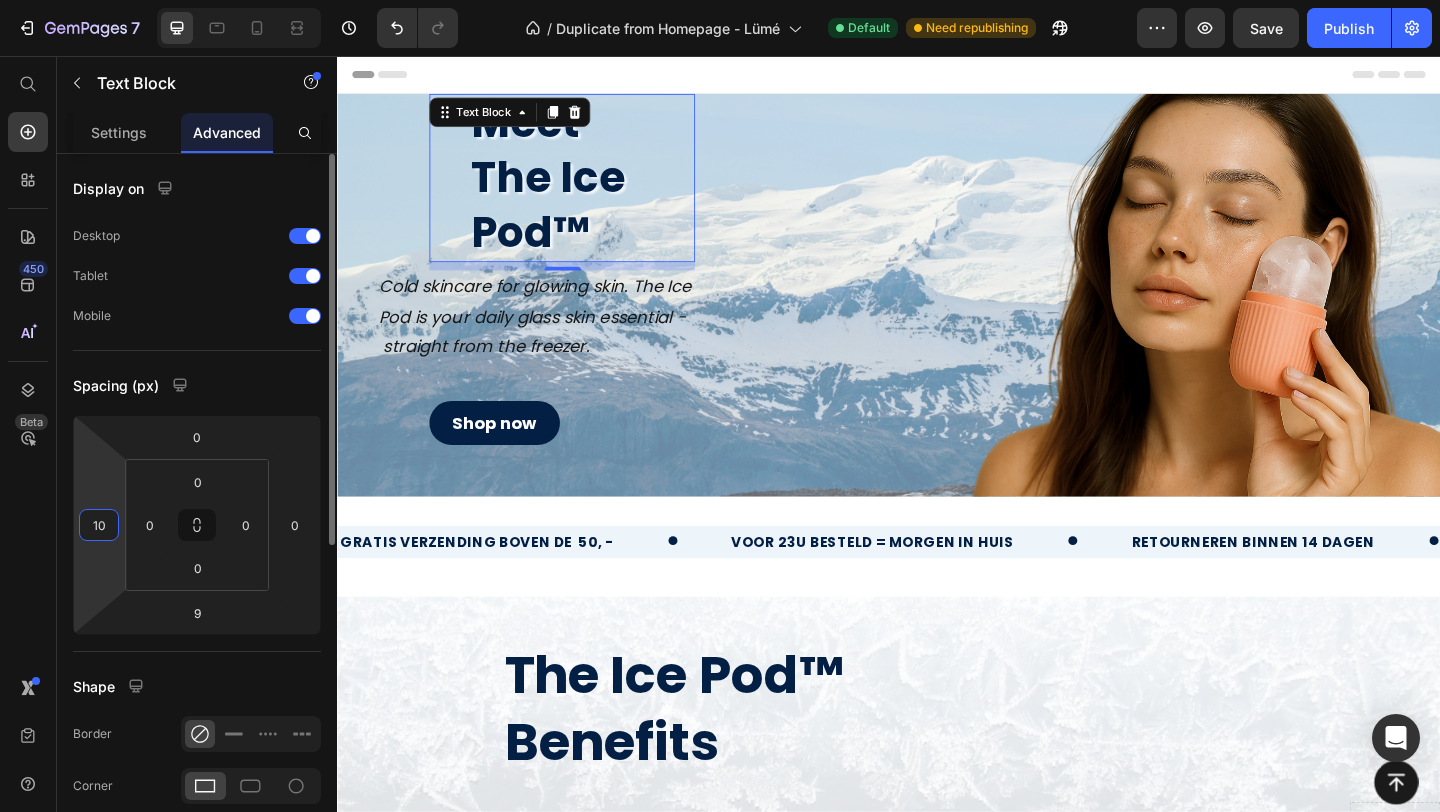 type on "1" 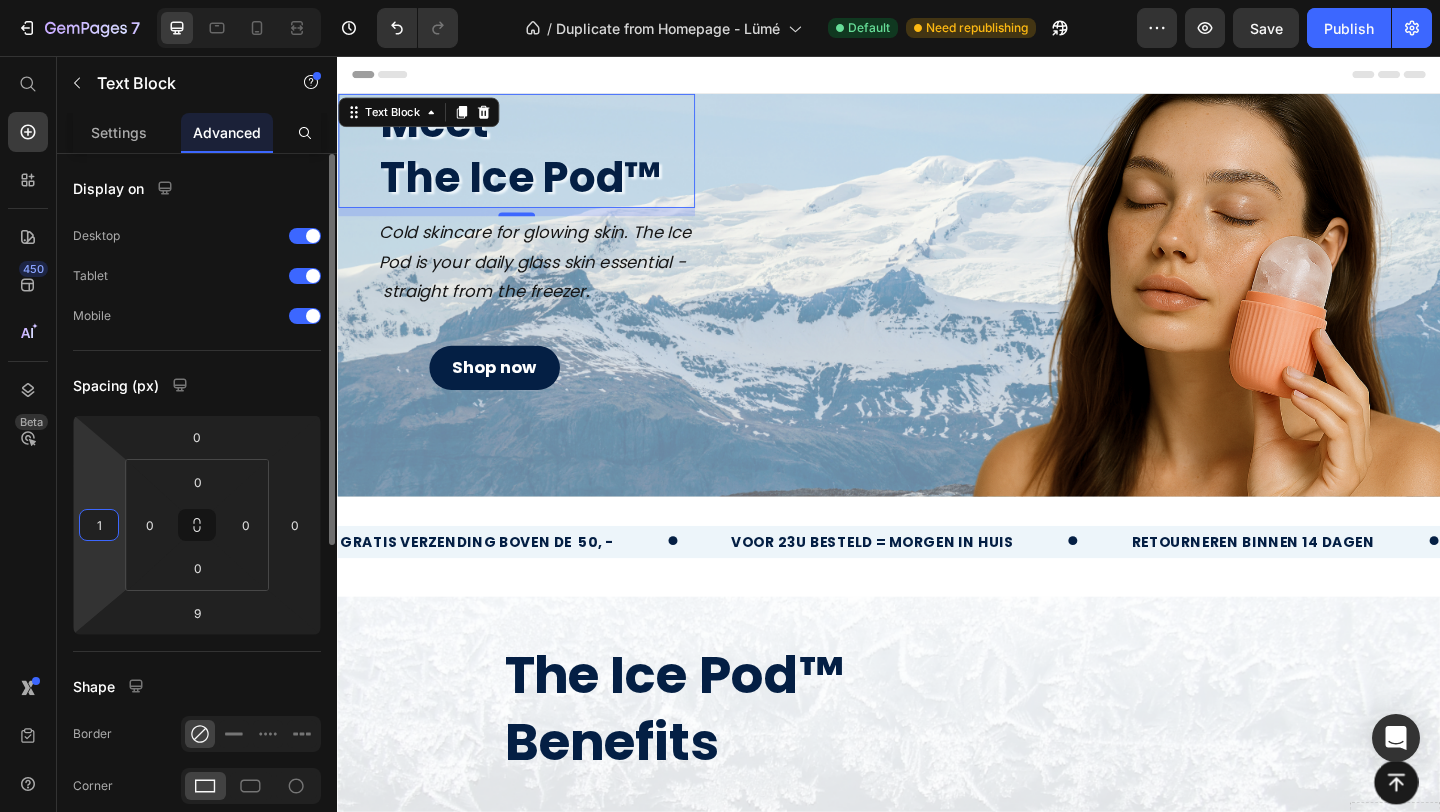type 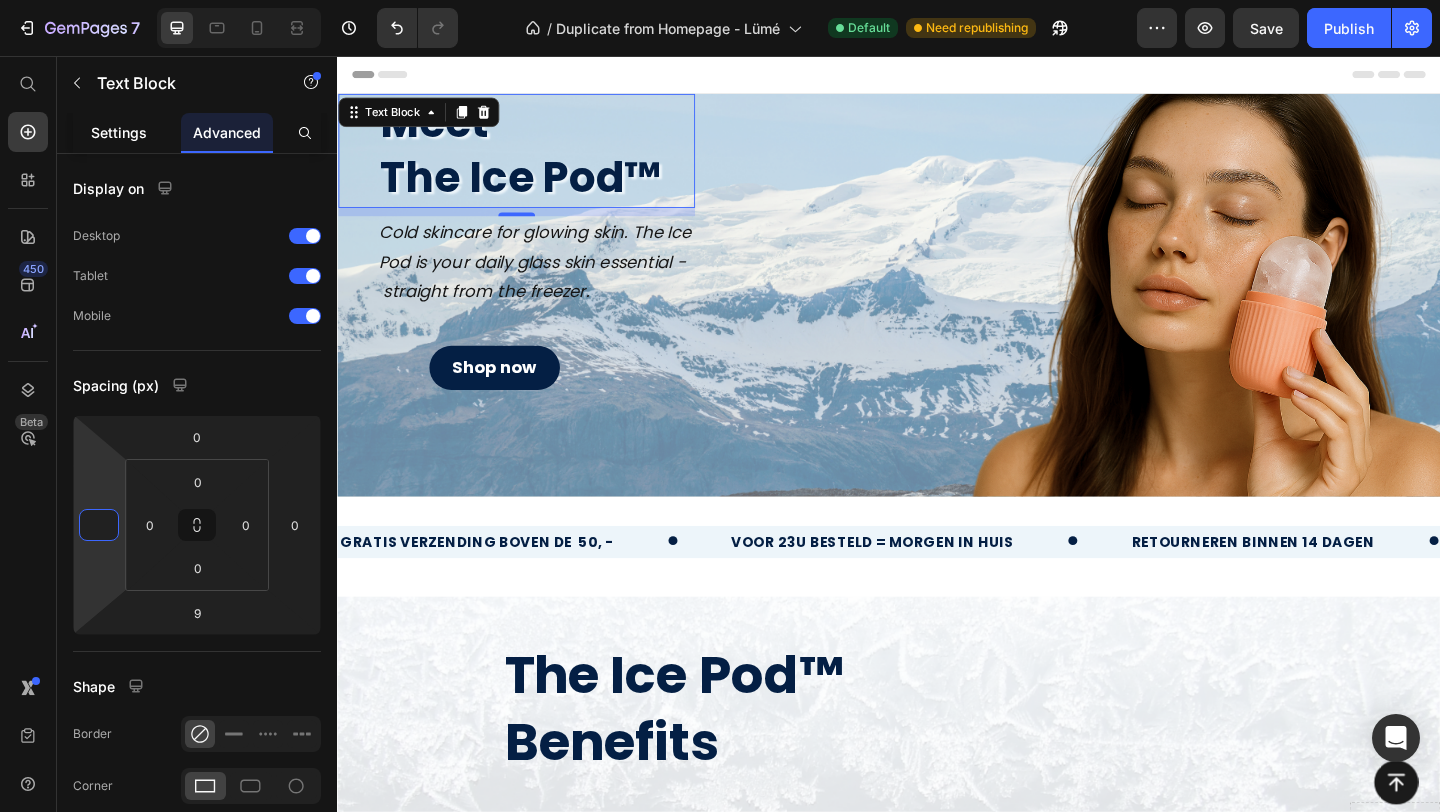 click on "Settings" at bounding box center (119, 132) 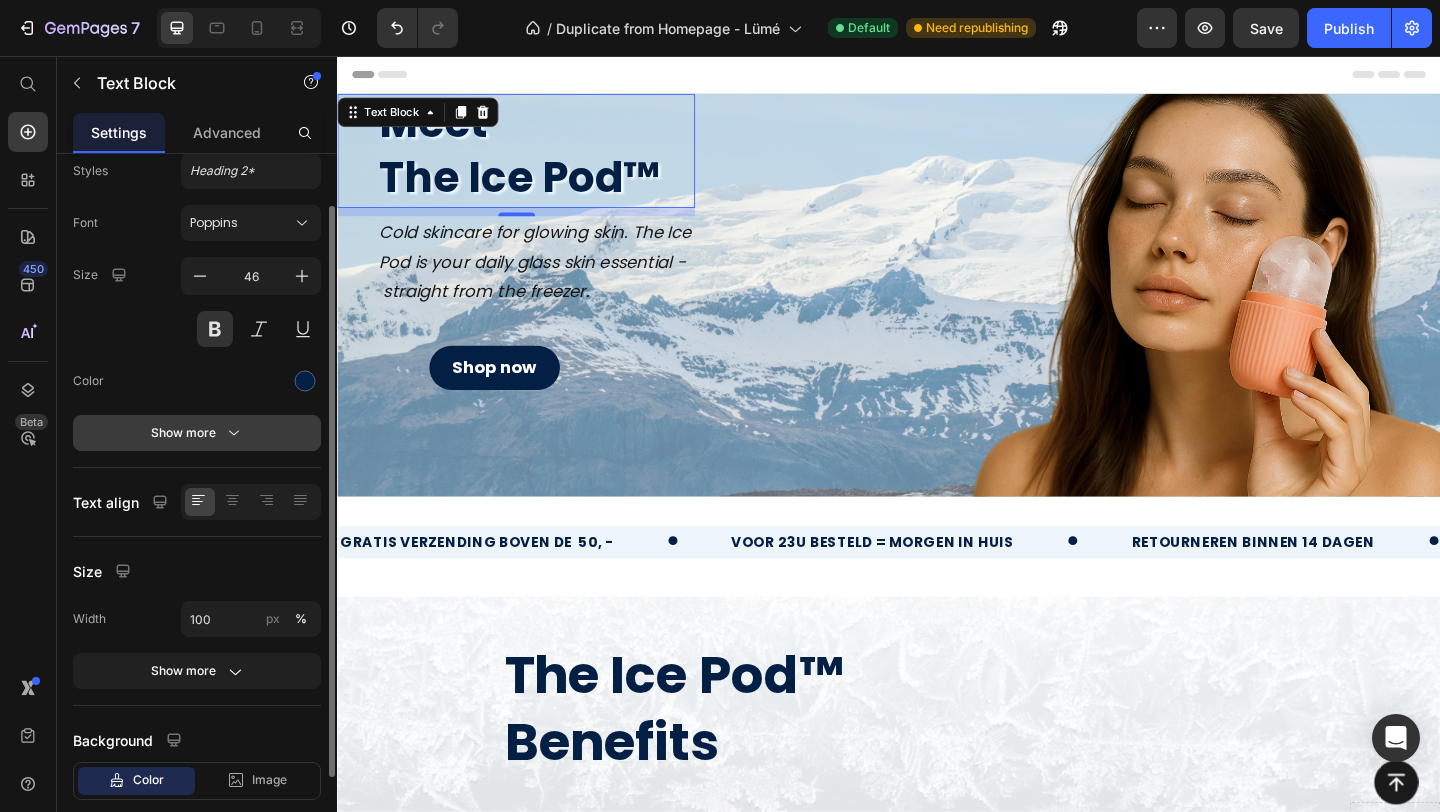 scroll, scrollTop: 0, scrollLeft: 0, axis: both 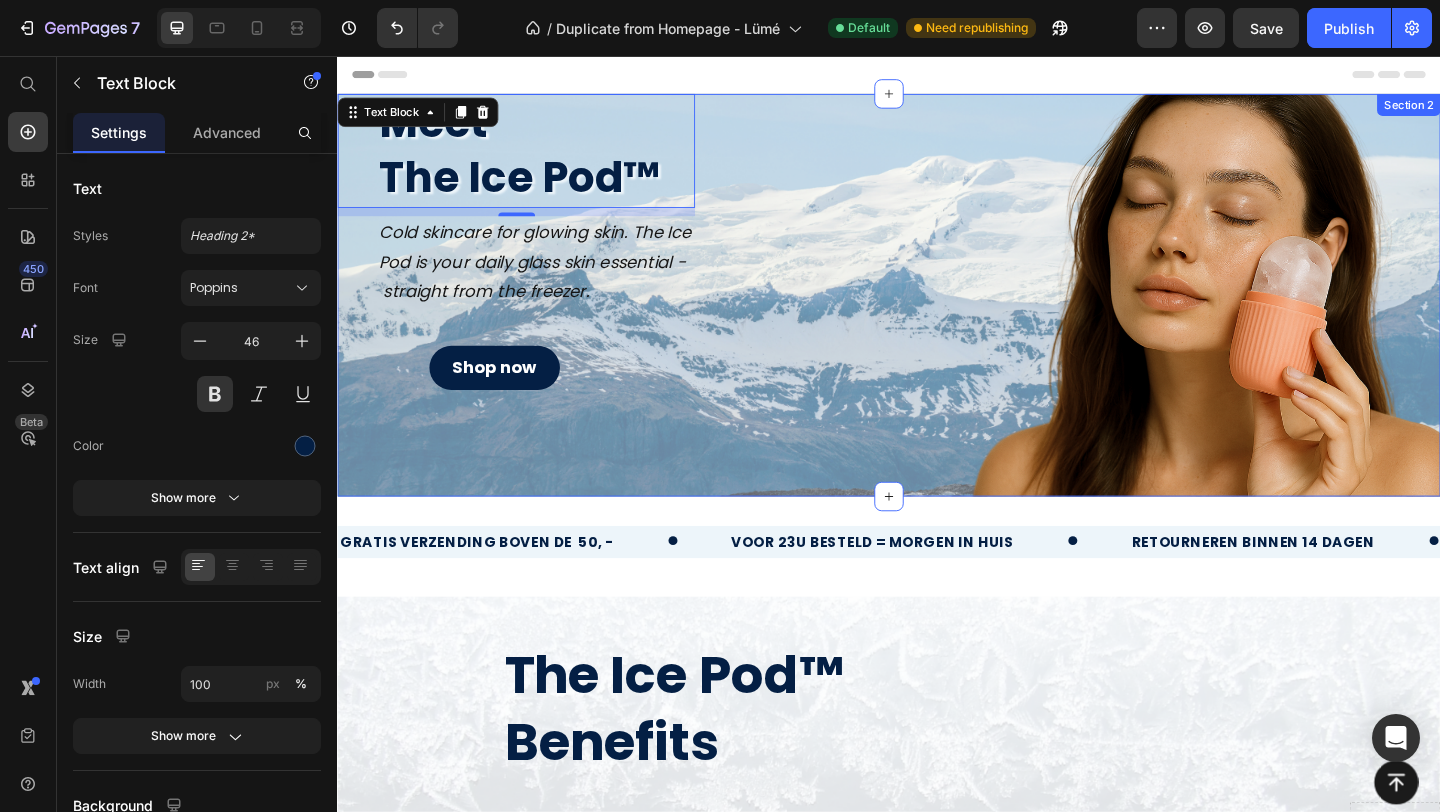 click on "Meet  The Ice Pod™  Text Block   9 Cold skincare for glowing skin. The Ice Pod is your daily glass skin essential - straight from the freezer. Text Block Shop now Button" at bounding box center (531, 316) 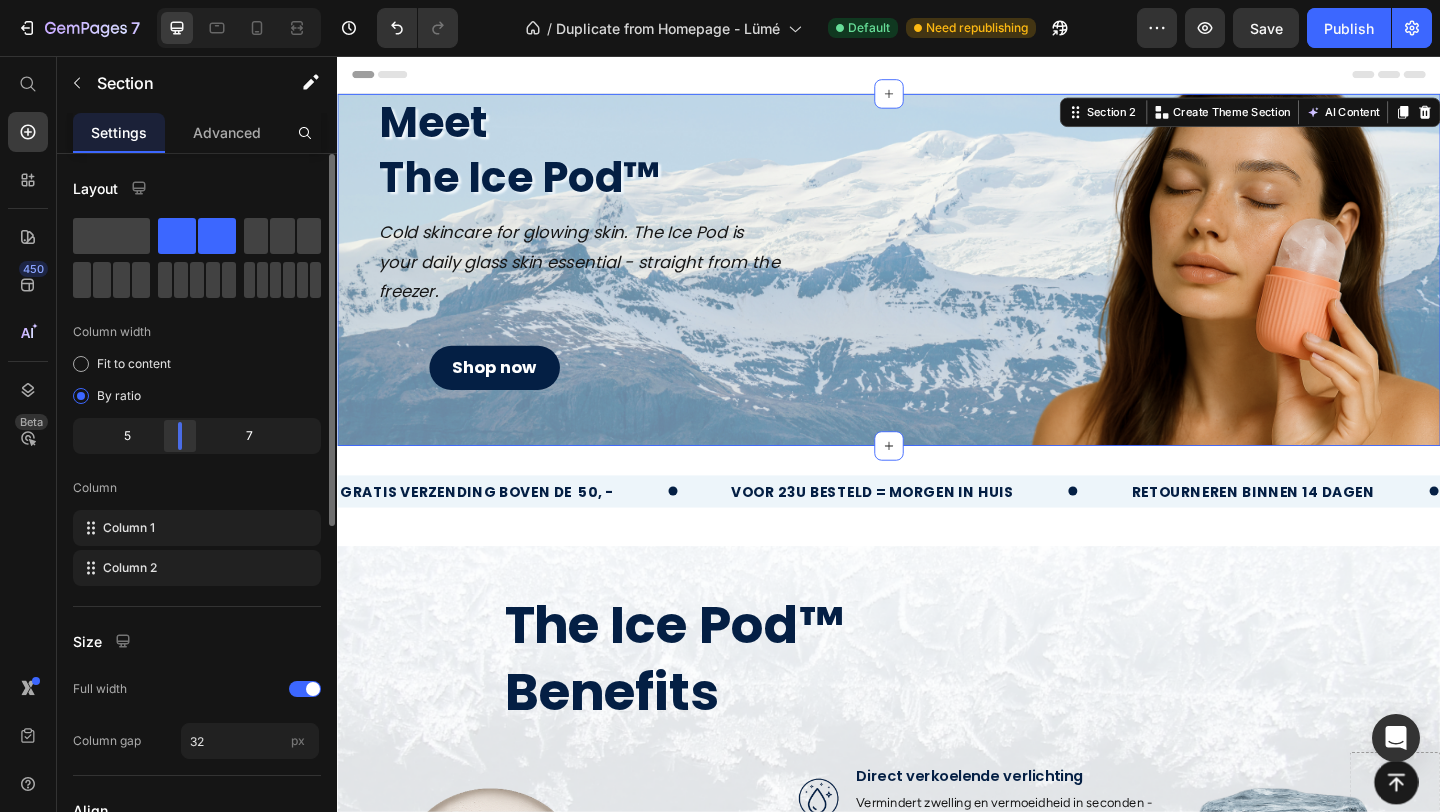 drag, startPoint x: 162, startPoint y: 433, endPoint x: 174, endPoint y: 434, distance: 12.0415945 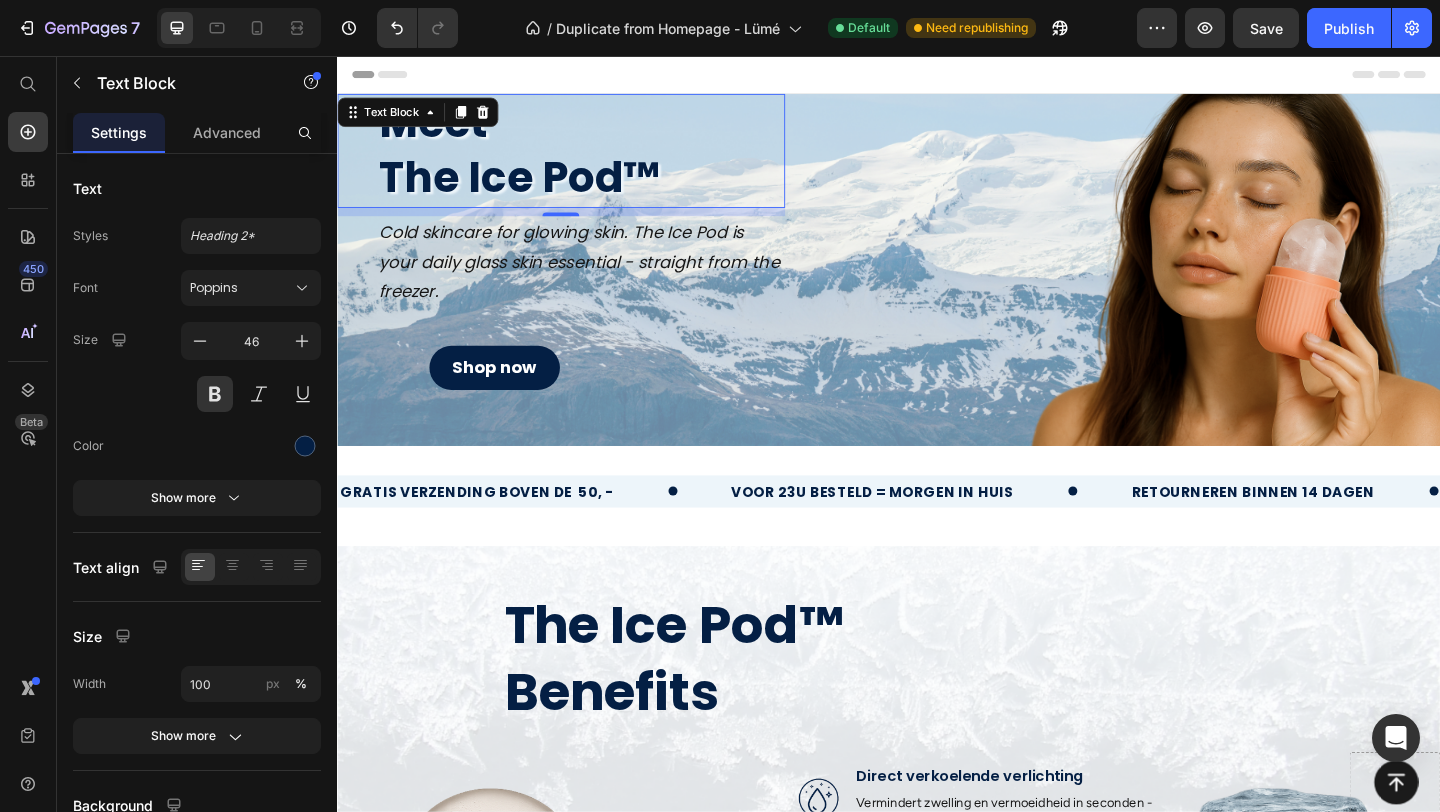 click on "The Ice Pod™" at bounding box center [535, 188] 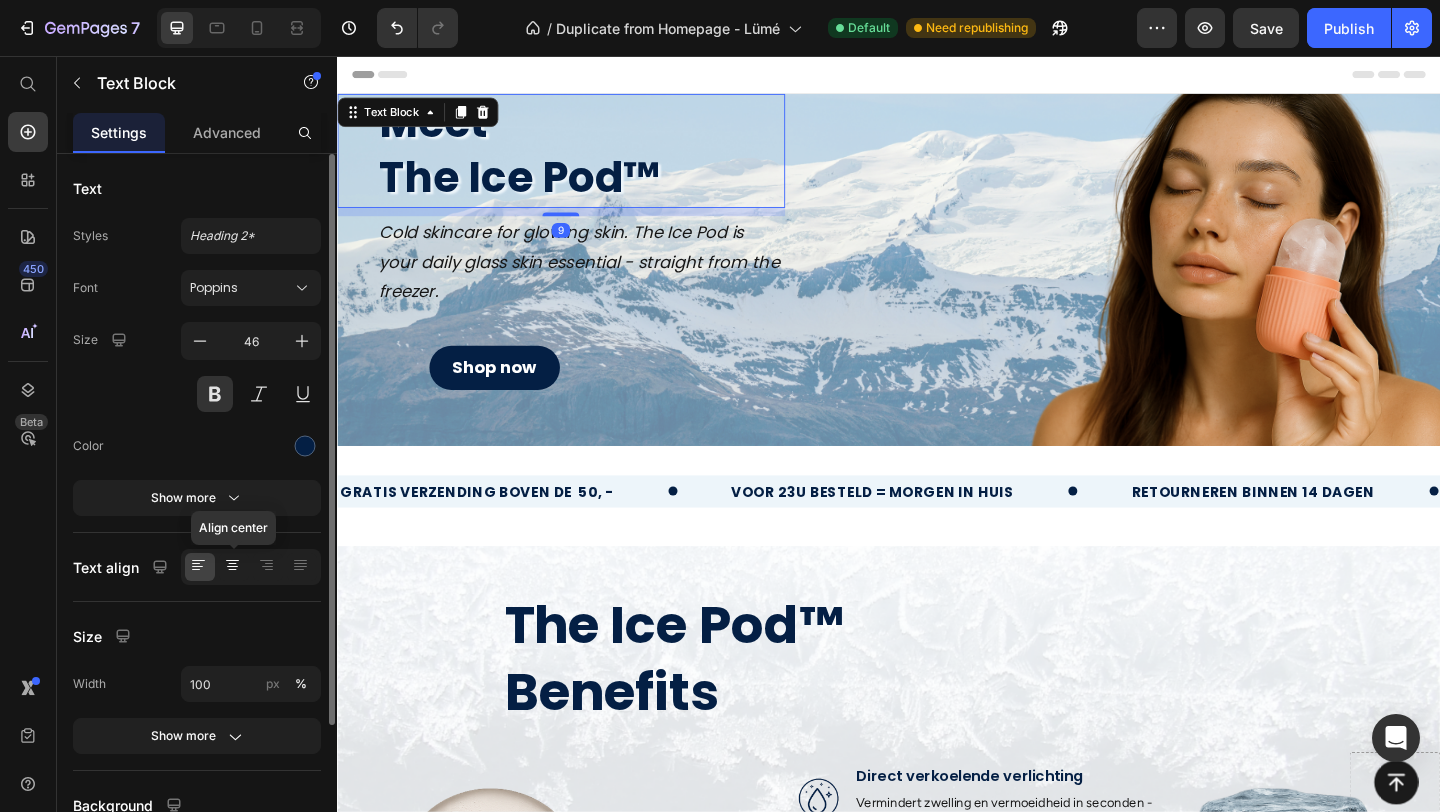 click 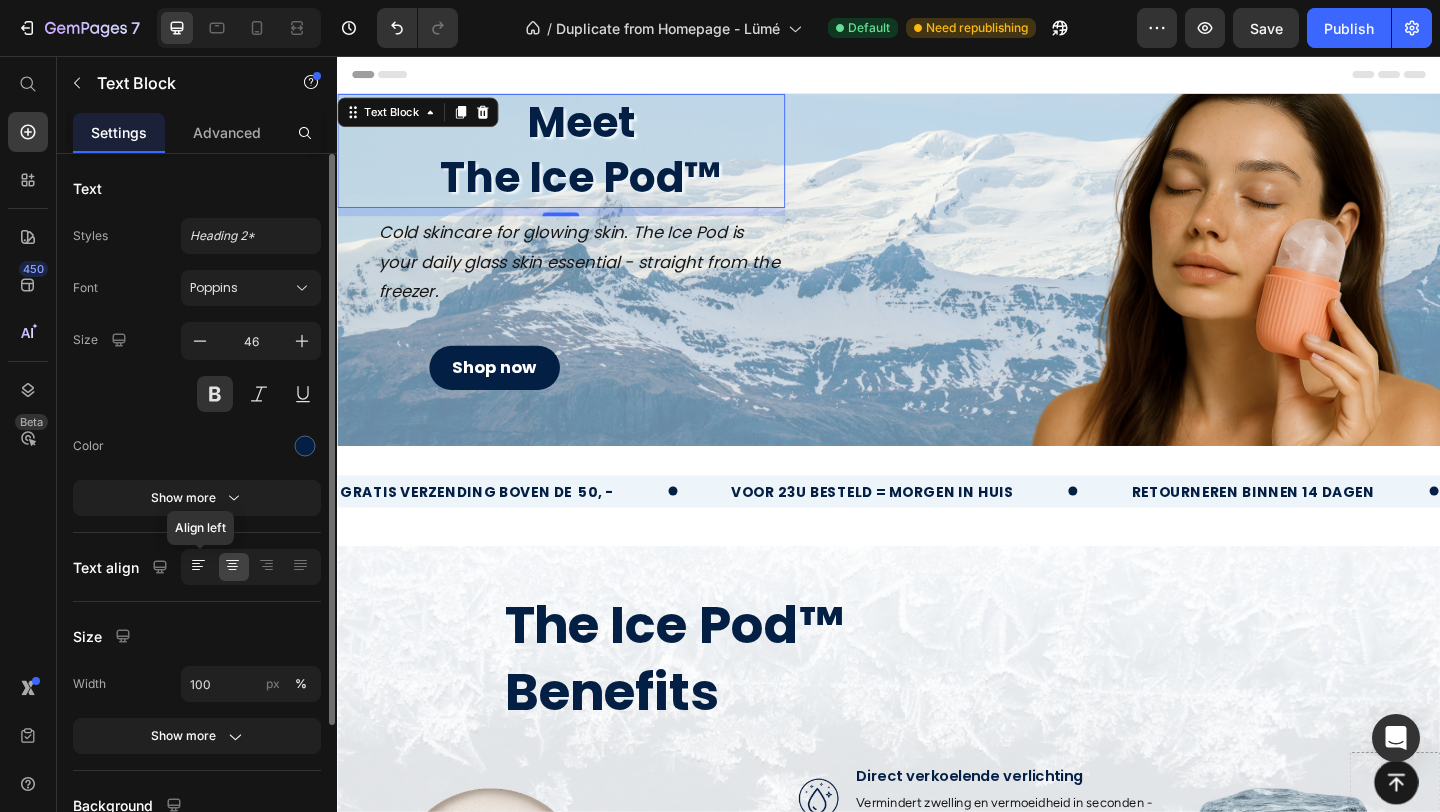 click 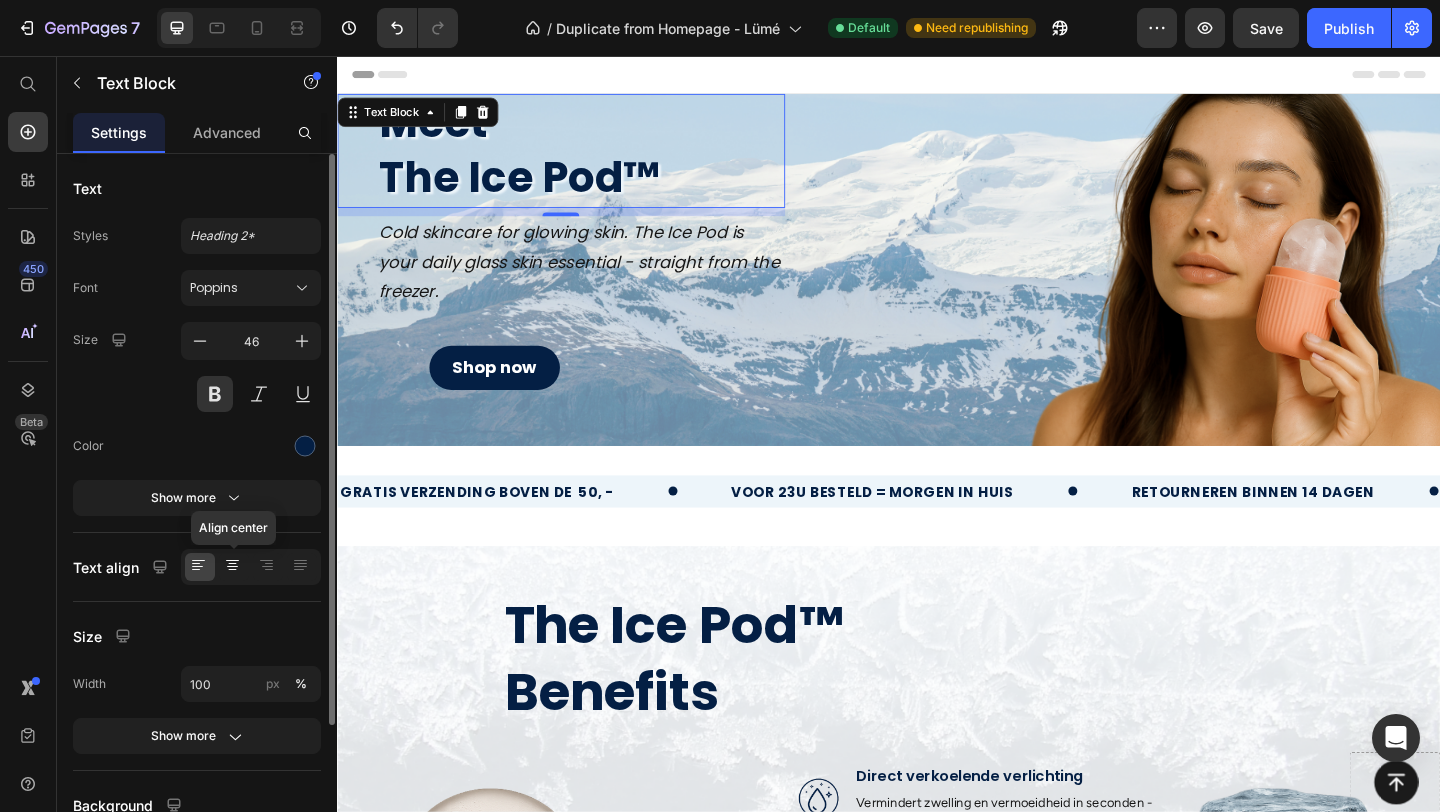 click 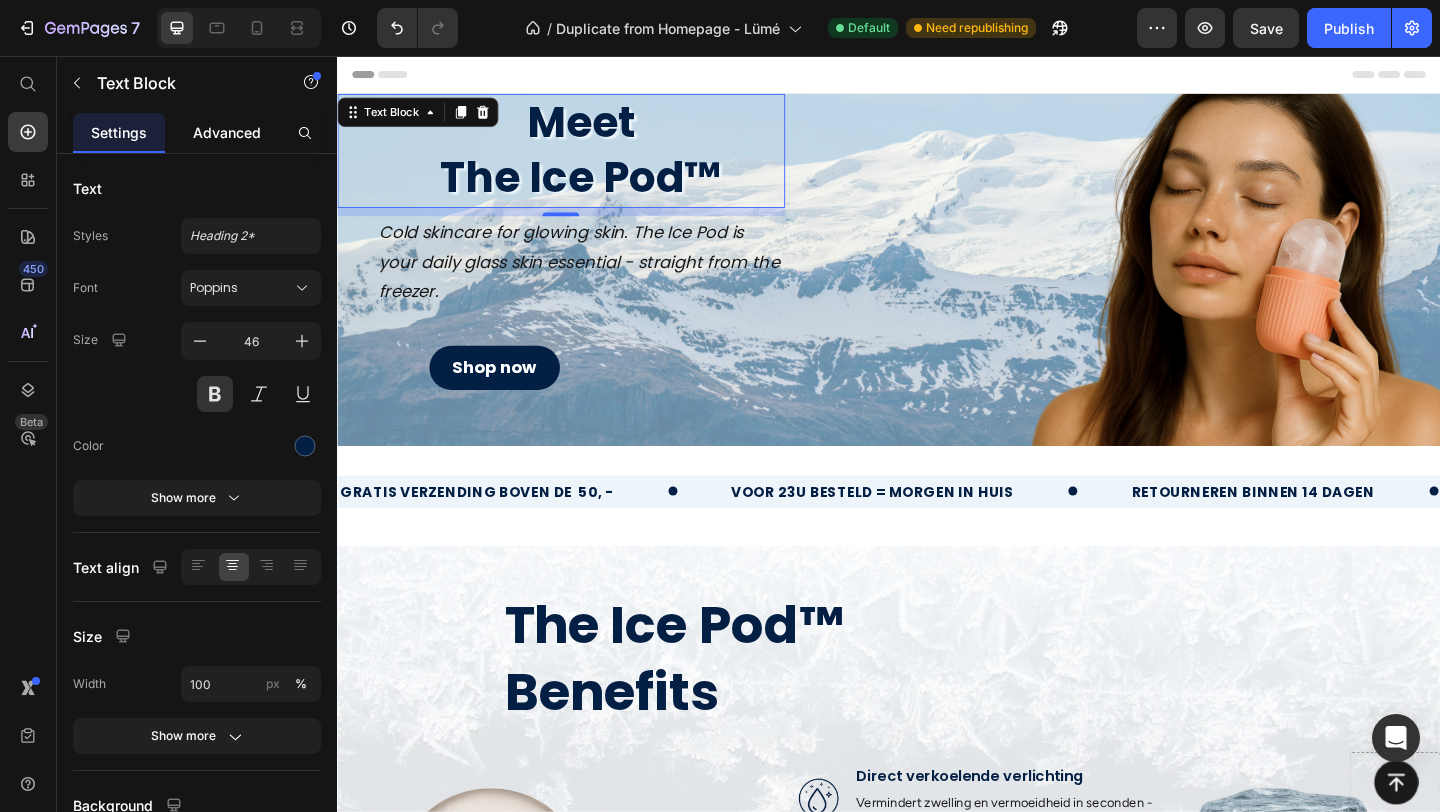 click on "Advanced" at bounding box center [227, 132] 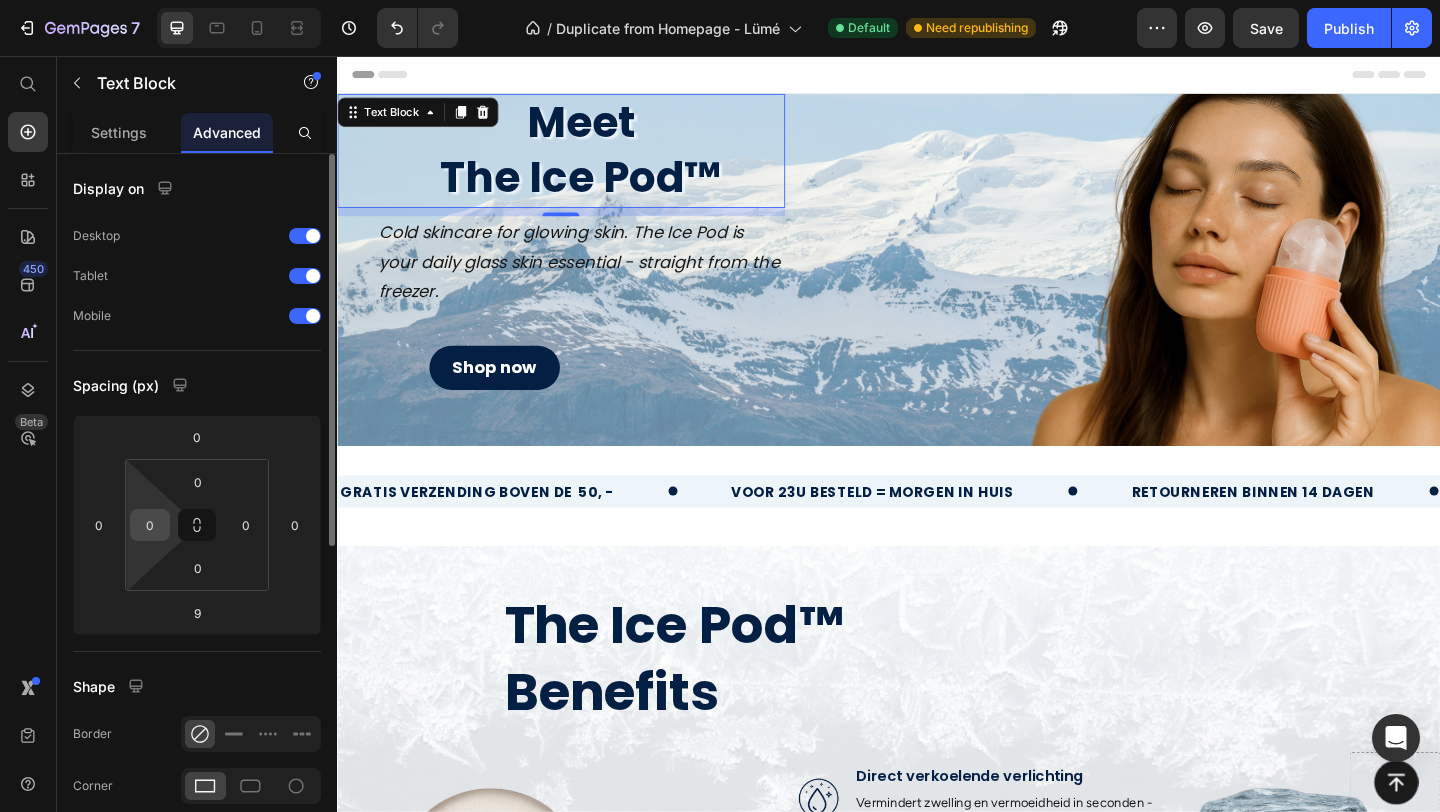 click on "0" at bounding box center [150, 525] 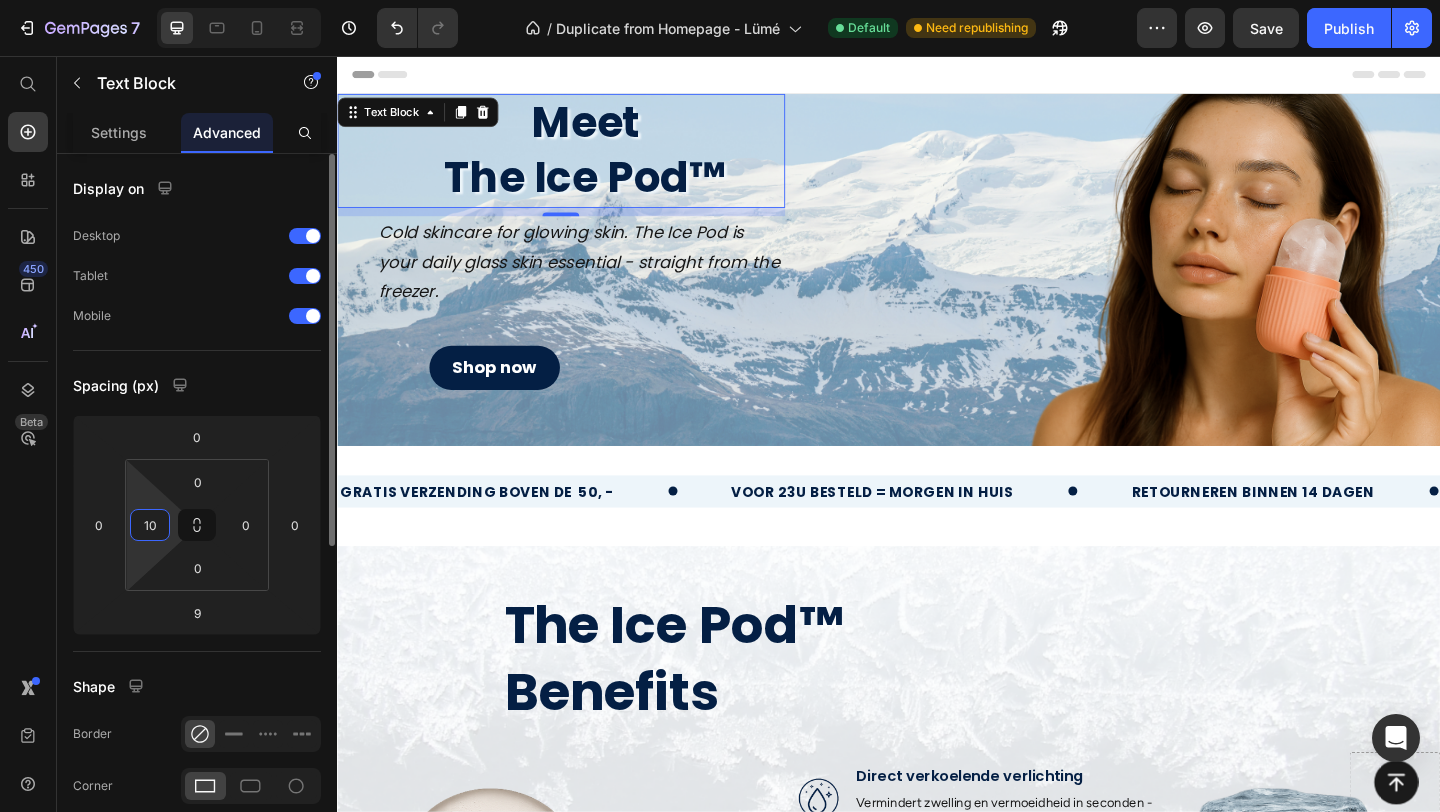 type on "100" 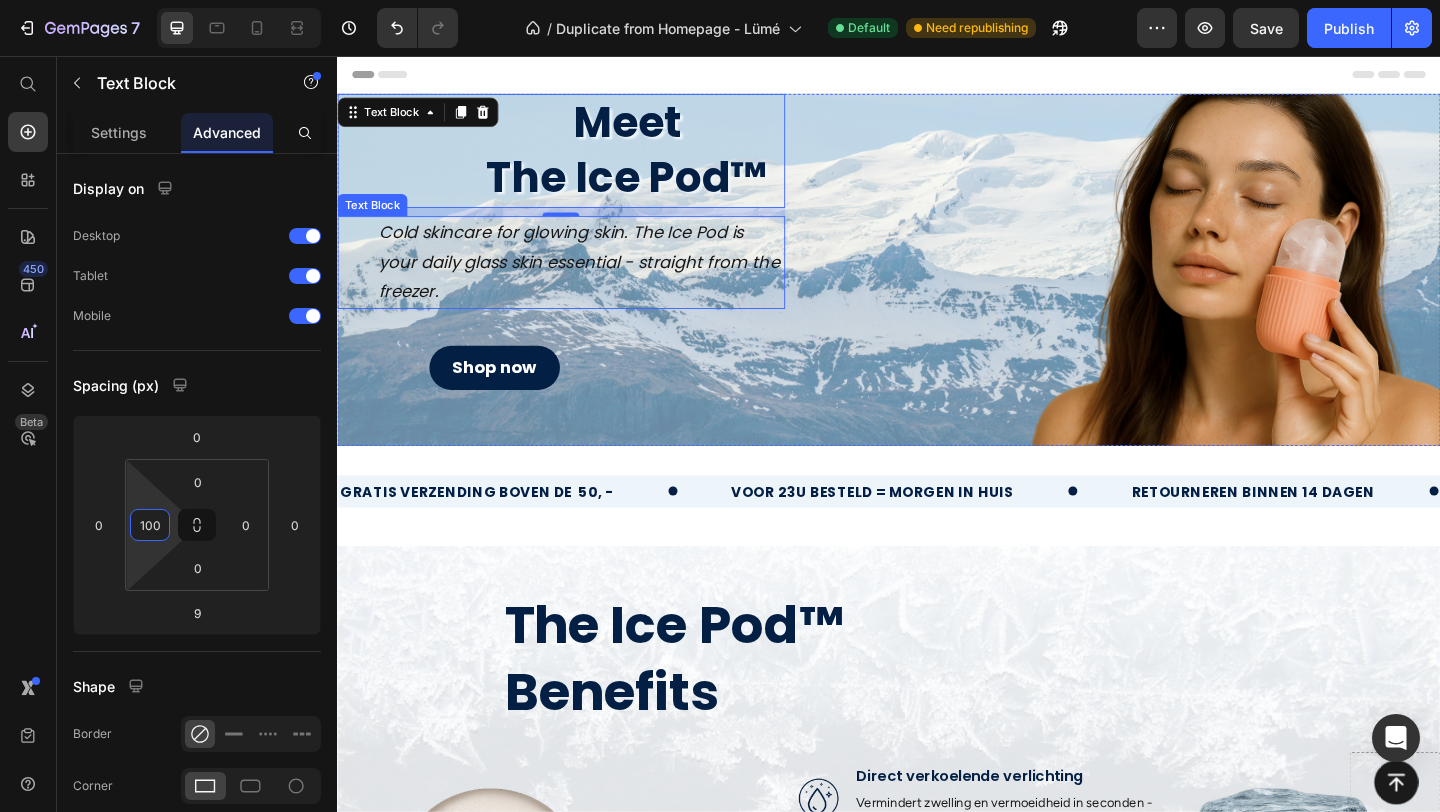 click on "Cold skincare for glowing skin. The Ice Pod is your daily glass skin essential - straight from the freezer." at bounding box center [602, 280] 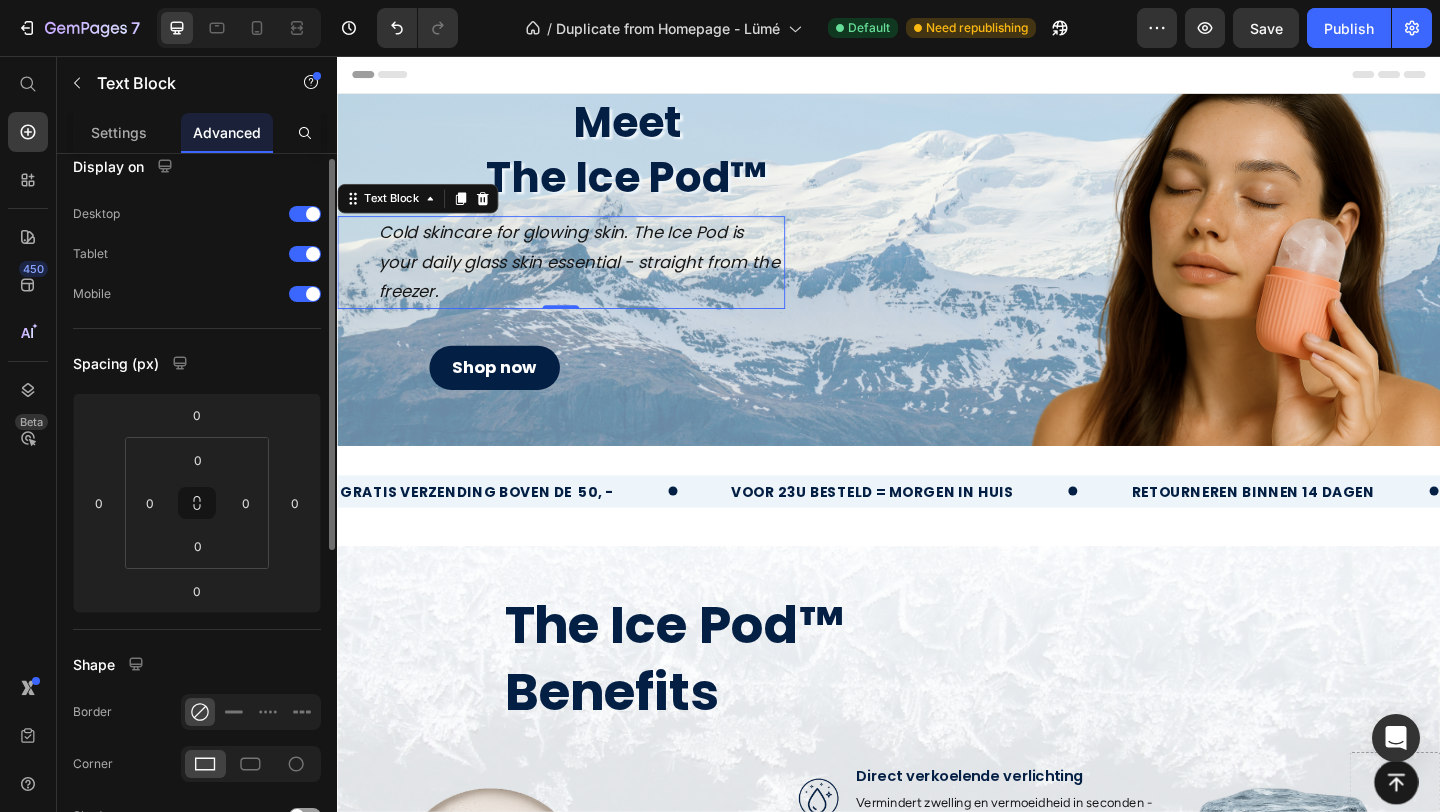 scroll, scrollTop: 25, scrollLeft: 0, axis: vertical 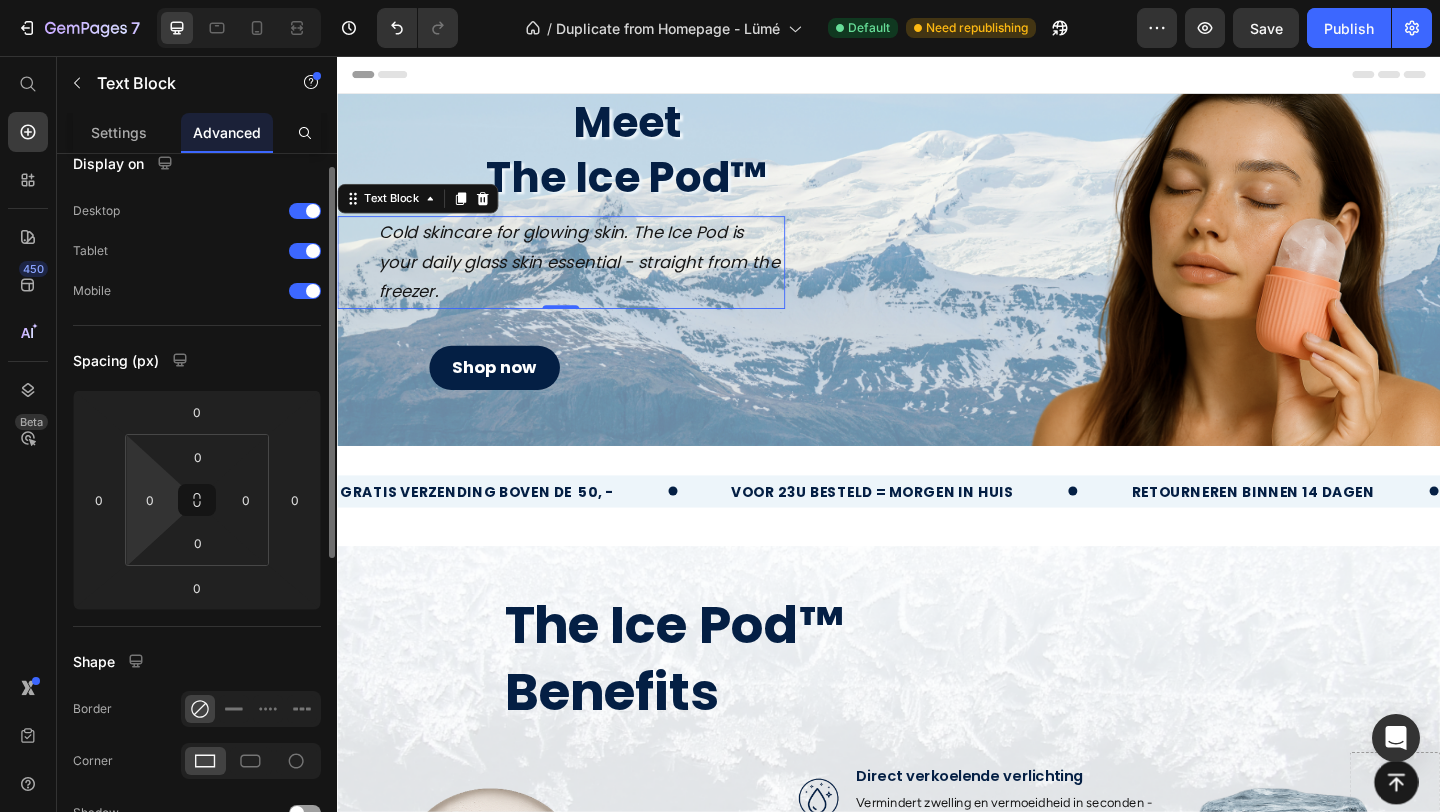 click on "7   /  Duplicate from Homepage - Lümé Default Need republishing Preview  Save   Publish  450 Beta Start with Sections Elements Hero Section Product Detail Brands Trusted Badges Guarantee Product Breakdown How to use Testimonials Compare Bundle FAQs Social Proof Brand Story Product List Collection Blog List Contact Sticky Add to Cart Custom Footer Browse Library 450 Layout
Row
Row
Row
Row Text
Heading
Text Block Button
Button
Button
Sticky Back to top Media
Image" at bounding box center (720, 0) 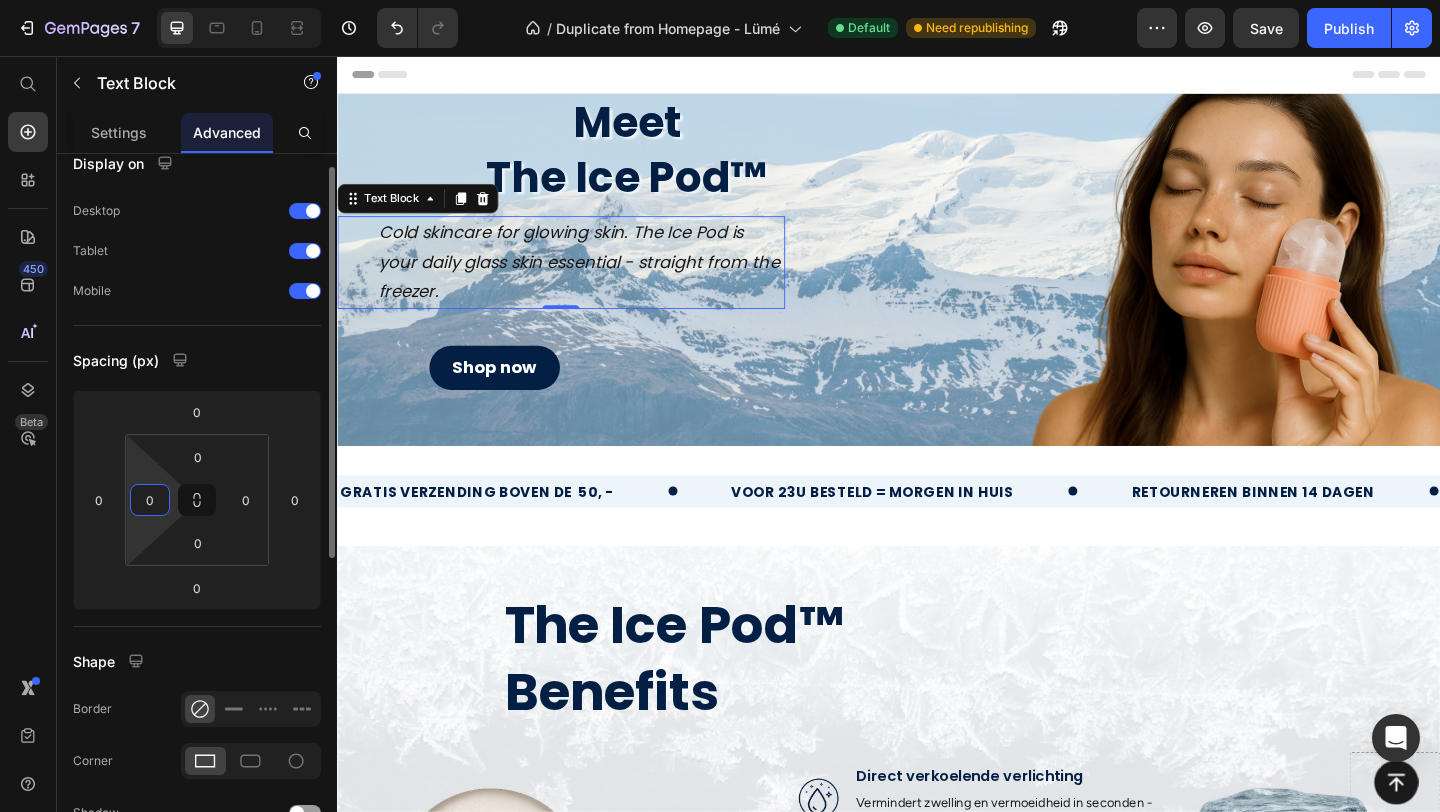 click on "7   /  Duplicate from Homepage - Lümé Default Need republishing Preview  Save   Publish  450 Beta Start with Sections Elements Hero Section Product Detail Brands Trusted Badges Guarantee Product Breakdown How to use Testimonials Compare Bundle FAQs Social Proof Brand Story Product List Collection Blog List Contact Sticky Add to Cart Custom Footer Browse Library 450 Layout
Row
Row
Row
Row Text
Heading
Text Block Button
Button
Button
Sticky Back to top Media
Image" at bounding box center (720, 0) 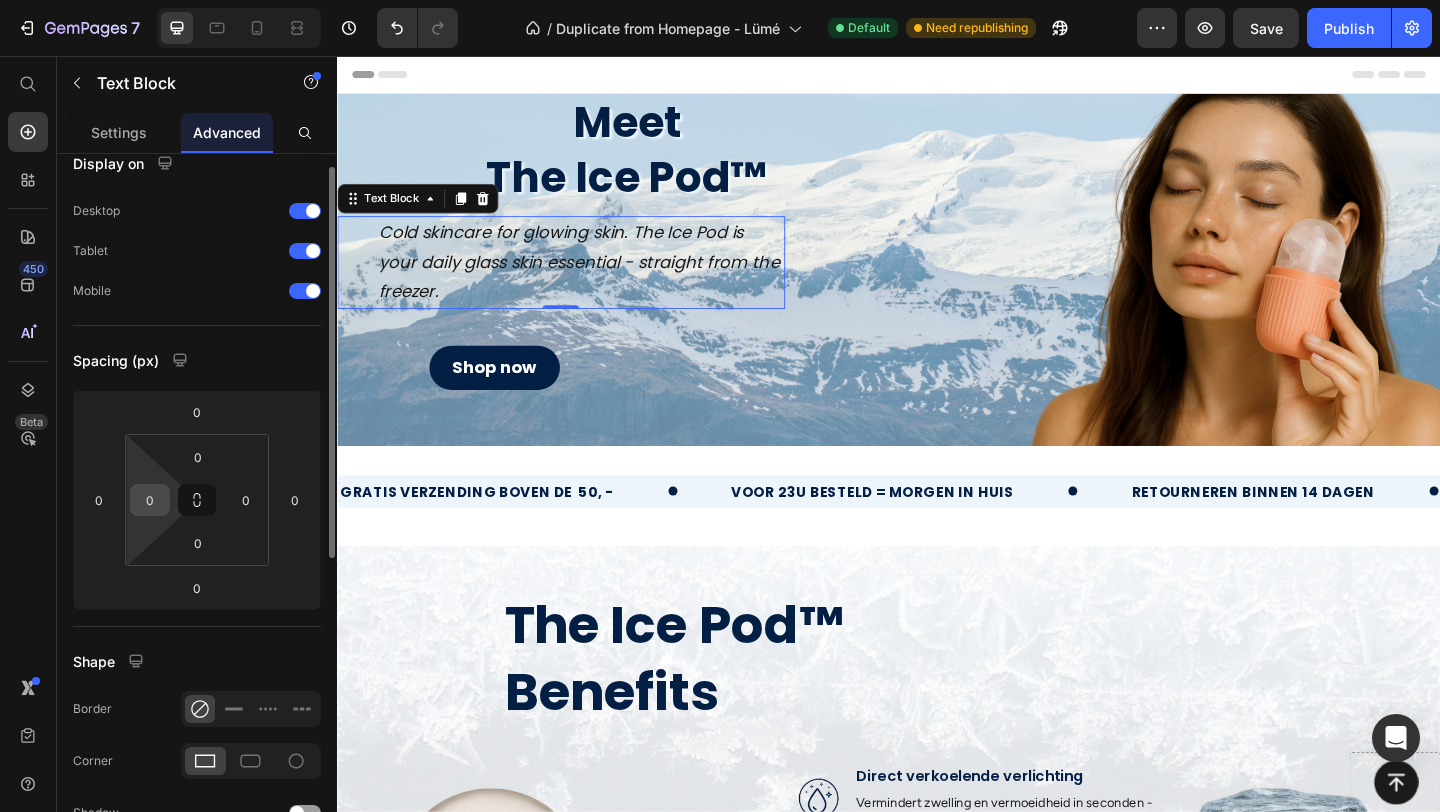 click on "0" at bounding box center [150, 500] 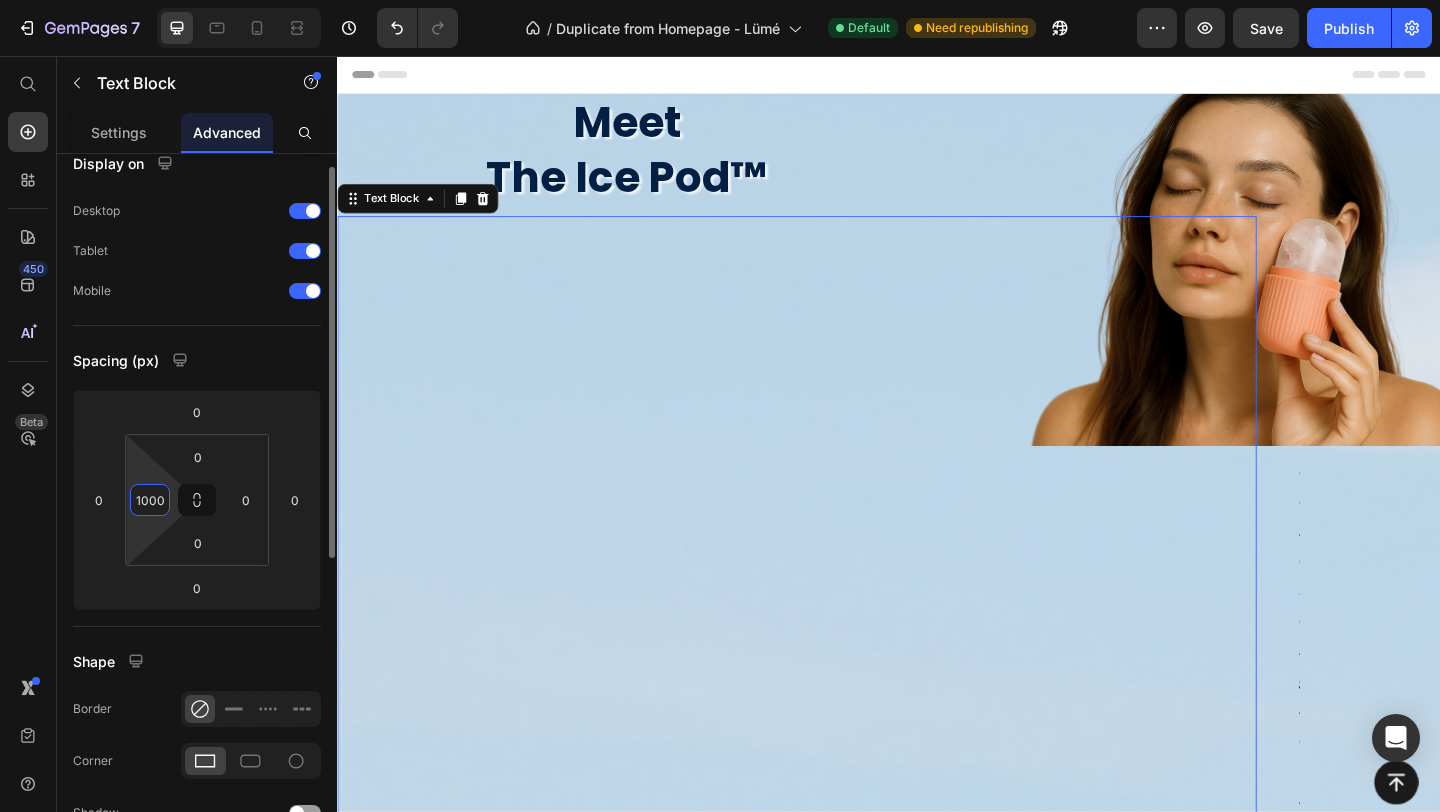 type on "100" 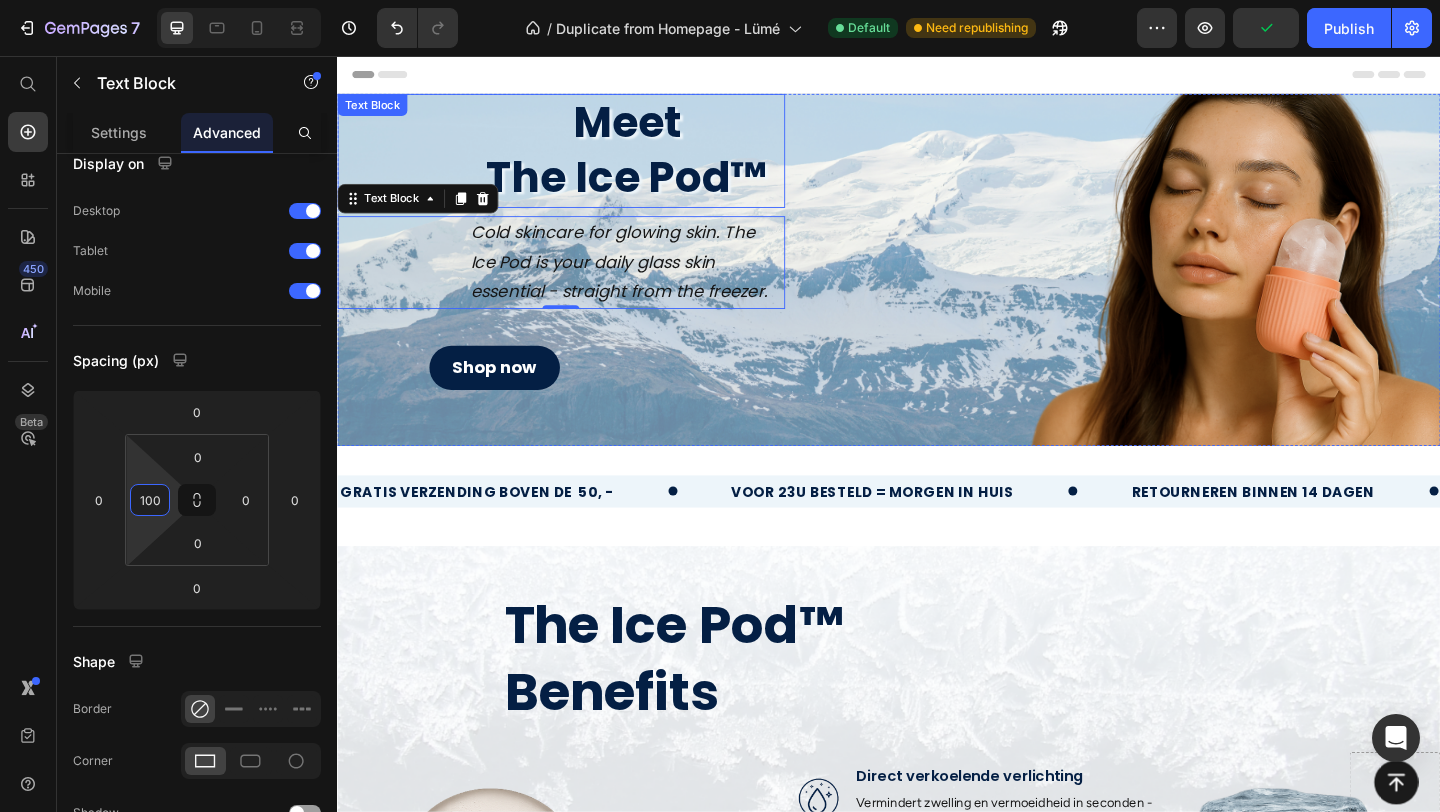 click on "Meet  The Ice Pod™" at bounding box center (652, 159) 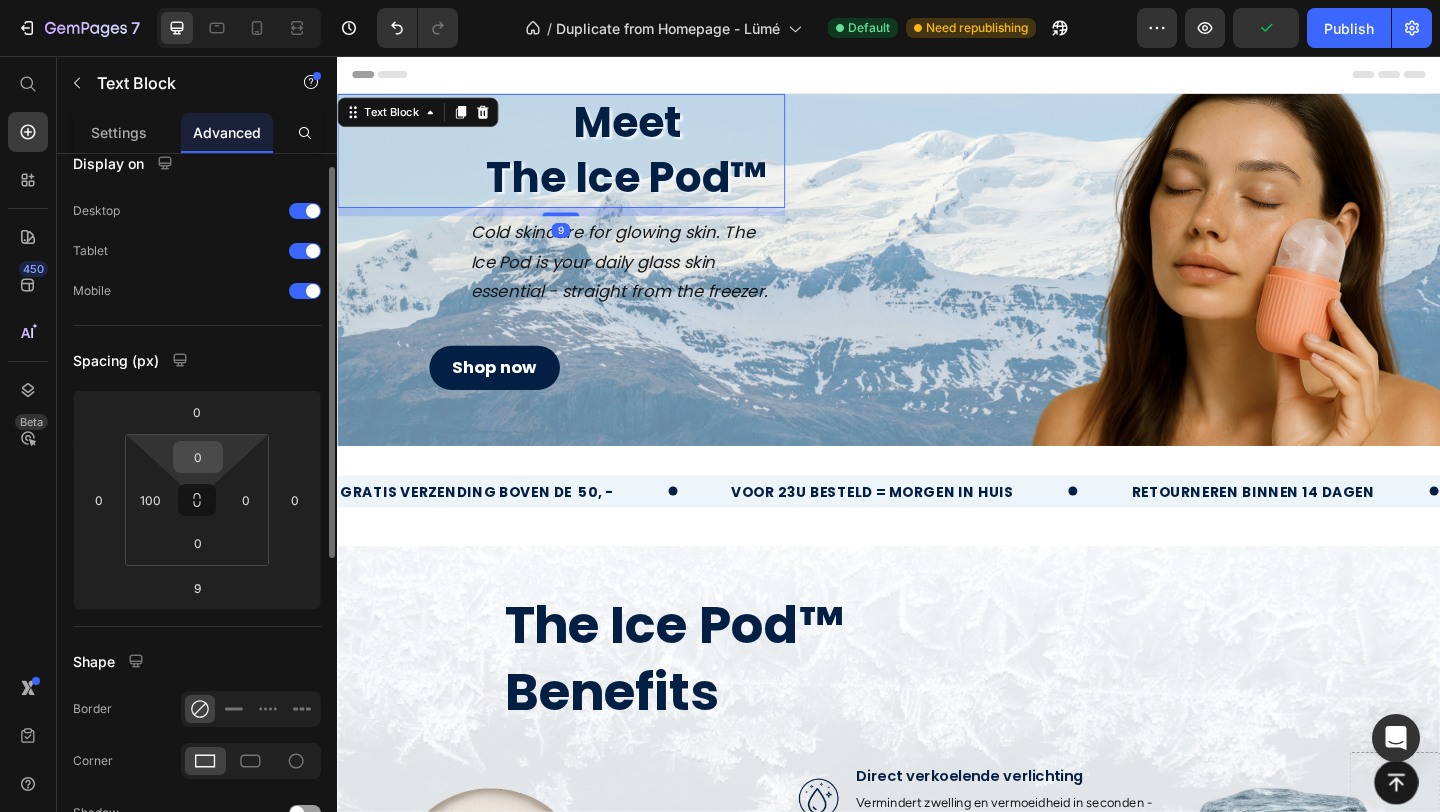click on "0" at bounding box center (198, 457) 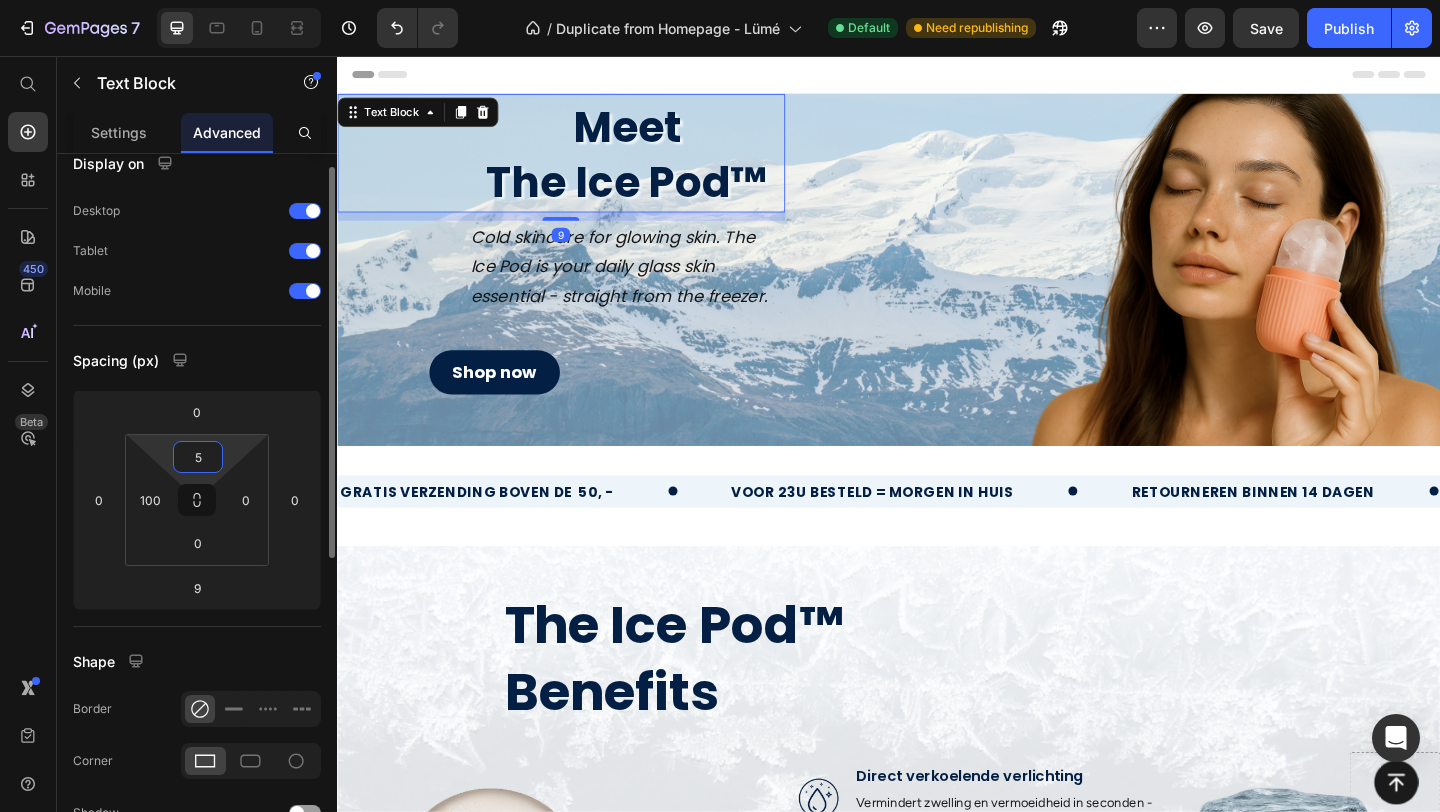 type on "50" 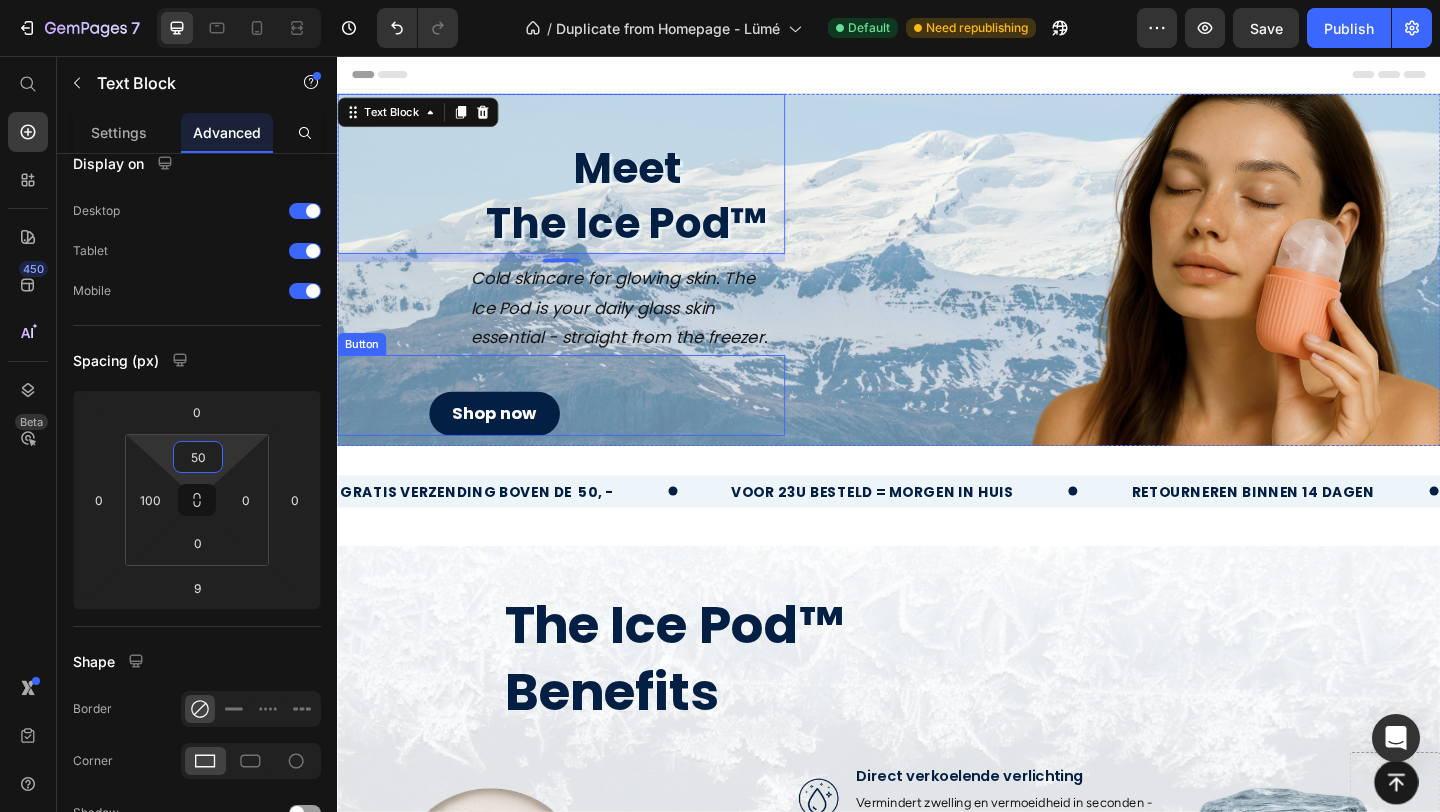 click on "Shop now Button" at bounding box center (580, 425) 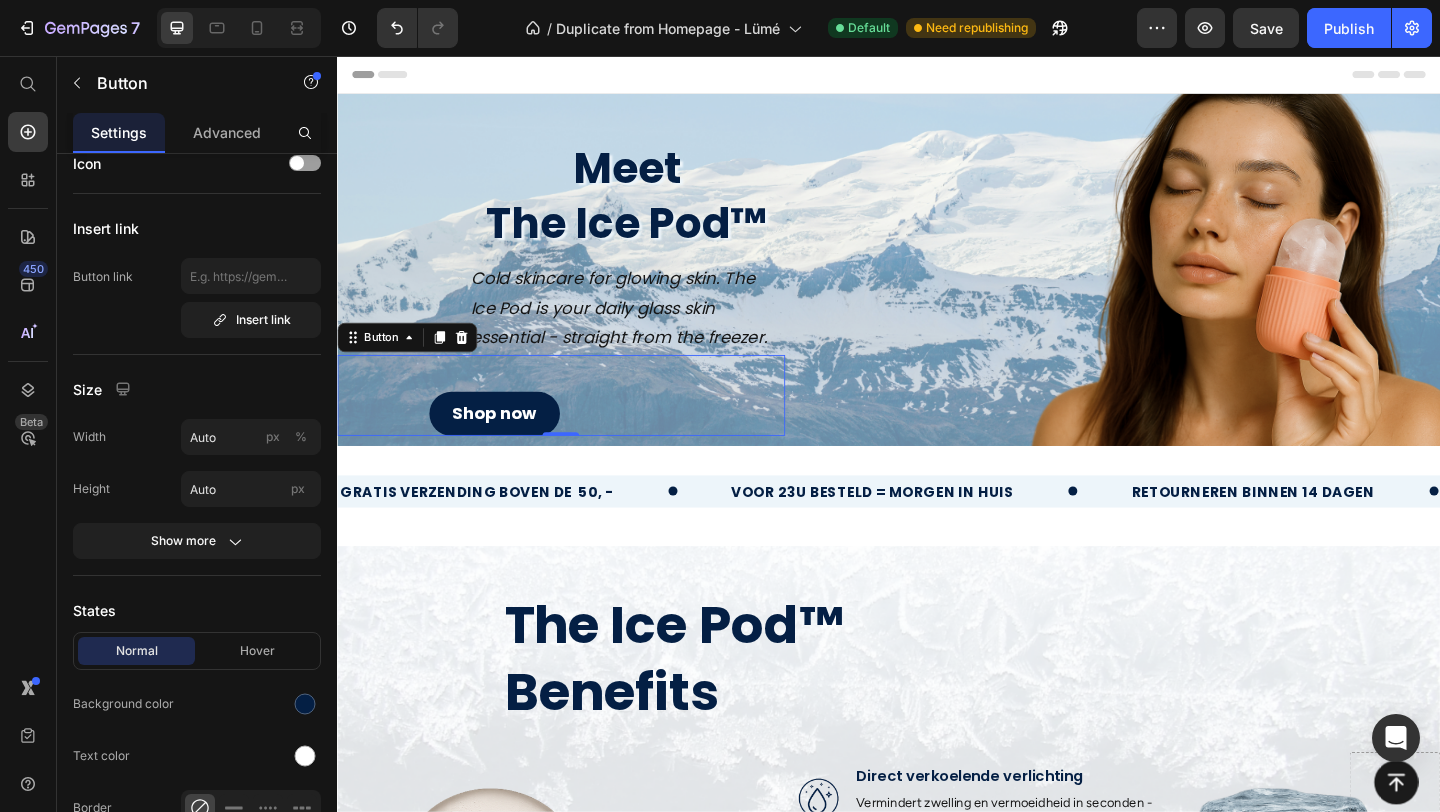 scroll, scrollTop: 0, scrollLeft: 0, axis: both 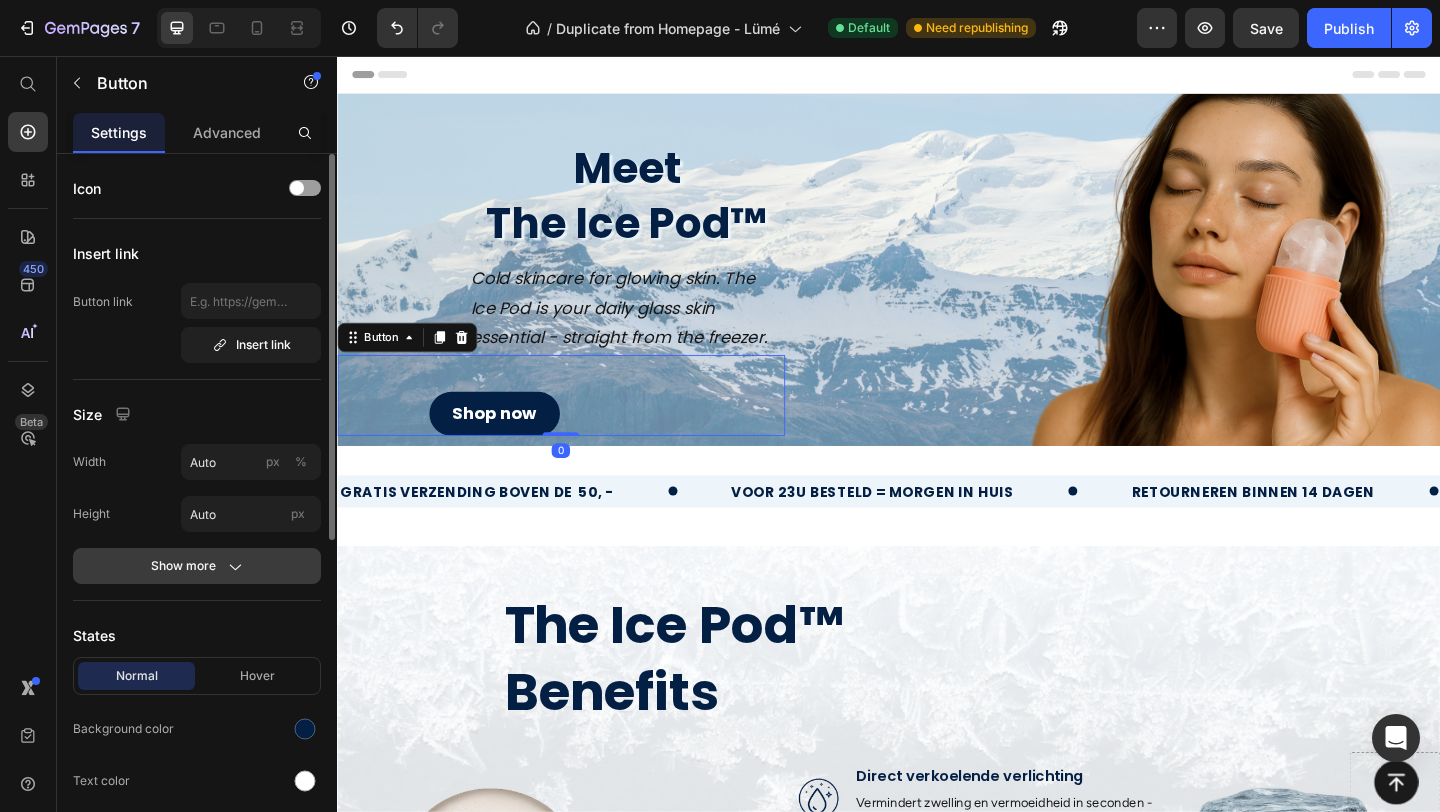 click on "Show more" at bounding box center [197, 566] 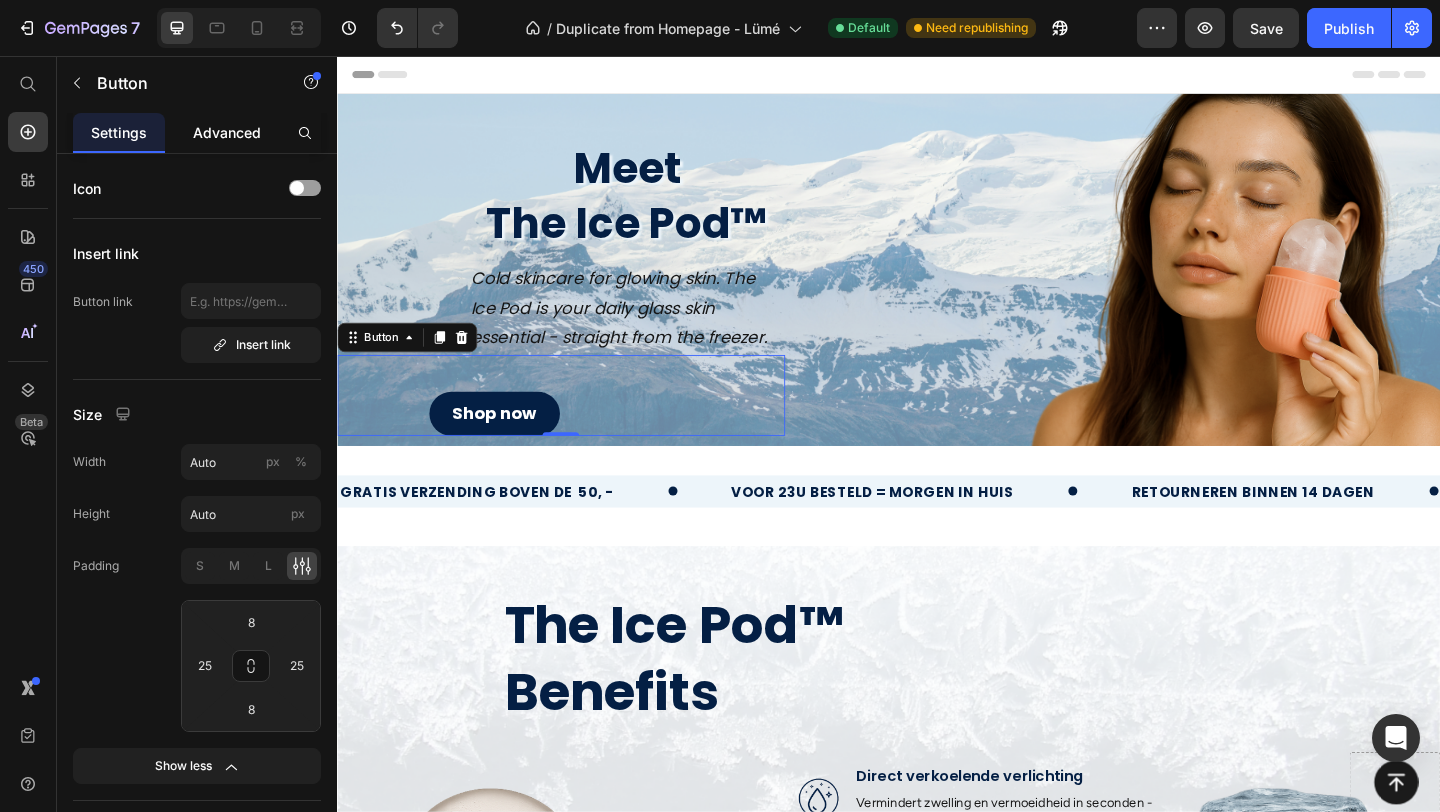 click on "Advanced" at bounding box center (227, 132) 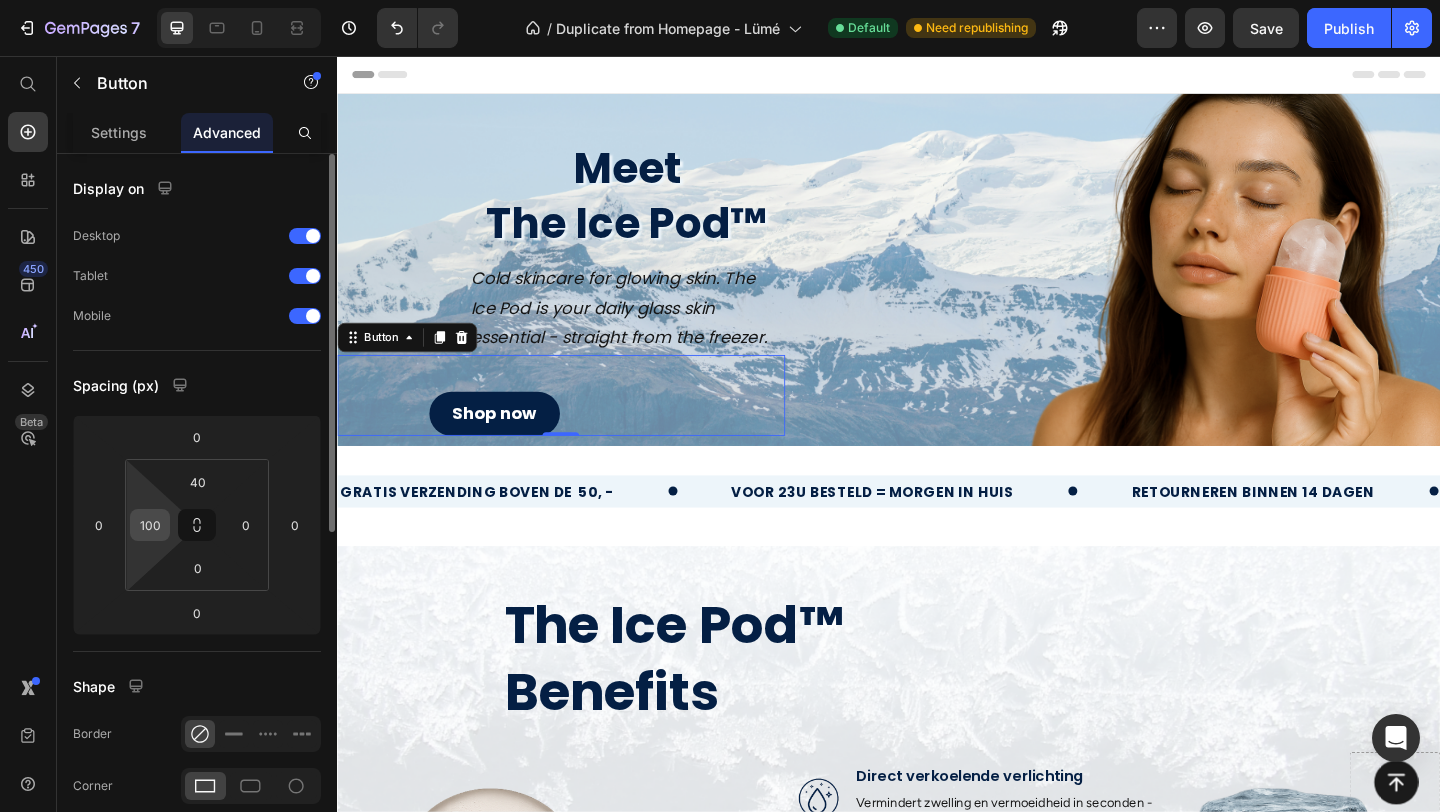 click on "100" at bounding box center [150, 525] 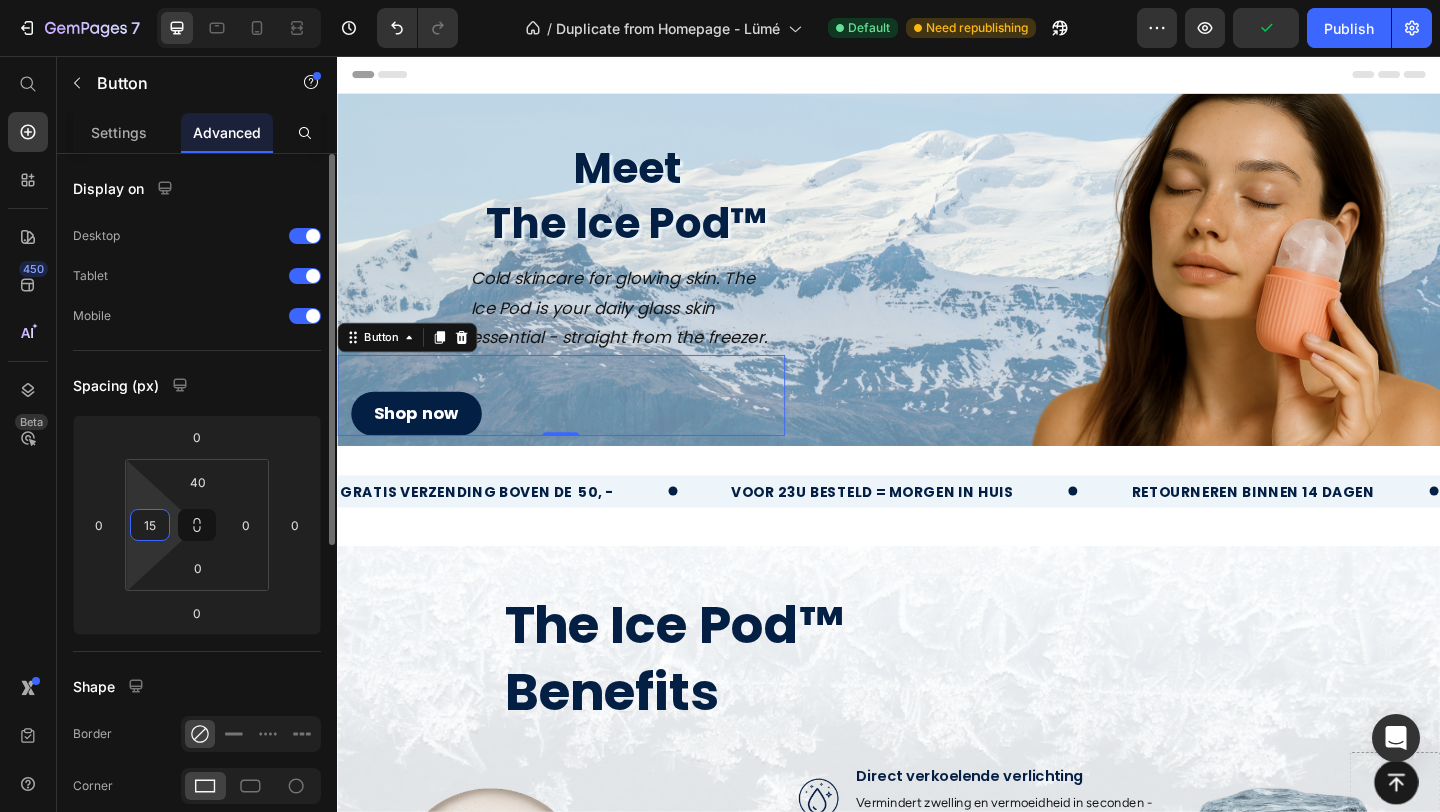 type on "1" 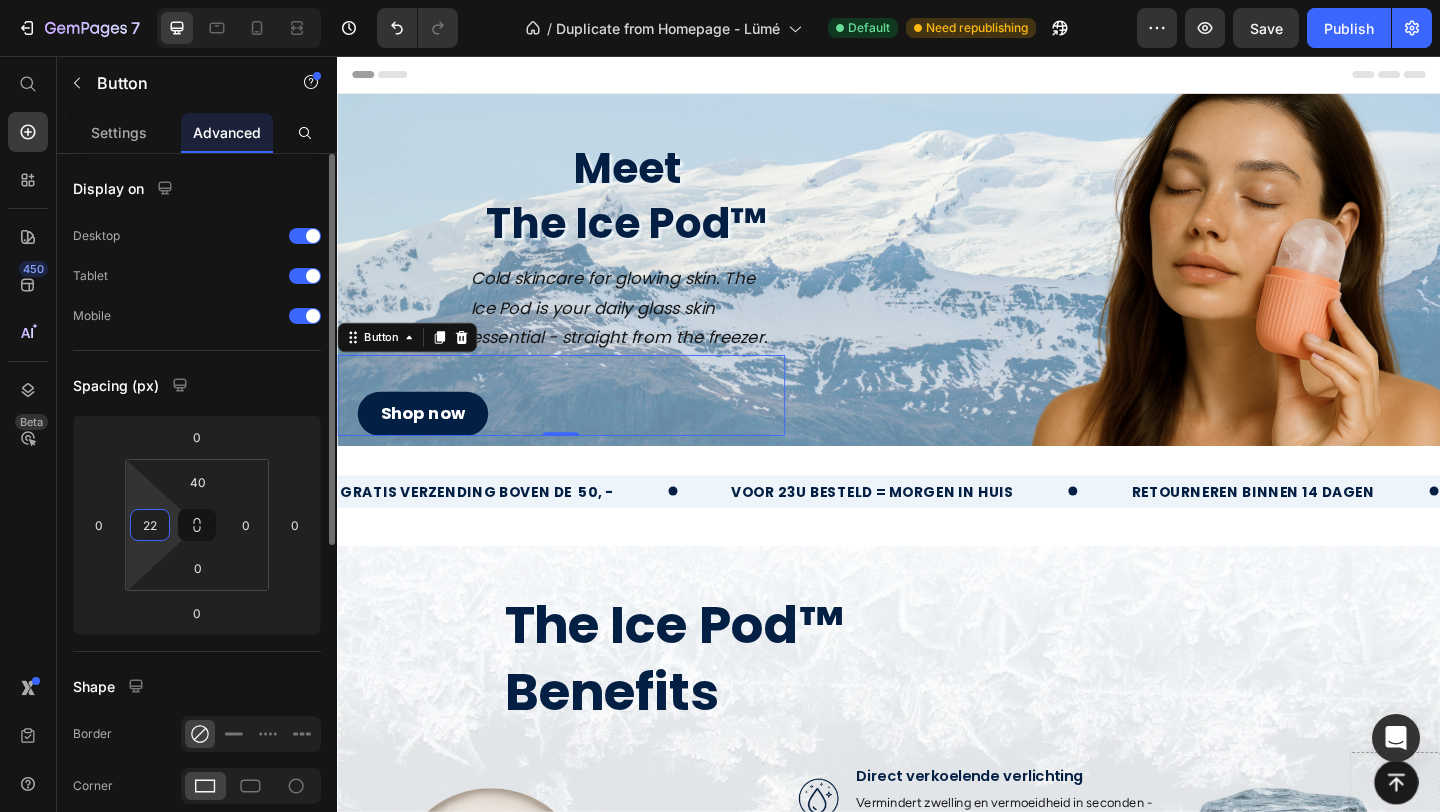 type on "225" 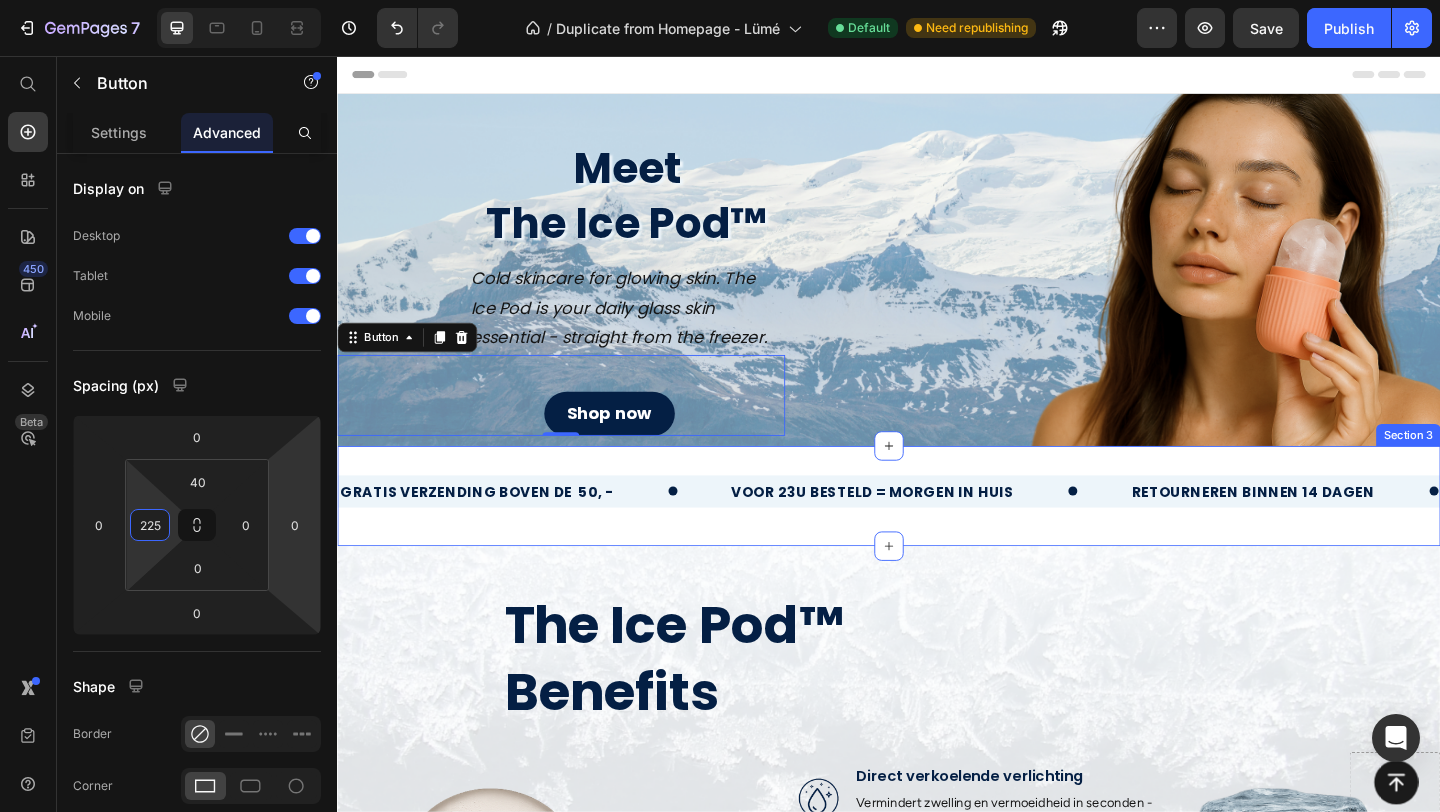 click on "gratis verzending boven de  50, - Text
voor 23u besteld = morgen in huis Text
retourneren binnen 14 dagen Text
gratis verzending boven de  50, - Text
voor 23u besteld = morgen in huis Text
retourneren binnen 14 dagen Text
Marquee" at bounding box center [937, 550] 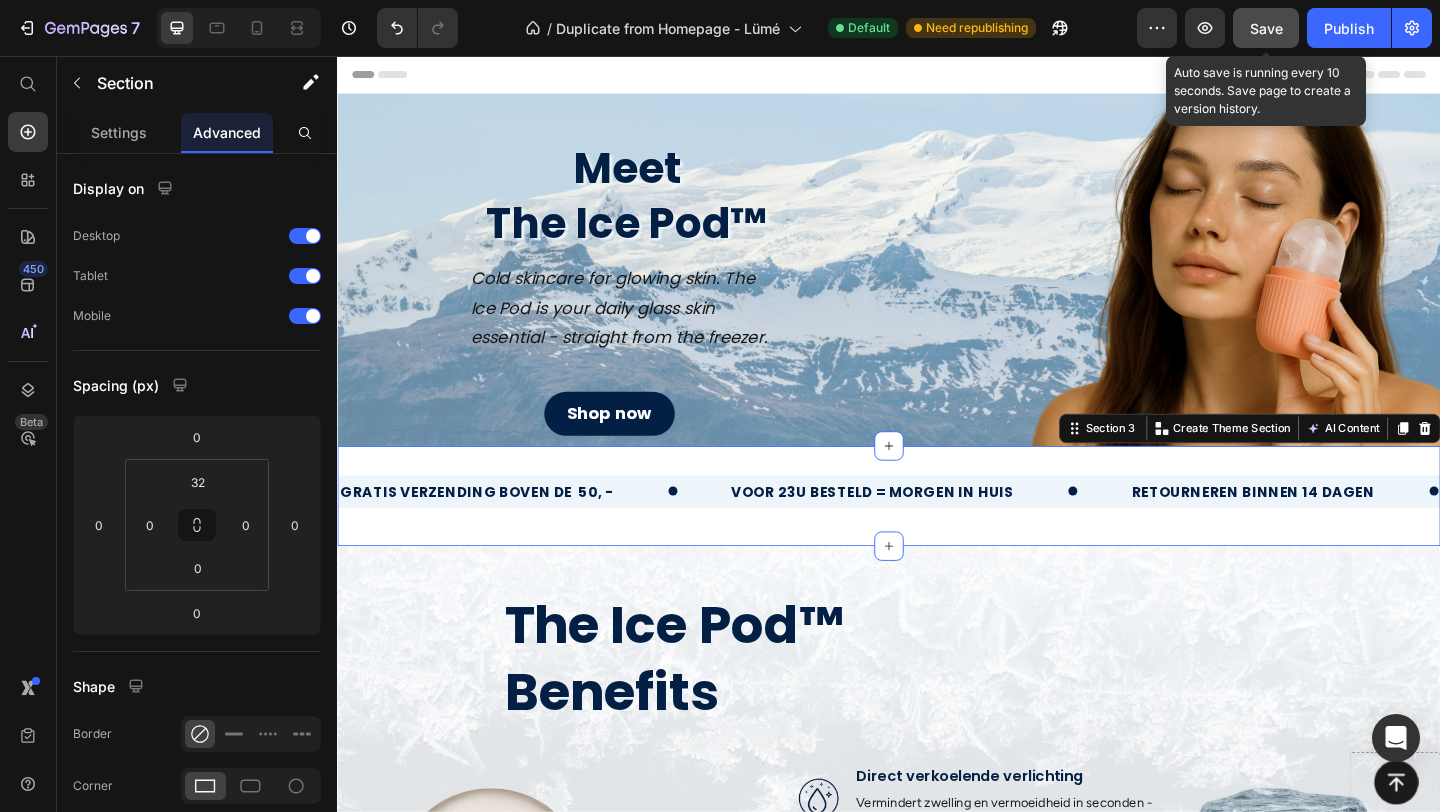 click on "Save" 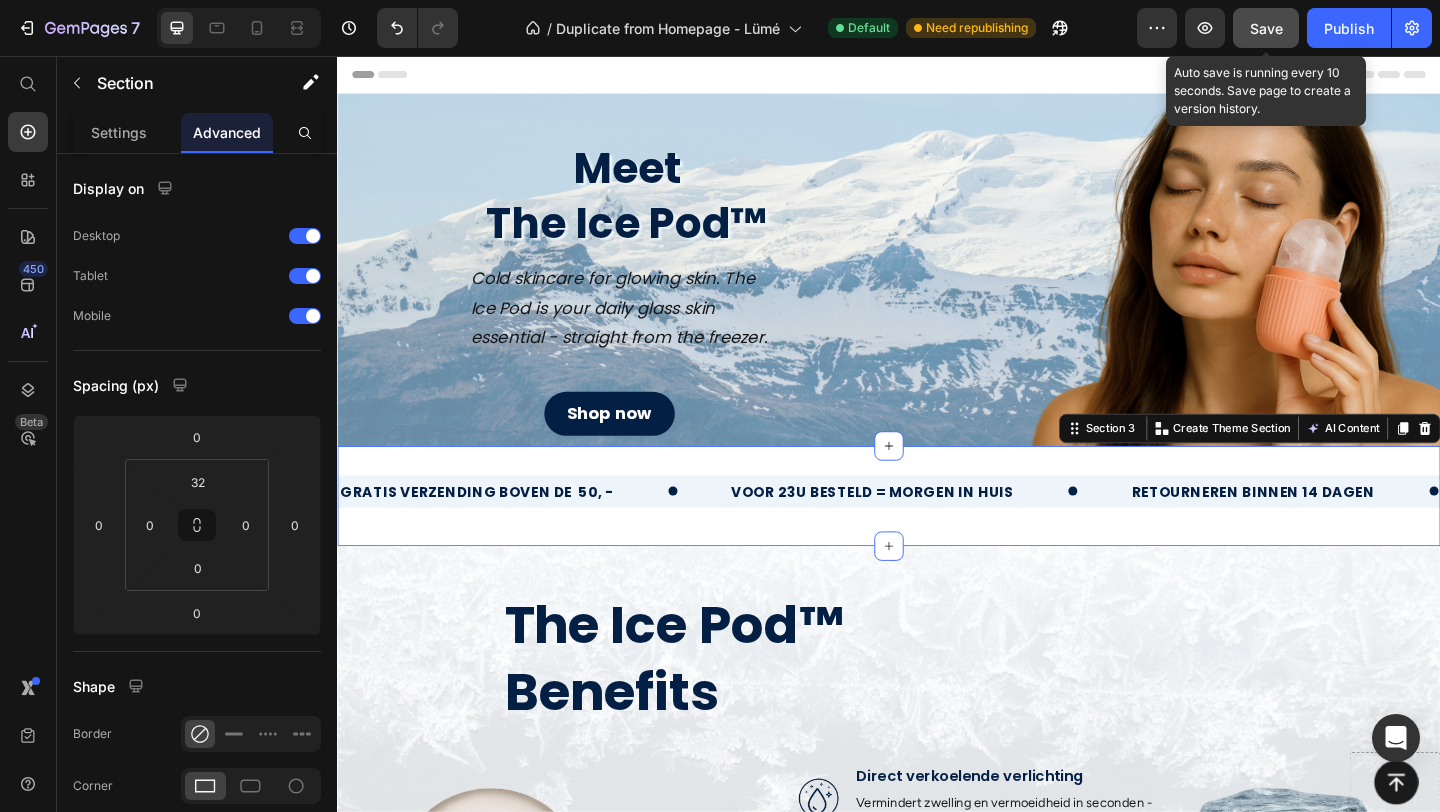 click on "Save" 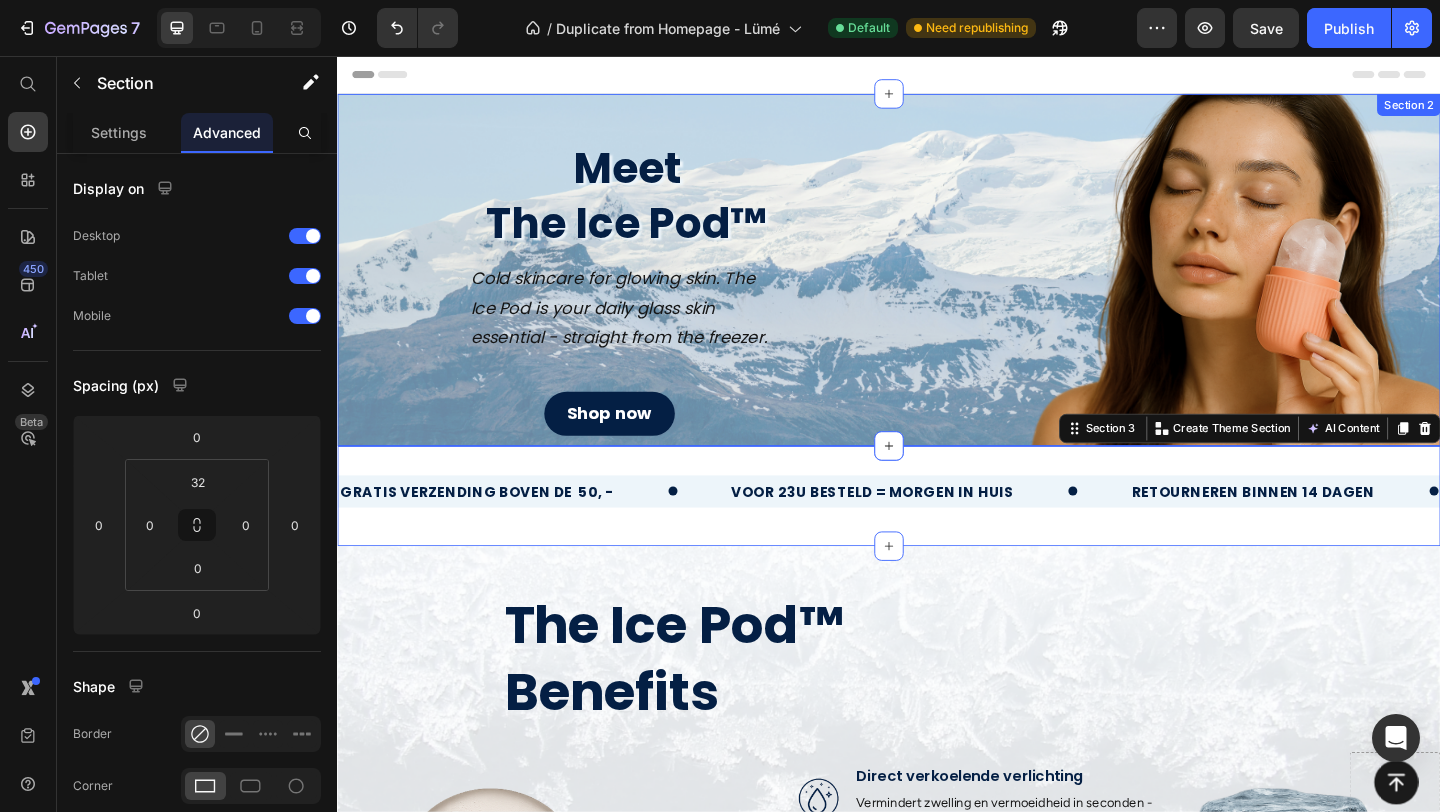scroll, scrollTop: 24, scrollLeft: 0, axis: vertical 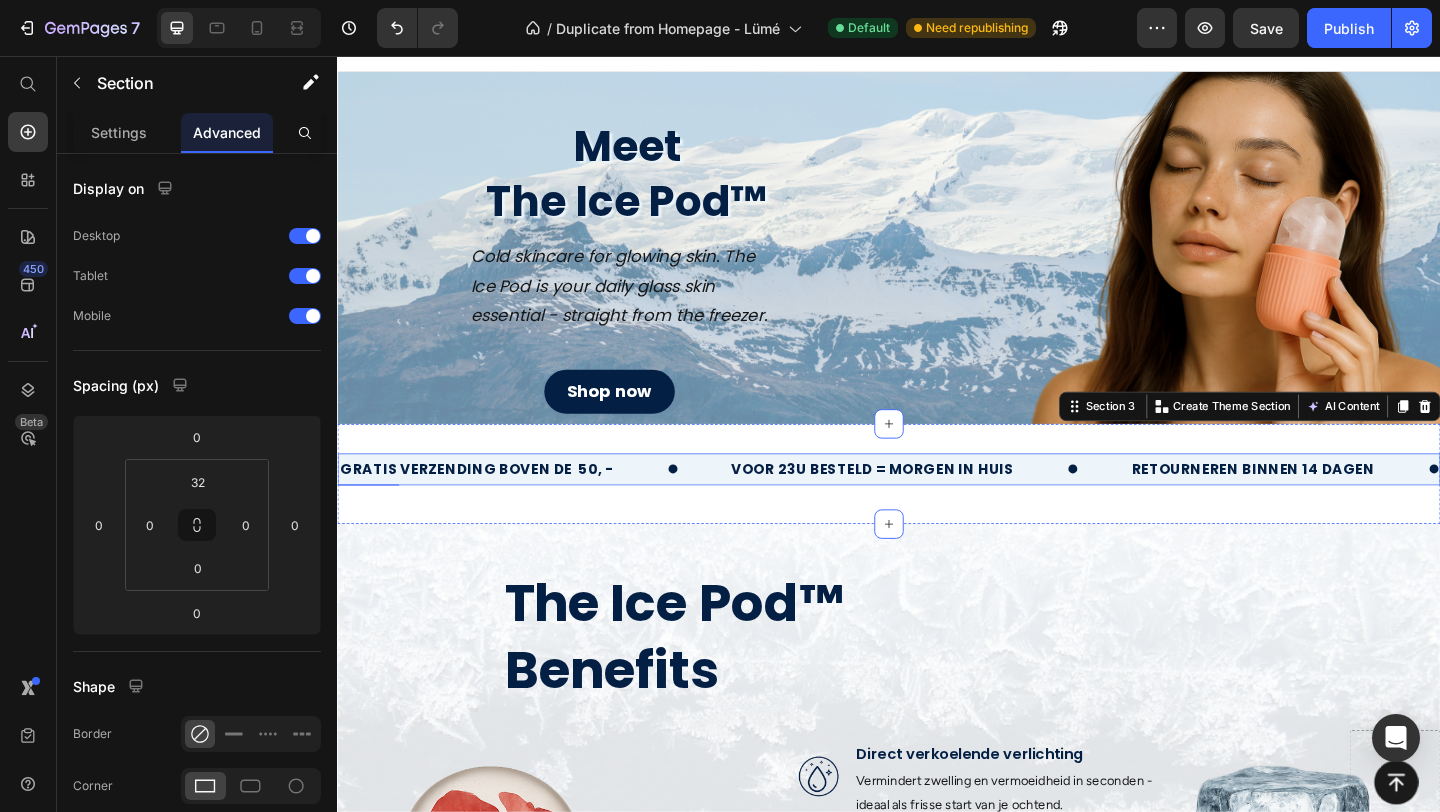 click on "gratis verzending boven de  50, - Text" at bounding box center (551, 504) 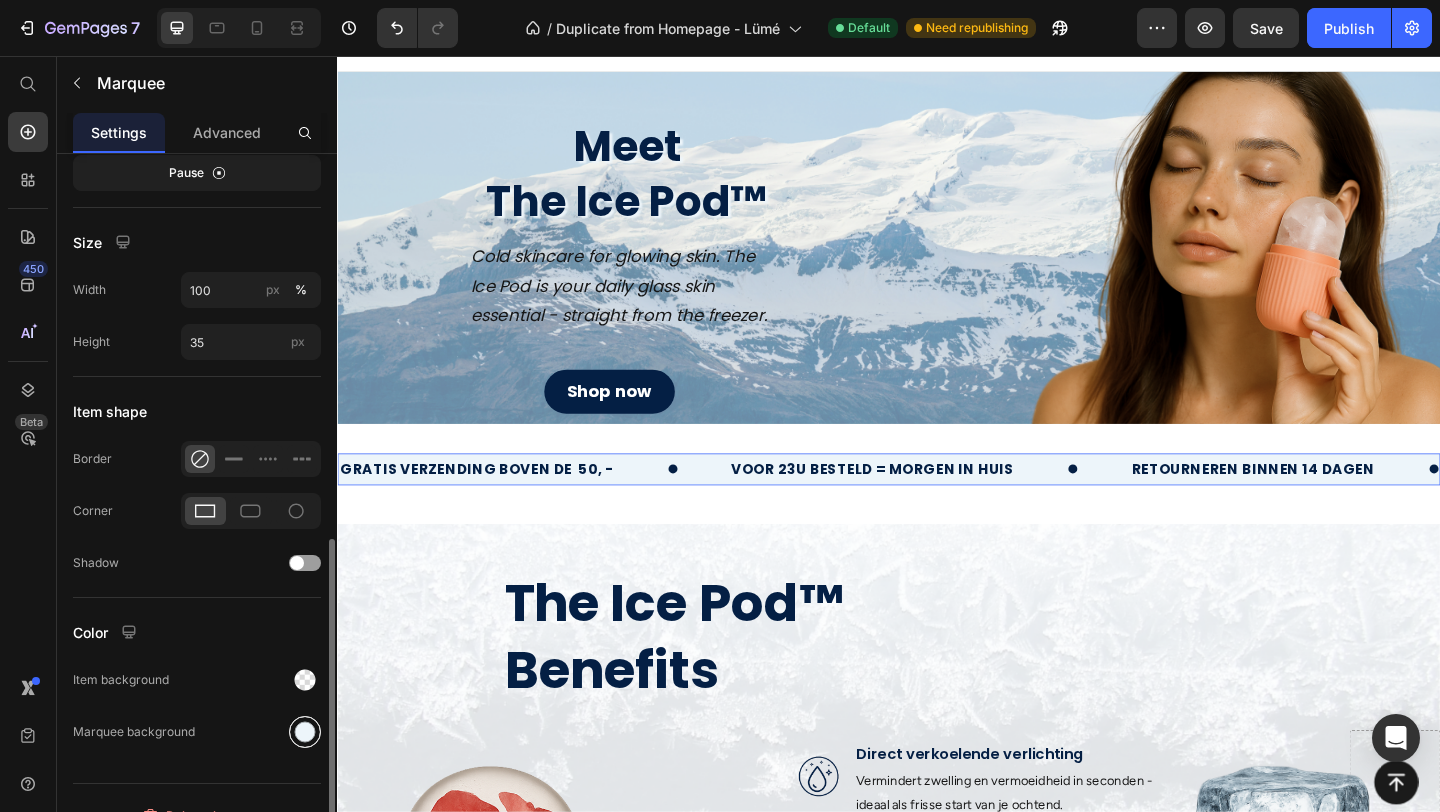 scroll, scrollTop: 896, scrollLeft: 0, axis: vertical 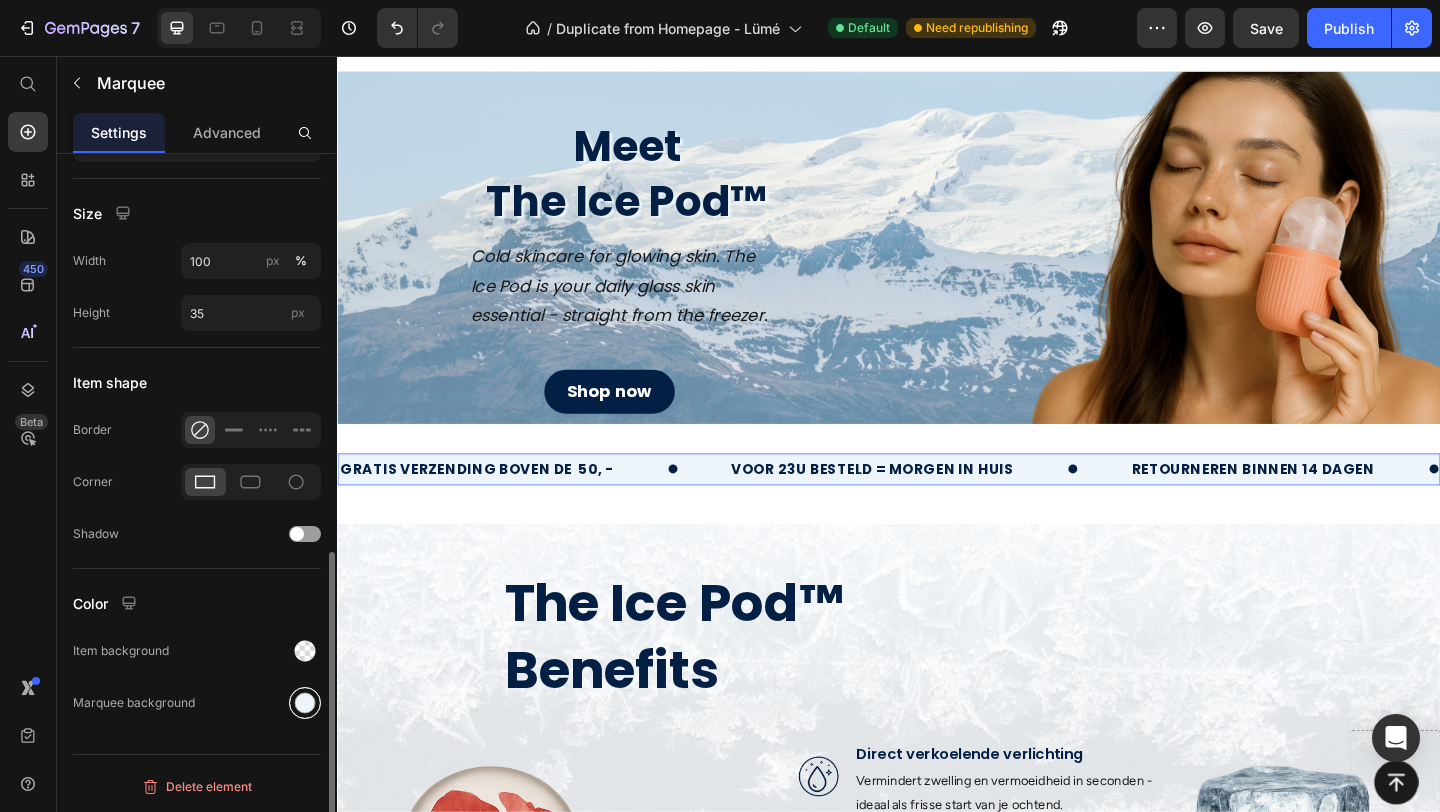 click at bounding box center (305, 703) 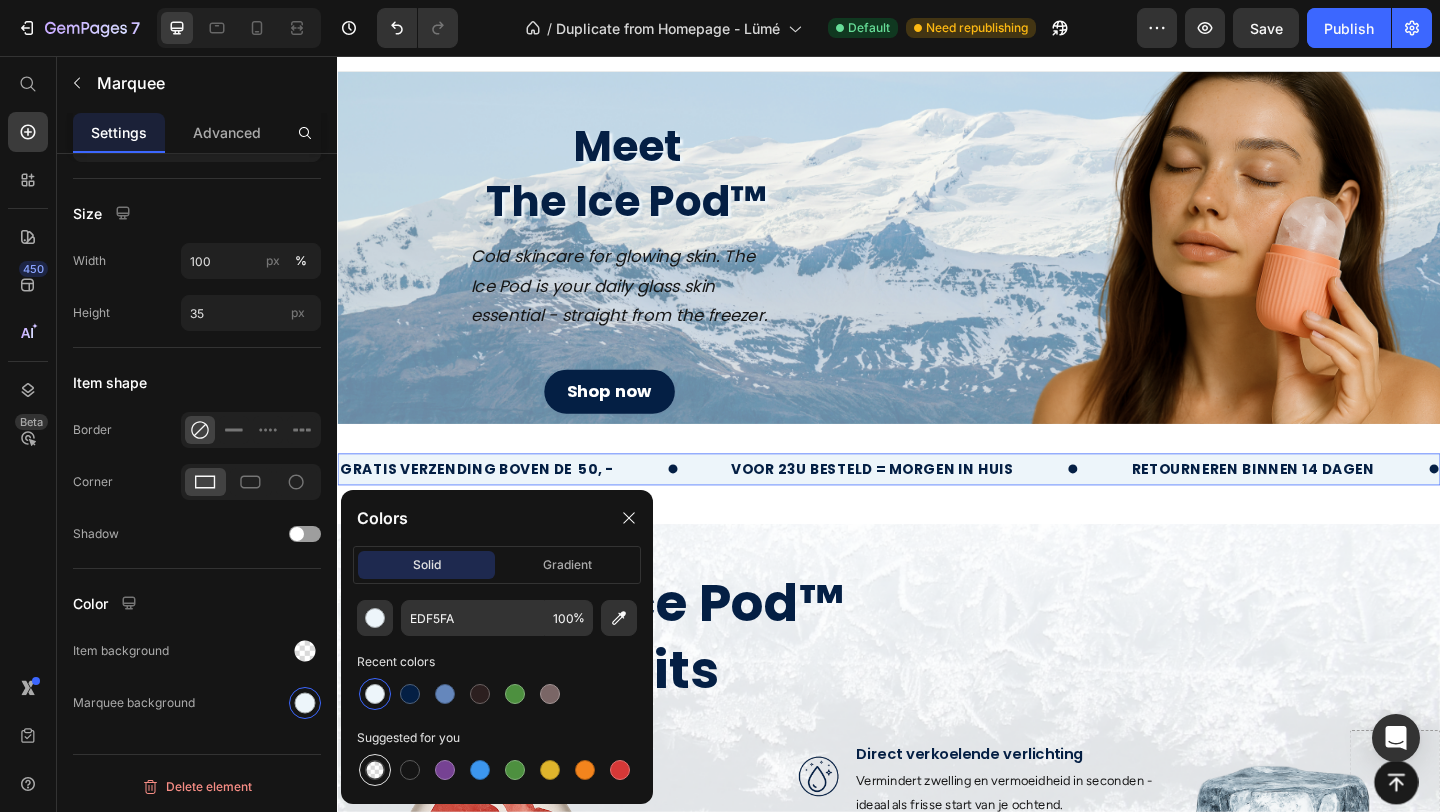 click at bounding box center [375, 770] 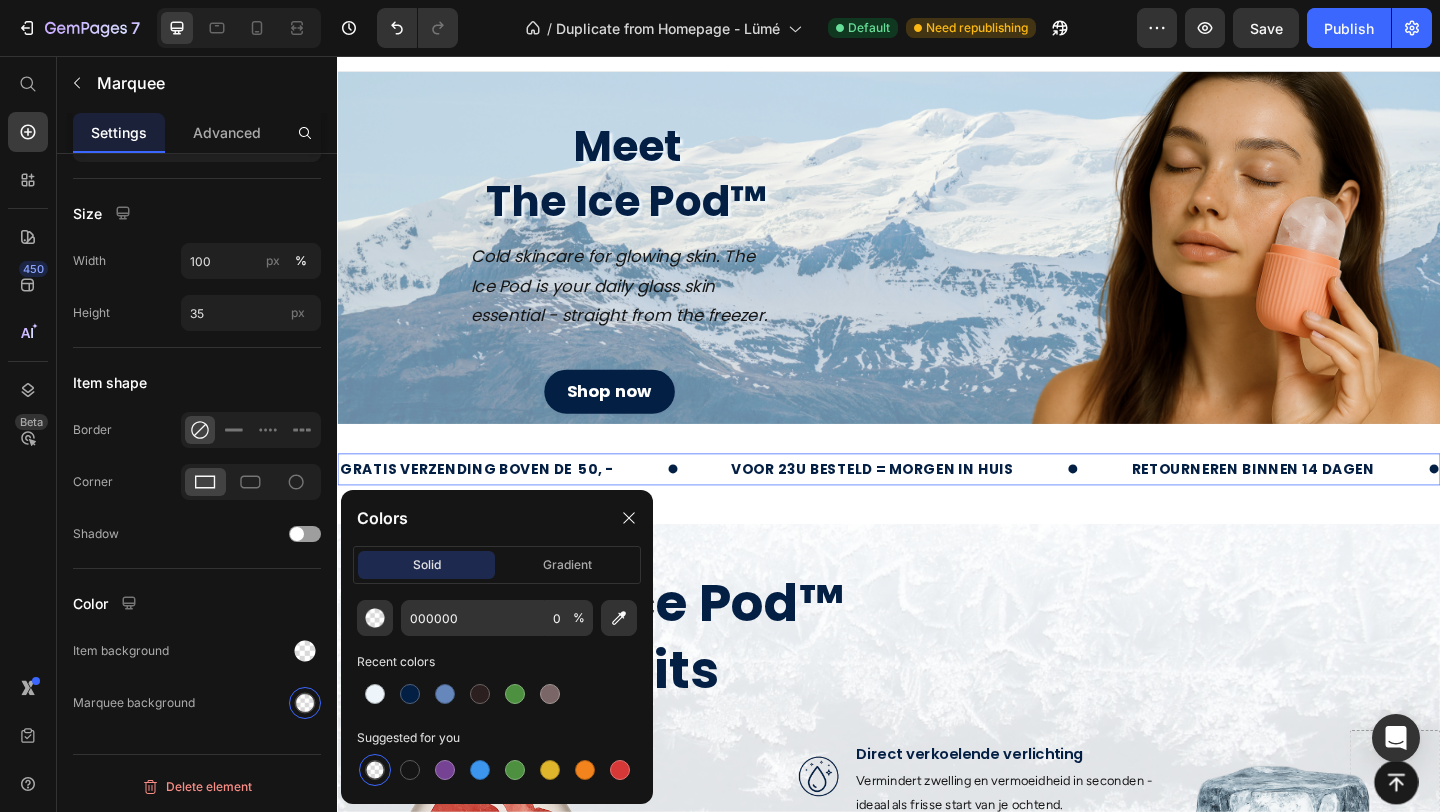 click on "gratis verzending boven de  50, - Text" at bounding box center (551, 504) 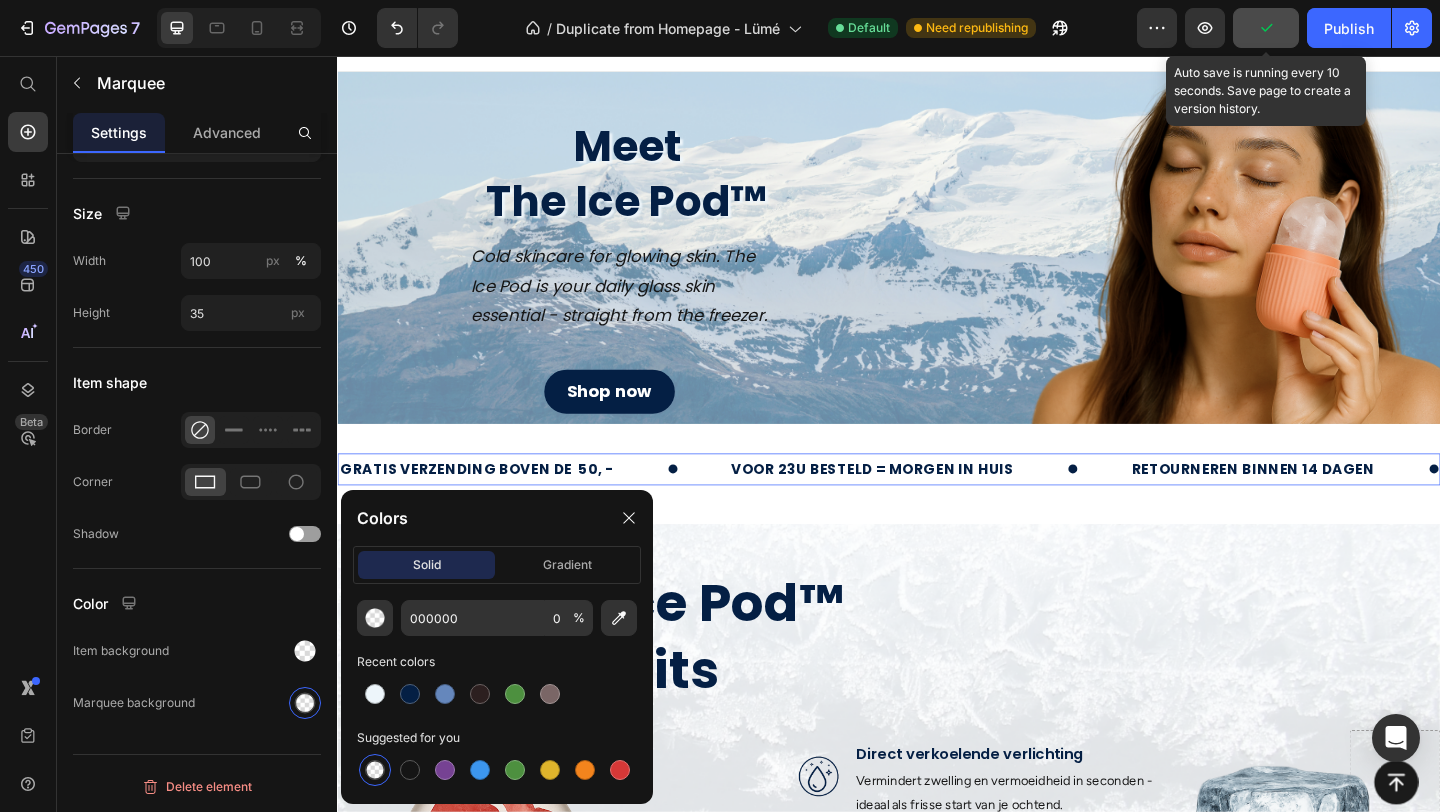 click 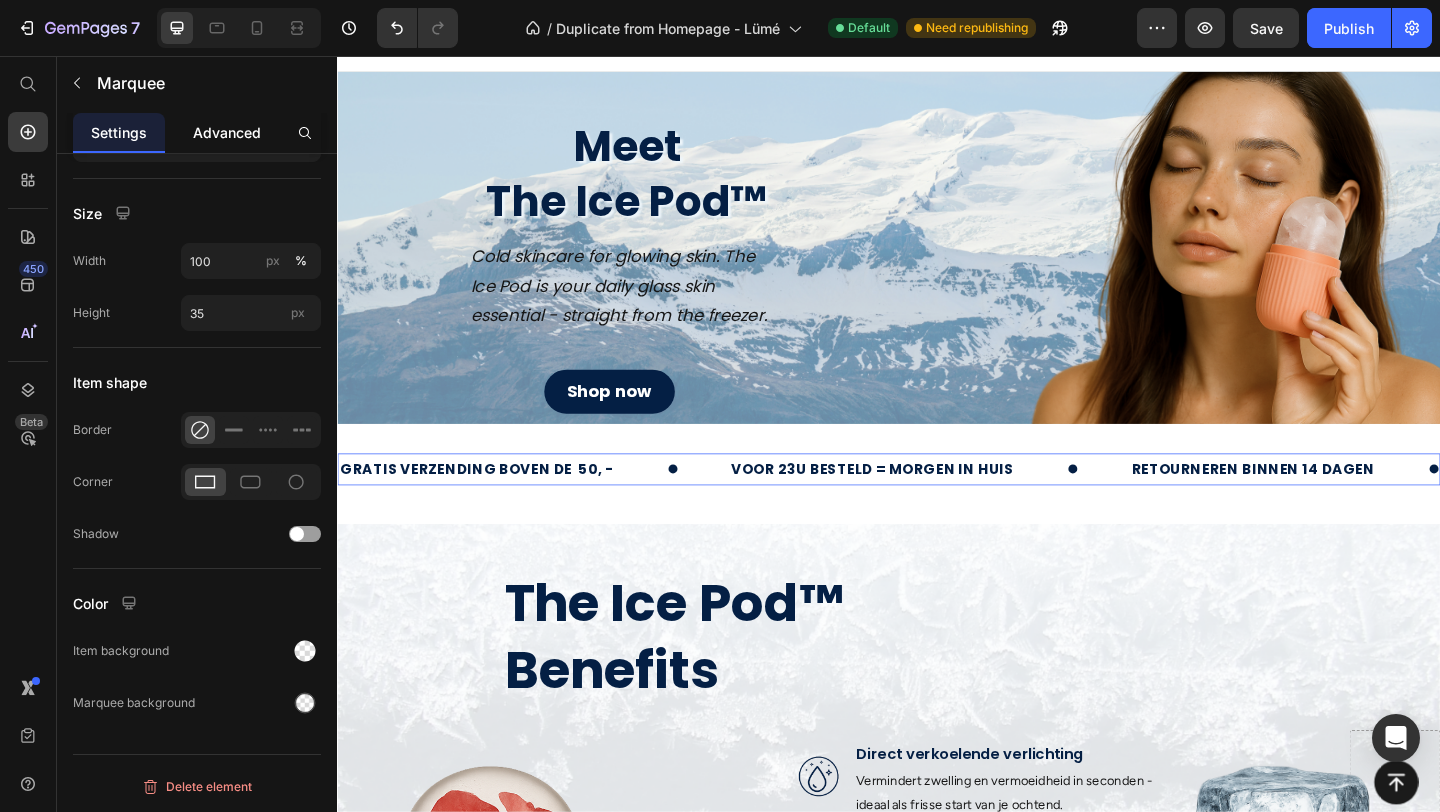 click on "Advanced" 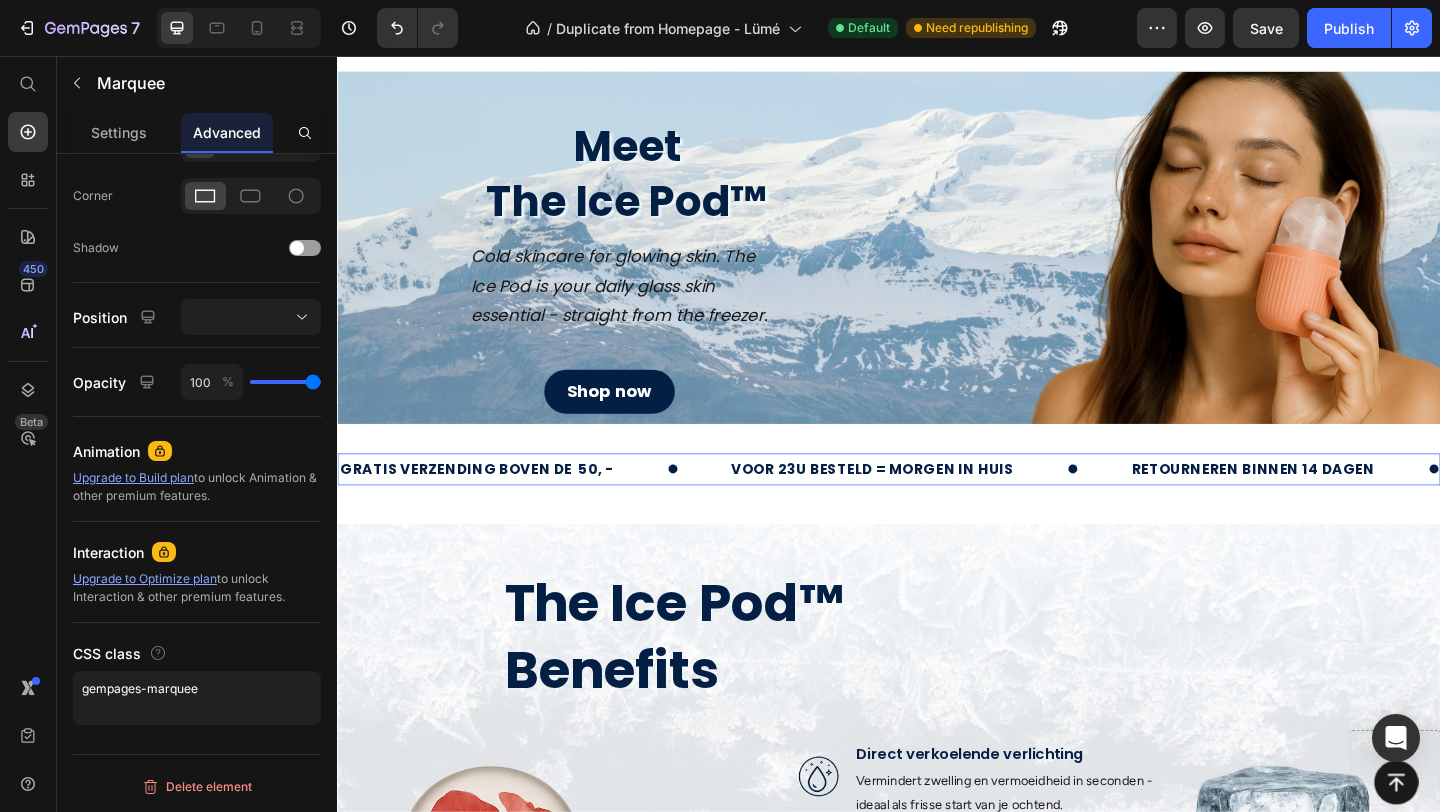 scroll, scrollTop: 0, scrollLeft: 0, axis: both 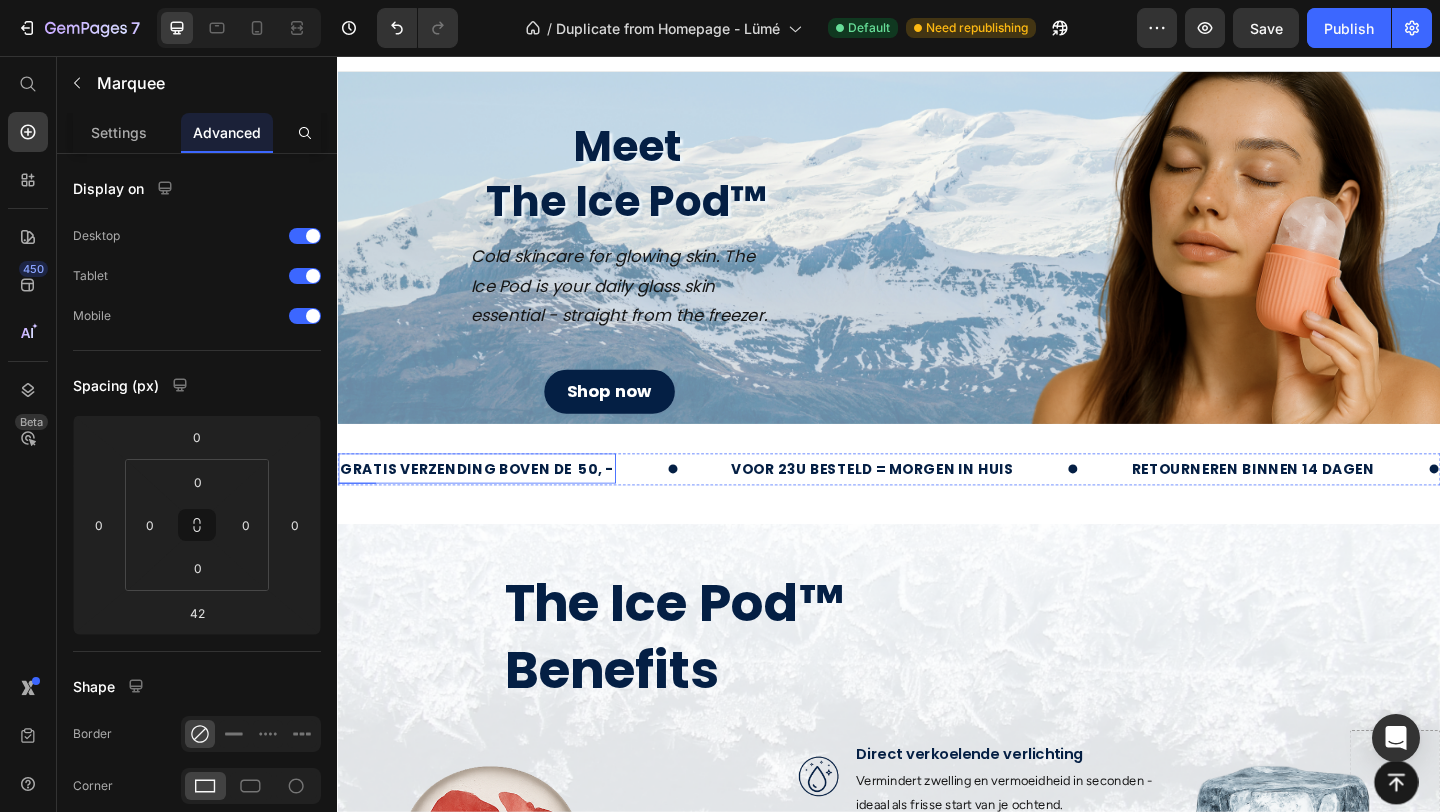 click on "gratis verzending boven de  50, -" at bounding box center [489, 505] 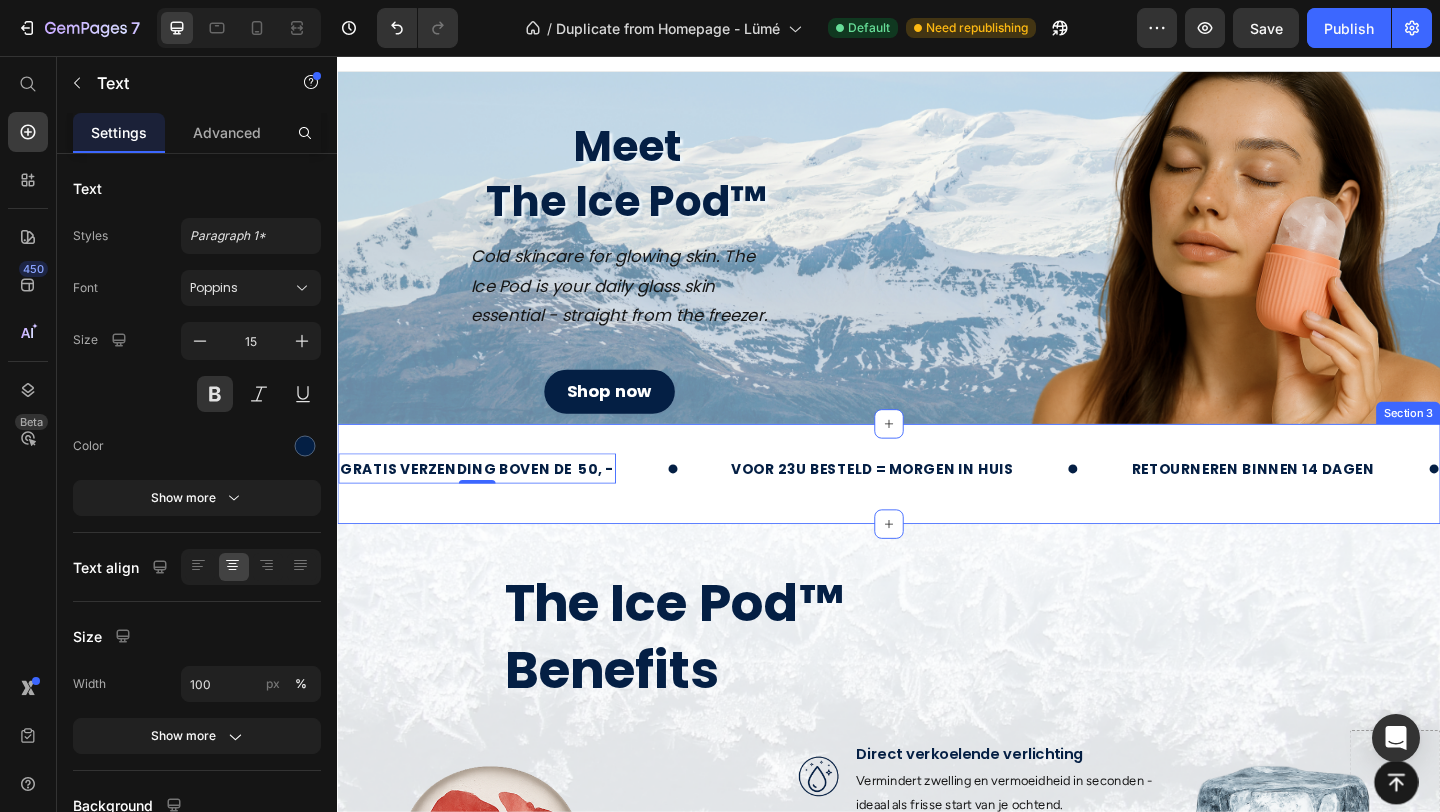 click on "gratis verzending boven de  50, - Text   0
voor 23u besteld = morgen in huis Text
retourneren binnen 14 dagen Text
gratis verzending boven de  50, - Text   0
voor 23u besteld = morgen in huis Text
retourneren binnen 14 dagen Text
Marquee" at bounding box center (937, 526) 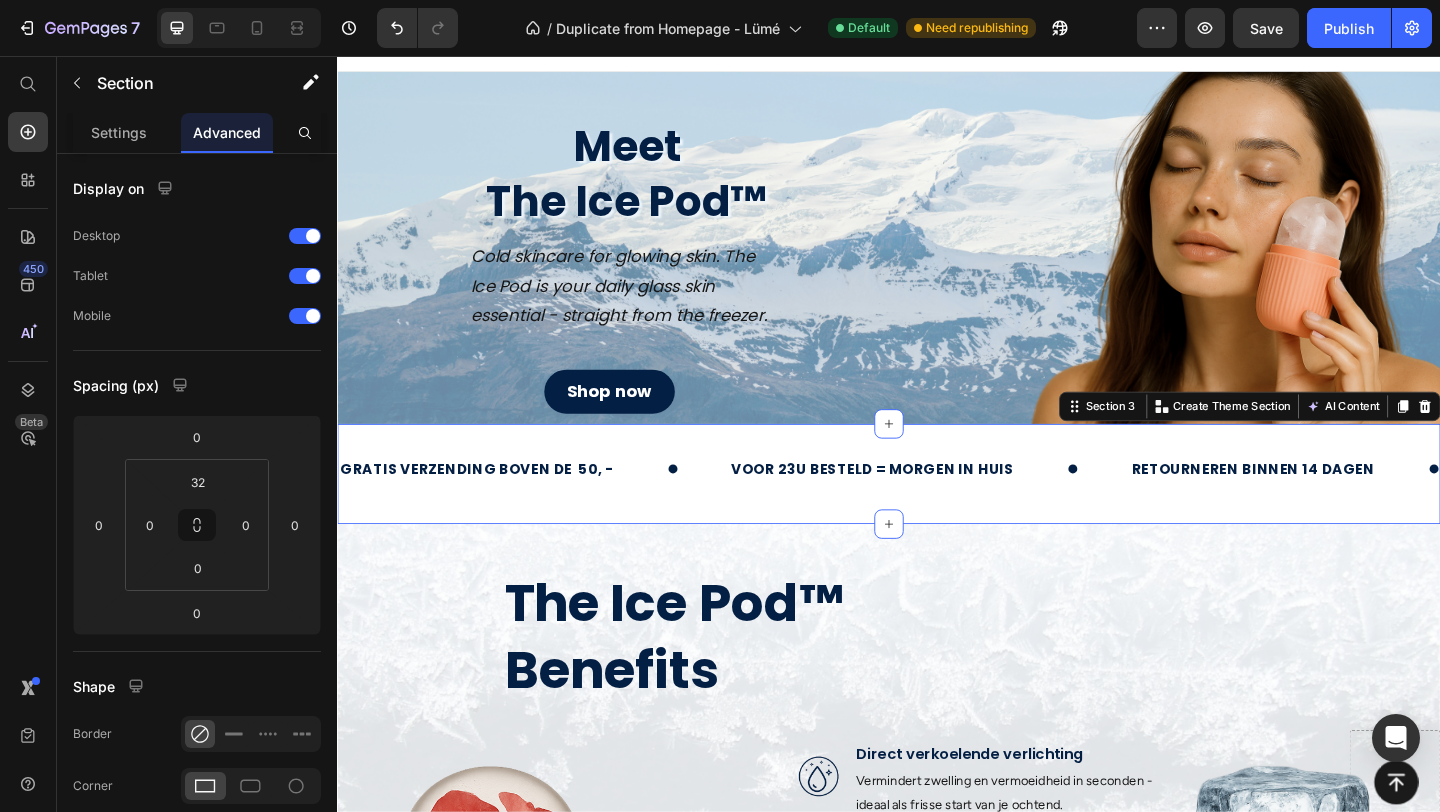 click on "gratis verzending boven de  50, -" at bounding box center (489, 505) 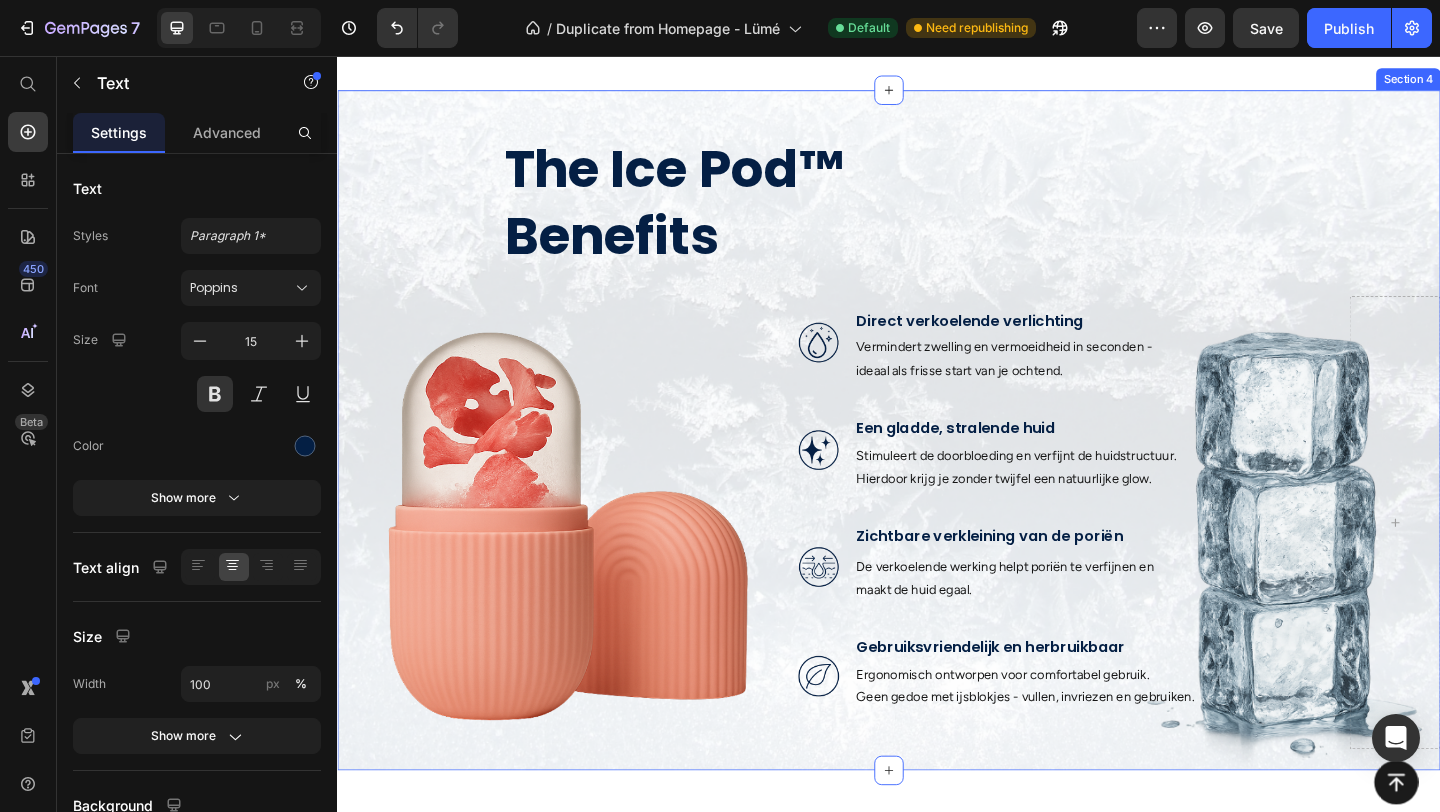 scroll, scrollTop: 567, scrollLeft: 0, axis: vertical 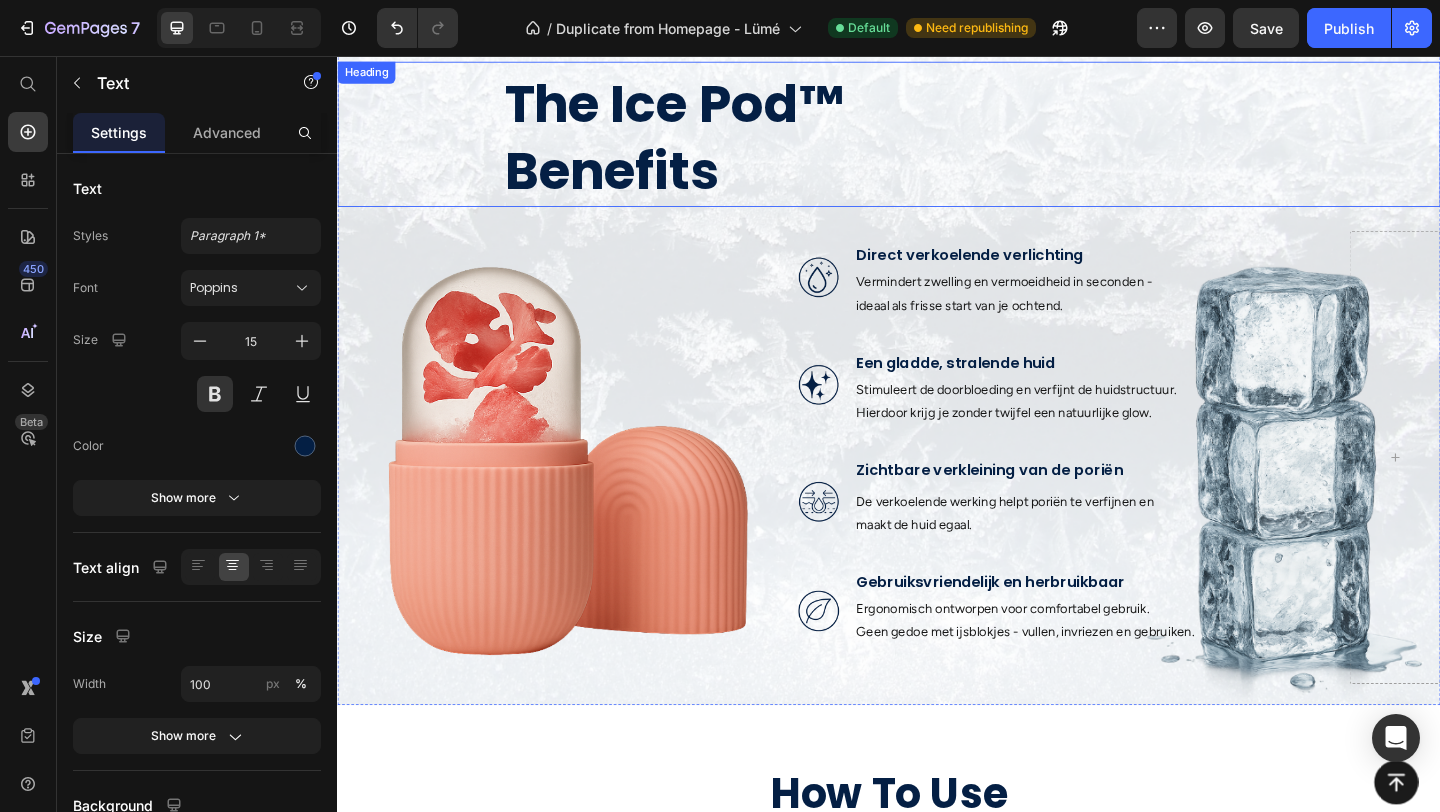 click on "Benefits" at bounding box center [635, 180] 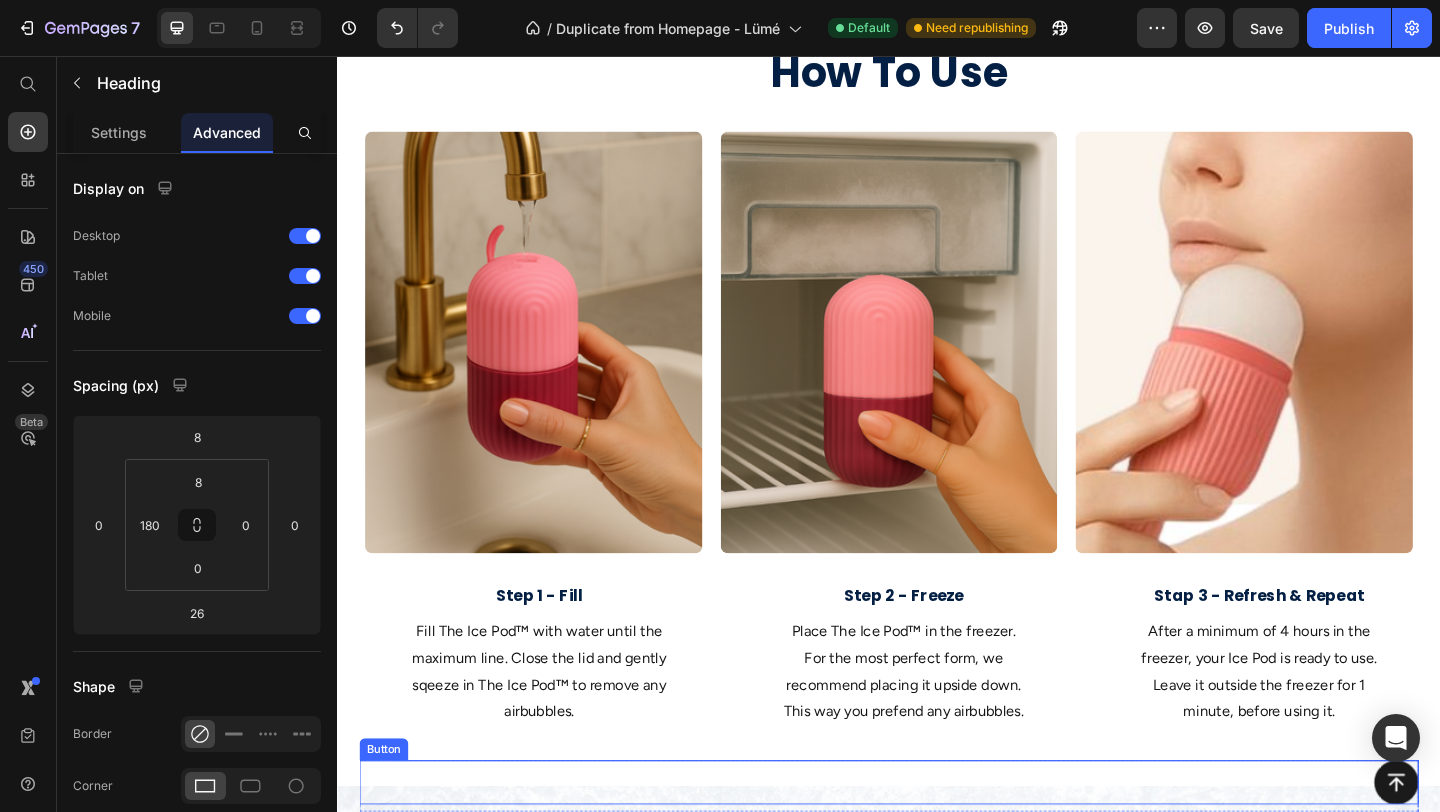 scroll, scrollTop: 0, scrollLeft: 0, axis: both 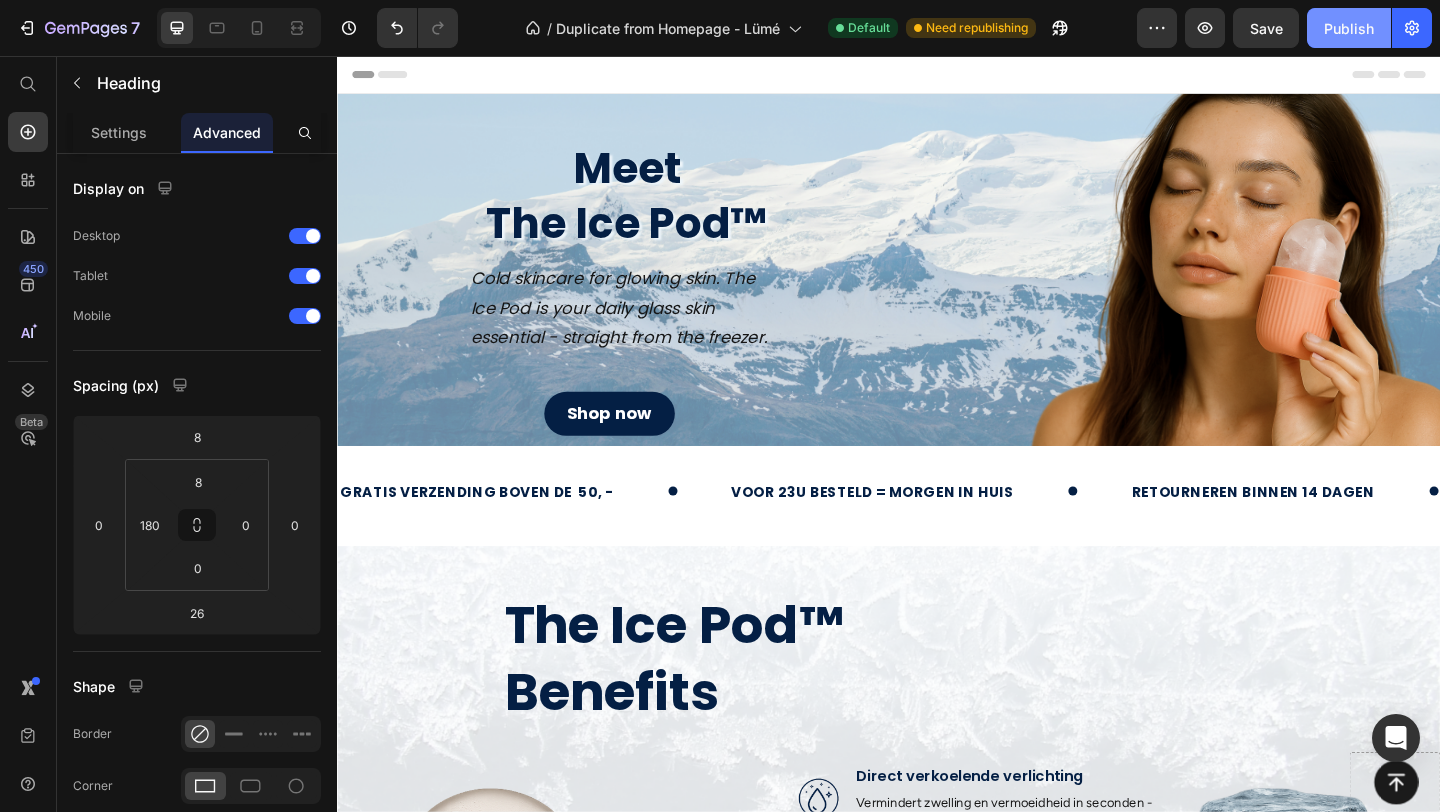 click on "Publish" at bounding box center (1349, 28) 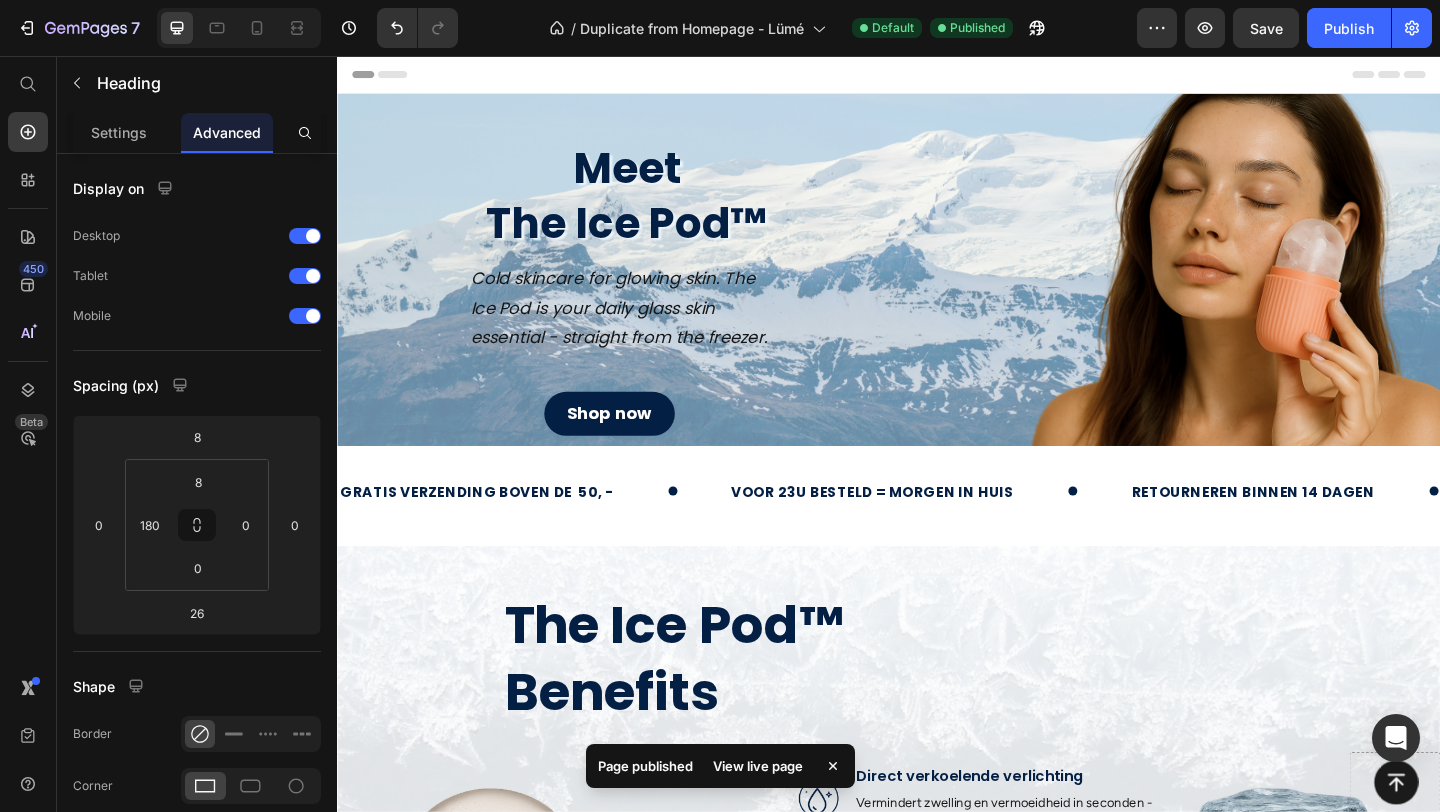click on "View live page" at bounding box center [758, 766] 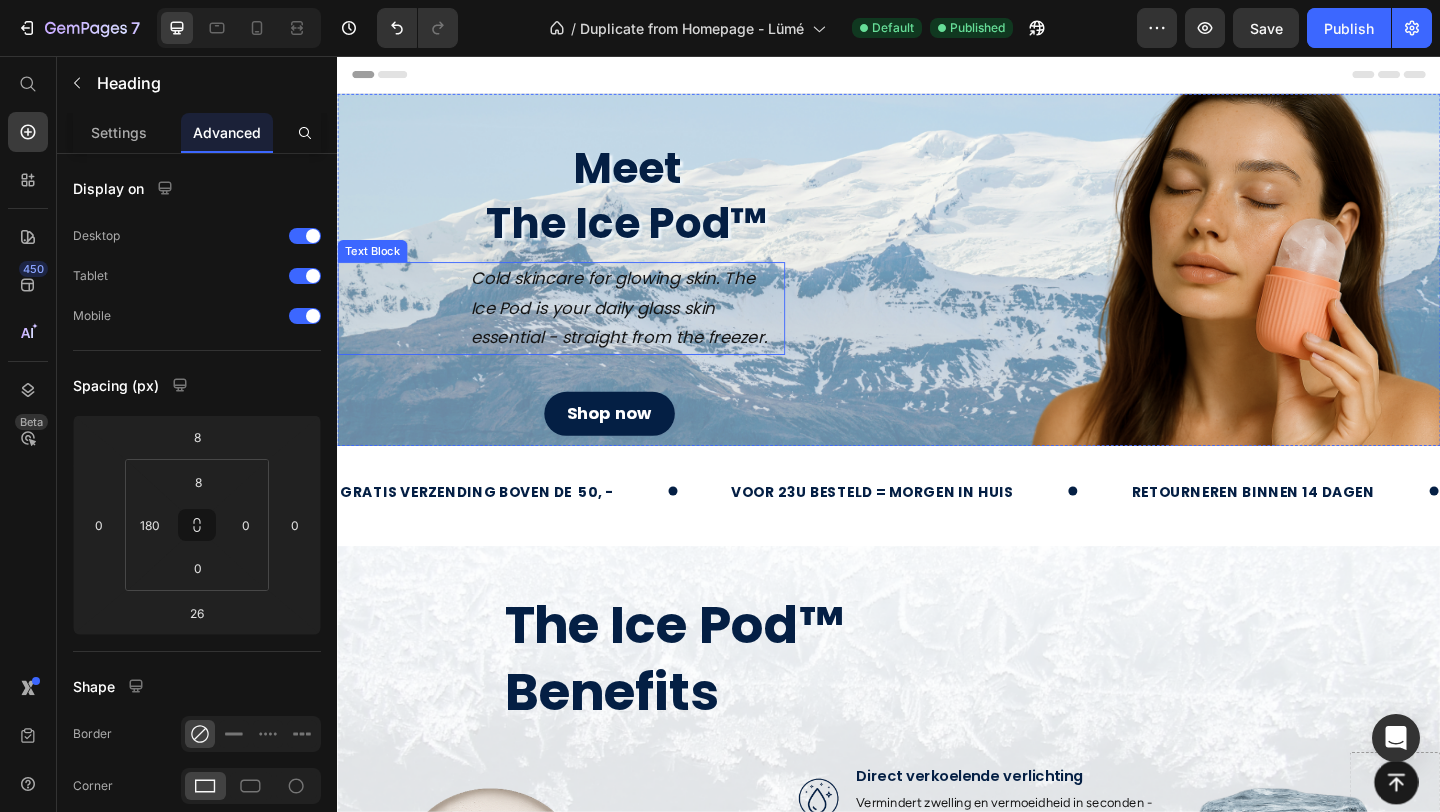 click on "Cold skincare for glowing skin. The Ice Pod is your daily glass skin essential - straight from the freezer." at bounding box center [643, 330] 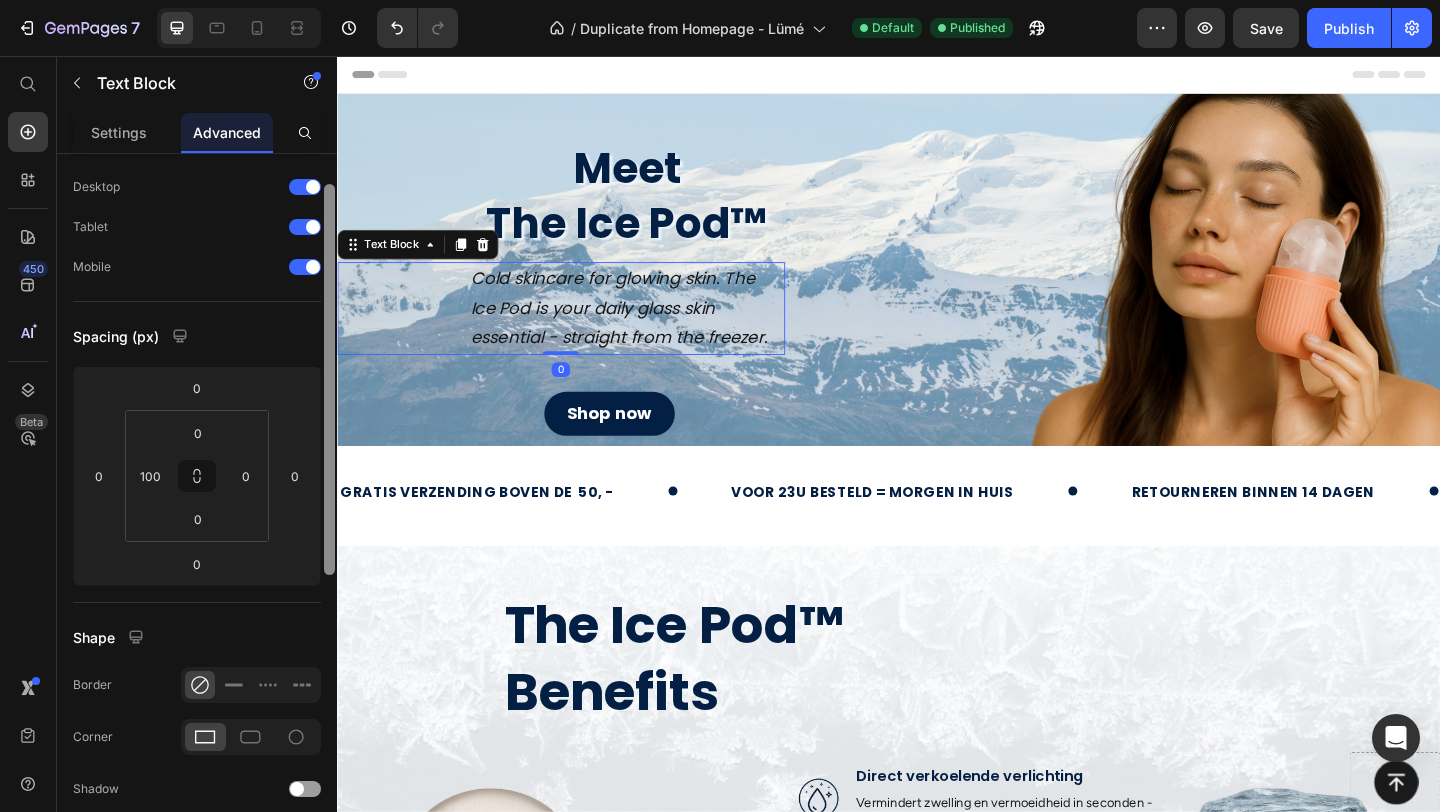 scroll, scrollTop: 51, scrollLeft: 0, axis: vertical 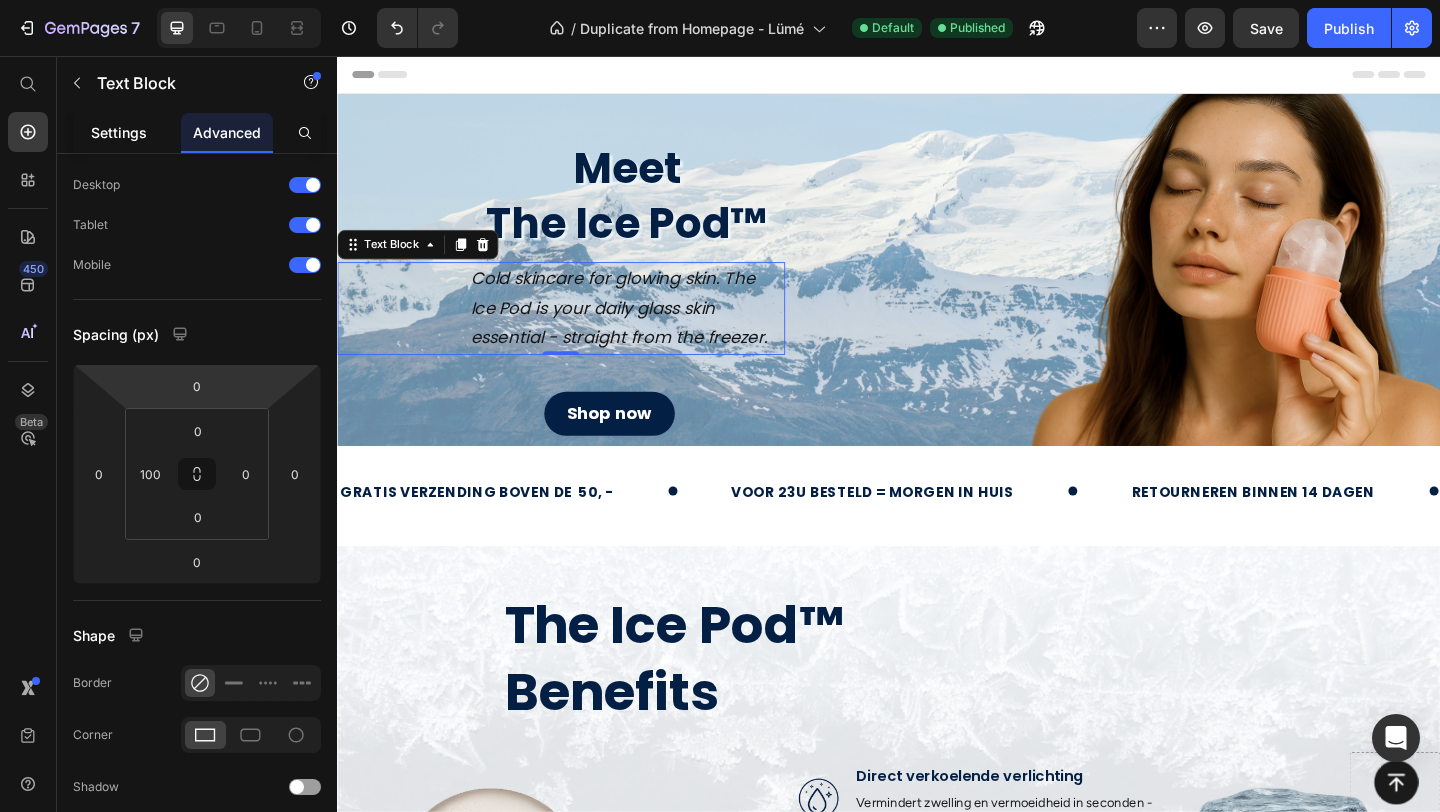 click on "Settings" at bounding box center [119, 132] 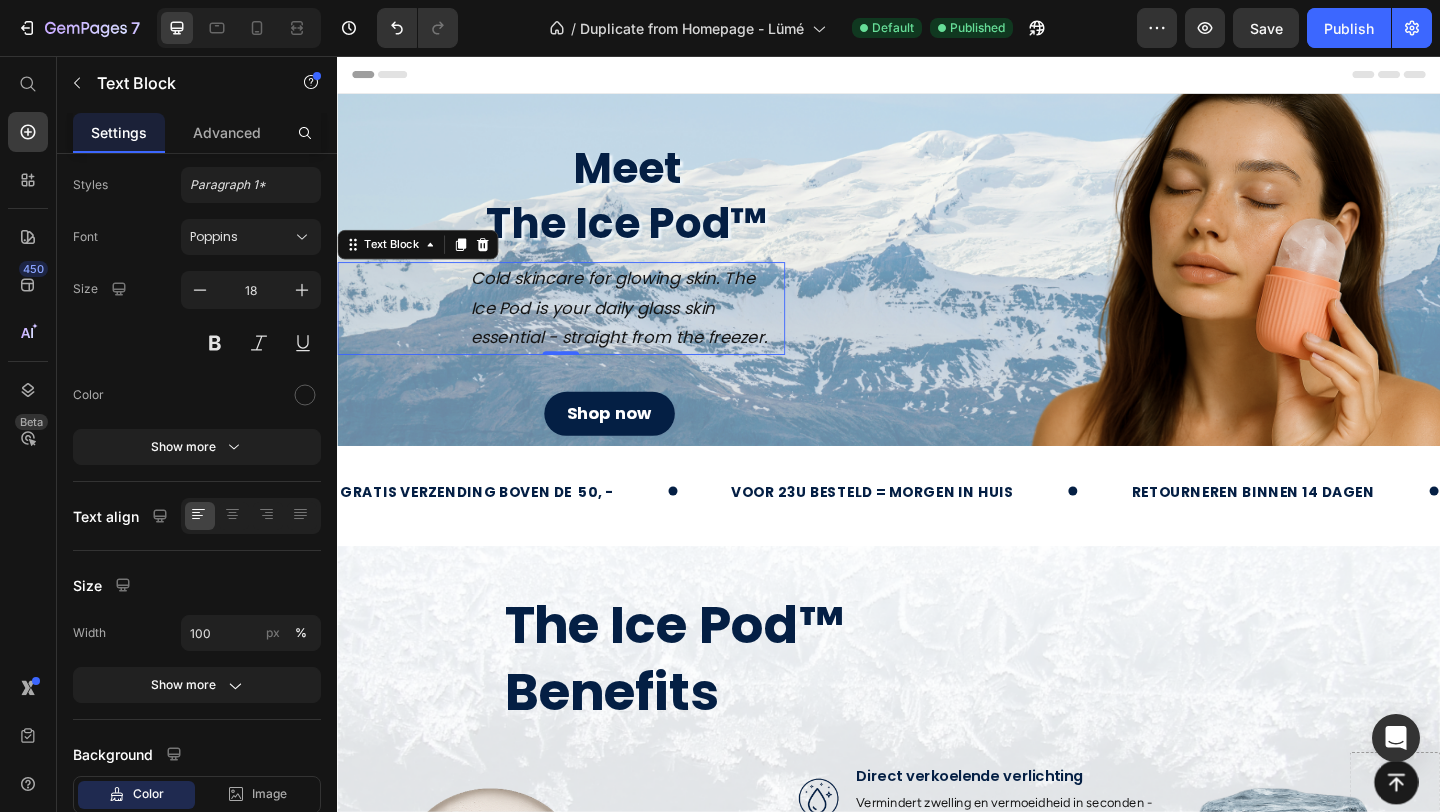 scroll, scrollTop: 0, scrollLeft: 0, axis: both 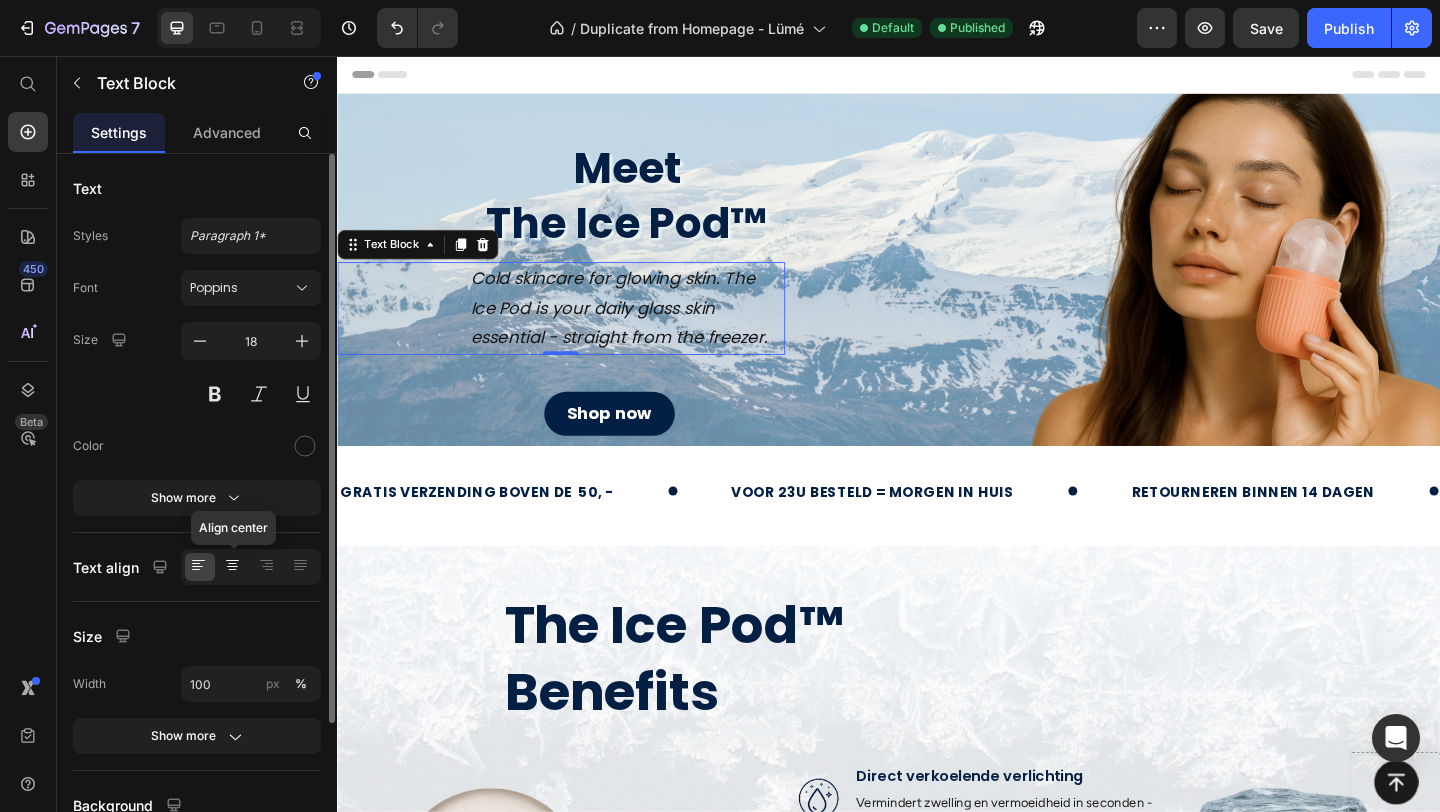 click 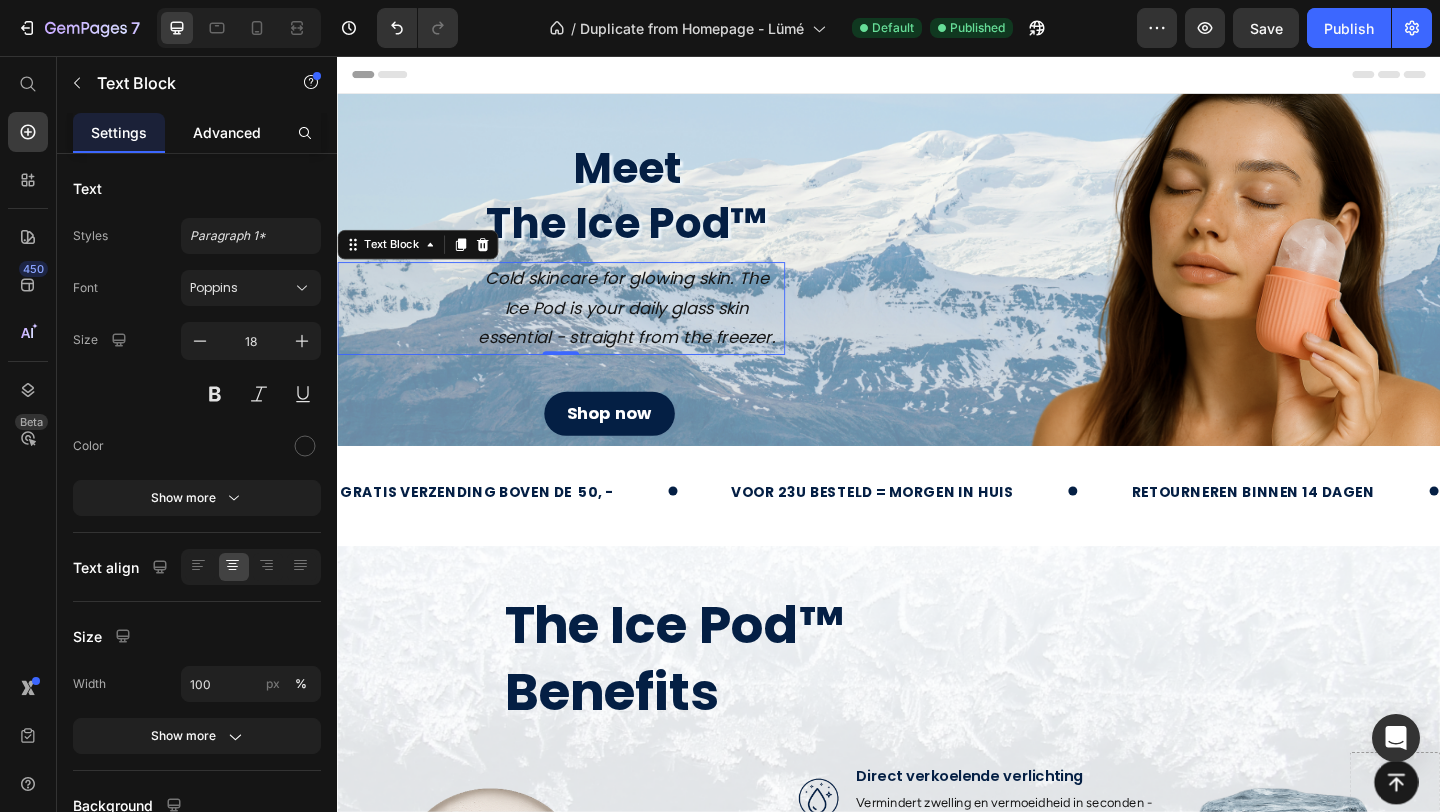 click on "Advanced" at bounding box center (227, 132) 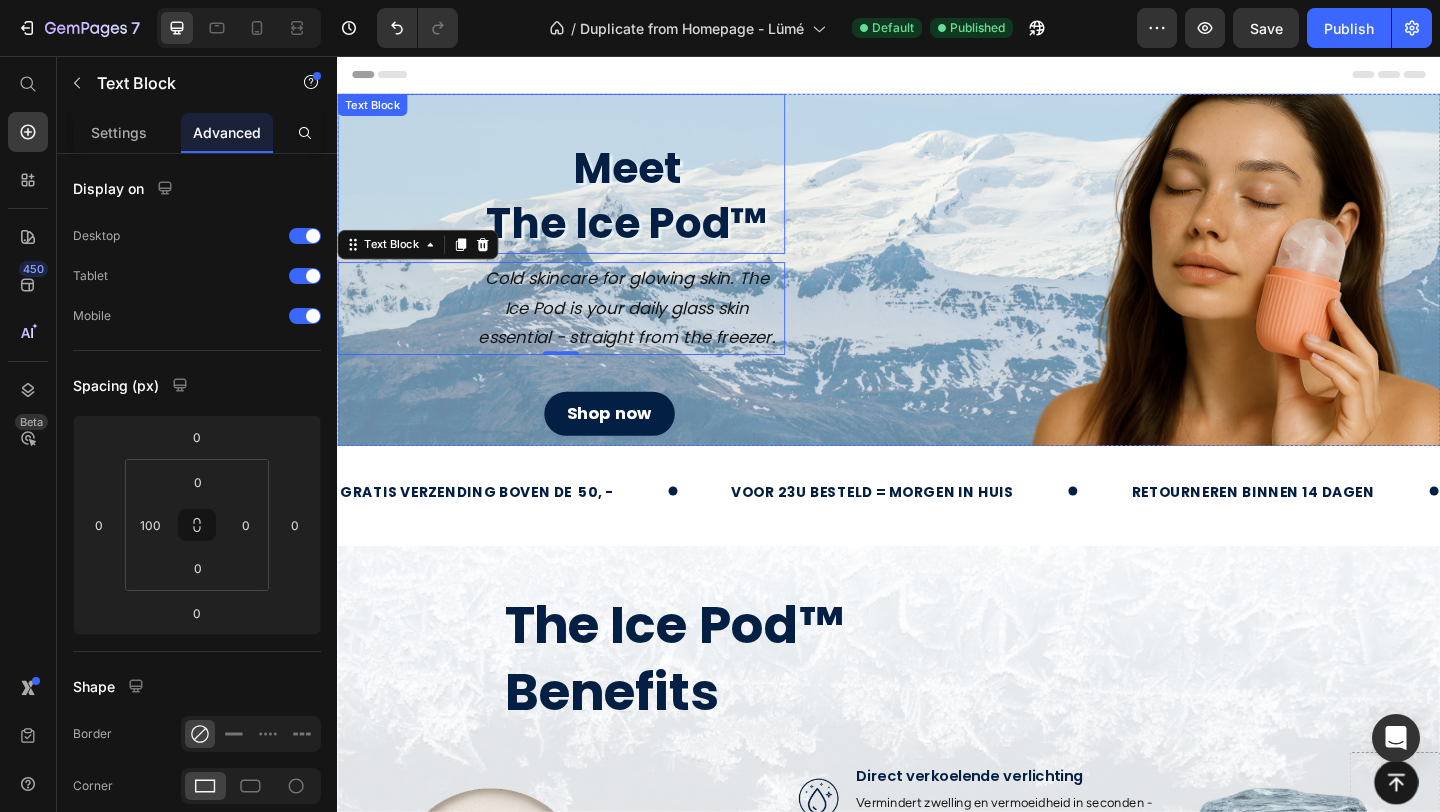 click on "The Ice Pod™" at bounding box center [651, 238] 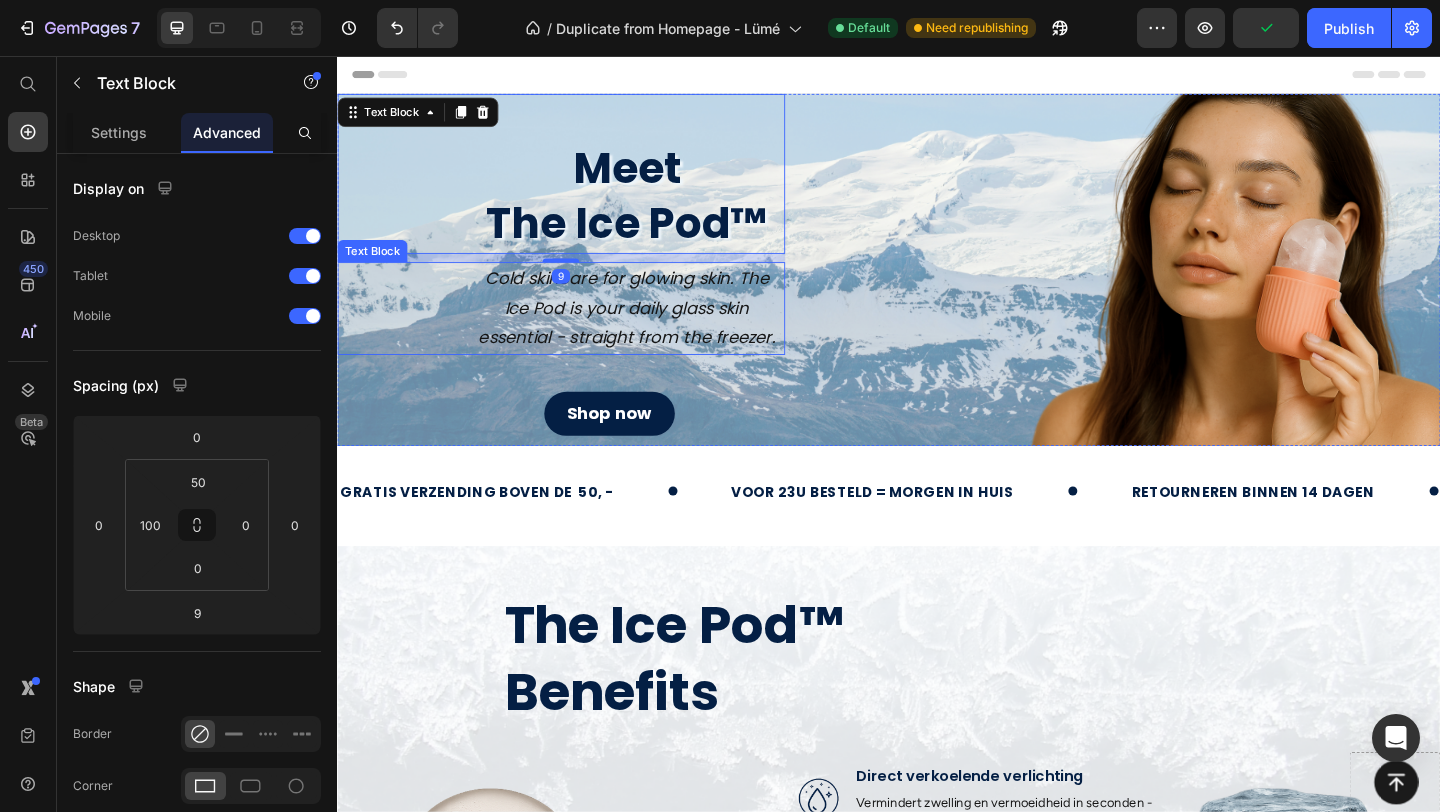 click on "Cold skincare for glowing skin. The Ice Pod is your daily glass skin essential - straight from the freezer." at bounding box center [651, 330] 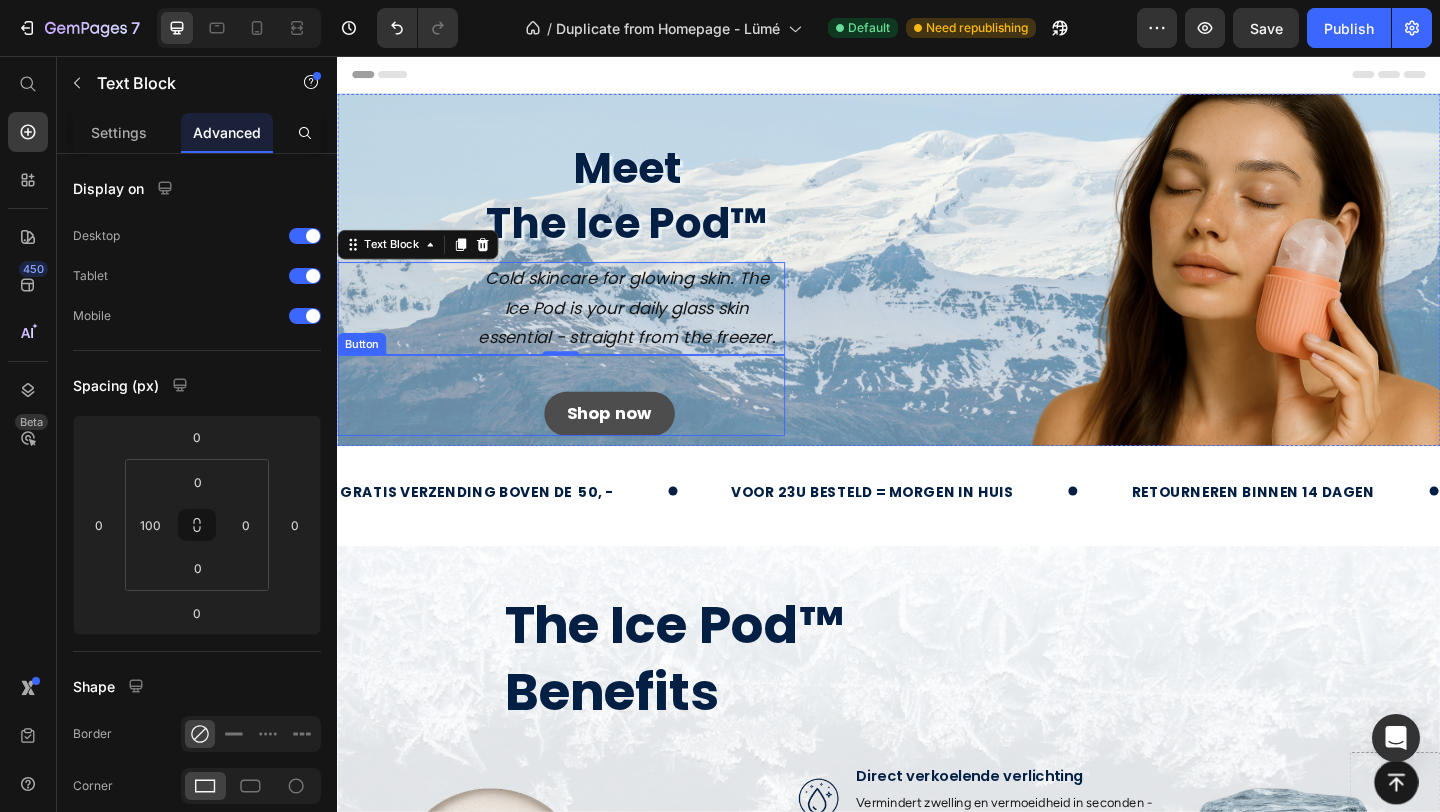 click on "Shop now" at bounding box center [633, 445] 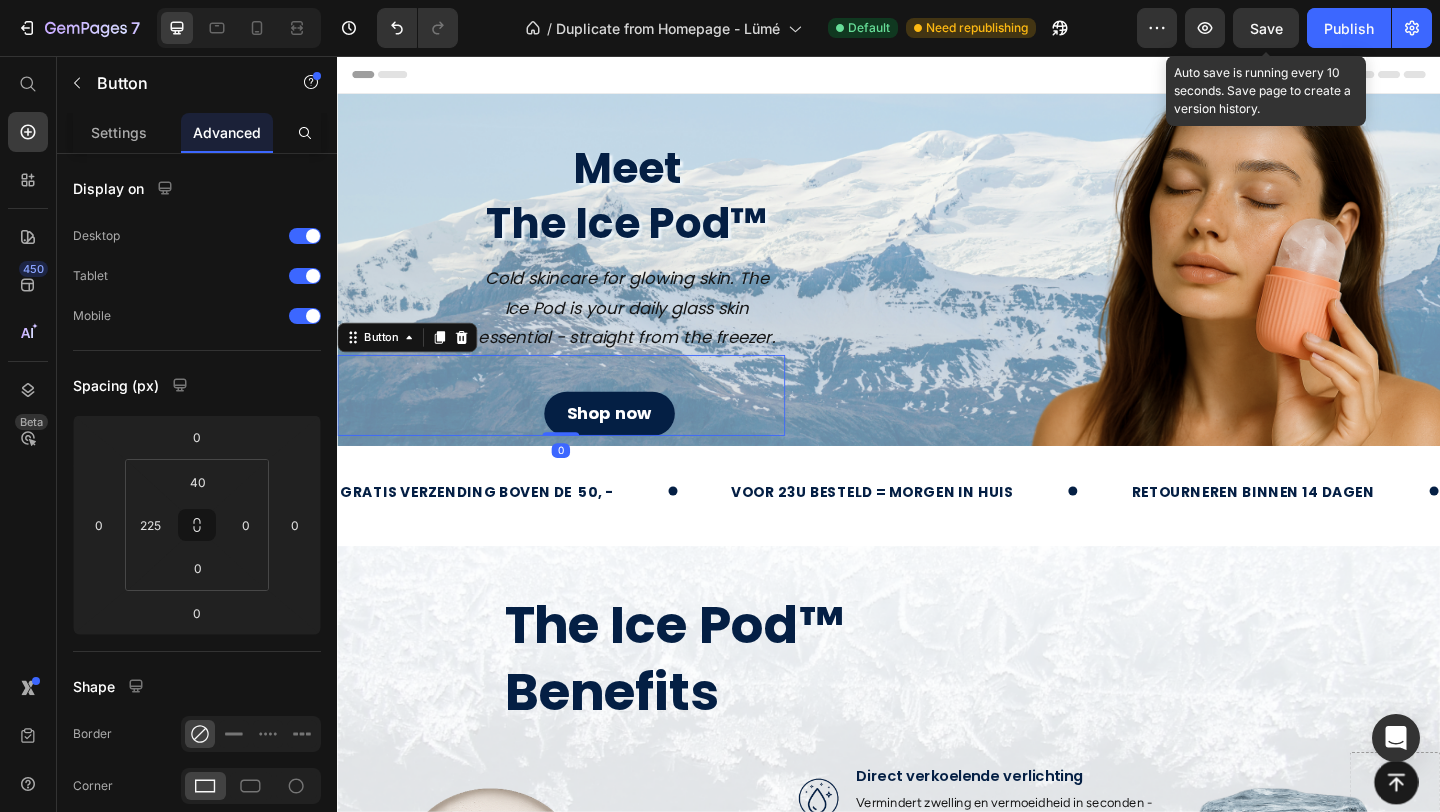 click on "Save" at bounding box center [1266, 28] 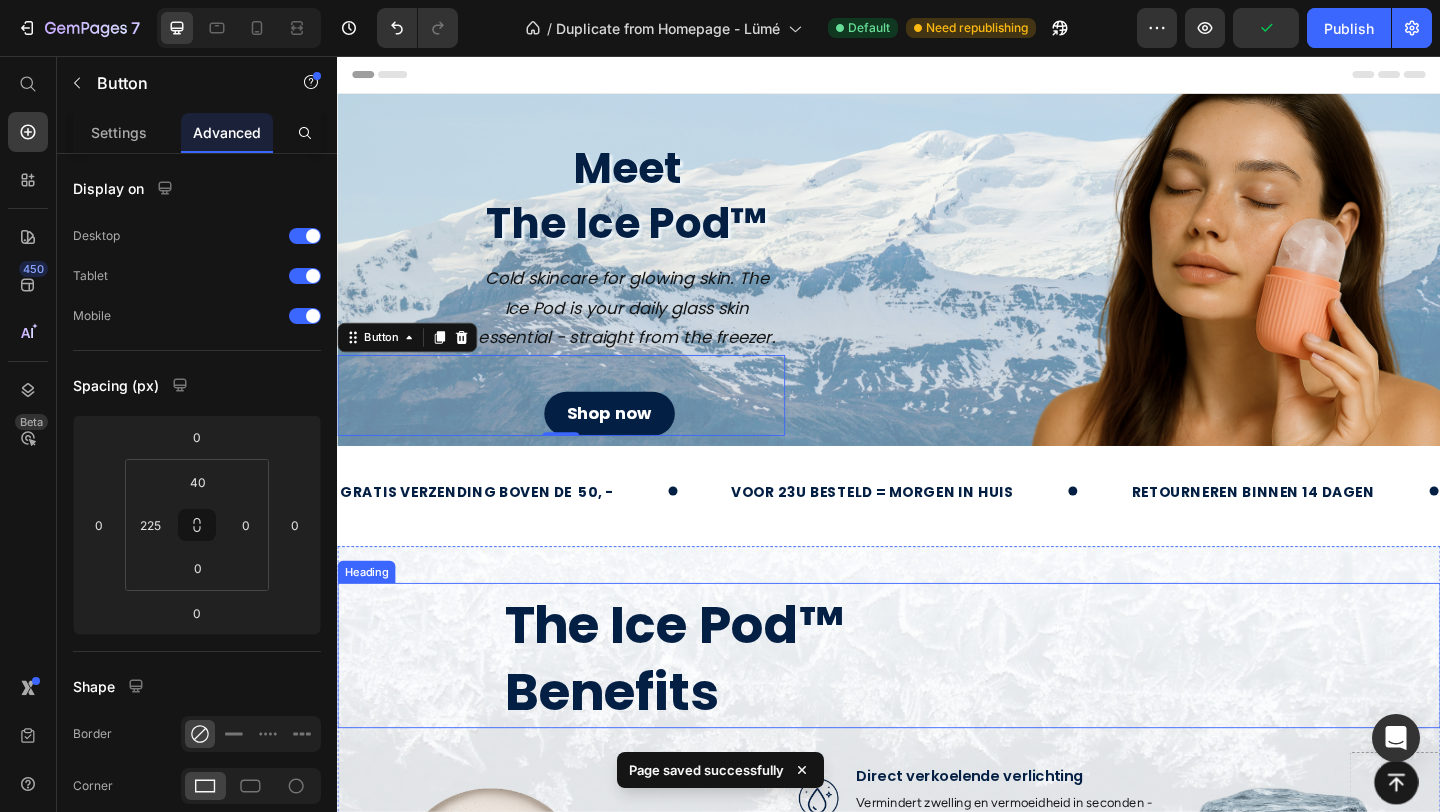 click on "Benefits" at bounding box center (635, 747) 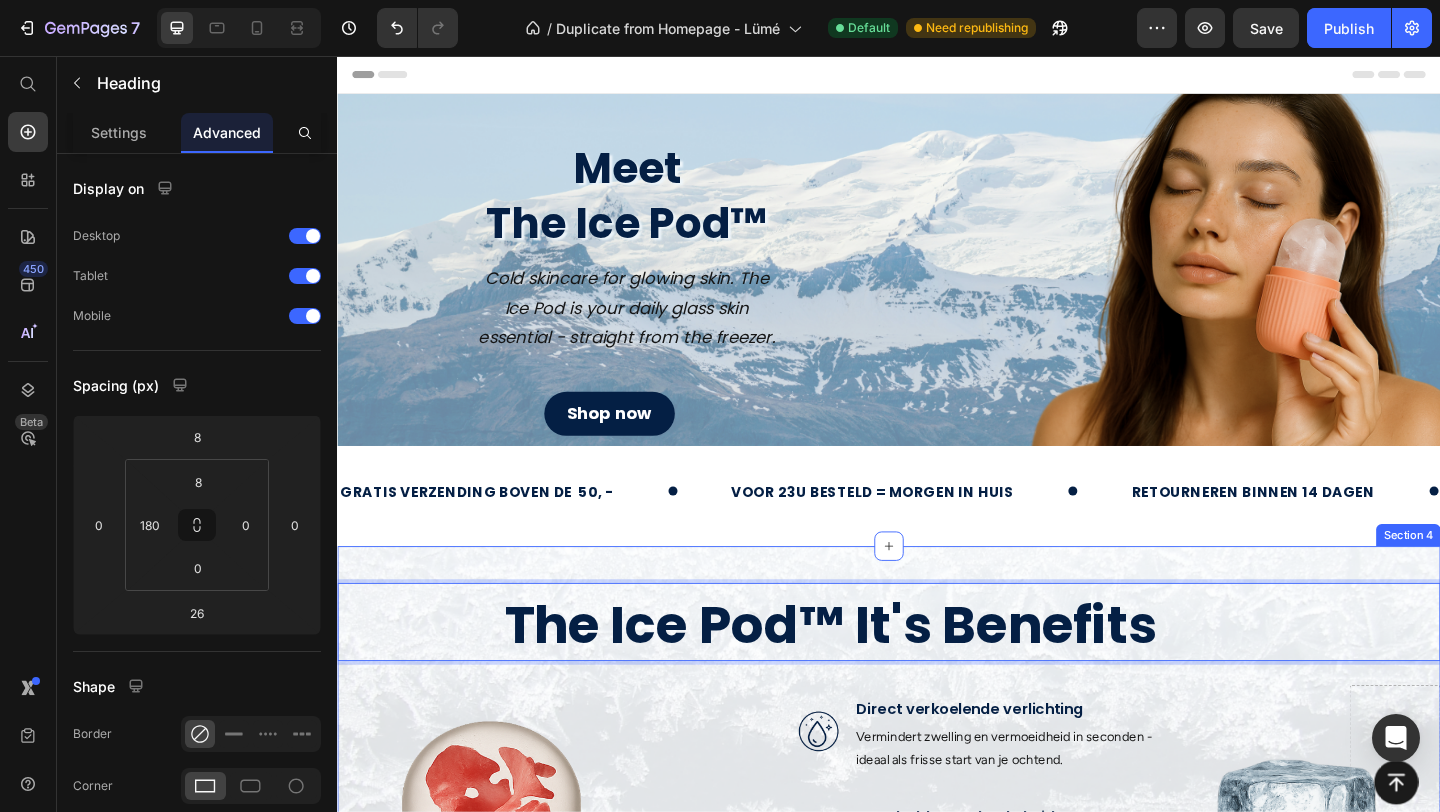 click on "The Ice Pod™ It's Benefits Heading   26 Image Image Direct verkoelende verlichting Text Block Vermindert zwelling en vermoeidheid in seconden -  ideaal als frisse start van je ochtend. Text Block Row Image Een gladde, stralende huid Text Block Stimuleert de doorbloeding en verfijnt de huidstructuur. Hierdoor krijg je zonder twijfel een natuurlijke glow. Text Block Row Image Zichtbare verkleining van de poriën Text Block Text Block De verkoelende werking helpt poriën te verfijnen en  maakt de huid egaal. Text Block Row Image Gebruiksvriendelijk en herbruikbaar Text Block Ergonomisch ontworpen voor comfortabel gebruik. Geen gedoe met ijsblokjes - vullen, invriezen en gebruiken. Text Block Row
Row Section 4" at bounding box center (937, 922) 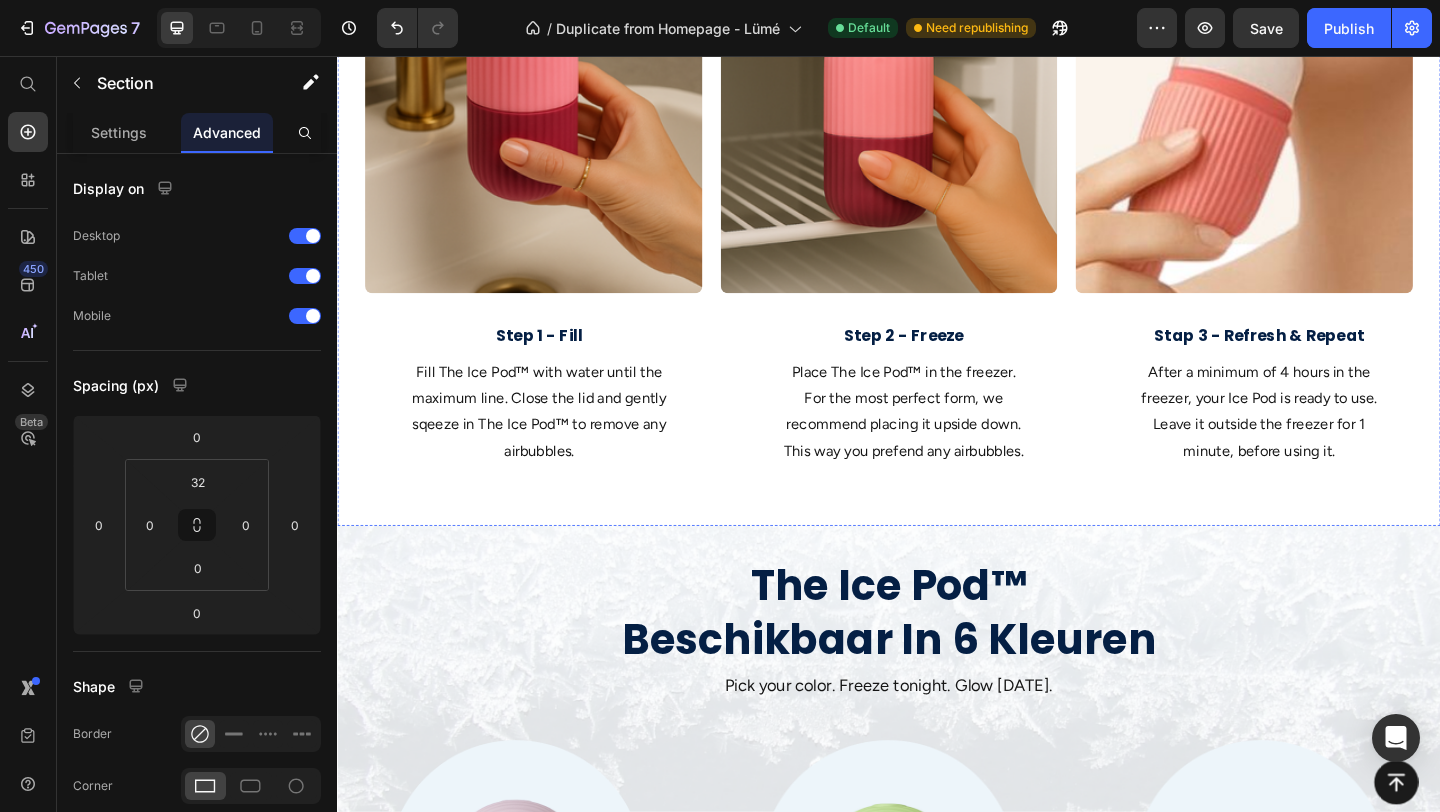 scroll, scrollTop: 113, scrollLeft: 0, axis: vertical 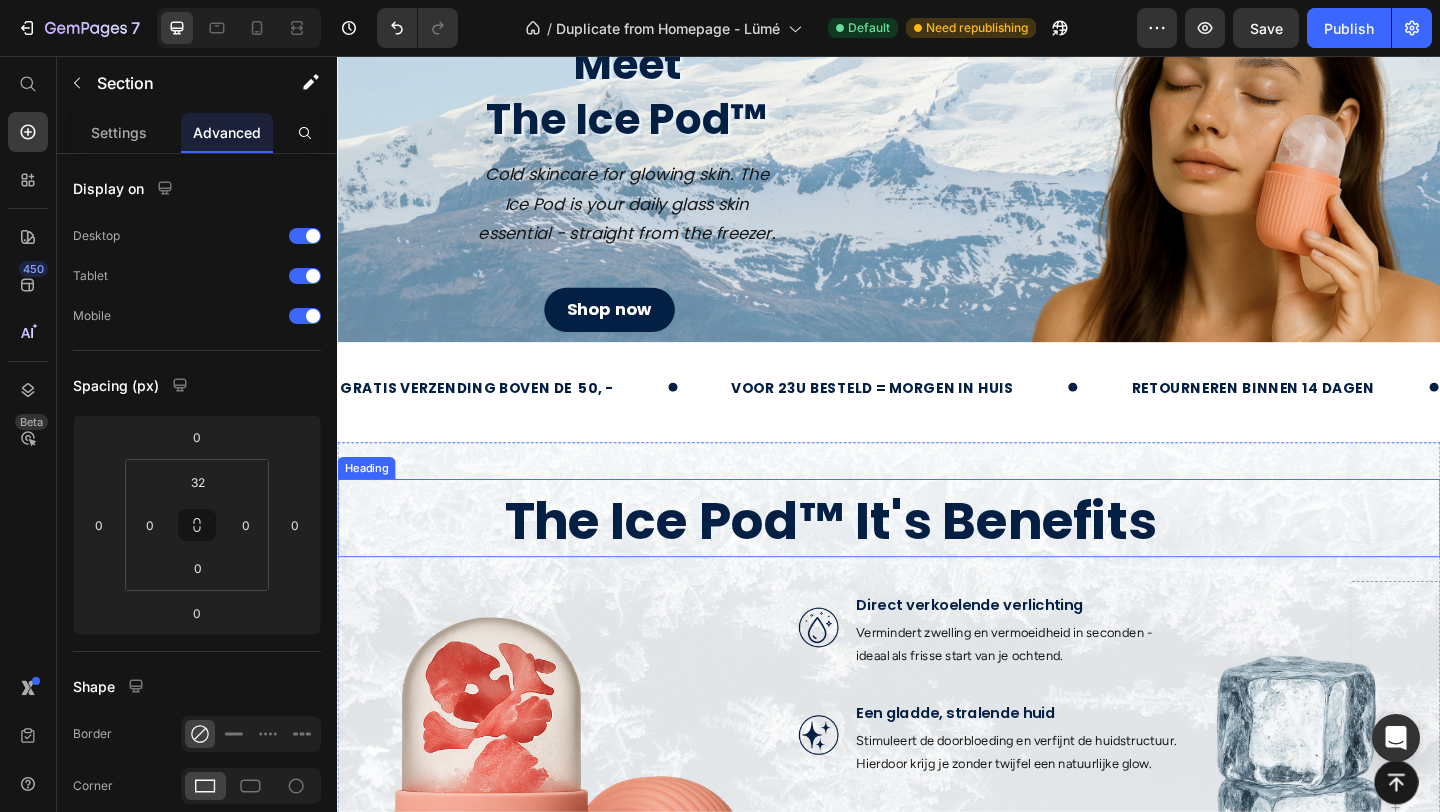 click on "The Ice Pod™ It's Benefits" at bounding box center (873, 561) 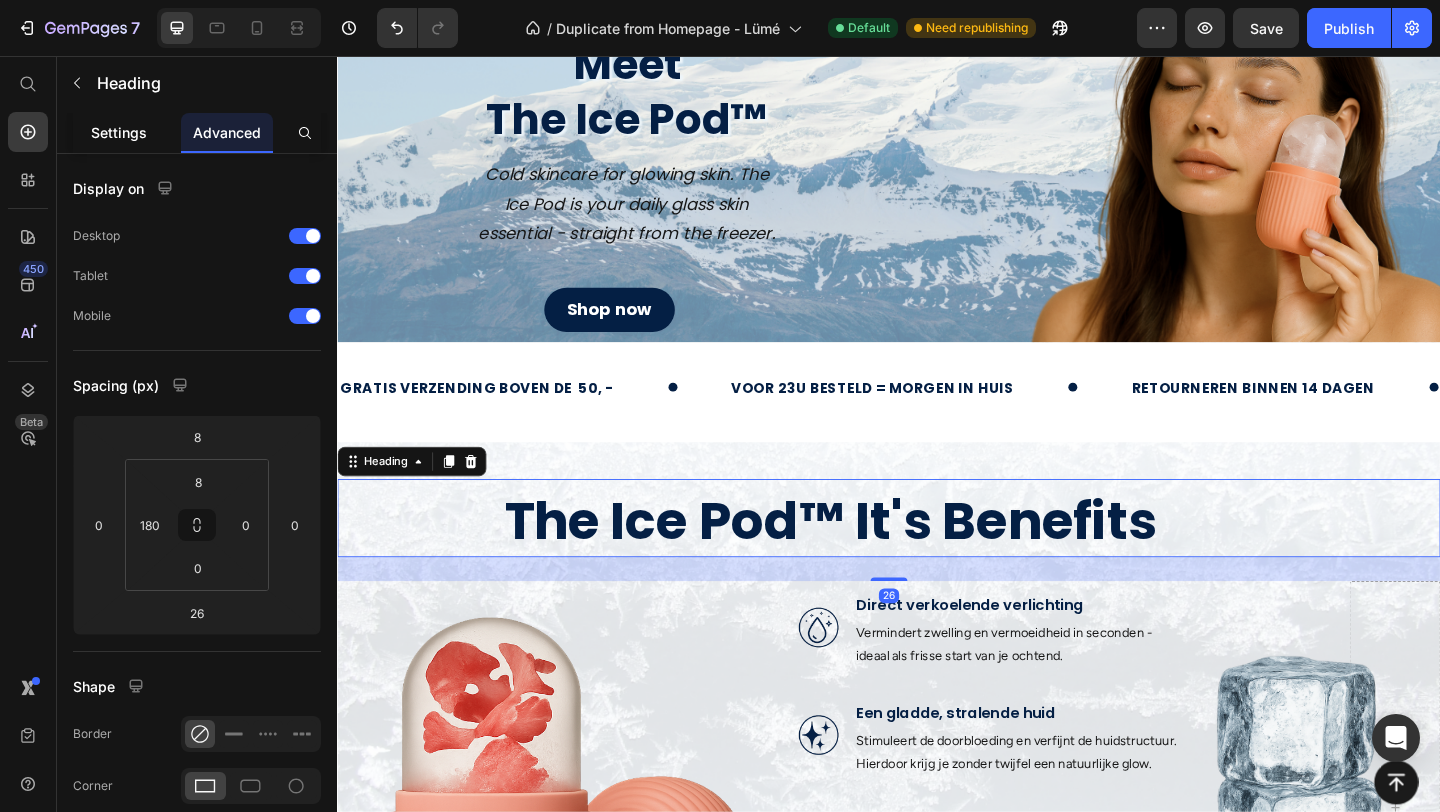 click on "Settings" at bounding box center [119, 132] 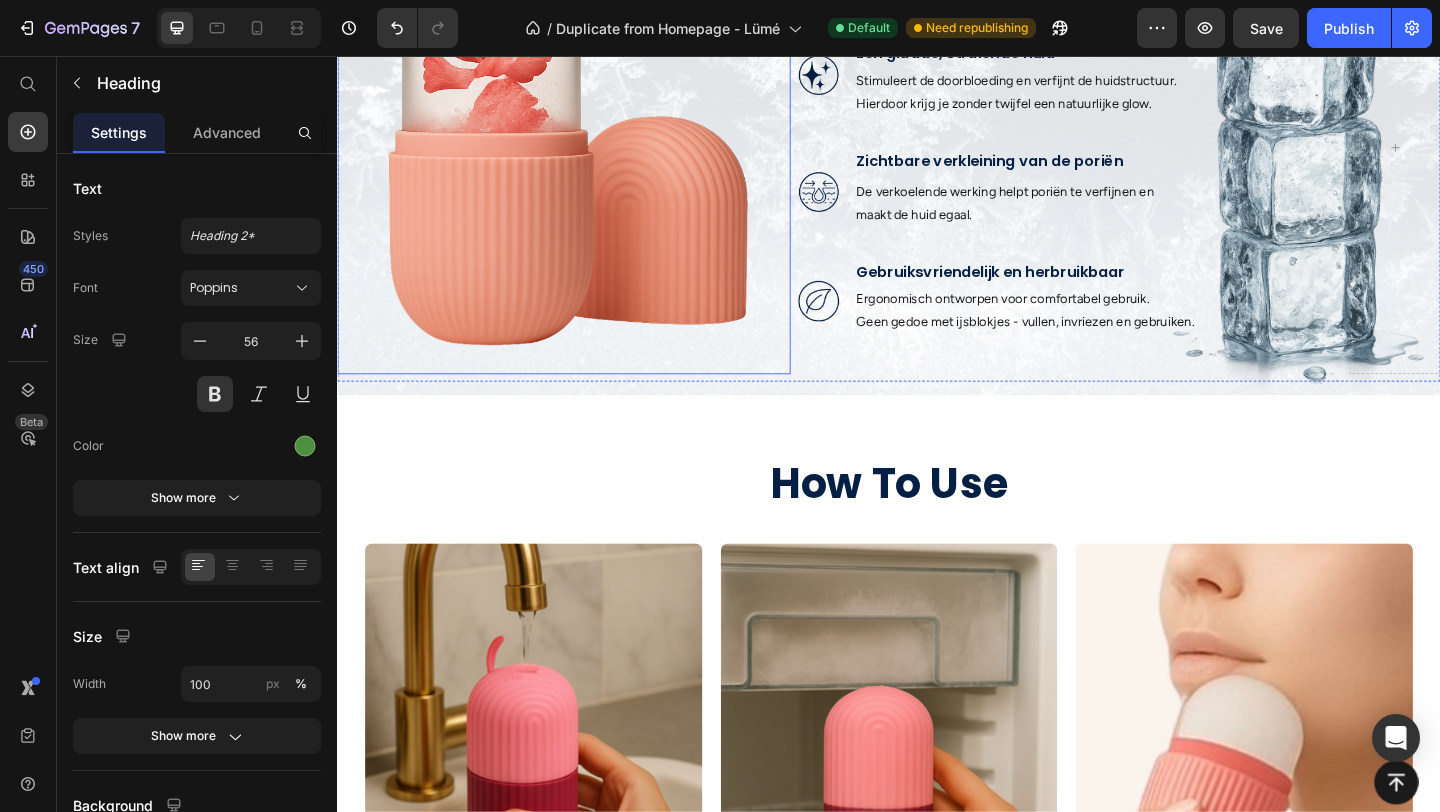scroll, scrollTop: 867, scrollLeft: 0, axis: vertical 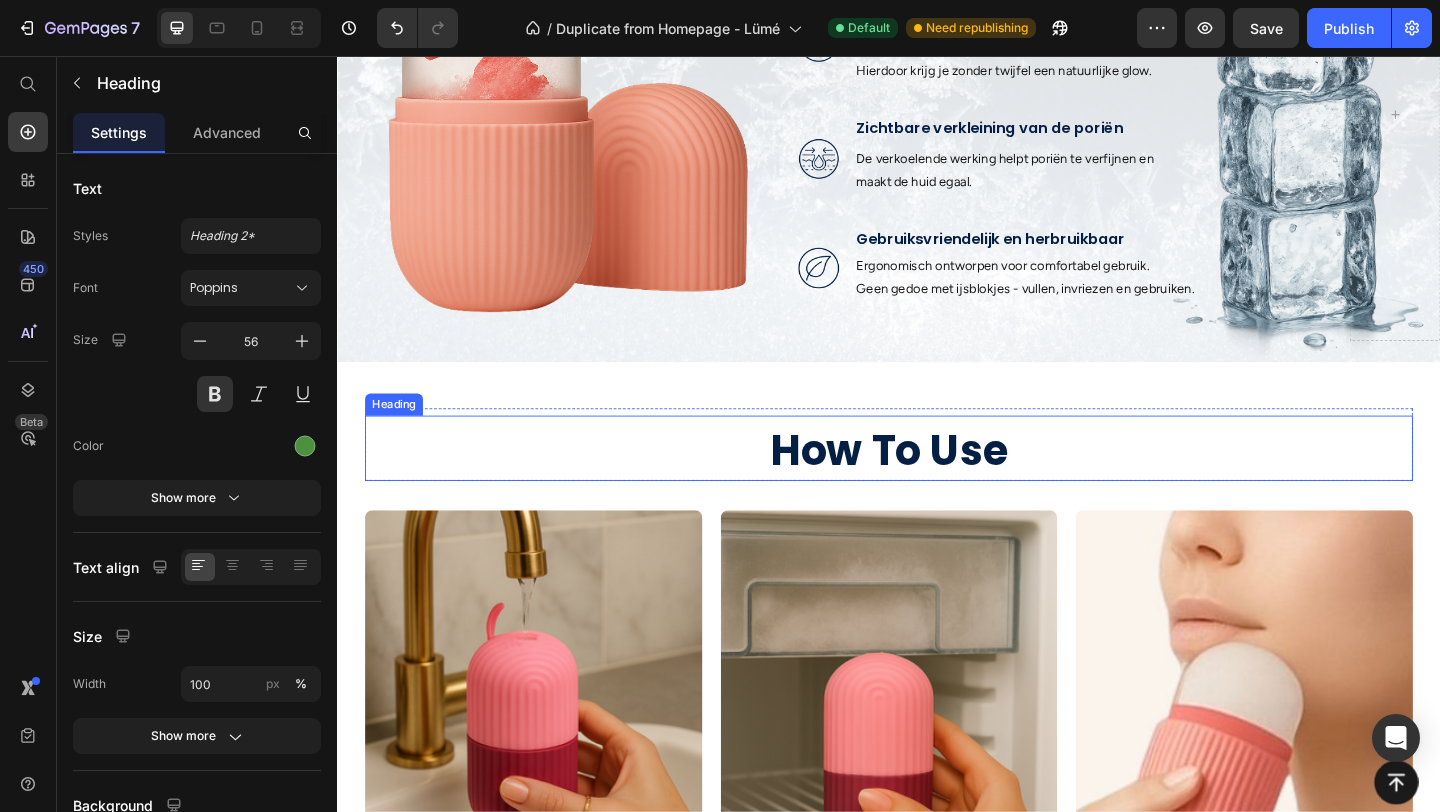 click on "How To Use" at bounding box center (937, 486) 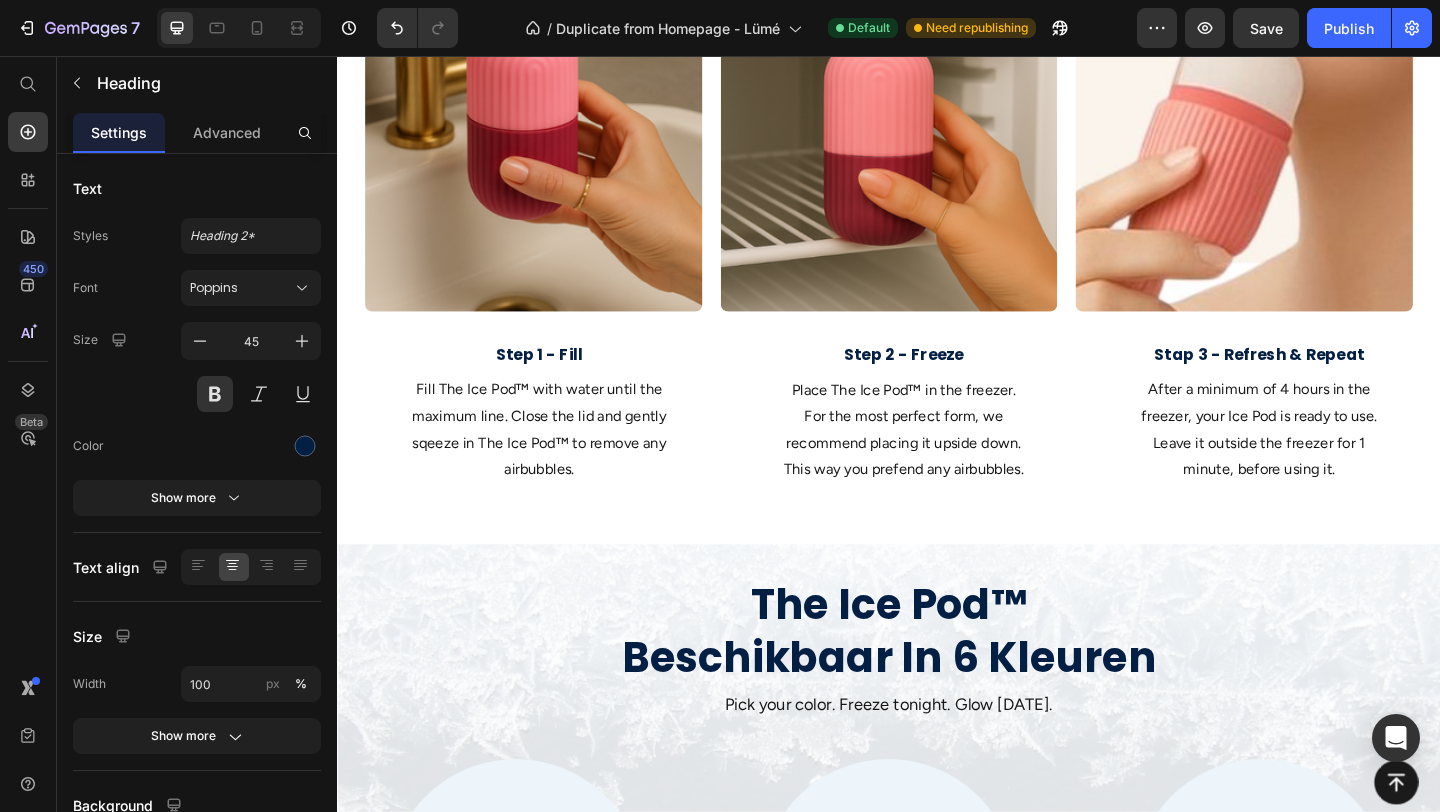scroll, scrollTop: 1621, scrollLeft: 0, axis: vertical 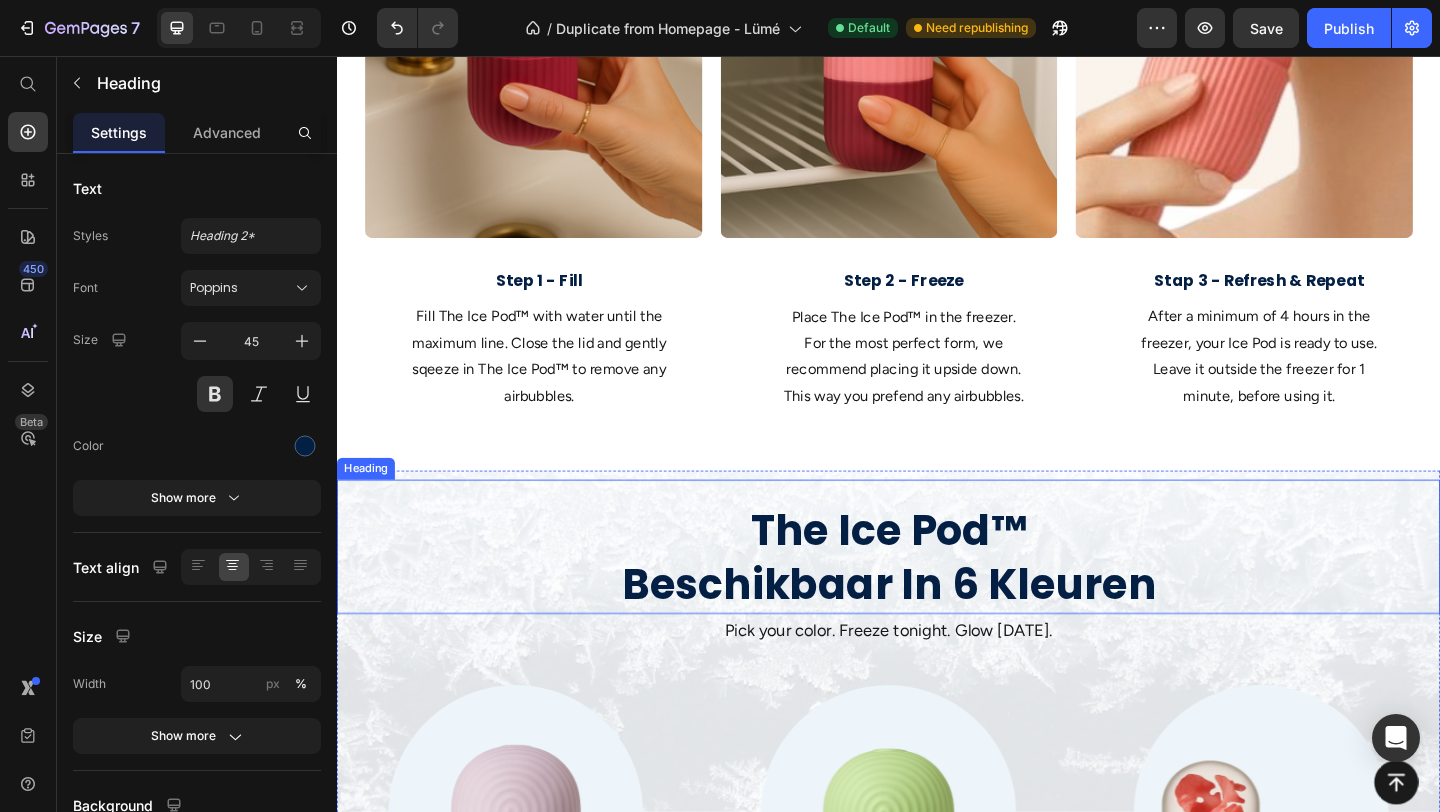 click on "The Ice Pod™  Beschikbaar In 6 Kleuren" at bounding box center [937, 602] 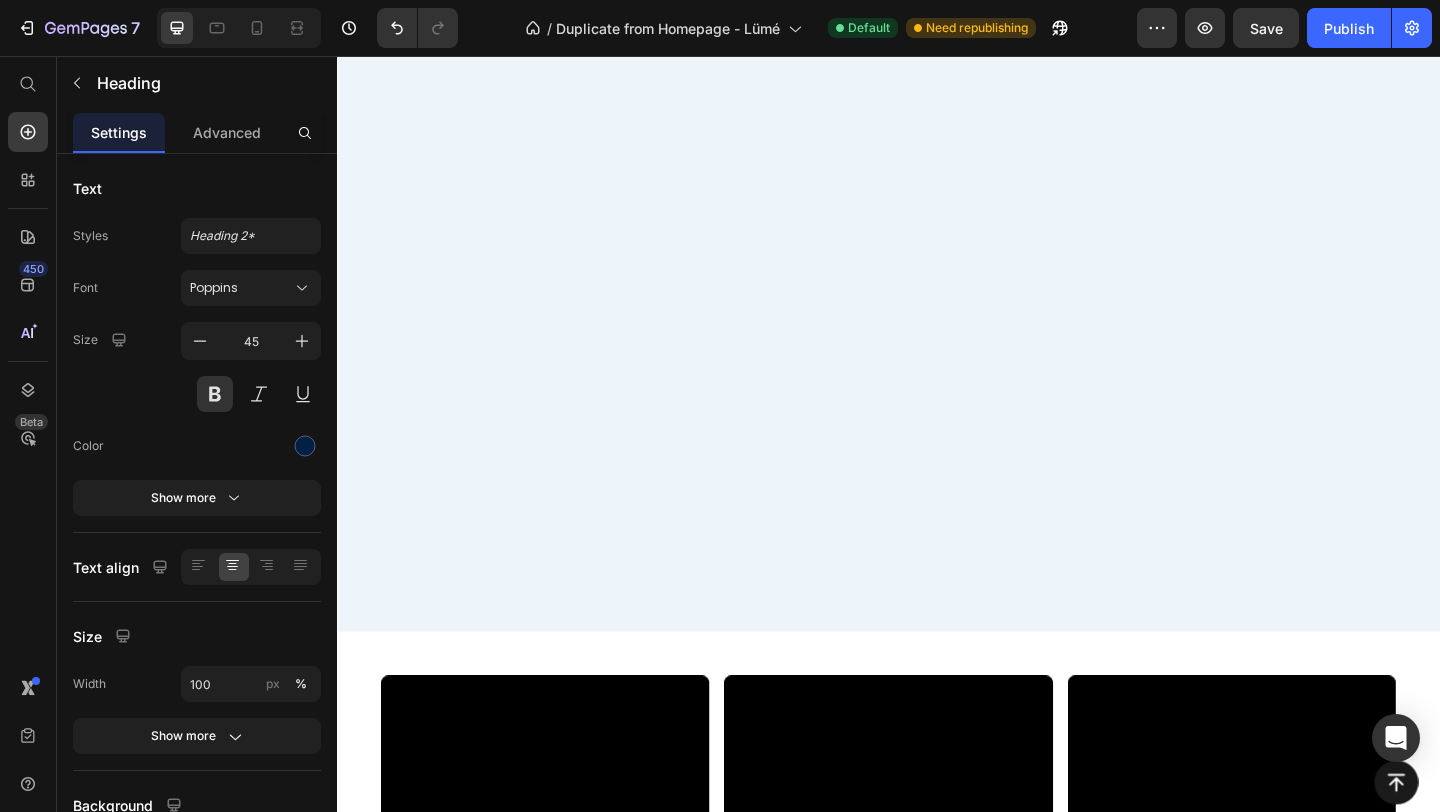 scroll, scrollTop: 4212, scrollLeft: 0, axis: vertical 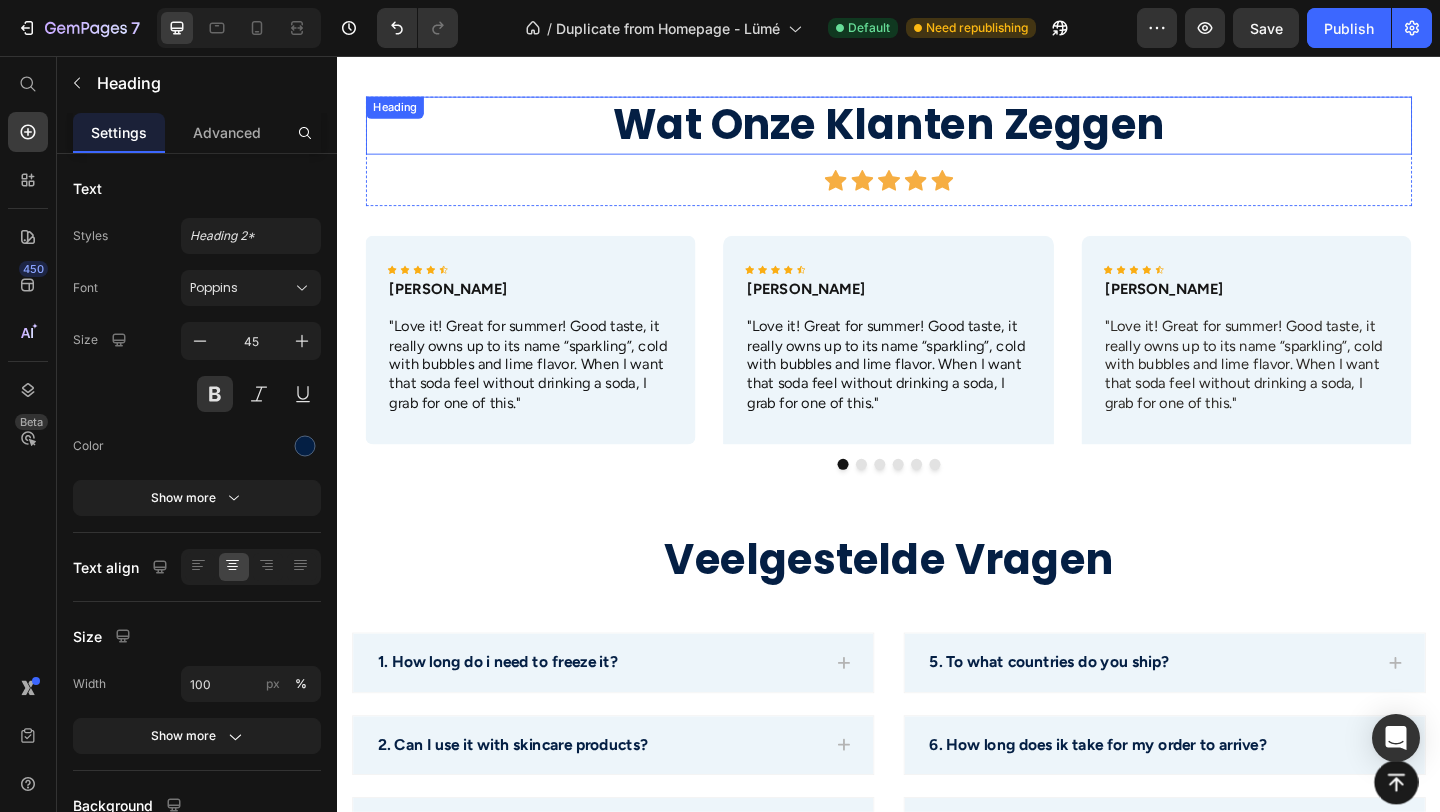 click on "Wat Onze Klanten Zeggen" at bounding box center [937, 131] 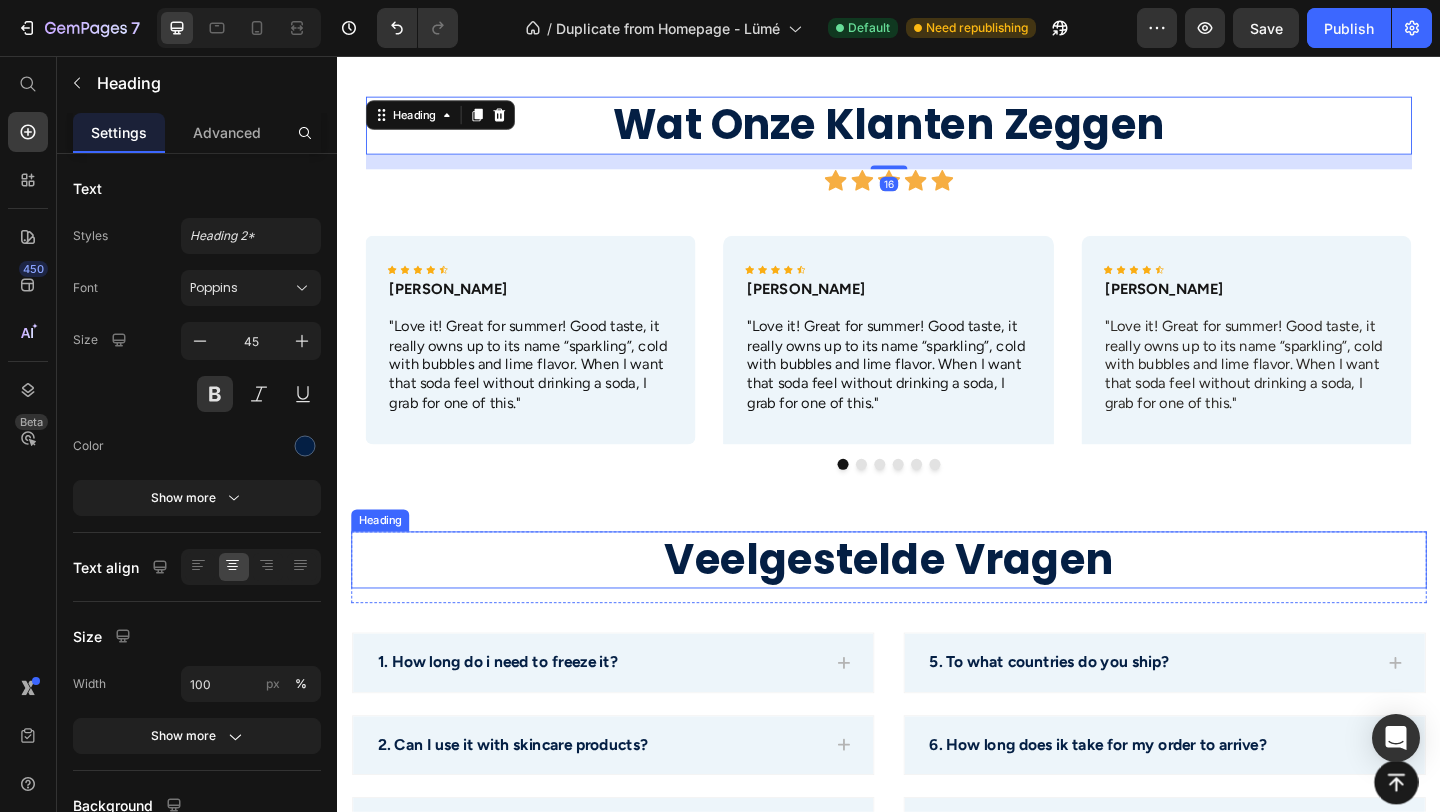 click on "Veelgestelde vragen" at bounding box center [937, 604] 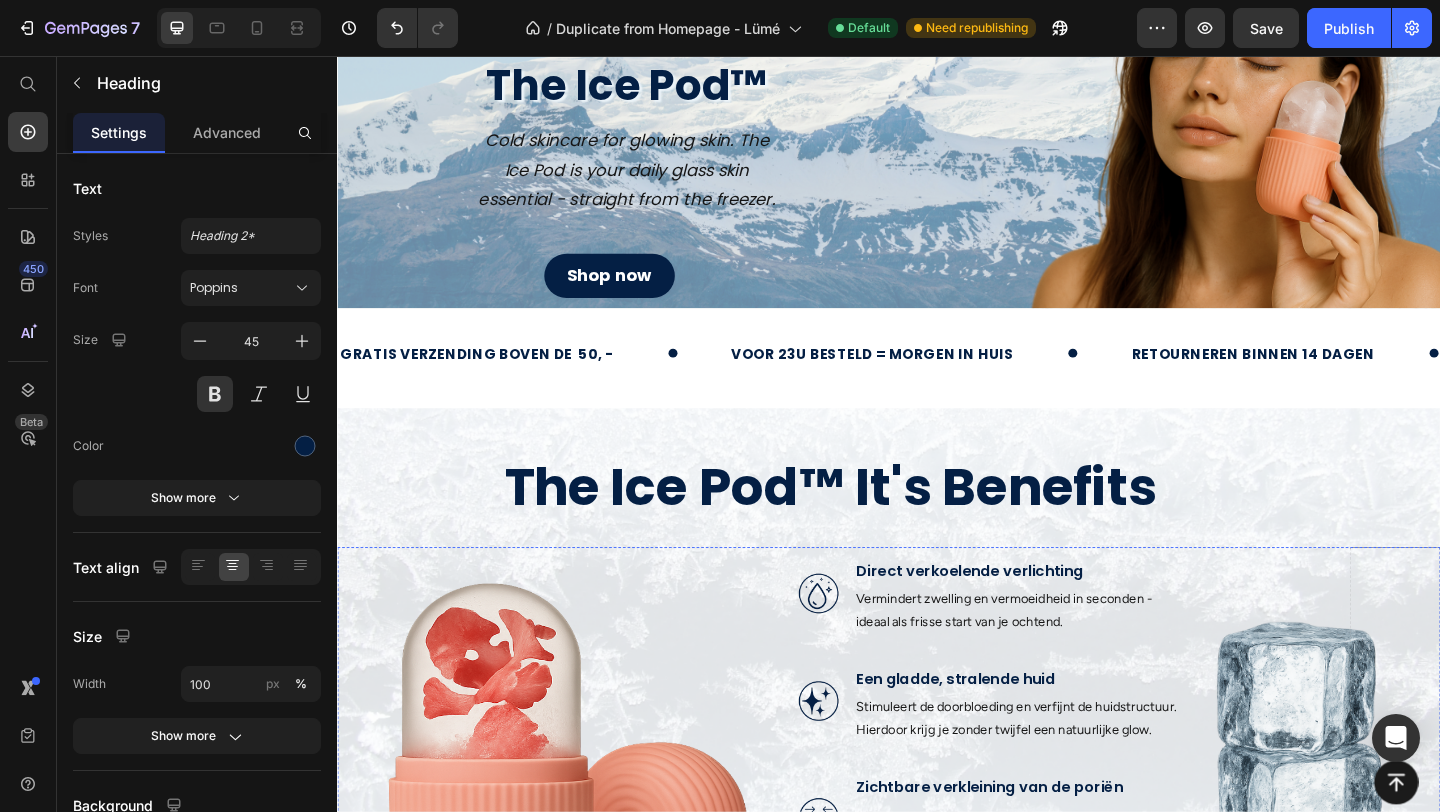 scroll, scrollTop: 114, scrollLeft: 0, axis: vertical 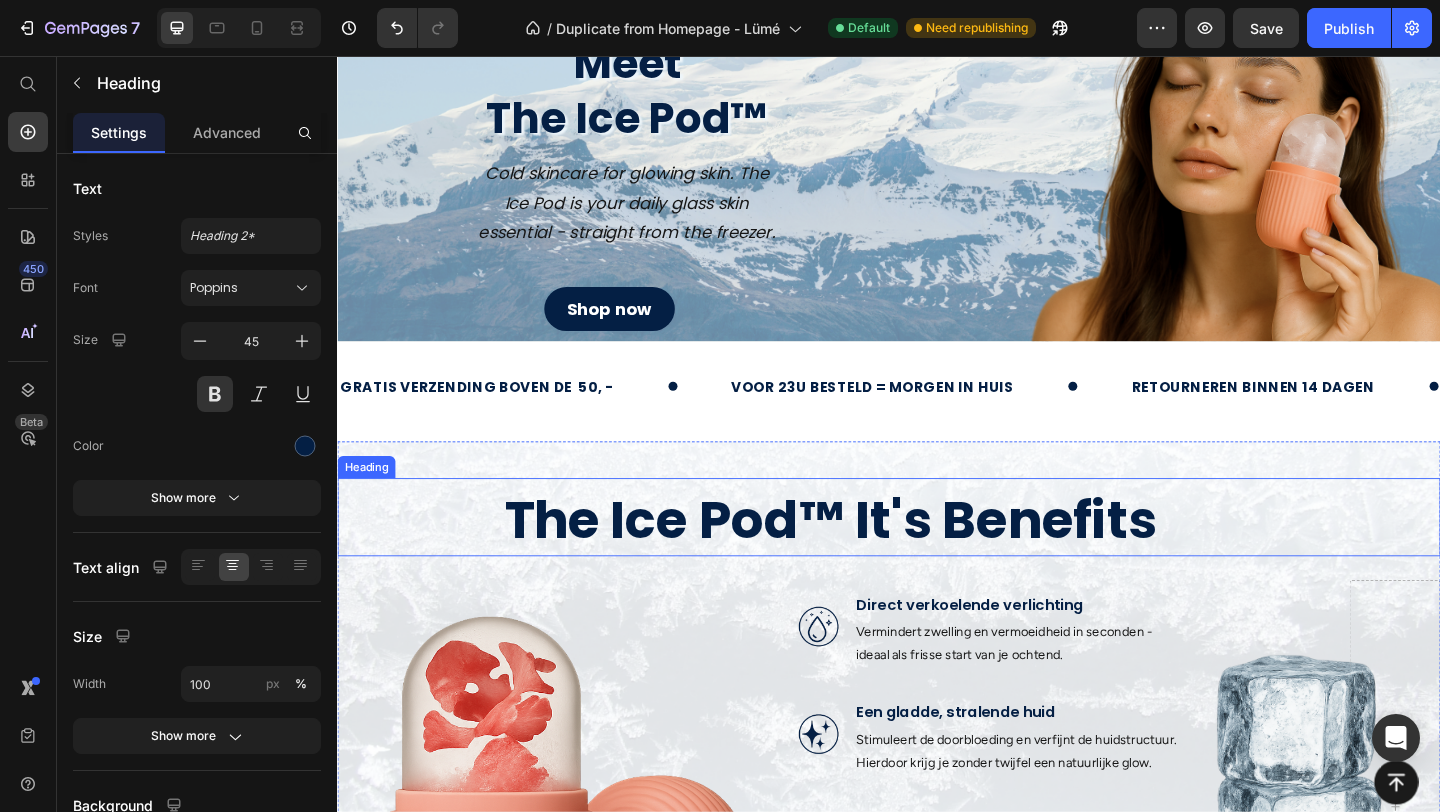 click on "The Ice Pod™ It's Benefits" at bounding box center (873, 560) 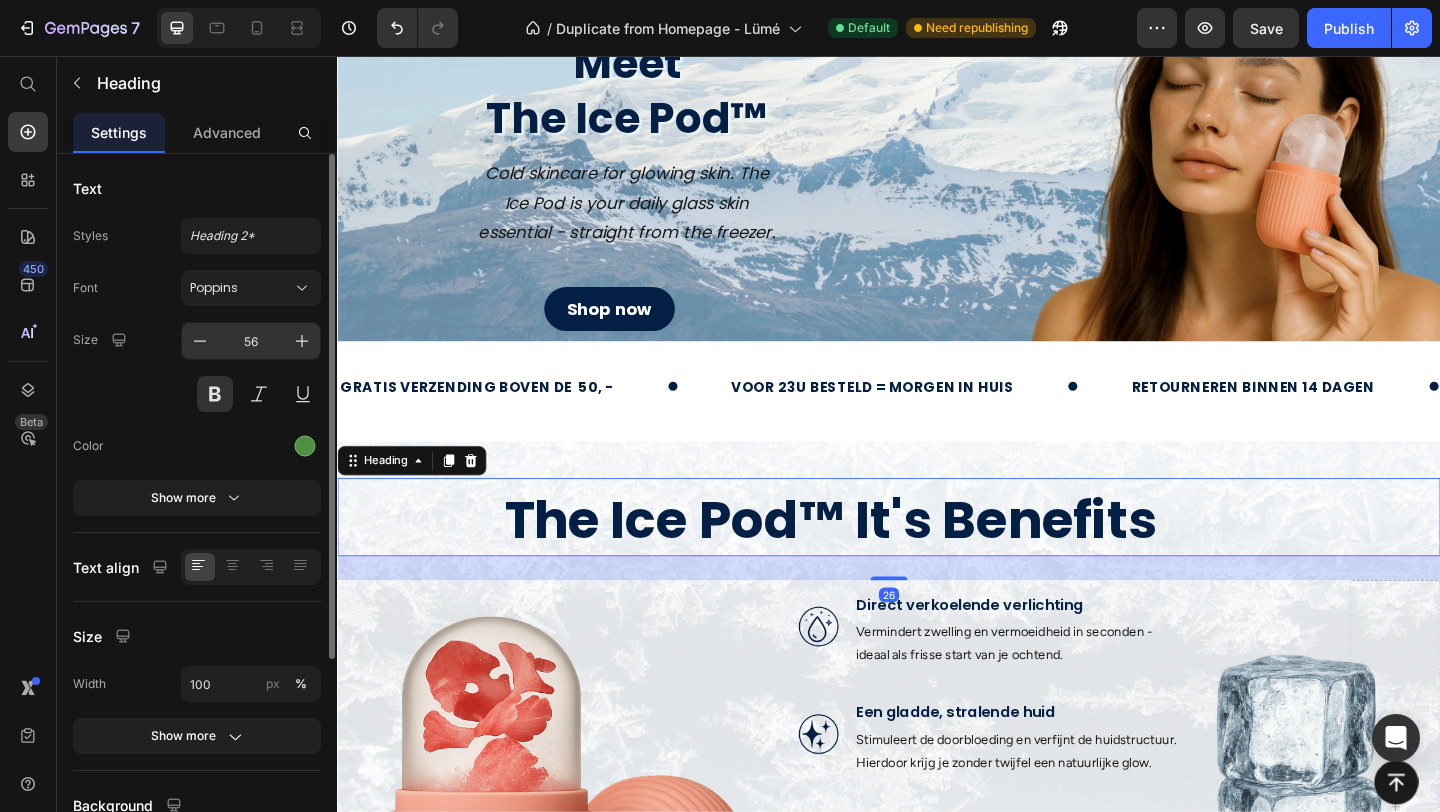 click on "56" at bounding box center [251, 341] 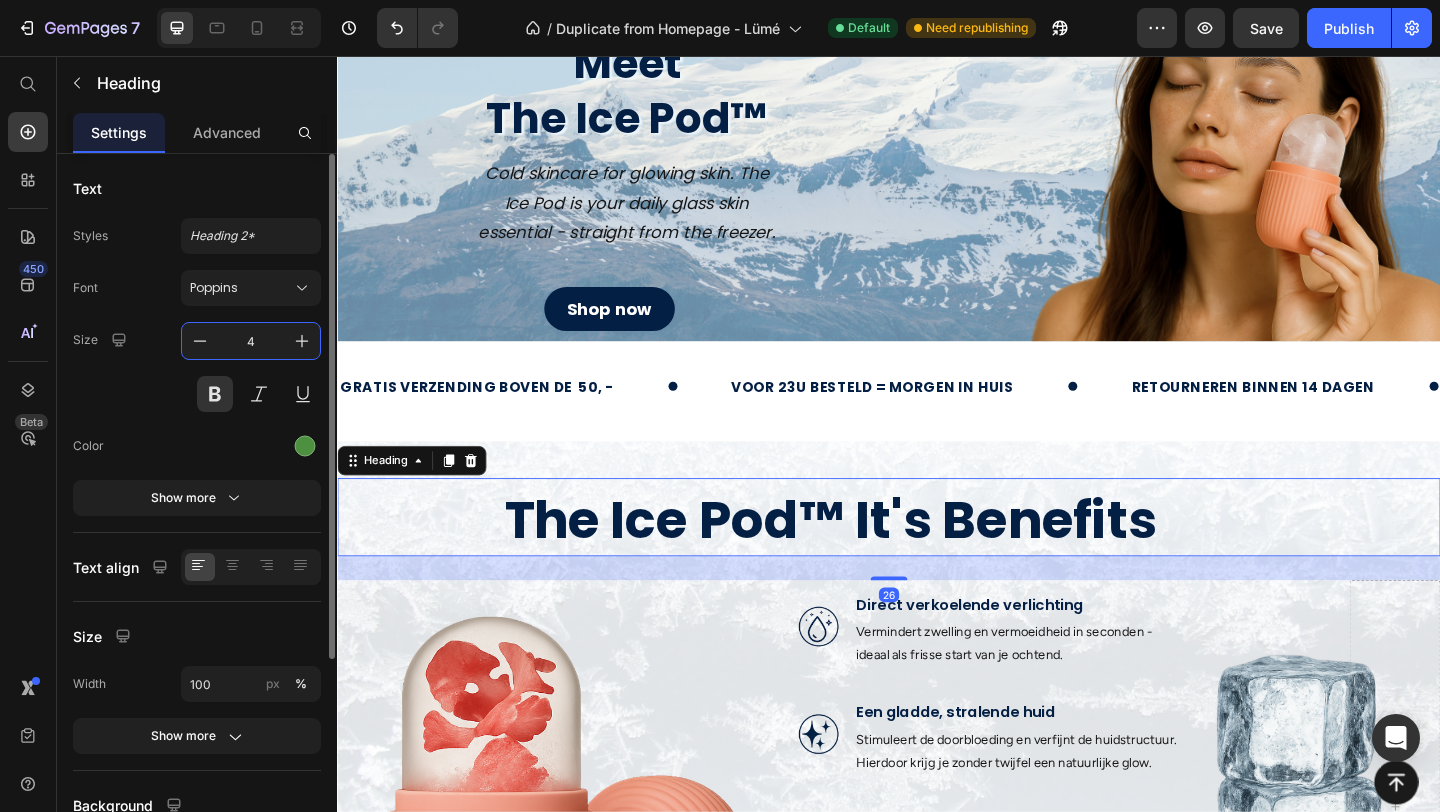 type on "45" 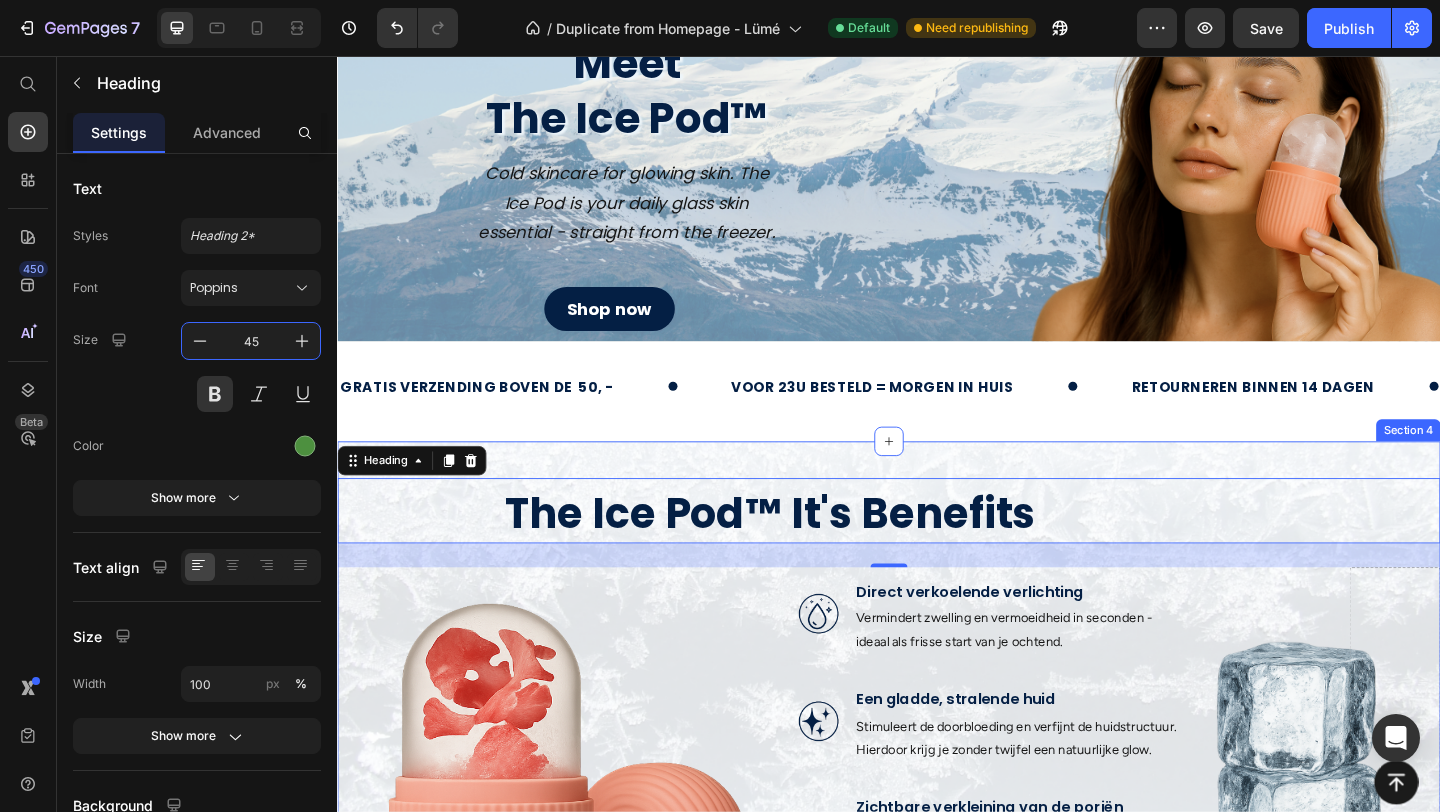 click on "The Ice Pod™ It's Benefits Heading   26 Image Image Direct verkoelende verlichting Text Block Vermindert zwelling en vermoeidheid in seconden -  ideaal als frisse start van je ochtend. Text Block Row Image Een gladde, stralende huid Text Block Stimuleert de doorbloeding en verfijnt de huidstructuur. Hierdoor krijg je zonder twijfel een natuurlijke glow. Text Block Row Image Zichtbare verkleining van de poriën Text Block Text Block De verkoelende werking helpt poriën te verfijnen en  maakt de huid egaal. Text Block Row Image Gebruiksvriendelijk en herbruikbaar Text Block Ergonomisch ontworpen voor comfortabel gebruik. Geen gedoe met ijsblokjes - vullen, invriezen en gebruiken. Text Block Row
Row Section 4" at bounding box center (937, 801) 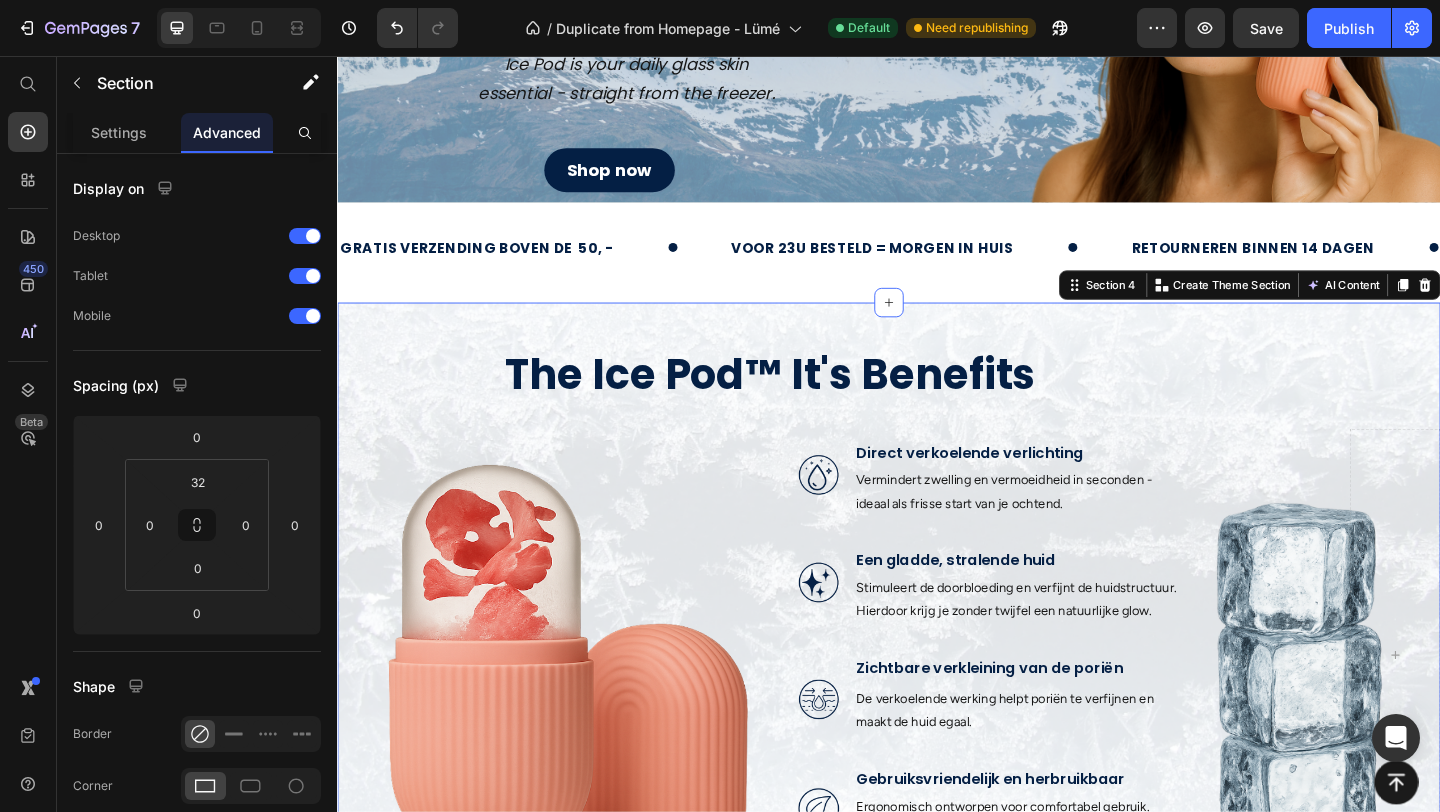 scroll, scrollTop: 270, scrollLeft: 0, axis: vertical 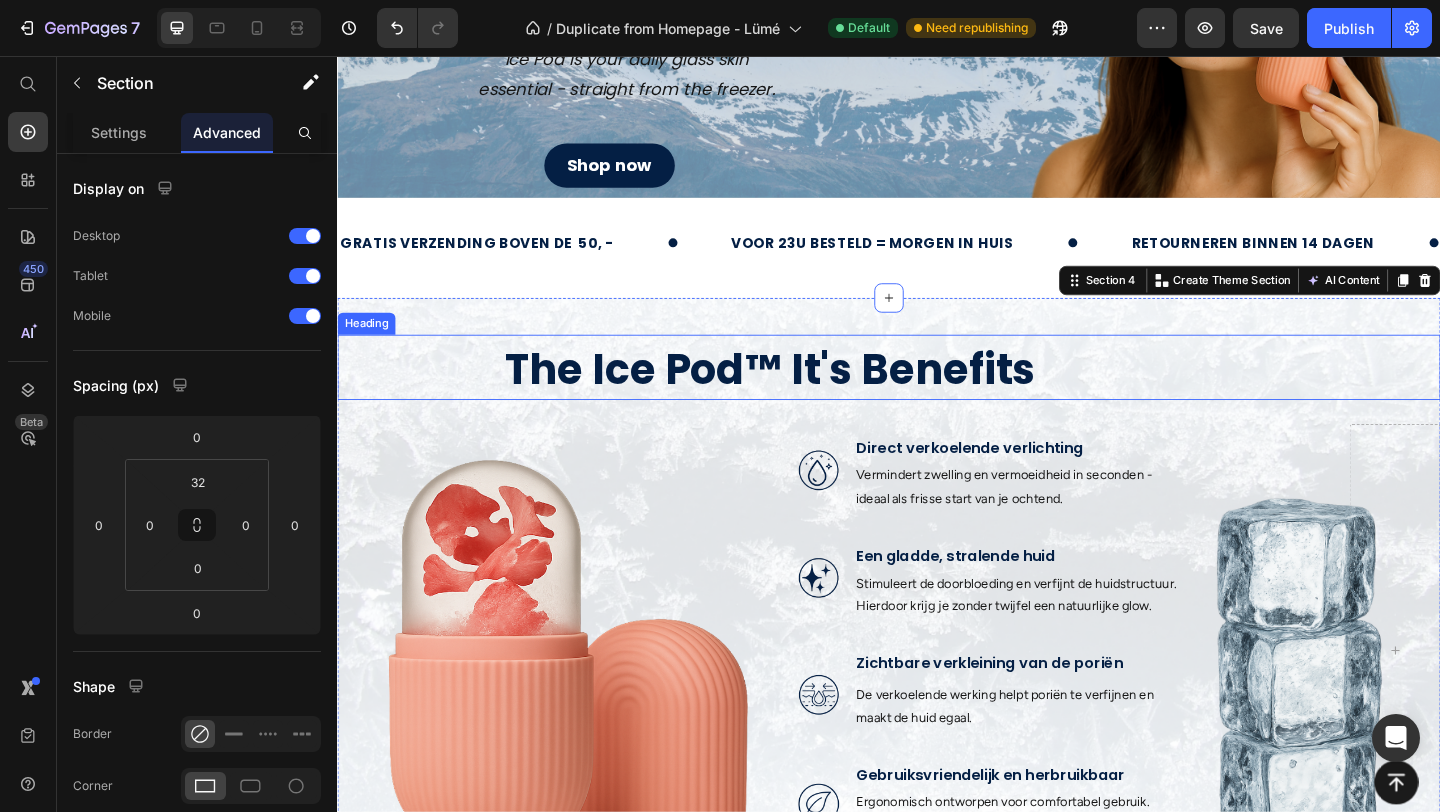 click on "The Ice Pod™ It's Benefits" at bounding box center [807, 397] 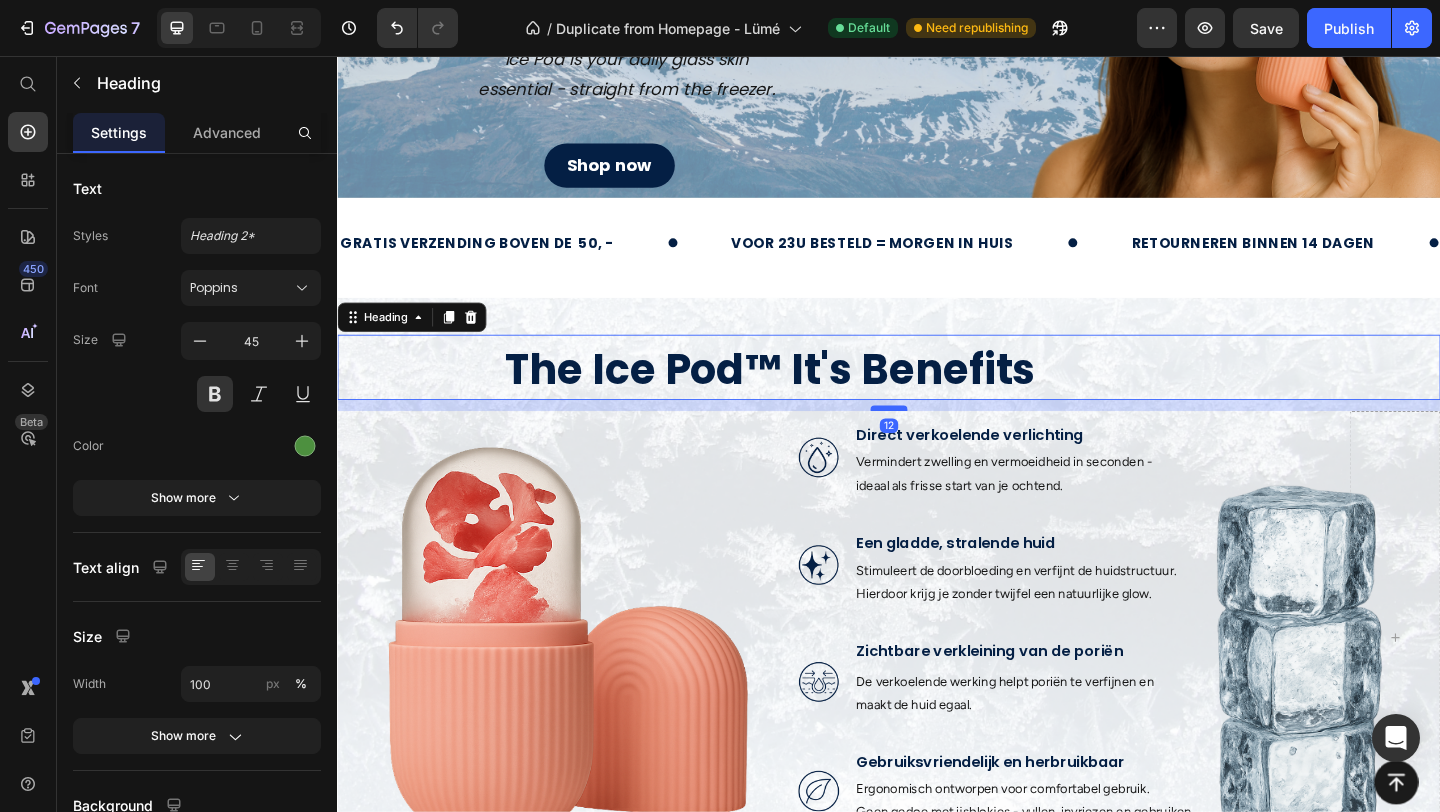 drag, startPoint x: 918, startPoint y: 452, endPoint x: 921, endPoint y: 438, distance: 14.3178215 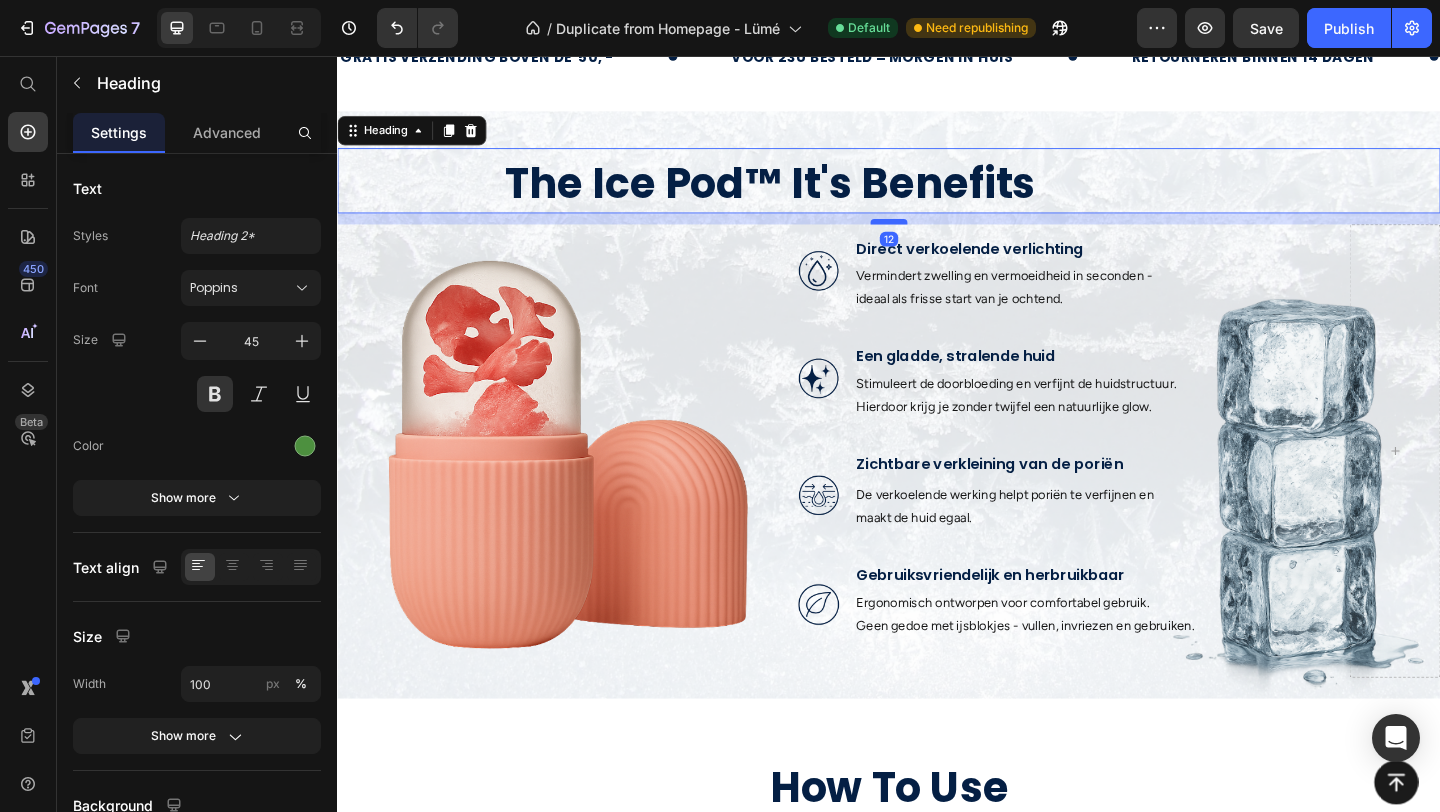 scroll, scrollTop: 516, scrollLeft: 0, axis: vertical 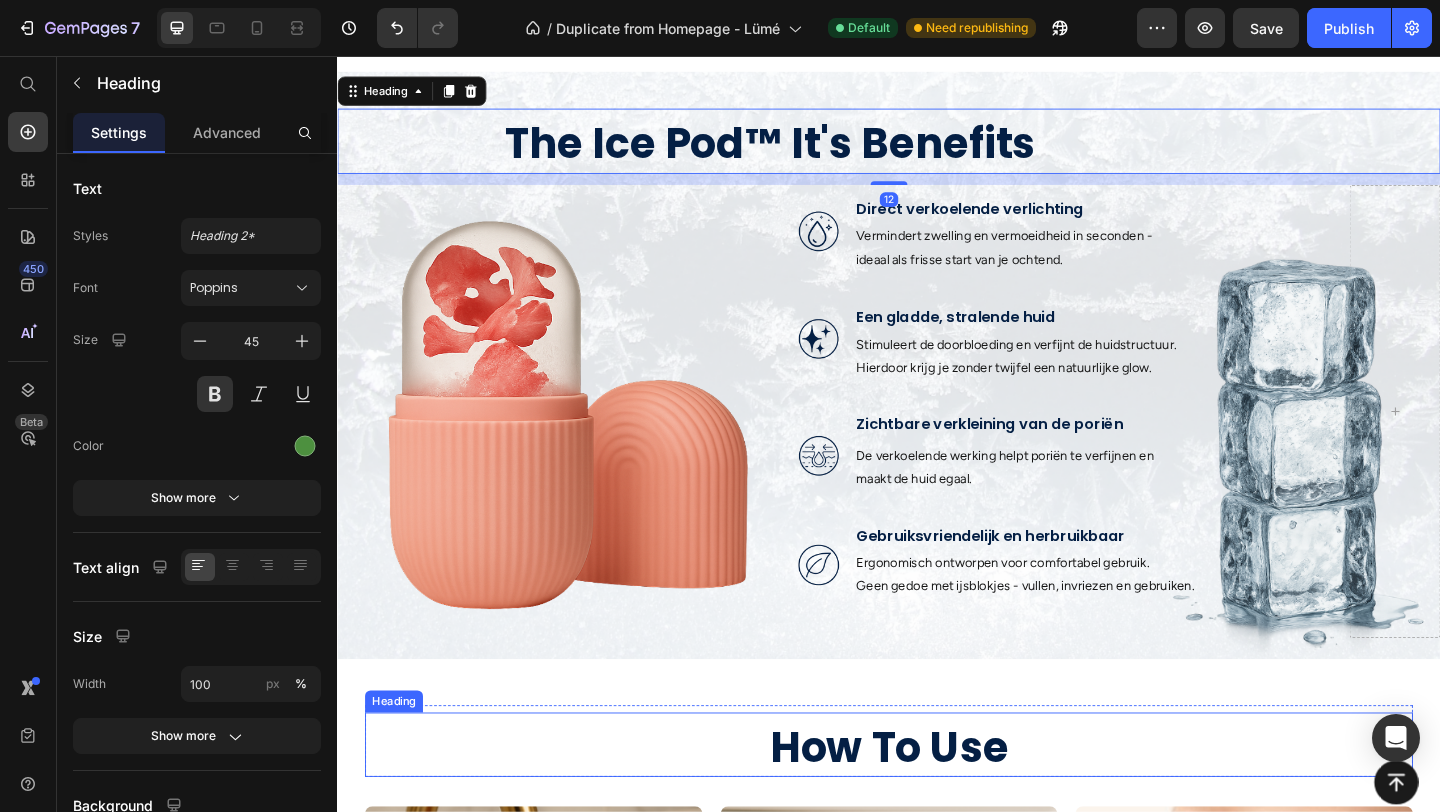 click on "How To Use" at bounding box center [937, 809] 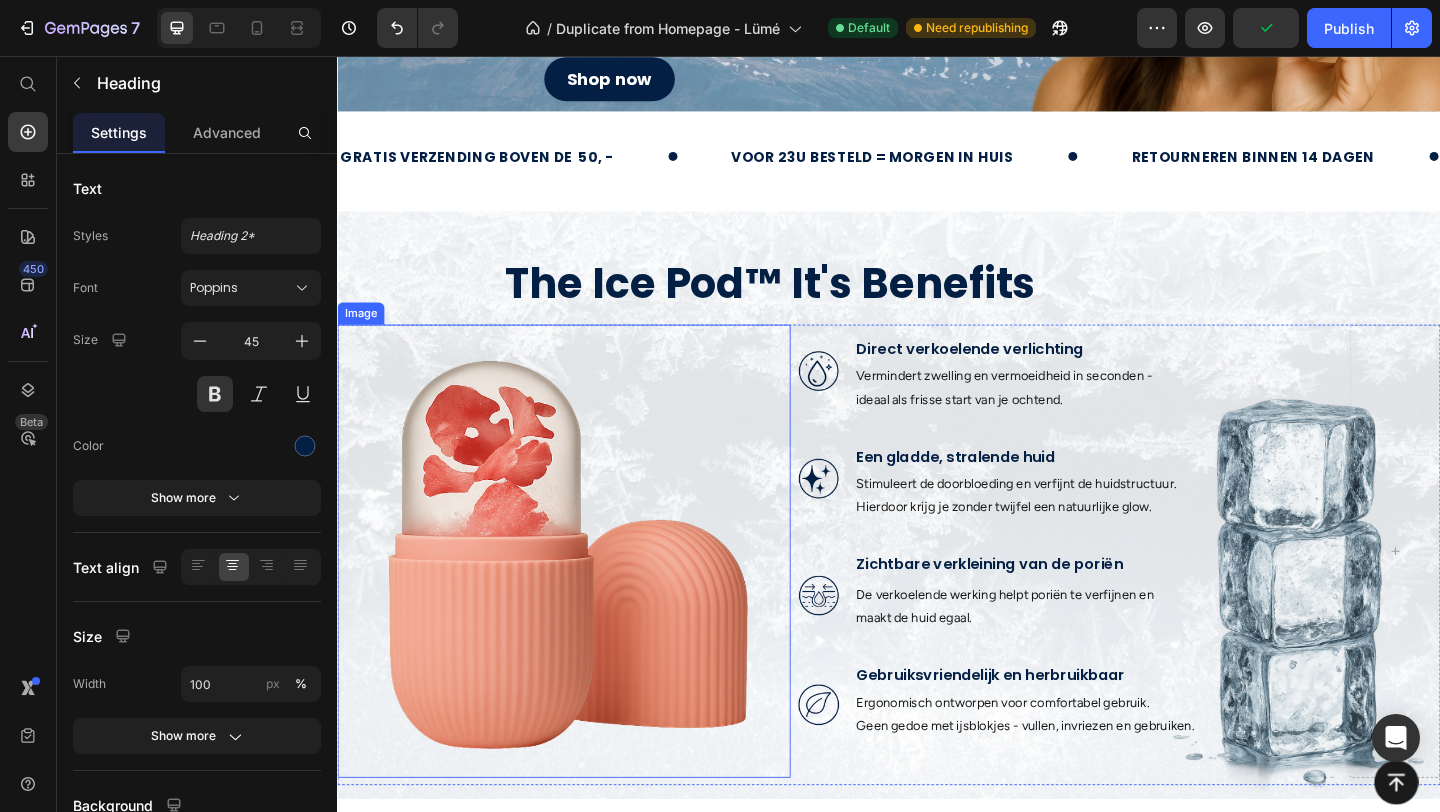 scroll, scrollTop: 329, scrollLeft: 0, axis: vertical 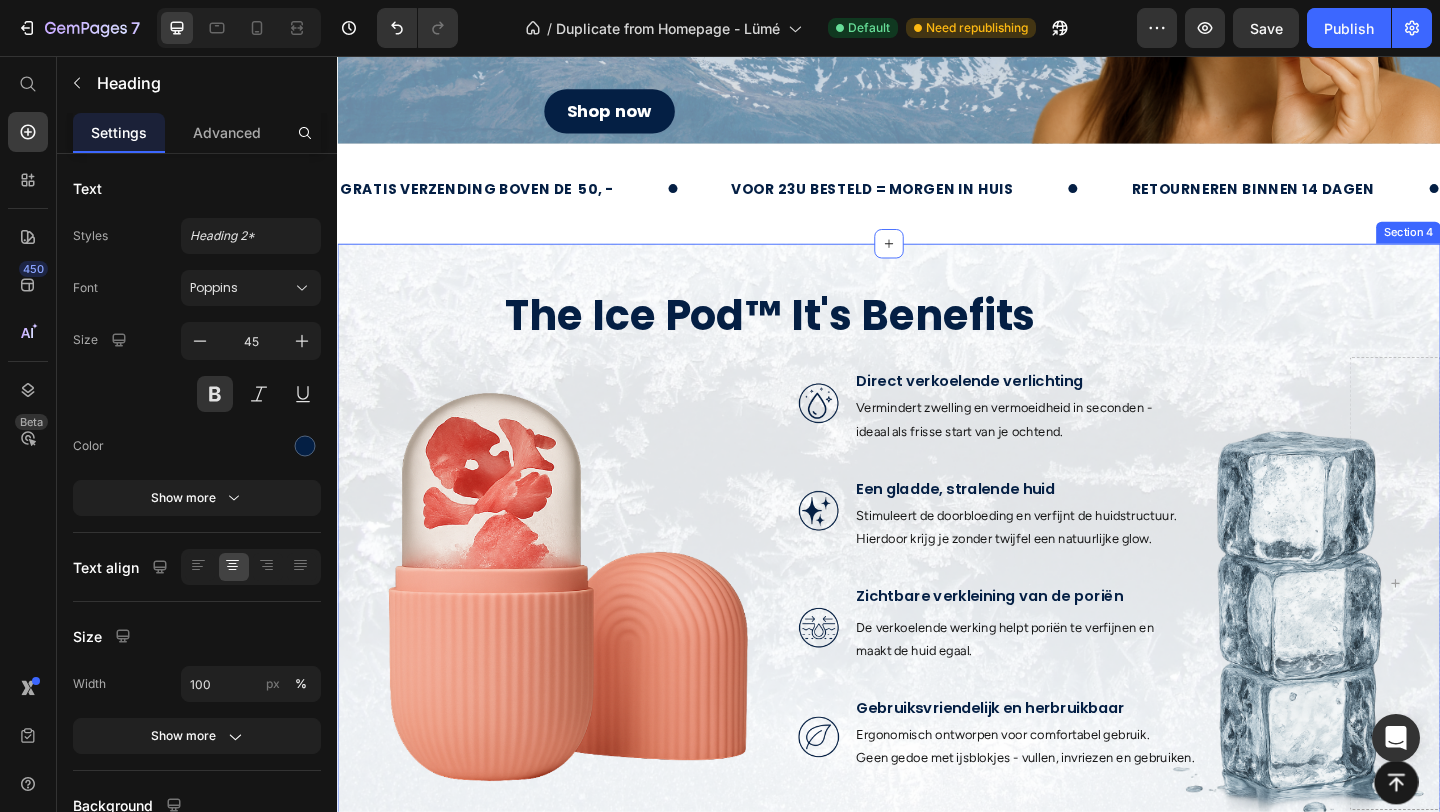 click on "The Ice Pod™ It's Benefits Heading Image Image Direct verkoelende verlichting Text Block Vermindert zwelling en vermoeidheid in seconden -  ideaal als frisse start van je ochtend. Text Block Row Image Een gladde, stralende huid Text Block Stimuleert de doorbloeding en verfijnt de huidstructuur. Hierdoor krijg je zonder twijfel een natuurlijke glow. Text Block Row Image Zichtbare verkleining van de poriën Text Block Text Block De verkoelende werking helpt poriën te verfijnen en  maakt de huid egaal. Text Block Row Image Gebruiksvriendelijk en herbruikbaar Text Block Ergonomisch ontworpen voor comfortabel gebruik. Geen gedoe met ijsblokjes - vullen, invriezen en gebruiken. Text Block Row
Row Section 4" at bounding box center (937, 579) 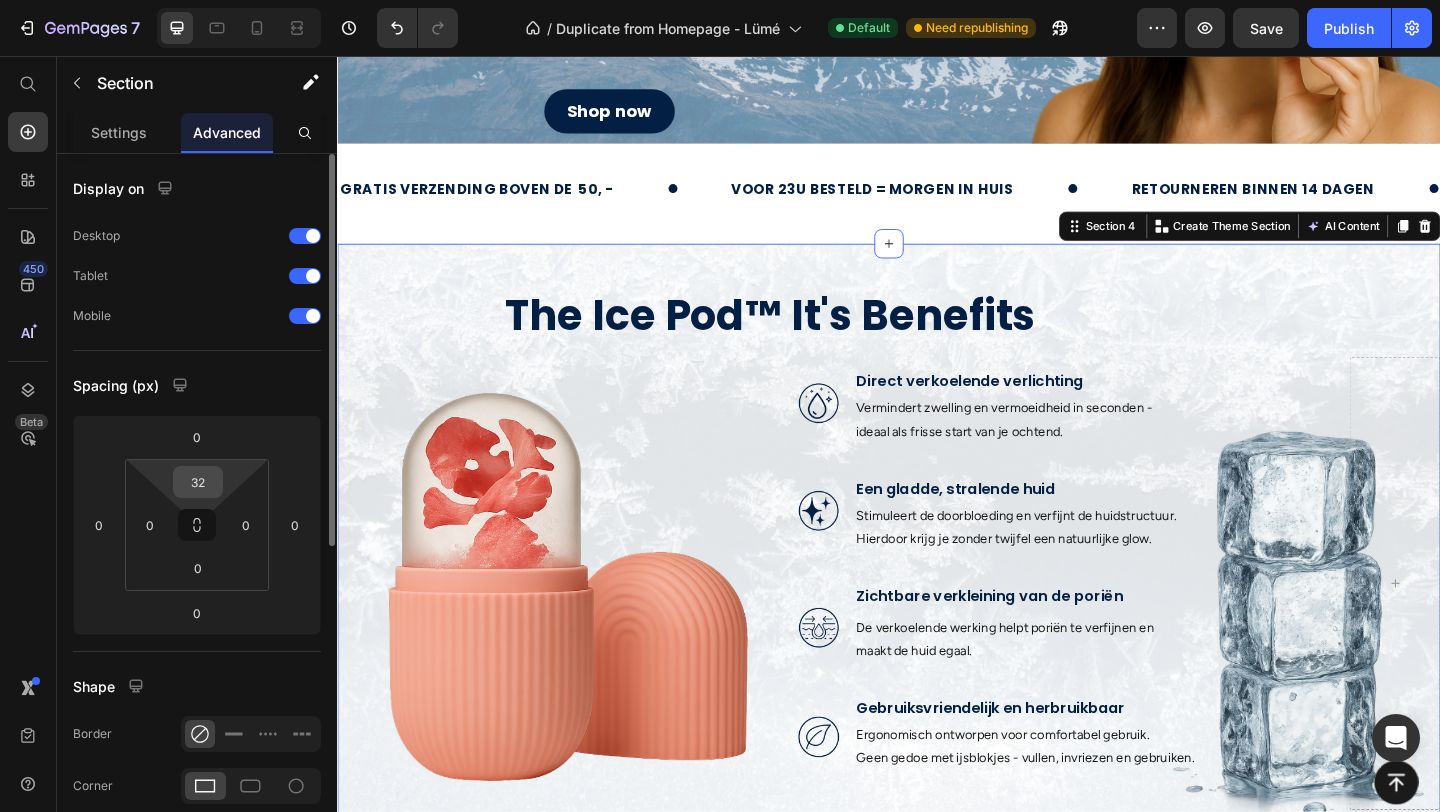 click on "32" at bounding box center [198, 482] 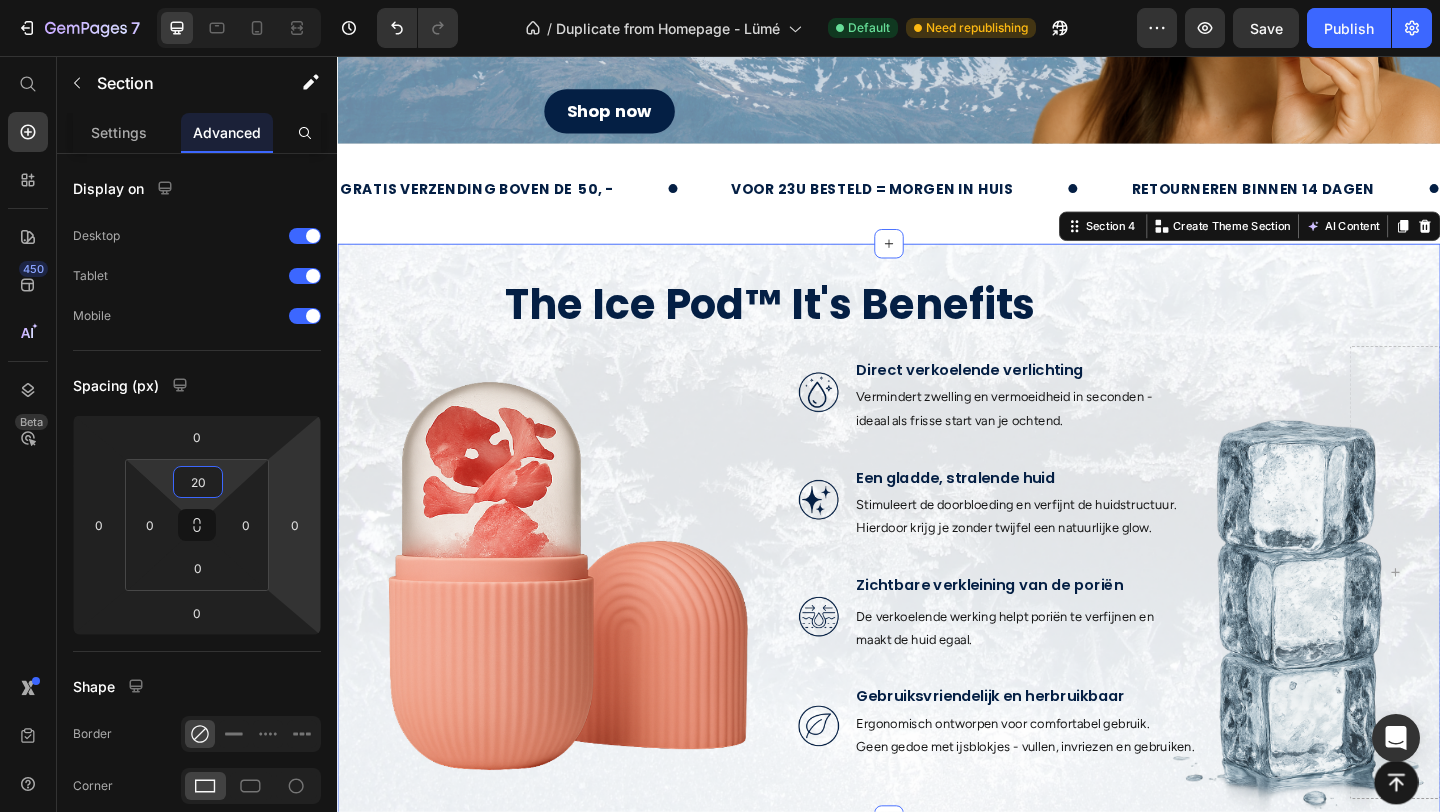 type on "20" 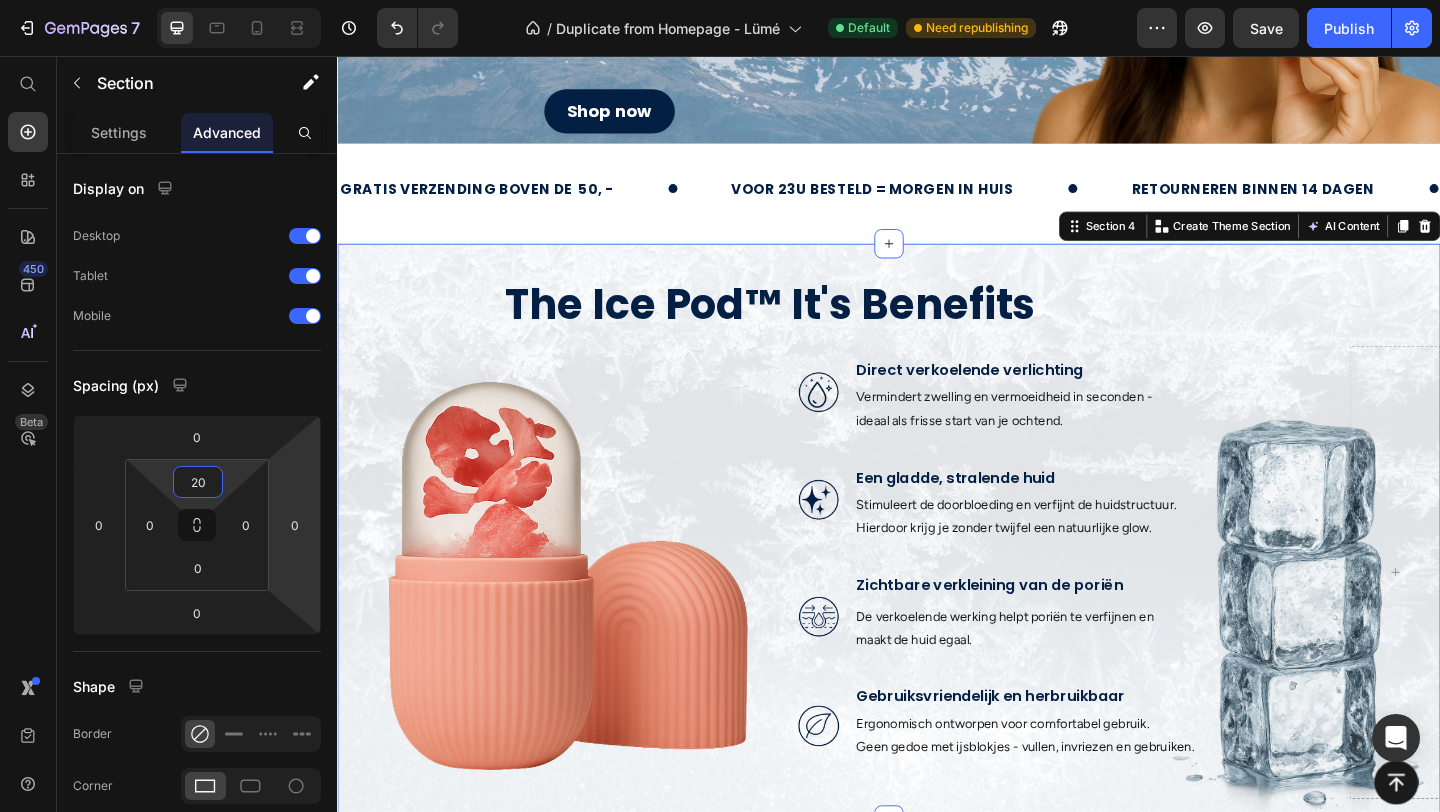 click on "The Ice Pod™ It's Benefits Heading Image Image Direct verkoelende verlichting Text Block Vermindert zwelling en vermoeidheid in seconden -  ideaal als frisse start van je ochtend. Text Block Row Image Een gladde, stralende huid Text Block Stimuleert de doorbloeding en verfijnt de huidstructuur. Hierdoor krijg je zonder twijfel een natuurlijke glow. Text Block Row Image Zichtbare verkleining van de poriën Text Block Text Block De verkoelende werking helpt poriën te verfijnen en  maakt de huid egaal. Text Block Row Image Gebruiksvriendelijk en herbruikbaar Text Block Ergonomisch ontworpen voor comfortabel gebruik. Geen gedoe met ijsblokjes - vullen, invriezen en gebruiken. Text Block Row
Row Section 4   You can create reusable sections Create Theme Section AI Content Write with GemAI What would you like to describe here? Tone and Voice Persuasive Product Pink For The Win Show more Generate" at bounding box center [937, 573] 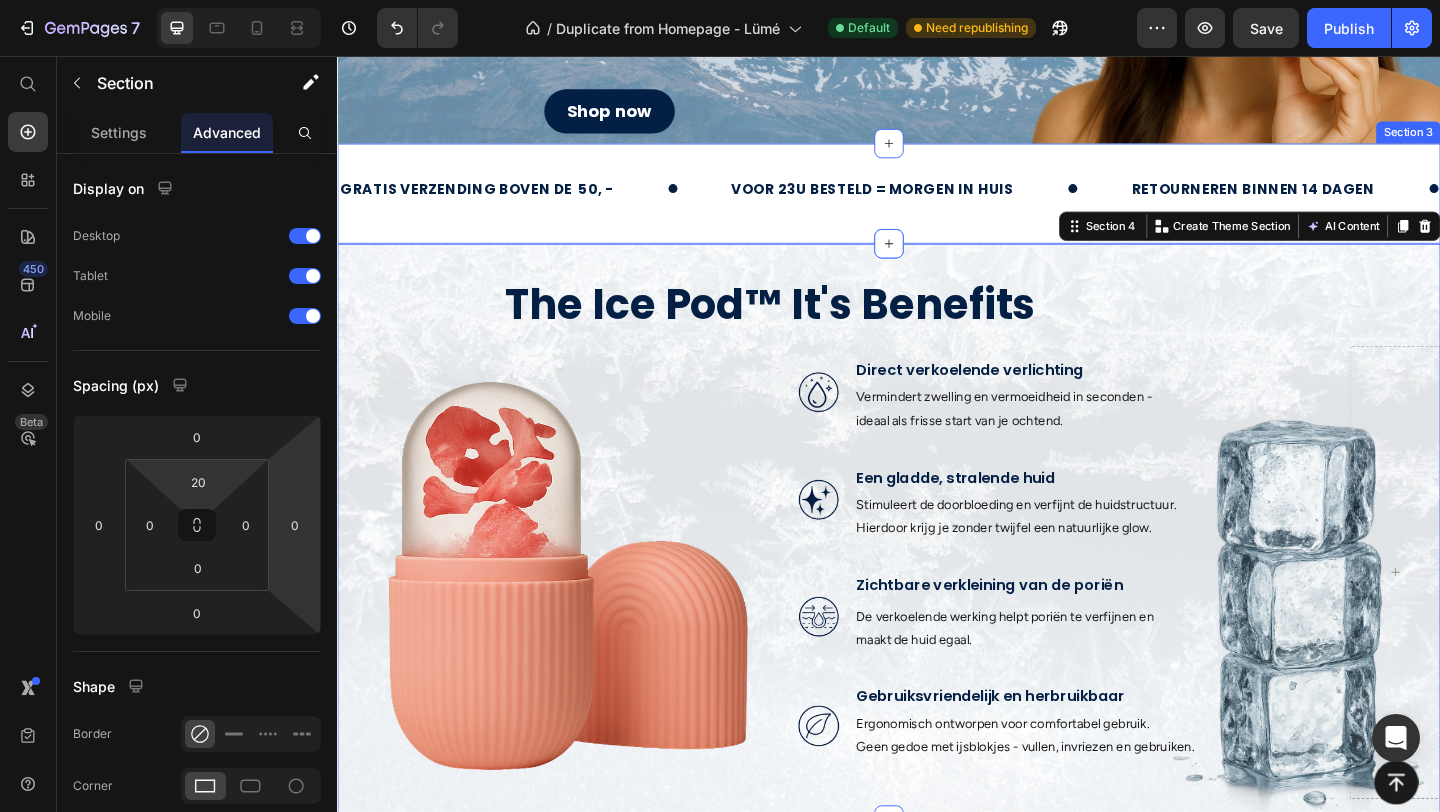 click on "gratis verzending boven de  50, - Text
voor 23u besteld = morgen in huis Text
retourneren binnen 14 dagen Text
gratis verzending boven de  50, - Text
voor 23u besteld = morgen in huis Text
retourneren binnen 14 dagen Text
Marquee" at bounding box center [937, 221] 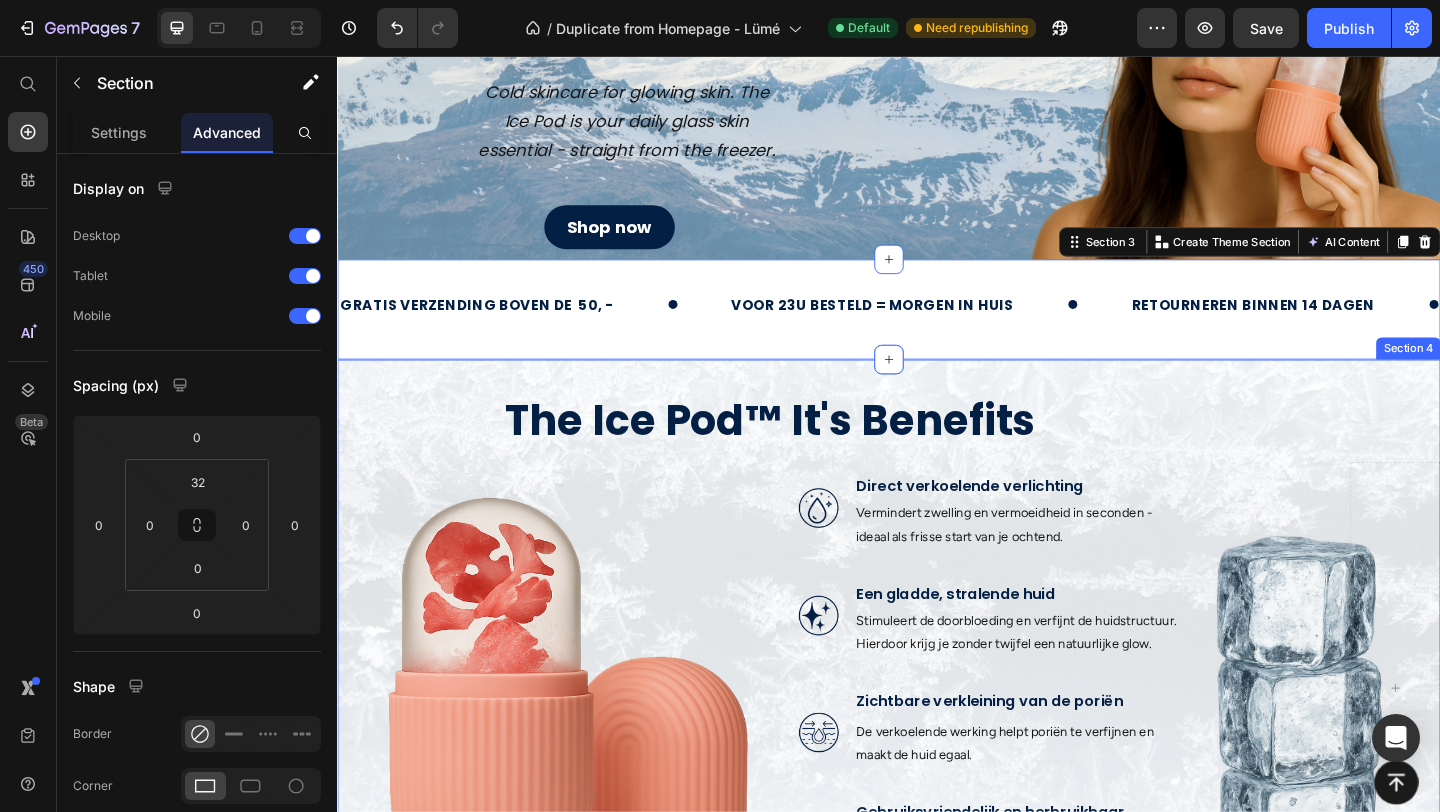 scroll, scrollTop: 135, scrollLeft: 0, axis: vertical 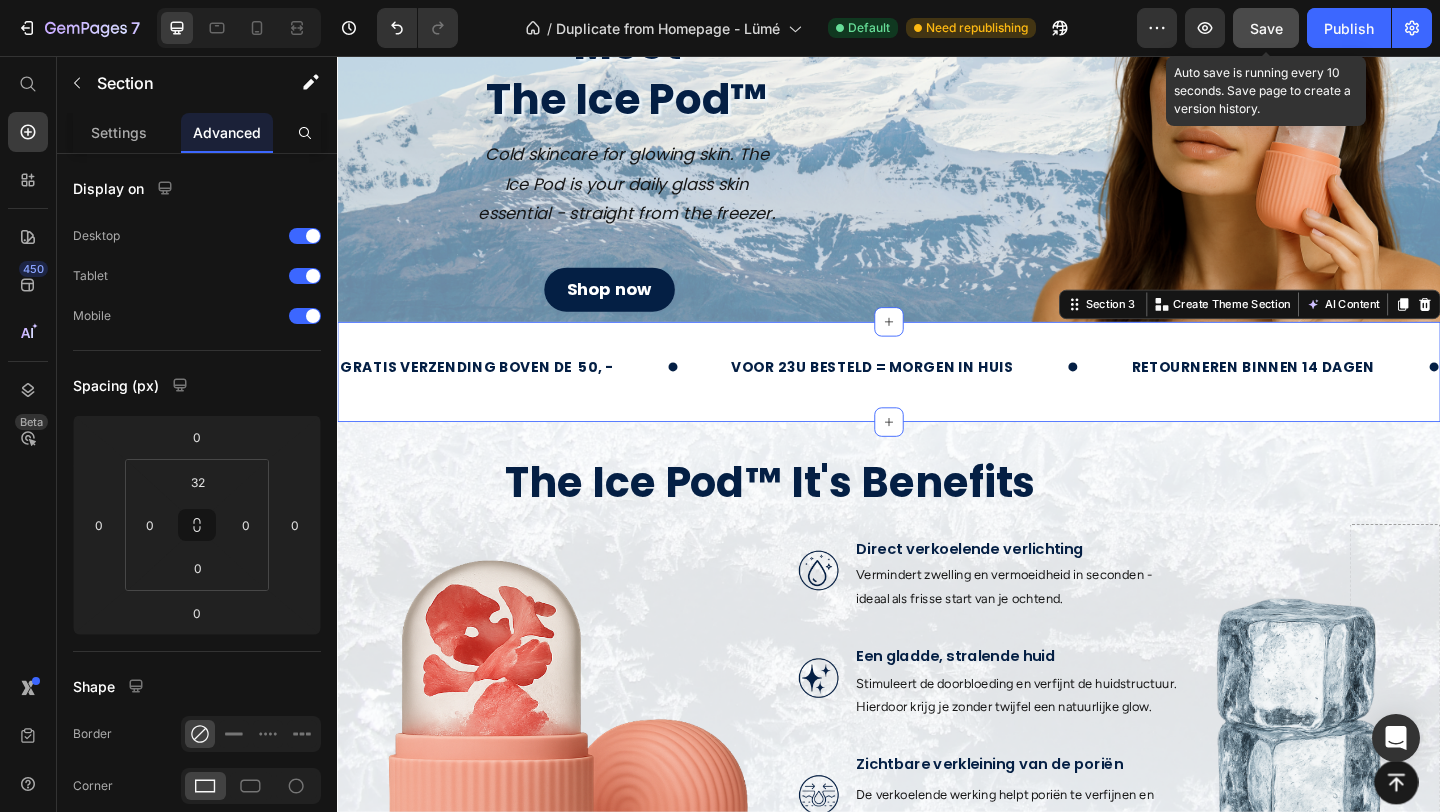 click on "Save" 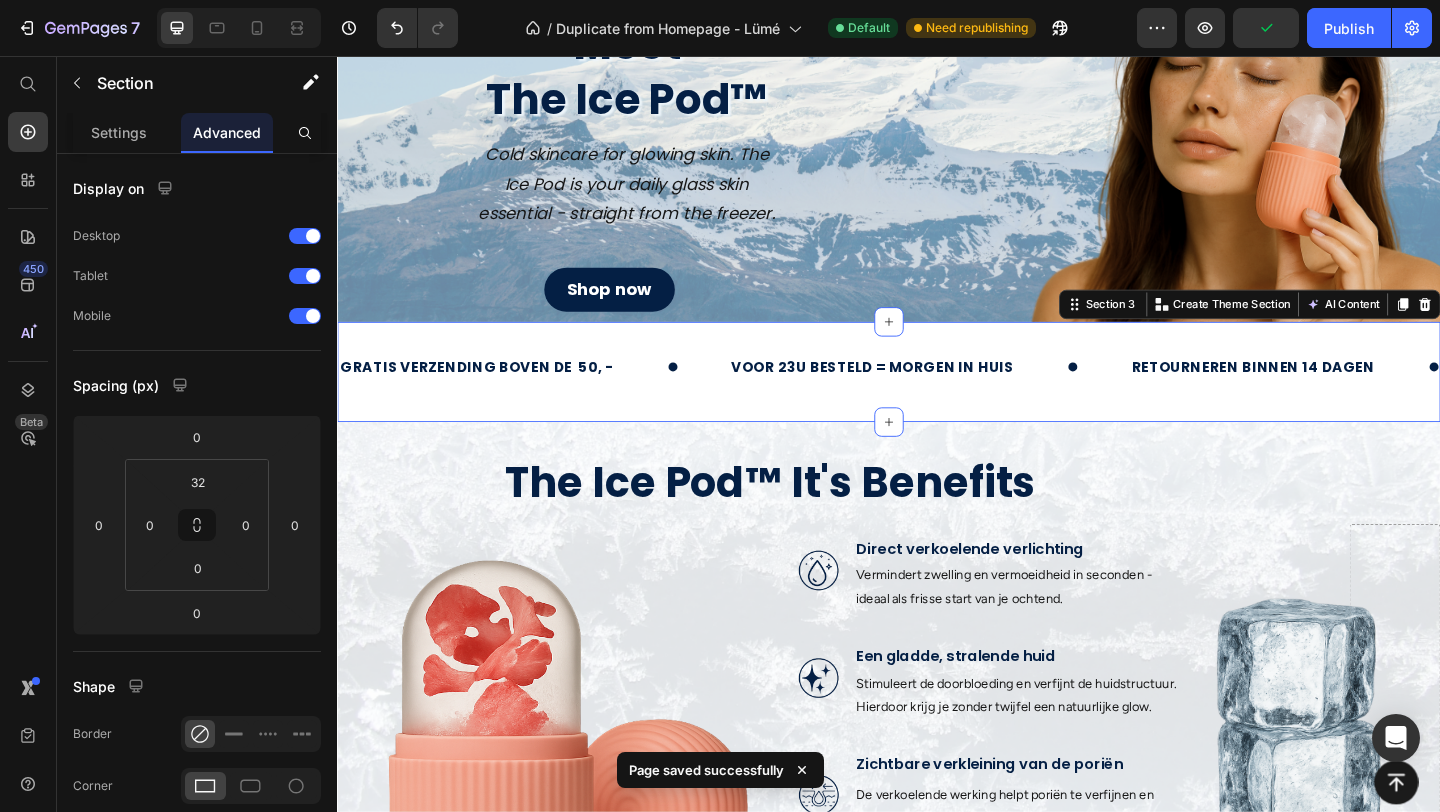 scroll, scrollTop: 0, scrollLeft: 0, axis: both 